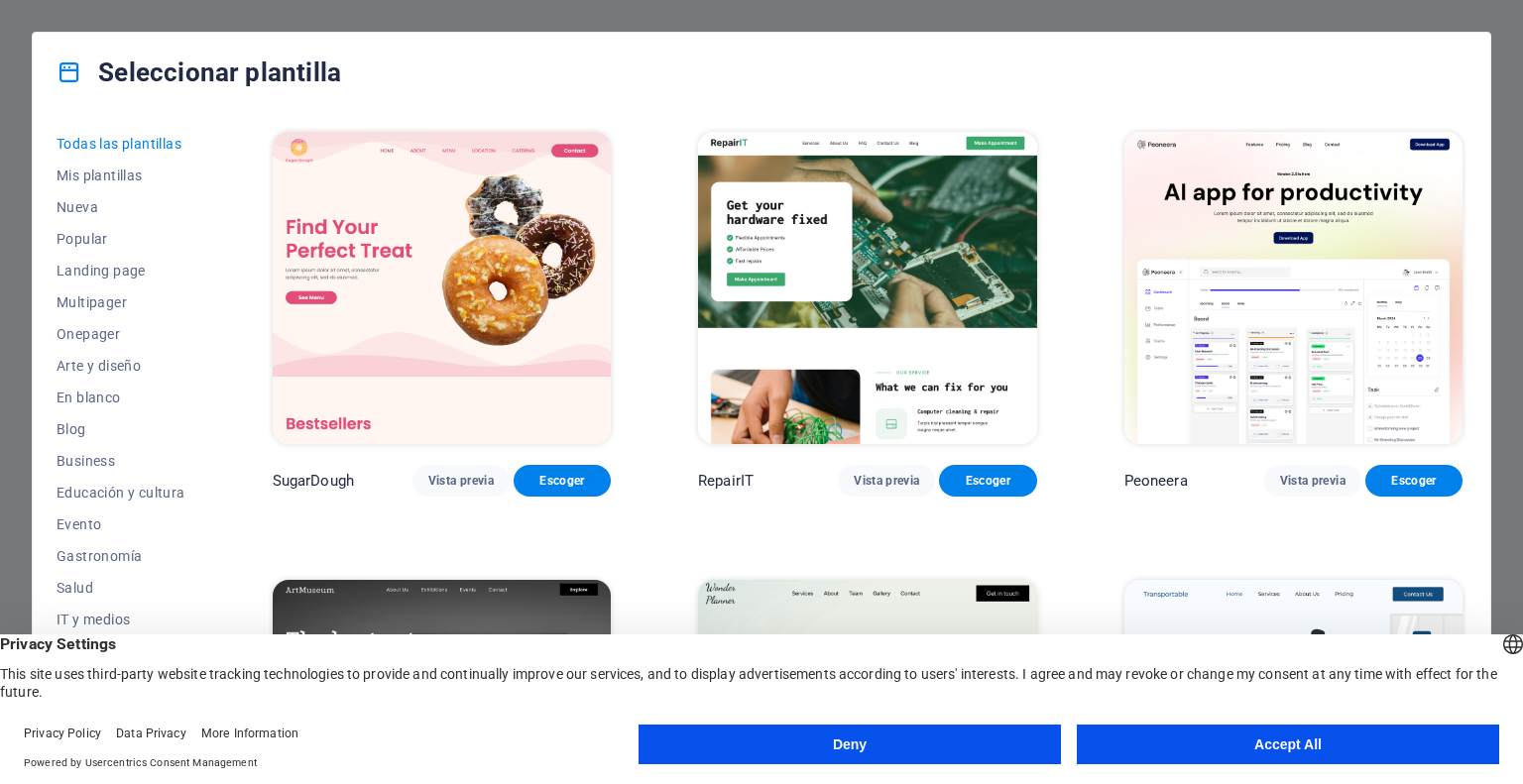 scroll, scrollTop: 0, scrollLeft: 0, axis: both 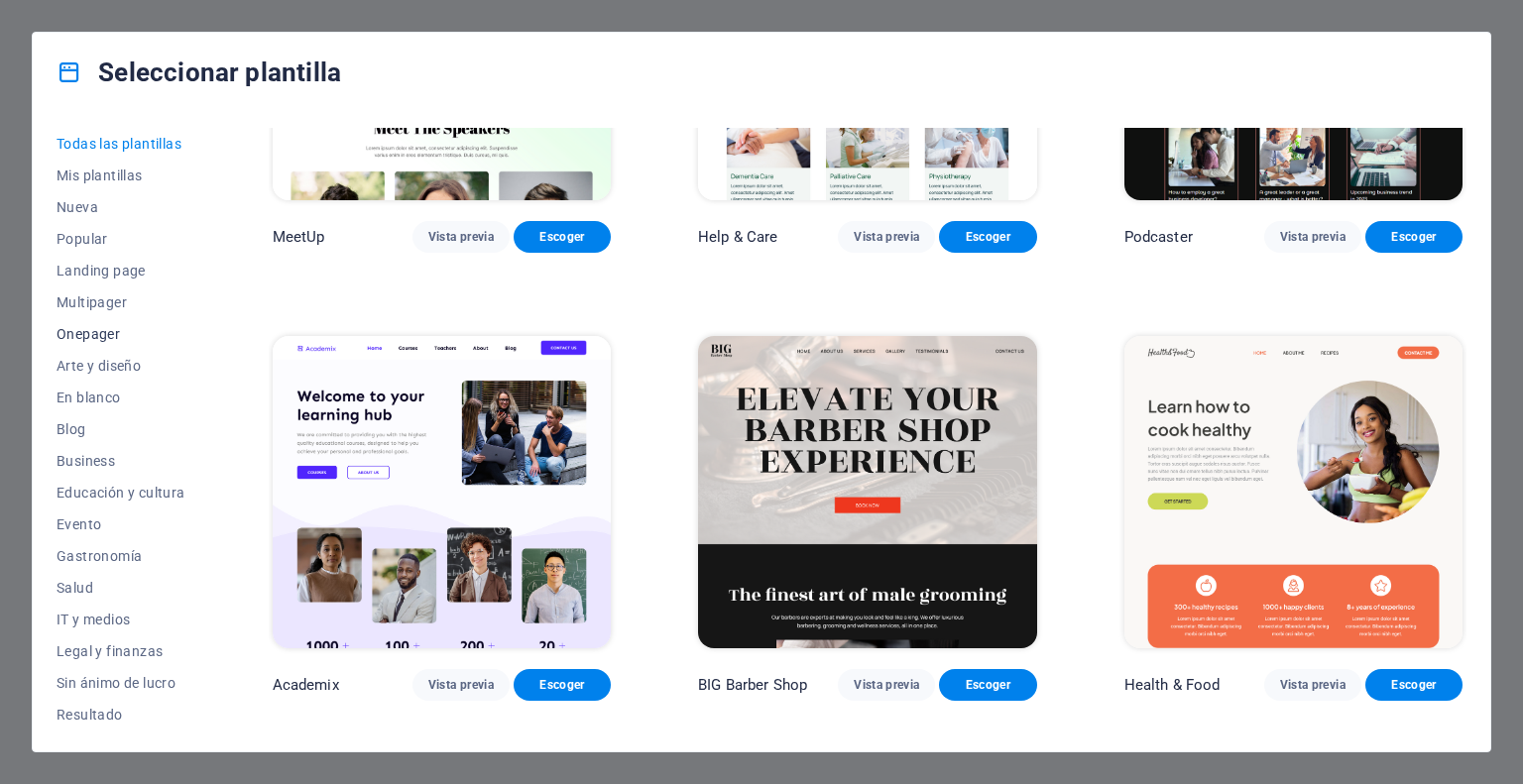click on "Onepager" at bounding box center [121, 334] 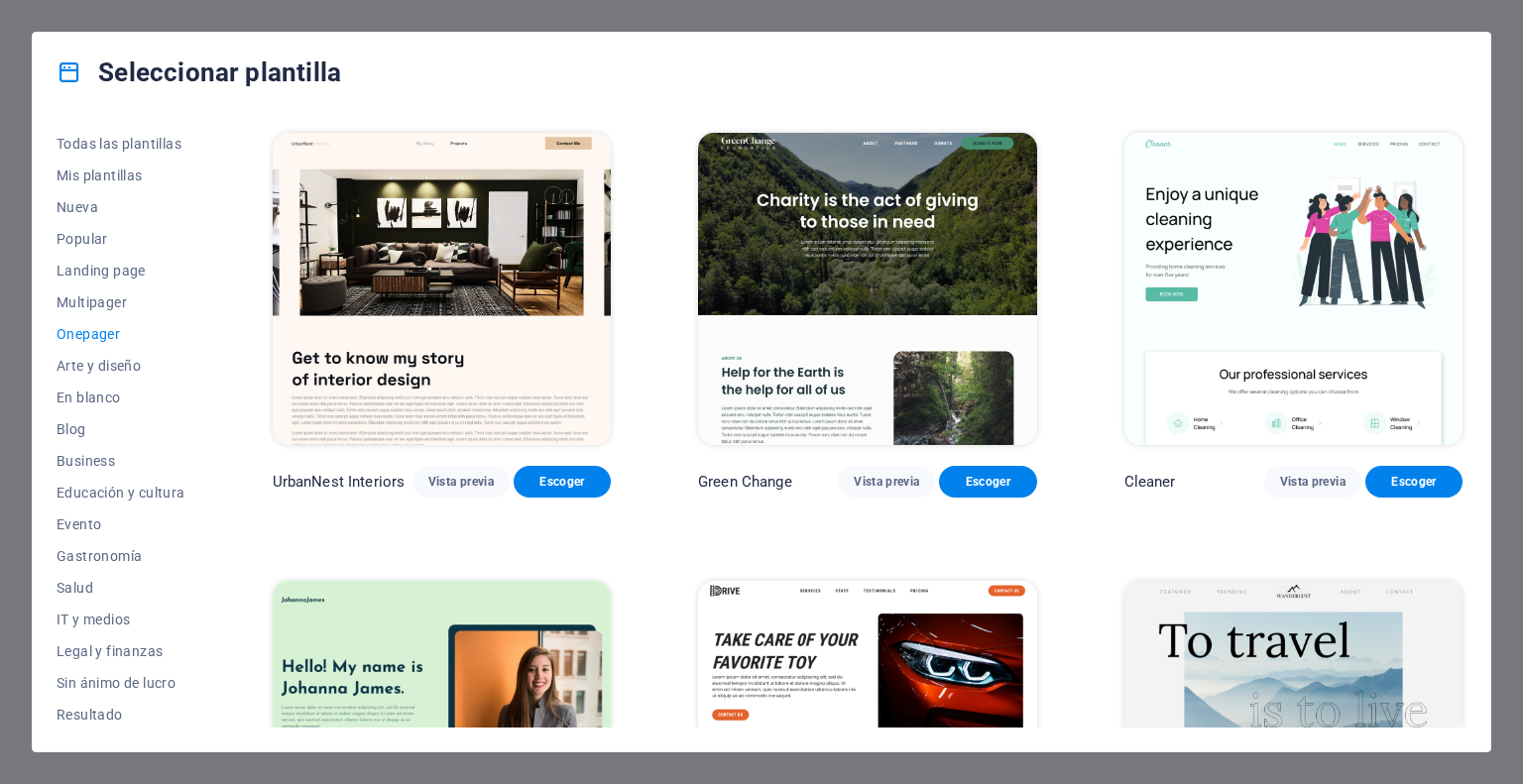 scroll, scrollTop: 597, scrollLeft: 0, axis: vertical 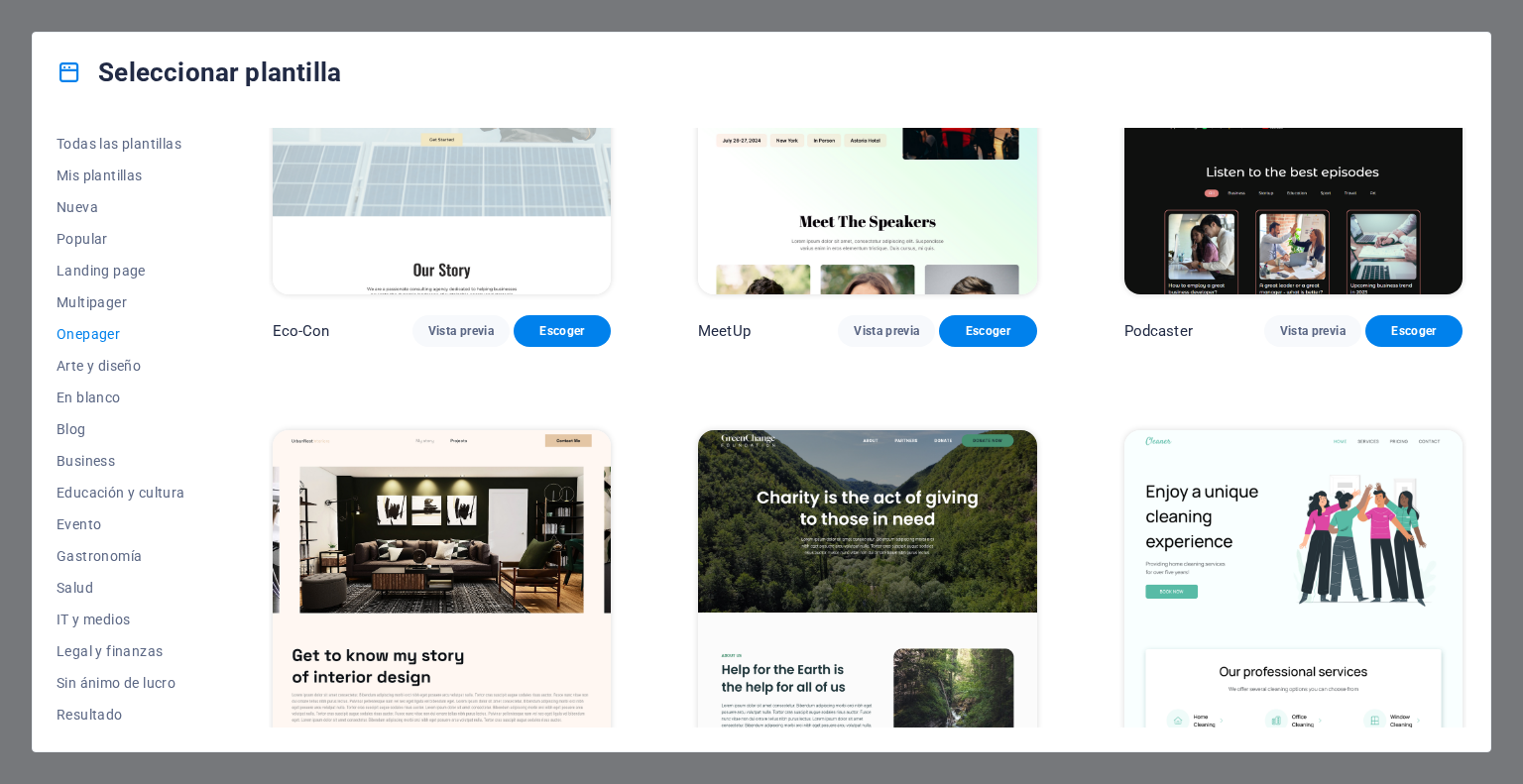 click at bounding box center [867, 586] 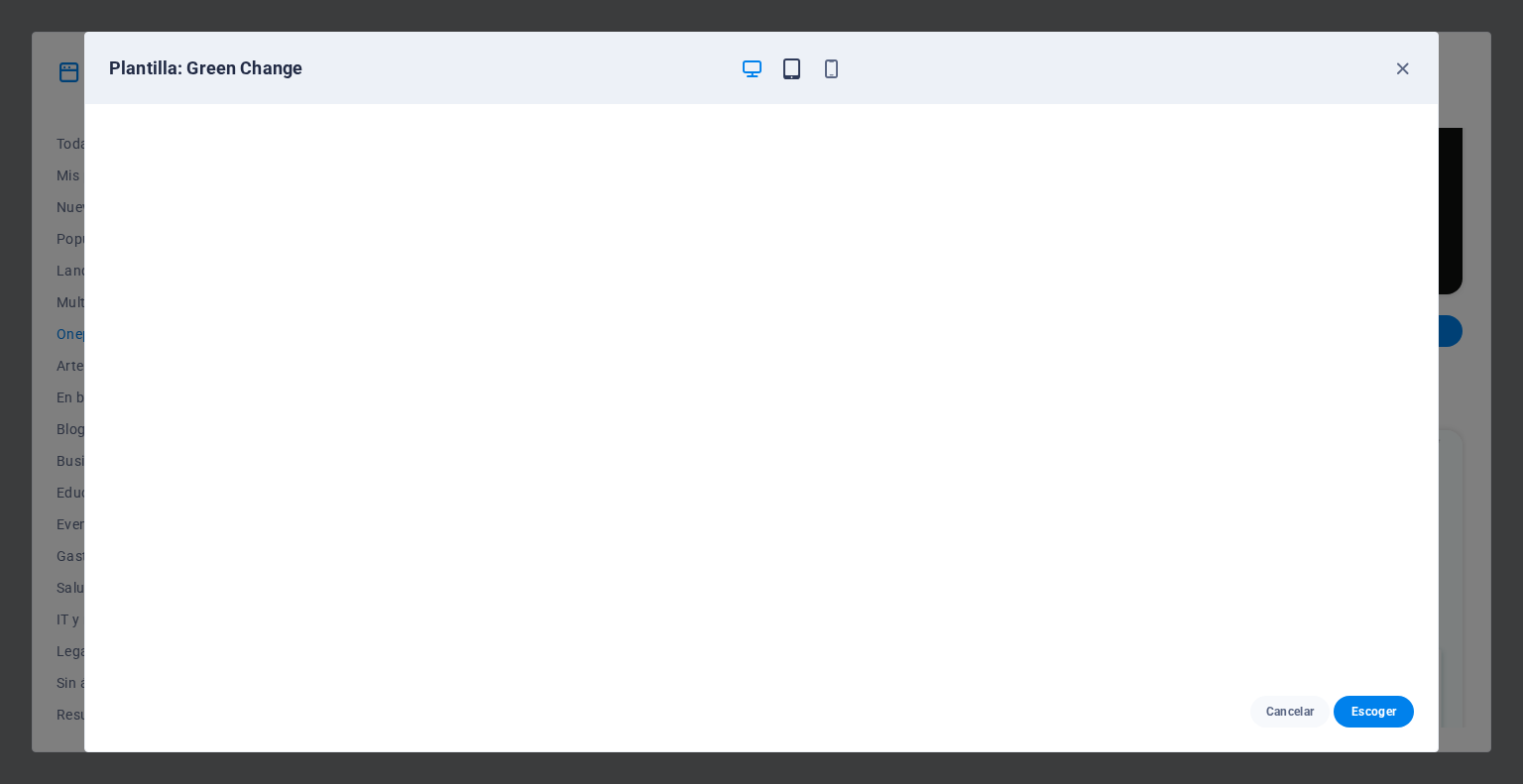 click at bounding box center [791, 68] 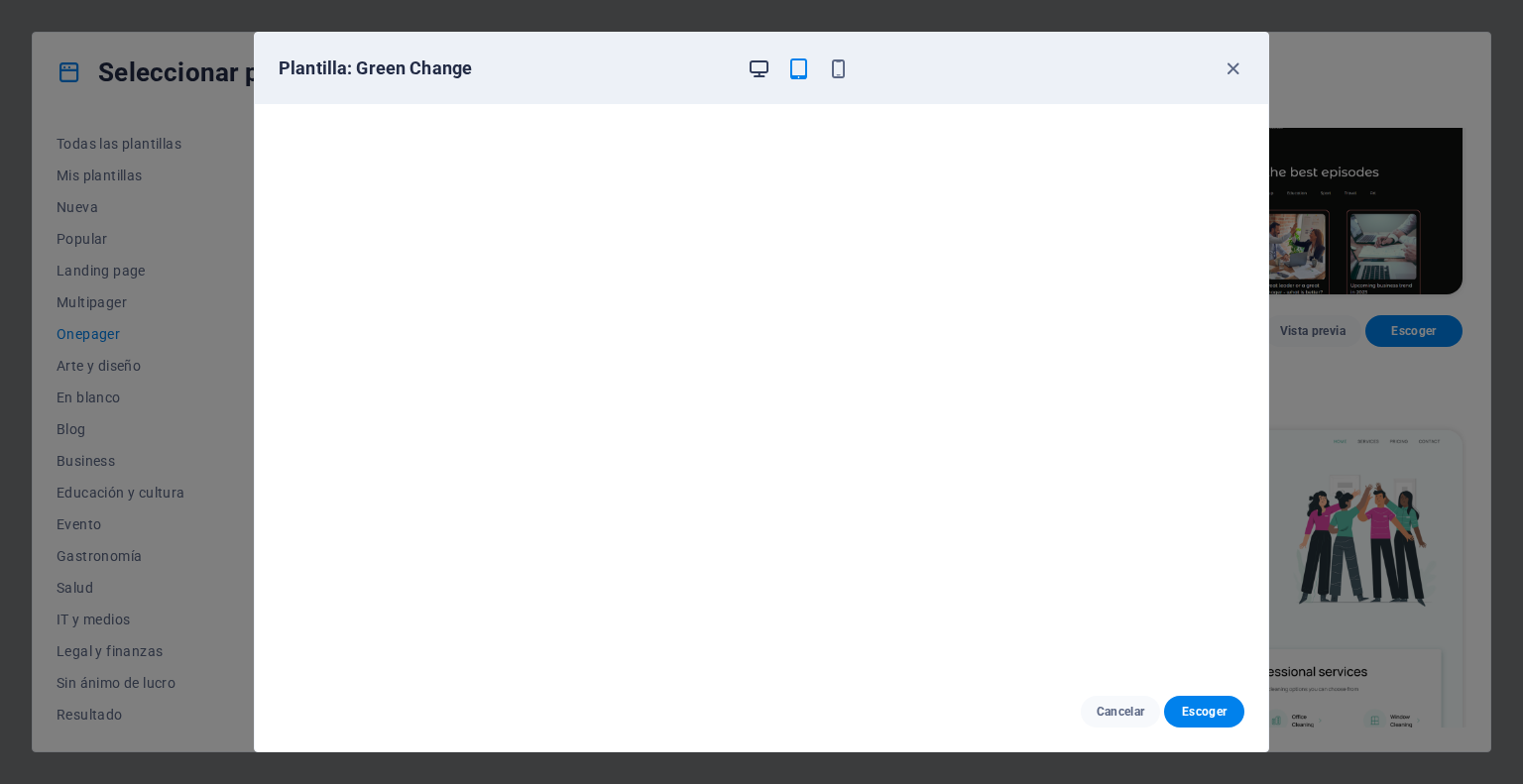 click at bounding box center (759, 68) 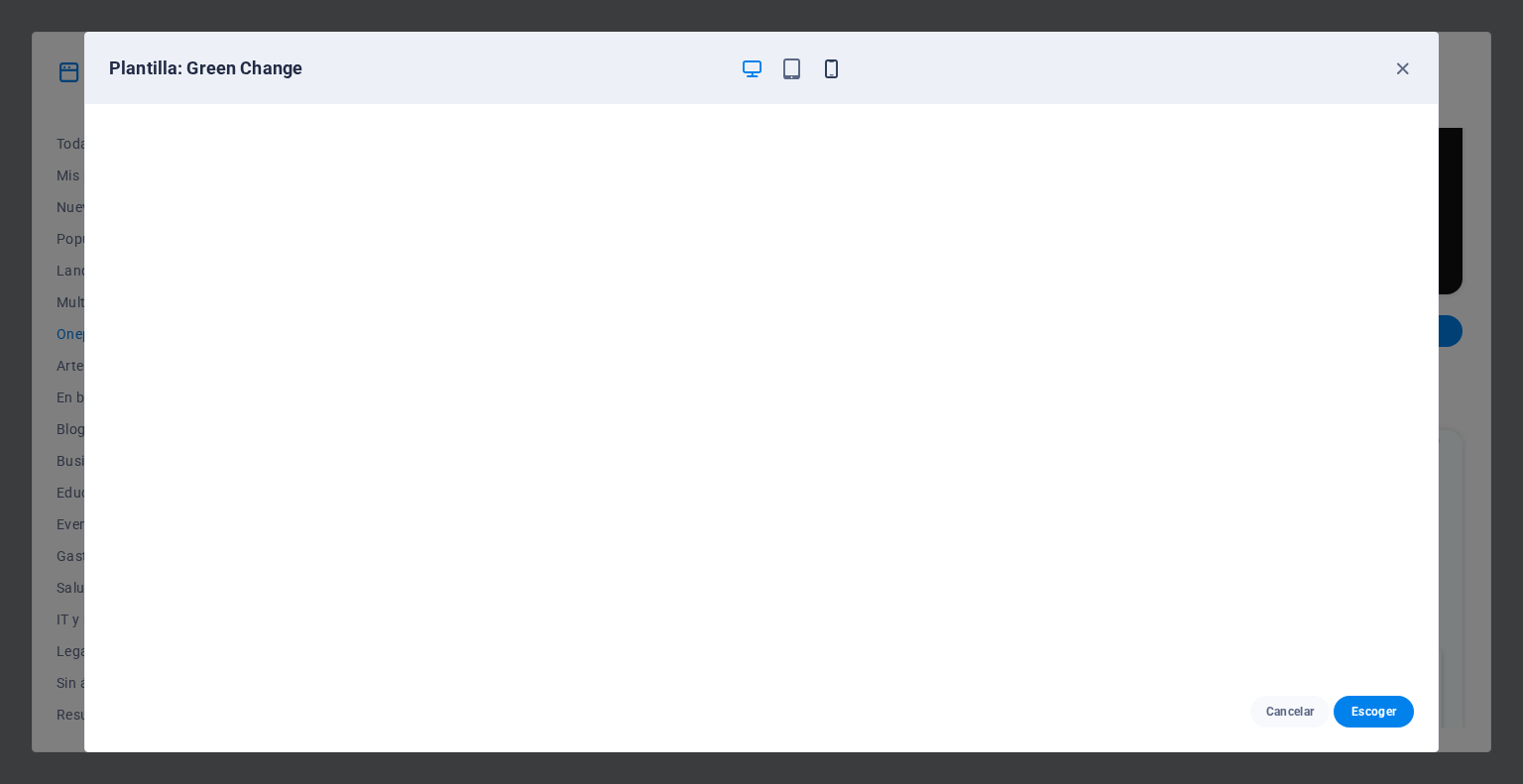 click at bounding box center (831, 68) 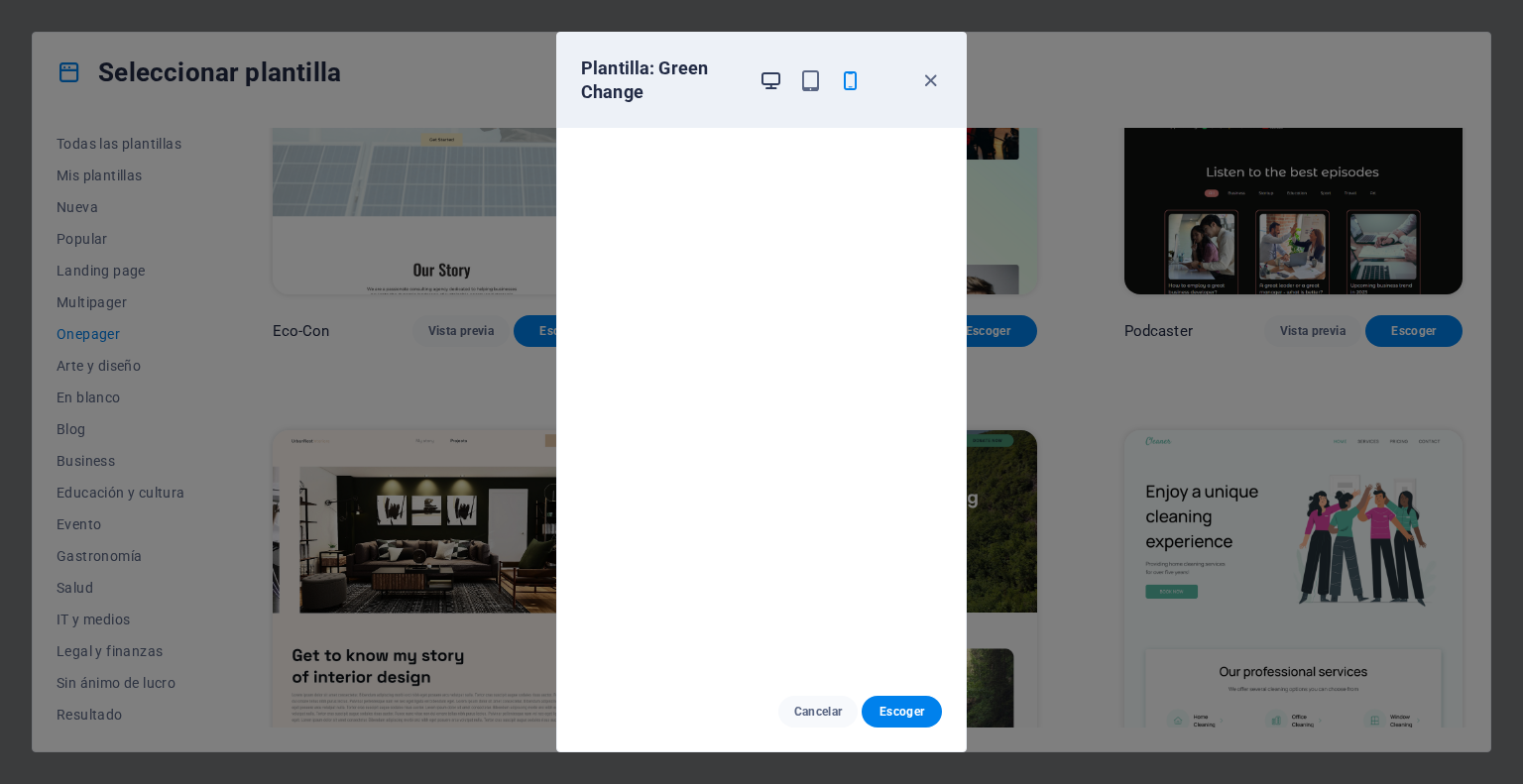 click at bounding box center [770, 80] 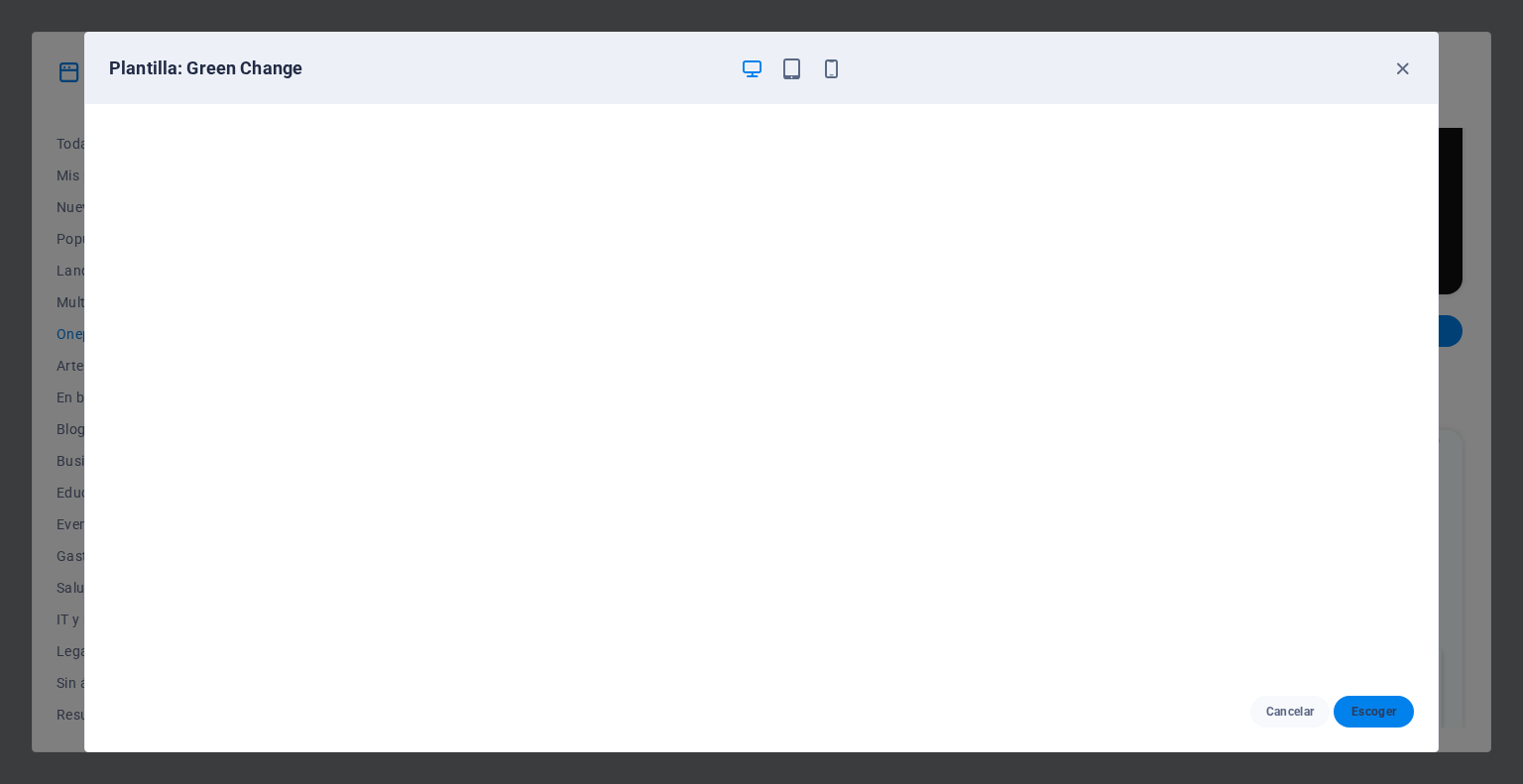 click on "Escoger" at bounding box center [1373, 712] 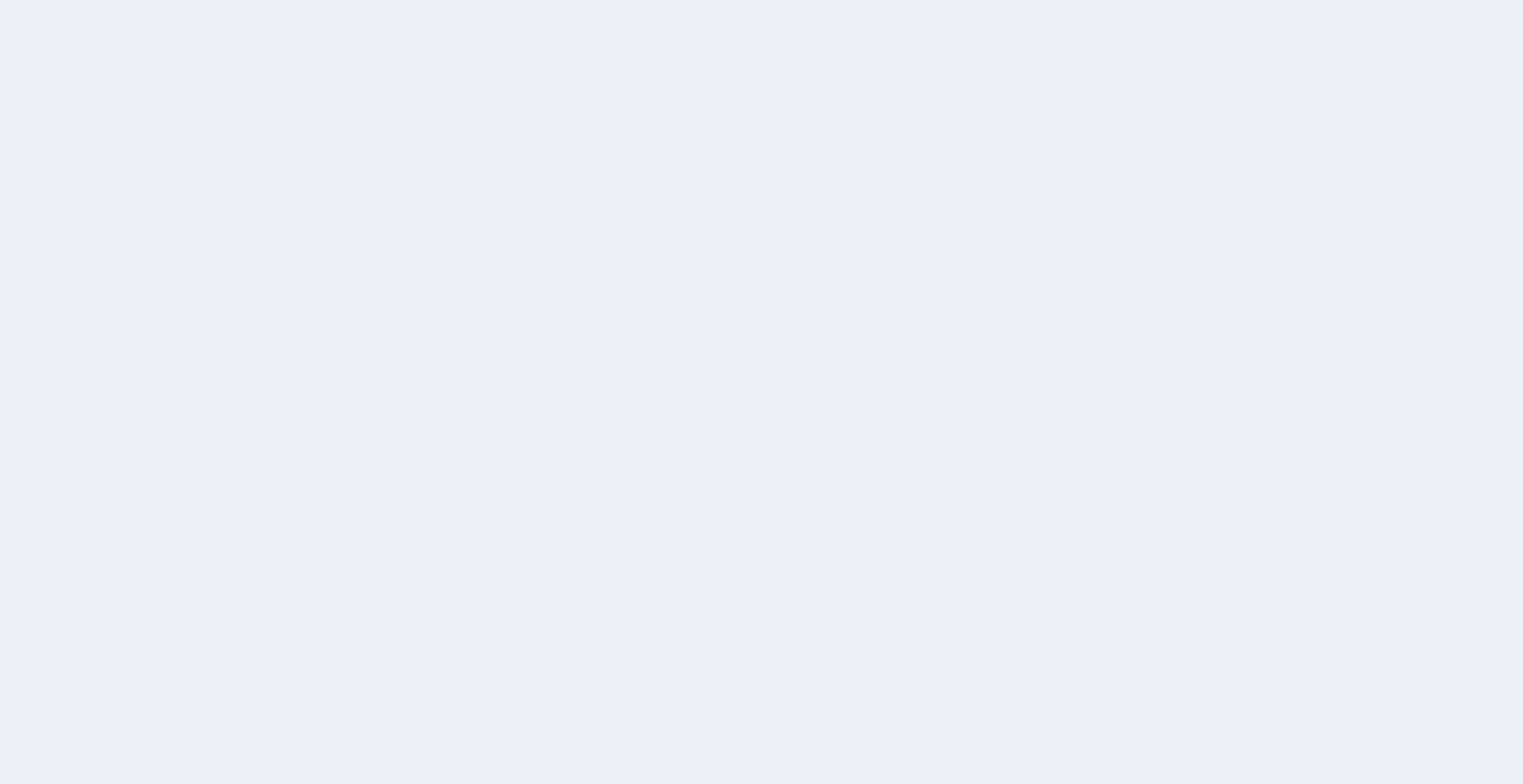 scroll, scrollTop: 0, scrollLeft: 0, axis: both 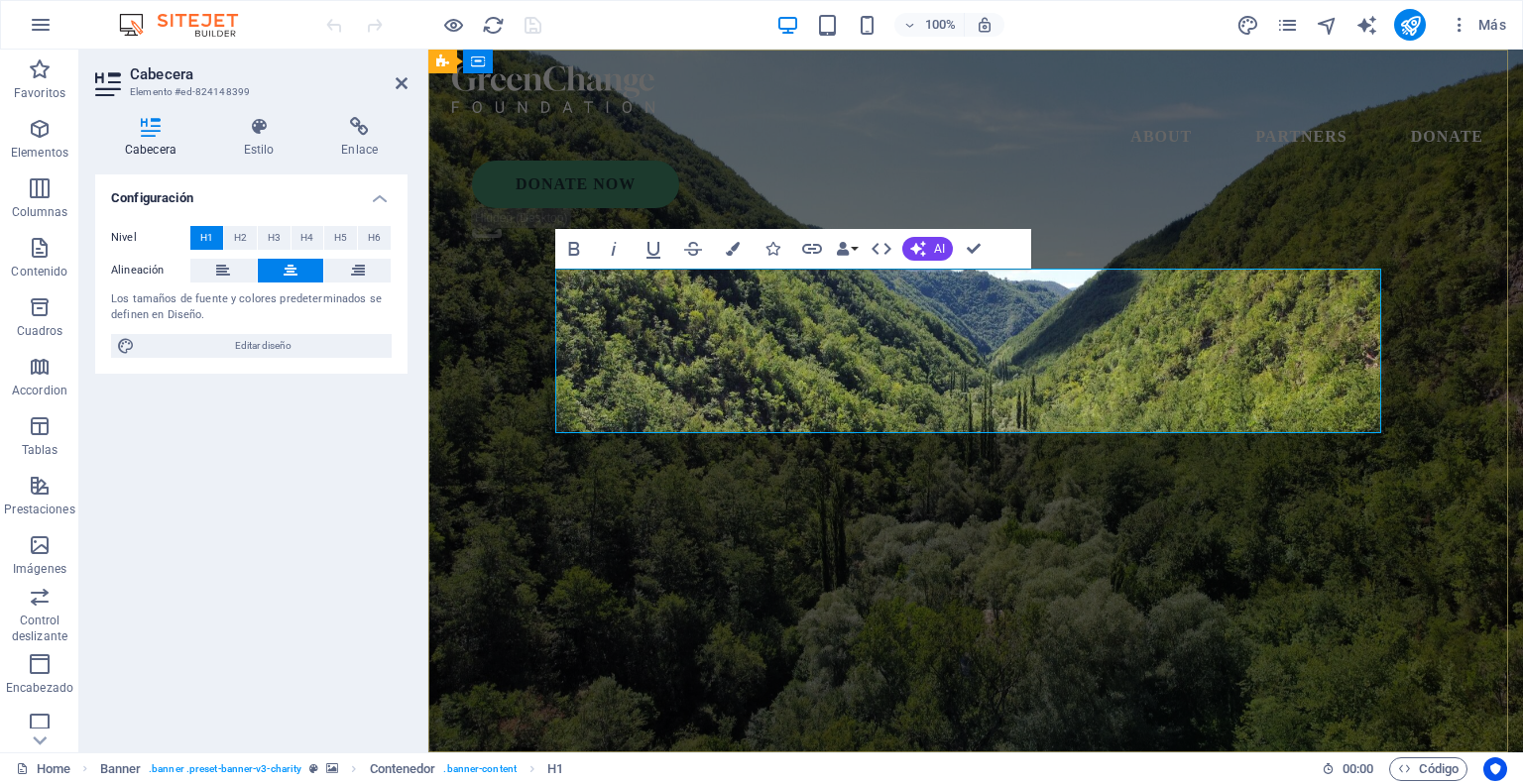 type 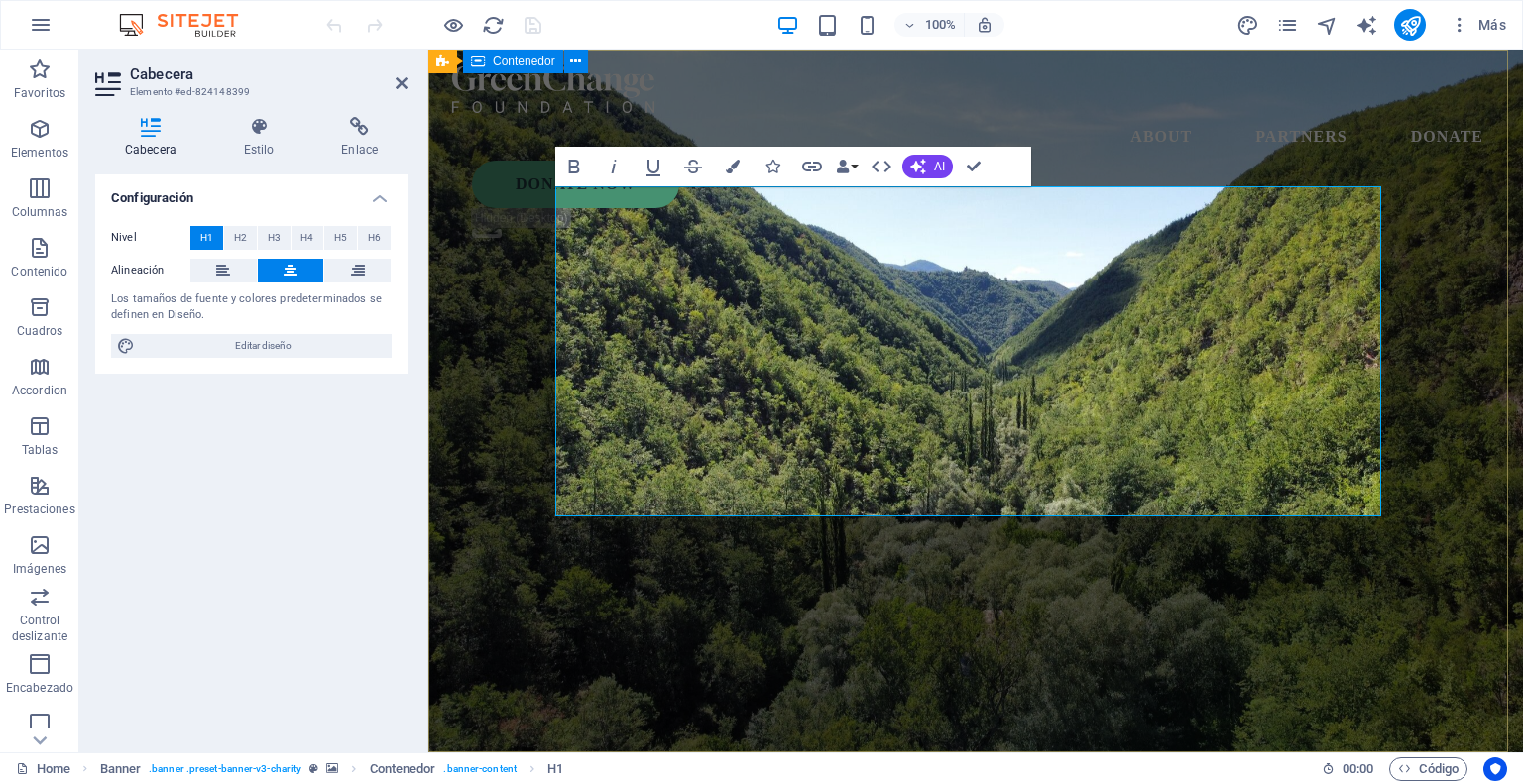 click on "Realizamos todo tipo de reformas y trabajos de fachada, tejados y muros de piedra Lorem ipsum dolor sit amet consectetur. Bibendum adipiscing morbi orci nibh eget posuere arcu volutpat nulla. Tortor cras suscipit augue sodales risus auctor. Fusce nunc vitae non dui ornare tellus nibh purus lectus." at bounding box center (976, 992) 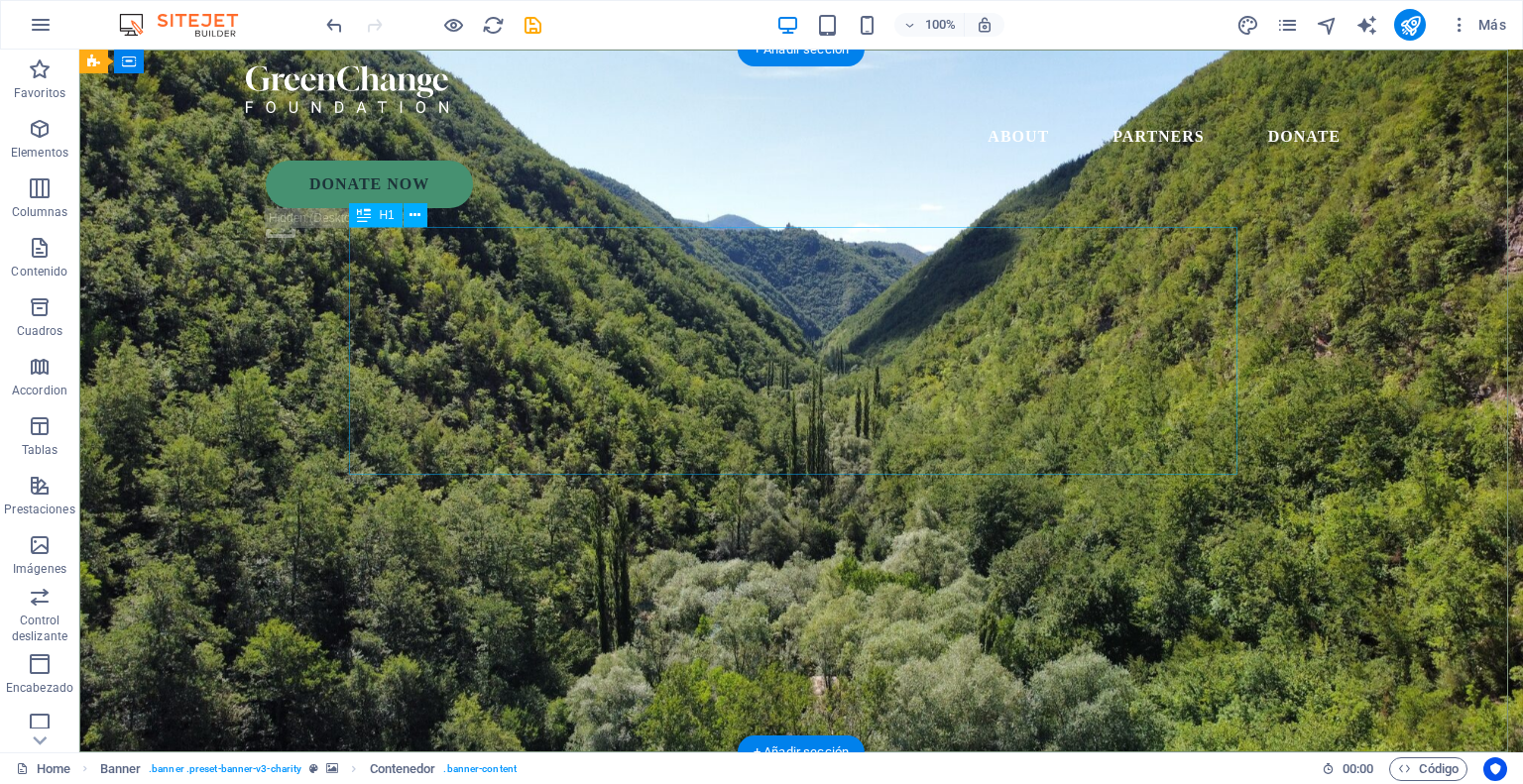 click on "Realizamos todo tipo de reformas y trabajos de fachada, tejados y muros de piedra" at bounding box center [801, 955] 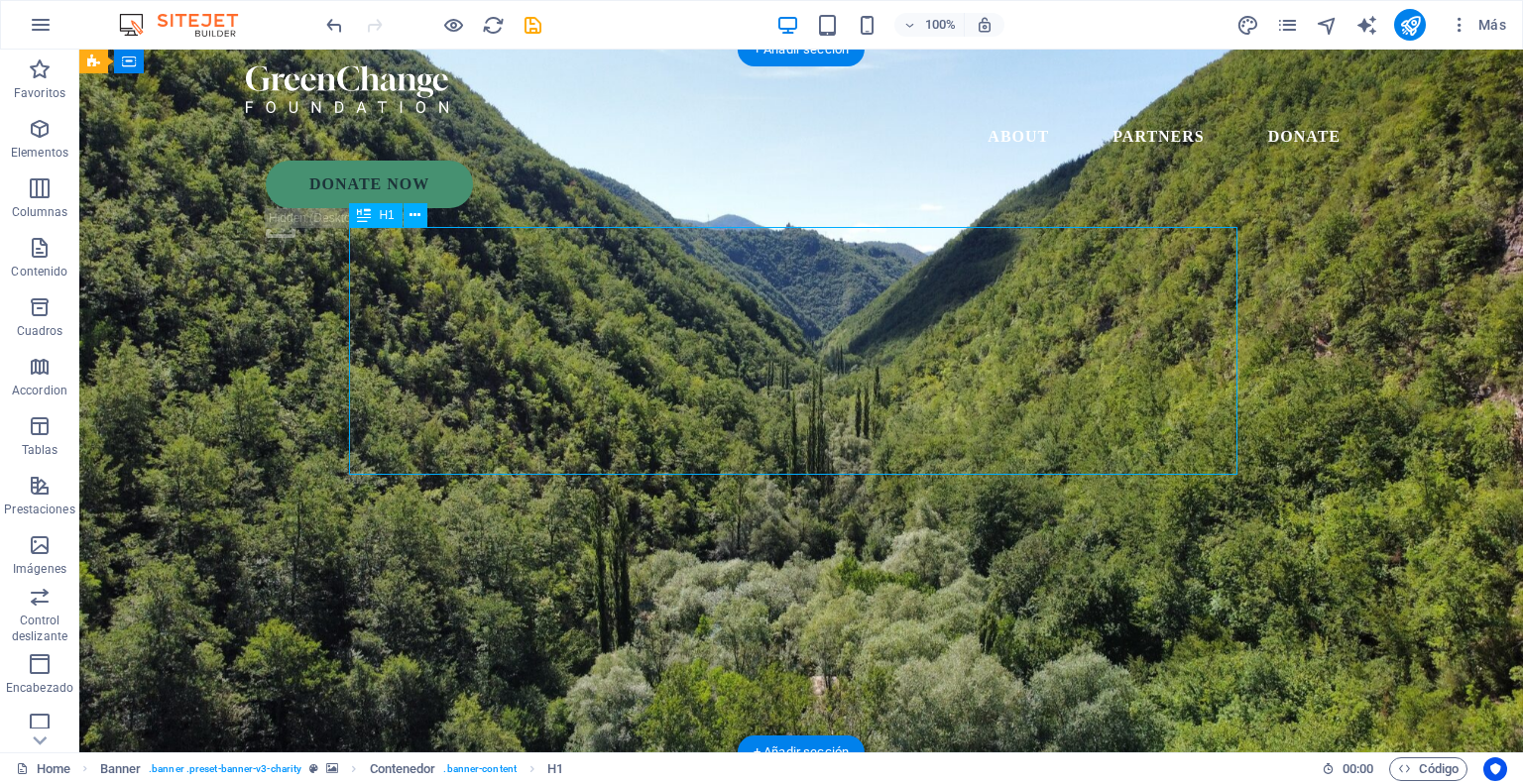 click on "Realizamos todo tipo de reformas y trabajos de fachada, tejados y muros de piedra" at bounding box center [801, 955] 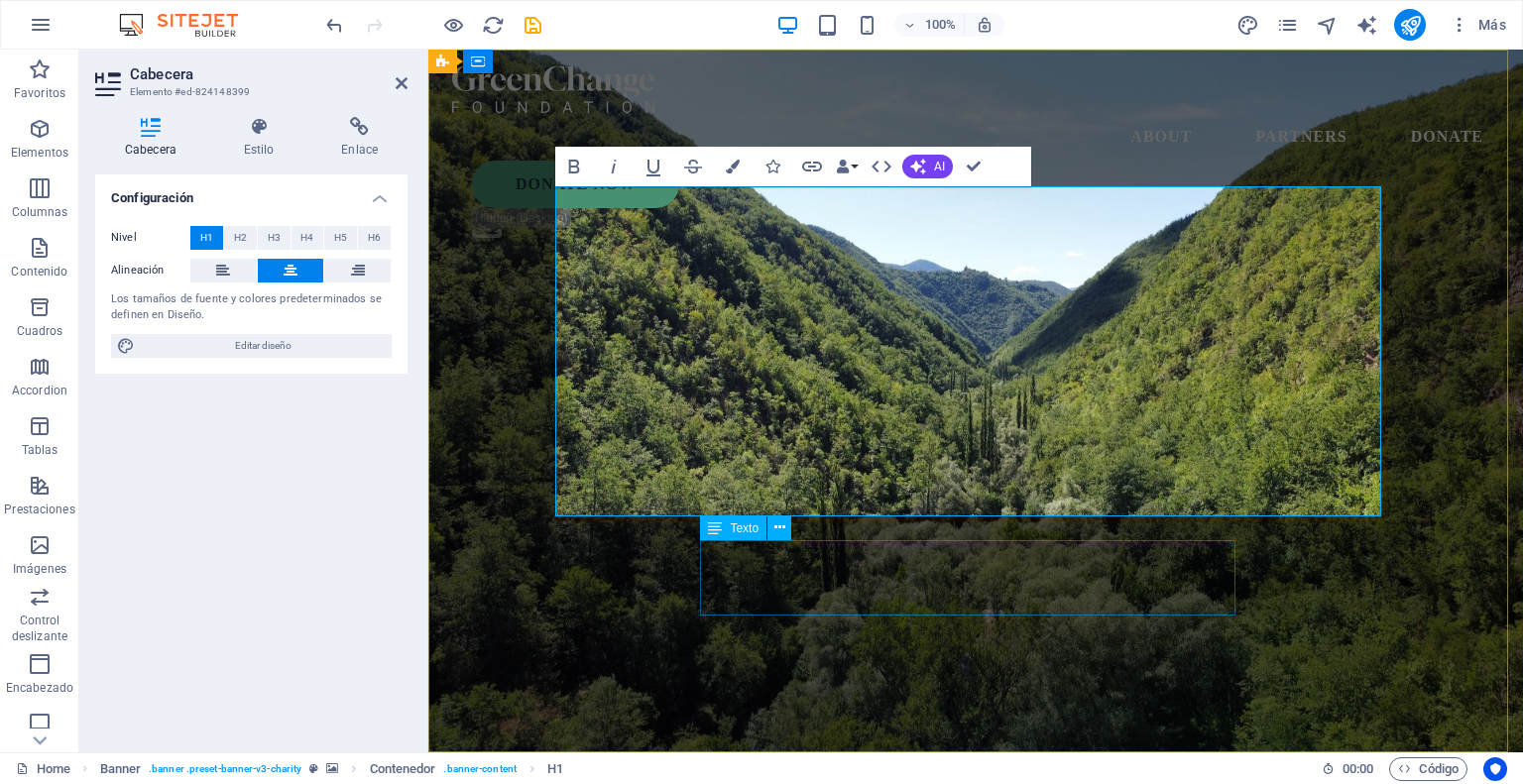 click on "Lorem ipsum dolor sit amet consectetur. Bibendum adipiscing morbi orci nibh eget posuere arcu volutpat nulla. Tortor cras suscipit augue sodales risus auctor. Fusce nunc vitae non dui ornare tellus nibh purus lectus." at bounding box center [976, 1128] 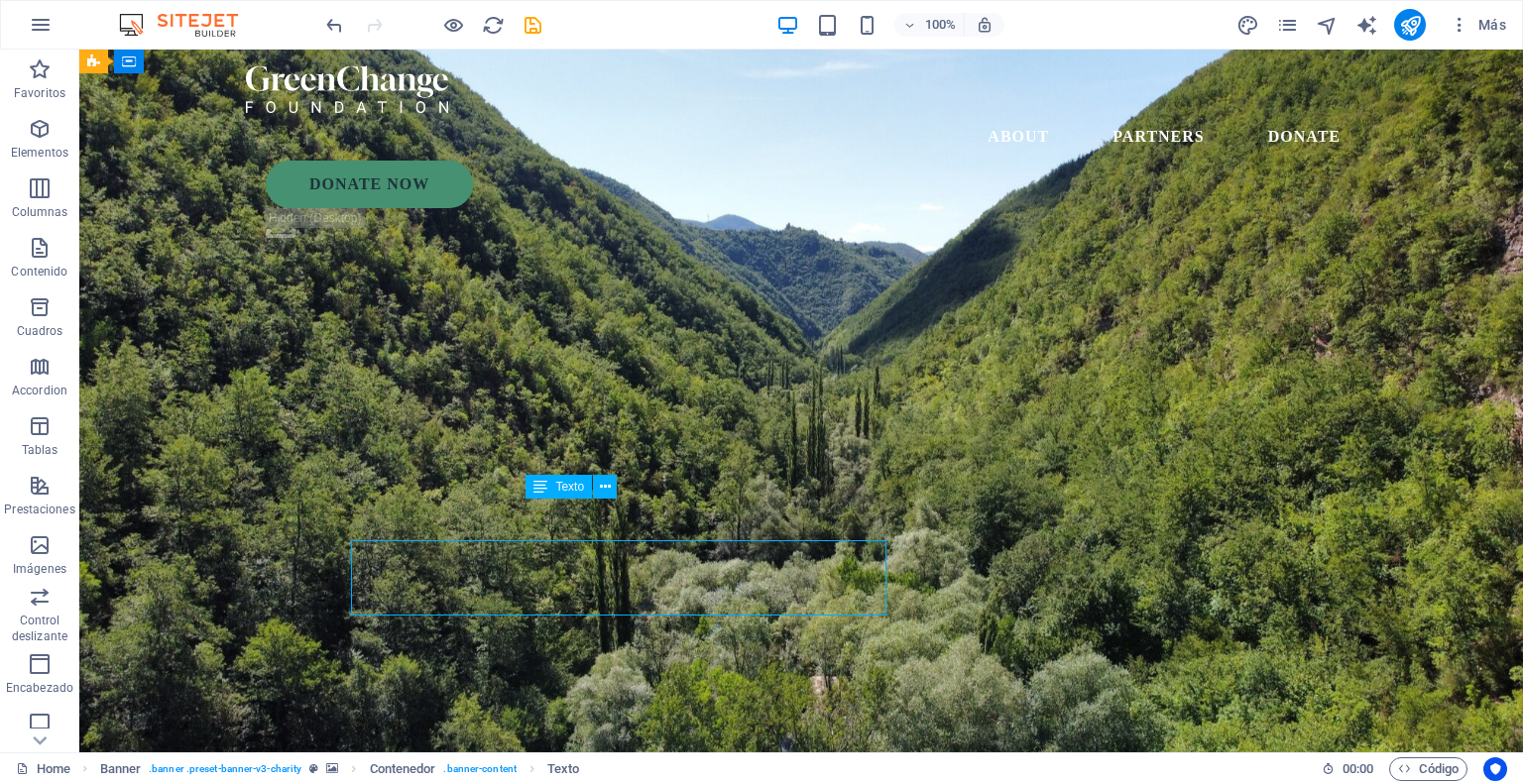click on "Lorem ipsum dolor sit amet consectetur. Bibendum adipiscing morbi orci nibh eget posuere arcu volutpat nulla. Tortor cras suscipit augue sodales risus auctor. Fusce nunc vitae non dui ornare tellus nibh purus lectus." at bounding box center (801, 1128) 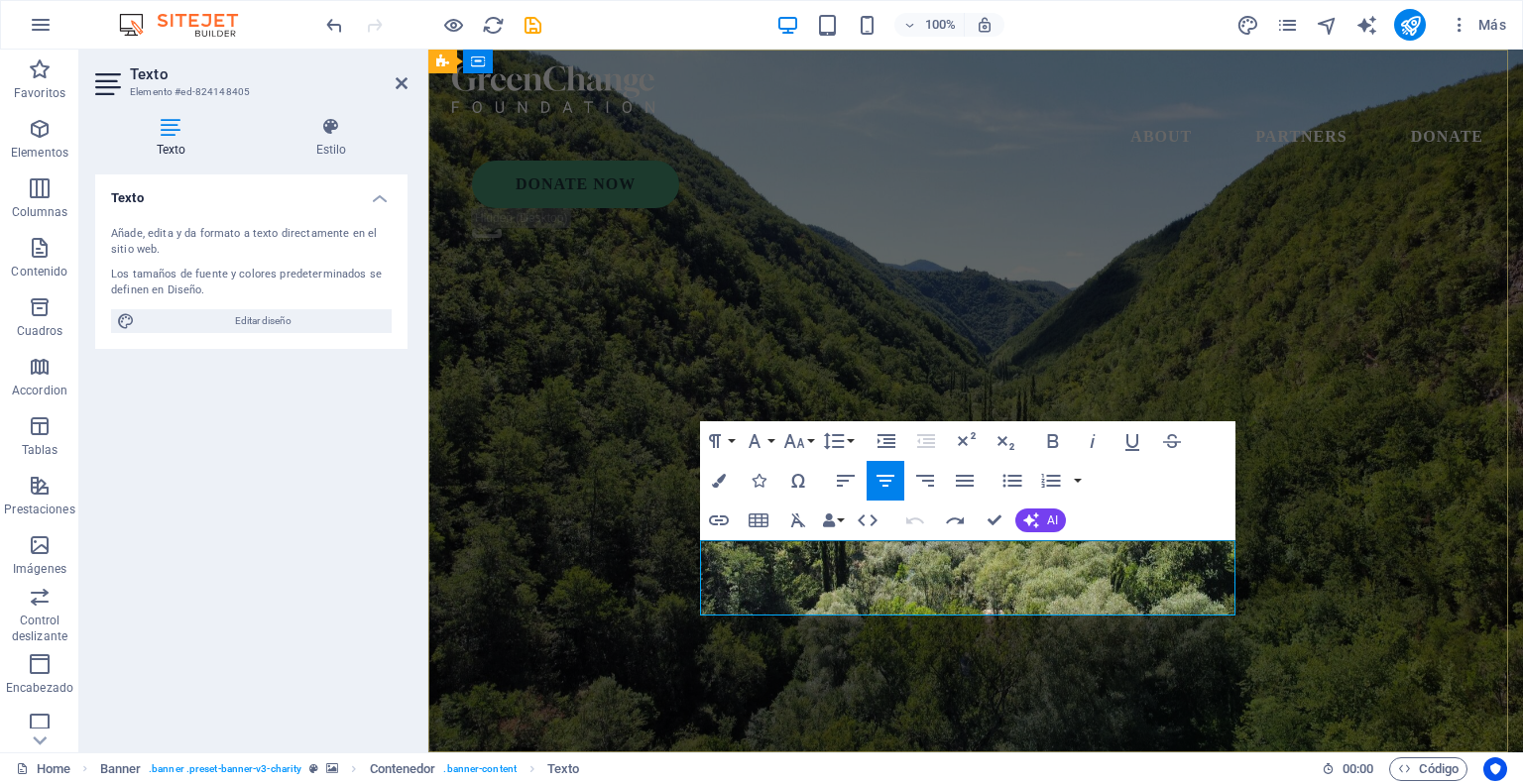 type 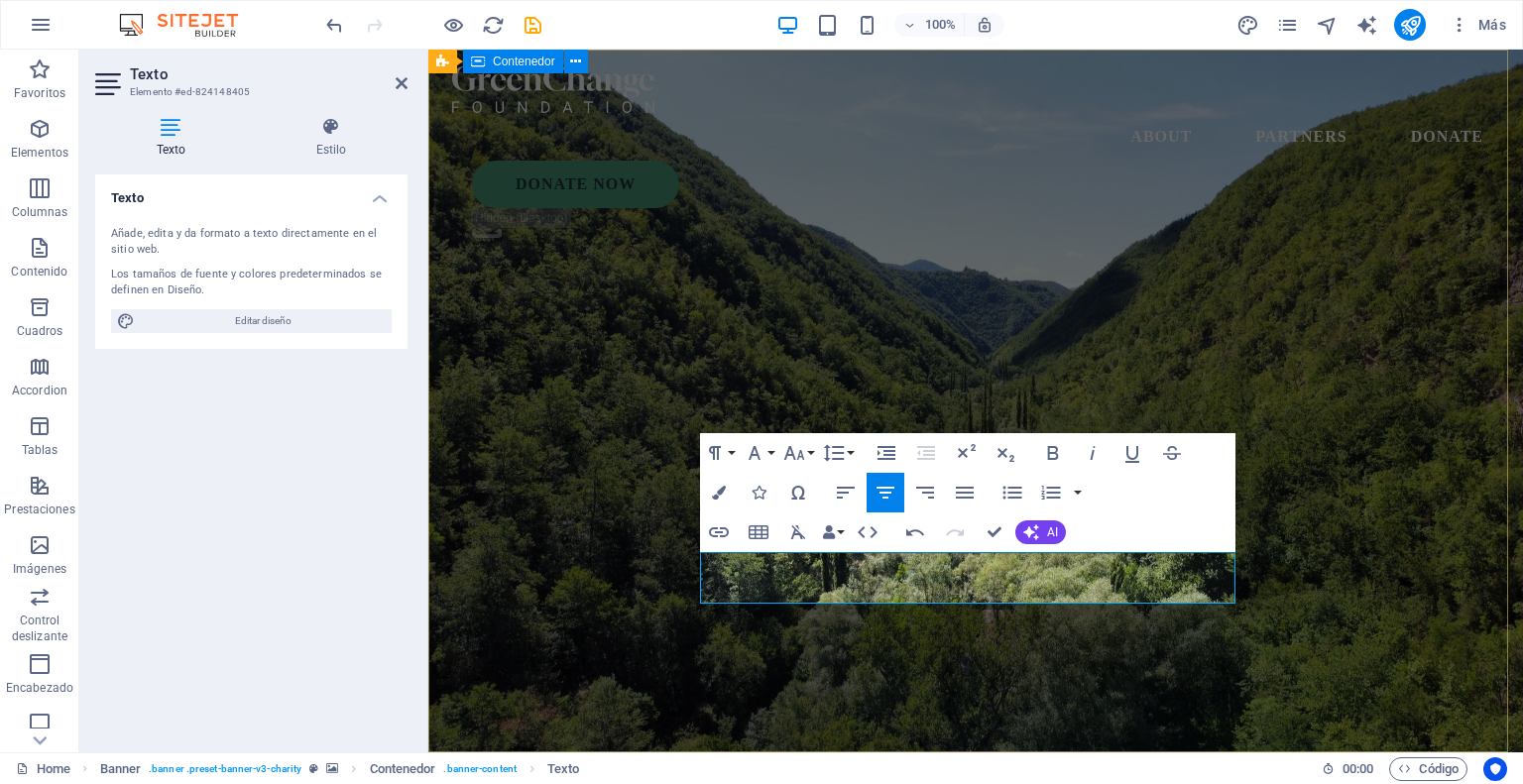 click on "Realizamos todo tipo de reformas y trabajos de fachada, tejados y muros de piedra Más de 25 años de experiencia en todo tipo de reformas, trabajos de fachada, tejados y muros de piedra. Proyectos en las Merindades, Cantabria y Euskadi." at bounding box center (976, 979) 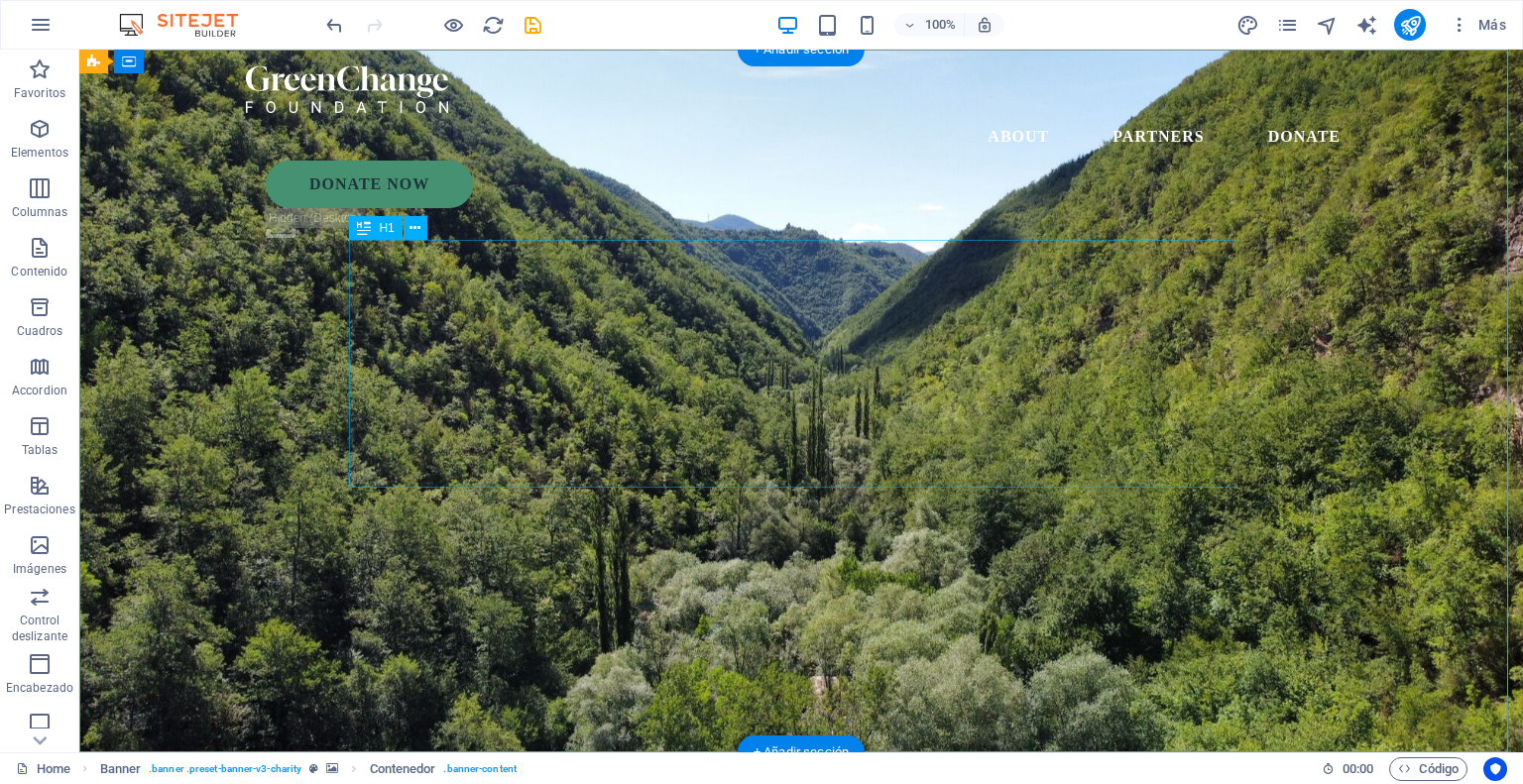 click on "Realizamos todo tipo de reformas y trabajos de fachada, tejados y muros de piedra" at bounding box center (801, 955) 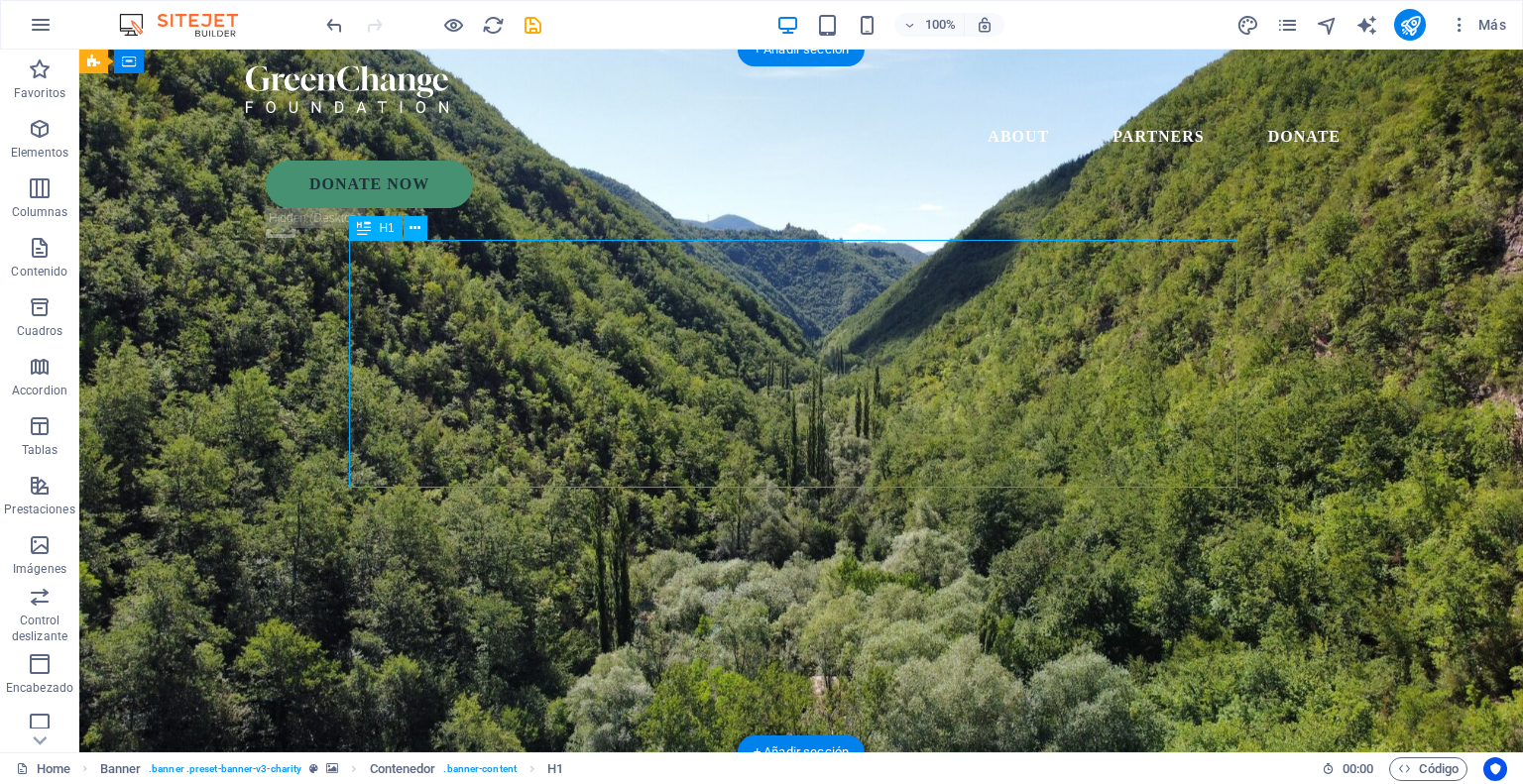 click on "Realizamos todo tipo de reformas y trabajos de fachada, tejados y muros de piedra" at bounding box center (801, 955) 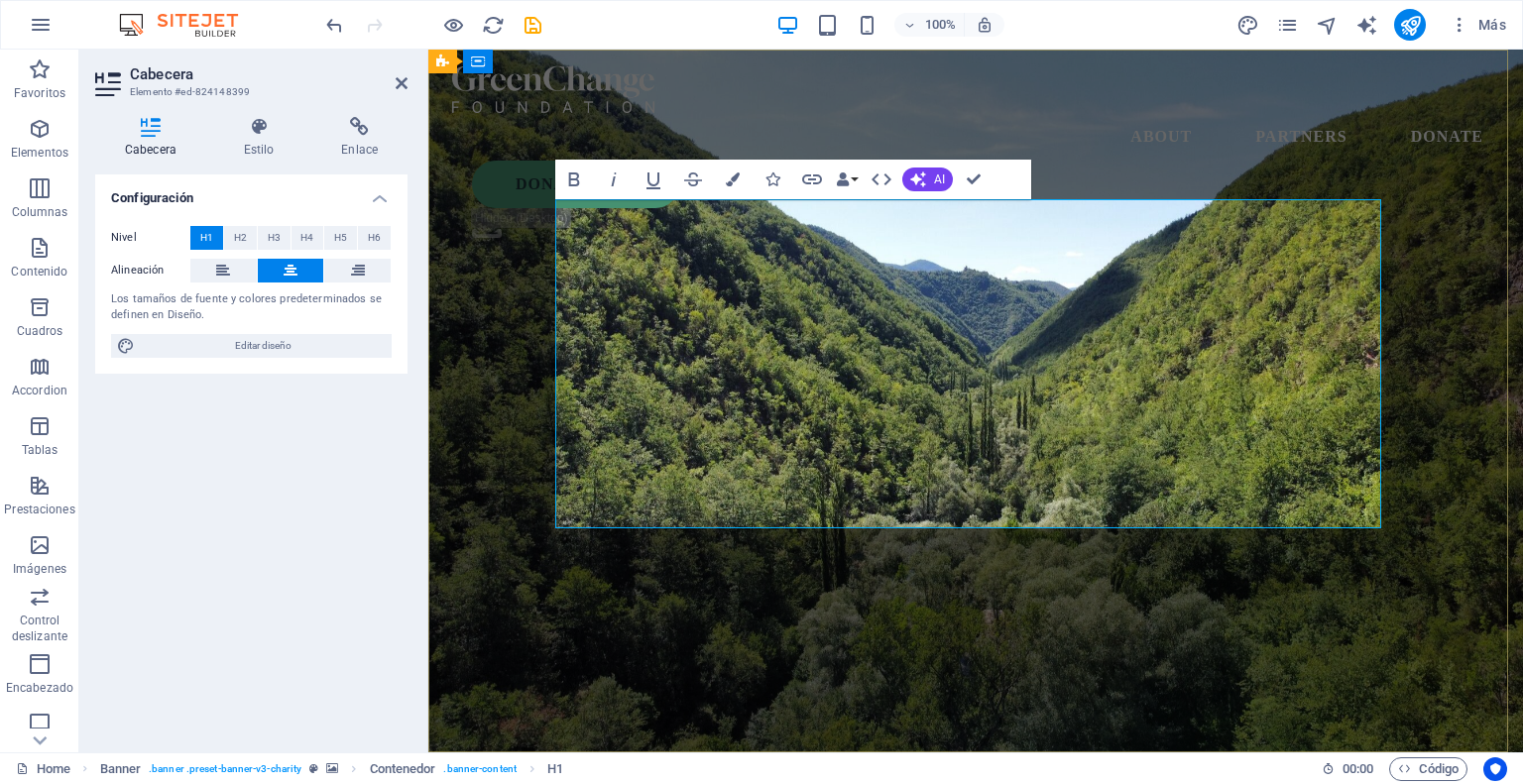 click on "Realizamos todo tipo de reformas y trabajos de fachada, tejados y muros de piedra" at bounding box center [975, 954] 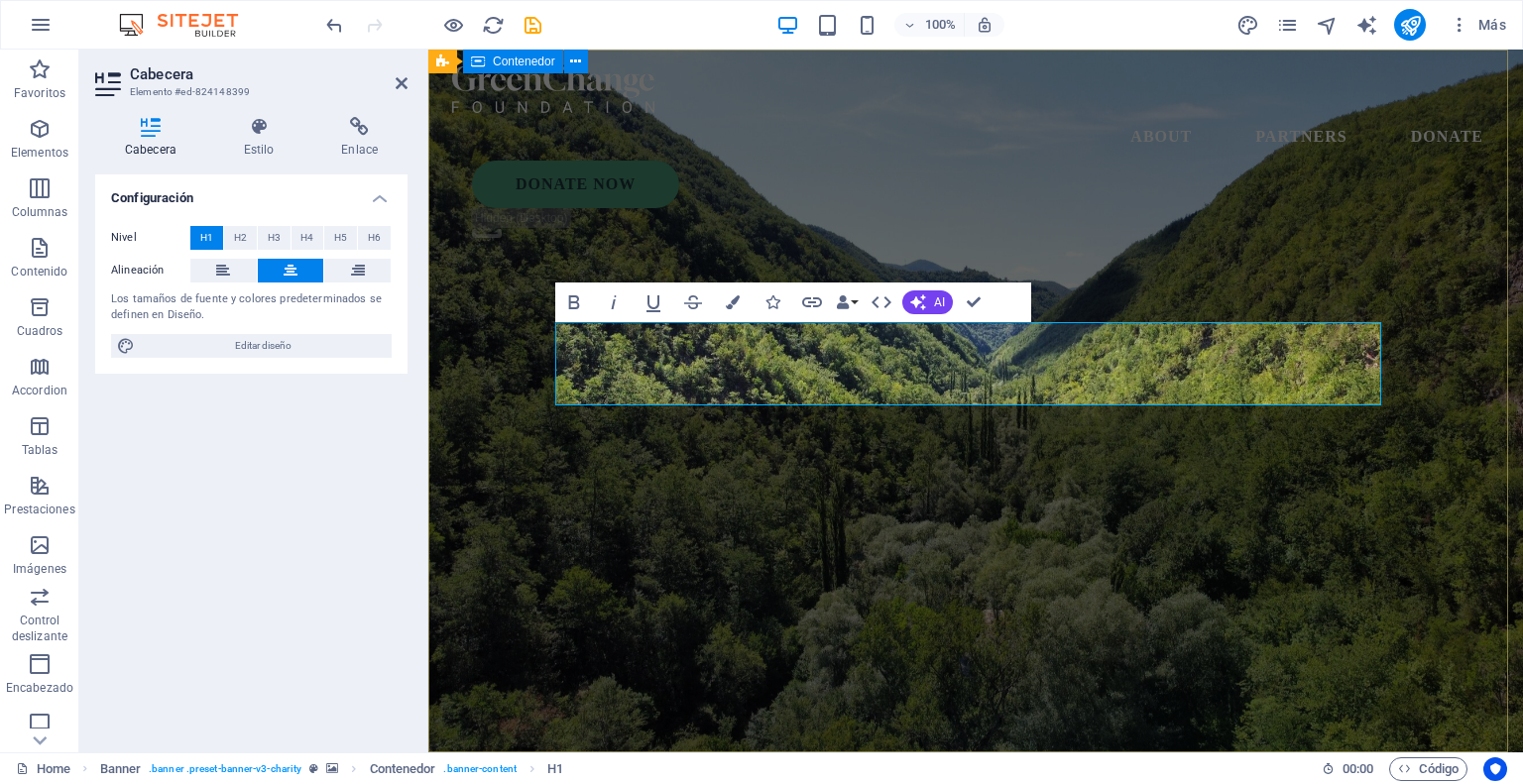 click on "Reformas ByD Más de 25 años de experiencia en todo tipo de reformas, trabajos de fachada, tejados y muros de piedra. Proyectos en las Merindades, Cantabria y Euskadi." at bounding box center (976, 897) 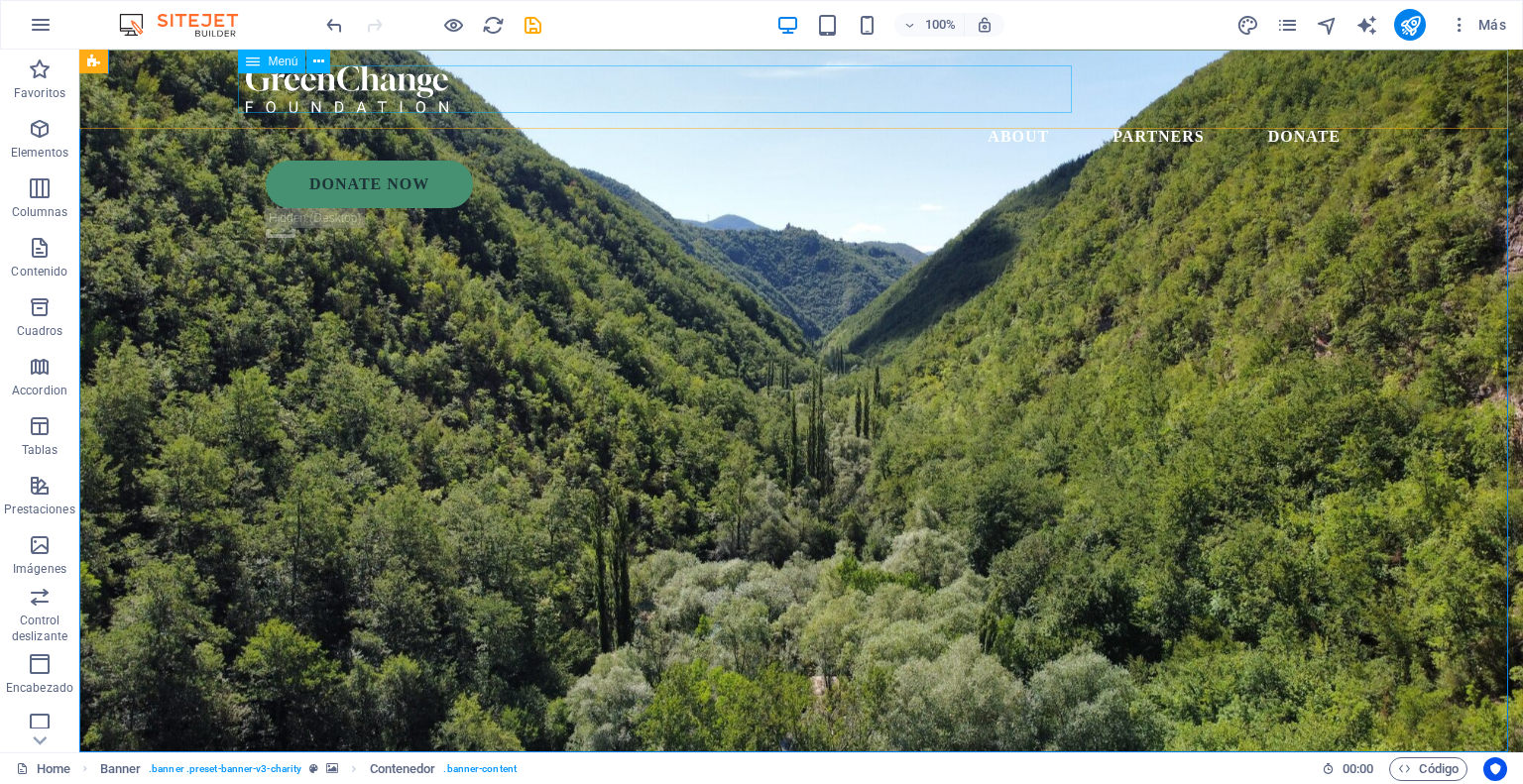 click on "About Partners Donate" at bounding box center (801, 137) 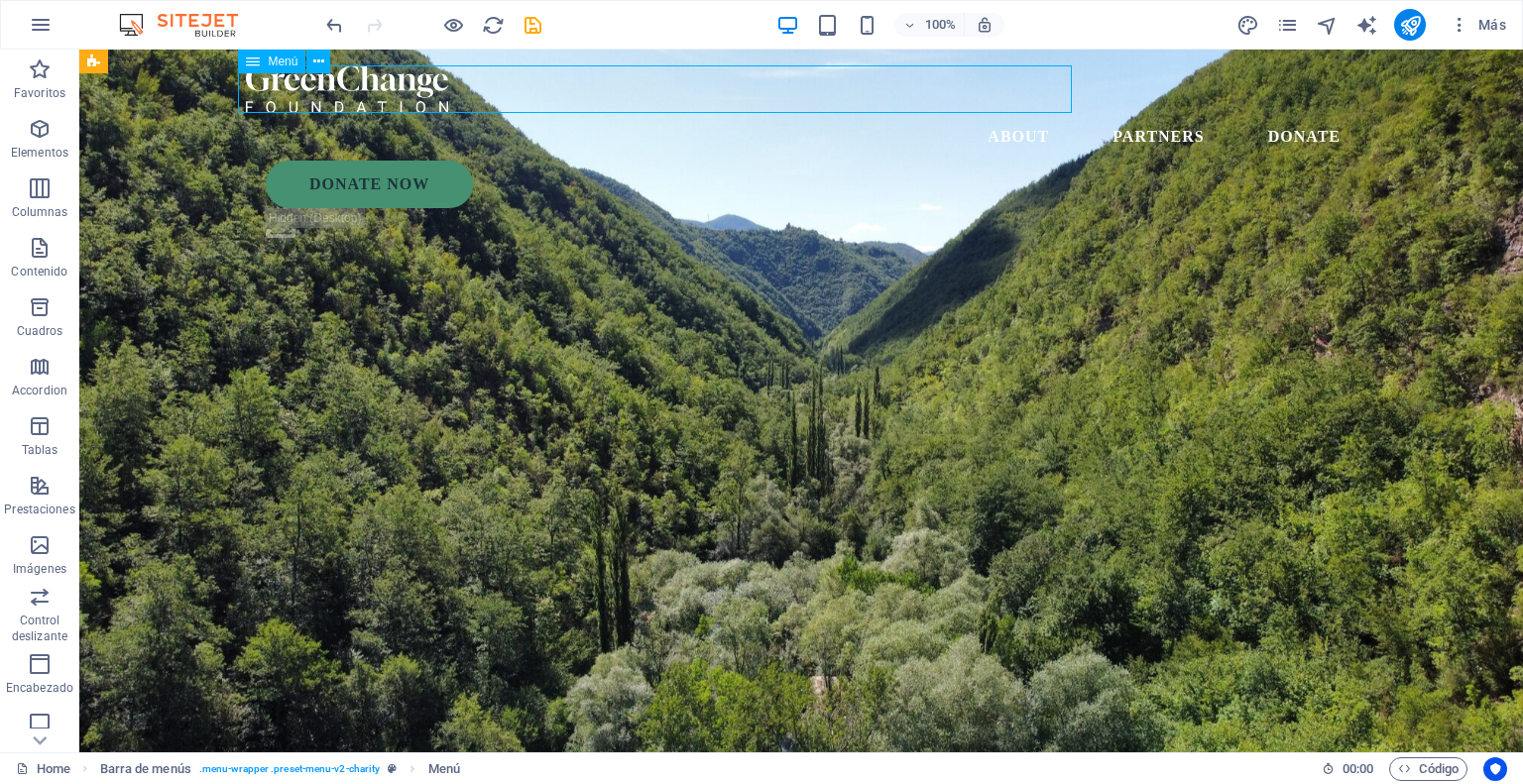 click on "About Partners Donate" at bounding box center (801, 137) 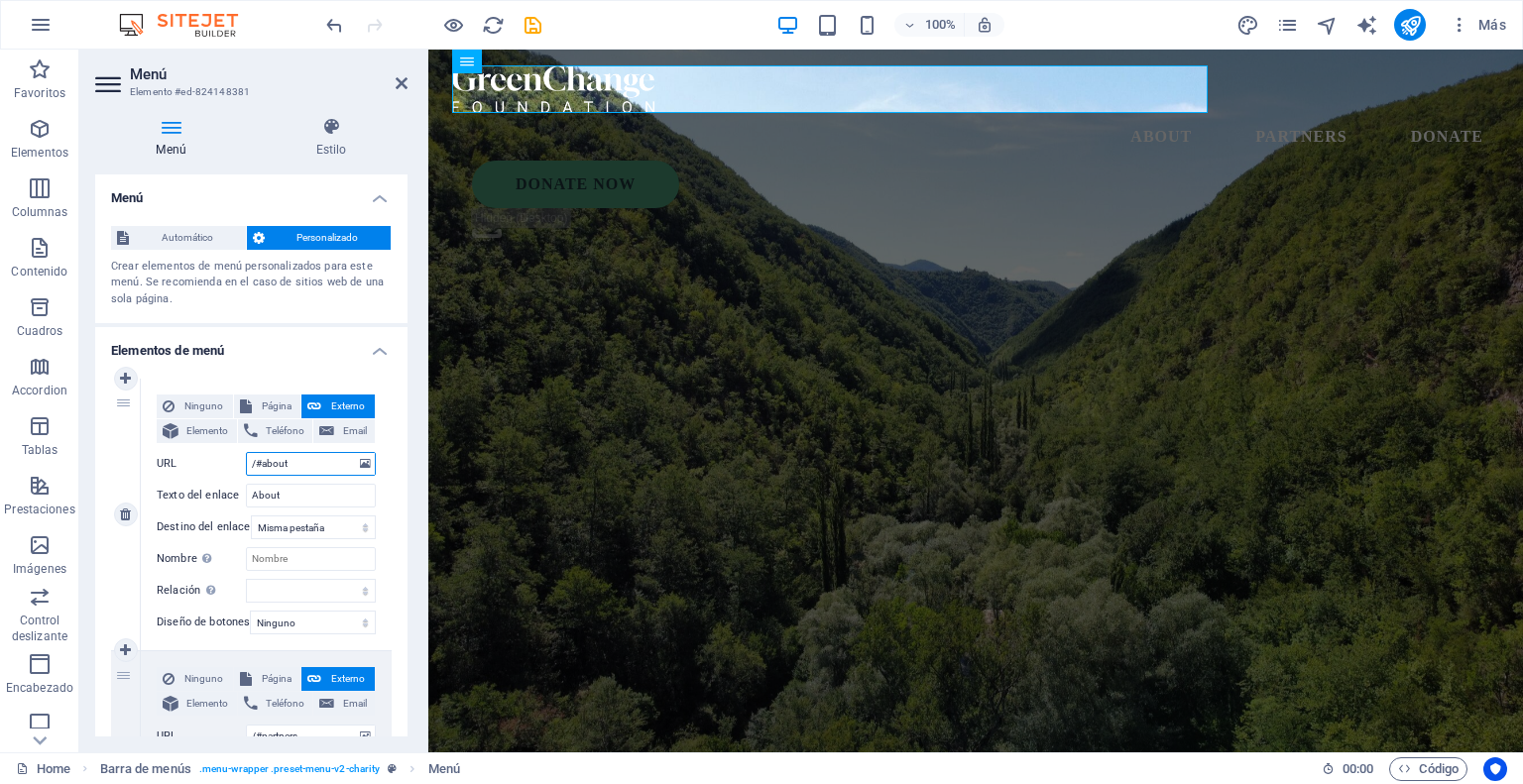 click on "/#about" at bounding box center [310, 464] 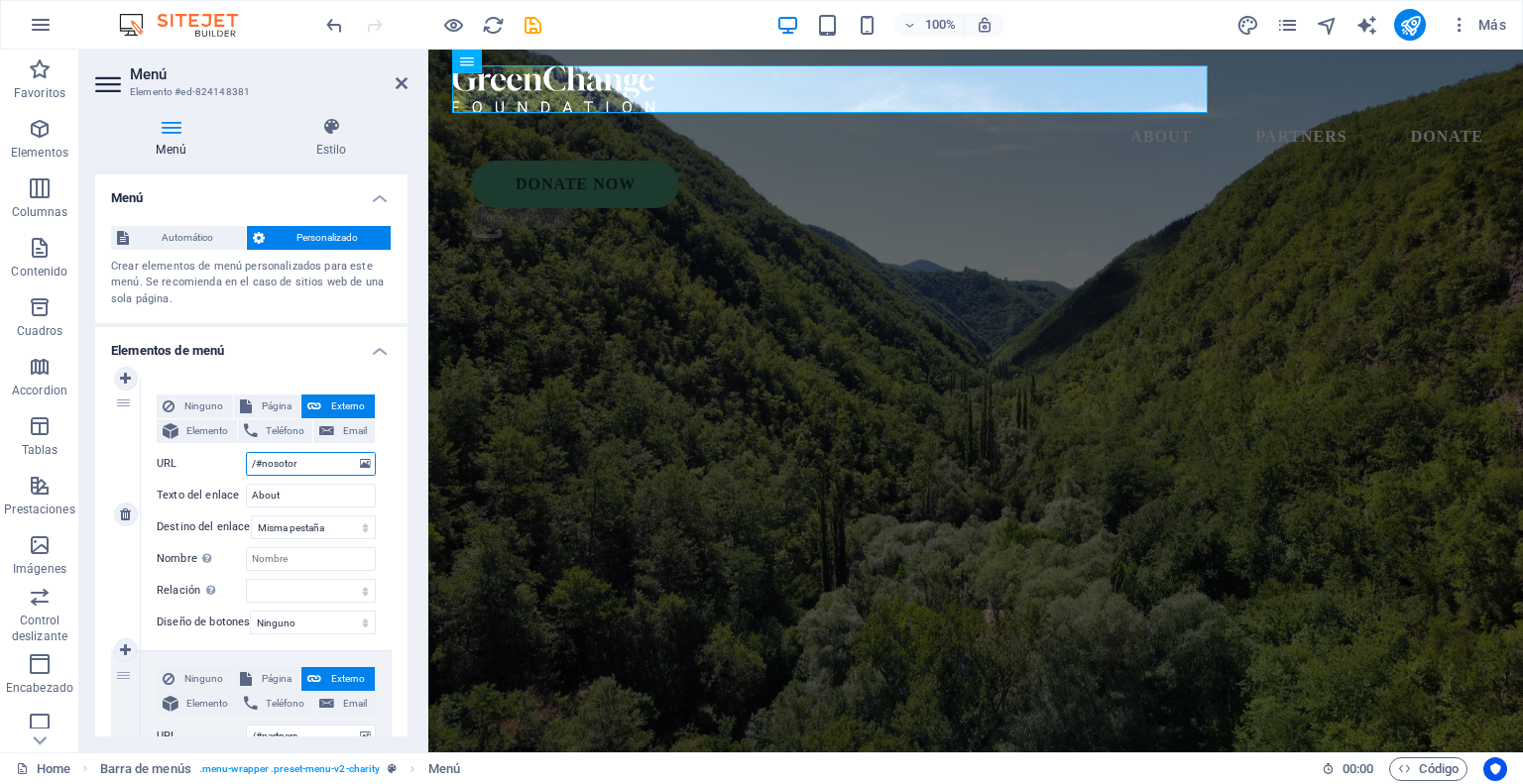 type on "/#nosotors" 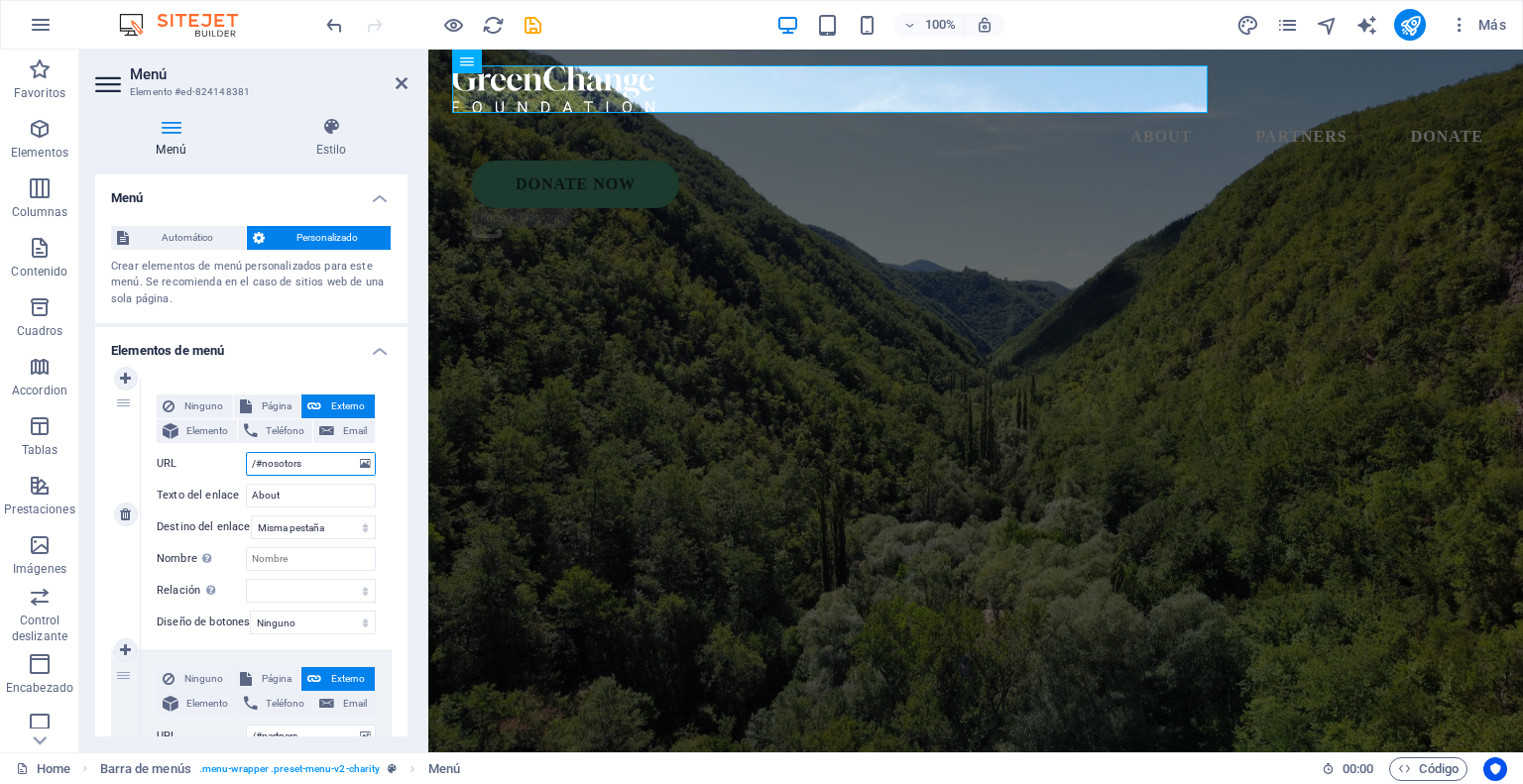 select 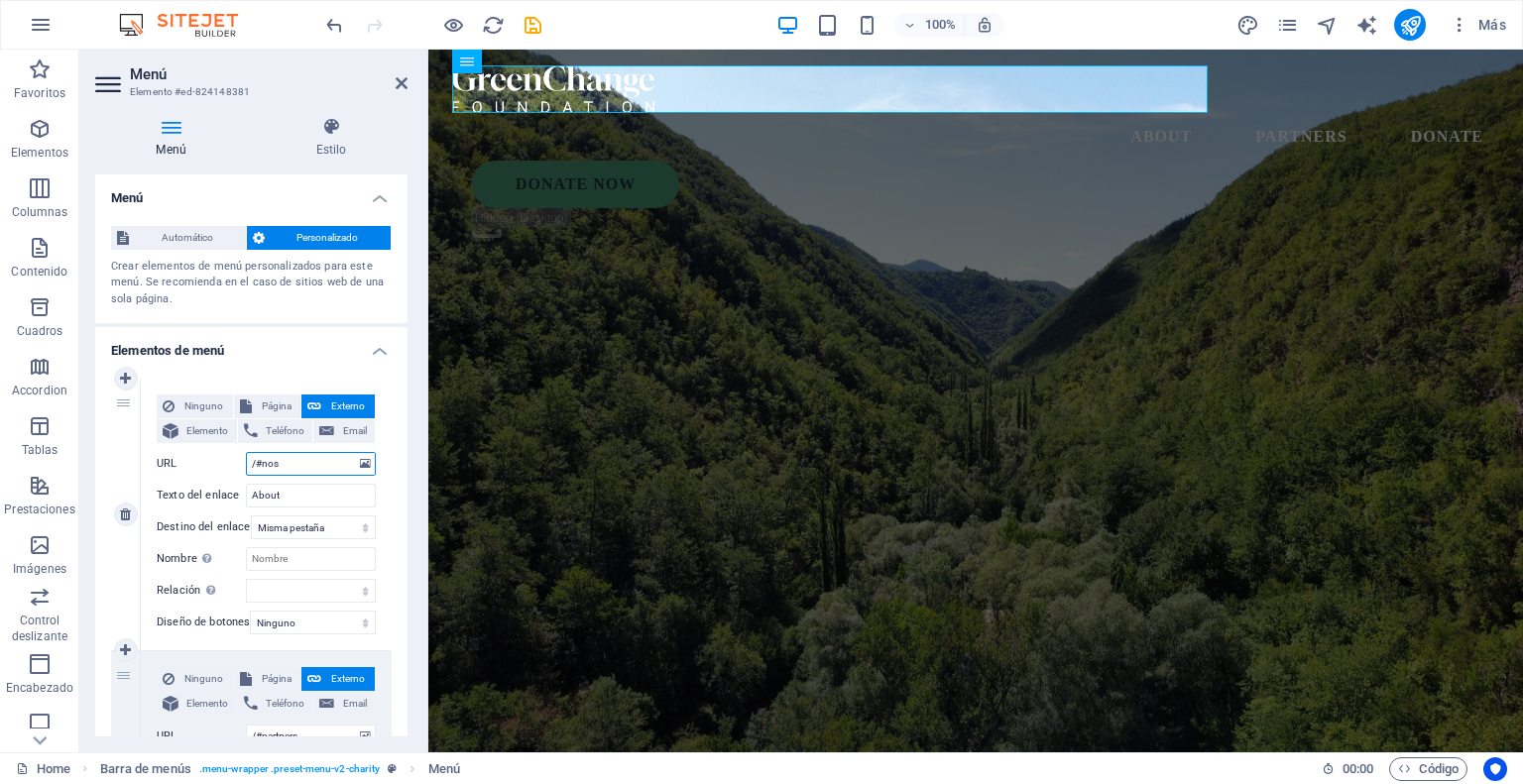 type on "/#noso" 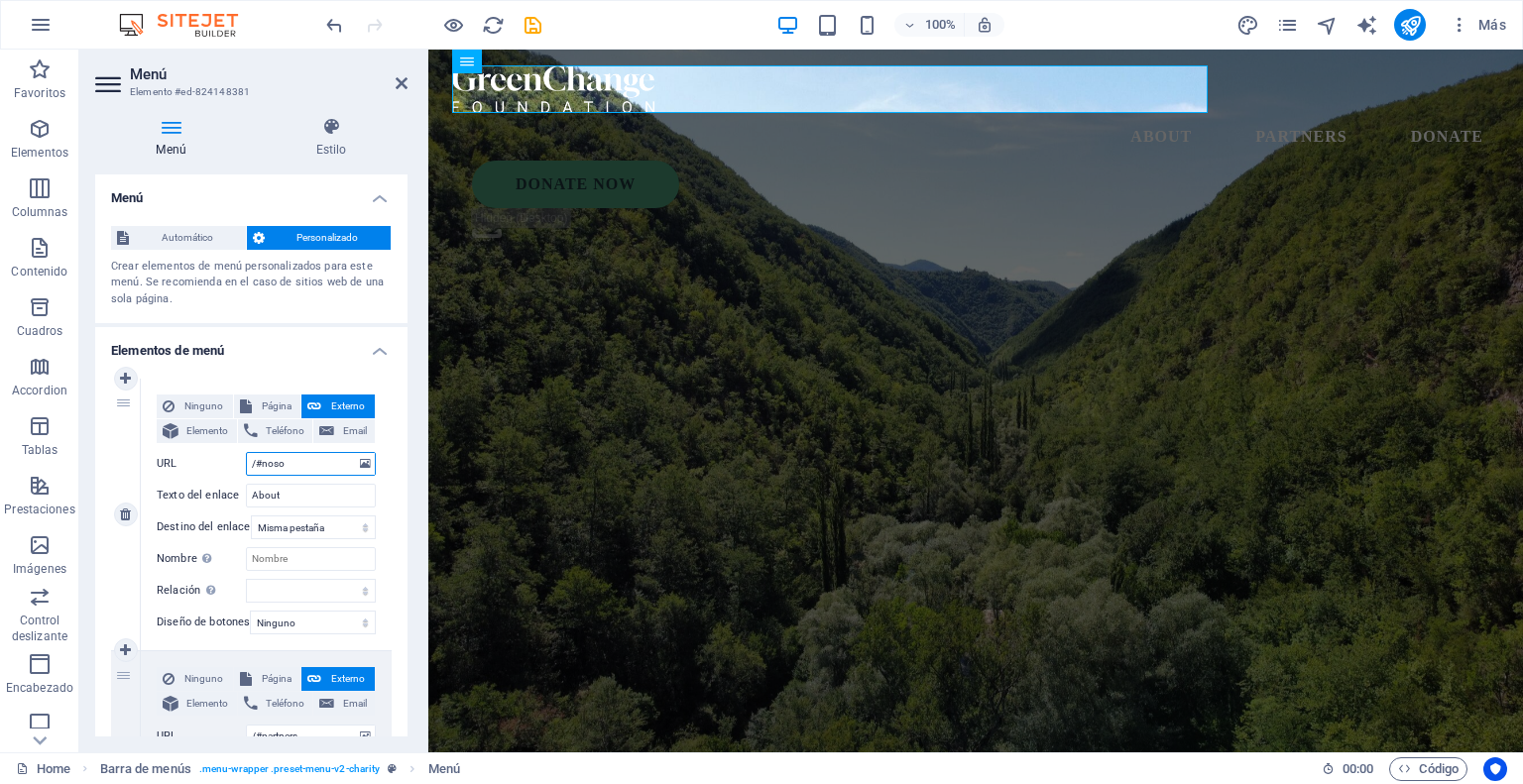 select 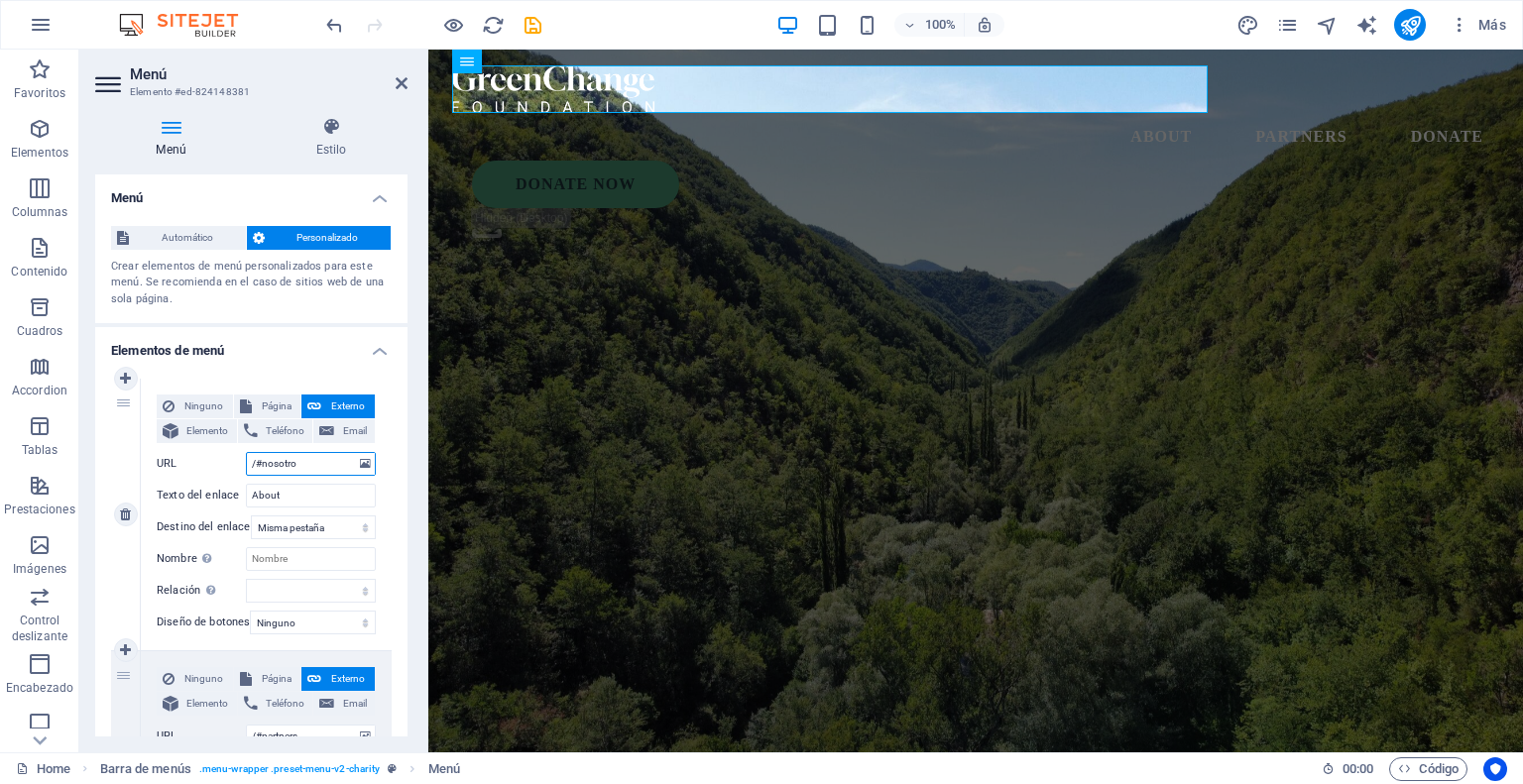 type on "/#nosotros" 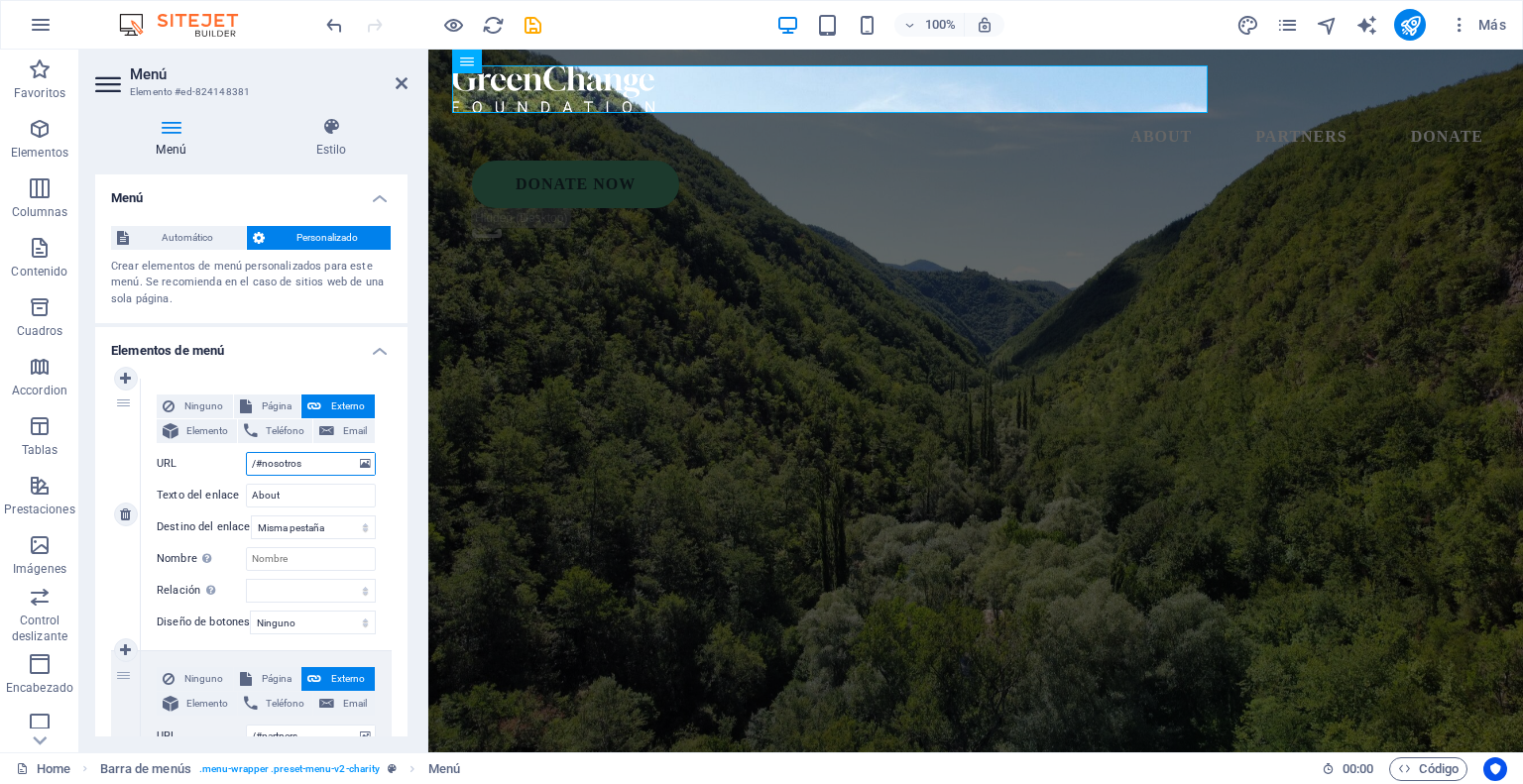 select 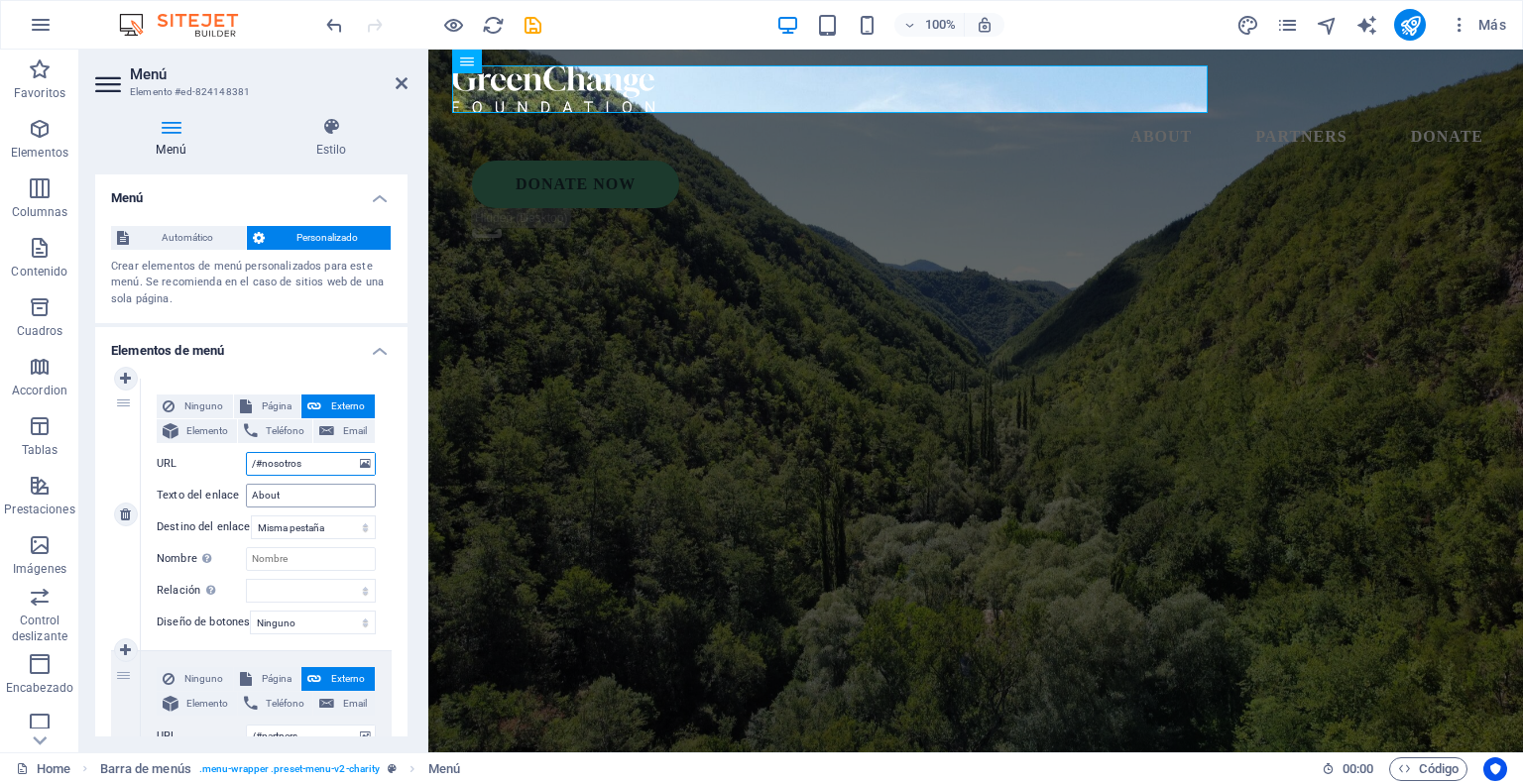 type on "/#nosotros" 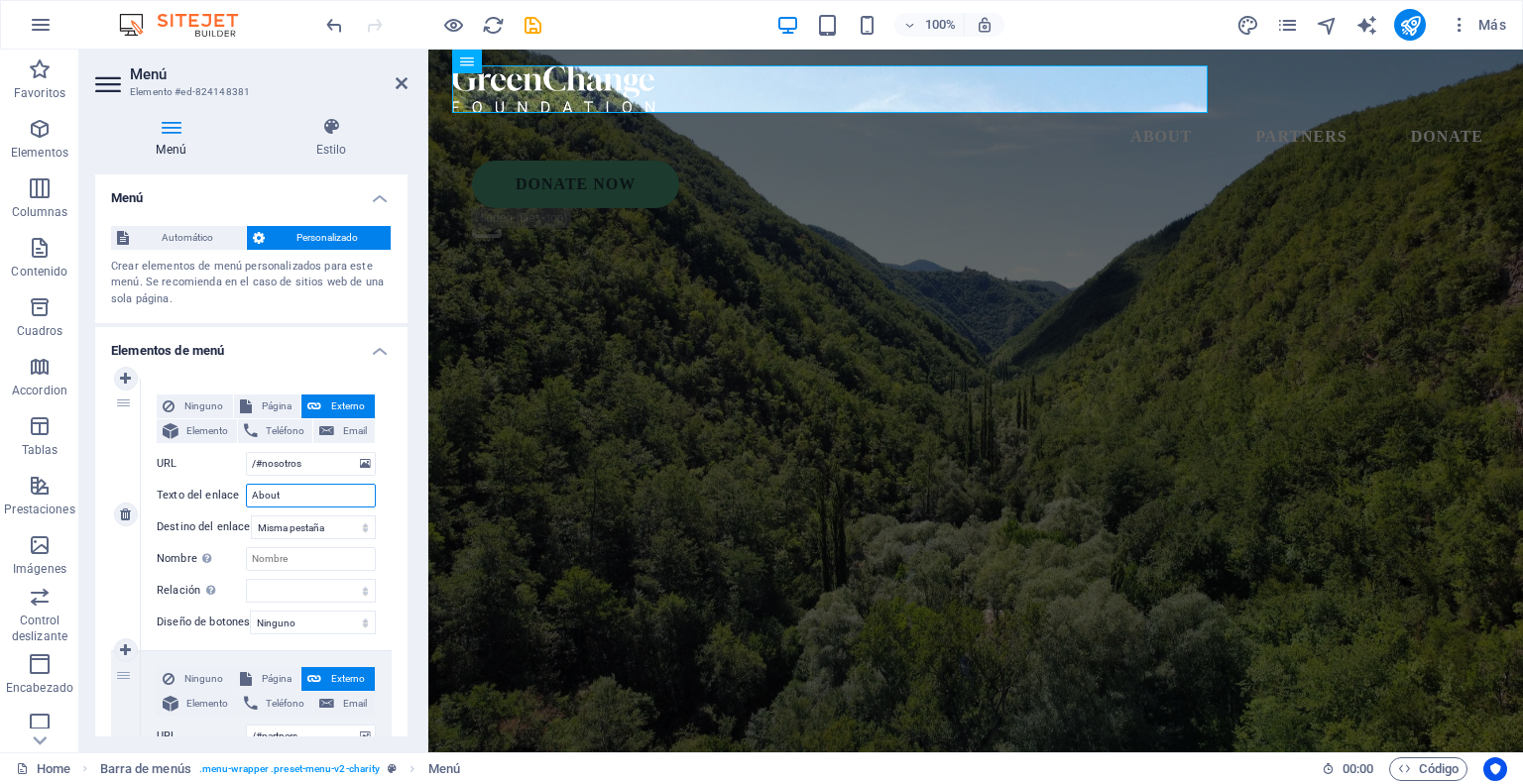 click on "About" at bounding box center (310, 496) 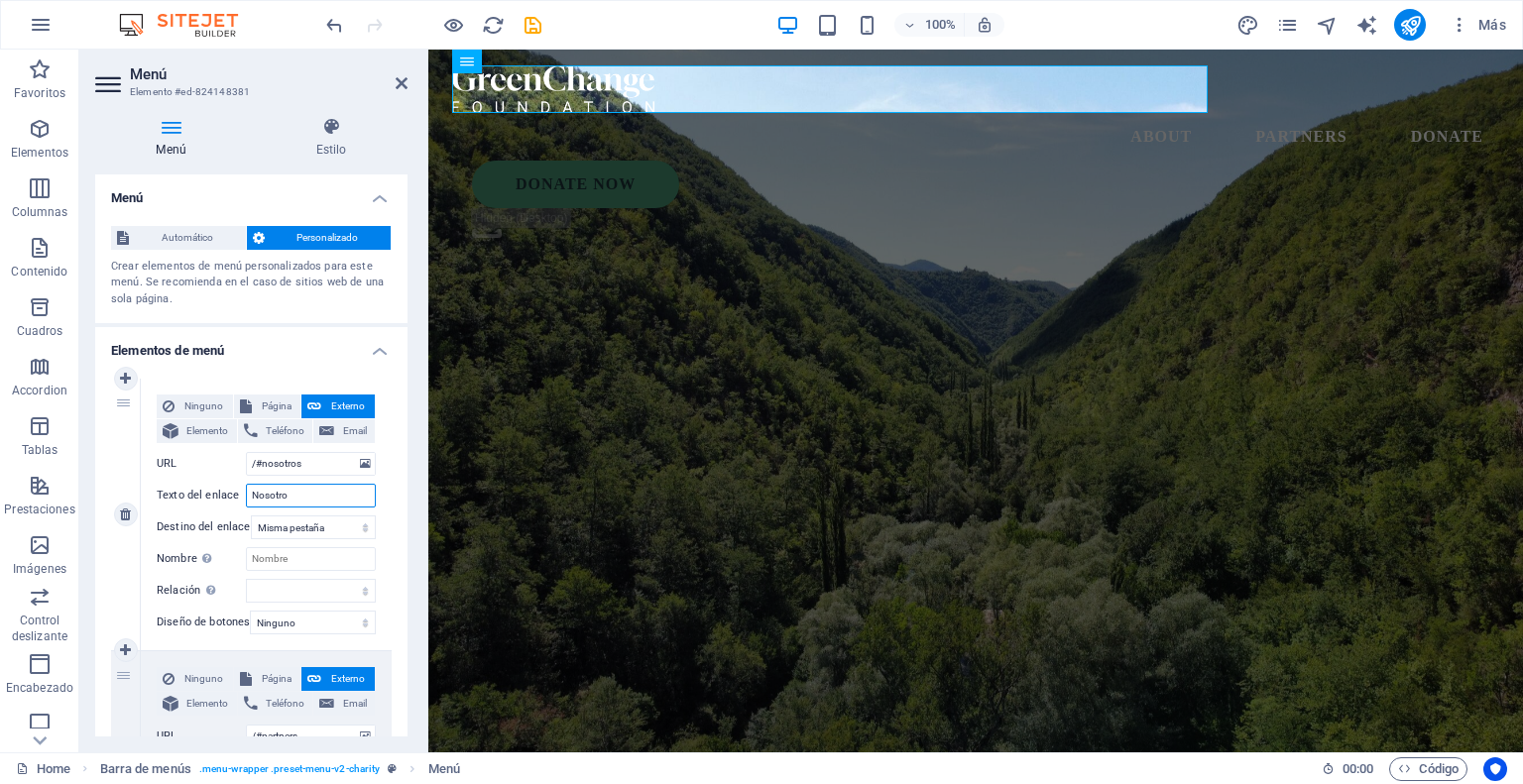 type on "Nosotros" 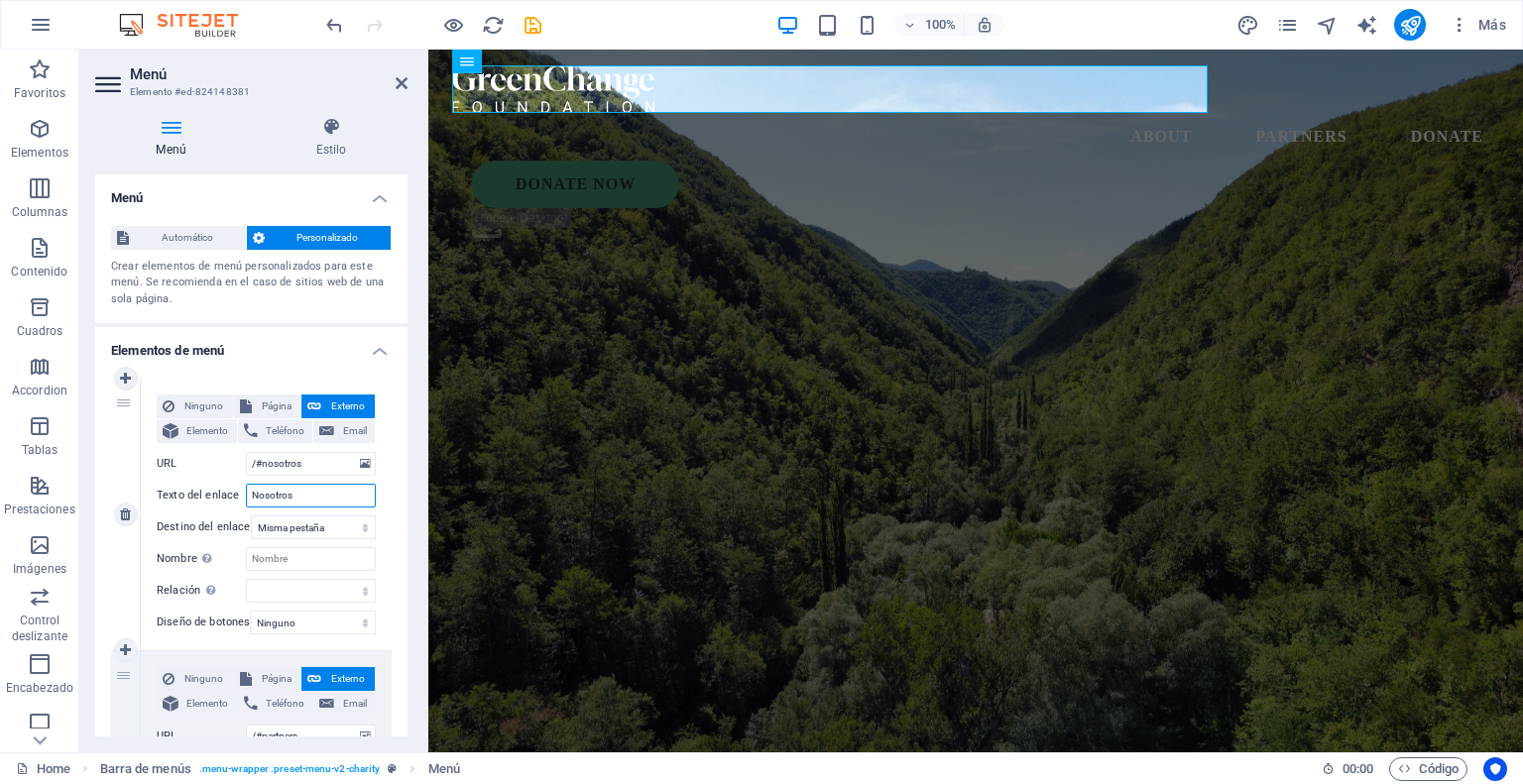 select 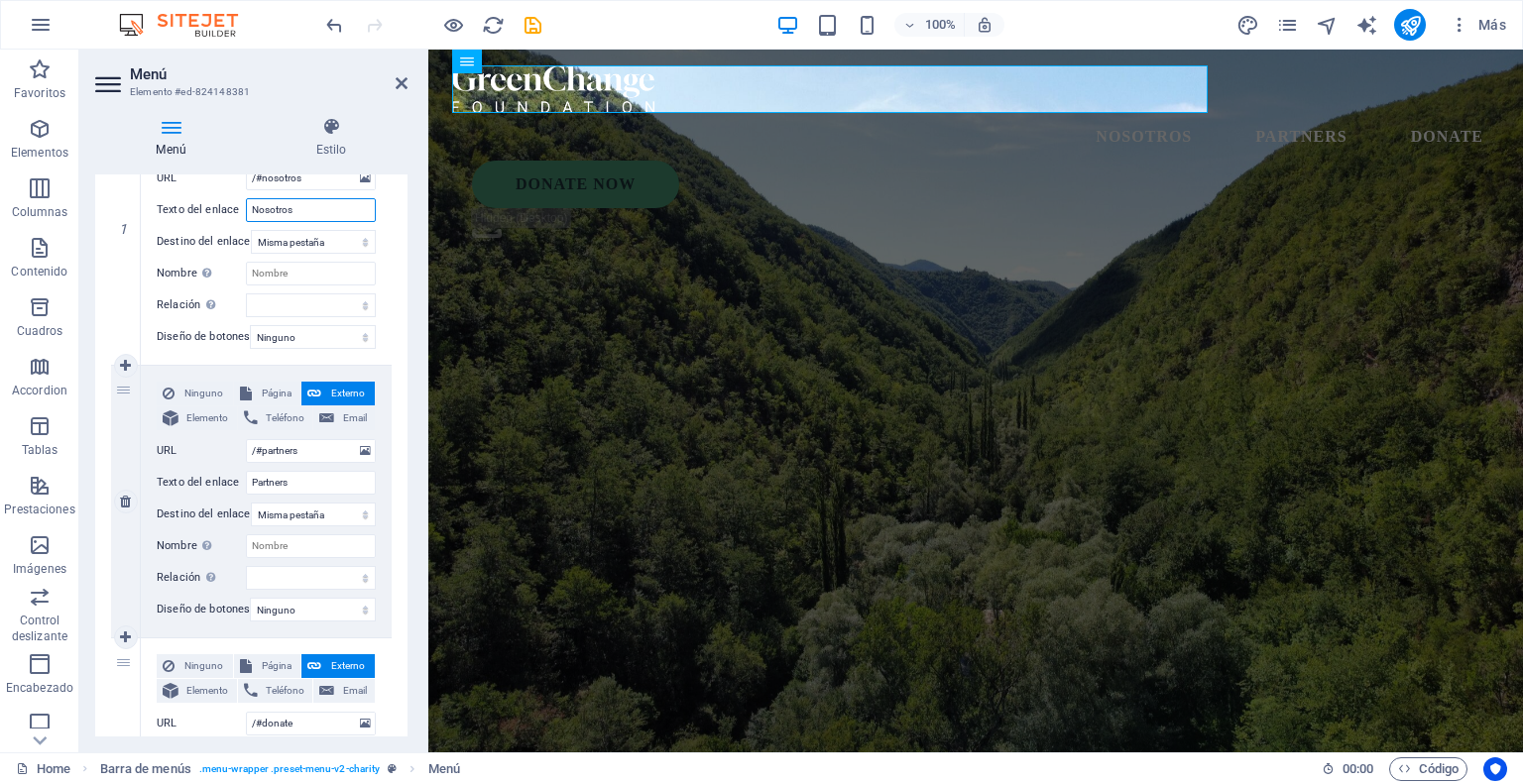 scroll, scrollTop: 297, scrollLeft: 0, axis: vertical 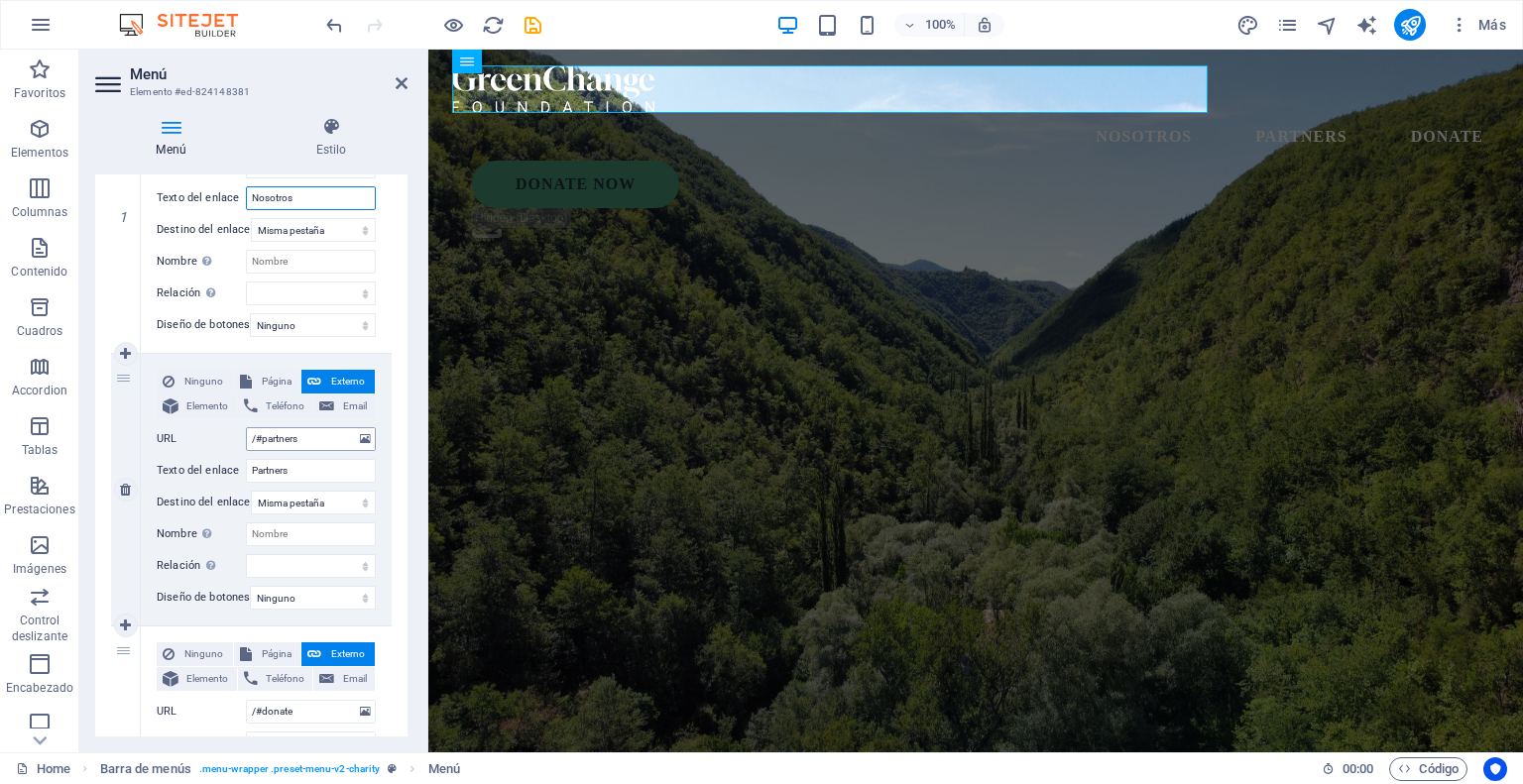 type on "Nosotros" 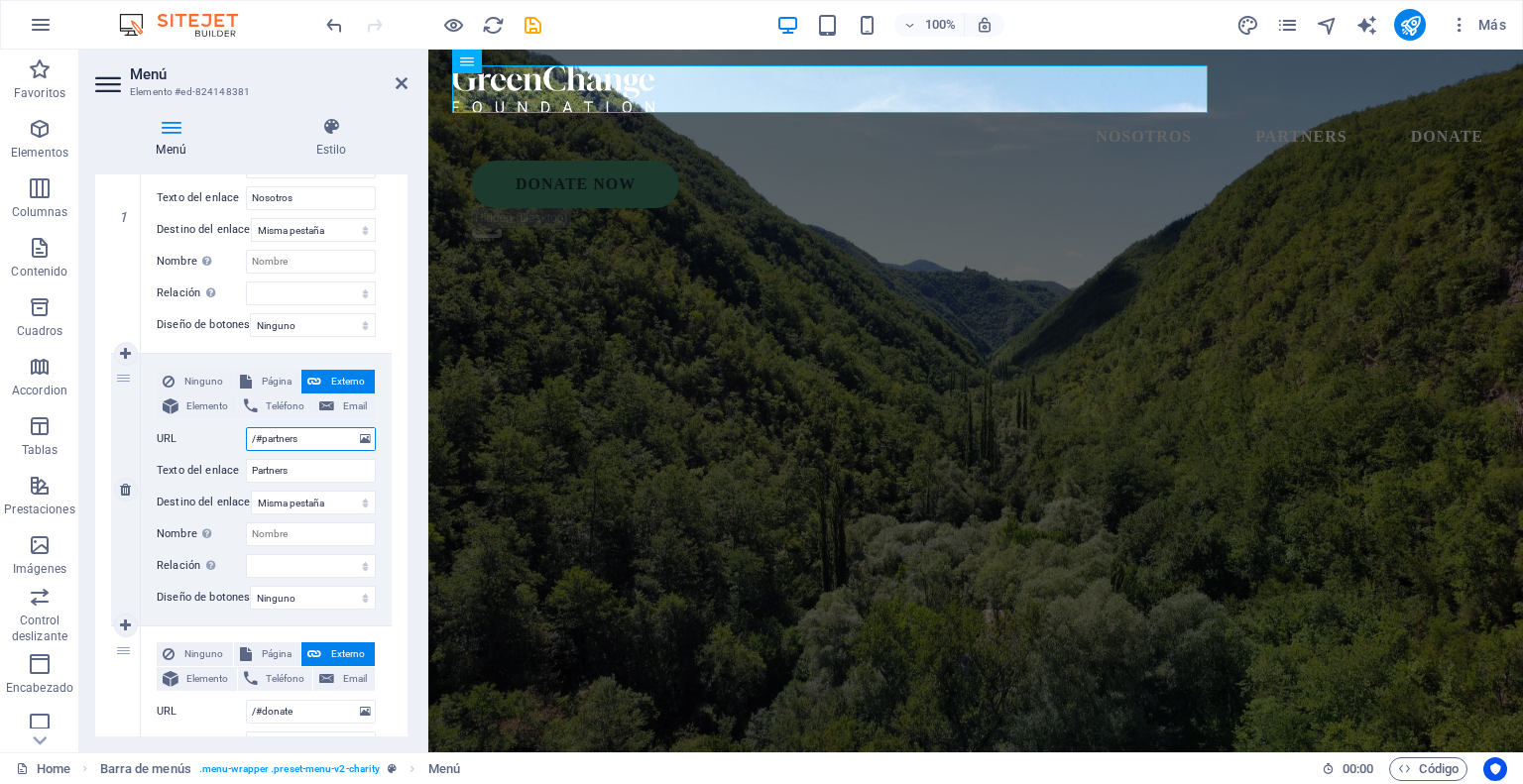 click on "/#partners" at bounding box center (310, 439) 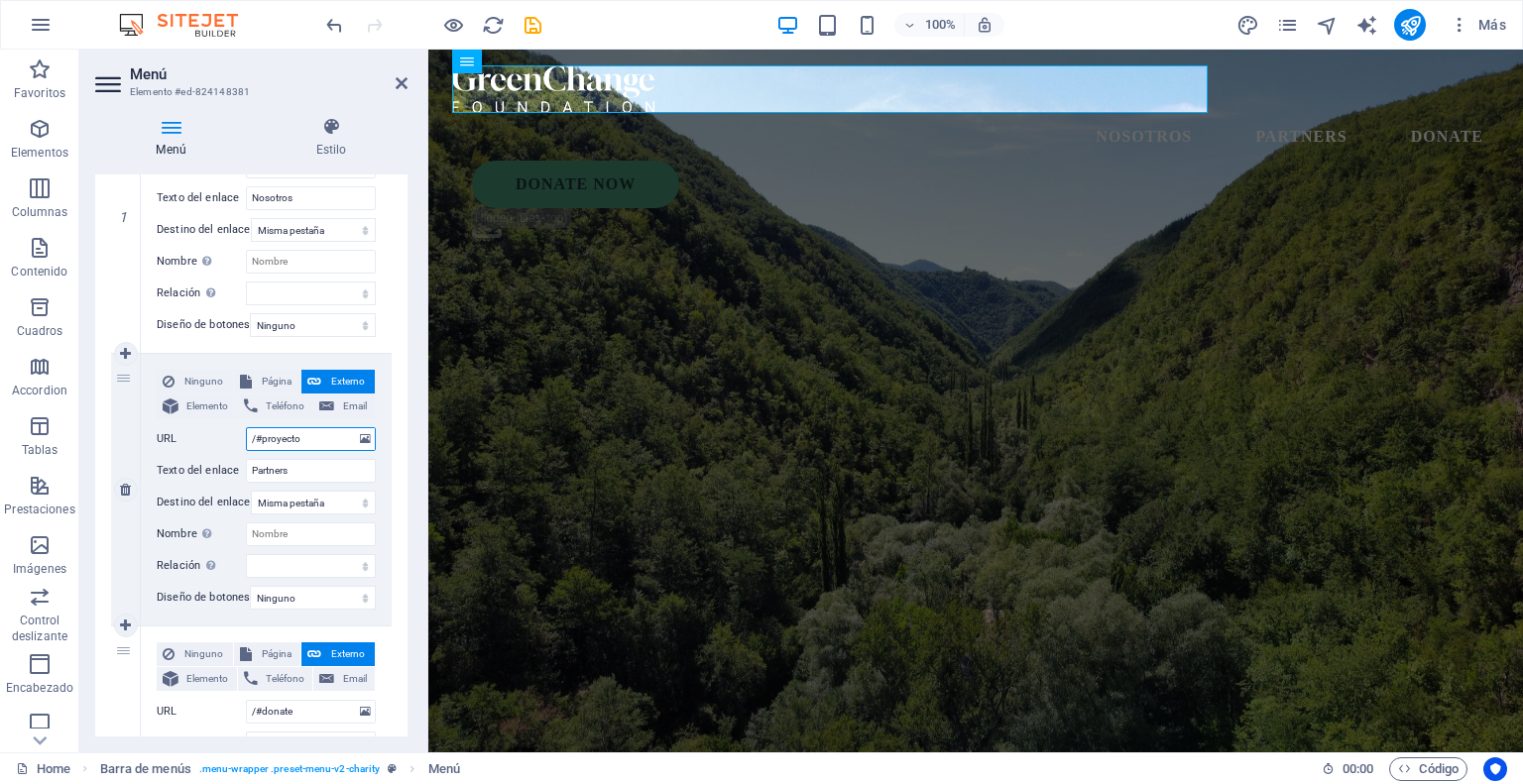 type on "/#proyectos" 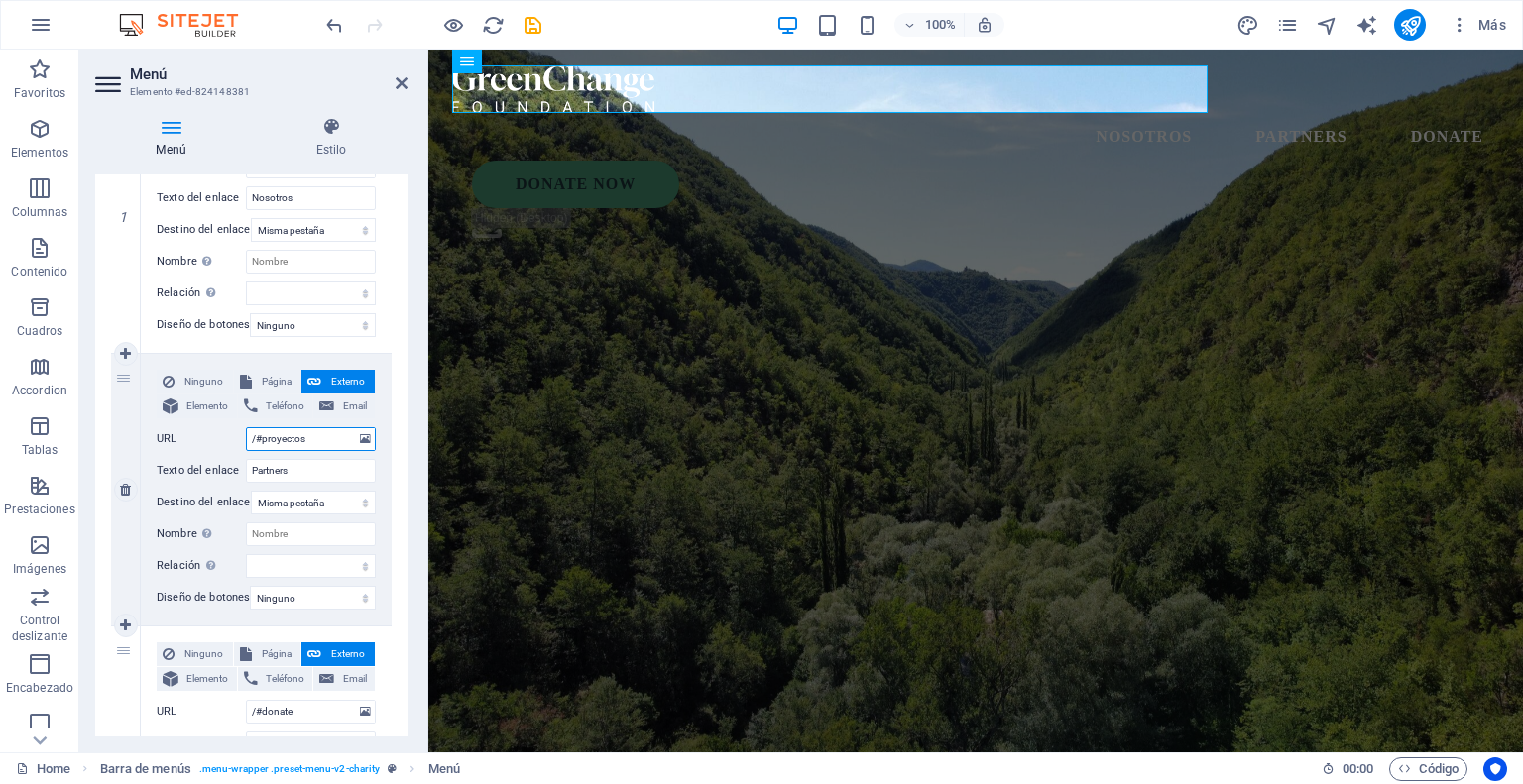 select 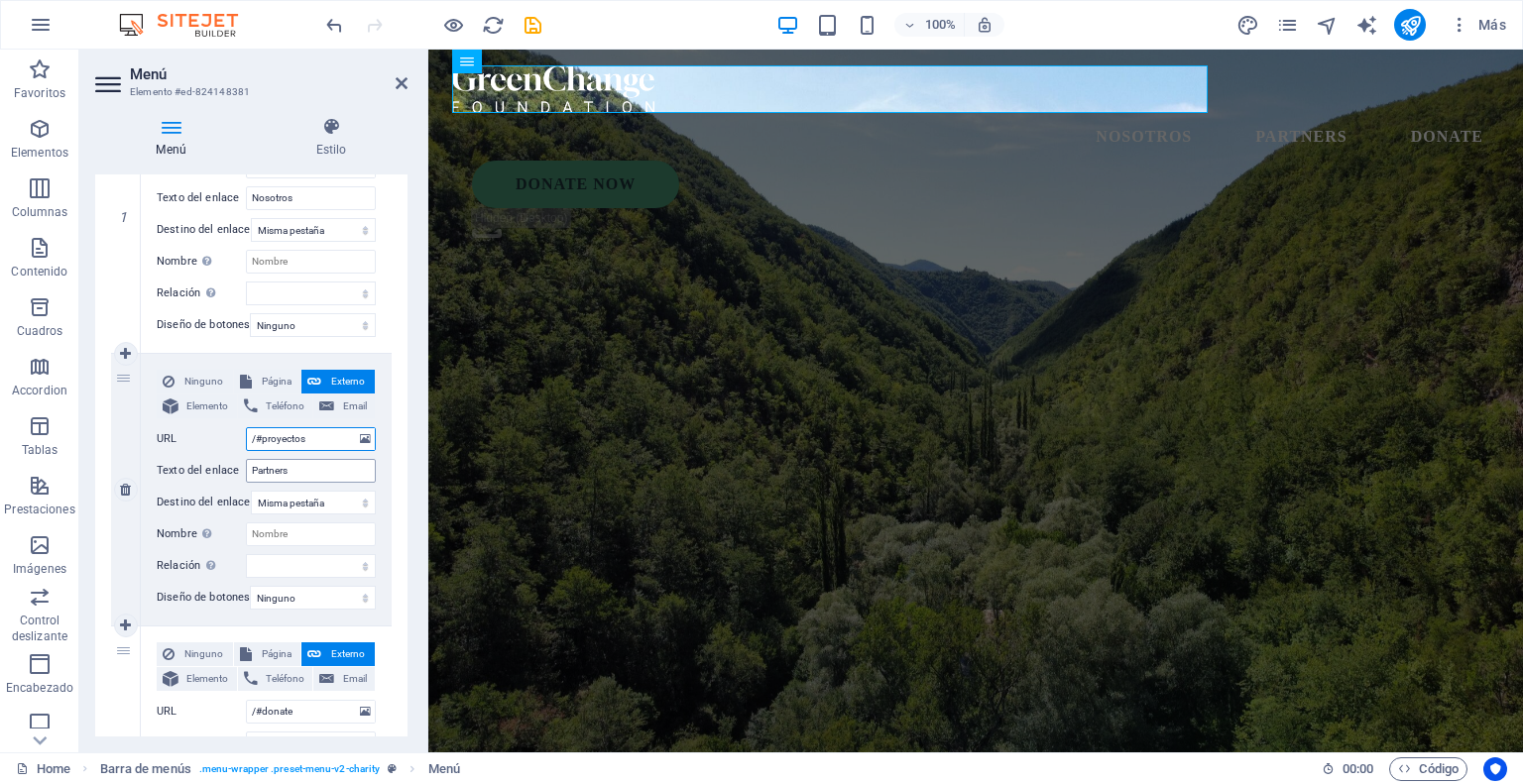 type on "/#proyectos" 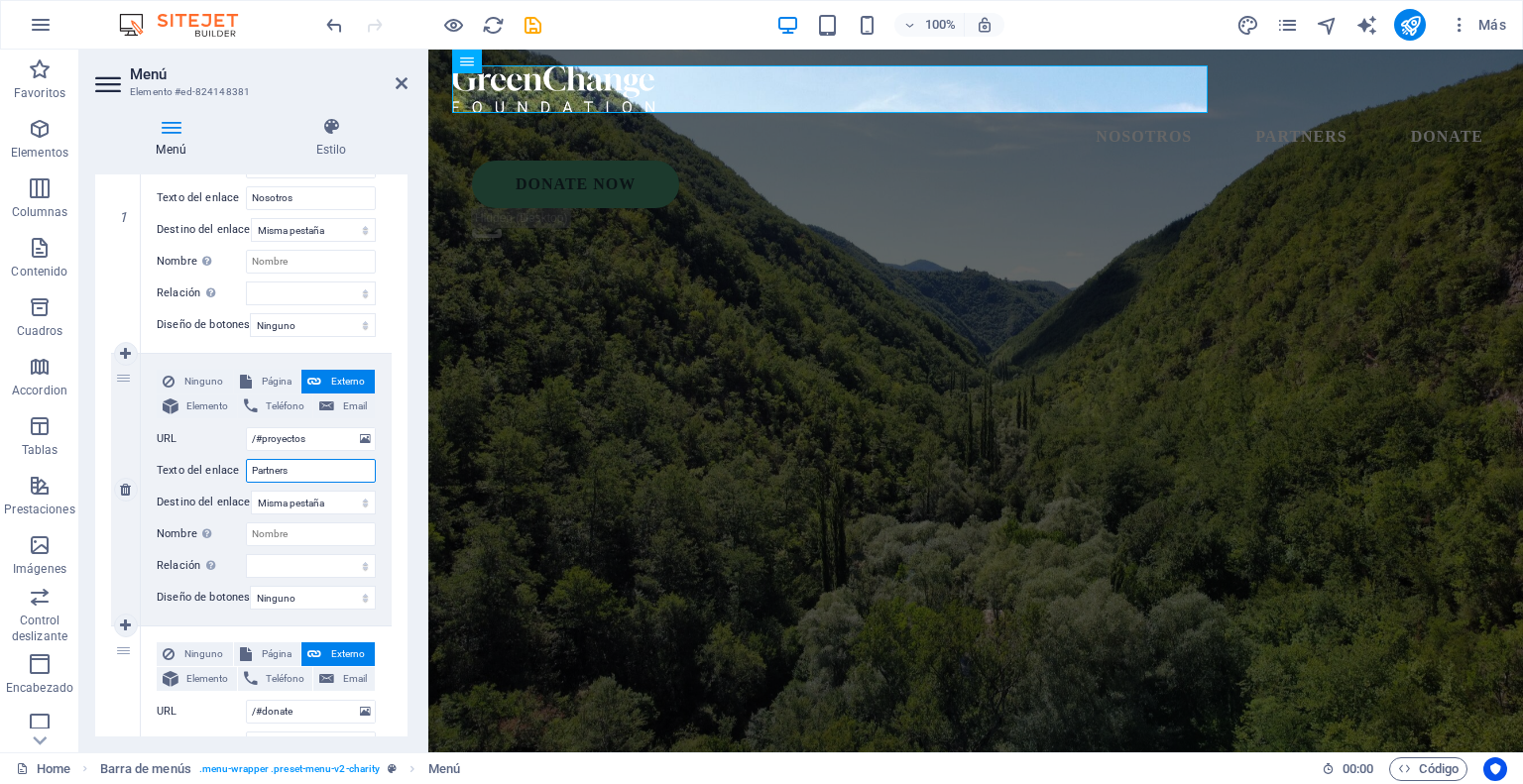 click on "Partners" at bounding box center (310, 471) 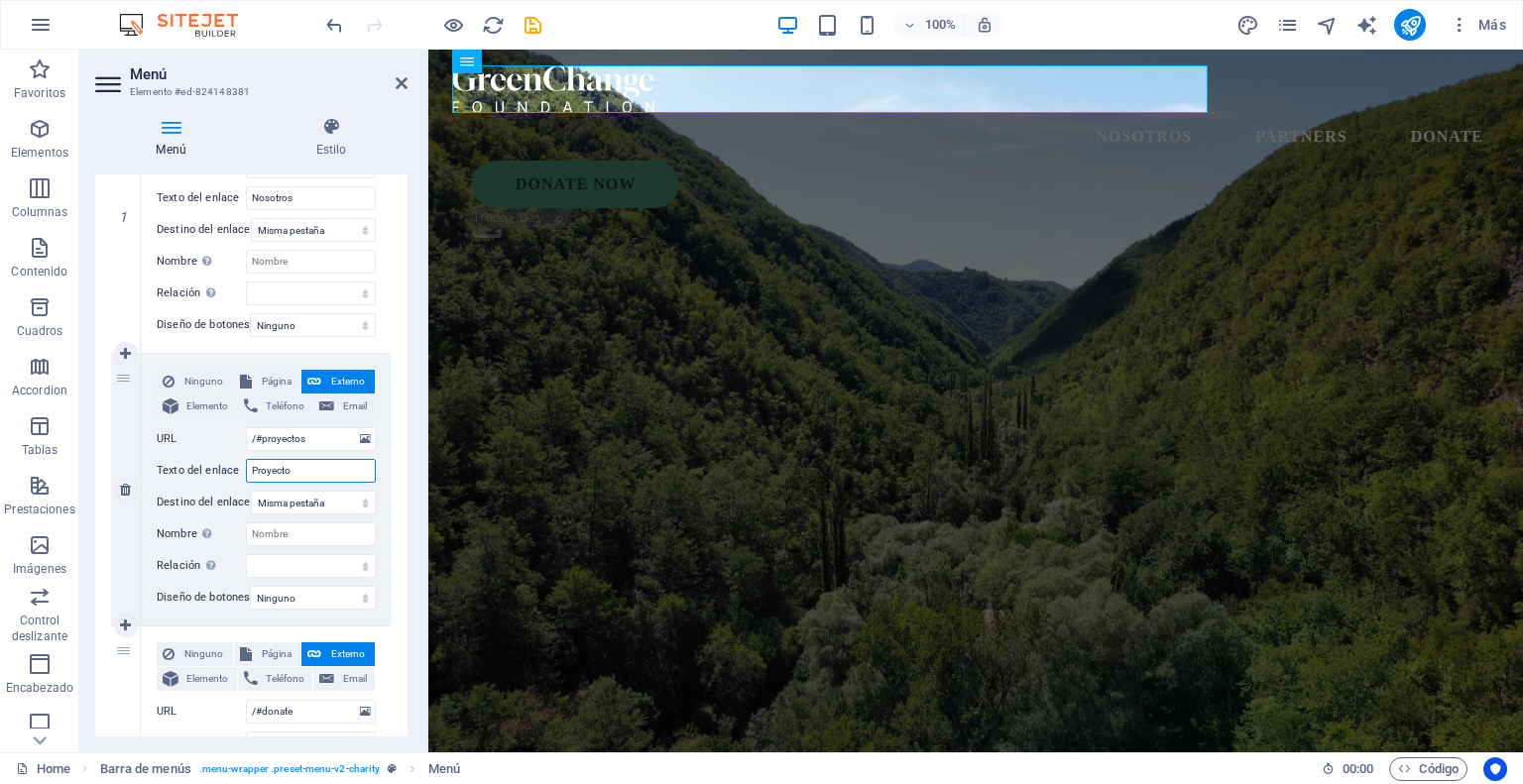 type on "Proyectos" 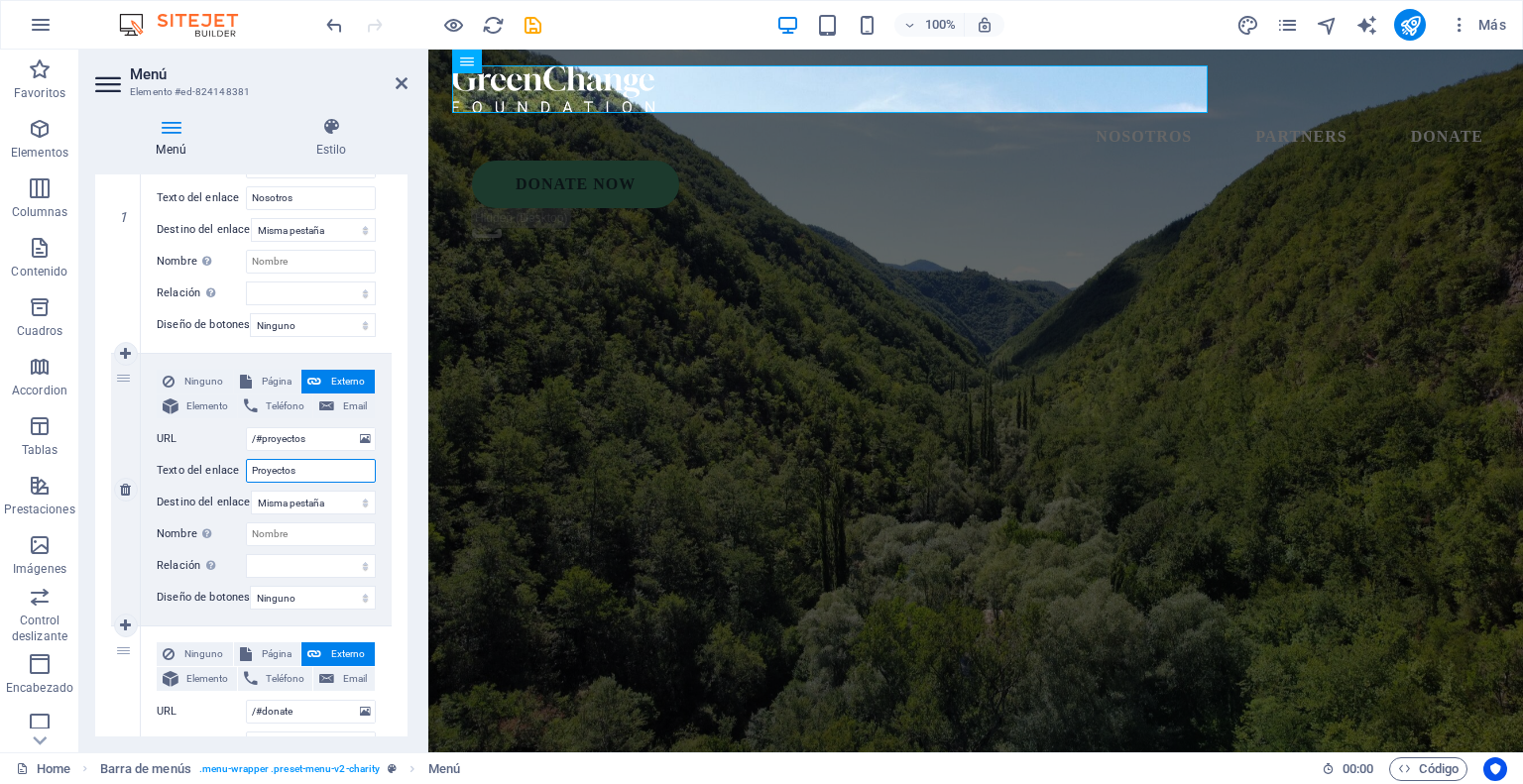 select 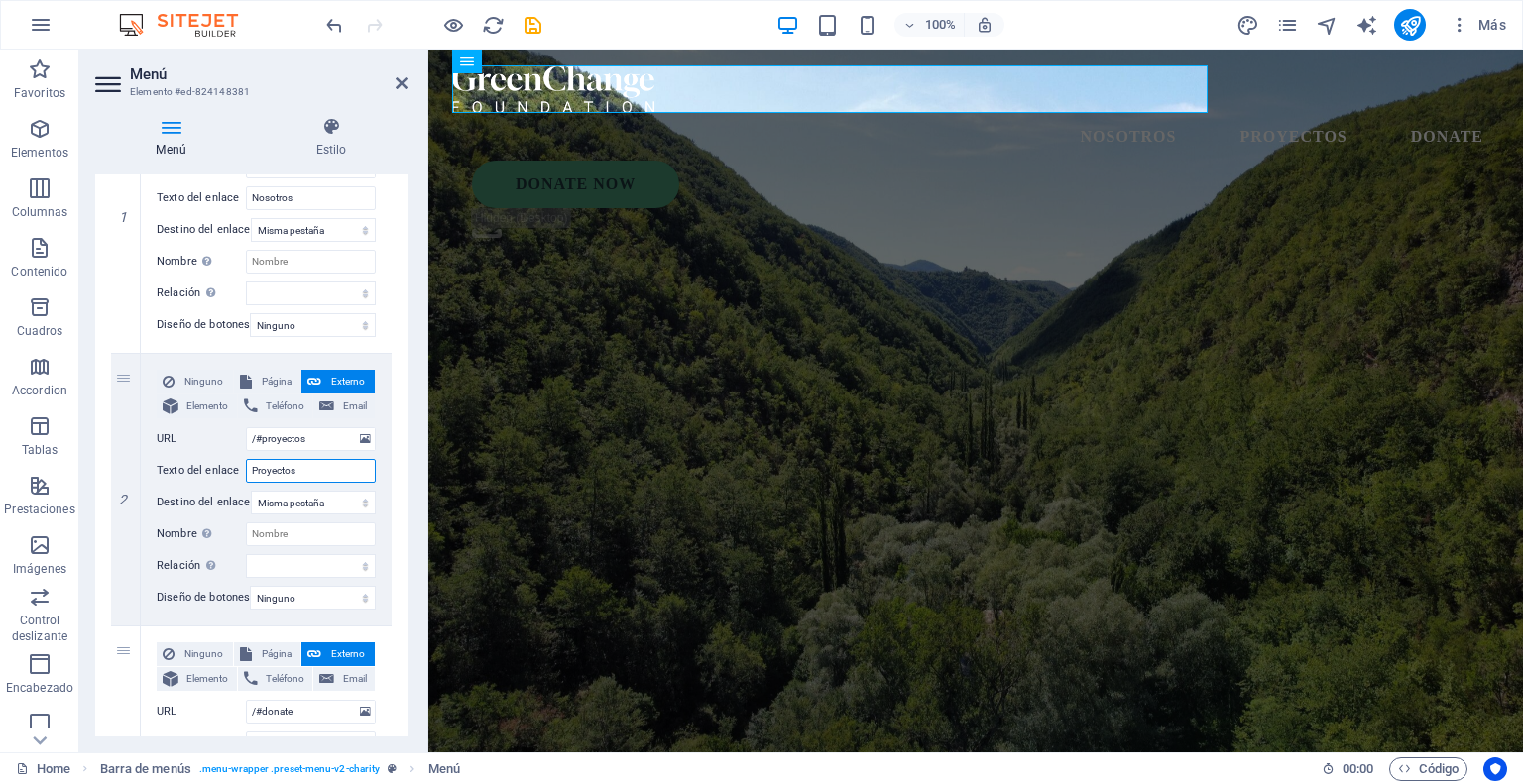 type on "Proyectos" 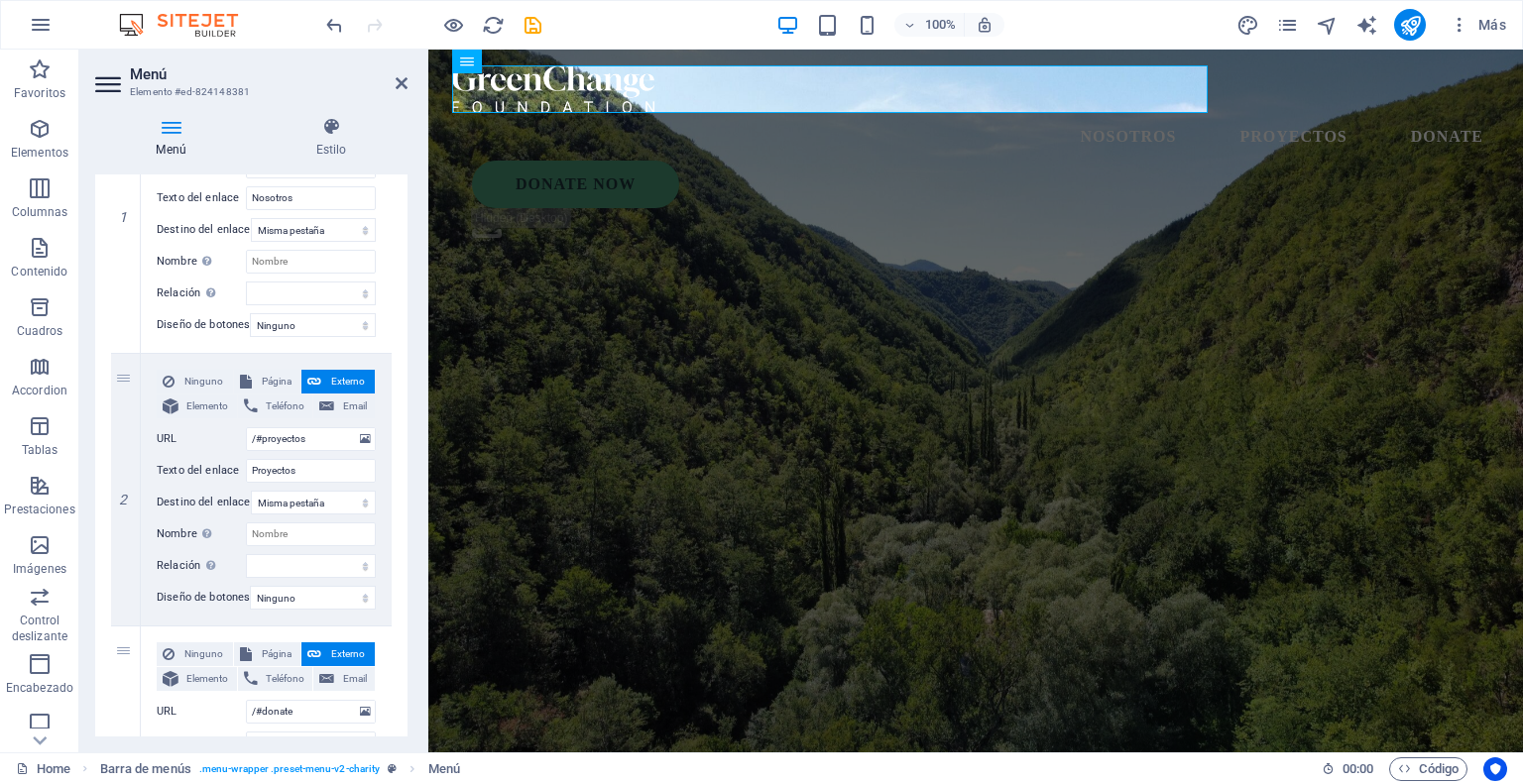 click on "1 Ninguno Página Externo Elemento Teléfono Email Página Home Legal Notice Privacy Subpage Elemento
URL /#nosotros Teléfono Email Texto del enlace Nosotros Destino del enlace Nueva pestaña Misma pestaña Superposición Nombre Una descripción adicional del enlace no debería ser igual al texto del enlace. El título suele mostrarse como un texto de información cuando se mueve el ratón por encima del elemento. Déjalo en blanco en caso de dudas. Relación Define la  relación de este enlace con el destino del enlace . Por ejemplo, el valor "nofollow" indica a los buscadores que no sigan al enlace. Puede dejarse vacío. alternativo autor marcador externo ayuda licencia siguiente nofollow noreferrer noopener ant buscar etiqueta Diseño de botones Ninguno Predeterminado Principal Secundario 2 Ninguno Página Externo Elemento Teléfono Email Página Home Legal Notice Privacy Subpage Elemento
URL /#proyectos Teléfono Email Texto del enlace Proyectos Nombre ant" at bounding box center (251, 490) 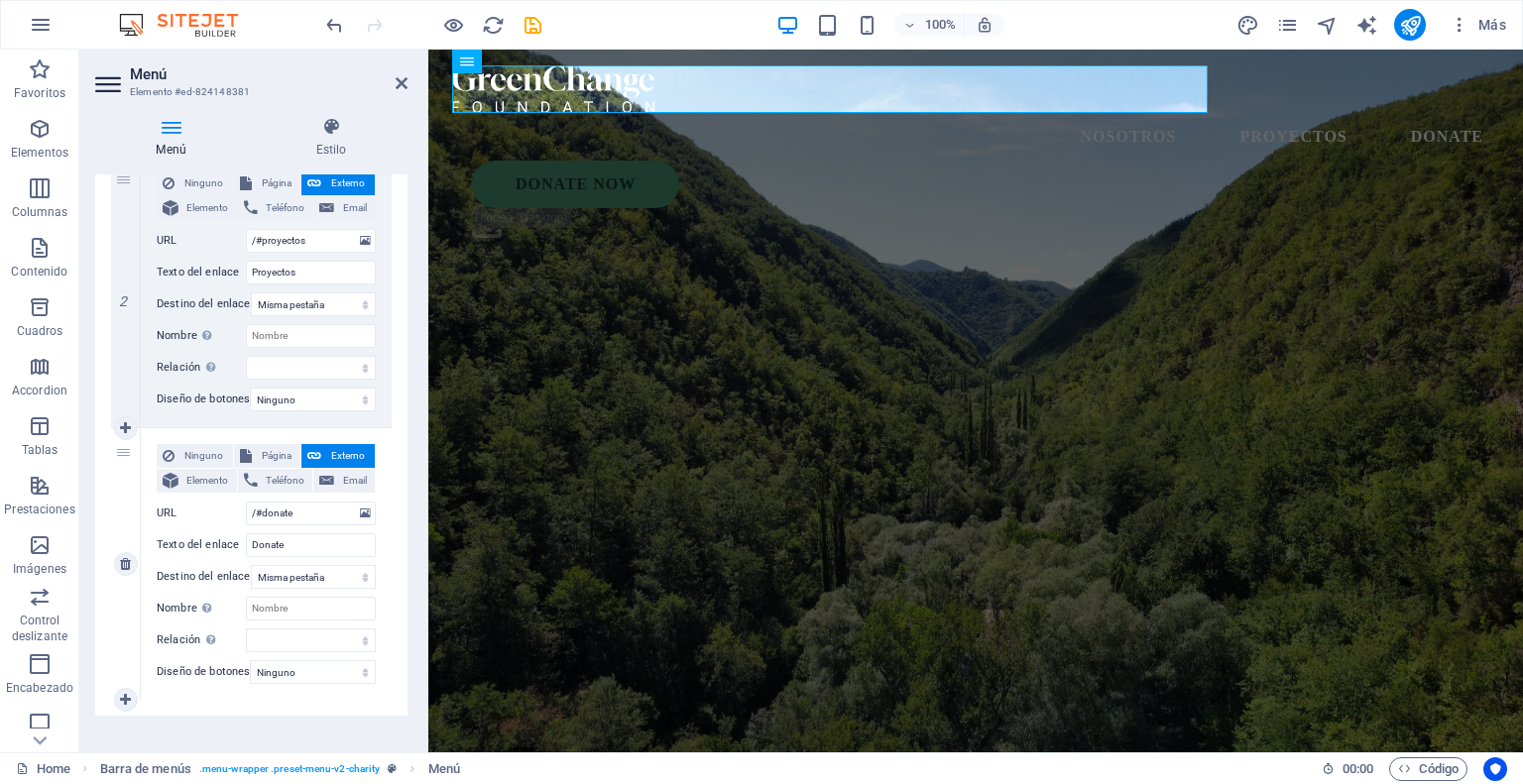 scroll, scrollTop: 527, scrollLeft: 0, axis: vertical 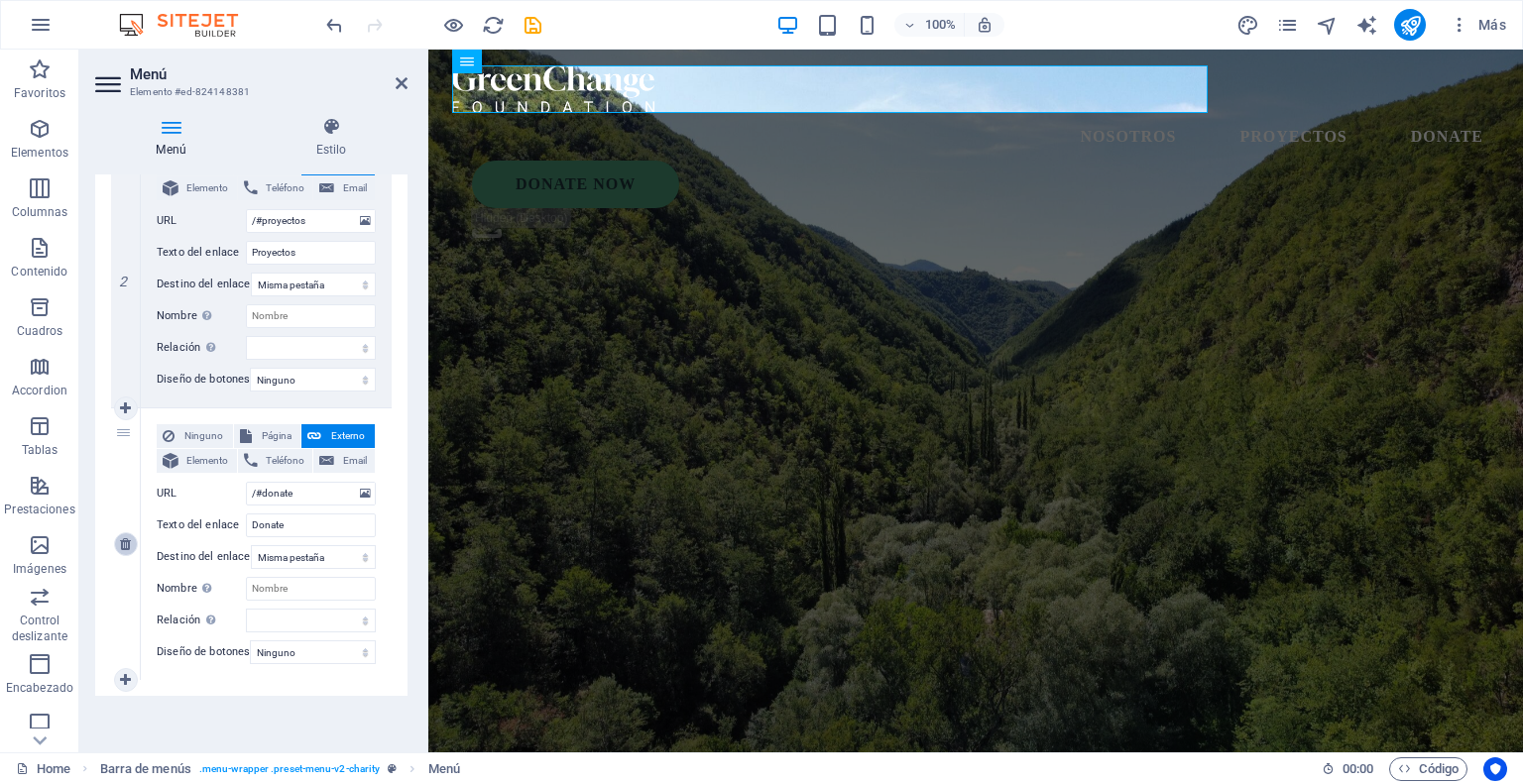 click at bounding box center (126, 544) 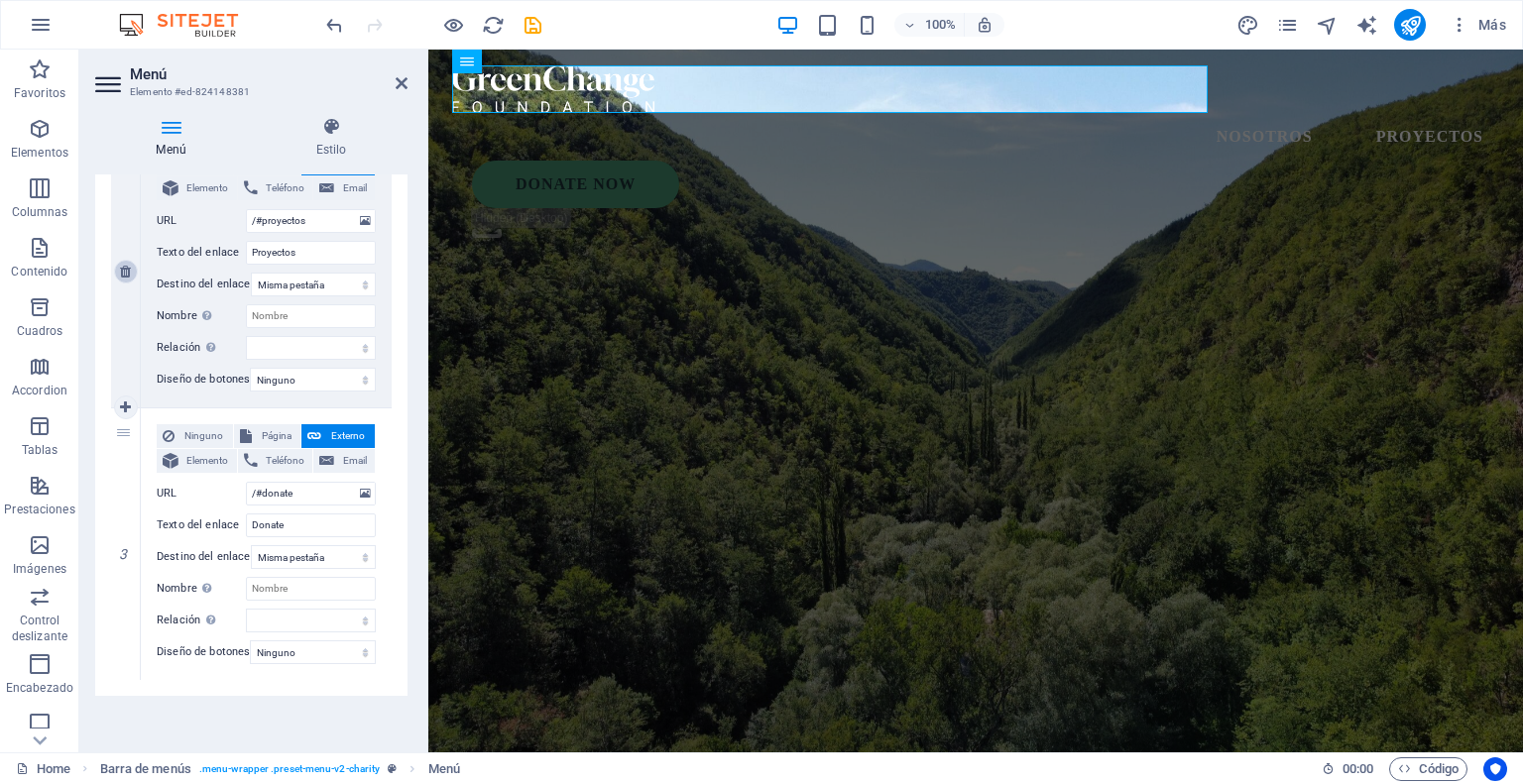 scroll, scrollTop: 255, scrollLeft: 0, axis: vertical 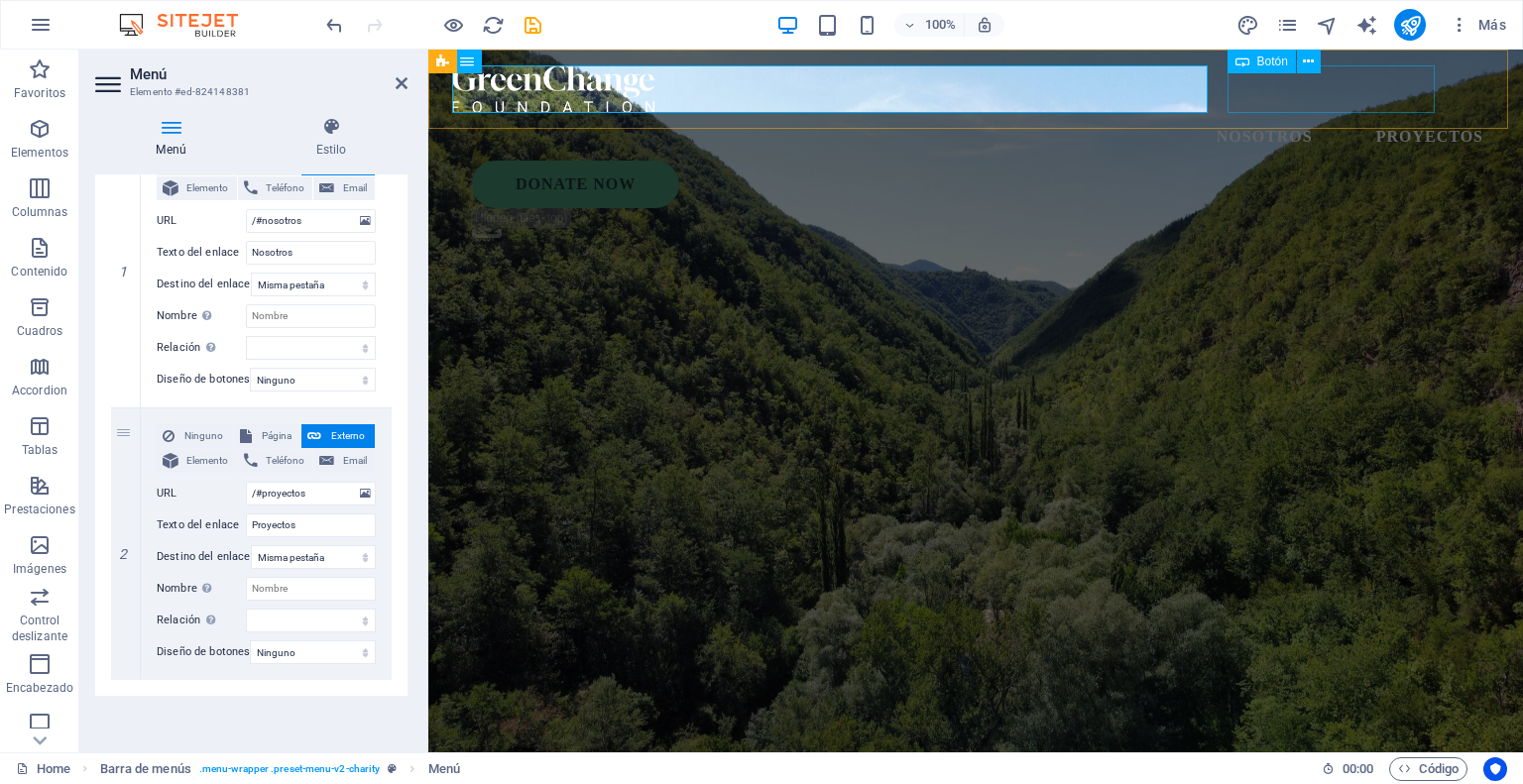 click on "Donate Now" at bounding box center [986, 184] 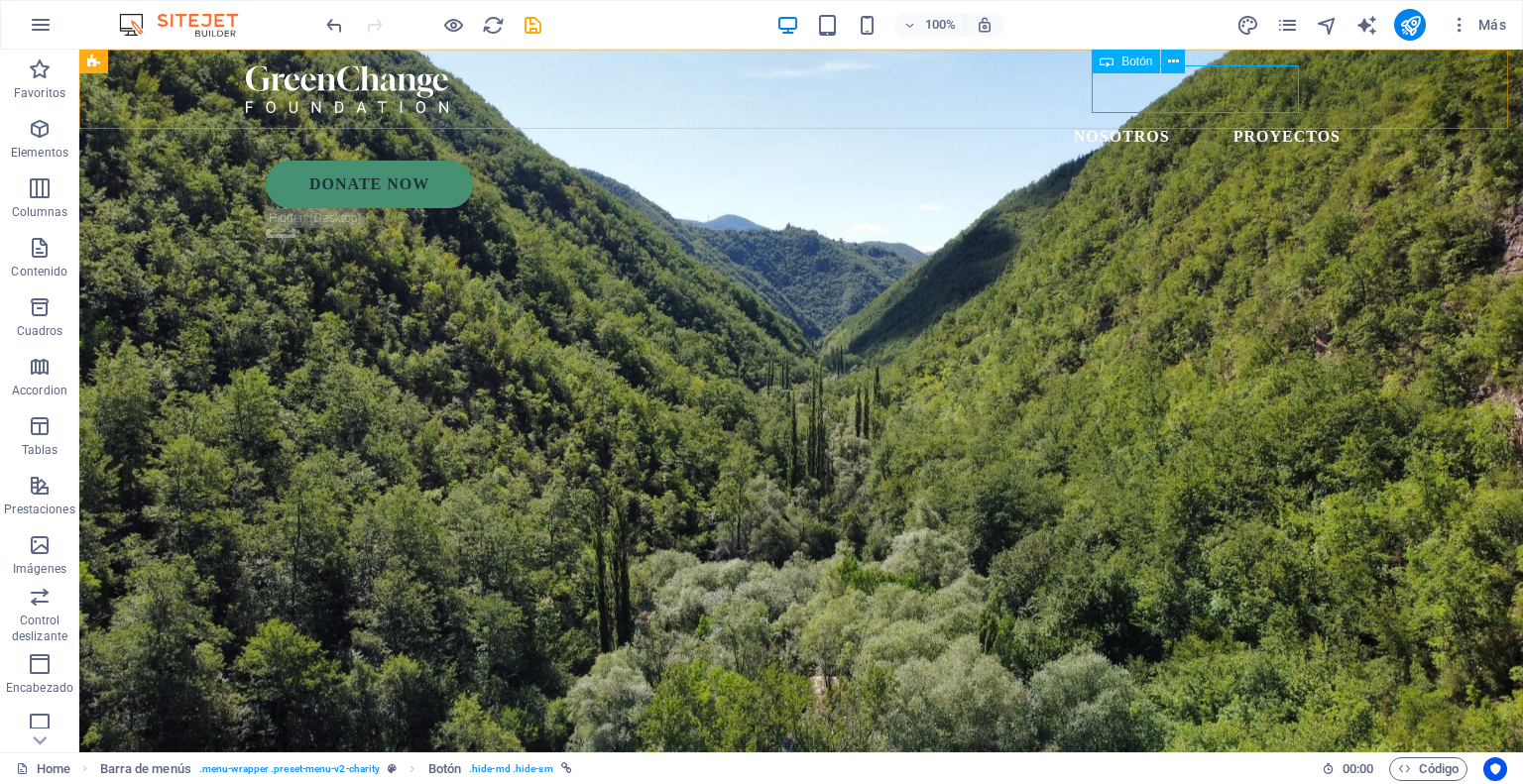 click on "Donate Now" at bounding box center (811, 184) 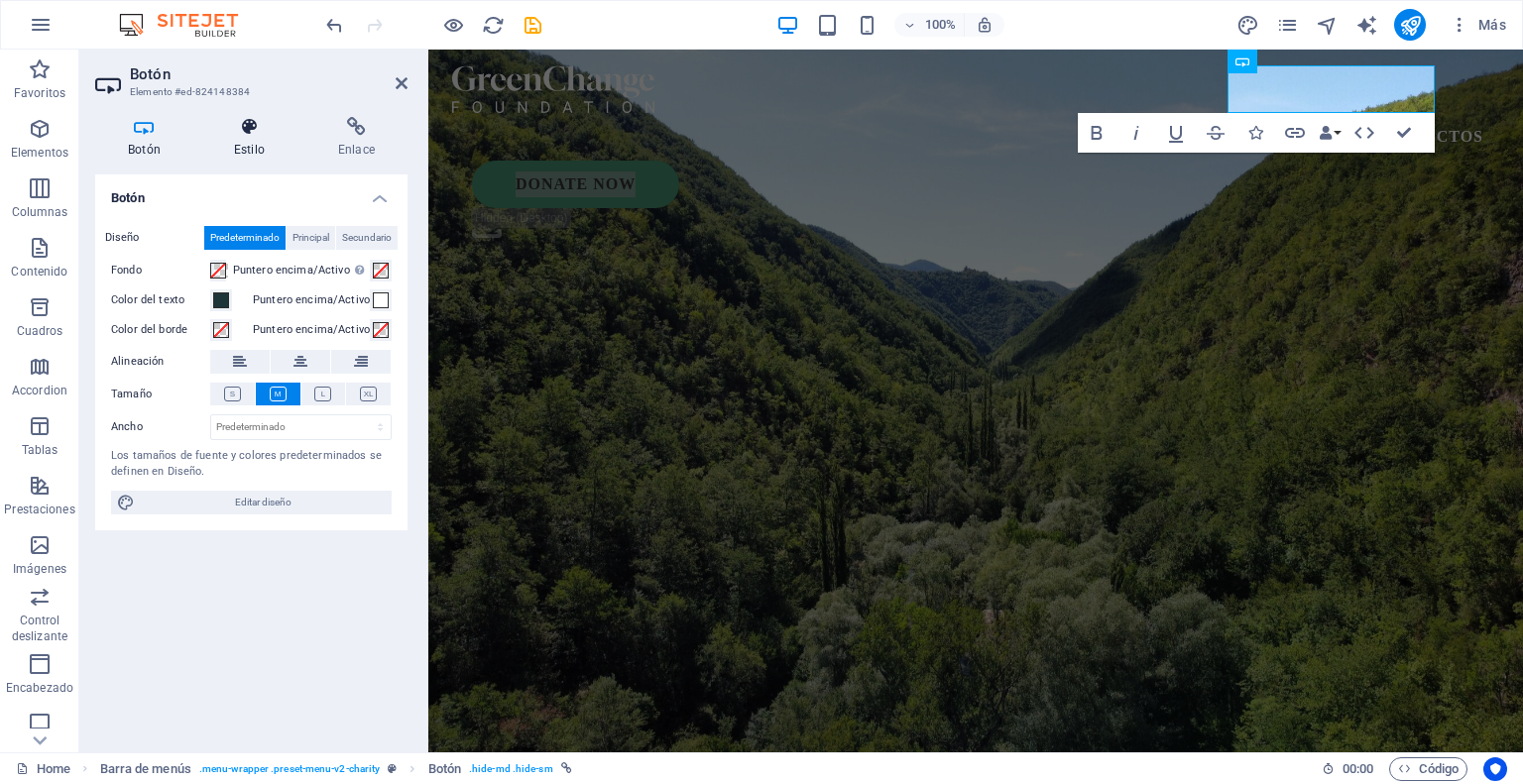 click at bounding box center (249, 127) 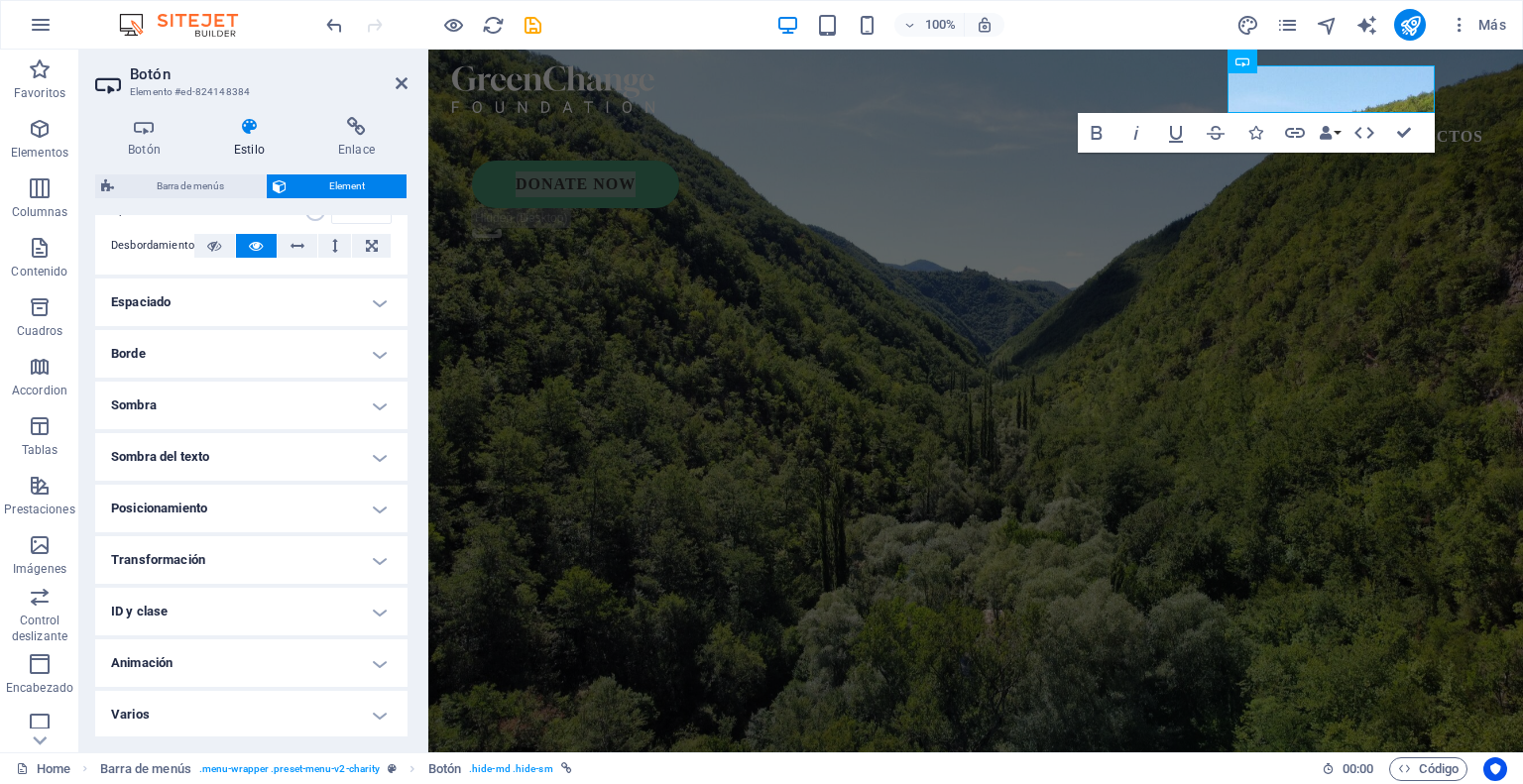scroll, scrollTop: 0, scrollLeft: 0, axis: both 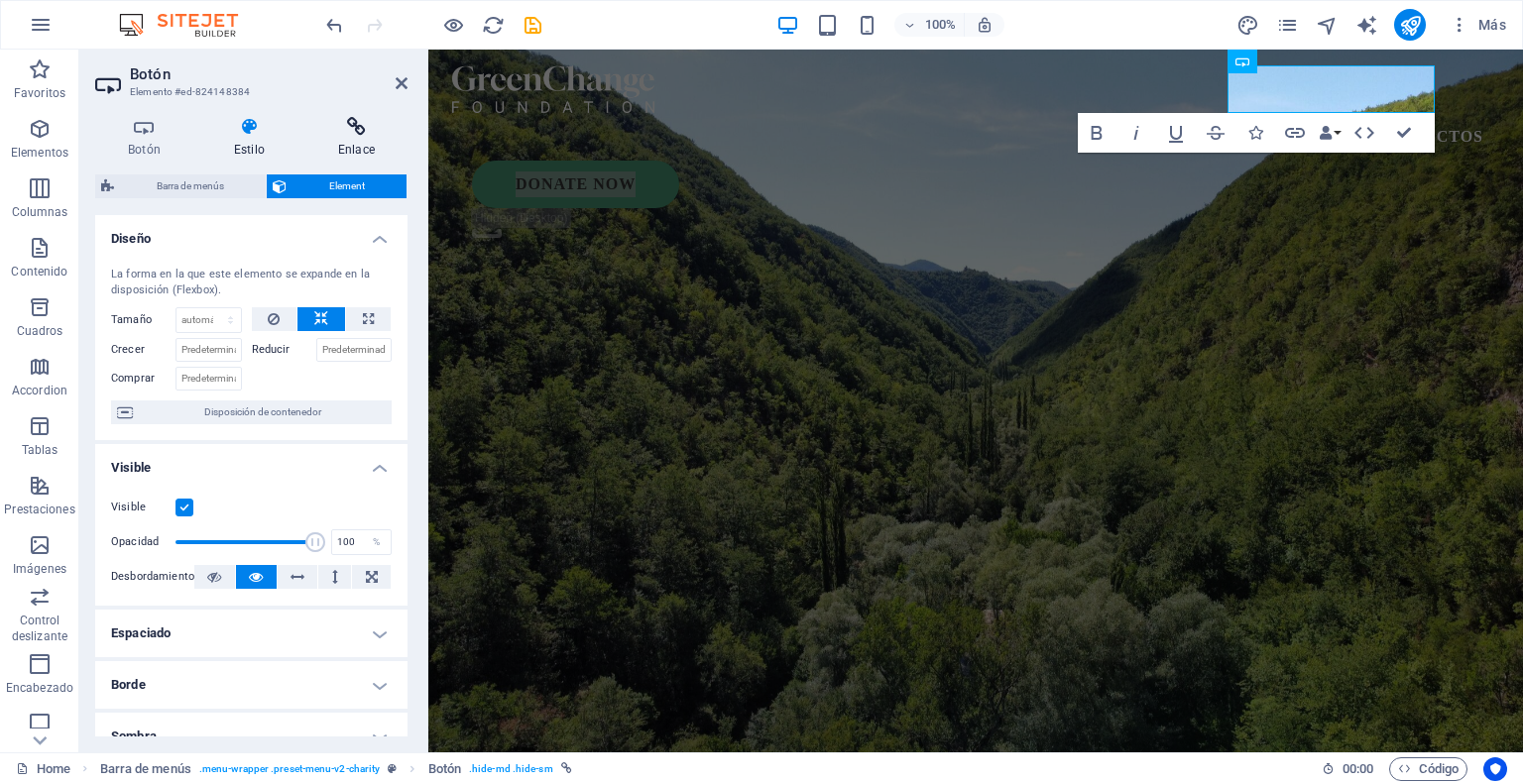 click on "Enlace" at bounding box center (356, 138) 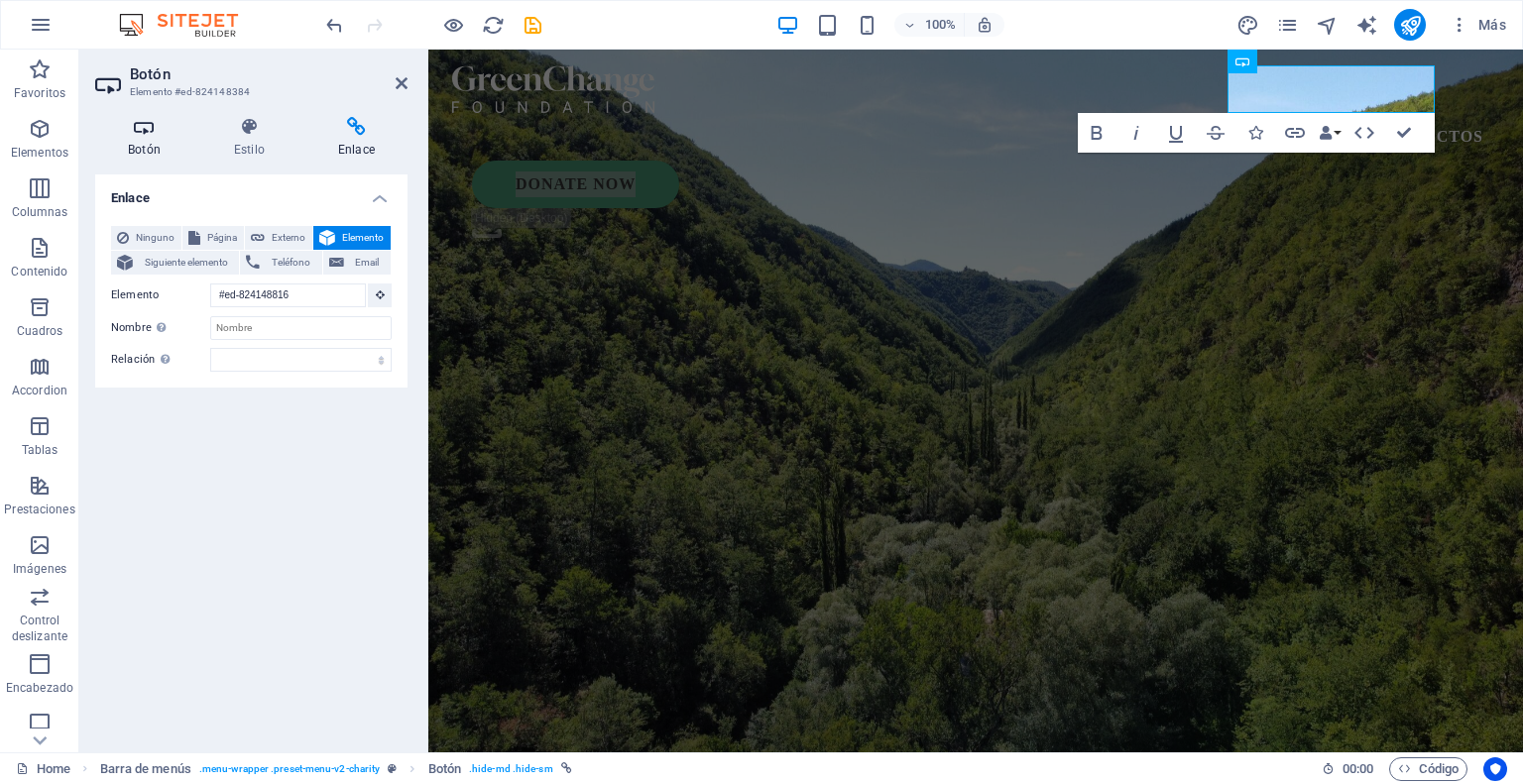 click on "Botón" at bounding box center (148, 138) 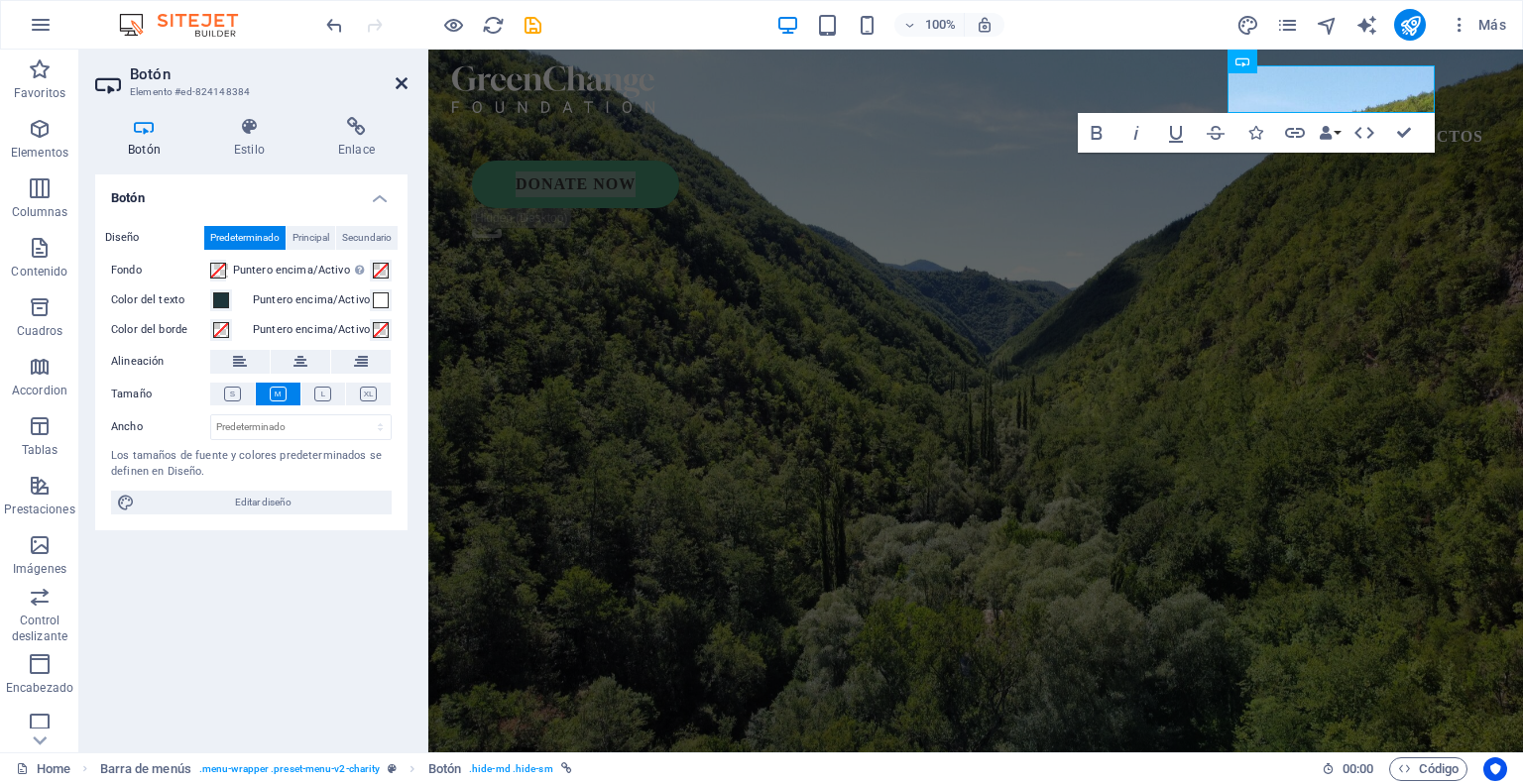 click at bounding box center [402, 83] 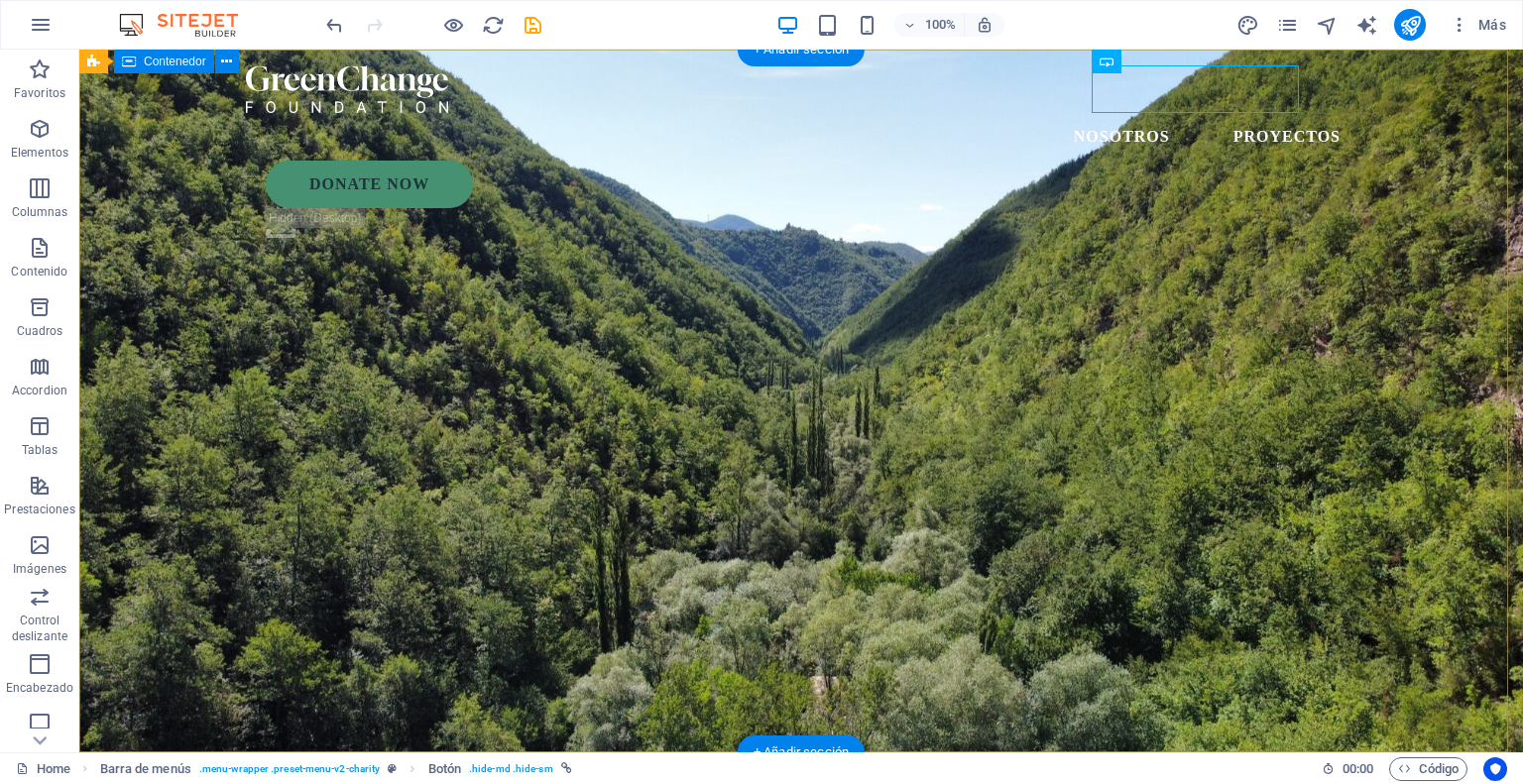 click on "Reformas ByD Más de 25 años de experiencia en todo tipo de reformas, trabajos de fachada, tejados y muros de piedra. Proyectos en las Merindades, Cantabria y Euskadi." at bounding box center (801, 897) 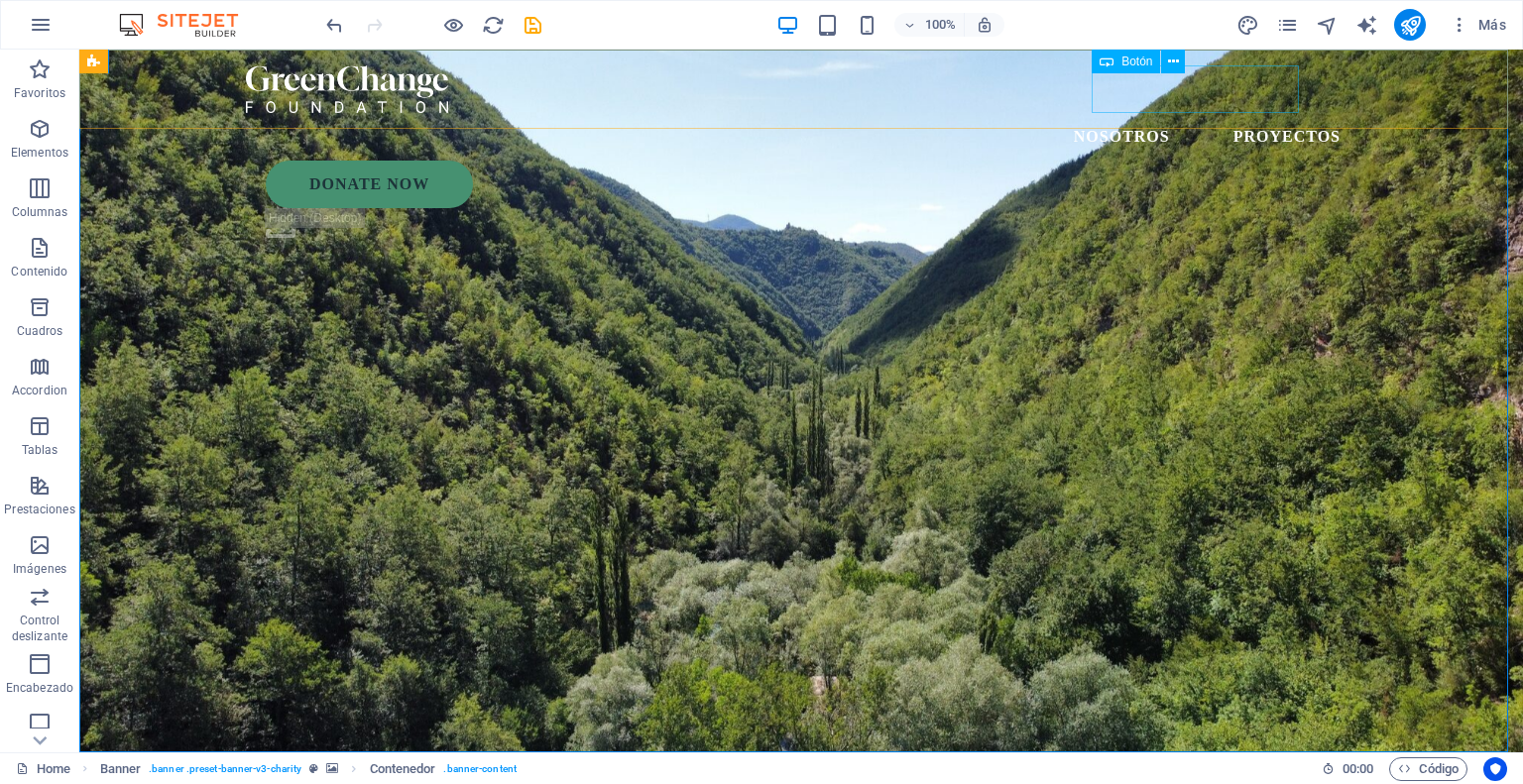 click on "Donate Now" at bounding box center [811, 184] 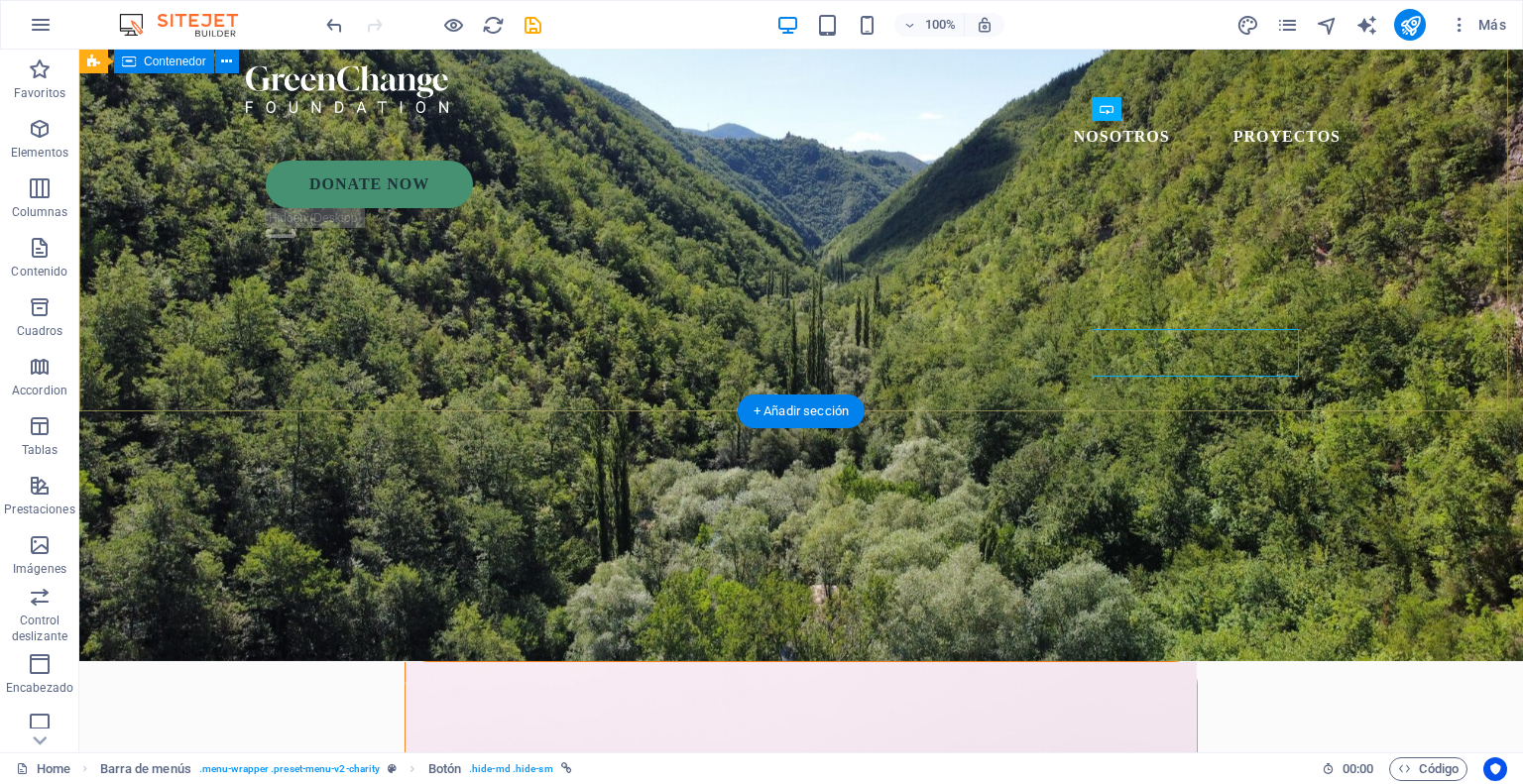scroll, scrollTop: 0, scrollLeft: 0, axis: both 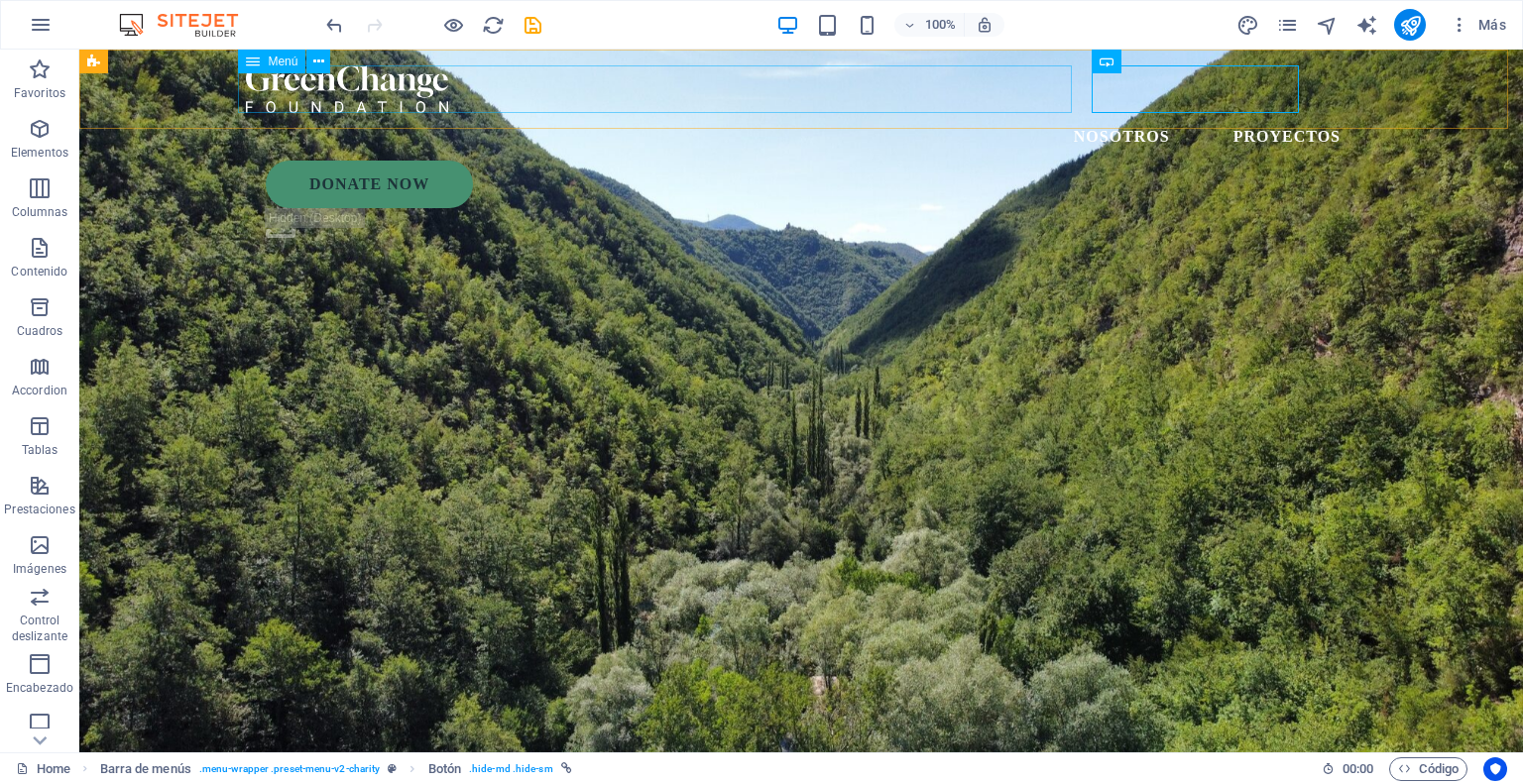click on "Nosotros Proyectos" at bounding box center [801, 137] 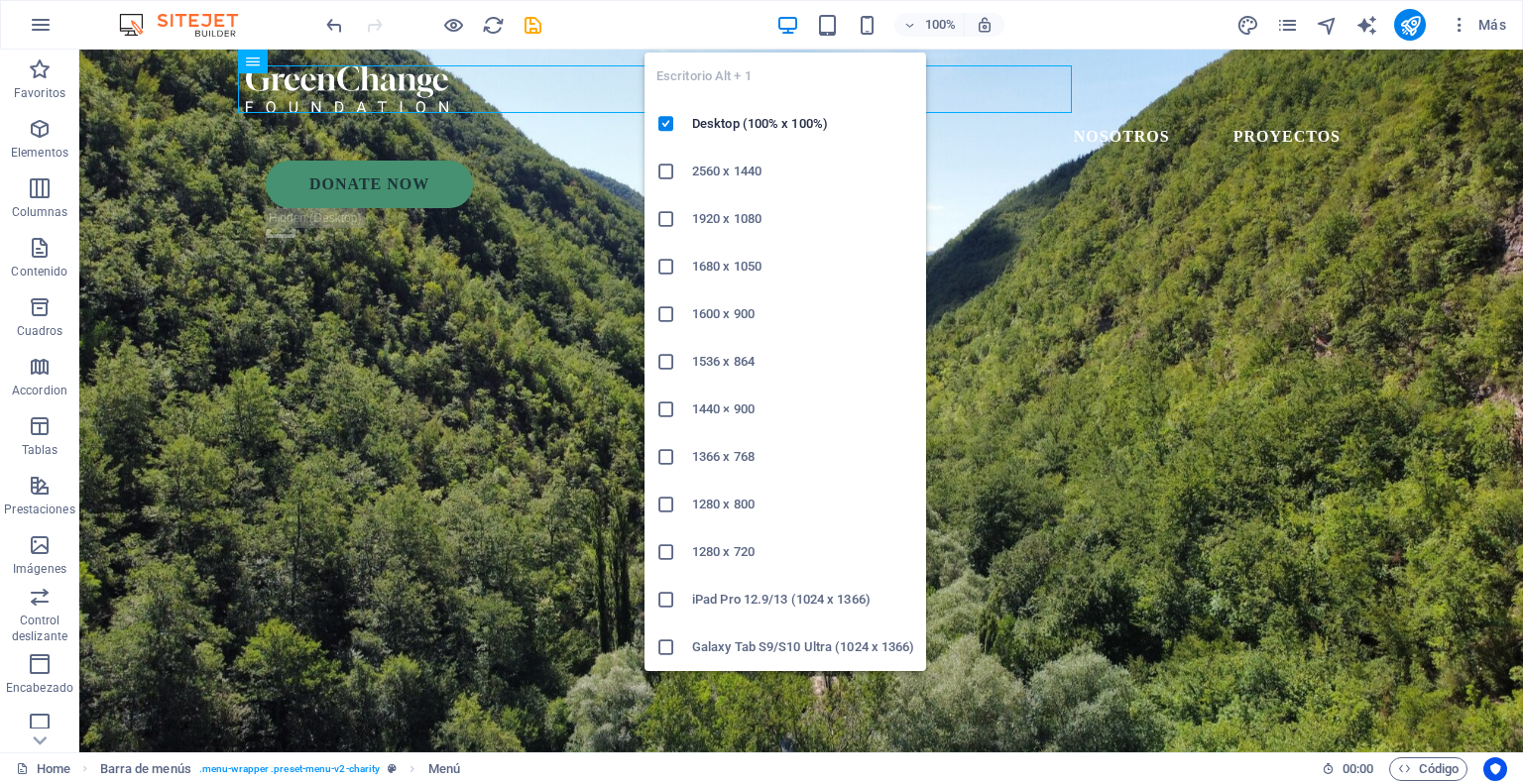 click at bounding box center [787, 25] 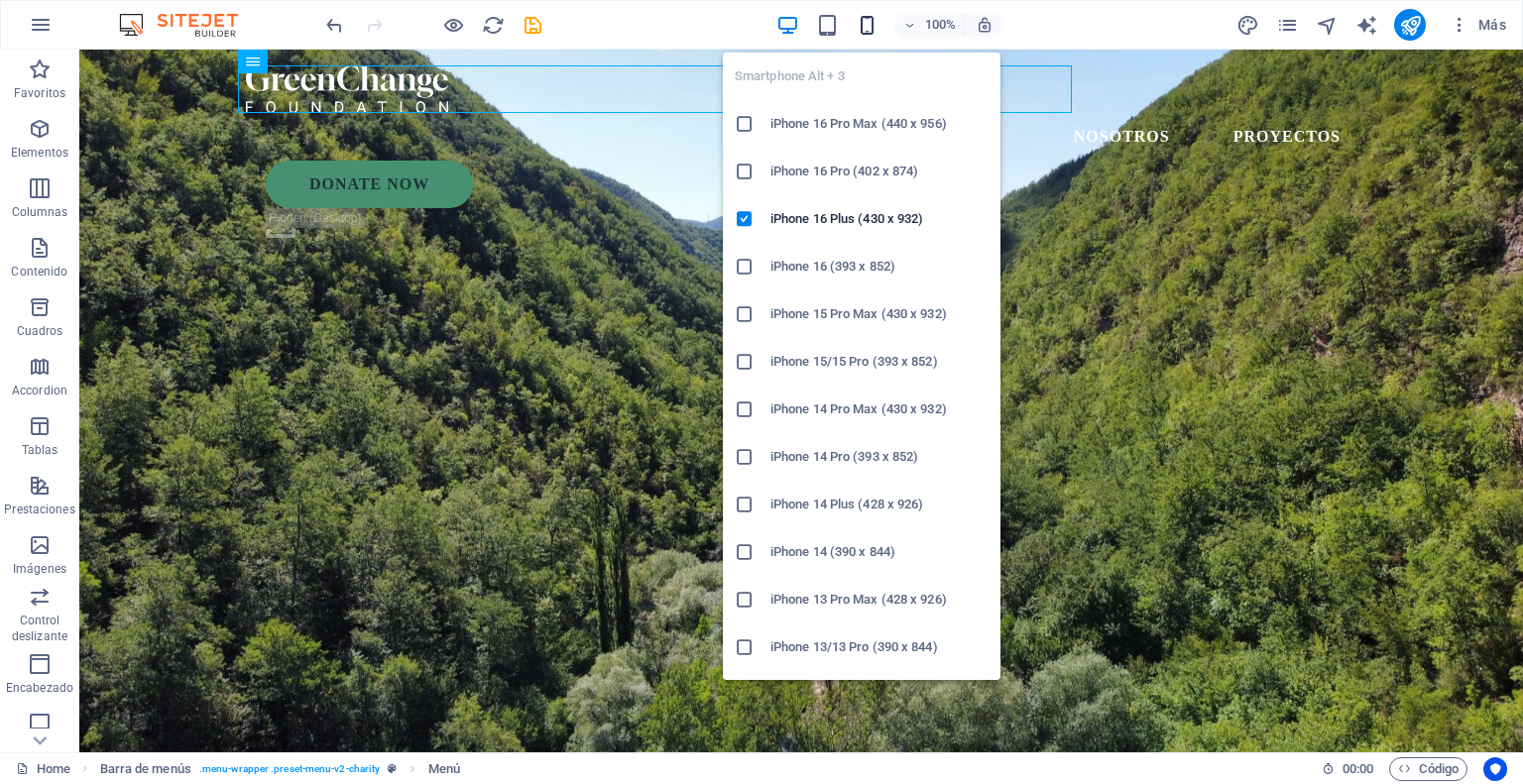 click at bounding box center [867, 25] 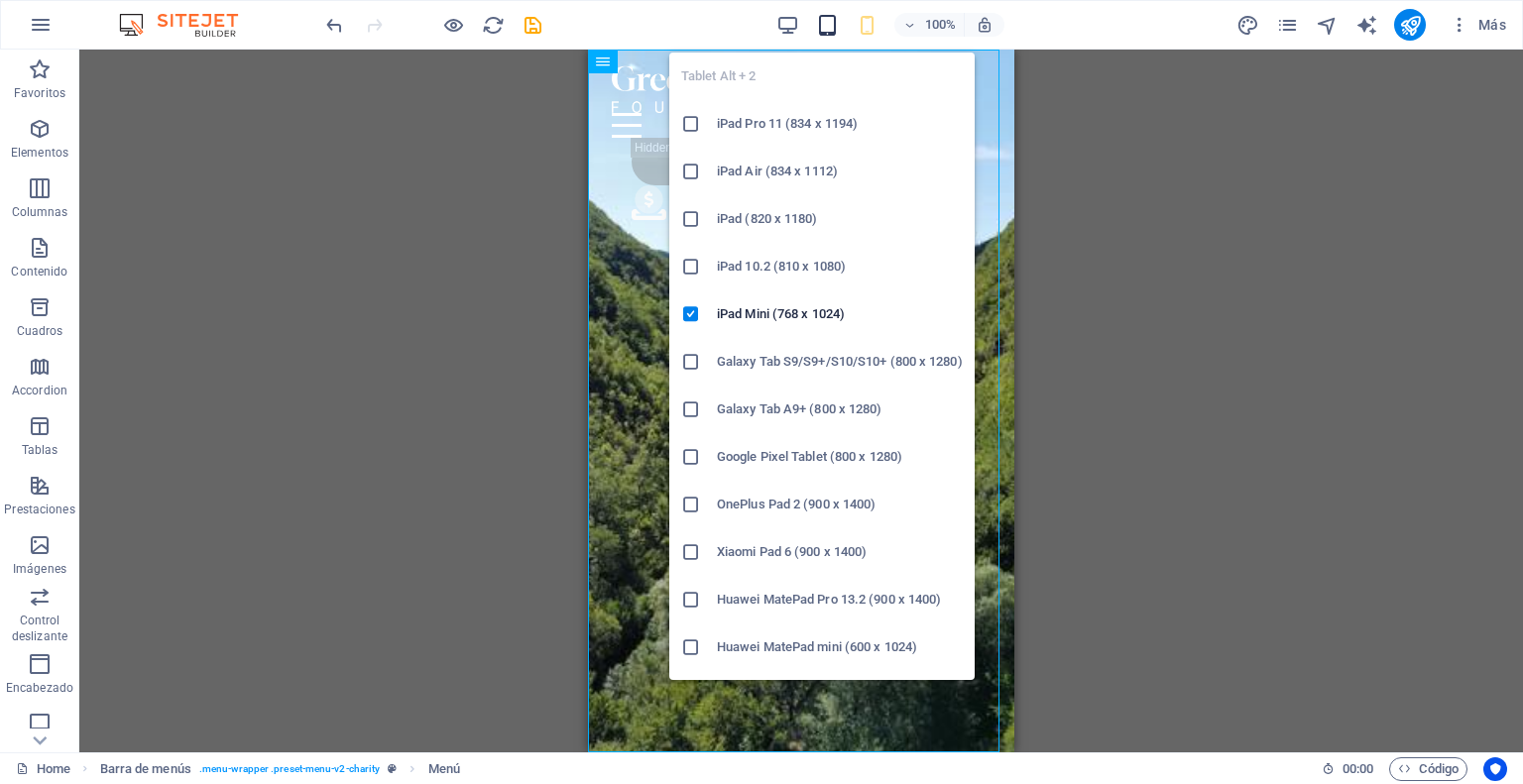 click at bounding box center [827, 25] 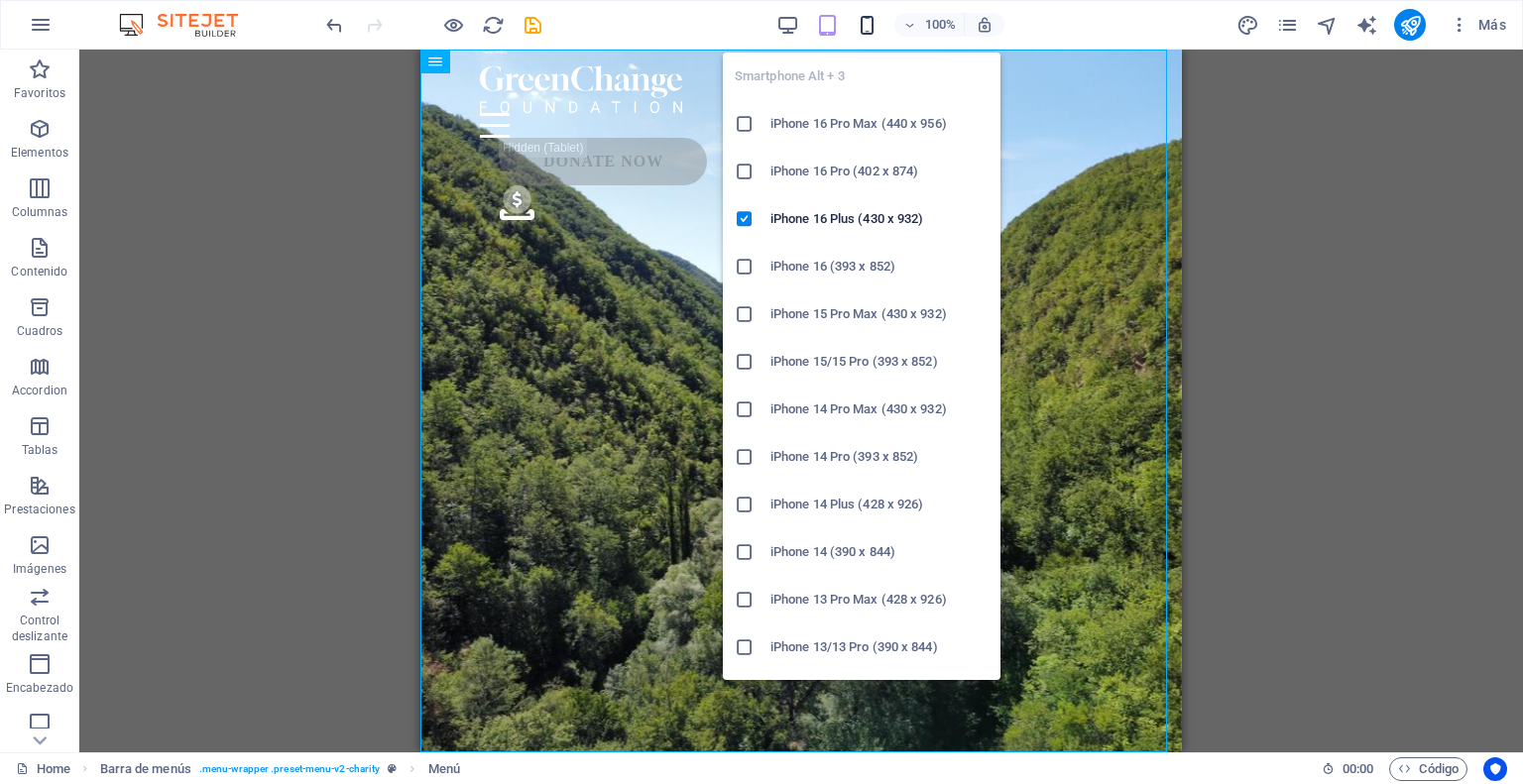 click at bounding box center [867, 25] 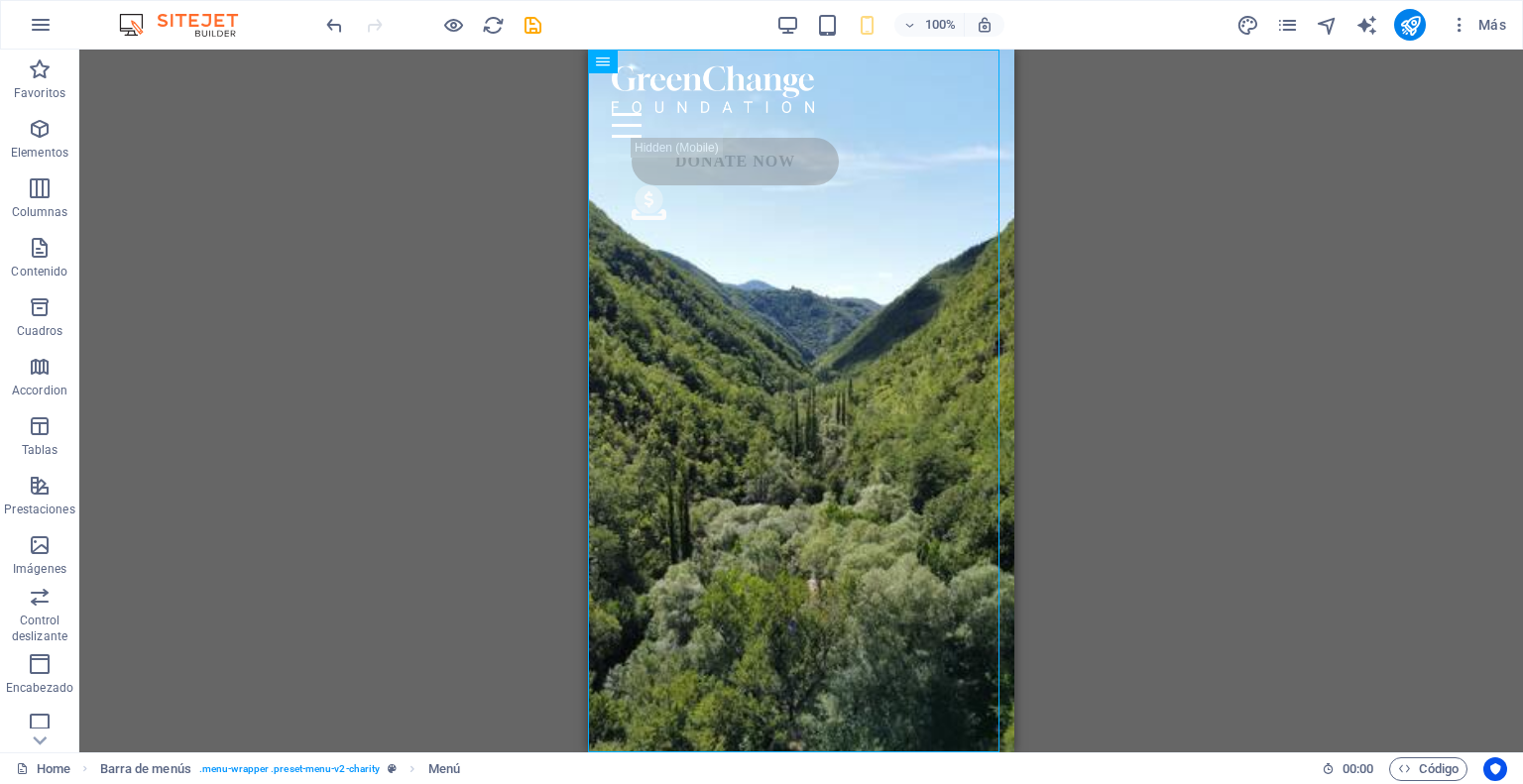 click on "H1   Banner   Banner   Contenedor   Logo   Barra de menús   Barra de menús   Menú   Separador   Texto   Botón   Icono" at bounding box center [801, 400] 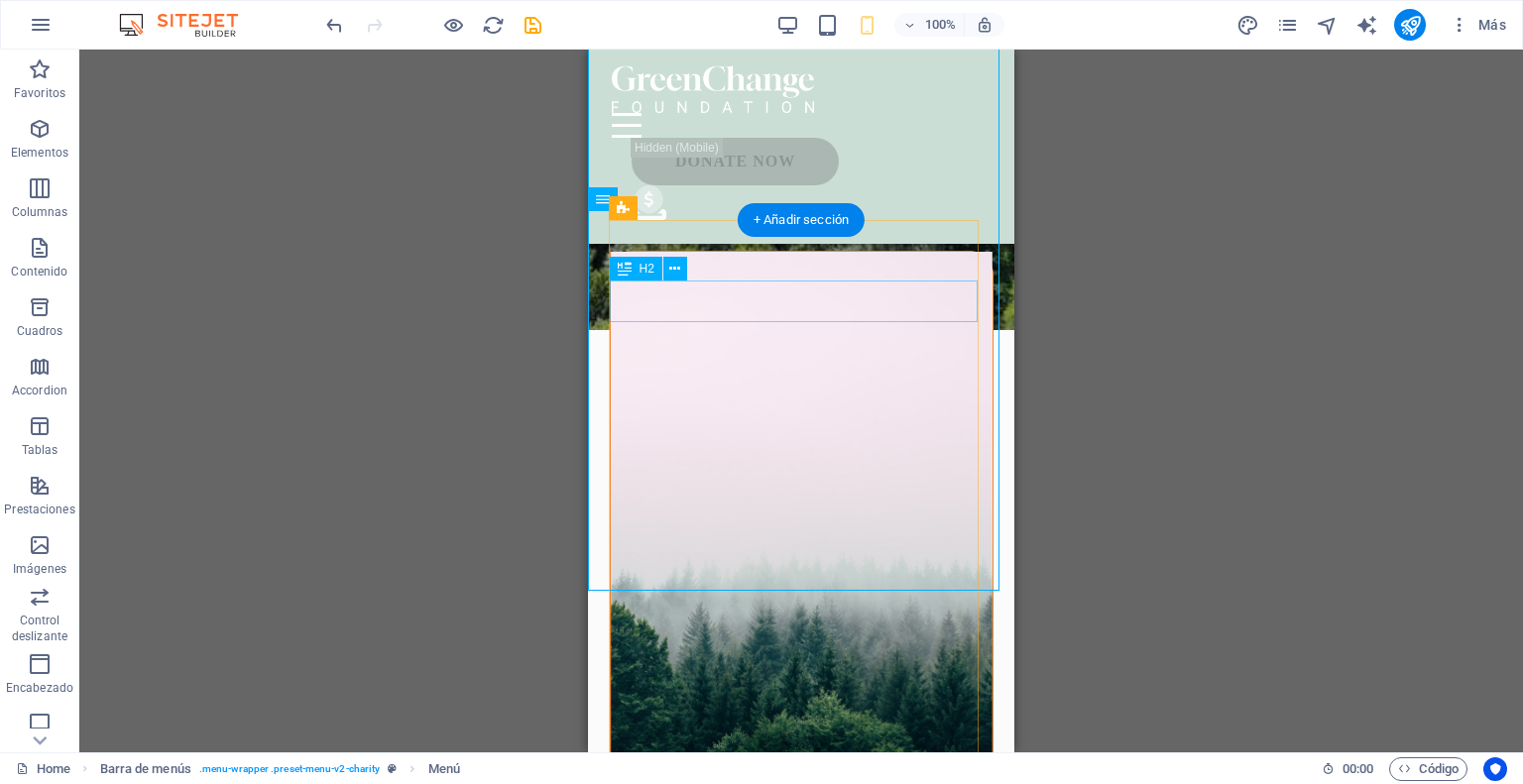 scroll, scrollTop: 396, scrollLeft: 0, axis: vertical 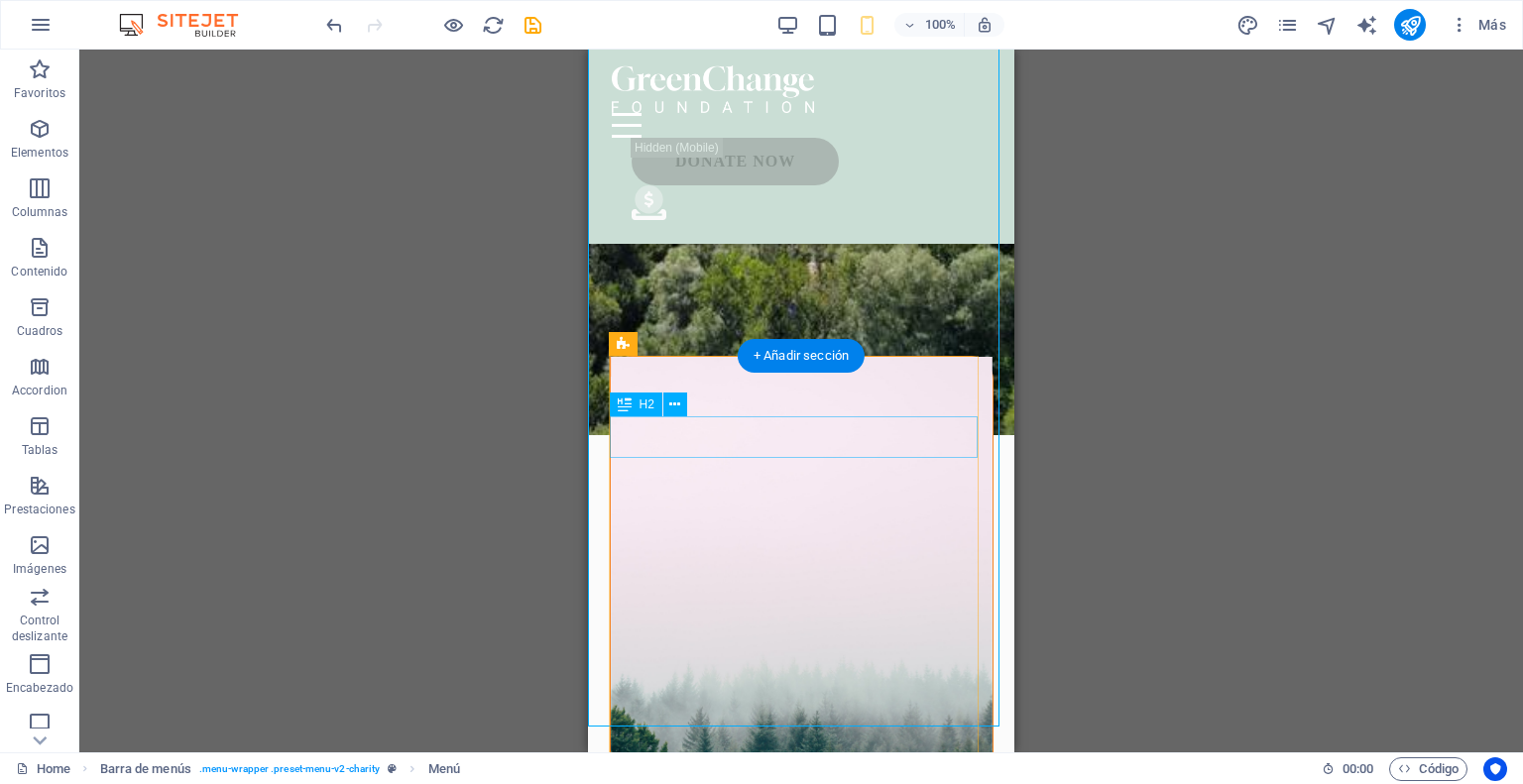 click on "Let’s talk" at bounding box center (801, 1064) 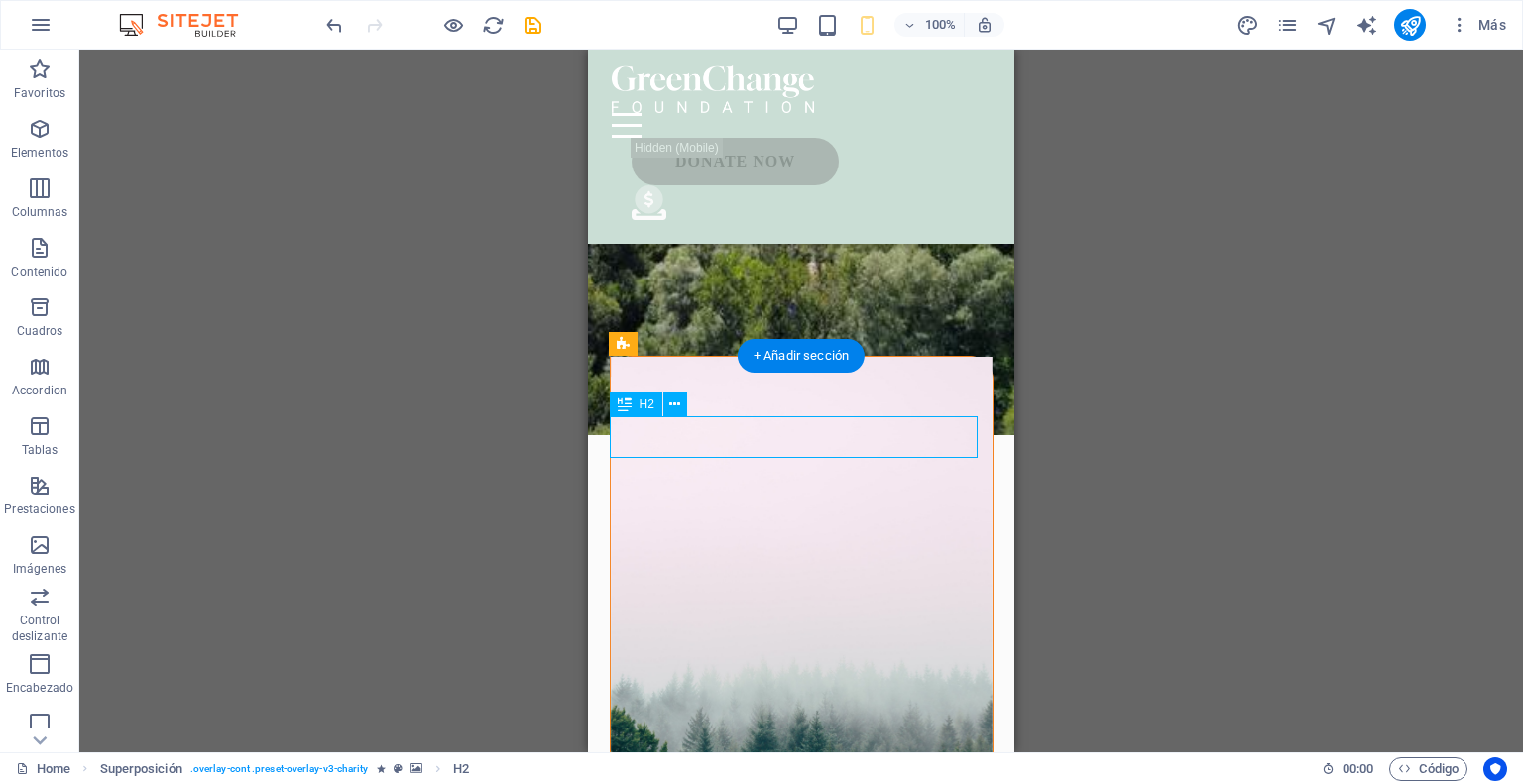 click on "Let’s talk" at bounding box center (801, 1064) 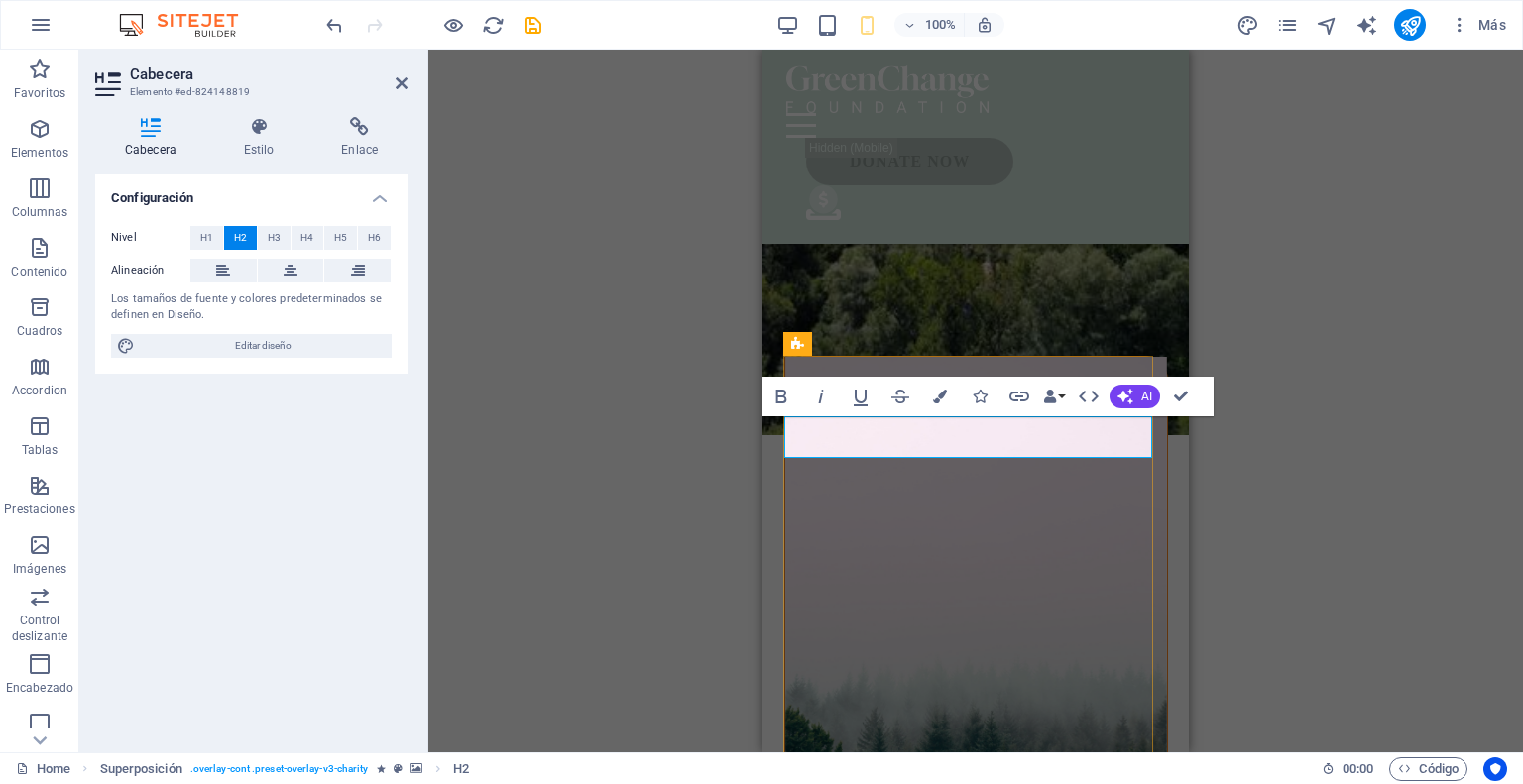 type 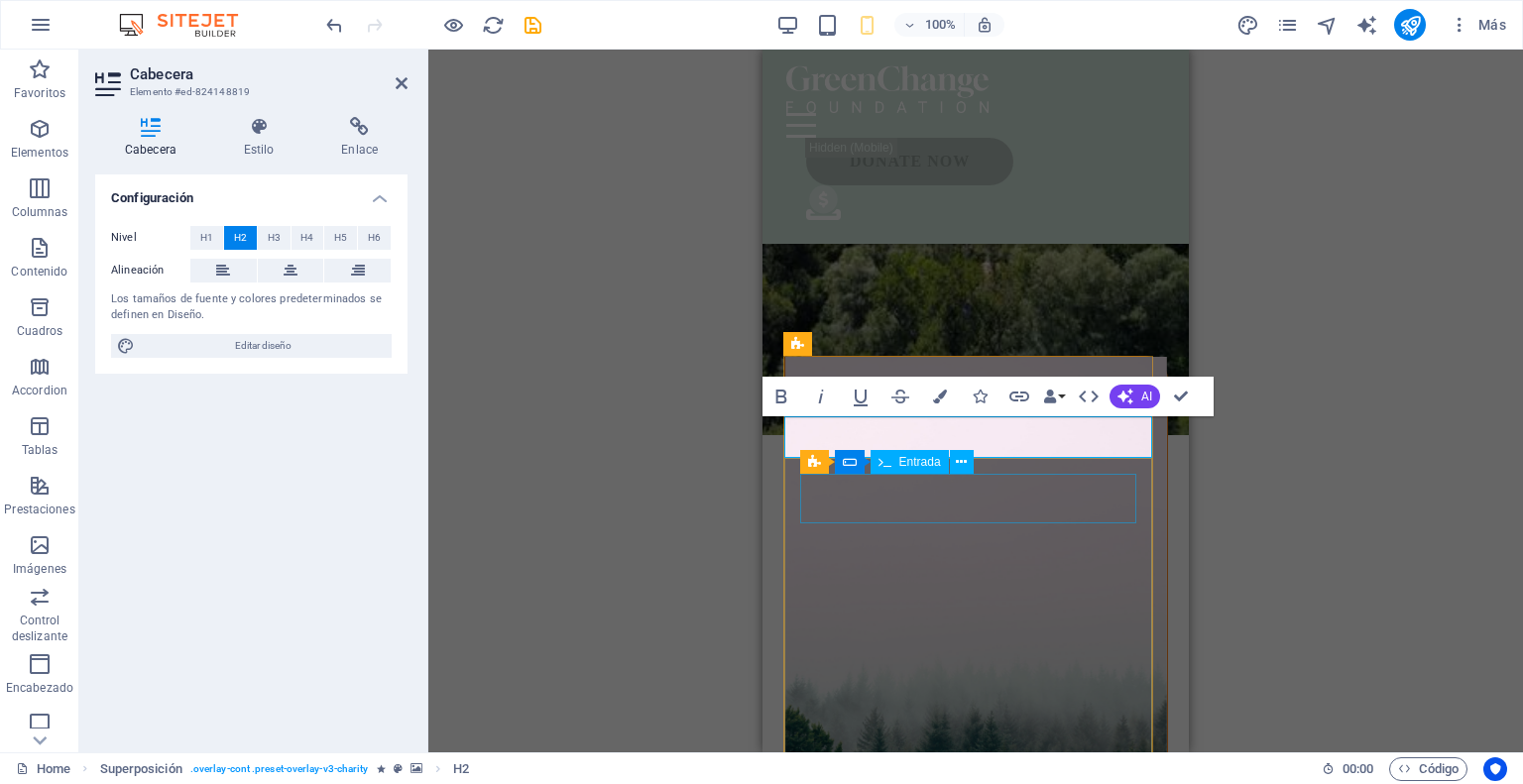 click at bounding box center (976, 1138) 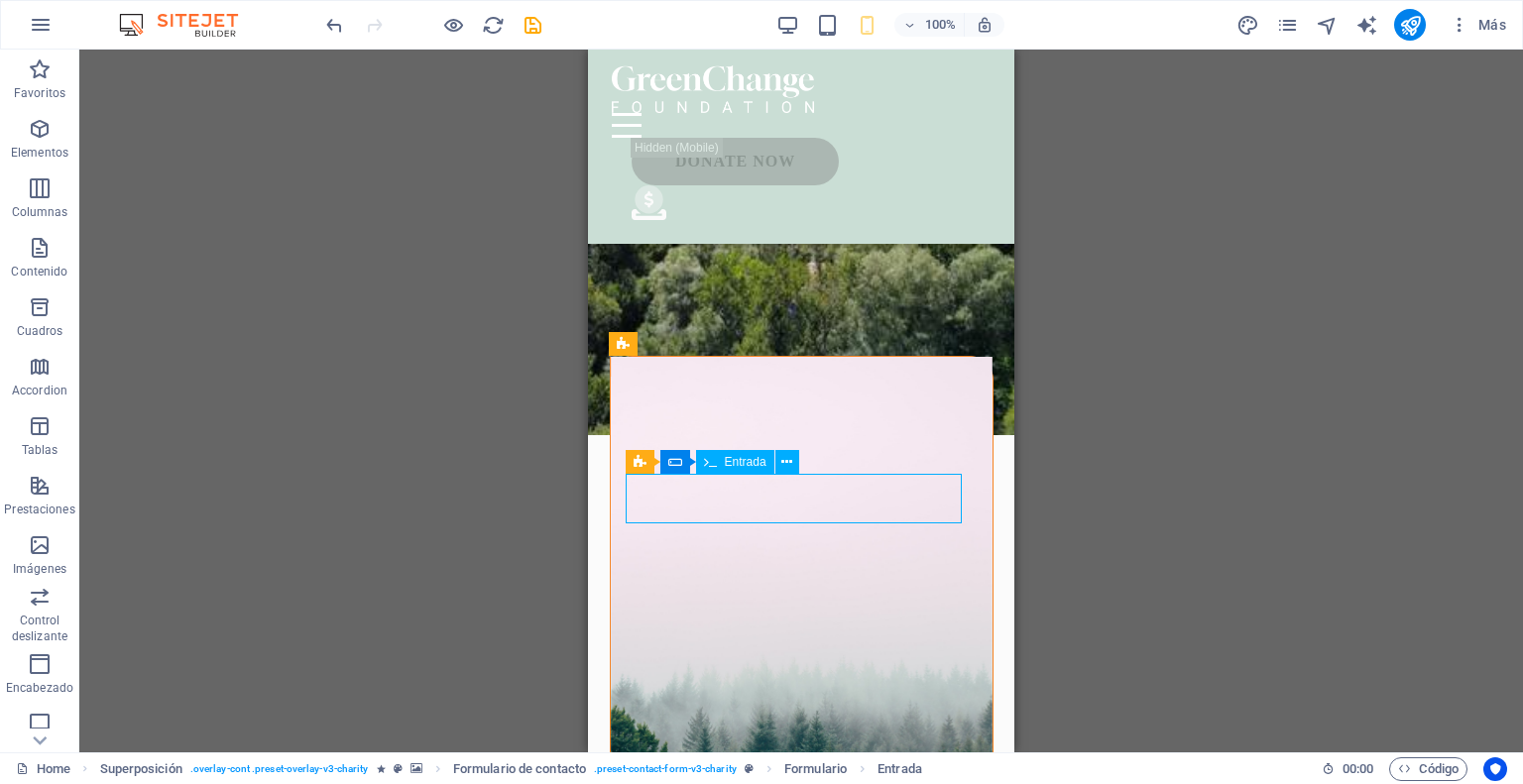 click at bounding box center (801, 1138) 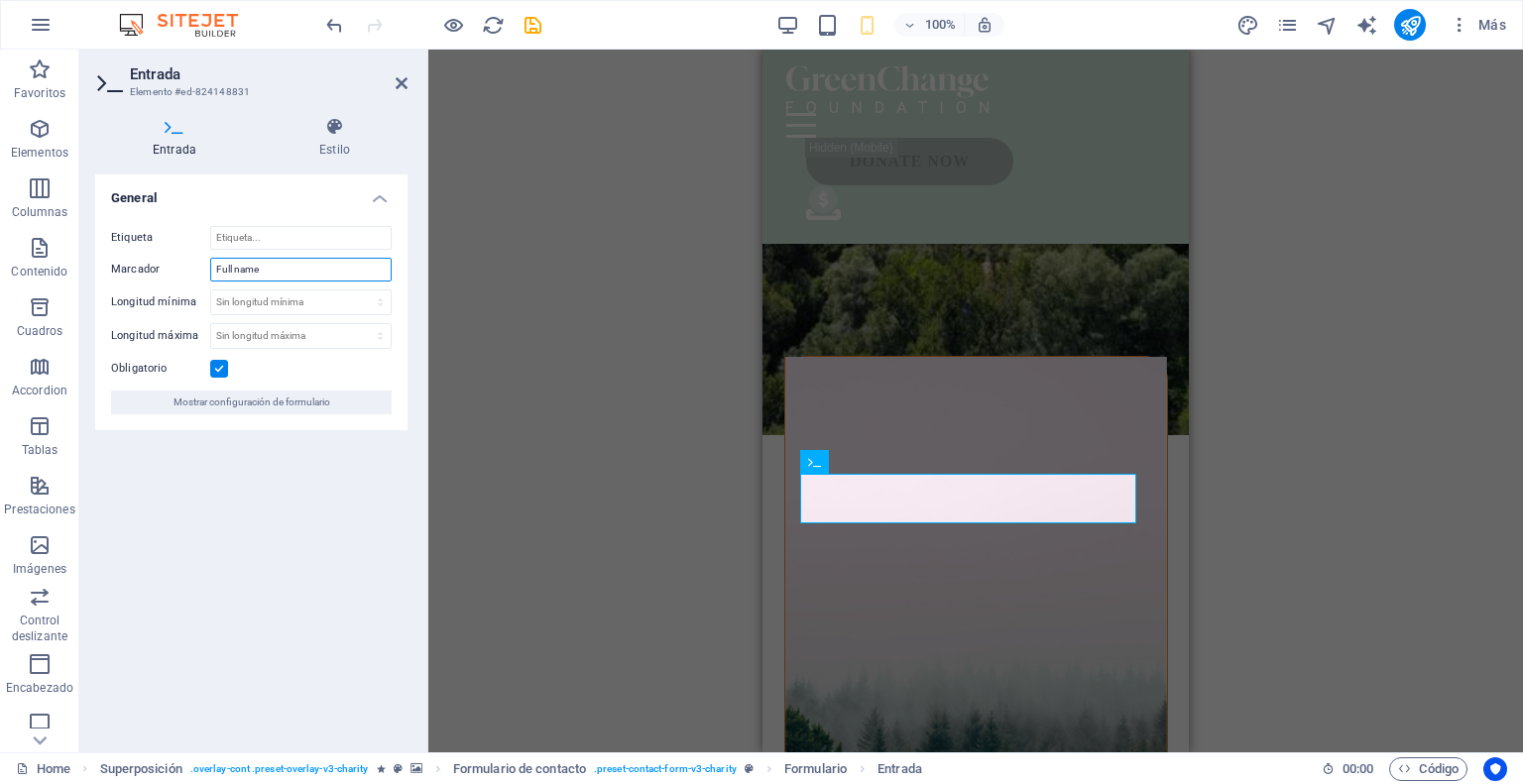 click on "Full name" at bounding box center (300, 270) 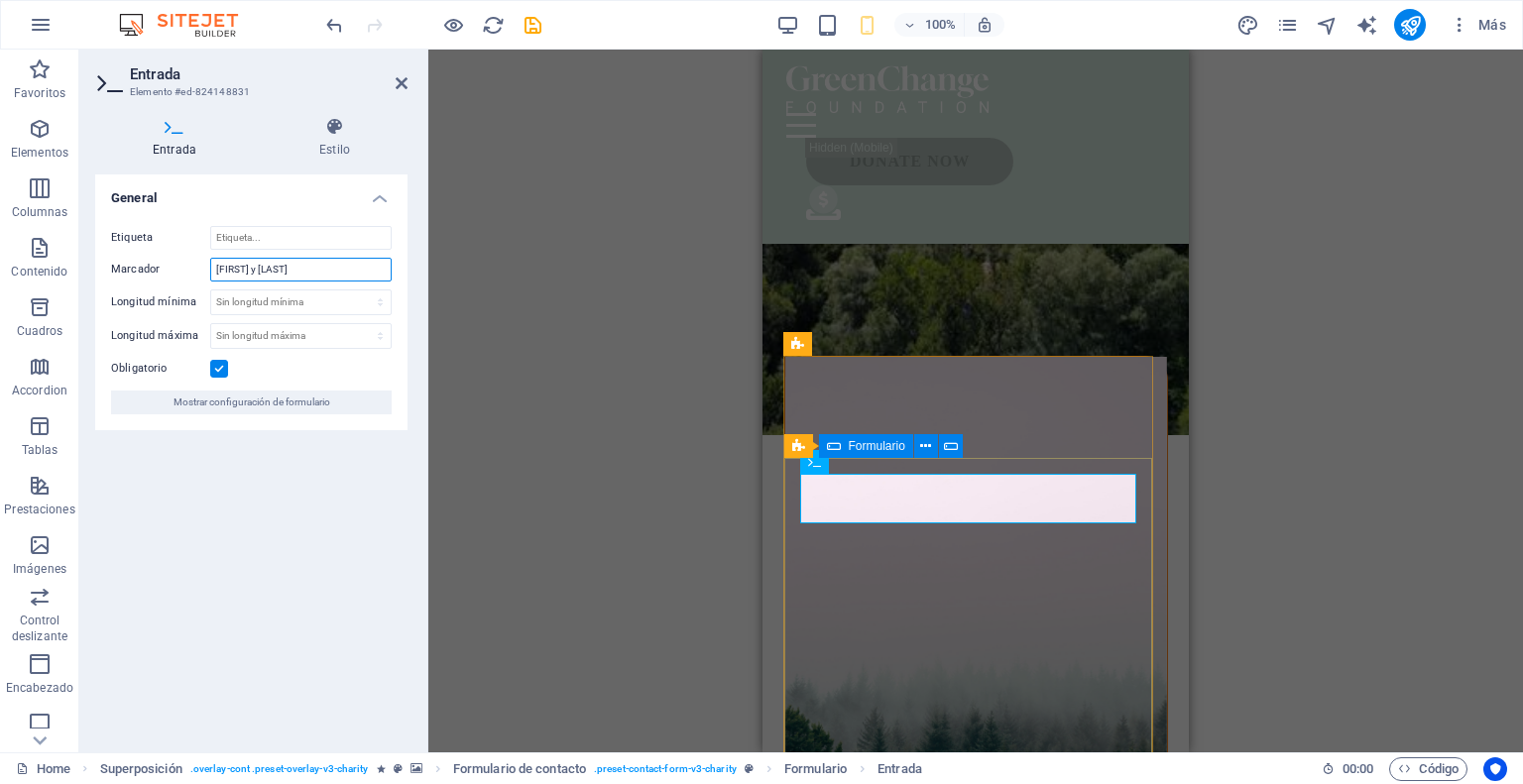 type on "Nombre y Apellidos" 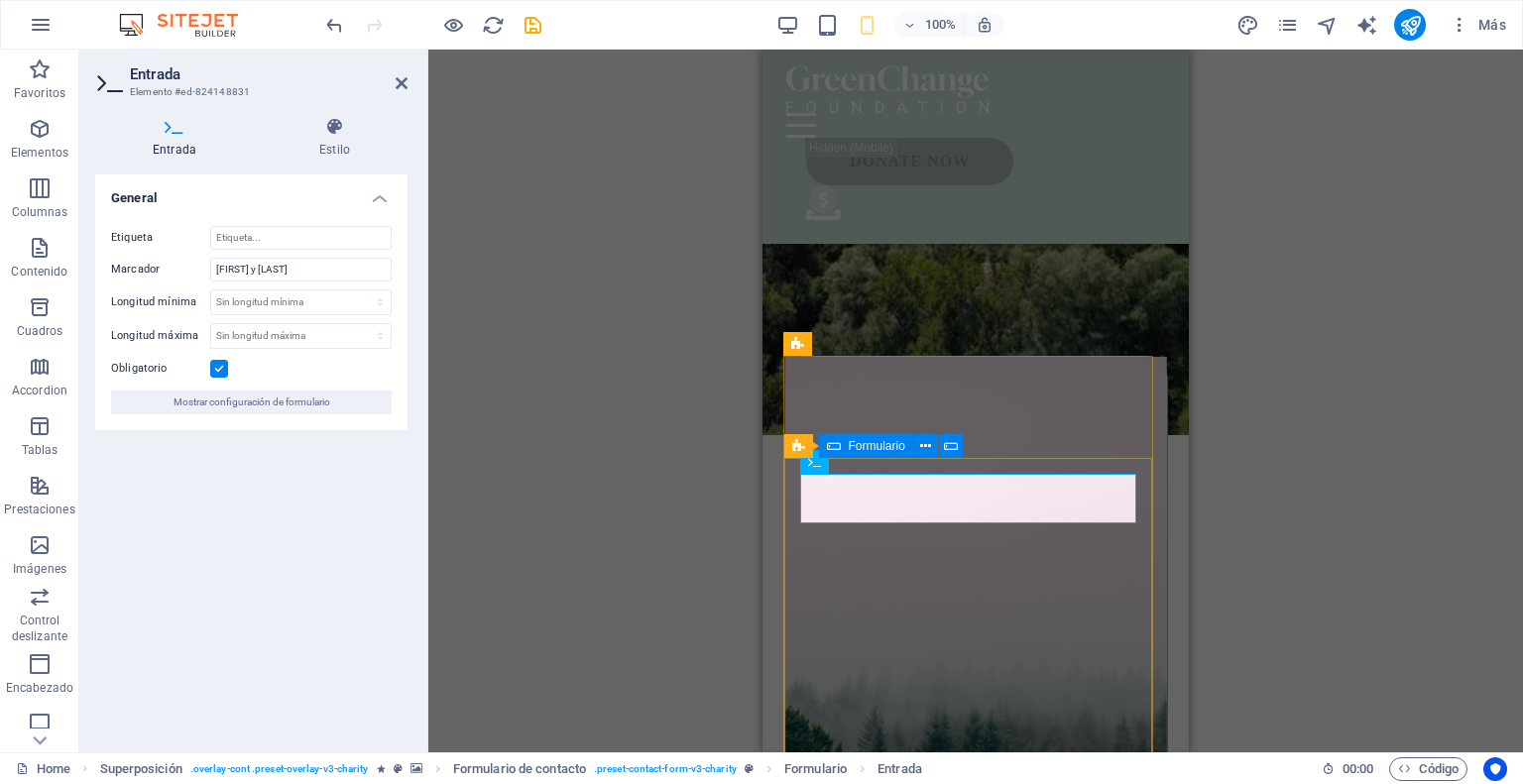 click at bounding box center [976, 1229] 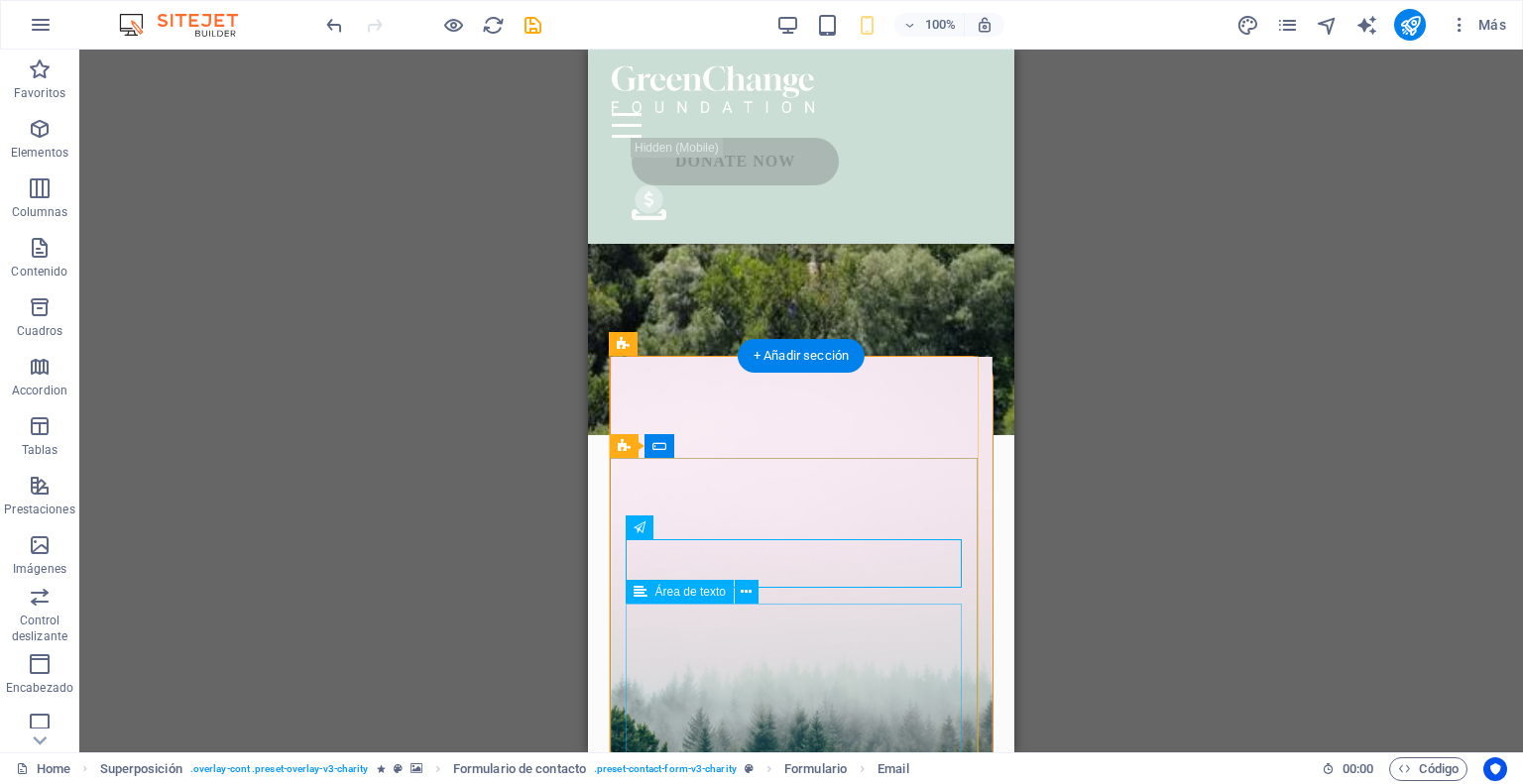 click at bounding box center (801, 1361) 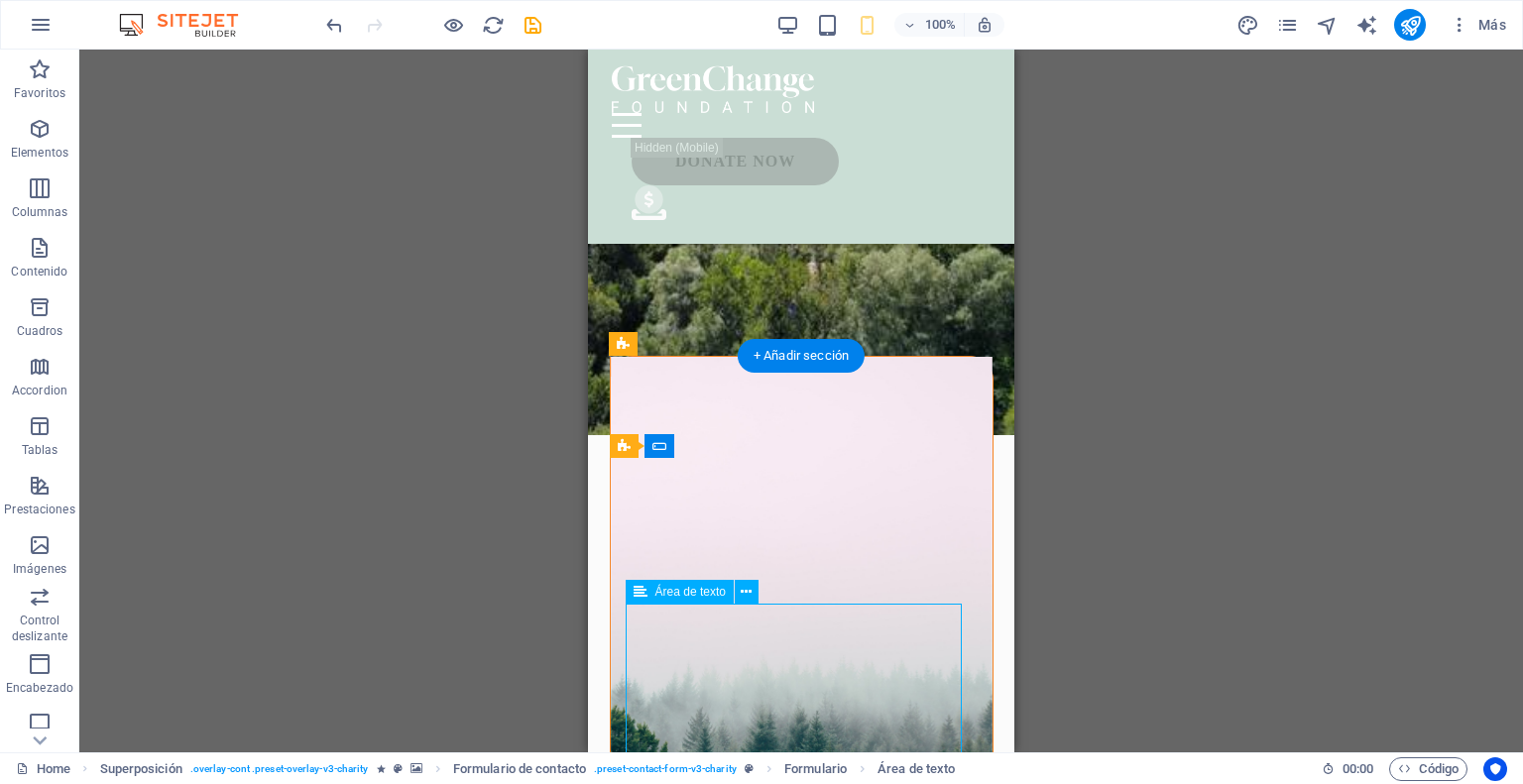 click at bounding box center [801, 1361] 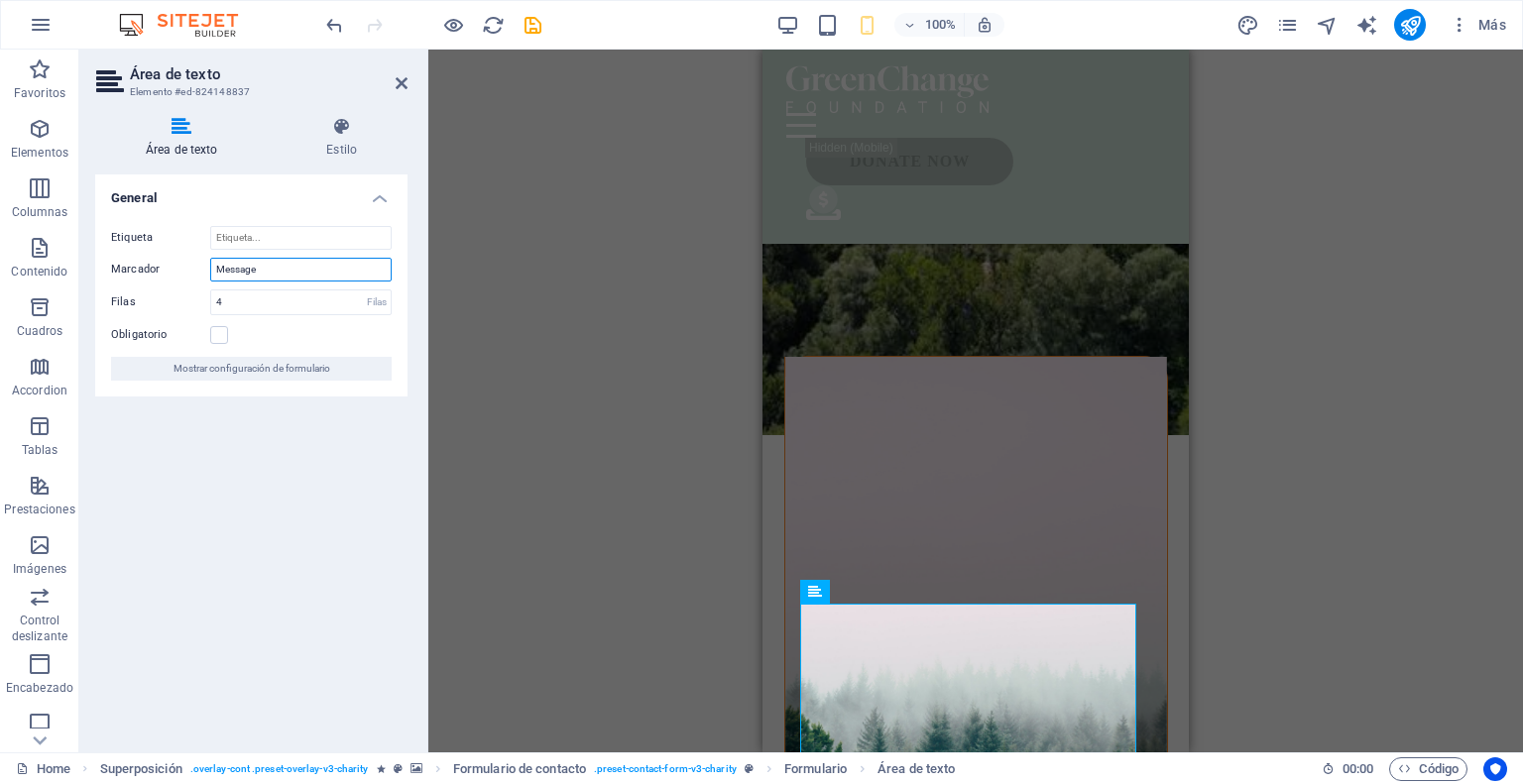 click on "Message" at bounding box center (300, 270) 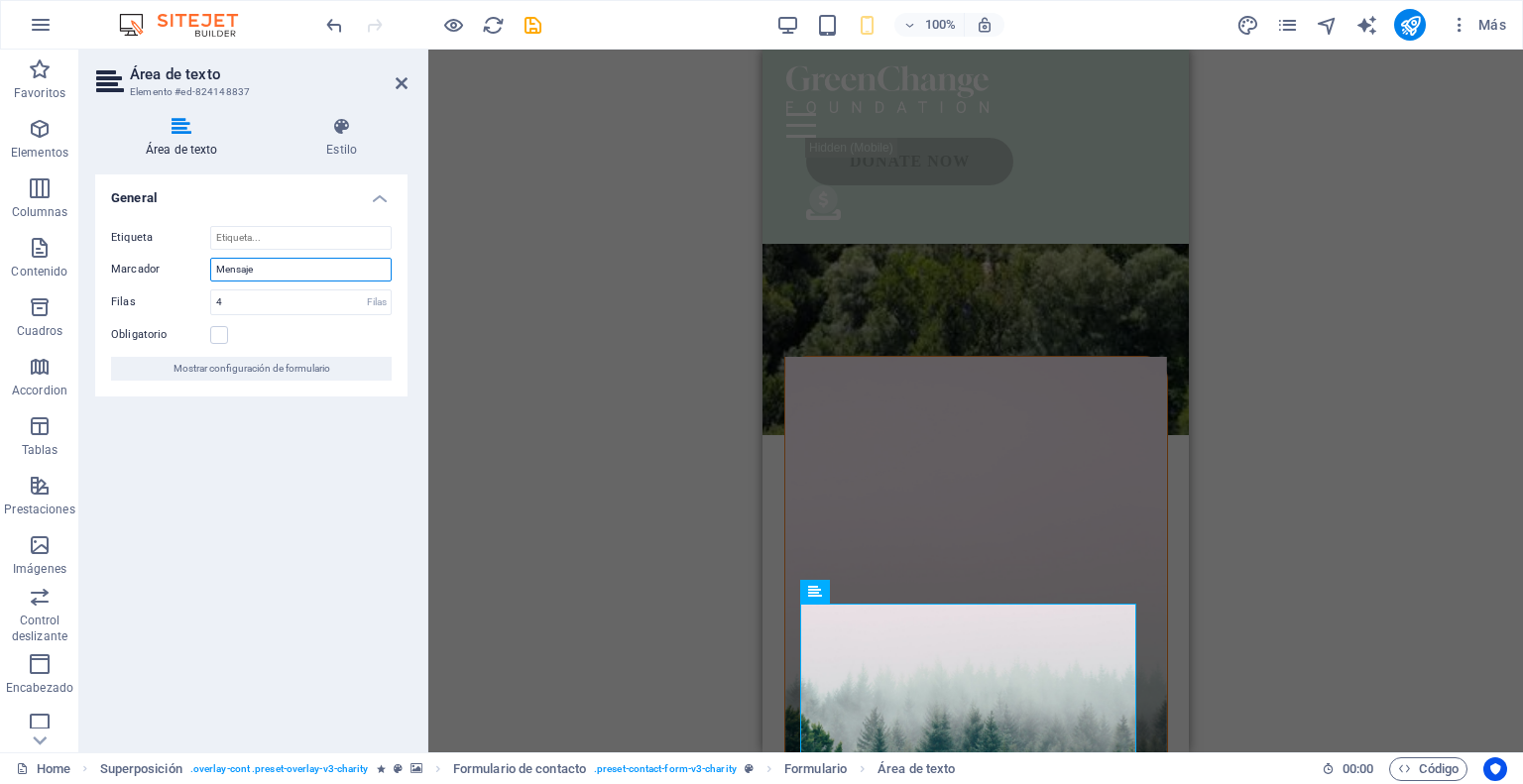type on "Mensaje" 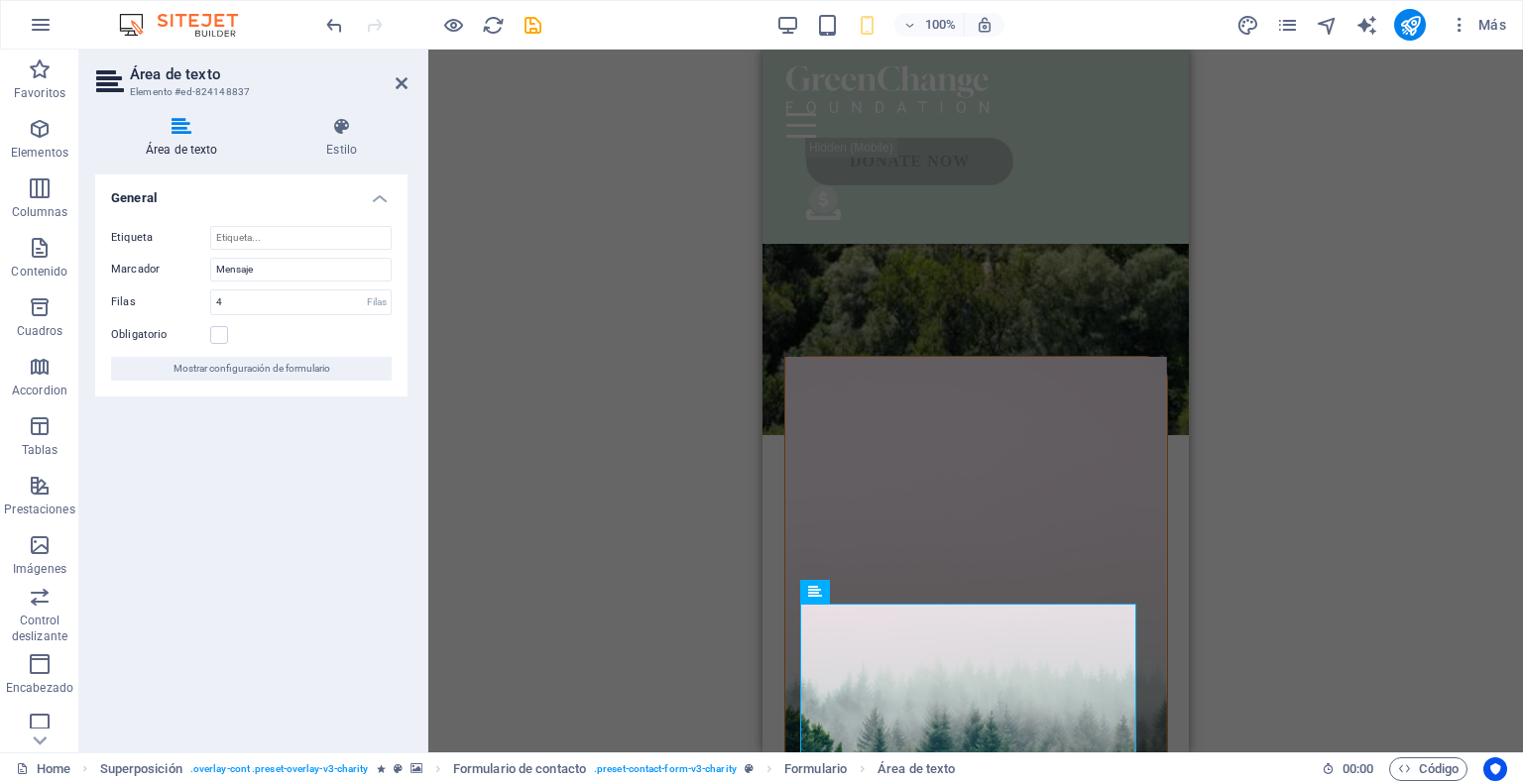 click on "General Etiqueta Marcador Mensaje Filas 4 Filas Obligatorio Mostrar configuración de formulario" at bounding box center (251, 455) 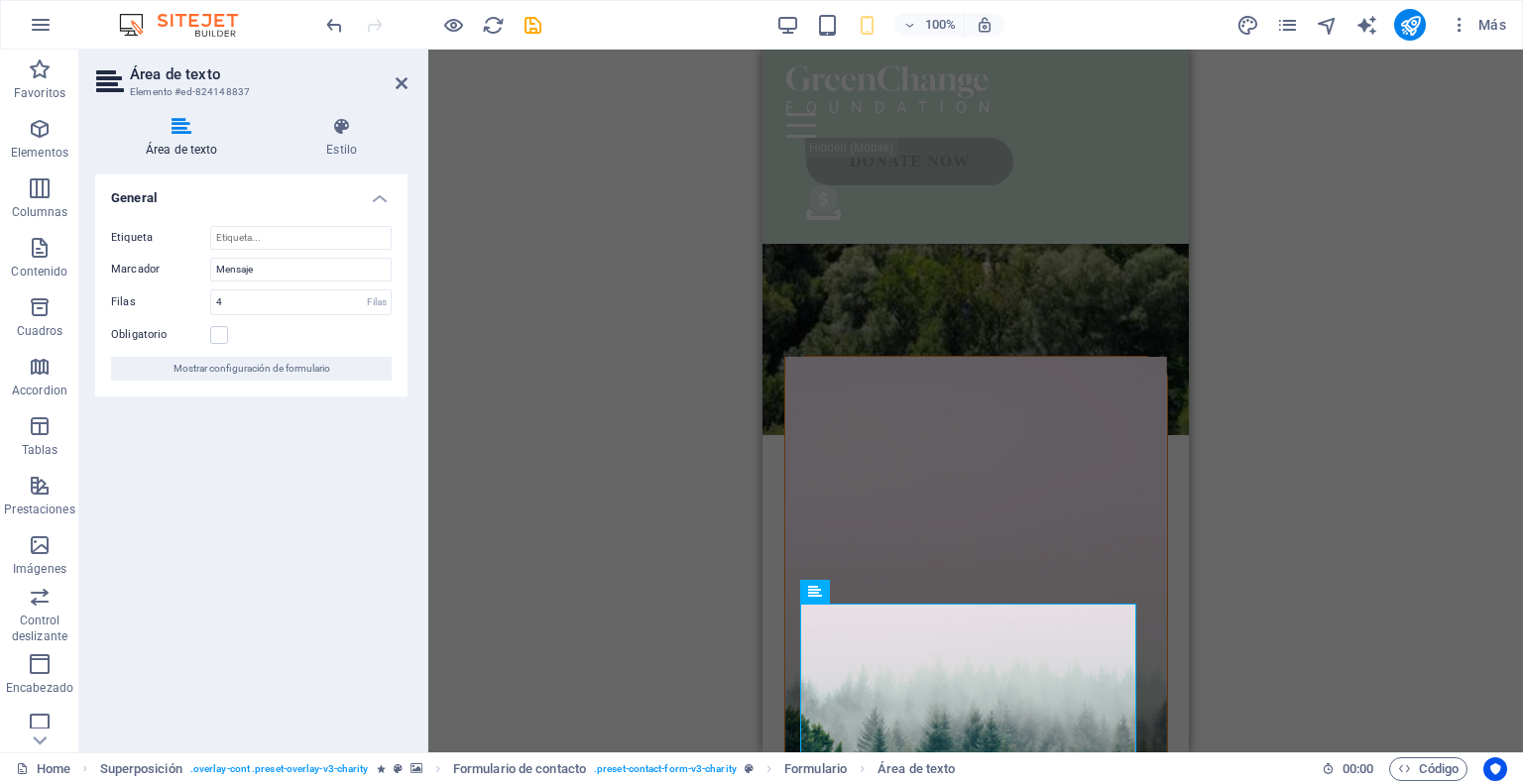 click on "Arrastra aquí para reemplazar el contenido existente. Si quieres crear un elemento nuevo, pulsa “Ctrl”.
H1   Banner   Banner   Contenedor   Logo   Barra de menús   Menú   Separador   Texto   Botón   Icono   Formulario de contacto   Formulario   Superposición   Formulario de contacto   Botón formulario   Columnas desiguales   Contenedor   Texto   Contenedor   H2   Separador   Texto   H2   Formulario de contacto   Entrada   Email   Área de texto" at bounding box center [976, 400] 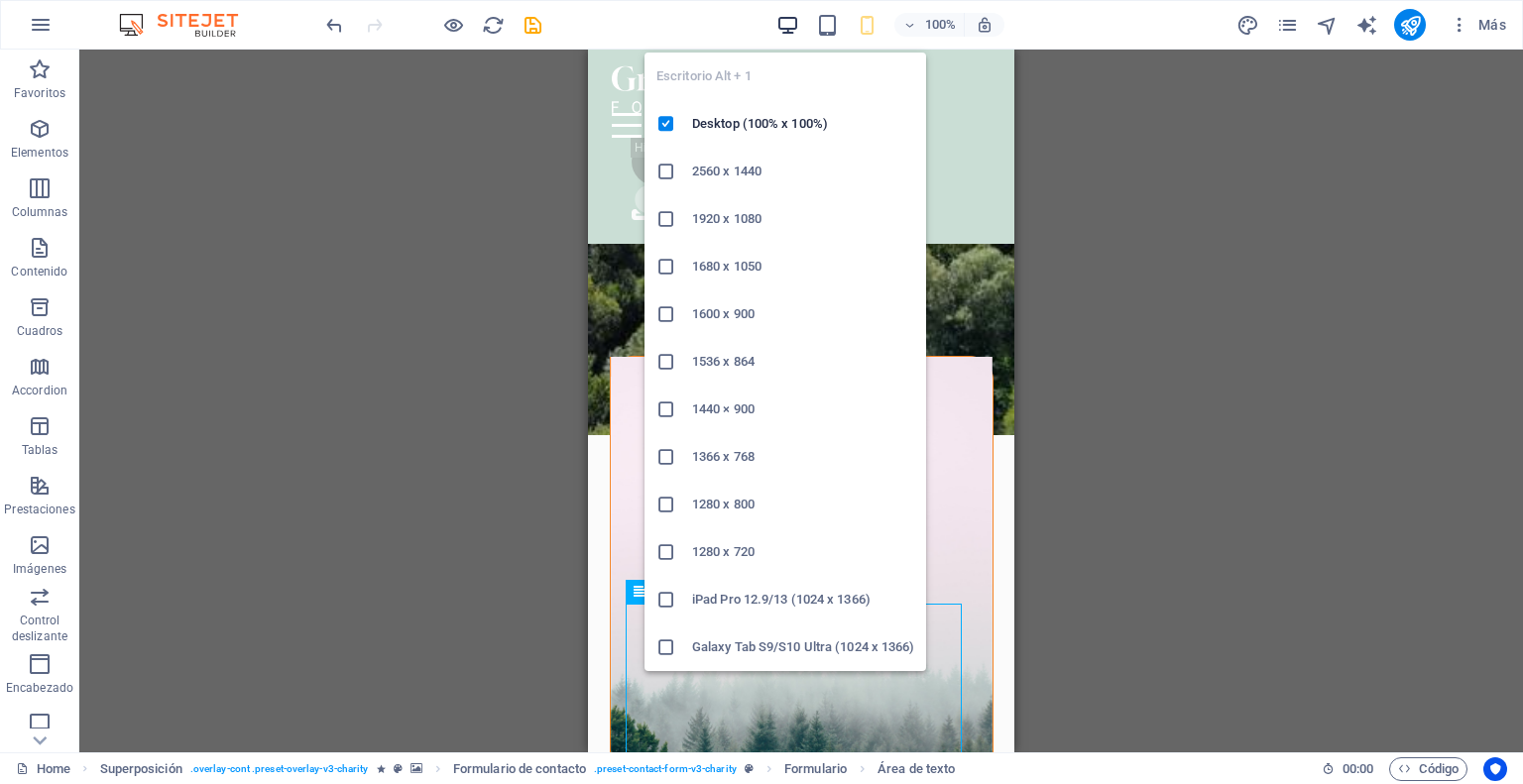click at bounding box center (787, 25) 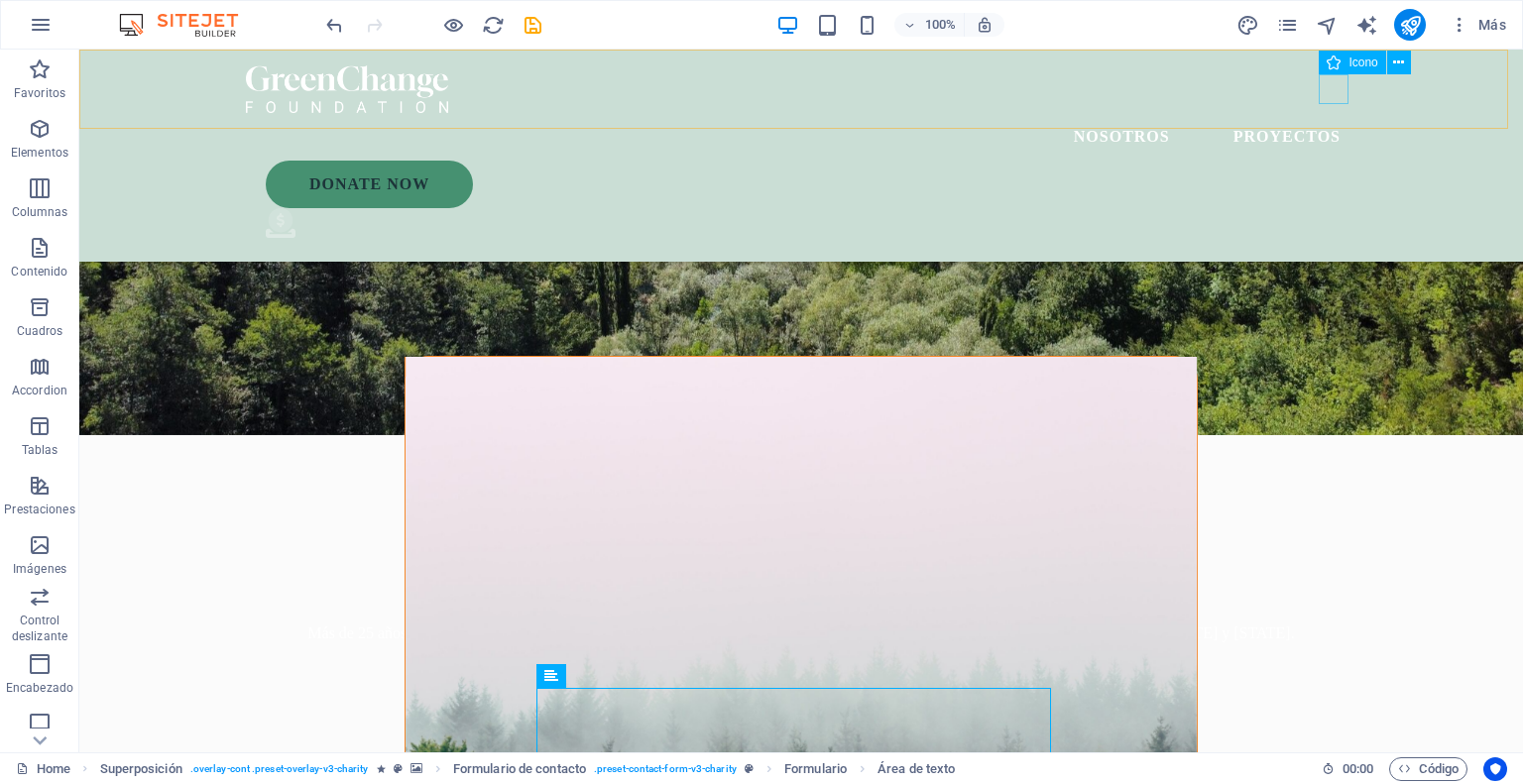 click on ".fa-secondary{opacity:.4}" at bounding box center [811, 227] 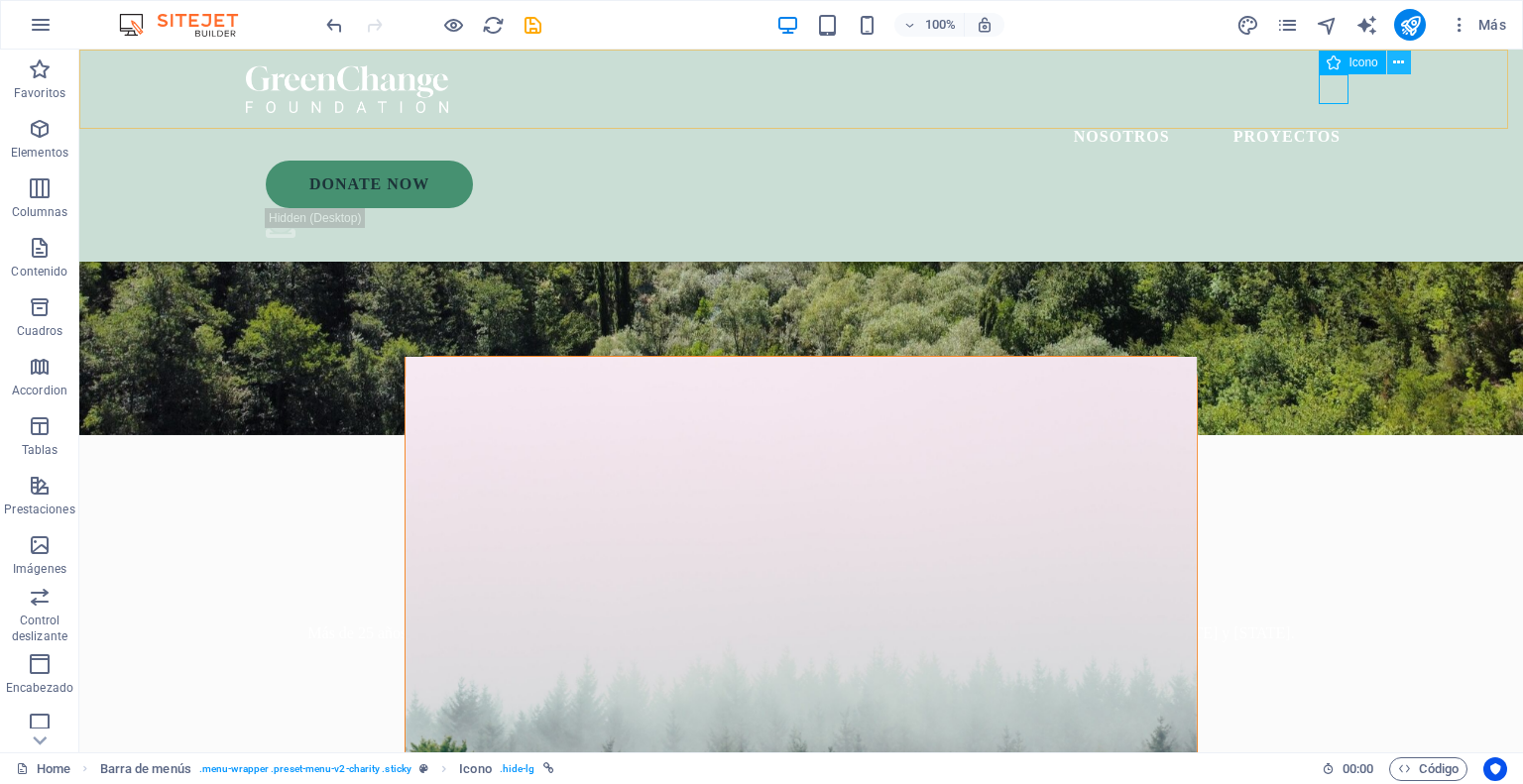 click at bounding box center [1398, 62] 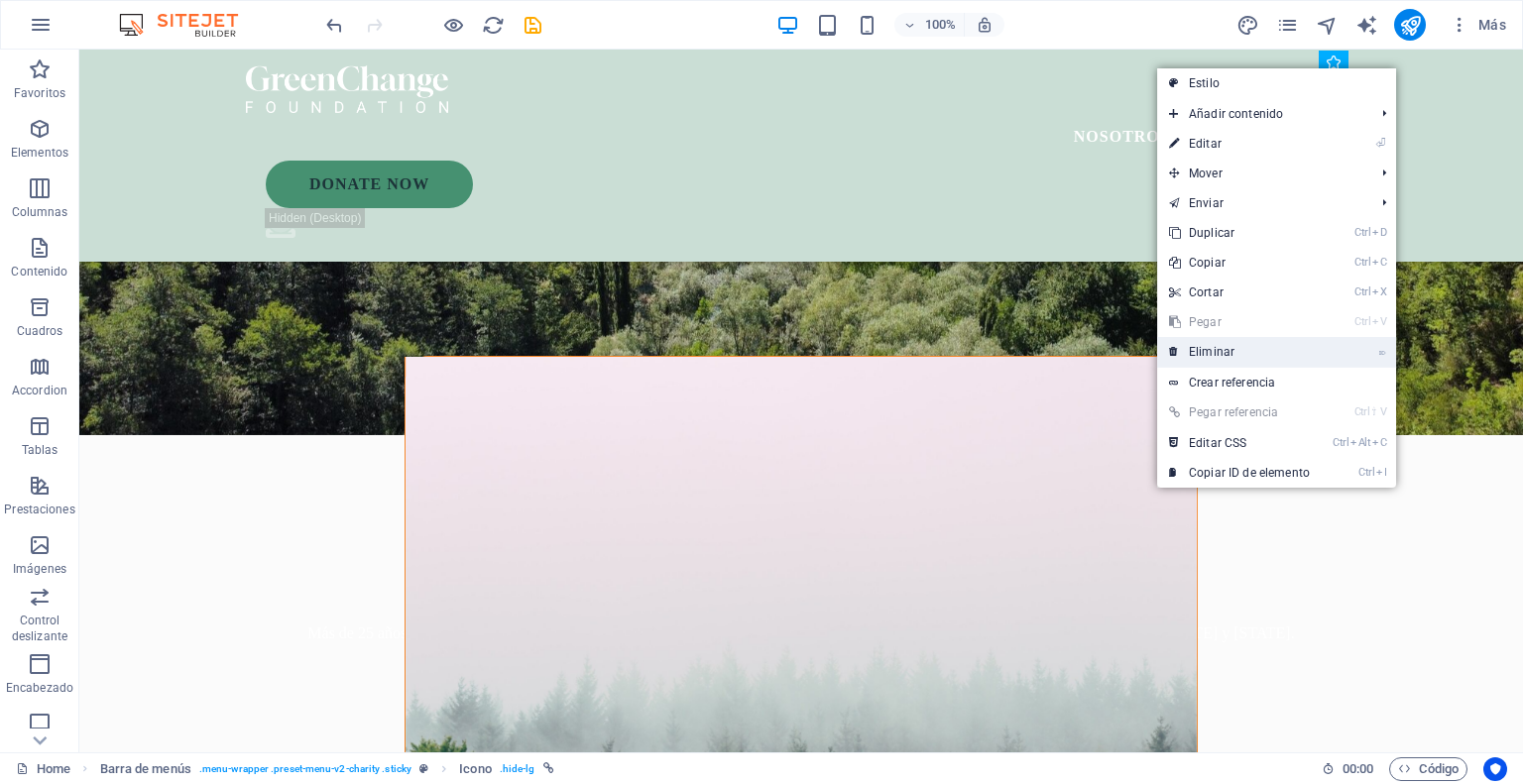 click on "⌦  Eliminar" at bounding box center [1239, 352] 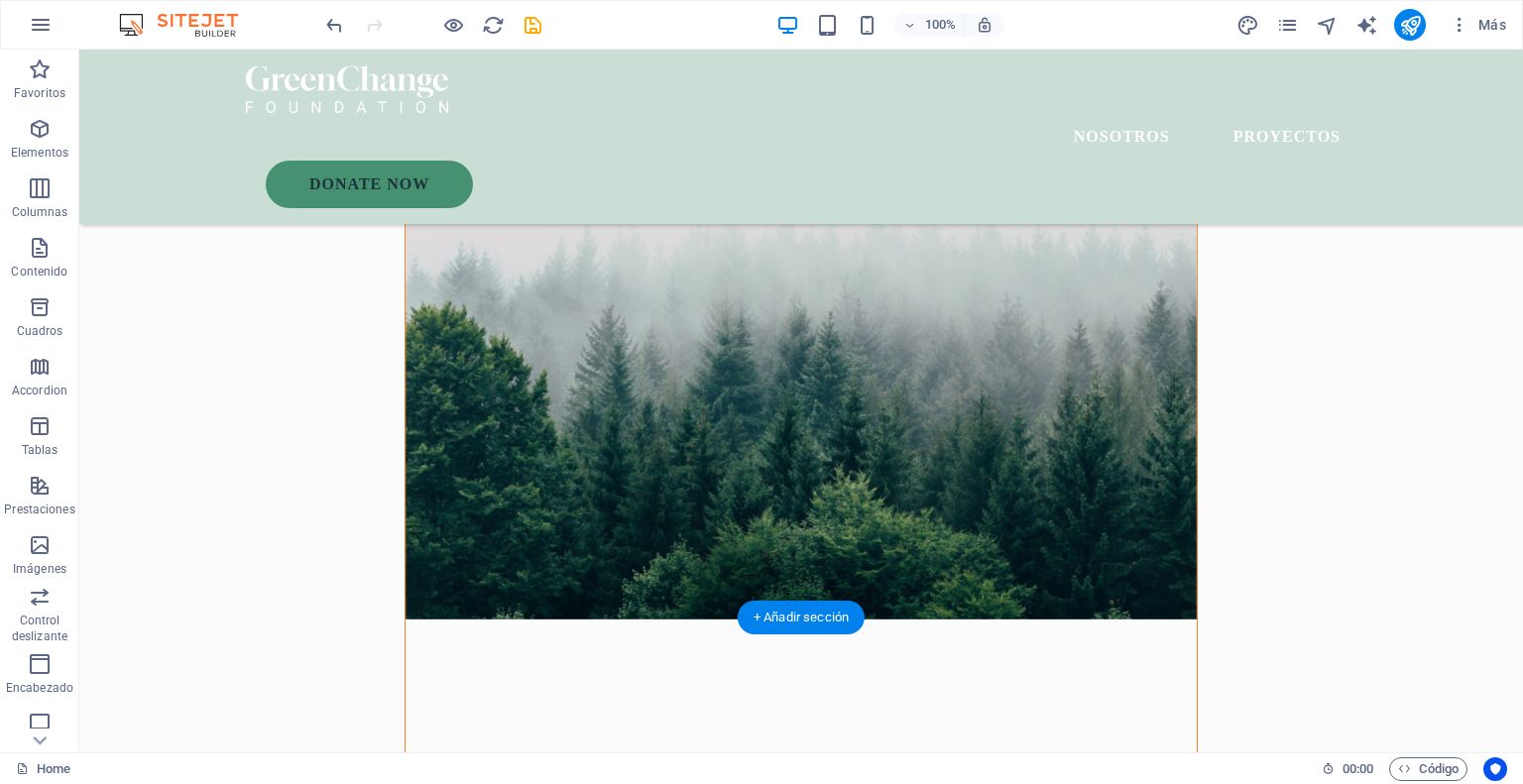 scroll, scrollTop: 892, scrollLeft: 0, axis: vertical 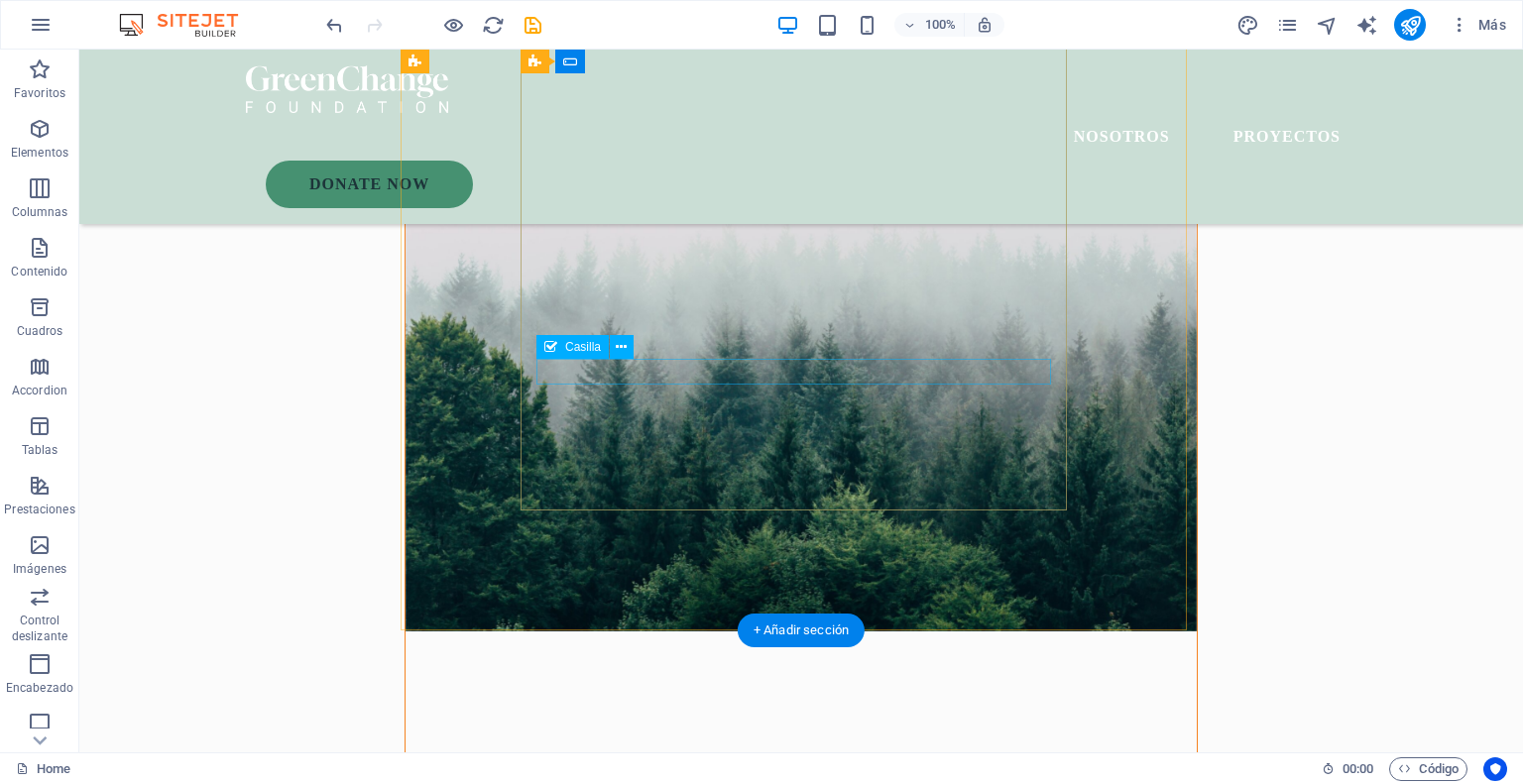 click on "I have read and understand the privacy policy." at bounding box center (801, 1201) 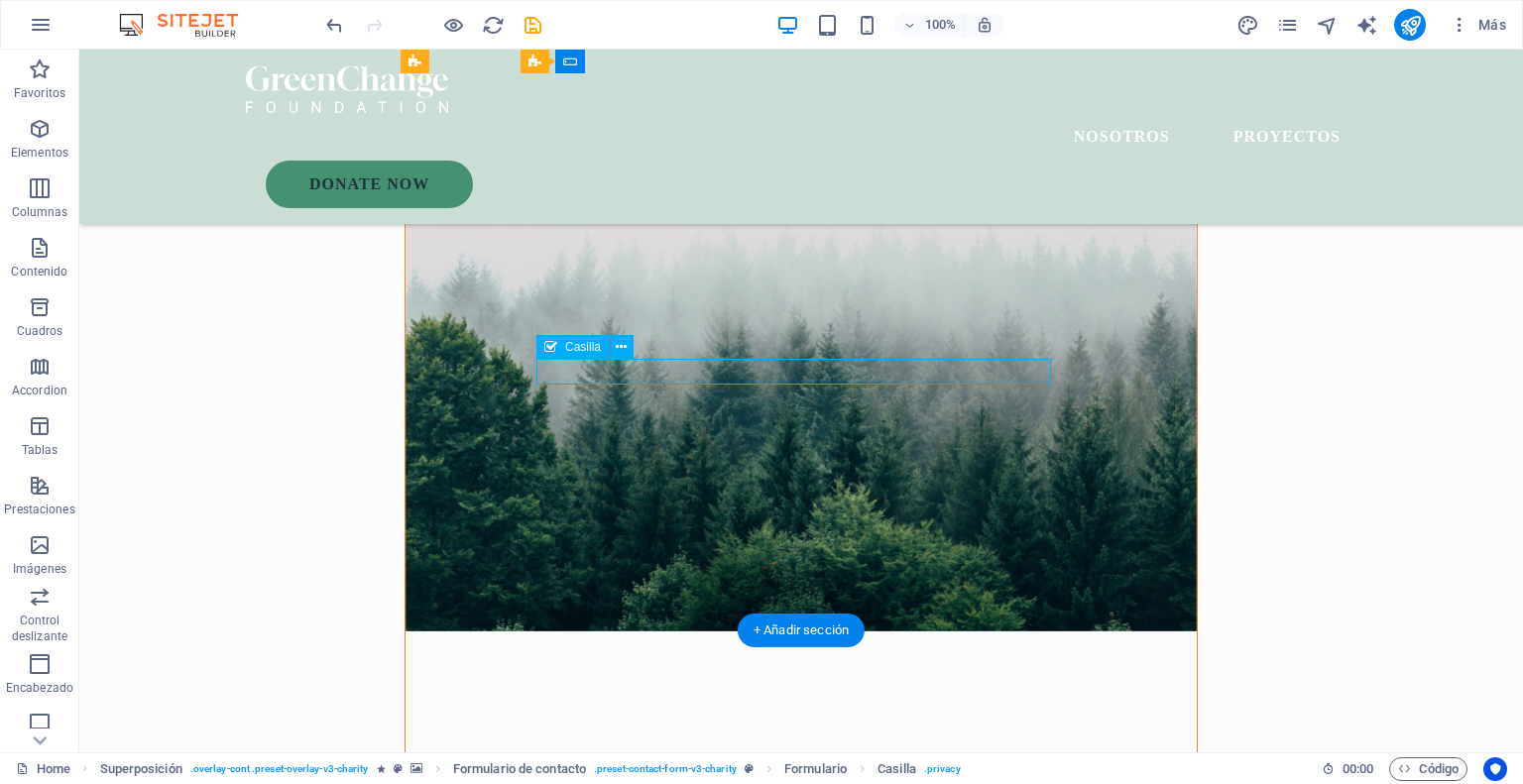 click on "I have read and understand the privacy policy." at bounding box center [801, 1201] 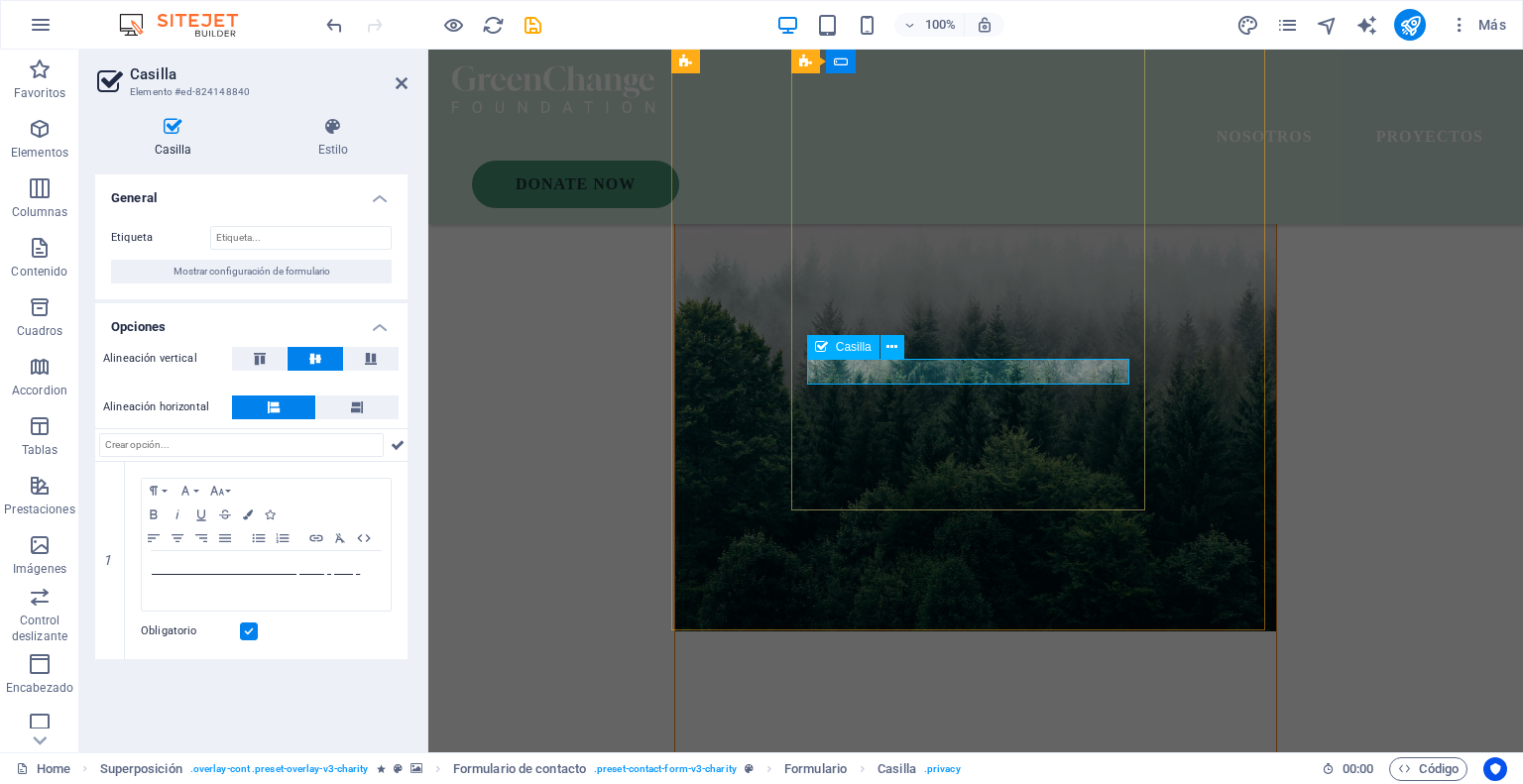 click on "I have read and understand the privacy policy." at bounding box center (975, 1213) 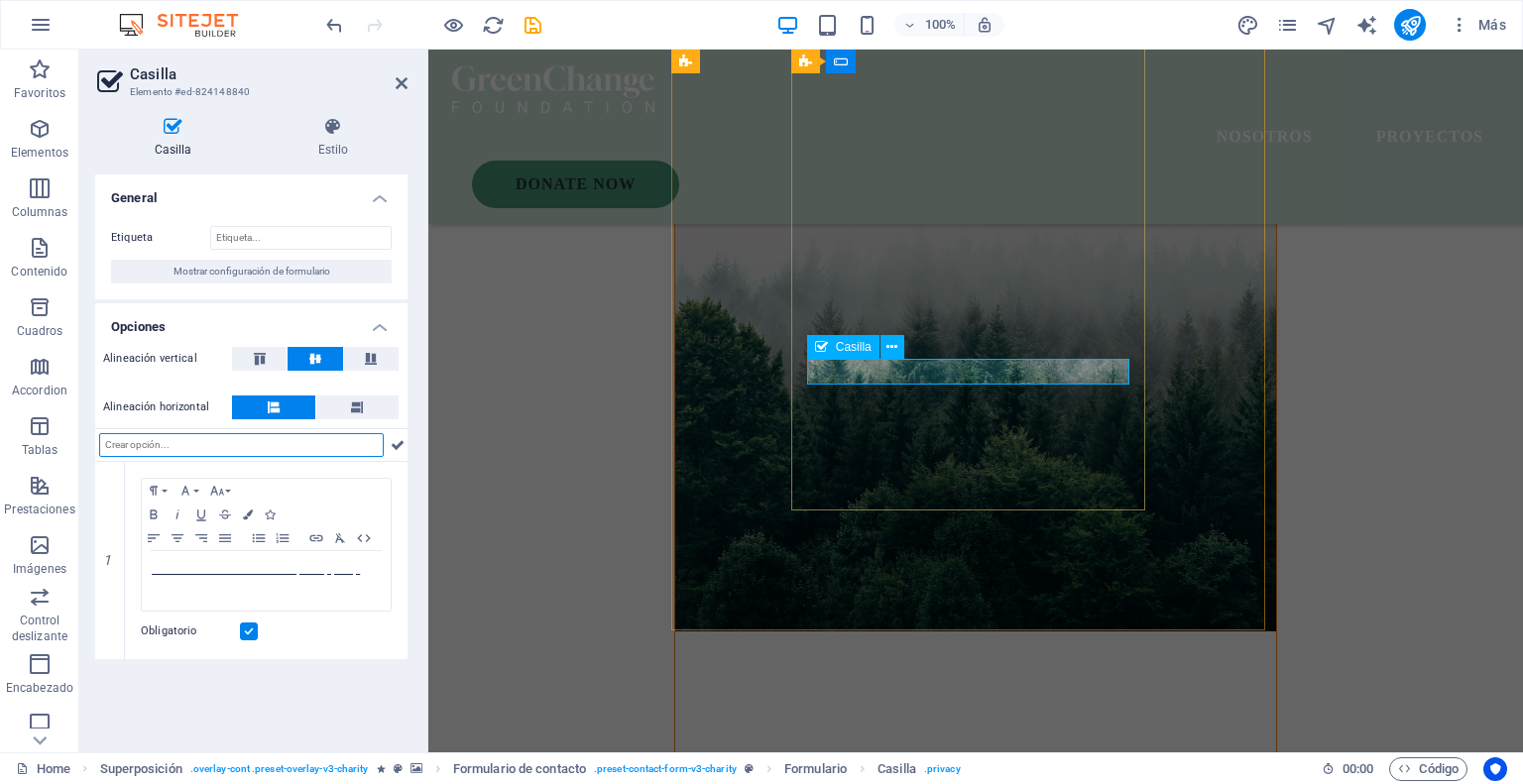 click on "I have read and understand the privacy policy." at bounding box center [975, 1213] 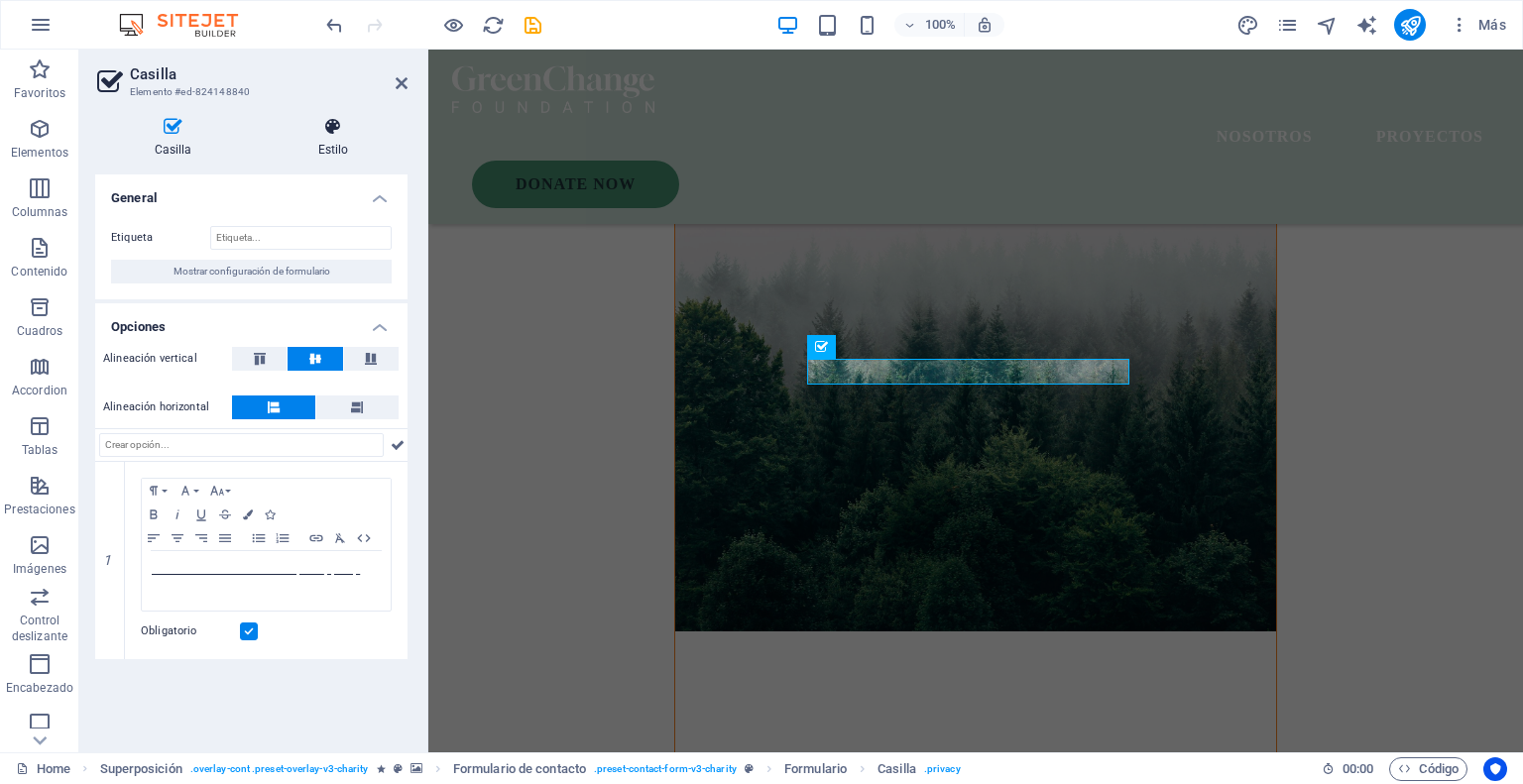 click on "Estilo" at bounding box center (333, 138) 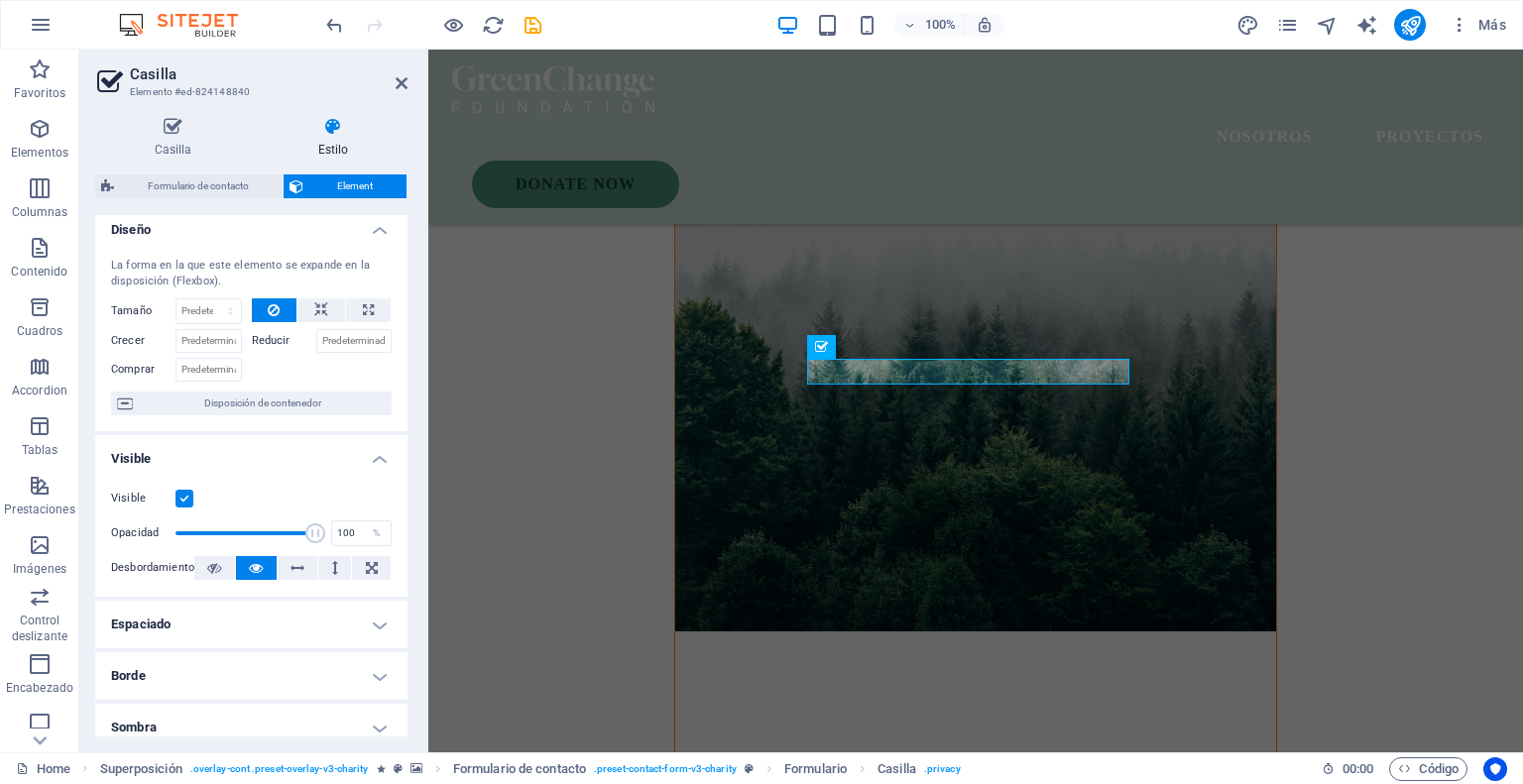scroll, scrollTop: 0, scrollLeft: 0, axis: both 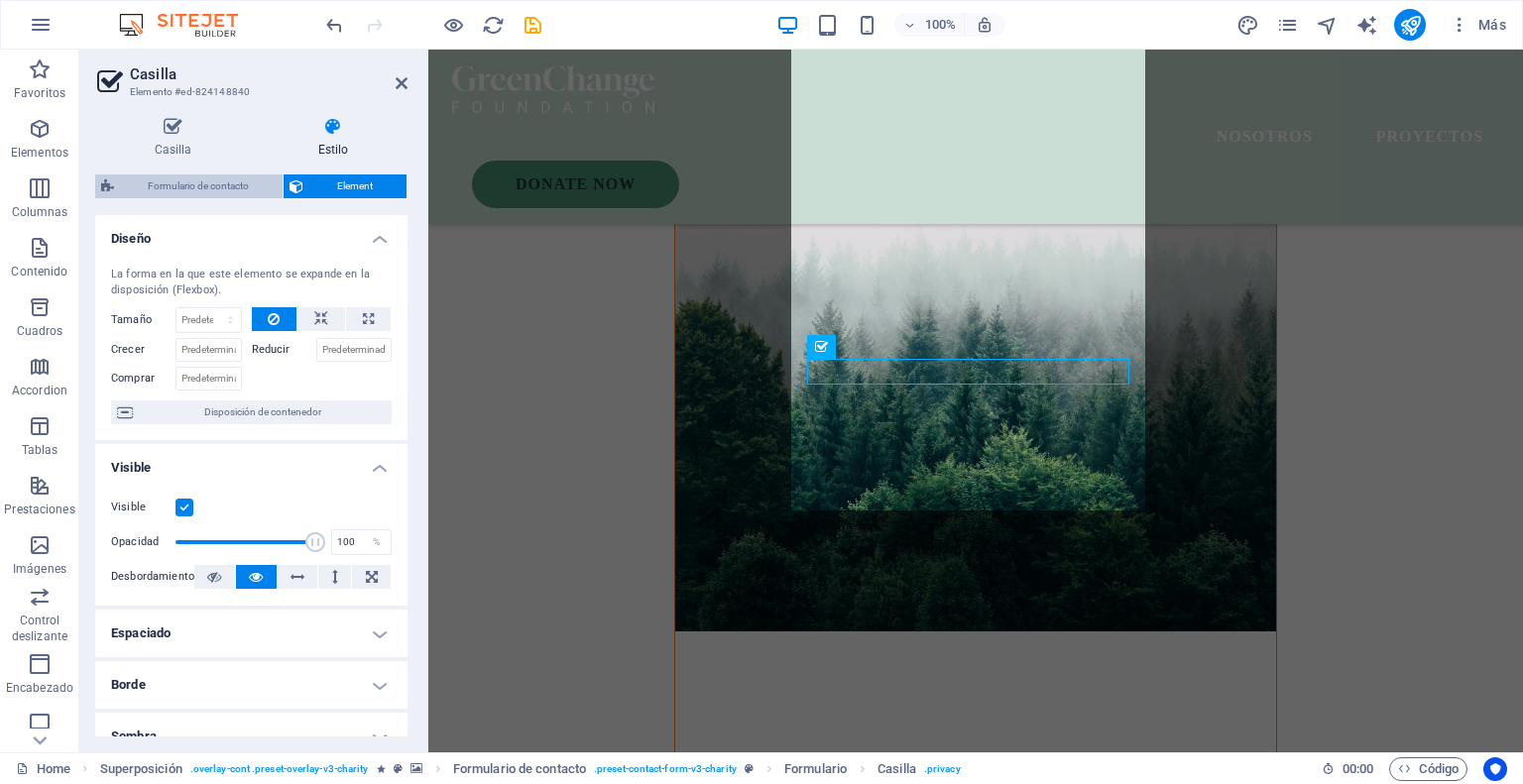 click on "Formulario de contacto" at bounding box center [198, 186] 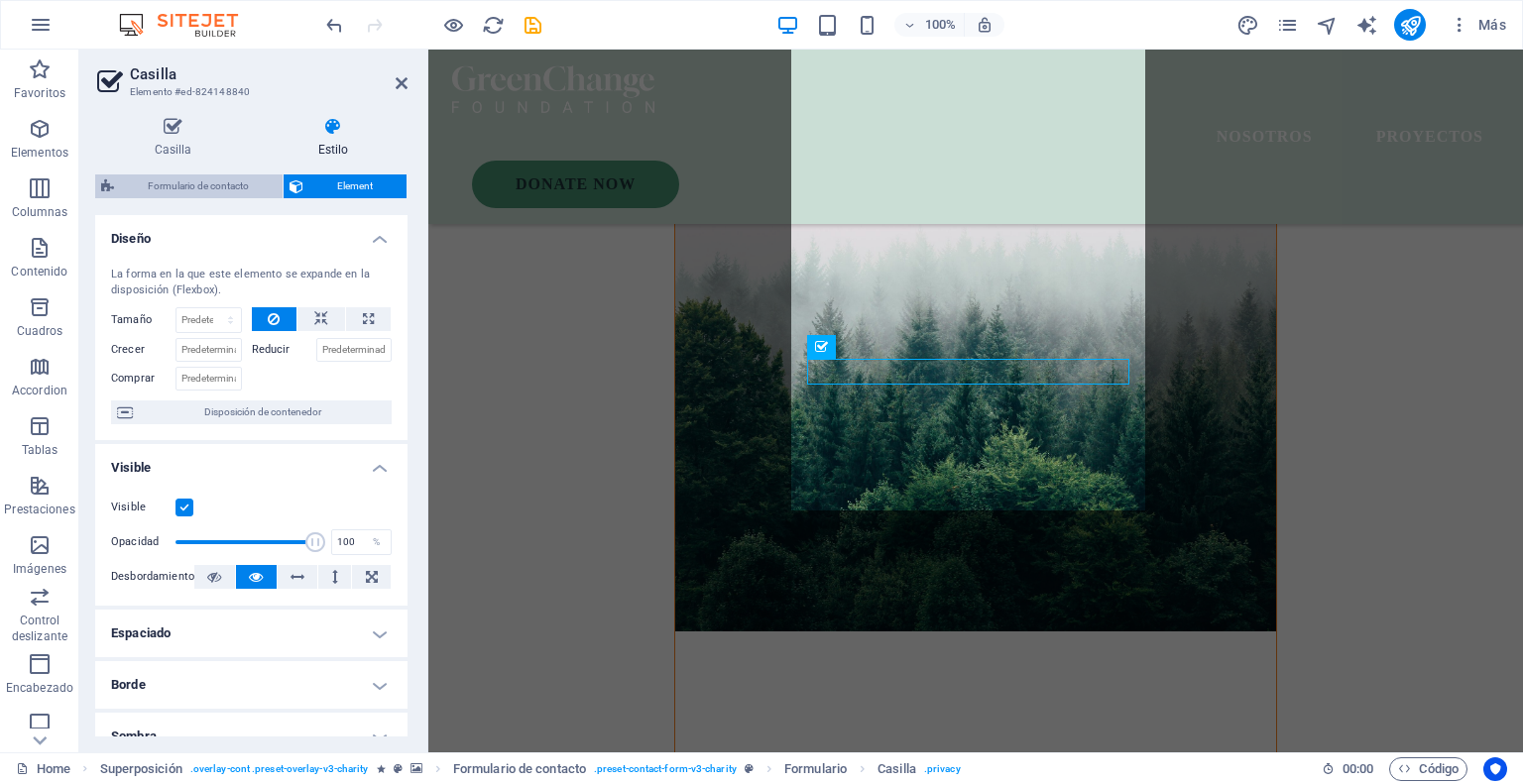 select on "px" 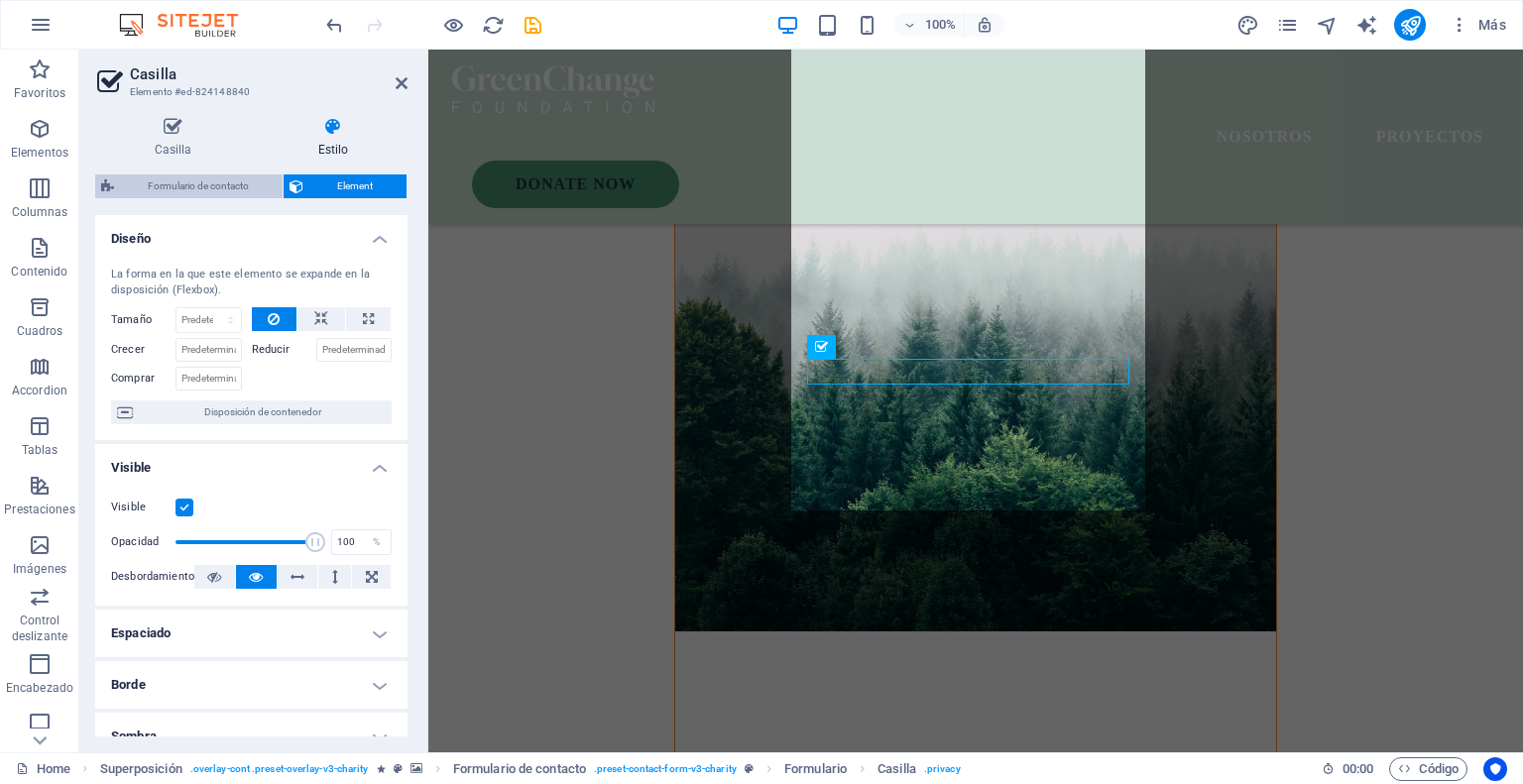 select on "px" 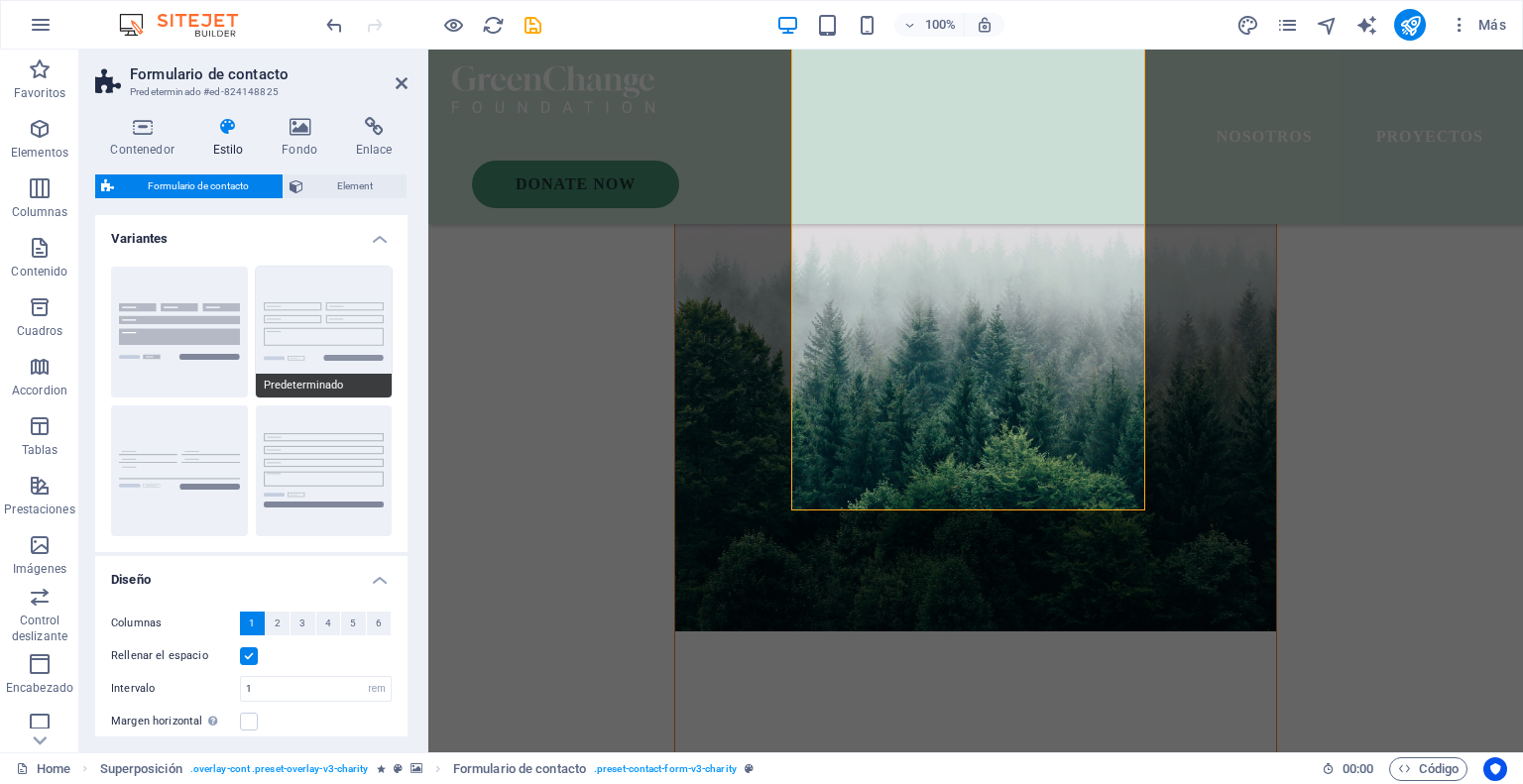 scroll, scrollTop: 262, scrollLeft: 0, axis: vertical 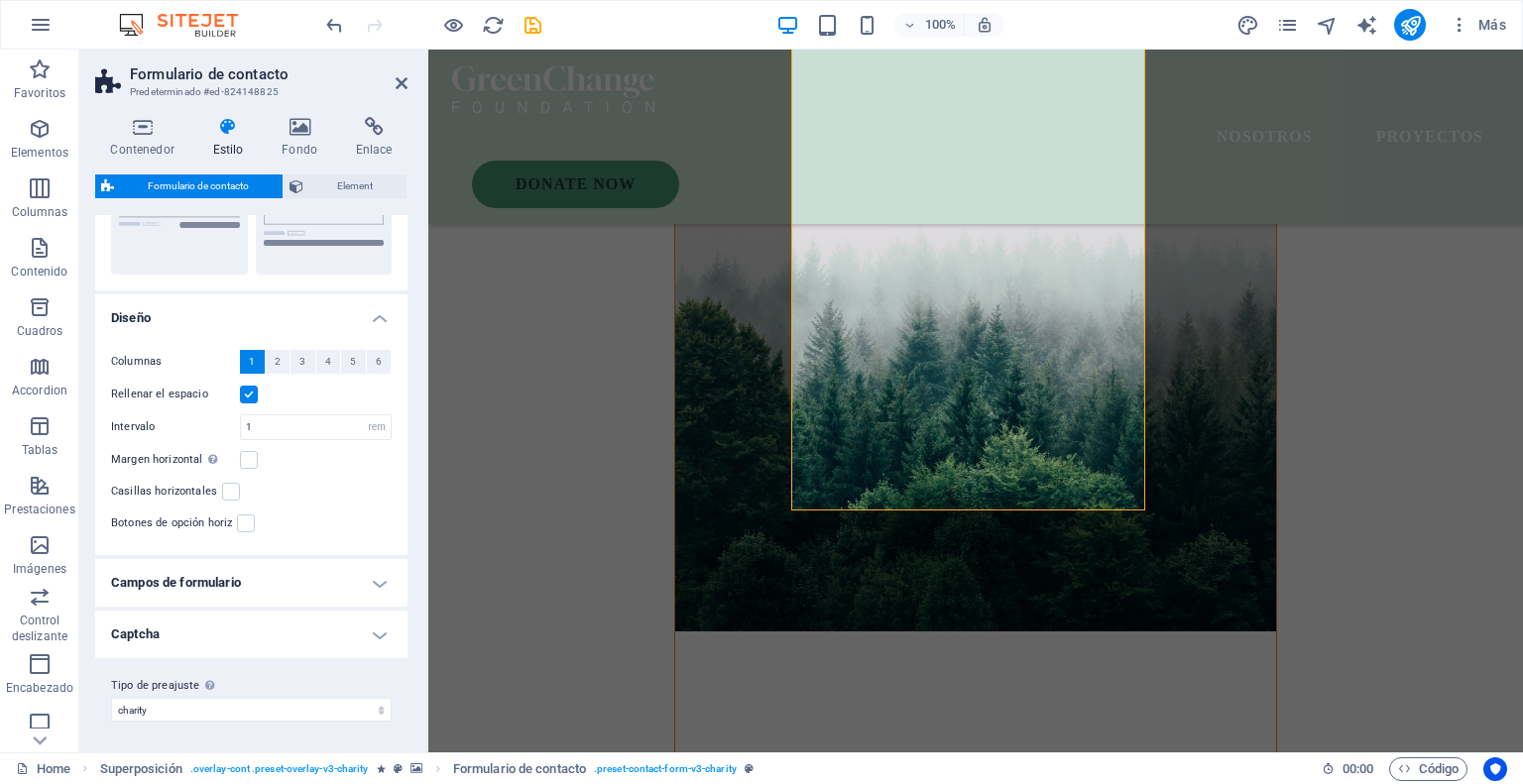 click on "Campos de formulario" at bounding box center (251, 583) 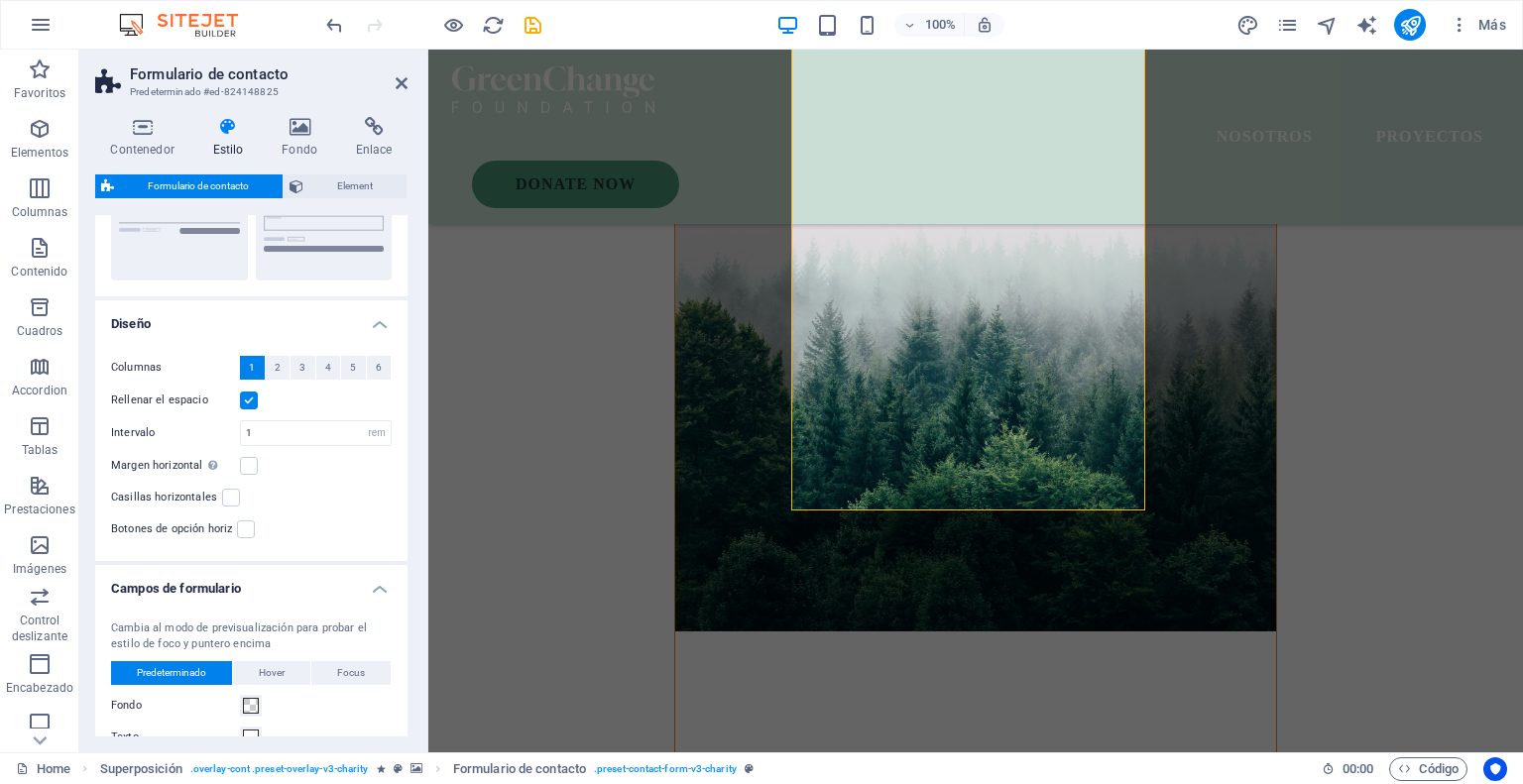 scroll, scrollTop: 0, scrollLeft: 0, axis: both 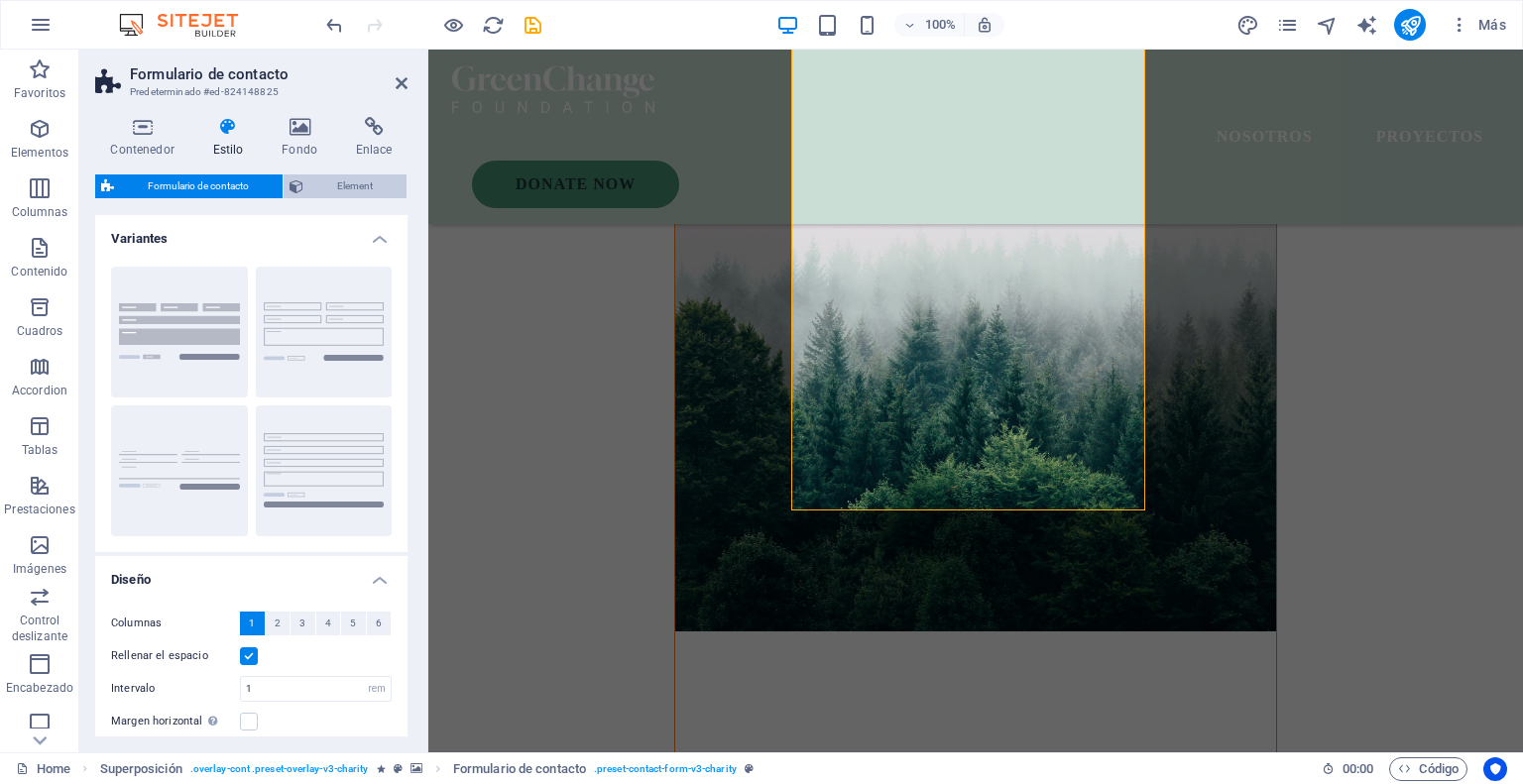 click on "Element" at bounding box center (355, 186) 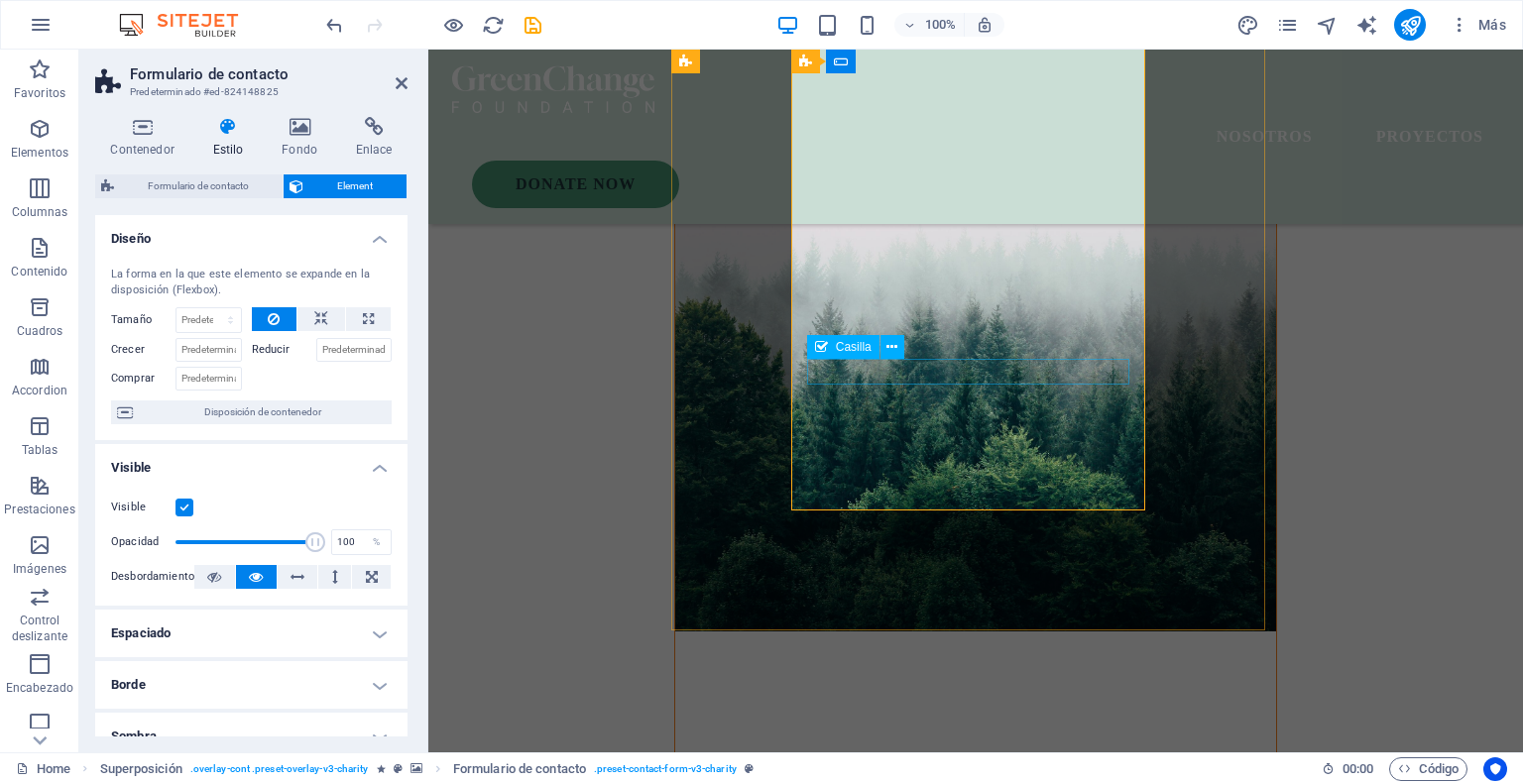 click on "I have read and understand the privacy policy." at bounding box center (975, 1213) 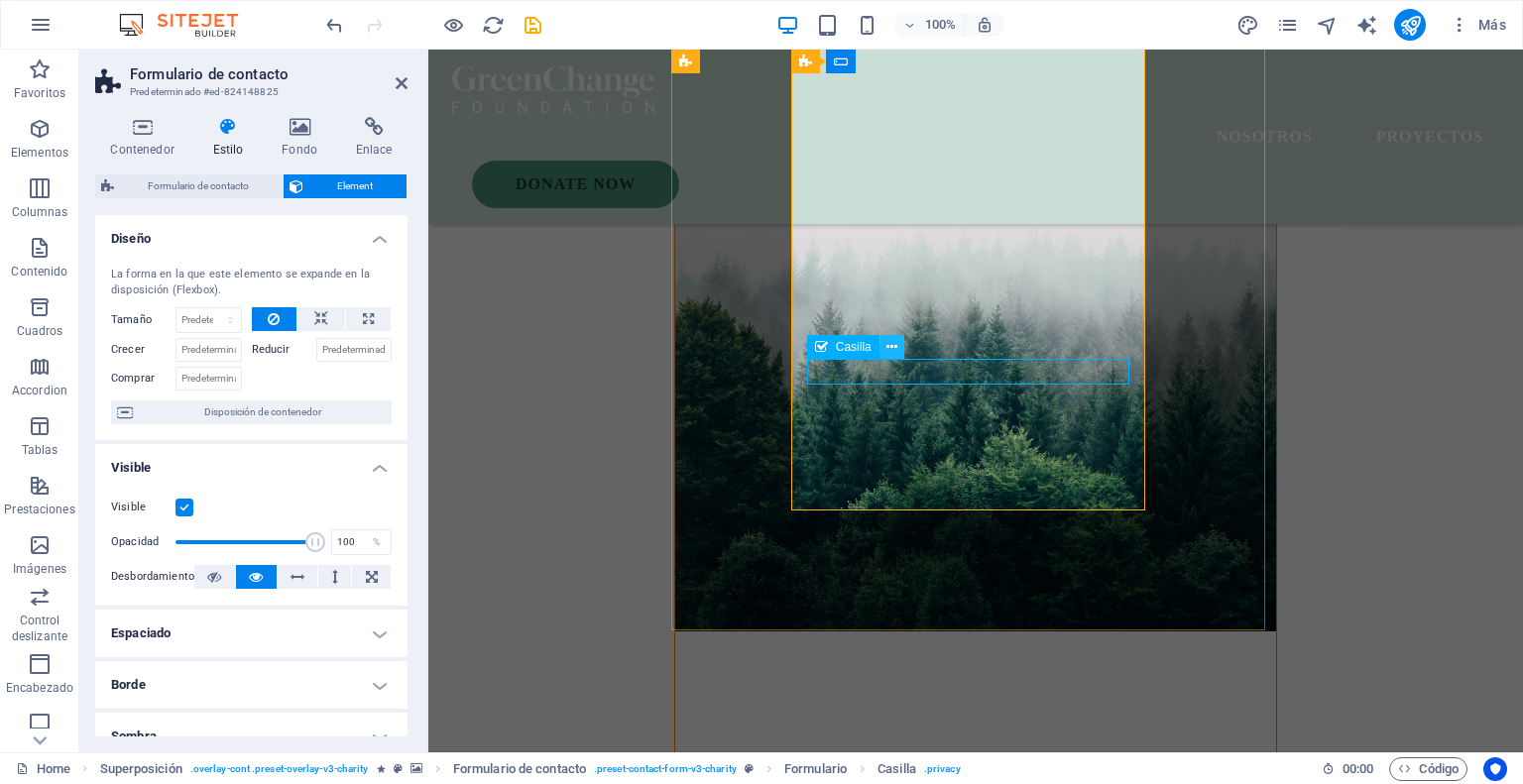 click at bounding box center (891, 347) 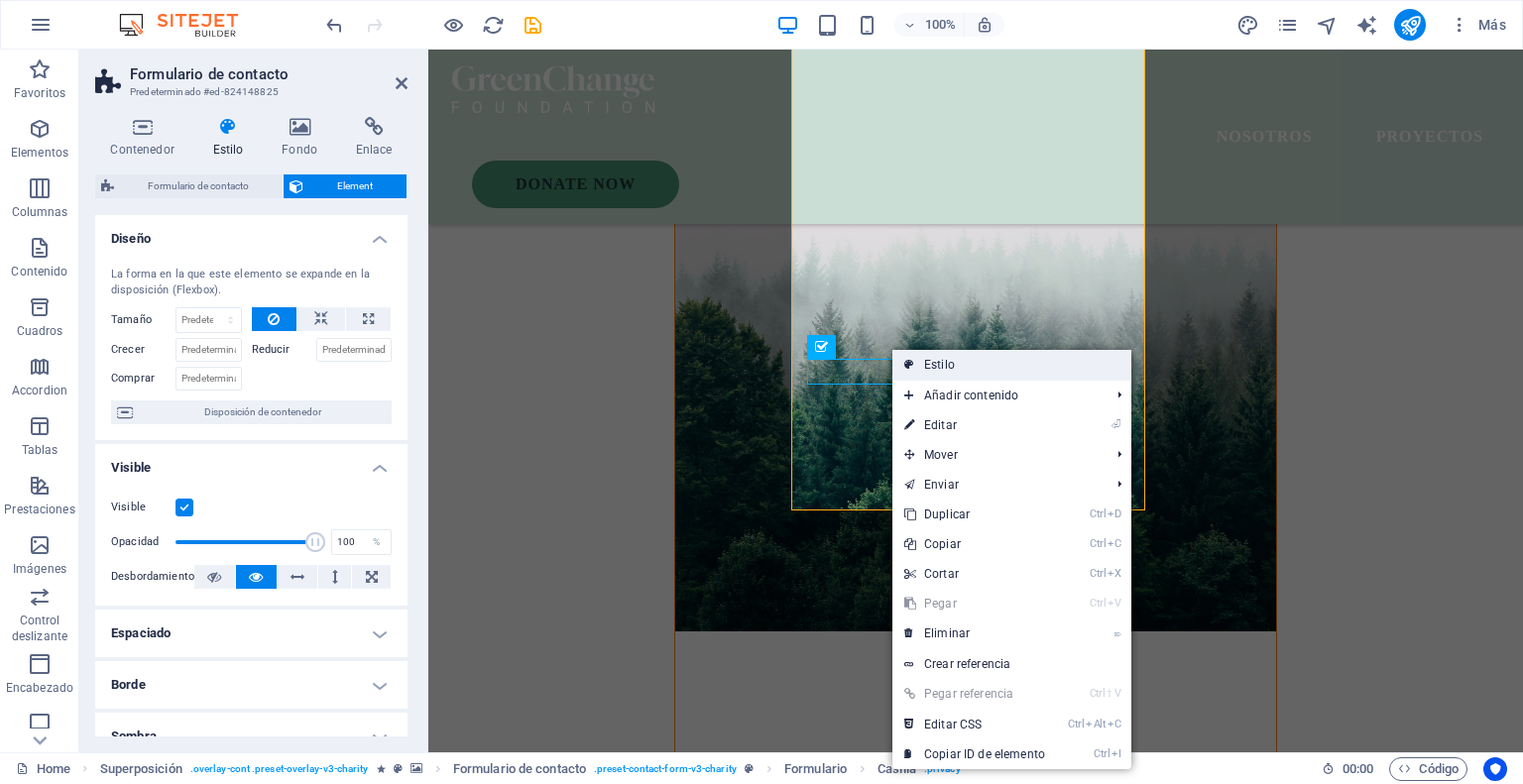 click on "Estilo" at bounding box center [1011, 365] 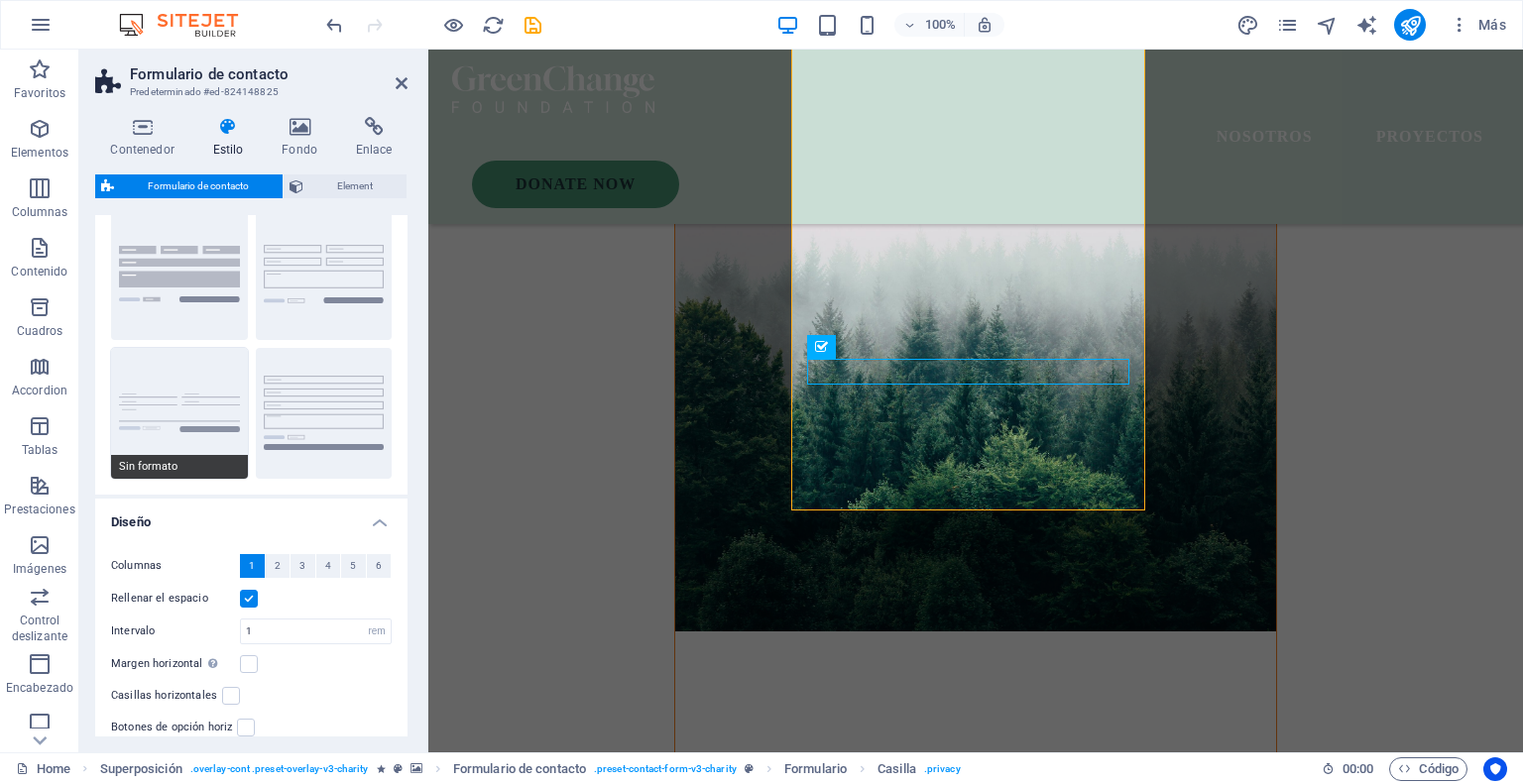 scroll, scrollTop: 0, scrollLeft: 0, axis: both 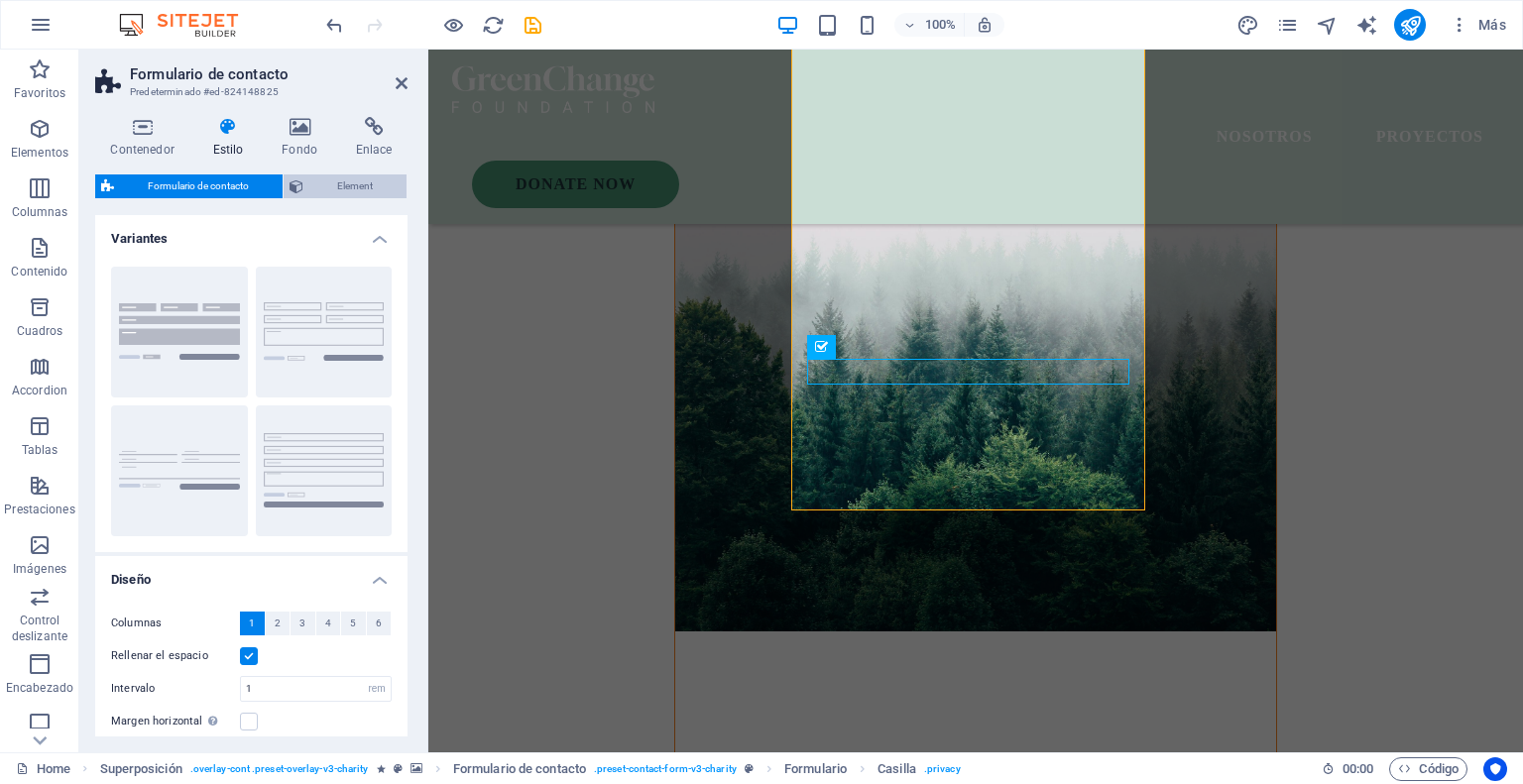 click on "Element" at bounding box center [355, 186] 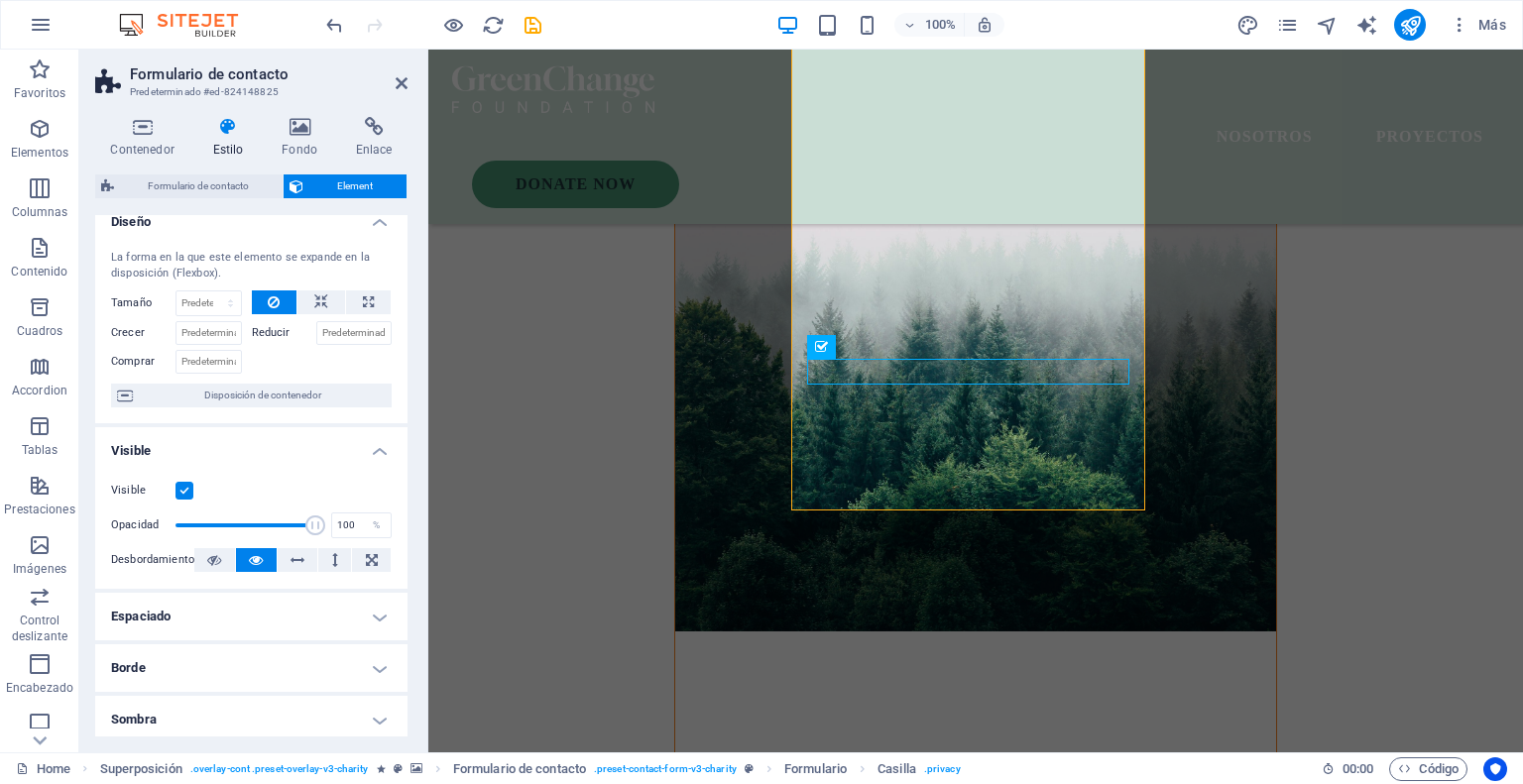 scroll, scrollTop: 0, scrollLeft: 0, axis: both 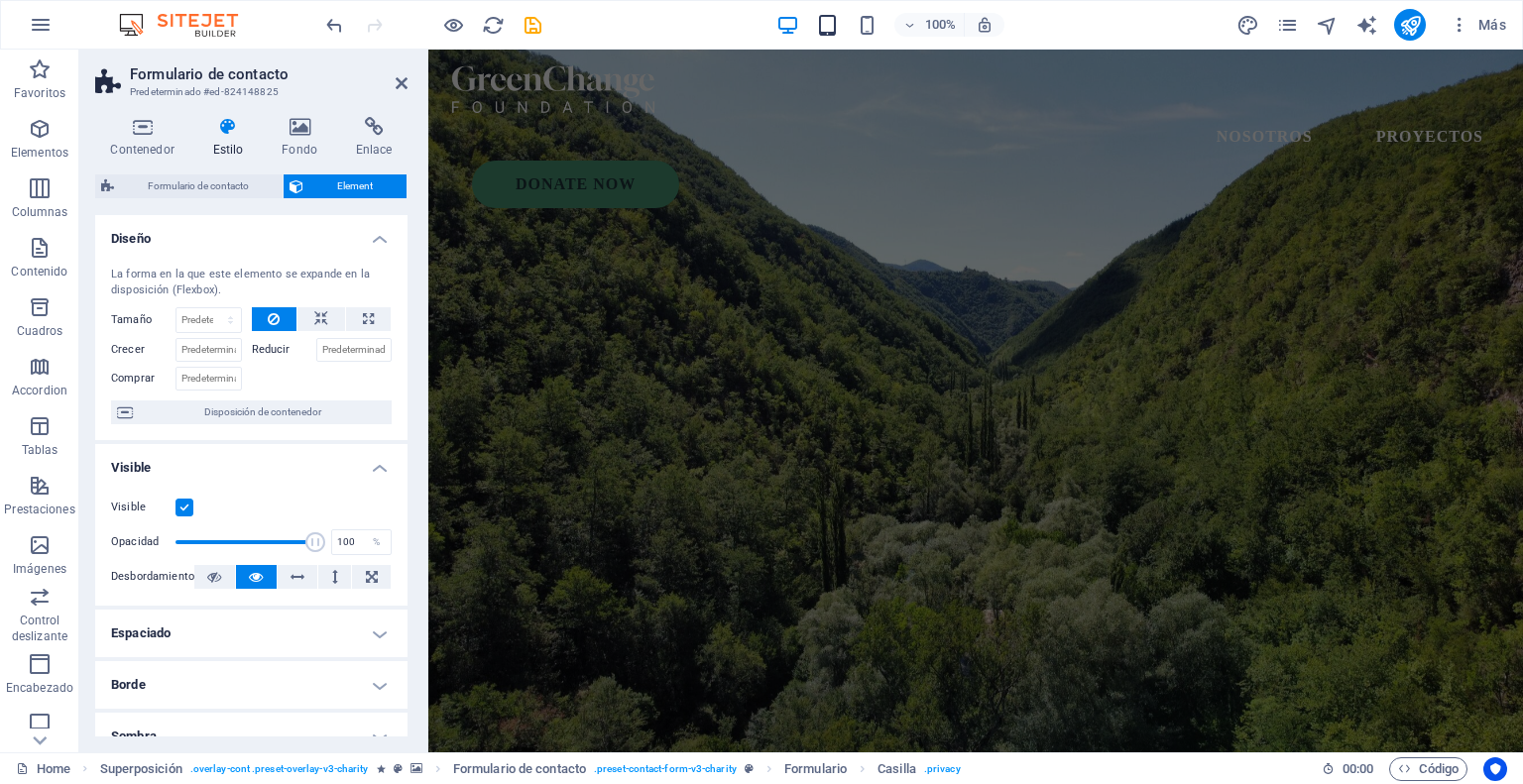 click at bounding box center (827, 25) 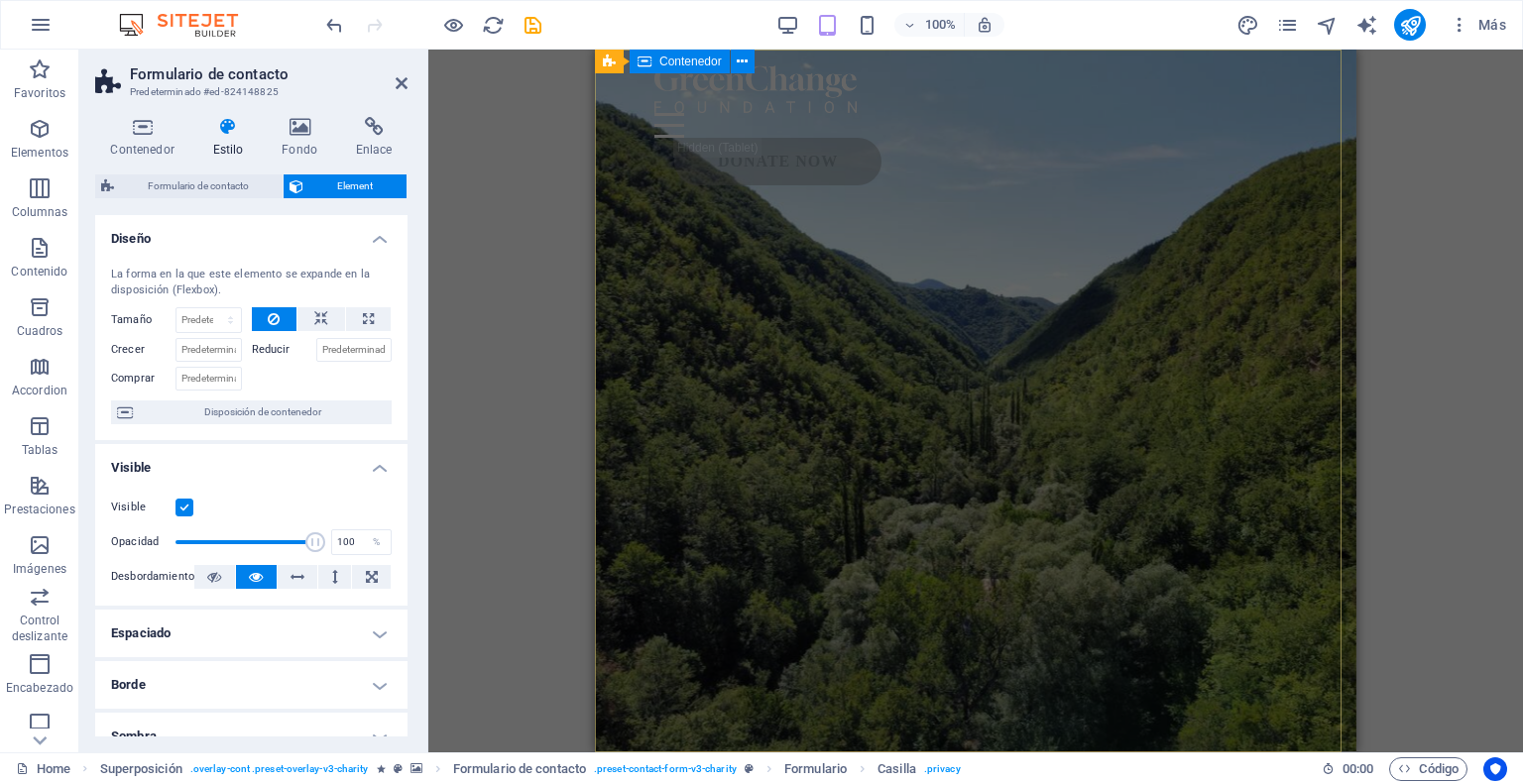 scroll, scrollTop: 0, scrollLeft: 0, axis: both 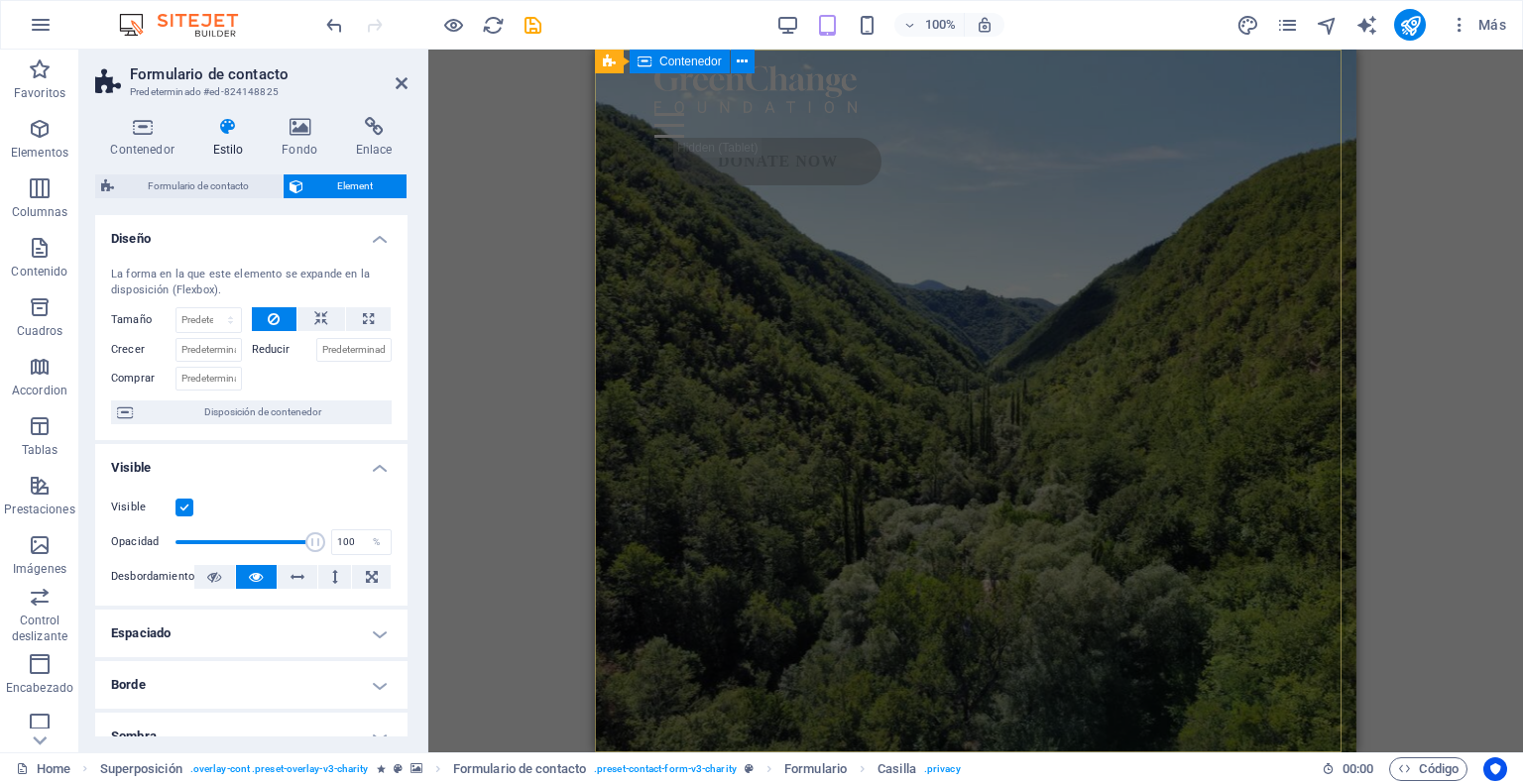 click on "Reformas ByD Más de 25 años de experiencia en todo tipo de reformas, trabajos de fachada, tejados y muros de piedra. Proyectos en las Merindades, Cantabria y Euskadi." at bounding box center [976, 891] 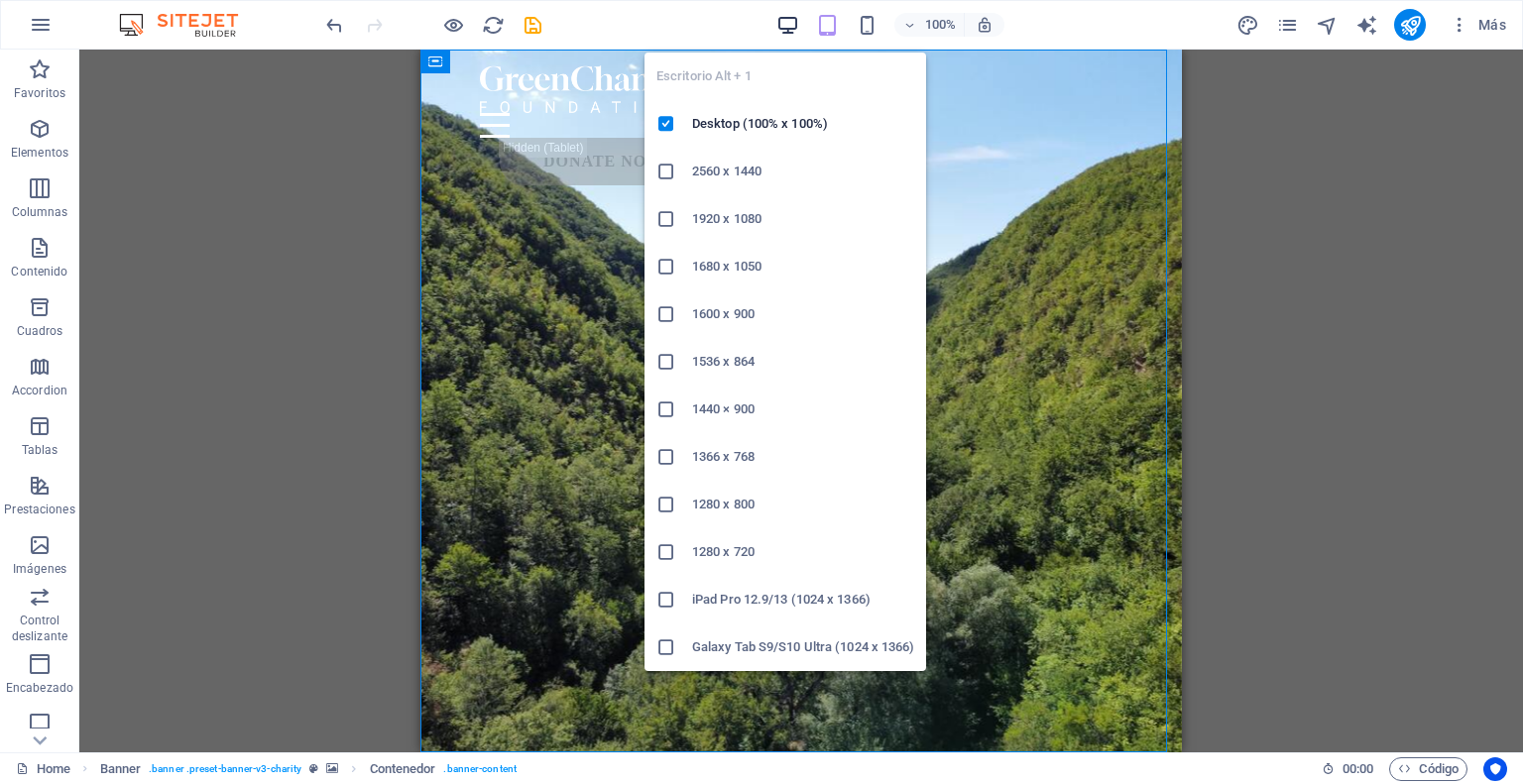 click at bounding box center [787, 25] 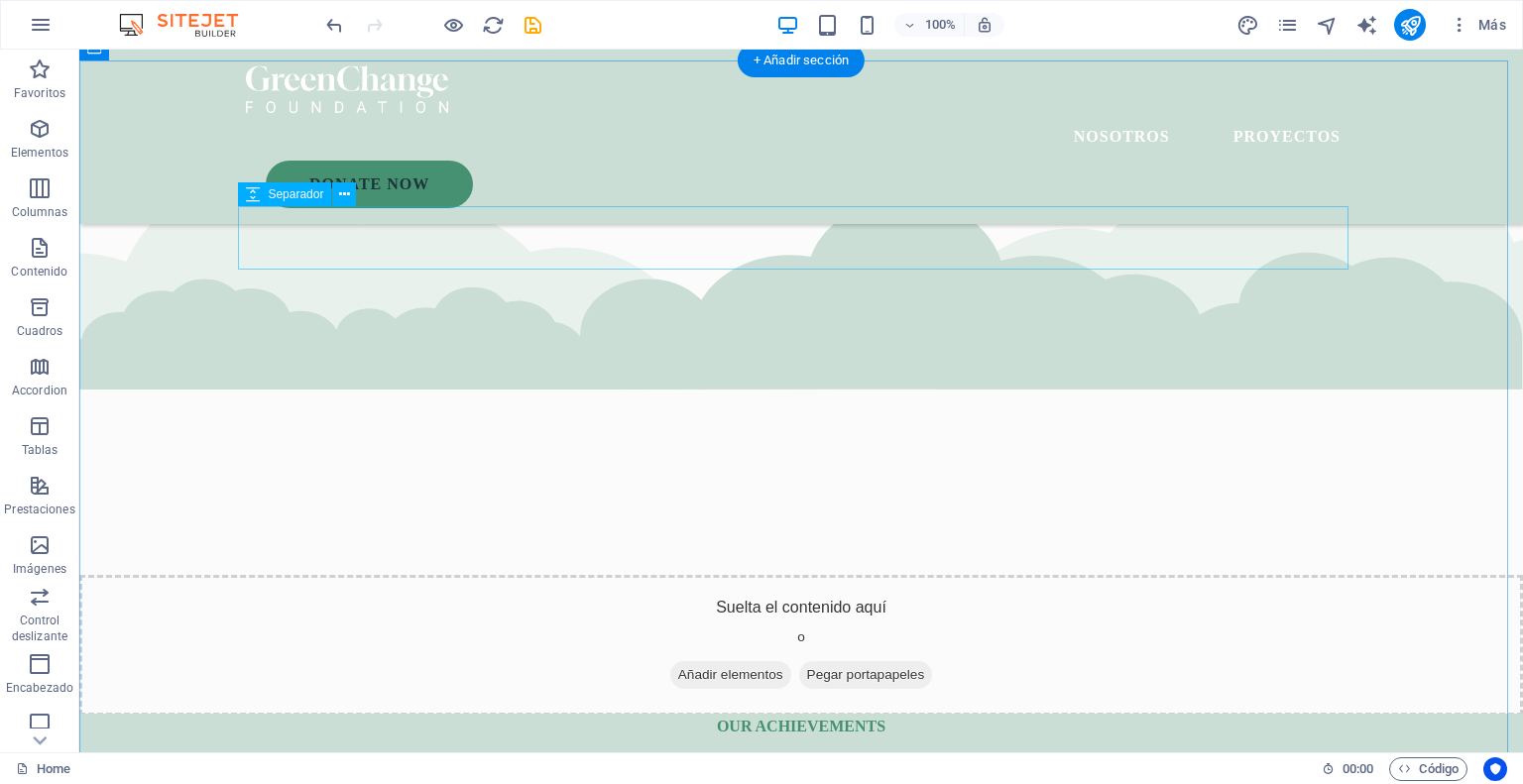 scroll, scrollTop: 4163, scrollLeft: 0, axis: vertical 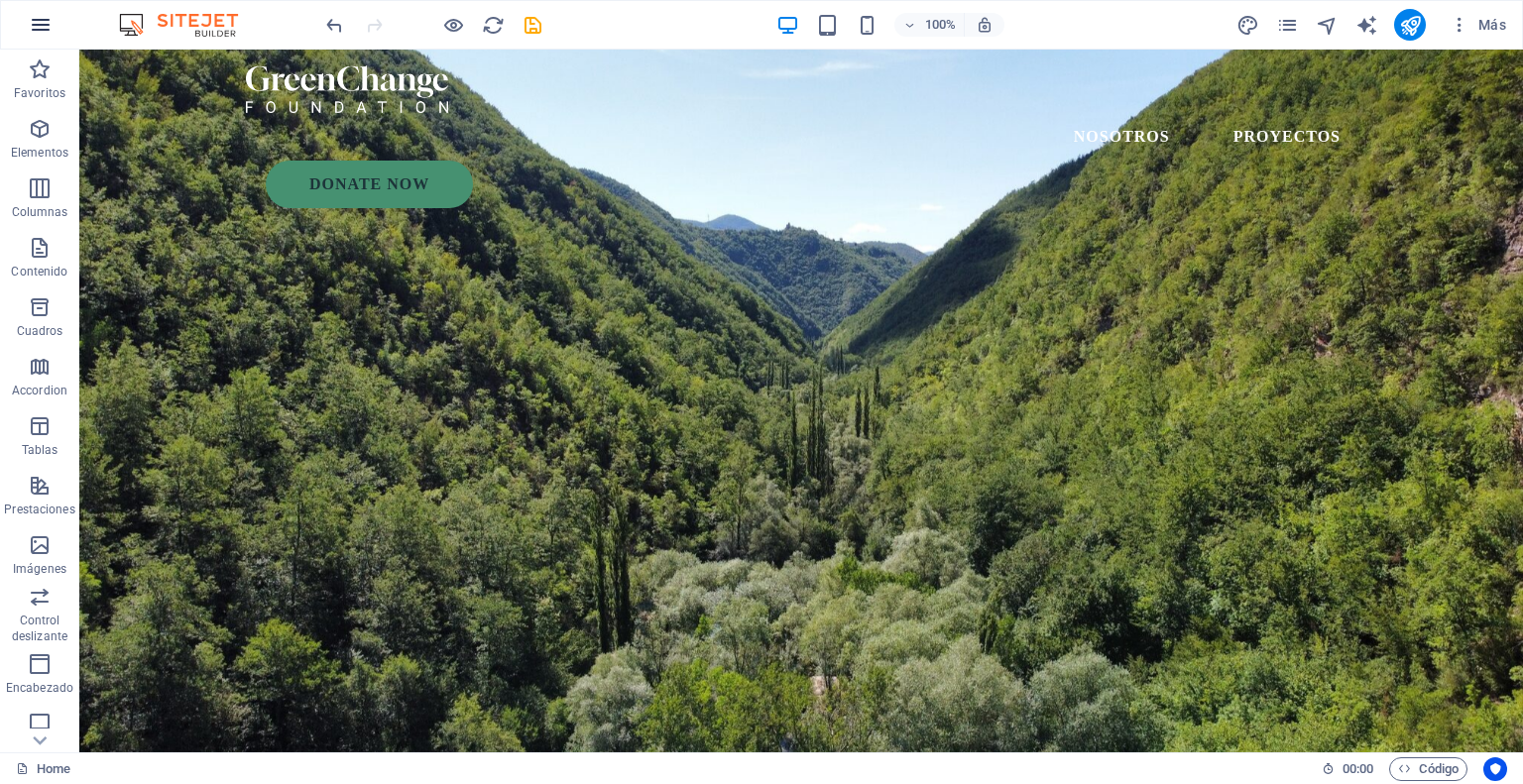 click at bounding box center [41, 25] 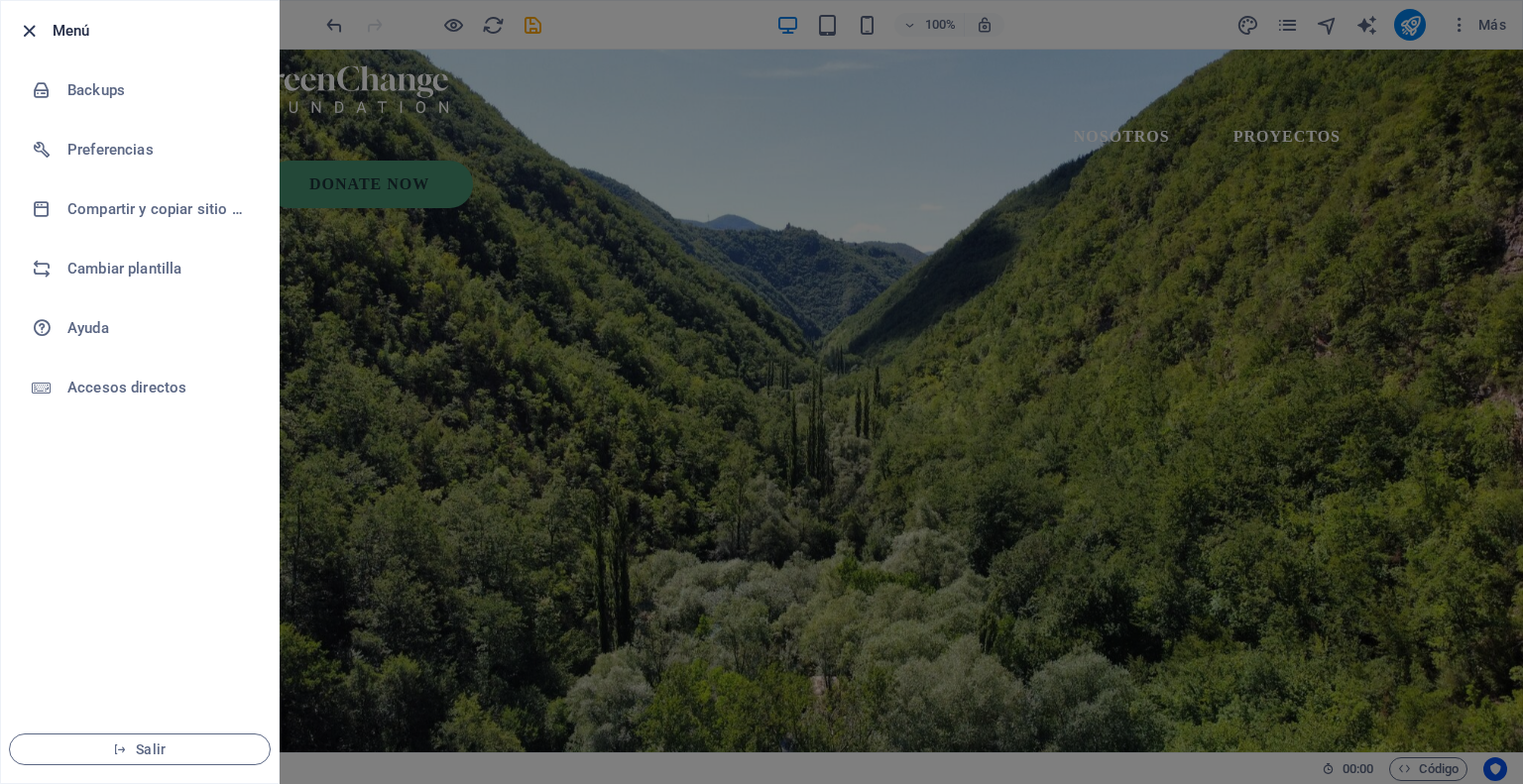click at bounding box center (29, 31) 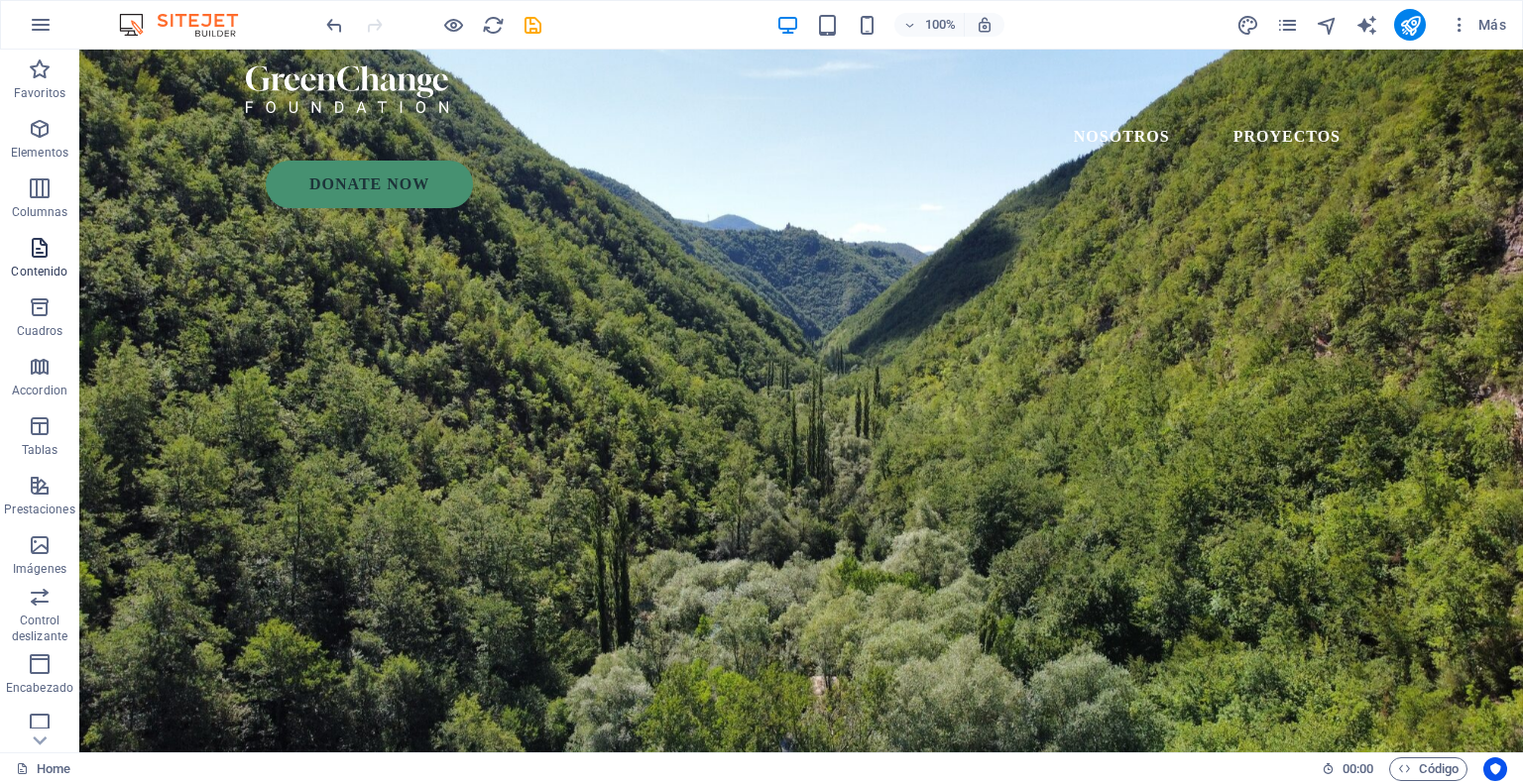 scroll, scrollTop: 188, scrollLeft: 0, axis: vertical 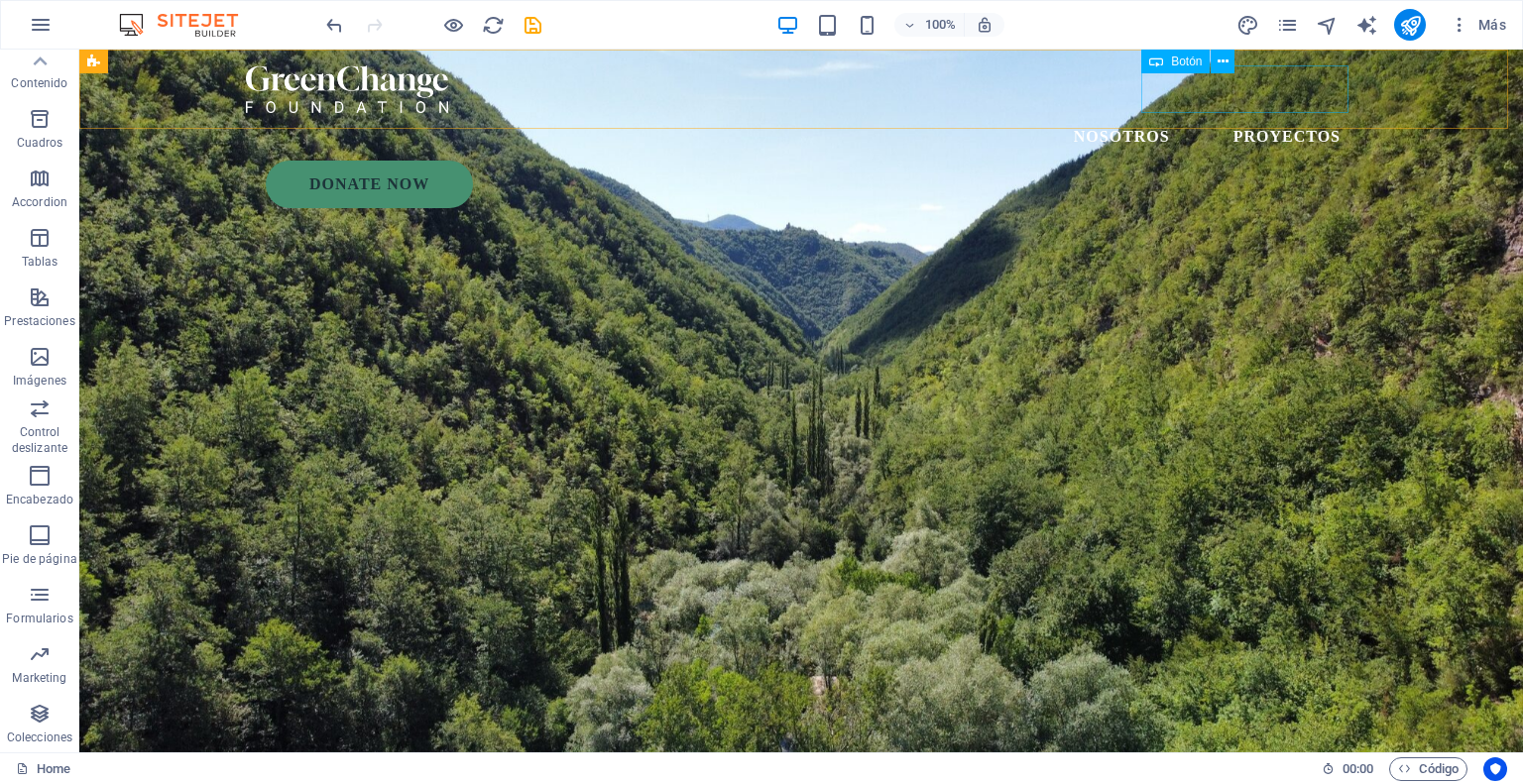 click on "Donate Now" at bounding box center (811, 184) 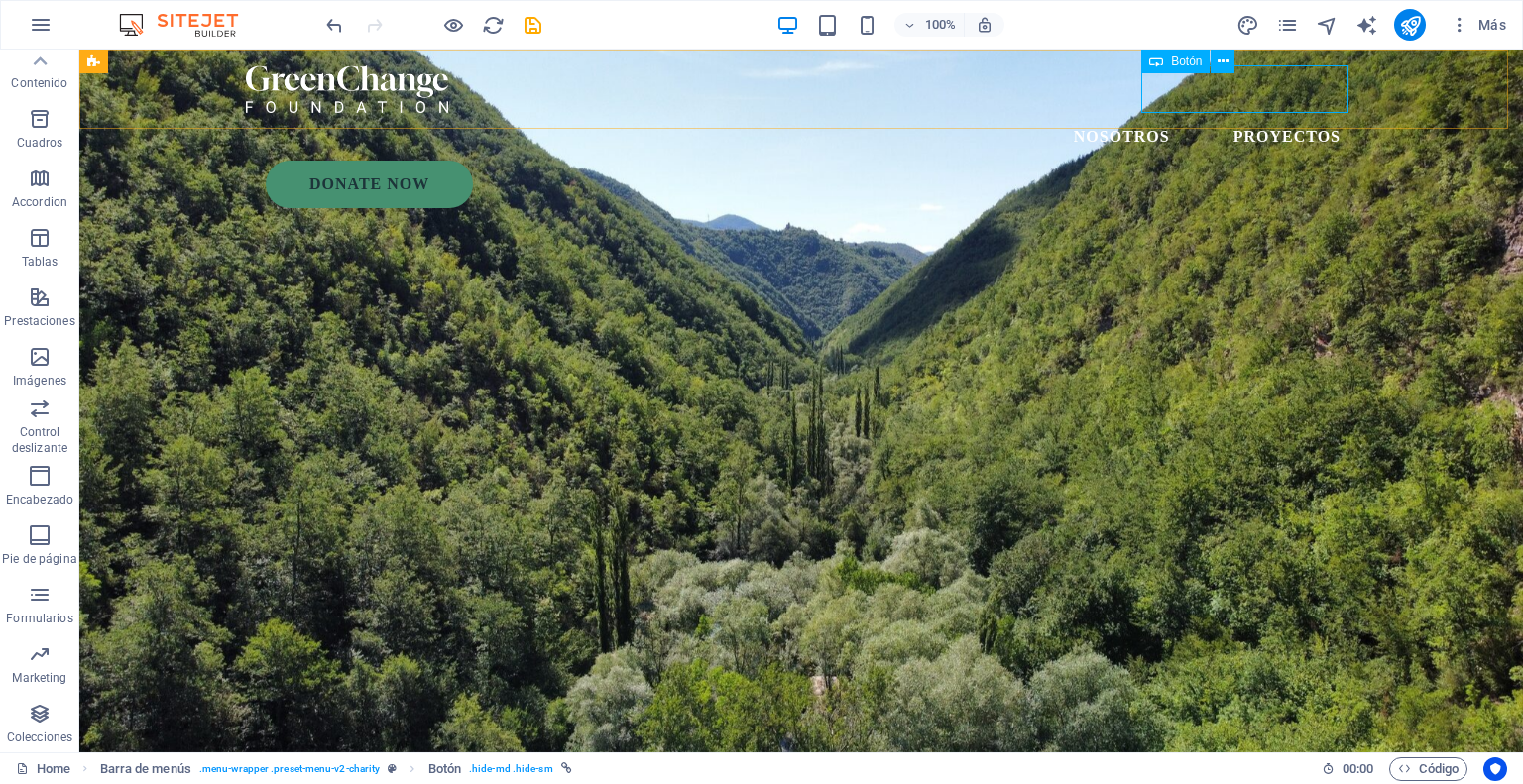 click on "Donate Now" at bounding box center (811, 184) 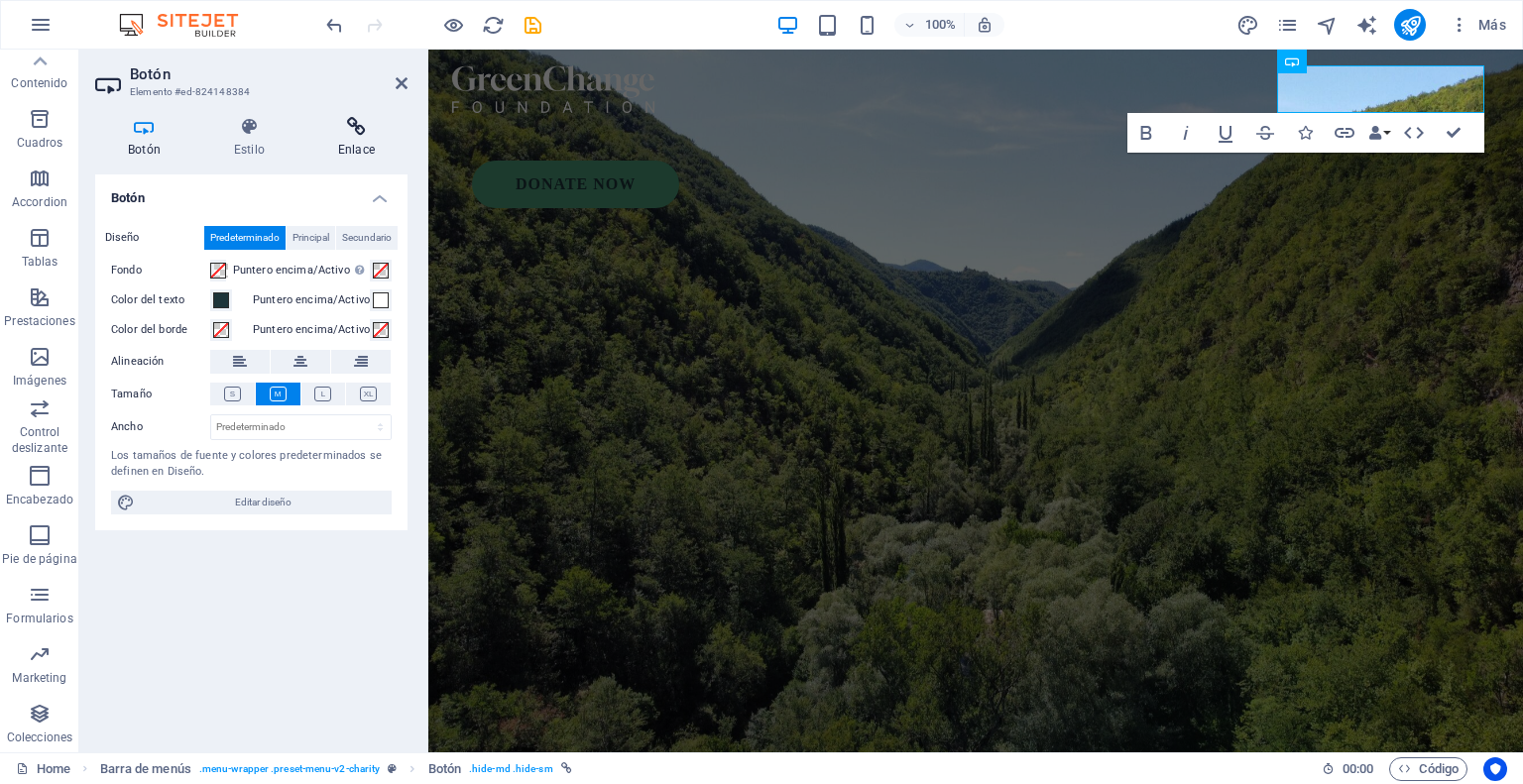 click on "Enlace" at bounding box center (356, 138) 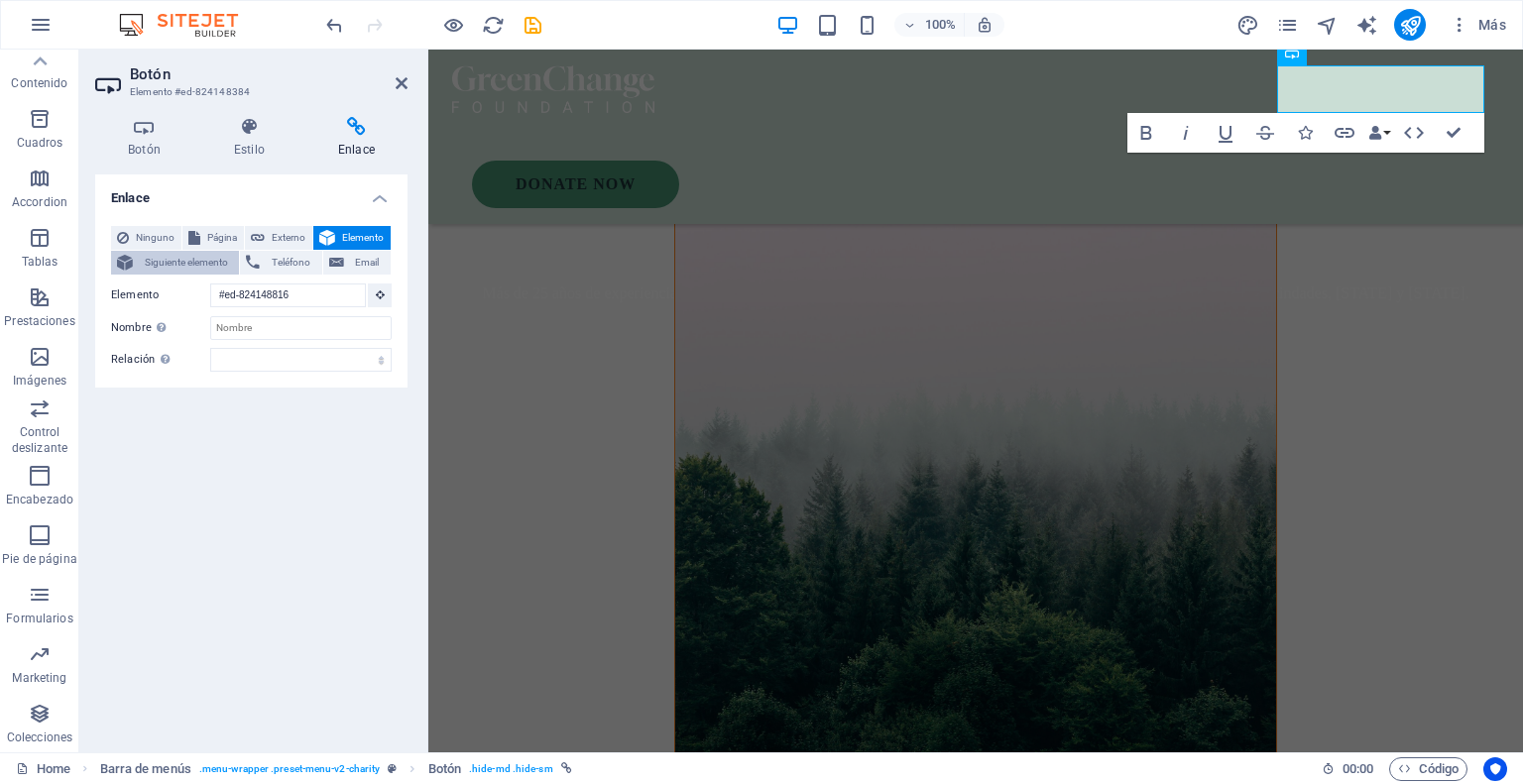 scroll, scrollTop: 0, scrollLeft: 0, axis: both 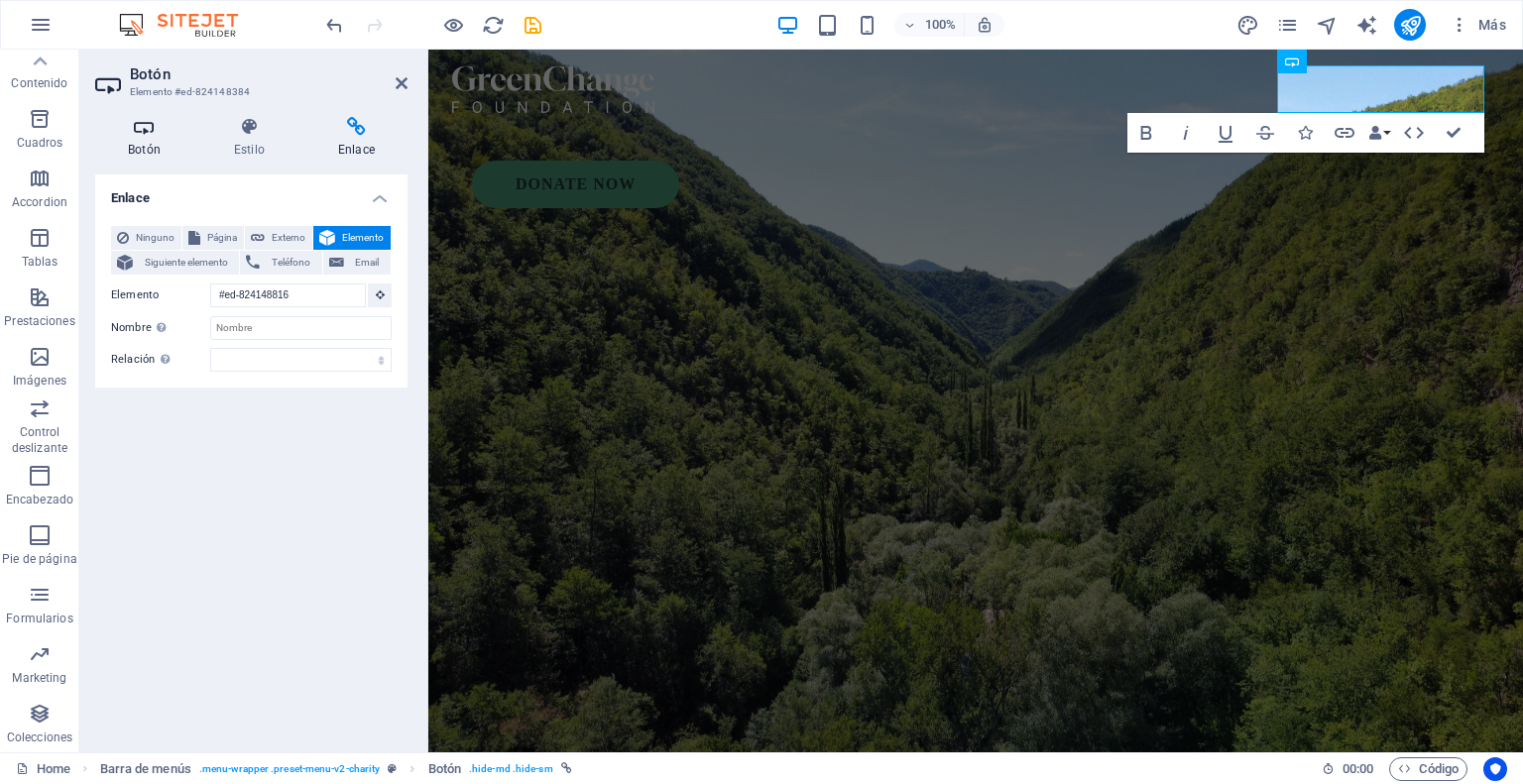 click on "Botón" at bounding box center [148, 138] 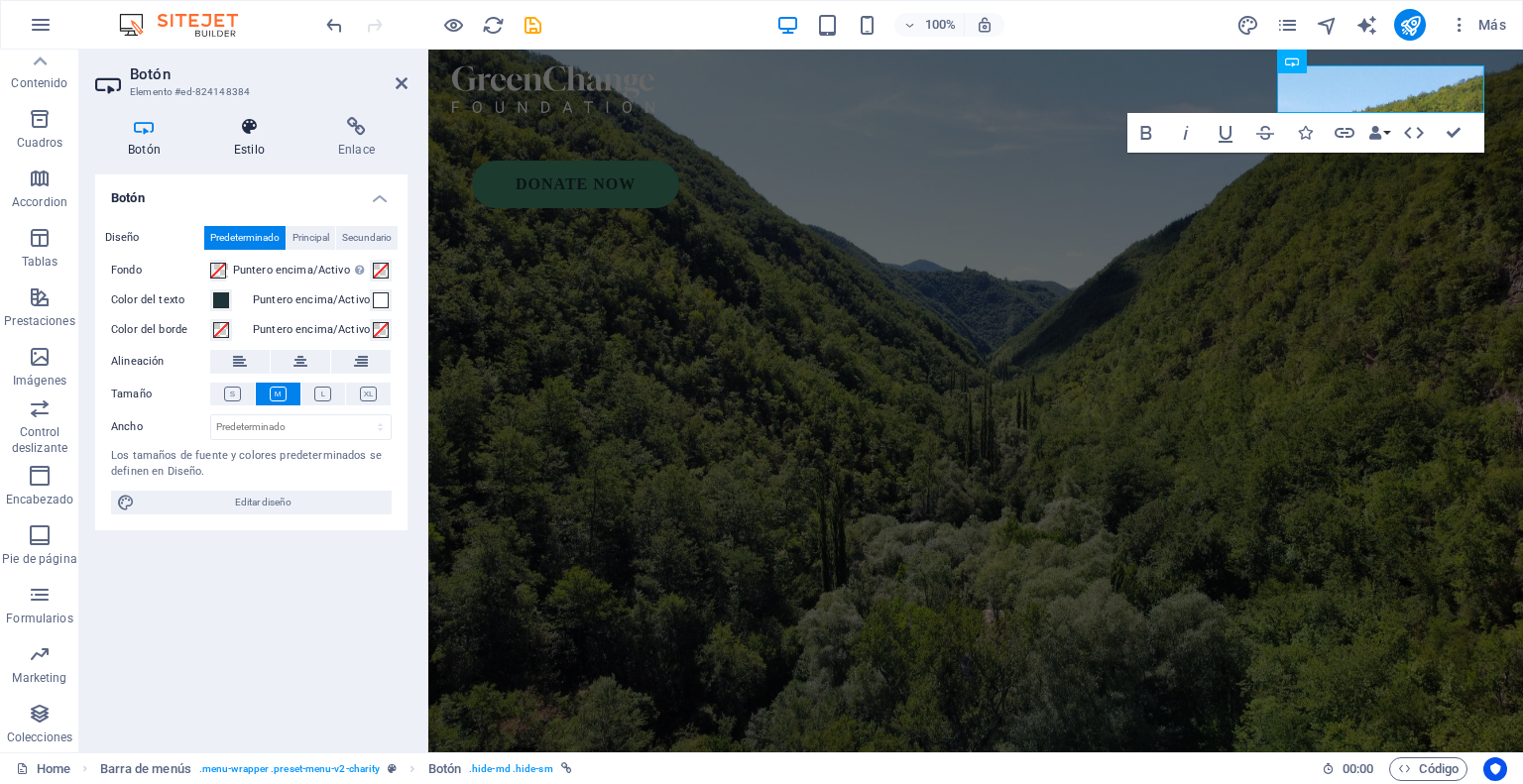 click on "Estilo" at bounding box center (253, 138) 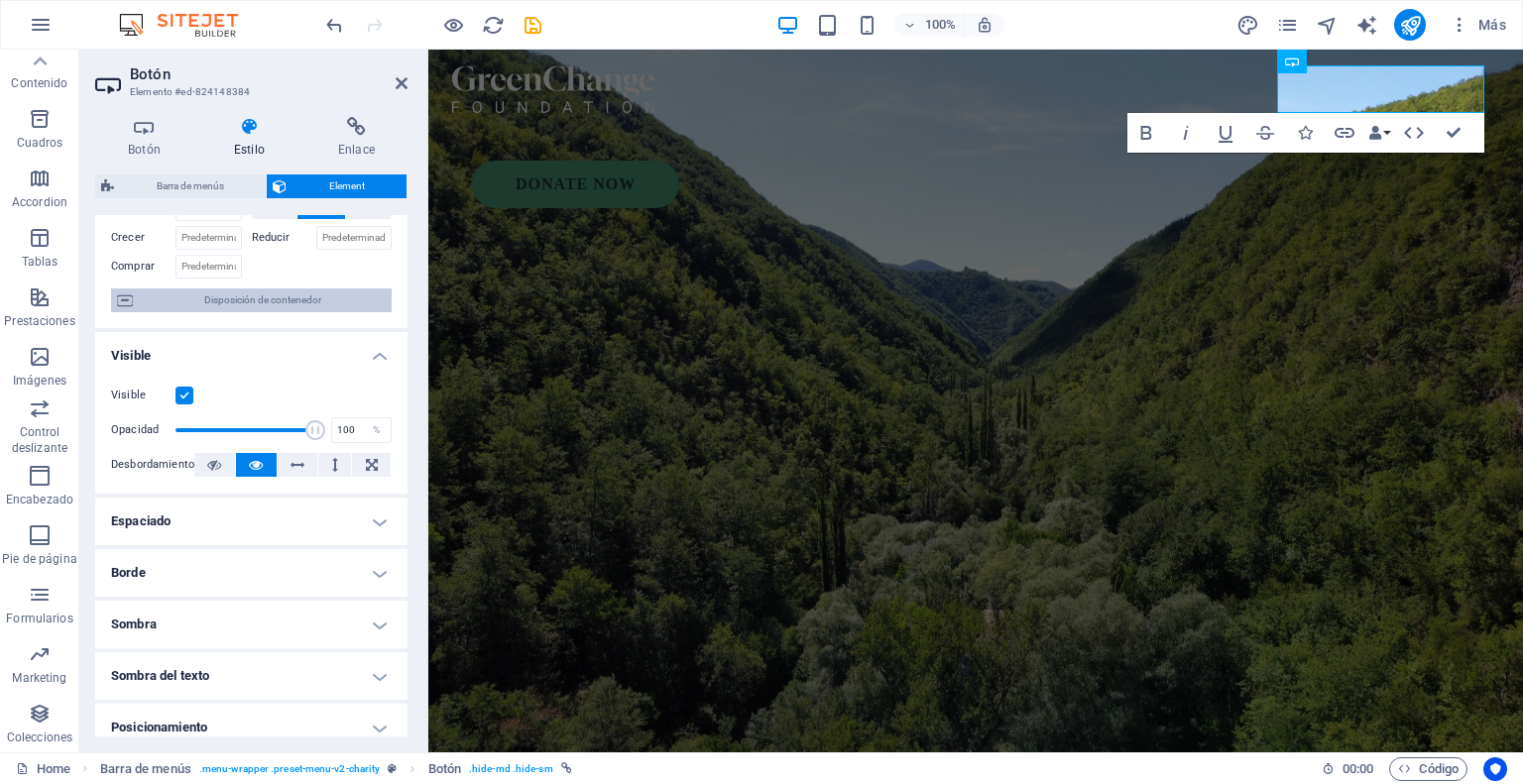 scroll, scrollTop: 331, scrollLeft: 0, axis: vertical 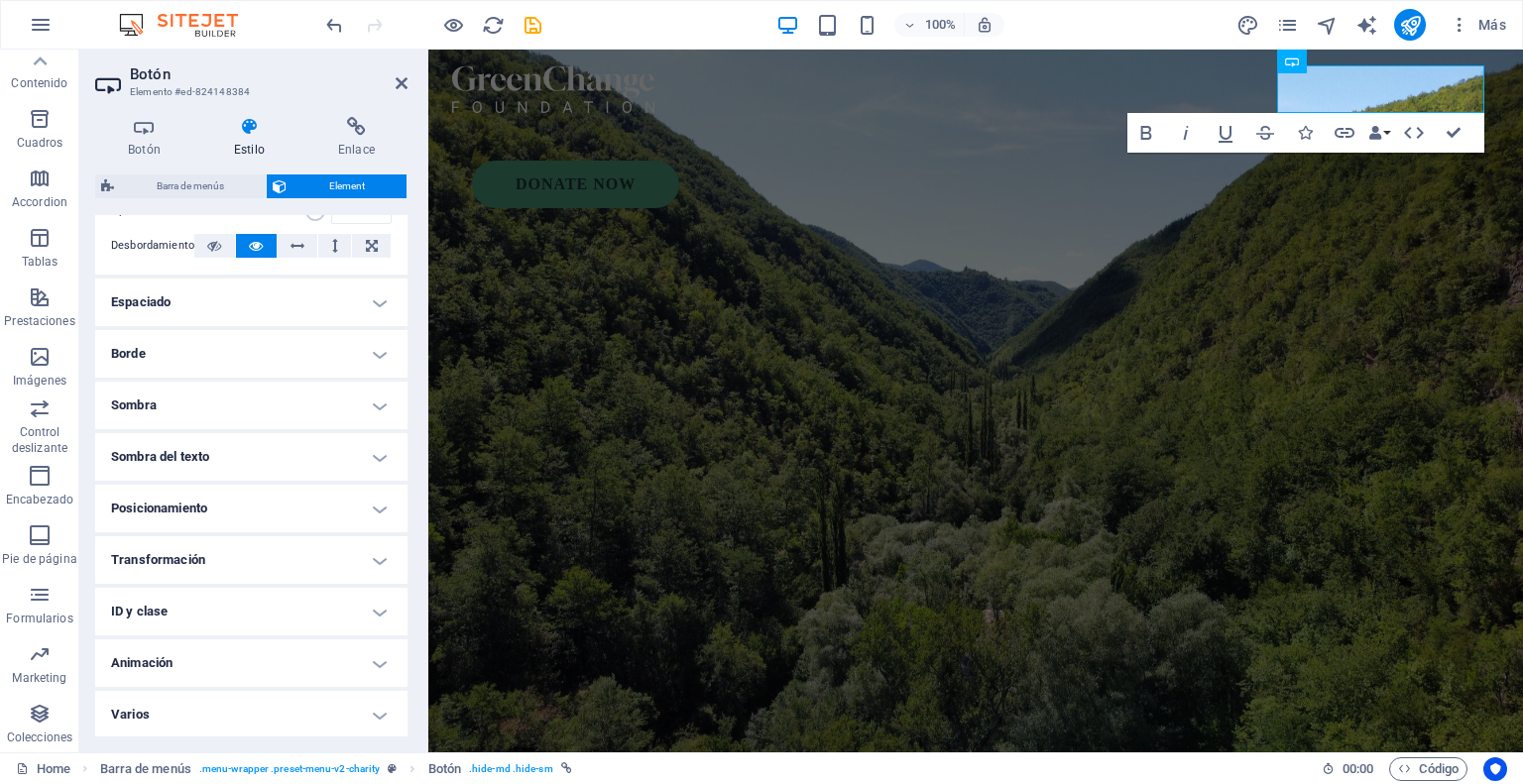 click on "Transformación" at bounding box center (251, 560) 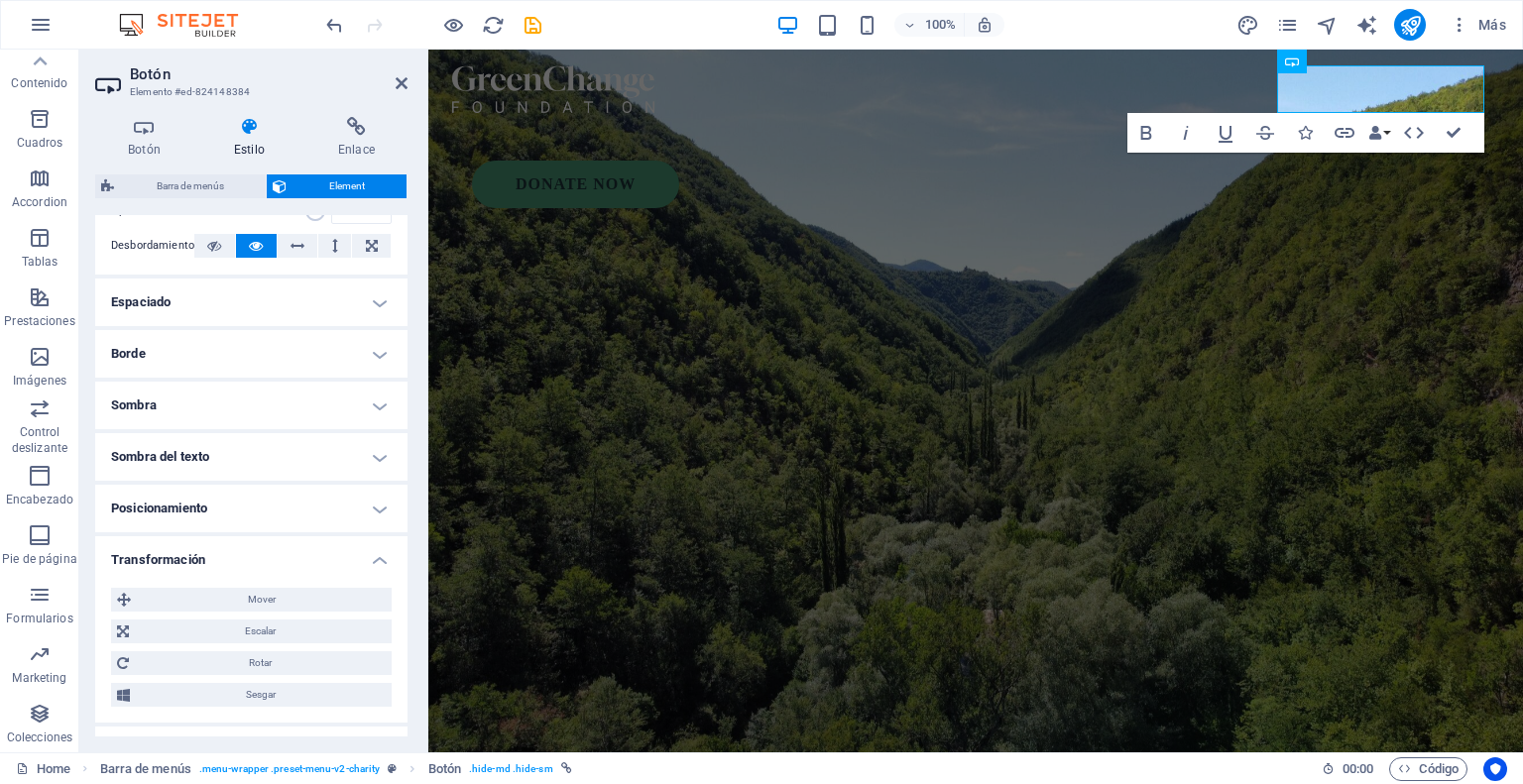click on "Transformación" at bounding box center (251, 554) 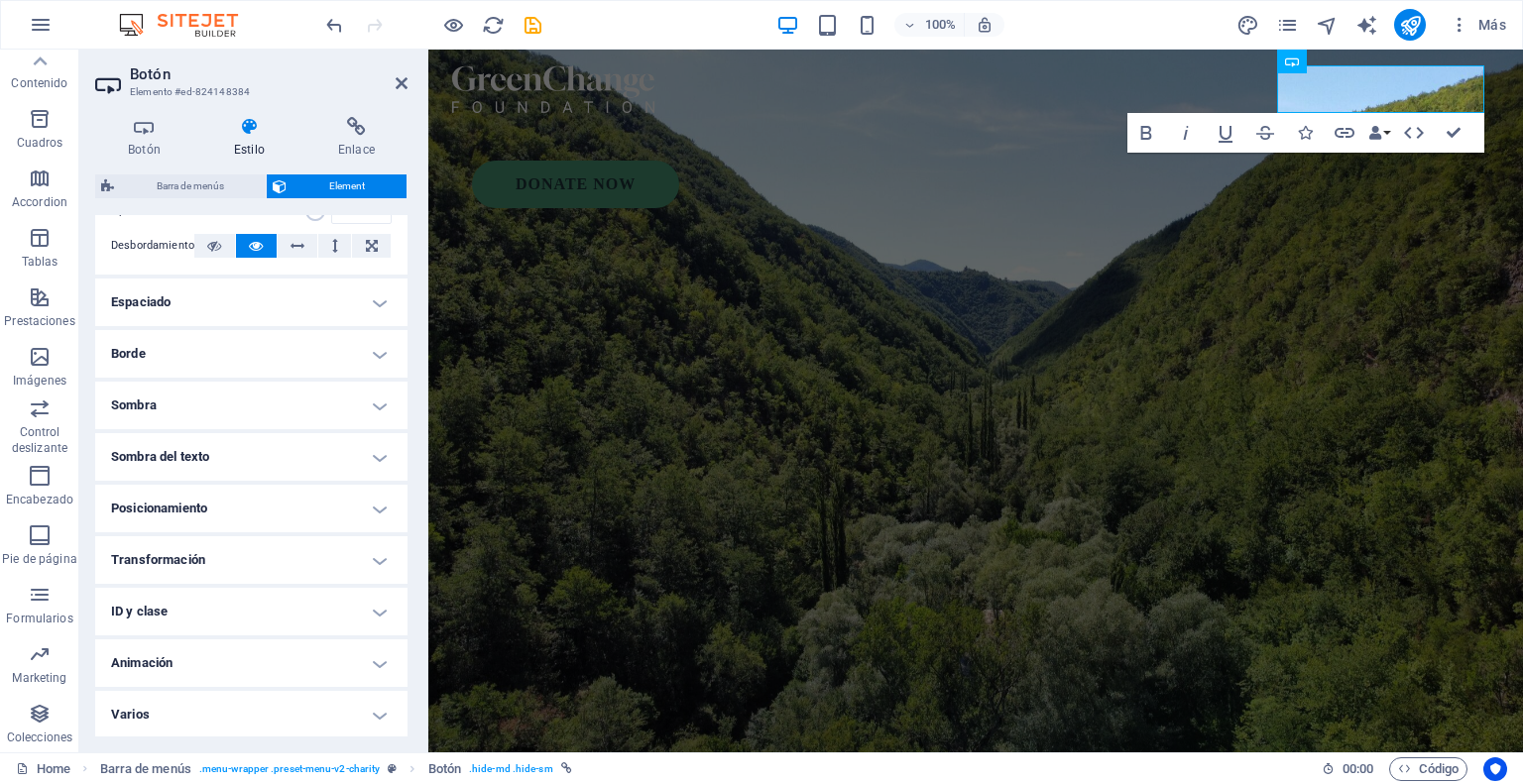 click on "Varios" at bounding box center [251, 715] 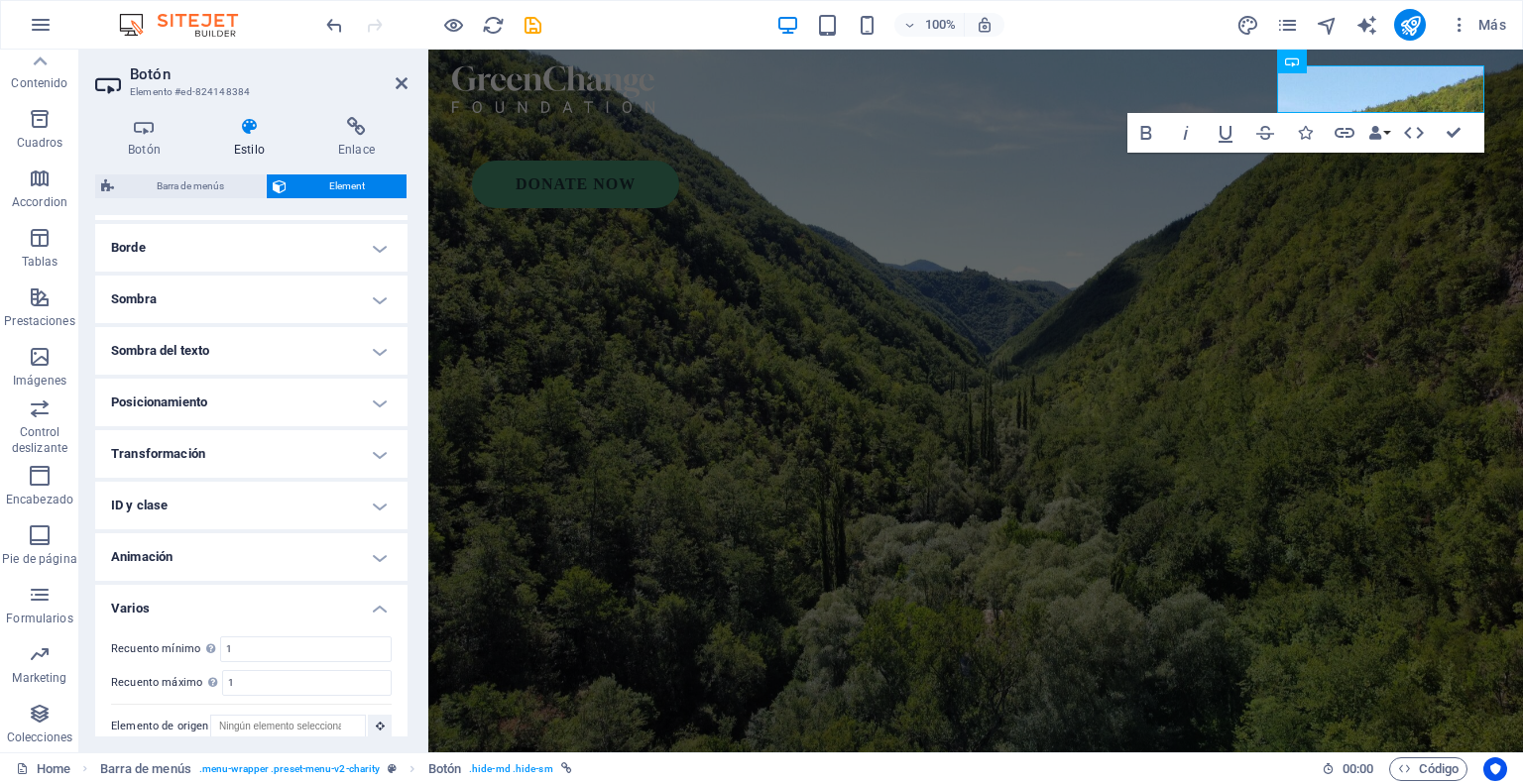 scroll, scrollTop: 454, scrollLeft: 0, axis: vertical 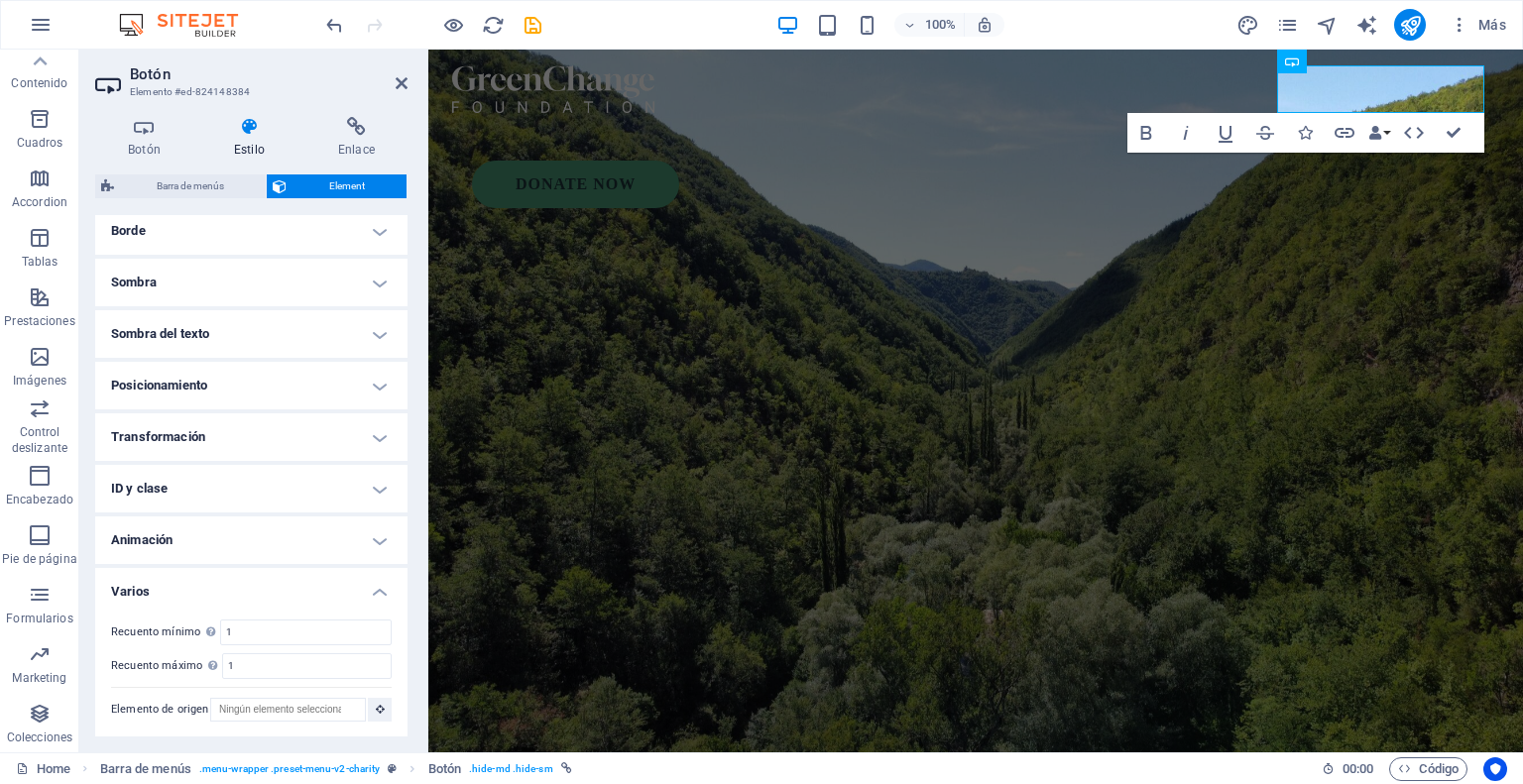 click on "Animación" at bounding box center (251, 540) 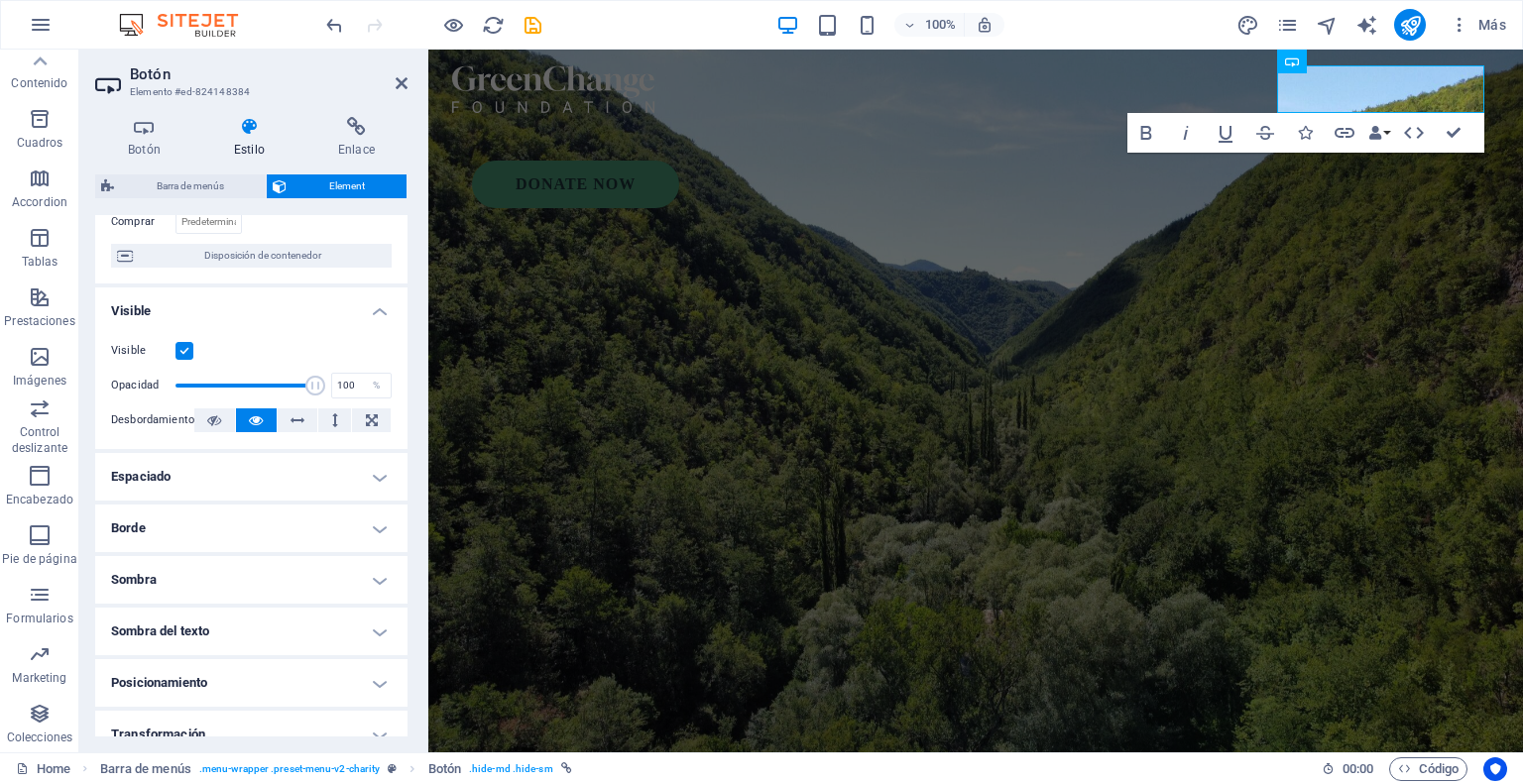 scroll, scrollTop: 0, scrollLeft: 0, axis: both 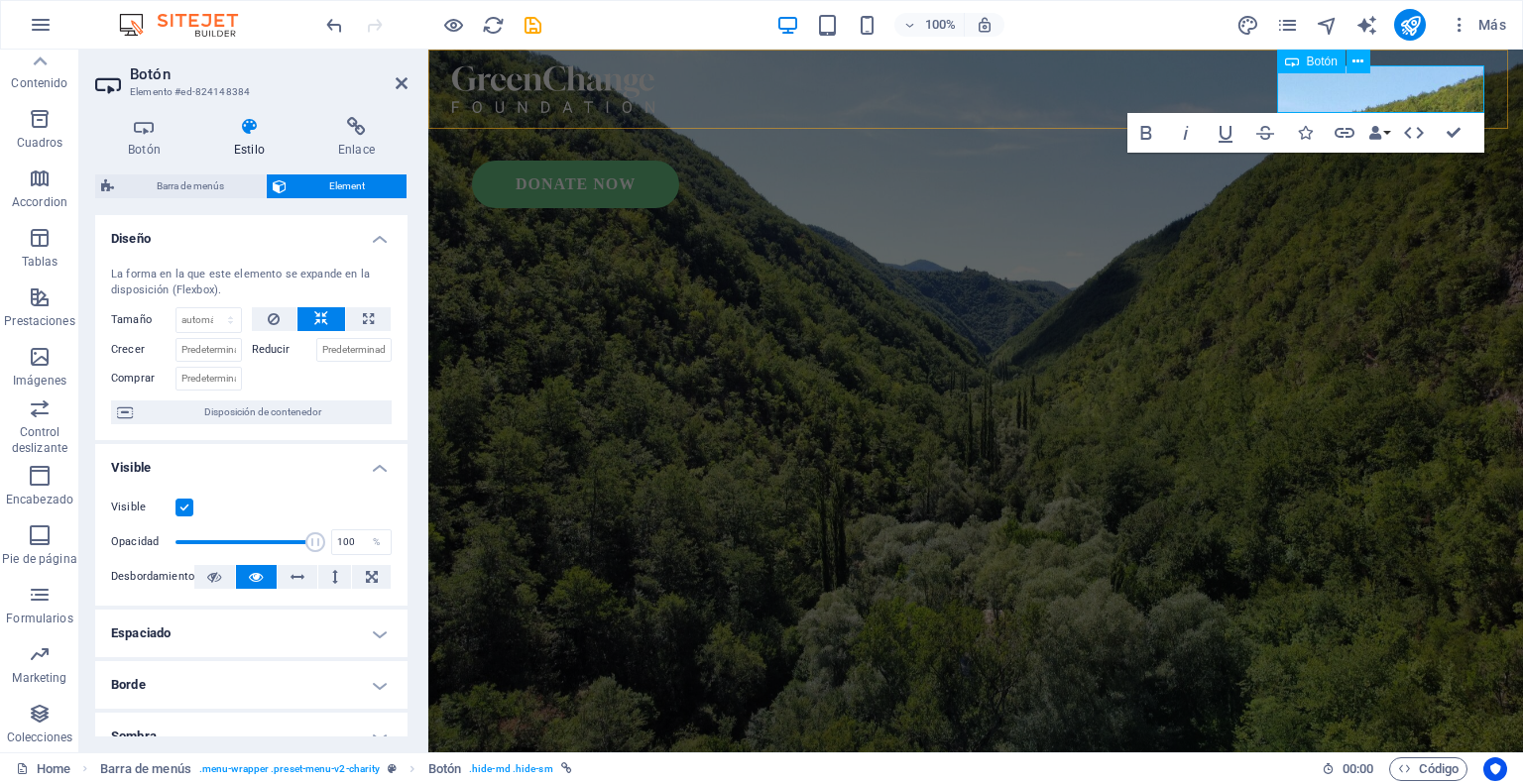 click on "Donate Now" at bounding box center (575, 184) 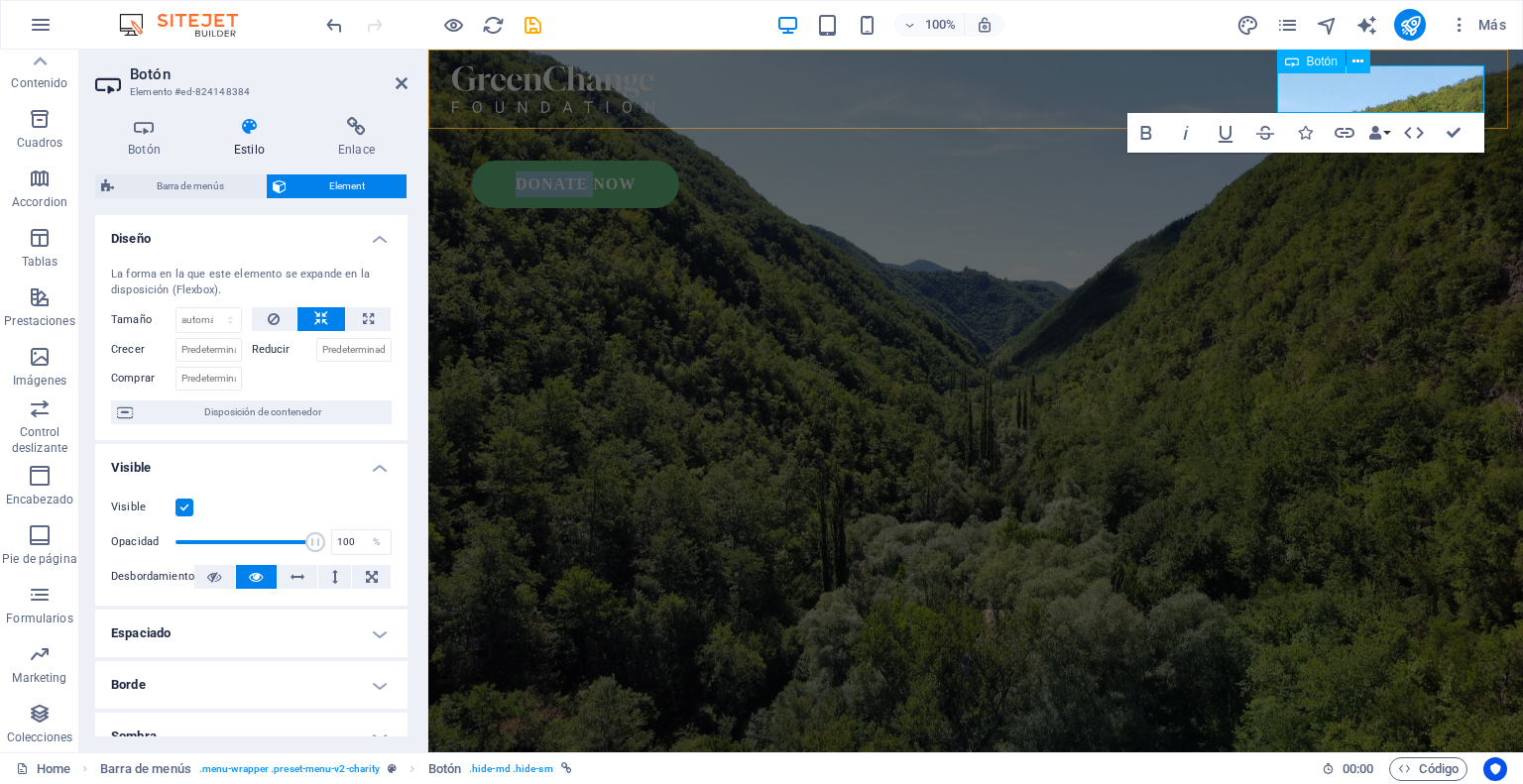 click on "Donate Now" at bounding box center (575, 184) 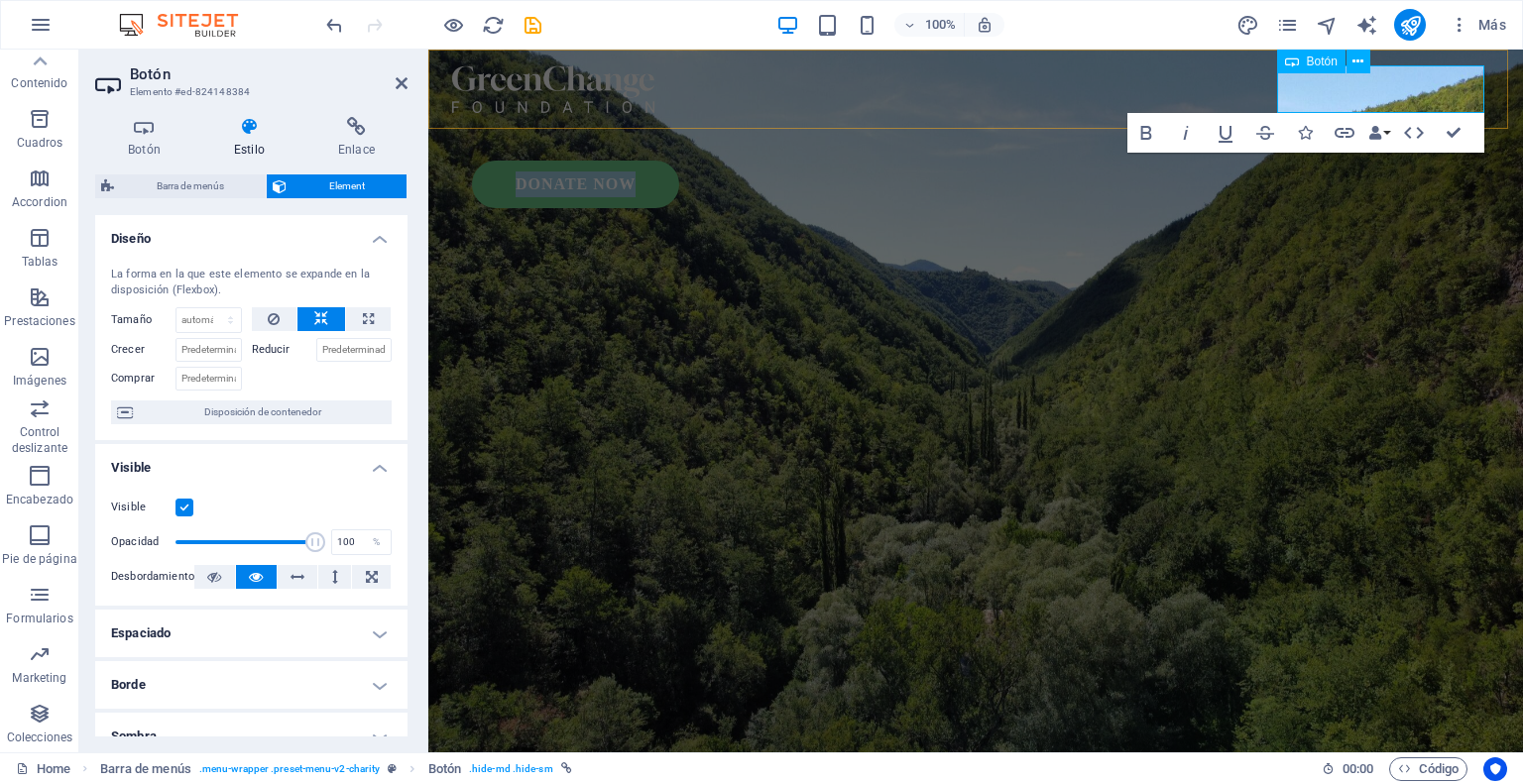 click on "Donate Now" at bounding box center (575, 184) 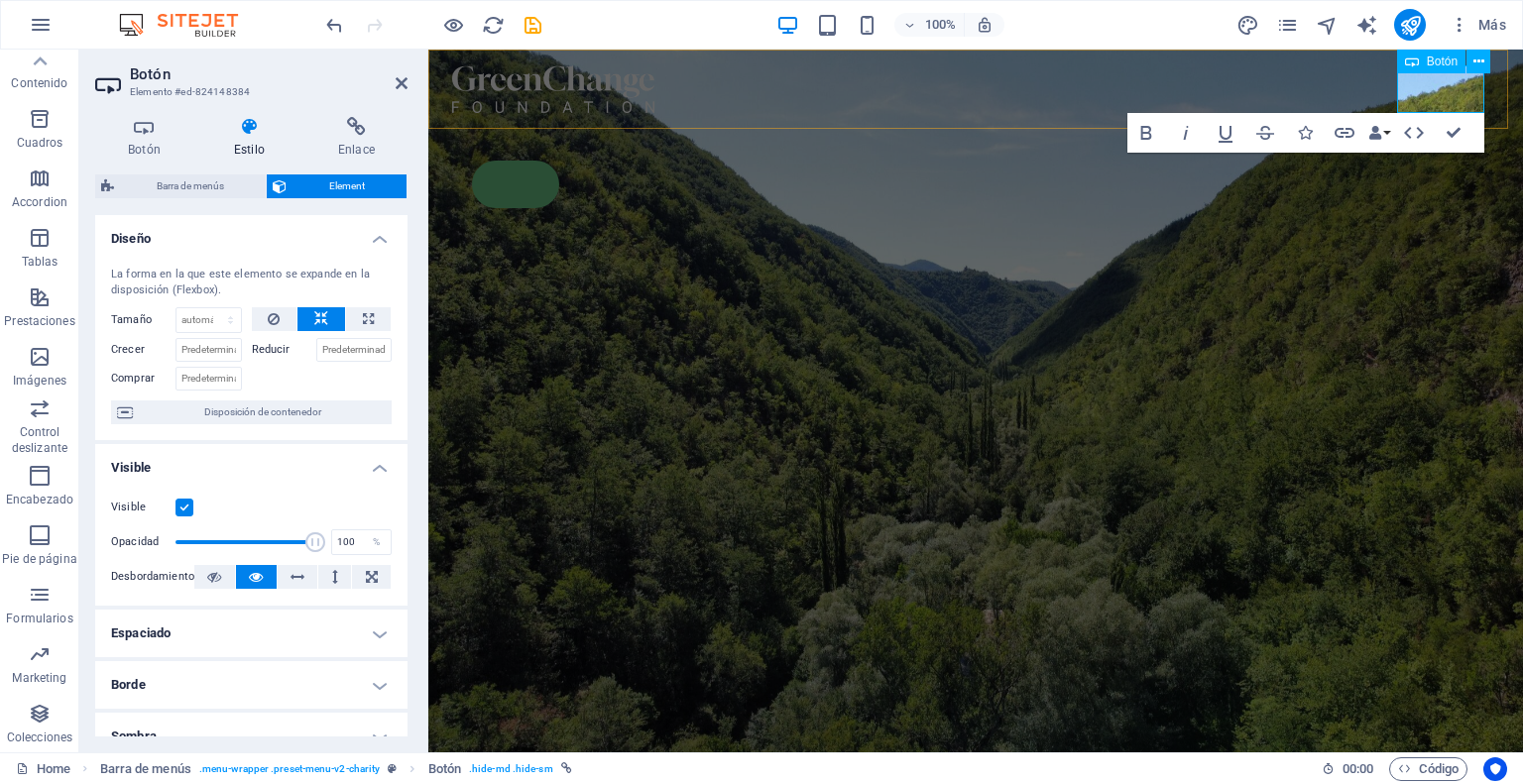 type 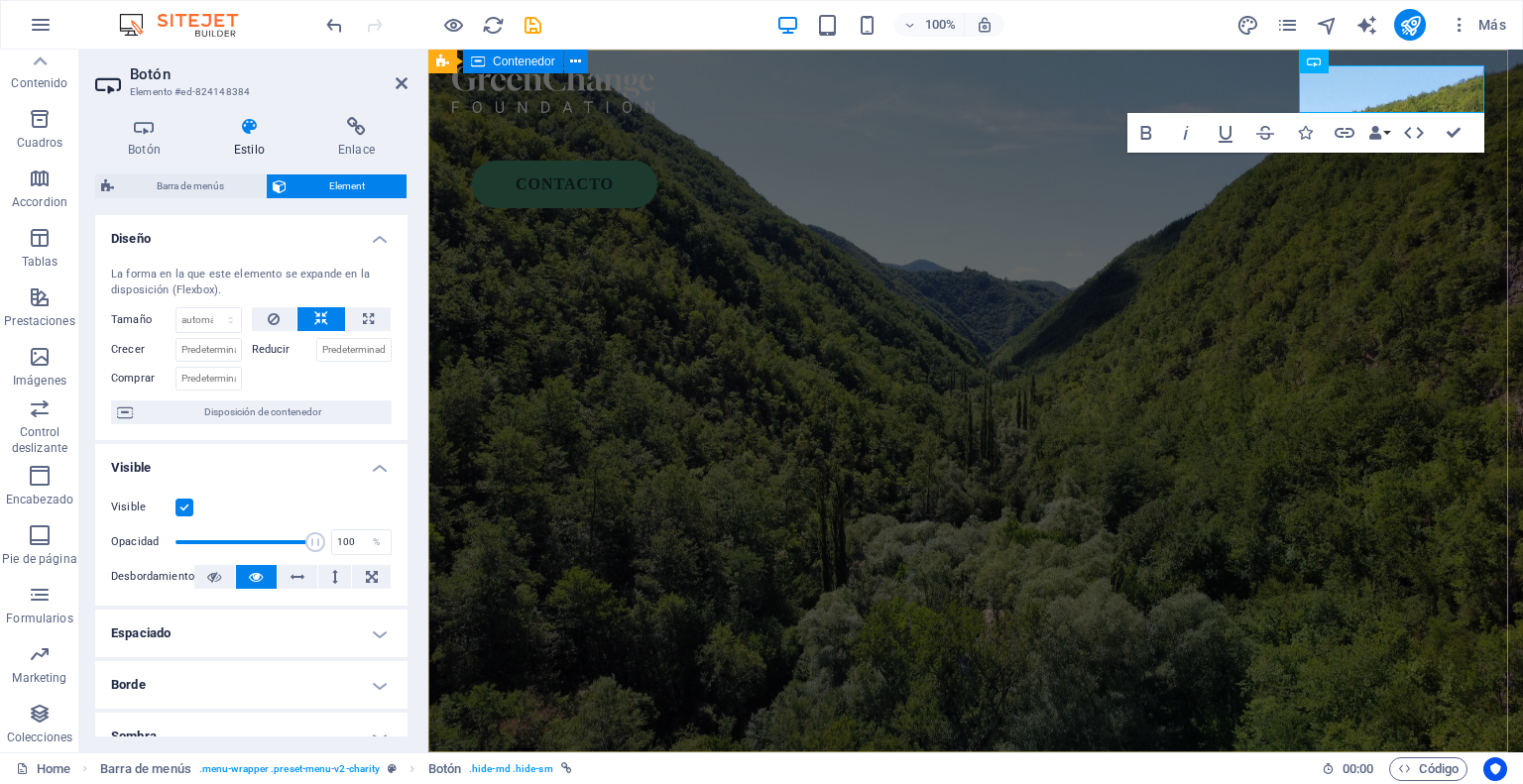 click on "Reformas ByD Más de 25 años de experiencia en todo tipo de reformas, trabajos de fachada, tejados y muros de piedra. Proyectos en las Merindades, Cantabria y Euskadi." at bounding box center [976, 897] 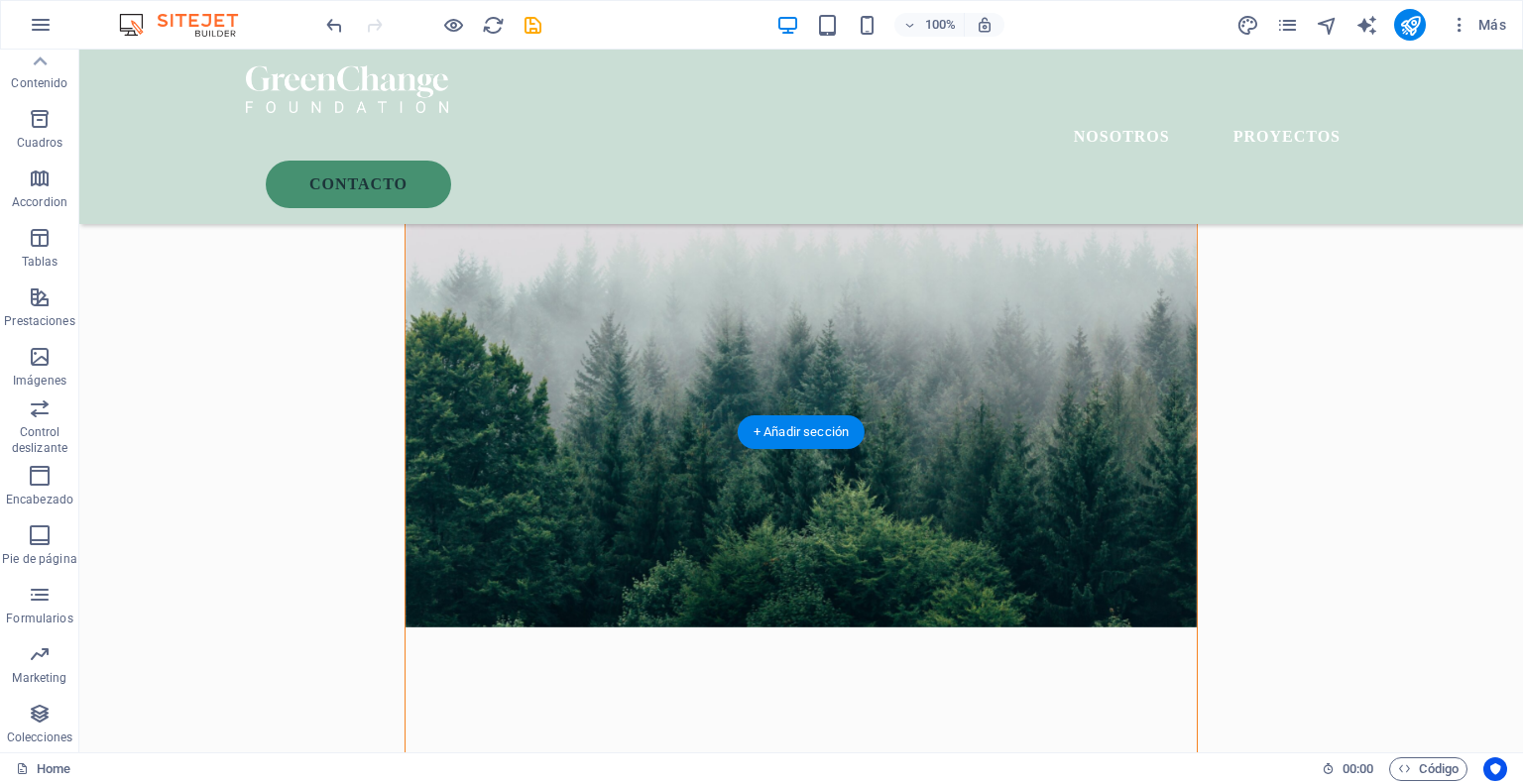 scroll, scrollTop: 1090, scrollLeft: 0, axis: vertical 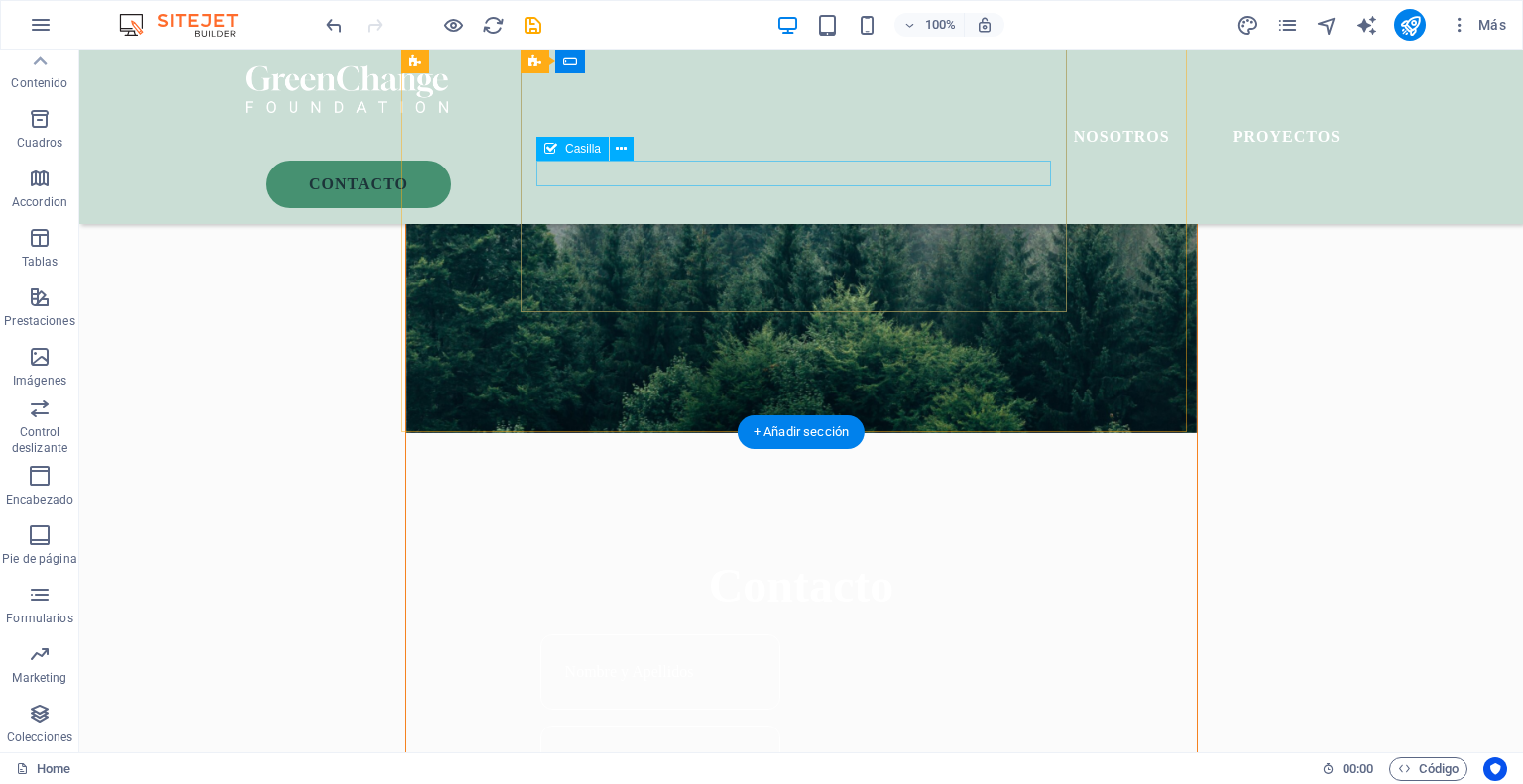 click on "I have read and understand the privacy policy." at bounding box center (801, 1003) 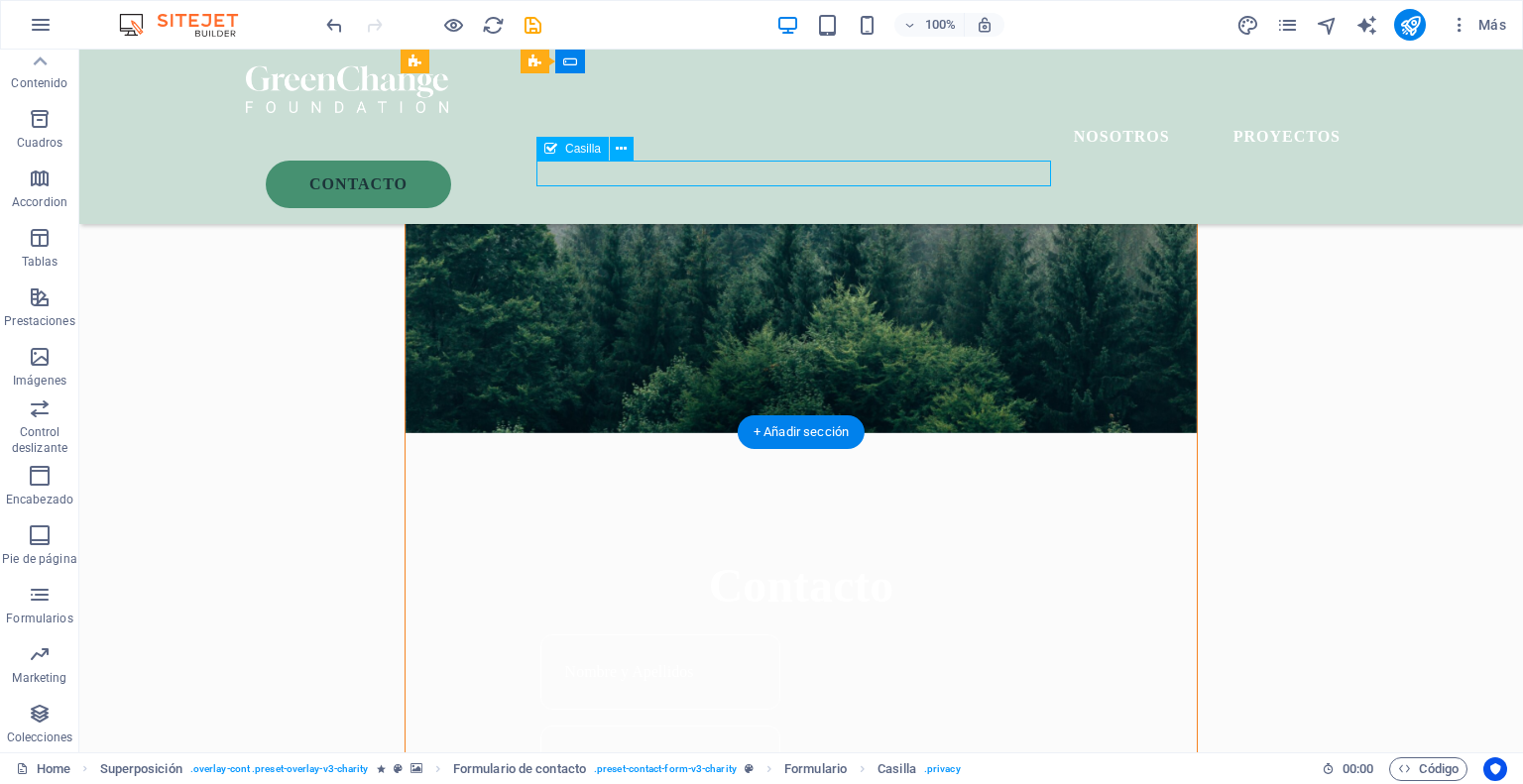 click on "I have read and understand the privacy policy." at bounding box center [801, 1003] 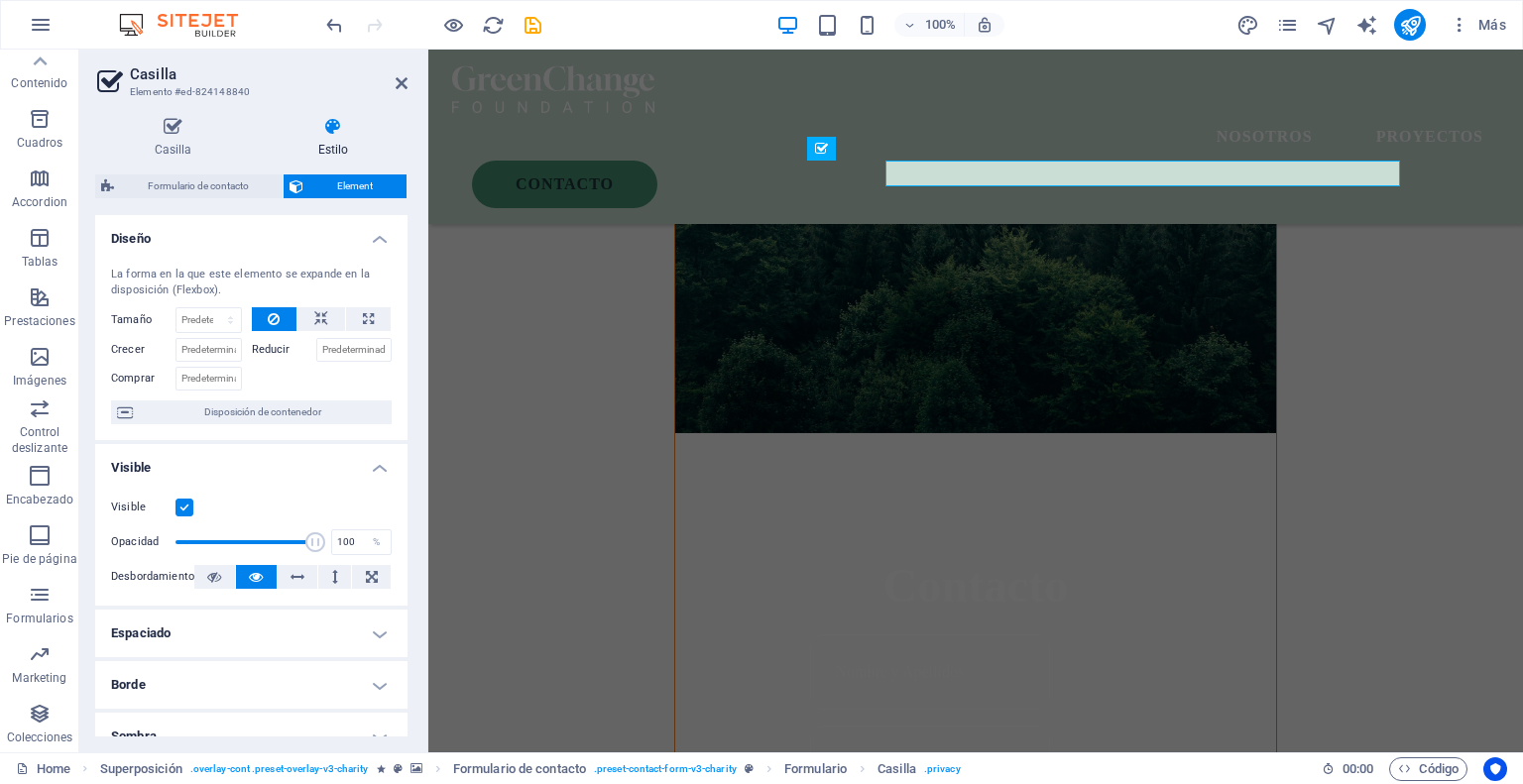 click at bounding box center [975, 48] 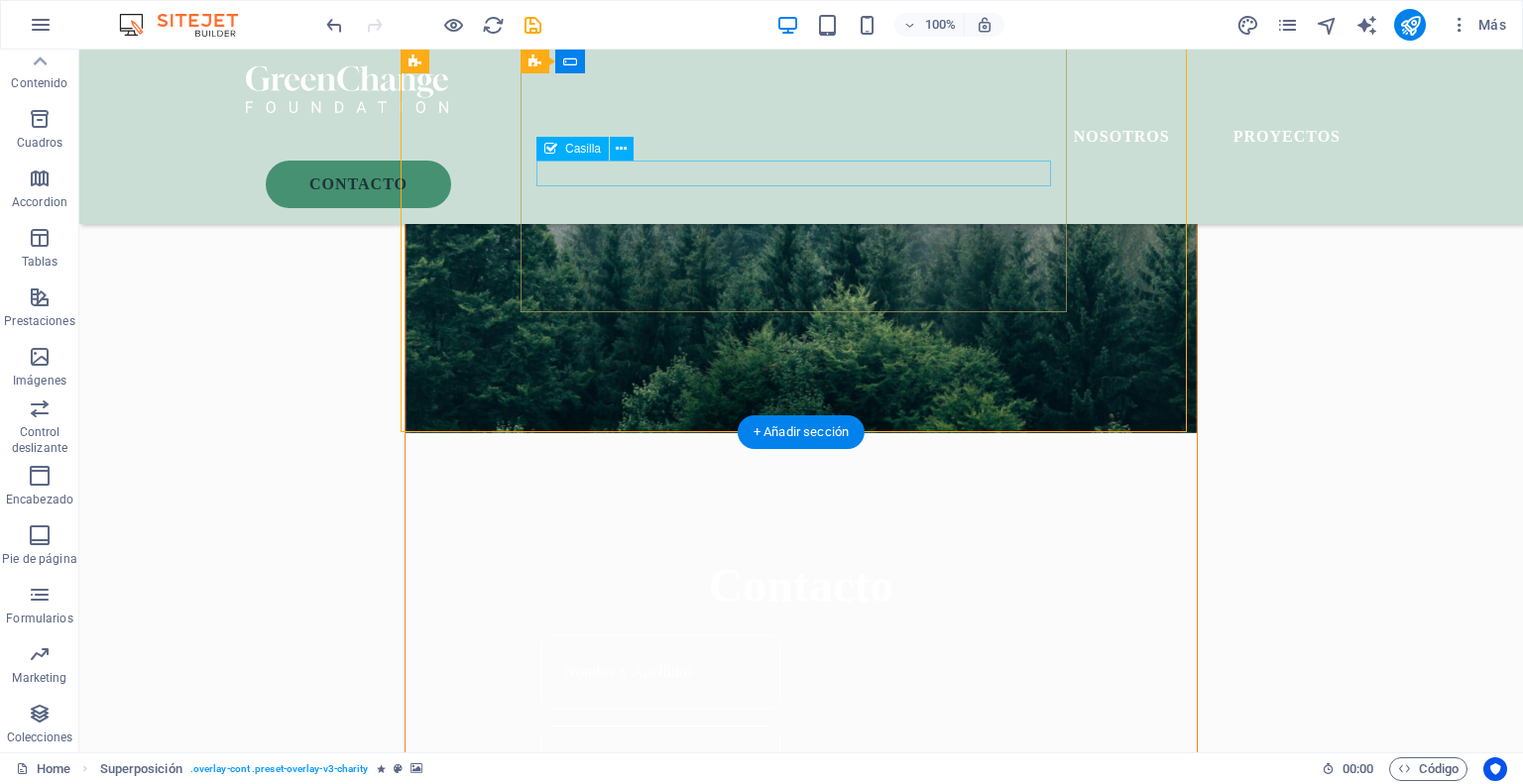 click on "I have read and understand the privacy policy." at bounding box center [801, 1003] 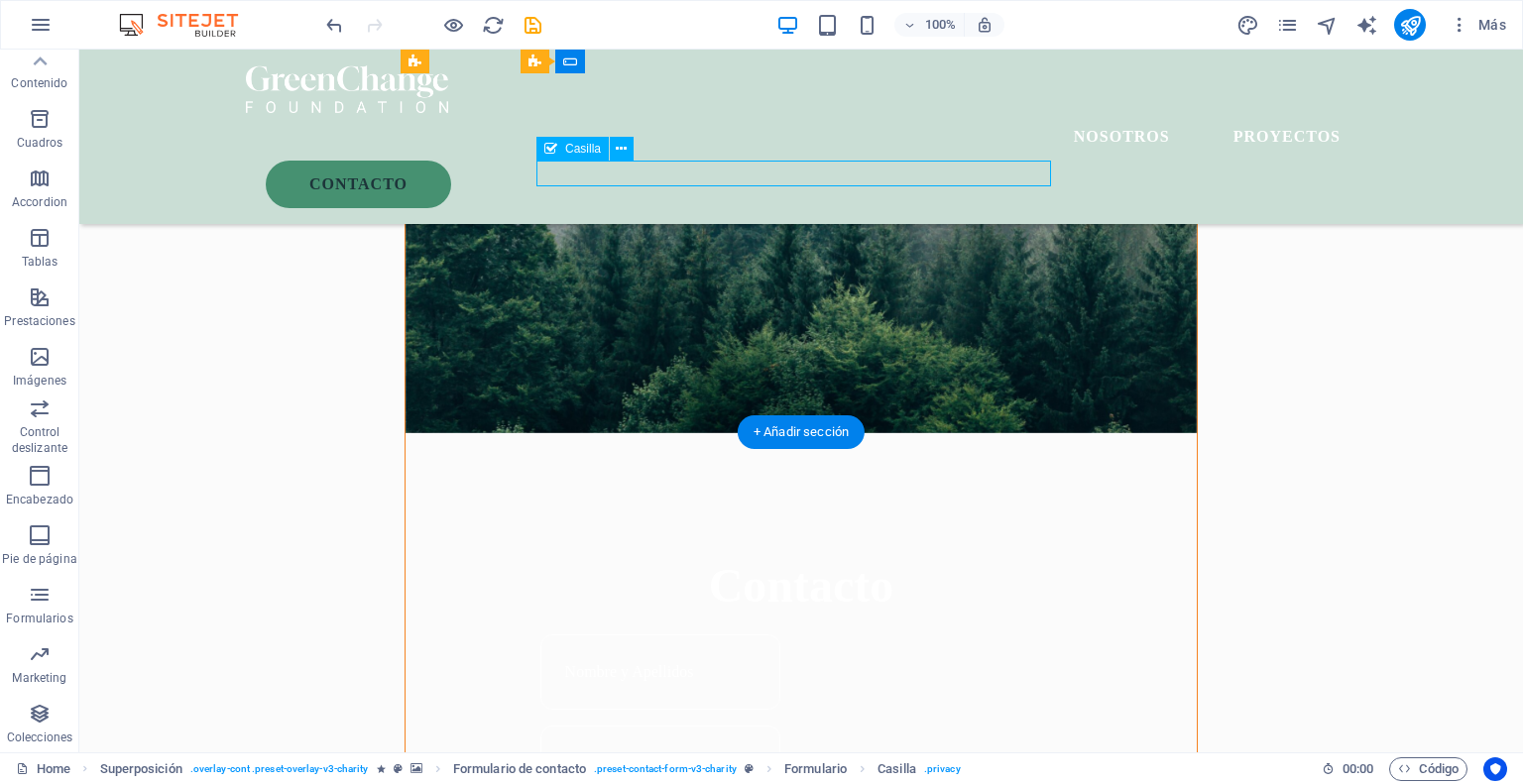 click on "I have read and understand the privacy policy." at bounding box center [801, 1003] 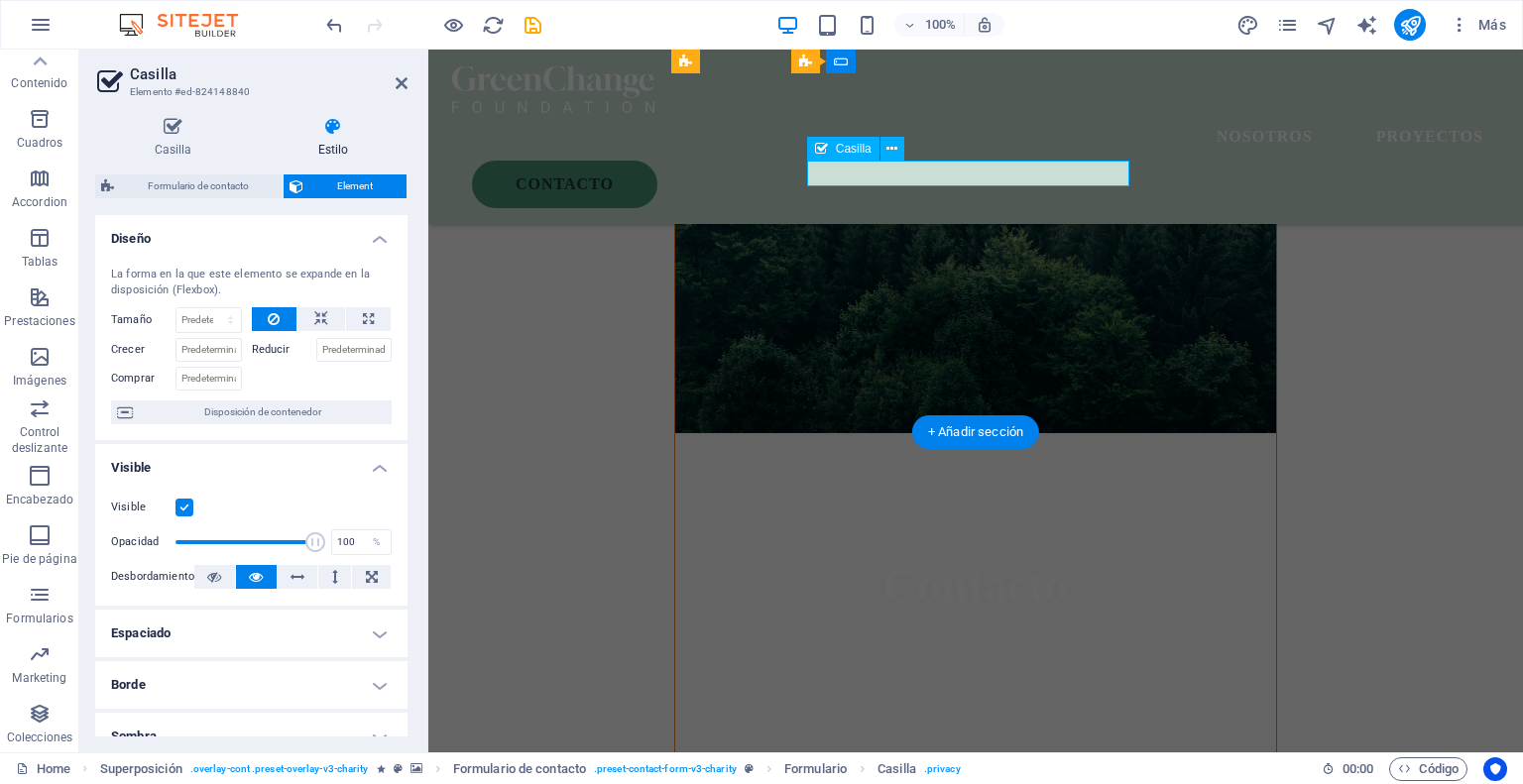 click on "I have read and understand the privacy policy." at bounding box center (975, 1015) 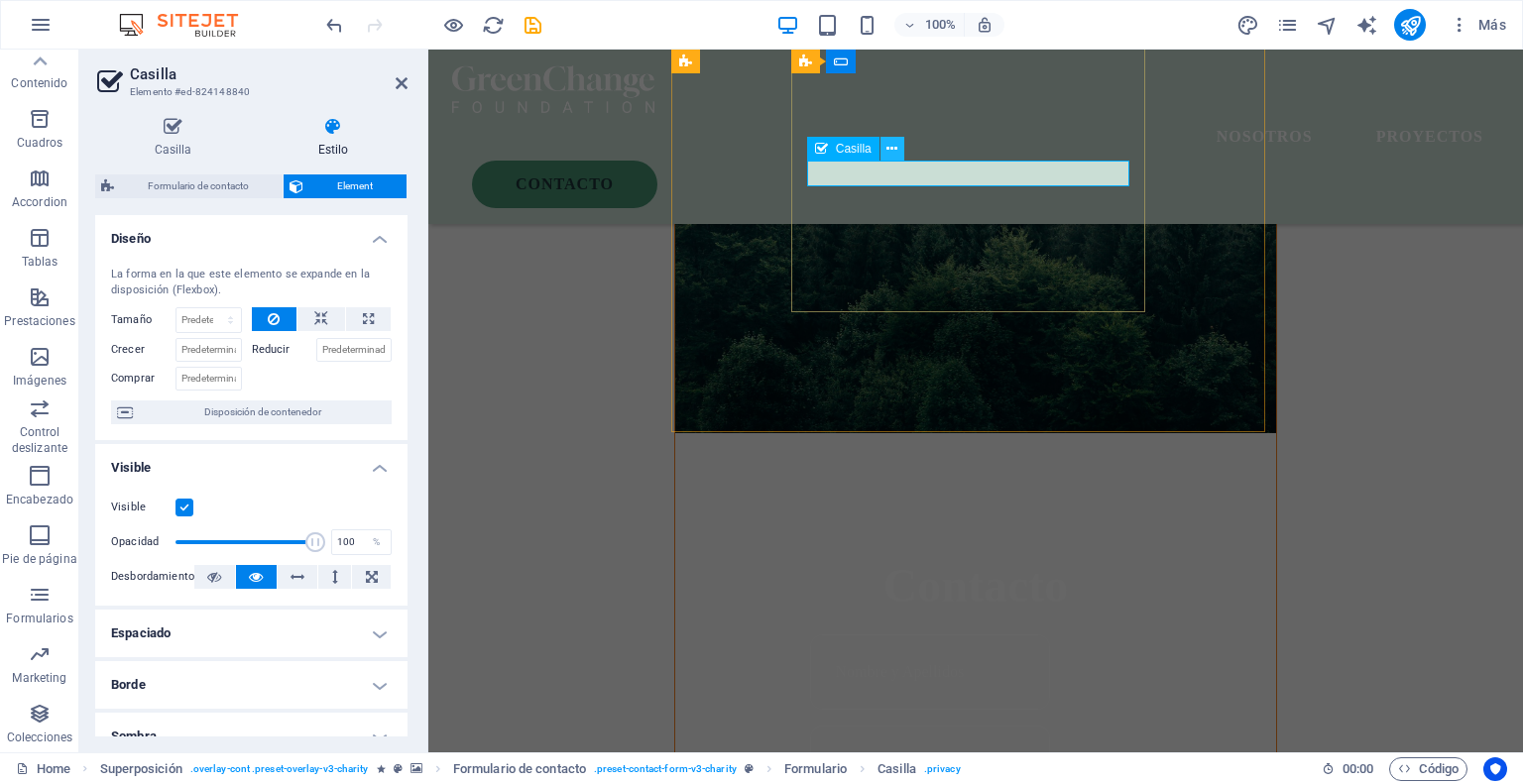 click at bounding box center [891, 149] 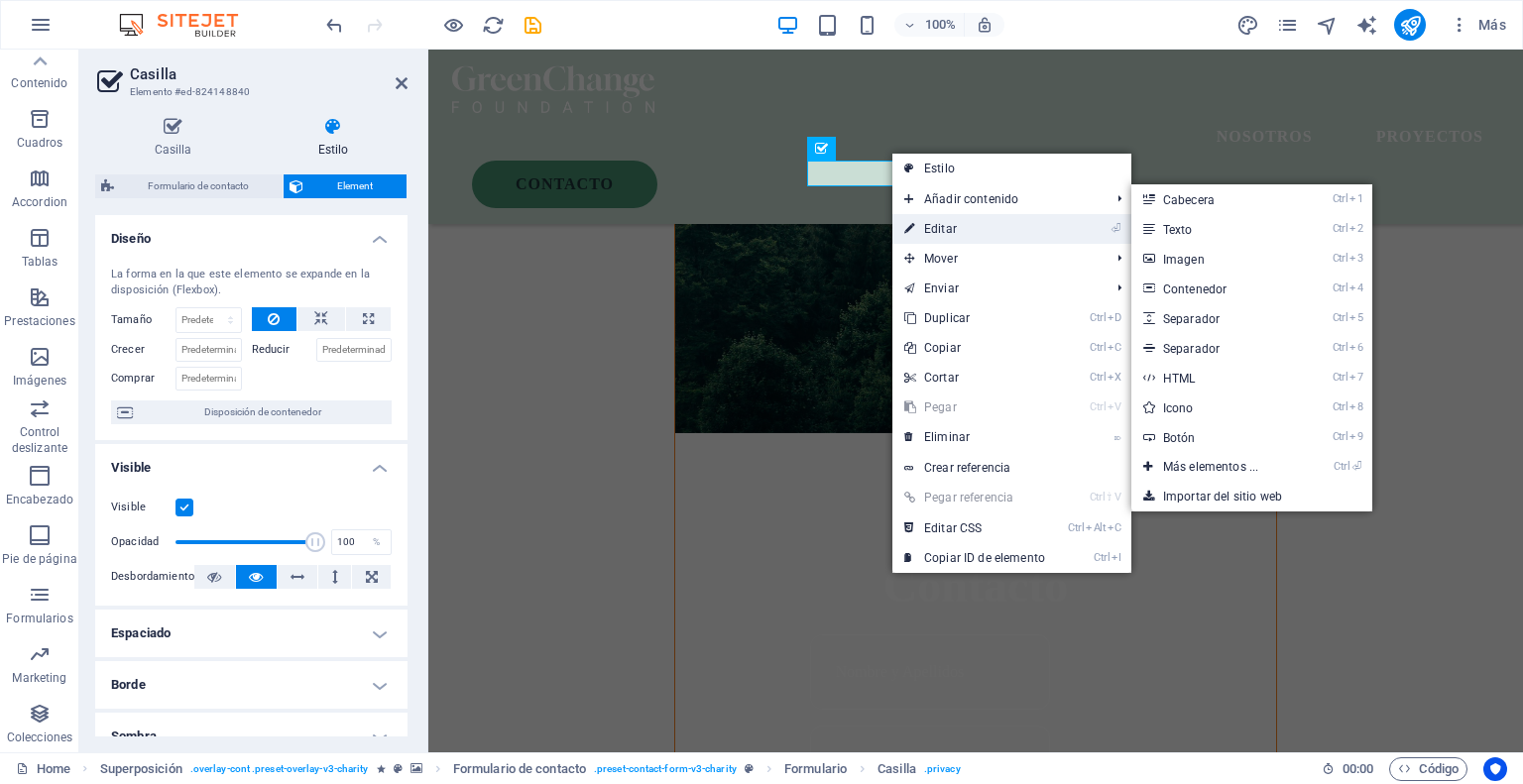 click on "⏎  Editar" at bounding box center [975, 229] 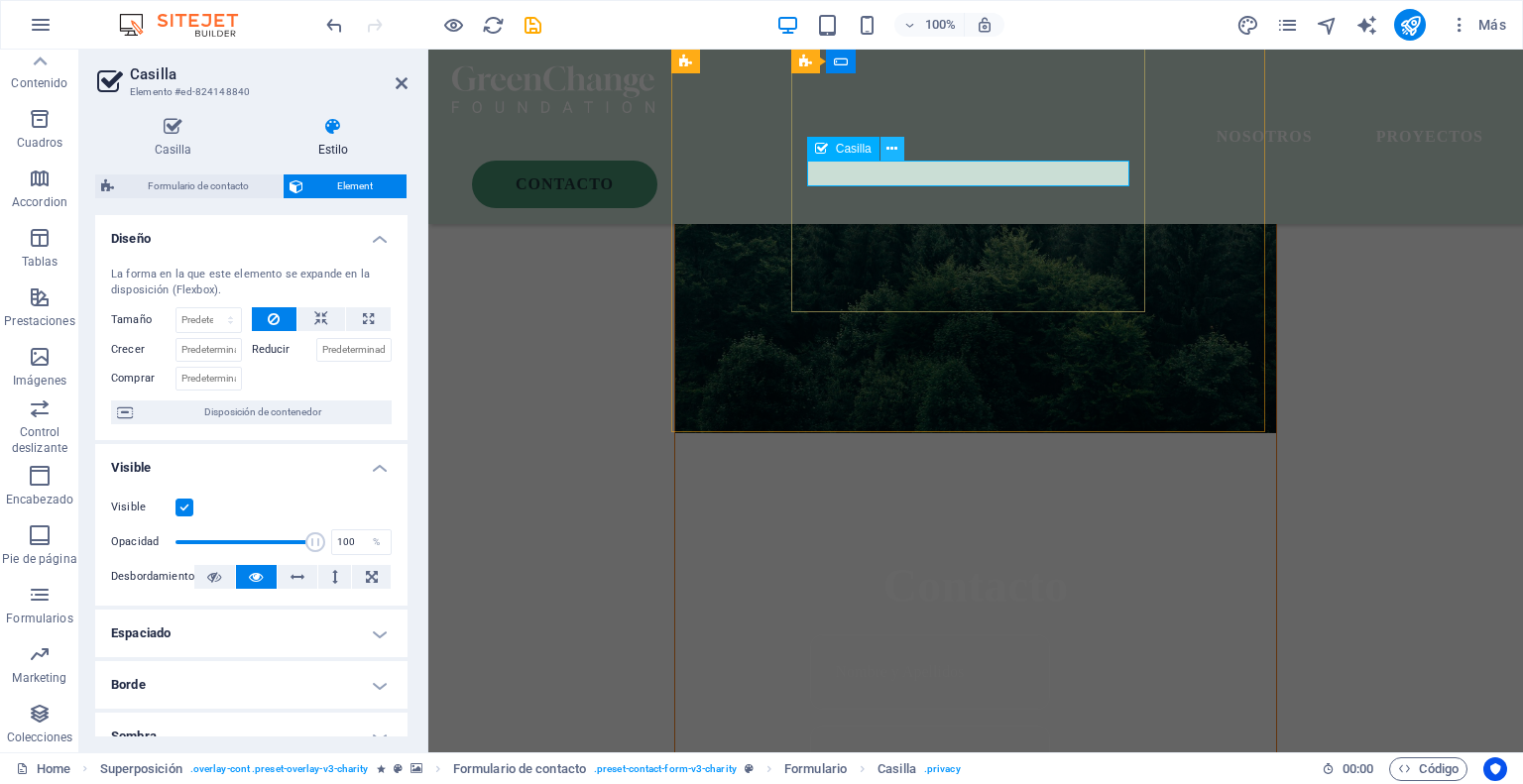 click at bounding box center [891, 149] 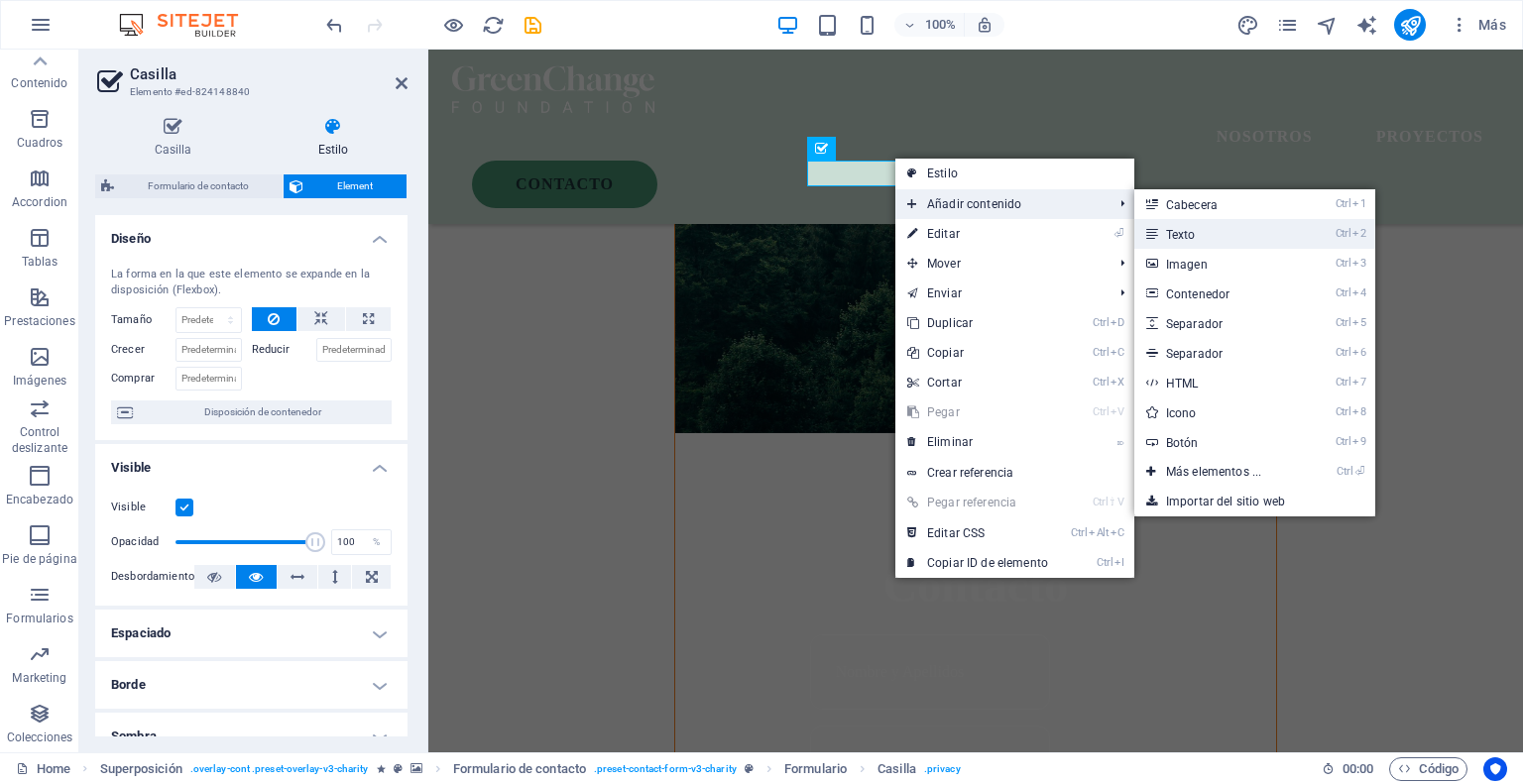 click on "Ctrl 2  Texto" at bounding box center [1218, 234] 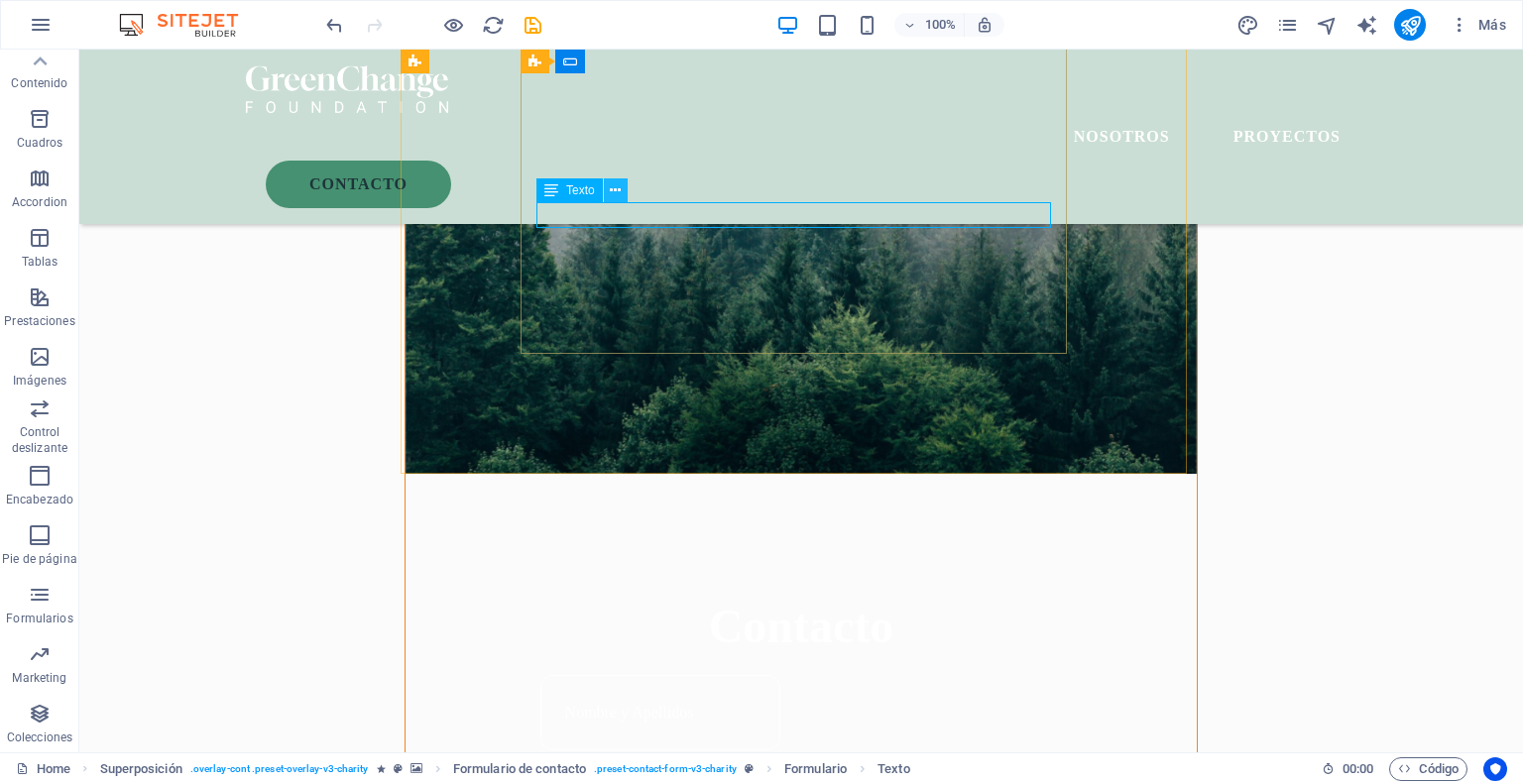 click at bounding box center [616, 190] 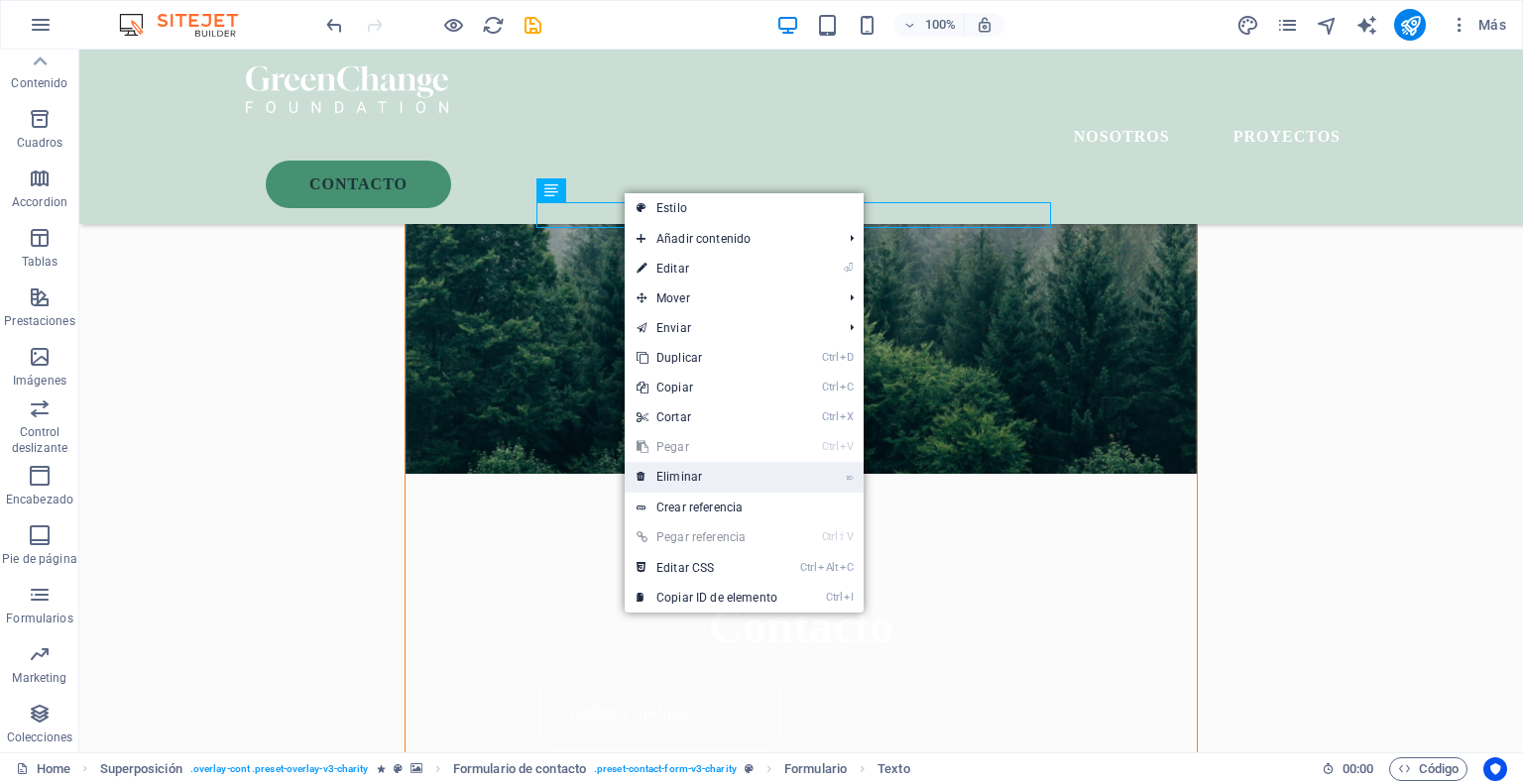 click on "⌦  Eliminar" at bounding box center (707, 477) 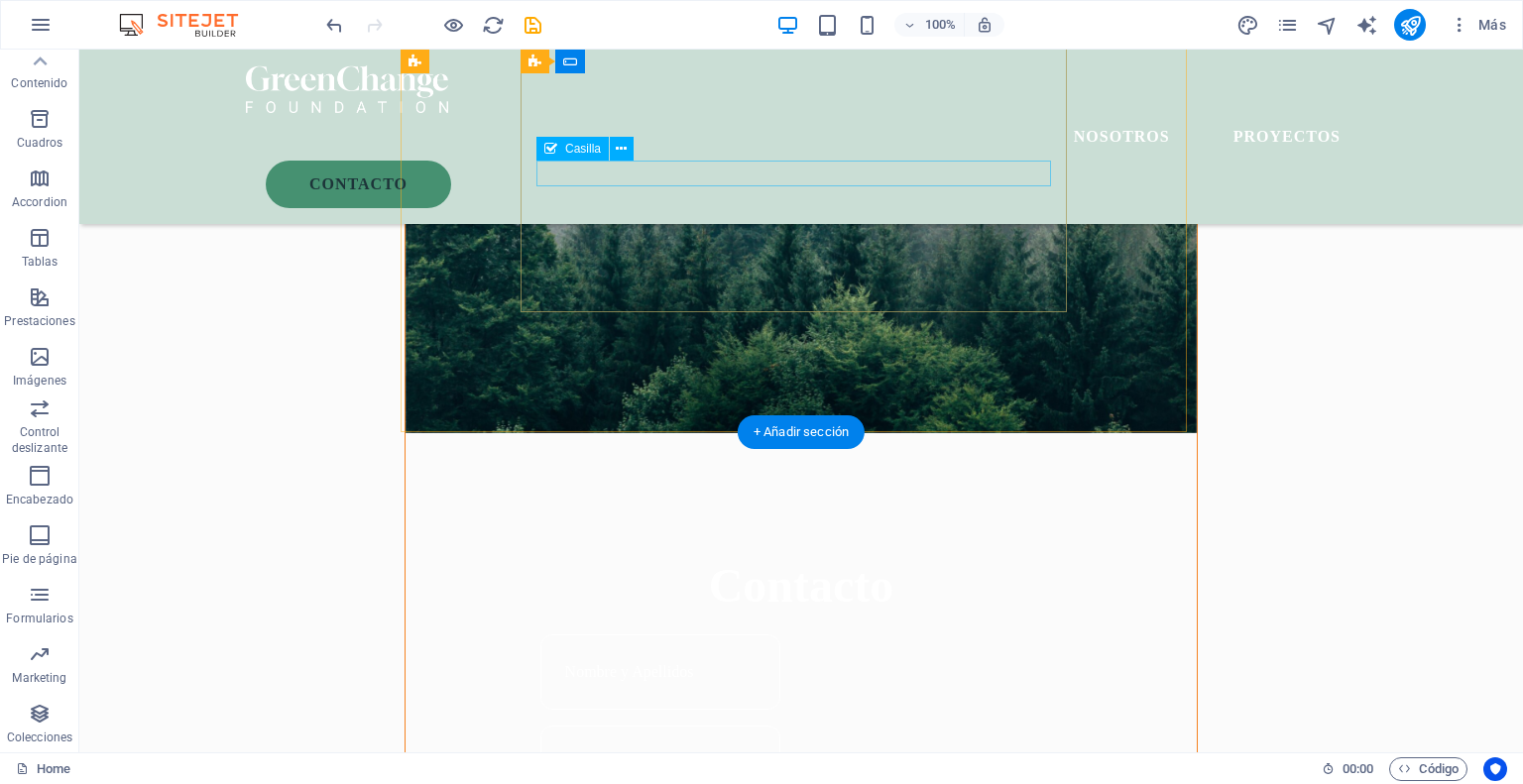 click on "I have read and understand the privacy policy." at bounding box center [801, 1003] 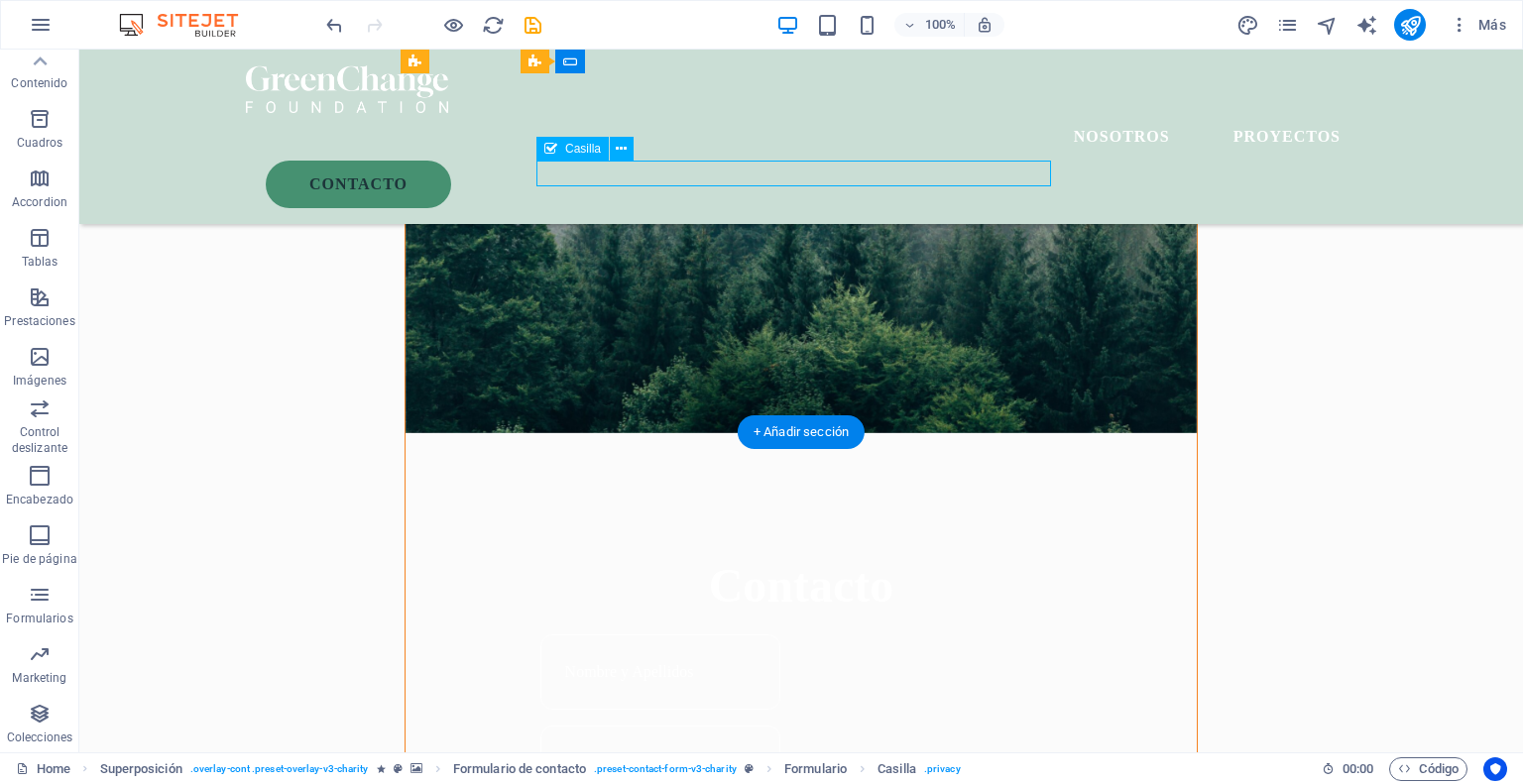 click on "I have read and understand the privacy policy." at bounding box center (801, 1003) 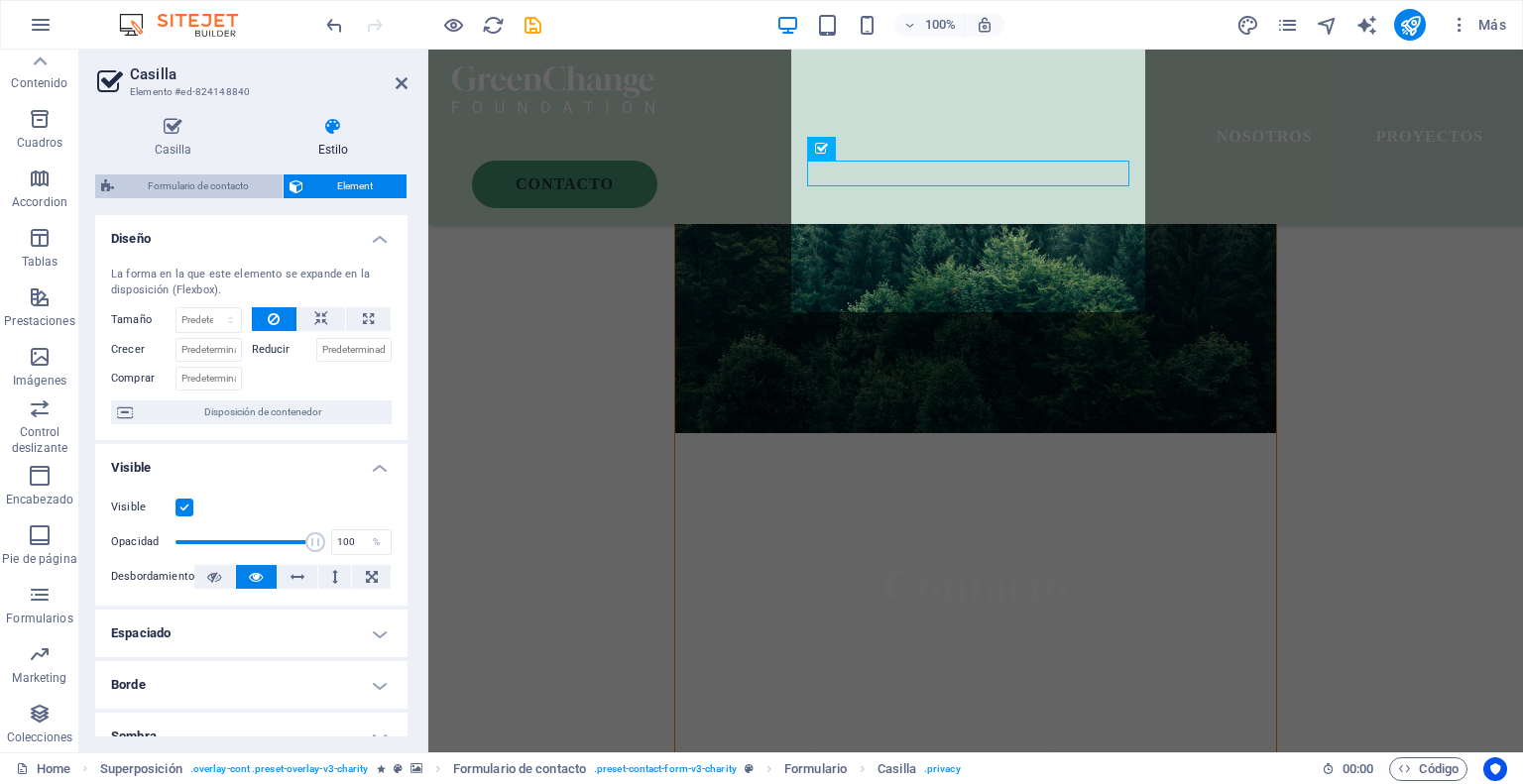 click on "Formulario de contacto" at bounding box center [198, 186] 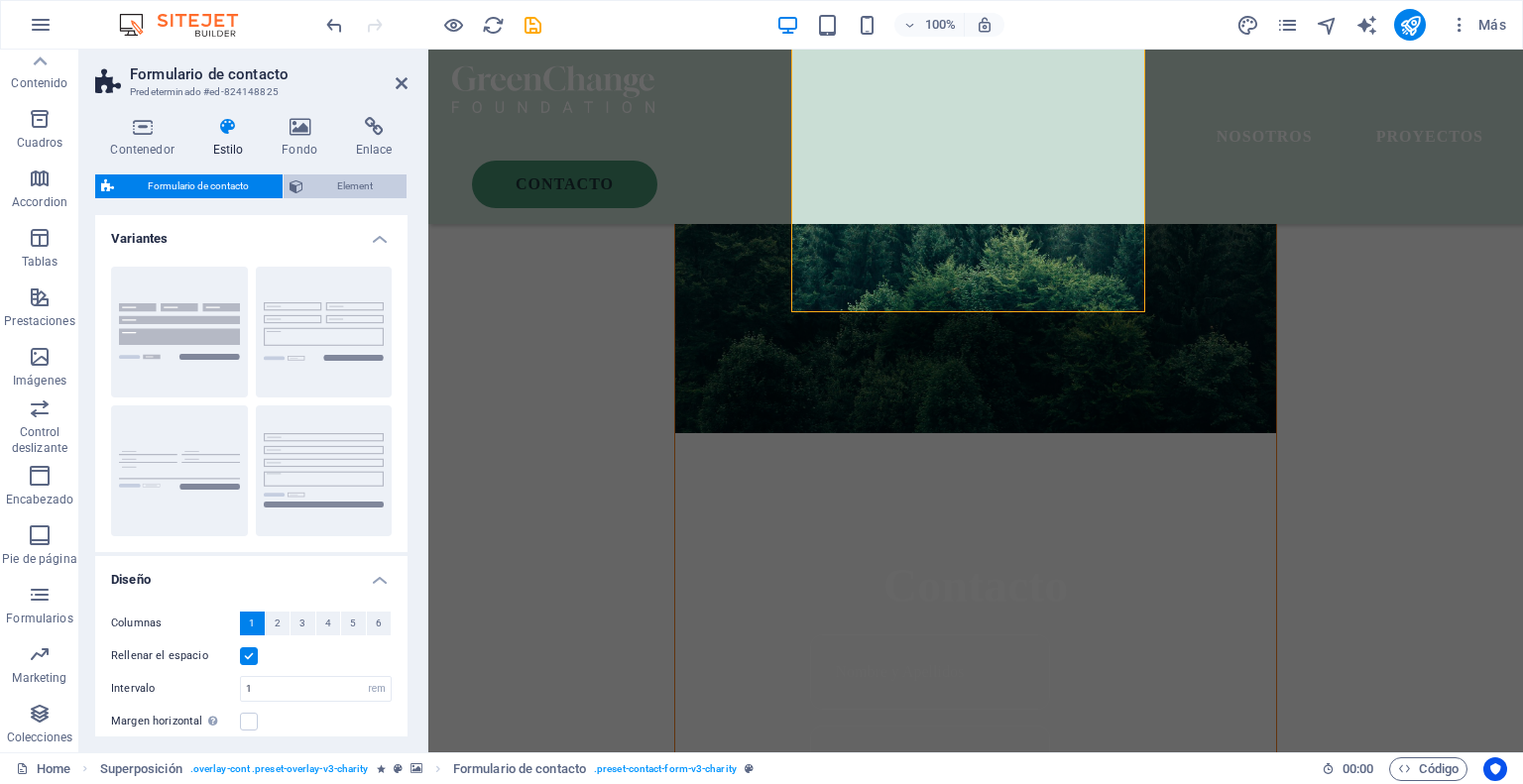 click on "Element" at bounding box center [355, 186] 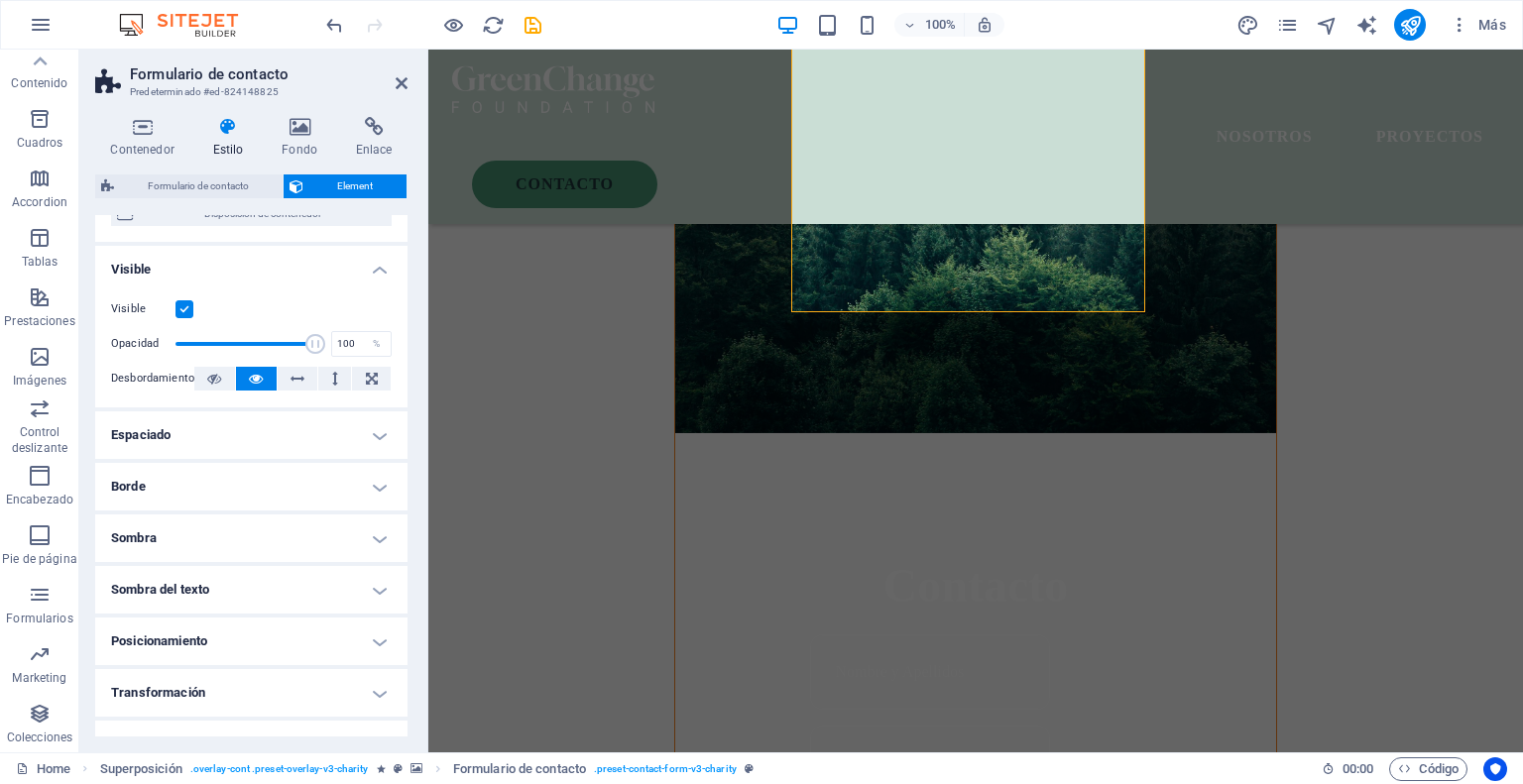 scroll, scrollTop: 331, scrollLeft: 0, axis: vertical 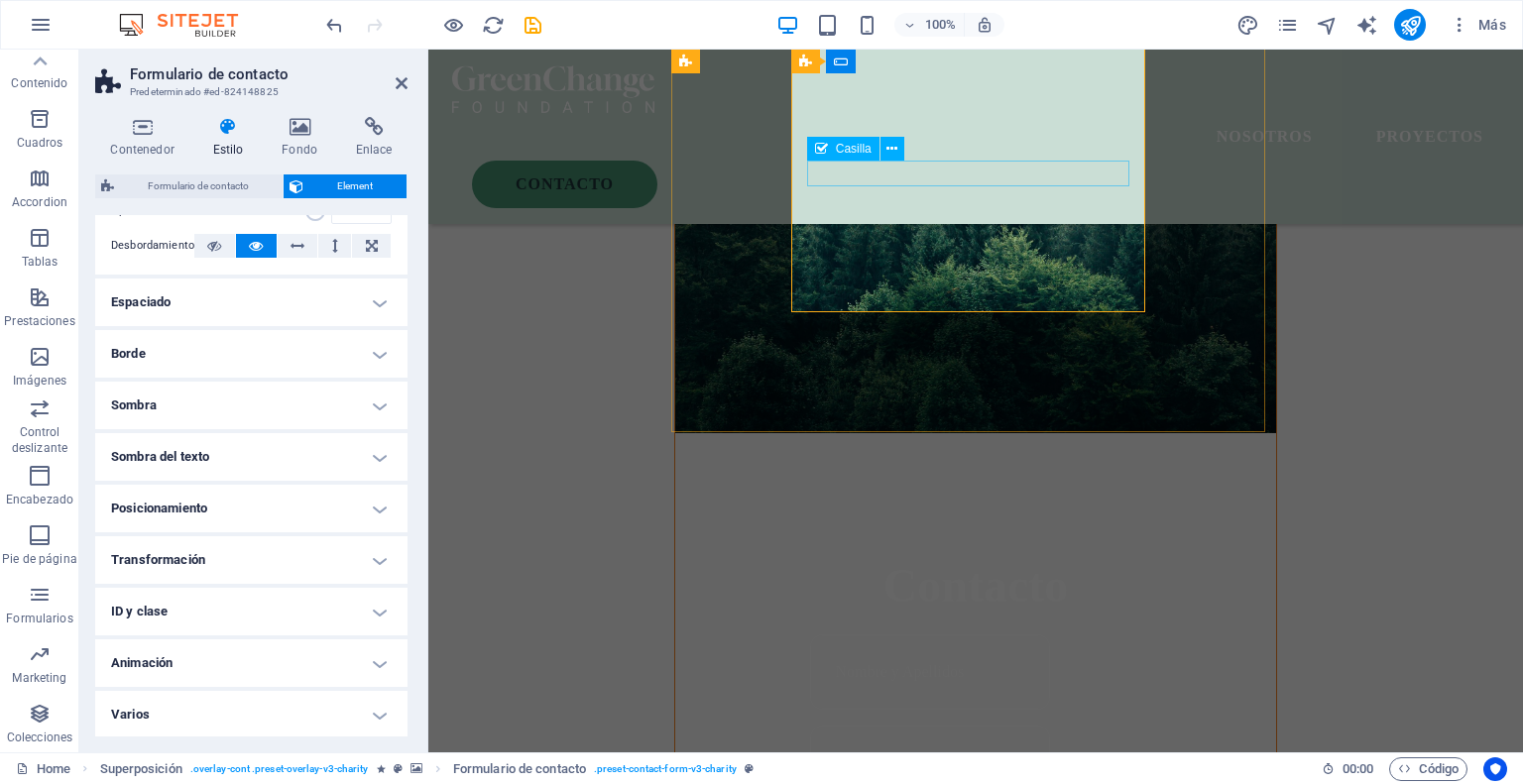 click on "I have read and understand the privacy policy." at bounding box center (975, 1015) 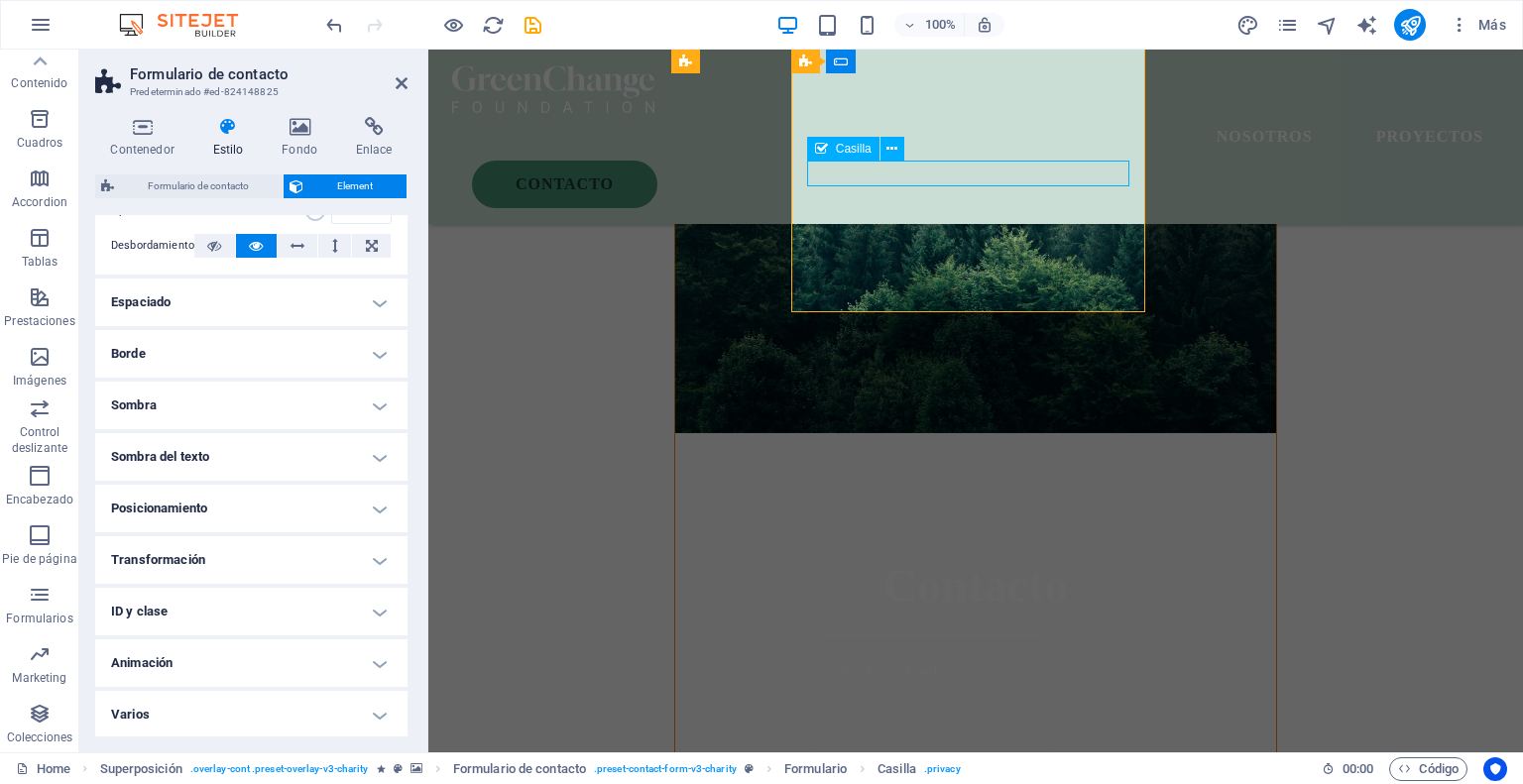 click on "I have read and understand the privacy policy." at bounding box center [975, 1015] 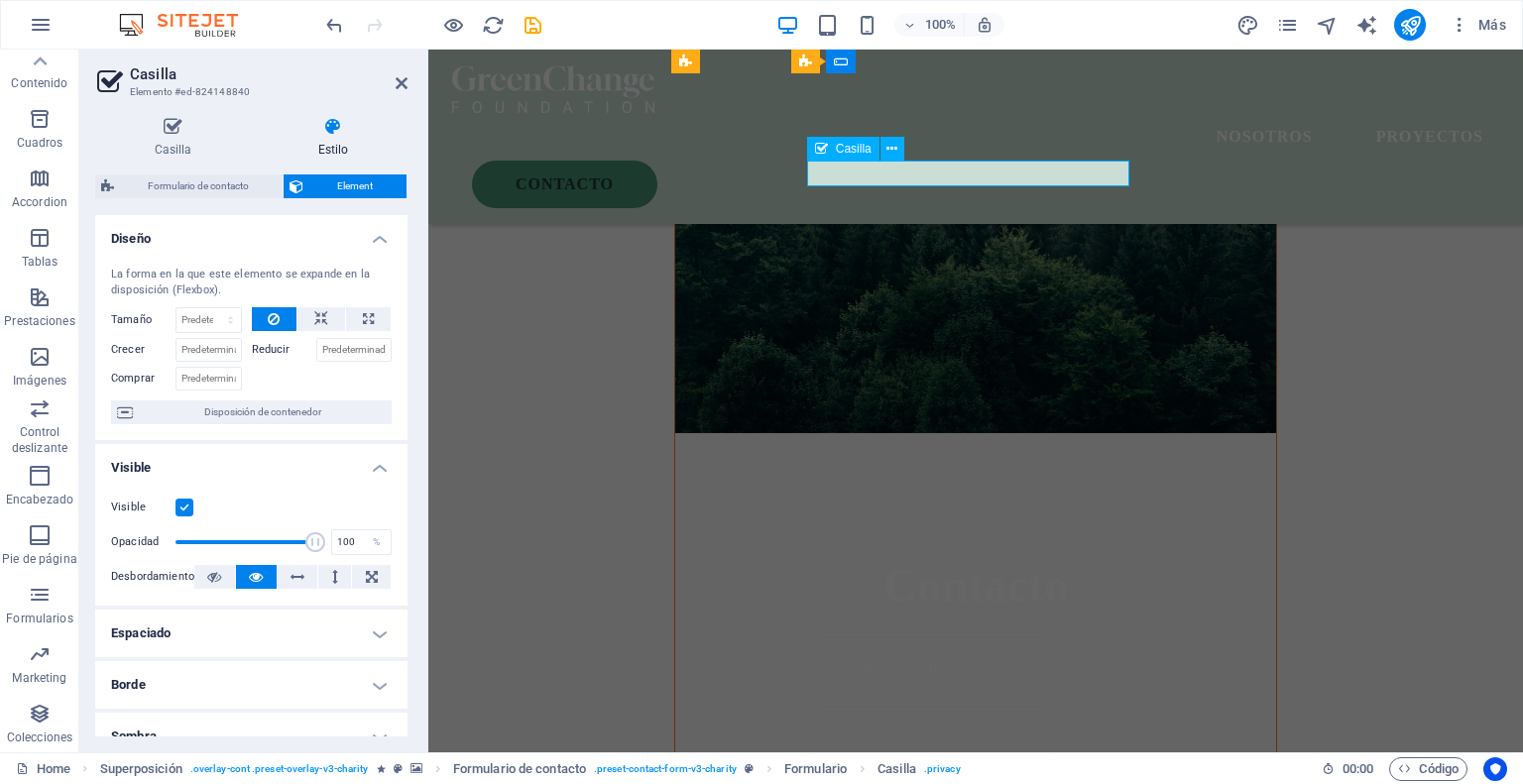 click on "I have read and understand the privacy policy." at bounding box center [975, 1015] 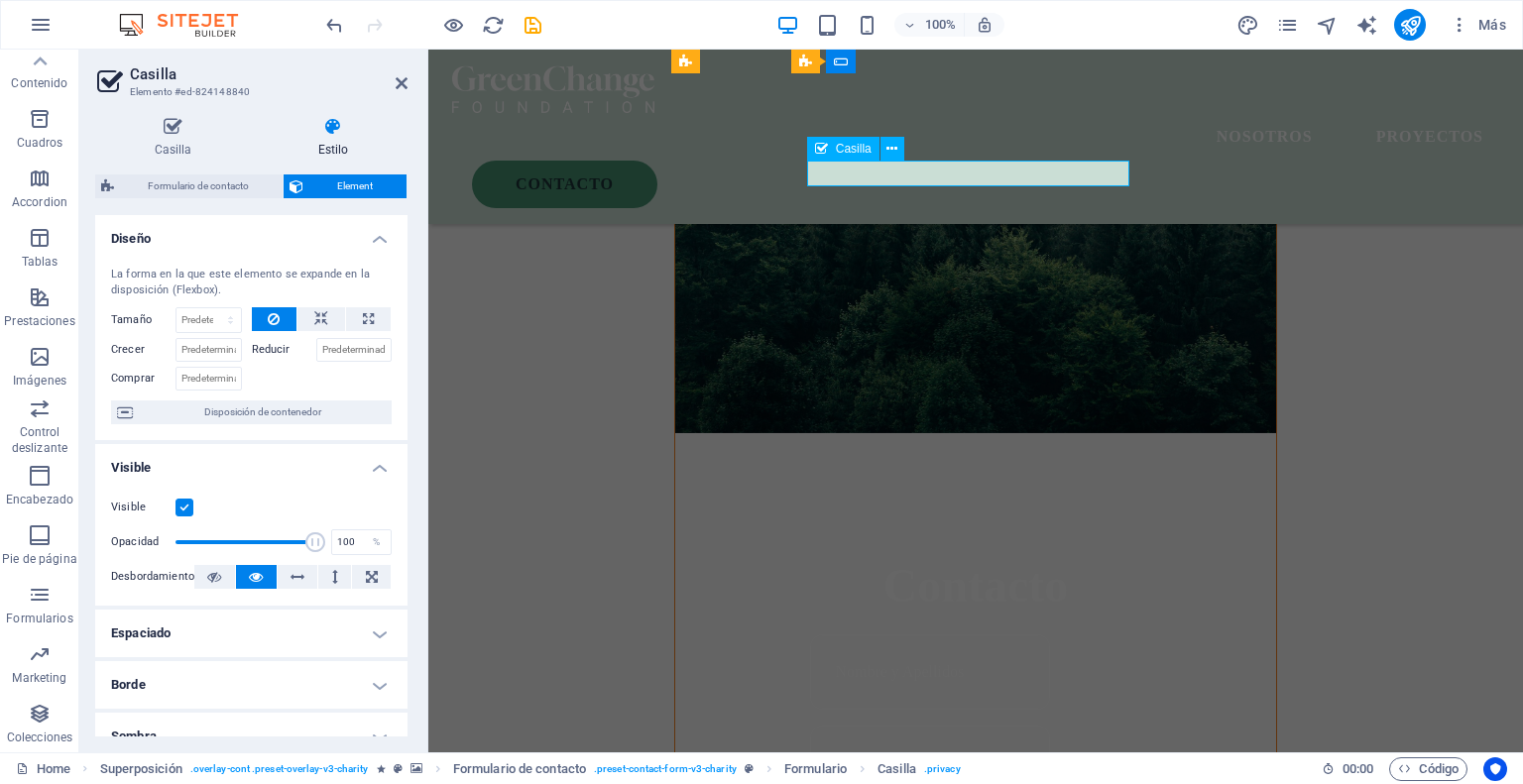 click on "I have read and understand the privacy policy." at bounding box center (975, 1015) 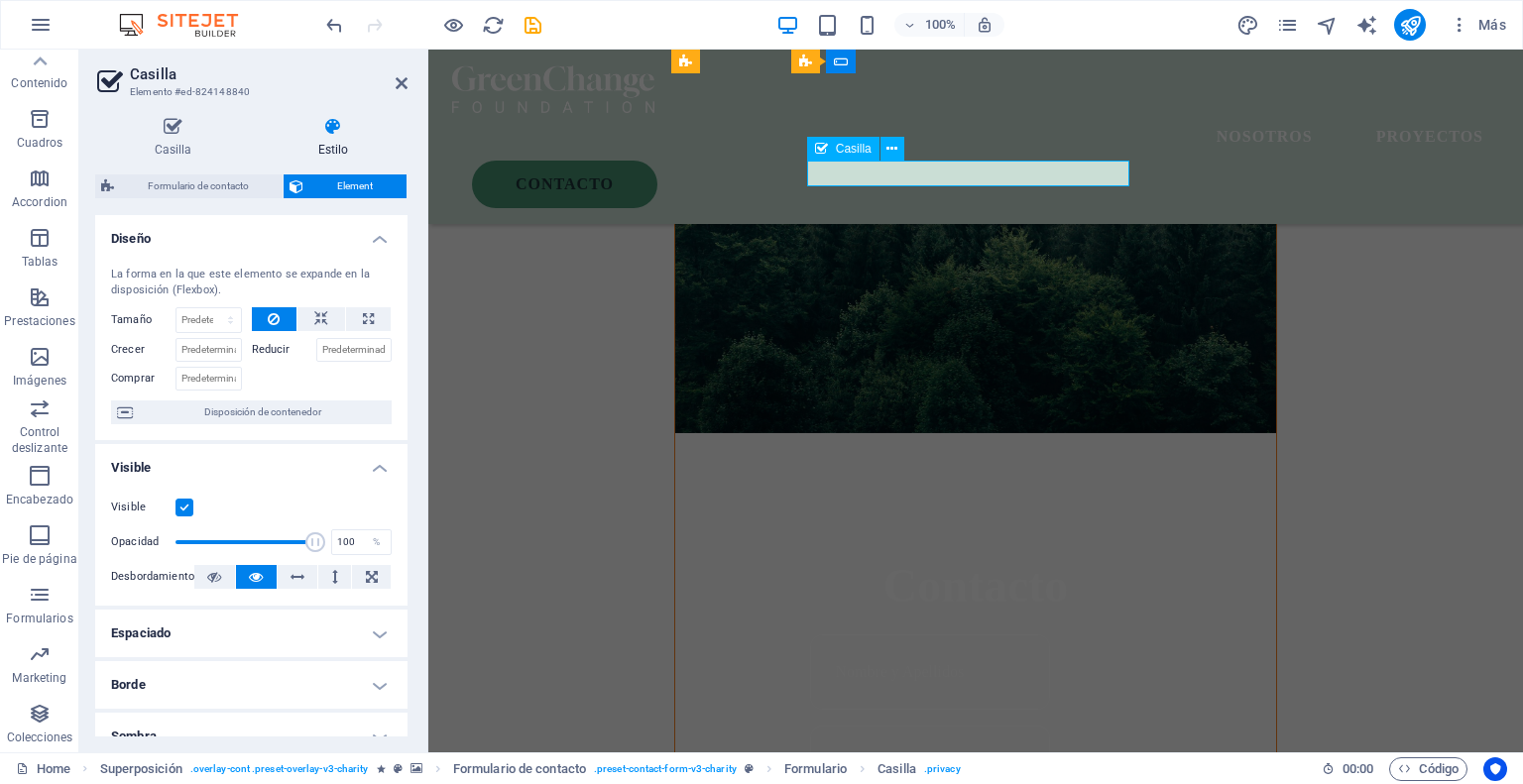 click on "I have read and understand the privacy policy." at bounding box center [975, 1015] 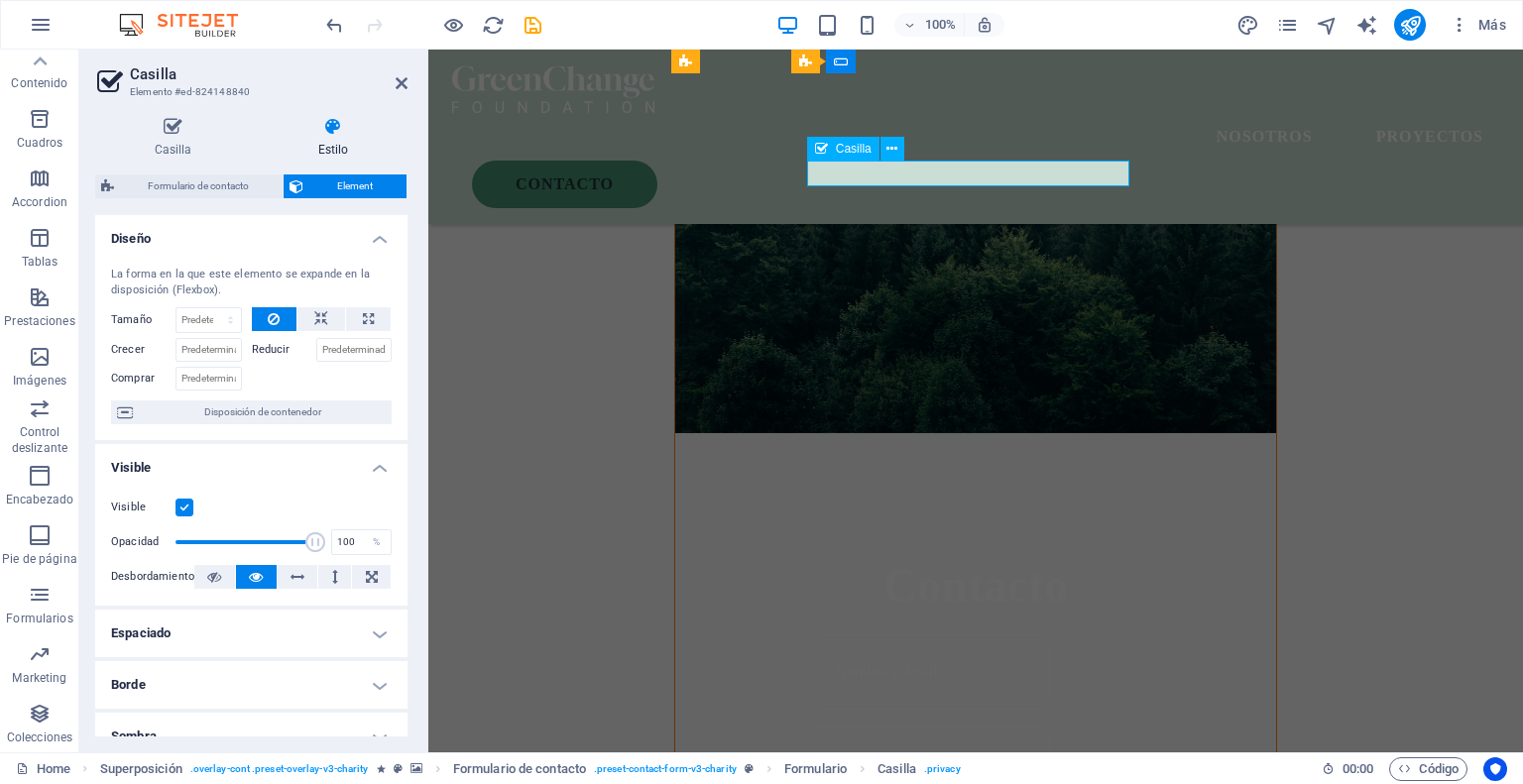 click on "I have read and understand the privacy policy." at bounding box center [975, 1015] 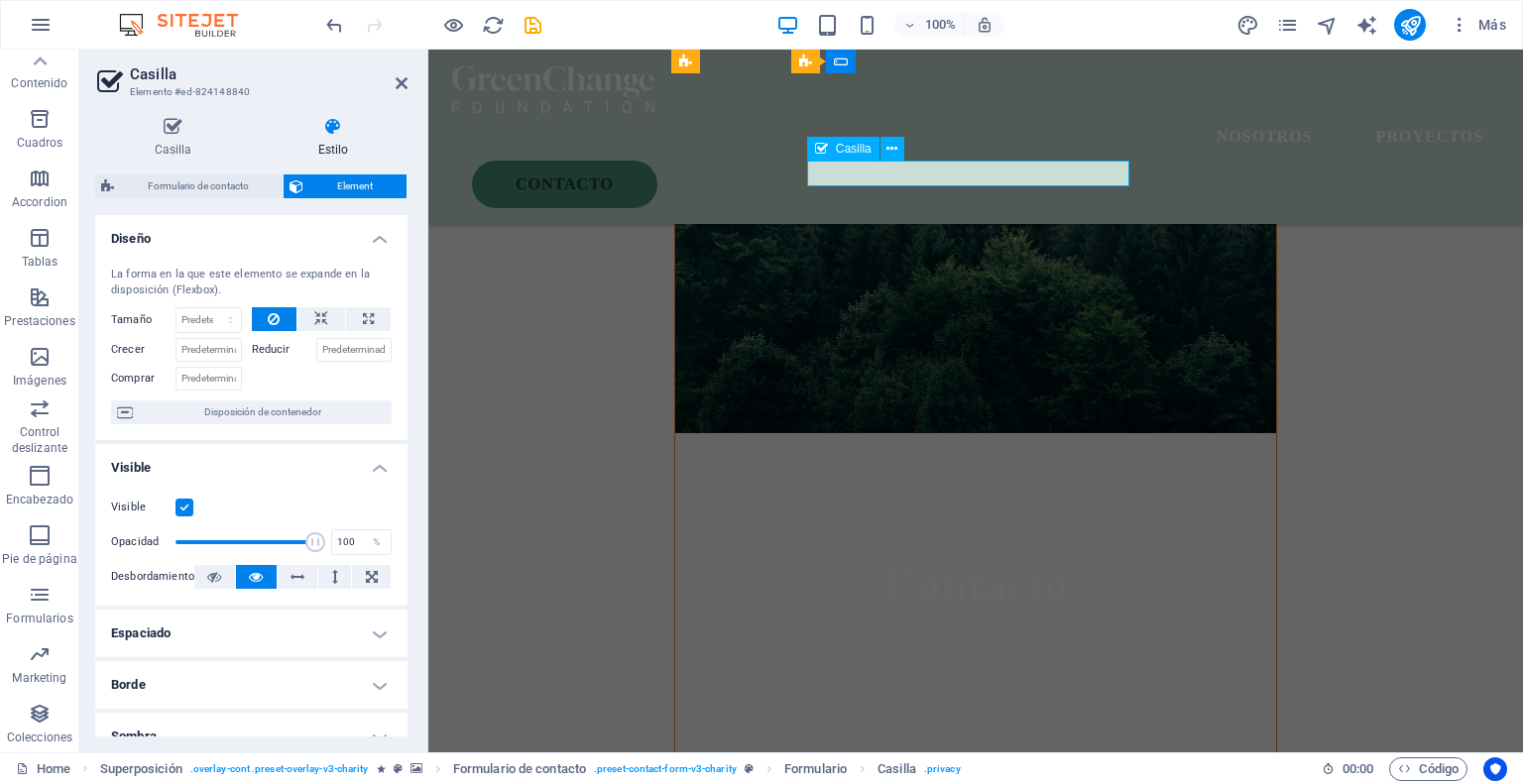 click on "I have read and understand the privacy policy." at bounding box center [975, 1015] 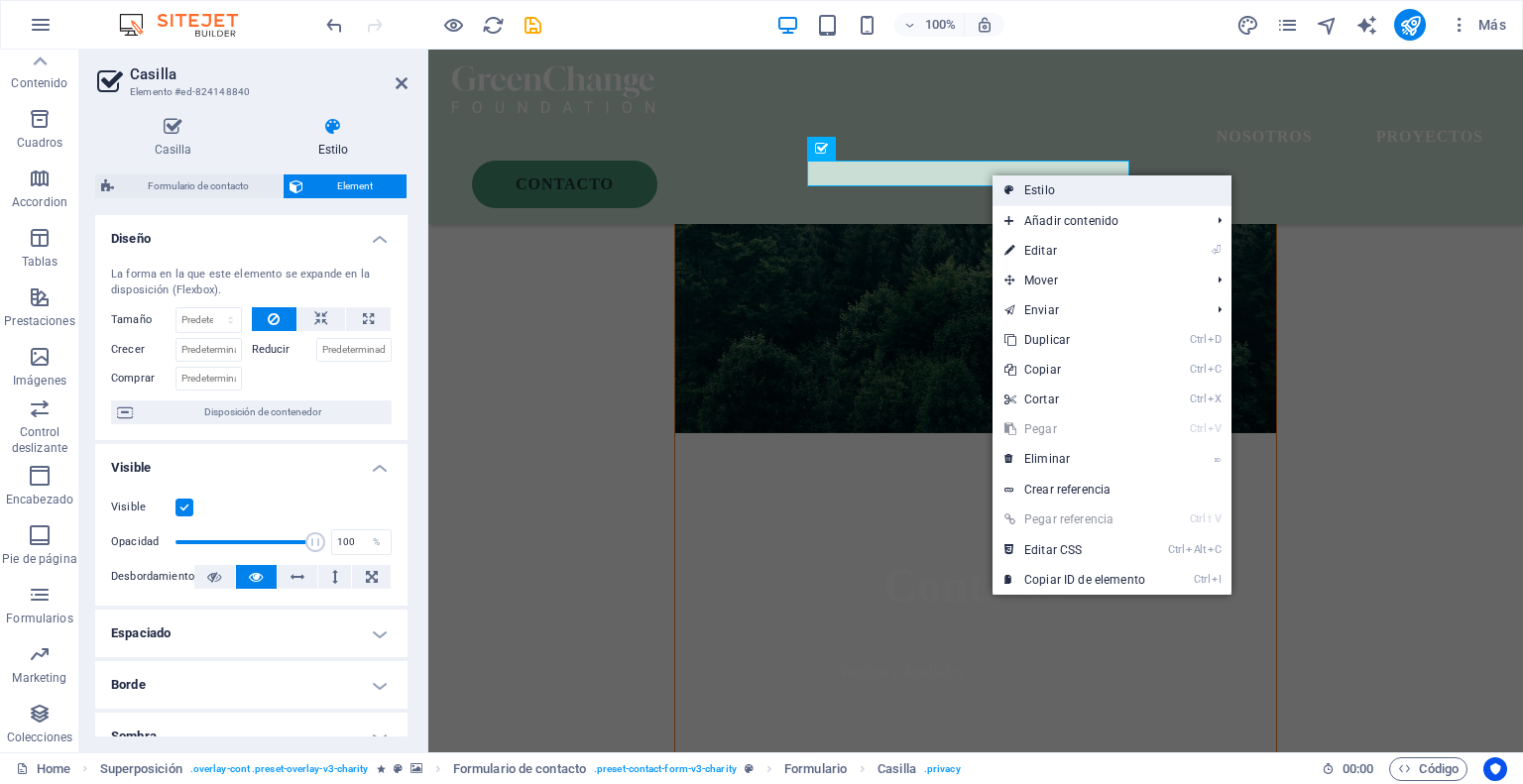 click on "Estilo" at bounding box center (1112, 190) 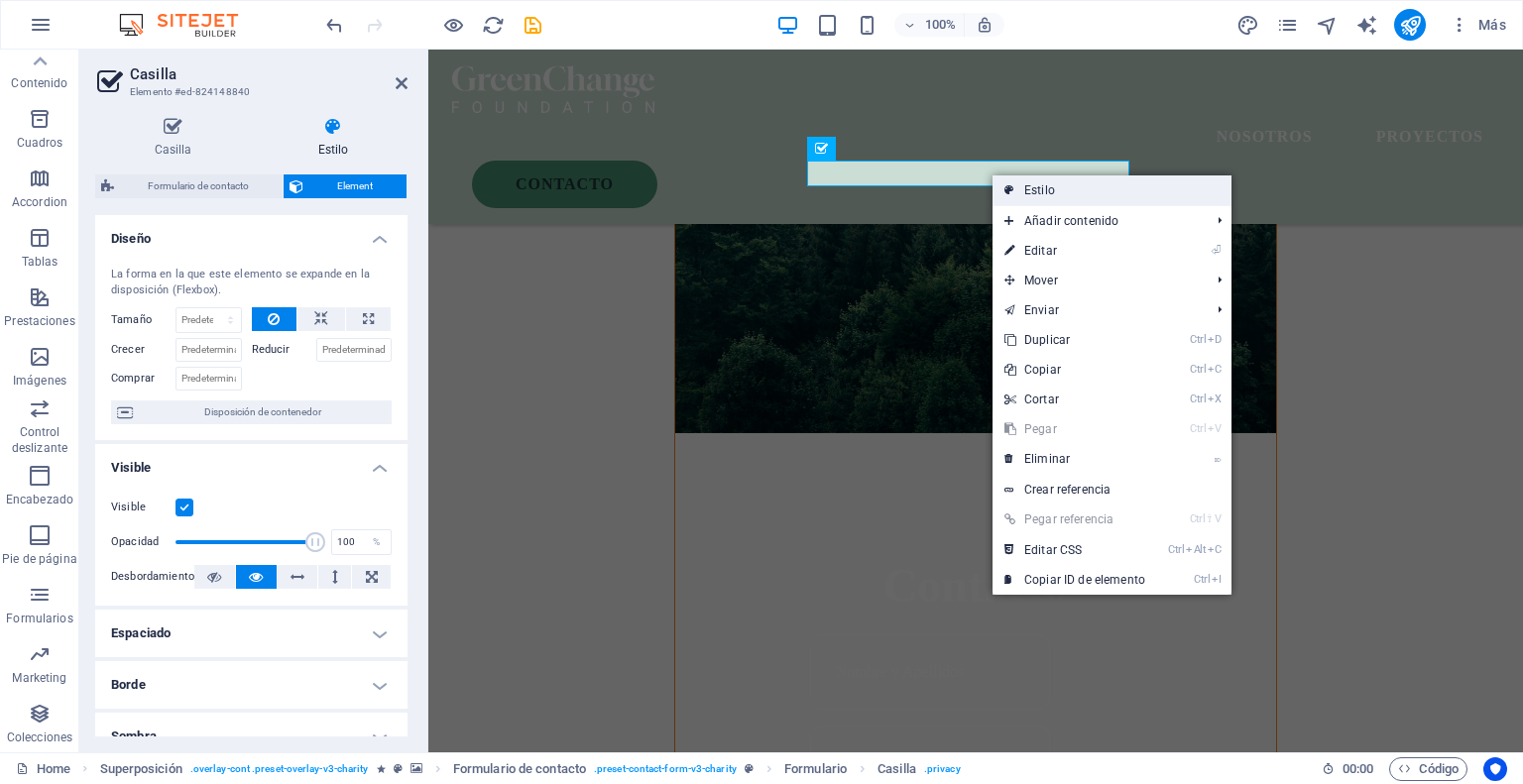 select on "rem" 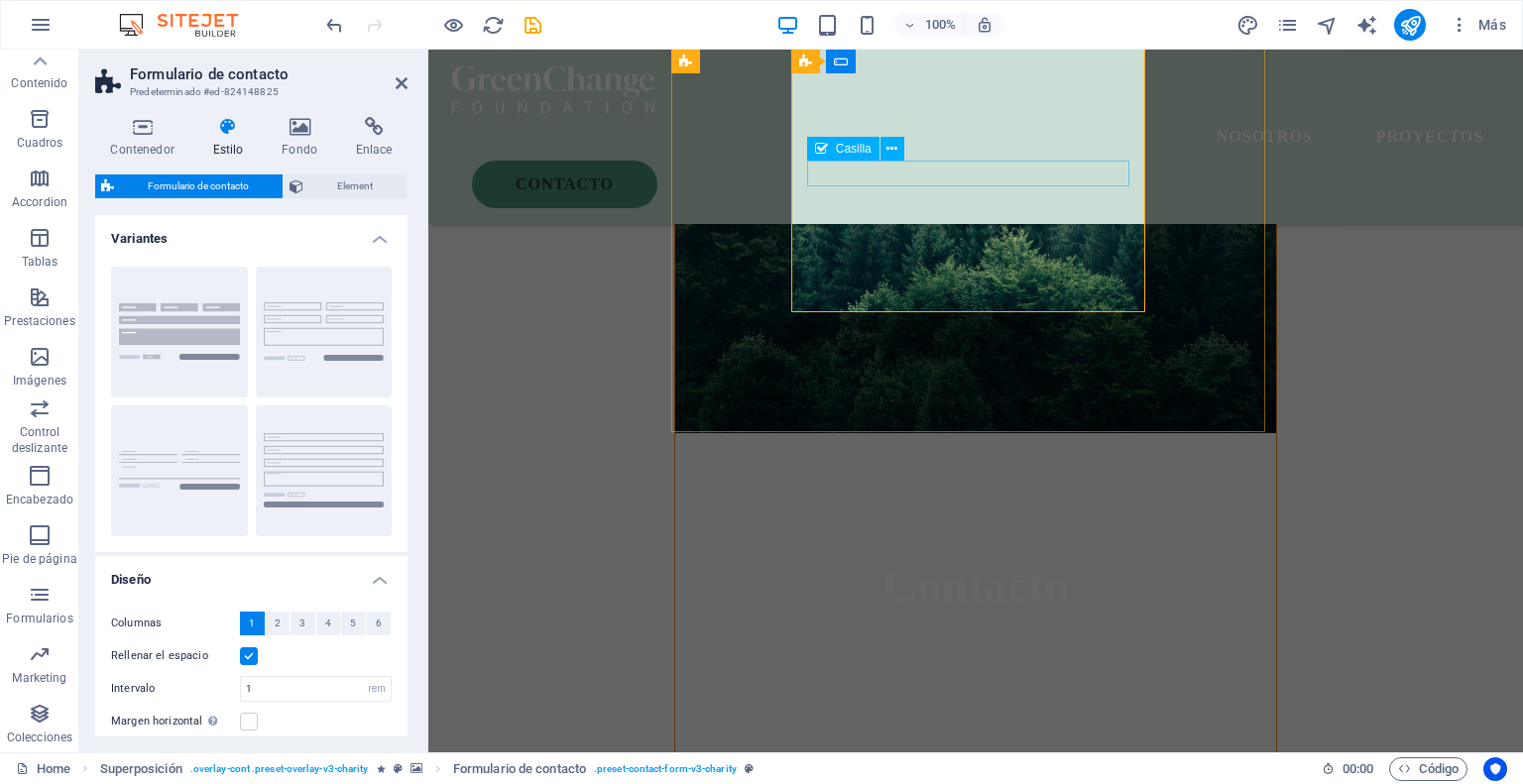 click on "I have read and understand the privacy policy." at bounding box center (975, 1015) 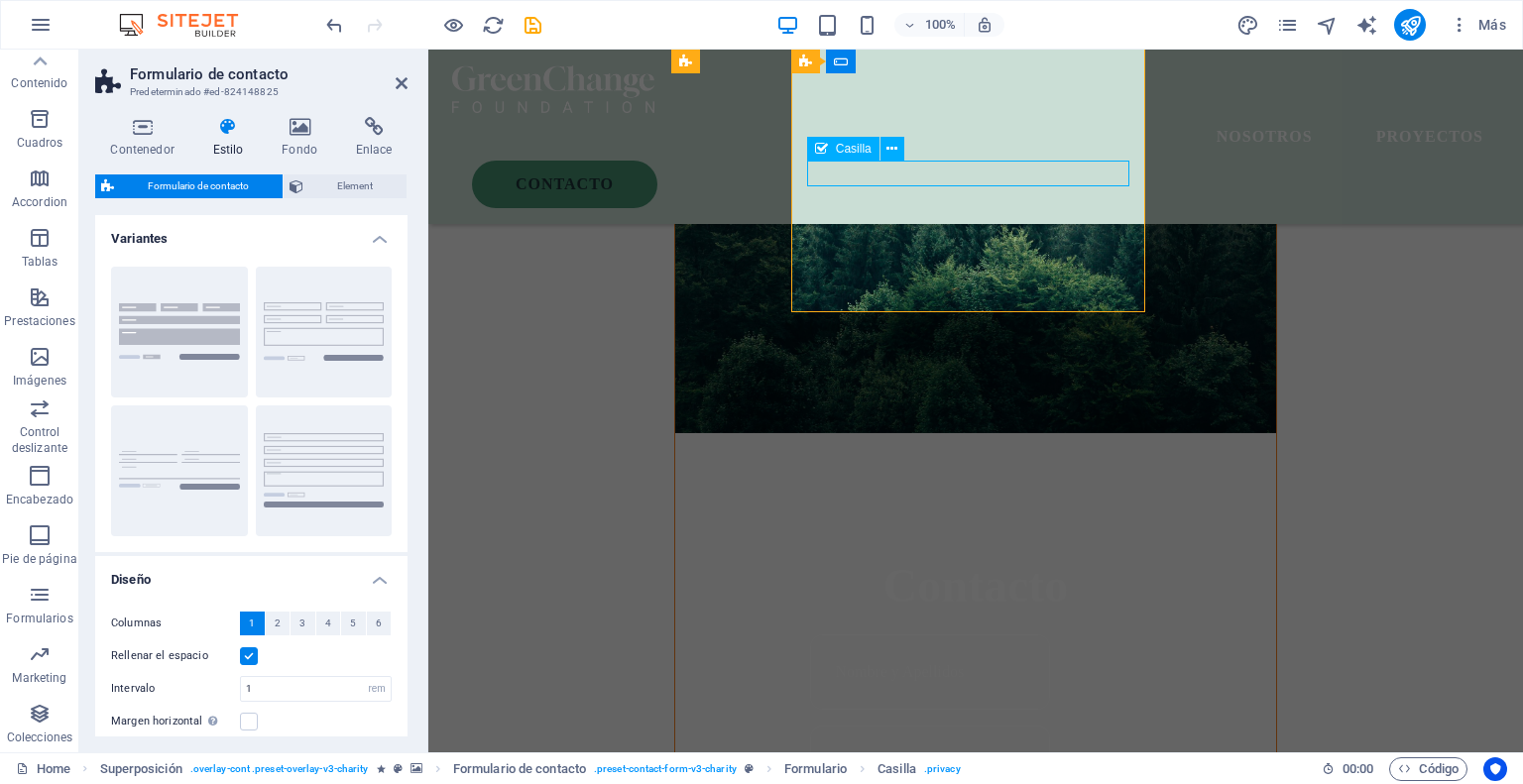 click on "I have read and understand the privacy policy." at bounding box center (975, 1015) 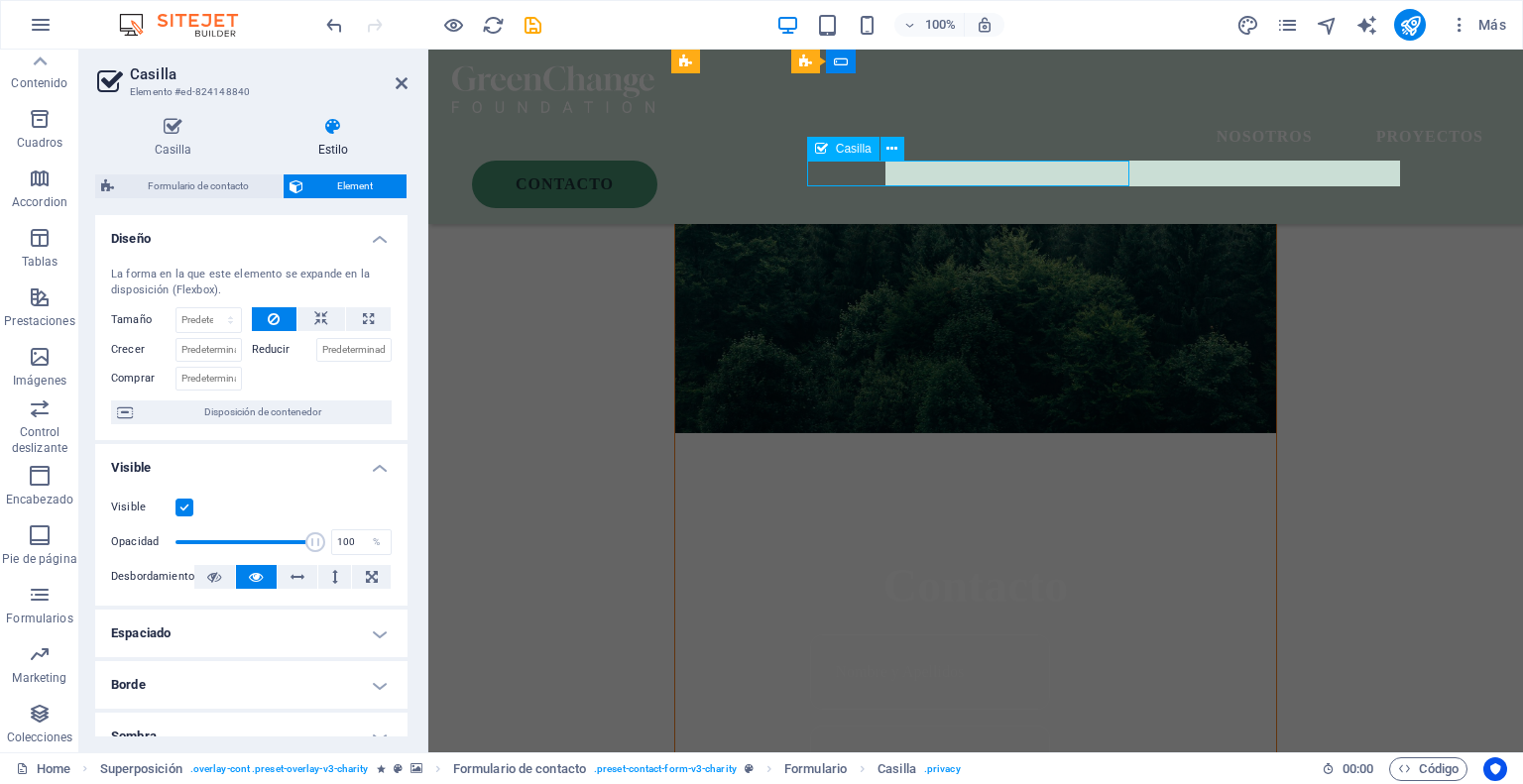 click on "I have read and understand the privacy policy." at bounding box center [975, 1015] 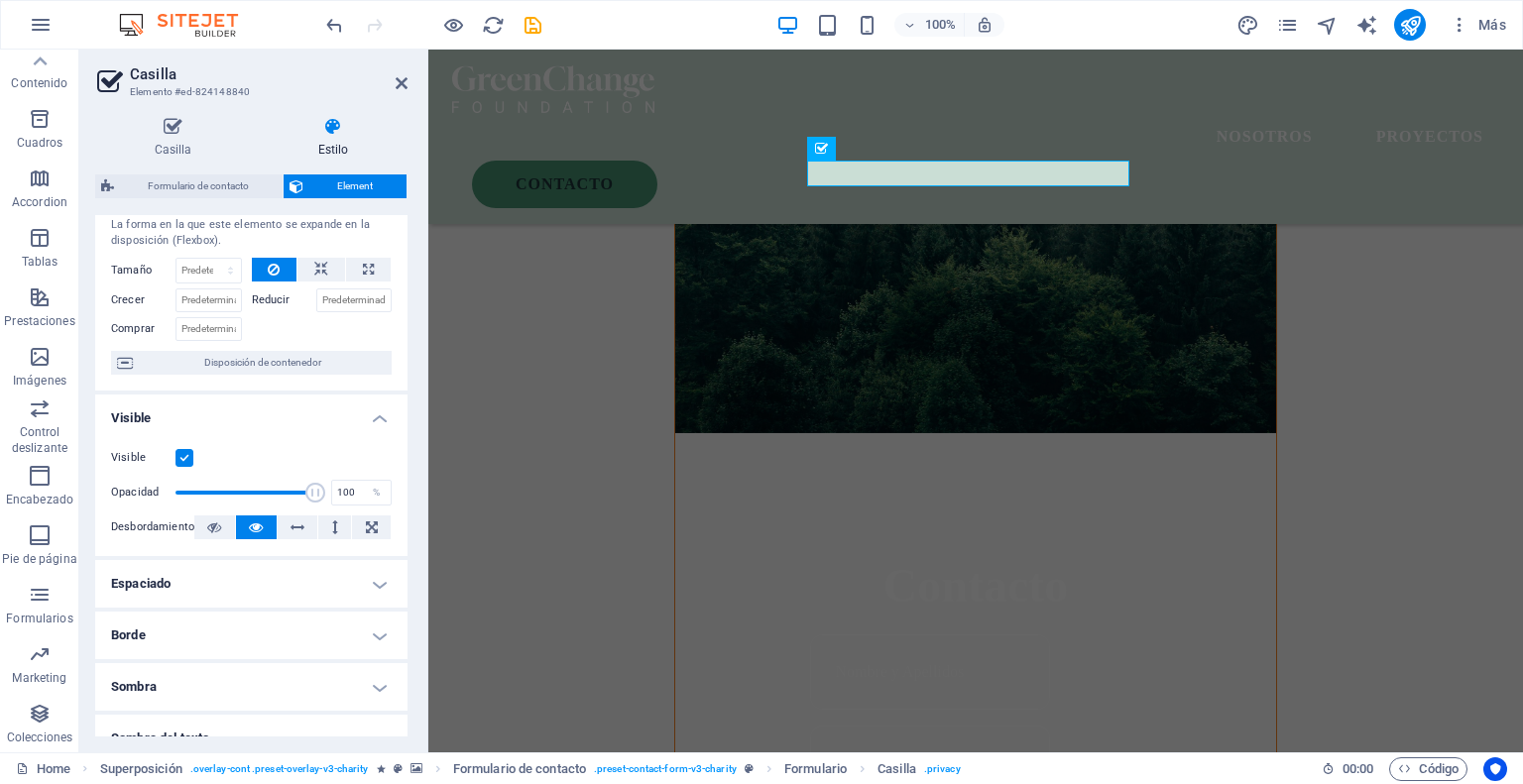 scroll, scrollTop: 0, scrollLeft: 0, axis: both 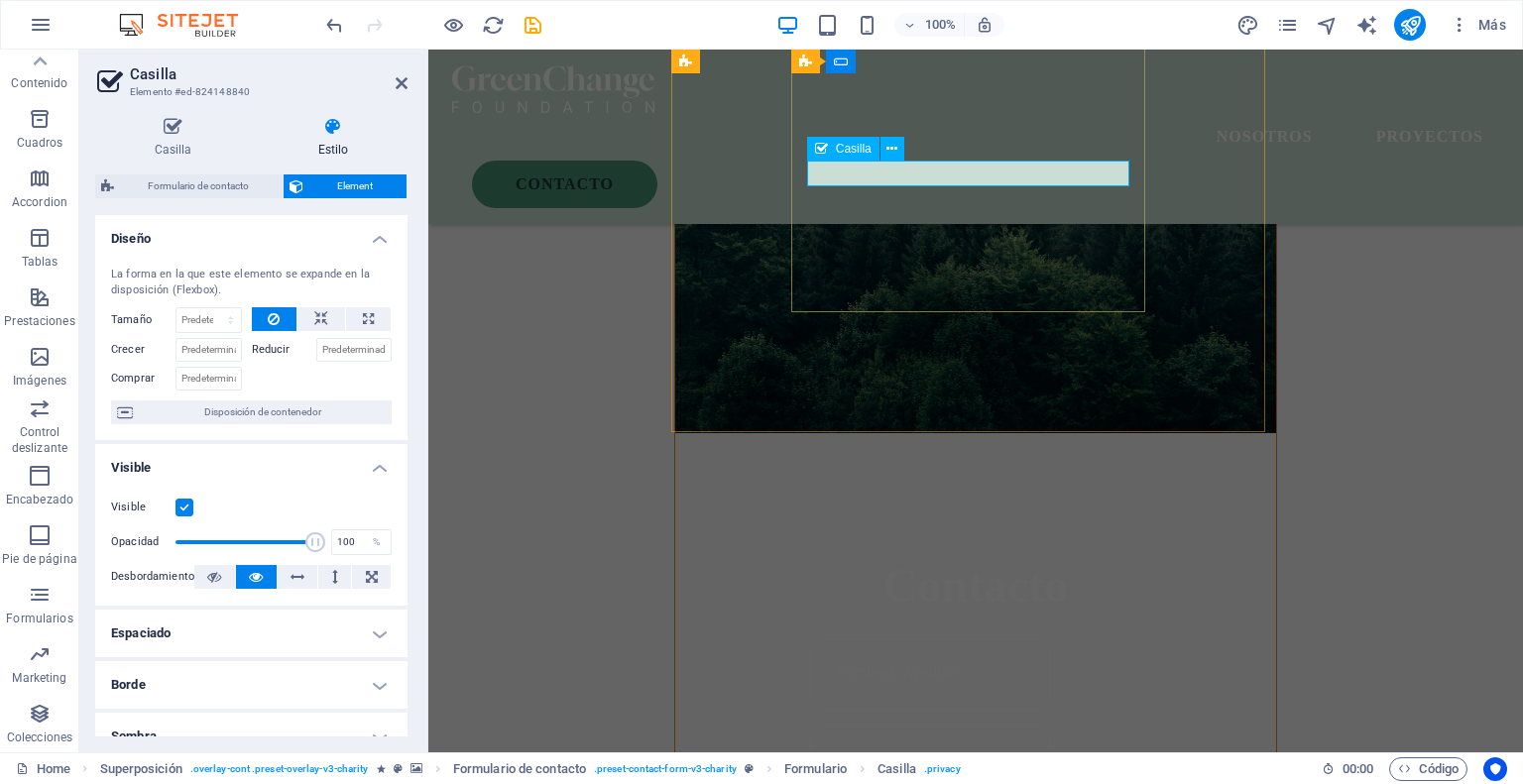 click on "I have read and understand the privacy policy." at bounding box center [975, 1015] 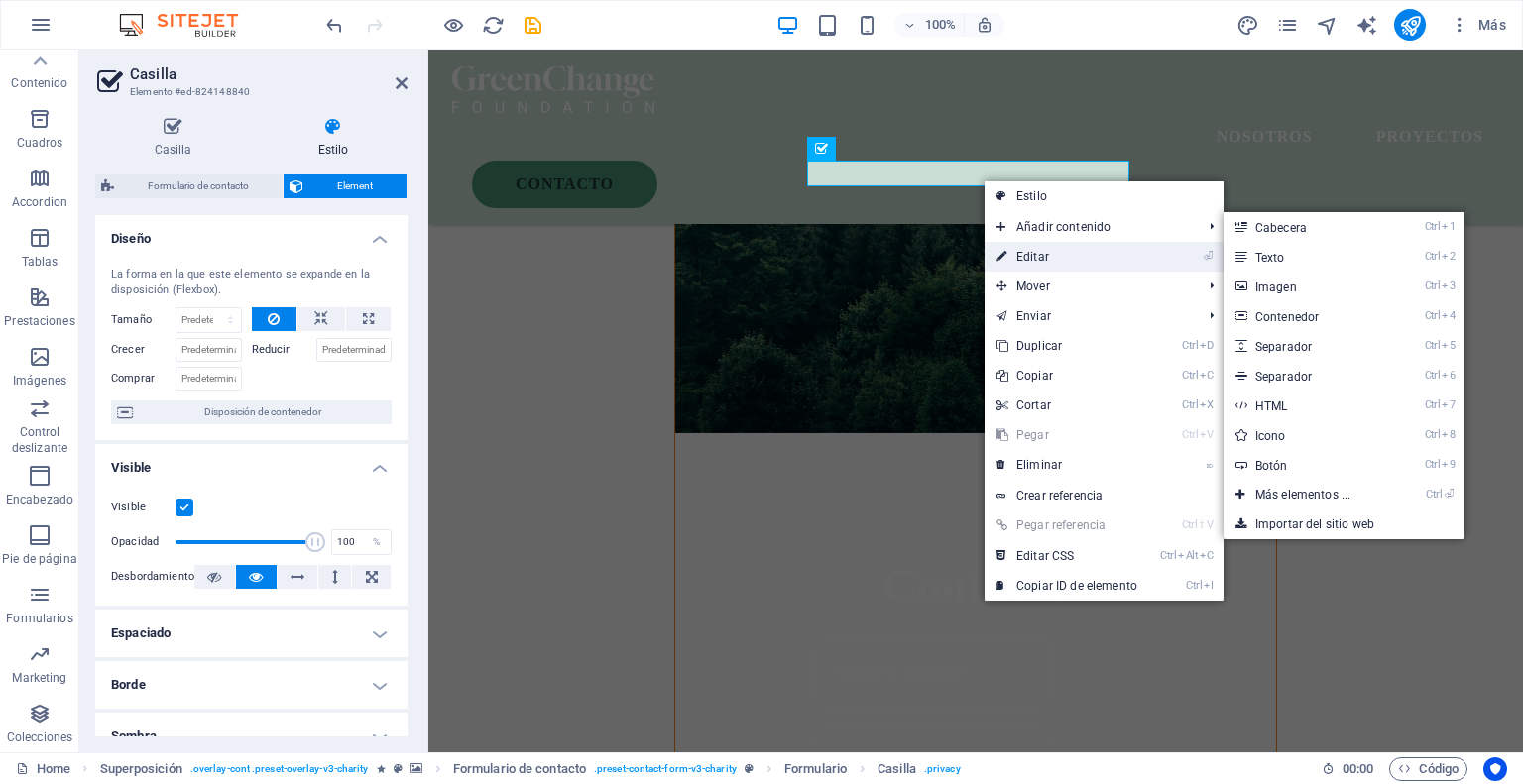 click on "⏎  Editar" at bounding box center [1067, 257] 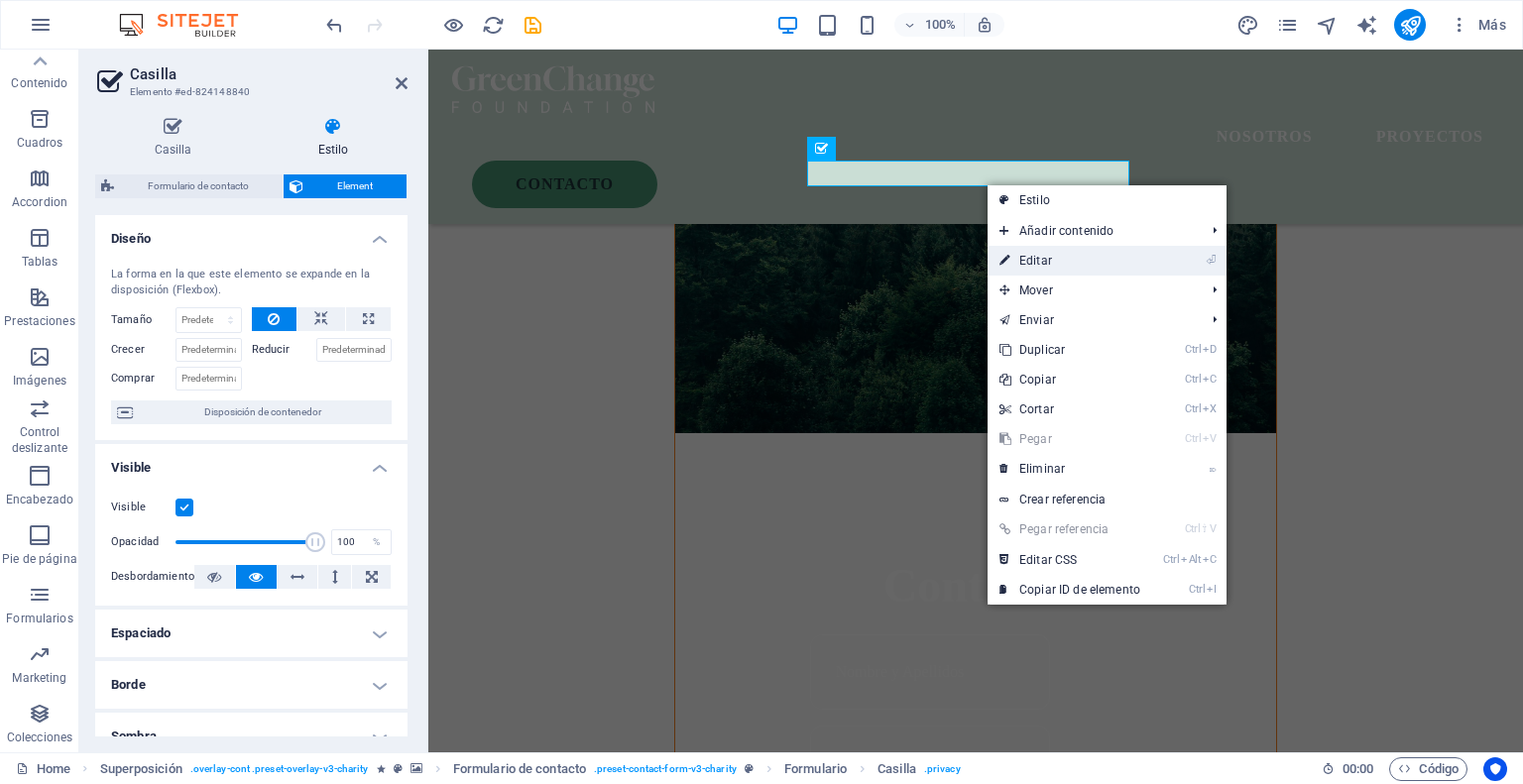 click on "⏎  Editar" at bounding box center [1107, 261] 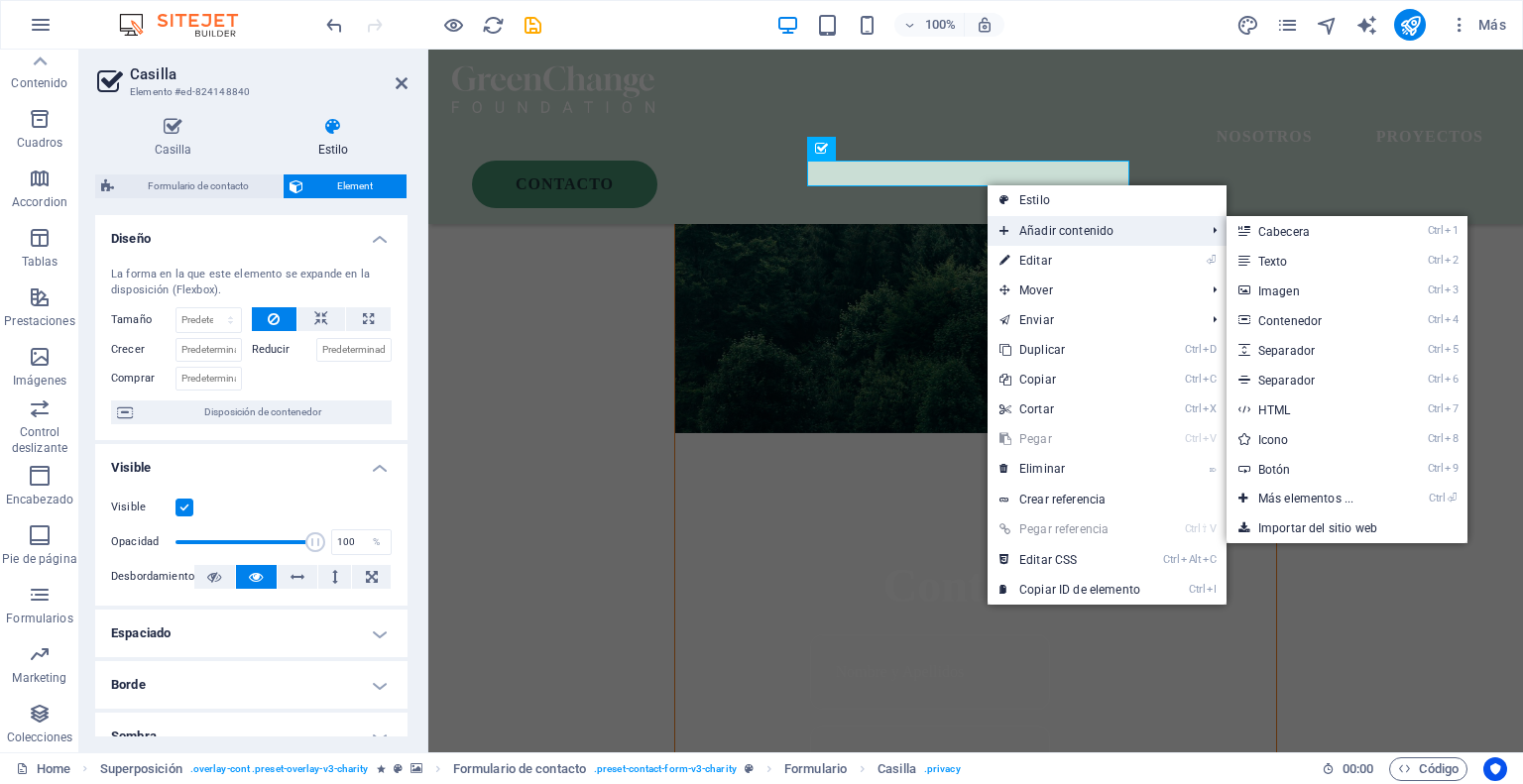 click on "Añadir contenido" at bounding box center (1092, 231) 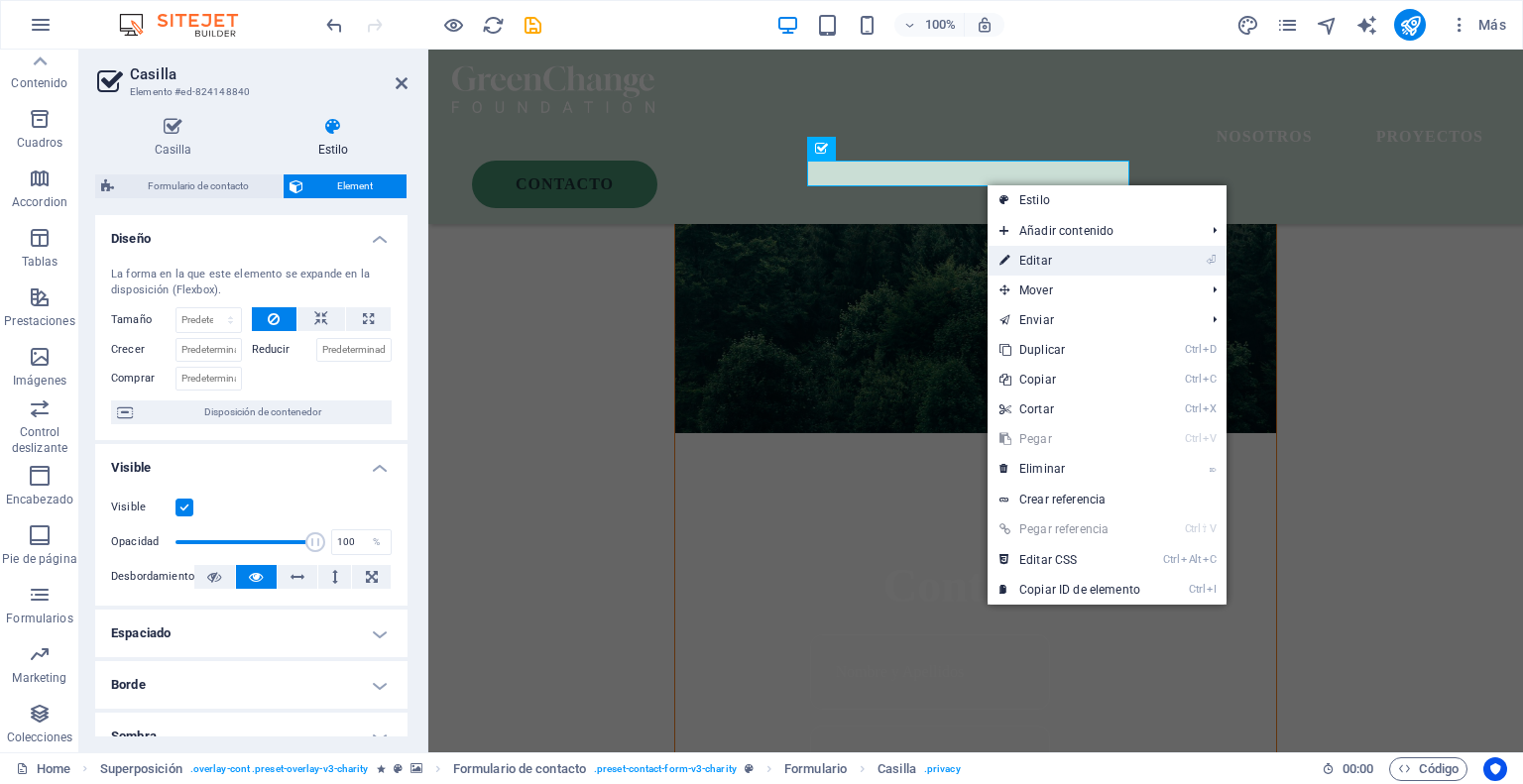 click on "⏎  Editar" at bounding box center [1070, 261] 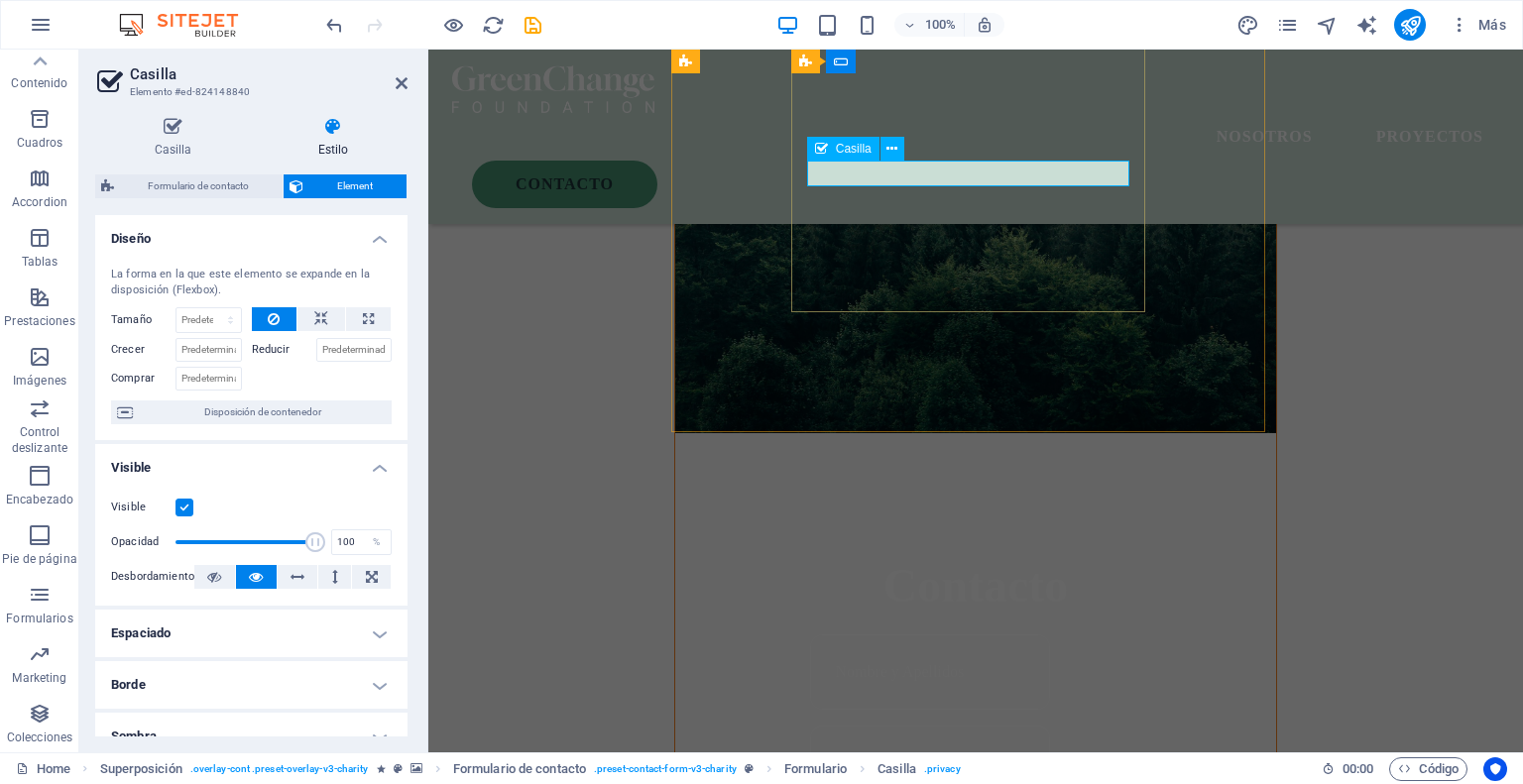 click on "I have read and understand the privacy policy." at bounding box center [975, 1015] 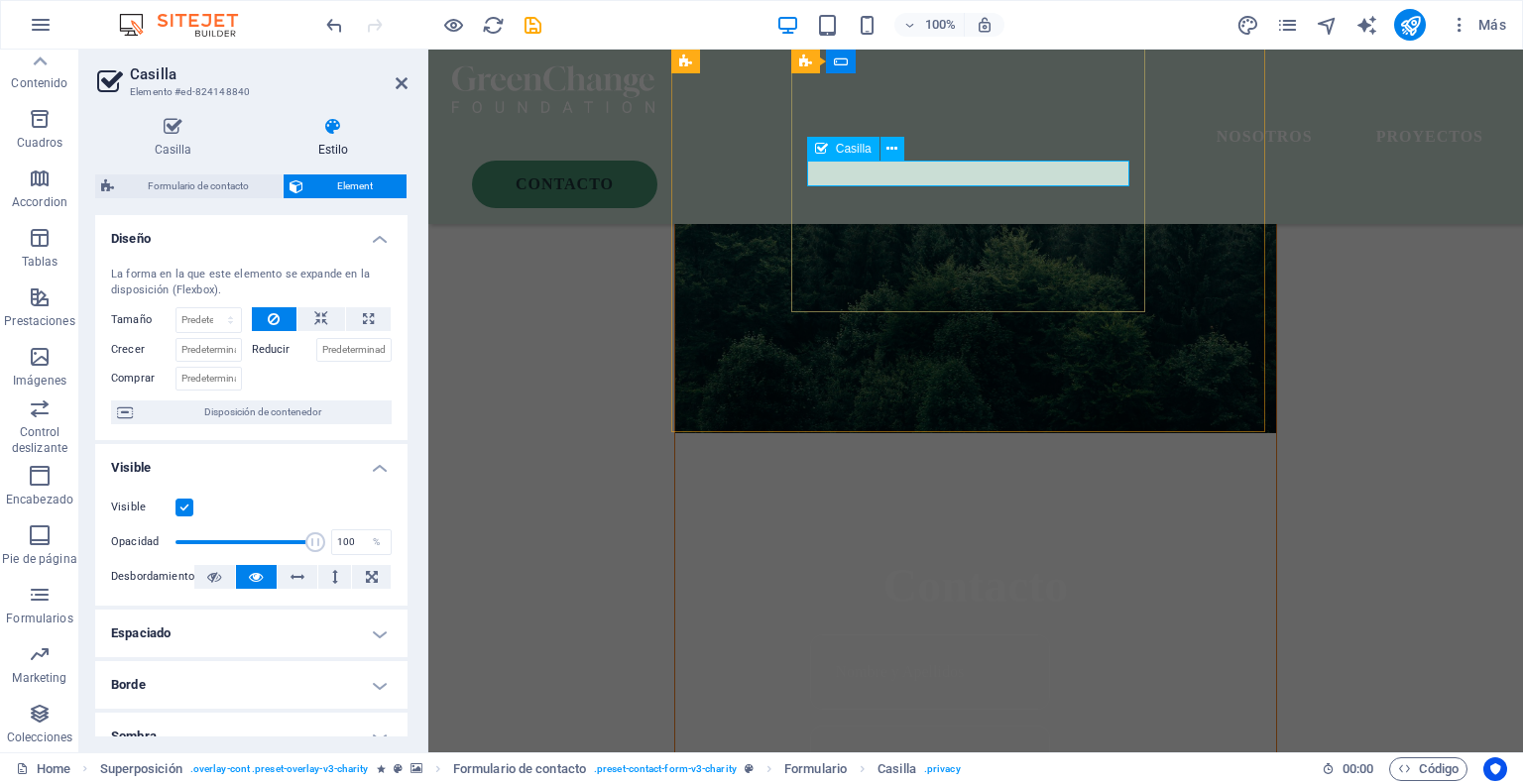 click on "Casilla" at bounding box center [854, 149] 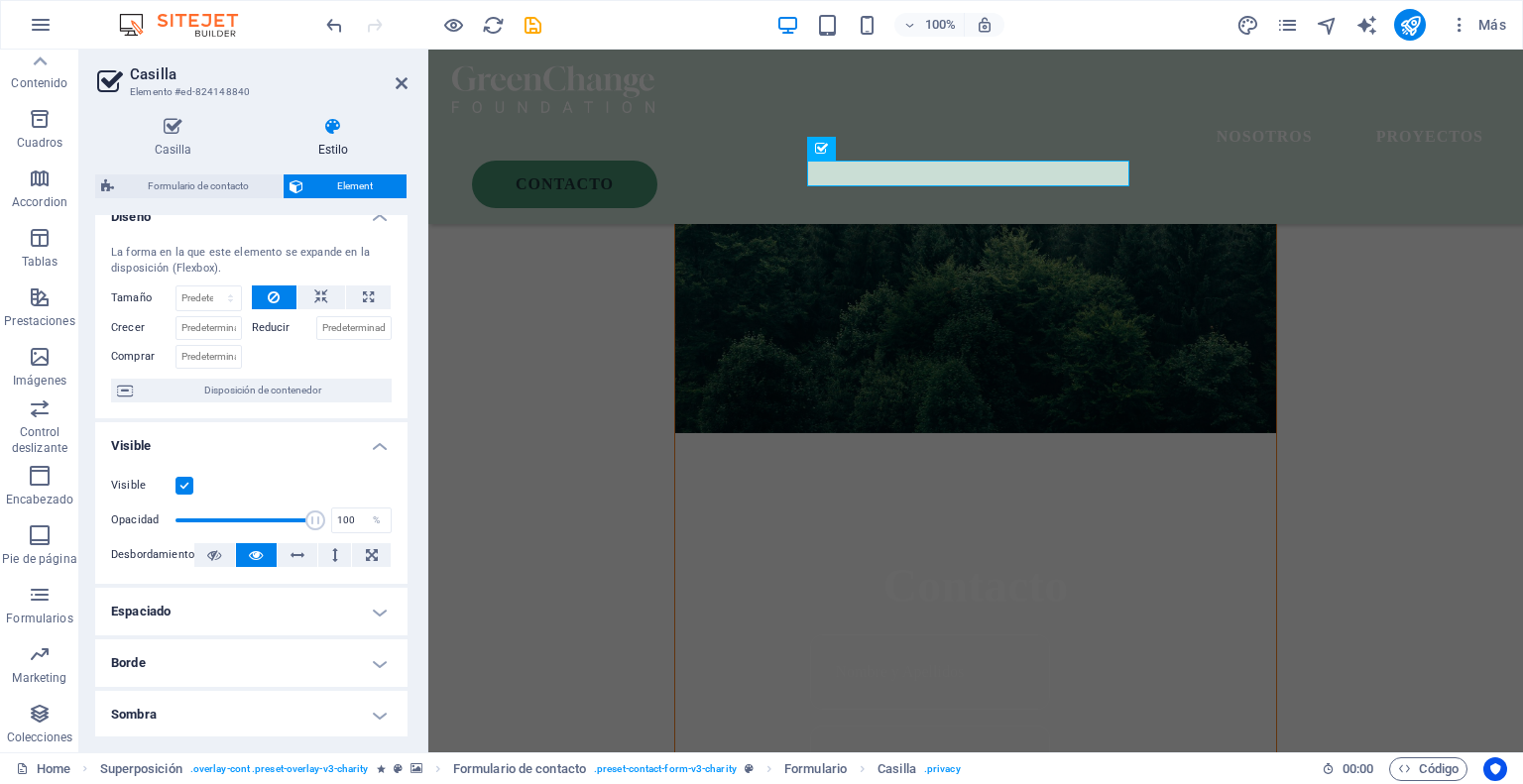 scroll, scrollTop: 0, scrollLeft: 0, axis: both 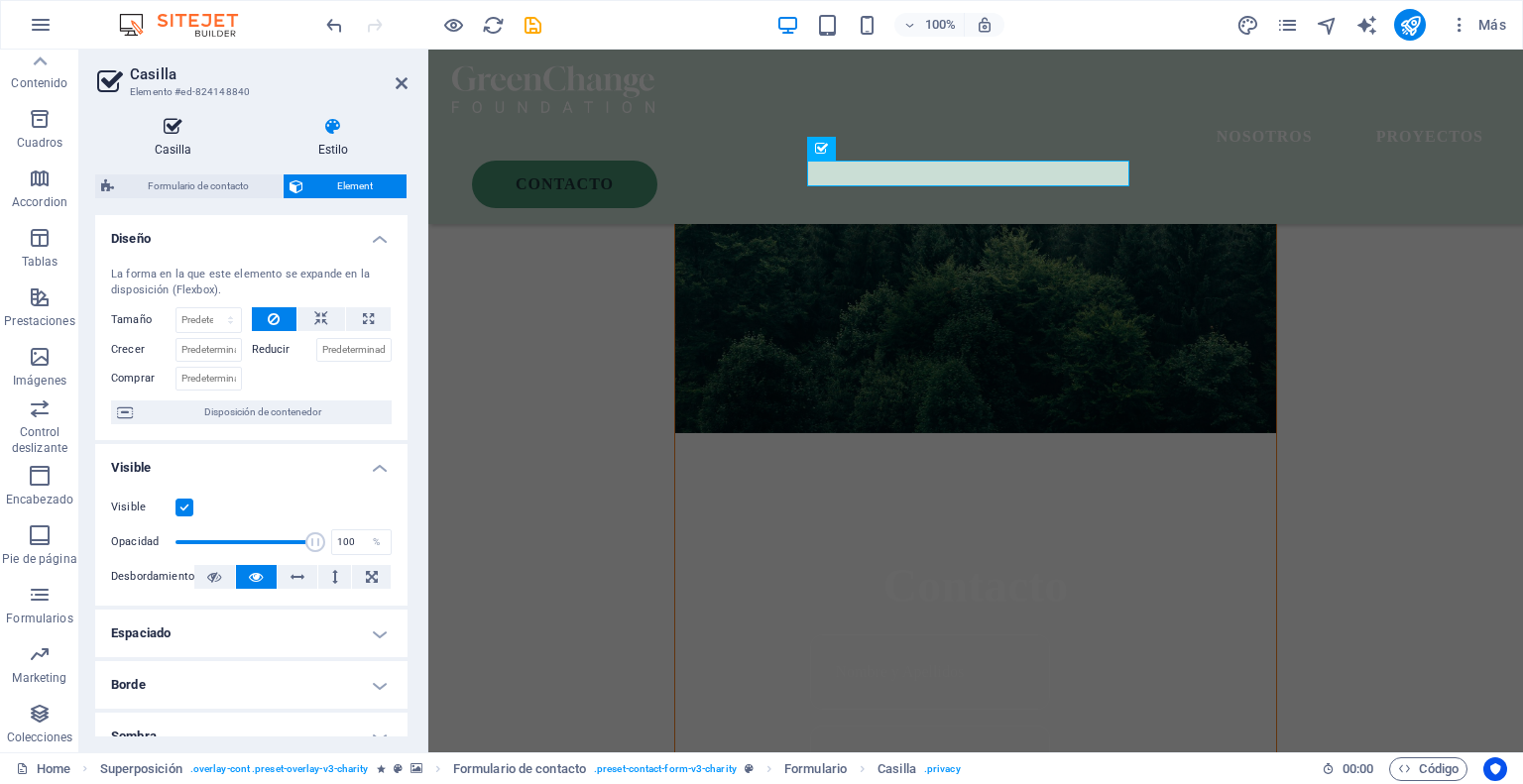 click at bounding box center [173, 127] 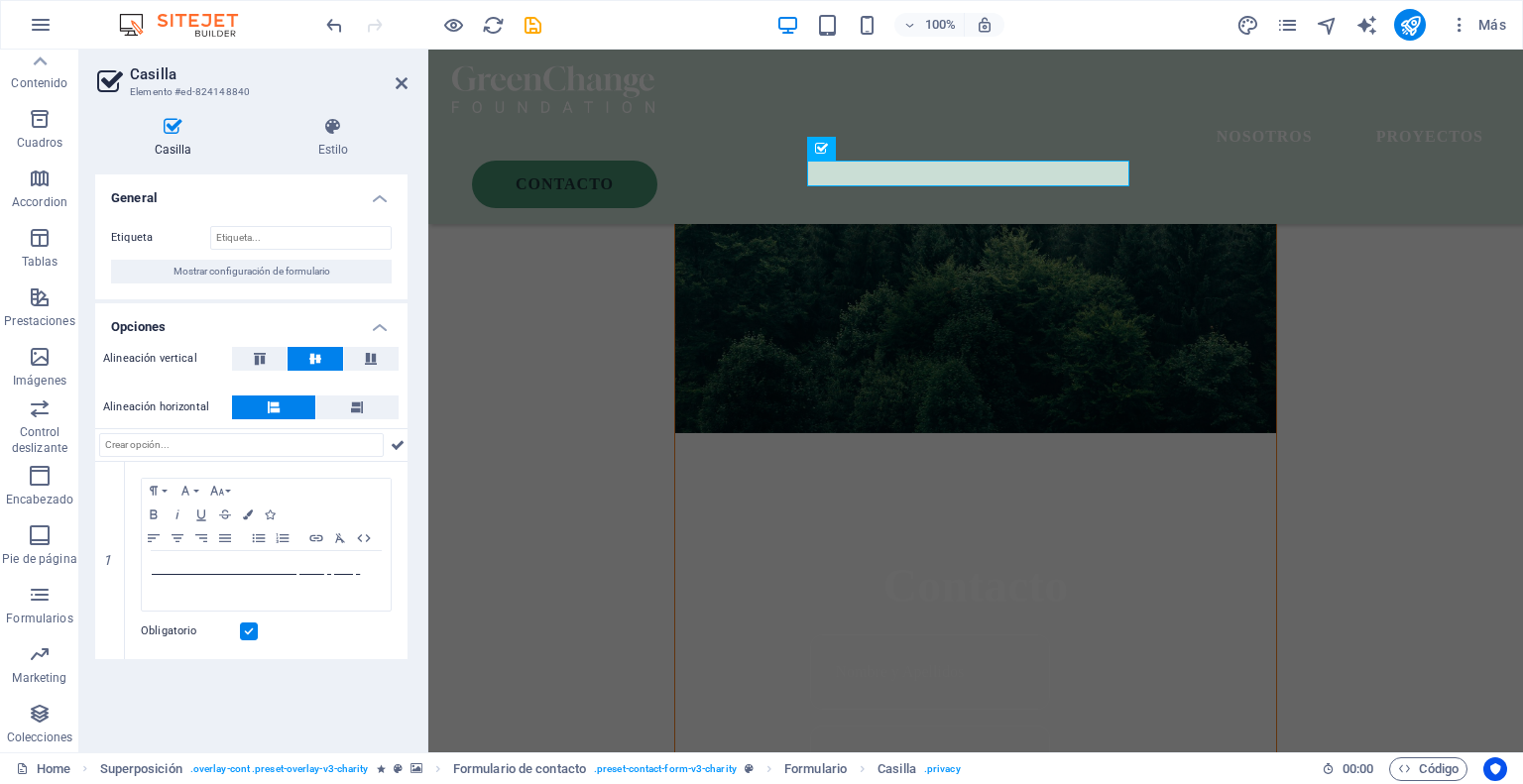 click on "Etiqueta Mostrar configuración de formulario" at bounding box center [251, 255] 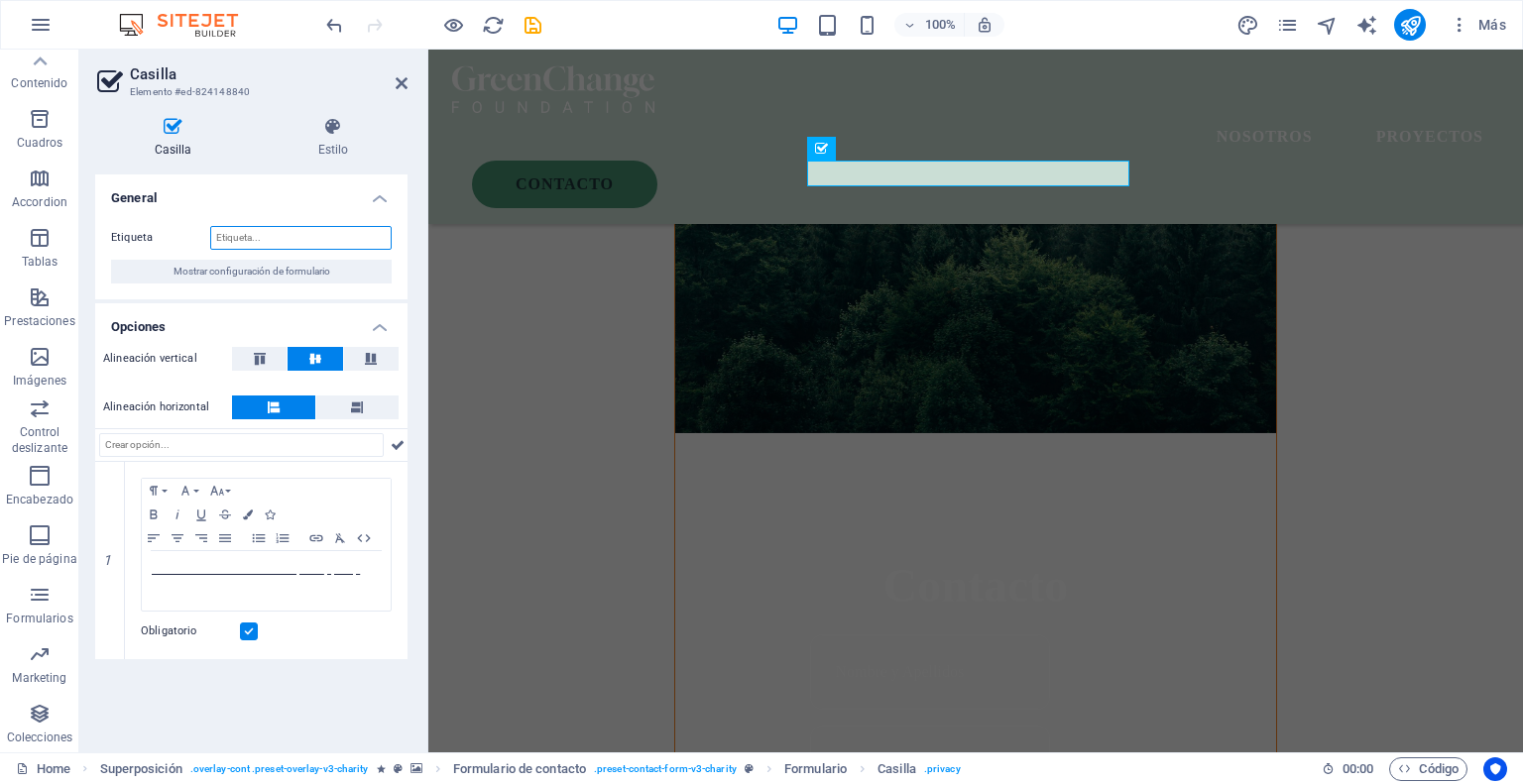 click on "Etiqueta" at bounding box center (300, 238) 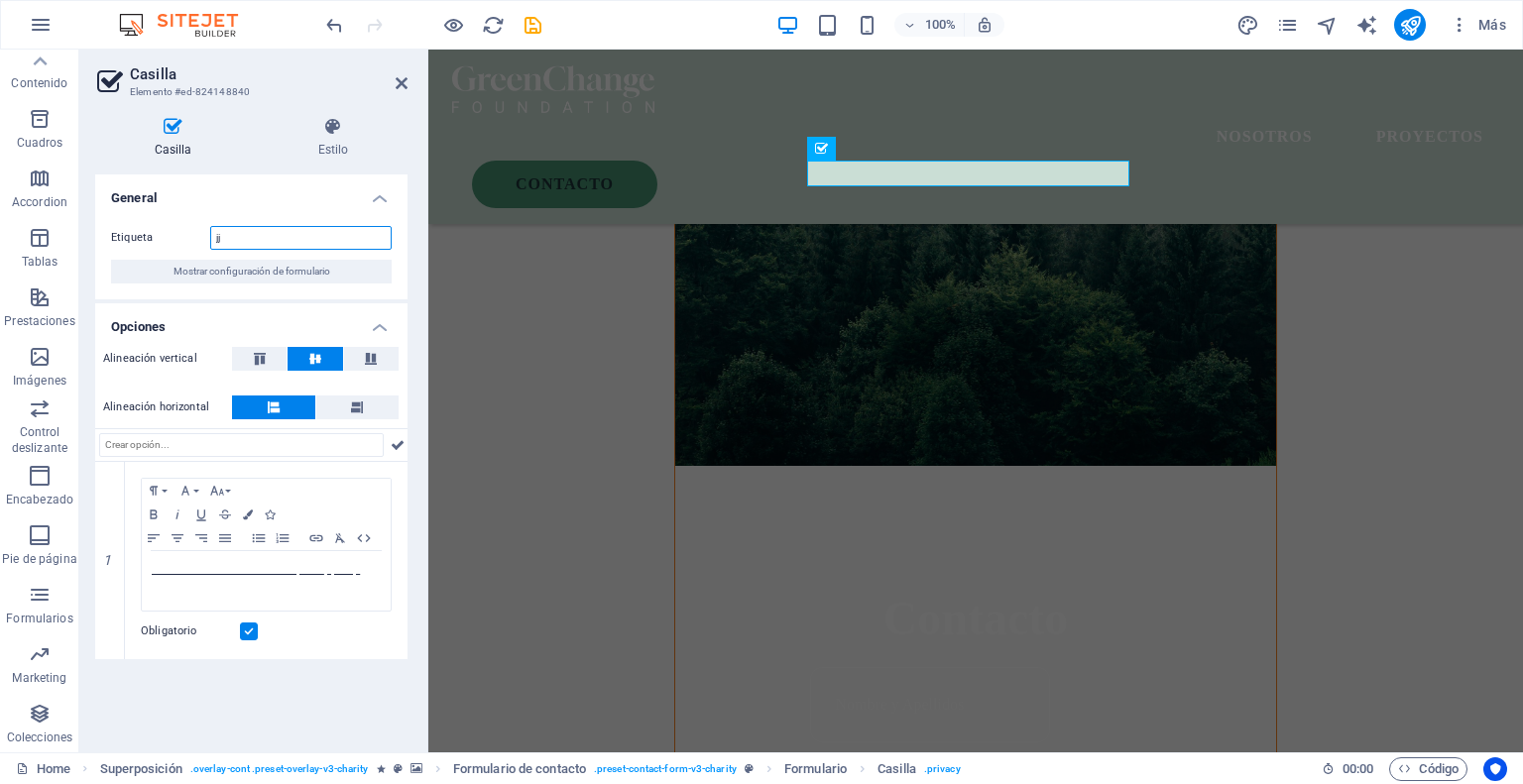 type on "jj" 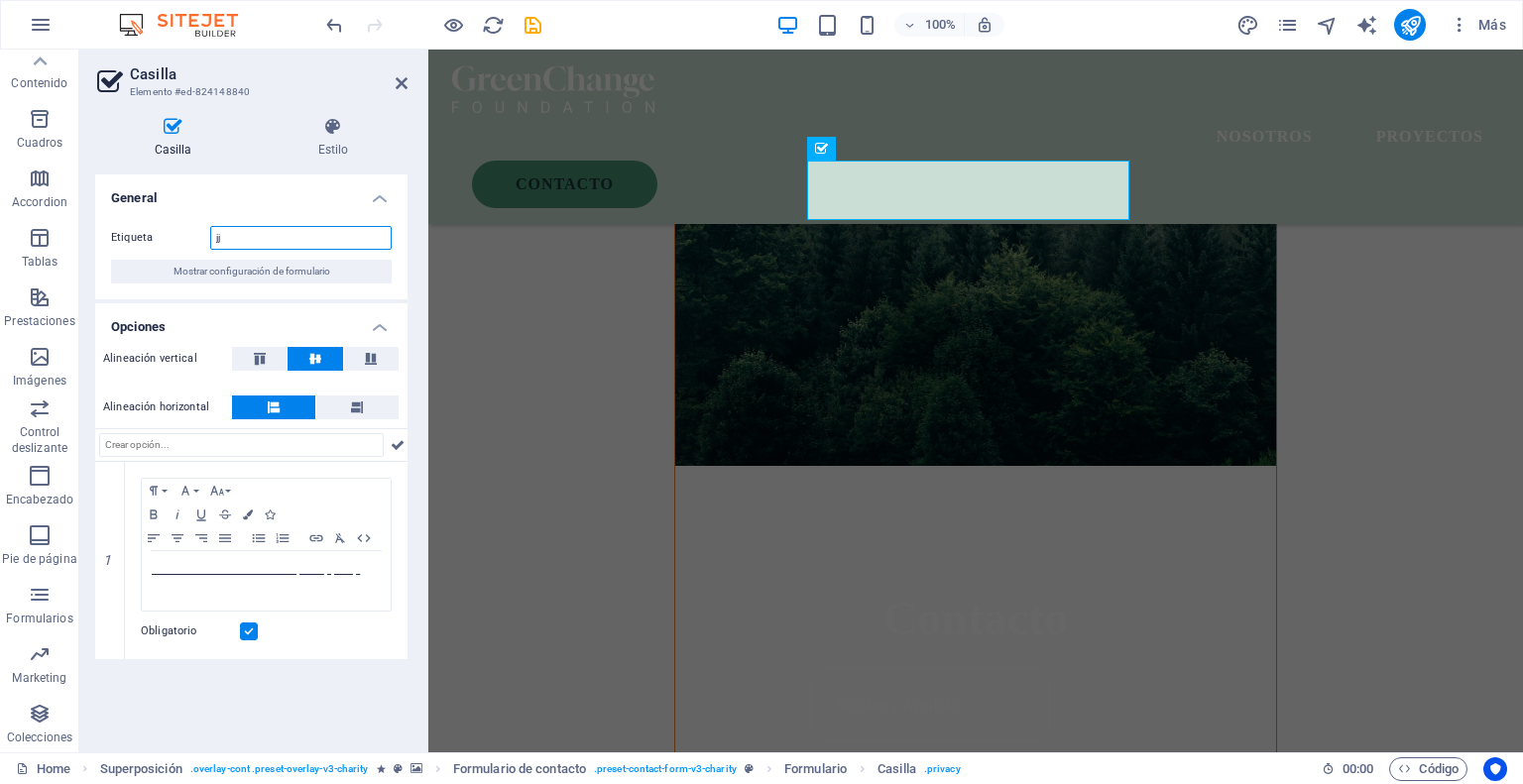 click on "jj" at bounding box center [300, 238] 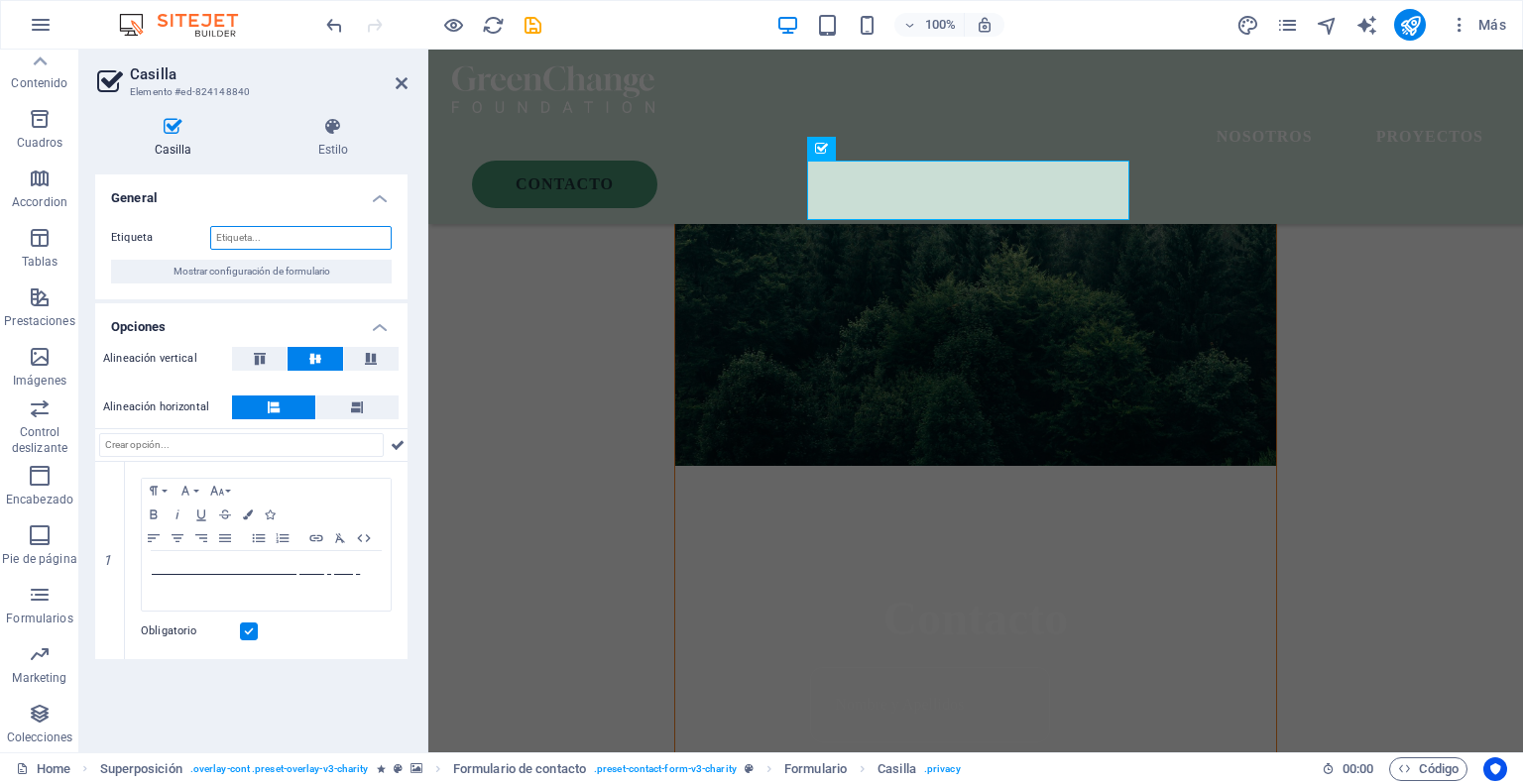 type 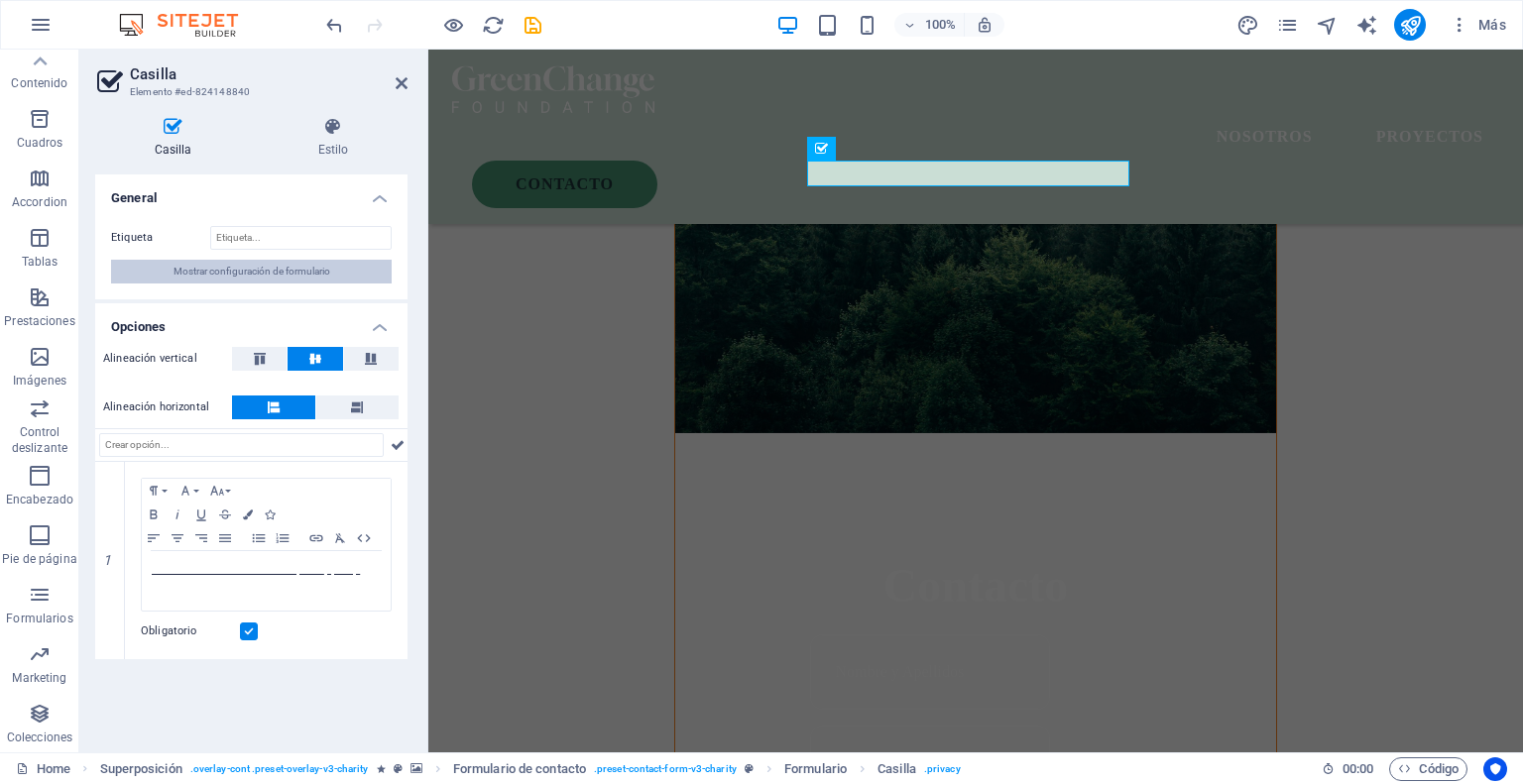click on "Mostrar configuración de formulario" at bounding box center [252, 272] 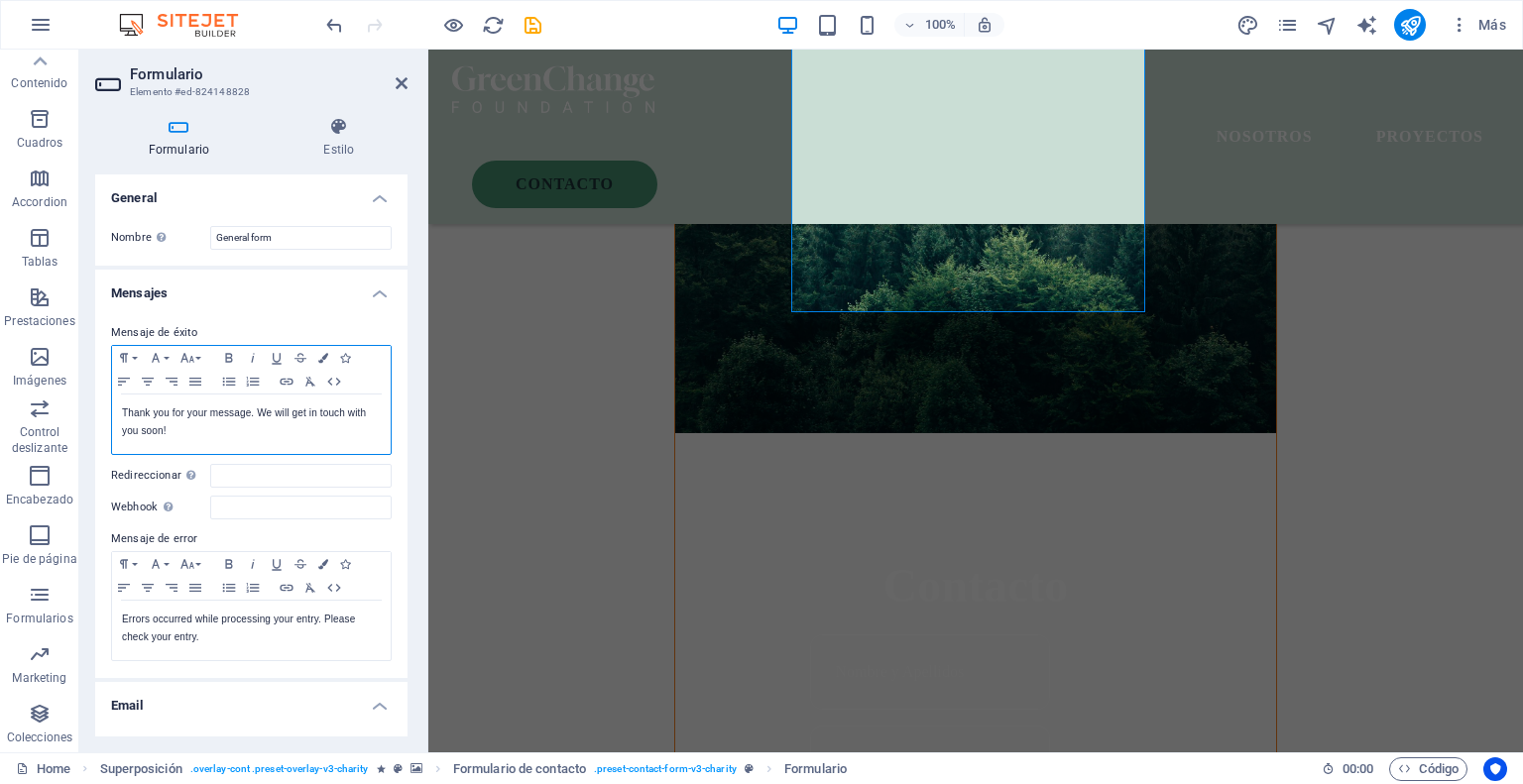 click on "Thank you for your message. We will get in touch with you soon!" at bounding box center [251, 422] 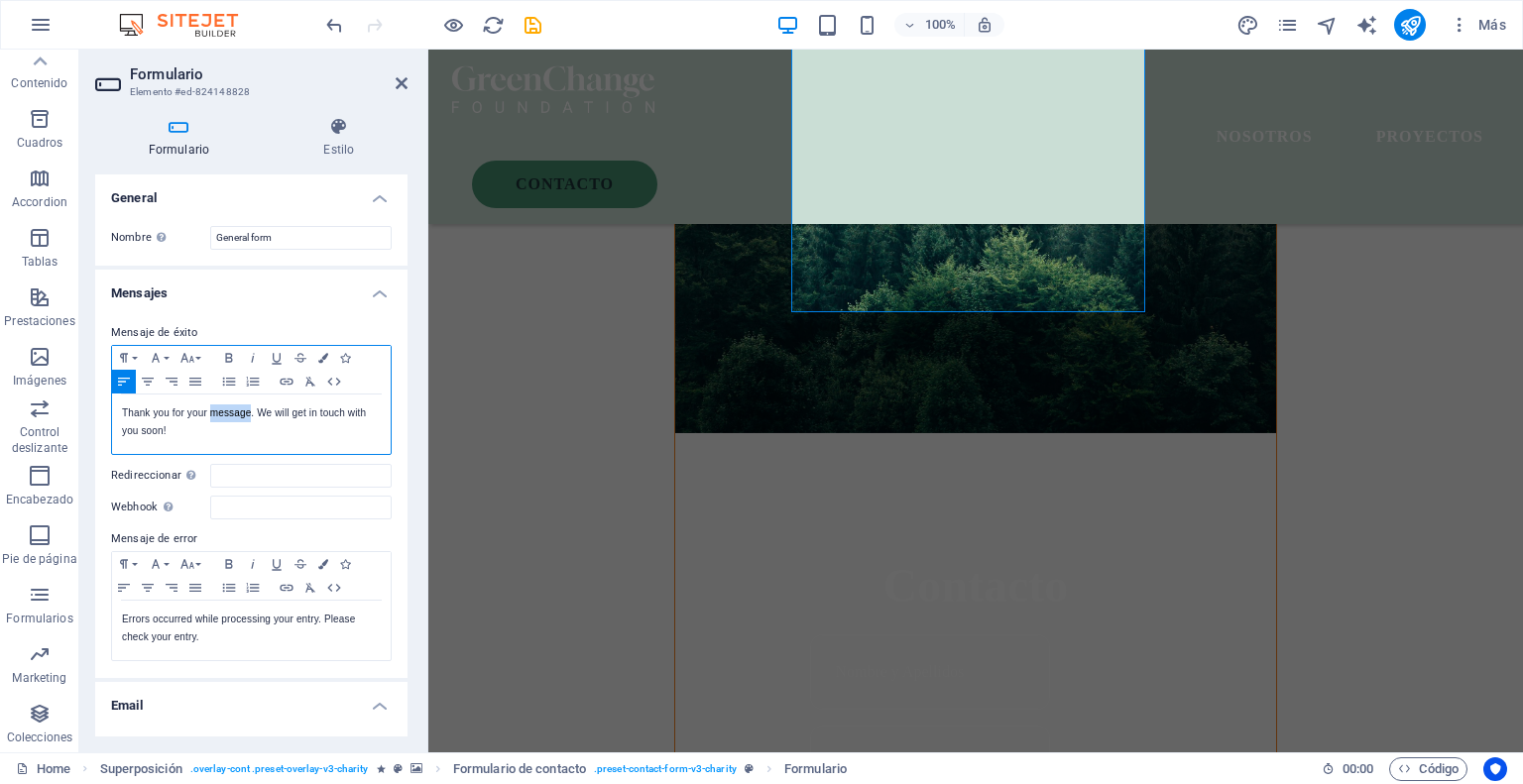 click on "Thank you for your message. We will get in touch with you soon!" at bounding box center [251, 422] 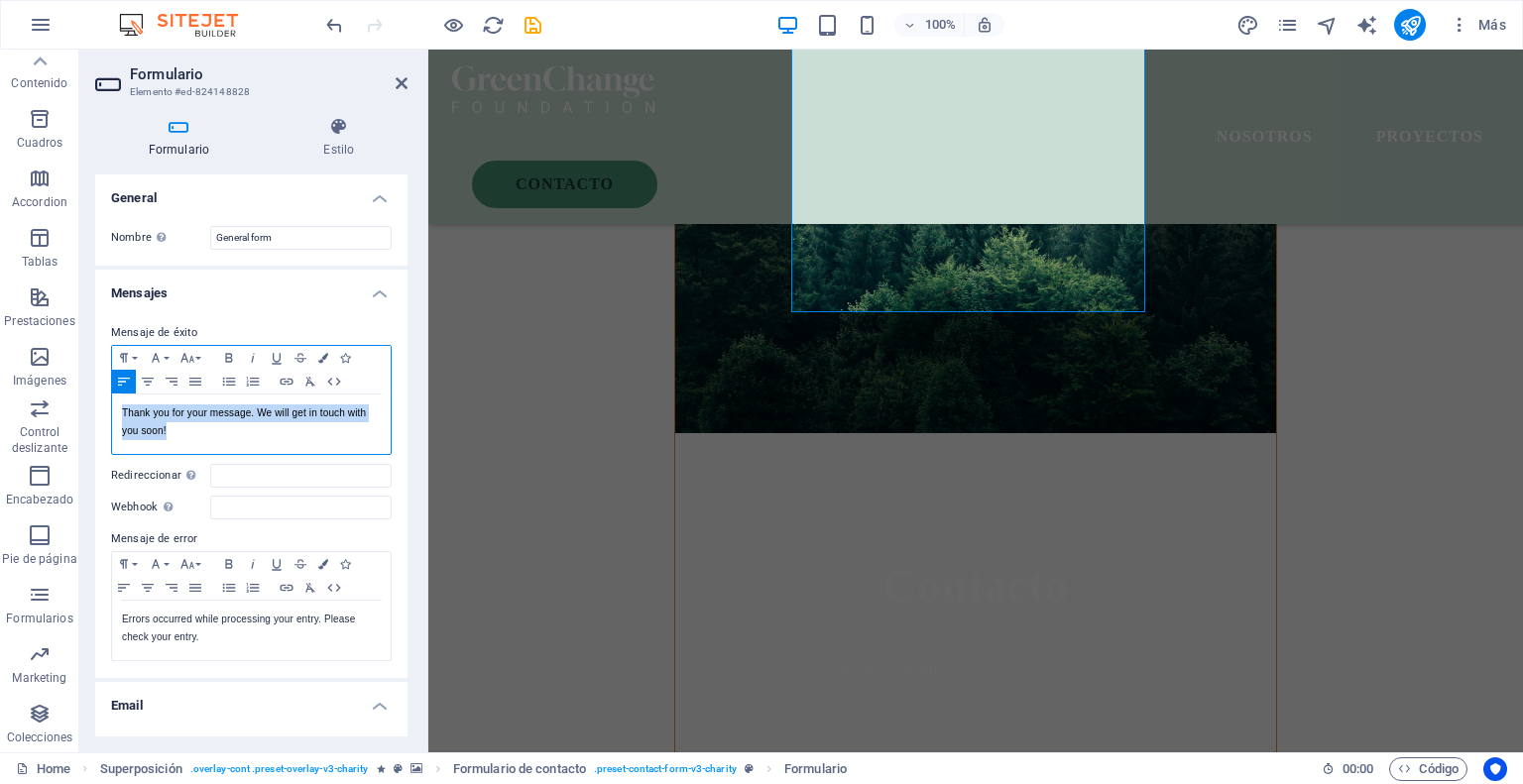 click on "Thank you for your message. We will get in touch with you soon!" at bounding box center [251, 422] 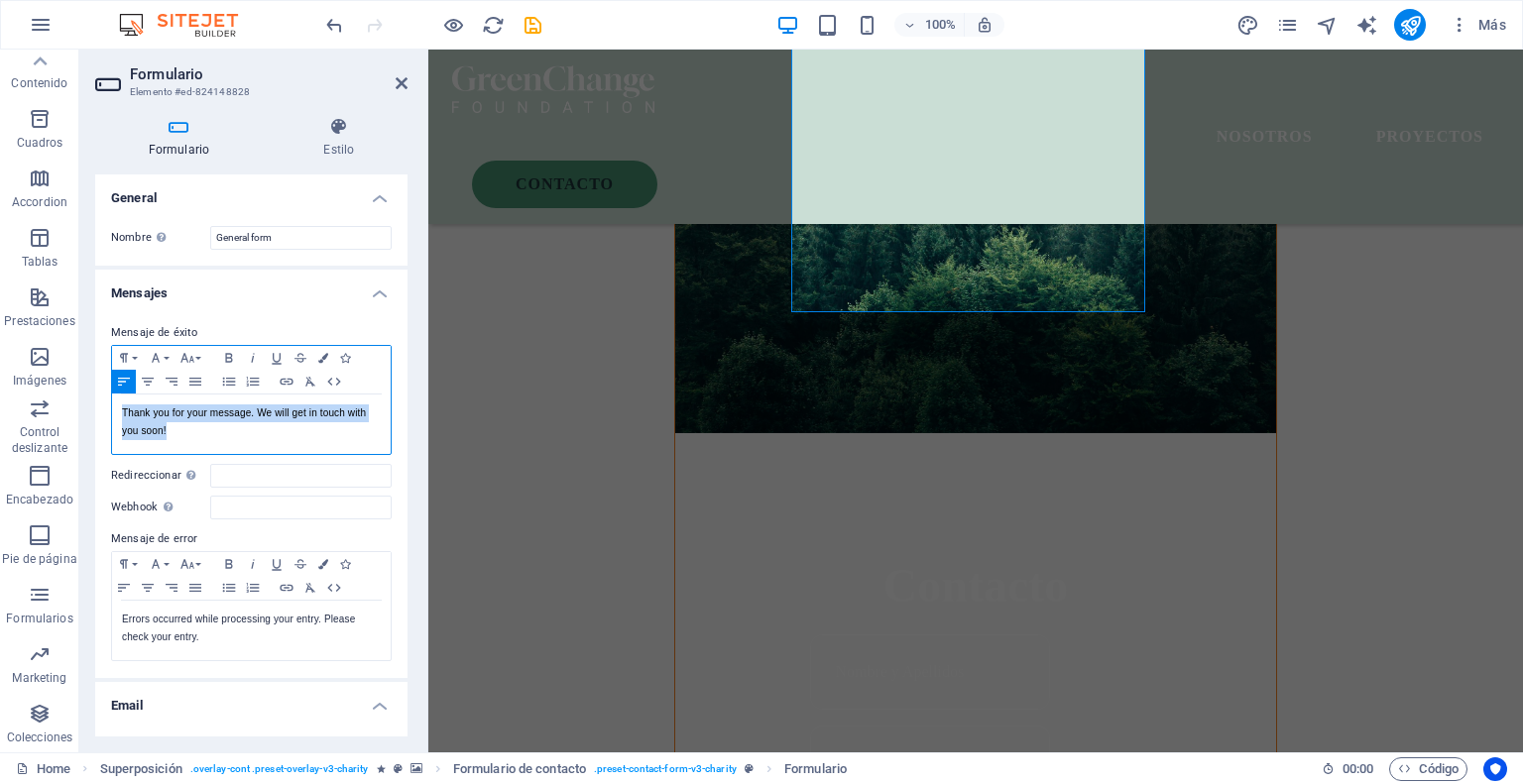 type 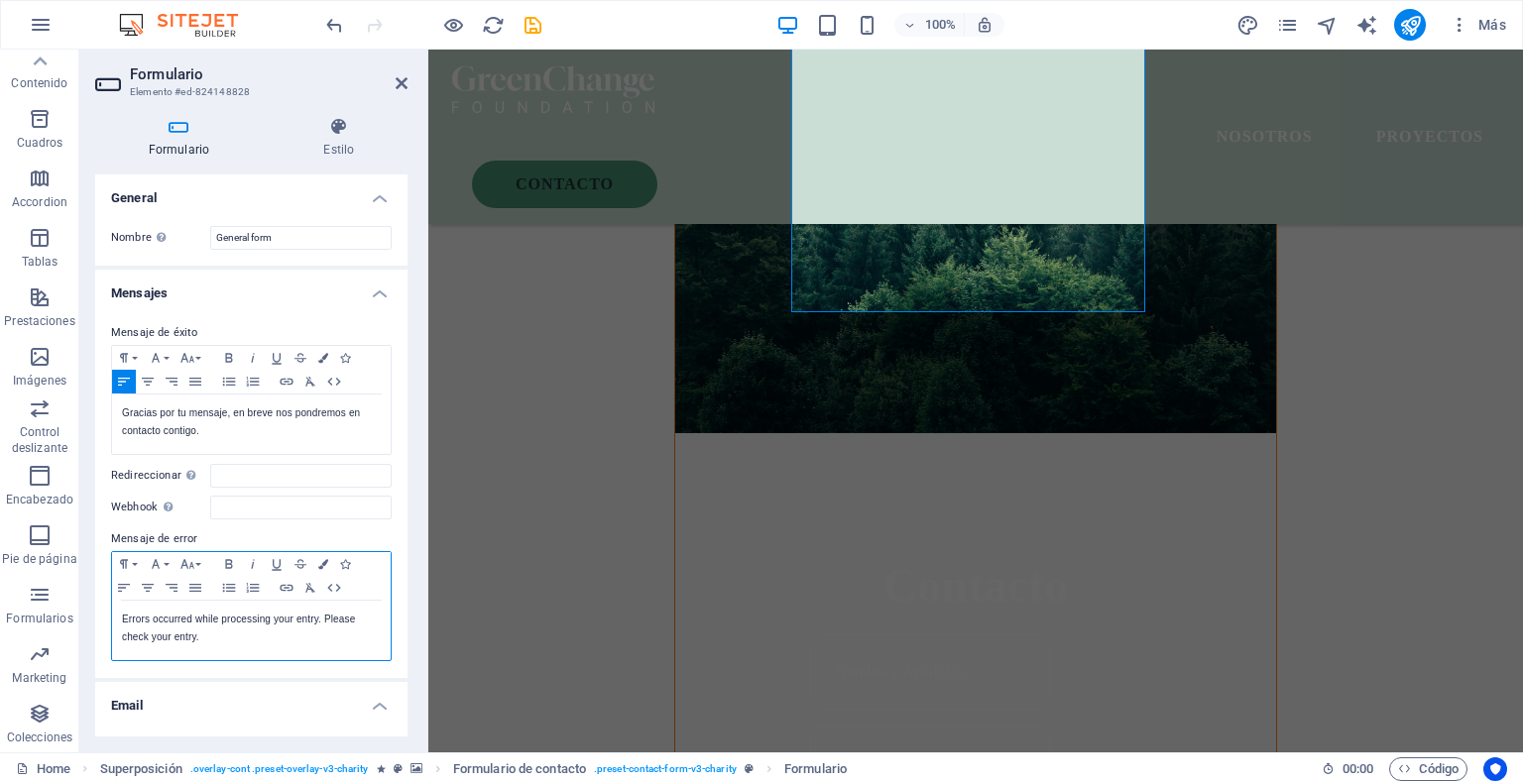 click on "Errors occurred while processing your entry. Please check your entry." at bounding box center (251, 628) 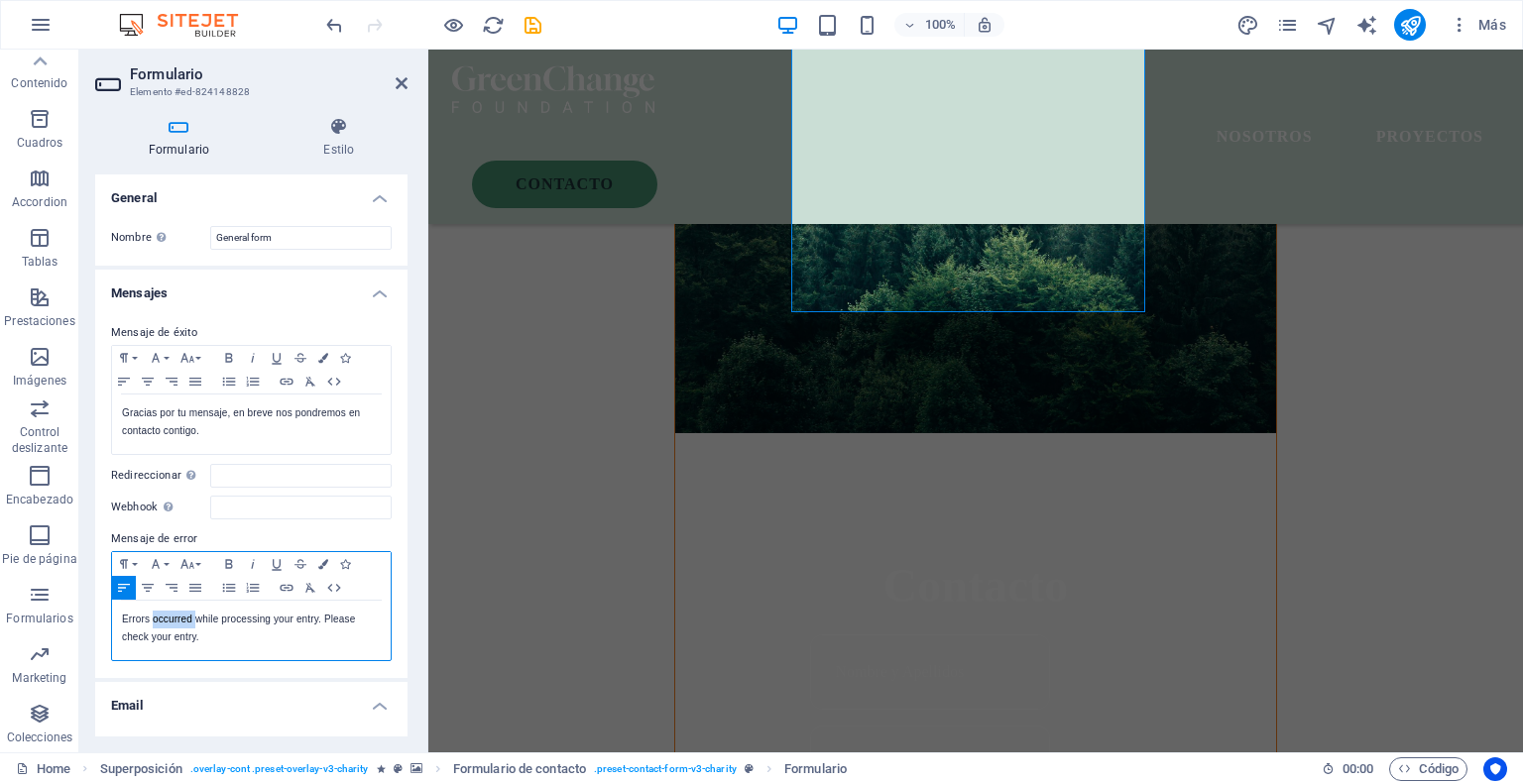 click on "Errors occurred while processing your entry. Please check your entry." at bounding box center (251, 628) 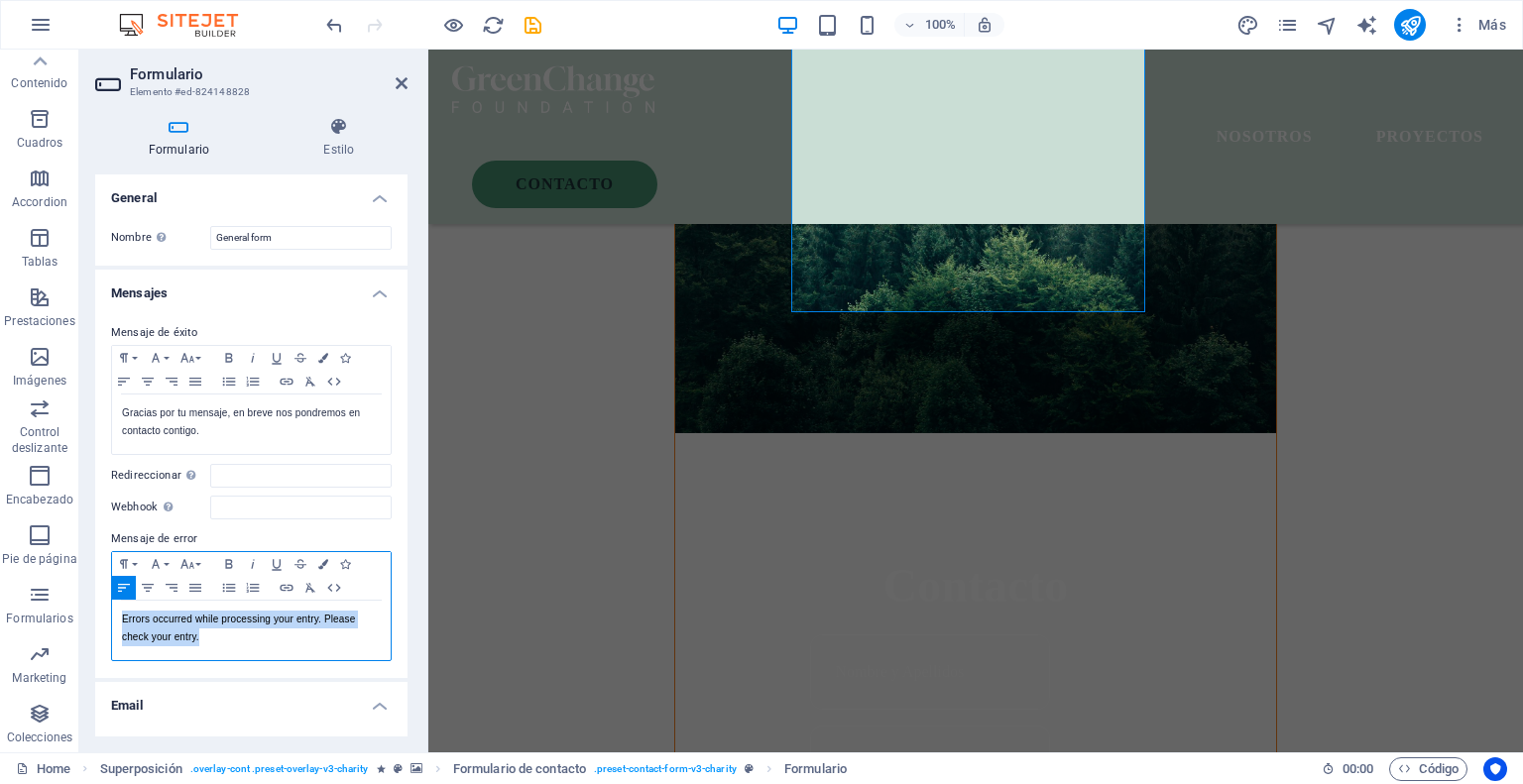 click on "Errors occurred while processing your entry. Please check your entry." at bounding box center [251, 628] 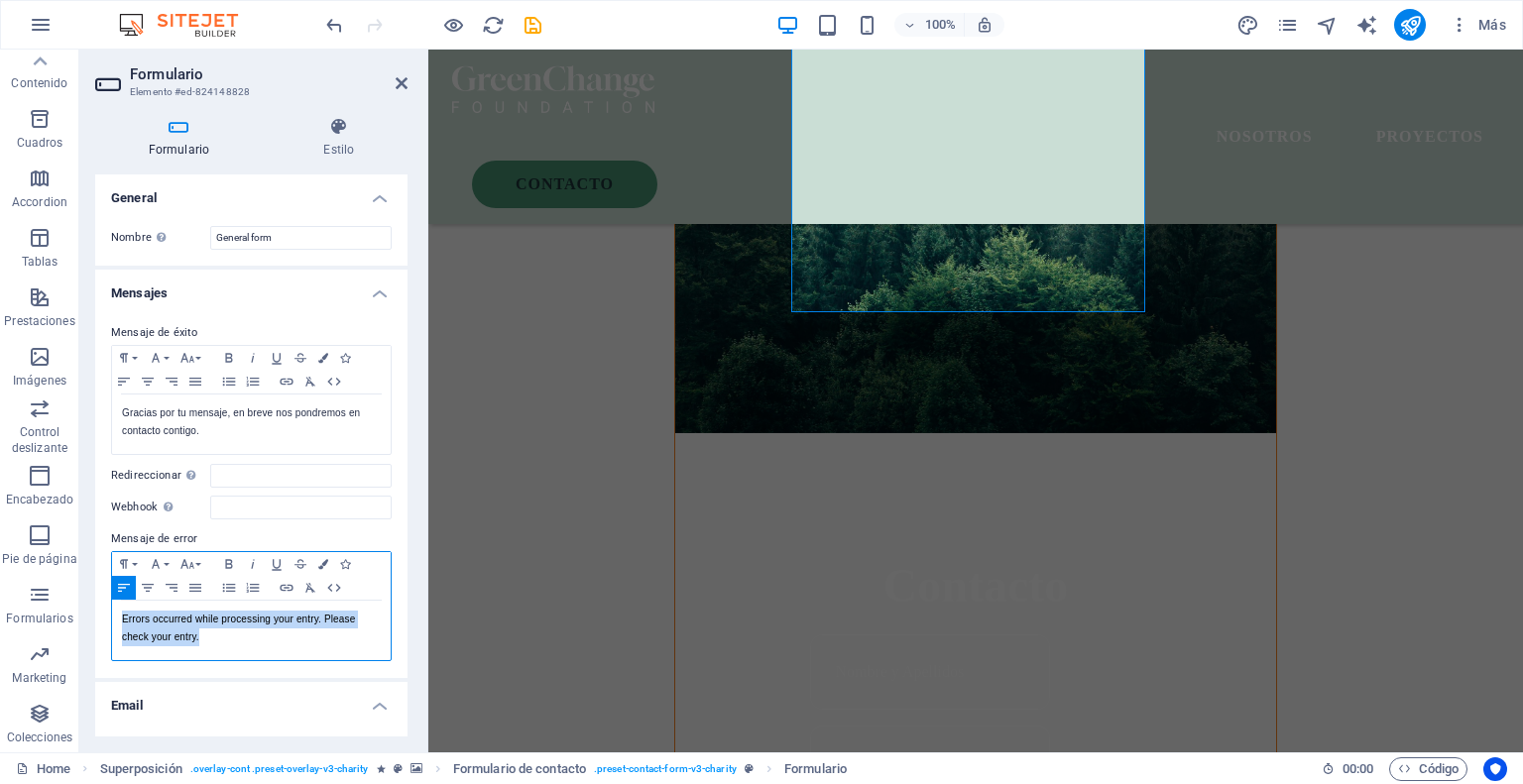 type 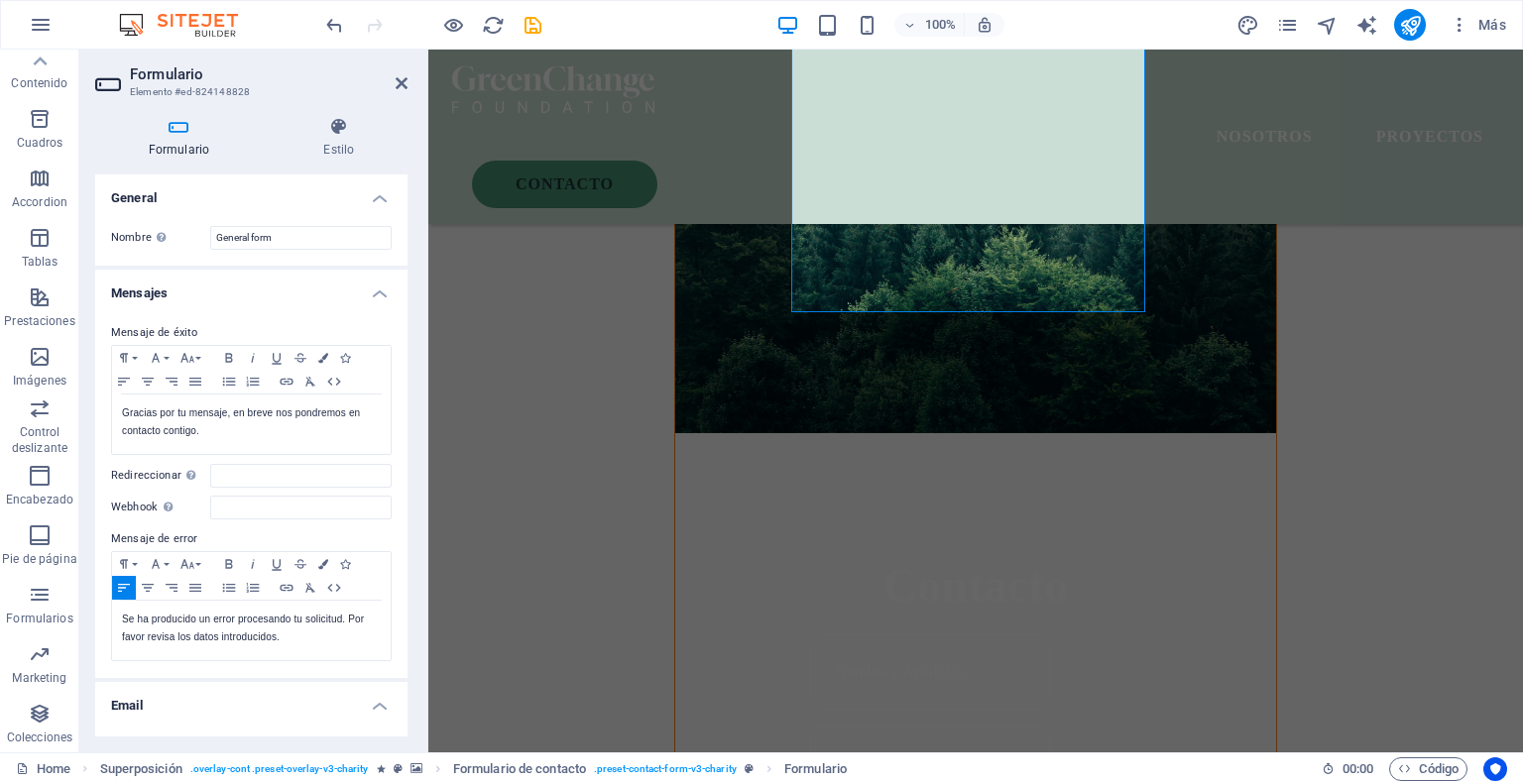 click on "Formulario Estilo General Nombre Define un nombre para el formulario. General form Mensajes Mensaje de éxito Paragraph Format Normal Heading 1 Heading 2 Heading 3 Heading 4 Heading 5 Heading 6 Code Font Family Arial Georgia Impact Tahoma Times New Roman Verdana Poppins Roboto Font Size 8 9 10 11 12 14 18 24 30 36 48 60 72 96 Bold Italic Underline Strikethrough Colors Icons Align Left Align Center Align Right Align Justify Unordered List Ordered List Insert Link Clear Formatting HTML Gracias por tu mensaje, en breve nos pondremos en contacto contigo. Se muestra una vez el formulario se ha enviado correctamente... Redireccionar Defina un destino de redireccionamiento cuando un formulario se envíe correctamente. Por ejemplo, una página de éxito. Webhook Un webhook es una notificación push de este formulario a otro servidor. Cada vez que alguien envíe este formulario, los datos se enviarán a tu servidor.  Mensaje de error Paragraph Format Normal Heading 1 Heading 2 Heading 3 Heading 4 Heading 5 Heading 6 8" at bounding box center (251, 426) 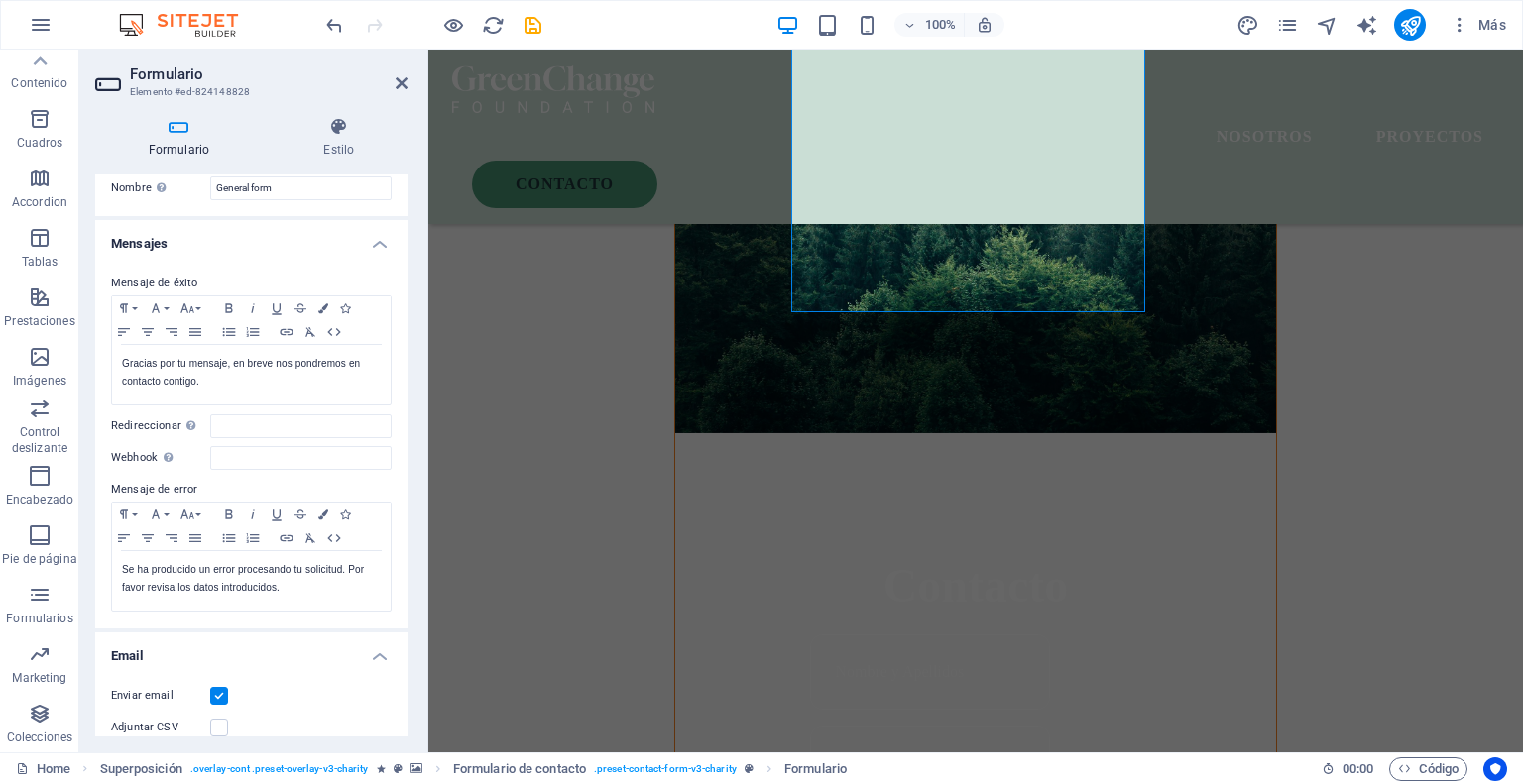scroll, scrollTop: 0, scrollLeft: 0, axis: both 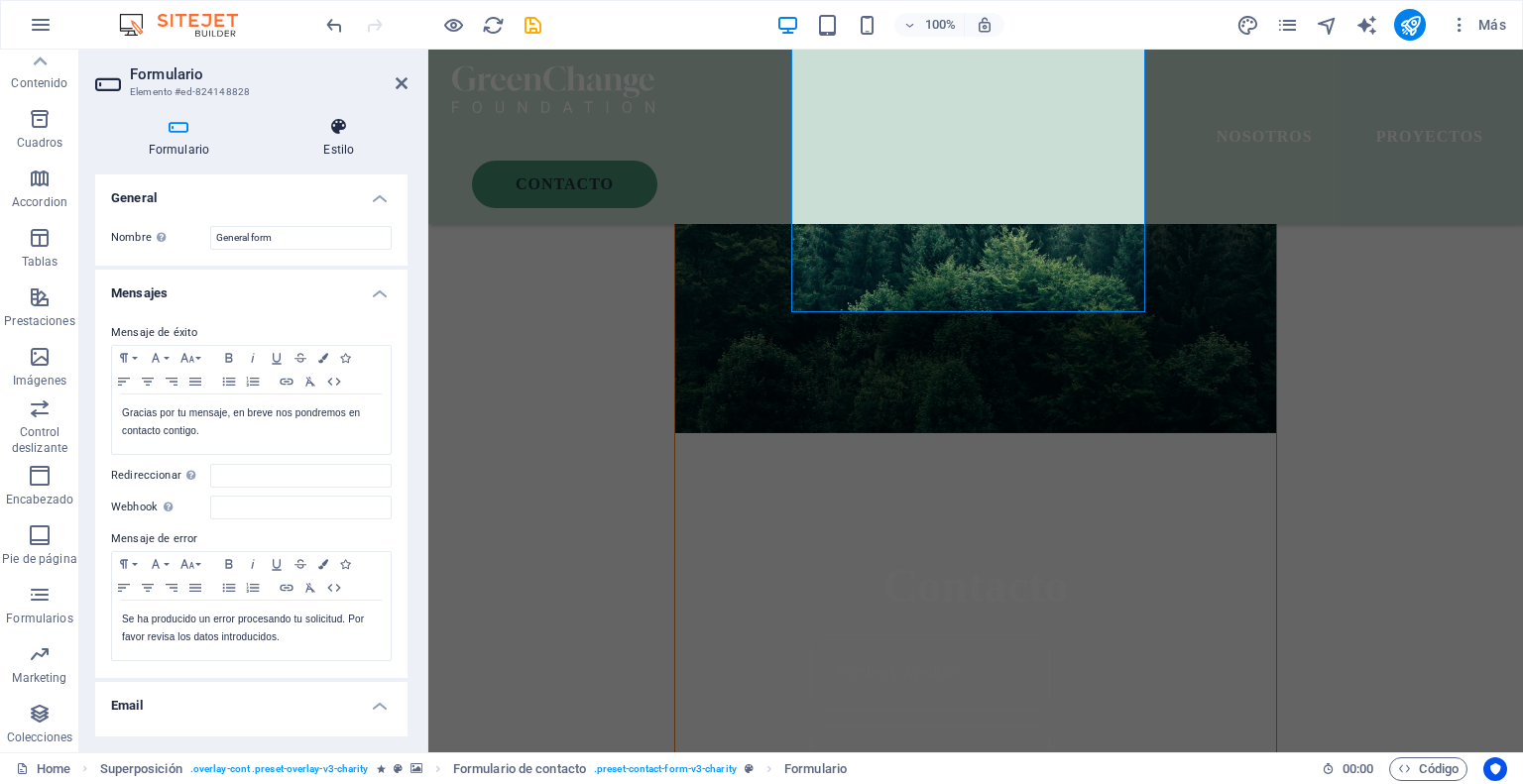 click at bounding box center [339, 127] 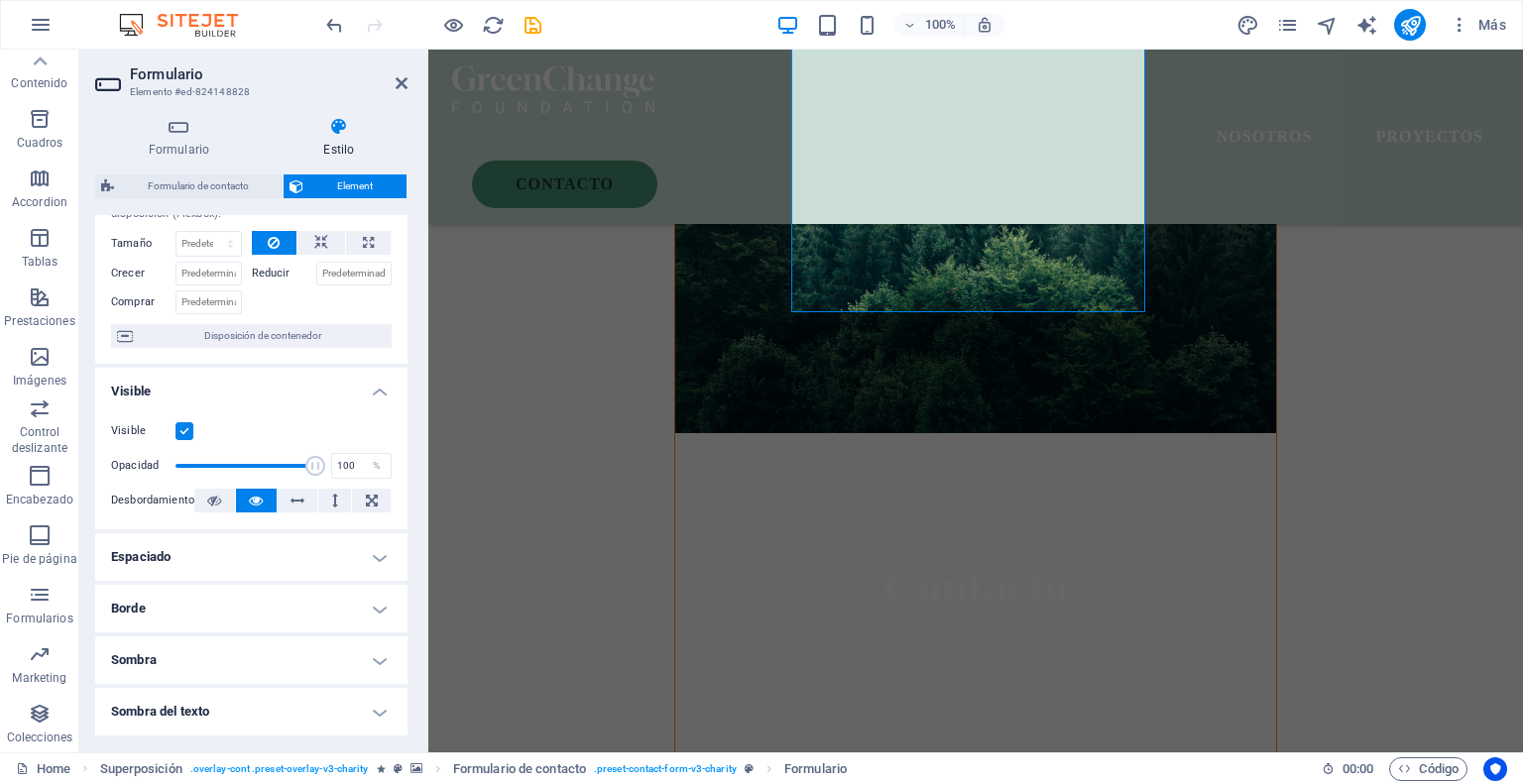 scroll, scrollTop: 0, scrollLeft: 0, axis: both 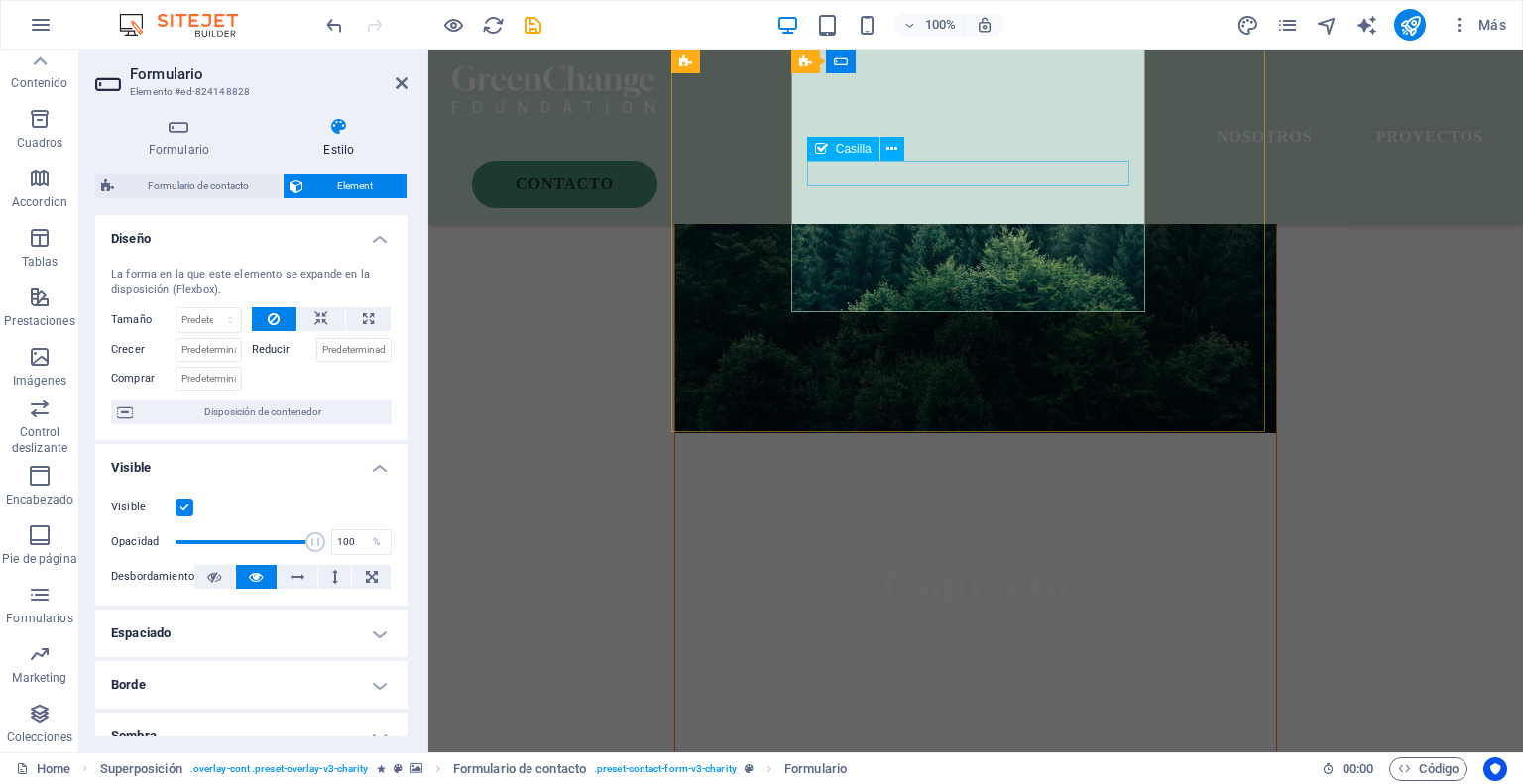 click on "I have read and understand the privacy policy." at bounding box center [975, 1015] 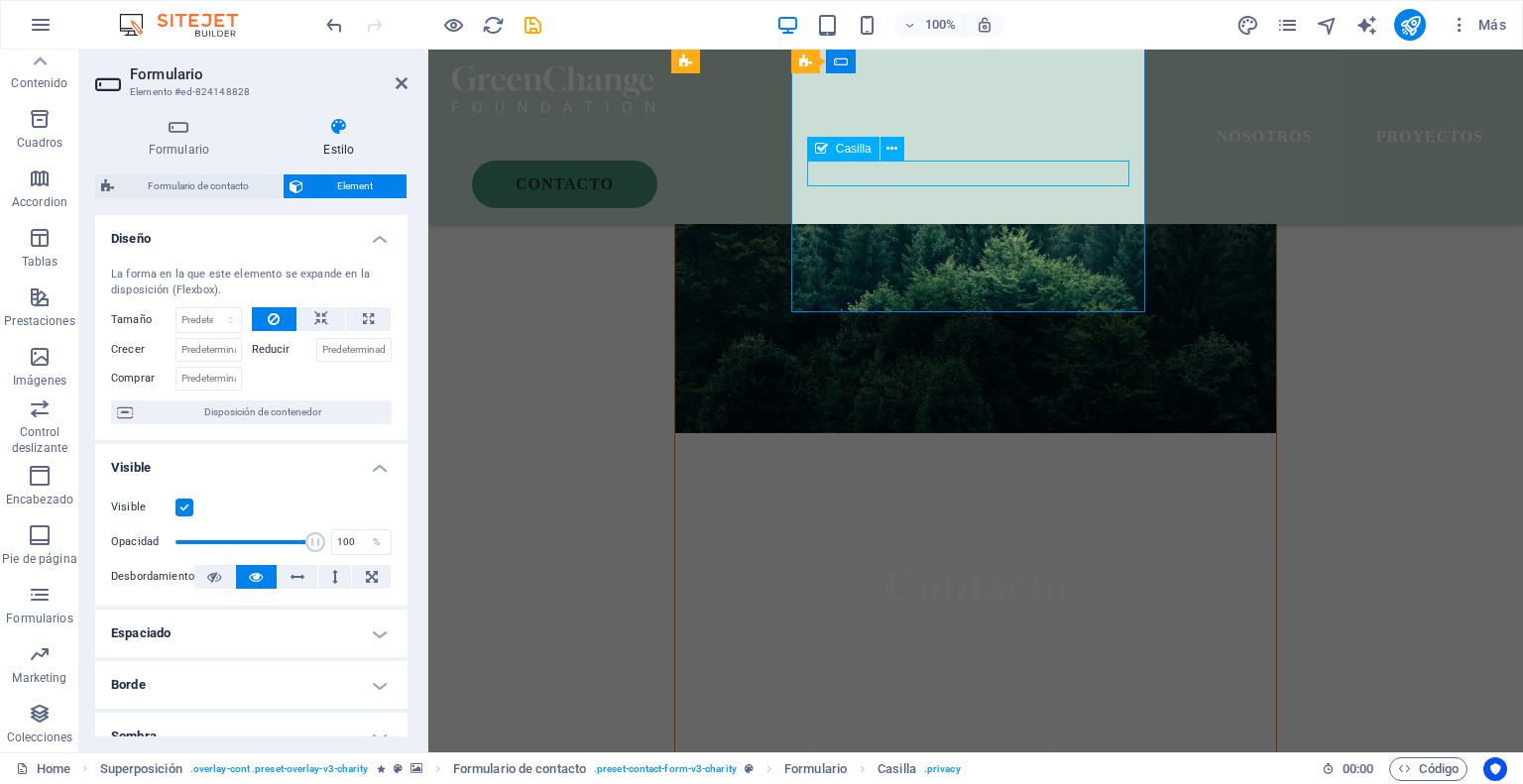 click on "I have read and understand the privacy policy." at bounding box center (975, 1015) 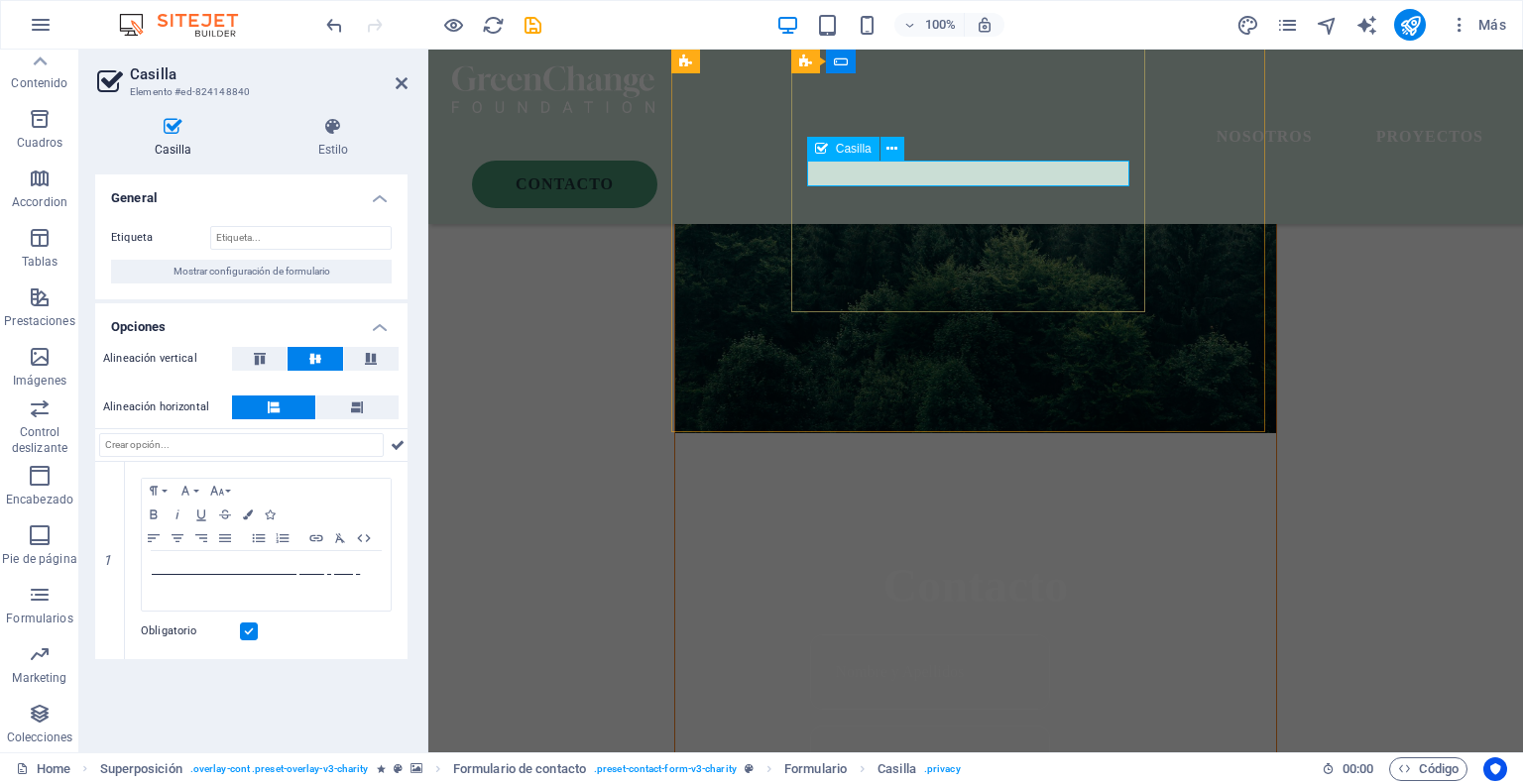 click on "I have read and understand the privacy policy." at bounding box center (975, 1015) 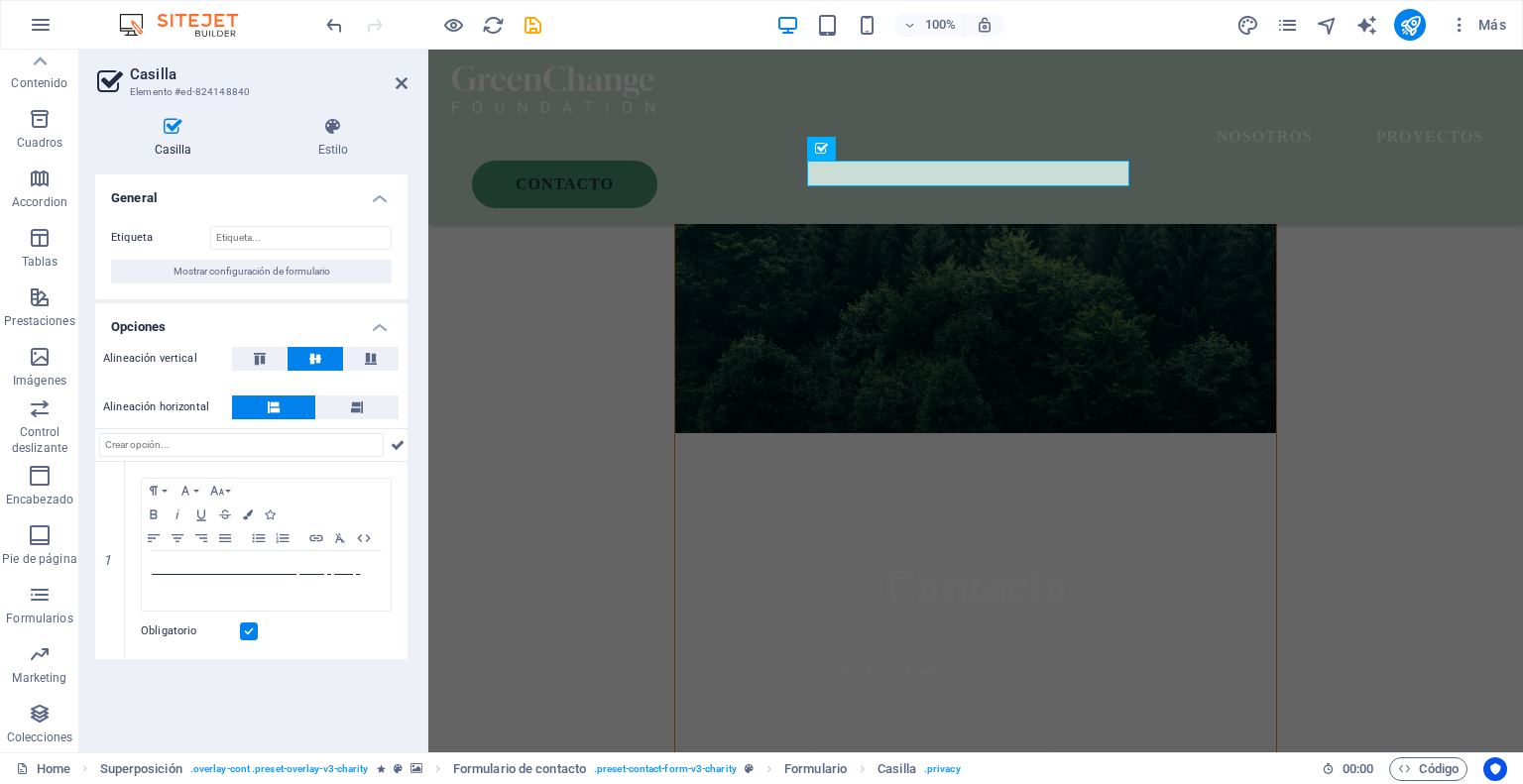click on "General" at bounding box center [251, 192] 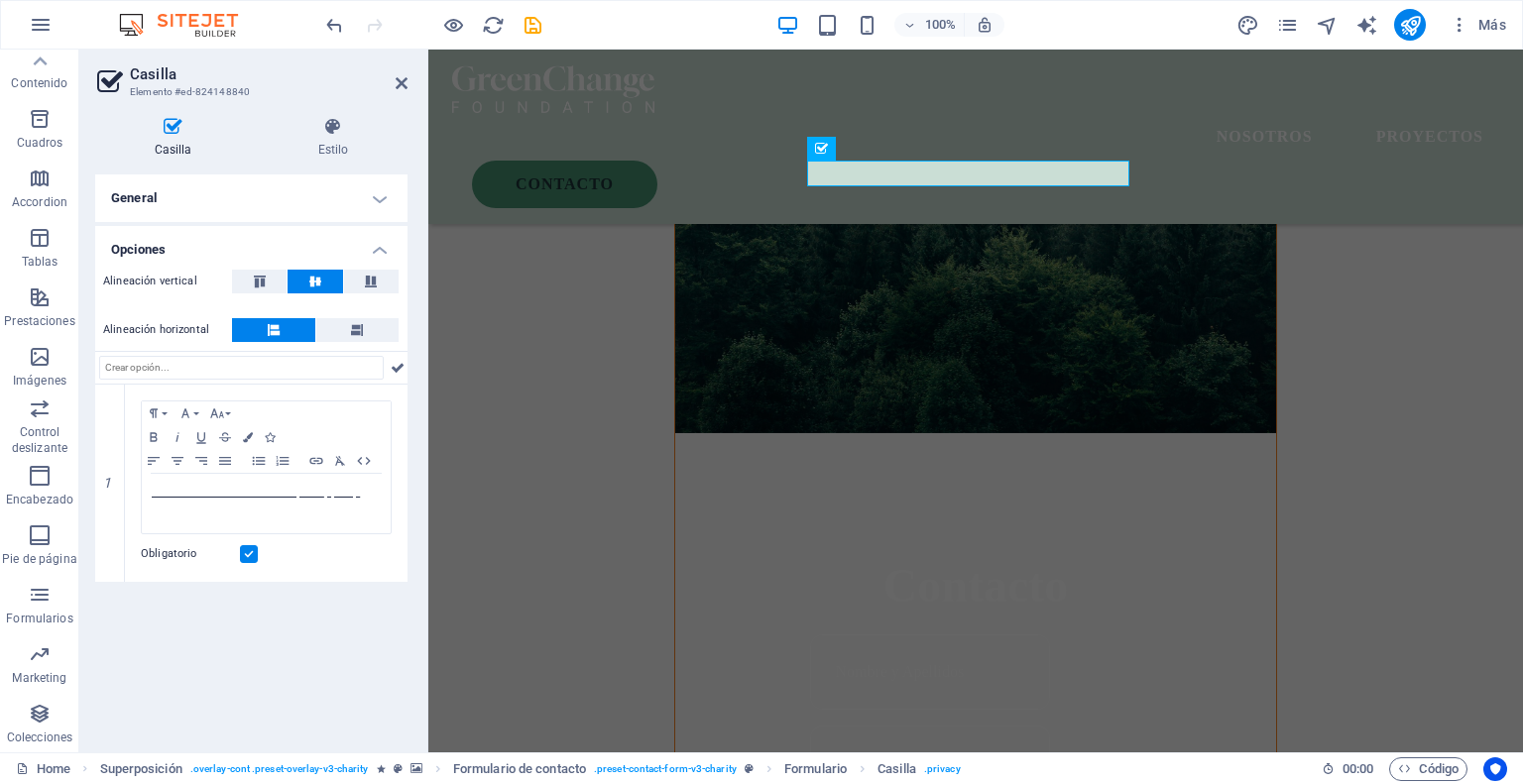click on "Opciones" at bounding box center (251, 244) 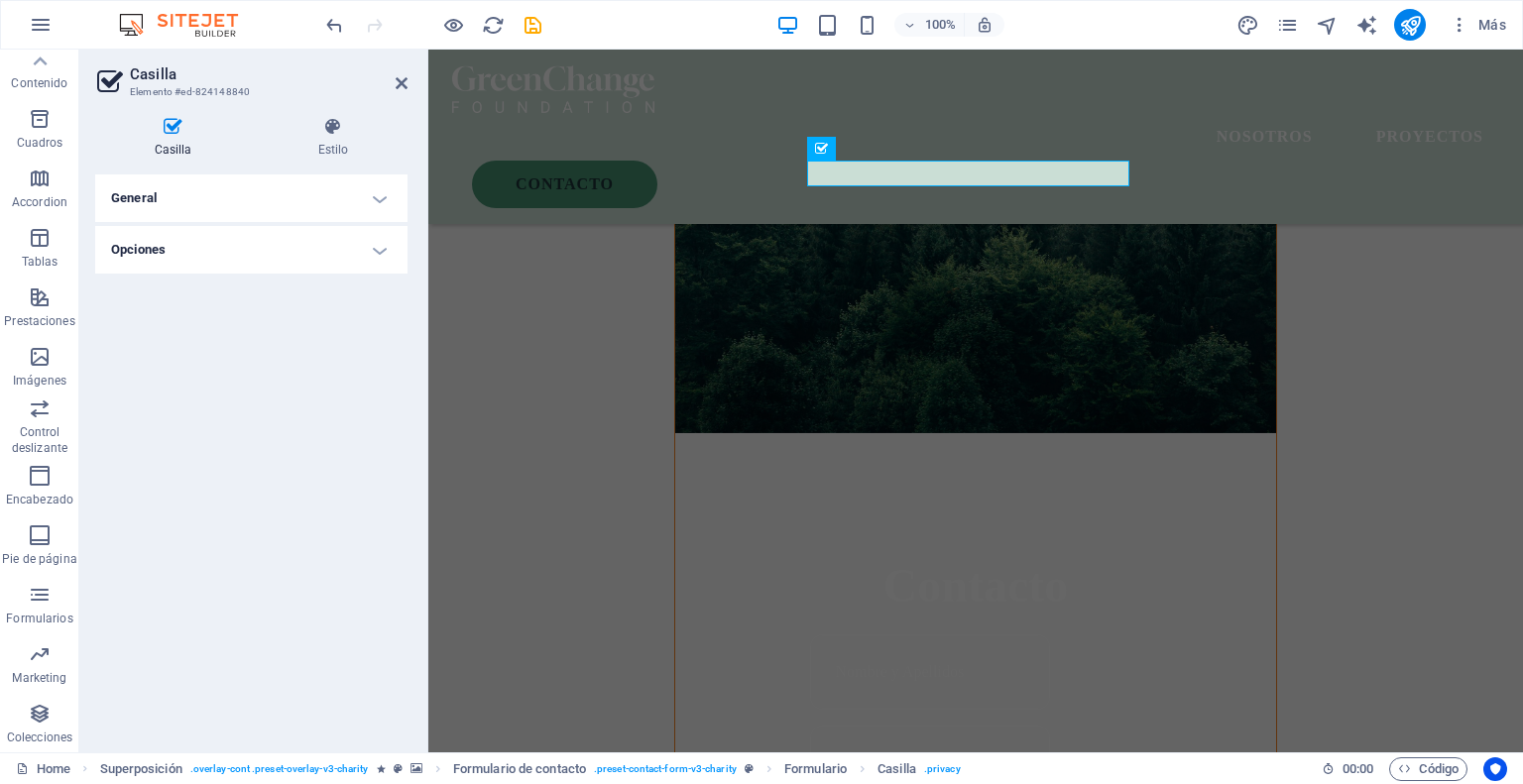 click on "Opciones" at bounding box center (251, 250) 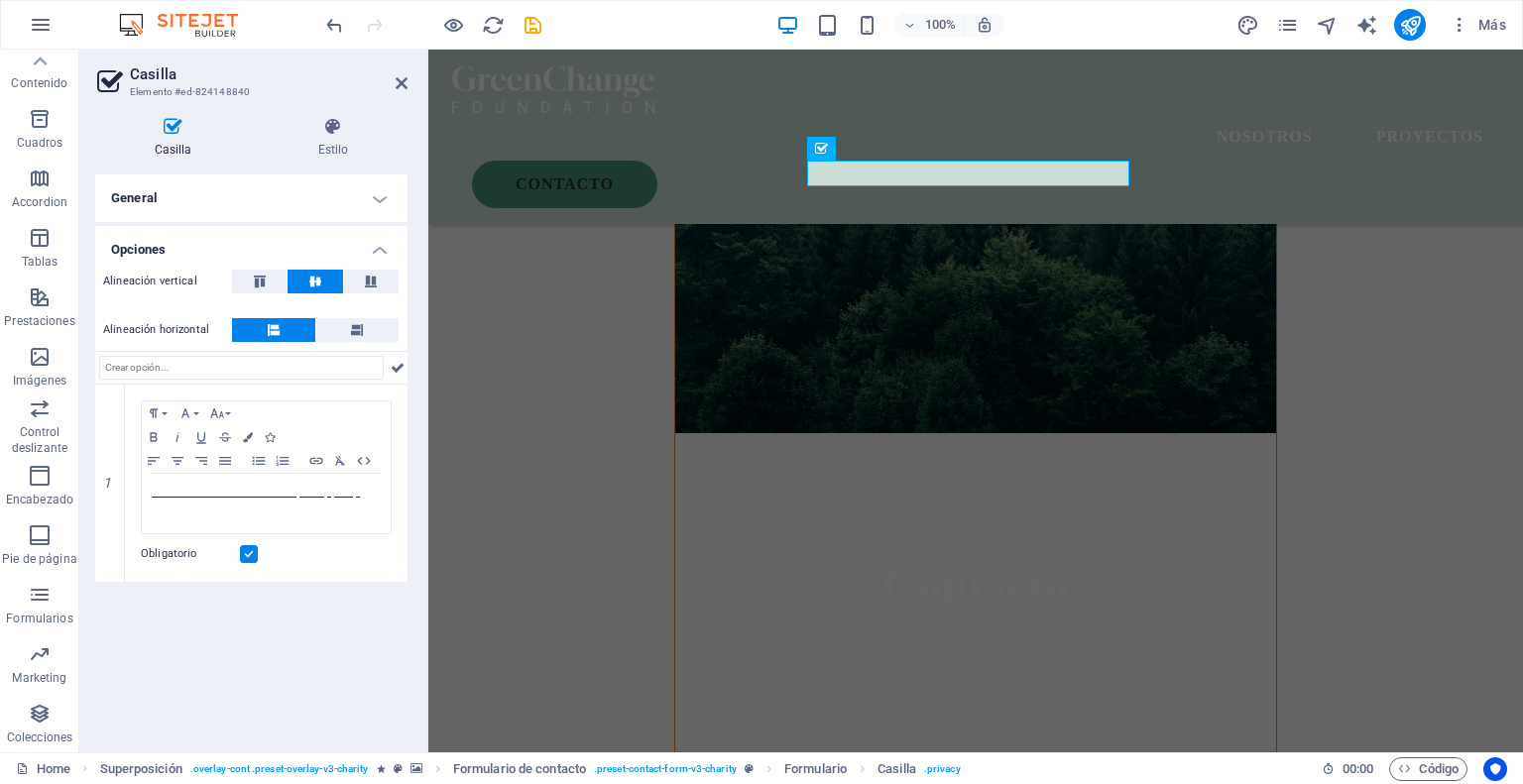 click on "Opciones" at bounding box center [251, 244] 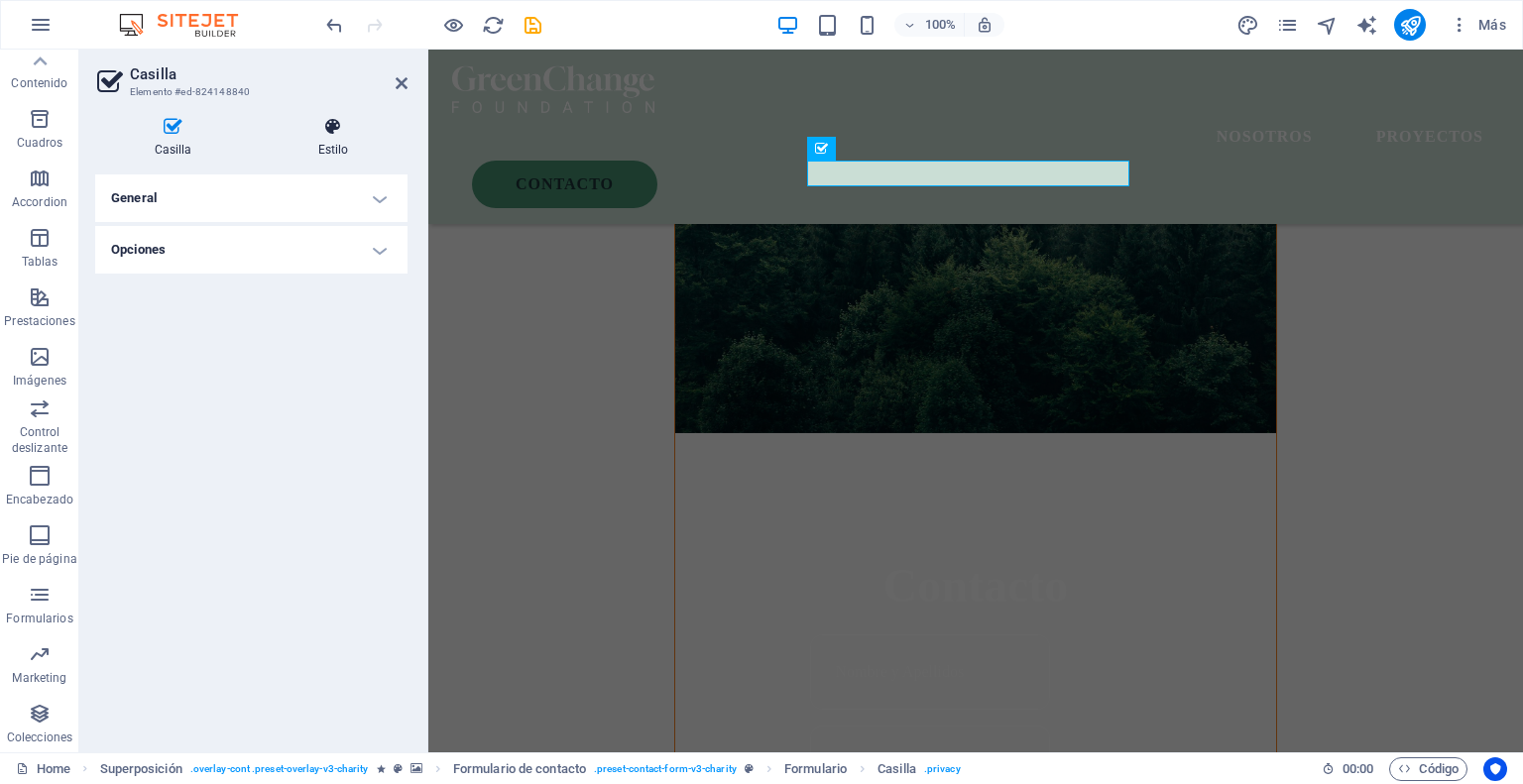 click at bounding box center [333, 127] 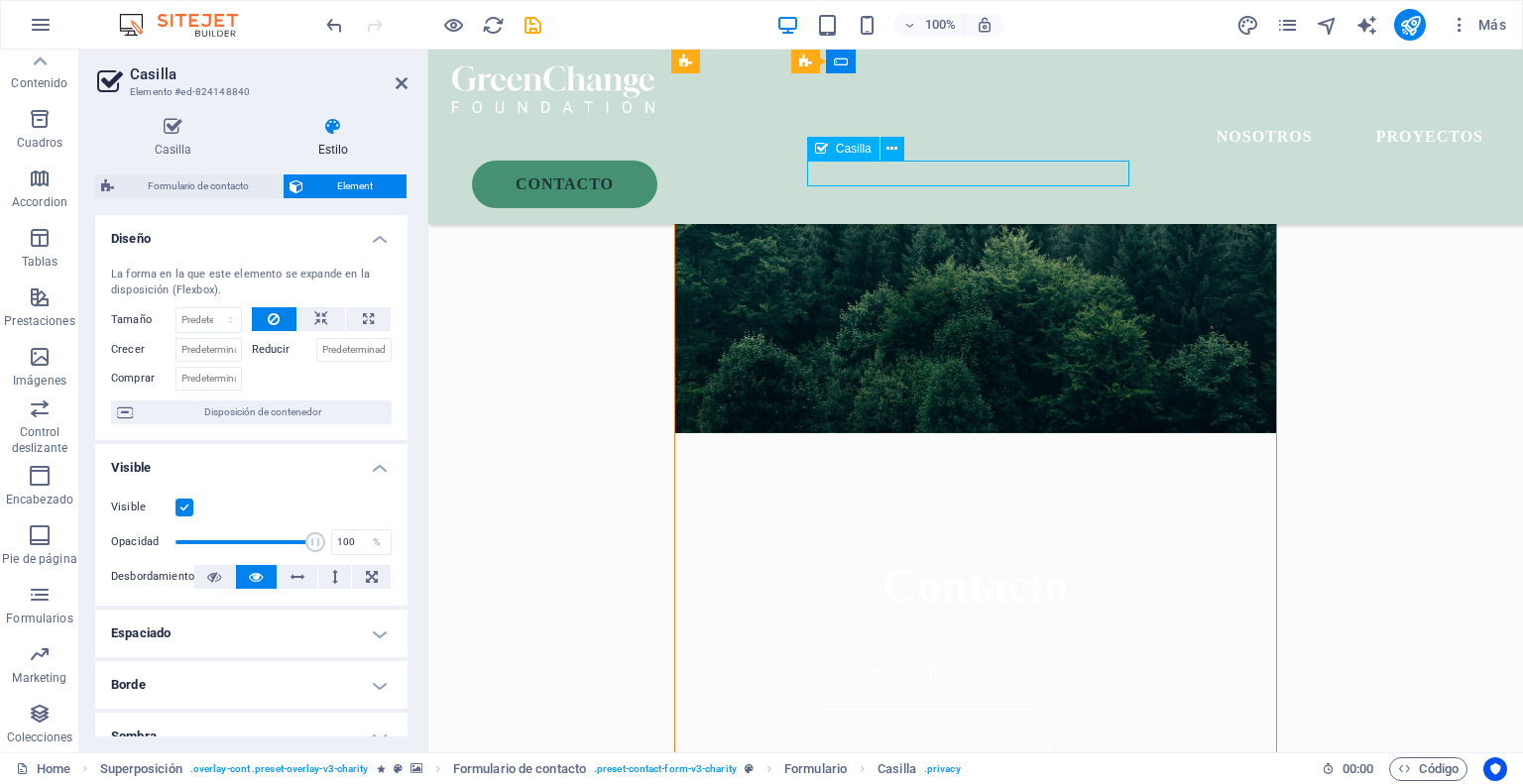 drag, startPoint x: 888, startPoint y: 174, endPoint x: 920, endPoint y: 173, distance: 32.01562 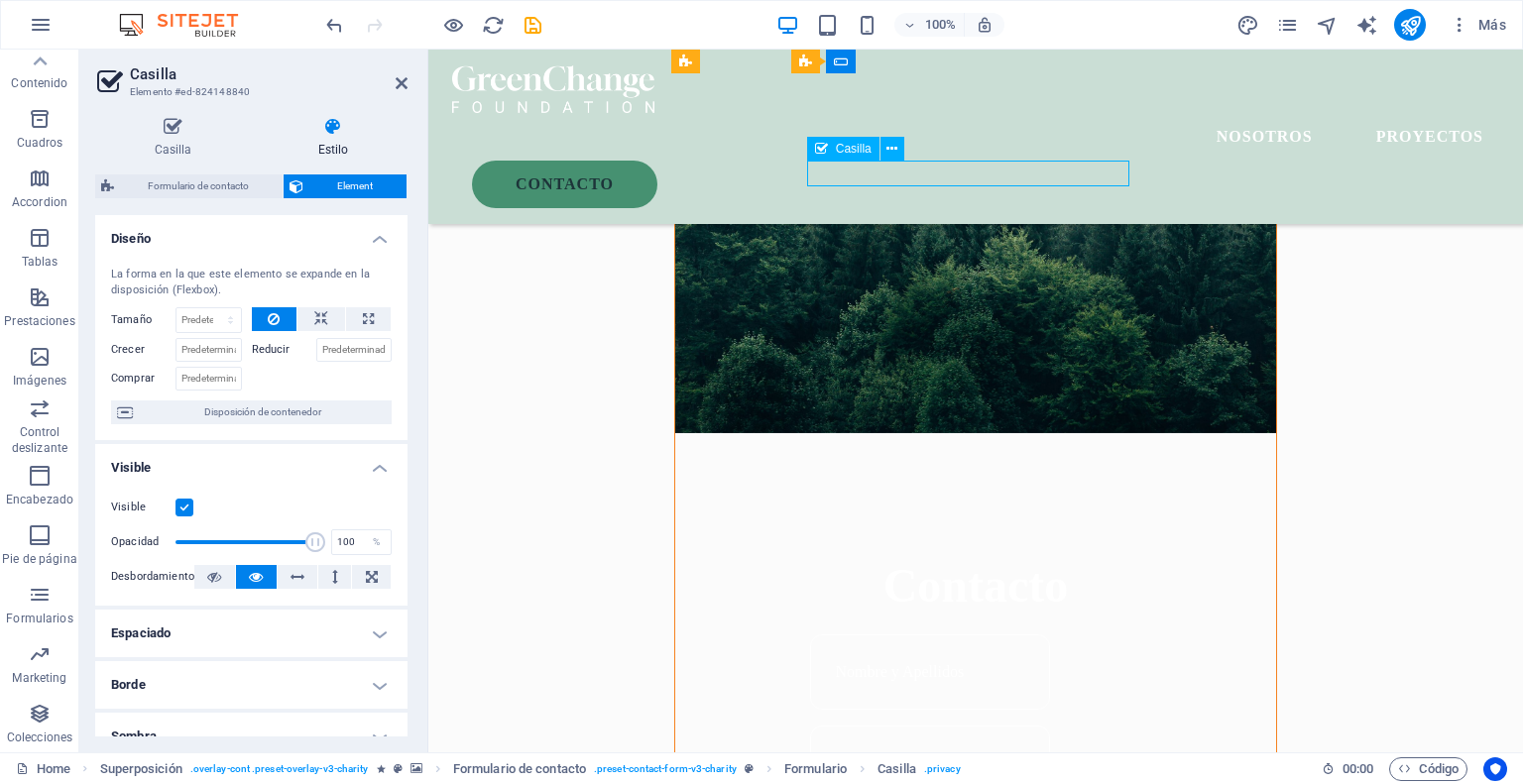 click on "I have read and understand the privacy policy." at bounding box center [975, 1015] 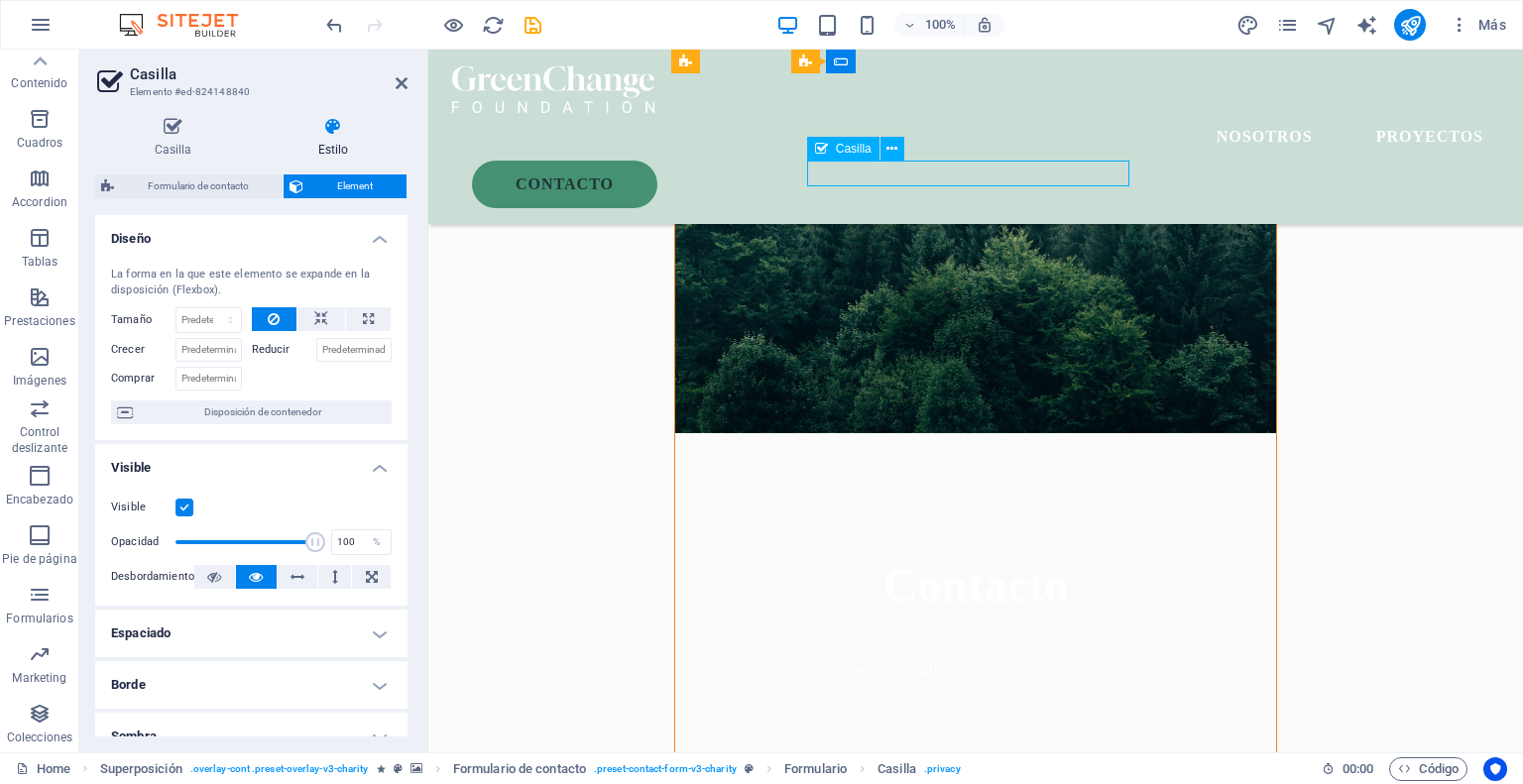 click on "I have read and understand the privacy policy." at bounding box center [975, 1015] 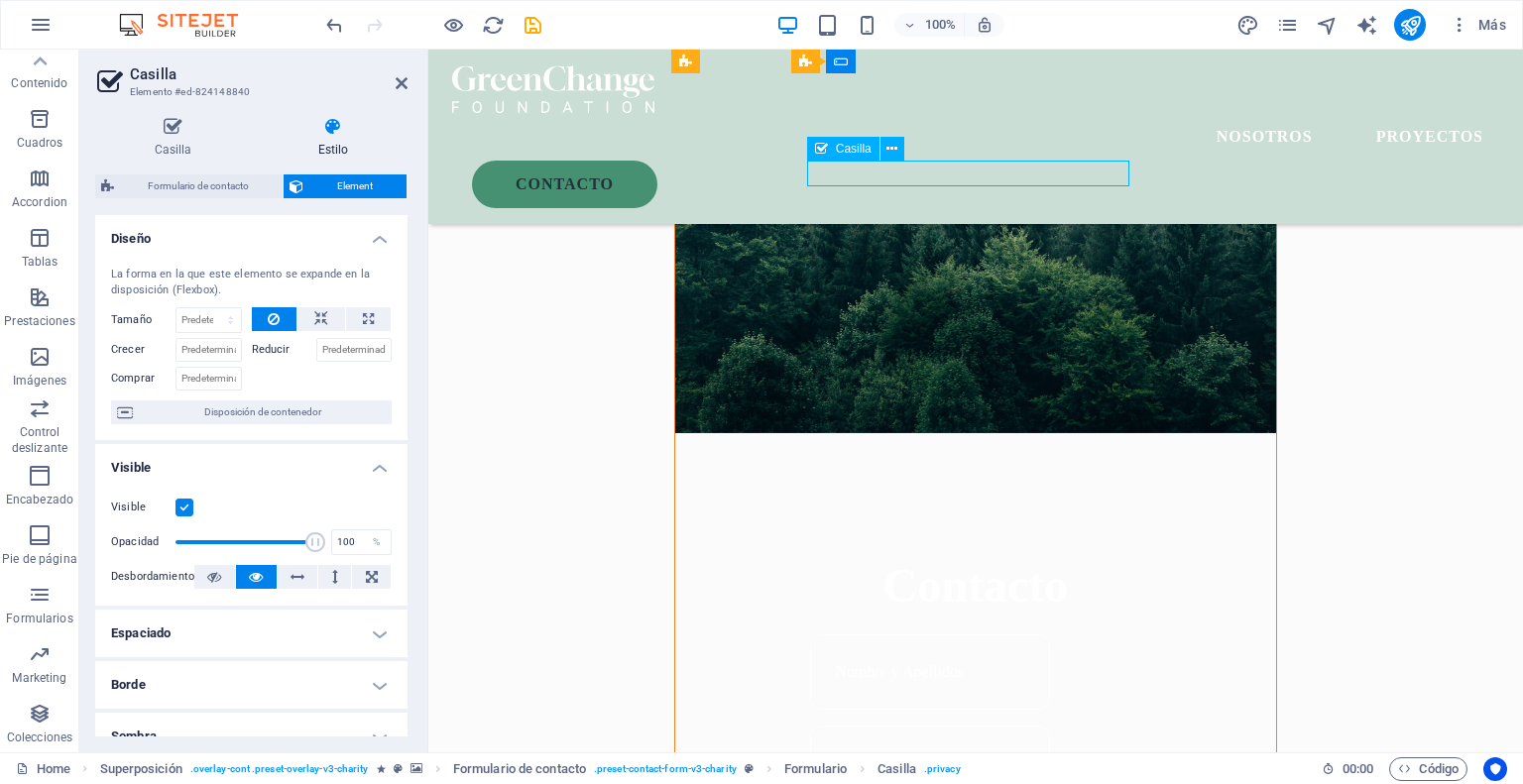 drag, startPoint x: 920, startPoint y: 173, endPoint x: 952, endPoint y: 178, distance: 32.38827 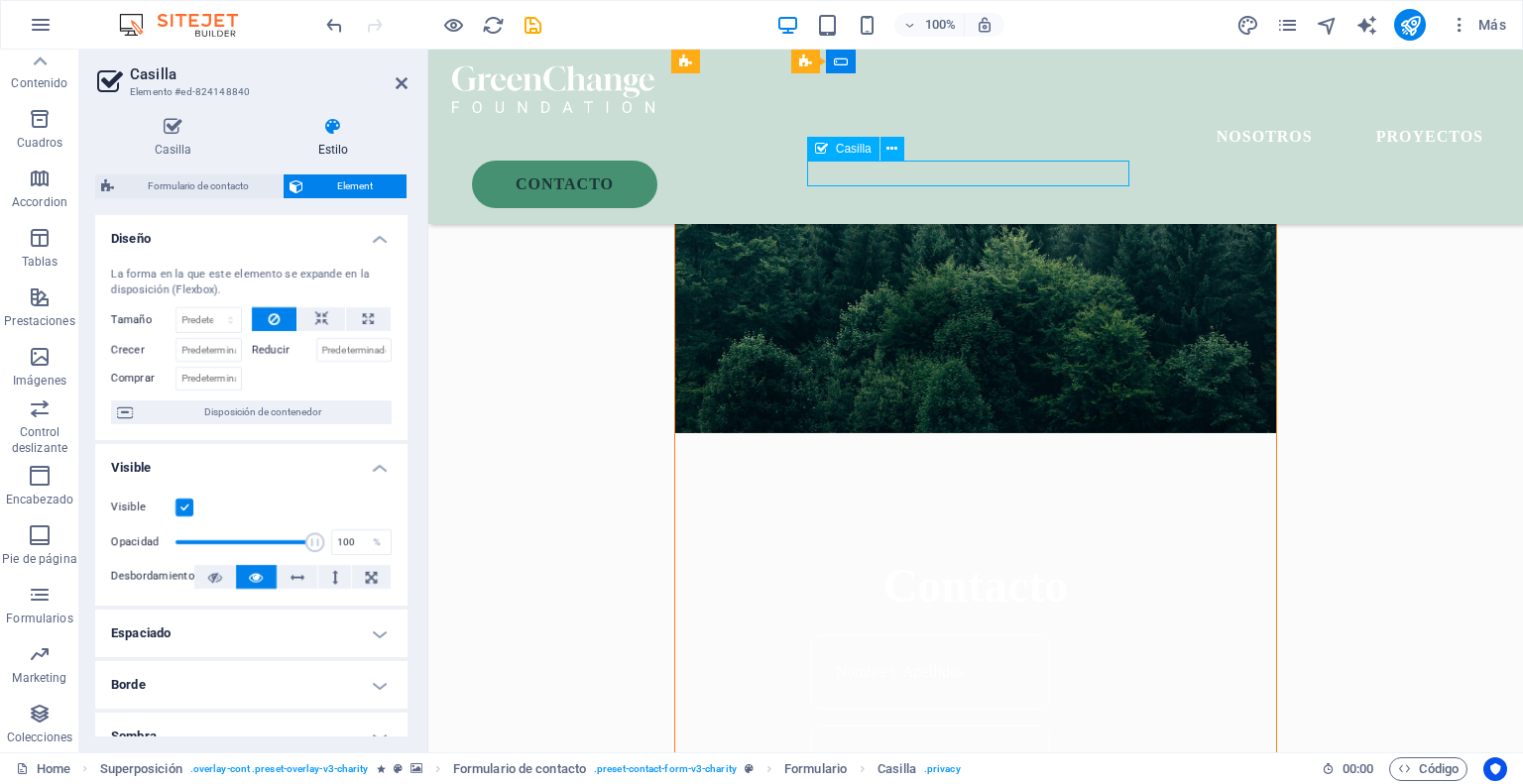 click on "I have read and understand the privacy policy." at bounding box center [975, 1015] 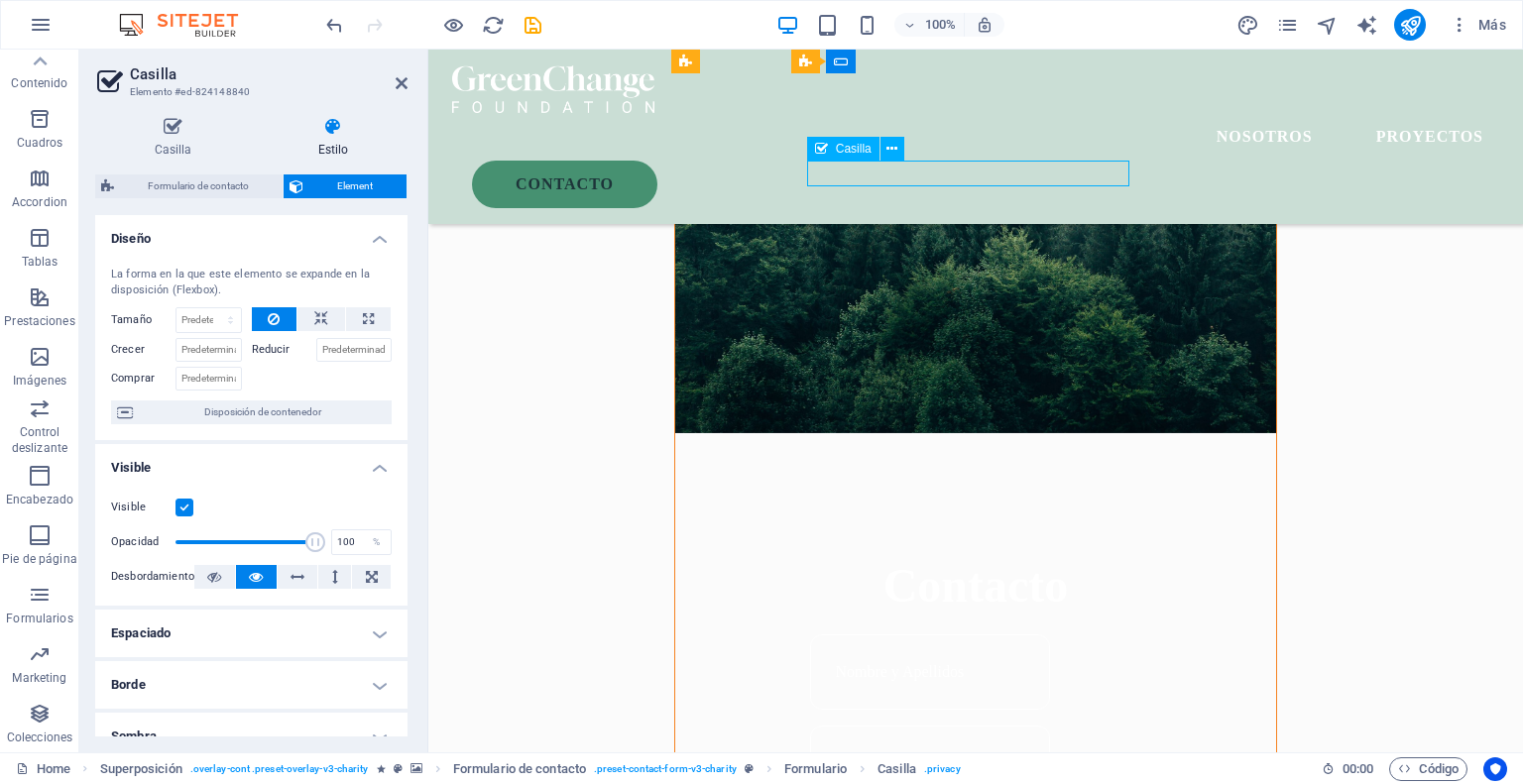 click on "I have read and understand the privacy policy." at bounding box center [975, 1015] 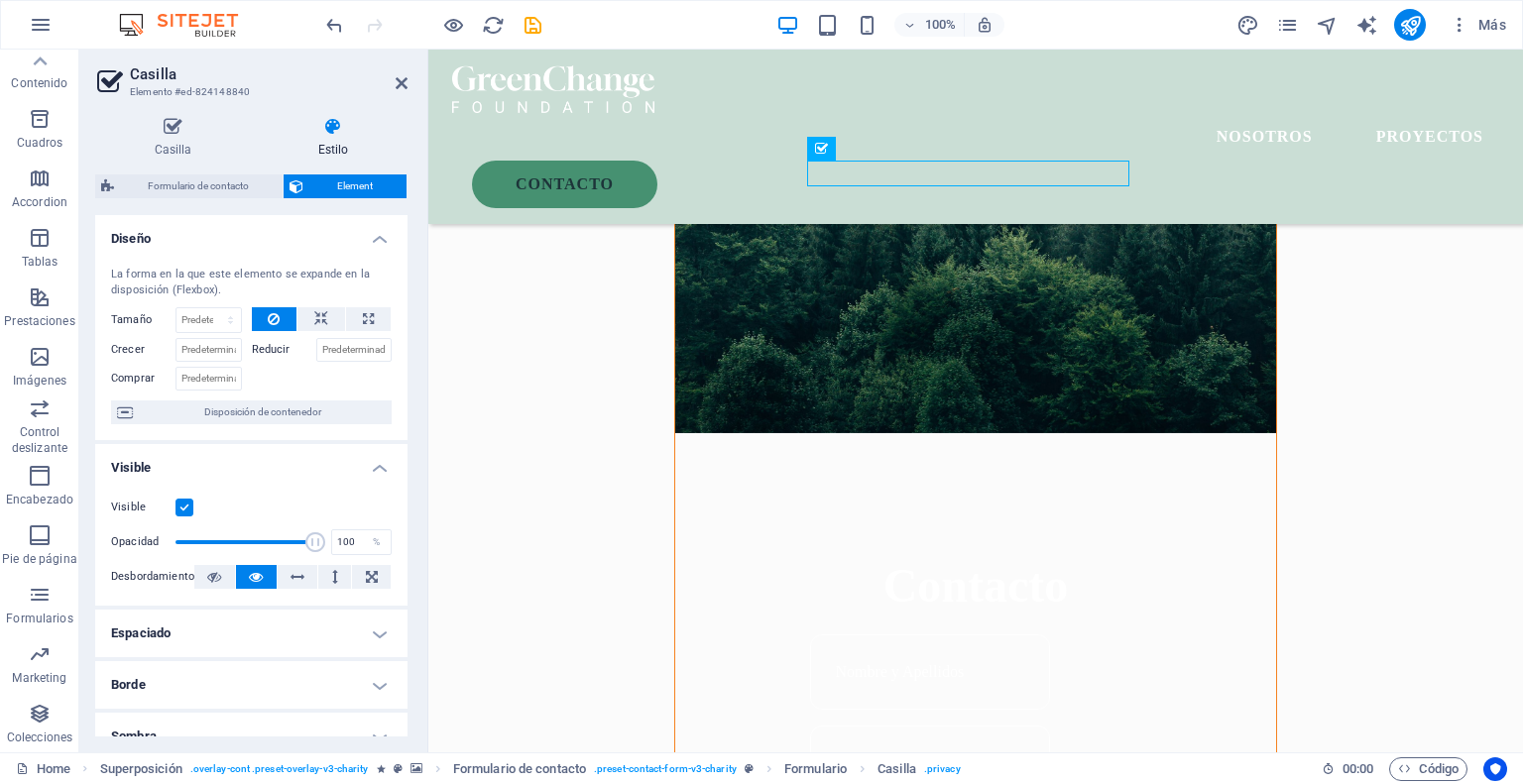 scroll, scrollTop: 198, scrollLeft: 0, axis: vertical 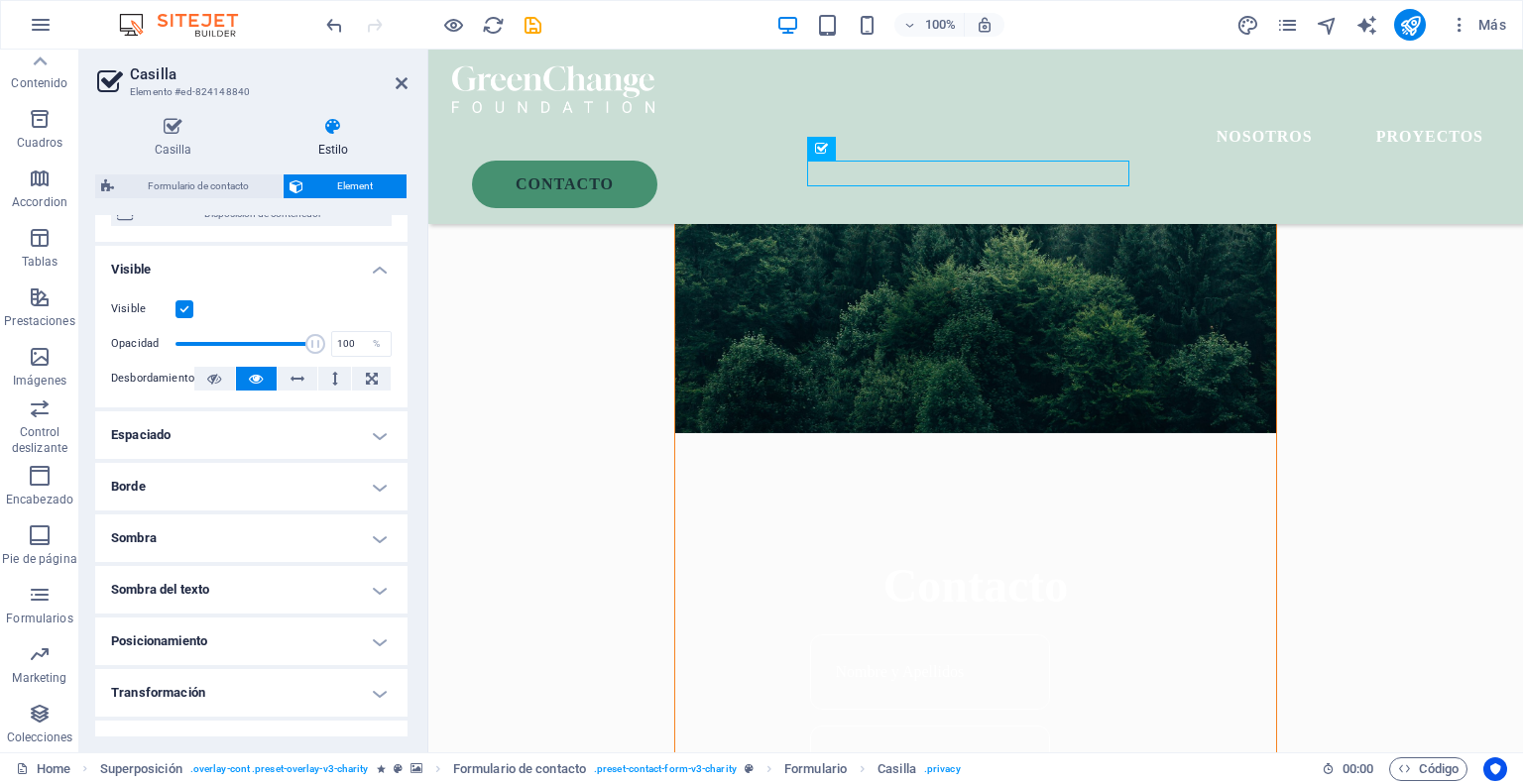 click on "Espaciado" at bounding box center [251, 435] 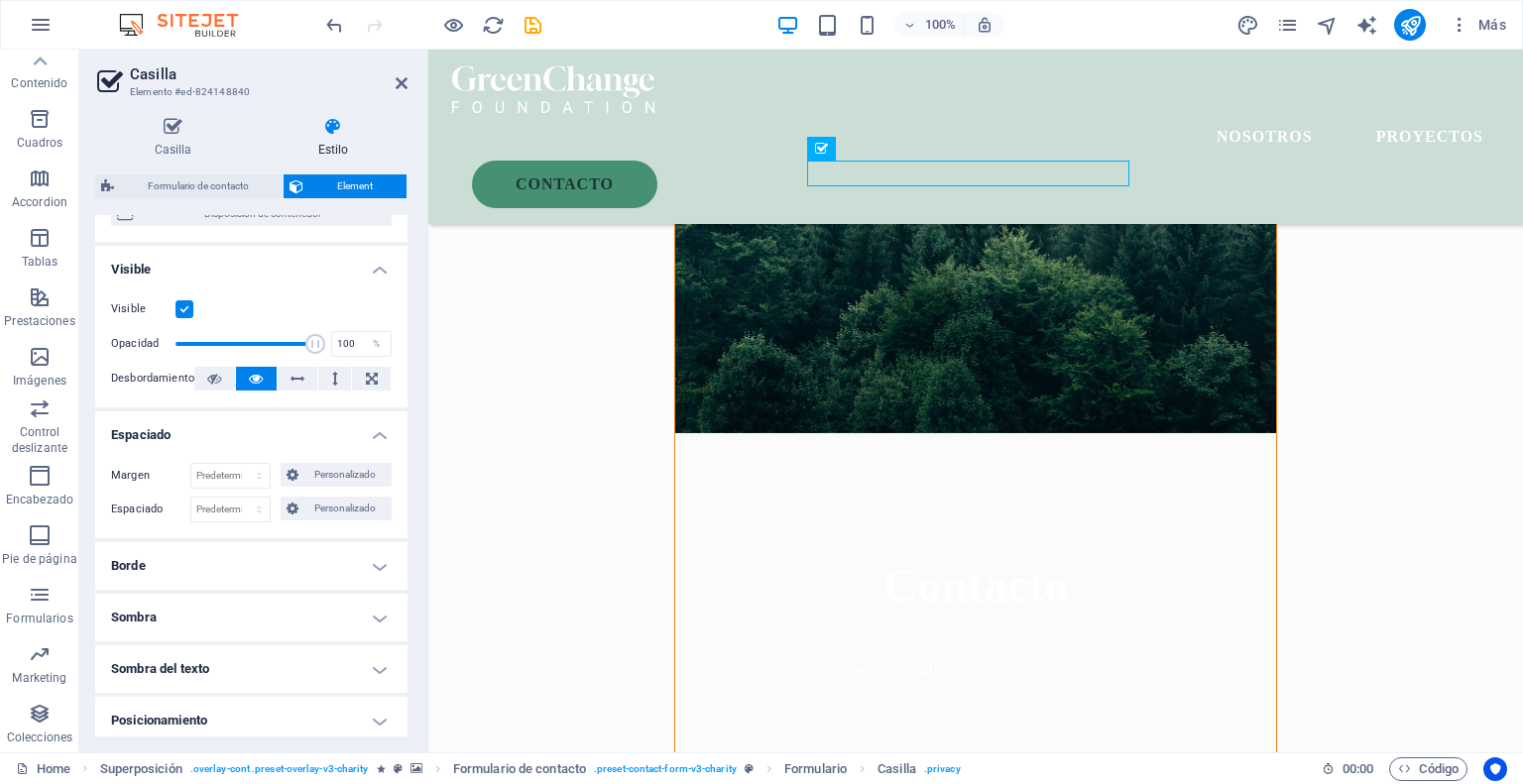 scroll, scrollTop: 410, scrollLeft: 0, axis: vertical 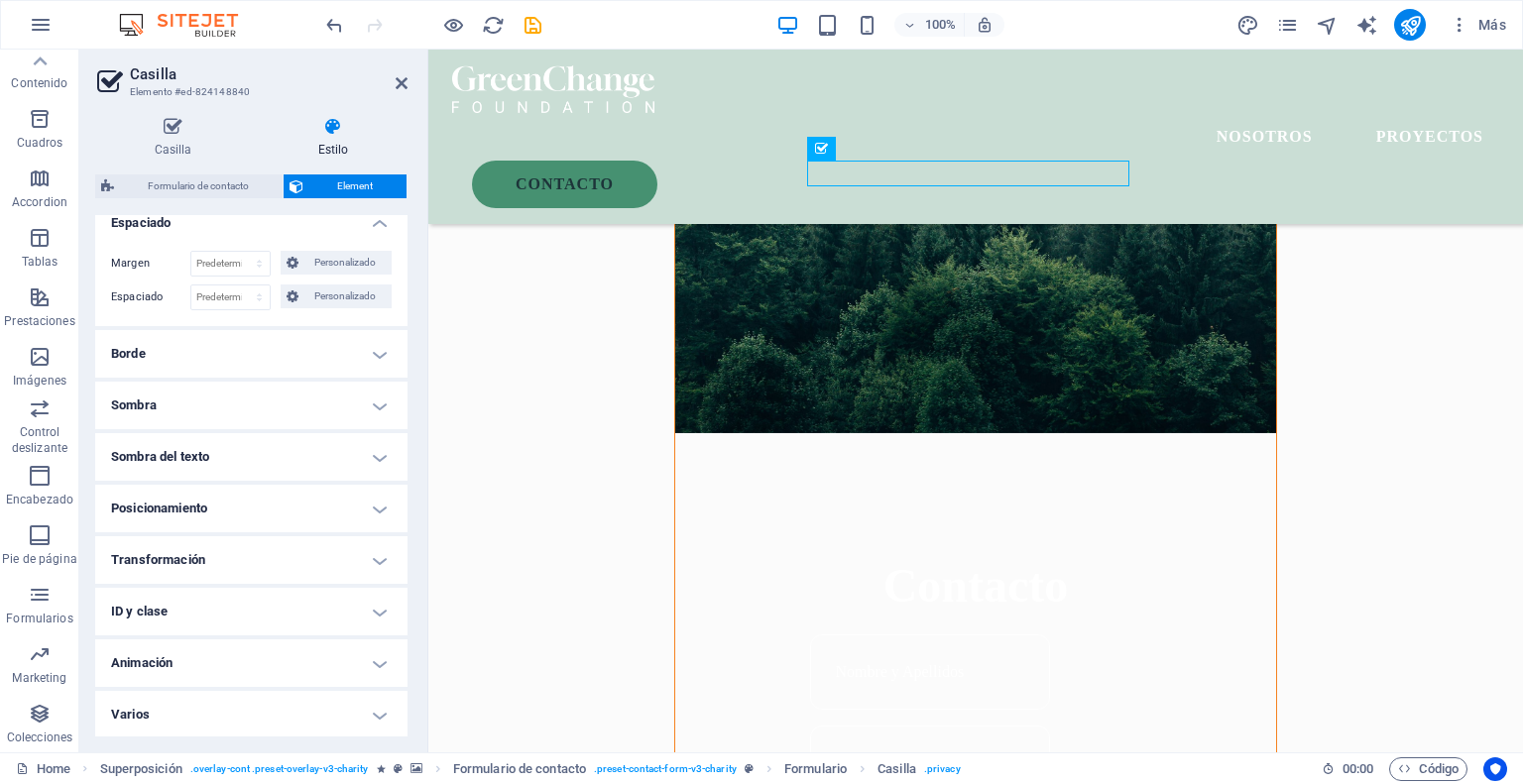 click on "Borde" at bounding box center [251, 354] 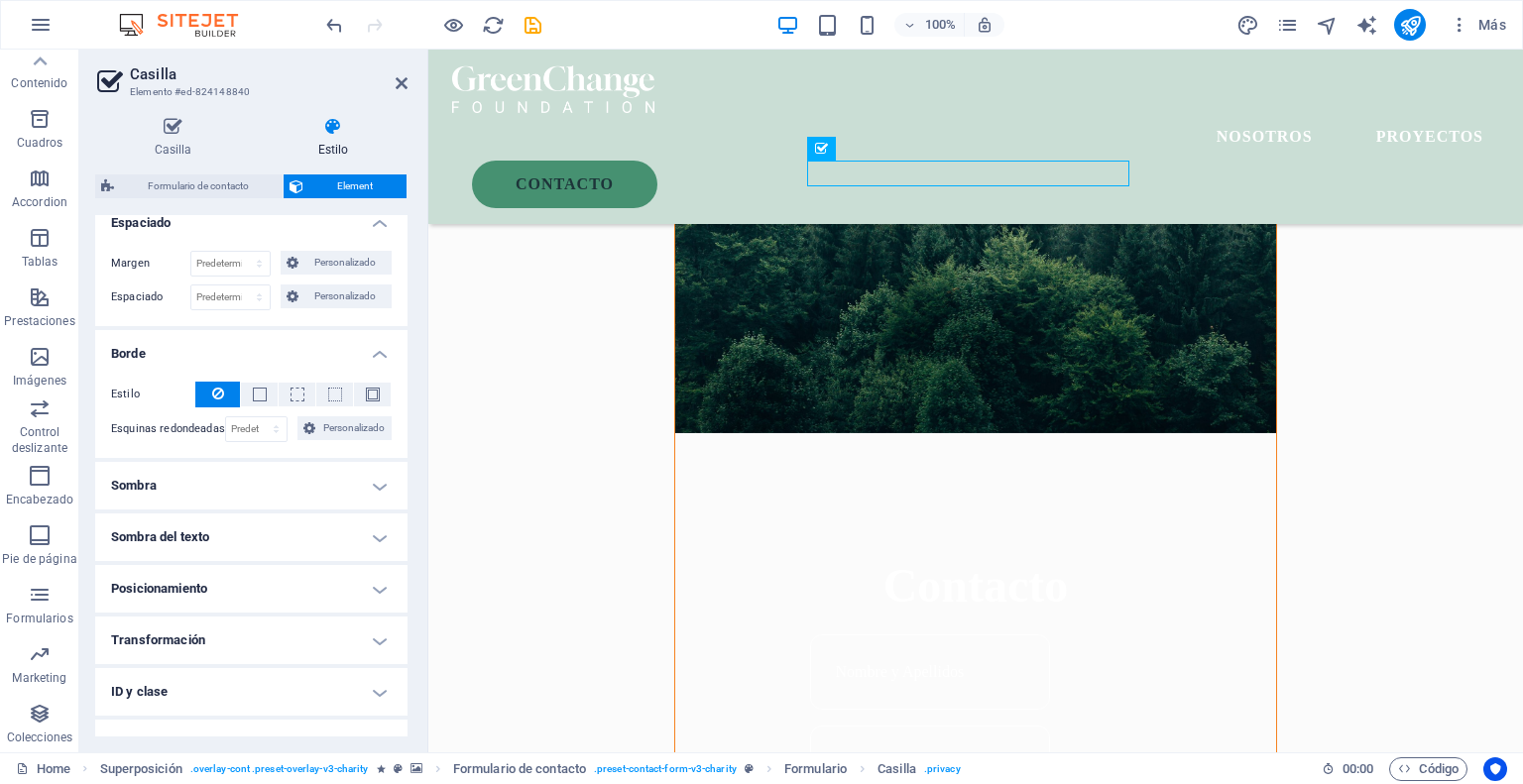 scroll, scrollTop: 490, scrollLeft: 0, axis: vertical 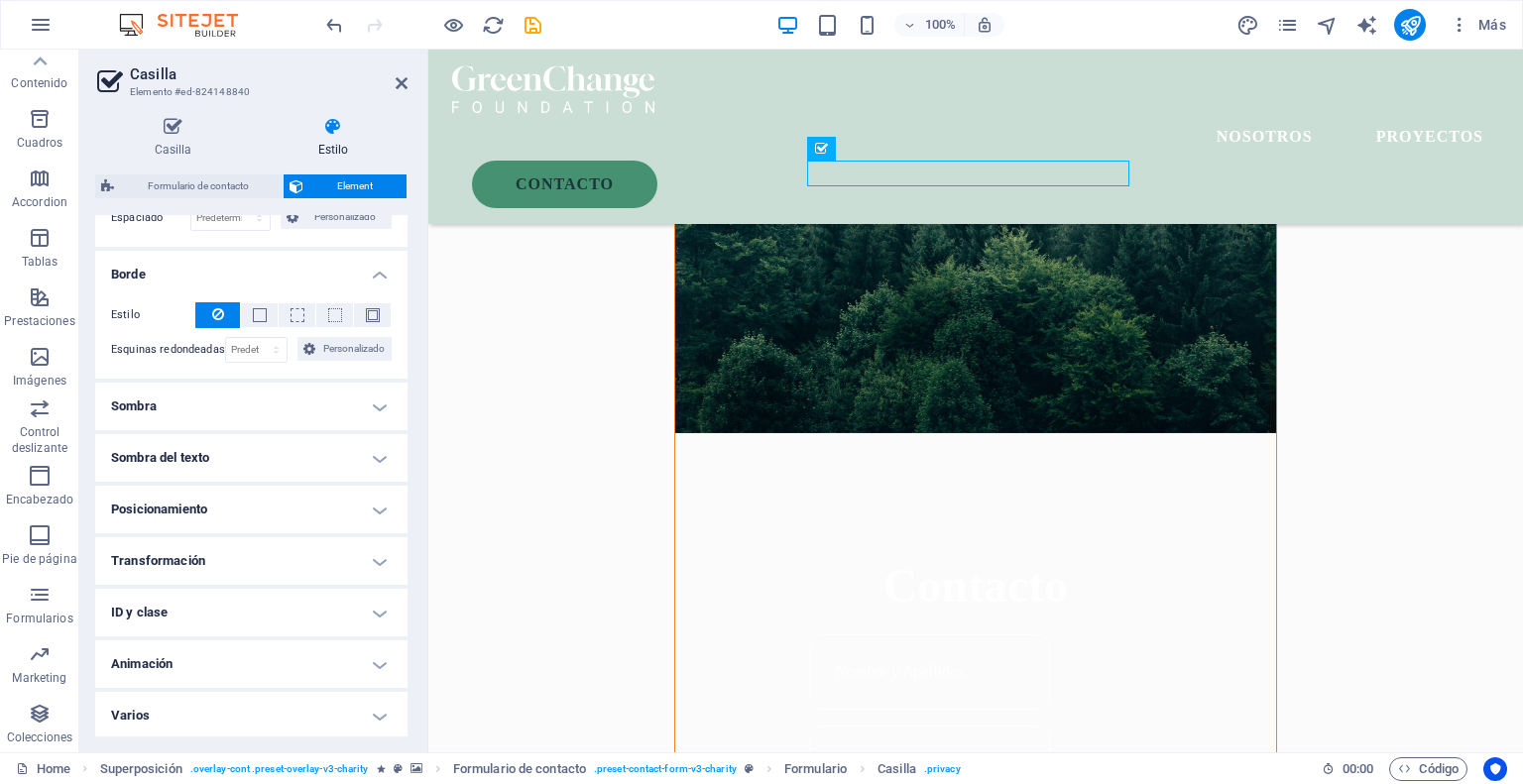 click on "Sombra" at bounding box center (251, 406) 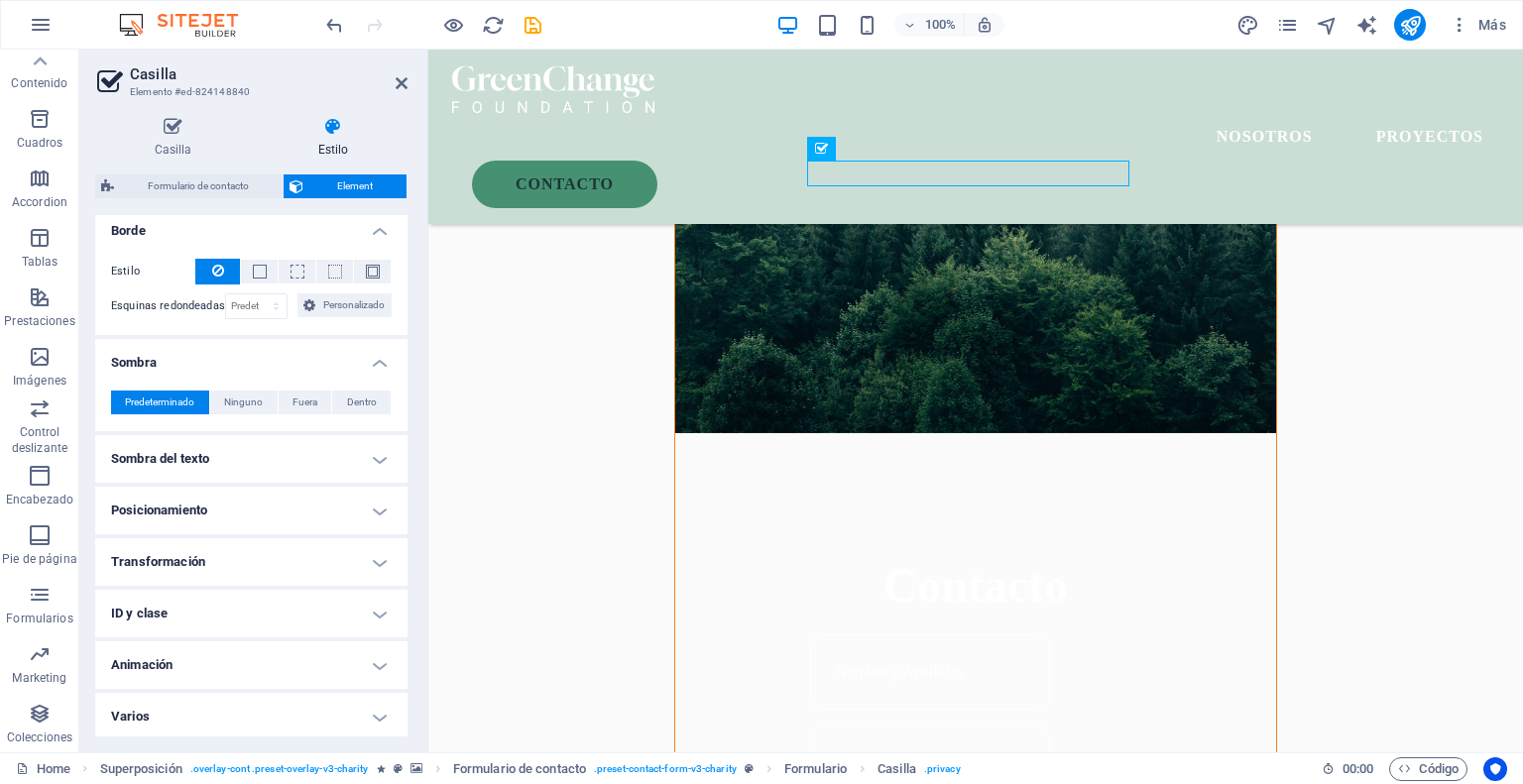 click on "Sombra del texto" at bounding box center [251, 459] 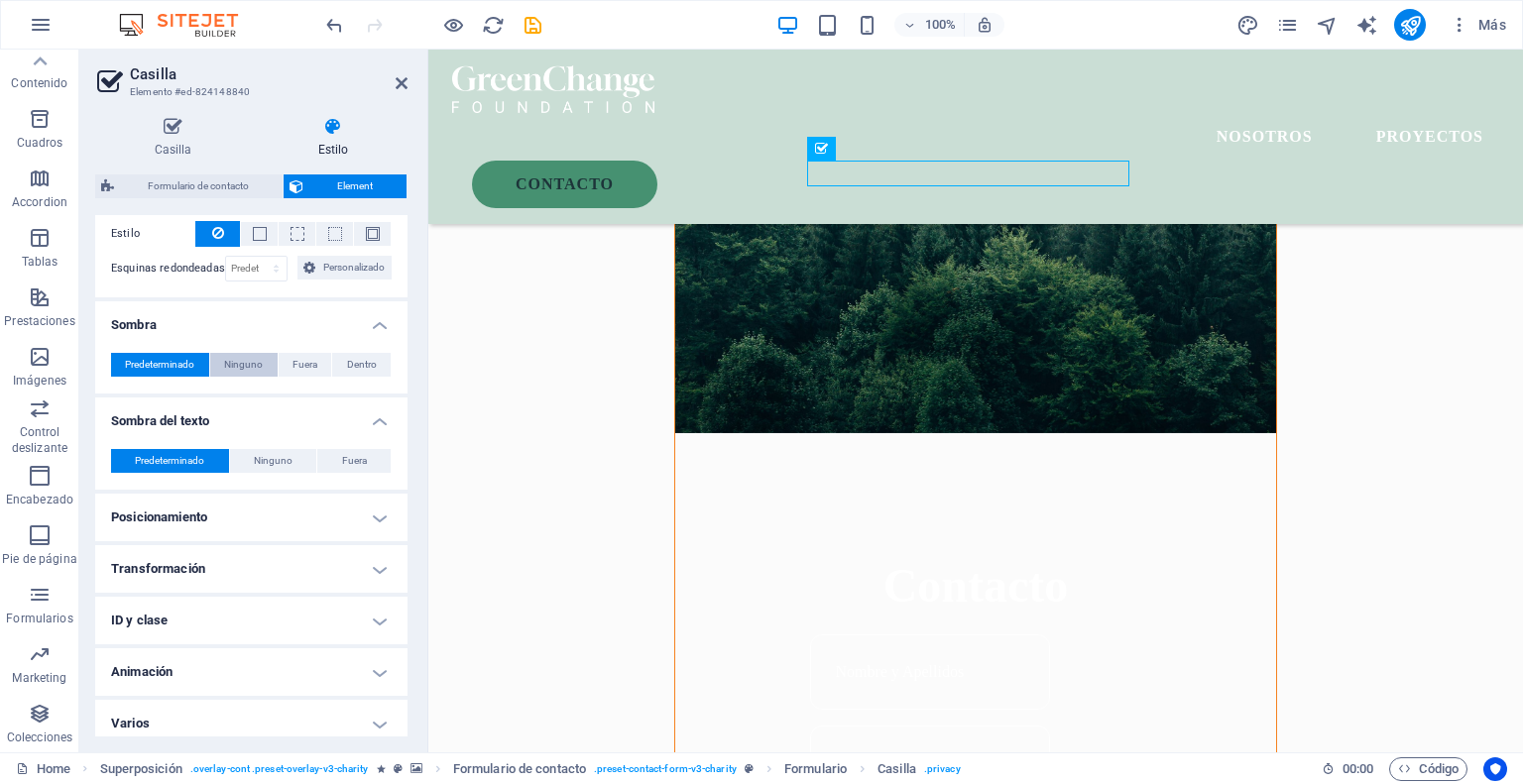 scroll, scrollTop: 579, scrollLeft: 0, axis: vertical 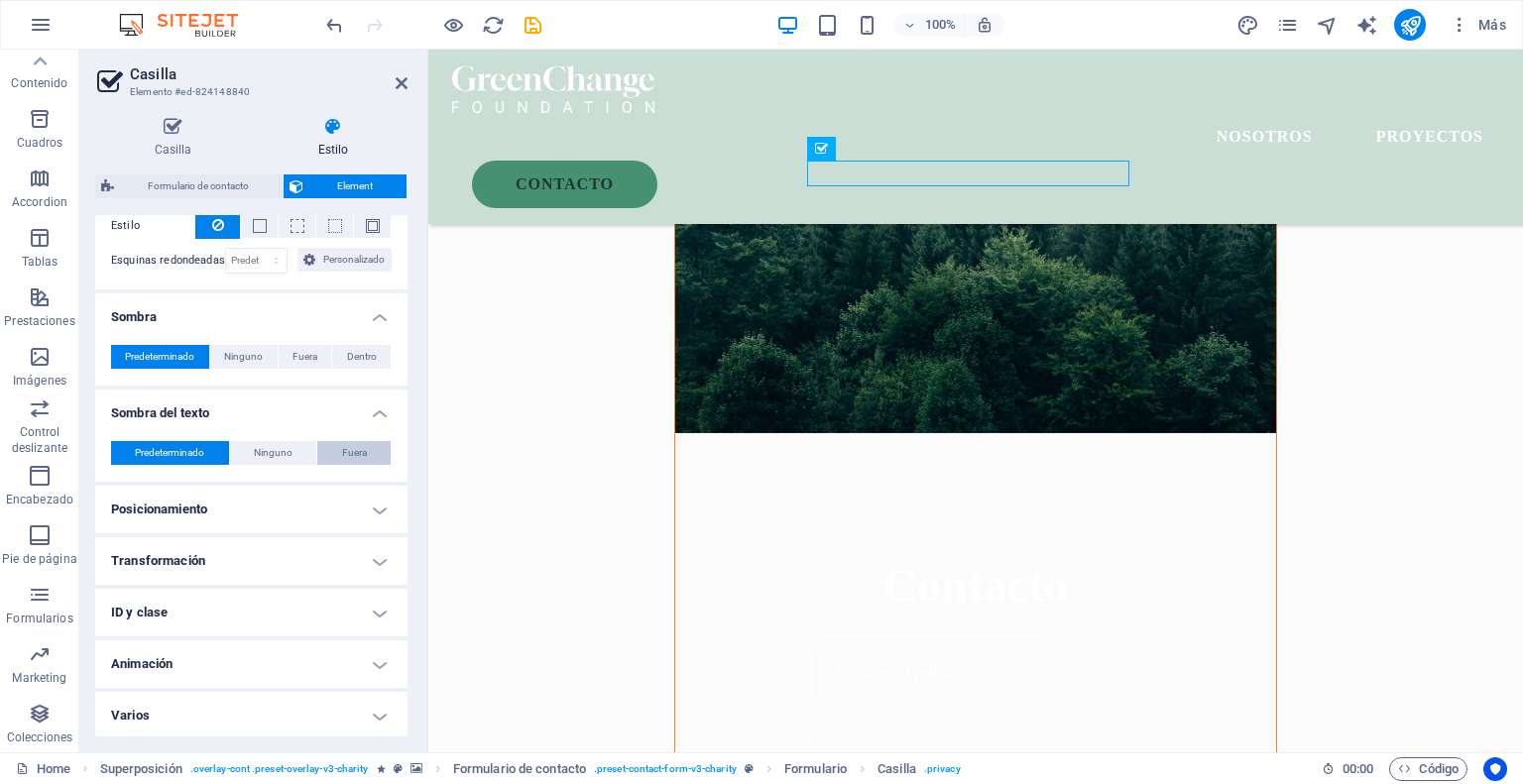 click on "Fuera" at bounding box center [354, 453] 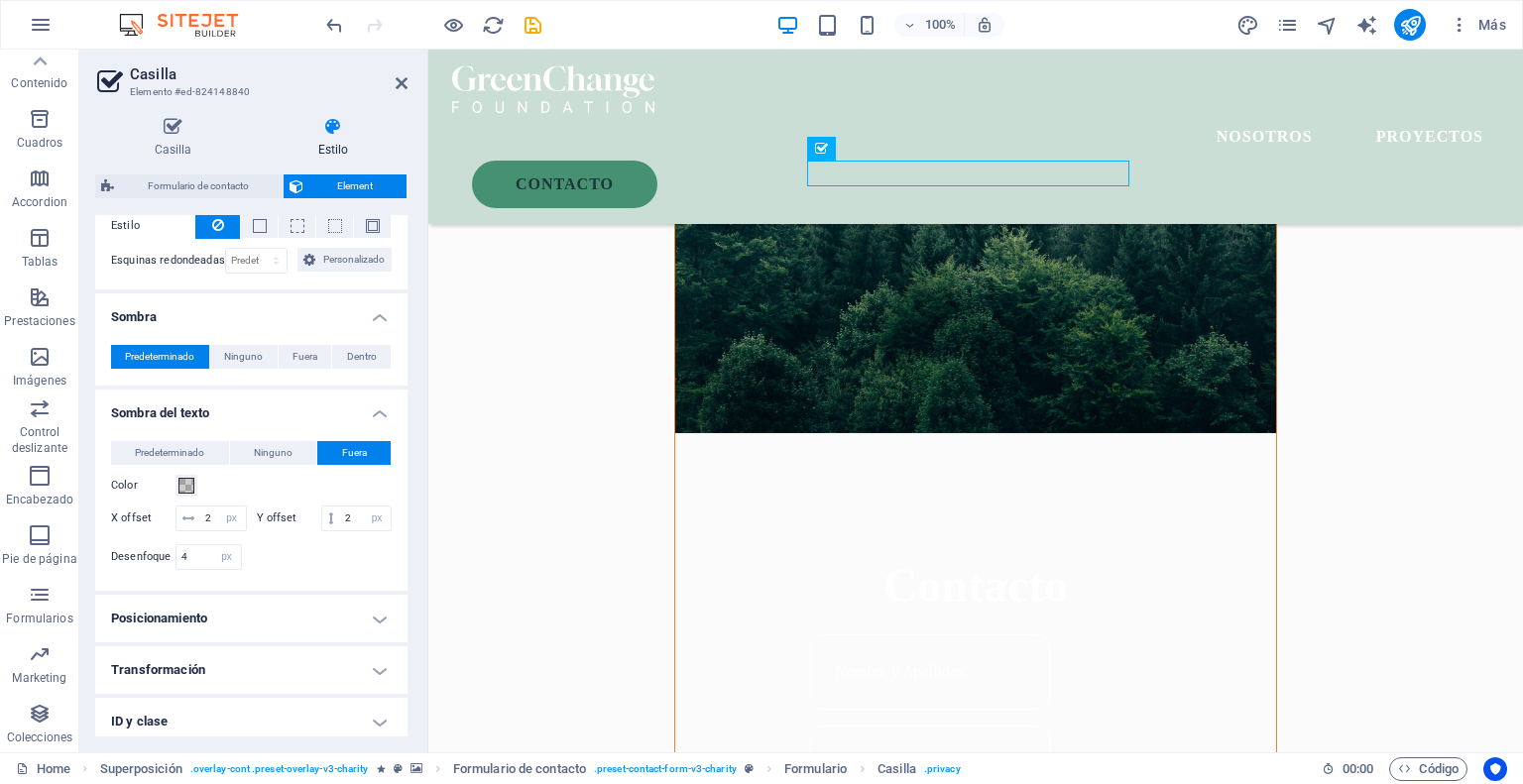 type on "2" 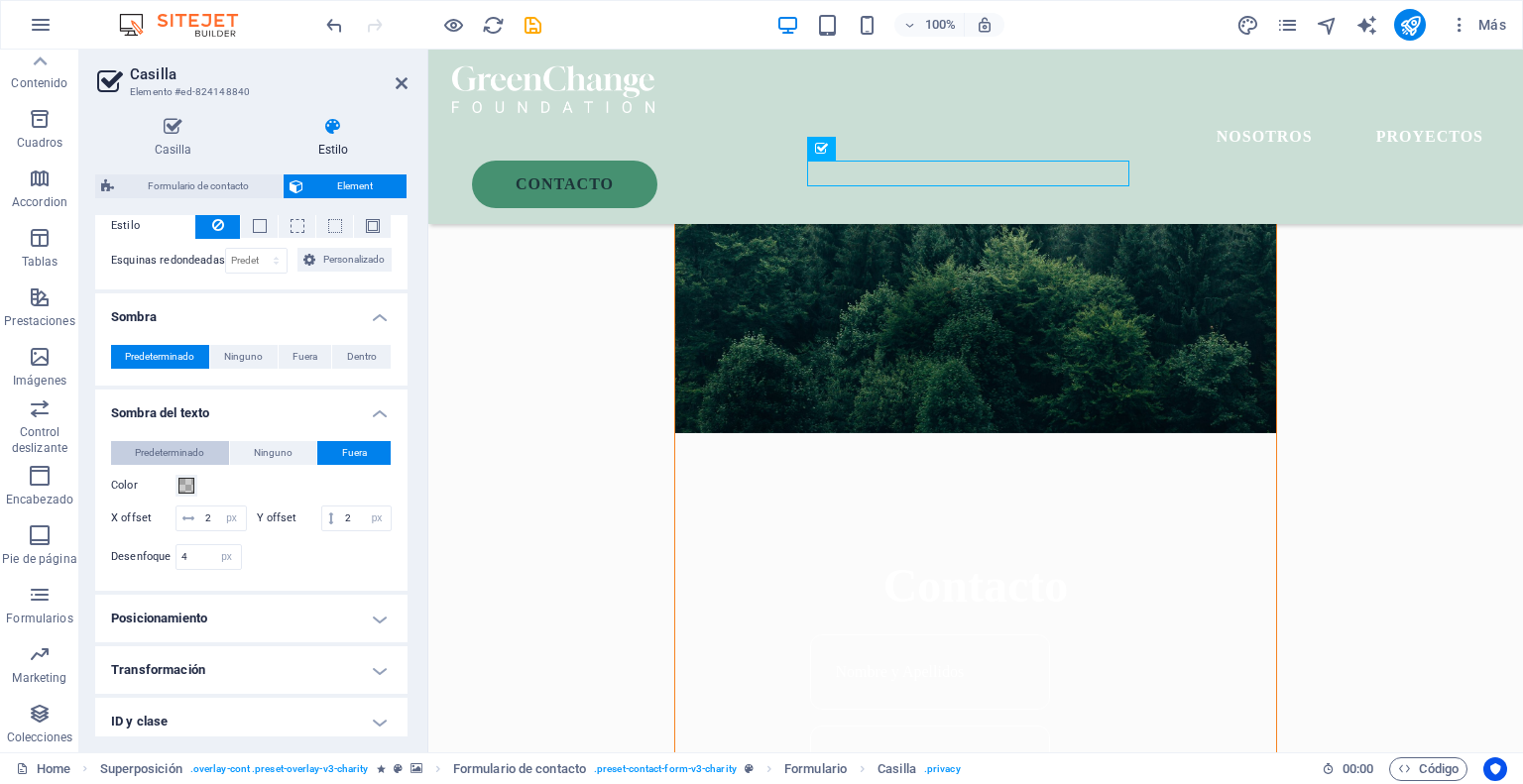click on "Predeterminado" at bounding box center (170, 453) 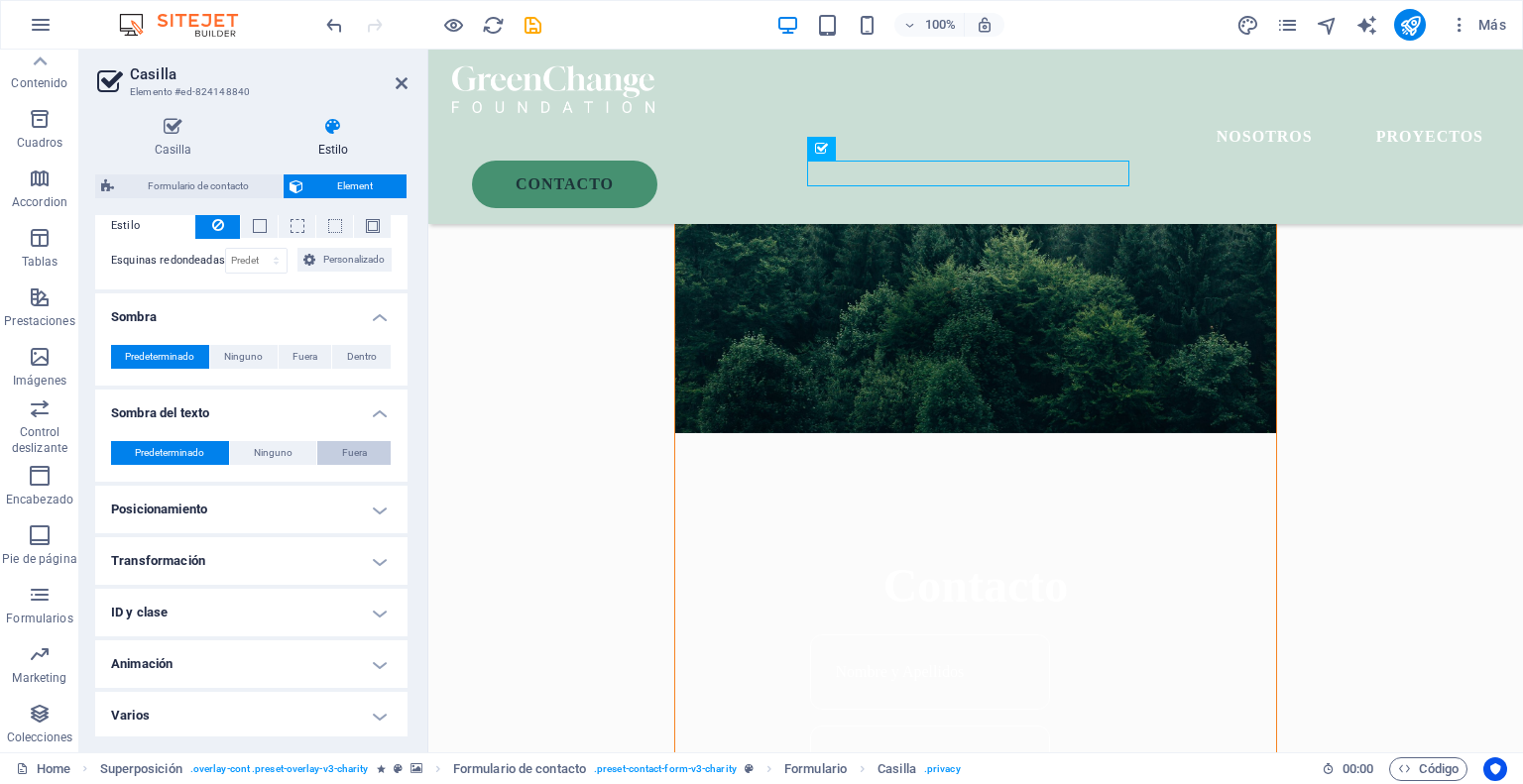 click on "Fuera" at bounding box center (354, 453) 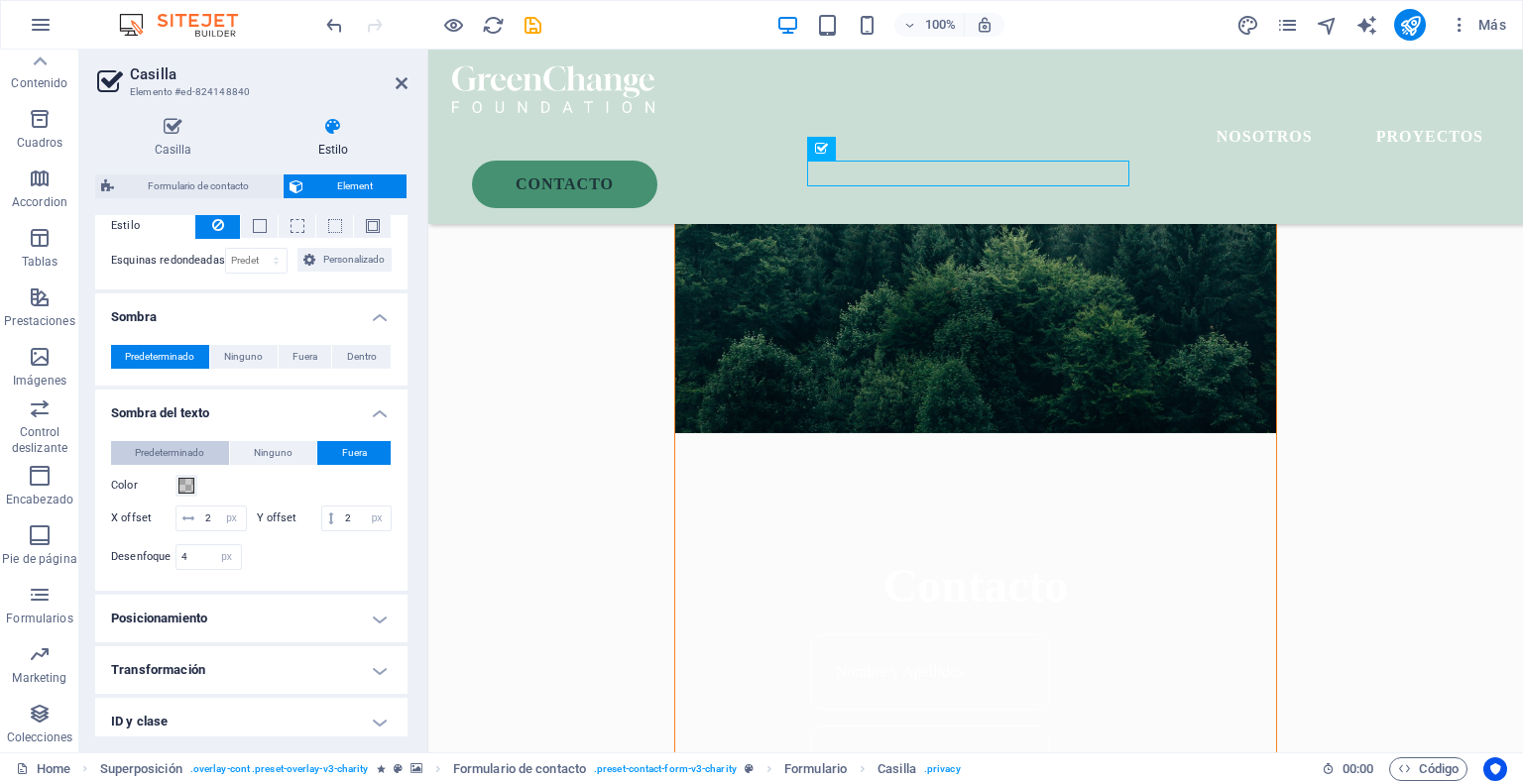 click on "Predeterminado" at bounding box center (170, 453) 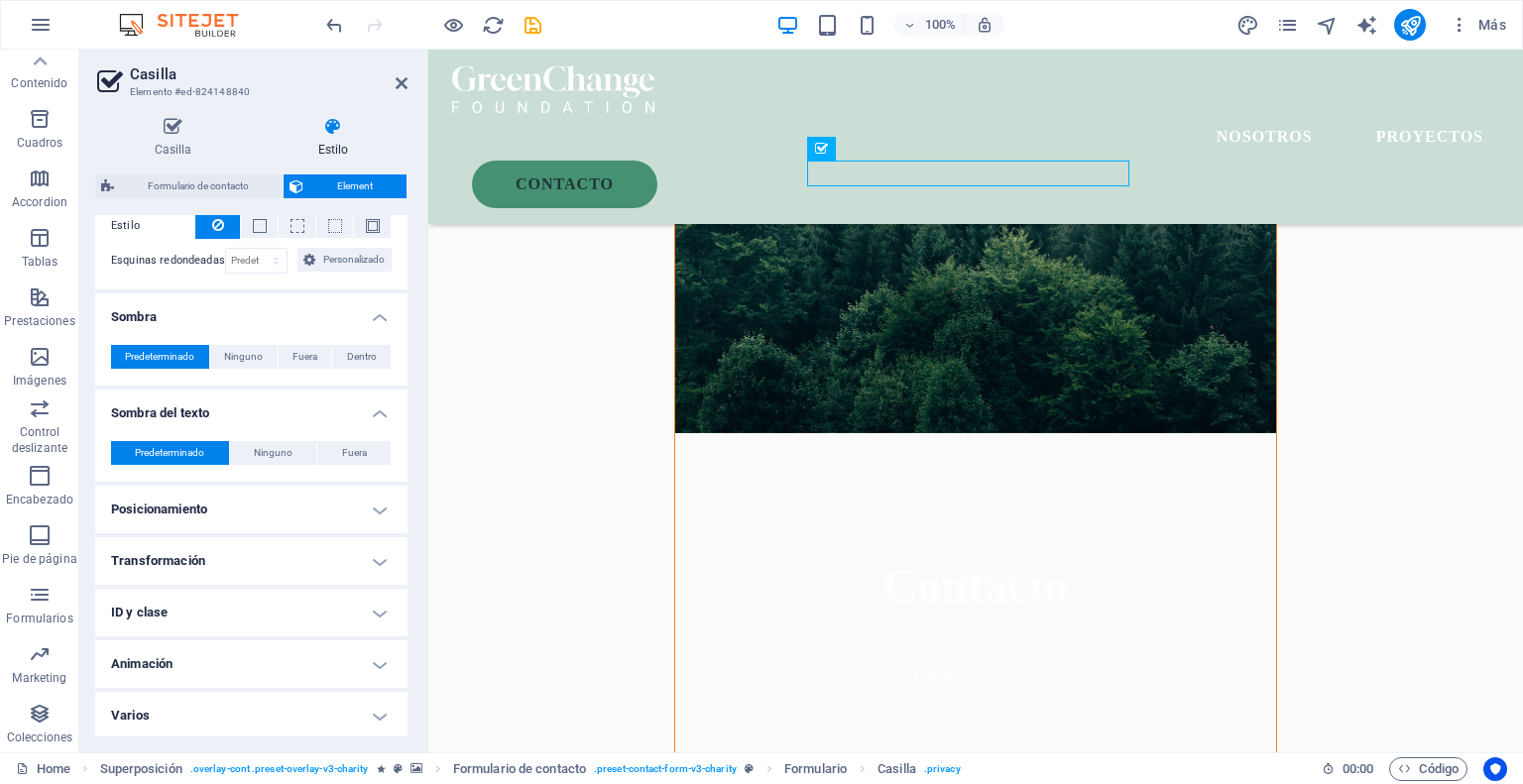click on "Posicionamiento" at bounding box center (251, 509) 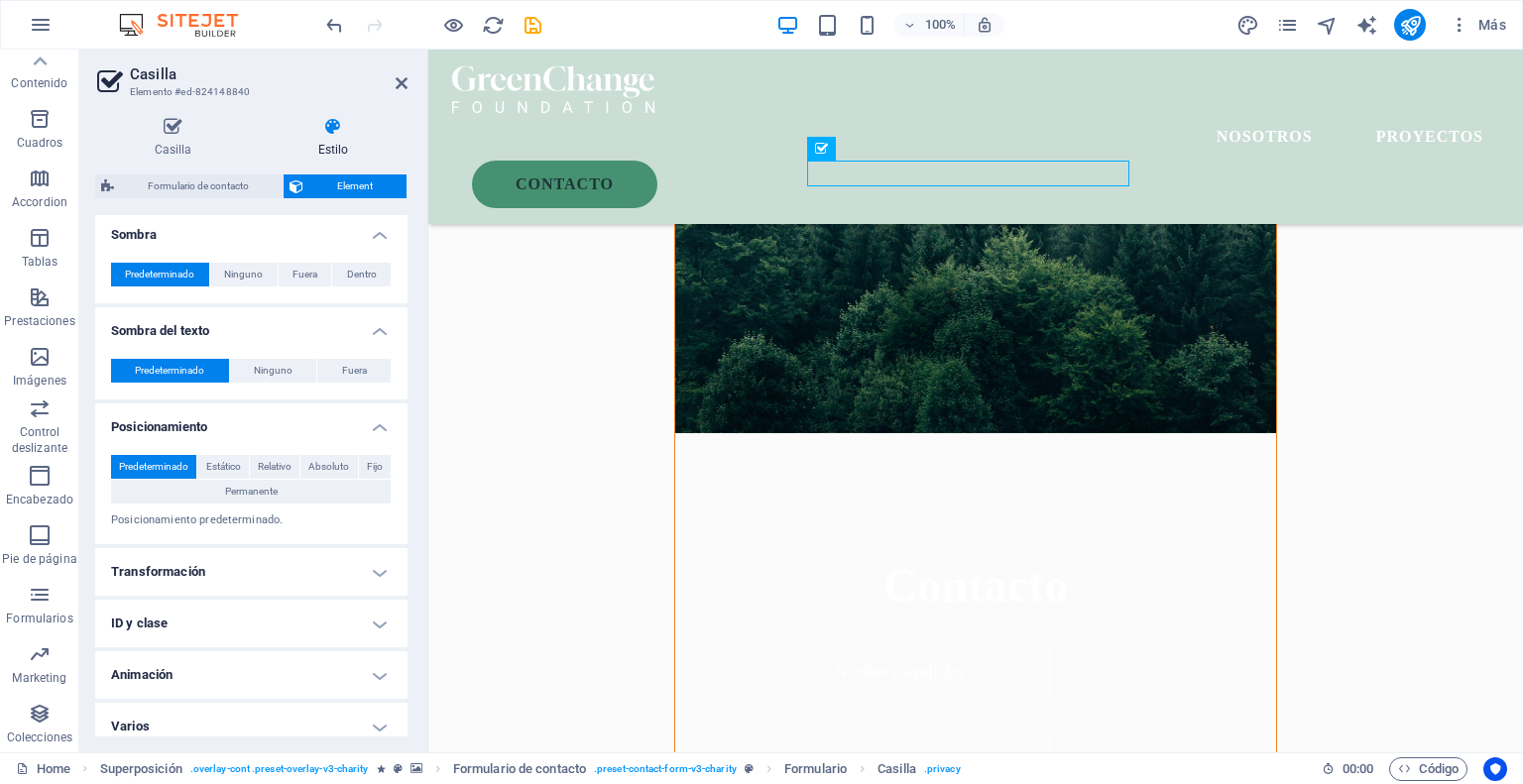 scroll, scrollTop: 672, scrollLeft: 0, axis: vertical 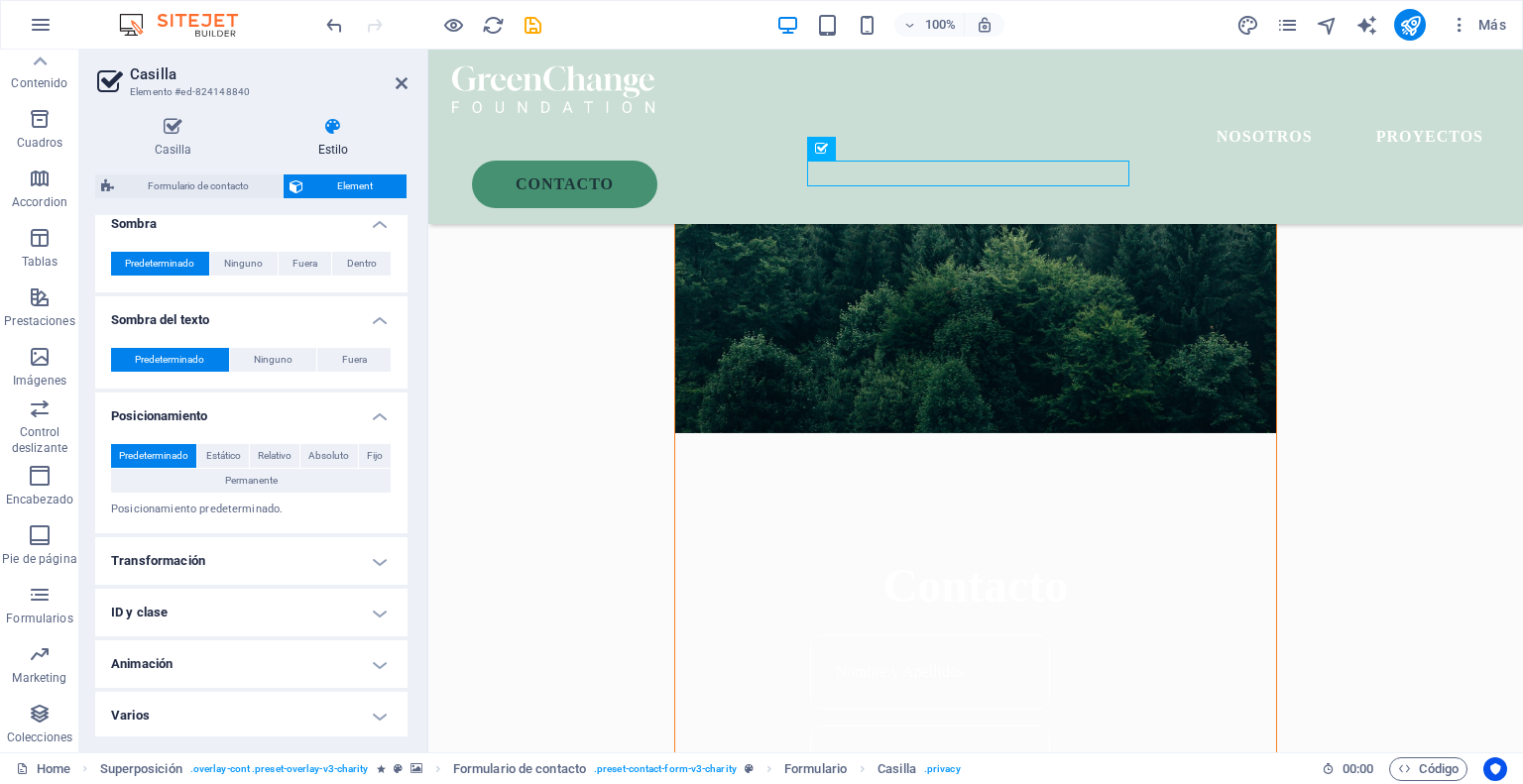 click on "Transformación" at bounding box center [251, 561] 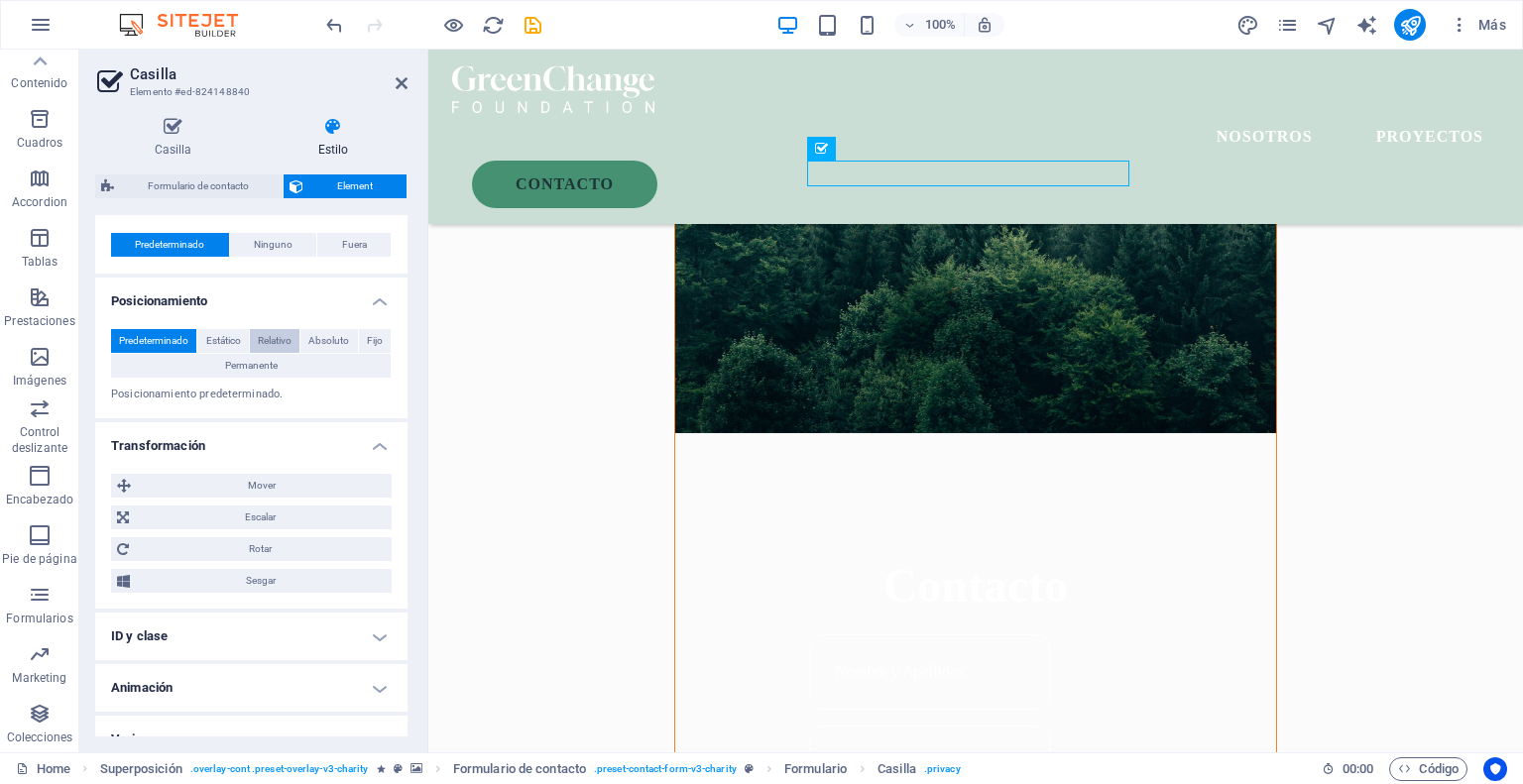 scroll, scrollTop: 811, scrollLeft: 0, axis: vertical 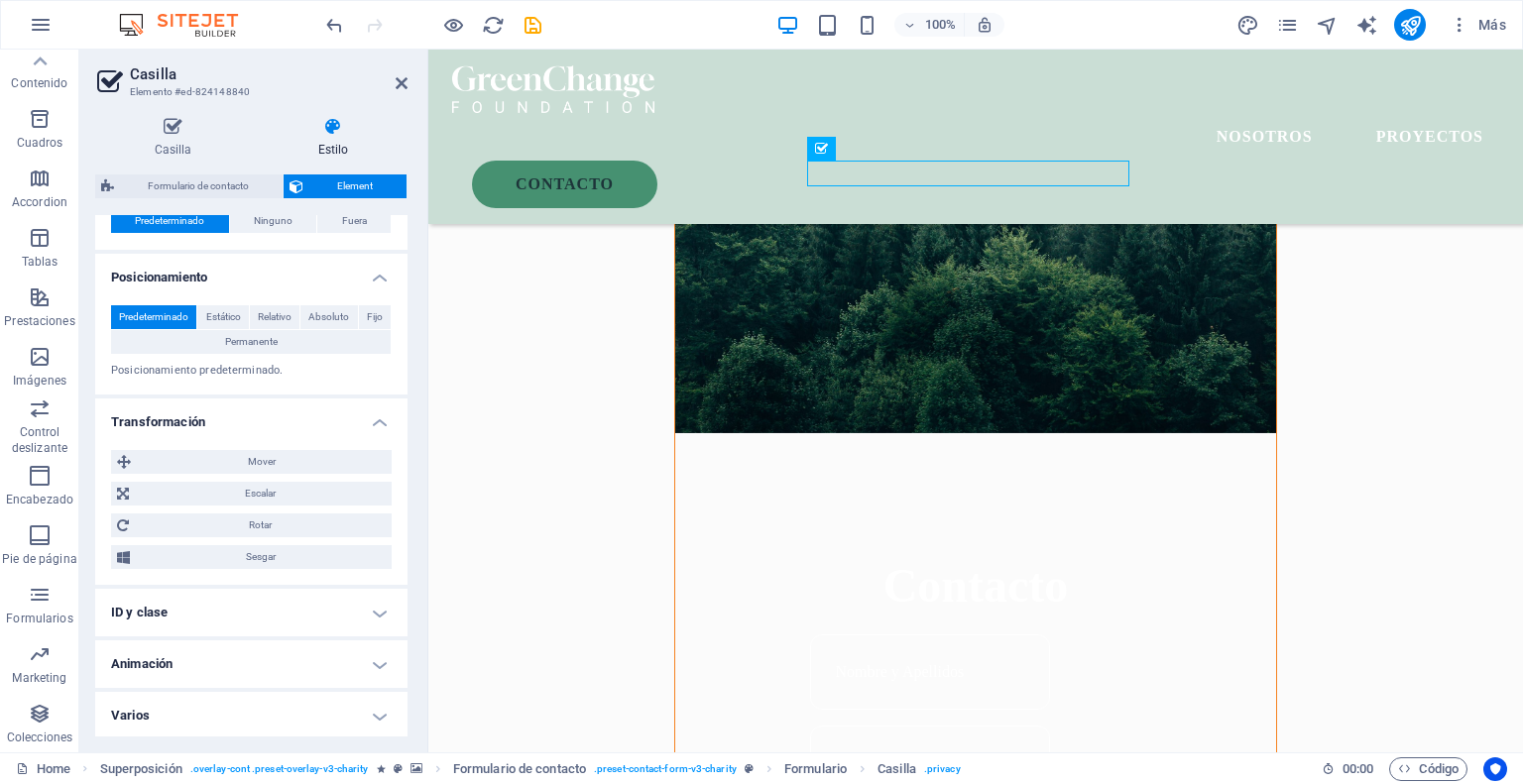 click on "ID y clase" at bounding box center (251, 613) 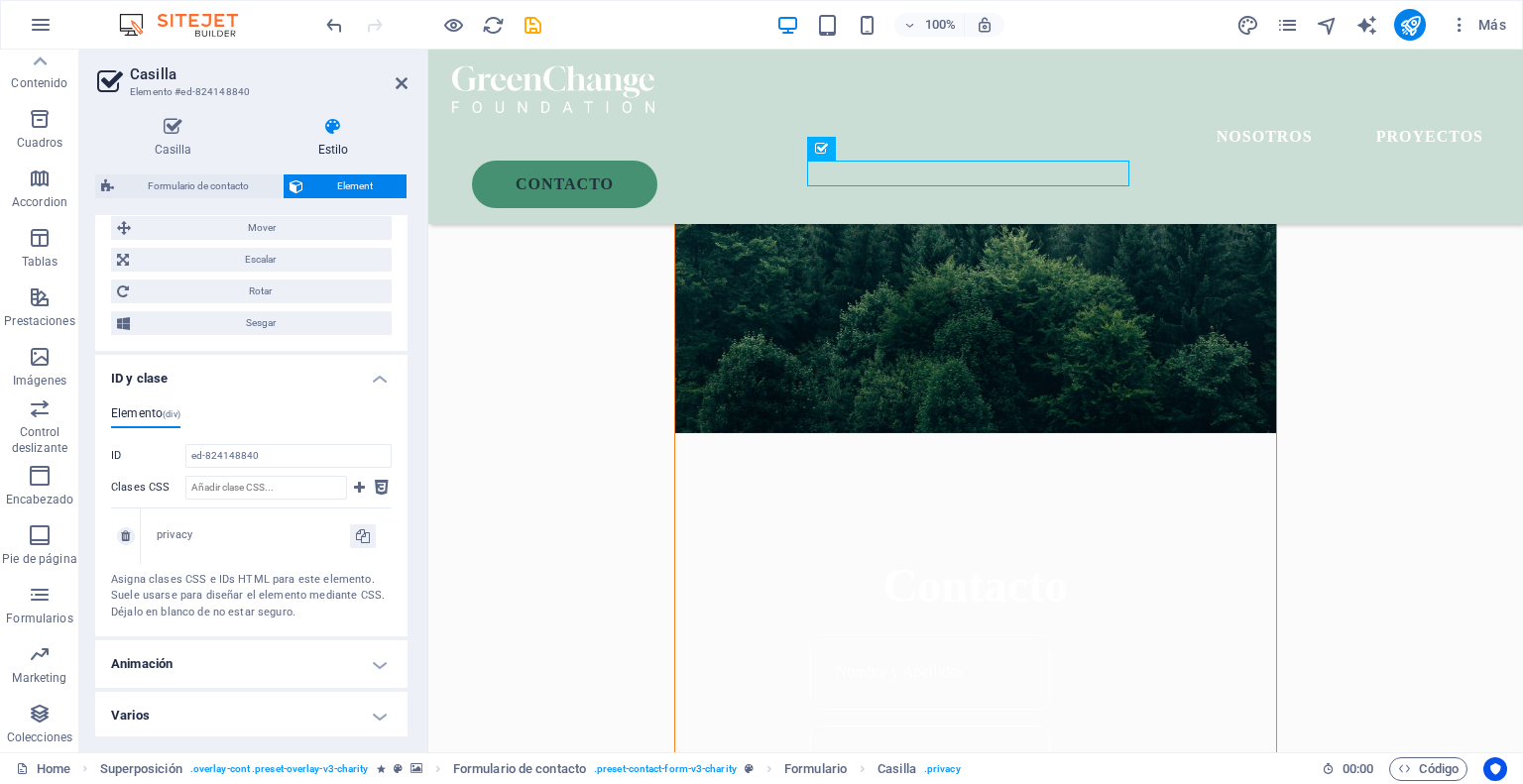scroll, scrollTop: 1045, scrollLeft: 0, axis: vertical 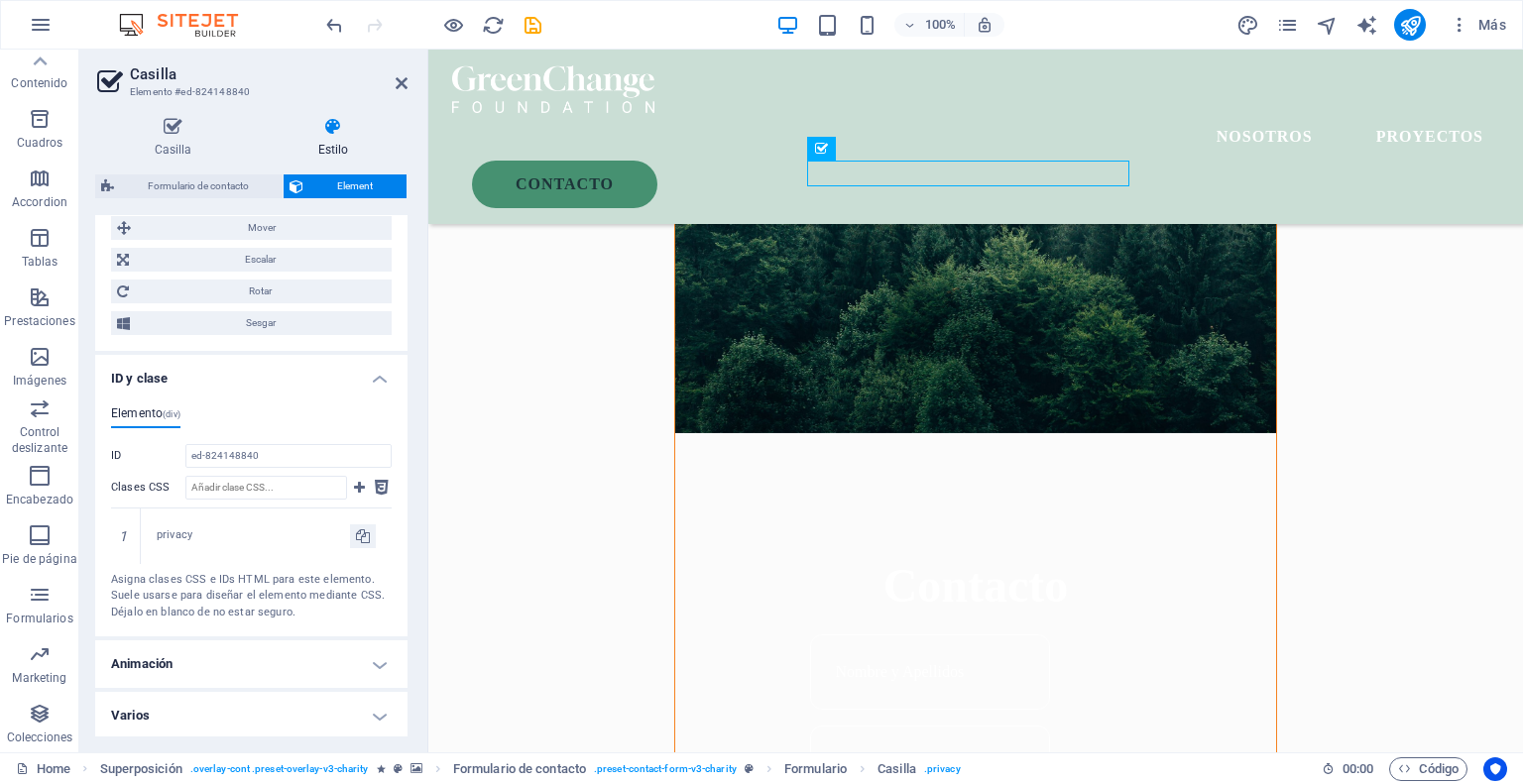 click on "Animación" at bounding box center (251, 664) 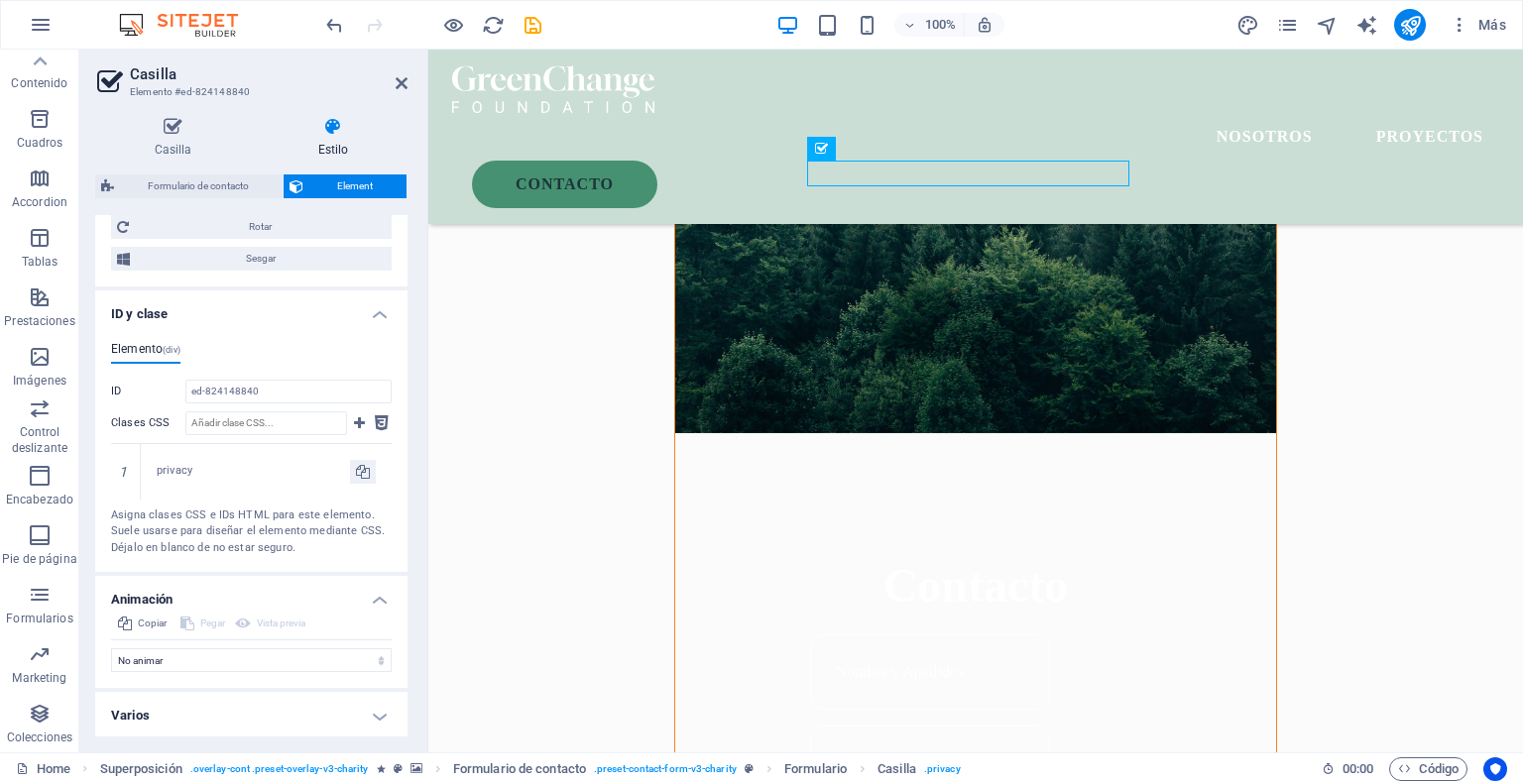 click on "Varios" at bounding box center (251, 716) 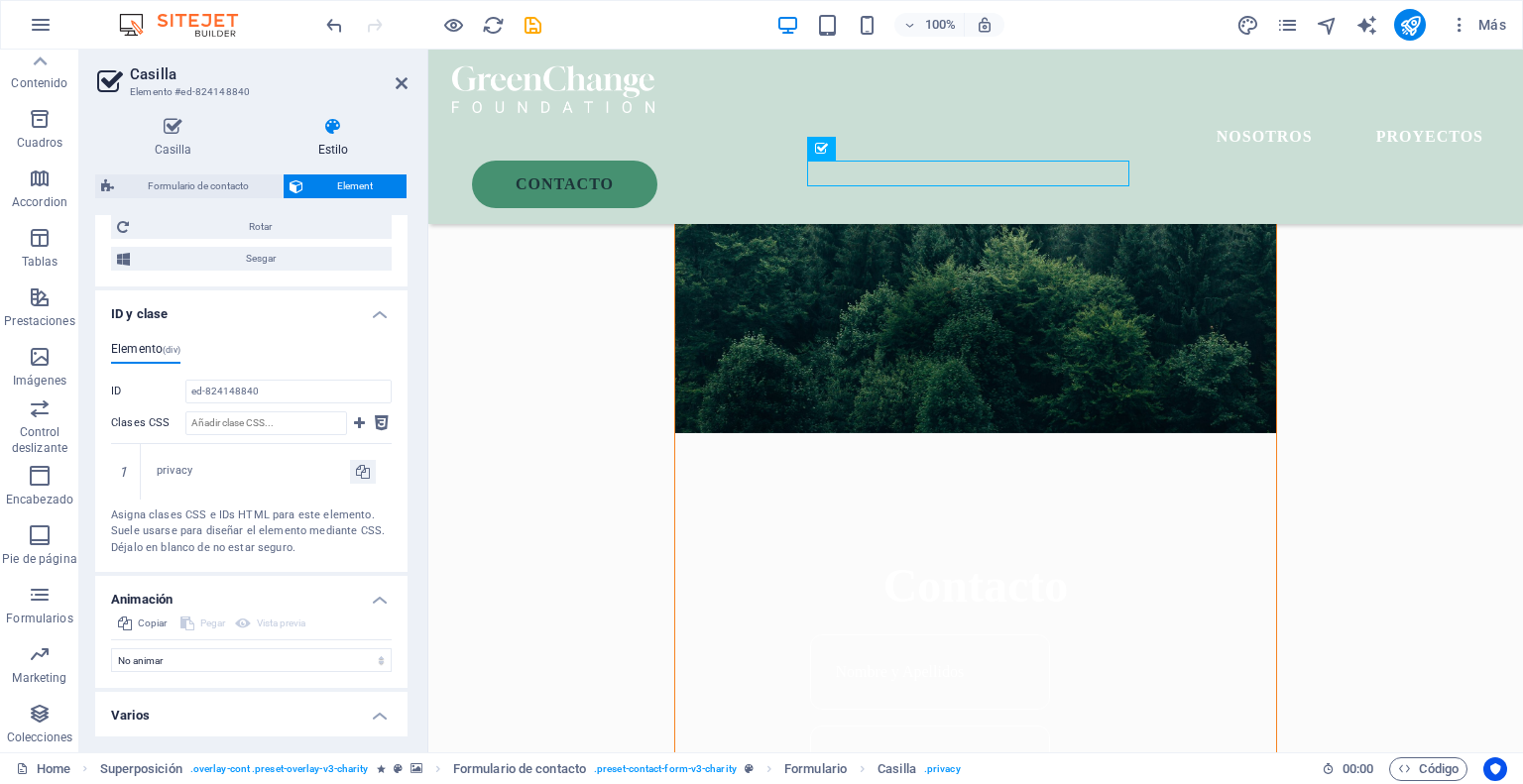 scroll, scrollTop: 1231, scrollLeft: 0, axis: vertical 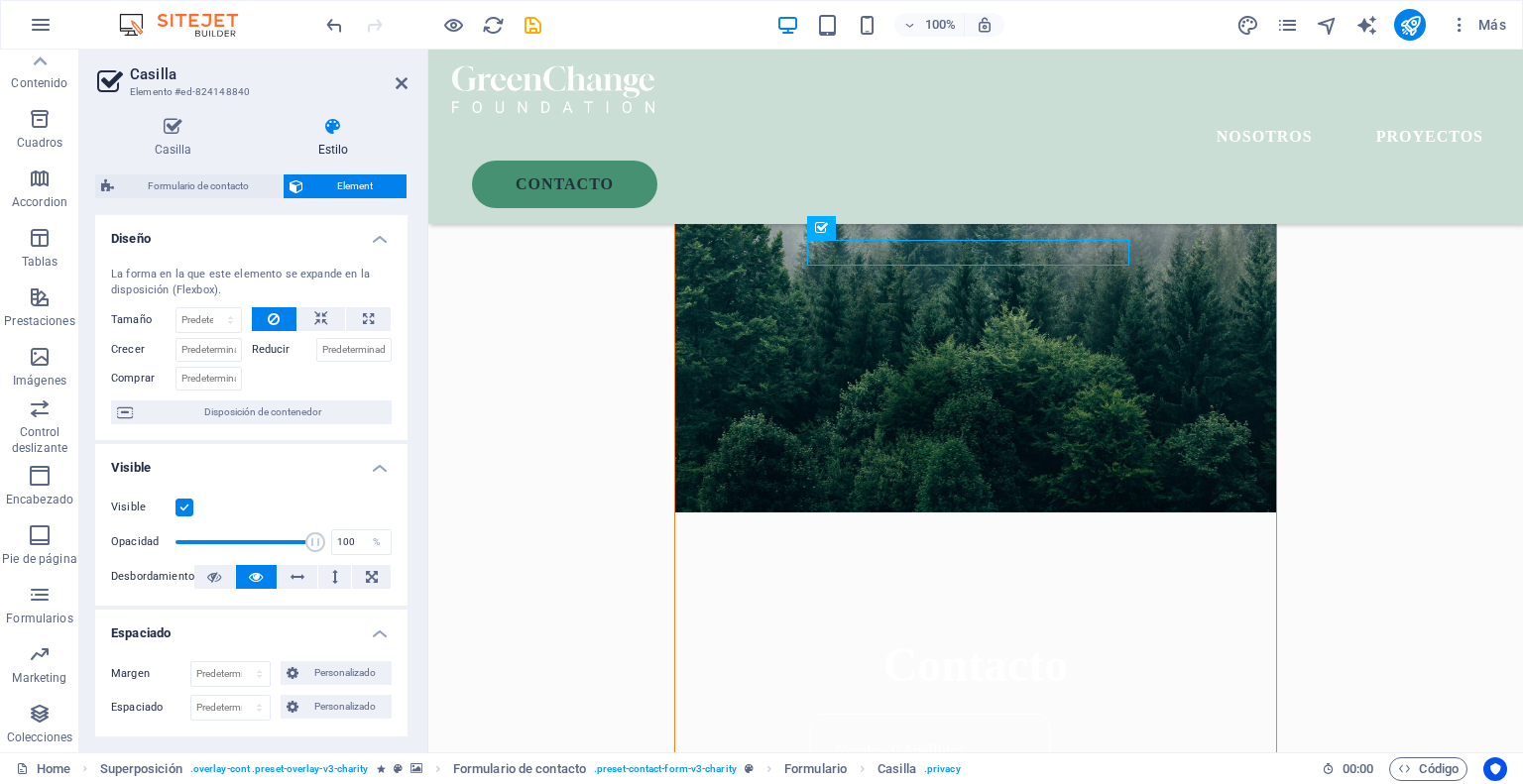 click on "Estilo" at bounding box center (333, 138) 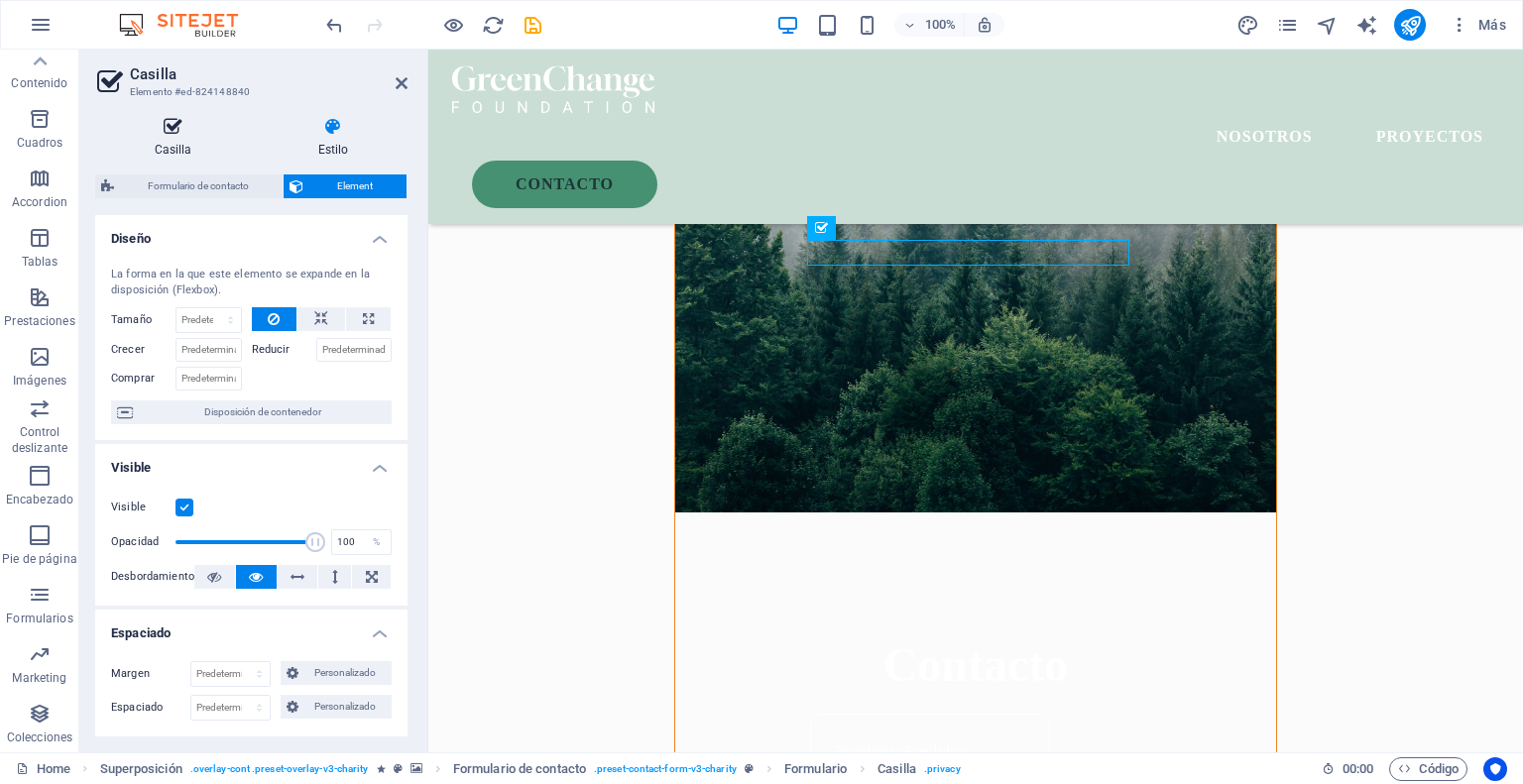 click on "Casilla" at bounding box center (176, 138) 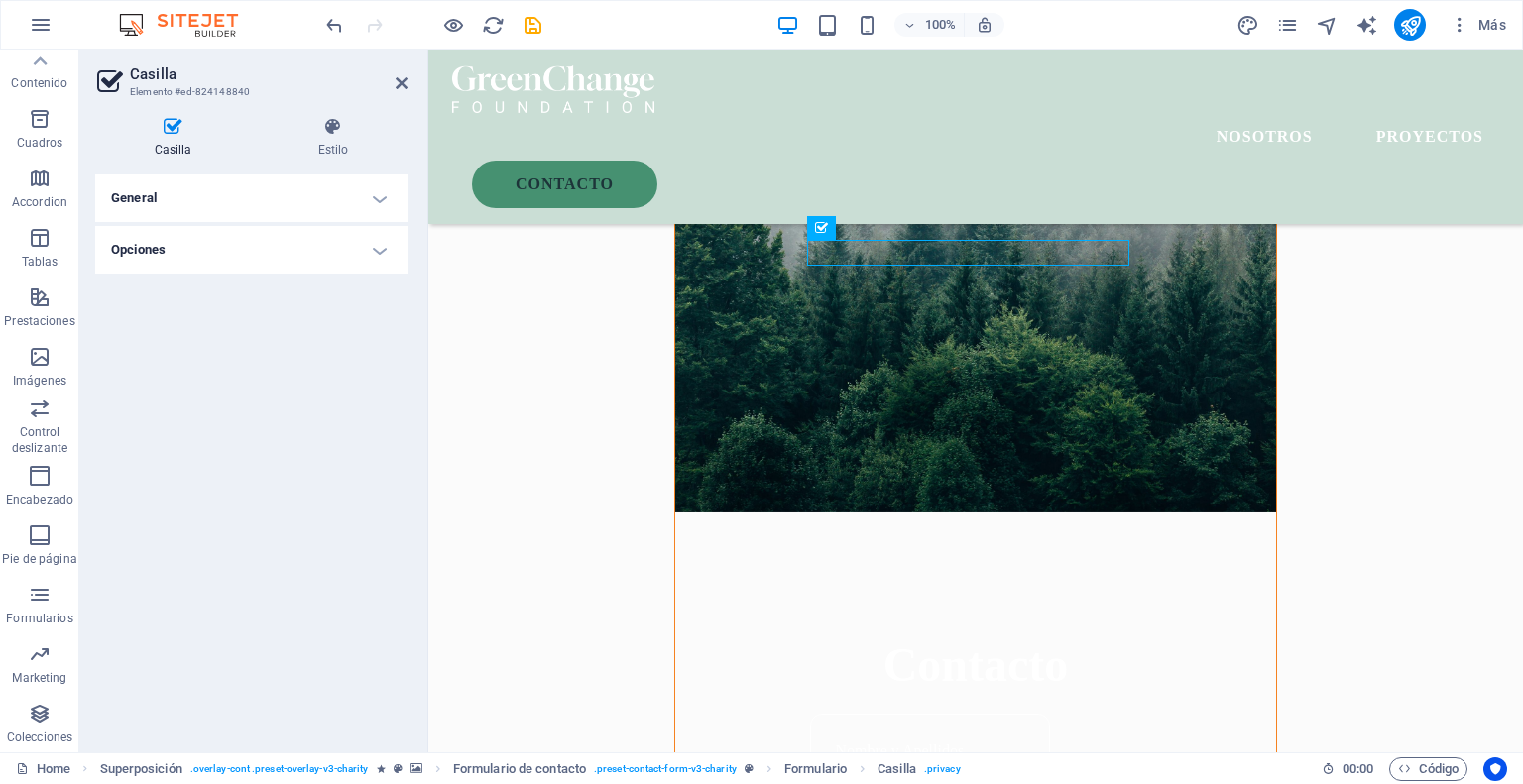 click on "Opciones" at bounding box center (251, 250) 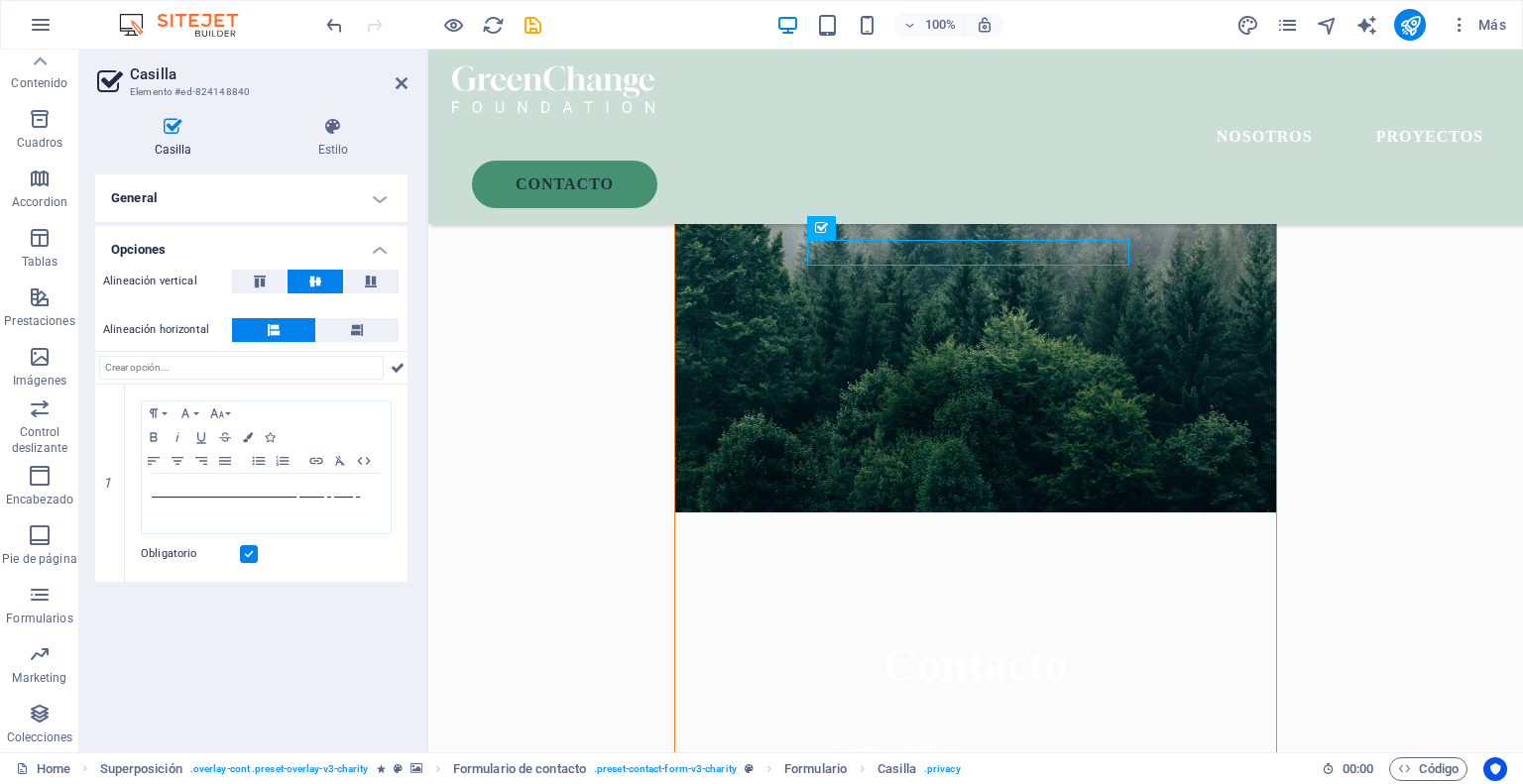 click on "General" at bounding box center (251, 198) 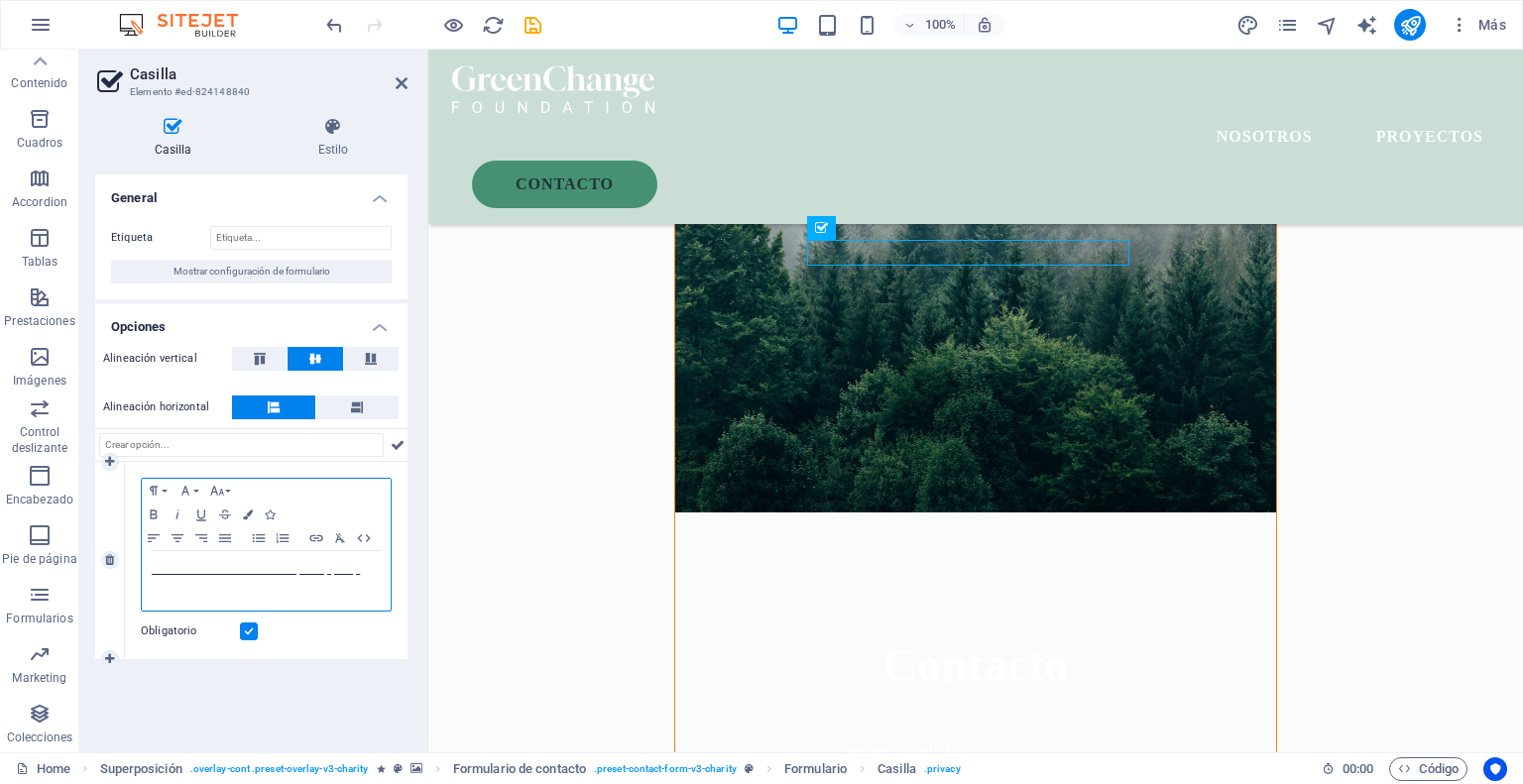 click on "I have read and understand the privacy policy." at bounding box center (266, 581) 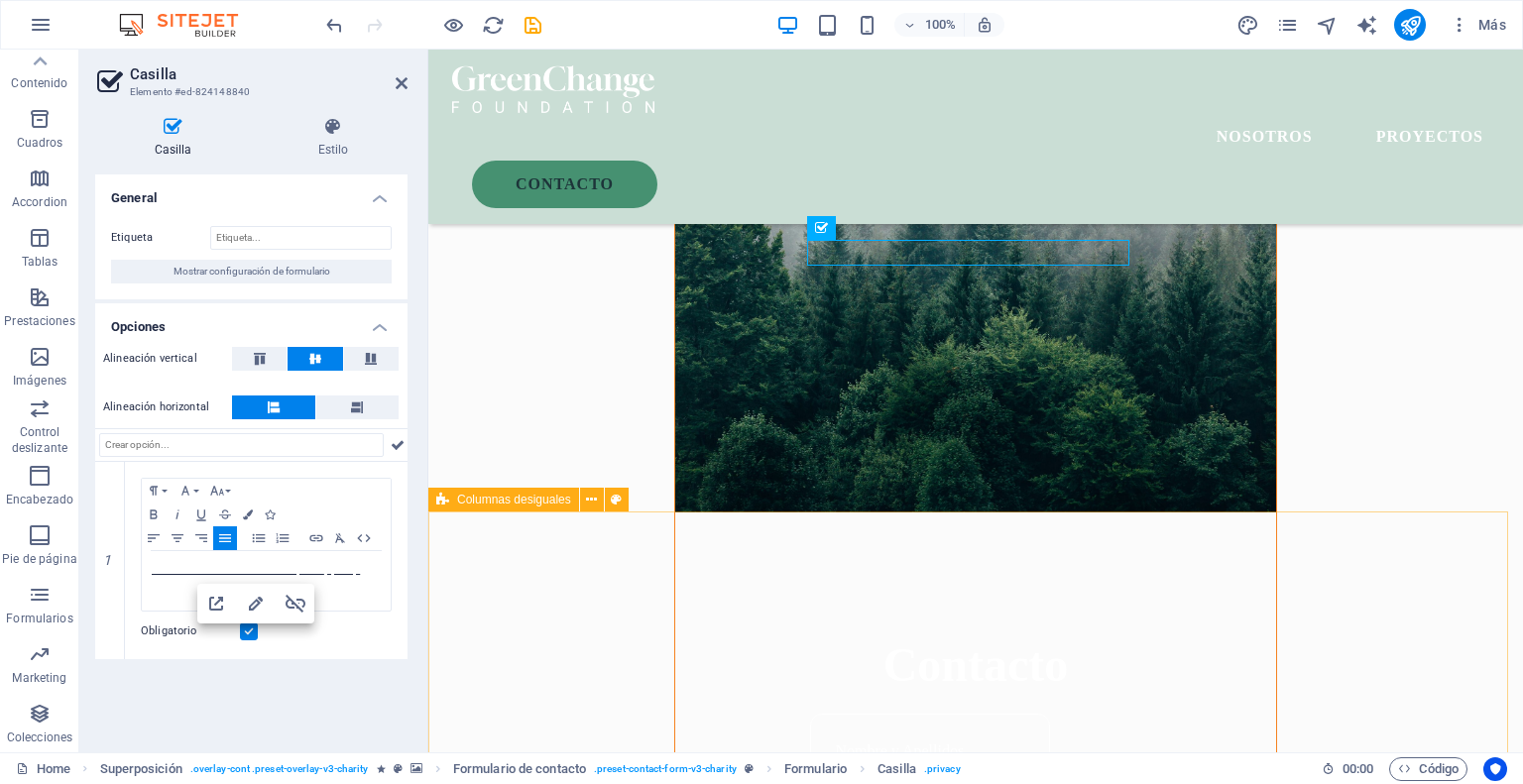click on "ABOUT US Help for the Earth is the help for all of us Lorem ipsum dolor sit amet consectetur. Bibendum adipiscing morbi orci nibh eget posuere arcu volutpat nulla. Tortor cras suscipit augue sodales risus auctor. Fusce nunc vitae non dui ornare tellus nibh purus lectus. Lorem ipsum dolor sit amet consectetur. Bibendum adipiscing morbi orci nibh eget posuere arcu volutpat nulla. Tortor cras suscipit augue sodales risus auctor. Fusce nunc vitae non dui ornare tellus nibh purus lectus. donate now" at bounding box center [976, 2239] 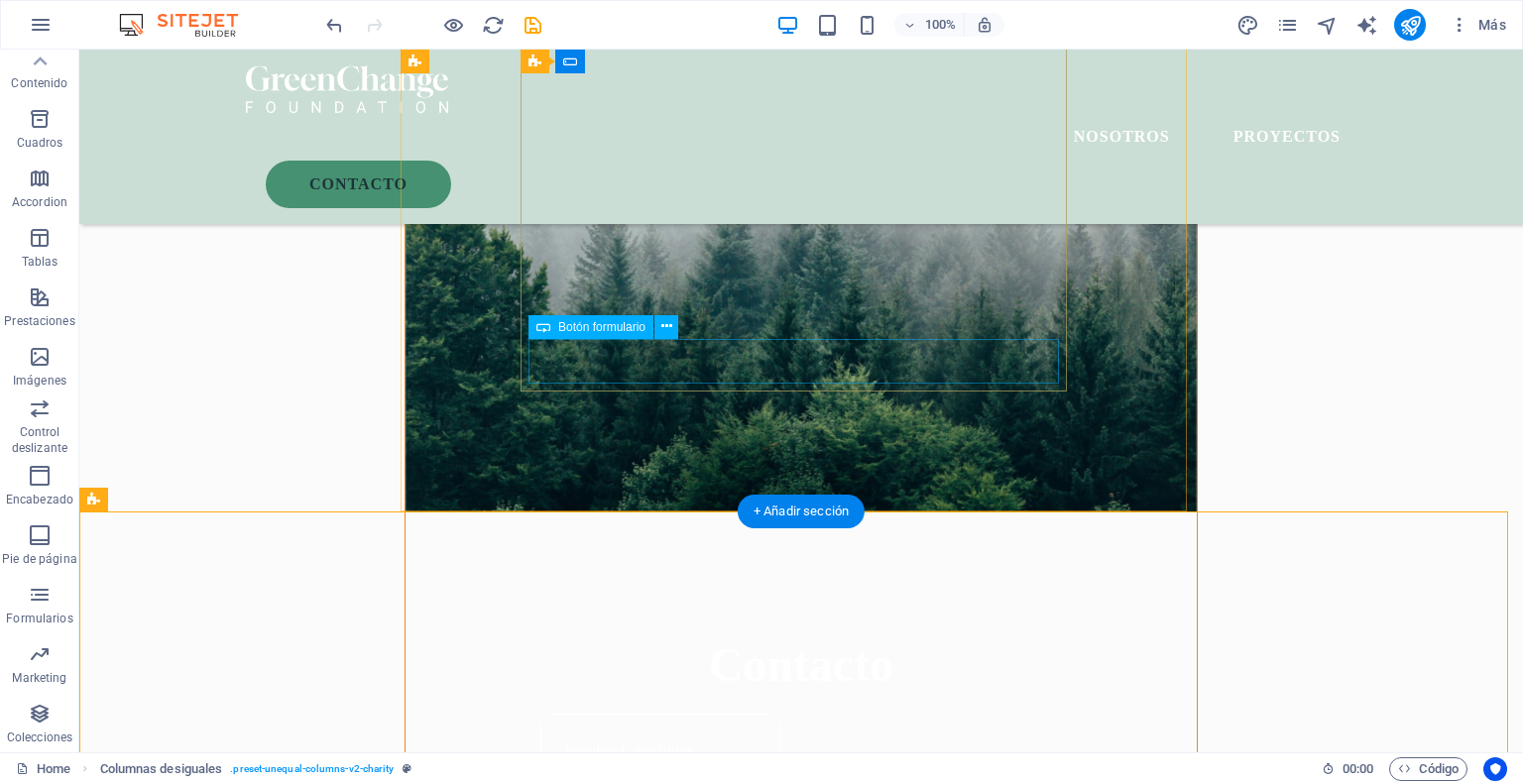 click on "Submit" at bounding box center (801, 1217) 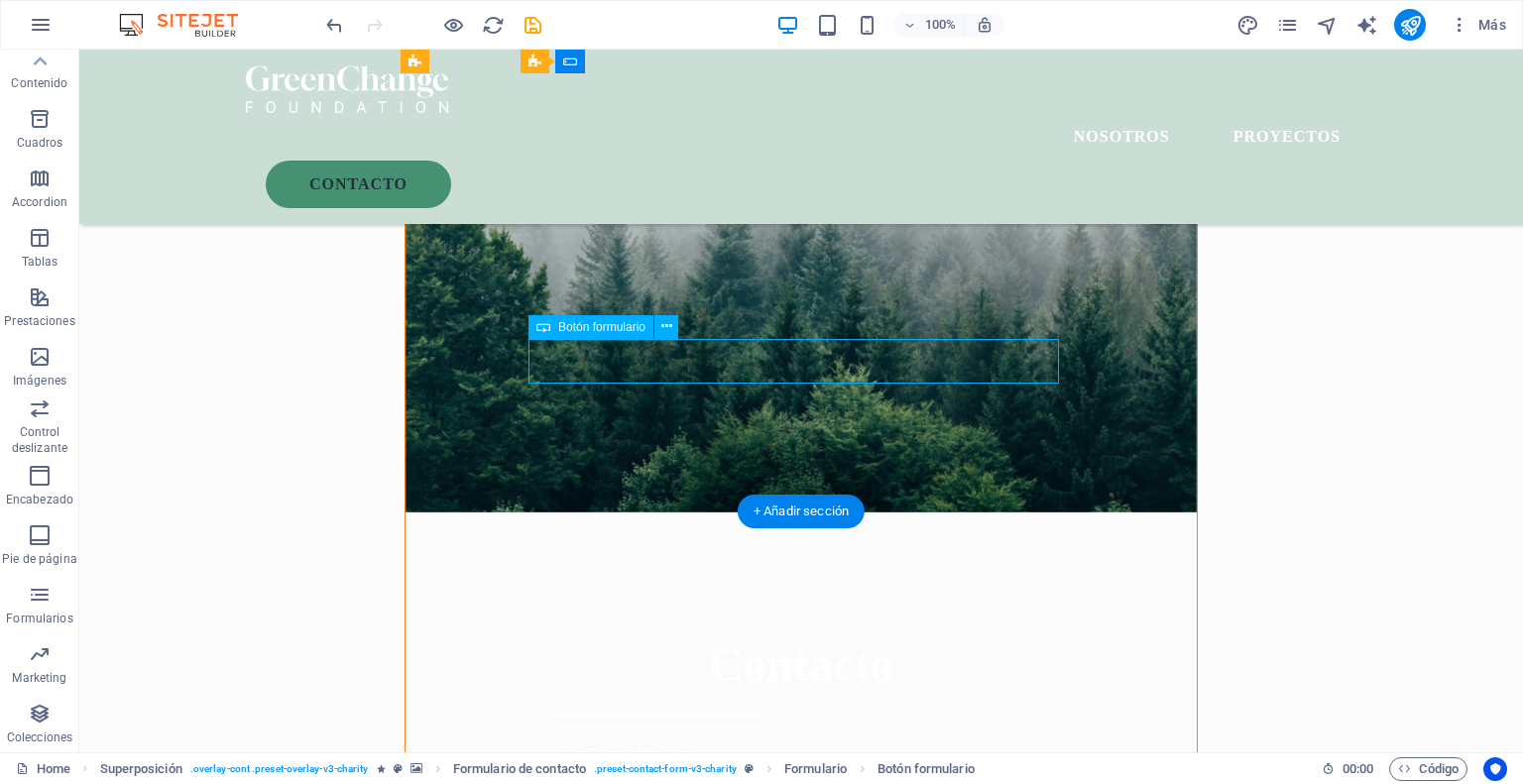 click on "Submit" at bounding box center (801, 1217) 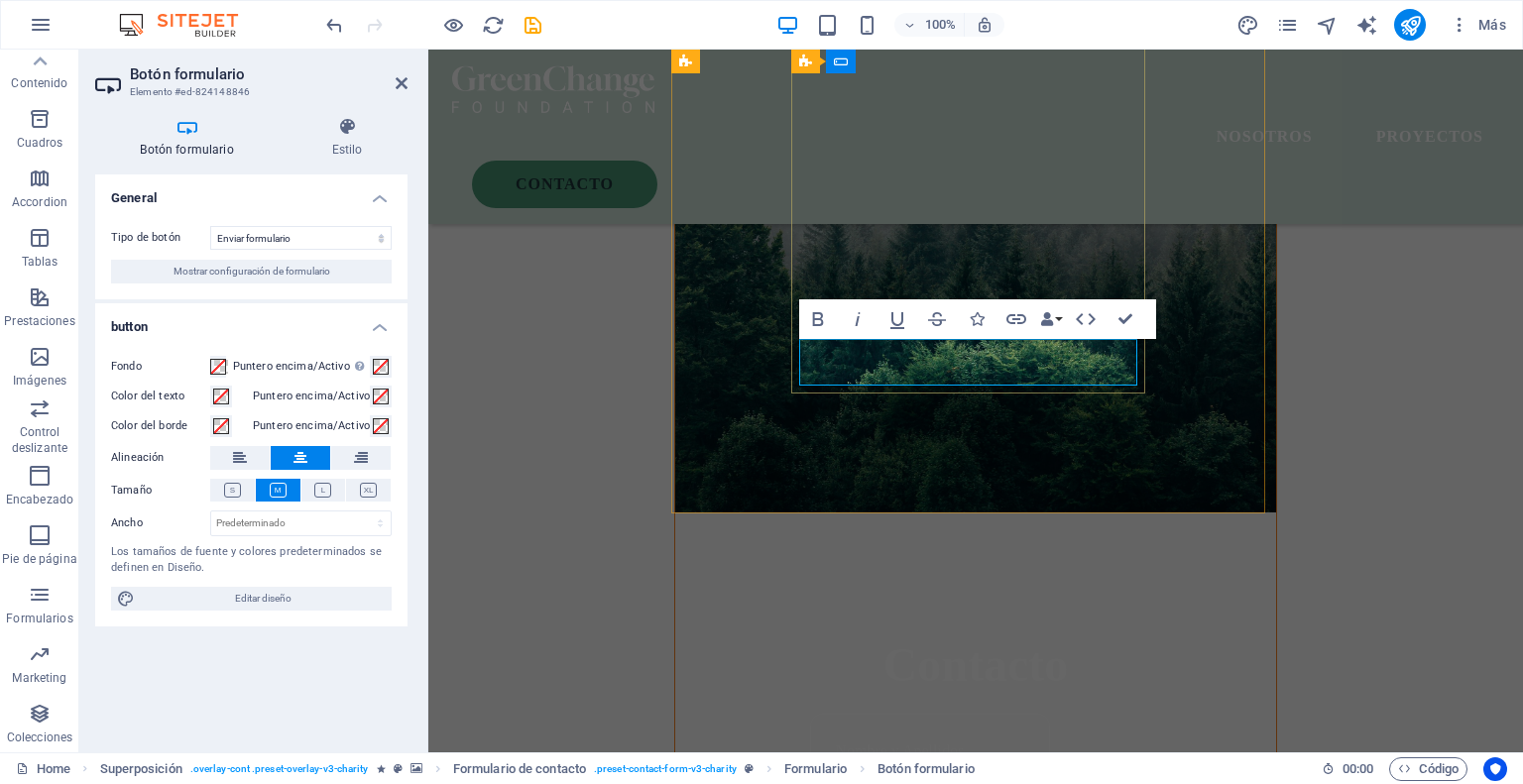type on "Submit" 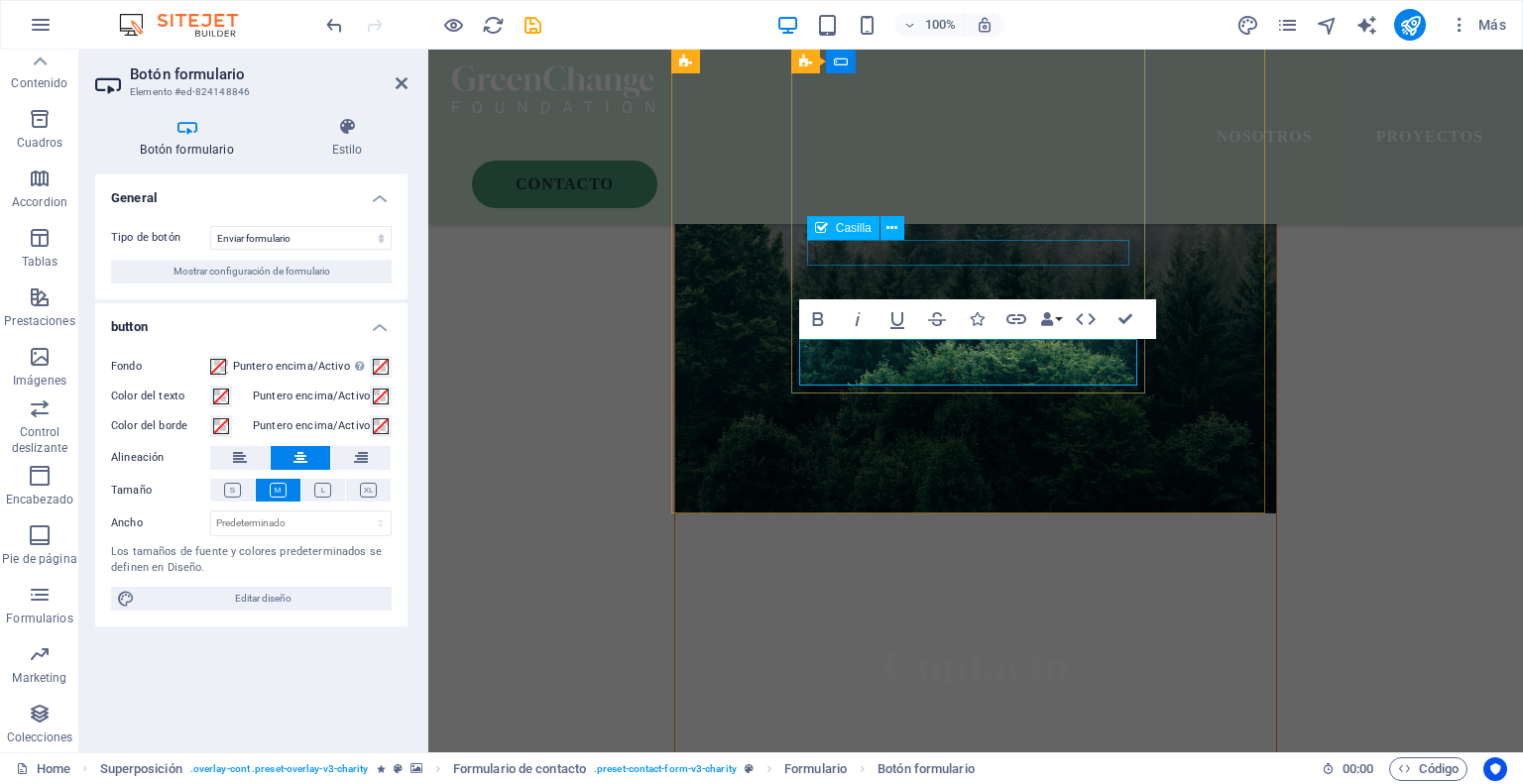 click on "I have read and understand the privacy policy." at bounding box center (975, 1095) 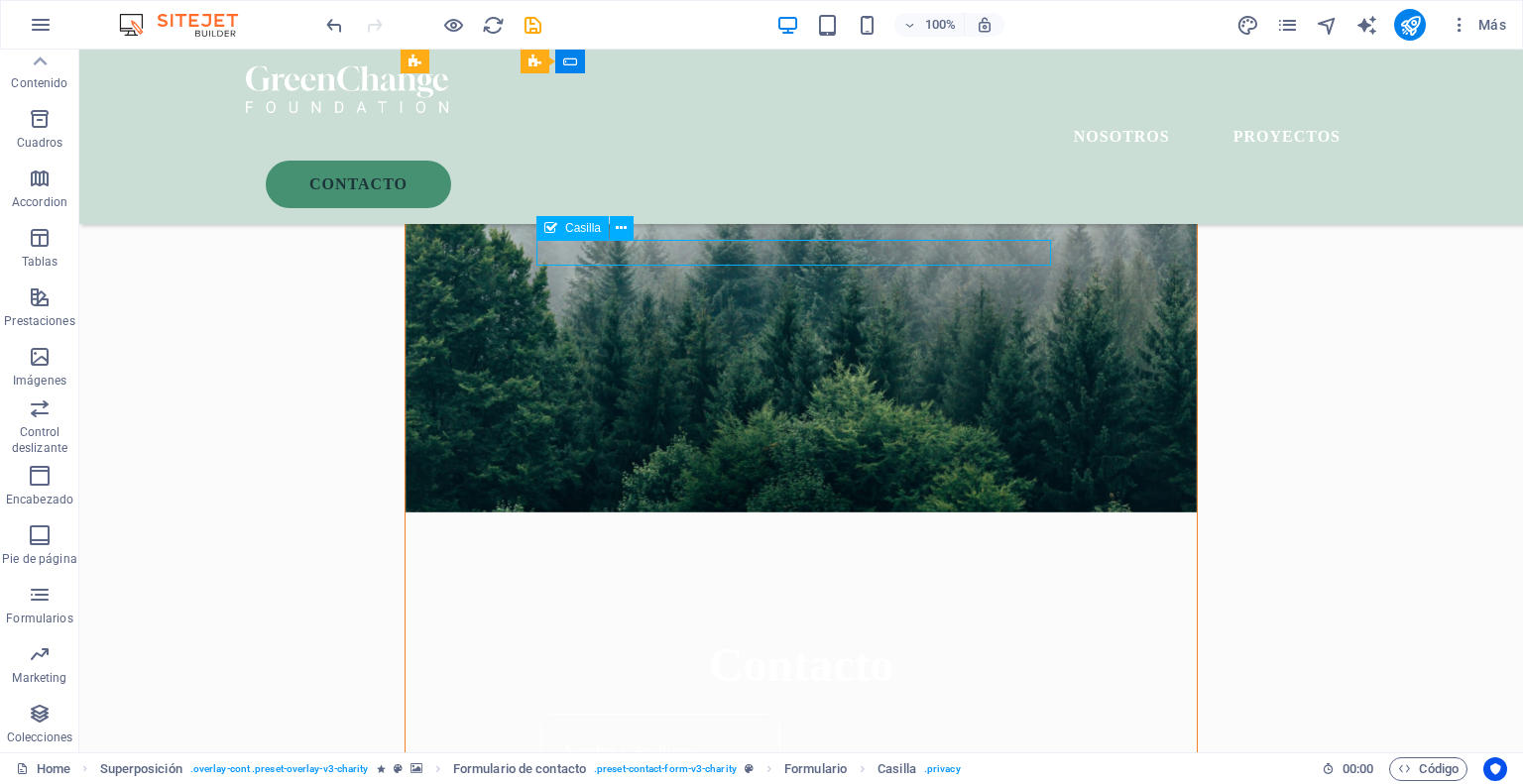 click on "I have read and understand the privacy policy." at bounding box center [801, 1082] 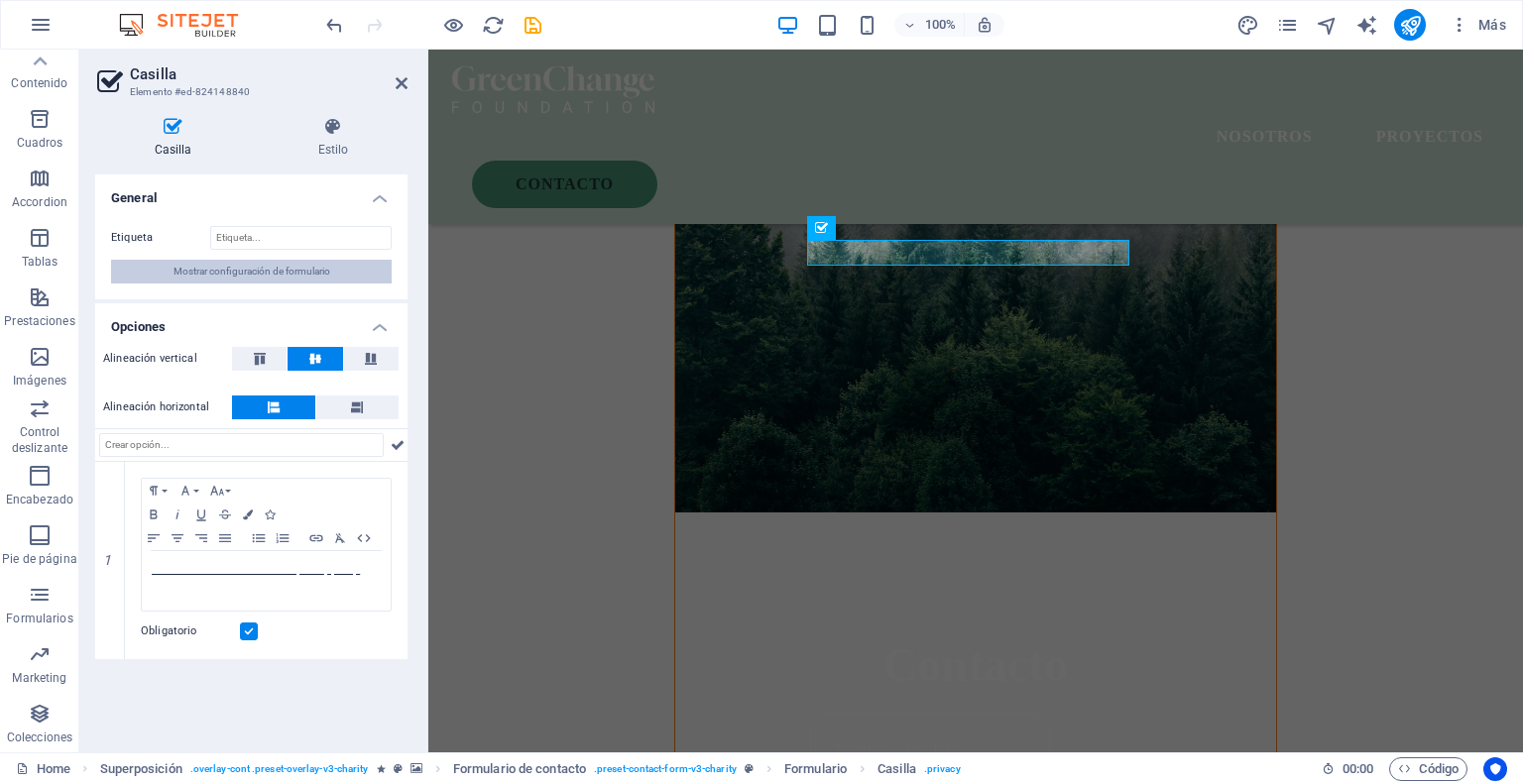 click on "Mostrar configuración de formulario" at bounding box center (252, 272) 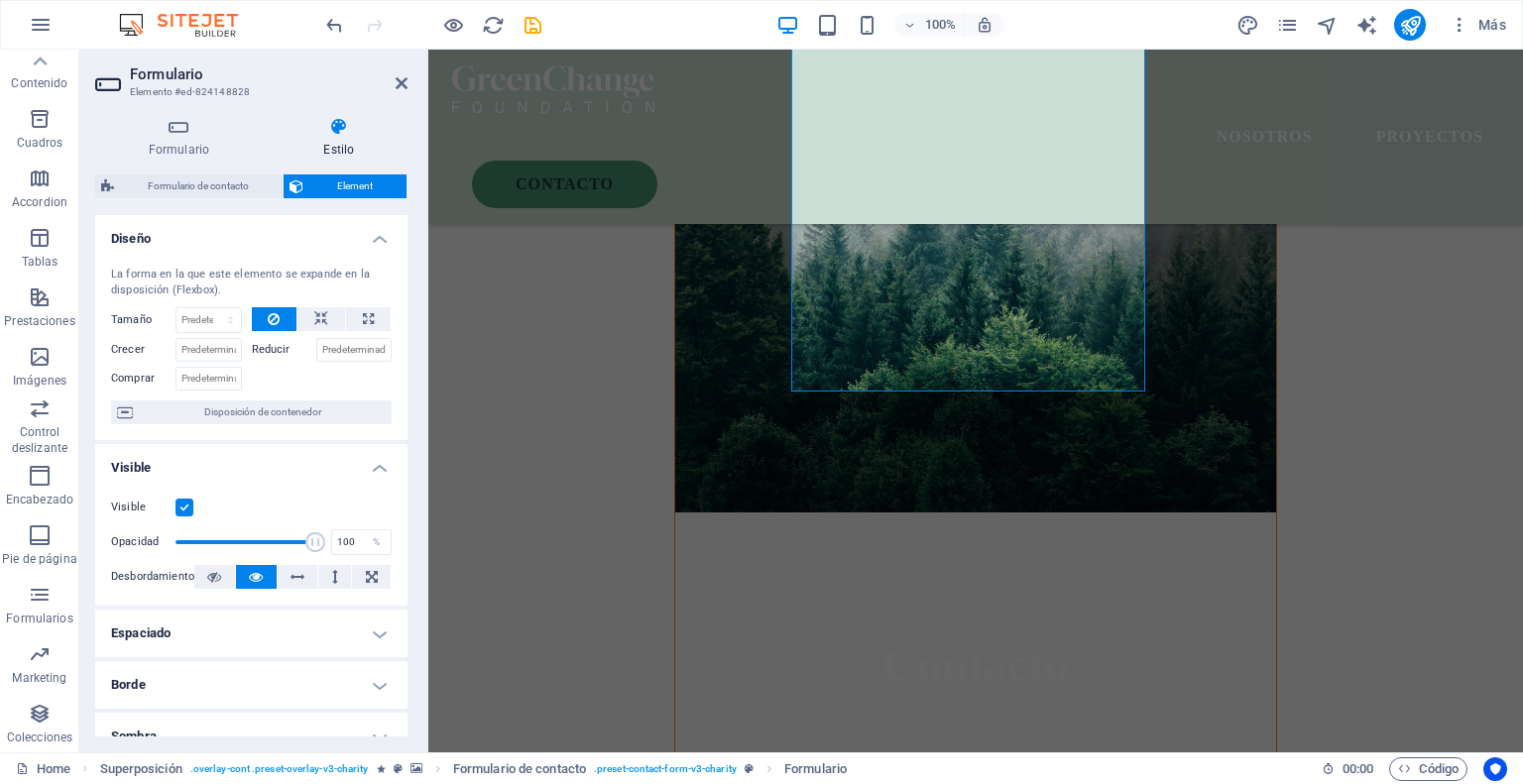 click on "Nosotros Proyectos CONtacto Reformas ByD Más de 25 años de experiencia en todo tipo de reformas, trabajos de fachada, tejados y muros de piedra. Proyectos en las Merindades, Cantabria y Euskadi.  Contacto   I have read and understand the privacy policy. ¿Ilegible? Cargar nuevo Enviar ABOUT US Help for the Earth is the help for all of us Lorem ipsum dolor sit amet consectetur. Bibendum adipiscing morbi orci nibh eget posuere arcu volutpat nulla. Tortor cras suscipit augue sodales risus auctor. Fusce nunc vitae non dui ornare tellus nibh purus lectus. Lorem ipsum dolor sit amet consectetur. Bibendum adipiscing morbi orci nibh eget posuere arcu volutpat nulla. Tortor cras suscipit augue sodales risus auctor. Fusce nunc vitae non dui ornare tellus nibh purus lectus. donate now Suelta el contenido aquí o  Añadir elementos  Pegar portapapeles OUR ACHIEVEMENTS What we’ve done so far Lorem ipsum dolor sit amet consectetur. Bibendum adipiscing morbi orci nibh eget posuere arcu volutpat nulla. 100.000  +" at bounding box center [976, 7395] 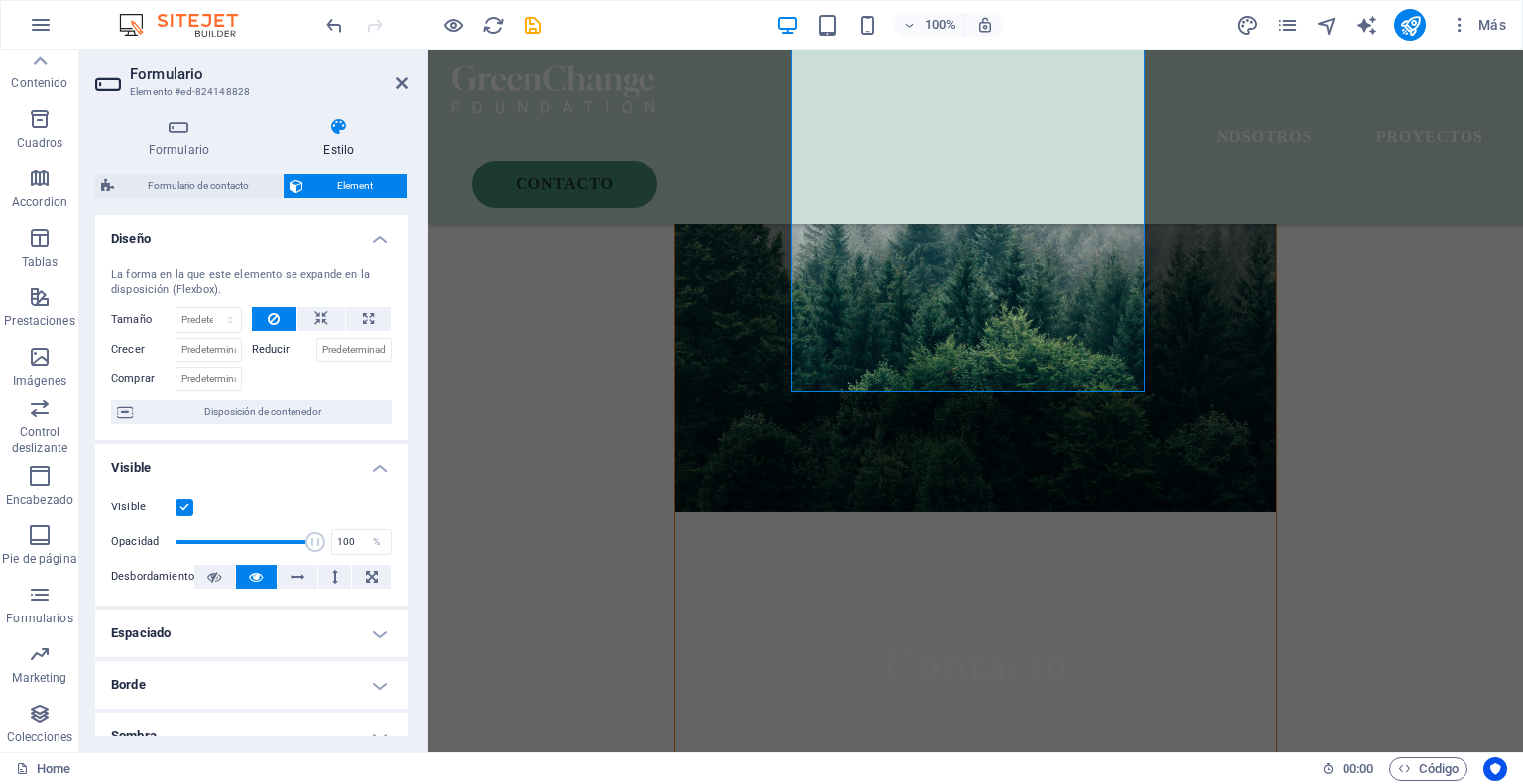 click at bounding box center (975, 127) 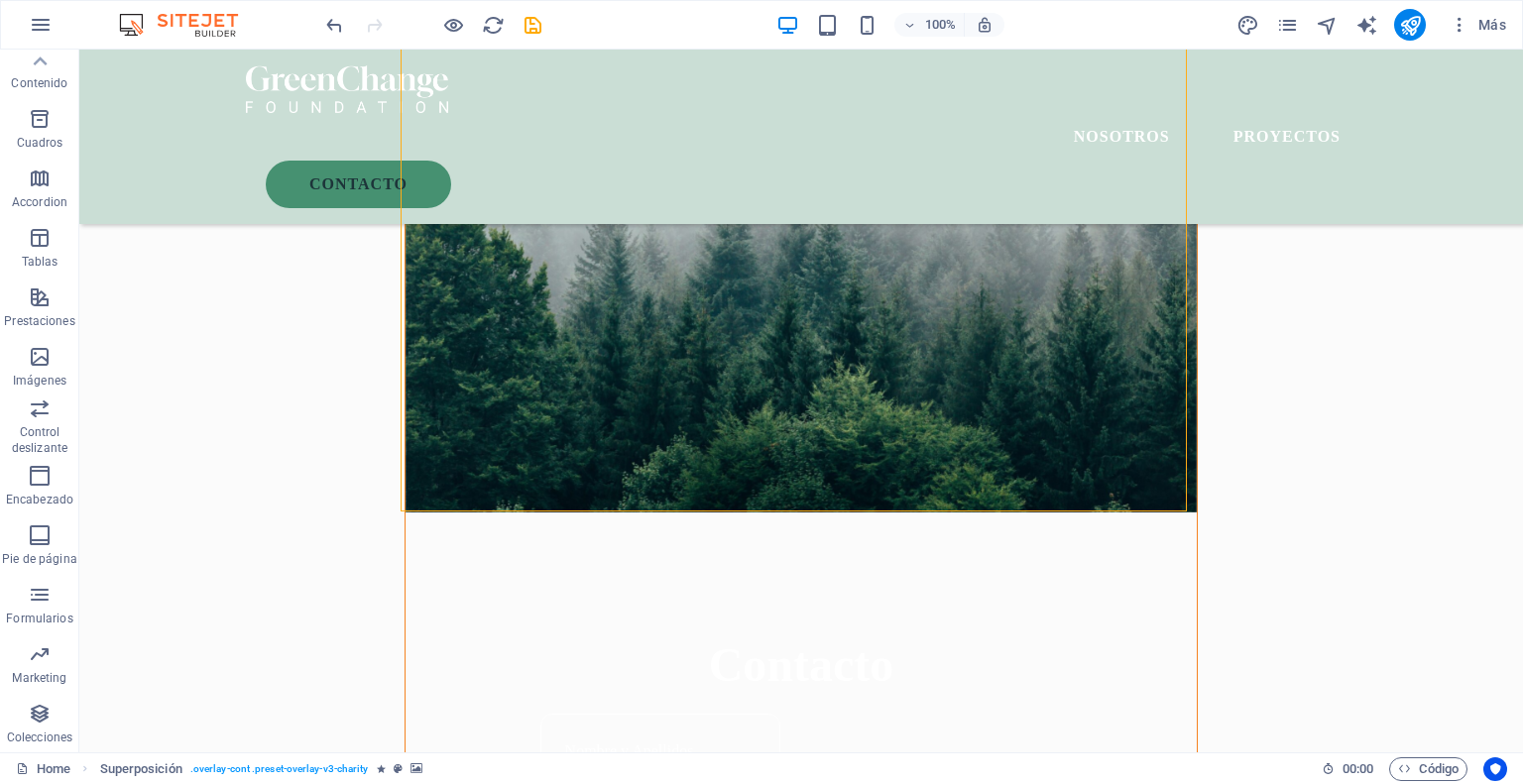 click on "Nosotros Proyectos CONtacto Reformas ByD Más de 25 años de experiencia en todo tipo de reformas, trabajos de fachada, tejados y muros de piedra. Proyectos en las Merindades, Cantabria y Euskadi.  Contacto   I have read and understand the privacy policy. ¿Ilegible? Cargar nuevo Enviar ABOUT US Help for the Earth is the help for all of us Lorem ipsum dolor sit amet consectetur. Bibendum adipiscing morbi orci nibh eget posuere arcu volutpat nulla. Tortor cras suscipit augue sodales risus auctor. Fusce nunc vitae non dui ornare tellus nibh purus lectus. Lorem ipsum dolor sit amet consectetur. Bibendum adipiscing morbi orci nibh eget posuere arcu volutpat nulla. Tortor cras suscipit augue sodales risus auctor. Fusce nunc vitae non dui ornare tellus nibh purus lectus. donate now Suelta el contenido aquí o  Añadir elementos  Pegar portapapeles OUR ACHIEVEMENTS What we’ve done so far Lorem ipsum dolor sit amet consectetur. Bibendum adipiscing morbi orci nibh eget posuere arcu volutpat nulla. 100.000  +" at bounding box center [801, 7680] 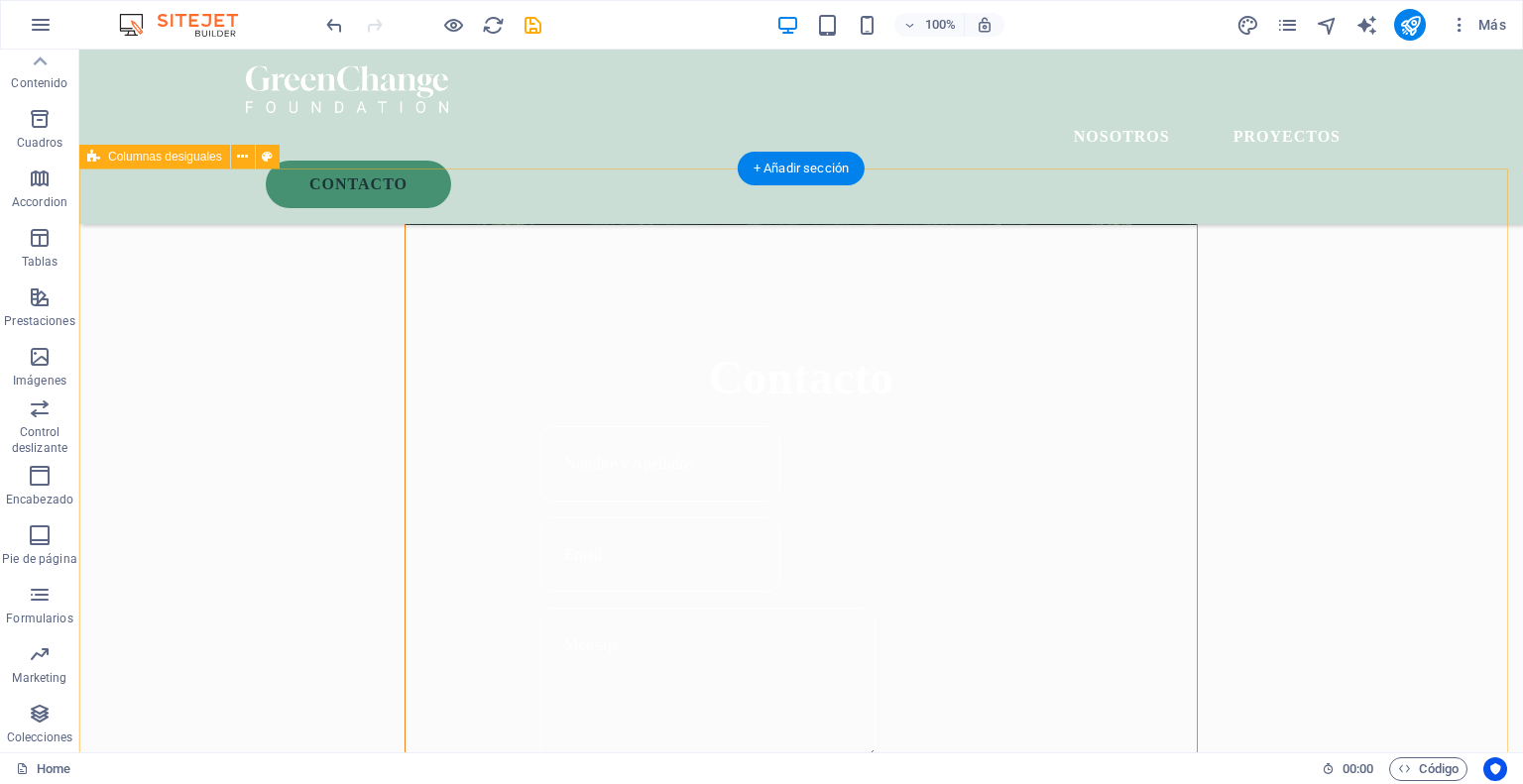 scroll, scrollTop: 1288, scrollLeft: 0, axis: vertical 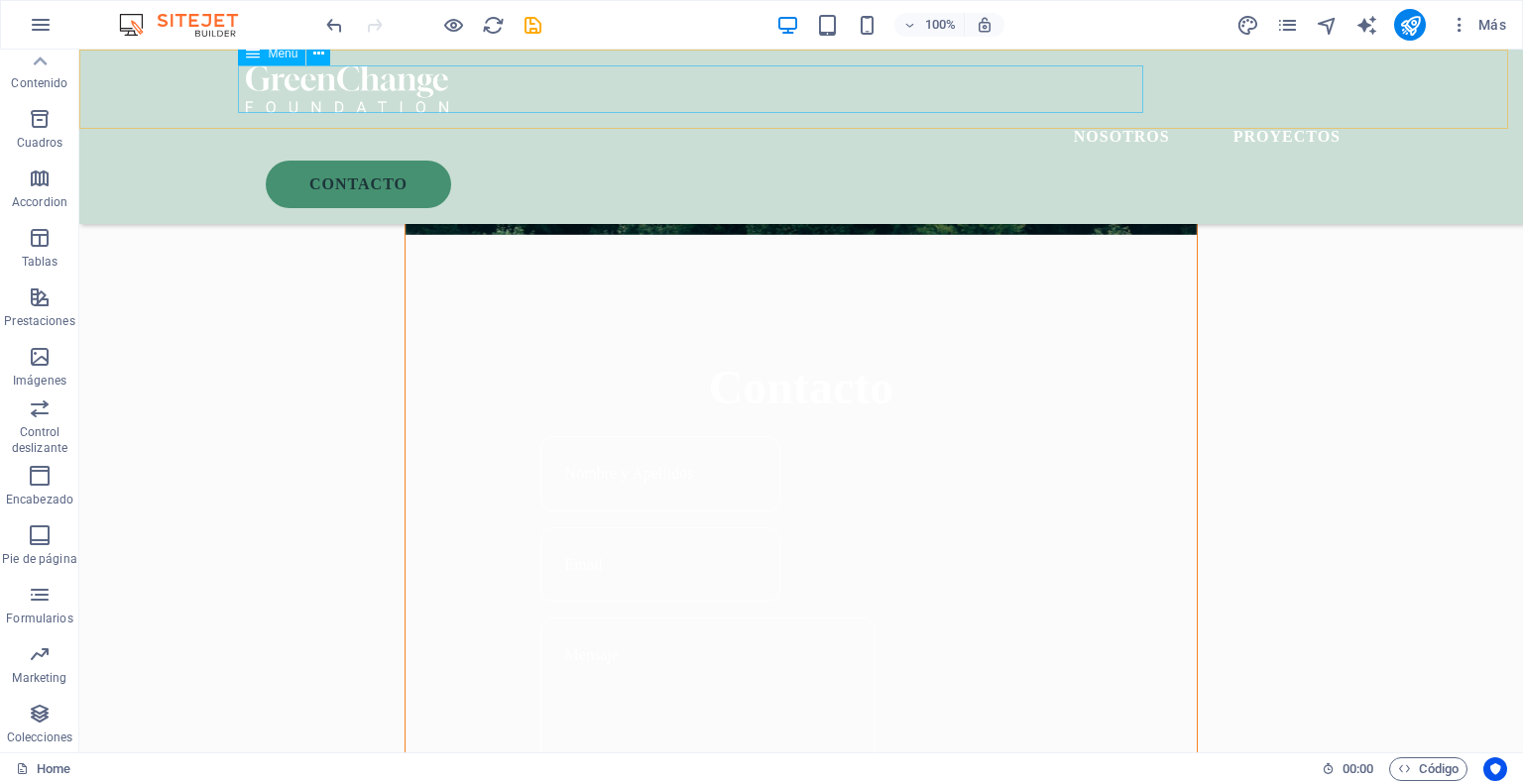 click on "Nosotros Proyectos" at bounding box center [801, 137] 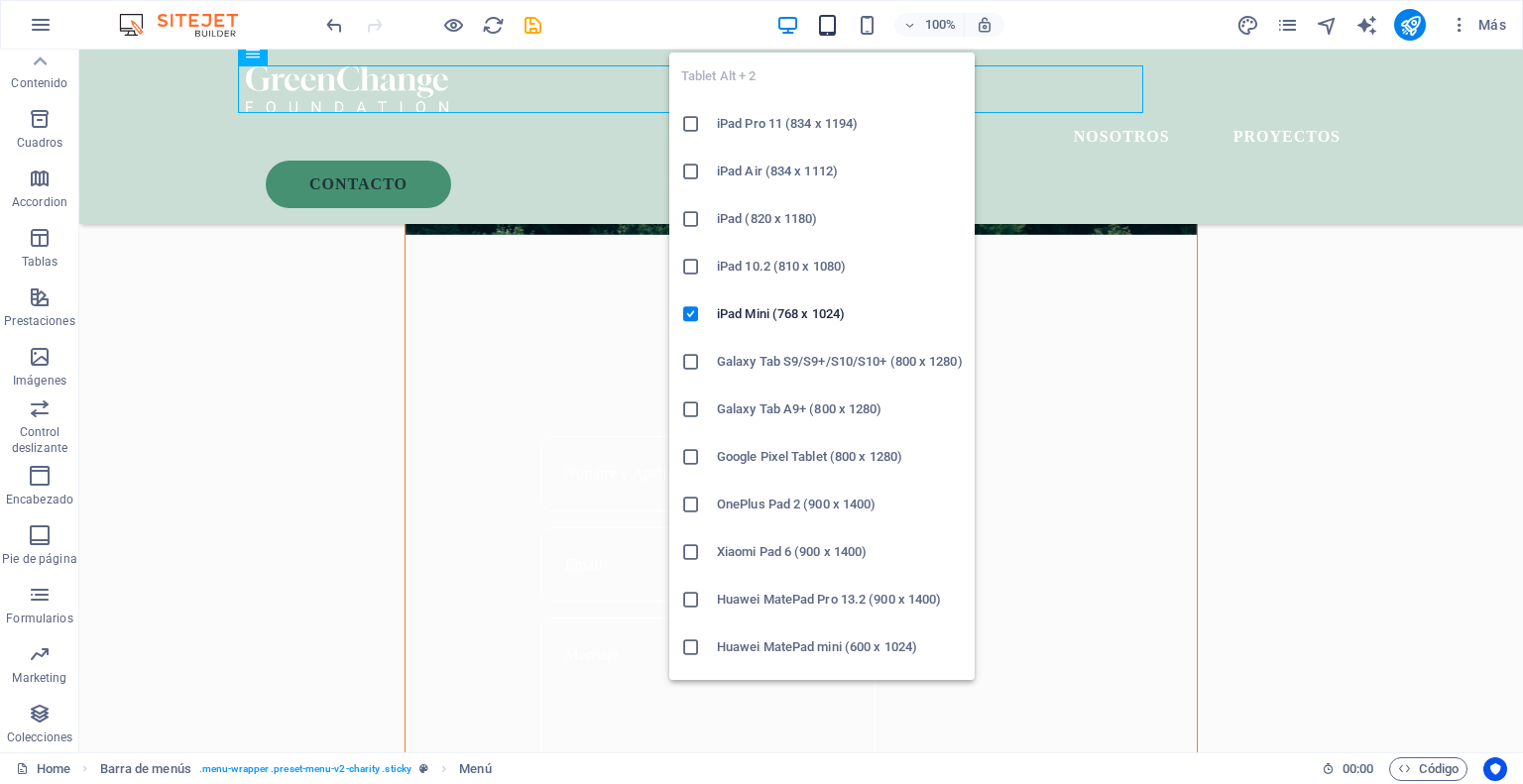 click at bounding box center (827, 25) 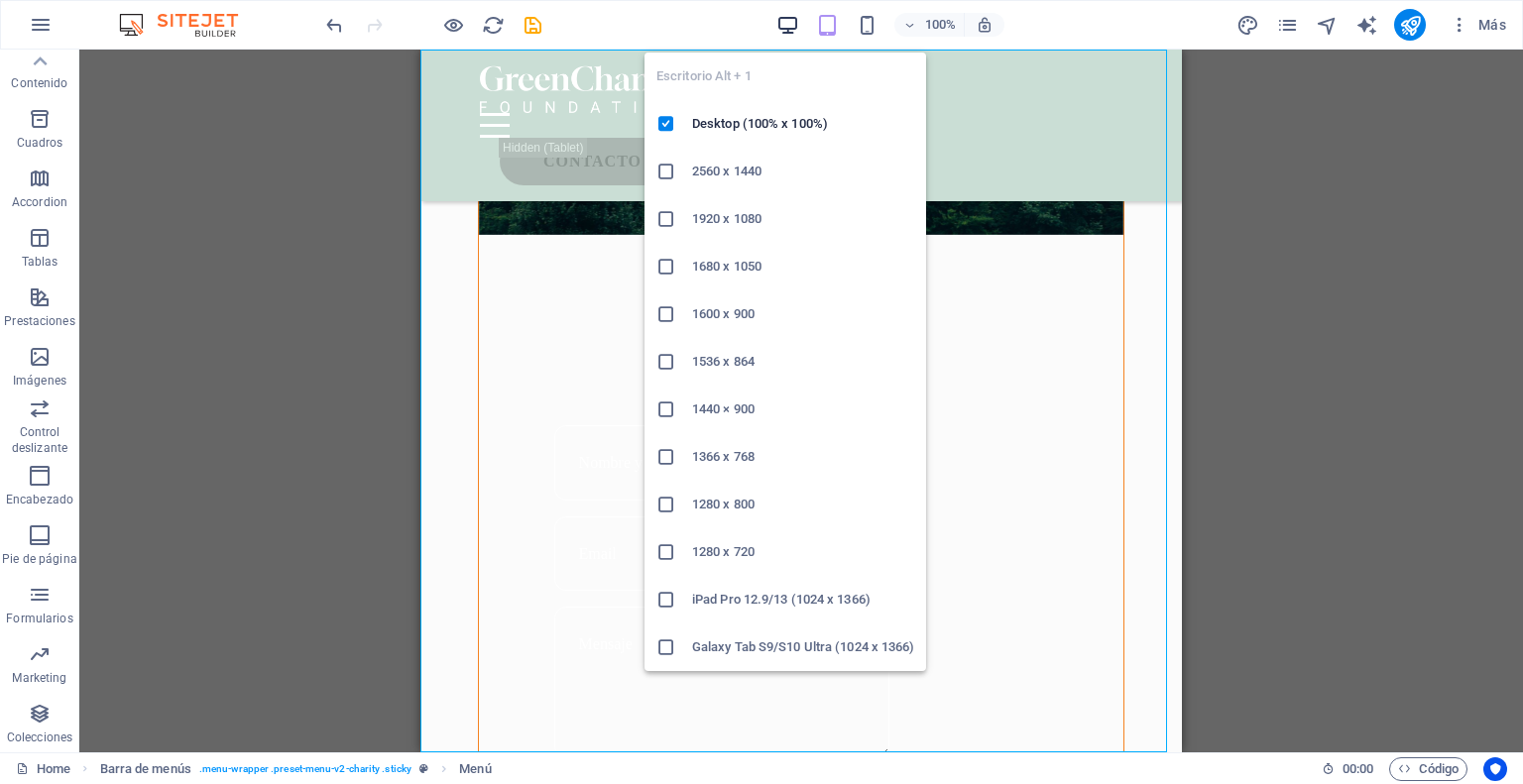 click at bounding box center [787, 25] 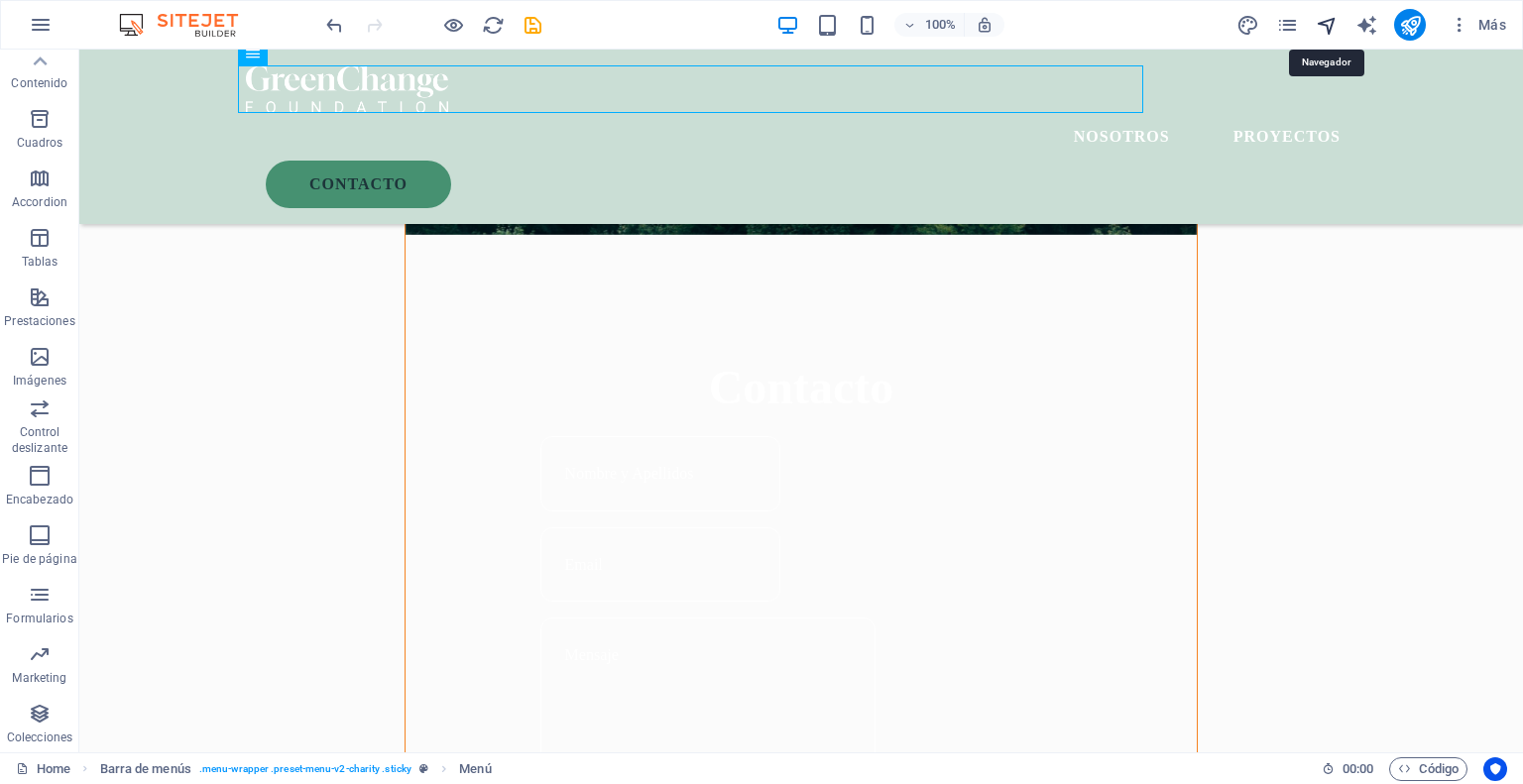 click at bounding box center [1327, 25] 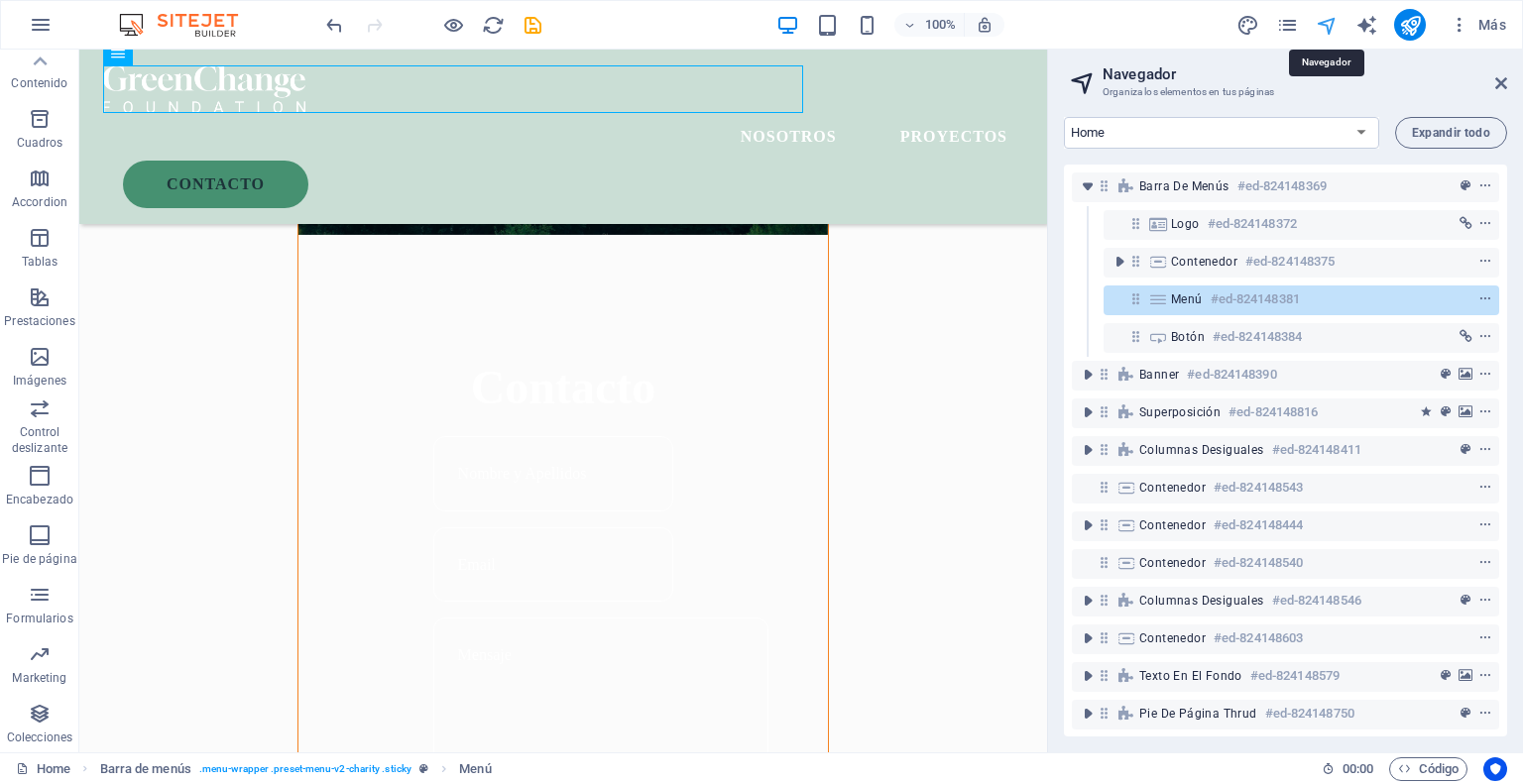 click at bounding box center (1327, 25) 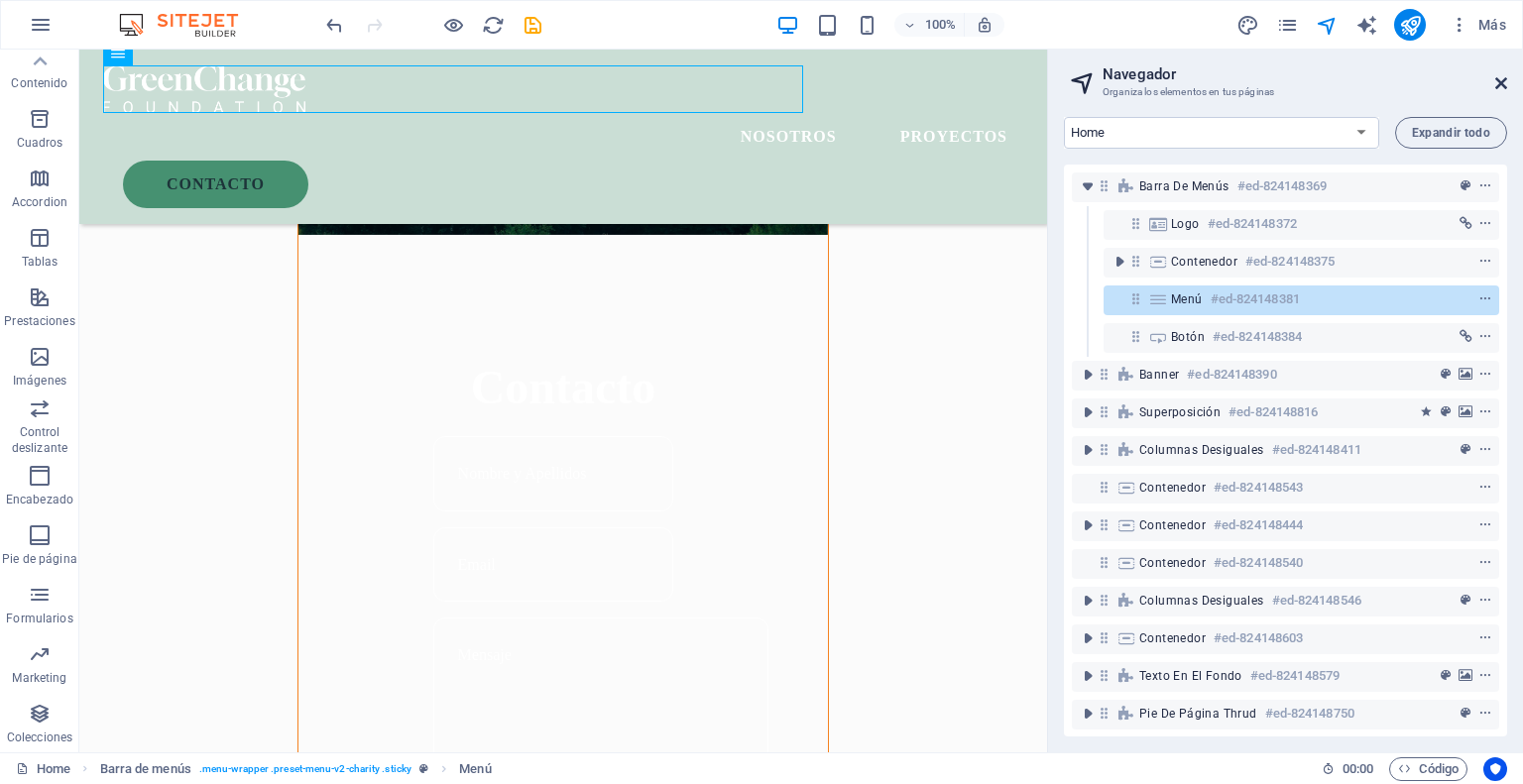 click at bounding box center [1501, 83] 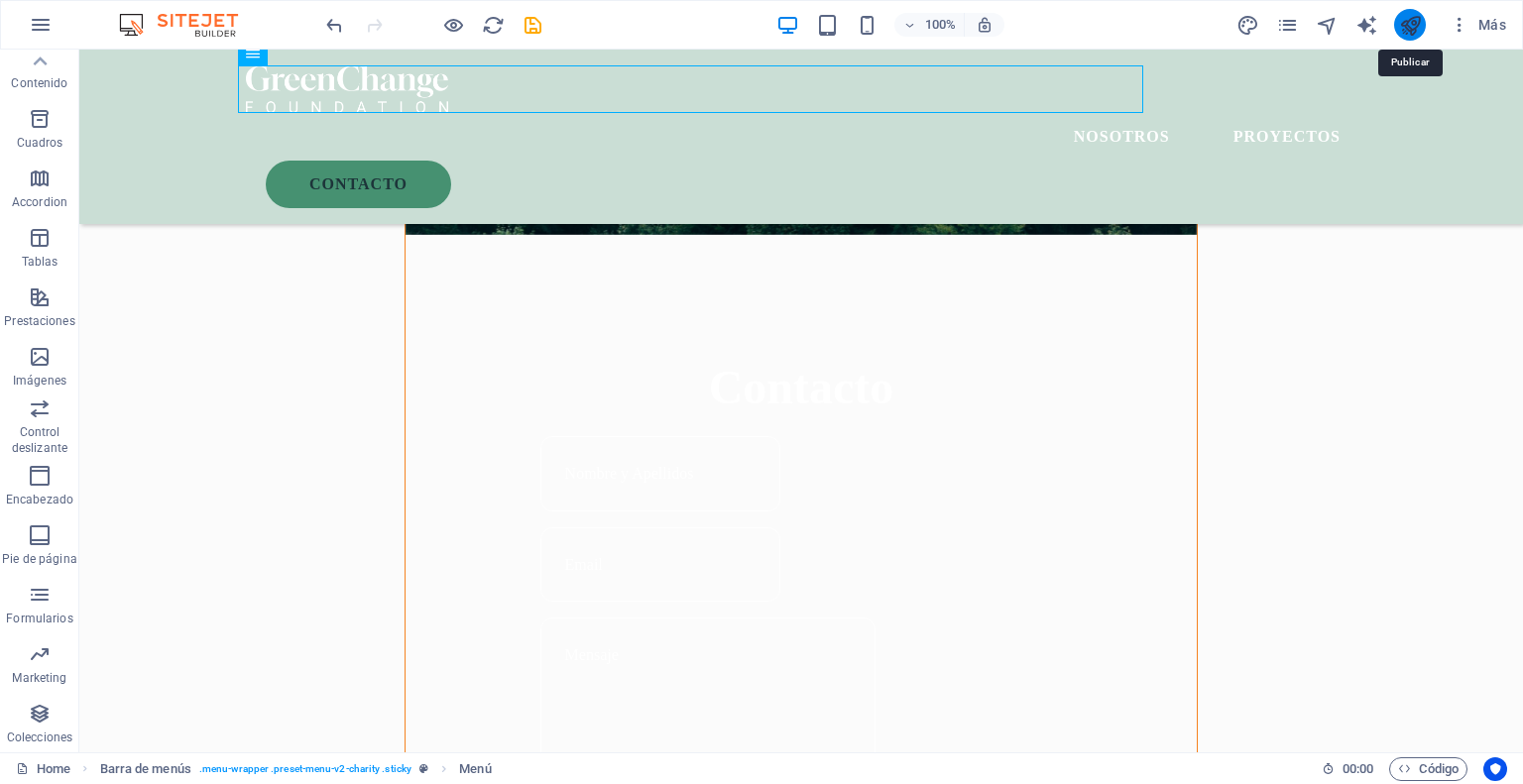 click at bounding box center (1410, 25) 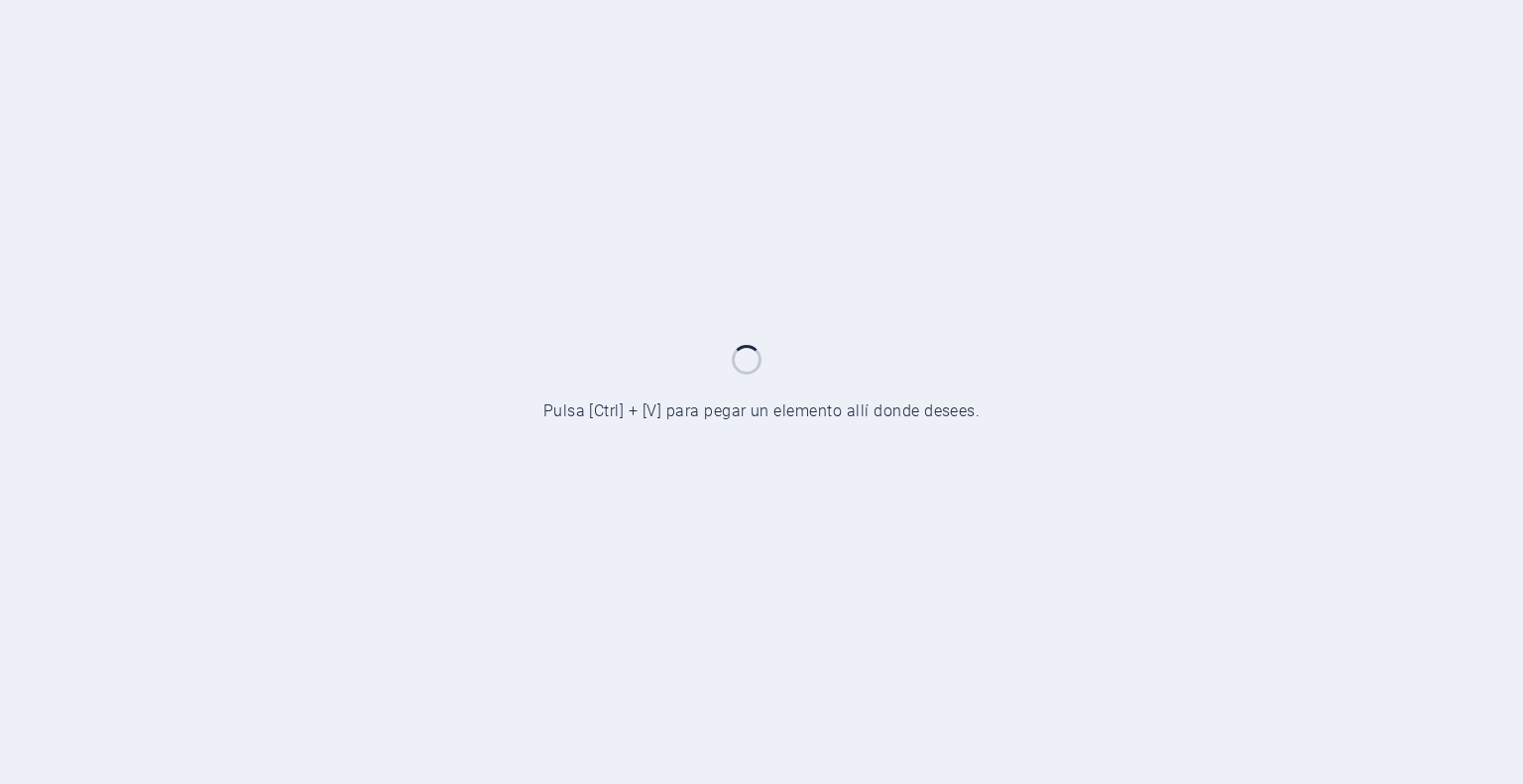 scroll, scrollTop: 0, scrollLeft: 0, axis: both 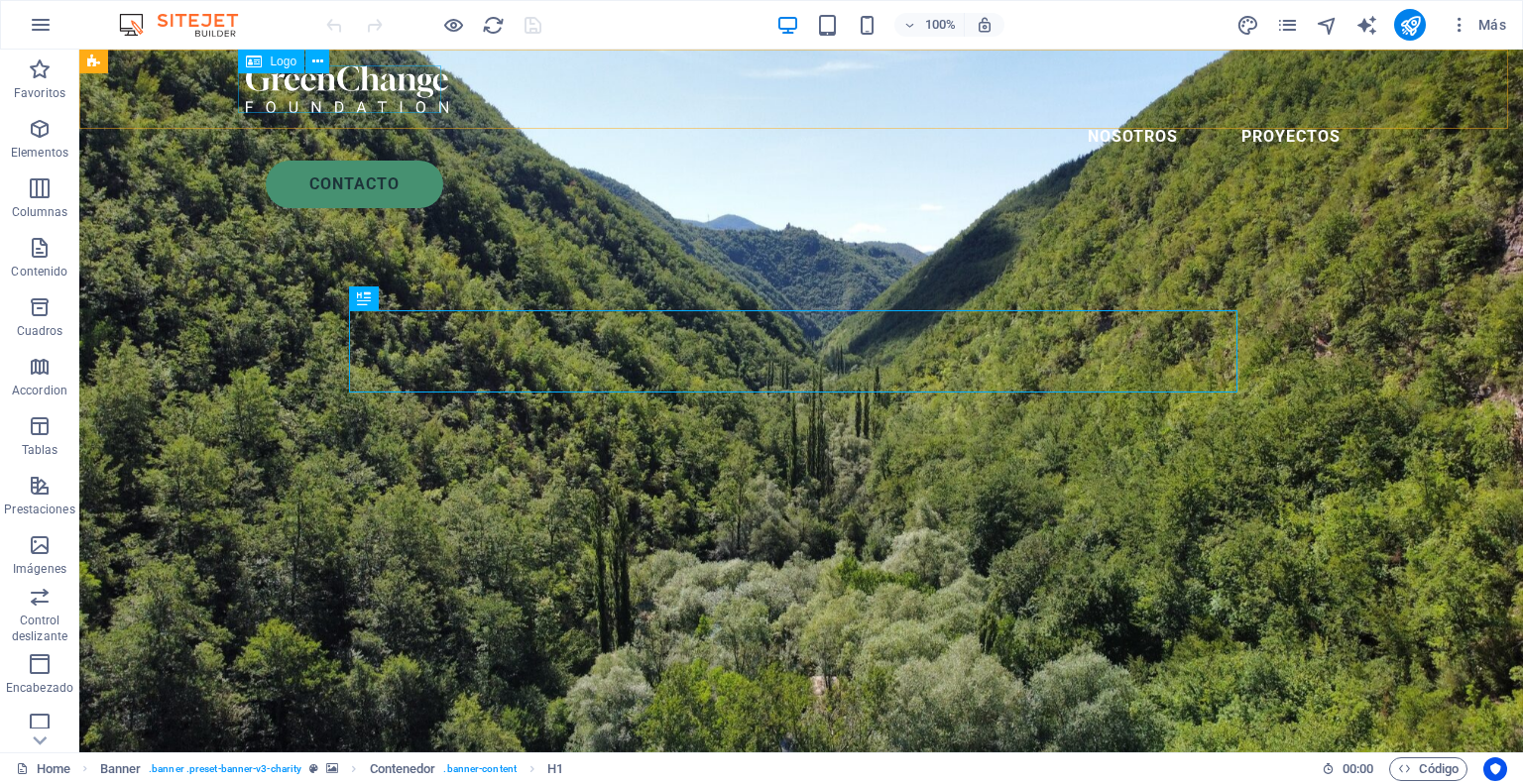 click at bounding box center [801, 89] 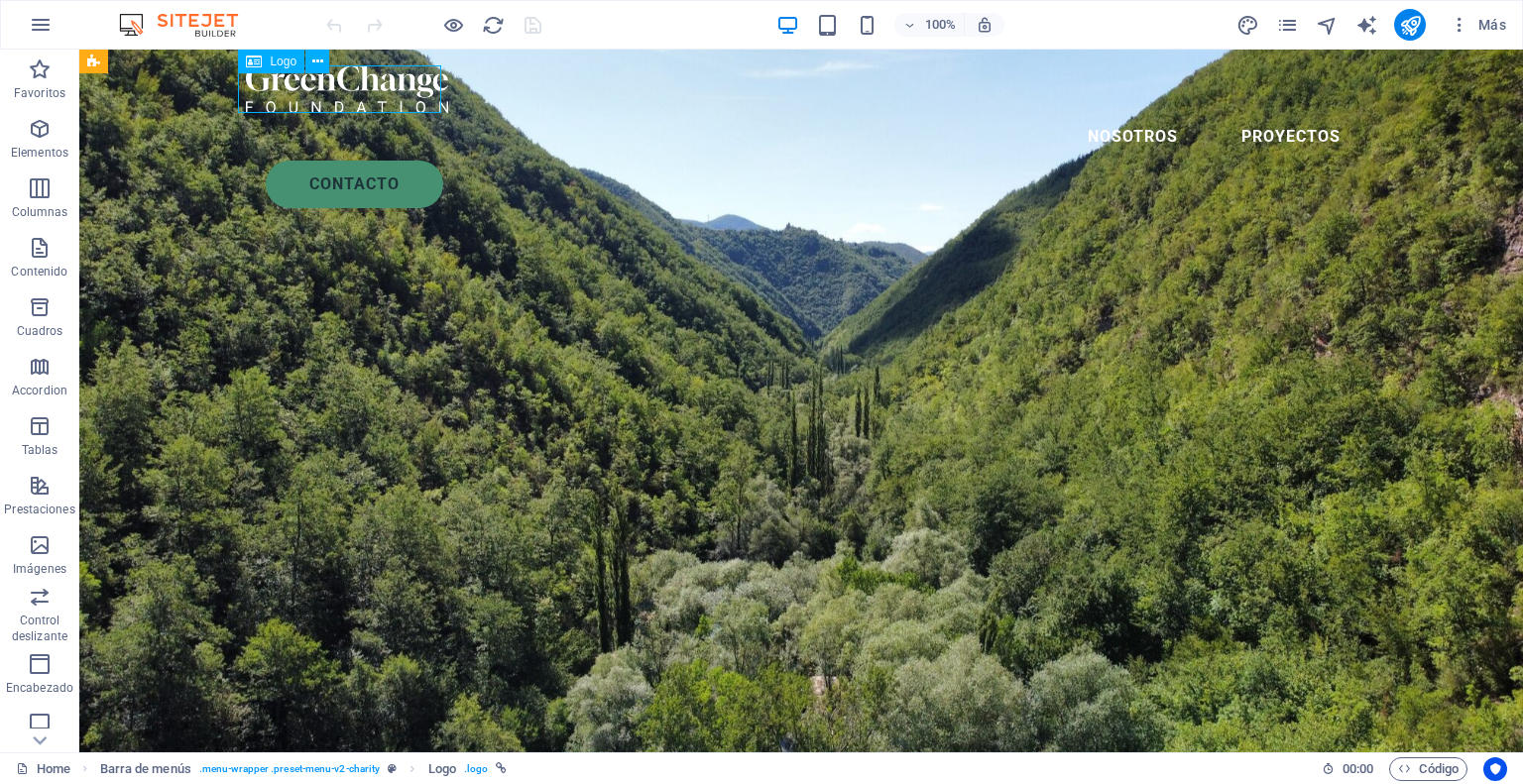 click at bounding box center (801, 89) 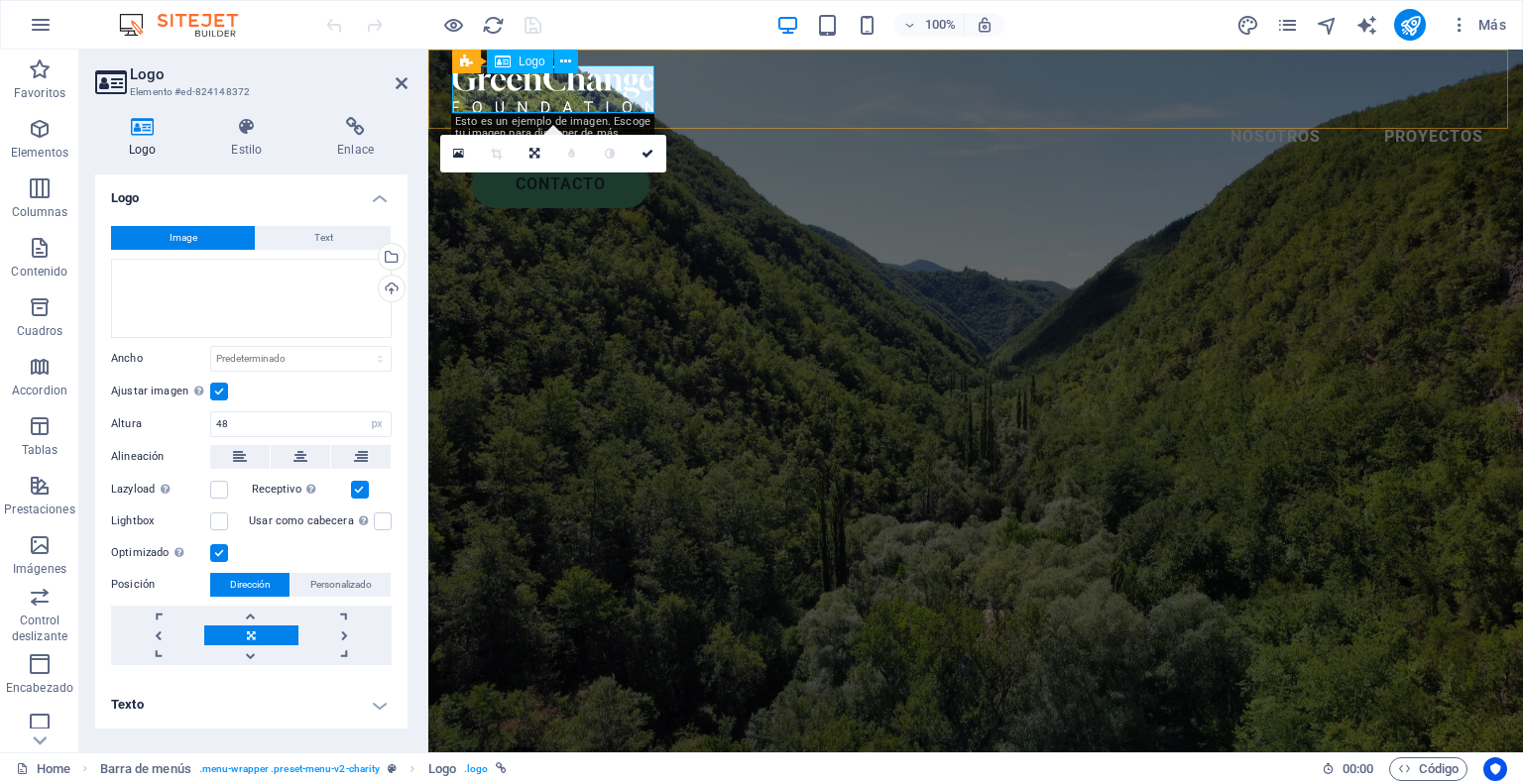click at bounding box center [976, 89] 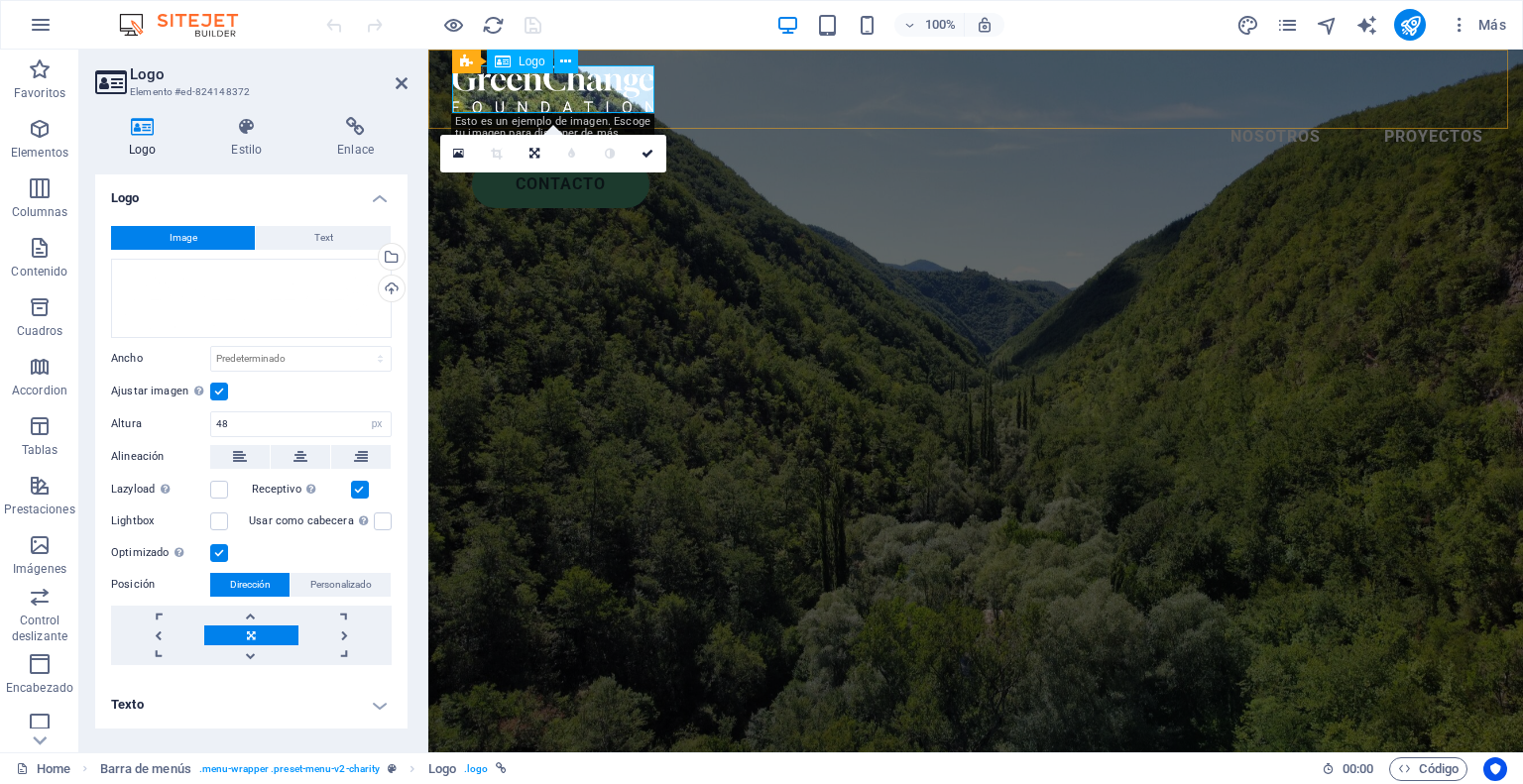 click at bounding box center (976, 89) 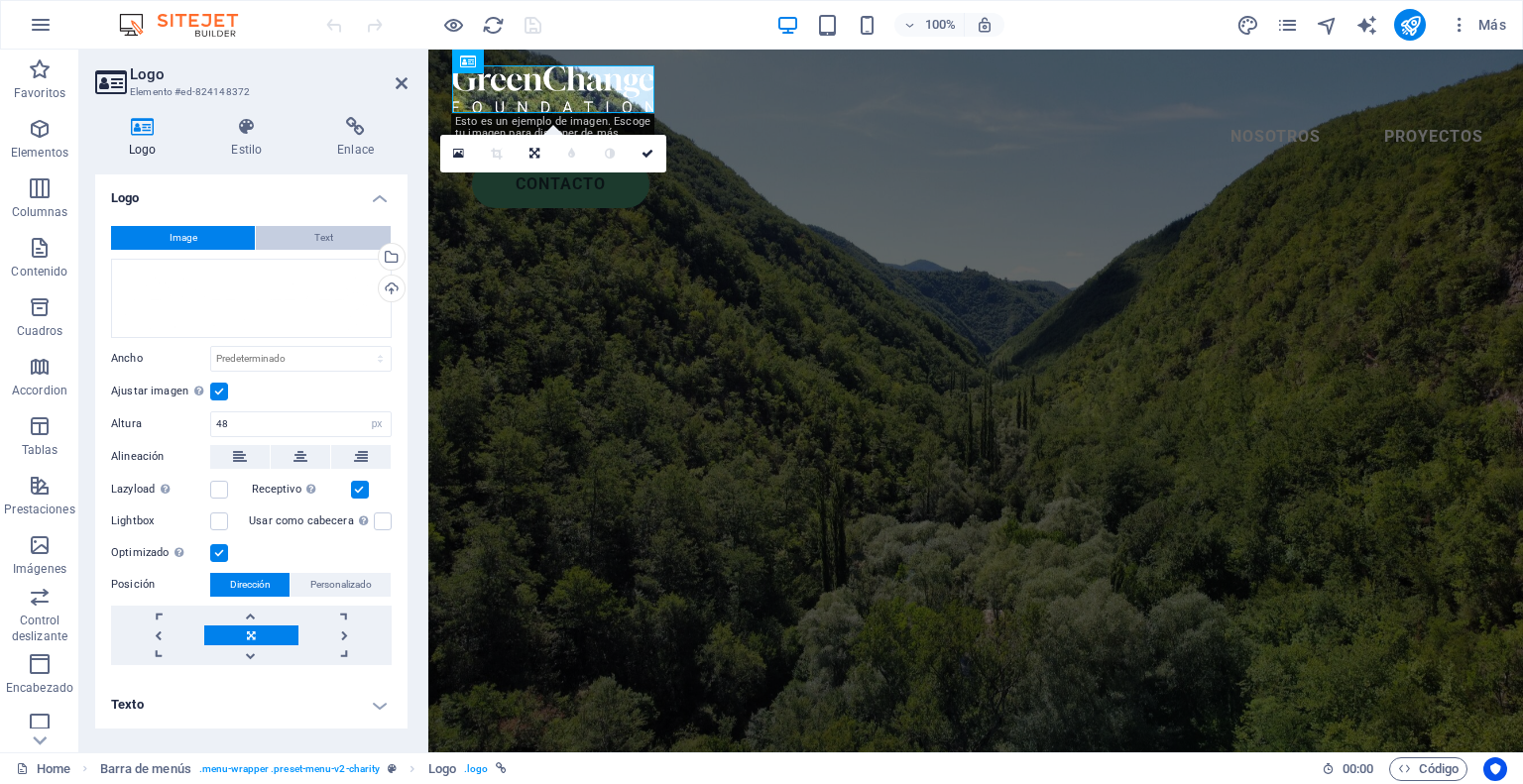 click on "Text" at bounding box center (323, 238) 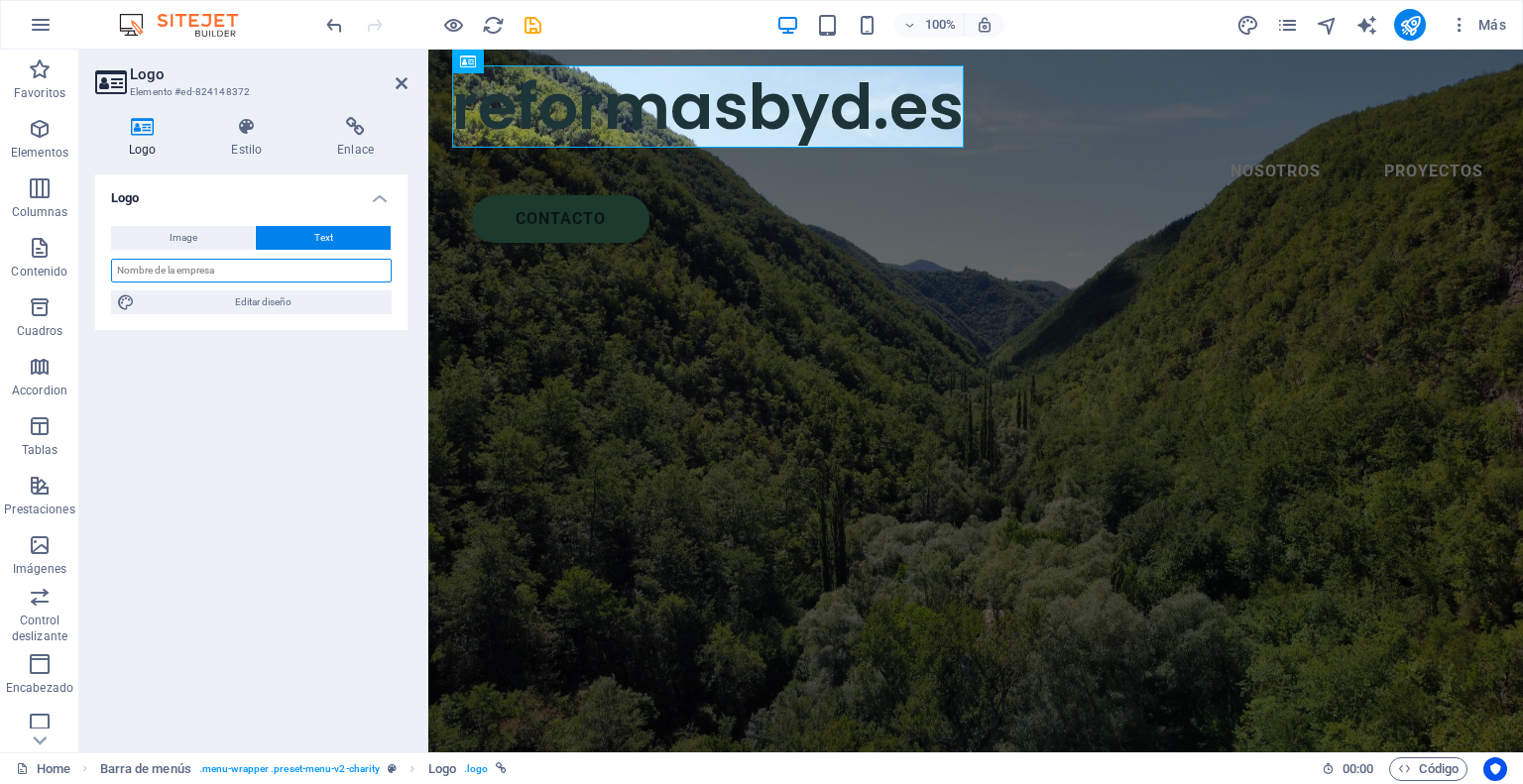 click at bounding box center [251, 271] 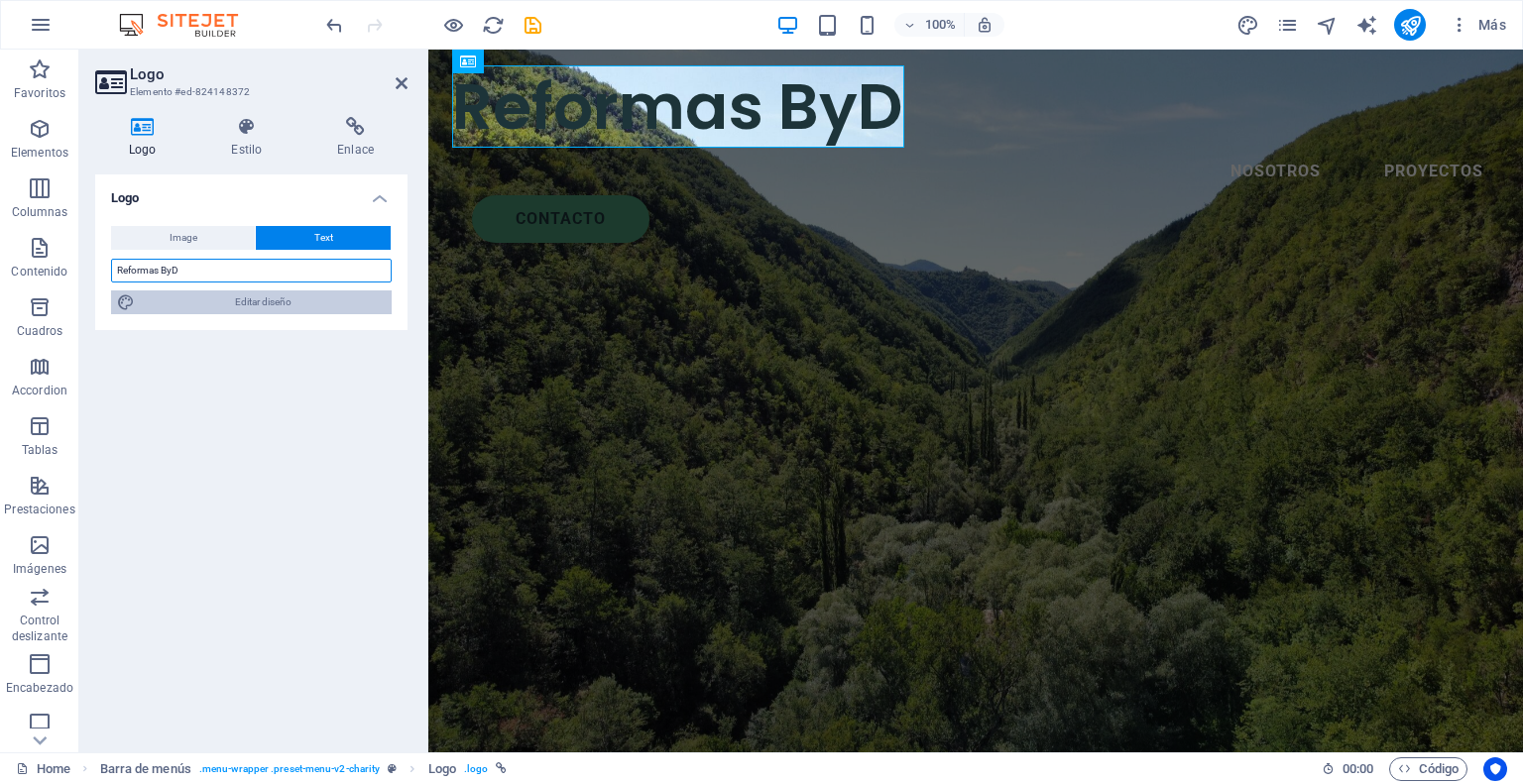 type on "Reformas ByD" 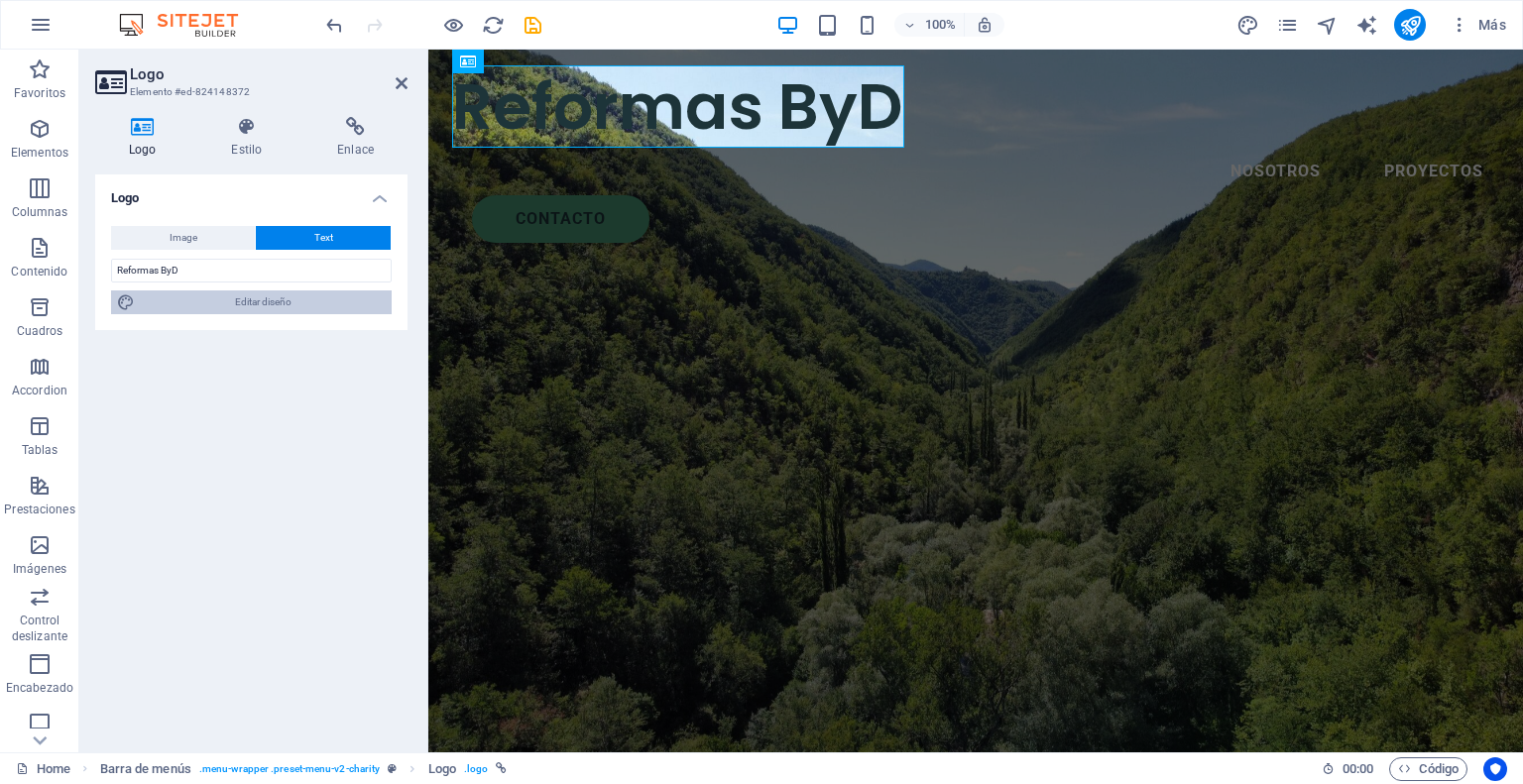 click on "Editar diseño" at bounding box center (263, 302) 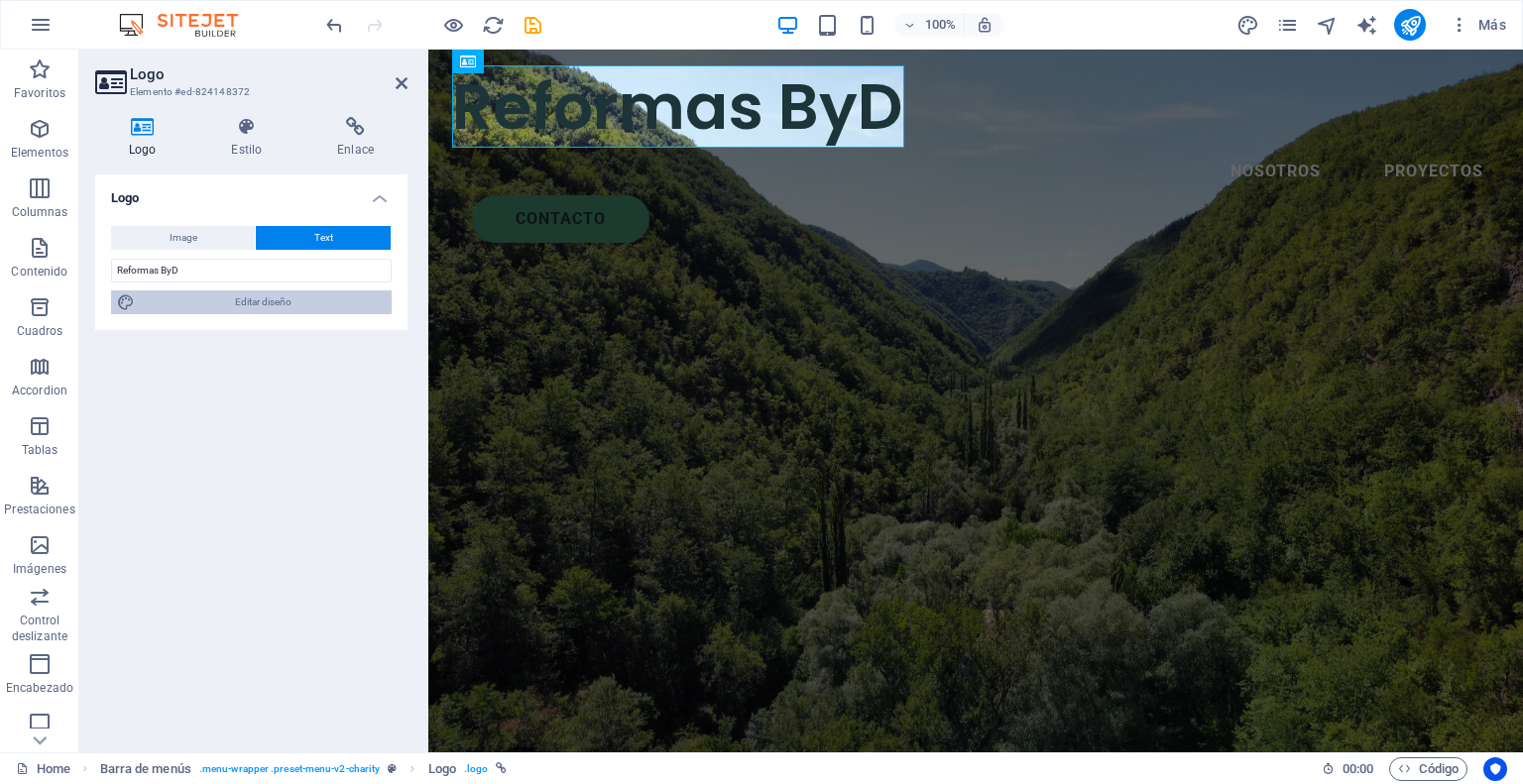select on "px" 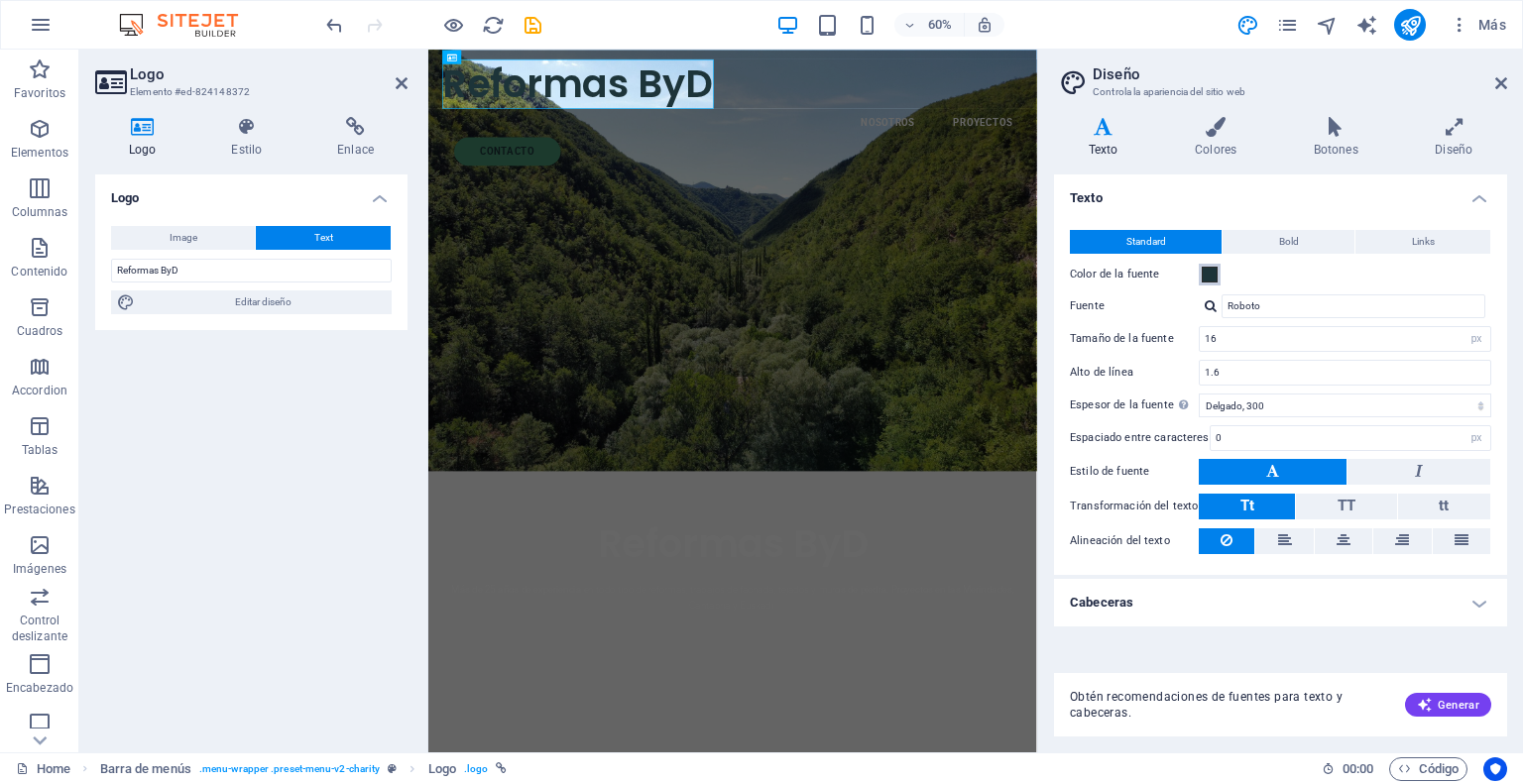 click at bounding box center (1210, 275) 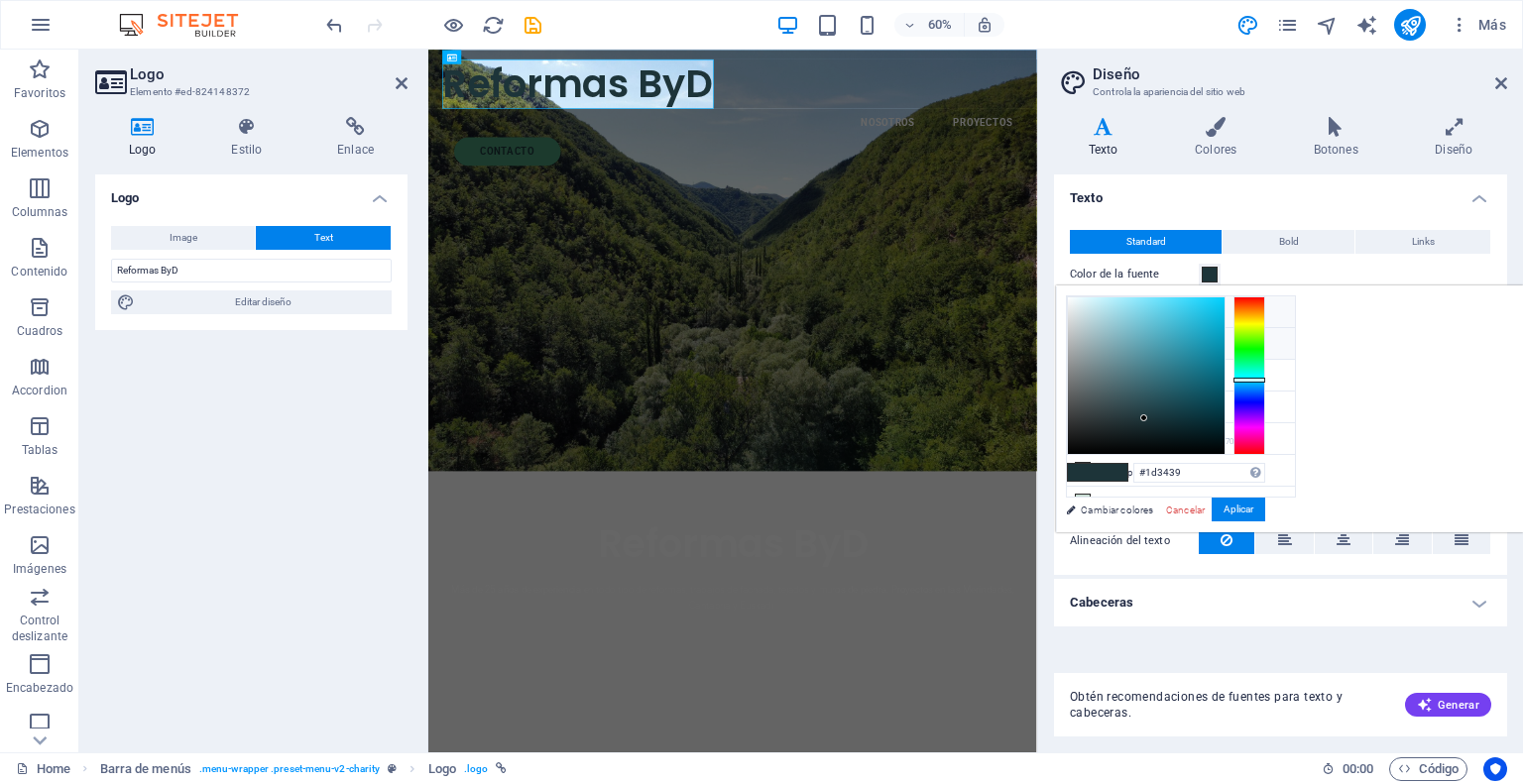 click at bounding box center [1083, 311] 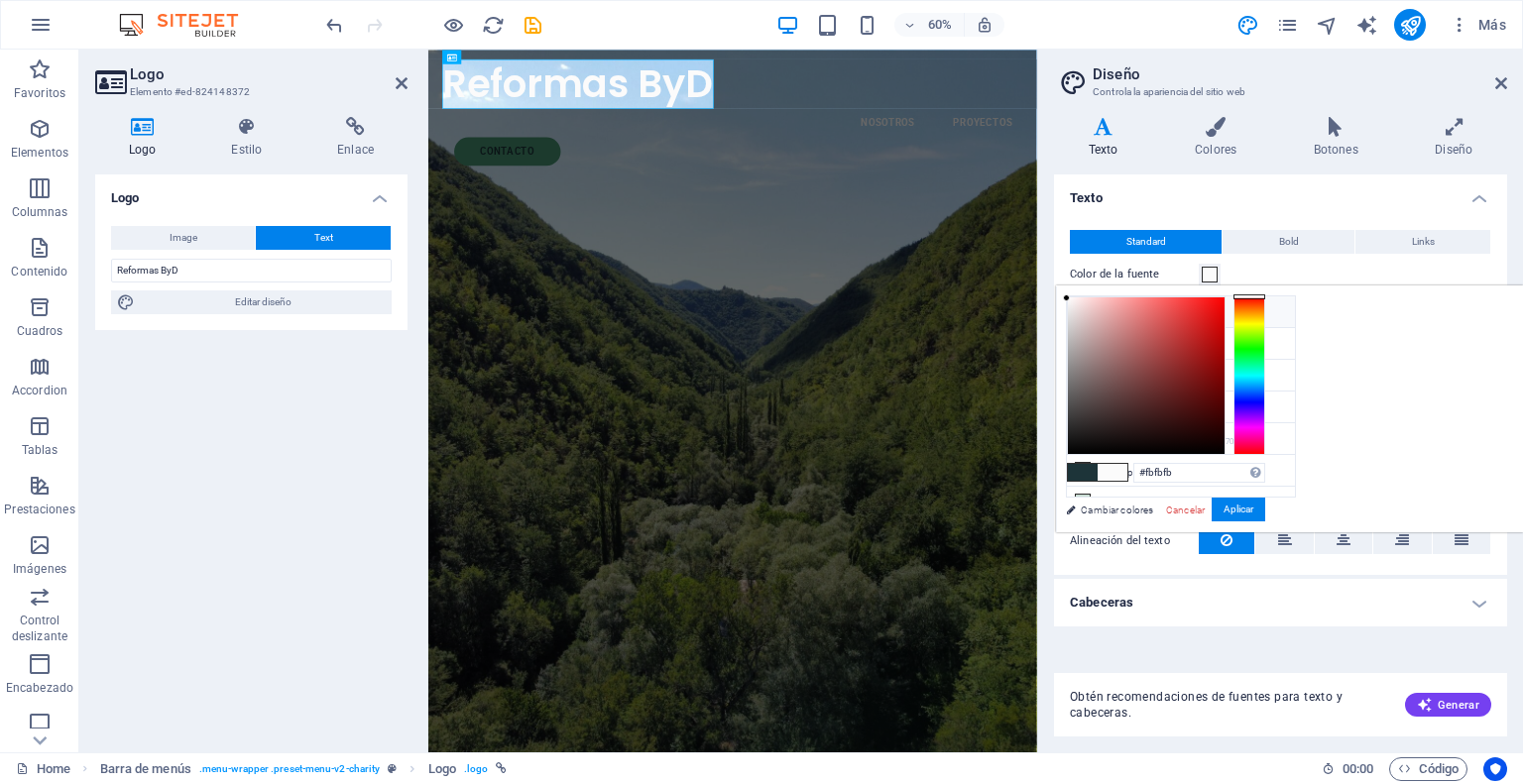 click at bounding box center [1083, 311] 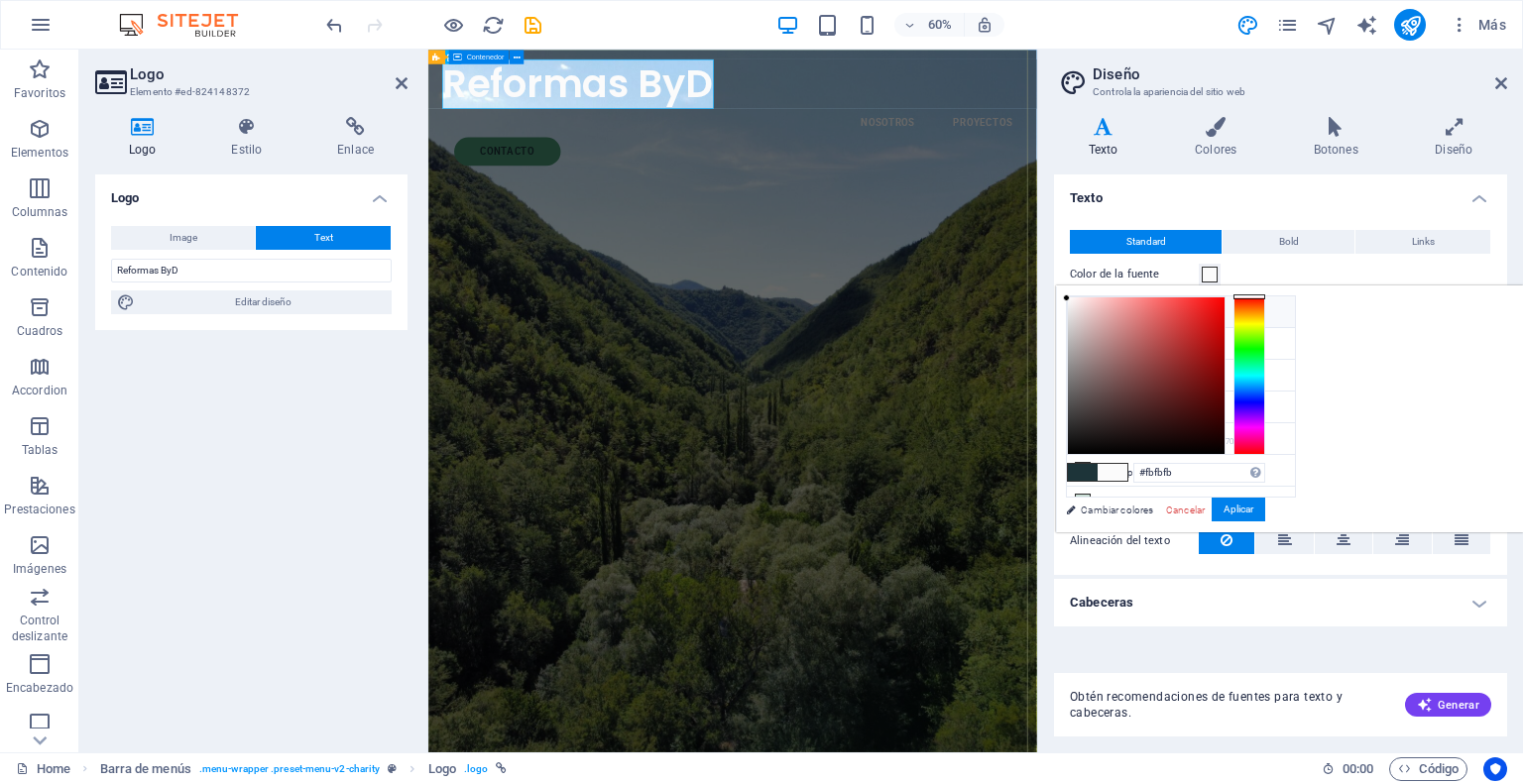 click on "Reformas ByD Más de 25 años de experiencia en todo tipo de reformas, trabajos de fachada, tejados y muros de piedra. Proyectos en las Merindades, Cantabria y Euskadi." at bounding box center (935, 1379) 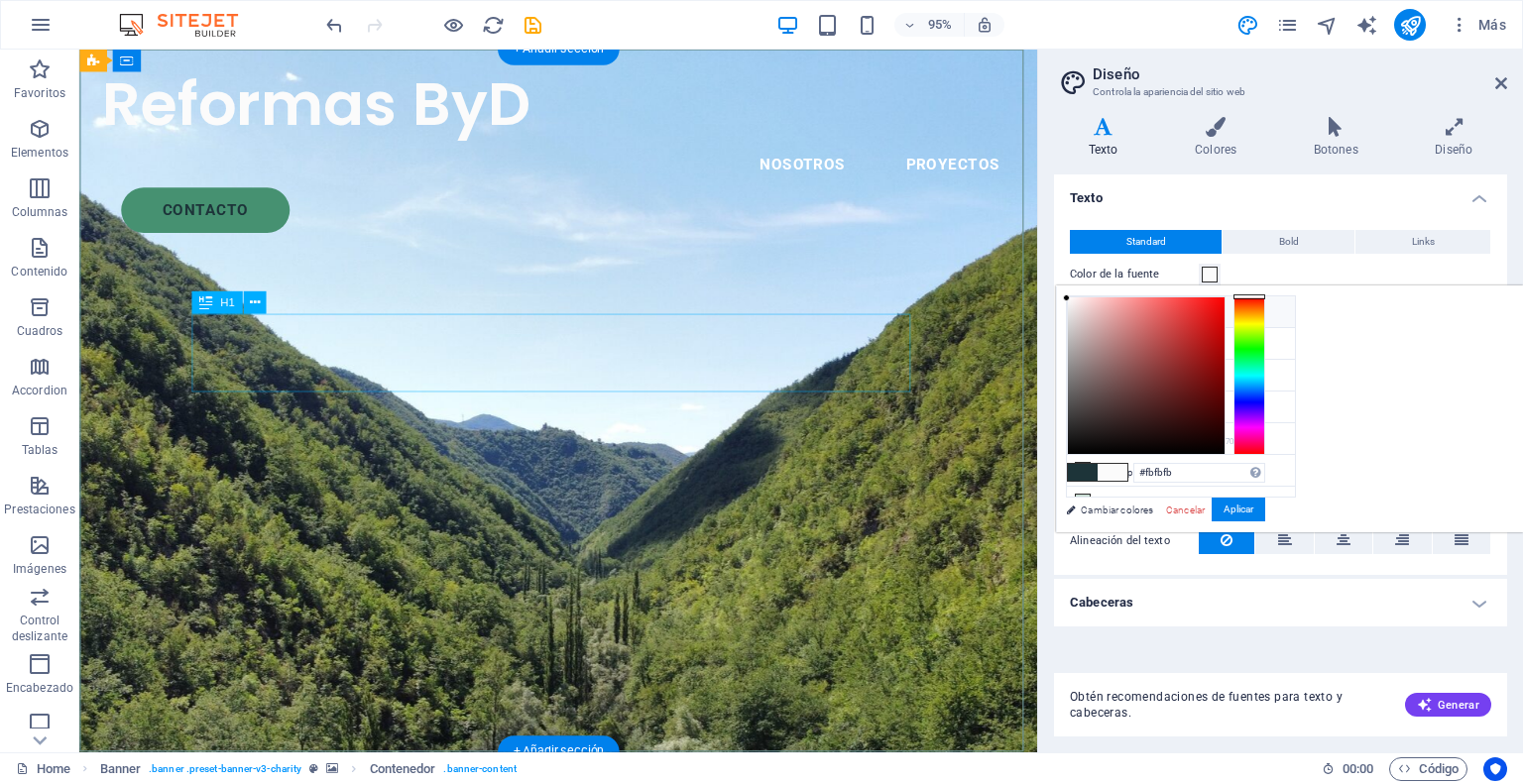 click on "Reformas ByD" at bounding box center [583, 1341] 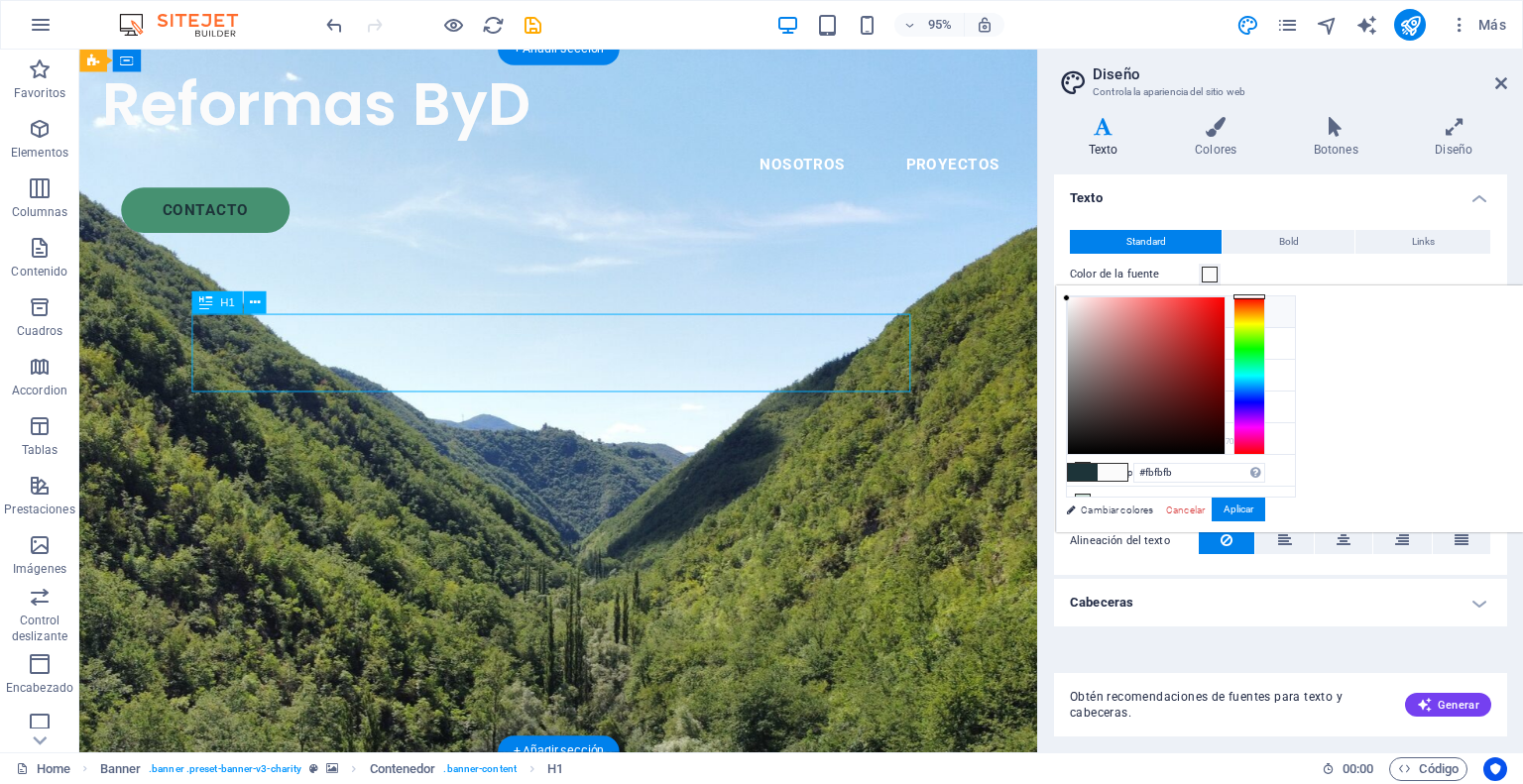 click on "Reformas ByD" at bounding box center [583, 1341] 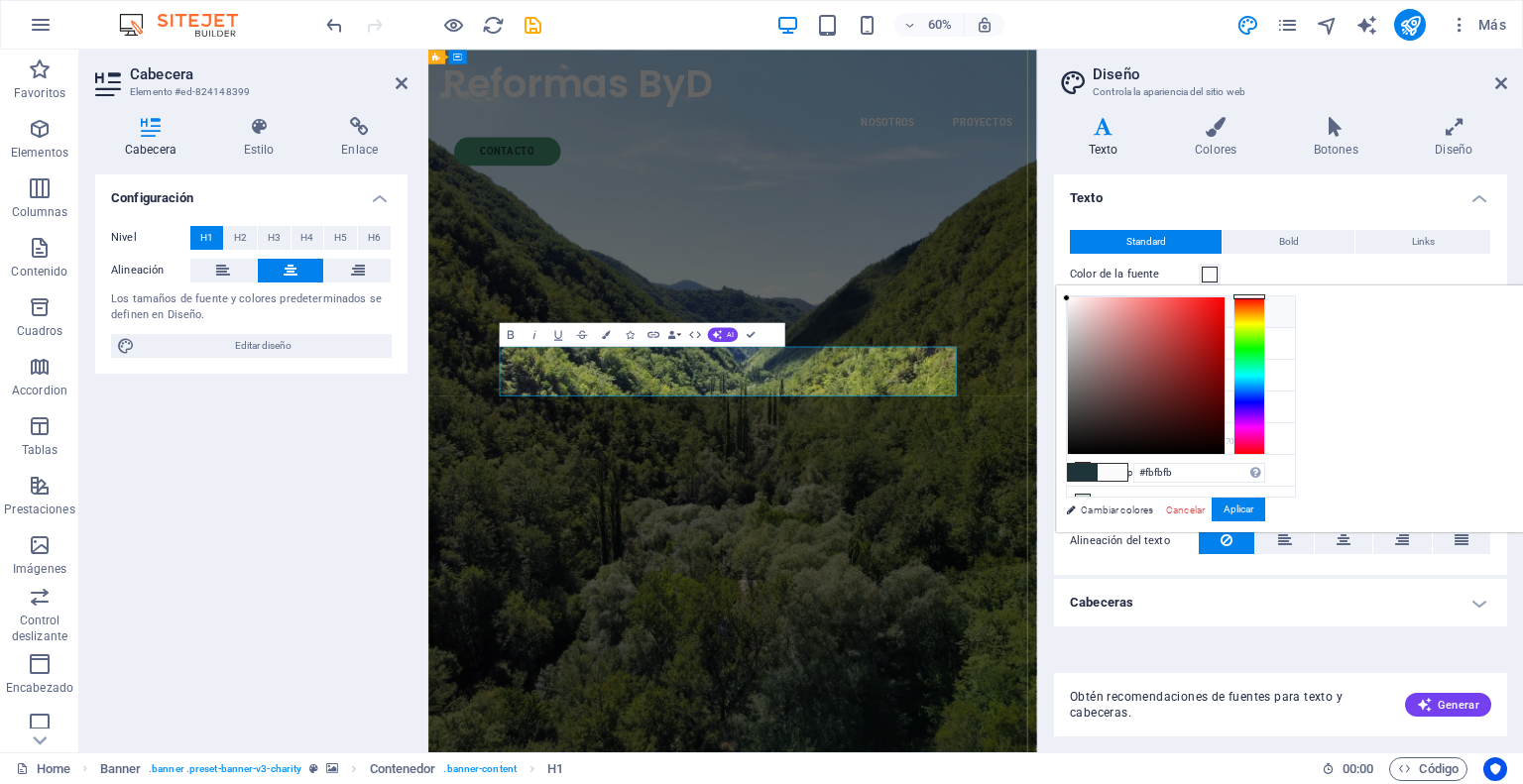 type 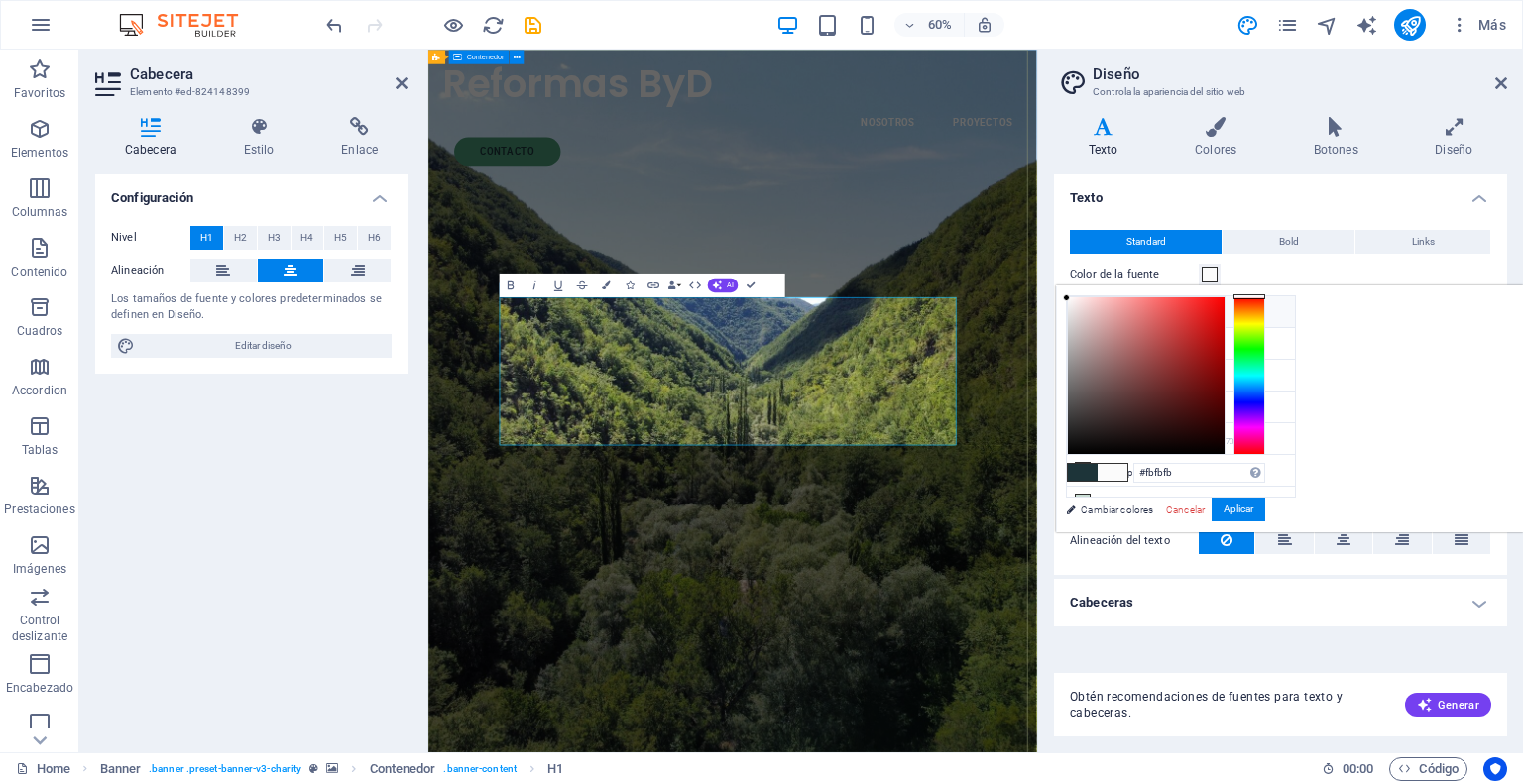 click on "Reformas en las Merindades, Cantabria y Euskadi Más de 25 años de experiencia en todo tipo de reformas, trabajos de fachada, tejados y muros de piedra. Proyectos en las Merindades, Cantabria y Euskadi." at bounding box center (935, 1420) 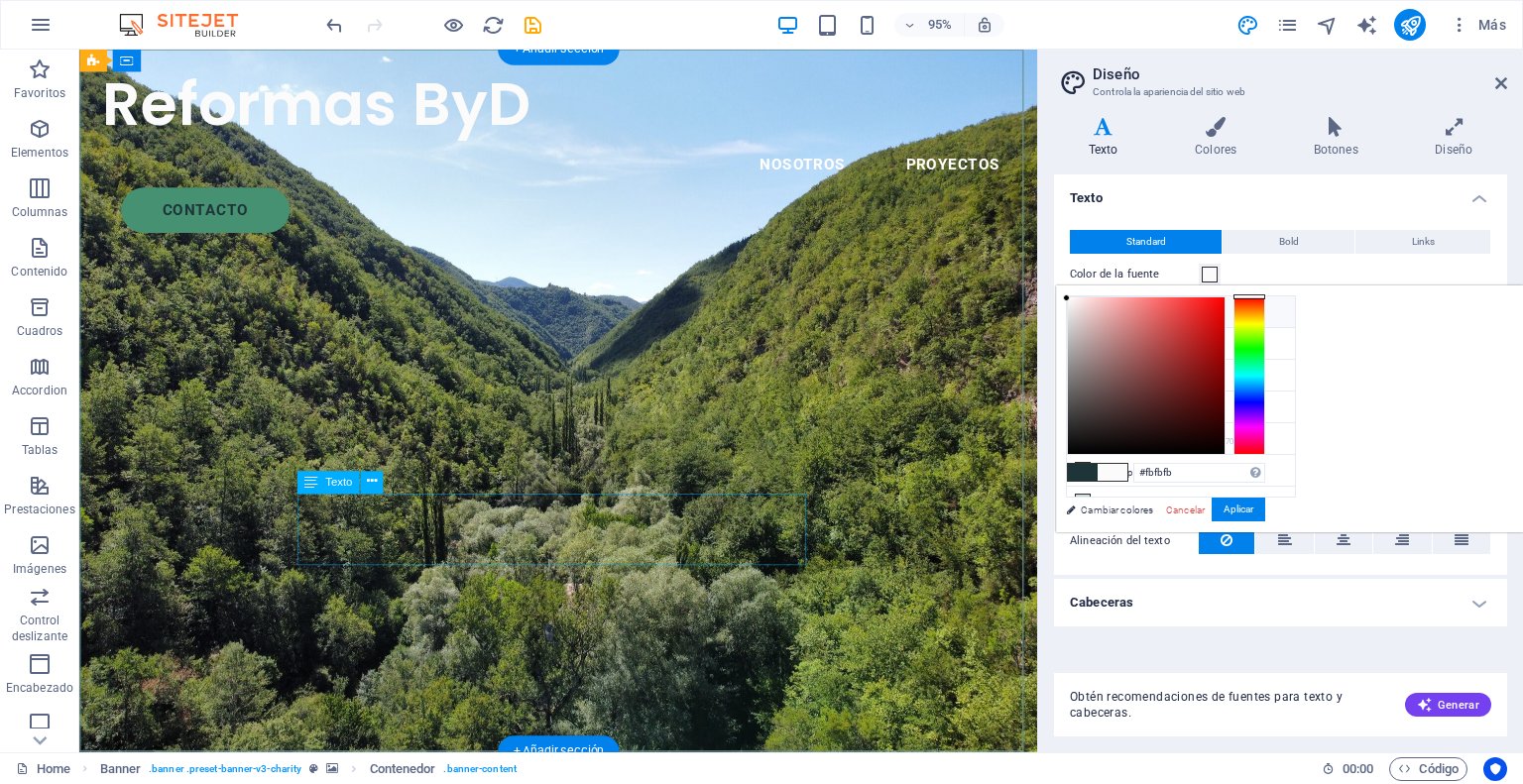 click on "Más de 25 años de experiencia en todo tipo de reformas, trabajos de fachada, tejados y muros de piedra. Proyectos en las Merindades, Cantabria y Euskadi." at bounding box center (583, 1081) 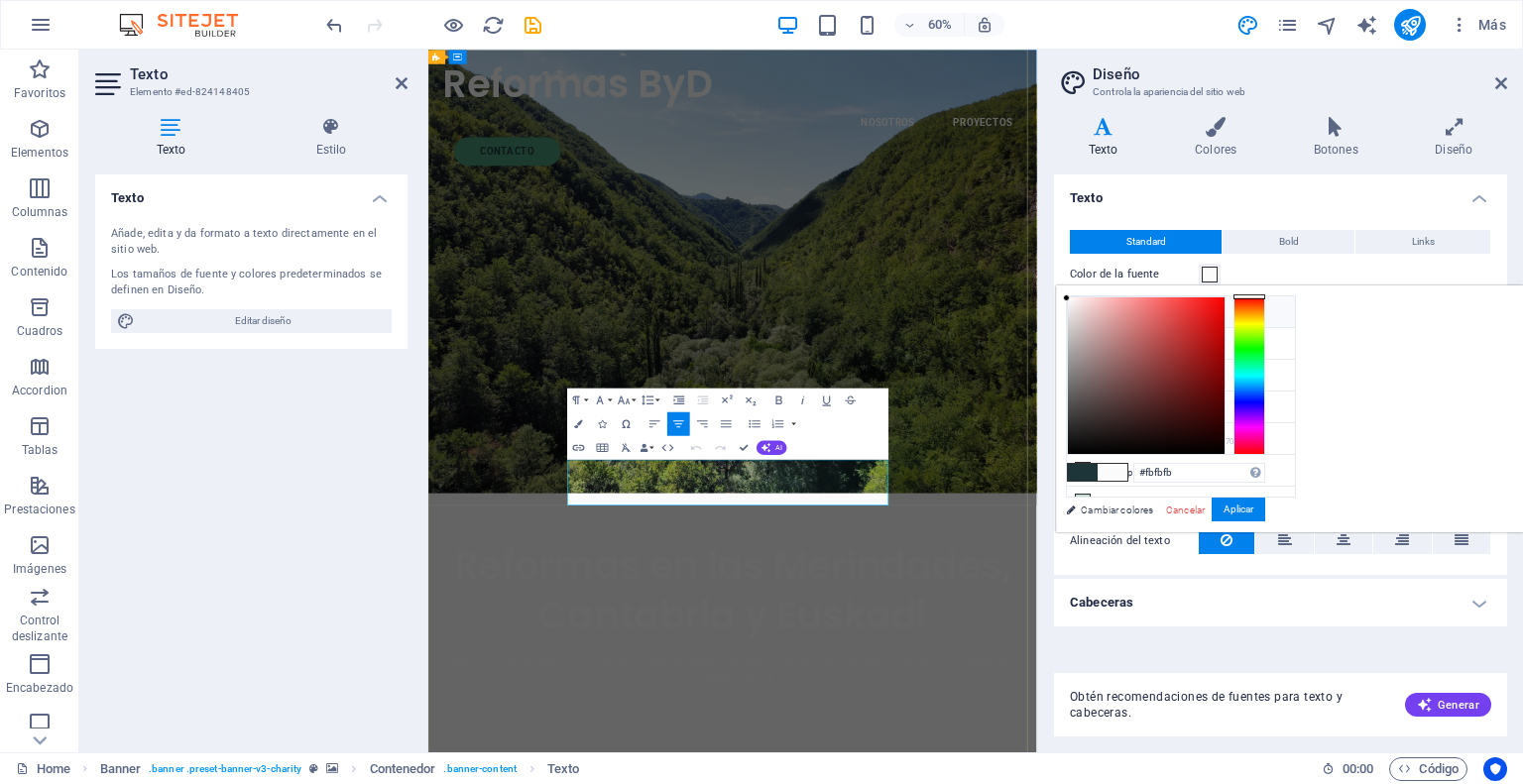 click on "Más de 25 años de experiencia en todo tipo de reformas, trabajos de fachada, tejados y muros de piedra. Proyectos en las Merindades, Cantabria y Euskadi." at bounding box center [935, 1081] 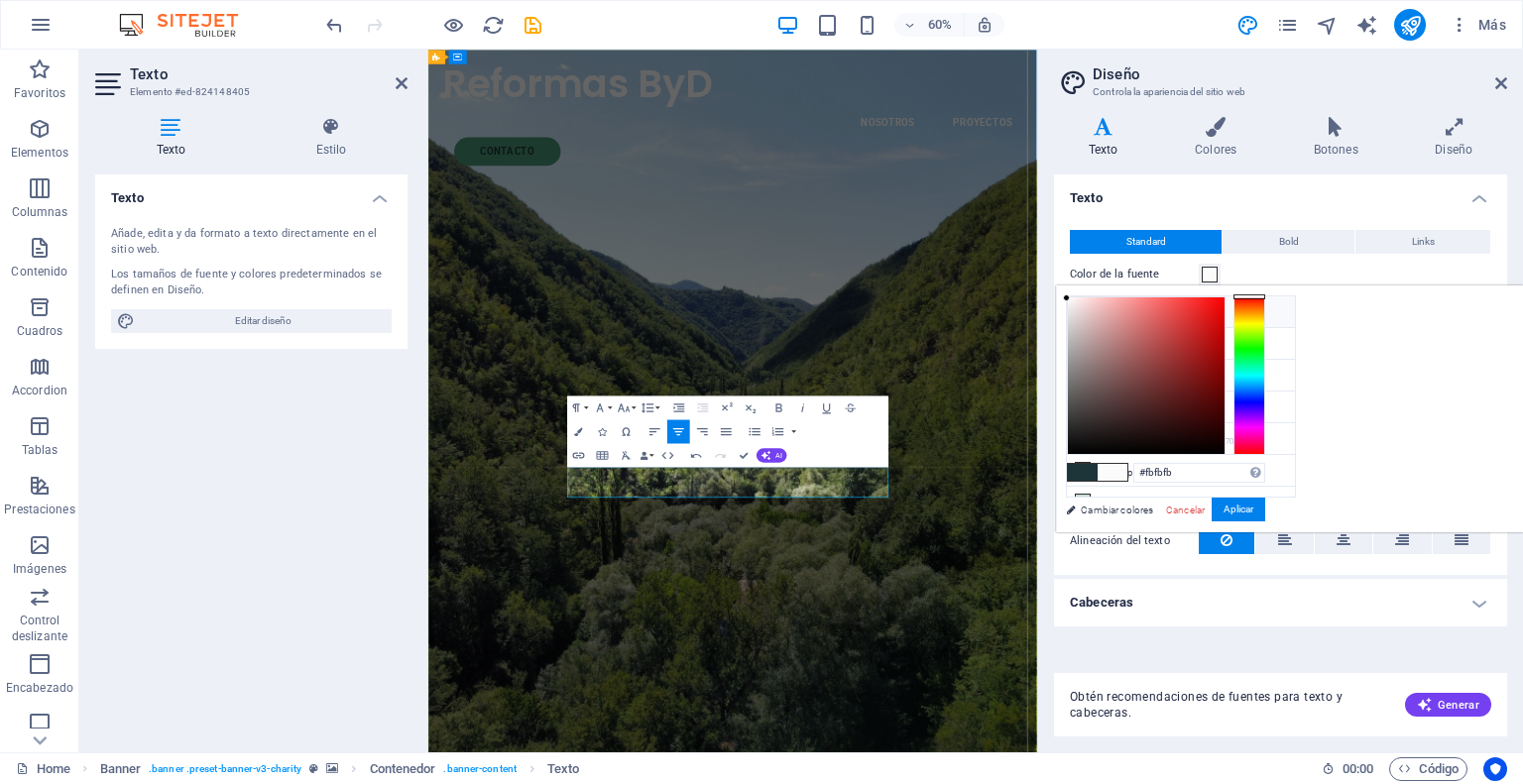click on "Más de 25 años de experiencia en todo tipo de reformas, trabajos de fachada, tejados y muros de piedra. Solicítenos presupusto sin compromiso" at bounding box center (936, 1513) 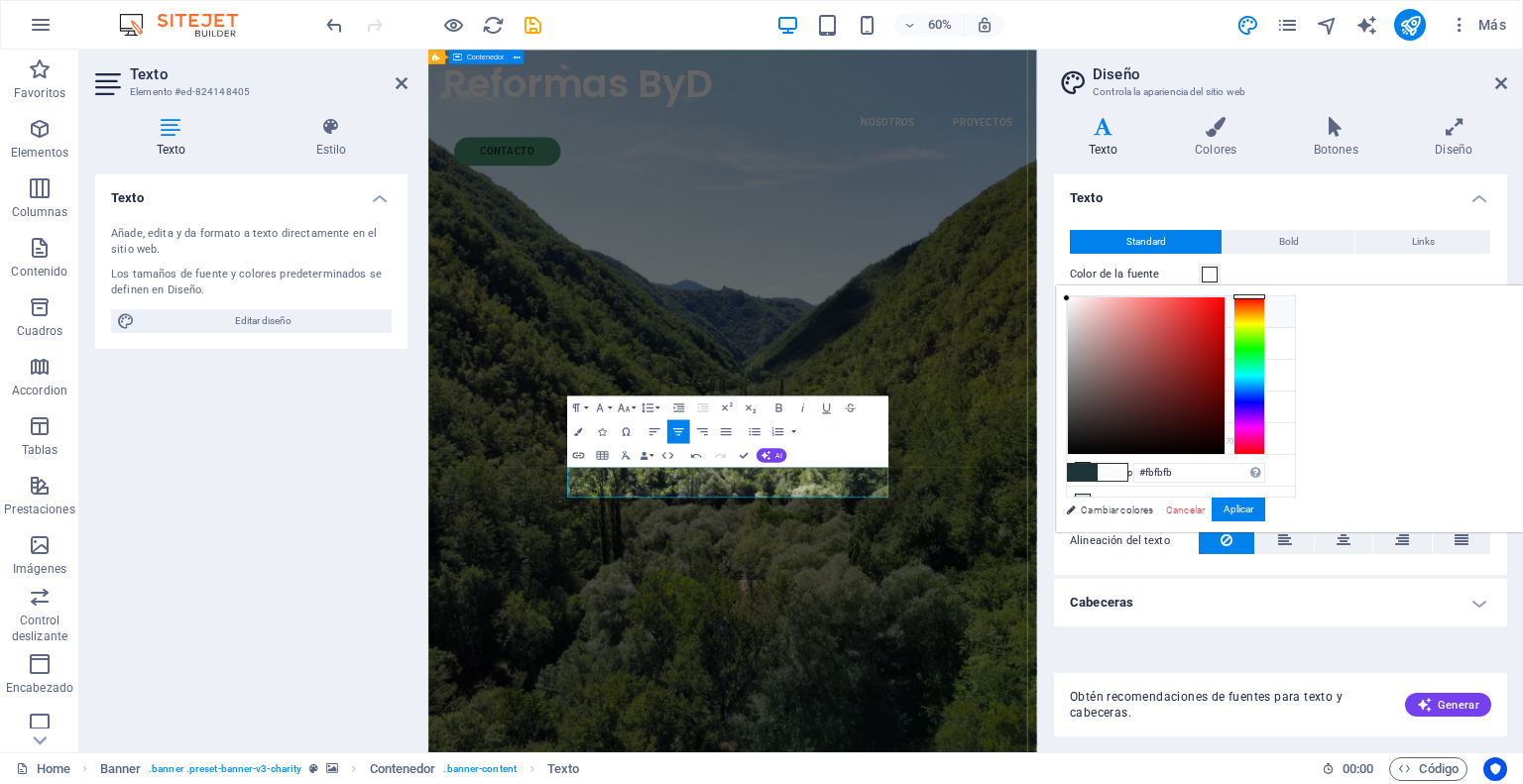 click on "Reformas en las Merindades, Cantabria y Euskadi Más de 25 años de experiencia en todo tipo de reformas, trabajos de fachada, tejados y muros de piedra. Solicítenos presupuesto sin compromiso" at bounding box center (935, 1420) 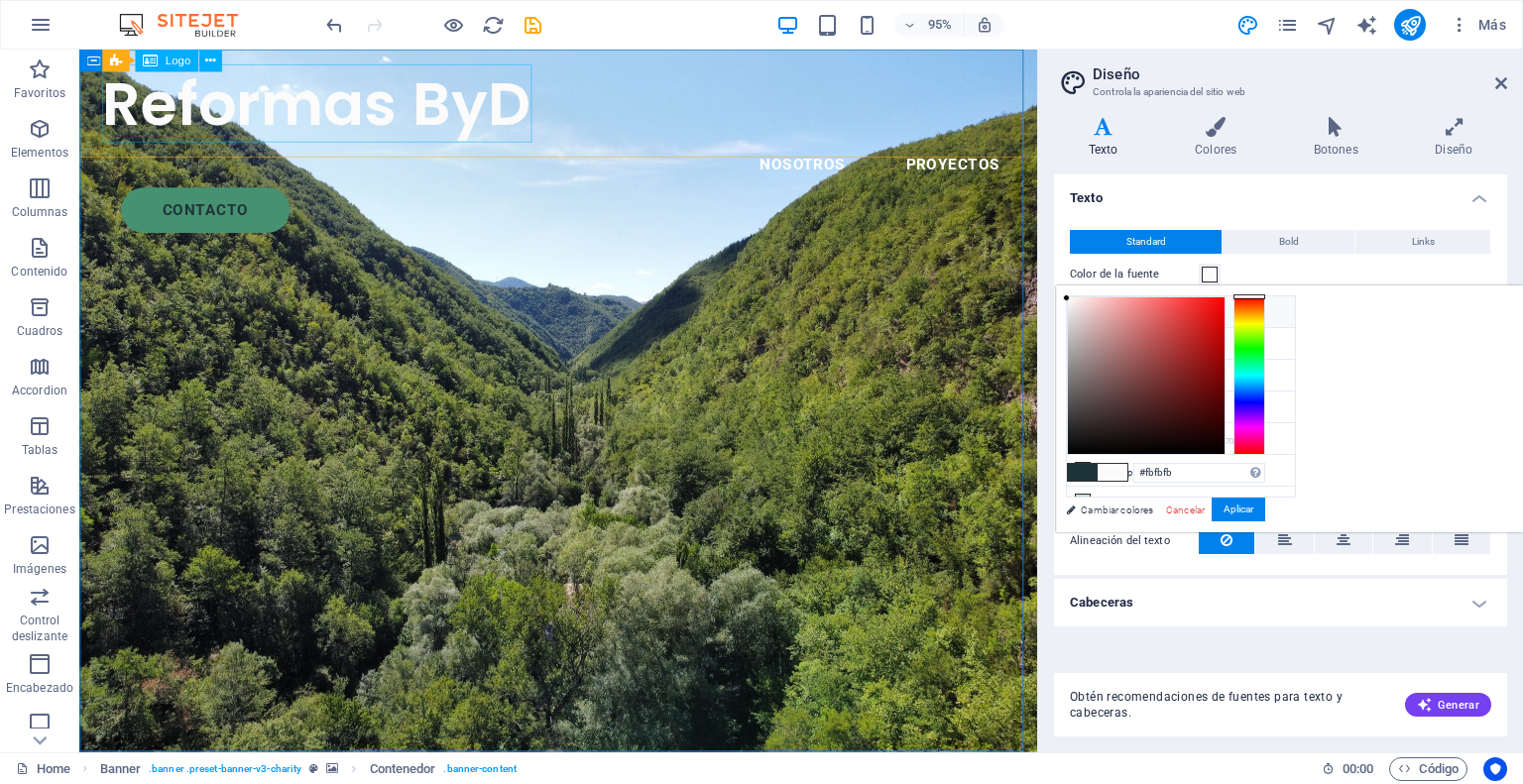 click on "Reformas ByD" at bounding box center [583, 106] 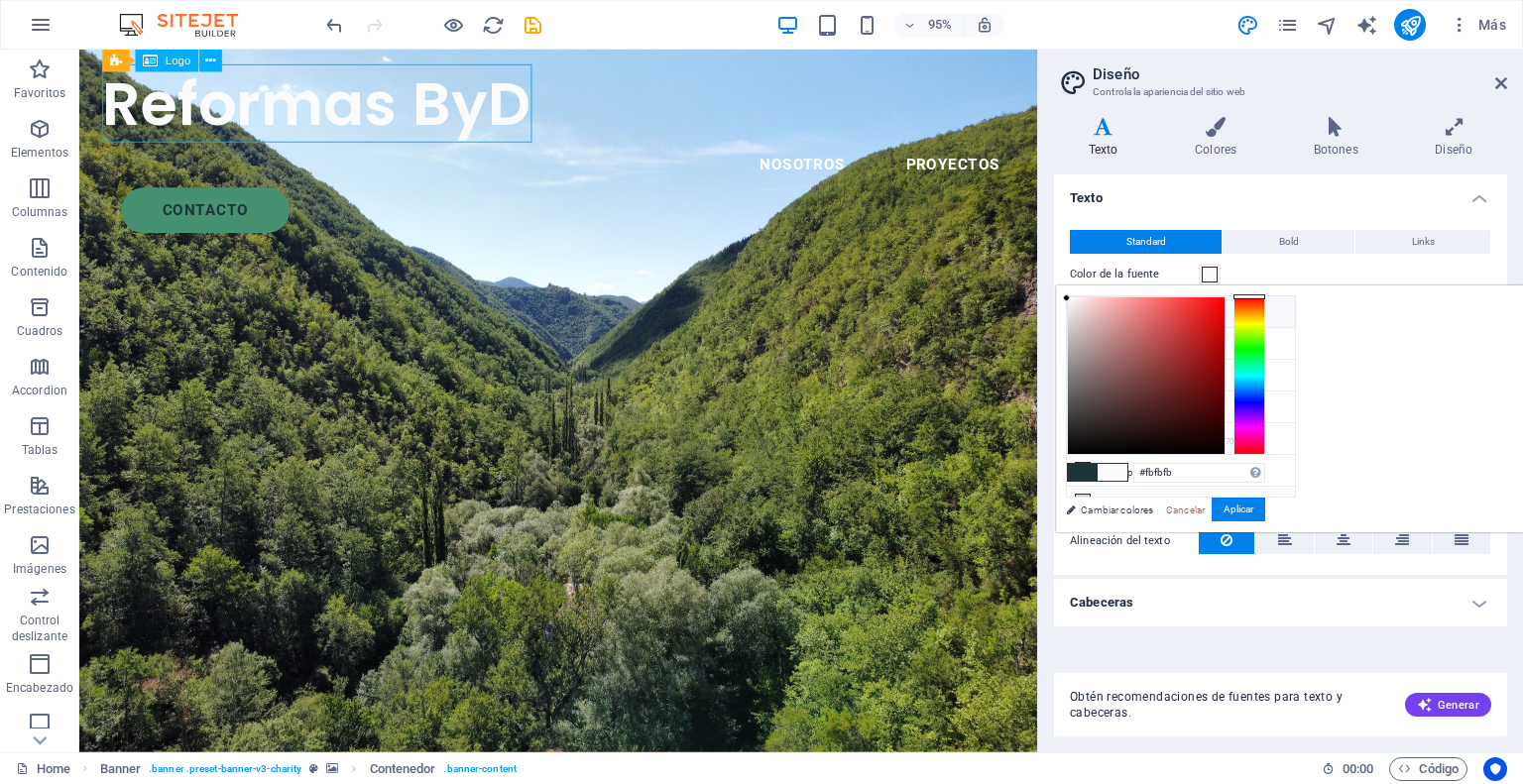 click on "Reformas ByD" at bounding box center (583, 106) 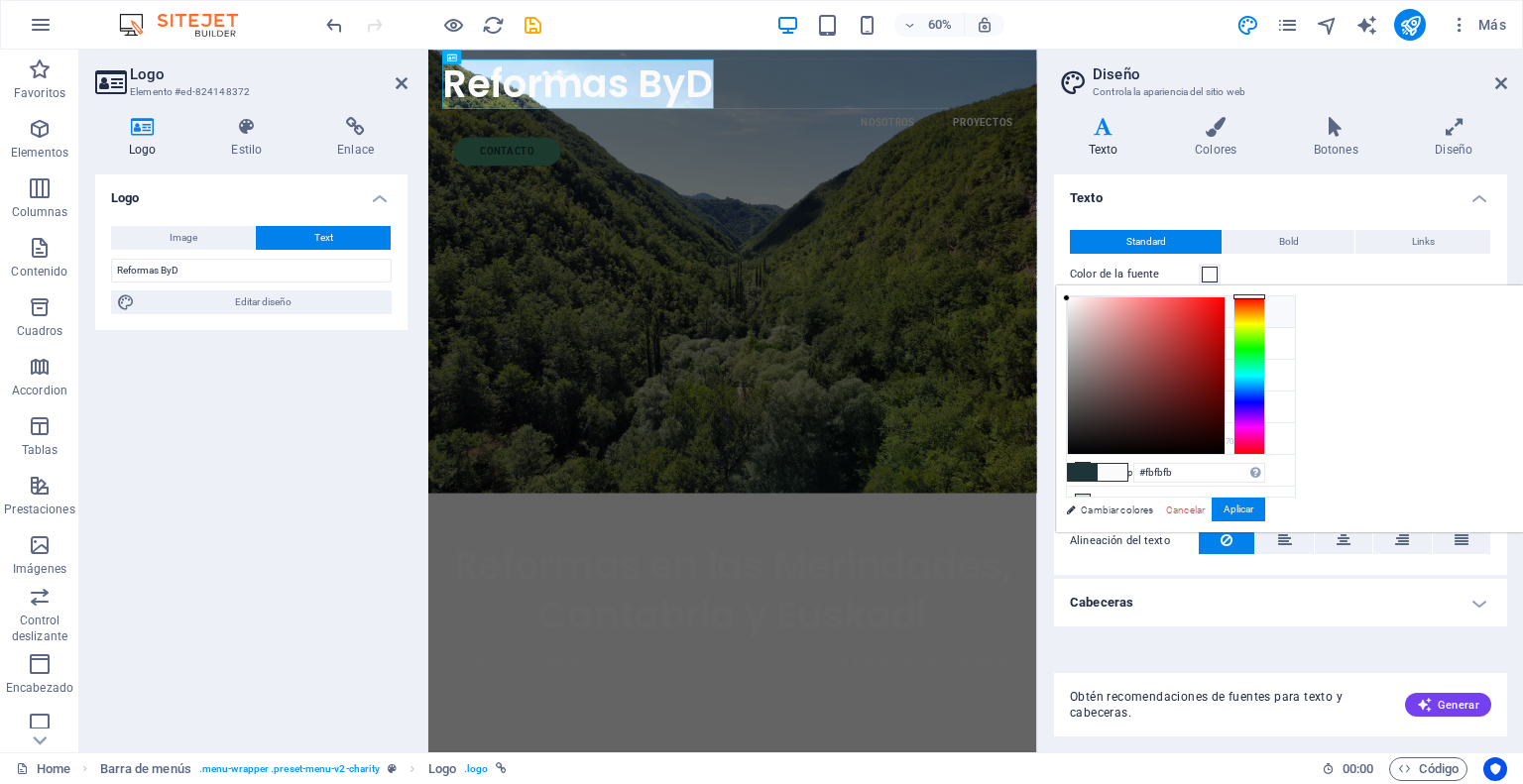 click on "Logo Estilo Enlace Logo Image Text Arrastra archivos aquí, haz clic para escoger archivos o  selecciona archivos de Archivos o de nuestra galería gratuita de fotos y vídeos Selecciona archivos del administrador de archivos, de la galería de fotos o carga archivo(s) Cargar Ancho Predeterminado automático px rem % em vh vw Ajustar imagen Ajustar imagen automáticamente a un ancho y alto fijo Altura 48 Predeterminado automático px Alineación Lazyload La carga de imágenes tras la carga de la página mejora la velocidad de la página. Receptivo Automáticamente cargar tamaños optimizados de smartphone e imagen retina. Lightbox Usar como cabecera La imagen se ajustará en una etiqueta de cabecera H1. Resulta útil para dar al texto alternativo el peso de una cabecera H1, por ejemplo, para el logo. En caso de duda, dejar deseleccionado. Optimizado Las imágenes se comprimen para así mejorar la velocidad de las páginas. Posición Dirección Personalizado X offset 50 px rem % vh vw Y offset 50 px rem % vh 8" at bounding box center [251, 426] 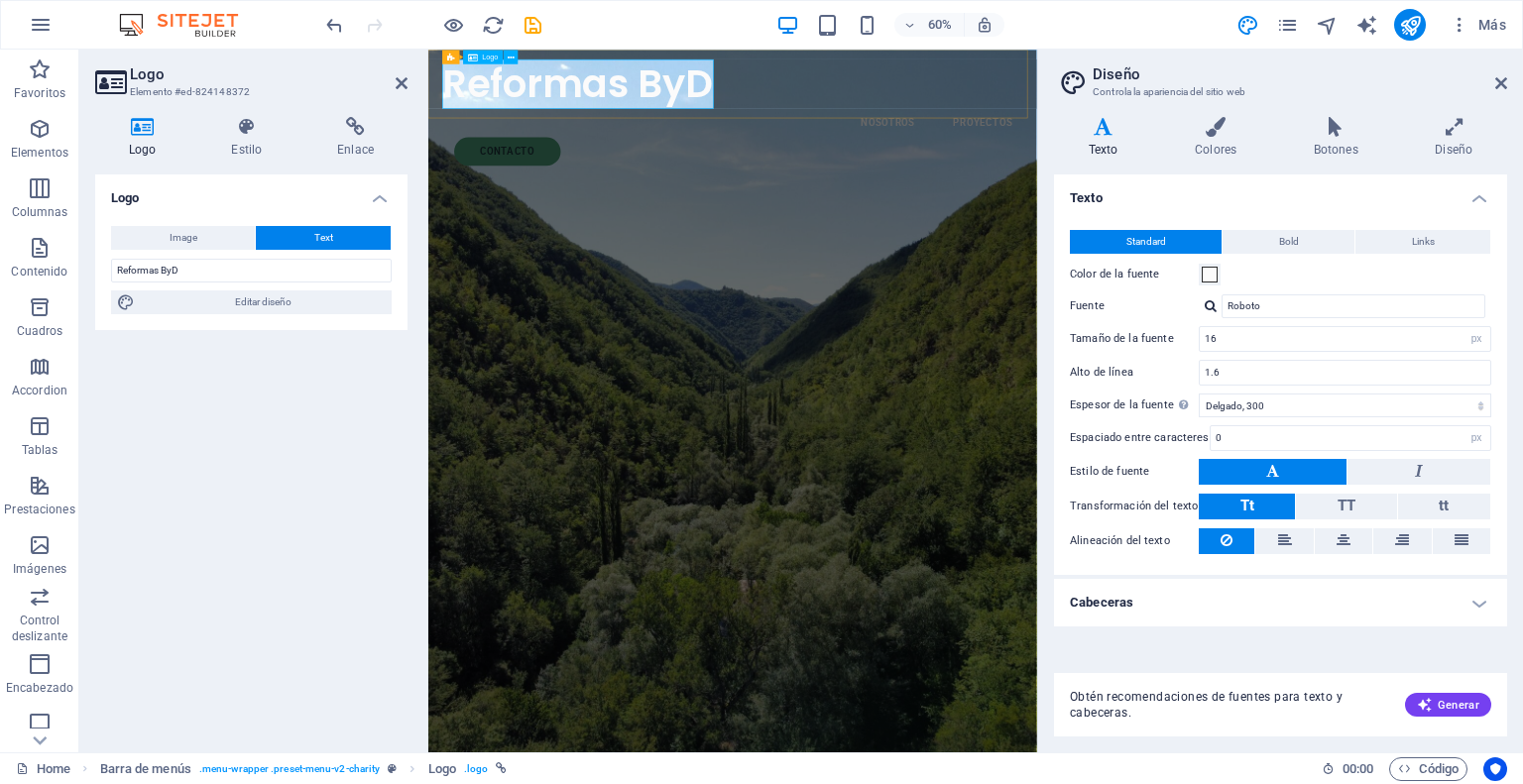click on "Reformas ByD" at bounding box center [935, 106] 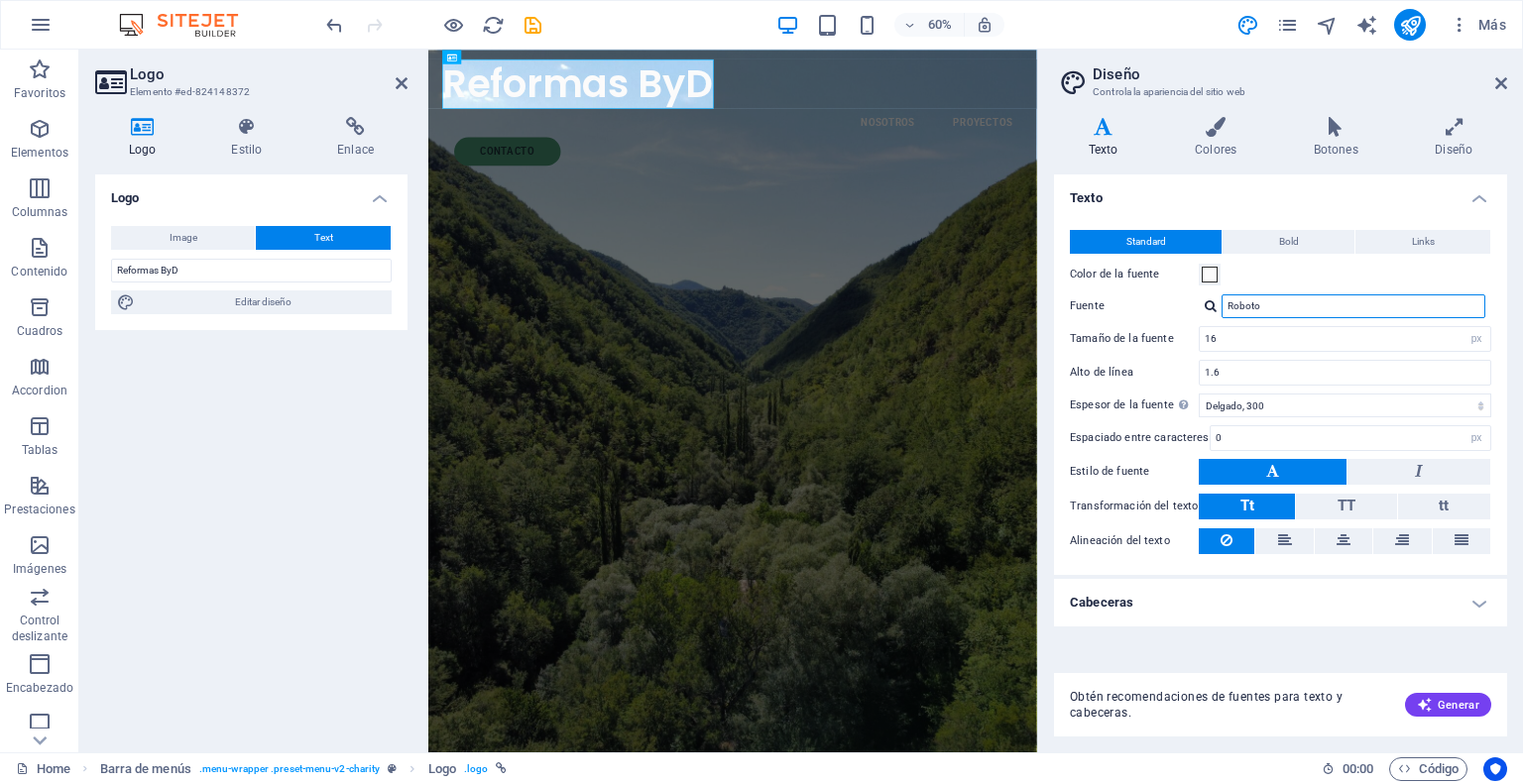 click on "Roboto" at bounding box center [1353, 306] 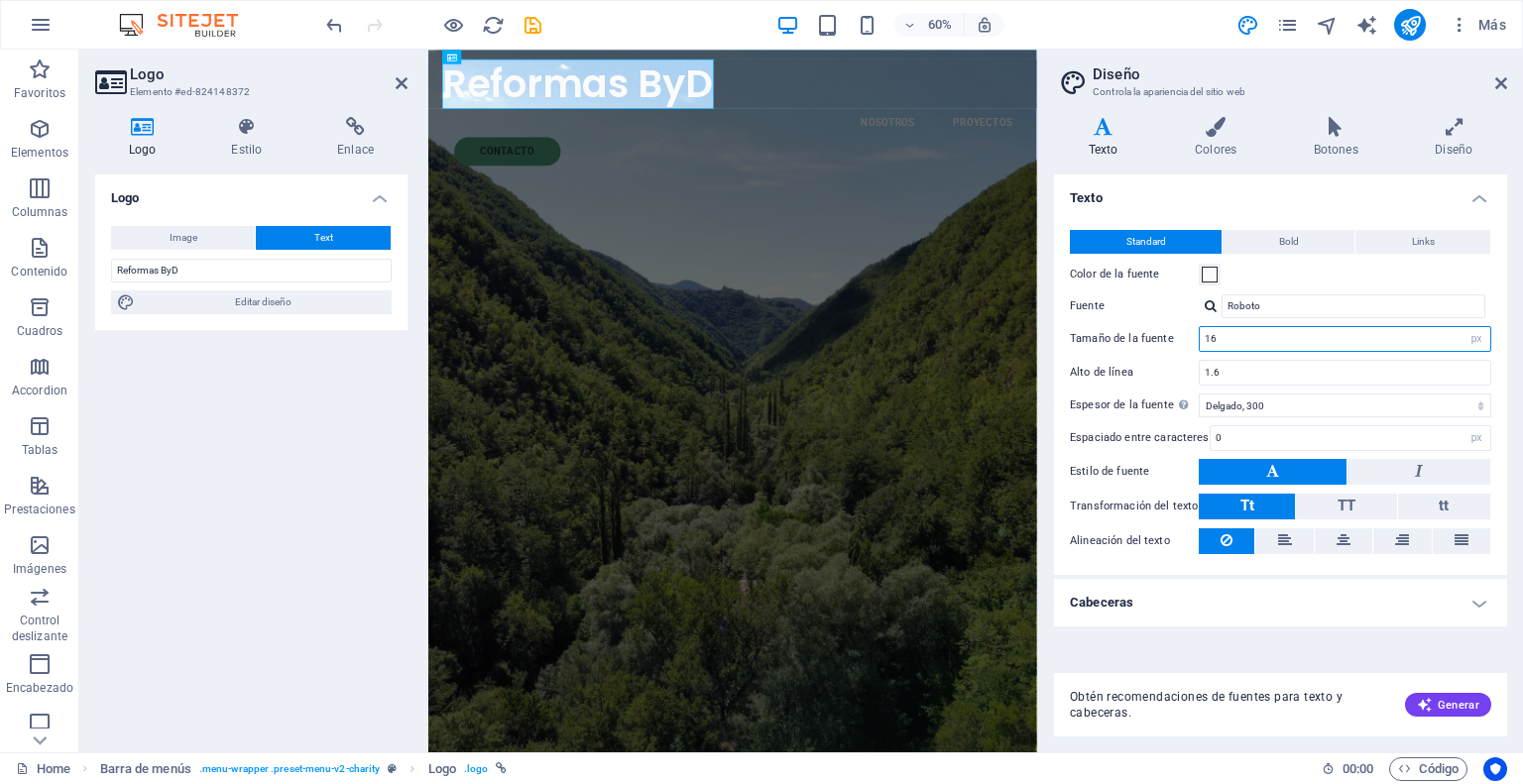 click on "16" at bounding box center (1345, 339) 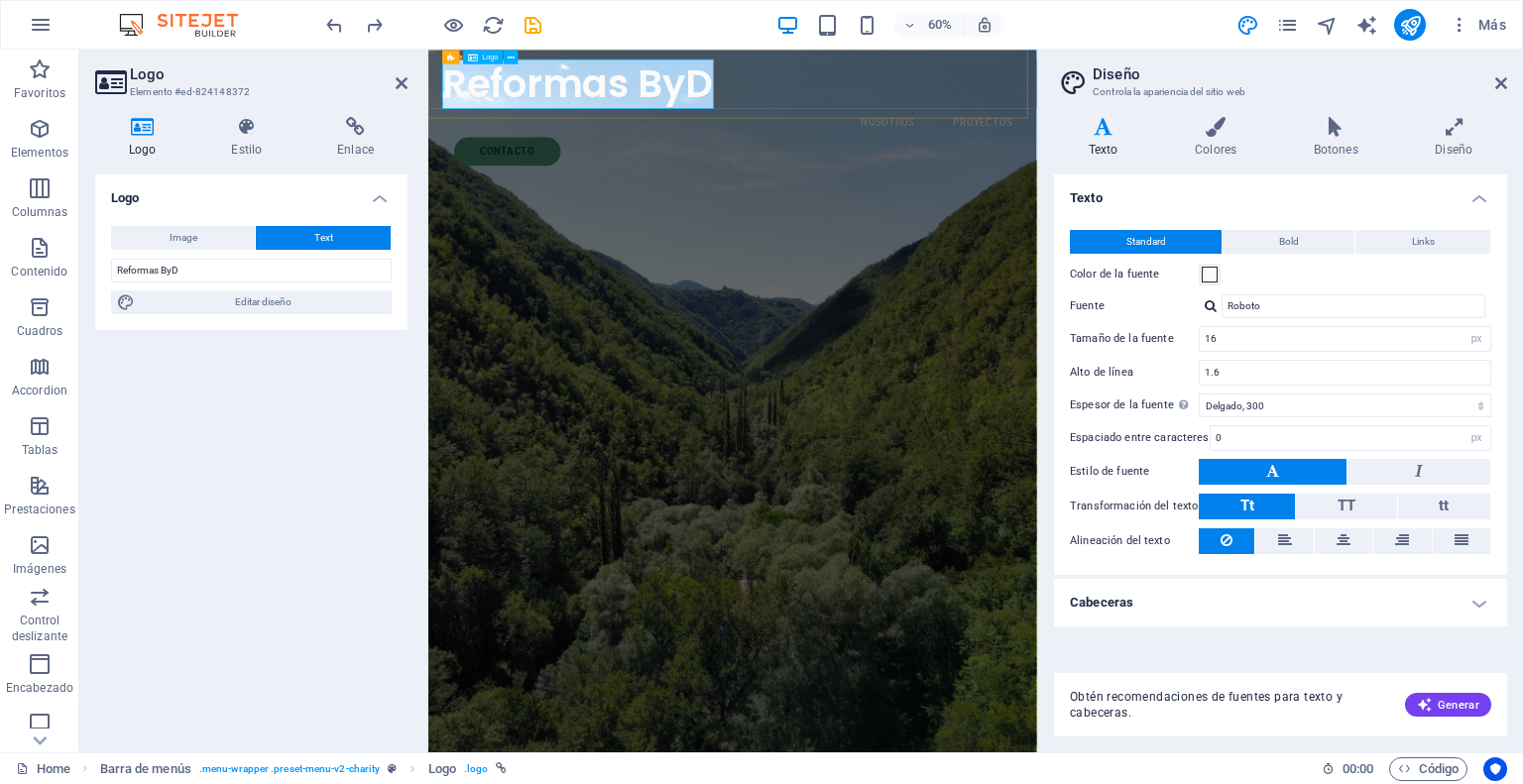 click on "Reformas ByD" at bounding box center [935, 106] 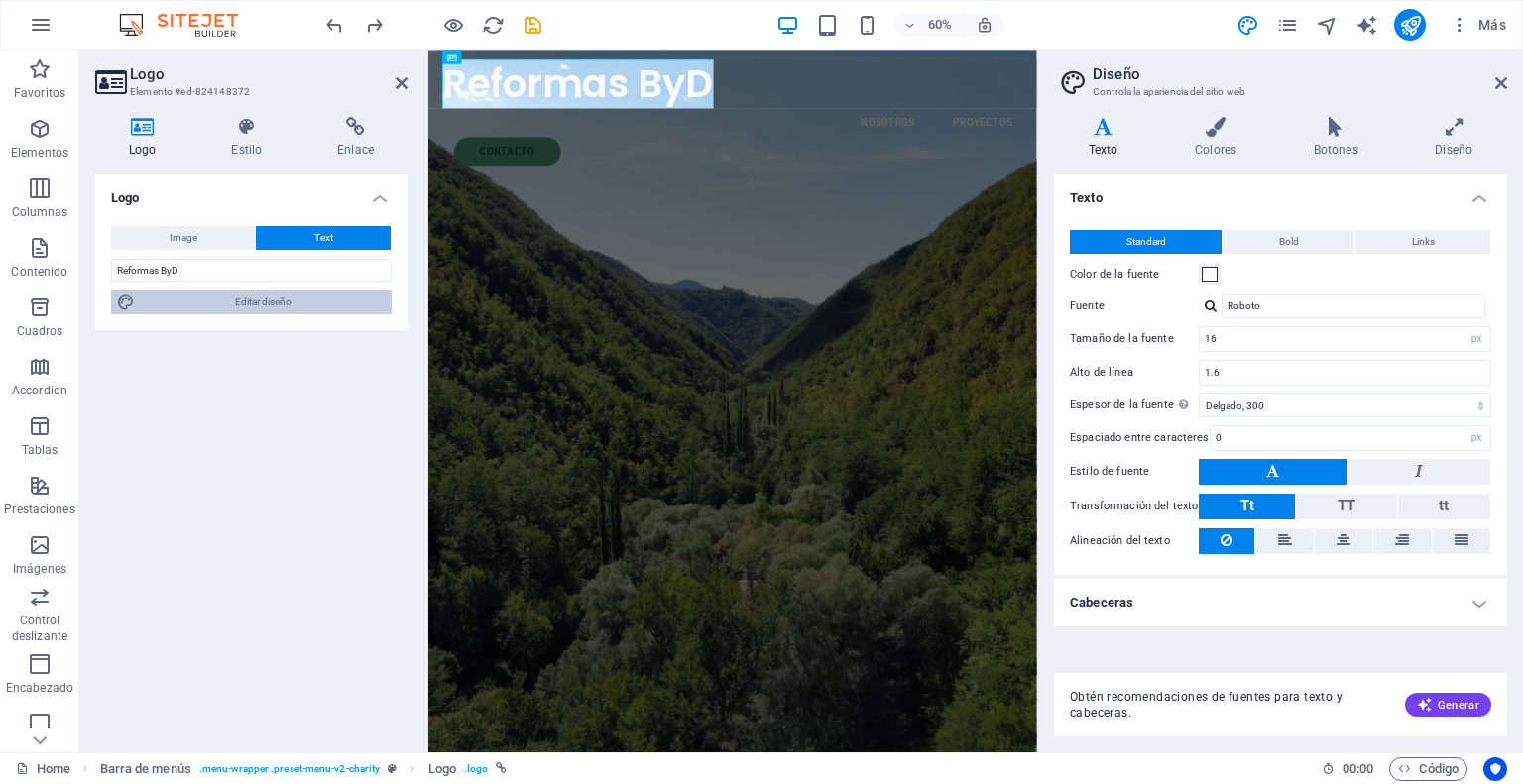 click on "Editar diseño" at bounding box center (263, 302) 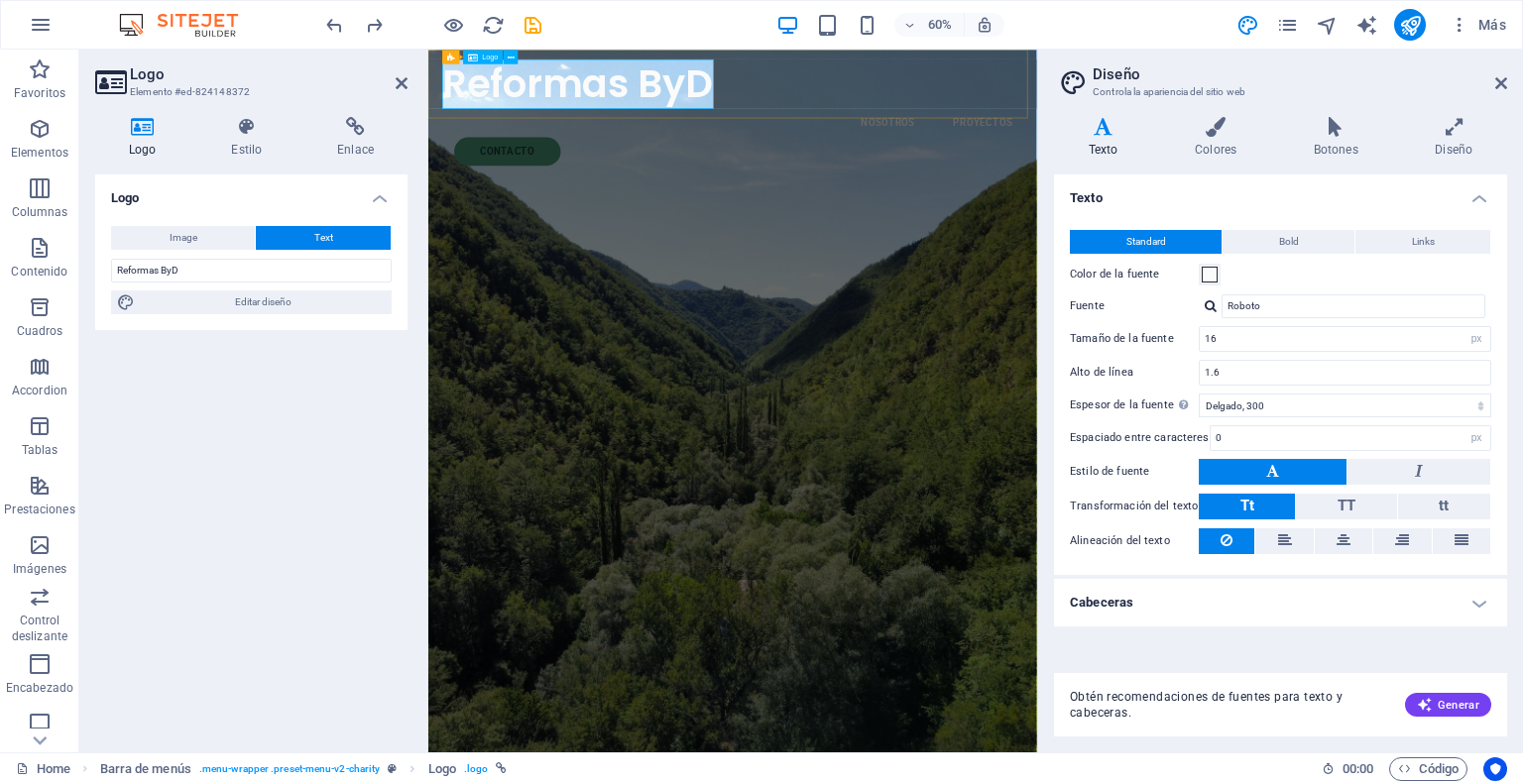 click on "Reformas ByD" at bounding box center [935, 106] 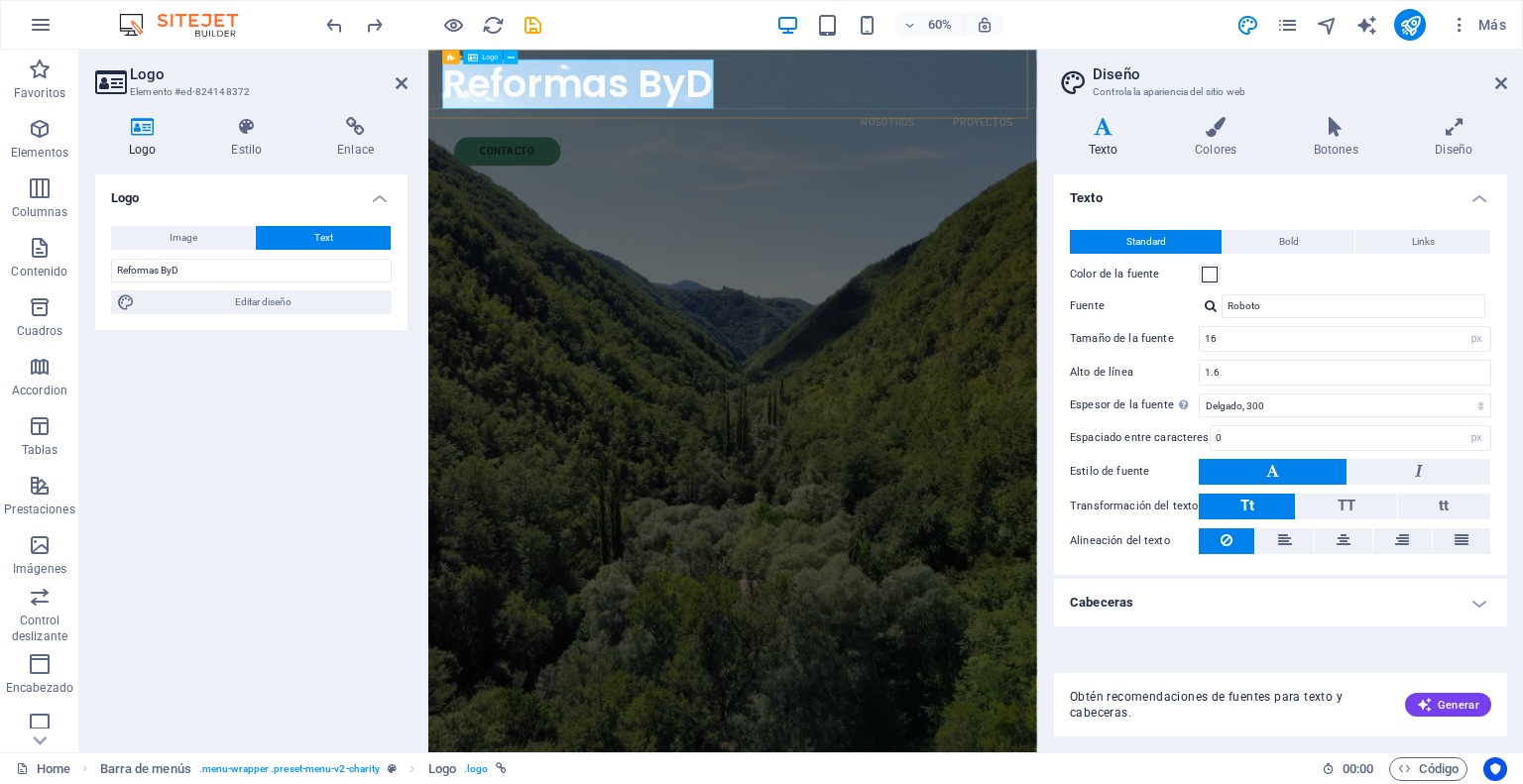 click on "Reformas ByD" at bounding box center [935, 106] 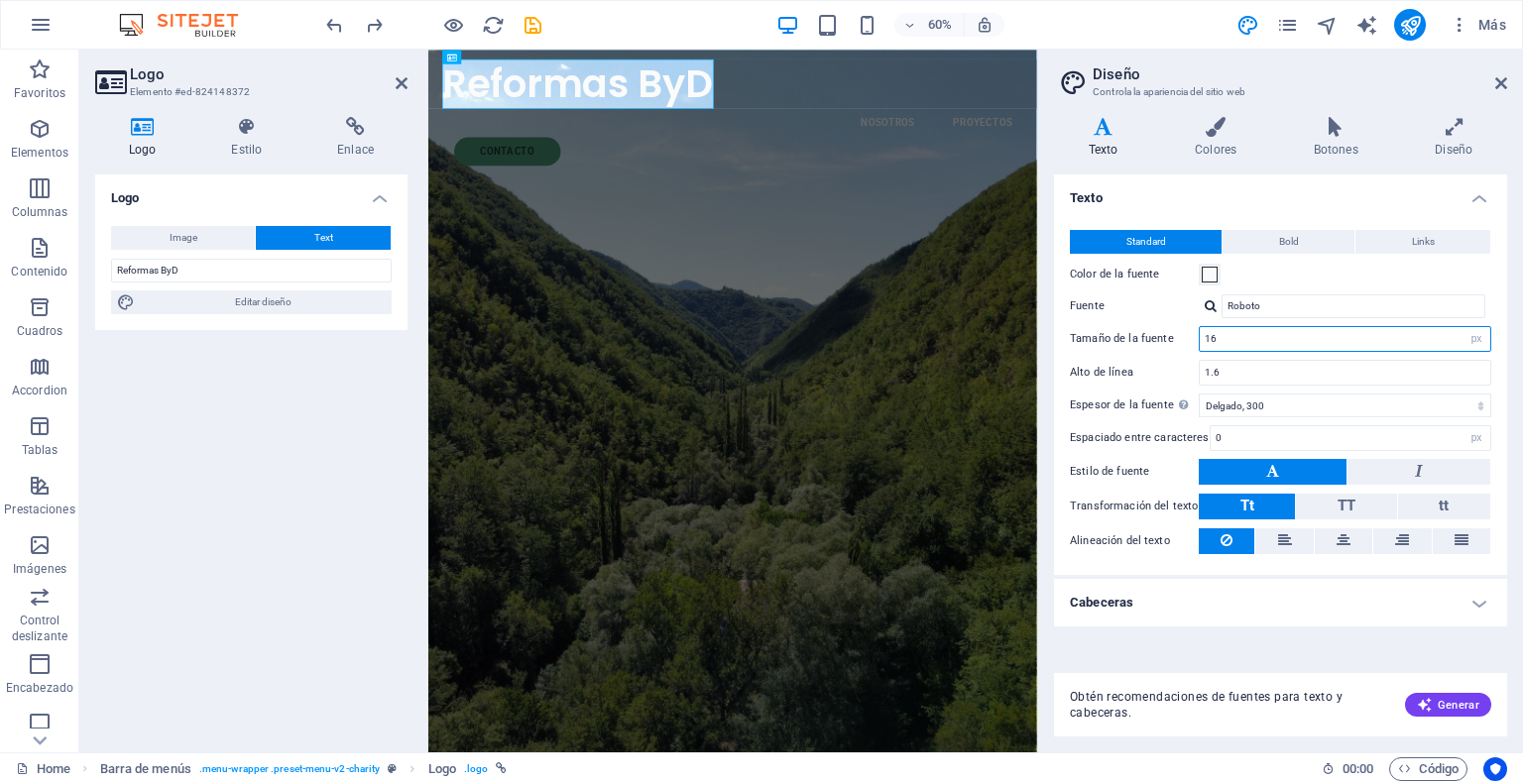 click on "16" at bounding box center [1345, 339] 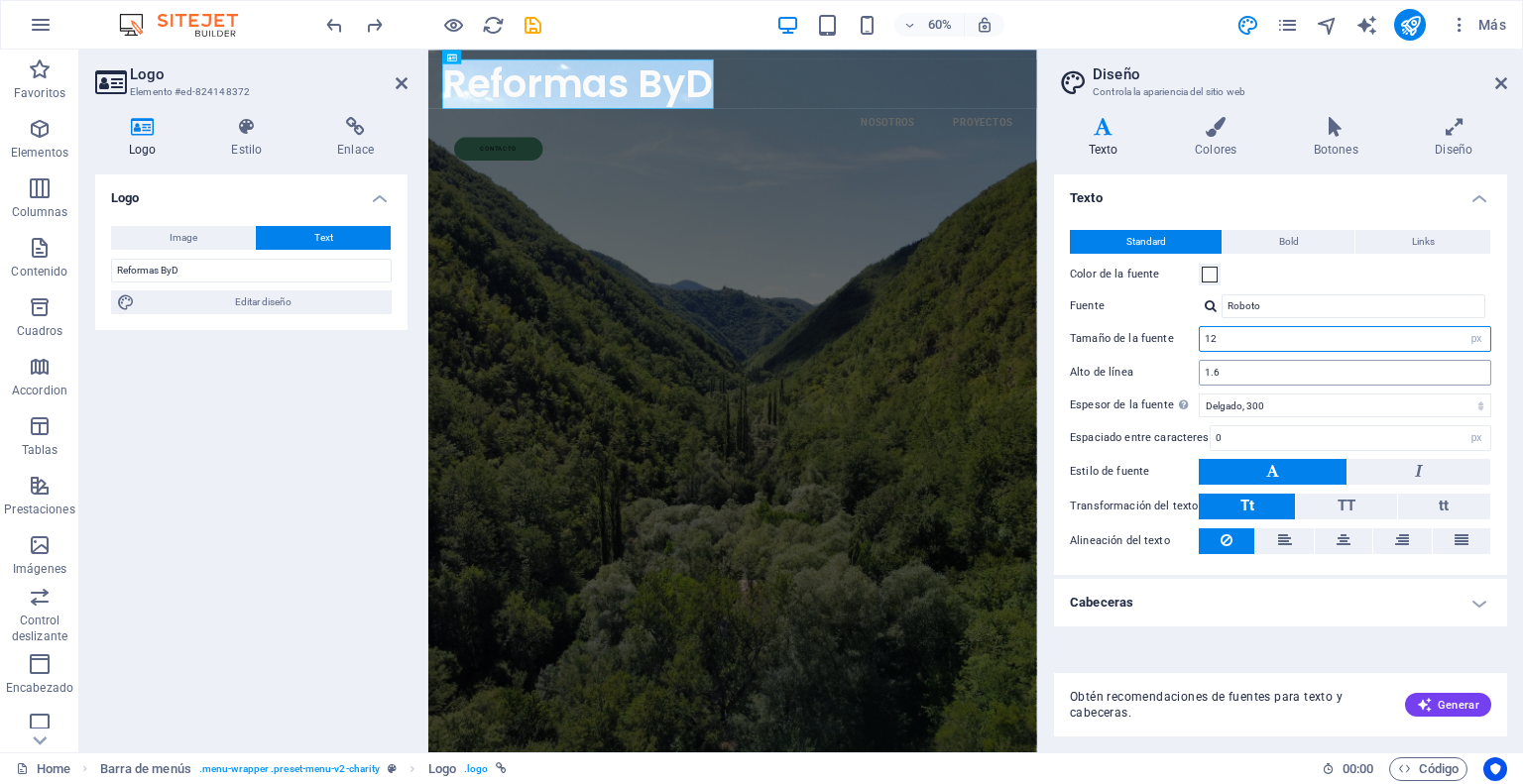 type on "16" 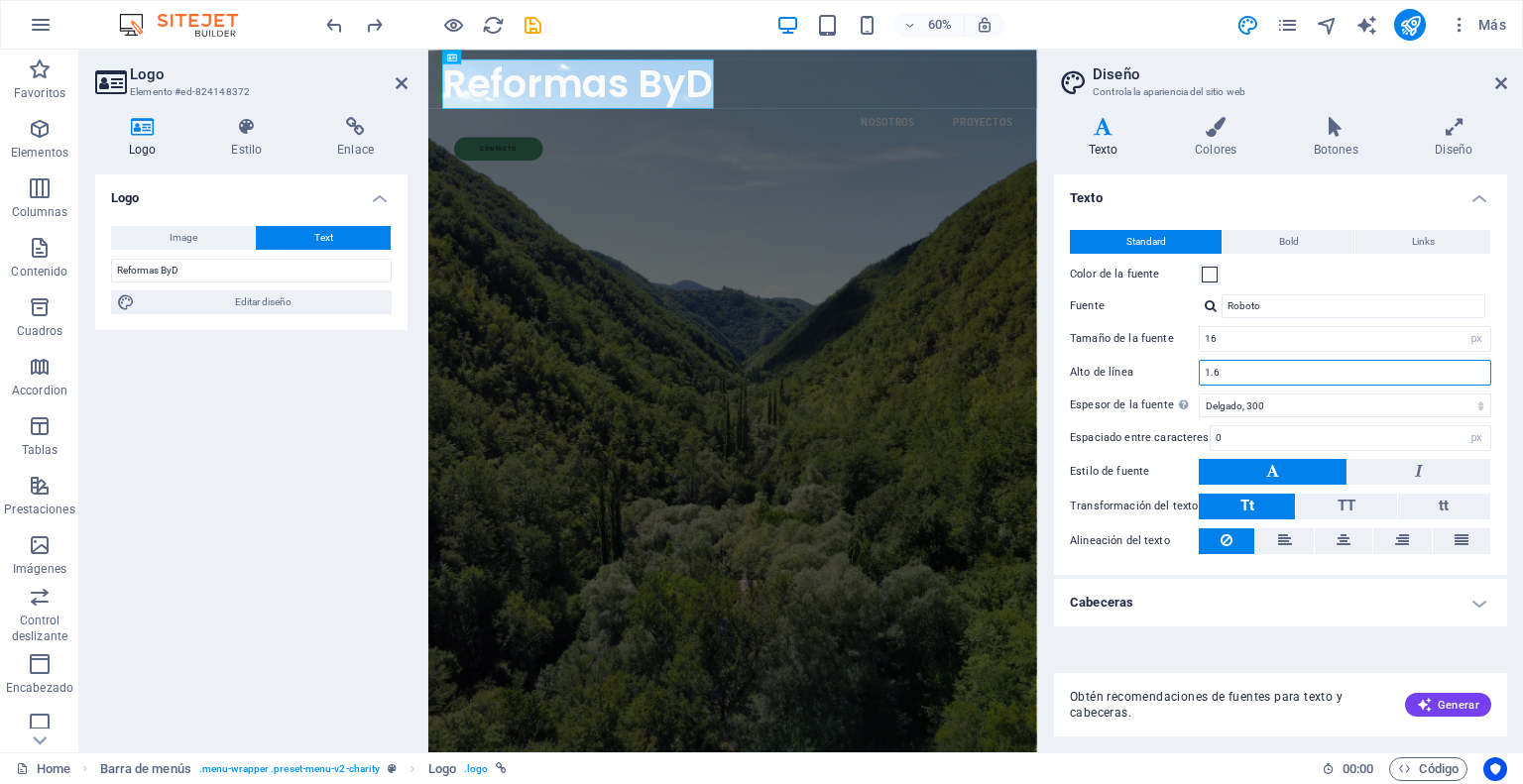 click on "1.6" at bounding box center (1345, 373) 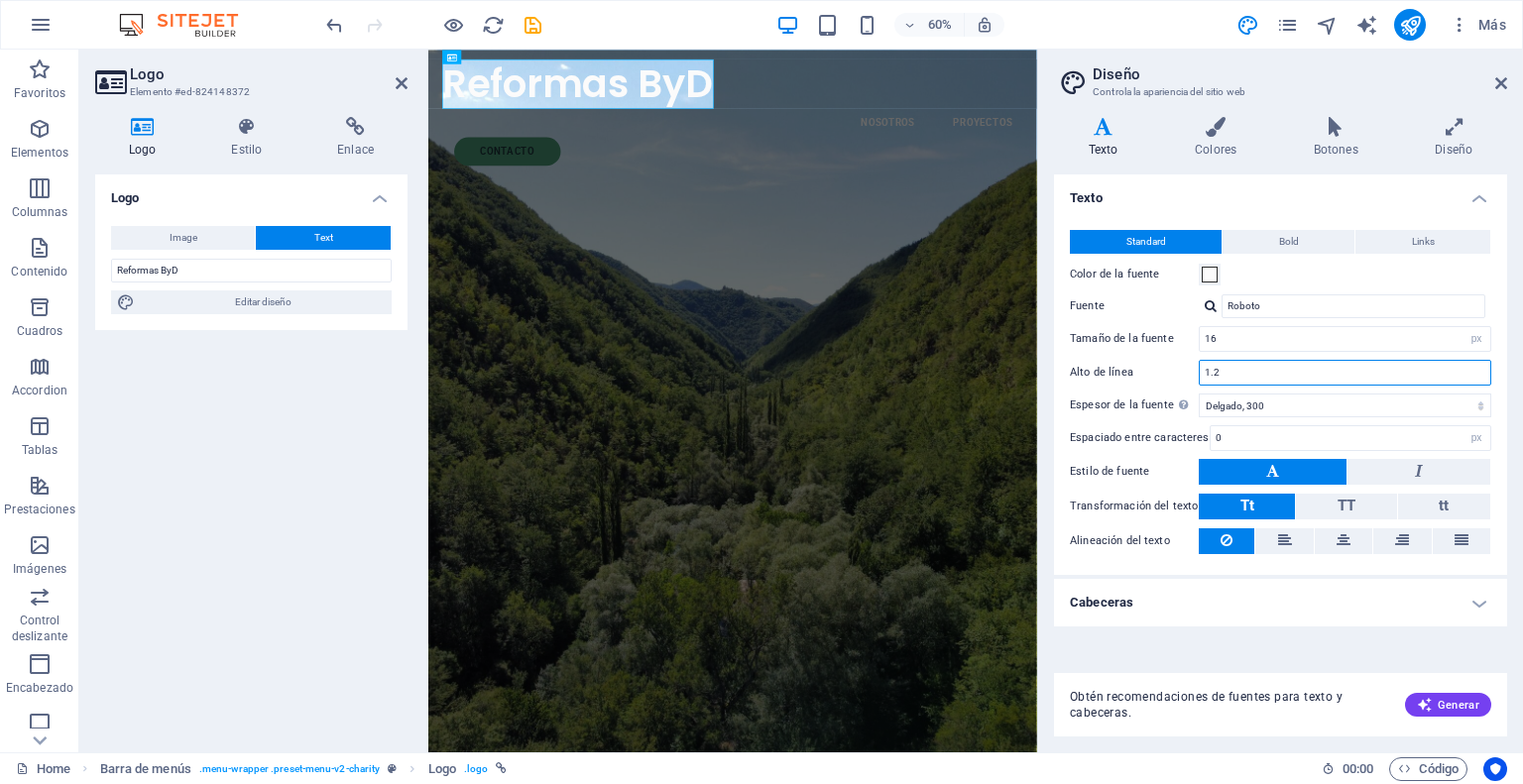 type on "1.6" 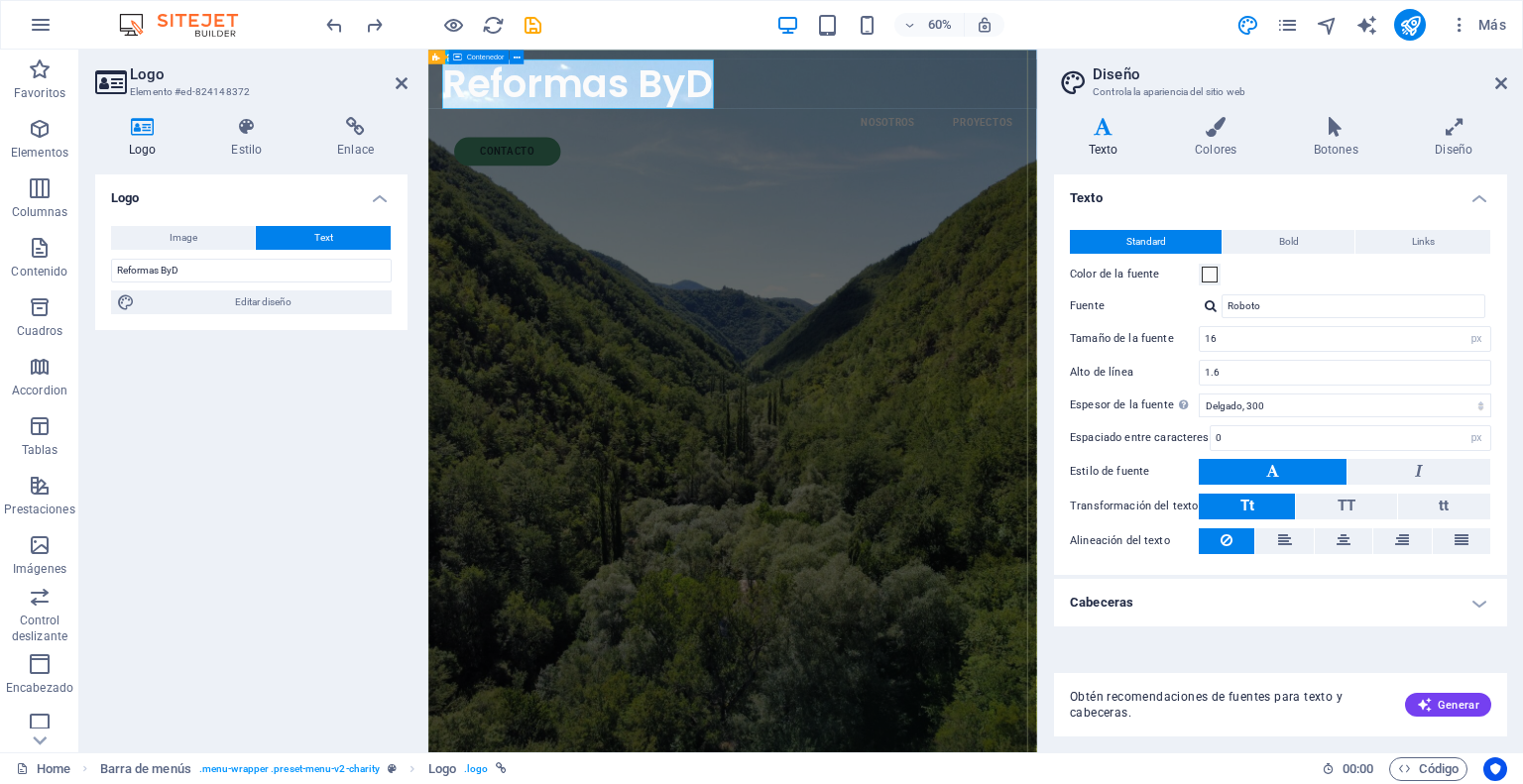 click on "Reformas en las Merindades, Cantabria y Euskadi Más de 25 años de experiencia en todo tipo de reformas, trabajos de fachada, tejados y muros de piedra. Solicítenos presupuesto sin compromiso" at bounding box center [935, 1420] 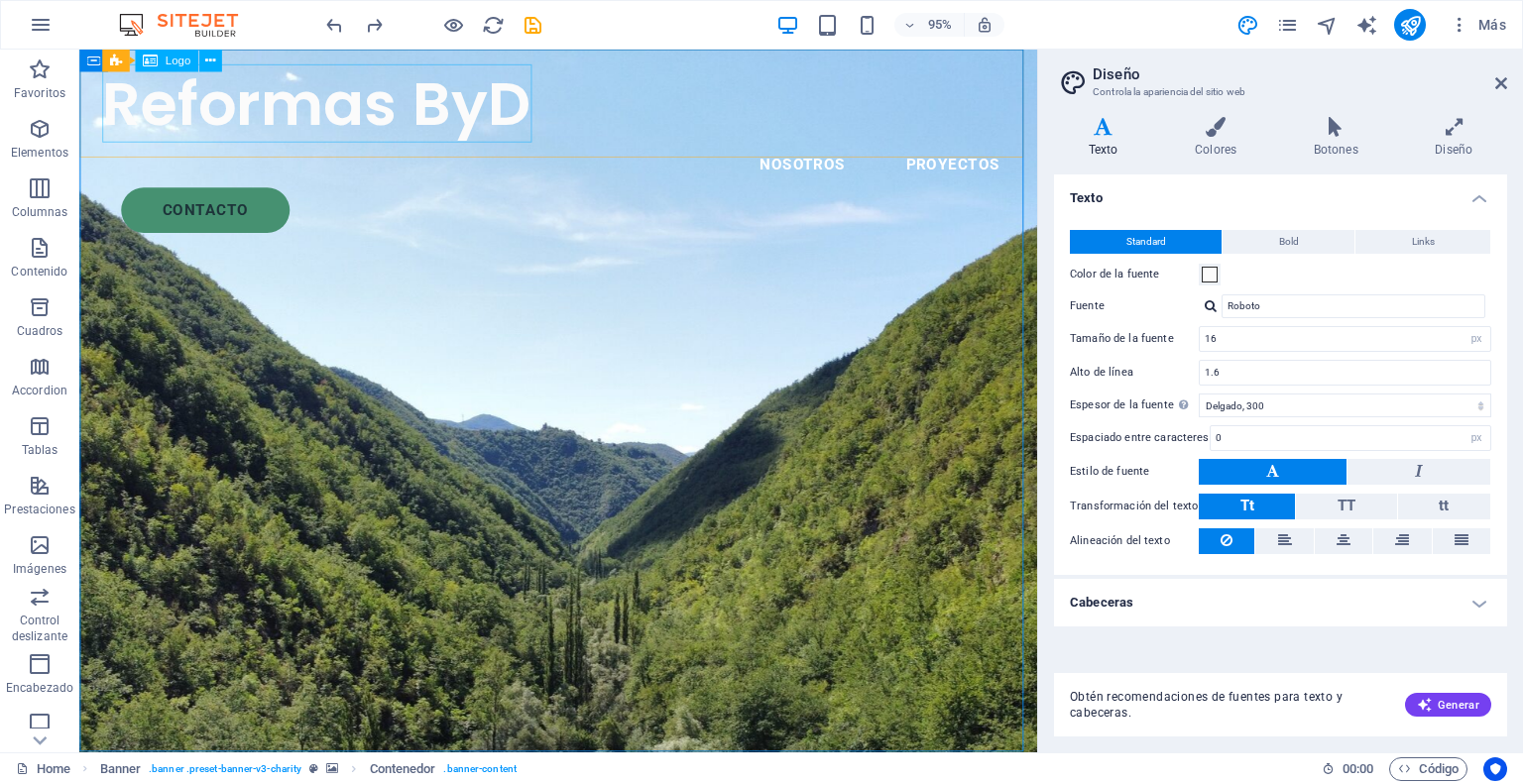 click on "Reformas ByD" at bounding box center (583, 106) 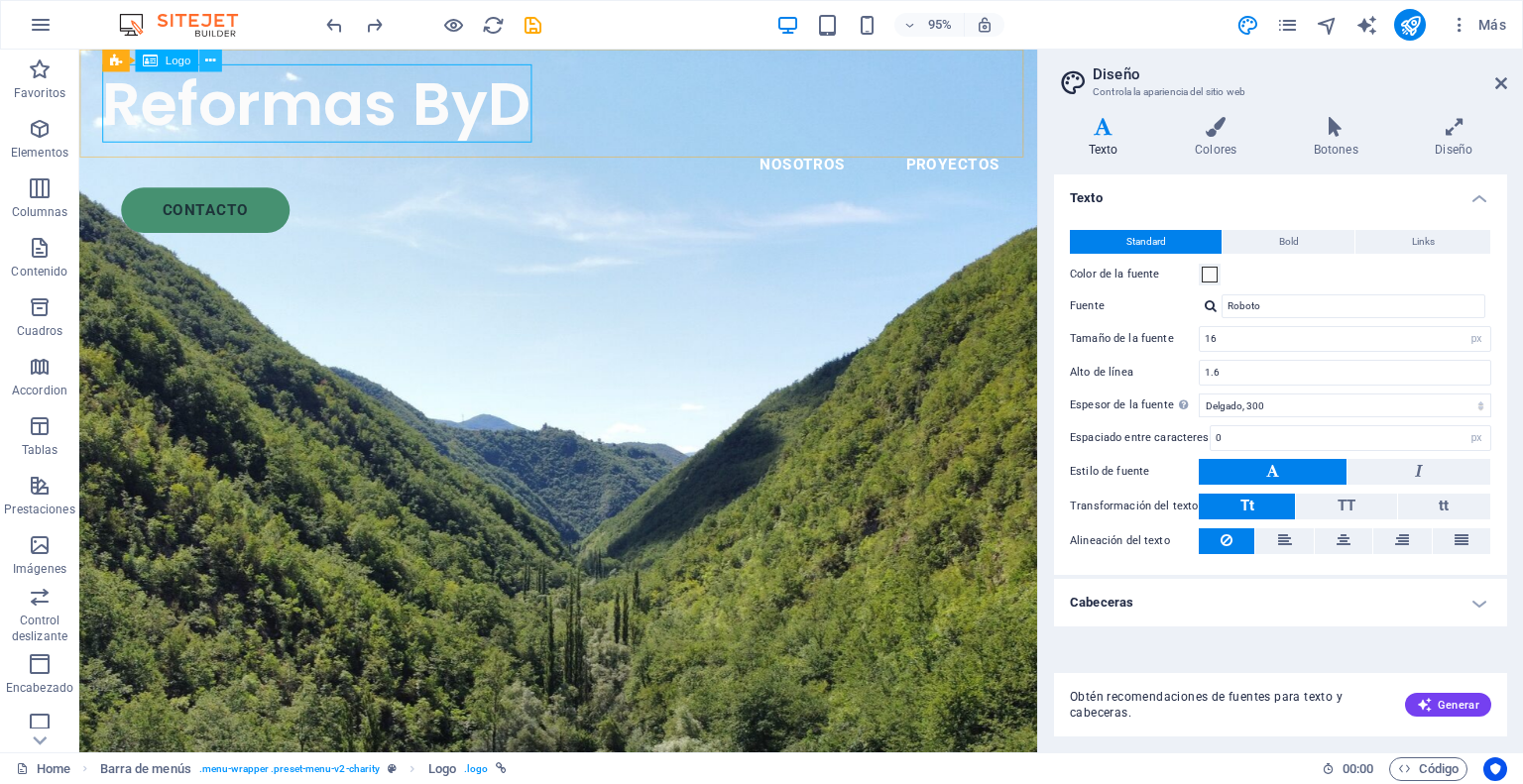 click at bounding box center (209, 60) 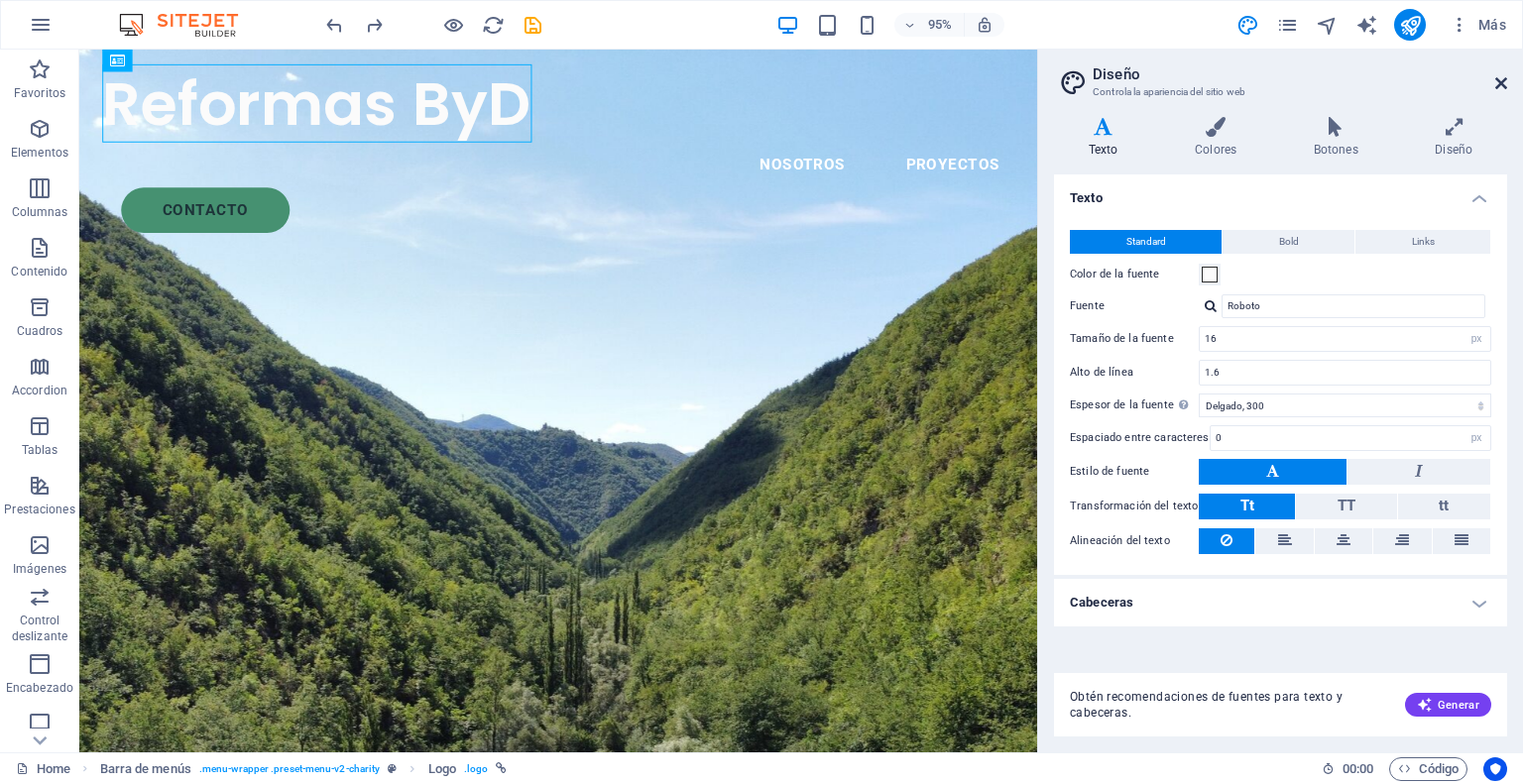 click at bounding box center [1501, 83] 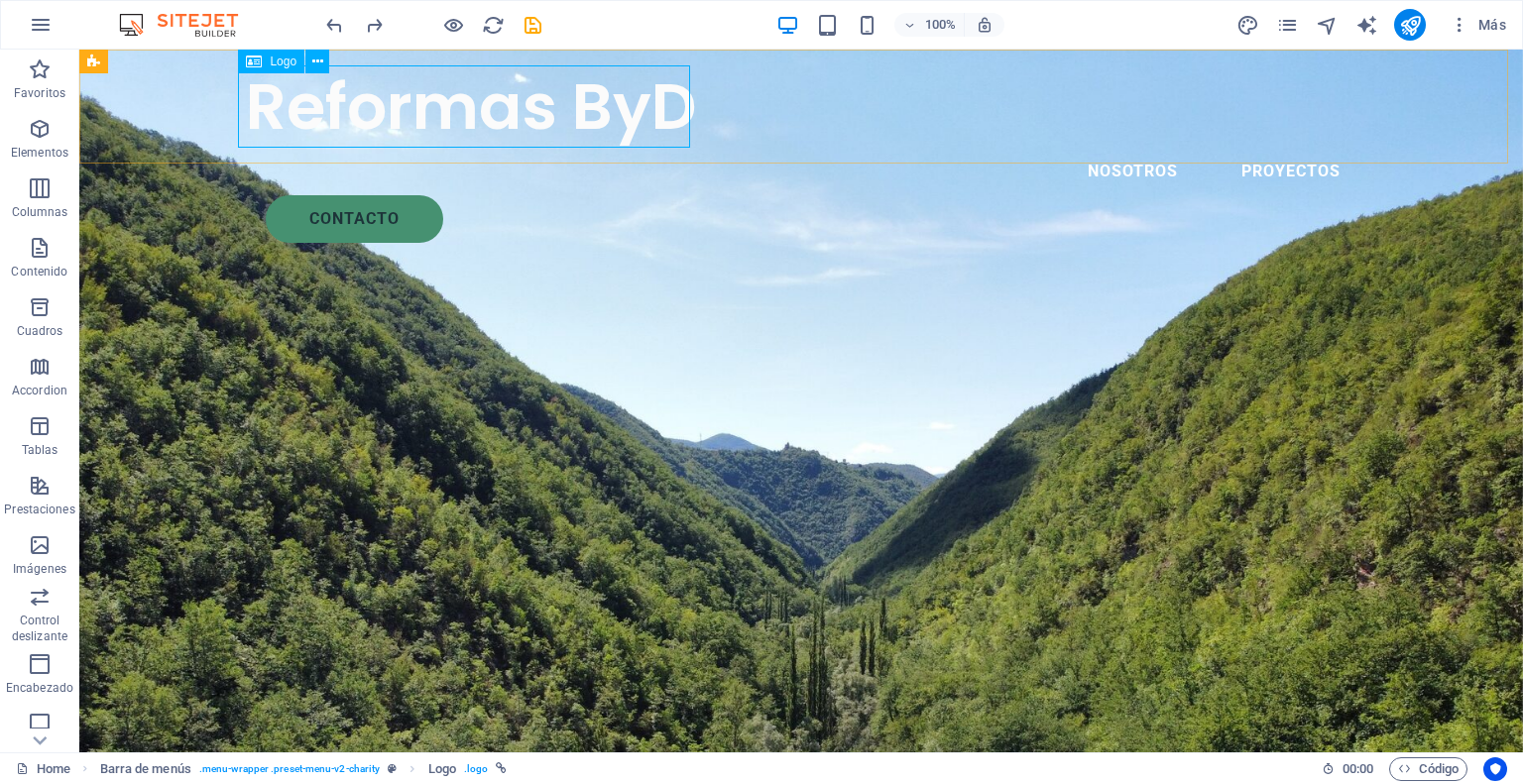 click on "Reformas ByD" at bounding box center (801, 106) 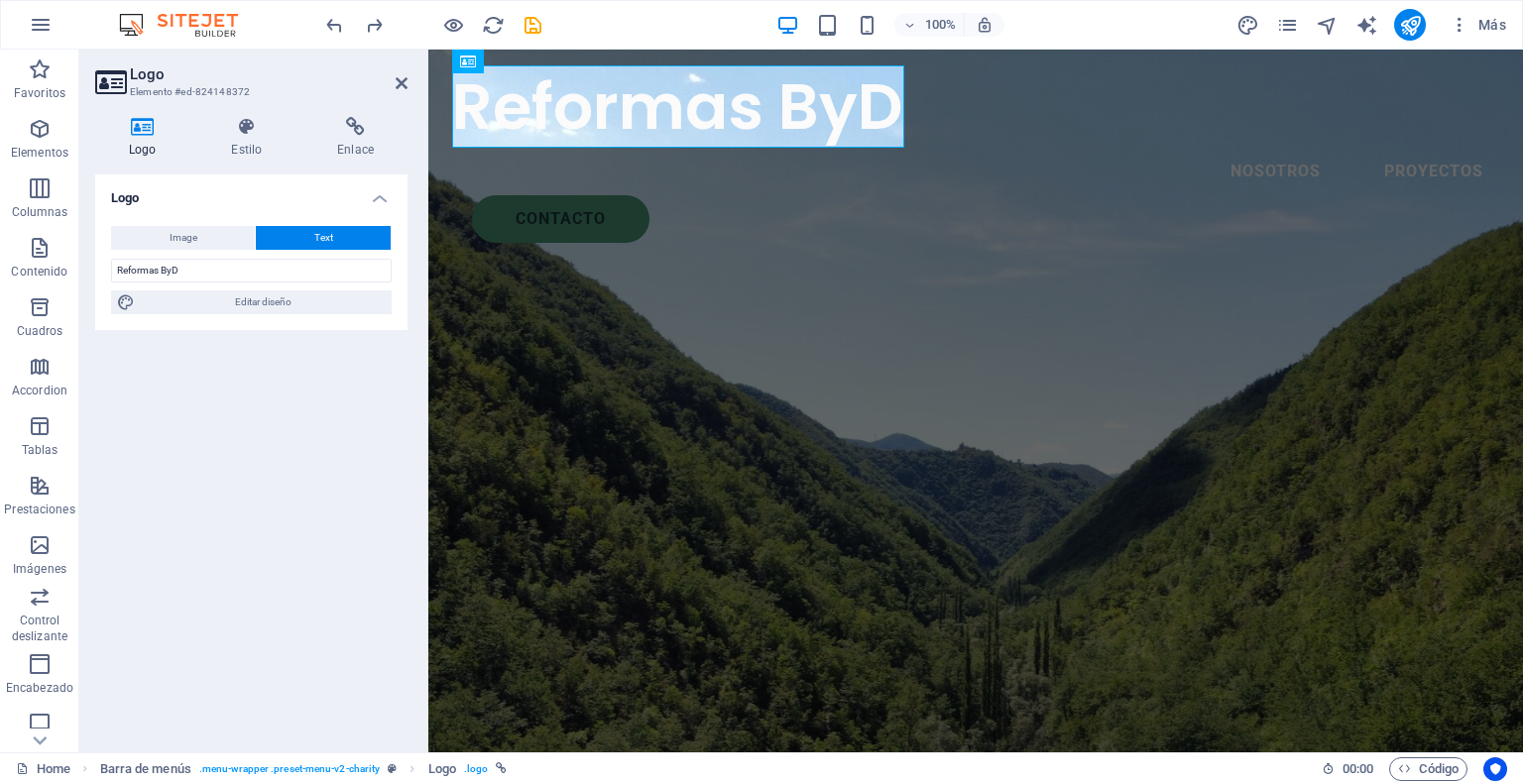 click on "Elemento #ed-824148372" at bounding box center [249, 92] 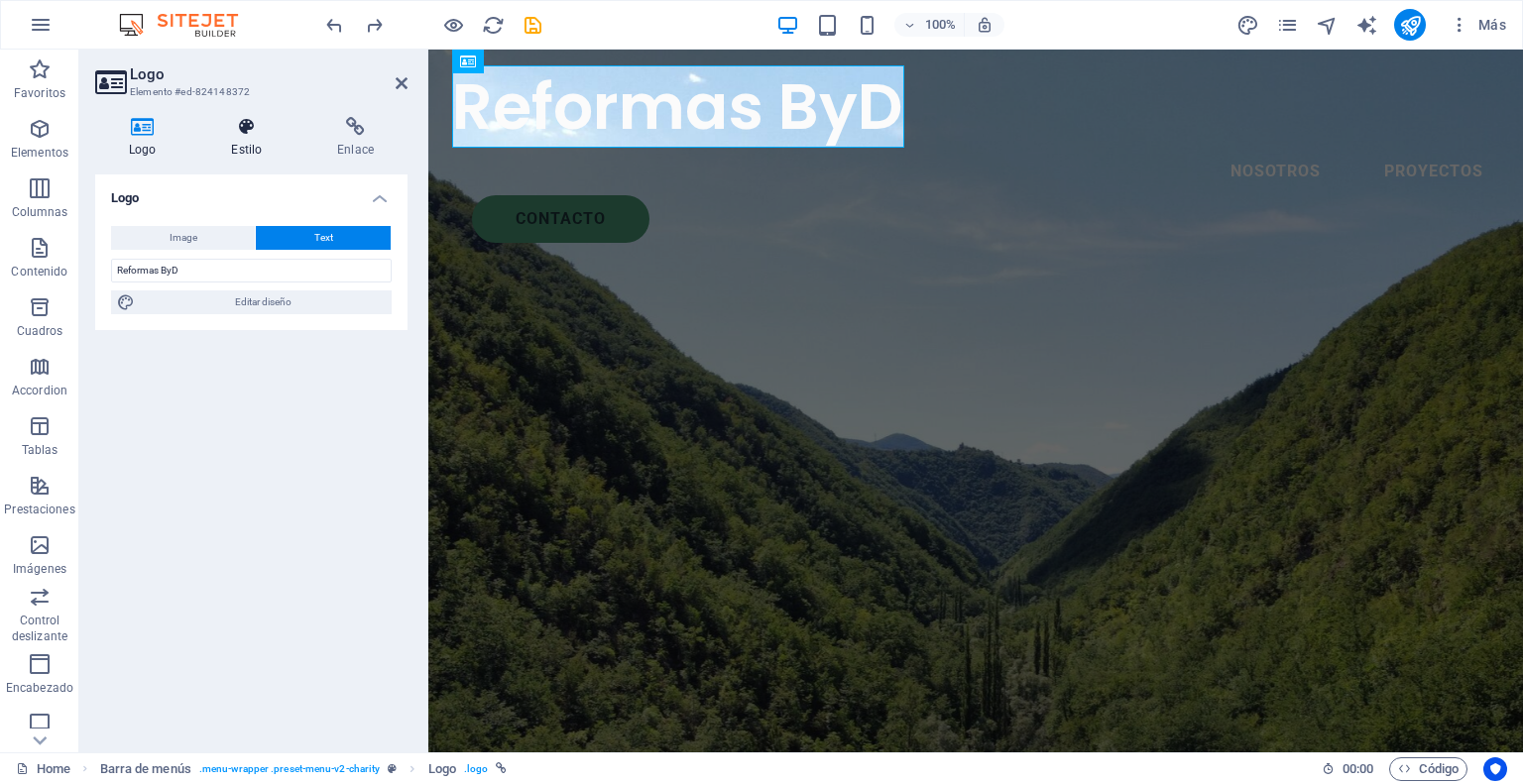 click at bounding box center [246, 127] 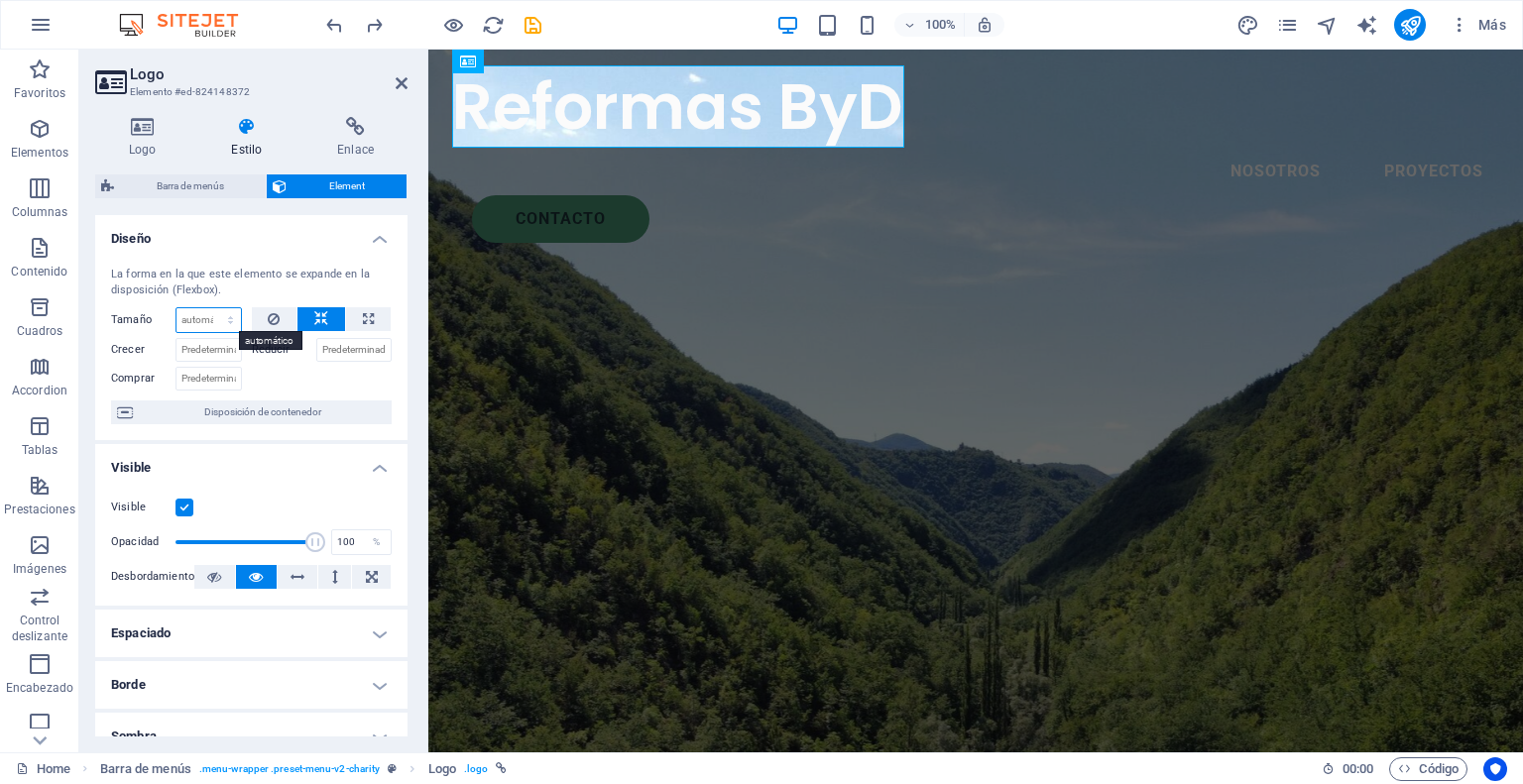 click on "Predeterminado automático px % 1/1 1/2 1/3 1/4 1/5 1/6 1/7 1/8 1/9 1/10" at bounding box center [208, 320] 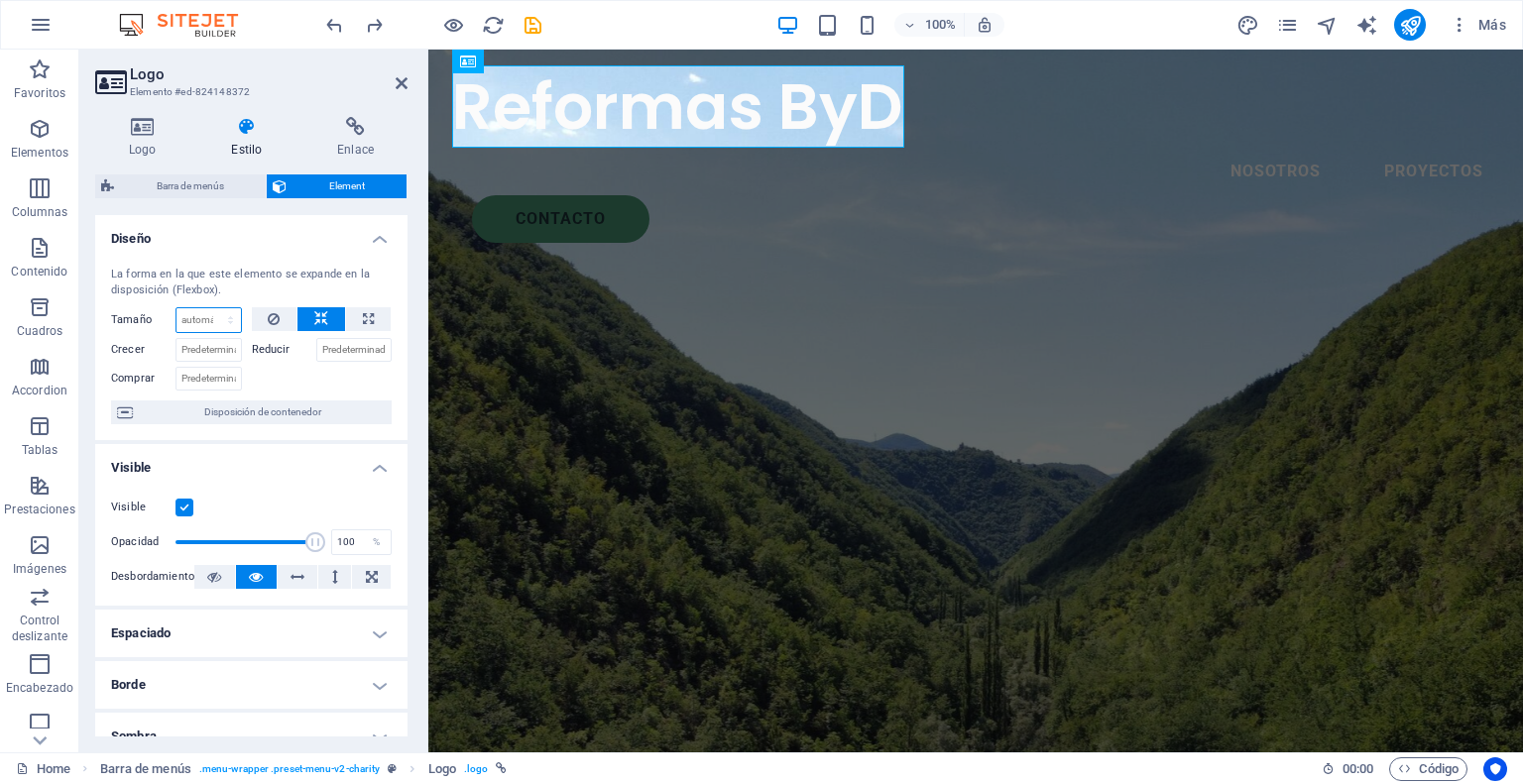 select on "1/8" 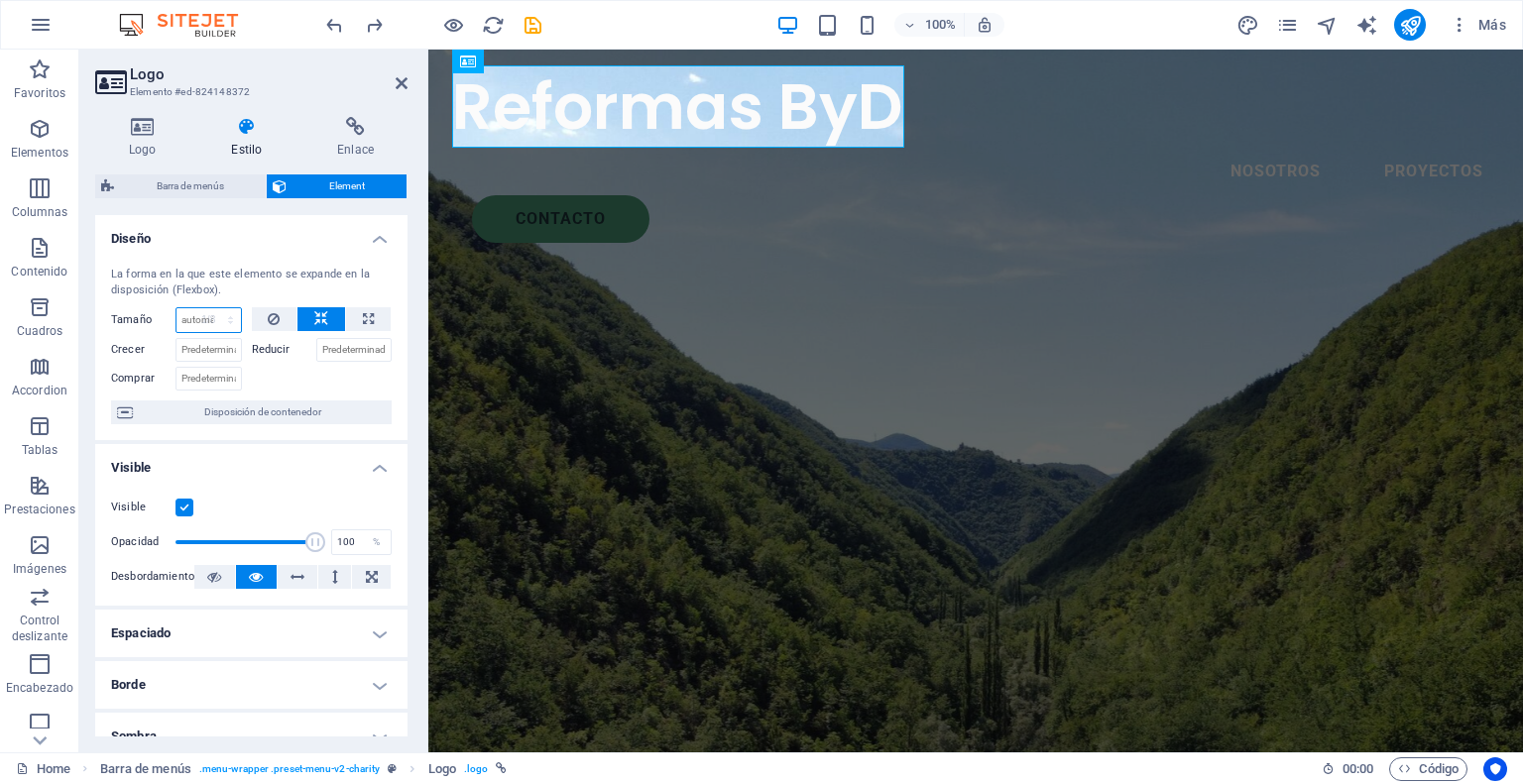click on "Predeterminado automático px % 1/1 1/2 1/3 1/4 1/5 1/6 1/7 1/8 1/9 1/10" at bounding box center (208, 320) 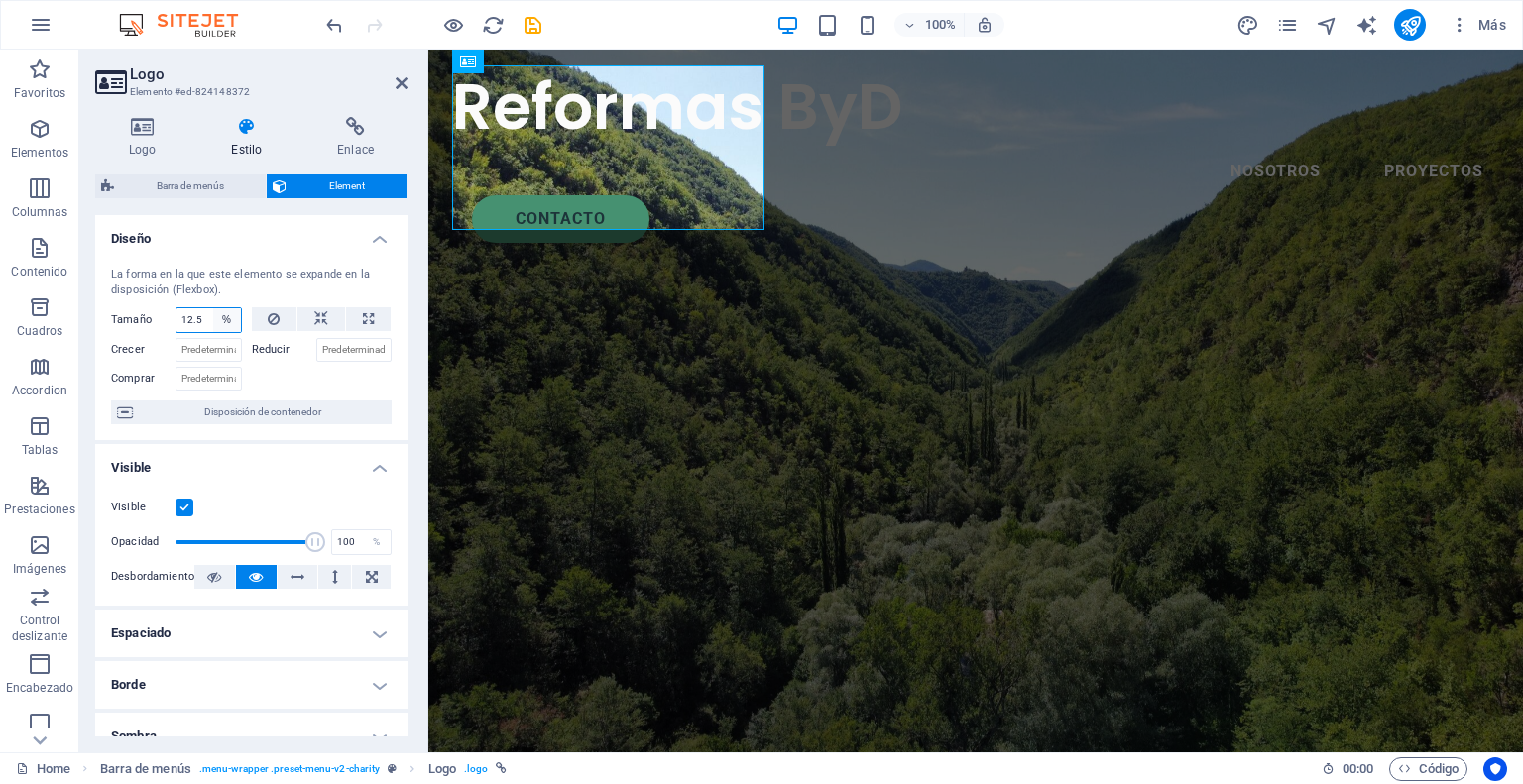 click on "Predeterminado automático px % 1/1 1/2 1/3 1/4 1/5 1/6 1/7 1/8 1/9 1/10" at bounding box center [227, 320] 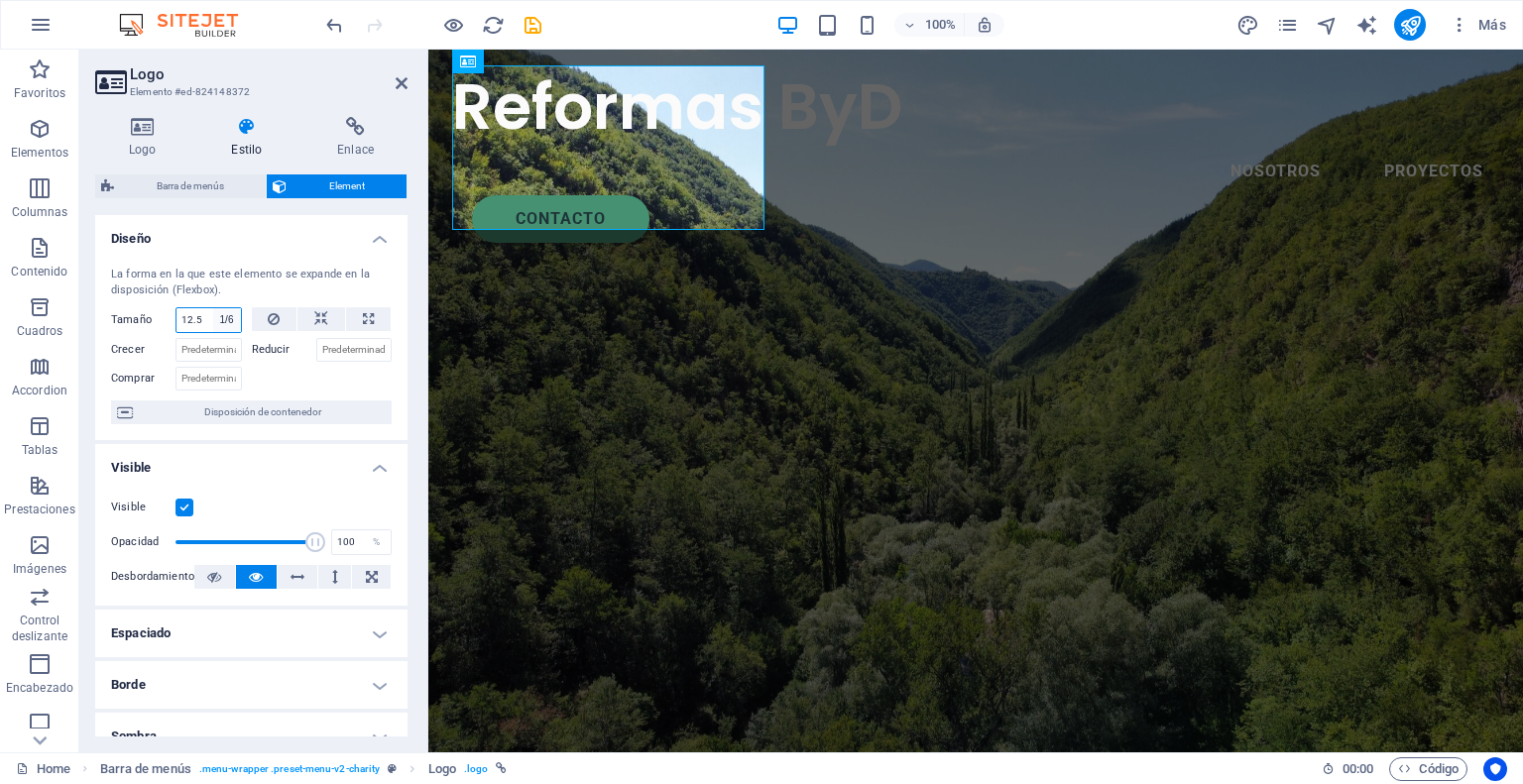 click on "Predeterminado automático px % 1/1 1/2 1/3 1/4 1/5 1/6 1/7 1/8 1/9 1/10" at bounding box center [227, 320] 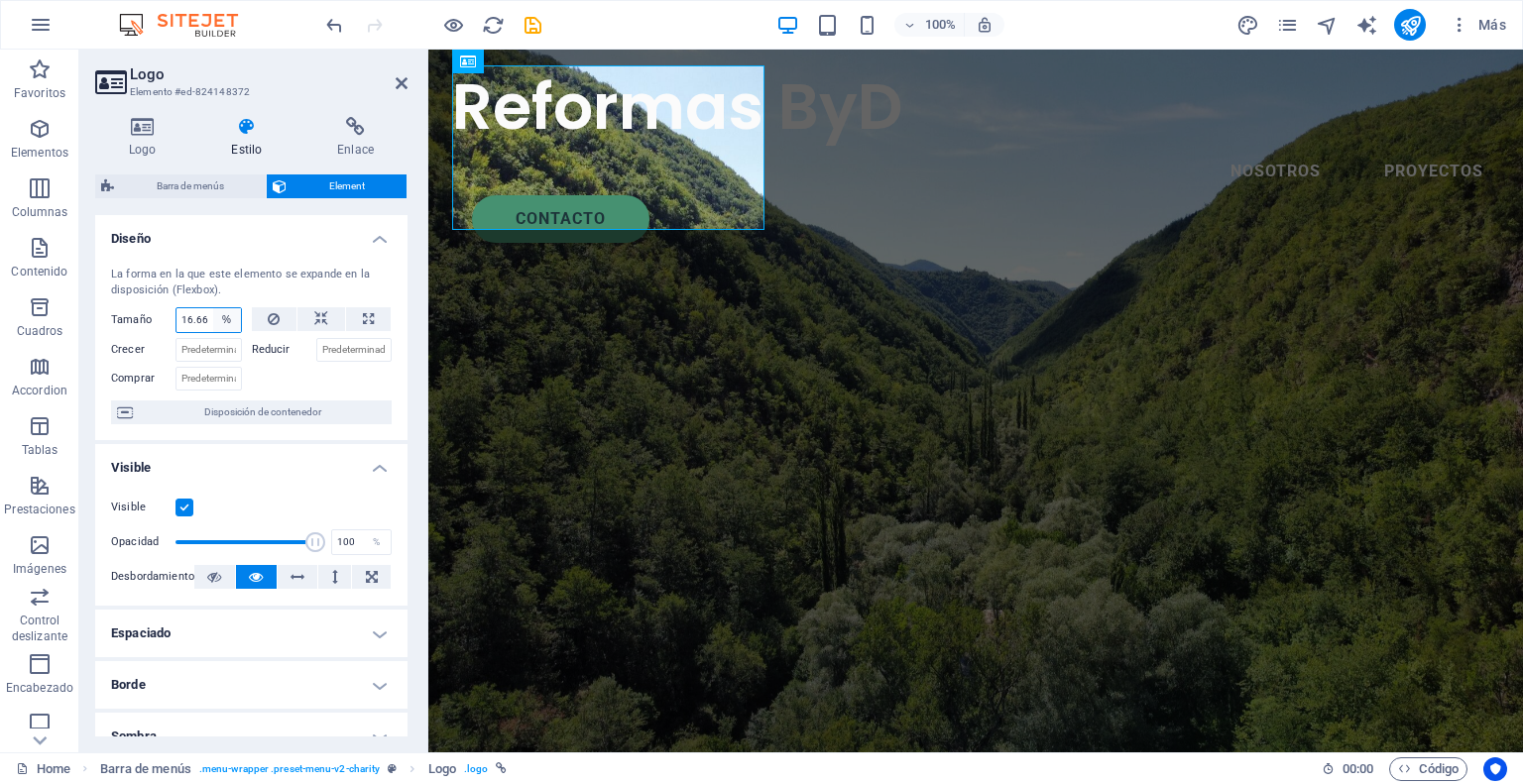 click on "Predeterminado automático px % 1/1 1/2 1/3 1/4 1/5 1/6 1/7 1/8 1/9 1/10" at bounding box center [227, 320] 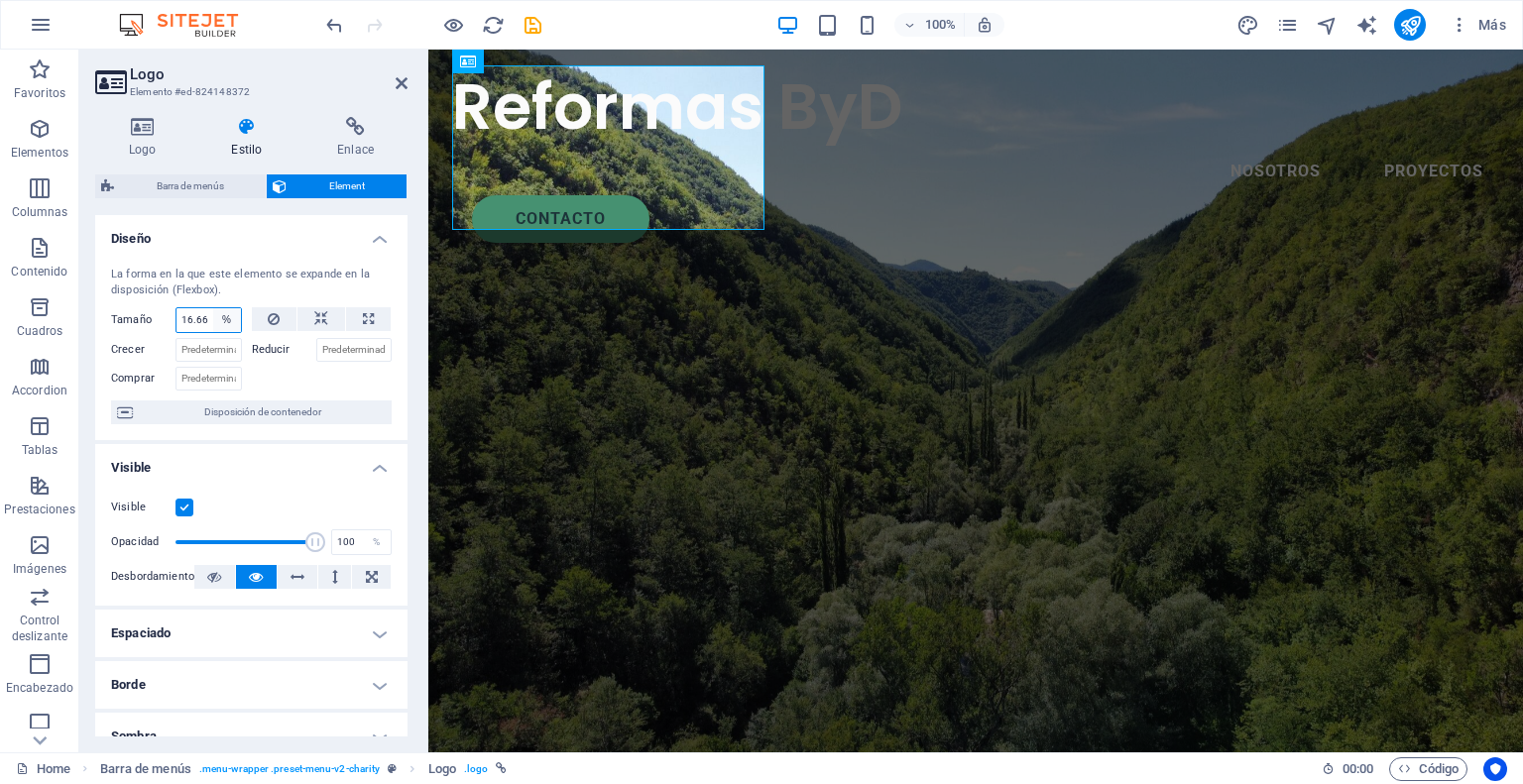 select on "auto" 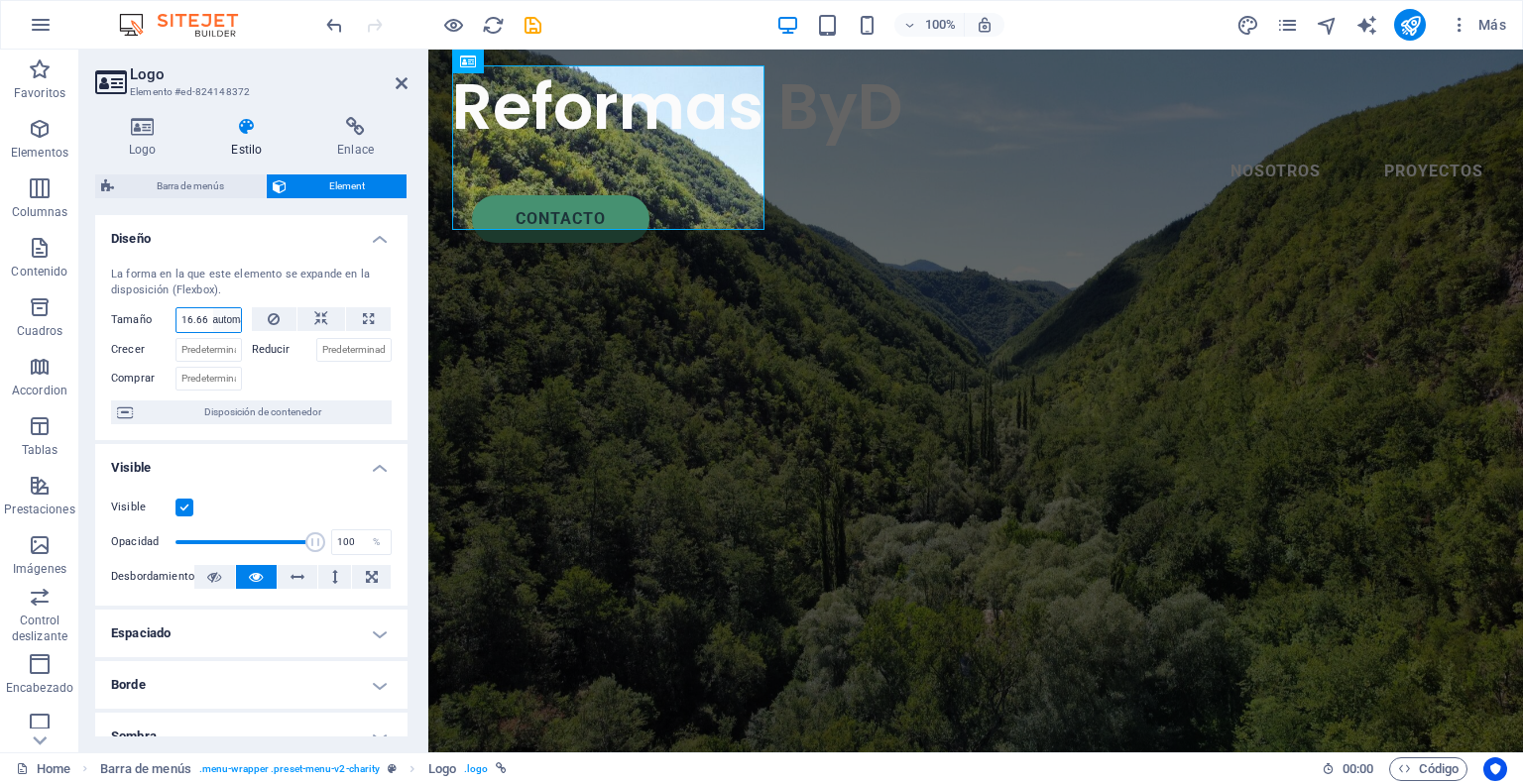 click on "Predeterminado automático px % 1/1 1/2 1/3 1/4 1/5 1/6 1/7 1/8 1/9 1/10" at bounding box center [227, 320] 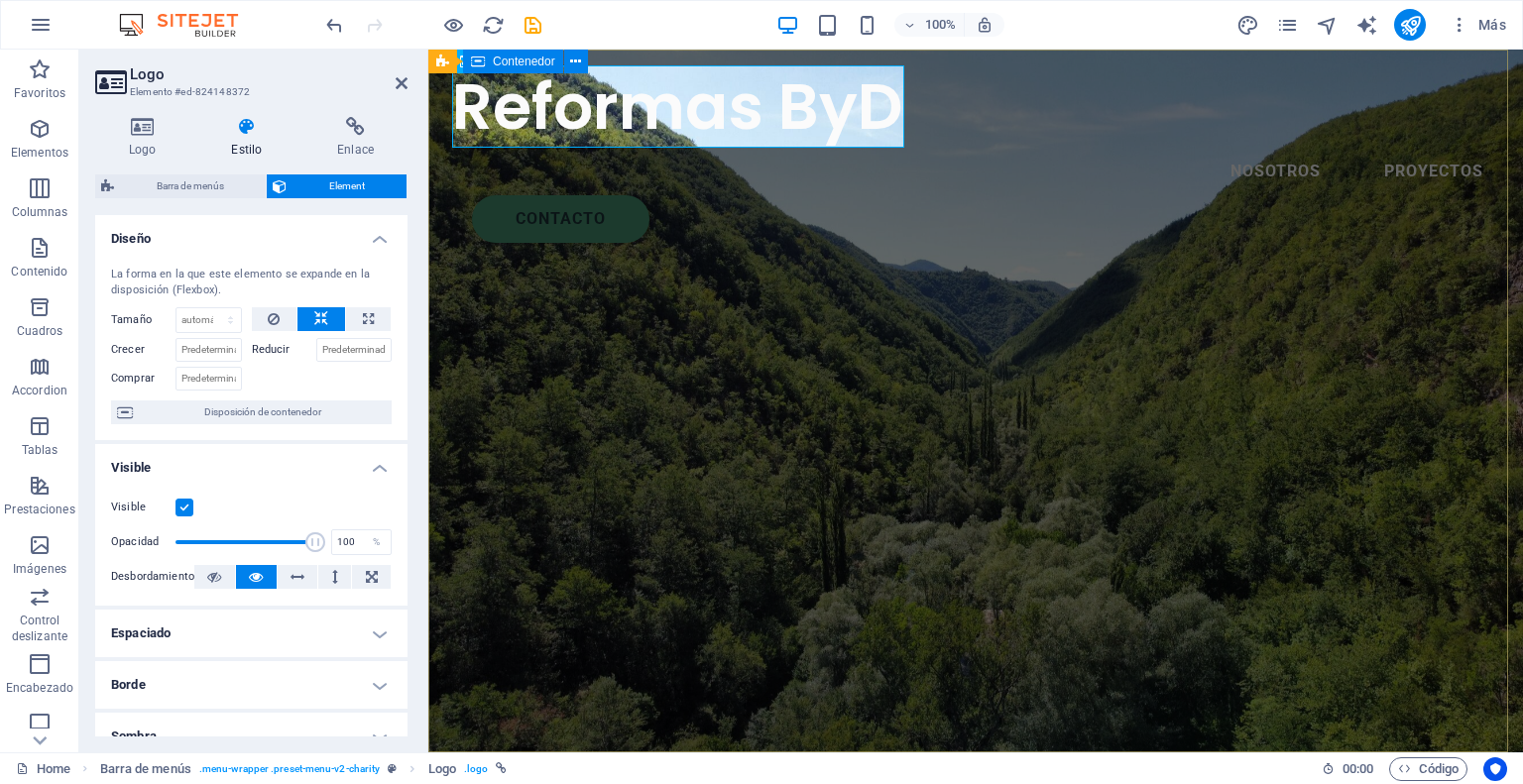 click on "Reformas en las Merindades, Cantabria y Euskadi Más de 25 años de experiencia en todo tipo de reformas, trabajos de fachada, tejados y muros de piedra. Solicítenos presupuesto sin compromiso" at bounding box center (976, 939) 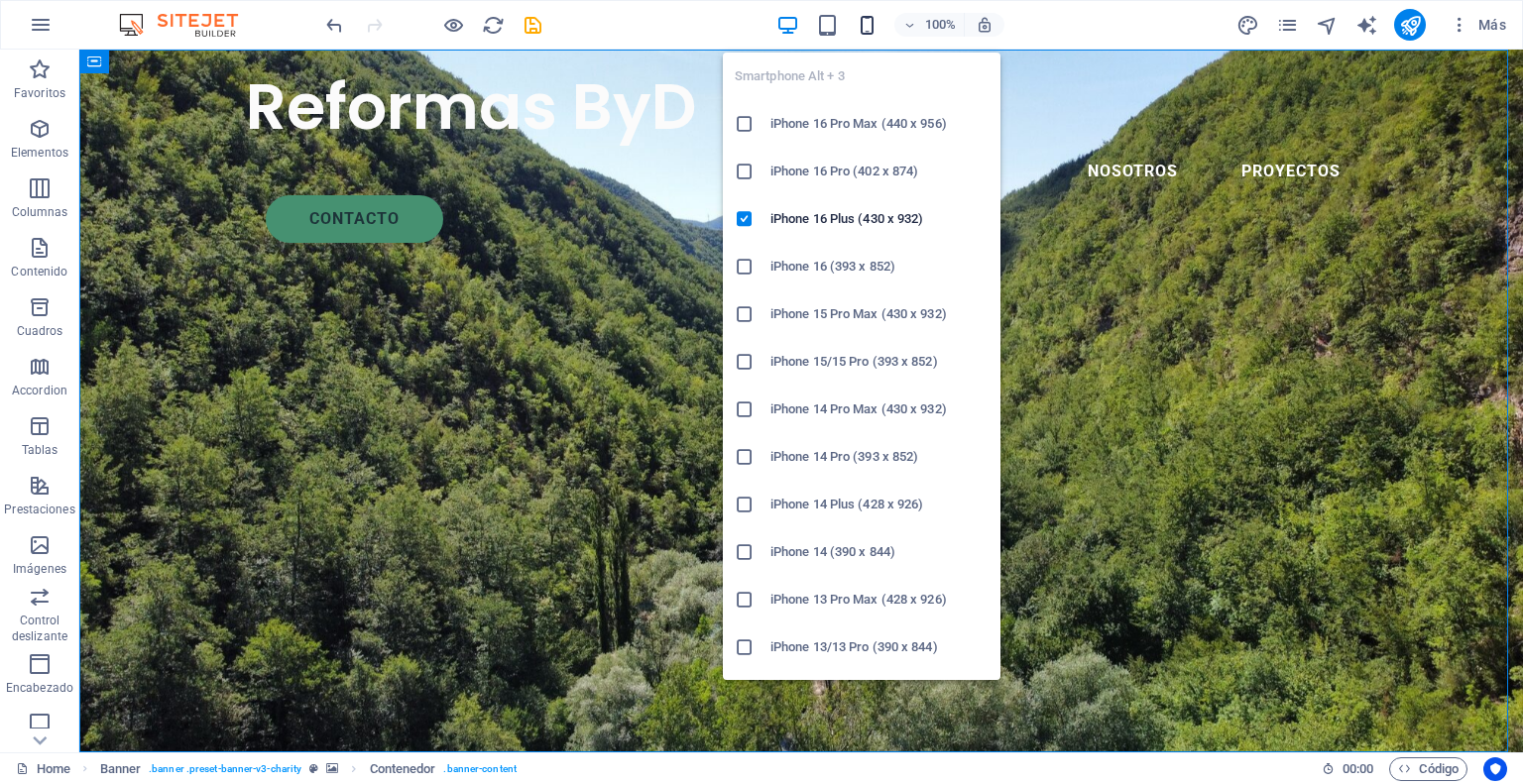 click at bounding box center (867, 25) 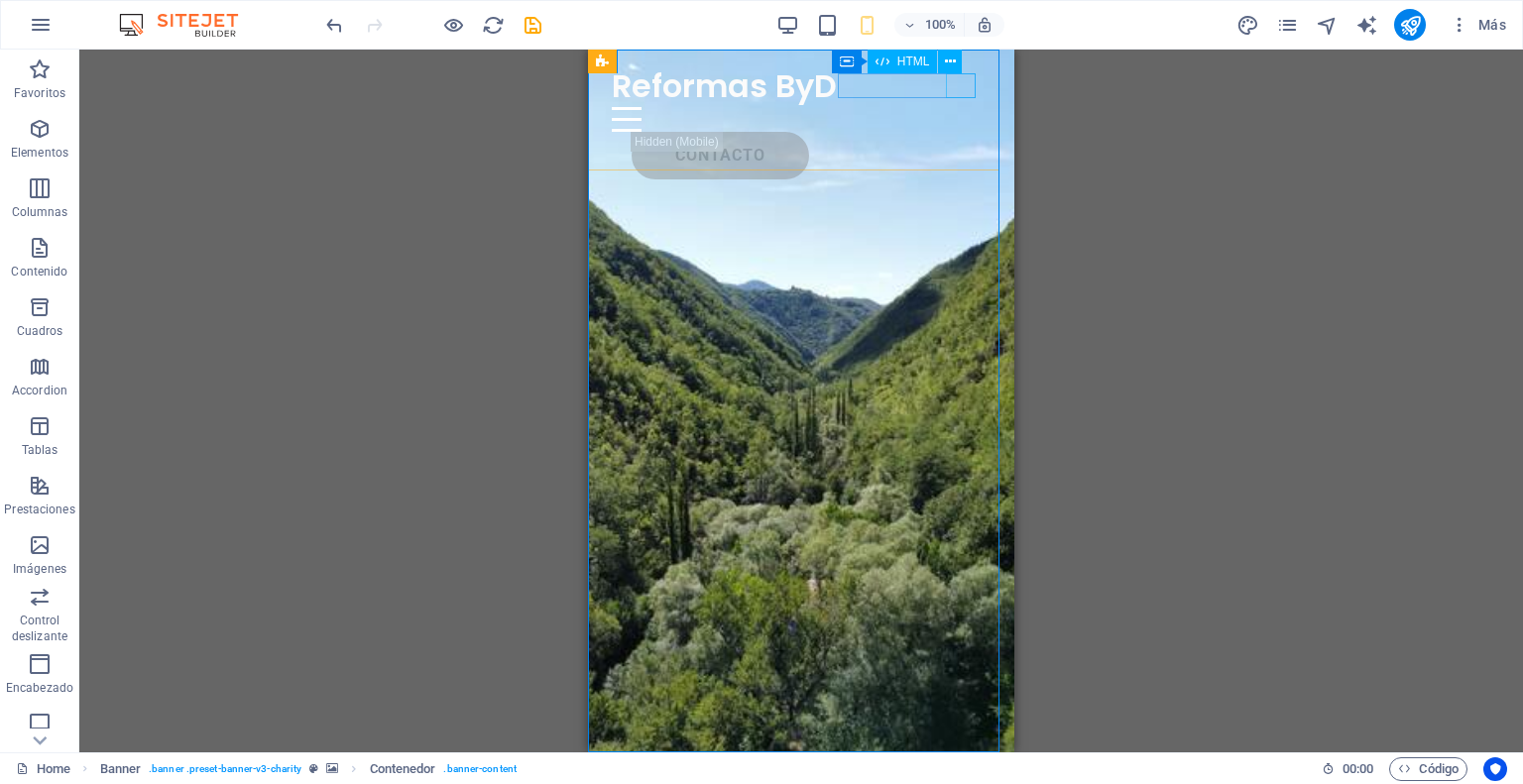 click at bounding box center [801, 119] 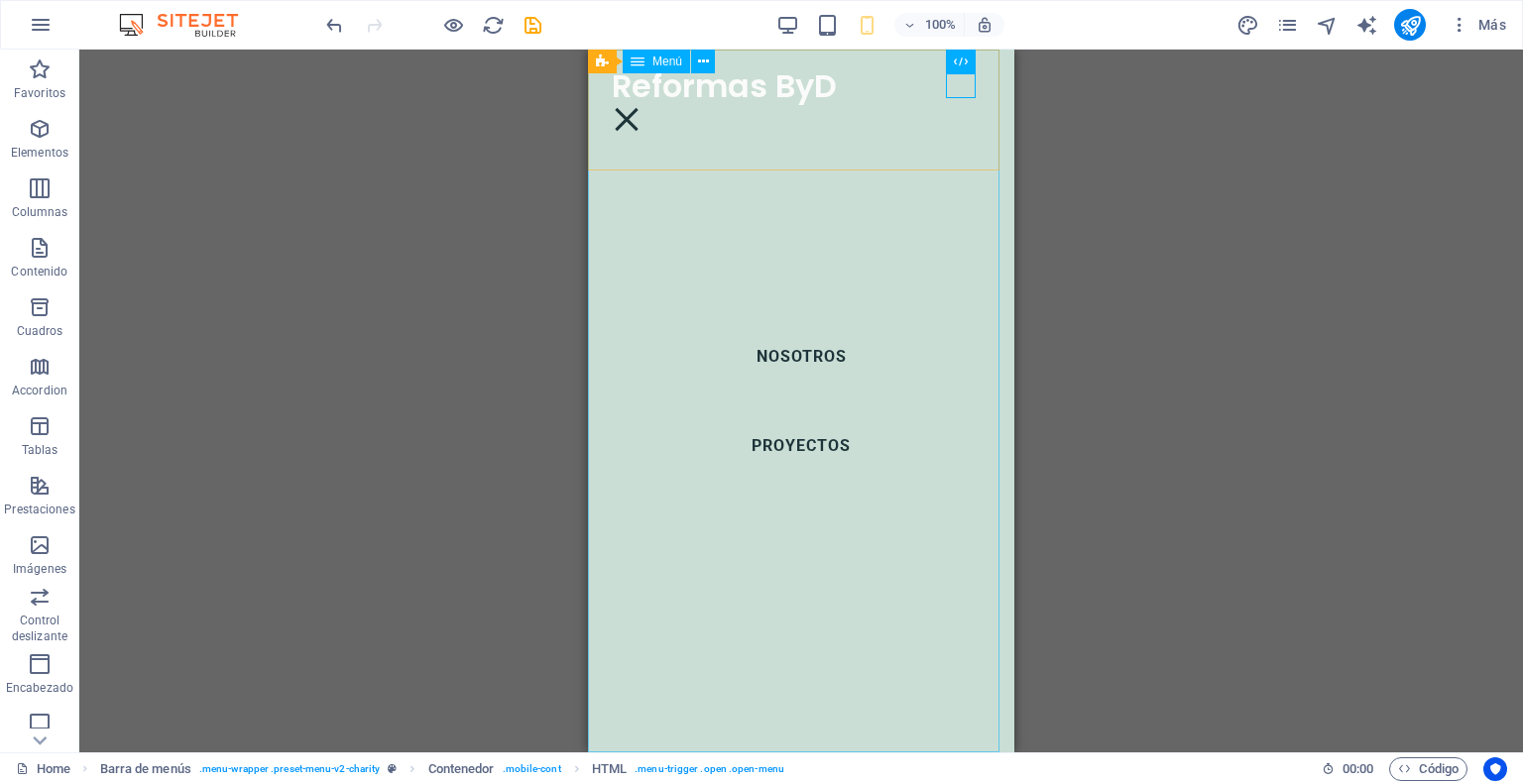click on "Nosotros Proyectos" at bounding box center (801, 400) 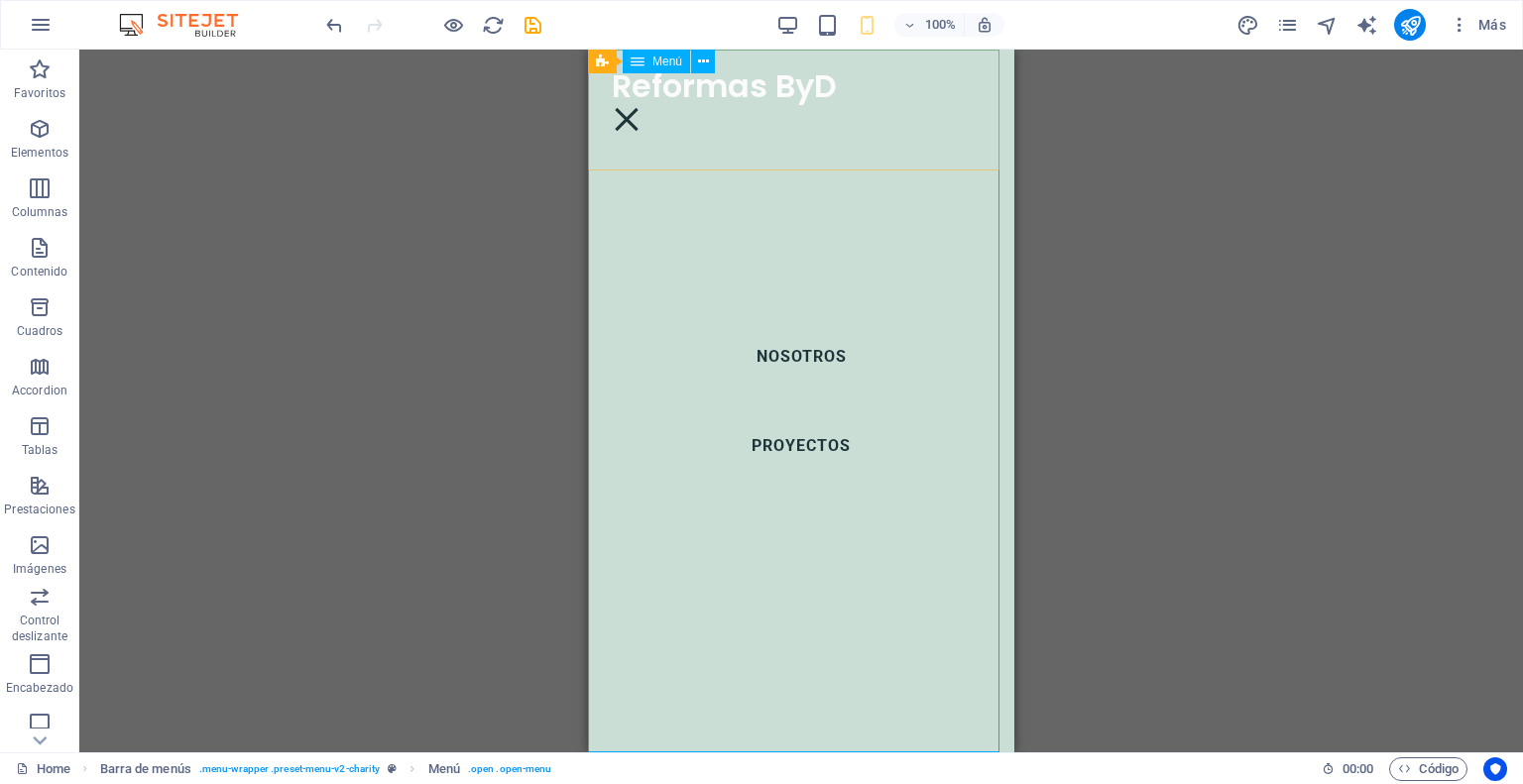 click on "Nosotros Proyectos" at bounding box center (801, 400) 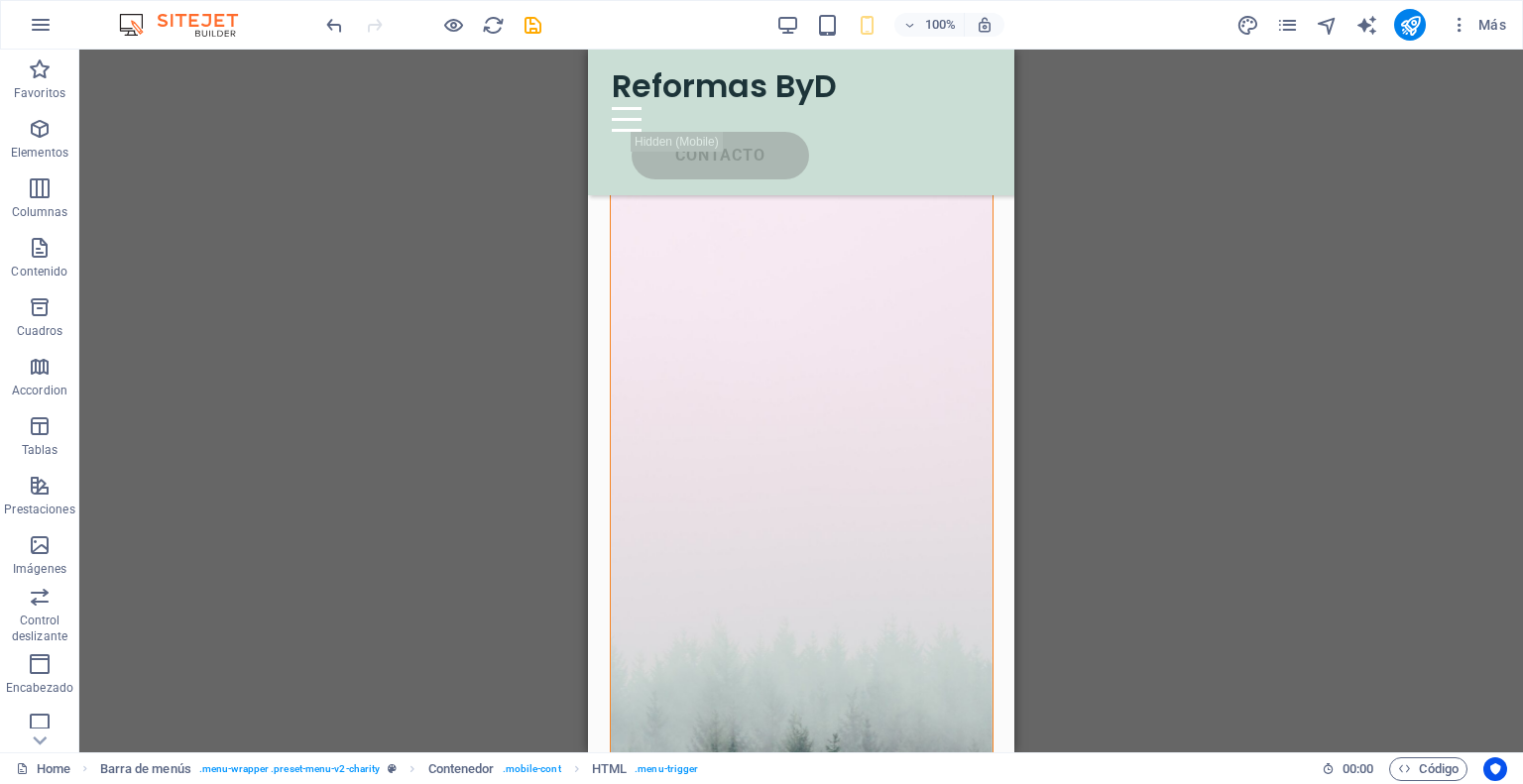 scroll, scrollTop: 0, scrollLeft: 0, axis: both 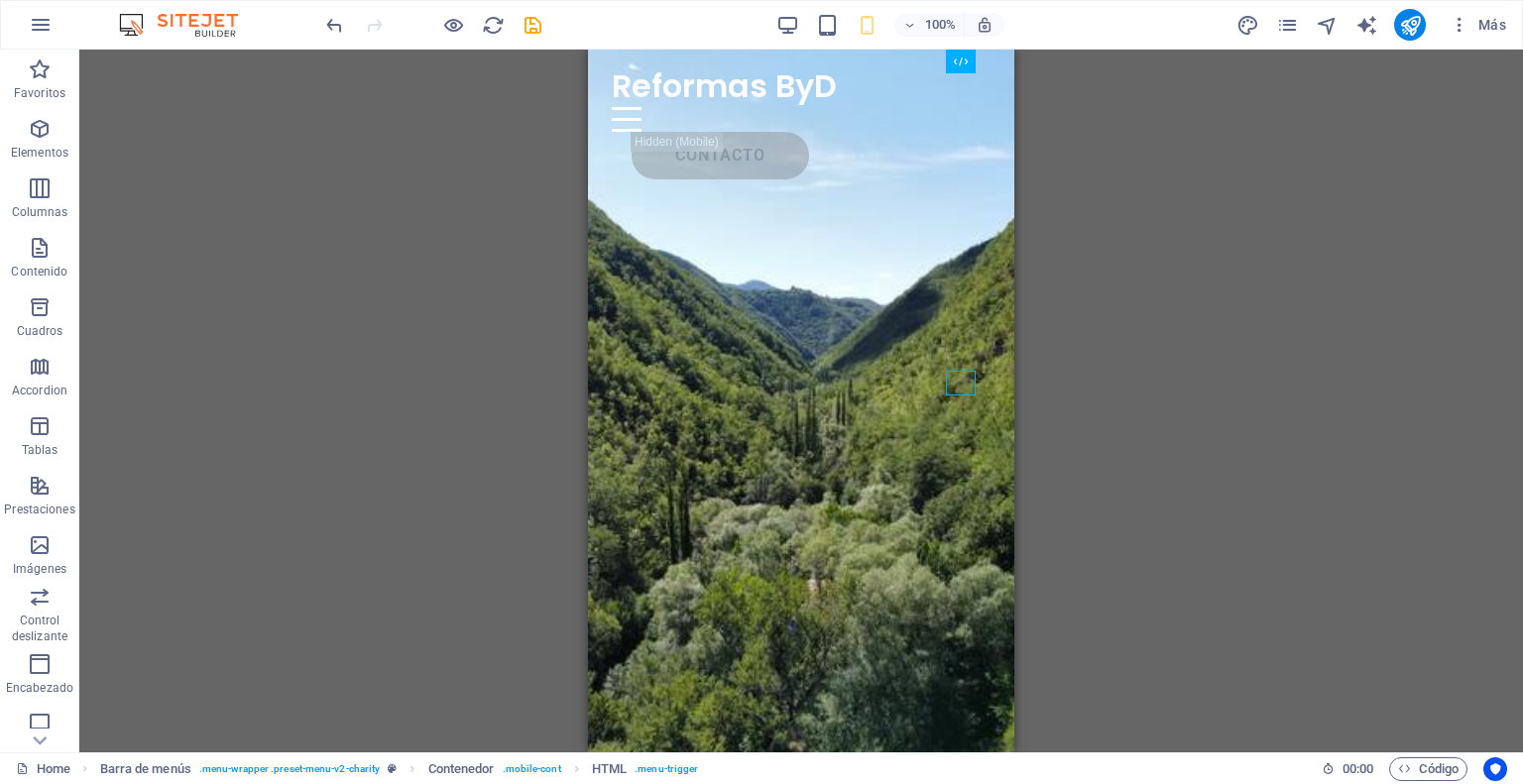 drag, startPoint x: 1003, startPoint y: 344, endPoint x: 1587, endPoint y: 89, distance: 637.24485 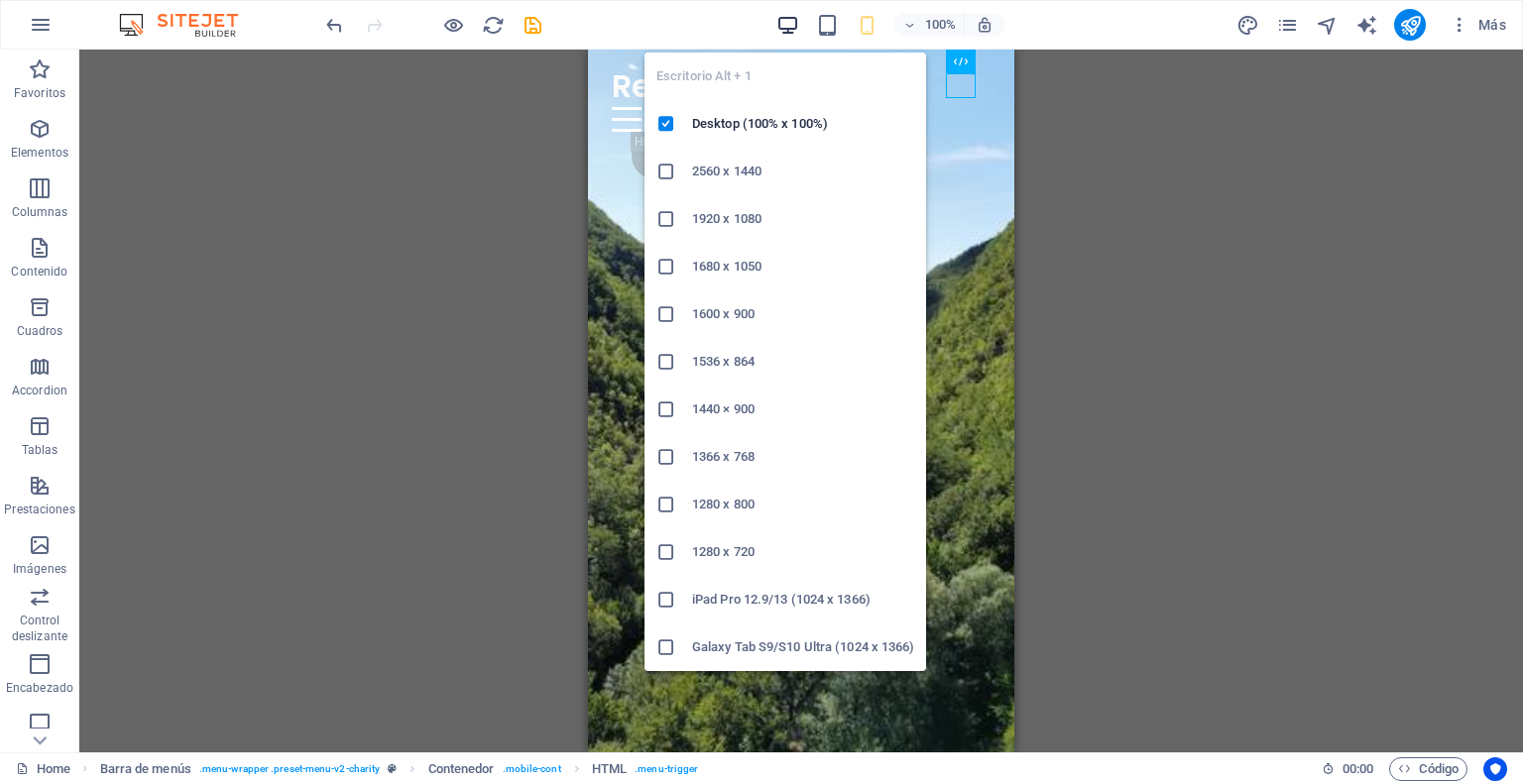 click at bounding box center [787, 25] 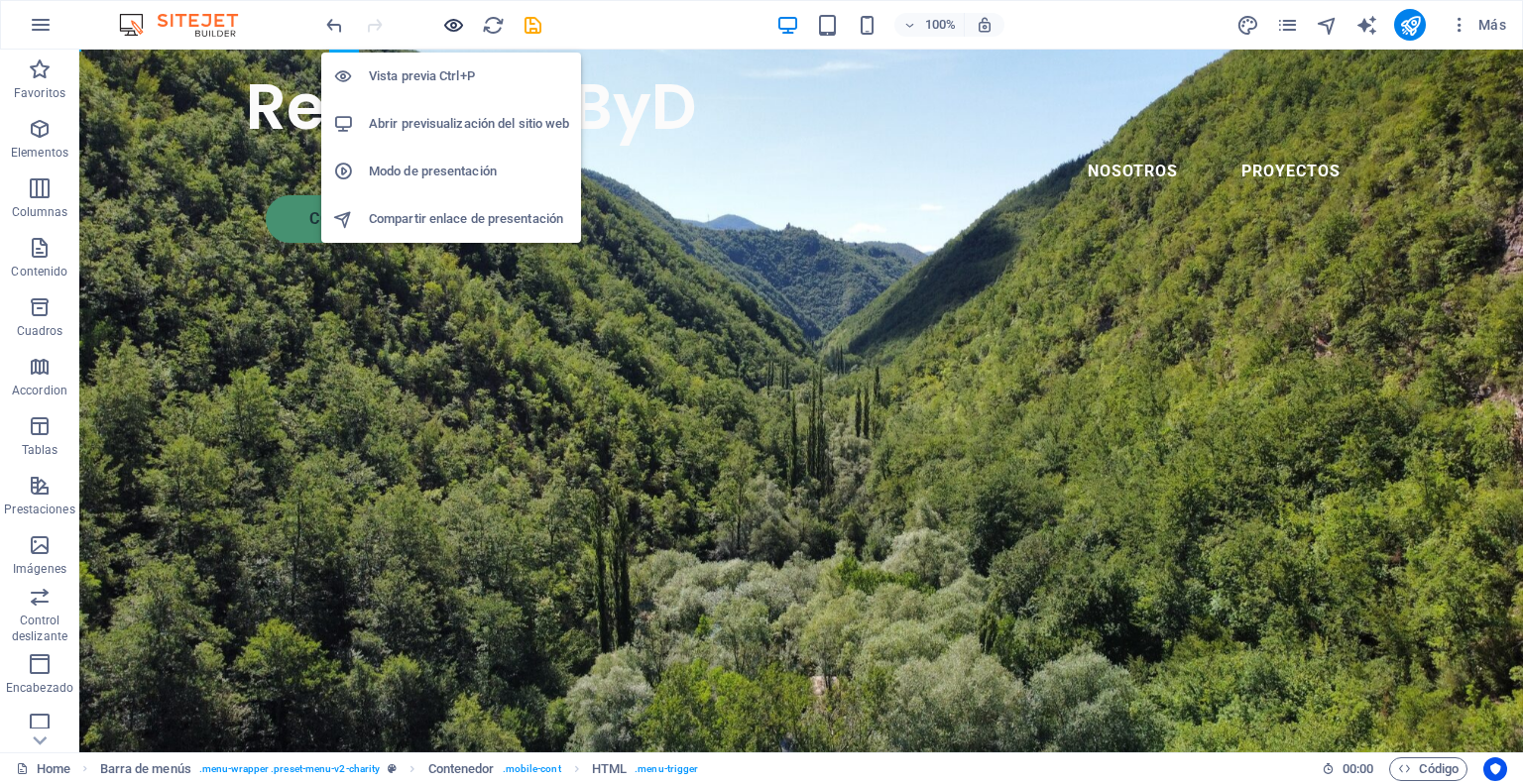click at bounding box center (453, 25) 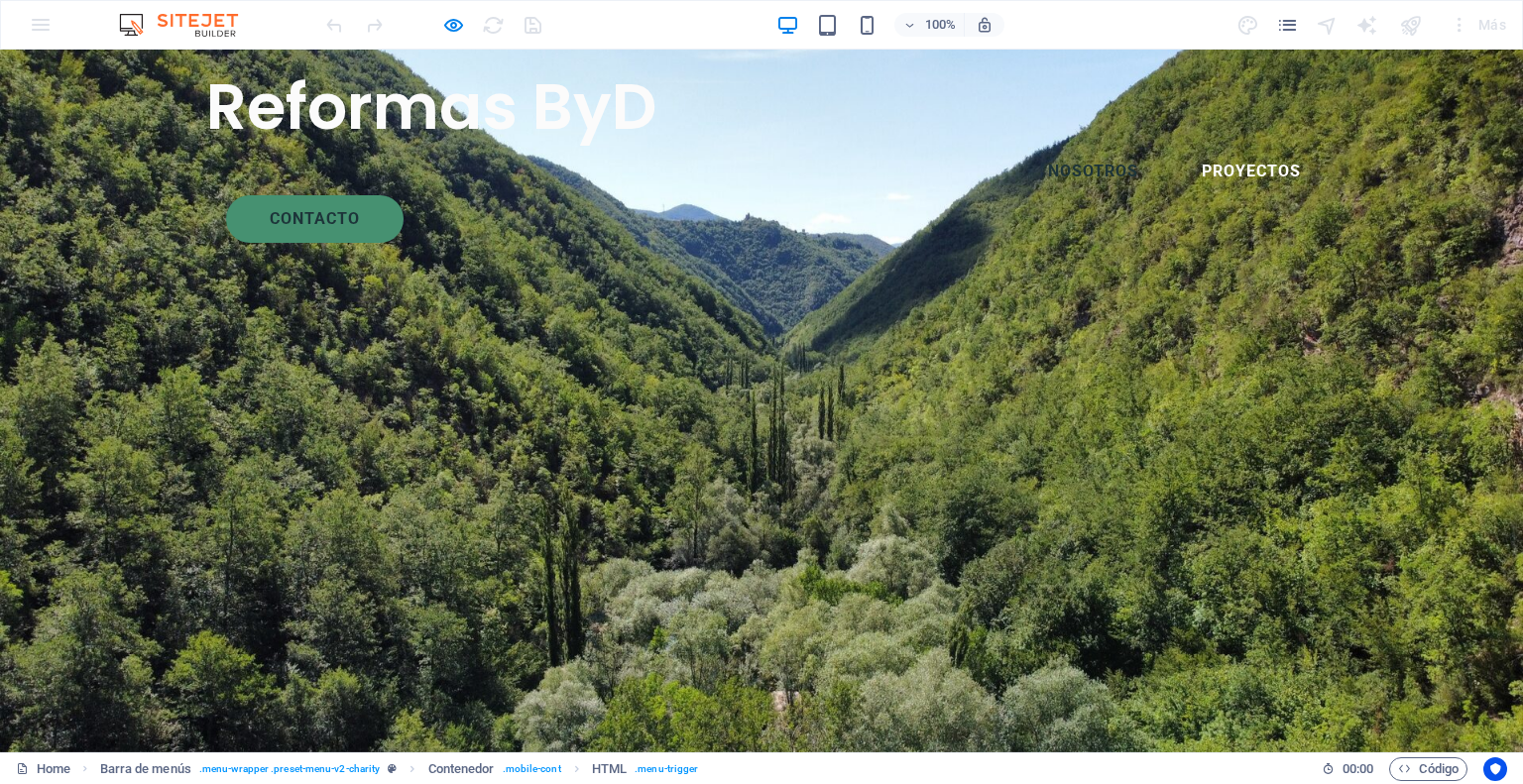 click on "Nosotros" at bounding box center (1093, 171) 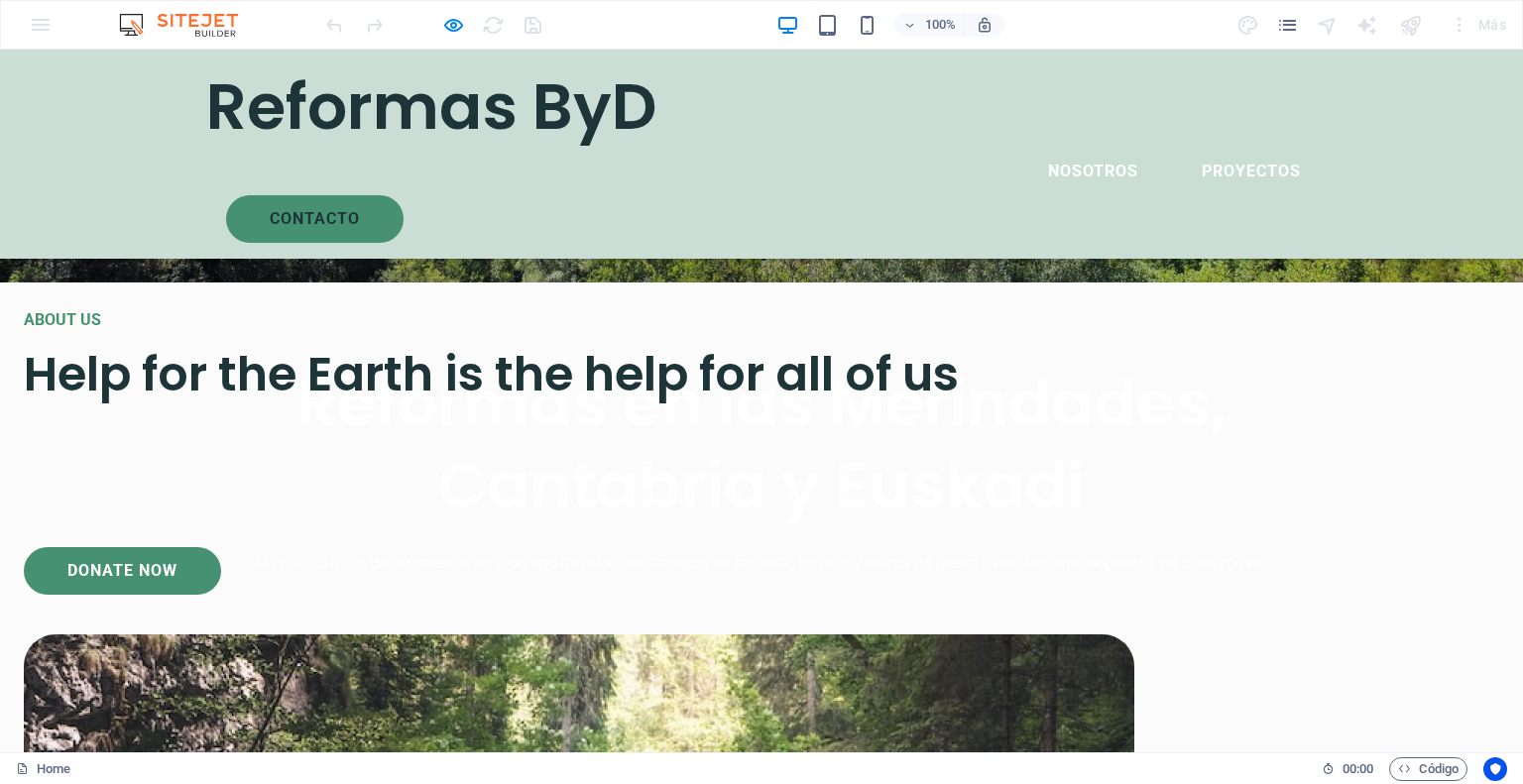 scroll, scrollTop: 595, scrollLeft: 0, axis: vertical 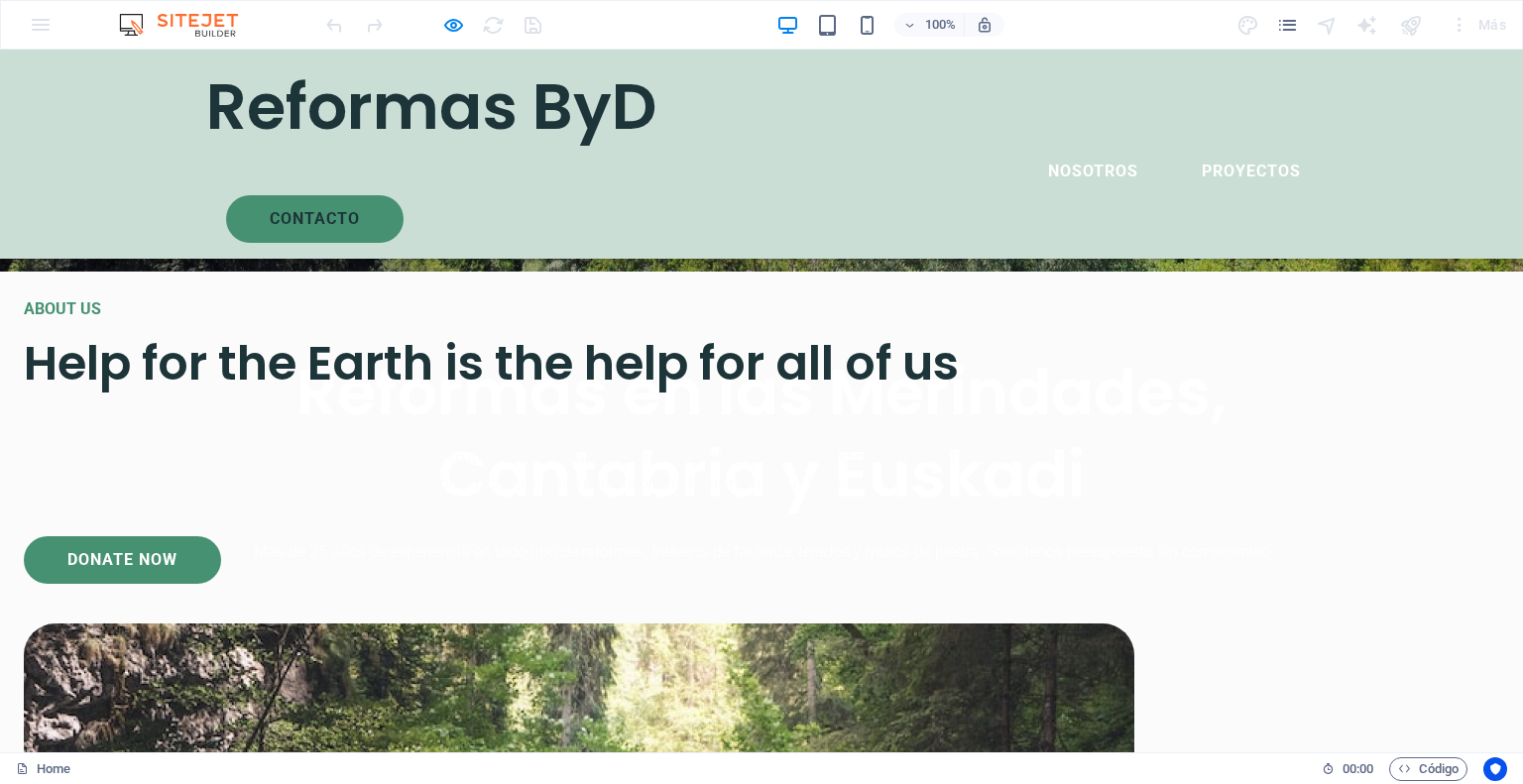 click on "ABOUT US Help for the Earth is the help for all of us Lorem ipsum dolor sit amet consectetur. Bibendum adipiscing morbi orci nibh eget posuere arcu volutpat nulla. Tortor cras suscipit augue sodales risus auctor. Fusce nunc vitae non dui ornare tellus nibh purus lectus. Lorem ipsum dolor sit amet consectetur. Bibendum adipiscing morbi orci nibh eget posuere arcu volutpat nulla. Tortor cras suscipit augue sodales risus auctor. Fusce nunc vitae non dui ornare tellus nibh purus lectus. donate now" at bounding box center (762, 1035) 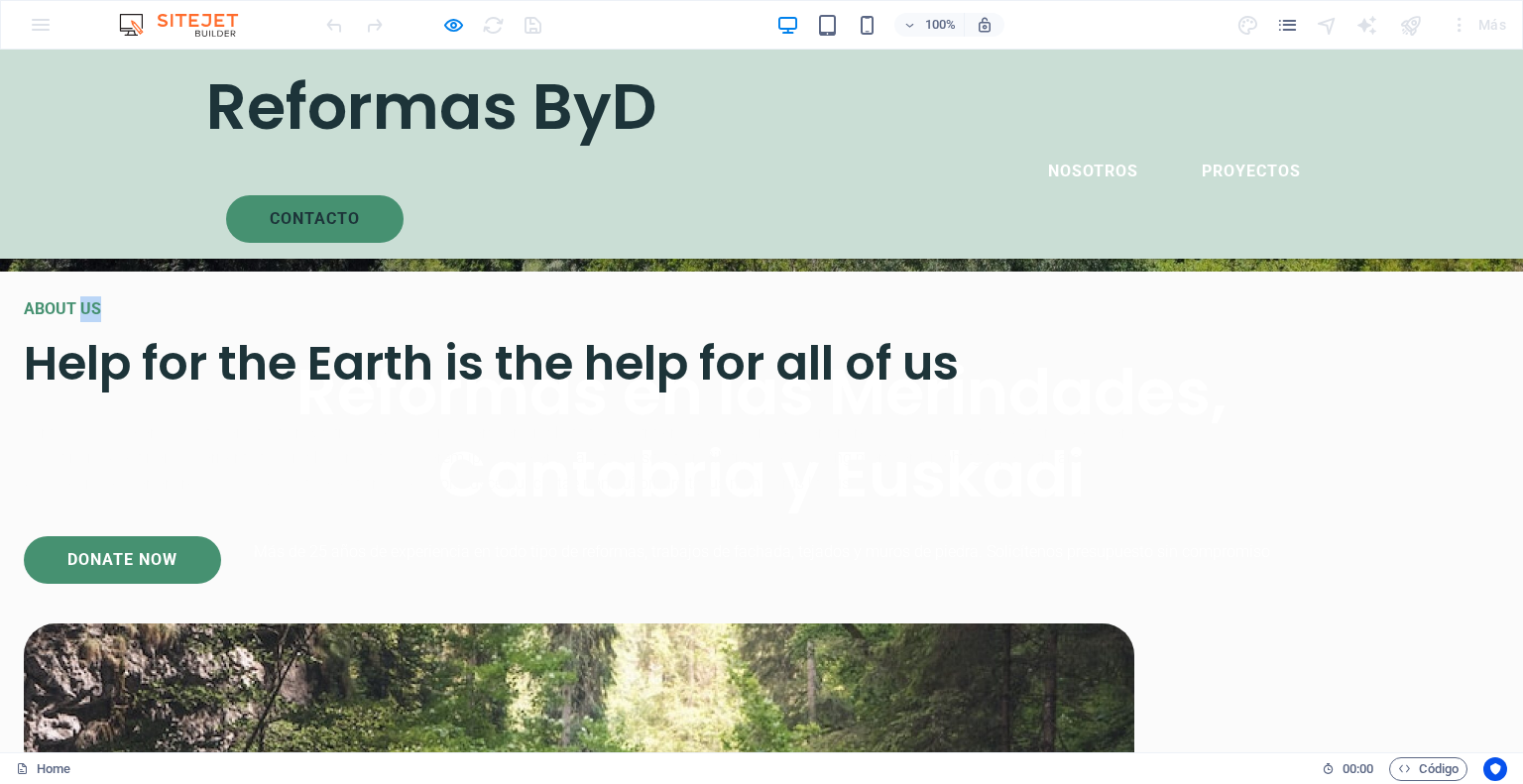 click on "ABOUT US" at bounding box center [62, 308] 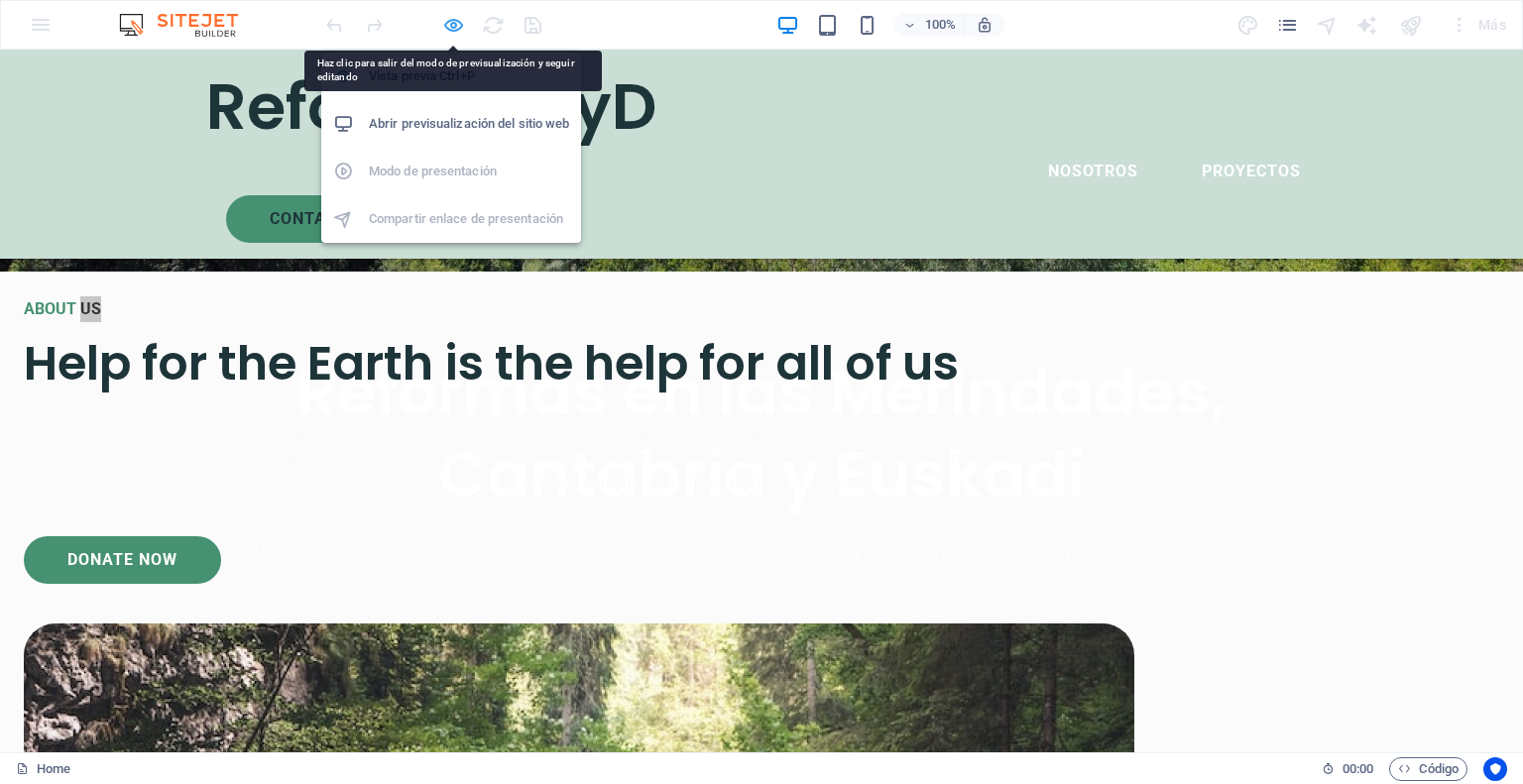 click at bounding box center [453, 25] 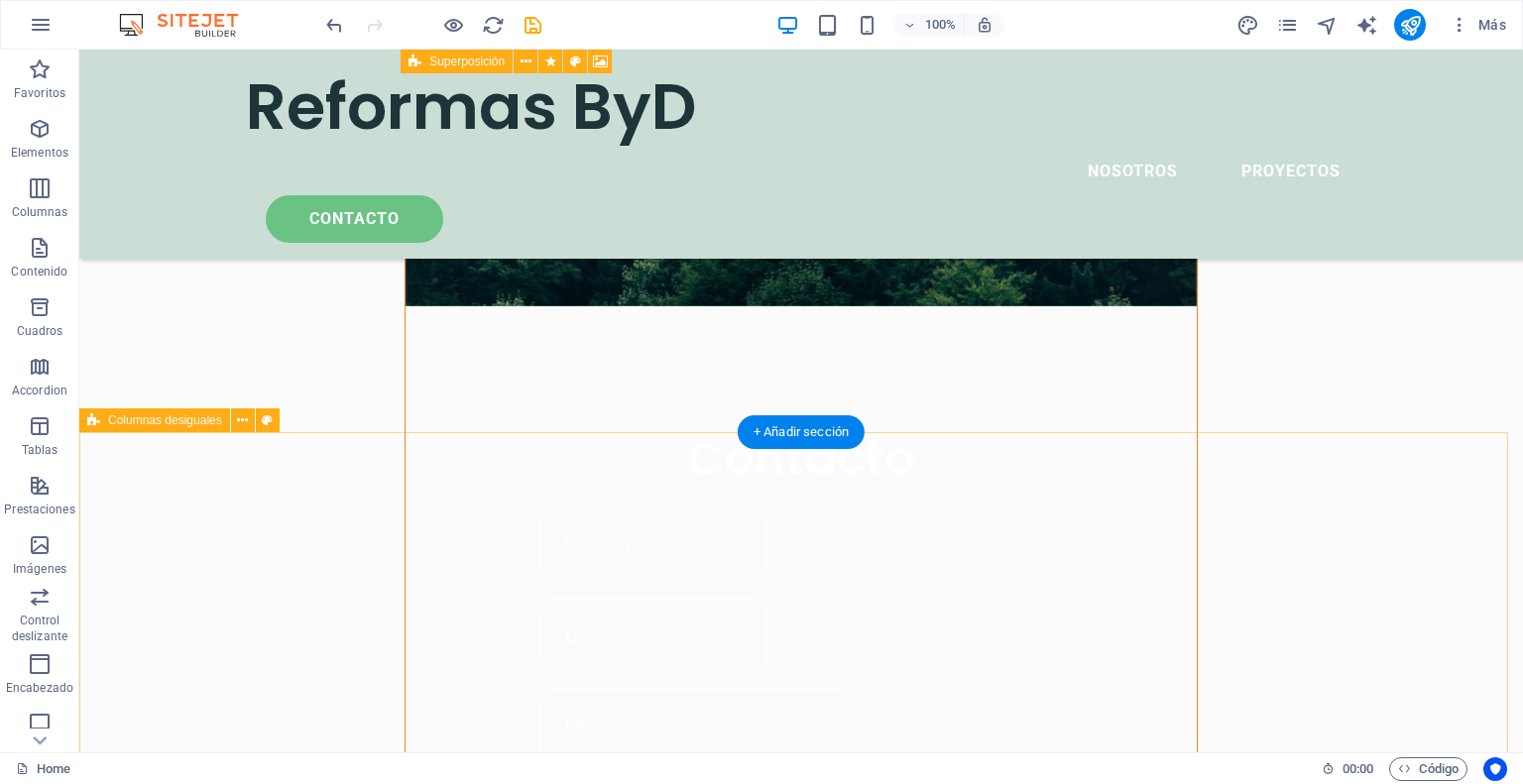 scroll, scrollTop: 1288, scrollLeft: 0, axis: vertical 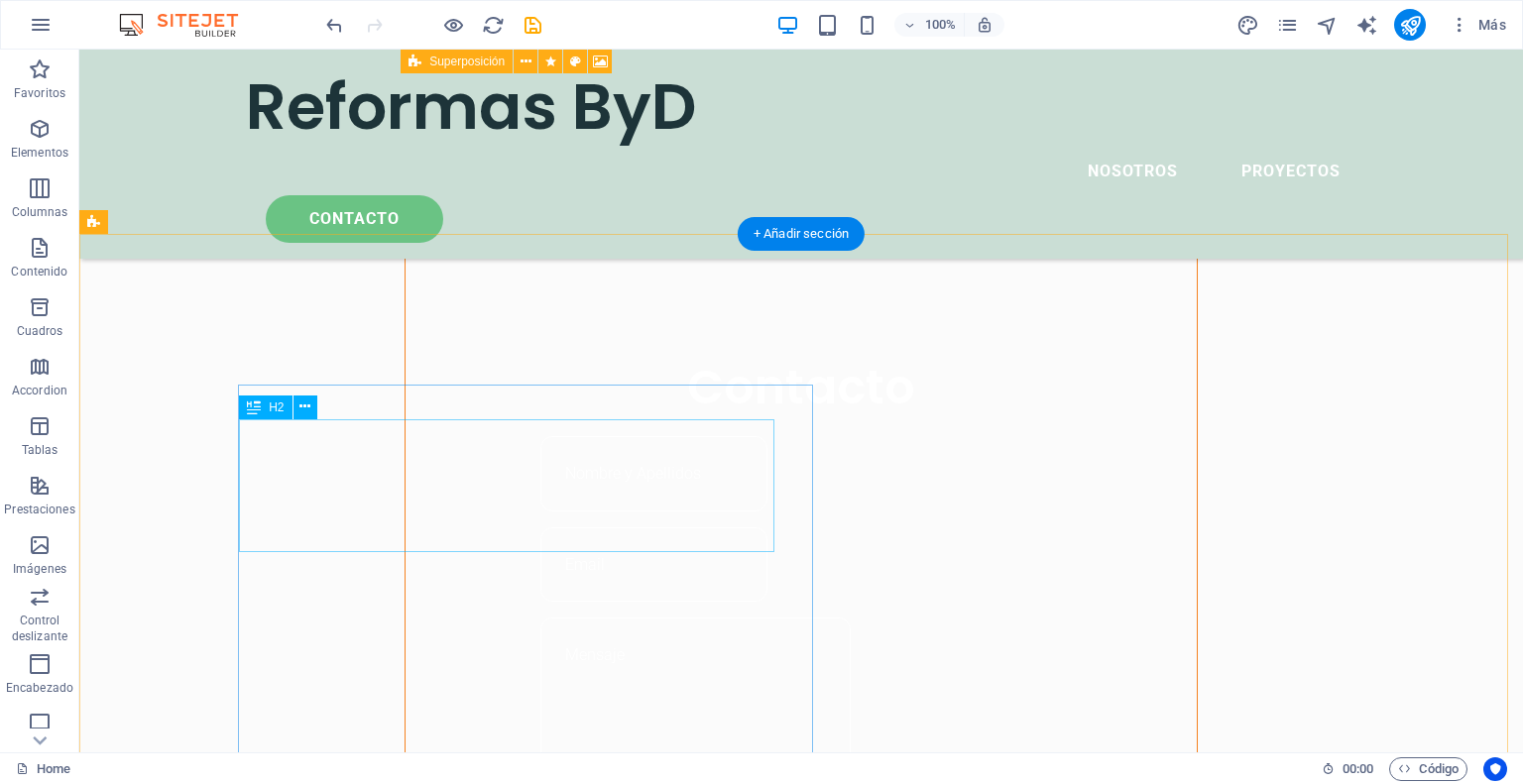 click on "Help for the Earth is the help for all of us" at bounding box center (658, 1295) 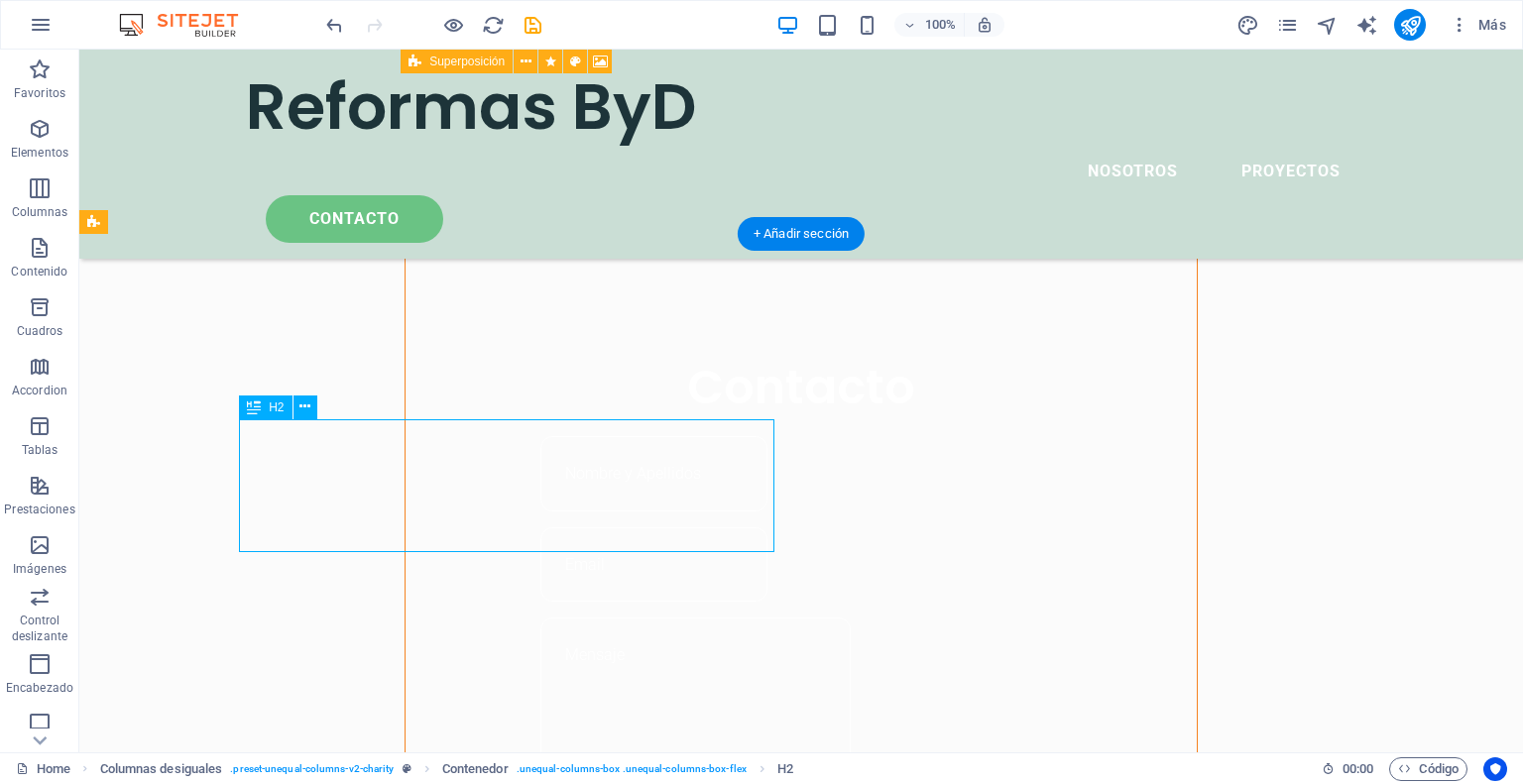 click on "Help for the Earth is the help for all of us" at bounding box center (658, 1295) 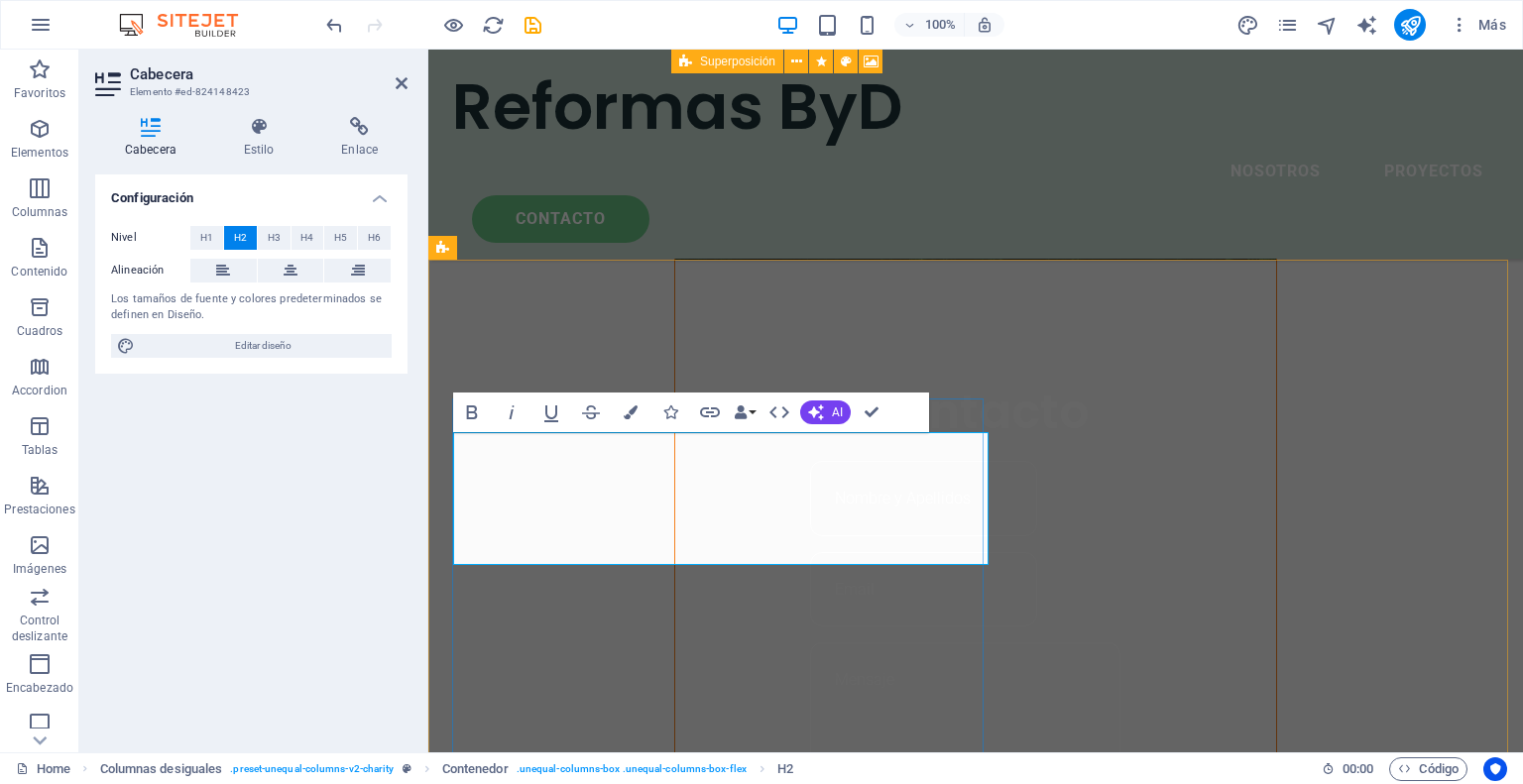 type 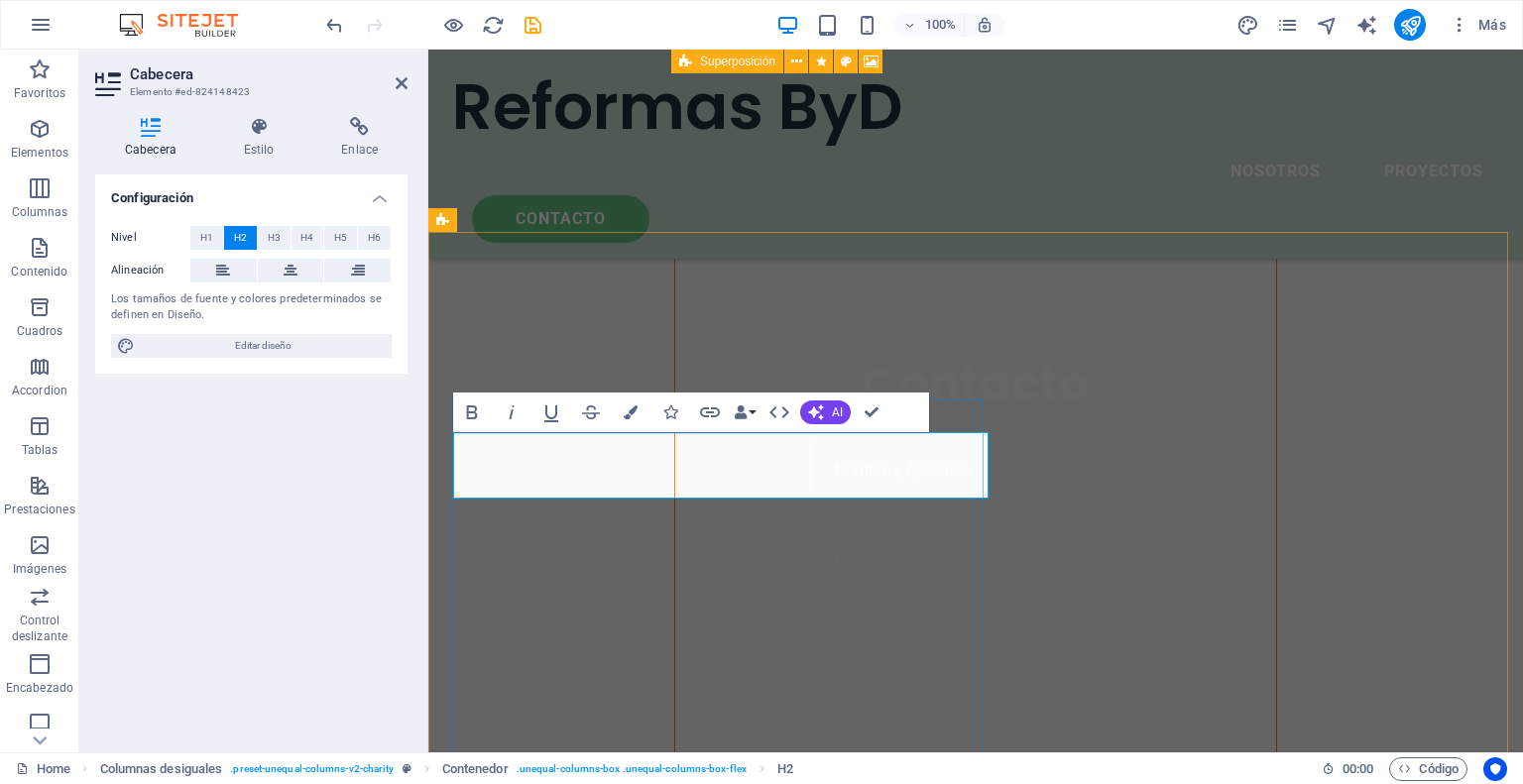 scroll, scrollTop: 1288, scrollLeft: 0, axis: vertical 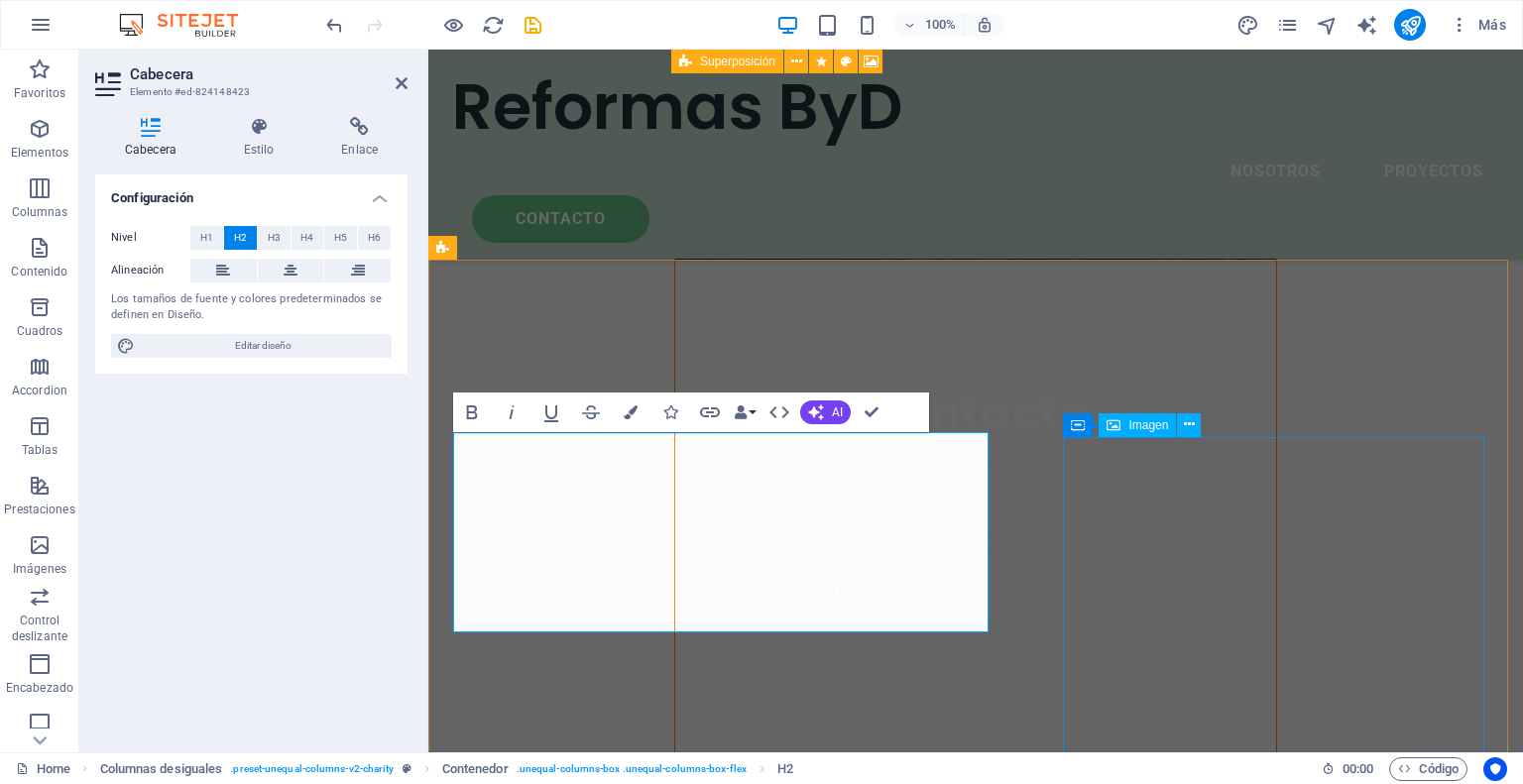 click at bounding box center [976, 2196] 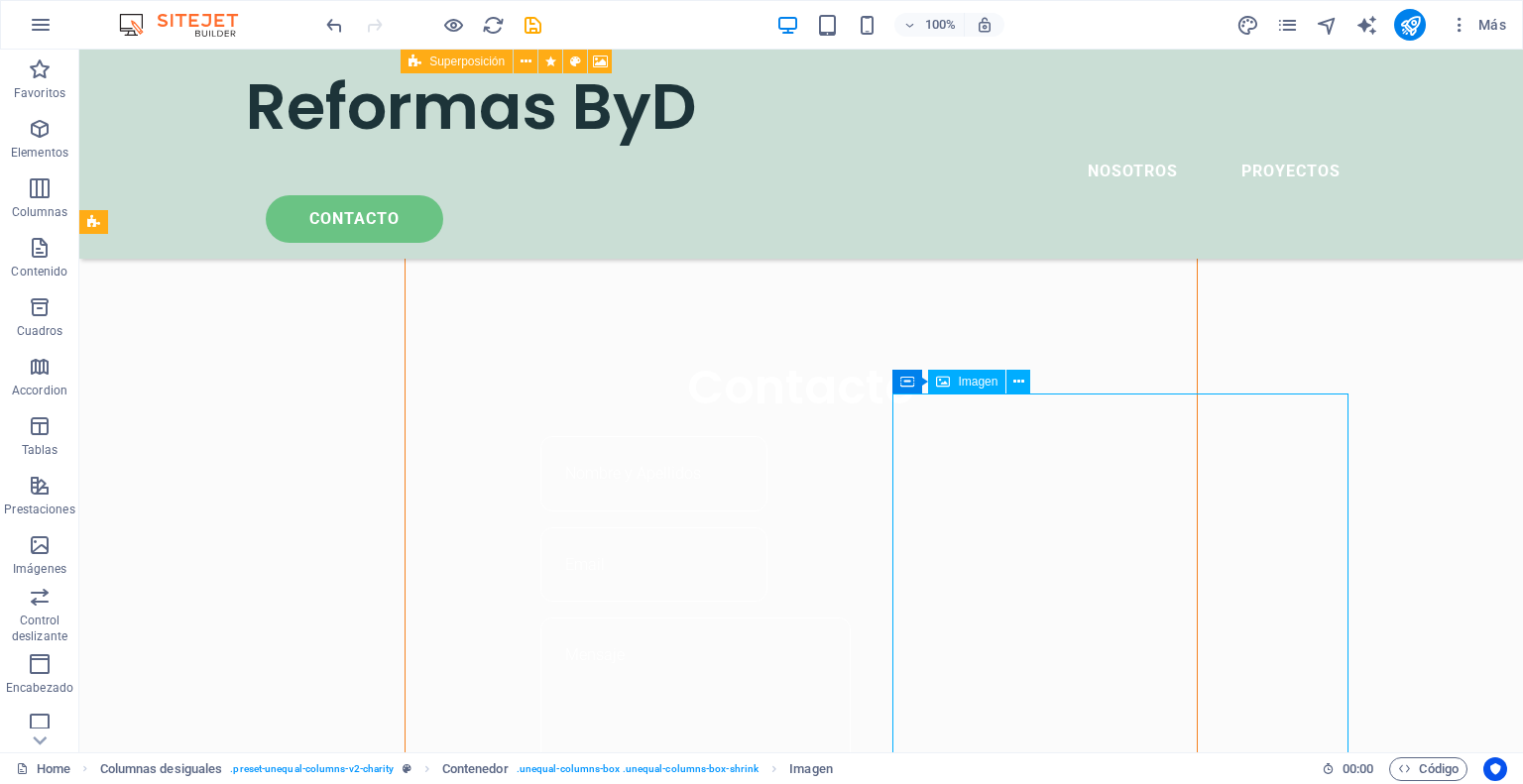 click at bounding box center [658, 2179] 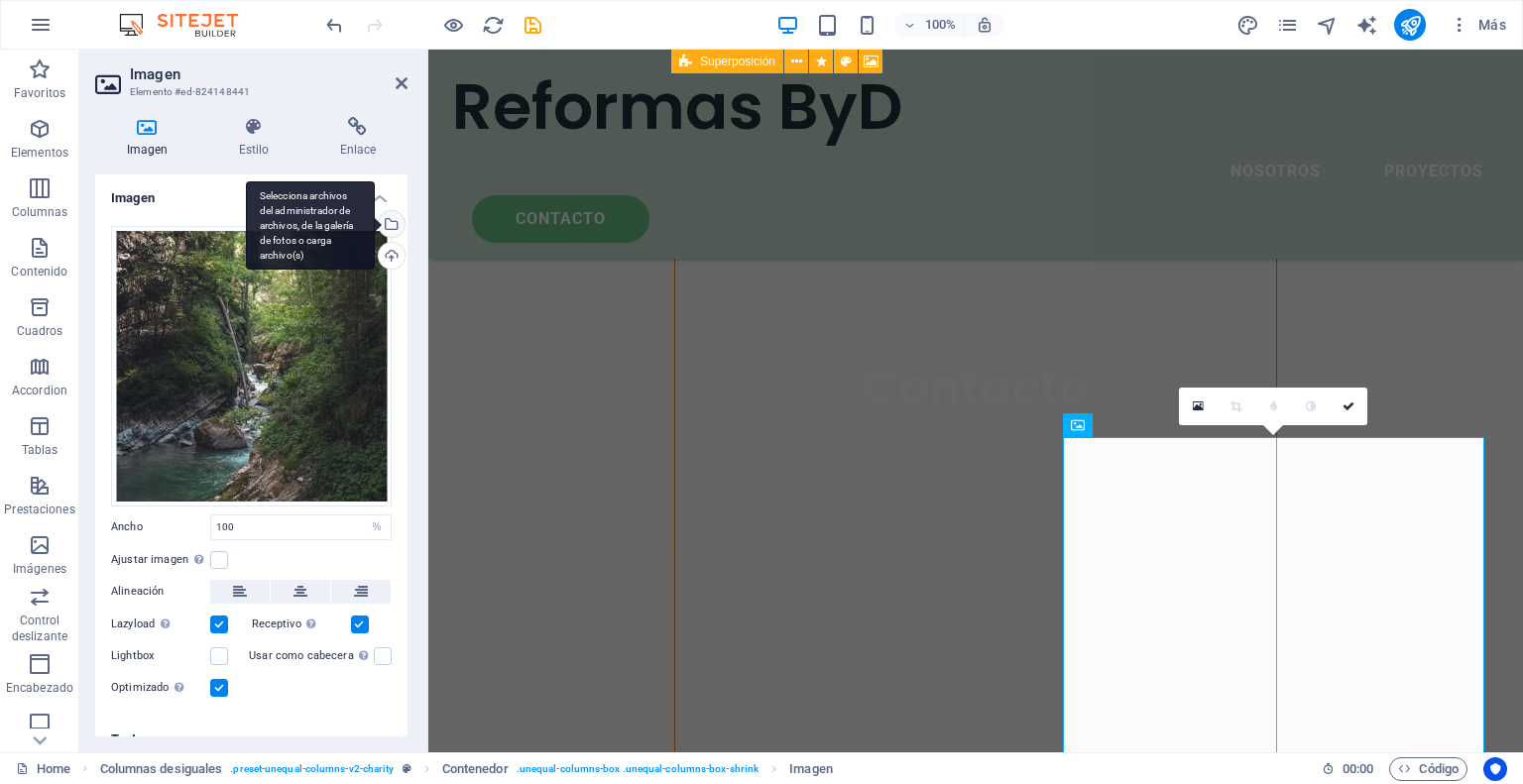 click on "Selecciona archivos del administrador de archivos, de la galería de fotos o carga archivo(s)" at bounding box center [390, 226] 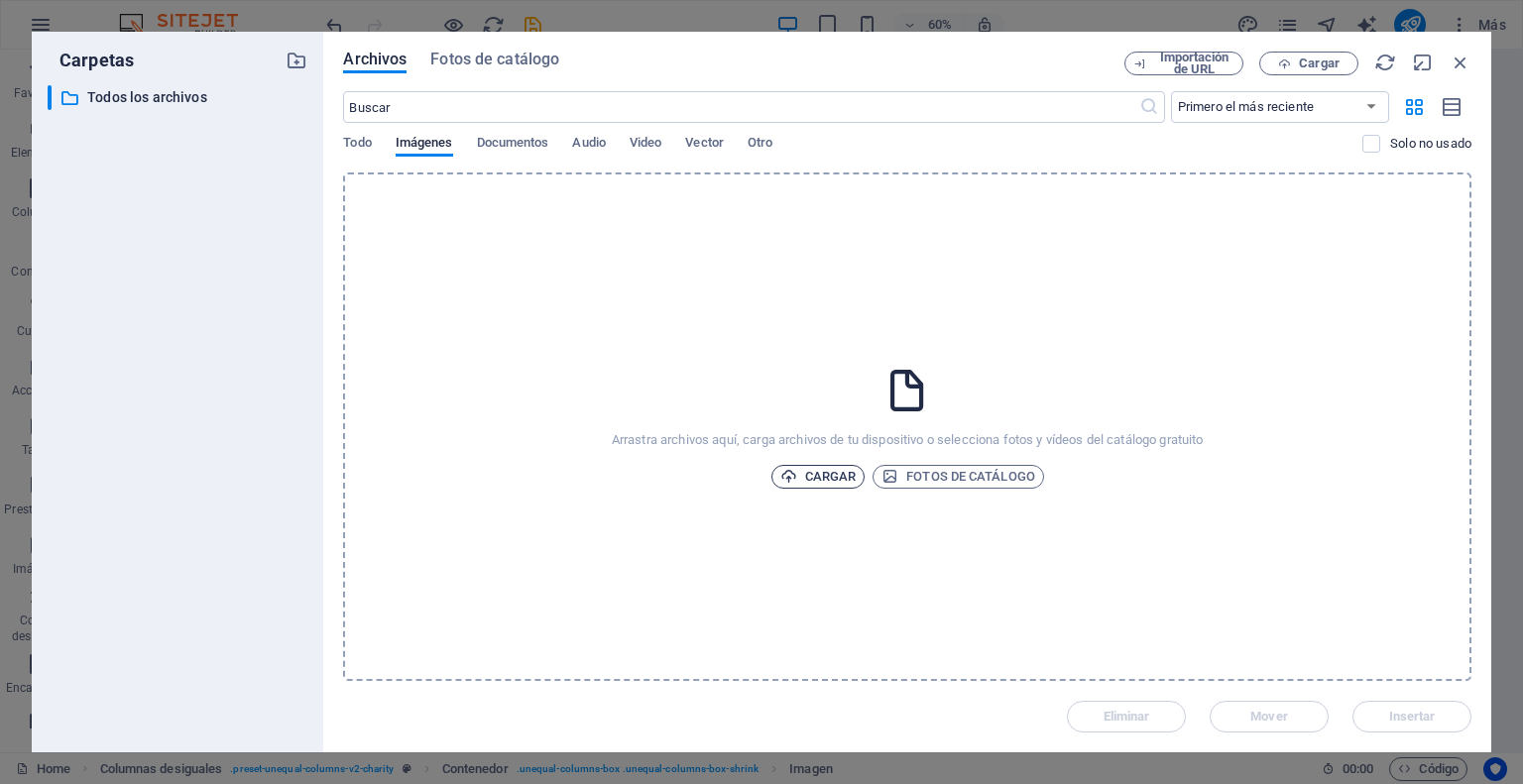 click on "Cargar" at bounding box center (818, 477) 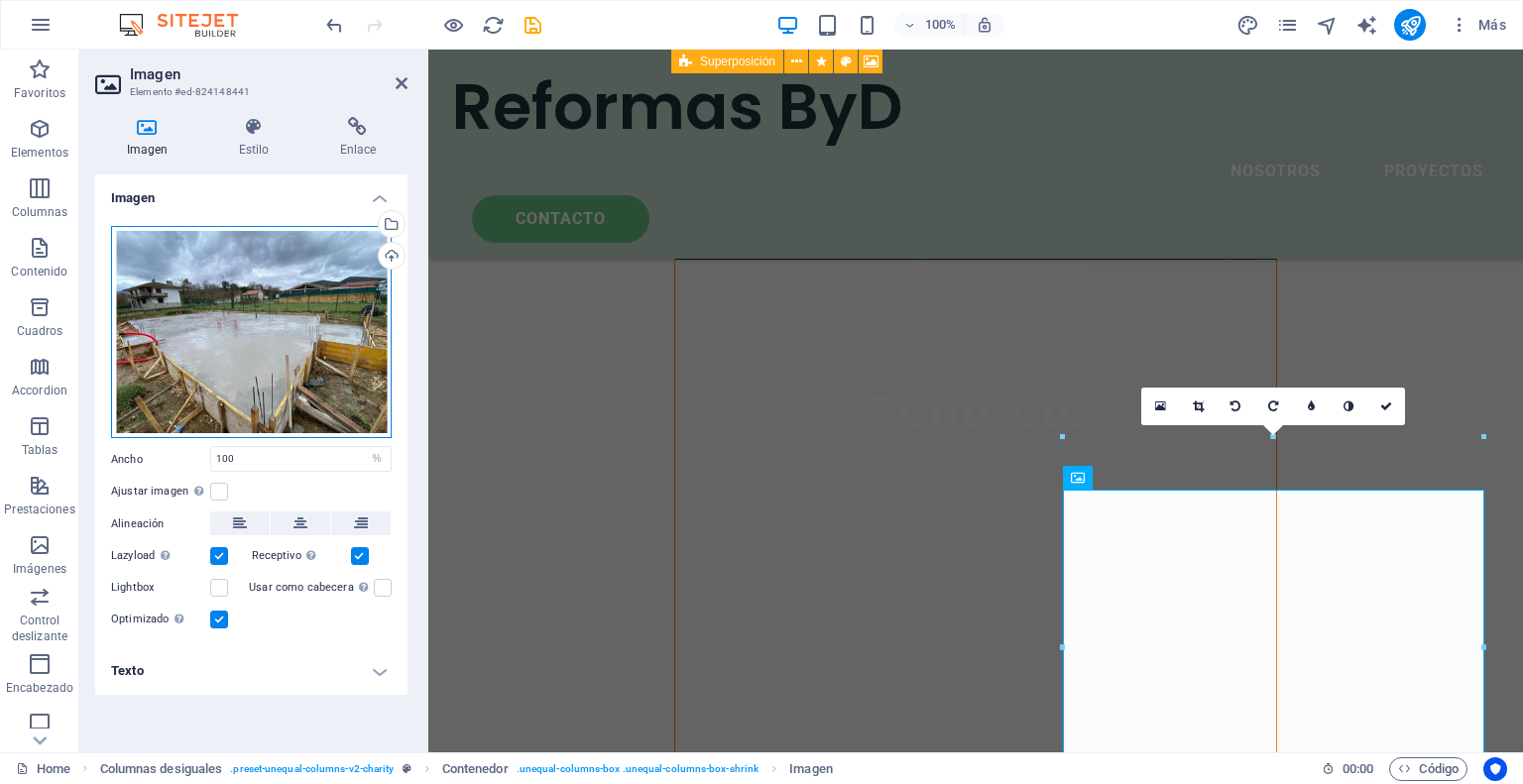 click on "Arrastra archivos aquí, haz clic para escoger archivos o  selecciona archivos de Archivos o de nuestra galería gratuita de fotos y vídeos" at bounding box center (251, 332) 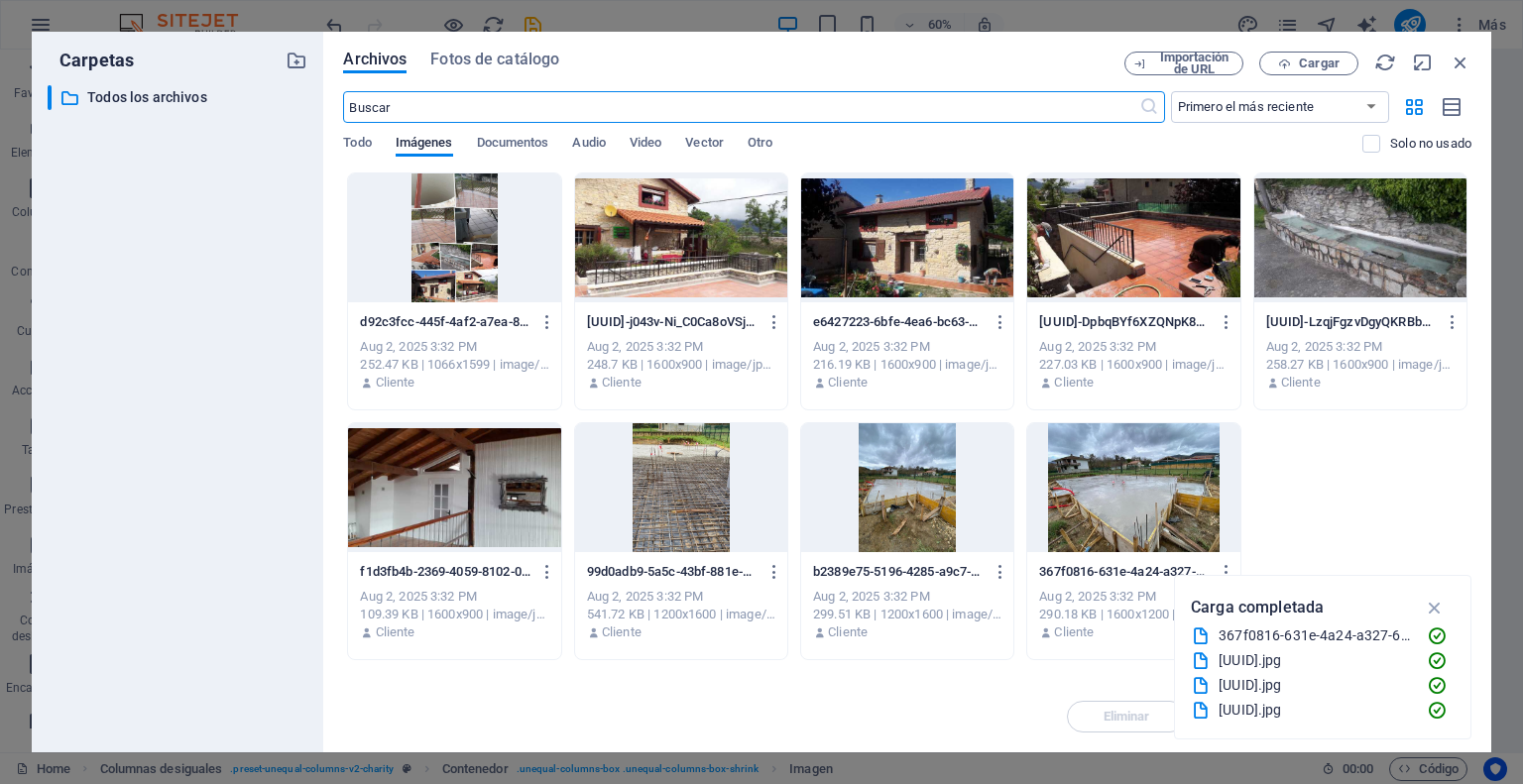 click at bounding box center [907, 238] 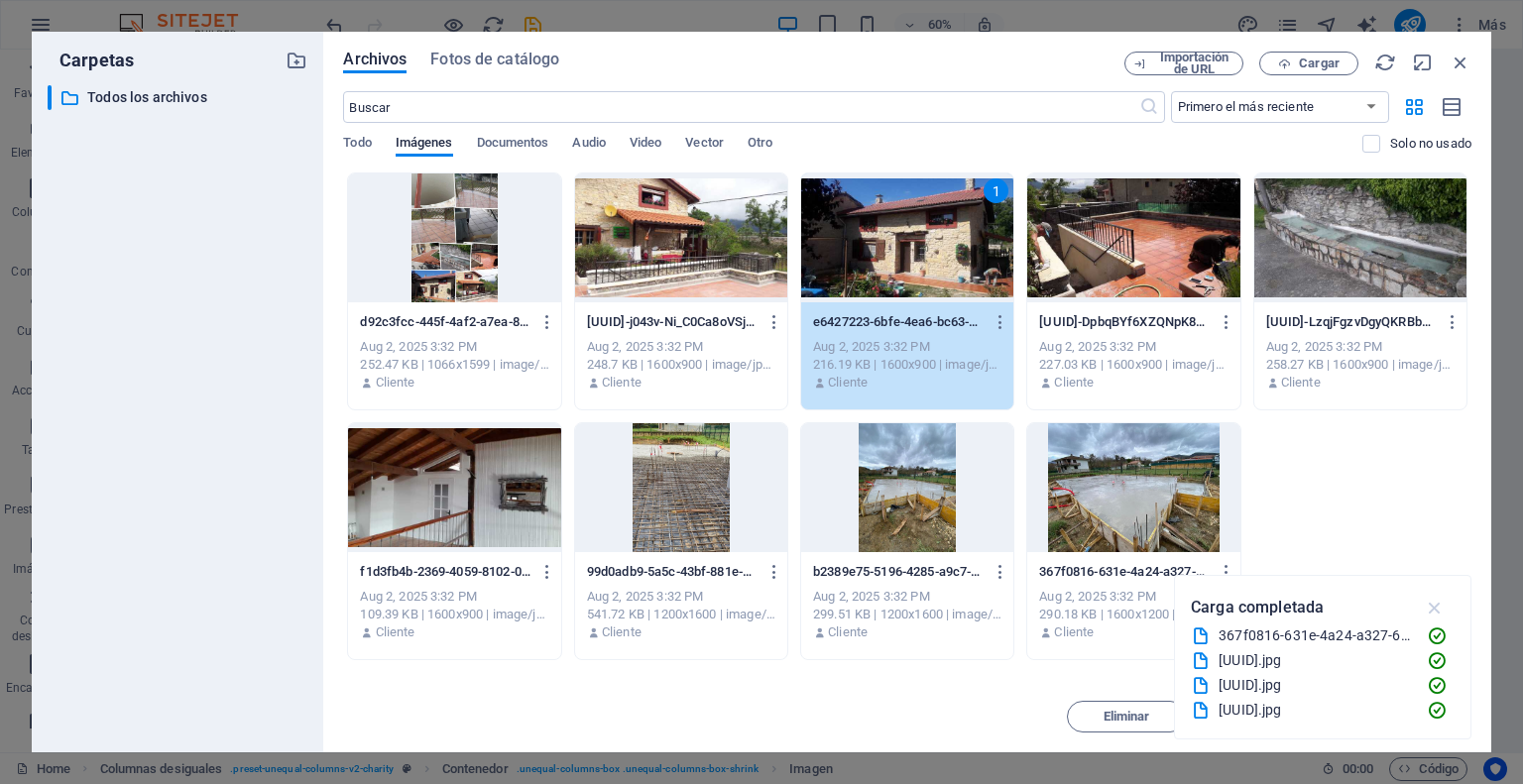 click at bounding box center [1435, 608] 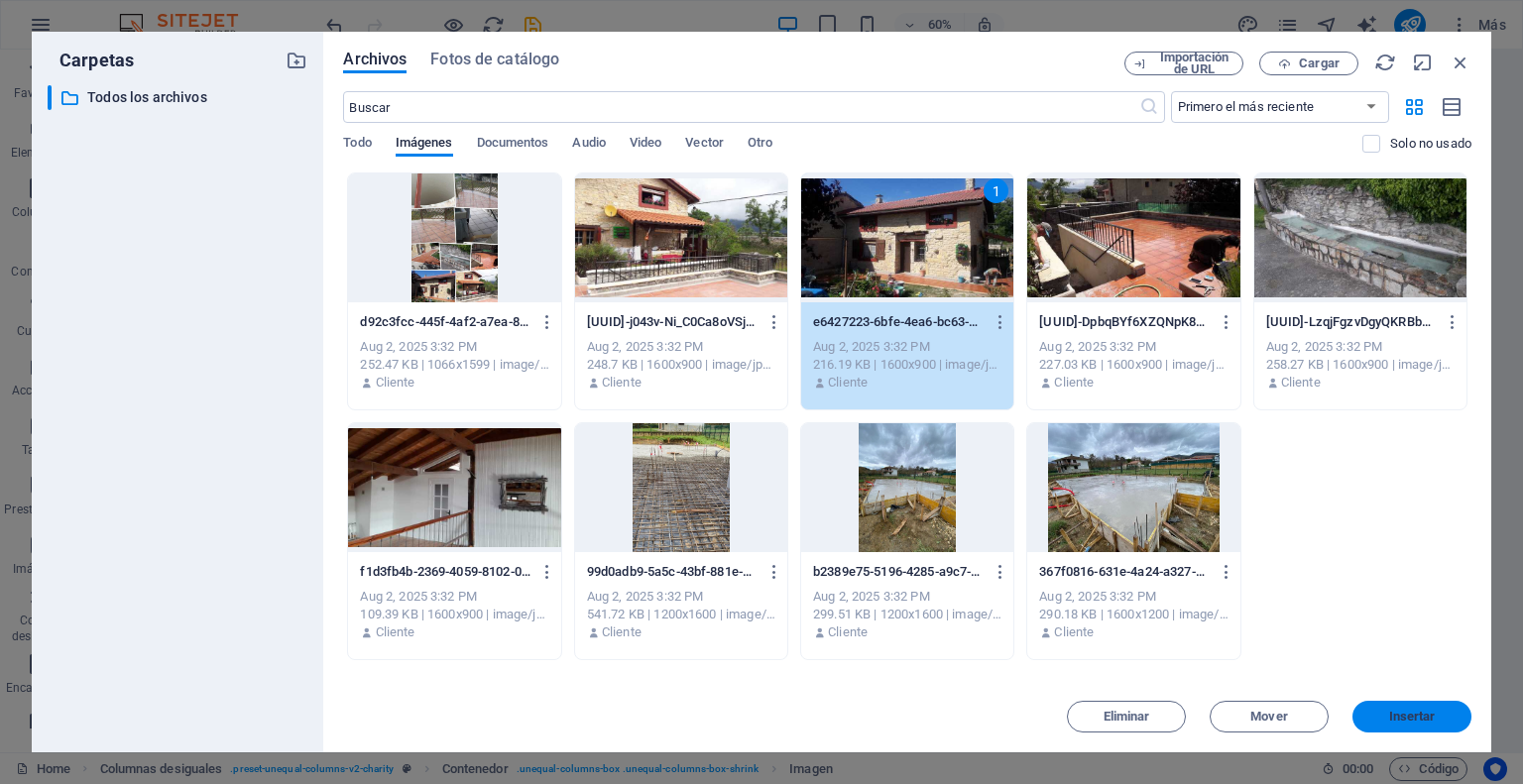 click on "Insertar" at bounding box center (1412, 717) 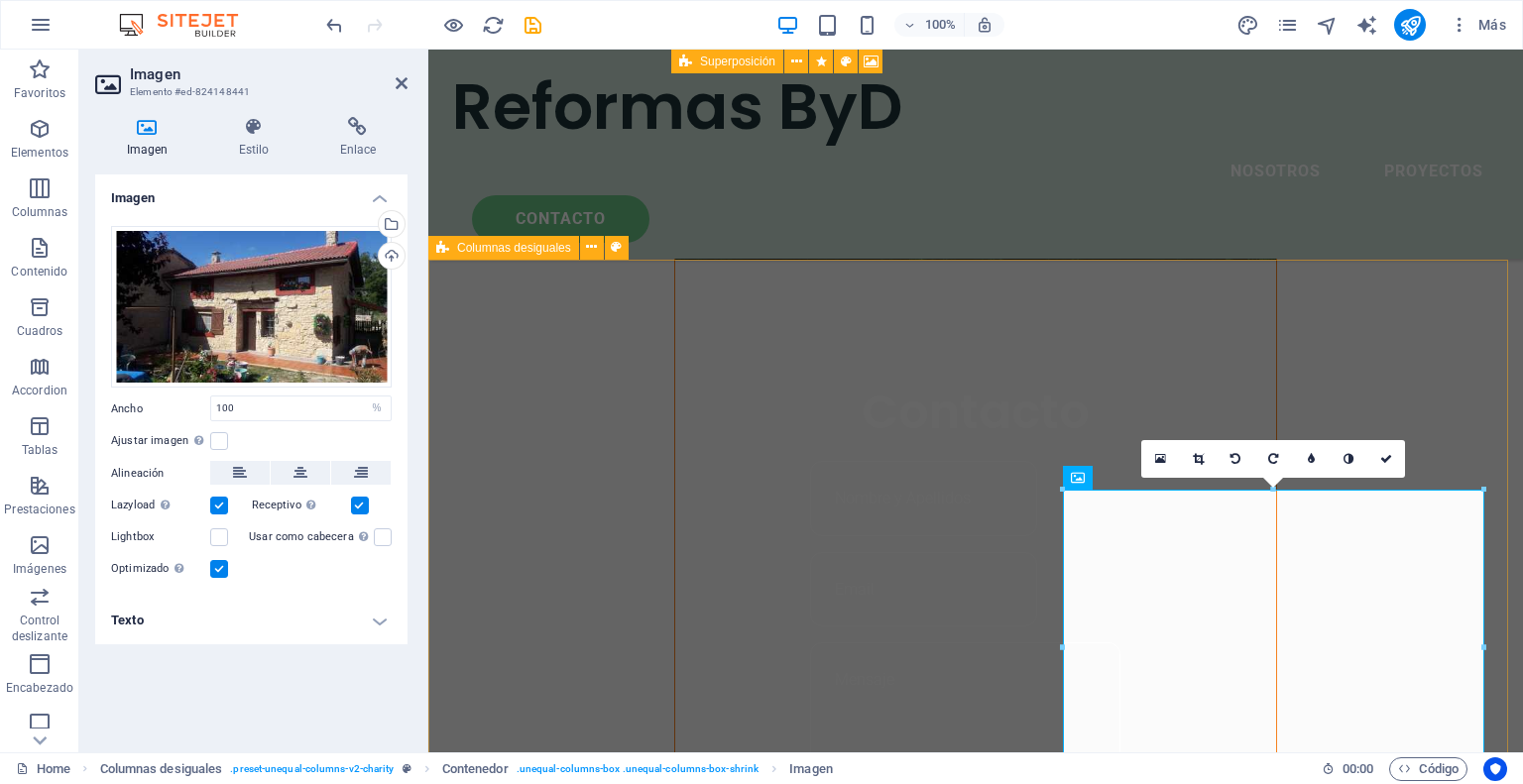 click on "ABOUT US Proyectos de rehabilitación integral de viviendas Lorem ipsum dolor sit amet consectetur. Bibendum adipiscing morbi orci nibh eget posuere arcu volutpat nulla. Tortor cras suscipit augue sodales risus auctor. Fusce nunc vitae non dui ornare tellus nibh purus lectus. Lorem ipsum dolor sit amet consectetur. Bibendum adipiscing morbi orci nibh eget posuere arcu volutpat nulla. Tortor cras suscipit augue sodales risus auctor. Fusce nunc vitae non dui ornare tellus nibh purus lectus. donate now" at bounding box center [976, 1790] 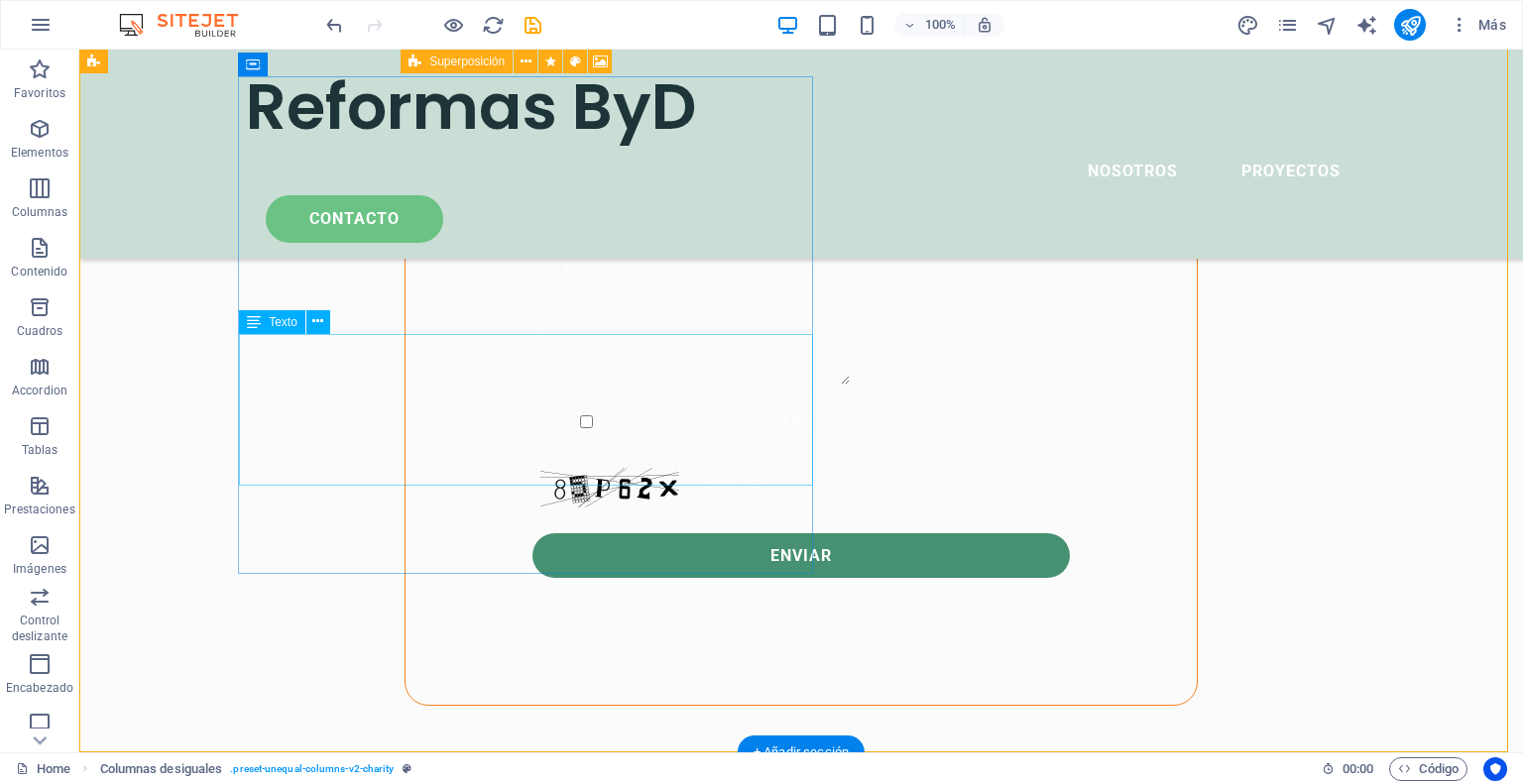 scroll, scrollTop: 1685, scrollLeft: 0, axis: vertical 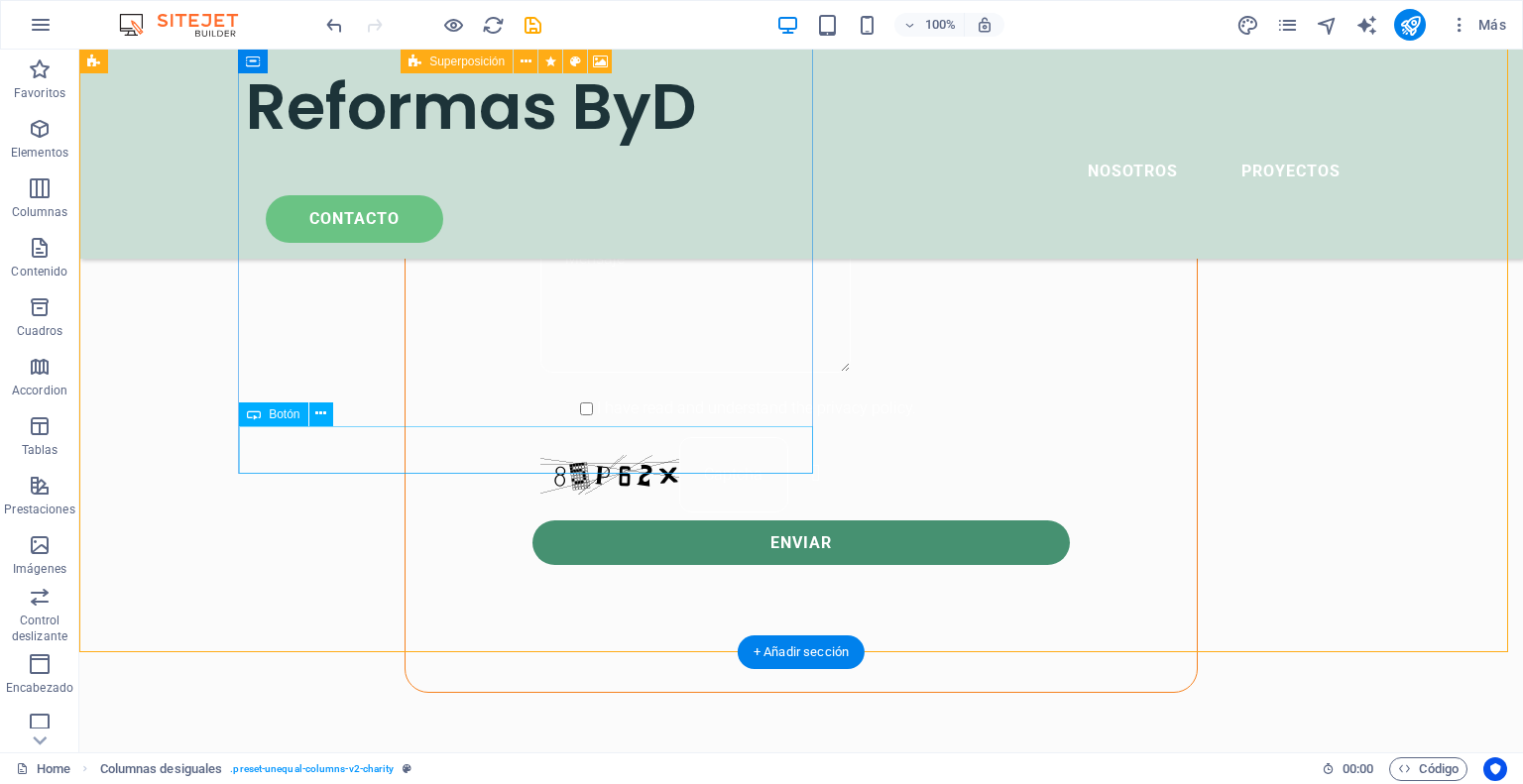 click on "donate now" at bounding box center [658, 1163] 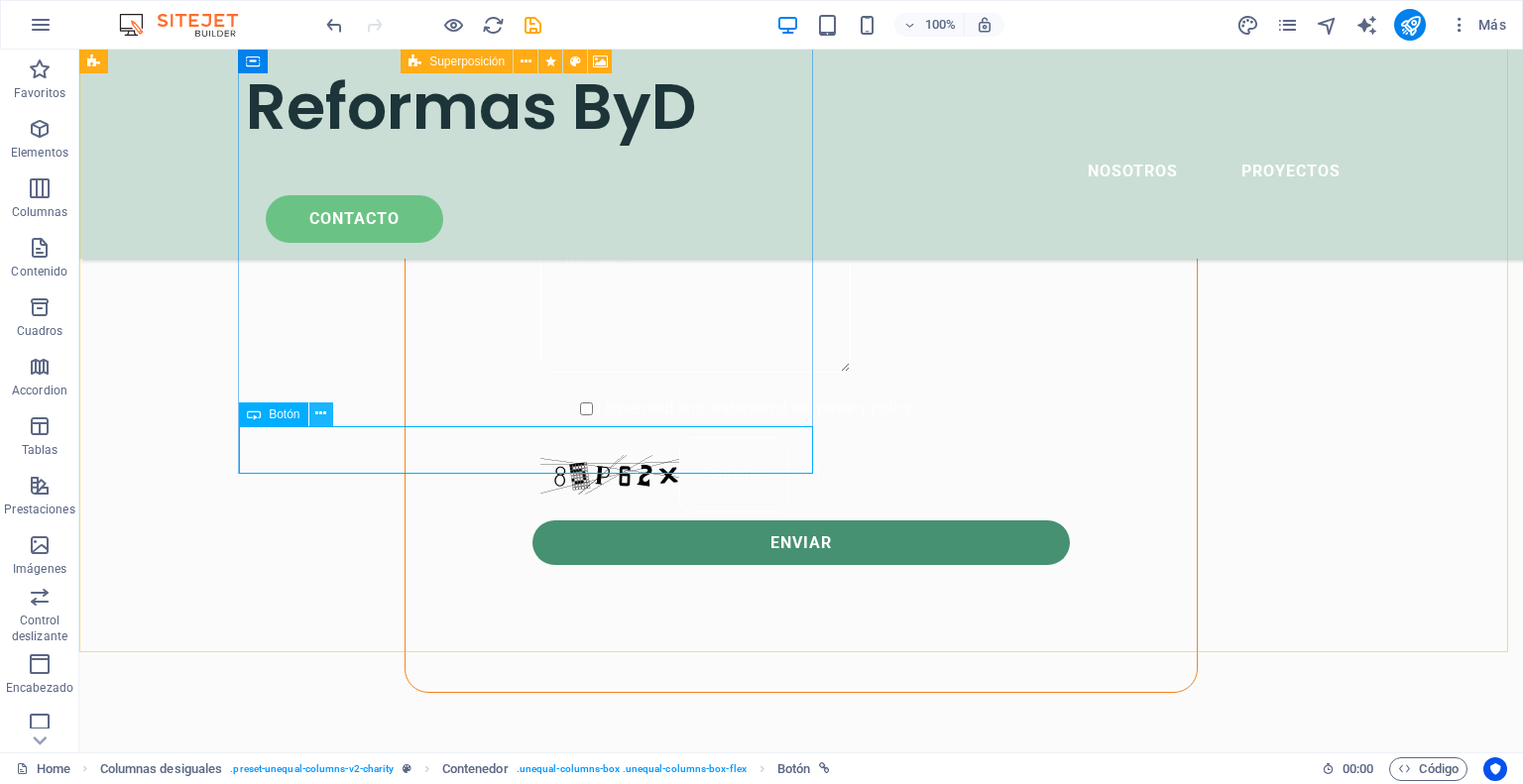 click at bounding box center (320, 413) 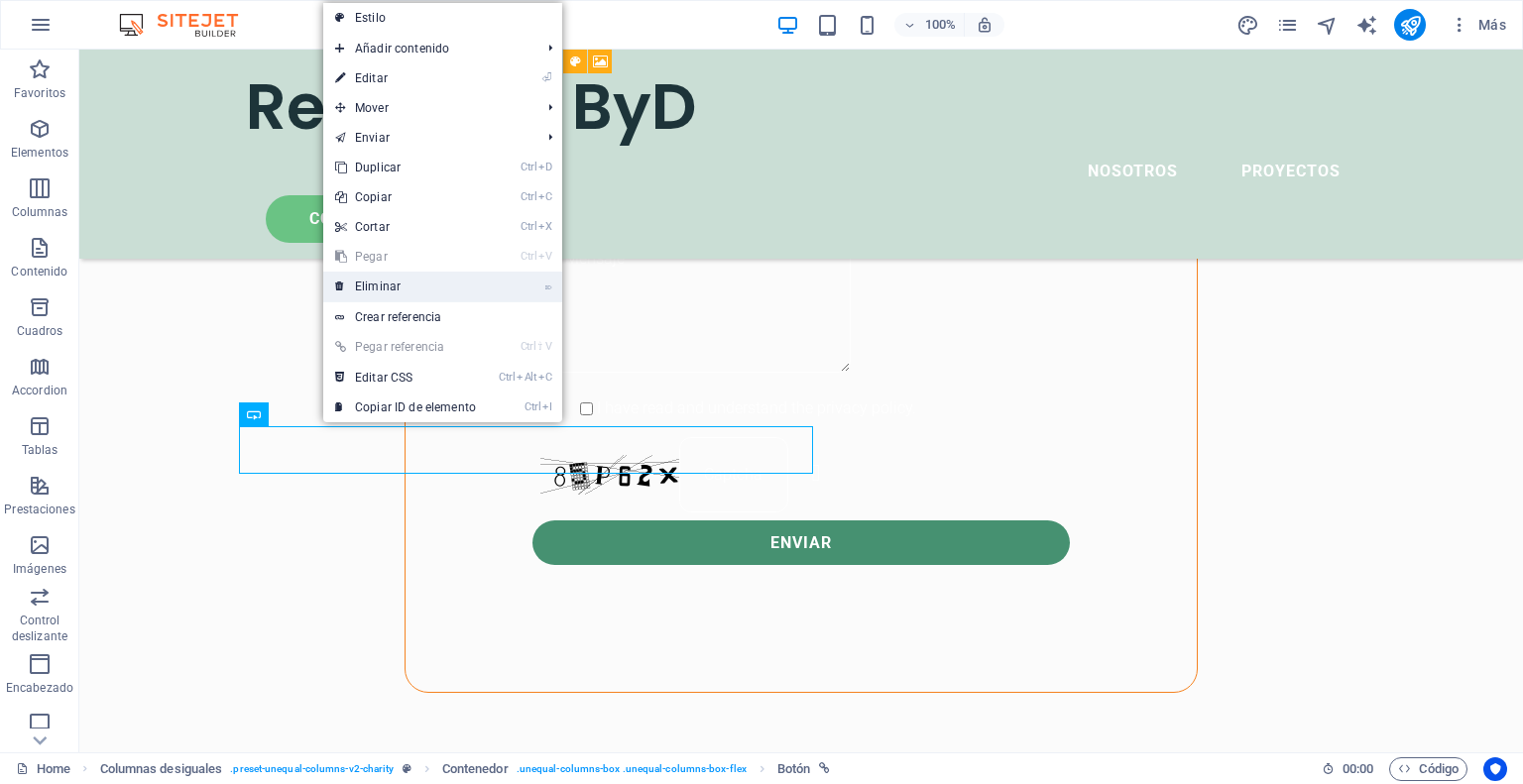 click on "⌦  Eliminar" at bounding box center (406, 286) 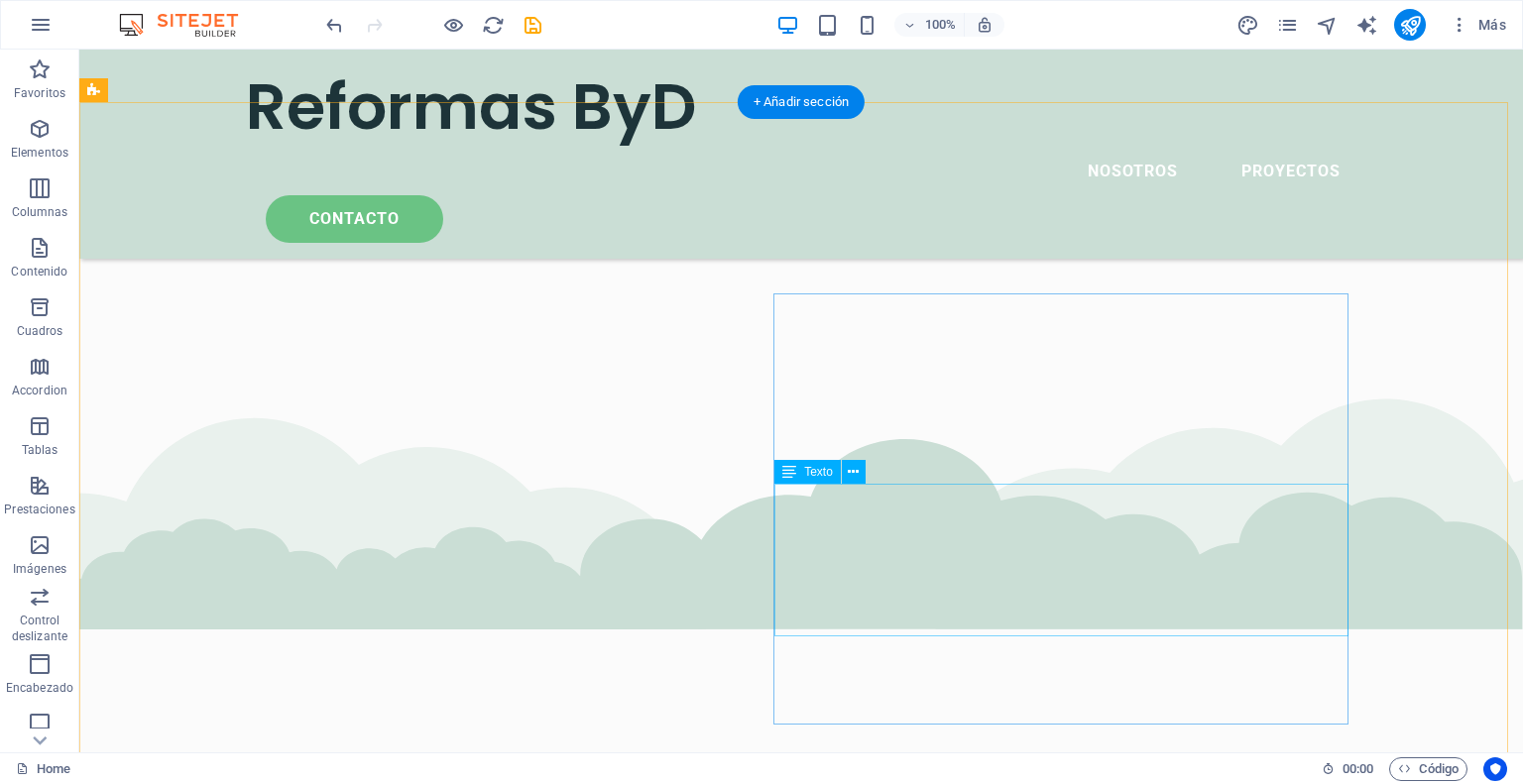 scroll, scrollTop: 3469, scrollLeft: 0, axis: vertical 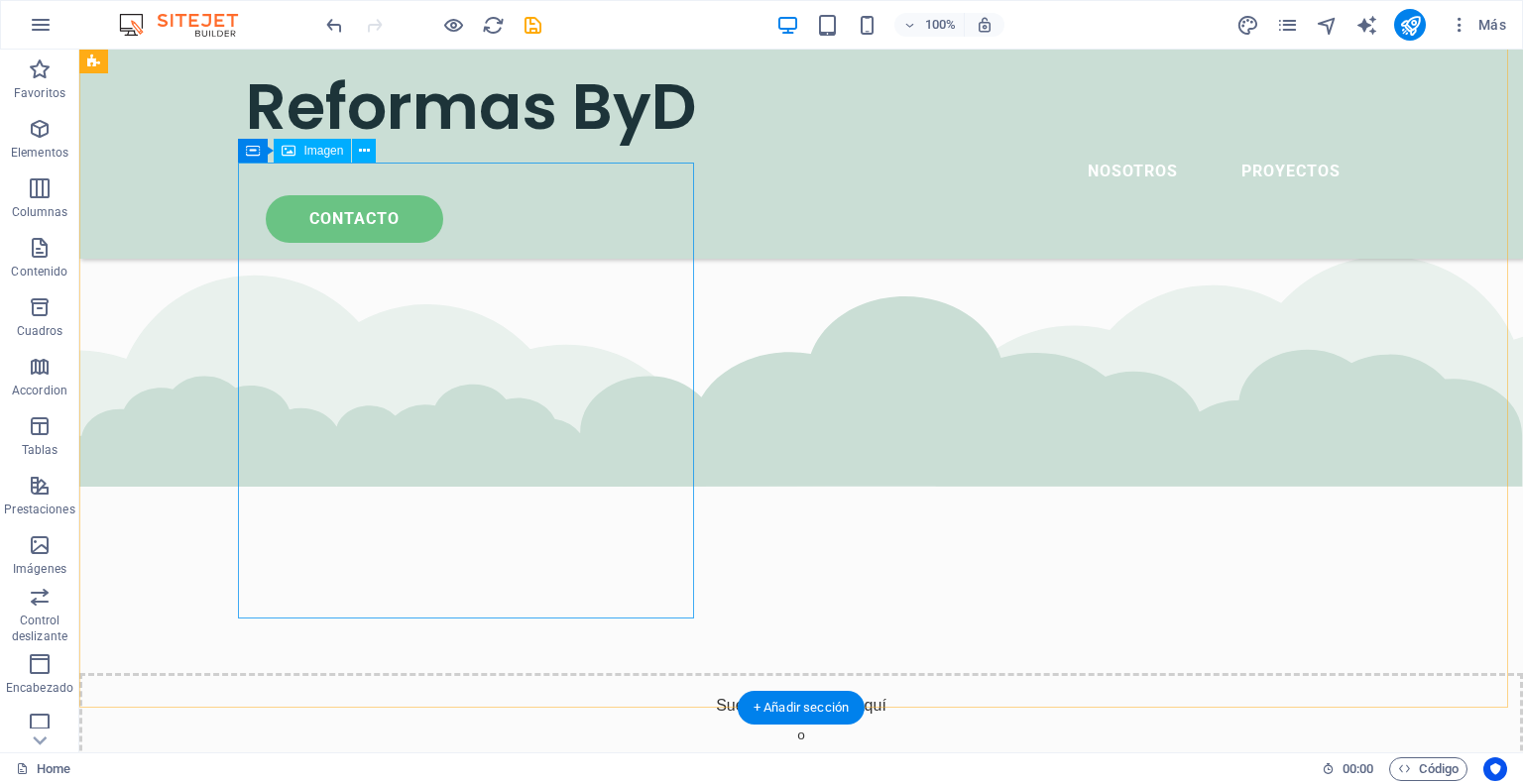 click at bounding box center (658, 3729) 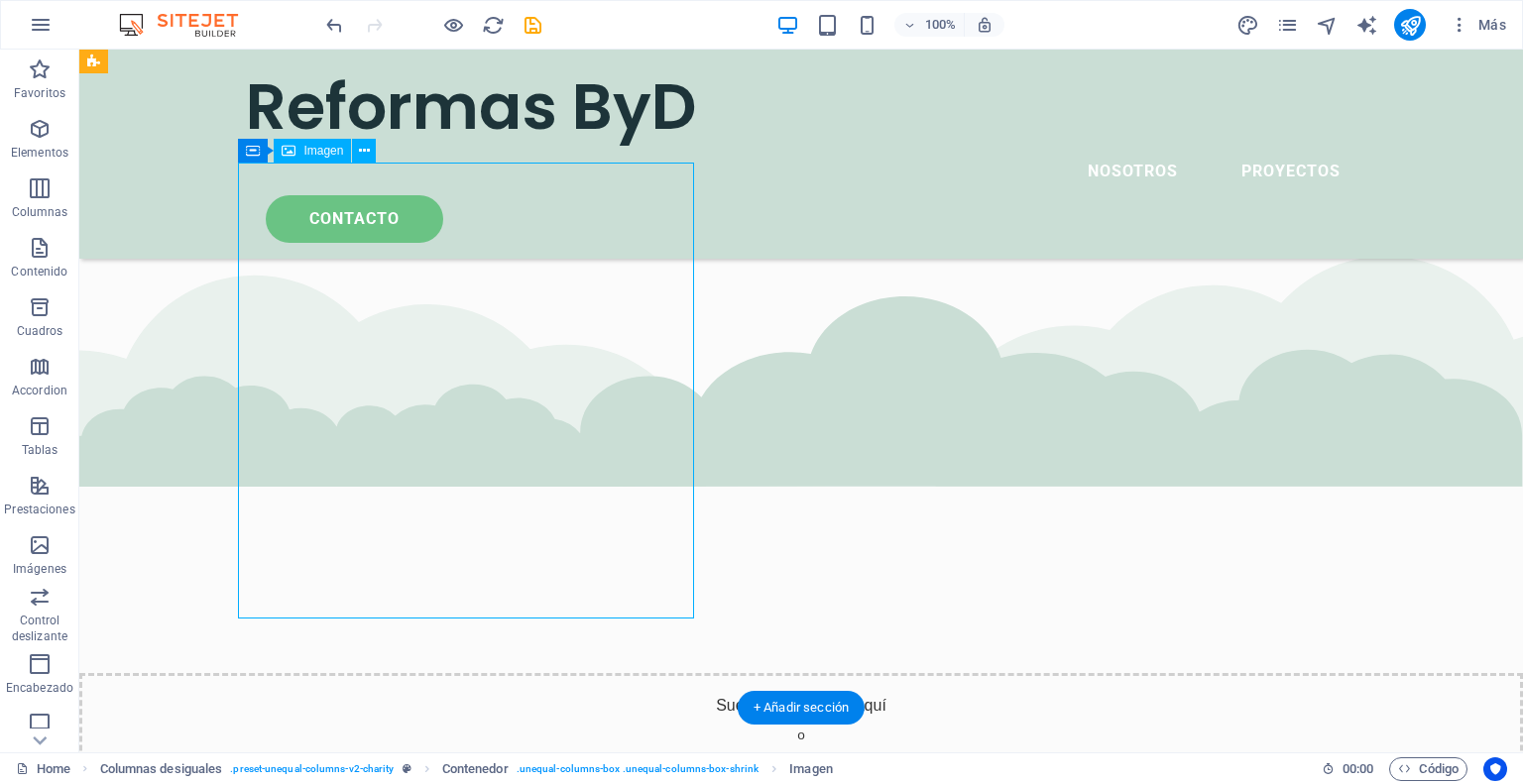 click at bounding box center (658, 3729) 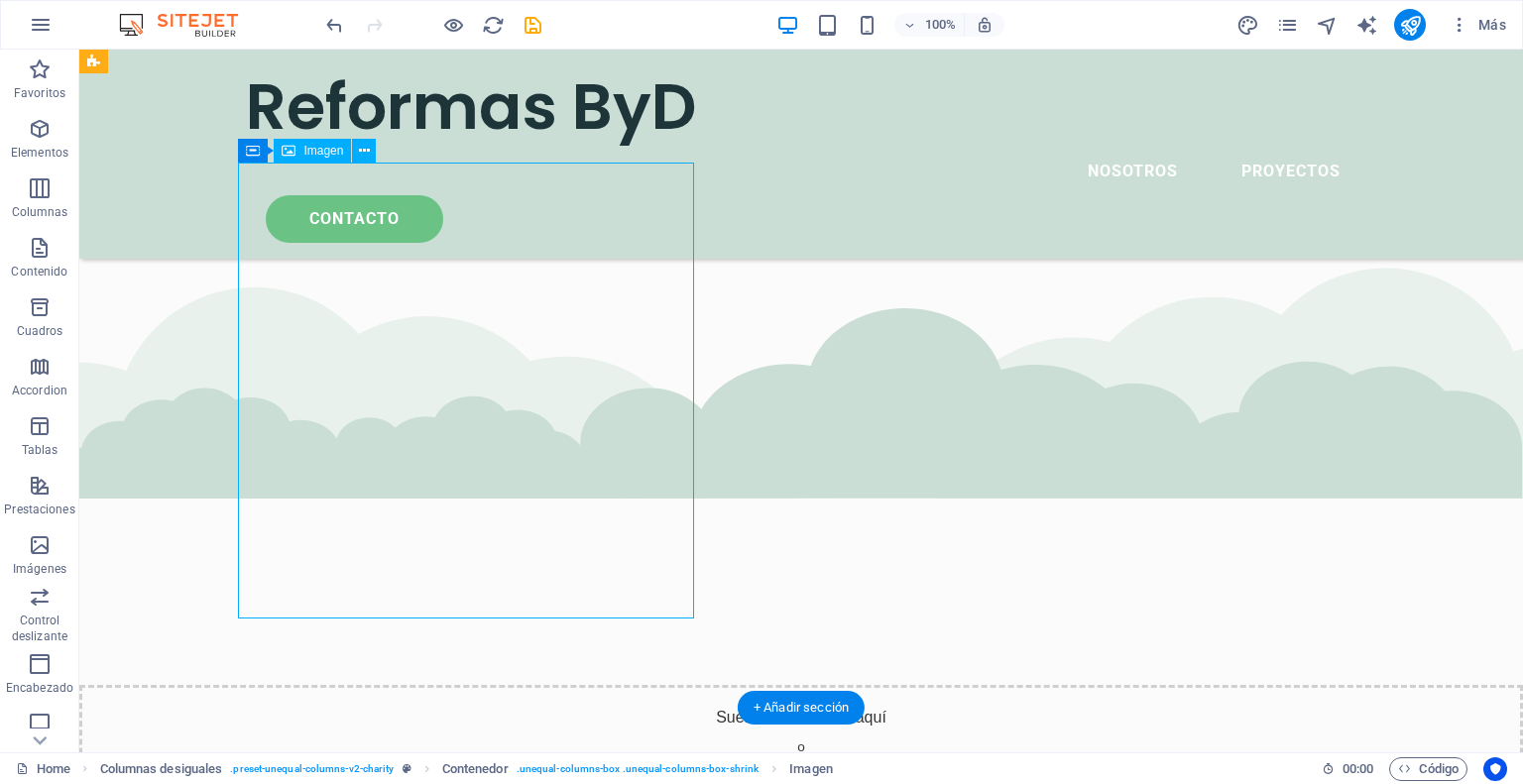 select on "%" 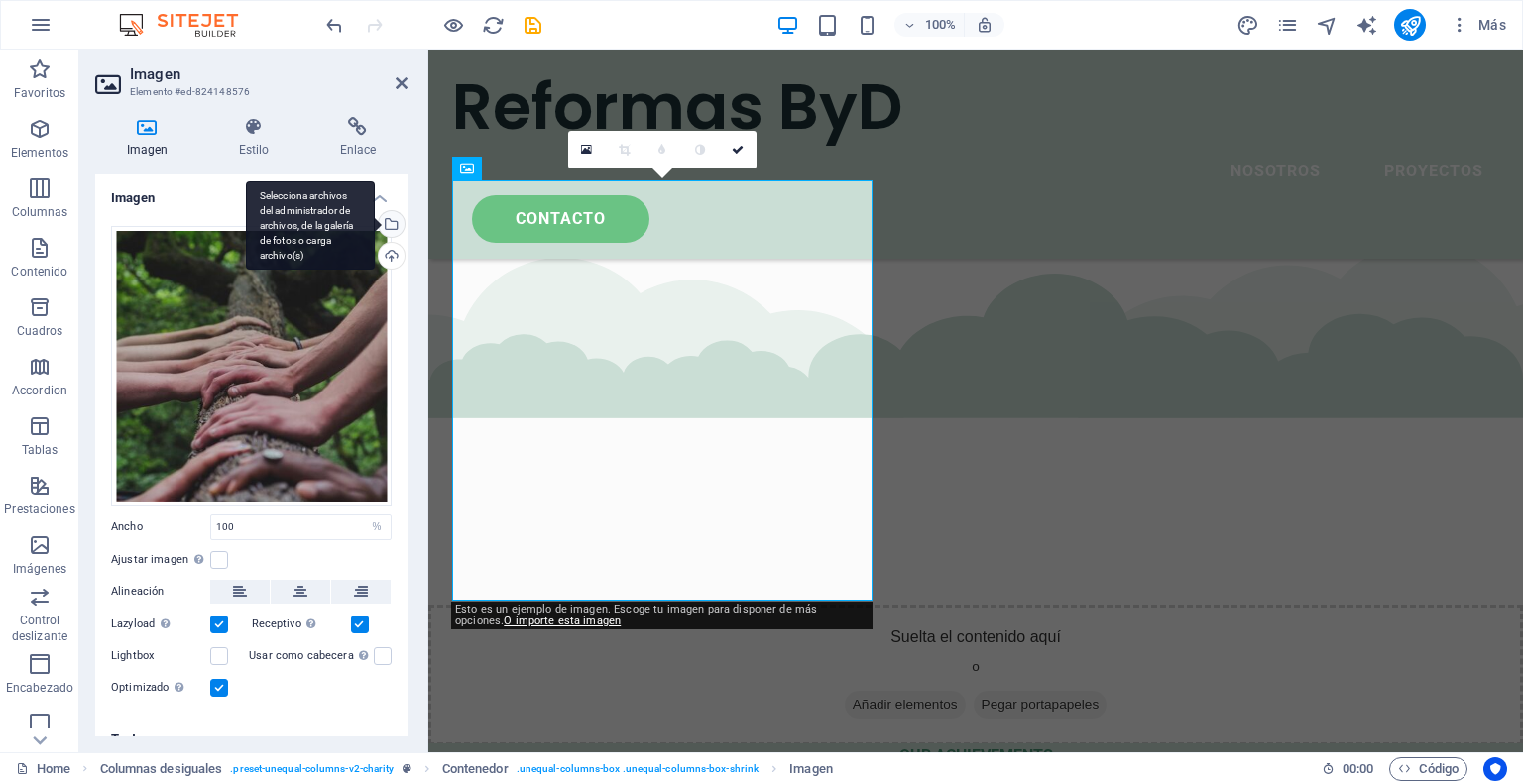 click on "Selecciona archivos del administrador de archivos, de la galería de fotos o carga archivo(s)" at bounding box center [390, 226] 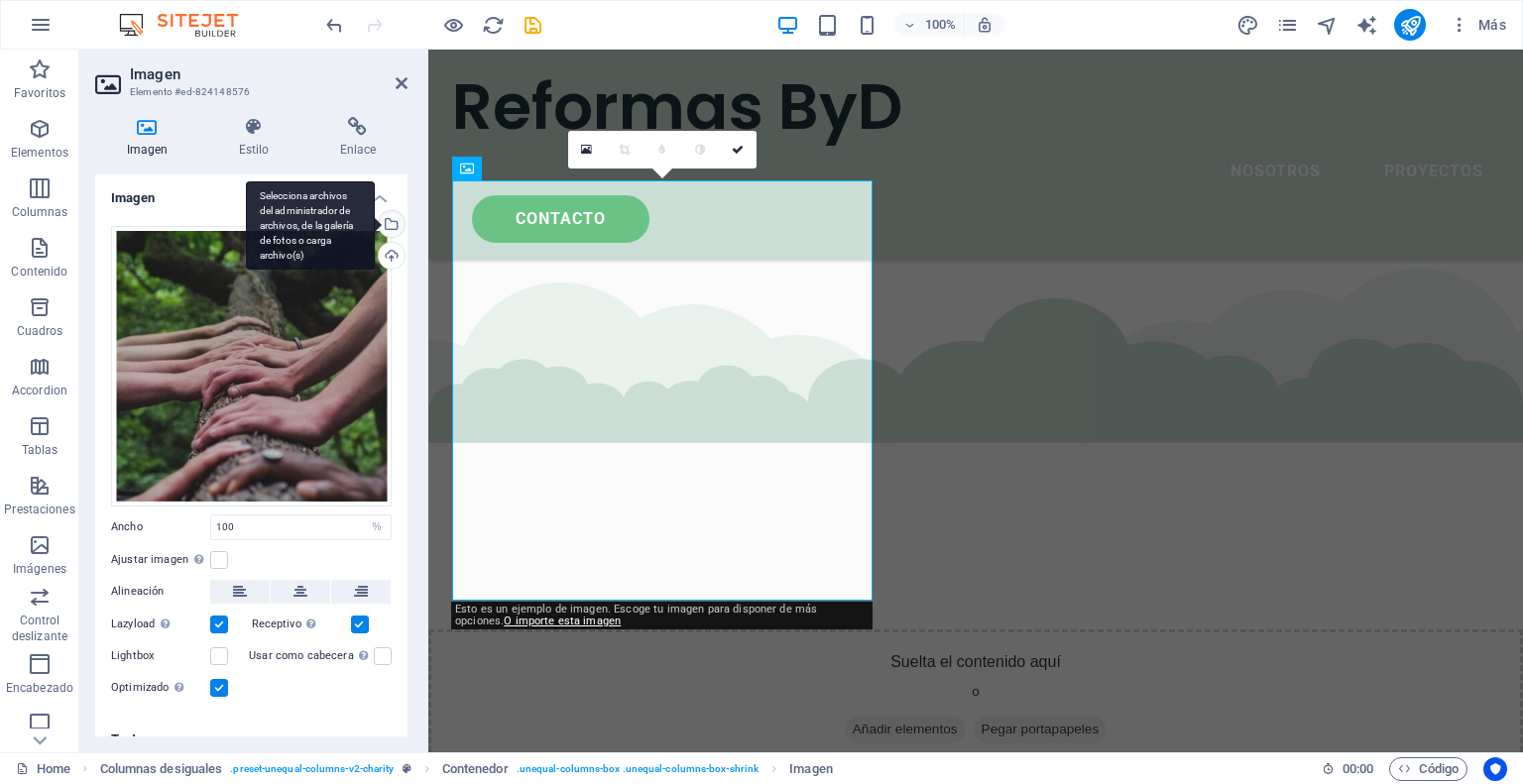 scroll, scrollTop: 4026, scrollLeft: 0, axis: vertical 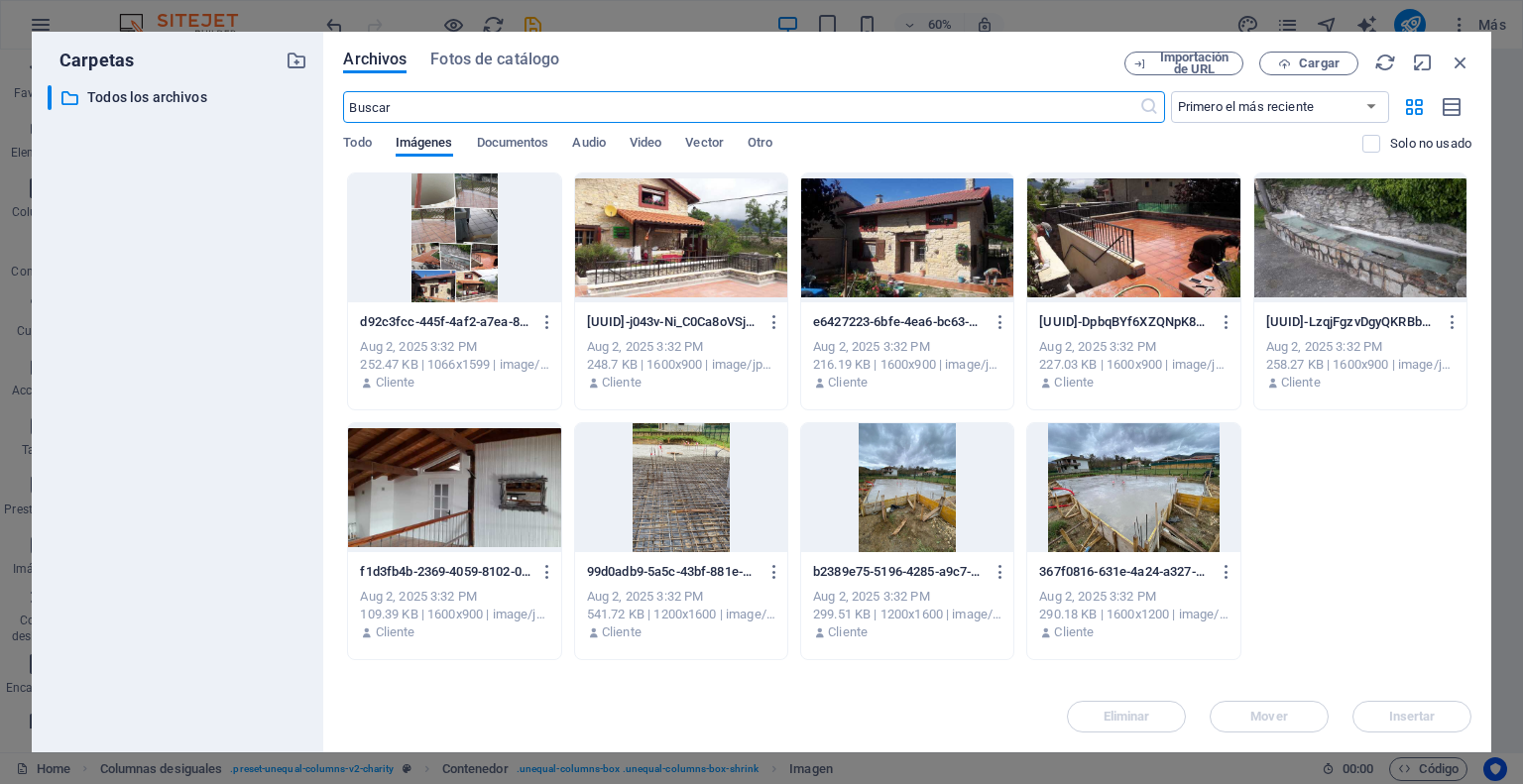 click at bounding box center [454, 488] 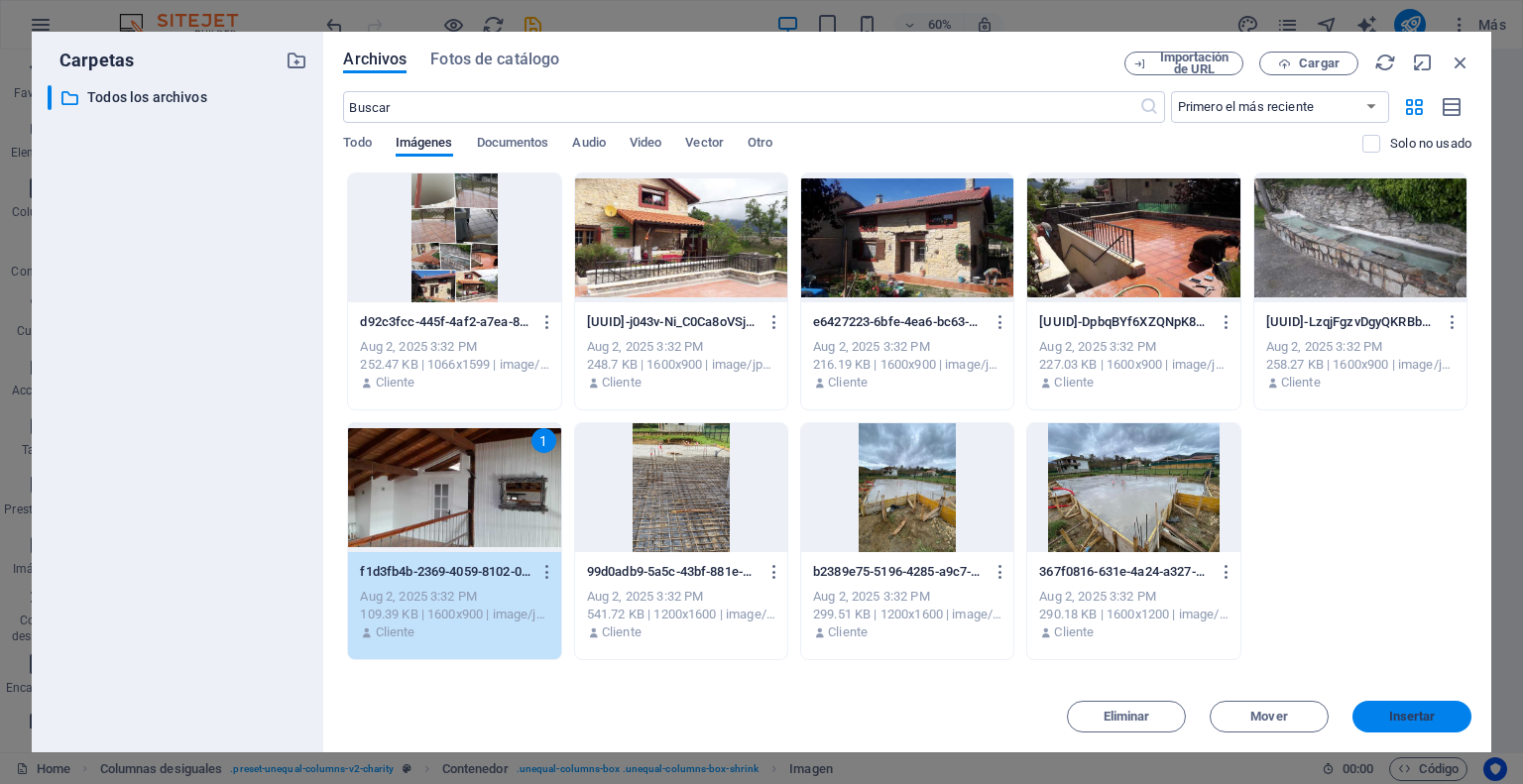 click on "Insertar" at bounding box center (1412, 717) 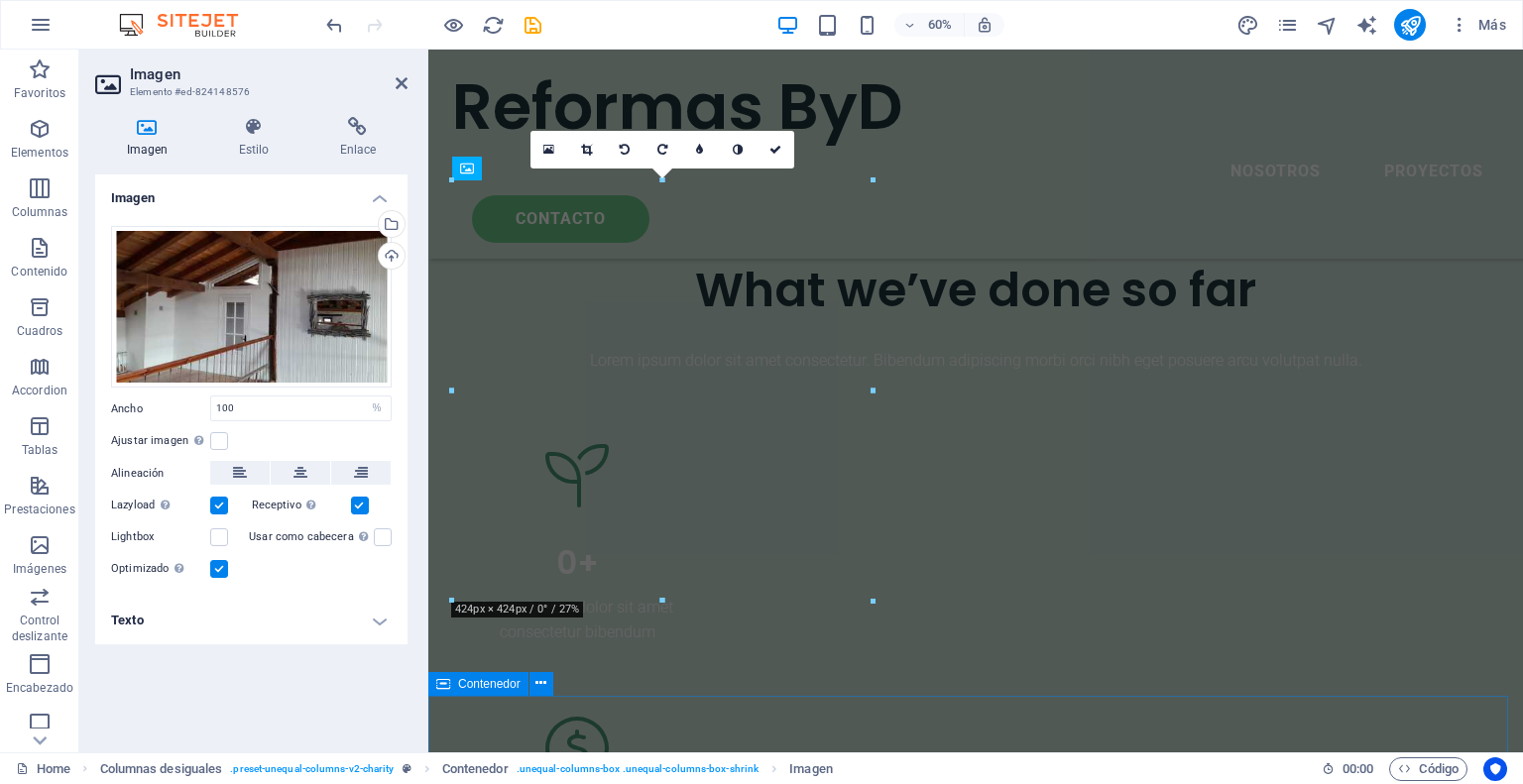 scroll, scrollTop: 3482, scrollLeft: 0, axis: vertical 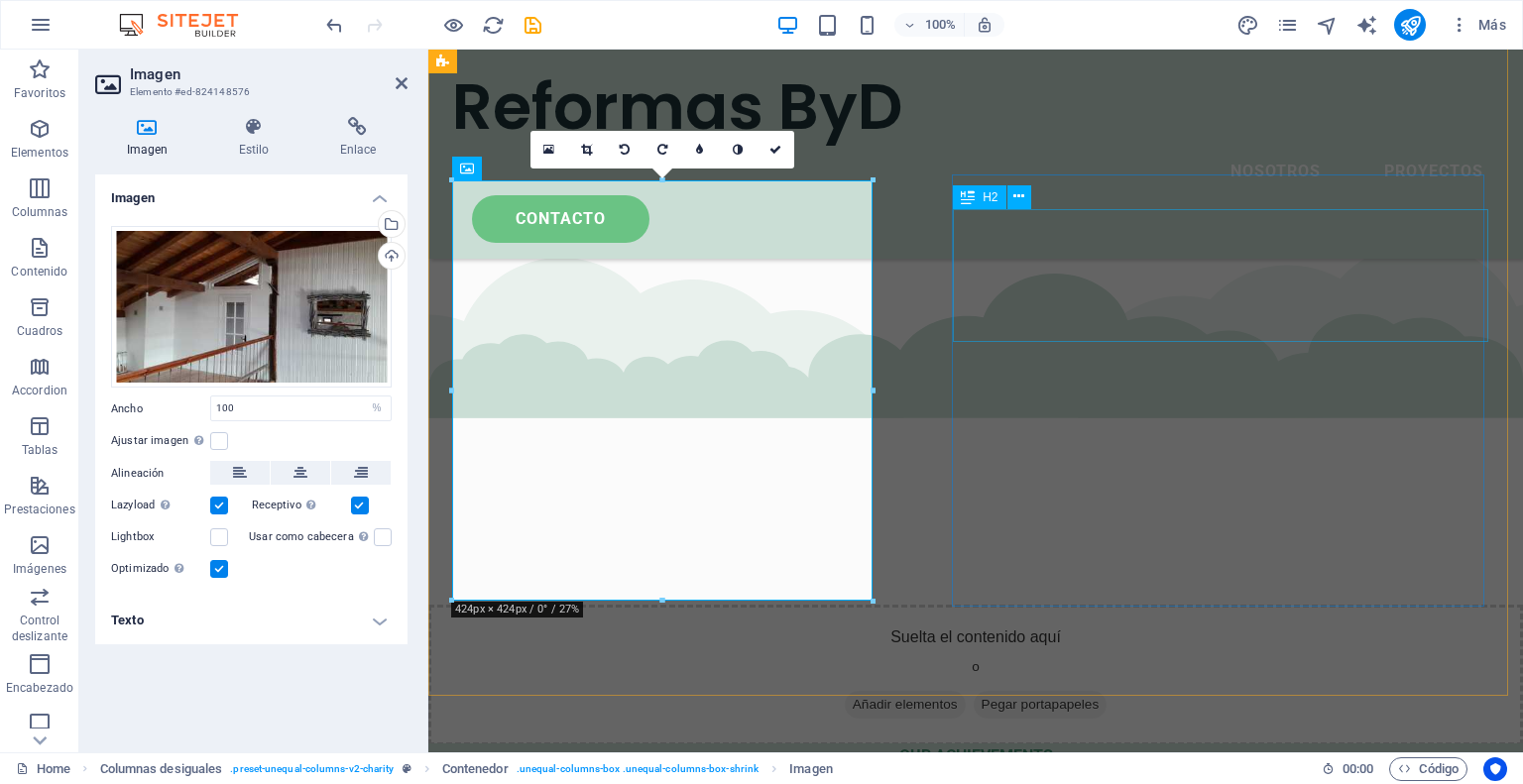 click on "Our mission is to help Earth to breath again" at bounding box center [976, 2774] 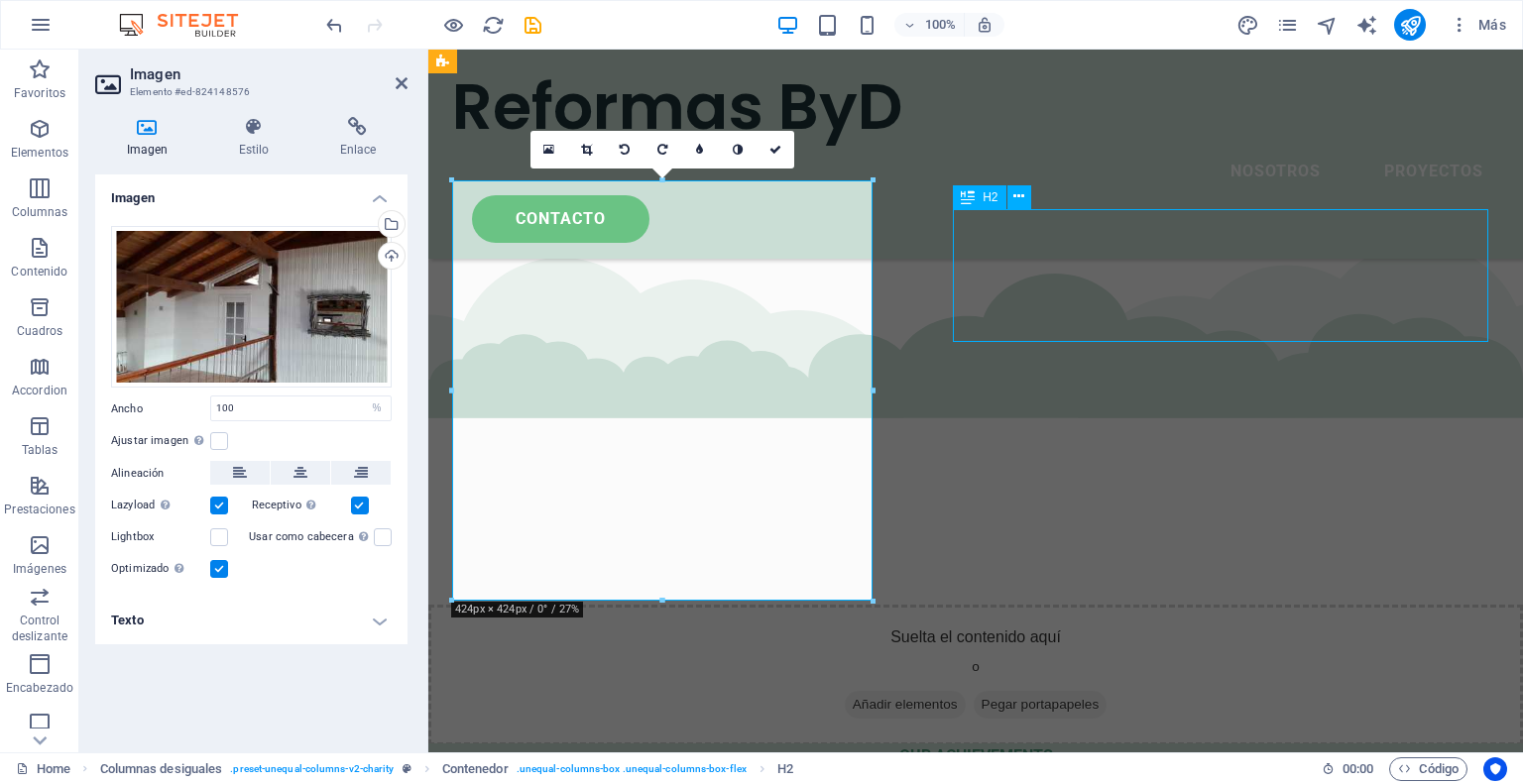 click on "Our mission is to help Earth to breath again" at bounding box center (976, 2774) 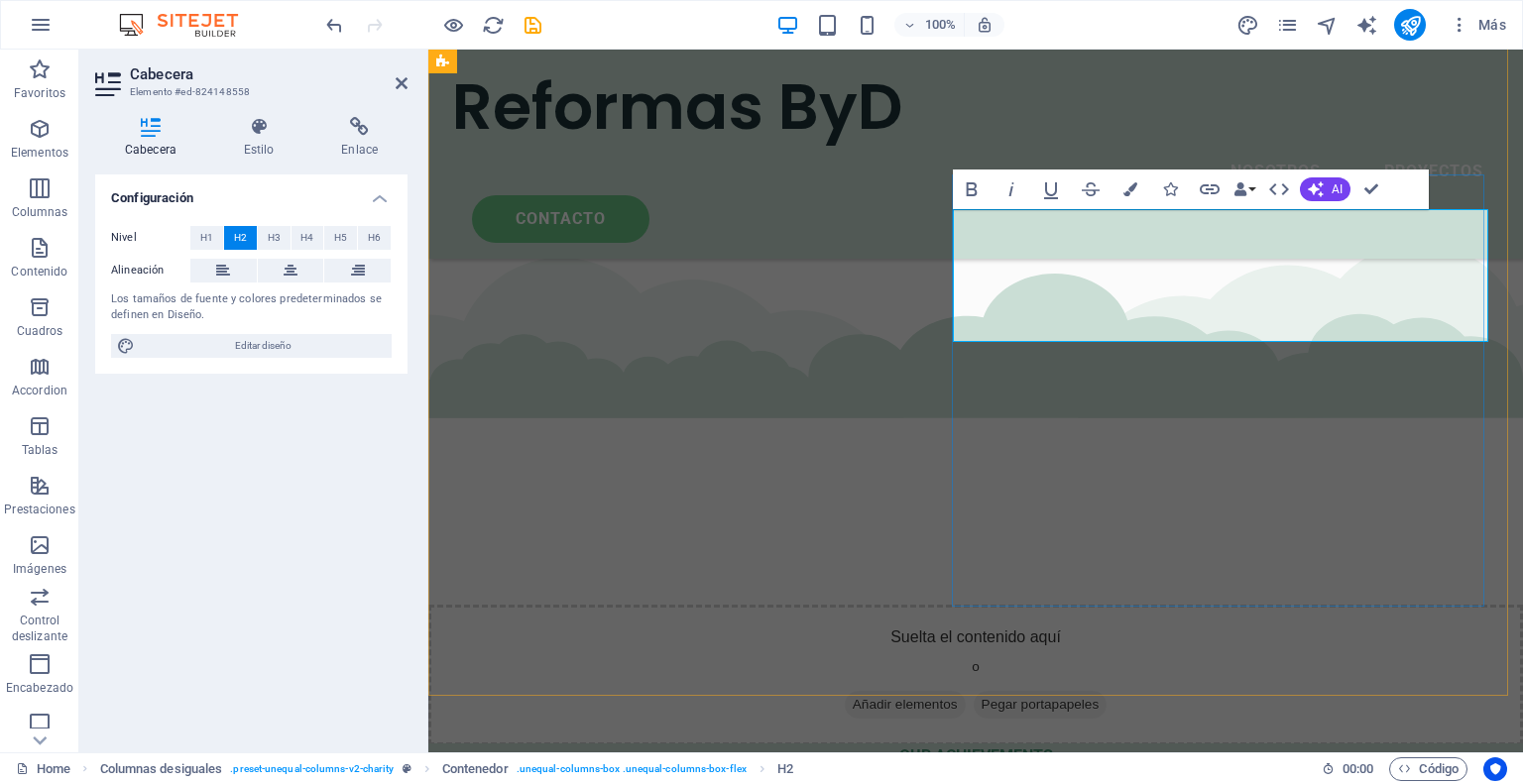type 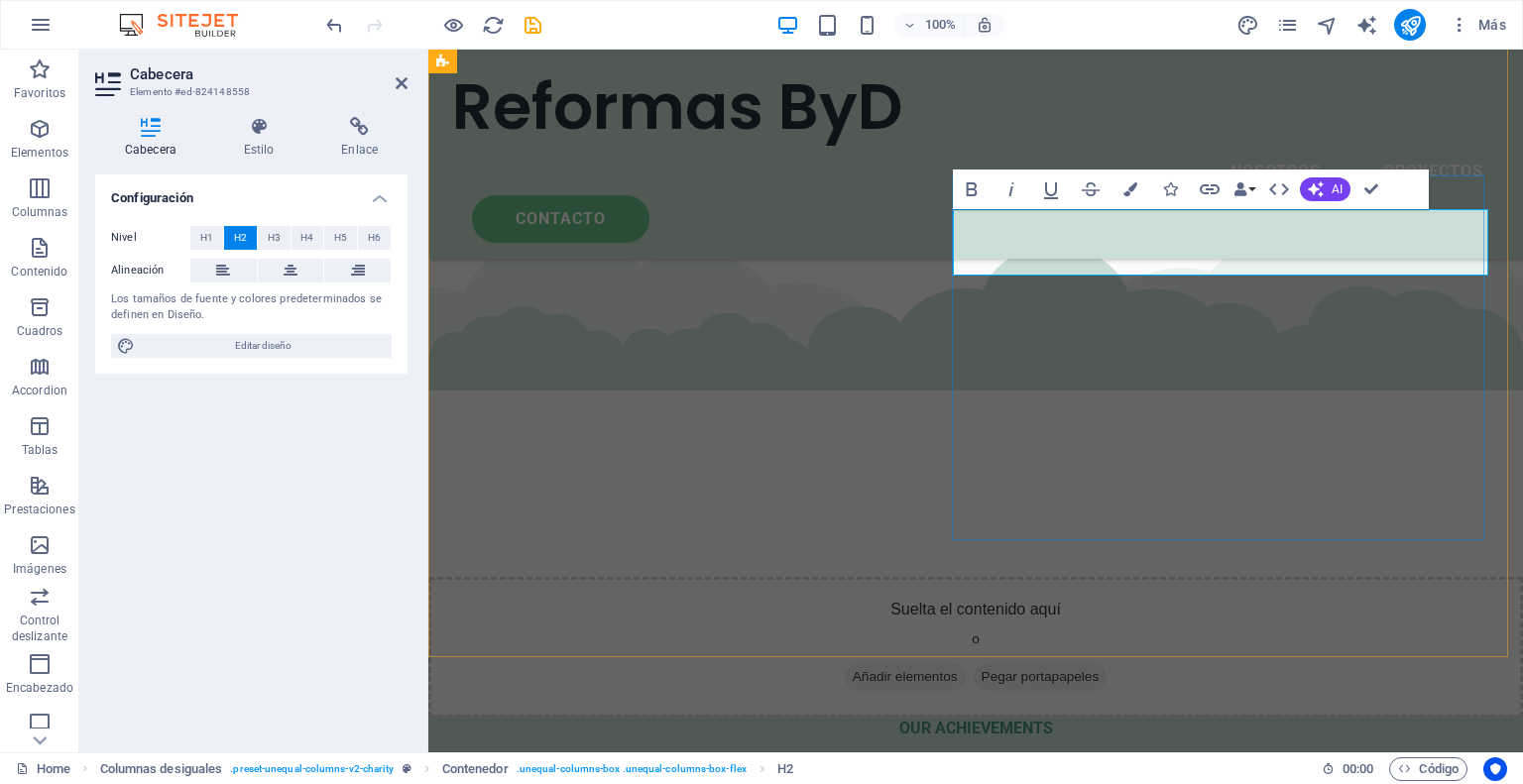 scroll, scrollTop: 3482, scrollLeft: 0, axis: vertical 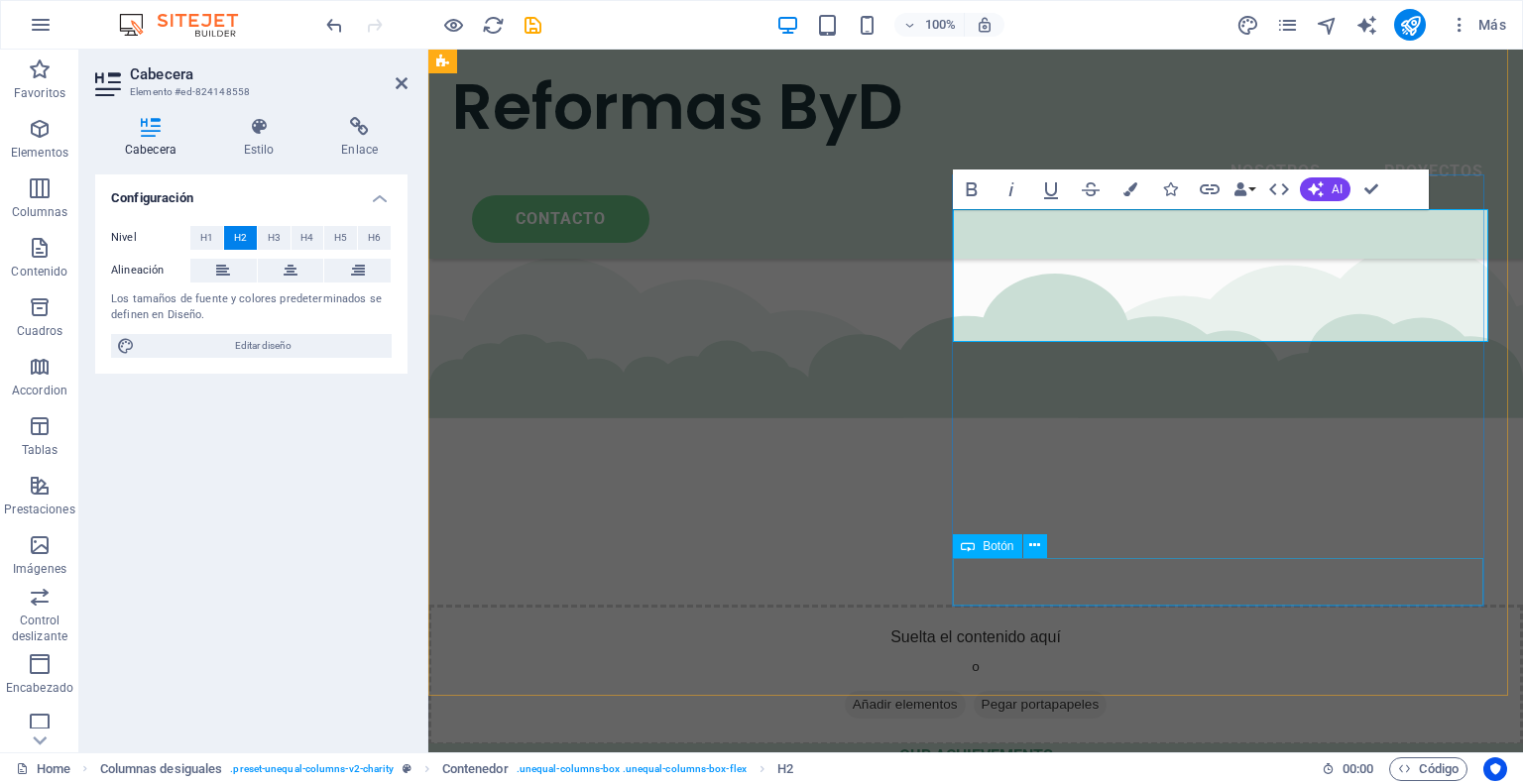 click on "donate now" at bounding box center [976, 2971] 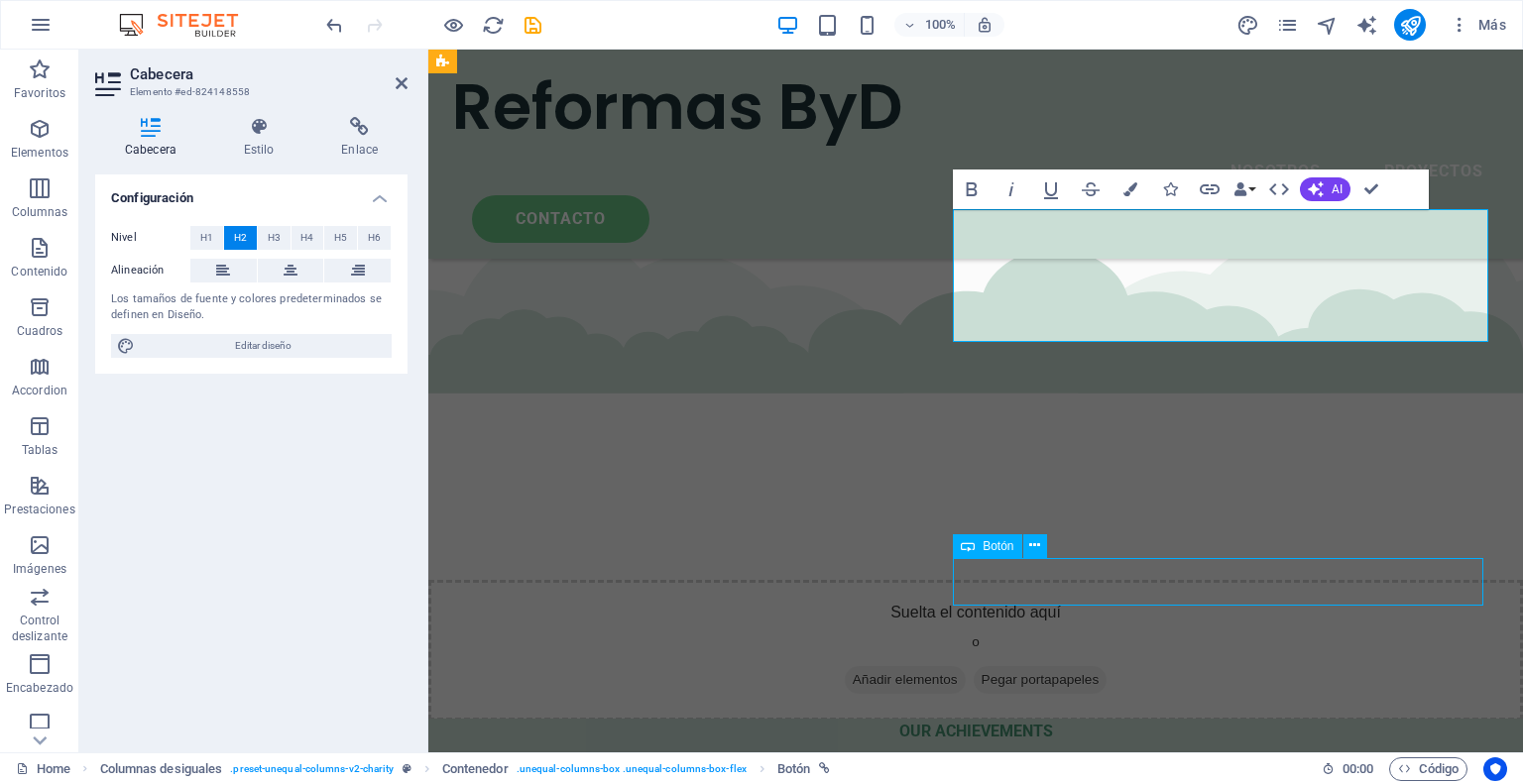 scroll, scrollTop: 3456, scrollLeft: 0, axis: vertical 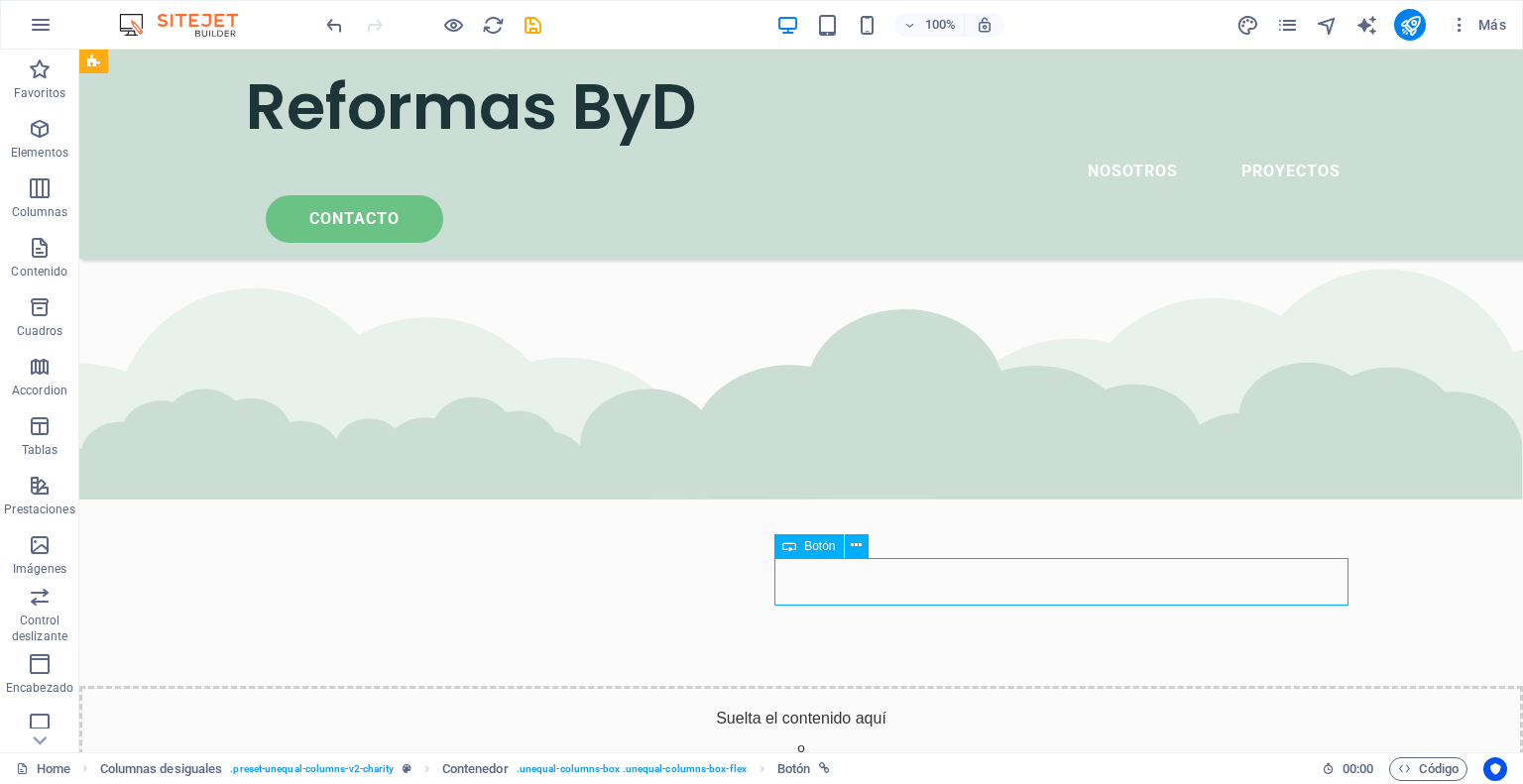 click on "donate now" at bounding box center (658, 3122) 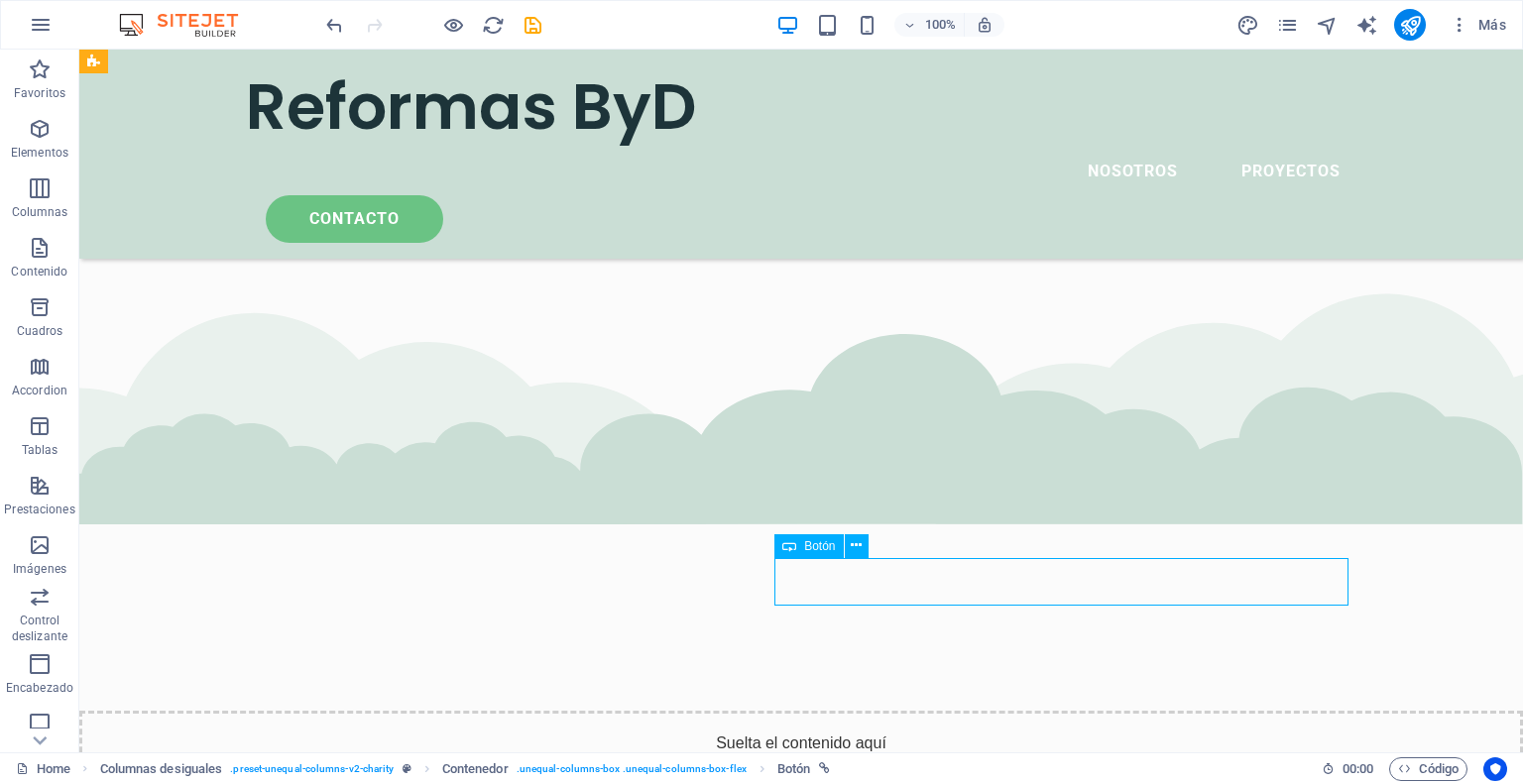 scroll, scrollTop: 3482, scrollLeft: 0, axis: vertical 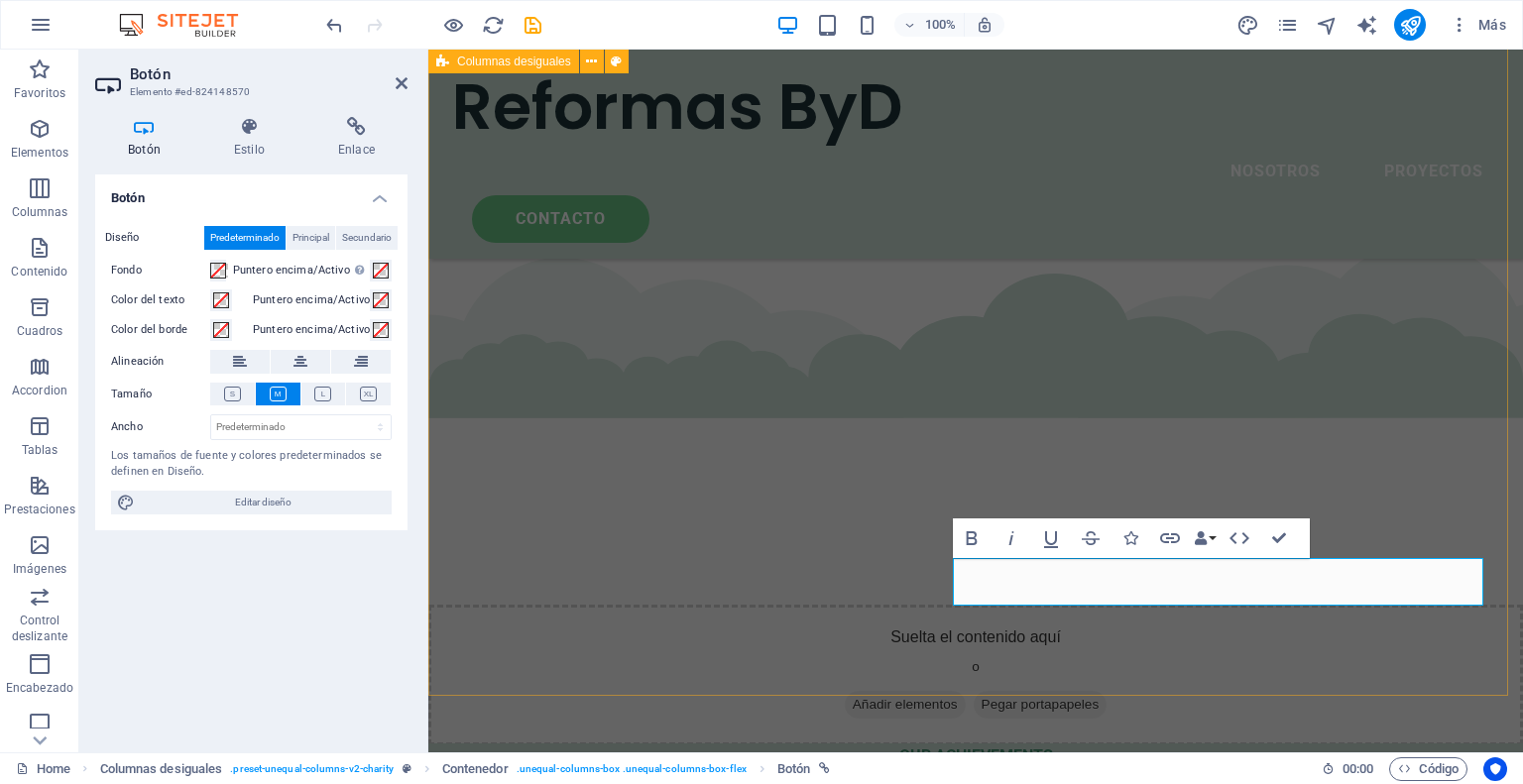 click on "OUR MISSION Reformas completas de interiores Lorem ipsum dolor sit amet consectetur. Bibendum adipiscing morbi orci nibh eget posuere arcu volutpat nulla. Tortor cras suscipit augue sodales risus auctor. Fusce nunc vitae non dui ornare tellus nibh purus lectus. Lorem ipsum dolor sit amet consectetur. Bibendum adipiscing morbi orci nibh eget posuere arcu volutpat nulla. Tortor cras suscipit augue sodales risus auctor. Fusce nunc vitae non dui ornare tellus nibh purus lectus. donate now" at bounding box center [976, 3122] 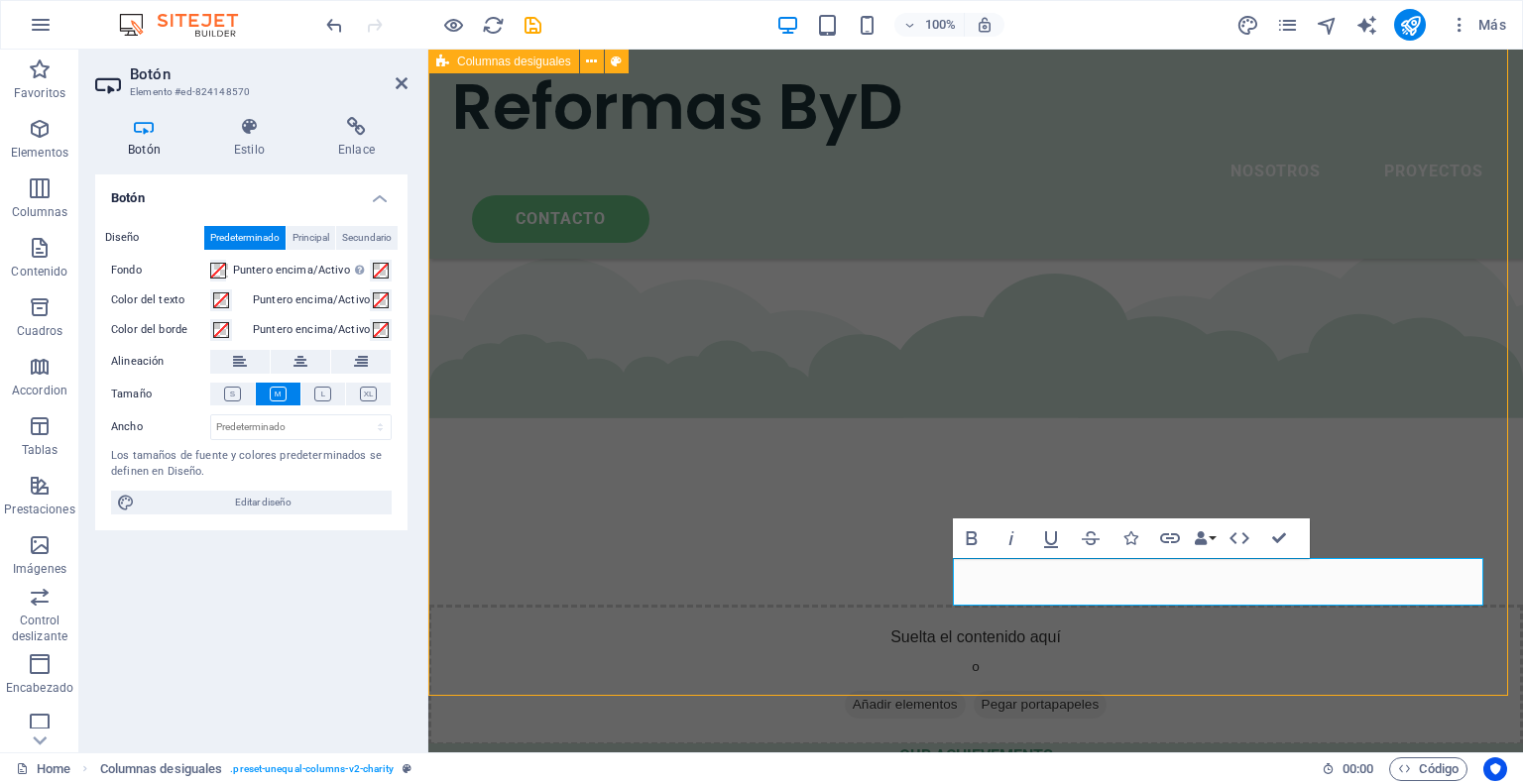 scroll, scrollTop: 3456, scrollLeft: 0, axis: vertical 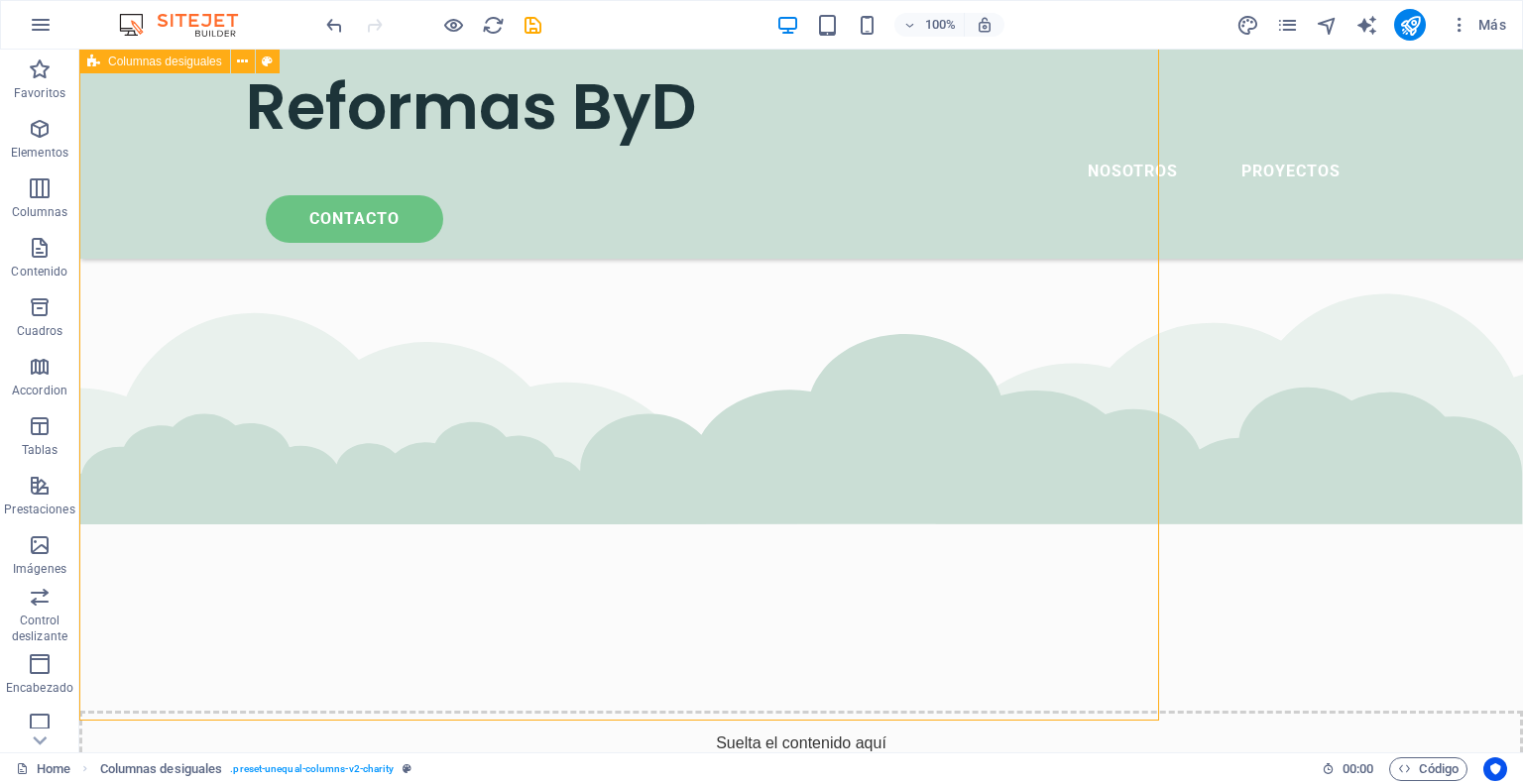 click on "Our partners and collaborators Legros LLC Lorem ipsum dolor sit amet consectetur. Bibendum adipiscing morbi orci nibh eget posuere arcu volutpat nulla. Tortor cras suscipit augue sodales risus auctor. Fusce nunc vitae non dui ornare tellus nibh purus lectus. Volutpat nulla. Tortor cras suscipit augue sodales risus auctor. Fusce nunc vitae non dui ornare tellus nibh purus lectus. Wolf-Koss Lorem ipsum dolor sit amet consectetur. Bibendum adipiscing morbi orci nibh eget posuere arcu volutpat nulla. Tortor cras suscipit augue sodales risus auctor. Fusce nunc vitae non dui ornare tellus nibh purus lectus. Volutpat nulla. Tortor cras suscipit augue sodales risus auctor. Fusce nunc vitae non dui ornare tellus nibh purus lectus. Raynor Group Lorem ipsum dolor sit amet consectetur. Bibendum adipiscing morbi orci nibh eget posuere arcu volutpat nulla. Tortor cras suscipit augue sodales risus auctor. Fusce nunc vitae non dui ornare tellus nibh purus lectus. Placeholder Partner Donnelly PLC" at bounding box center [801, 7523] 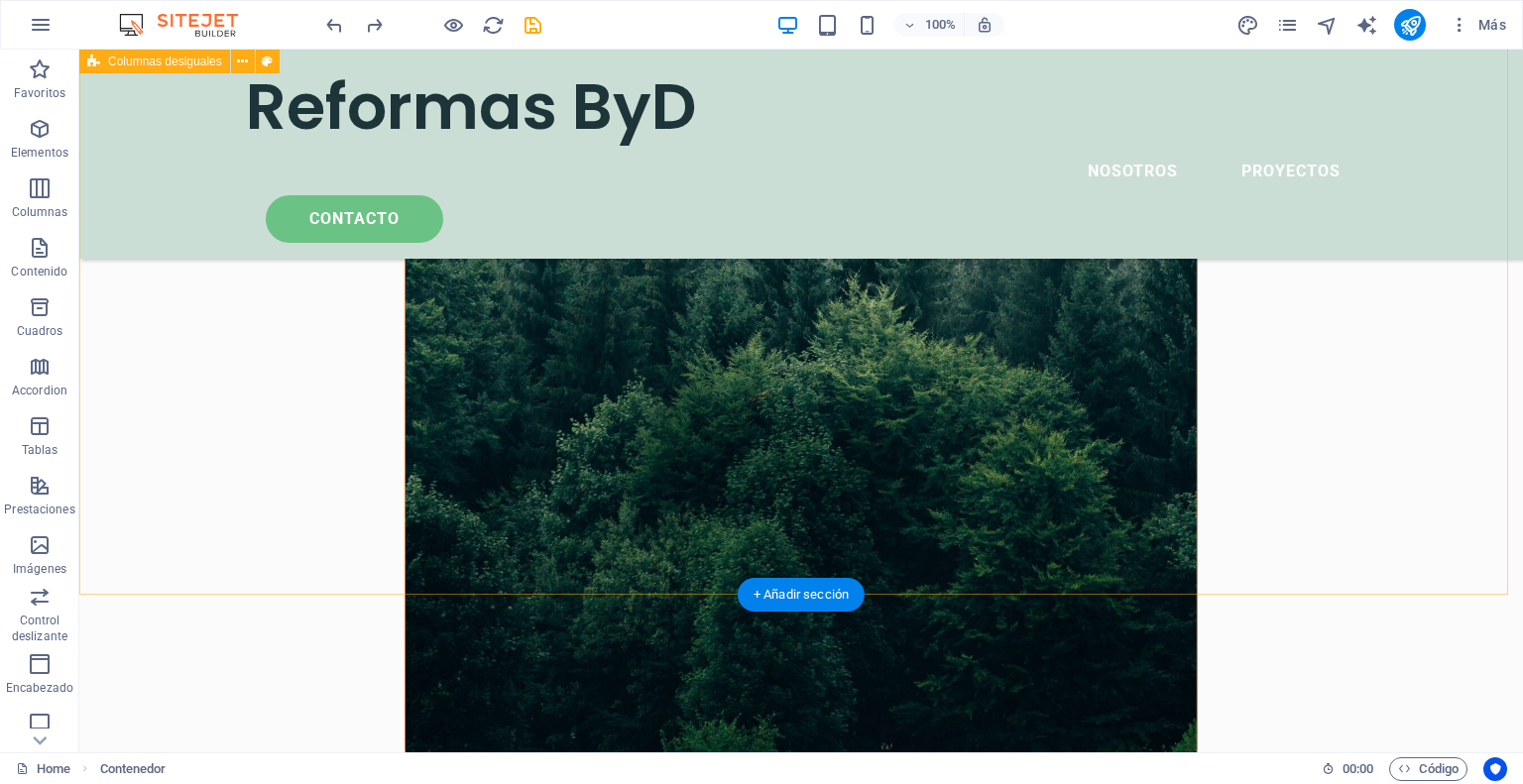 scroll, scrollTop: 1573, scrollLeft: 0, axis: vertical 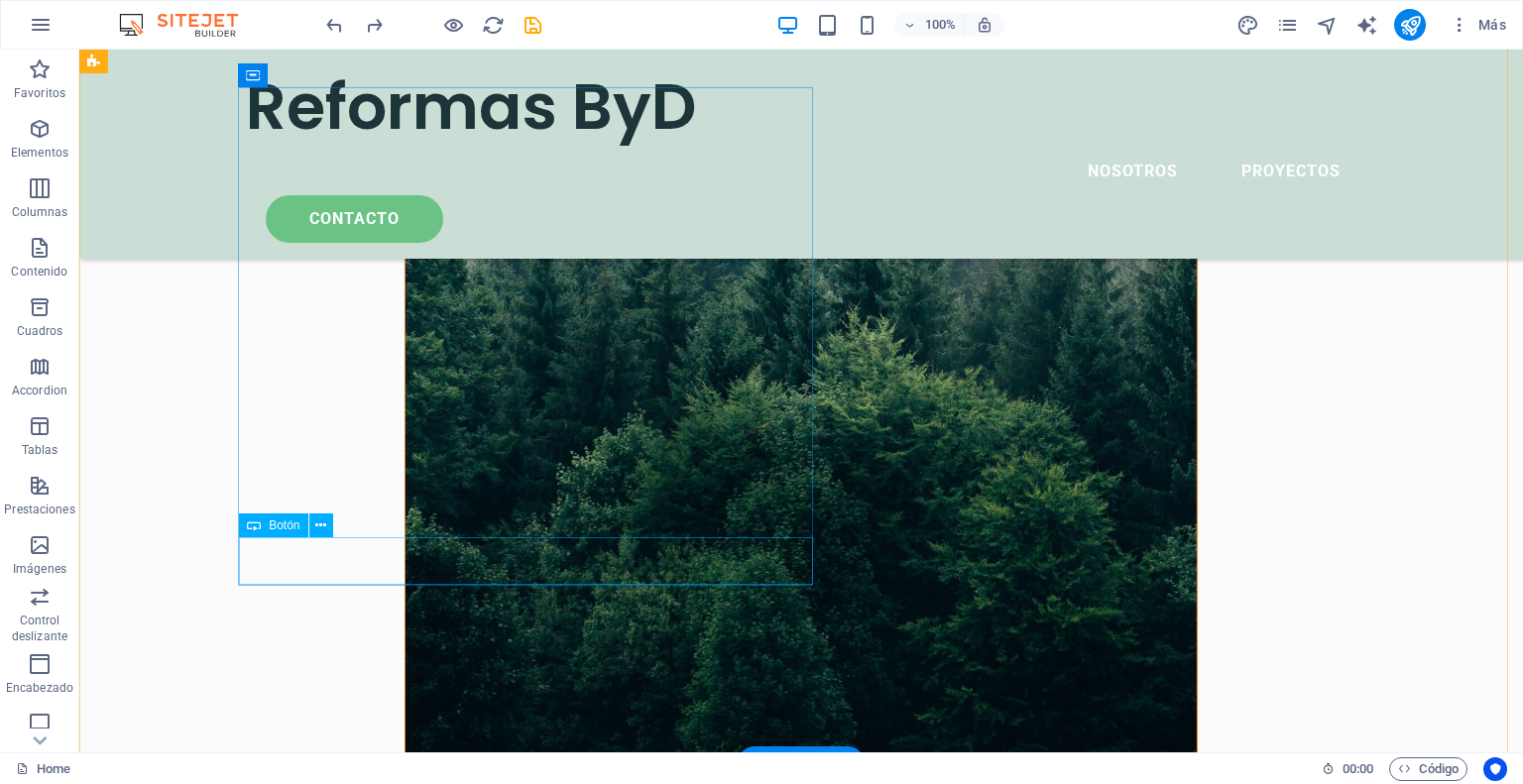 click on "donate now" at bounding box center [658, 1275] 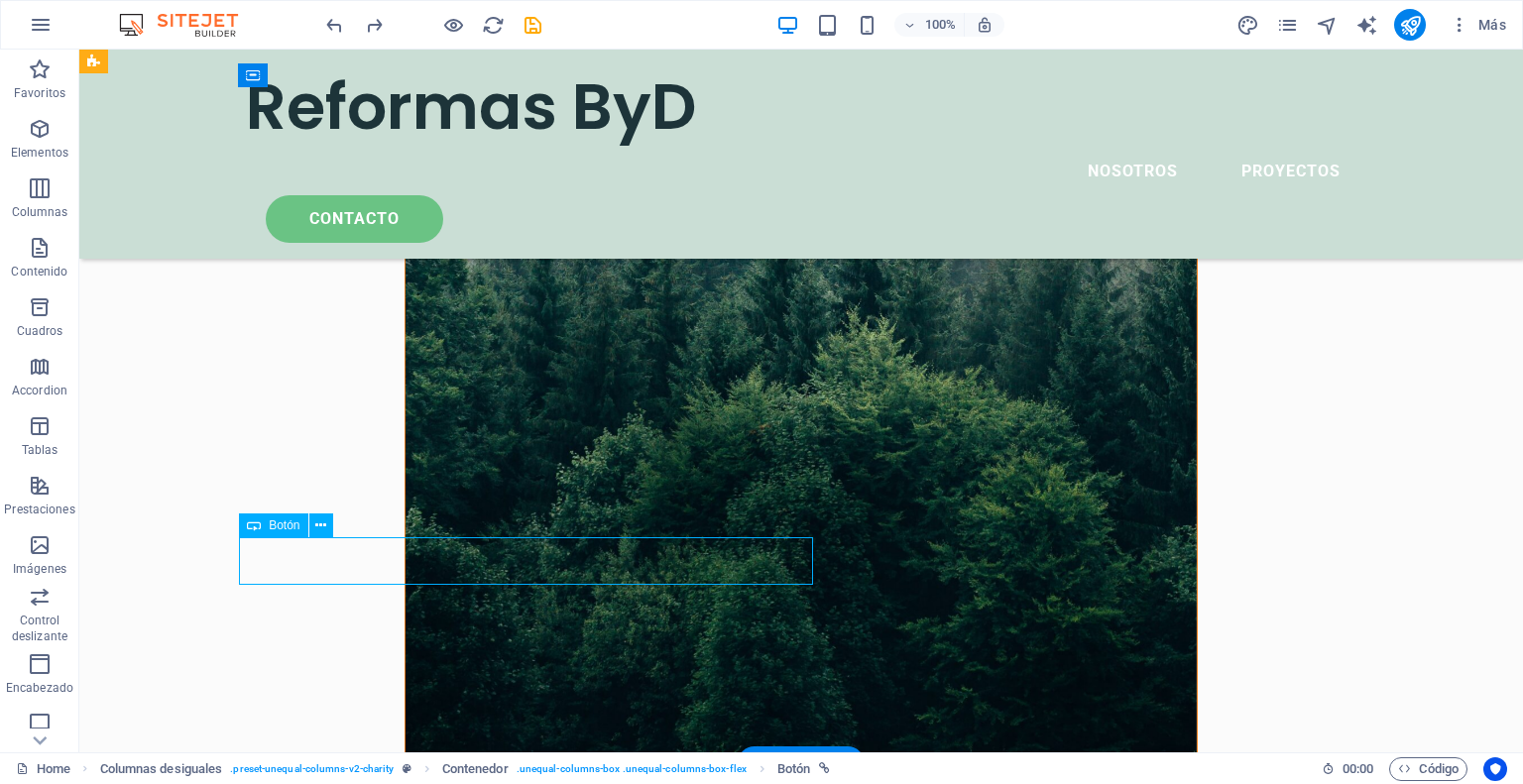 click on "donate now" at bounding box center (658, 1275) 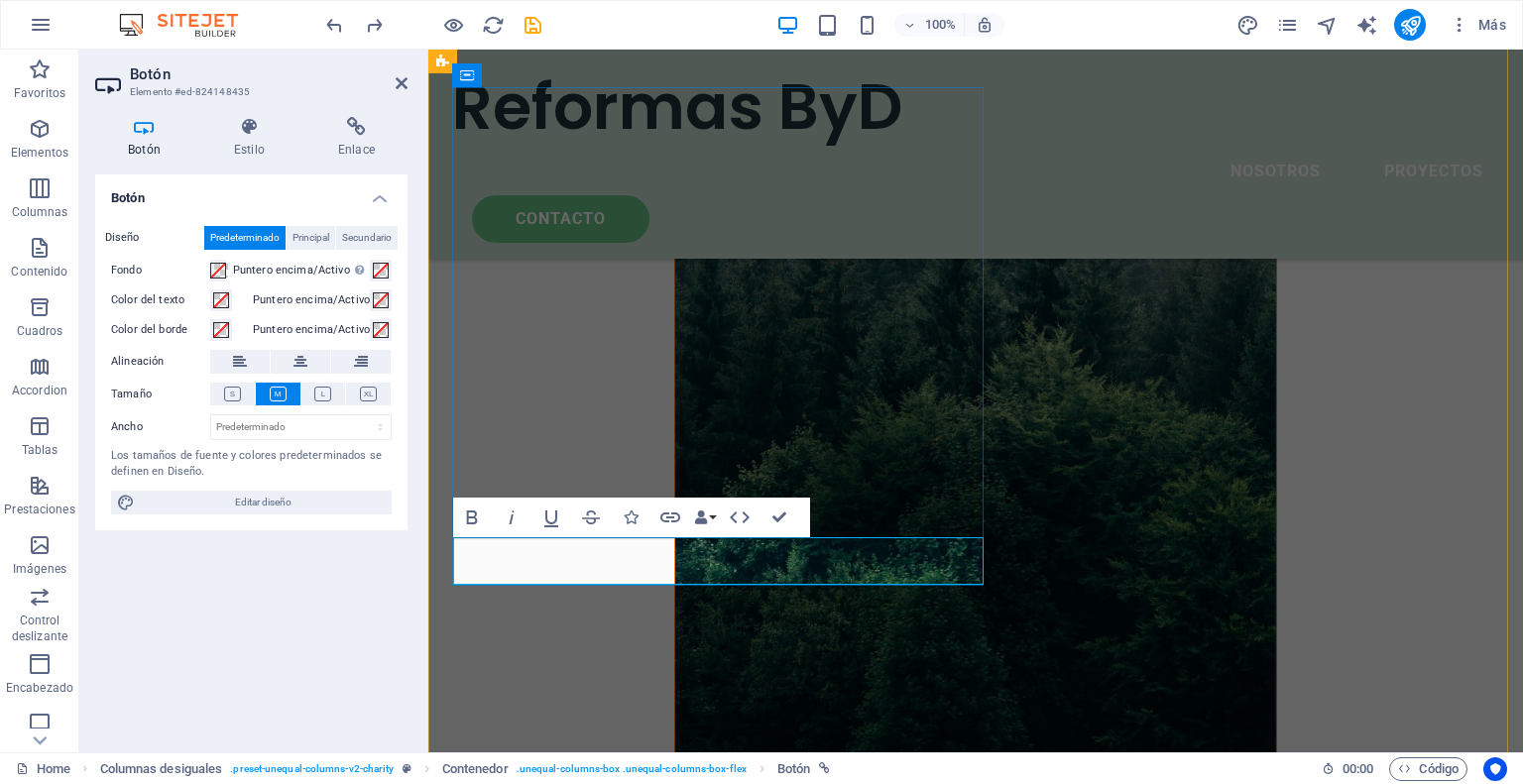 click on "donate now" at bounding box center [551, 1298] 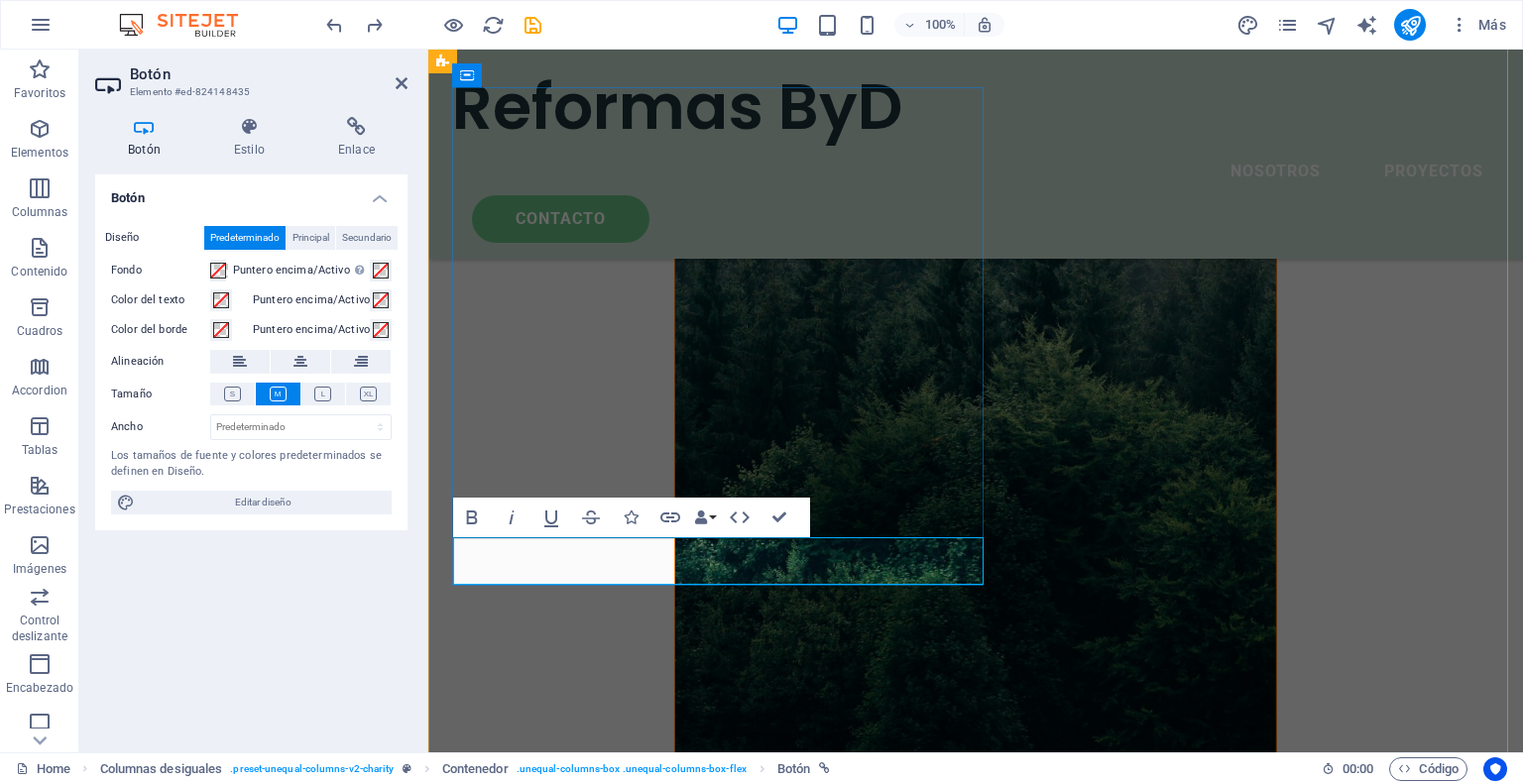 click on "donate now" at bounding box center [551, 1298] 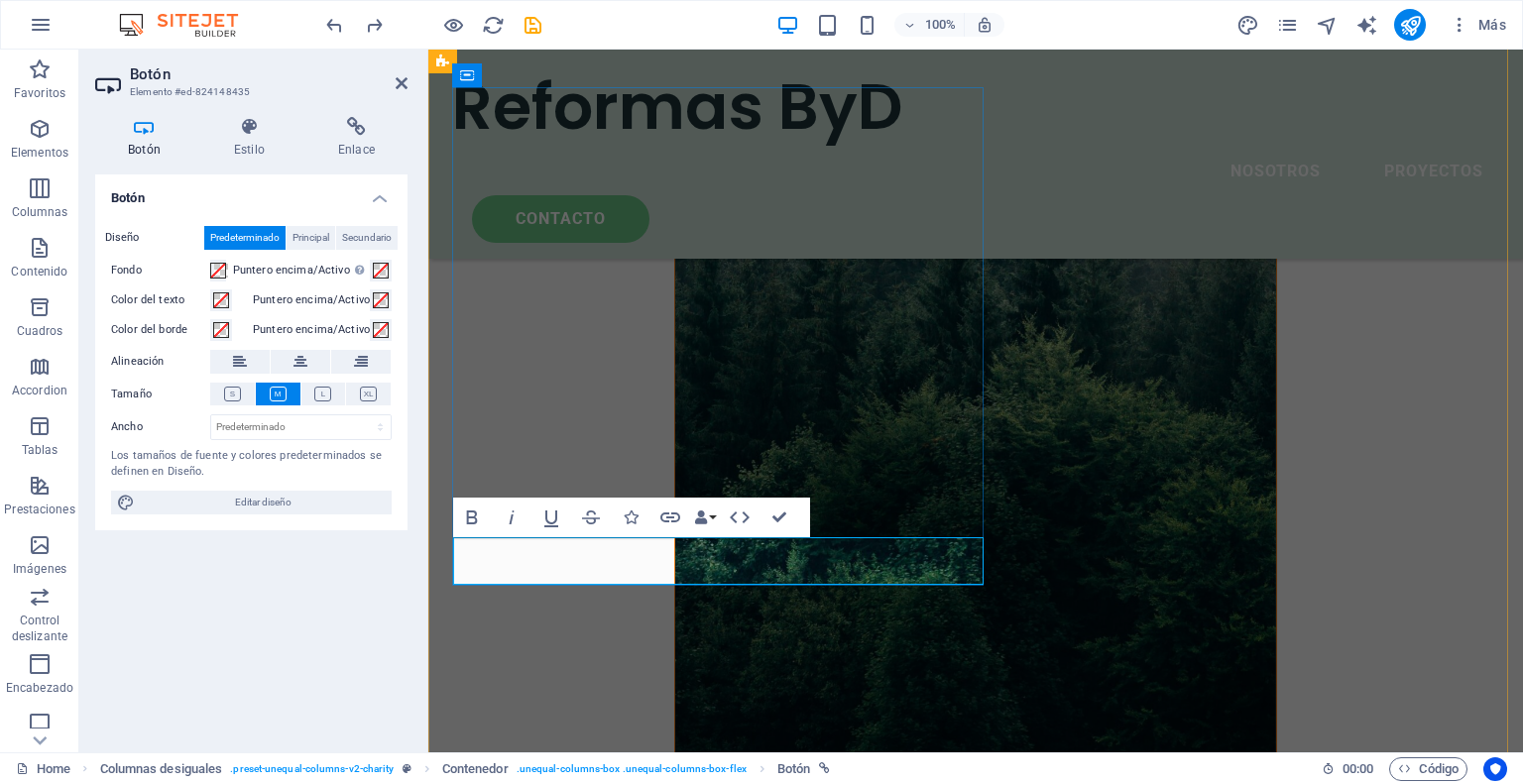 type 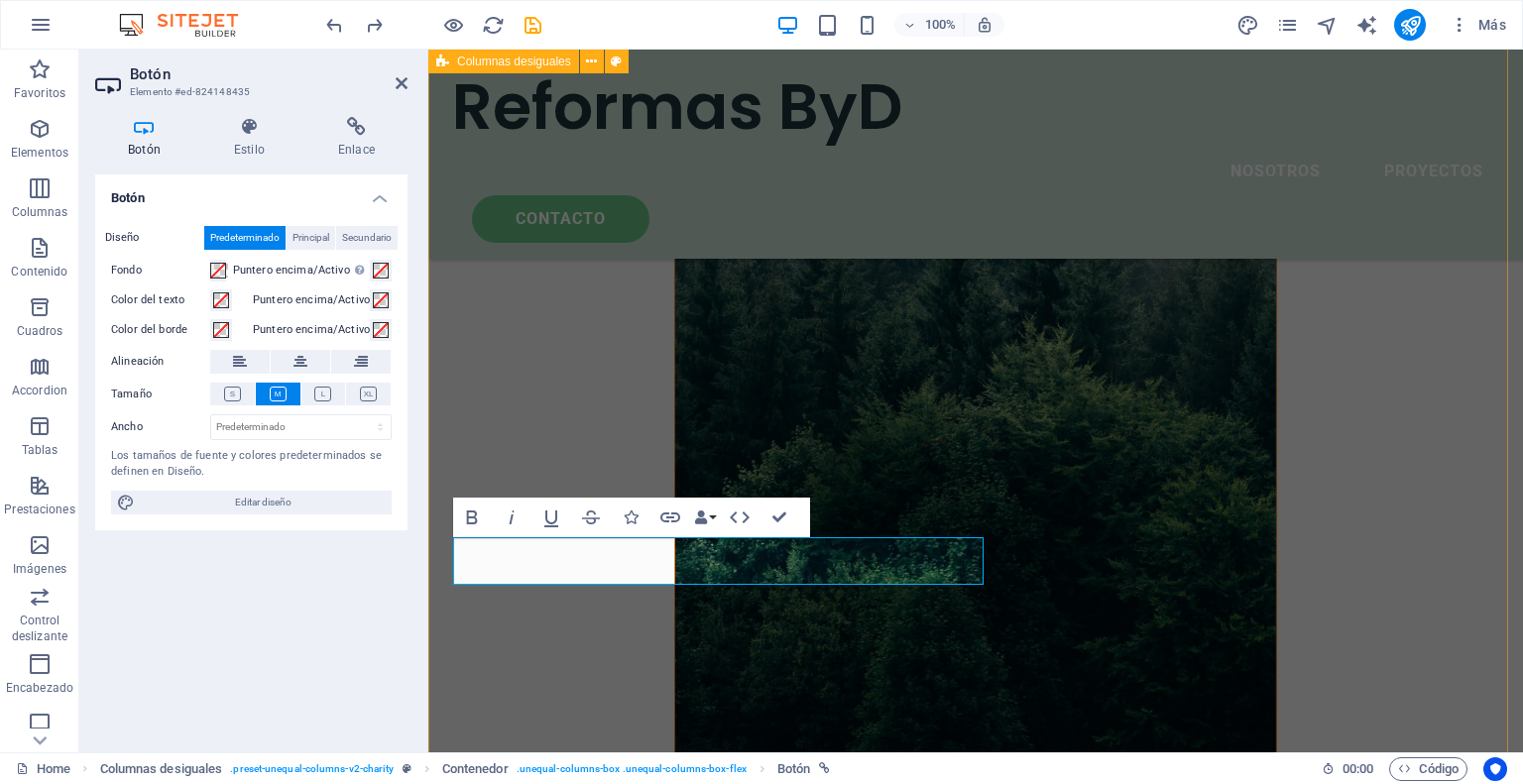 click on "ABOUT US Proyectos de rehabilitación integral de viviendas Lorem ipsum dolor sit amet consectetur. Bibendum adipiscing morbi orci nibh eget posuere arcu volutpat nulla. Tortor cras suscipit augue sodales risus auctor. Fusce nunc vitae non dui ornare tellus nibh purus lectus. Lorem ipsum dolor sit amet consectetur. Bibendum adipiscing morbi orci nibh eget posuere arcu volutpat nulla. Tortor cras suscipit augue sodales risus auctor. Fusce nunc vitae non dui ornare tellus nibh purus lectus. Contacto" at bounding box center [976, 1480] 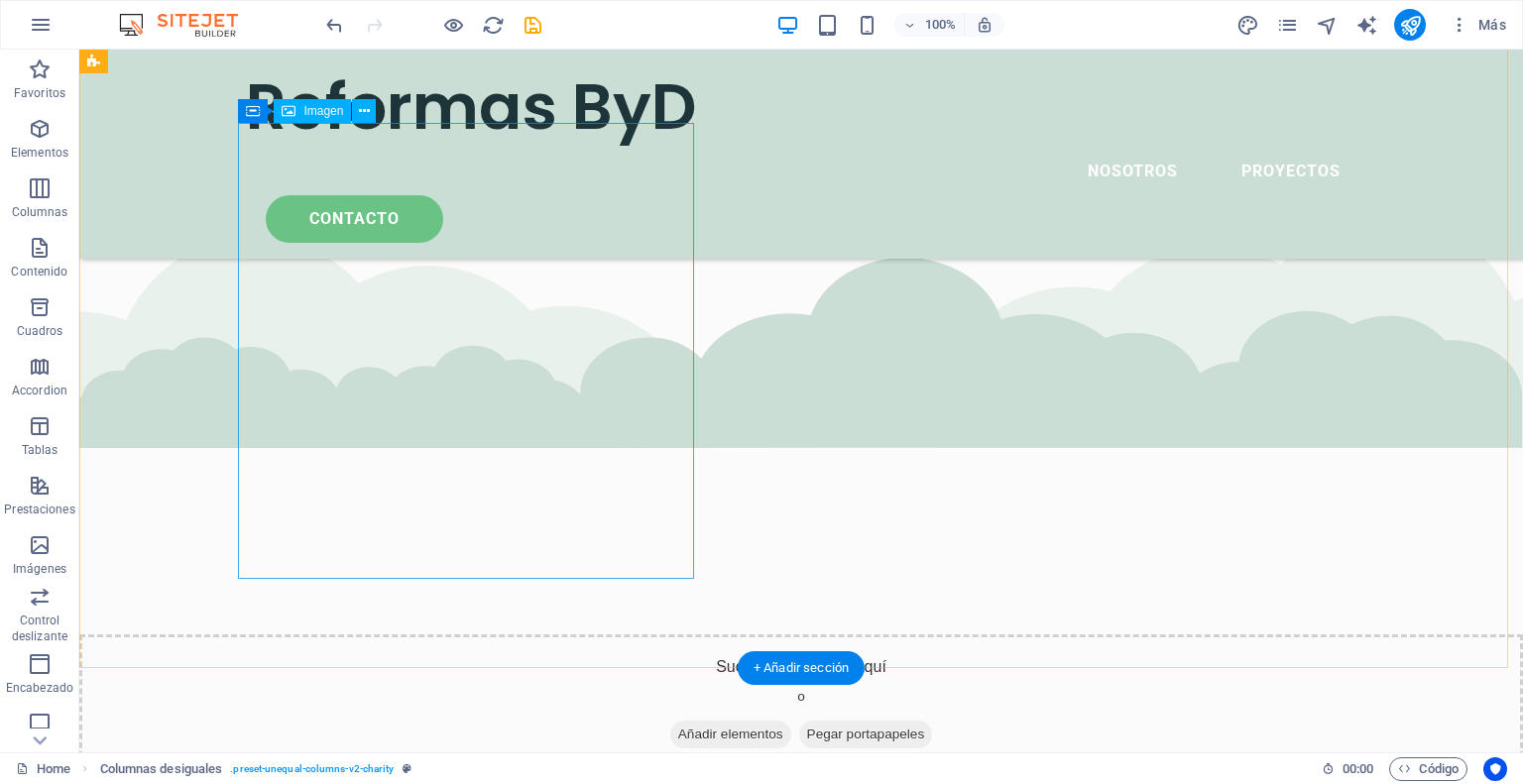 click at bounding box center [658, 3690] 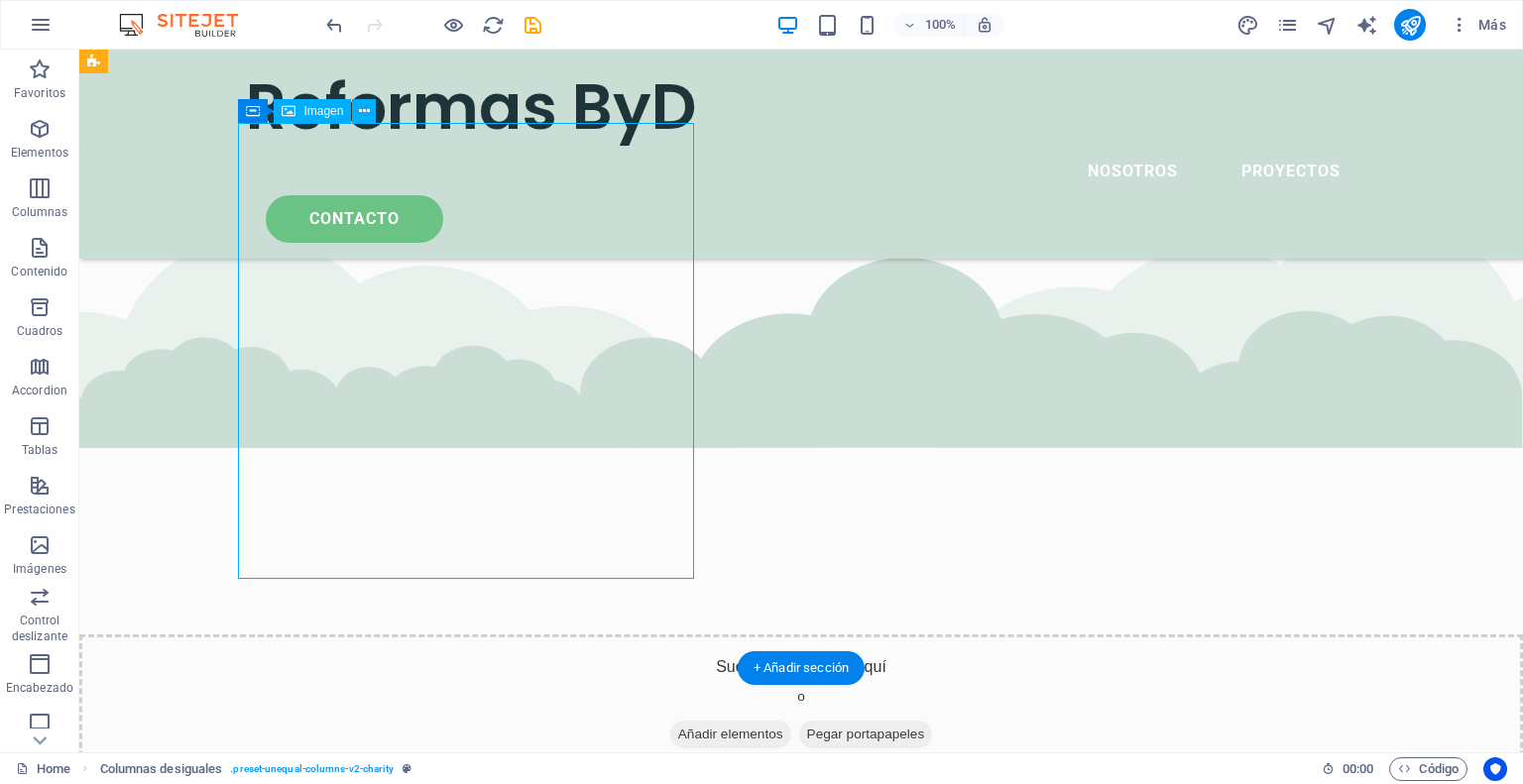 click at bounding box center (658, 3690) 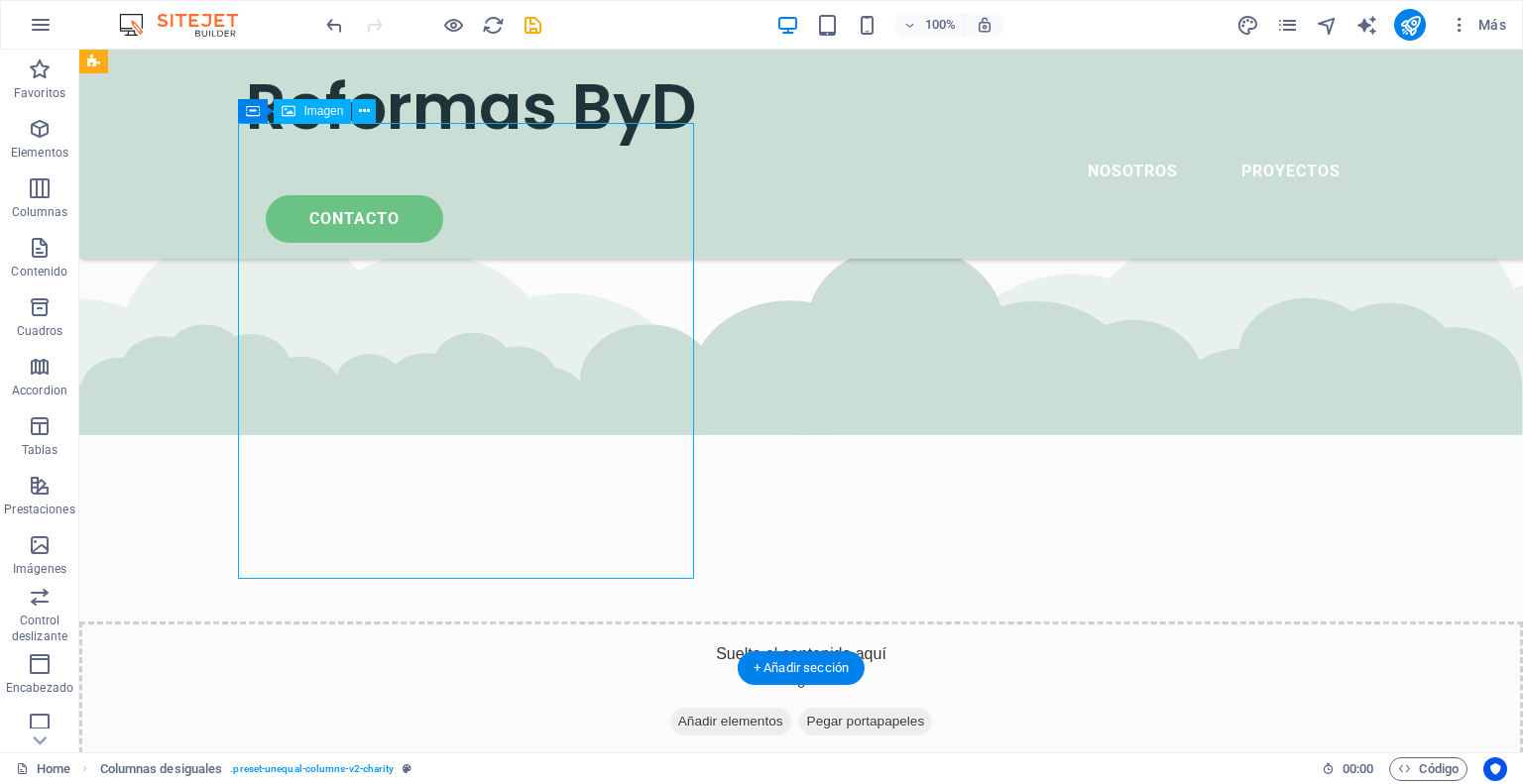 select on "%" 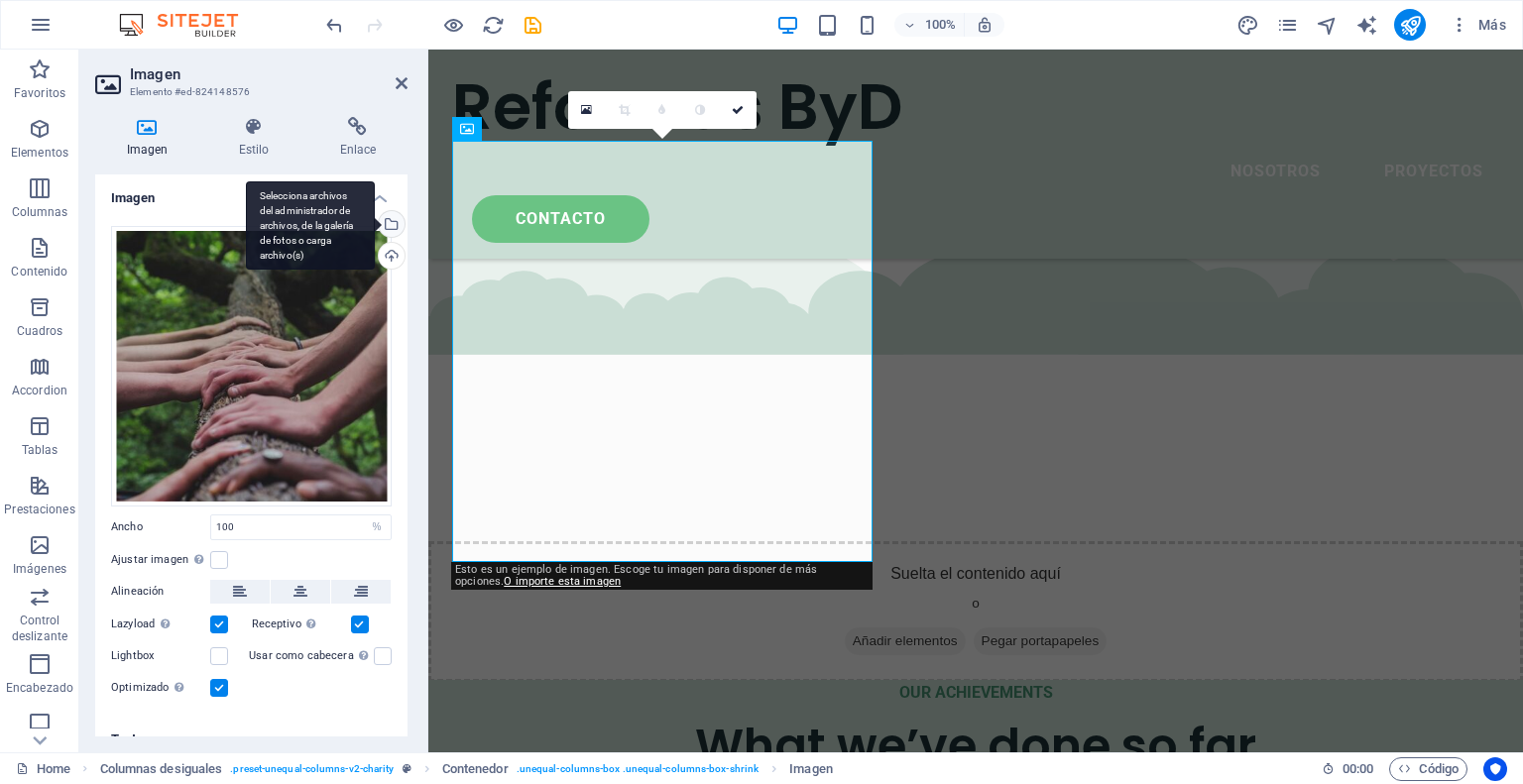 click on "Selecciona archivos del administrador de archivos, de la galería de fotos o carga archivo(s)" at bounding box center [310, 226] 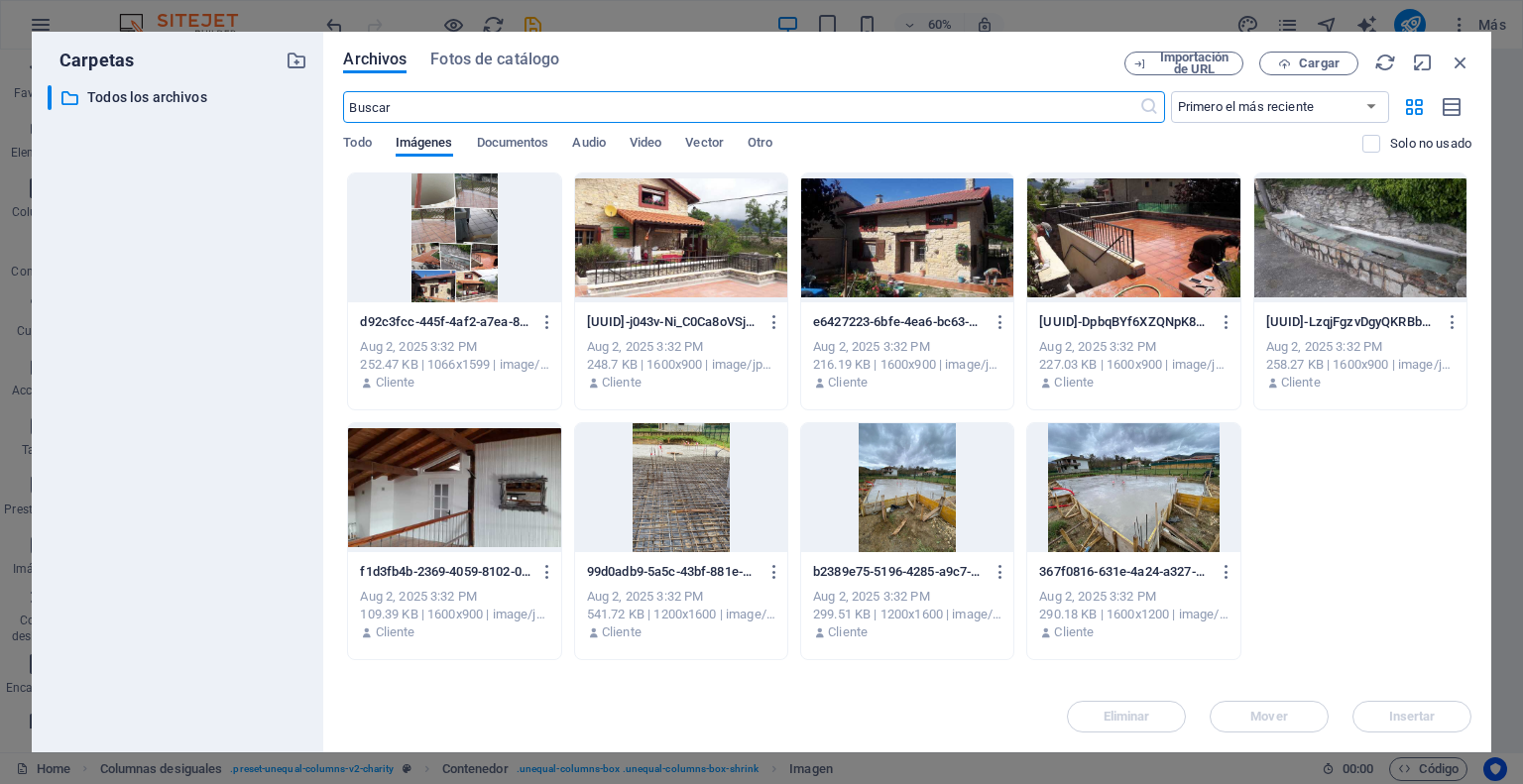 scroll, scrollTop: 4112, scrollLeft: 0, axis: vertical 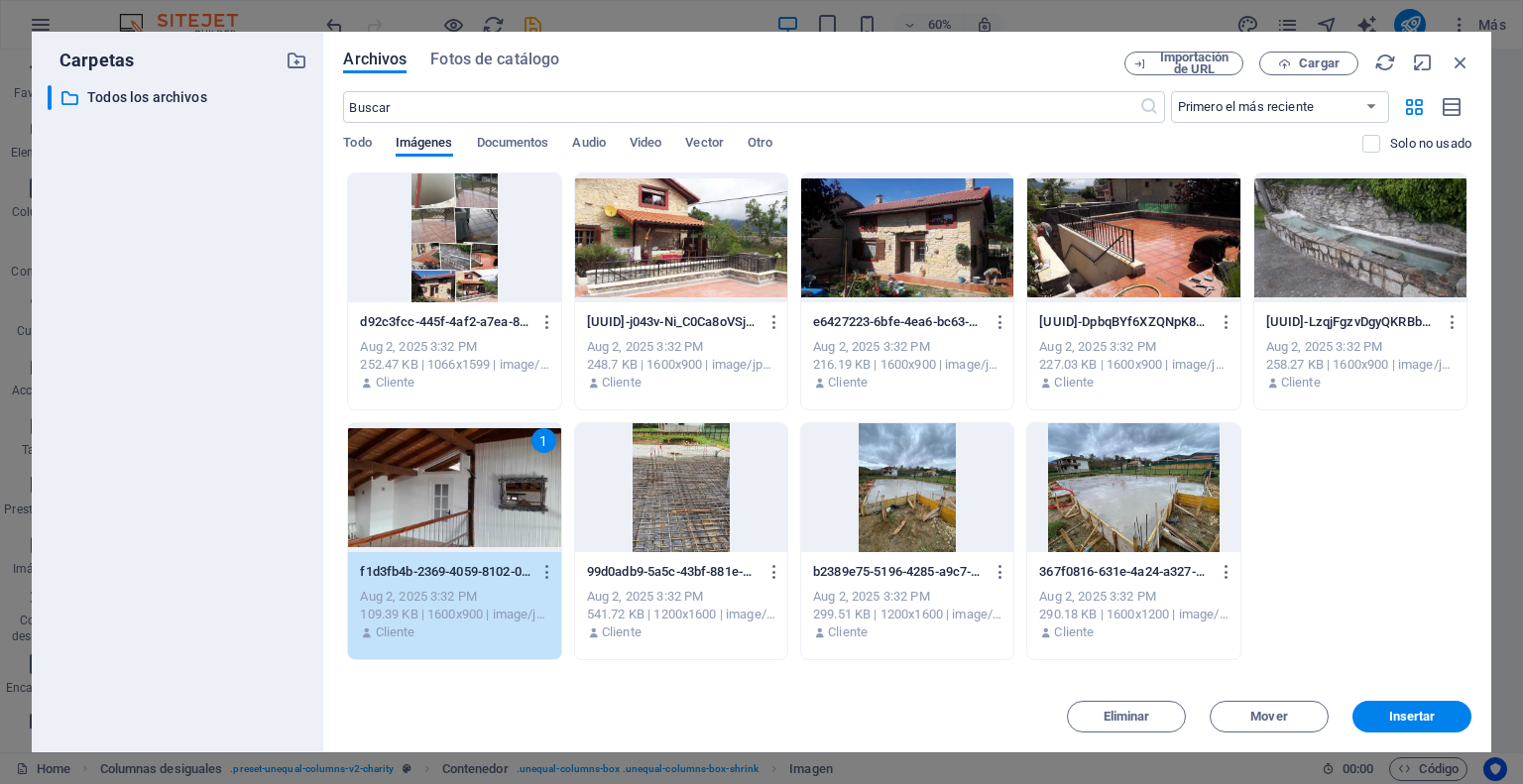 click on "1" at bounding box center (454, 488) 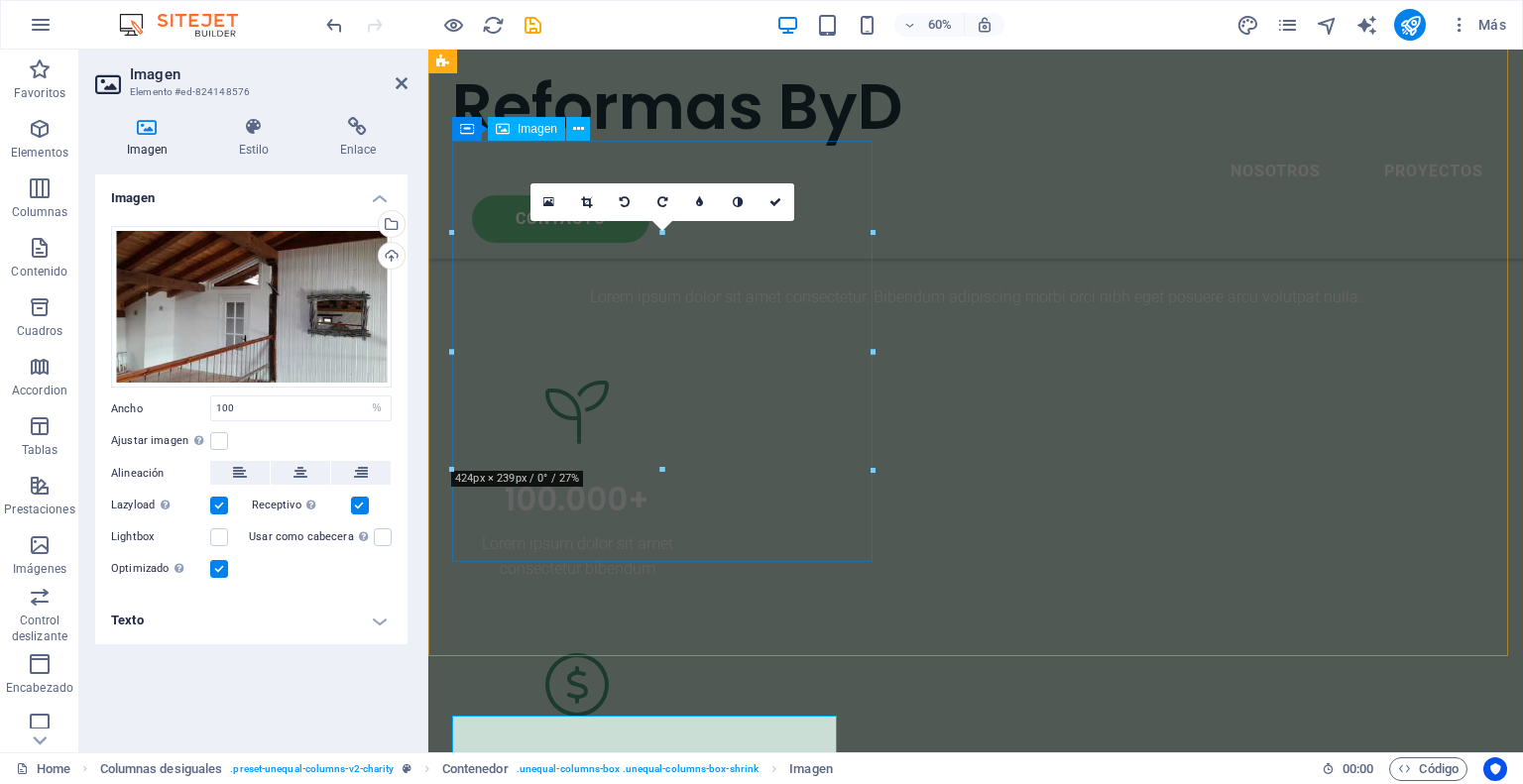 scroll, scrollTop: 3568, scrollLeft: 0, axis: vertical 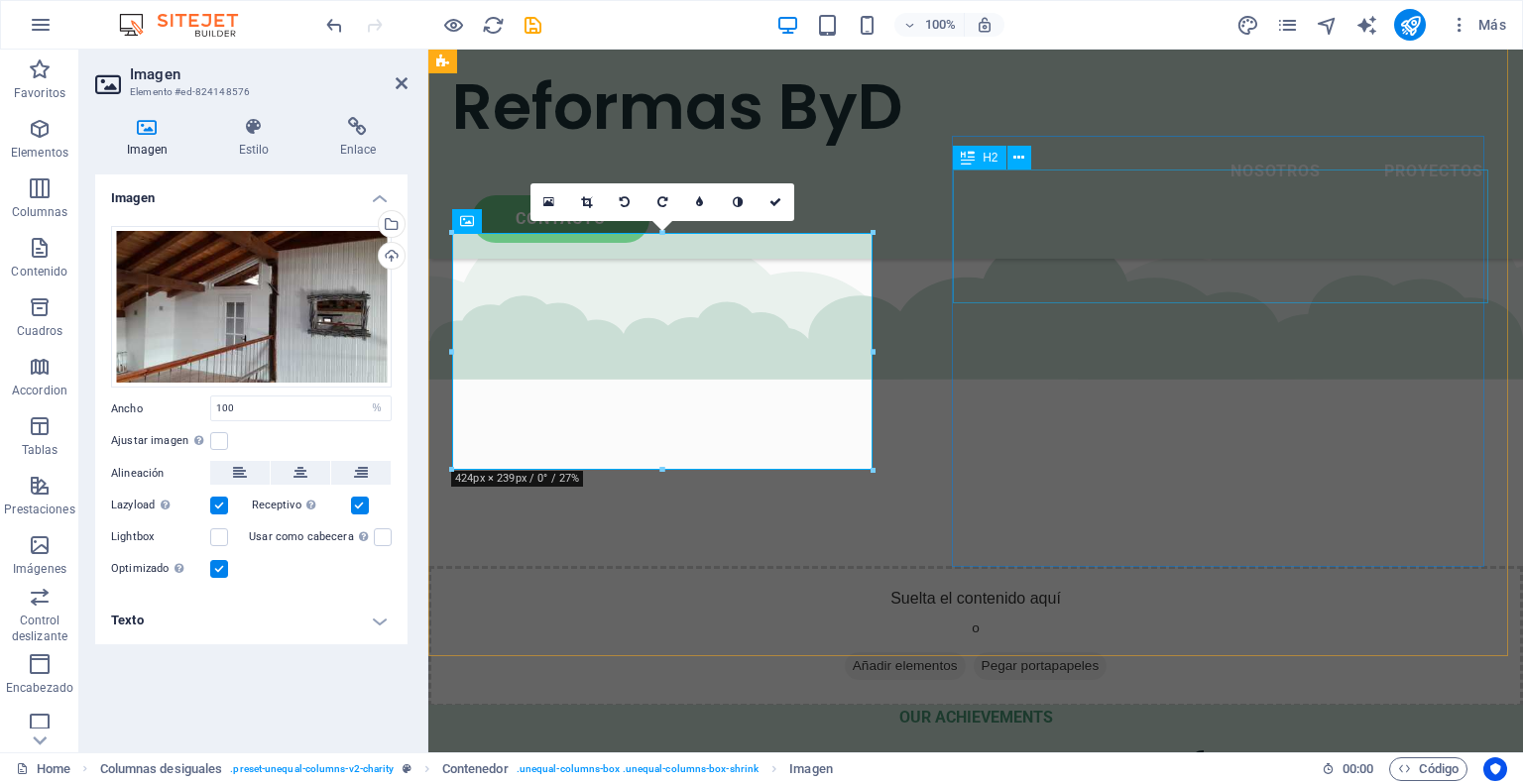 click on "Our mission is to help Earth to breath again" at bounding box center [976, 2736] 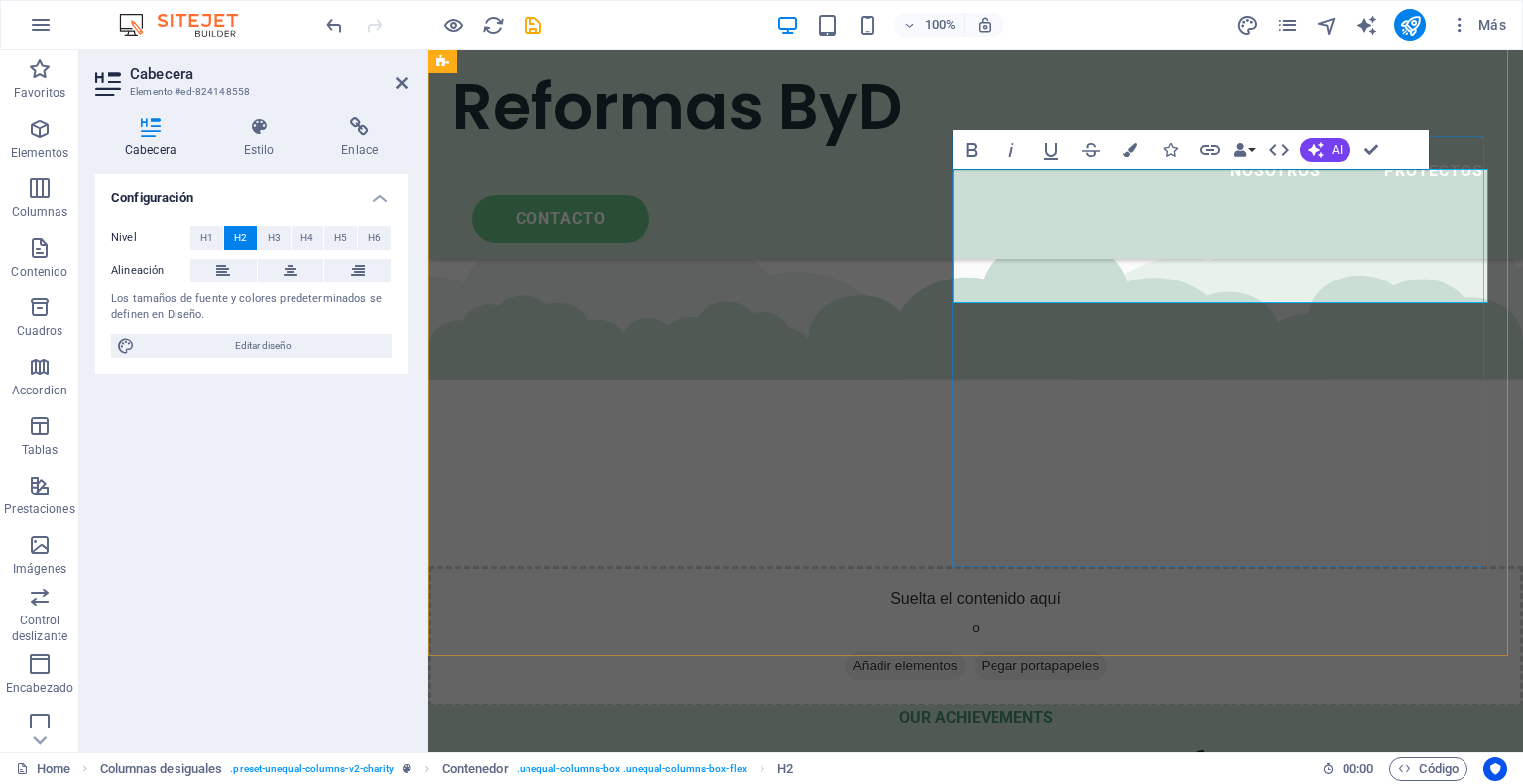 click on "Our mission is to help Earth to breath again" at bounding box center [976, 2736] 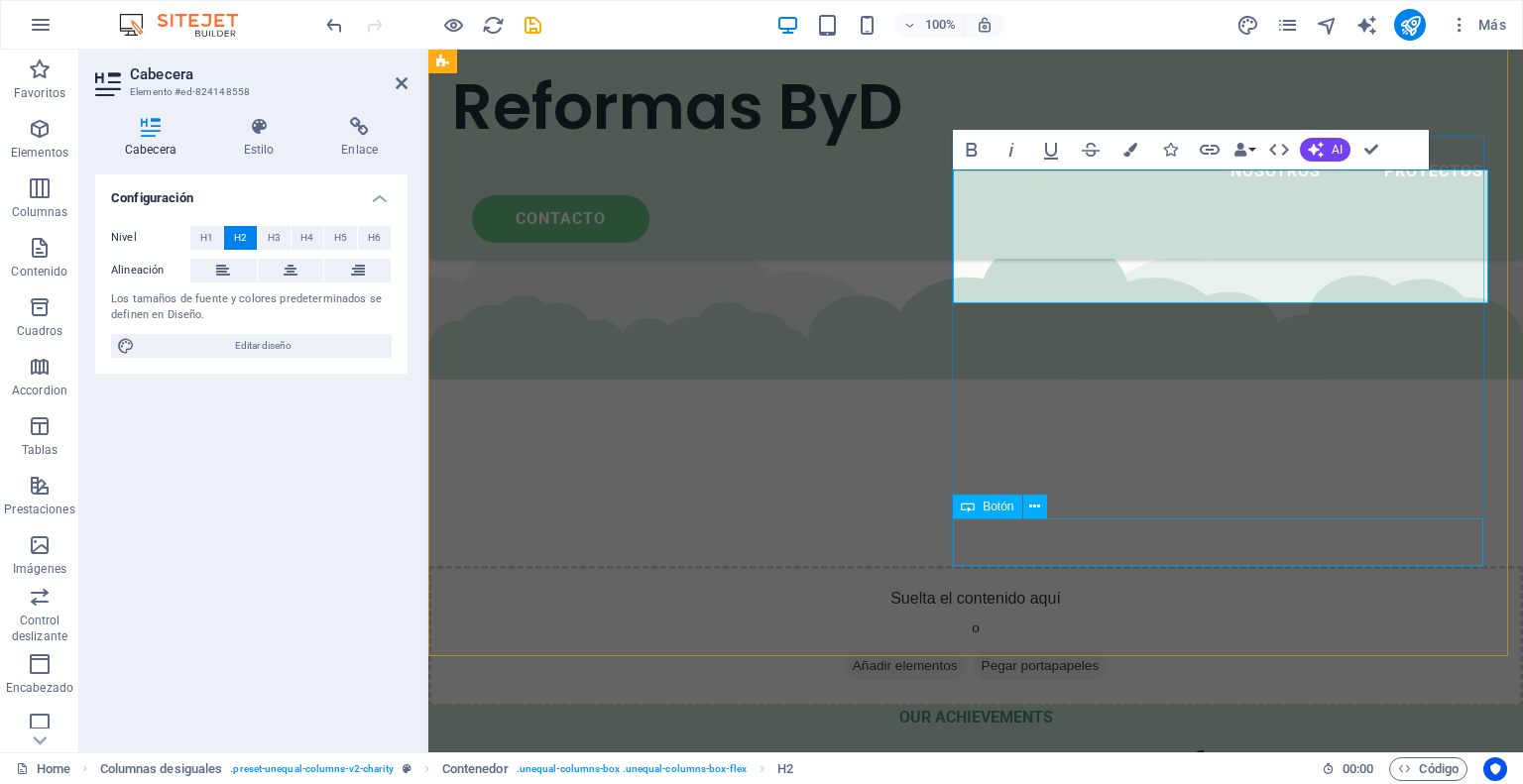 click on "donate now" at bounding box center [976, 2933] 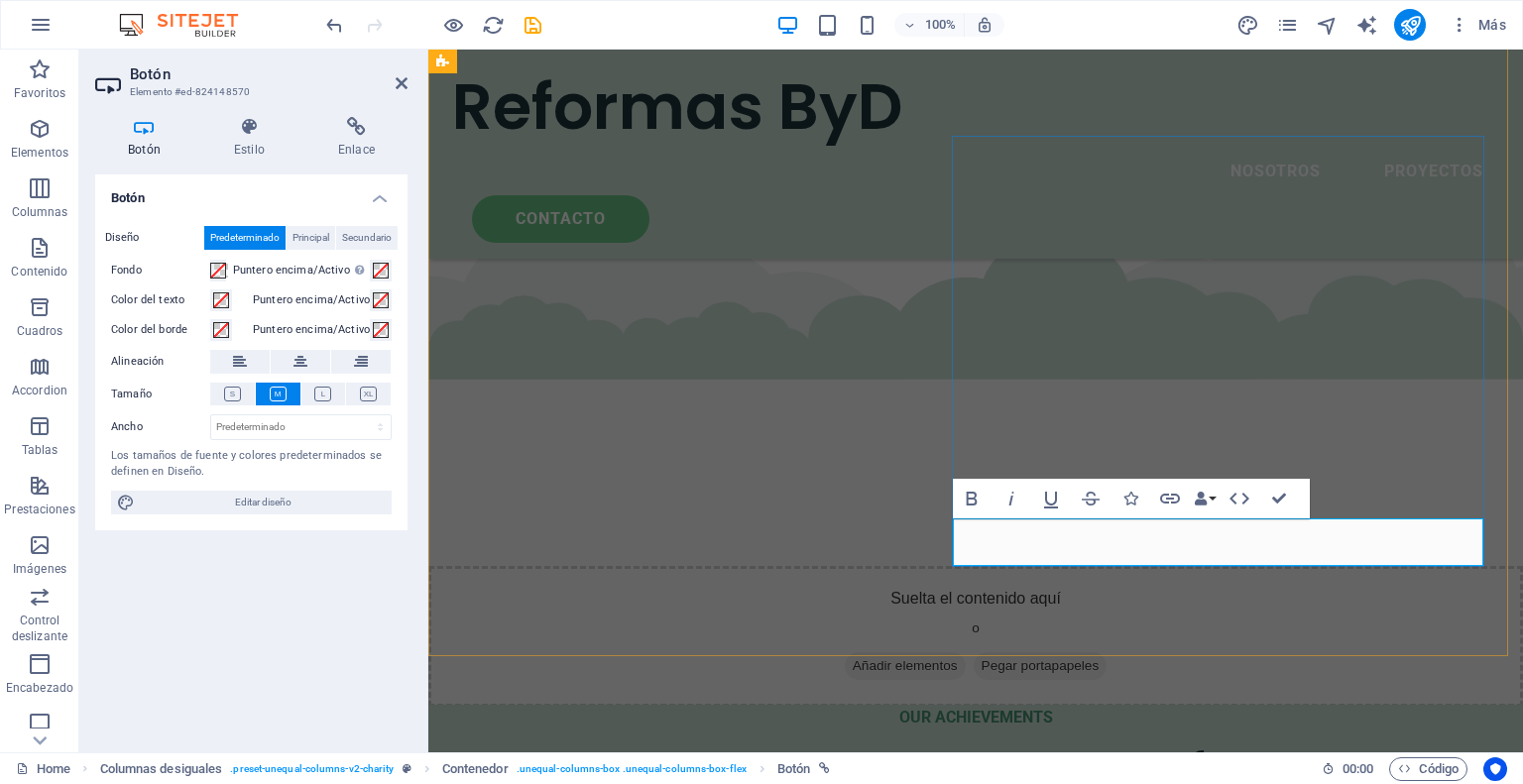 type 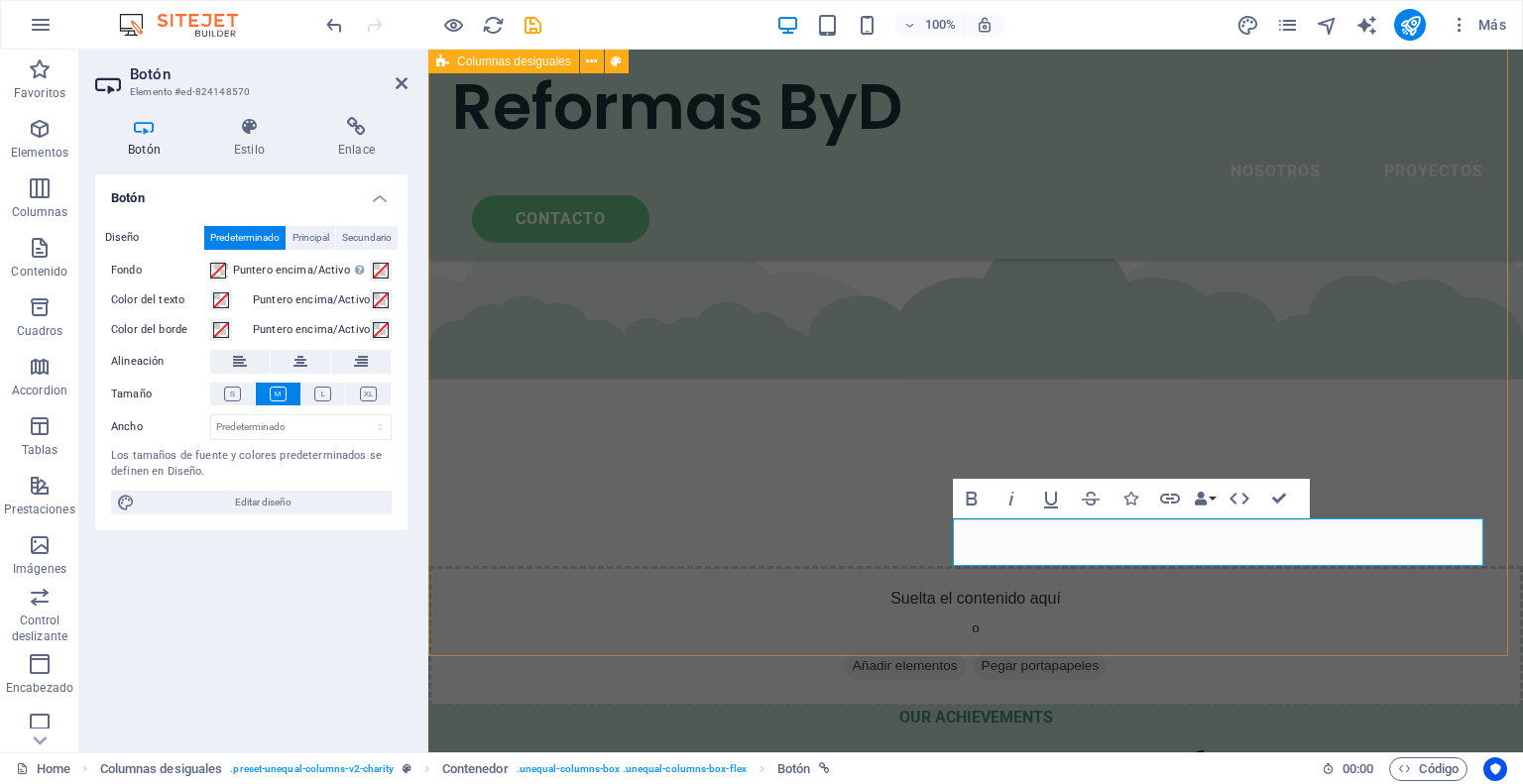 click on "OUR MISSION Reformas completas de interiores Lorem ipsum dolor sit amet consectetur. Bibendum adipiscing morbi orci nibh eget posuere arcu volutpat nulla. Tortor cras suscipit augue sodales risus auctor. Fusce nunc vitae non dui ornare tellus nibh purus lectus. Lorem ipsum dolor sit amet consectetur. Bibendum adipiscing morbi orci nibh eget posuere arcu volutpat nulla. Tortor cras suscipit augue sodales risus auctor. Fusce nunc vitae non dui ornare tellus nibh purus lectus. Contacto" at bounding box center [976, 3083] 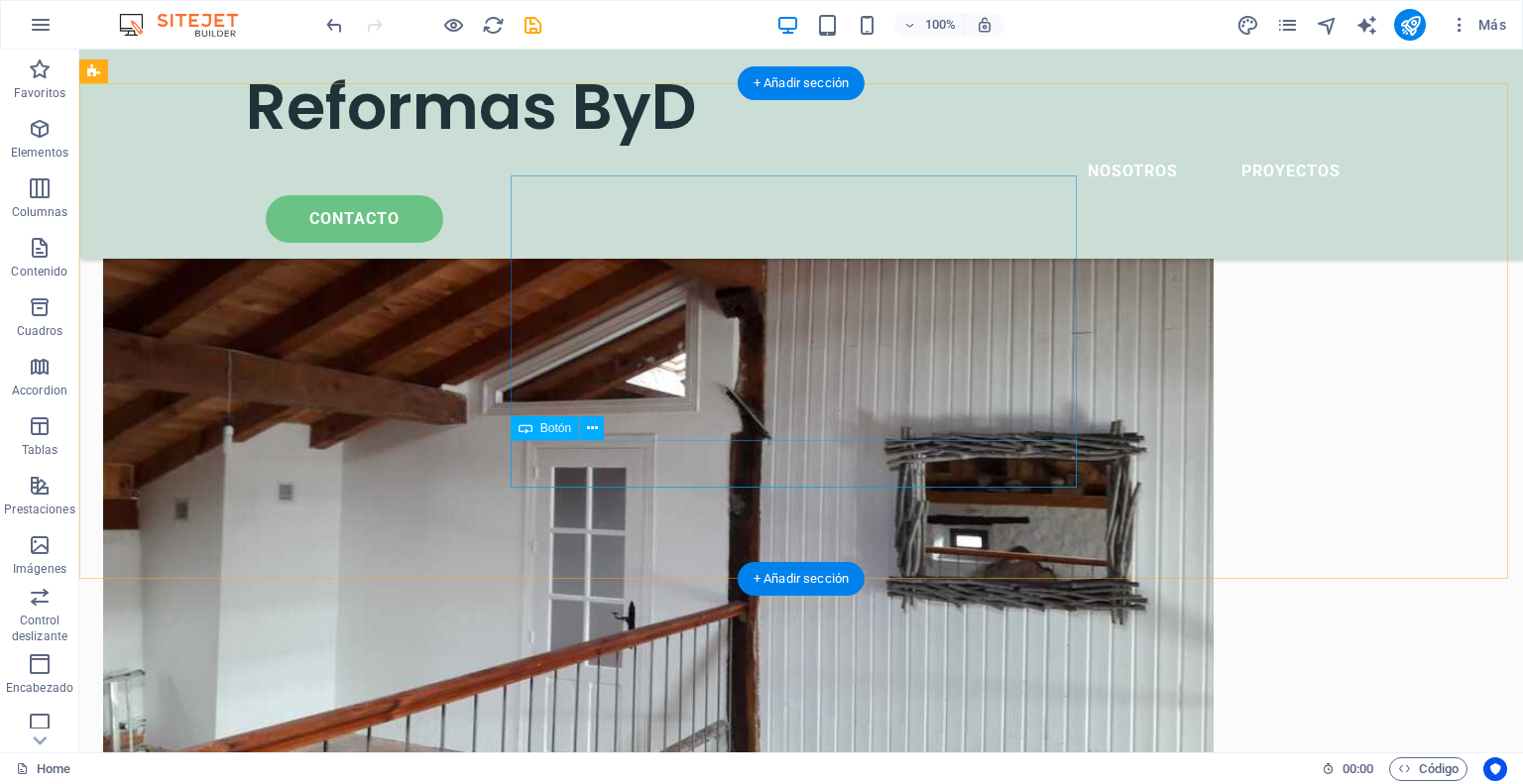 scroll, scrollTop: 6219, scrollLeft: 0, axis: vertical 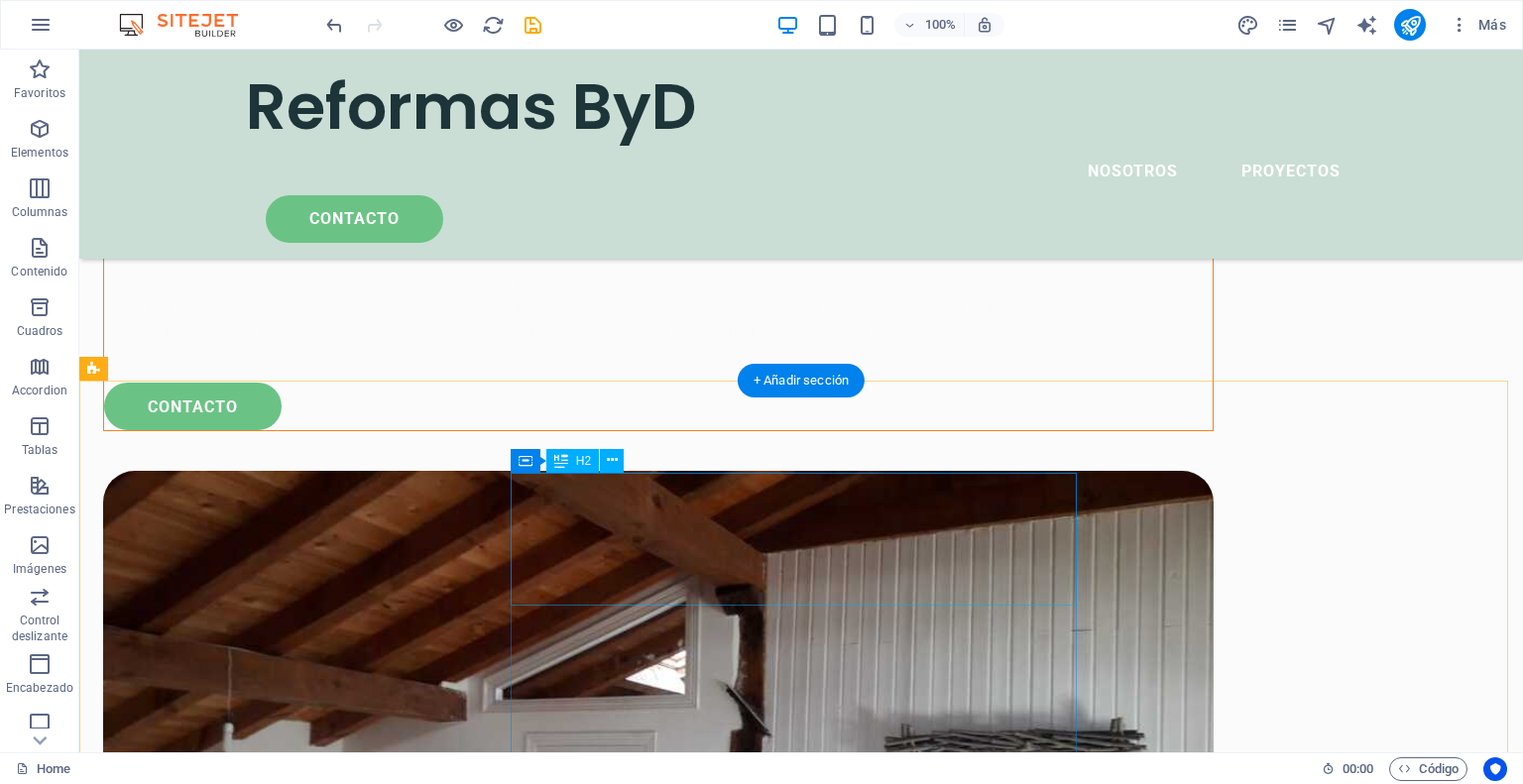 click on "Let’s make a positive impact together" at bounding box center (801, 9172) 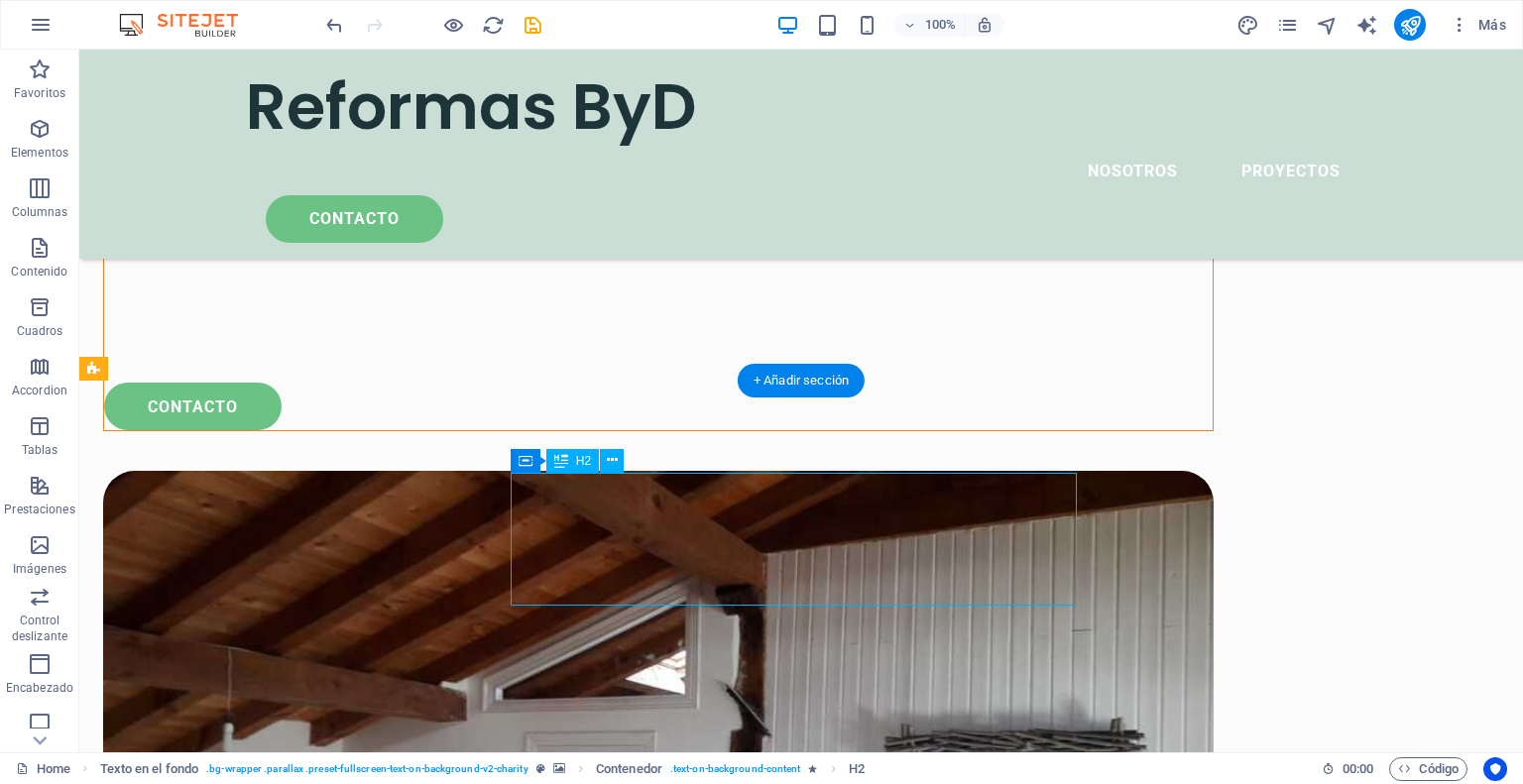 click on "Let’s make a positive impact together" at bounding box center (801, 9172) 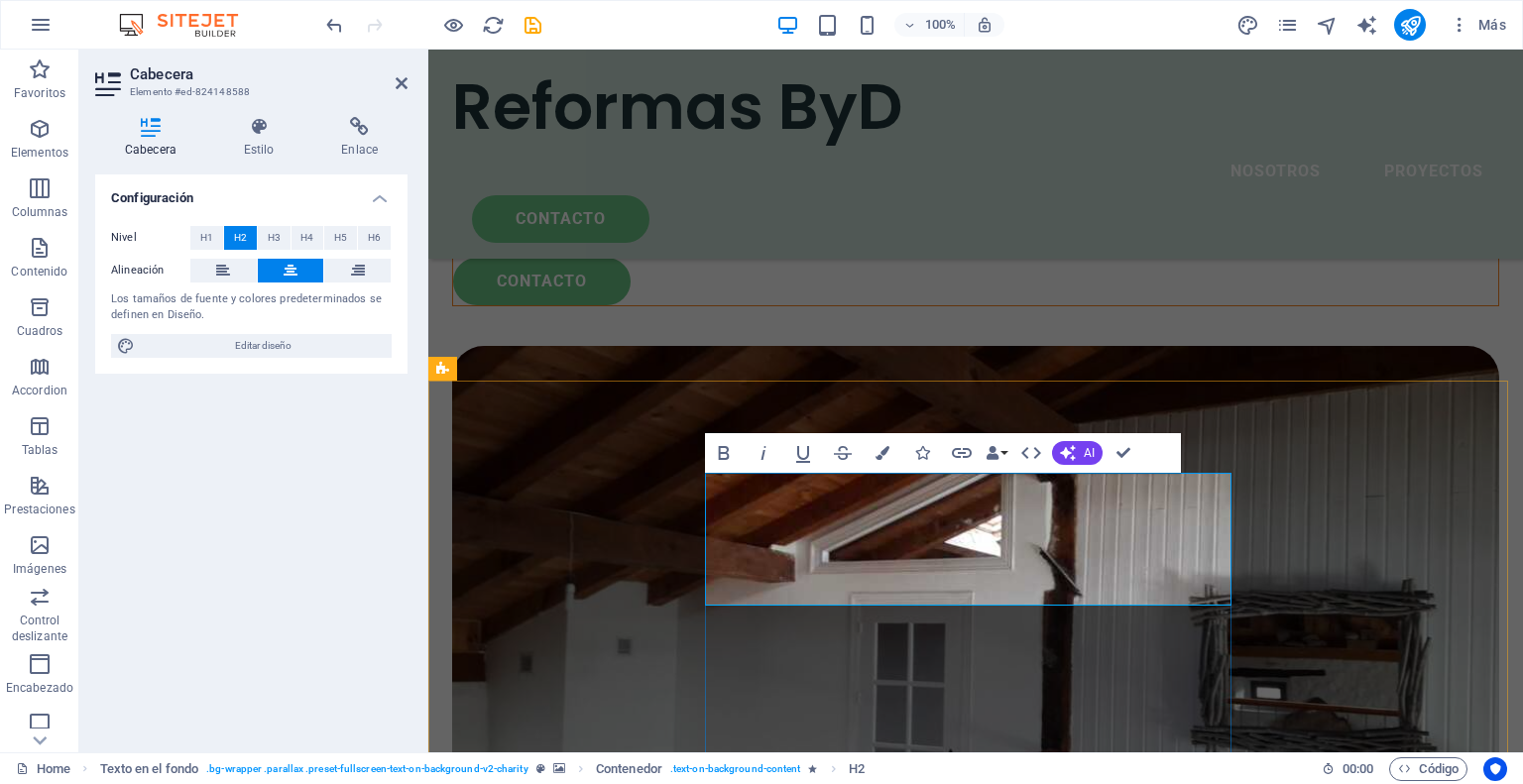 scroll, scrollTop: 6228, scrollLeft: 0, axis: vertical 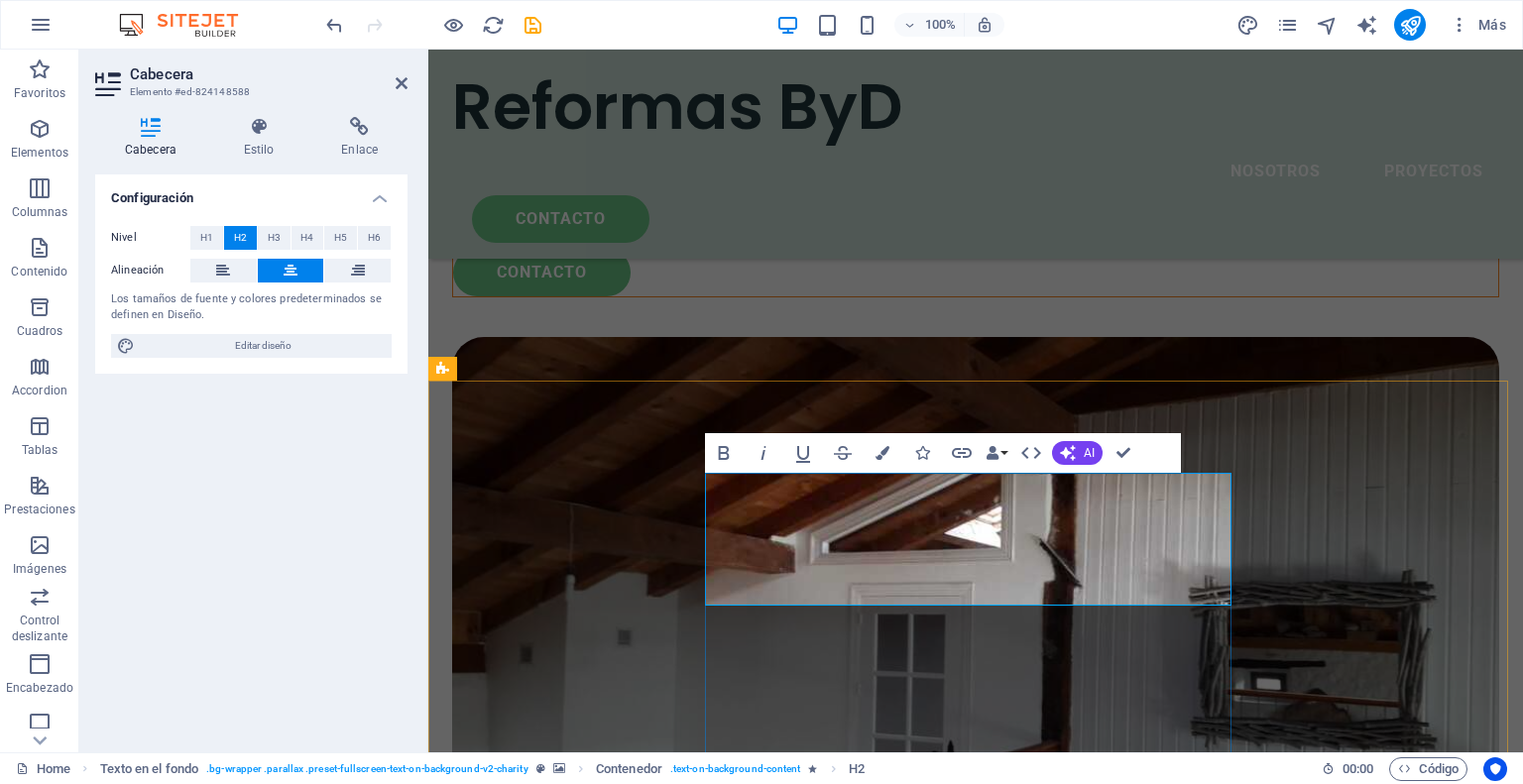 click on "Let’s make a positive impact together" at bounding box center (976, 8673) 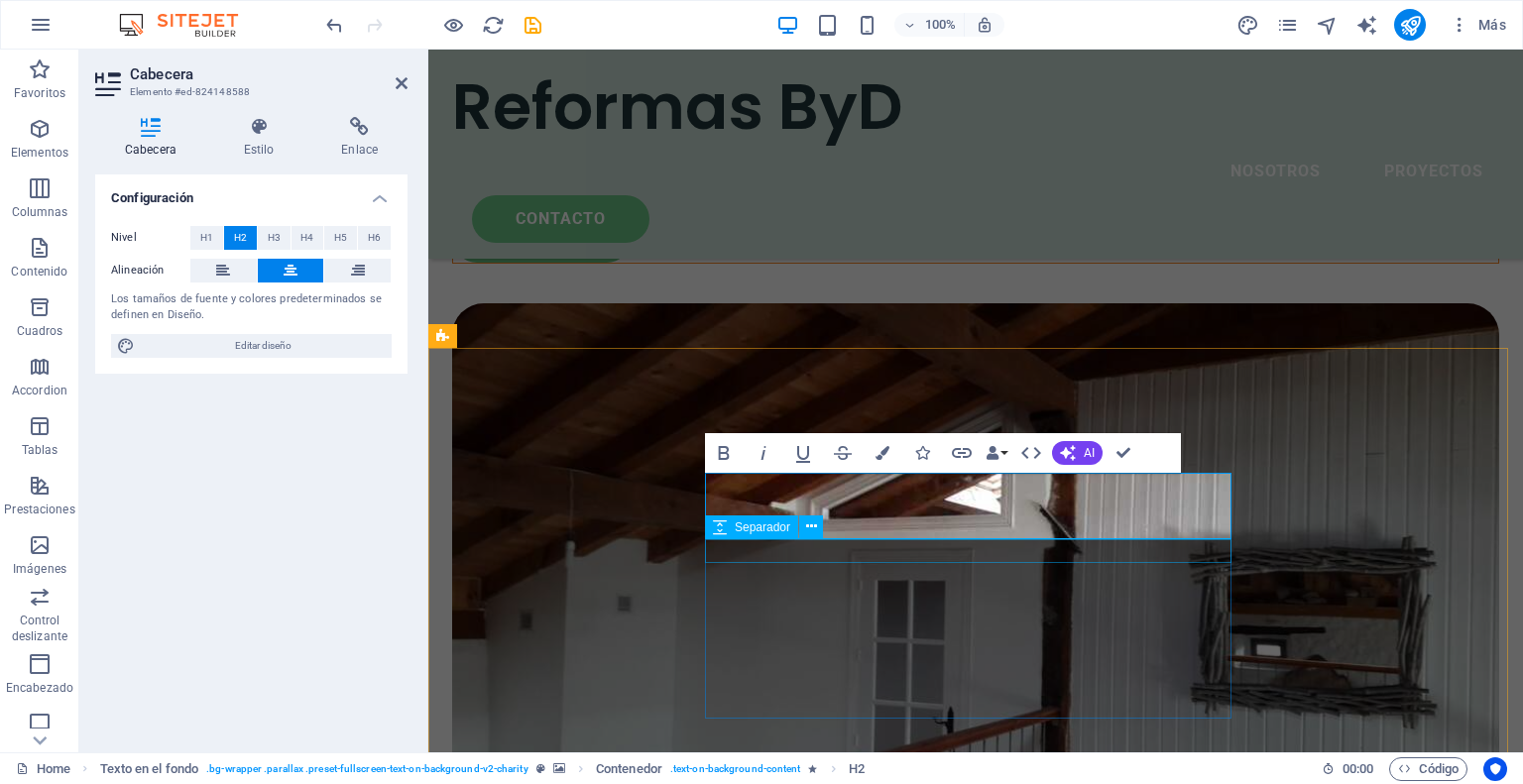 scroll, scrollTop: 6228, scrollLeft: 0, axis: vertical 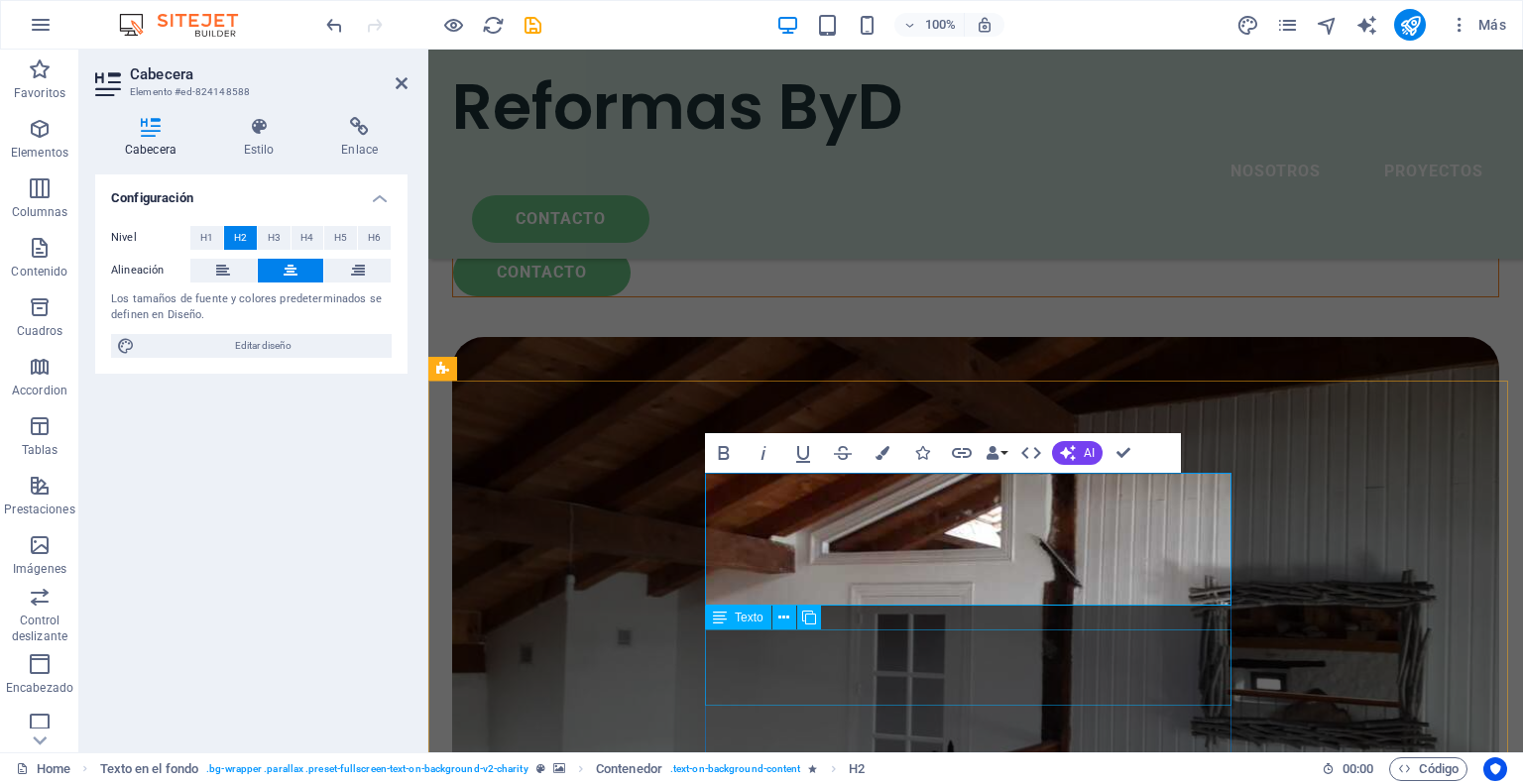click on "Lorem ipsum dolor sit amet consectetur. Bibendum adipiscing morbi orci nibh eget posuere arcu volutpat nulla. Tortor cras suscipit augue sodales risus auctor. Fusce nunc vitae non dui ornare tellus nibh purus lectus." at bounding box center (976, 8755) 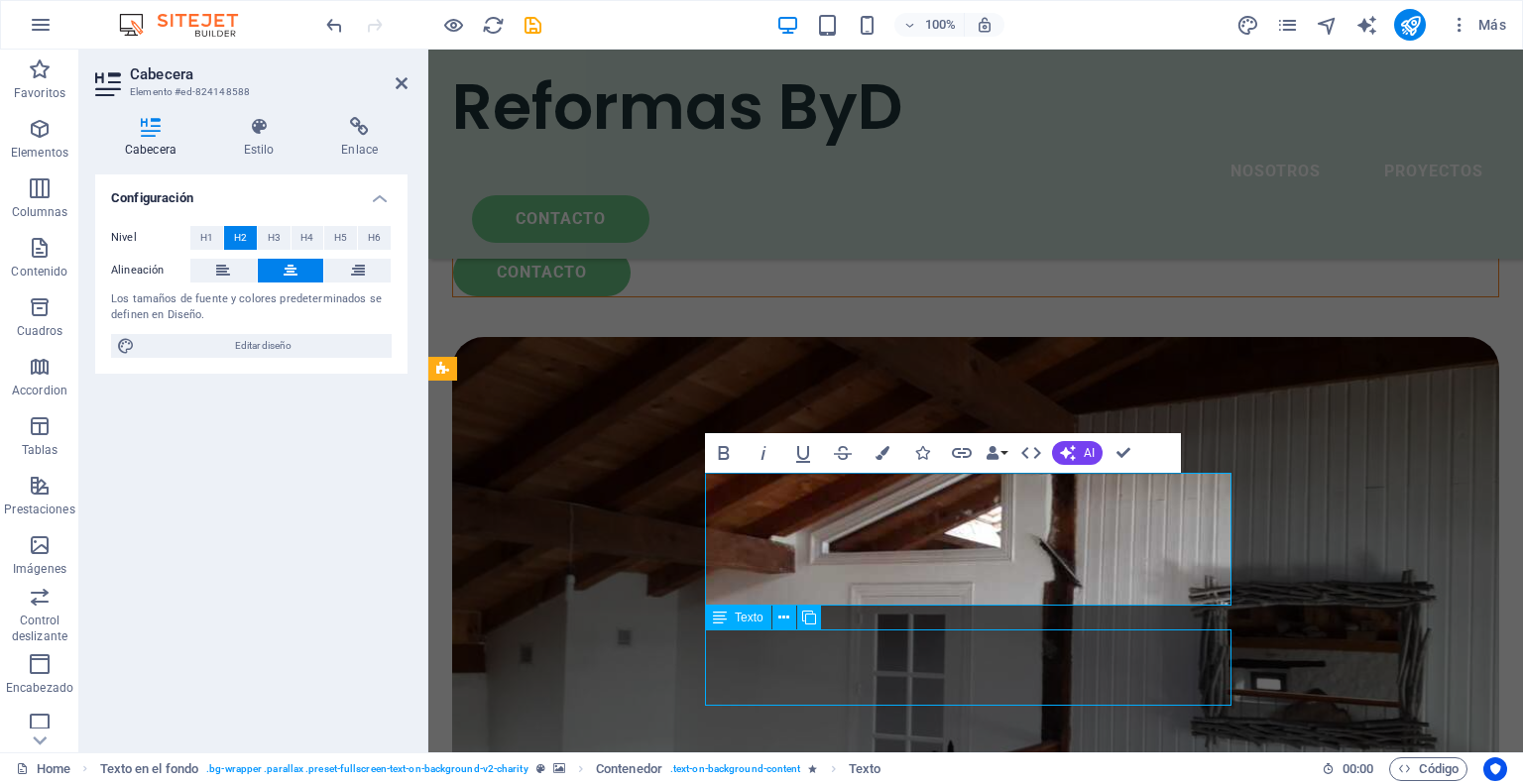 click on "Lorem ipsum dolor sit amet consectetur. Bibendum adipiscing morbi orci nibh eget posuere arcu volutpat nulla. Tortor cras suscipit augue sodales risus auctor. Fusce nunc vitae non dui ornare tellus nibh purus lectus." at bounding box center [976, 8755] 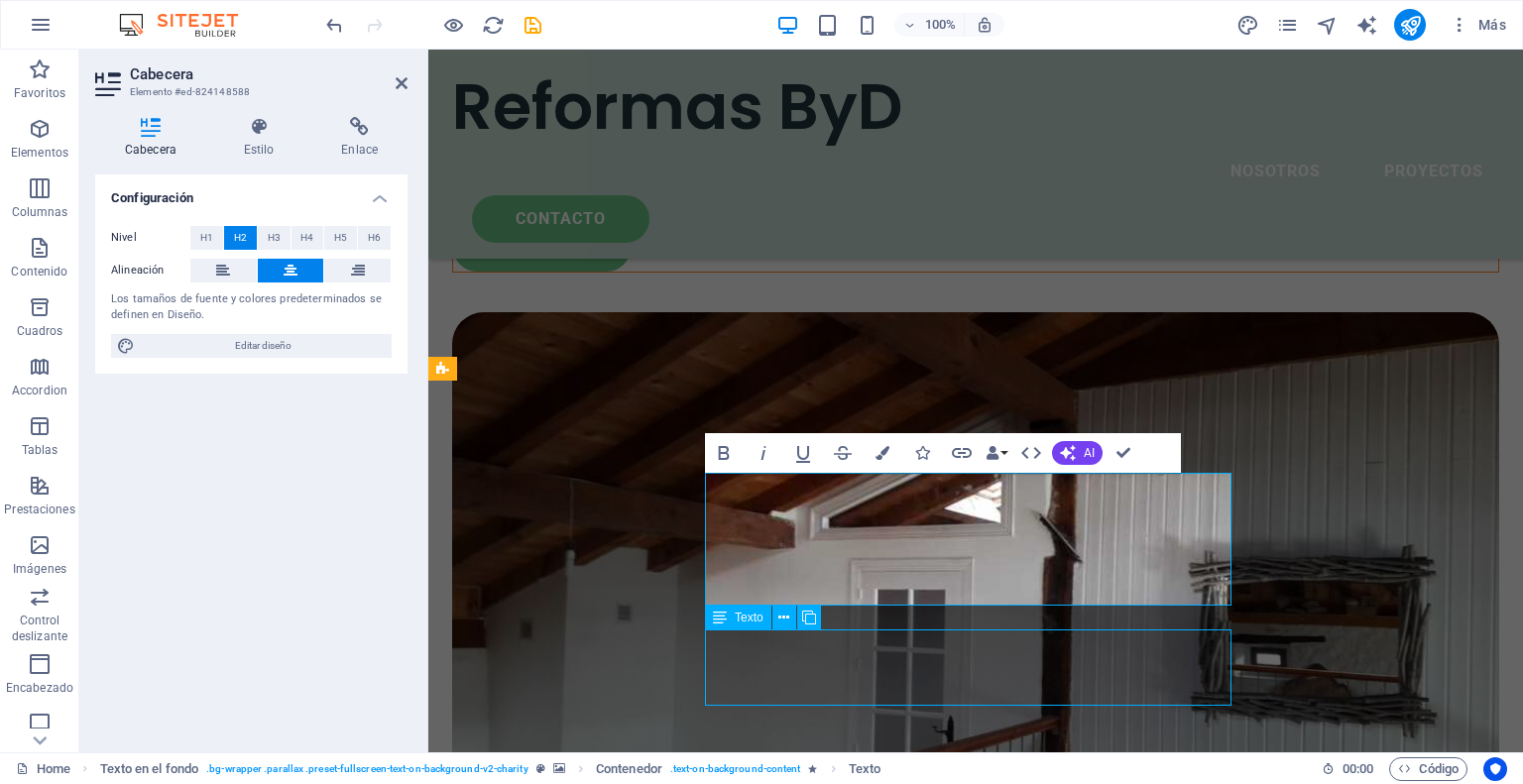 click on "Lorem ipsum dolor sit amet consectetur. Bibendum adipiscing morbi orci nibh eget posuere arcu volutpat nulla. Tortor cras suscipit augue sodales risus auctor. Fusce nunc vitae non dui ornare tellus nibh purus lectus." at bounding box center [976, 8730] 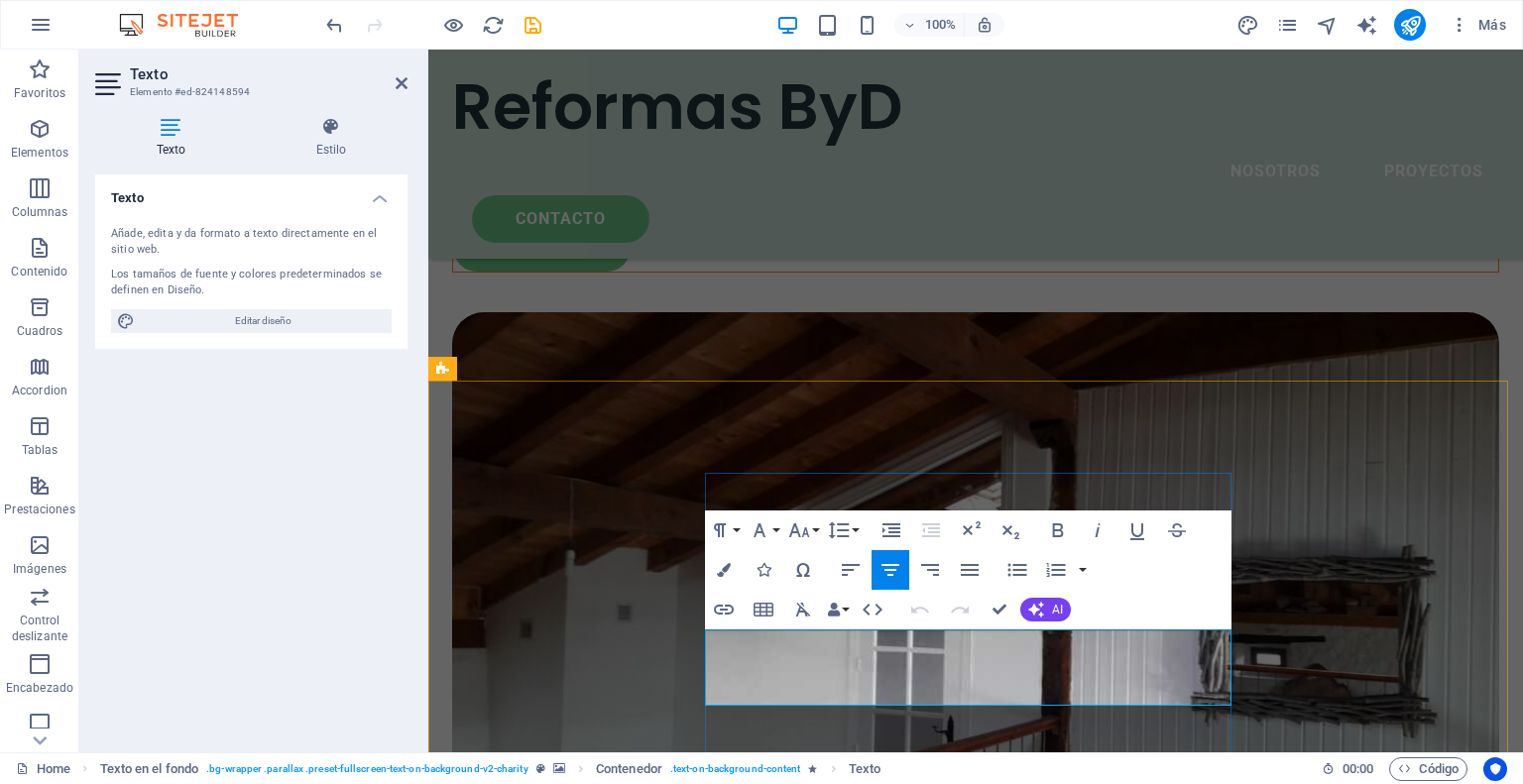 type 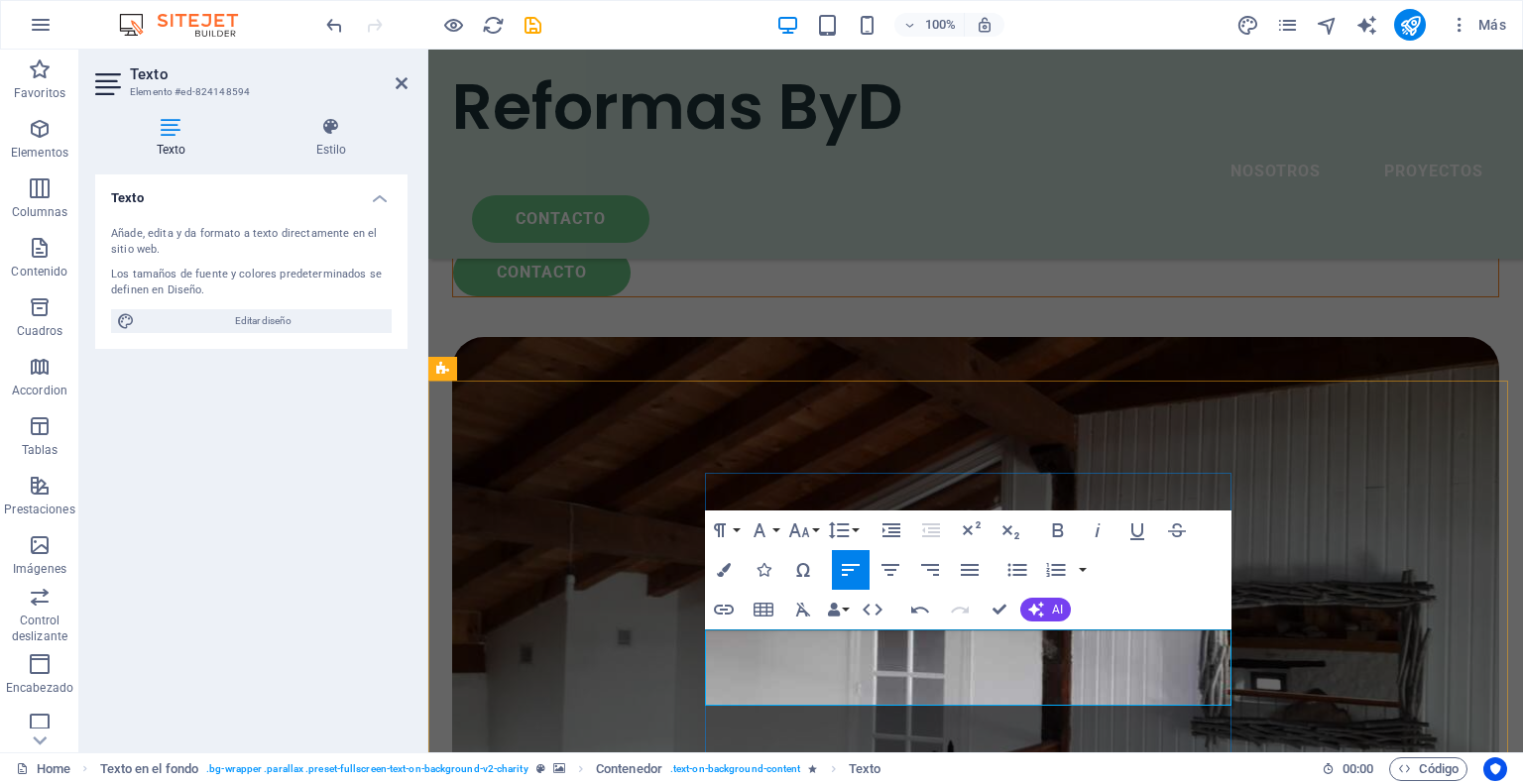scroll, scrollTop: 6241, scrollLeft: 0, axis: vertical 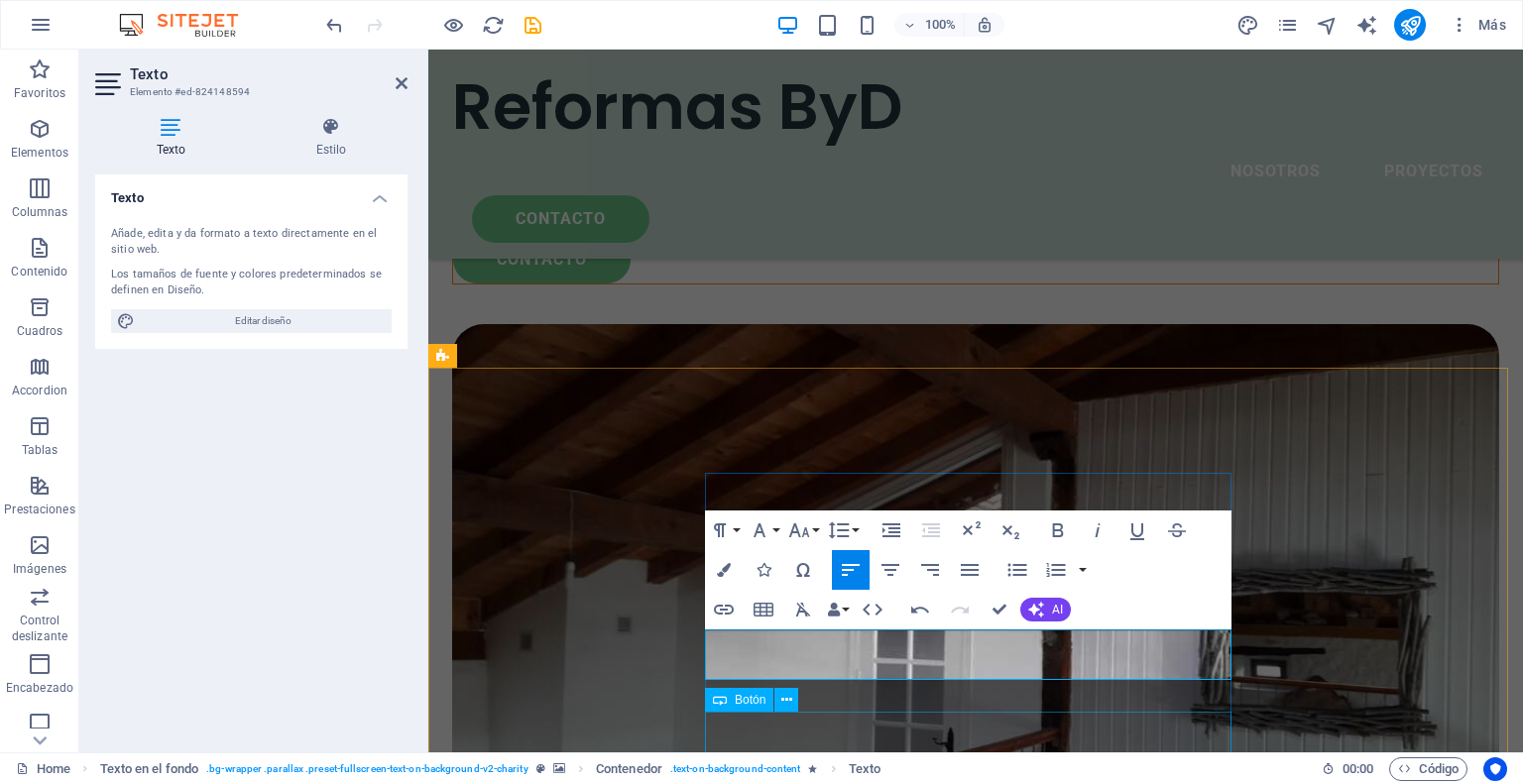 click on "donate now" at bounding box center [976, 8797] 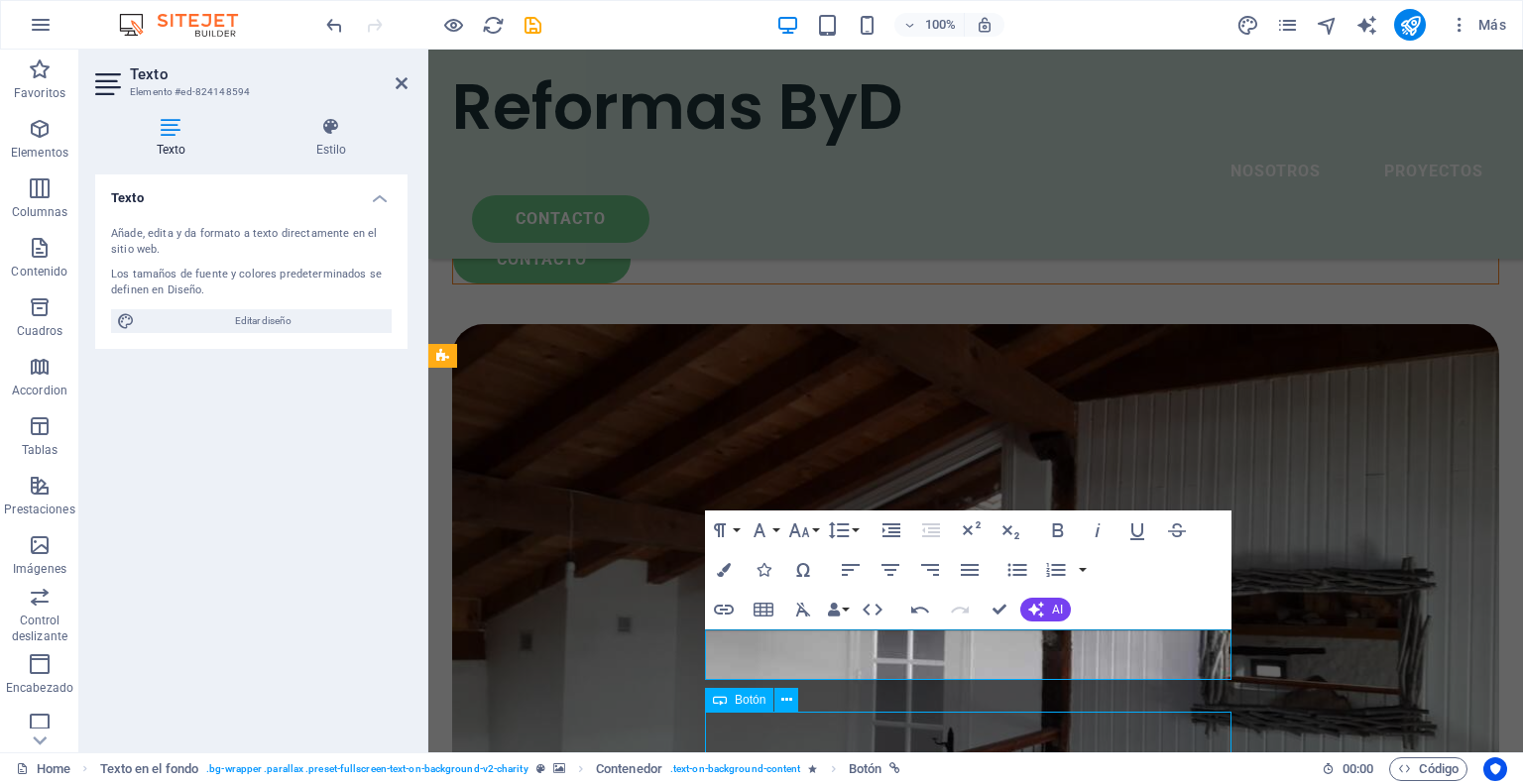 click on "donate now" at bounding box center (976, 8797) 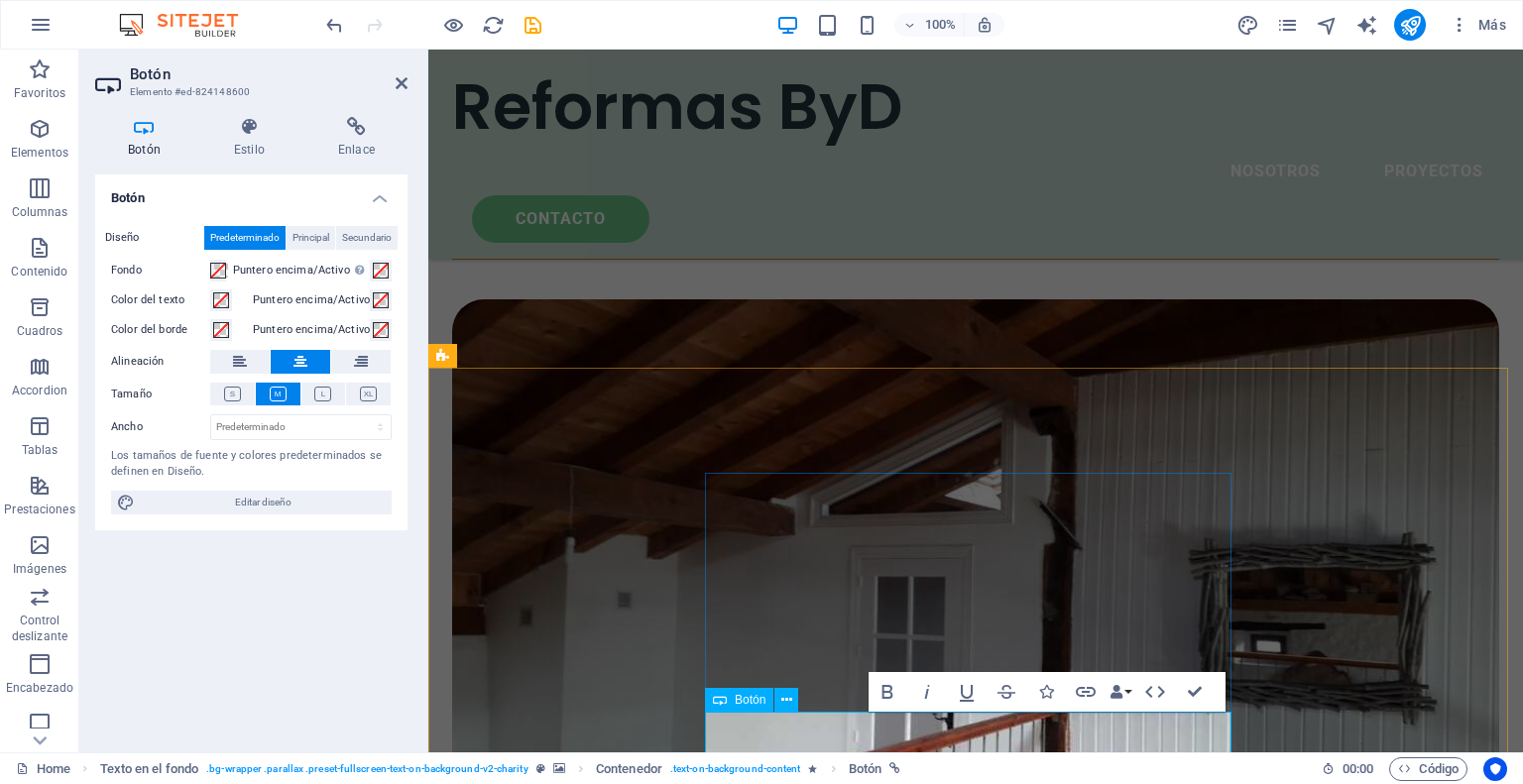 type 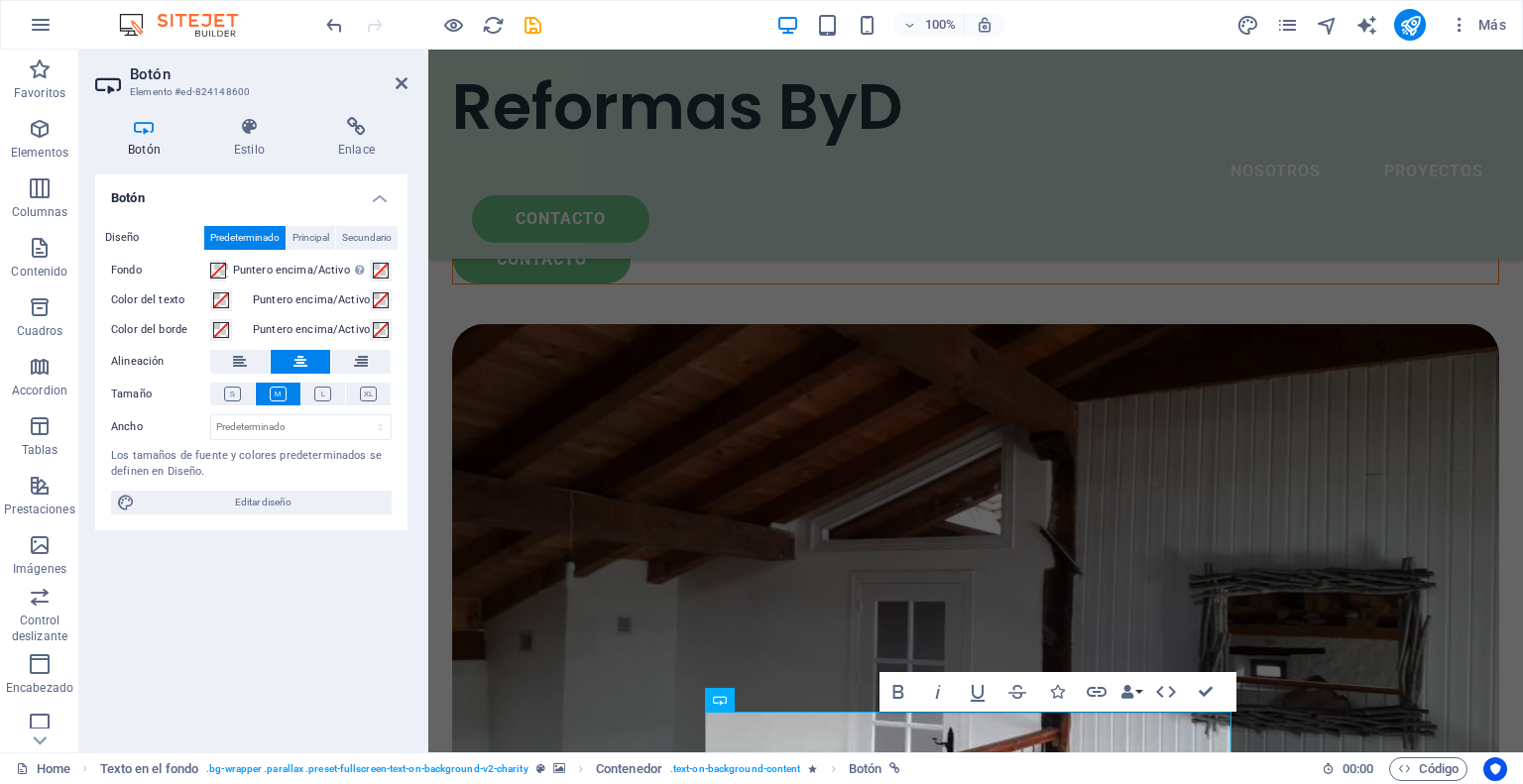 click at bounding box center (976, 8088) 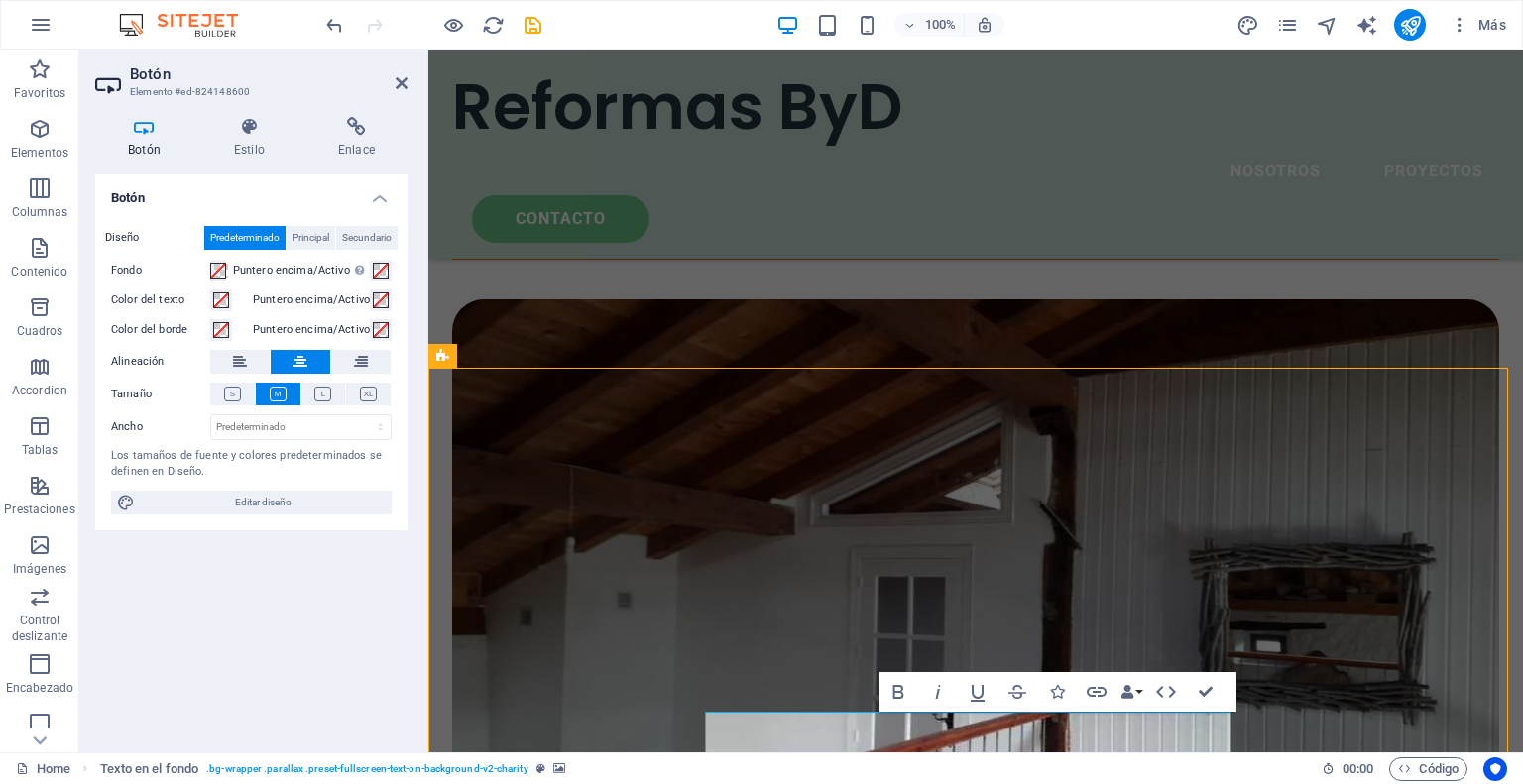 scroll, scrollTop: 6232, scrollLeft: 0, axis: vertical 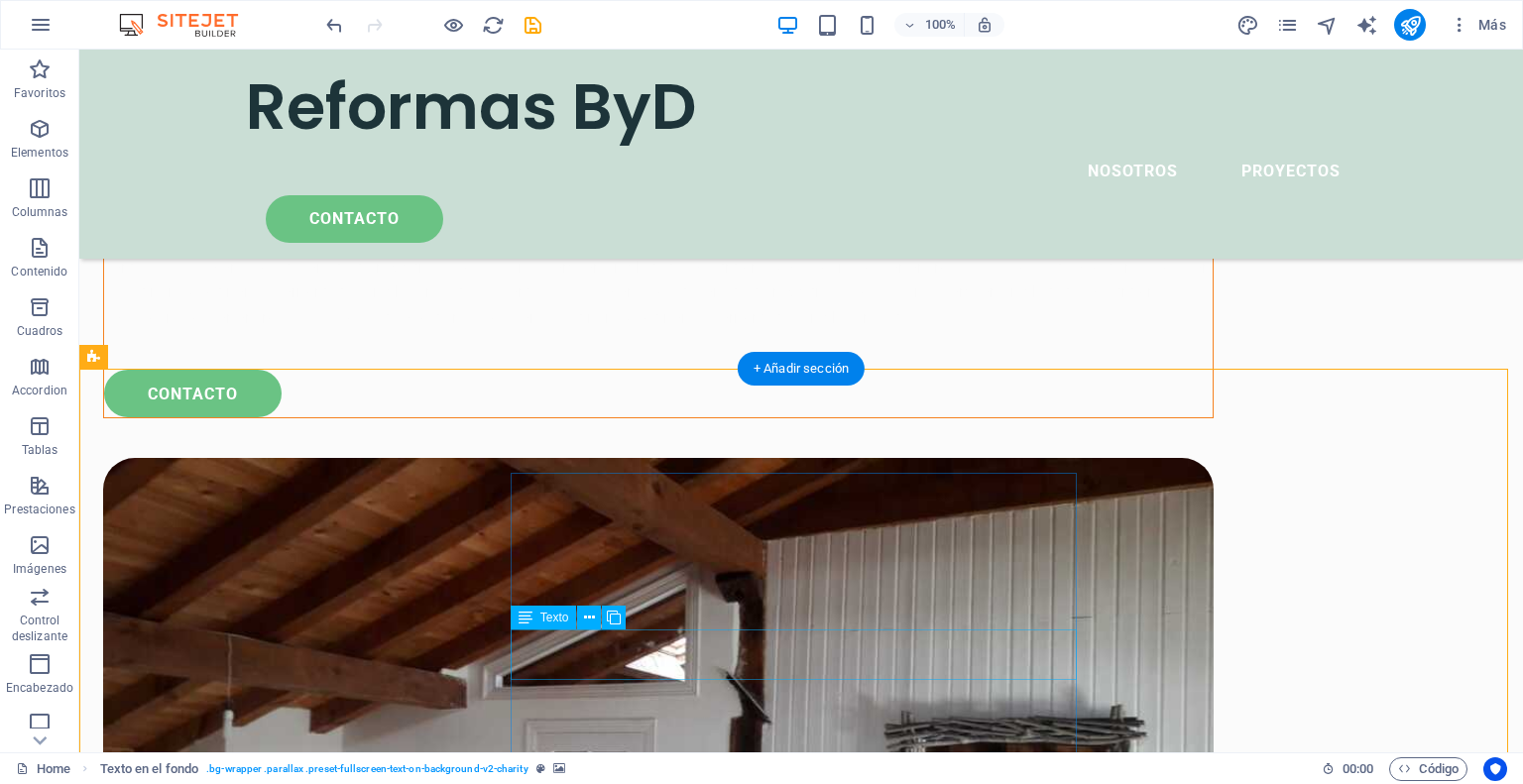 click on "No dudes en contactarnos y te ayudaremos  en tu idea y realizaremos un presupuesto sin coste y sin ningún tipo de compromiso." at bounding box center (801, 9230) 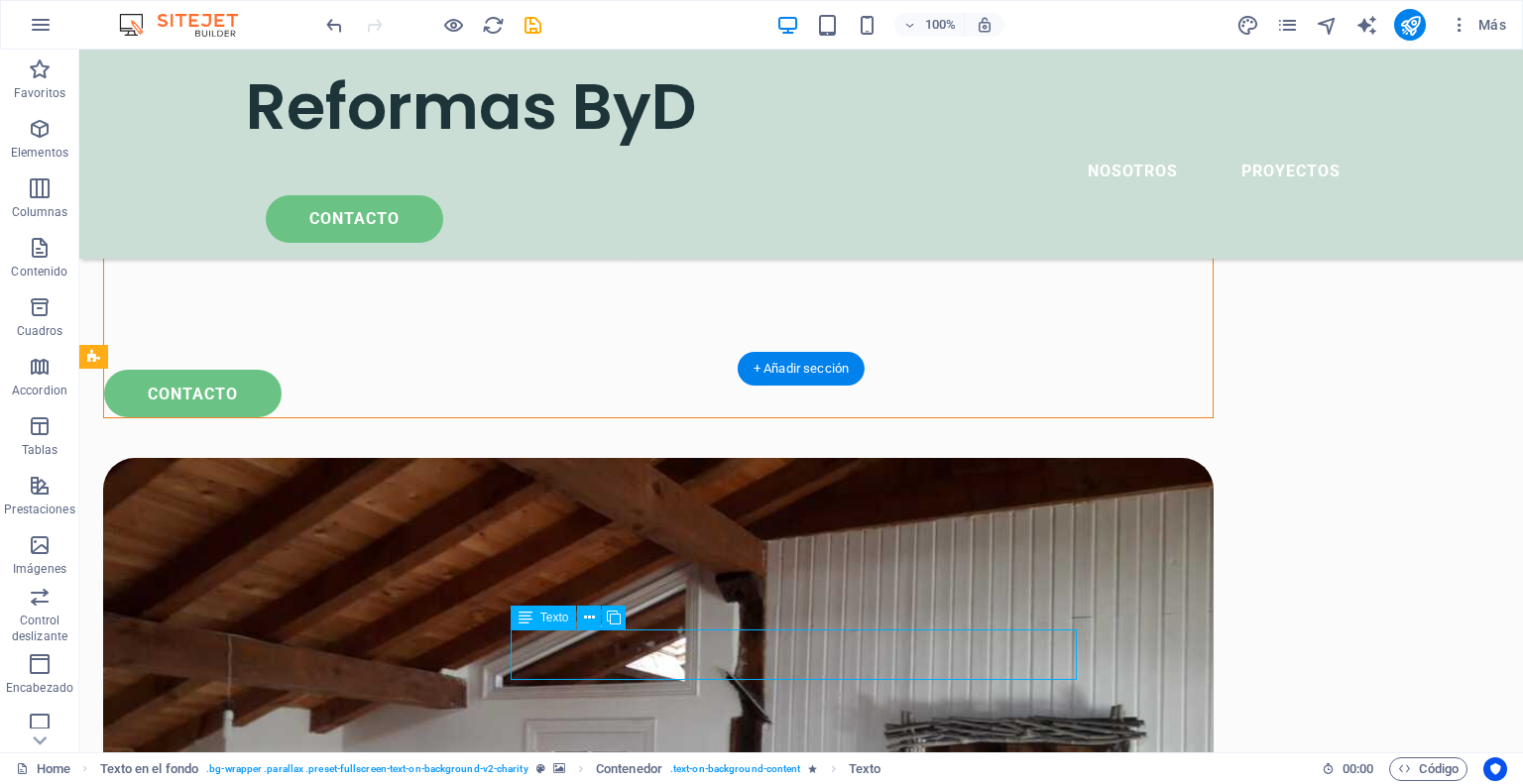 click on "No dudes en contactarnos y te ayudaremos  en tu idea y realizaremos un presupuesto sin coste y sin ningún tipo de compromiso." at bounding box center (801, 9230) 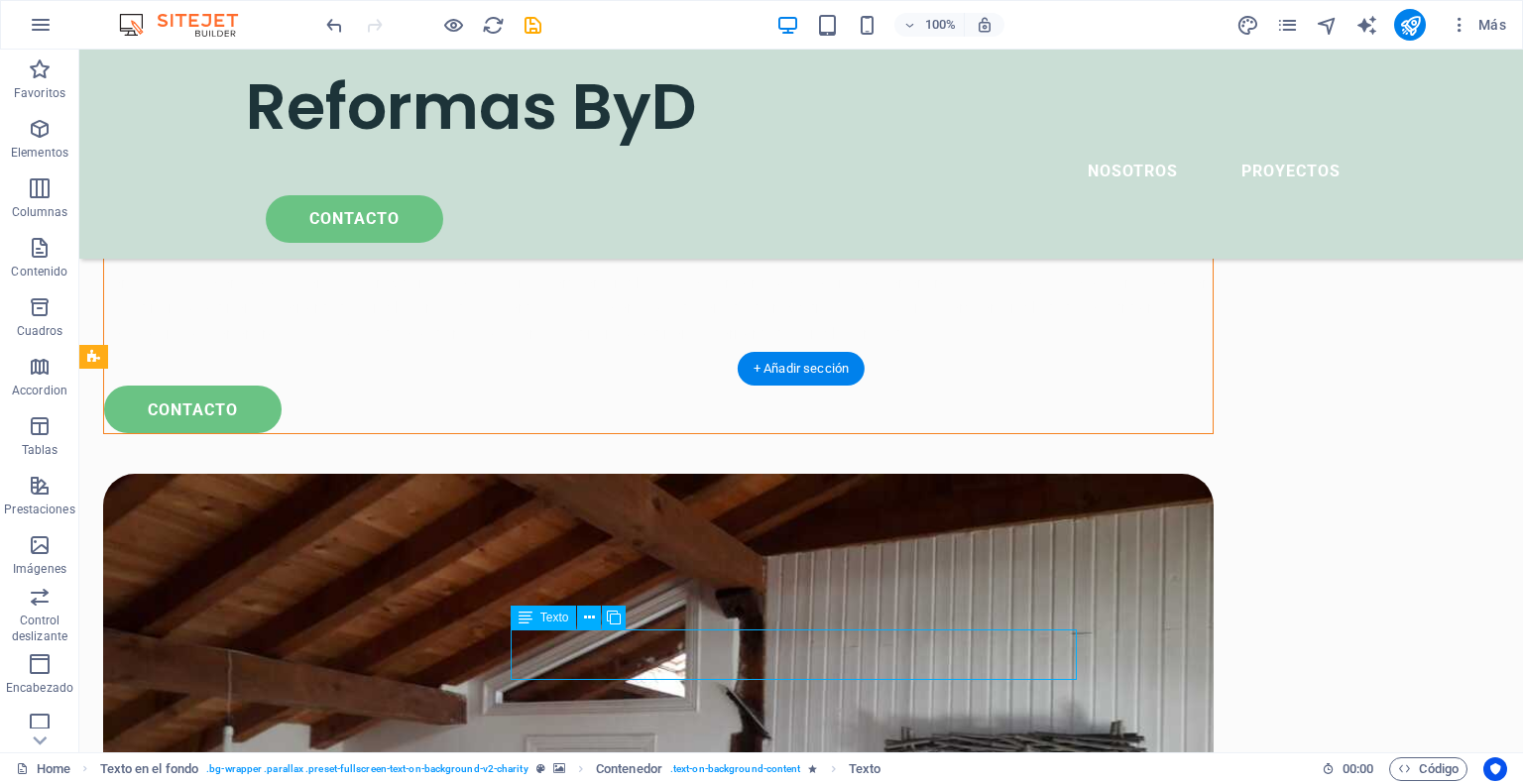 click on "No dudes en contactarnos y te ayudaremos  en tu idea y realizaremos un presupuesto sin coste y sin ningún tipo de compromiso." at bounding box center (801, 9245) 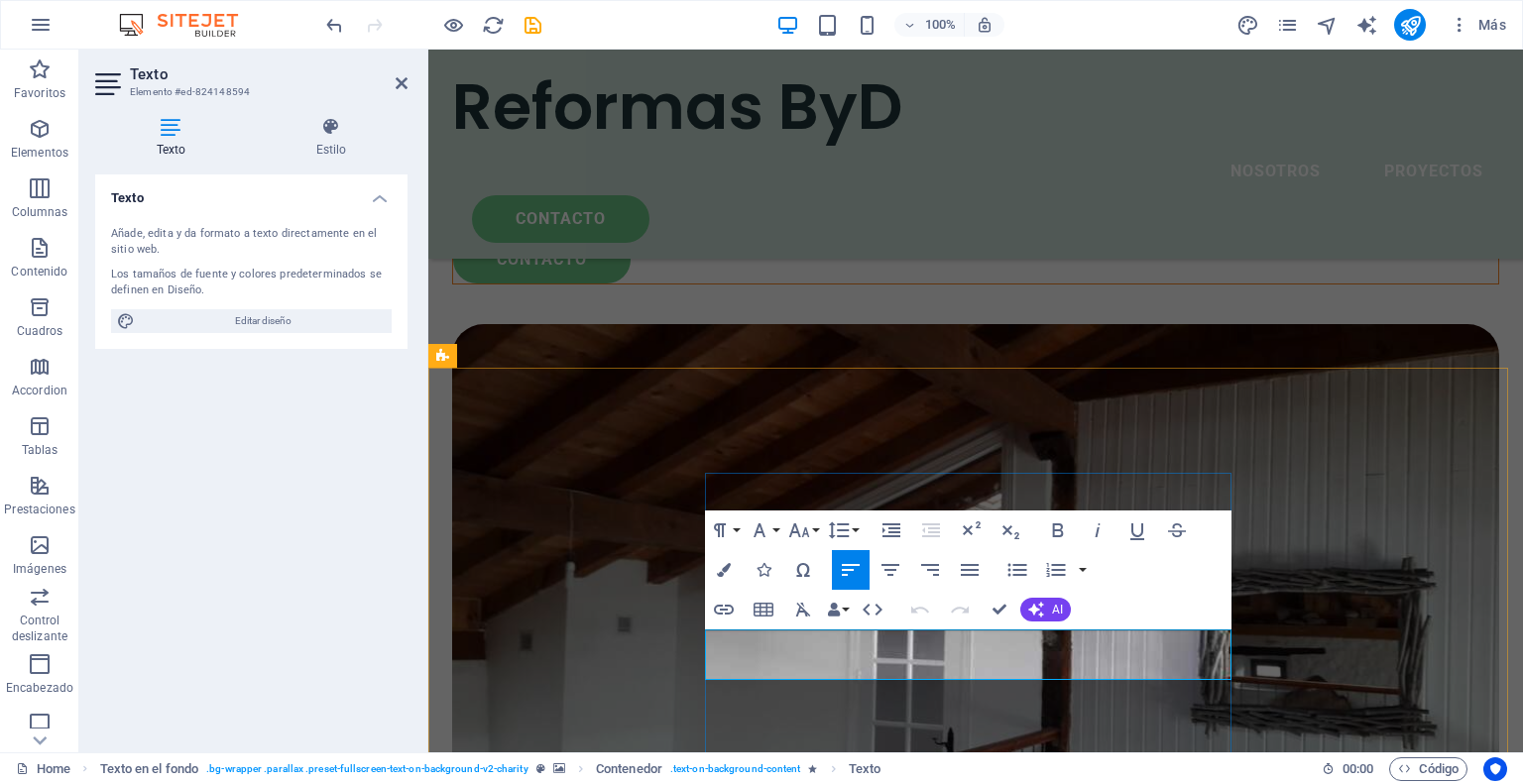 click on "No dudes en contactarnos y te ayudaremos  en tu idea y realizaremos un presupuesto sin coste y sin ningún tipo de compromiso." at bounding box center (976, 8730) 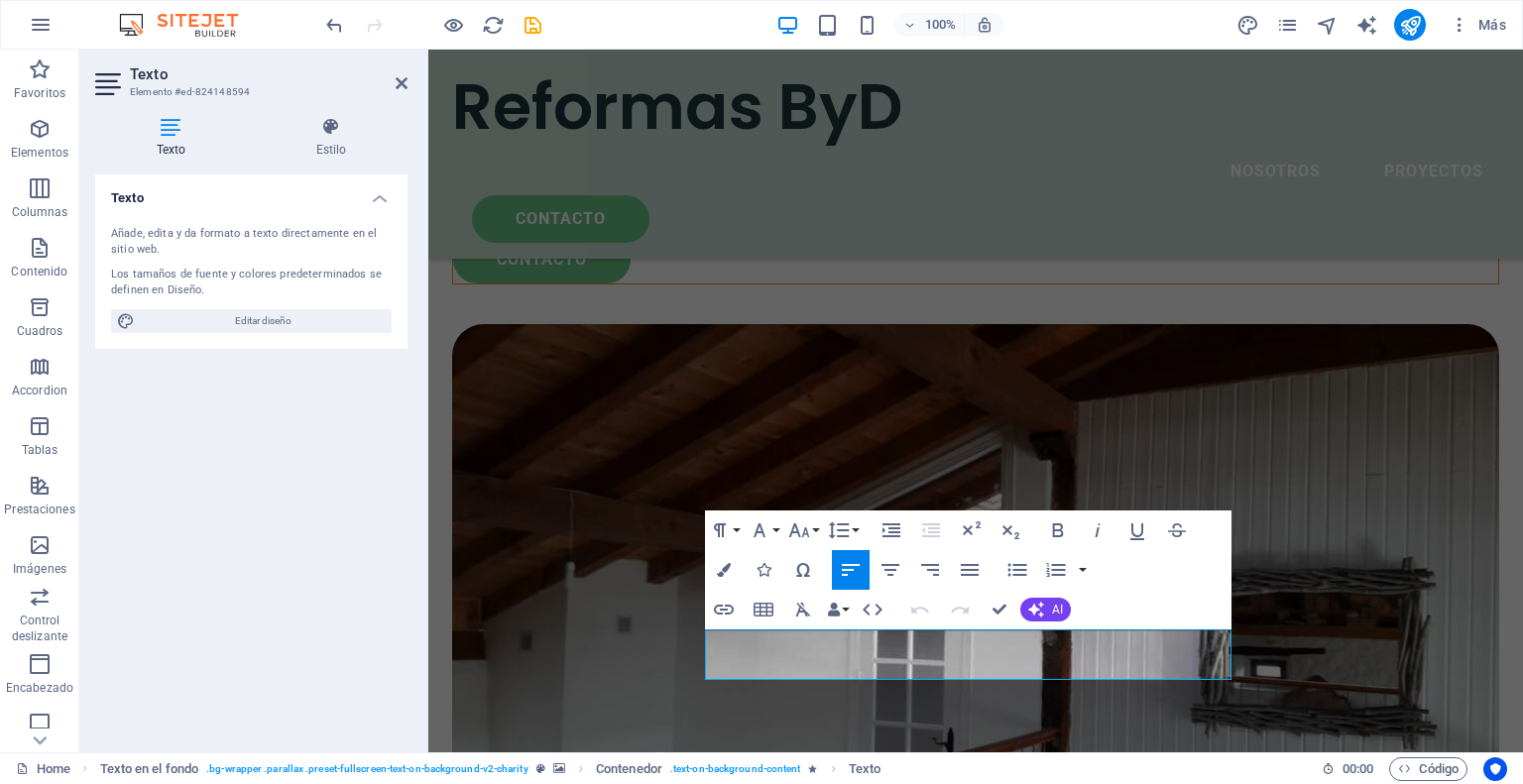click at bounding box center (976, 8088) 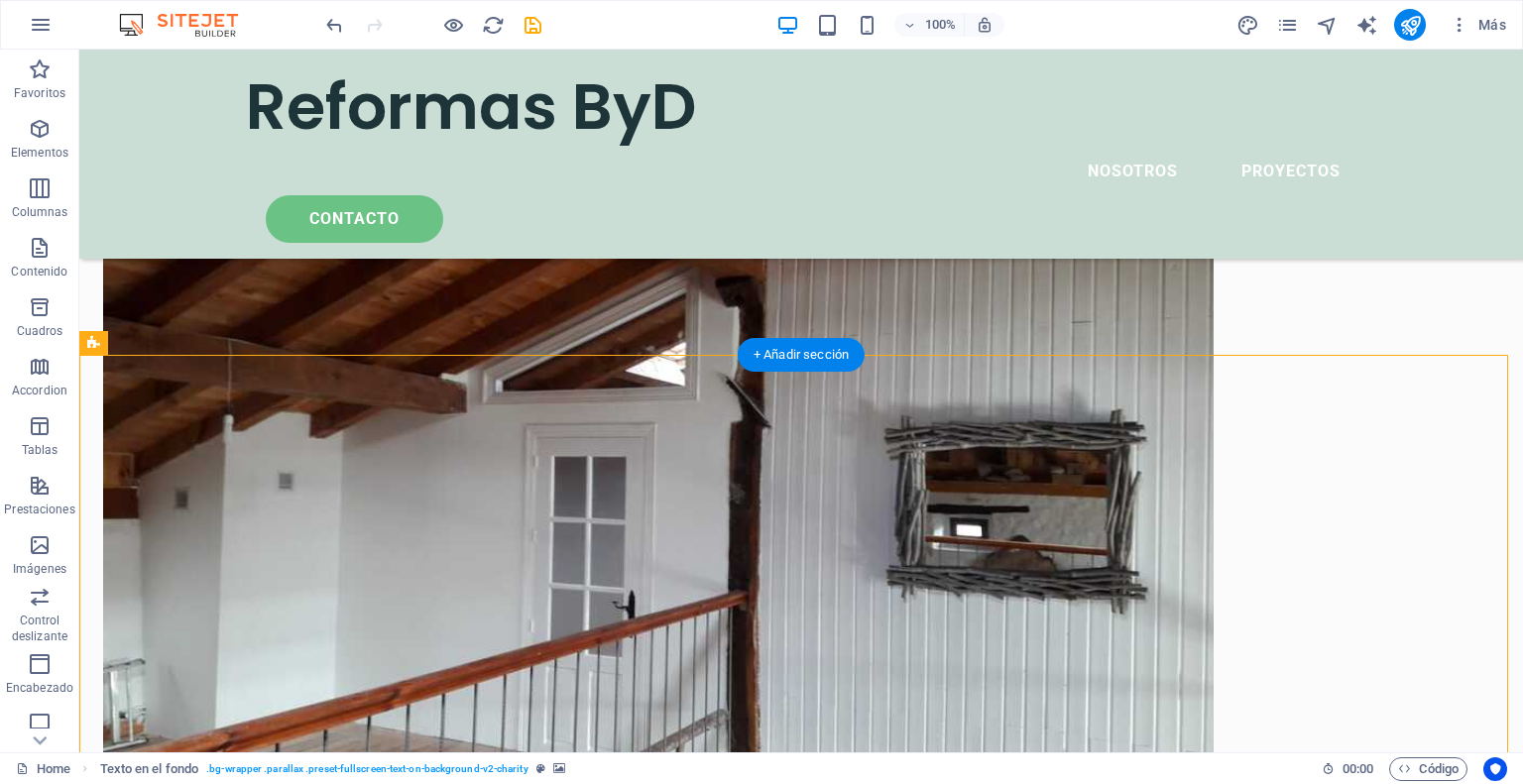scroll, scrollTop: 6629, scrollLeft: 0, axis: vertical 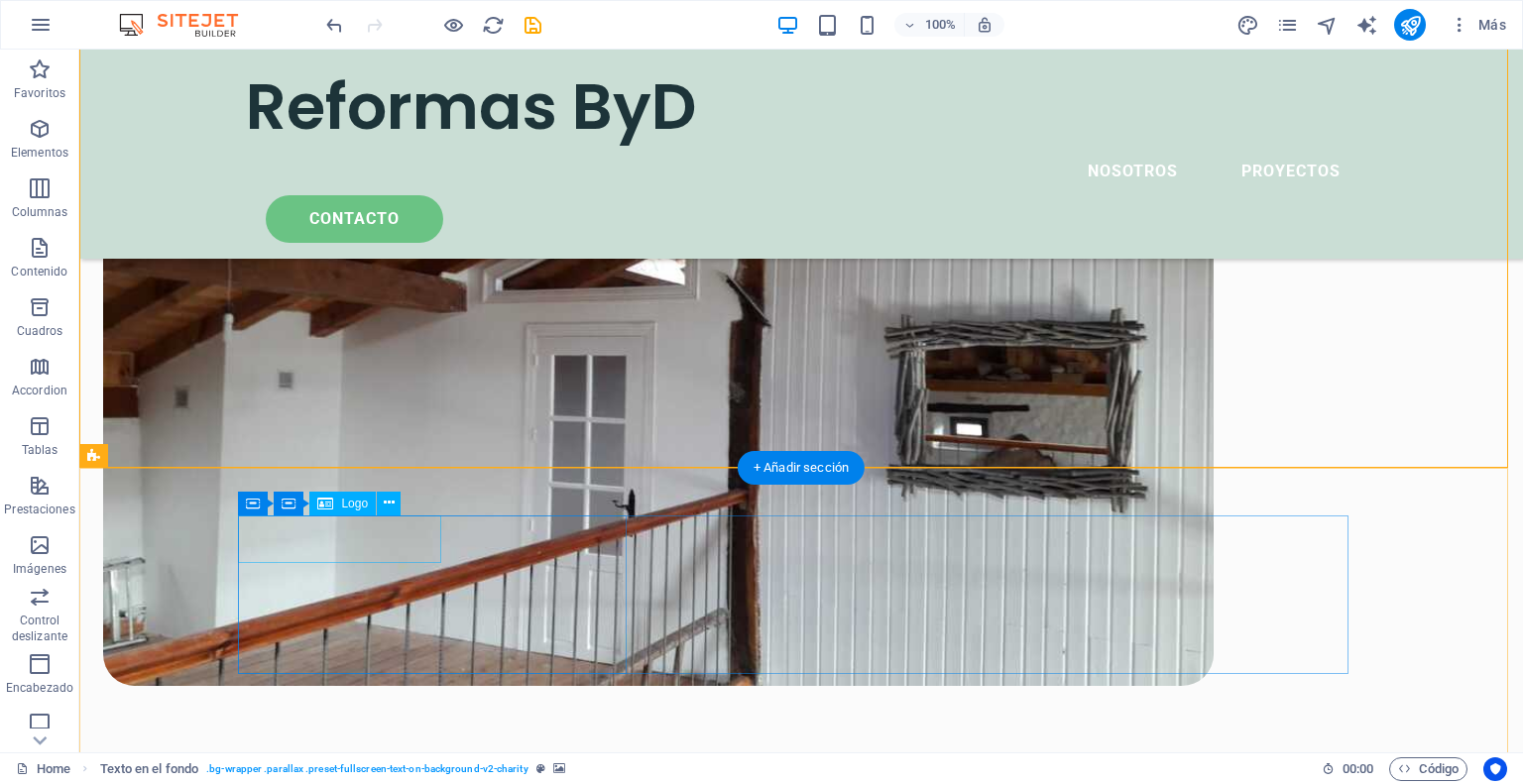 click at bounding box center (440, 9076) 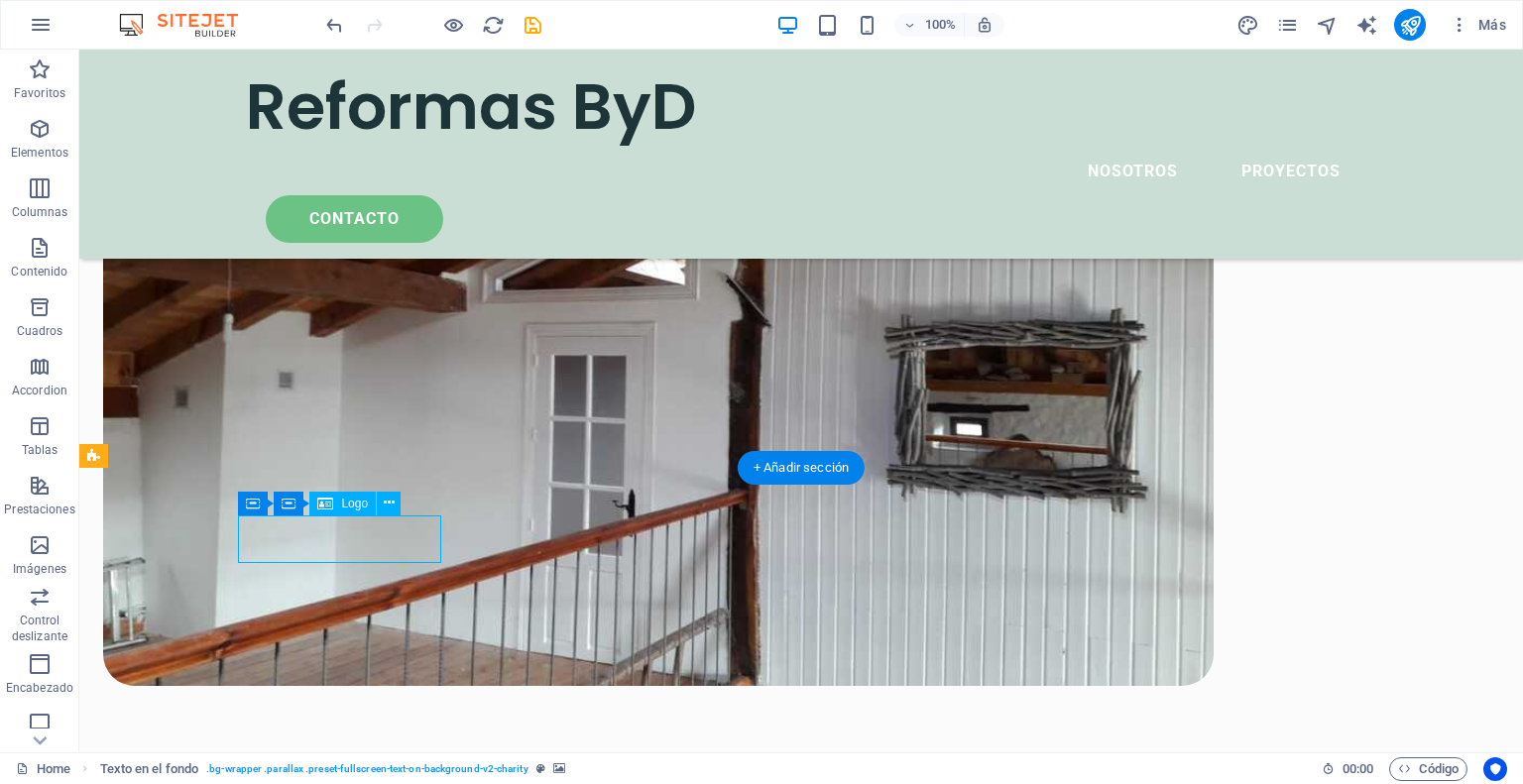 click at bounding box center (440, 9076) 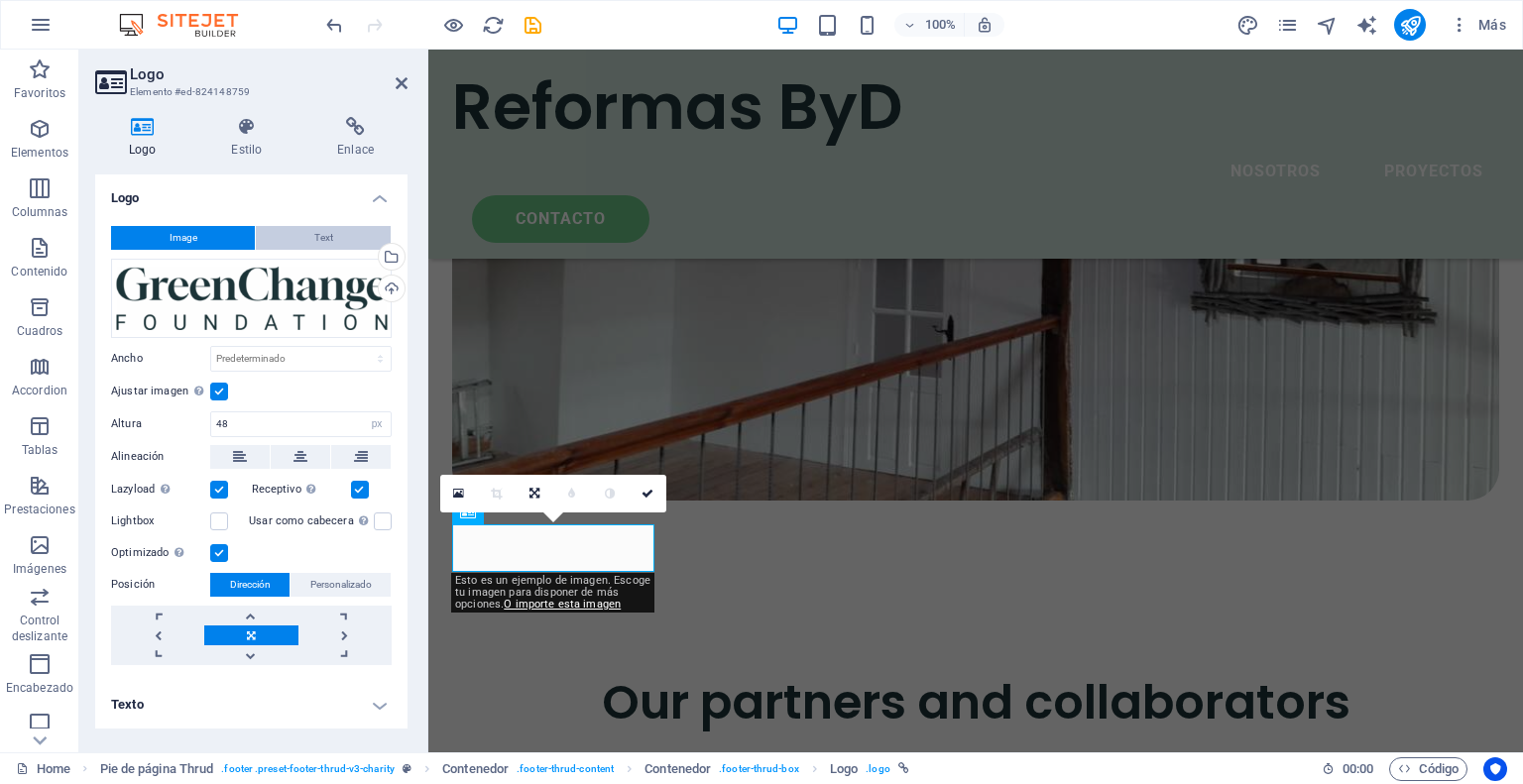 click on "Text" at bounding box center (323, 238) 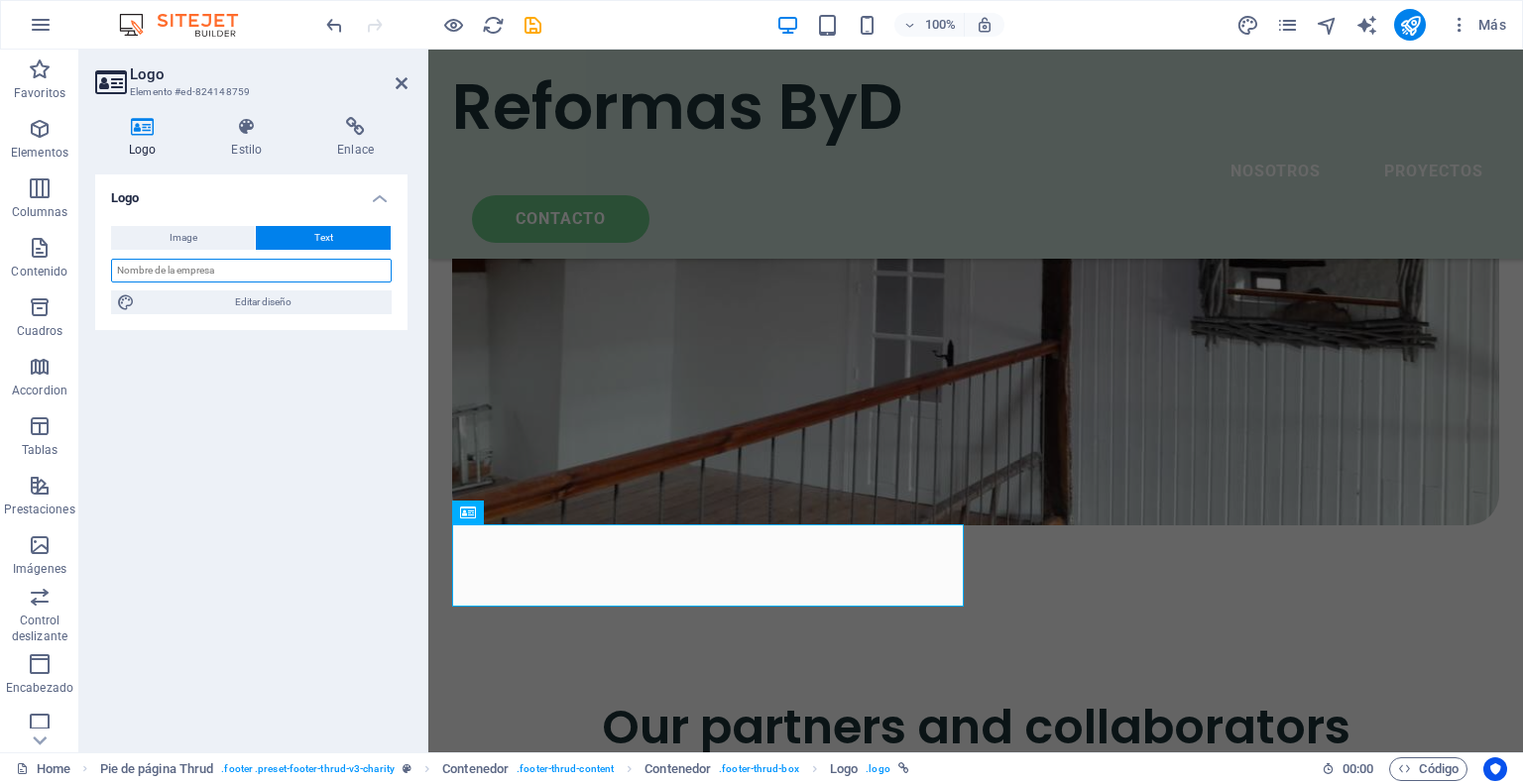 click at bounding box center (251, 271) 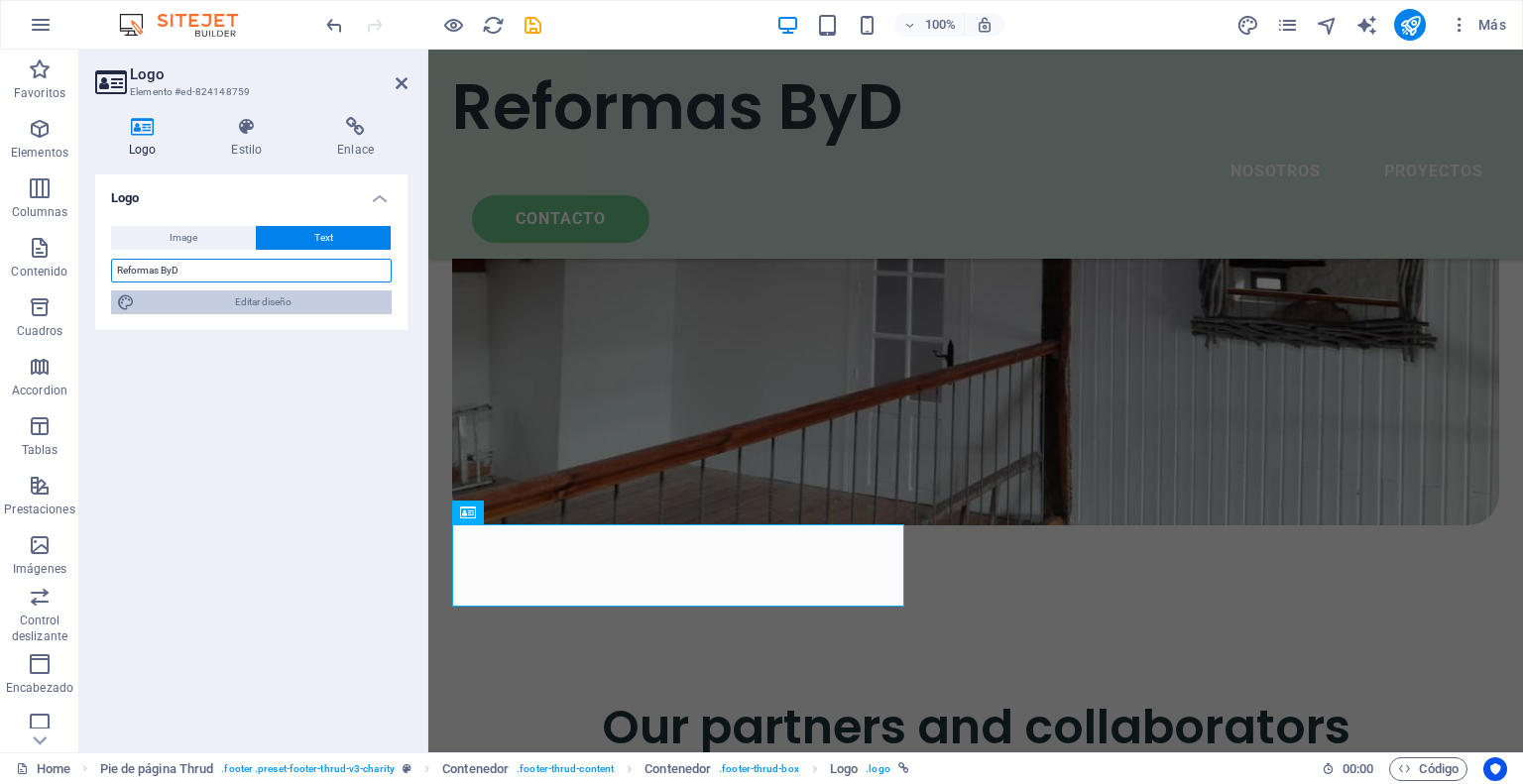 type on "Reformas ByD" 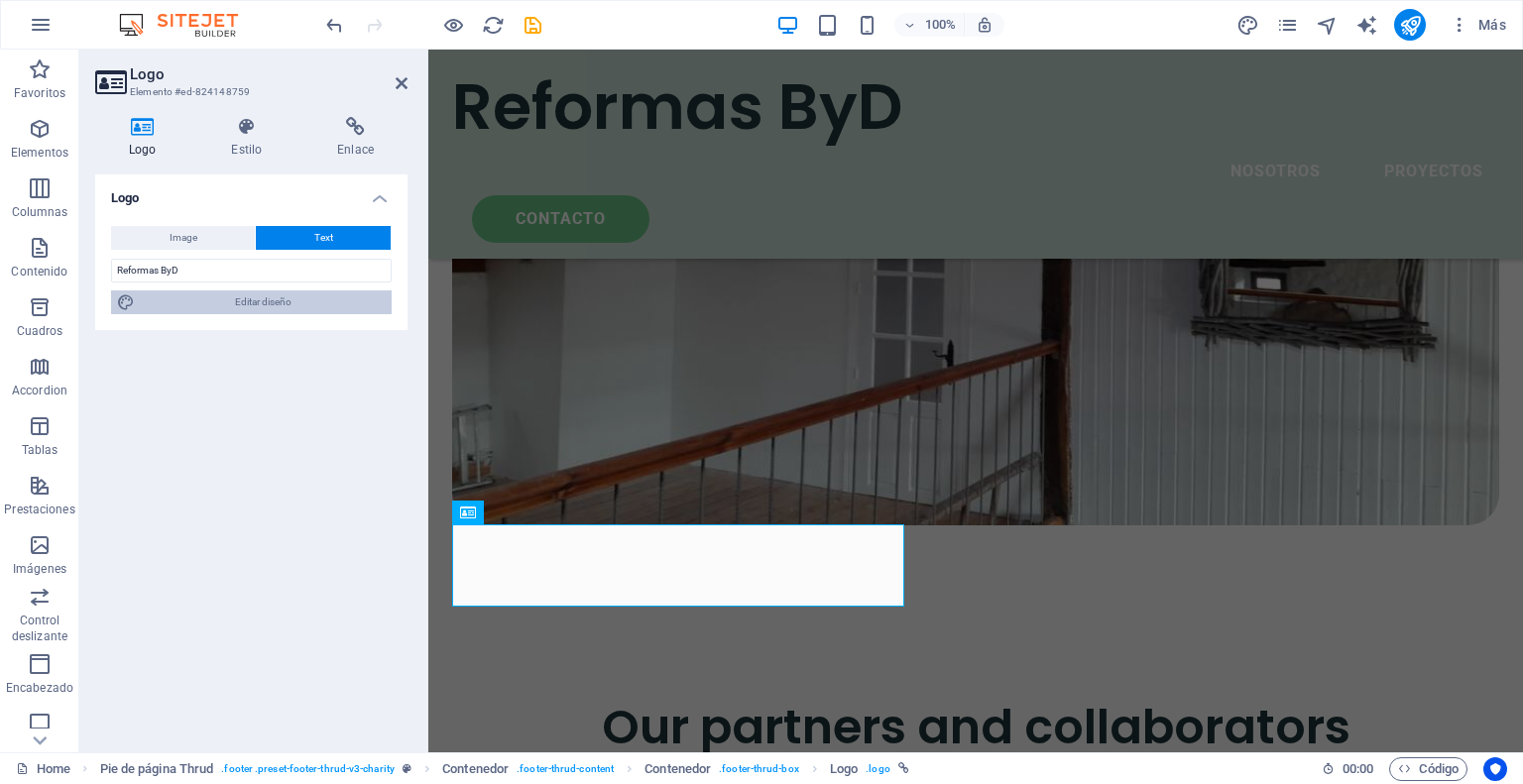click on "Editar diseño" at bounding box center (263, 302) 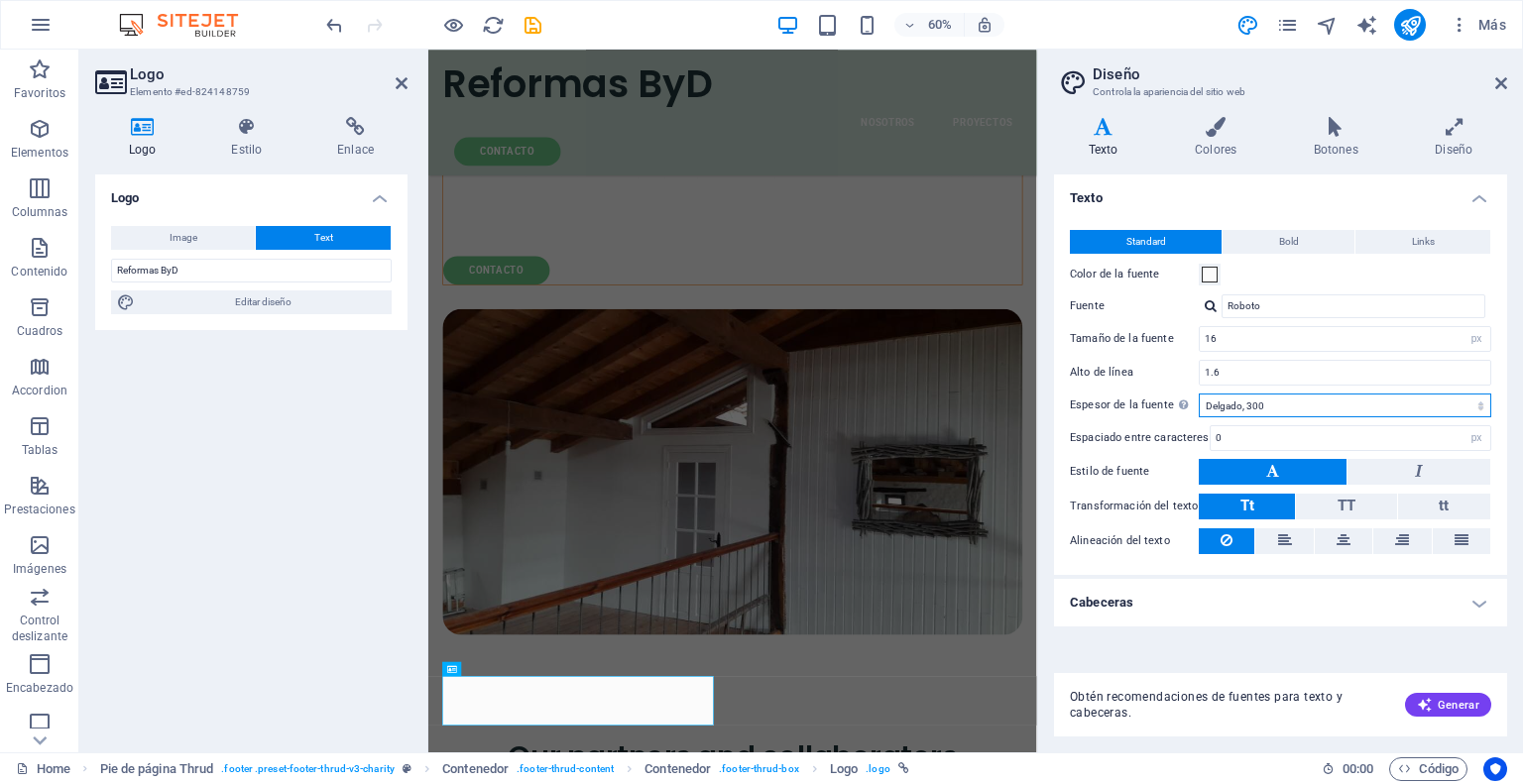 click on "Fino, 100 Extra delgado, 200 Delgado, 300 Normal, 400 Medio, 500 Seminegrita, 600 Negrita, 700 Extra negrita, 800 Negro, 900" at bounding box center [1345, 405] 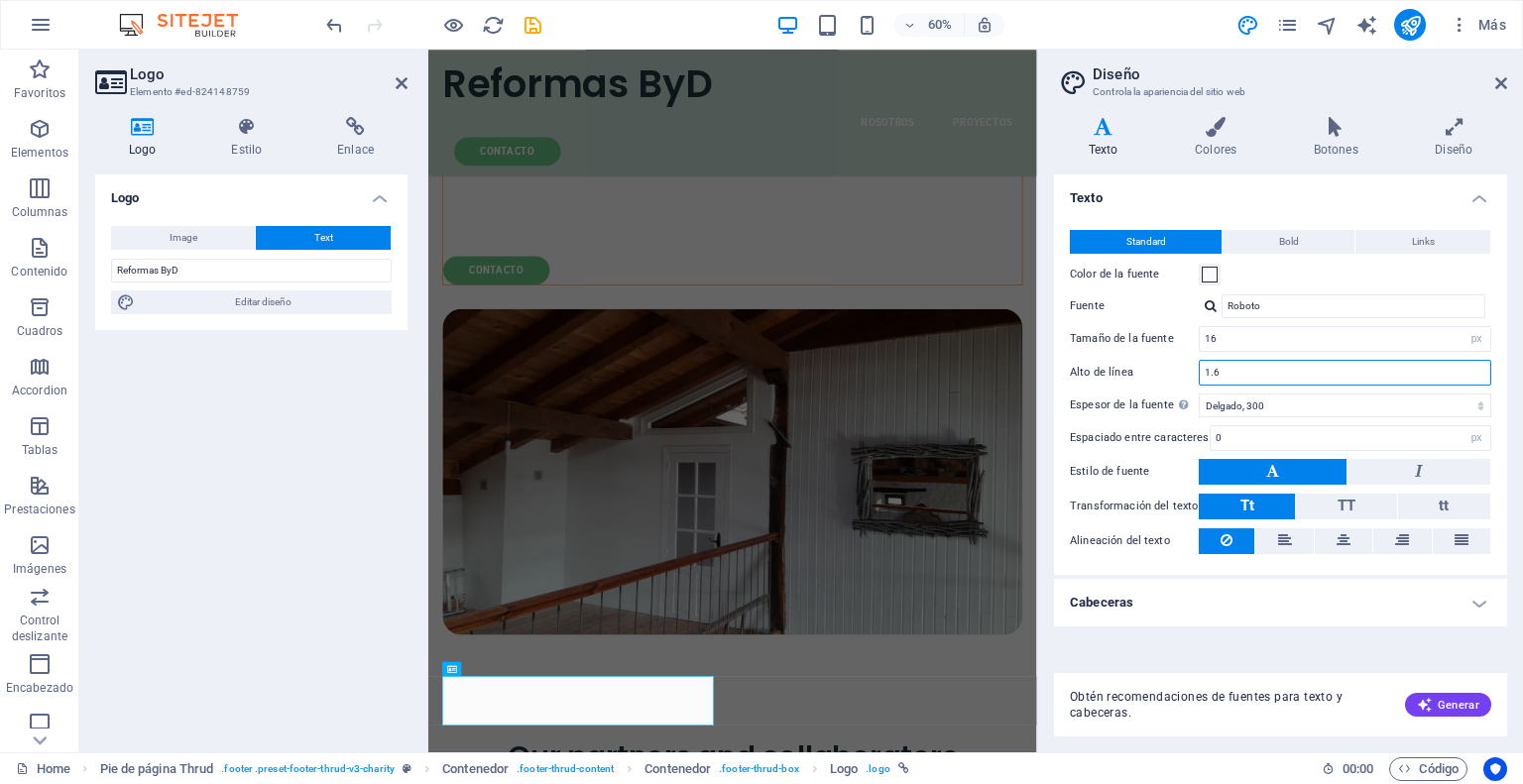 click on "1.6" at bounding box center (1345, 373) 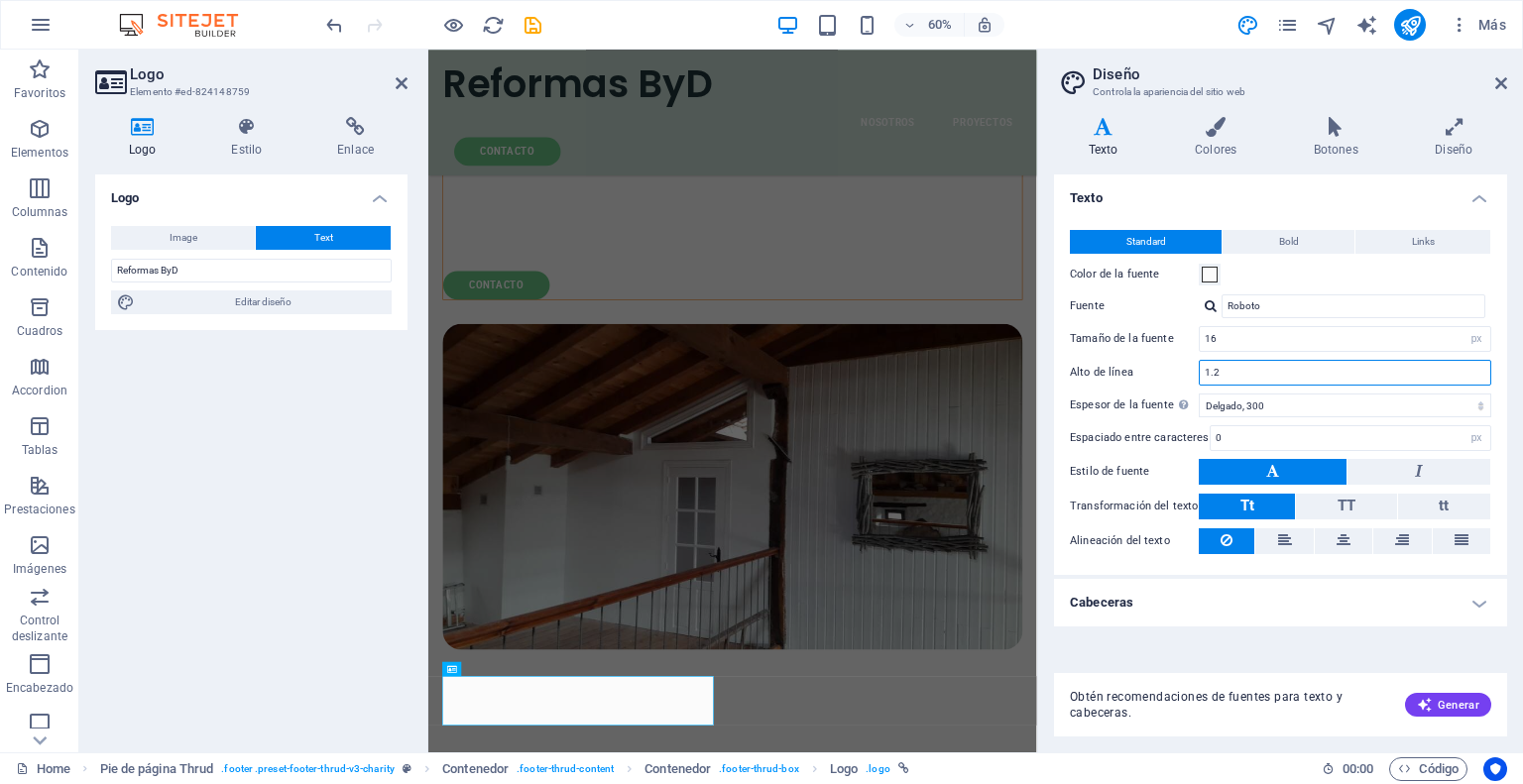 type on "1.6" 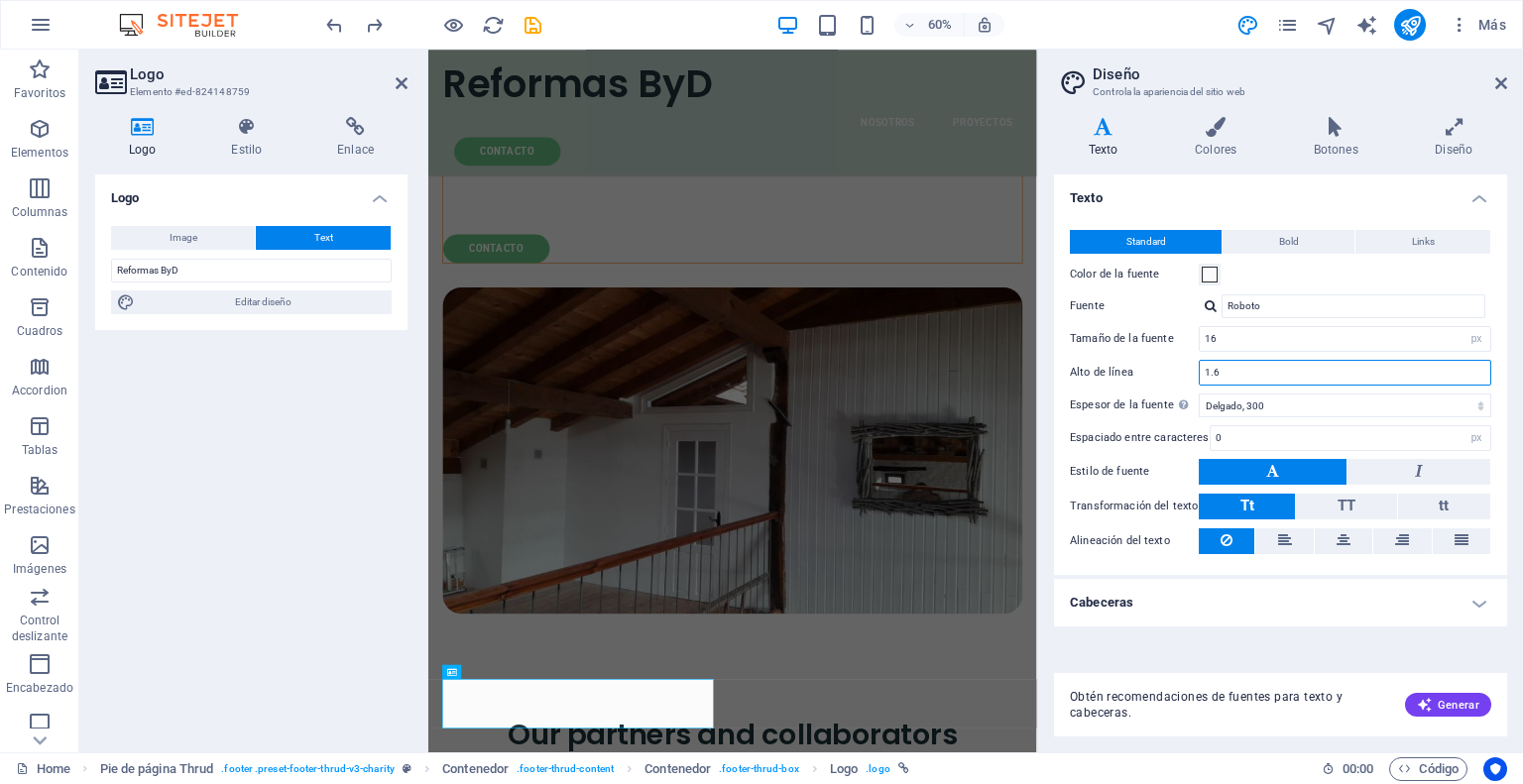 scroll, scrollTop: 6443, scrollLeft: 0, axis: vertical 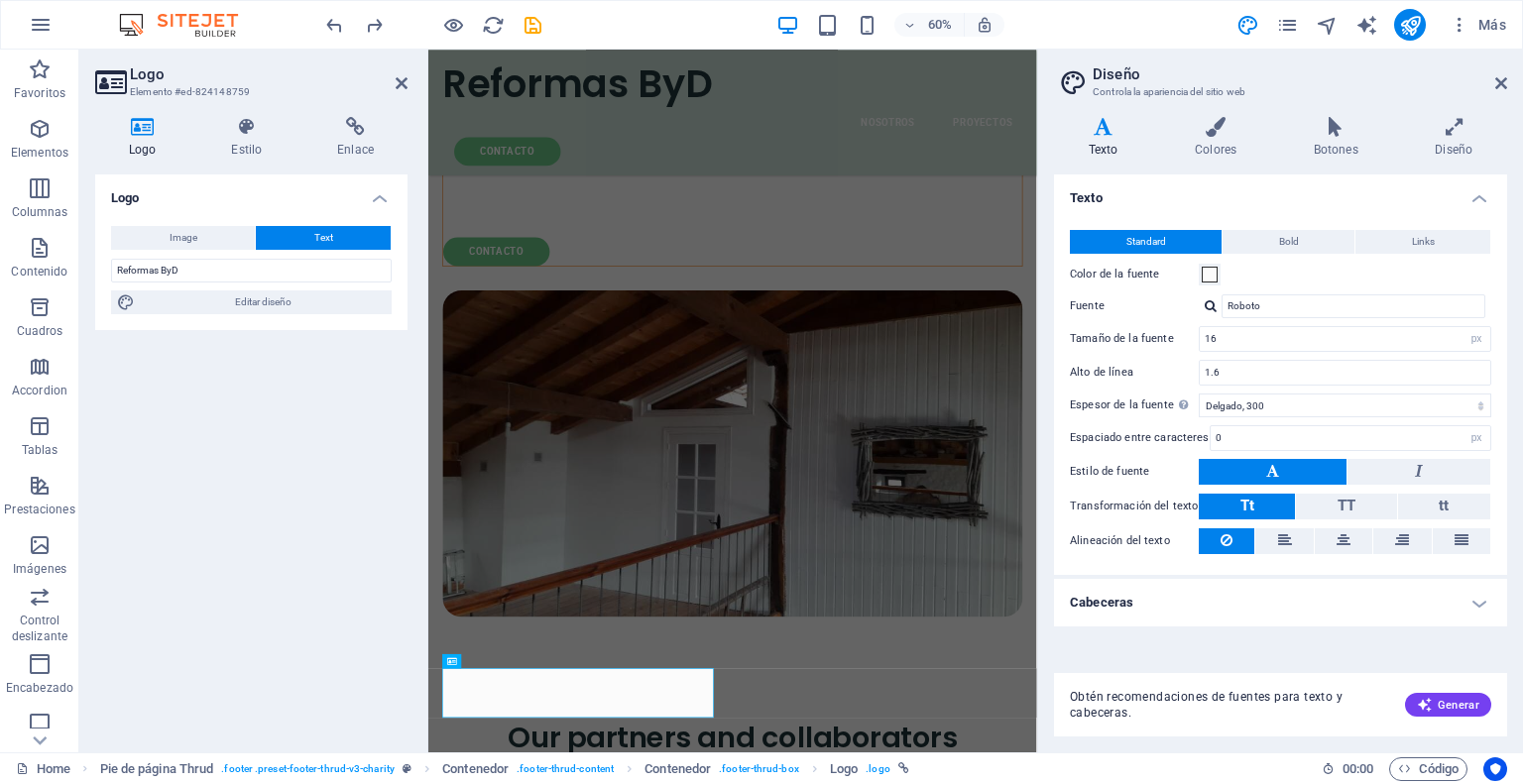 click on "Logo Image Text Arrastra archivos aquí, haz clic para escoger archivos o  selecciona archivos de Archivos o de nuestra galería gratuita de fotos y vídeos Selecciona archivos del administrador de archivos, de la galería de fotos o carga archivo(s) Cargar Ancho Predeterminado automático px rem % em vh vw Ajustar imagen Ajustar imagen automáticamente a un ancho y alto fijo Altura 48 Predeterminado automático px Alineación Lazyload La carga de imágenes tras la carga de la página mejora la velocidad de la página. Receptivo Automáticamente cargar tamaños optimizados de smartphone e imagen retina. Lightbox Usar como cabecera La imagen se ajustará en una etiqueta de cabecera H1. Resulta útil para dar al texto alternativo el peso de una cabecera H1, por ejemplo, para el logo. En caso de duda, dejar deseleccionado. Optimizado Las imágenes se comprimen para así mejorar la velocidad de las páginas. Posición Dirección Personalizado X offset 50 px rem % vh vw Y offset 50 px rem % vh vw Reformas ByD Code" at bounding box center [251, 455] 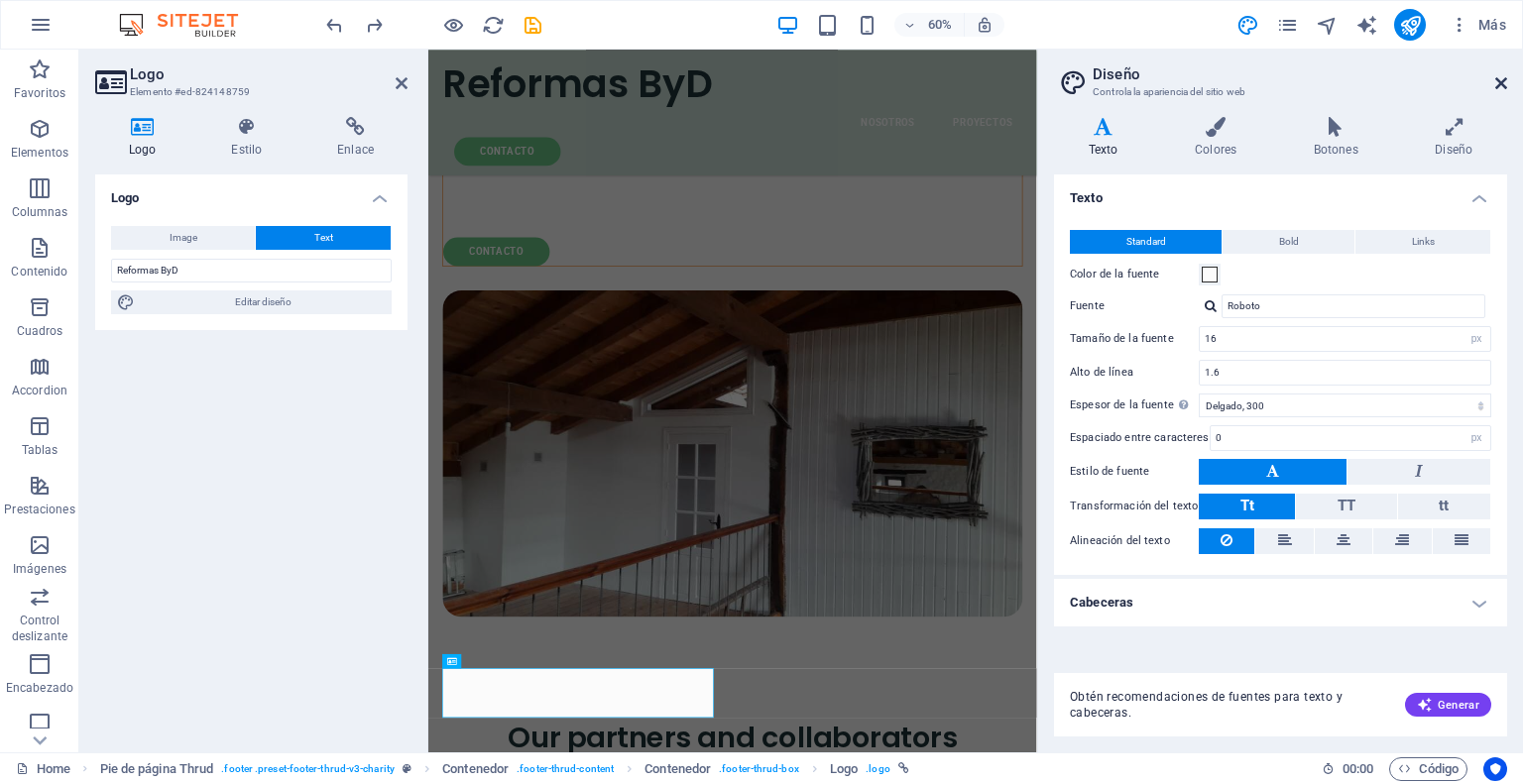 click at bounding box center [1501, 83] 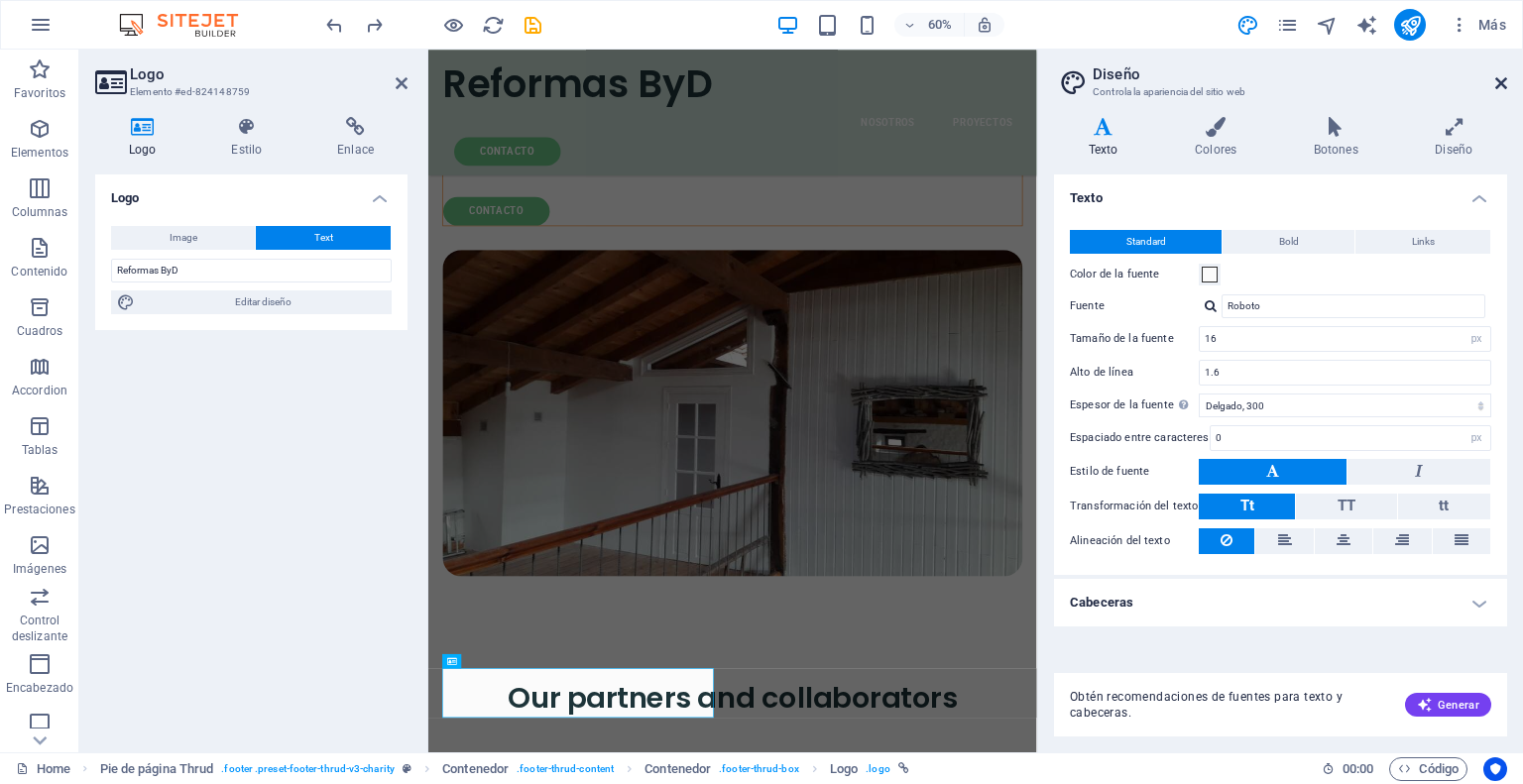 scroll, scrollTop: 6539, scrollLeft: 0, axis: vertical 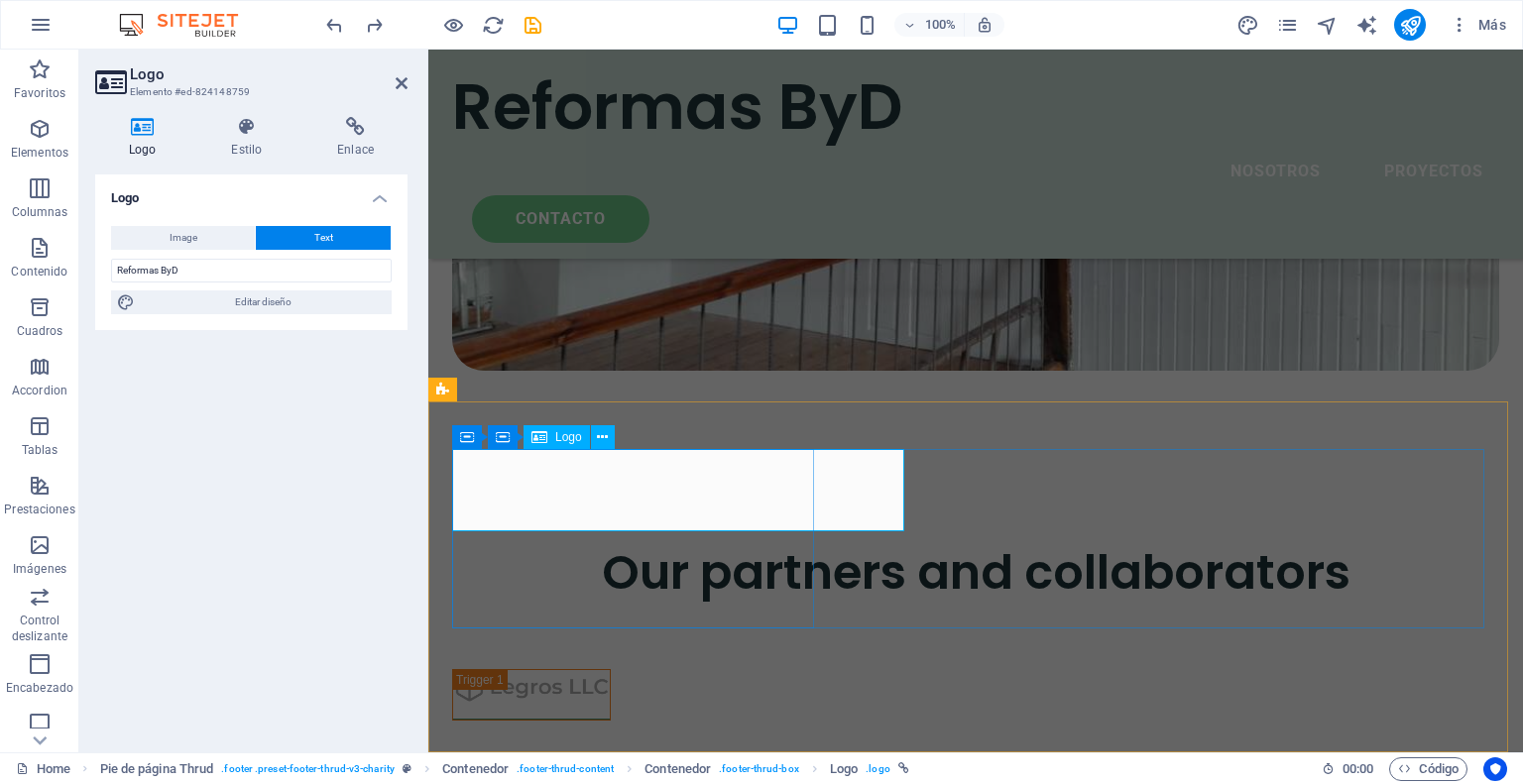 click on "Reformas ByD" at bounding box center (636, 8387) 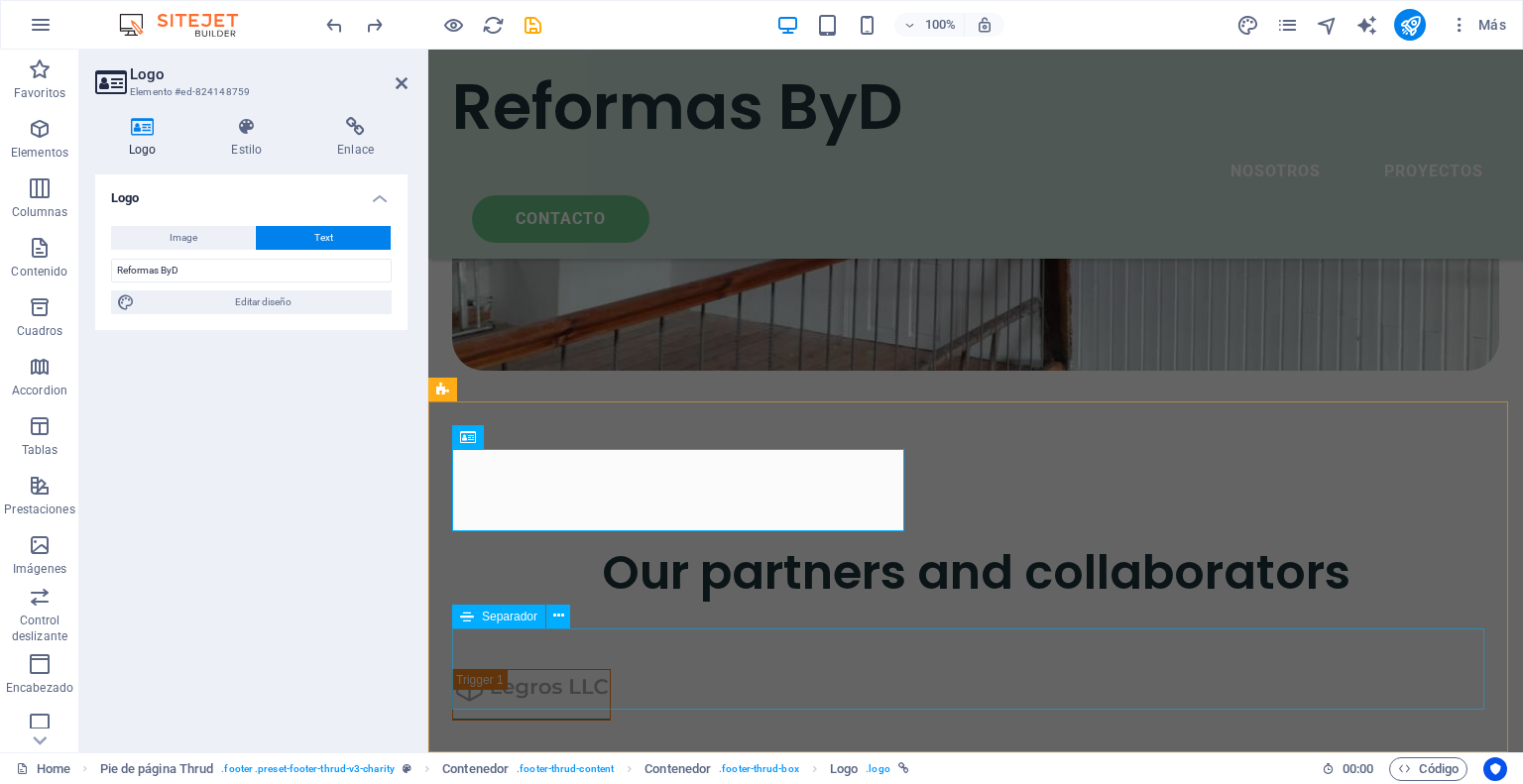 click at bounding box center [976, 9030] 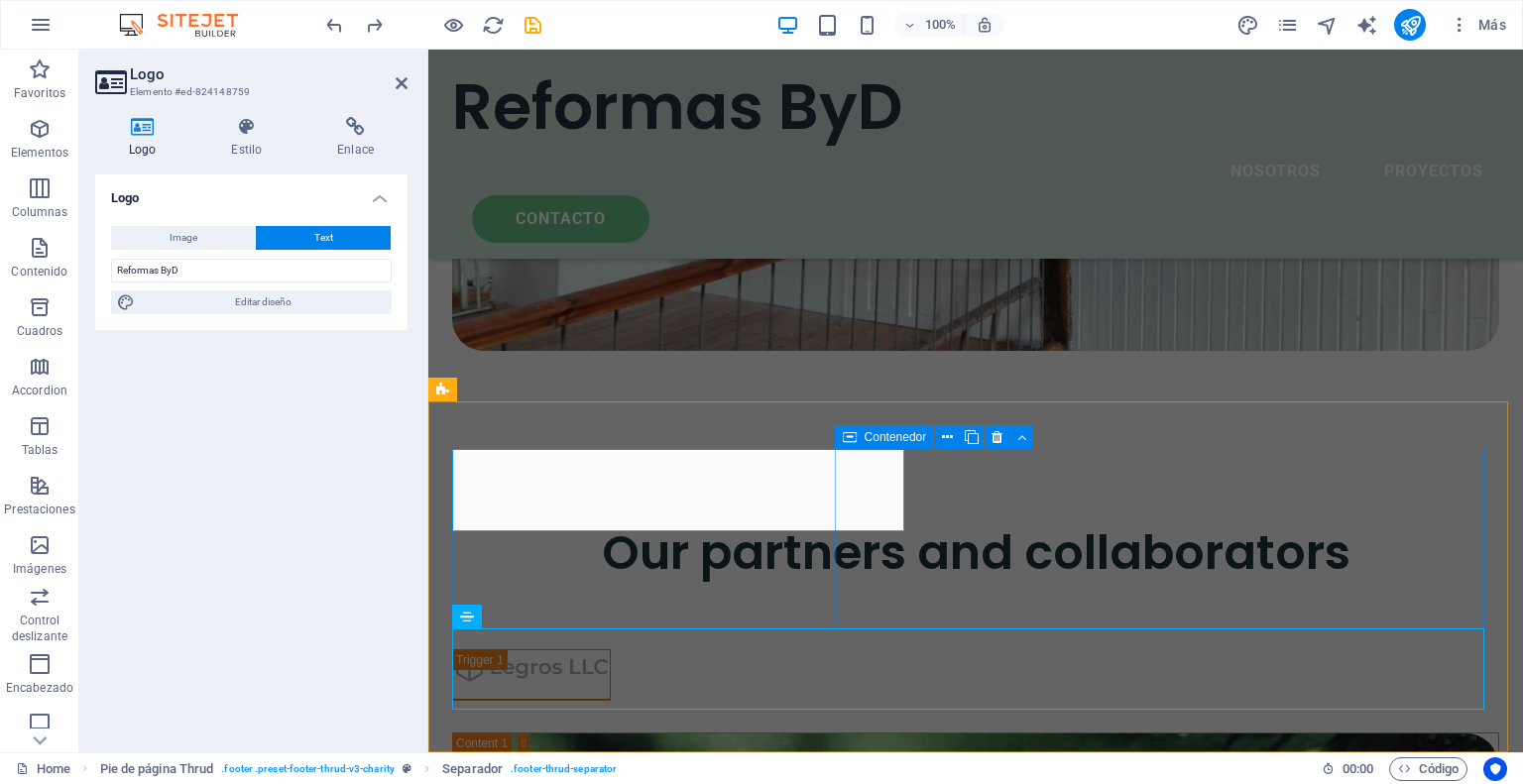scroll, scrollTop: 6517, scrollLeft: 0, axis: vertical 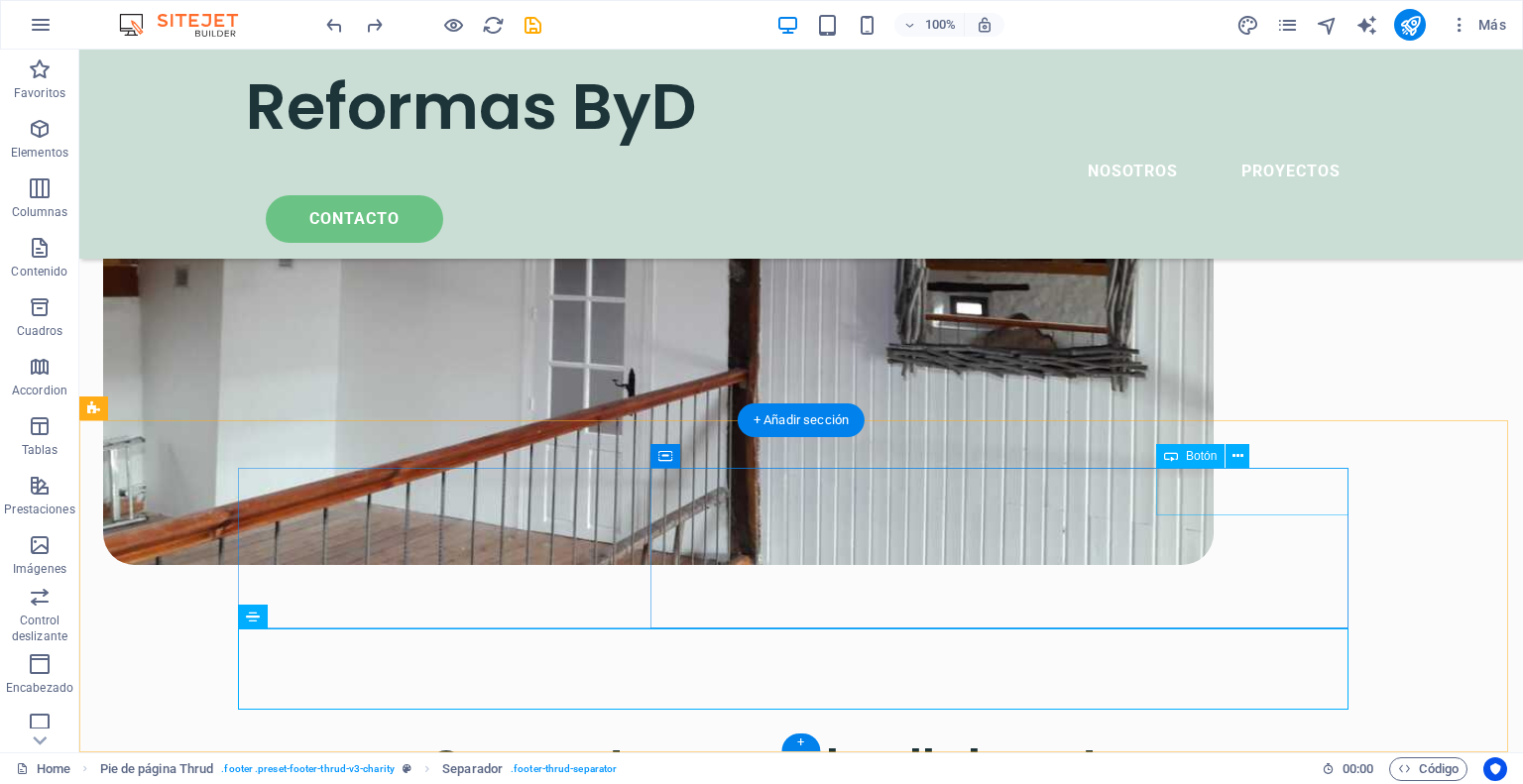 click on "Contact Us" at bounding box center (619, 9103) 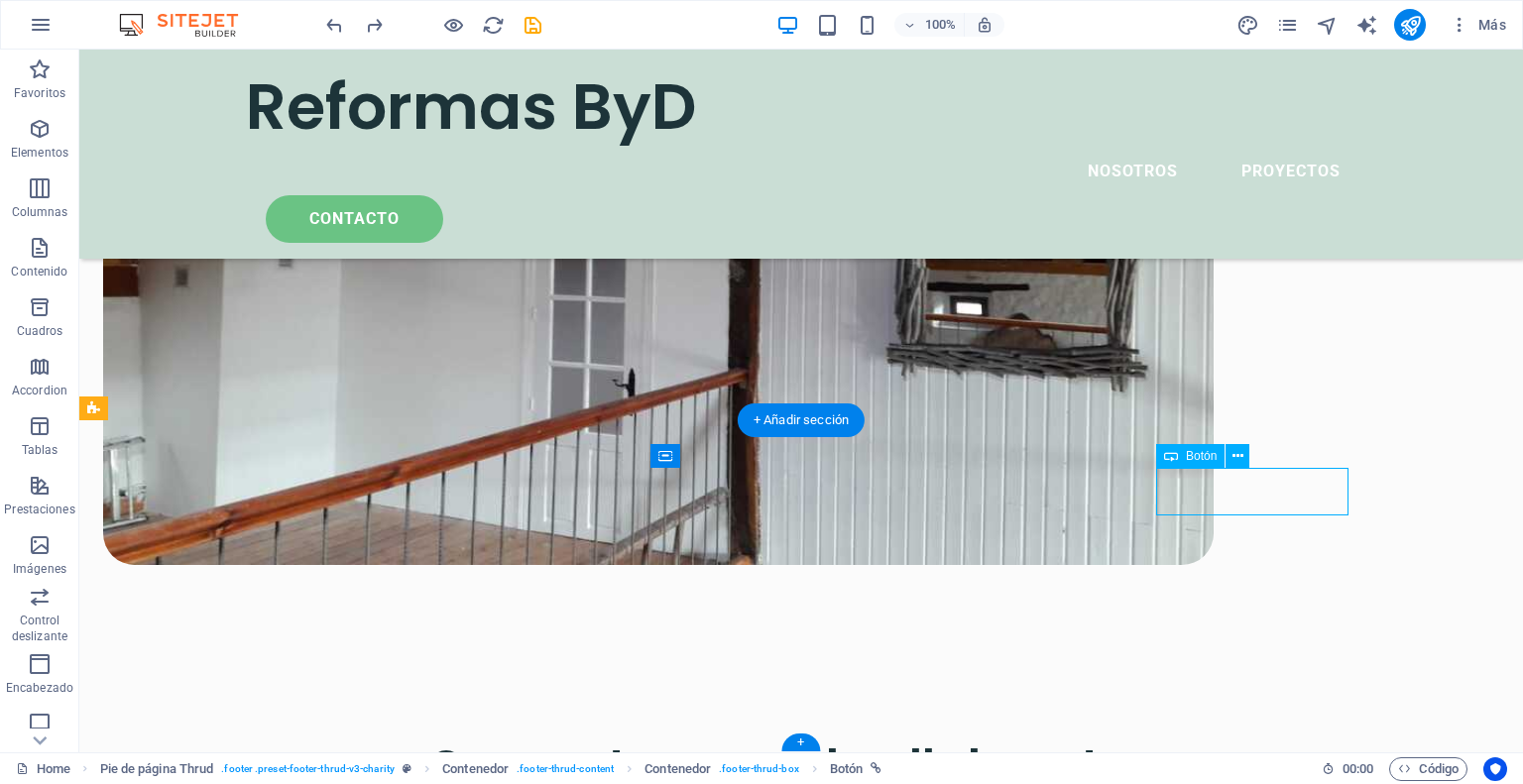 click on "Contact Us" at bounding box center [619, 9103] 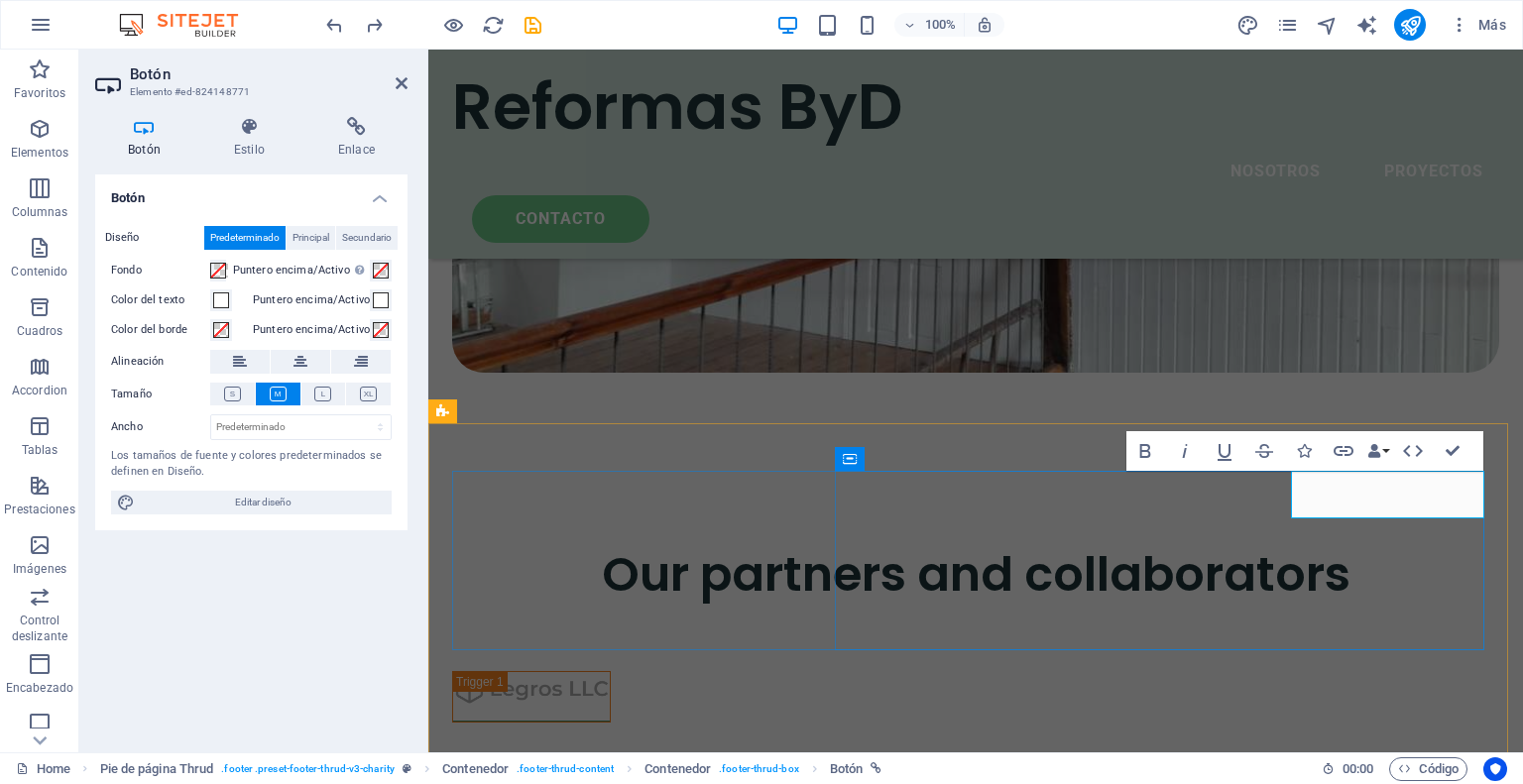 click on "Contact Us" at bounding box center [596, 8600] 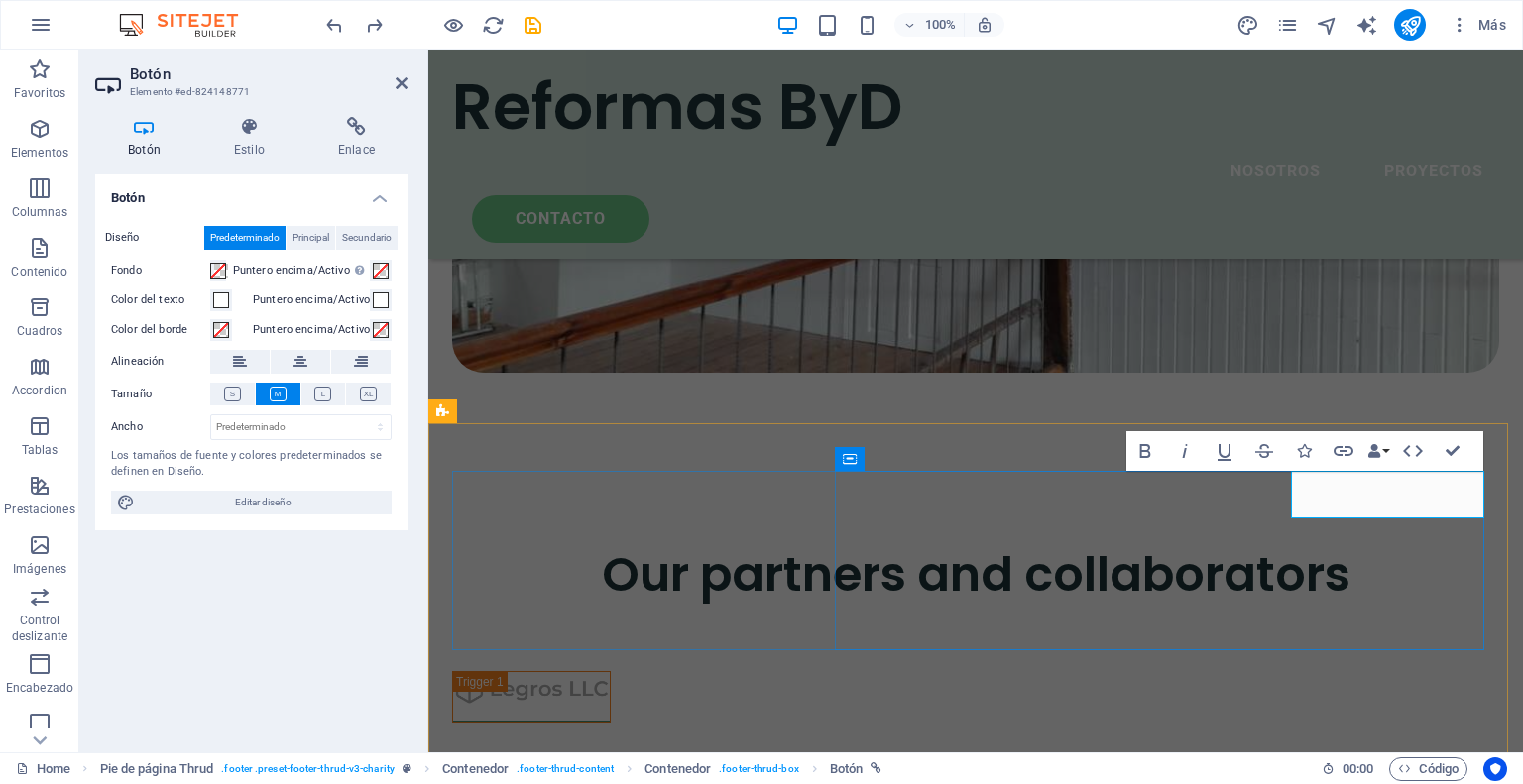drag, startPoint x: 1414, startPoint y: 496, endPoint x: 1444, endPoint y: 495, distance: 30.016662 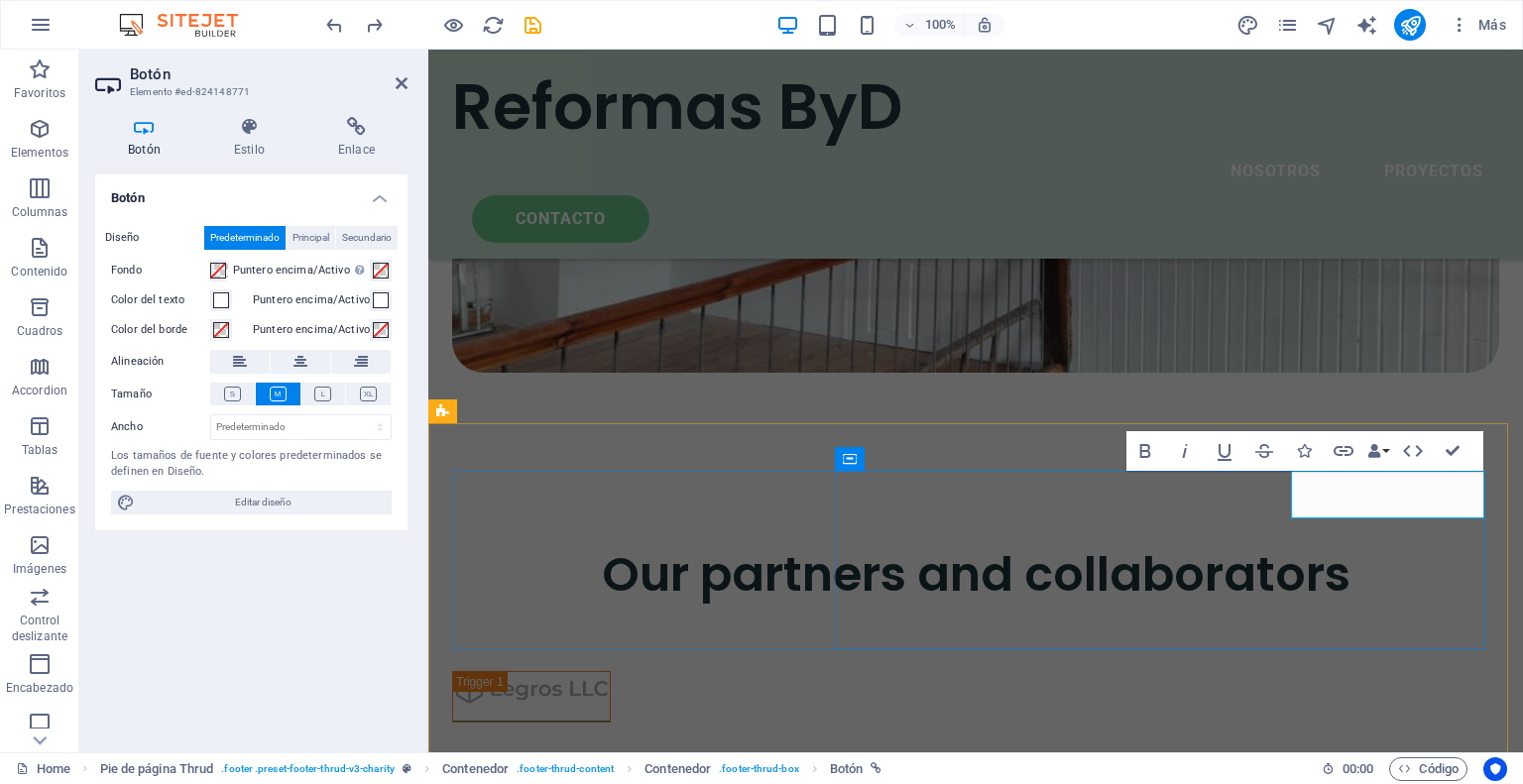 click on "Contact Us" at bounding box center [596, 8600] 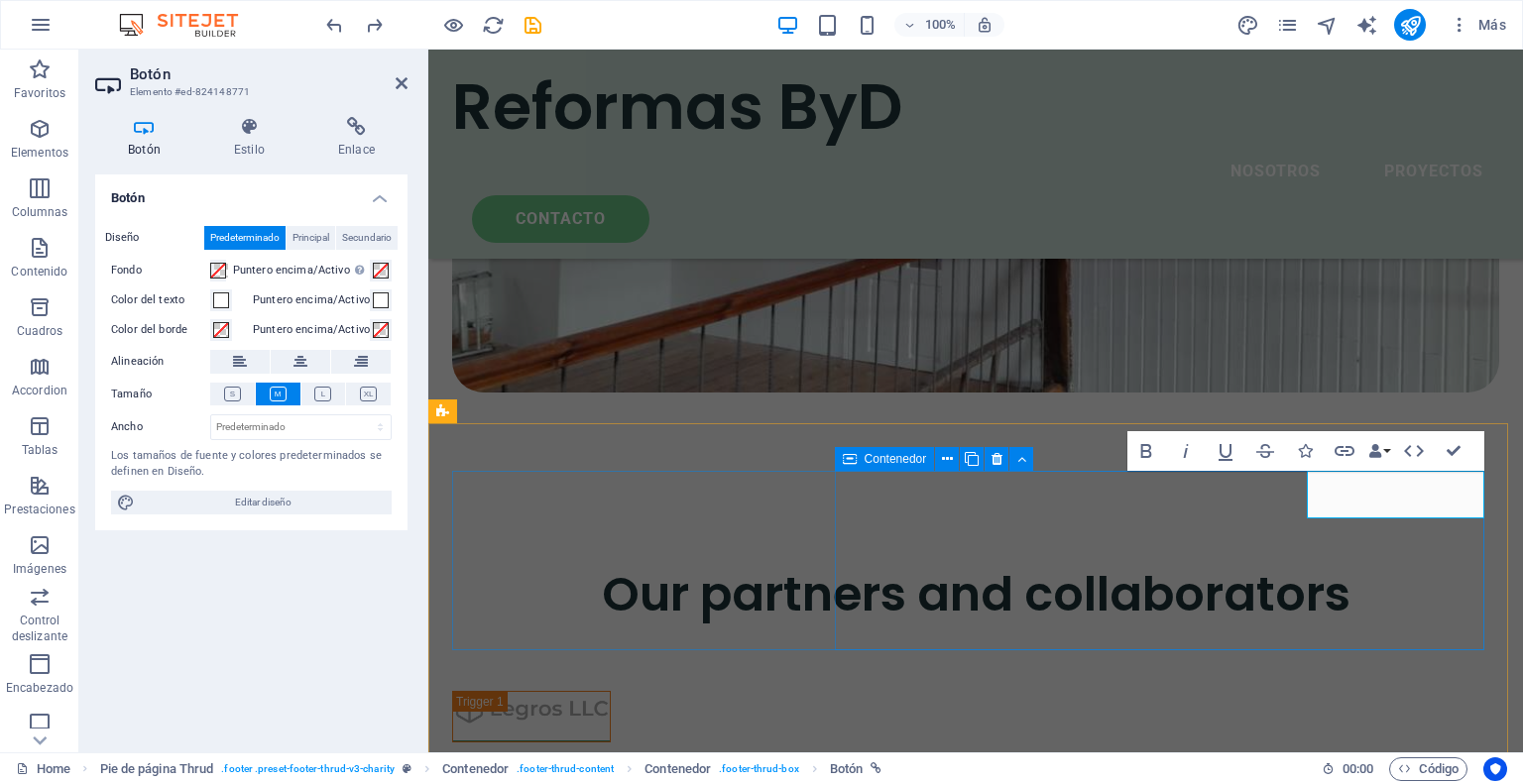 click on "ContactO About Partners Donate" at bounding box center [781, 8807] 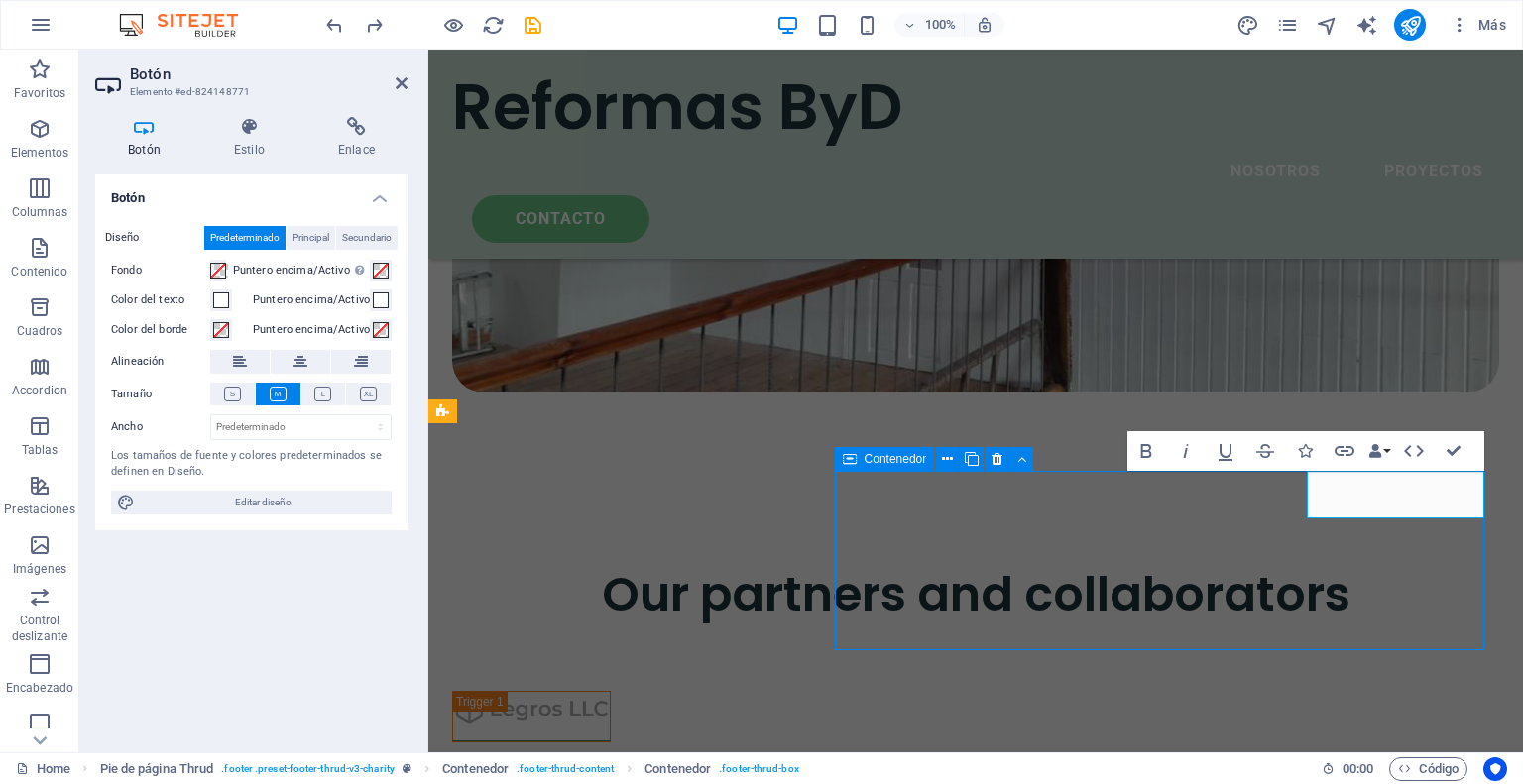 scroll, scrollTop: 6514, scrollLeft: 0, axis: vertical 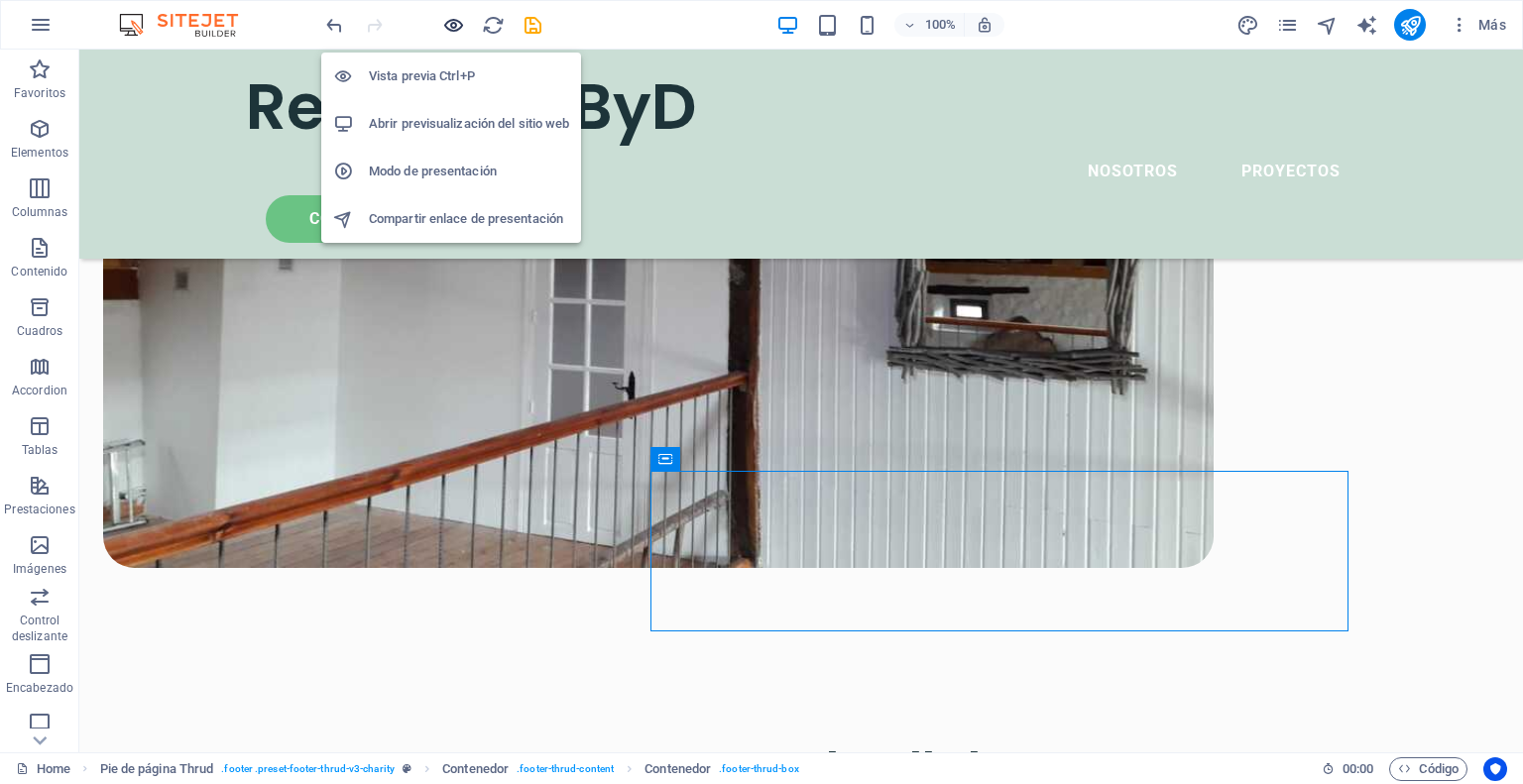 click at bounding box center (453, 25) 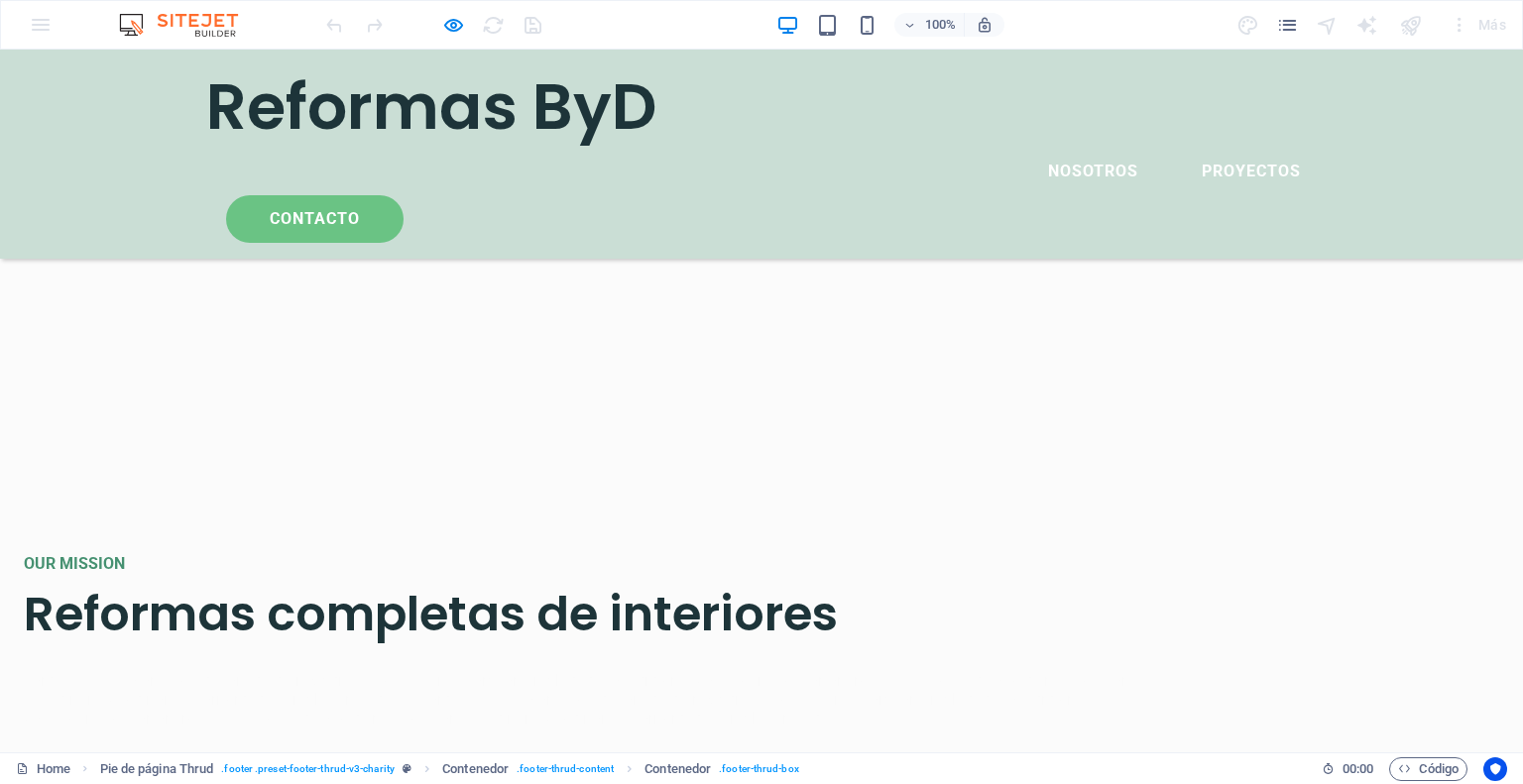 click on "CONtacto" at bounding box center [314, 219] 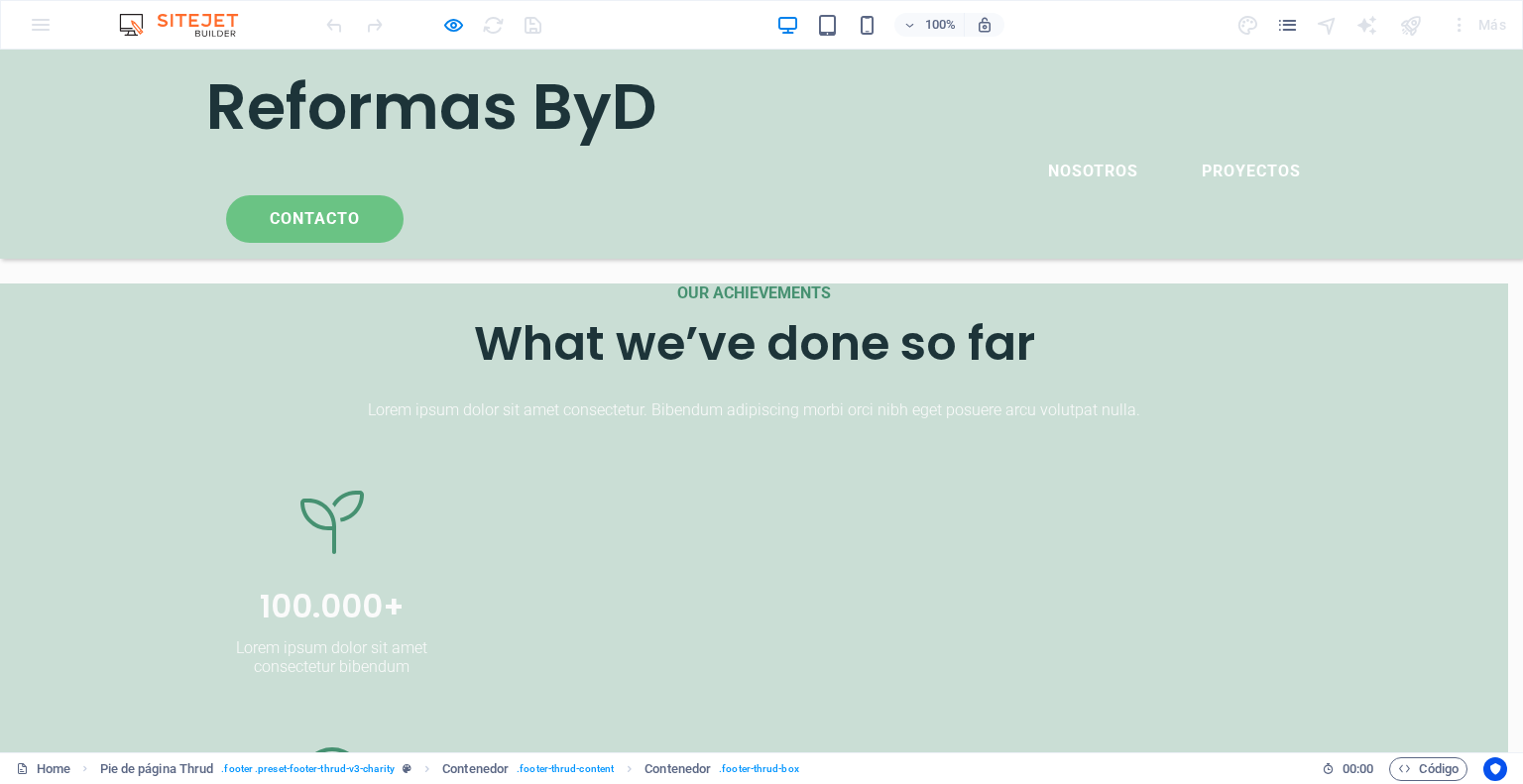 click on "×" at bounding box center [754, -2240] 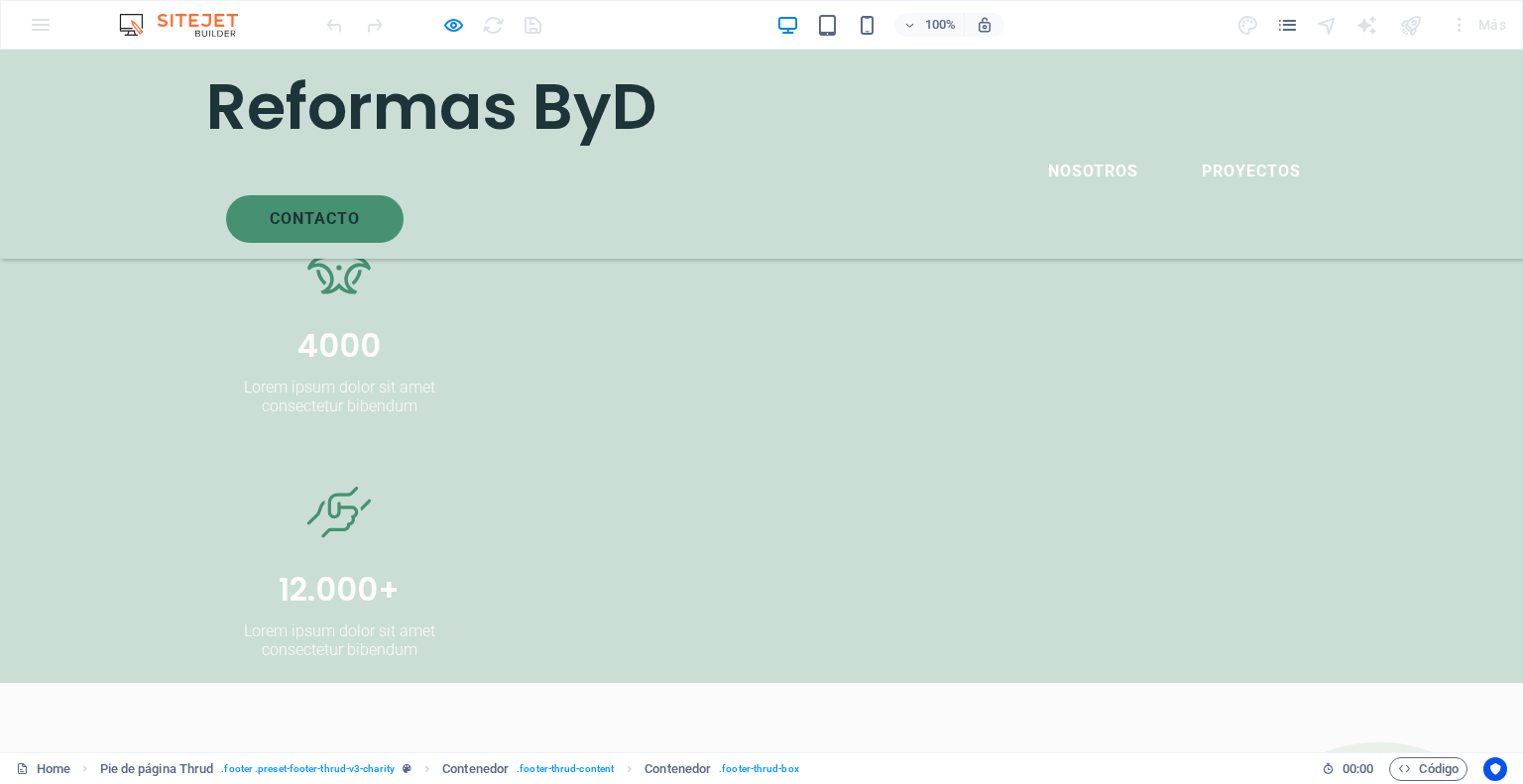 click on "contacto" at bounding box center [762, 5179] 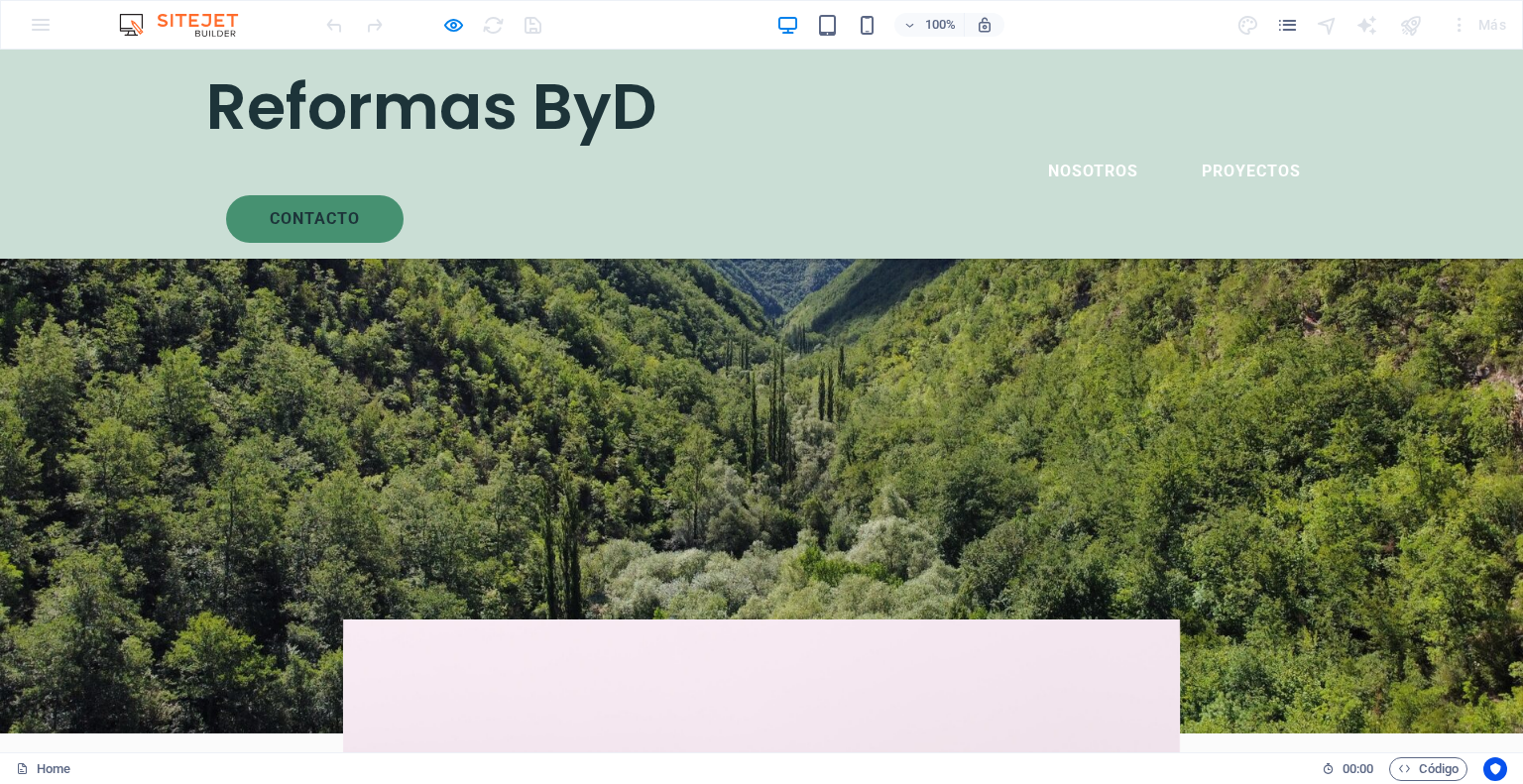 scroll, scrollTop: 0, scrollLeft: 0, axis: both 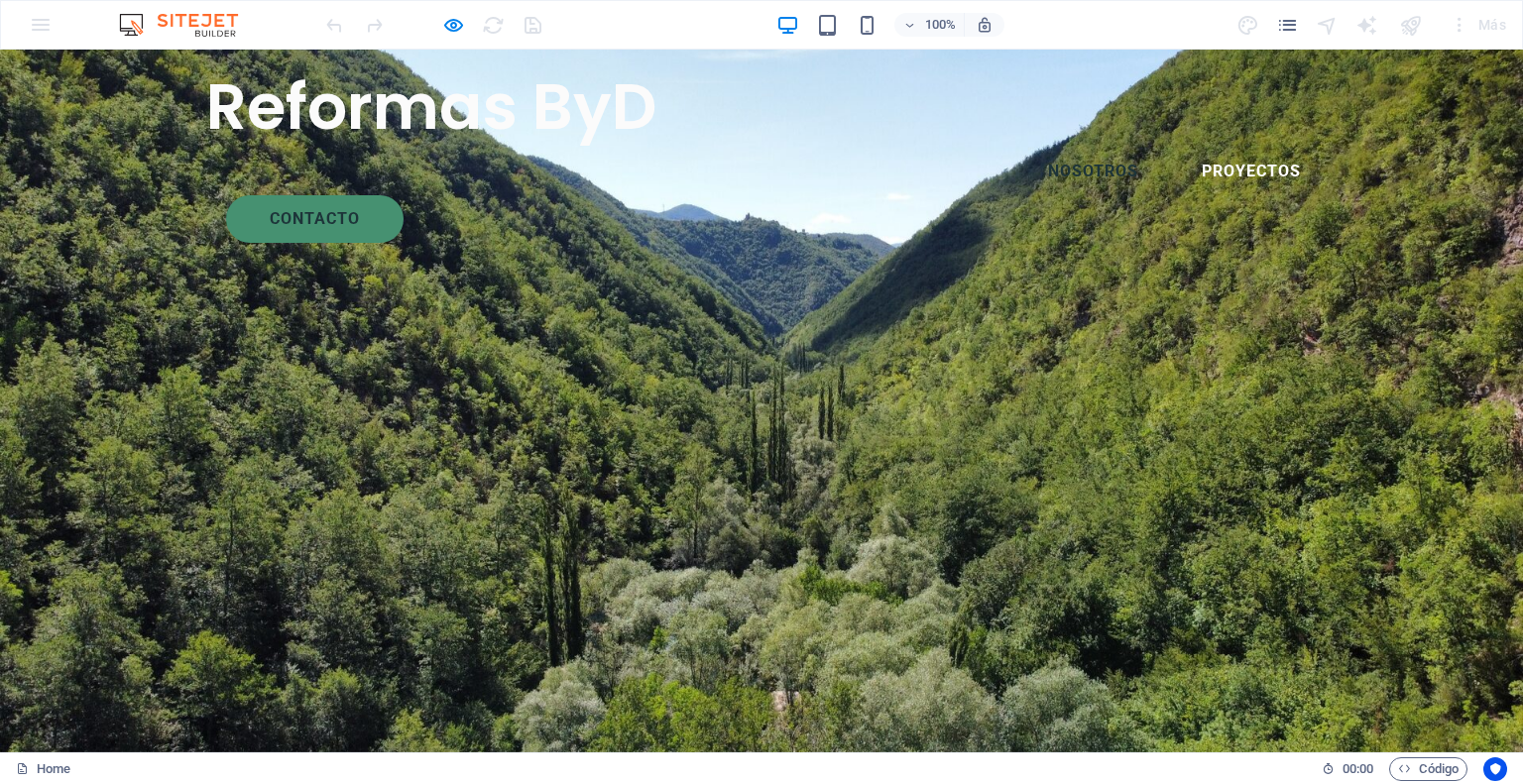click on "Nosotros" at bounding box center (1093, 171) 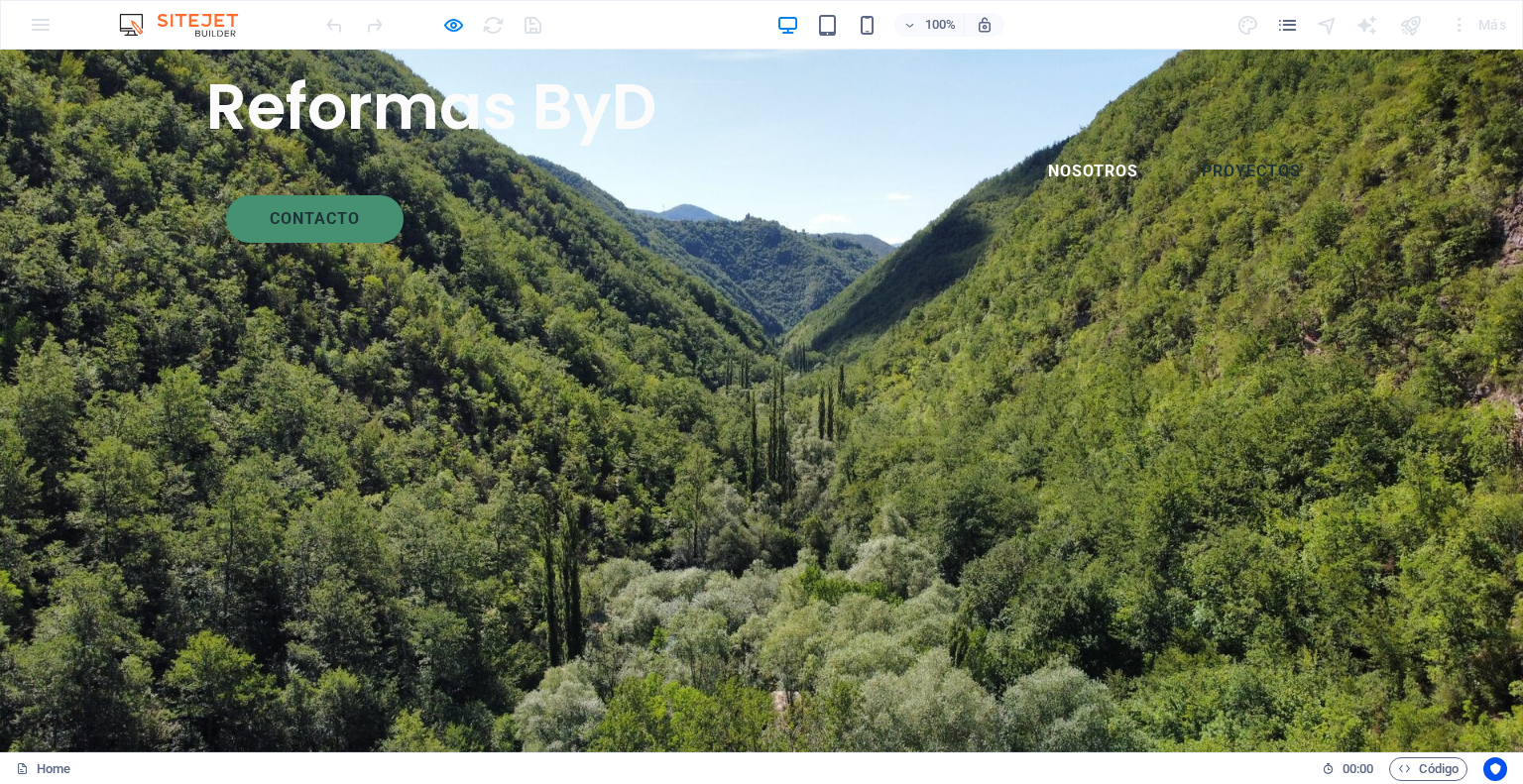 click on "Proyectos" at bounding box center [1251, 171] 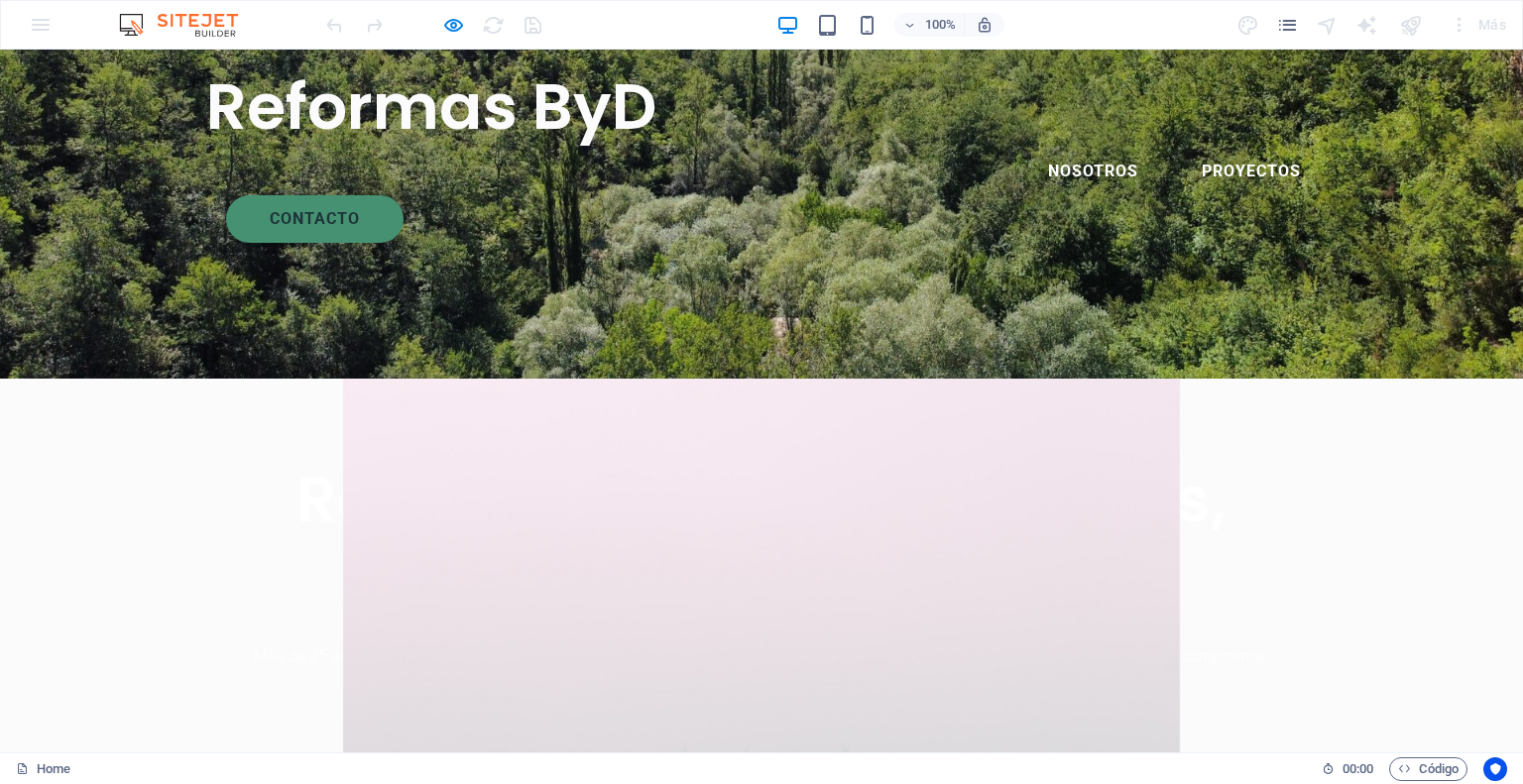 scroll, scrollTop: 496, scrollLeft: 0, axis: vertical 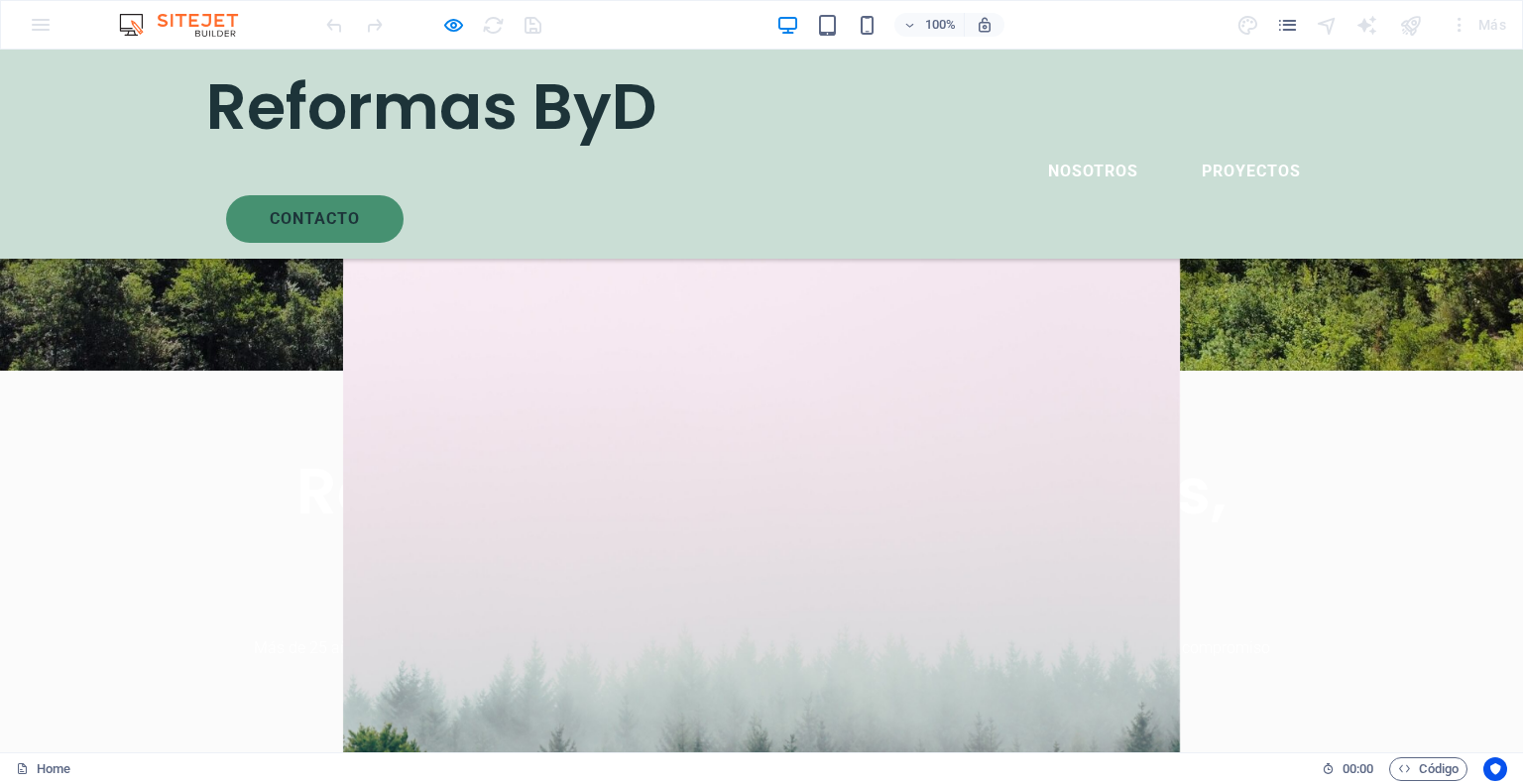 click on "ABOUT US" at bounding box center (62, 1197) 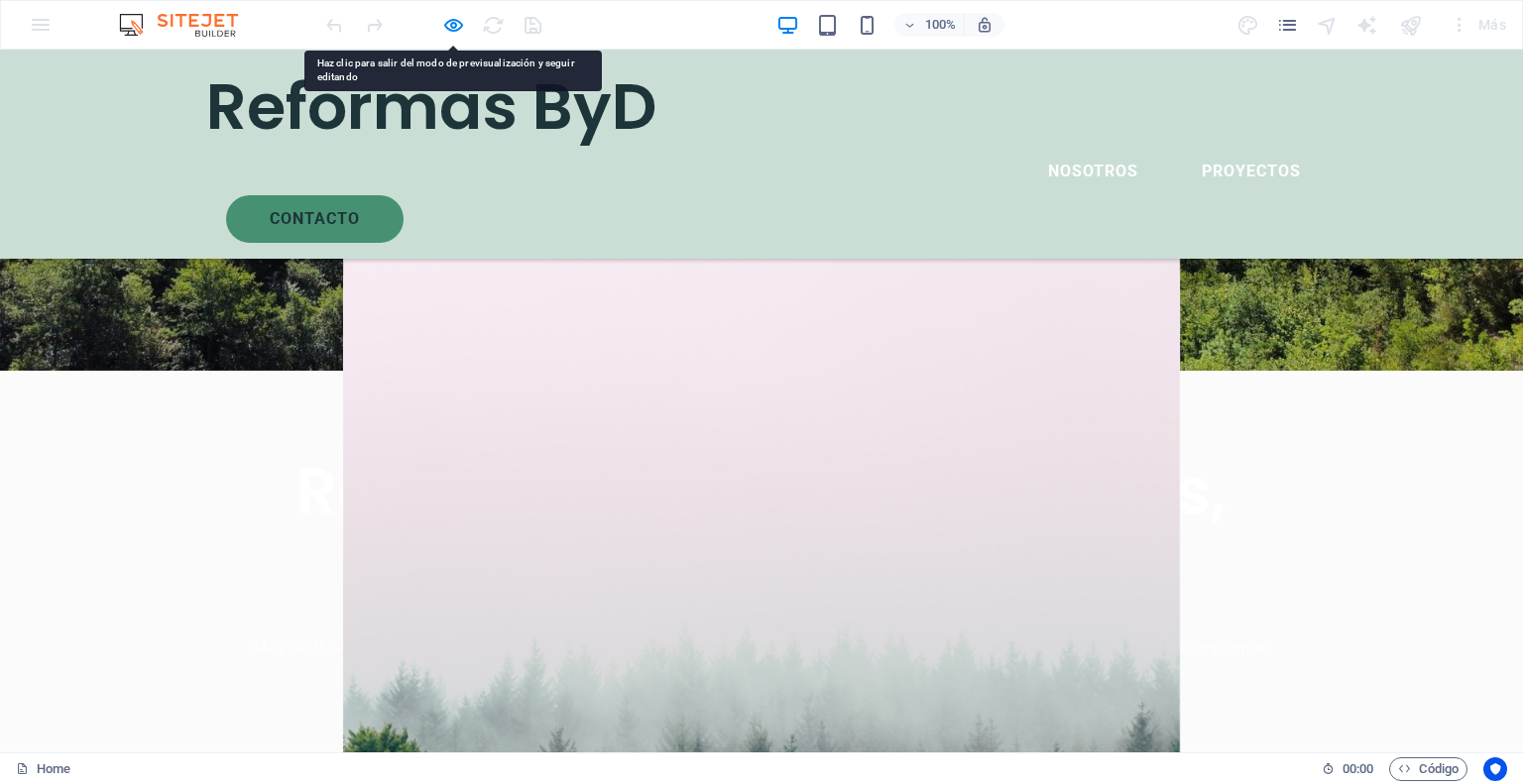 click on "ABOUT US" at bounding box center (62, 1197) 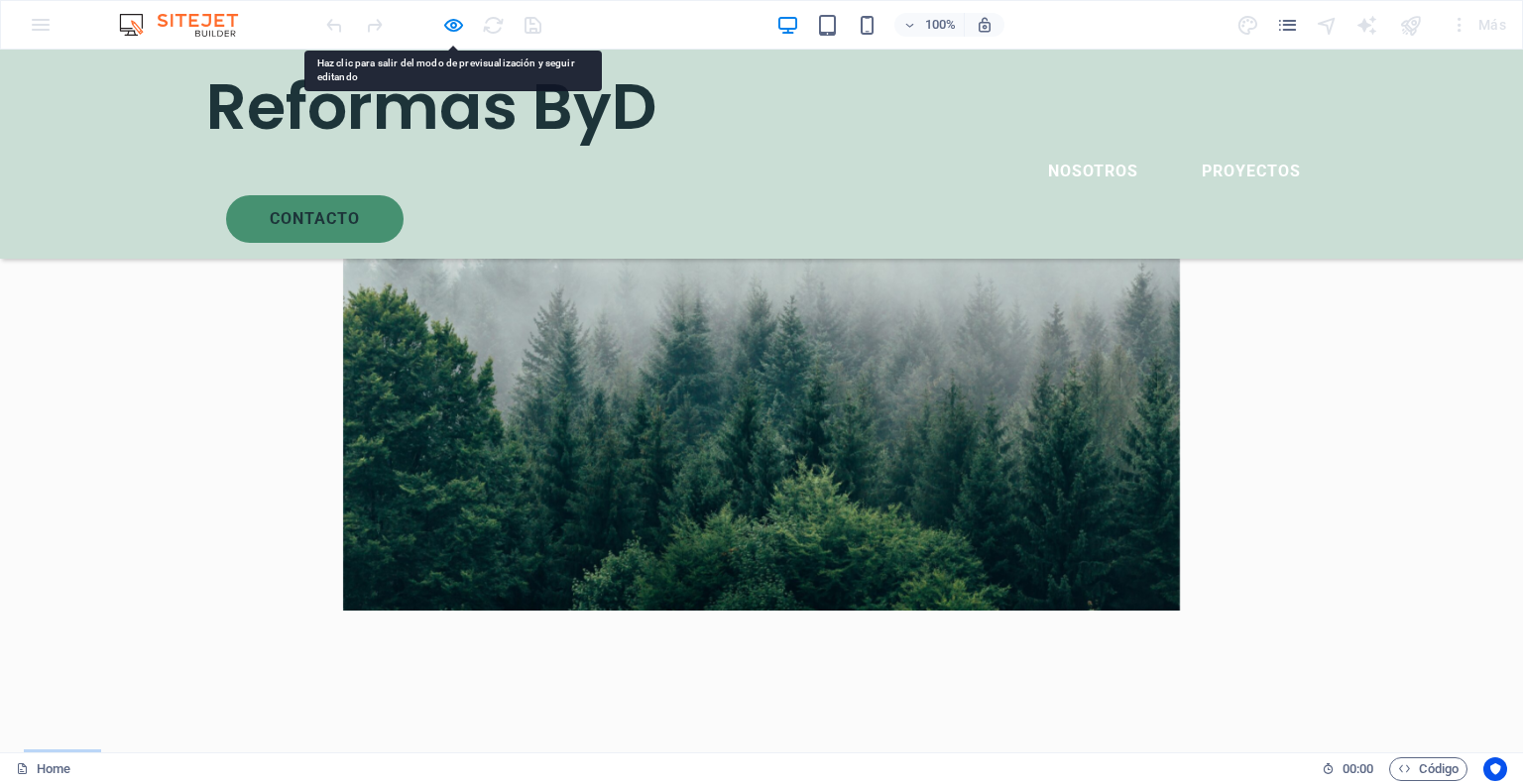 scroll, scrollTop: 892, scrollLeft: 0, axis: vertical 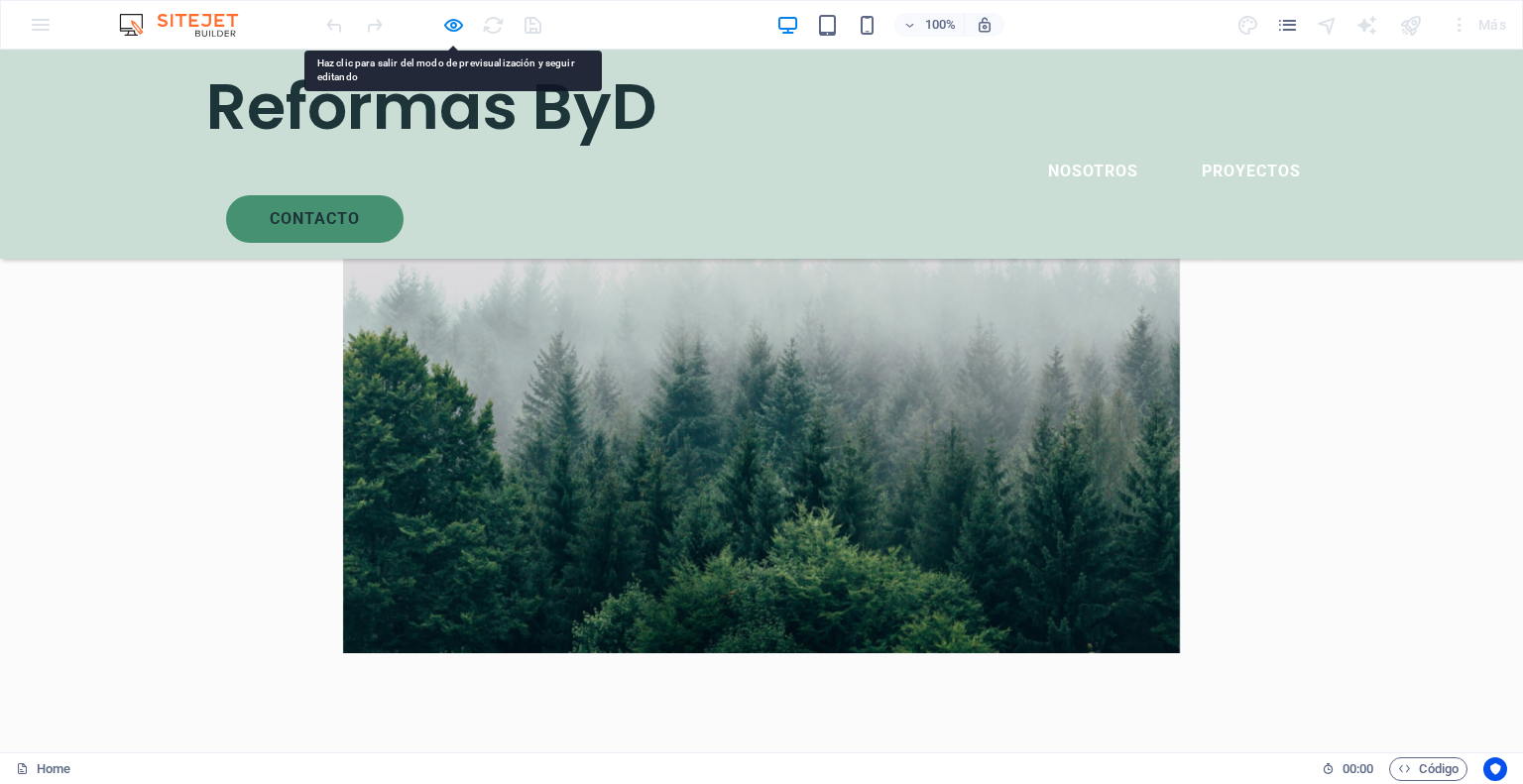 click on "Contacto" at bounding box center (112, 1096) 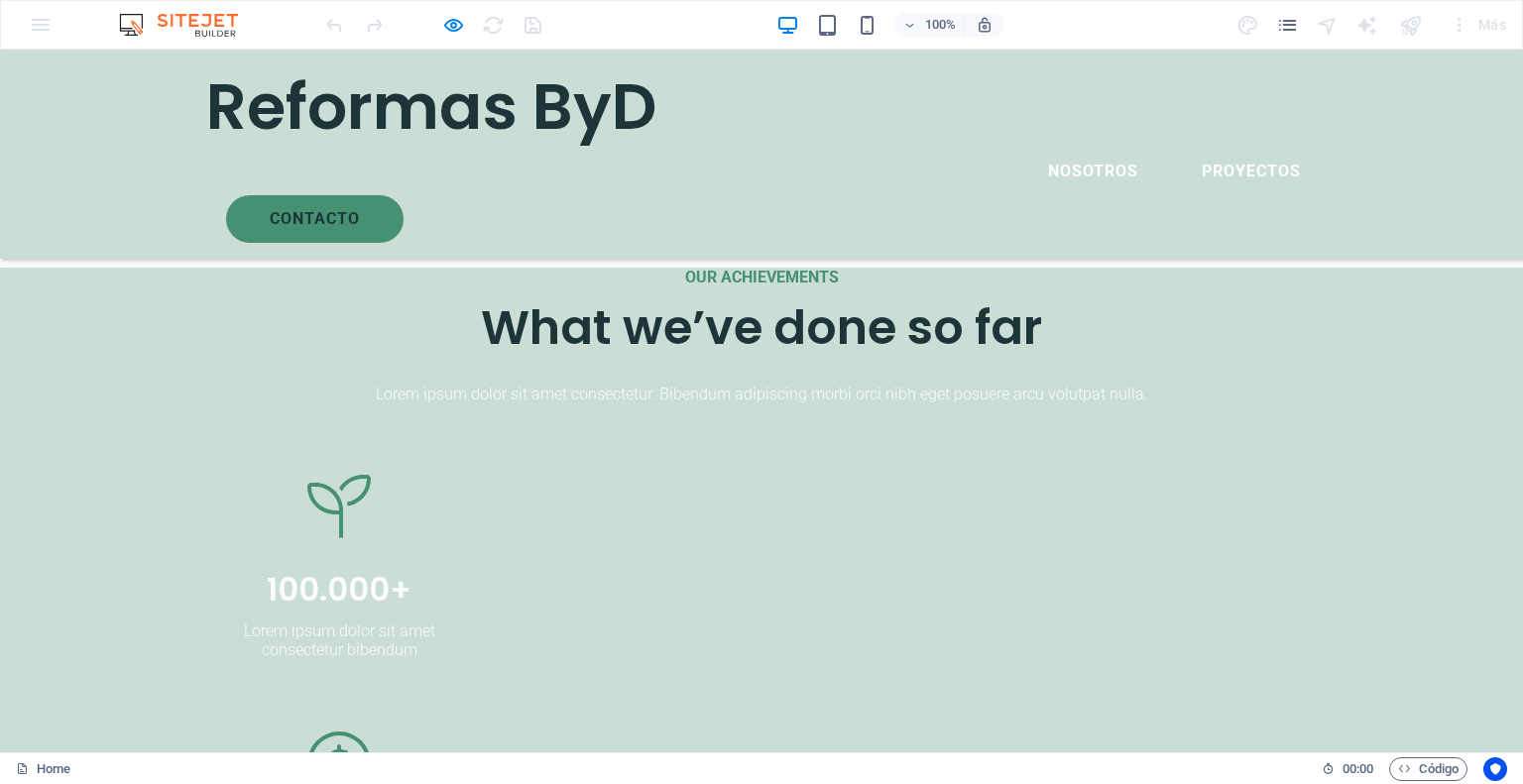 scroll, scrollTop: 2973, scrollLeft: 0, axis: vertical 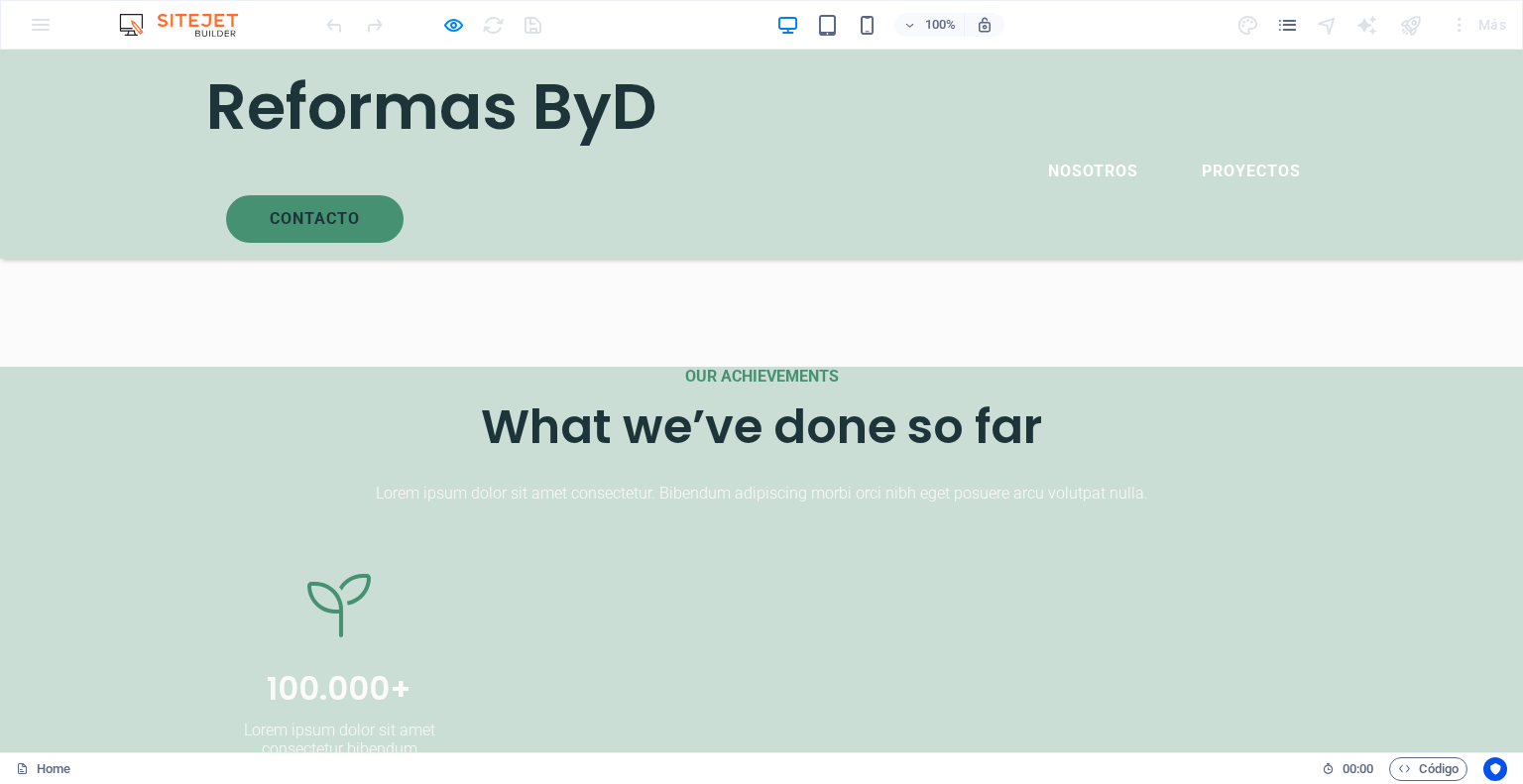 click at bounding box center [292, 4804] 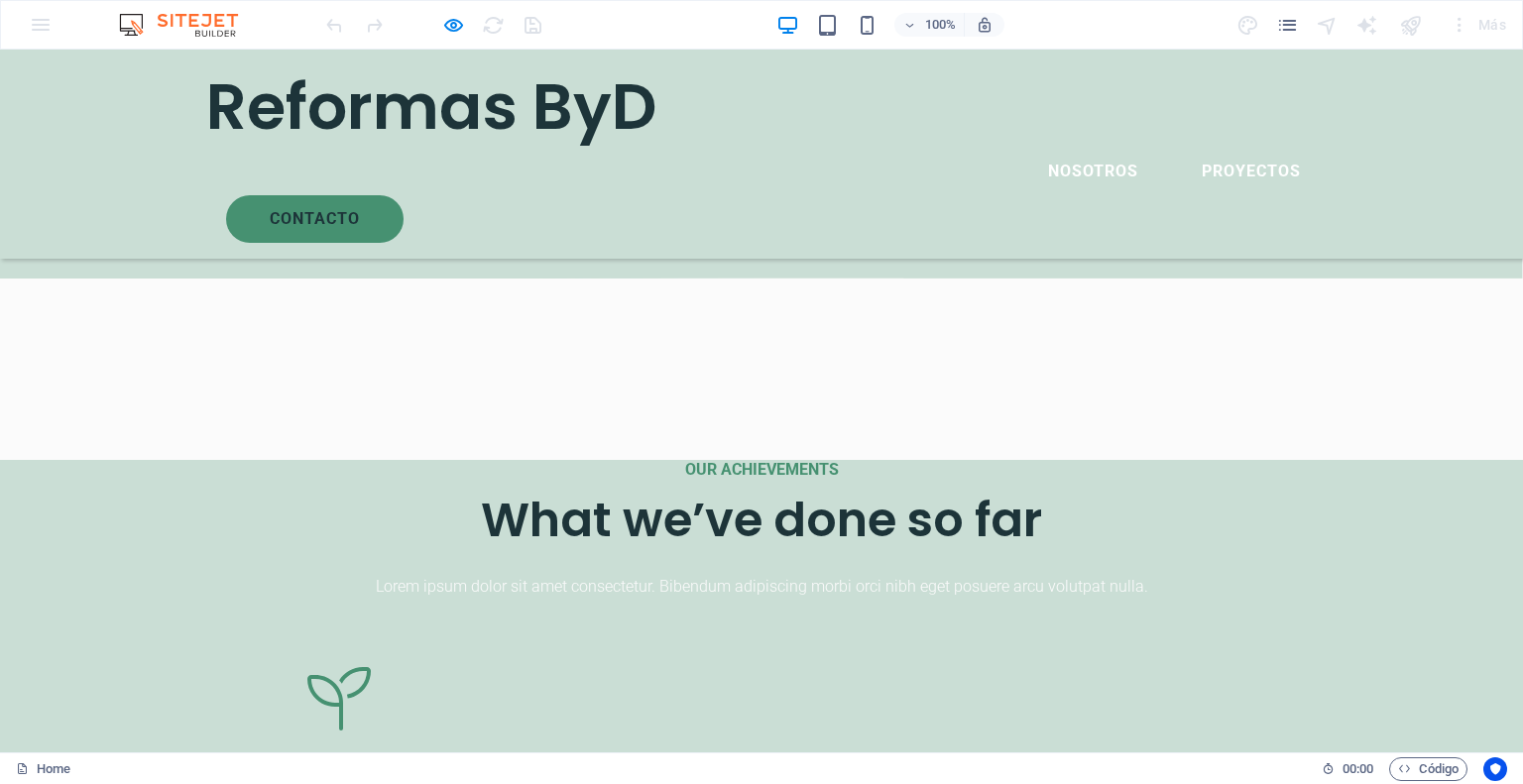 scroll, scrollTop: 2775, scrollLeft: 0, axis: vertical 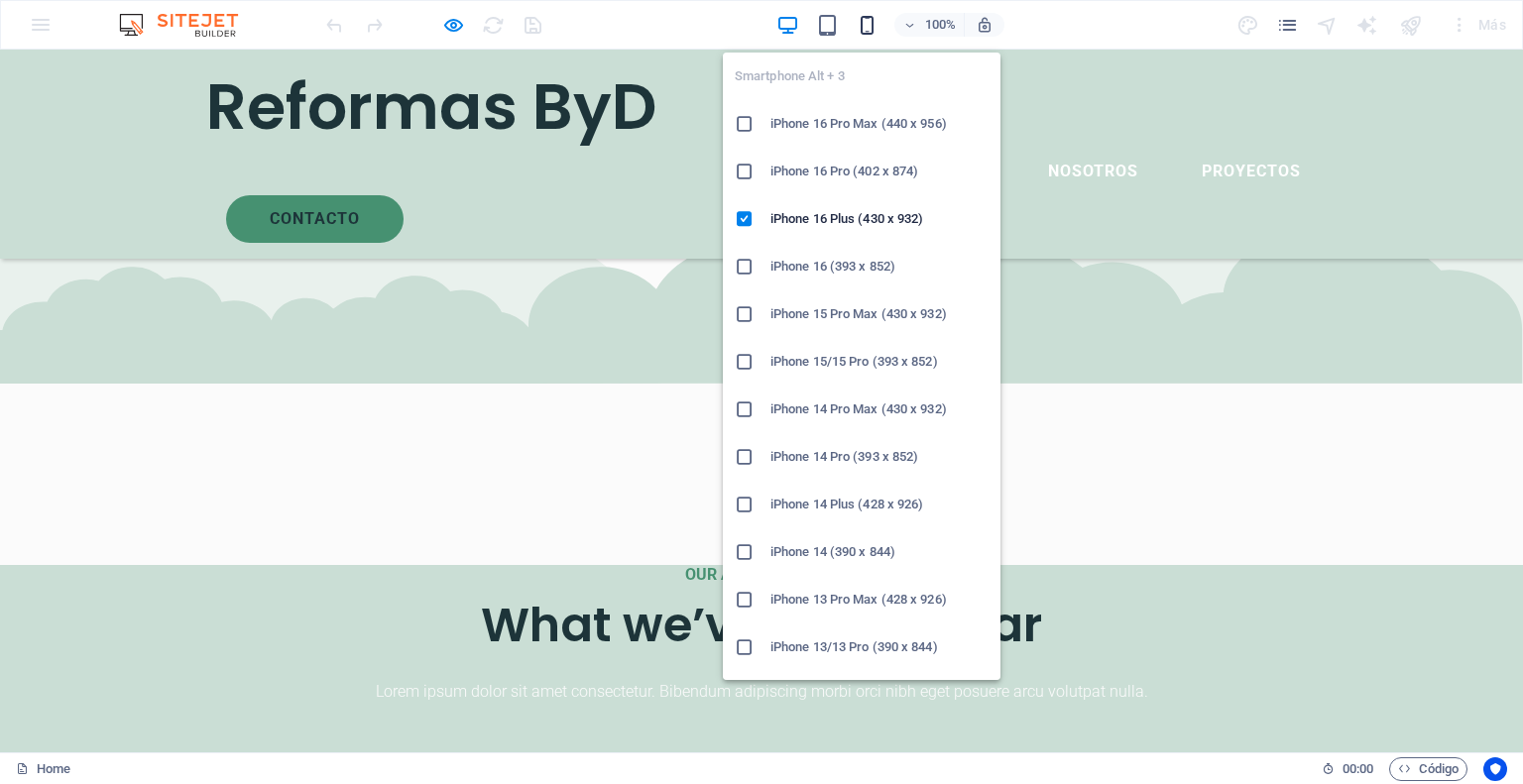 click at bounding box center (867, 25) 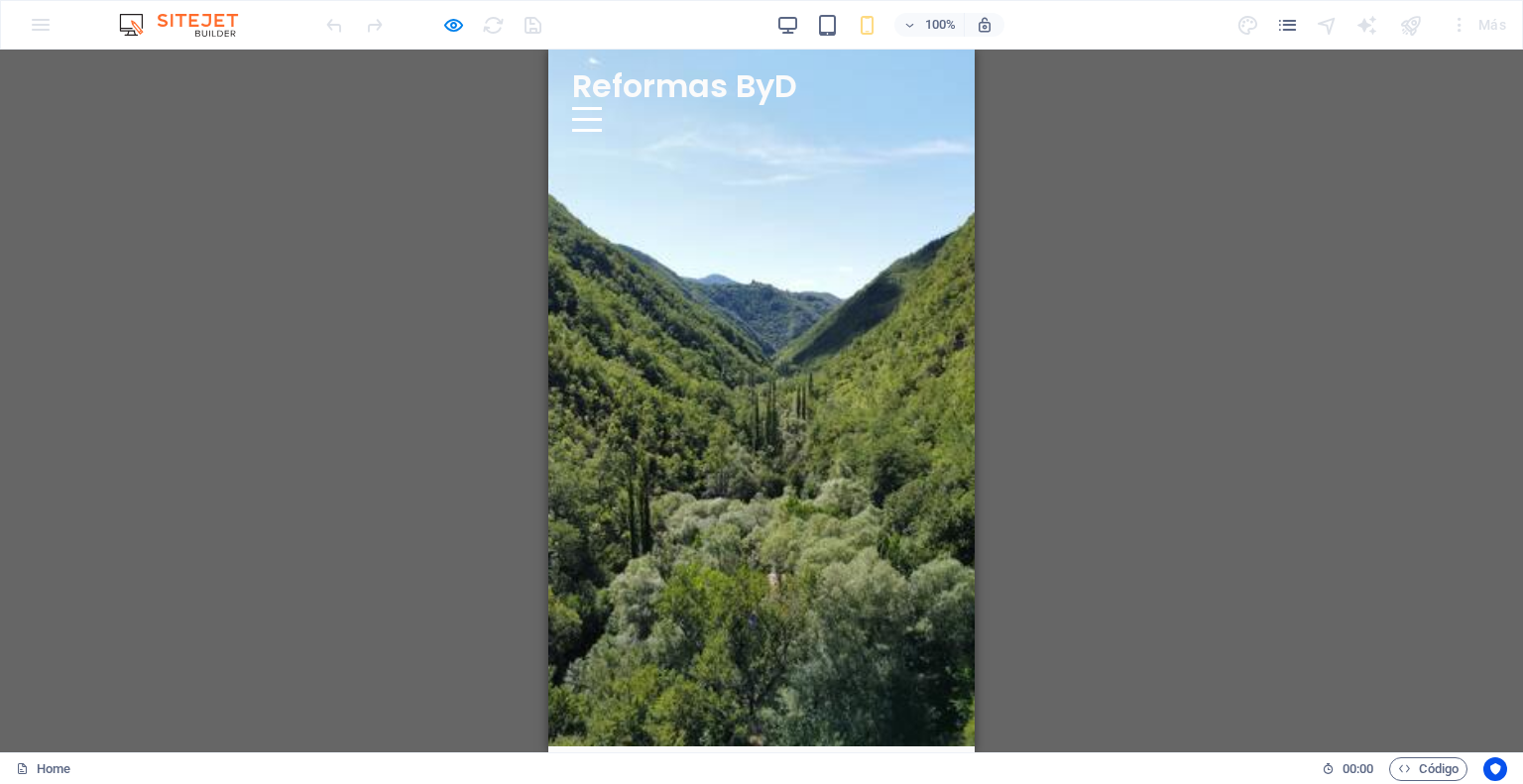 scroll, scrollTop: 0, scrollLeft: 0, axis: both 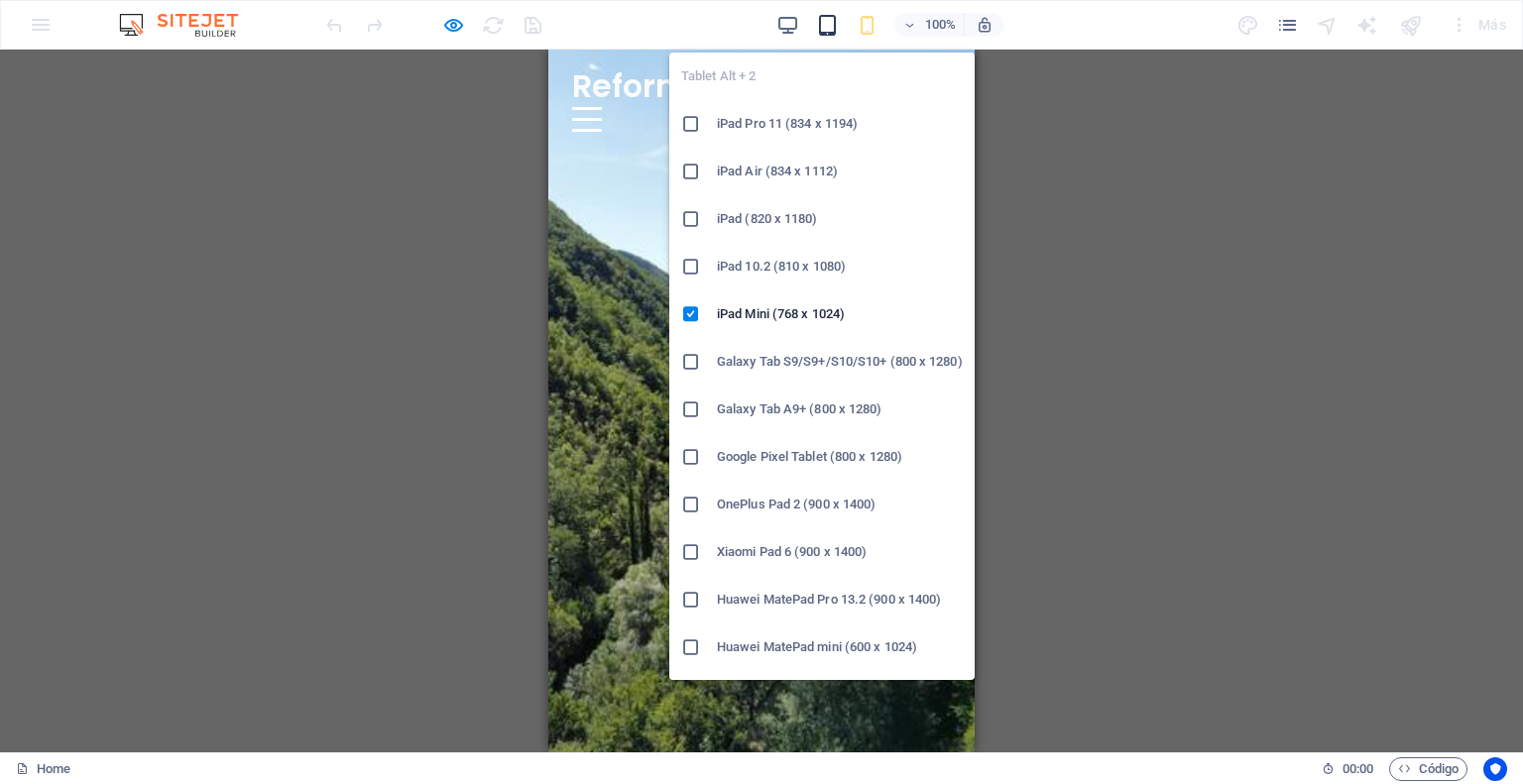 click at bounding box center [827, 25] 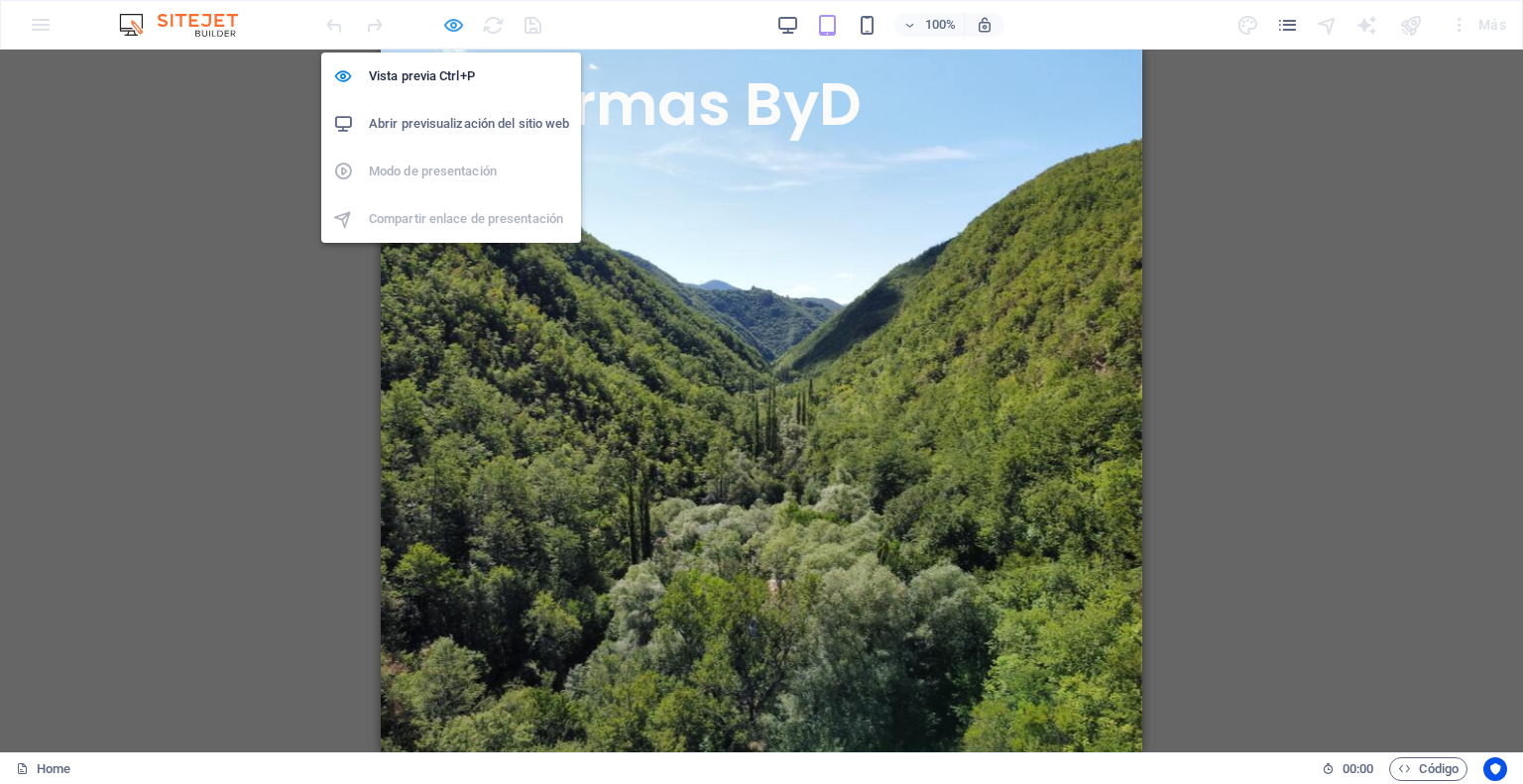 click at bounding box center [453, 25] 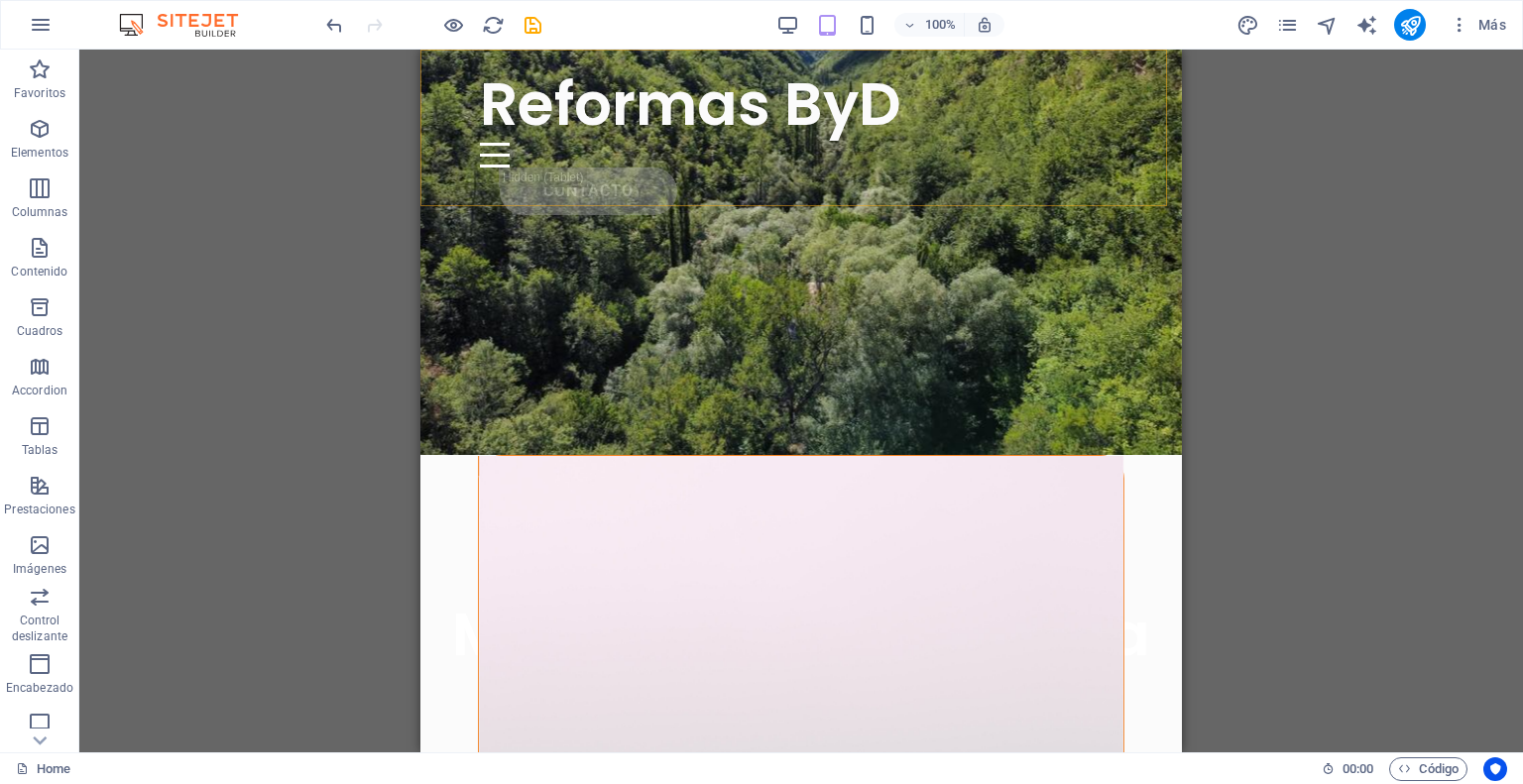 scroll, scrollTop: 0, scrollLeft: 0, axis: both 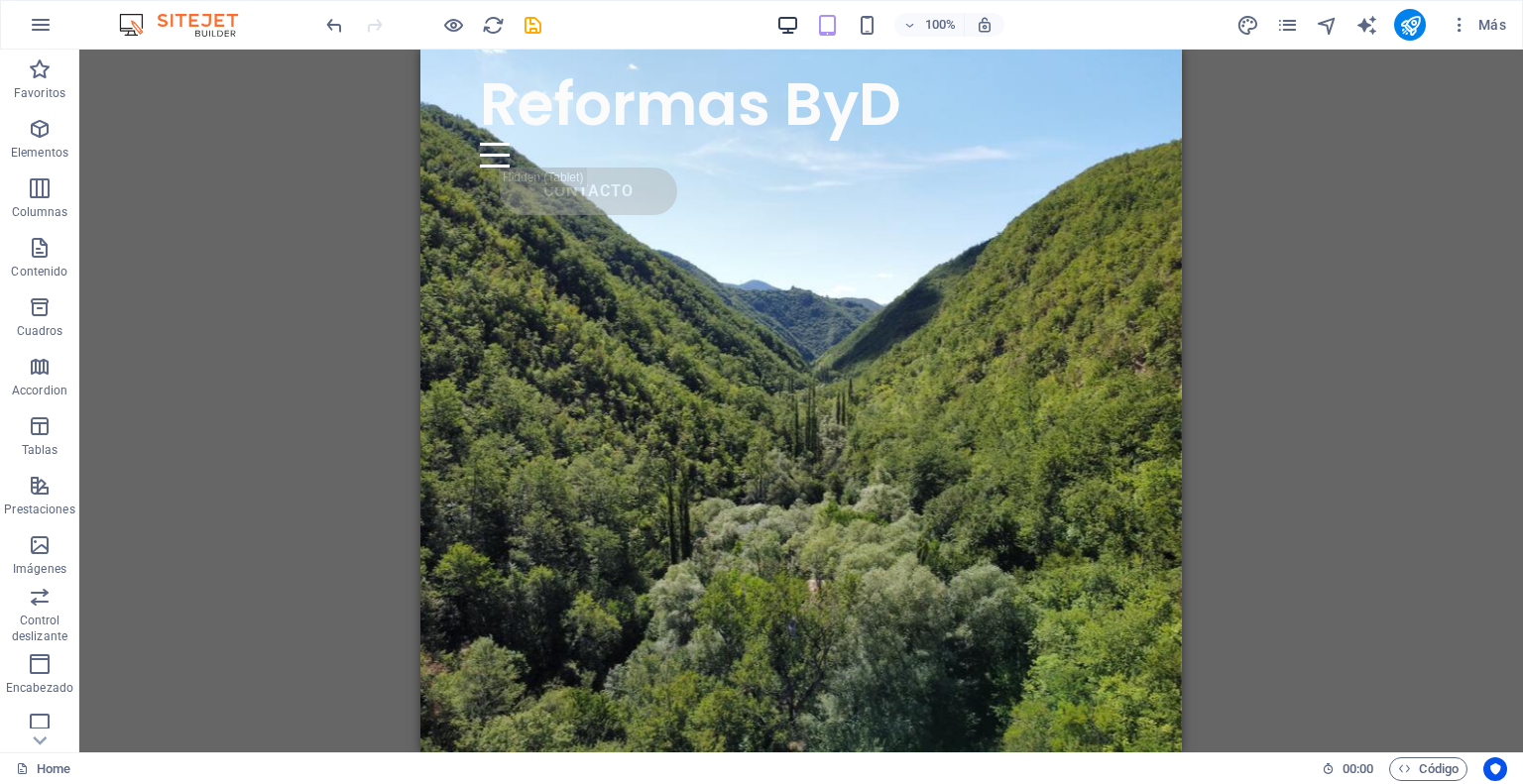click at bounding box center [787, 25] 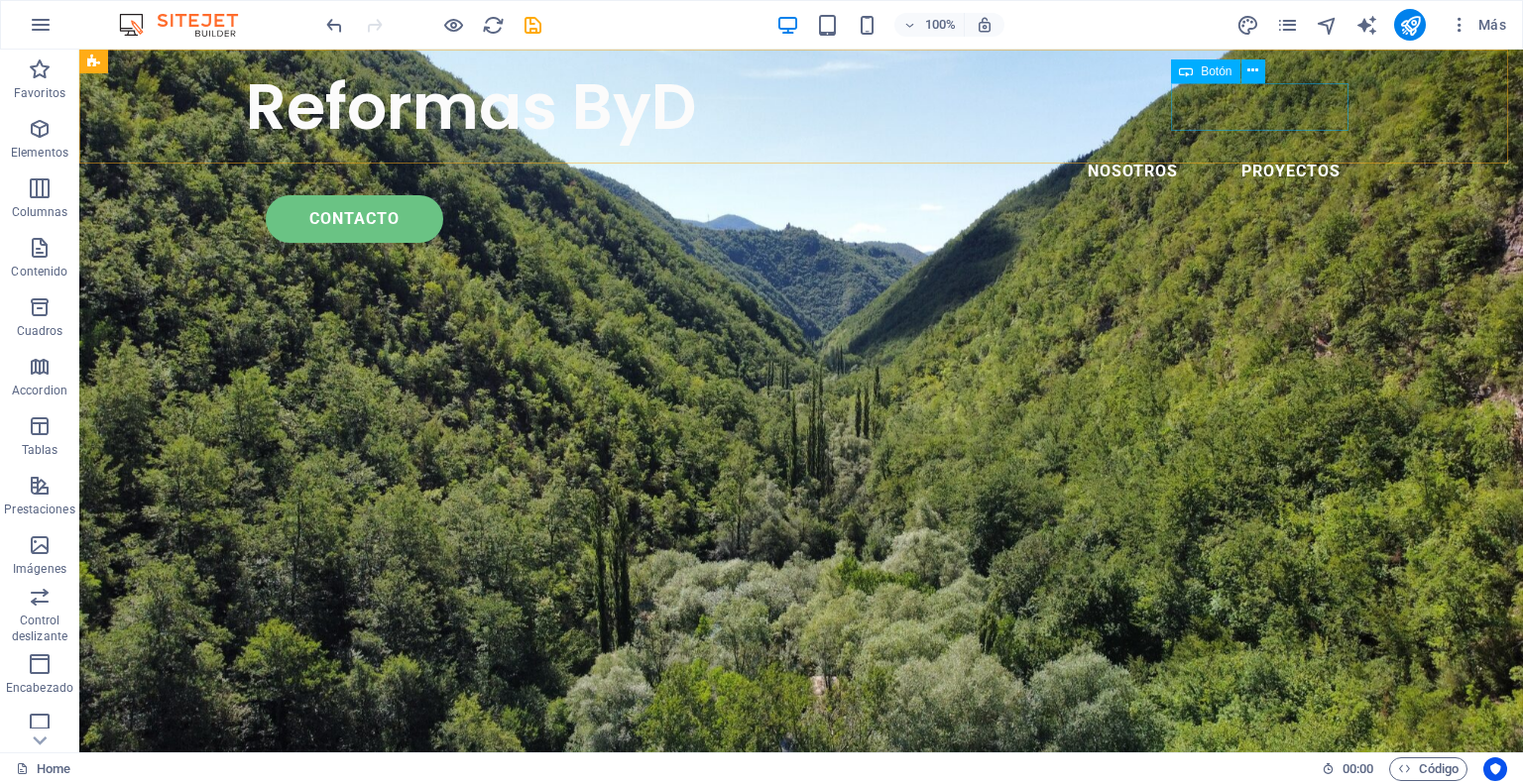 click on "CONtacto" at bounding box center (811, 219) 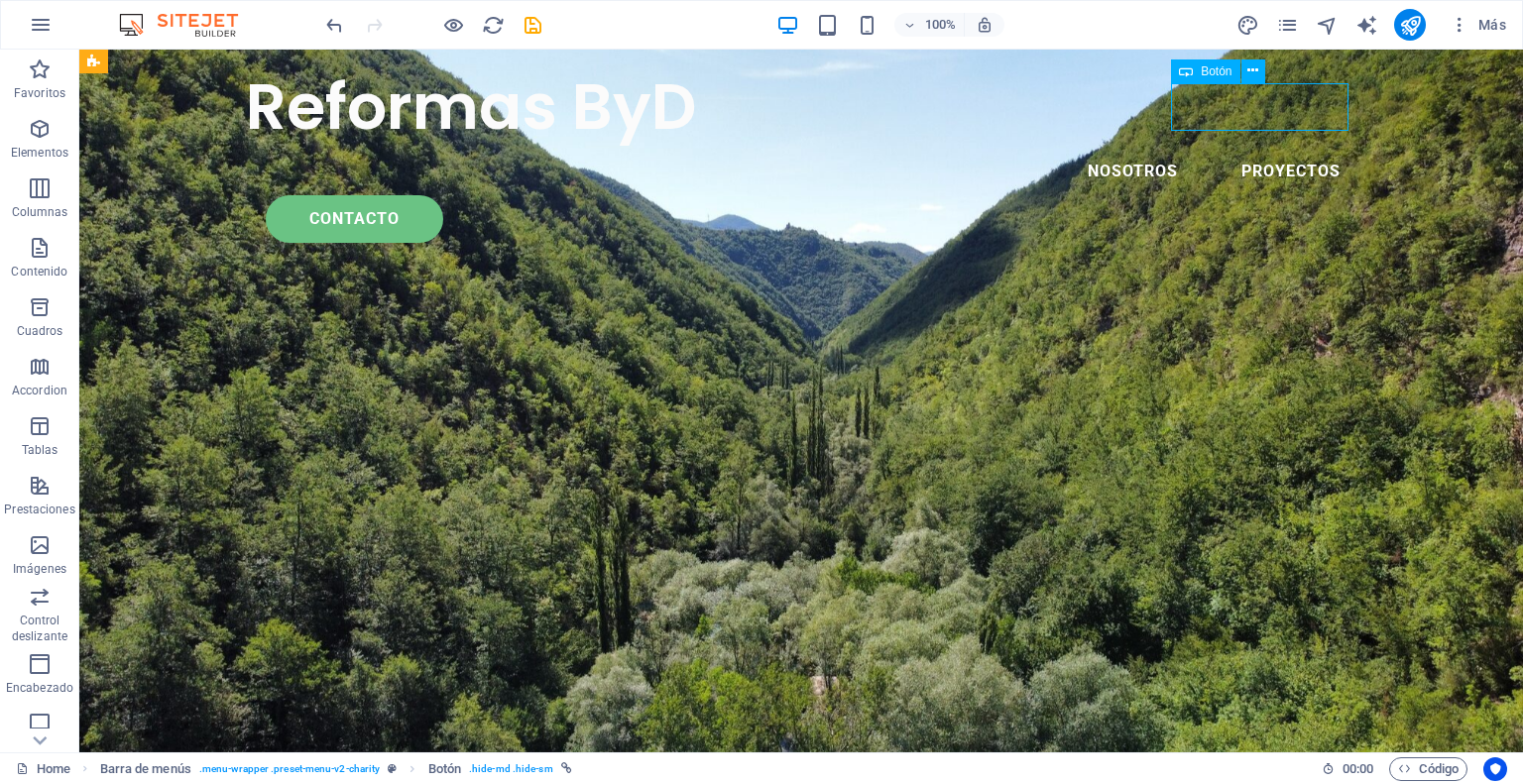 click on "CONtacto" at bounding box center [811, 219] 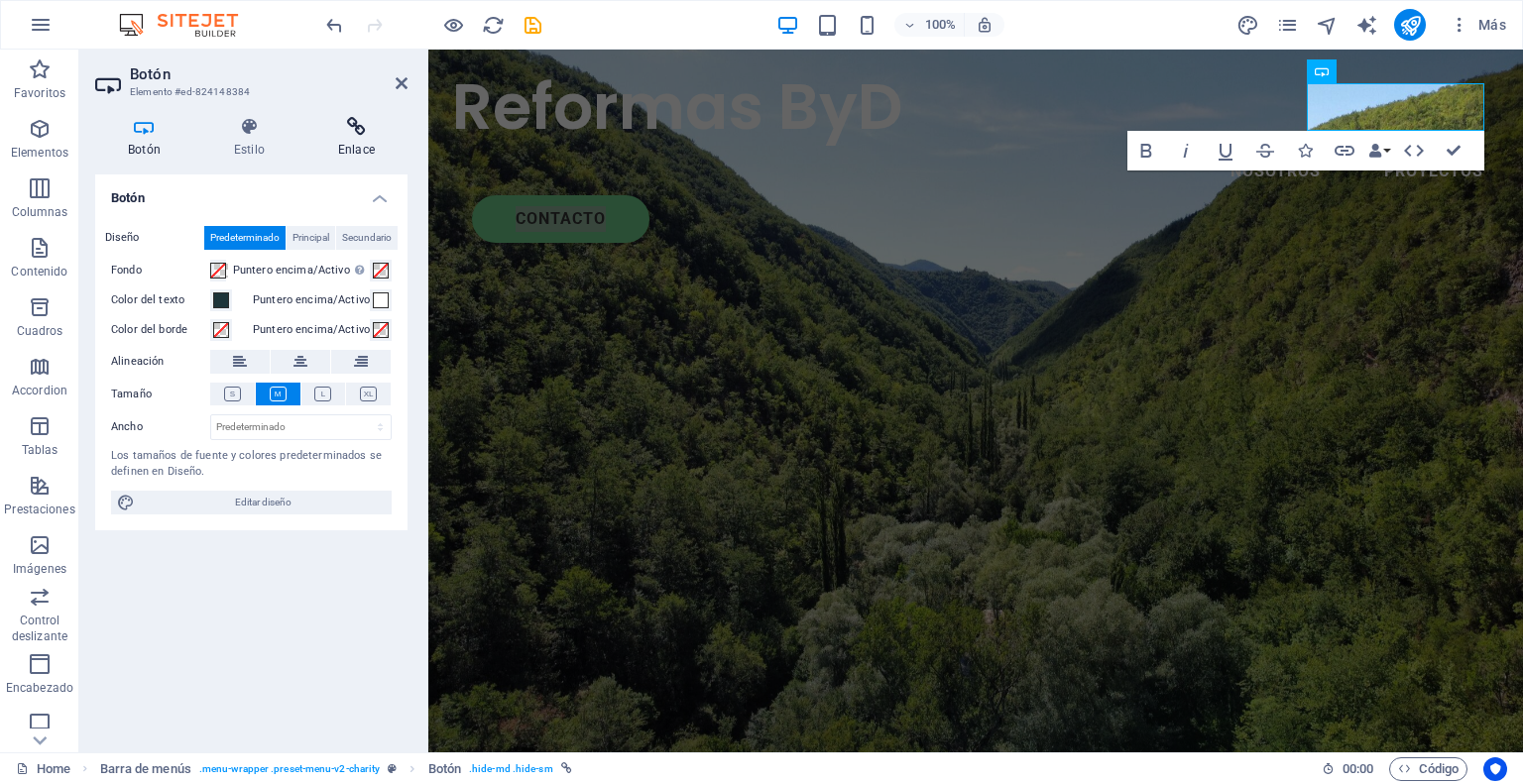 click at bounding box center (356, 127) 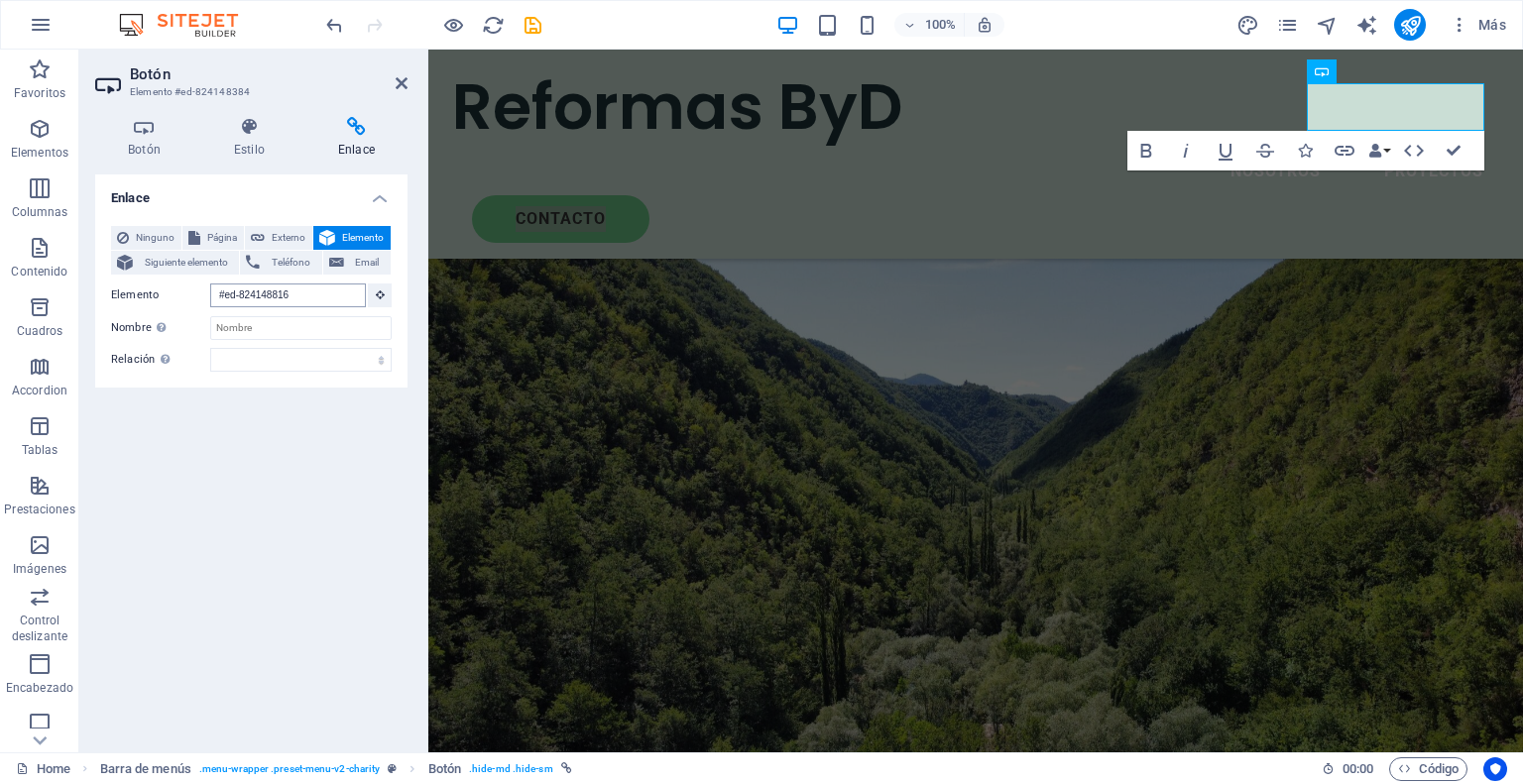 scroll, scrollTop: 727, scrollLeft: 0, axis: vertical 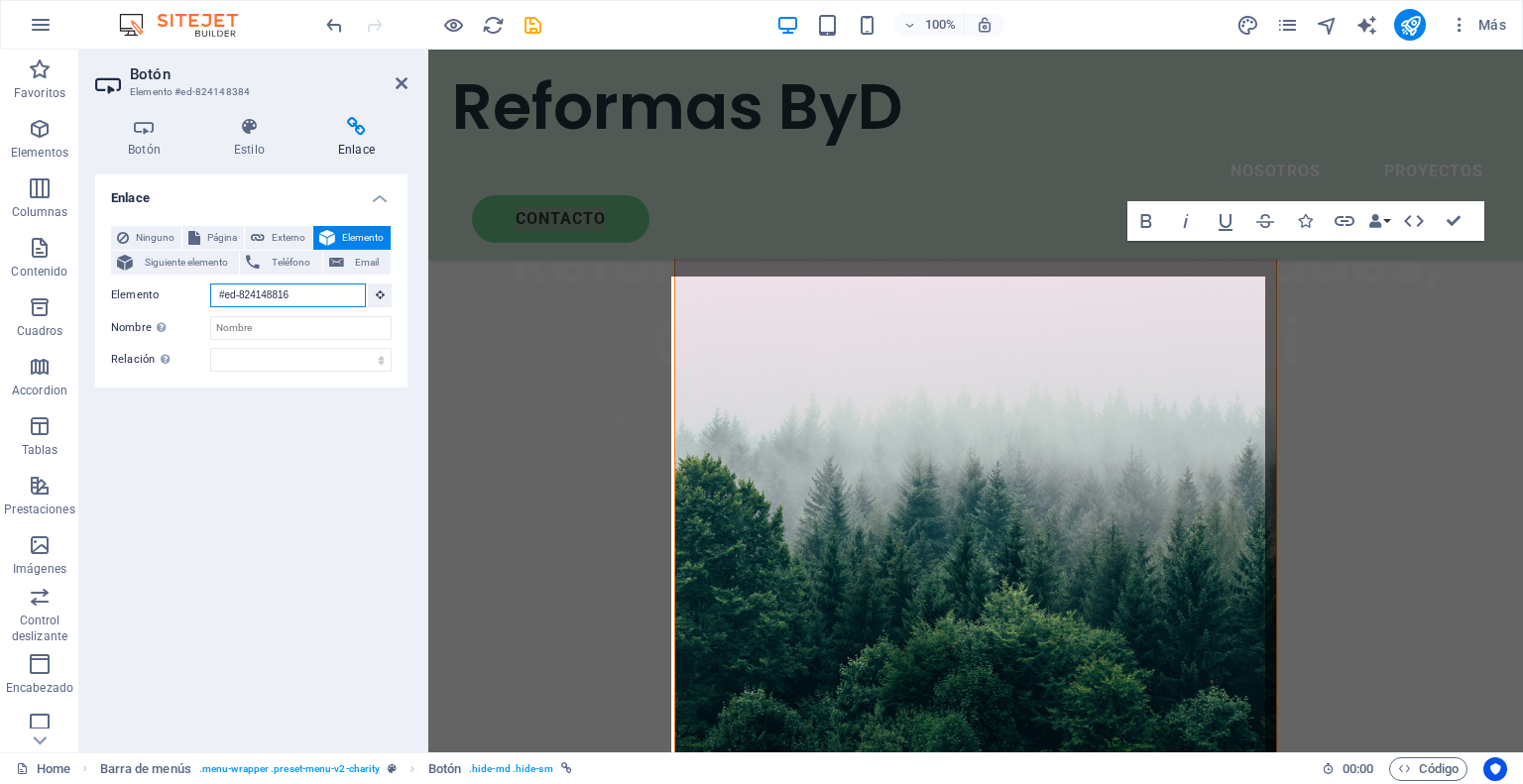click on "#ed-824148816" at bounding box center (288, 295) 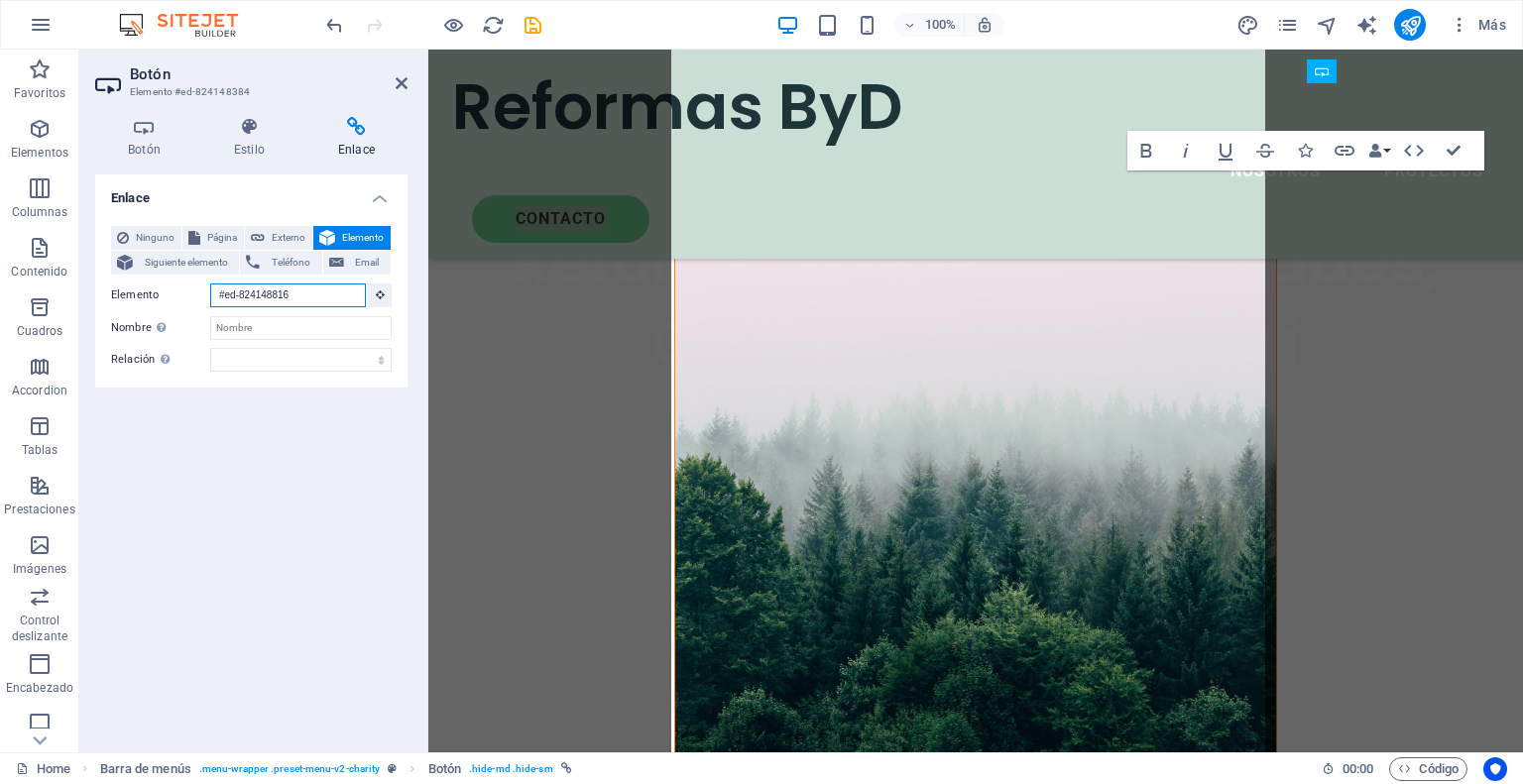 click on "#ed-824148816" at bounding box center [288, 295] 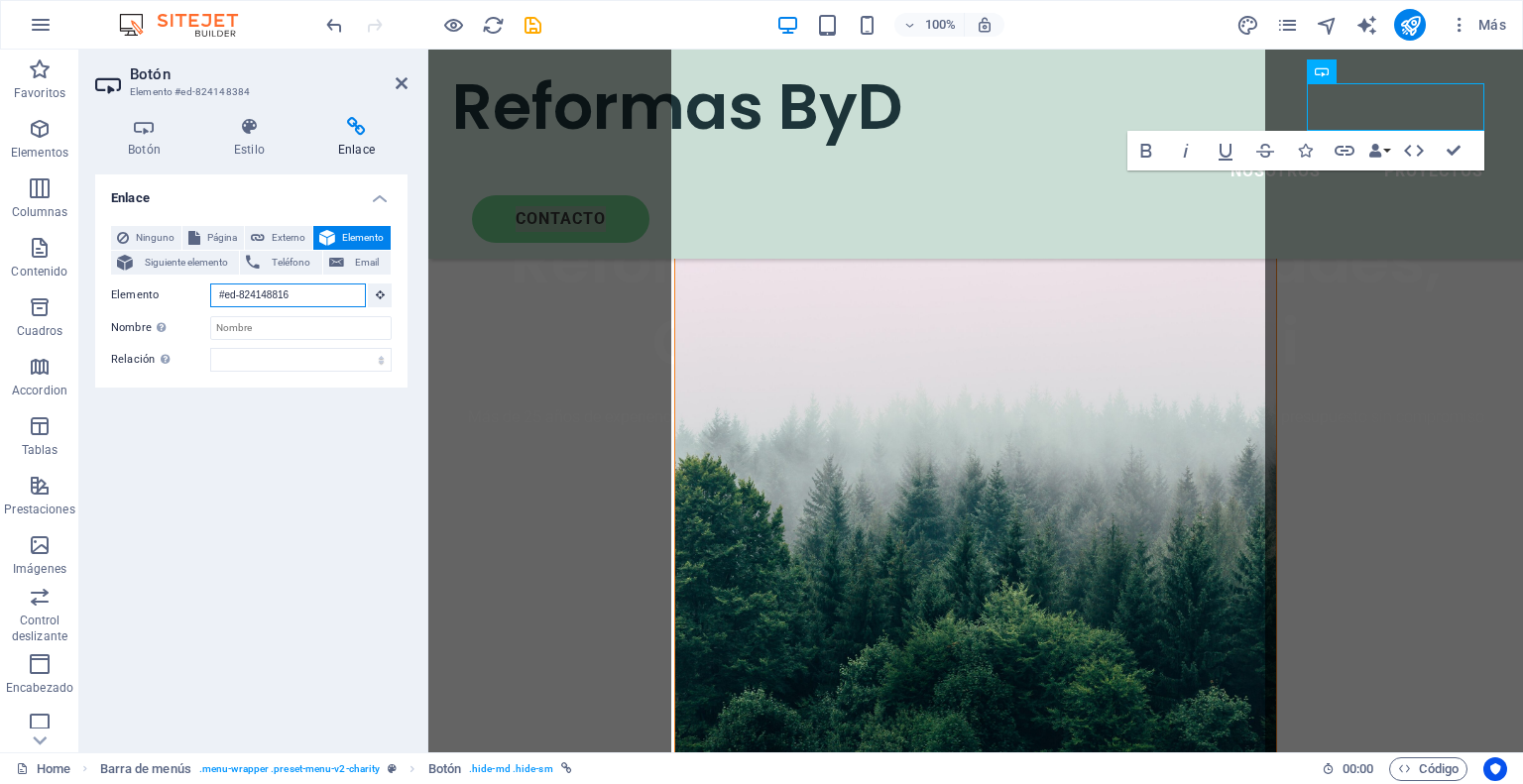 click on "#ed-824148816" at bounding box center (288, 295) 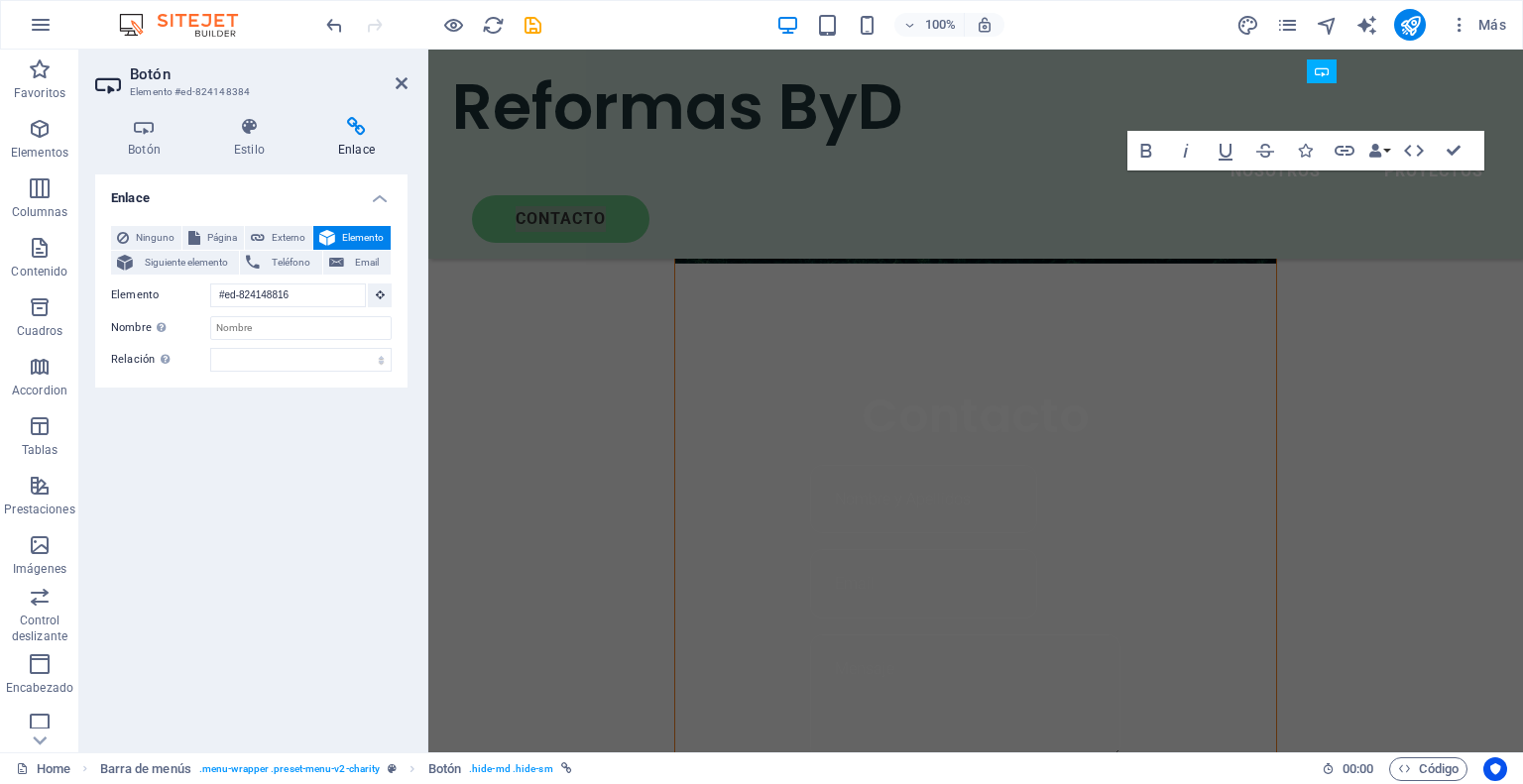 scroll, scrollTop: 1288, scrollLeft: 0, axis: vertical 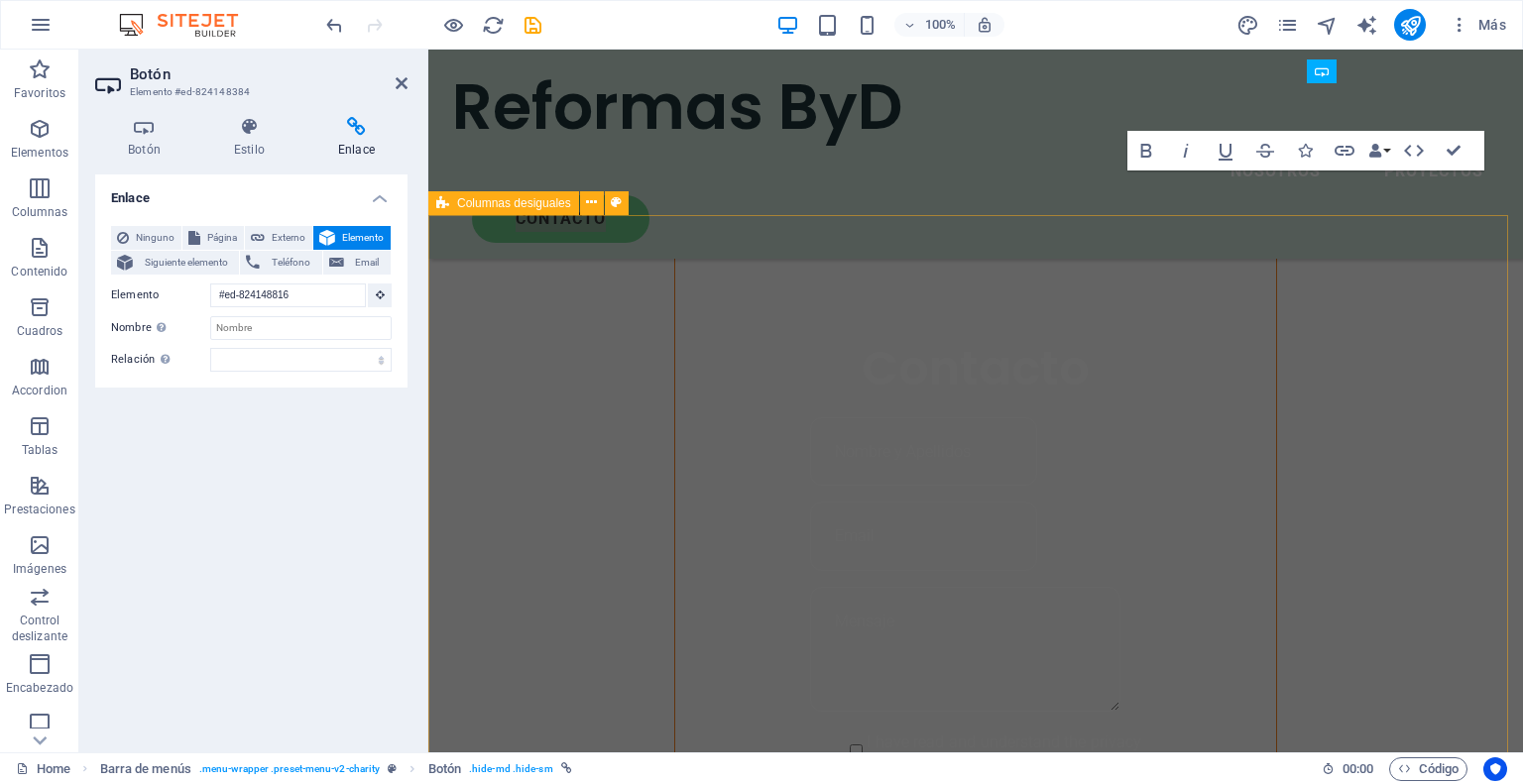 click on "ABOUT US Proyectos de rehabilitación integral de viviendas Lorem ipsum dolor sit amet consectetur. Bibendum adipiscing morbi orci nibh eget posuere arcu volutpat nulla. Tortor cras suscipit augue sodales risus auctor. Fusce nunc vitae non dui ornare tellus nibh purus lectus. Lorem ipsum dolor sit amet consectetur. Bibendum adipiscing morbi orci nibh eget posuere arcu volutpat nulla. Tortor cras suscipit augue sodales risus auctor. Fusce nunc vitae non dui ornare tellus nibh purus lectus. Contacto" at bounding box center (976, 1666) 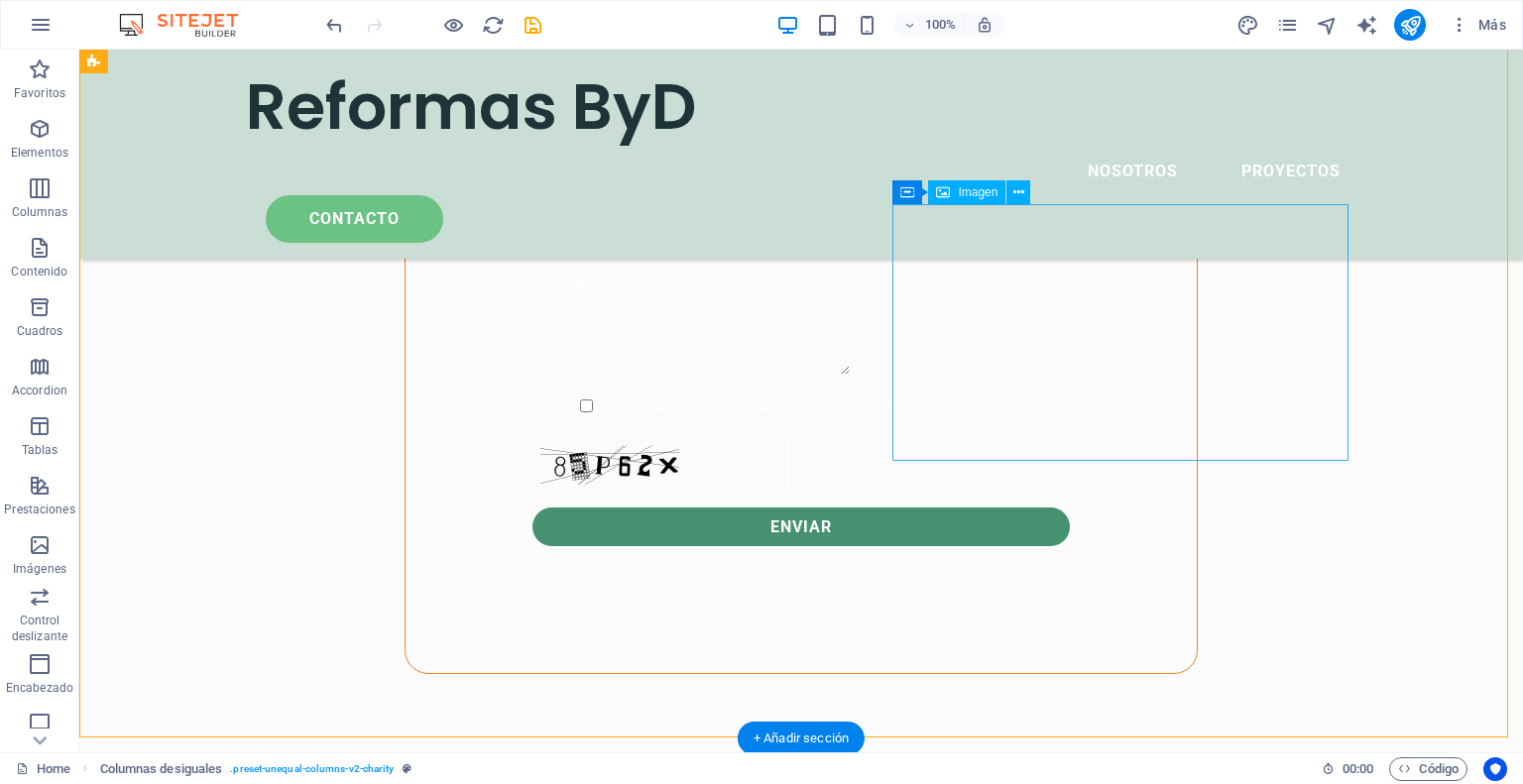 scroll, scrollTop: 1685, scrollLeft: 0, axis: vertical 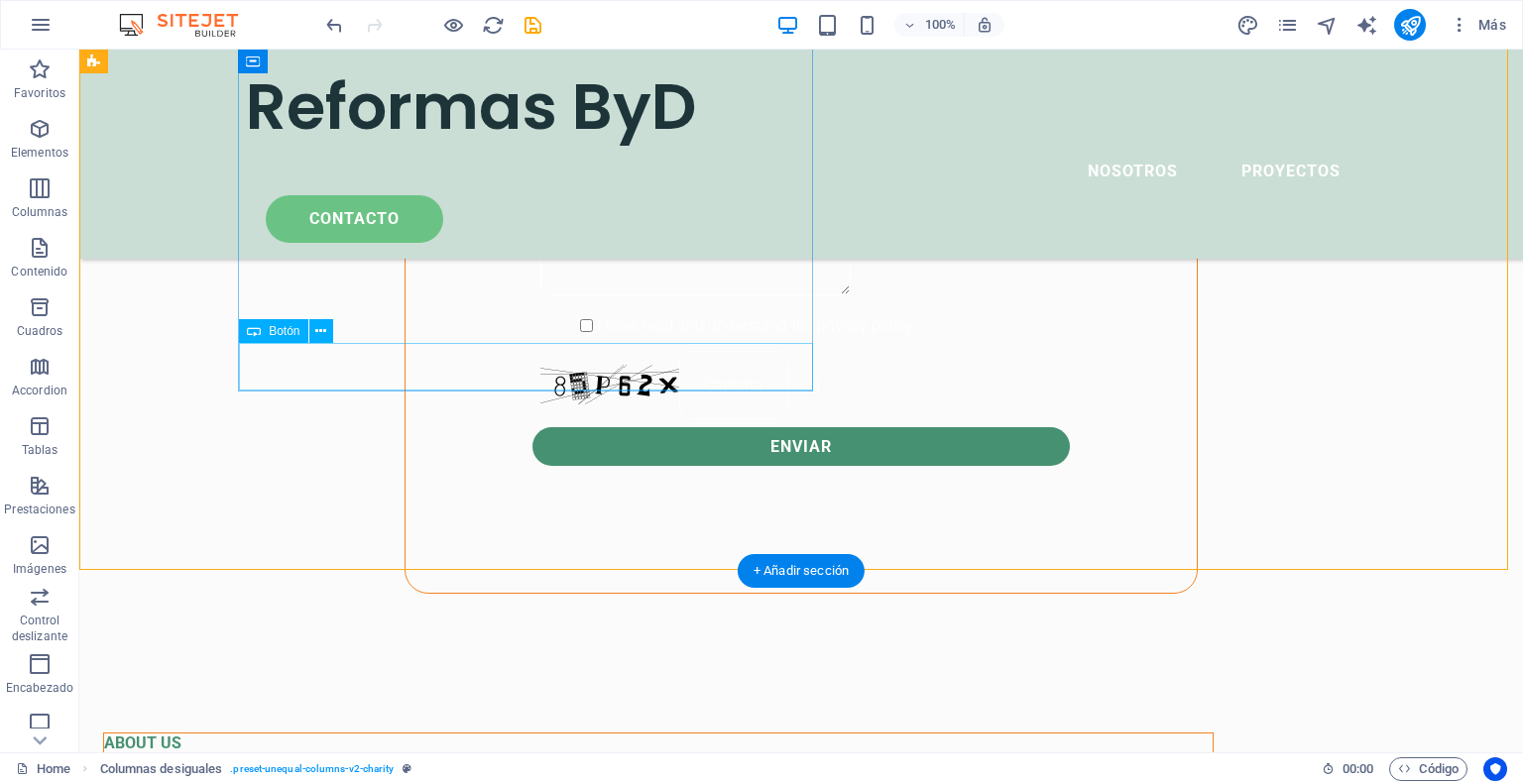 click on "Contacto" at bounding box center [658, 1038] 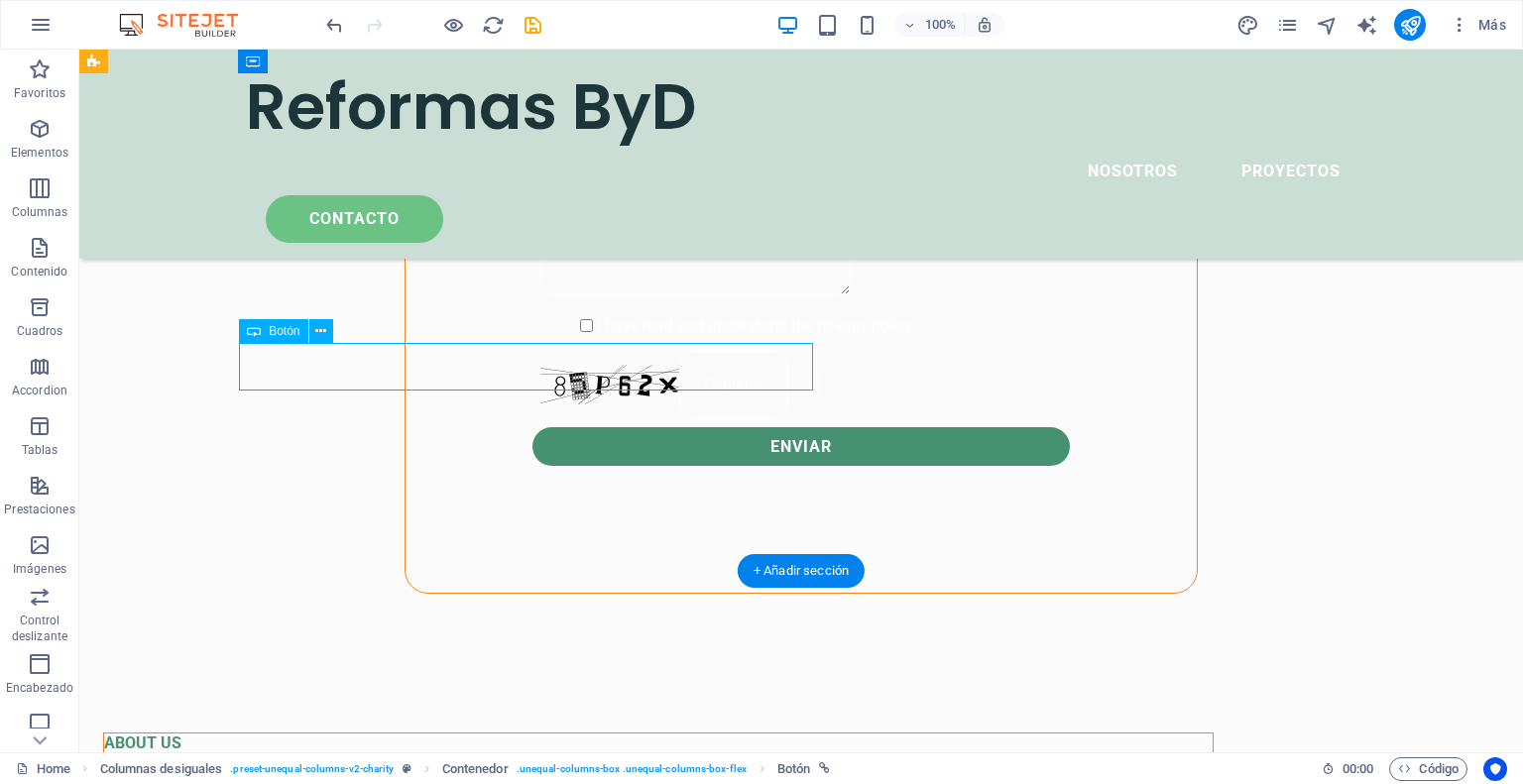 click on "Contacto" at bounding box center [658, 1038] 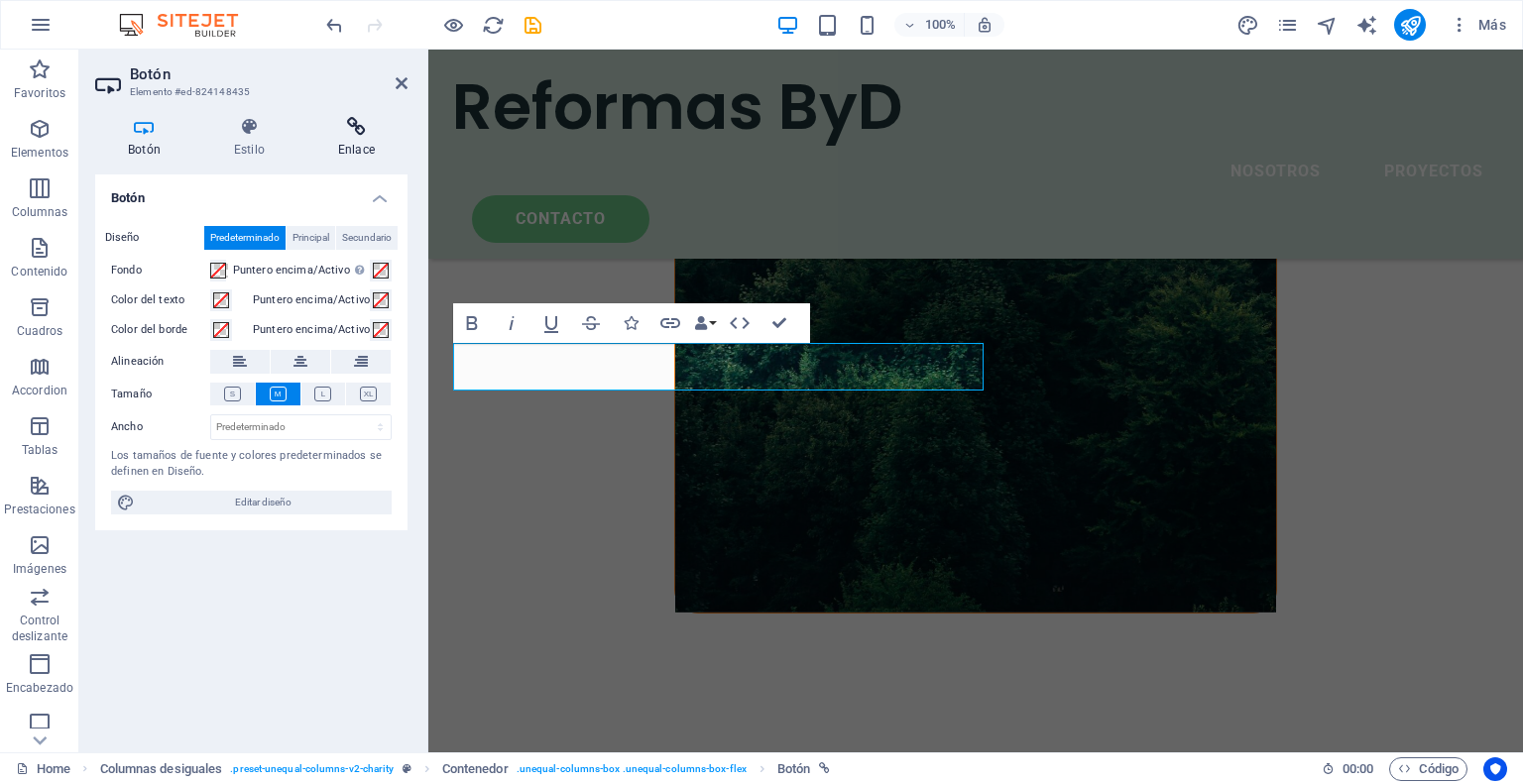 click at bounding box center (356, 127) 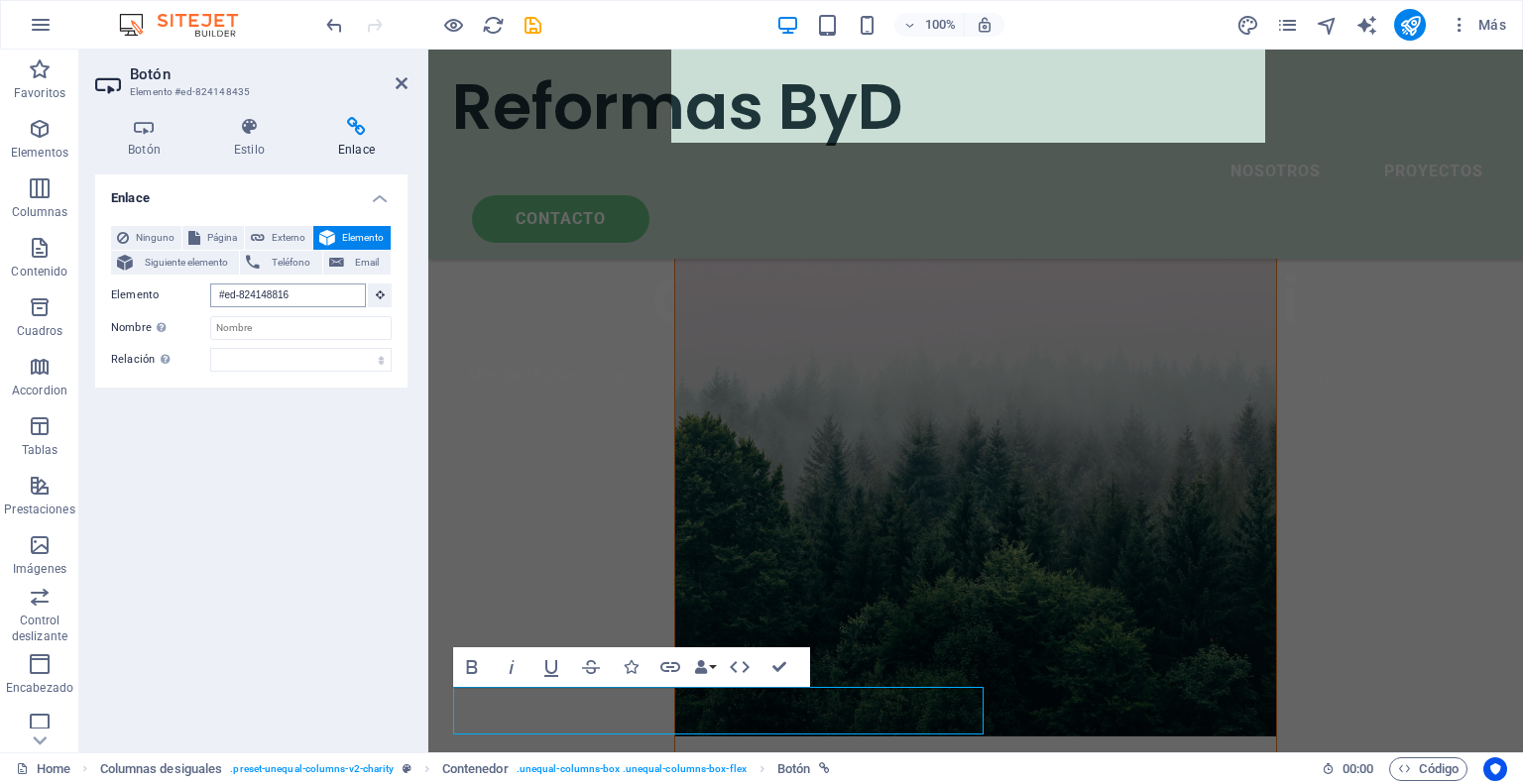 scroll, scrollTop: 727, scrollLeft: 0, axis: vertical 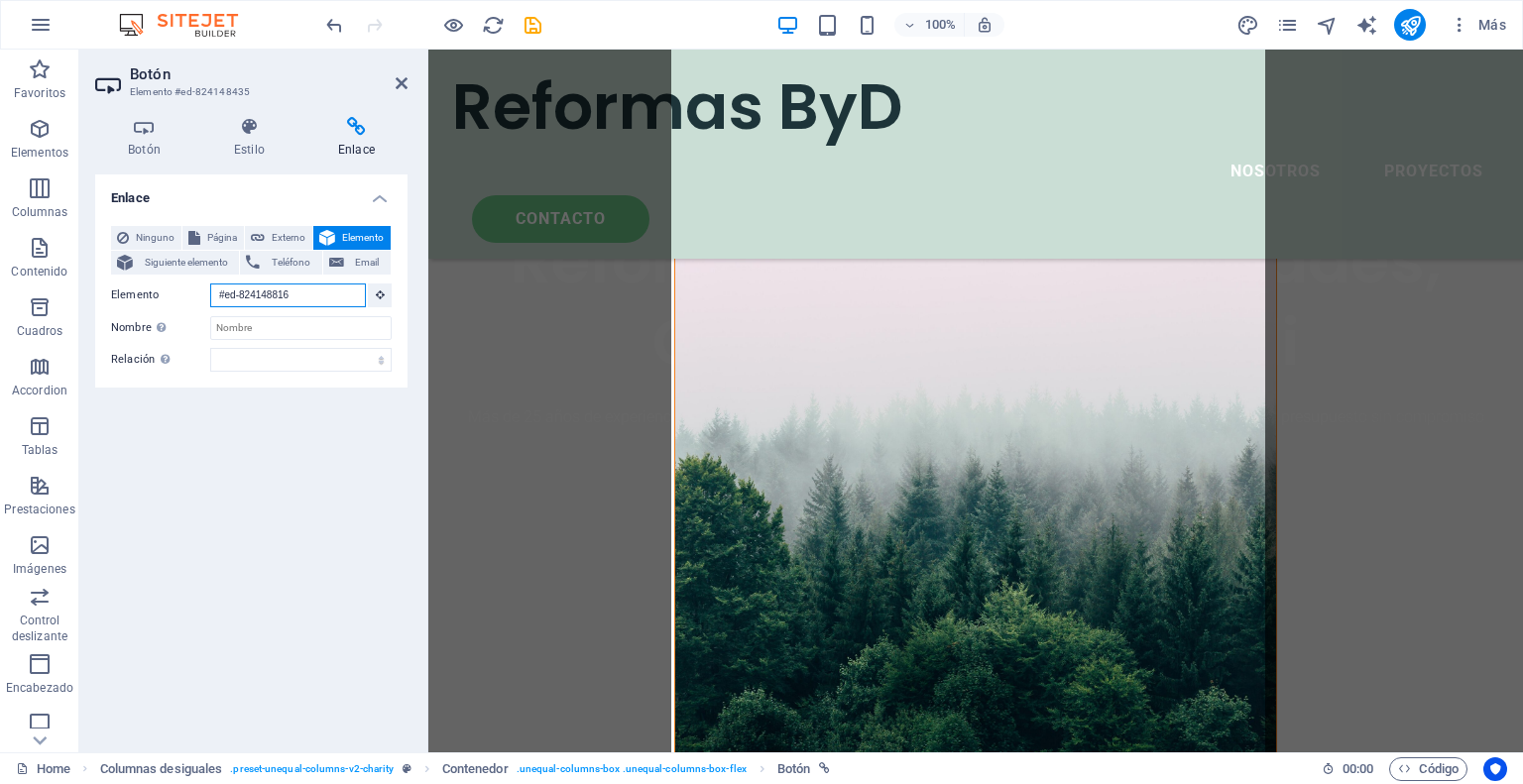 click on "#ed-824148816" at bounding box center [288, 295] 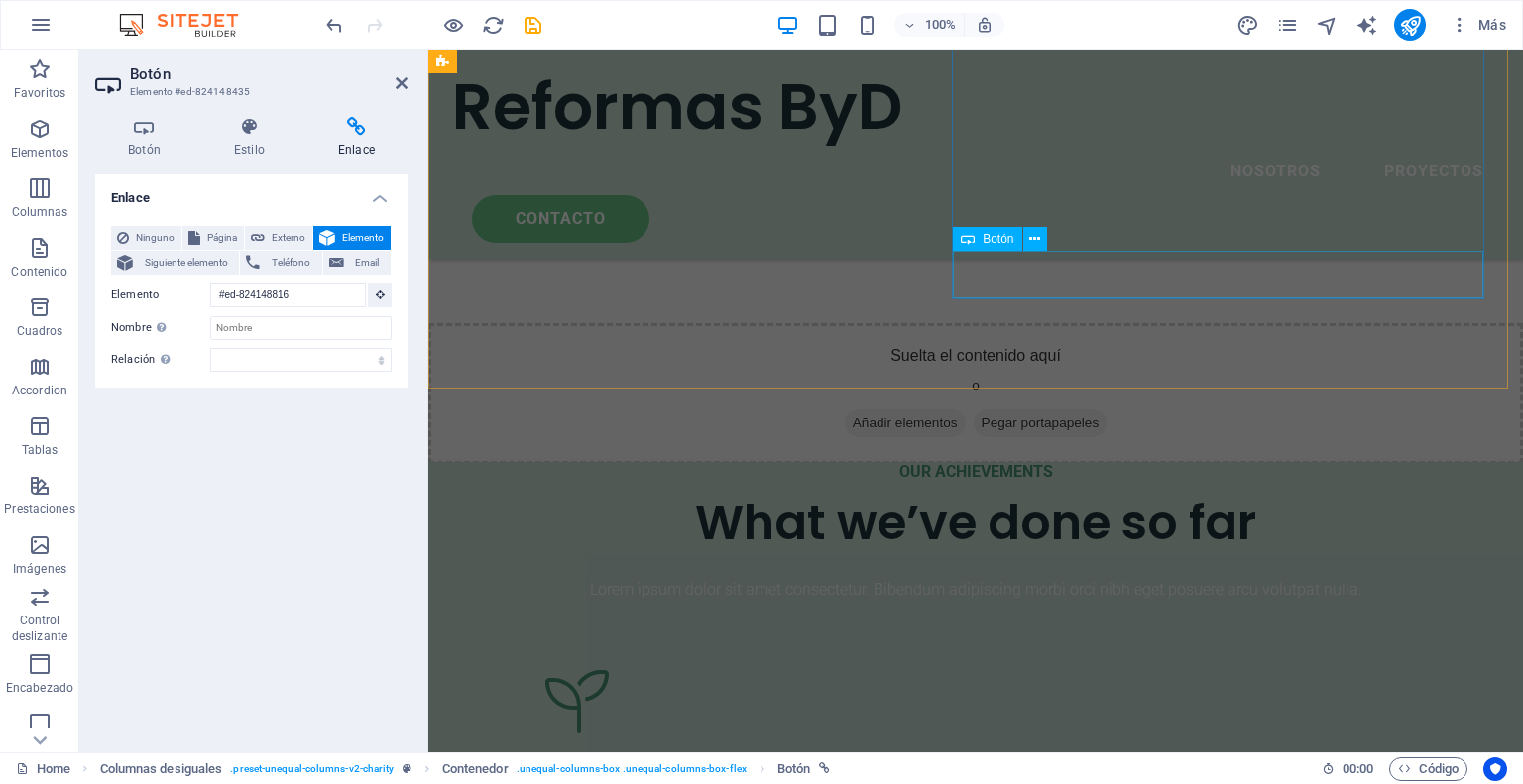 click on "Contacto" at bounding box center [976, 2585] 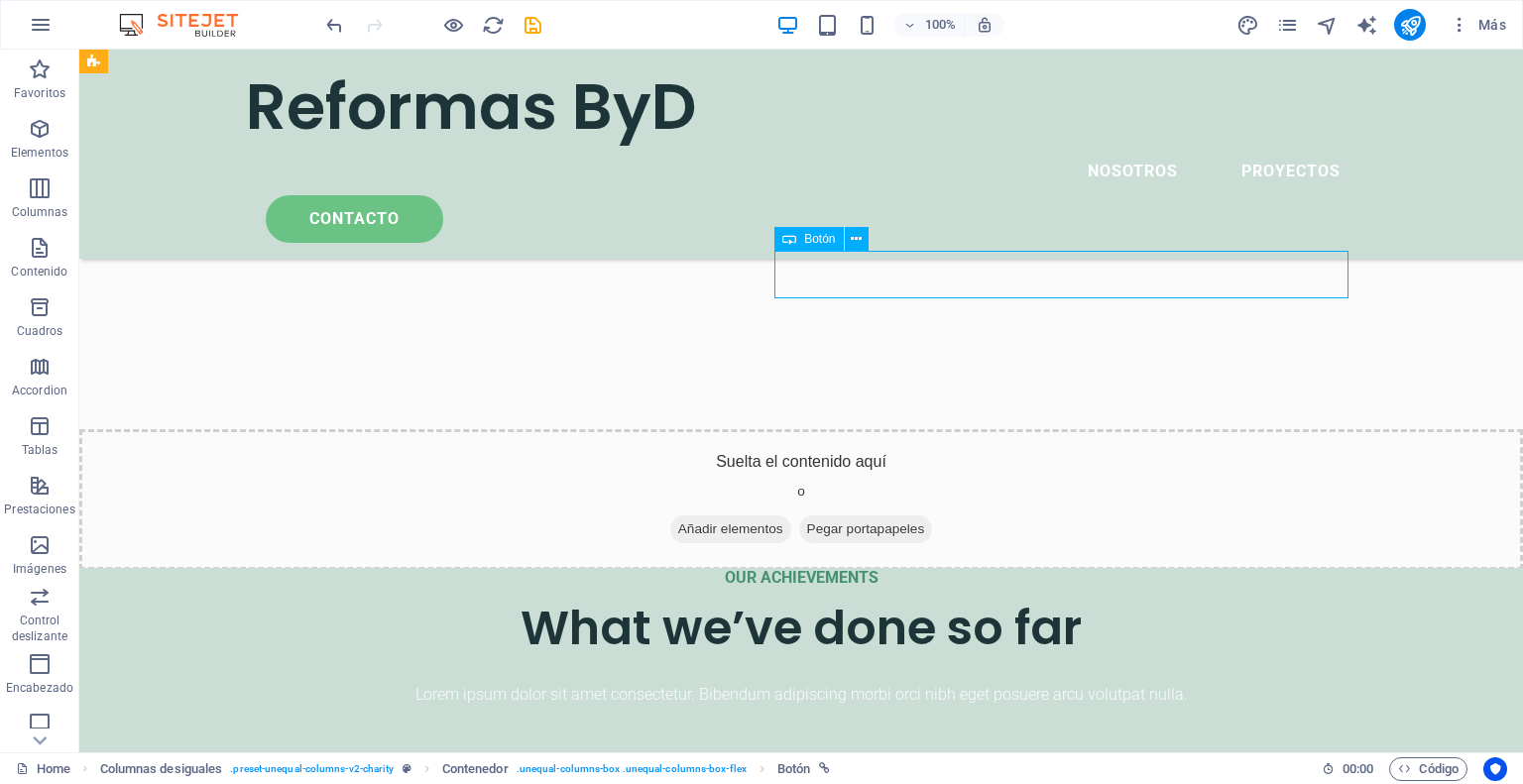 click on "Contacto" at bounding box center [658, 2760] 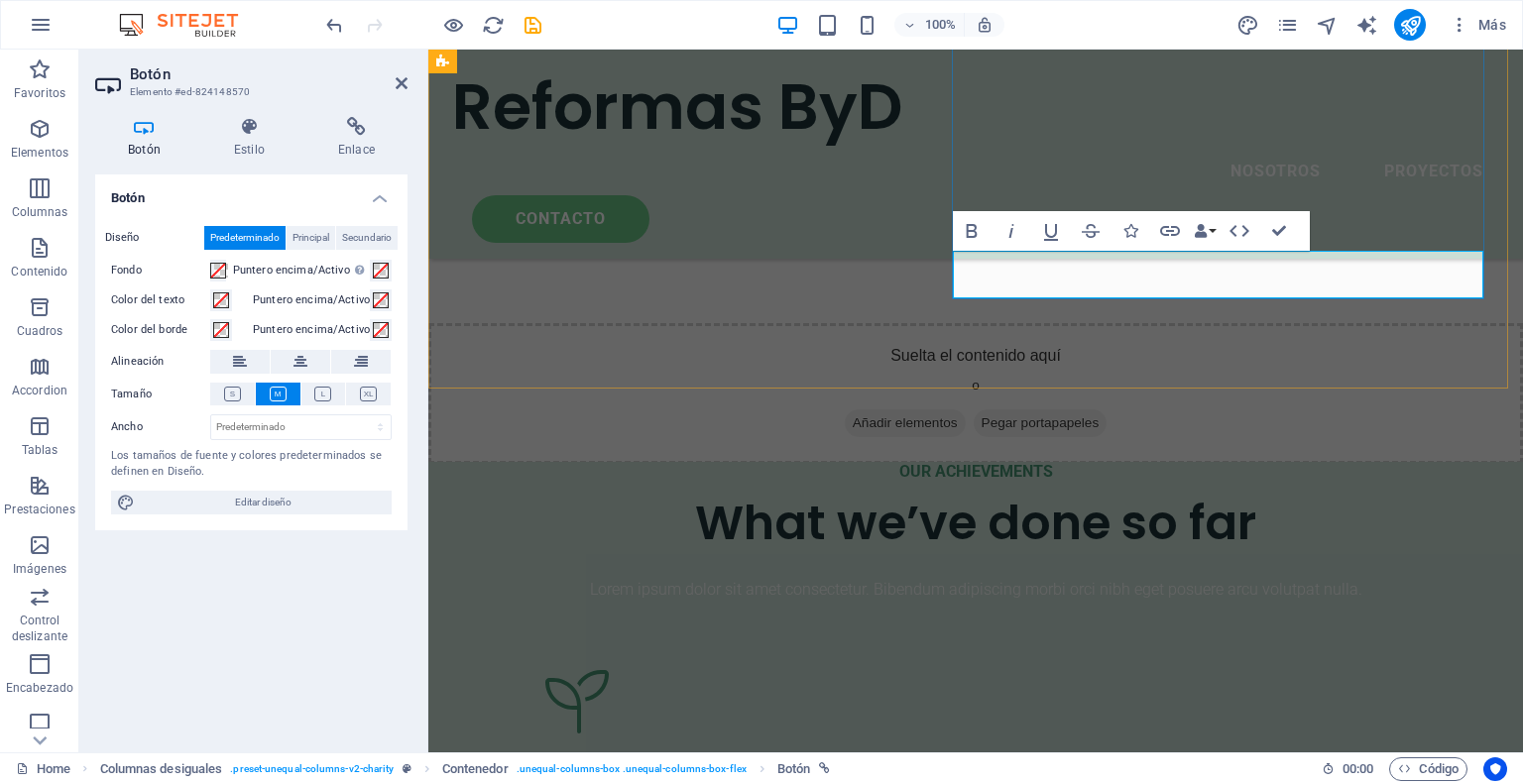 click on "Contacto" at bounding box center [541, 2585] 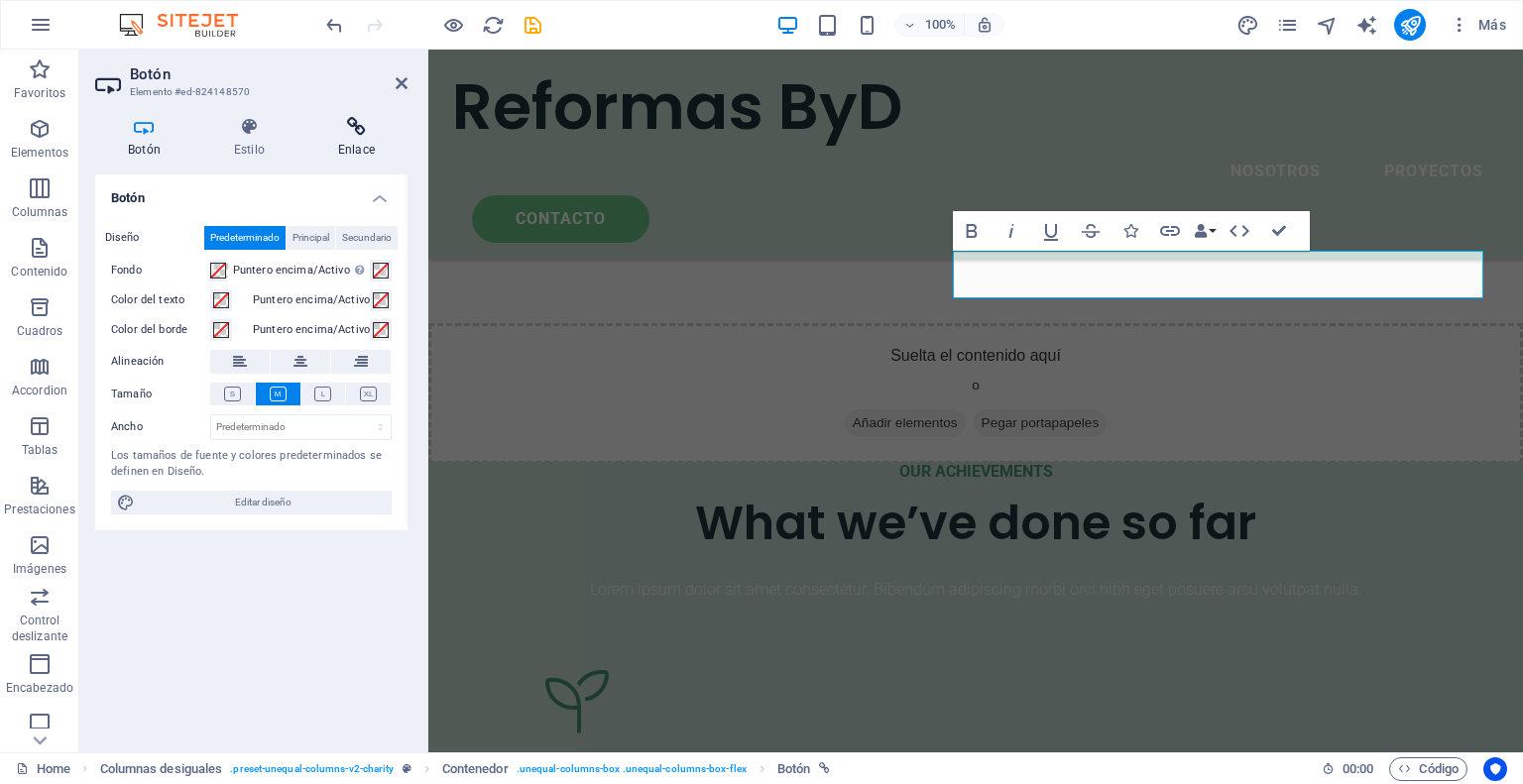 click on "Enlace" at bounding box center [356, 138] 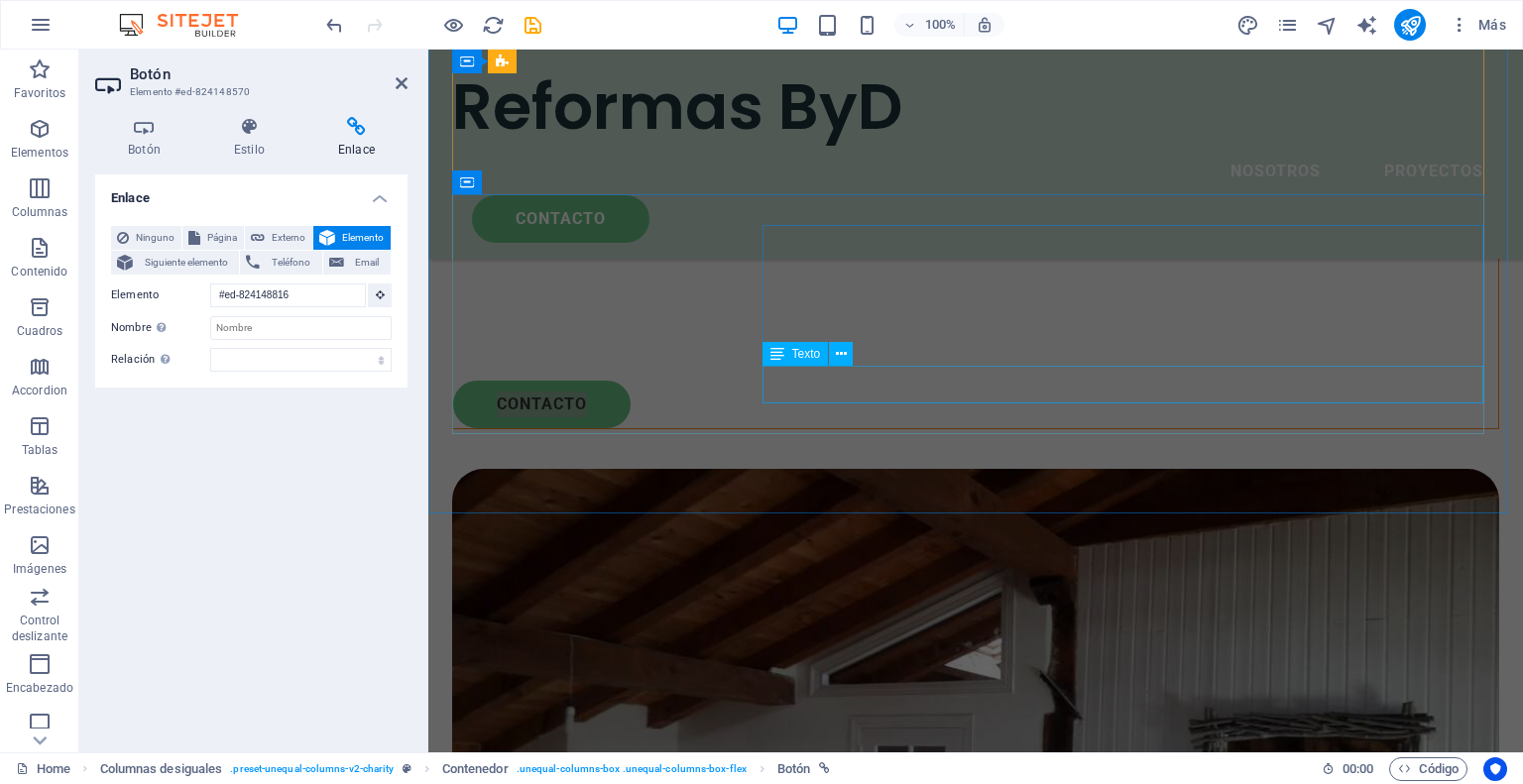 scroll, scrollTop: 6446, scrollLeft: 0, axis: vertical 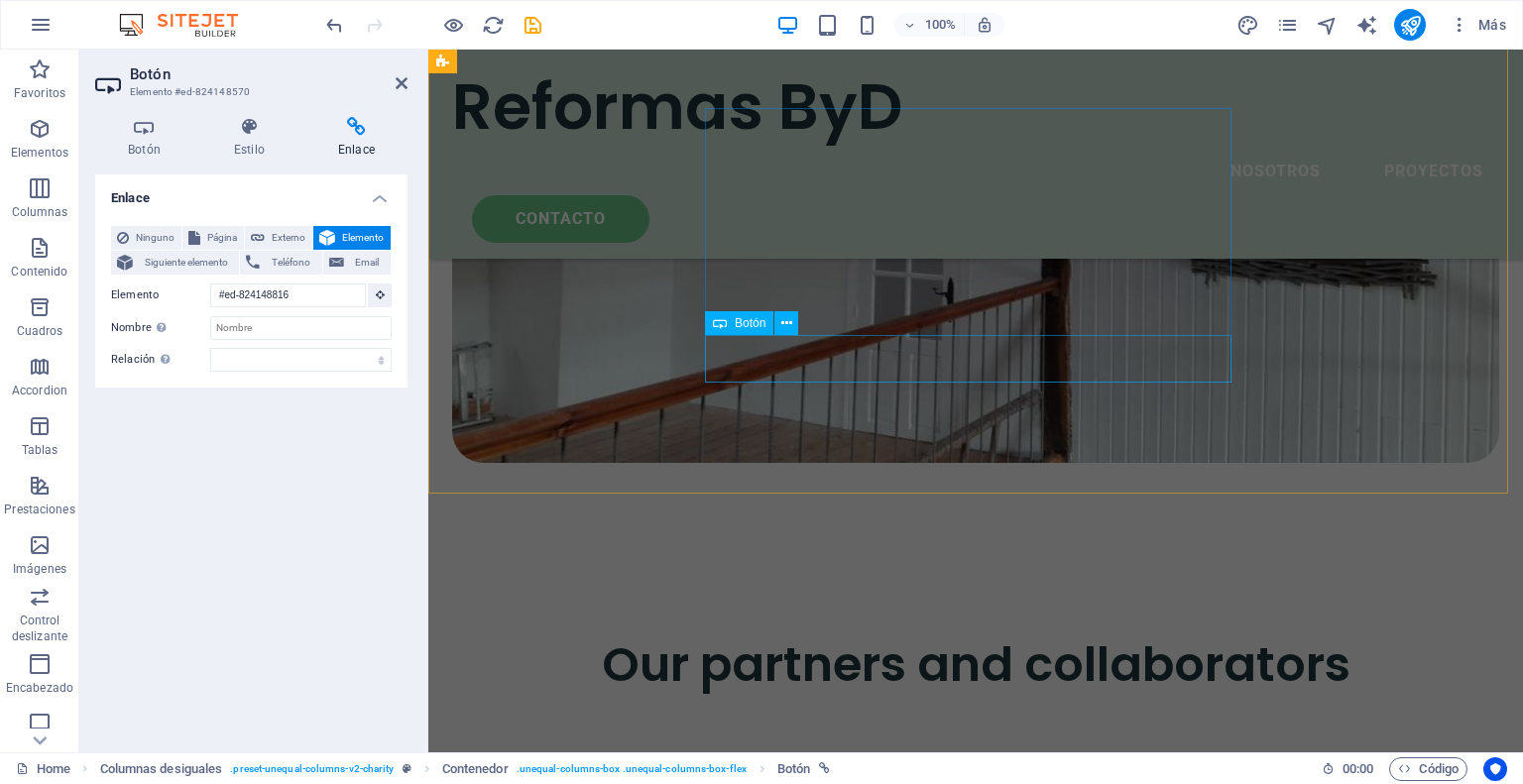 click on "contacto" at bounding box center [976, 8246] 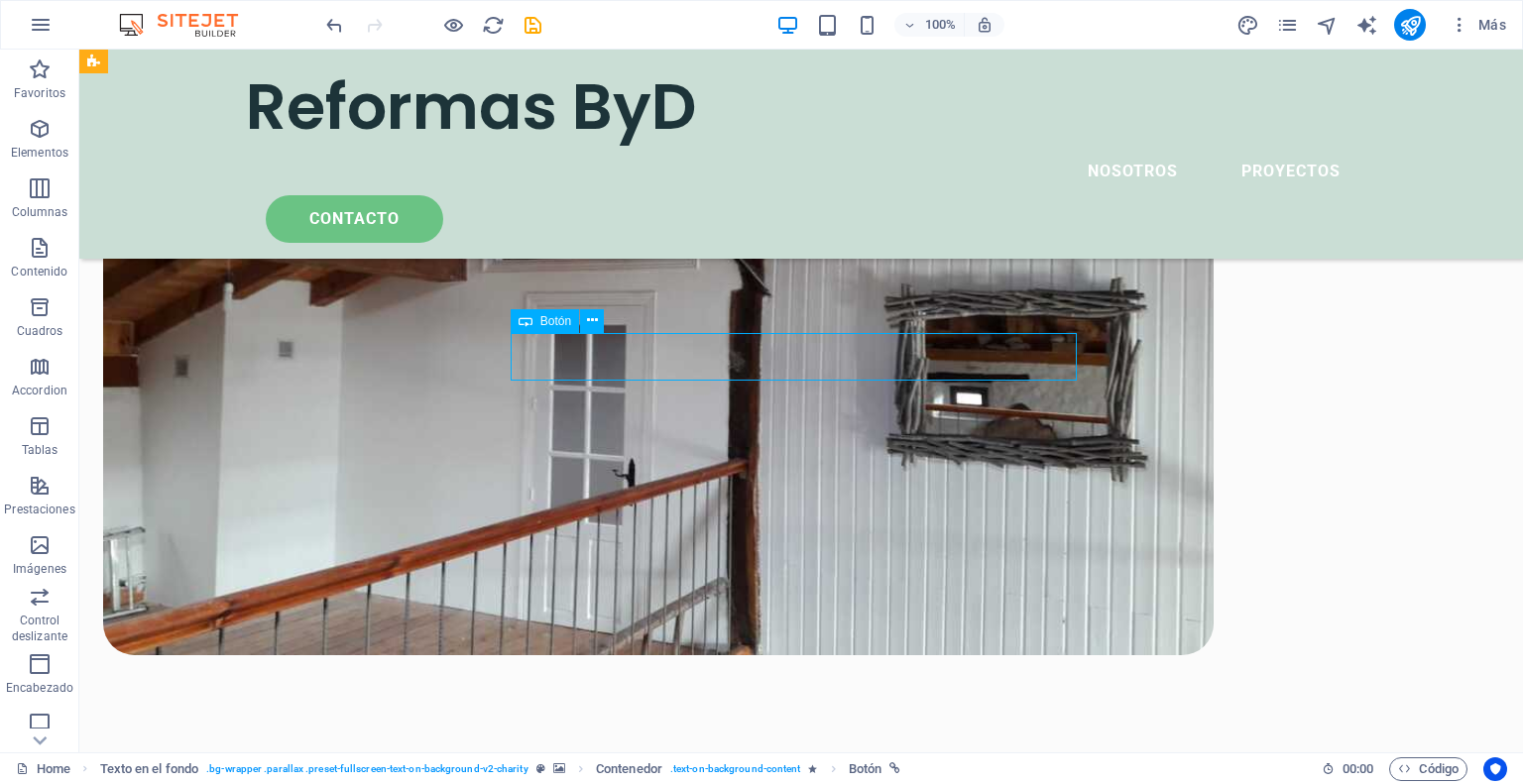 click on "contacto" at bounding box center [801, 8769] 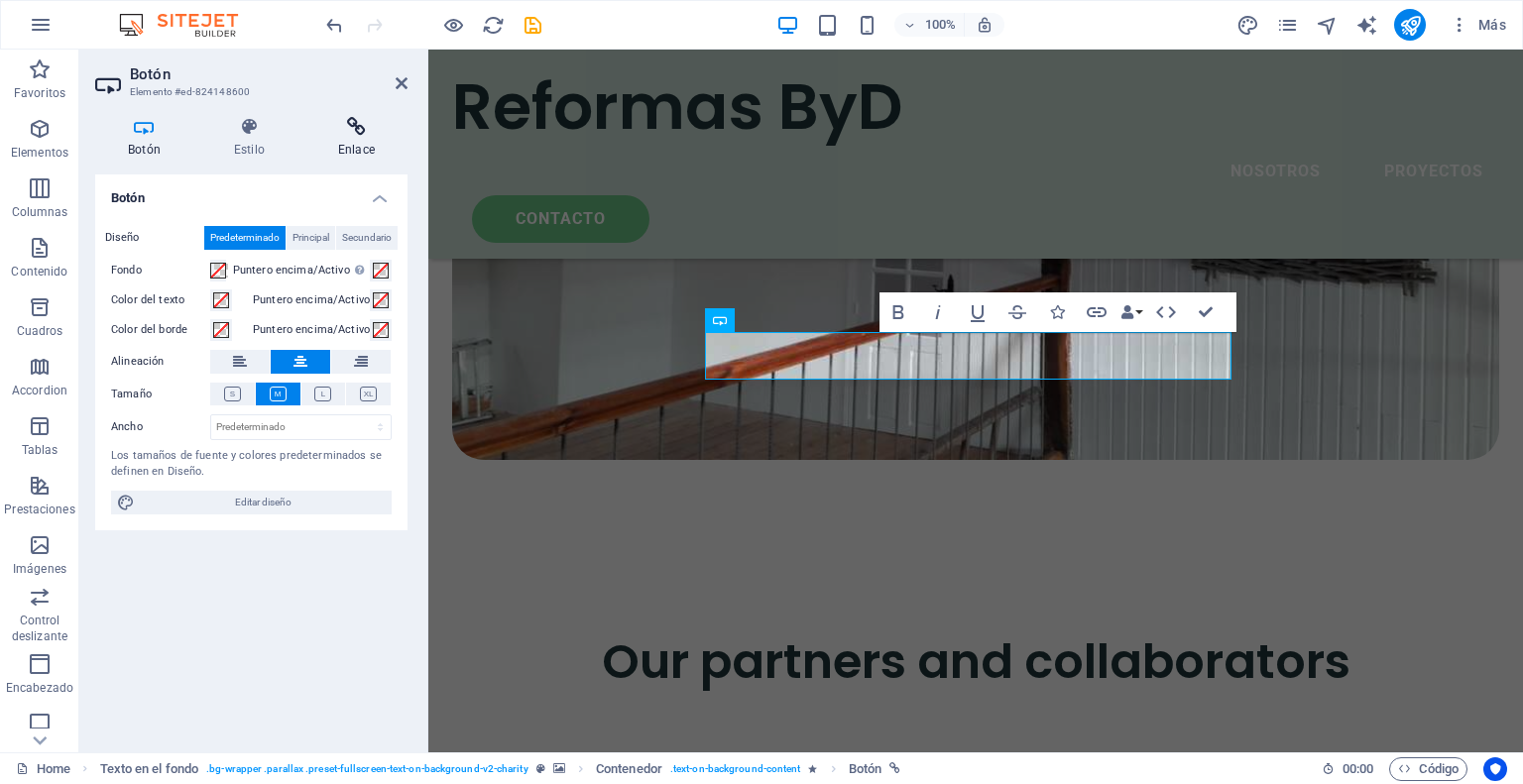 click on "Enlace" at bounding box center (356, 138) 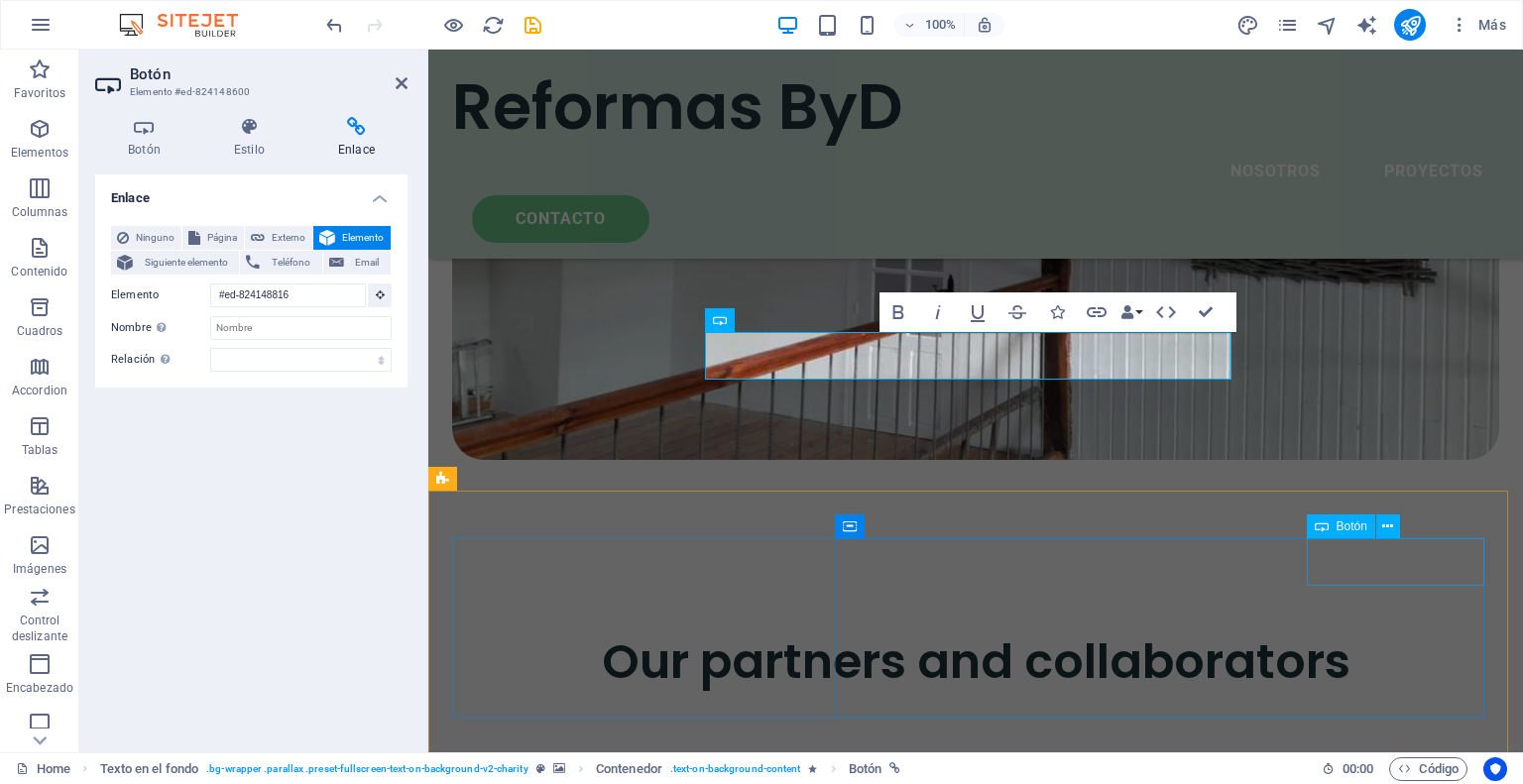 click on "ContactO" at bounding box center [805, 8687] 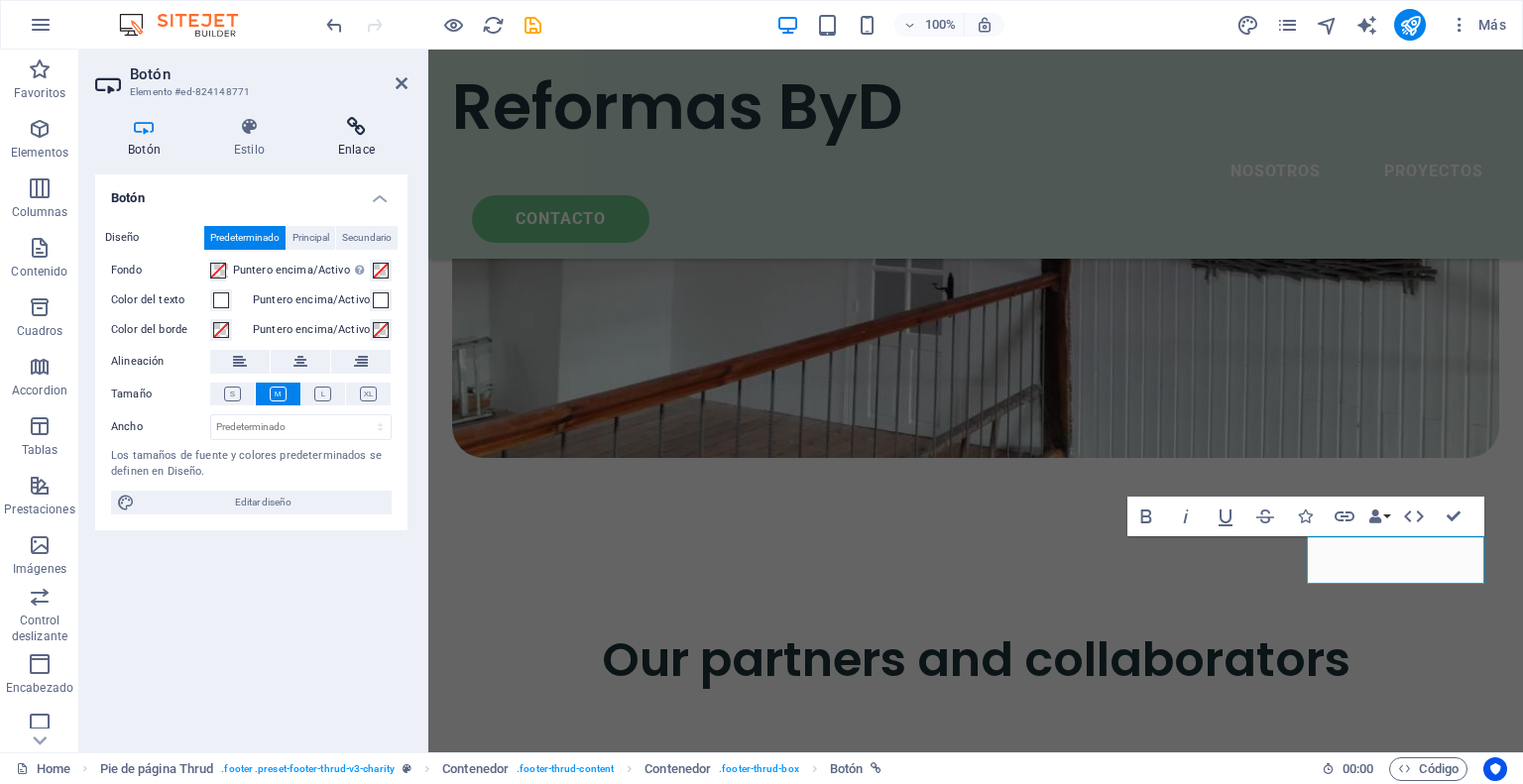 click at bounding box center (356, 127) 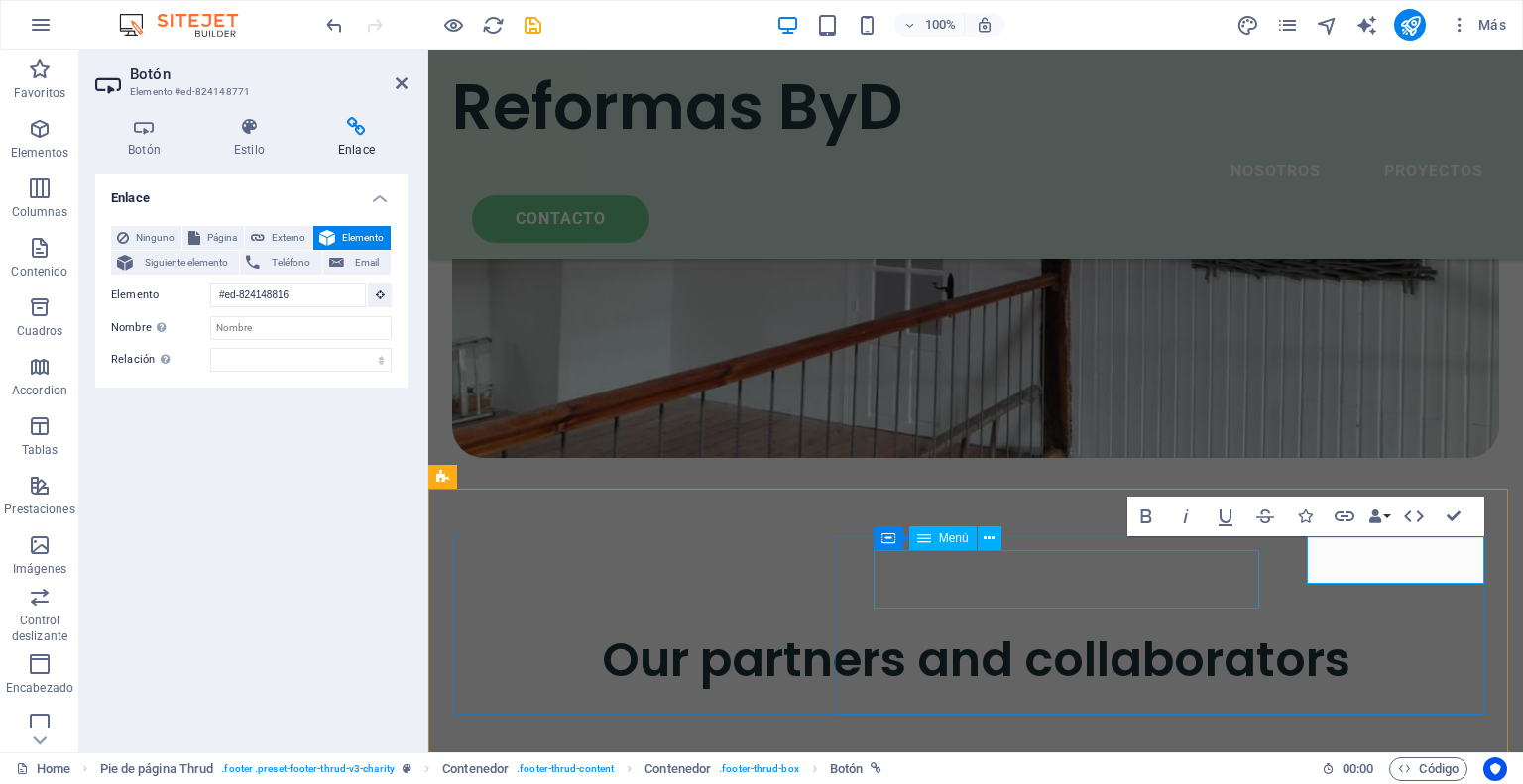 click on "About Partners Donate" at bounding box center (781, 8778) 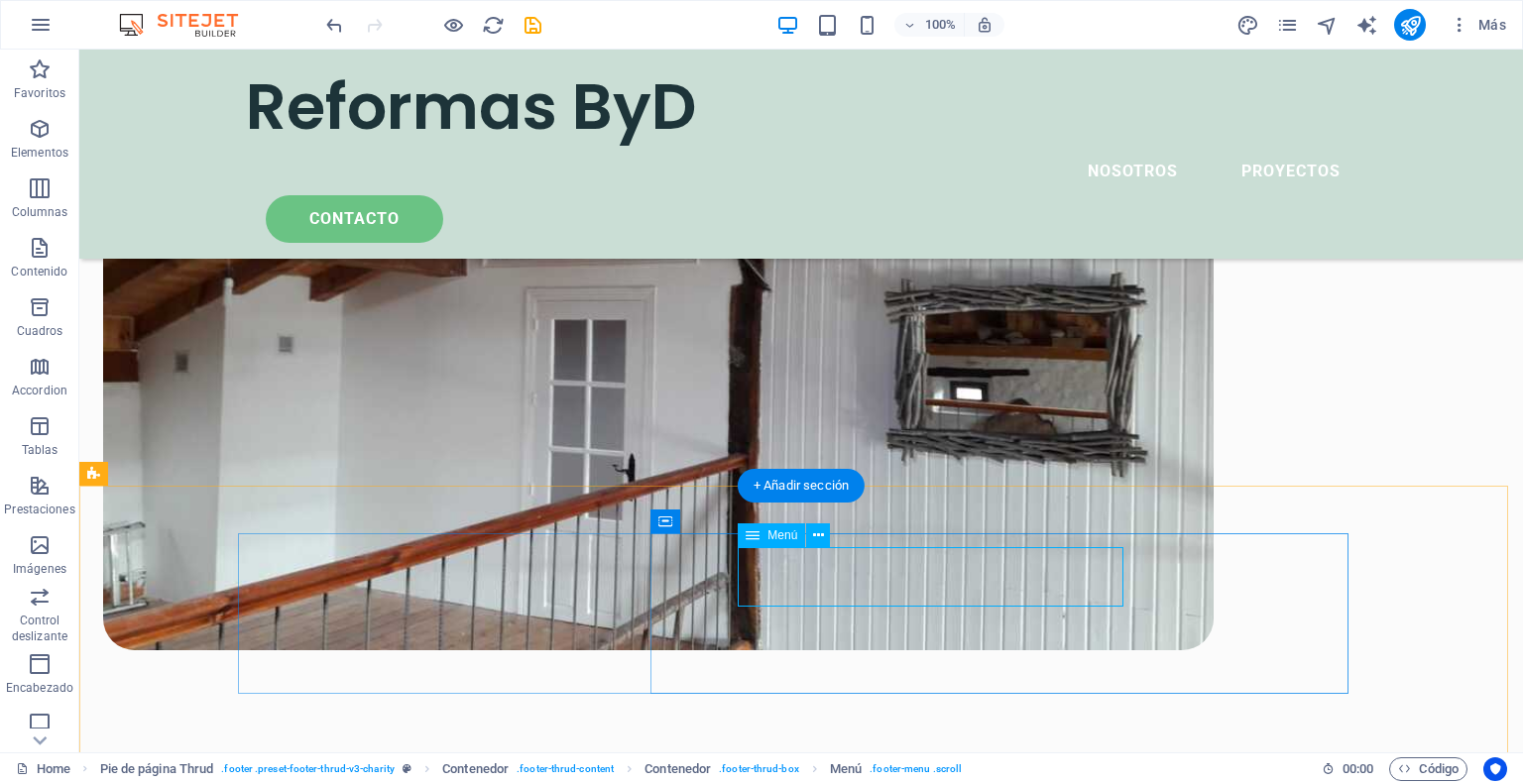 click on "About Partners Donate" at bounding box center [595, 9280] 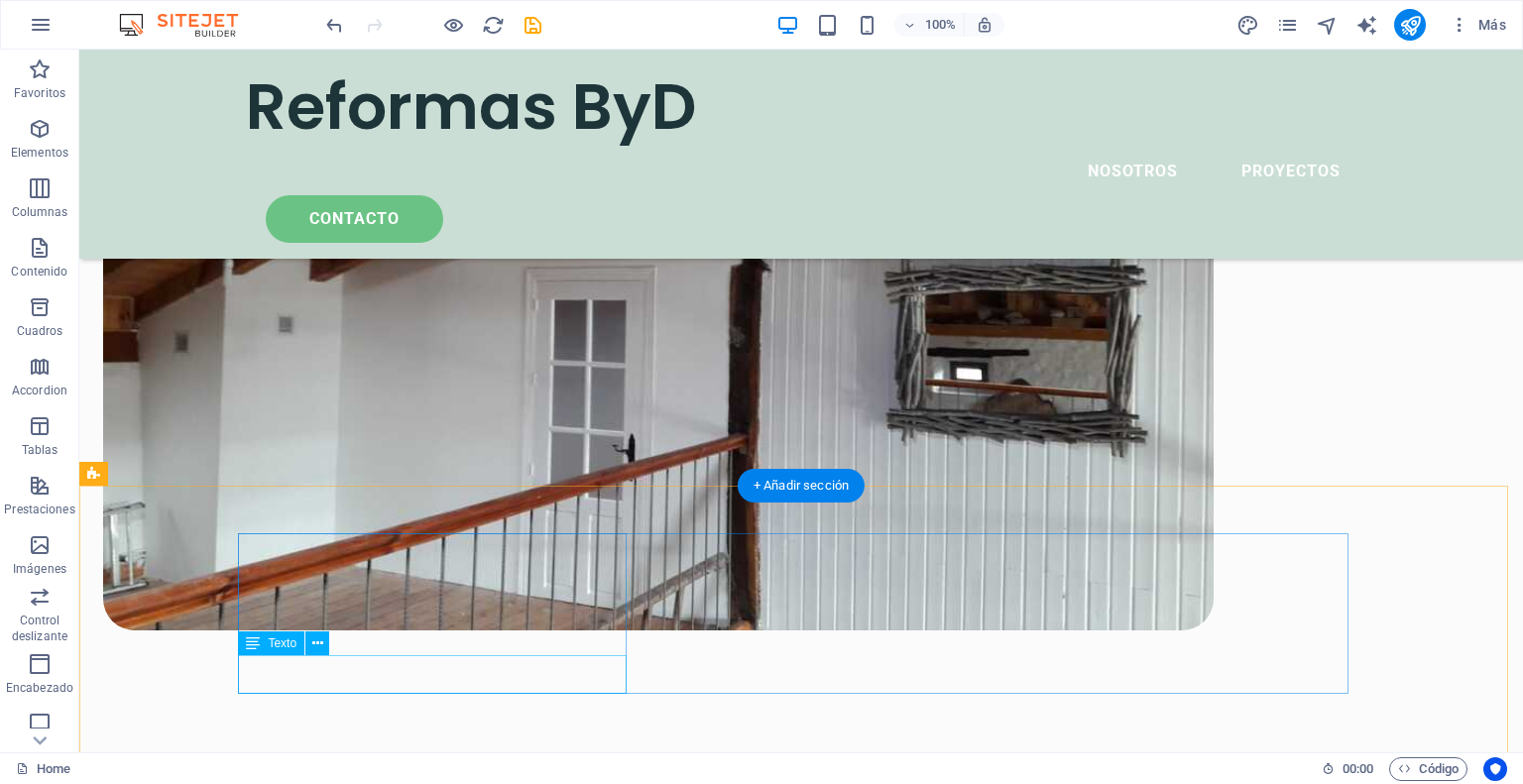 click on "Lorem ipsum dolor sit amet, consectetur adipiscing elit. Consectetur auctor id viverra nunc, ultrices convallis sit." at bounding box center [440, 9118] 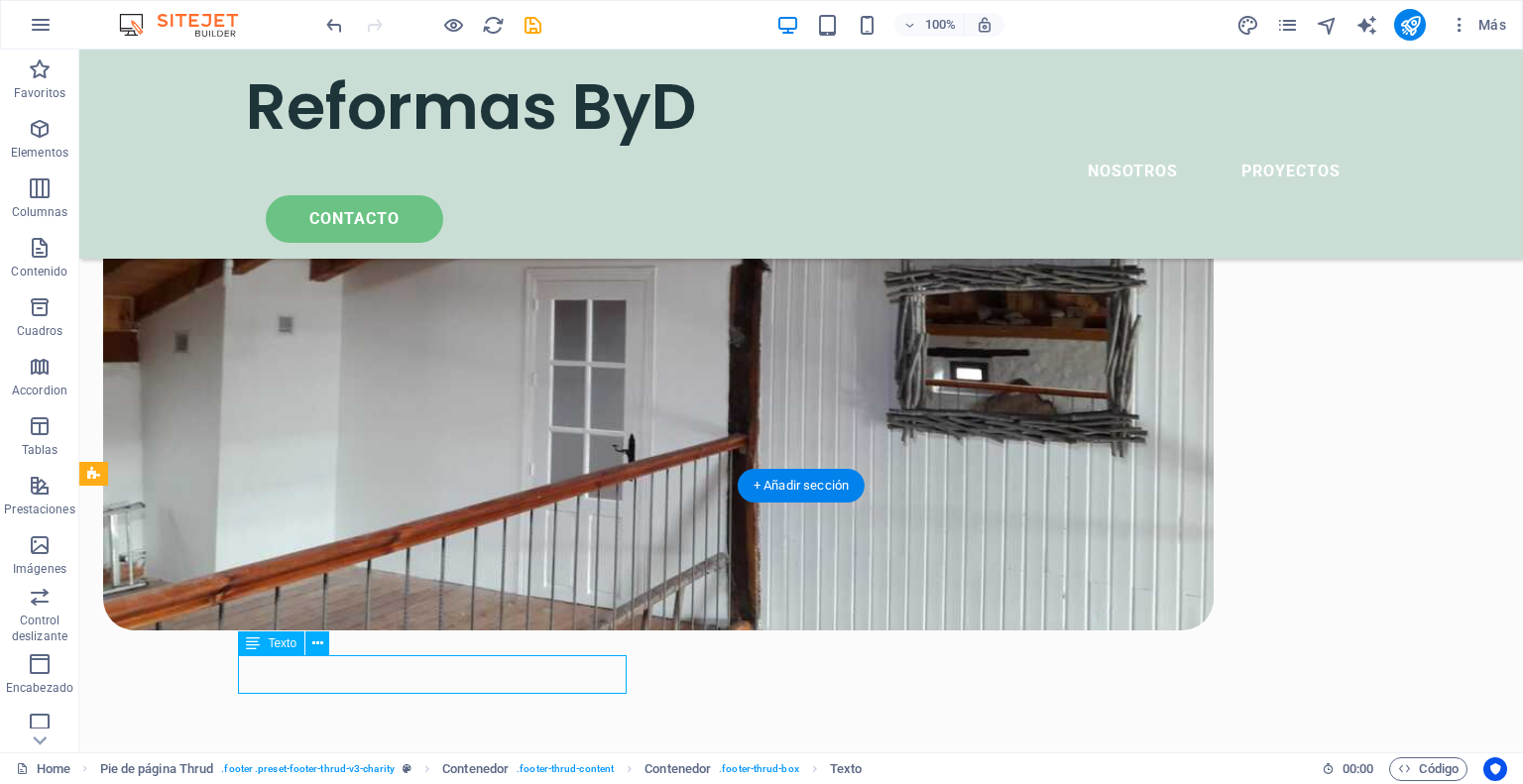 click on "Lorem ipsum dolor sit amet, consectetur adipiscing elit. Consectetur auctor id viverra nunc, ultrices convallis sit." at bounding box center [440, 9118] 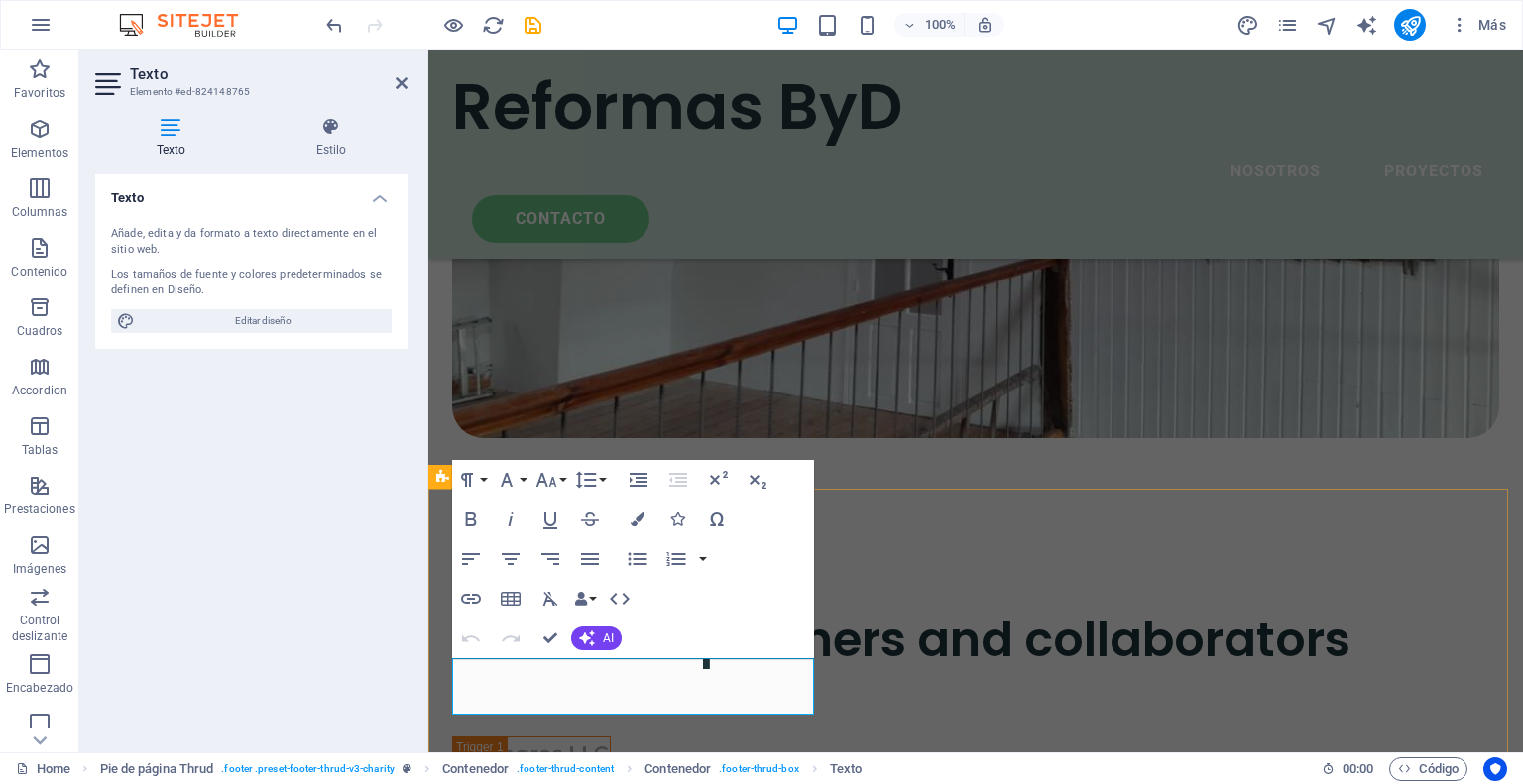 click on "Reformas ByD Lorem ipsum dolor sit amet, consectetur adipiscing elit. Consectetur auctor id viverra nunc, ultrices convallis sit. ContactO
reformasbyd.es . All Rights Reserved. Legal Notice  |  Privacy" at bounding box center [976, 8733] 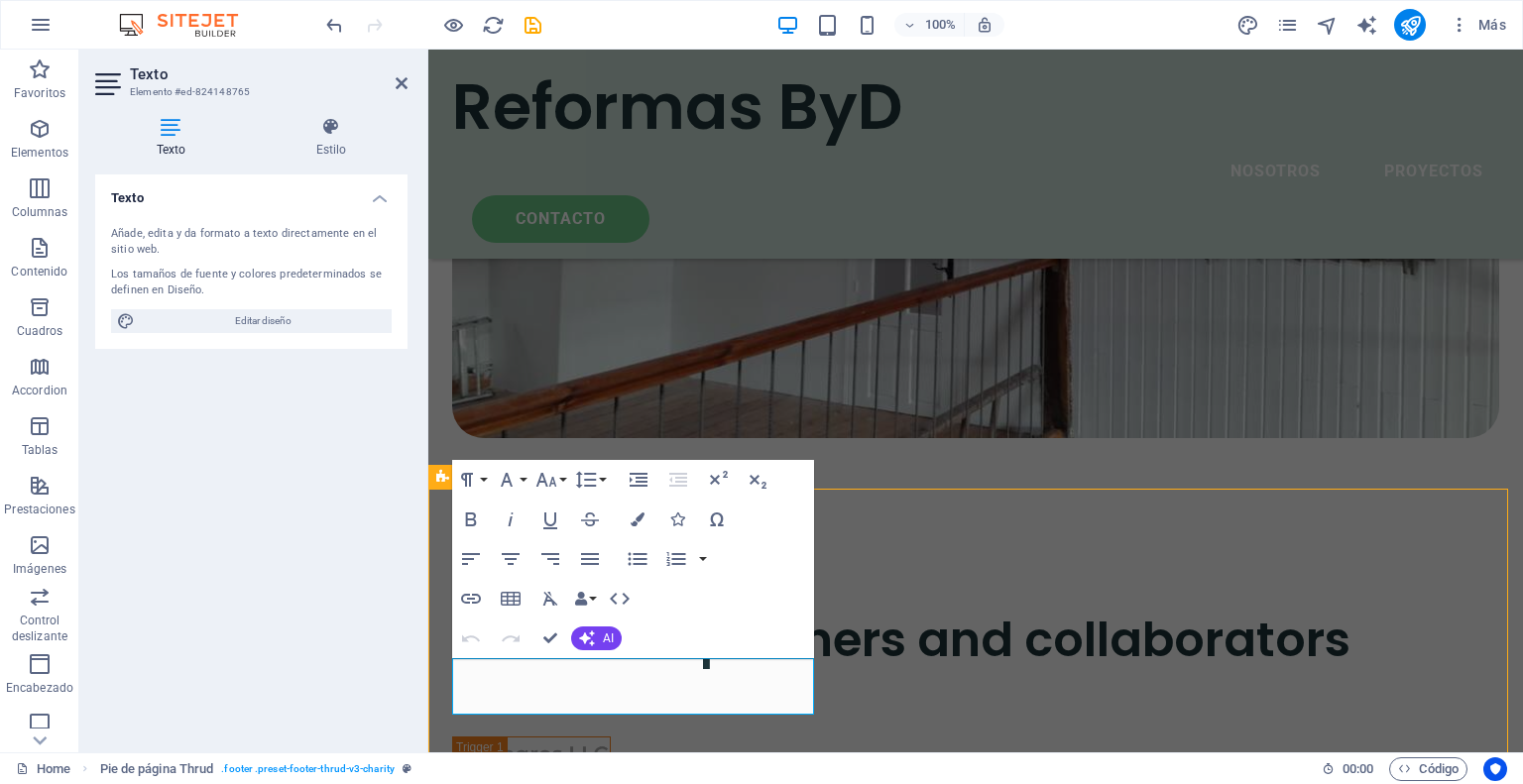scroll, scrollTop: 6448, scrollLeft: 0, axis: vertical 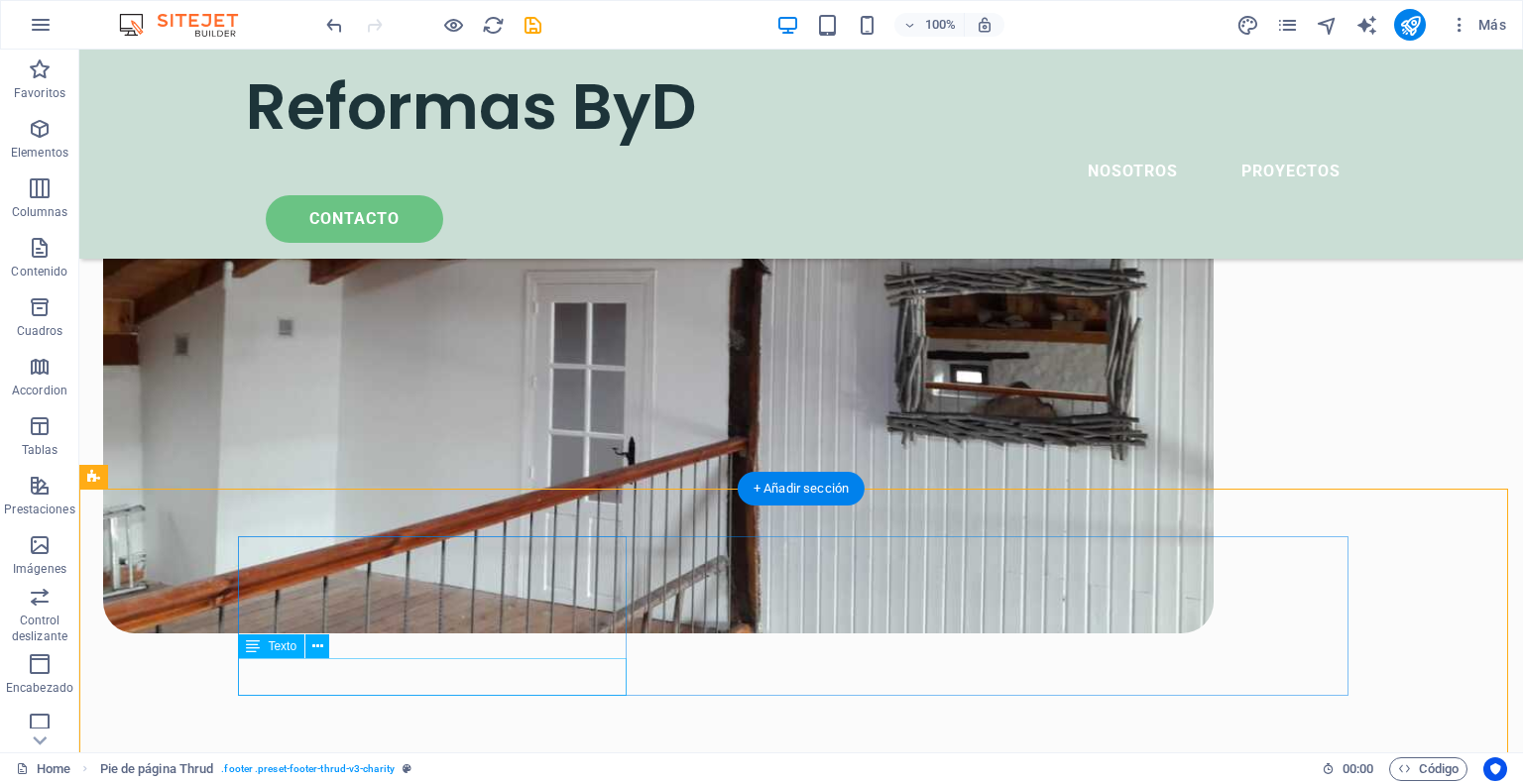 click on "Lorem ipsum dolor sit amet, consectetur adipiscing elit. Consectetur auctor id viverra nunc, ultrices convallis sit." at bounding box center (440, 9121) 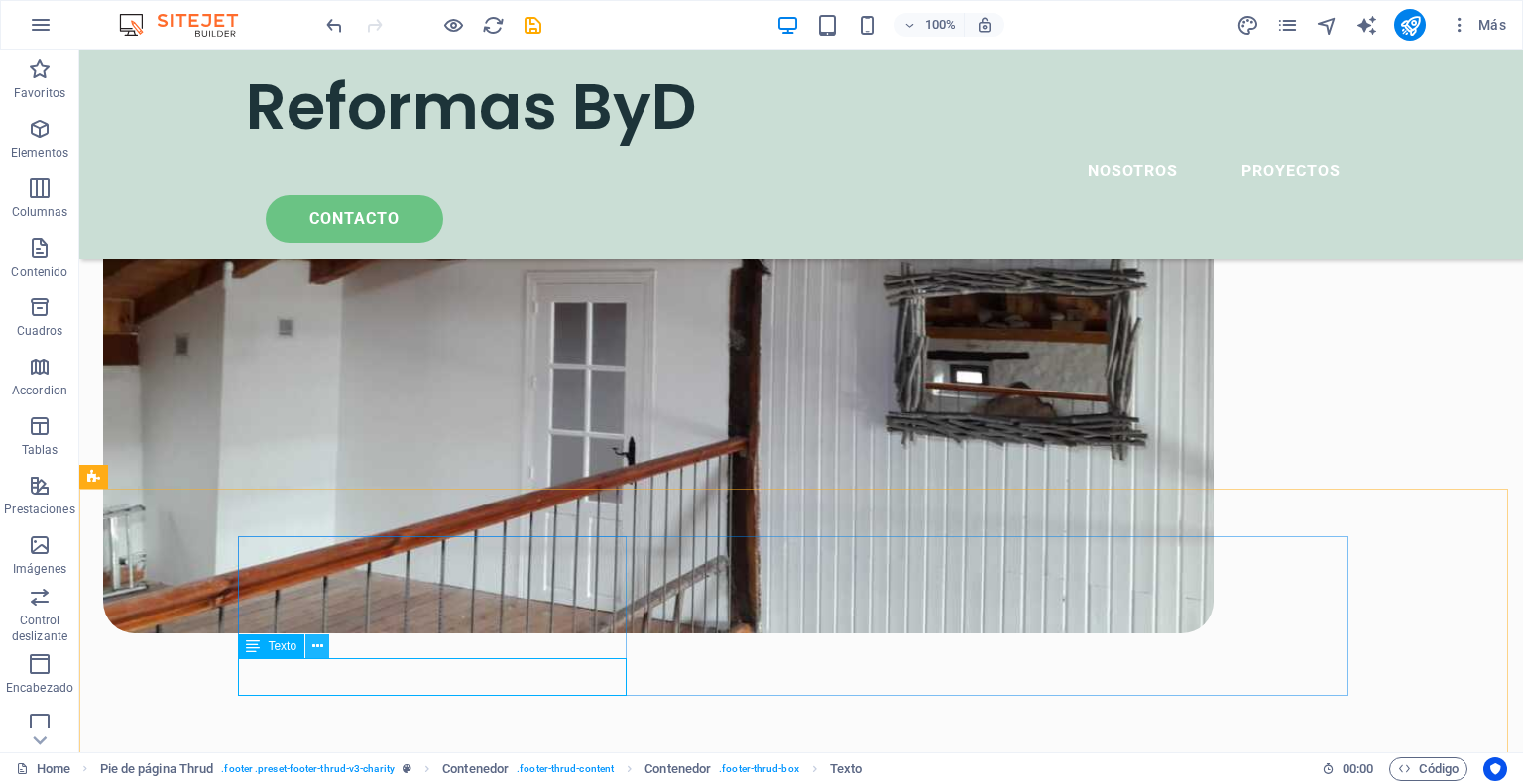 click at bounding box center (317, 646) 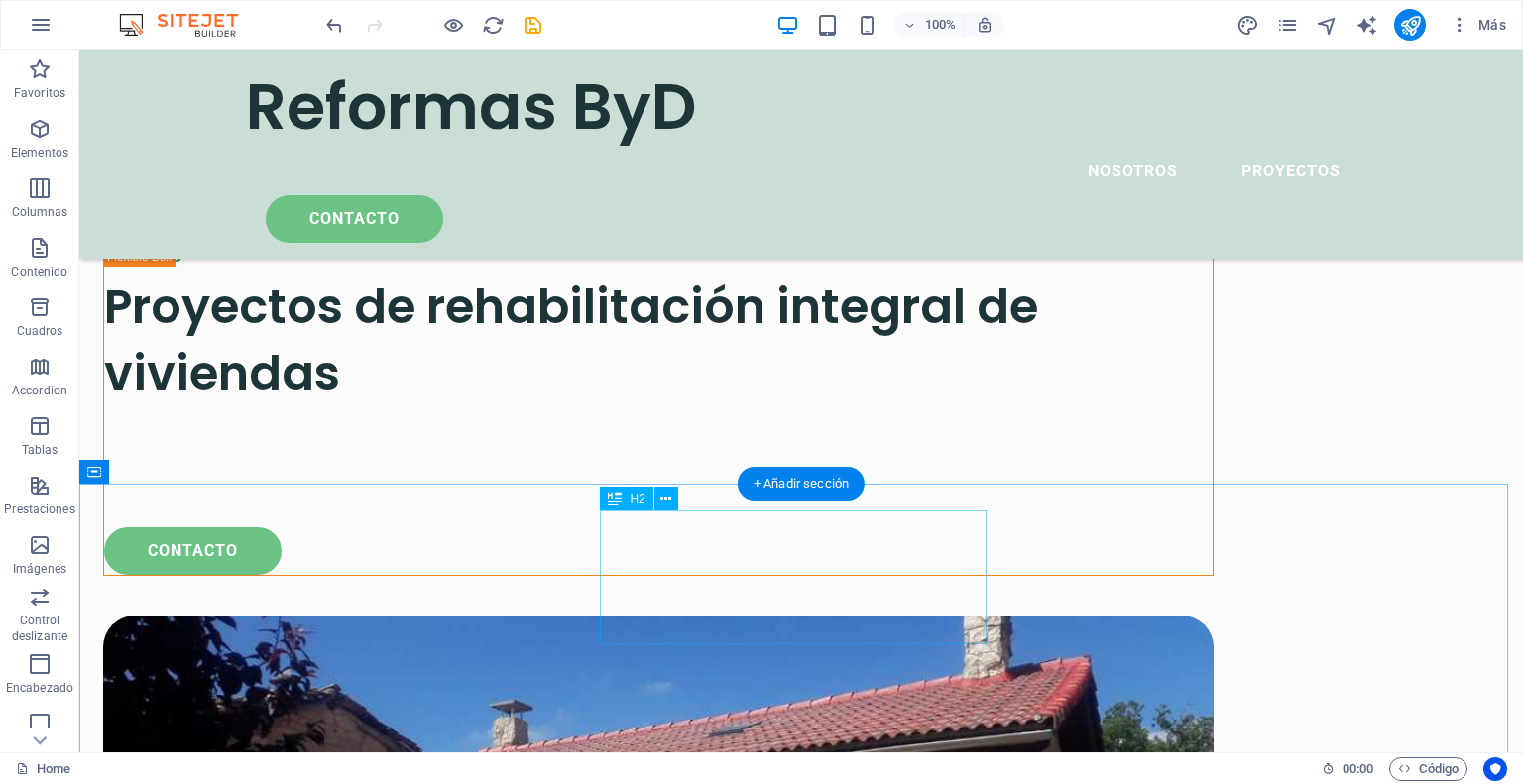 scroll, scrollTop: 2186, scrollLeft: 0, axis: vertical 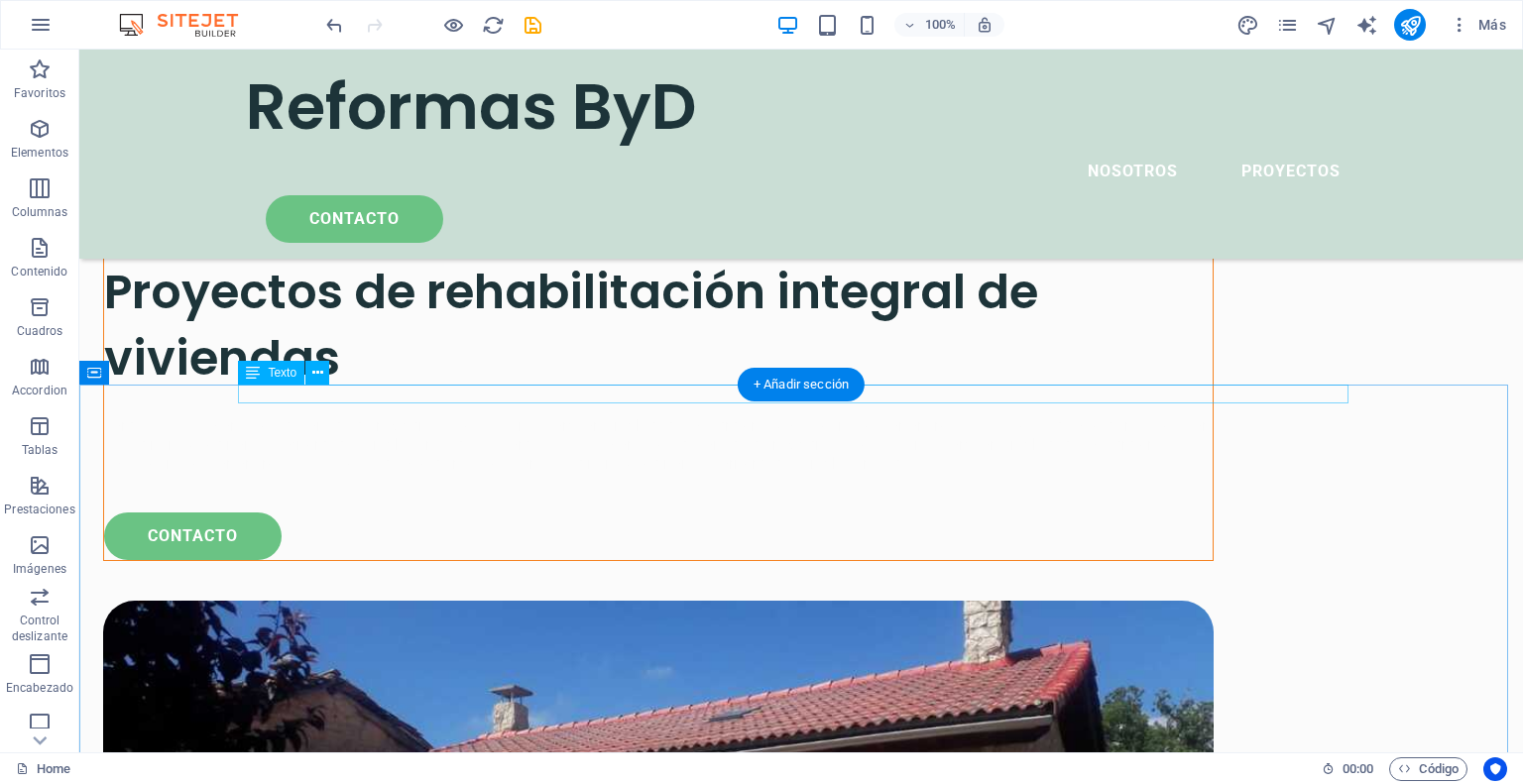 click on "OUR ACHIEVEMENTS" at bounding box center [801, 2023] 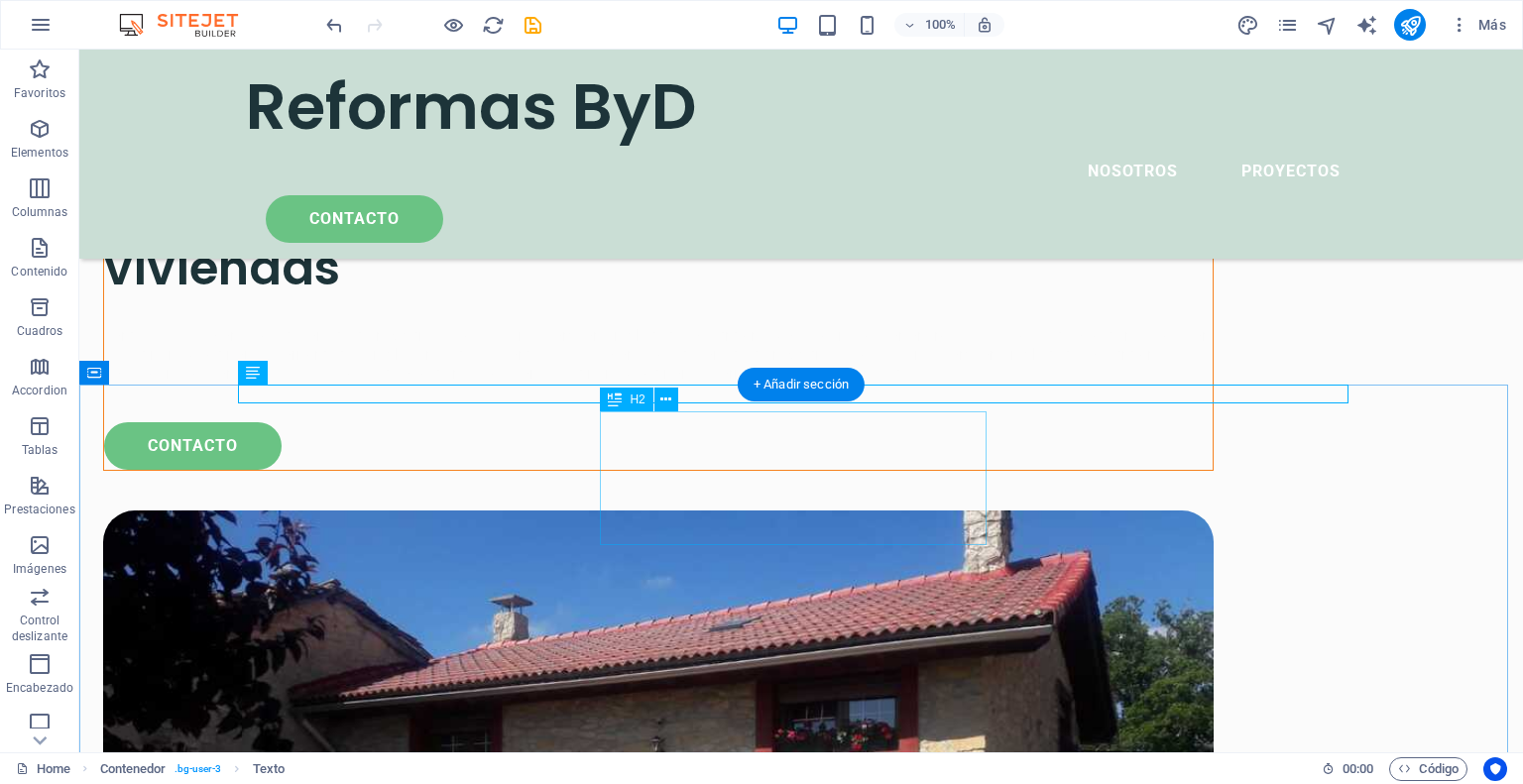 scroll, scrollTop: 2286, scrollLeft: 0, axis: vertical 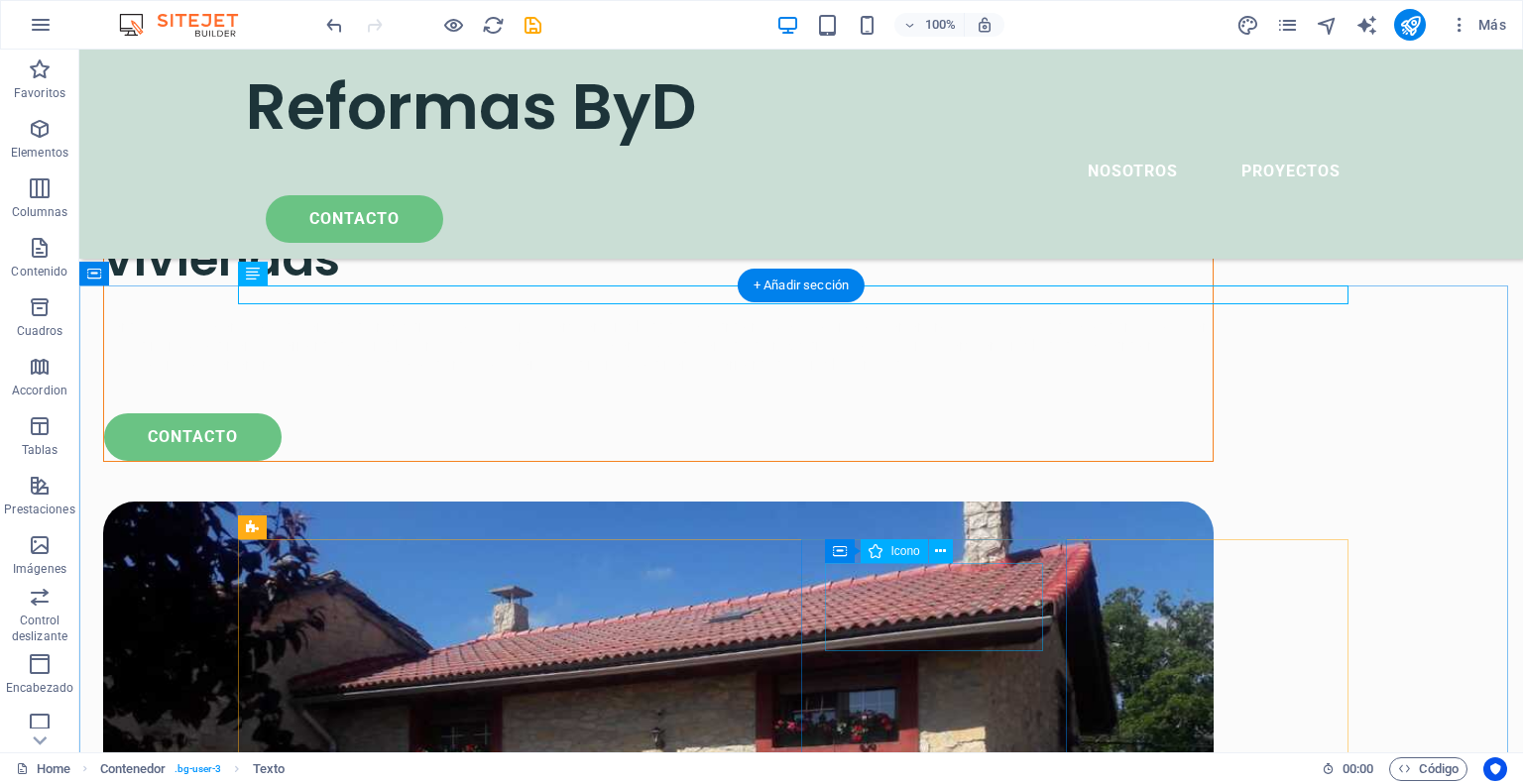click at bounding box center [379, 2664] 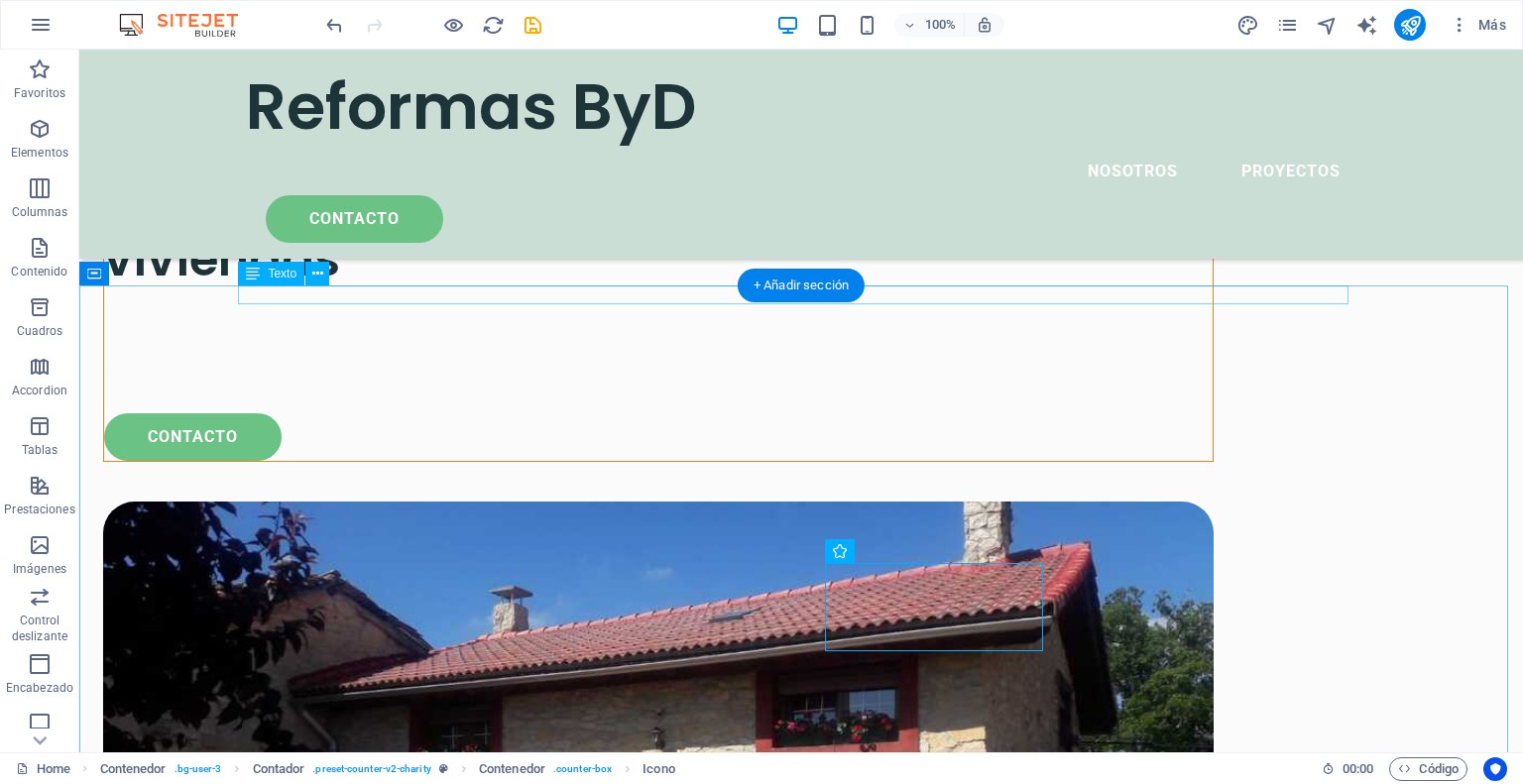 click on "OUR ACHIEVEMENTS" at bounding box center [801, 1924] 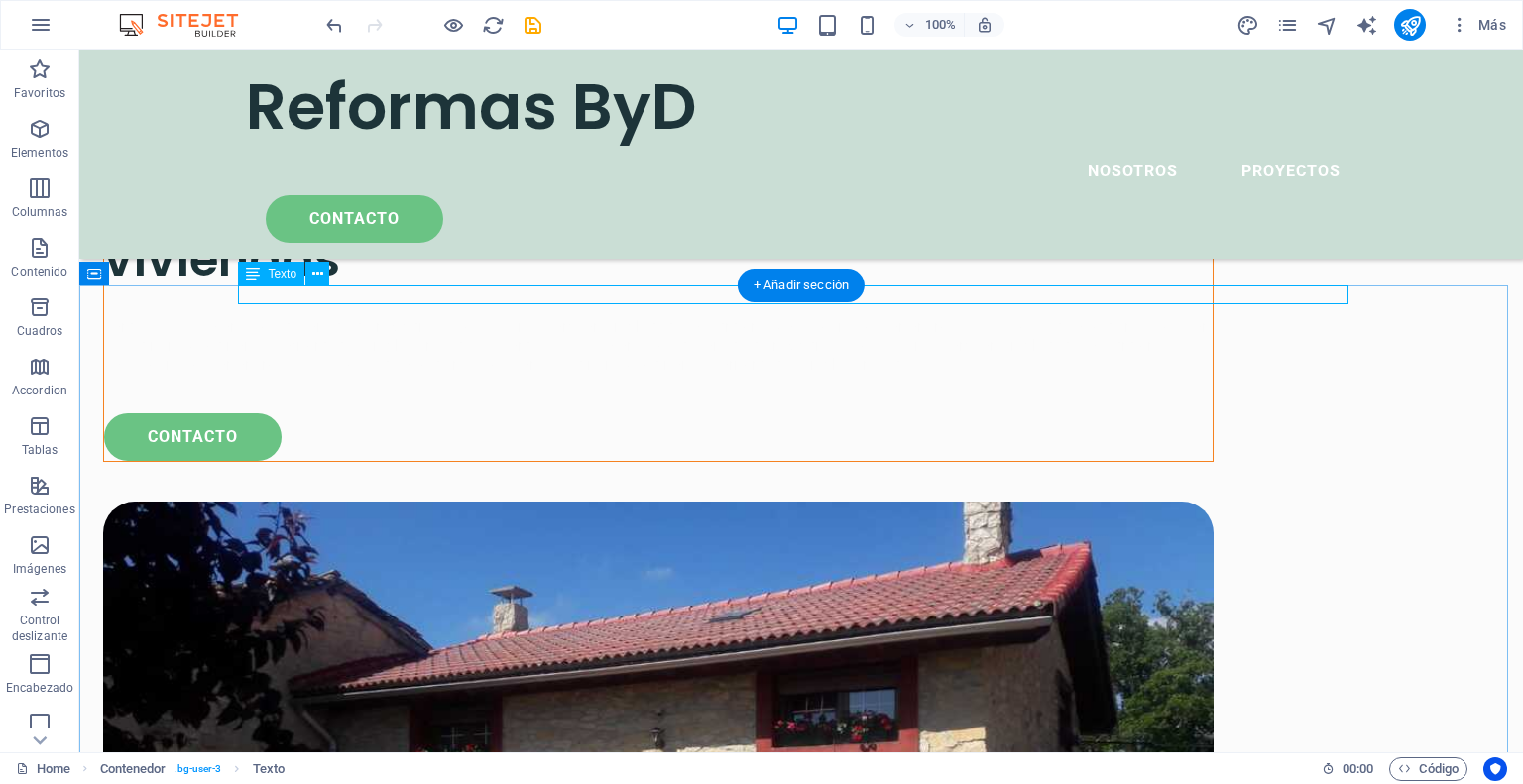 click on "OUR ACHIEVEMENTS" at bounding box center [801, 1924] 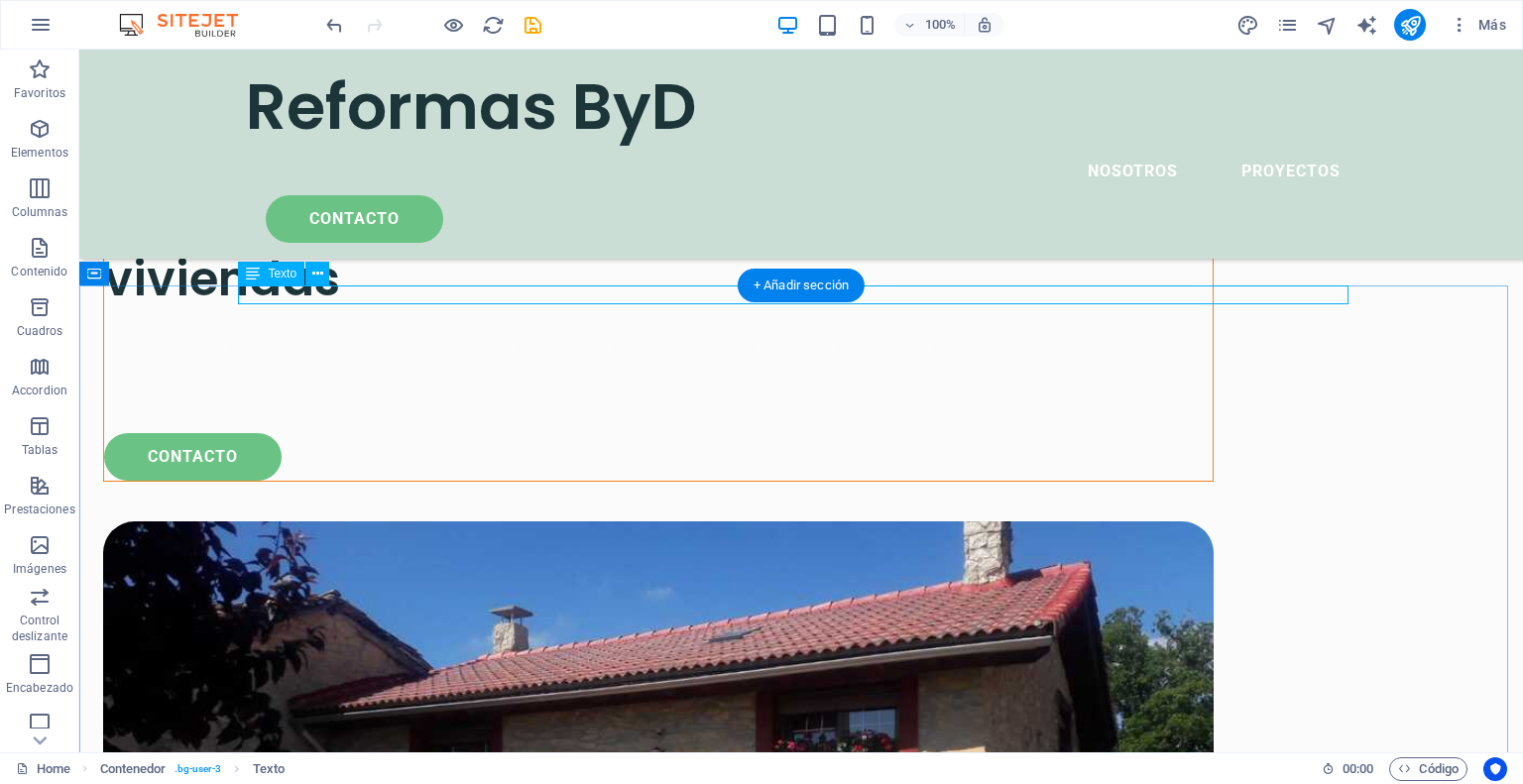 scroll, scrollTop: 2375, scrollLeft: 0, axis: vertical 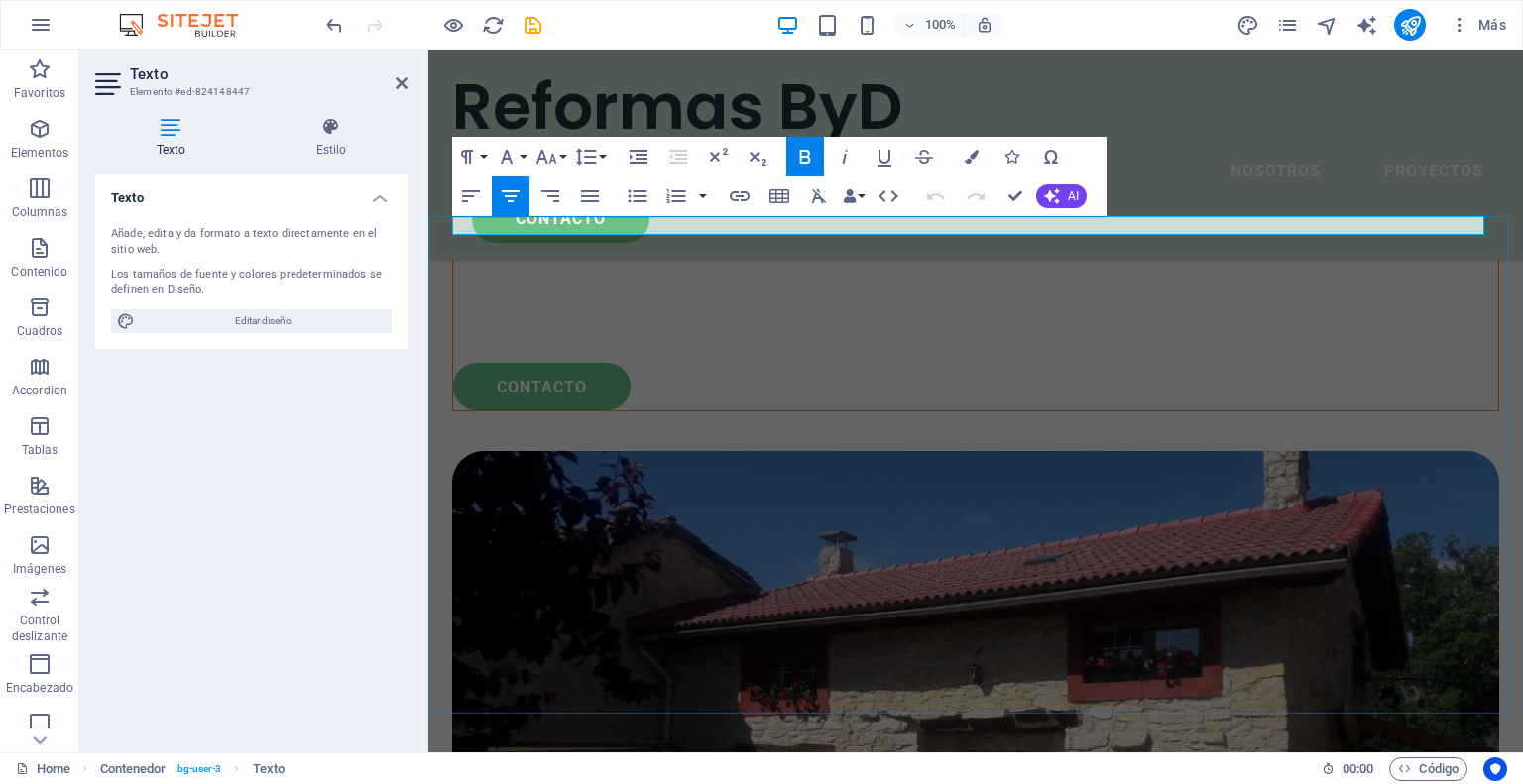 click on "OUR ACHIEVEMENTS" at bounding box center [976, 1767] 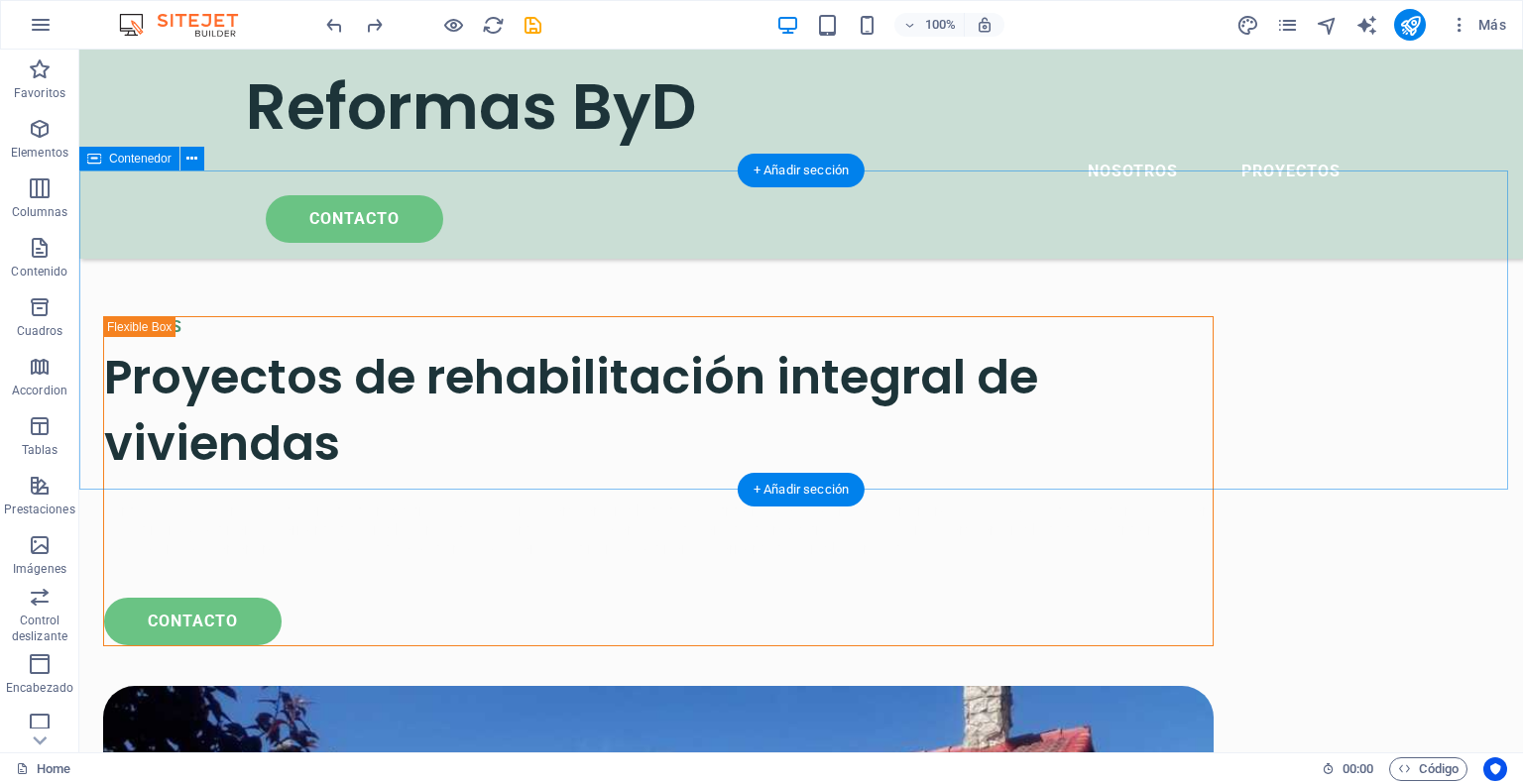 scroll, scrollTop: 2059, scrollLeft: 0, axis: vertical 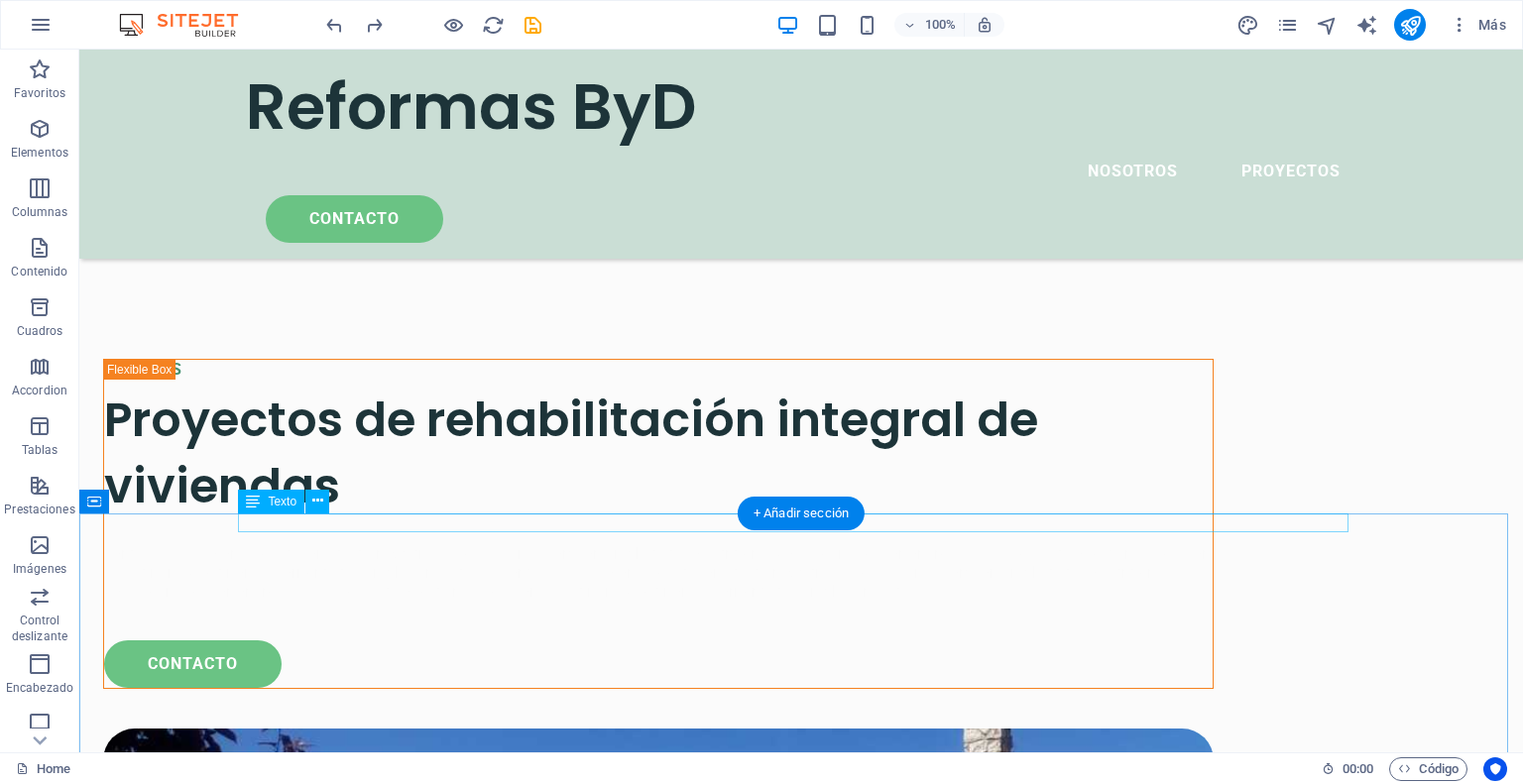 click on "OUR ACHIEVEMENTS" at bounding box center (801, 2151) 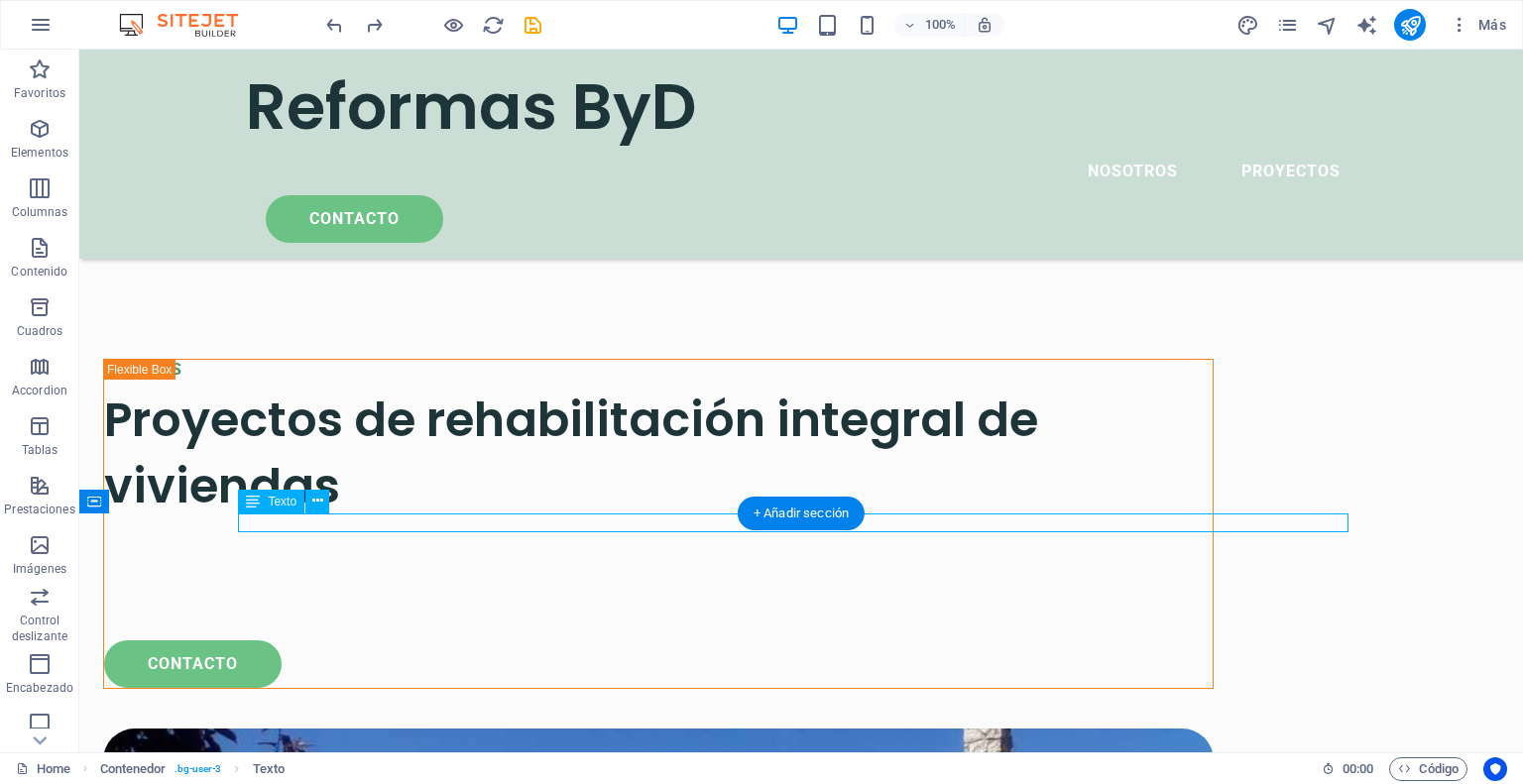 click on "OUR ACHIEVEMENTS" at bounding box center (801, 2151) 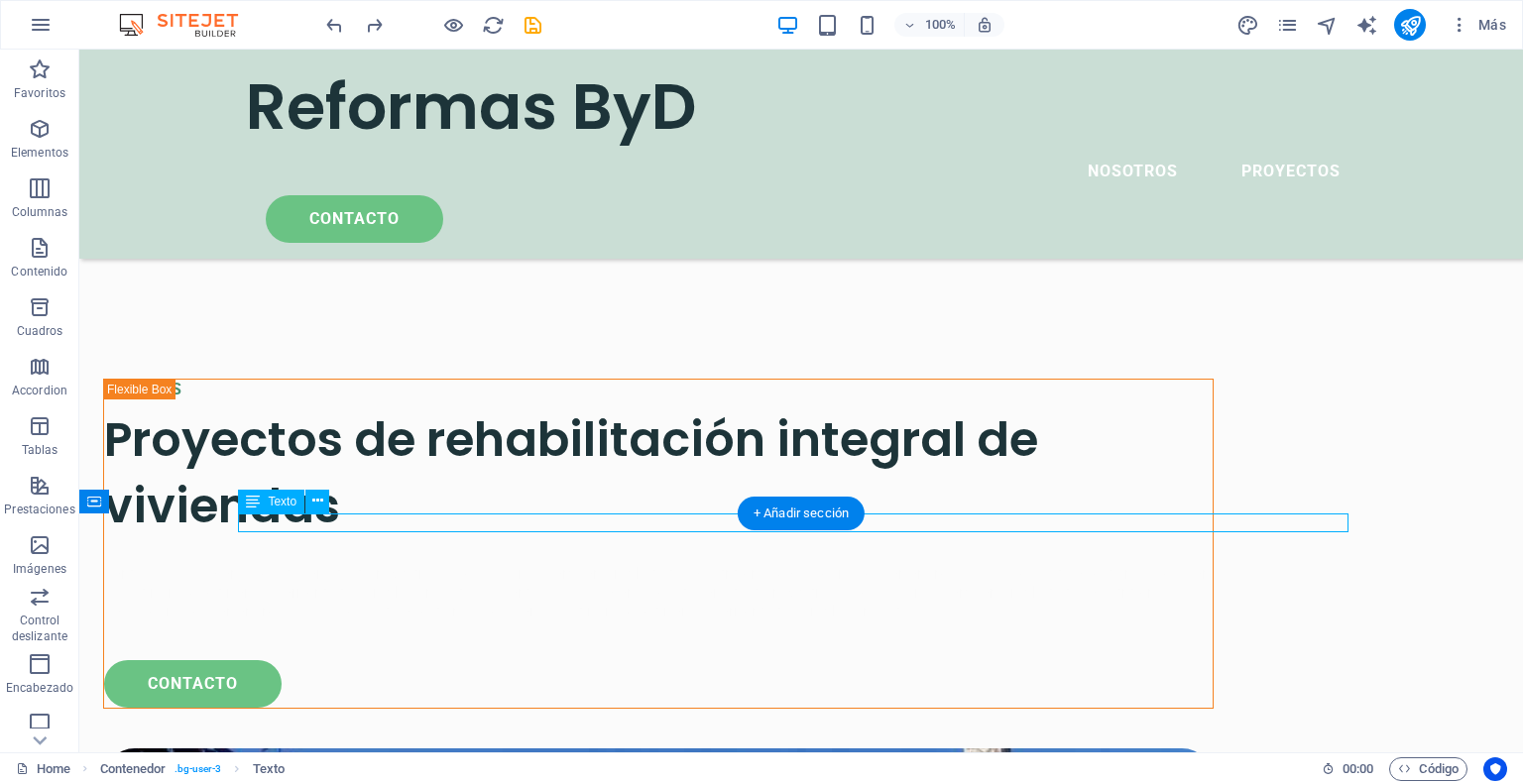 scroll, scrollTop: 2077, scrollLeft: 0, axis: vertical 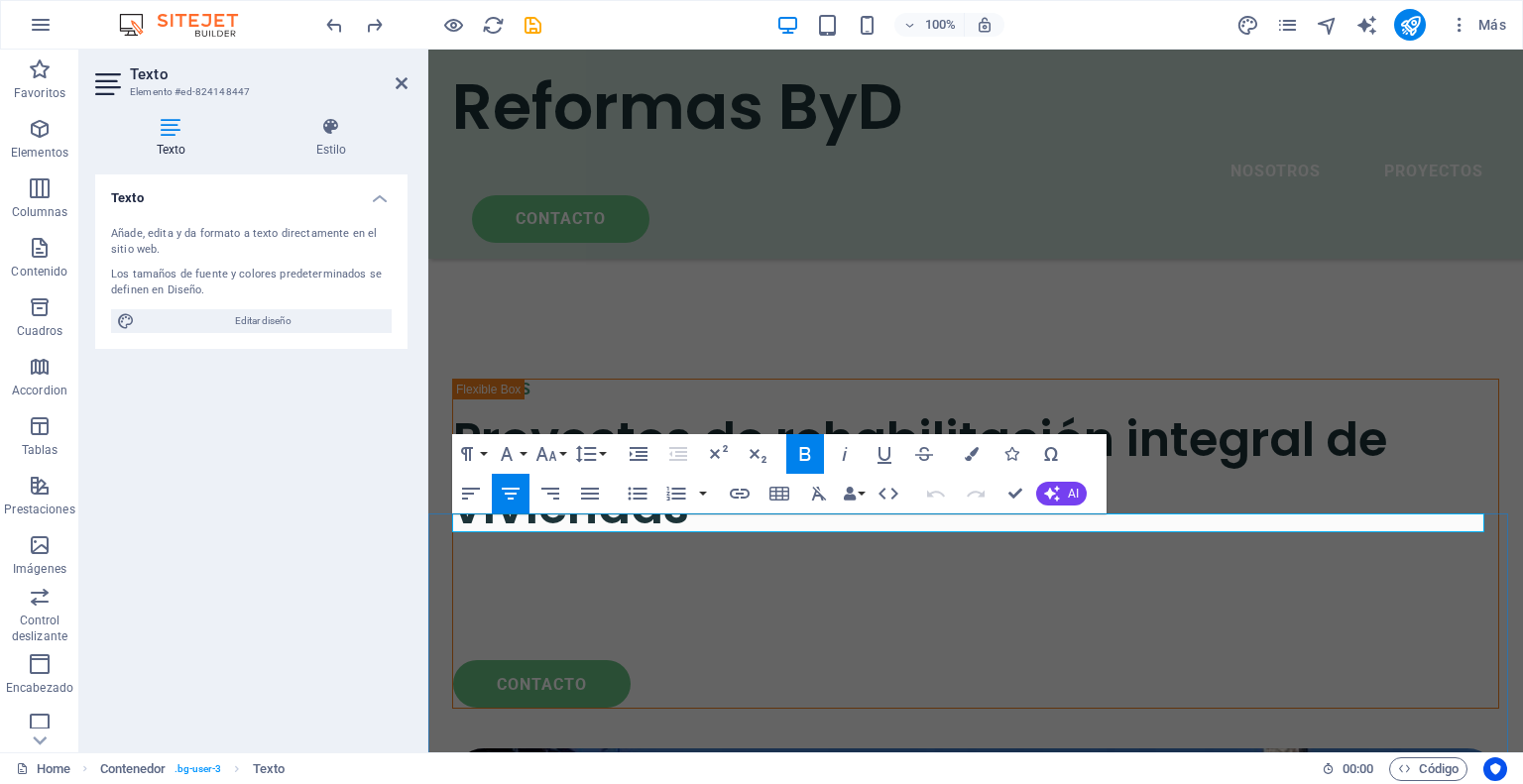 click on "OUR ACHIEVEMENTS" at bounding box center [976, 2065] 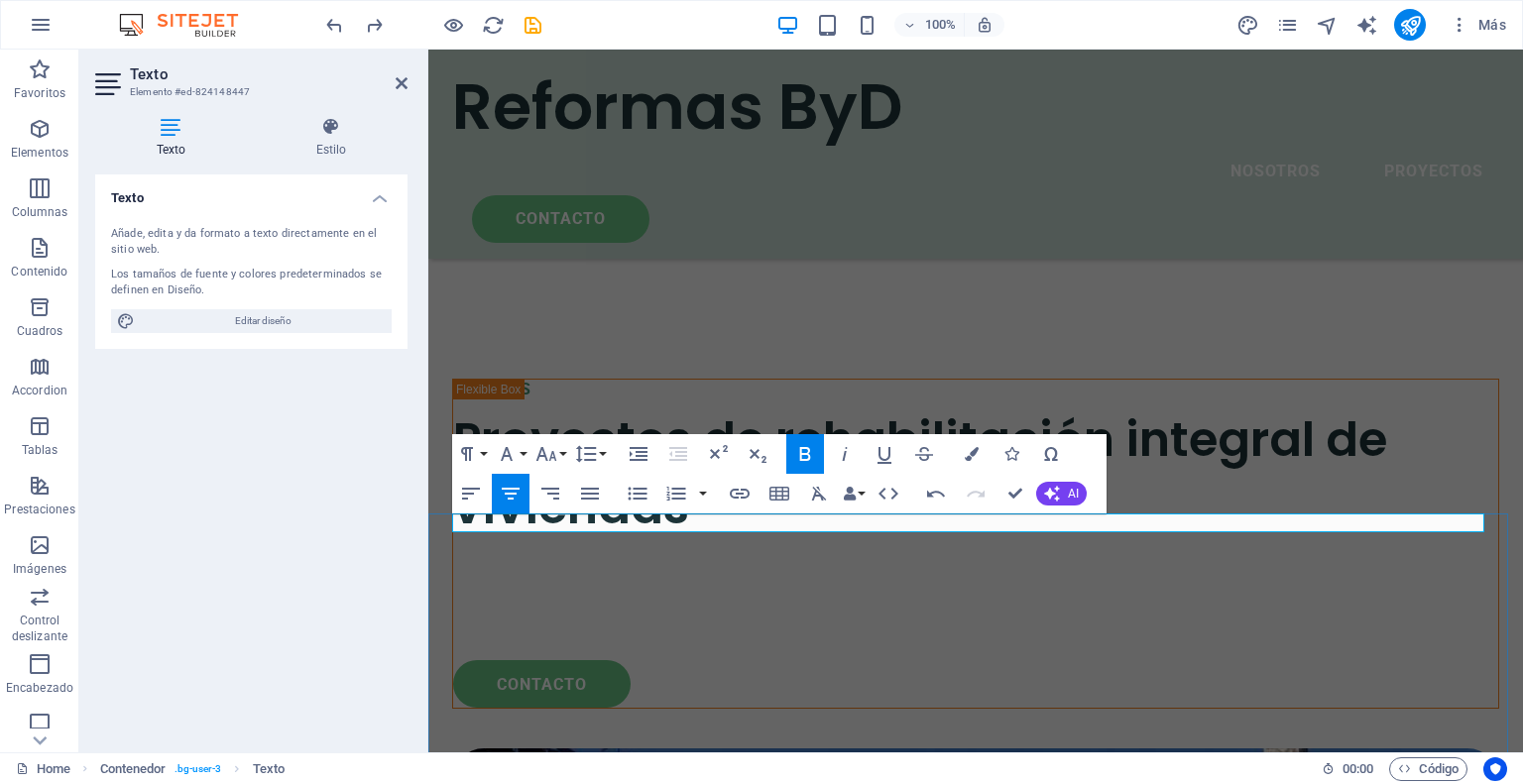 click on "OURproyectos" at bounding box center [976, 2065] 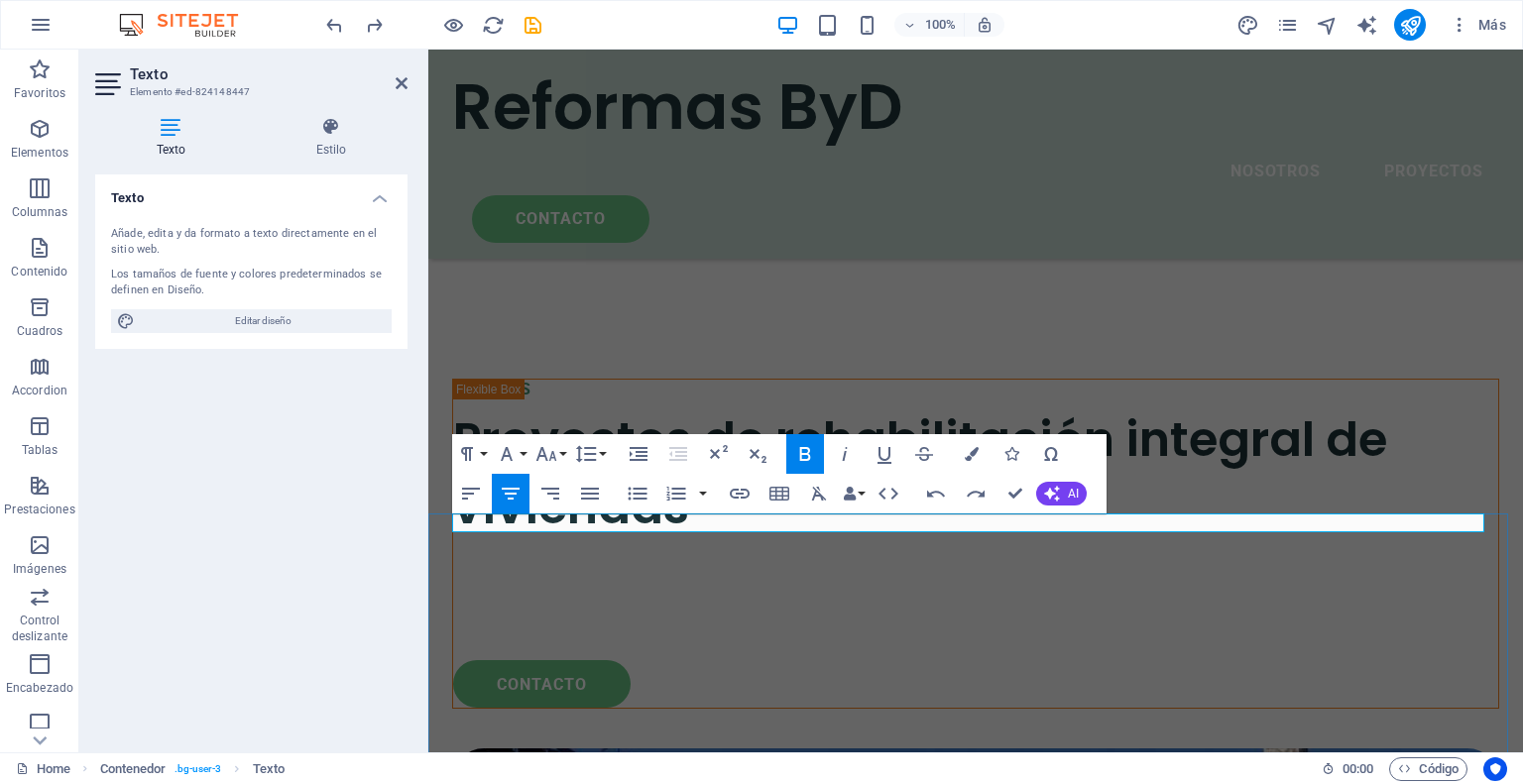 click on "OURproyectos" at bounding box center [976, 2065] 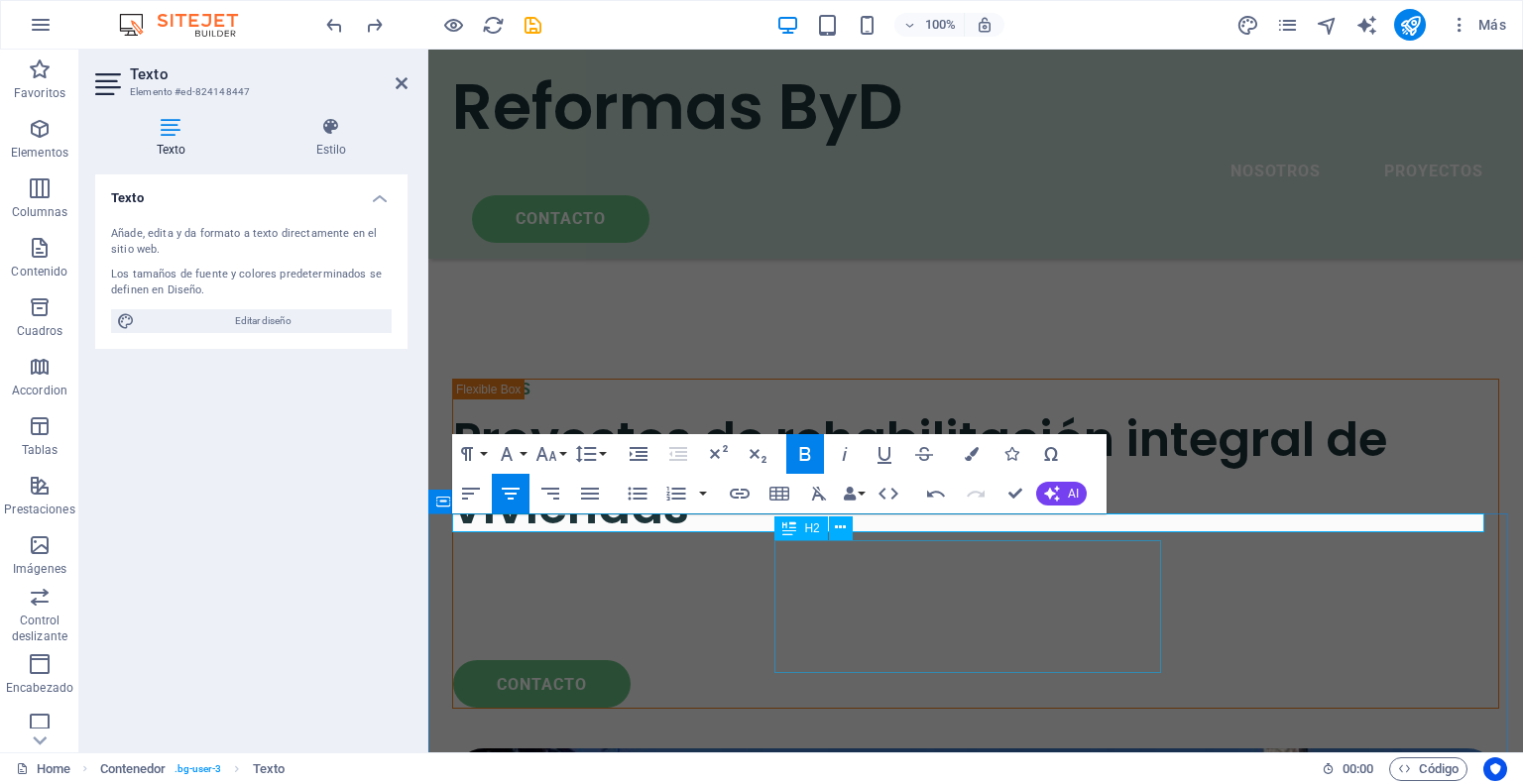 click on "What we’ve done so far" at bounding box center [976, 2116] 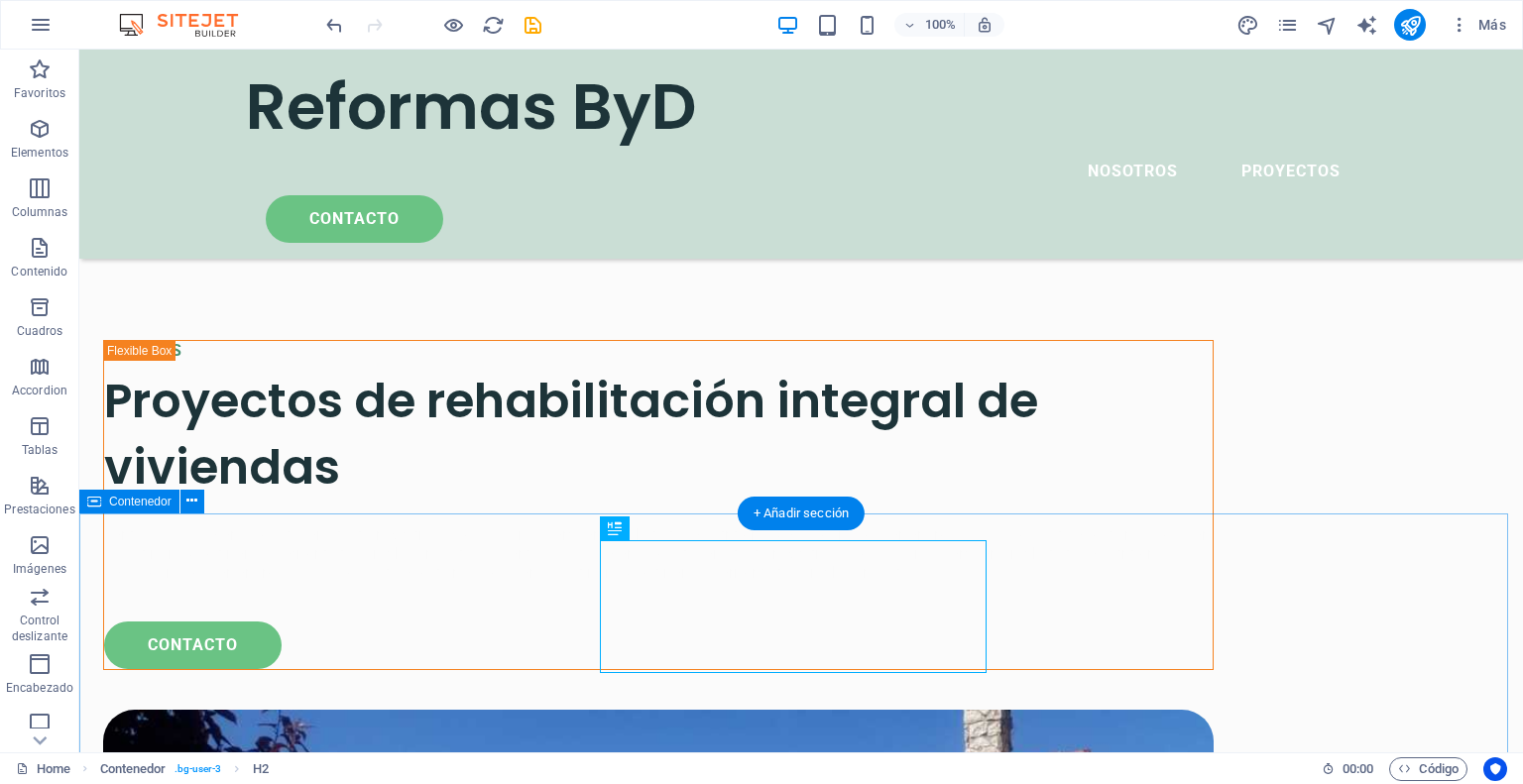 scroll, scrollTop: 2059, scrollLeft: 0, axis: vertical 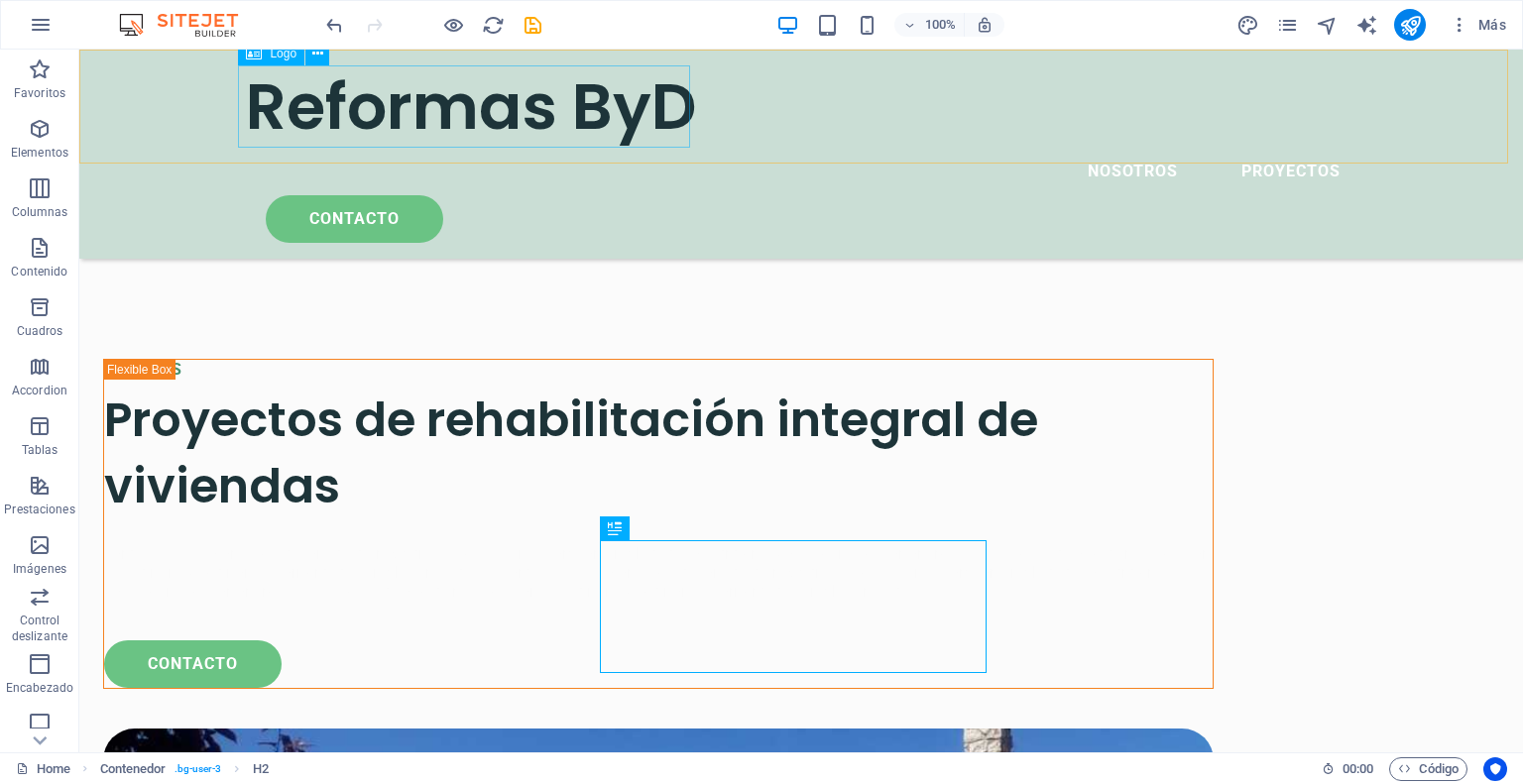 click on "Reformas ByD" at bounding box center (801, 106) 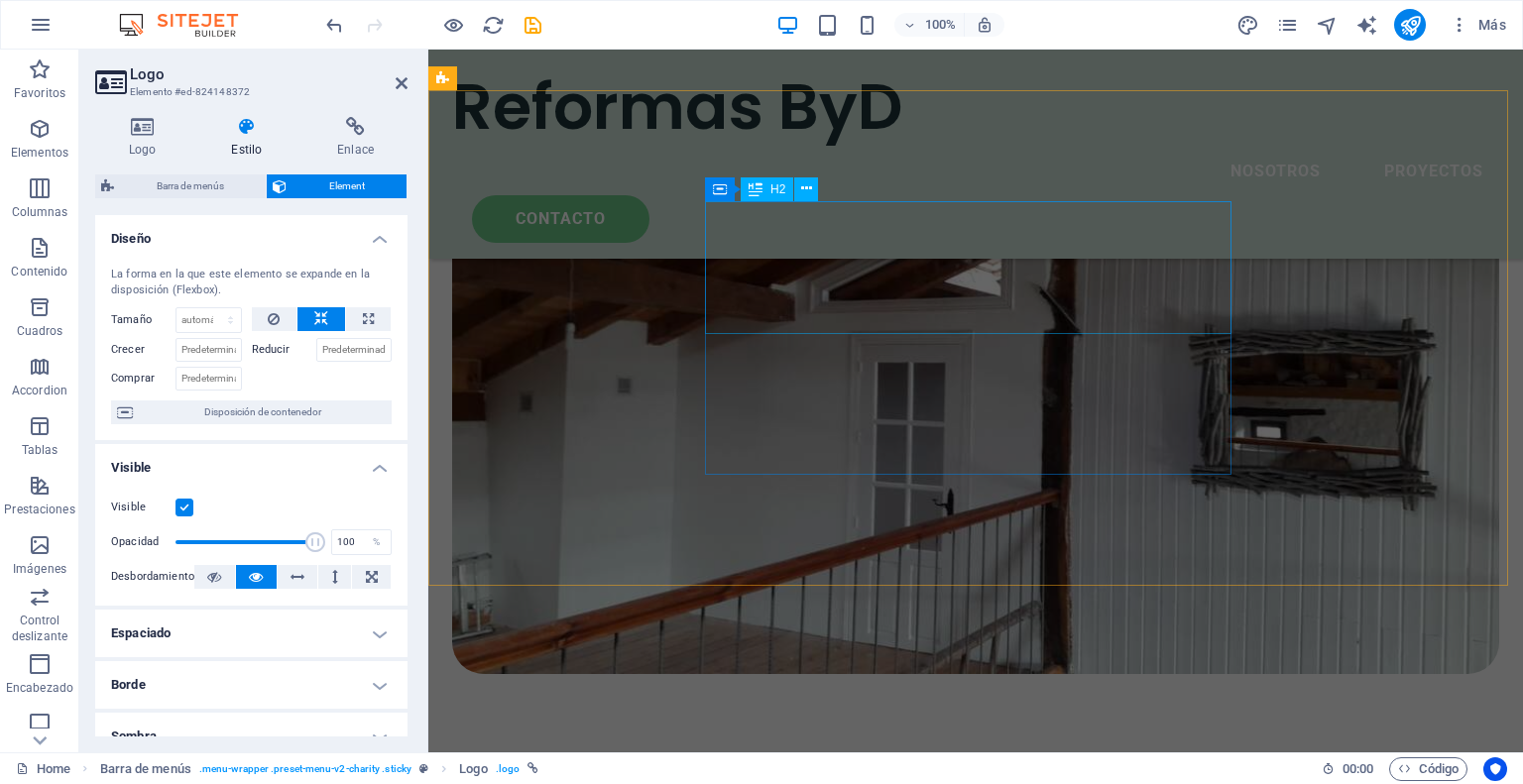 scroll, scrollTop: 6539, scrollLeft: 0, axis: vertical 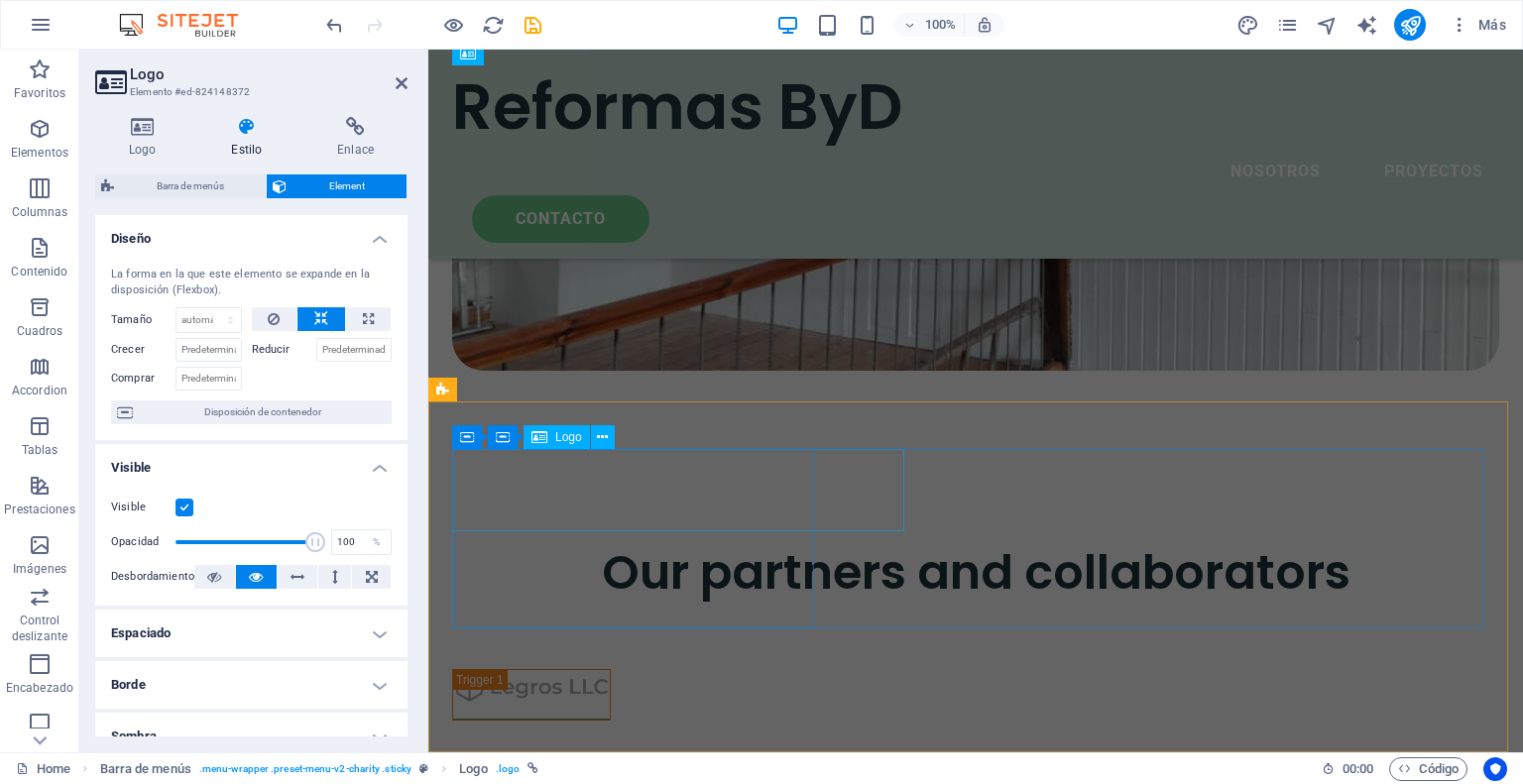 click on "Reformas ByD" at bounding box center [636, 8387] 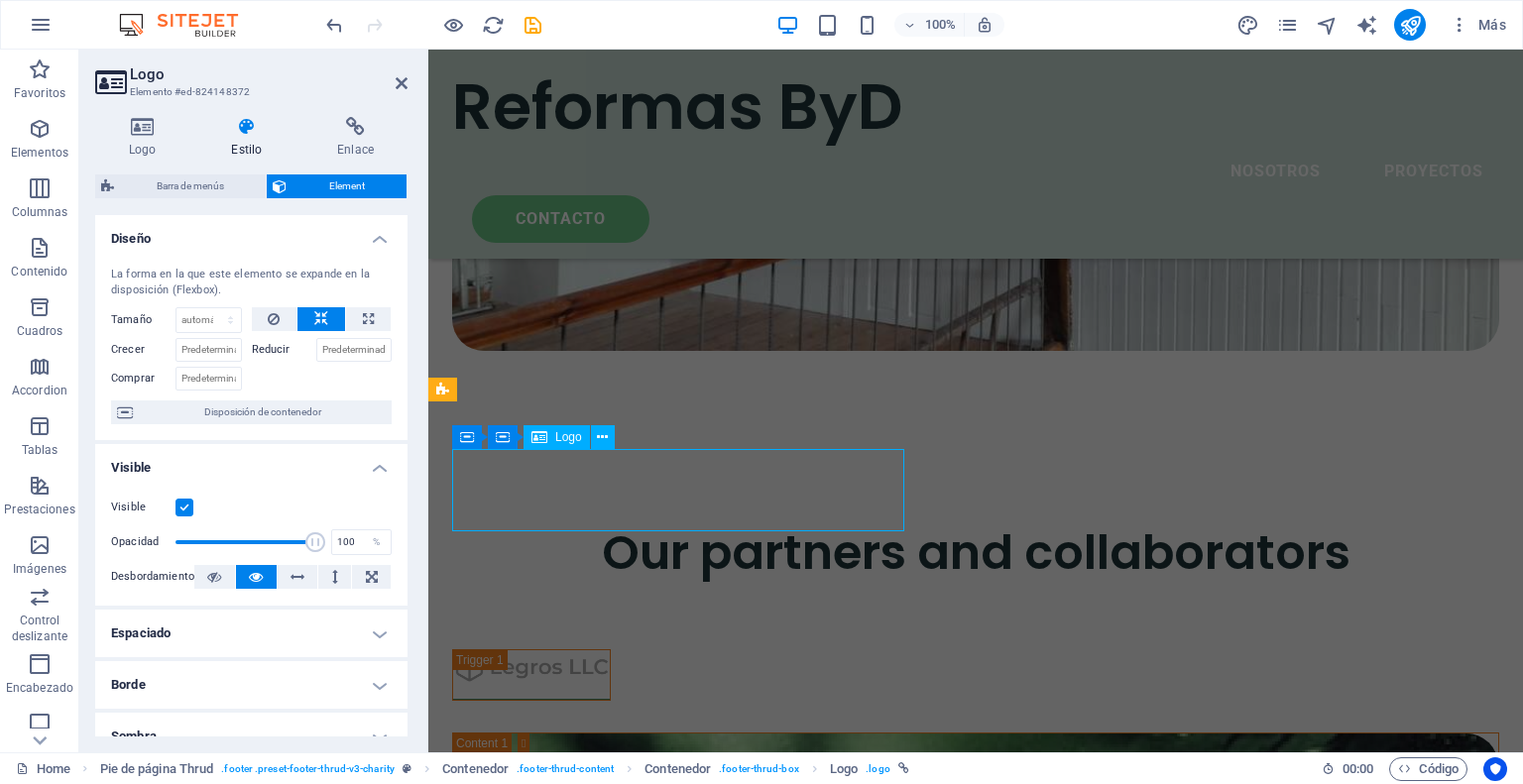 scroll, scrollTop: 6517, scrollLeft: 0, axis: vertical 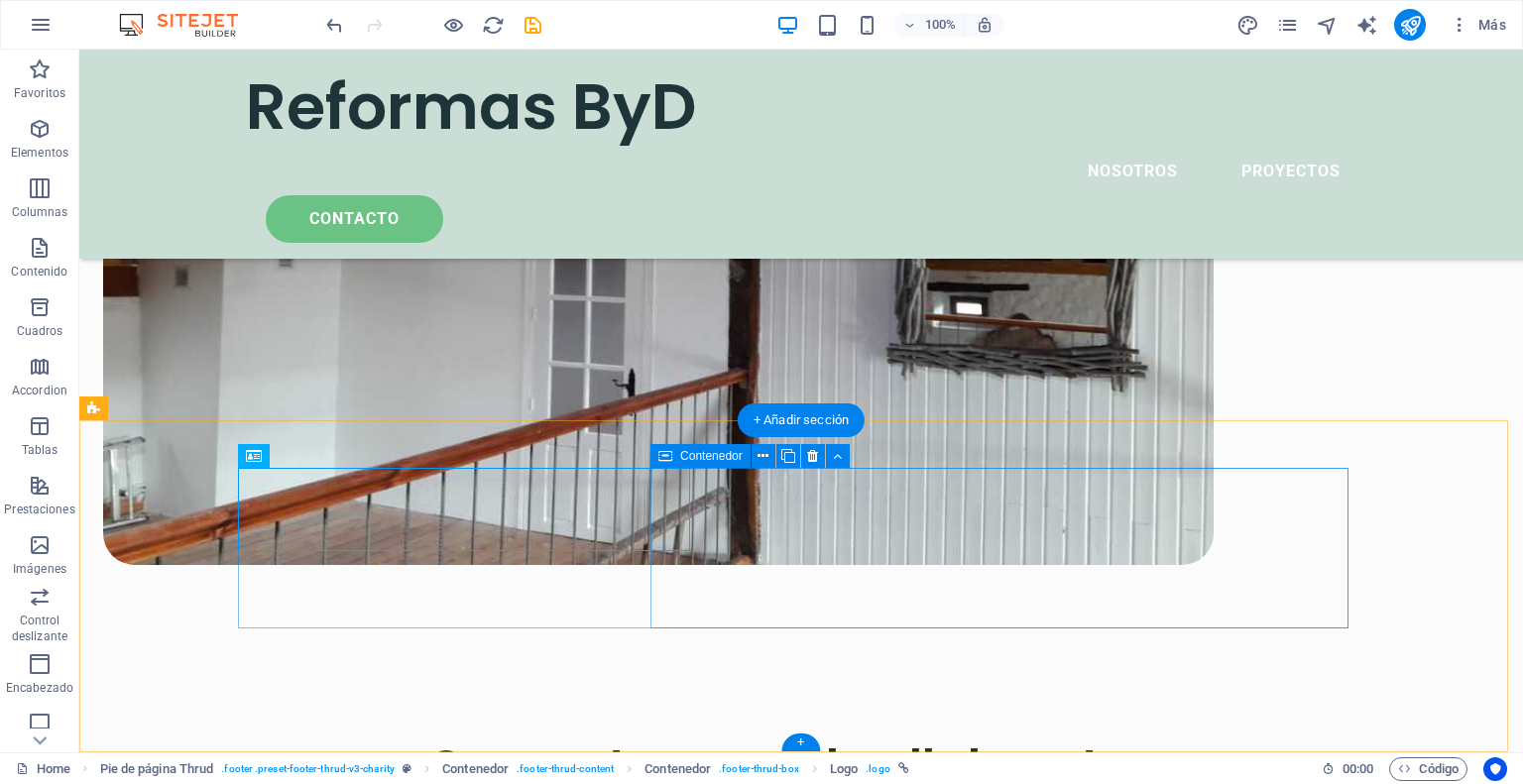 click on "ContactO" at bounding box center (595, 9261) 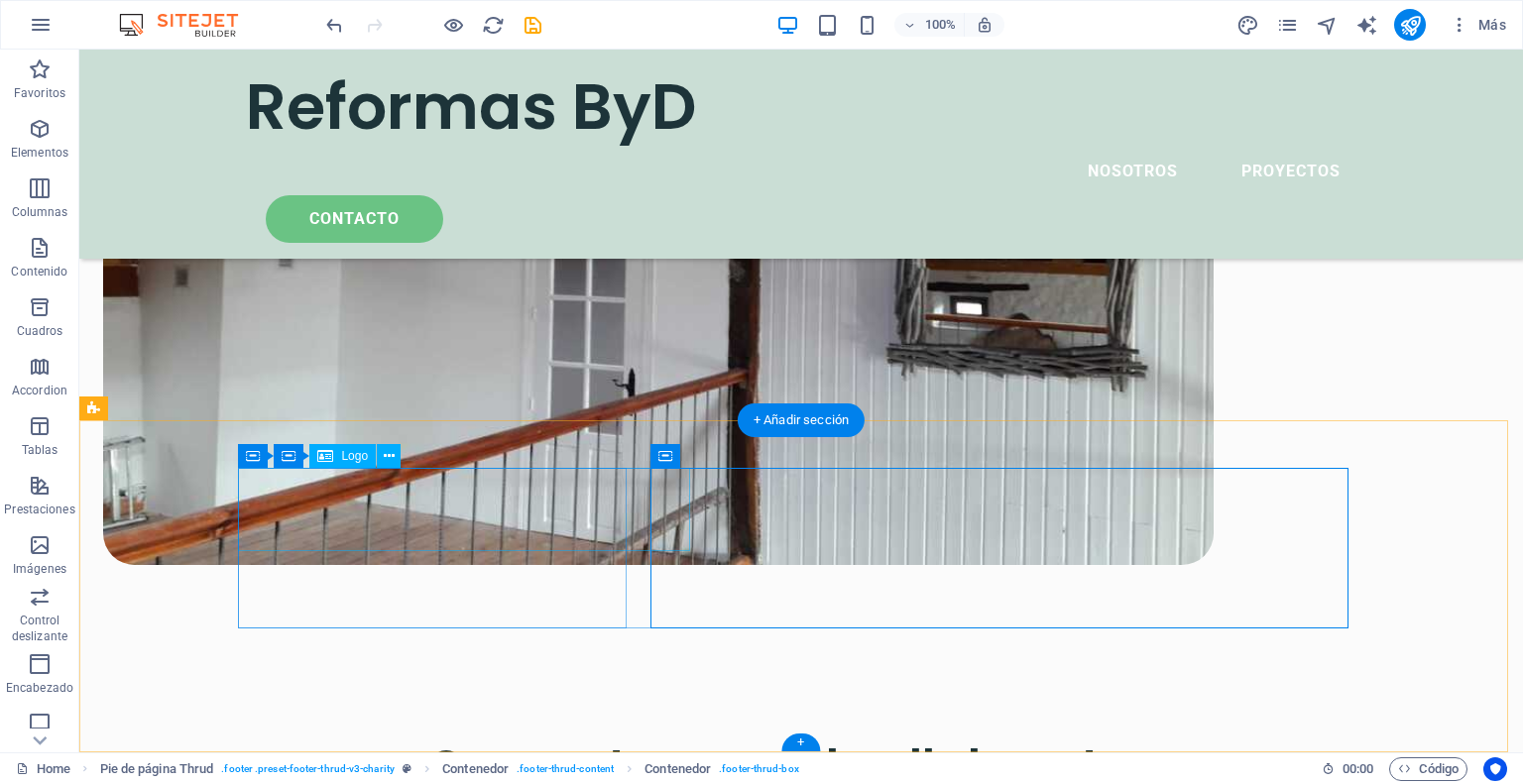 click on "Reformas ByD" at bounding box center [440, 8911] 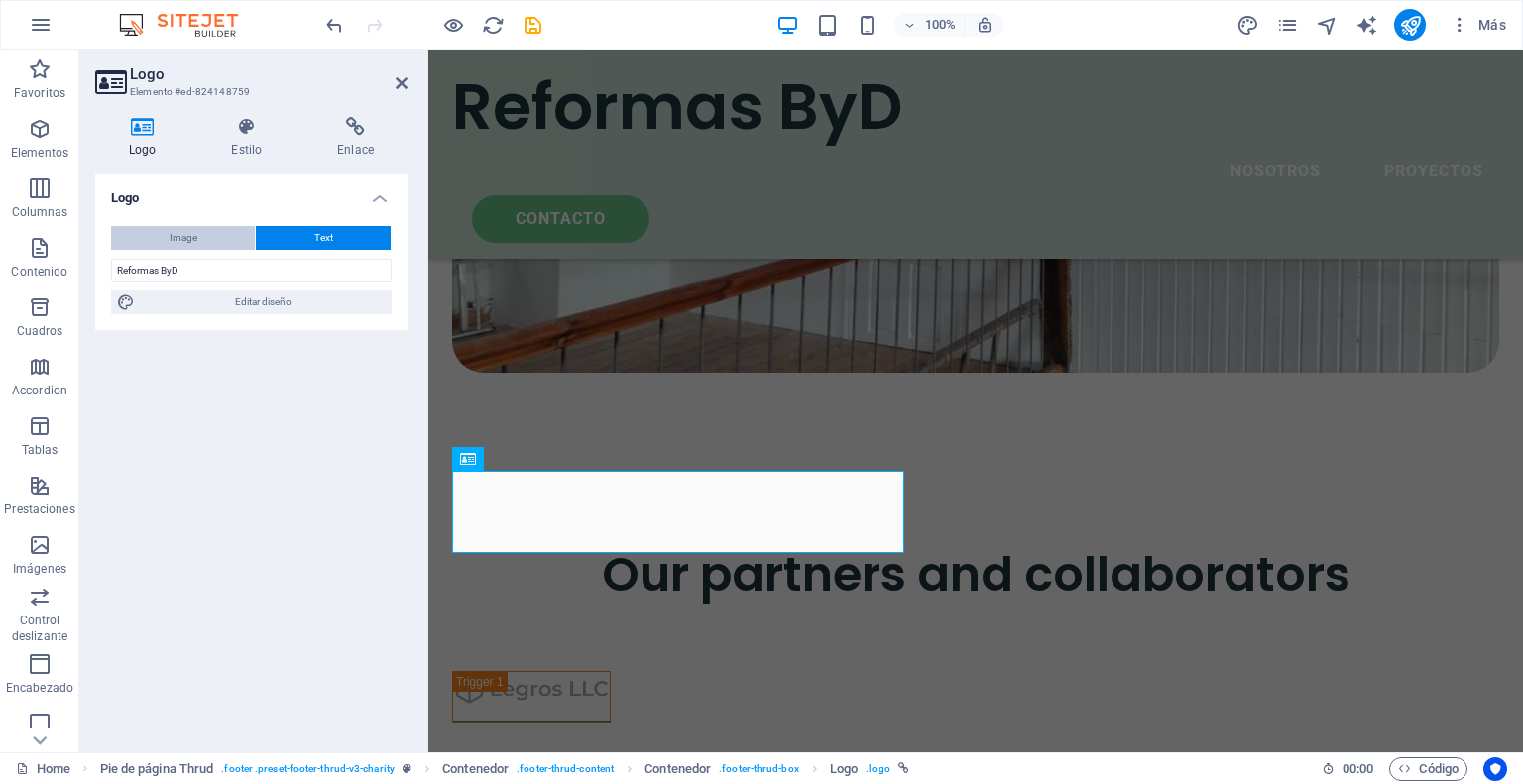 click on "Image" at bounding box center [182, 238] 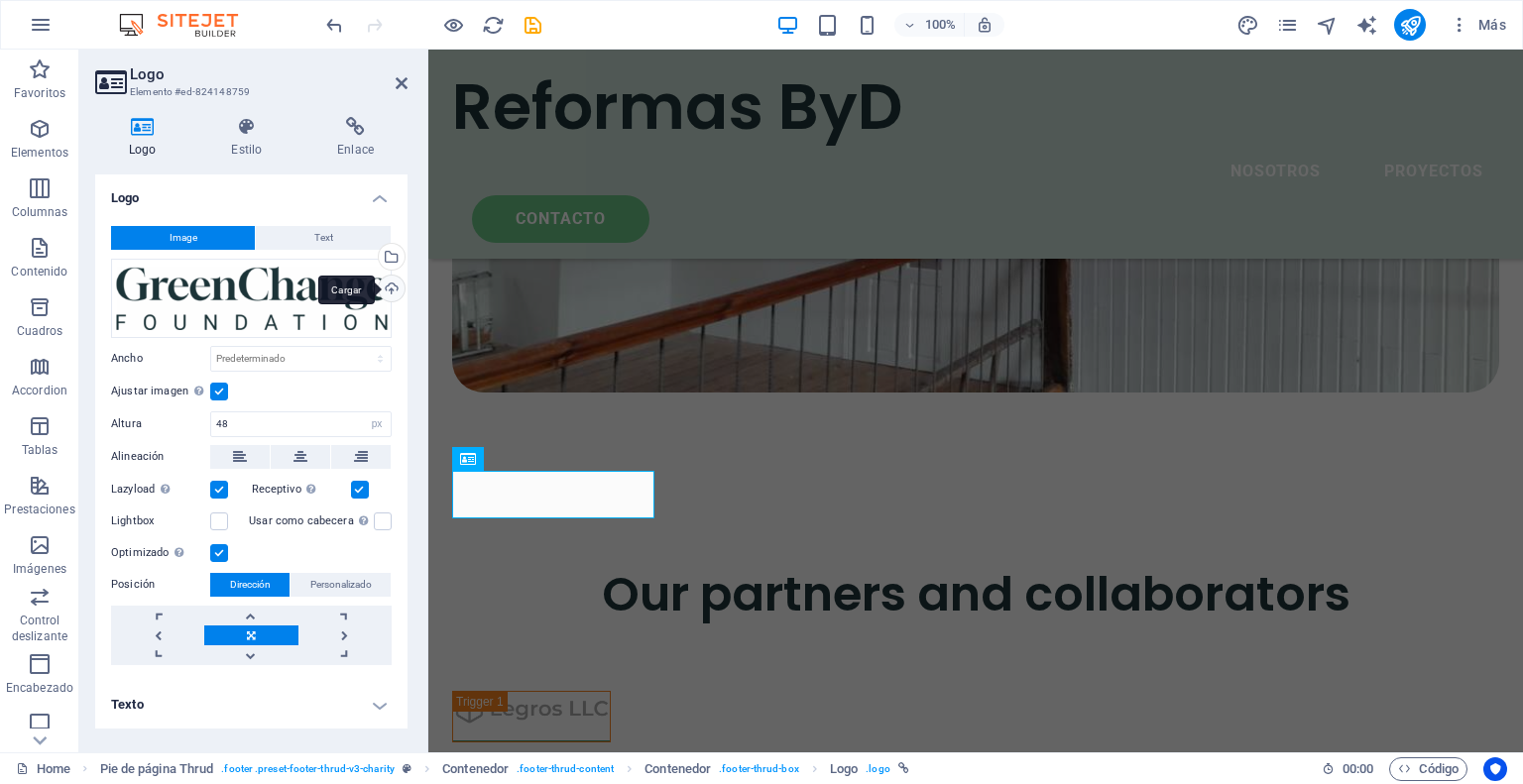 click on "Cargar" at bounding box center [390, 290] 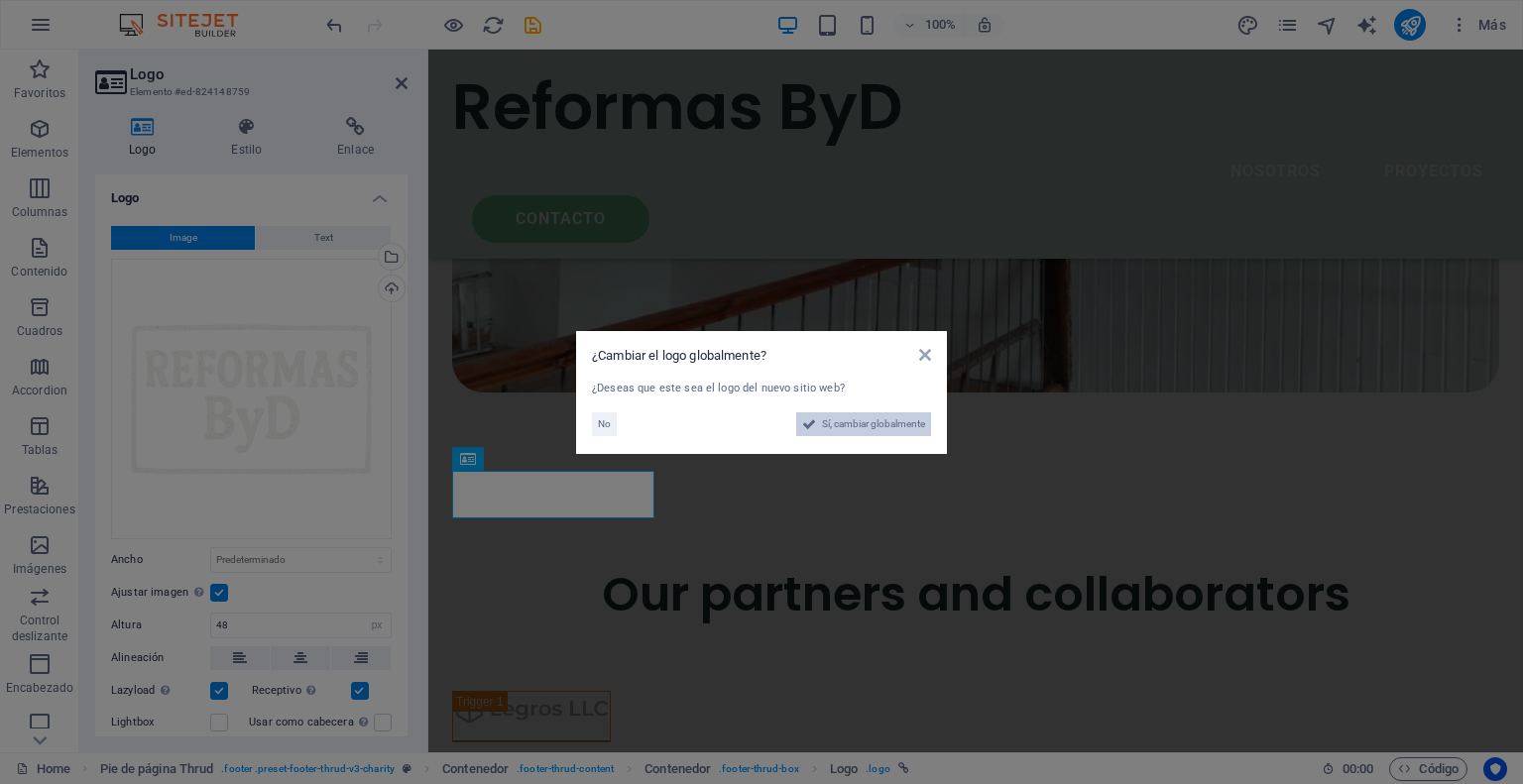 click on "Sí, cambiar globalmente" at bounding box center [874, 424] 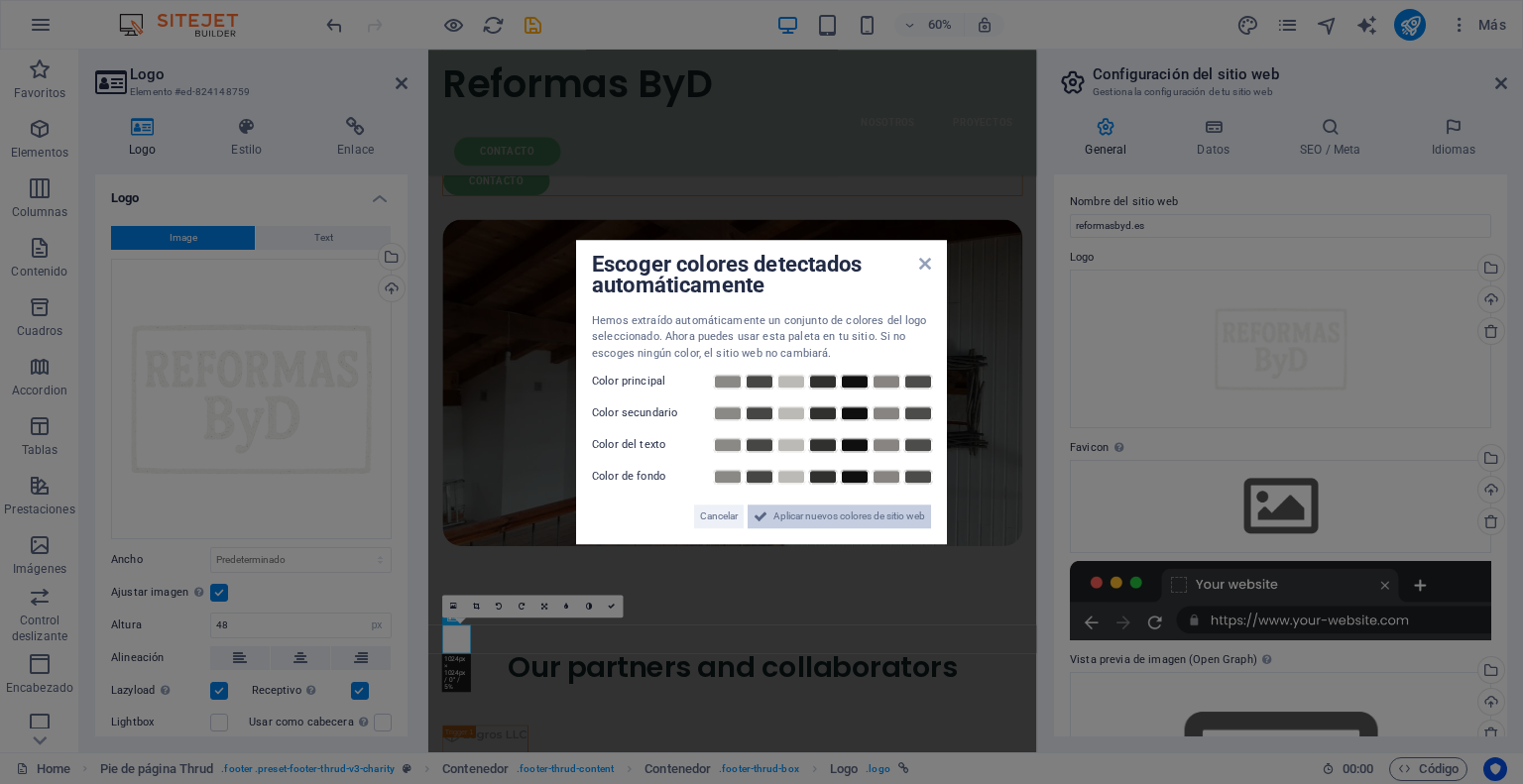 click on "Aplicar nuevos colores de sitio web" at bounding box center [839, 516] 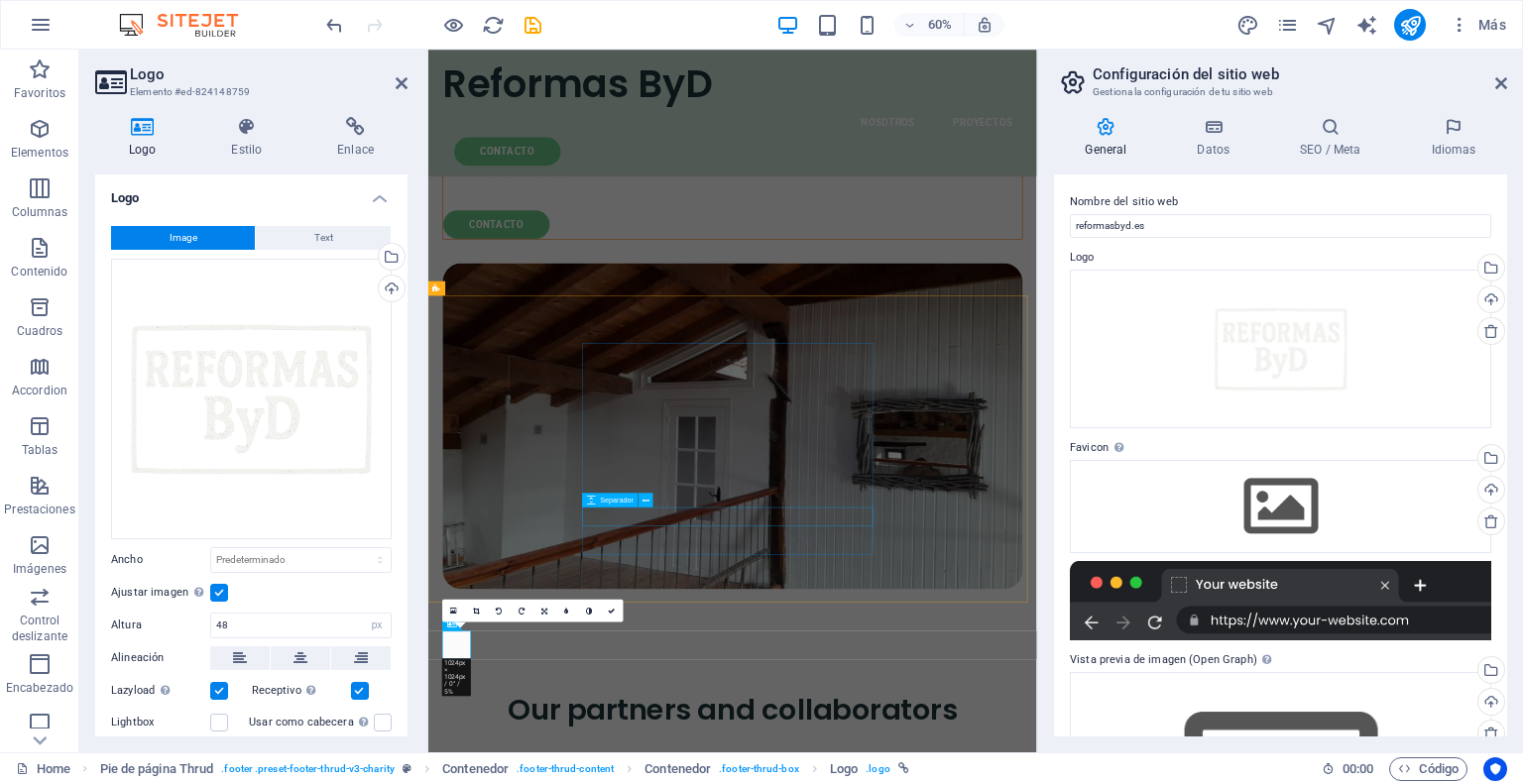 scroll, scrollTop: 6701, scrollLeft: 0, axis: vertical 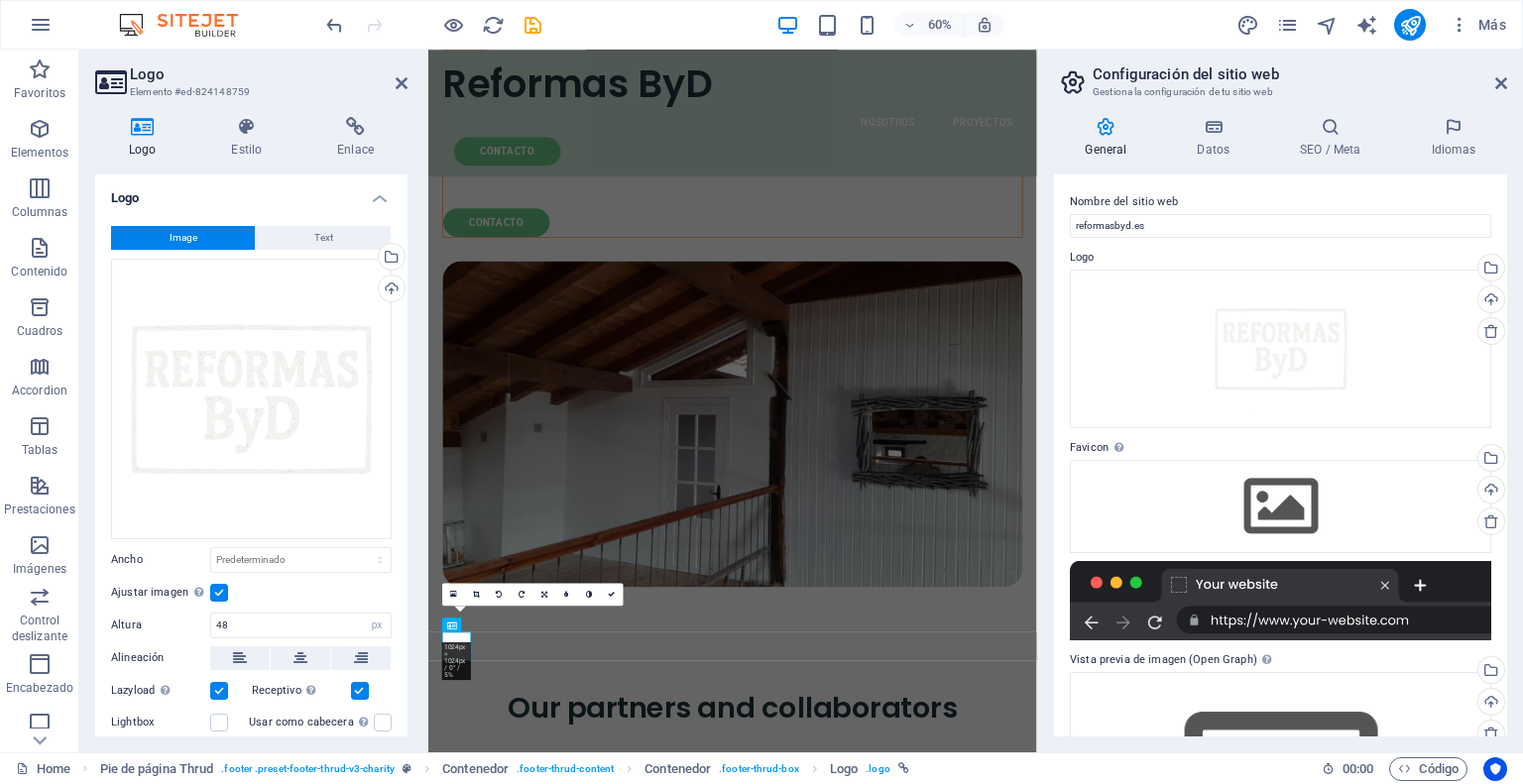 click on "Reformas ByD
Nosotros Proyectos CONtacto Reformas en las Merindades, Cantabria y Euskadi Más de 25 años de experiencia en todo tipo de reformas, trabajos de fachada, tejados y muros de piedra. Solicítenos presupuesto sin compromiso Contacto   I have read and understand the privacy policy. ¿Ilegible? Cargar nuevo Enviar ABOUT US Proyectos de rehabilitación integral de viviendas Lorem ipsum dolor sit amet consectetur. Bibendum adipiscing morbi orci nibh eget posuere arcu volutpat nulla. Tortor cras suscipit augue sodales risus auctor. Fusce nunc vitae non dui ornare tellus nibh purus lectus. Lorem ipsum dolor sit amet consectetur. Bibendum adipiscing morbi orci nibh eget posuere arcu volutpat nulla. Tortor cras suscipit augue sodales risus auctor. Fusce nunc vitae non dui ornare tellus nibh purus lectus. Contacto Suelta el contenido aquí o  Añadir elementos  Pegar portapapeles NUESTRAS CIFRAS What we’ve done so far 100.000  + Lorem ipsum dolor sit amet consectetur bibendum  $ 54.000 4000 12.000" at bounding box center (935, 1418) 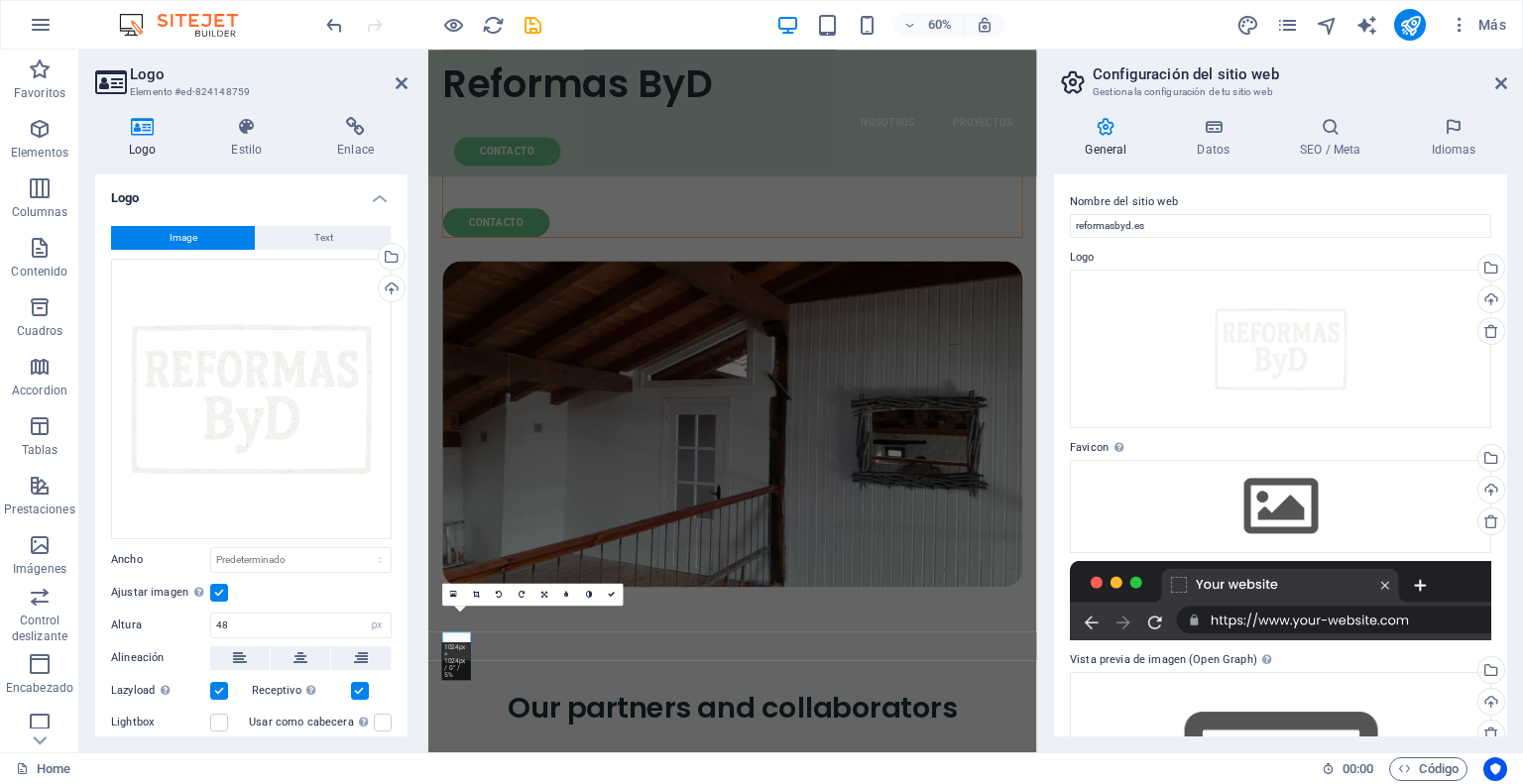 scroll, scrollTop: 178, scrollLeft: 0, axis: vertical 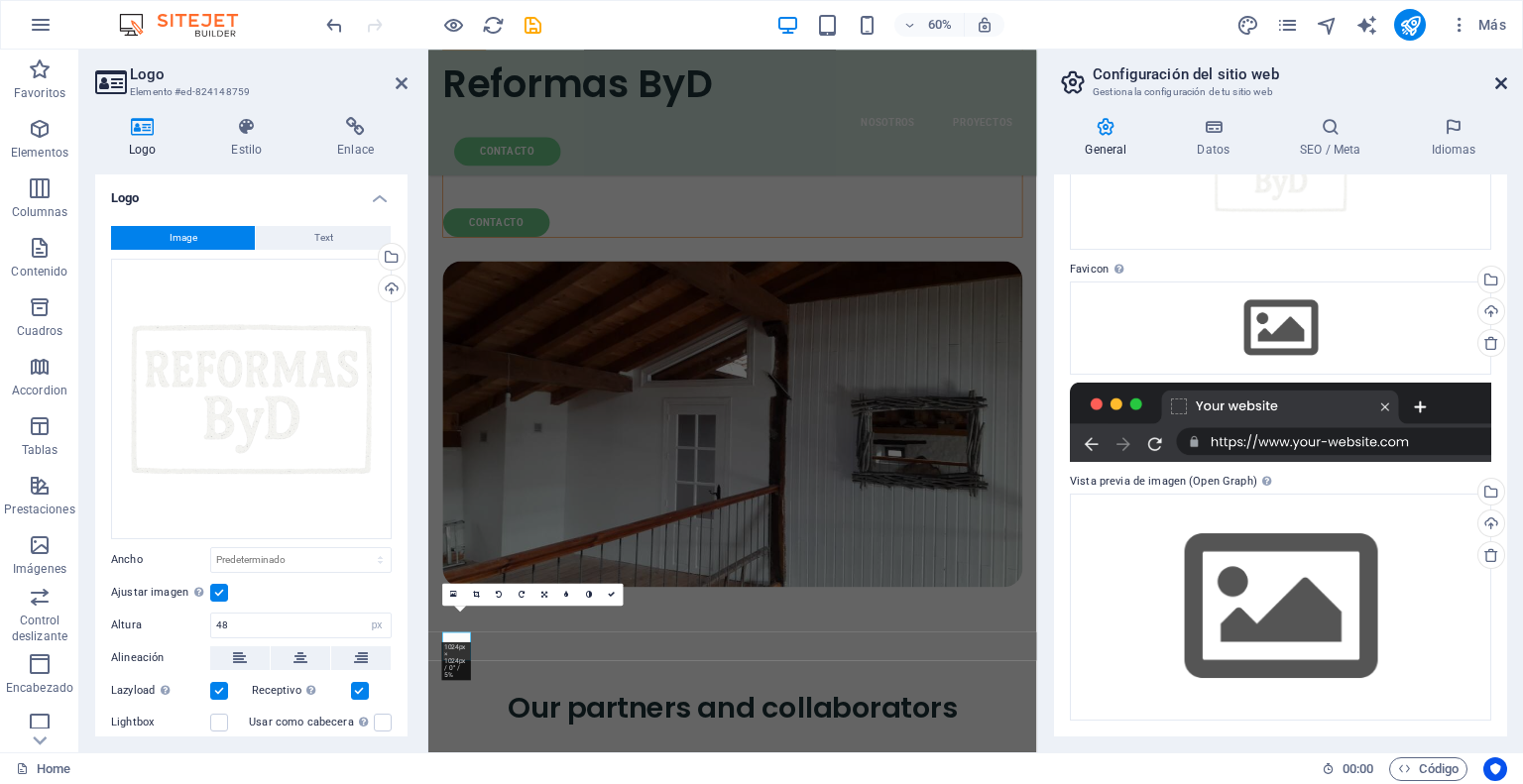 click at bounding box center (1501, 83) 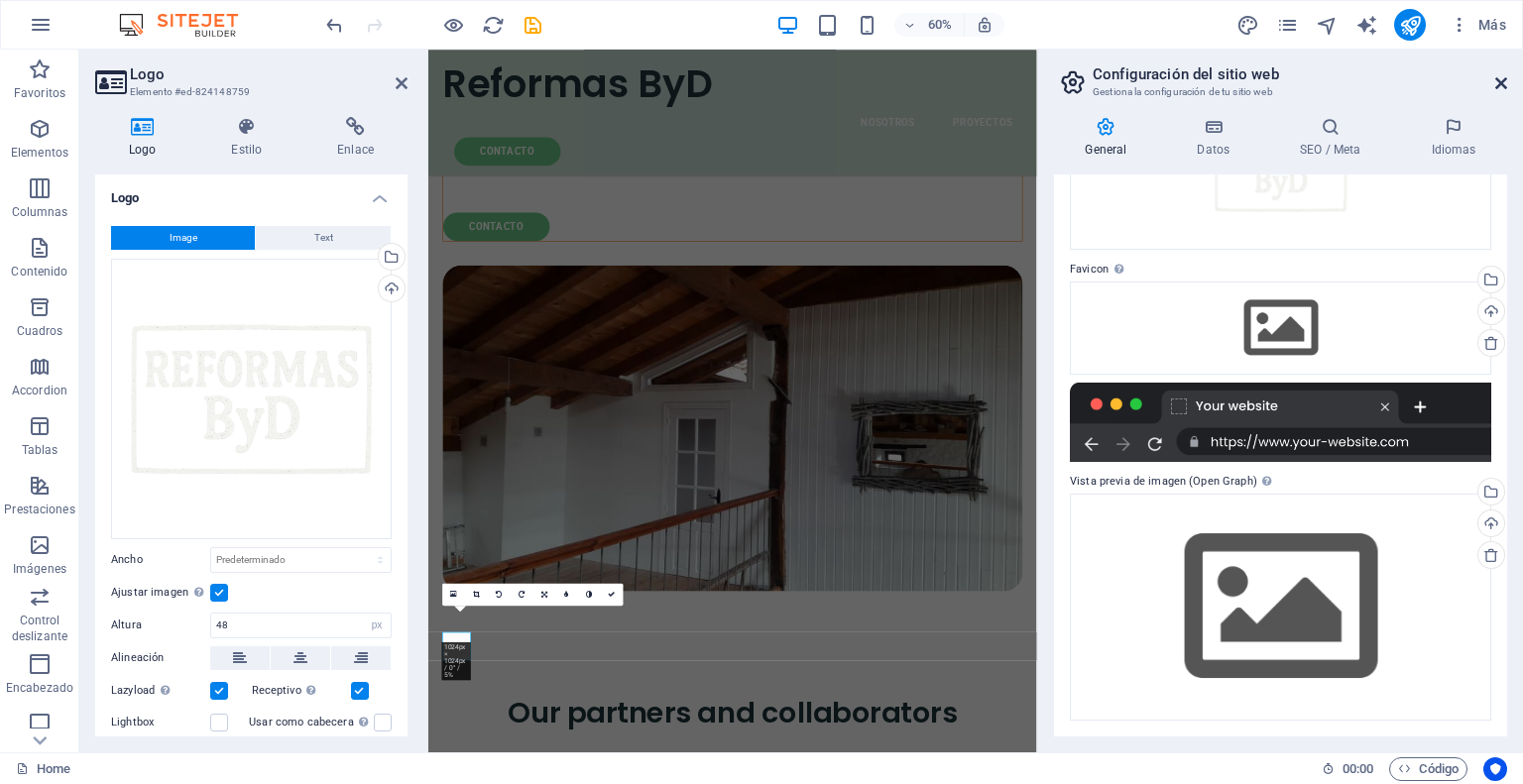 scroll, scrollTop: 6149, scrollLeft: 0, axis: vertical 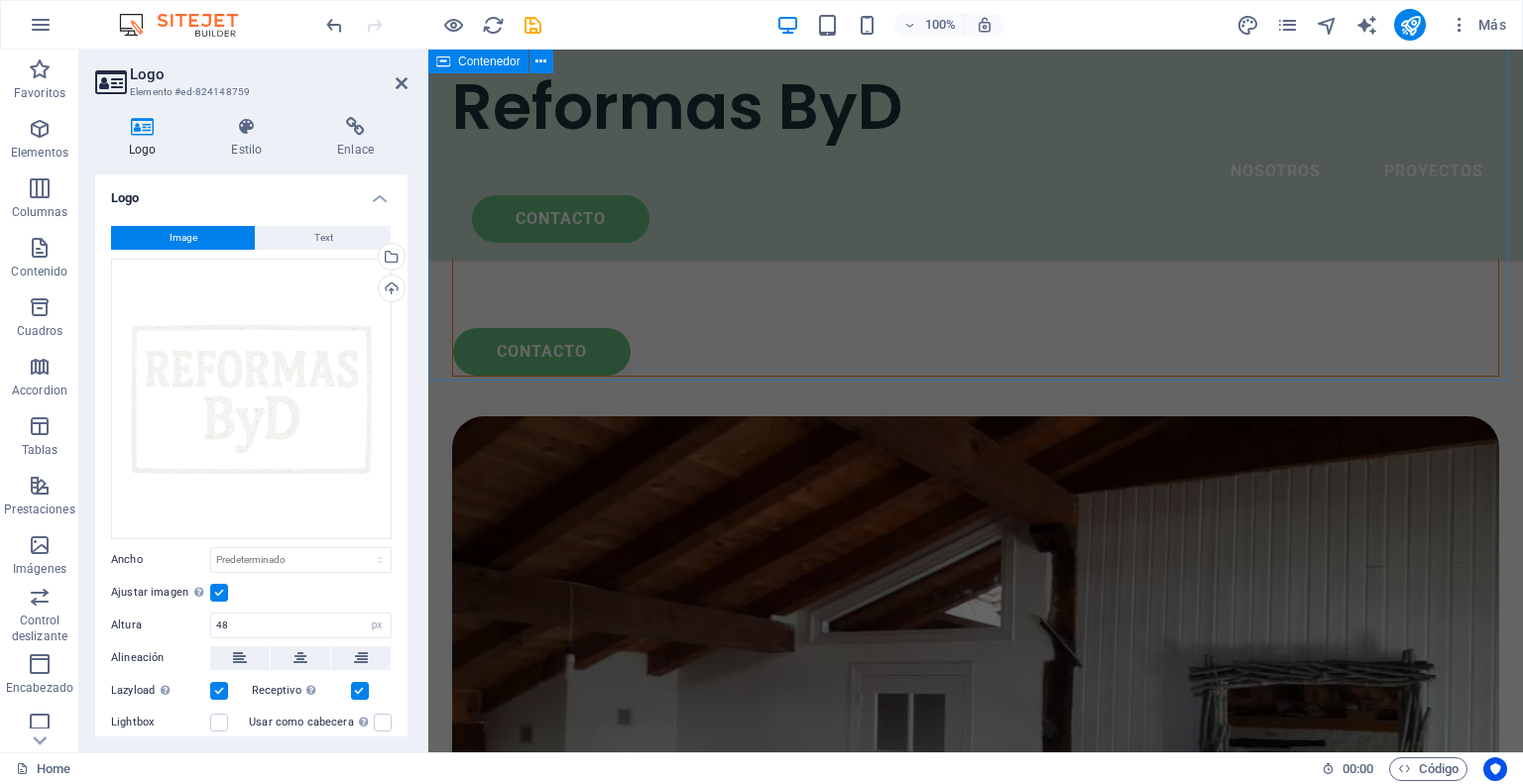 click on "Our partners and collaborators Legros LLC Lorem ipsum dolor sit amet consectetur. Bibendum adipiscing morbi orci nibh eget posuere arcu volutpat nulla. Tortor cras suscipit augue sodales risus auctor. Fusce nunc vitae non dui ornare tellus nibh purus lectus. Volutpat nulla. Tortor cras suscipit augue sodales risus auctor. Fusce nunc vitae non dui ornare tellus nibh purus lectus. Wolf-Koss Lorem ipsum dolor sit amet consectetur. Bibendum adipiscing morbi orci nibh eget posuere arcu volutpat nulla. Tortor cras suscipit augue sodales risus auctor. Fusce nunc vitae non dui ornare tellus nibh purus lectus. Volutpat nulla. Tortor cras suscipit augue sodales risus auctor. Fusce nunc vitae non dui ornare tellus nibh purus lectus. Raynor Group Lorem ipsum dolor sit amet consectetur. Bibendum adipiscing morbi orci nibh eget posuere arcu volutpat nulla. Tortor cras suscipit augue sodales risus auctor. Fusce nunc vitae non dui ornare tellus nibh purus lectus. Placeholder Partner Donnelly PLC" at bounding box center [976, 4527] 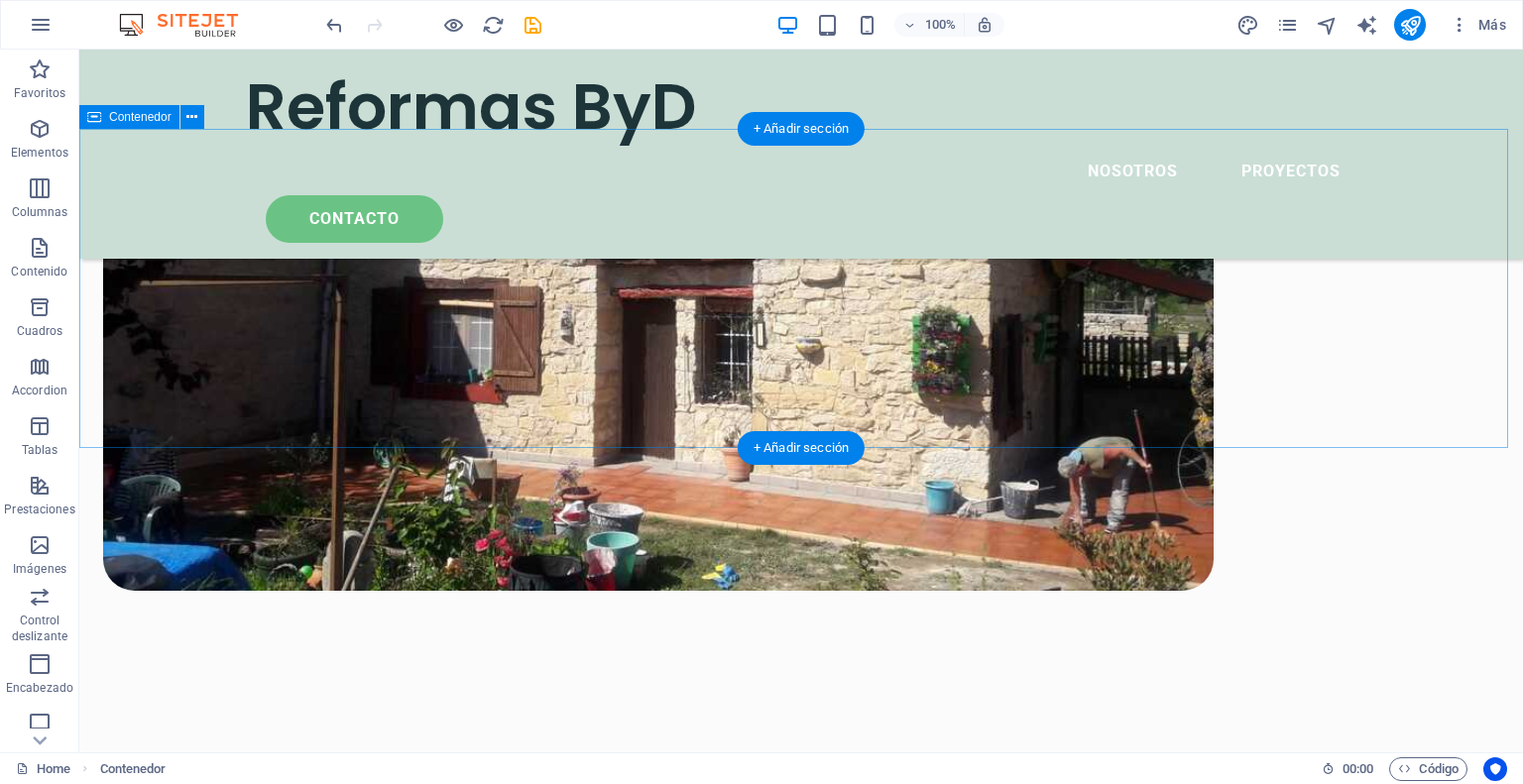 scroll, scrollTop: 2869, scrollLeft: 0, axis: vertical 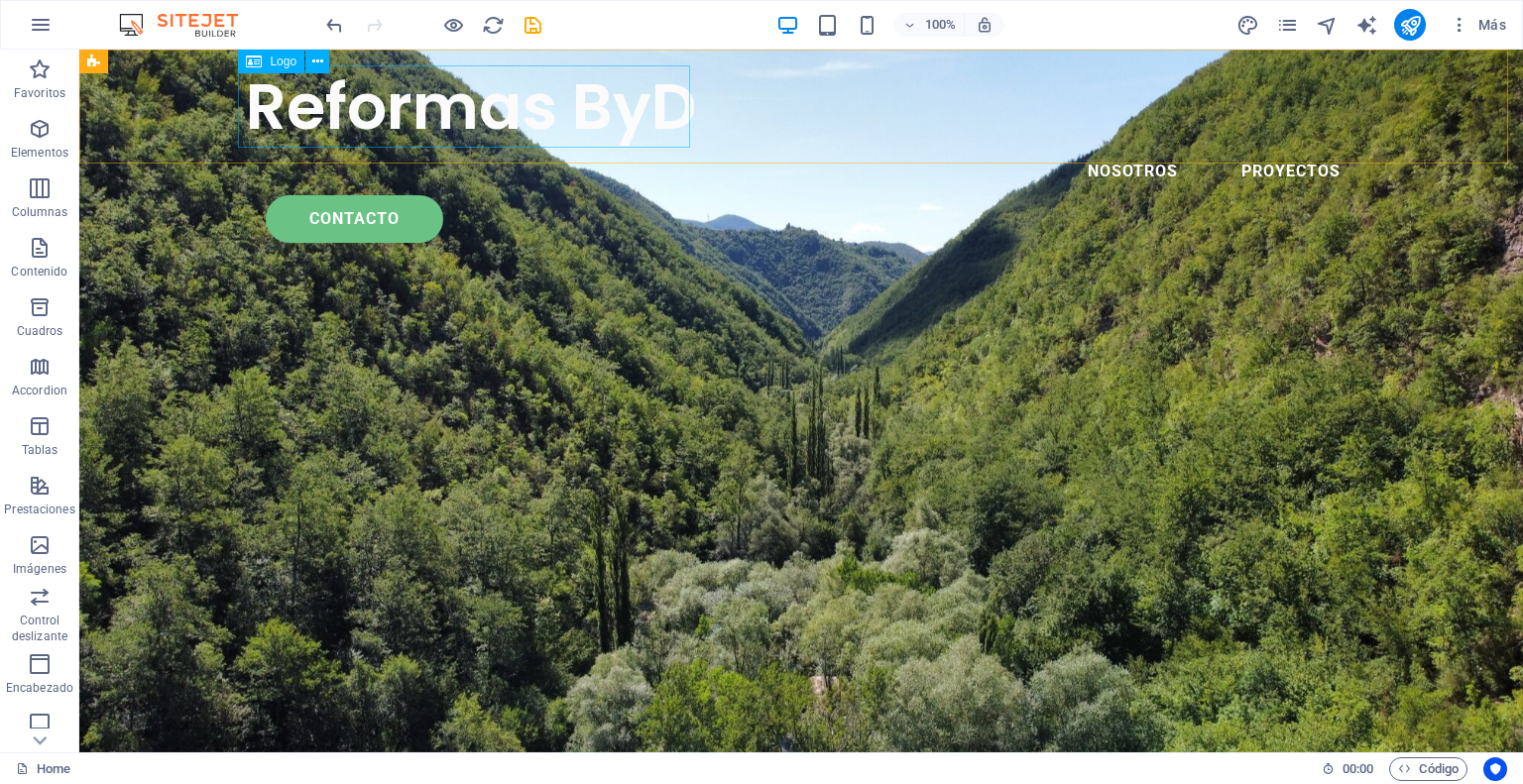click on "Reformas ByD" at bounding box center [801, 106] 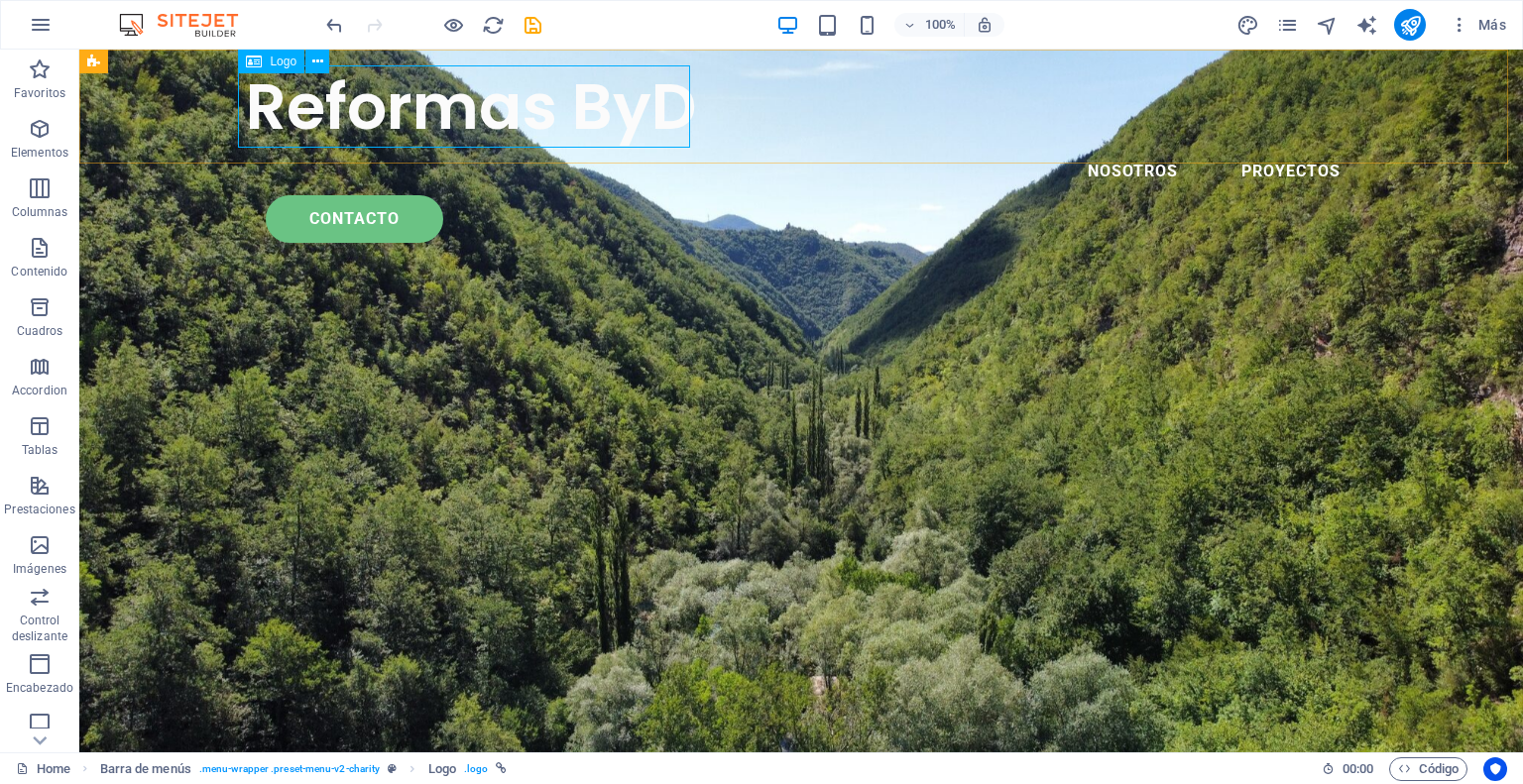 click on "Logo" at bounding box center (283, 61) 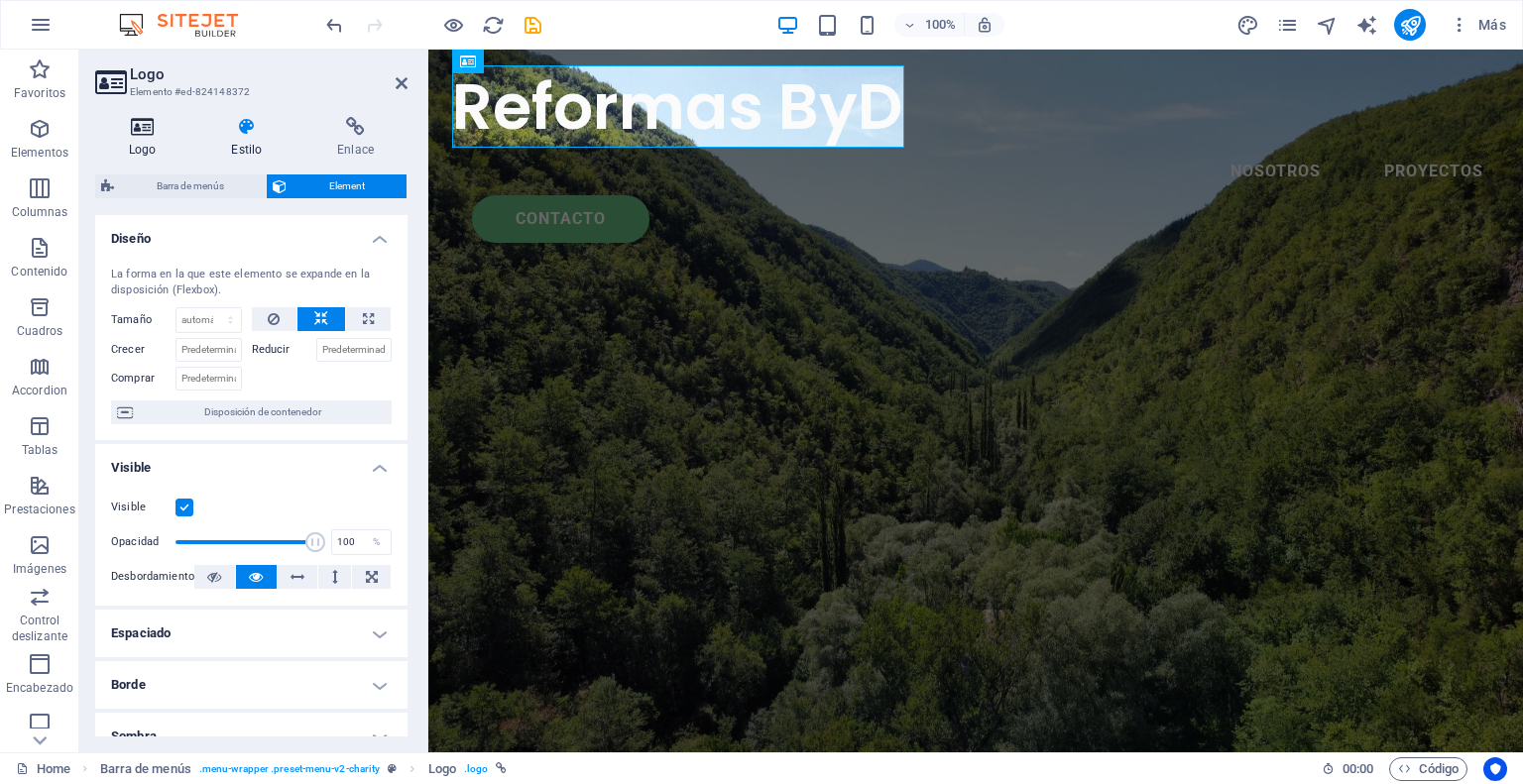 click on "Logo" at bounding box center (146, 138) 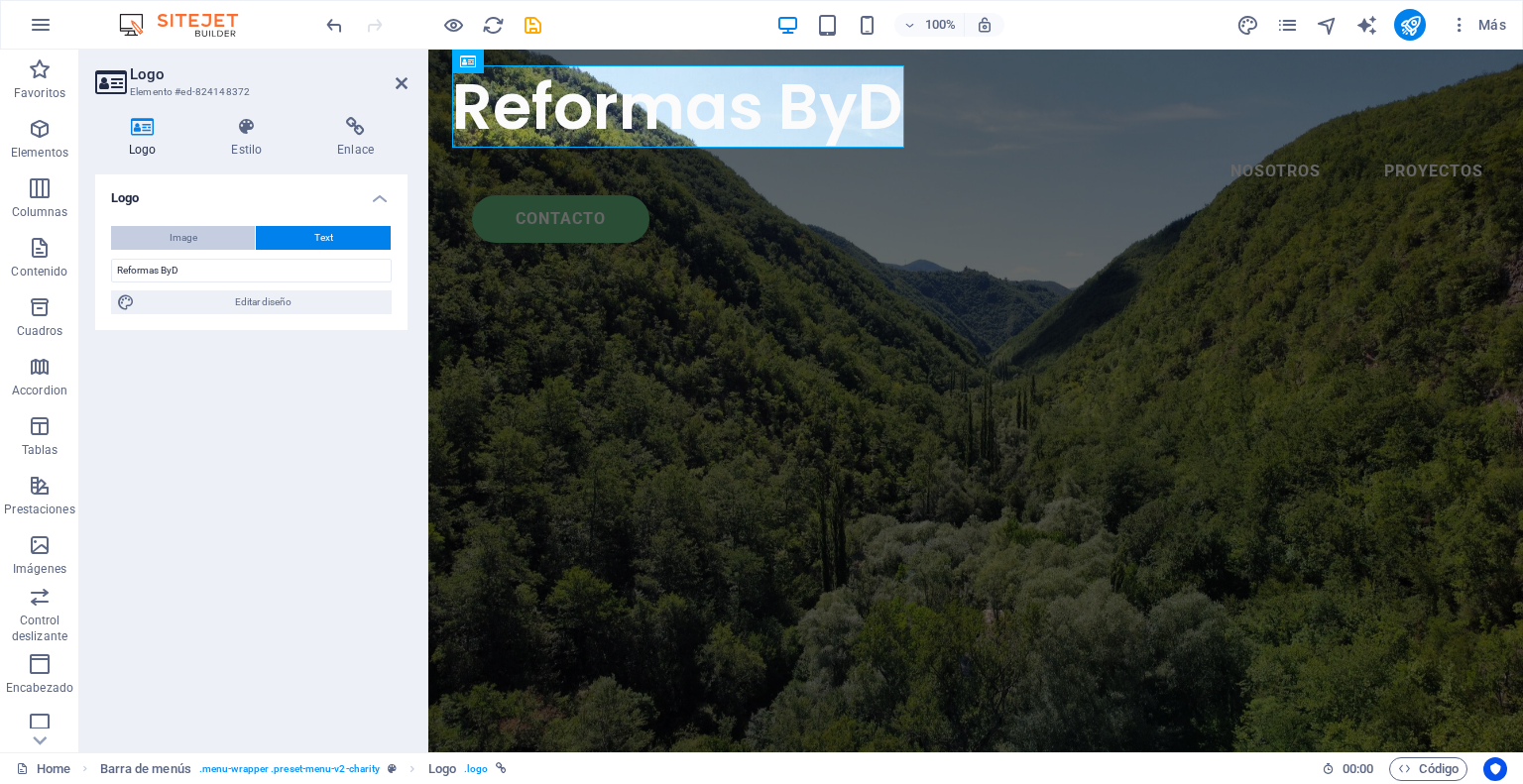 click on "Image" at bounding box center [183, 238] 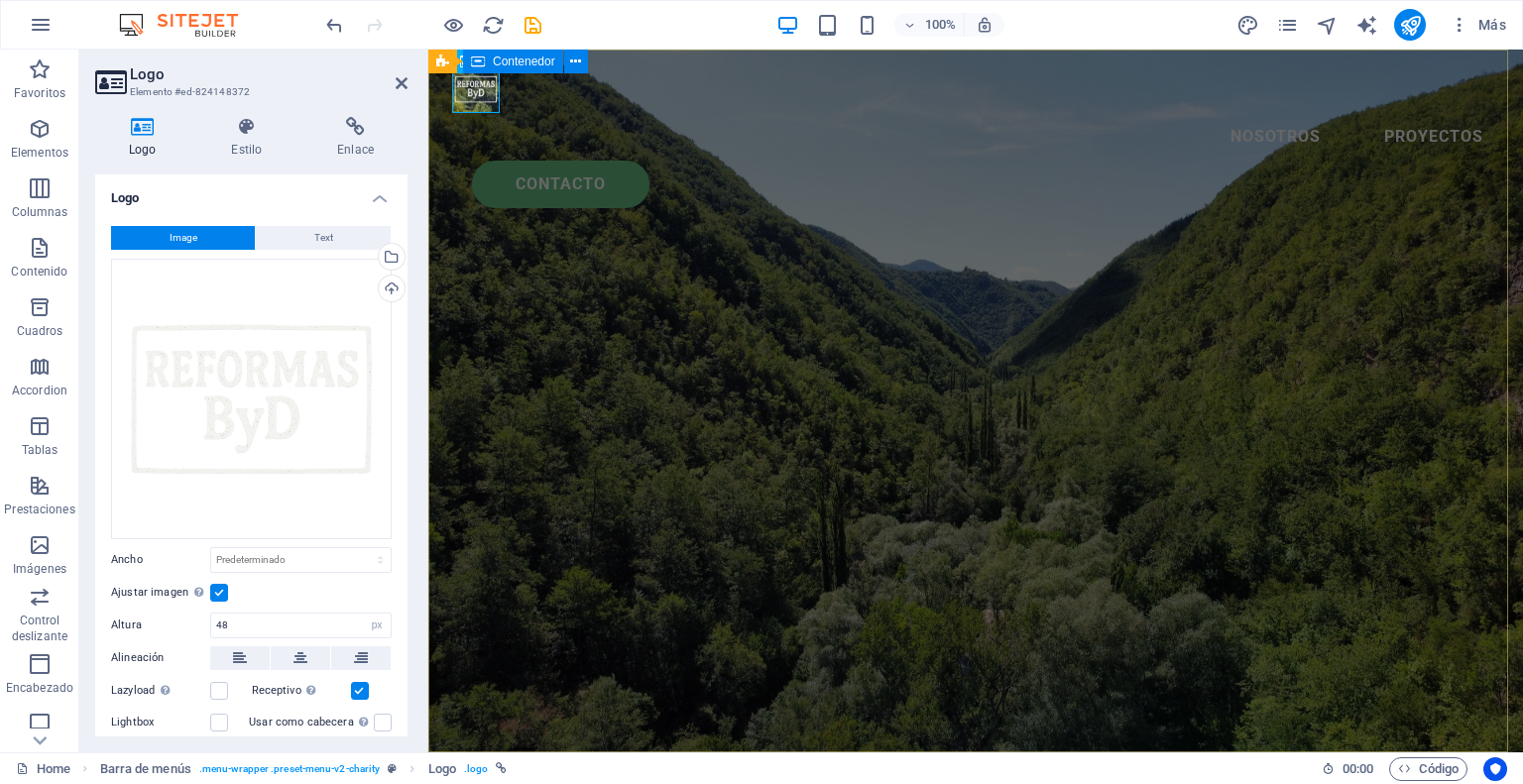 click on "Reformas en las Merindades, Cantabria y Euskadi Más de 25 años de experiencia en todo tipo de reformas, trabajos de fachada, tejados y muros de piedra. Solicítenos presupuesto sin compromiso" at bounding box center [976, 939] 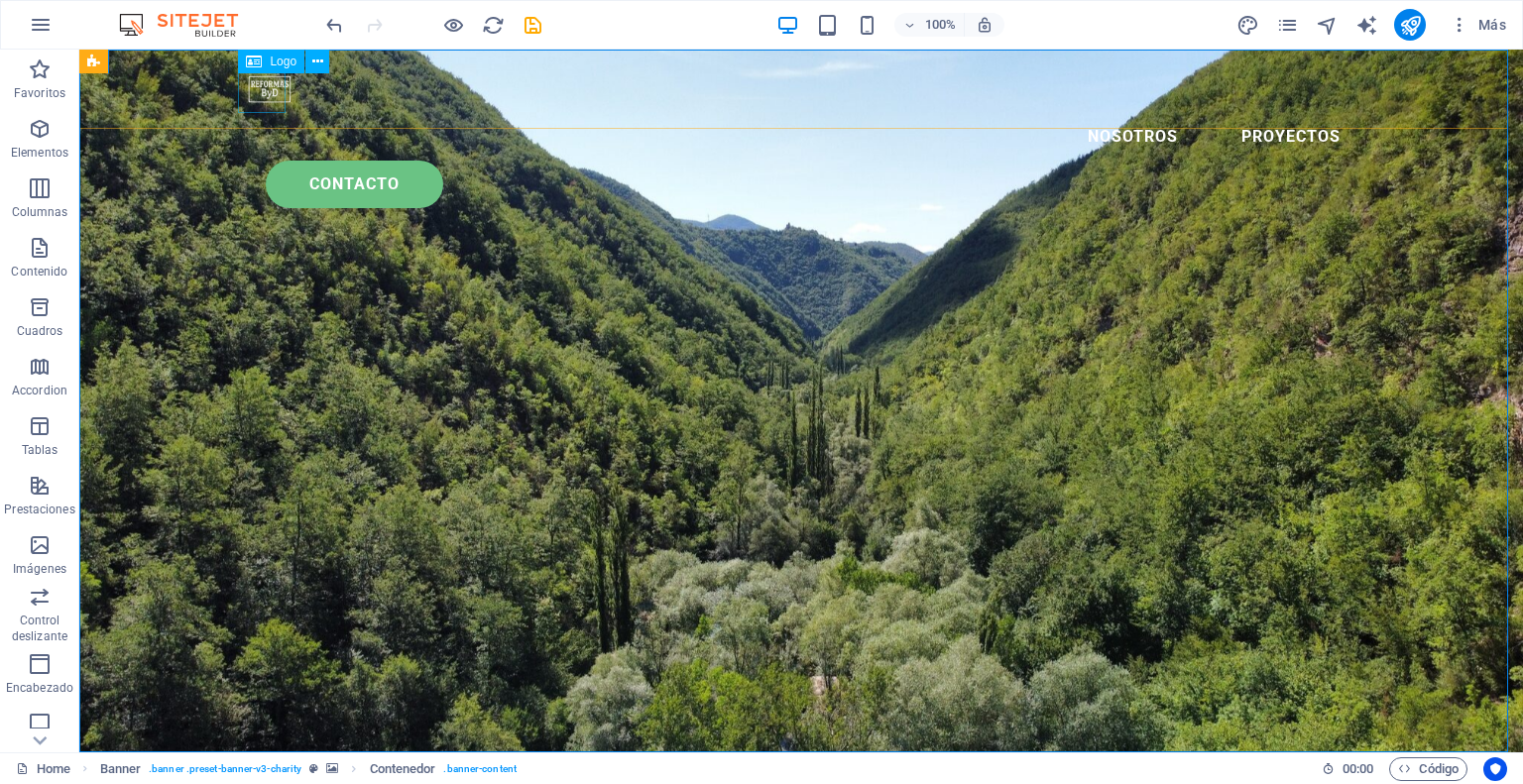 click at bounding box center [801, 89] 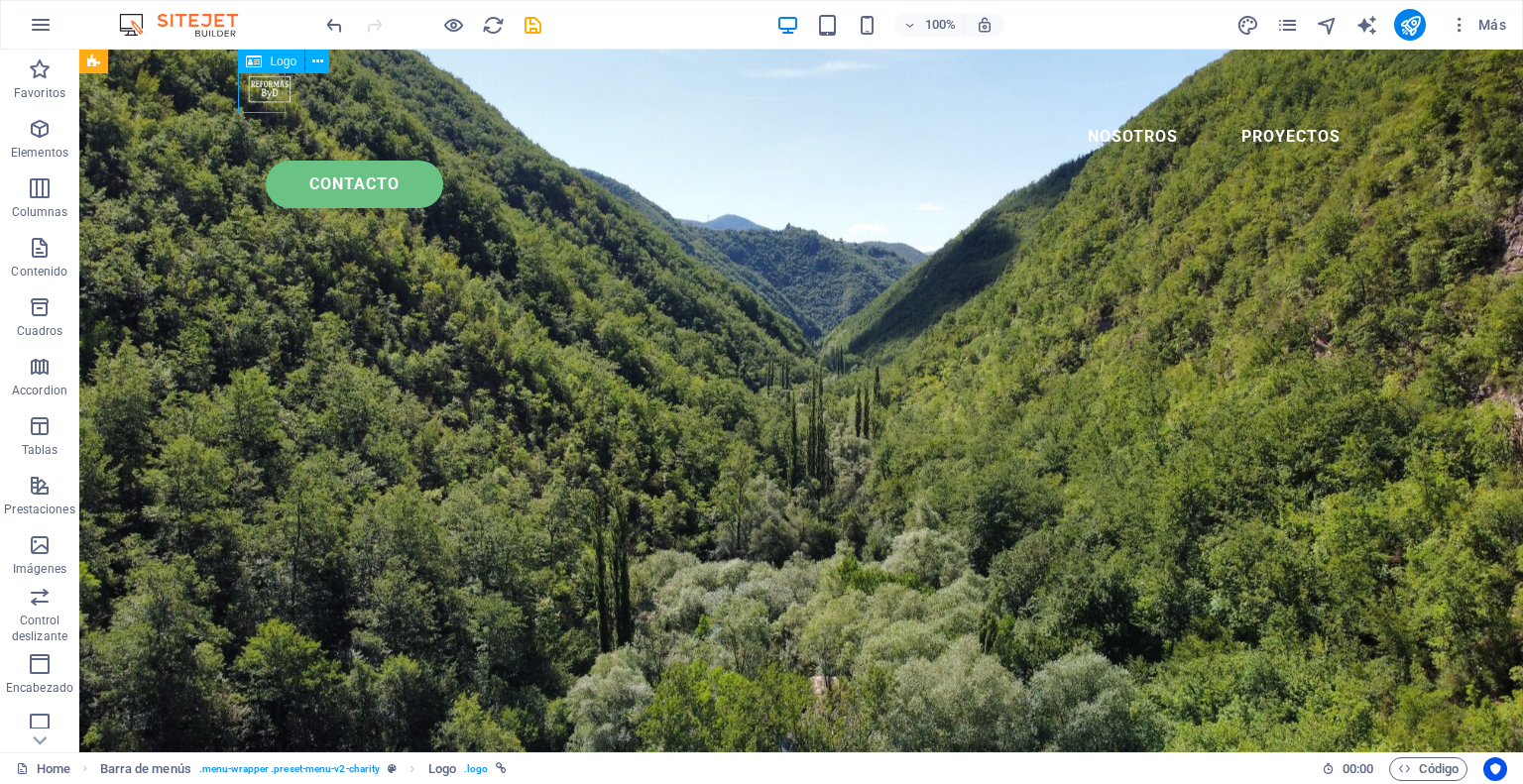 click at bounding box center [801, 89] 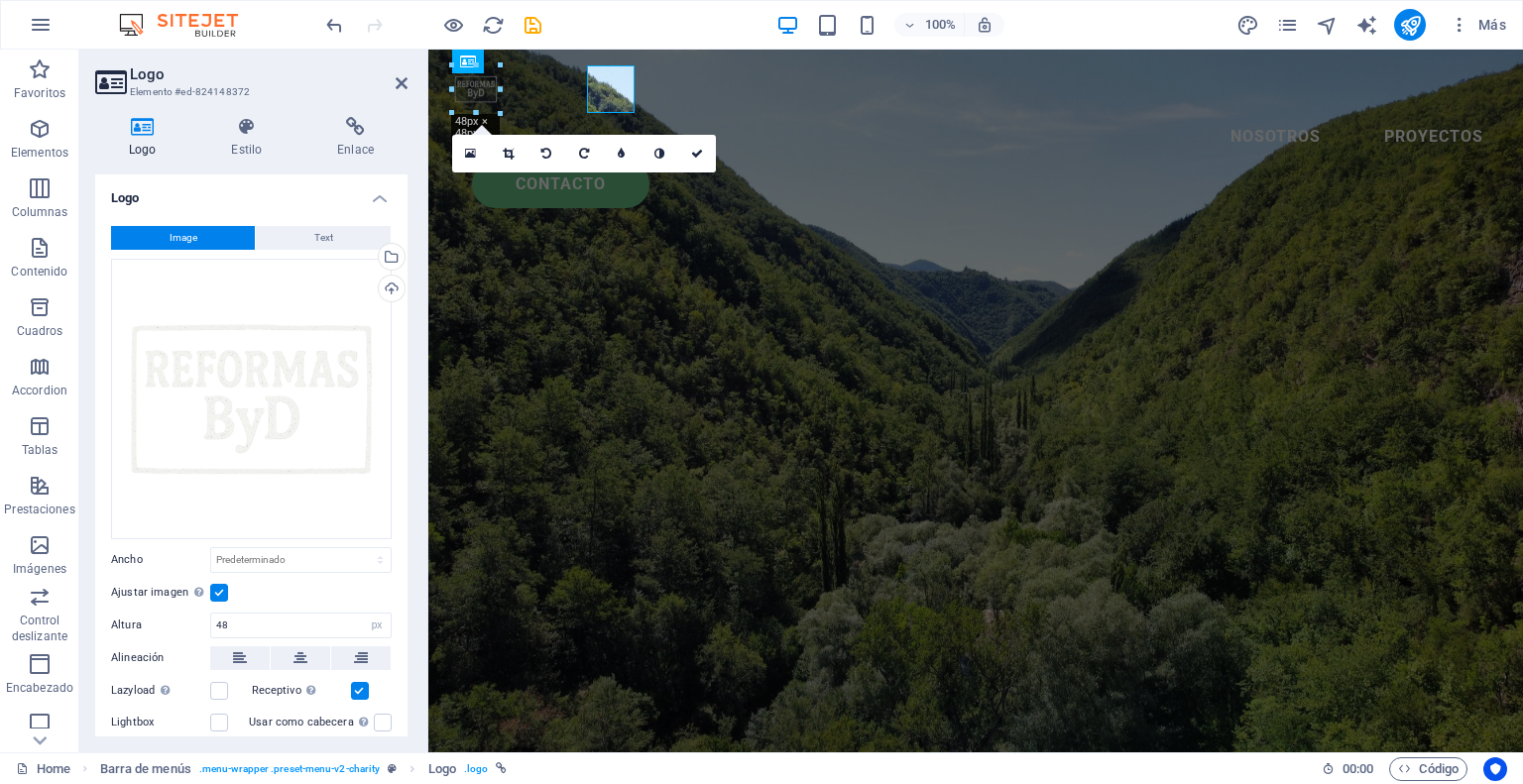 click on "Elemento #ed-824148372" at bounding box center (249, 92) 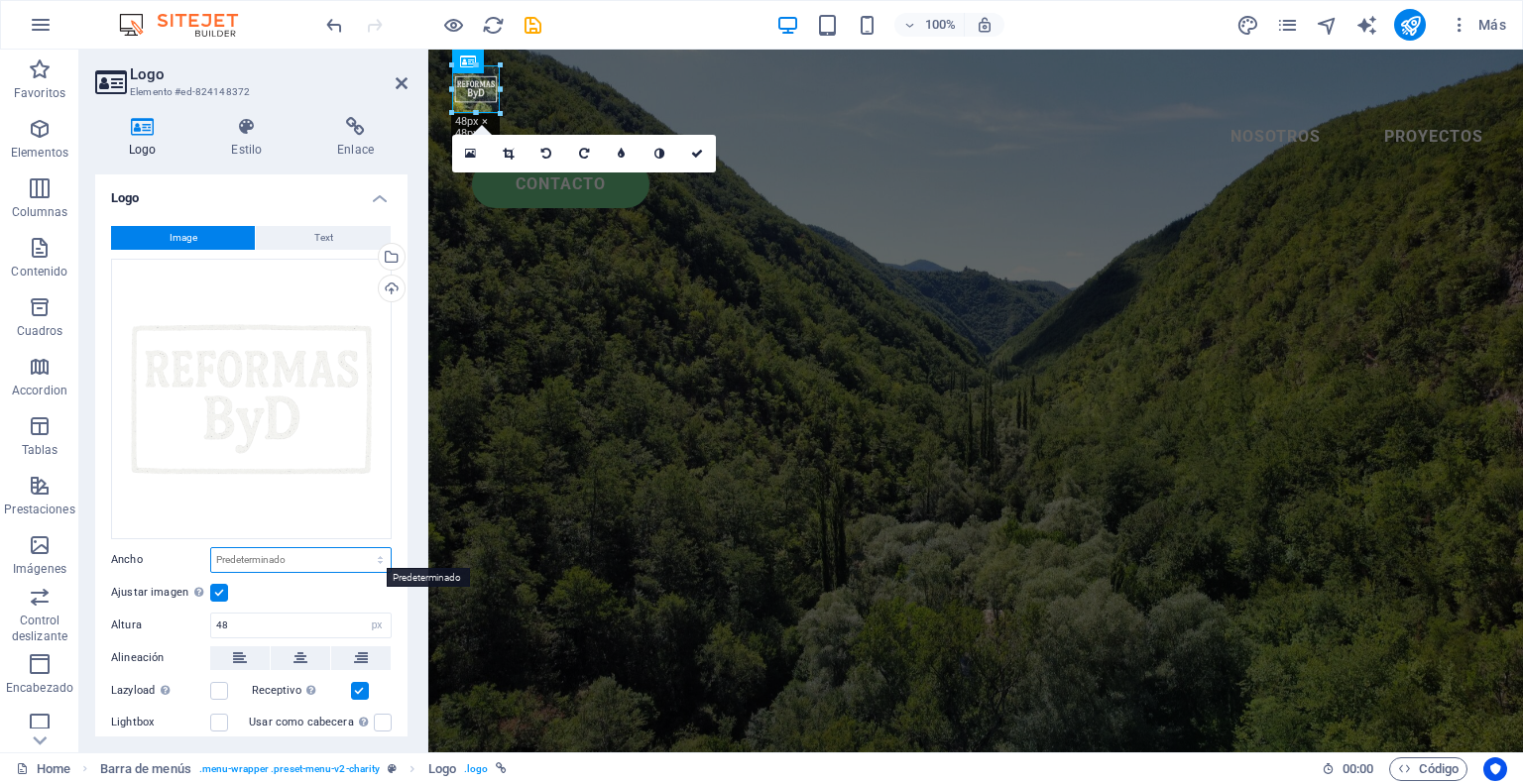 click on "Predeterminado automático px rem % em vh vw" at bounding box center [300, 560] 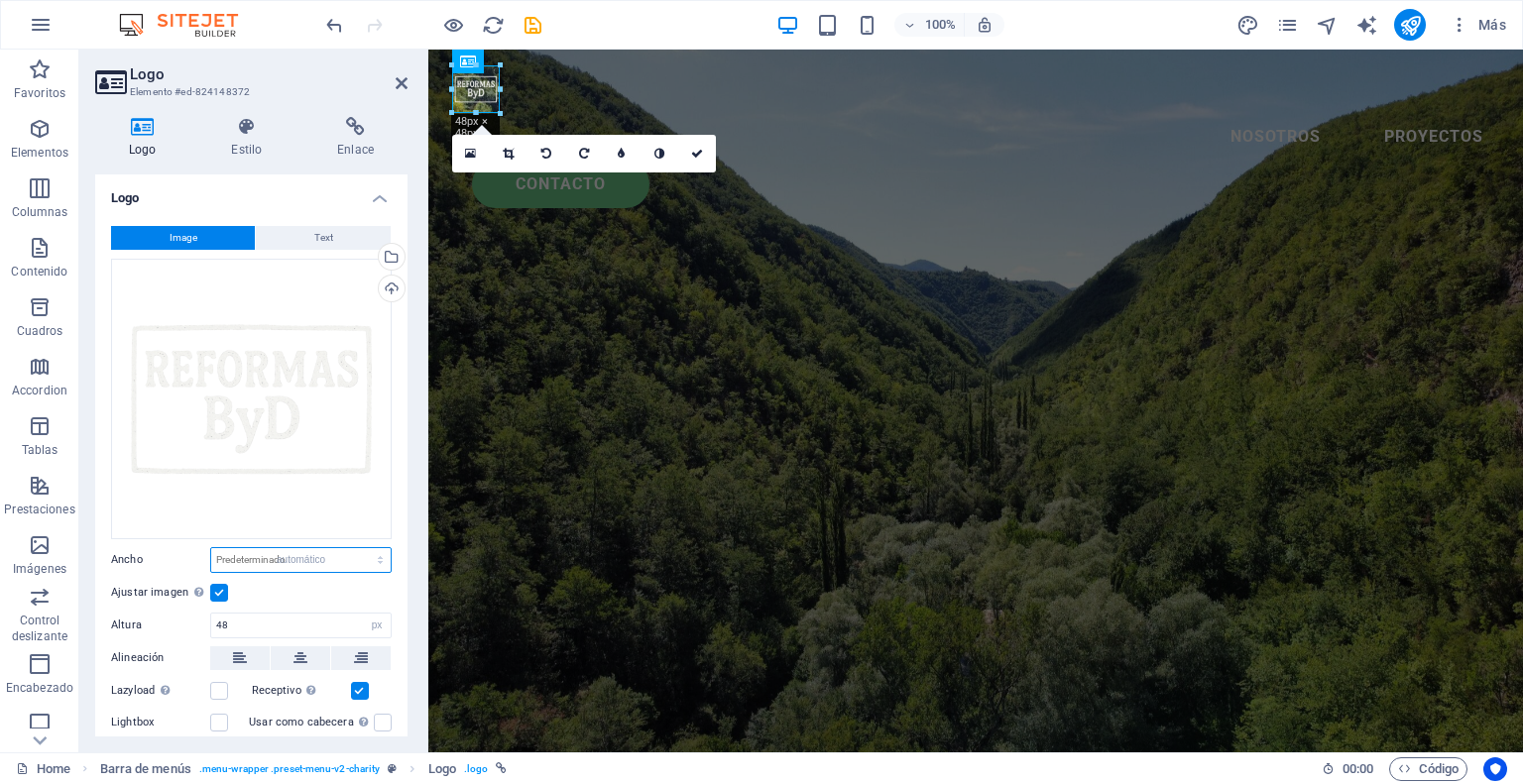 click on "Predeterminado automático px rem % em vh vw" at bounding box center [300, 560] 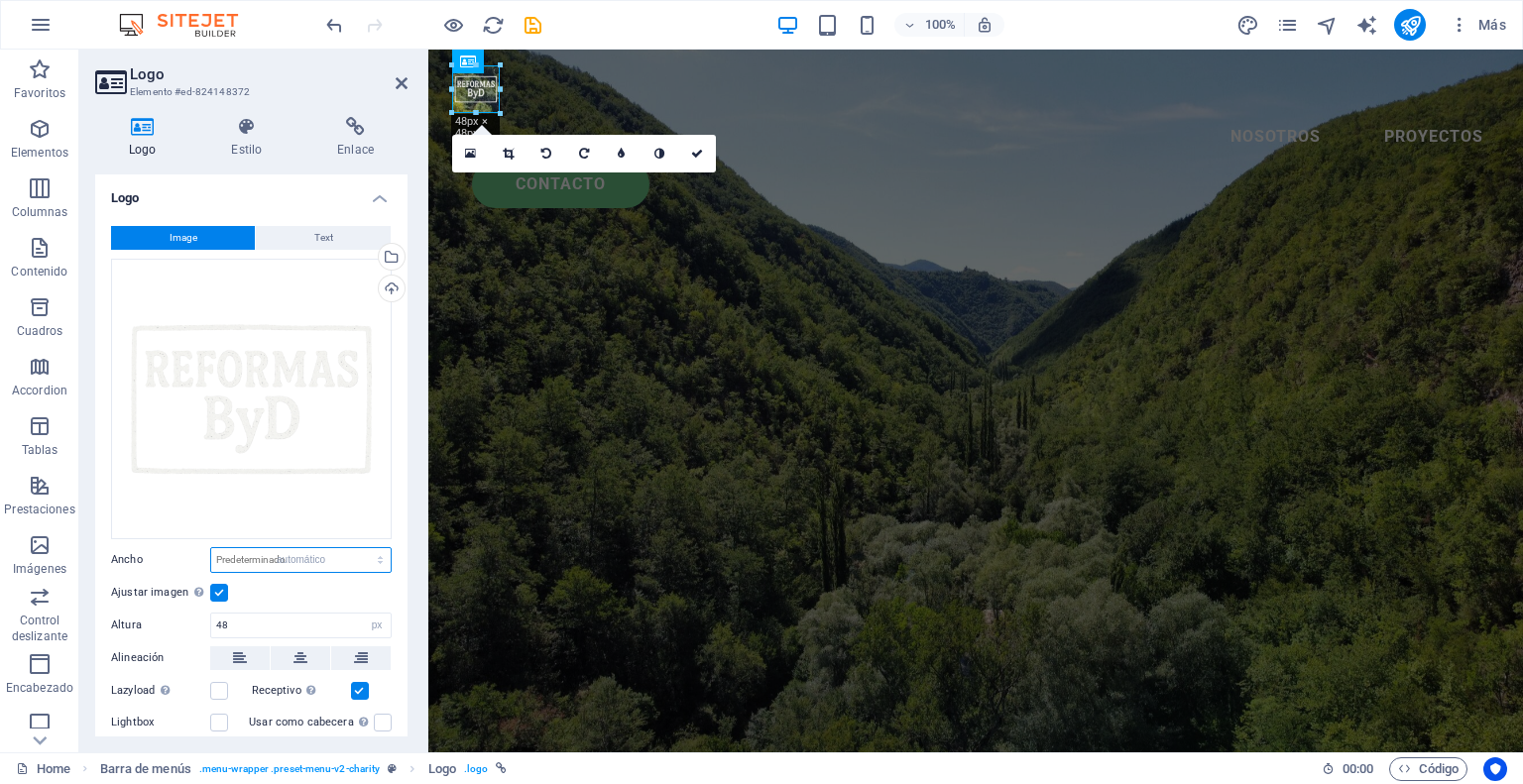 select on "DISABLED_OPTION_VALUE" 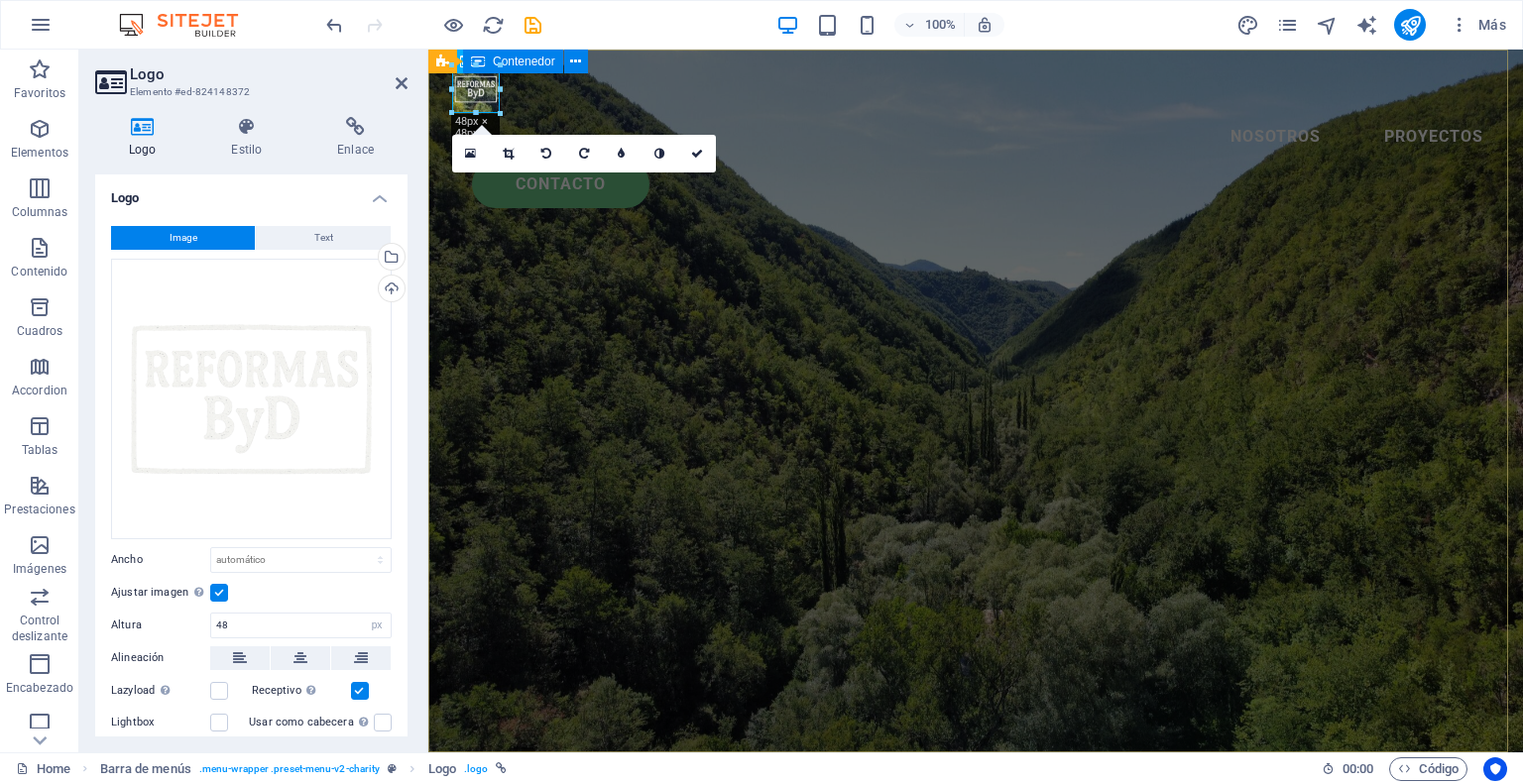 click on "Reformas en las Merindades, Cantabria y Euskadi Más de 25 años de experiencia en todo tipo de reformas, trabajos de fachada, tejados y muros de piedra. Solicítenos presupuesto sin compromiso" at bounding box center (976, 939) 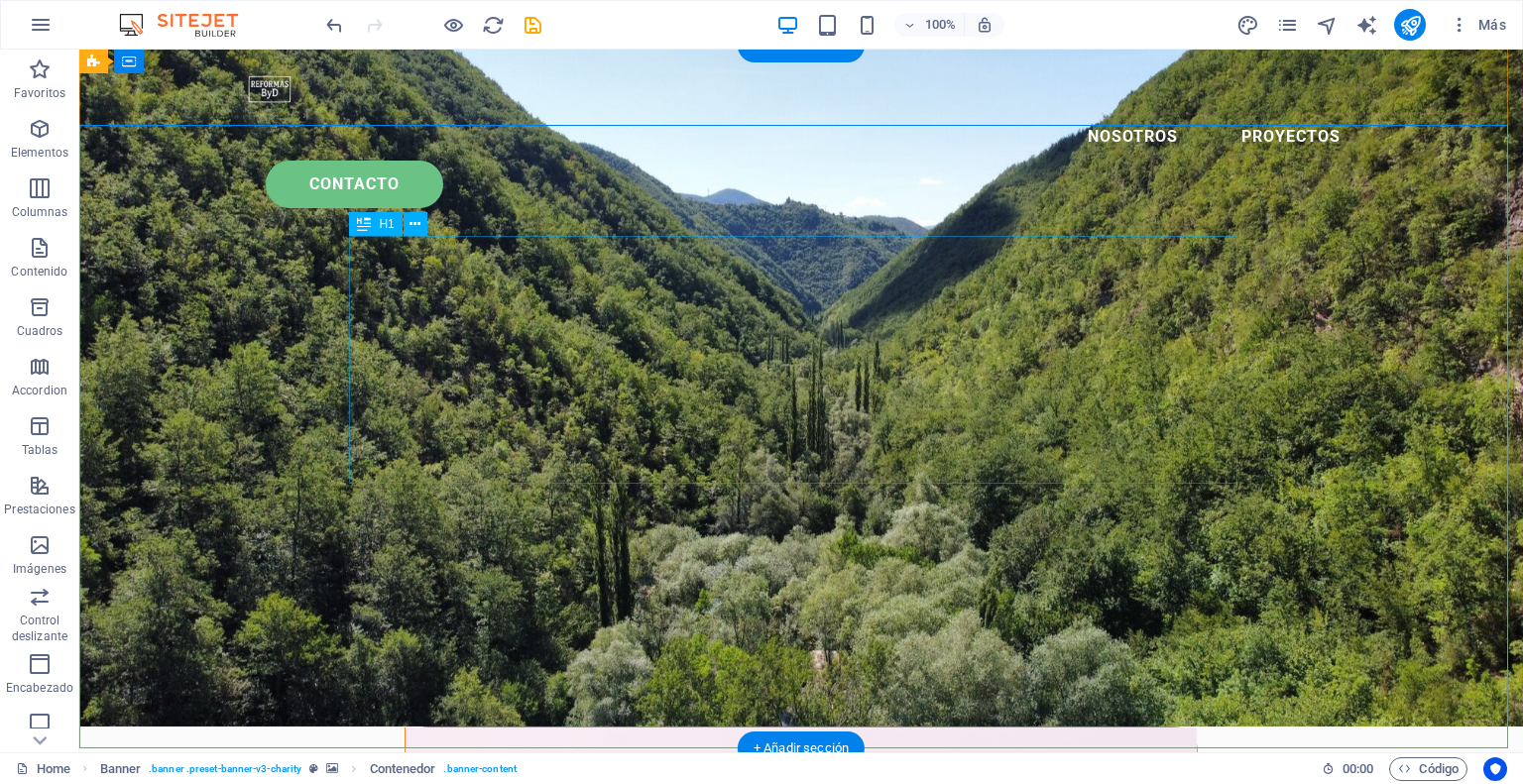 scroll, scrollTop: 0, scrollLeft: 0, axis: both 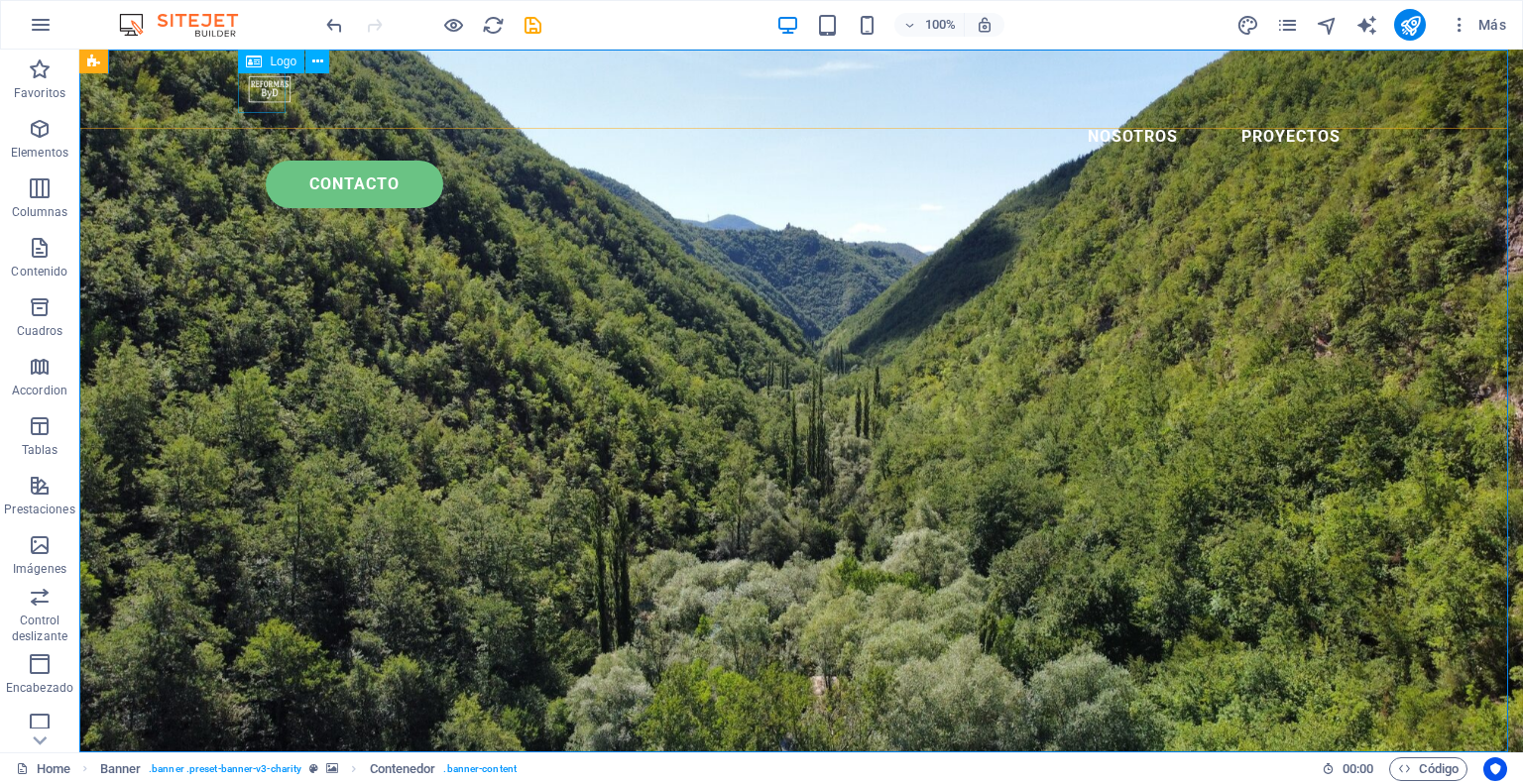 click at bounding box center (801, 89) 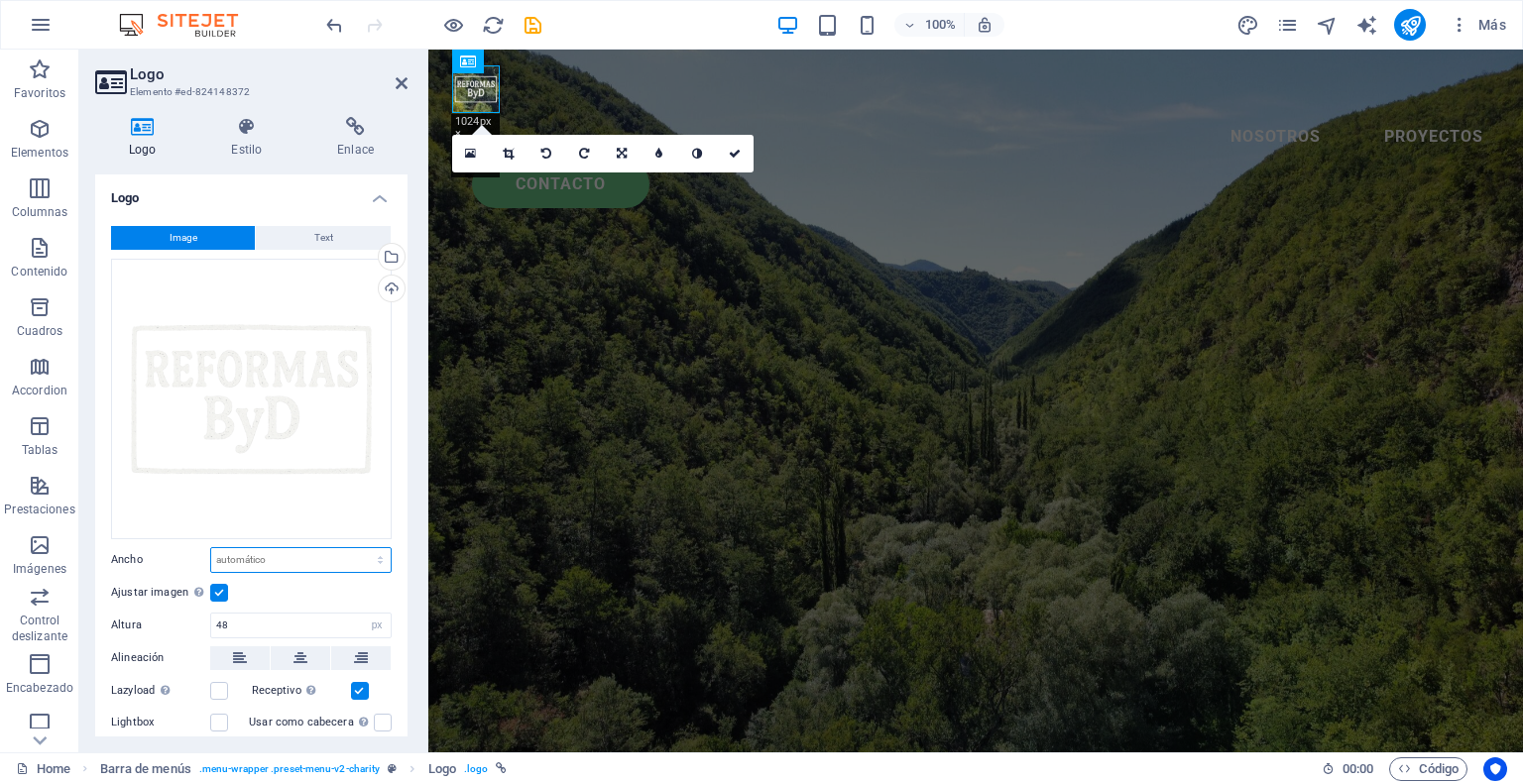 click on "Predeterminado automático px rem % em vh vw" at bounding box center [300, 560] 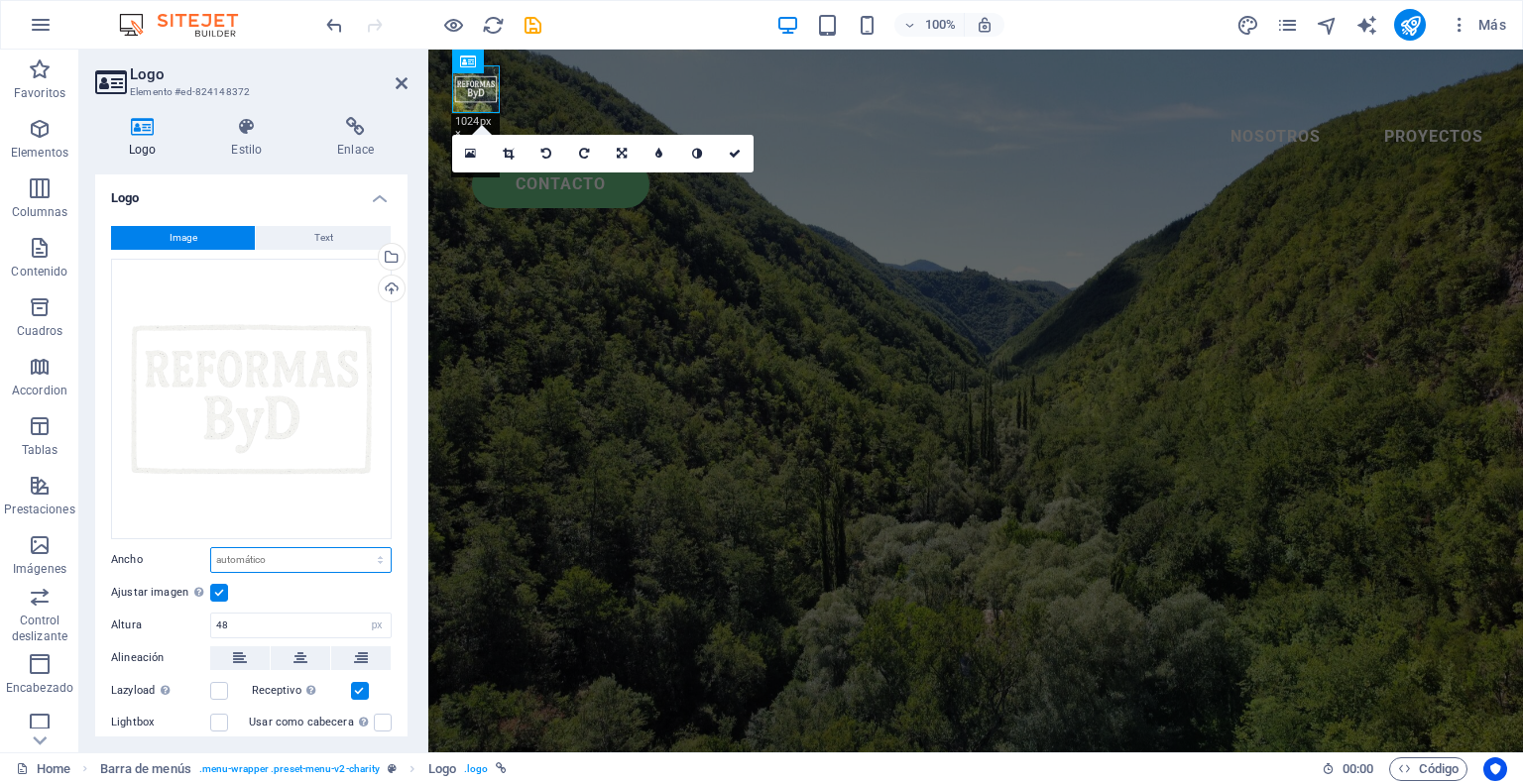 select on "%" 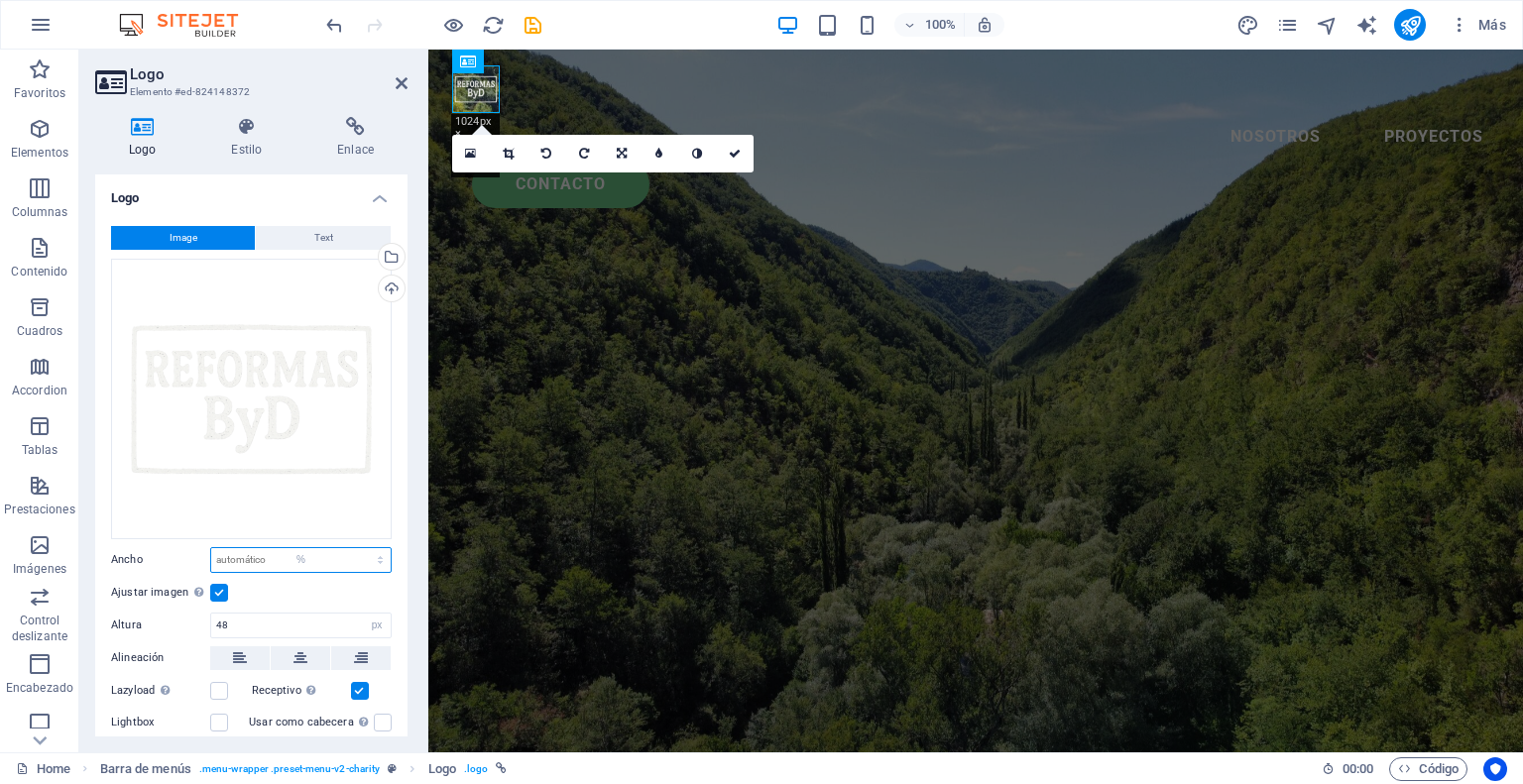 click on "Predeterminado automático px rem % em vh vw" at bounding box center (300, 560) 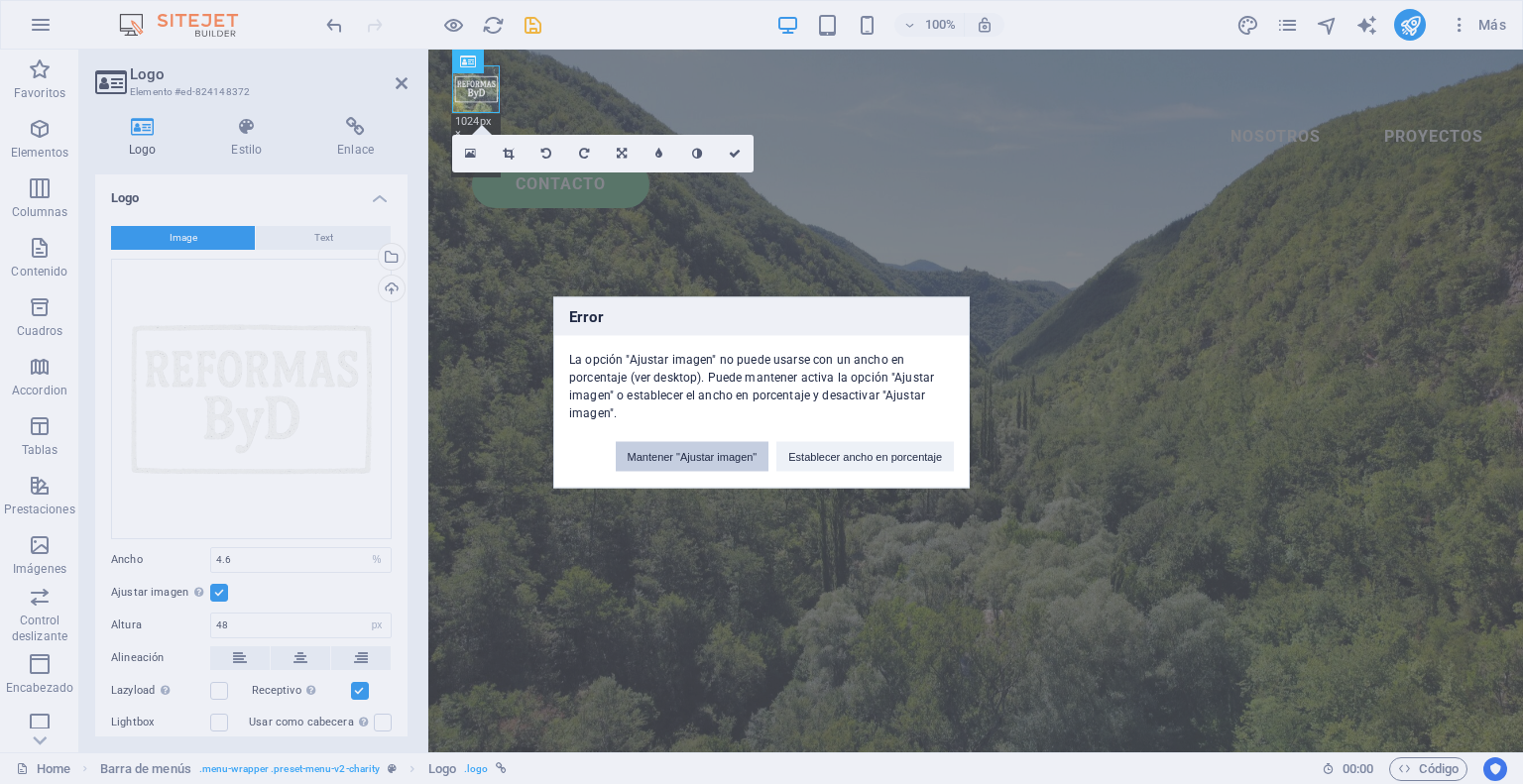 click on "Mantener "Ajustar imagen"" at bounding box center (692, 456) 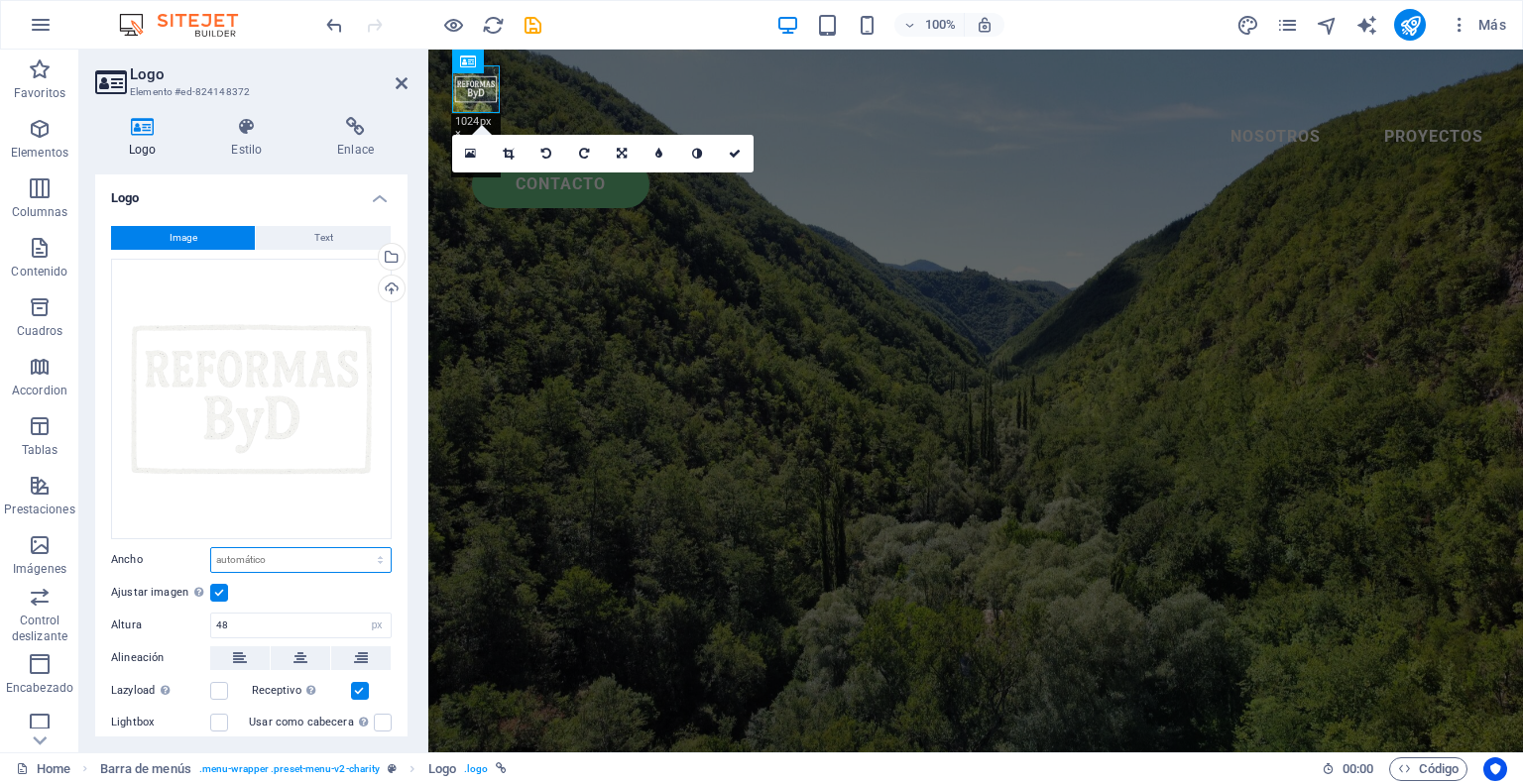 click on "Predeterminado automático px rem % em vh vw" at bounding box center (300, 560) 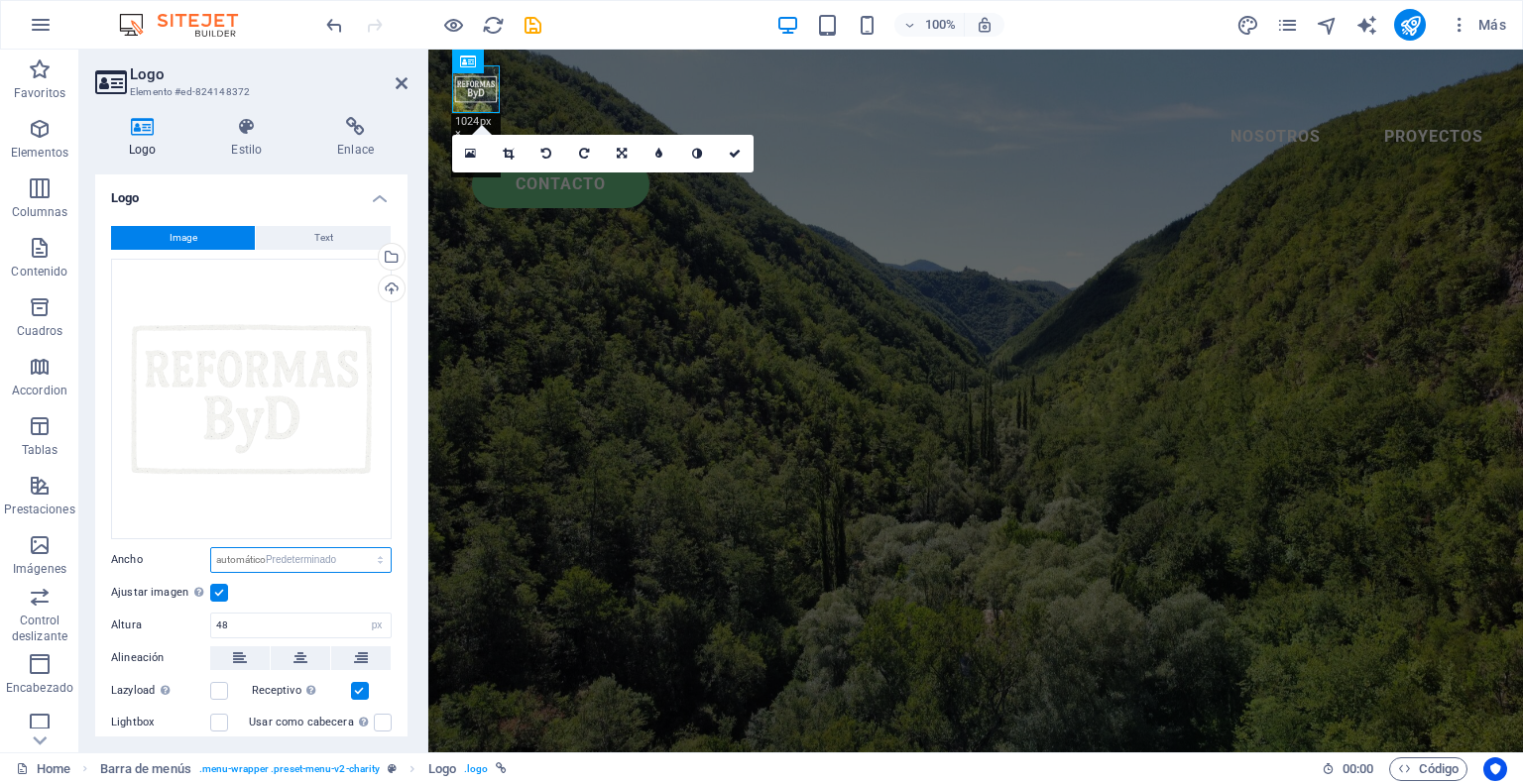 click on "Predeterminado automático px rem % em vh vw" at bounding box center [300, 560] 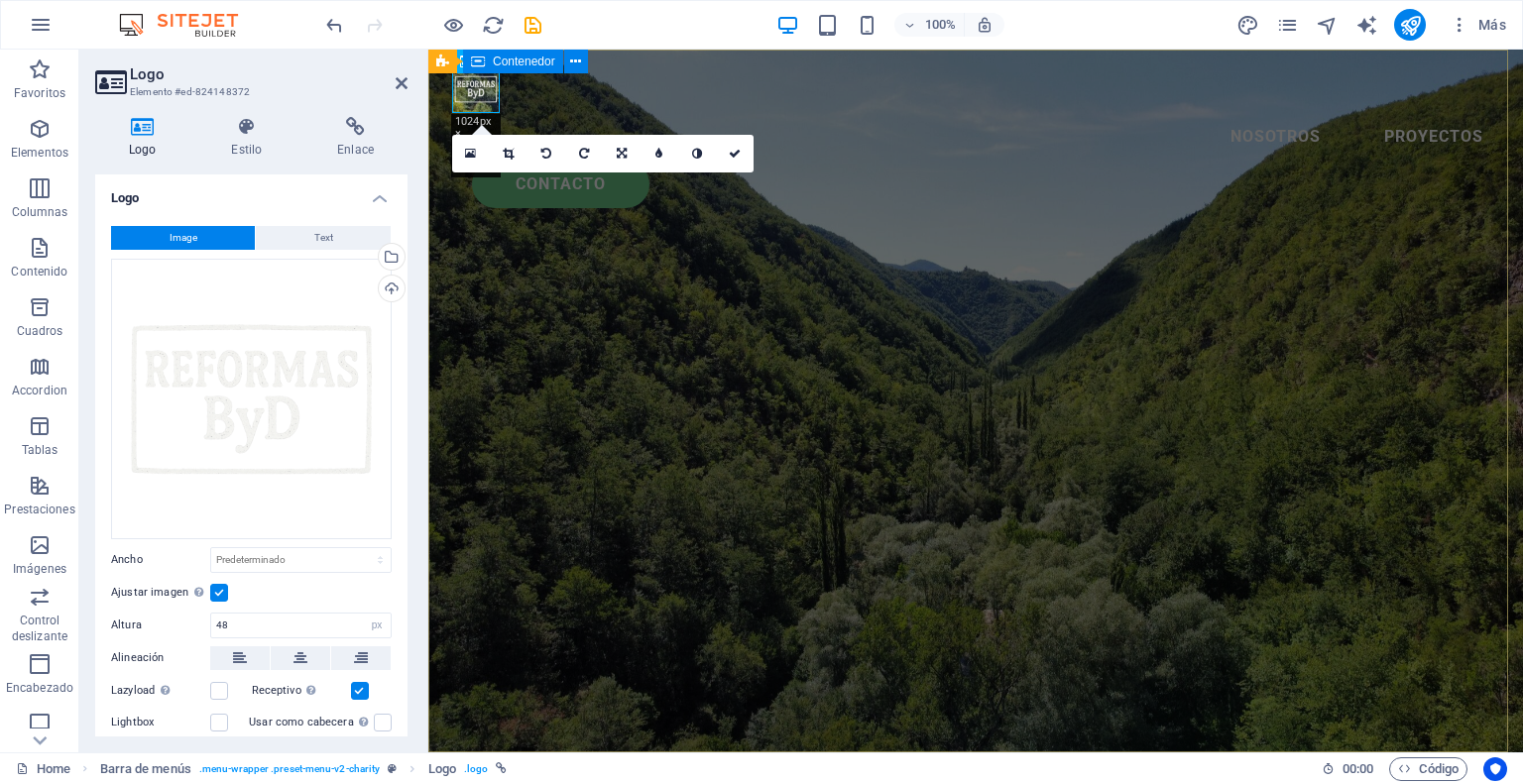 click on "Reformas en las Merindades, Cantabria y Euskadi Más de 25 años de experiencia en todo tipo de reformas, trabajos de fachada, tejados y muros de piedra. Solicítenos presupuesto sin compromiso" at bounding box center (976, 939) 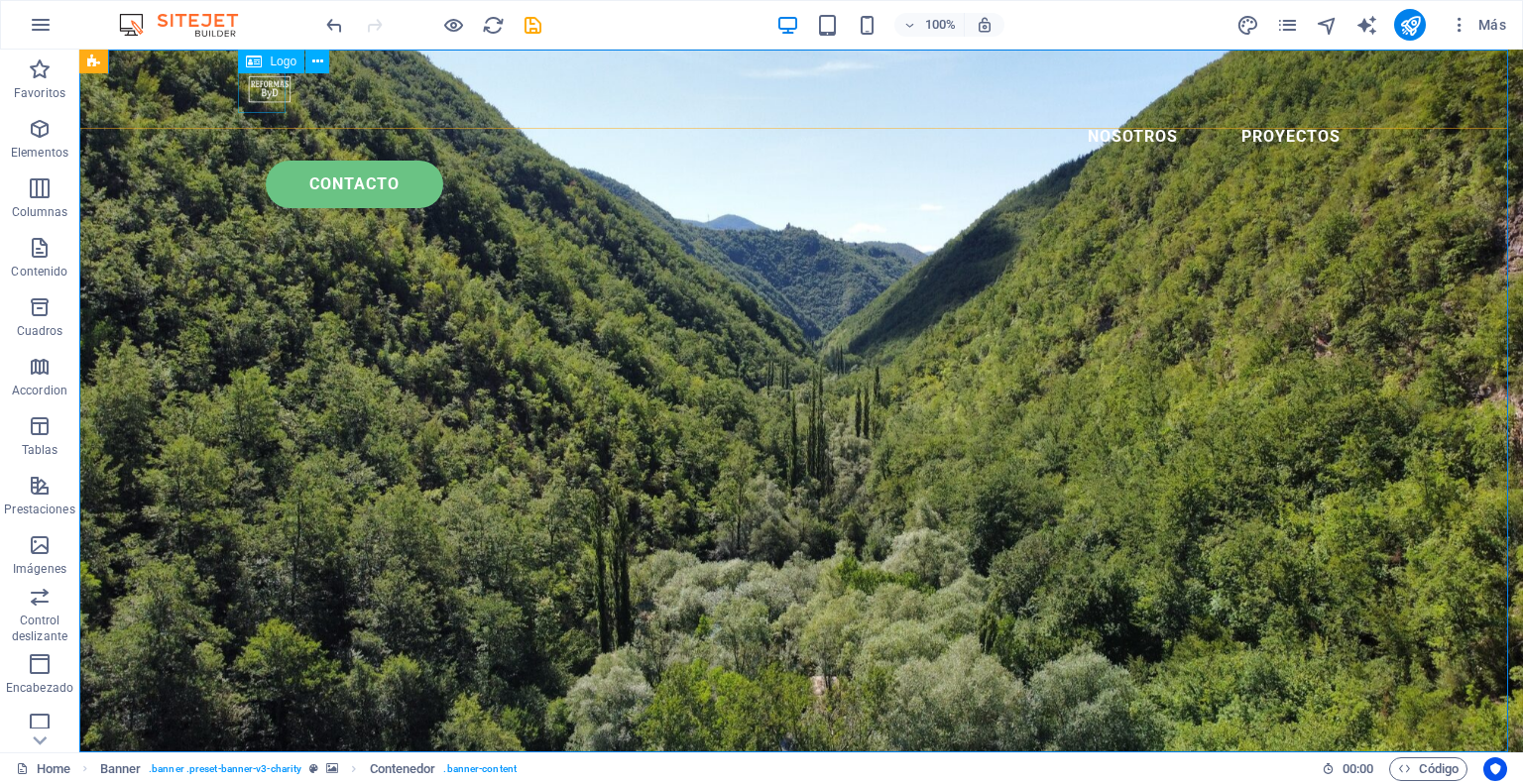 click at bounding box center (801, 89) 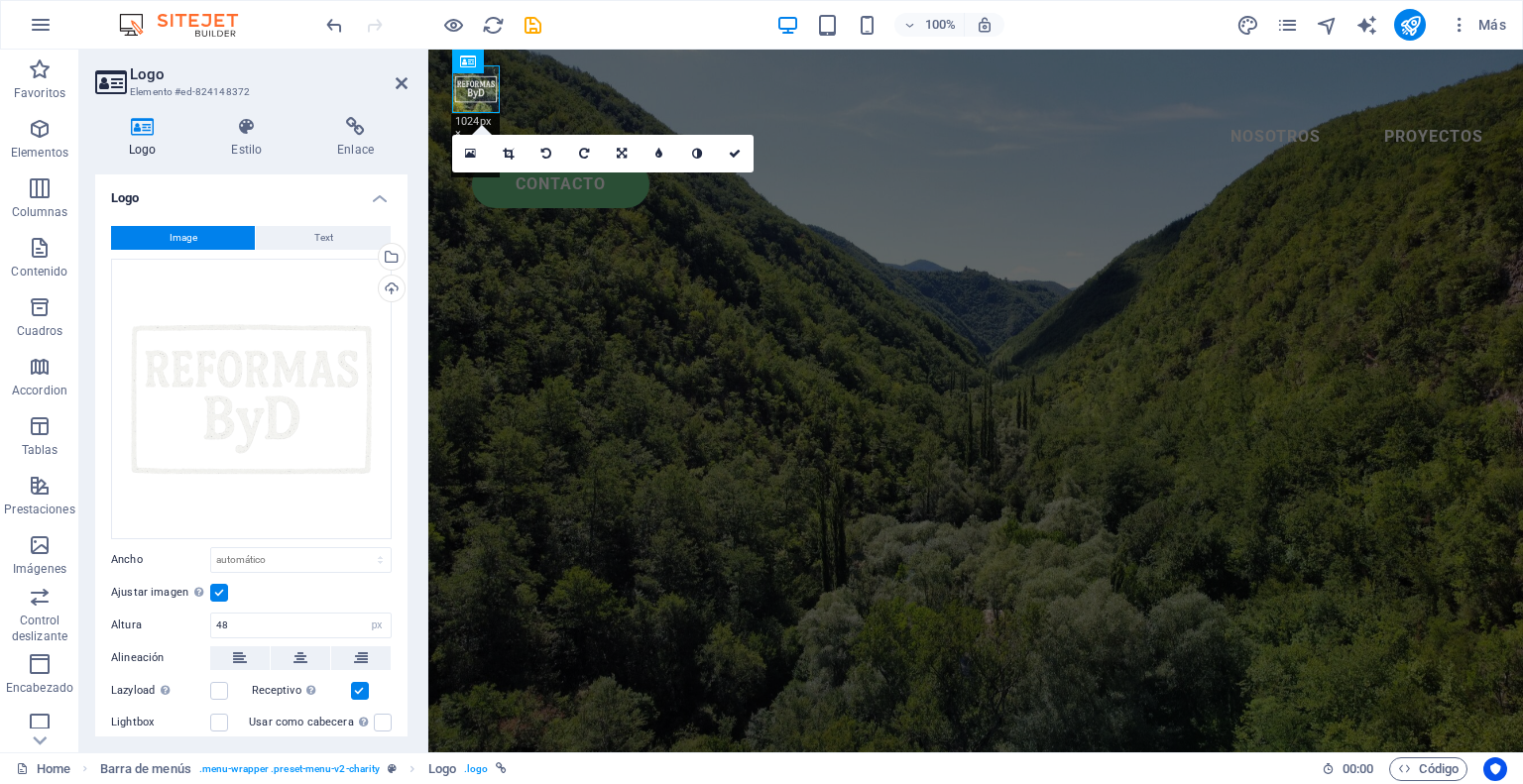 click at bounding box center [508, 154] 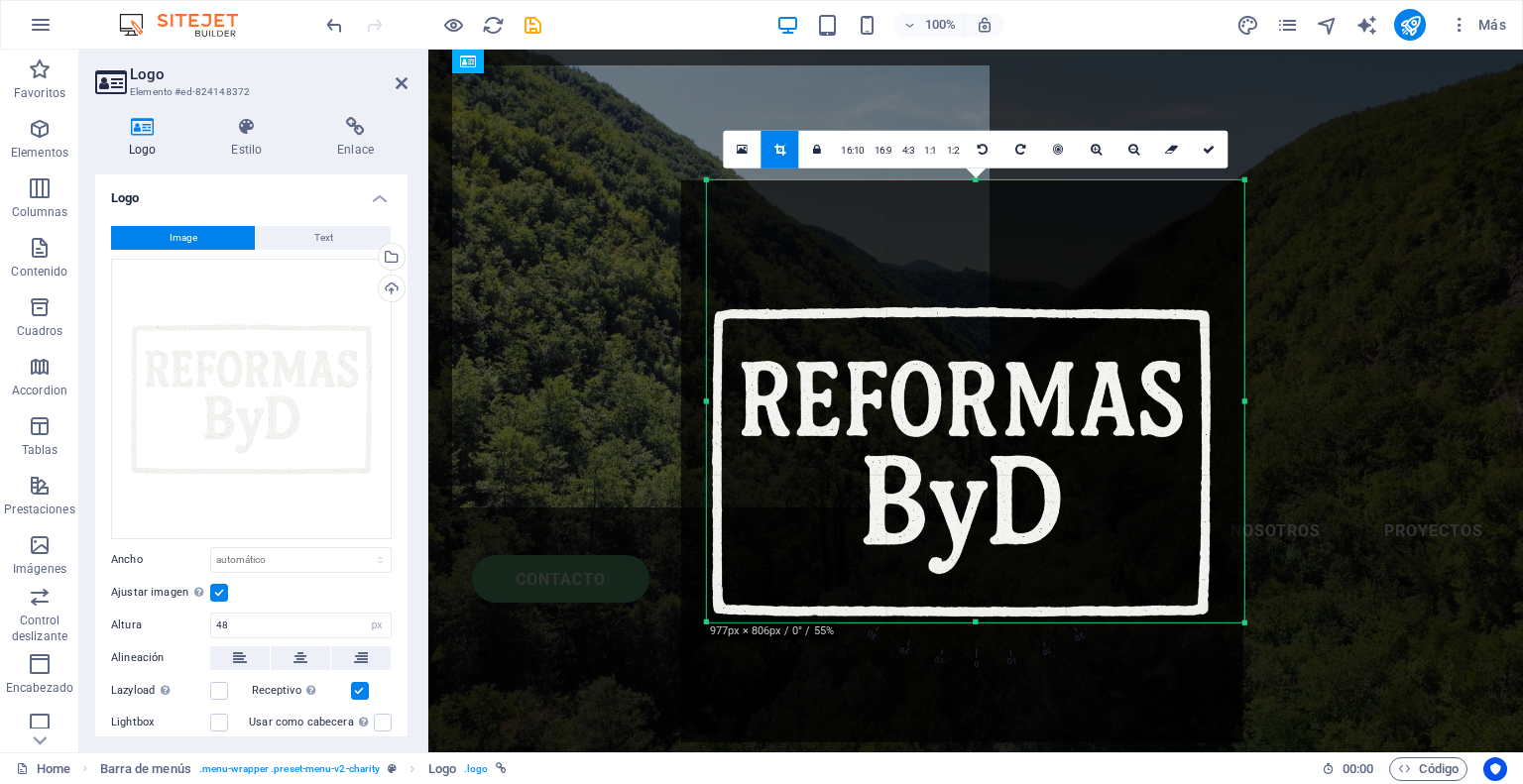 drag, startPoint x: 696, startPoint y: 684, endPoint x: 722, endPoint y: 564, distance: 122.78436 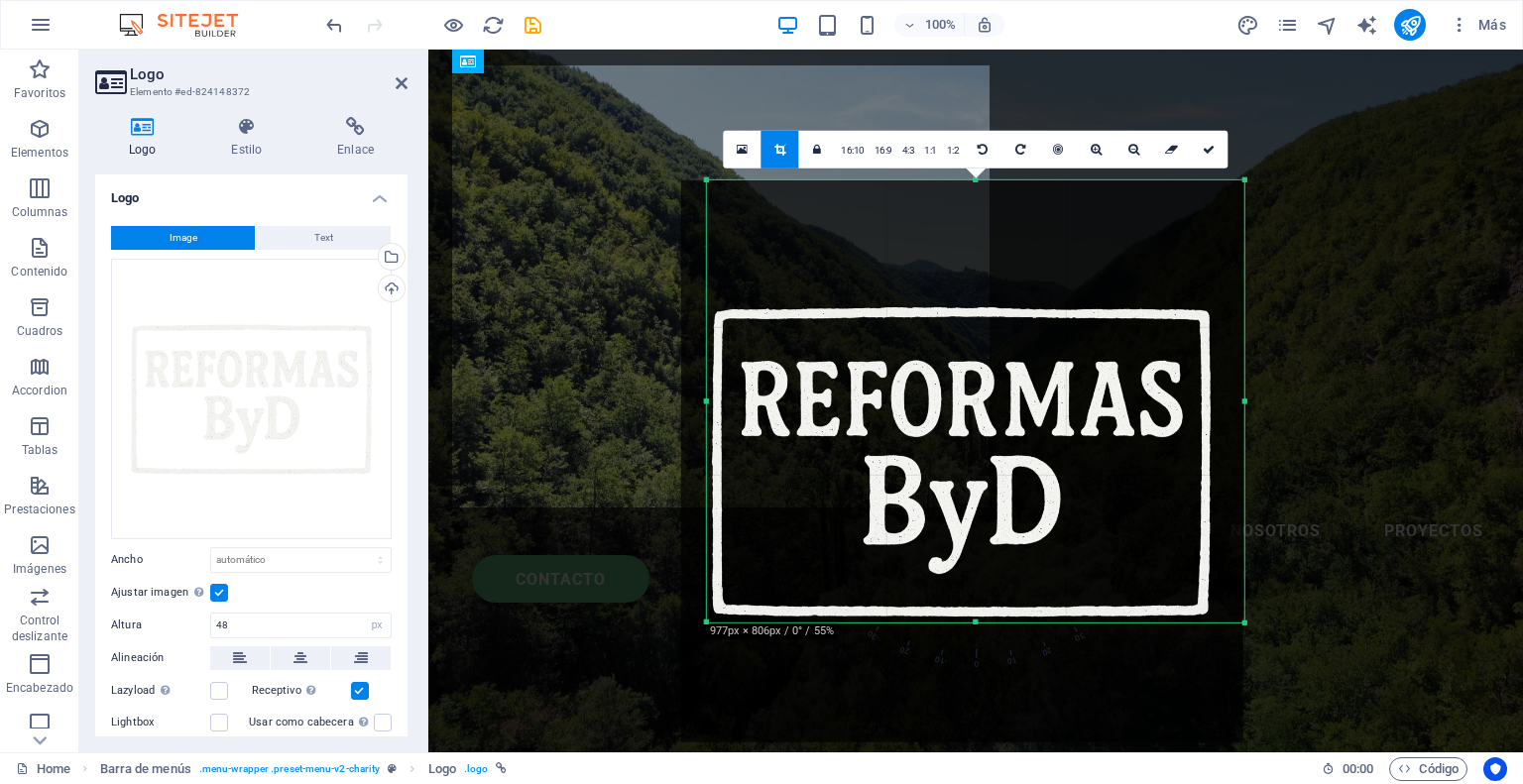click on "180 170 160 150 140 130 120 110 100 90 80 70 60 50 40 30 20 10 0 -10 -20 -30 -40 -50 -60 -70 -80 -90 -100 -110 -120 -130 -140 -150 -160 -170 977px × 806px / 0° / 55% 16:10 16:9 4:3 1:1 1:2 0" at bounding box center (976, 400) 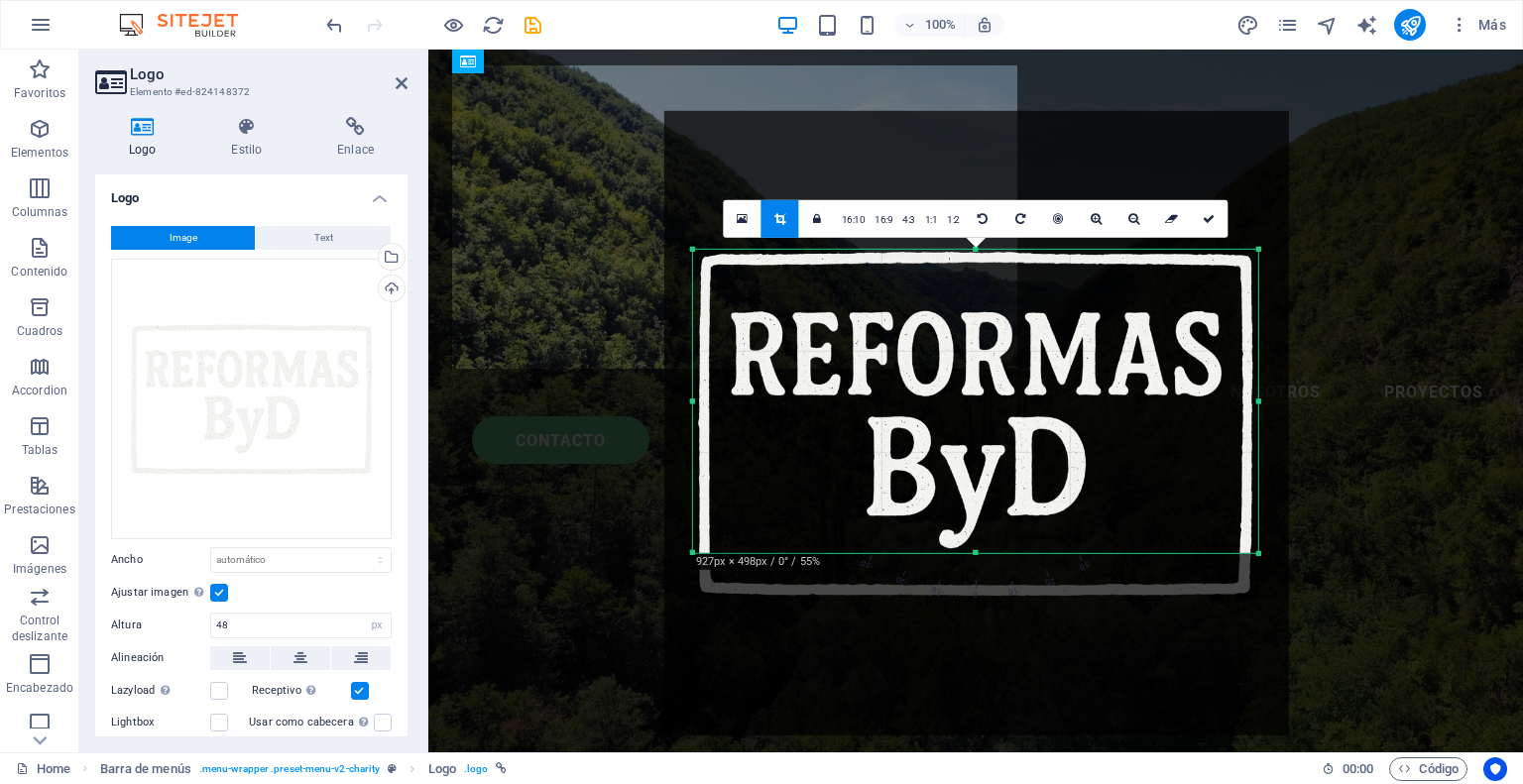 drag, startPoint x: 1242, startPoint y: 181, endPoint x: 1270, endPoint y: 320, distance: 141.7921 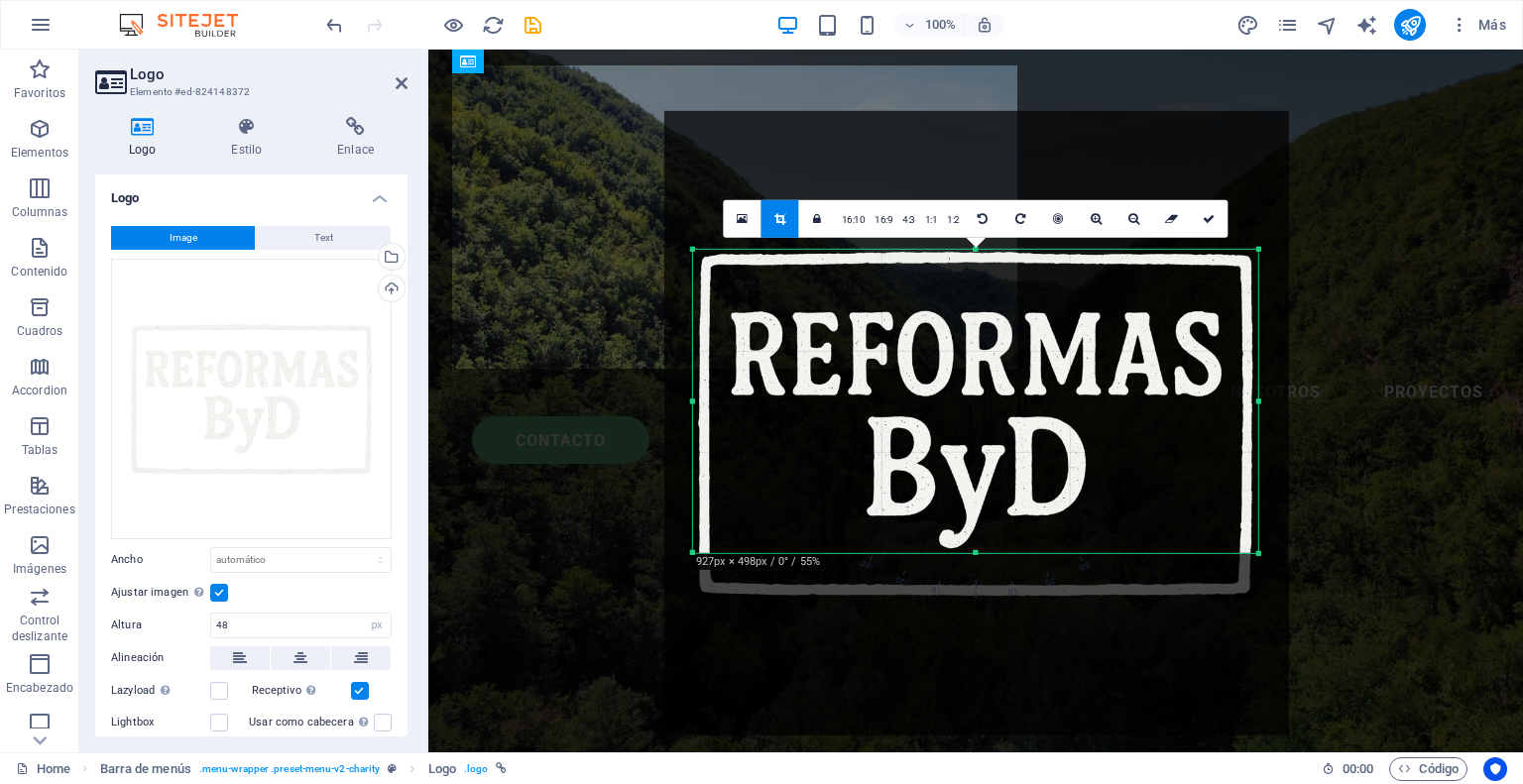 click on "180 170 160 150 140 130 120 110 100 90 80 70 60 50 40 30 20 10 0 -10 -20 -30 -40 -50 -60 -70 -80 -90 -100 -110 -120 -130 -140 -150 -160 -170 927px × 498px / 0° / 55% 16:10 16:9 4:3 1:1 1:2 0" at bounding box center [976, 400] 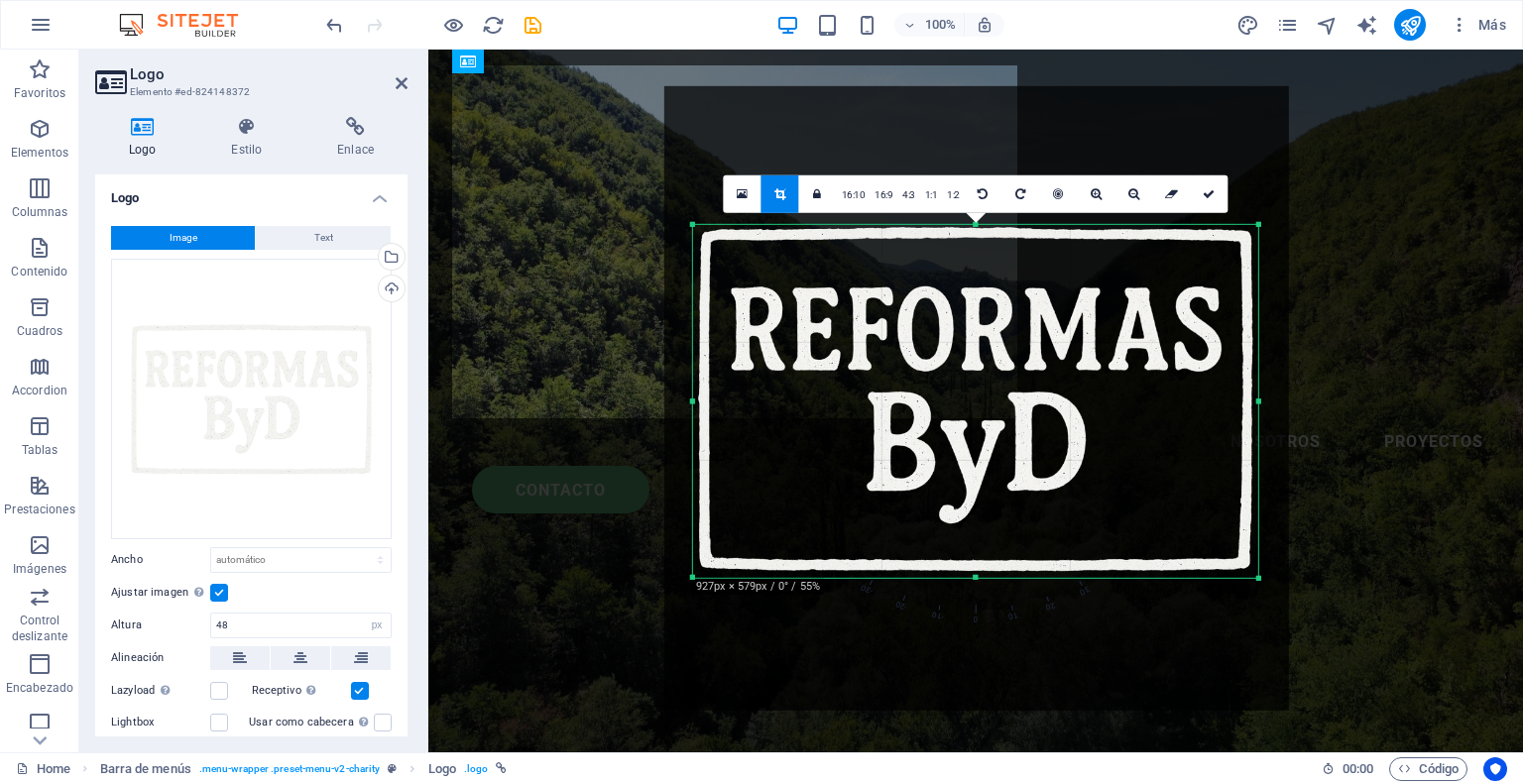 drag, startPoint x: 974, startPoint y: 553, endPoint x: 975, endPoint y: 603, distance: 50.01 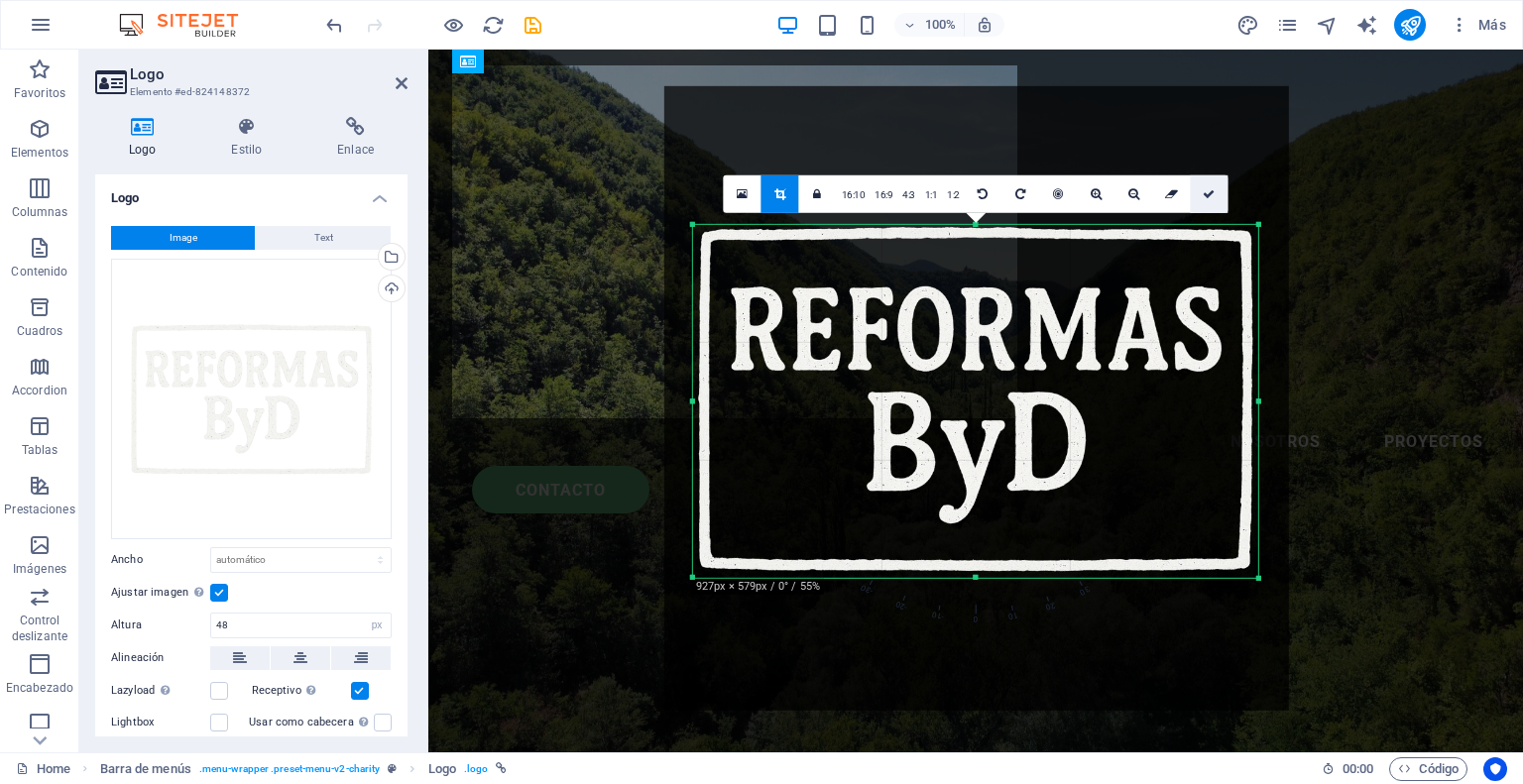 click at bounding box center (1210, 193) 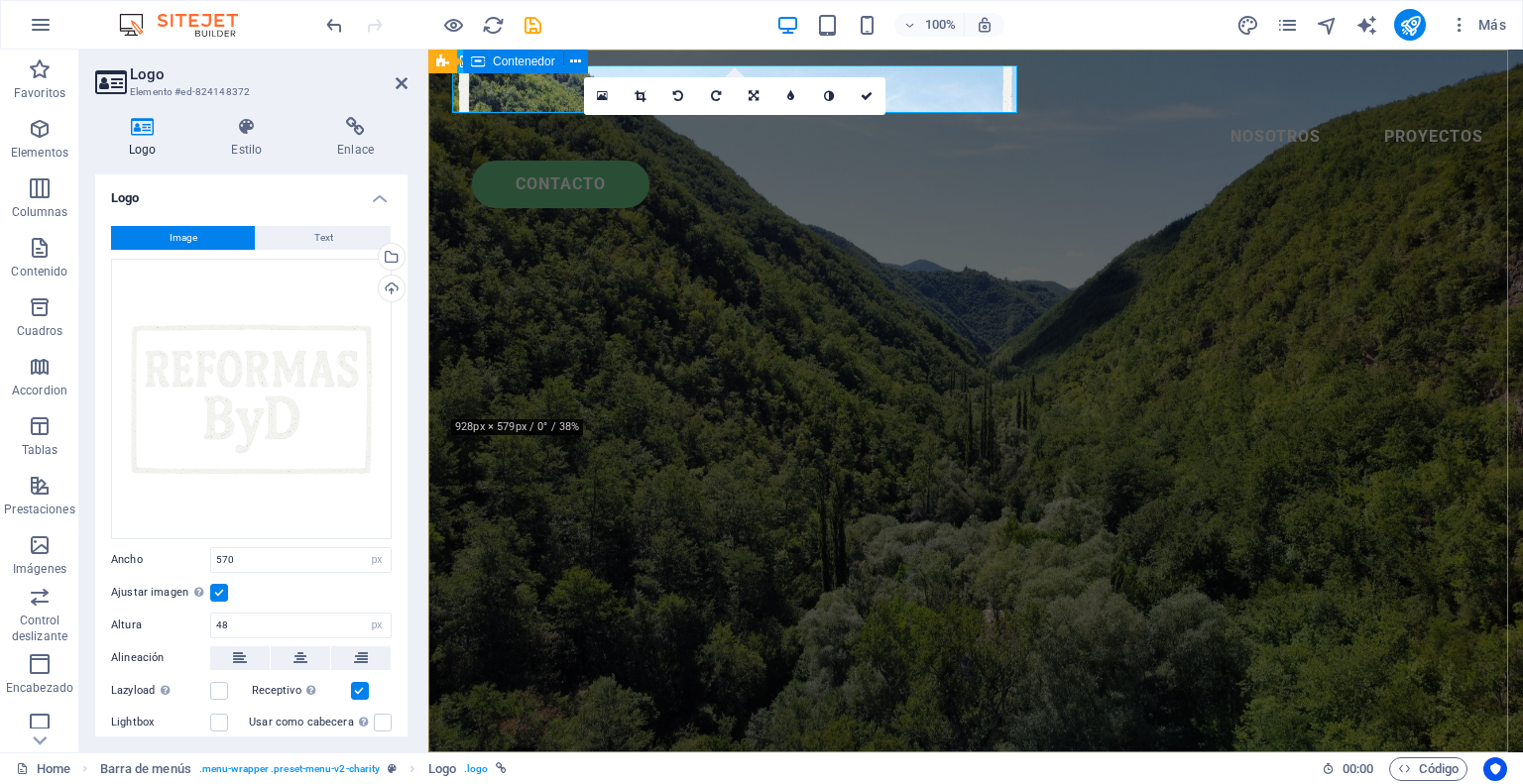 click on "Reformas en las Merindades, Cantabria y Euskadi Más de 25 años de experiencia en todo tipo de reformas, trabajos de fachada, tejados y muros de piedra. Solicítenos presupuesto sin compromiso" at bounding box center (976, 939) 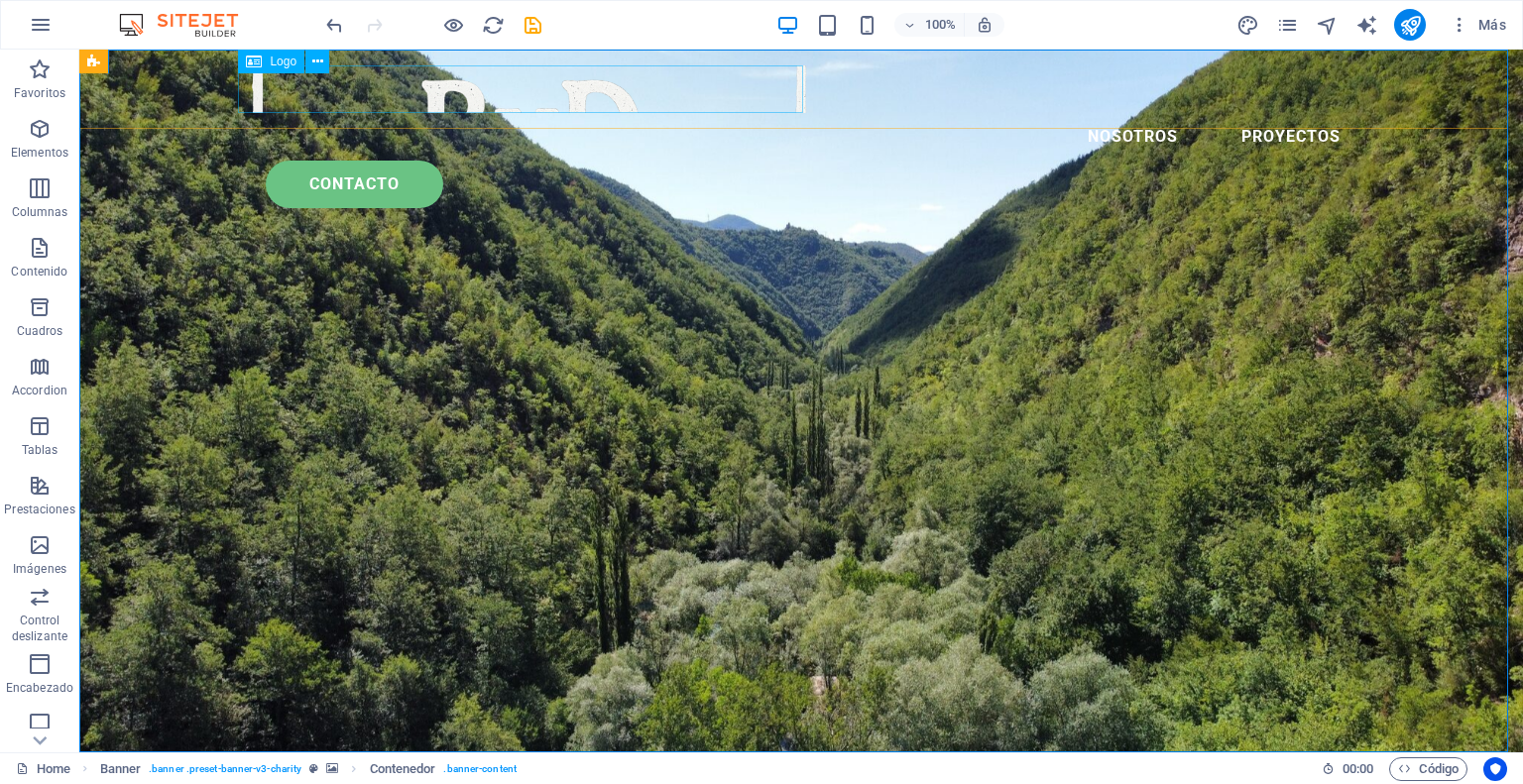 click at bounding box center (801, 89) 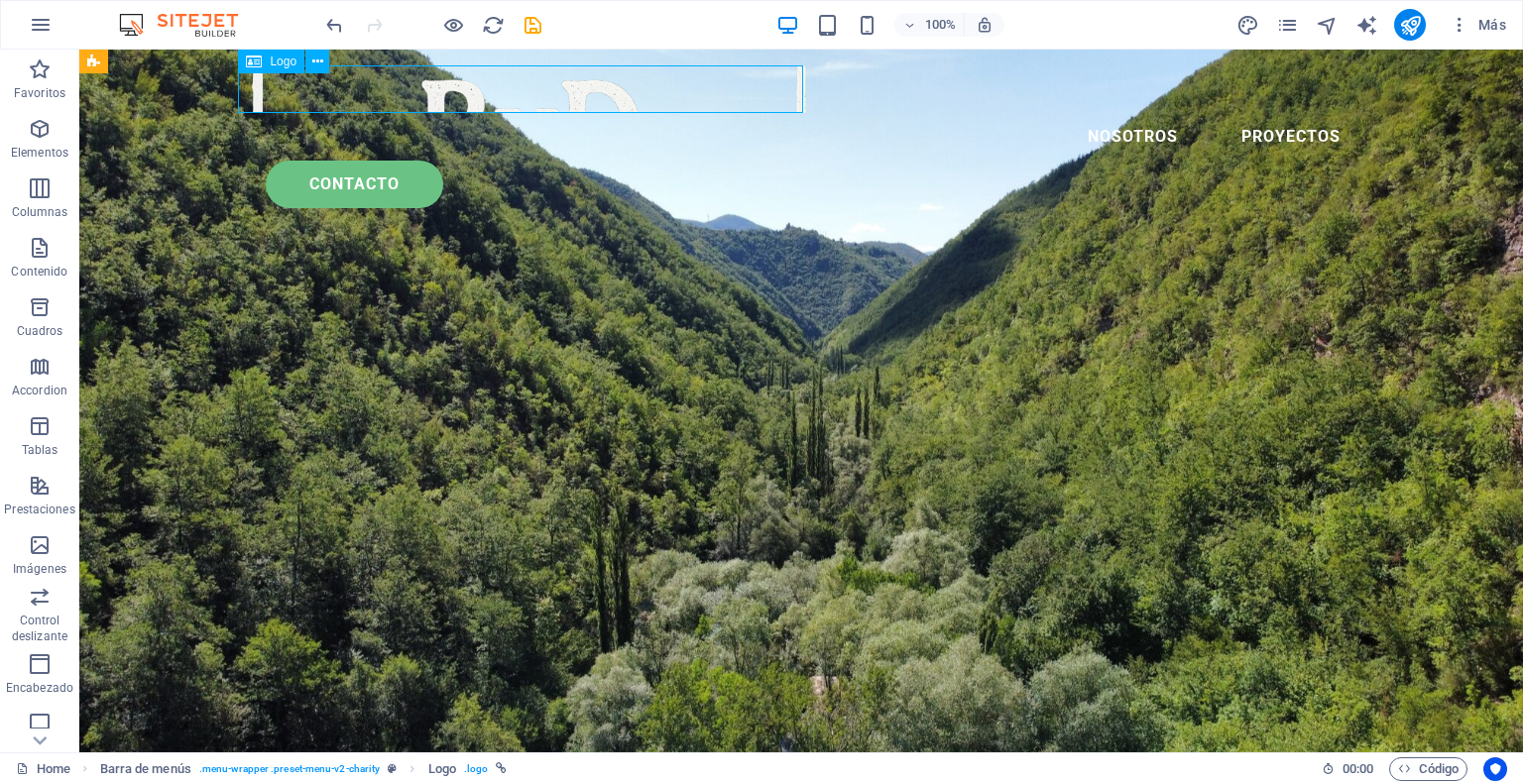 click at bounding box center (801, 89) 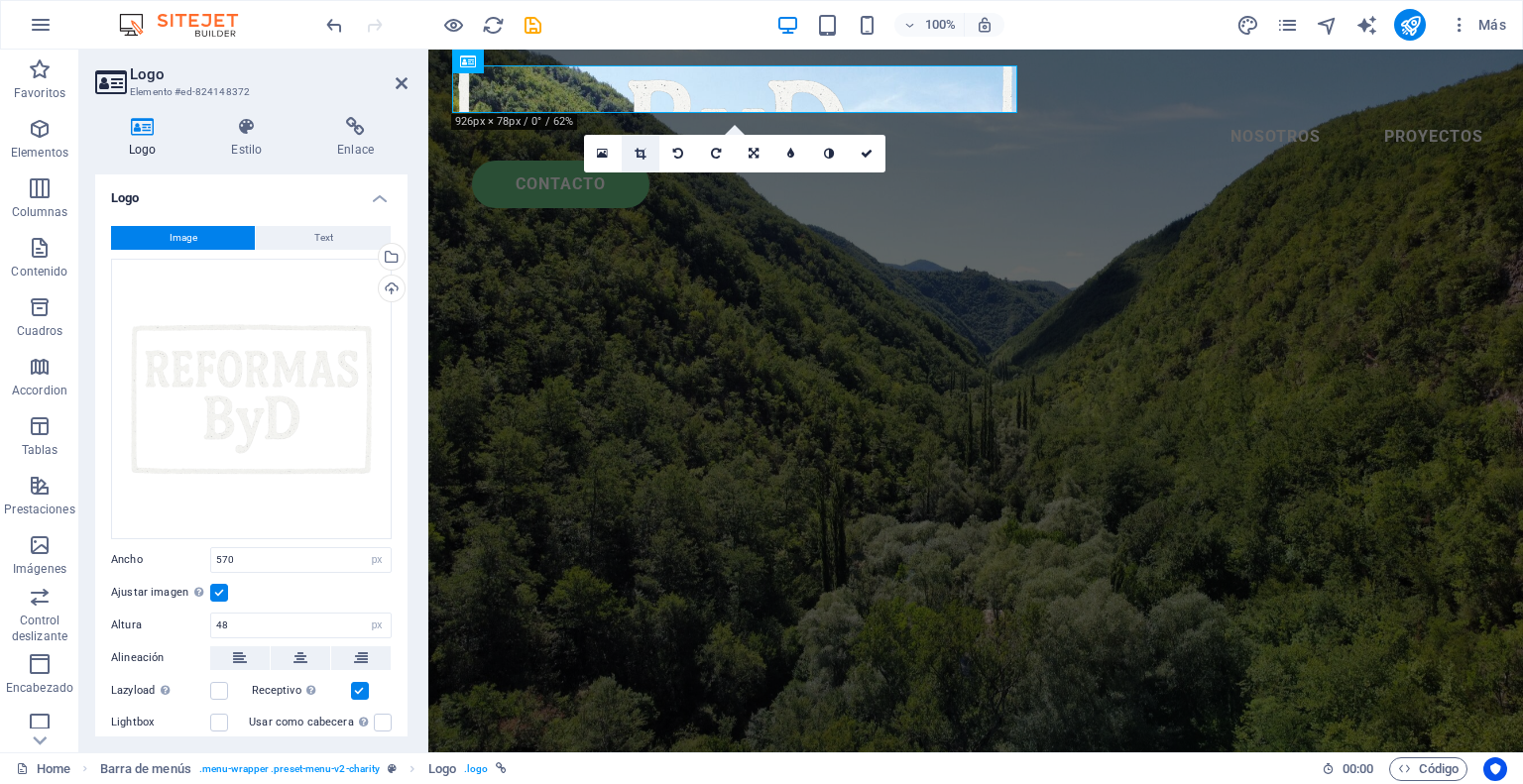 click at bounding box center [640, 154] 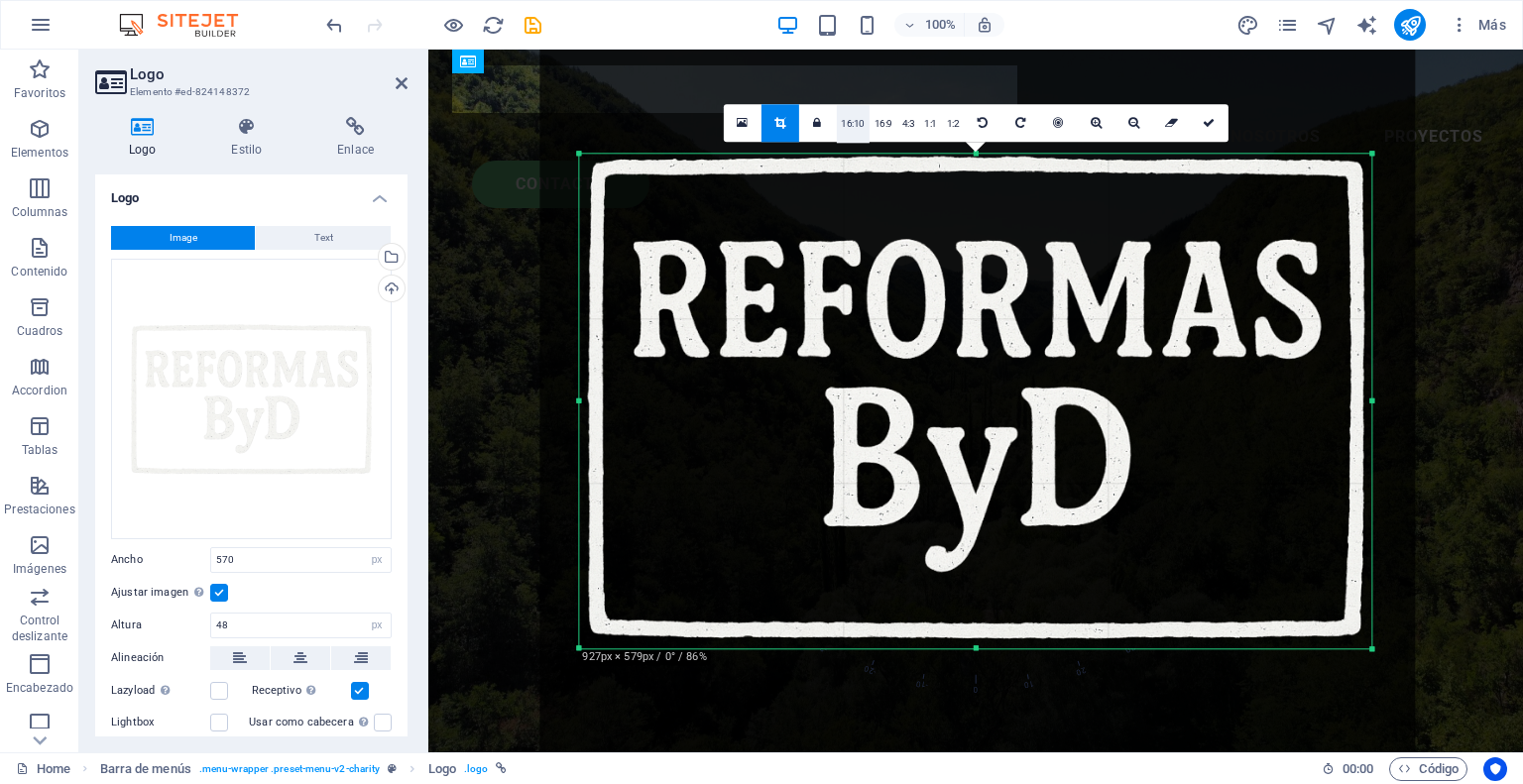 click on "16:10" at bounding box center [853, 124] 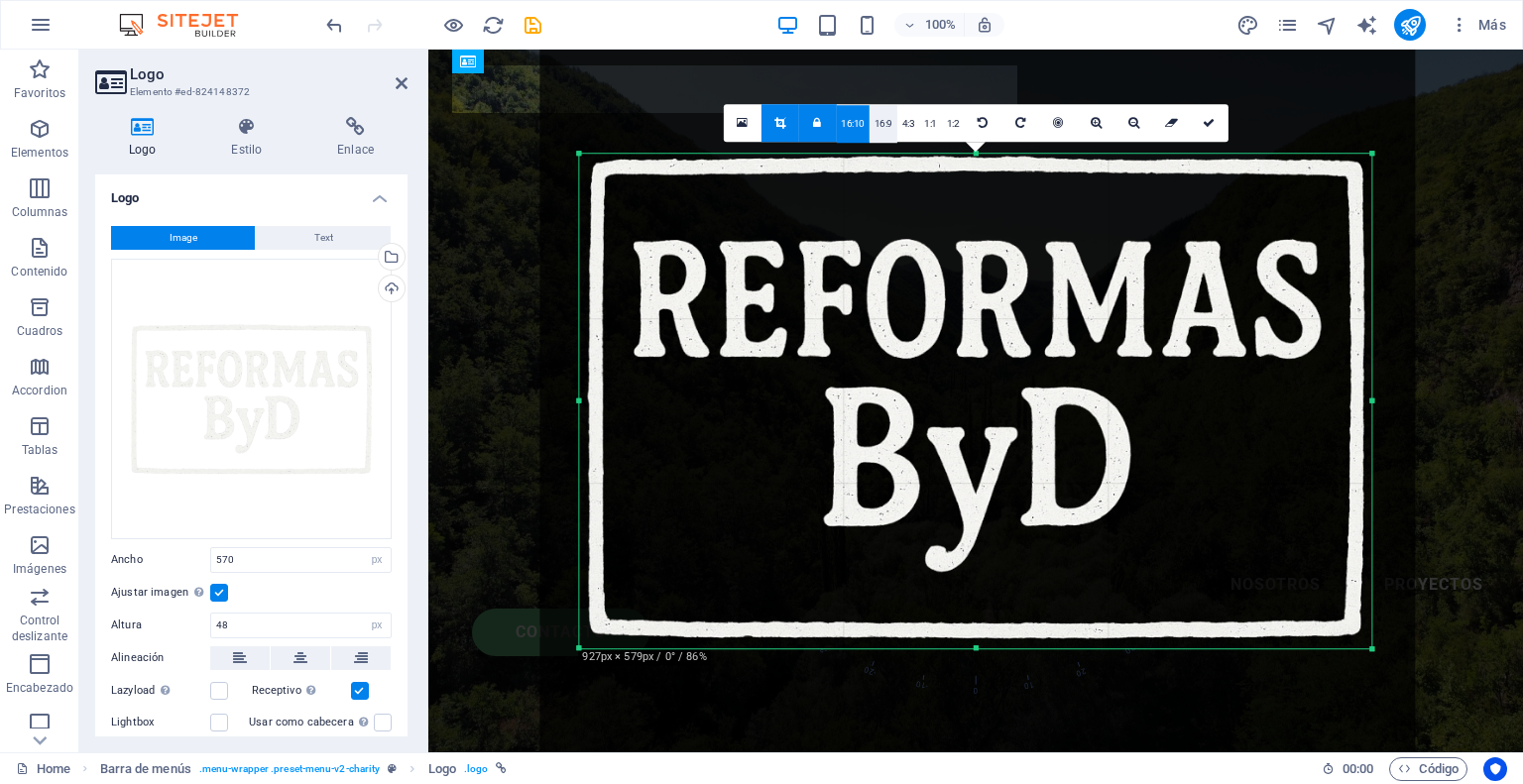 click on "16:9" at bounding box center [883, 124] 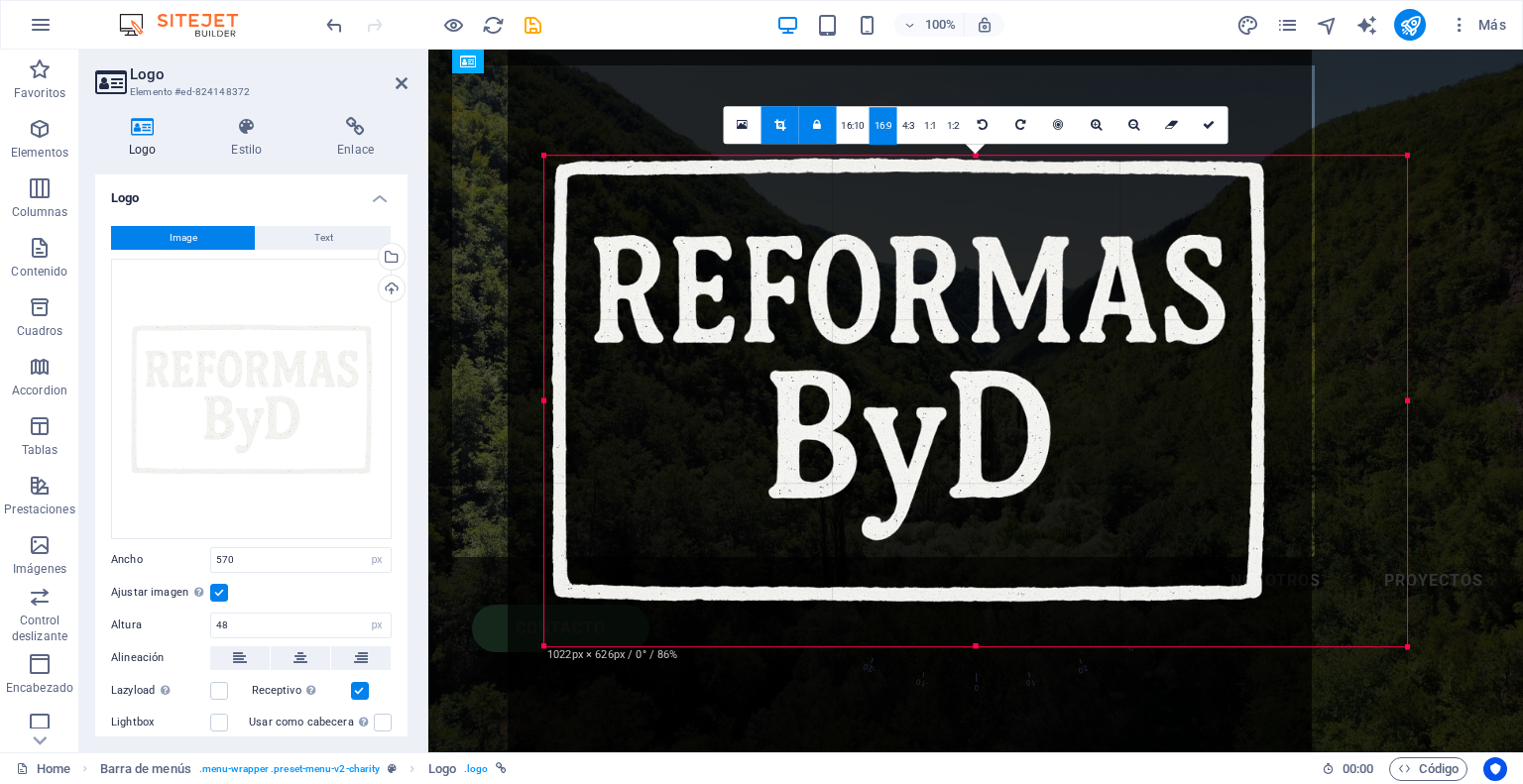 drag, startPoint x: 979, startPoint y: 626, endPoint x: 966, endPoint y: 672, distance: 47.801674 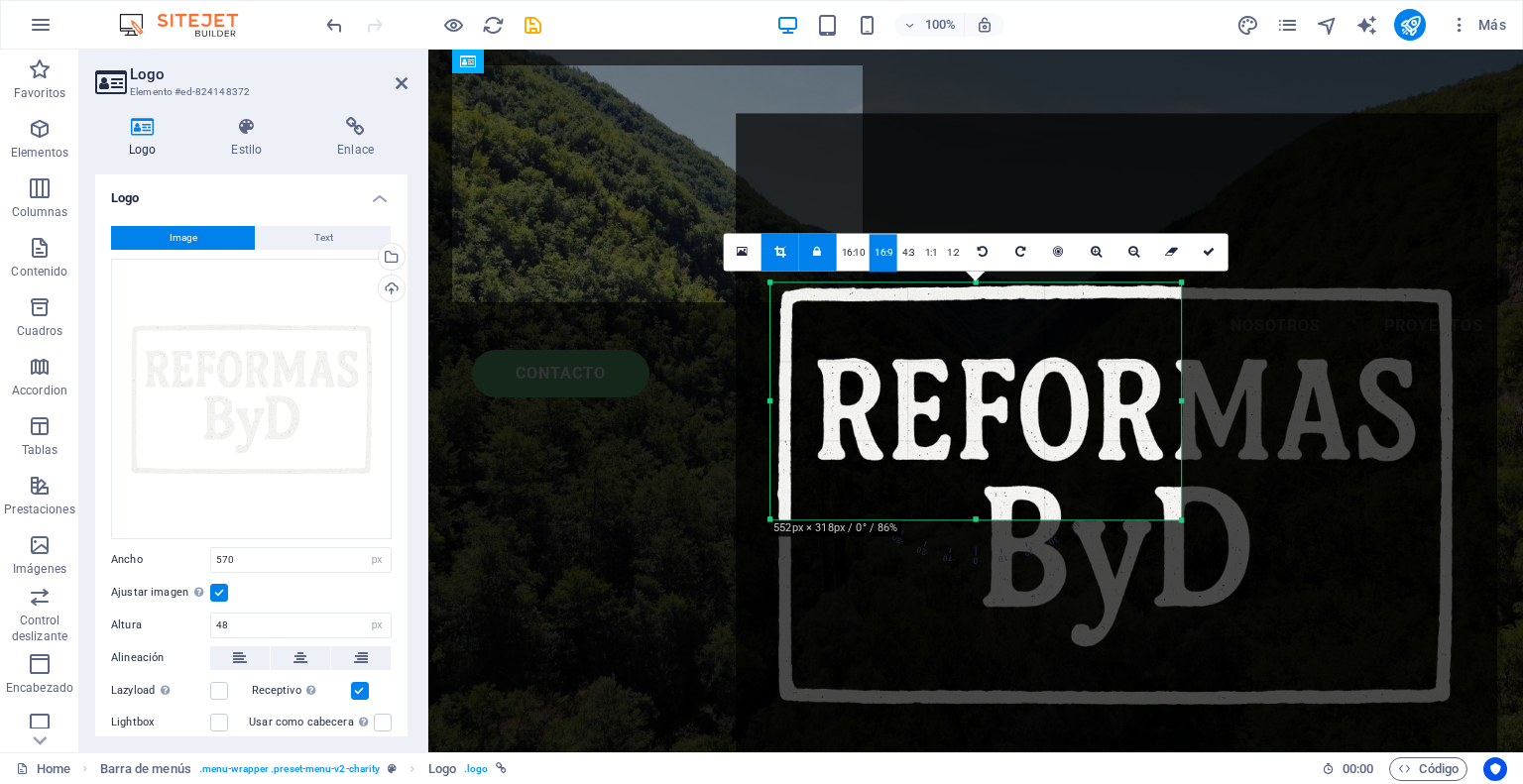 drag, startPoint x: 1390, startPoint y: 640, endPoint x: 976, endPoint y: 407, distance: 475.06315 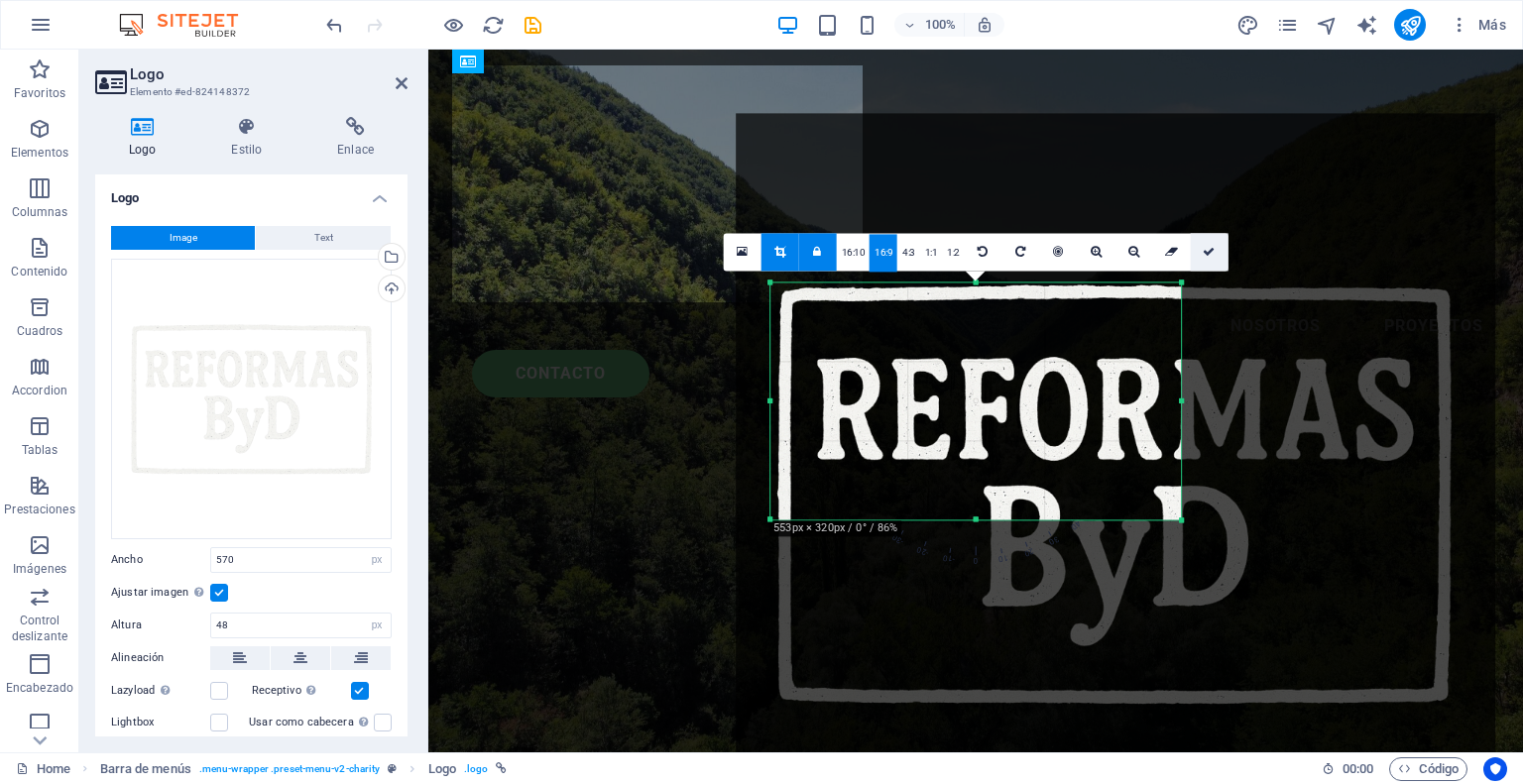 click at bounding box center (1210, 252) 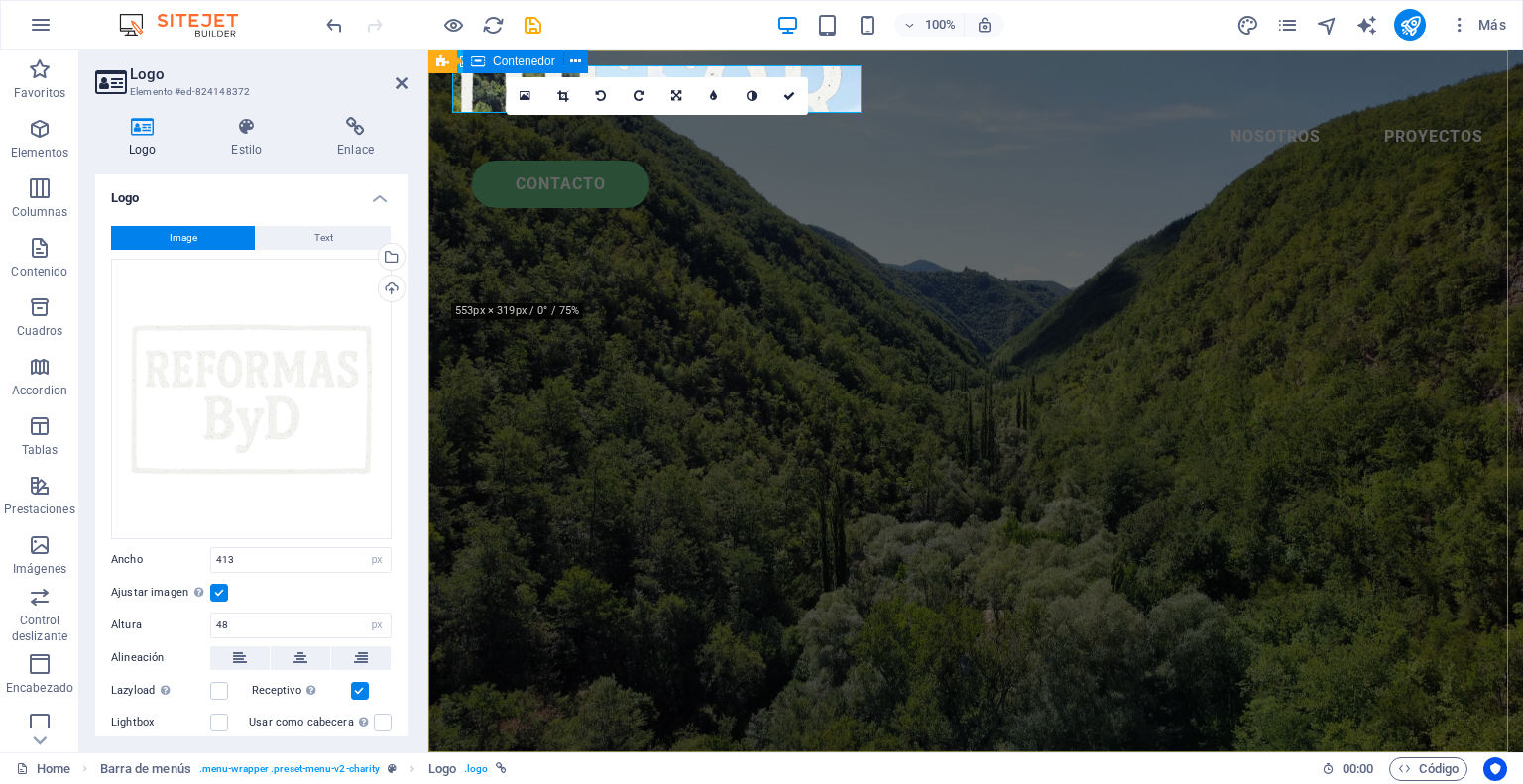 click on "Reformas en las Merindades, Cantabria y Euskadi Más de 25 años de experiencia en todo tipo de reformas, trabajos de fachada, tejados y muros de piedra. Solicítenos presupuesto sin compromiso" at bounding box center (976, 939) 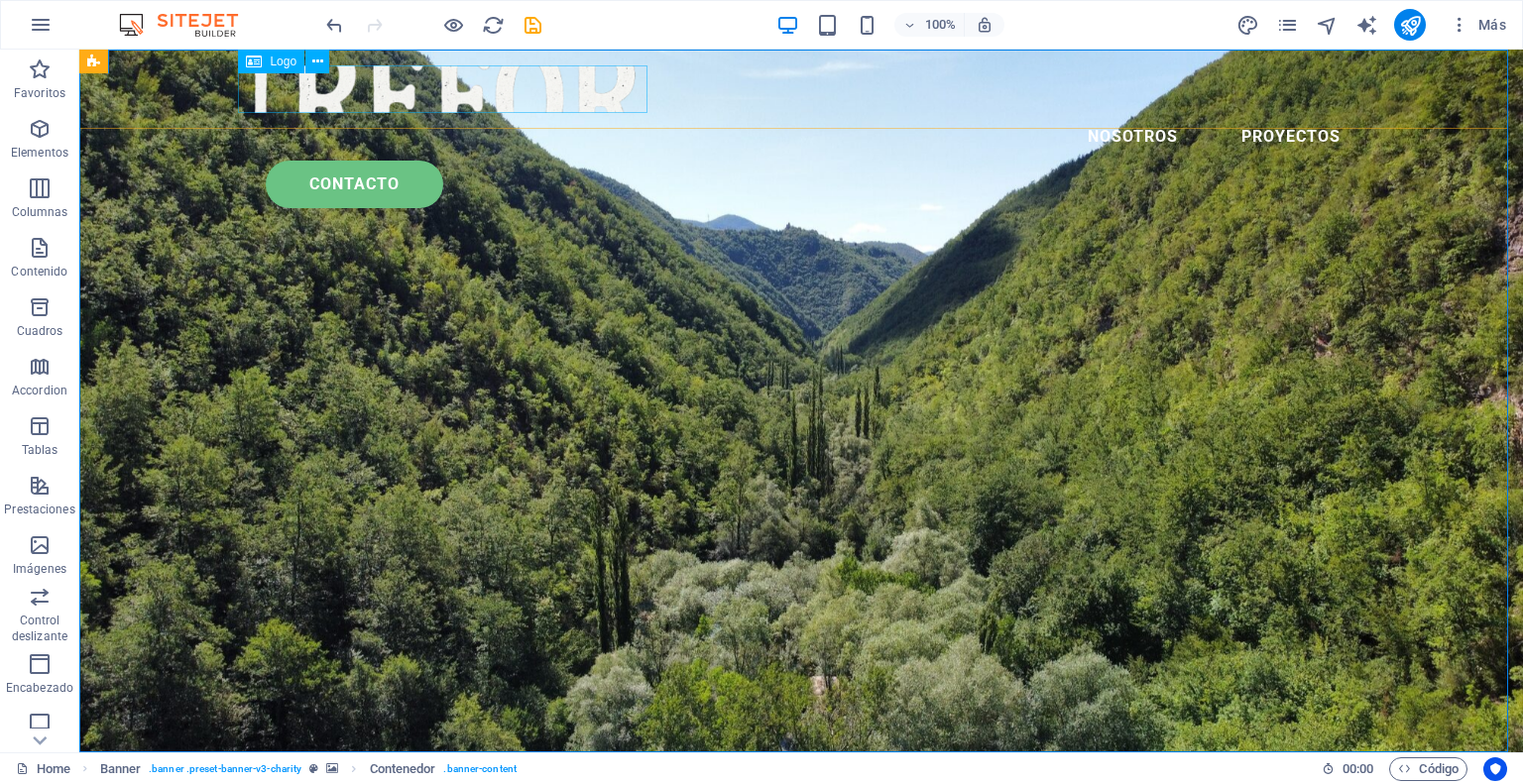 click at bounding box center [801, 89] 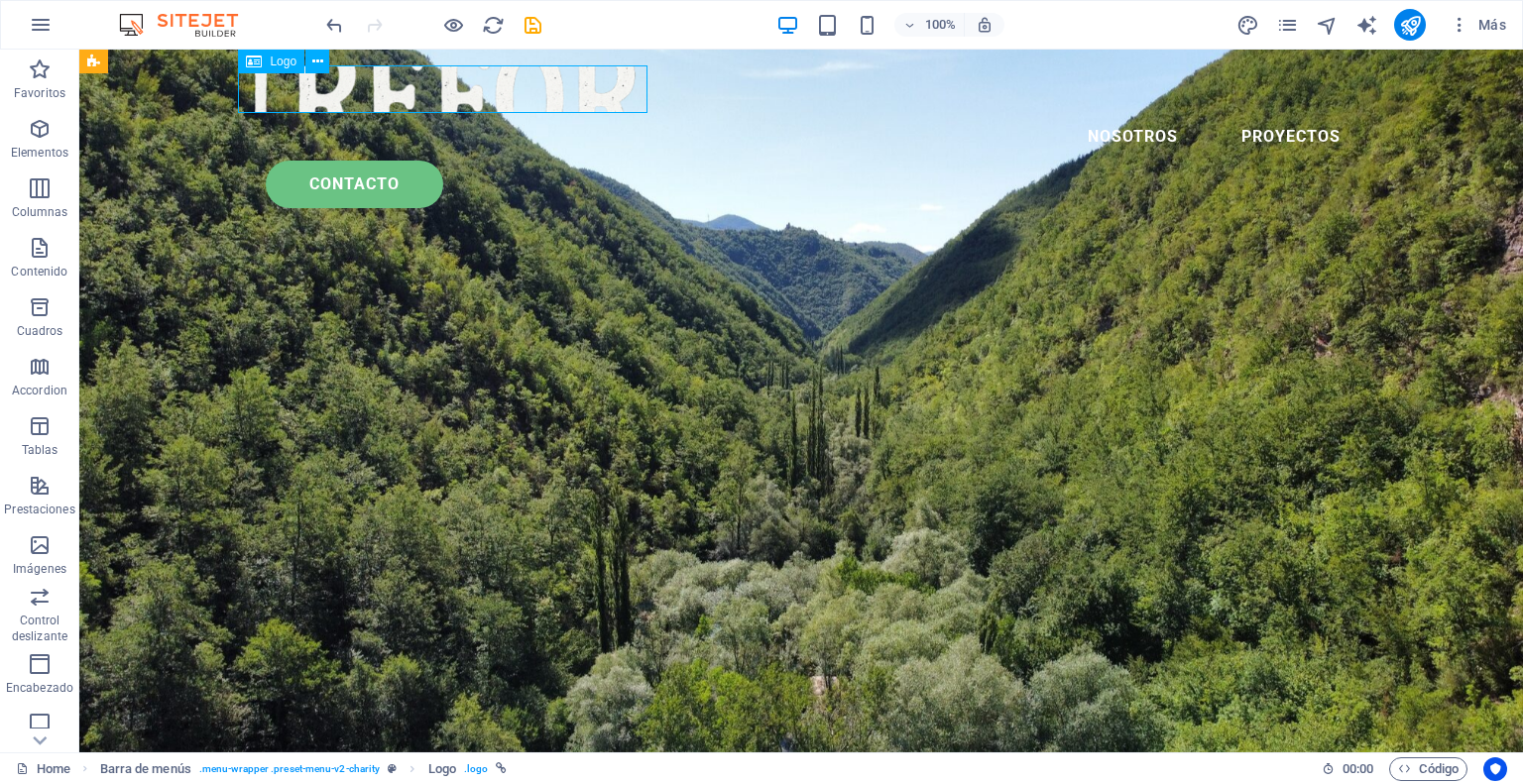 click at bounding box center (801, 89) 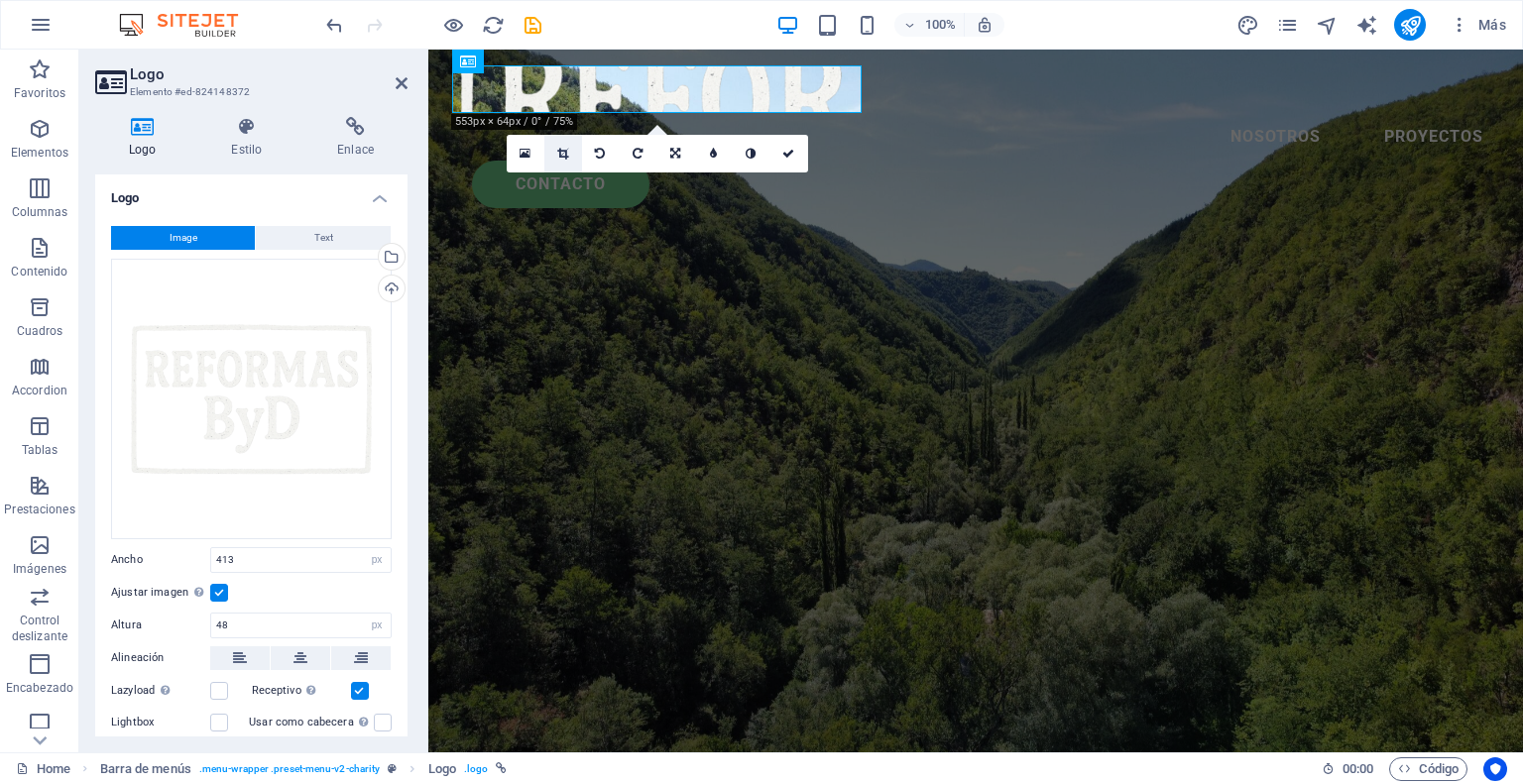 click at bounding box center [563, 154] 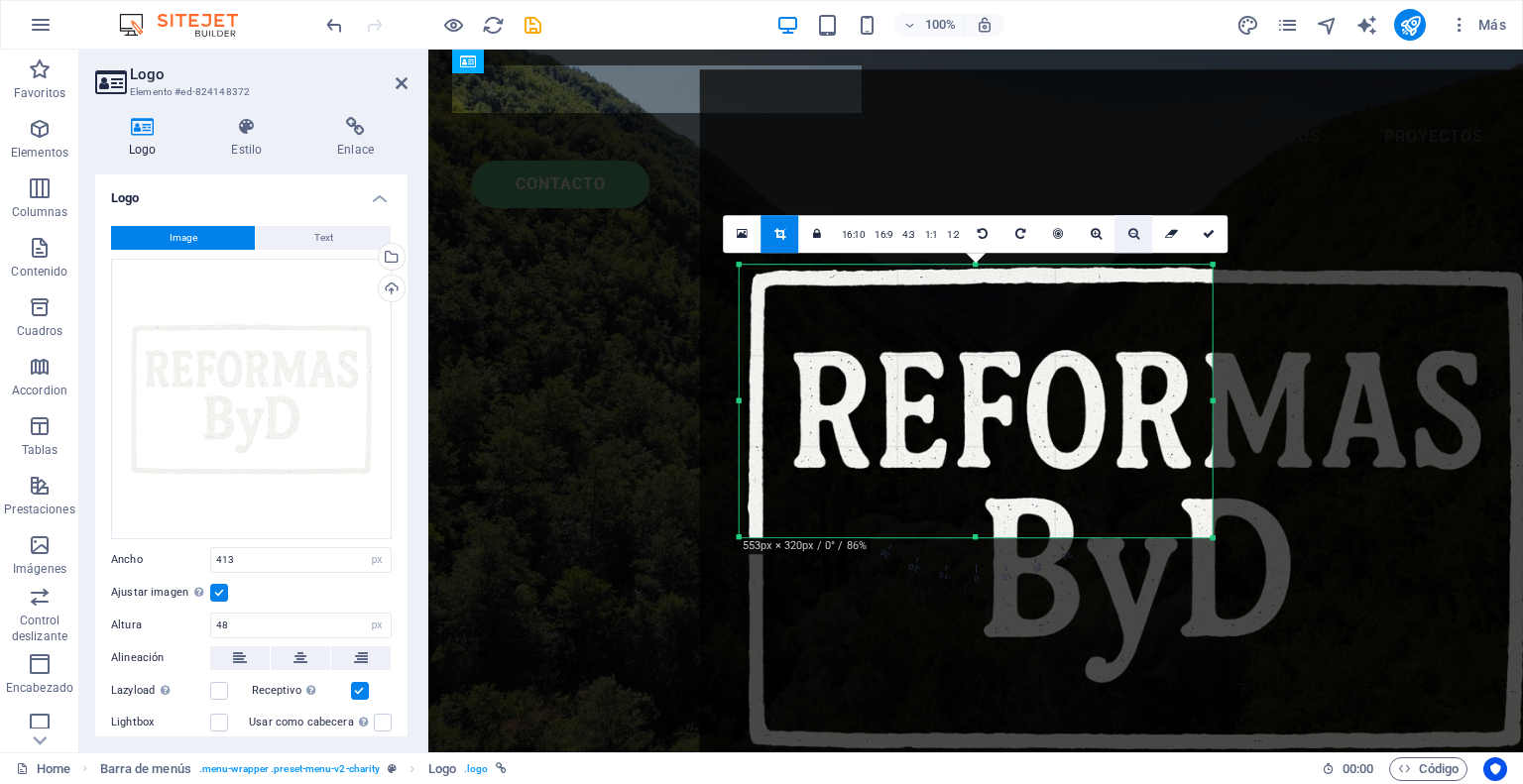 click at bounding box center (1134, 234) 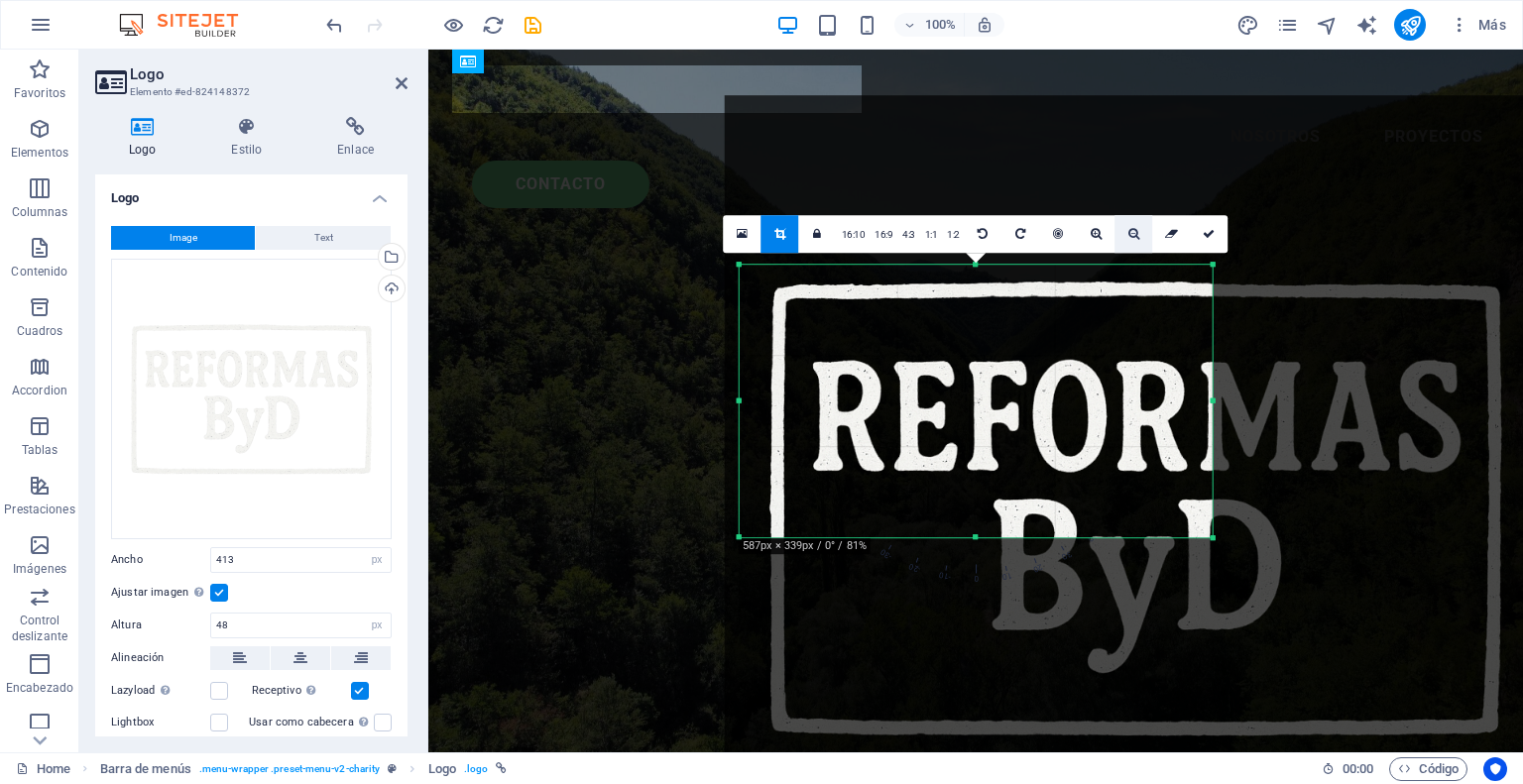 click at bounding box center (1134, 234) 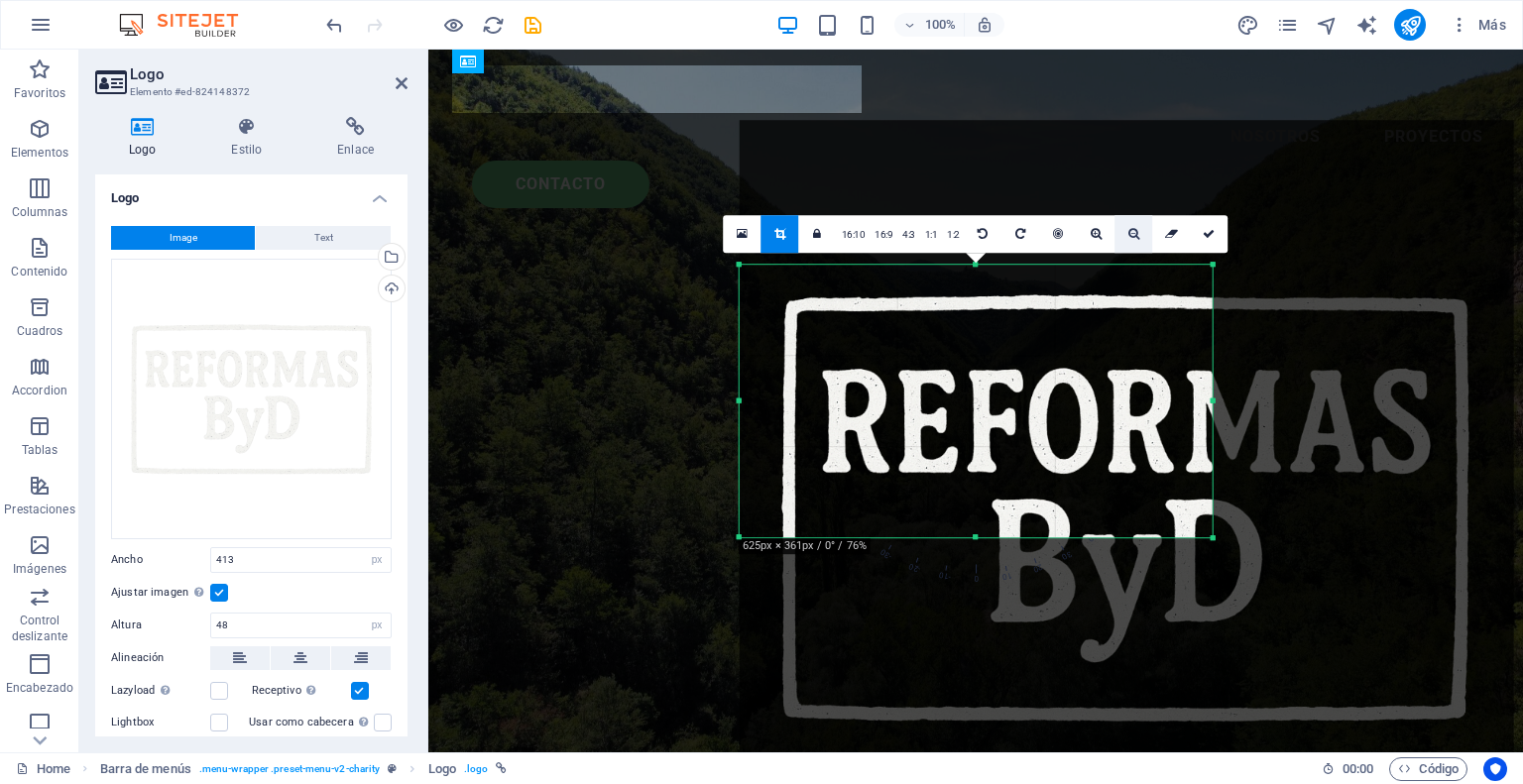 click at bounding box center (1134, 234) 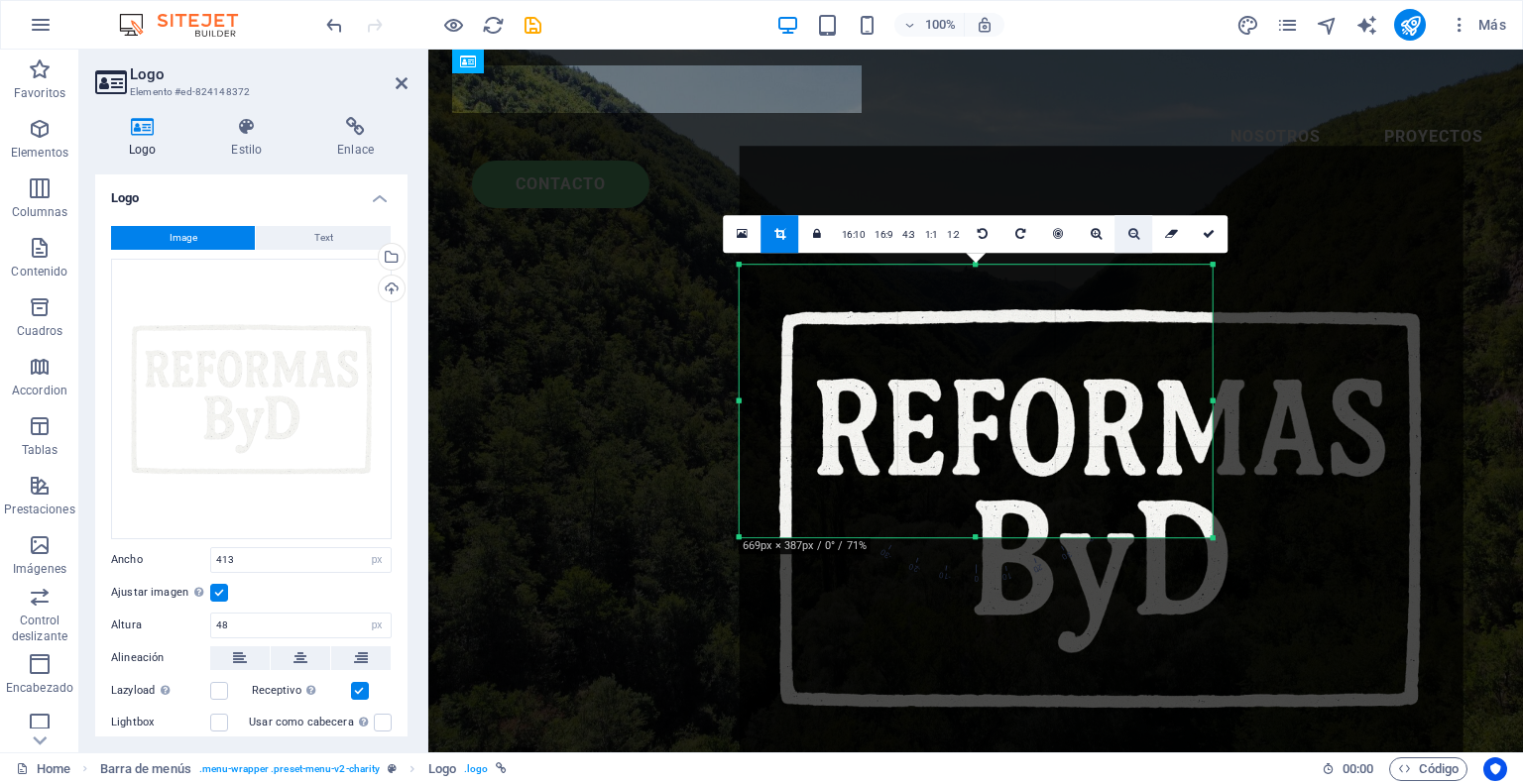 click at bounding box center (1134, 234) 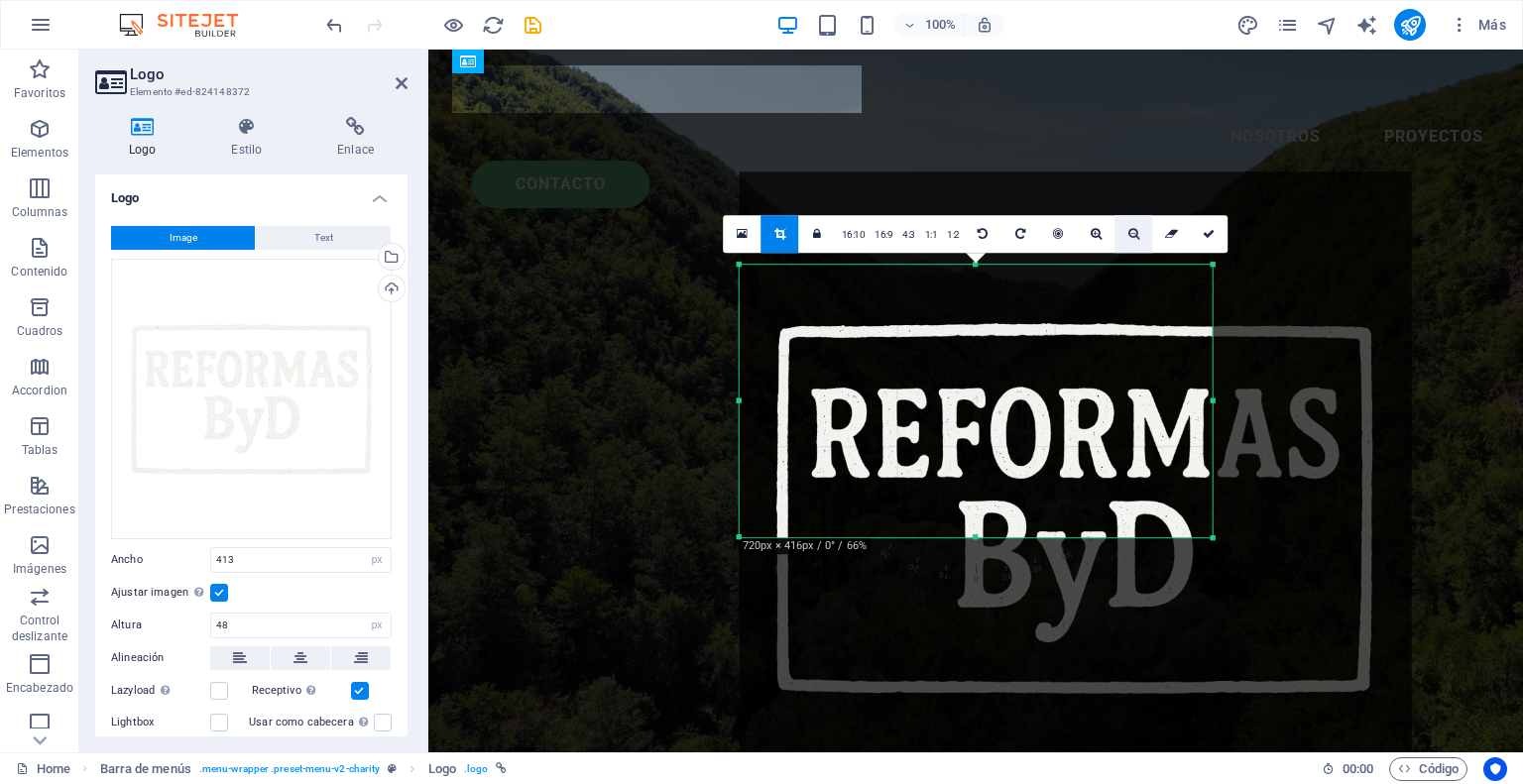 click at bounding box center [1134, 234] 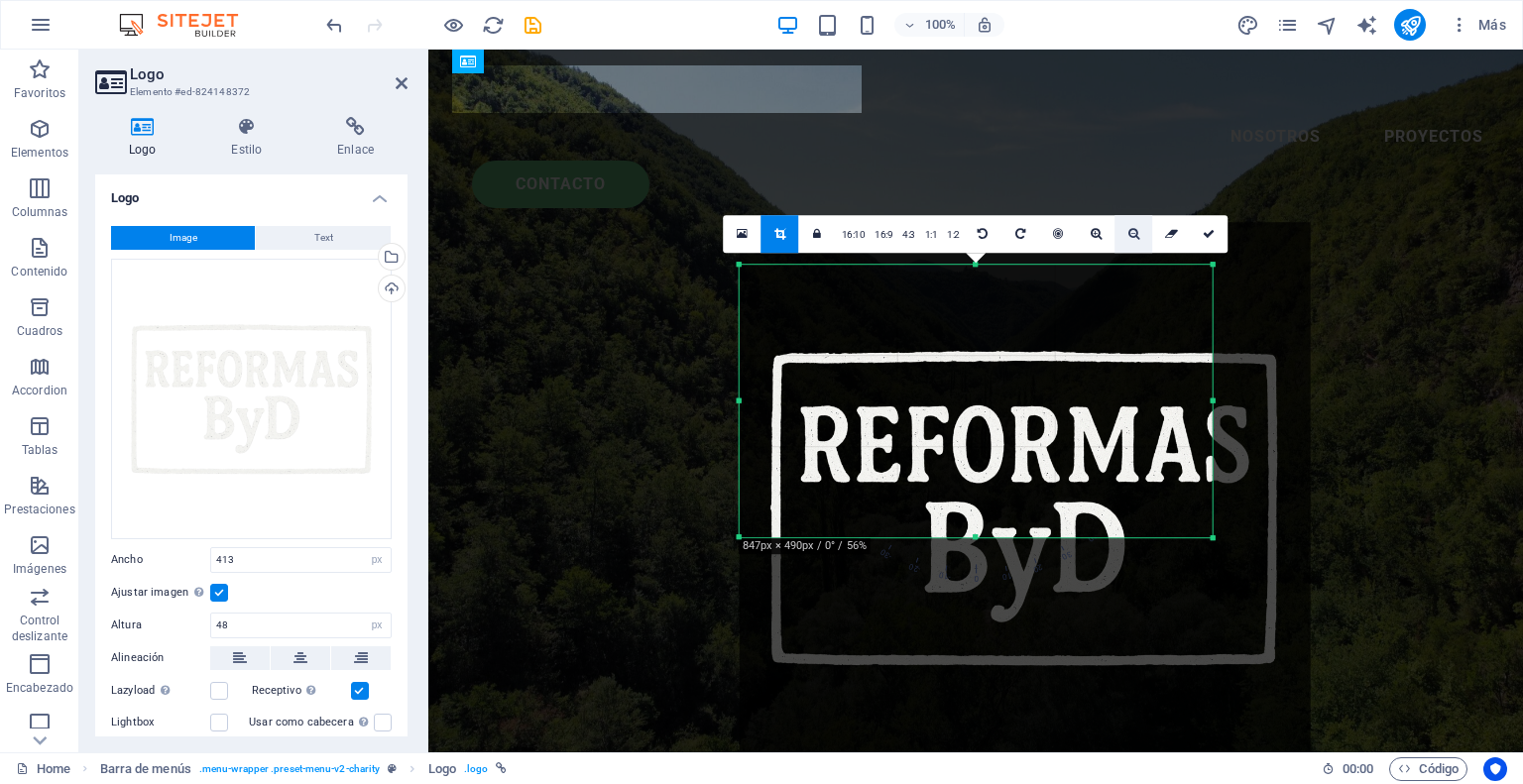 click at bounding box center (1134, 234) 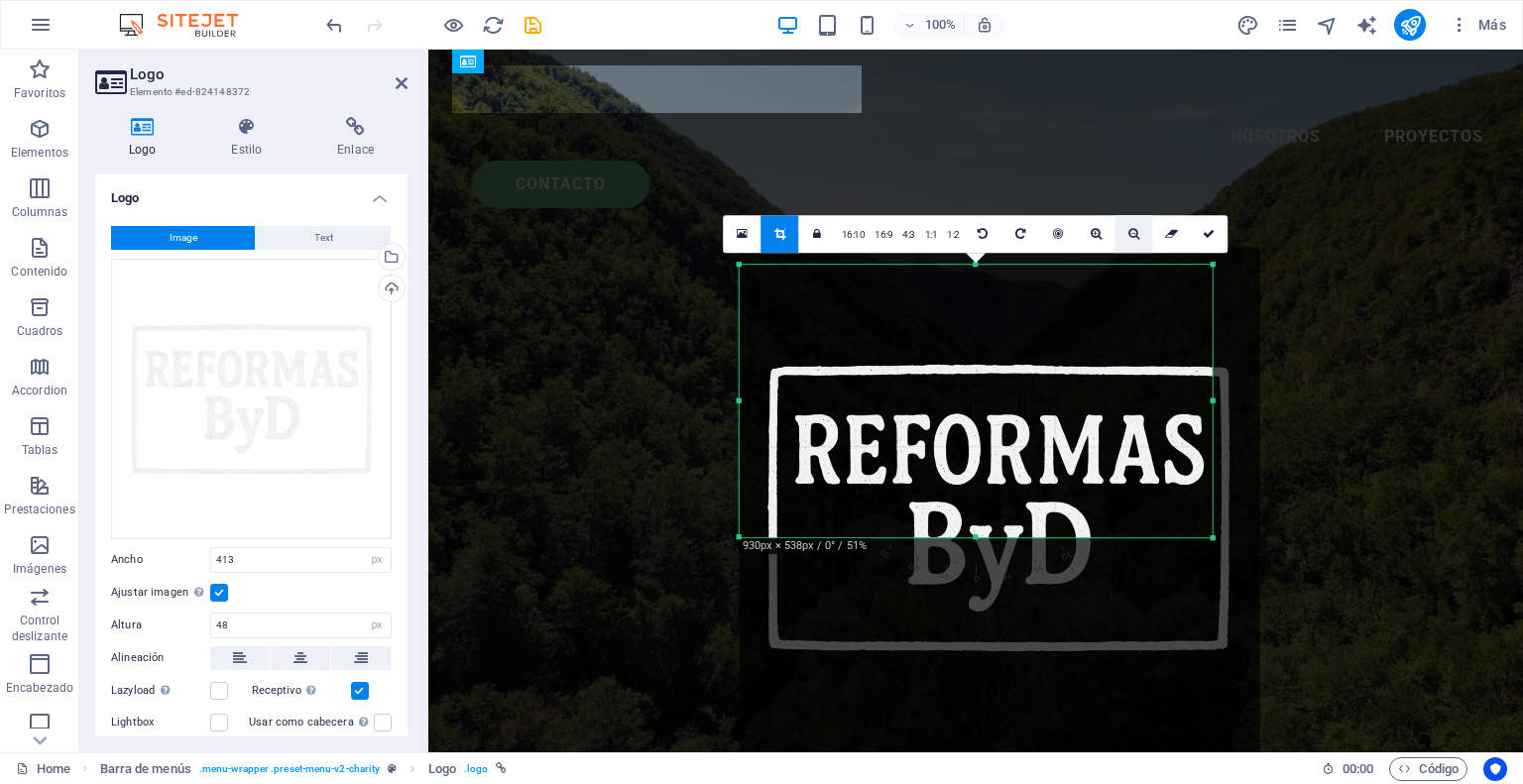 click at bounding box center (1134, 234) 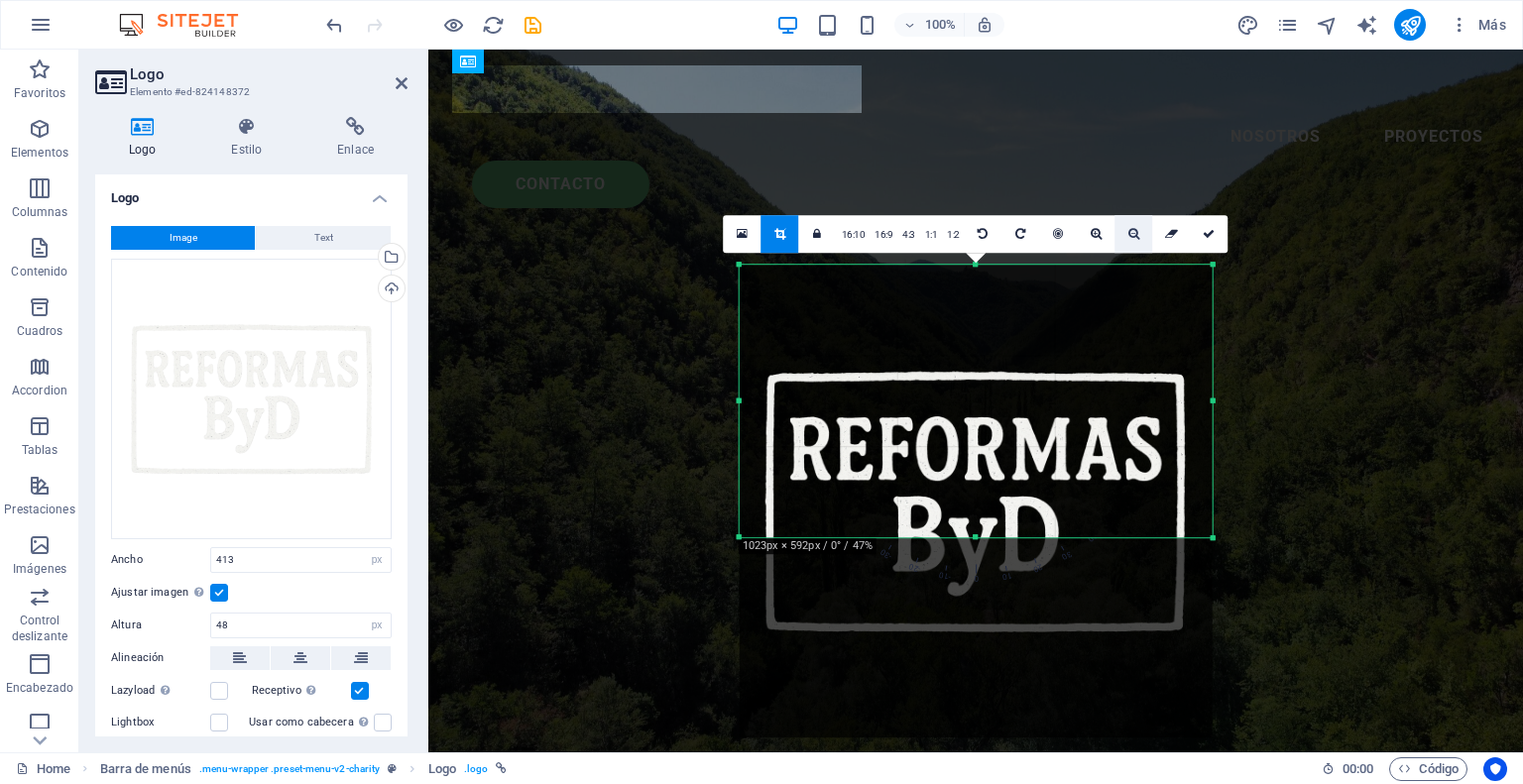 click at bounding box center [1134, 234] 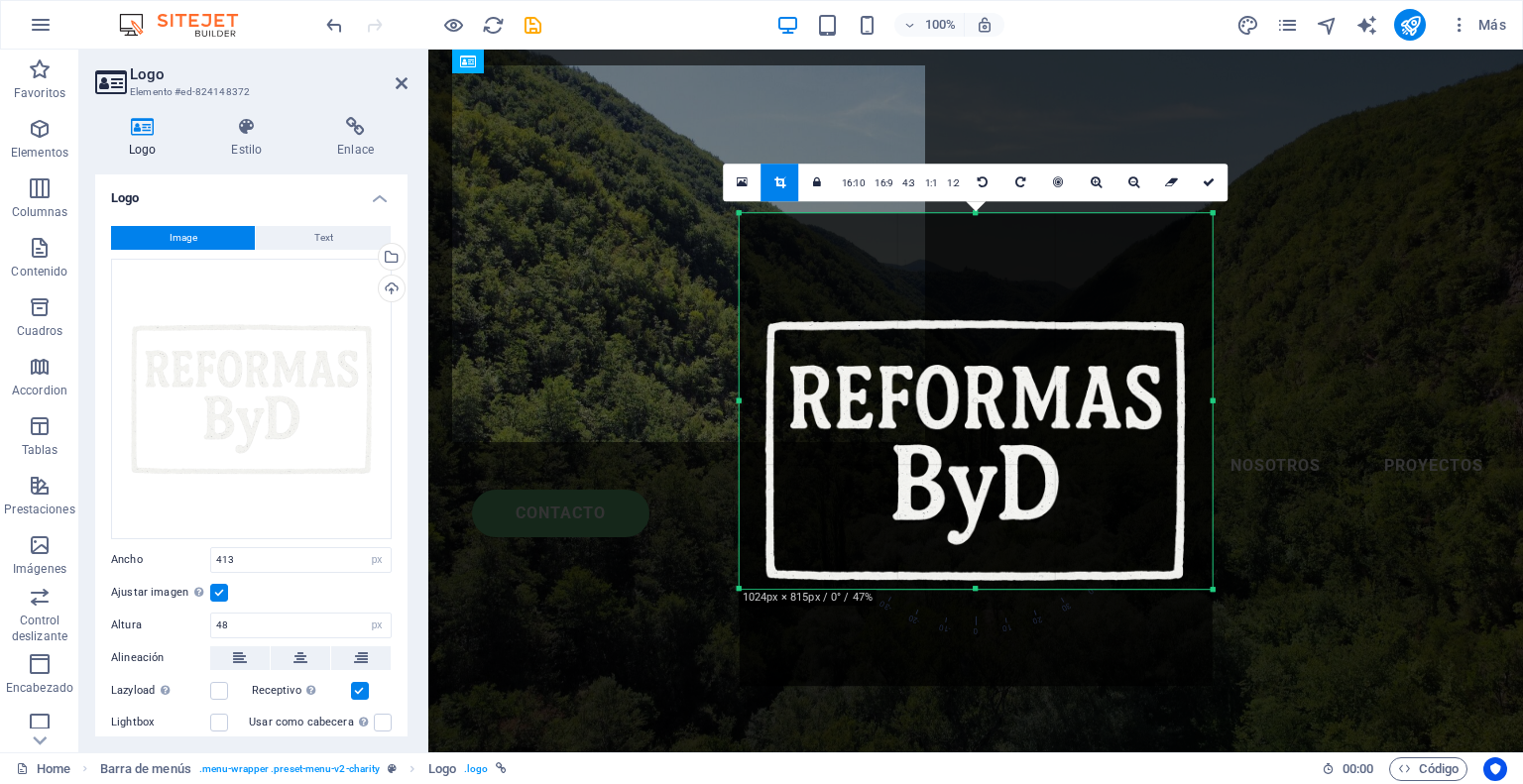 drag, startPoint x: 972, startPoint y: 537, endPoint x: 969, endPoint y: 584, distance: 47.095647 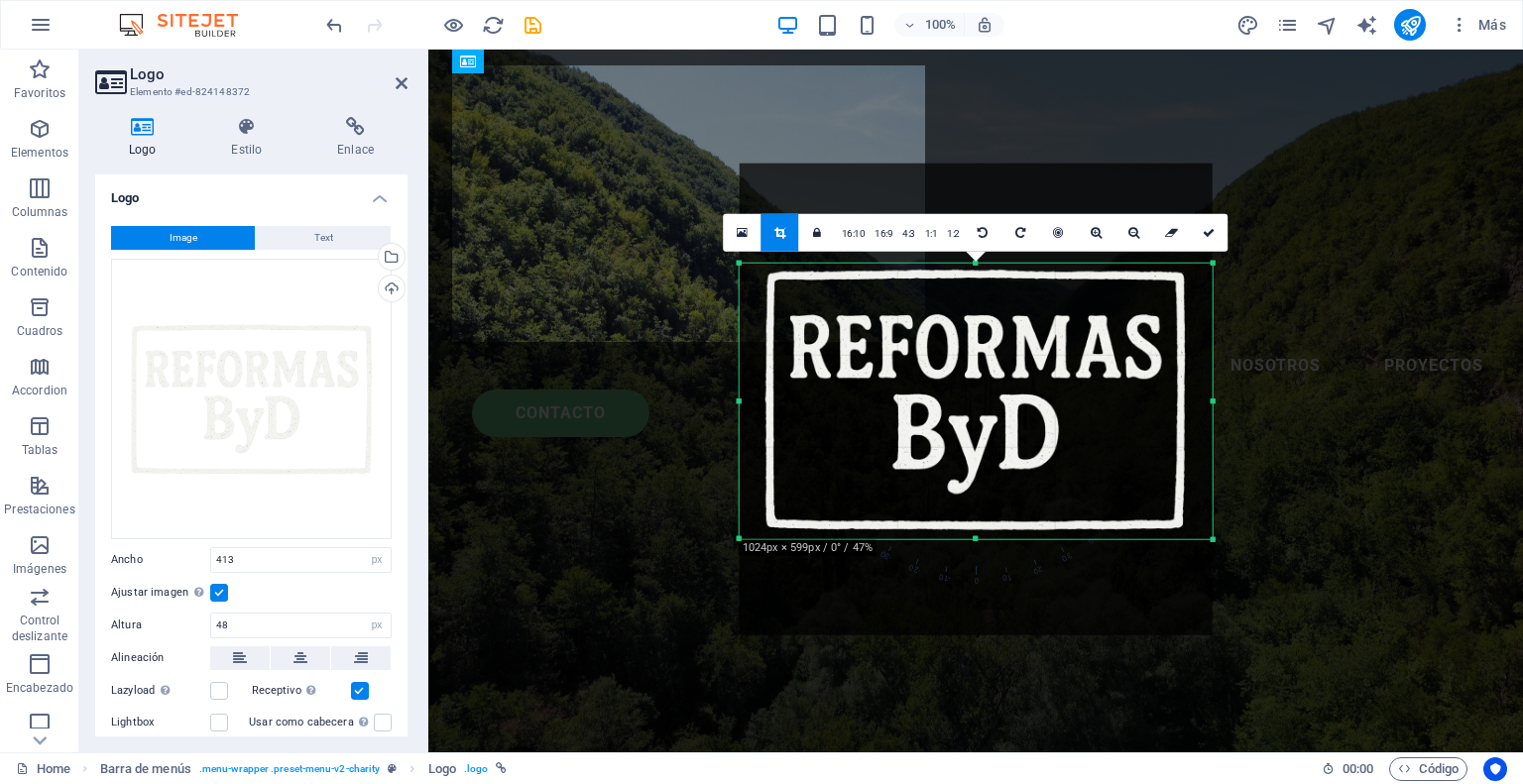 drag, startPoint x: 980, startPoint y: 215, endPoint x: 781, endPoint y: 347, distance: 238.79908 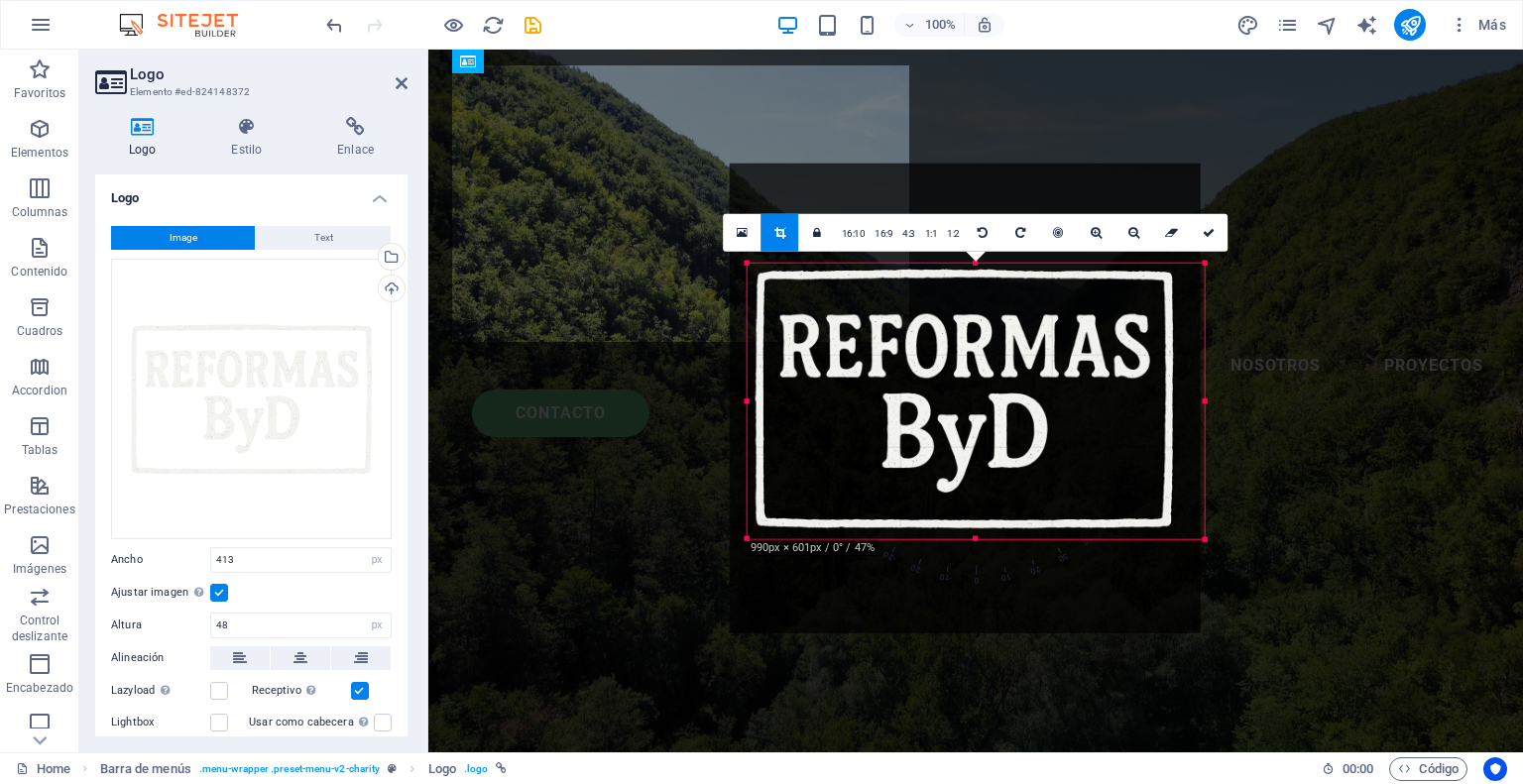 drag, startPoint x: 740, startPoint y: 404, endPoint x: 758, endPoint y: 406, distance: 18.11077 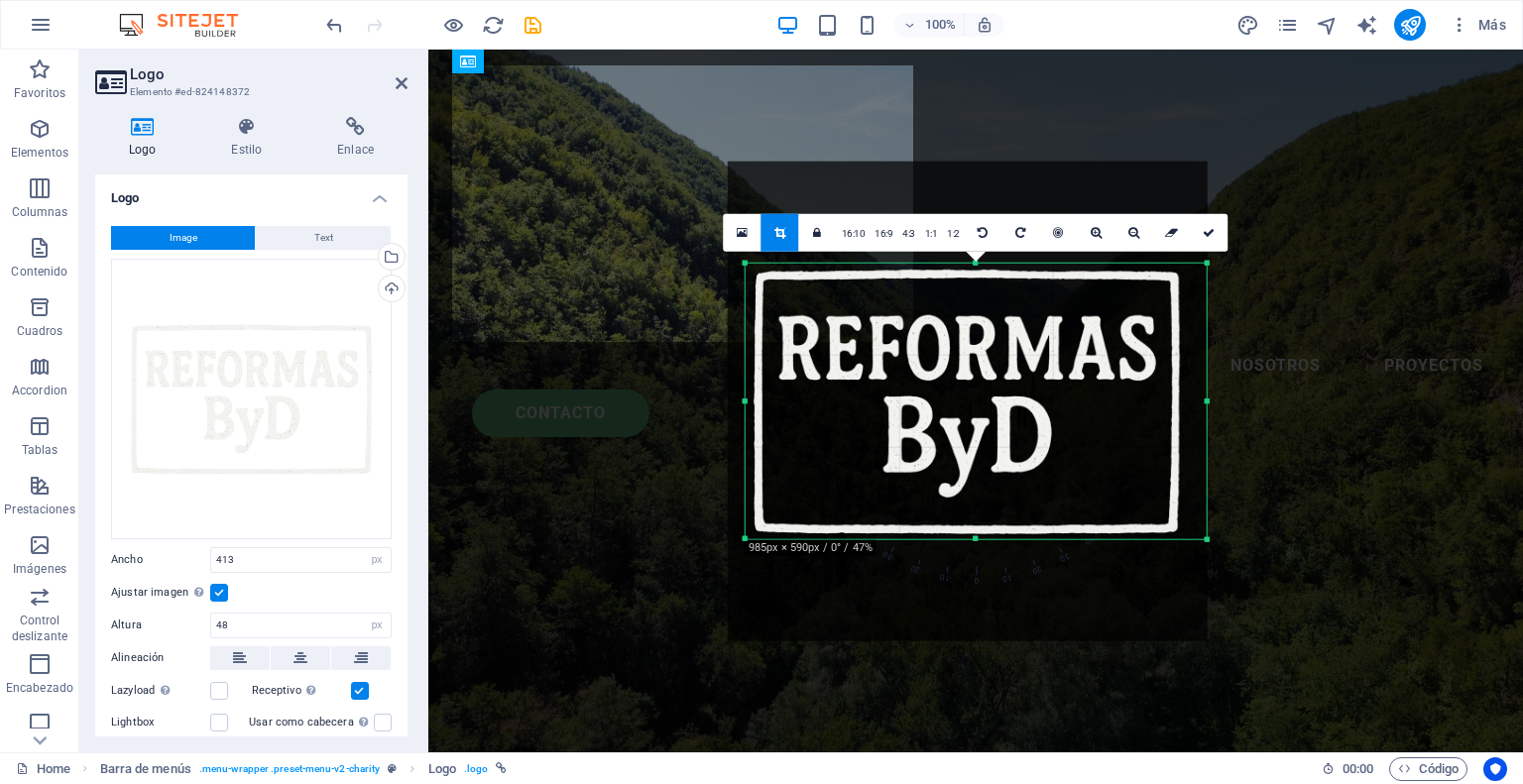 click at bounding box center (1206, 400) 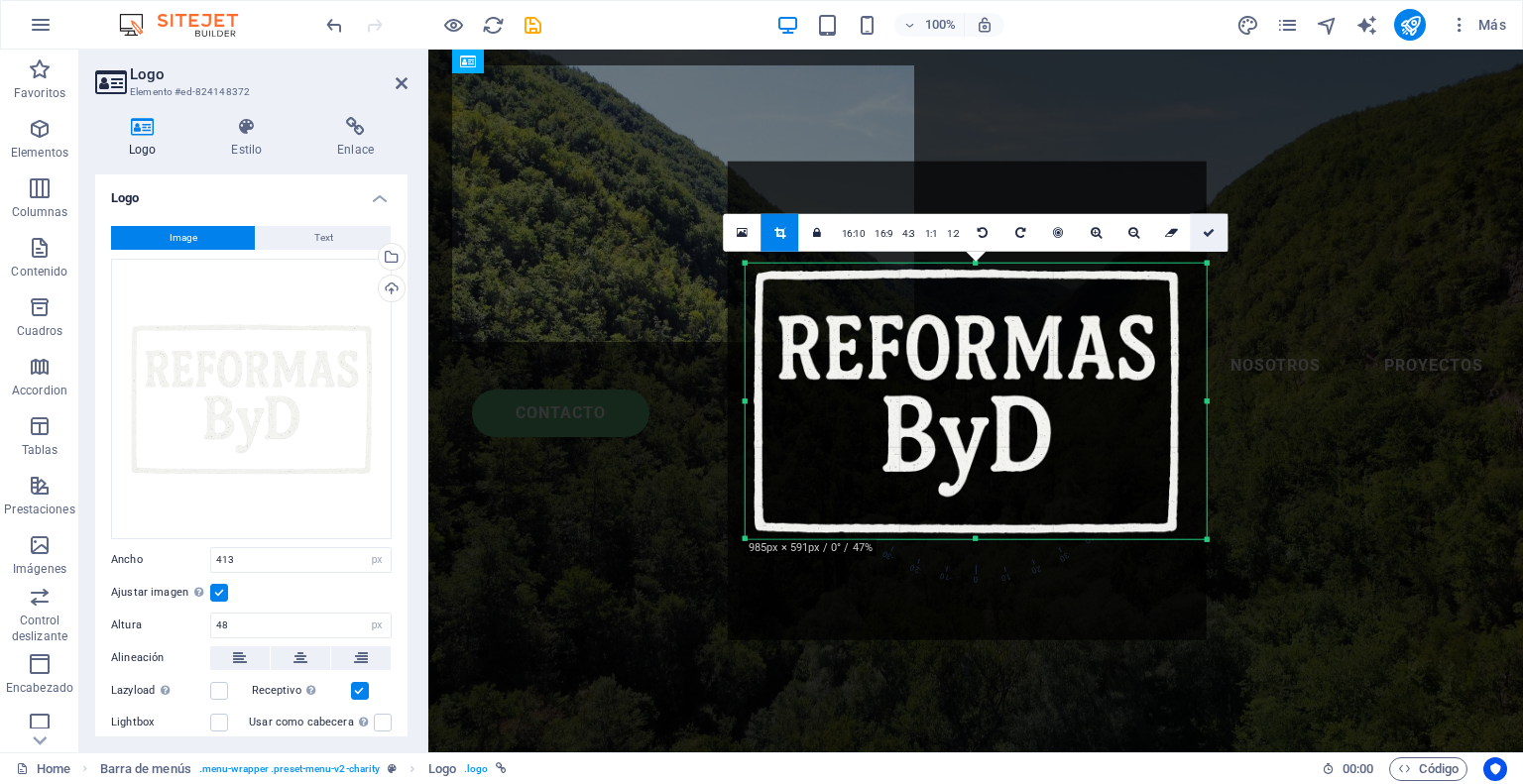 click at bounding box center [1209, 232] 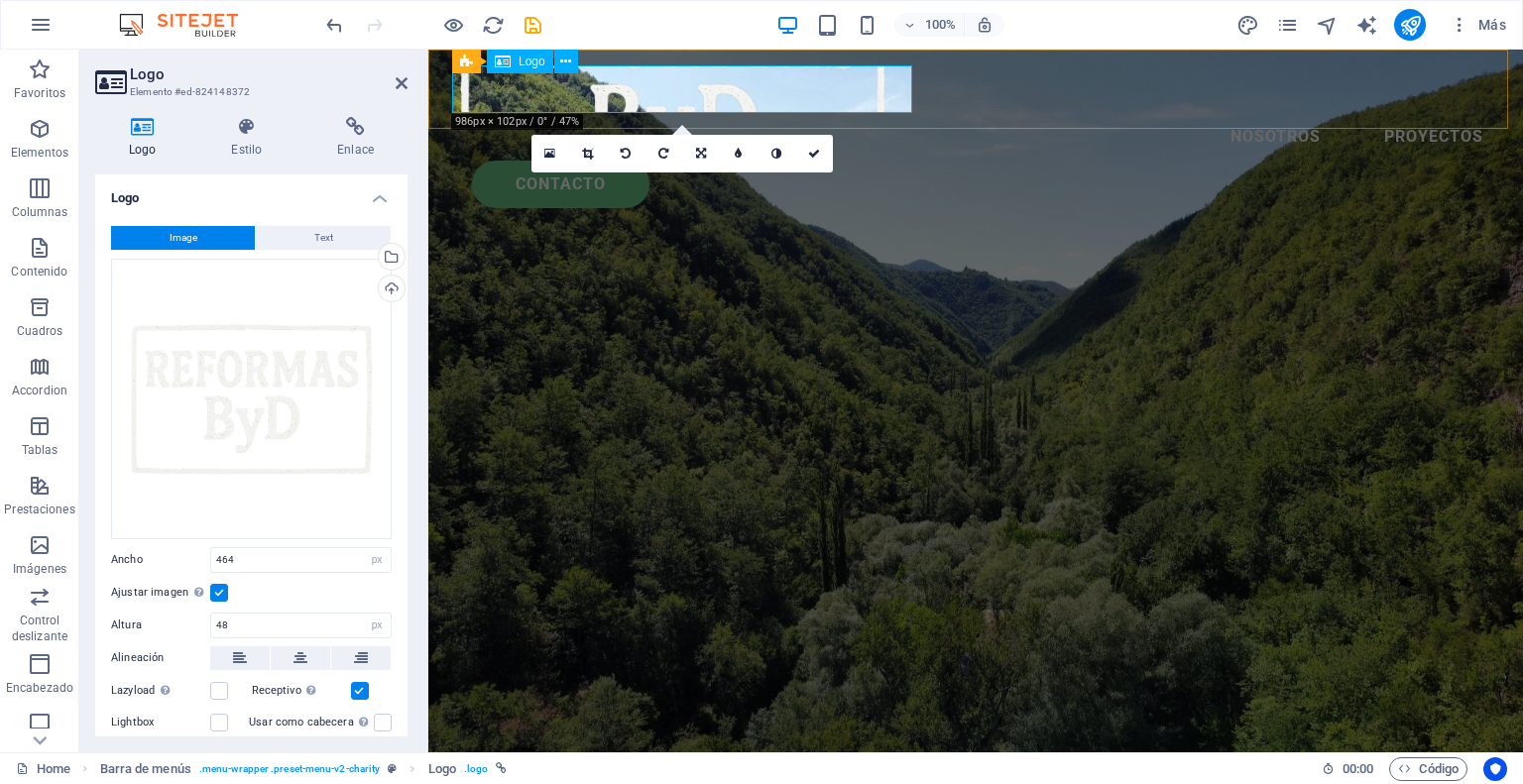 click at bounding box center [976, 89] 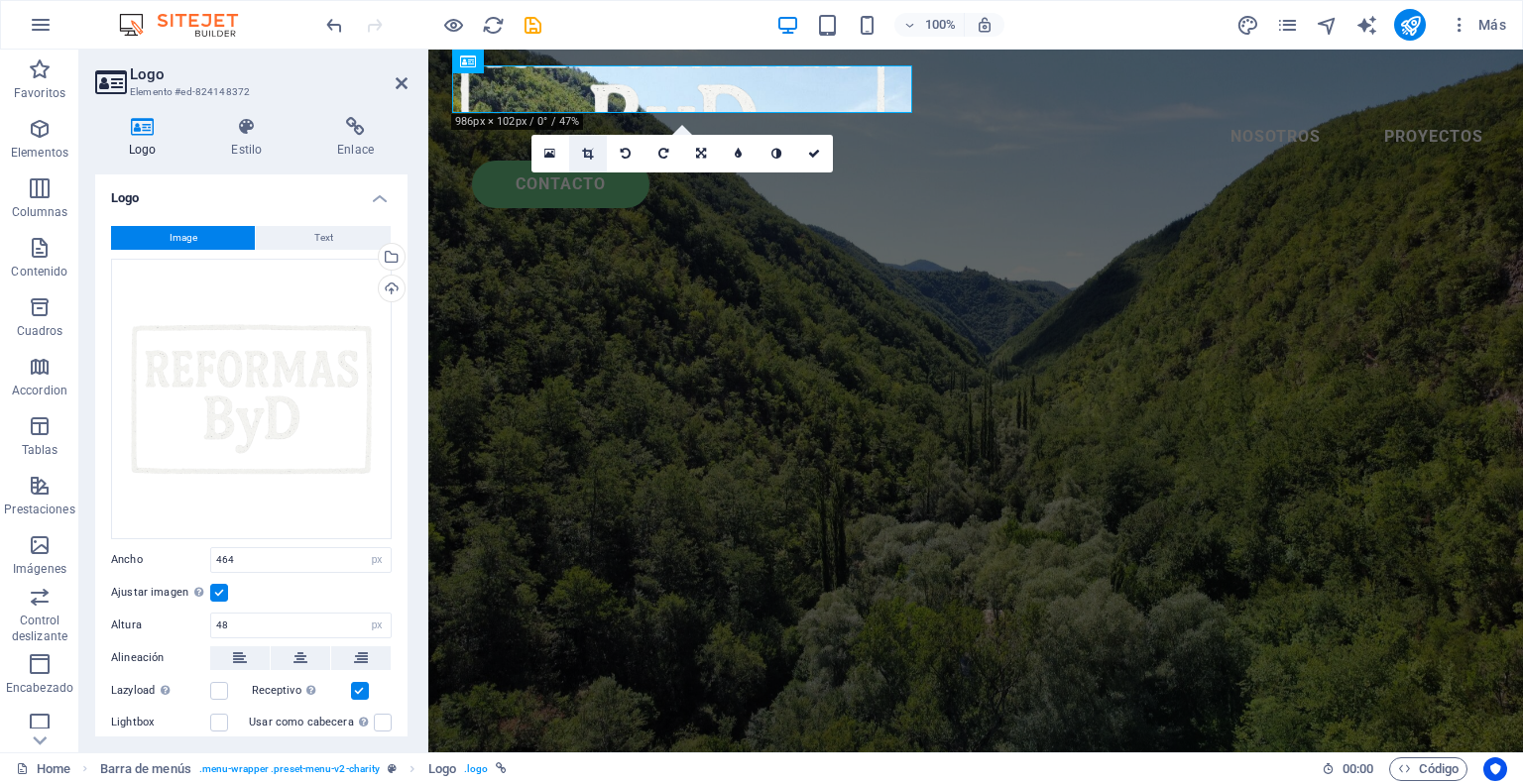 click at bounding box center [587, 154] 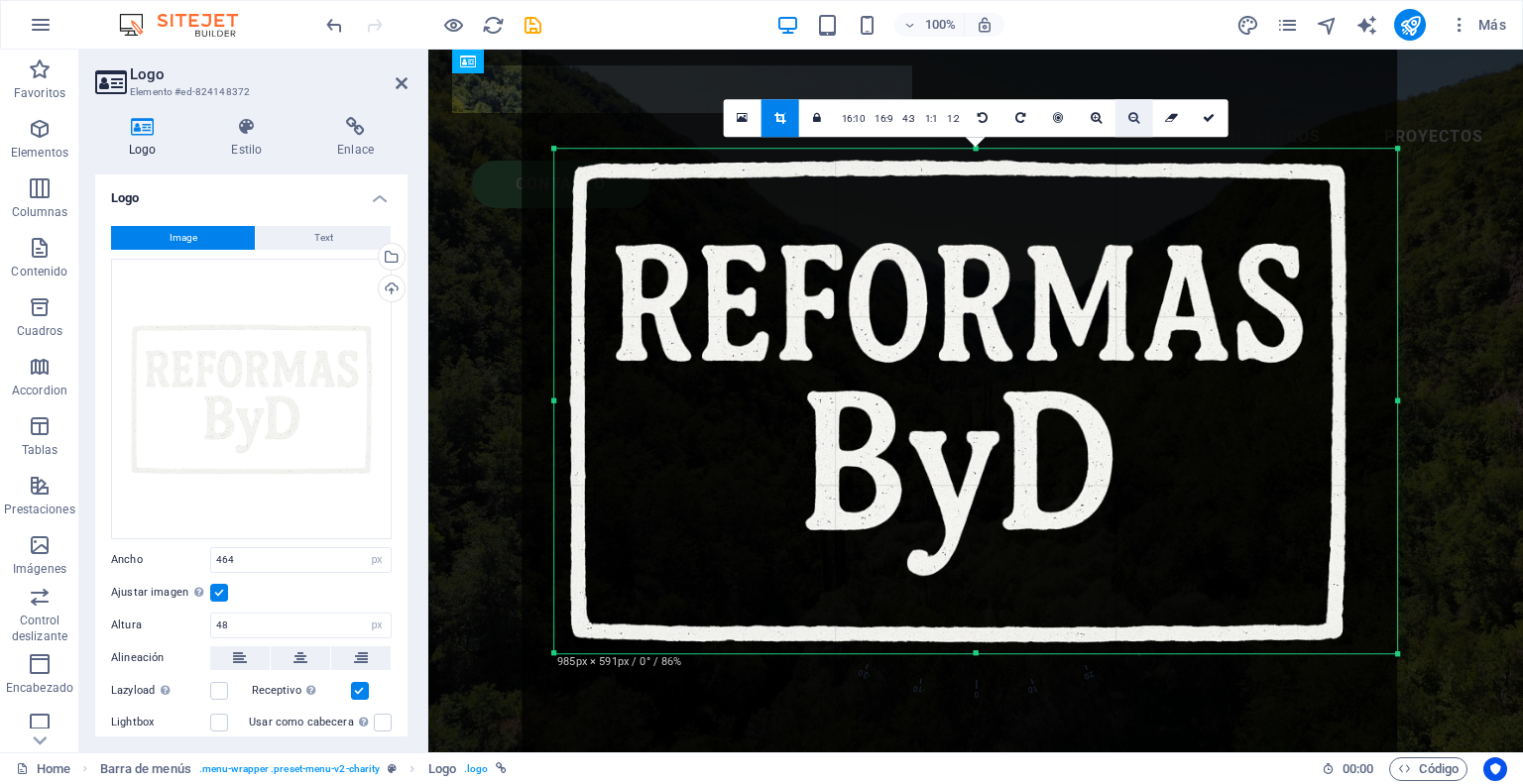 click at bounding box center [1134, 118] 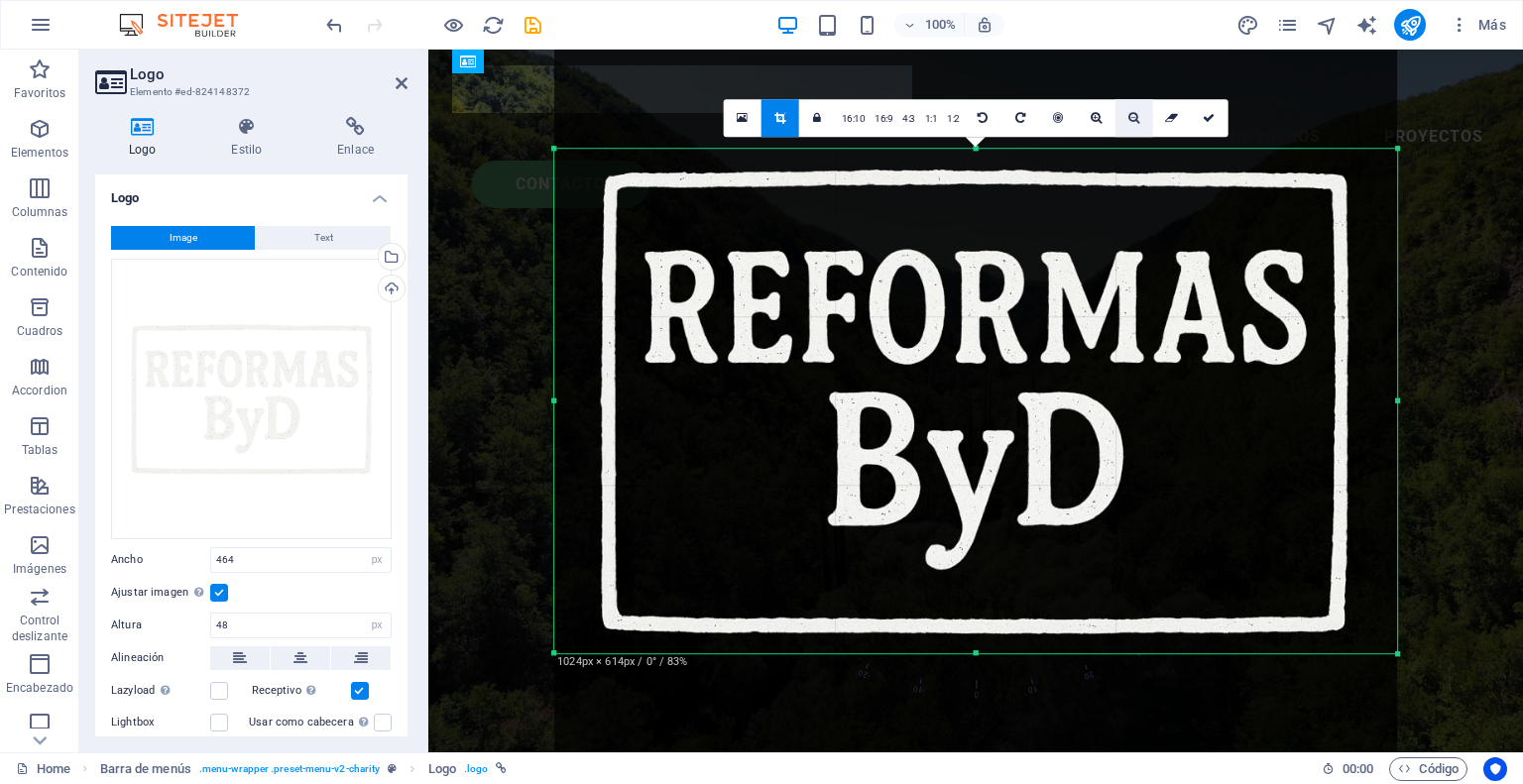 click at bounding box center [1134, 118] 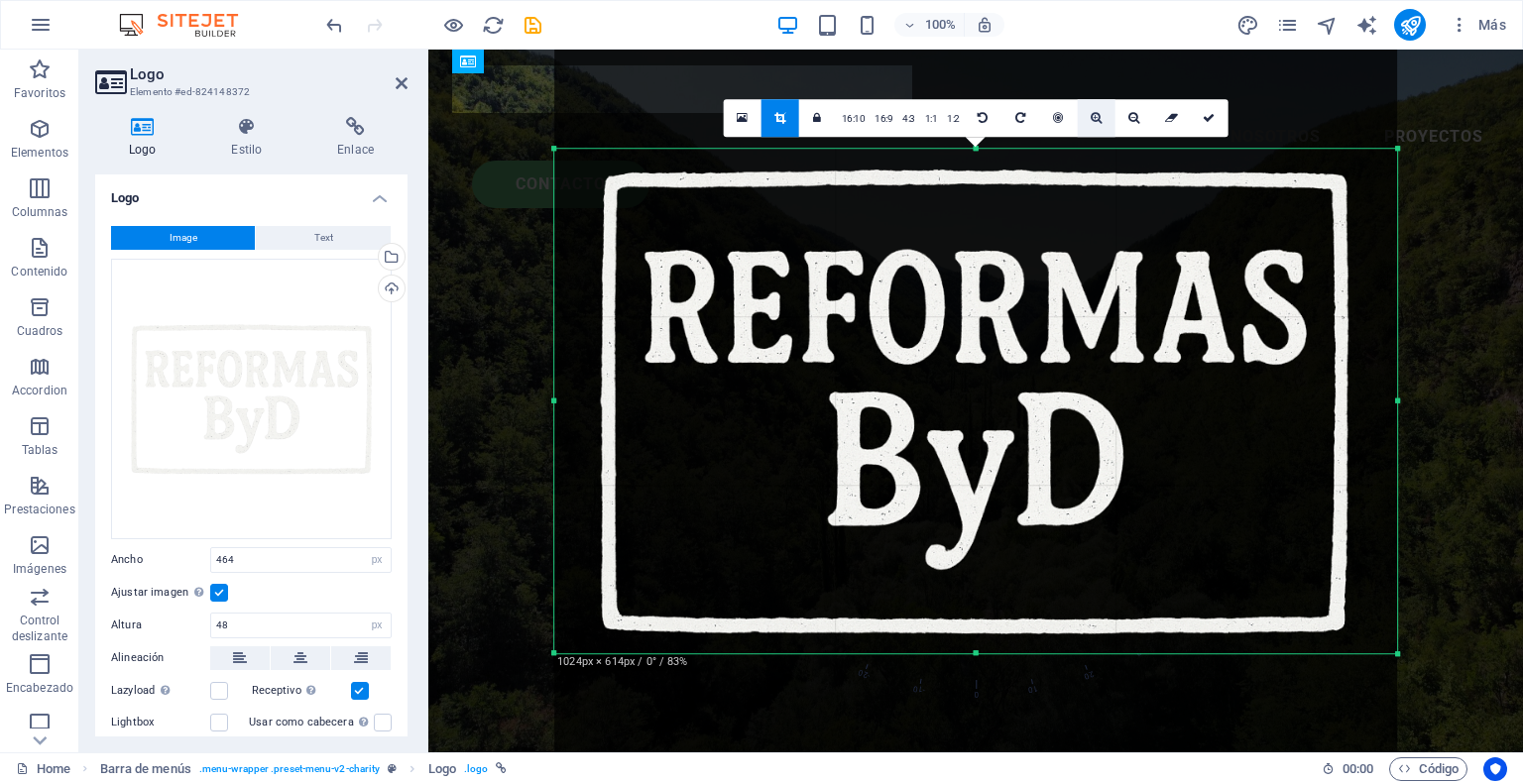 click at bounding box center (1096, 118) 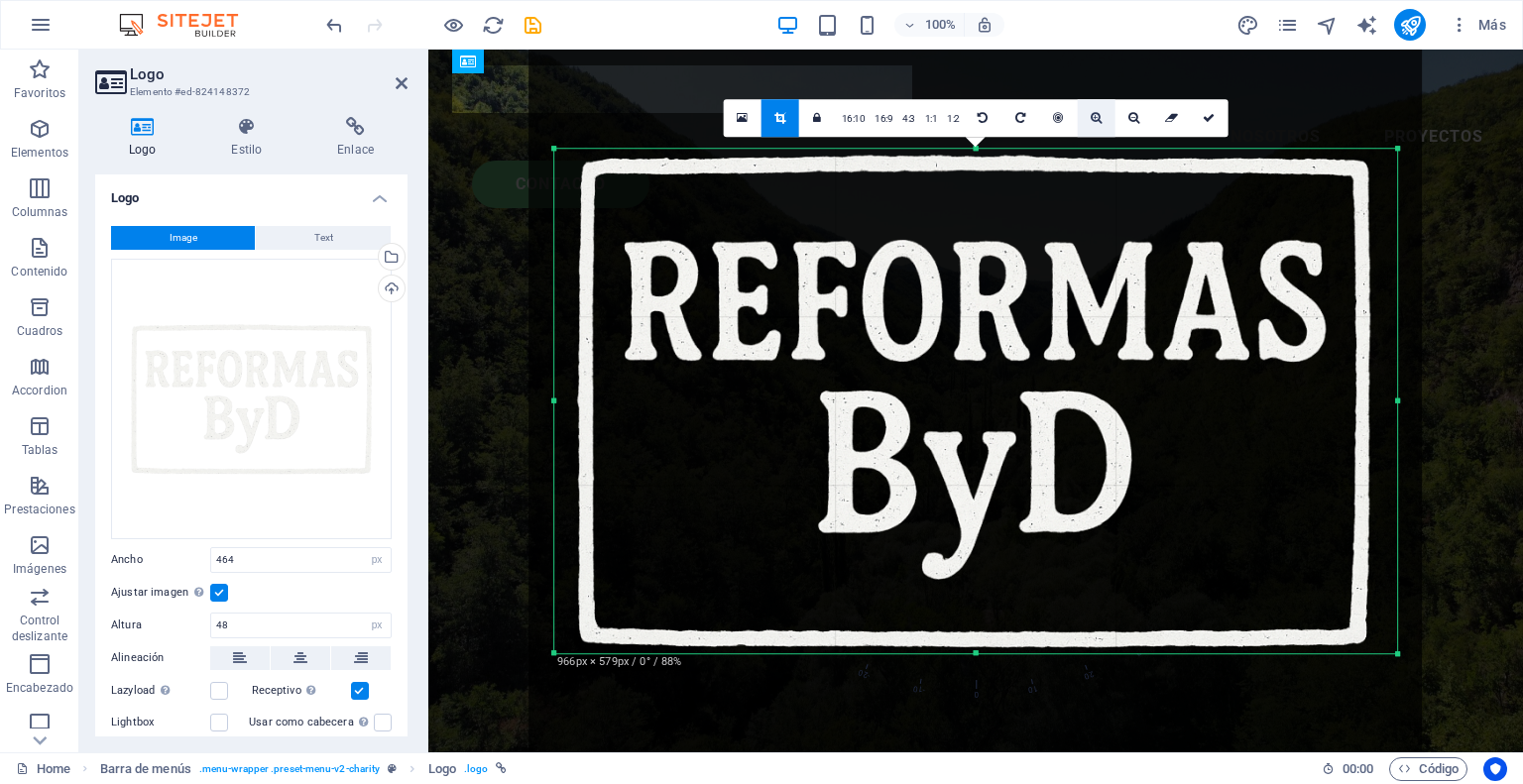 click at bounding box center (1096, 118) 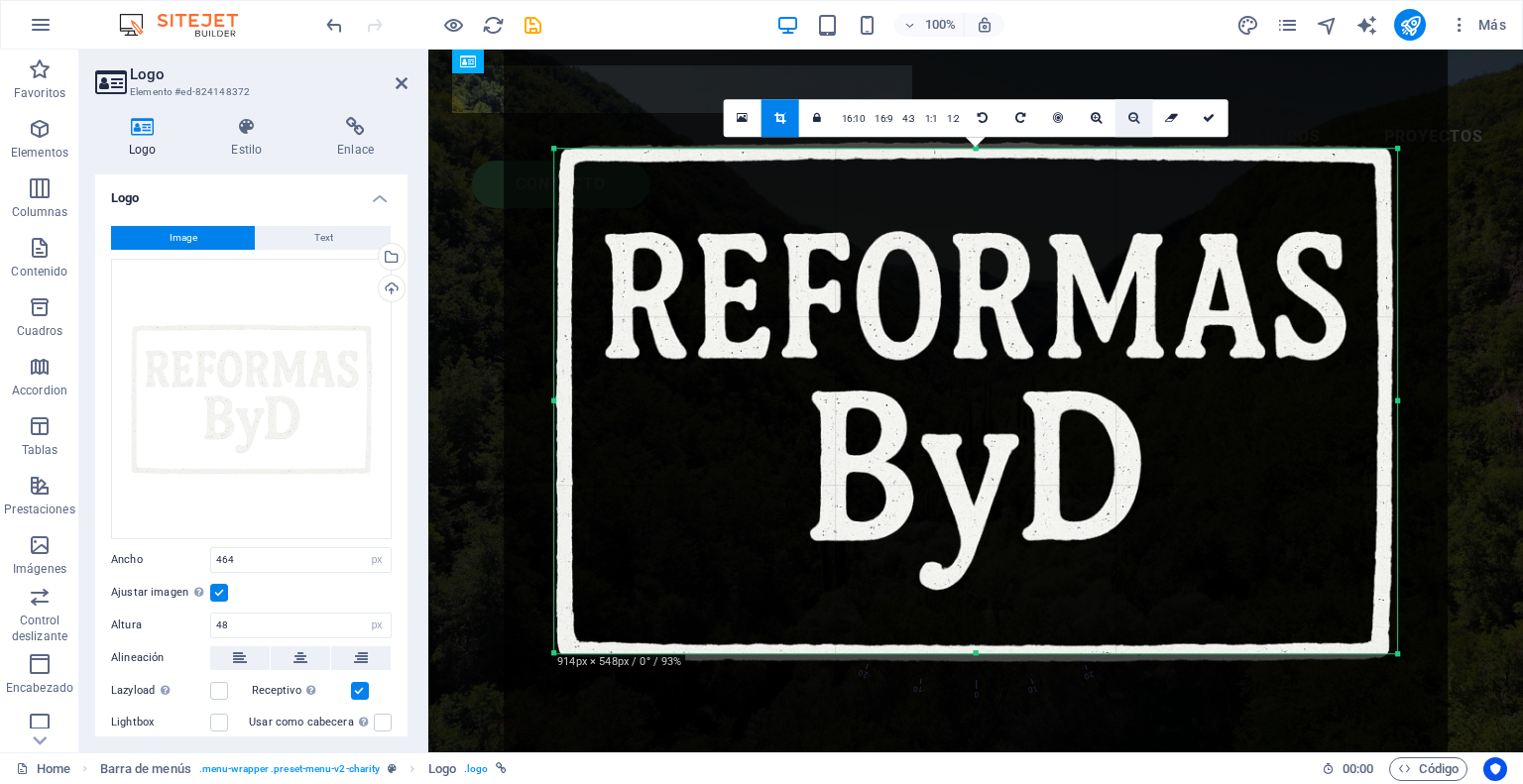 click at bounding box center (1134, 118) 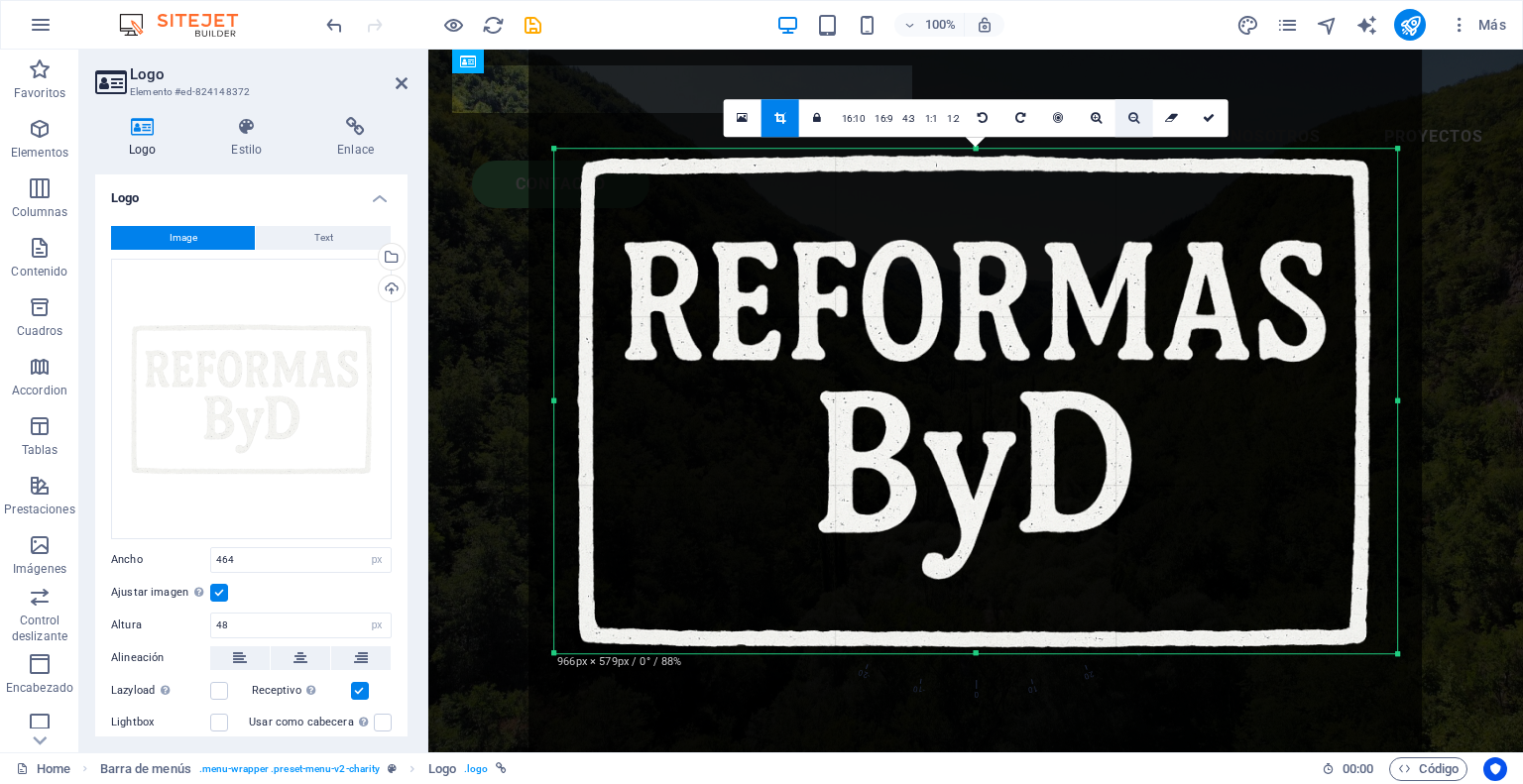 click at bounding box center [1134, 118] 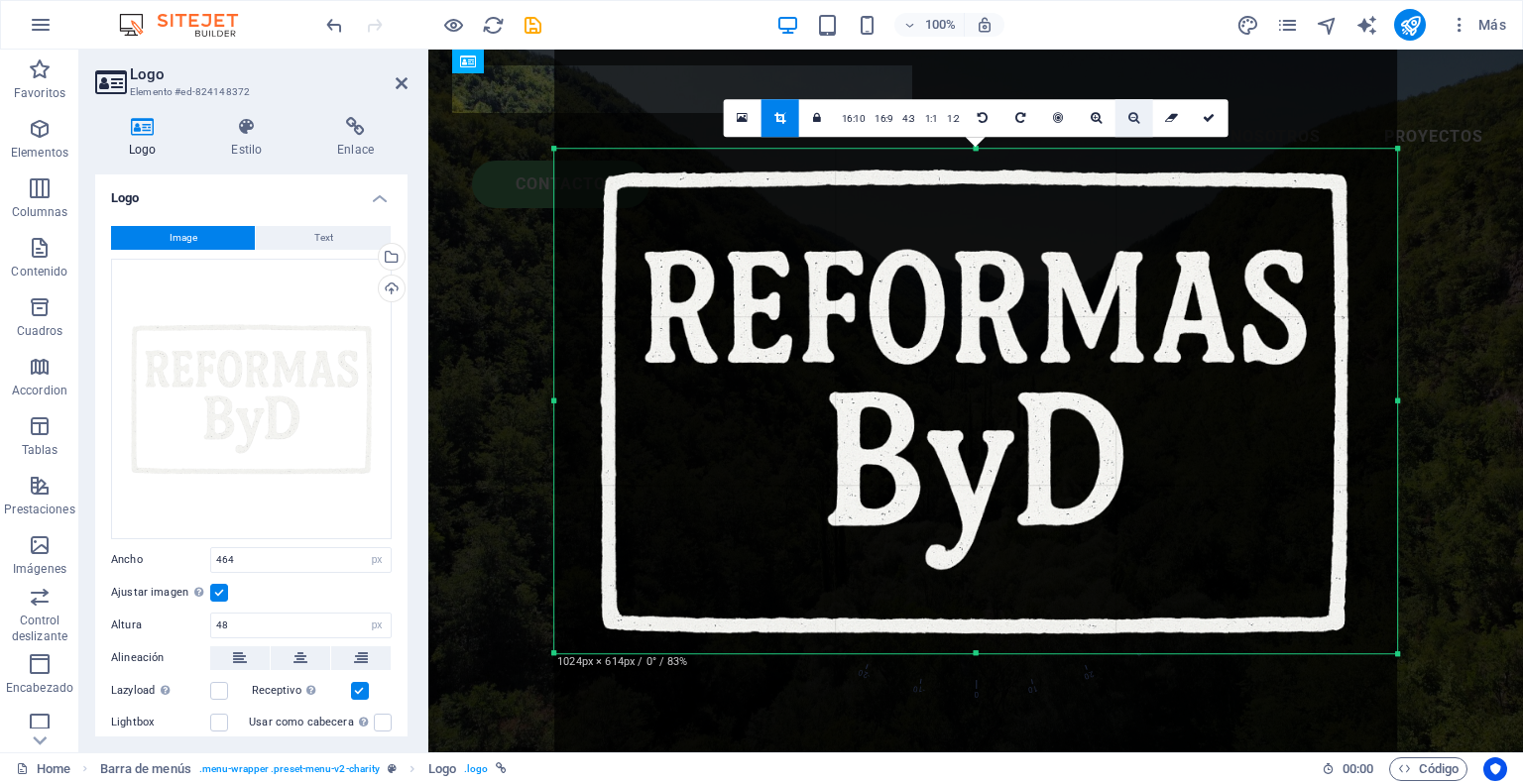 click at bounding box center [1134, 118] 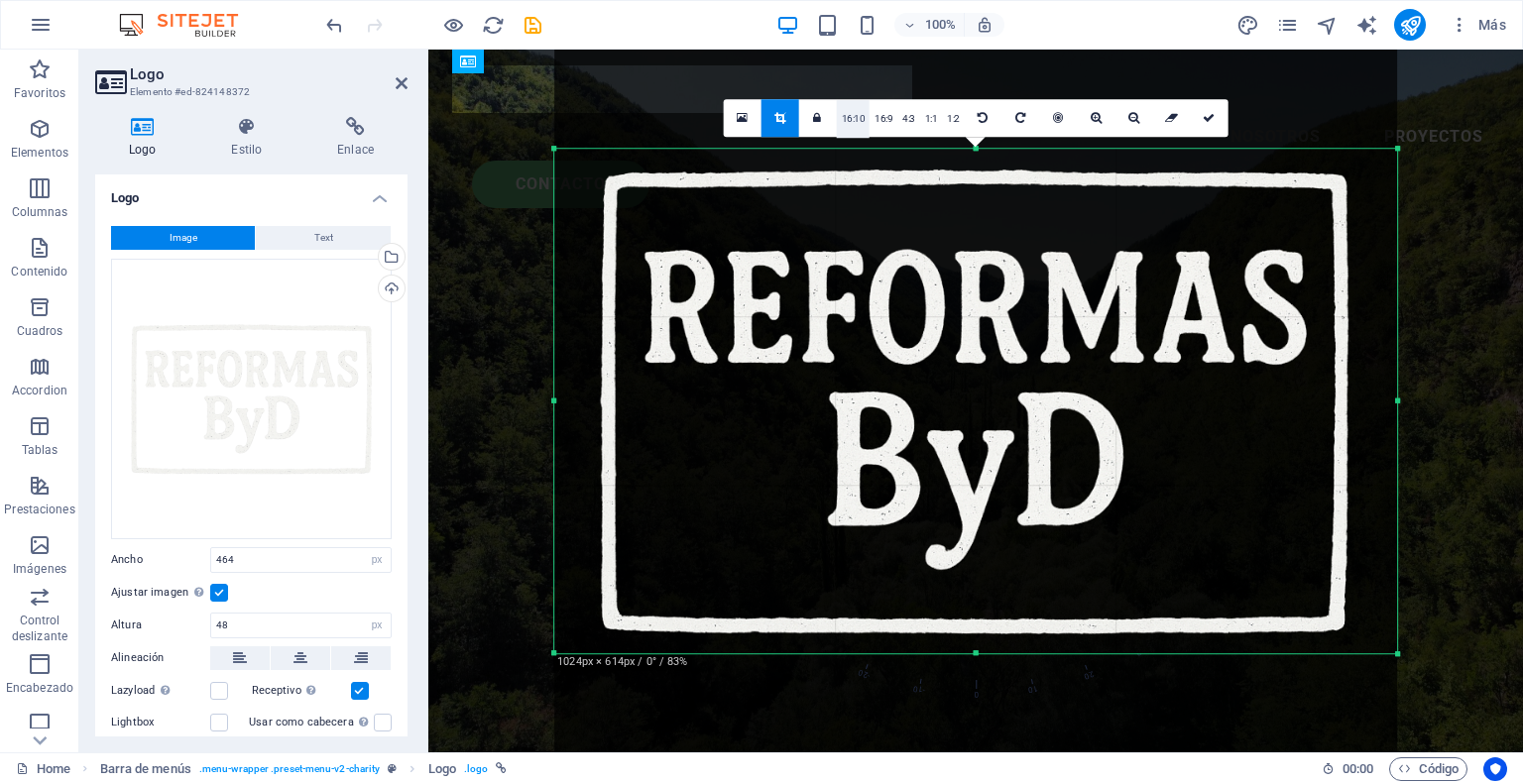 click on "16:10" at bounding box center (854, 119) 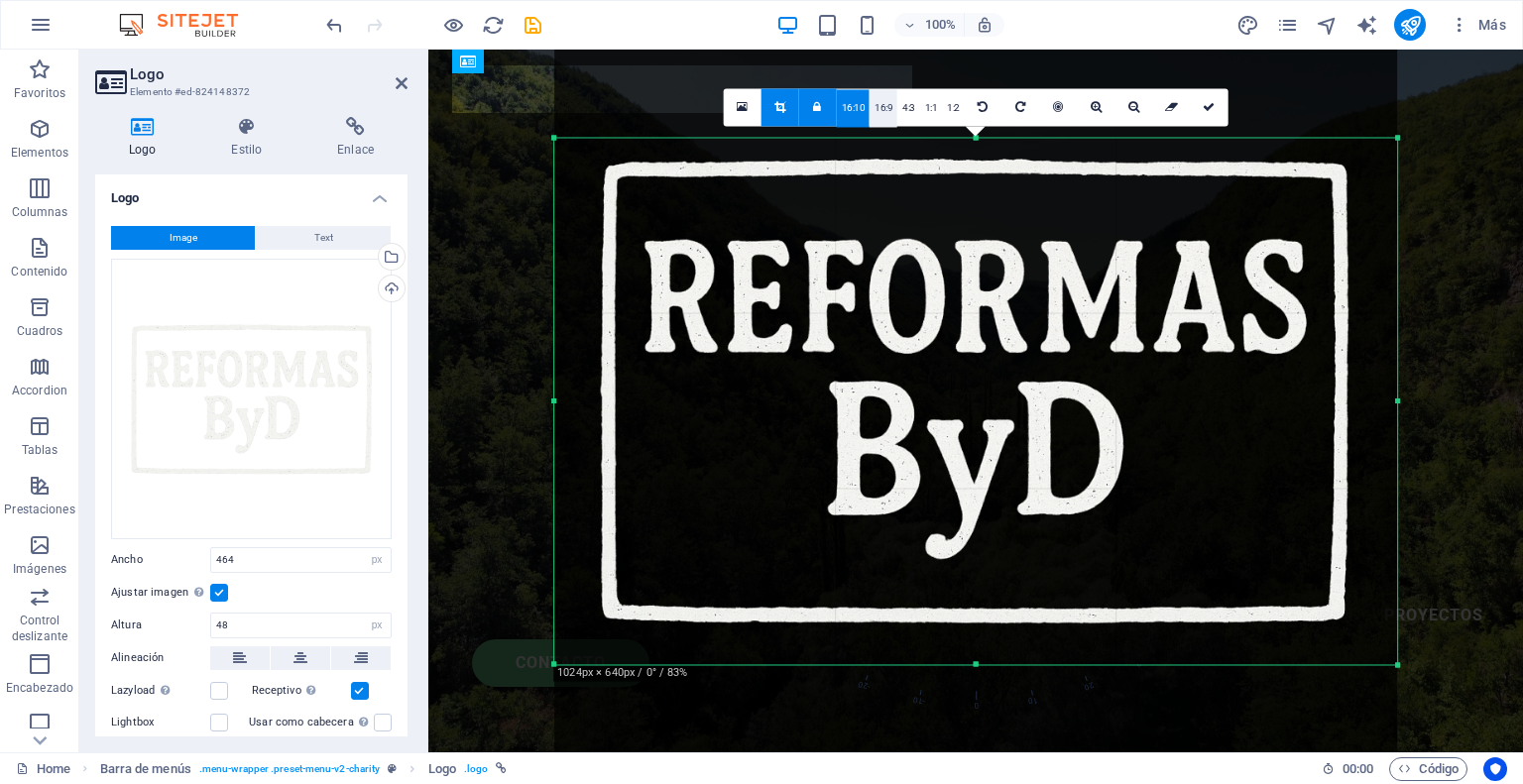 click on "16:9" at bounding box center [883, 108] 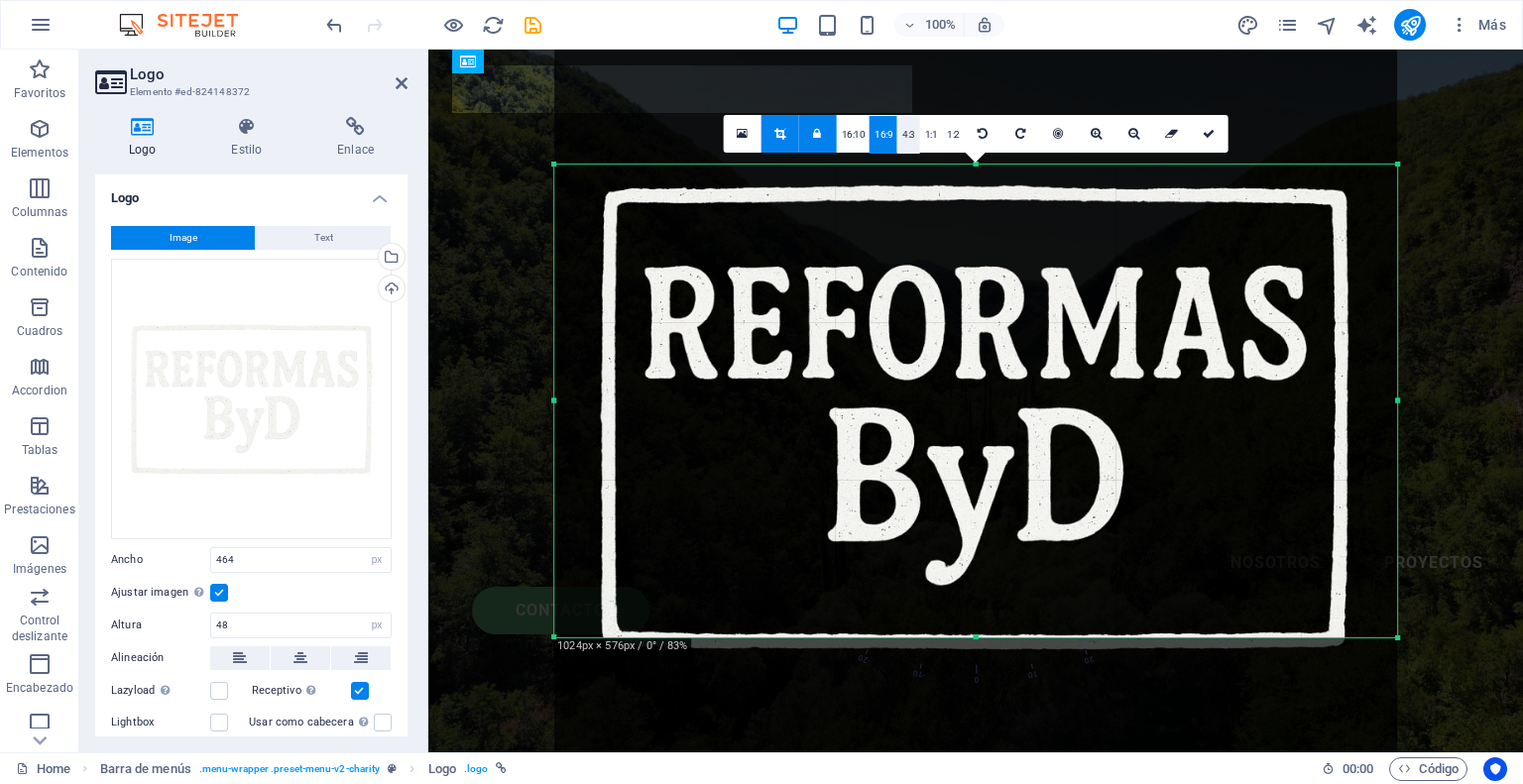 click on "4:3" at bounding box center [908, 135] 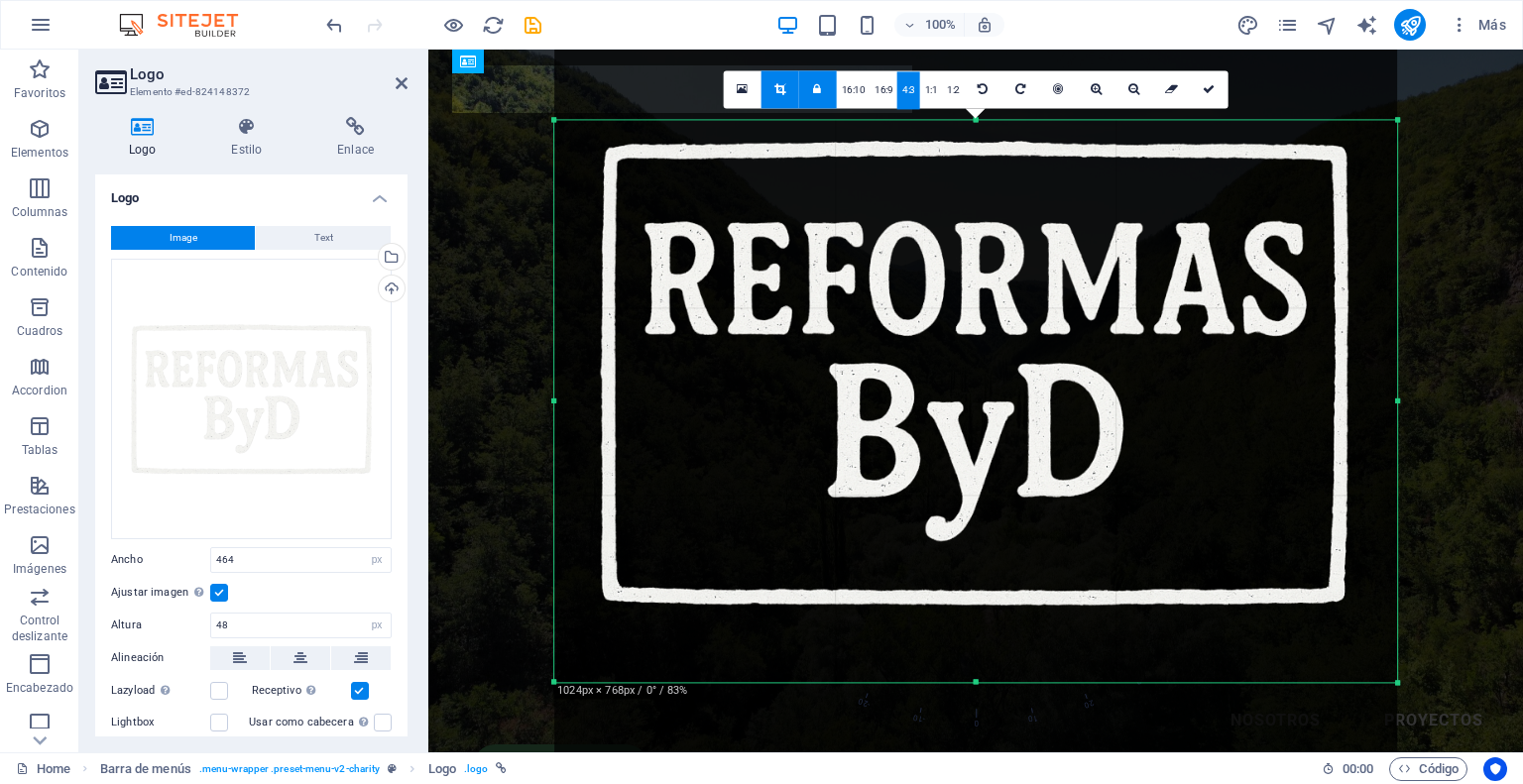 click at bounding box center (976, 5068) 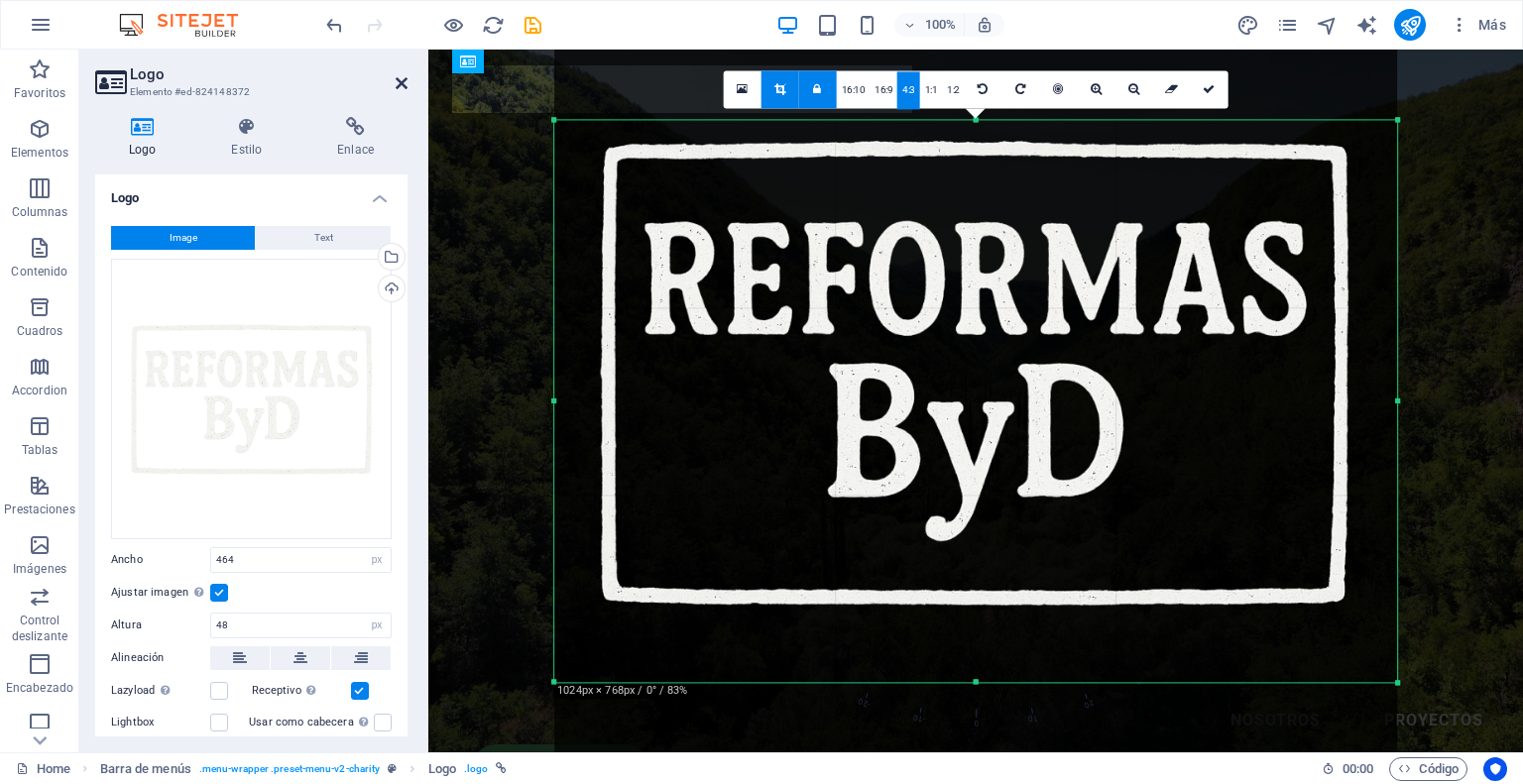 click at bounding box center [402, 83] 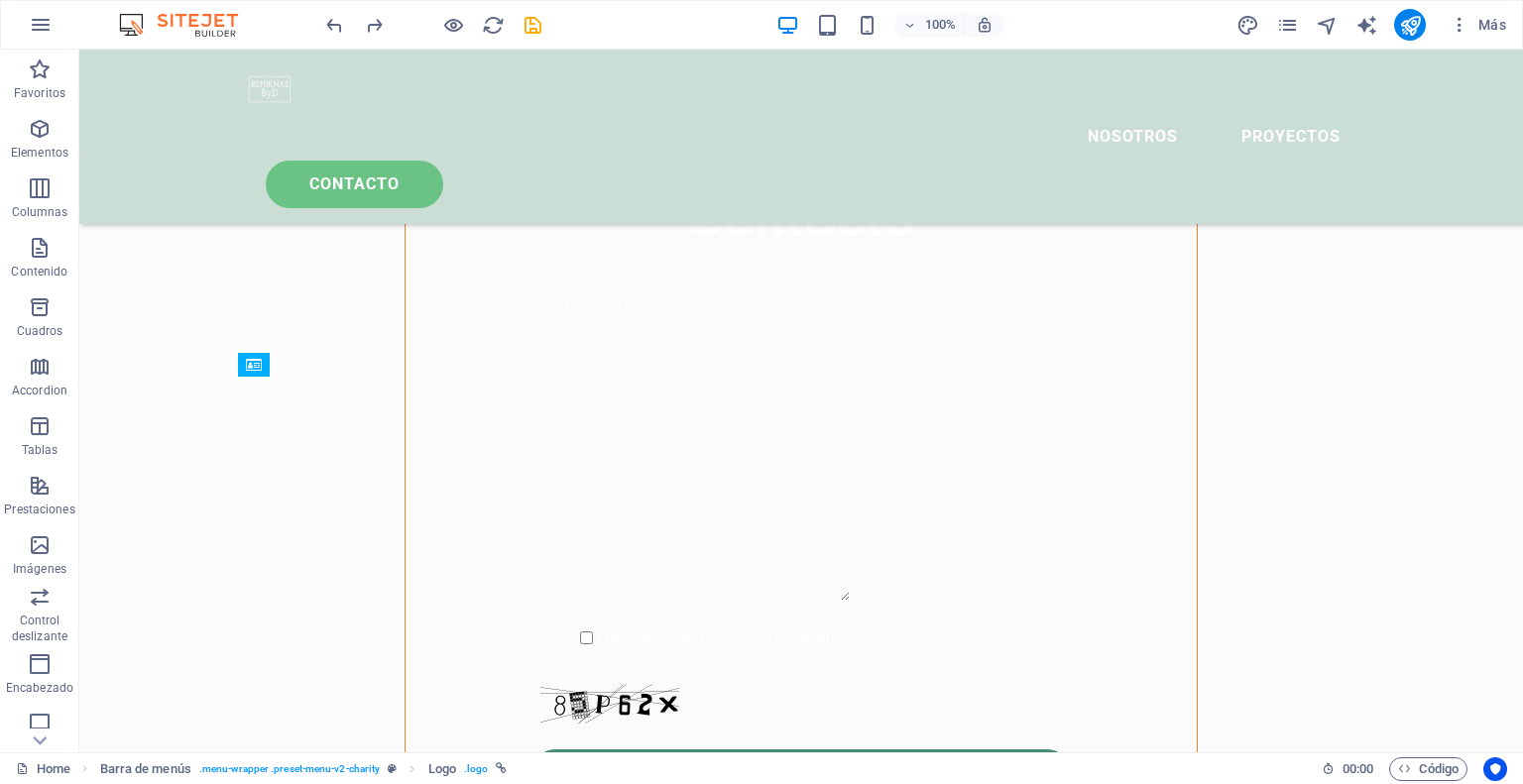 scroll, scrollTop: 1447, scrollLeft: 0, axis: vertical 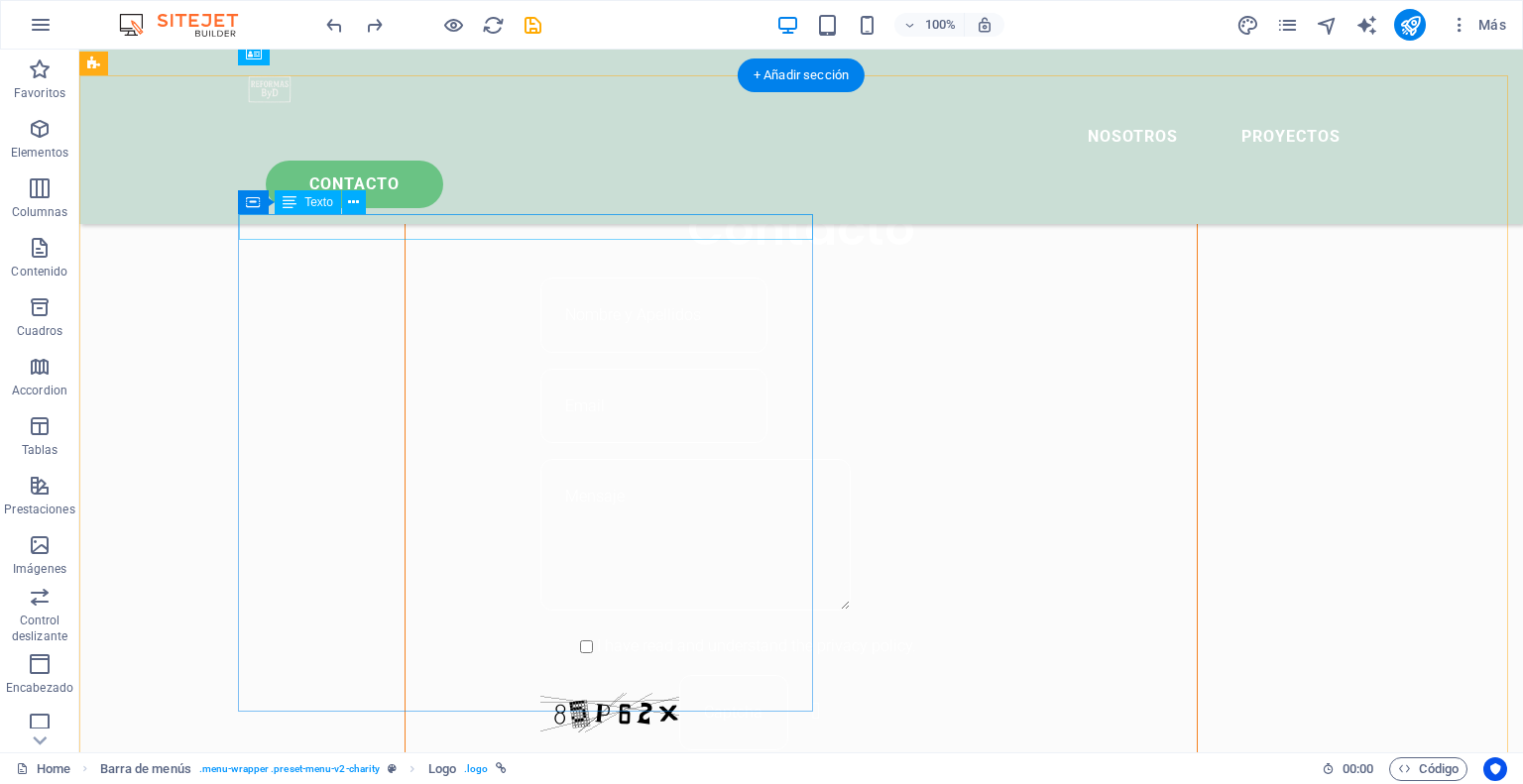 click on "ABOUT US" at bounding box center (658, 1083) 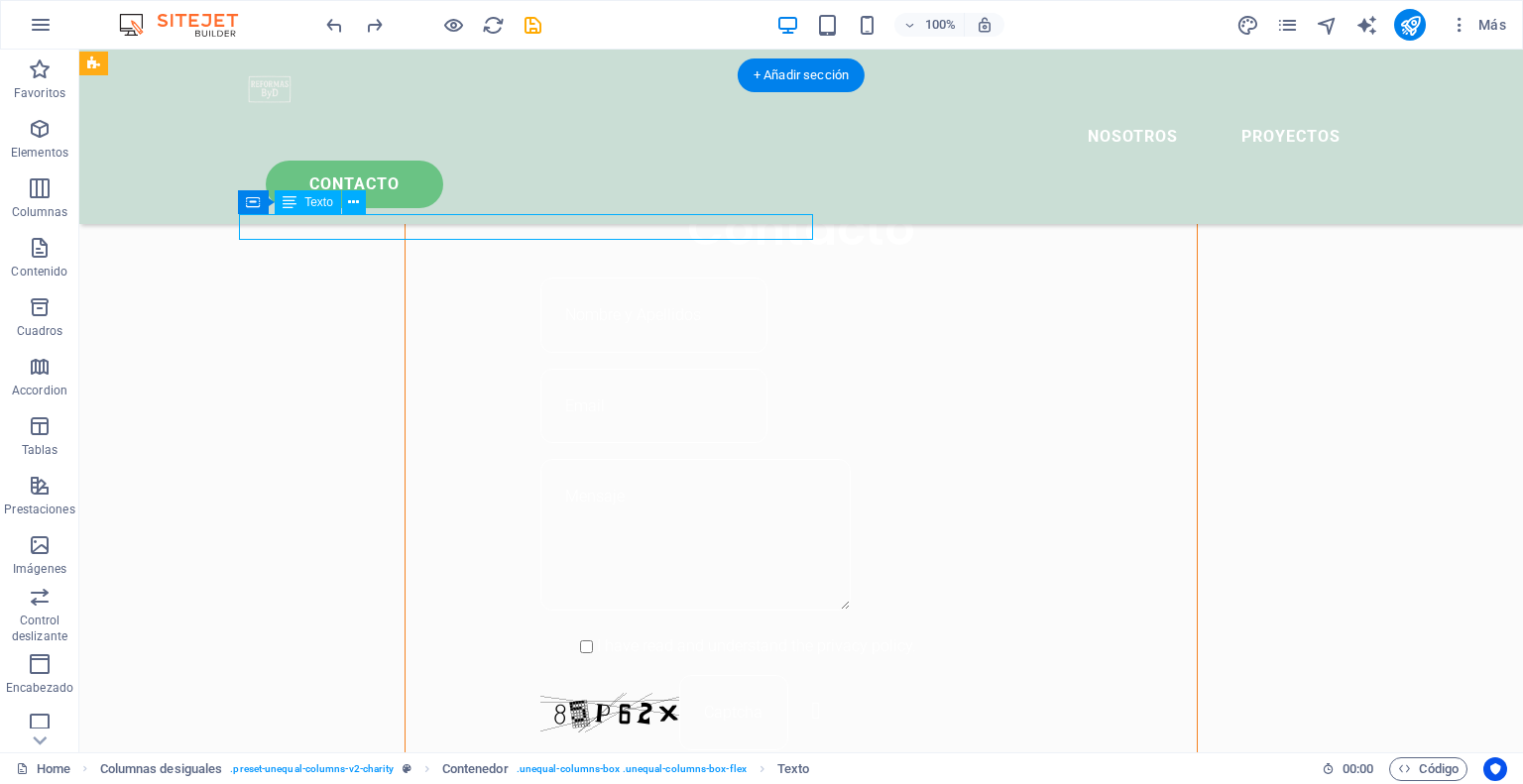 click on "ABOUT US" at bounding box center [658, 1083] 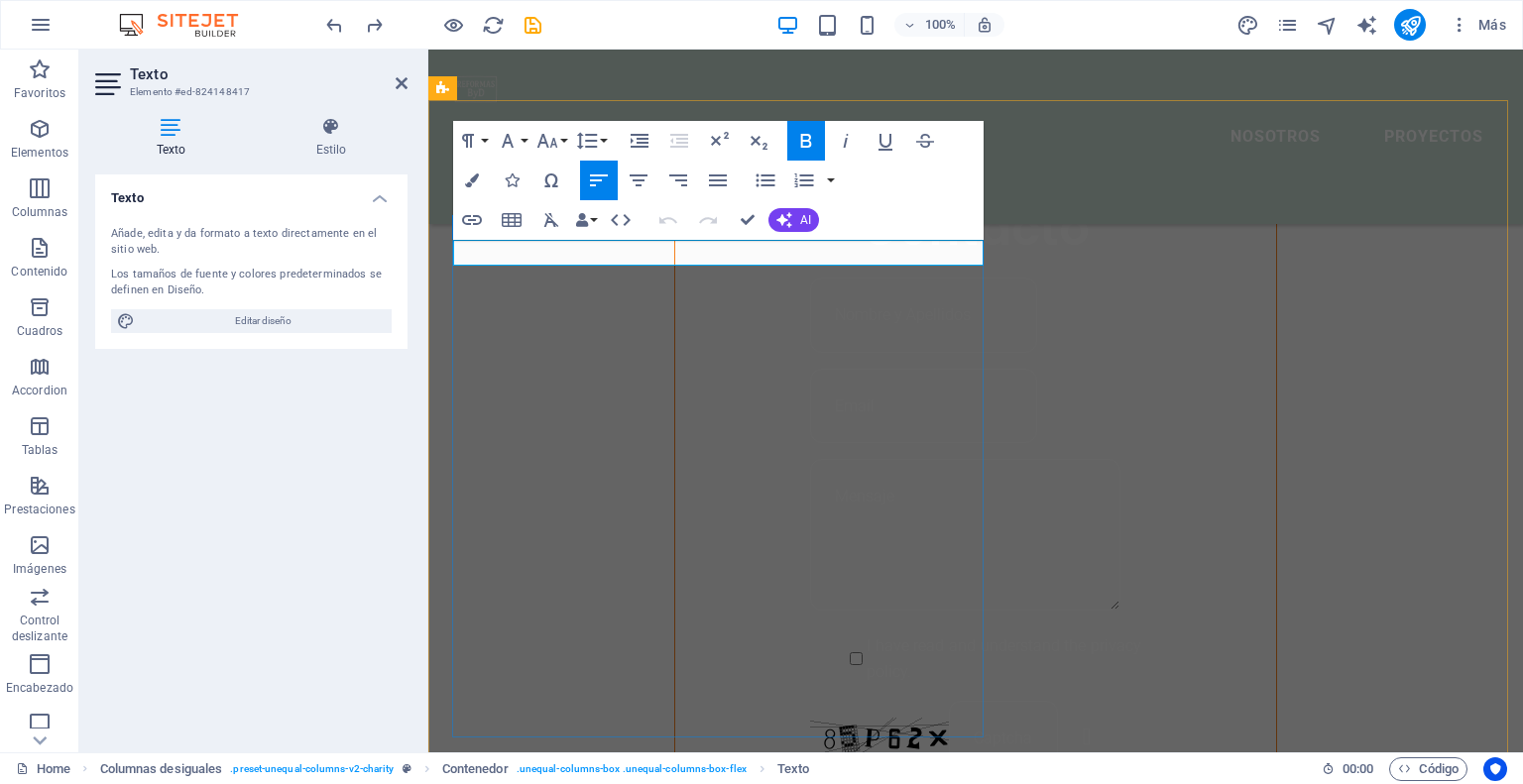 click on "ABOUT US" at bounding box center (492, 1108) 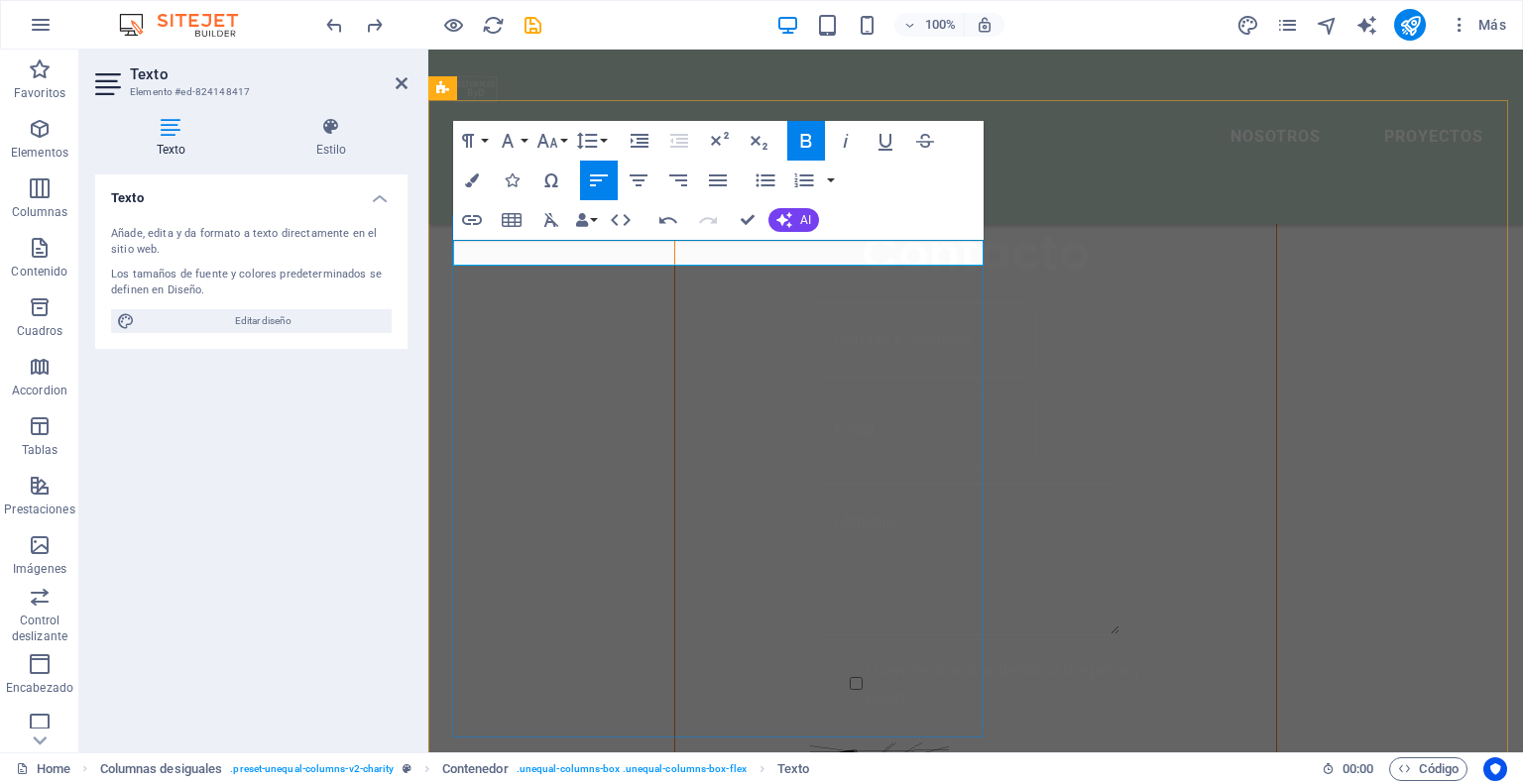type 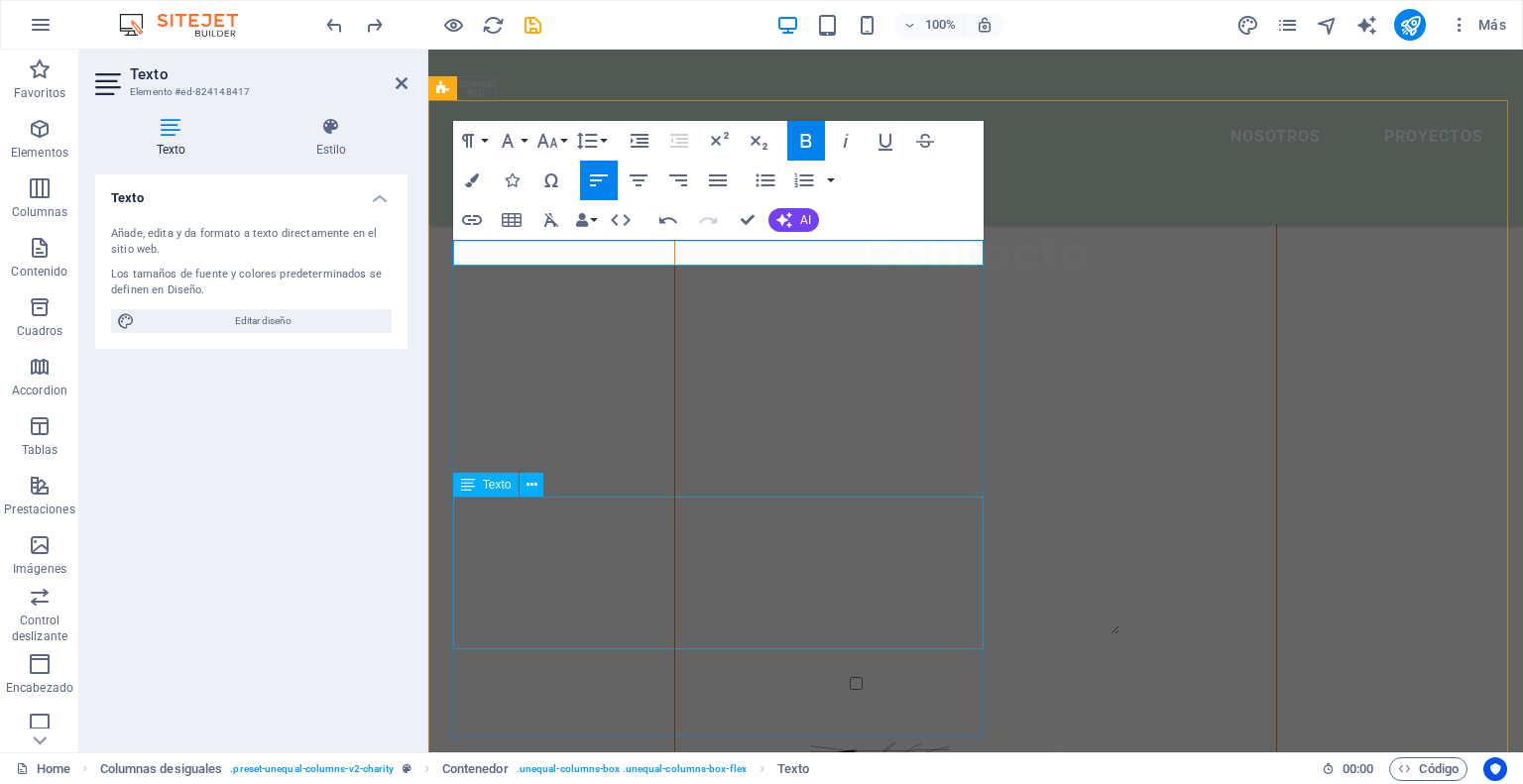 click on "Lorem ipsum dolor sit amet consectetur. Bibendum adipiscing morbi orci nibh eget posuere arcu volutpat nulla. Tortor cras suscipit augue sodales risus auctor. Fusce nunc vitae non dui ornare tellus nibh purus lectus. Lorem ipsum dolor sit amet consectetur. Bibendum adipiscing morbi orci nibh eget posuere arcu volutpat nulla. Tortor cras suscipit augue sodales risus auctor. Fusce nunc vitae non dui ornare tellus nibh purus lectus." at bounding box center [976, 1349] 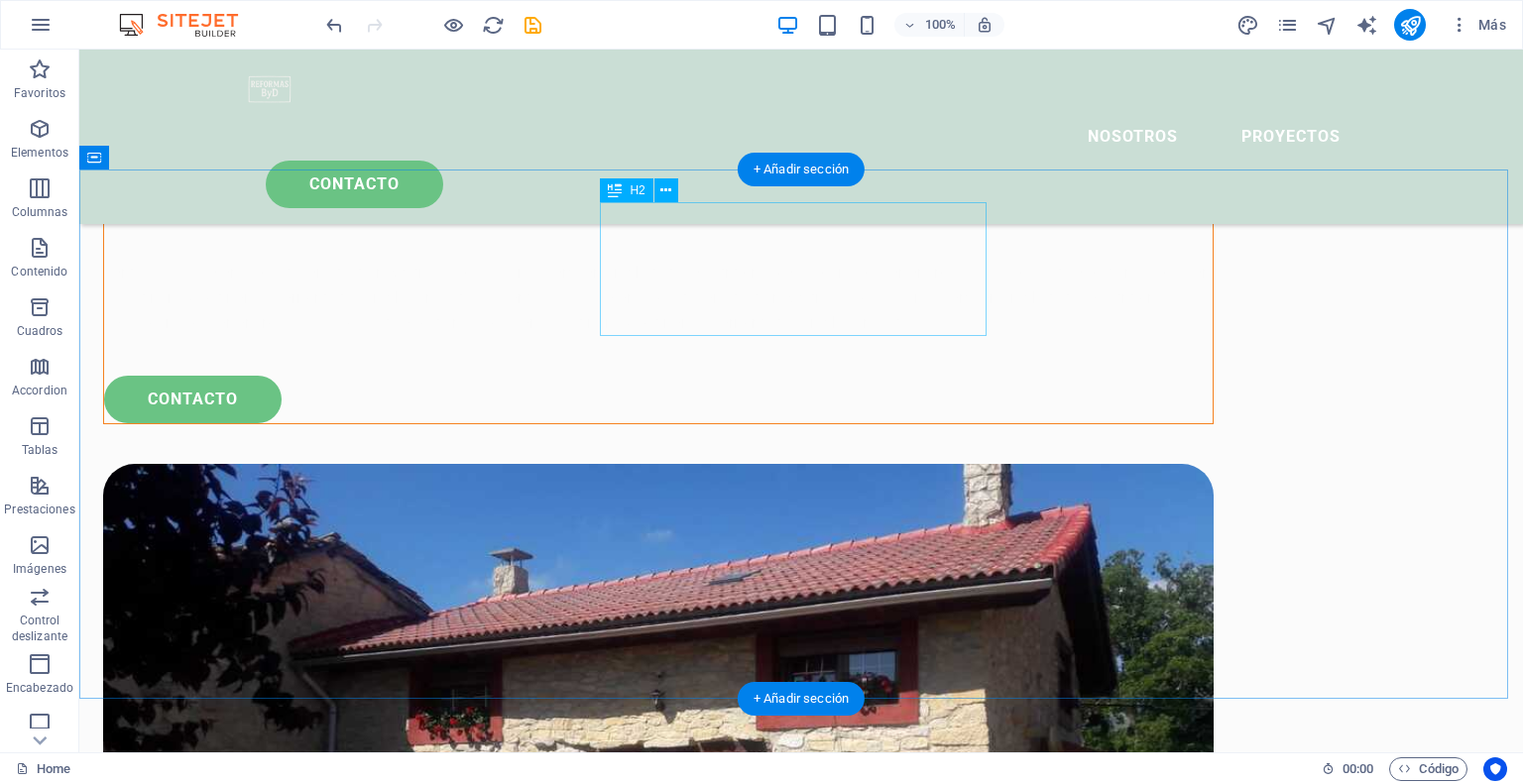 scroll, scrollTop: 2339, scrollLeft: 0, axis: vertical 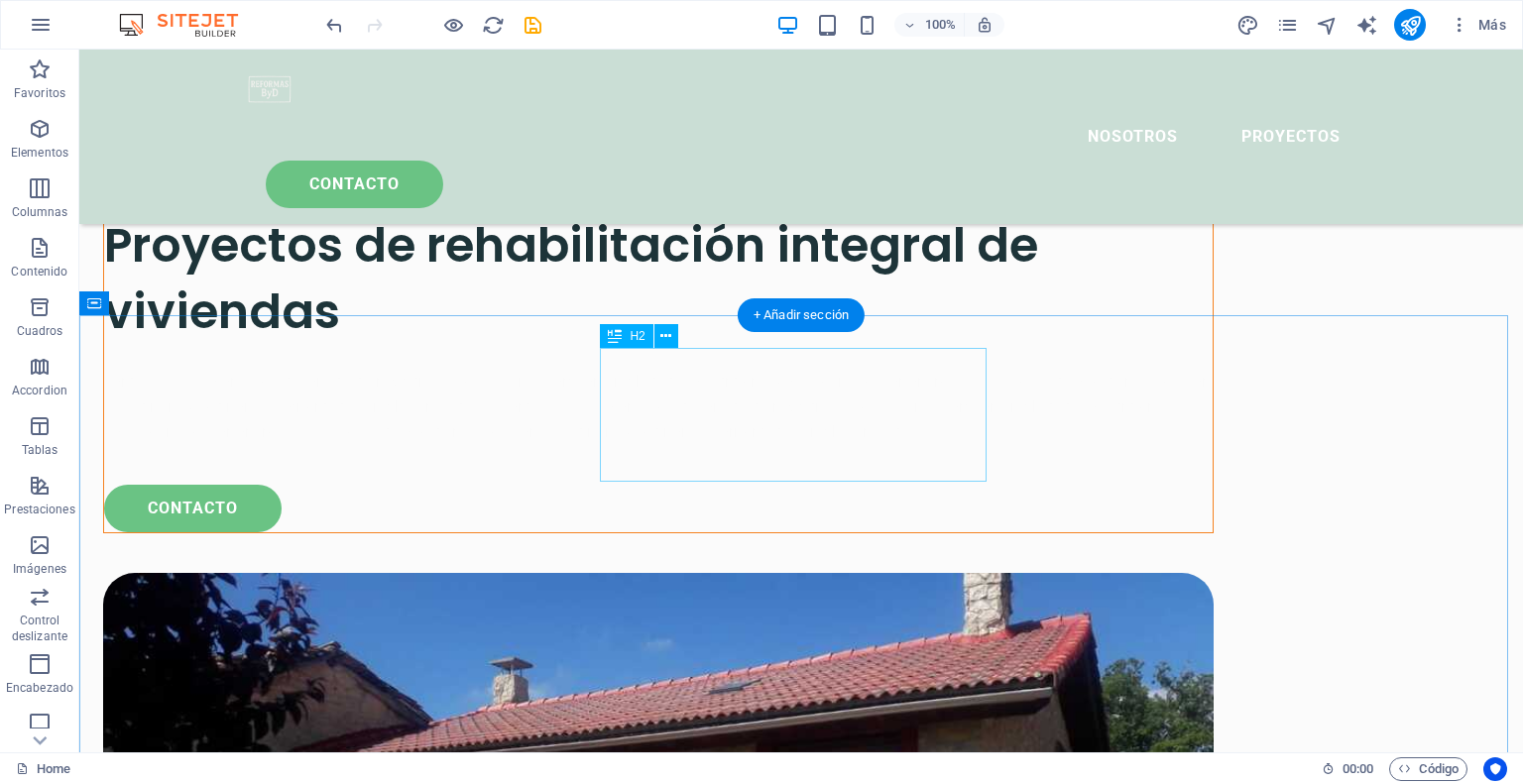 click on "What we’ve done so far" at bounding box center [801, 2055] 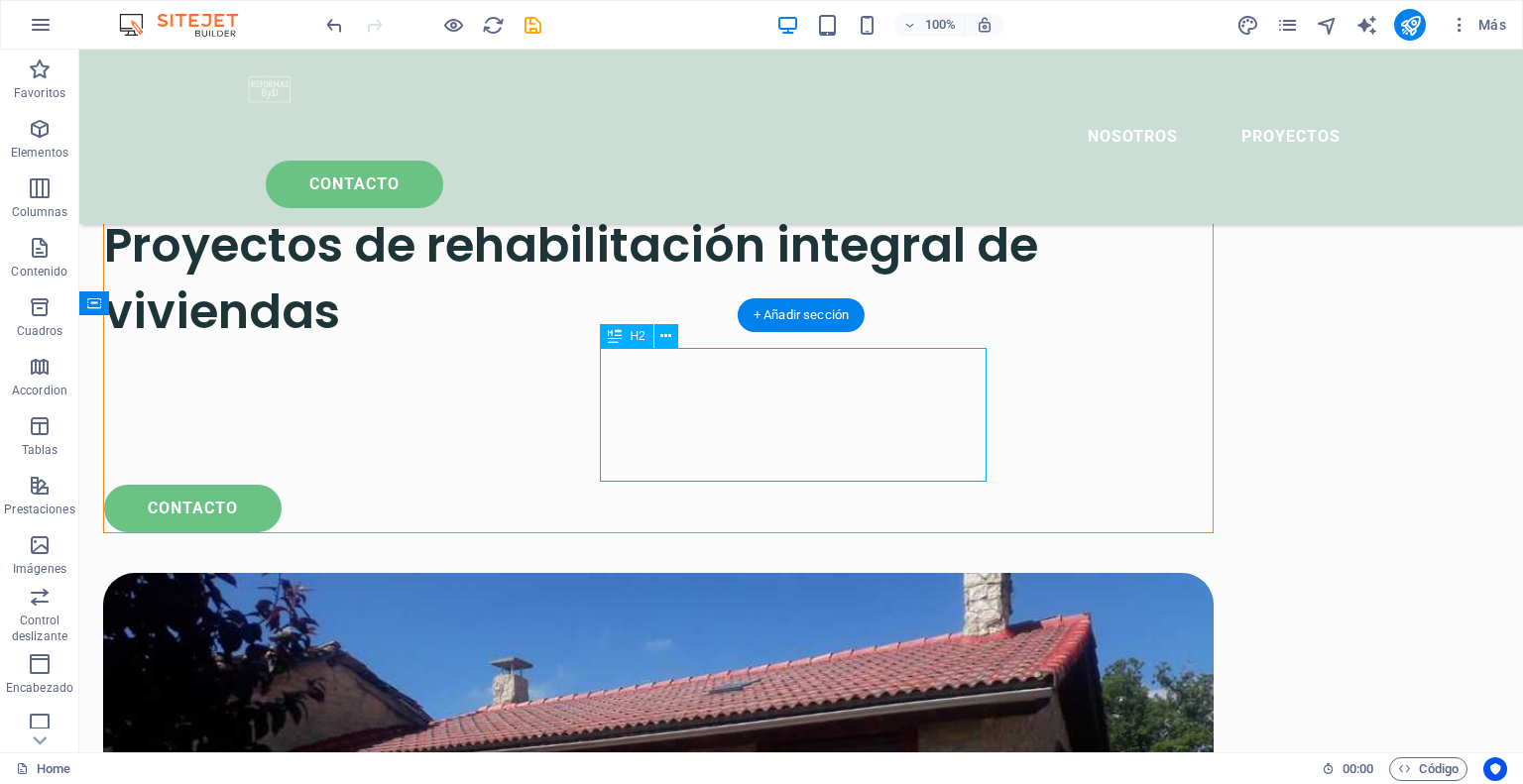 click on "What we’ve done so far" at bounding box center (801, 2055) 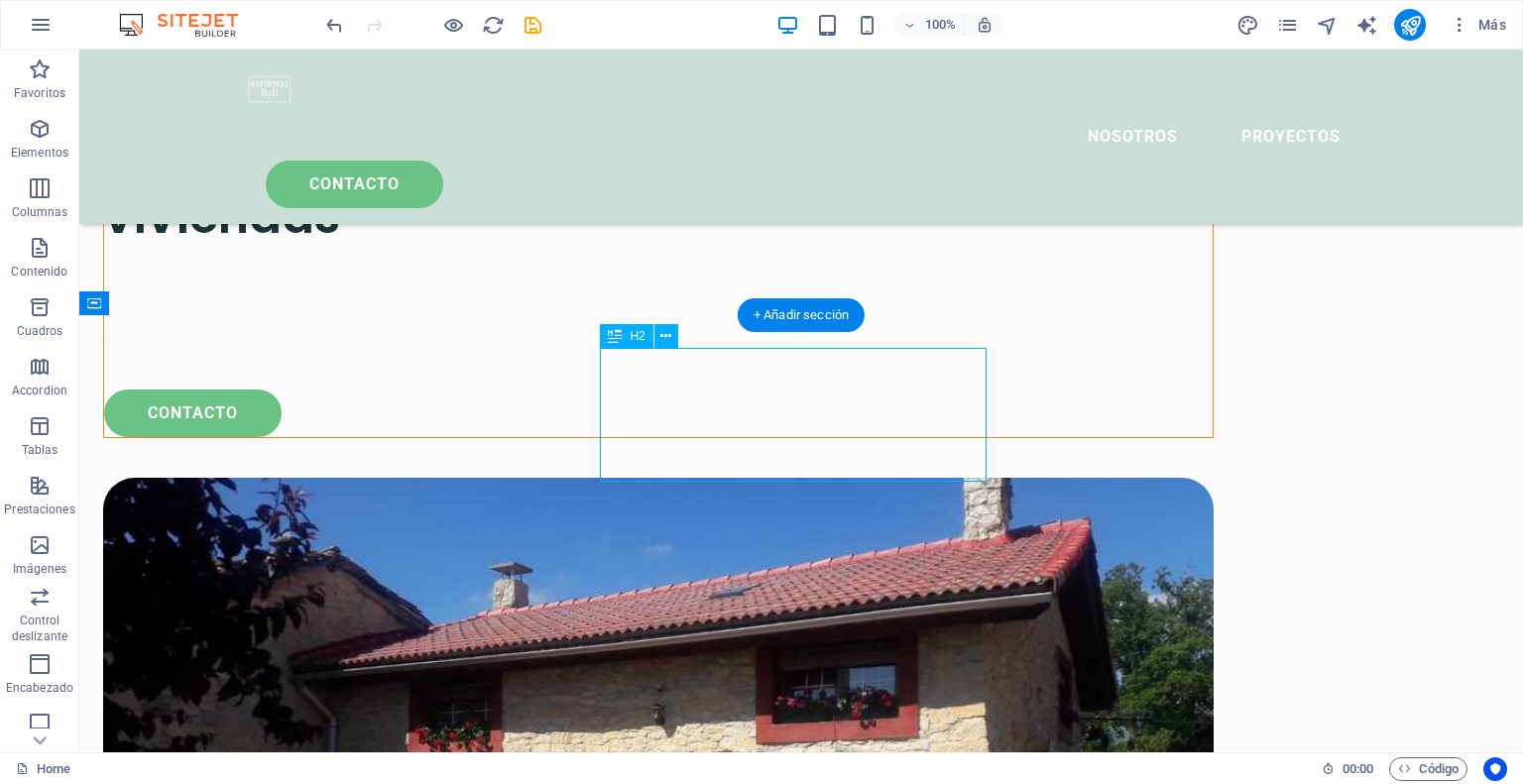 click on "What we’ve done so far" at bounding box center [801, 1960] 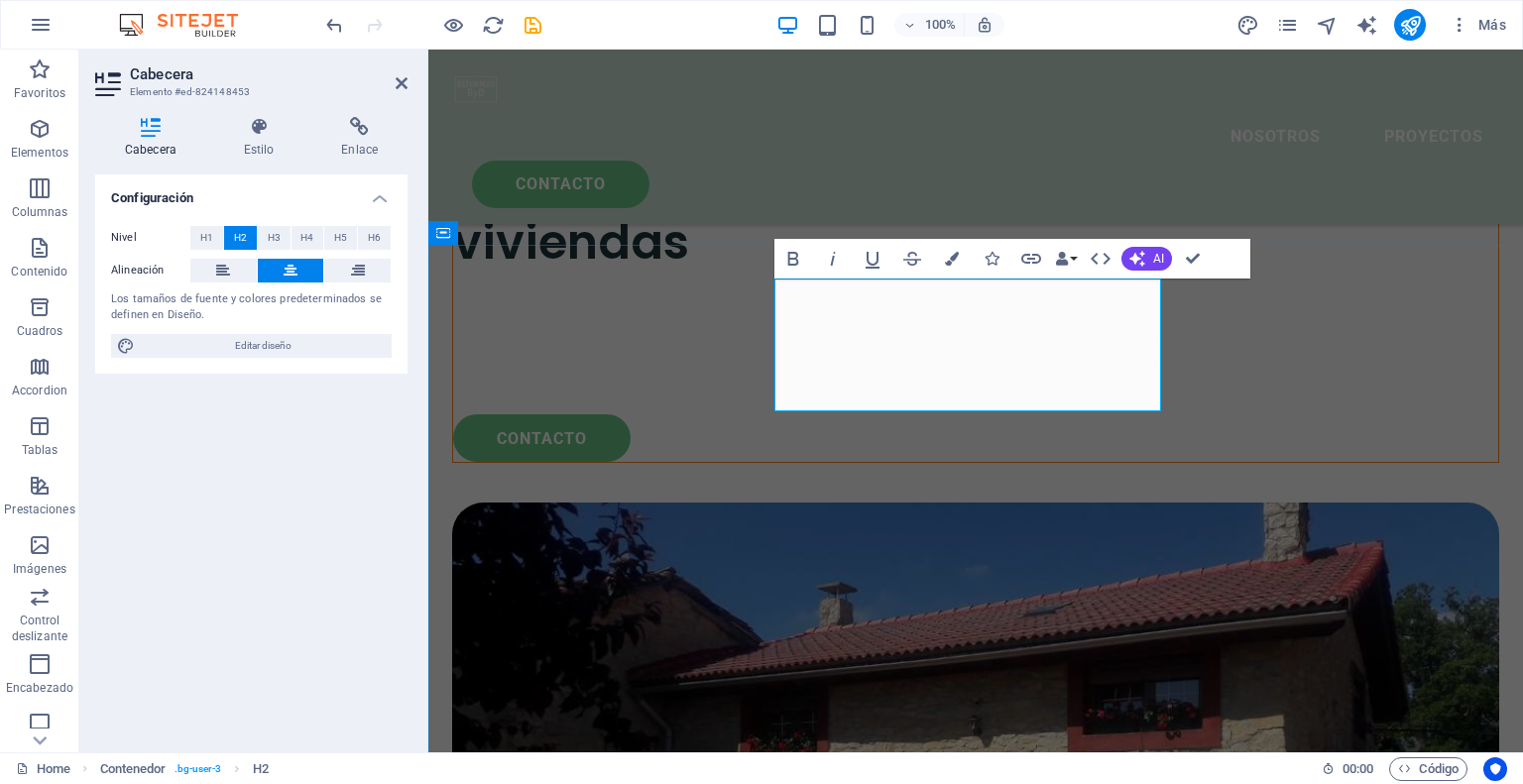 type 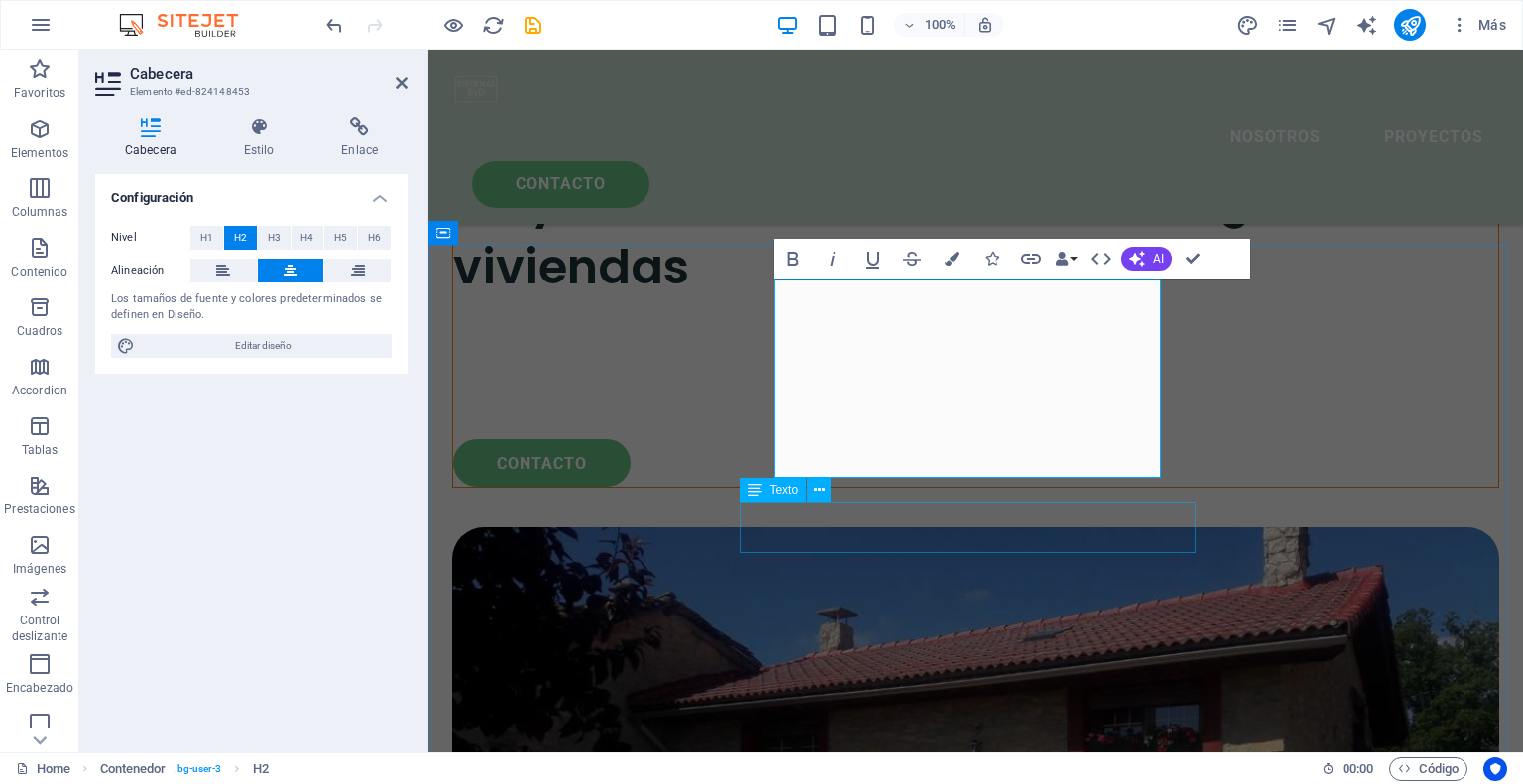click on "Lorem ipsum dolor sit amet consectetur. Bibendum adipiscing morbi orci nibh eget posuere arcu volutpat nulla." at bounding box center [976, 1975] 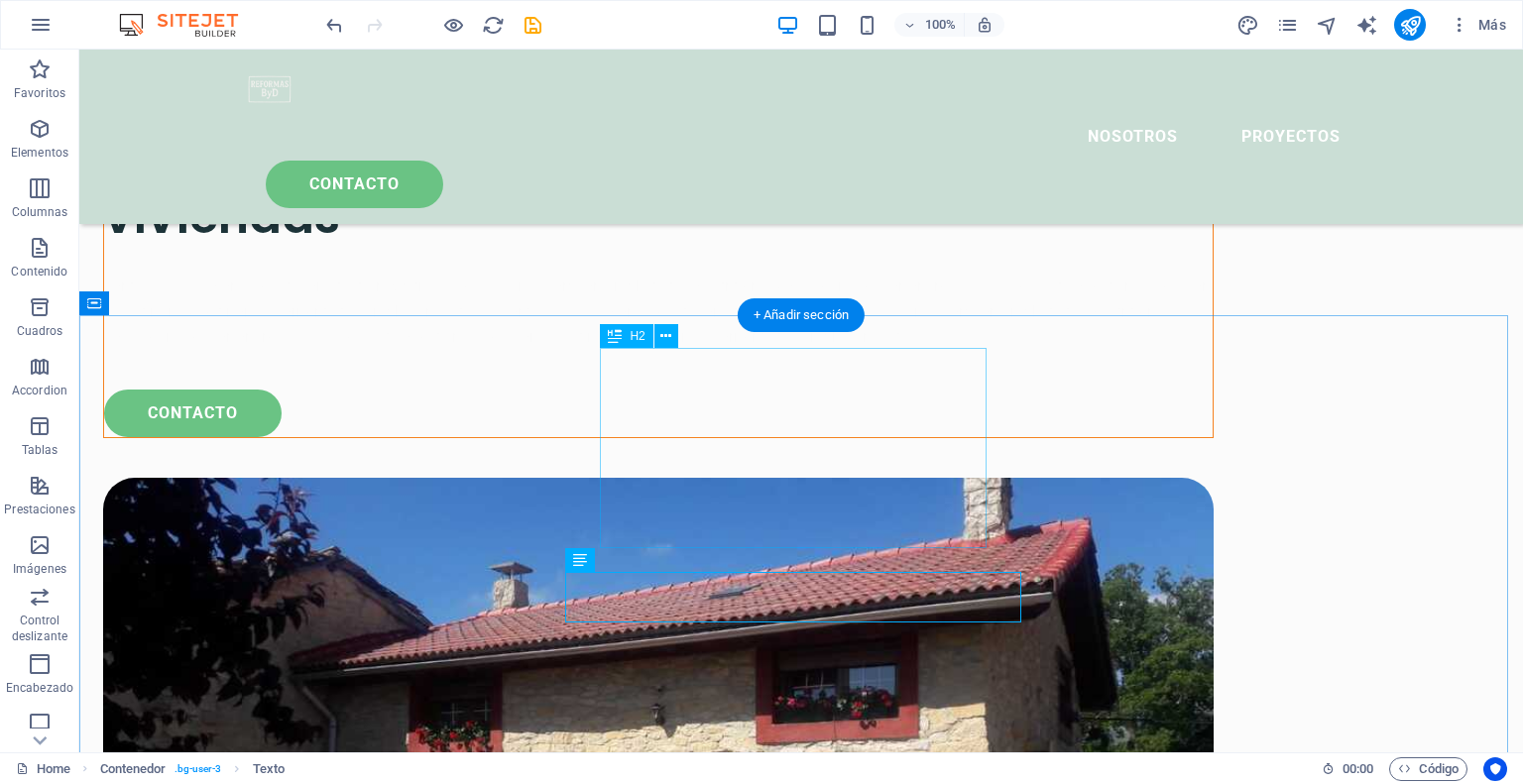 scroll, scrollTop: 2339, scrollLeft: 0, axis: vertical 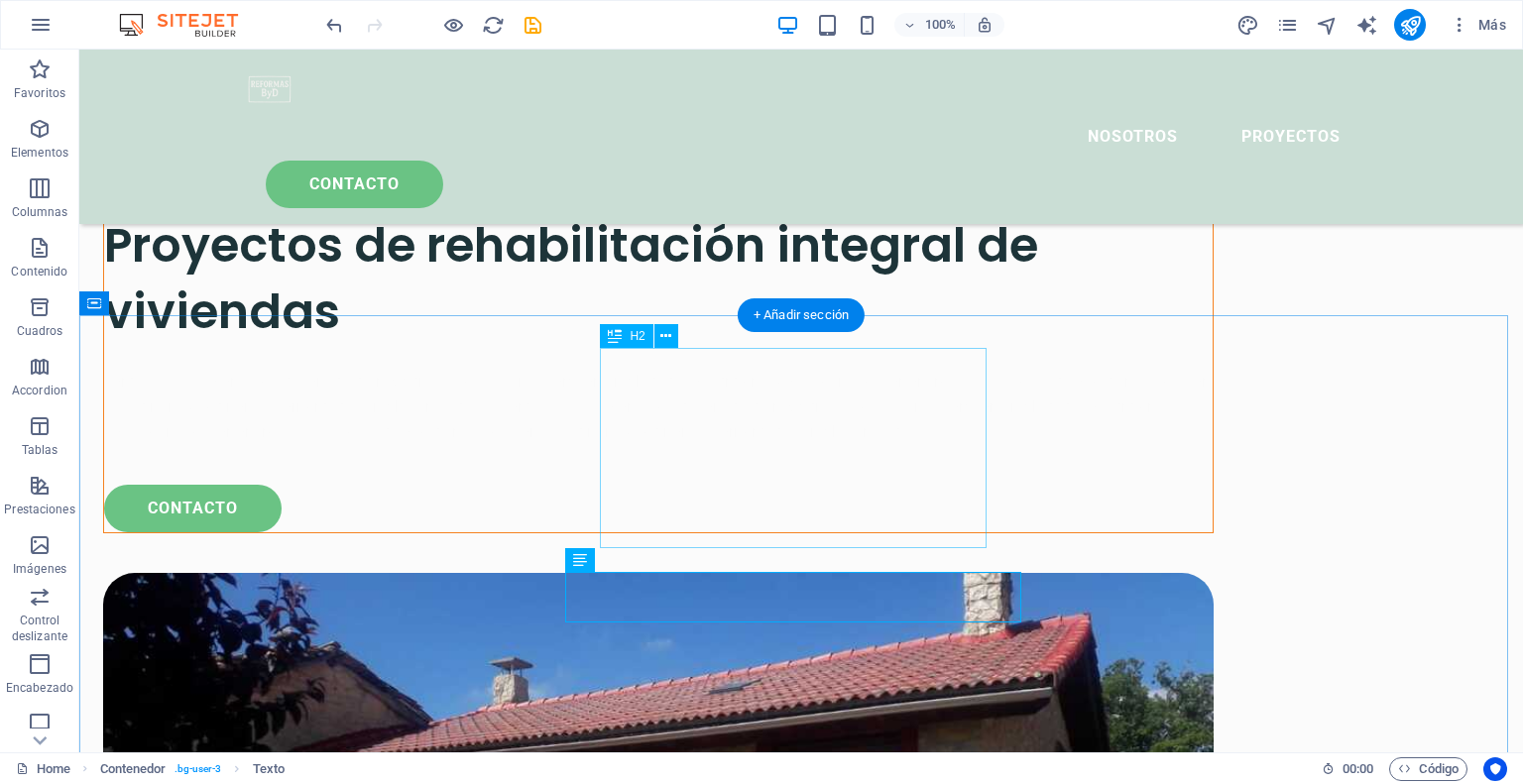 click on "Qué hemos realizado hasta ahora..." at bounding box center [801, 2055] 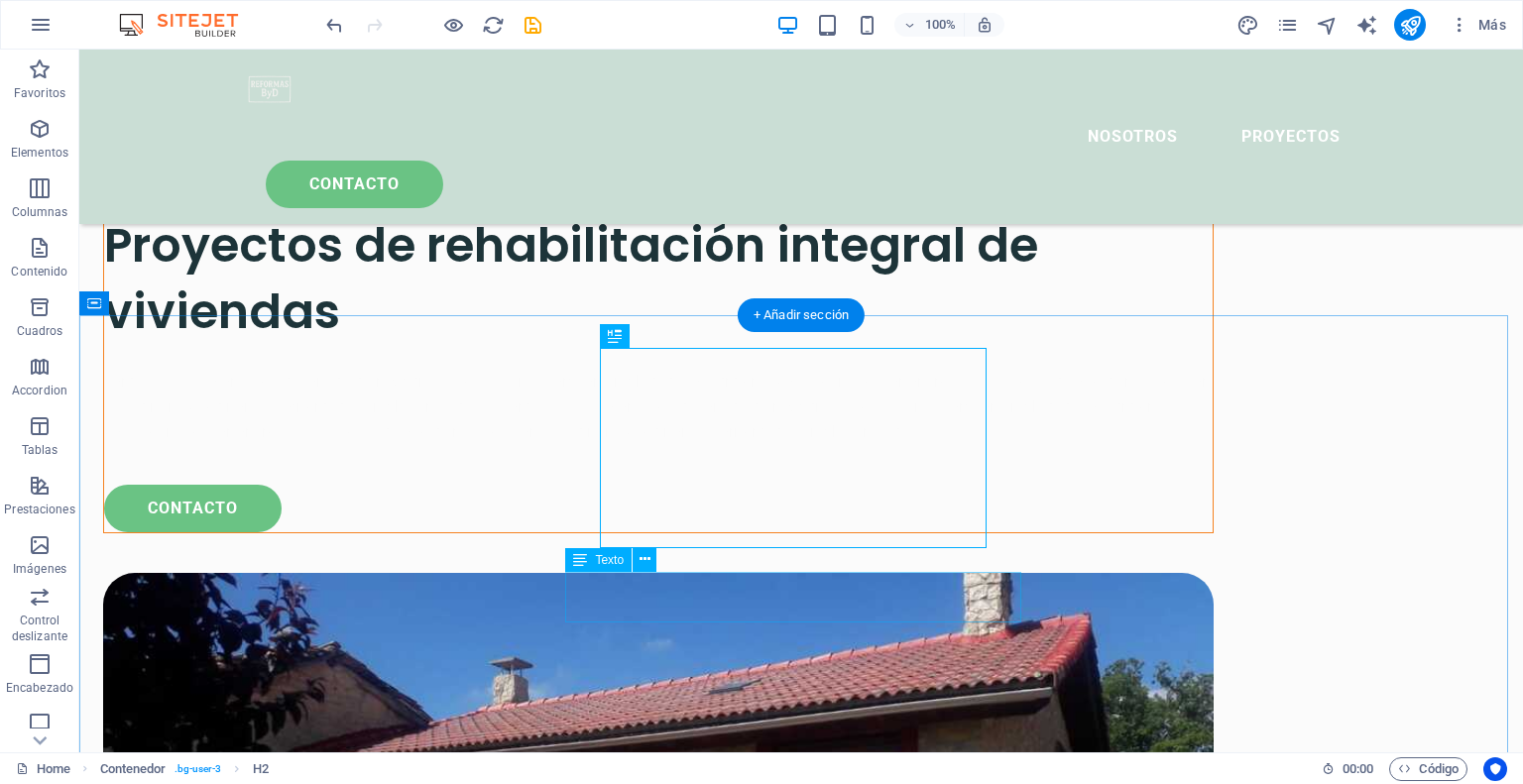 click on "Lorem ipsum dolor sit amet consectetur. Bibendum adipiscing morbi orci nibh eget posuere arcu volutpat nulla." at bounding box center (801, 2125) 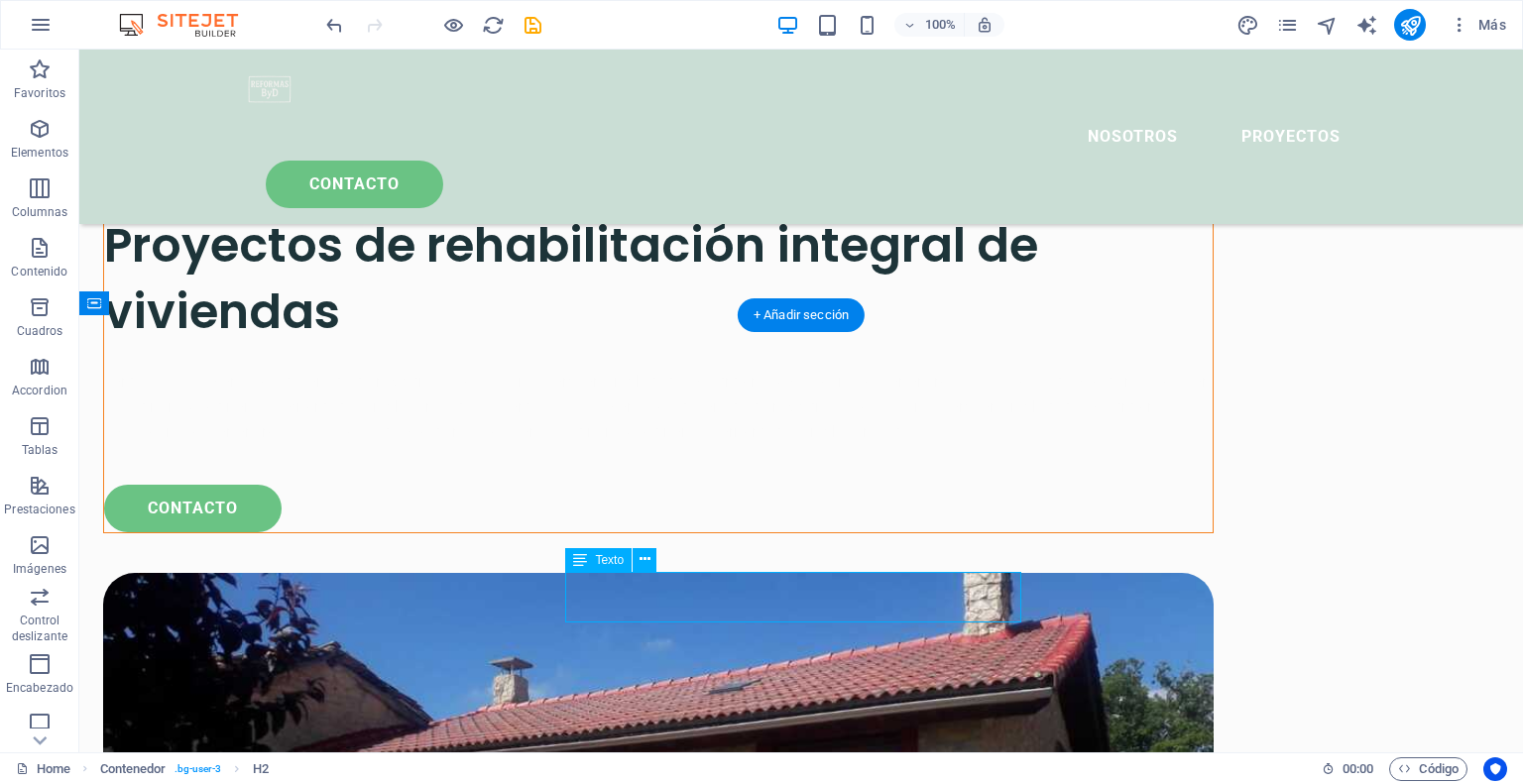 click on "Lorem ipsum dolor sit amet consectetur. Bibendum adipiscing morbi orci nibh eget posuere arcu volutpat nulla." at bounding box center [801, 2125] 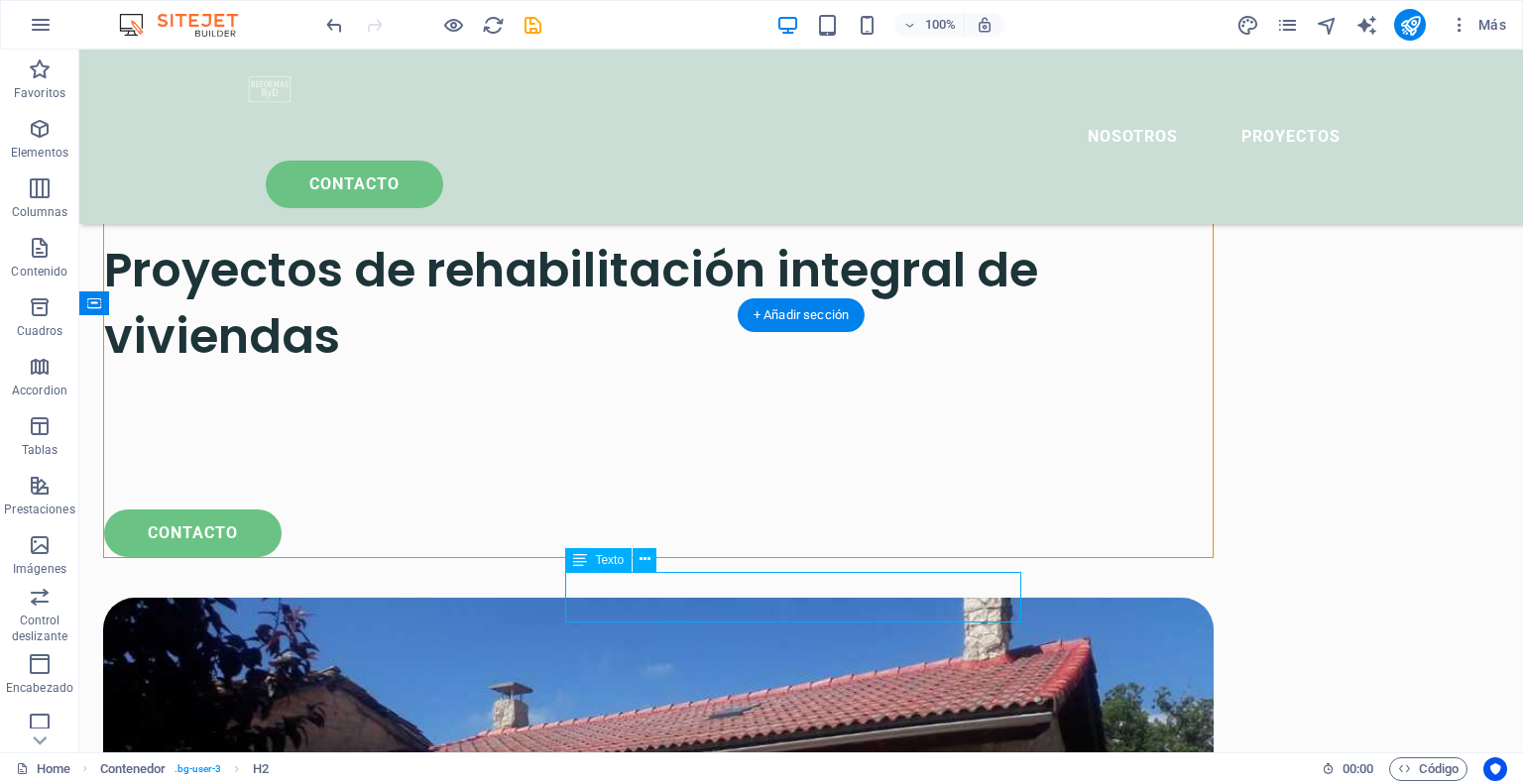 click on "Contenedor" at bounding box center (0, 0) 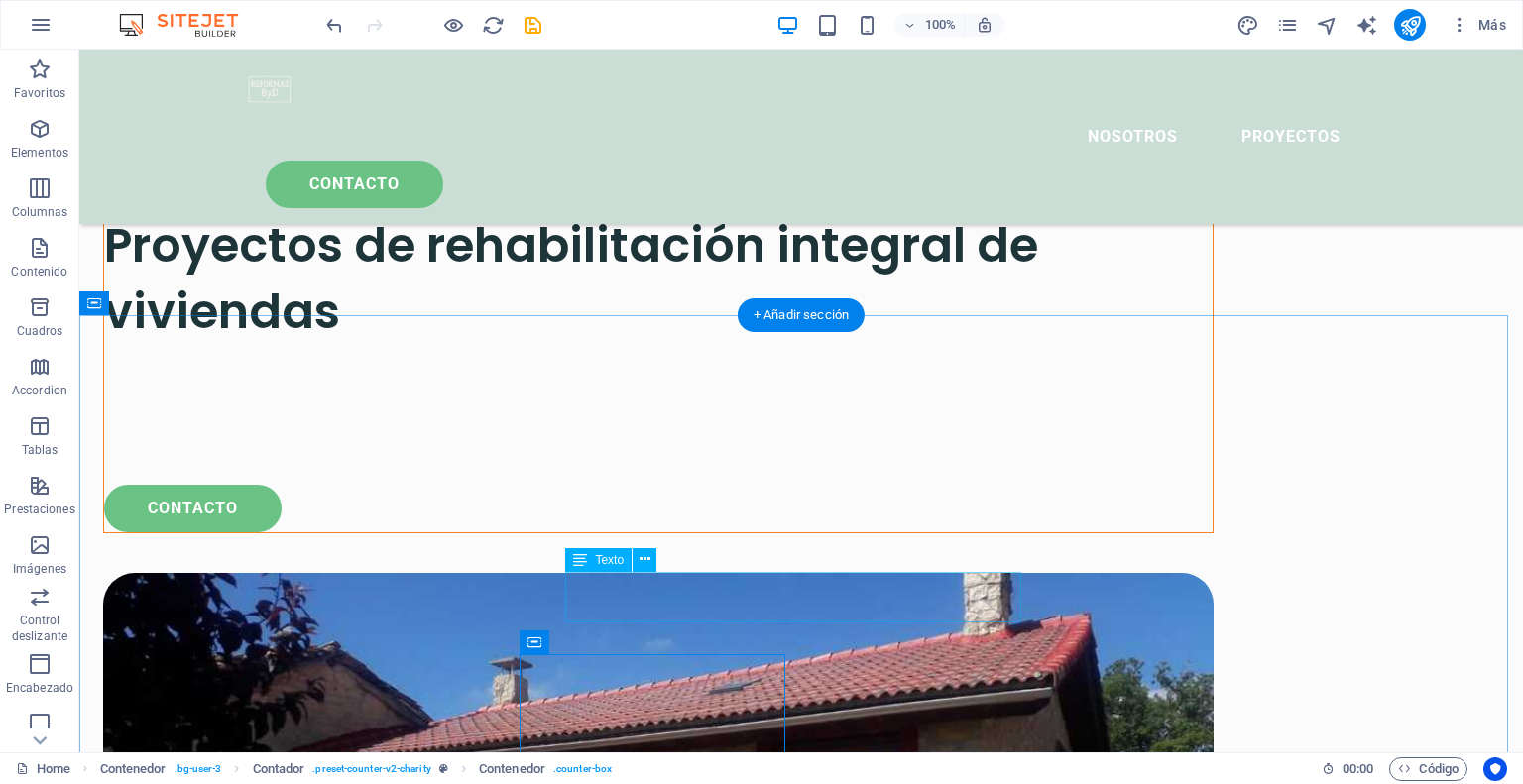 click on "Lorem ipsum dolor sit amet consectetur. Bibendum adipiscing morbi orci nibh eget posuere arcu volutpat nulla." at bounding box center (801, 2125) 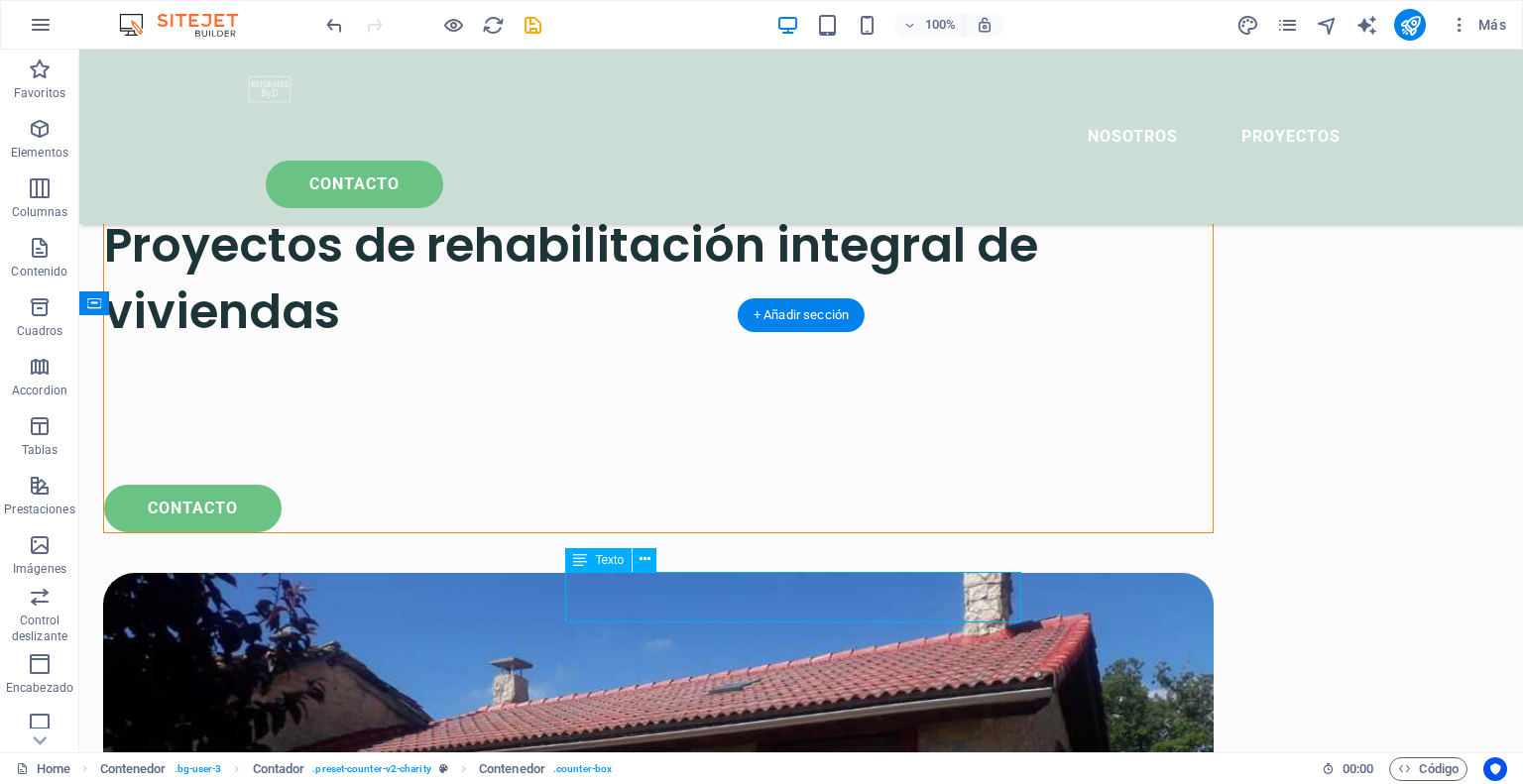 click on "Lorem ipsum dolor sit amet consectetur. Bibendum adipiscing morbi orci nibh eget posuere arcu volutpat nulla." at bounding box center [801, 2125] 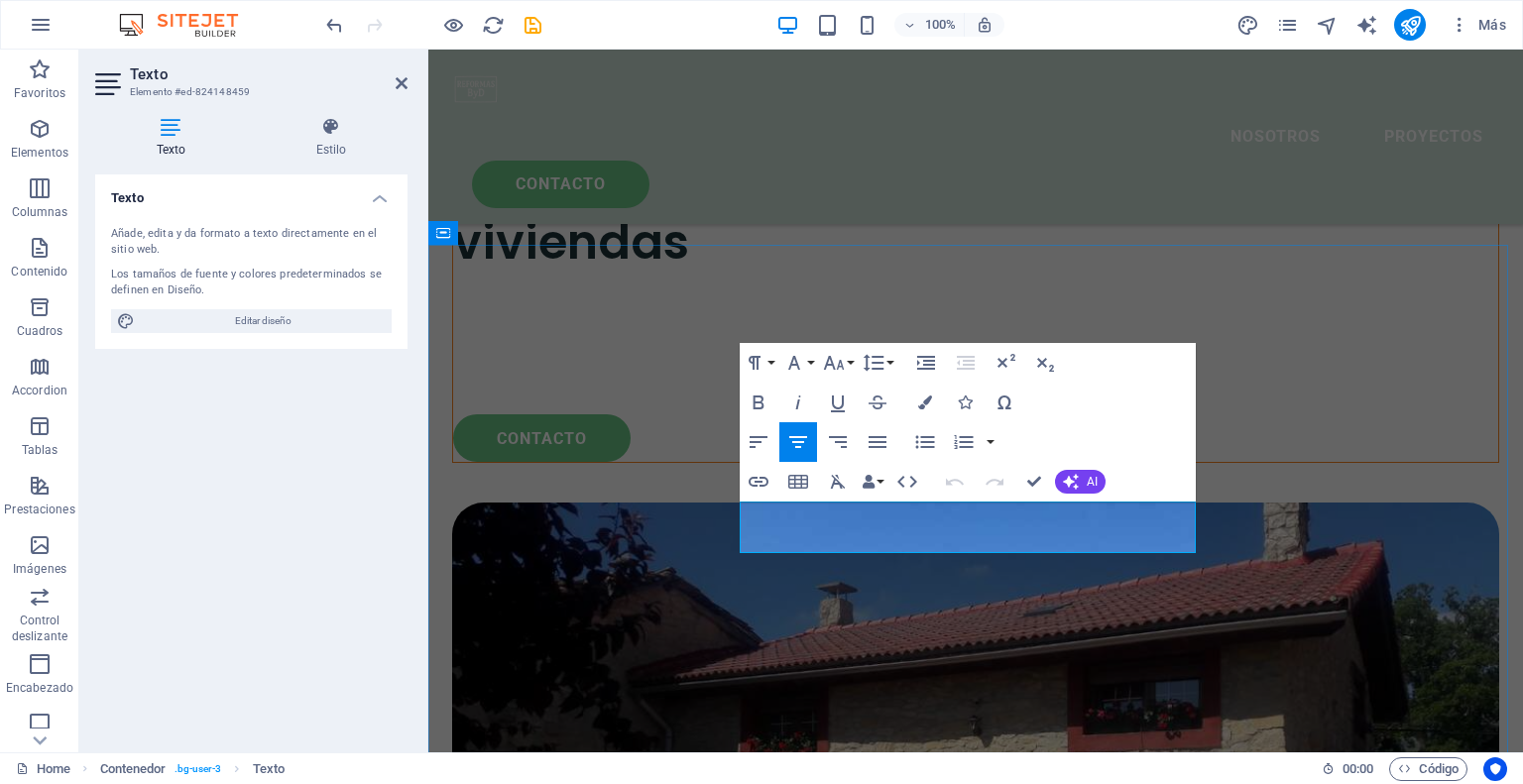 click on "Lorem ipsum dolor sit amet consectetur. Bibendum adipiscing morbi orci nibh eget posuere arcu volutpat nulla." at bounding box center (976, 1951) 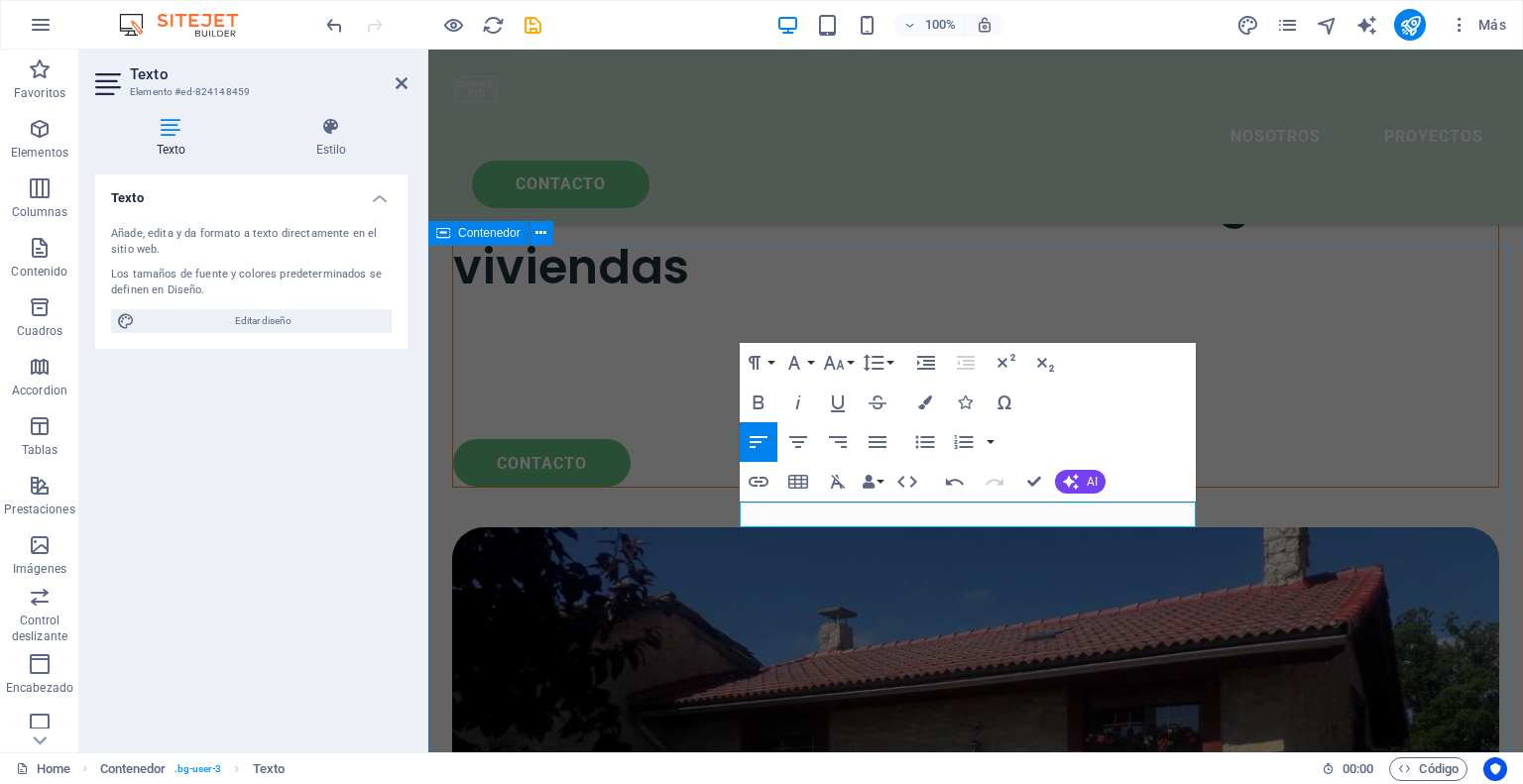 click on "NUESTRAS CIFRAS Qué hemos realizado hasta ahora... Hemos realizado más de 50 proyectos en el norte de España 100.000  + Lorem ipsum dolor sit amet consectetur bibendum  $ 54.000 Lorem ipsum dolor sit amet consectetur bibendum 4000 Lorem ipsum dolor sit amet consectetur bibendum 12.000  + Lorem ipsum dolor sit amet consectetur bibendum" at bounding box center [976, 2459] 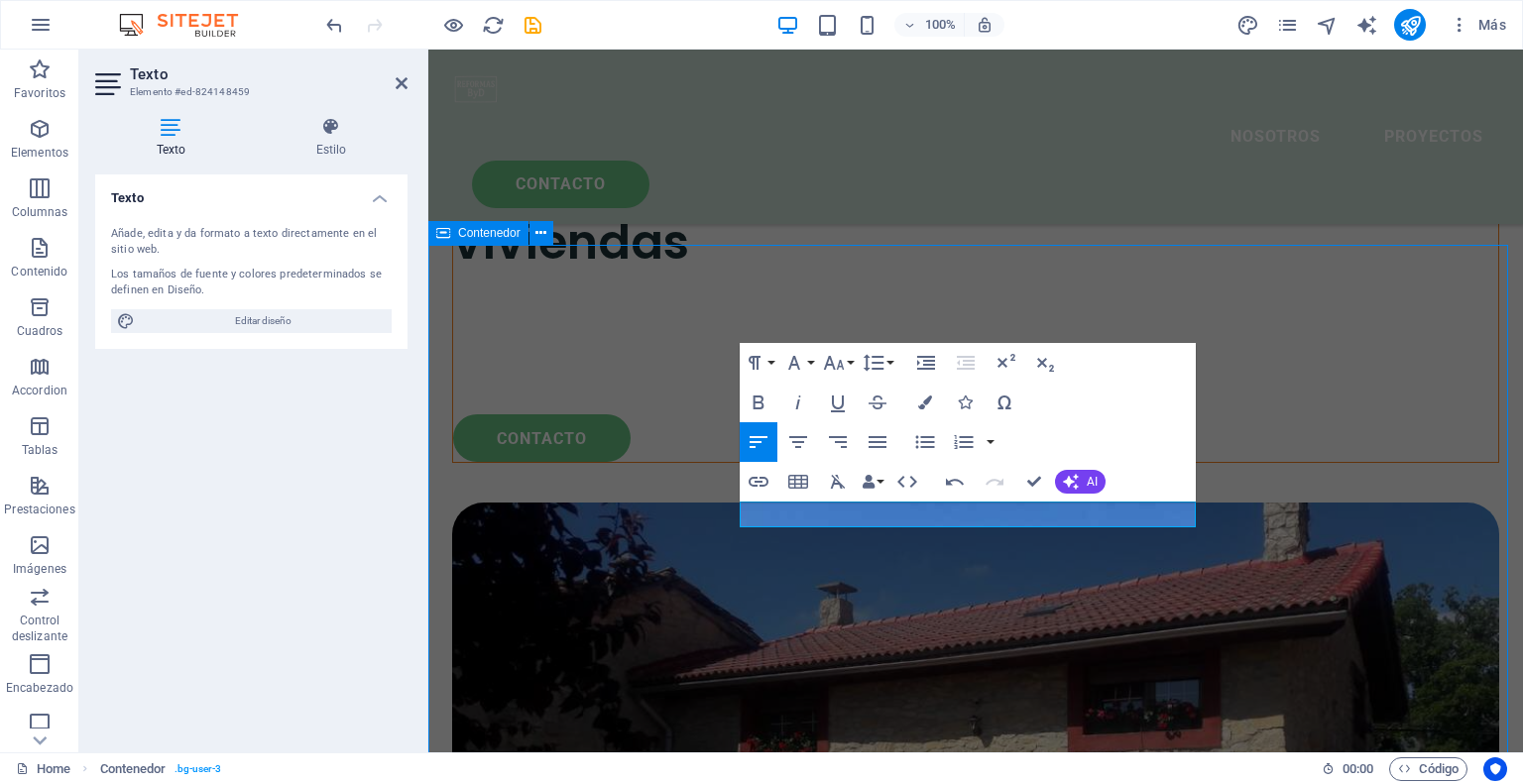 scroll, scrollTop: 2408, scrollLeft: 0, axis: vertical 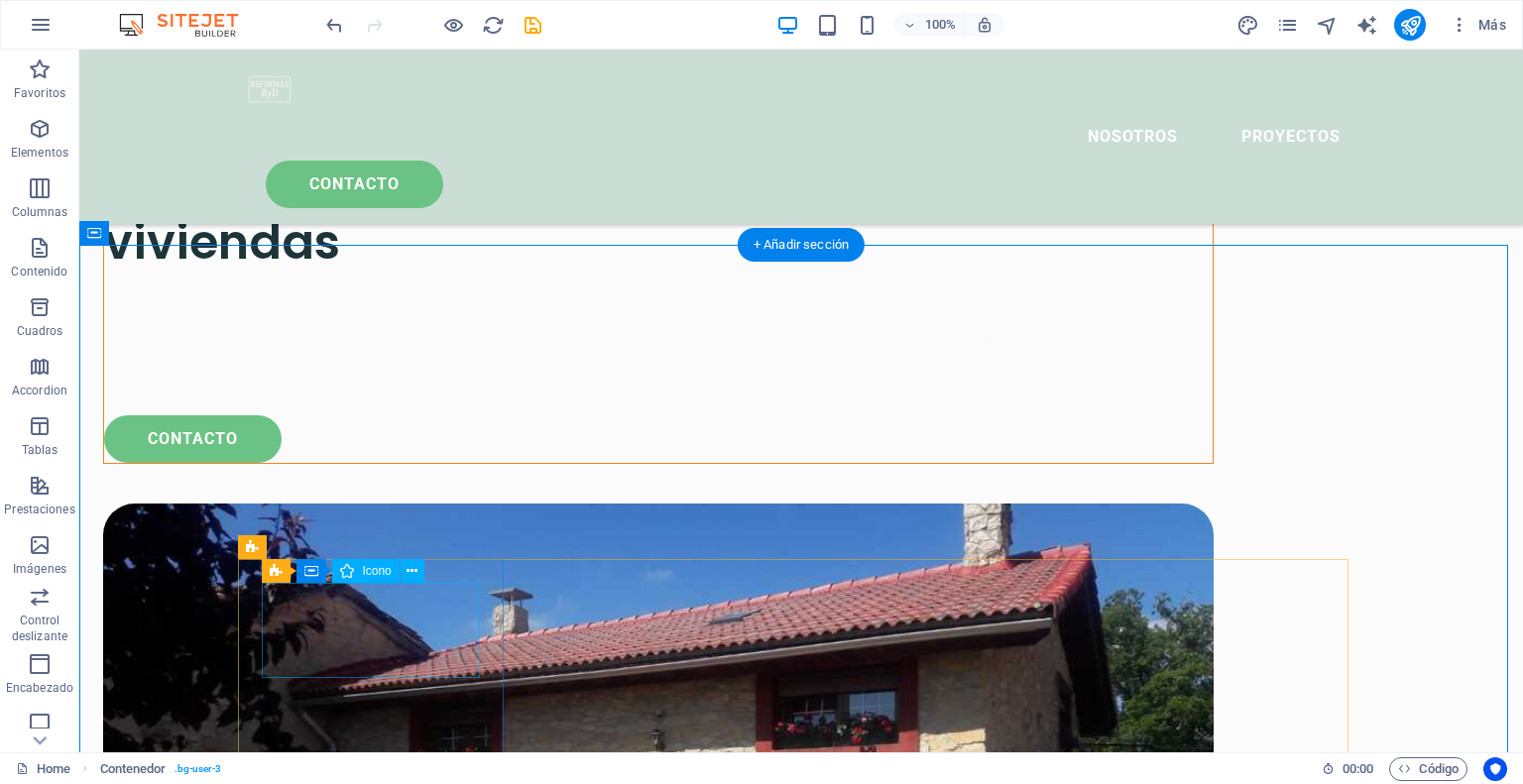 click at bounding box center (379, 2176) 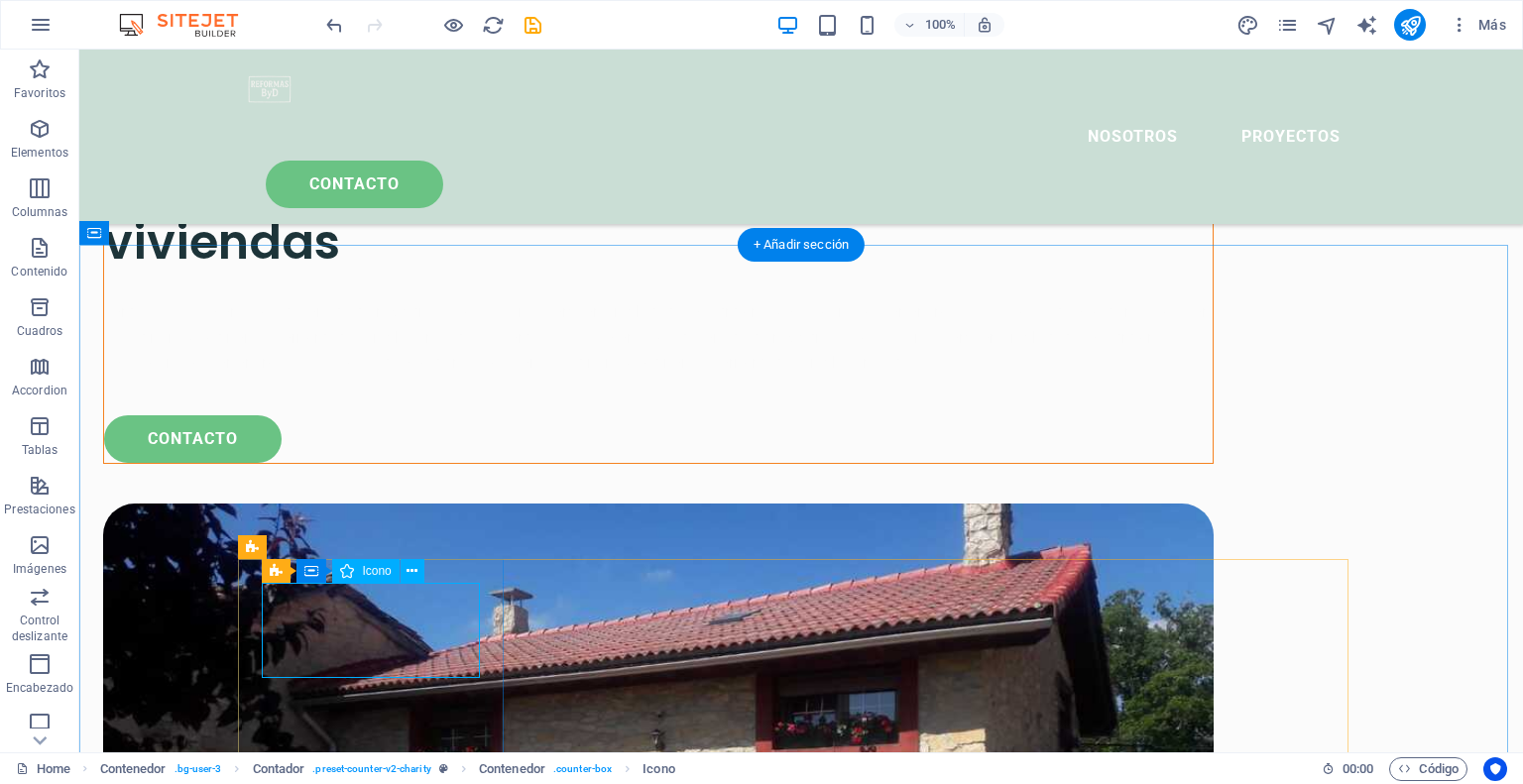 click at bounding box center [379, 2176] 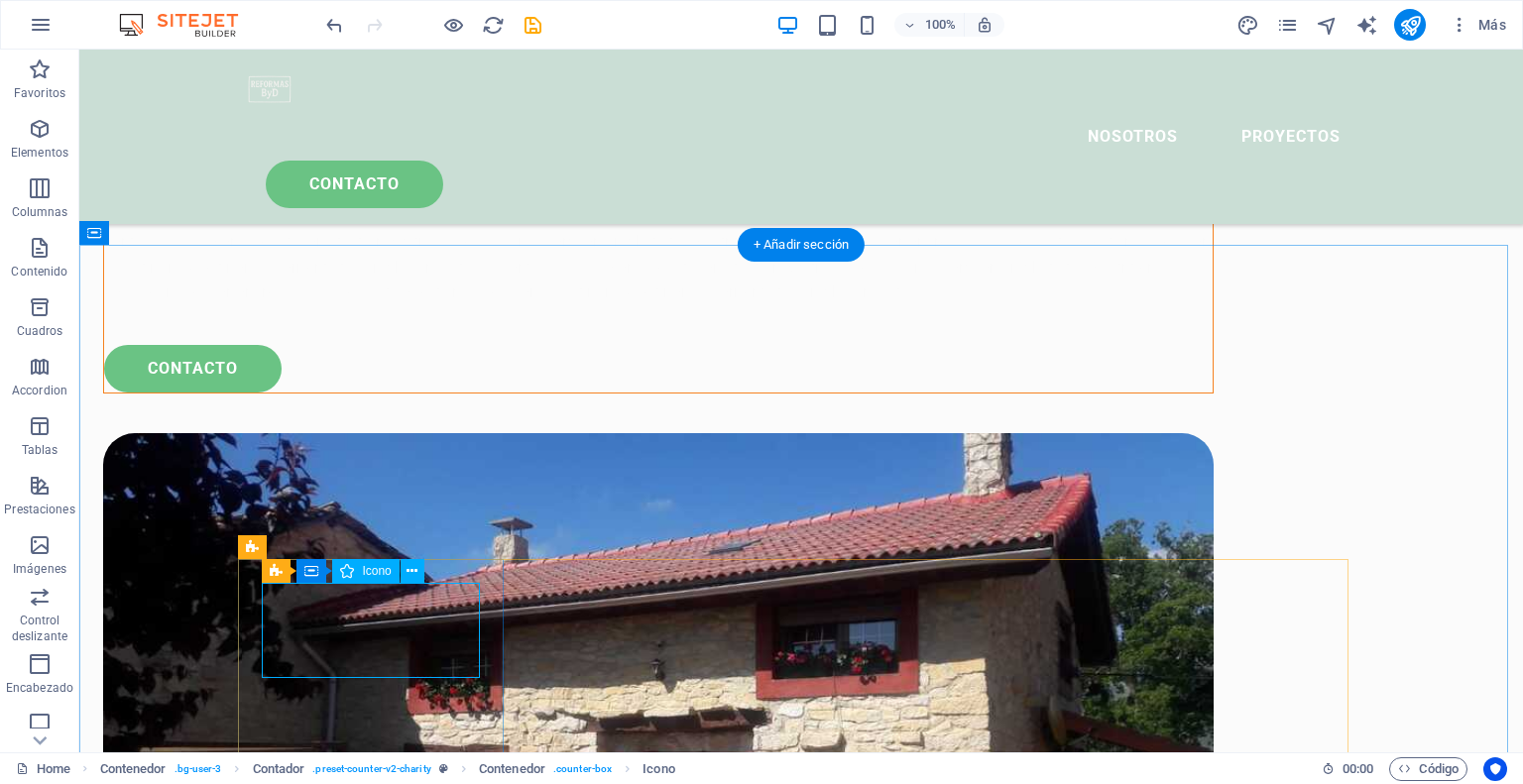 select on "xMidYMid" 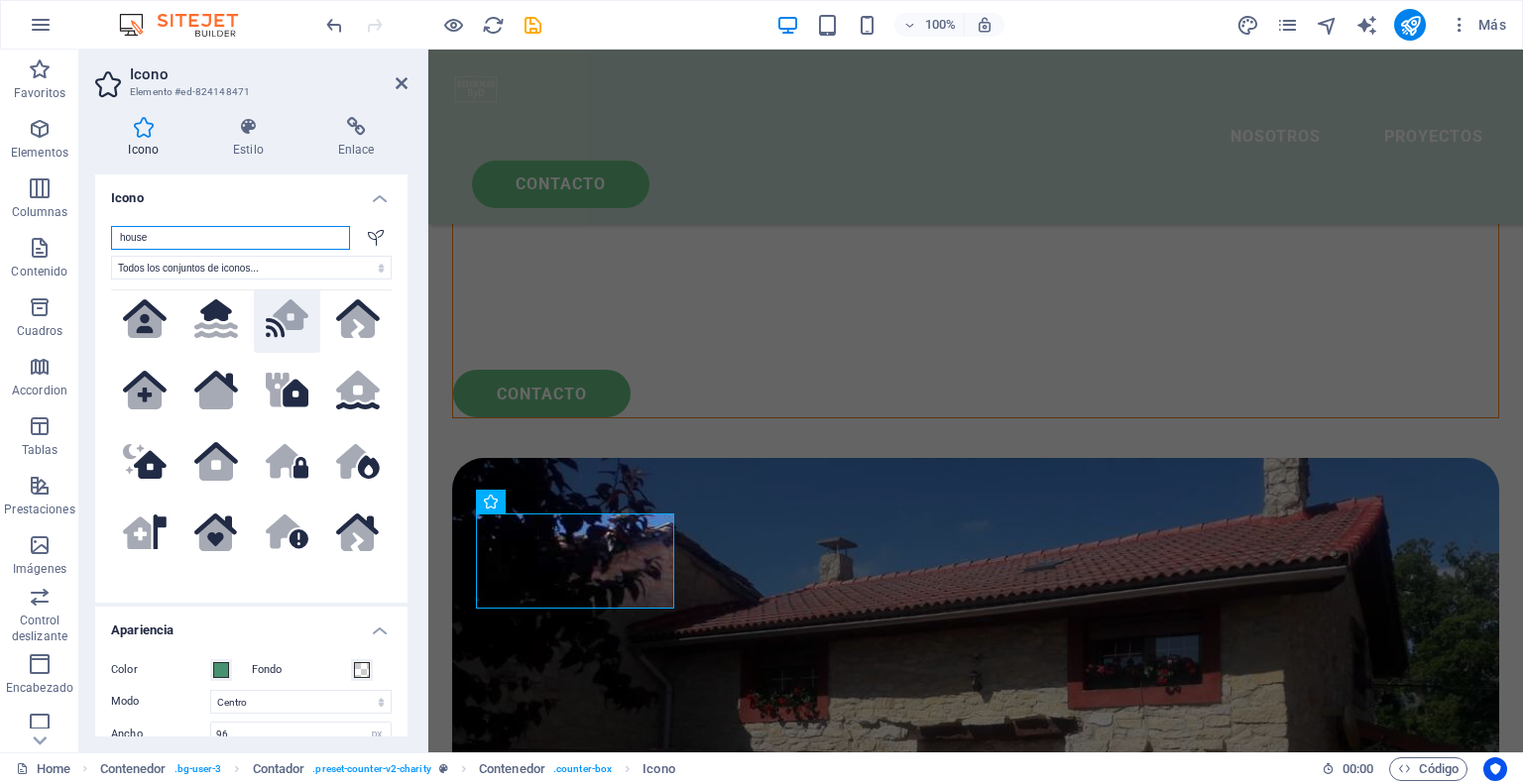scroll, scrollTop: 297, scrollLeft: 0, axis: vertical 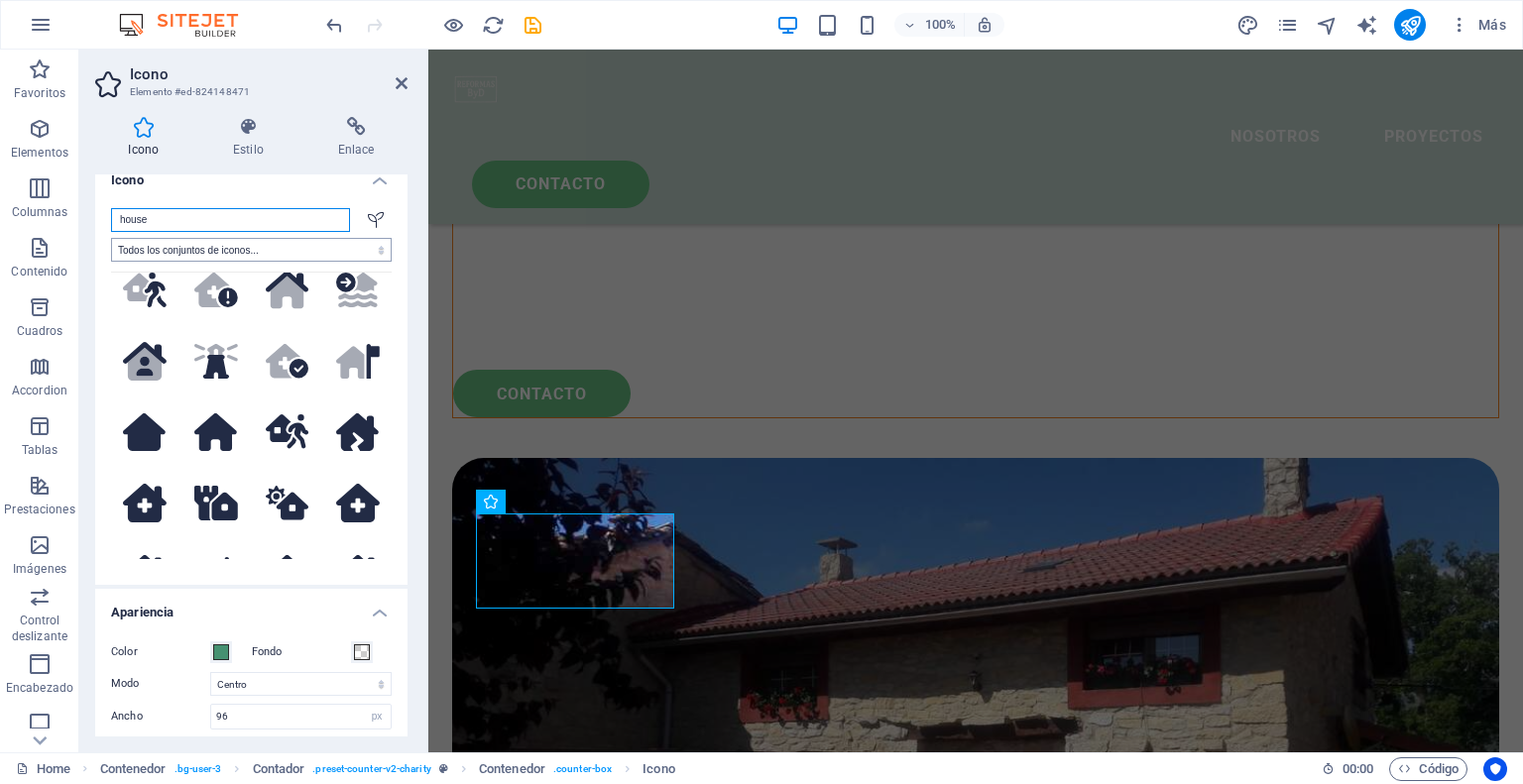 type on "house" 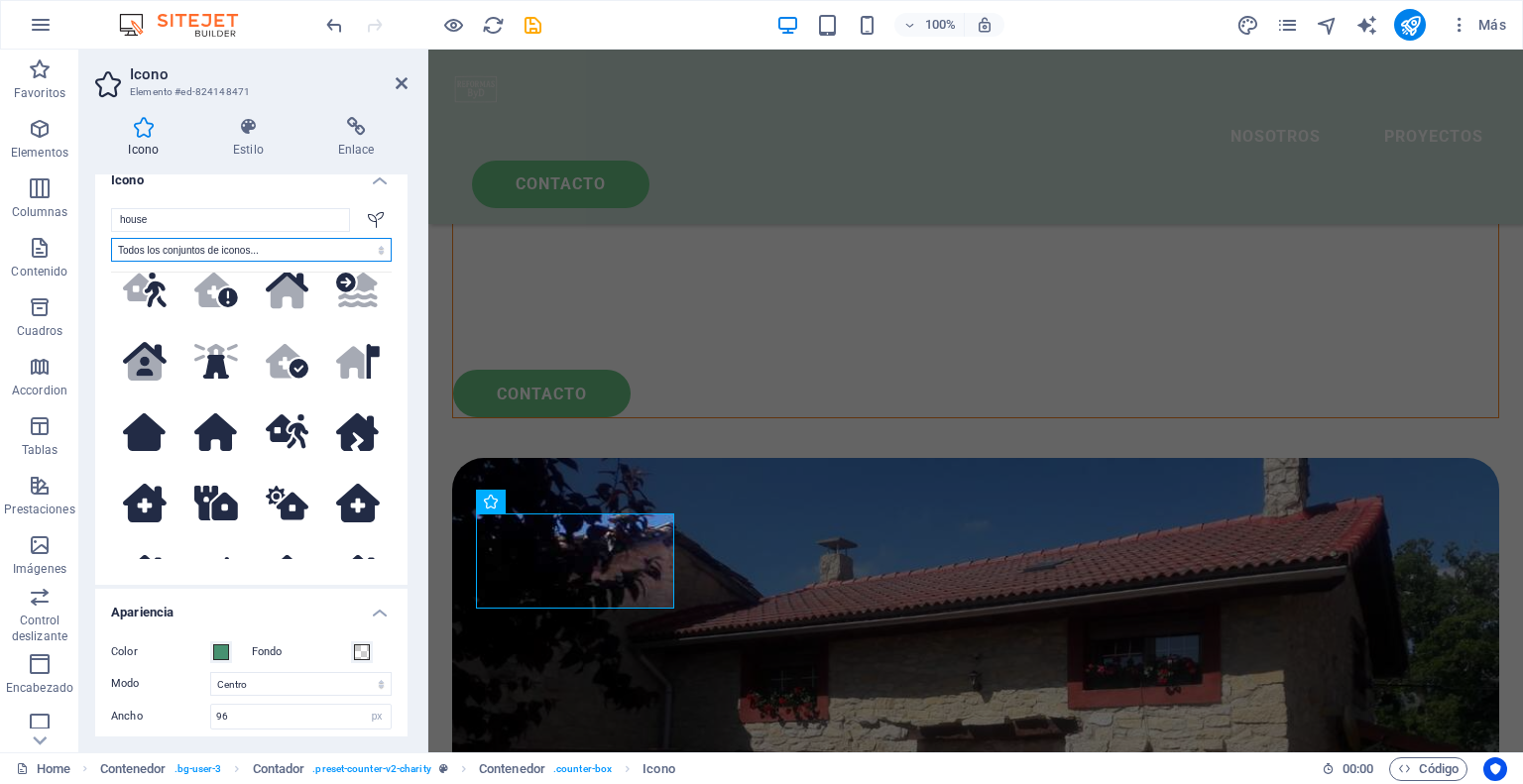 click on "Todos los conjuntos de iconos... IcoFont Ionicons FontAwesome Brands FontAwesome Duotone FontAwesome Solid FontAwesome Regular FontAwesome Light FontAwesome Thin FontAwesome Sharp Solid FontAwesome Sharp Regular FontAwesome Sharp Light FontAwesome Sharp Thin" at bounding box center [251, 250] 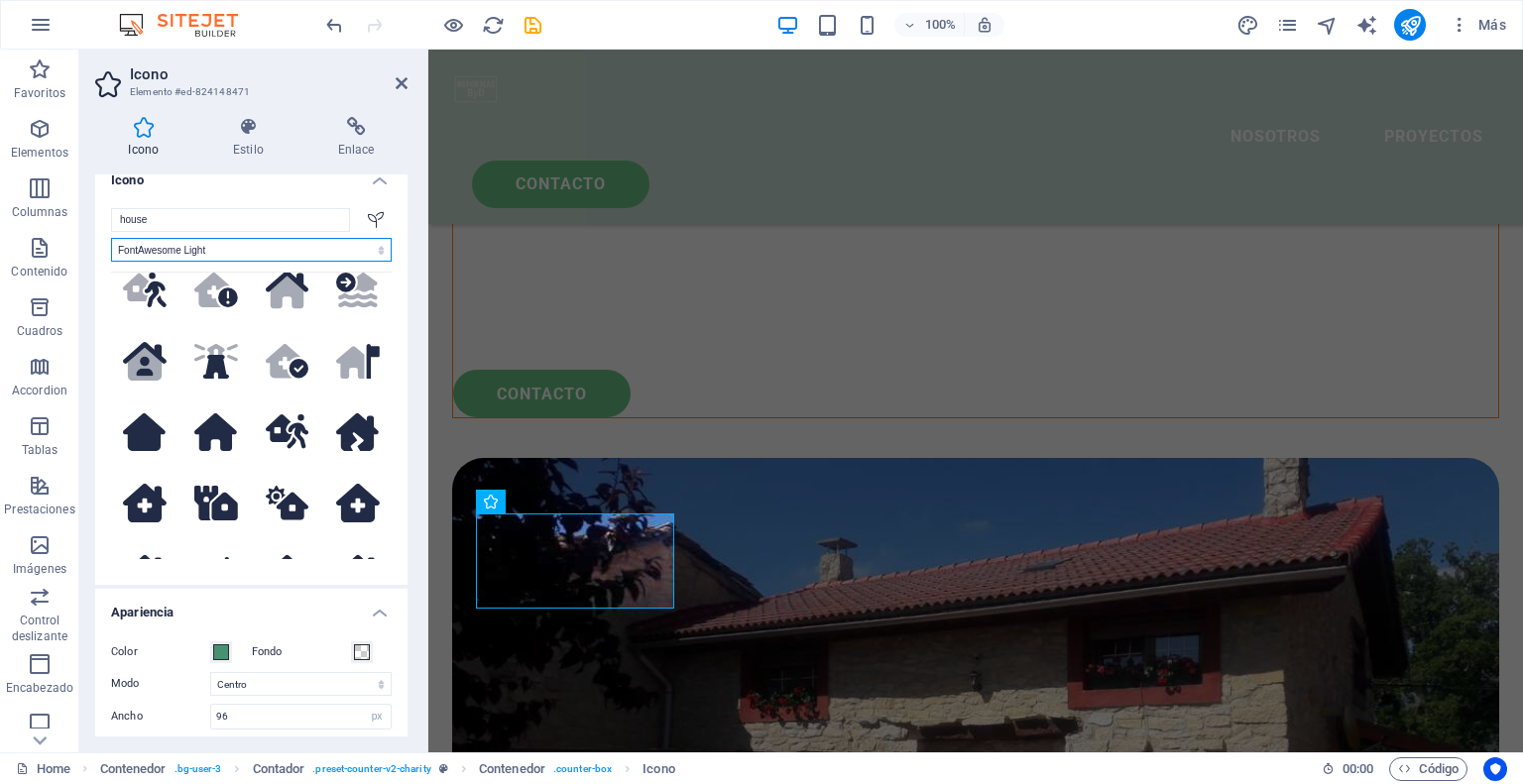 click on "Todos los conjuntos de iconos... IcoFont Ionicons FontAwesome Brands FontAwesome Duotone FontAwesome Solid FontAwesome Regular FontAwesome Light FontAwesome Thin FontAwesome Sharp Solid FontAwesome Sharp Regular FontAwesome Sharp Light FontAwesome Sharp Thin" at bounding box center [251, 250] 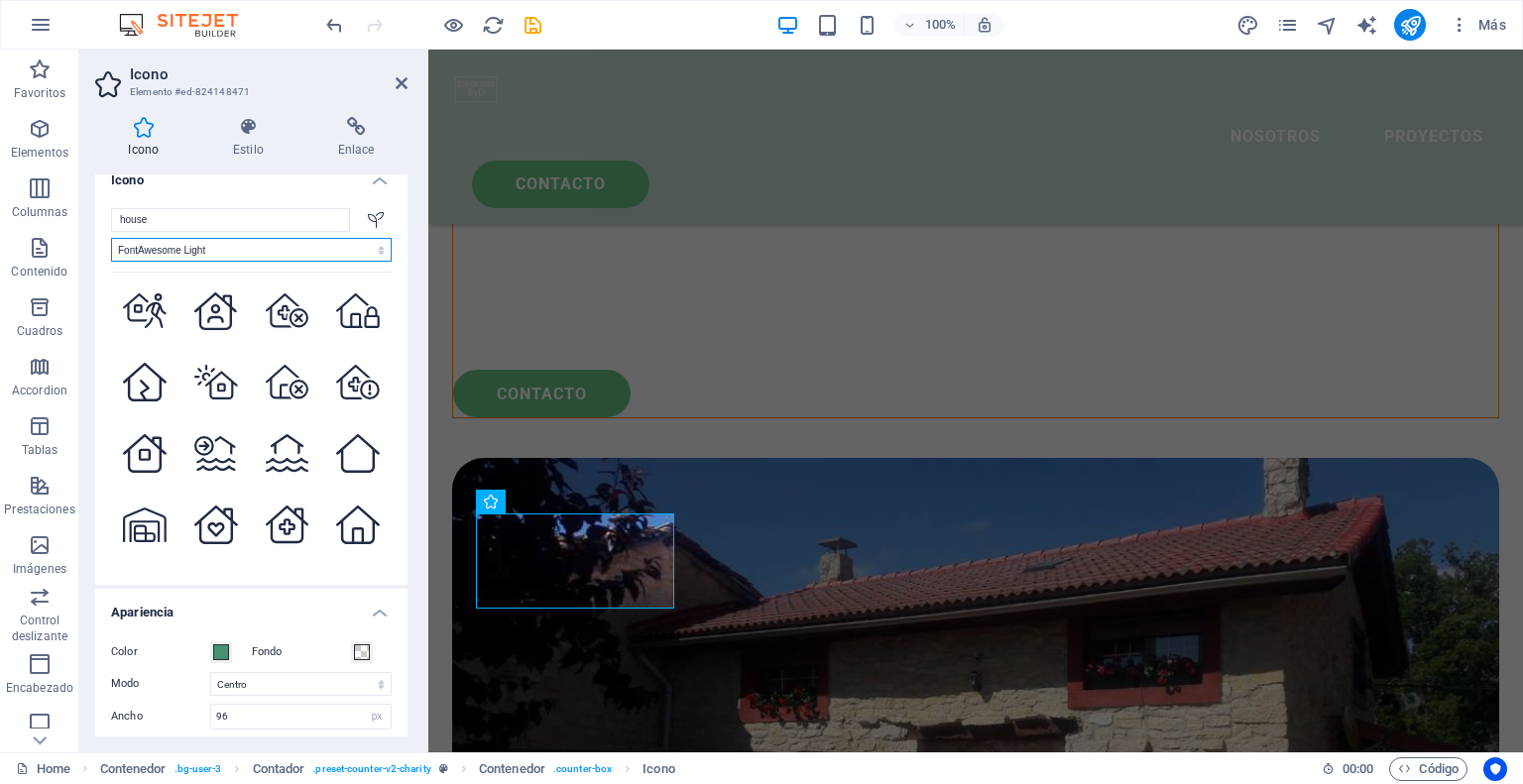 scroll, scrollTop: 410, scrollLeft: 0, axis: vertical 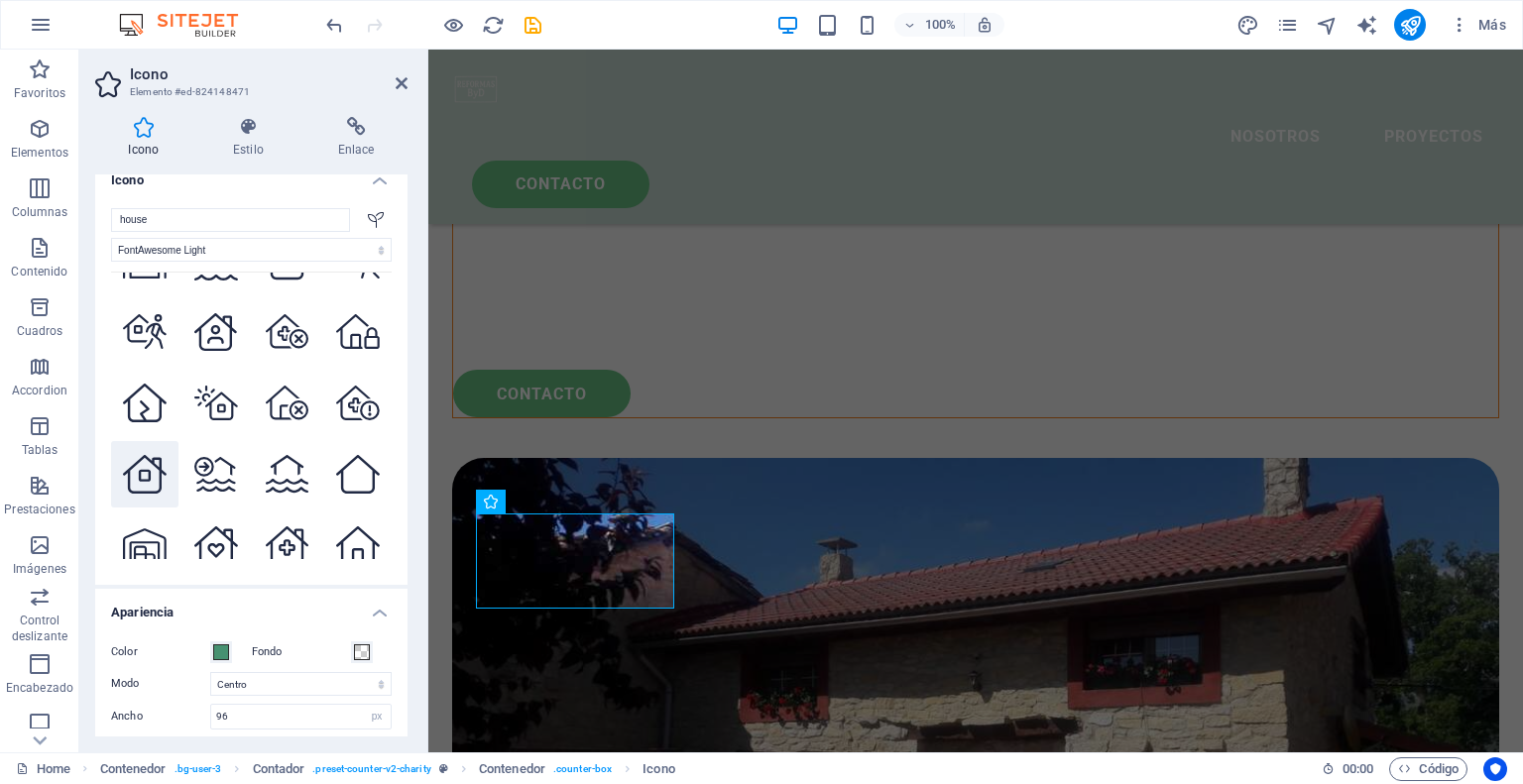 click 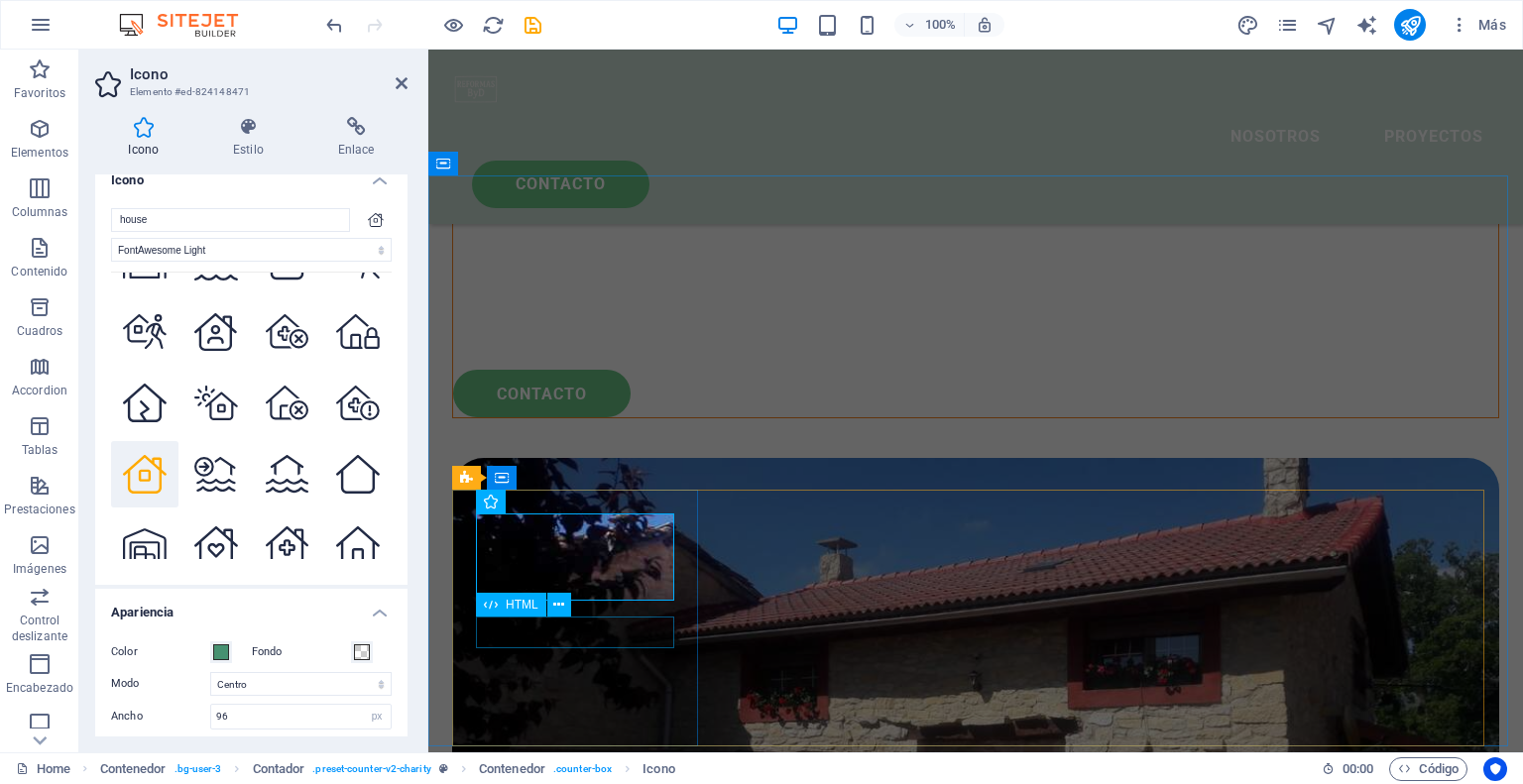 click on "100.000  +" at bounding box center [577, 2101] 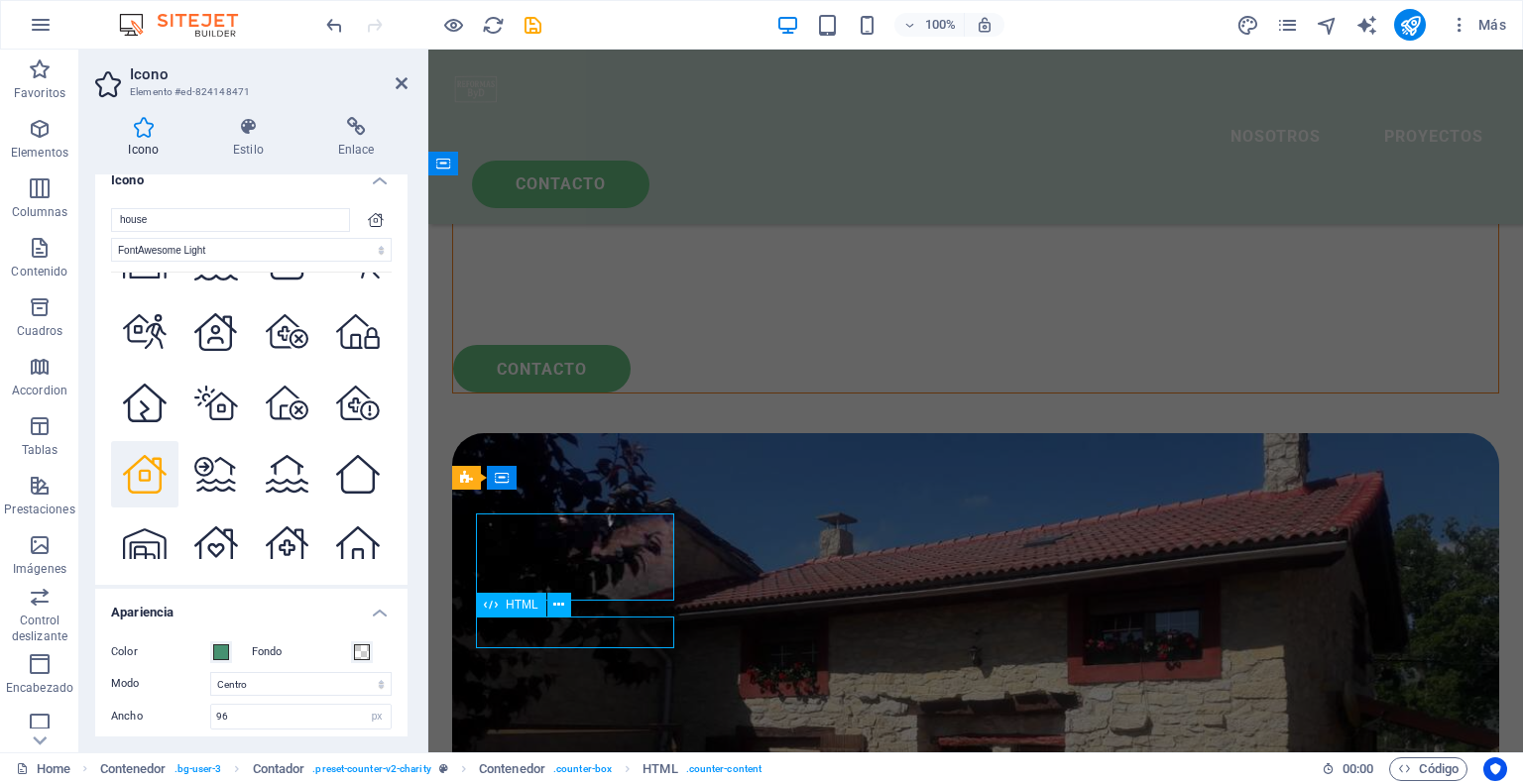 scroll, scrollTop: 2408, scrollLeft: 0, axis: vertical 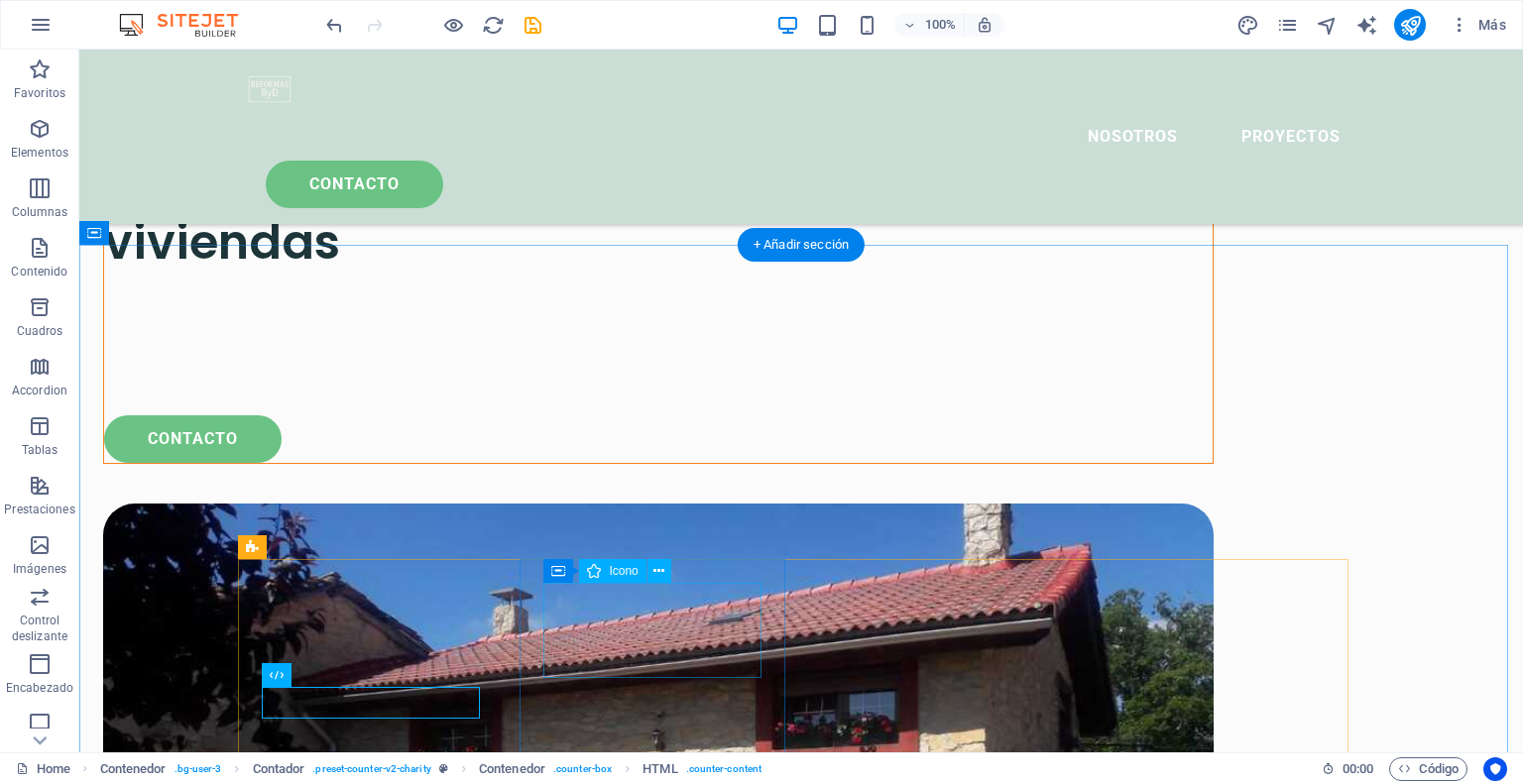 click at bounding box center [379, 2441] 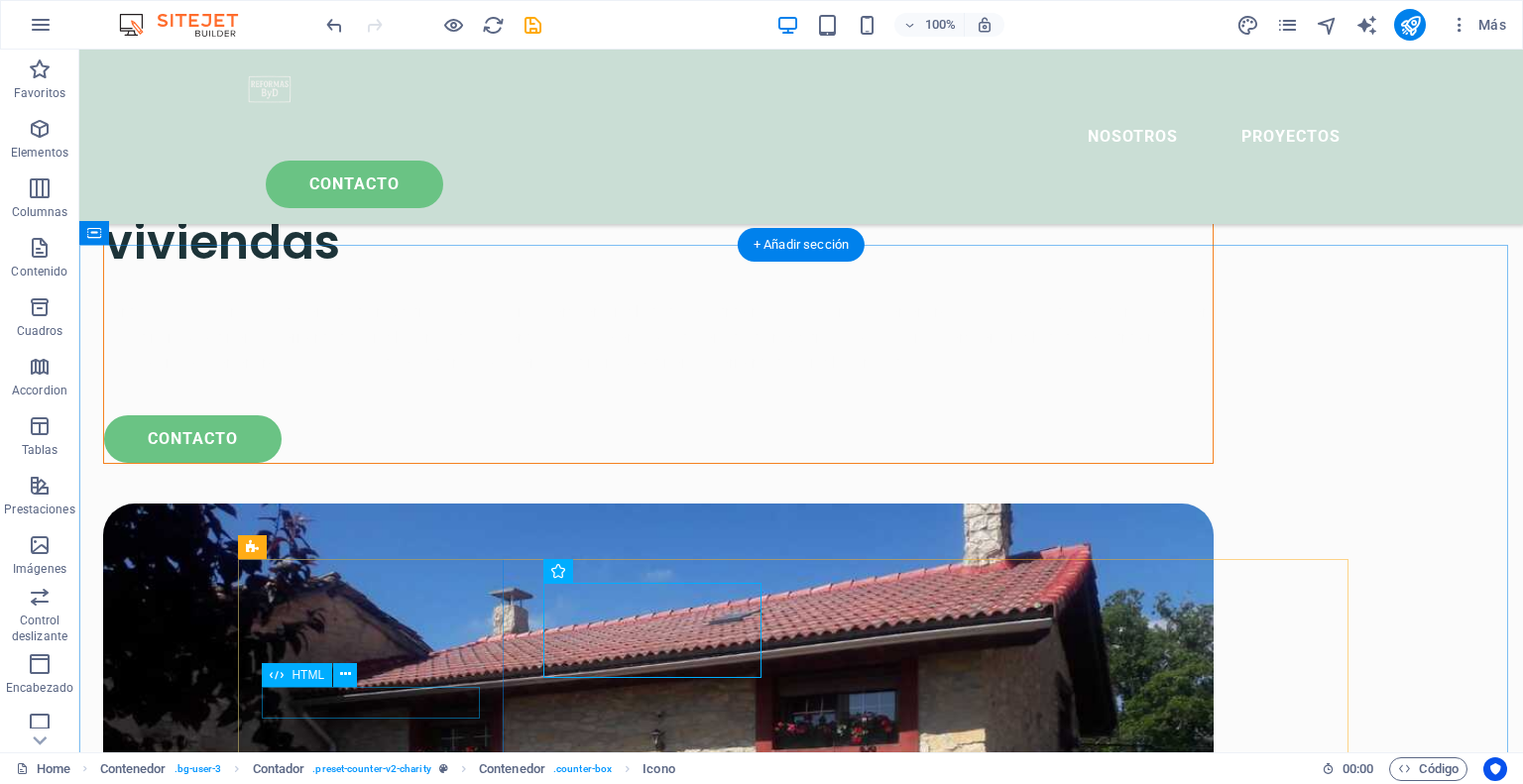 click on "100.000  +" at bounding box center (379, 2251) 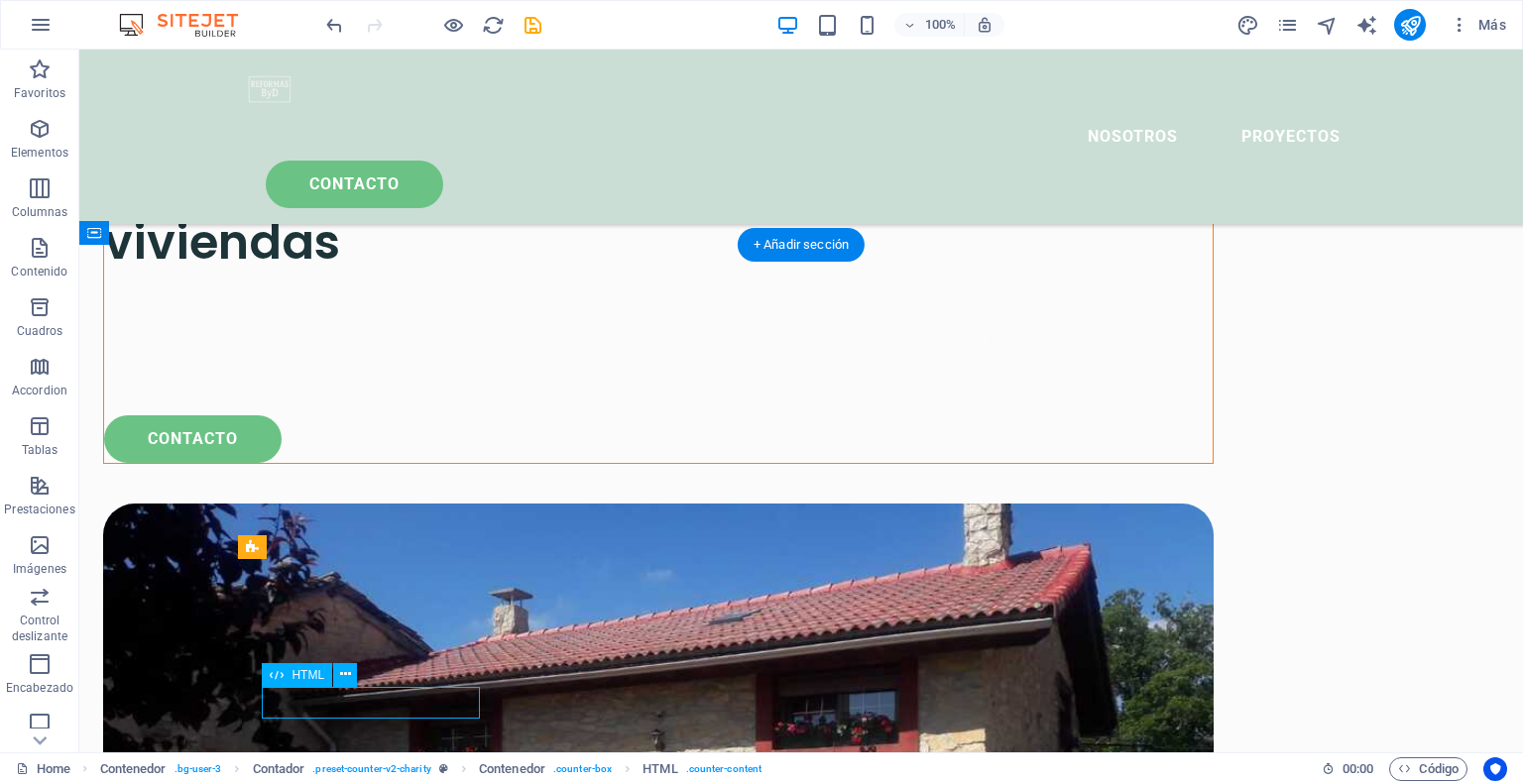 click on "100.000  +" at bounding box center (379, 2251) 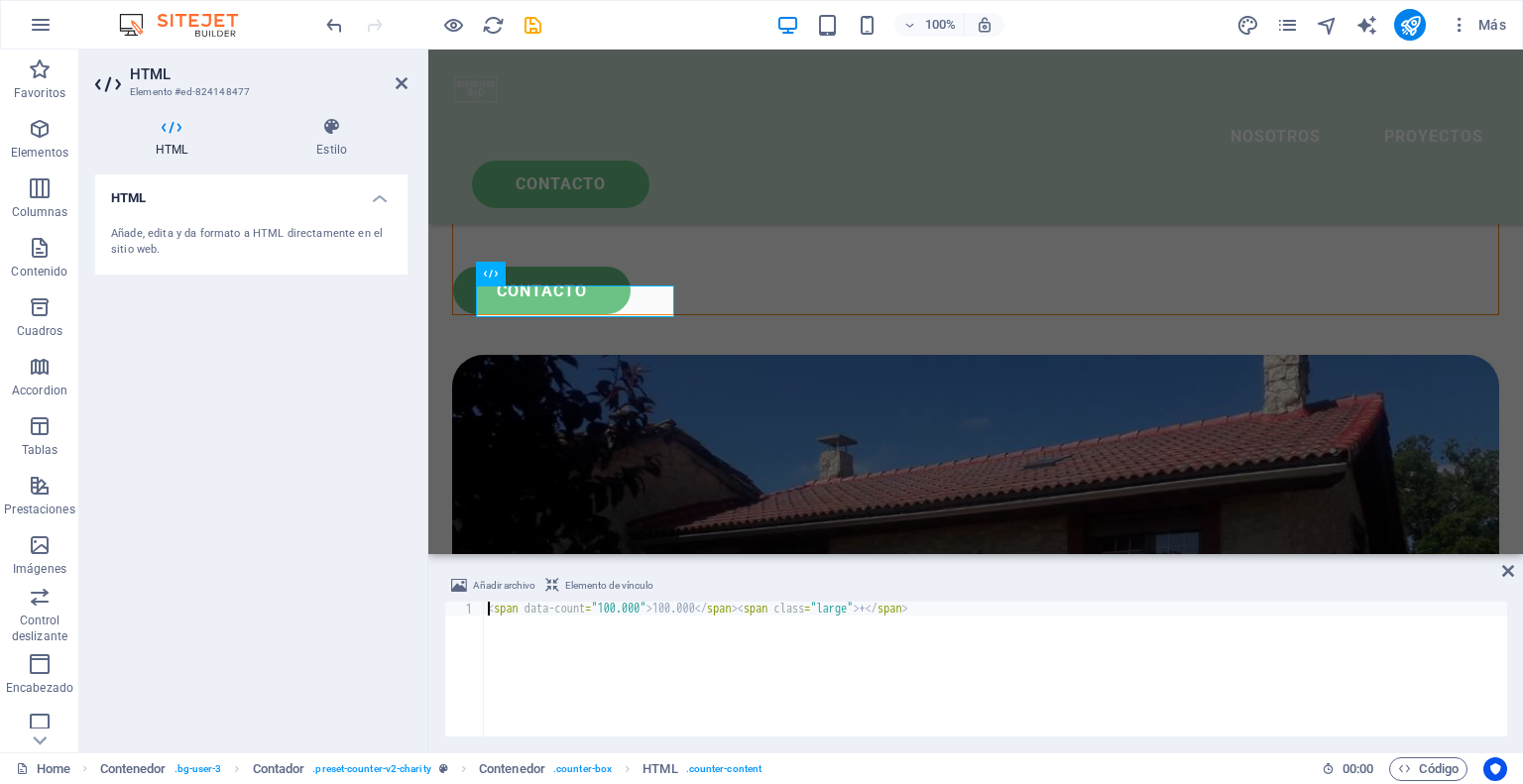 scroll, scrollTop: 2636, scrollLeft: 0, axis: vertical 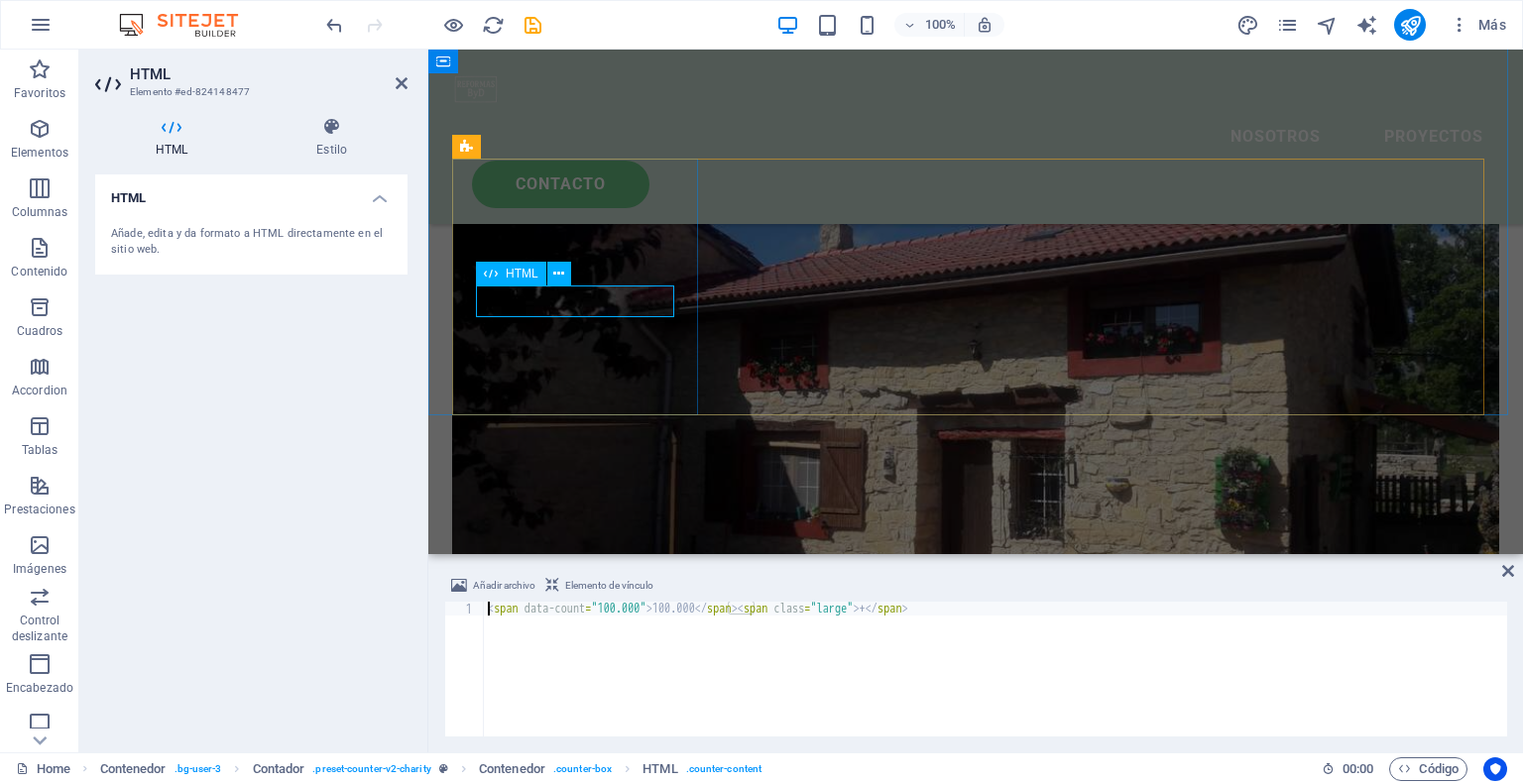 click on "100.000  +" at bounding box center [577, 1770] 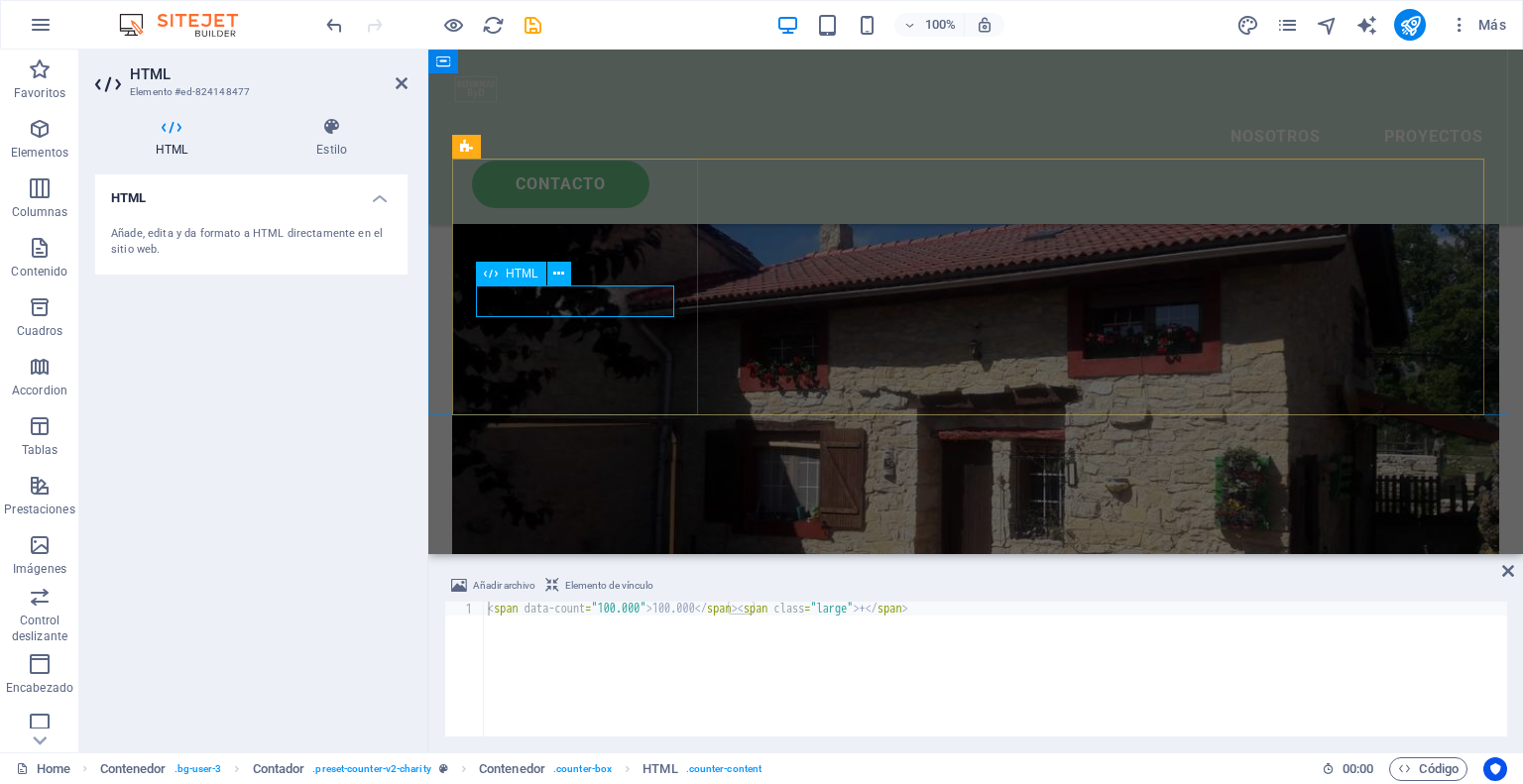 click on "100.000  +" at bounding box center [577, 1770] 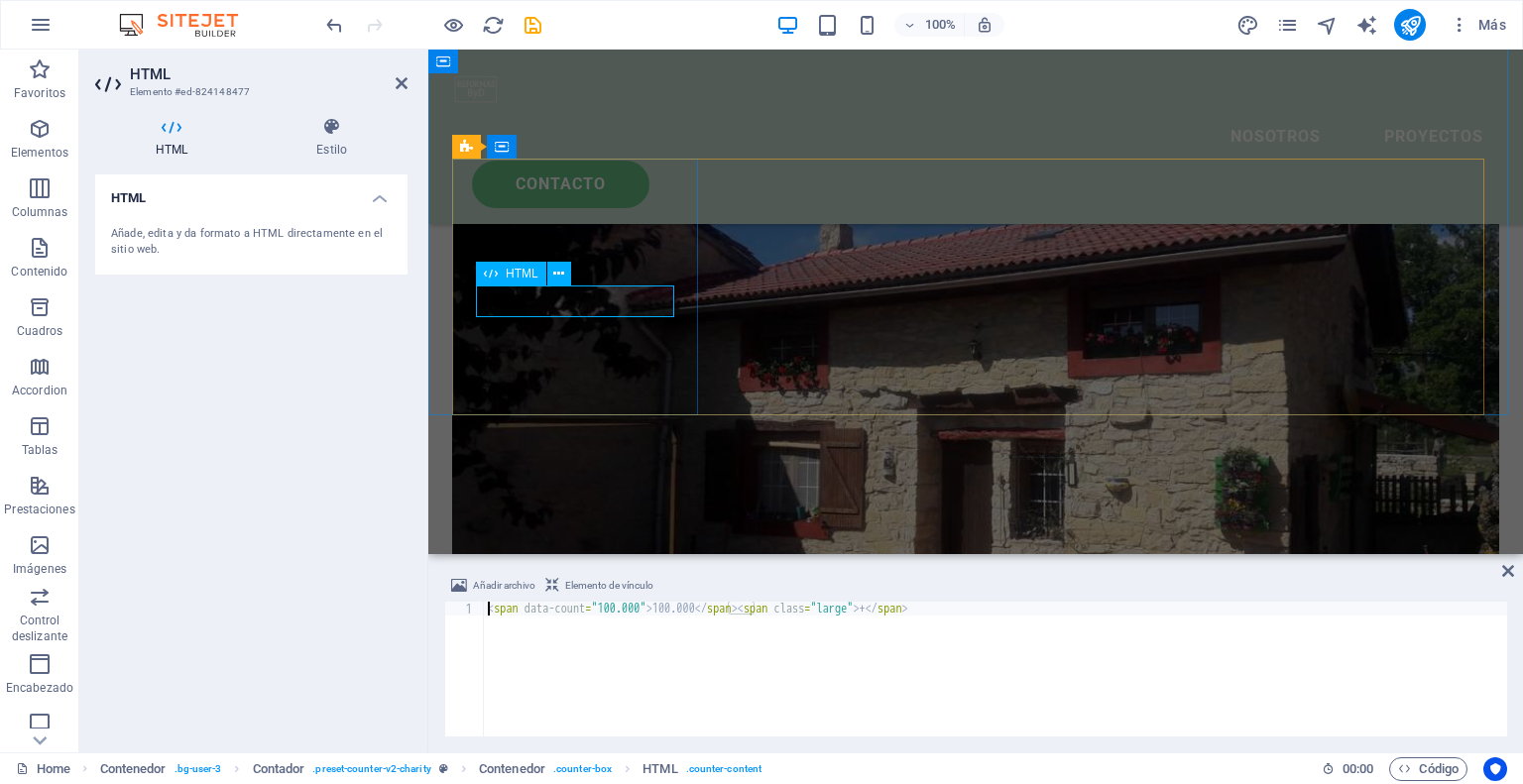 click on "100.000  +" at bounding box center [577, 1770] 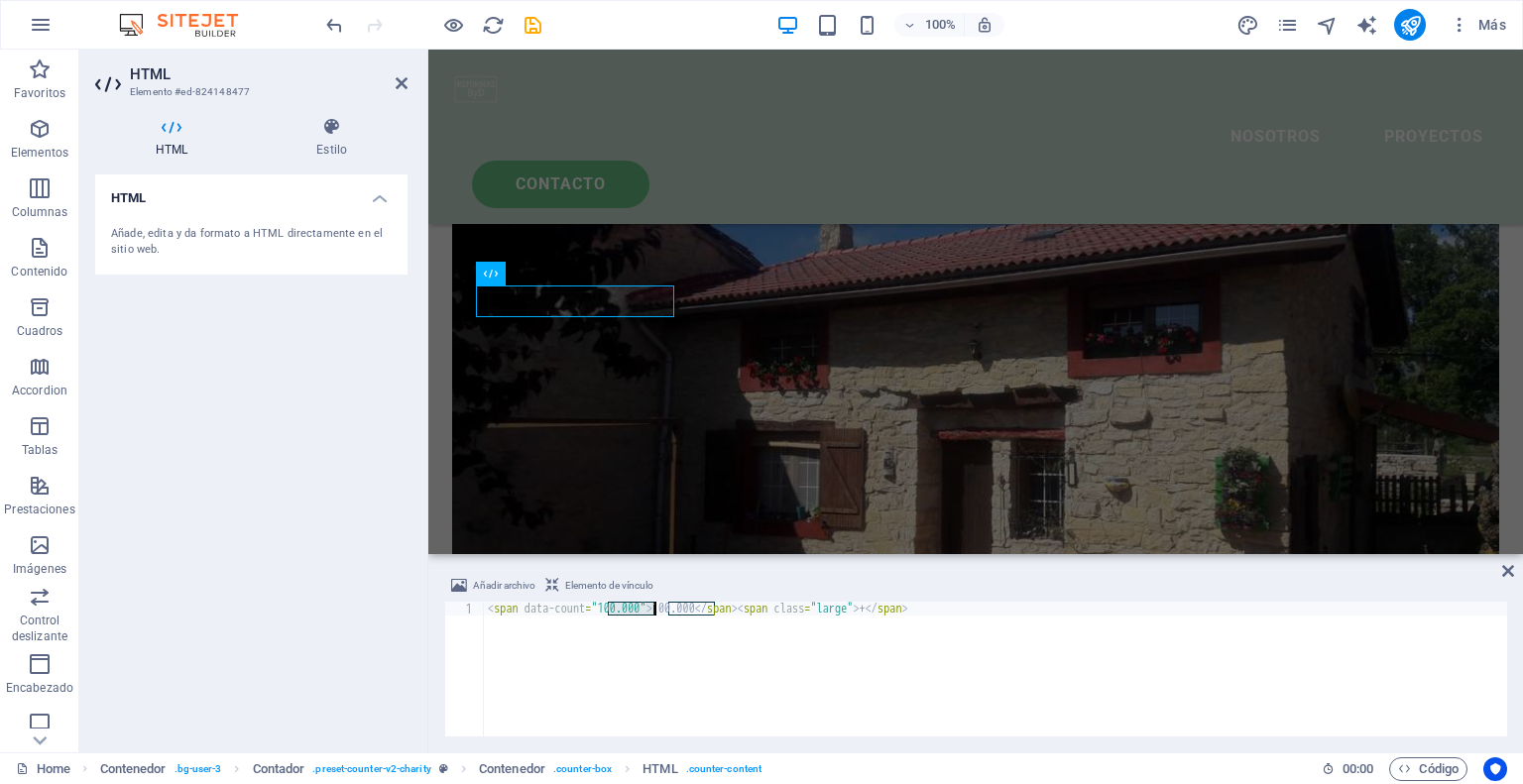 drag, startPoint x: 609, startPoint y: 612, endPoint x: 655, endPoint y: 612, distance: 46 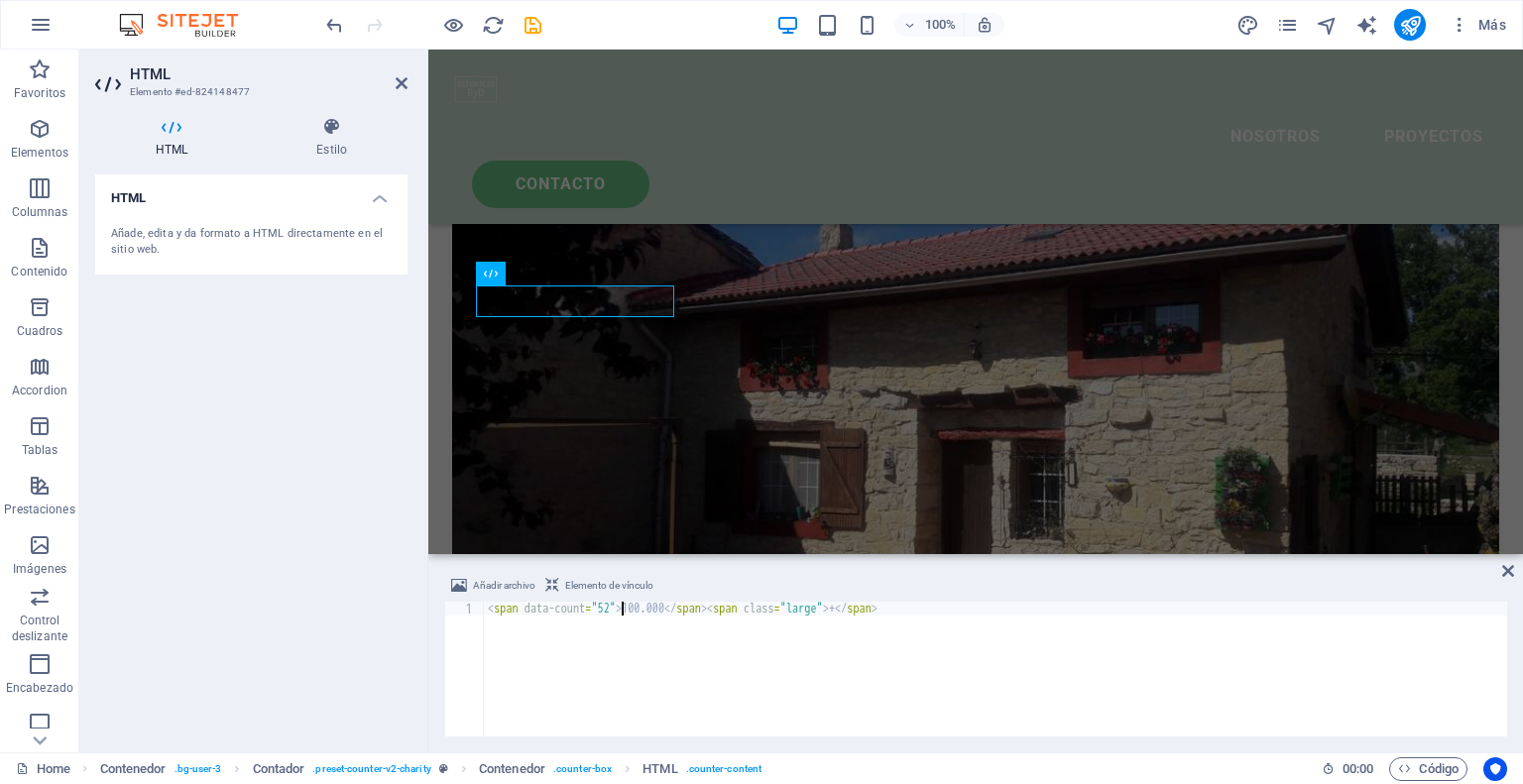 scroll, scrollTop: 0, scrollLeft: 10, axis: horizontal 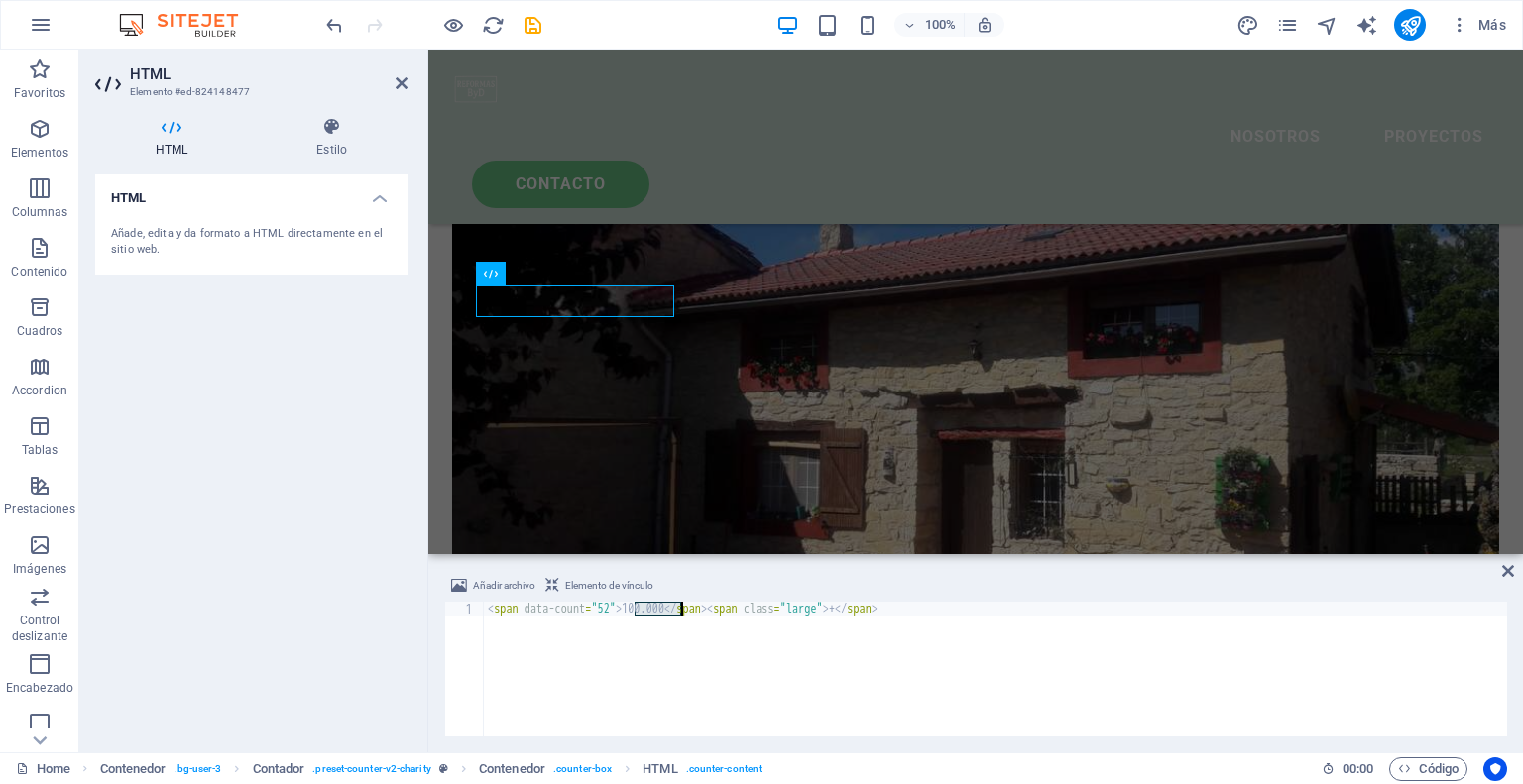 drag, startPoint x: 636, startPoint y: 611, endPoint x: 682, endPoint y: 610, distance: 46.010868 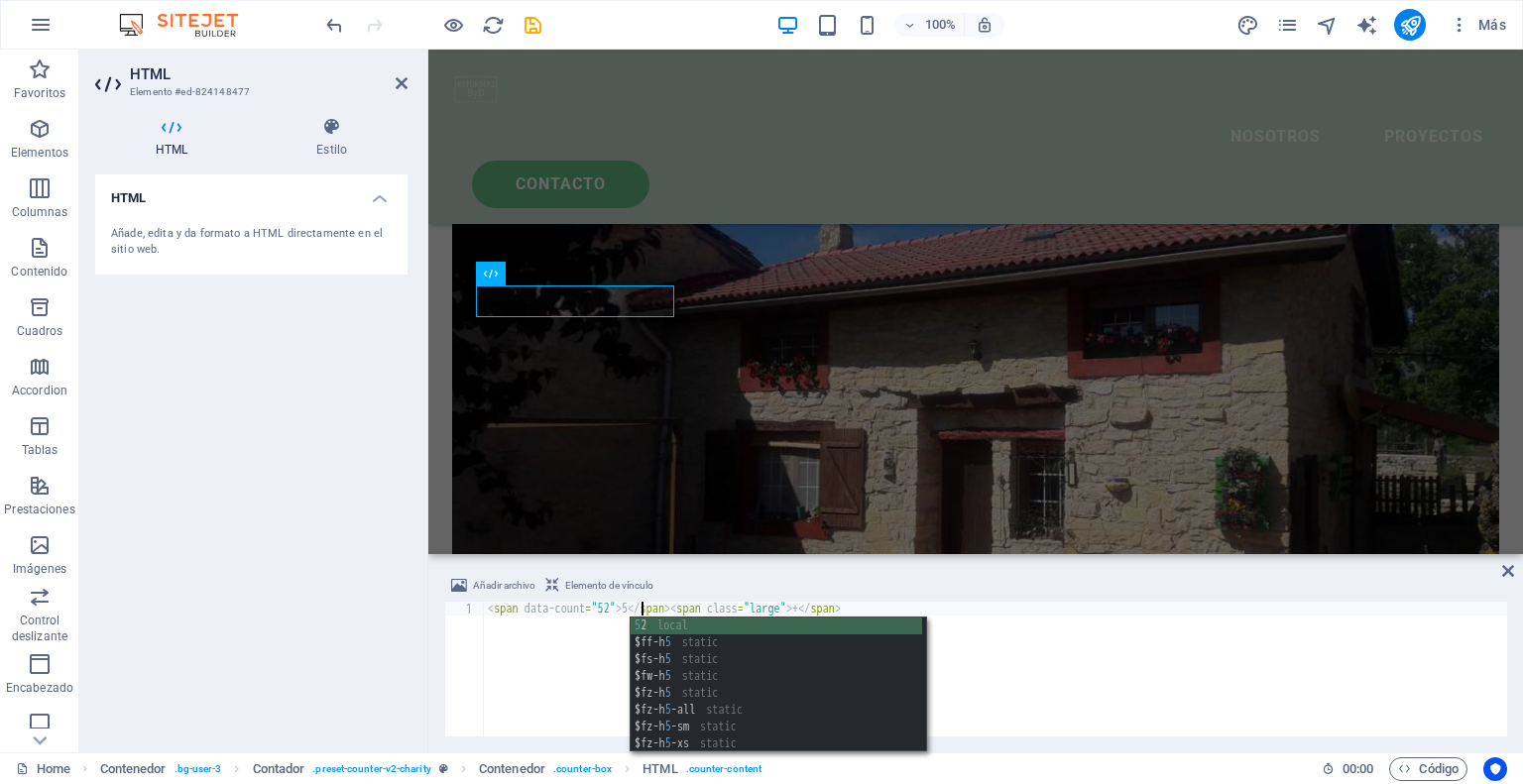 scroll, scrollTop: 0, scrollLeft: 12, axis: horizontal 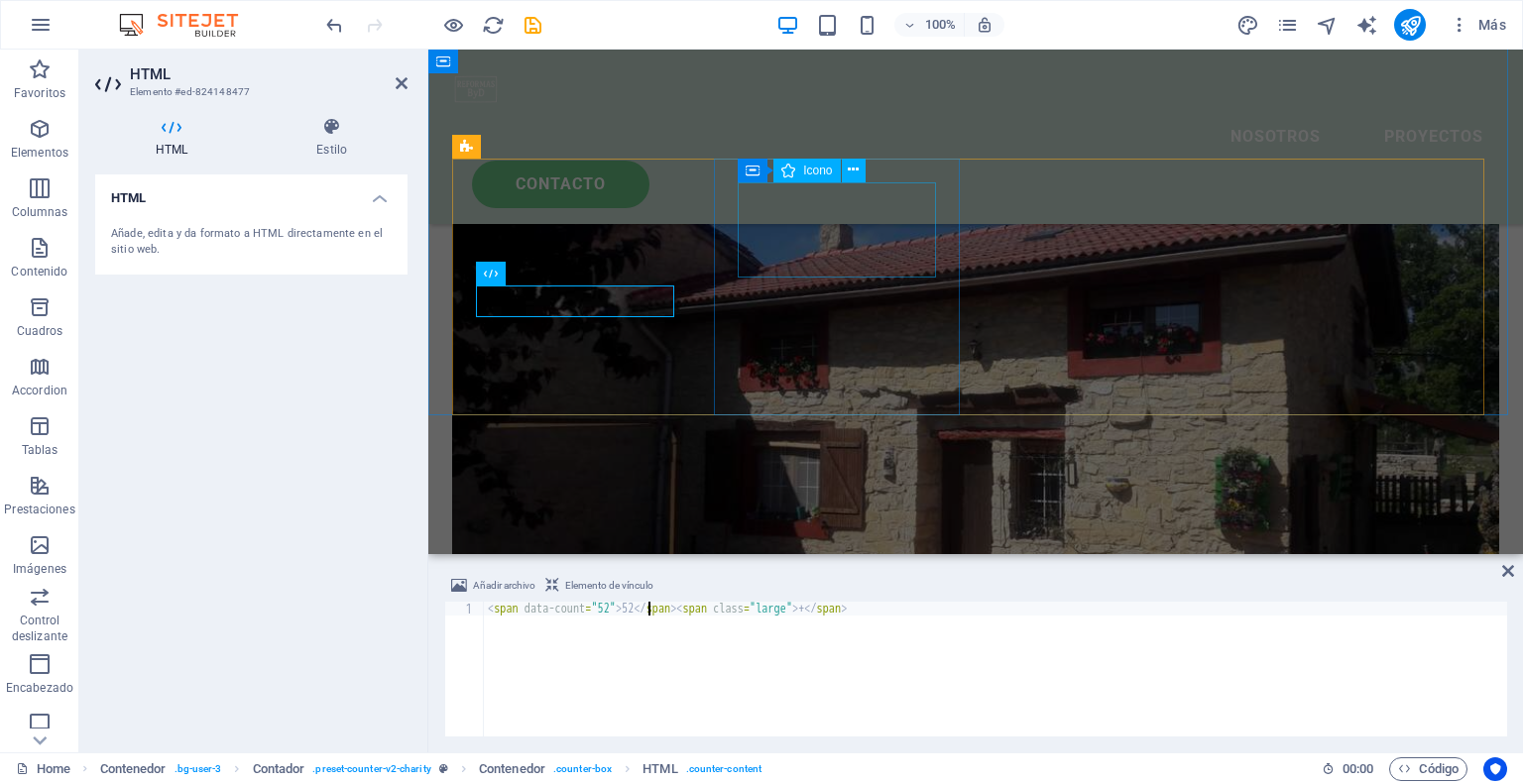 type on "<span data-count="52">52</span><span class="large"> +</span>" 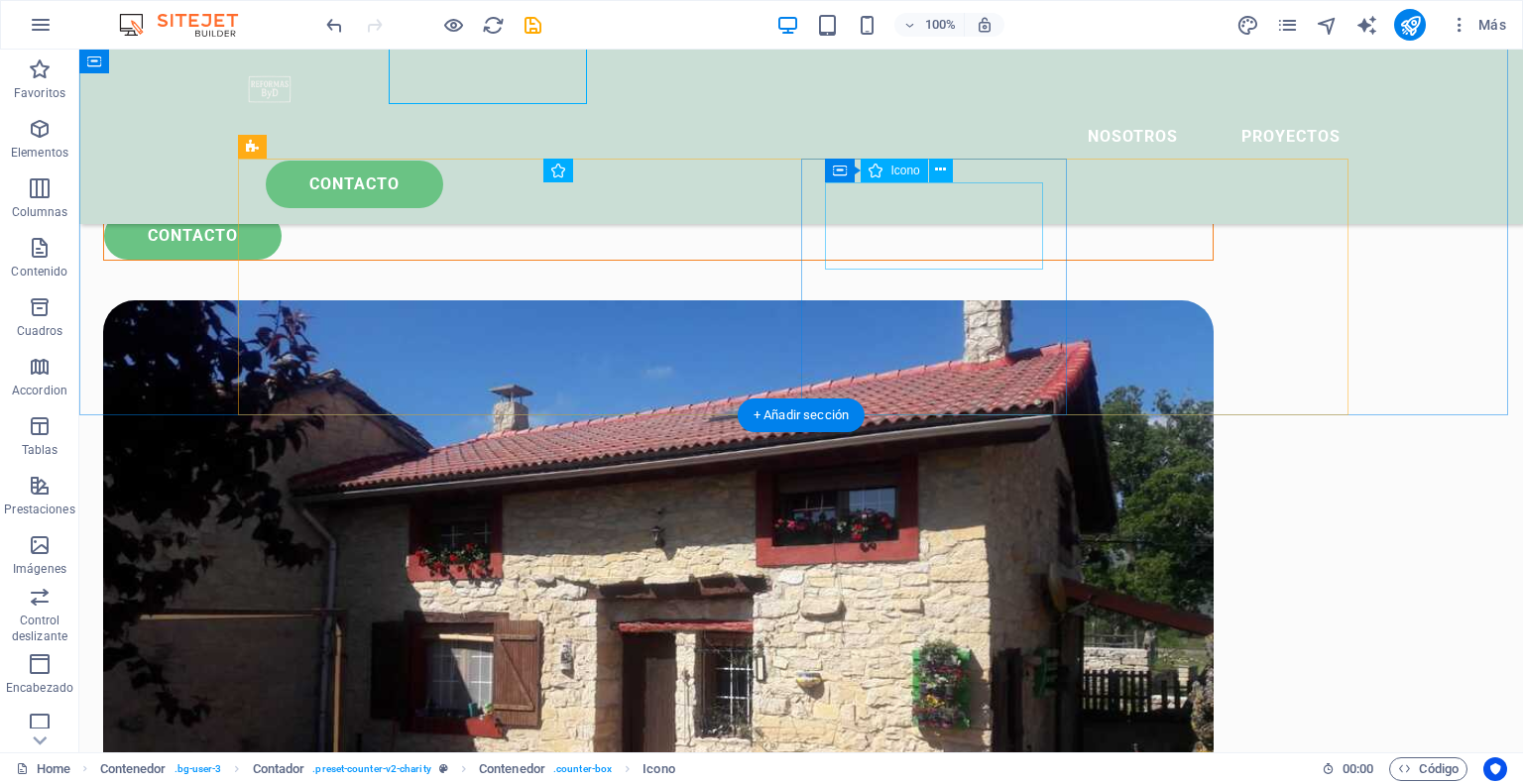 scroll, scrollTop: 2810, scrollLeft: 0, axis: vertical 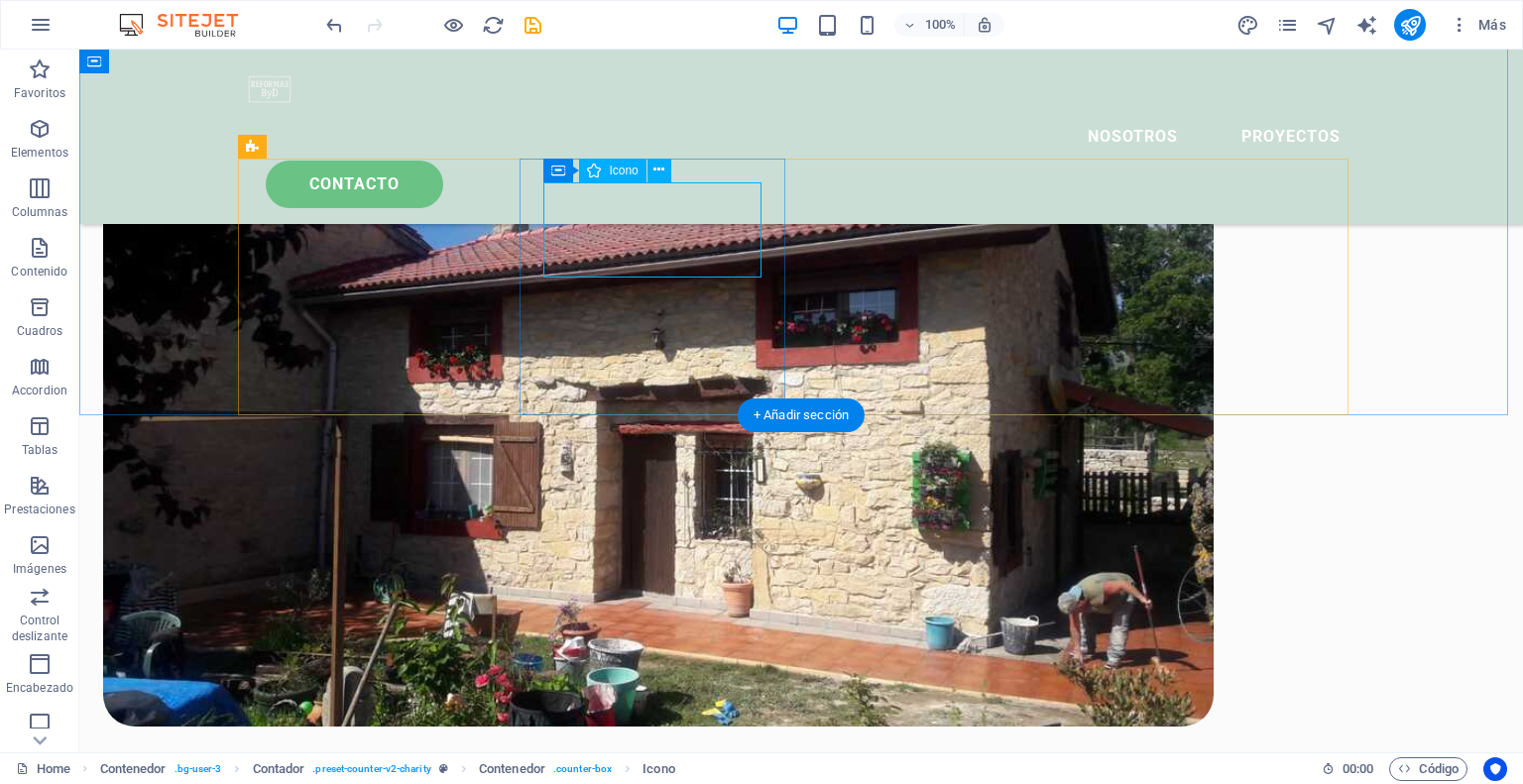 click at bounding box center (379, 2040) 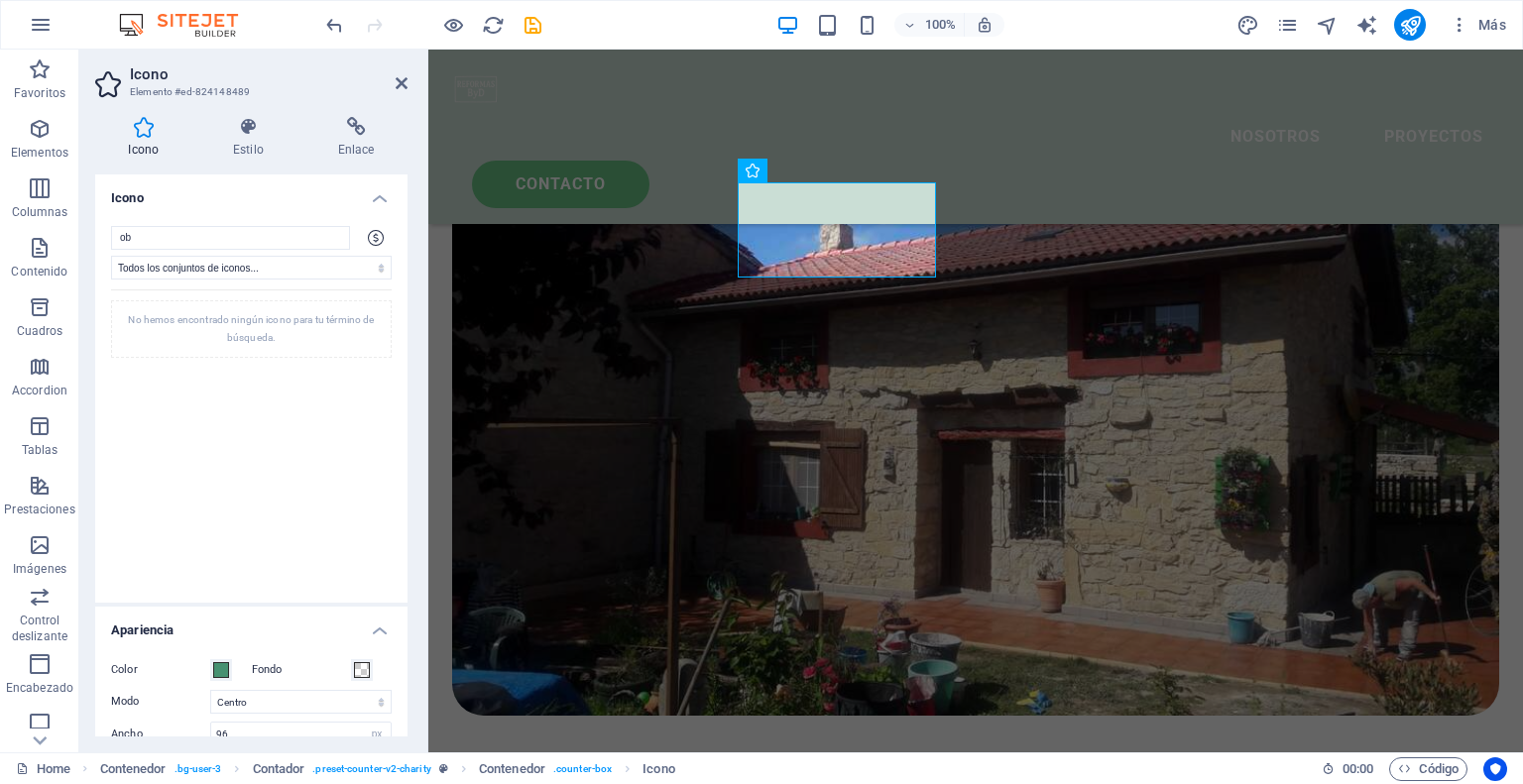 type on "o" 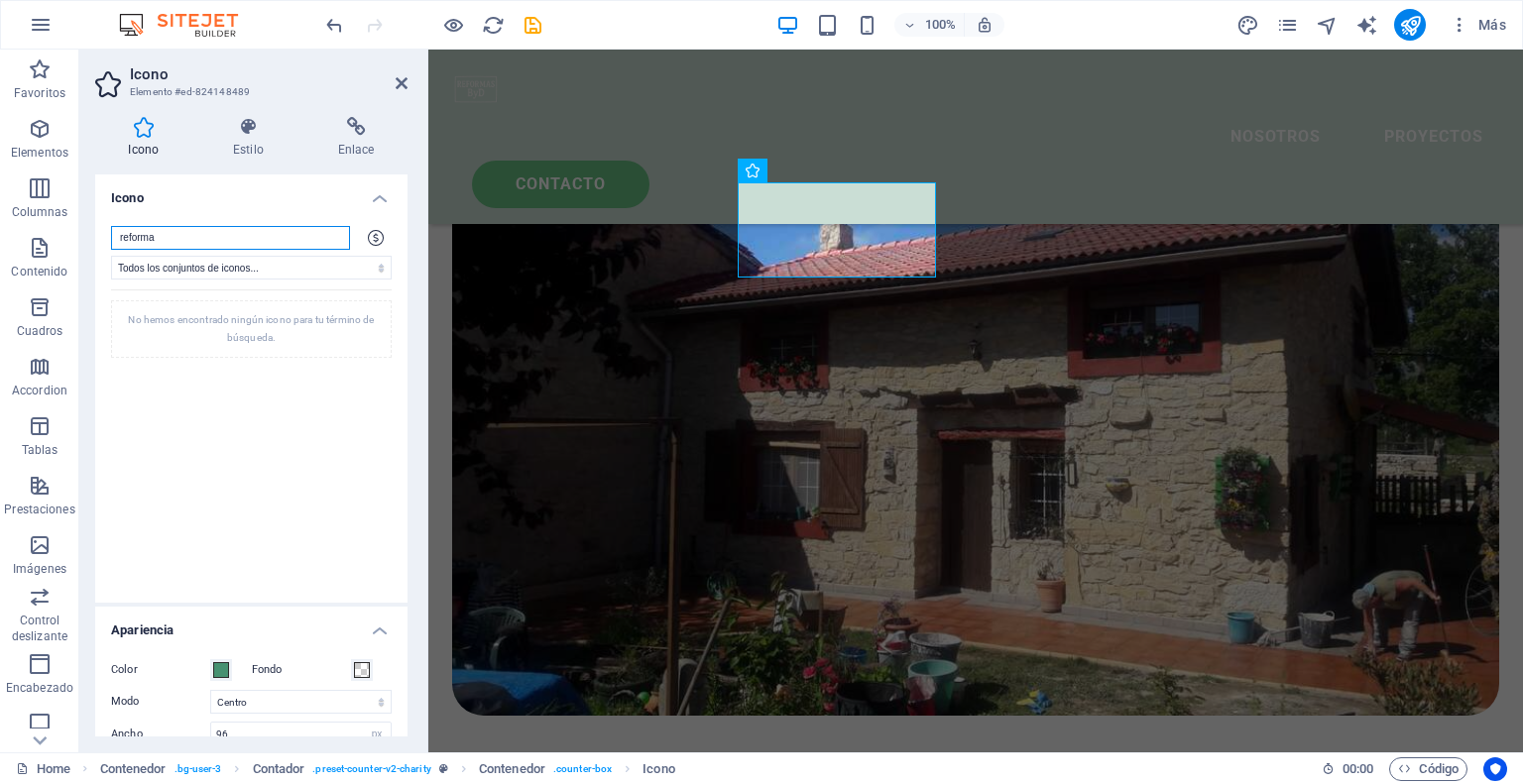 click on "reforma" at bounding box center [230, 238] 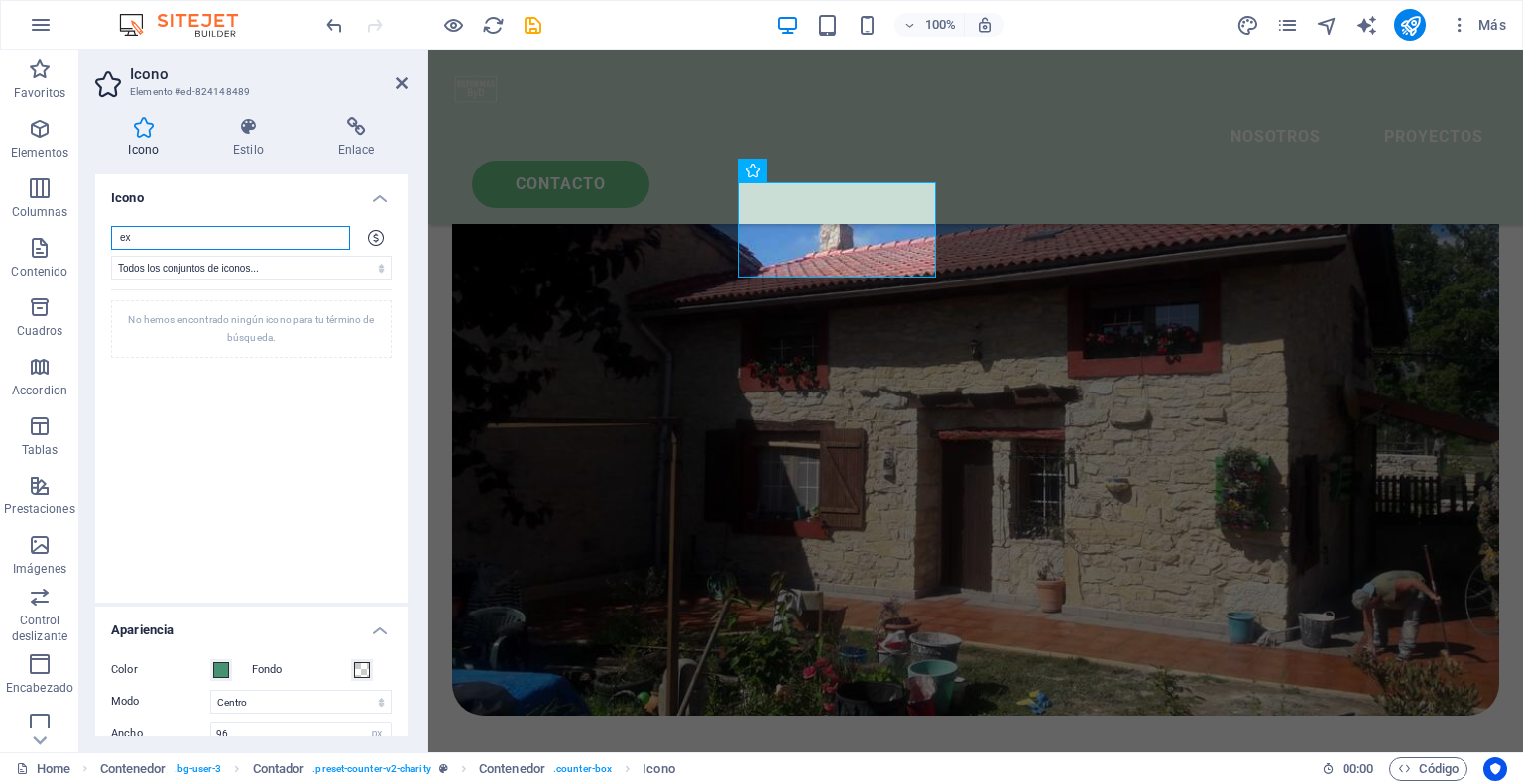 type on "e" 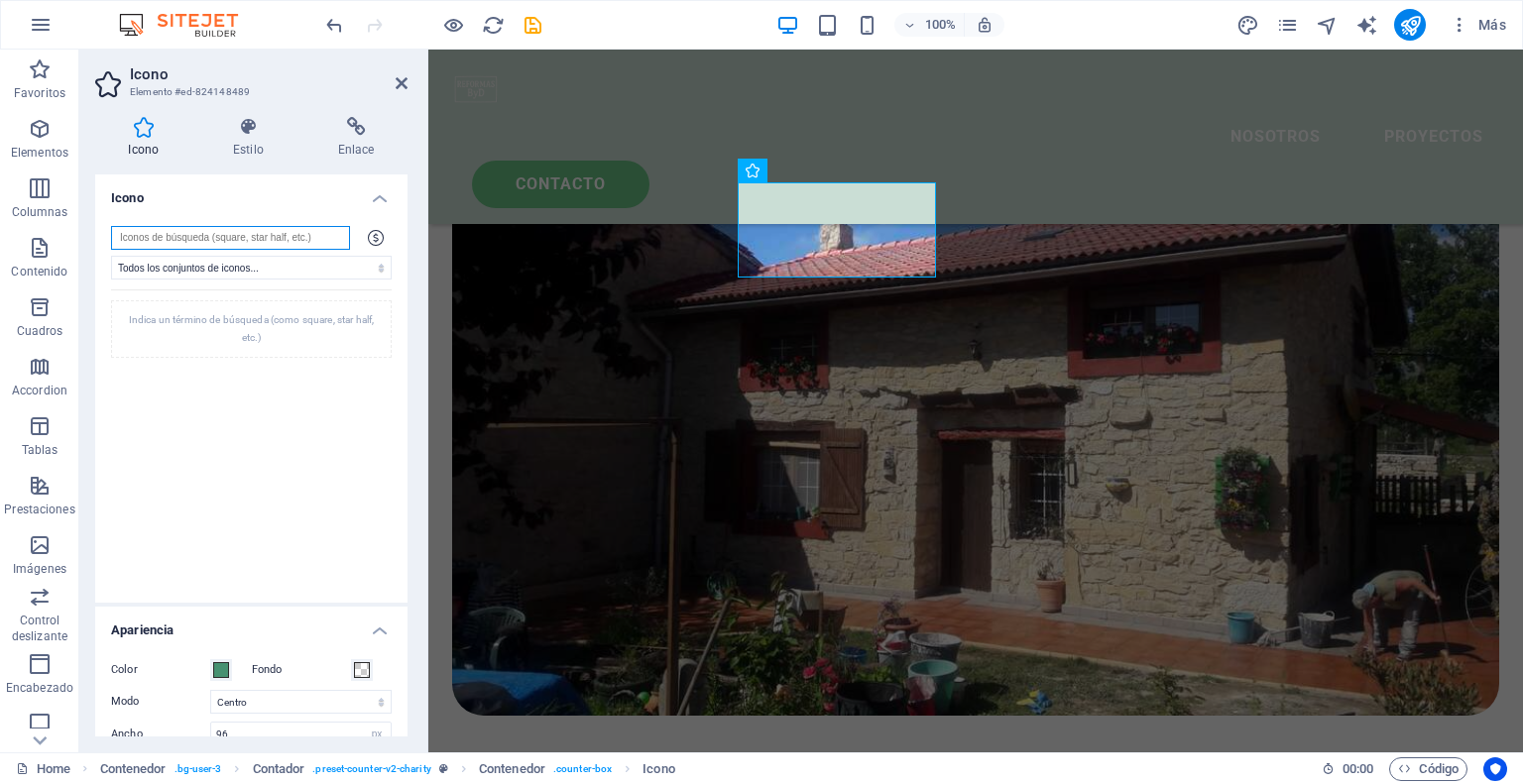 type 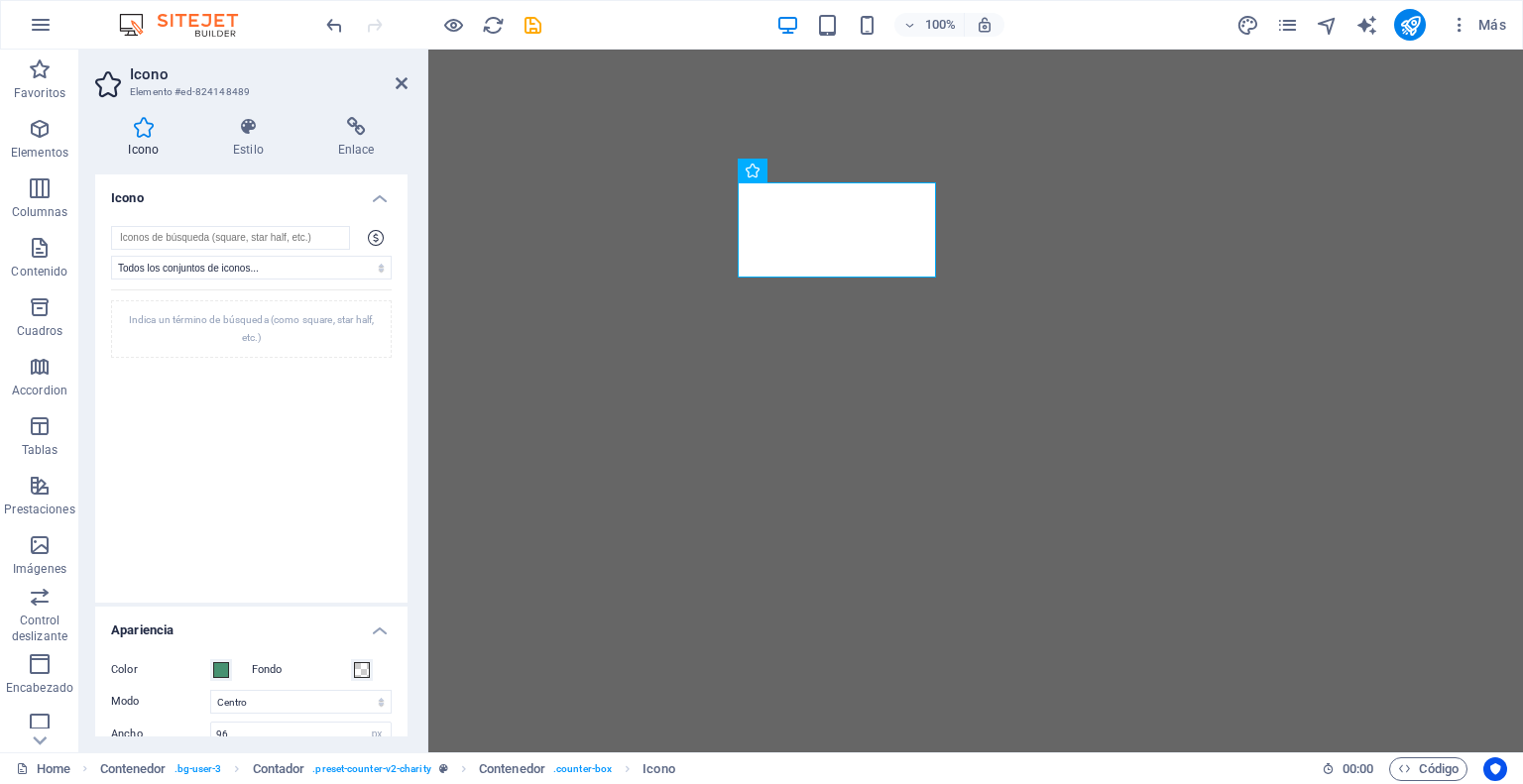 select on "xMidYMid" 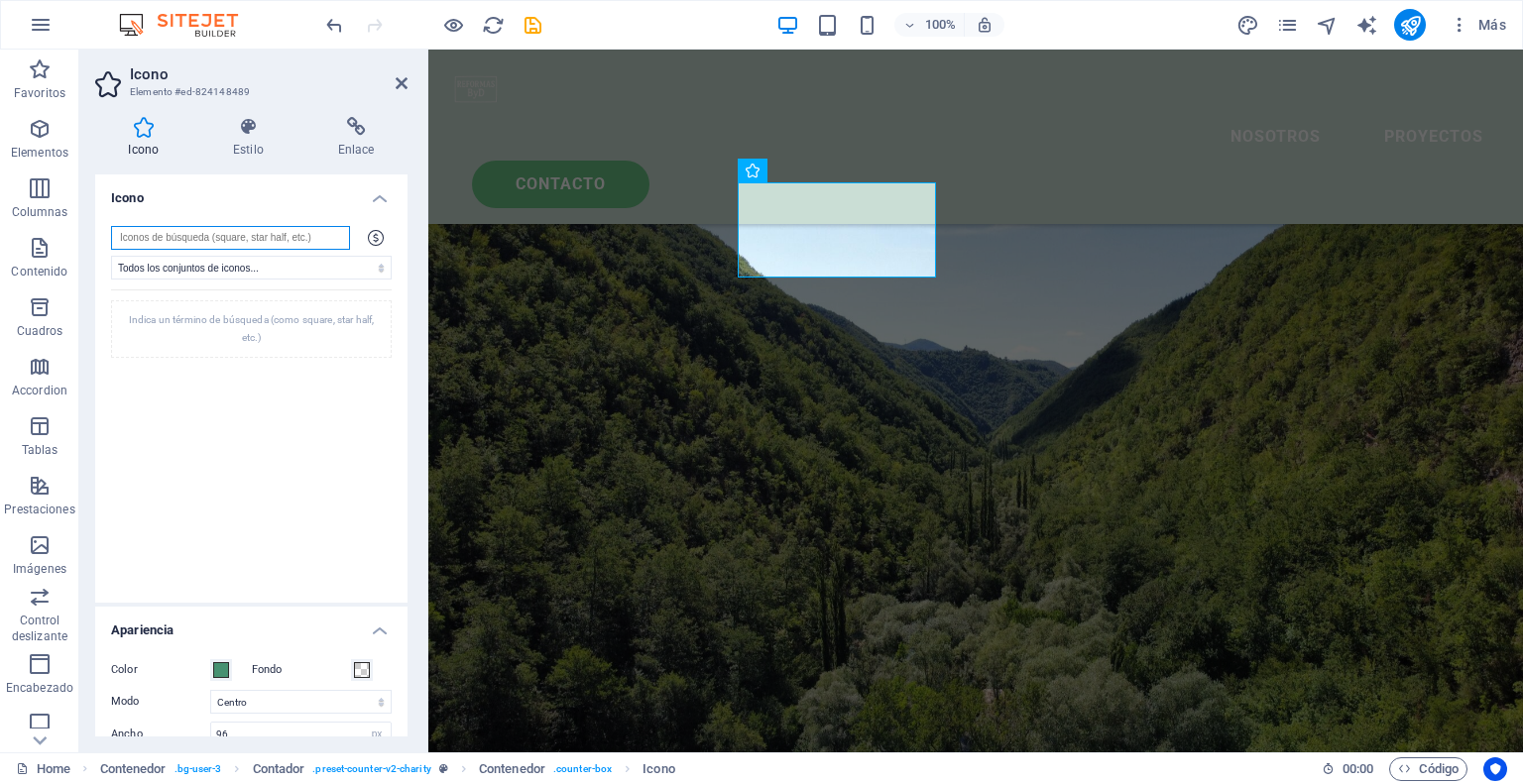 scroll, scrollTop: 0, scrollLeft: 0, axis: both 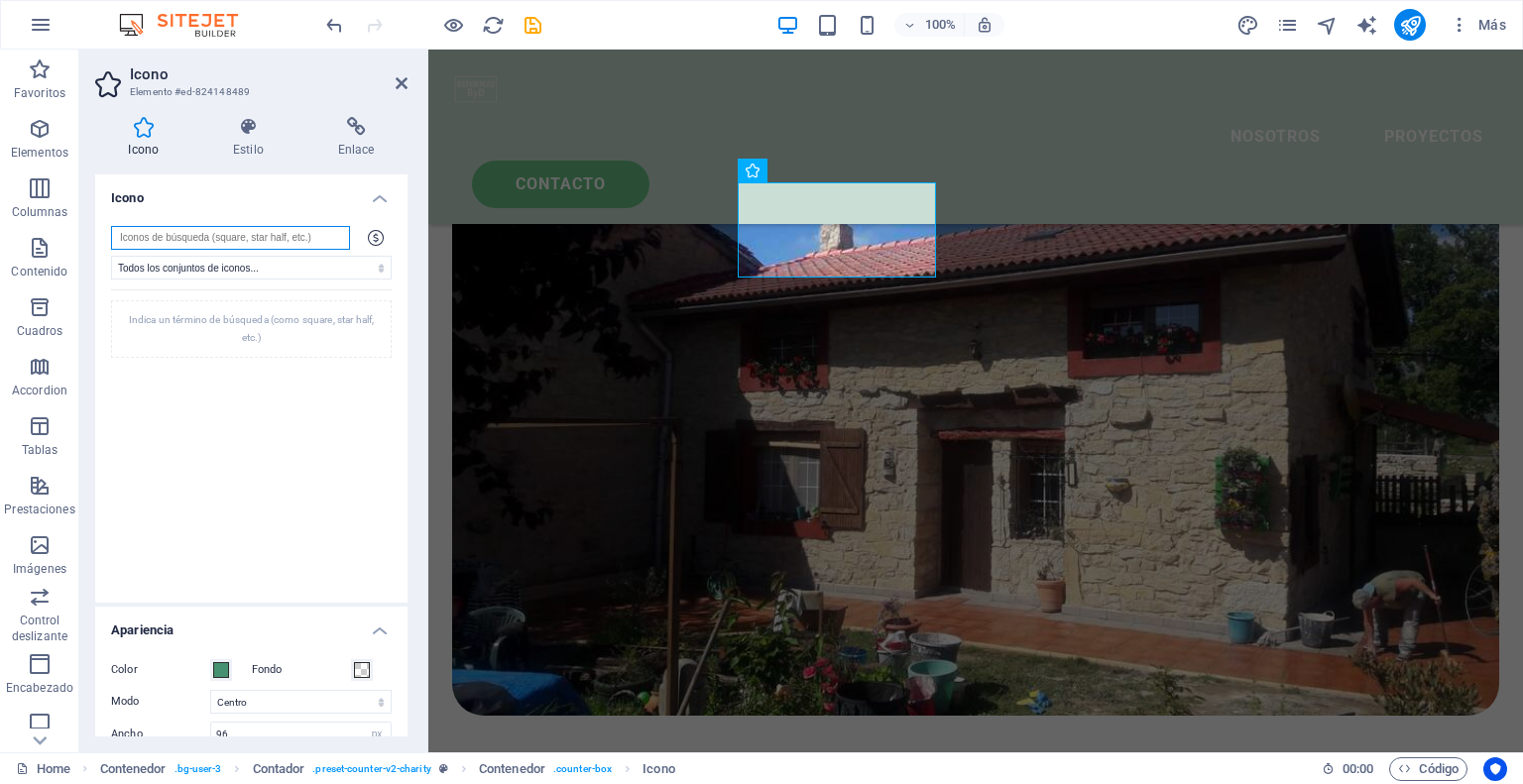 click at bounding box center [230, 238] 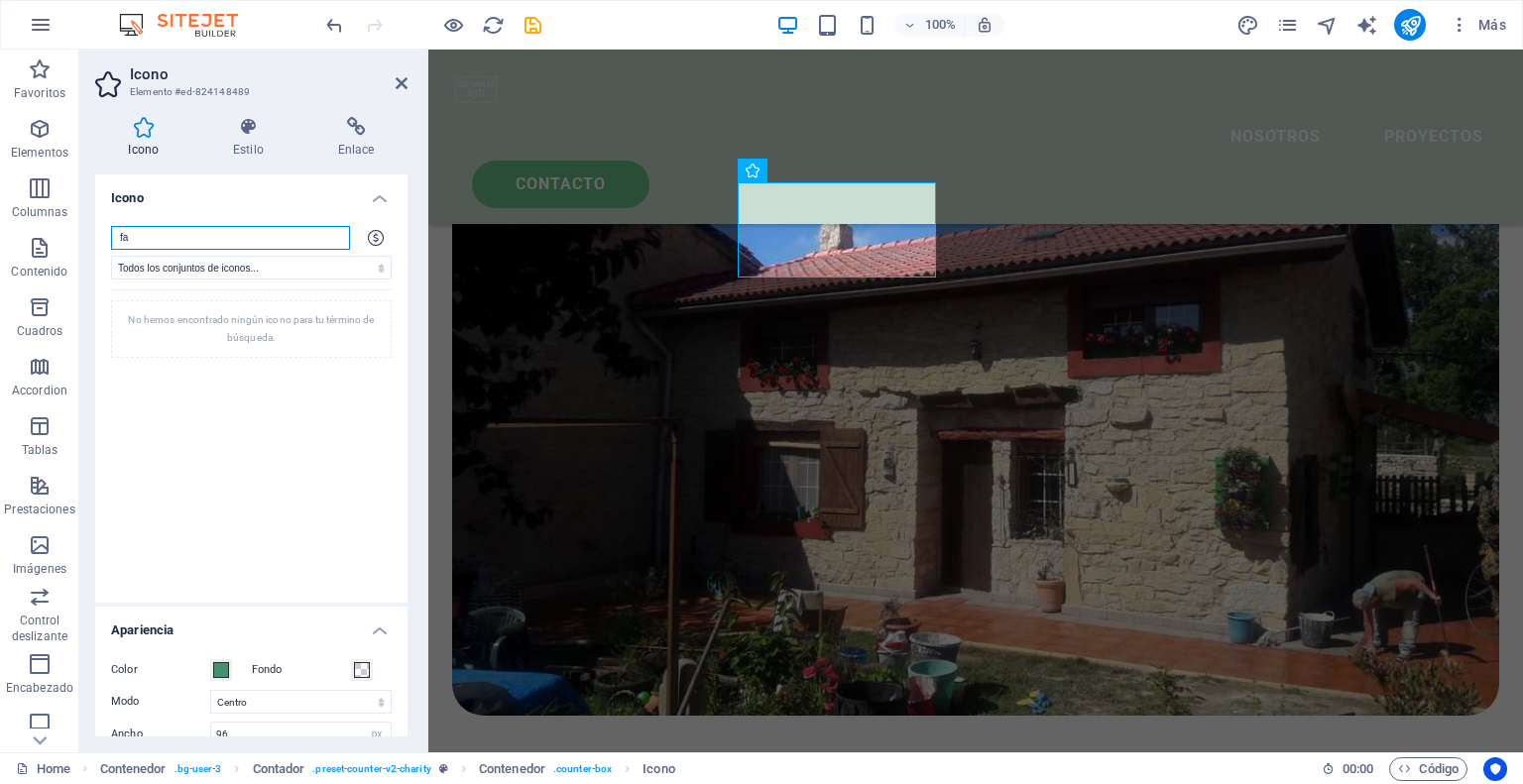 type on "f" 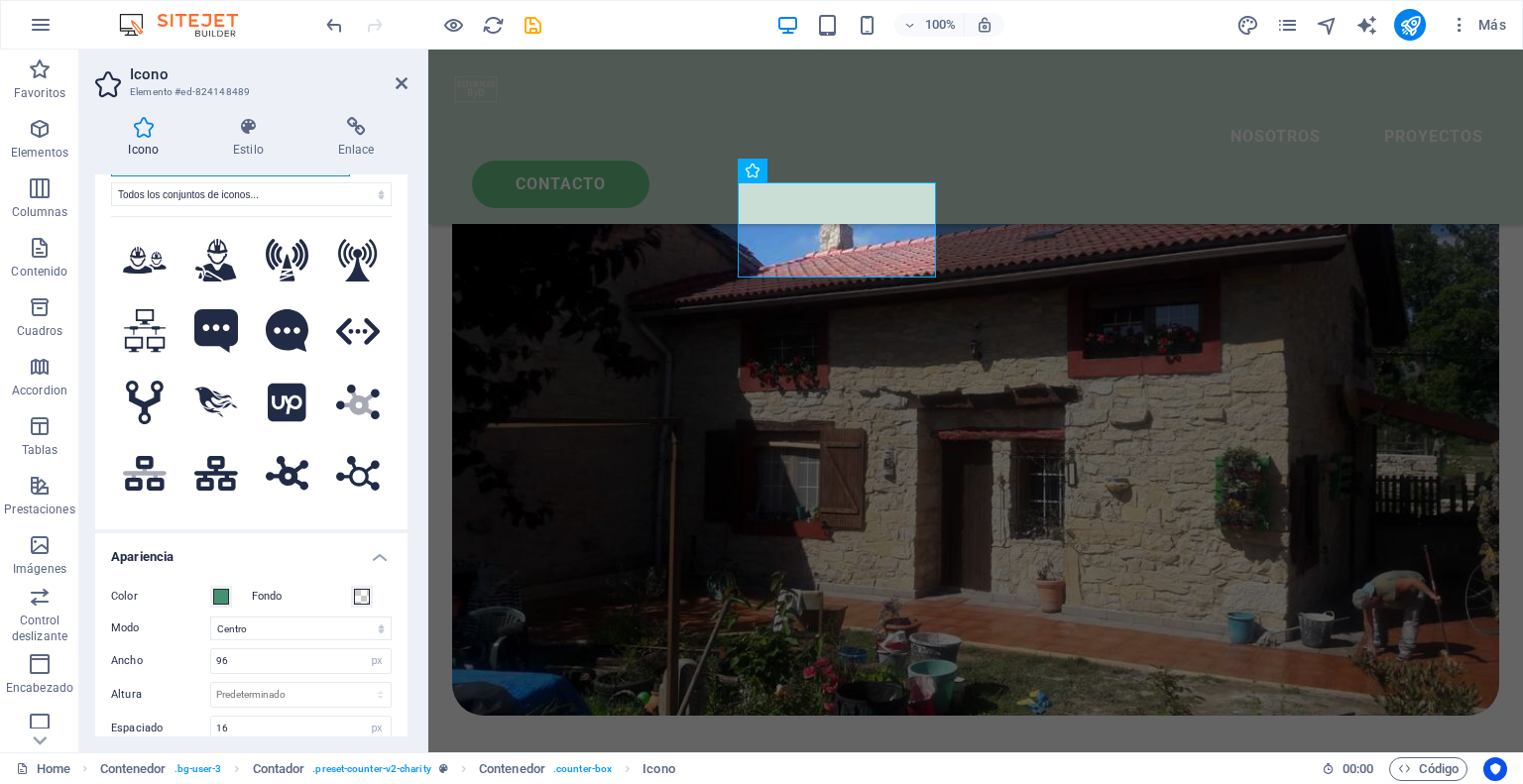 scroll, scrollTop: 0, scrollLeft: 0, axis: both 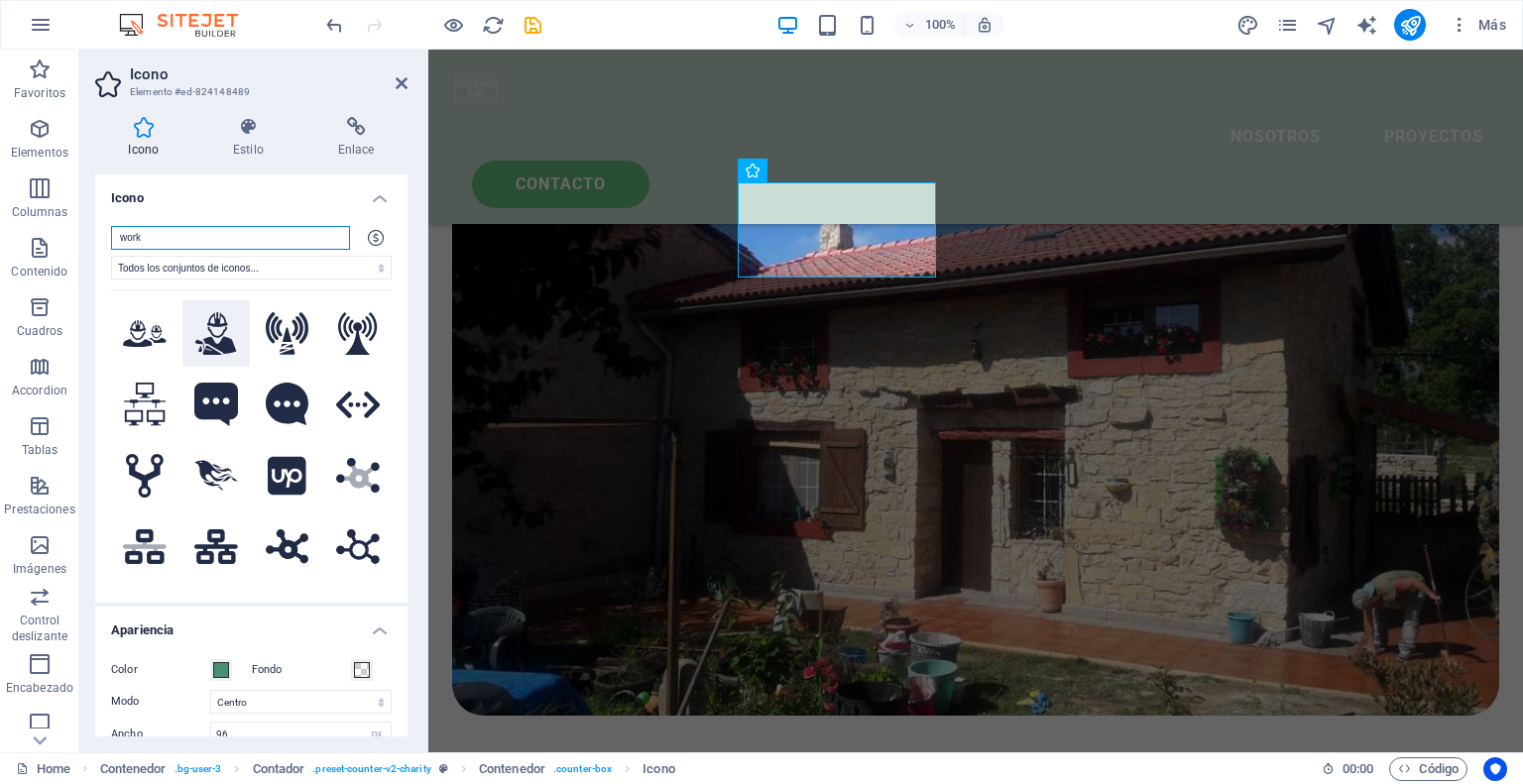 type on "work" 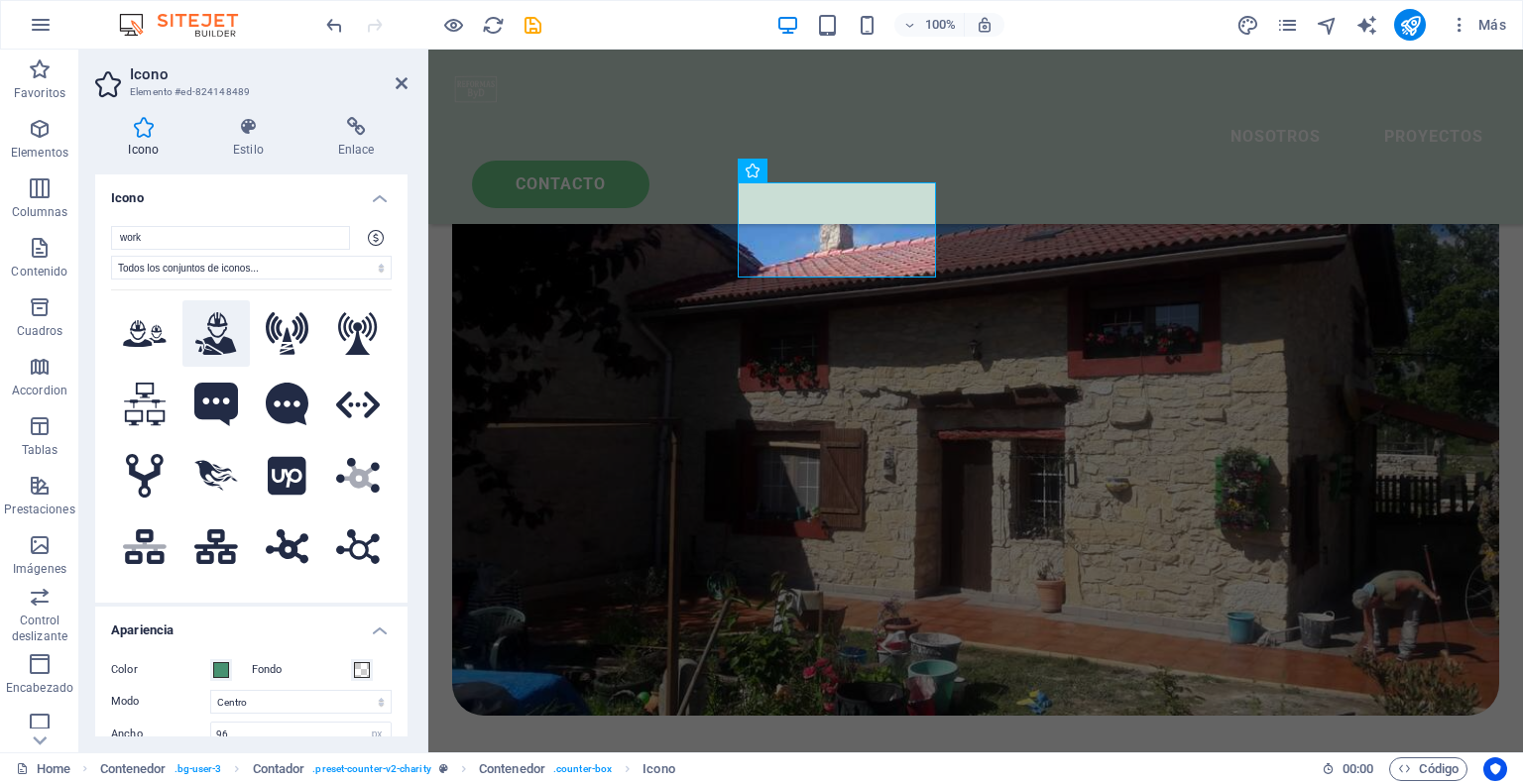 click 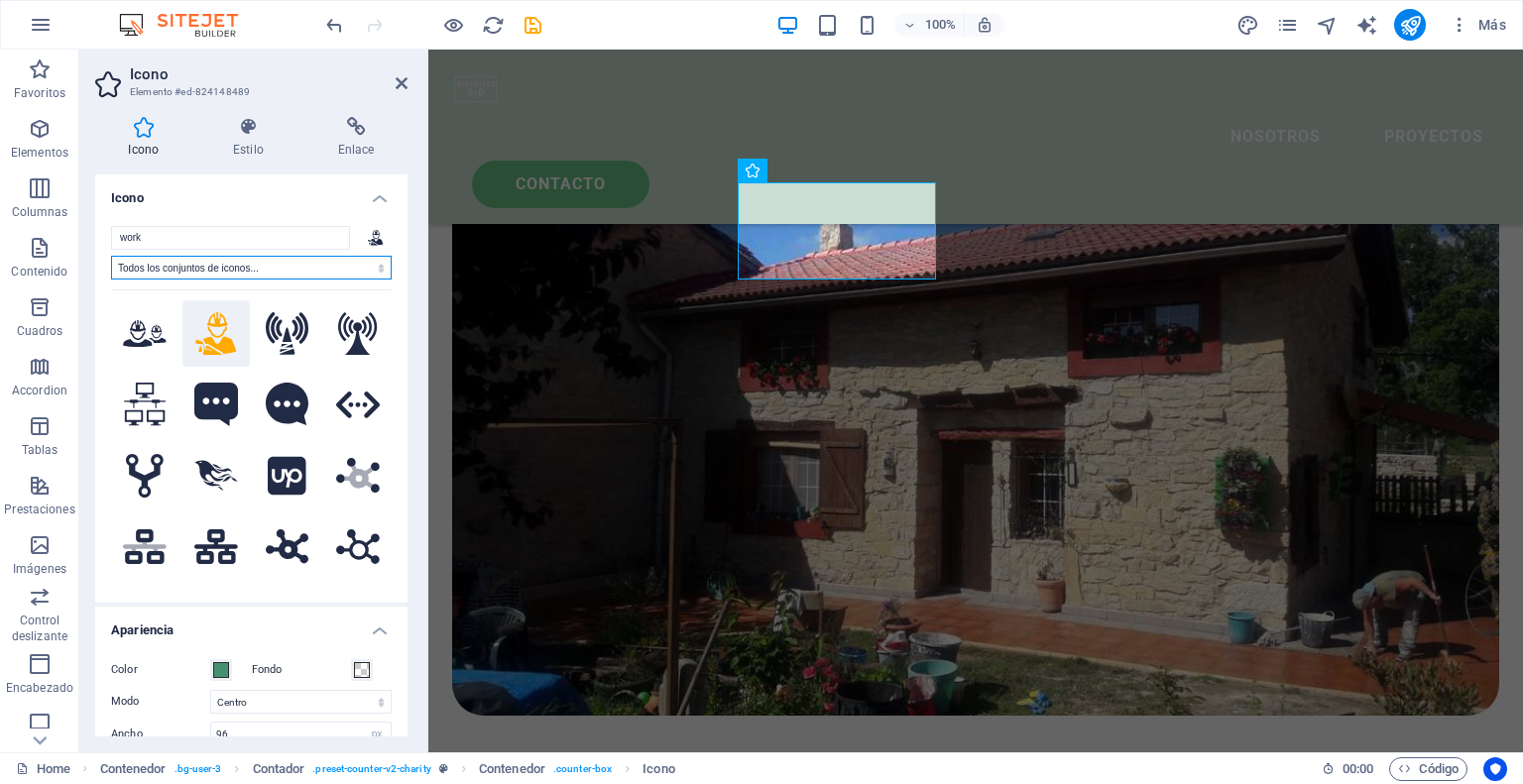 click on "Todos los conjuntos de iconos... IcoFont Ionicons FontAwesome Brands FontAwesome Duotone FontAwesome Solid FontAwesome Regular FontAwesome Light FontAwesome Thin FontAwesome Sharp Solid FontAwesome Sharp Regular FontAwesome Sharp Light FontAwesome Sharp Thin" at bounding box center [251, 268] 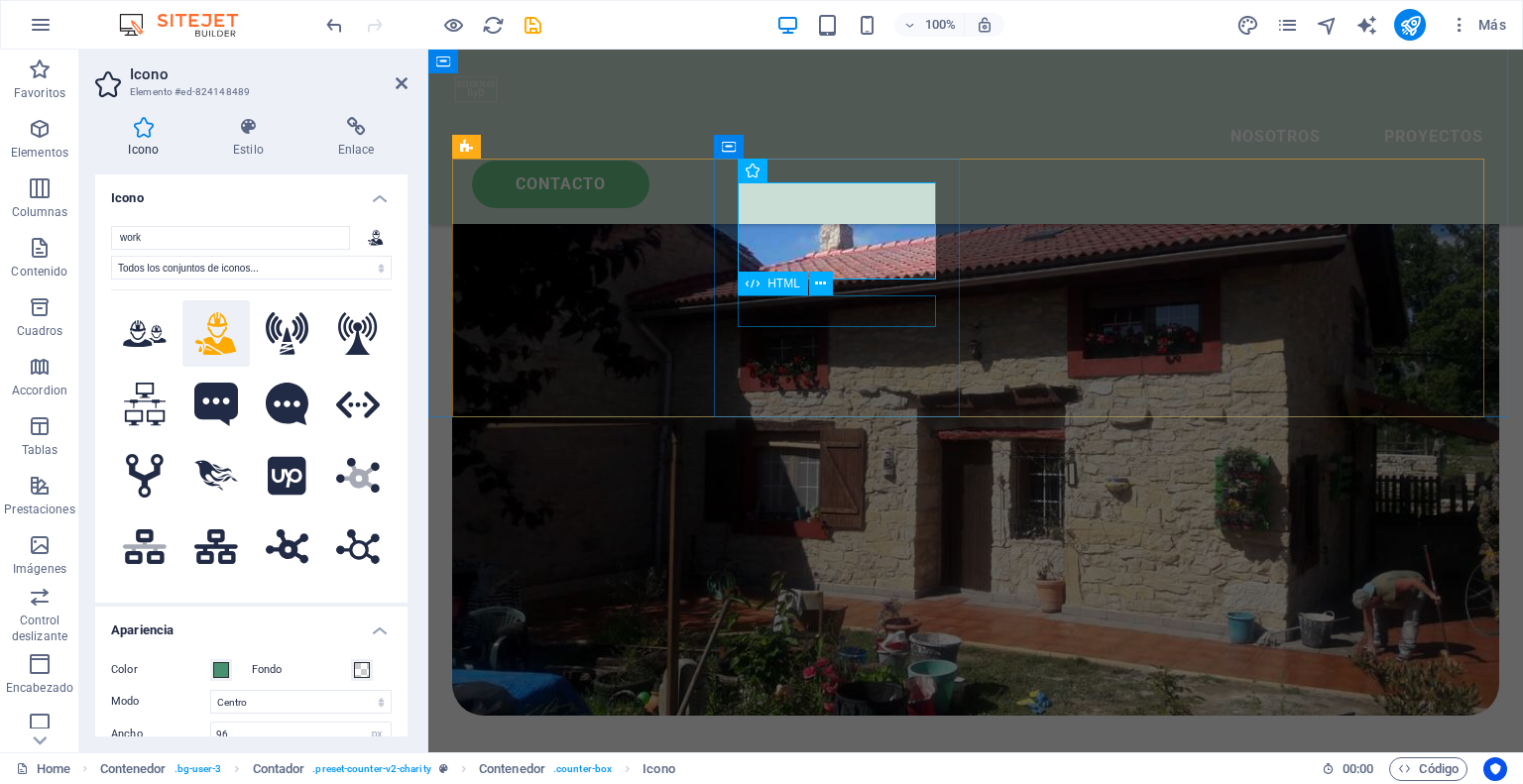 click on "$ 54.000" at bounding box center [577, 2045] 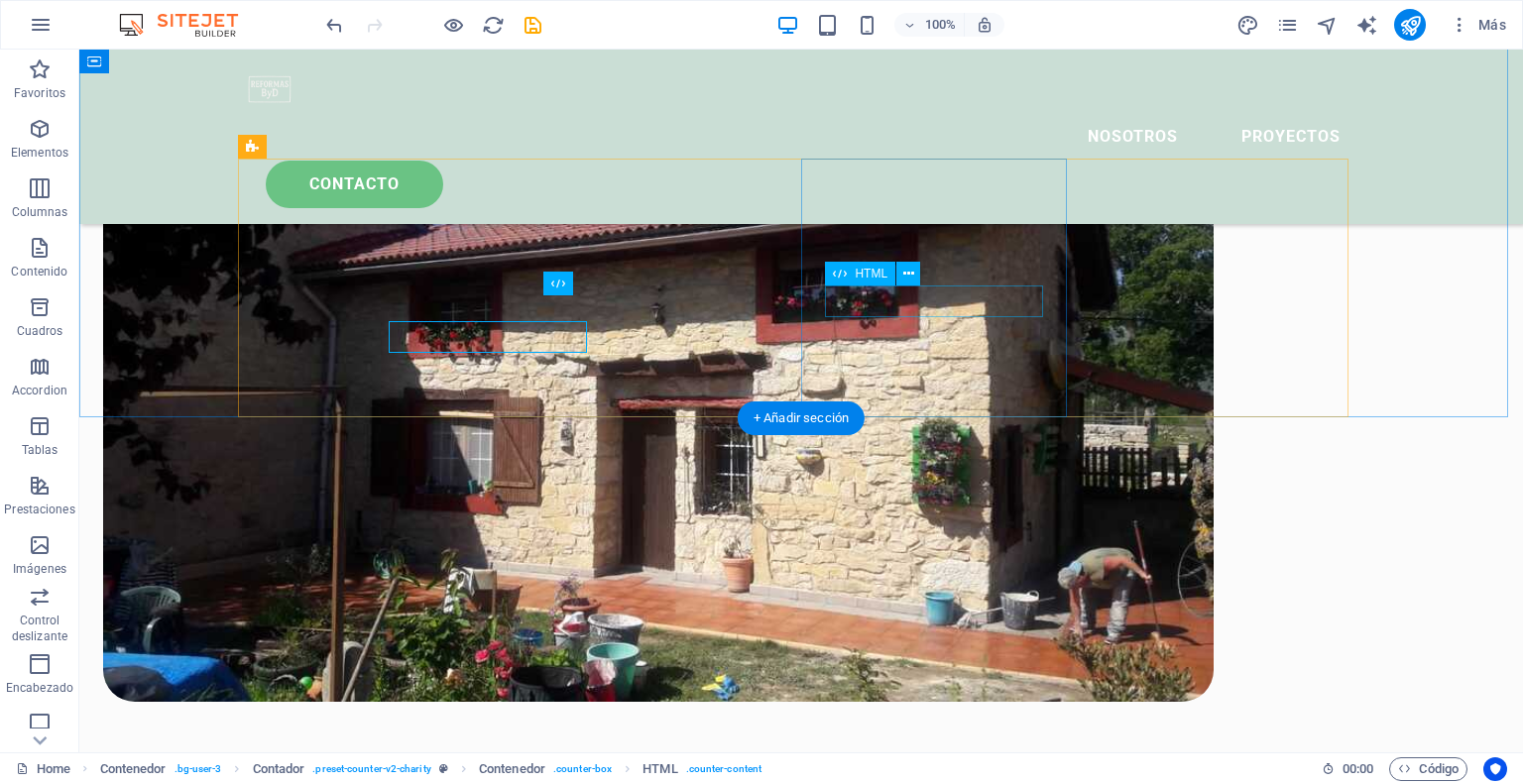 scroll, scrollTop: 2810, scrollLeft: 0, axis: vertical 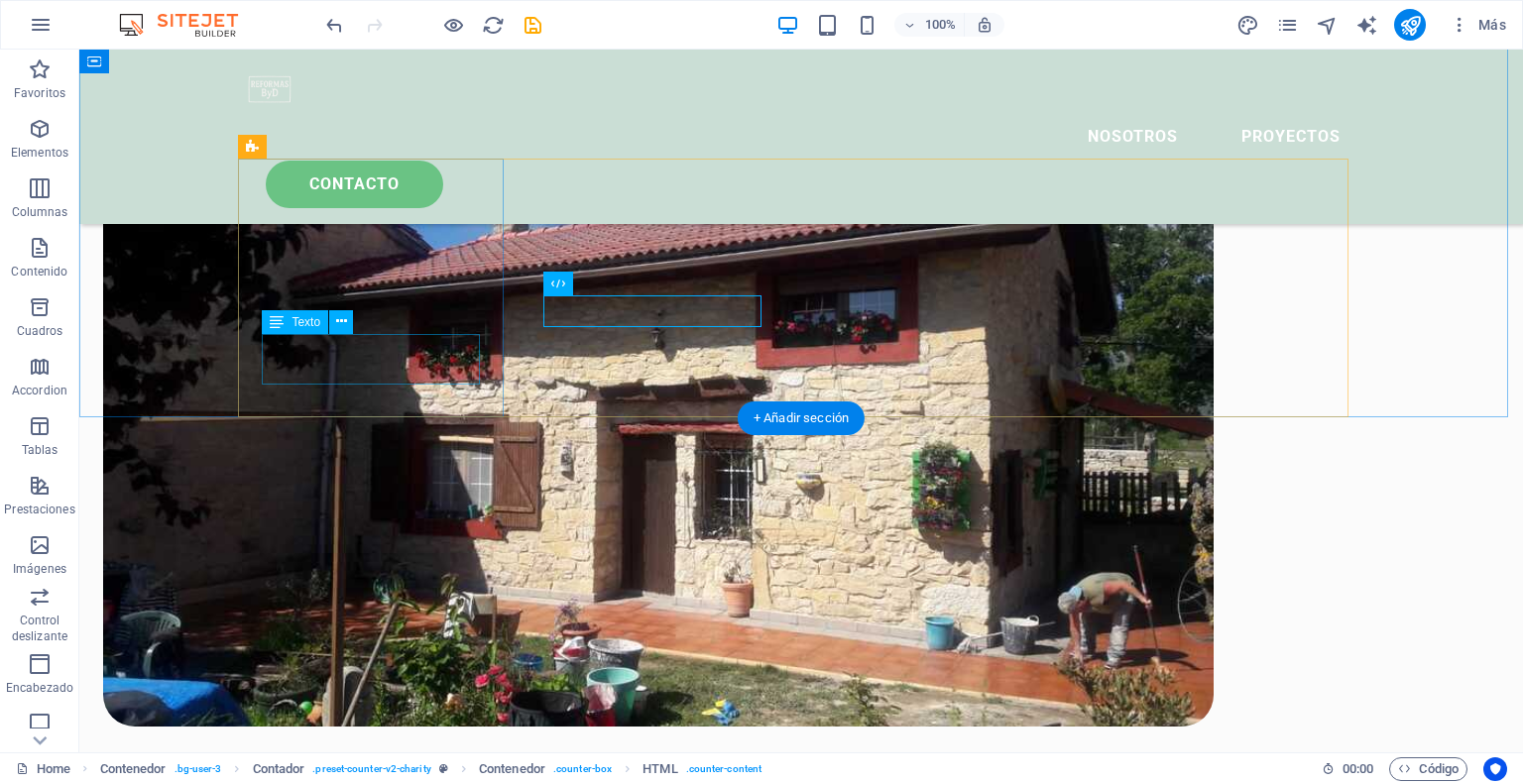 click on "Lorem ipsum dolor sit amet consectetur bibendum" at bounding box center [379, 1906] 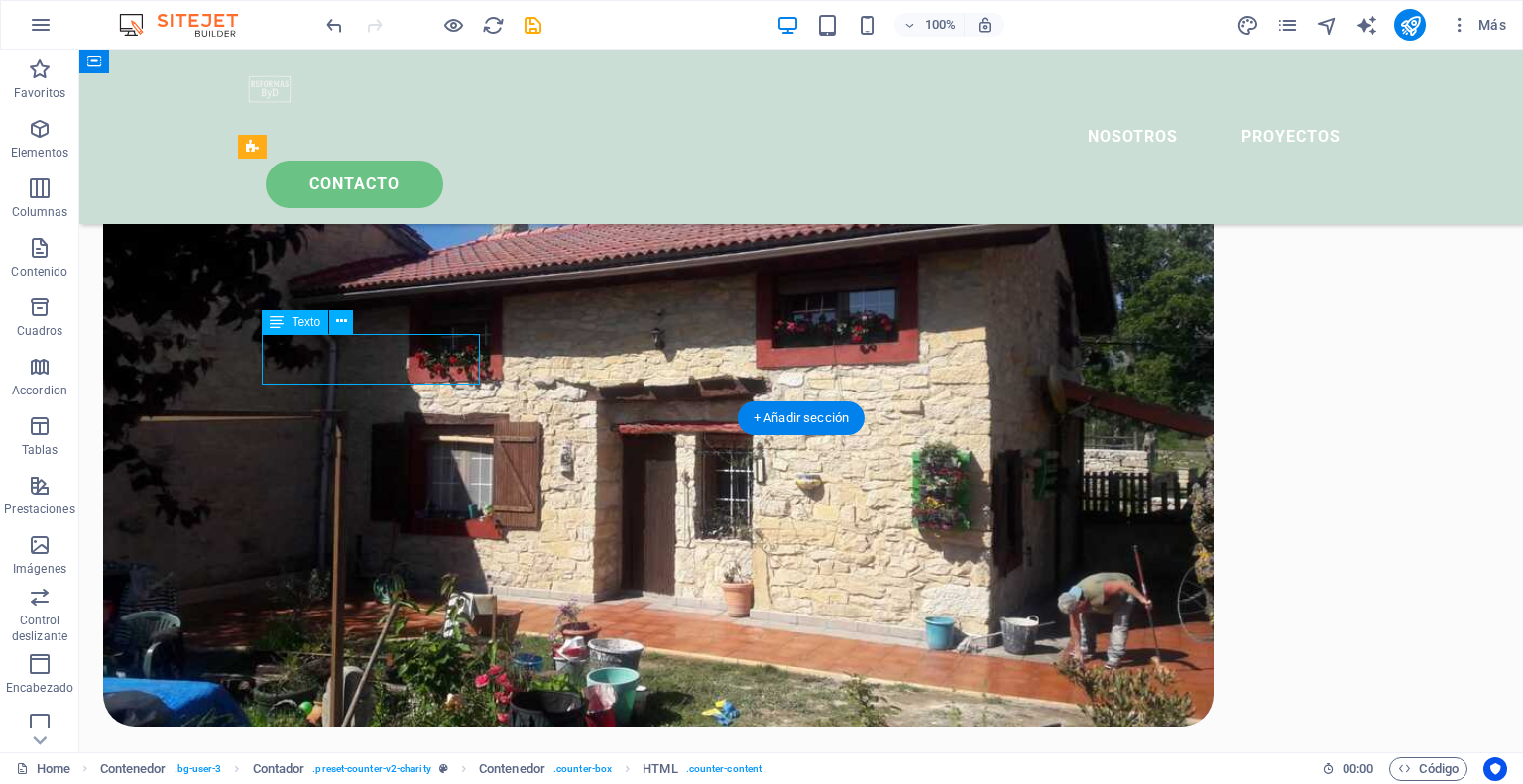 click on "Lorem ipsum dolor sit amet consectetur bibendum" at bounding box center [379, 1906] 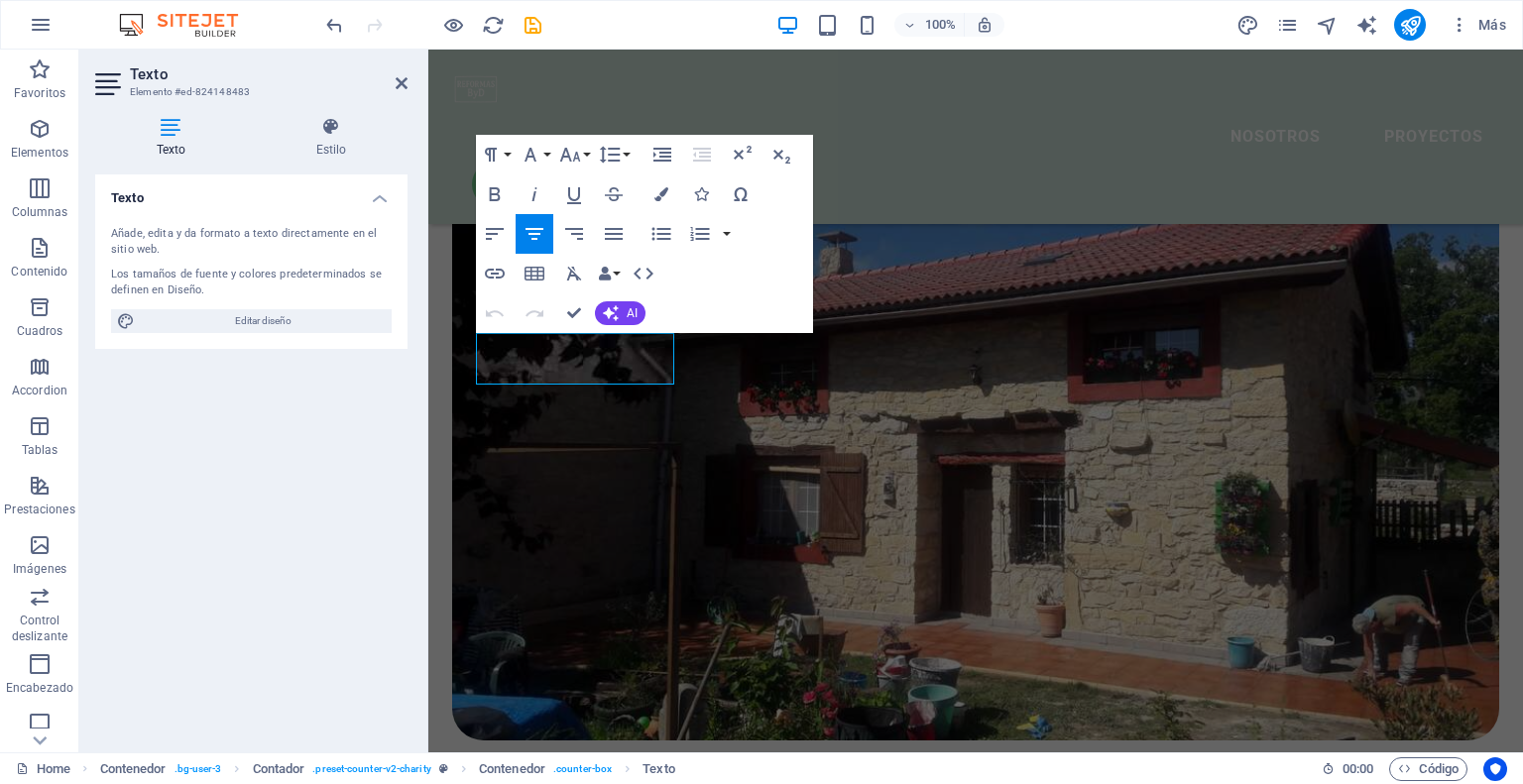 click on "Texto Añade, edita y da formato a texto directamente en el sitio web. Los tamaños de fuente y colores predeterminados se definen en Diseño. Editar diseño Alineación Alineado a la izquierda Centrado Alineado a la derecha" at bounding box center [251, 455] 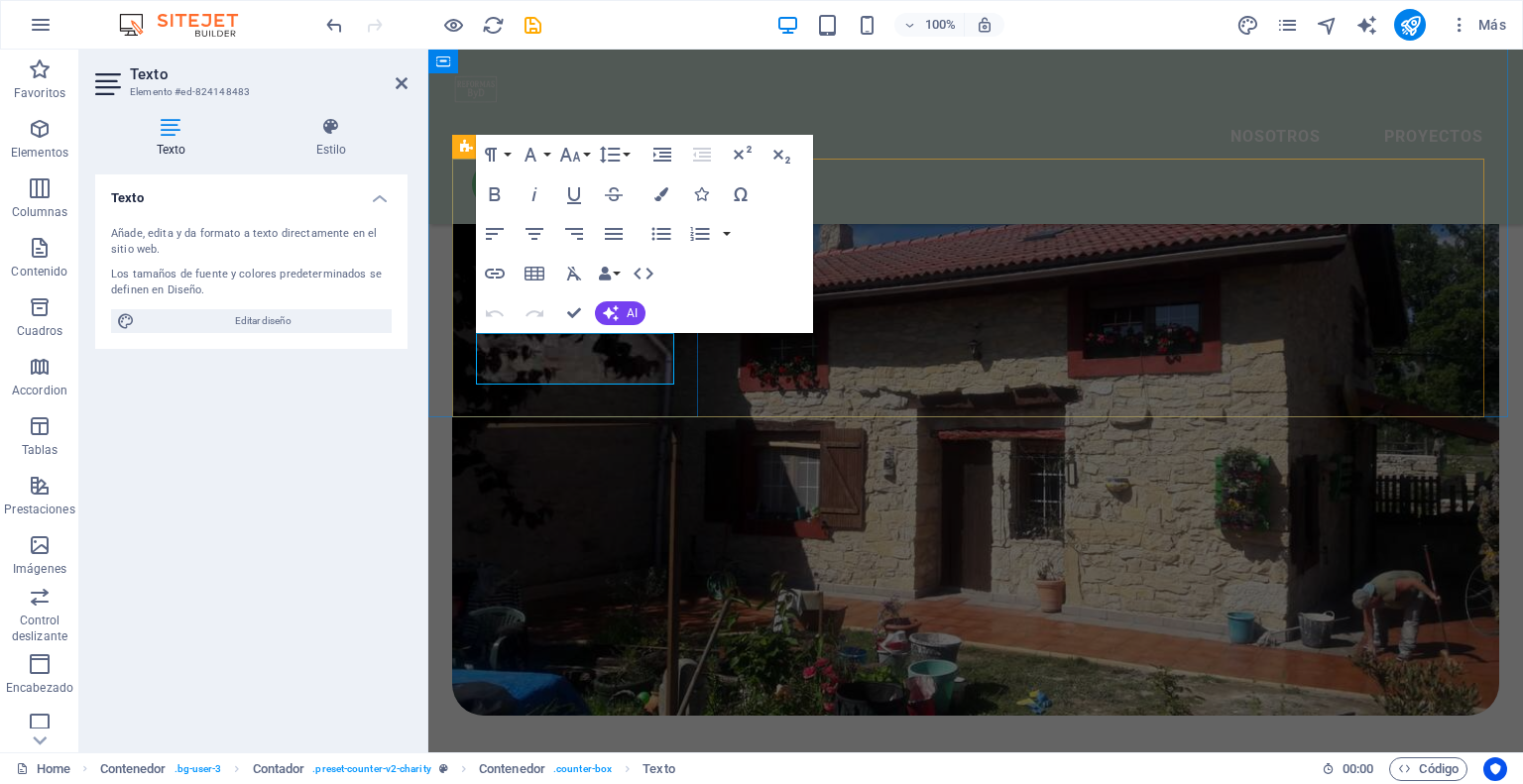 click on "Lorem ipsum dolor sit amet consectetur bibendum" at bounding box center [577, 1827] 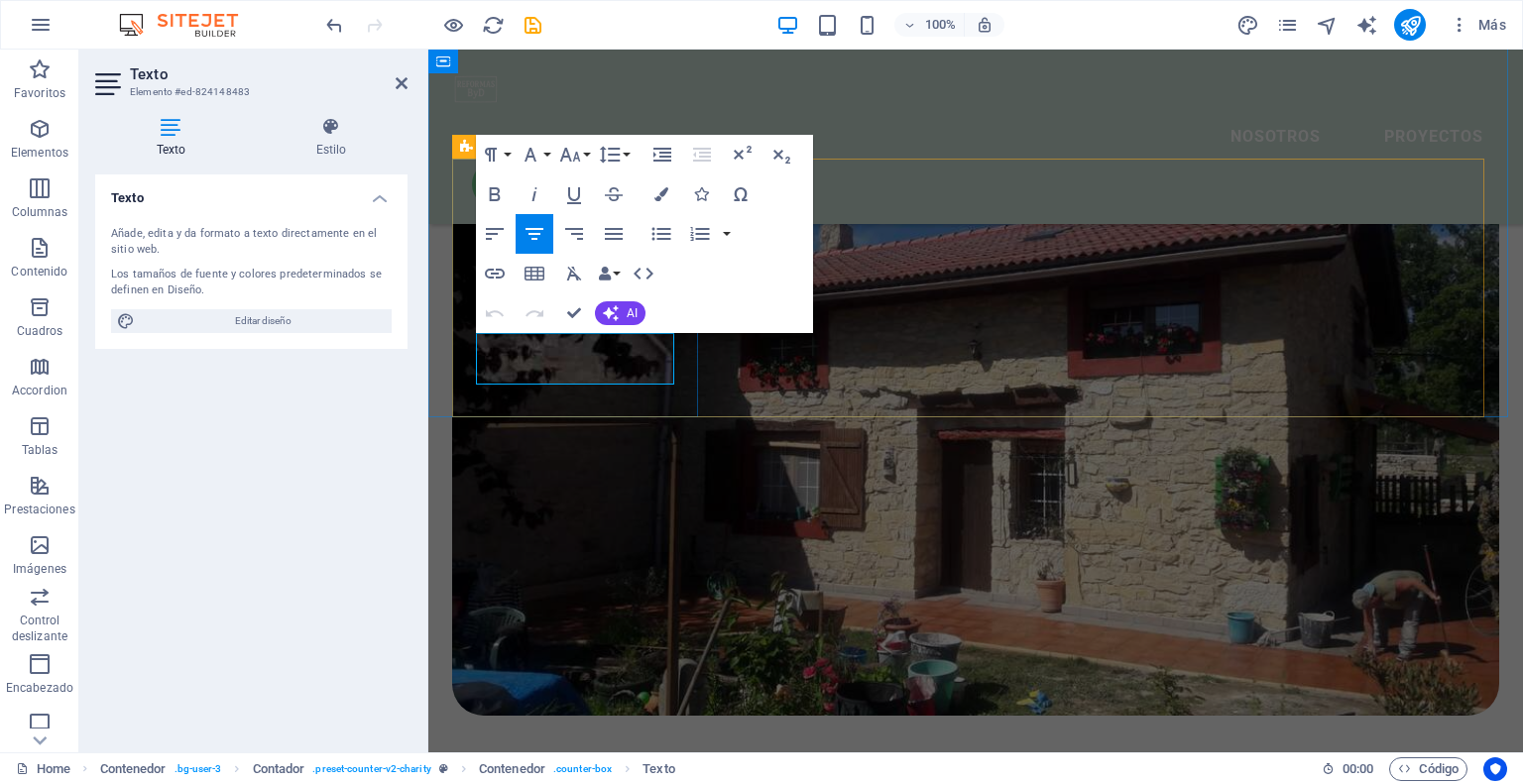 click on "Lorem ipsum dolor sit amet consectetur bibendum" at bounding box center [577, 1827] 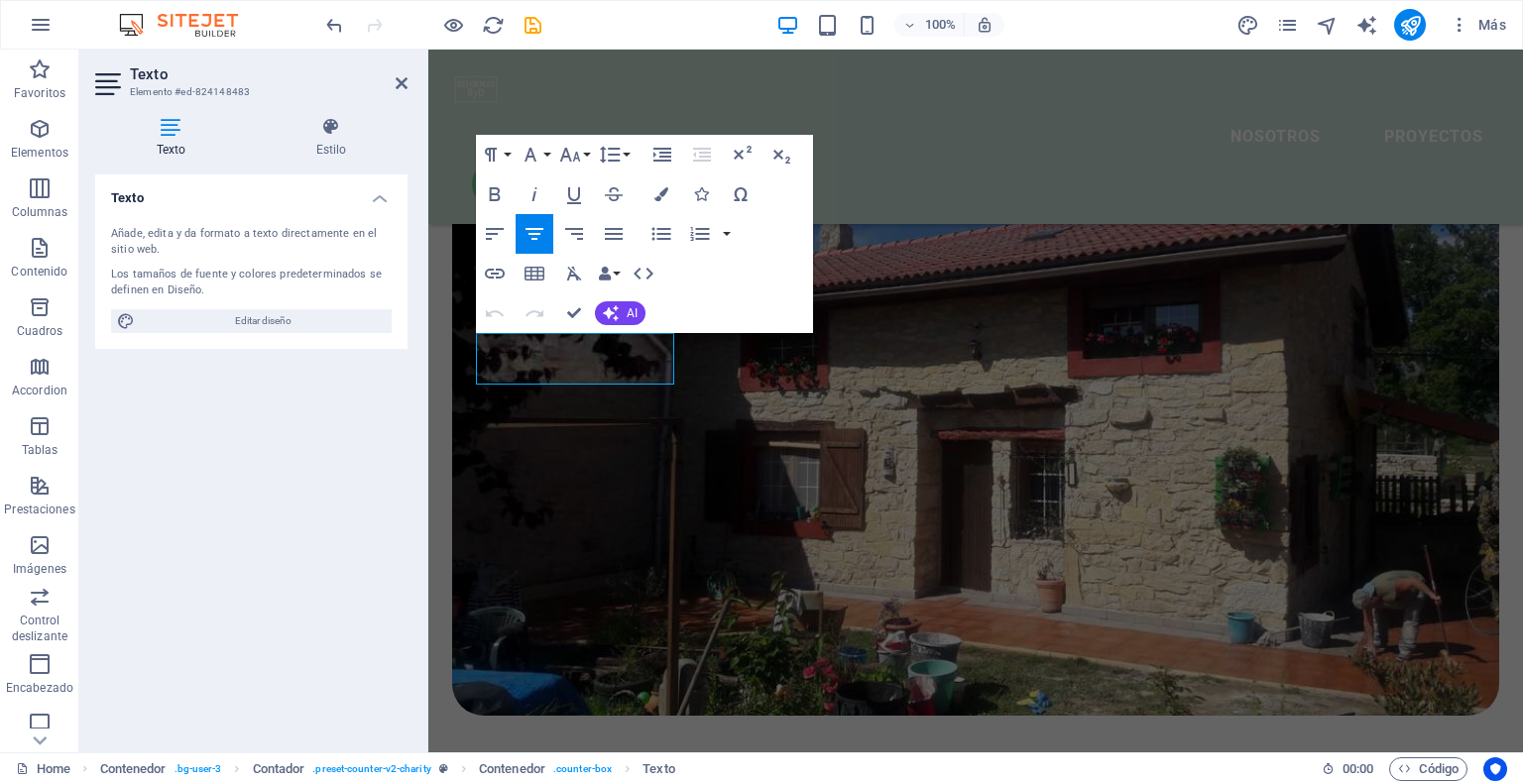 type 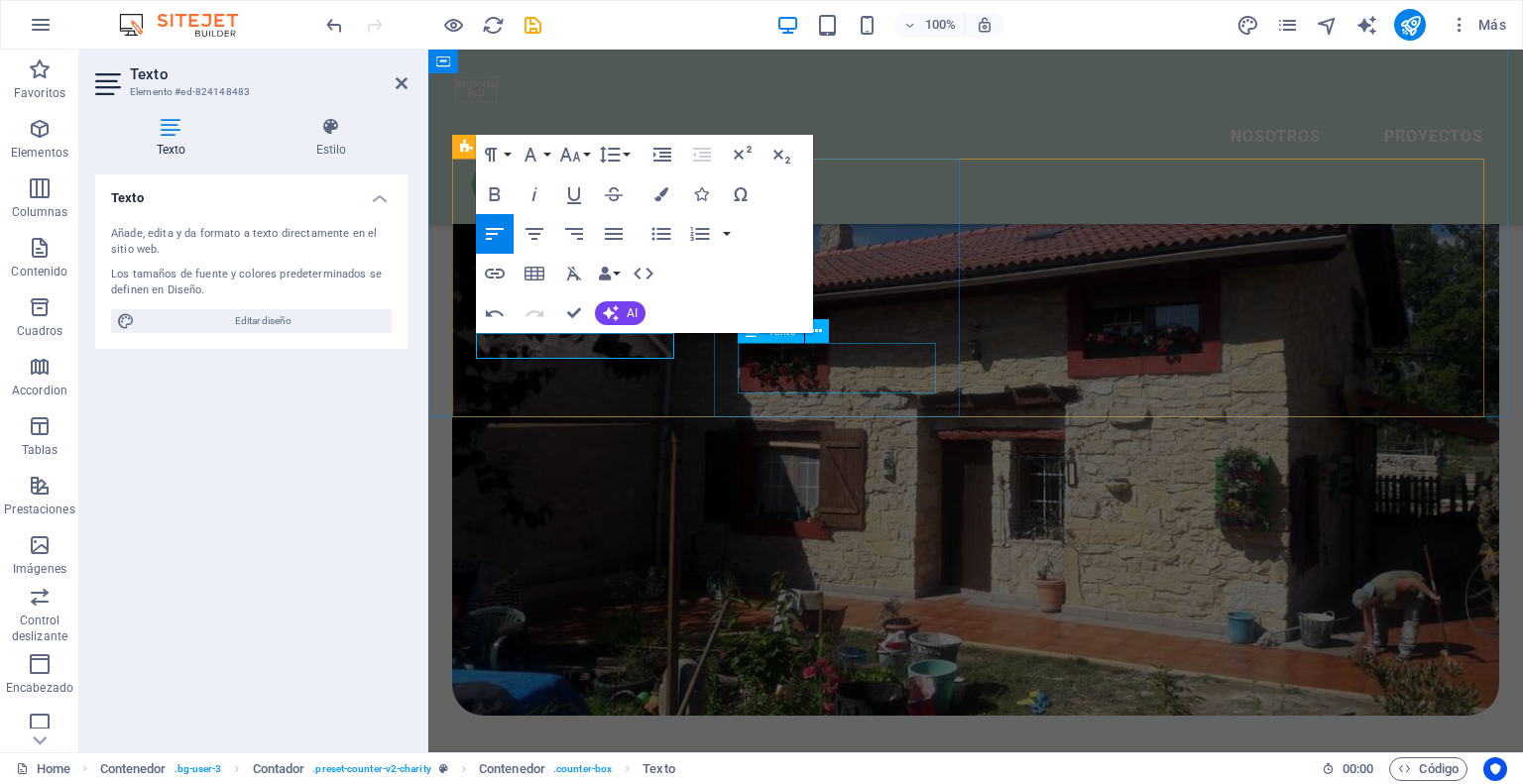 click on "Lorem ipsum dolor sit amet consectetur bibendum" at bounding box center (577, 2076) 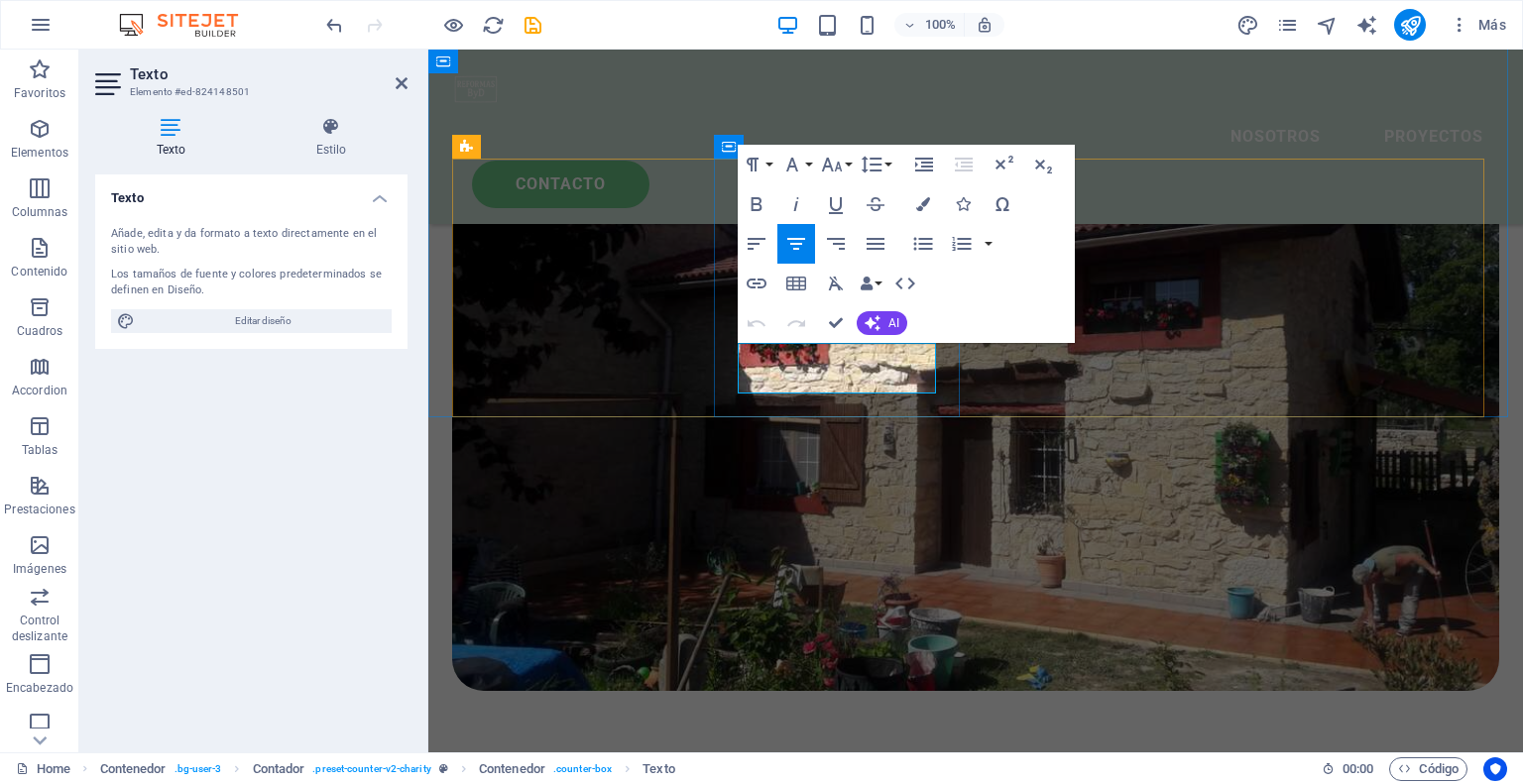 click on "Lorem ipsum dolor sit amet consectetur bibendum" at bounding box center (577, 2052) 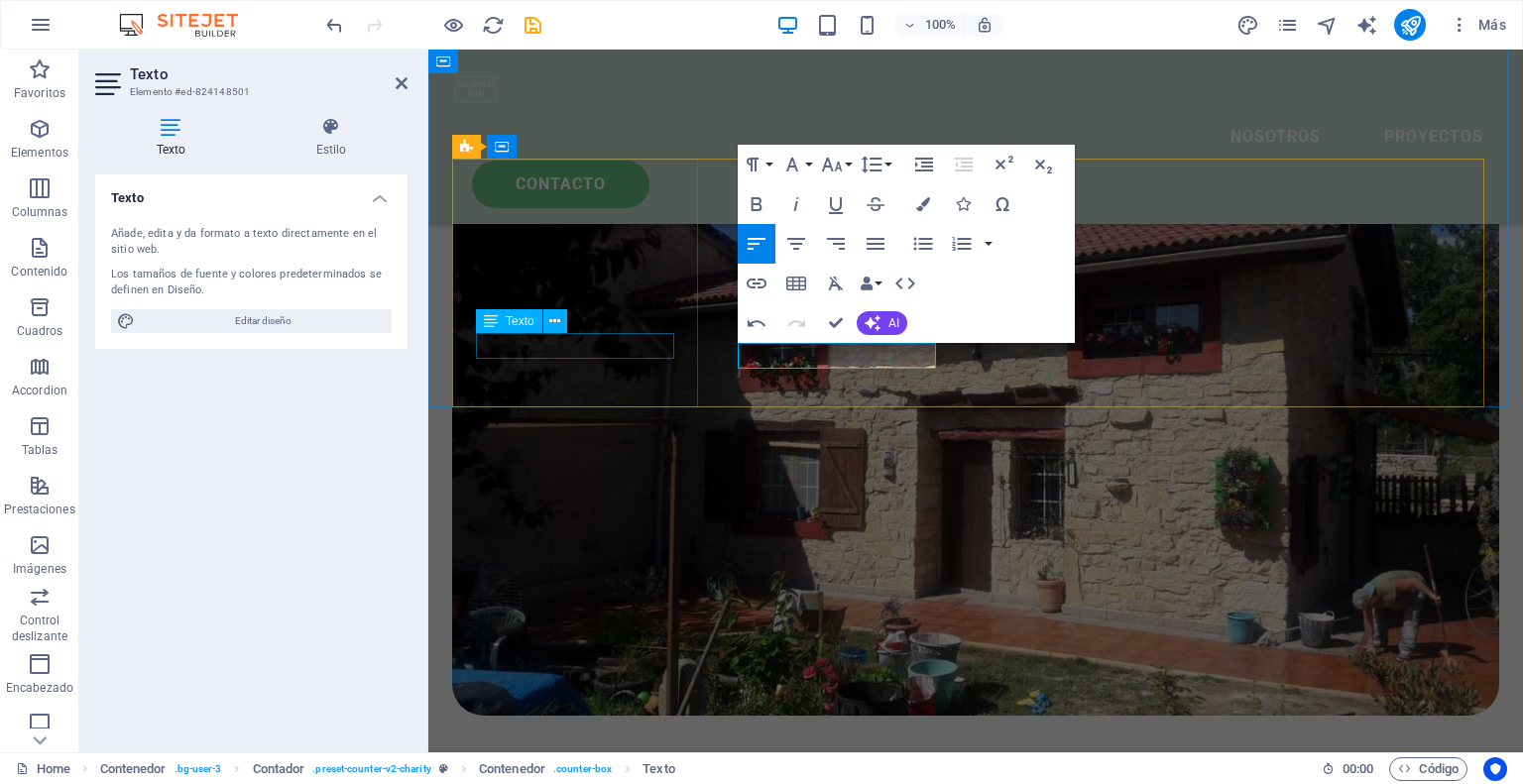 click on "Reformas integrales" at bounding box center (577, 1815) 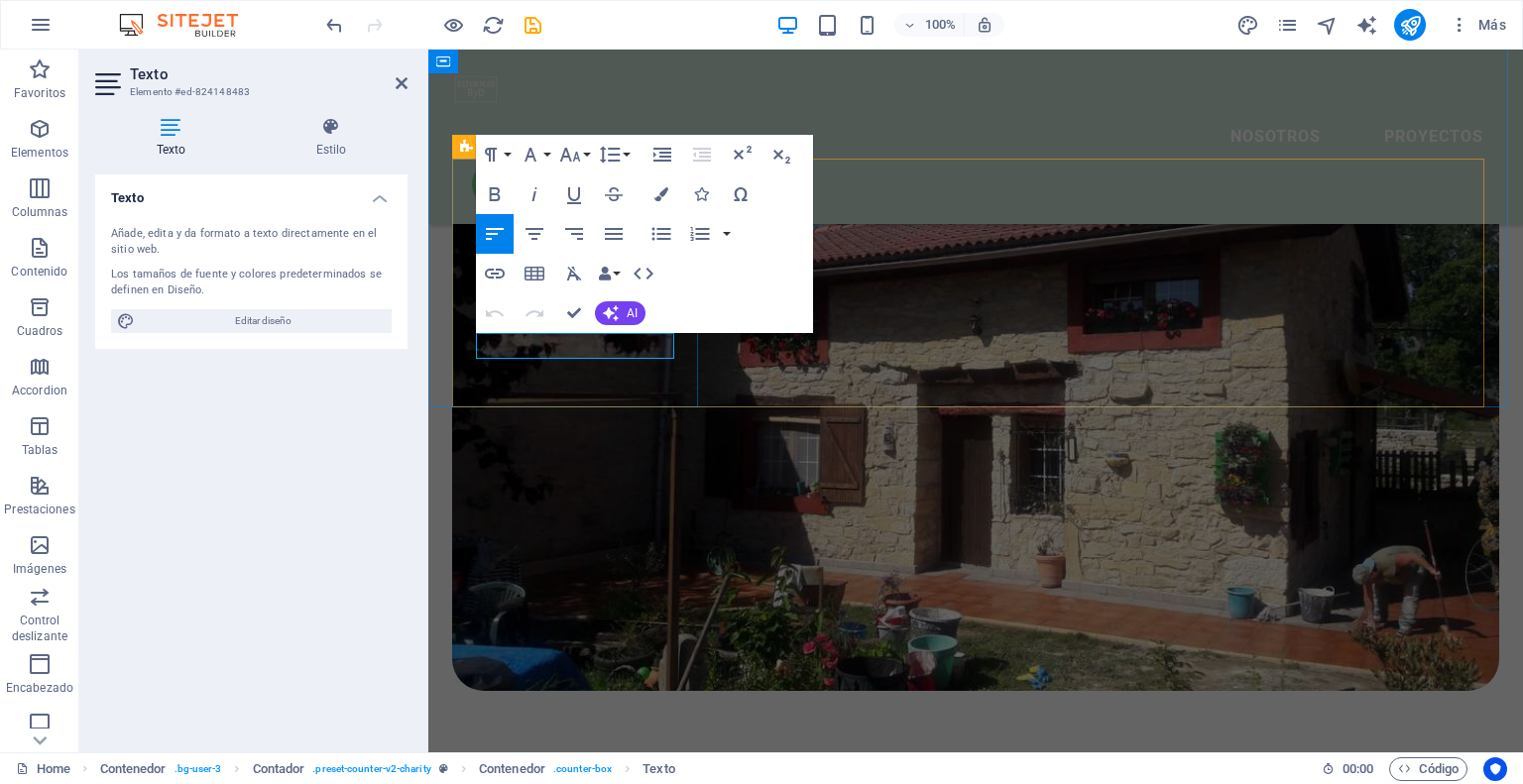 type 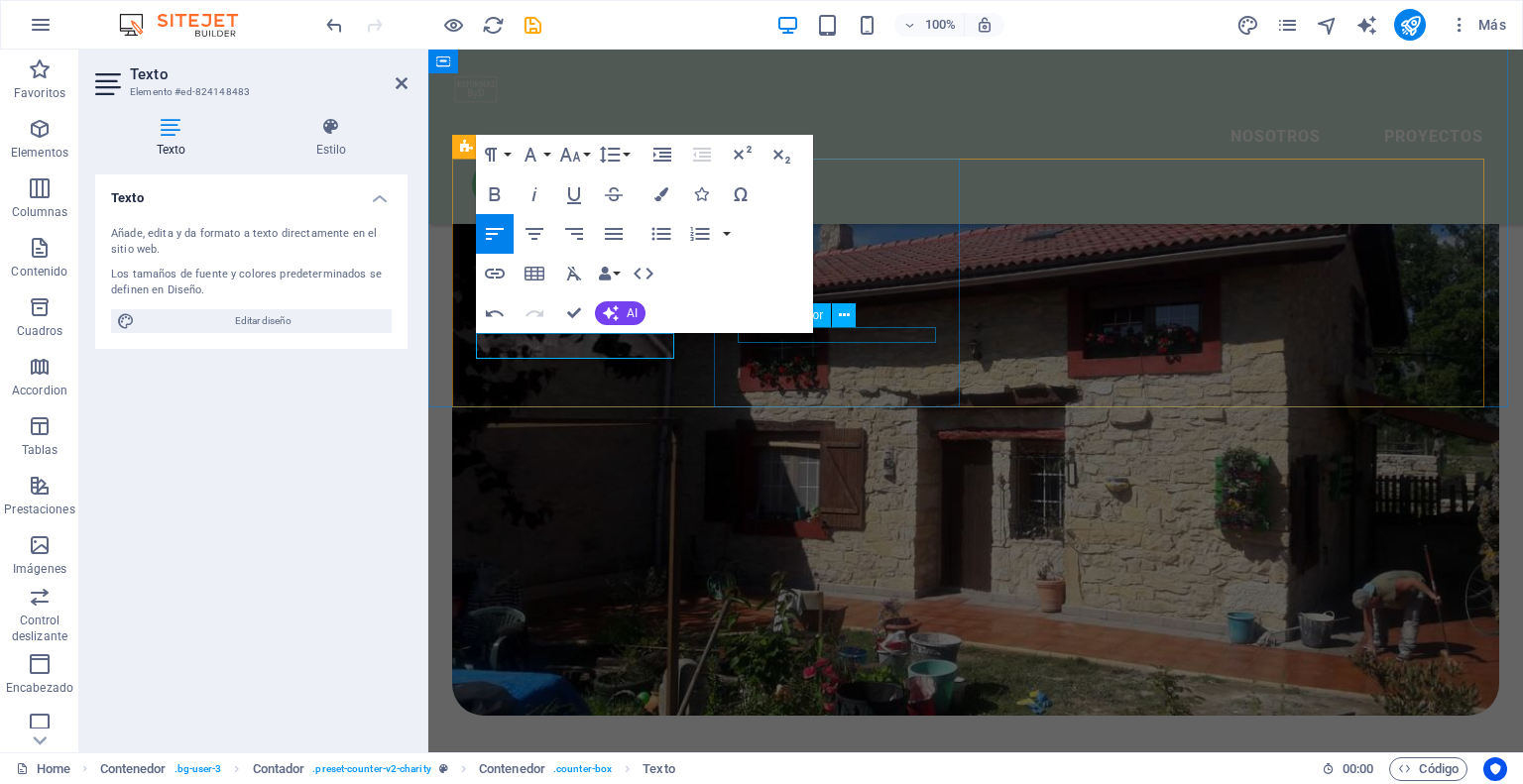 click on "Separador" at bounding box center [803, 315] 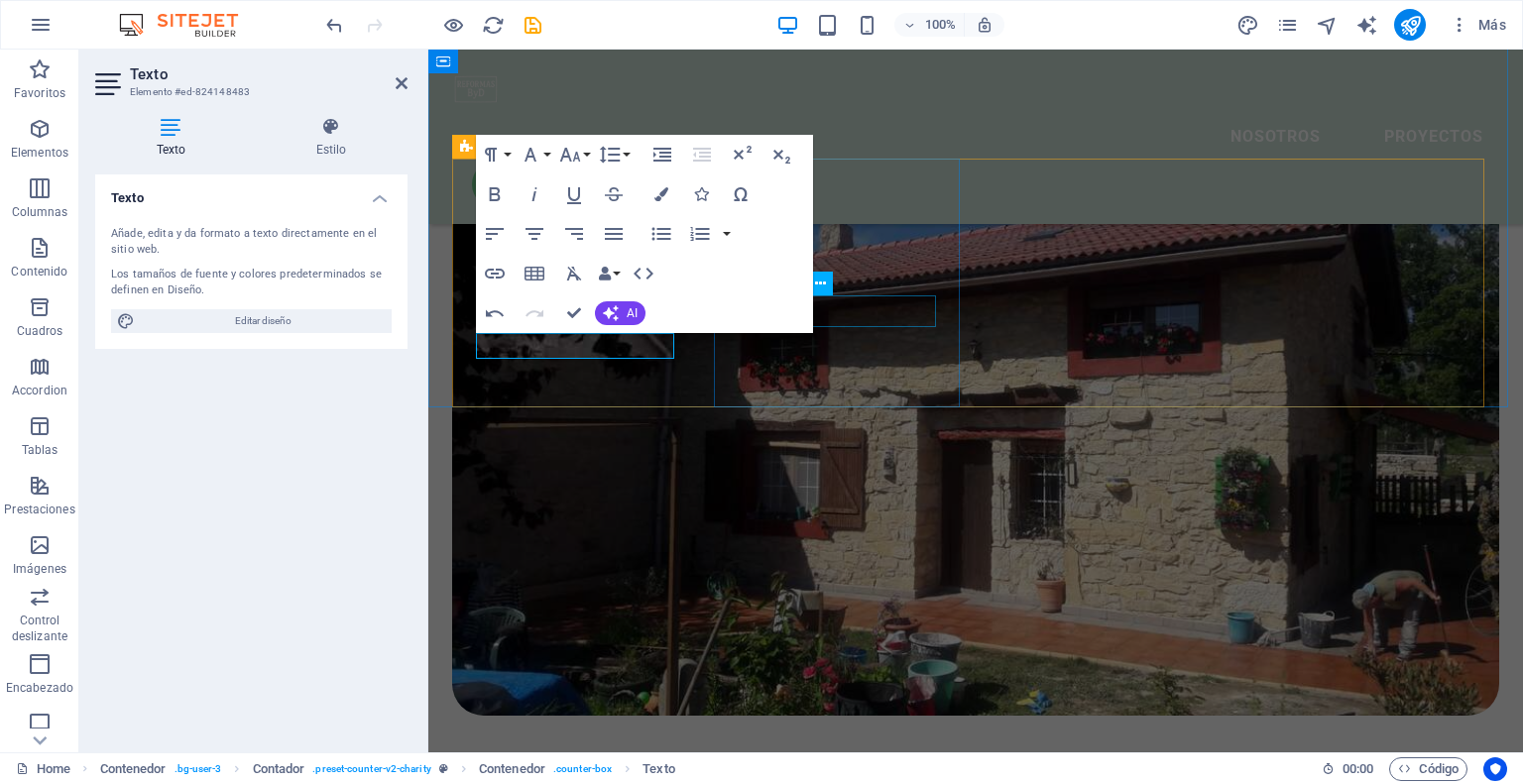 click on "$ 54.000" at bounding box center (577, 2020) 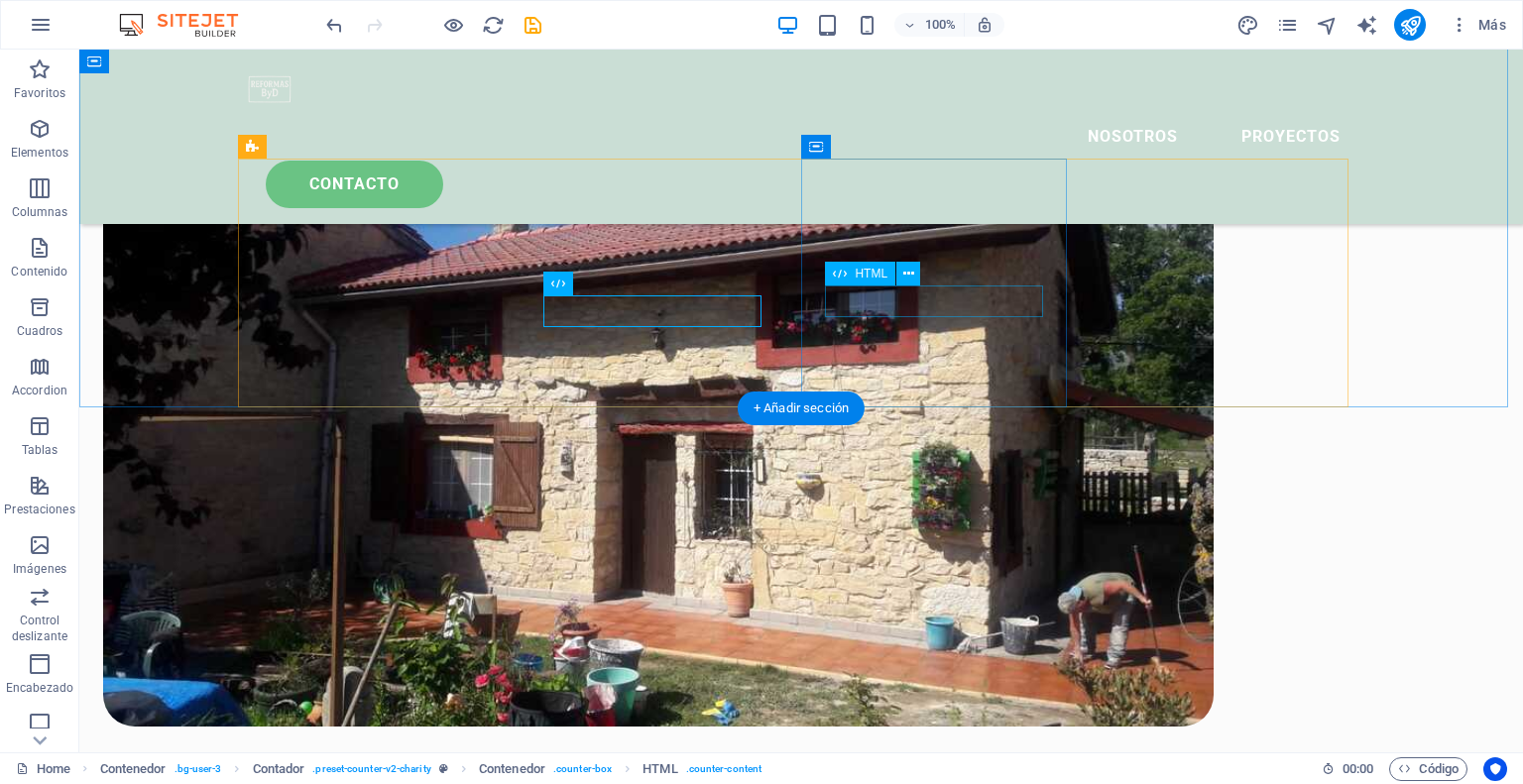 click on "4000" at bounding box center (379, 2339) 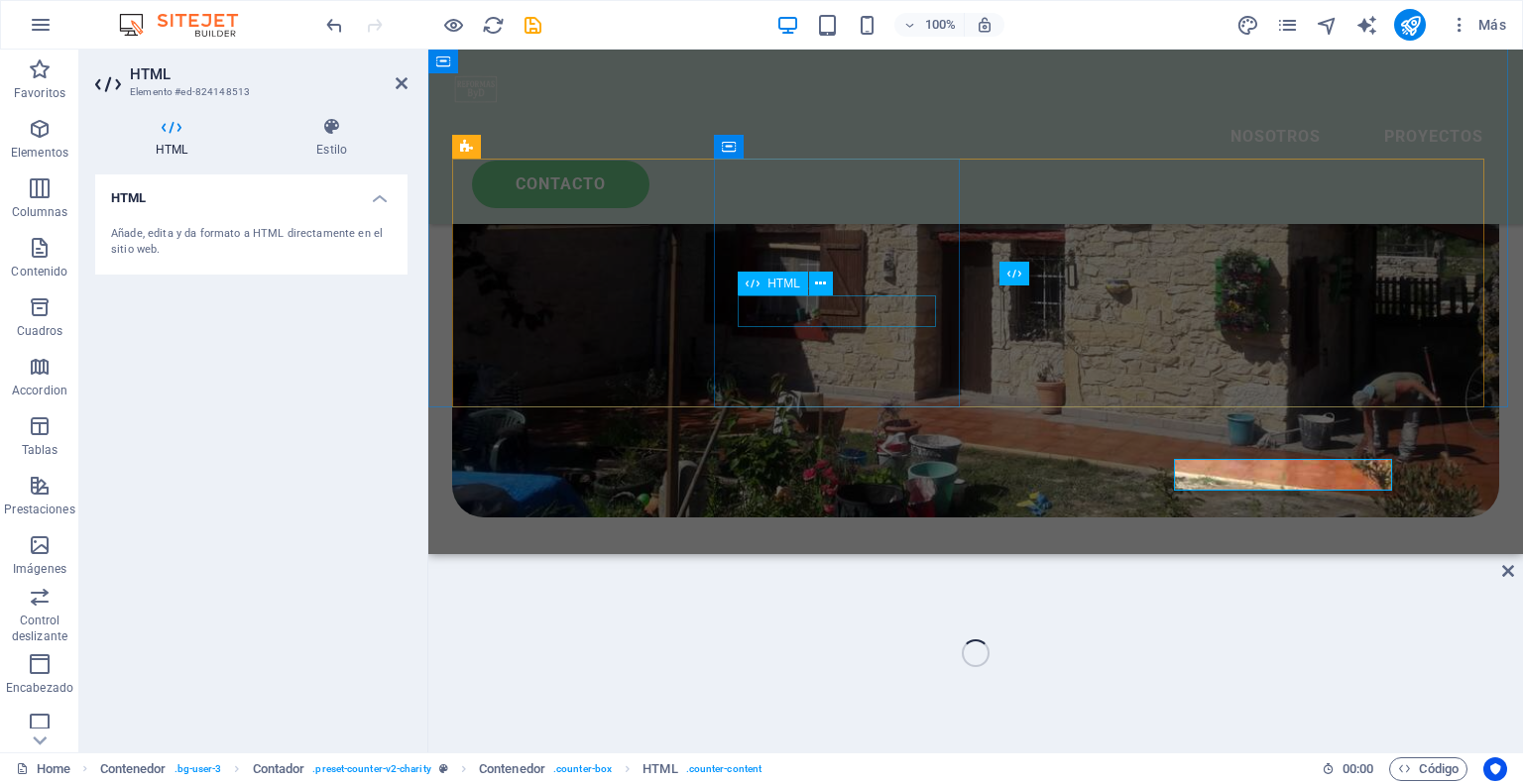 scroll, scrollTop: 2636, scrollLeft: 0, axis: vertical 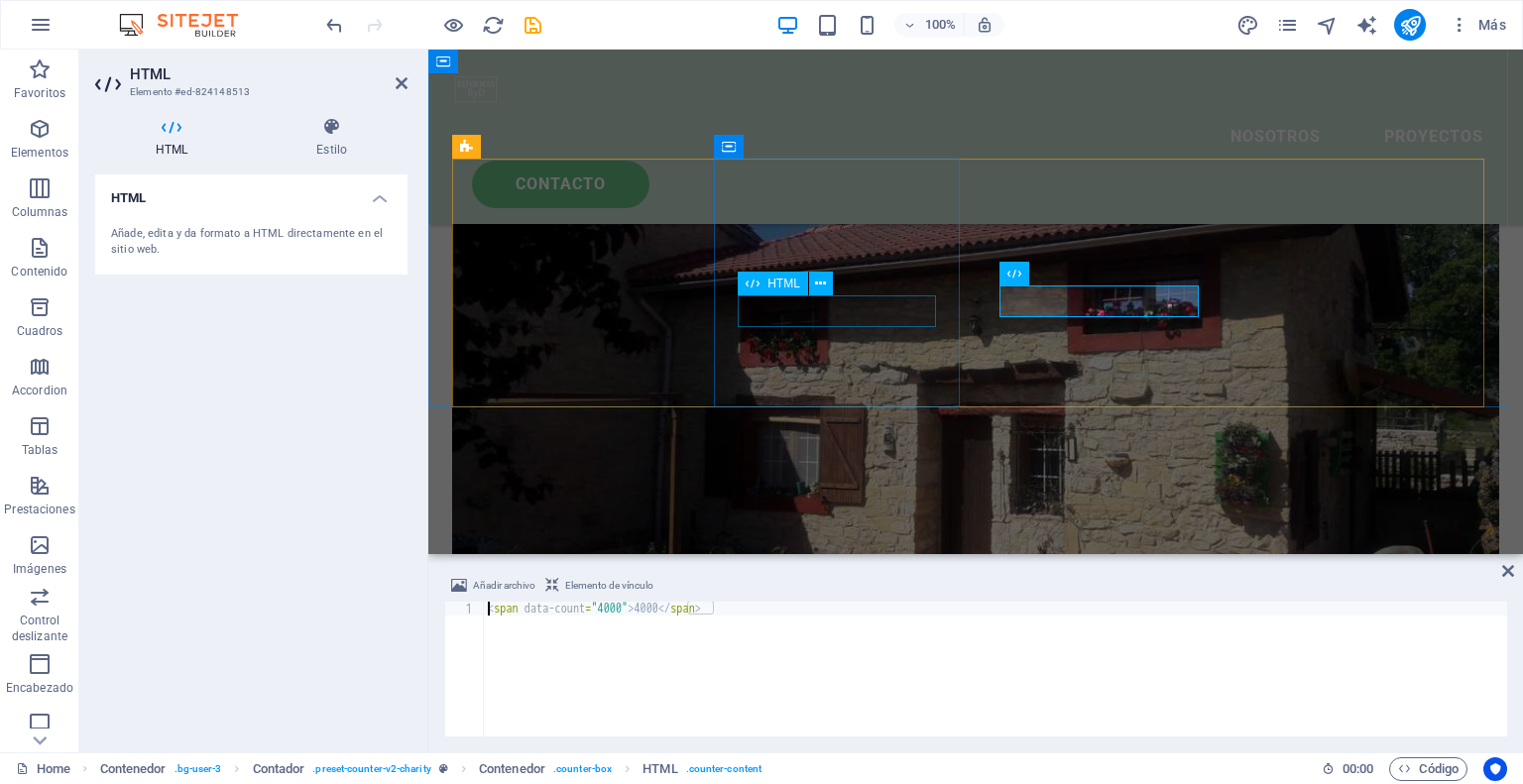 click on "$ 54.000" at bounding box center [577, 1995] 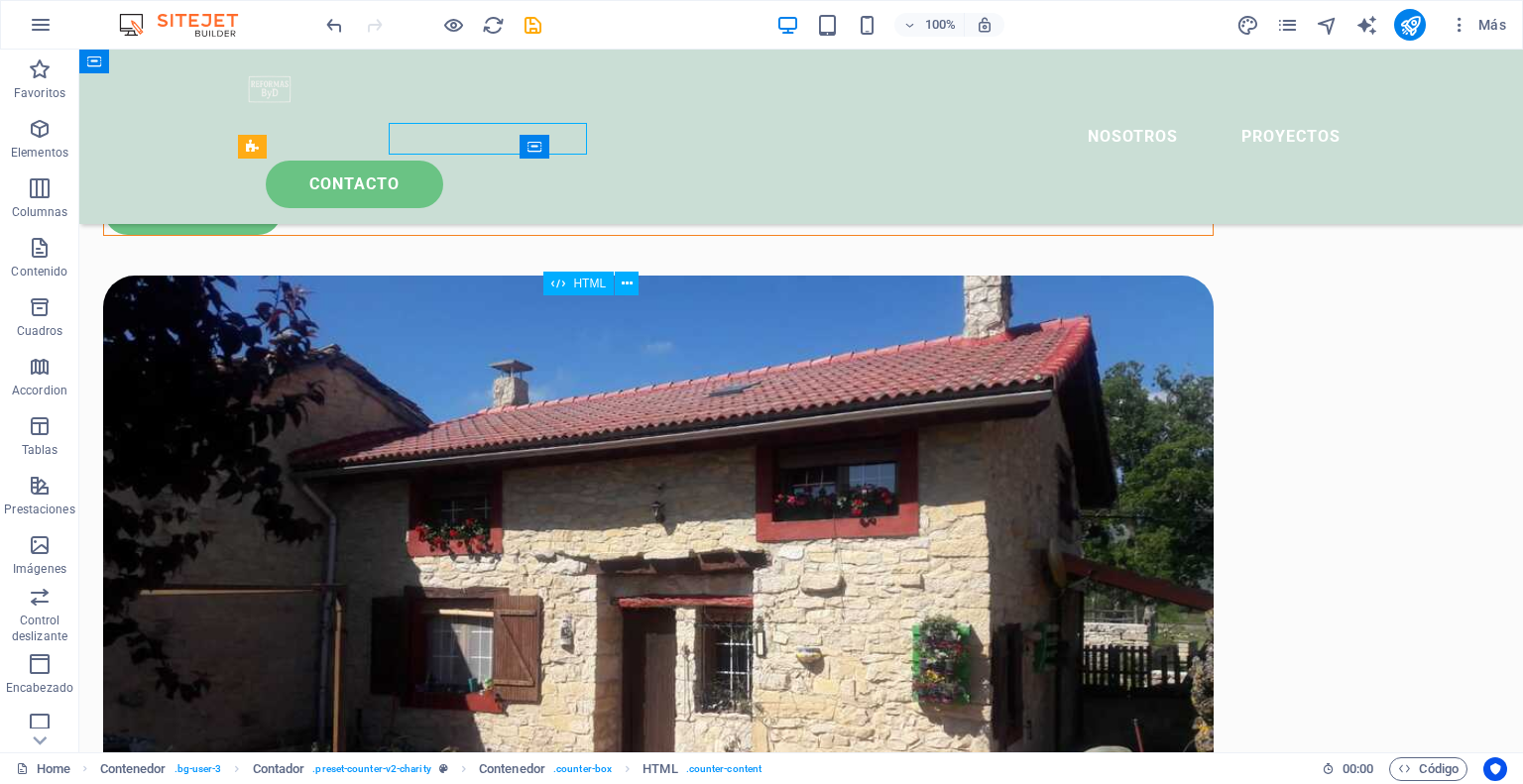 scroll, scrollTop: 2810, scrollLeft: 0, axis: vertical 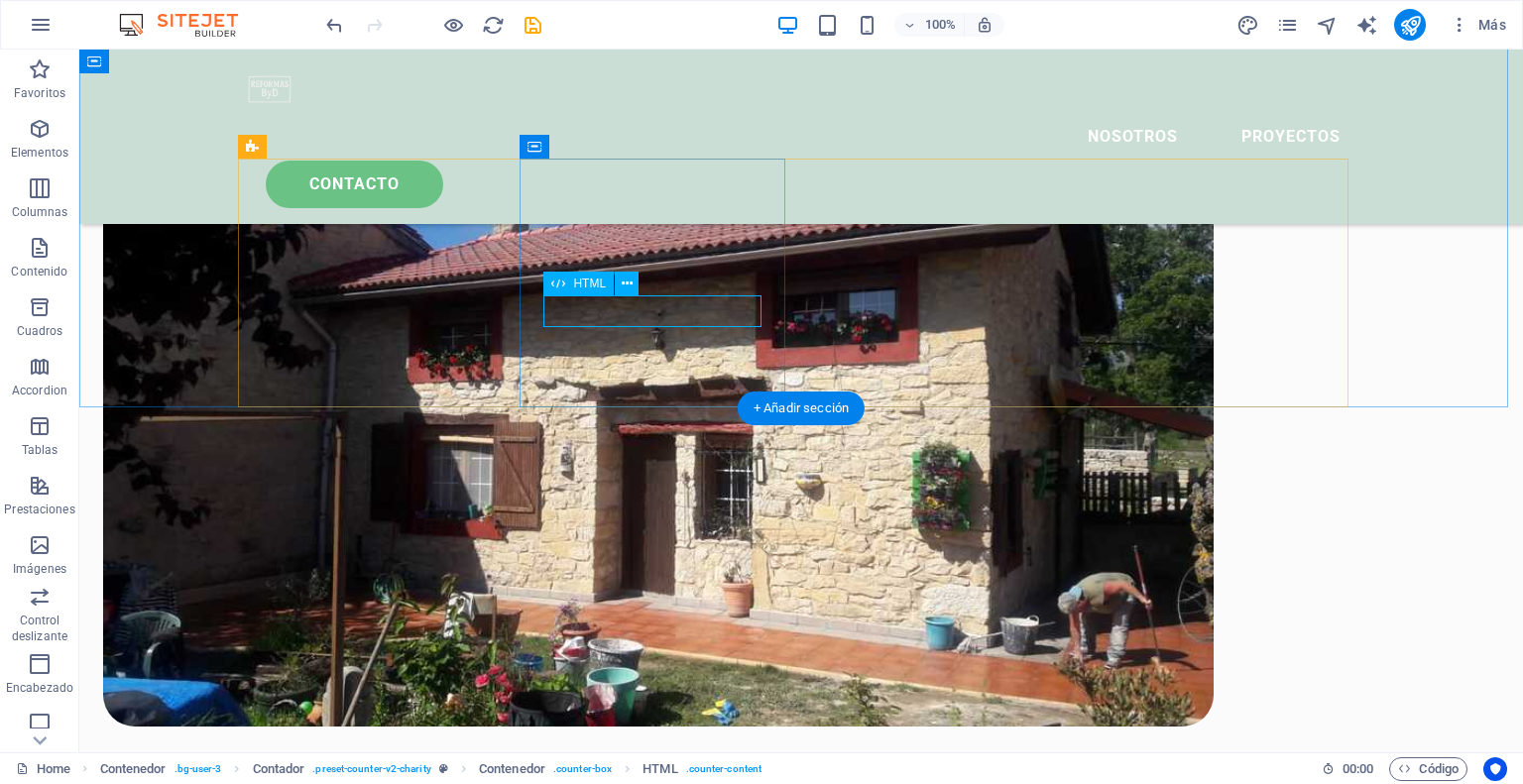click on "$ 54.000" at bounding box center (379, 2099) 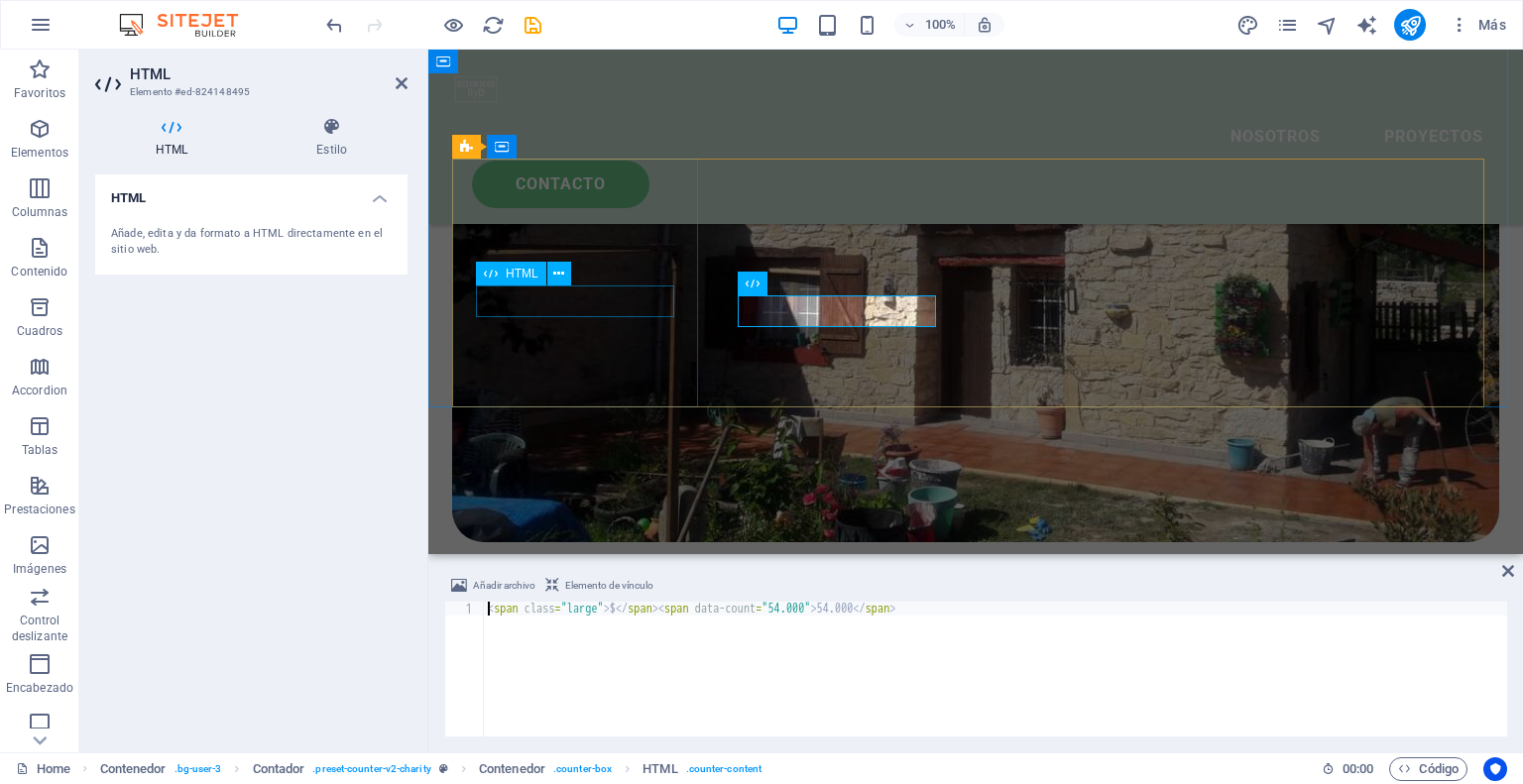 scroll, scrollTop: 2636, scrollLeft: 0, axis: vertical 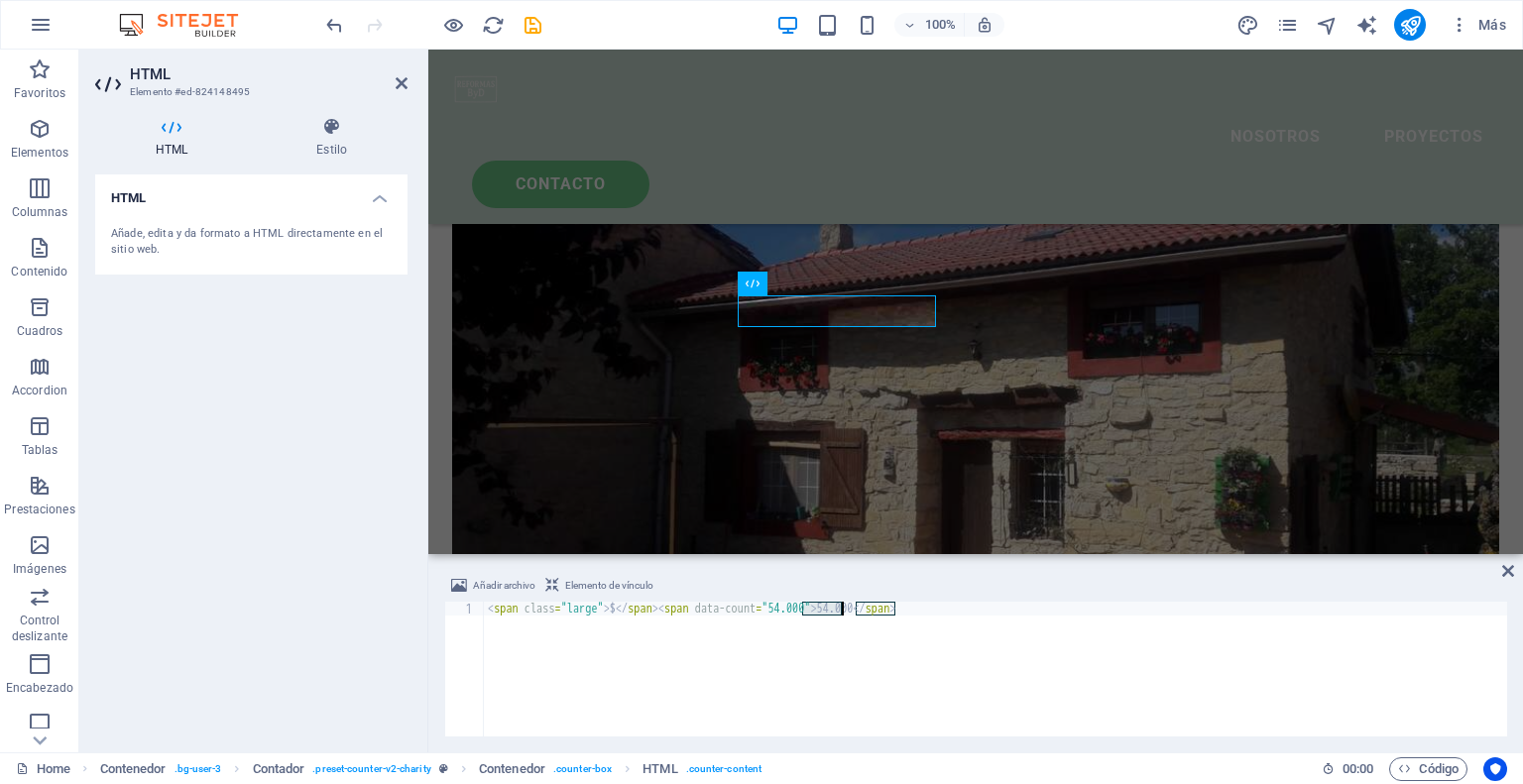 drag, startPoint x: 803, startPoint y: 606, endPoint x: 841, endPoint y: 608, distance: 38.052595 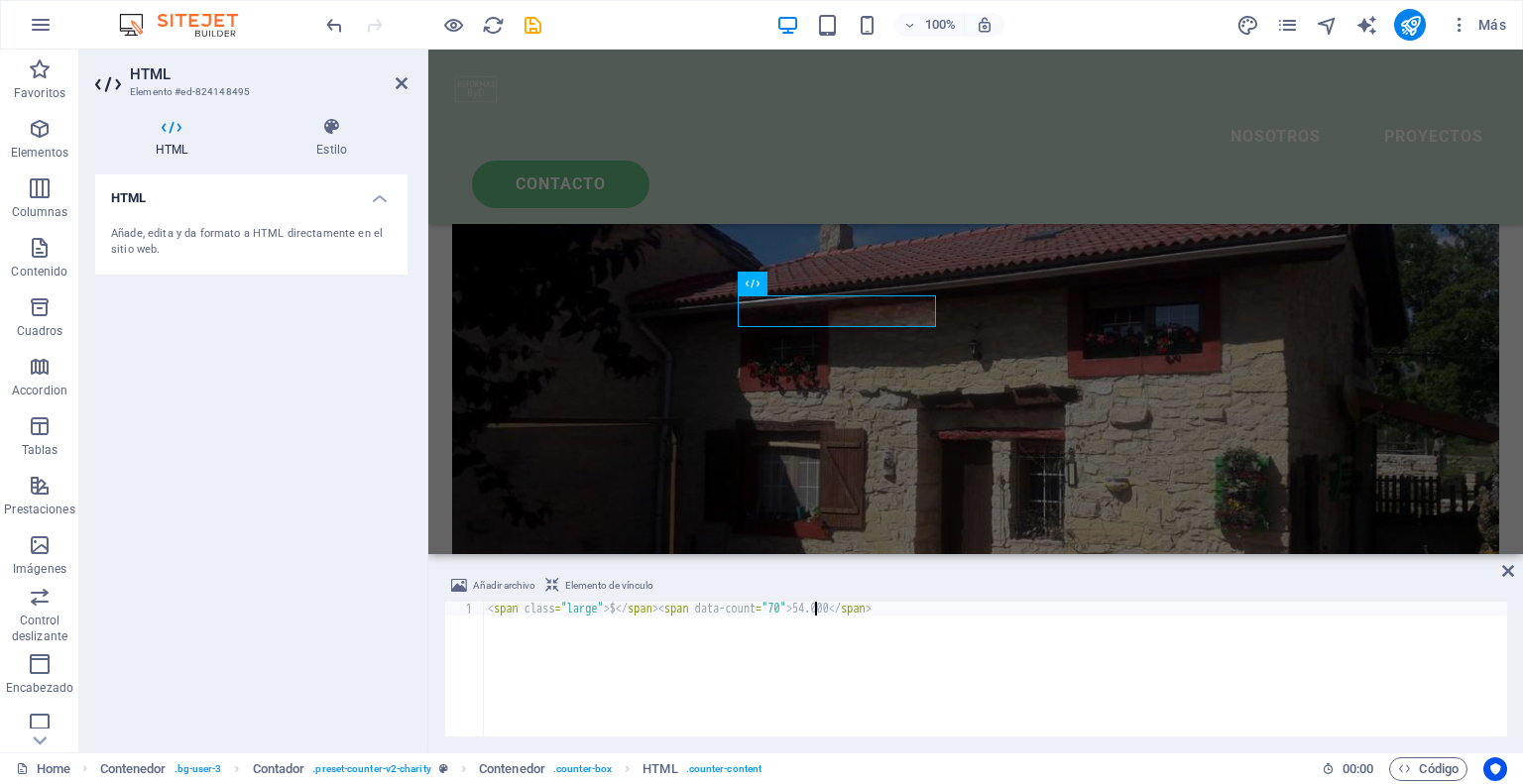 scroll, scrollTop: 0, scrollLeft: 26, axis: horizontal 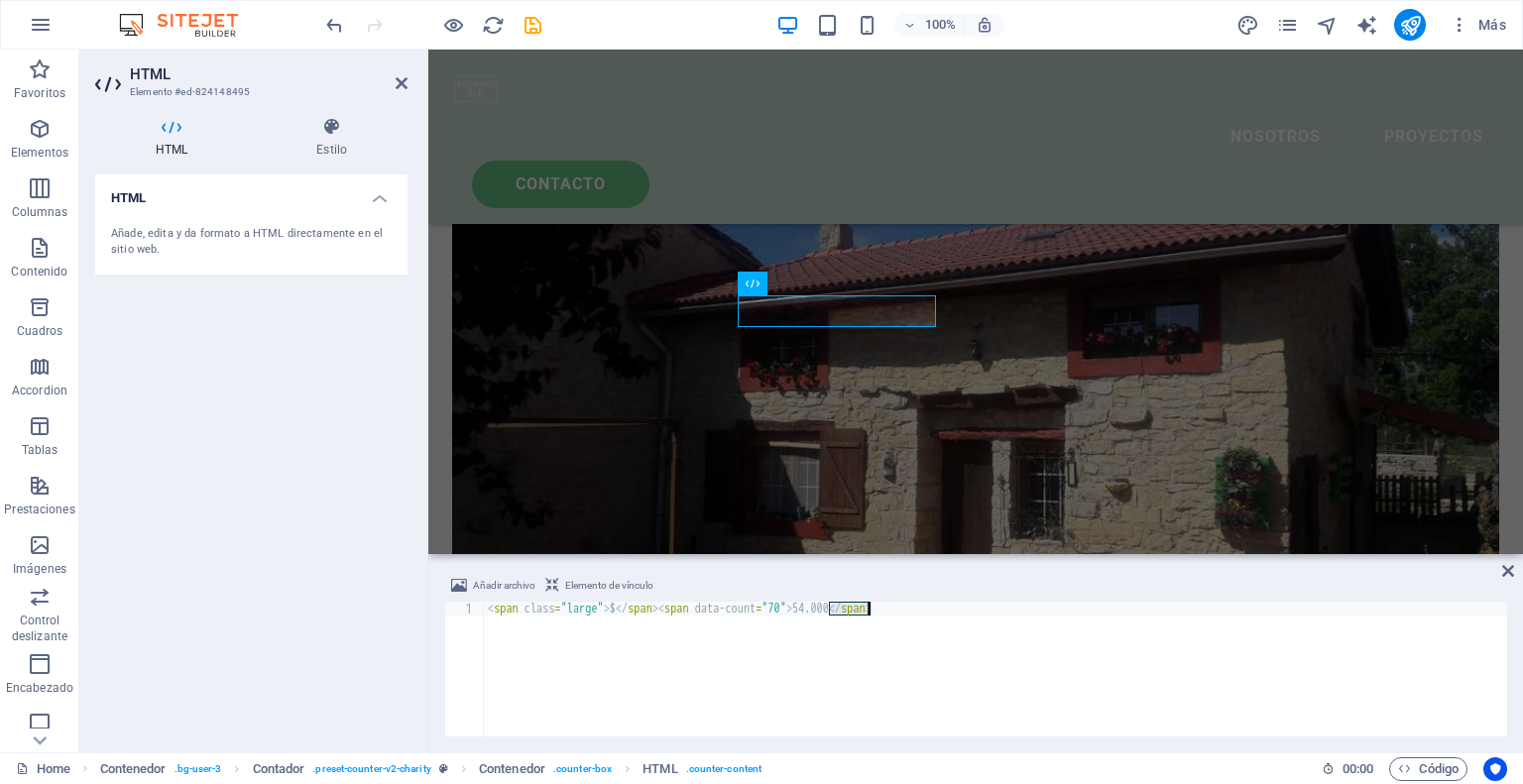 drag, startPoint x: 828, startPoint y: 608, endPoint x: 867, endPoint y: 612, distance: 39.20459 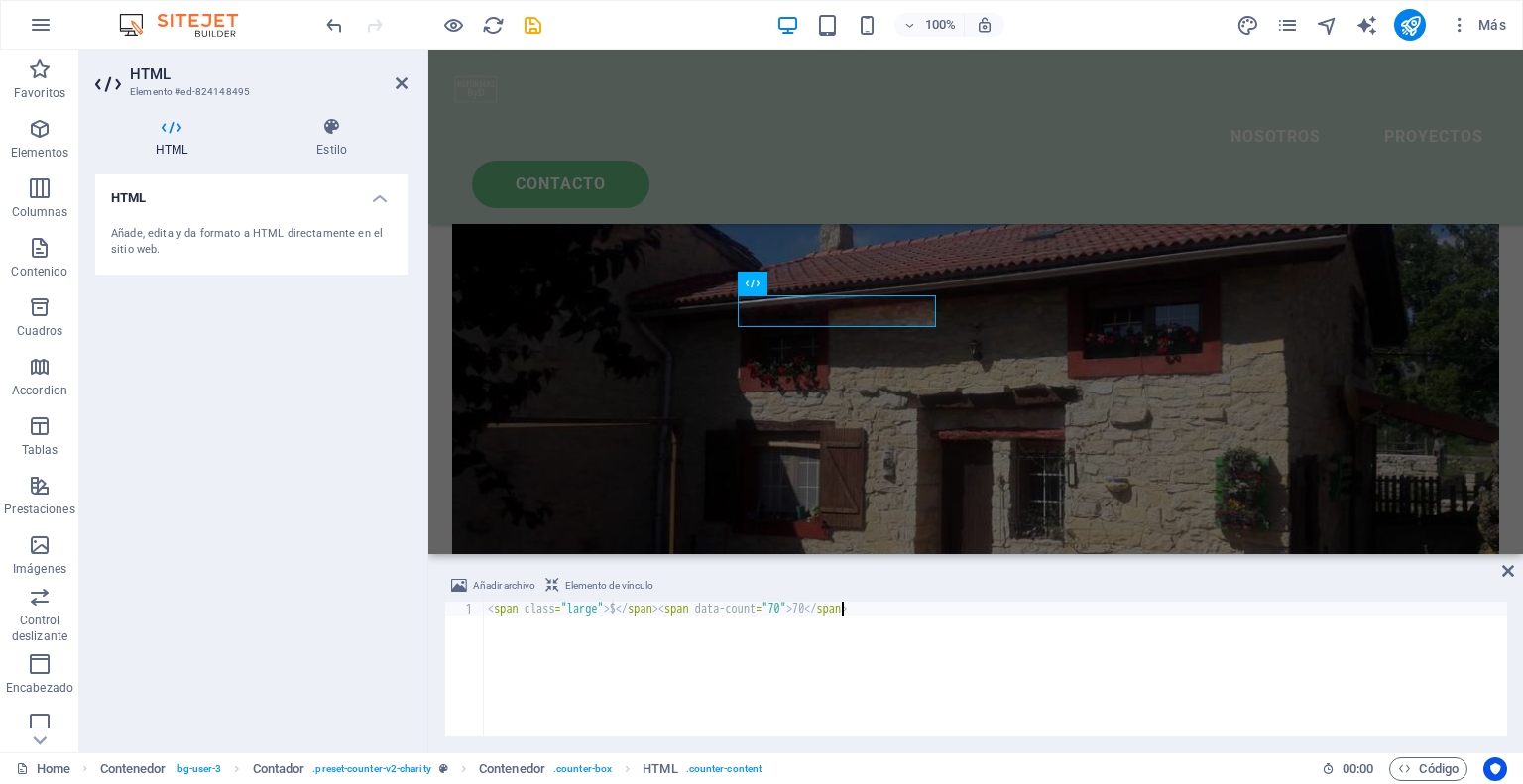 scroll, scrollTop: 0, scrollLeft: 29, axis: horizontal 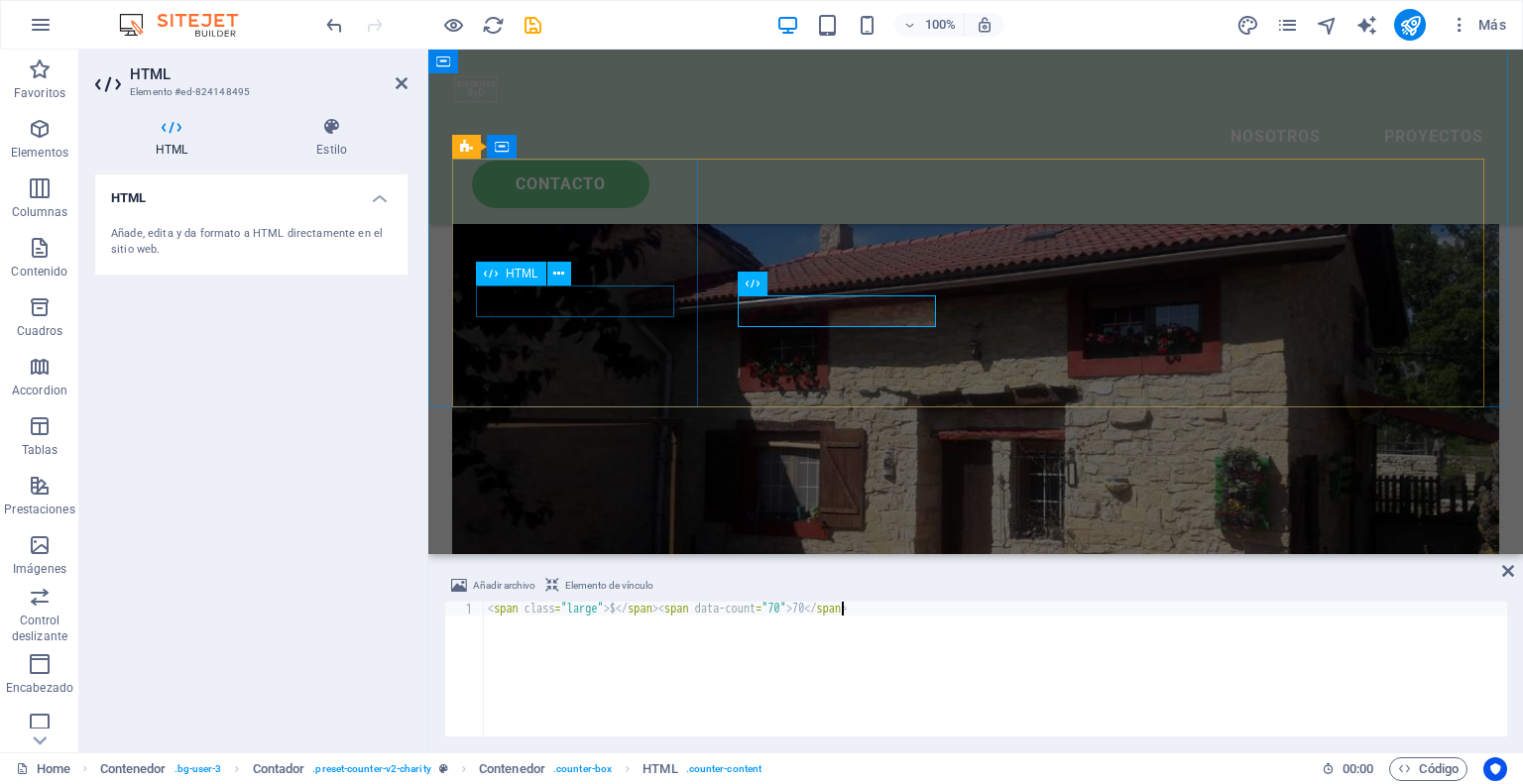 type on "<span class="large"> $</span><span data-count="70">70</span>" 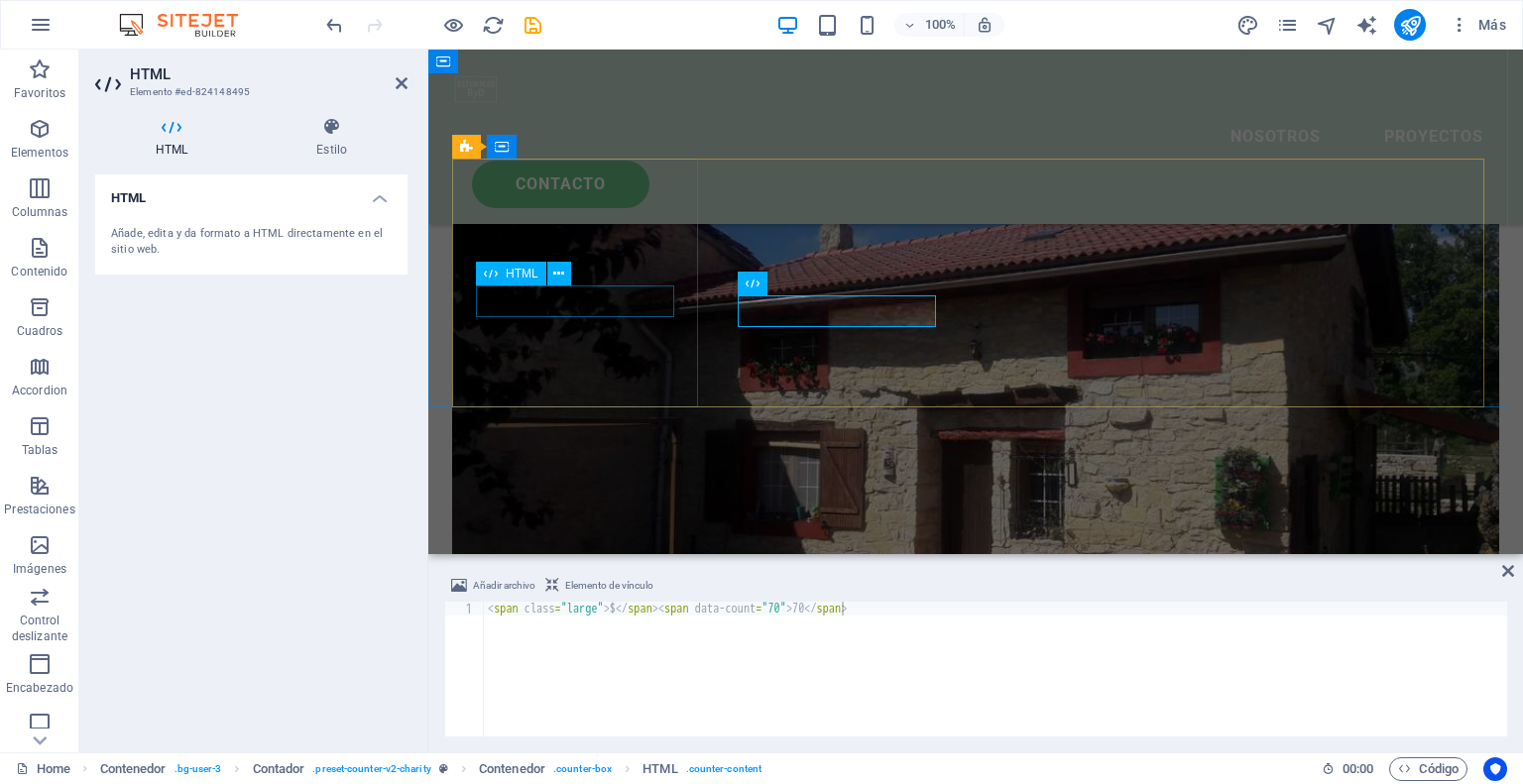click on "52  +" at bounding box center (577, 1770) 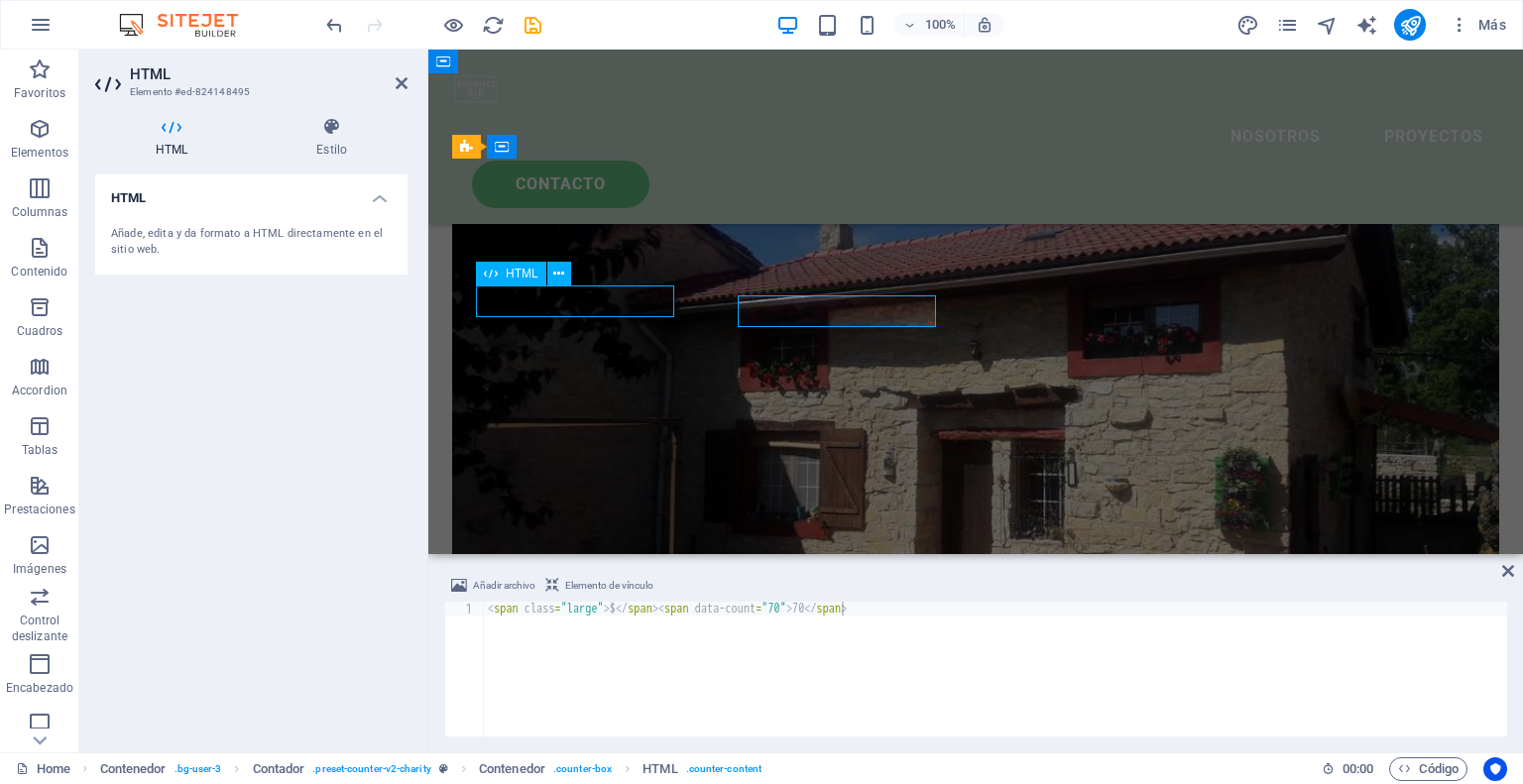 scroll, scrollTop: 2810, scrollLeft: 0, axis: vertical 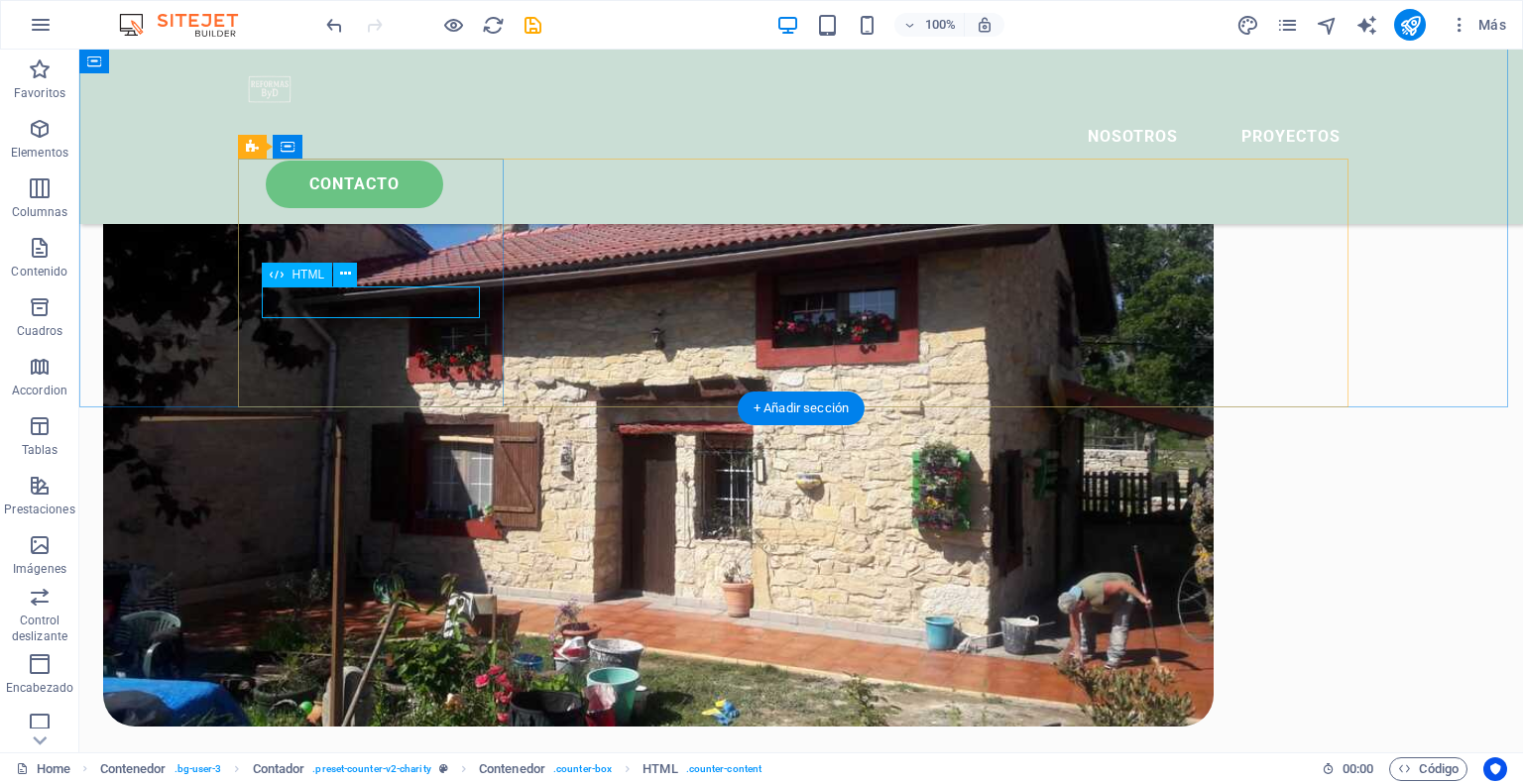 click on "52  +" at bounding box center (379, 1849) 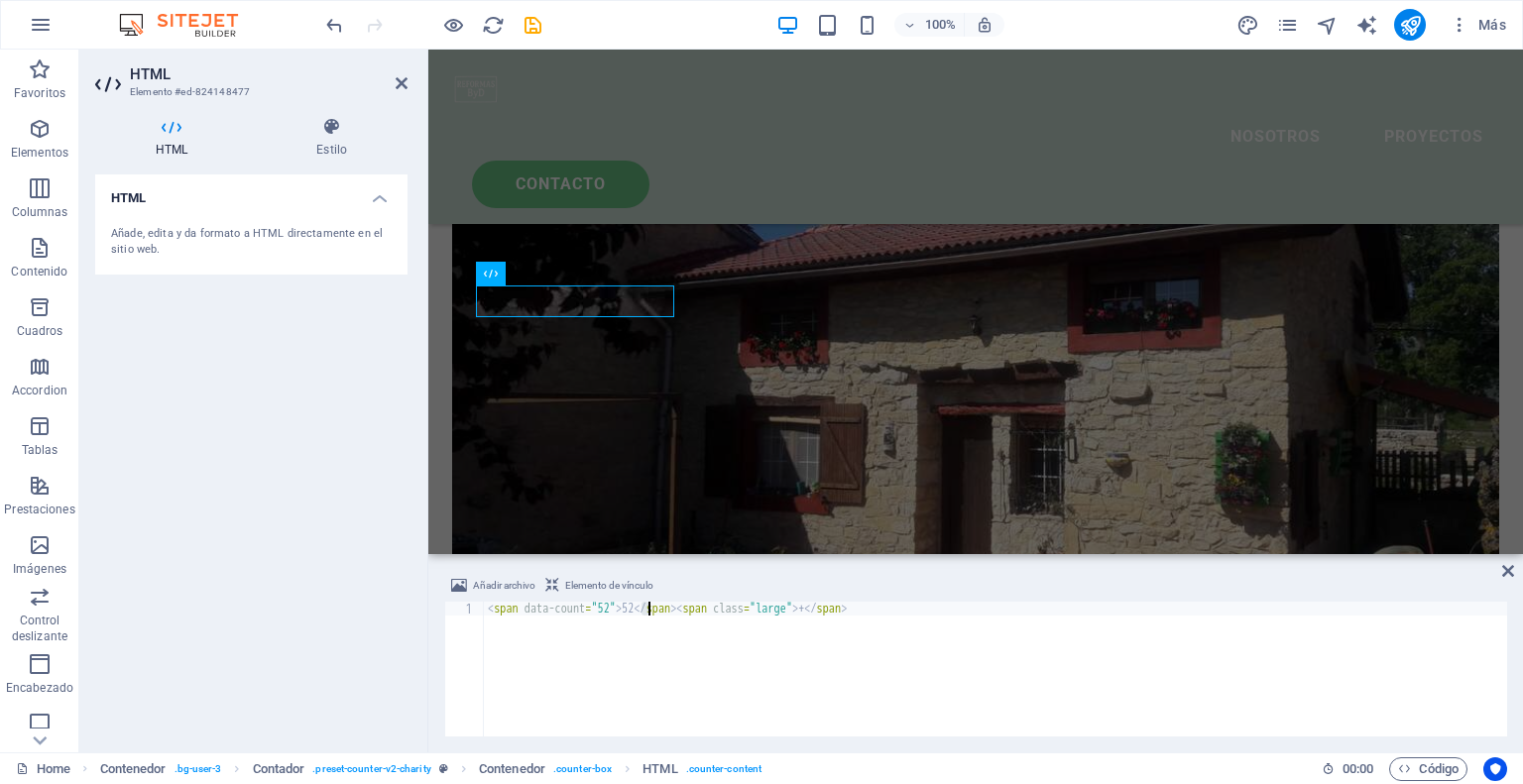 drag, startPoint x: 639, startPoint y: 610, endPoint x: 648, endPoint y: 611, distance: 9.055385 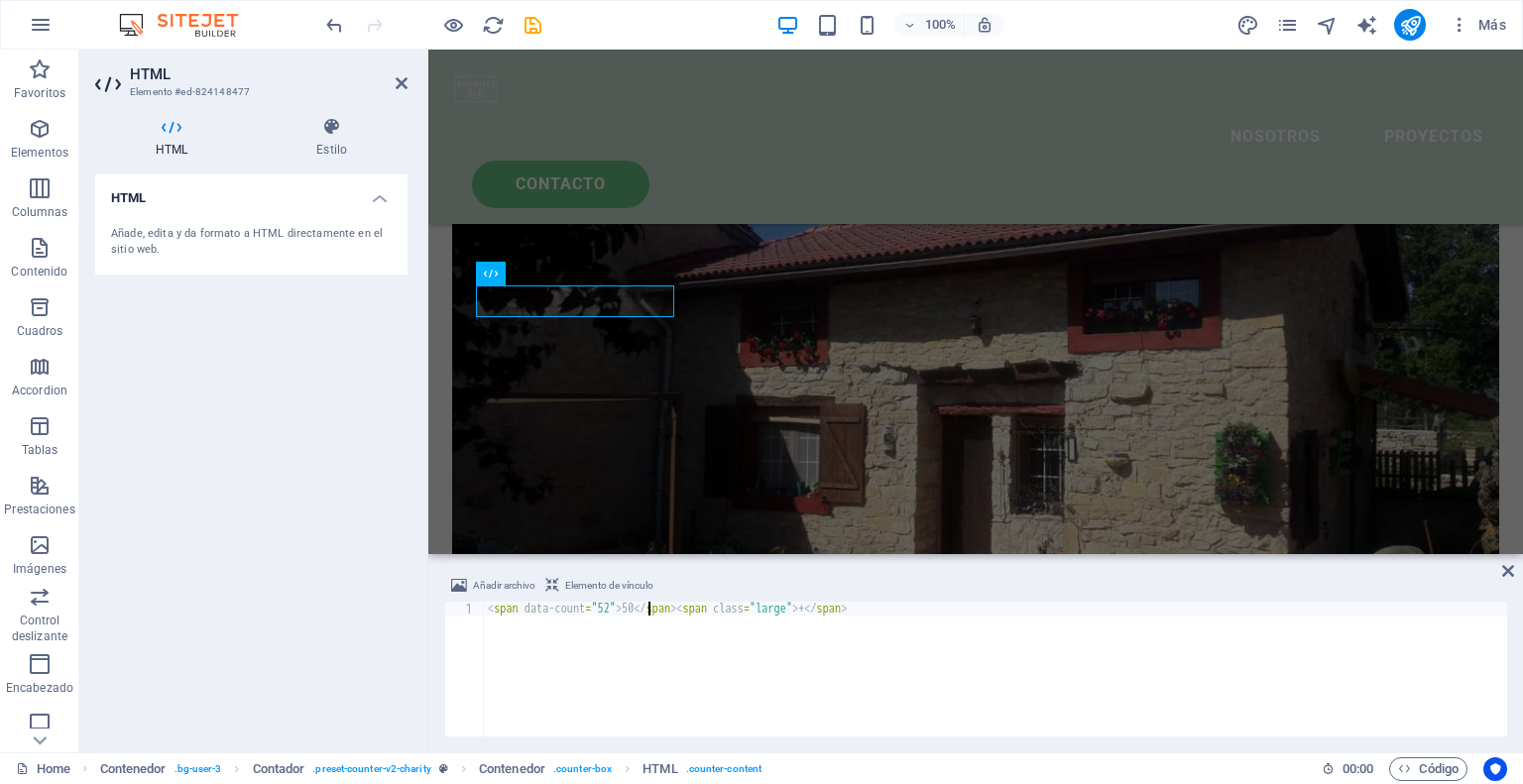 scroll, scrollTop: 0, scrollLeft: 12, axis: horizontal 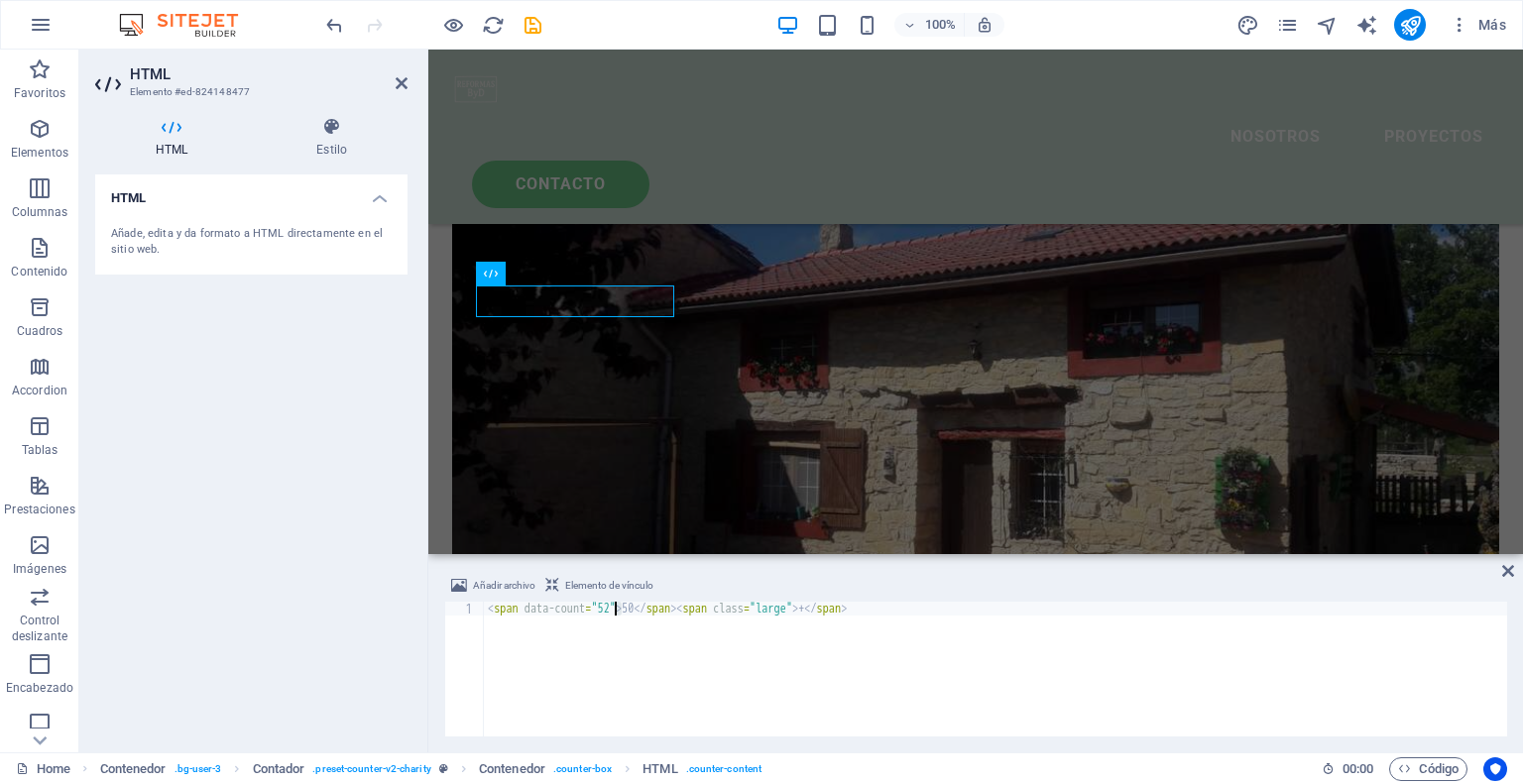 click on "< span   data-count = "52" > 50 </ span > < span   class = "large" >  + </ span >" at bounding box center [996, 683] 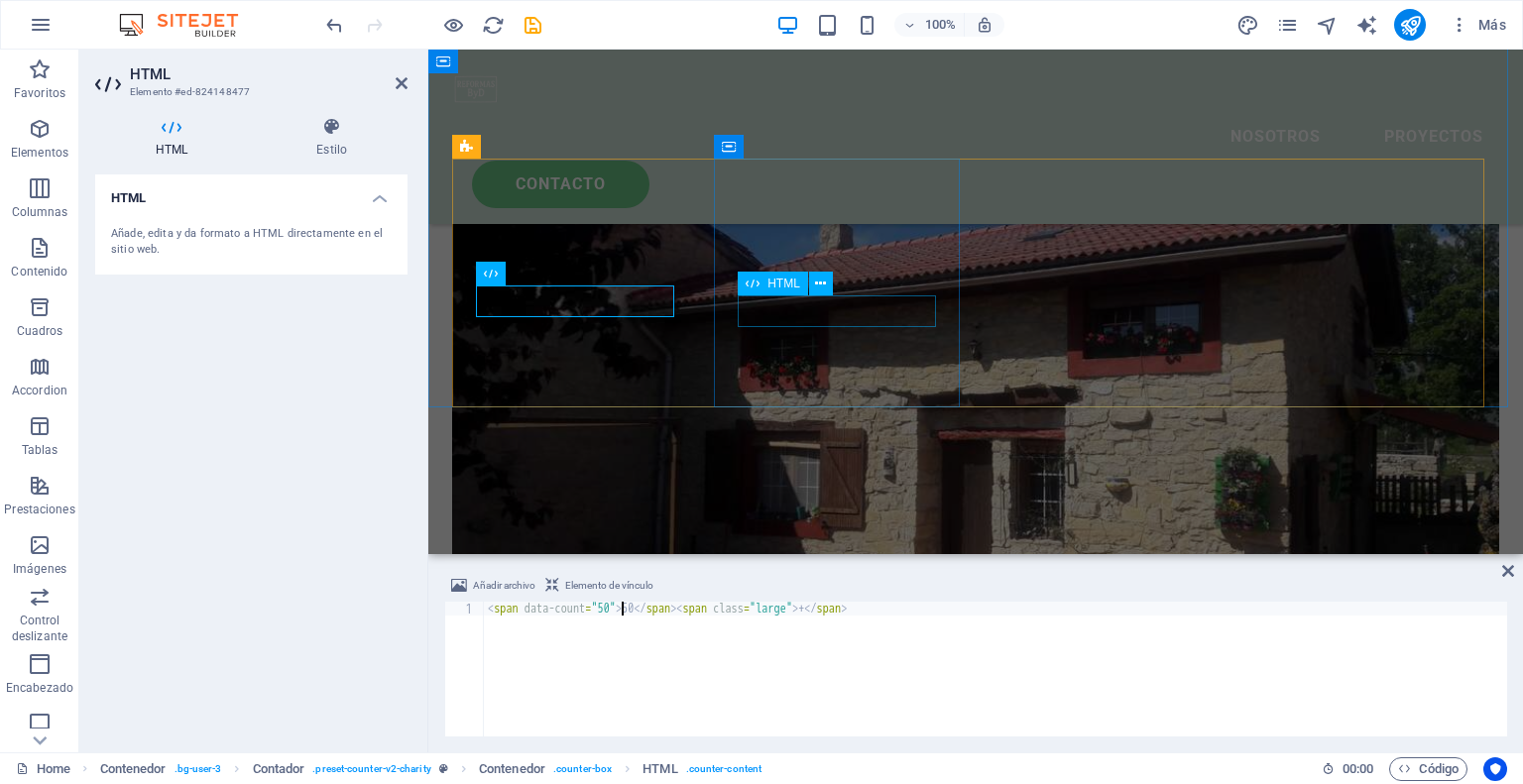 type on "<span data-count="50">50</span><span class="large"> +</span>" 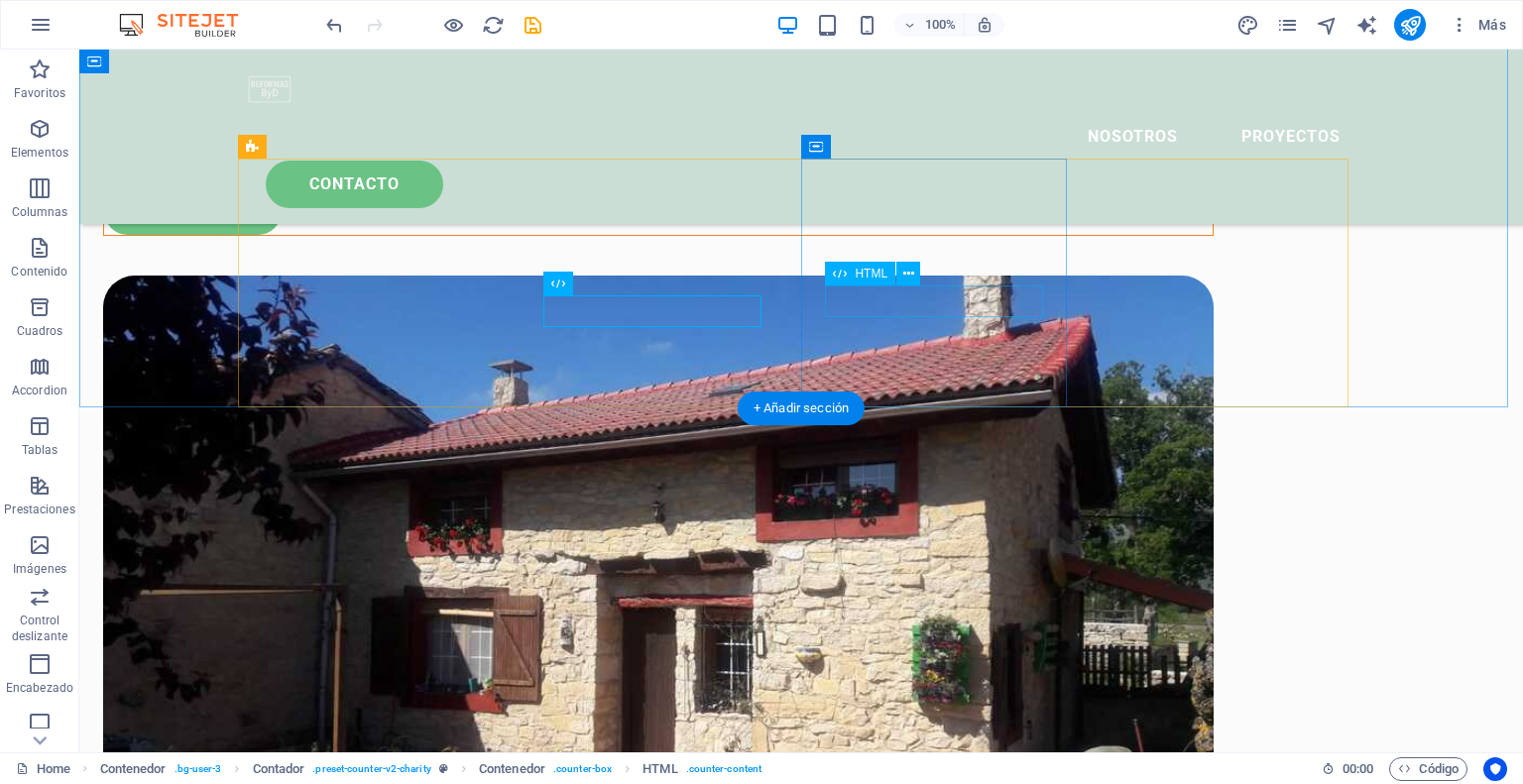 scroll, scrollTop: 2810, scrollLeft: 0, axis: vertical 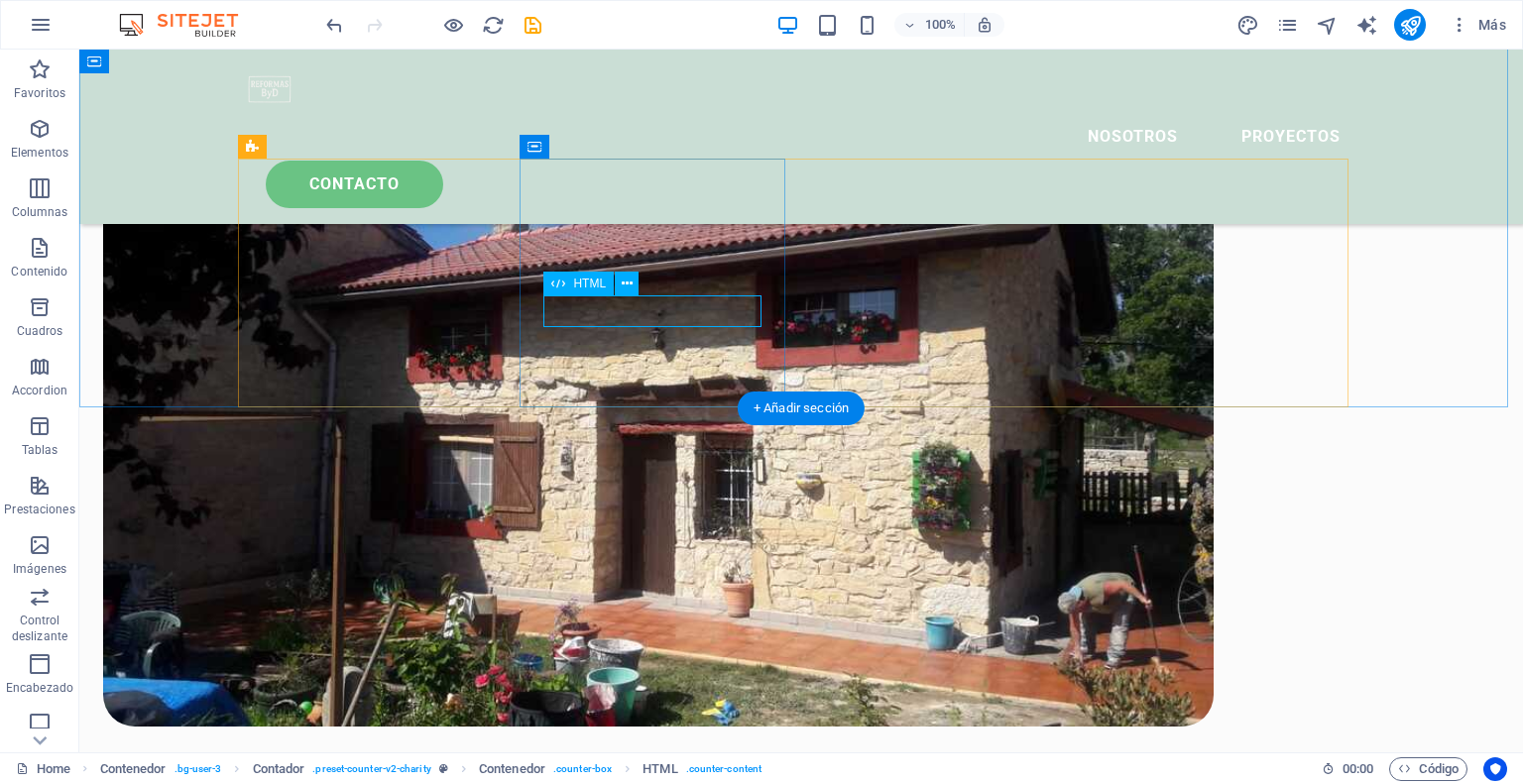 click on "$ 70" at bounding box center (379, 2099) 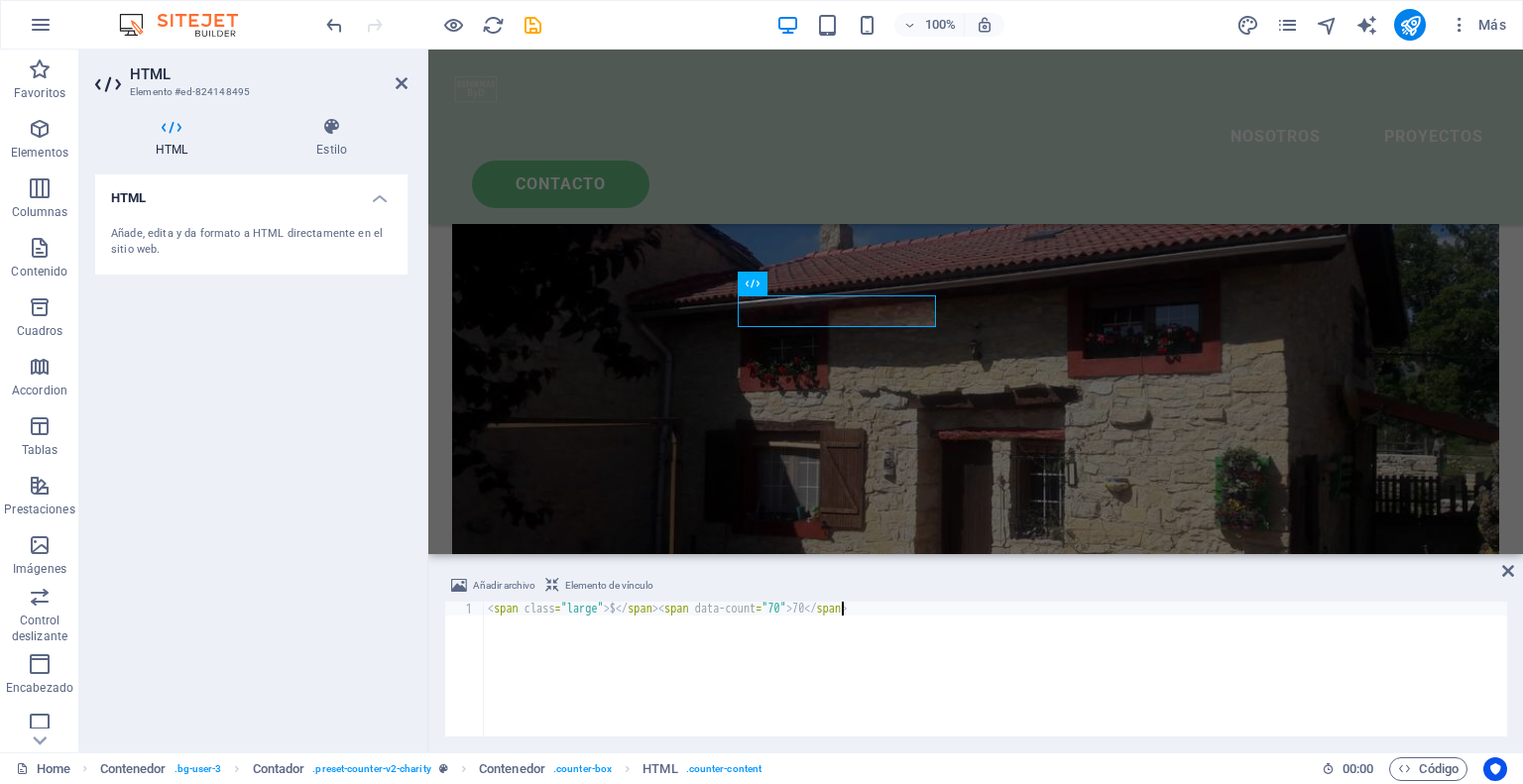 click on "< span   class = "large" >  $ </ span > < span   data-count = "70" > 70 </ span >" at bounding box center [996, 683] 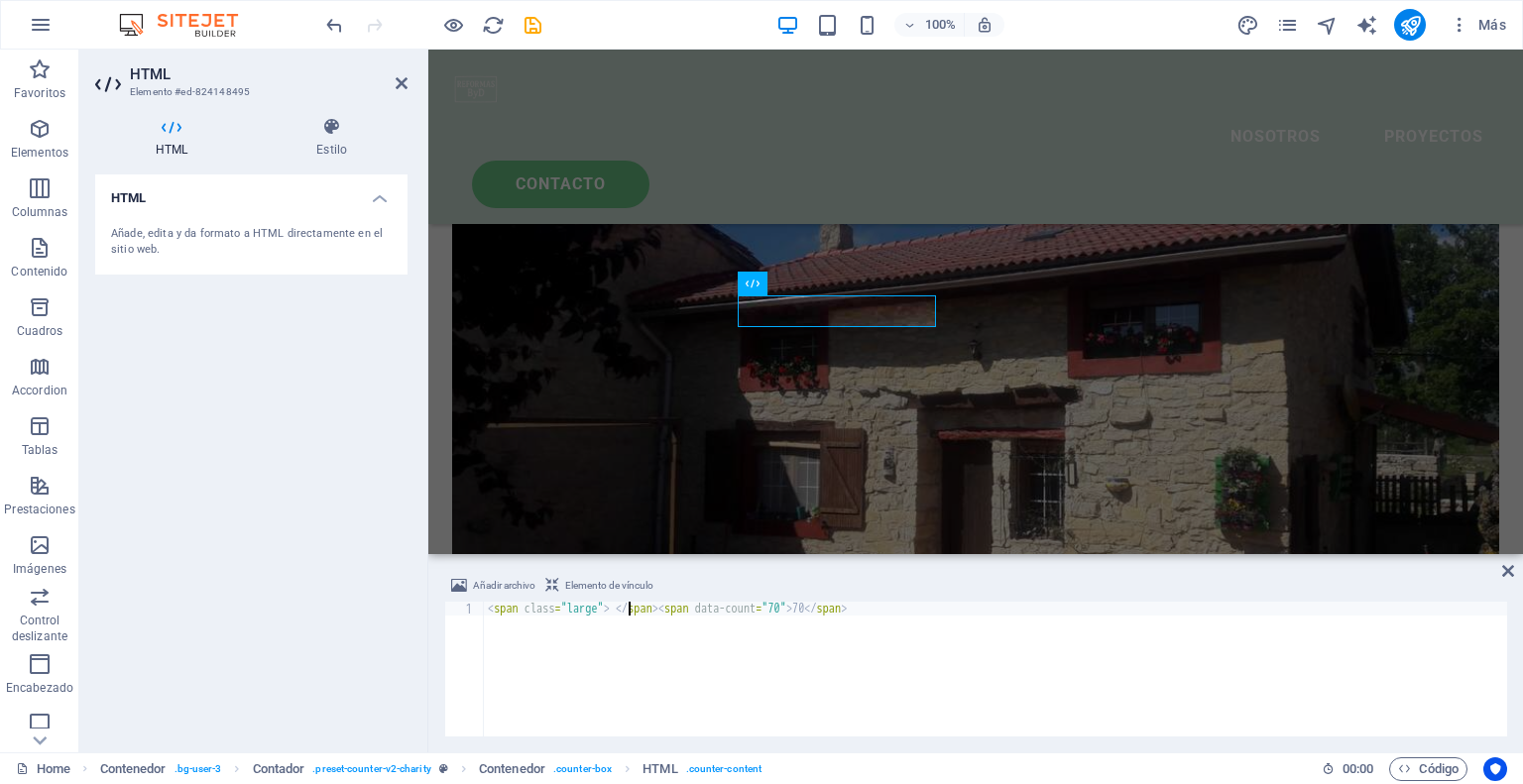 scroll, scrollTop: 0, scrollLeft: 11, axis: horizontal 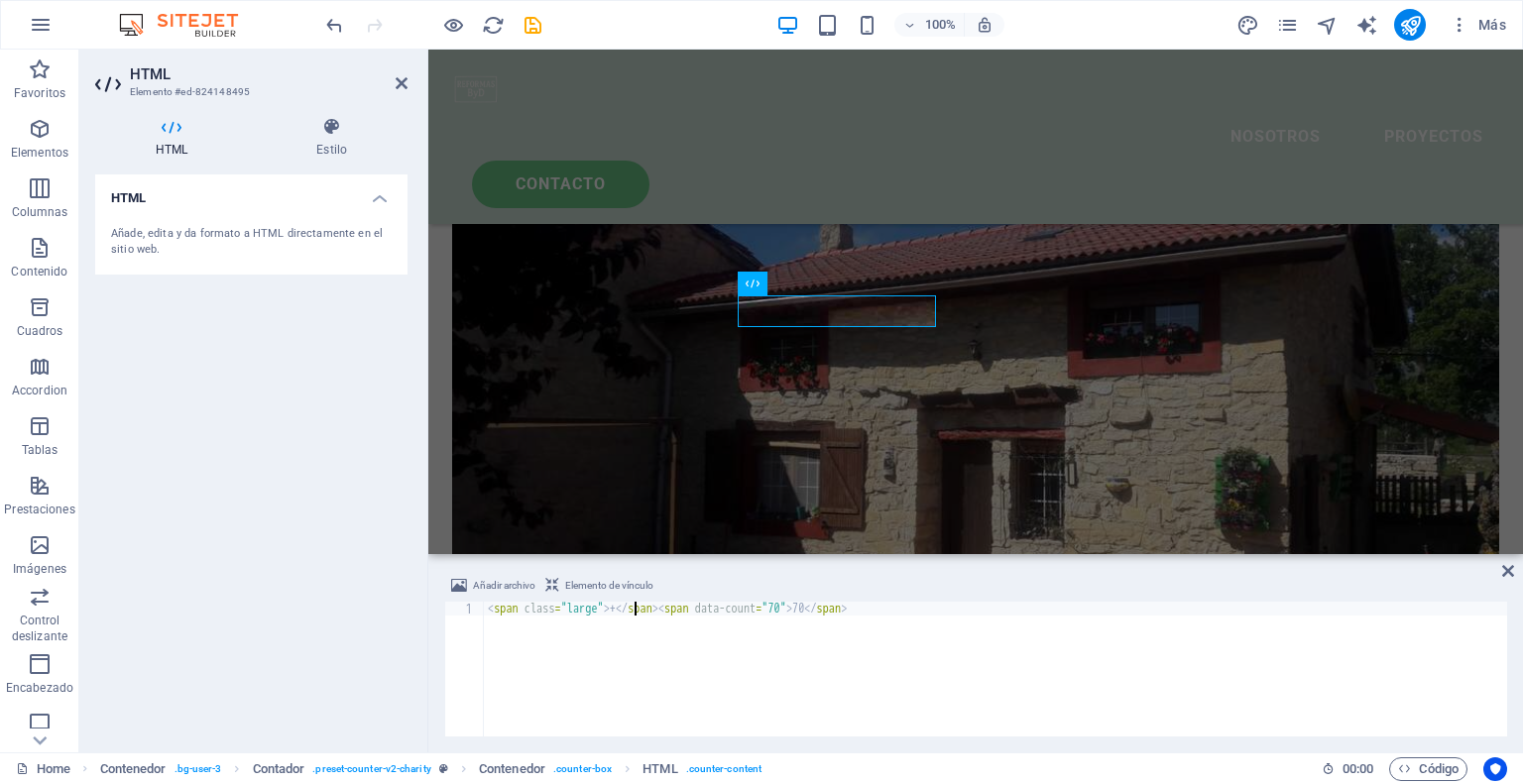 click on "< span   class = "large" >  + </ span > < span   data-count = "70" > 70 </ span >" at bounding box center (996, 683) 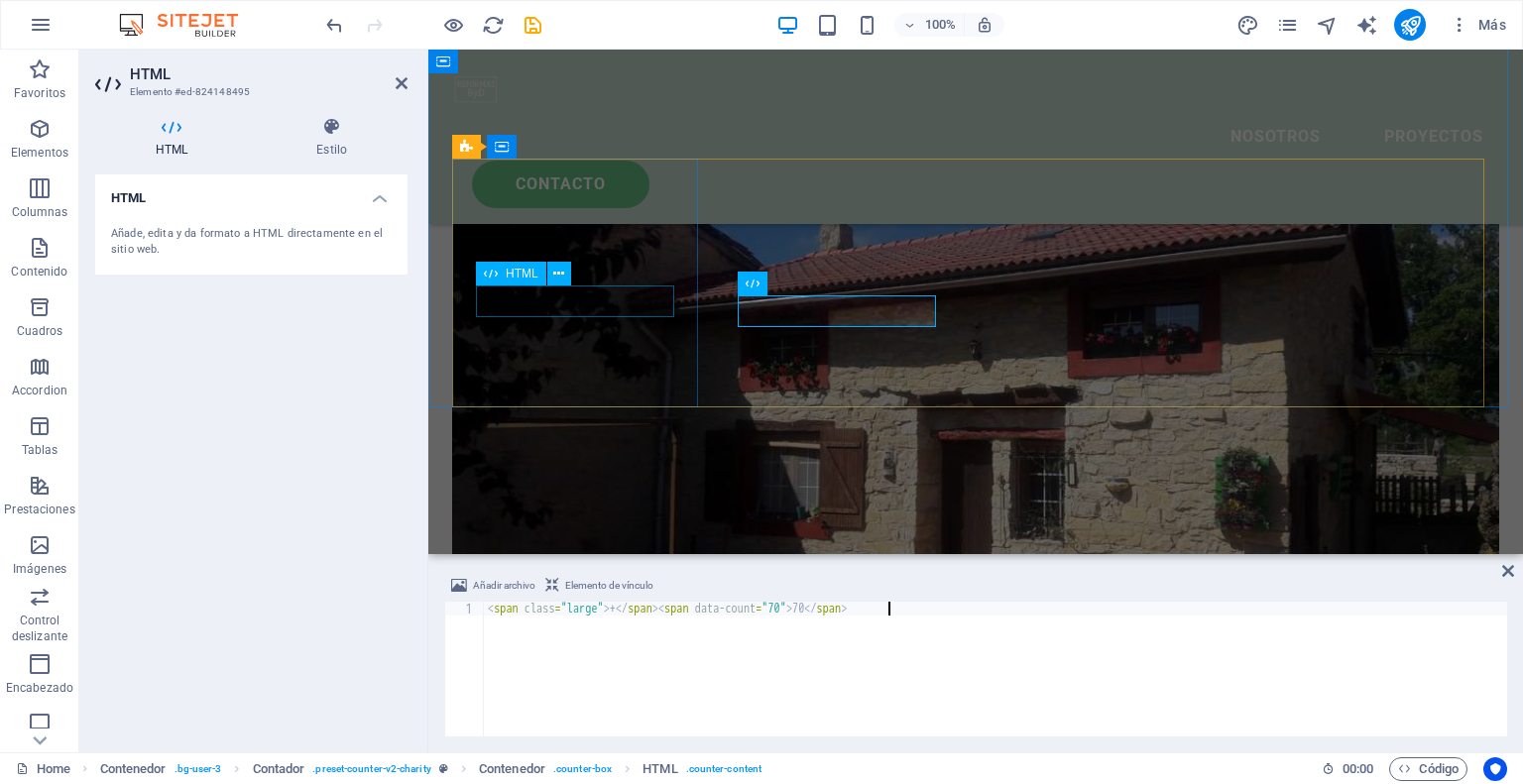 type on "<span class="large"> +</span><span data-count="70">70</span>" 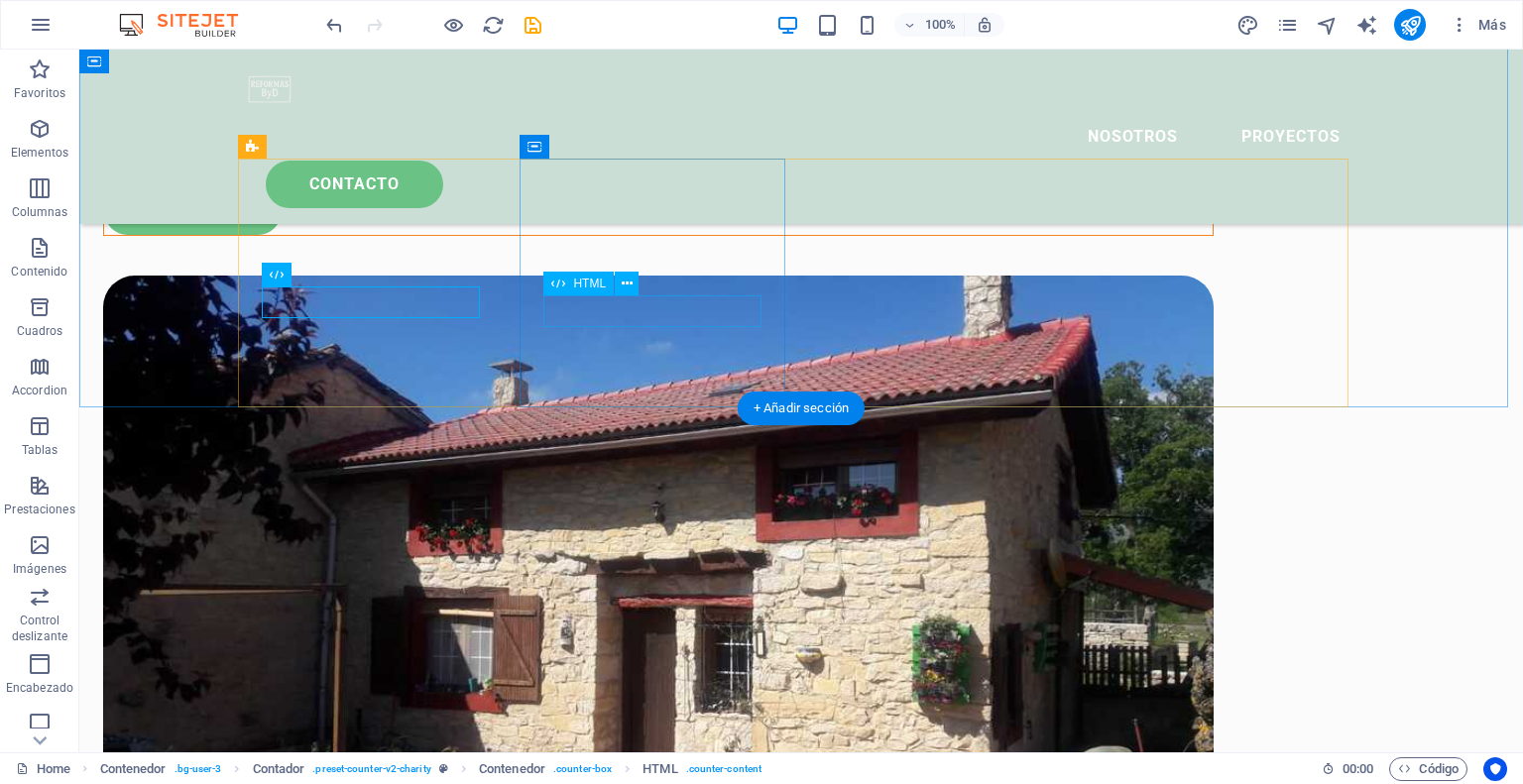 scroll, scrollTop: 2810, scrollLeft: 0, axis: vertical 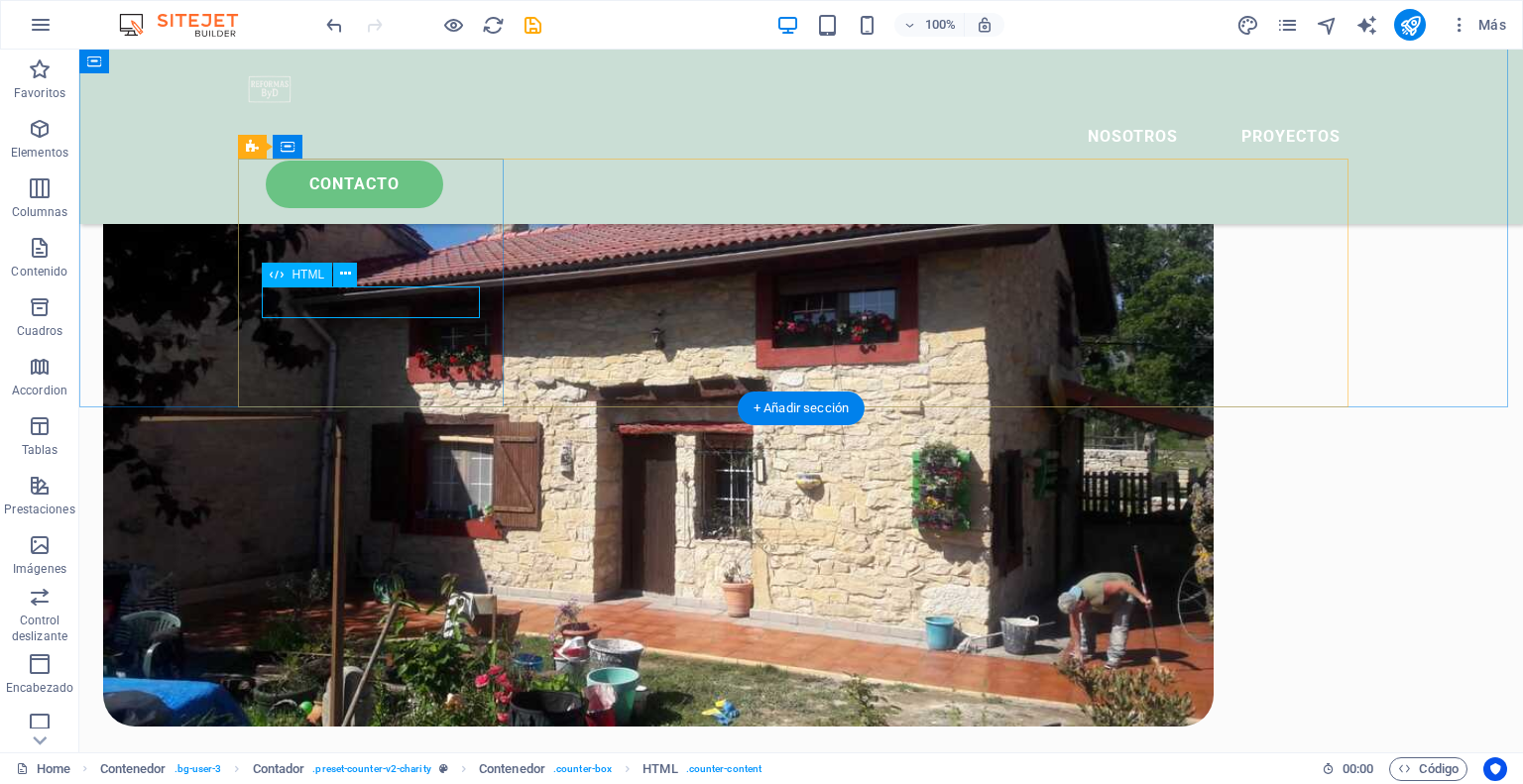 click on "50  +" at bounding box center [379, 1849] 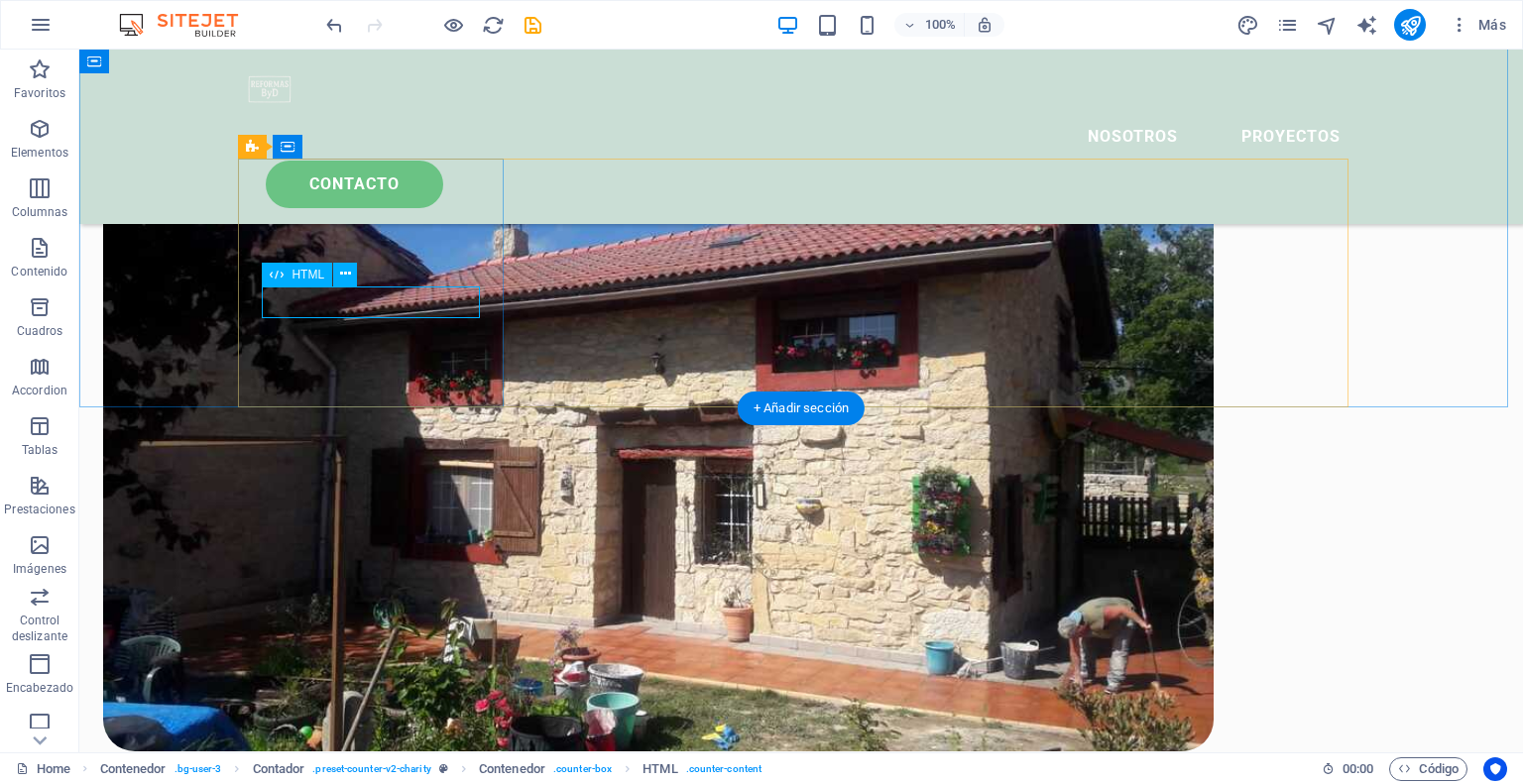 scroll, scrollTop: 2636, scrollLeft: 0, axis: vertical 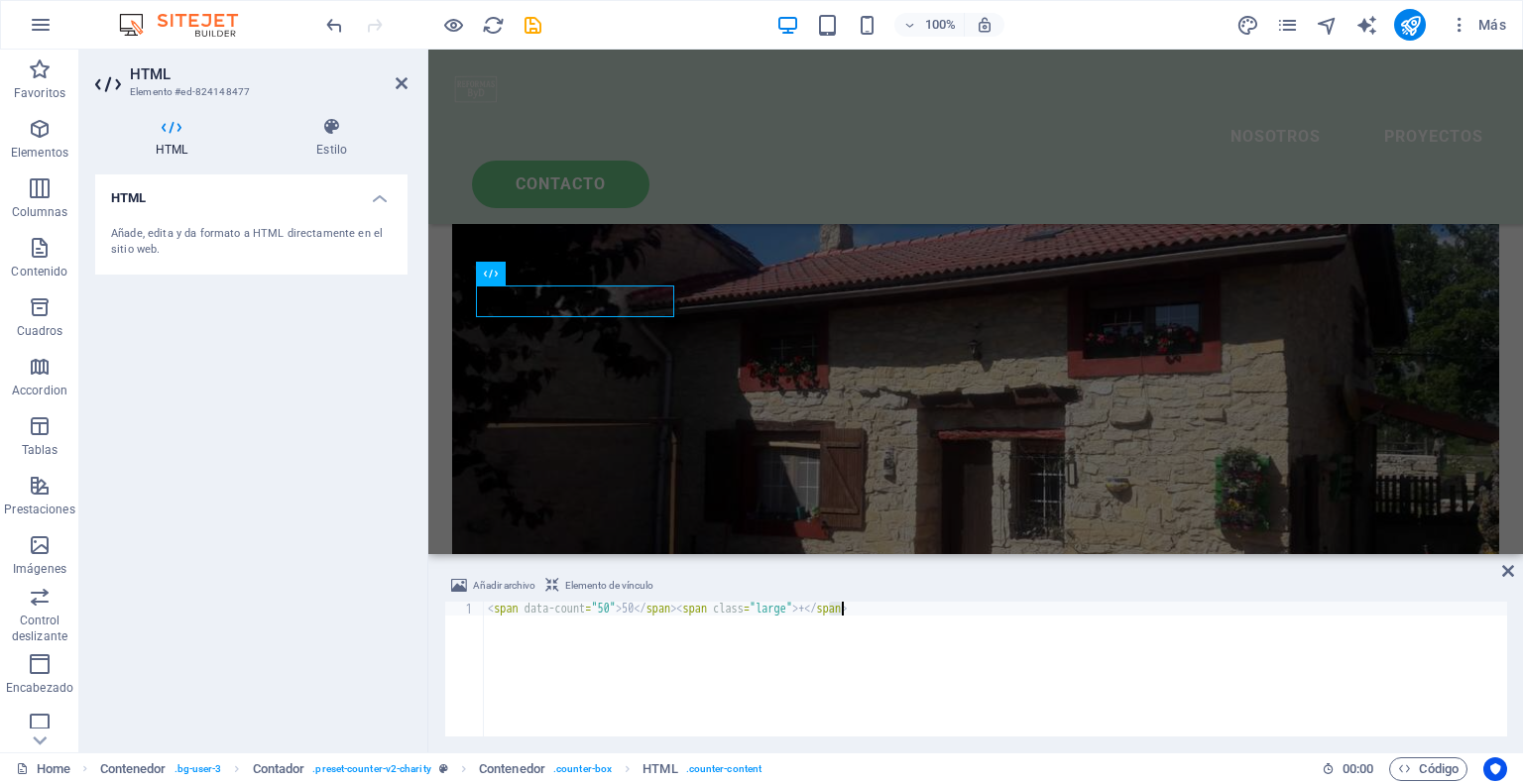 drag, startPoint x: 828, startPoint y: 613, endPoint x: 842, endPoint y: 613, distance: 14 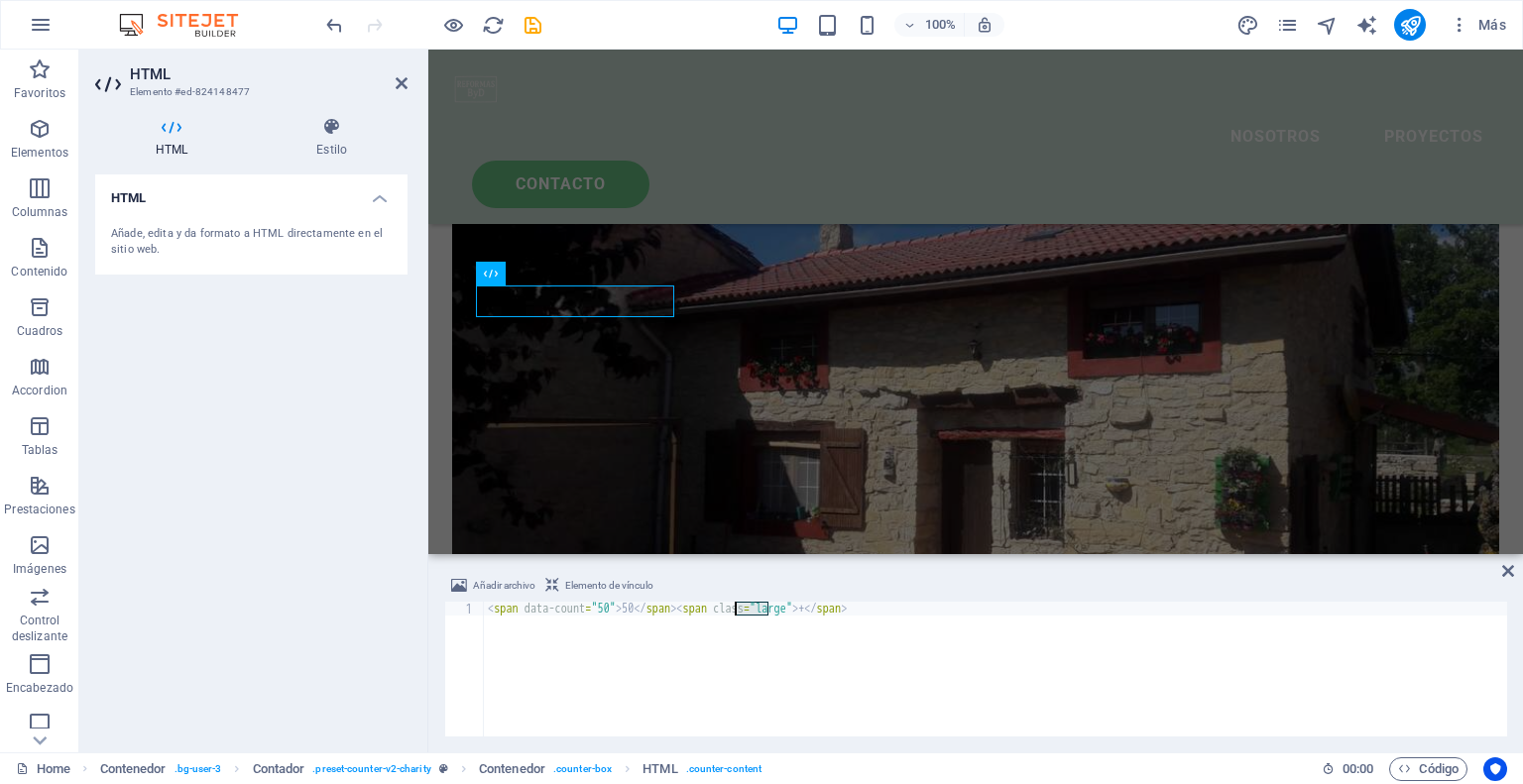 click on "< span   data-count = "50" > 50 </ span > < span   class = "large" >  + </ span >" at bounding box center [996, 683] 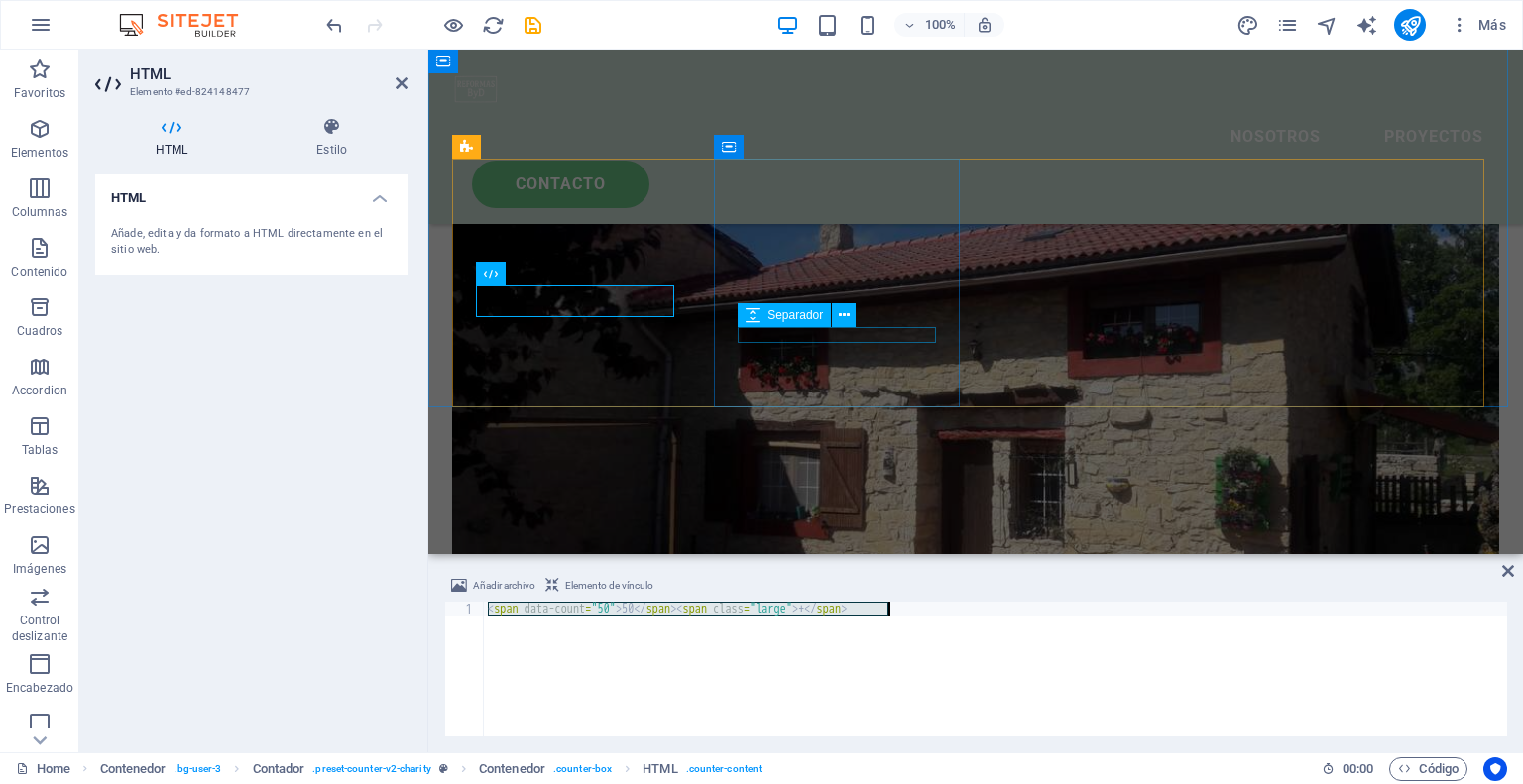 click at bounding box center (844, 315) 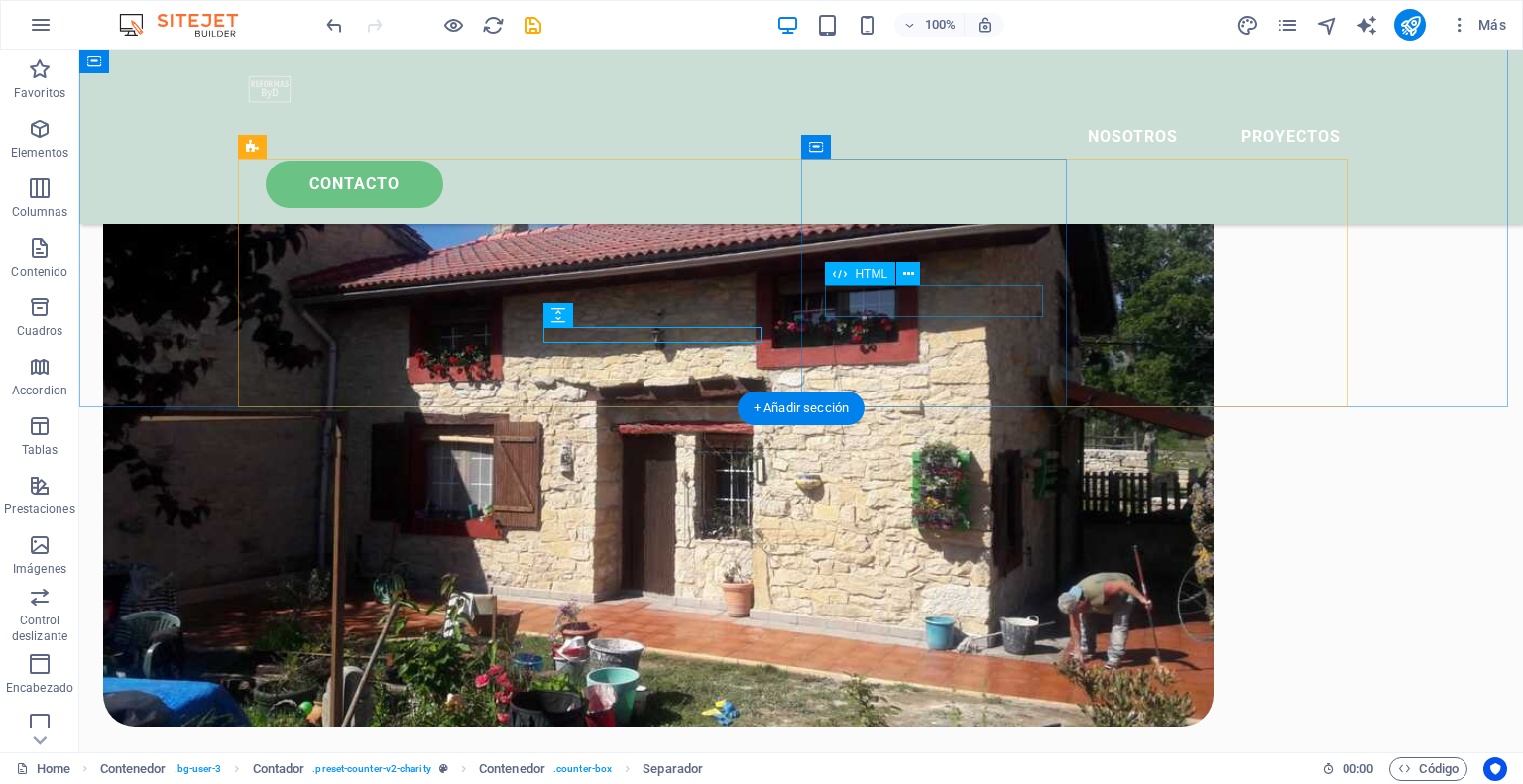 click on "4000" at bounding box center [379, 2339] 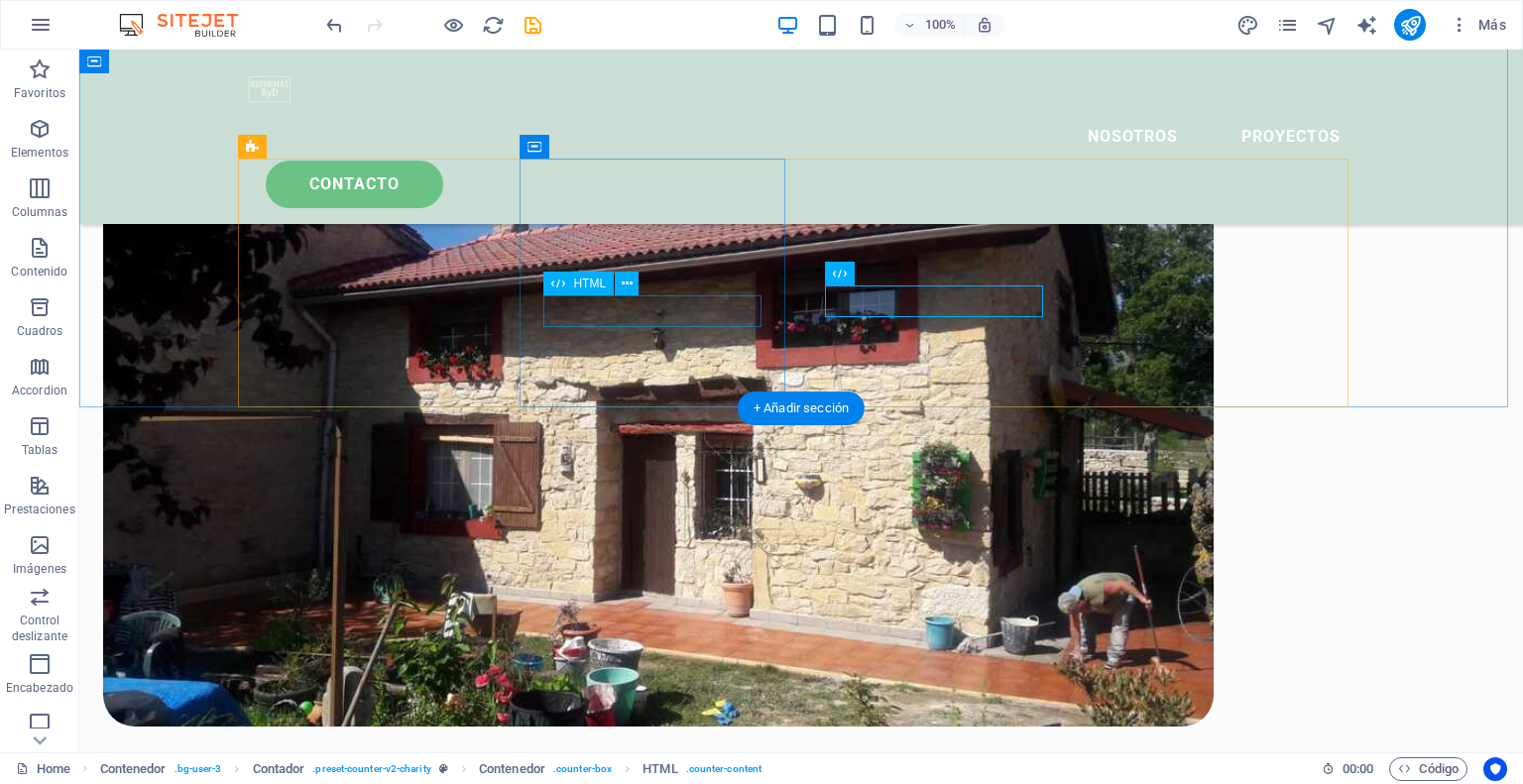 click on "+ 70" at bounding box center (379, 2099) 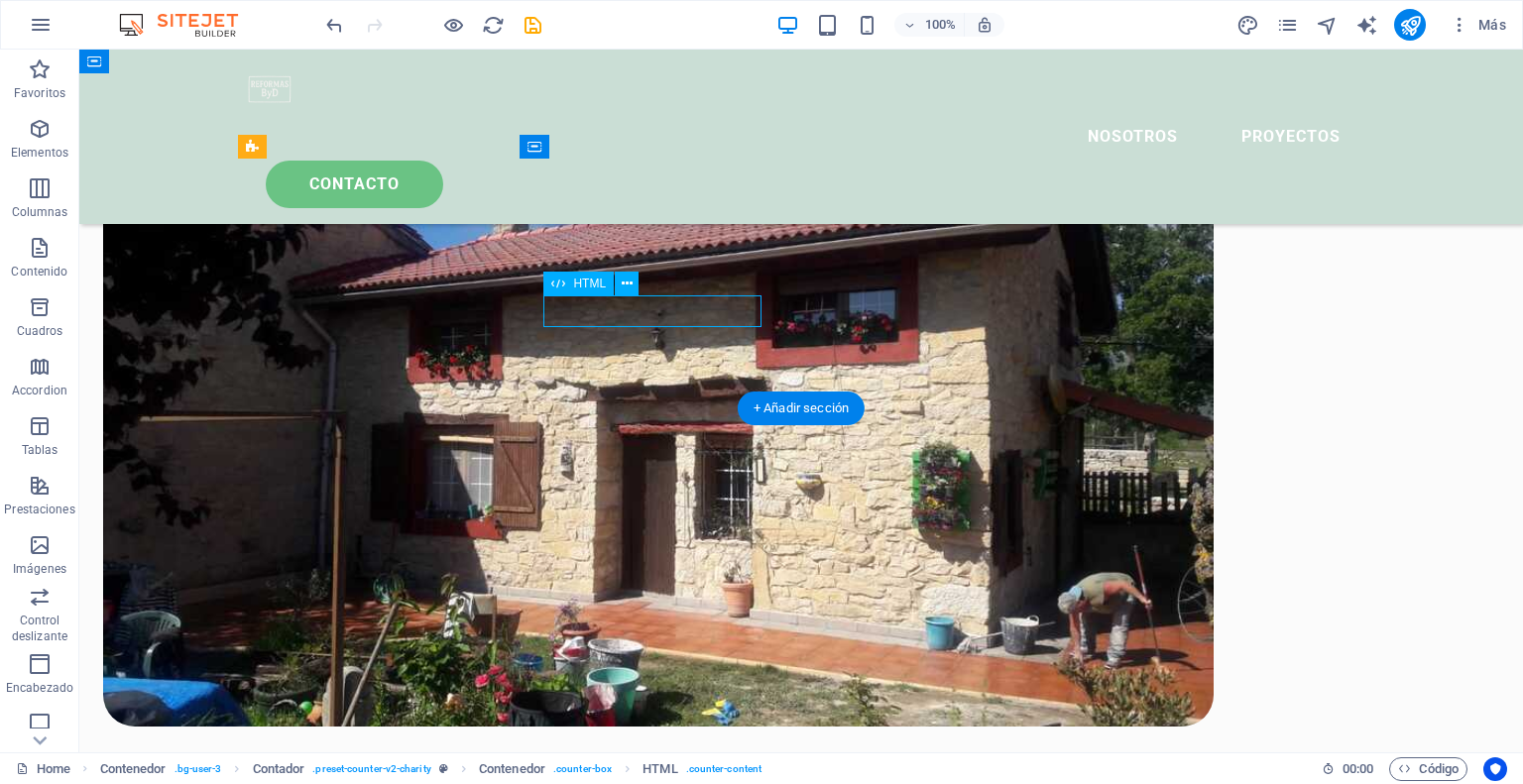 click on "+ 70" at bounding box center [379, 2099] 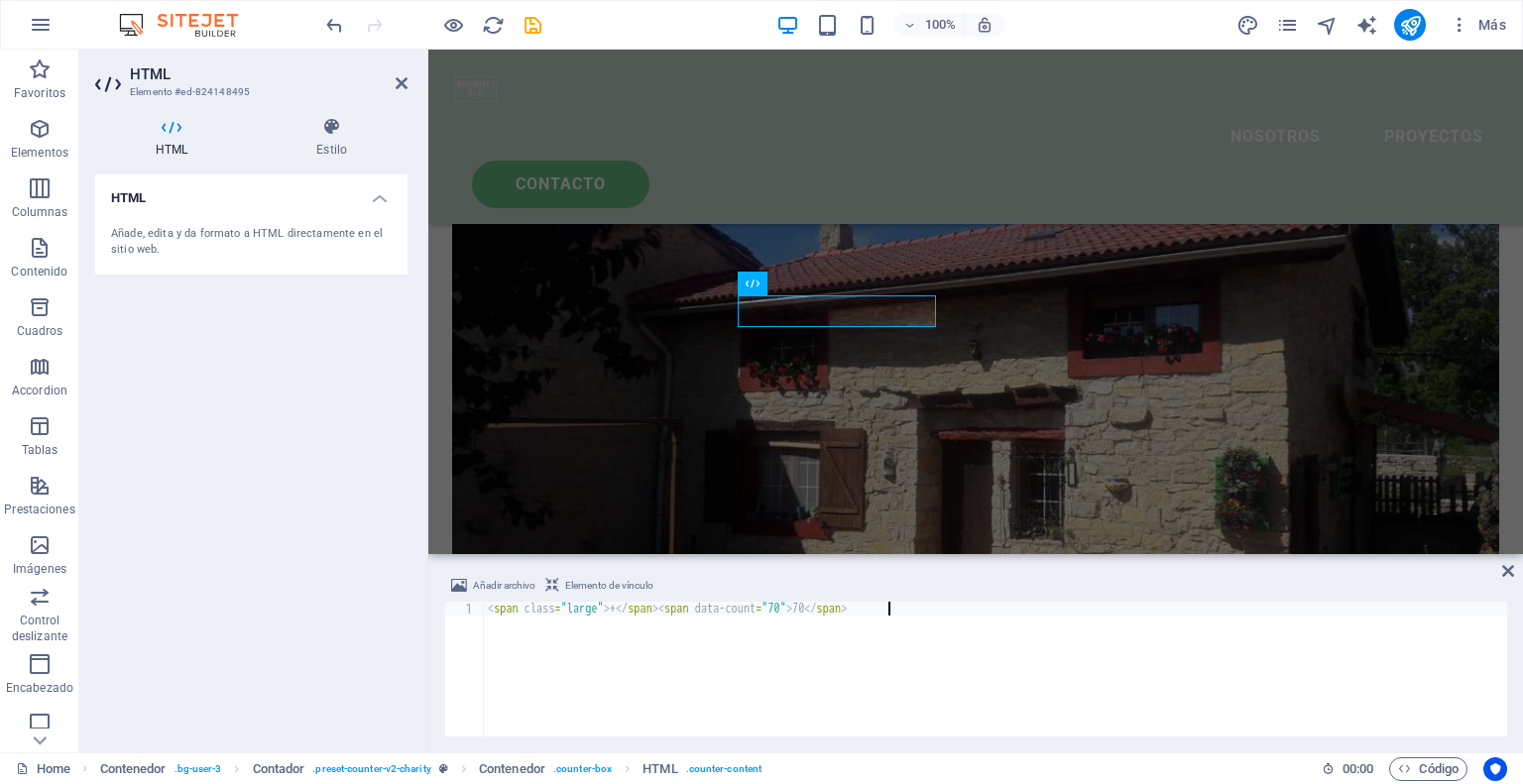 click on "< span   class = "large" >  + </ span > < span   data-count = "70" > 70 </ span >" at bounding box center [996, 683] 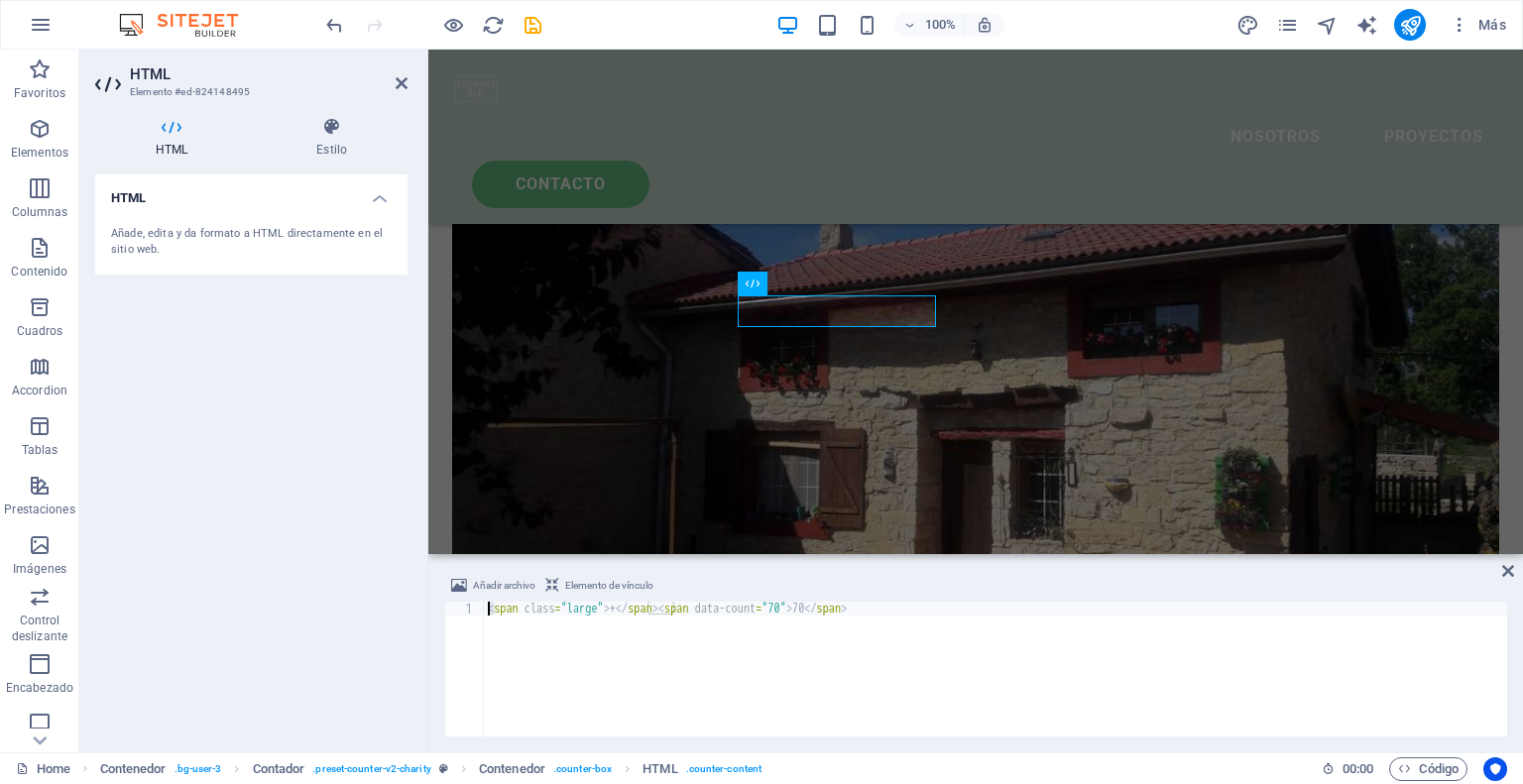click on "< span   class = "large" >  + </ span > < span   data-count = "70" > 70 </ span >" at bounding box center (996, 683) 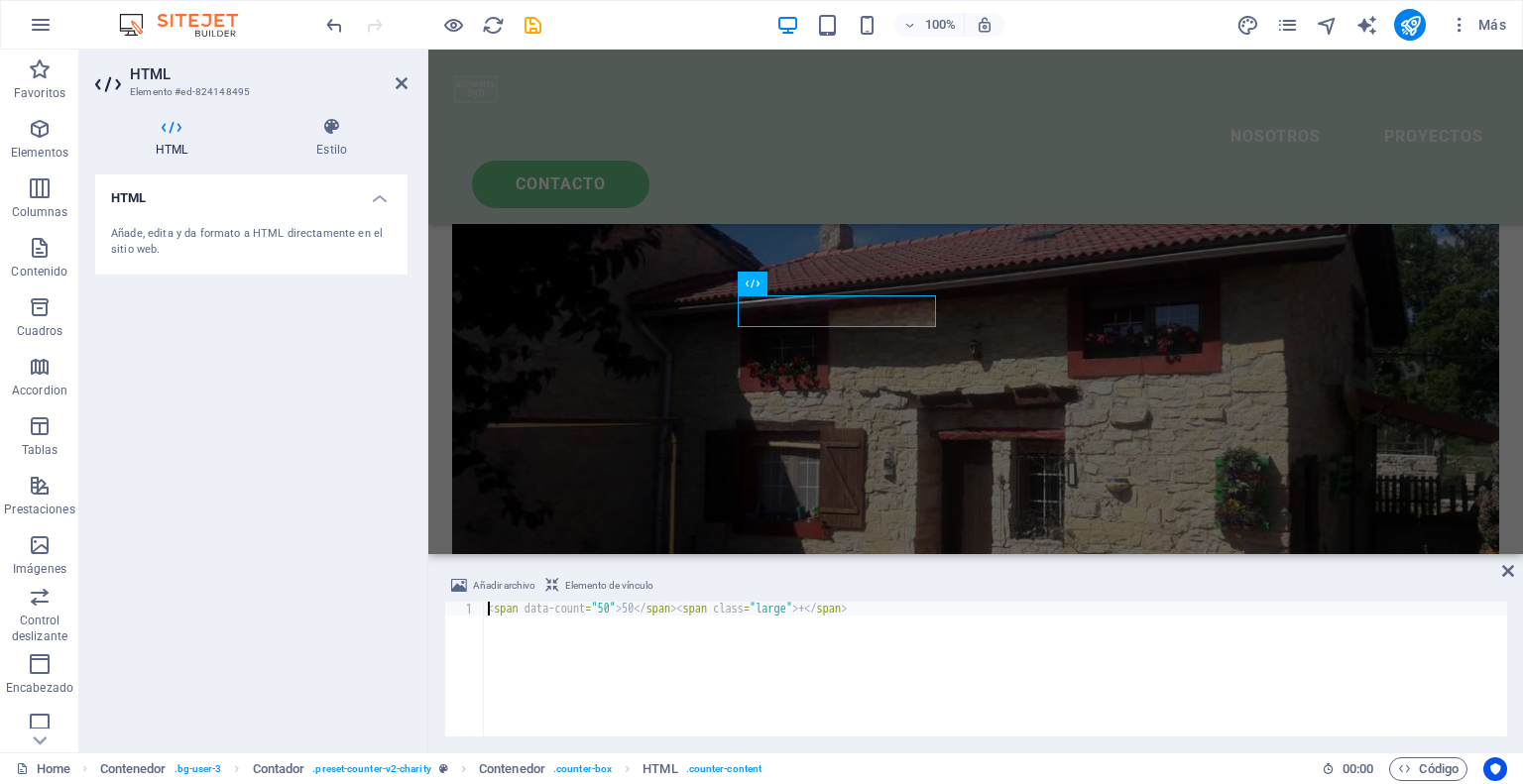 click on "< span   data-count = "50" > 50 </ span > < span   class = "large" >  + </ span >" at bounding box center [996, 683] 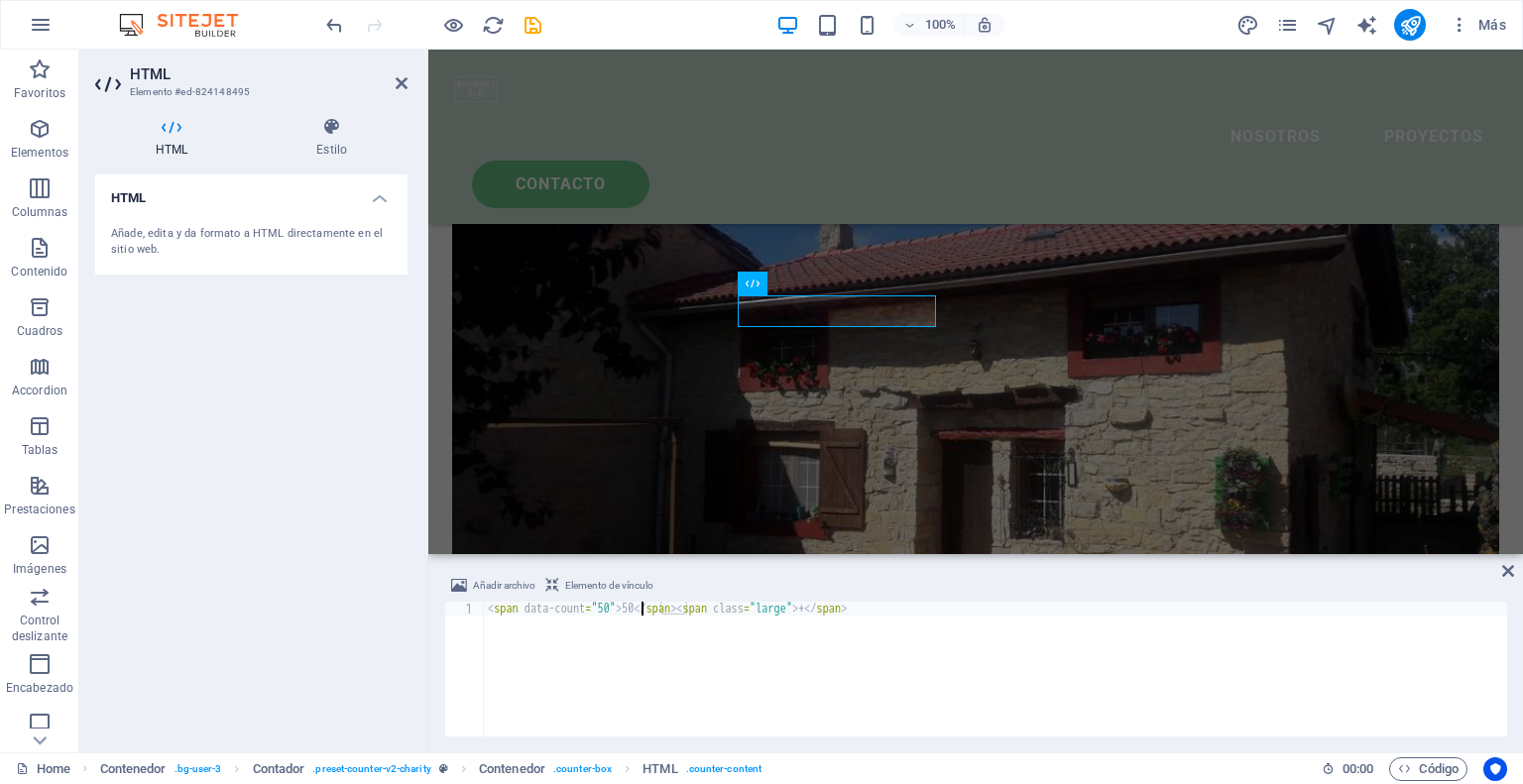 click on "< span   data-count = "50" > 50 </ span > < span   class = "large" >  + </ span >" at bounding box center (996, 683) 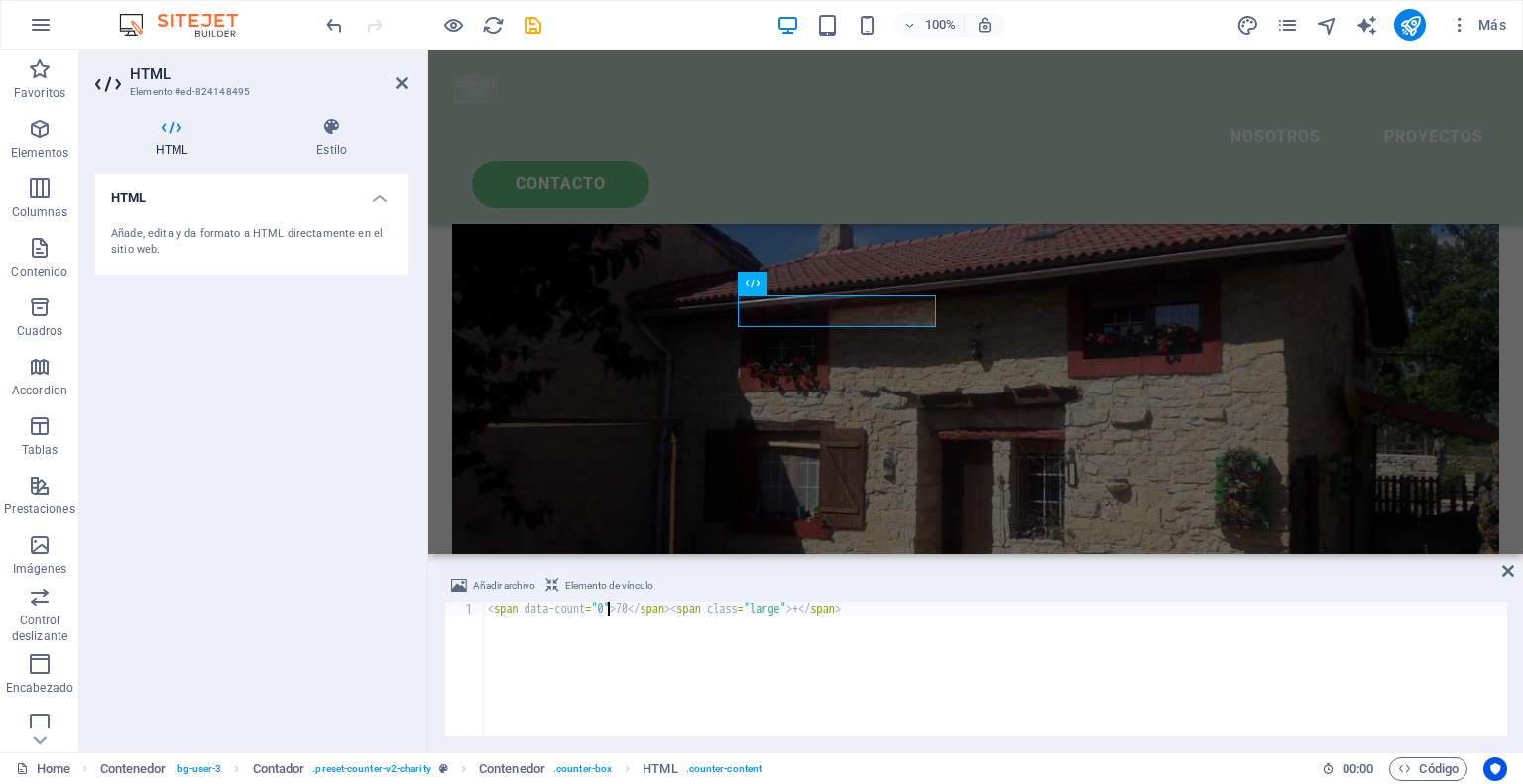 scroll, scrollTop: 0, scrollLeft: 10, axis: horizontal 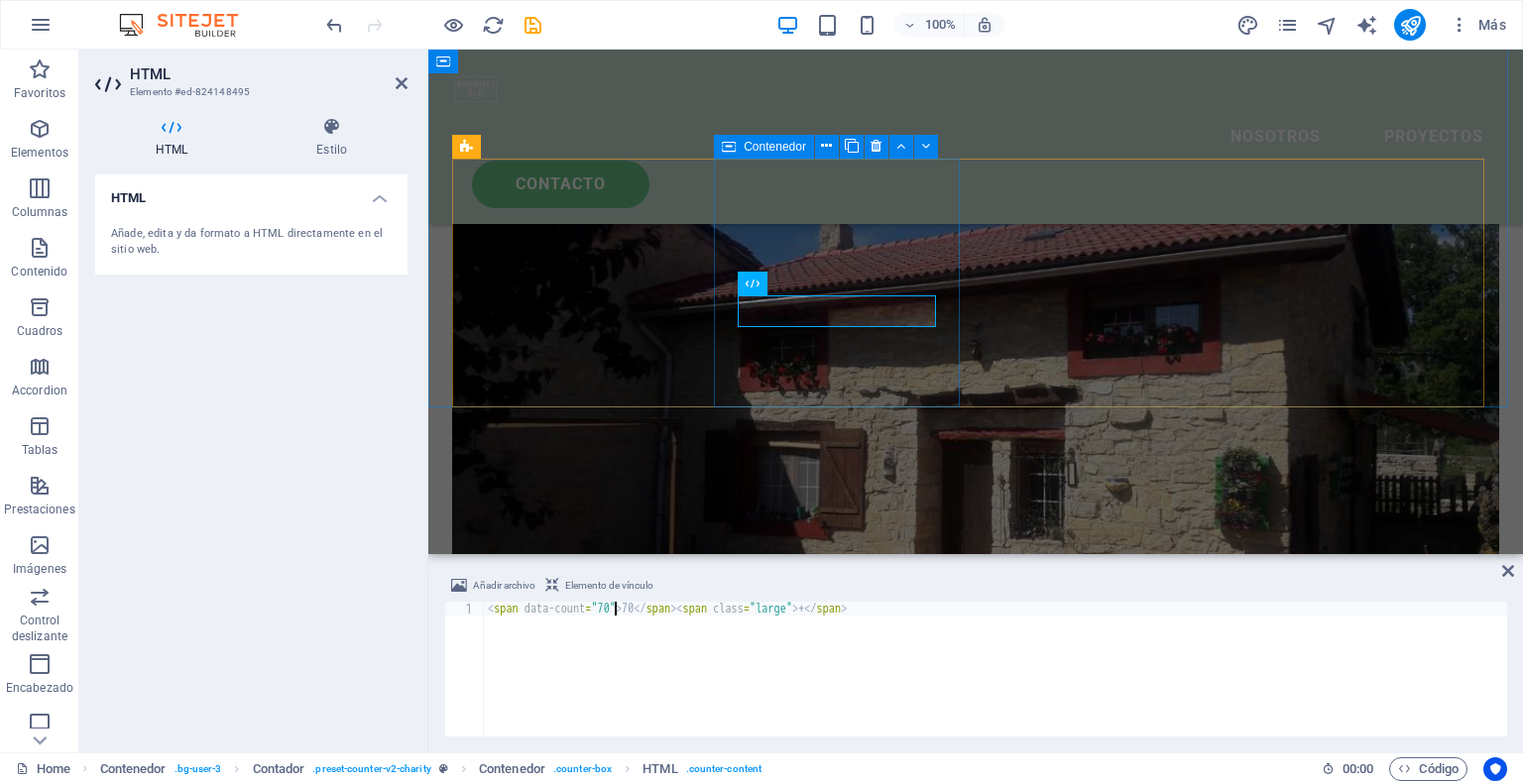 type on "<span data-count="70">70</span><span class="large"> +</span>" 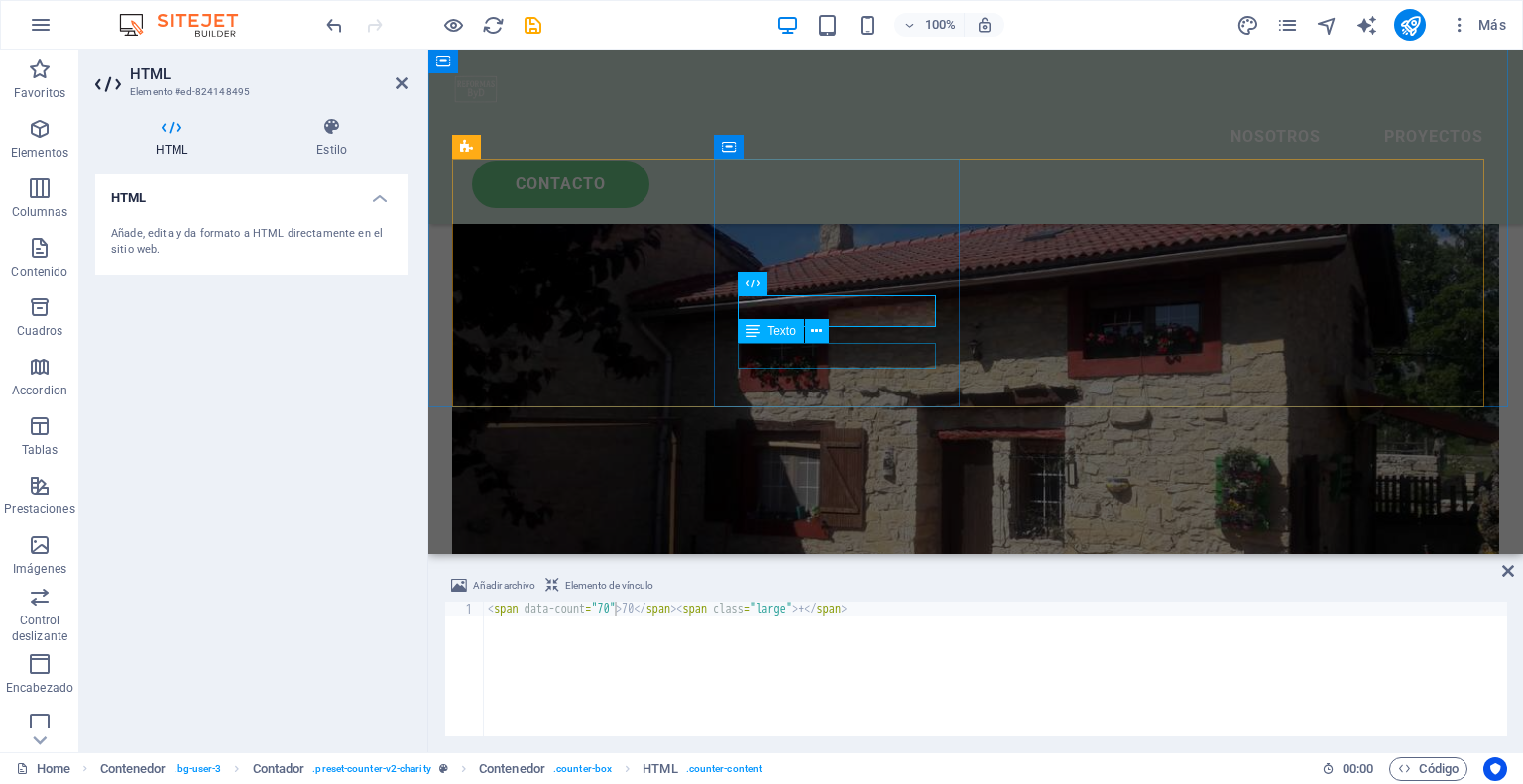 click on "Reformas y ampliaciones" at bounding box center (577, 2065) 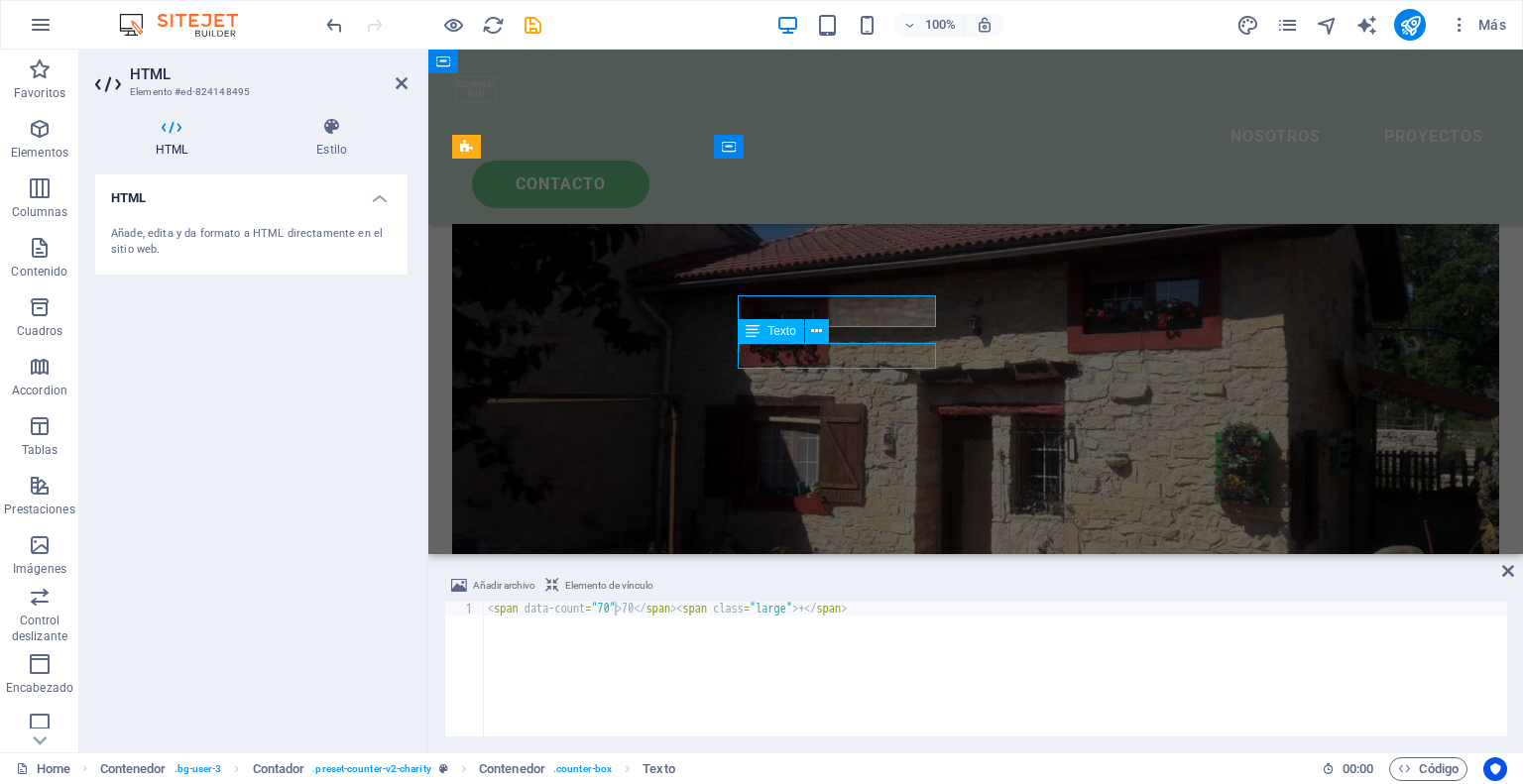 scroll, scrollTop: 2810, scrollLeft: 0, axis: vertical 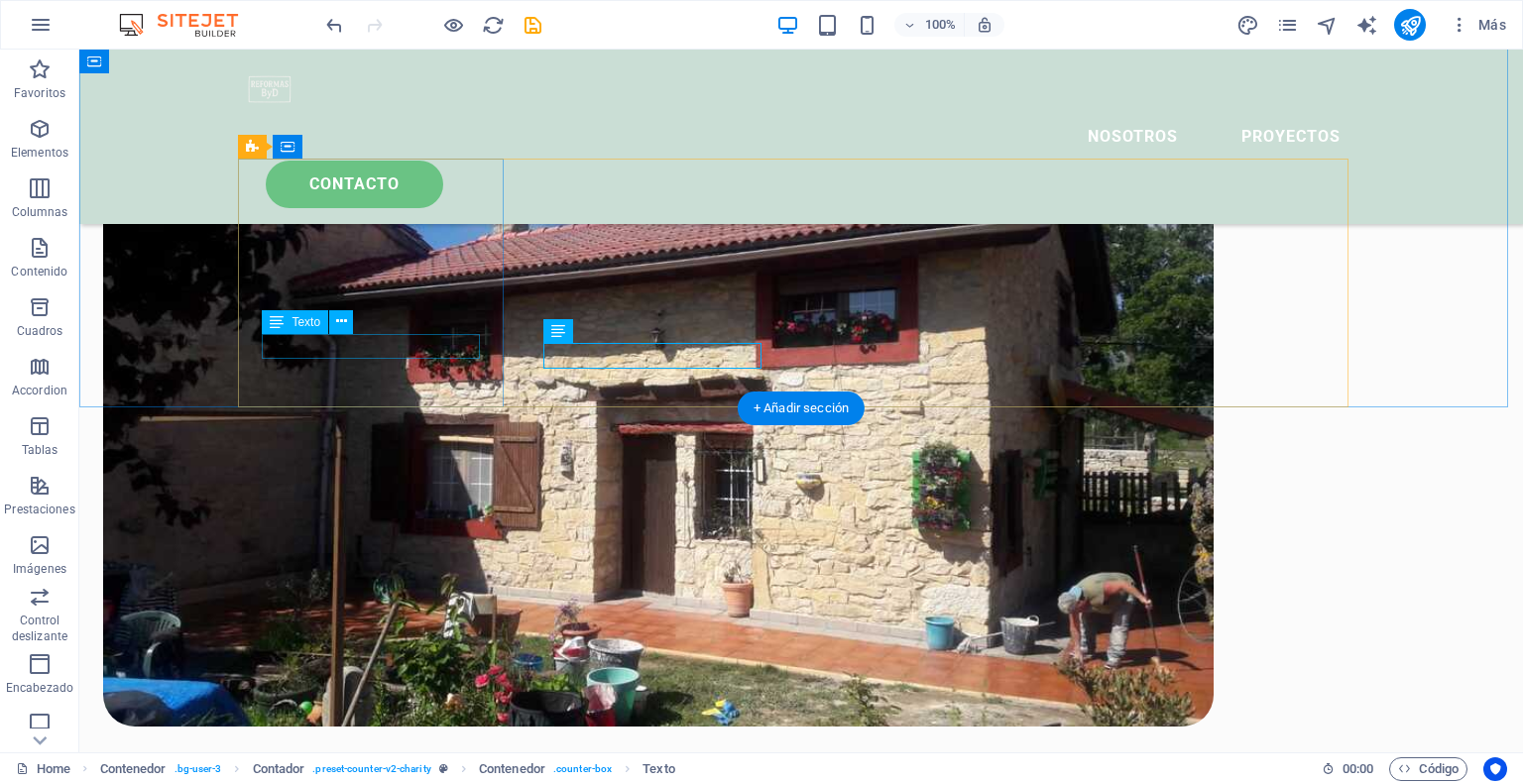 click on "Rehabilitaciones integrales" at bounding box center [379, 1894] 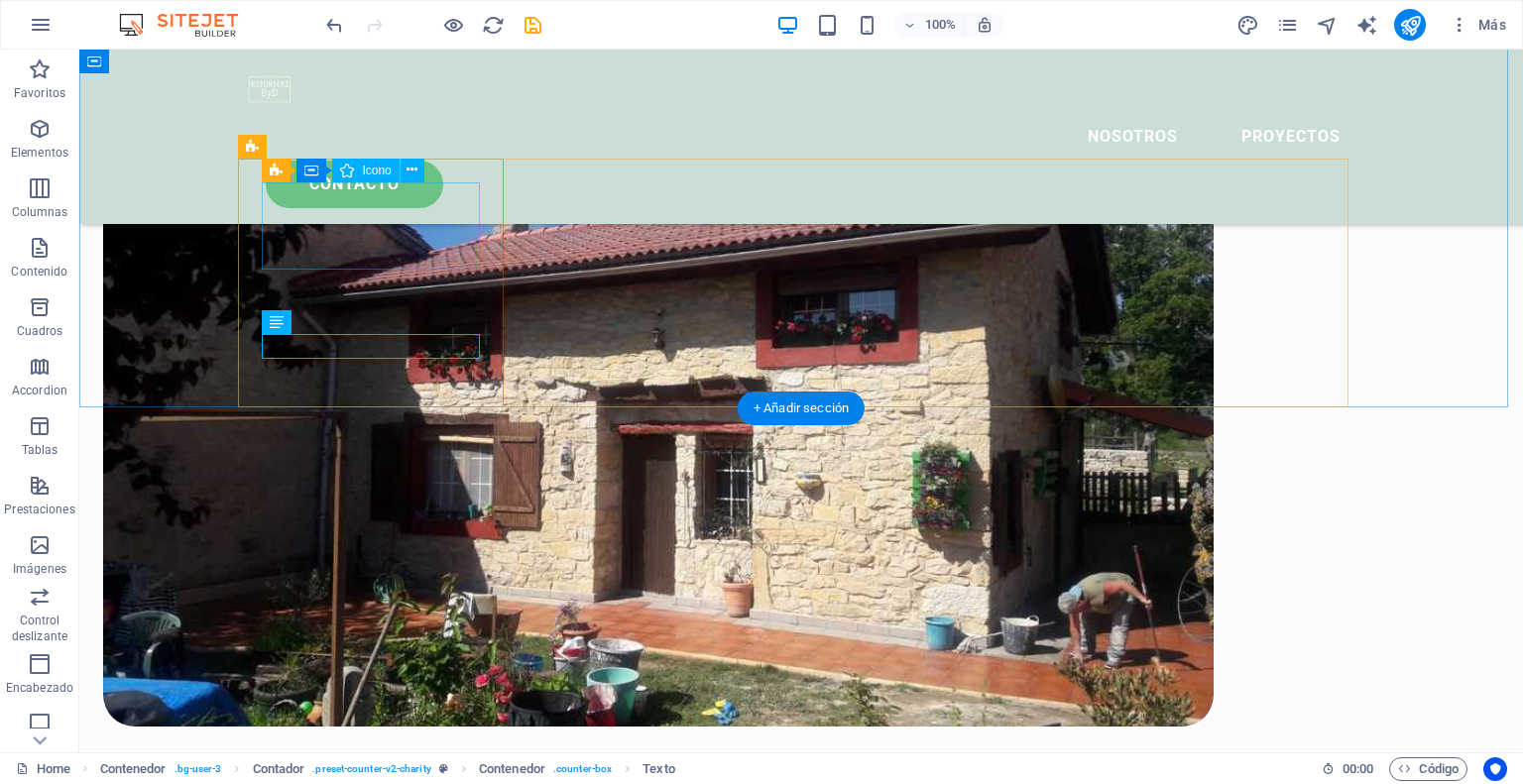 click at bounding box center (379, 1770) 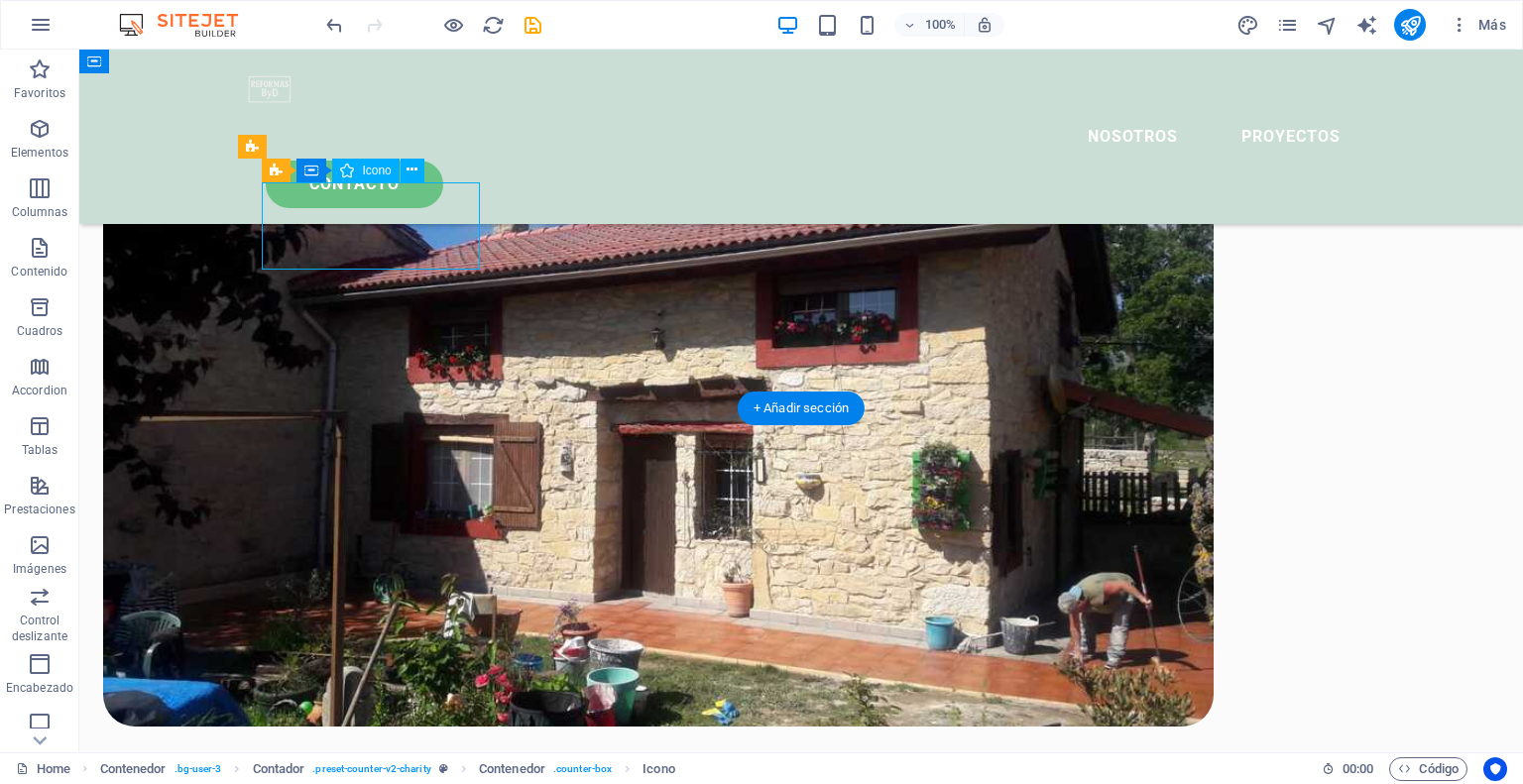 click at bounding box center (379, 1770) 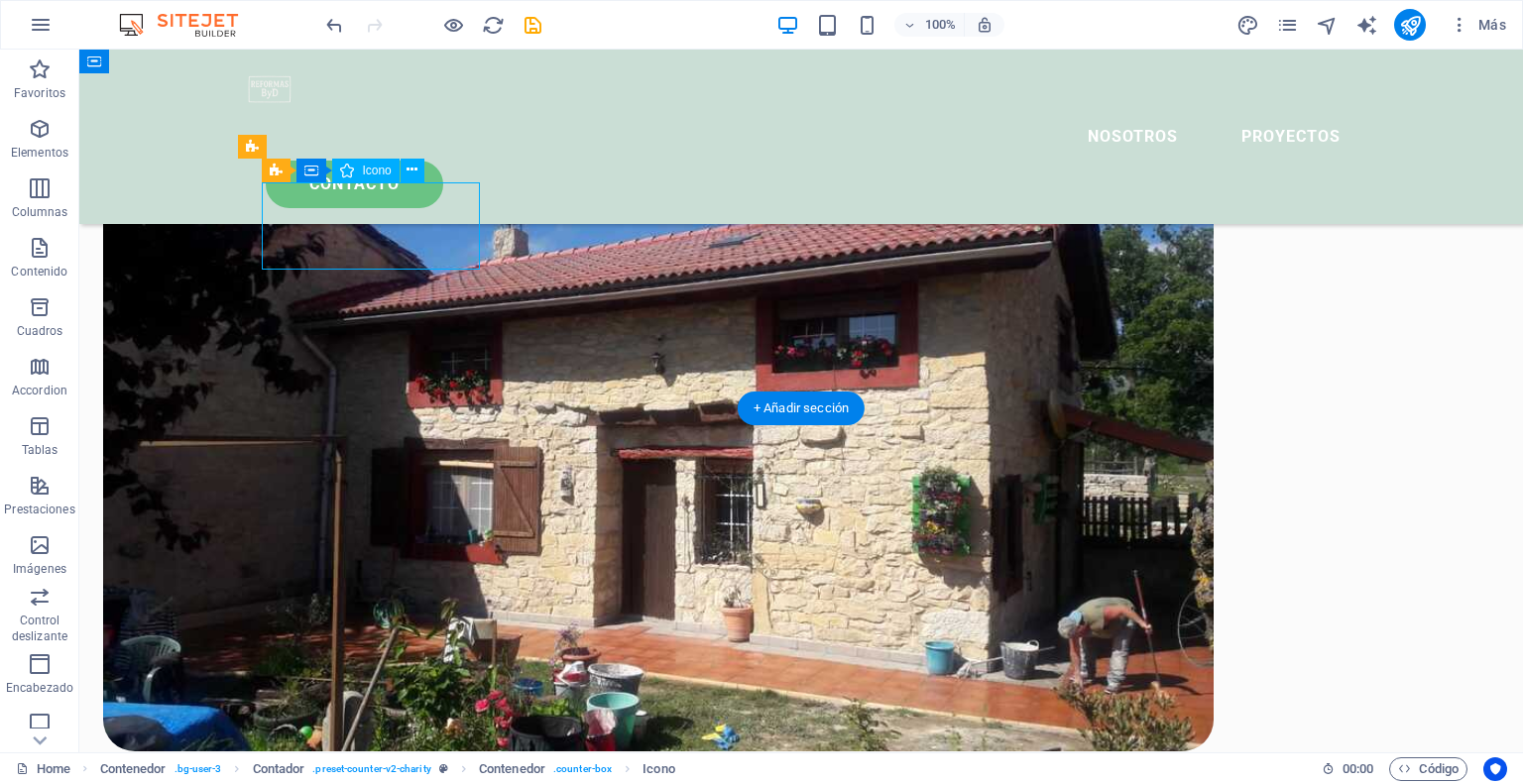 scroll, scrollTop: 2835, scrollLeft: 0, axis: vertical 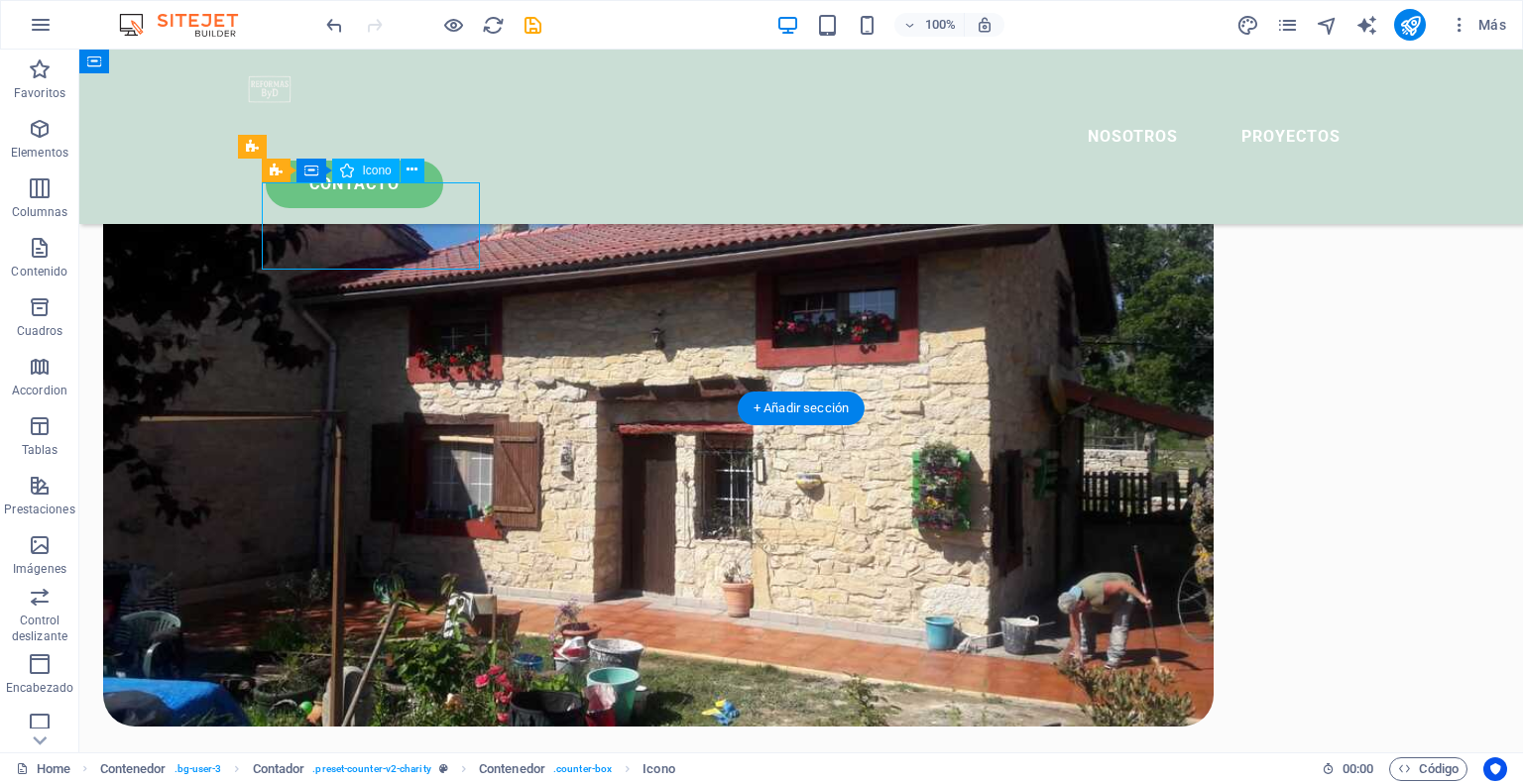 select on "font-awesome-light" 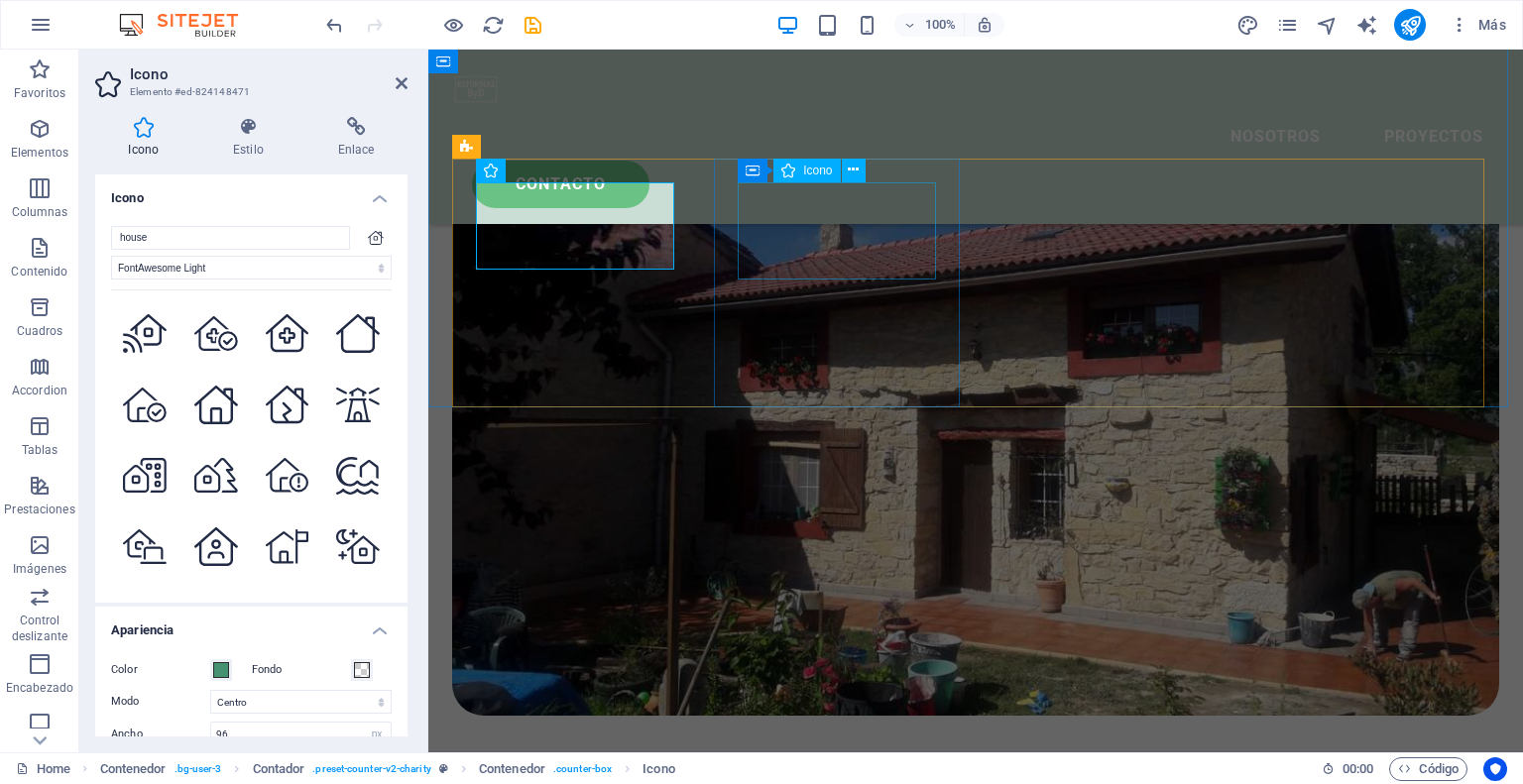 click at bounding box center (577, 1935) 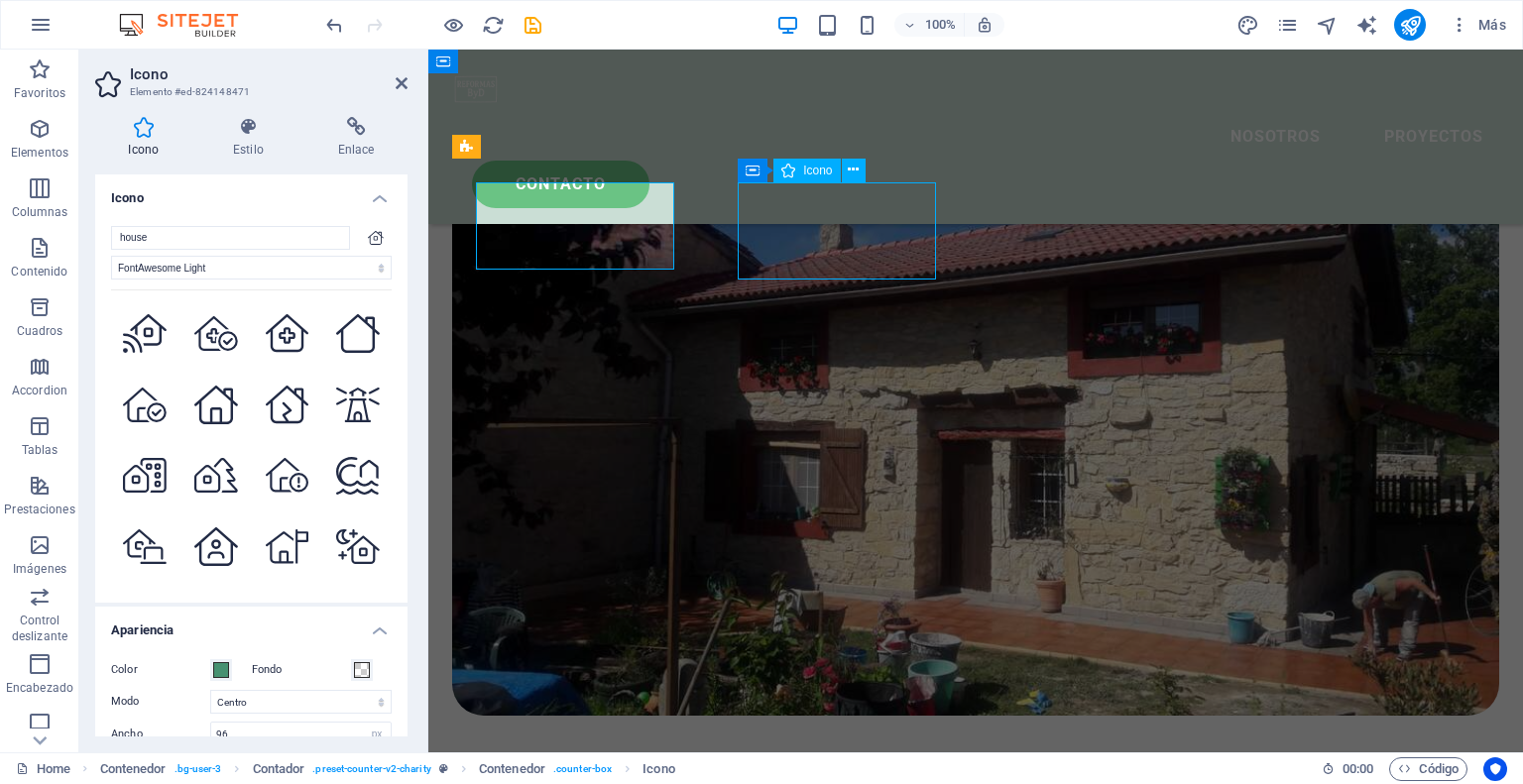 click at bounding box center [577, 1935] 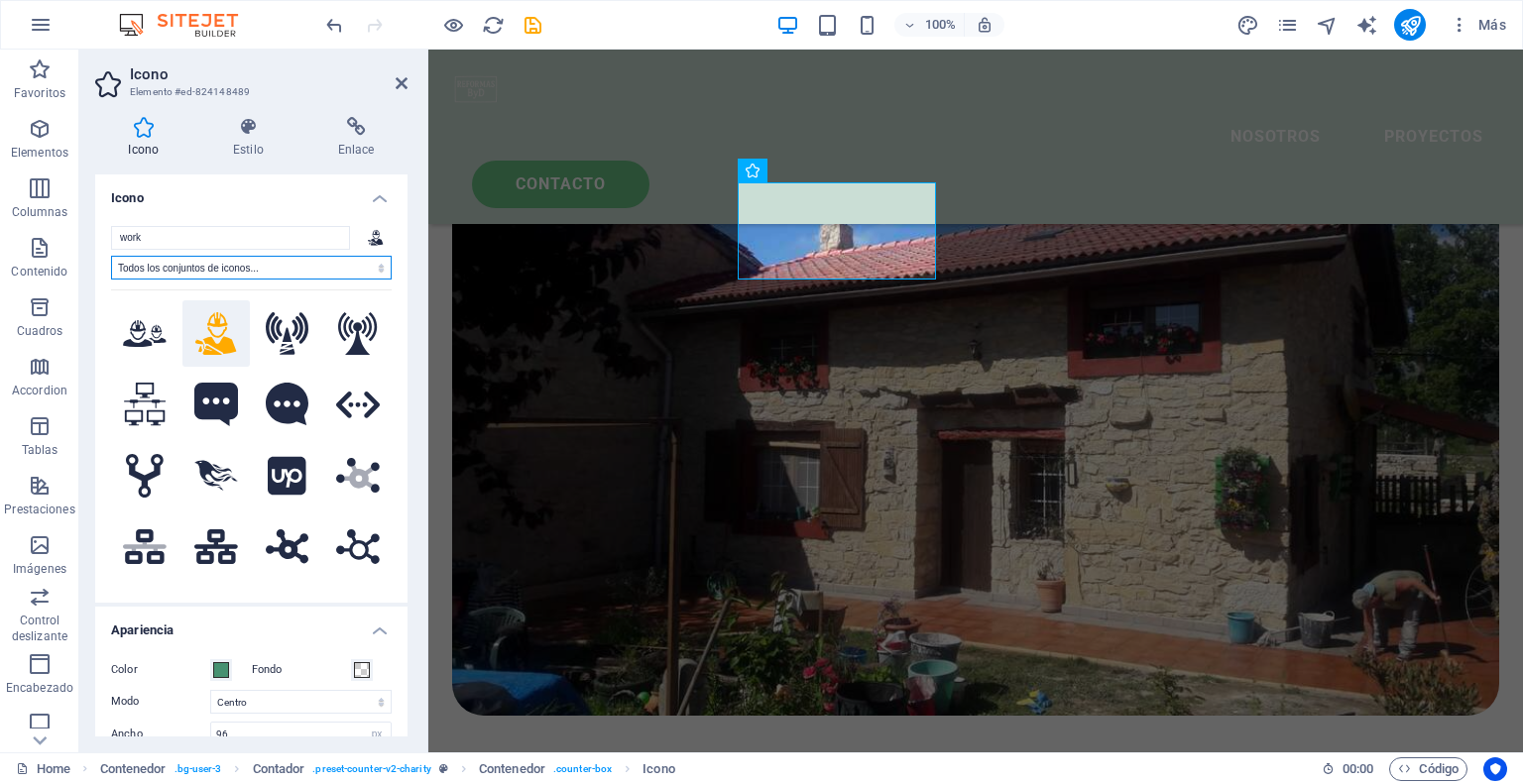 click on "Todos los conjuntos de iconos... IcoFont Ionicons FontAwesome Brands FontAwesome Duotone FontAwesome Solid FontAwesome Regular FontAwesome Light FontAwesome Thin FontAwesome Sharp Solid FontAwesome Sharp Regular FontAwesome Sharp Light FontAwesome Sharp Thin" at bounding box center (251, 268) 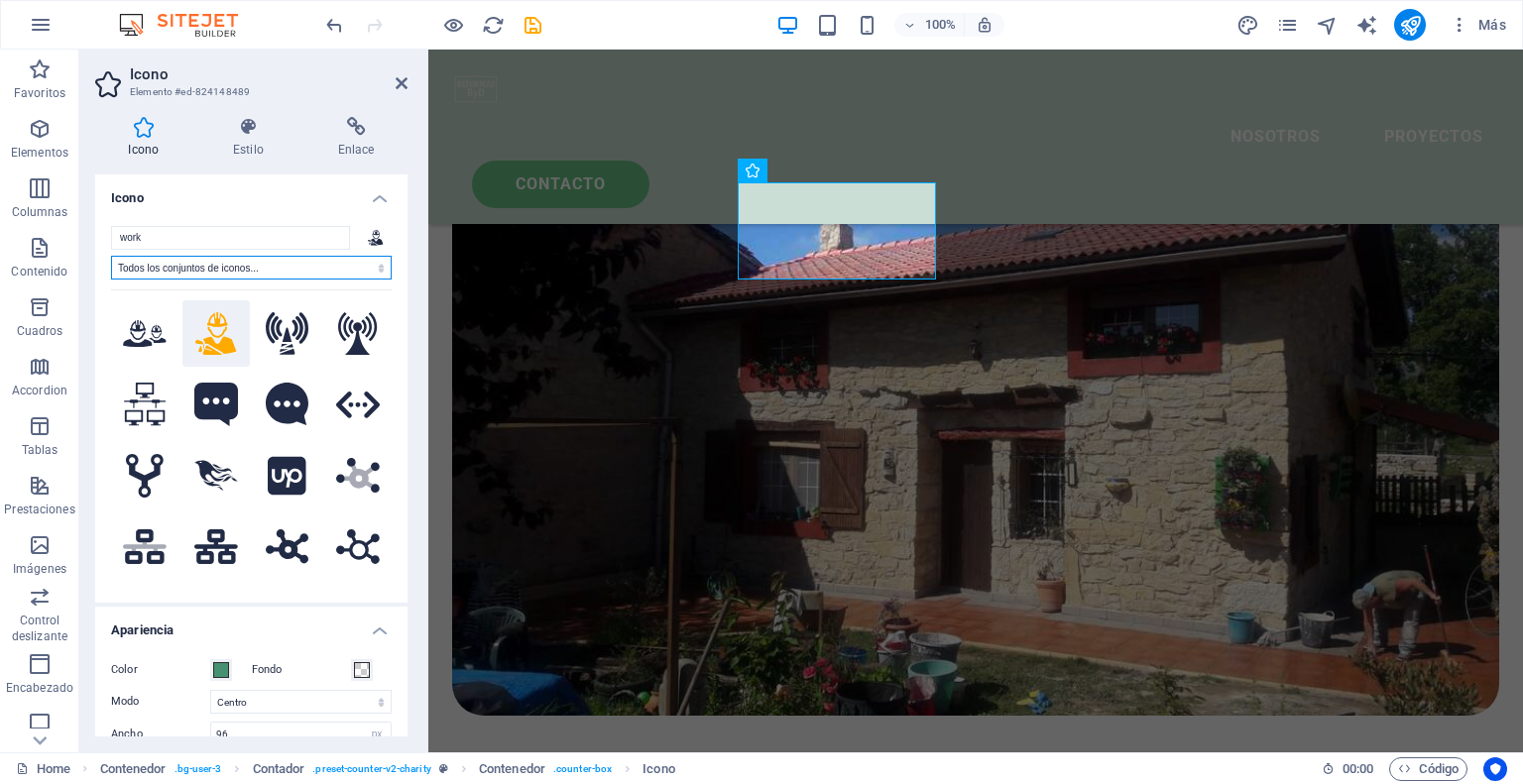 select on "font-awesome-light" 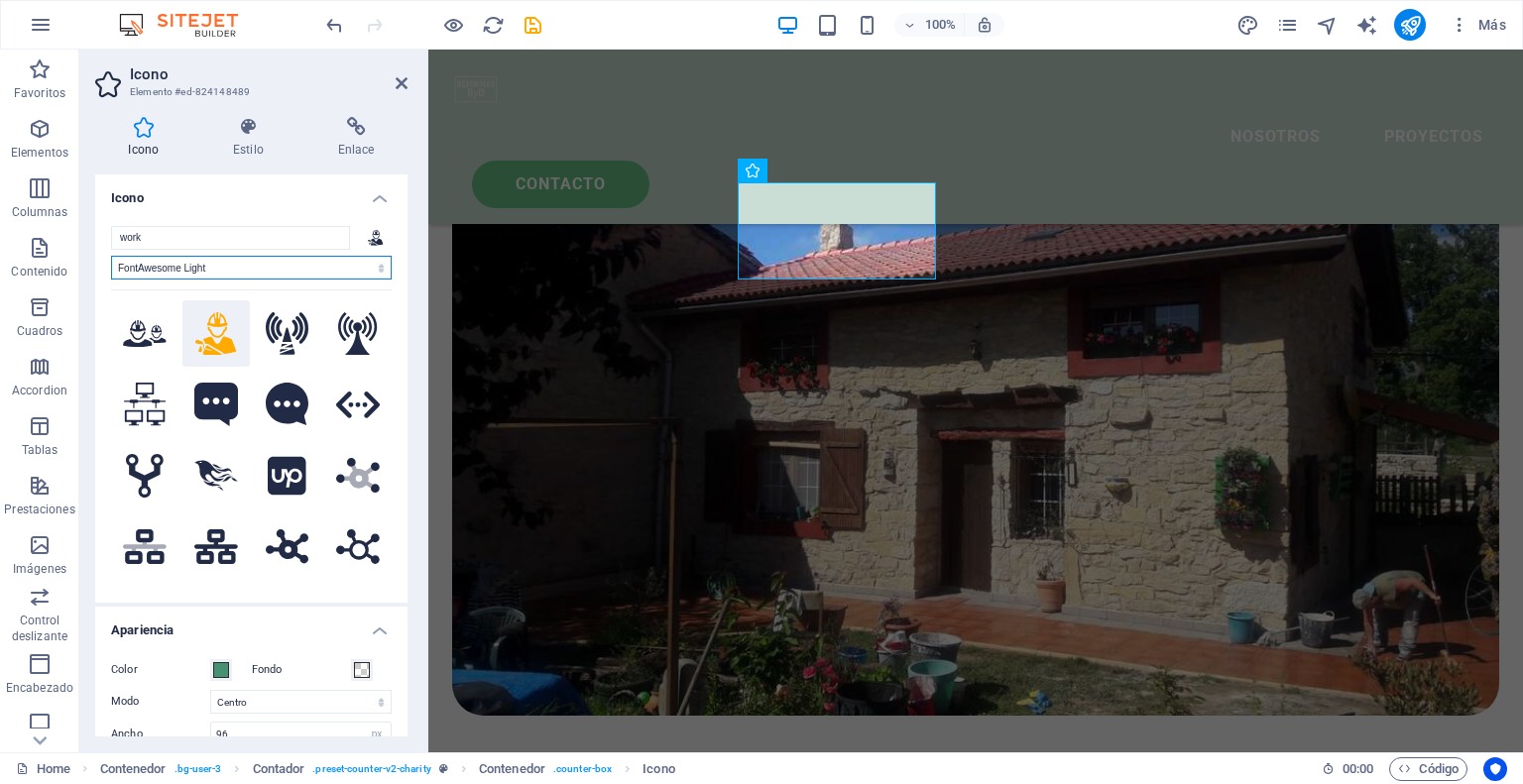 click on "Todos los conjuntos de iconos... IcoFont Ionicons FontAwesome Brands FontAwesome Duotone FontAwesome Solid FontAwesome Regular FontAwesome Light FontAwesome Thin FontAwesome Sharp Solid FontAwesome Sharp Regular FontAwesome Sharp Light FontAwesome Sharp Thin" at bounding box center [251, 268] 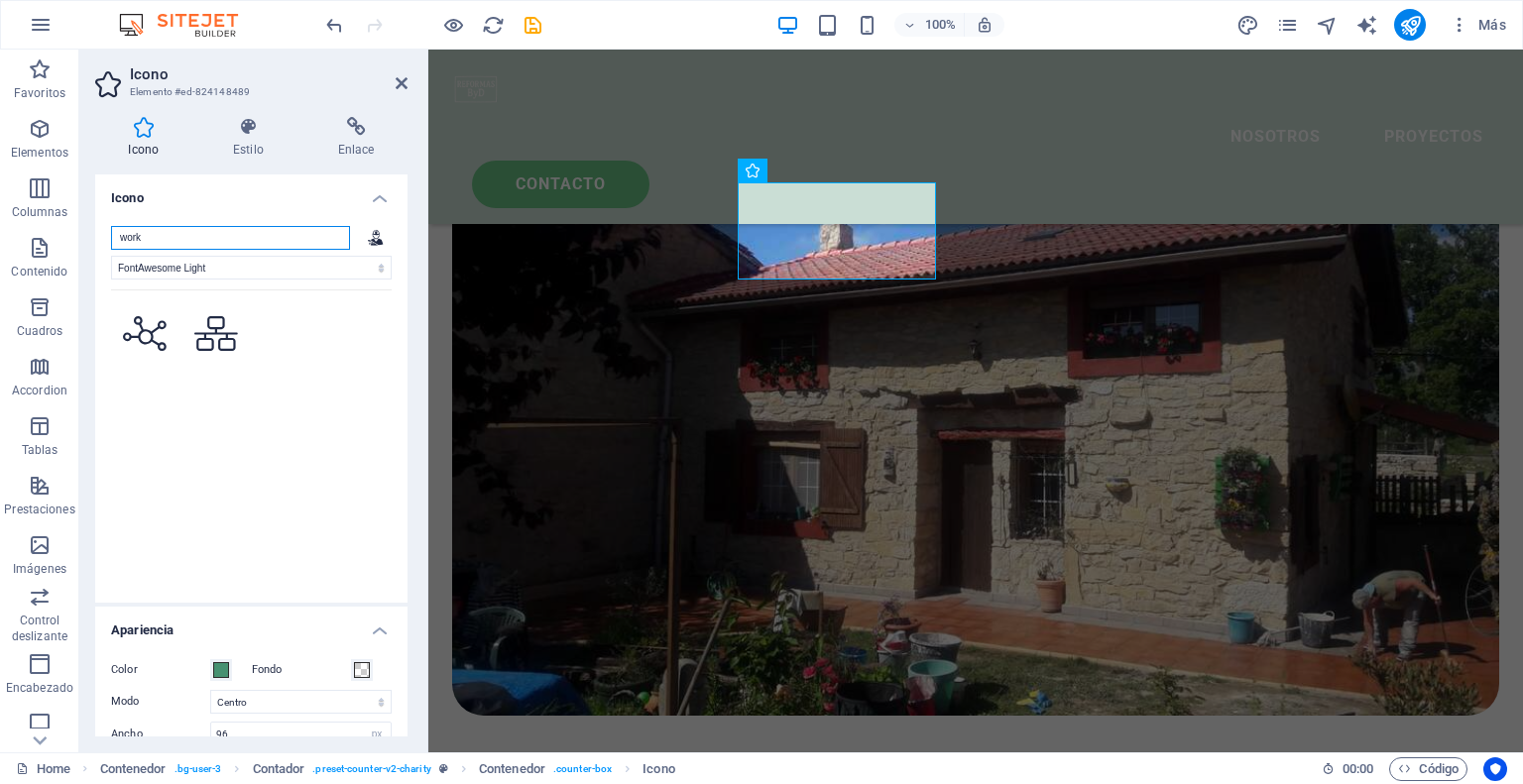 click on "work" at bounding box center (230, 238) 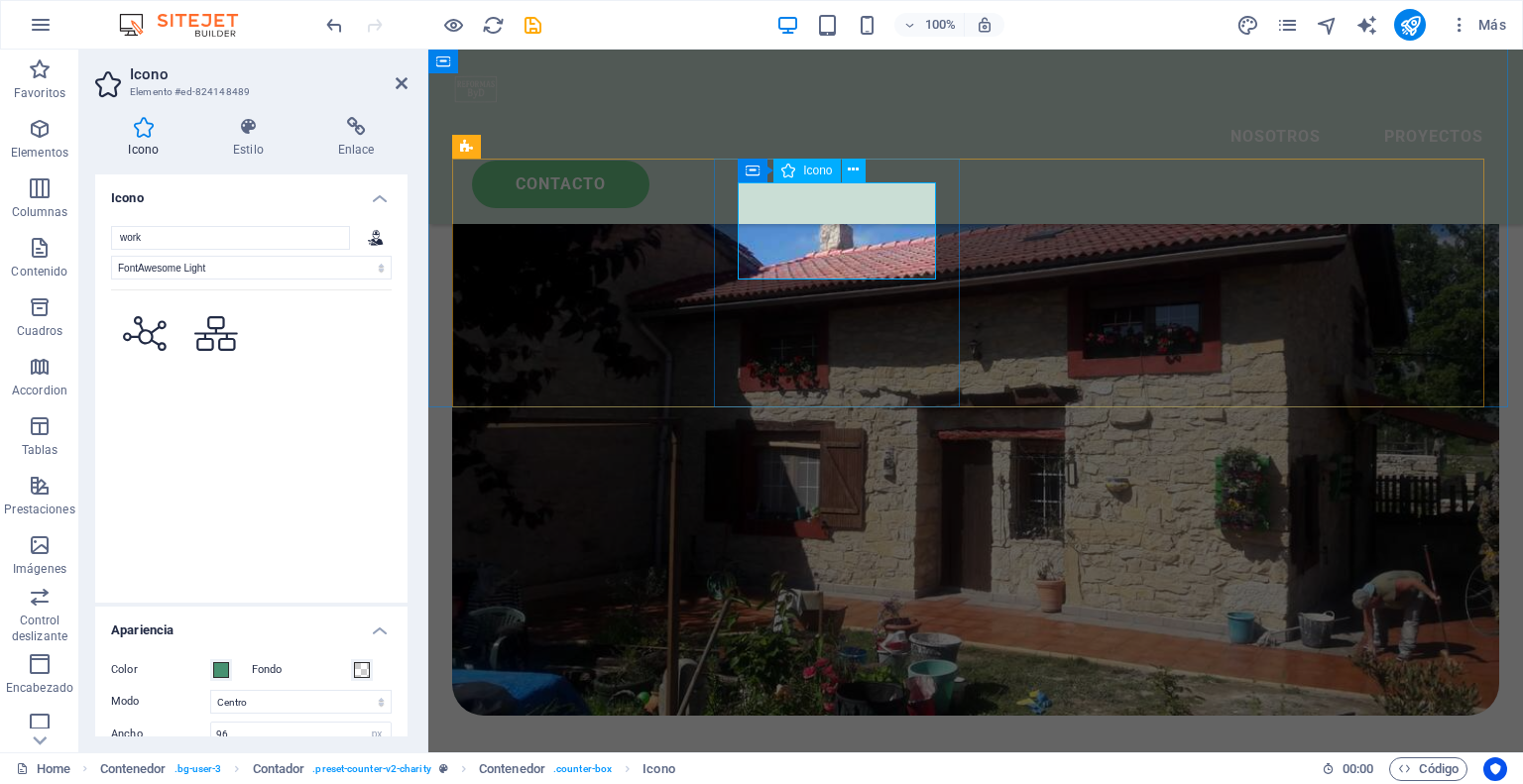 click at bounding box center [577, 1935] 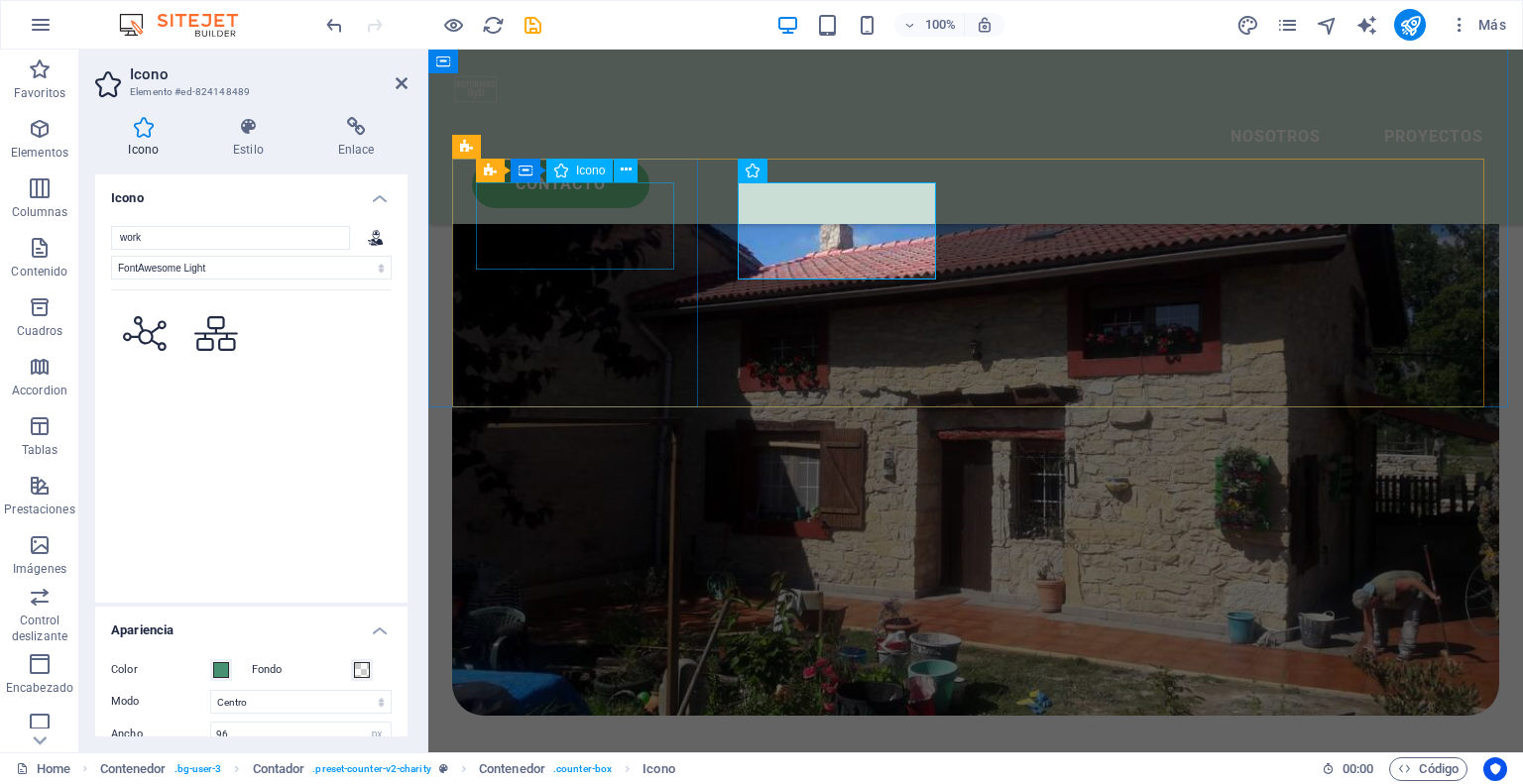 click at bounding box center (577, 1690) 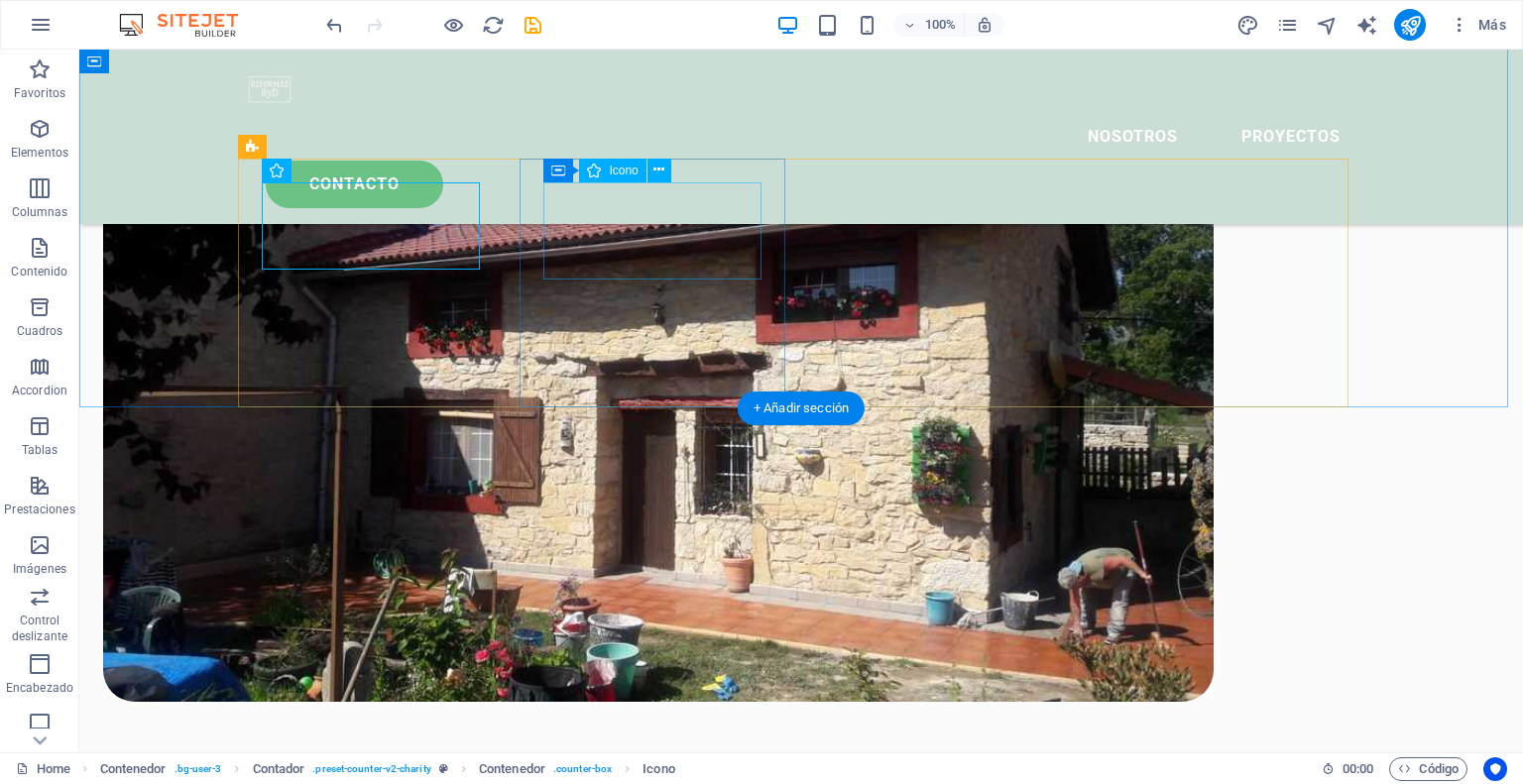 click at bounding box center (379, 1990) 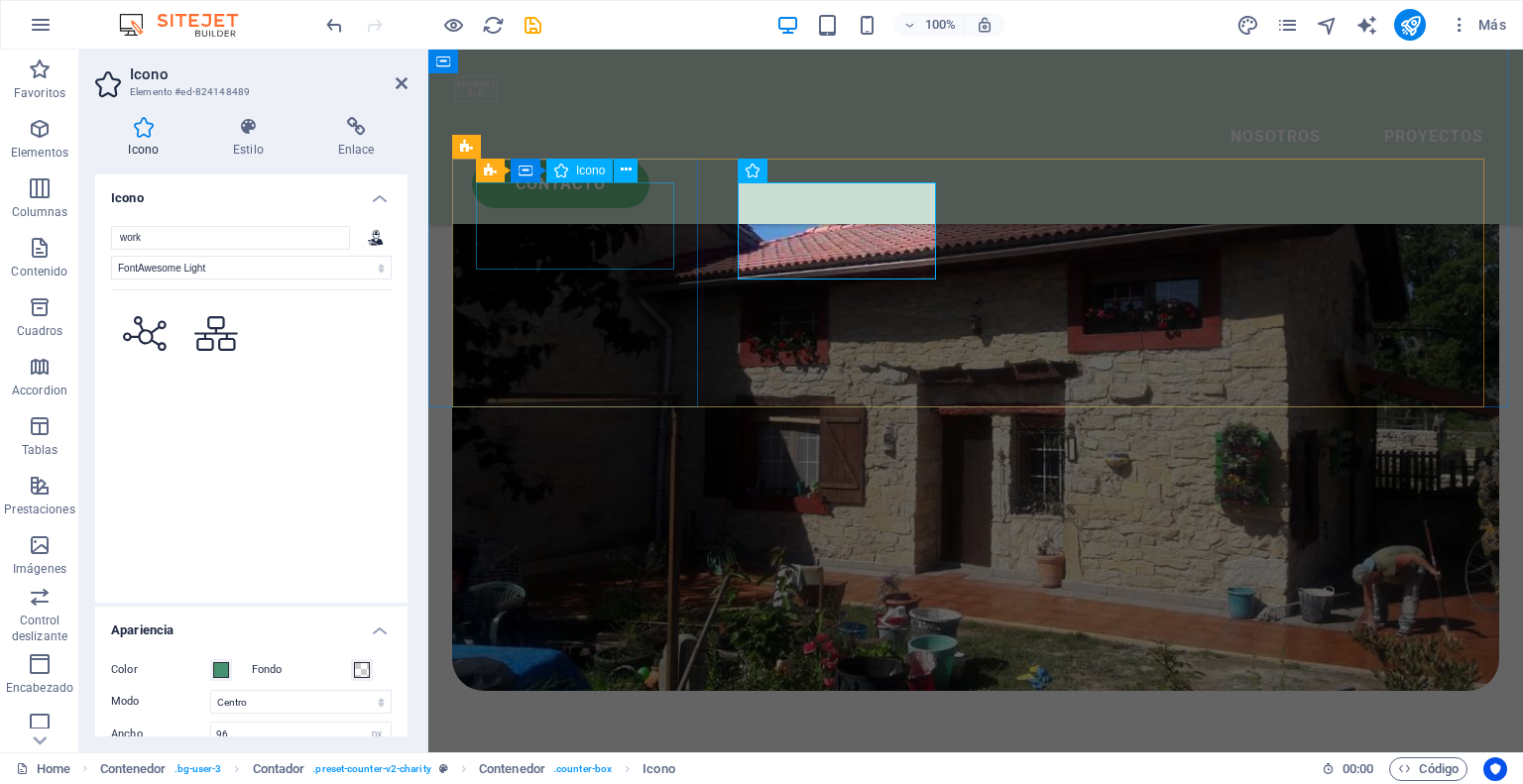click at bounding box center [577, 1665] 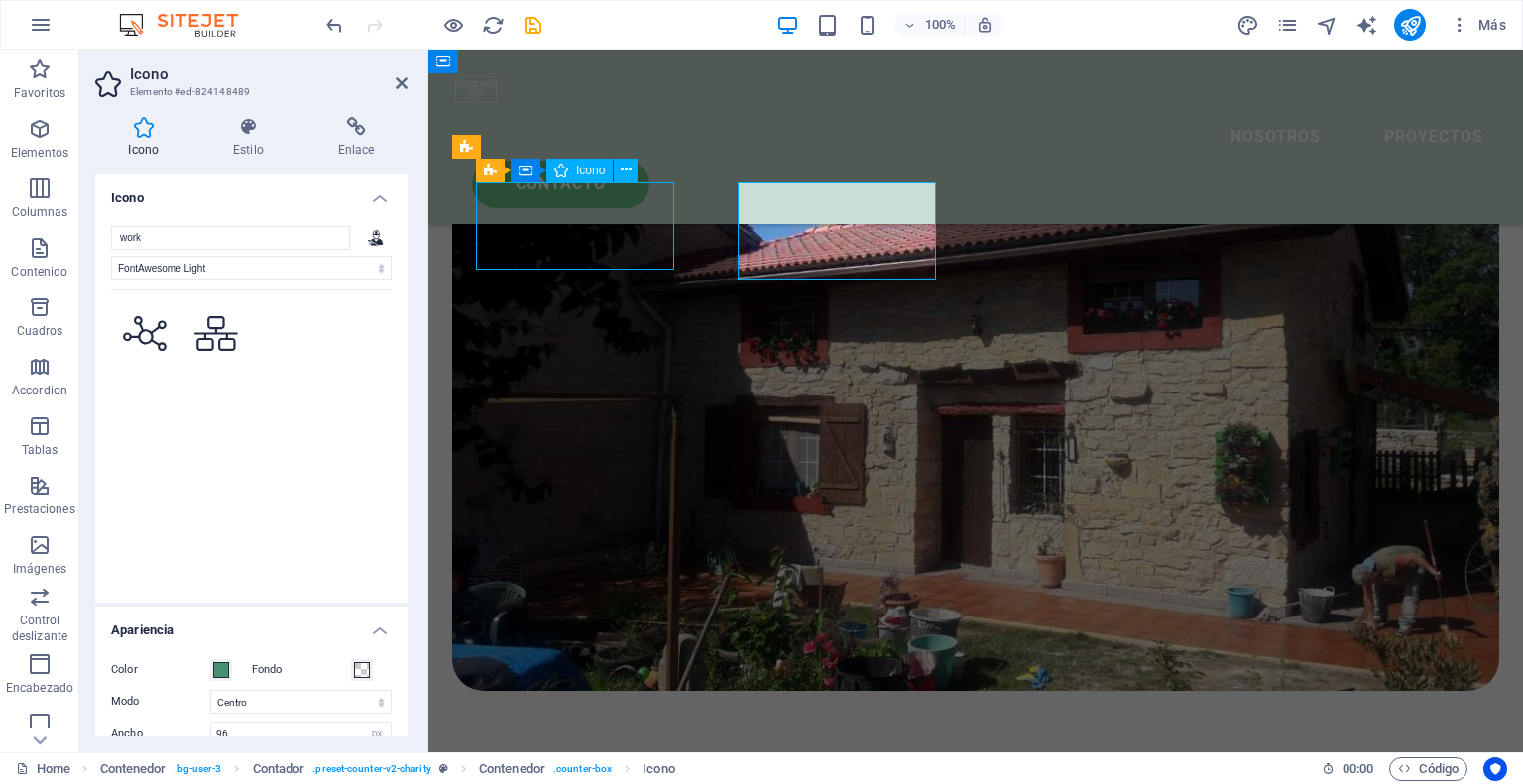click at bounding box center (577, 1665) 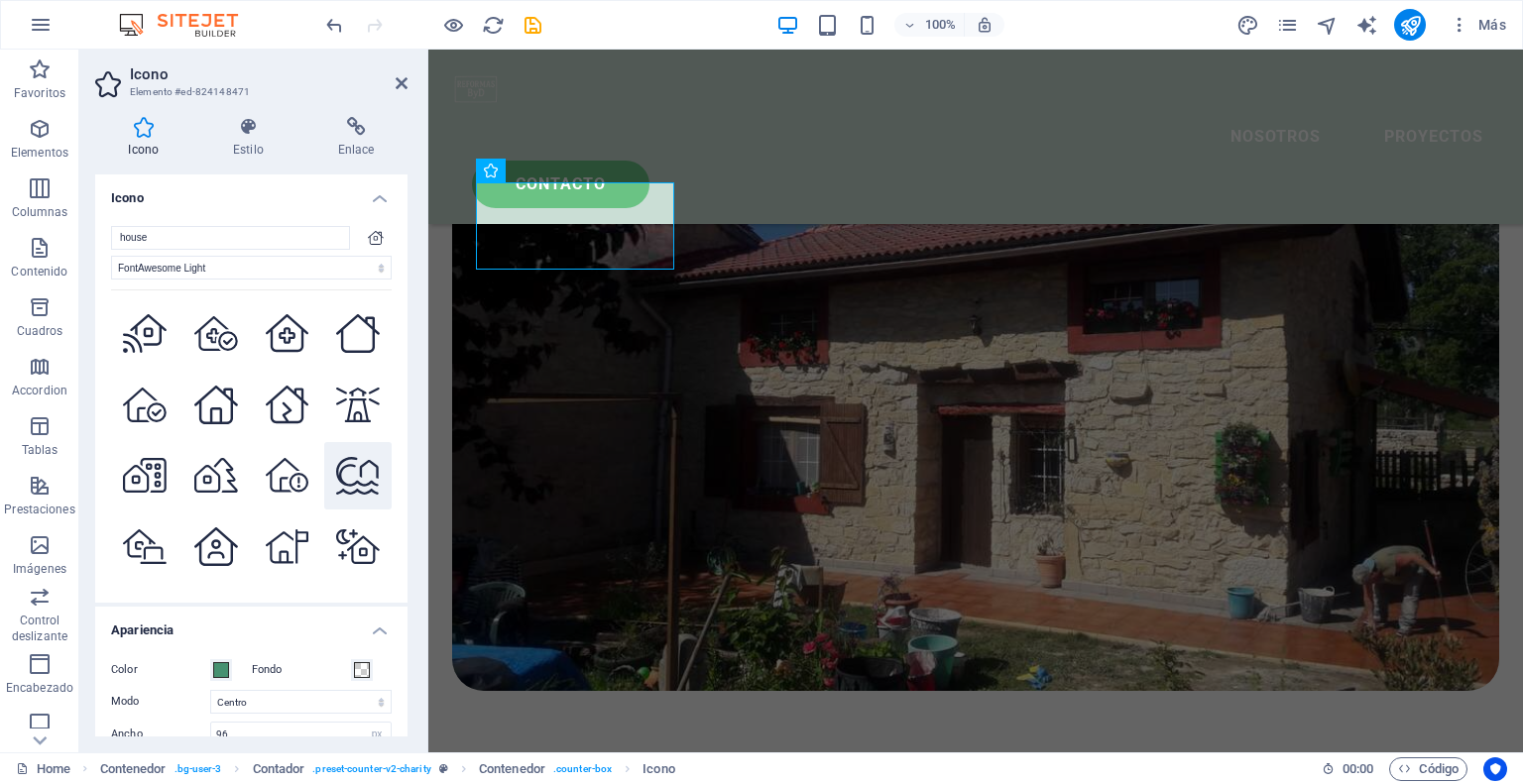 scroll, scrollTop: 99, scrollLeft: 0, axis: vertical 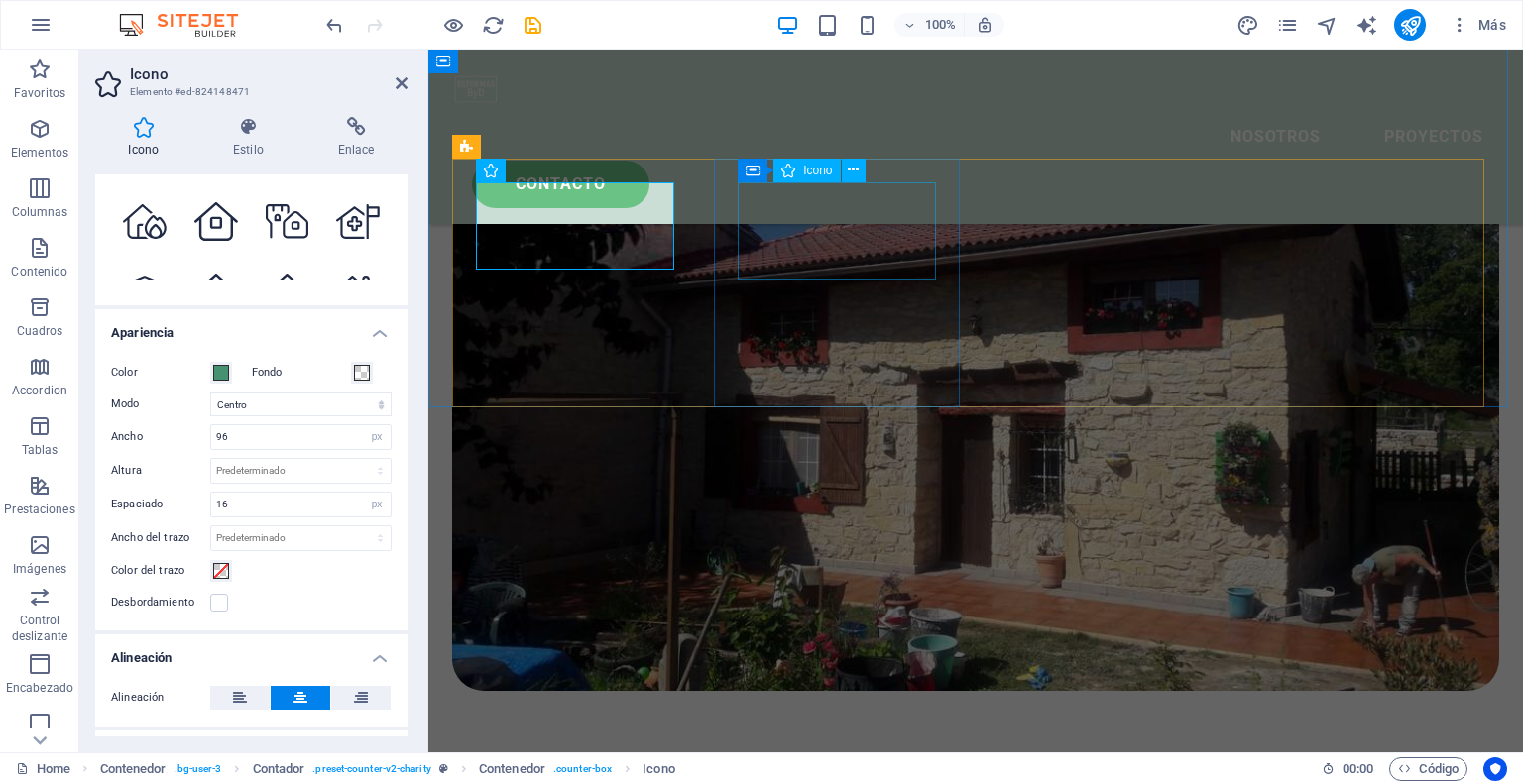 drag, startPoint x: 809, startPoint y: 228, endPoint x: 1149, endPoint y: 228, distance: 340 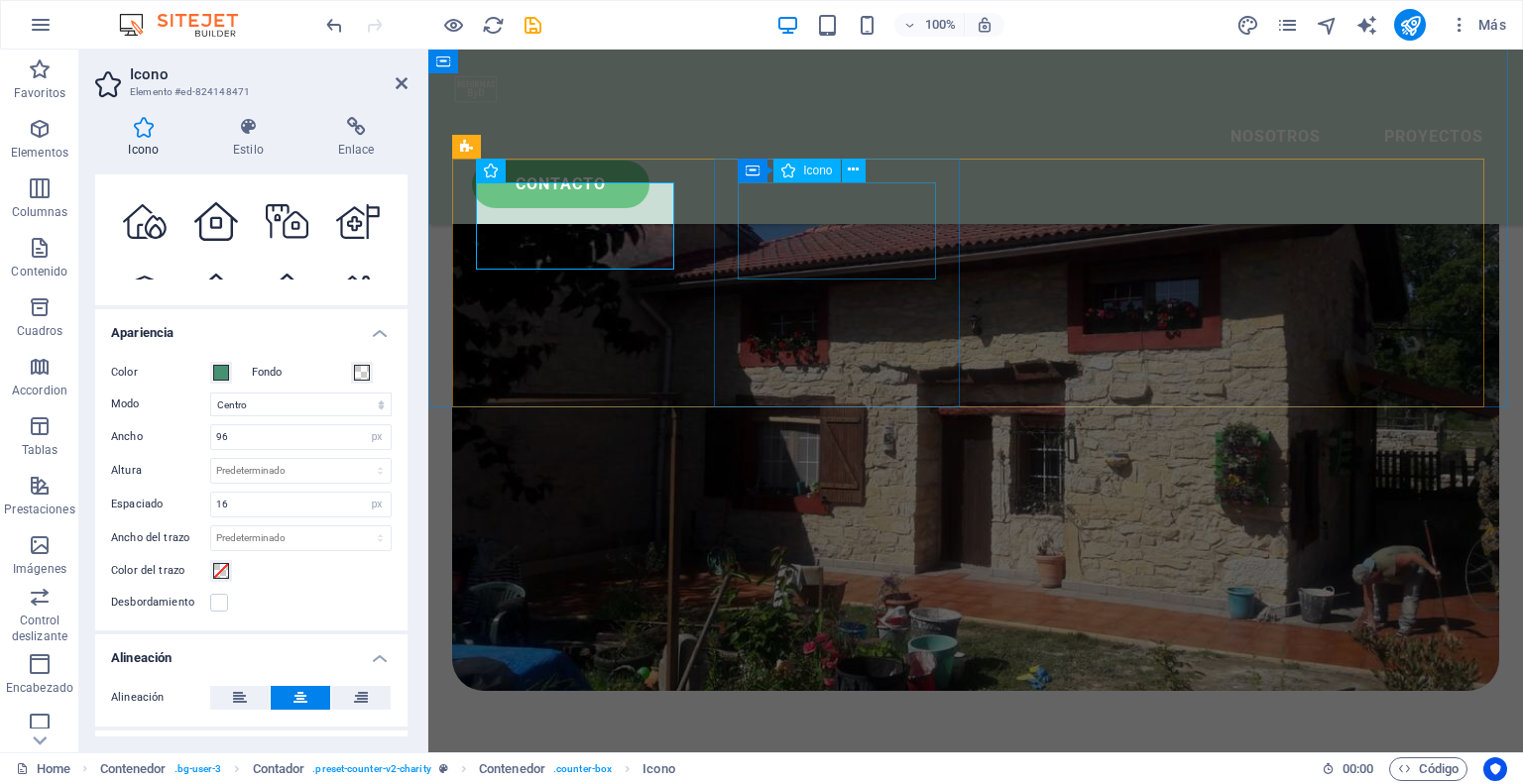 click on "50  + Rehabilitaciones integrales 70  + Reformas y ampliaciones 4000 Lorem ipsum dolor sit amet consectetur bibendum 12.000  + Lorem ipsum dolor sit amet consectetur bibendum" at bounding box center (976, 2096) 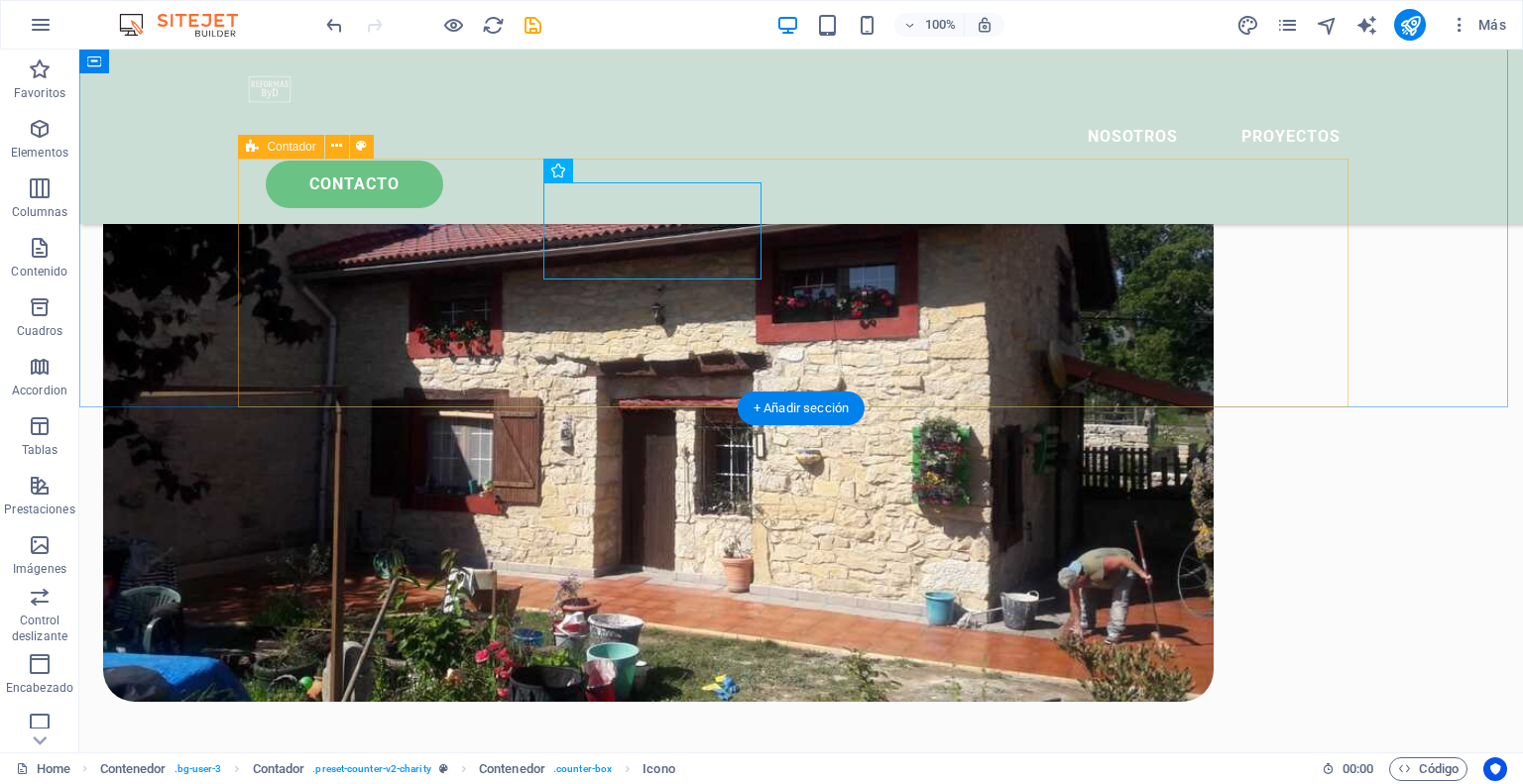 scroll, scrollTop: 2810, scrollLeft: 0, axis: vertical 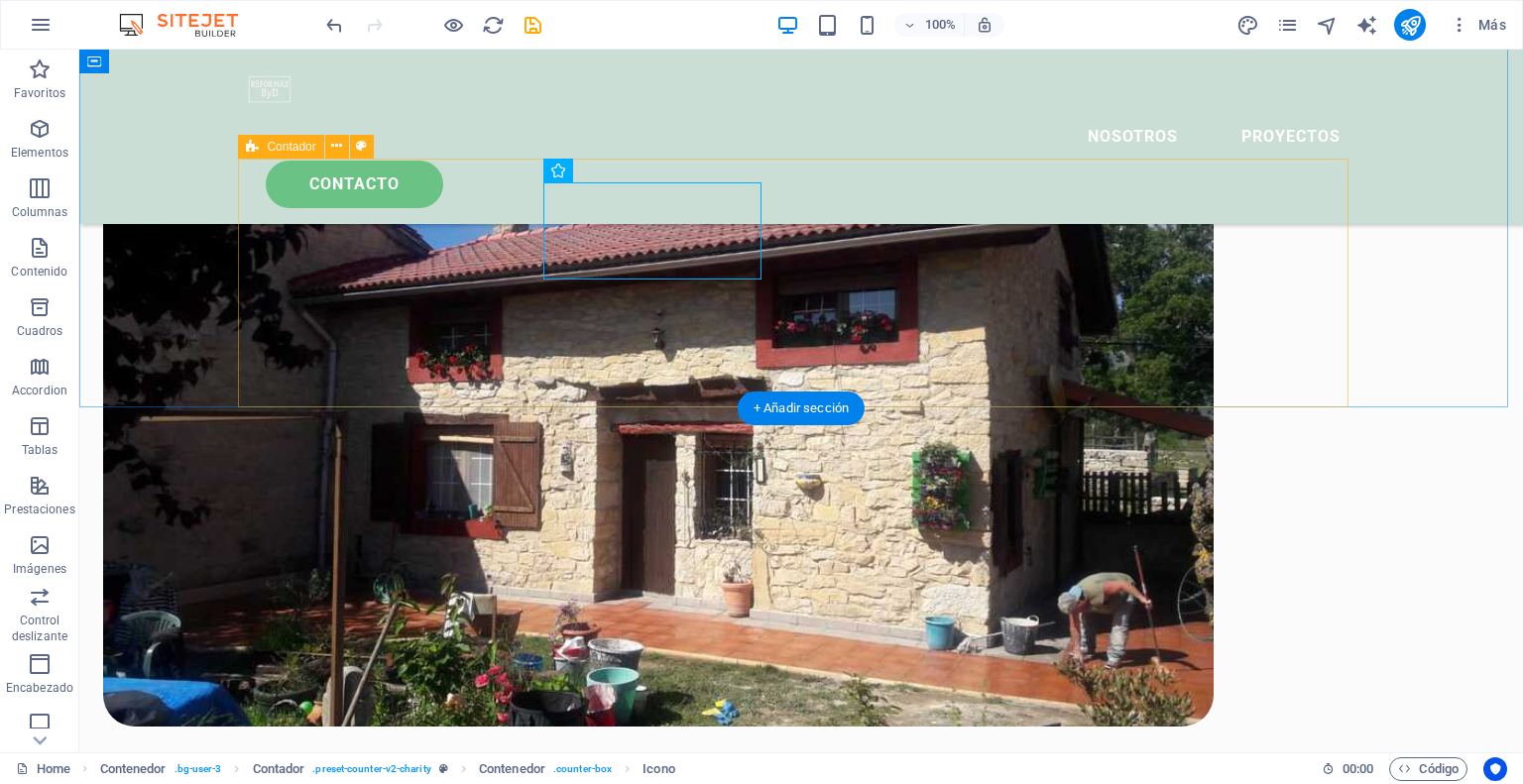 click on "50  + Rehabilitaciones integrales 70  + Reformas y ampliaciones 4000 Lorem ipsum dolor sit amet consectetur bibendum 12.000  + Lorem ipsum dolor sit amet consectetur bibendum" at bounding box center (801, 2201) 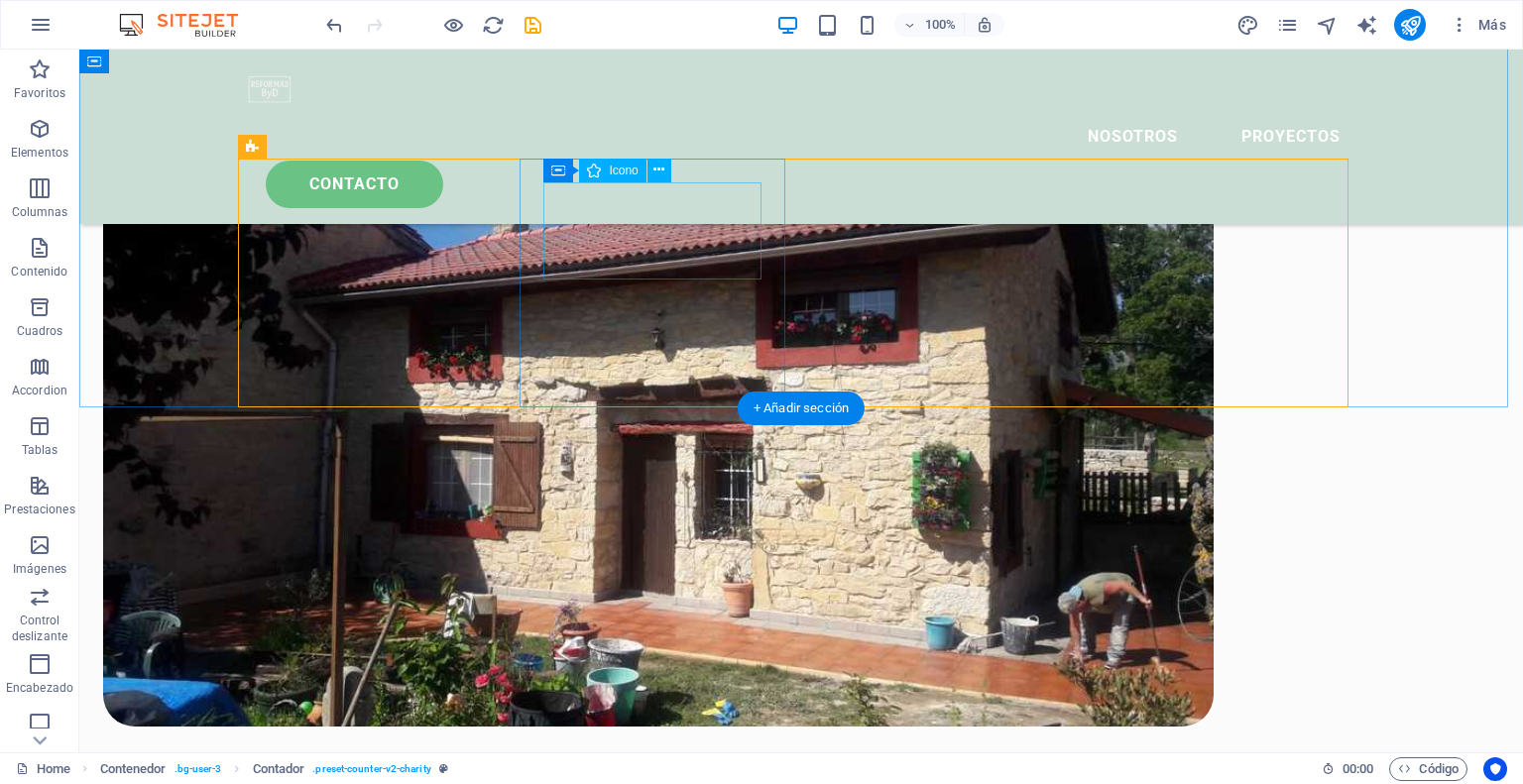 click at bounding box center (379, 2015) 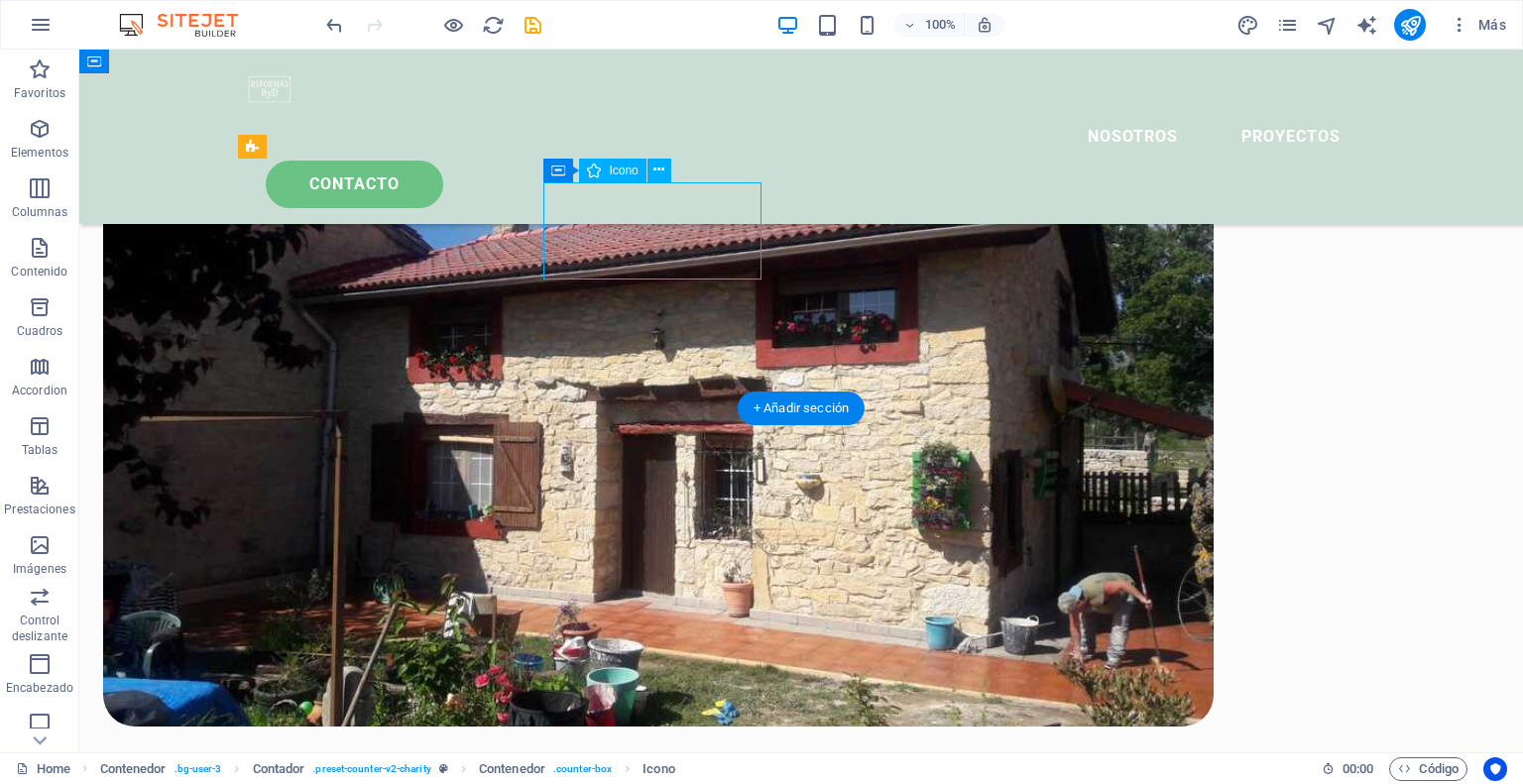 click at bounding box center [379, 2015] 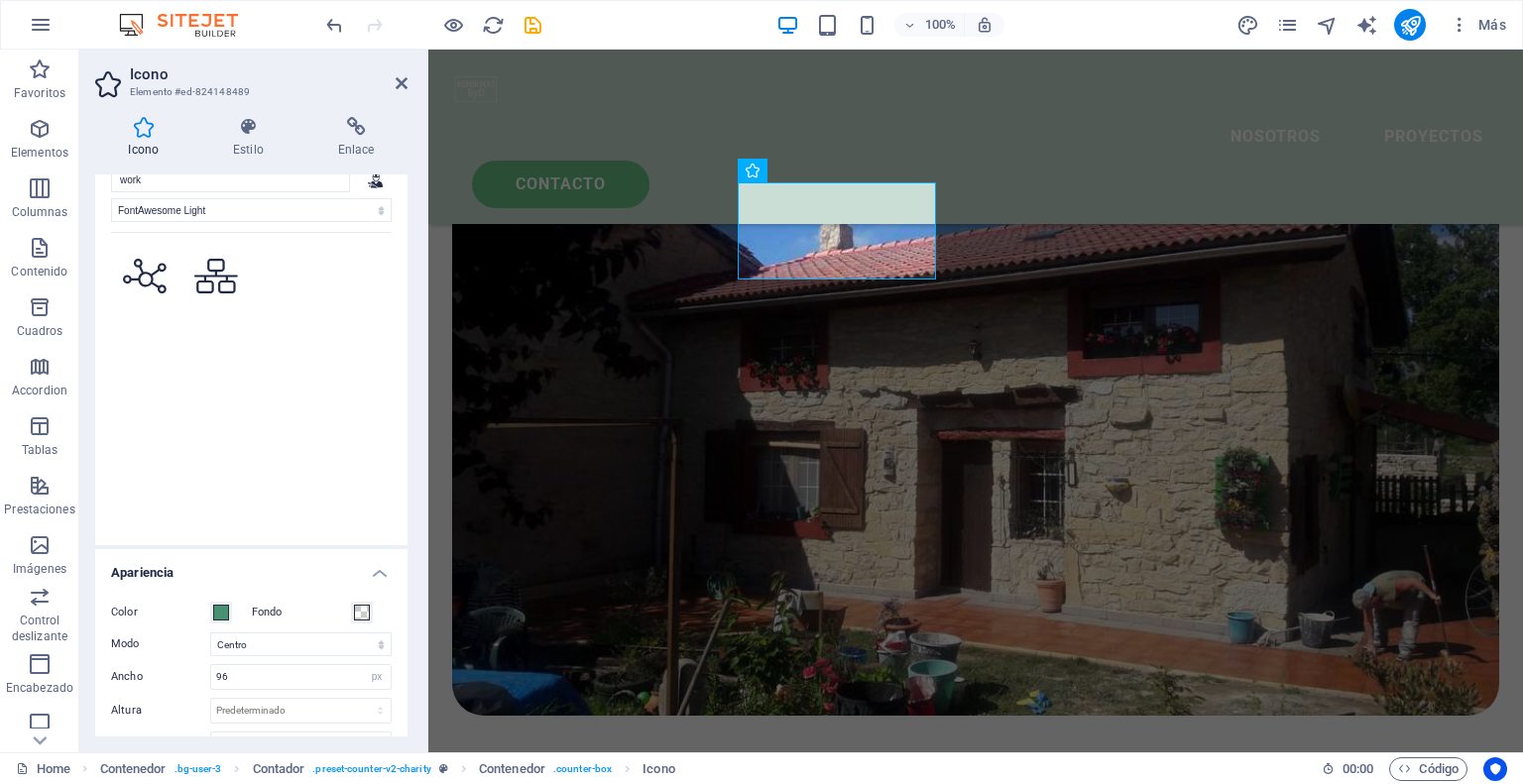 scroll, scrollTop: 0, scrollLeft: 0, axis: both 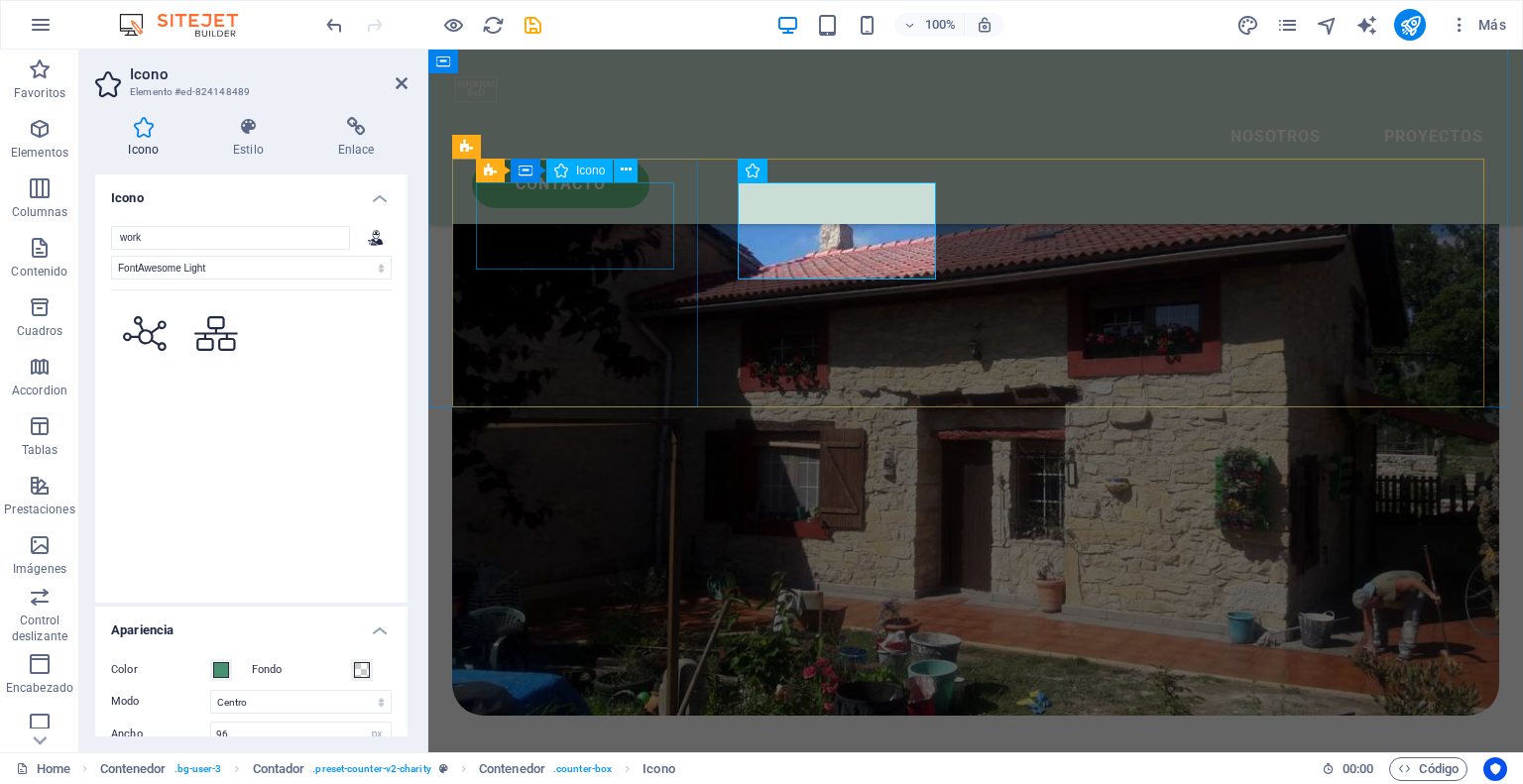 click at bounding box center [577, 1690] 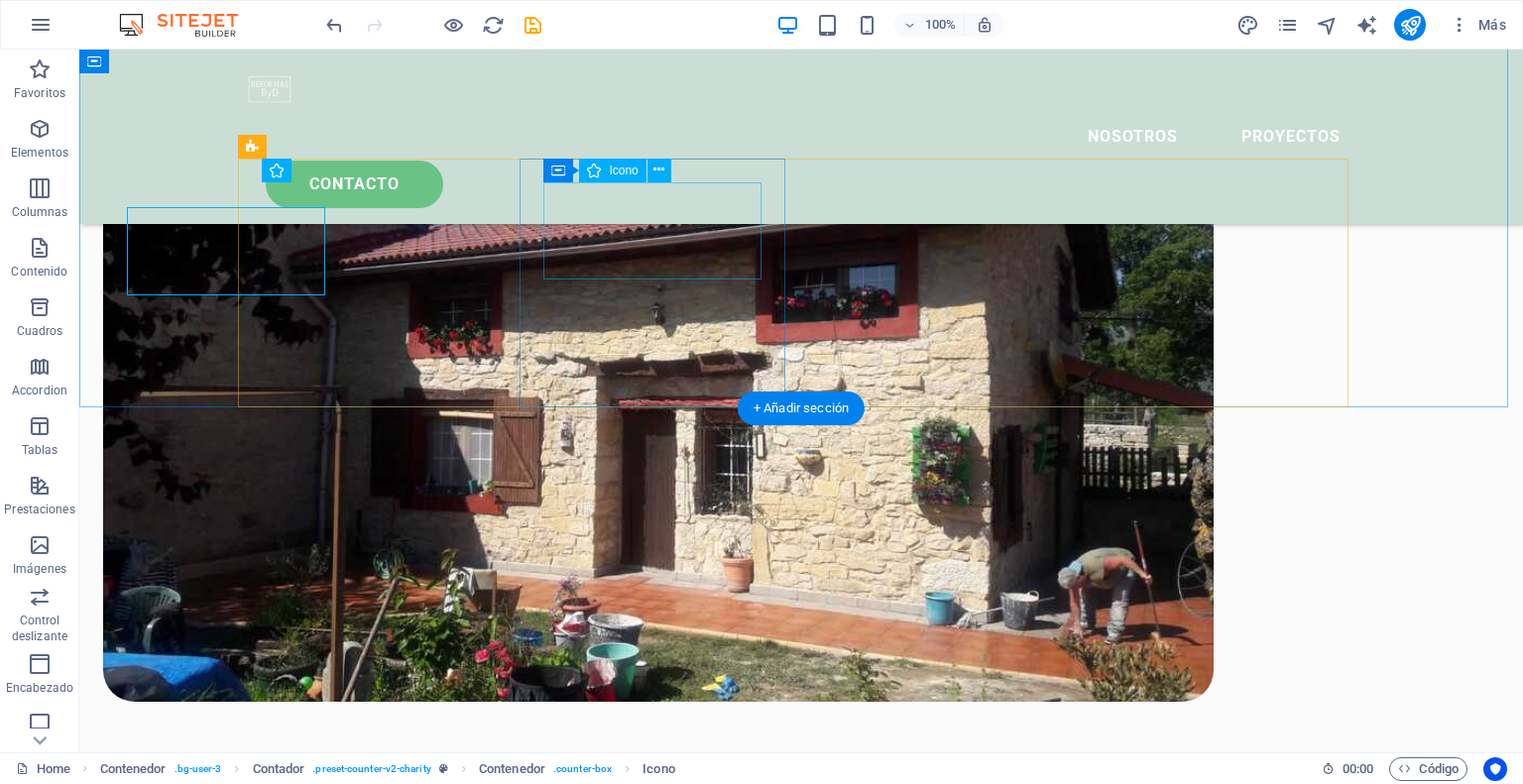 scroll, scrollTop: 2810, scrollLeft: 0, axis: vertical 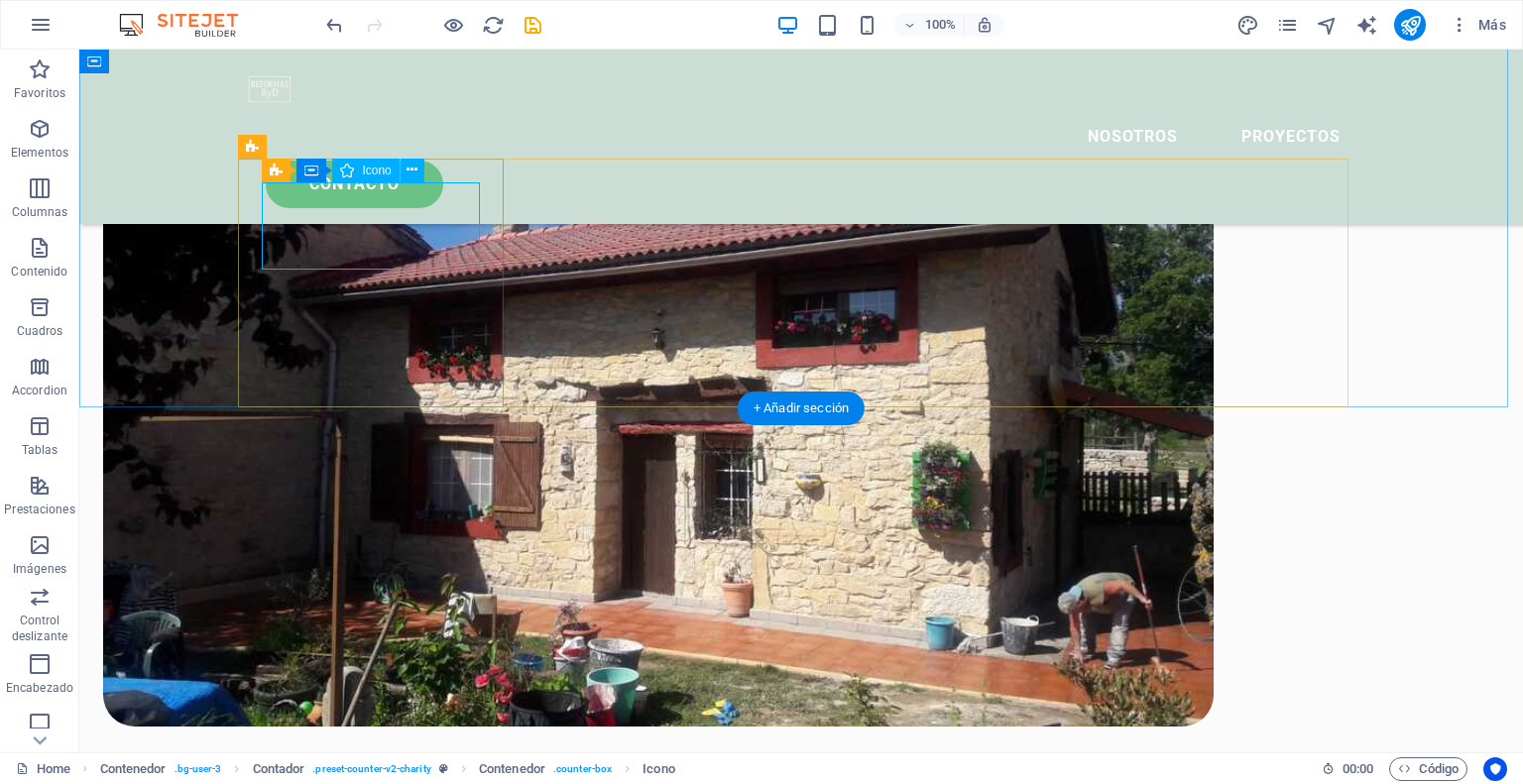 click at bounding box center (379, 1770) 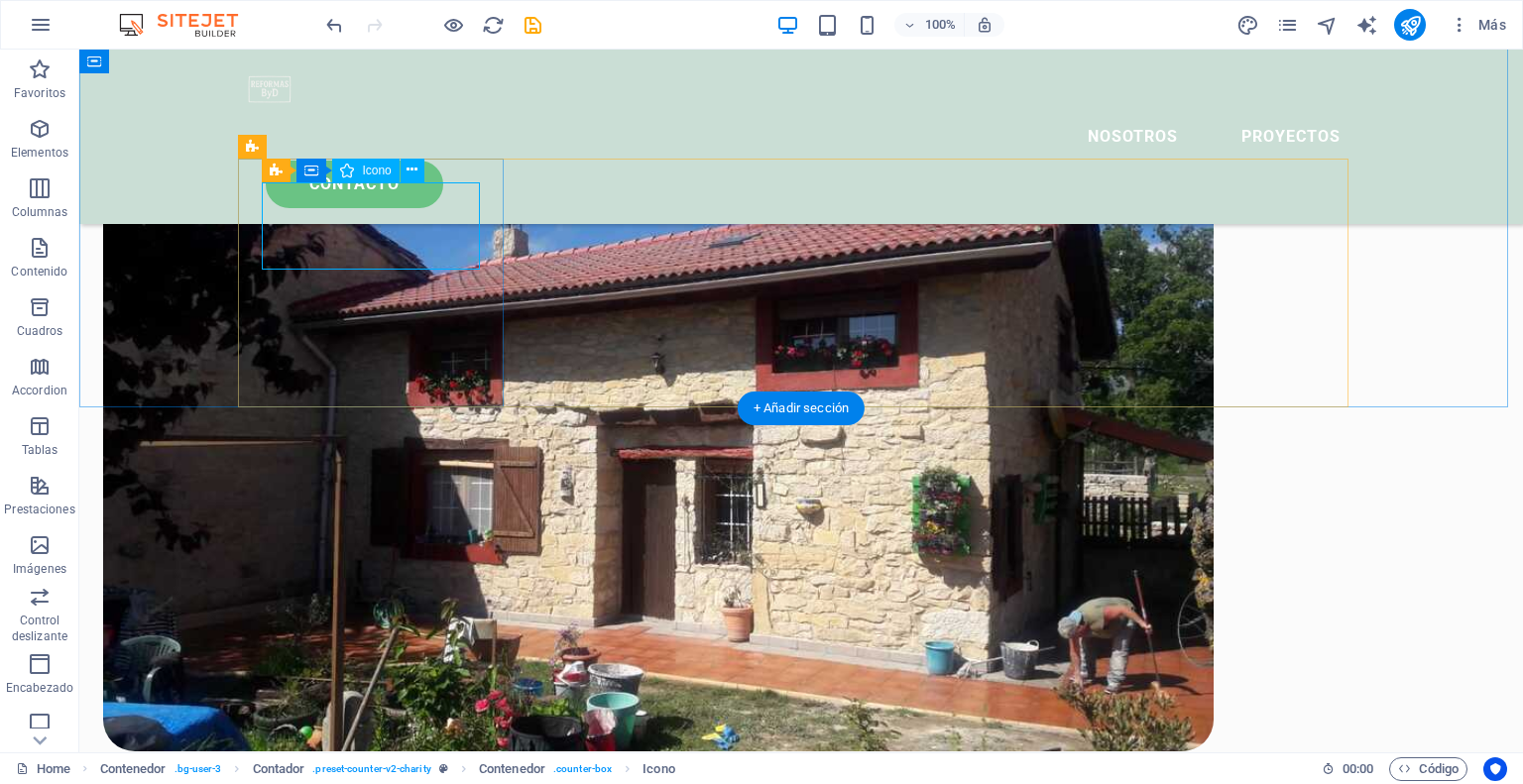 scroll, scrollTop: 2835, scrollLeft: 0, axis: vertical 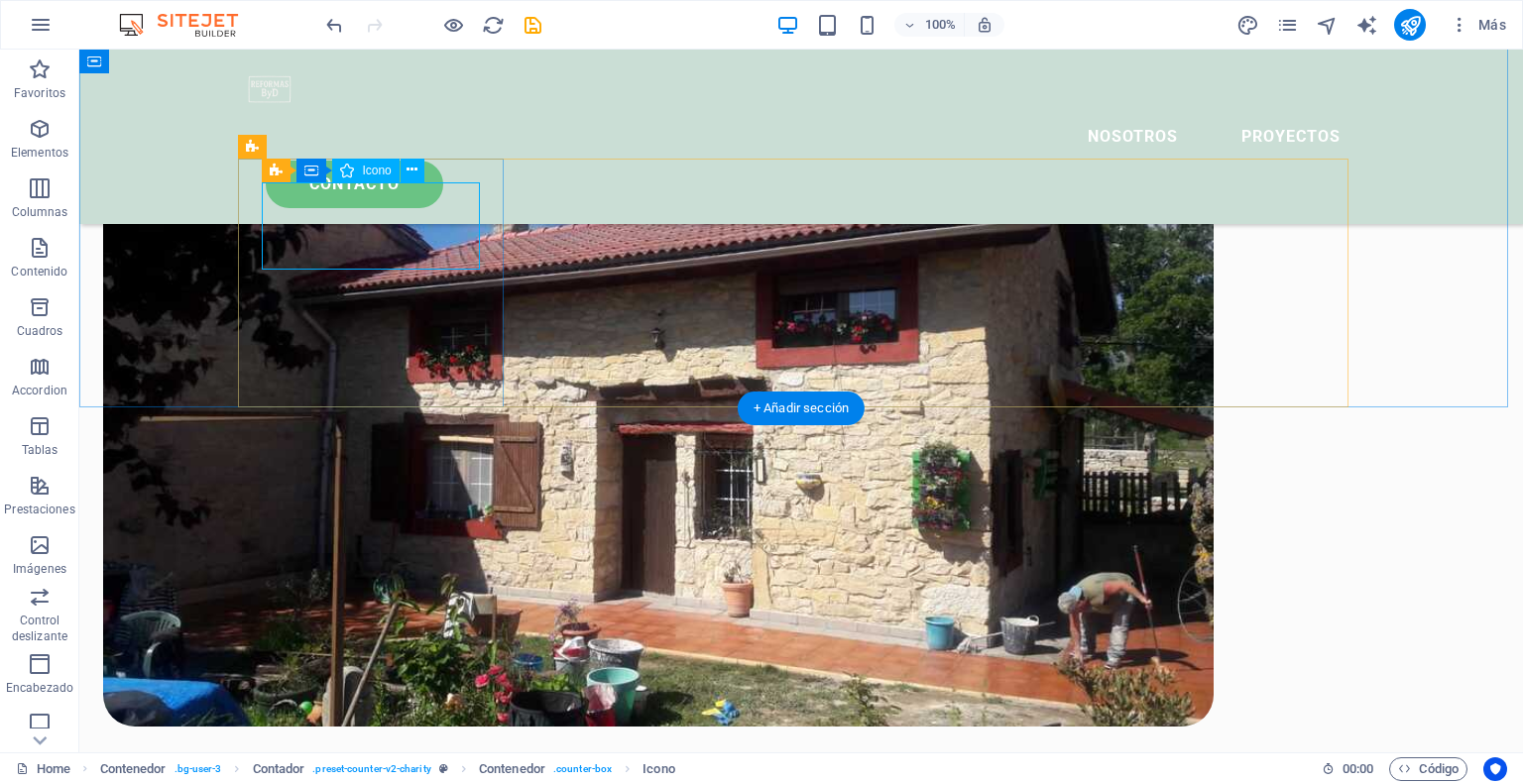 select on "font-awesome-light" 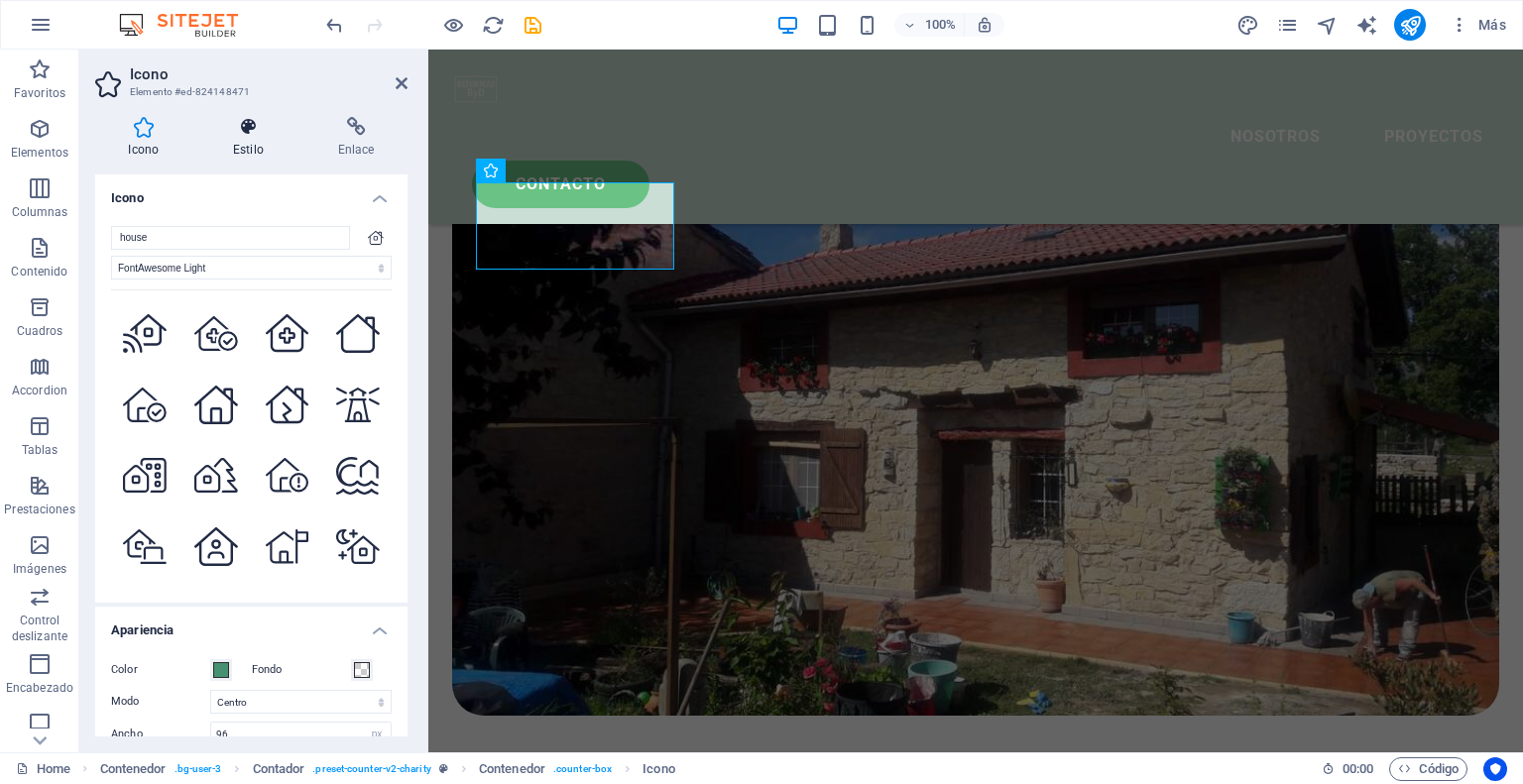 click at bounding box center (249, 127) 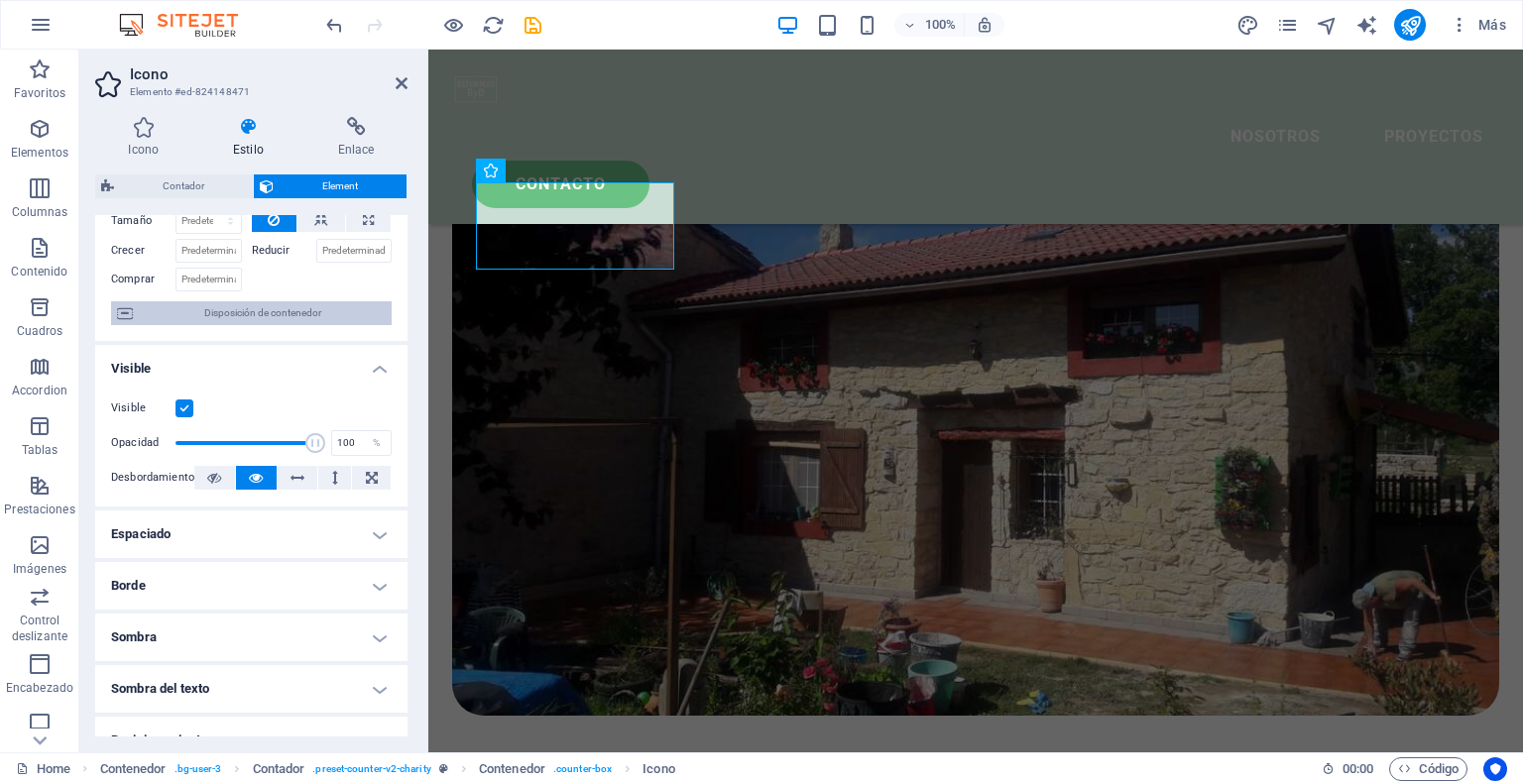 scroll, scrollTop: 0, scrollLeft: 0, axis: both 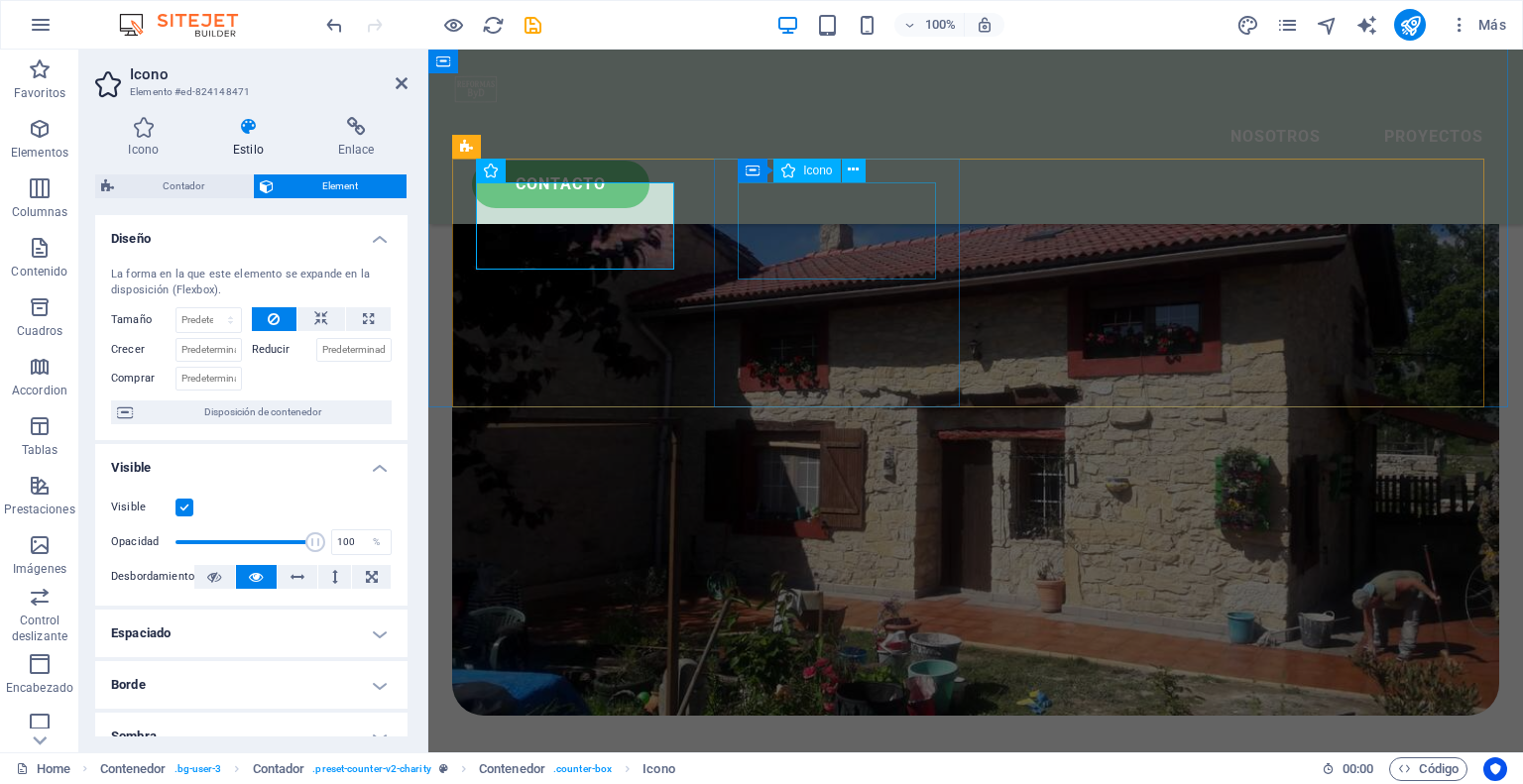 click at bounding box center (577, 1935) 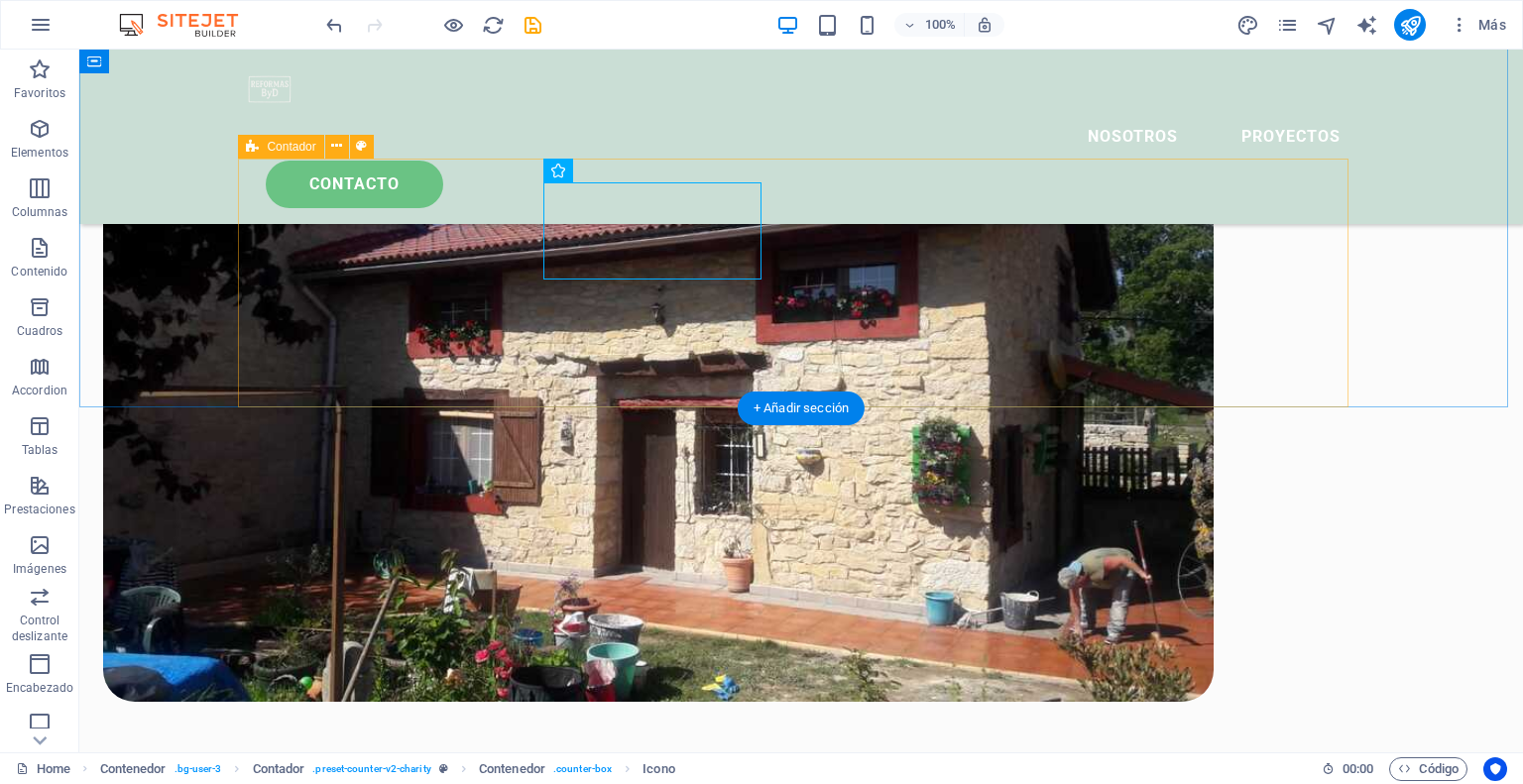 scroll, scrollTop: 2810, scrollLeft: 0, axis: vertical 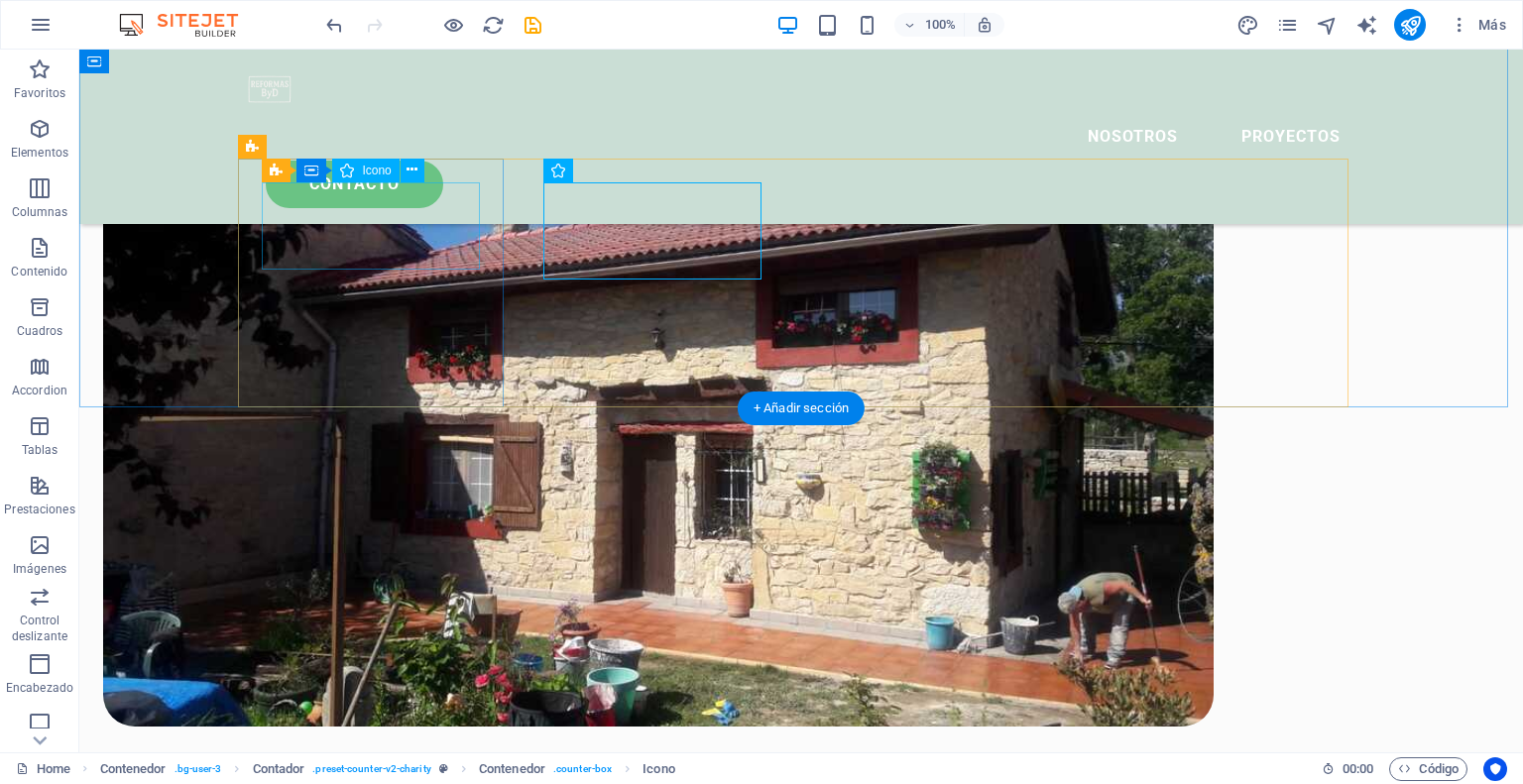 click at bounding box center [379, 1770] 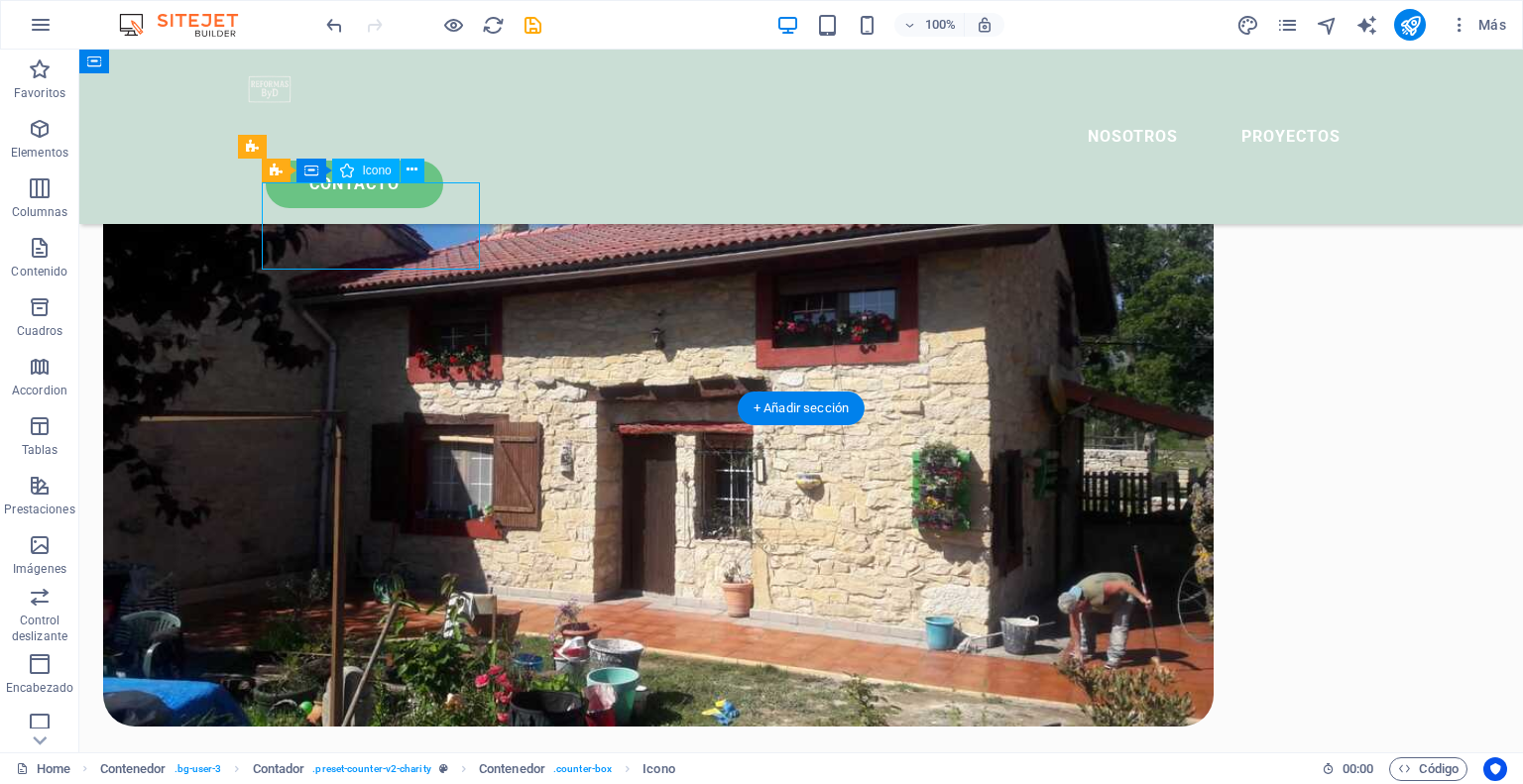click at bounding box center (379, 1770) 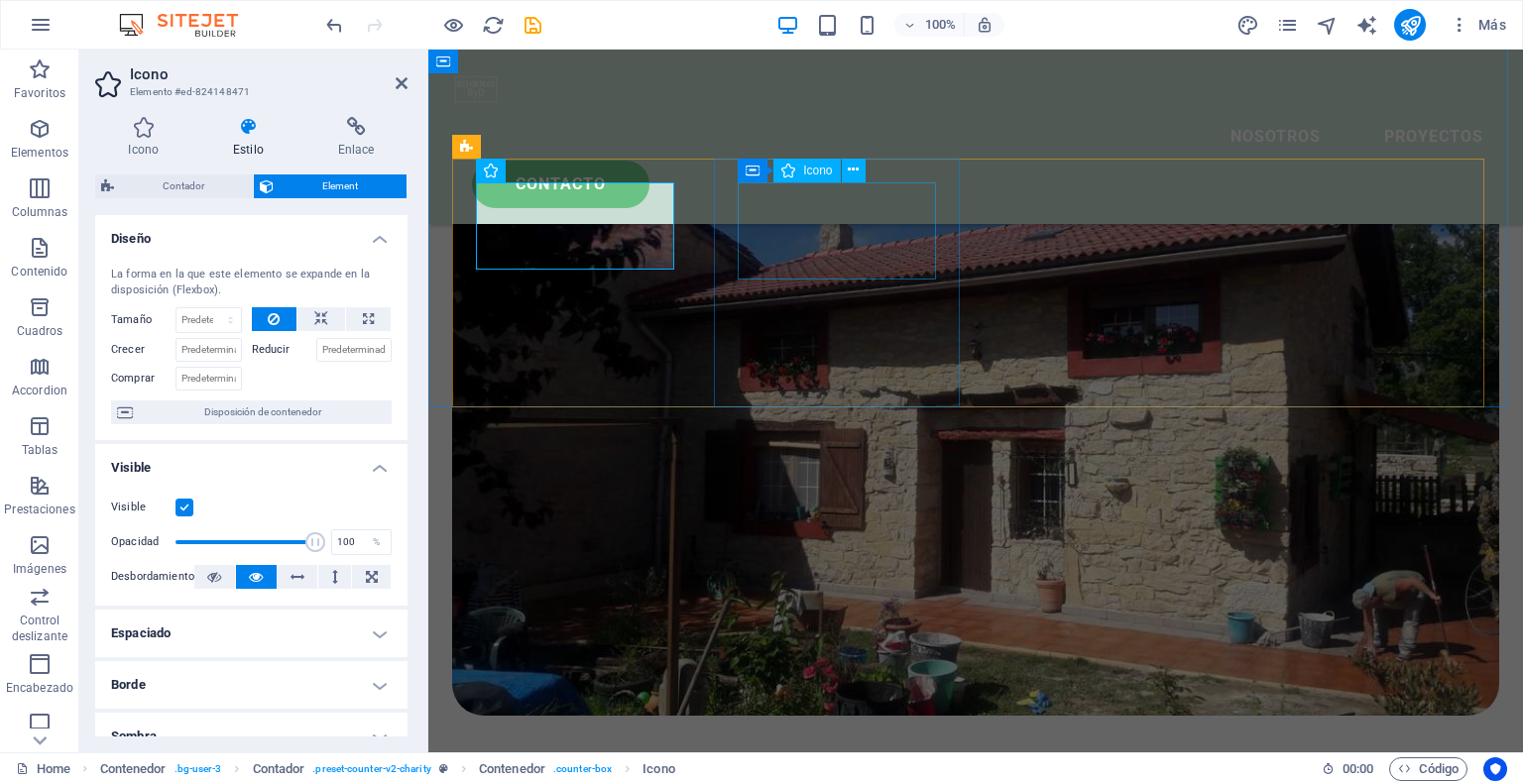 click at bounding box center (577, 1935) 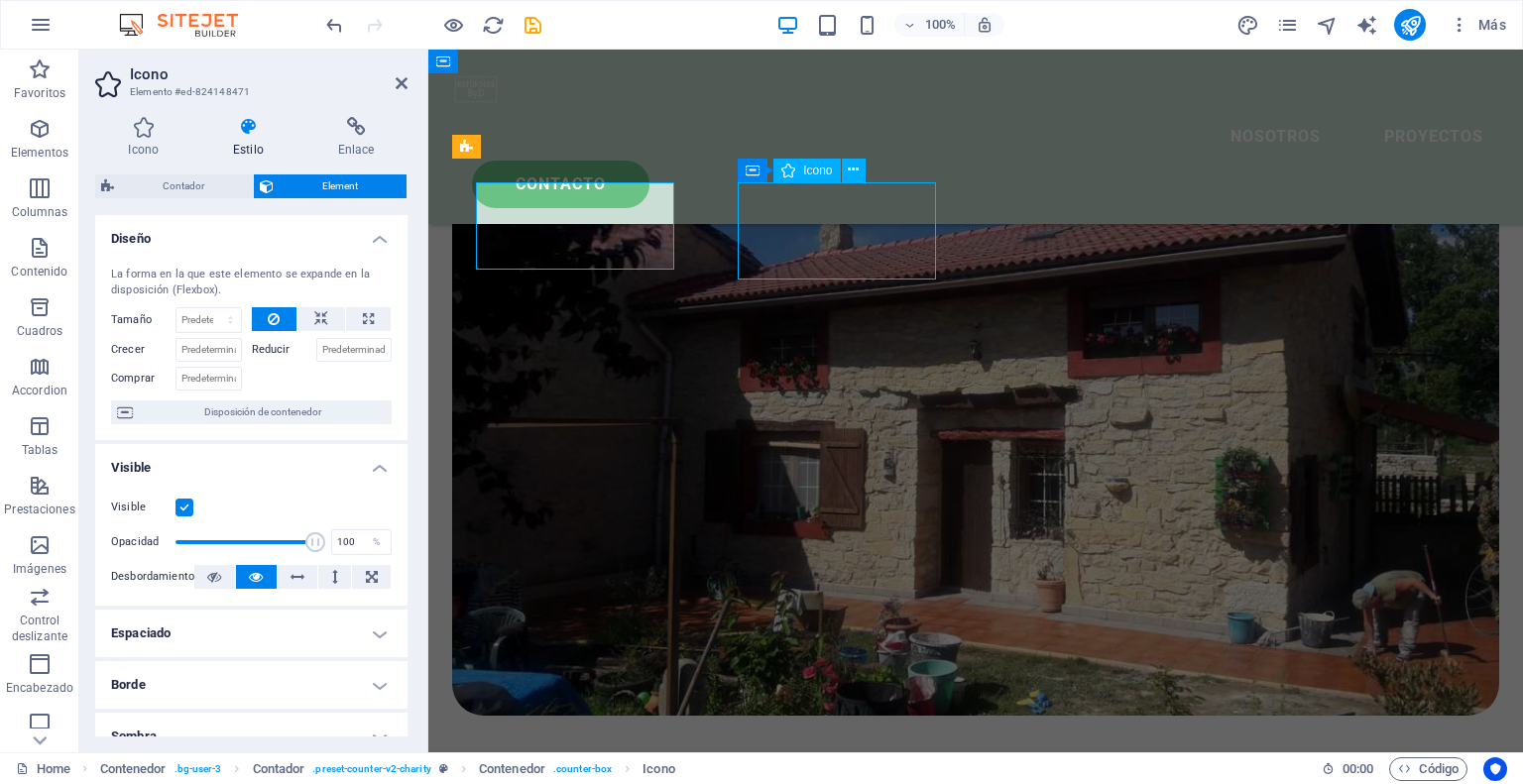 click at bounding box center [577, 1935] 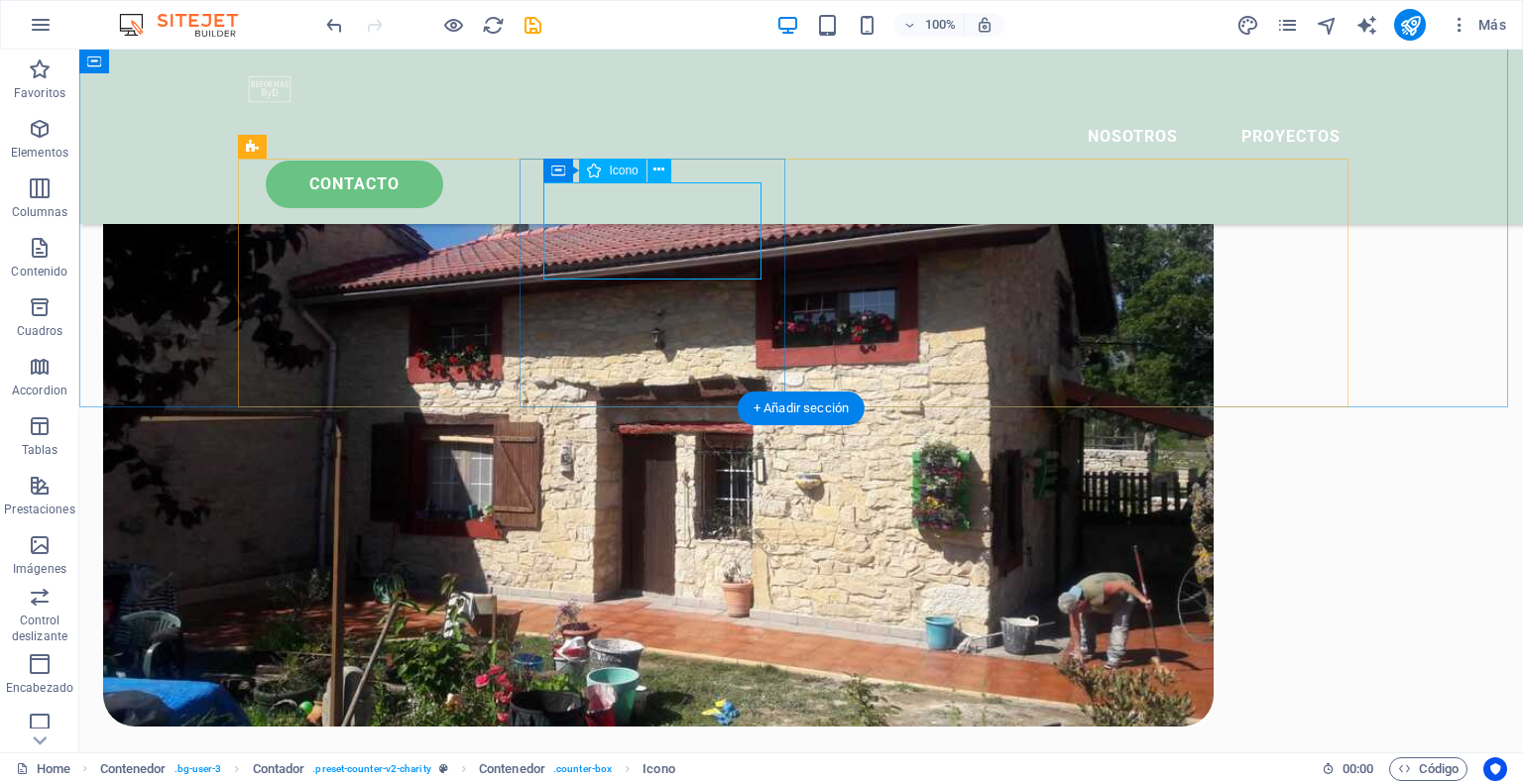 click at bounding box center (379, 2015) 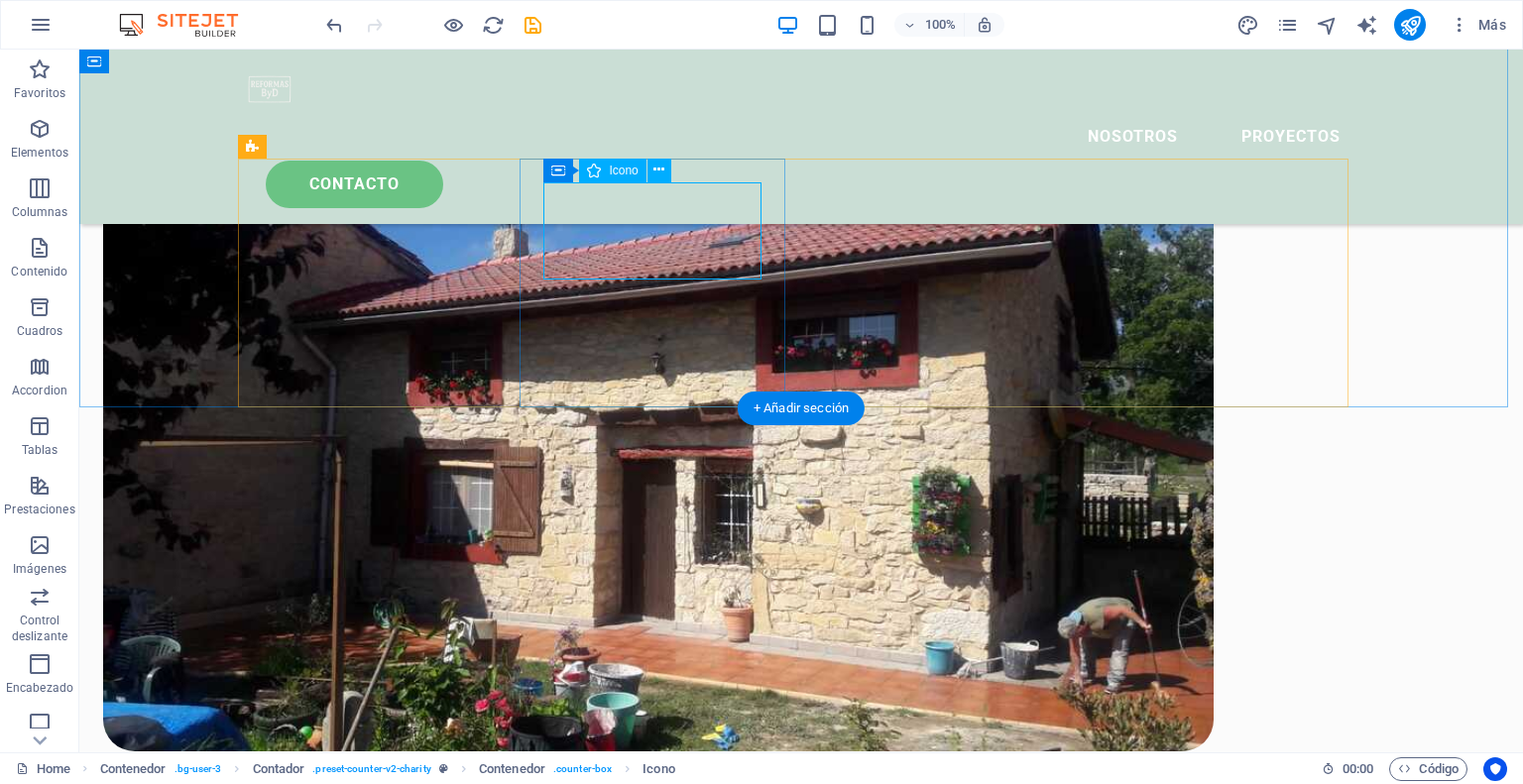 select on "font-awesome-light" 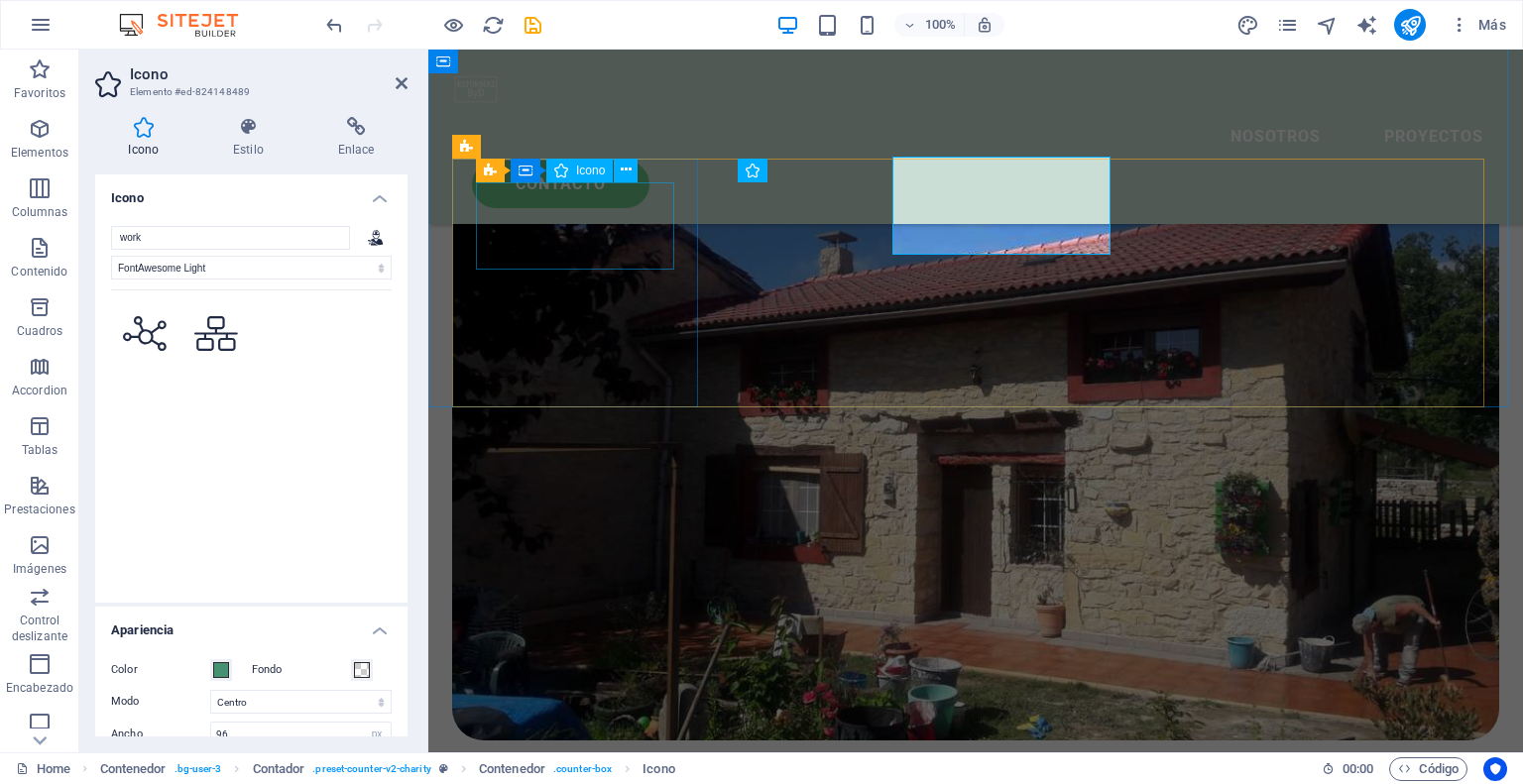 scroll, scrollTop: 2835, scrollLeft: 0, axis: vertical 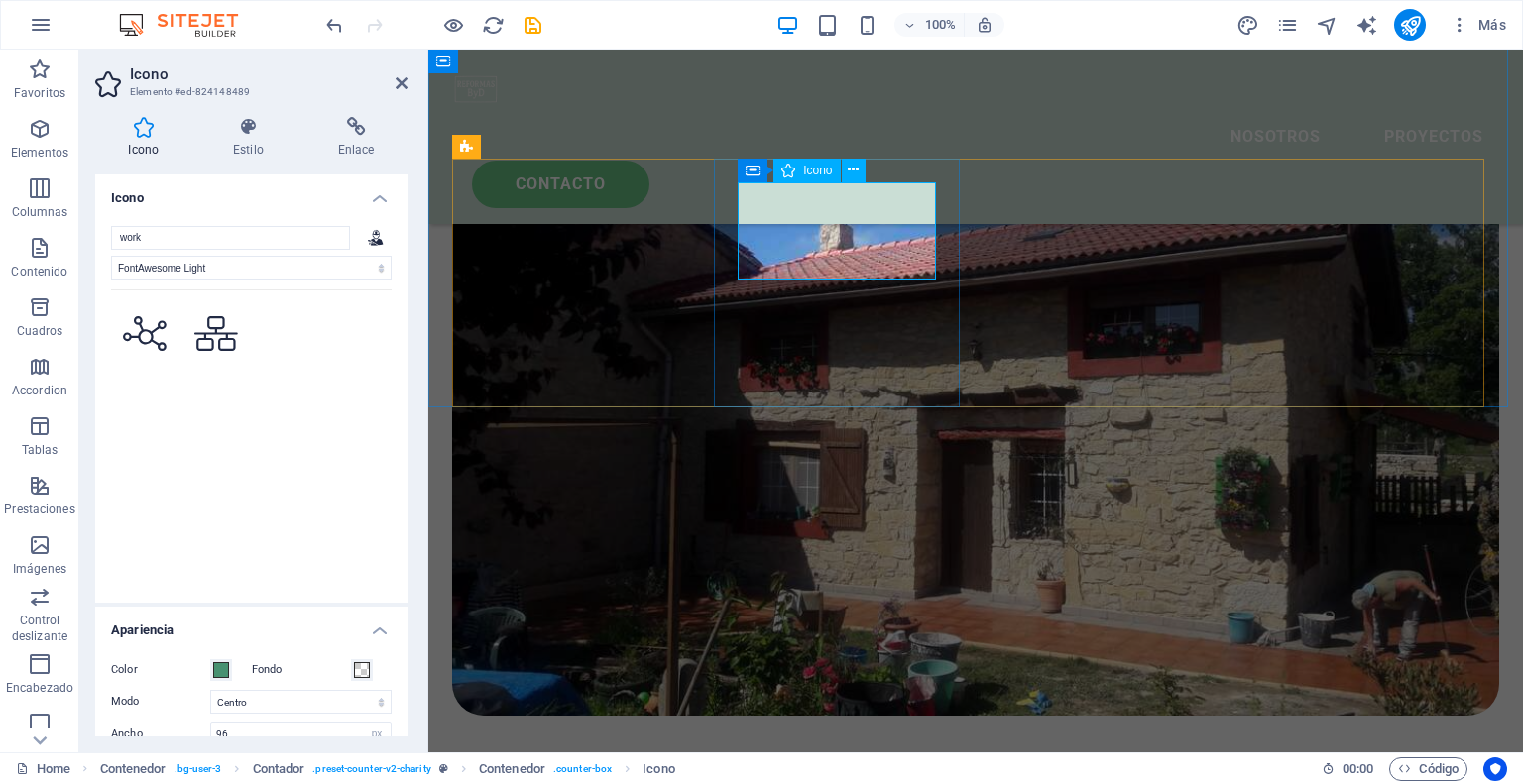 click at bounding box center [577, 1935] 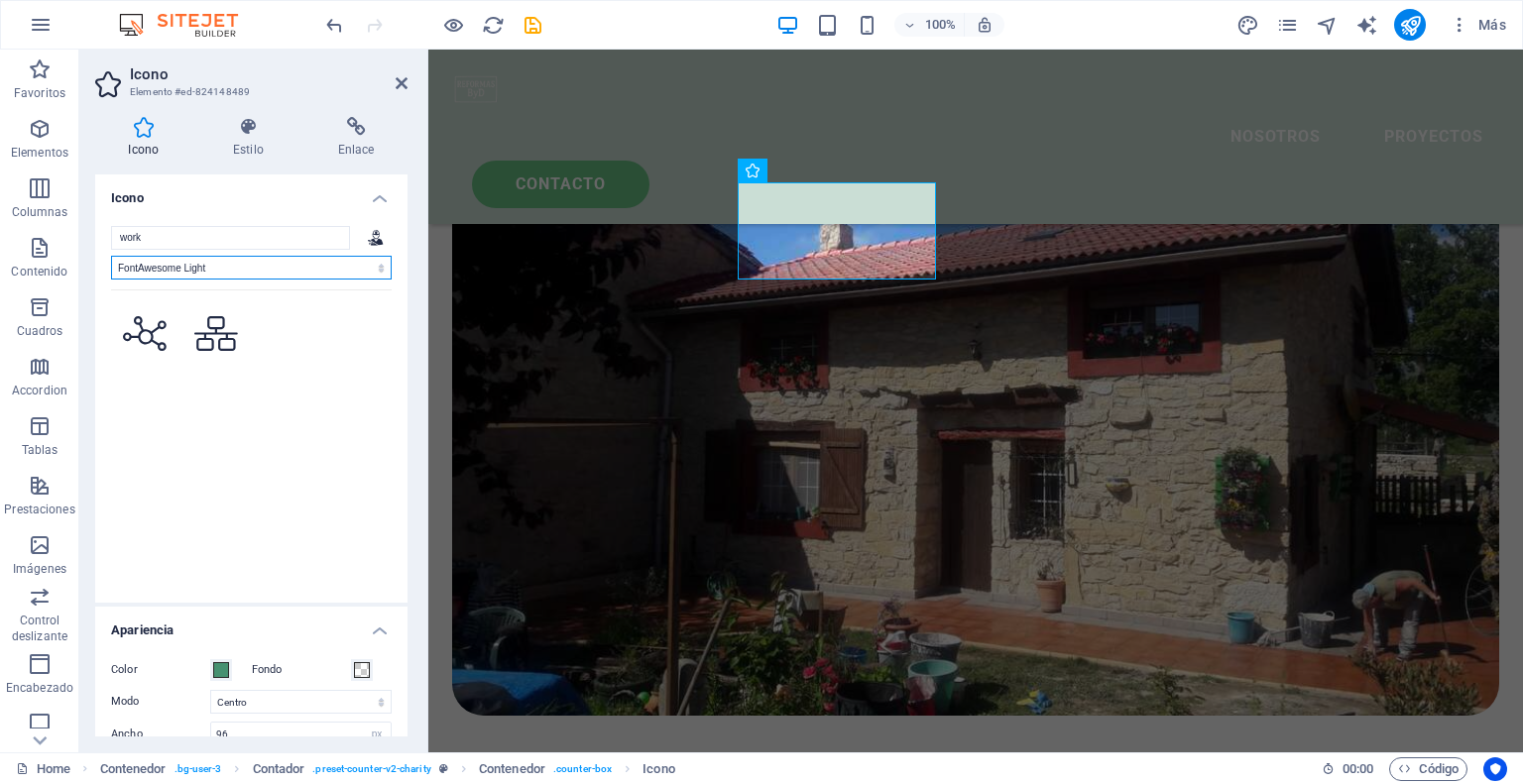 click on "Todos los conjuntos de iconos... IcoFont Ionicons FontAwesome Brands FontAwesome Duotone FontAwesome Solid FontAwesome Regular FontAwesome Light FontAwesome Thin FontAwesome Sharp Solid FontAwesome Sharp Regular FontAwesome Sharp Light FontAwesome Sharp Thin" at bounding box center (251, 268) 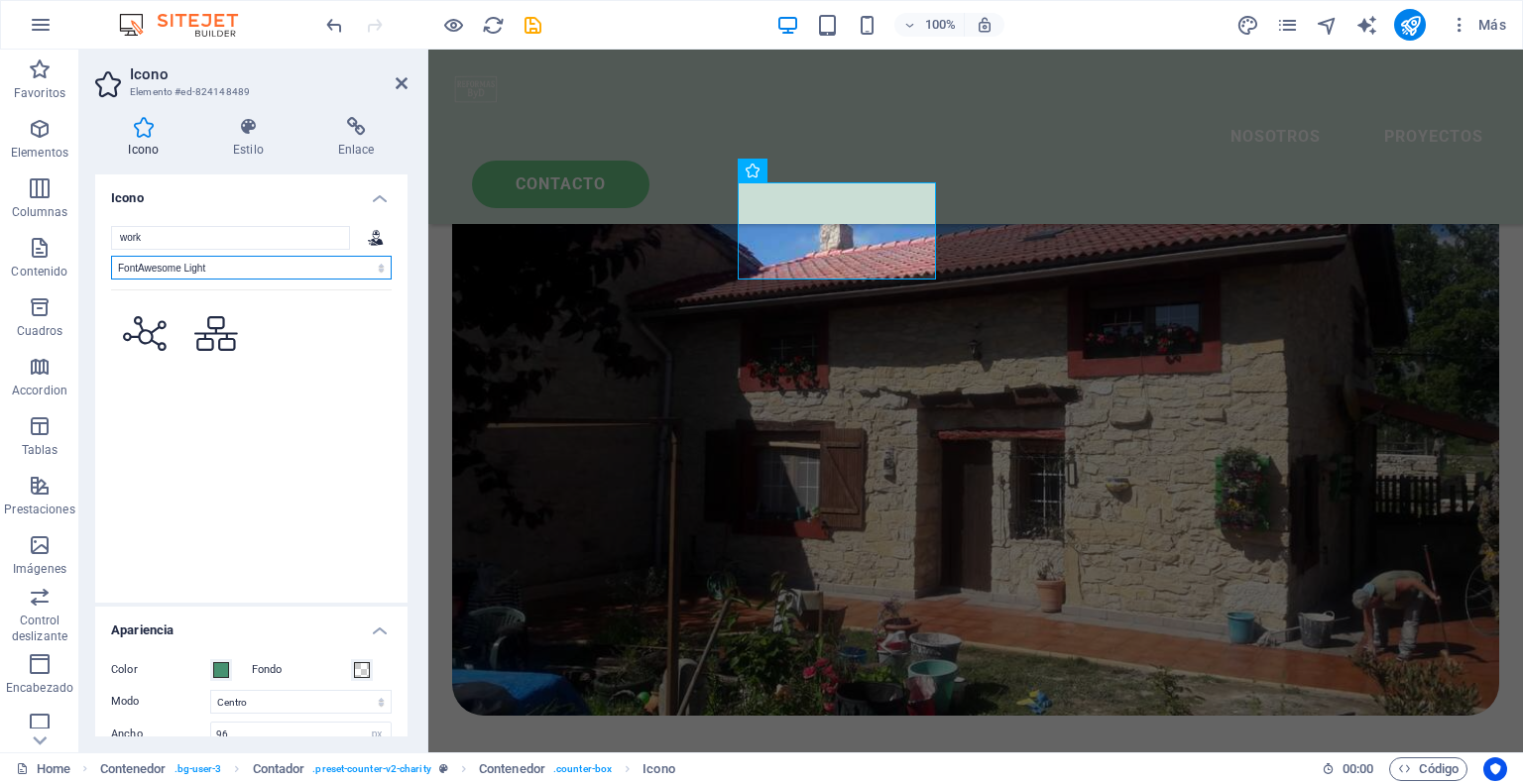 select 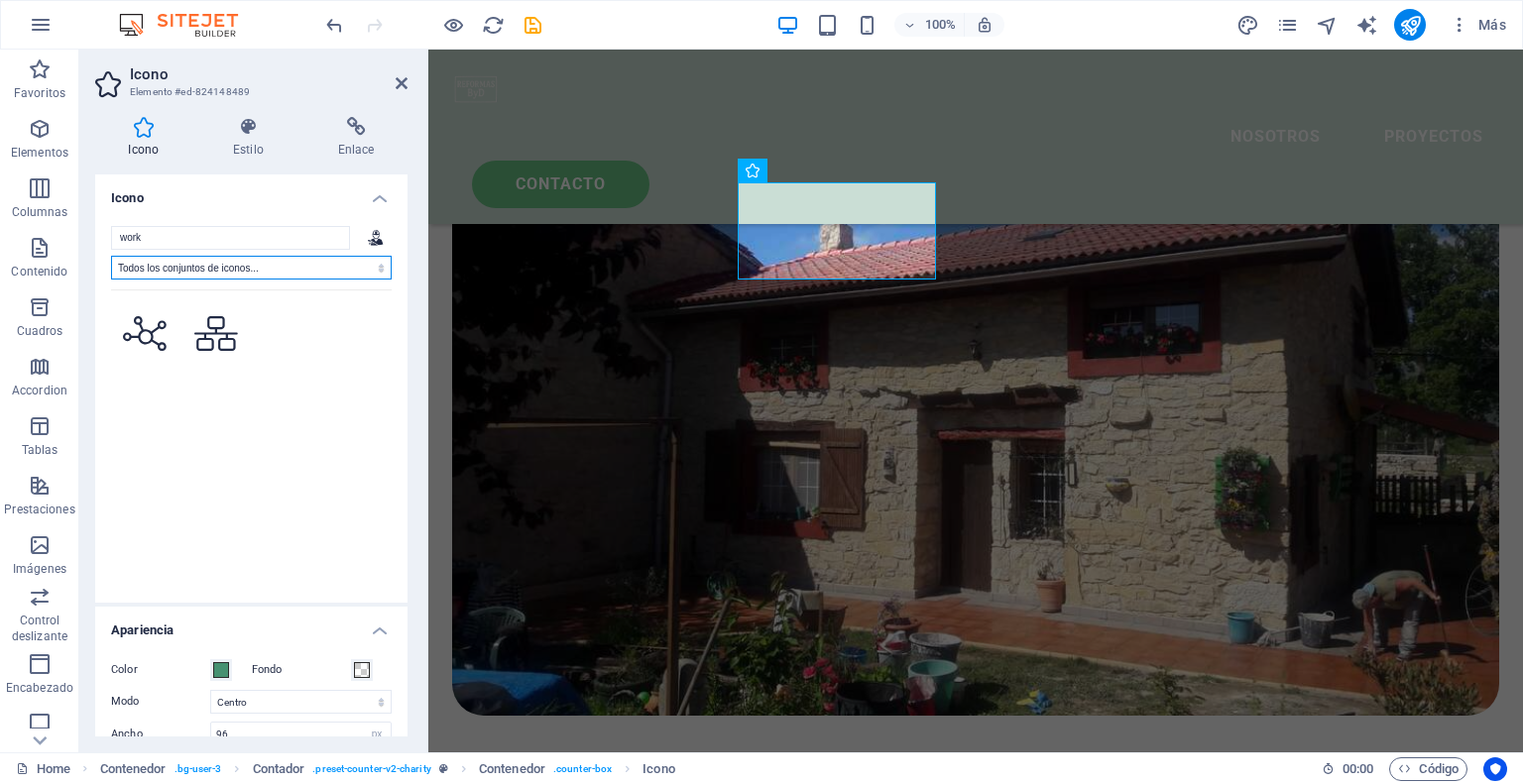 click on "Todos los conjuntos de iconos... IcoFont Ionicons FontAwesome Brands FontAwesome Duotone FontAwesome Solid FontAwesome Regular FontAwesome Light FontAwesome Thin FontAwesome Sharp Solid FontAwesome Sharp Regular FontAwesome Sharp Light FontAwesome Sharp Thin" at bounding box center [251, 268] 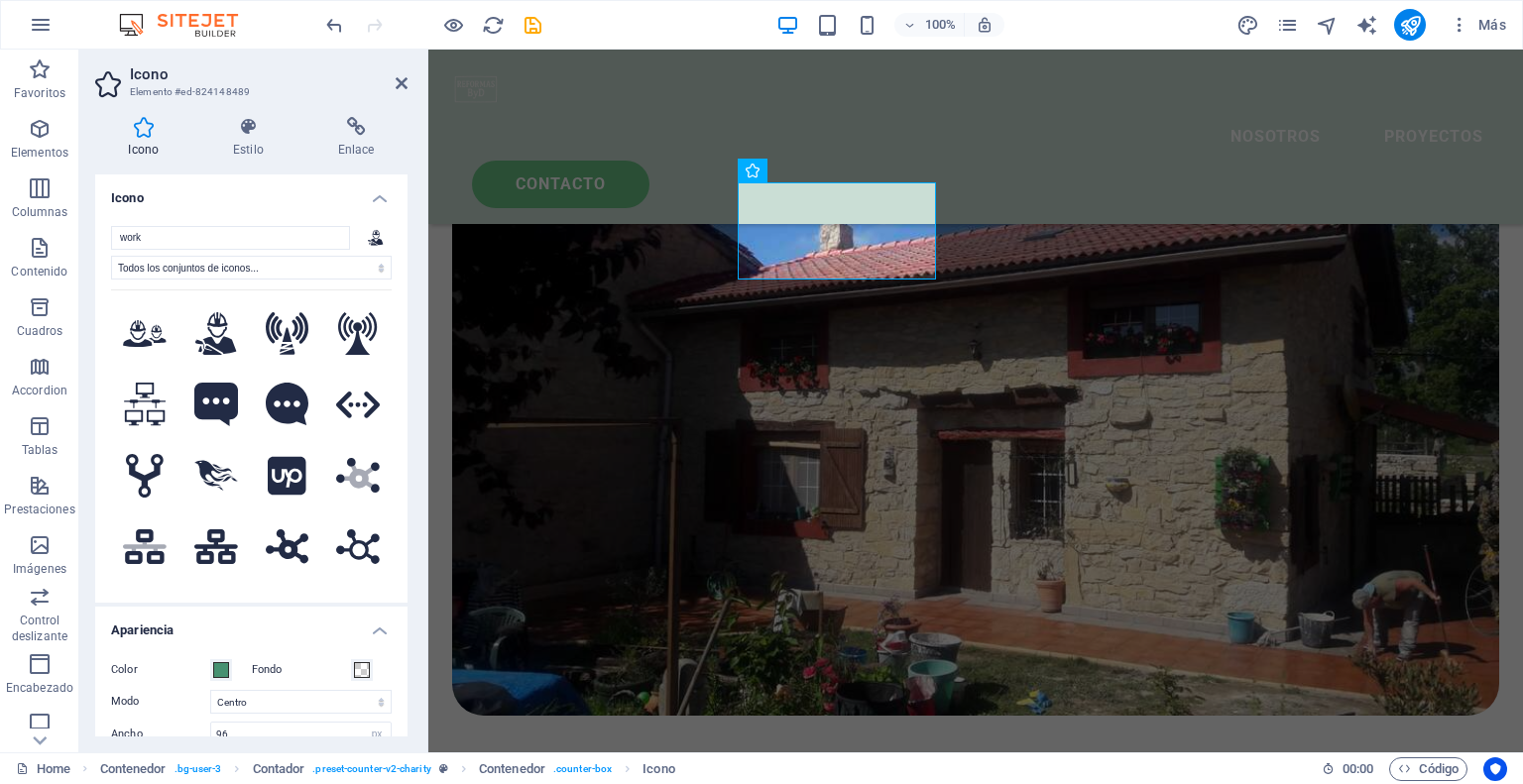 click 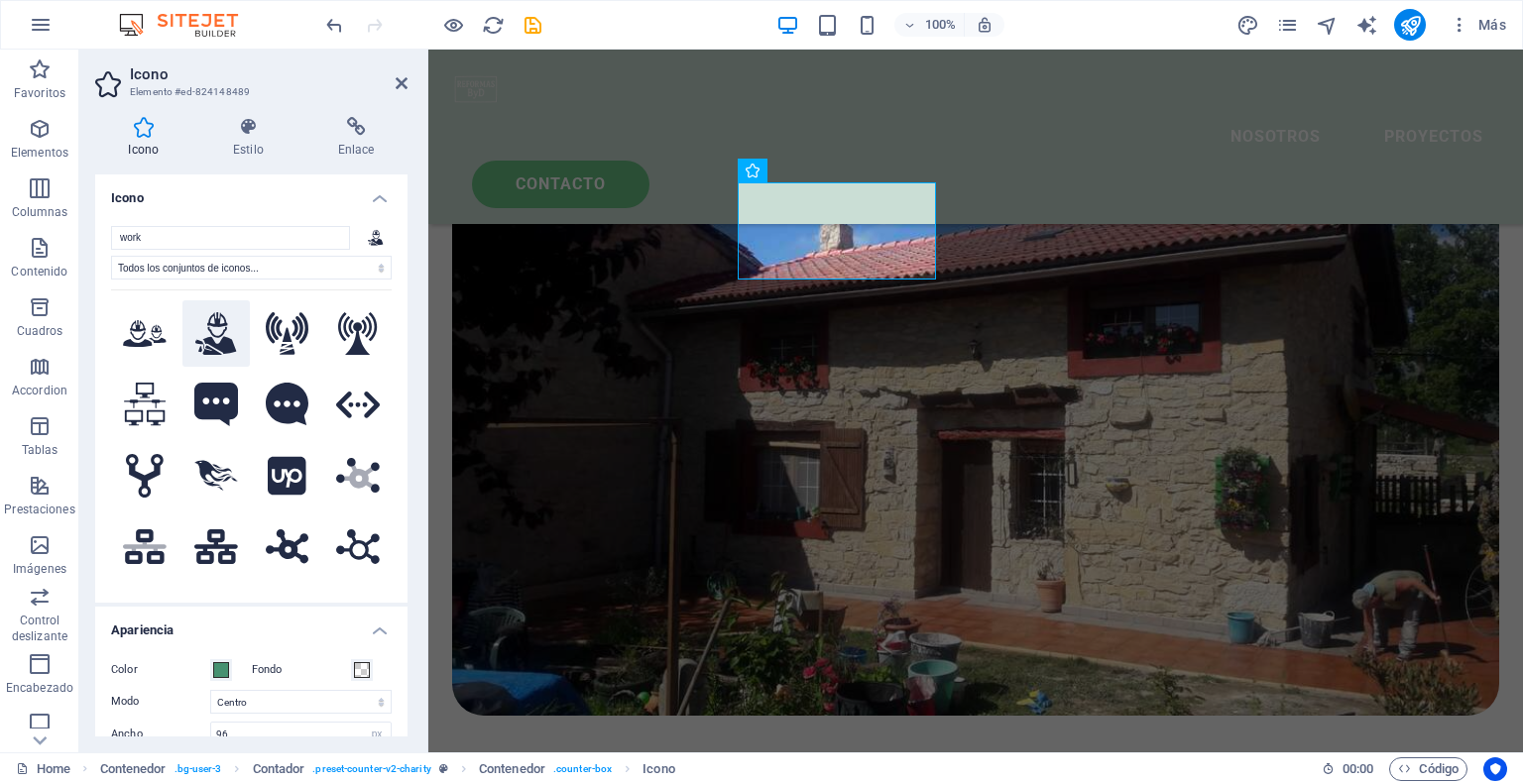 click 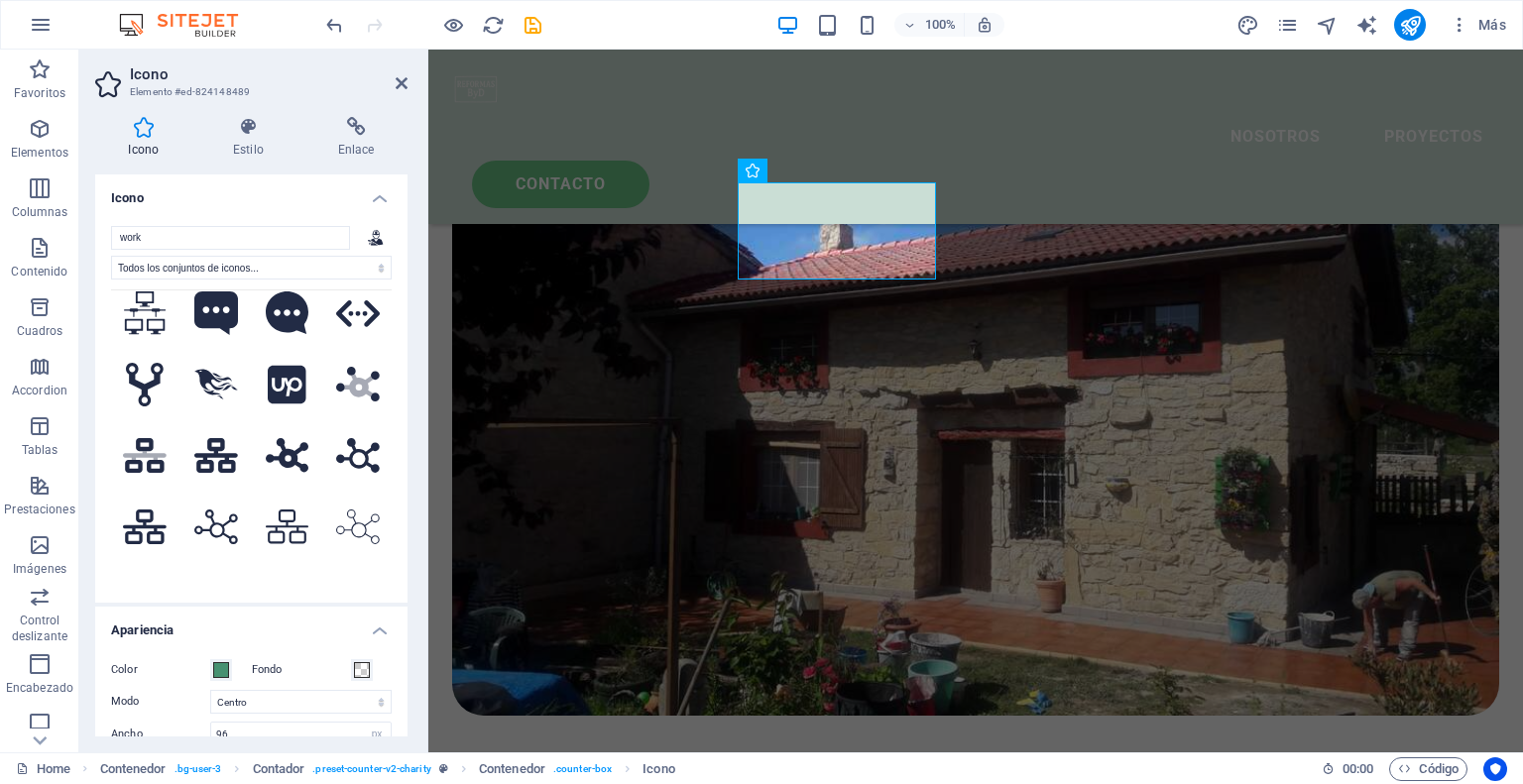 scroll, scrollTop: 198, scrollLeft: 0, axis: vertical 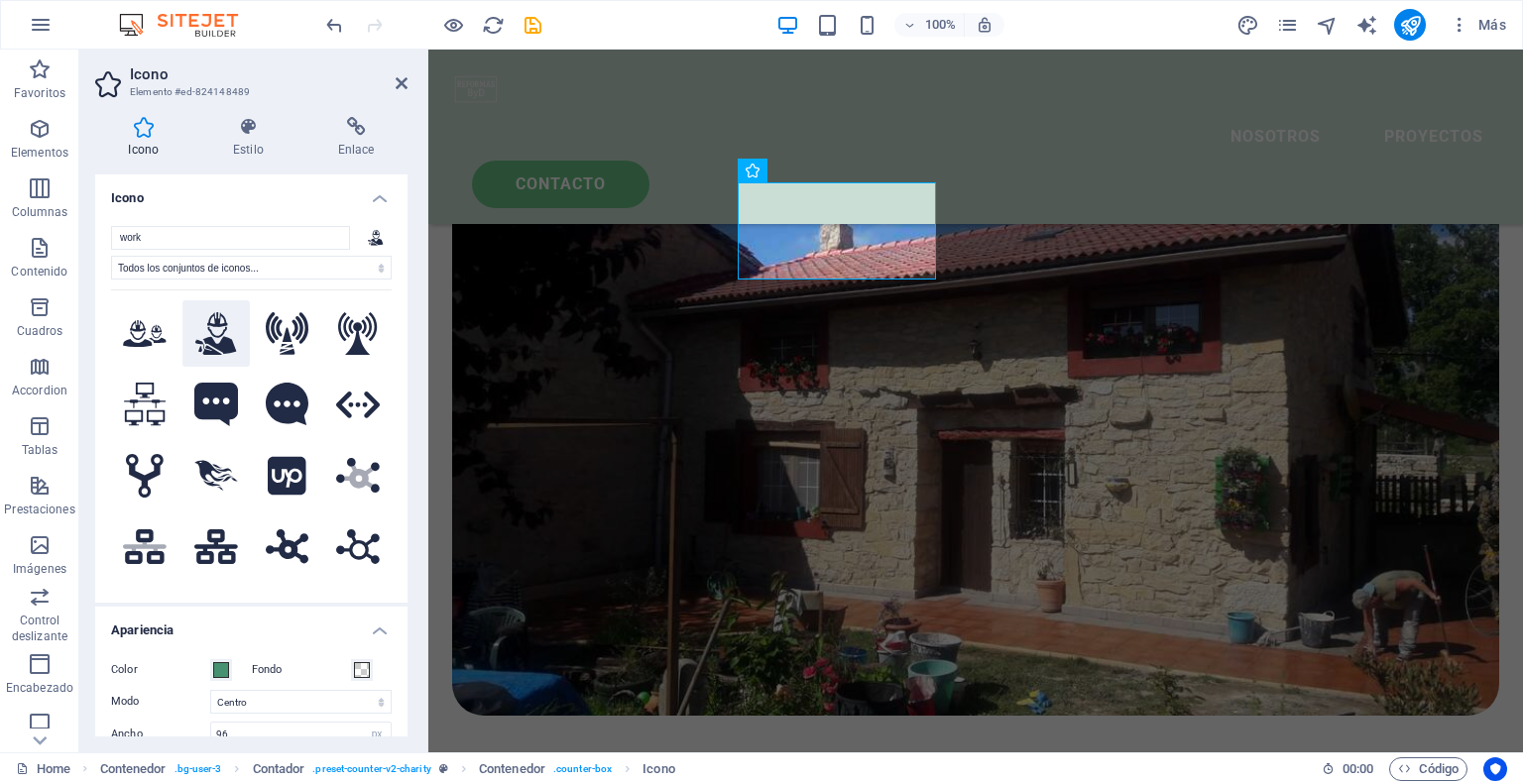 click 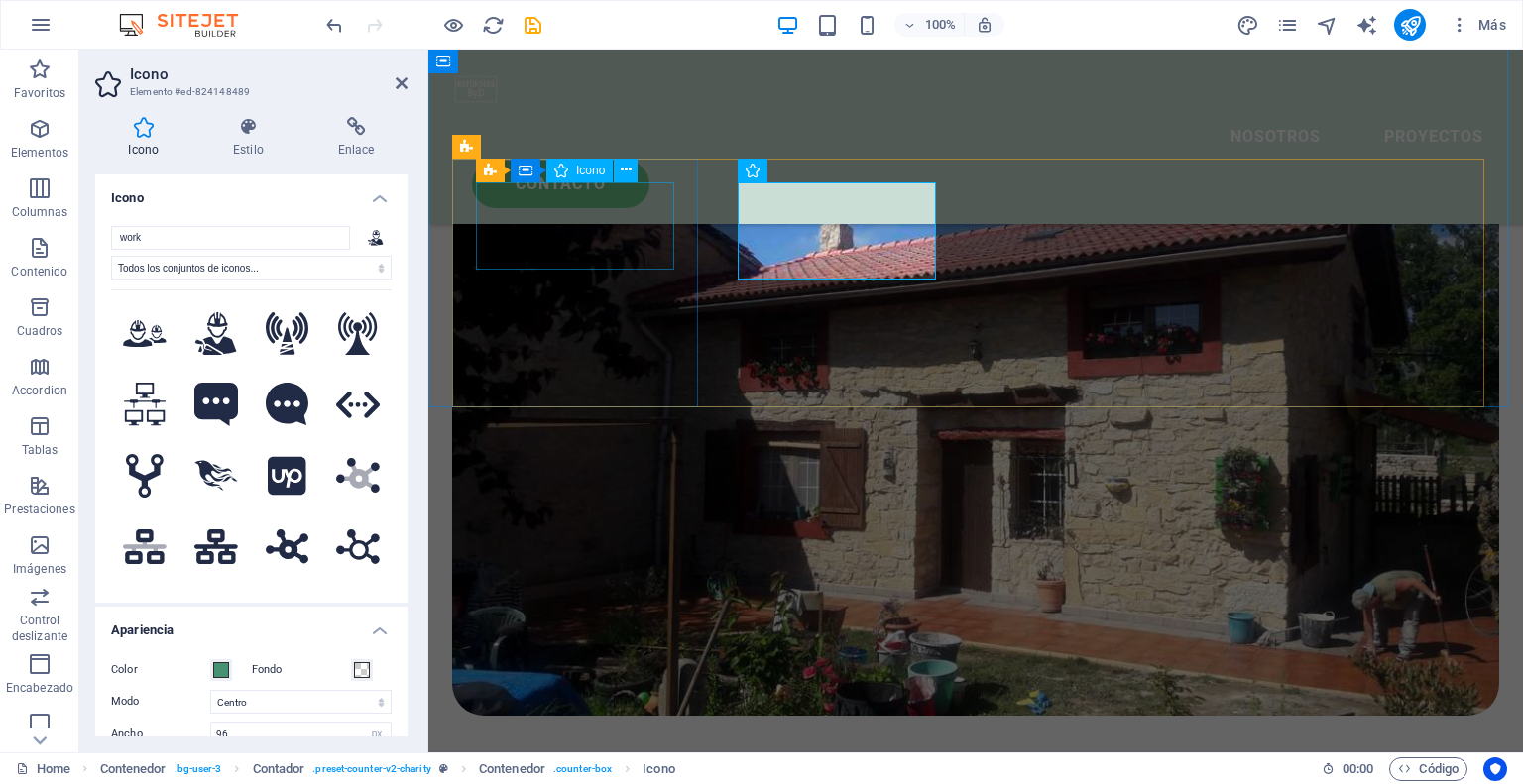 click at bounding box center [577, 1690] 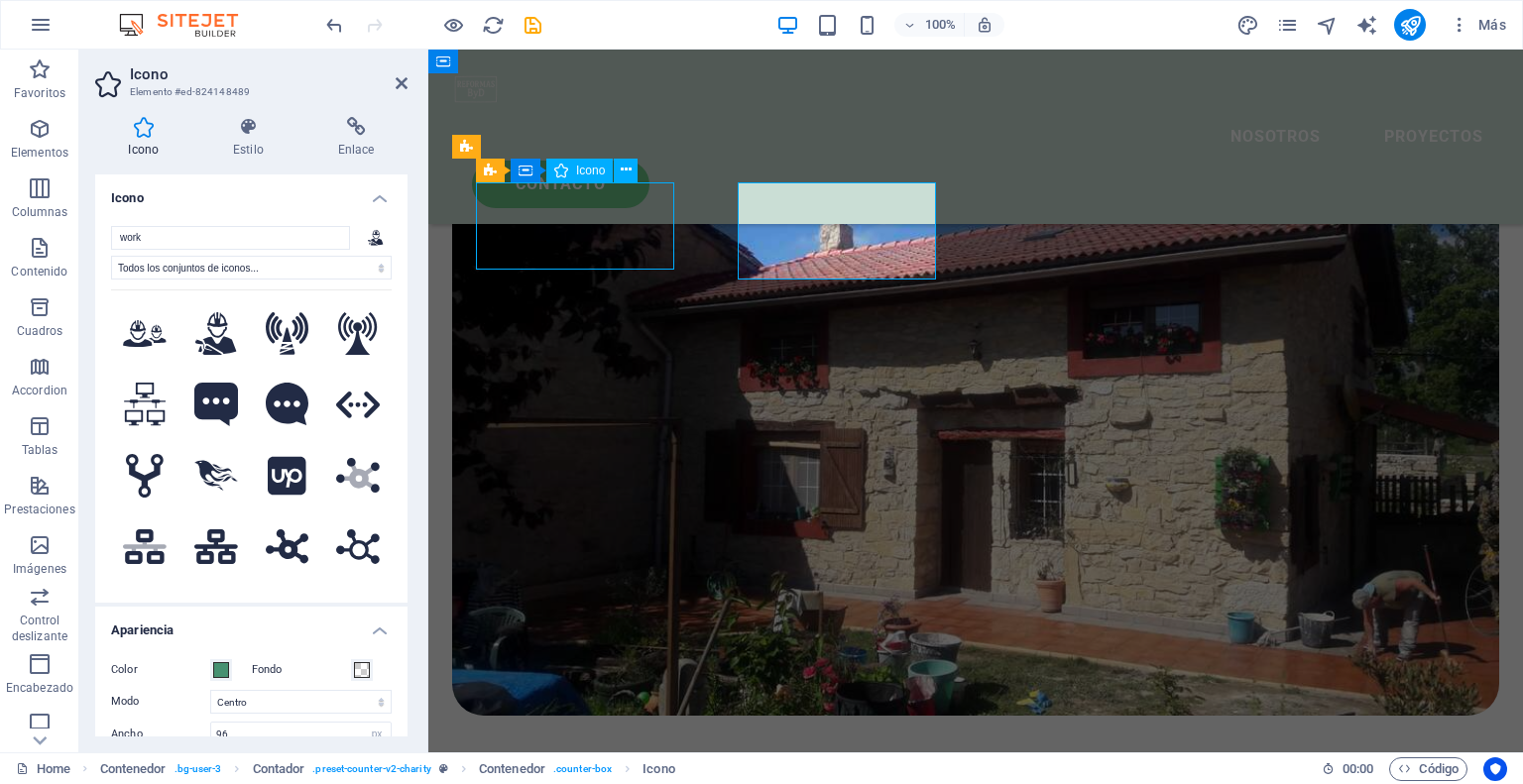 click at bounding box center (577, 1690) 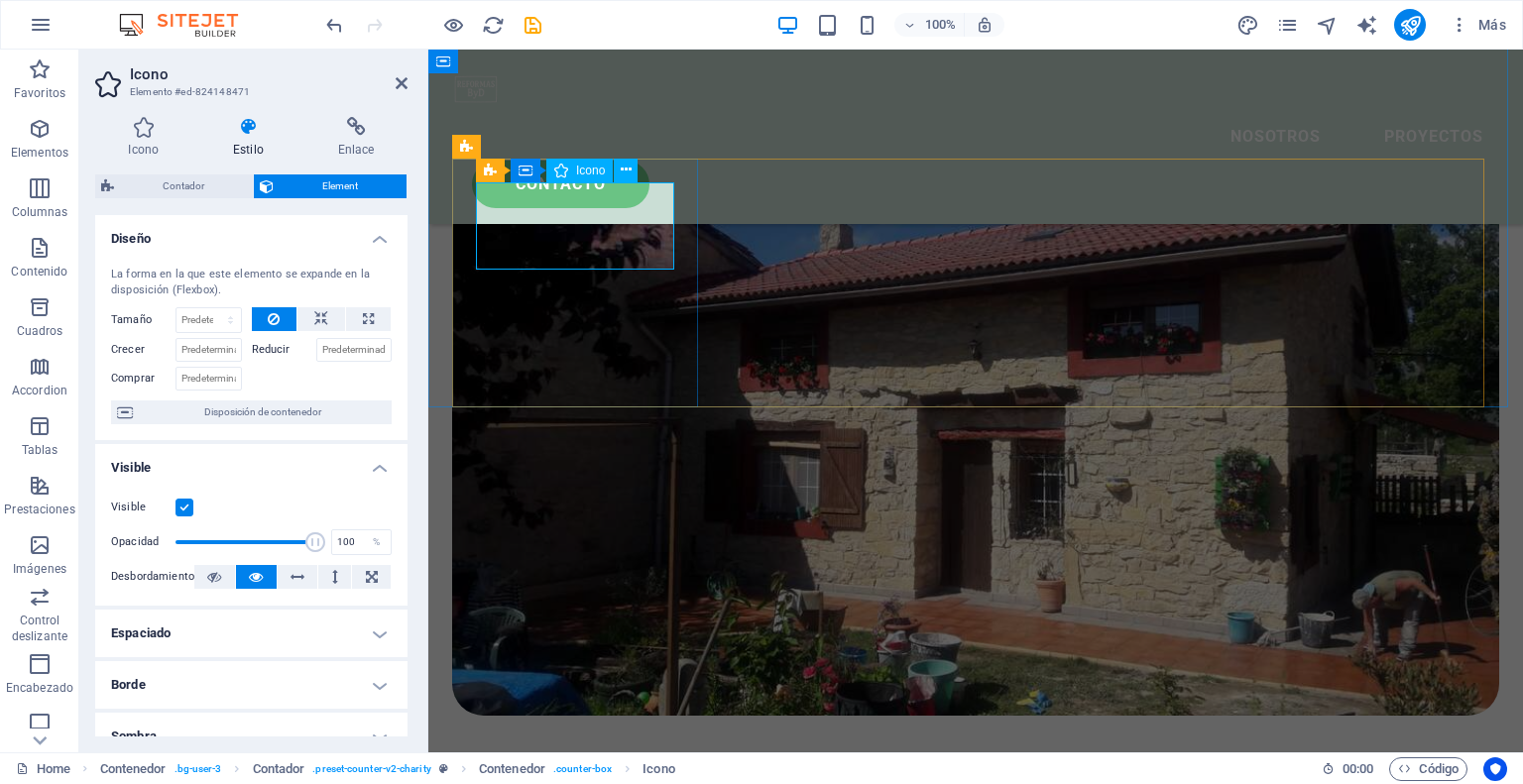 click at bounding box center [577, 1690] 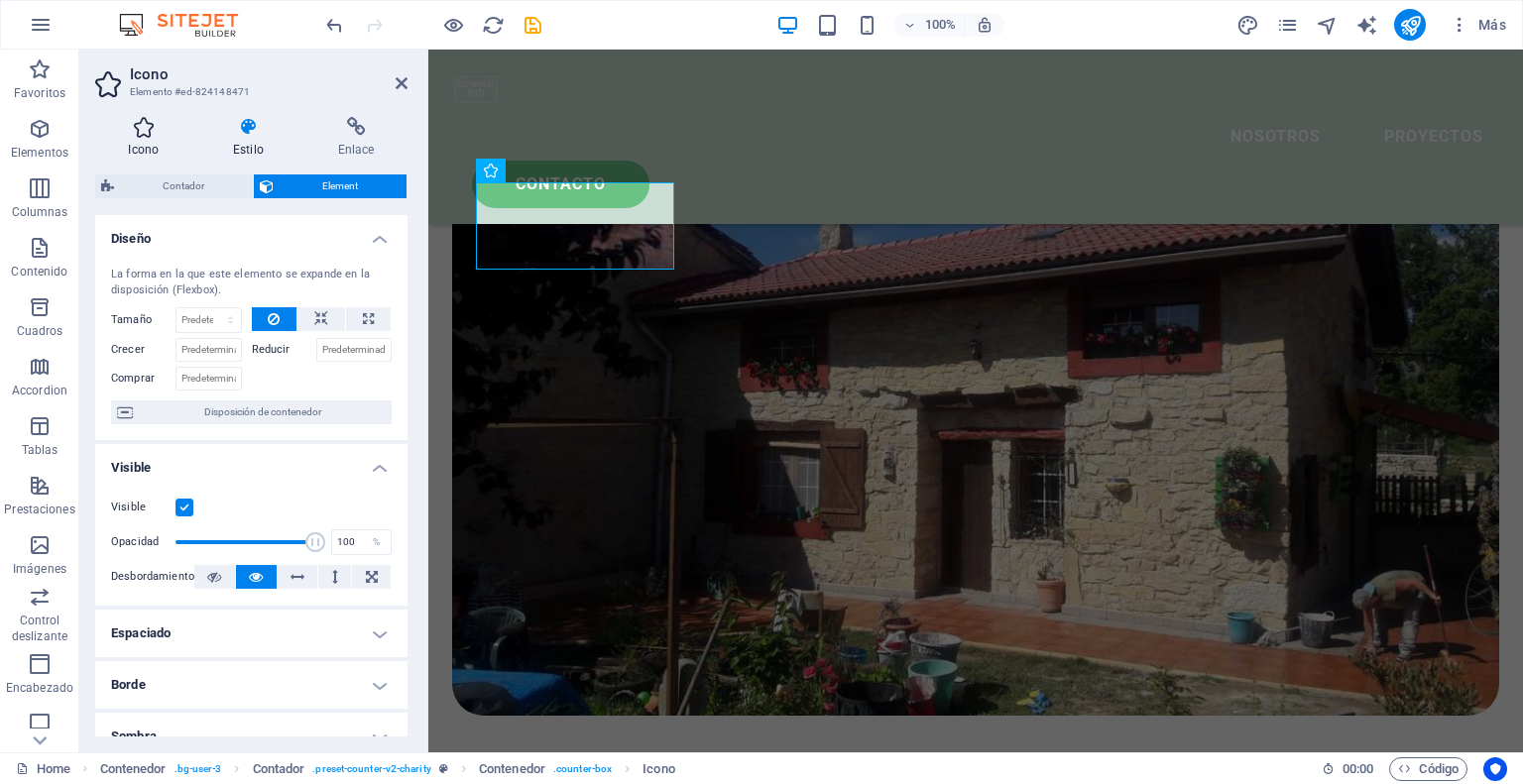 click at bounding box center (144, 127) 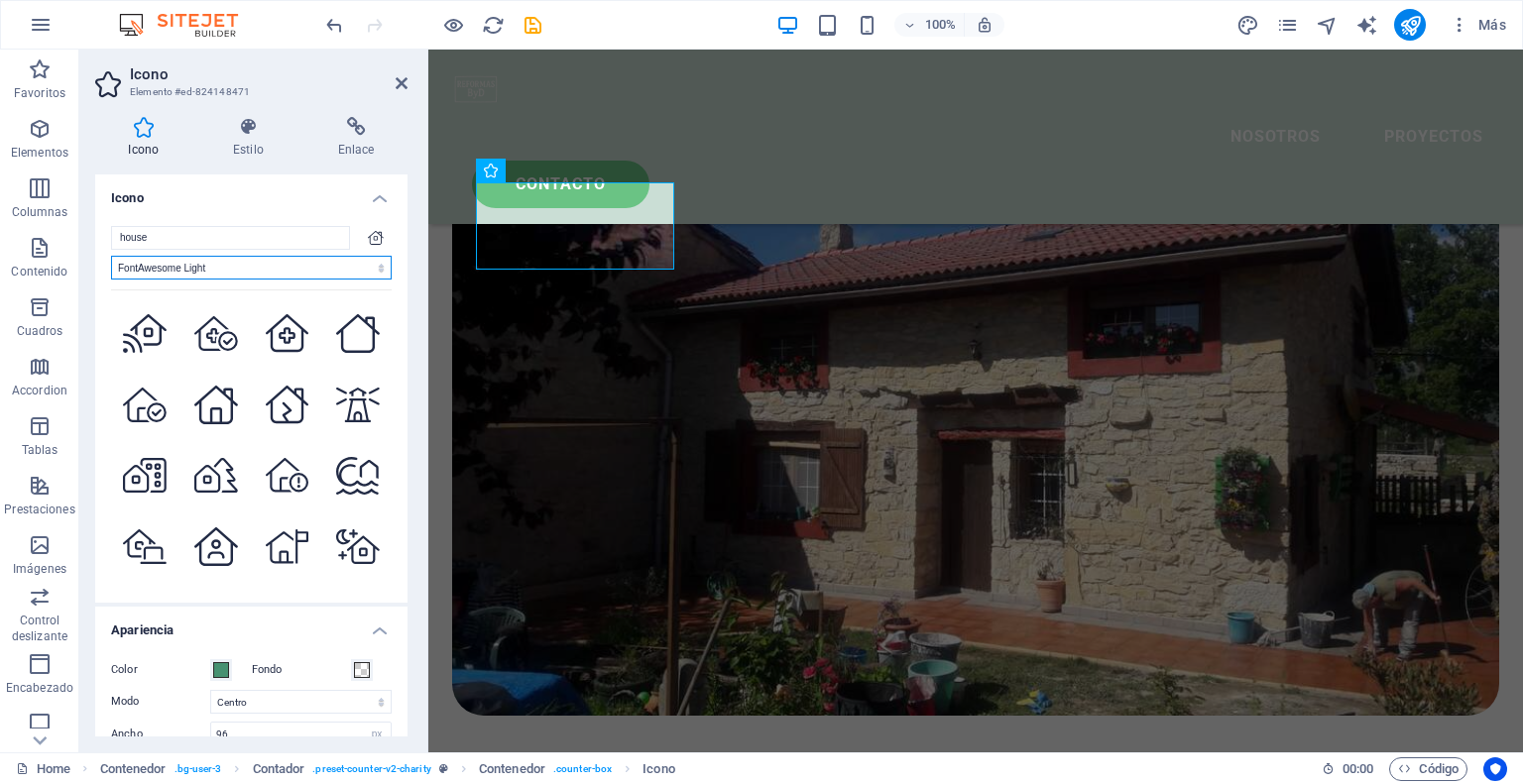 click on "Todos los conjuntos de iconos... IcoFont Ionicons FontAwesome Brands FontAwesome Duotone FontAwesome Solid FontAwesome Regular FontAwesome Light FontAwesome Thin FontAwesome Sharp Solid FontAwesome Sharp Regular FontAwesome Sharp Light FontAwesome Sharp Thin" at bounding box center [251, 268] 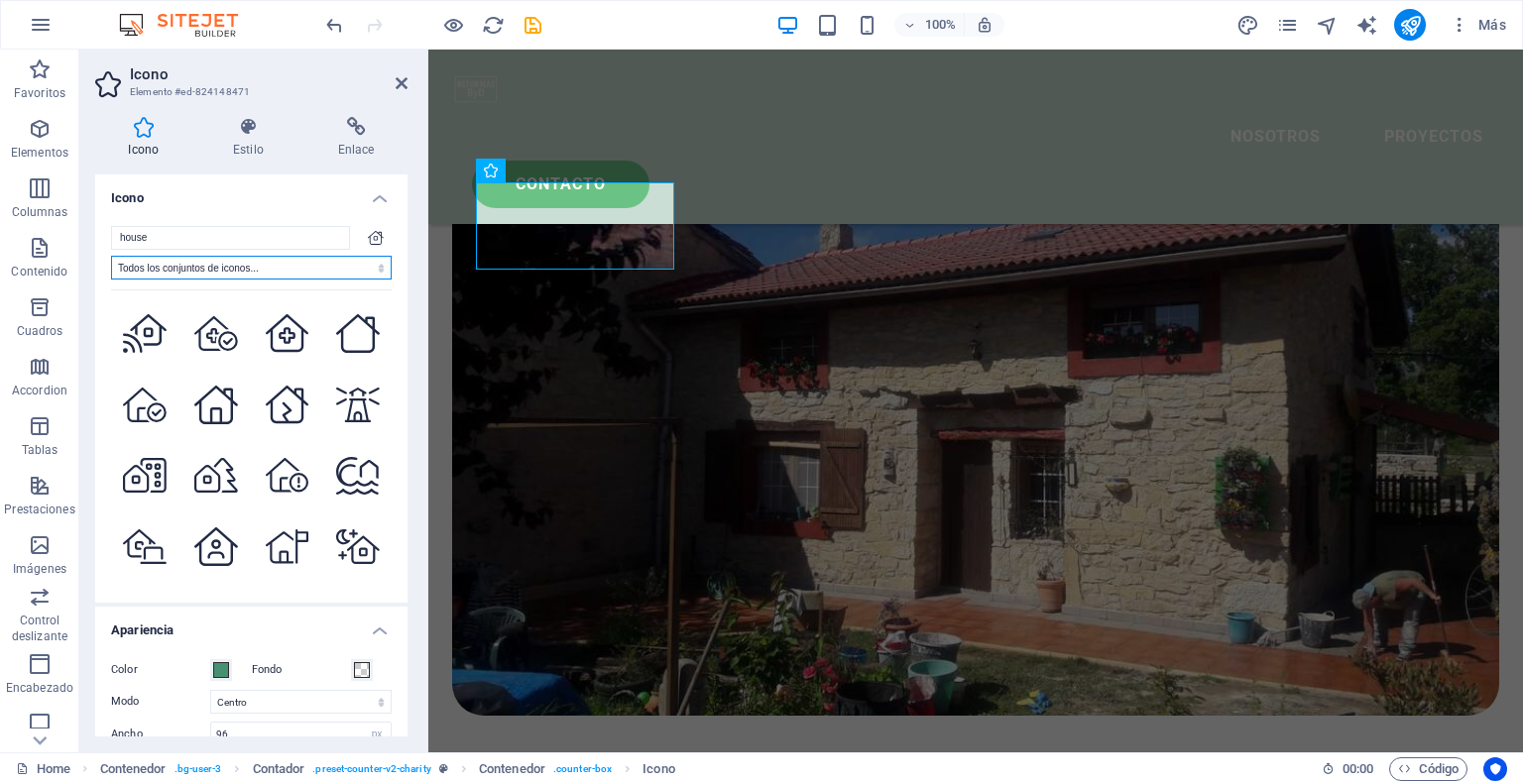 click on "Todos los conjuntos de iconos... IcoFont Ionicons FontAwesome Brands FontAwesome Duotone FontAwesome Solid FontAwesome Regular FontAwesome Light FontAwesome Thin FontAwesome Sharp Solid FontAwesome Sharp Regular FontAwesome Sharp Light FontAwesome Sharp Thin" at bounding box center [251, 268] 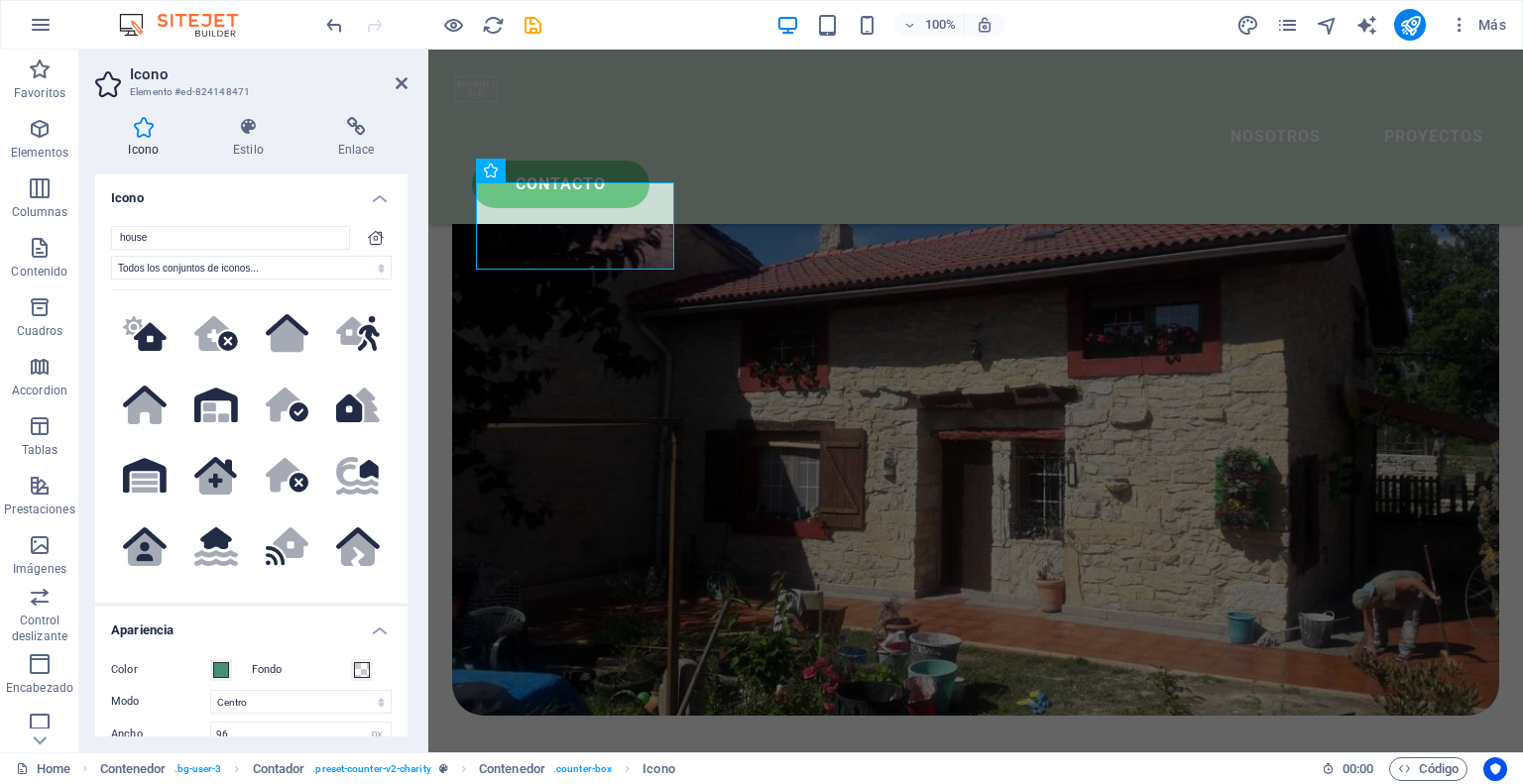 drag, startPoint x: 402, startPoint y: 358, endPoint x: 399, endPoint y: 374, distance: 16.27882 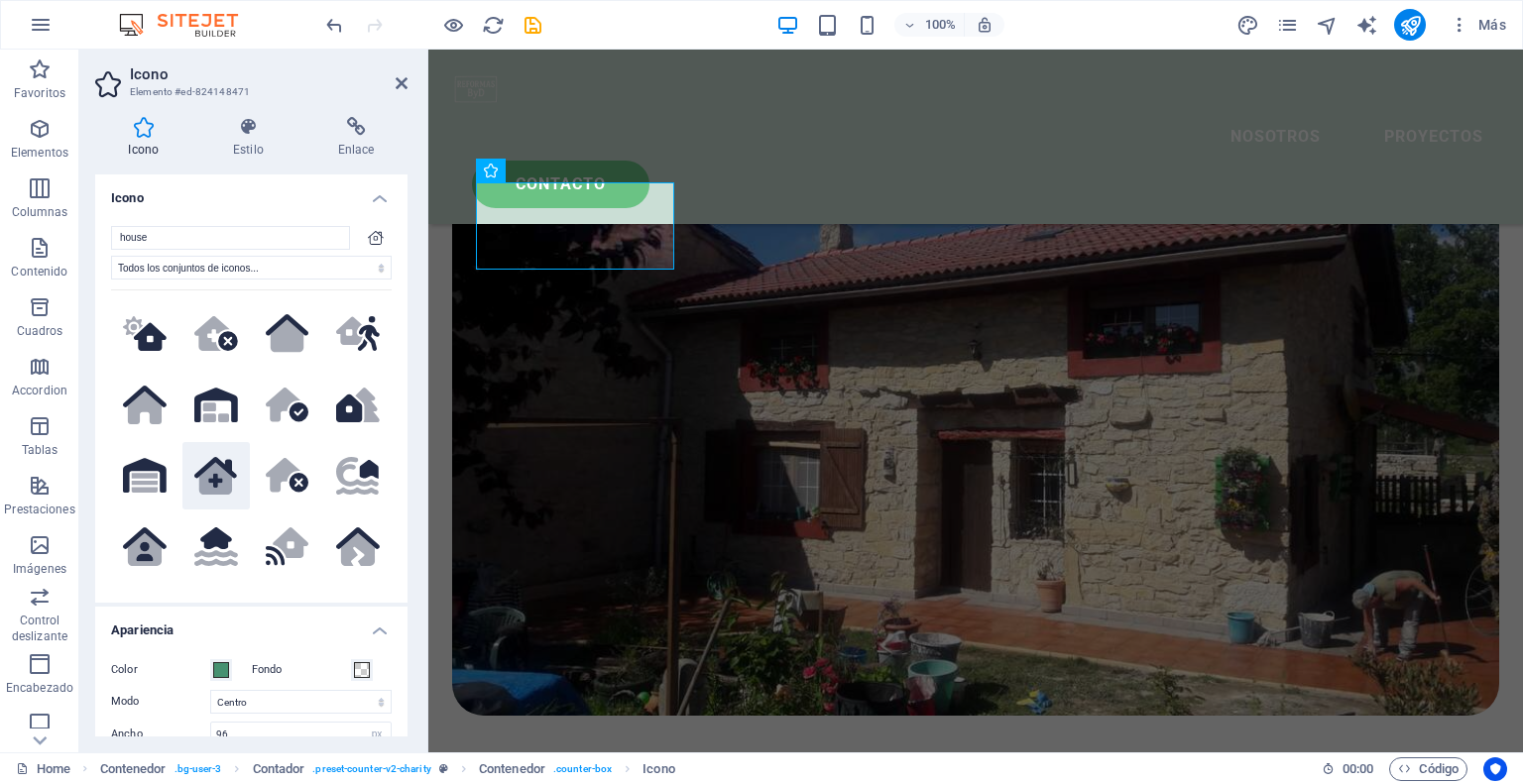 click 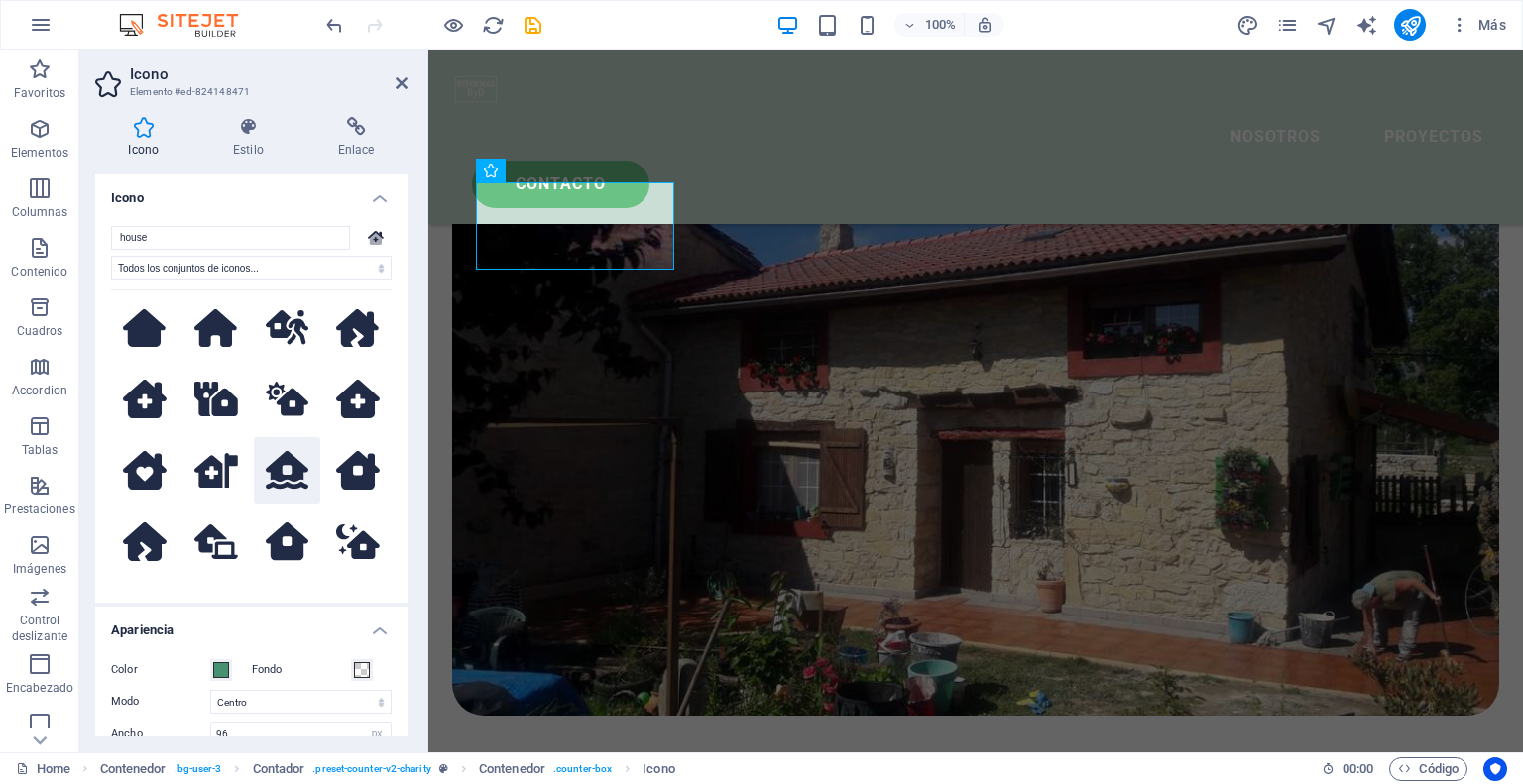 scroll, scrollTop: 694, scrollLeft: 0, axis: vertical 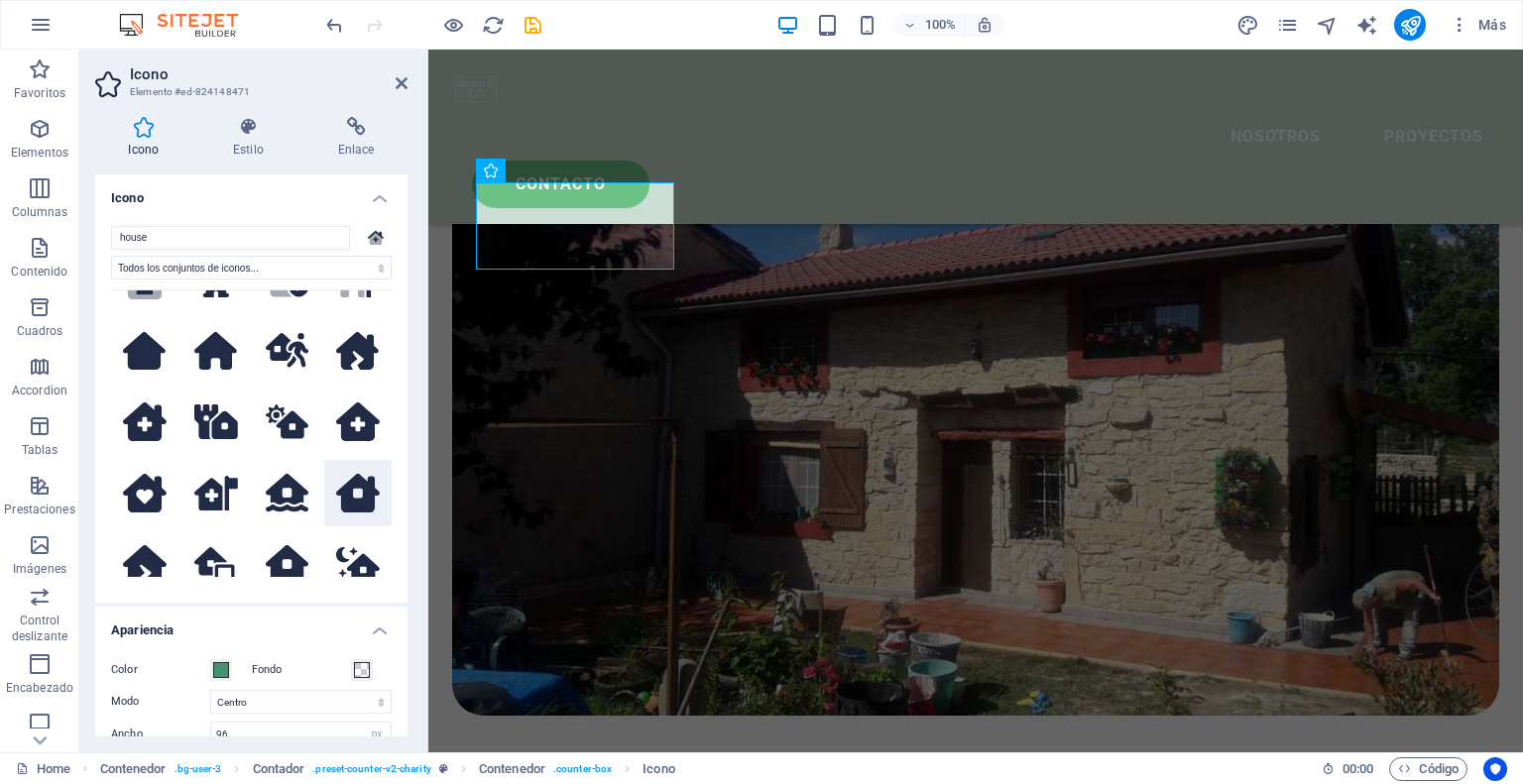 click 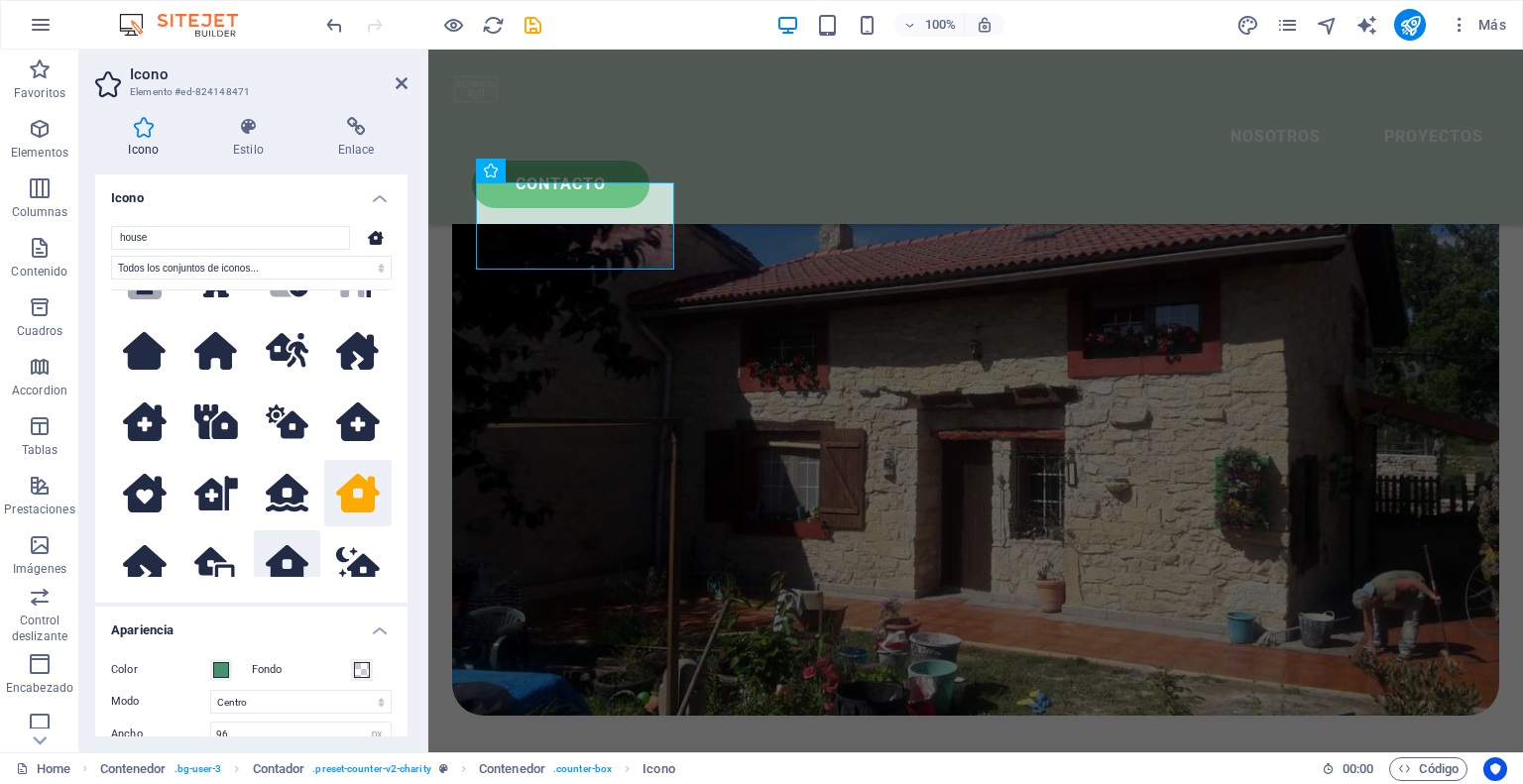 click 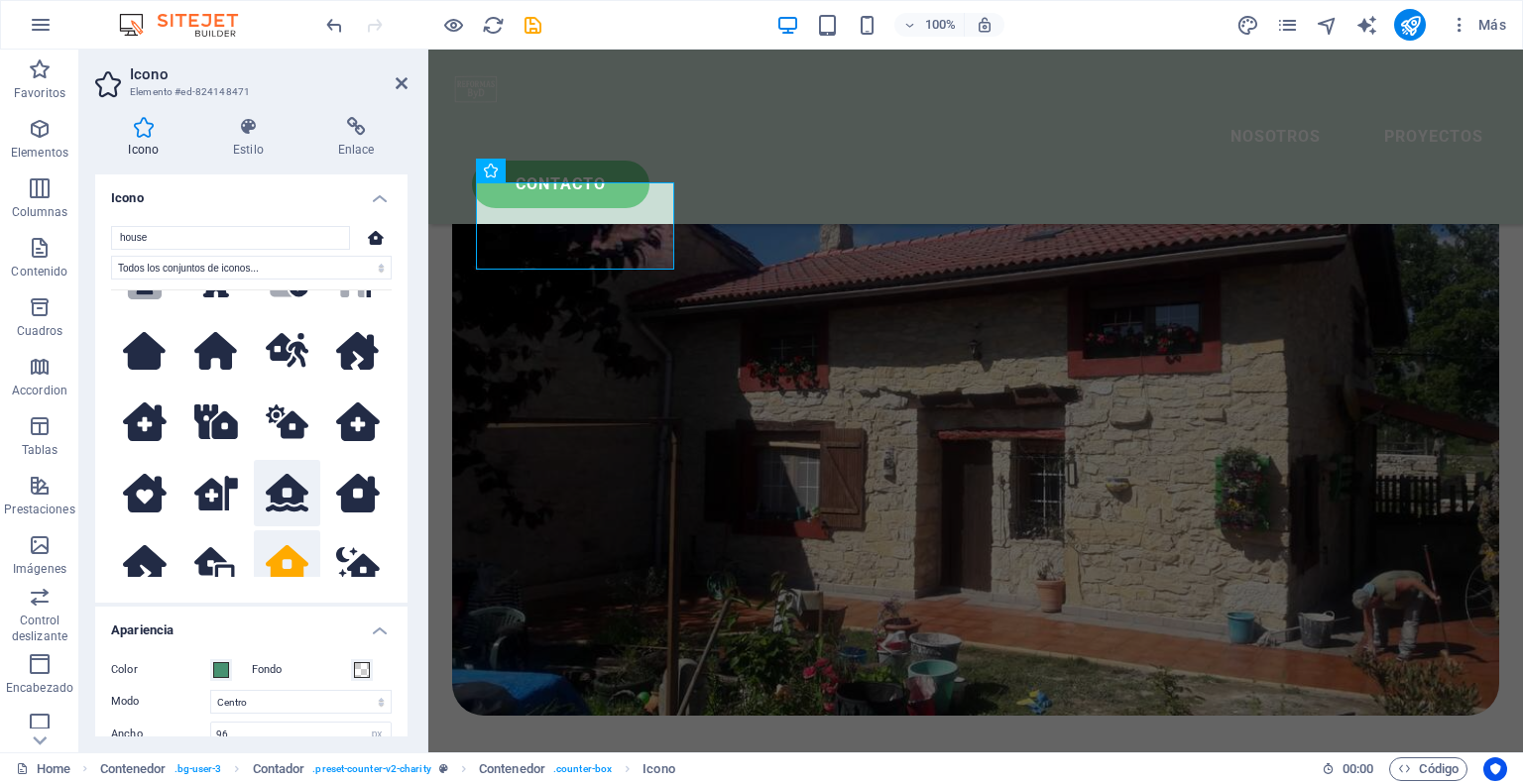 click 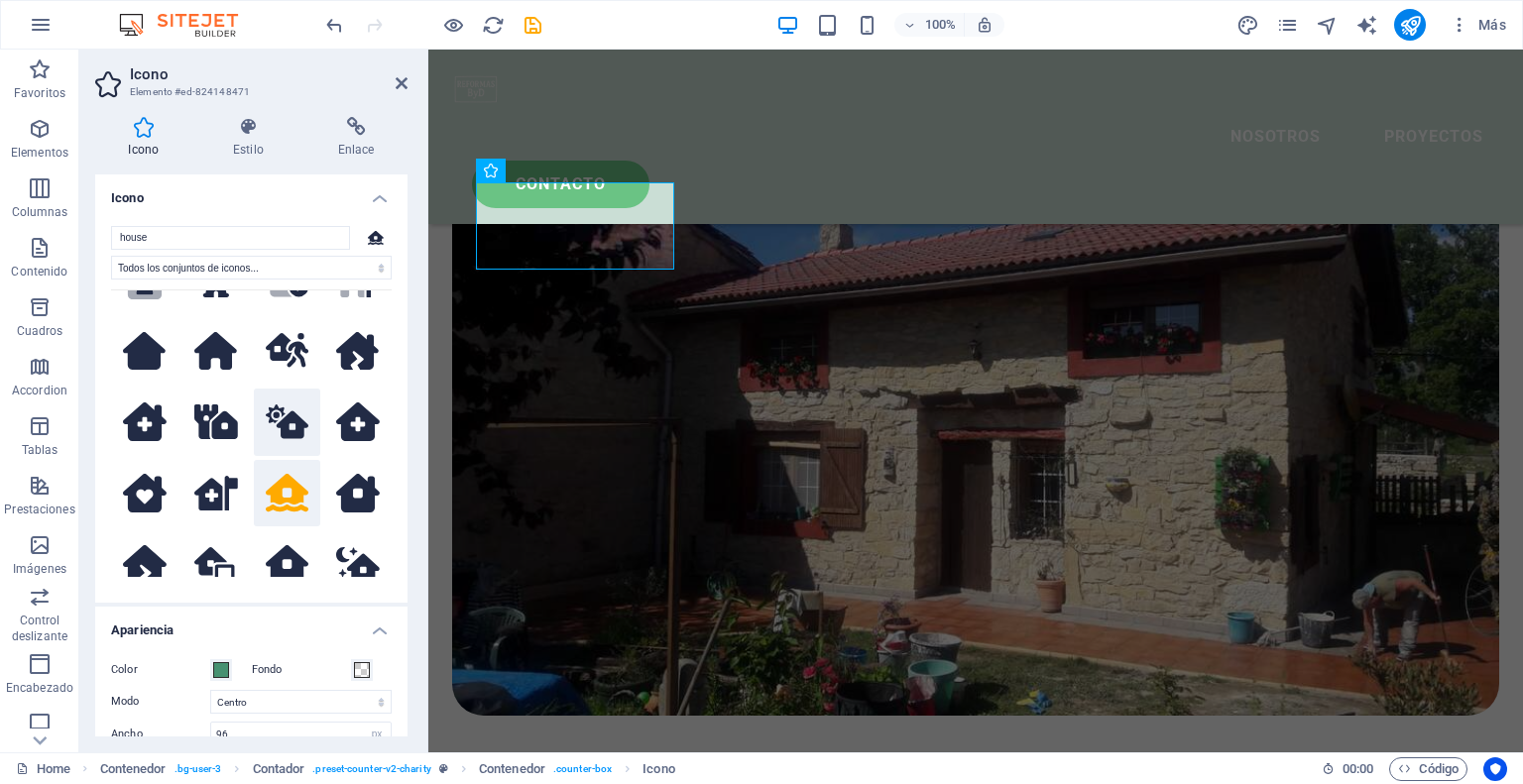 click 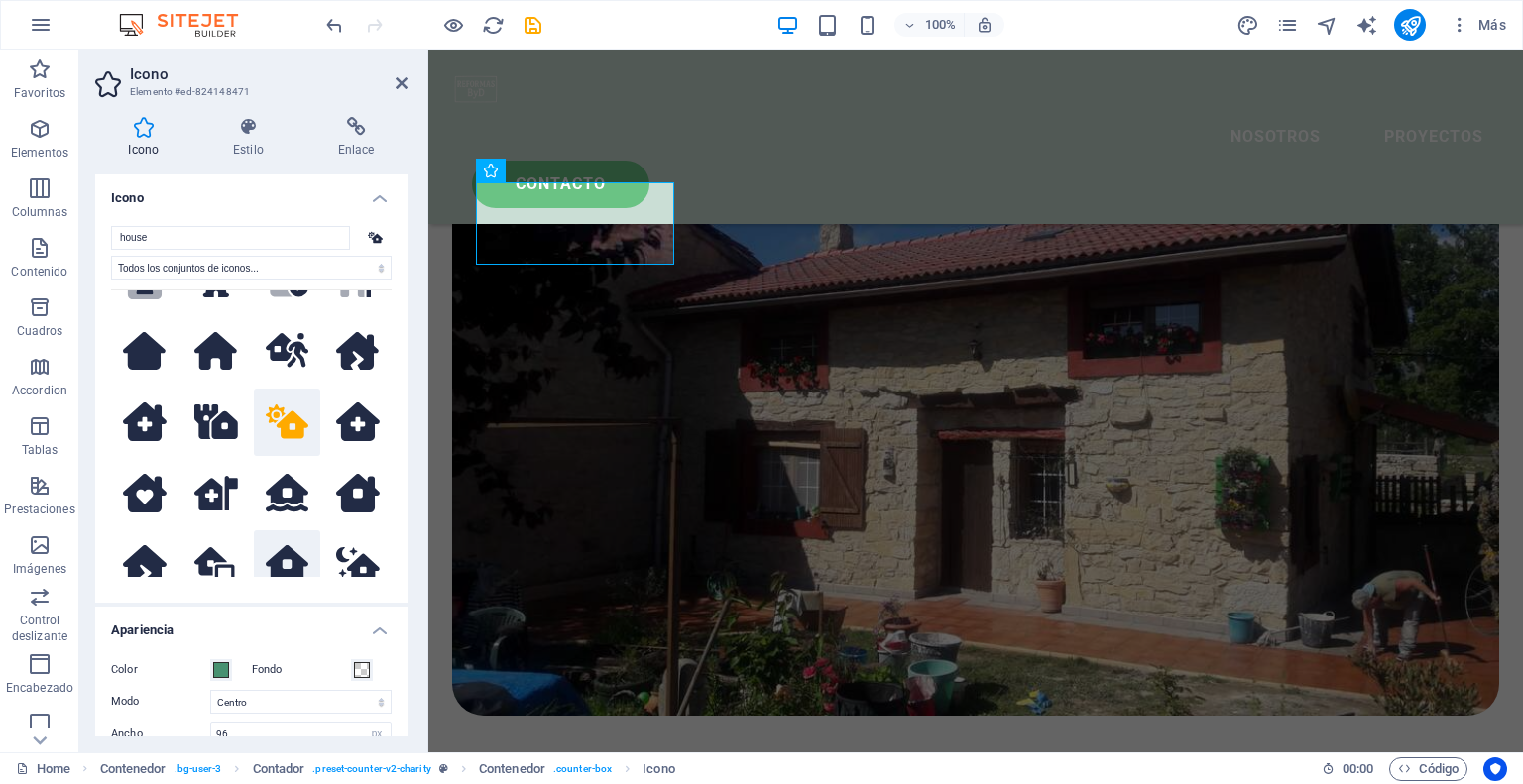 click 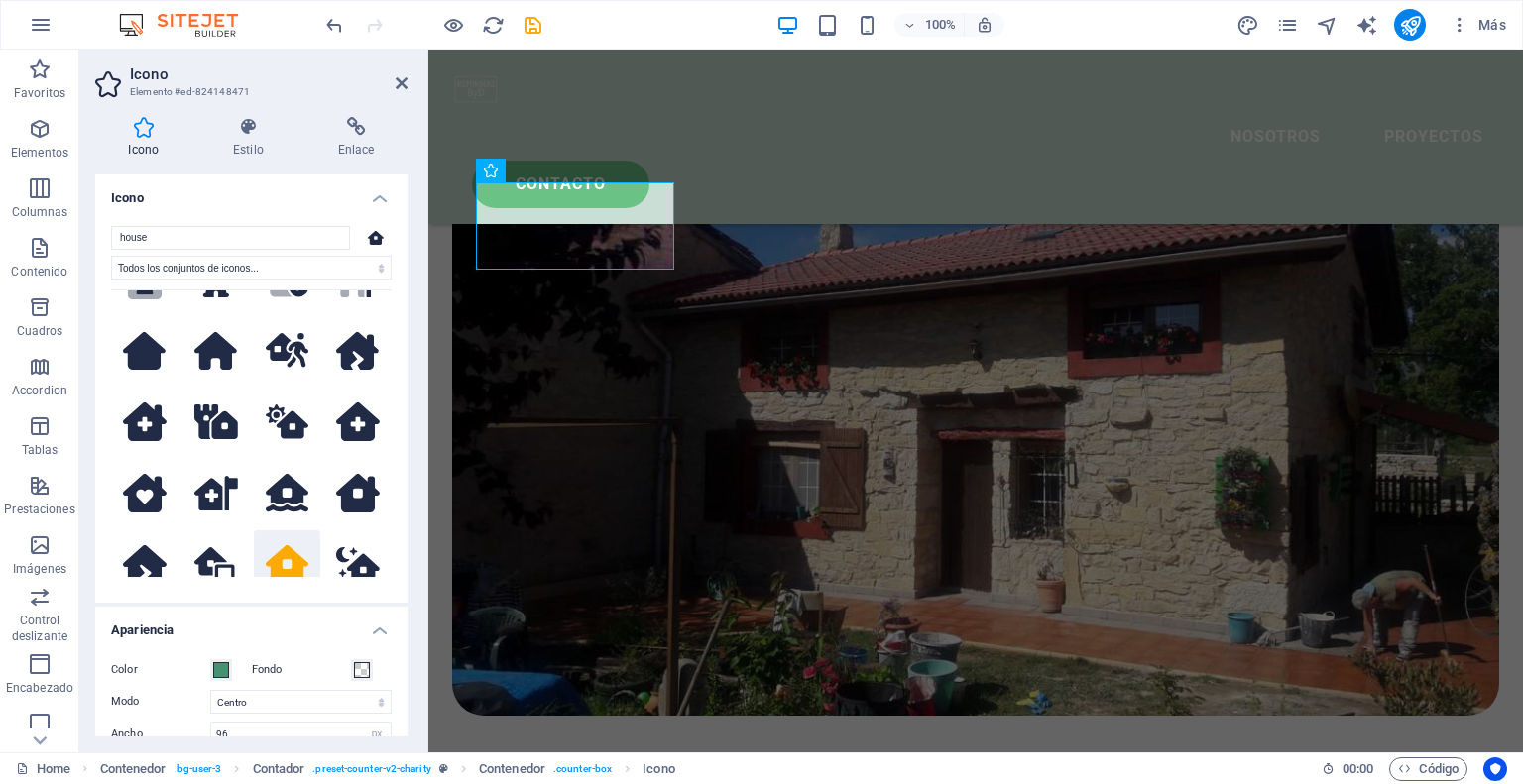 scroll, scrollTop: 892, scrollLeft: 0, axis: vertical 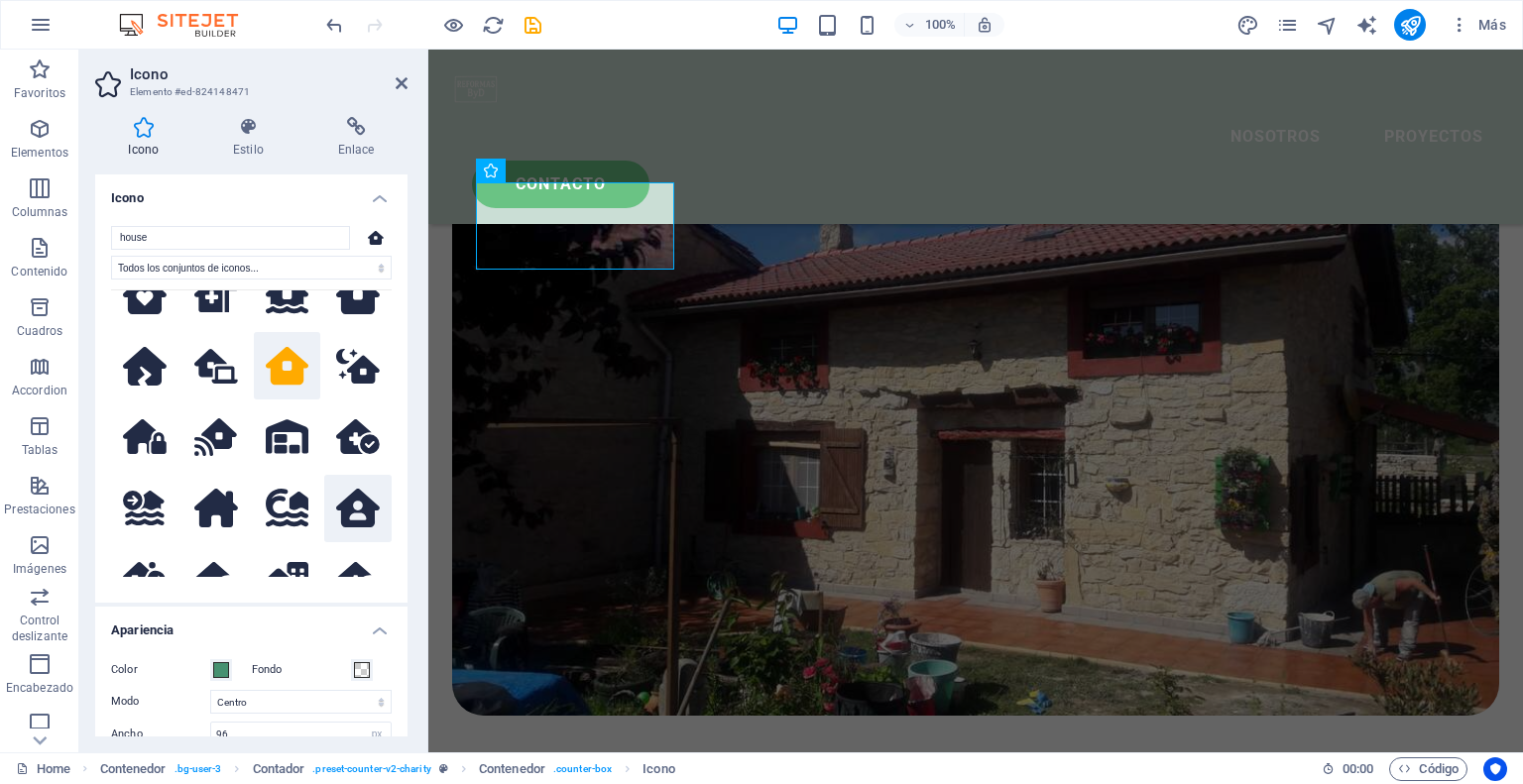 click 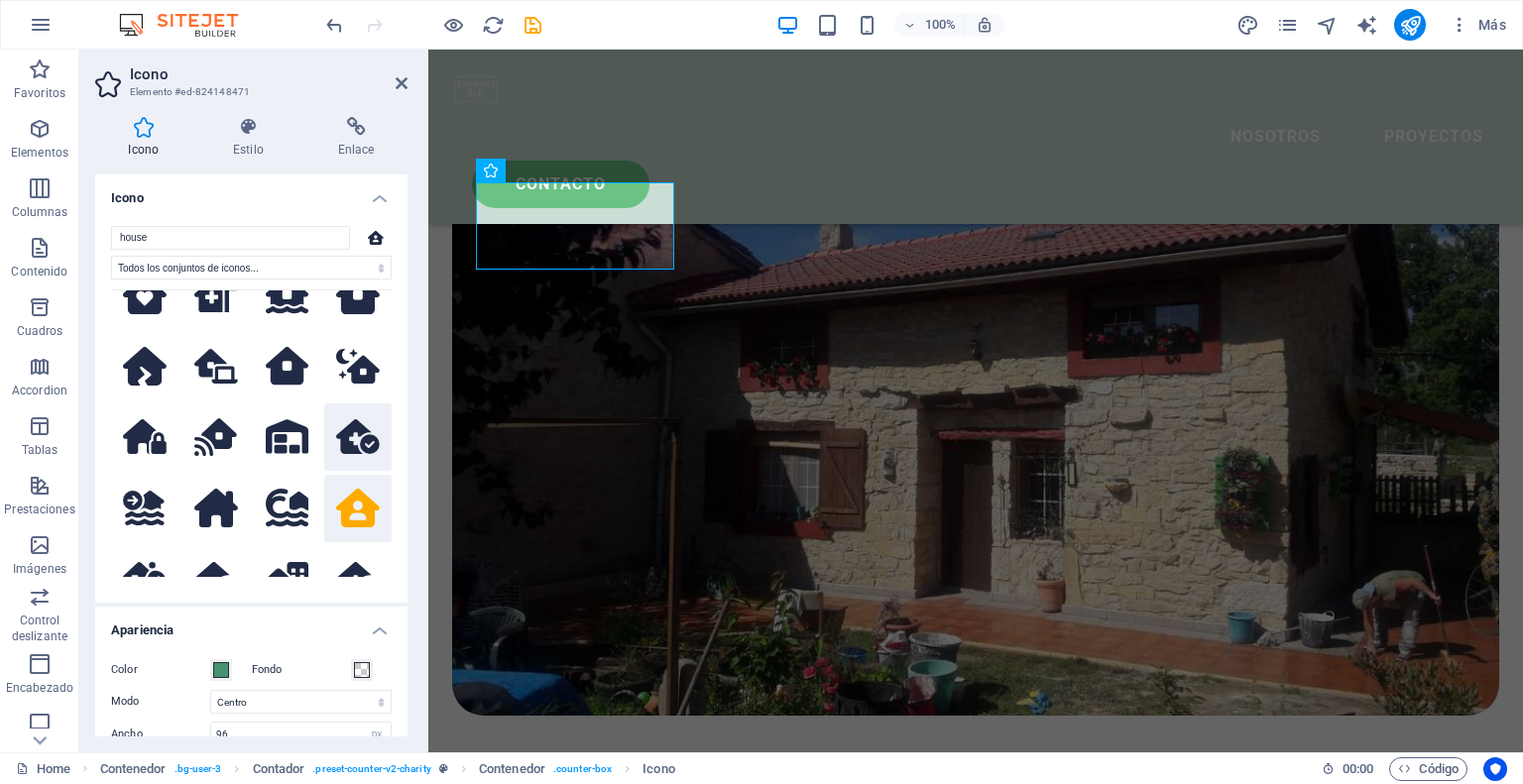 click 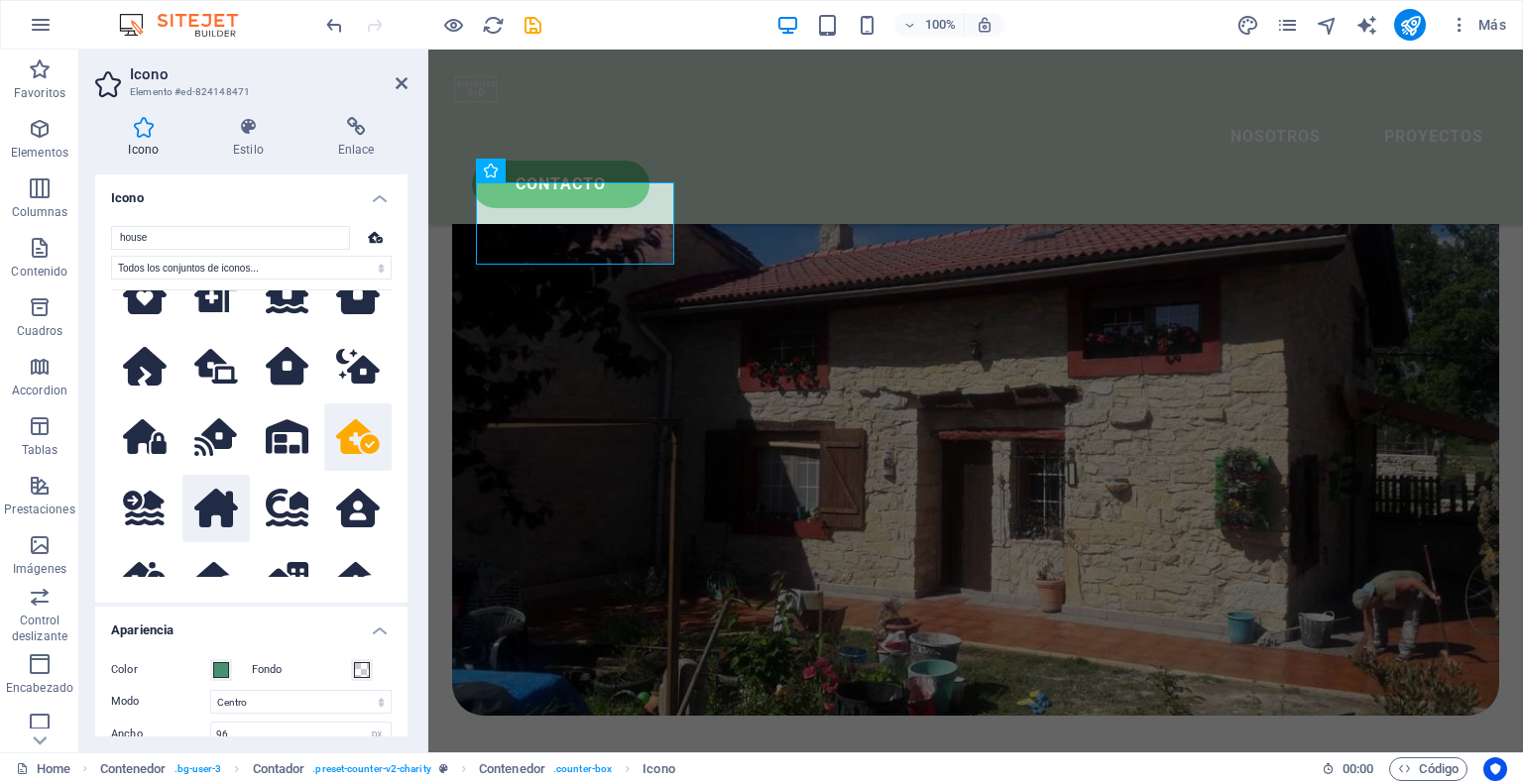 click 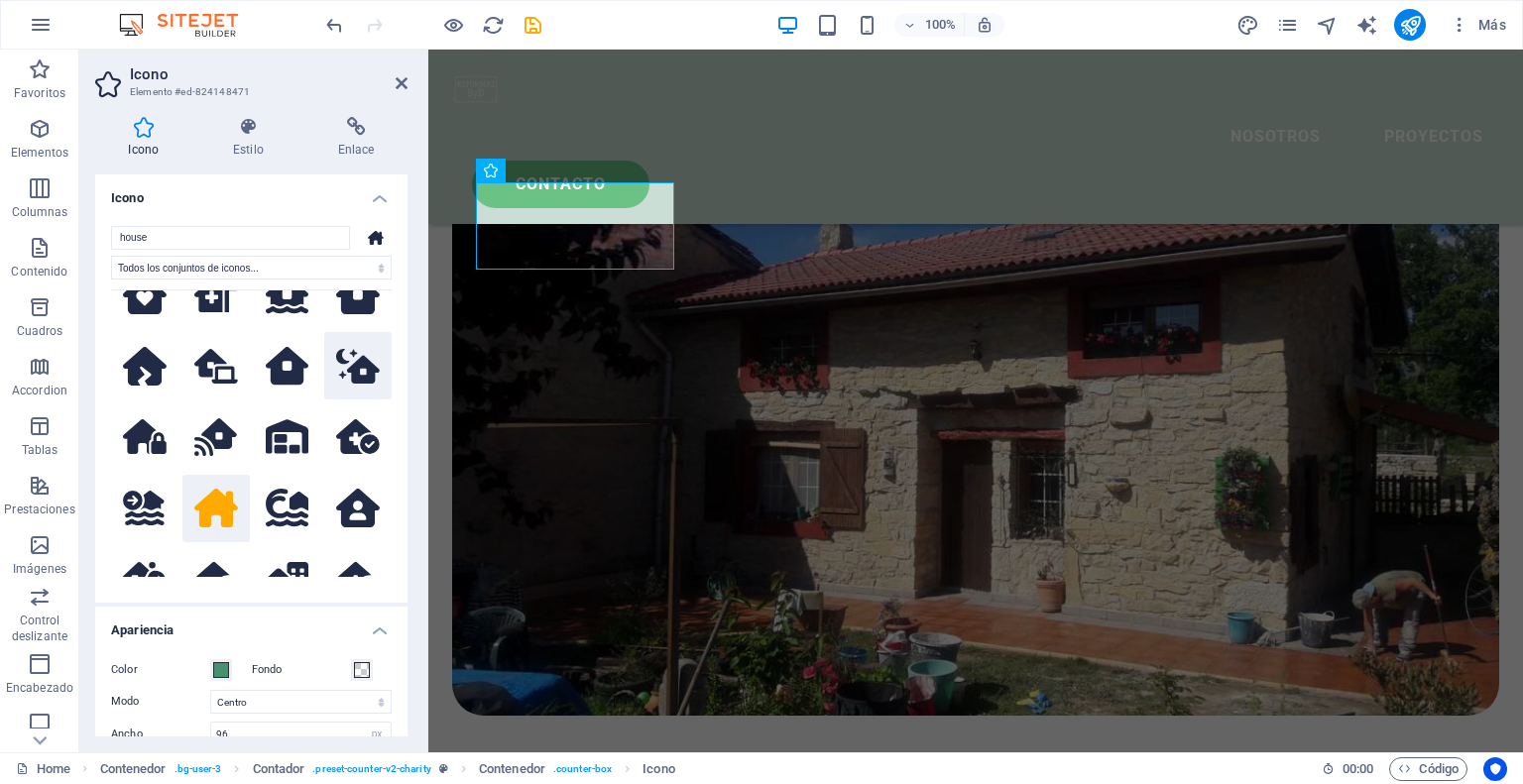 click 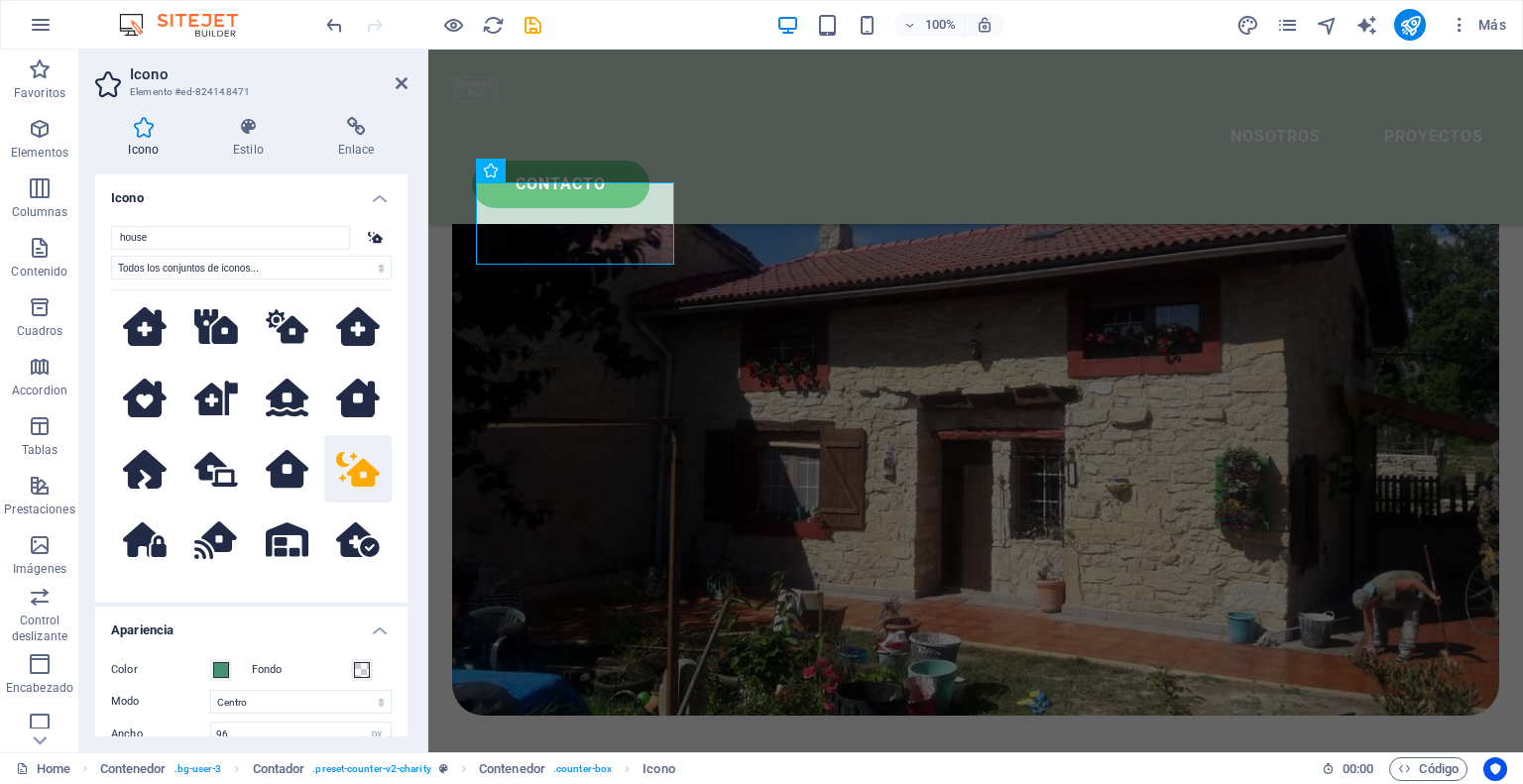 scroll, scrollTop: 694, scrollLeft: 0, axis: vertical 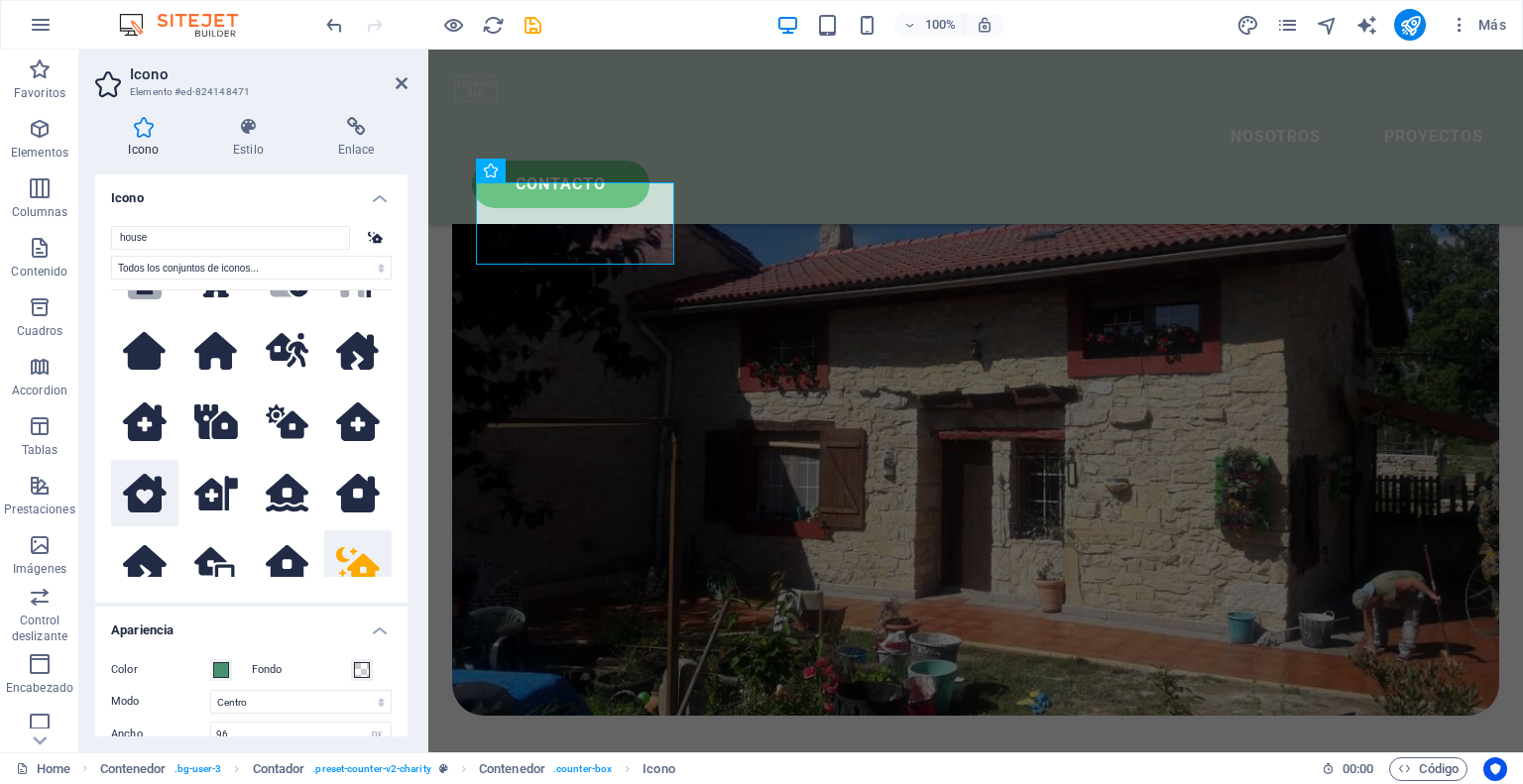 click 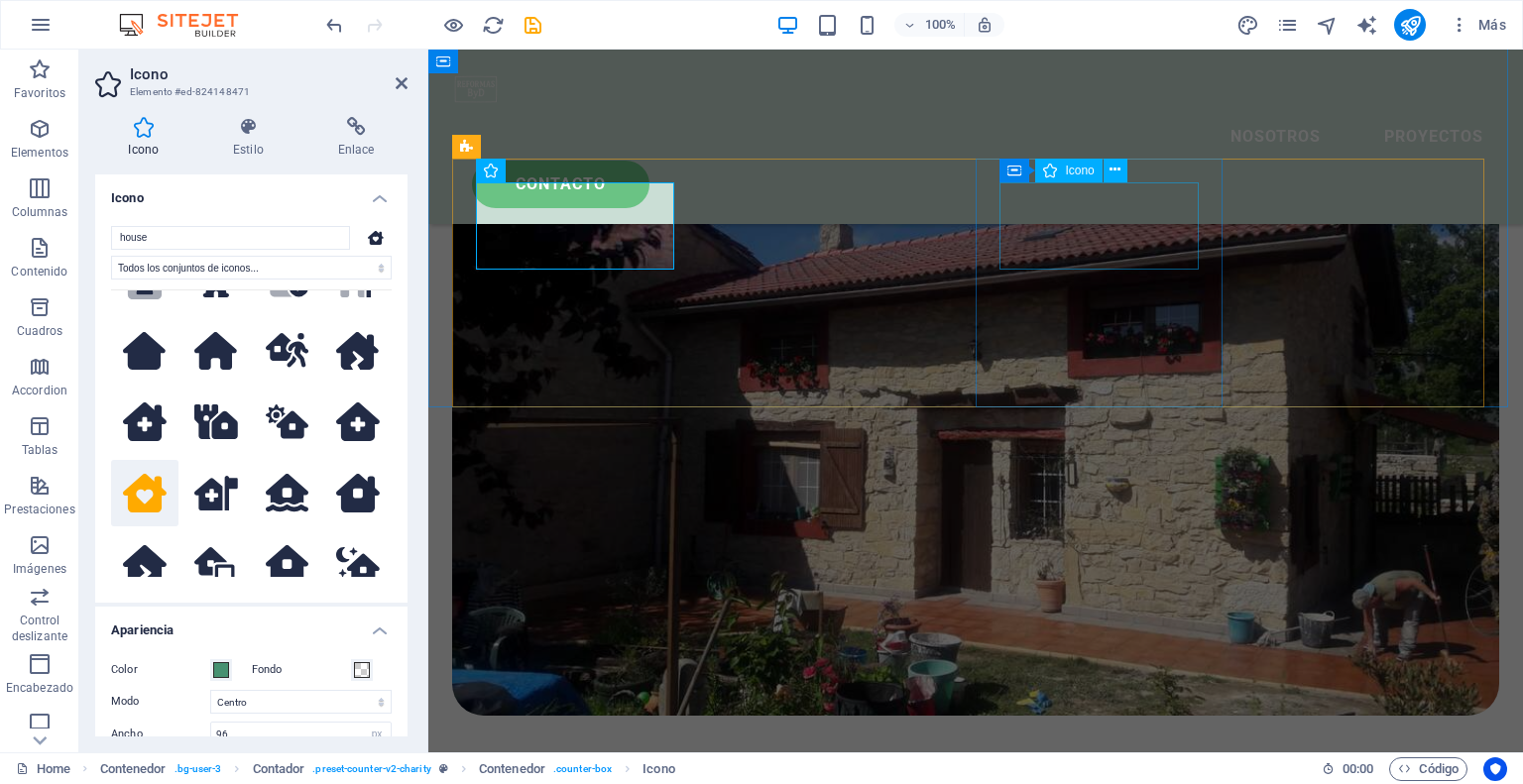 click at bounding box center (577, 2180) 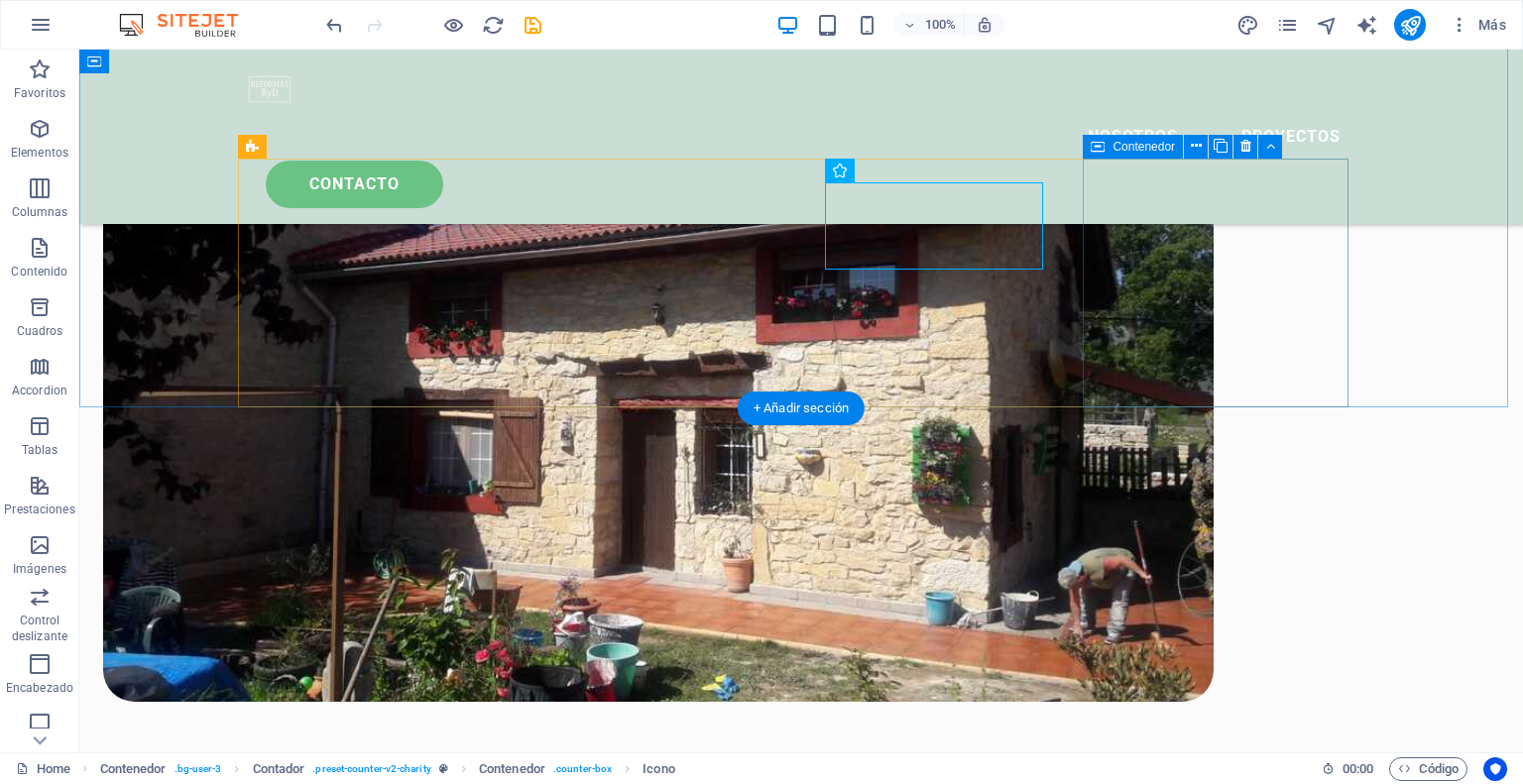 scroll, scrollTop: 2810, scrollLeft: 0, axis: vertical 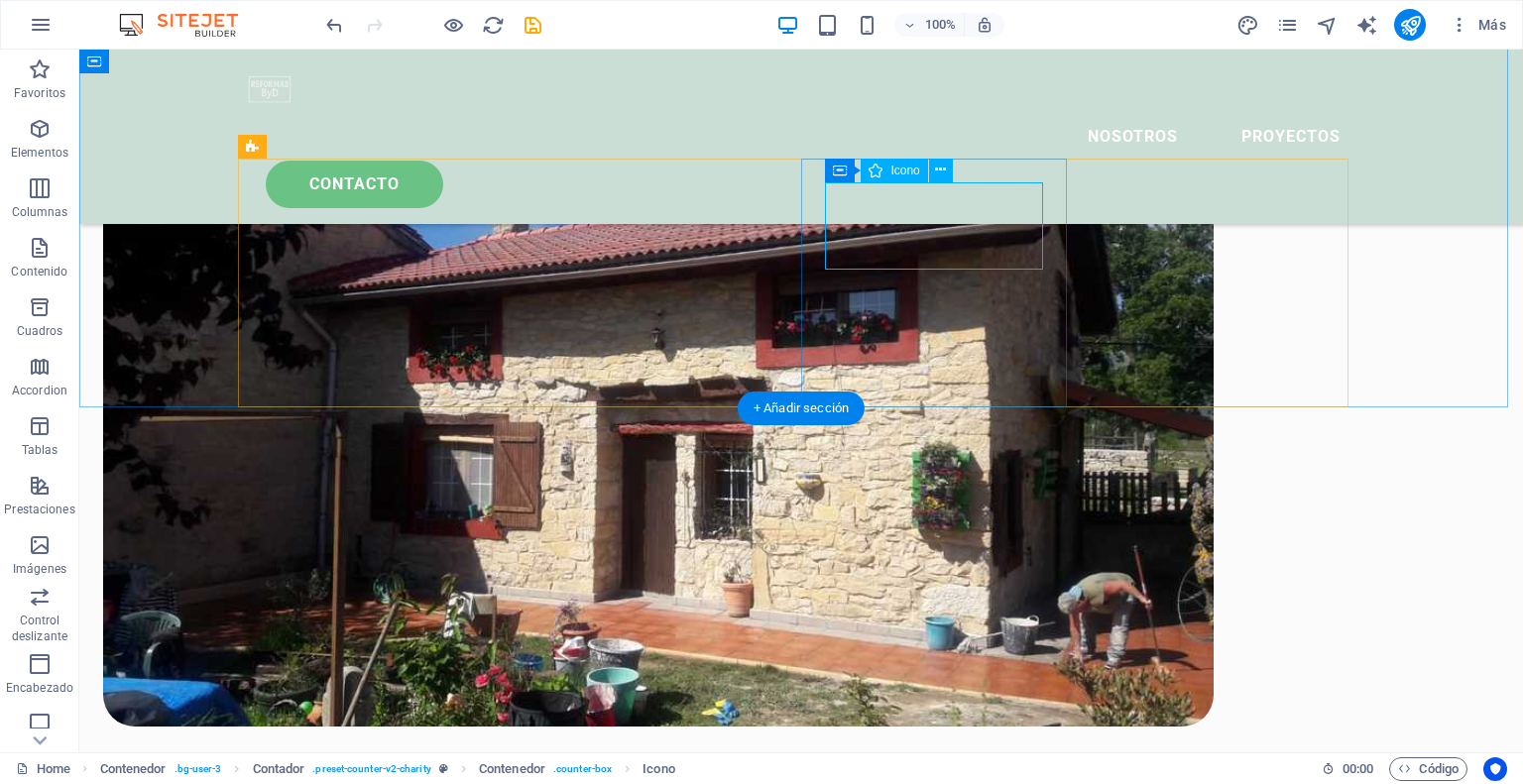 click at bounding box center (379, 2260) 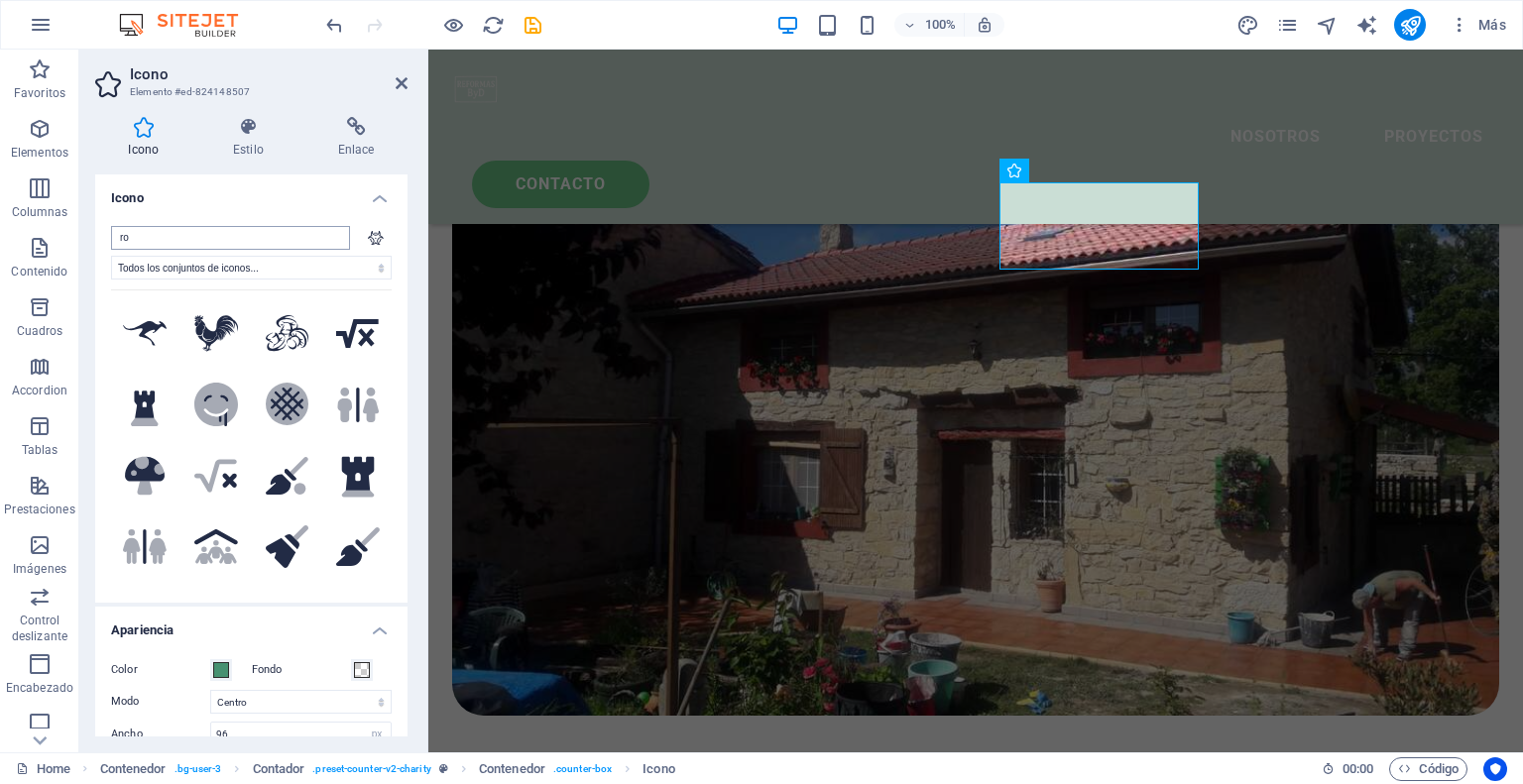 type on "r" 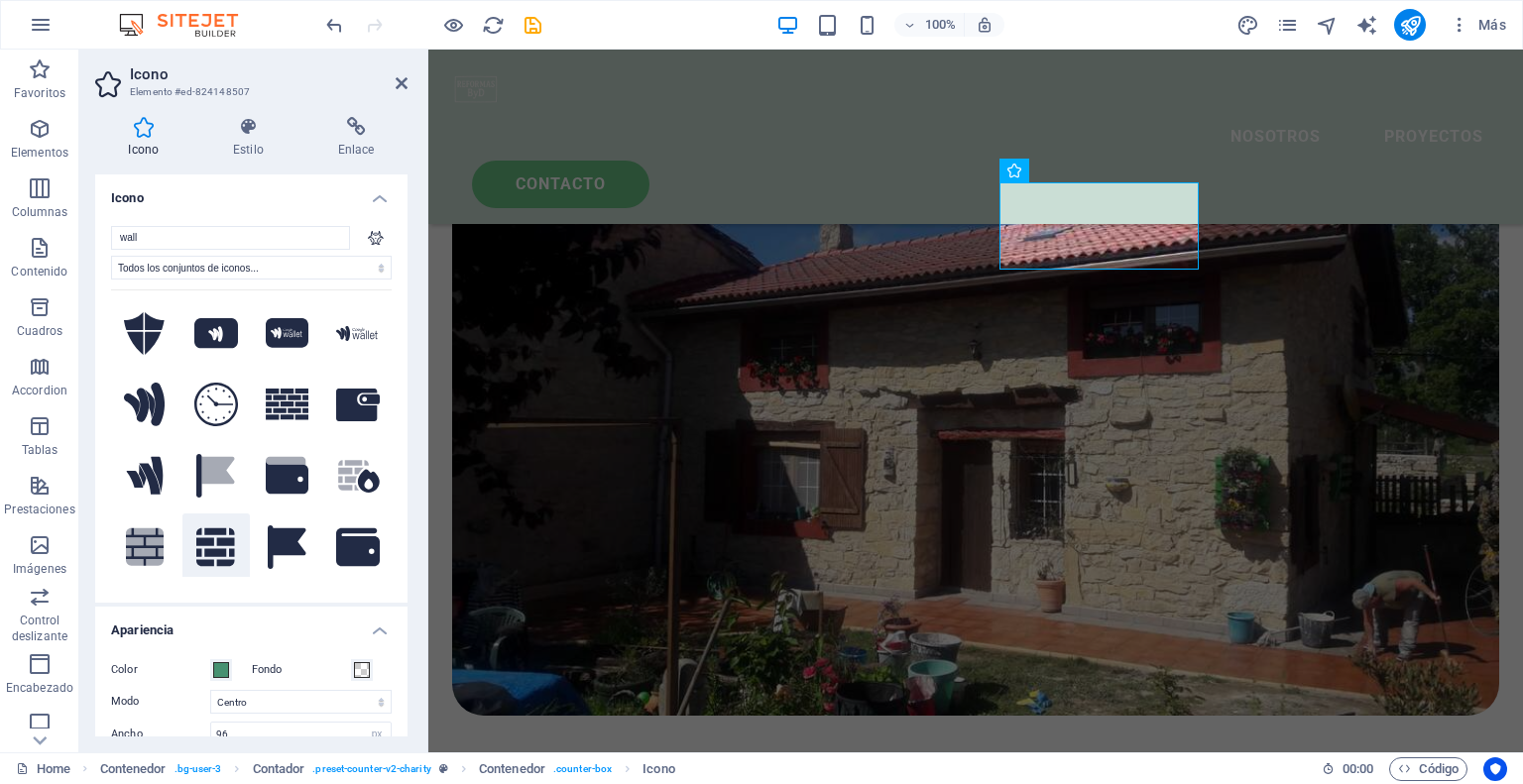 type on "wall" 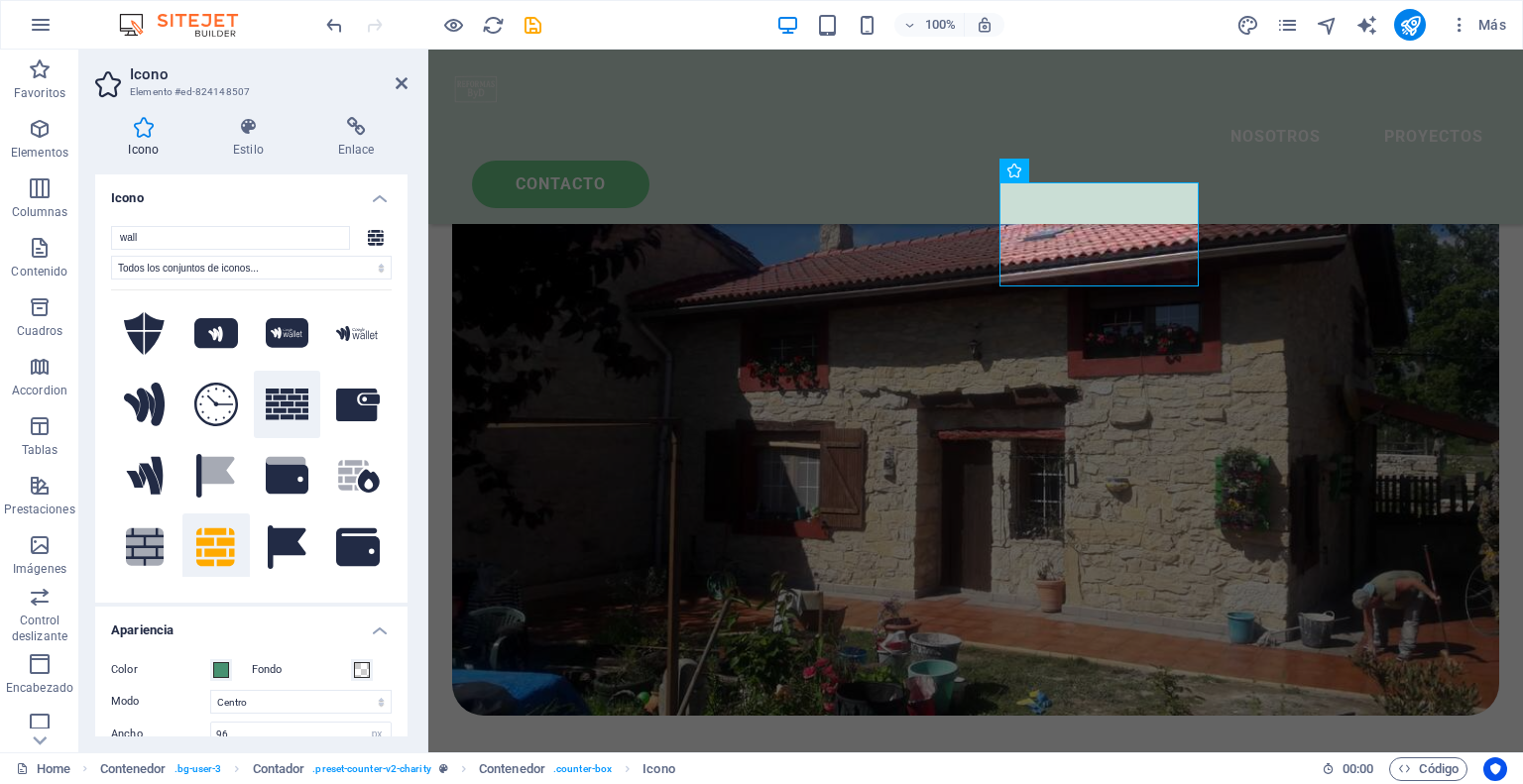 scroll, scrollTop: 99, scrollLeft: 0, axis: vertical 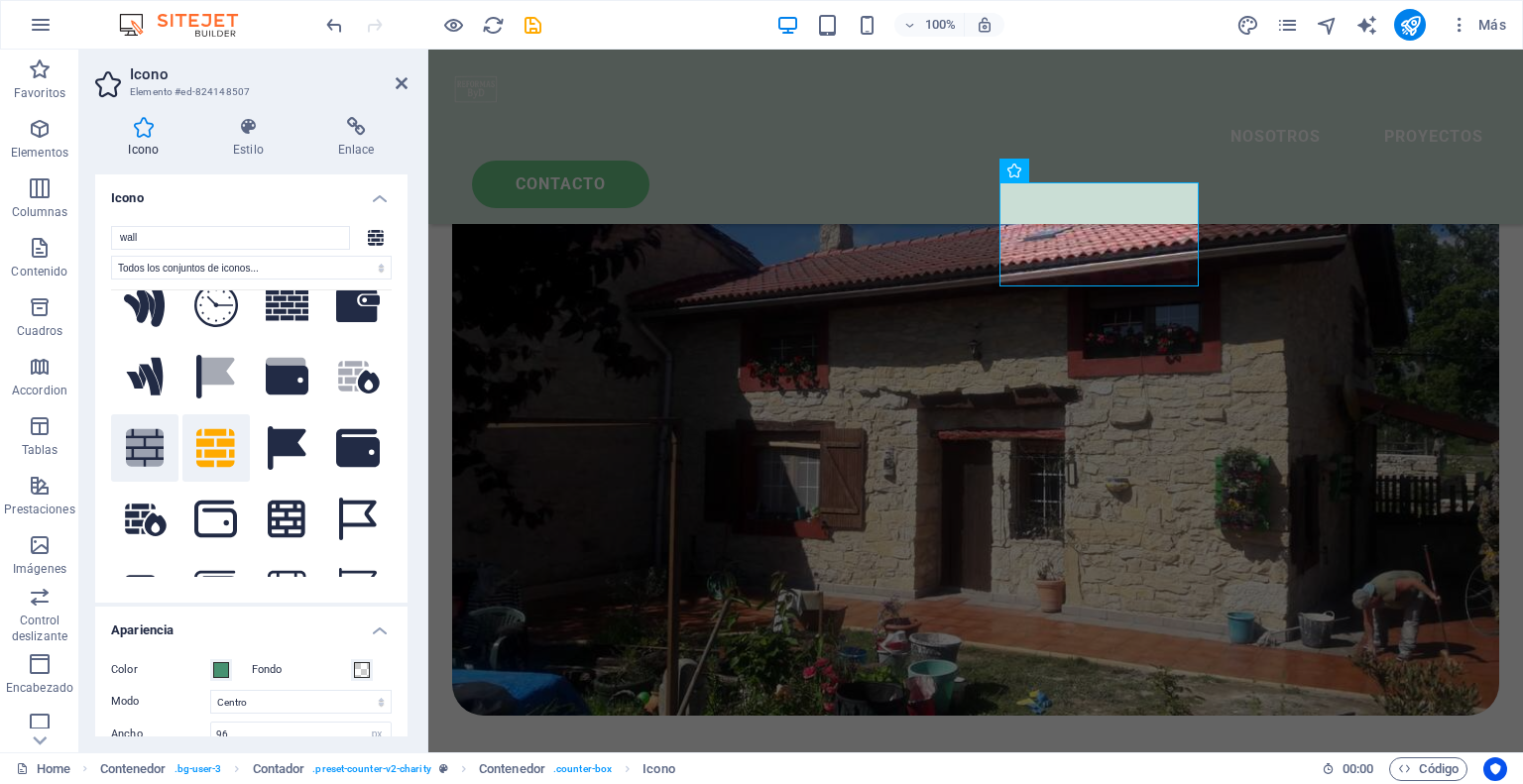 click 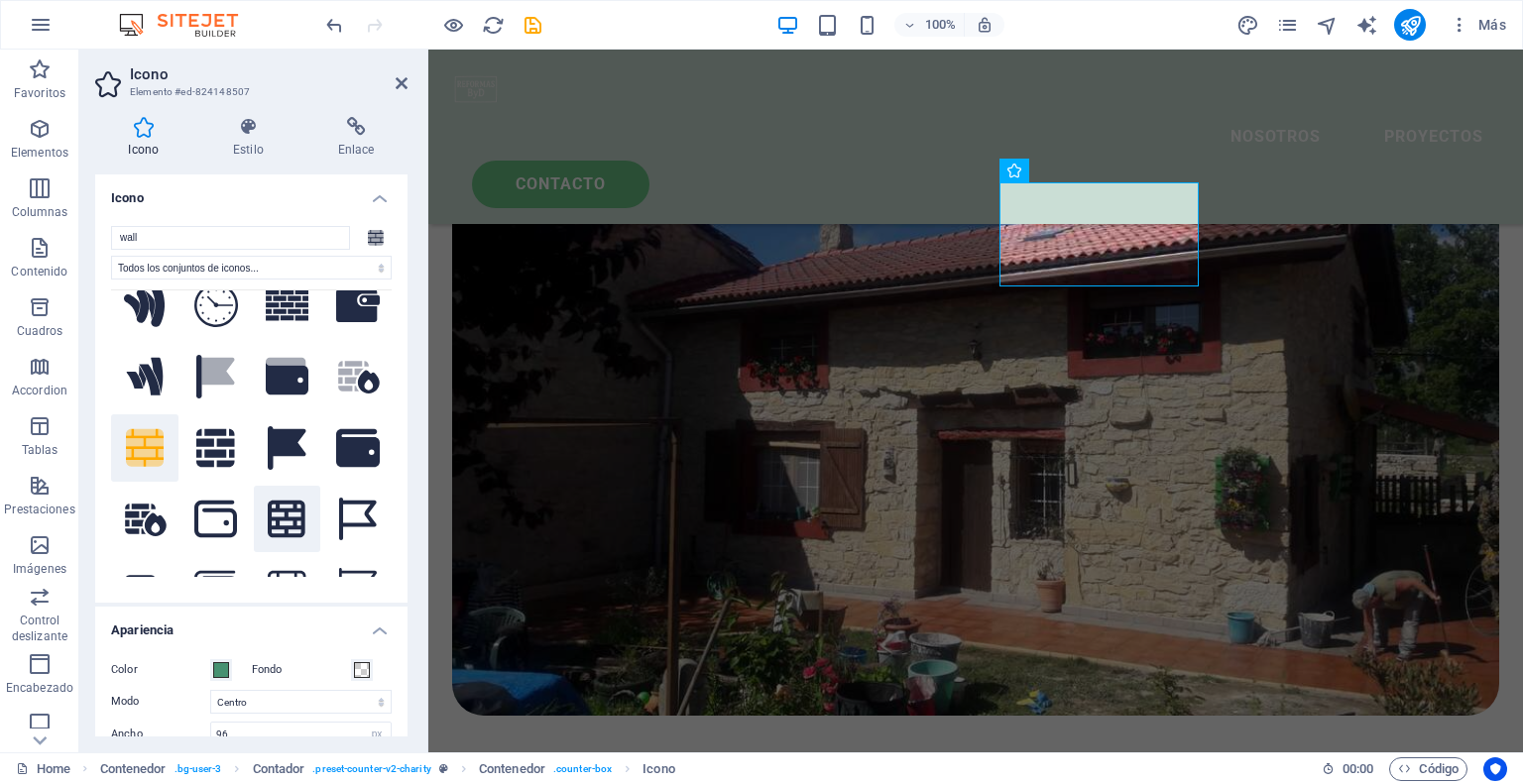 click at bounding box center [288, 519] 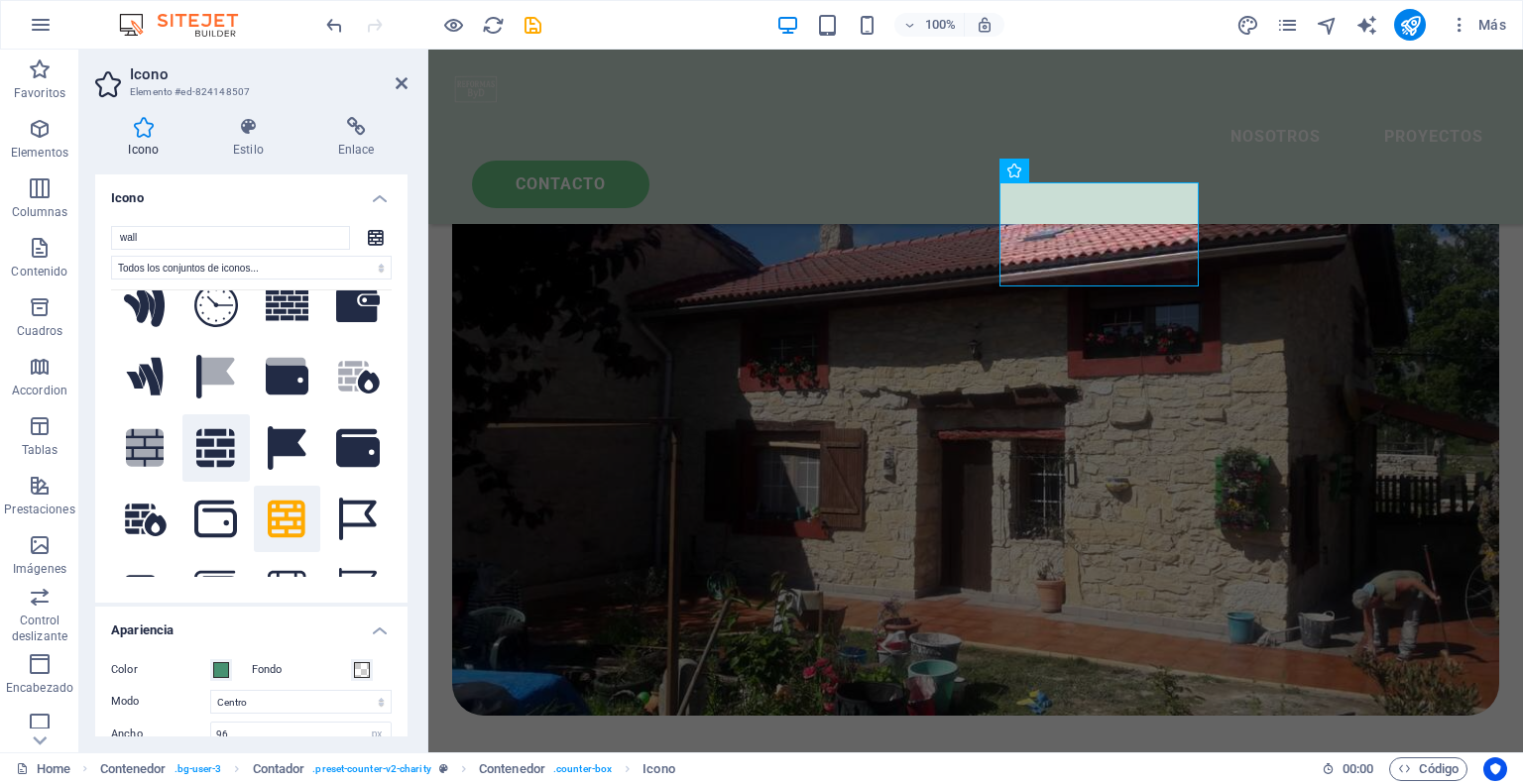 click 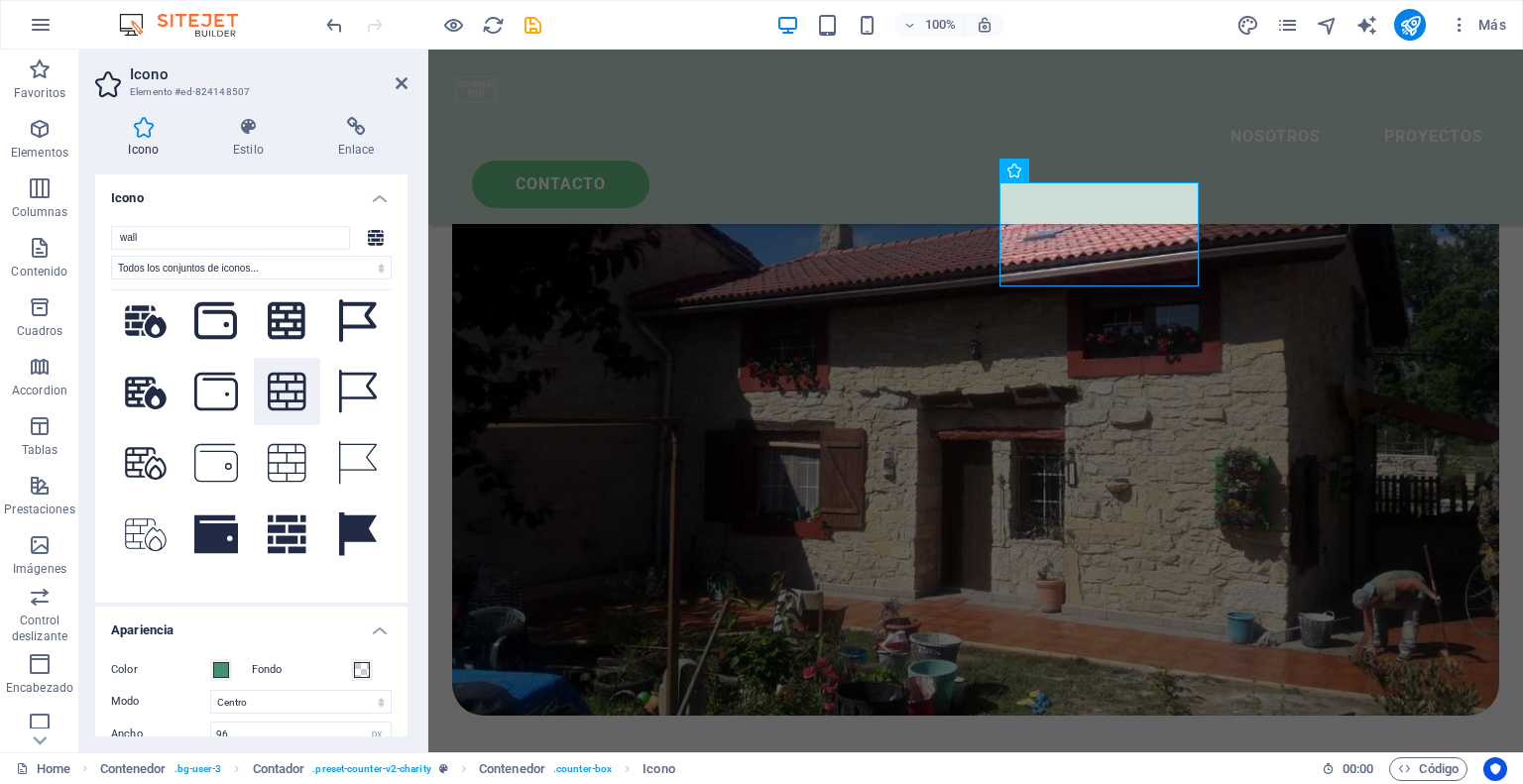 scroll, scrollTop: 396, scrollLeft: 0, axis: vertical 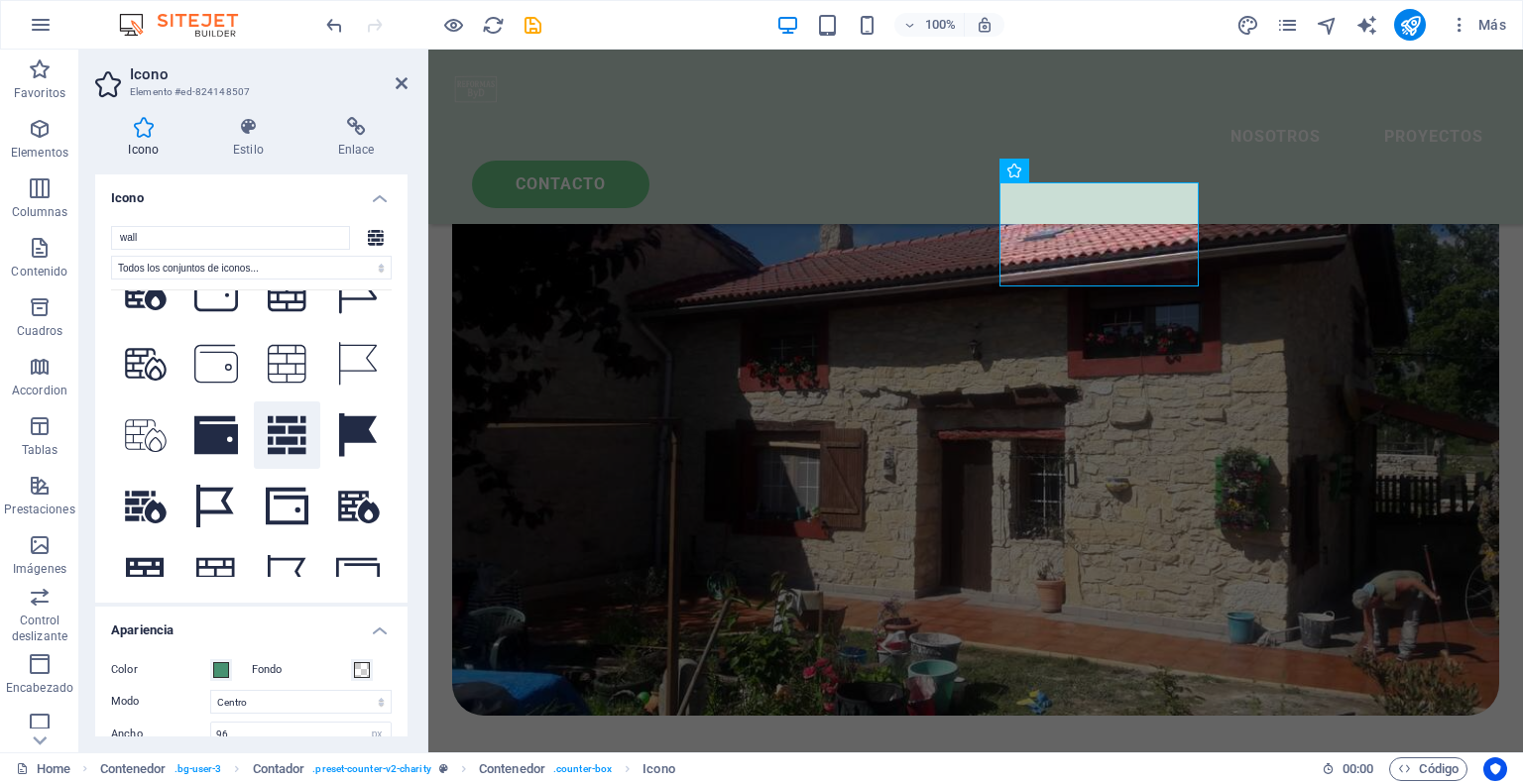 click 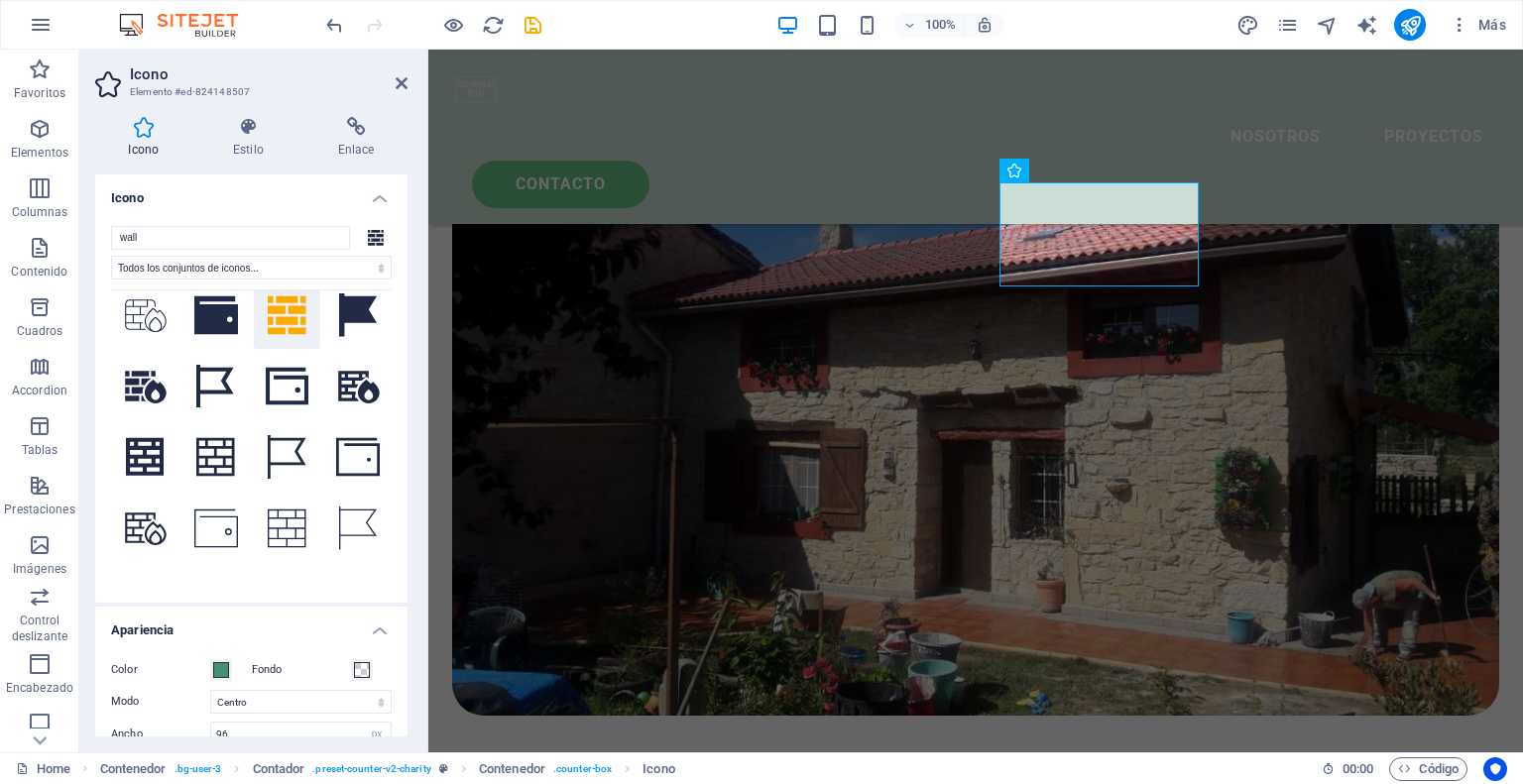 scroll, scrollTop: 549, scrollLeft: 0, axis: vertical 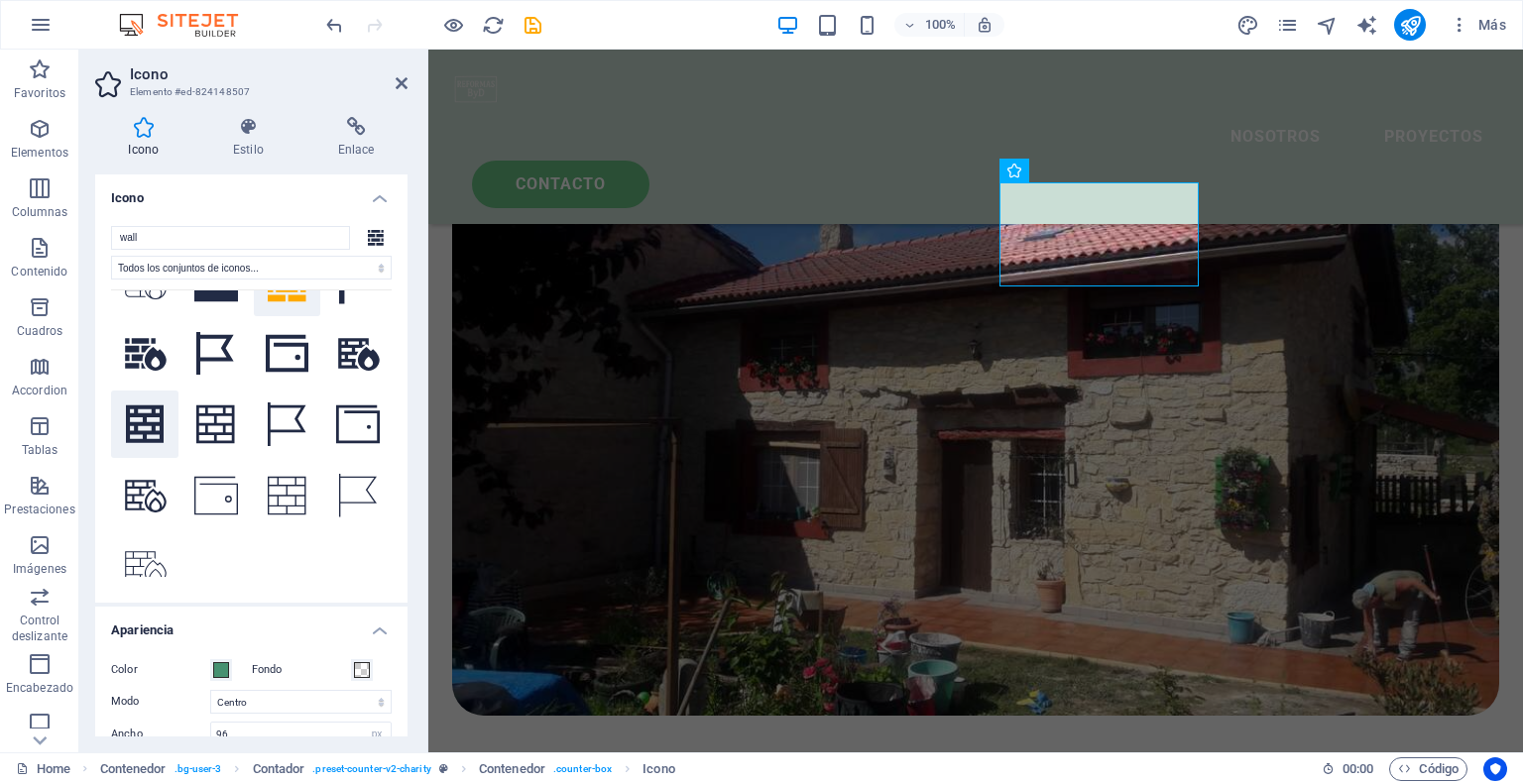 click at bounding box center [145, 424] 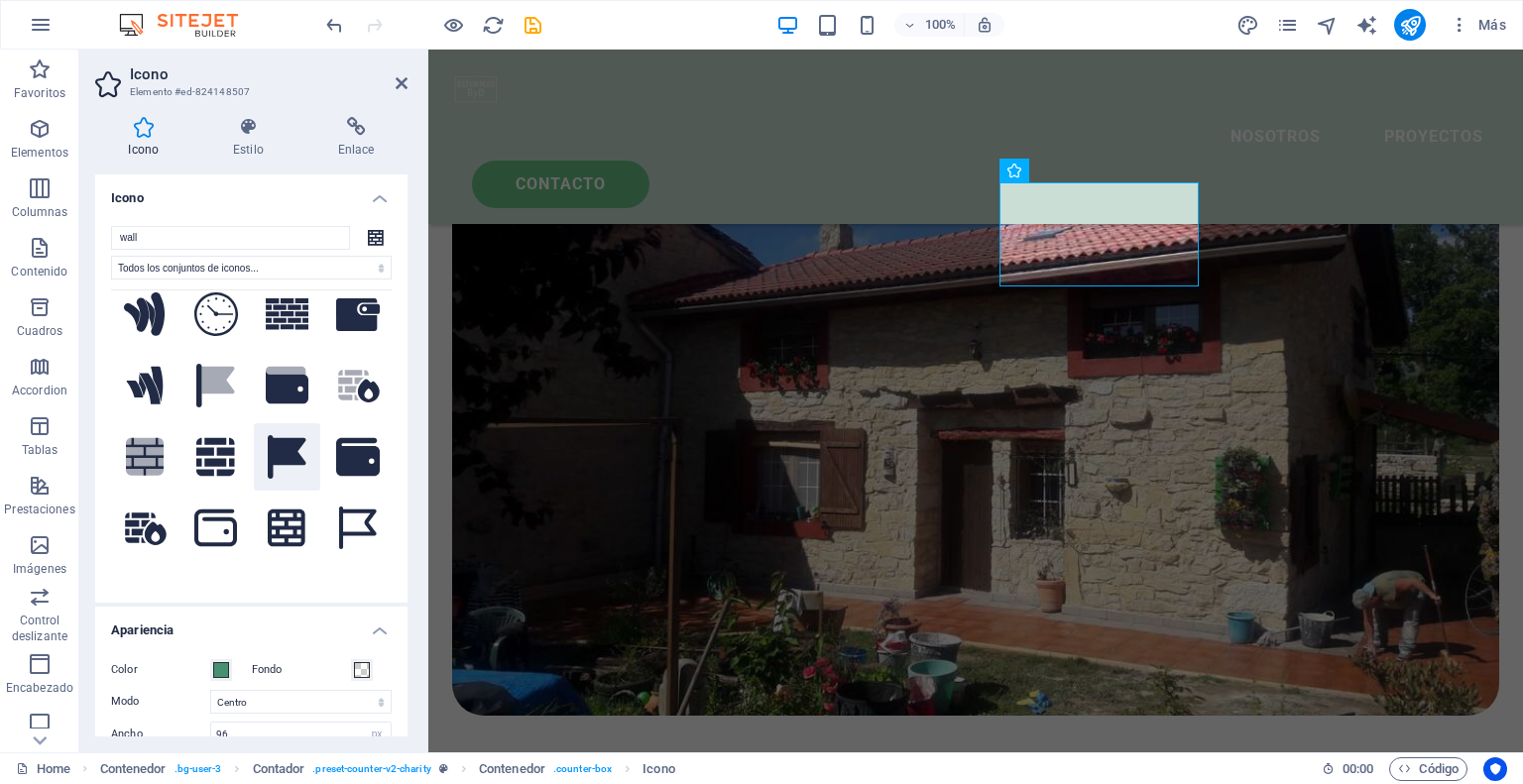 scroll, scrollTop: 99, scrollLeft: 0, axis: vertical 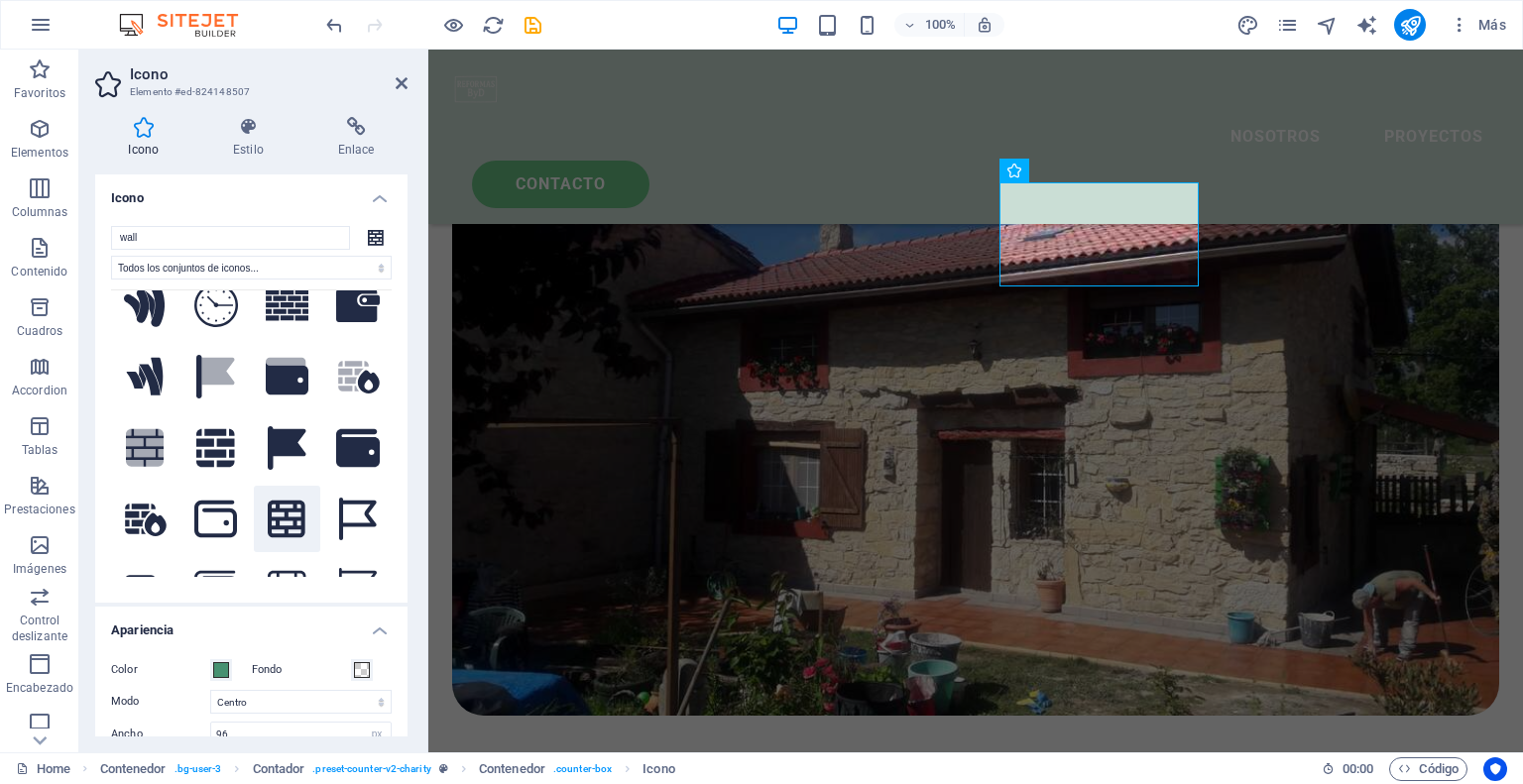 click 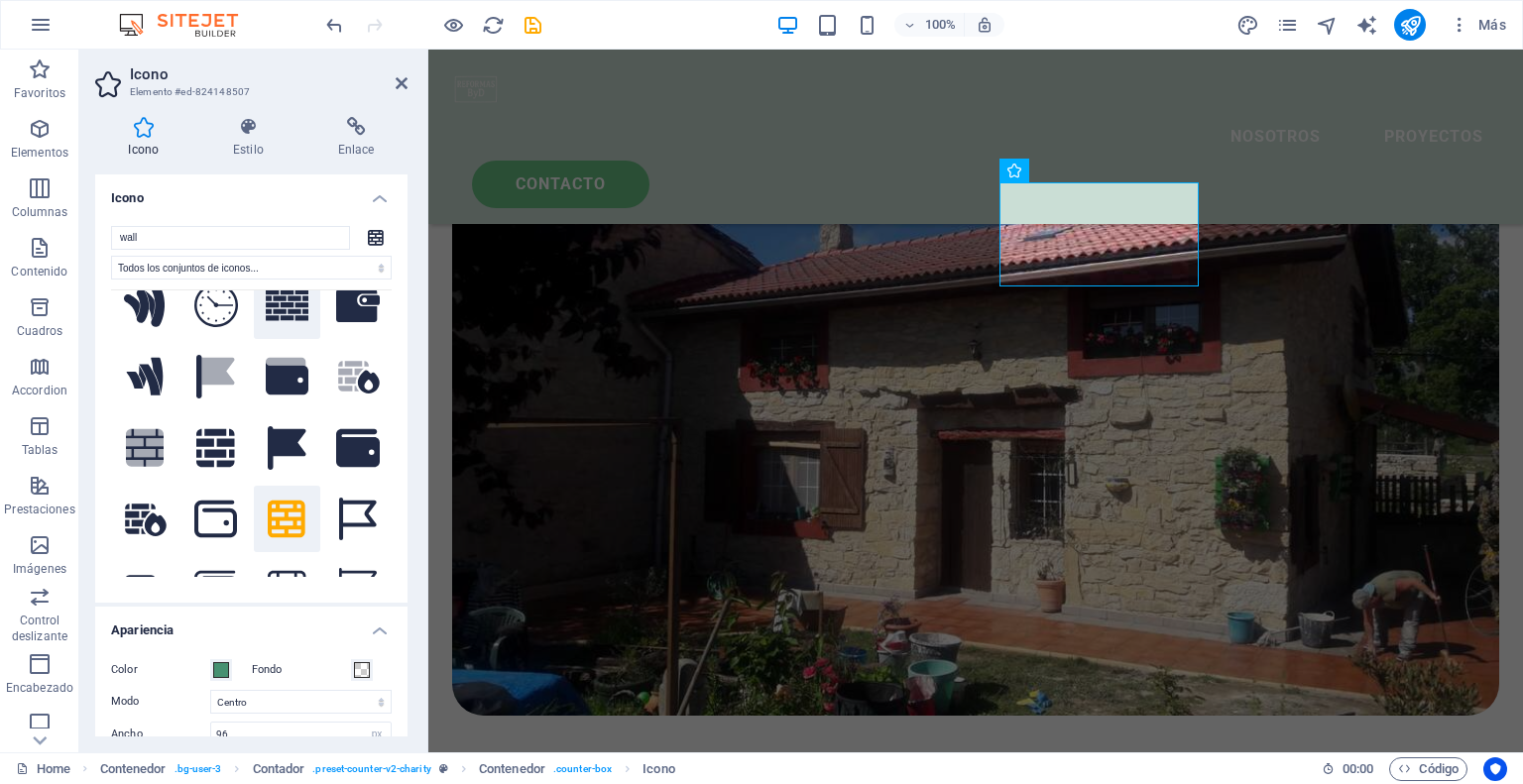click 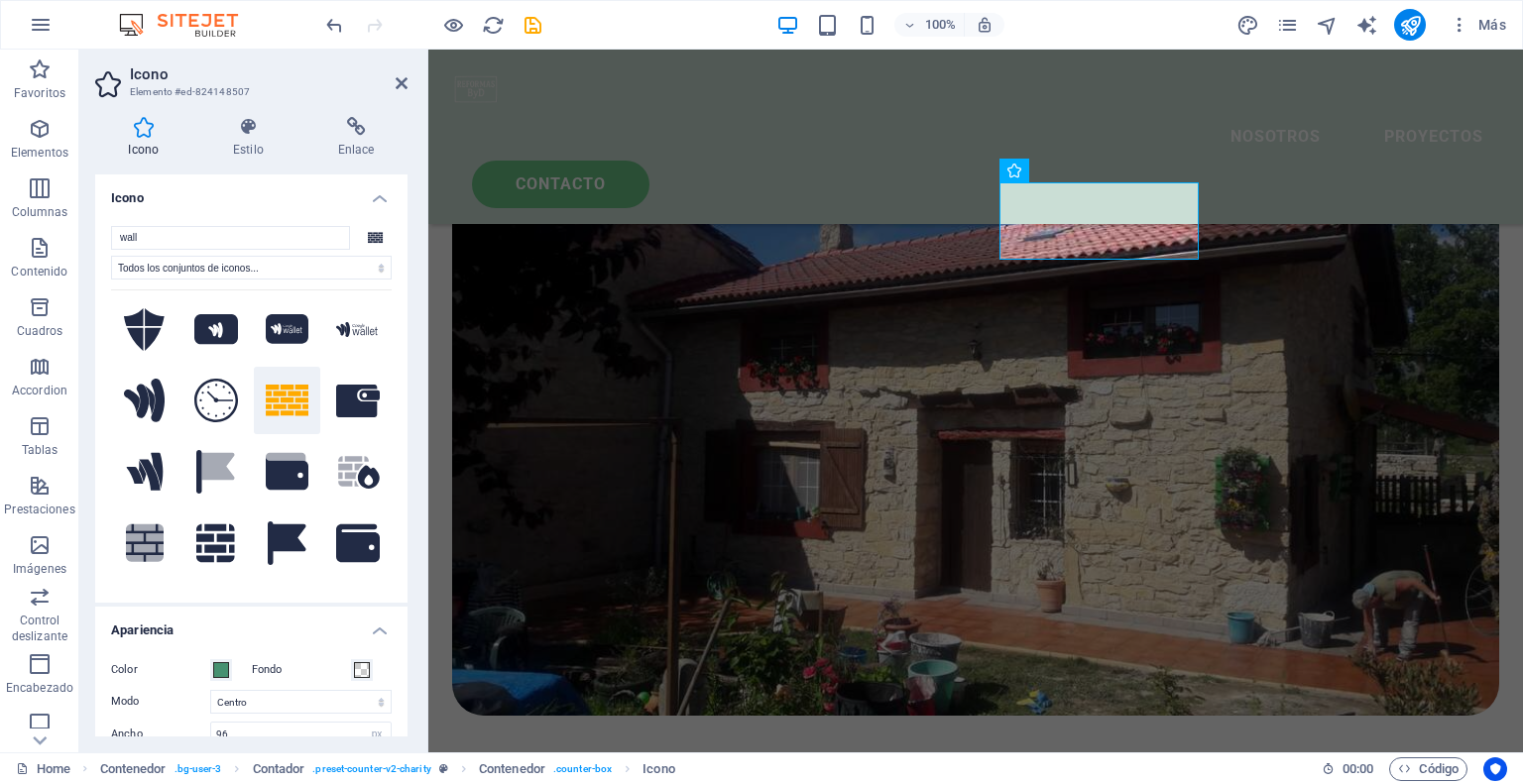 scroll, scrollTop: 0, scrollLeft: 0, axis: both 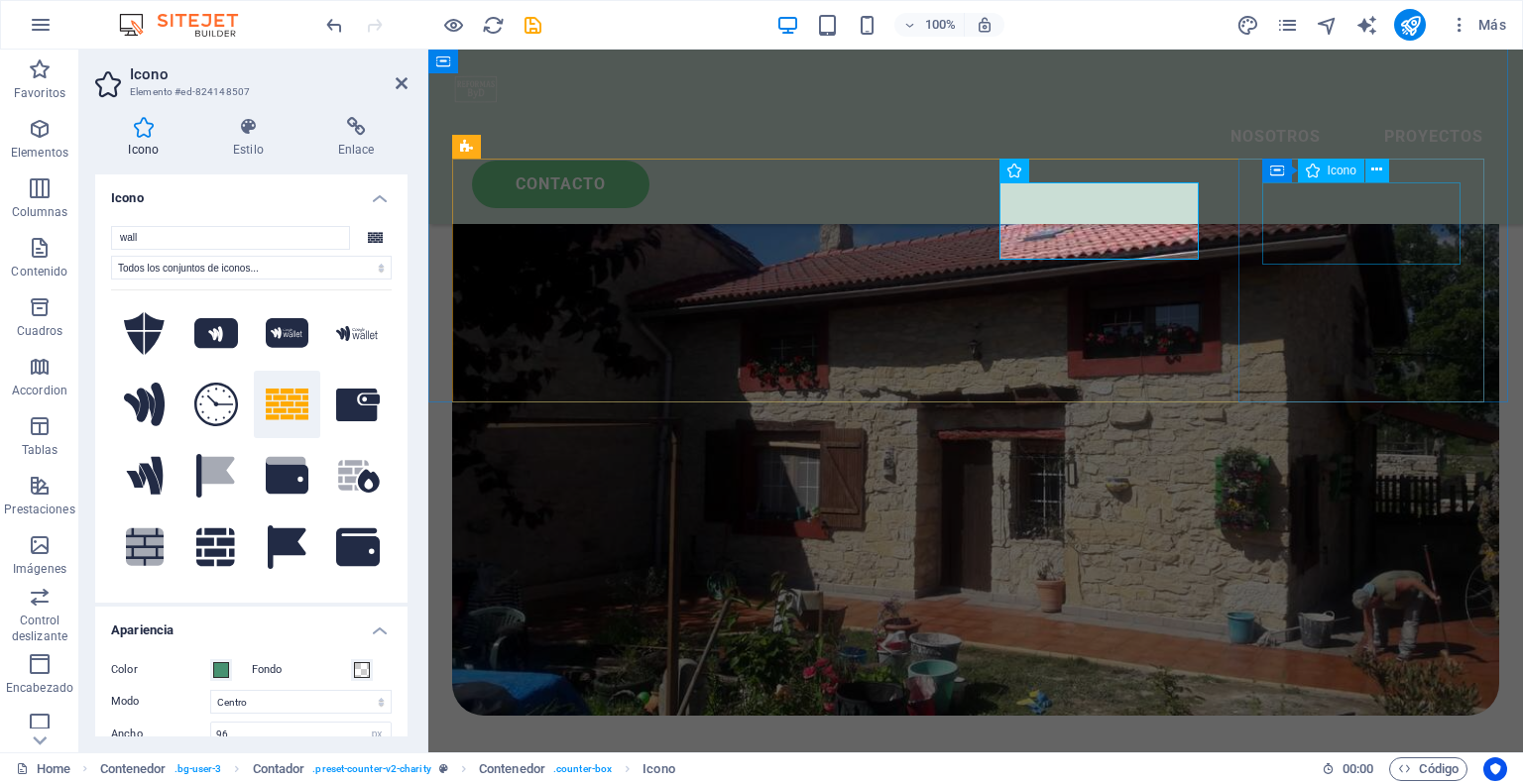 click at bounding box center [577, 2432] 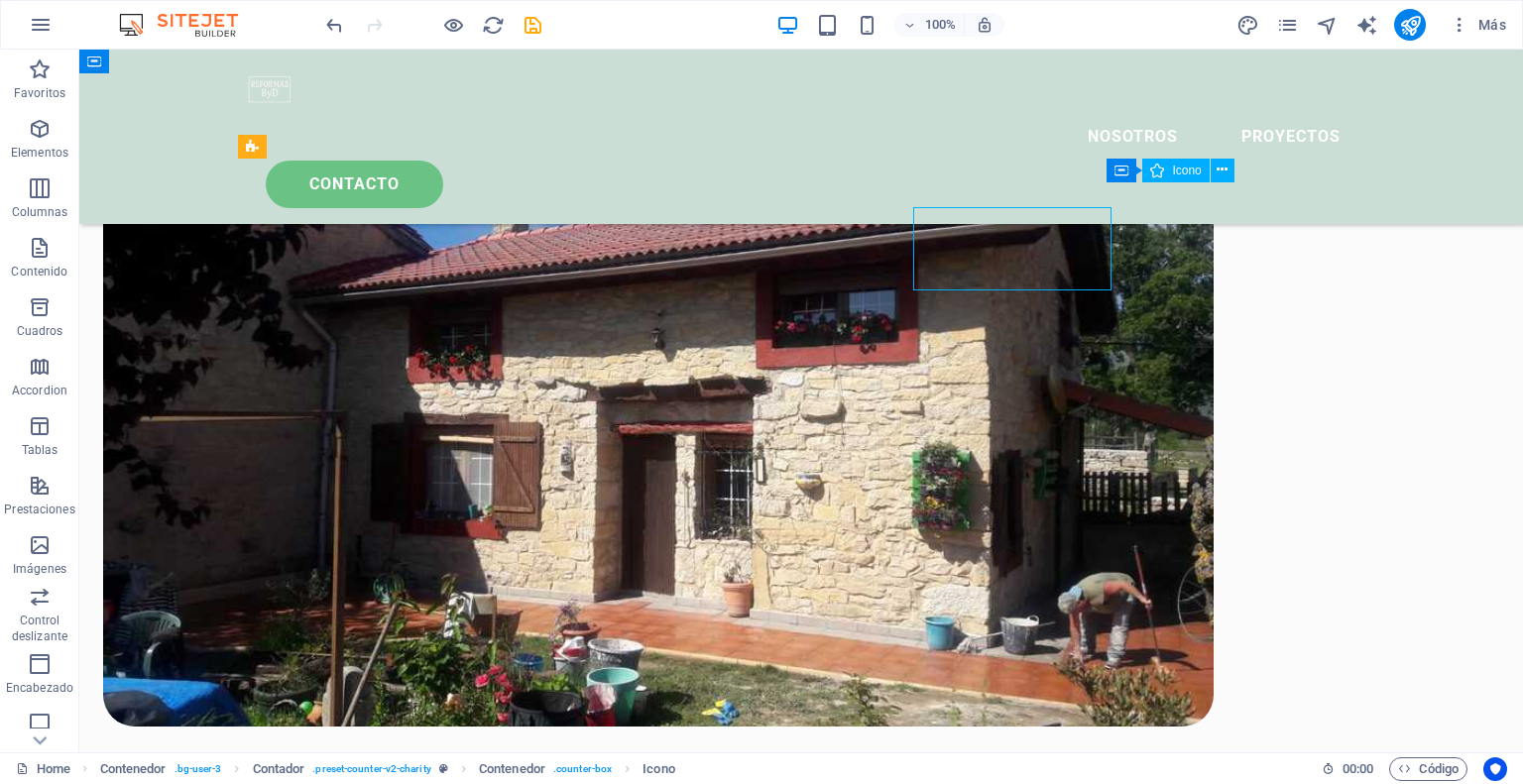 scroll, scrollTop: 2810, scrollLeft: 0, axis: vertical 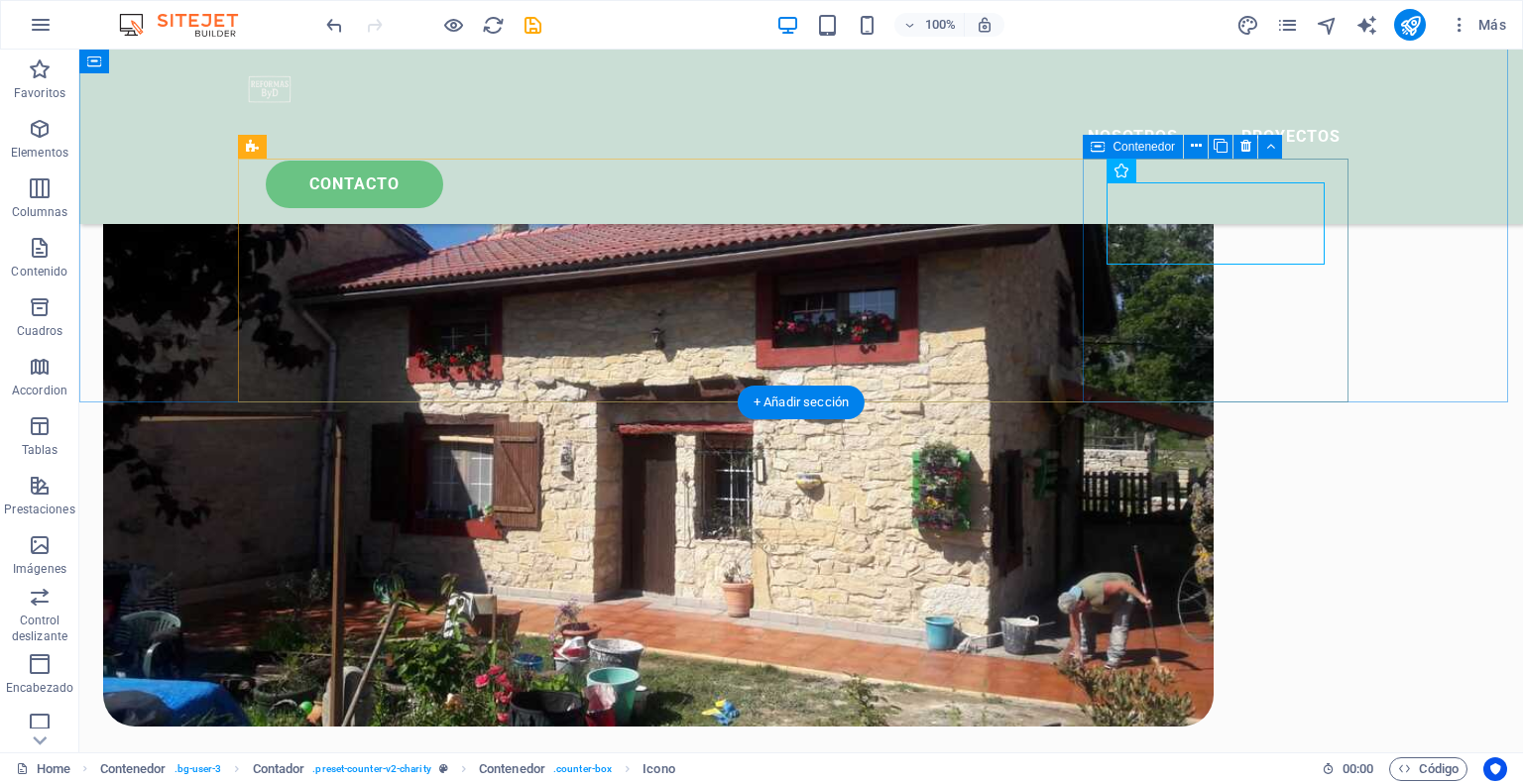 click on "12.000  + Lorem ipsum dolor sit amet consectetur bibendum" at bounding box center (379, 2569) 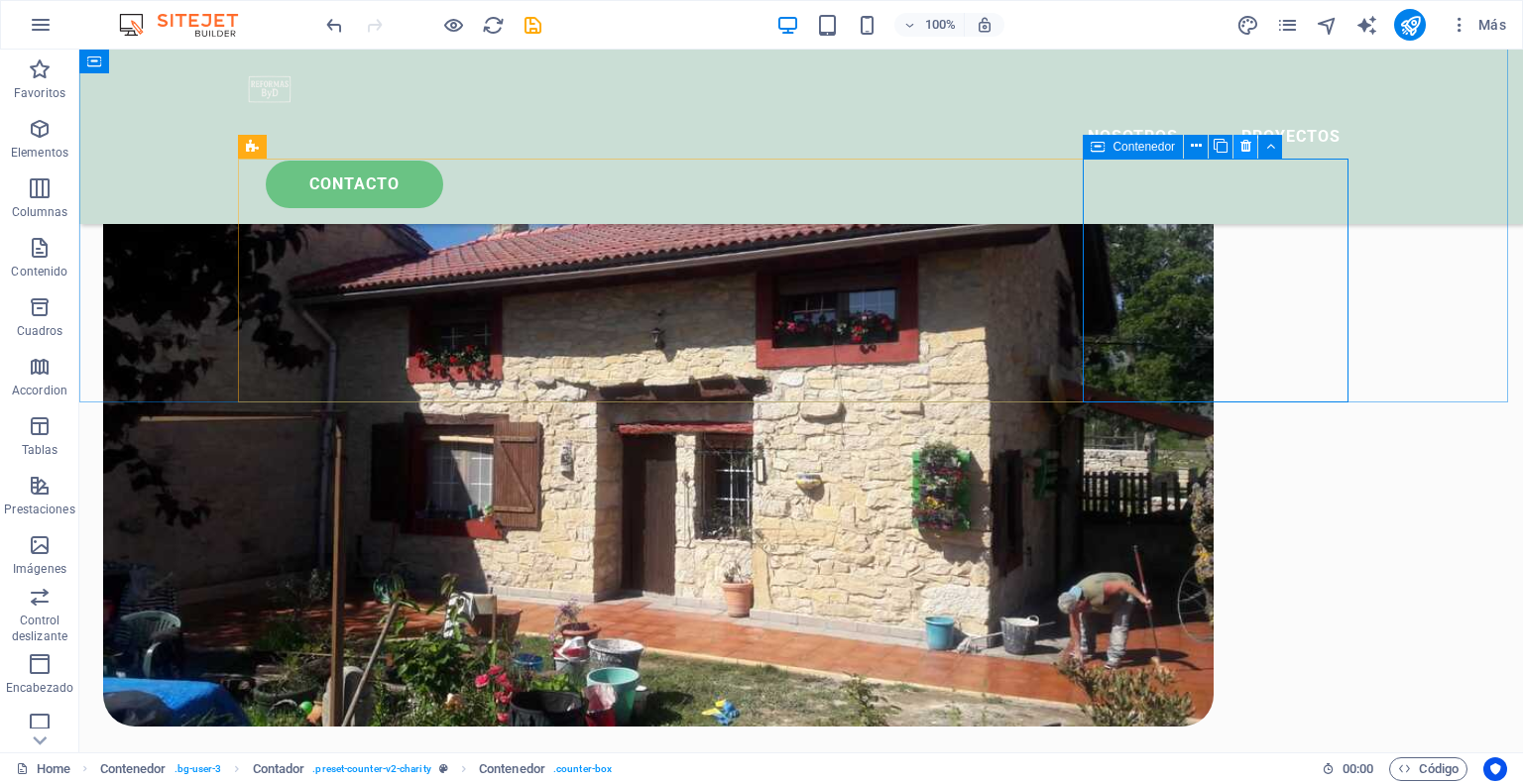 click at bounding box center [1245, 147] 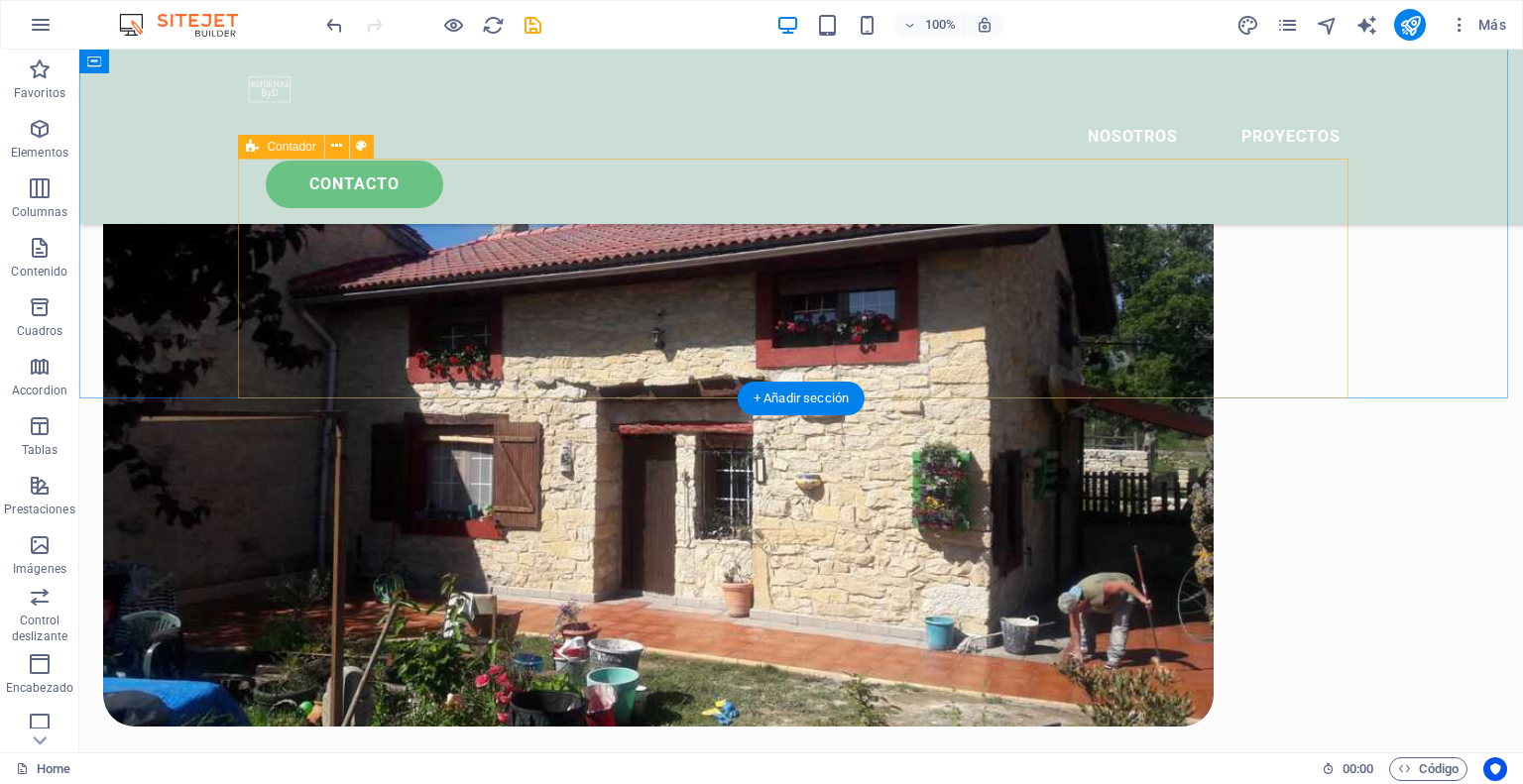 click on "50  + Rehabilitaciones integrales 70  + Reformas y ampliaciones 4000 Lorem ipsum dolor sit amet consectetur bibendum" at bounding box center (801, 2067) 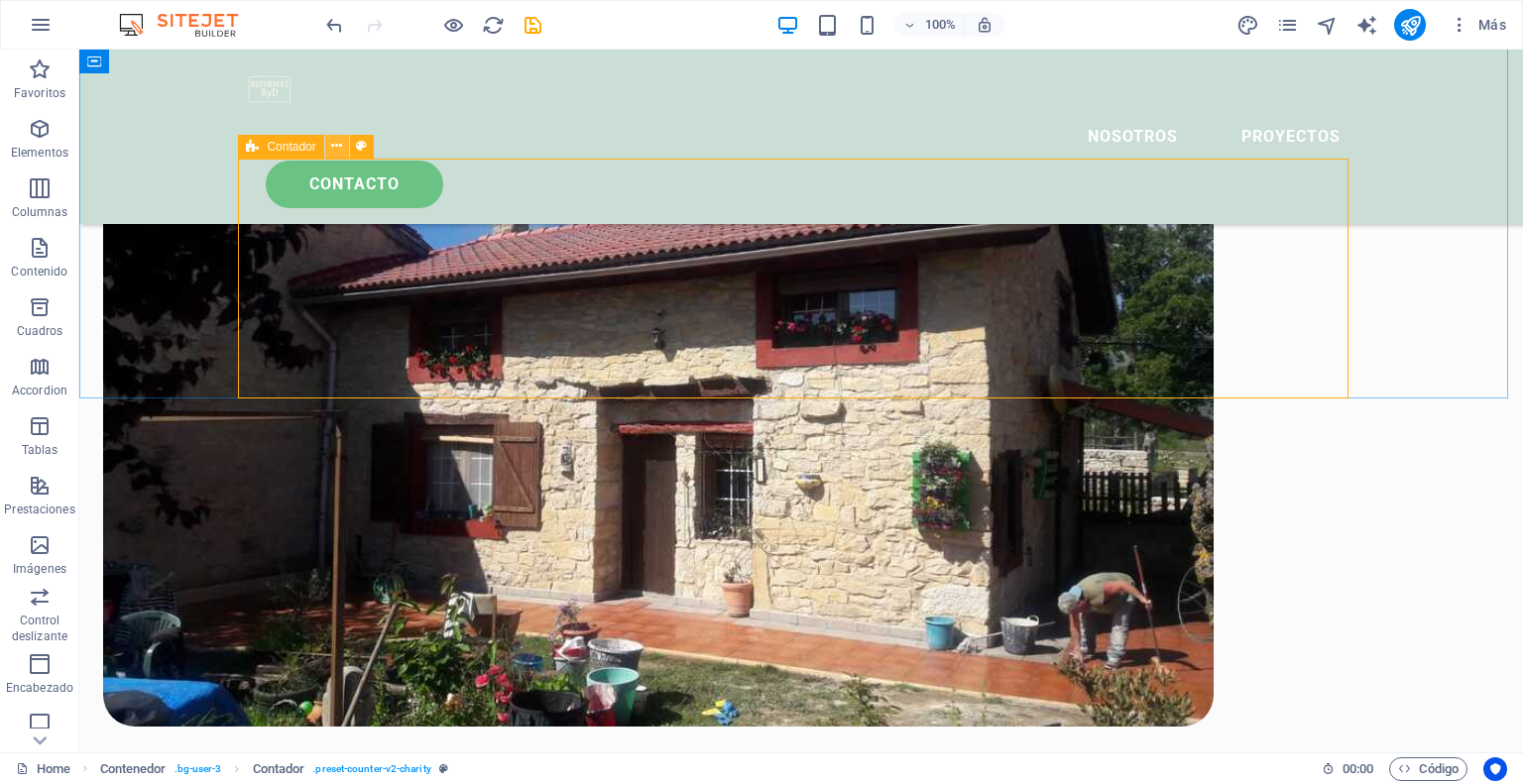 click at bounding box center [337, 147] 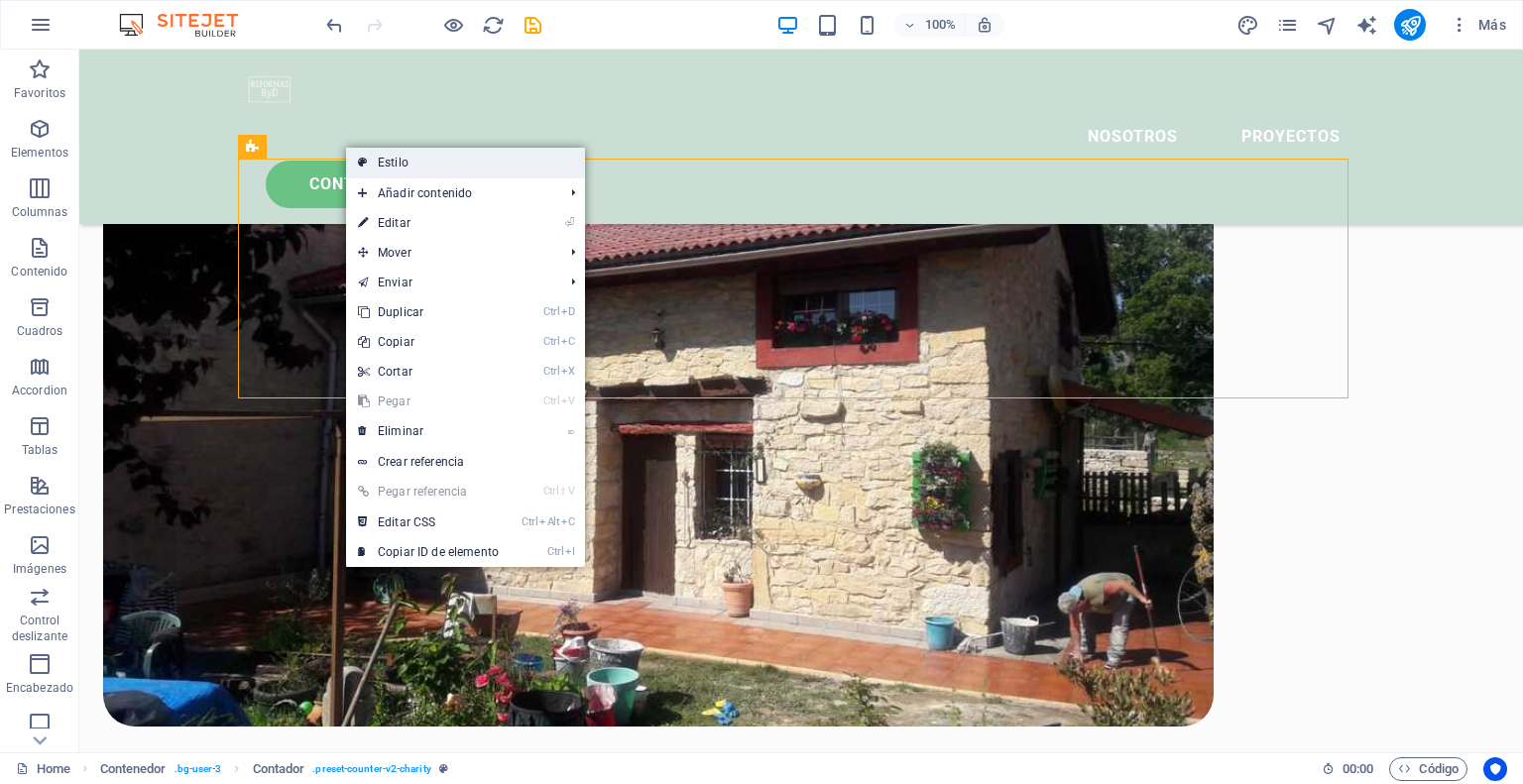 click on "Estilo" at bounding box center (465, 163) 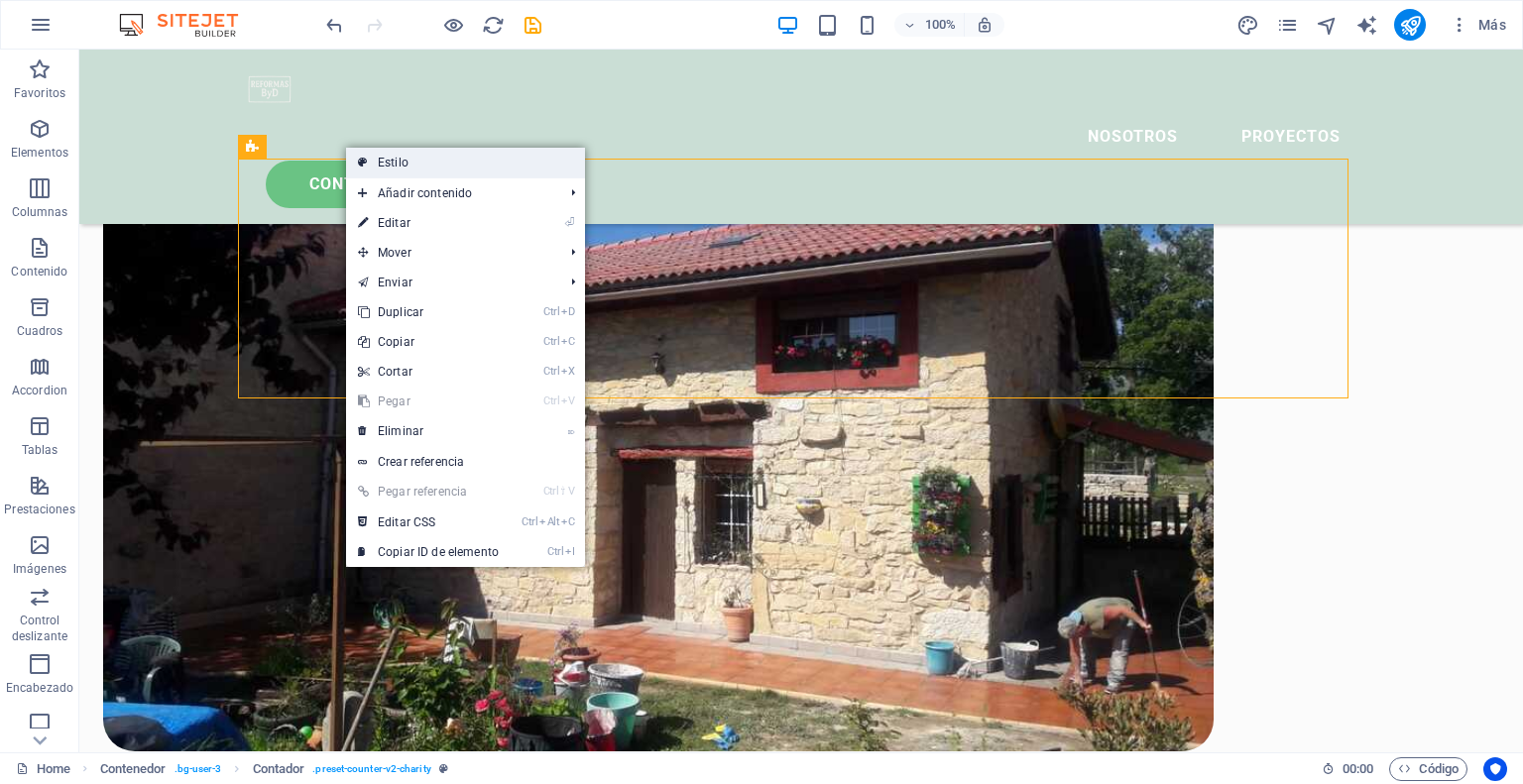select on "rem" 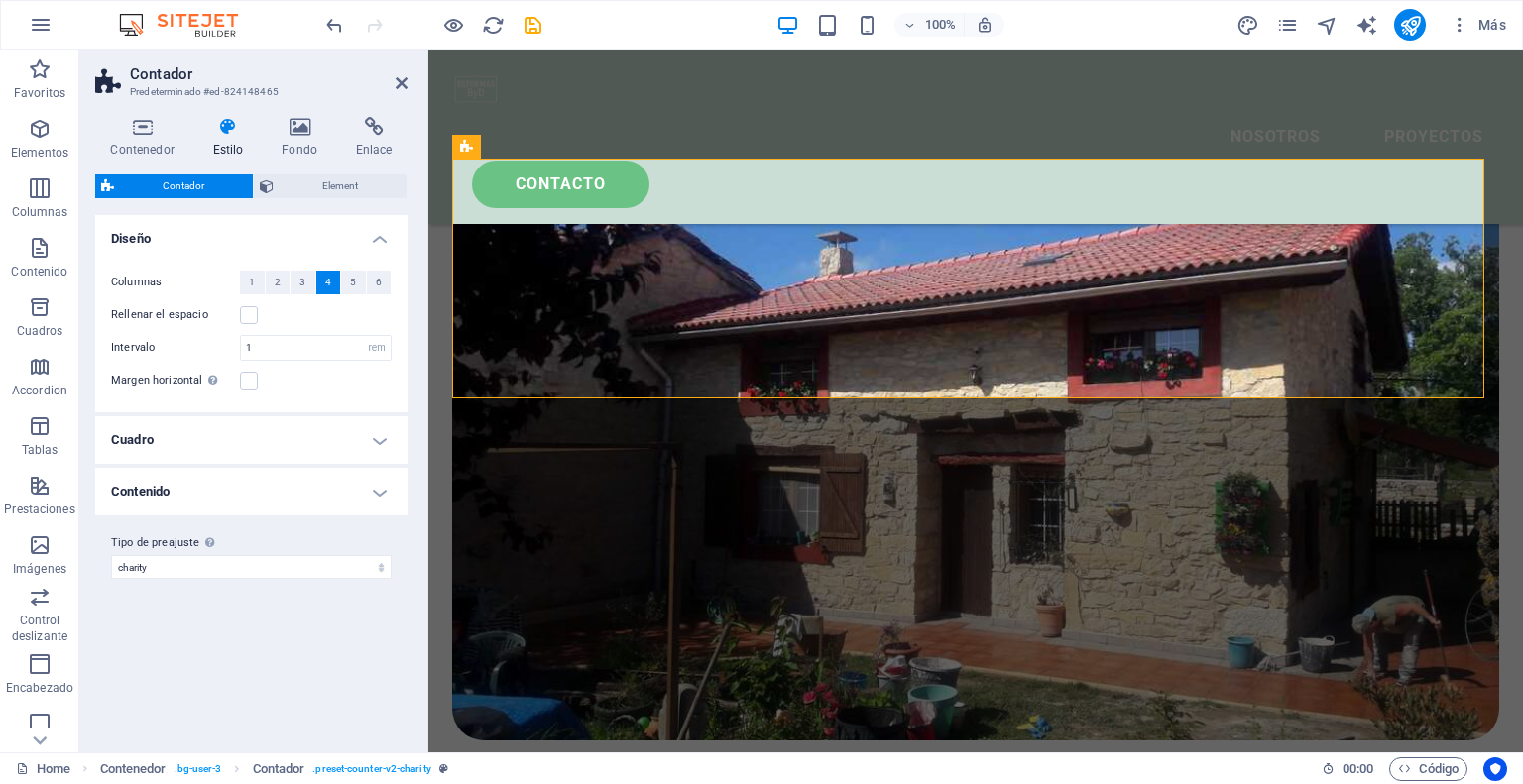 scroll, scrollTop: 2835, scrollLeft: 0, axis: vertical 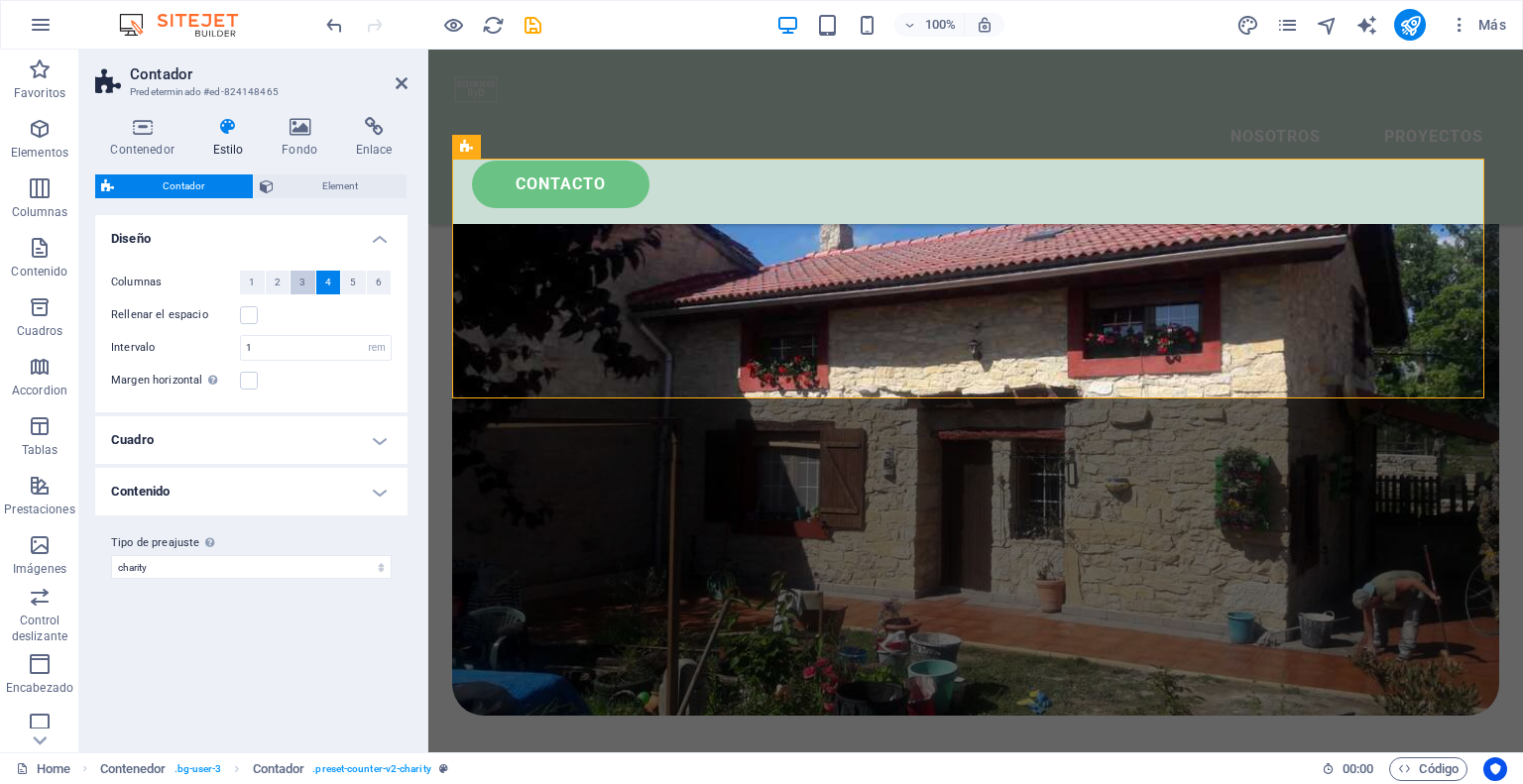 click on "3" at bounding box center [302, 282] 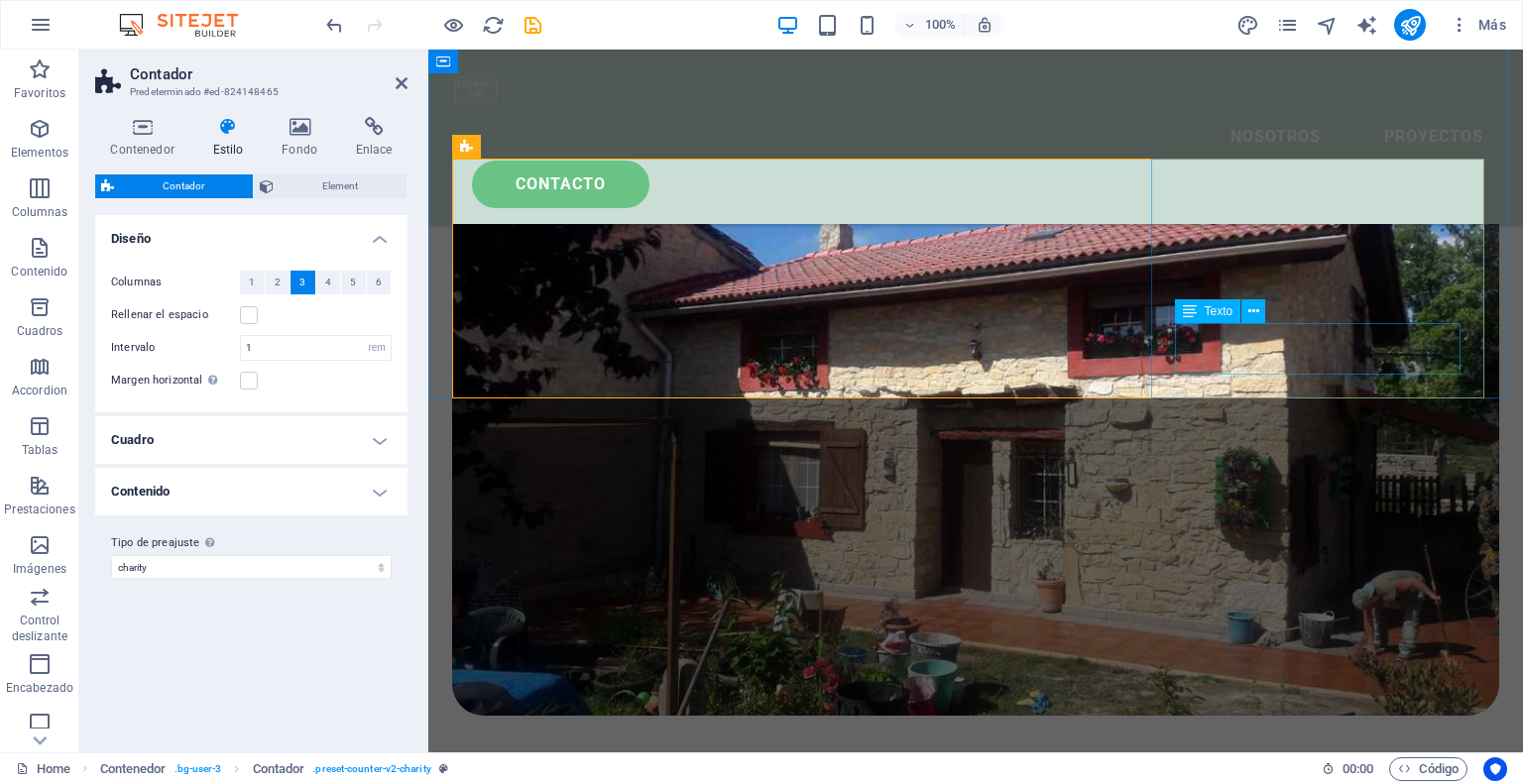 click on "Lorem ipsum dolor sit amet consectetur bibendum" at bounding box center (621, 2305) 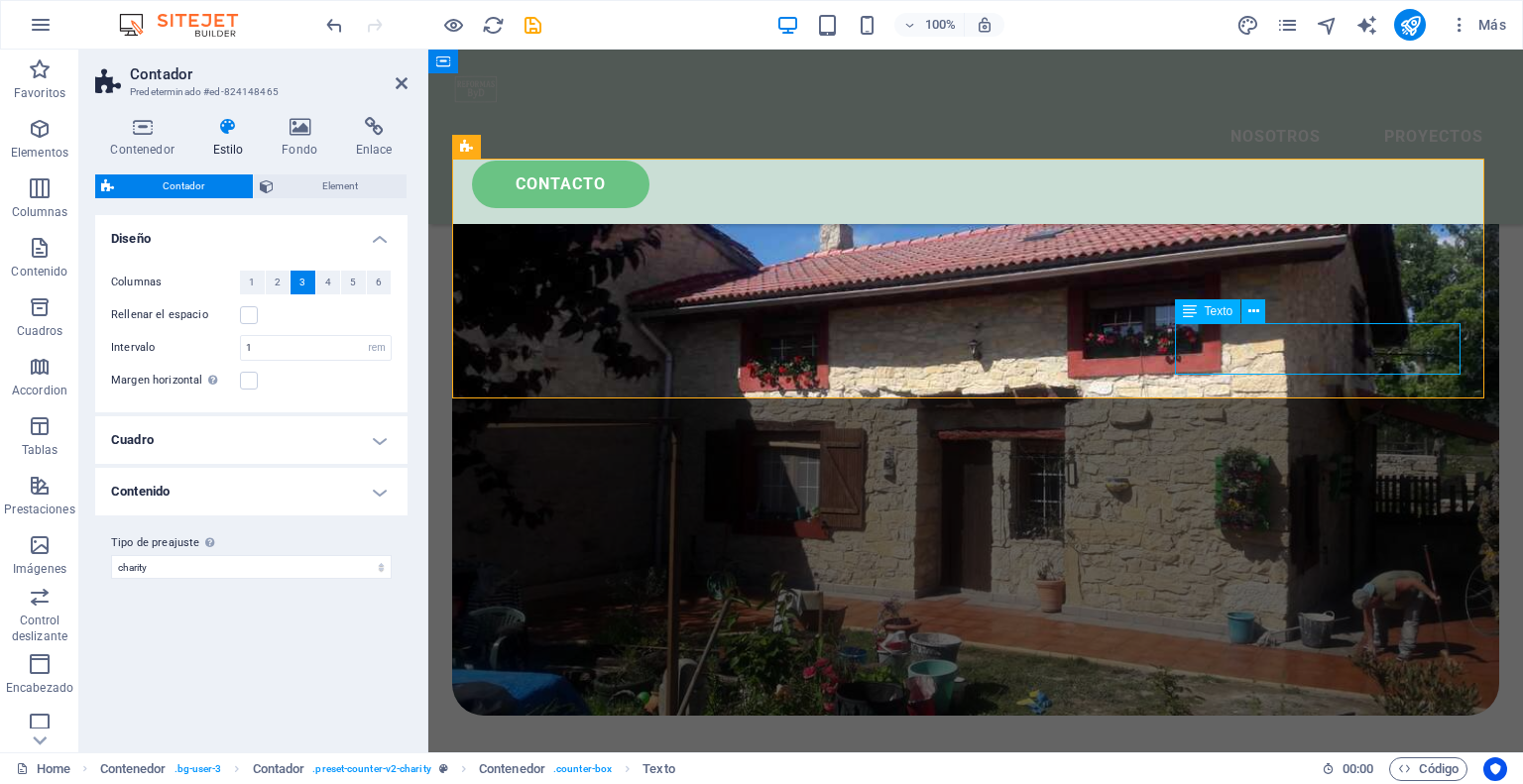 click on "Lorem ipsum dolor sit amet consectetur bibendum" at bounding box center [621, 2305] 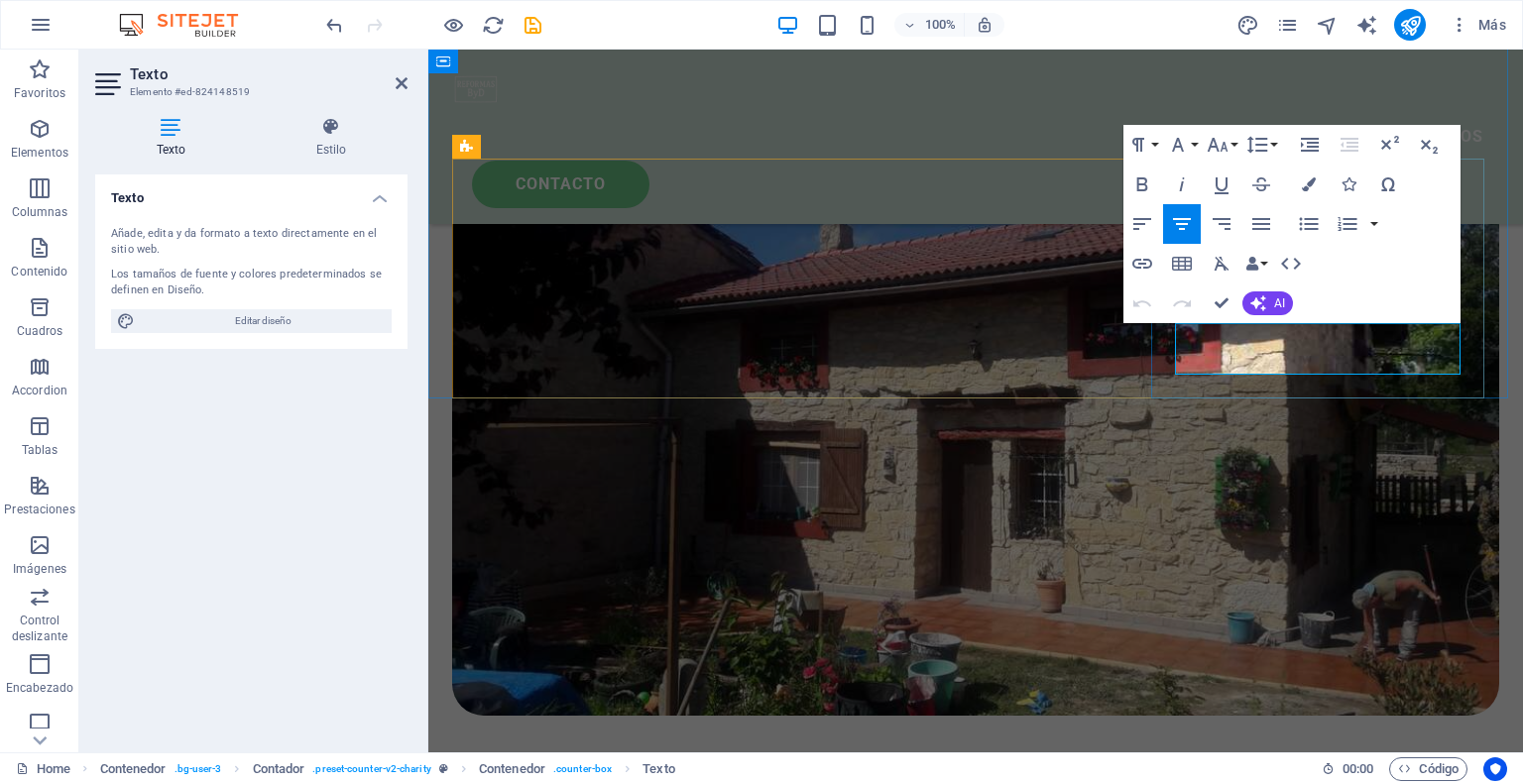 click on "Lorem ipsum dolor sit amet consectetur bibendum" at bounding box center [621, 2305] 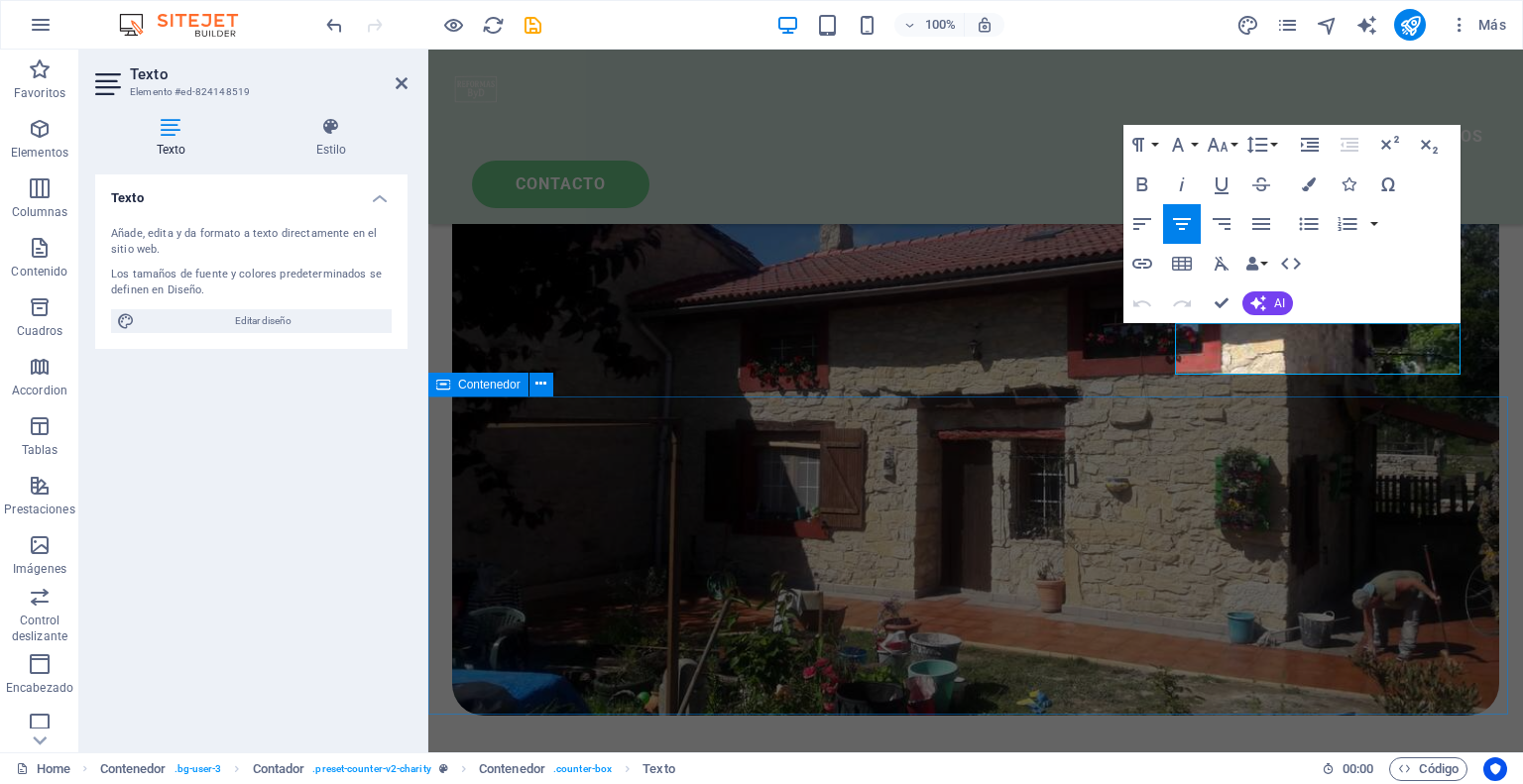 type 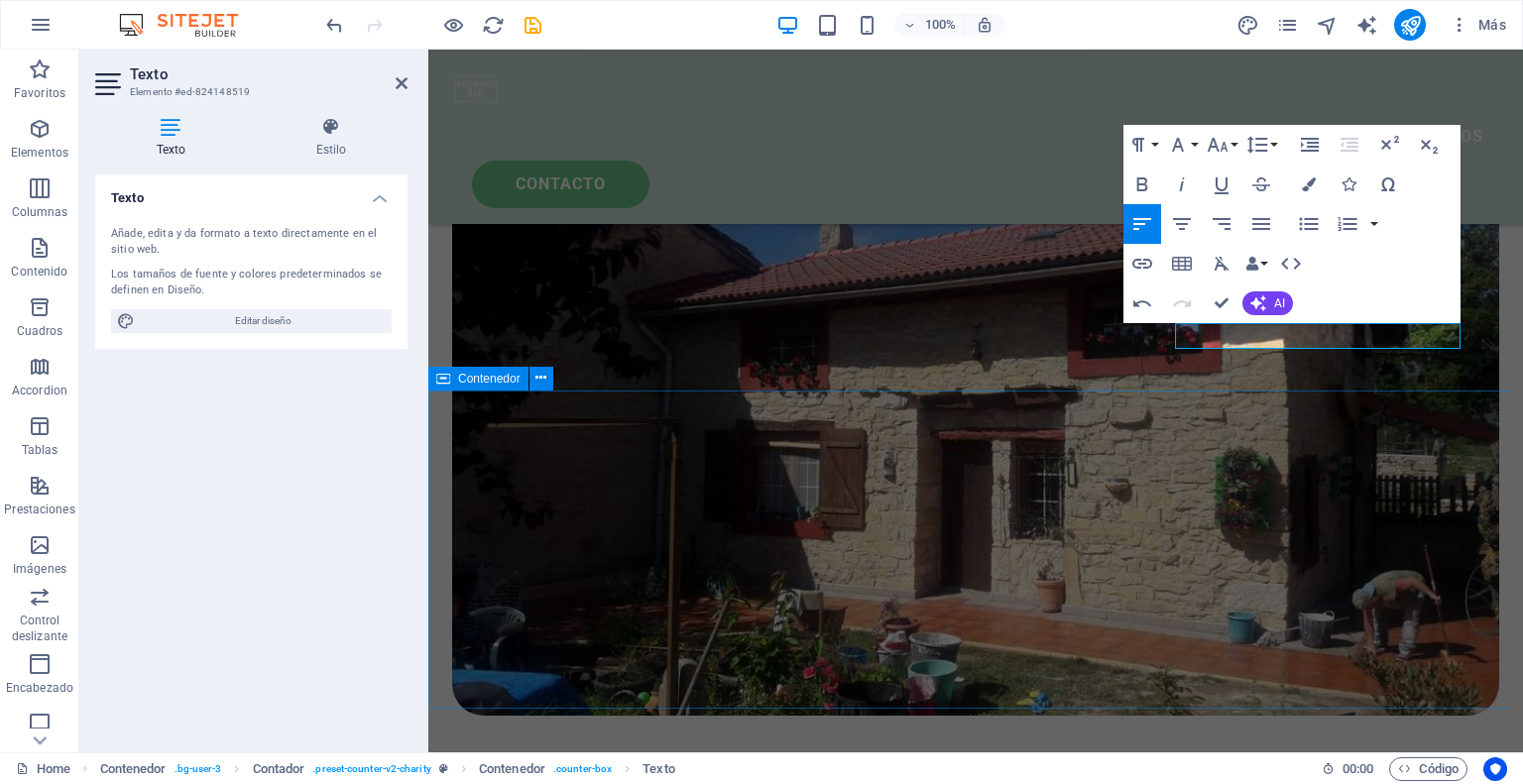 click on "Suelta el contenido aquí o  Añadir elementos  Pegar portapapeles" at bounding box center [976, 2601] 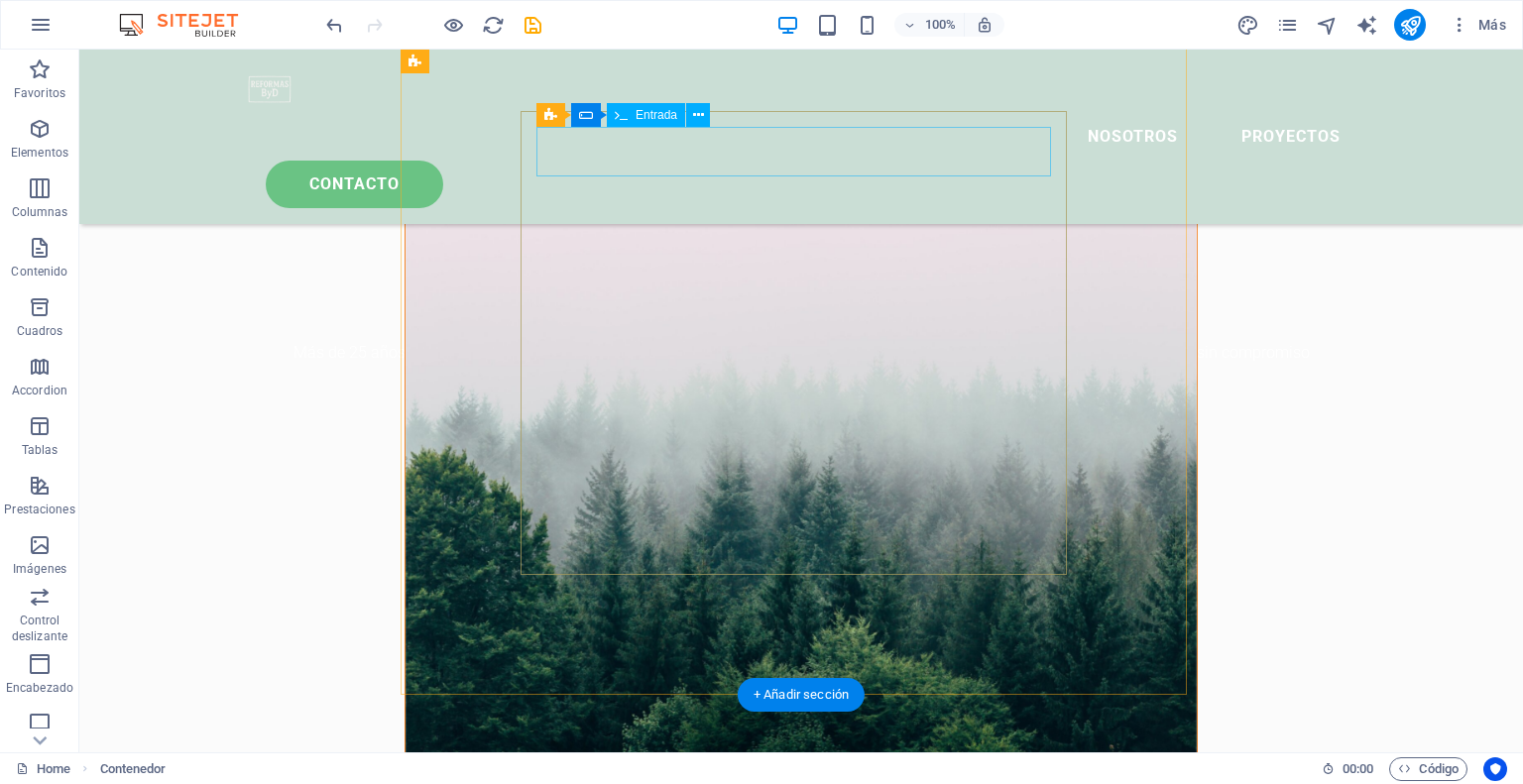 scroll, scrollTop: 728, scrollLeft: 0, axis: vertical 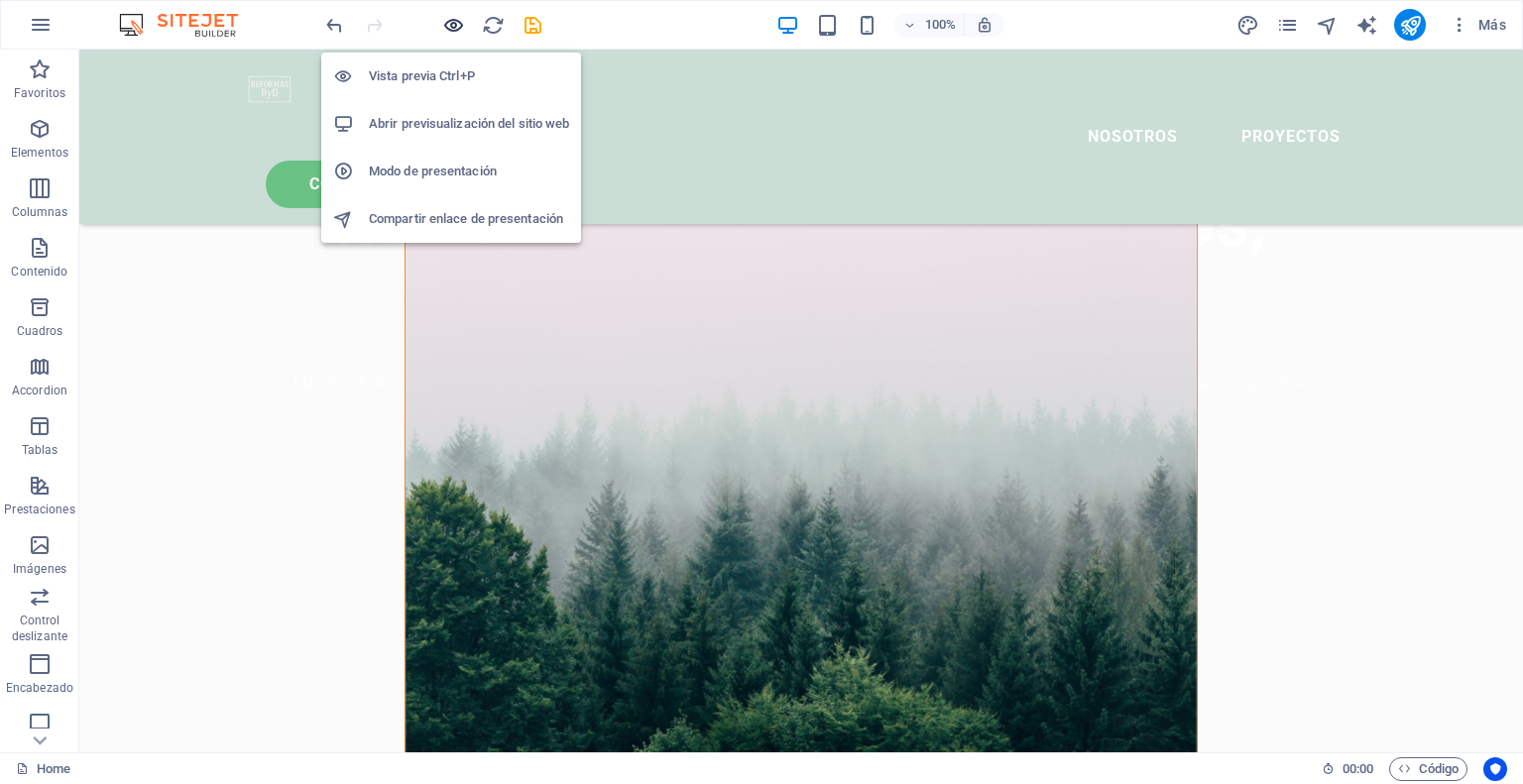 click at bounding box center (453, 25) 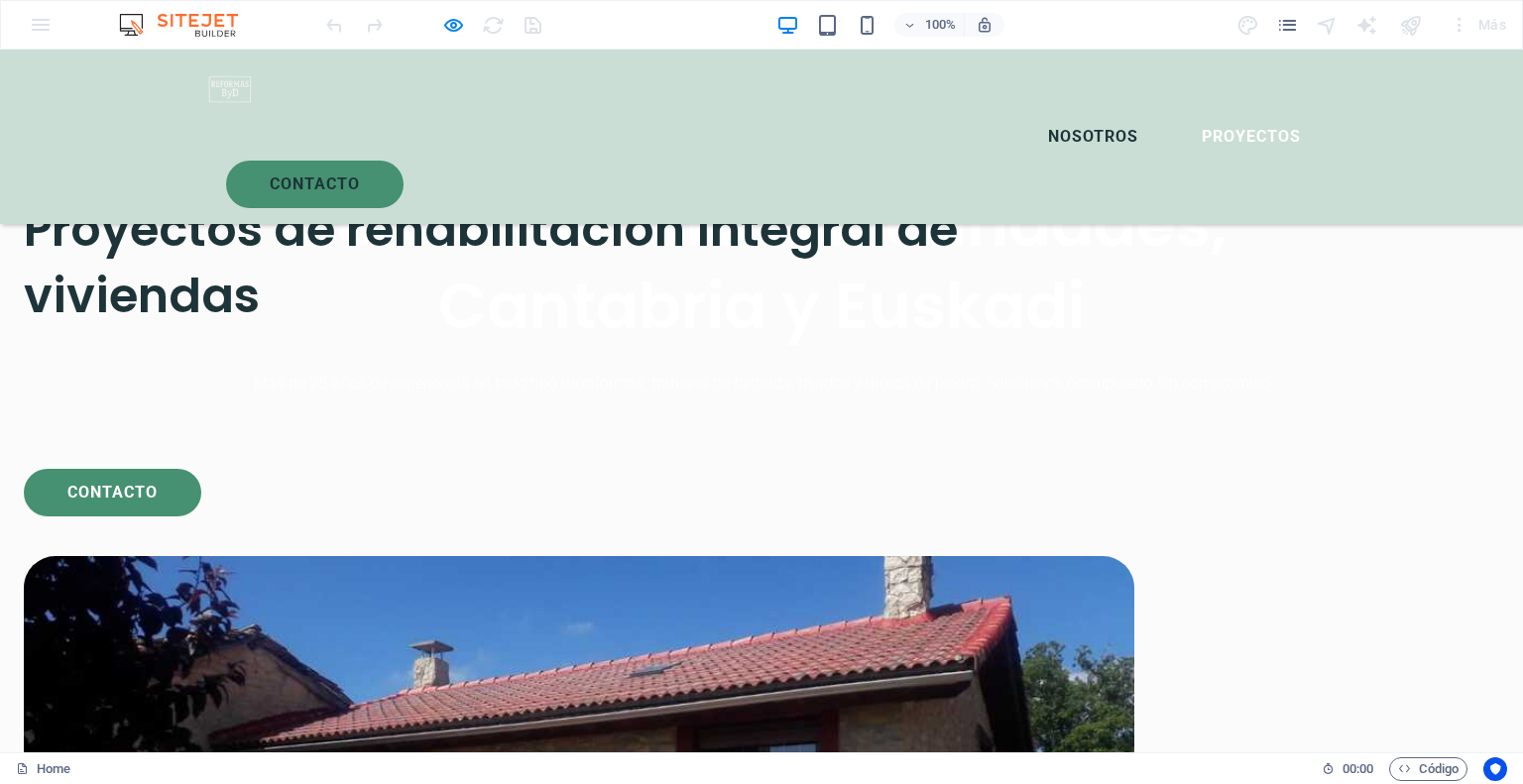click on "Nosotros" at bounding box center [1093, 137] 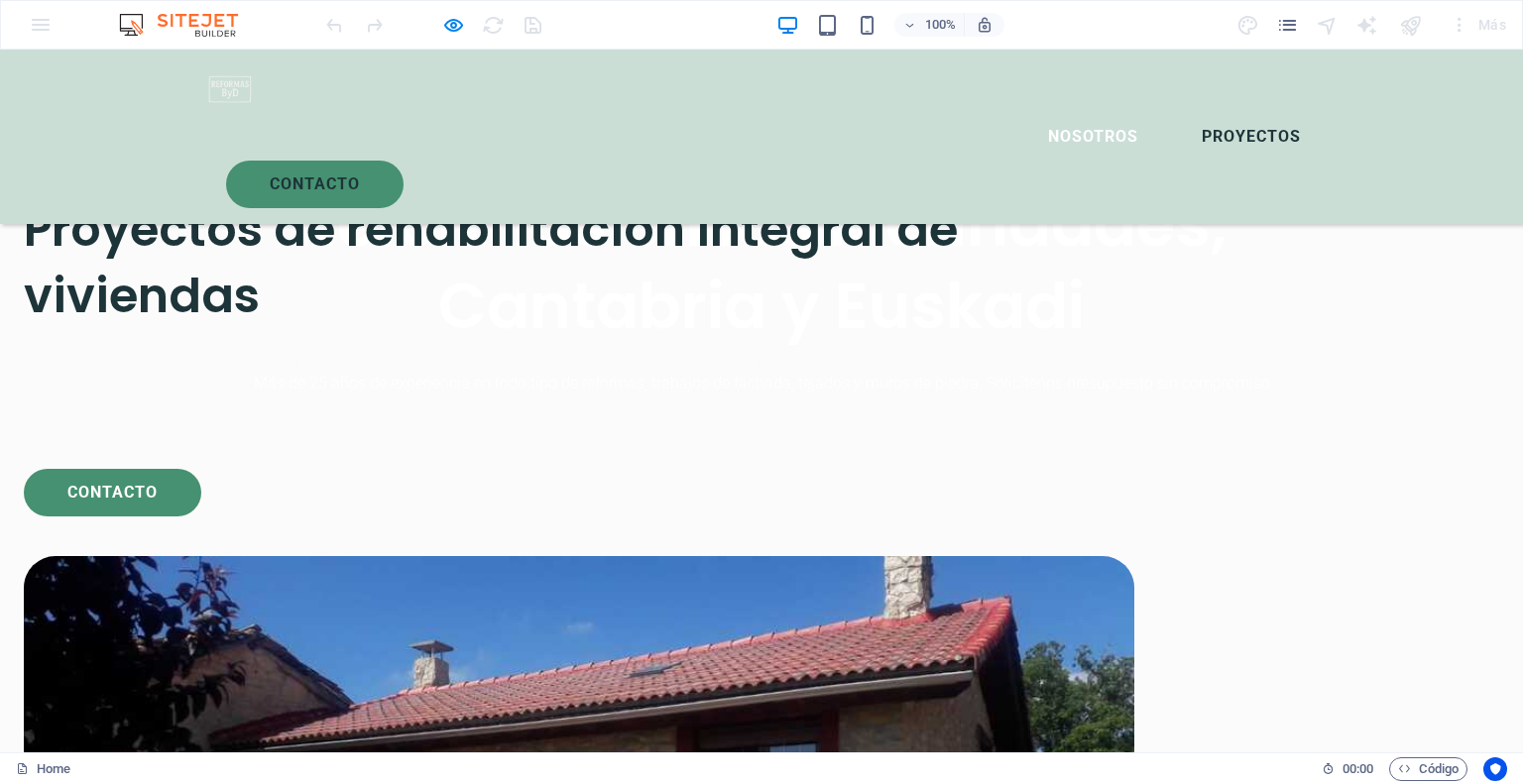 click on "Proyectos" at bounding box center (1251, 137) 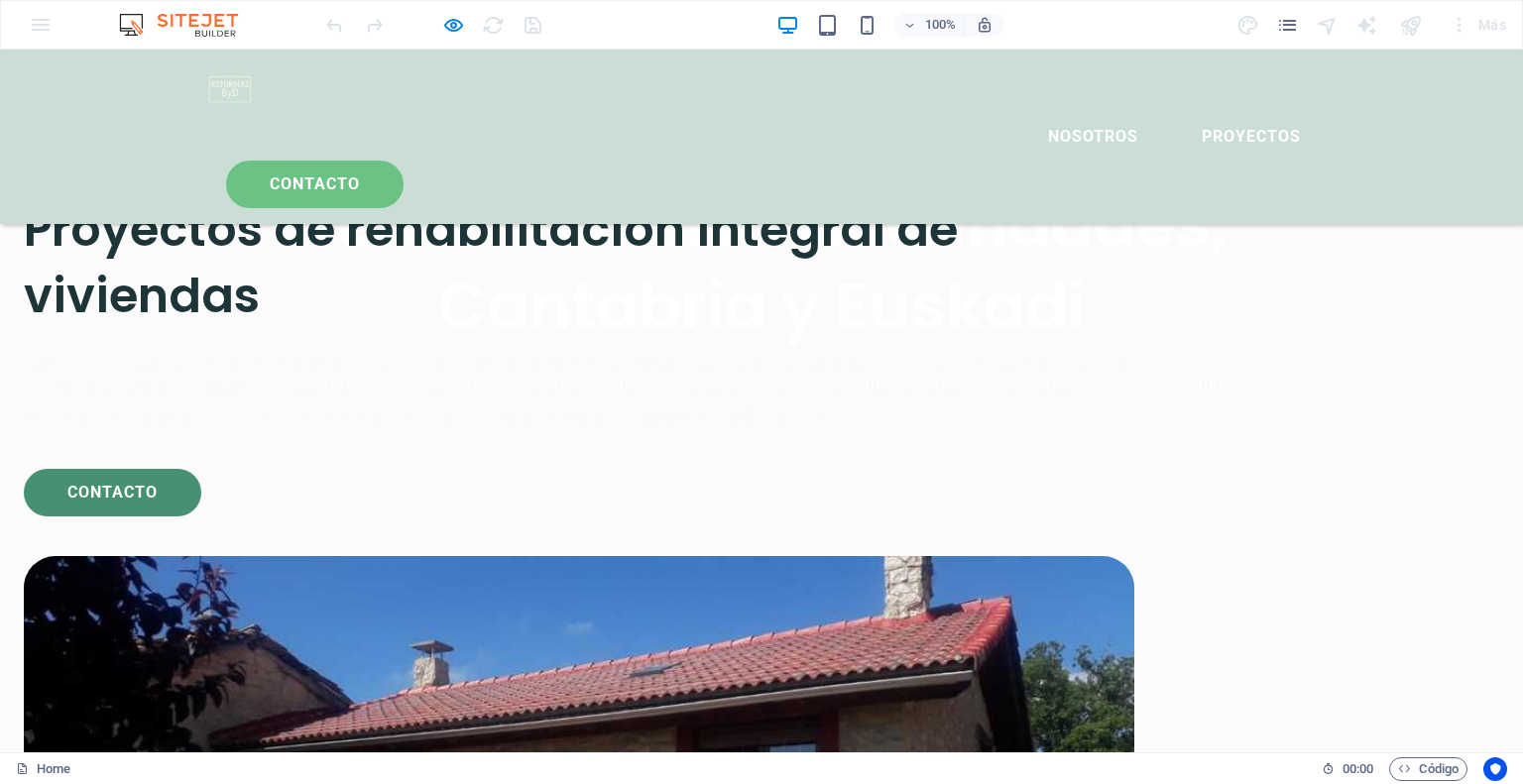 click on "CONtacto" at bounding box center [314, 184] 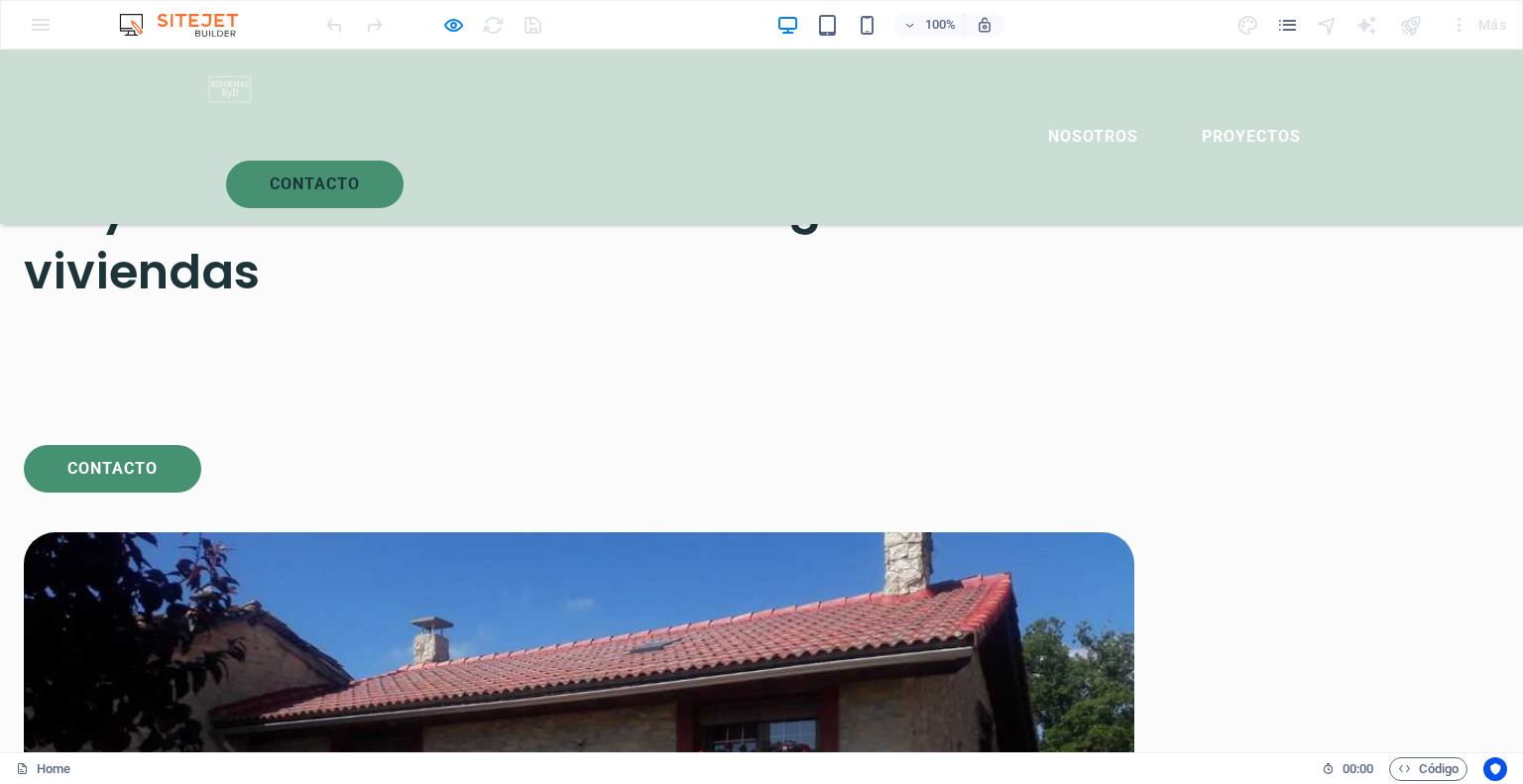 scroll, scrollTop: 1695, scrollLeft: 0, axis: vertical 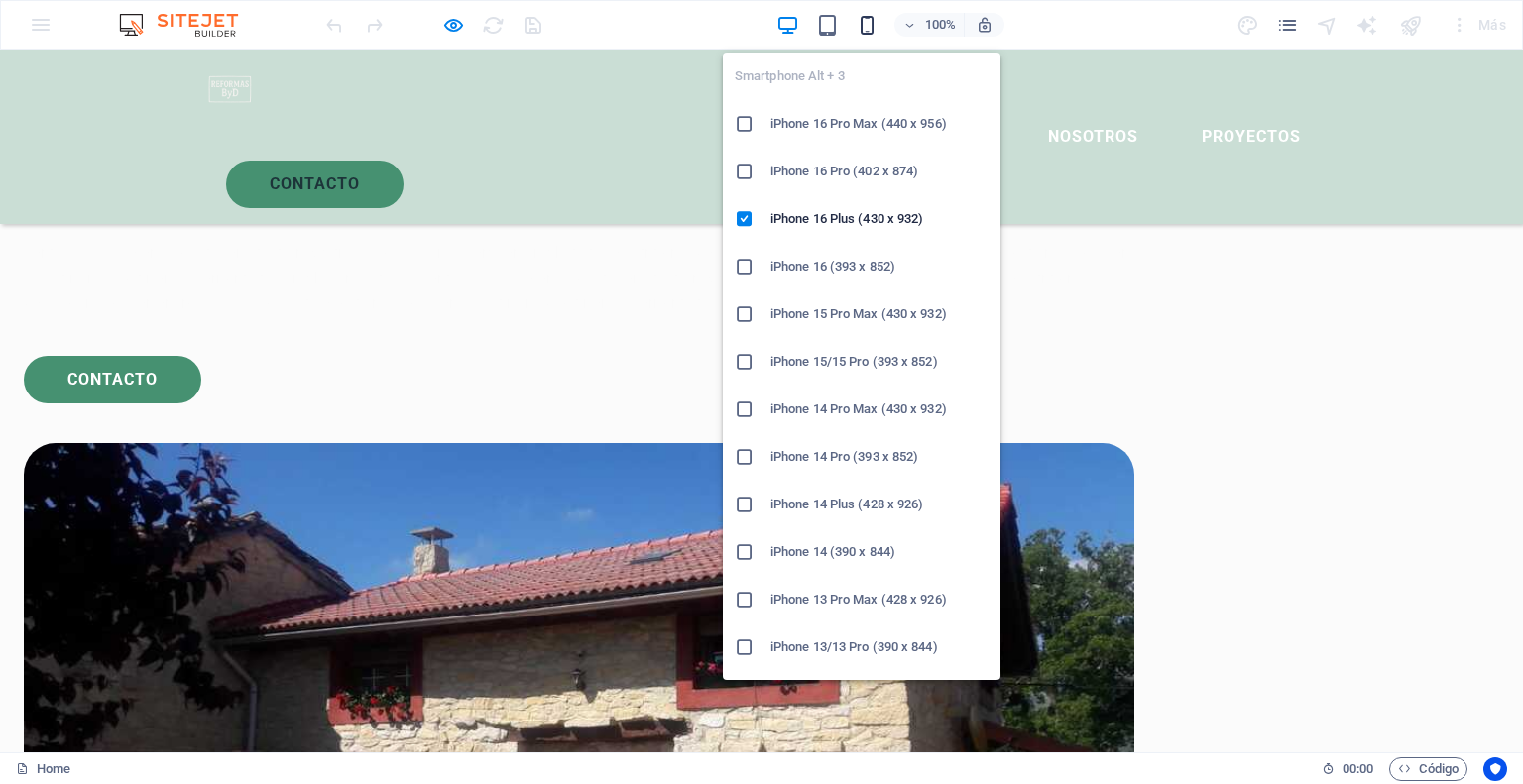 click at bounding box center [867, 25] 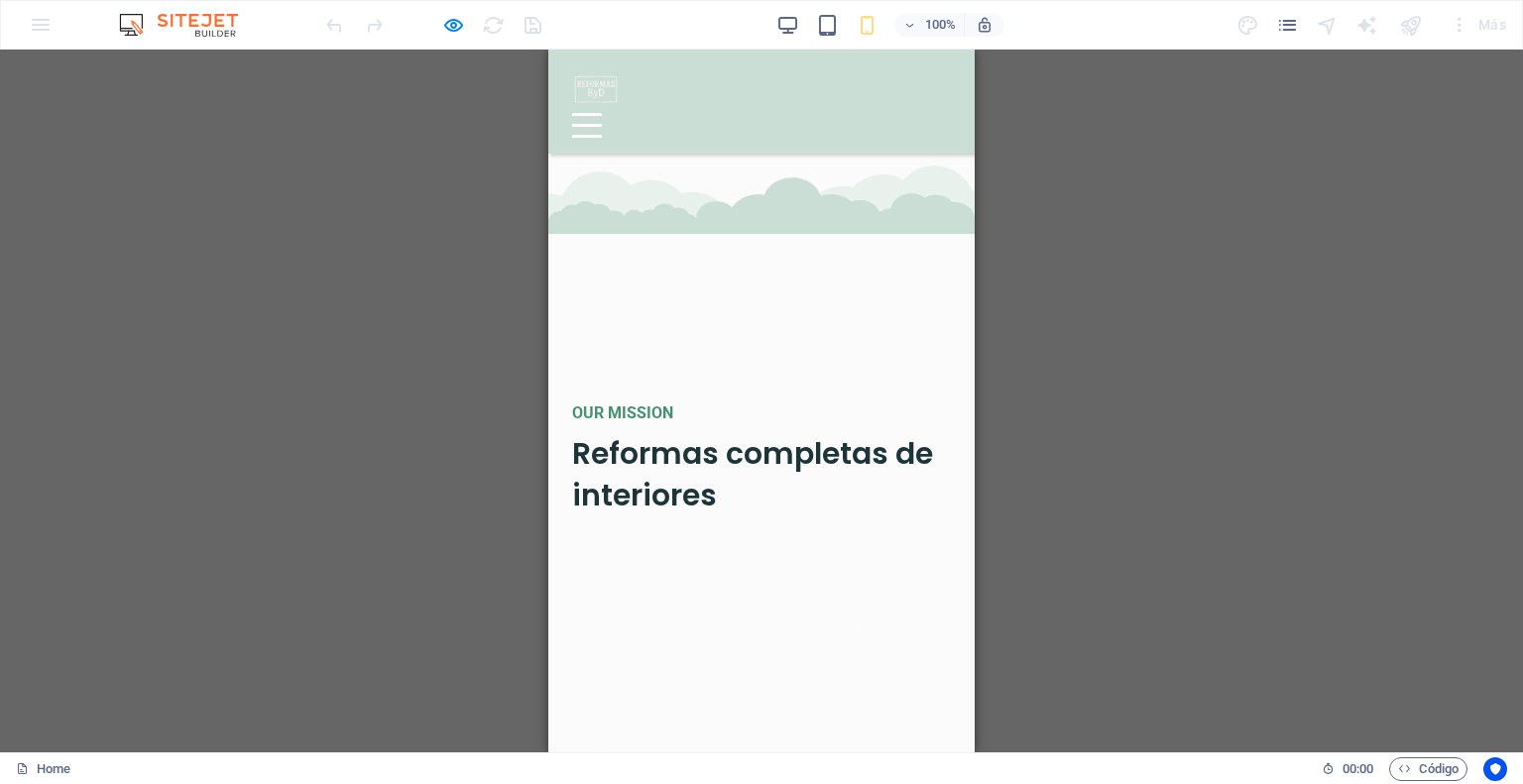 scroll, scrollTop: 2676, scrollLeft: 0, axis: vertical 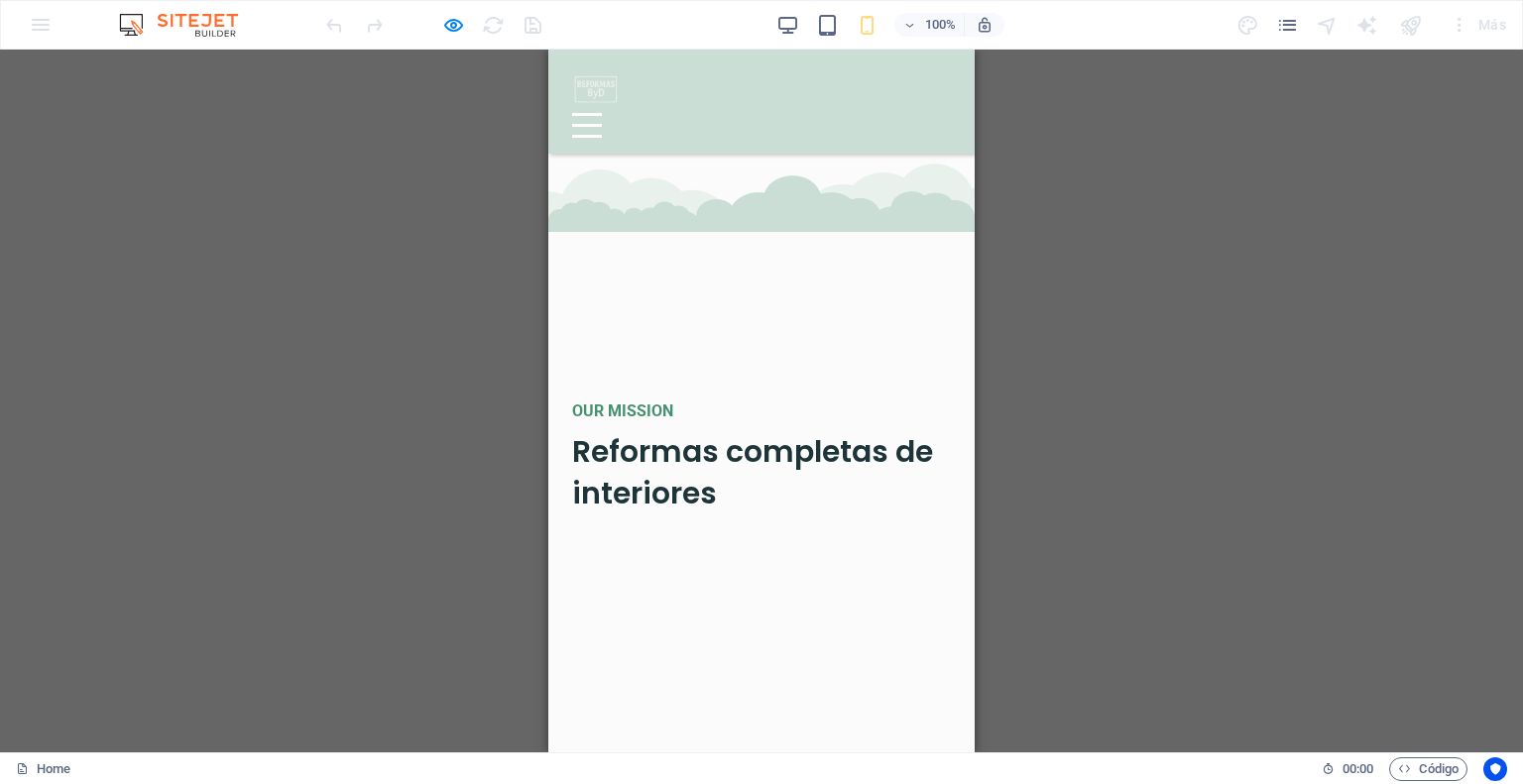 click on "OUR MISSION" at bounding box center (623, 410) 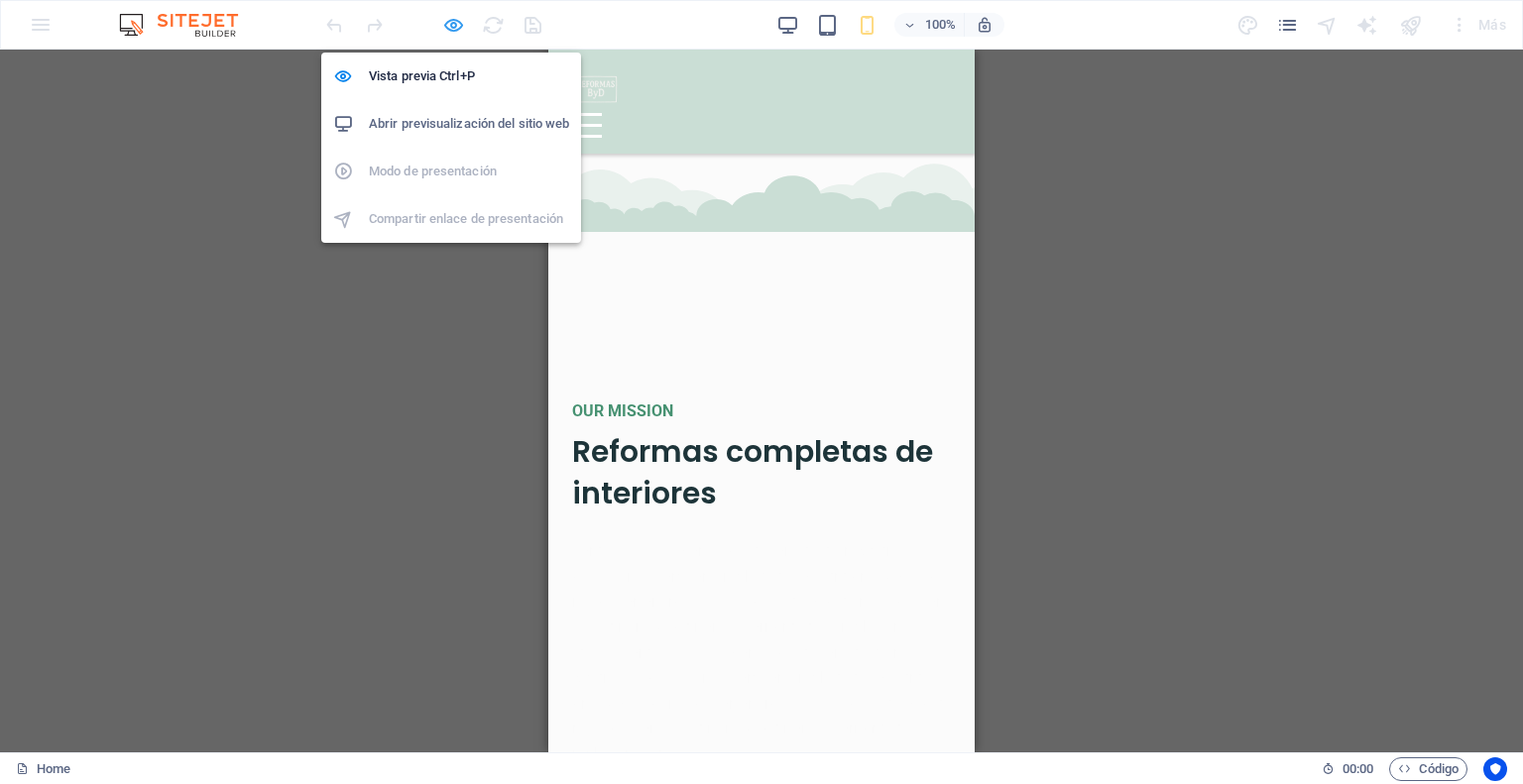 click at bounding box center (453, 25) 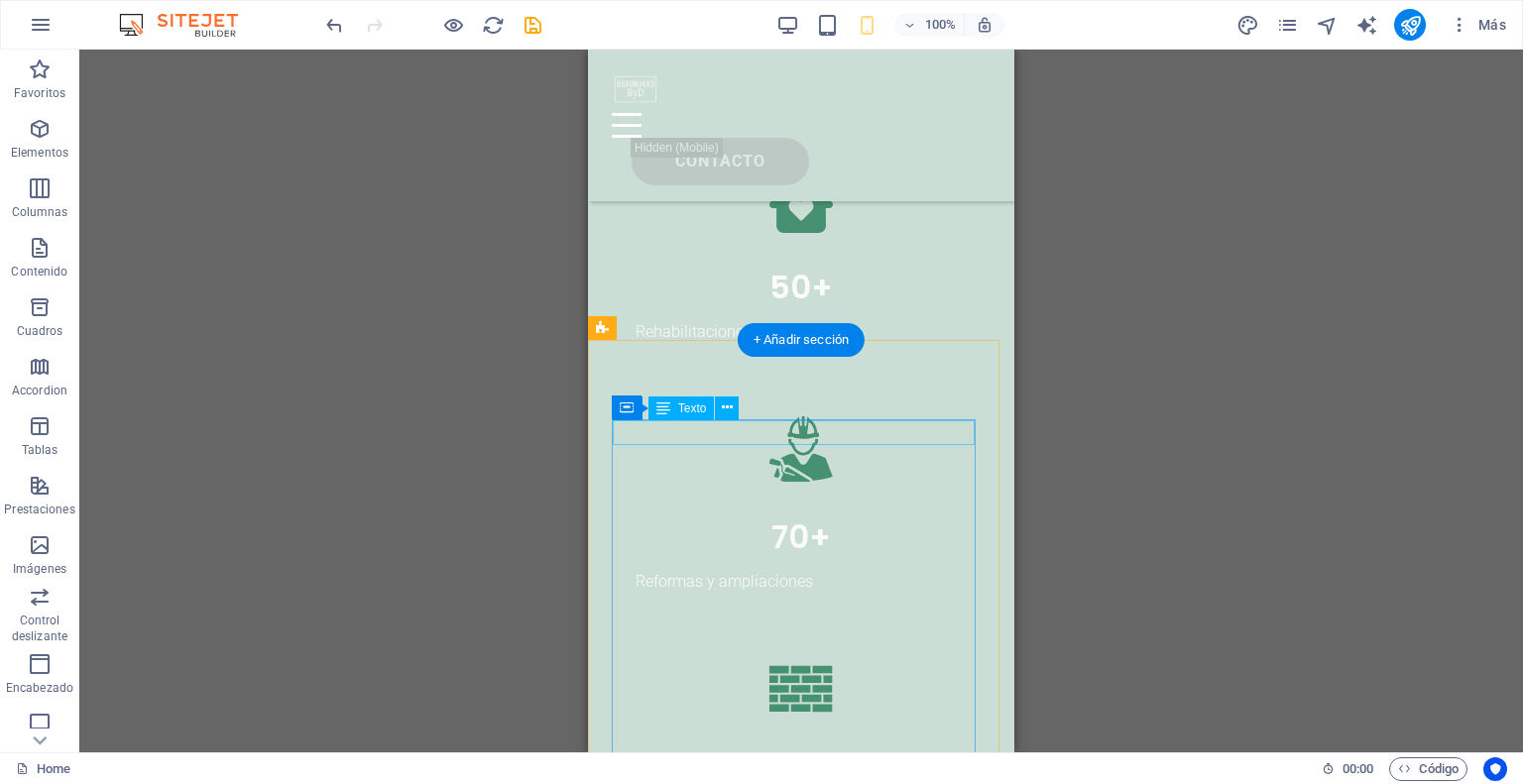 click on "OUR MISSION" at bounding box center (801, 1291) 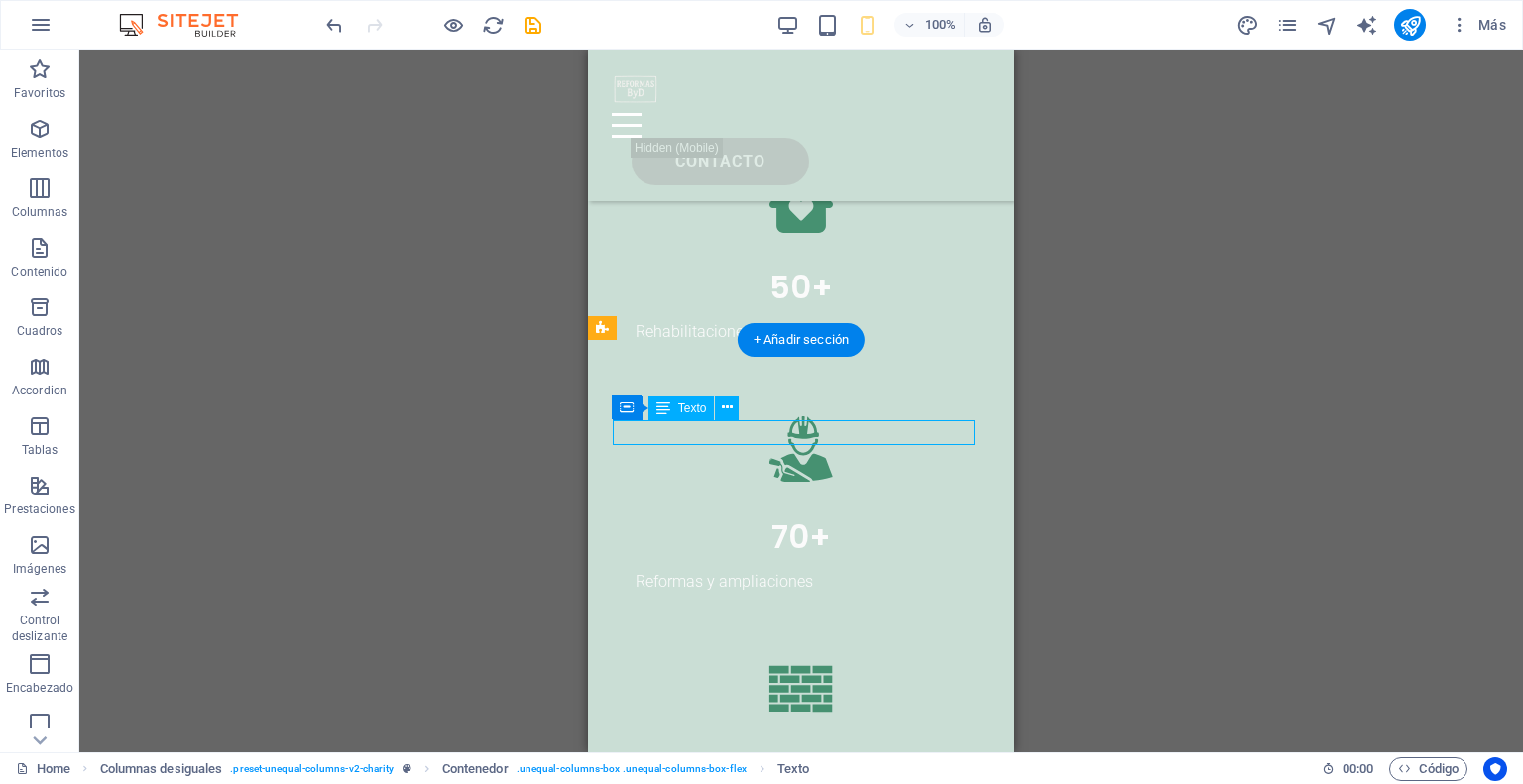 click on "OUR MISSION" at bounding box center (801, 1291) 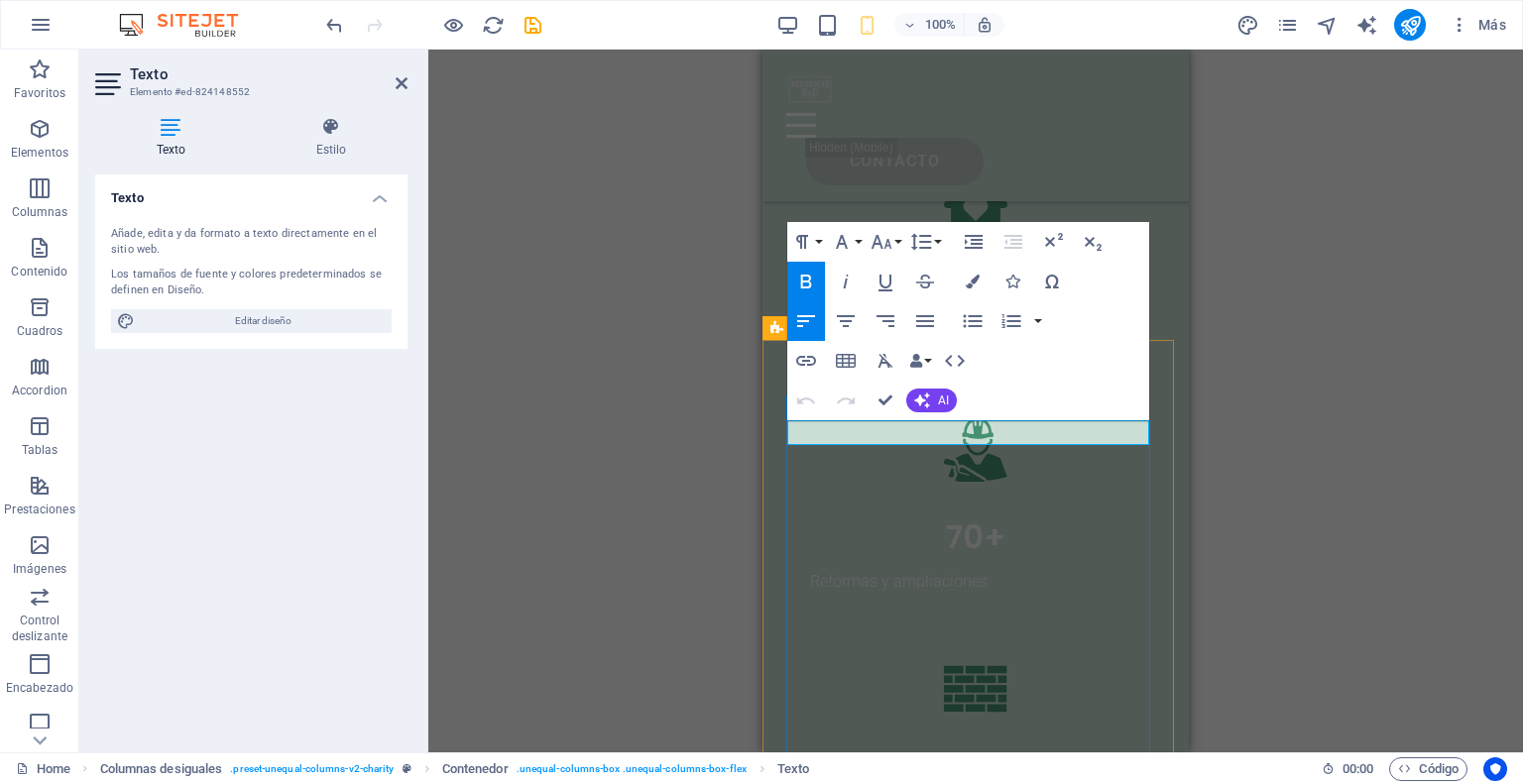 click on "OUR MISSION" at bounding box center (838, 1290) 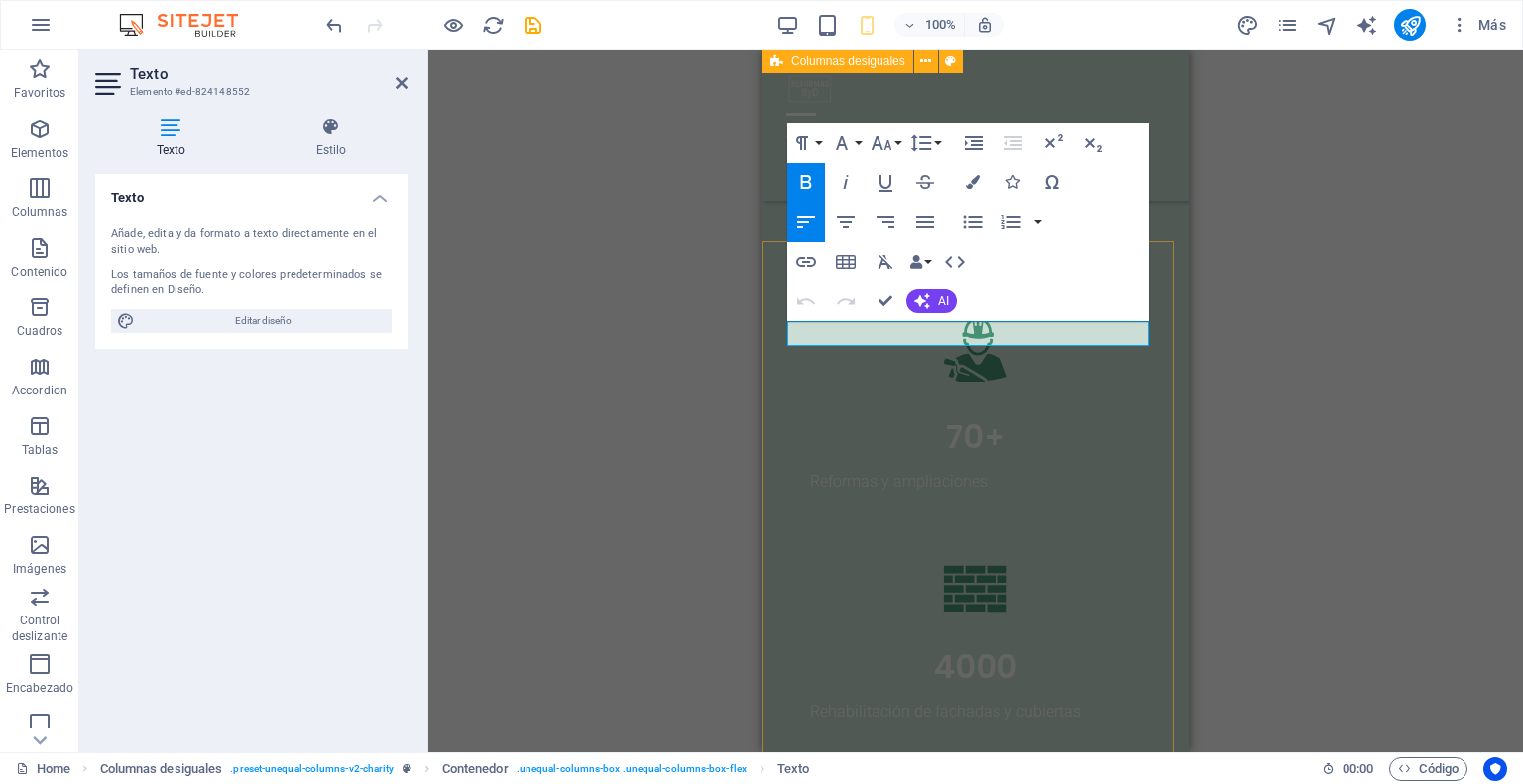 scroll, scrollTop: 3542, scrollLeft: 0, axis: vertical 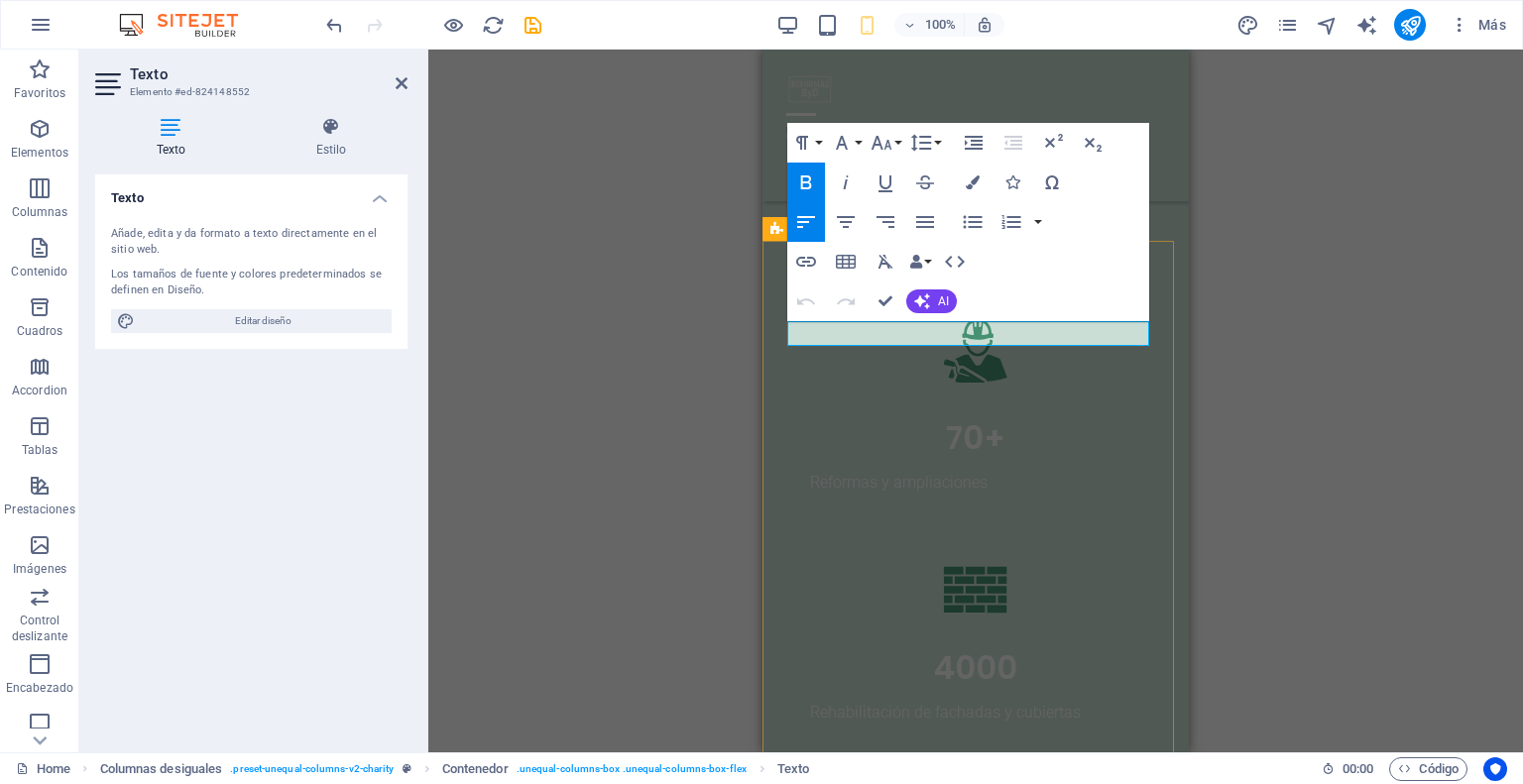type 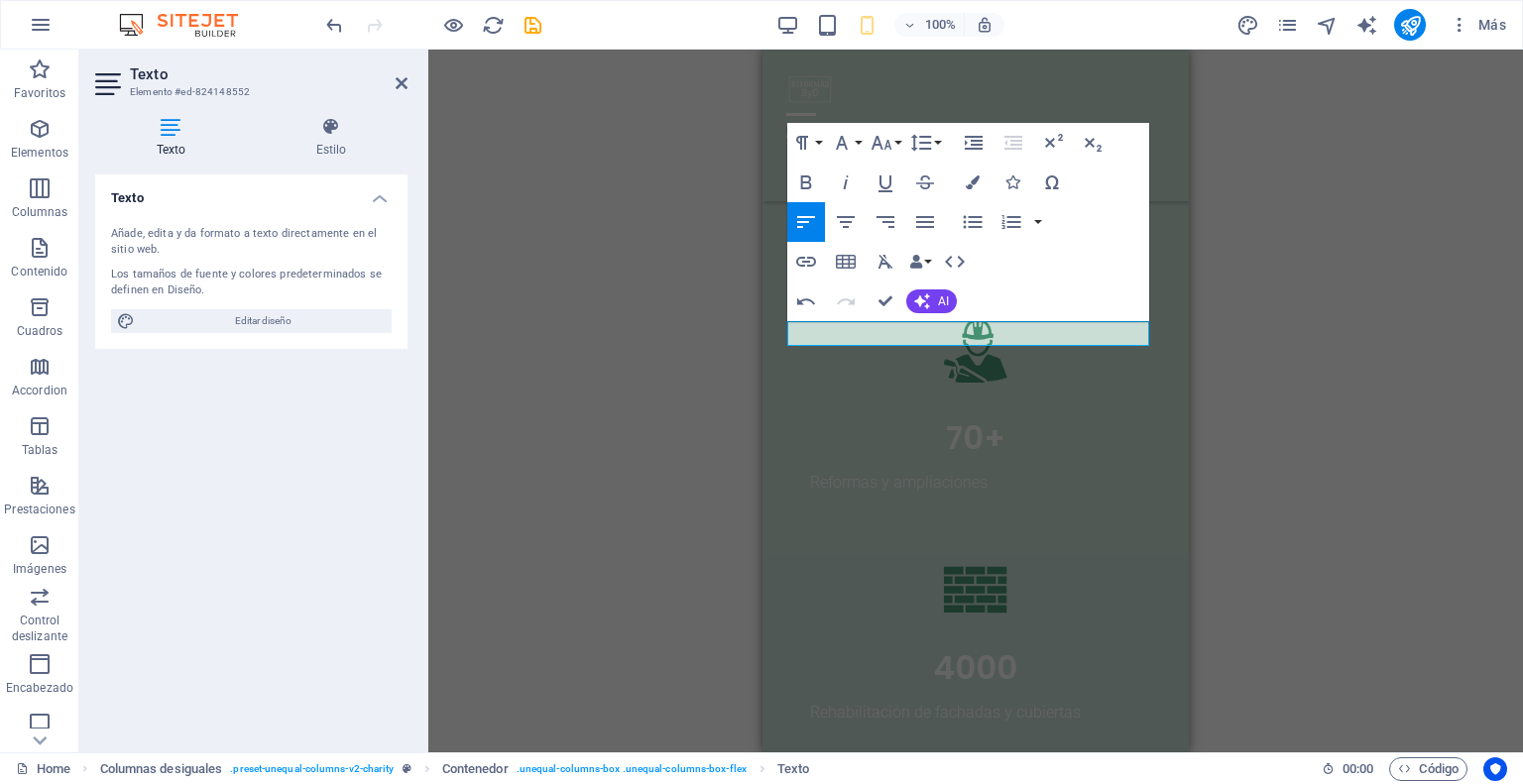 click on "H1   Banner   Banner   Contenedor   Menú   Barra de menús   Separador   Logo   Texto   Botón   Contenedor   HTML   H2   Superposición   Formulario de contacto   Formulario   Formulario de contacto   Formulario de contacto   Entrada   Email   Formulario de contacto   Área de texto   Casilla   Captcha   Botón formulario   Columnas desiguales   Contenedor   Texto   Contenedor   H2   Texto   Separador   Contenedor   Imagen   Contenedor   Contenedor   Marcador   Contenedor   Texto   Contenedor   Separador   H2   Separador   Texto   Contador   Contenedor   Contador   Contador   Icono   Separador   Separador   Contenedor   Icono   Contenedor   Texto   Contenedor   Contenedor   Icono   Separador   Separador   Texto   Contenedor   Icono   Separador   Separador   Marcador   Contenedor   Columnas desiguales   Contenedor   Texto   Contenedor   H2   Contenedor   Separador   Separador   Botón   HTML   Texto   Botón   Contenedor   H2   Separador   Separador   Texto   Contenedor   Separador" at bounding box center [976, 400] 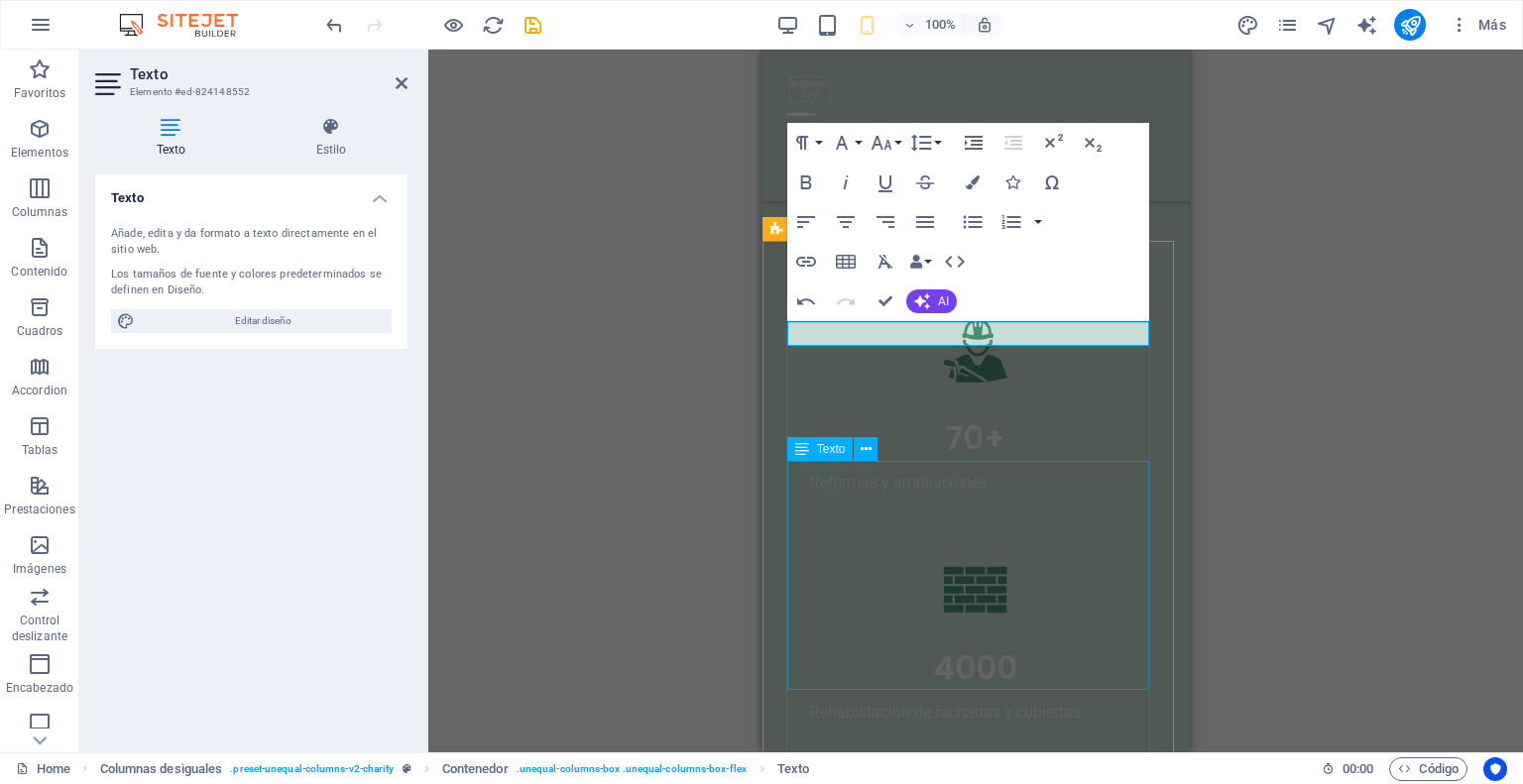 click on "Lorem ipsum dolor sit amet consectetur. Bibendum adipiscing morbi orci nibh eget posuere arcu volutpat nulla. Tortor cras suscipit augue sodales risus auctor. Fusce nunc vitae non dui ornare tellus nibh purus lectus. Lorem ipsum dolor sit amet consectetur. Bibendum adipiscing morbi orci nibh eget posuere arcu volutpat nulla. Tortor cras suscipit augue sodales risus auctor. Fusce nunc vitae non dui ornare tellus nibh purus lectus." at bounding box center (976, 1434) 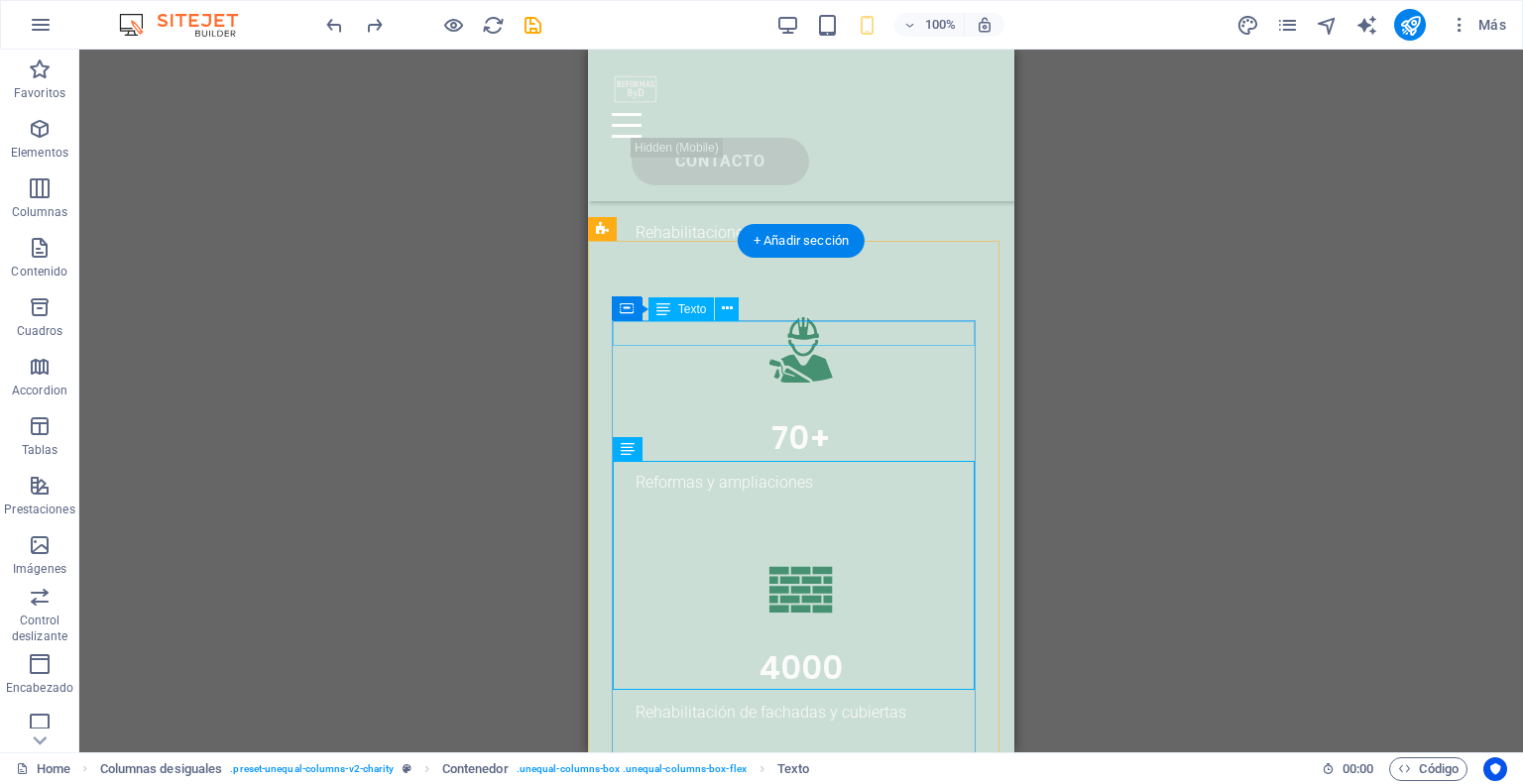 click on "OUR MISSION" at bounding box center [801, 1192] 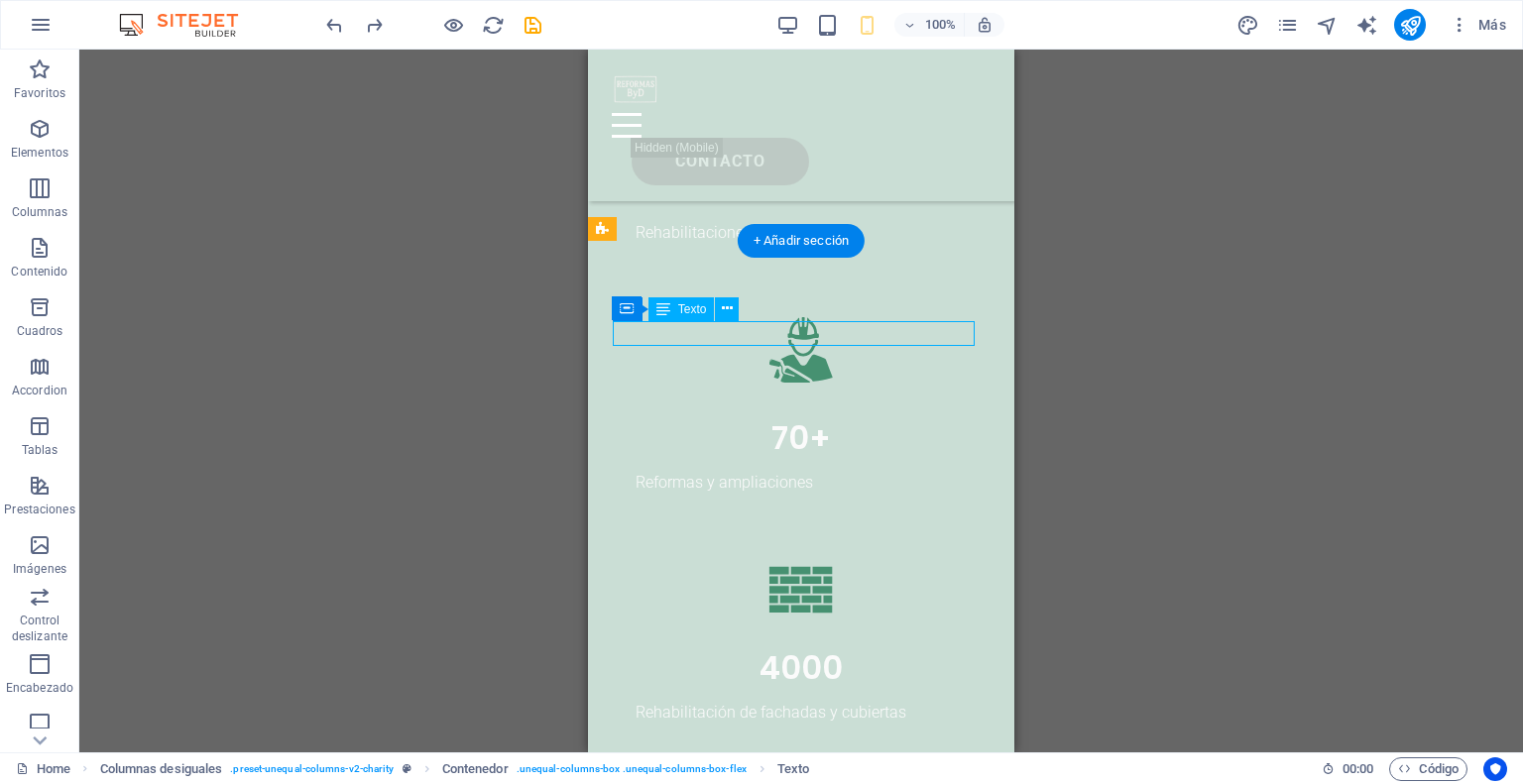 click on "OUR MISSION" at bounding box center [801, 1192] 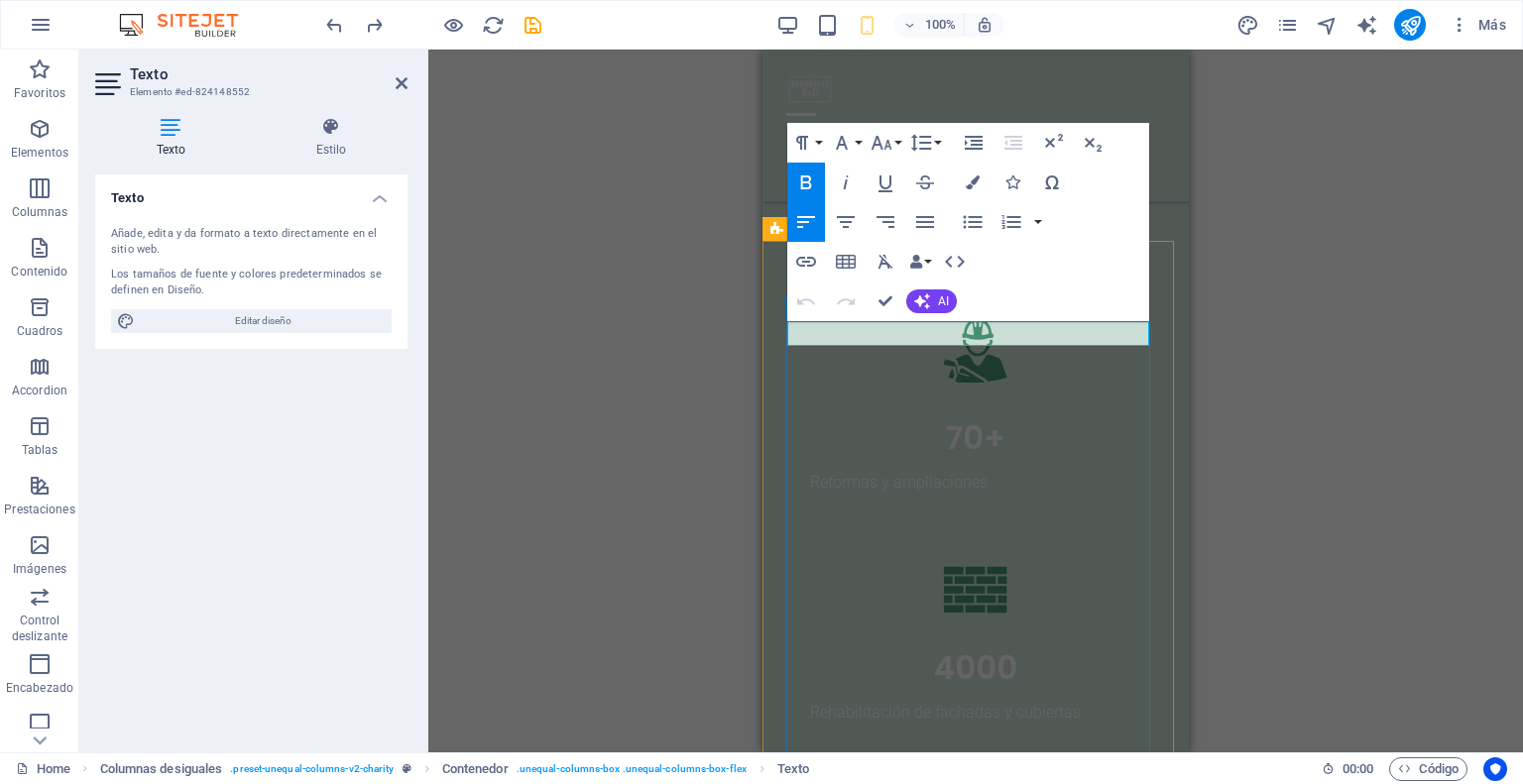 click on "OUR MISSION" at bounding box center (838, 1191) 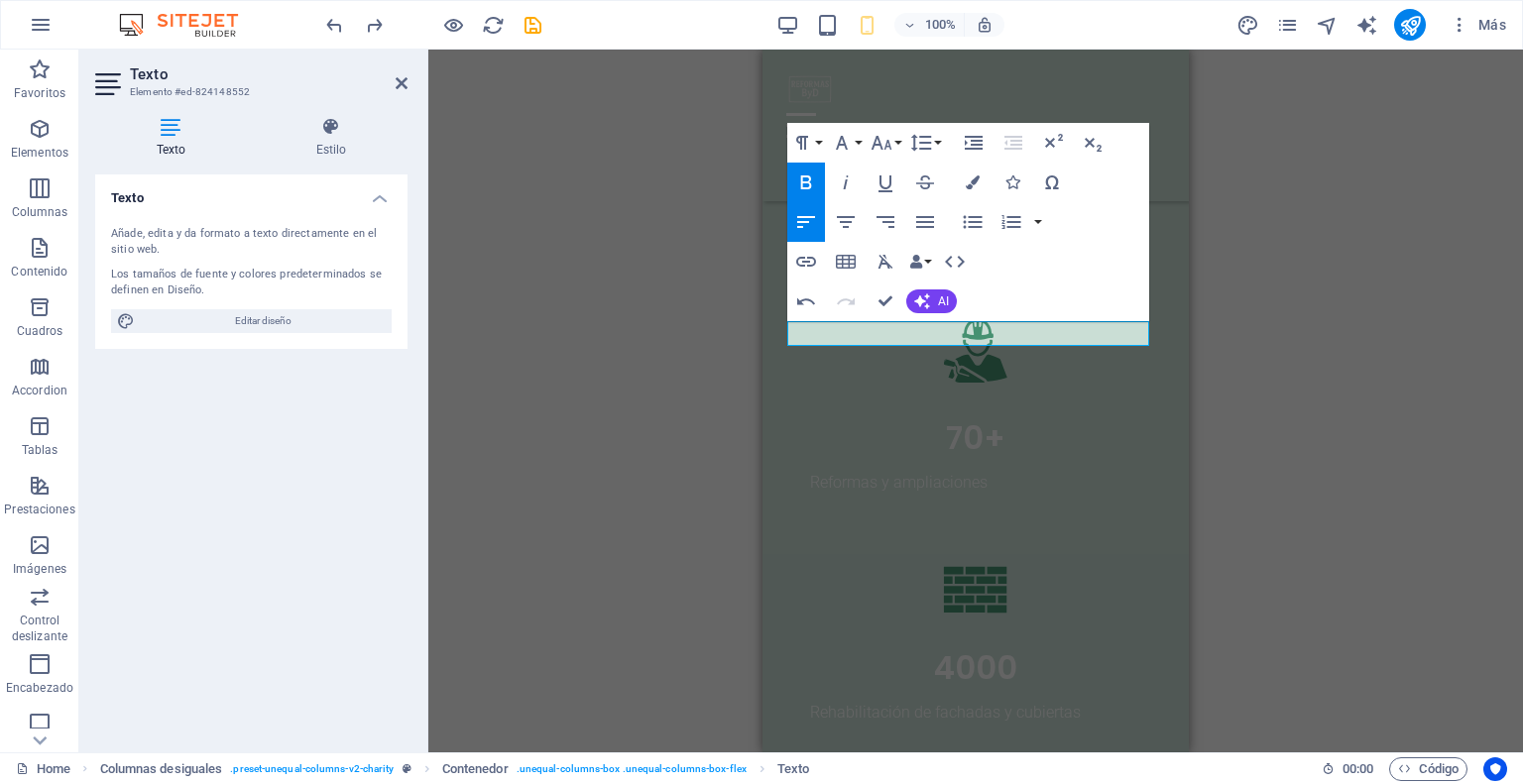click on "H1   Banner   Banner   Contenedor   Menú   Barra de menús   Separador   Logo   Texto   Botón   Contenedor   HTML   H2   Superposición   Formulario de contacto   Formulario   Formulario de contacto   Formulario de contacto   Entrada   Email   Formulario de contacto   Área de texto   Casilla   Captcha   Botón formulario   Columnas desiguales   Contenedor   Texto   Contenedor   H2   Texto   Separador   Contenedor   Imagen   Contenedor   Contenedor   Marcador   Contenedor   Texto   Contenedor   Separador   H2   Separador   Texto   Contador   Contenedor   Contador   Contador   Icono   Separador   Separador   Contenedor   Icono   Contenedor   Texto   Contenedor   Contenedor   Icono   Separador   Separador   Texto   Contenedor   Icono   Separador   Separador   Marcador   Contenedor   Columnas desiguales   Contenedor   Texto   Contenedor   H2   Contenedor   Separador   Separador   Botón   HTML   Texto   Botón   Contenedor   H2   Separador   Separador   Texto   Contenedor   Separador" at bounding box center (976, 400) 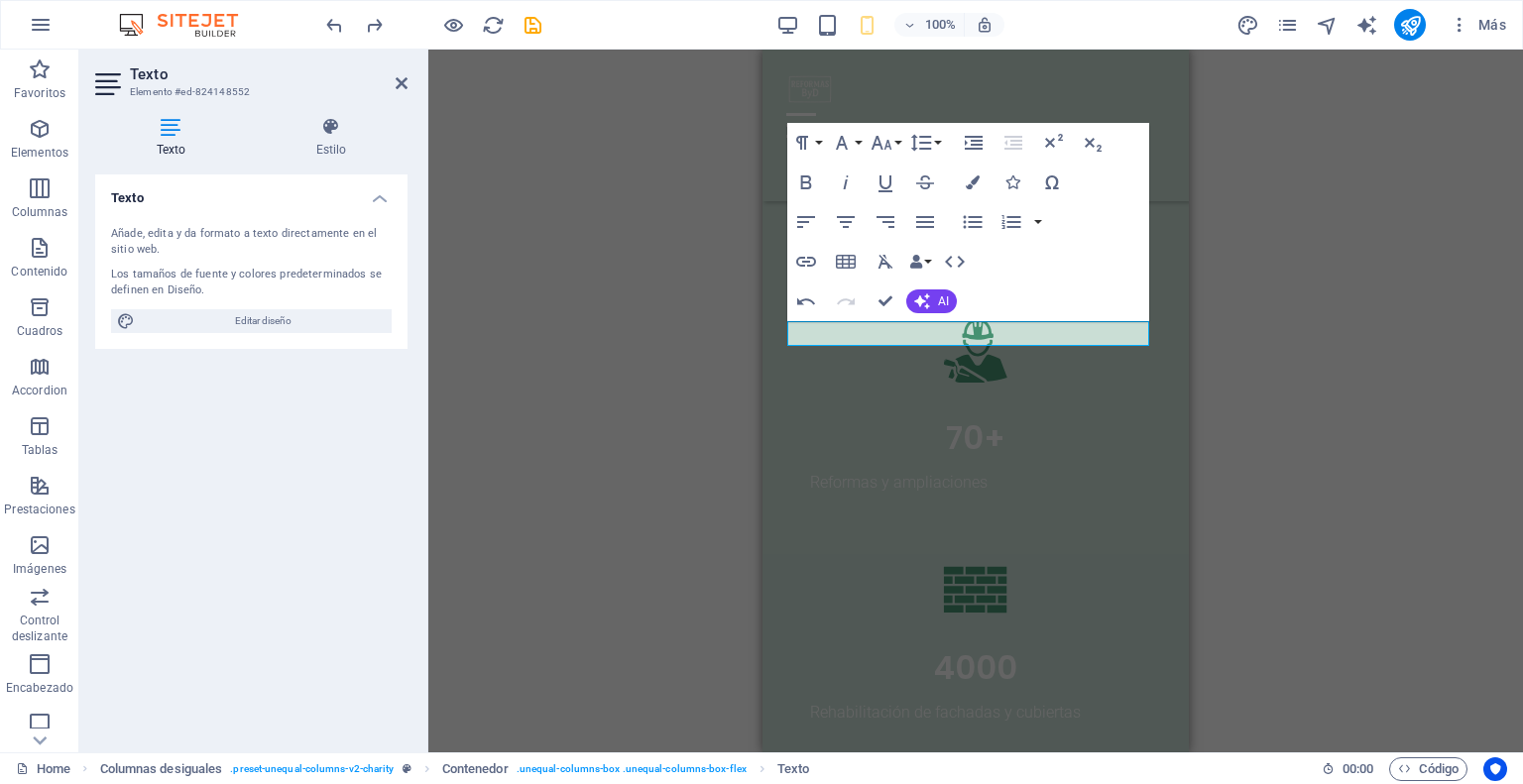click on "H1   Banner   Banner   Contenedor   Menú   Barra de menús   Separador   Logo   Texto   Botón   Contenedor   HTML   H2   Superposición   Formulario de contacto   Formulario   Formulario de contacto   Formulario de contacto   Entrada   Email   Formulario de contacto   Área de texto   Casilla   Captcha   Botón formulario   Columnas desiguales   Contenedor   Texto   Contenedor   H2   Texto   Separador   Contenedor   Imagen   Contenedor   Contenedor   Marcador   Contenedor   Texto   Contenedor   Separador   H2   Separador   Texto   Contador   Contenedor   Contador   Contador   Icono   Separador   Separador   Contenedor   Icono   Contenedor   Texto   Contenedor   Contenedor   Icono   Separador   Separador   Texto   Contenedor   Icono   Separador   Separador   Marcador   Contenedor   Columnas desiguales   Contenedor   Texto   Contenedor   H2   Contenedor   Separador   Separador   Botón   HTML   Texto   Botón   Contenedor   H2   Separador   Separador   Texto   Contenedor   Separador" at bounding box center (976, 400) 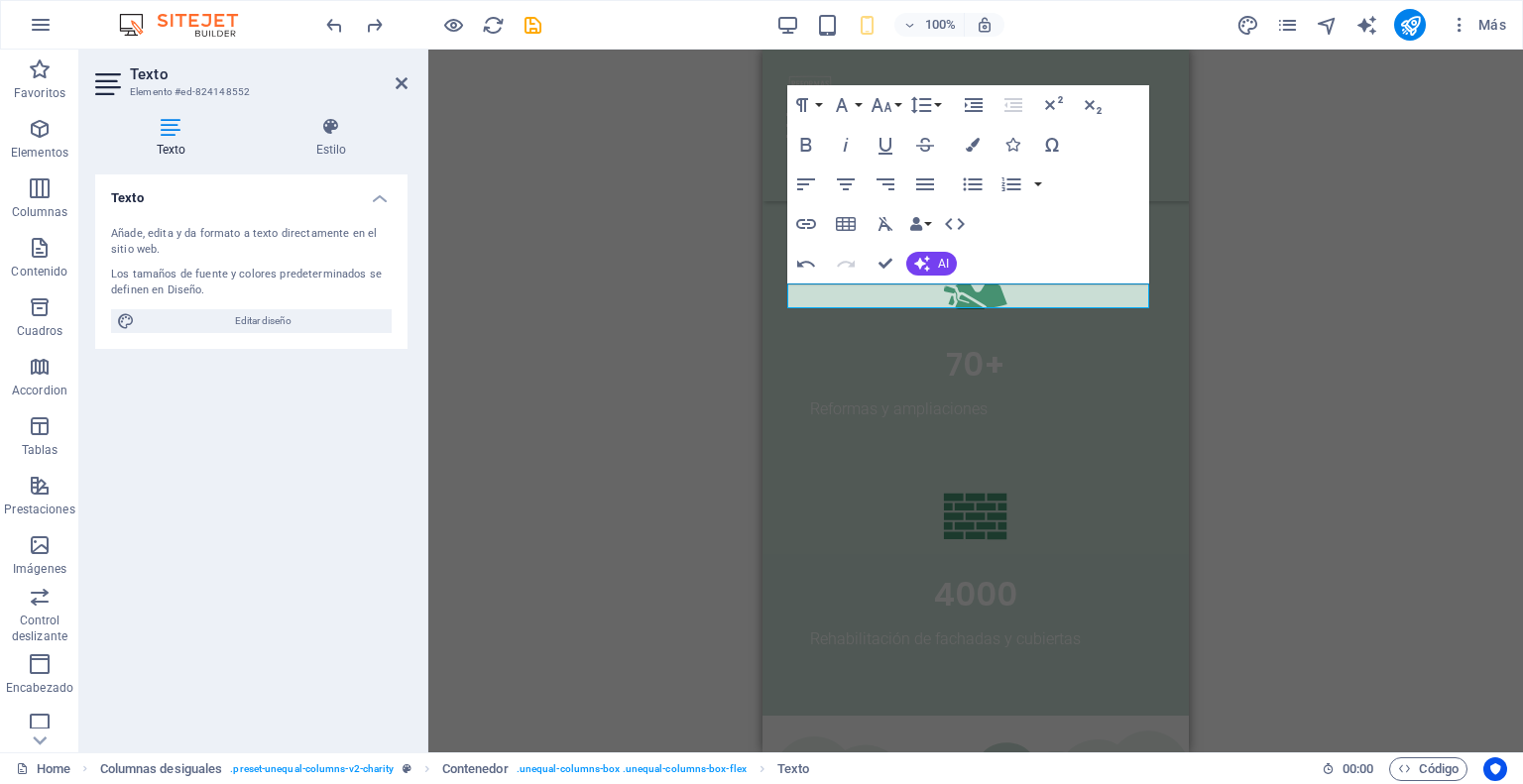 scroll, scrollTop: 3641, scrollLeft: 0, axis: vertical 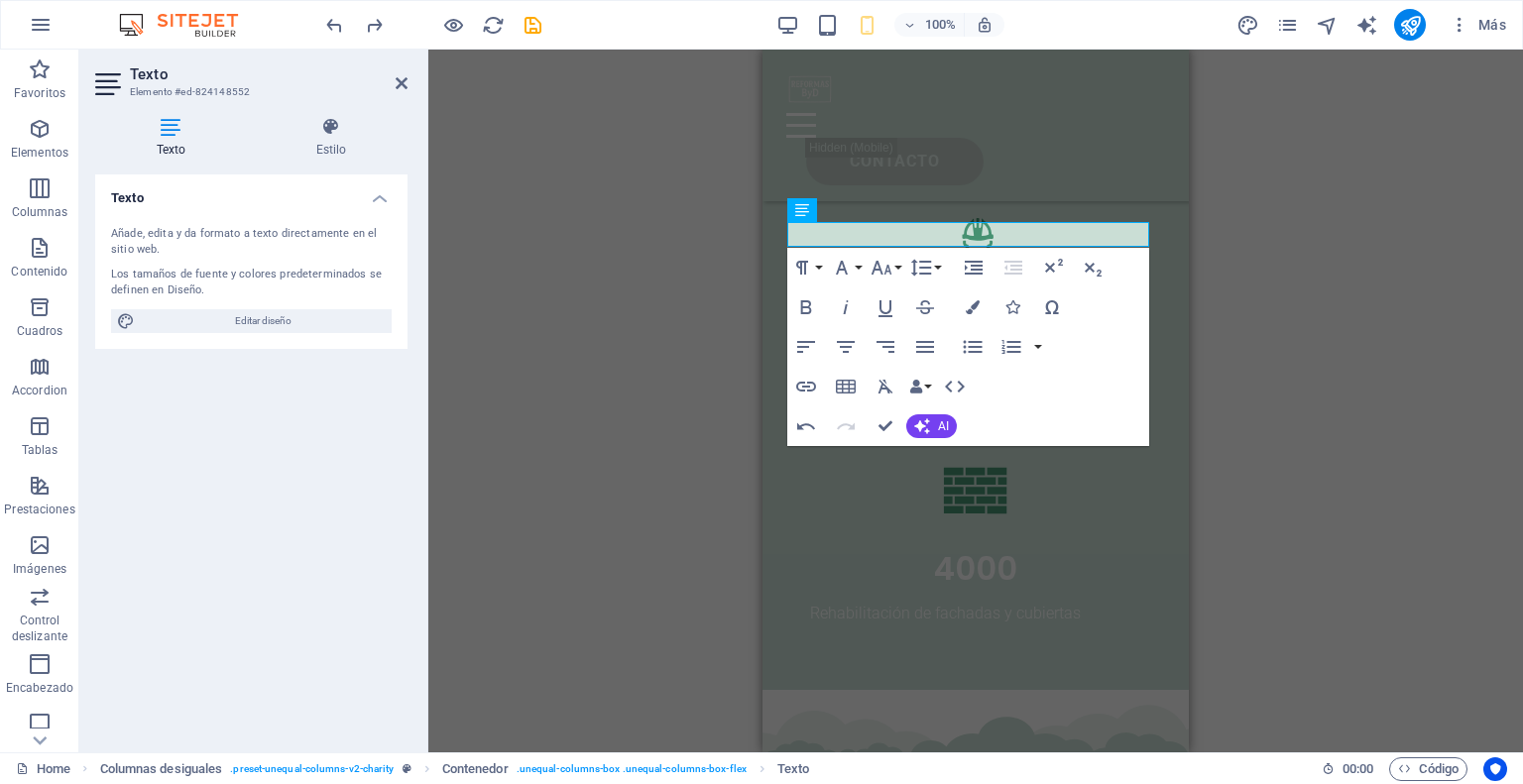 click on "H1   Banner   Banner   Contenedor   Menú   Barra de menús   Separador   Logo   Texto   Botón   Contenedor   HTML   H2   Superposición   Formulario de contacto   Formulario   Formulario de contacto   Formulario de contacto   Entrada   Email   Formulario de contacto   Área de texto   Casilla   Captcha   Botón formulario   Columnas desiguales   Contenedor   Texto   Contenedor   H2   Texto   Separador   Contenedor   Imagen   Contenedor   Contenedor   Marcador   Contenedor   Texto   Contenedor   Separador   H2   Separador   Texto   Contador   Contenedor   Contador   Contador   Icono   Separador   Separador   Contenedor   Icono   Contenedor   Texto   Contenedor   Contenedor   Icono   Separador   Separador   Texto   Contenedor   Icono   Separador   Separador   Marcador   Contenedor   Columnas desiguales   Contenedor   Texto   Contenedor   H2   Contenedor   Separador   Separador   Botón   HTML   Texto   Botón   Contenedor   H2   Separador   Separador   Texto   Contenedor   Separador" at bounding box center (976, 400) 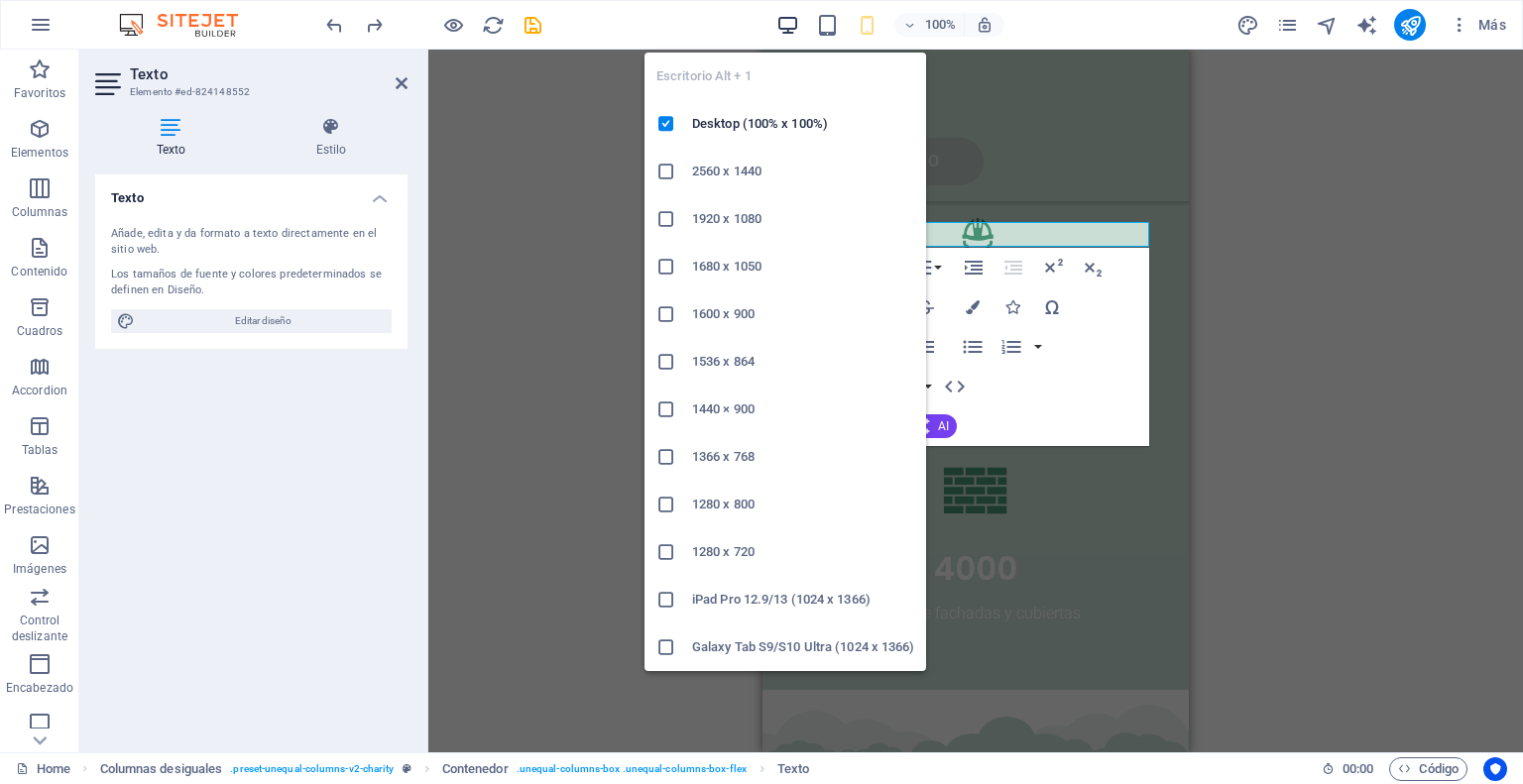 click at bounding box center [787, 25] 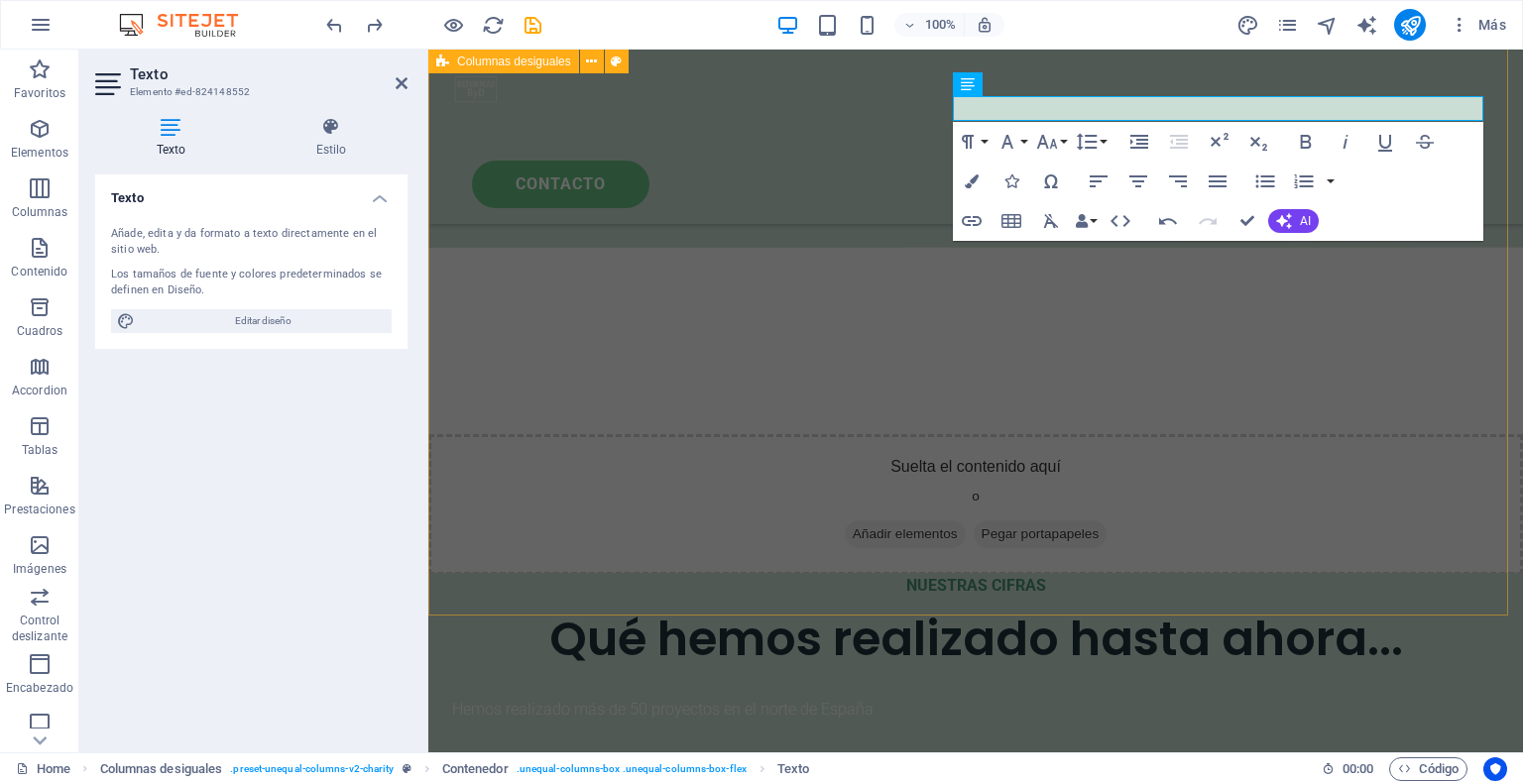 scroll, scrollTop: 3245, scrollLeft: 0, axis: vertical 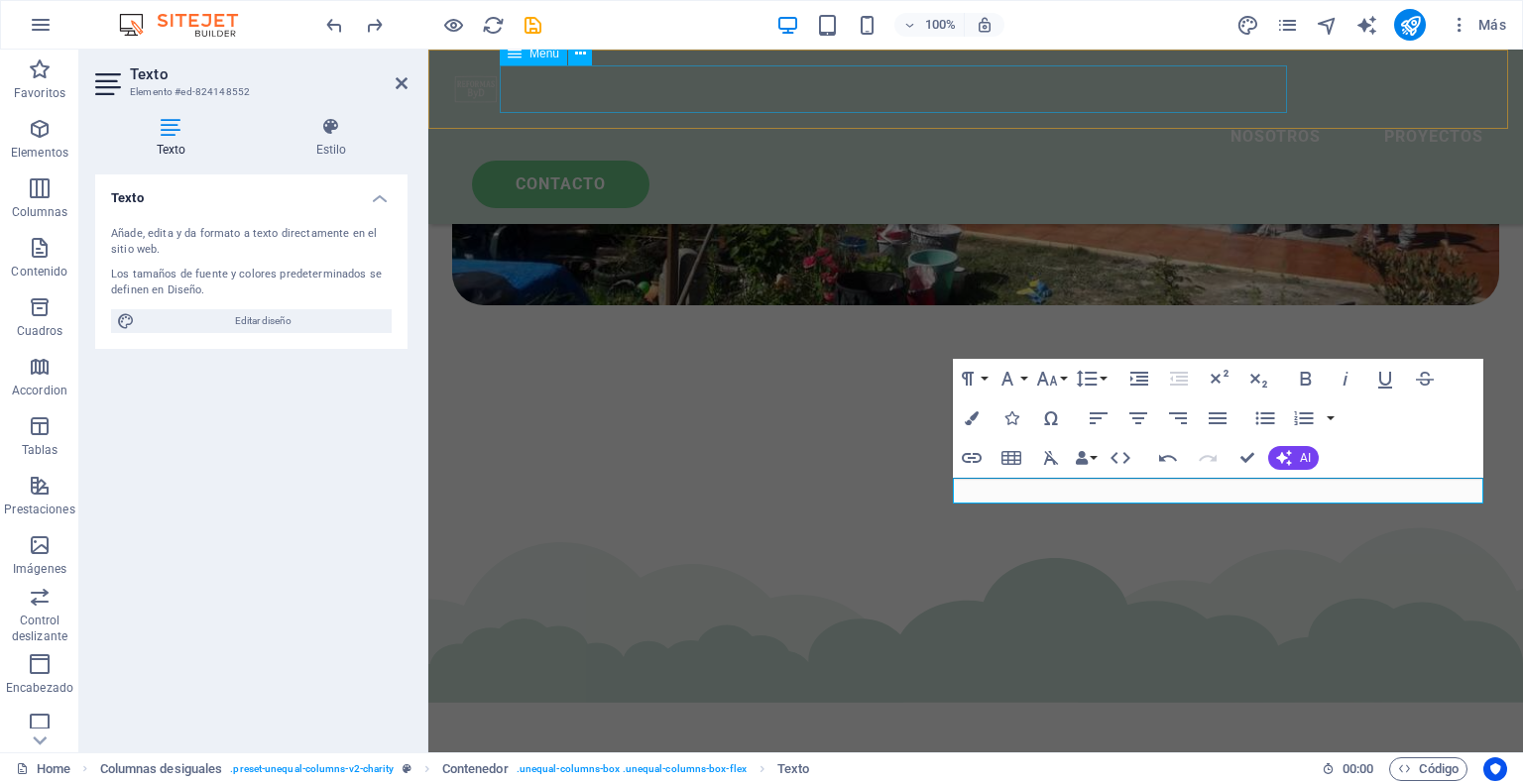 click on "Nosotros Proyectos" at bounding box center [976, 137] 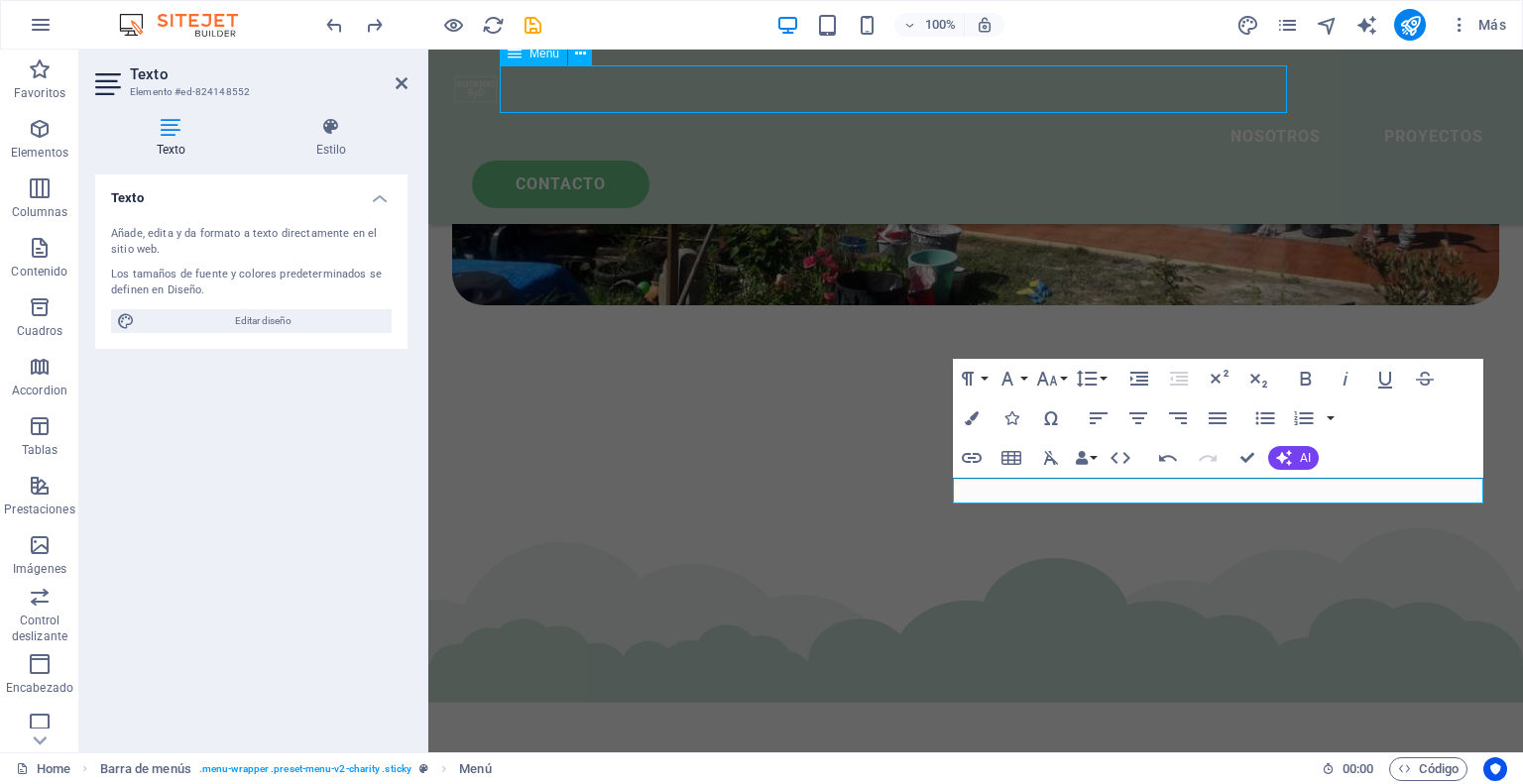scroll, scrollTop: 3220, scrollLeft: 0, axis: vertical 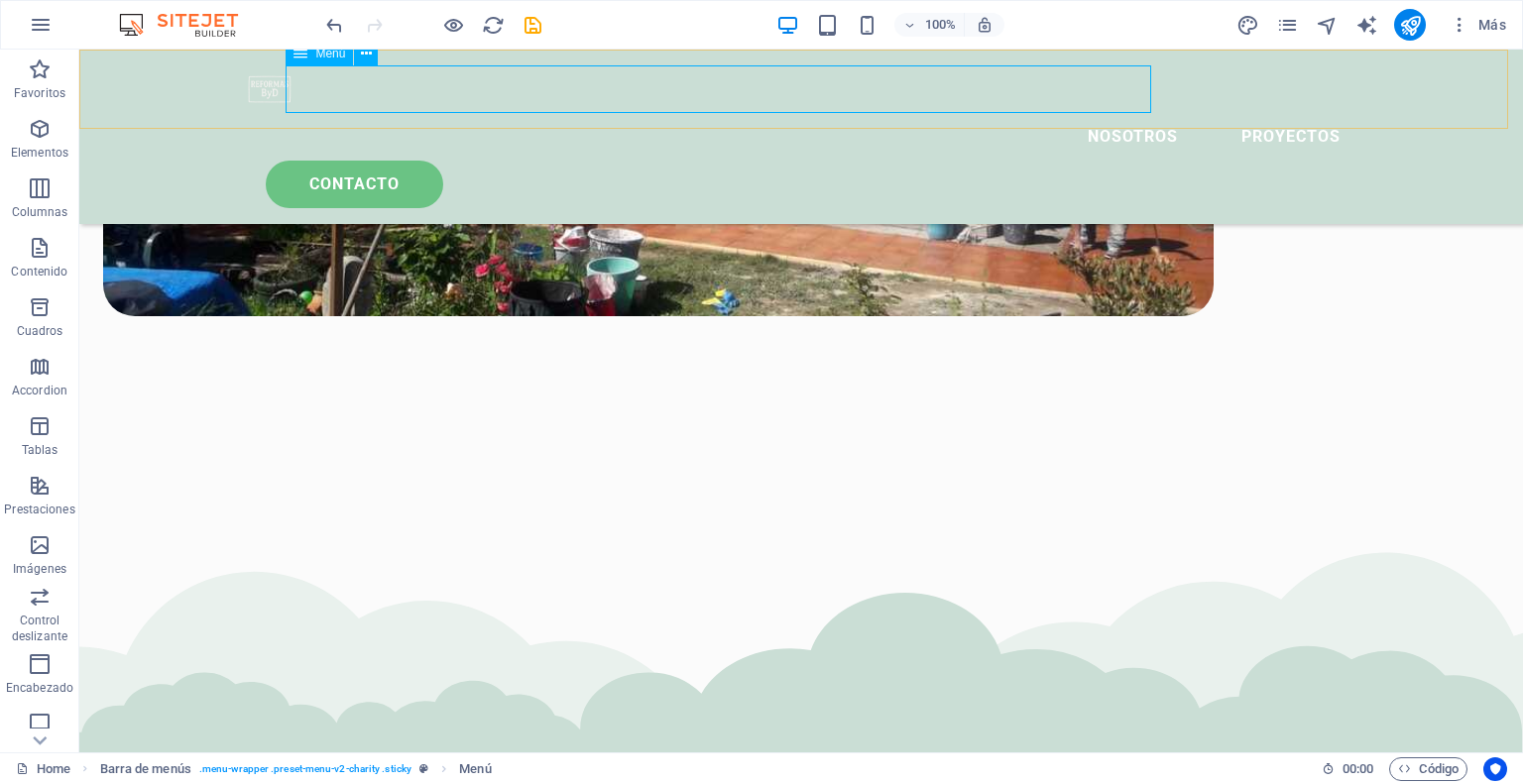 click on "Nosotros Proyectos" at bounding box center [801, 137] 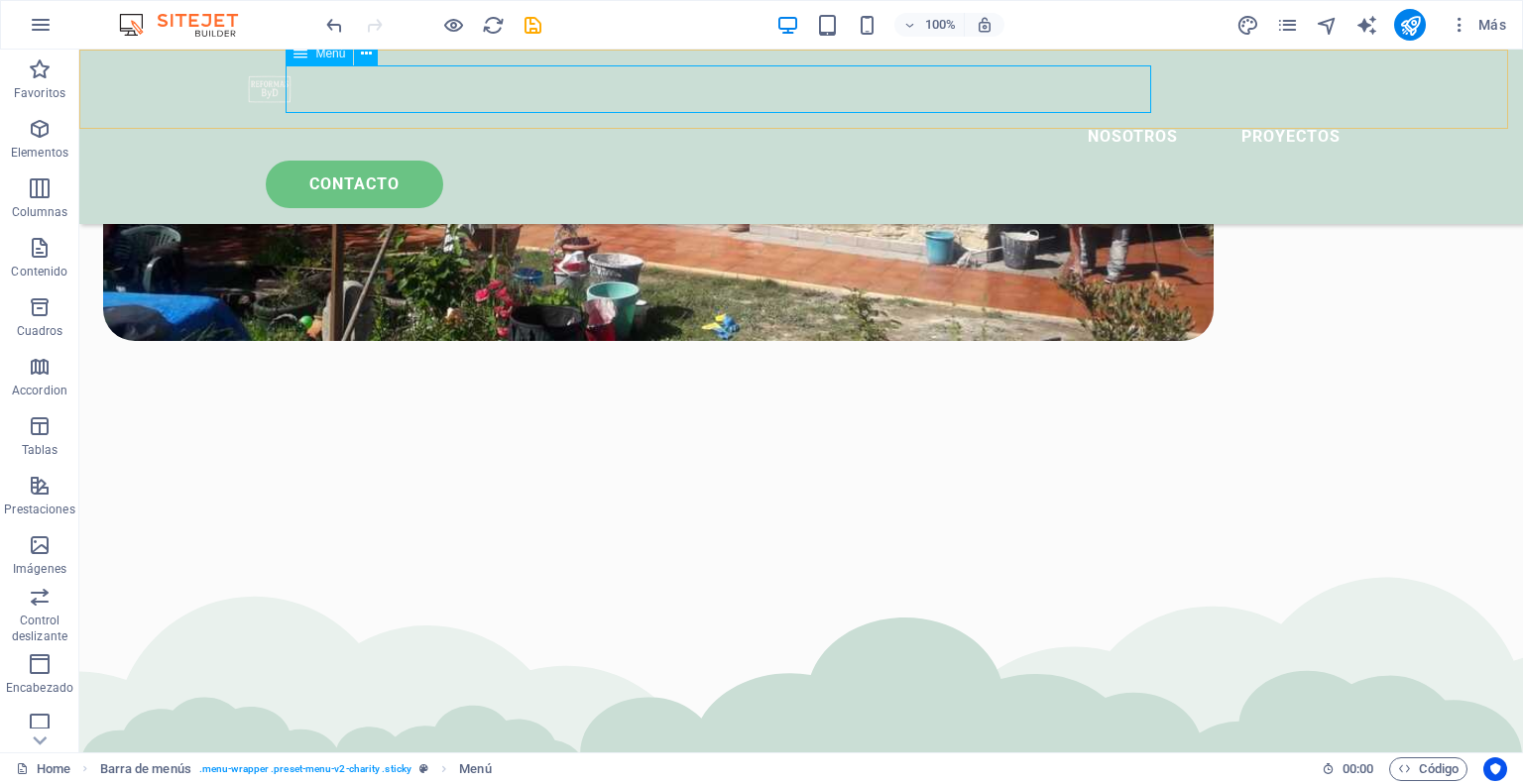 select 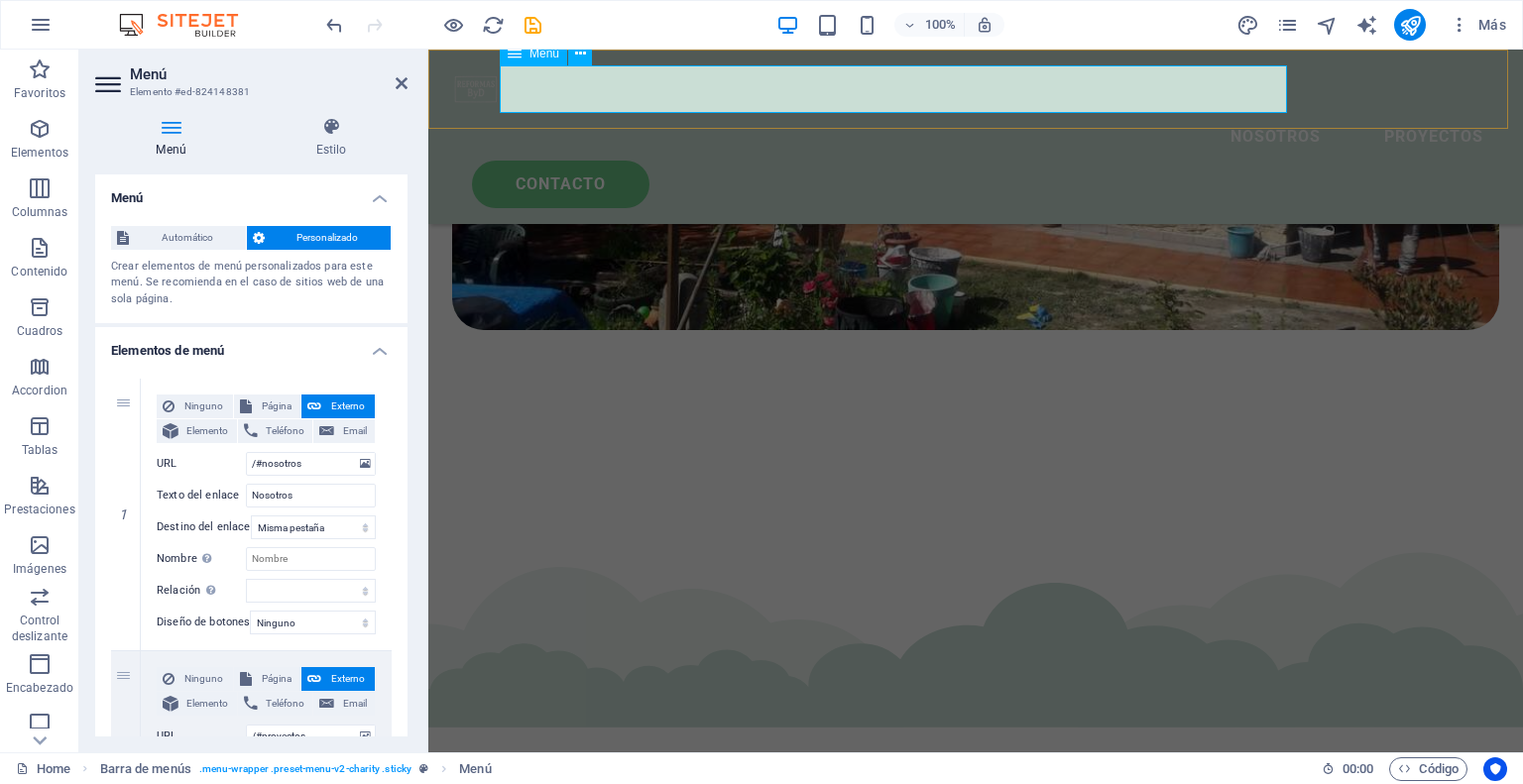 scroll, scrollTop: 3245, scrollLeft: 0, axis: vertical 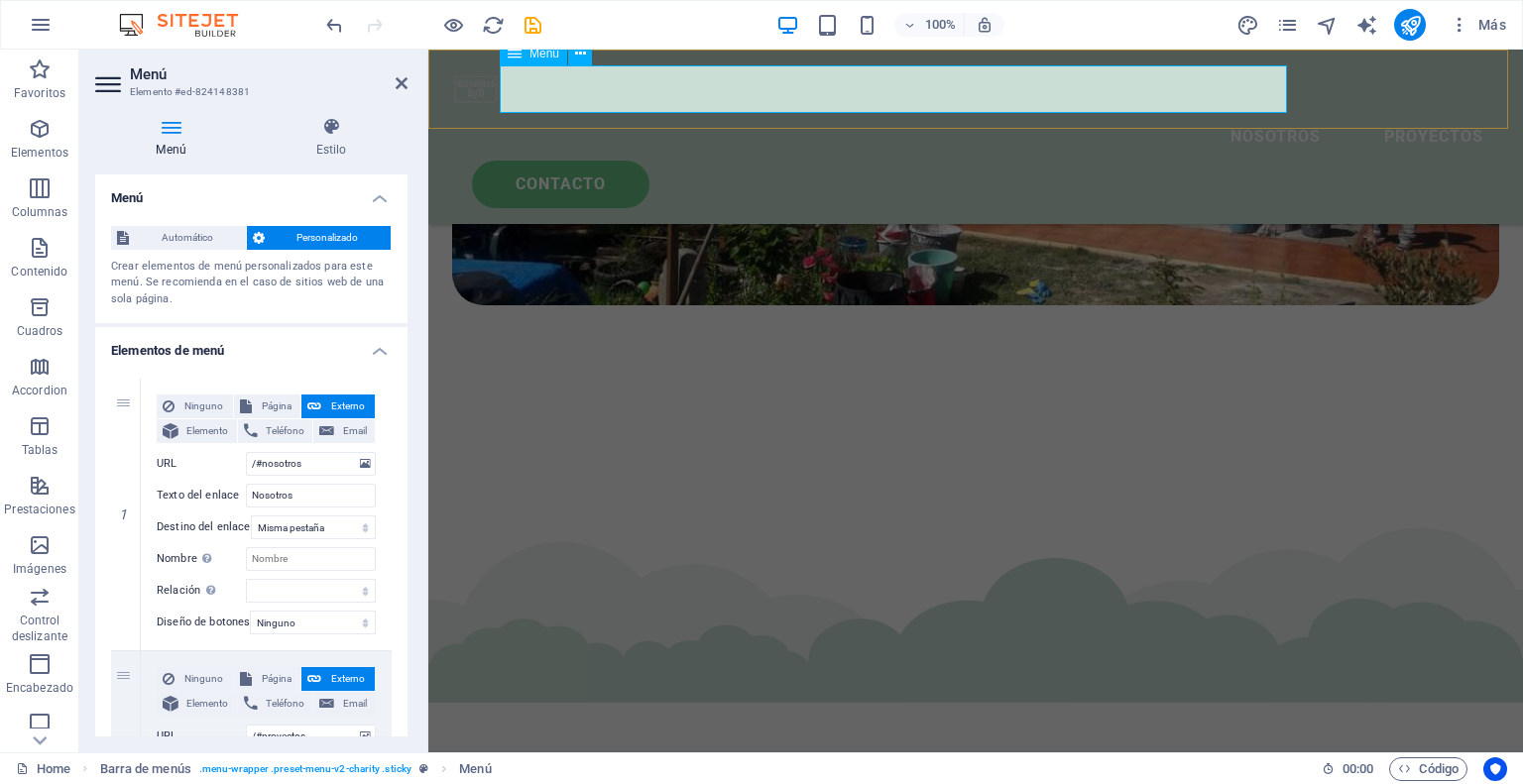 click on "Nosotros Proyectos" at bounding box center [976, 137] 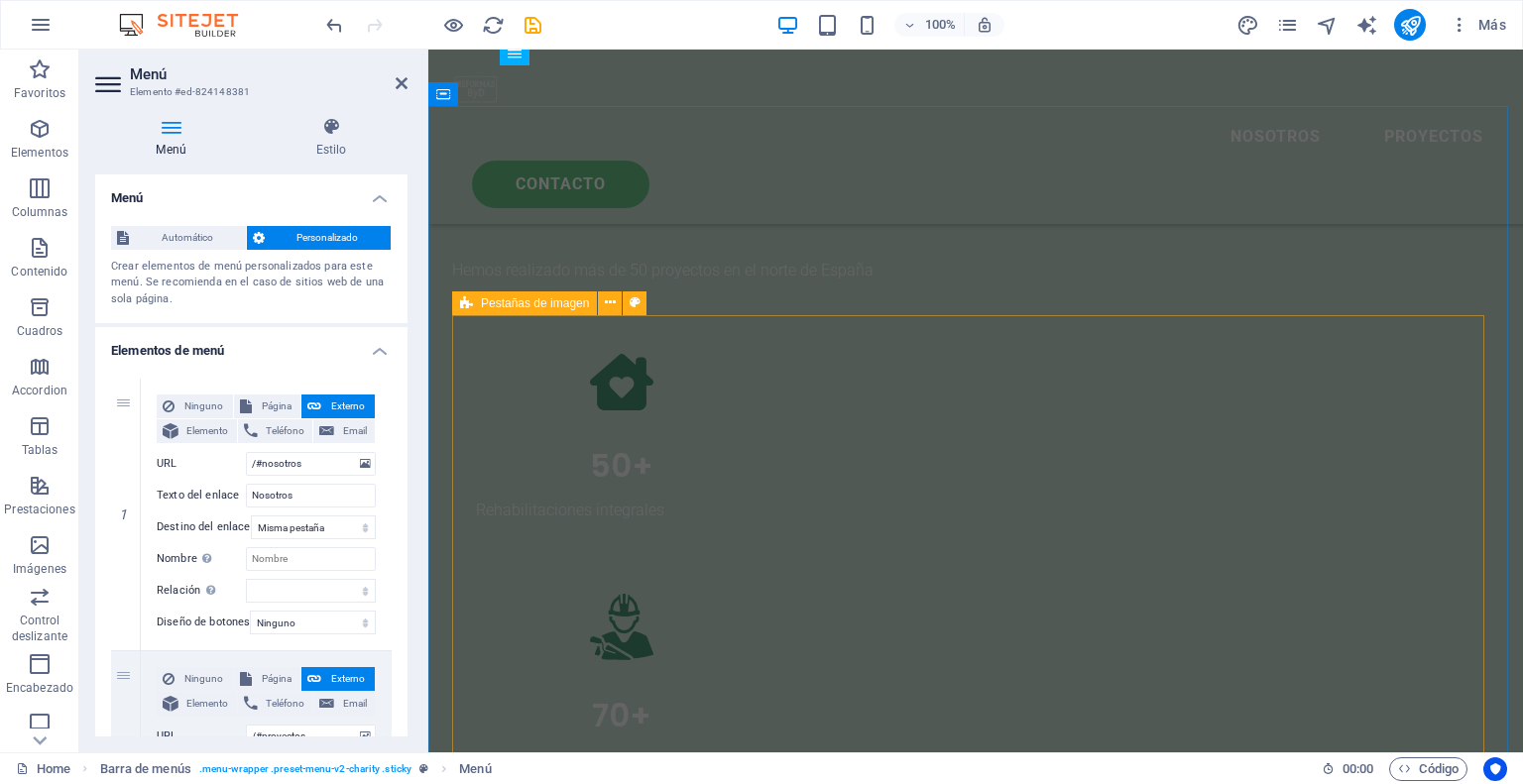 scroll, scrollTop: 4137, scrollLeft: 0, axis: vertical 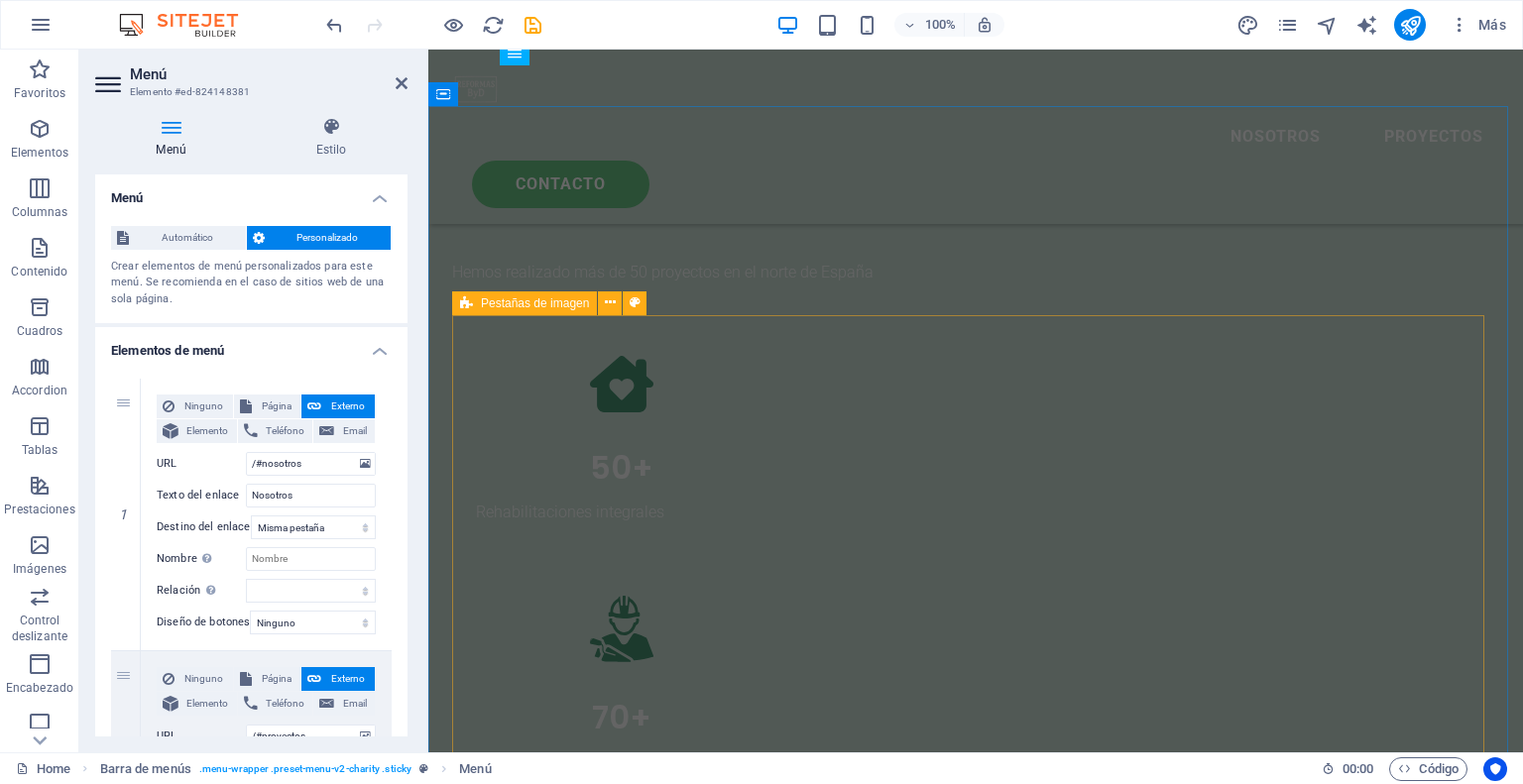 click on "Legros LLC Lorem ipsum dolor sit amet consectetur. Bibendum adipiscing morbi orci nibh eget posuere arcu volutpat nulla. Tortor cras suscipit augue sodales risus auctor. Fusce nunc vitae non dui ornare tellus nibh purus lectus. Volutpat nulla. Tortor cras suscipit augue sodales risus auctor. Fusce nunc vitae non dui ornare tellus nibh purus lectus. Wolf-Koss Lorem ipsum dolor sit amet consectetur. Bibendum adipiscing morbi orci nibh eget posuere arcu volutpat nulla. Tortor cras suscipit augue sodales risus auctor. Fusce nunc vitae non dui ornare tellus nibh purus lectus. Volutpat nulla. Tortor cras suscipit augue sodales risus auctor. Fusce nunc vitae non dui ornare tellus nibh purus lectus. Raynor Group Lorem ipsum dolor sit amet consectetur. Bibendum adipiscing morbi orci nibh eget posuere arcu volutpat nulla. Tortor cras suscipit augue sodales risus auctor. Fusce nunc vitae non dui ornare tellus nibh purus lectus. Placeholder Partner Donnelly PLC" at bounding box center [976, 6254] 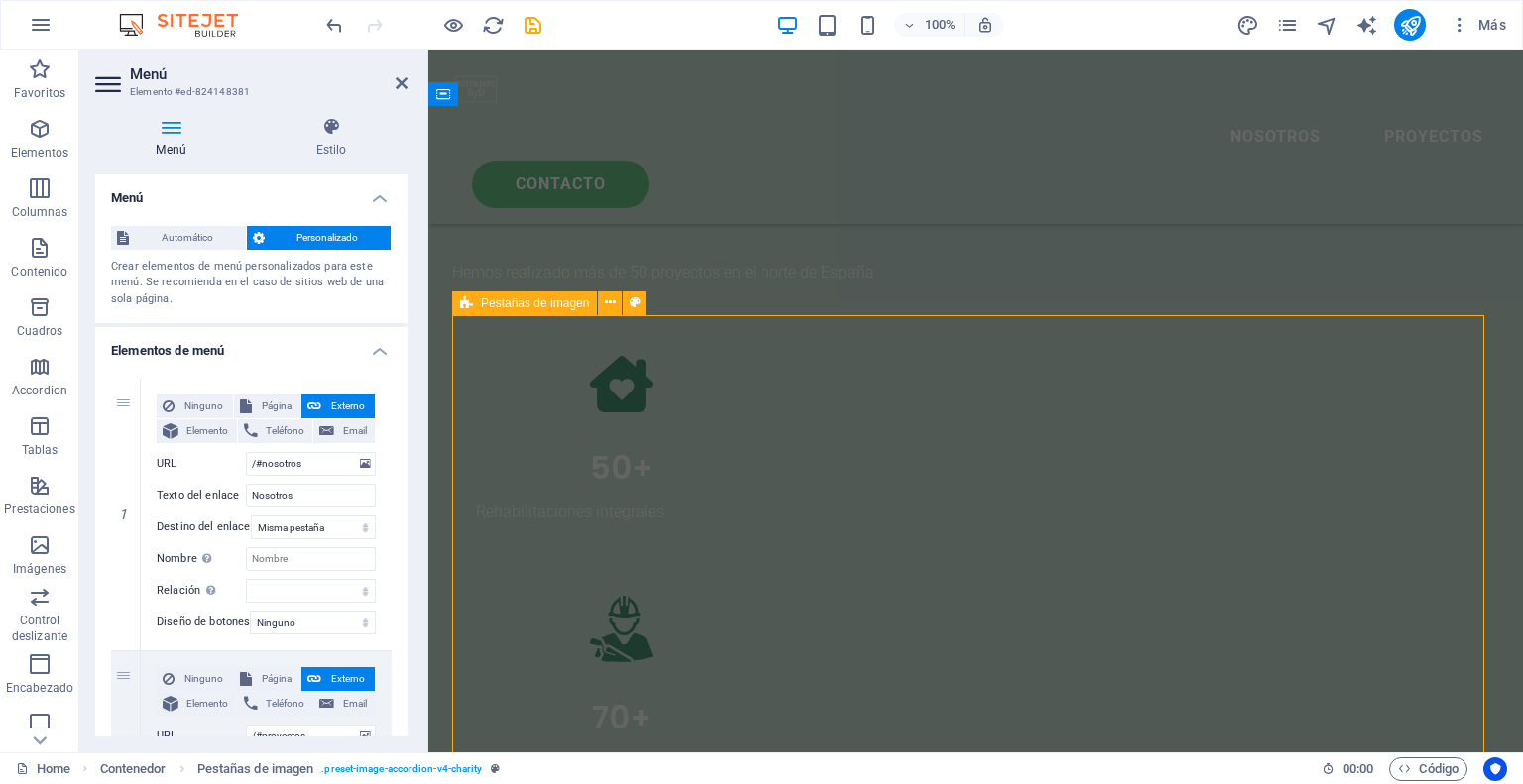 scroll, scrollTop: 4112, scrollLeft: 0, axis: vertical 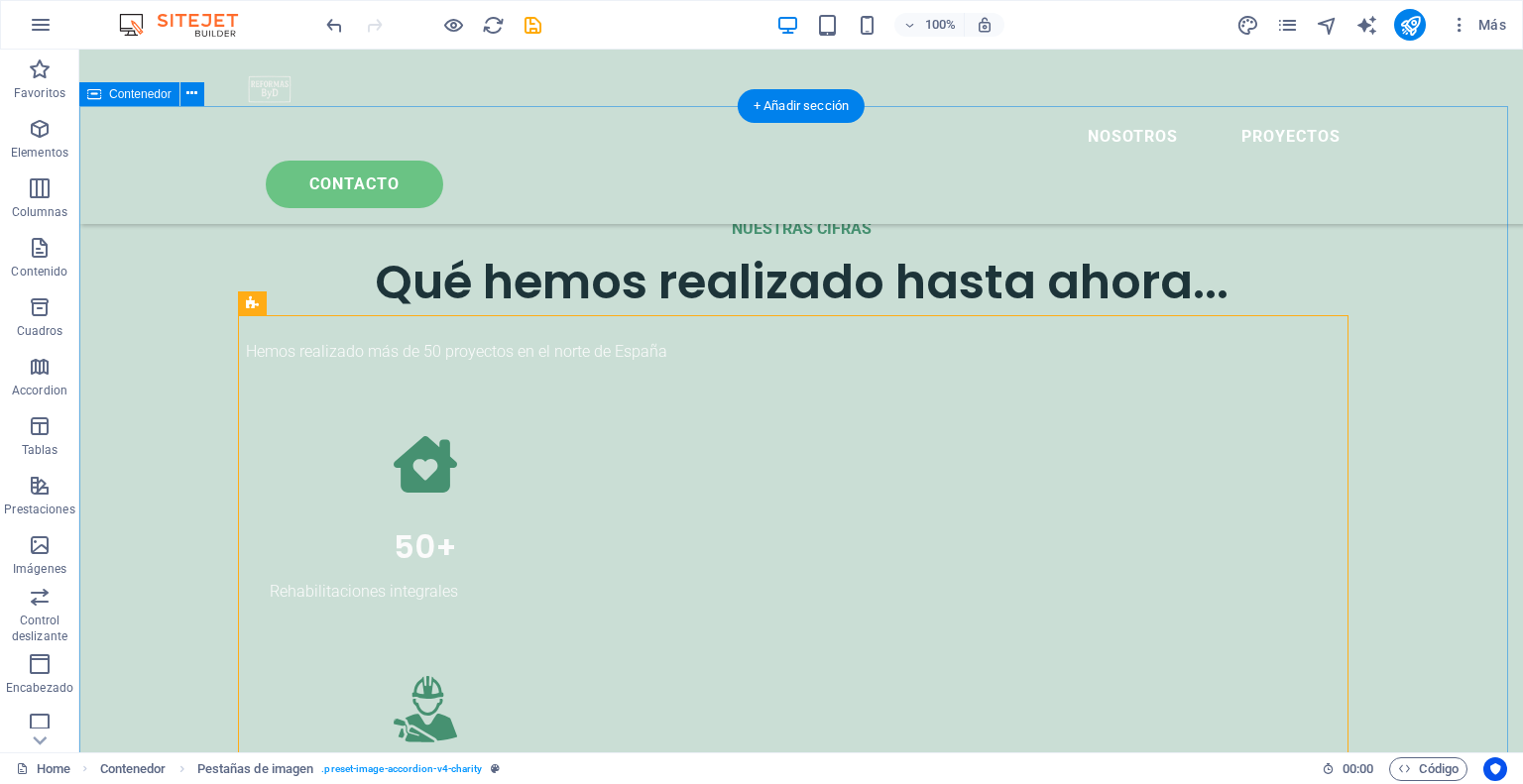click on "Our partners and collaborators Legros LLC Lorem ipsum dolor sit amet consectetur. Bibendum adipiscing morbi orci nibh eget posuere arcu volutpat nulla. Tortor cras suscipit augue sodales risus auctor. Fusce nunc vitae non dui ornare tellus nibh purus lectus. Volutpat nulla. Tortor cras suscipit augue sodales risus auctor. Fusce nunc vitae non dui ornare tellus nibh purus lectus. Wolf-Koss Lorem ipsum dolor sit amet consectetur. Bibendum adipiscing morbi orci nibh eget posuere arcu volutpat nulla. Tortor cras suscipit augue sodales risus auctor. Fusce nunc vitae non dui ornare tellus nibh purus lectus. Volutpat nulla. Tortor cras suscipit augue sodales risus auctor. Fusce nunc vitae non dui ornare tellus nibh purus lectus. Raynor Group Lorem ipsum dolor sit amet consectetur. Bibendum adipiscing morbi orci nibh eget posuere arcu volutpat nulla. Tortor cras suscipit augue sodales risus auctor. Fusce nunc vitae non dui ornare tellus nibh purus lectus. Placeholder Partner Donnelly PLC" at bounding box center (801, 6540) 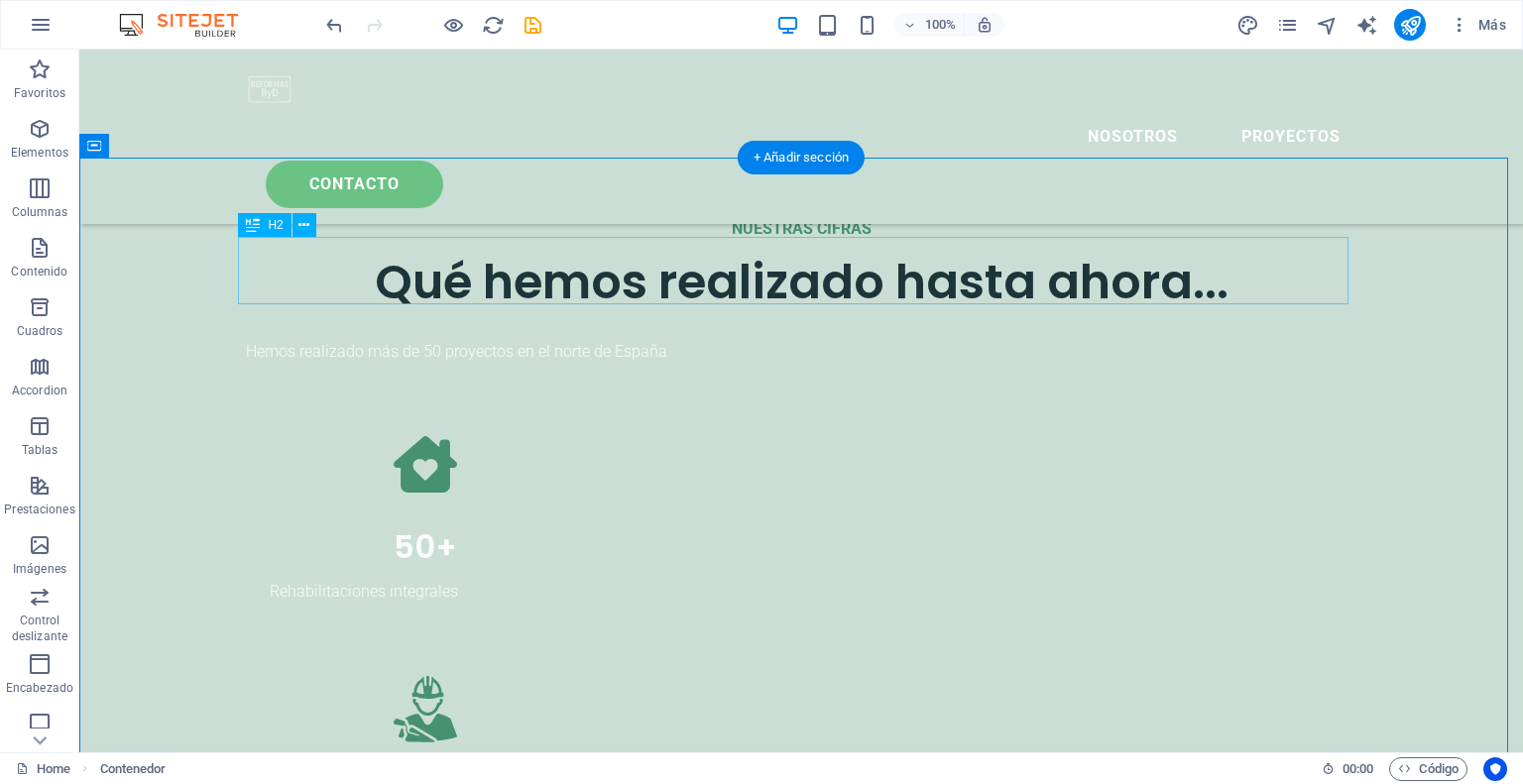 scroll, scrollTop: 3716, scrollLeft: 0, axis: vertical 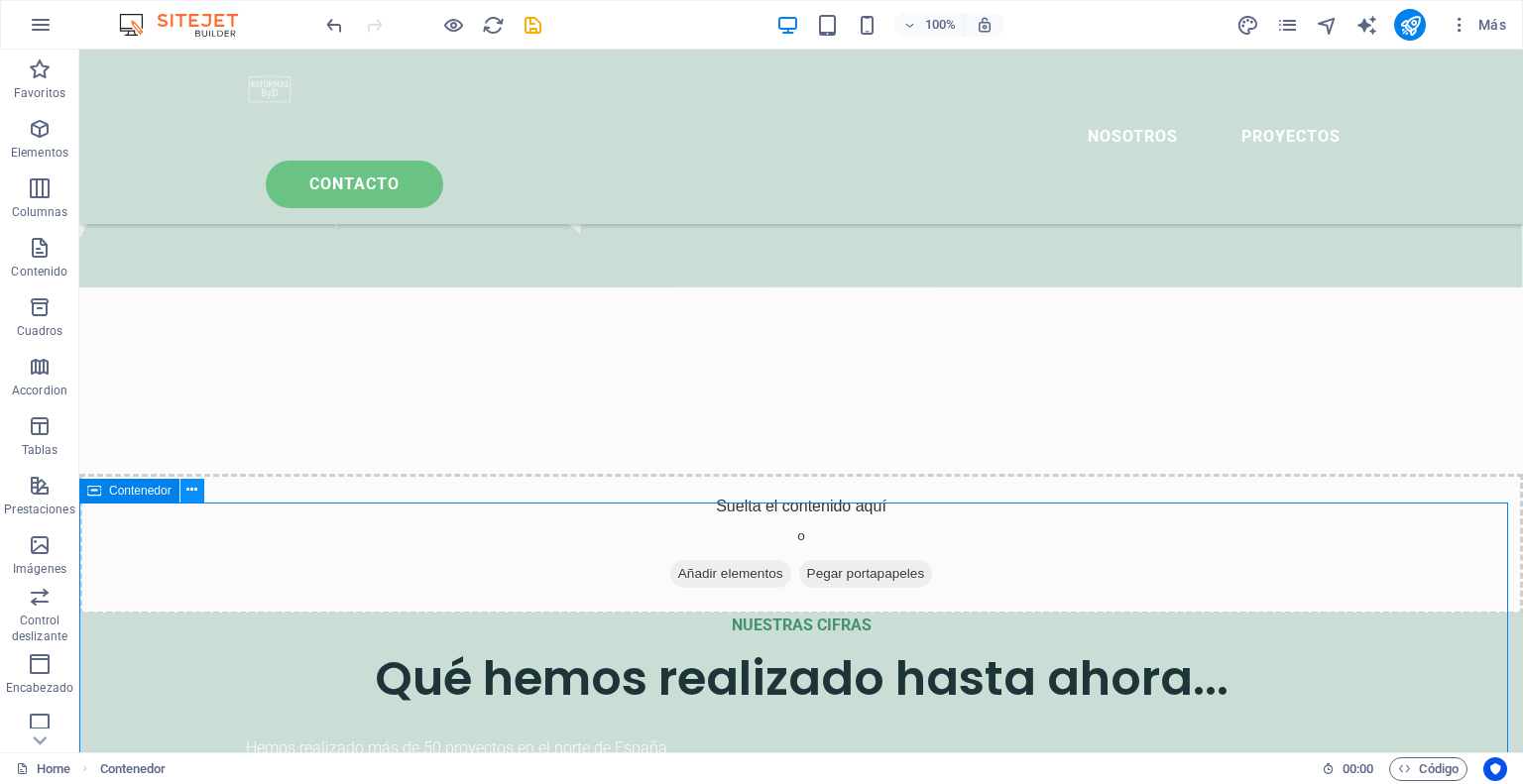click at bounding box center (191, 490) 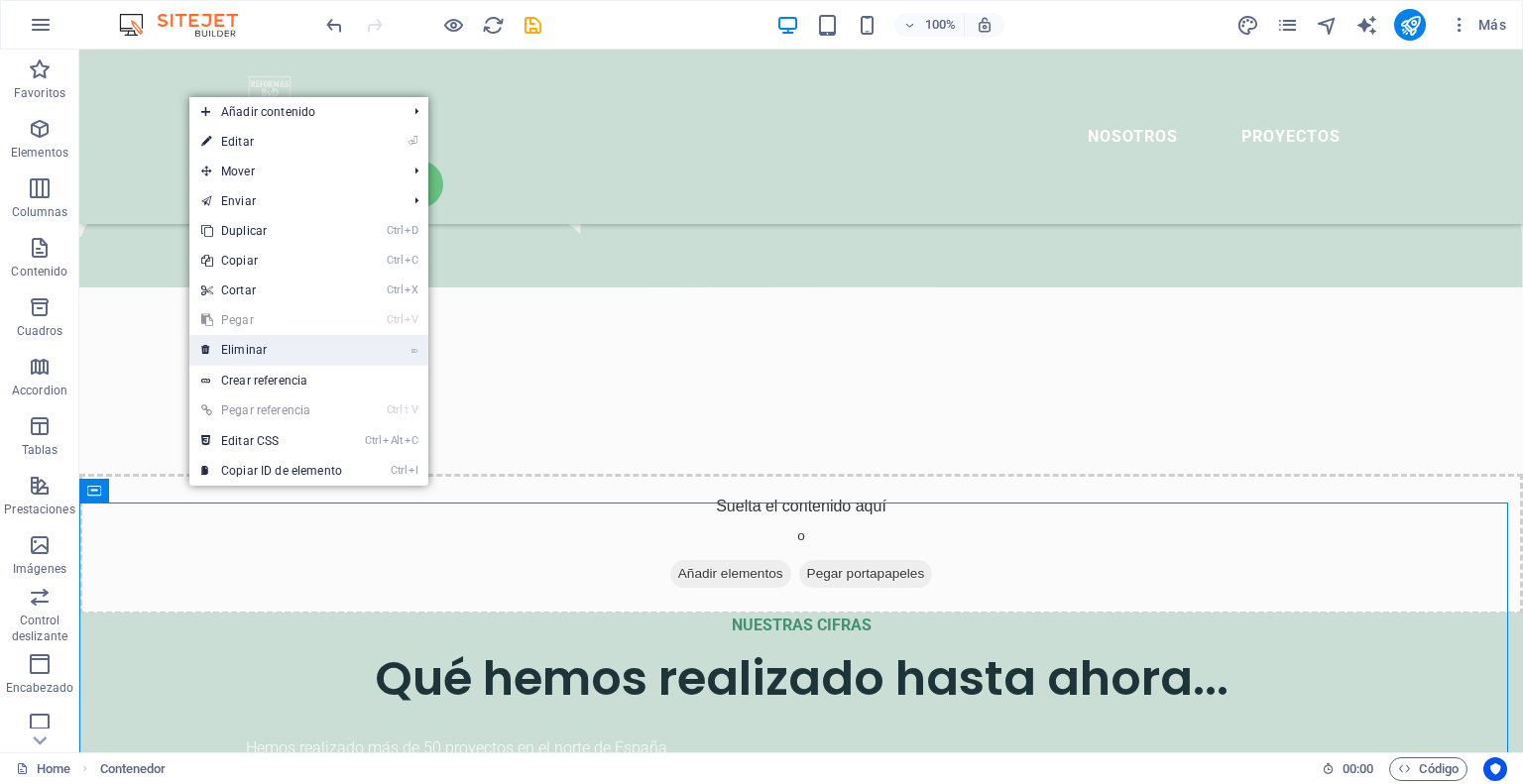 click on "⌦  Eliminar" at bounding box center [272, 350] 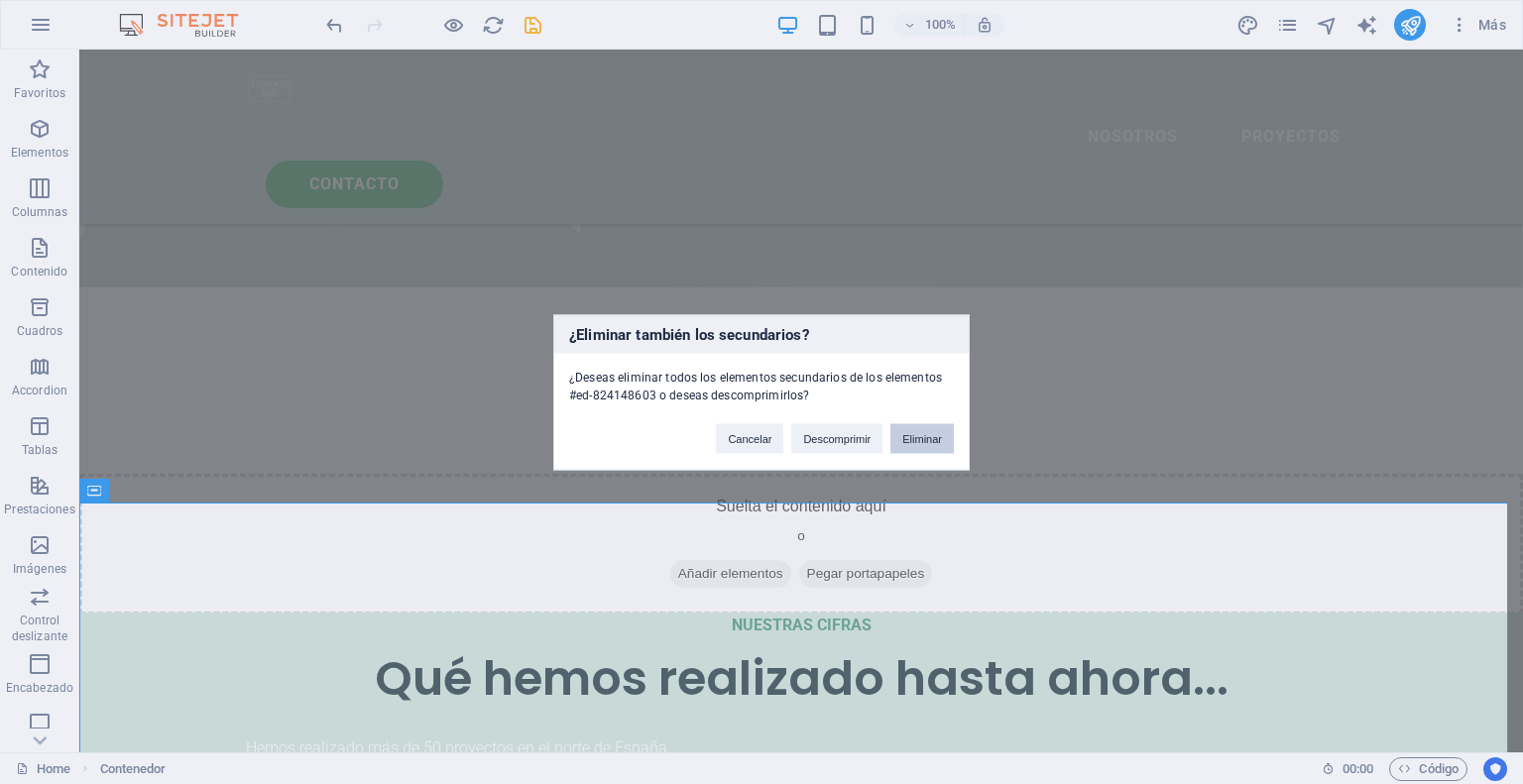 click on "Eliminar" at bounding box center (922, 438) 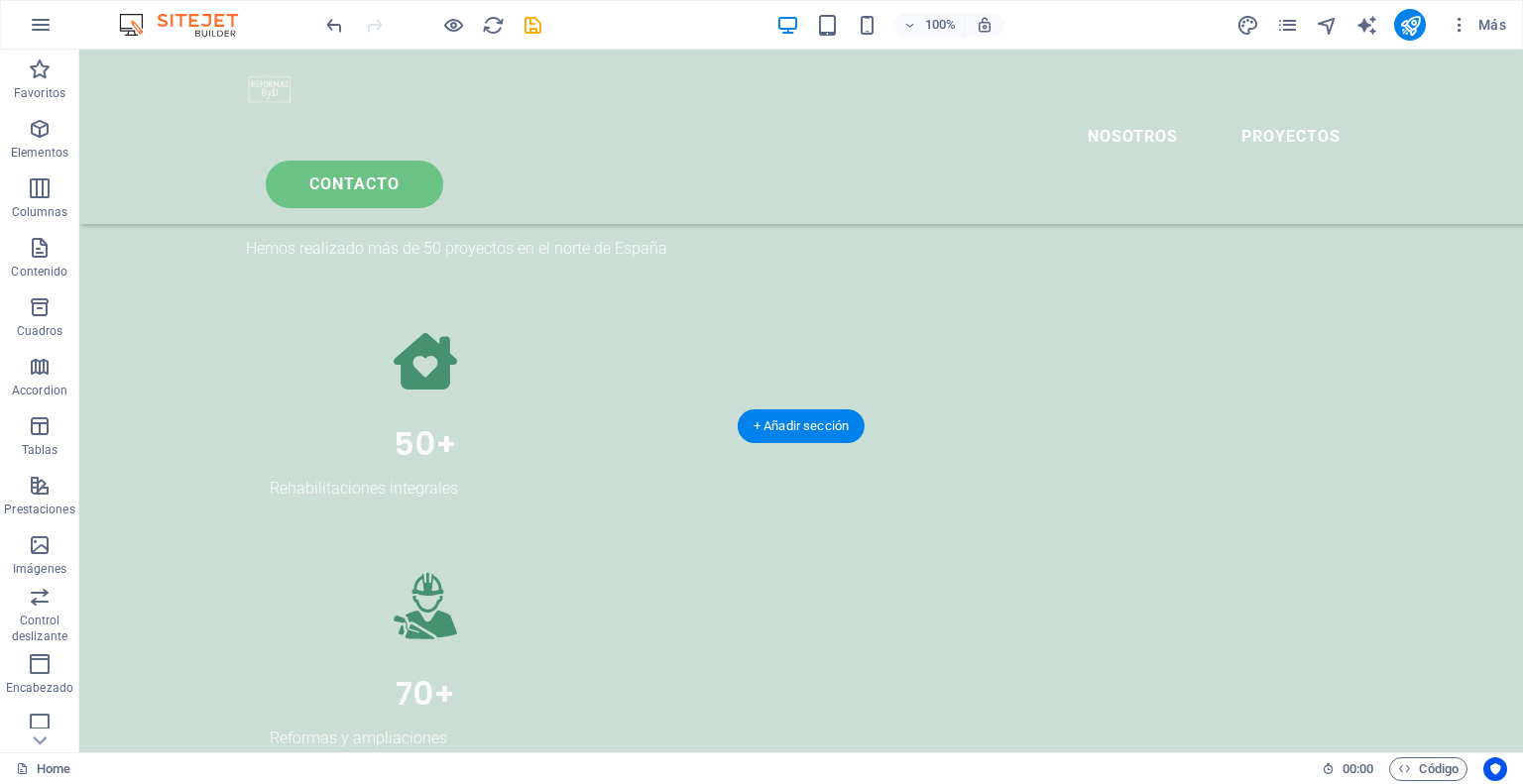 scroll, scrollTop: 4377, scrollLeft: 0, axis: vertical 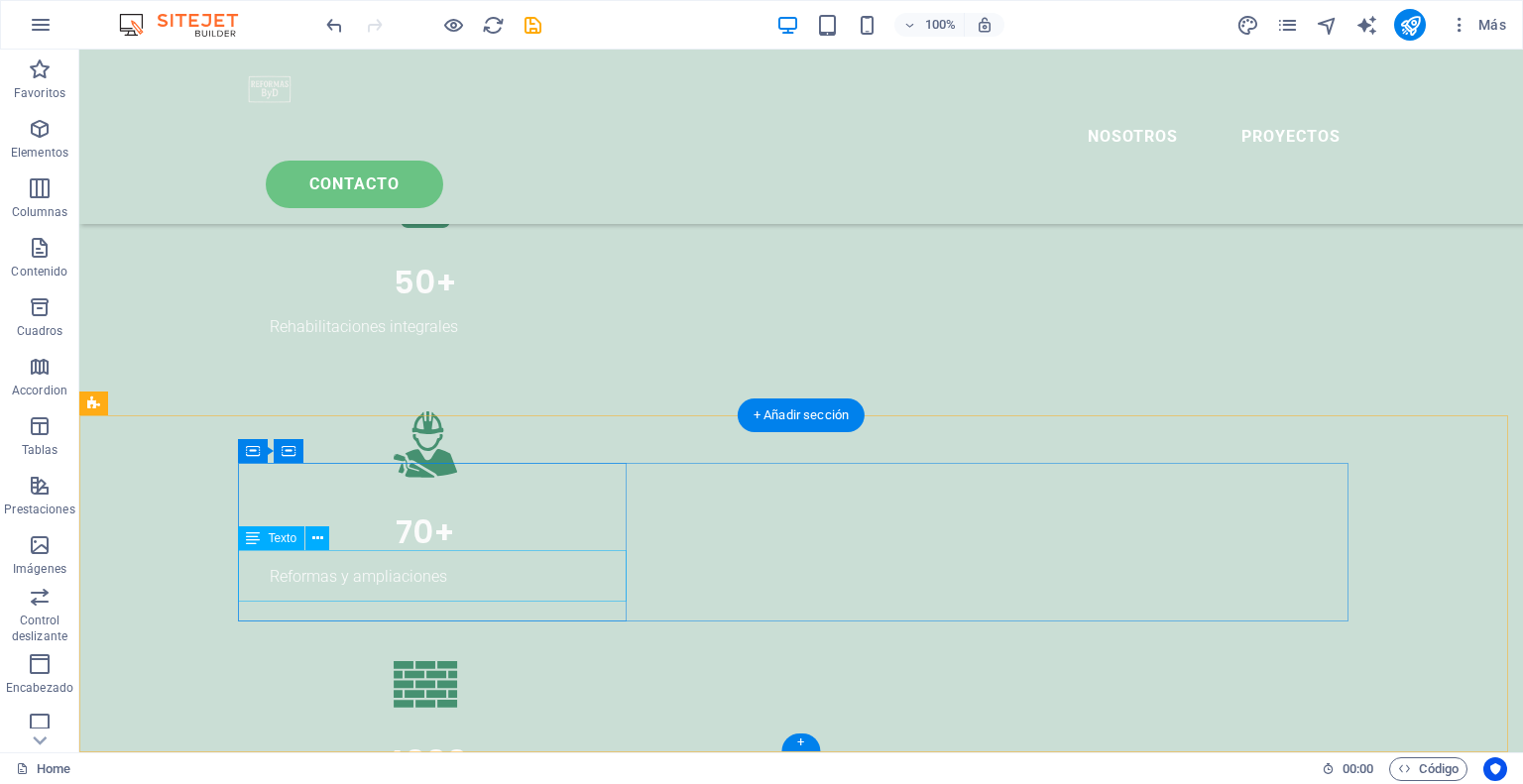 click on "Lorem ipsum dolor sit amet, consectetur adipiscing elit. Consectetur auctor id viverra nunc, ultrices convallis sit." at bounding box center [440, 3869] 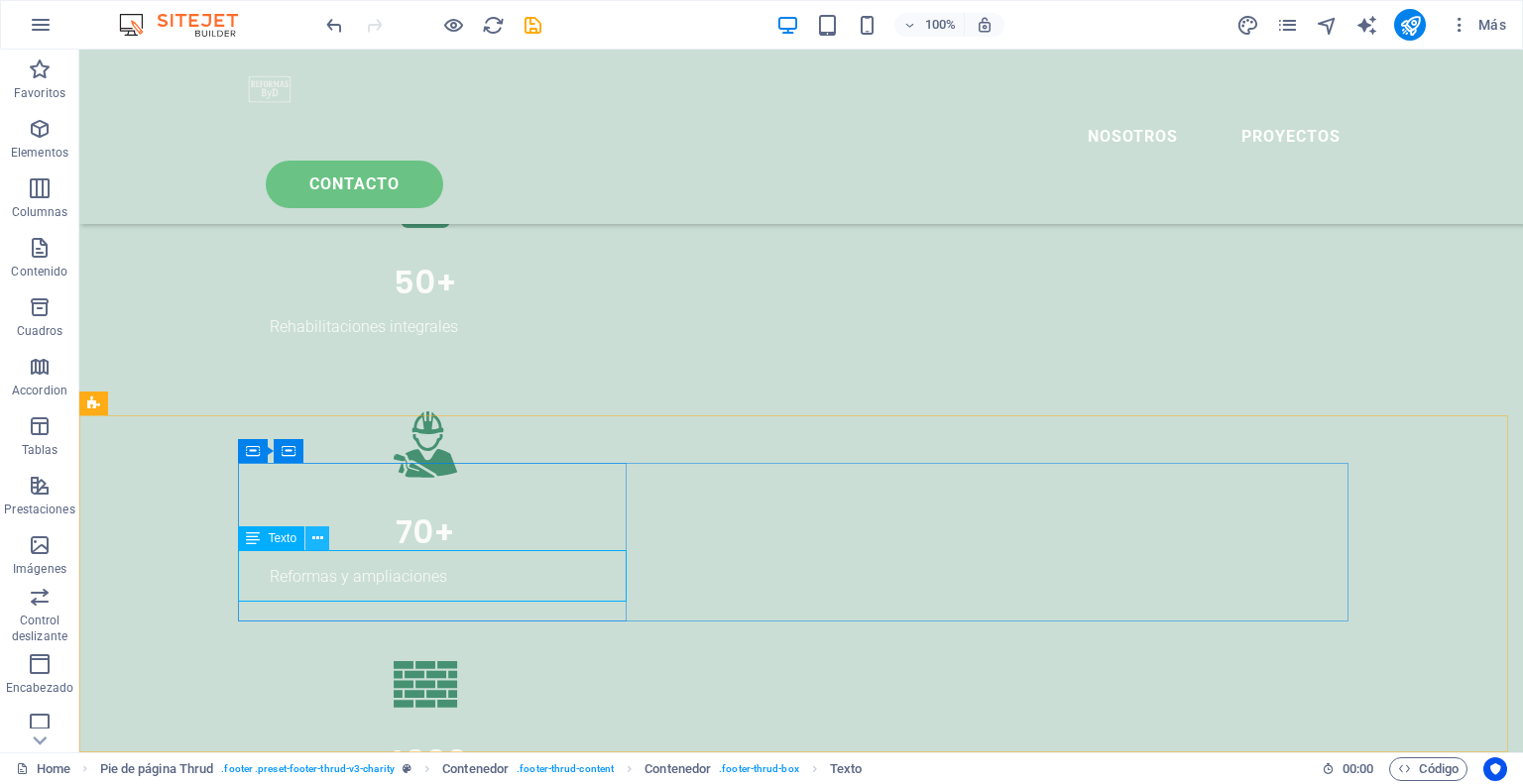 click at bounding box center (317, 538) 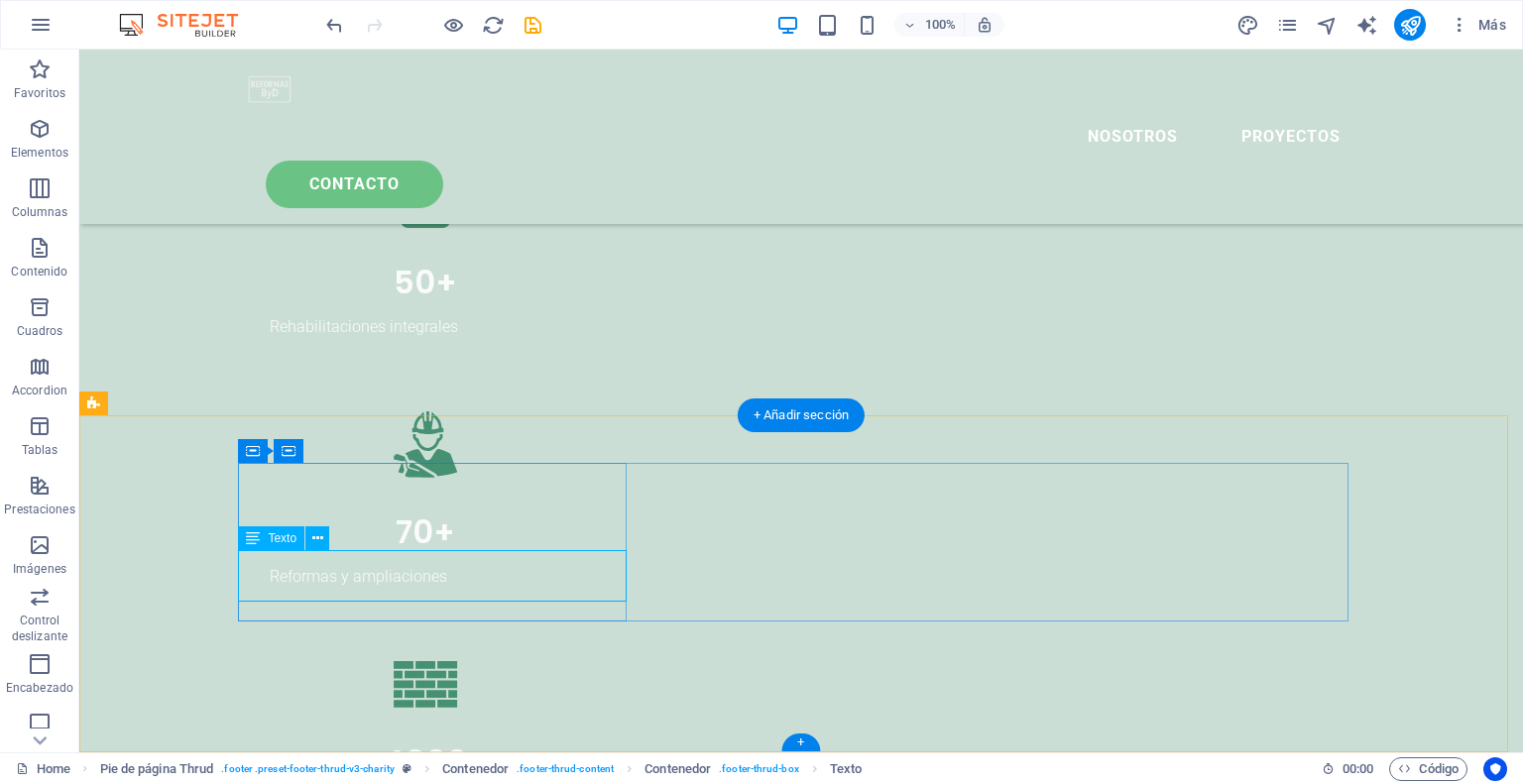 click on "Lorem ipsum dolor sit amet, consectetur adipiscing elit. Consectetur auctor id viverra nunc, ultrices convallis sit." at bounding box center [440, 3869] 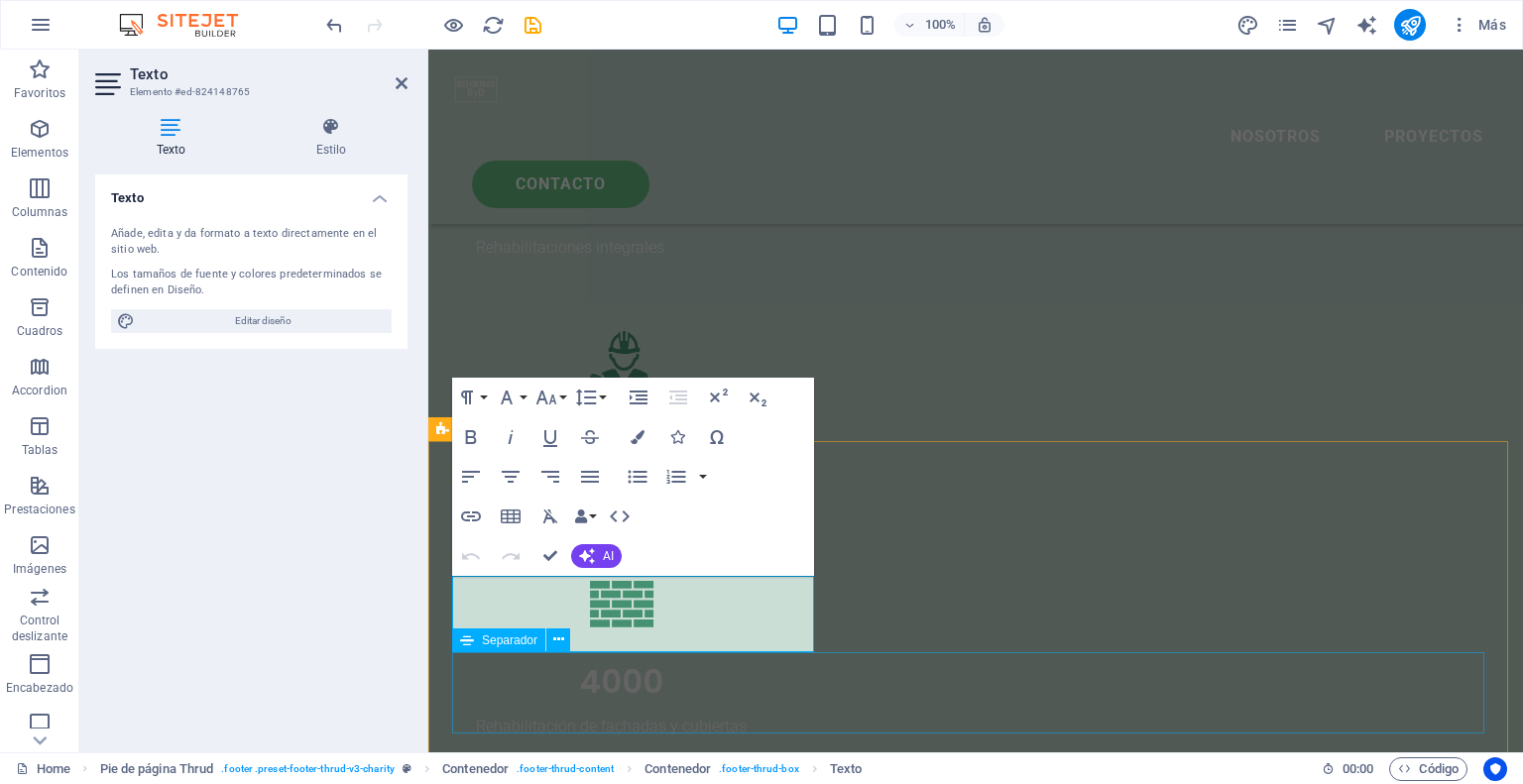 click at bounding box center (976, 4141) 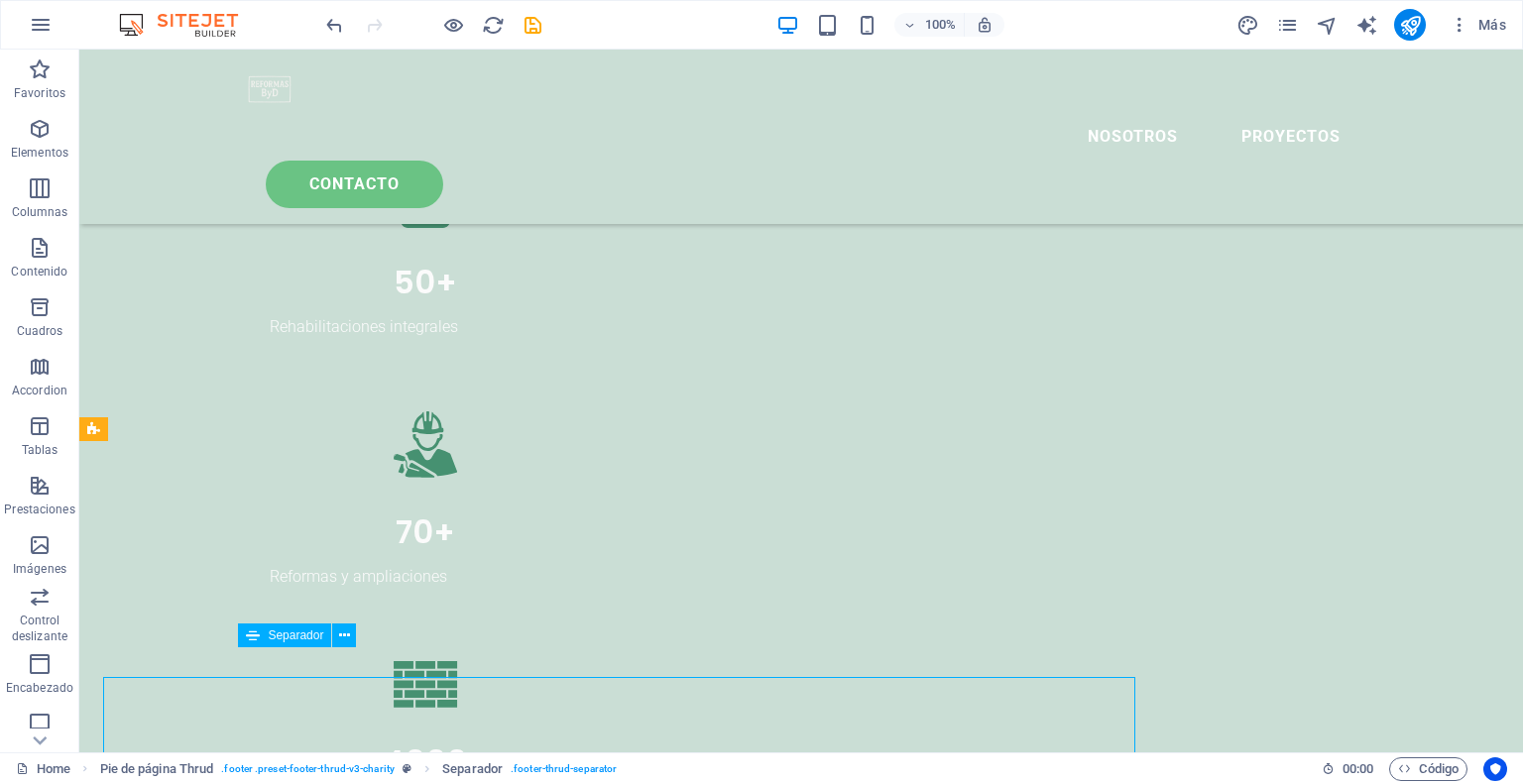 scroll, scrollTop: 4351, scrollLeft: 0, axis: vertical 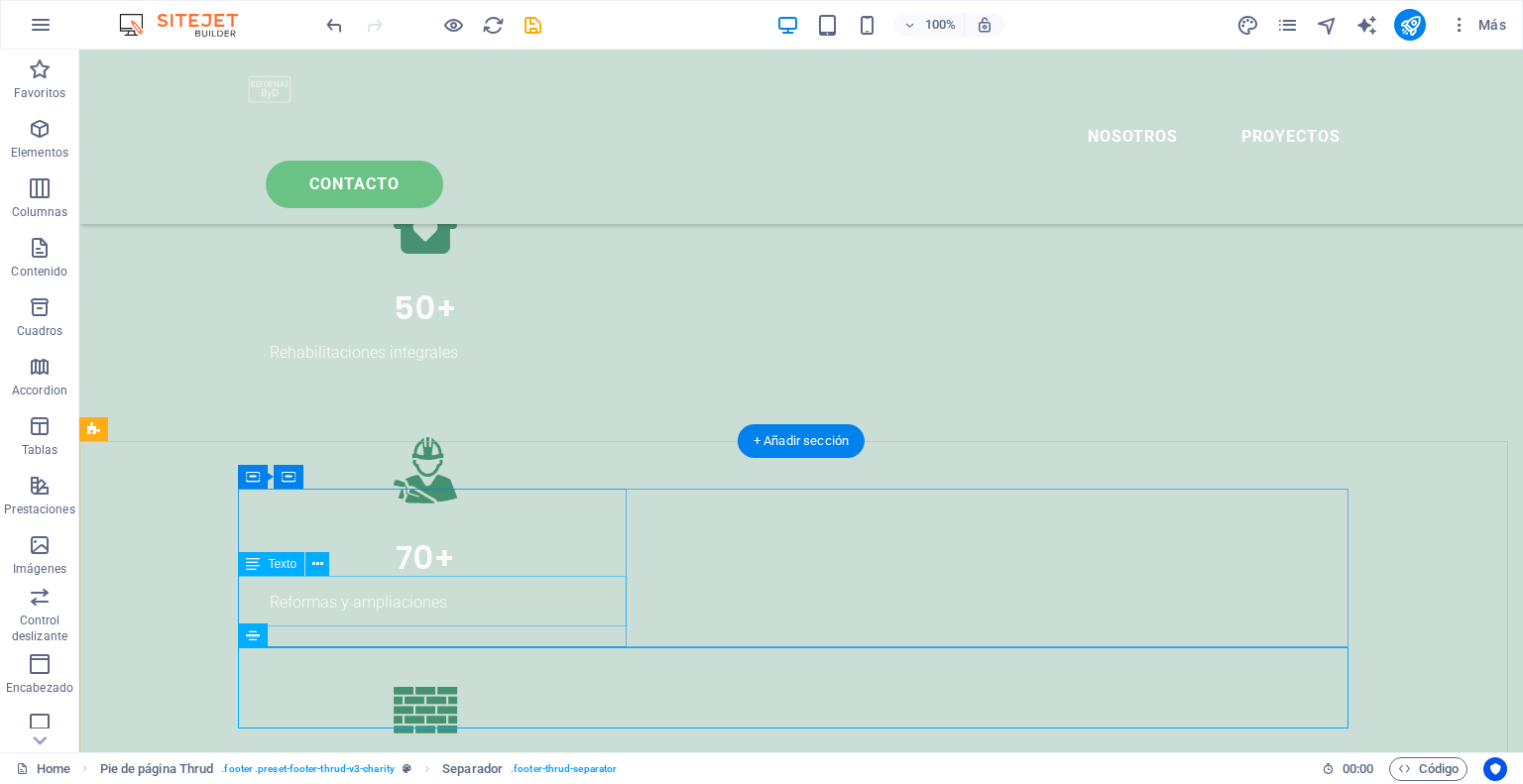click on "Lorem ipsum dolor sit amet, consectetur adipiscing elit. Consectetur auctor id viverra nunc, ultrices convallis sit." at bounding box center (440, 3895) 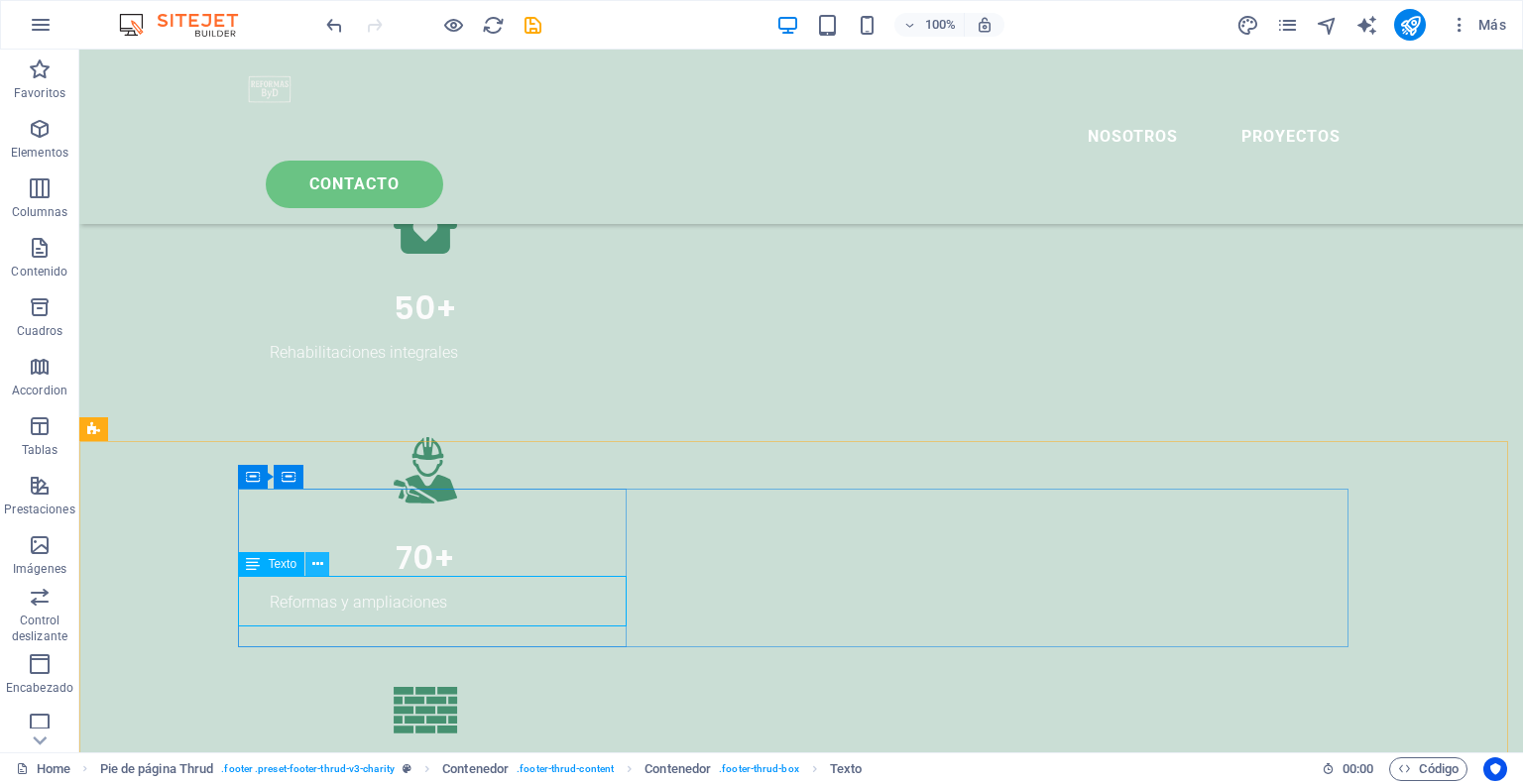 click at bounding box center (317, 564) 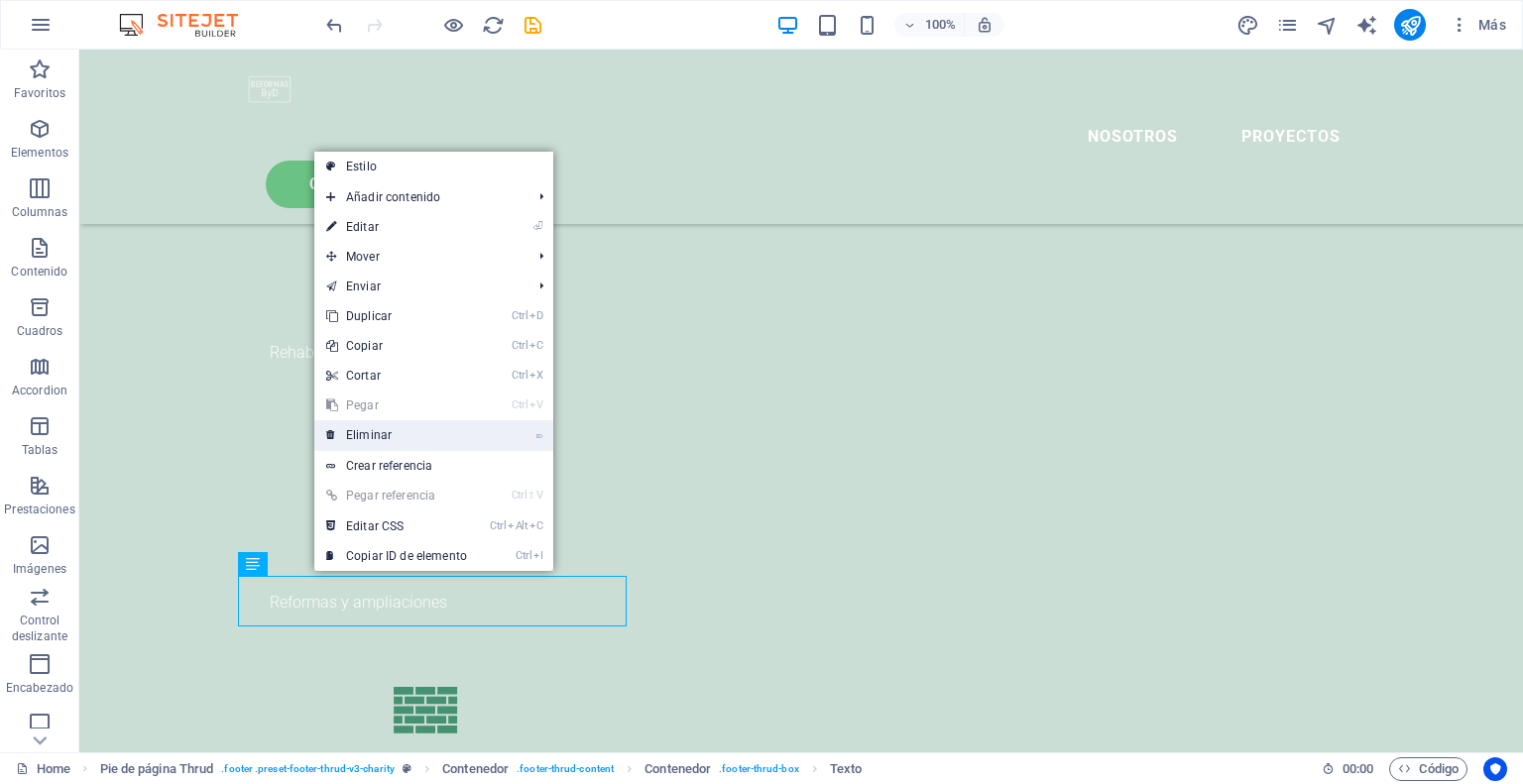 click on "⌦  Eliminar" at bounding box center [397, 435] 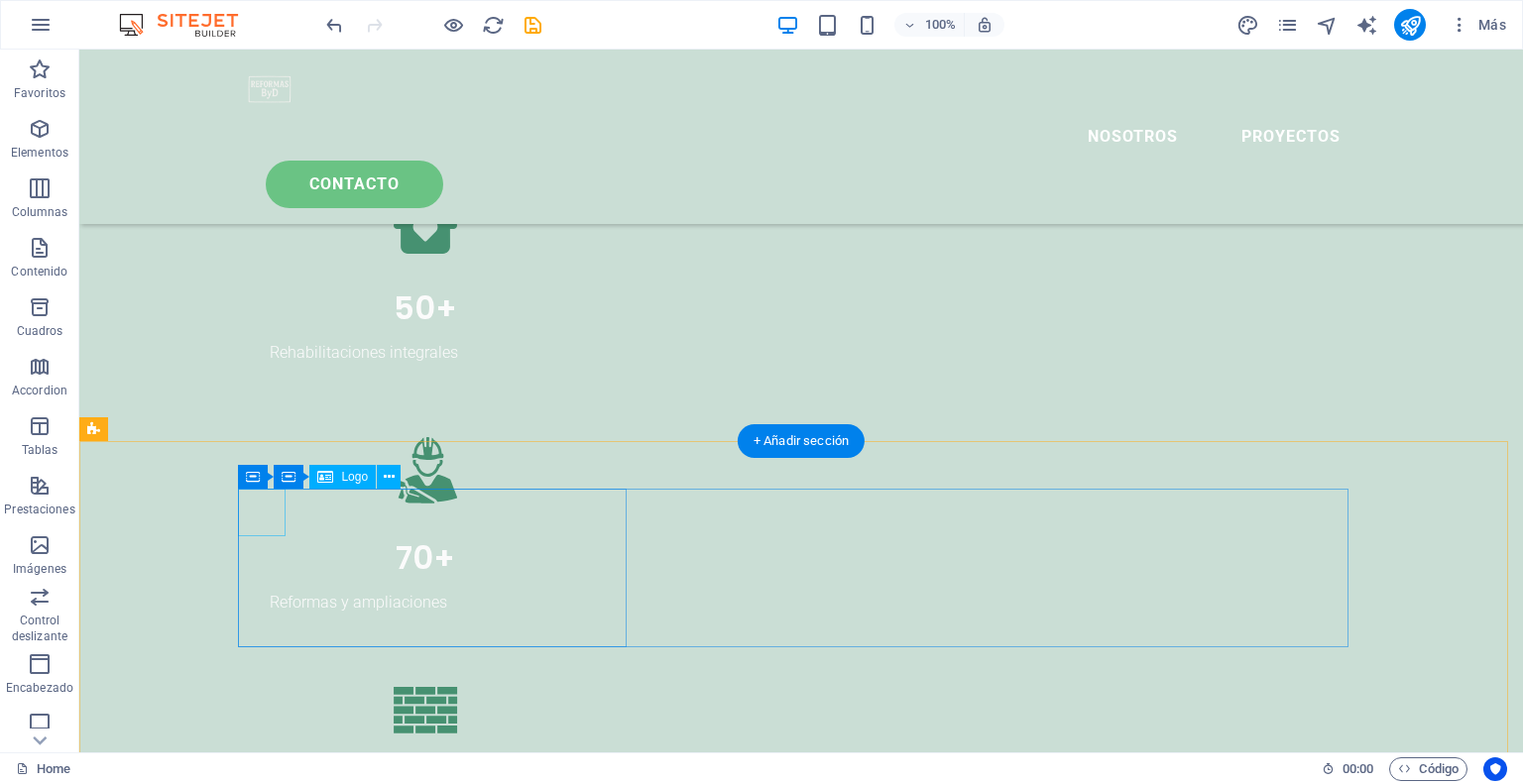 click at bounding box center (440, 3807) 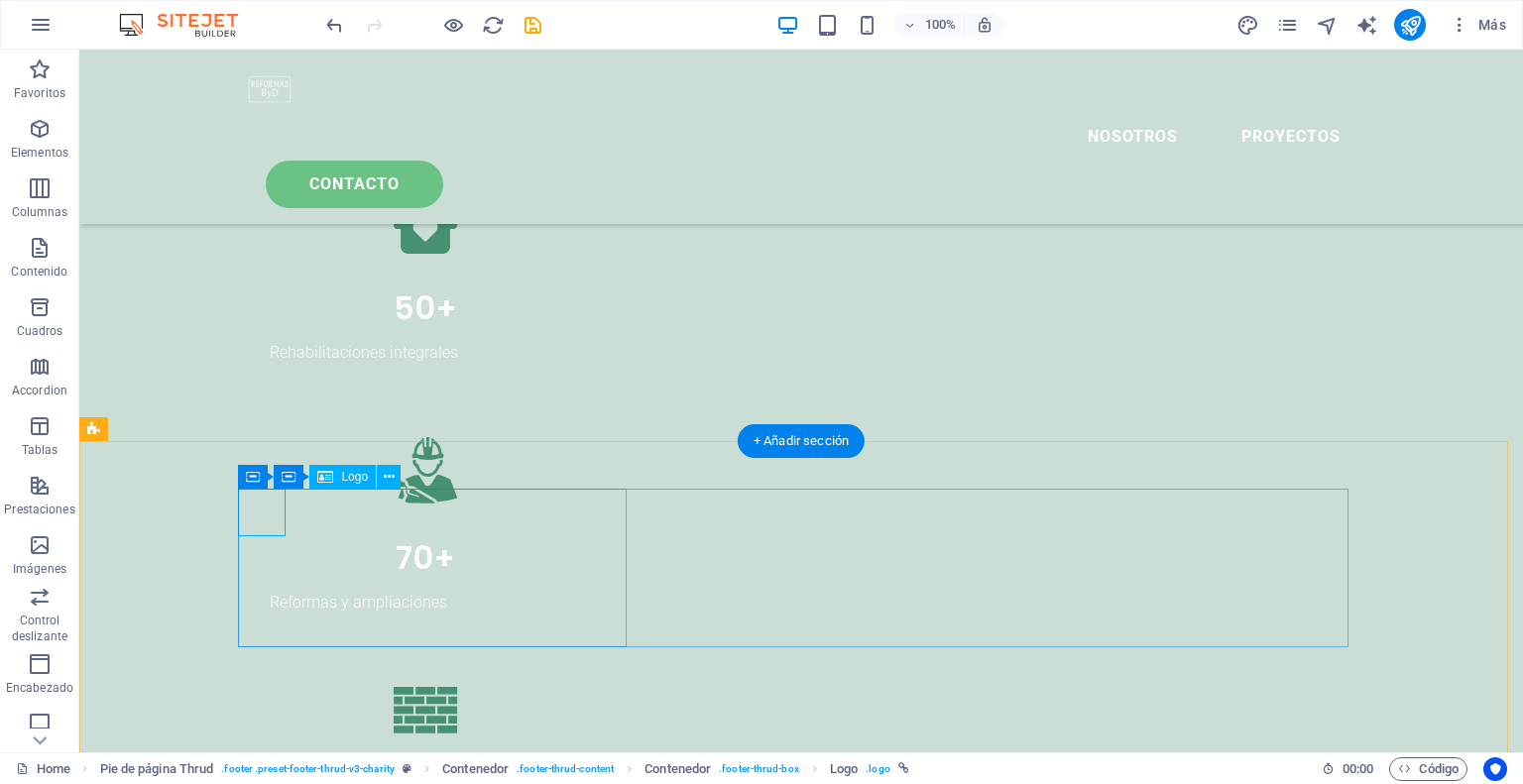 click at bounding box center [440, 3807] 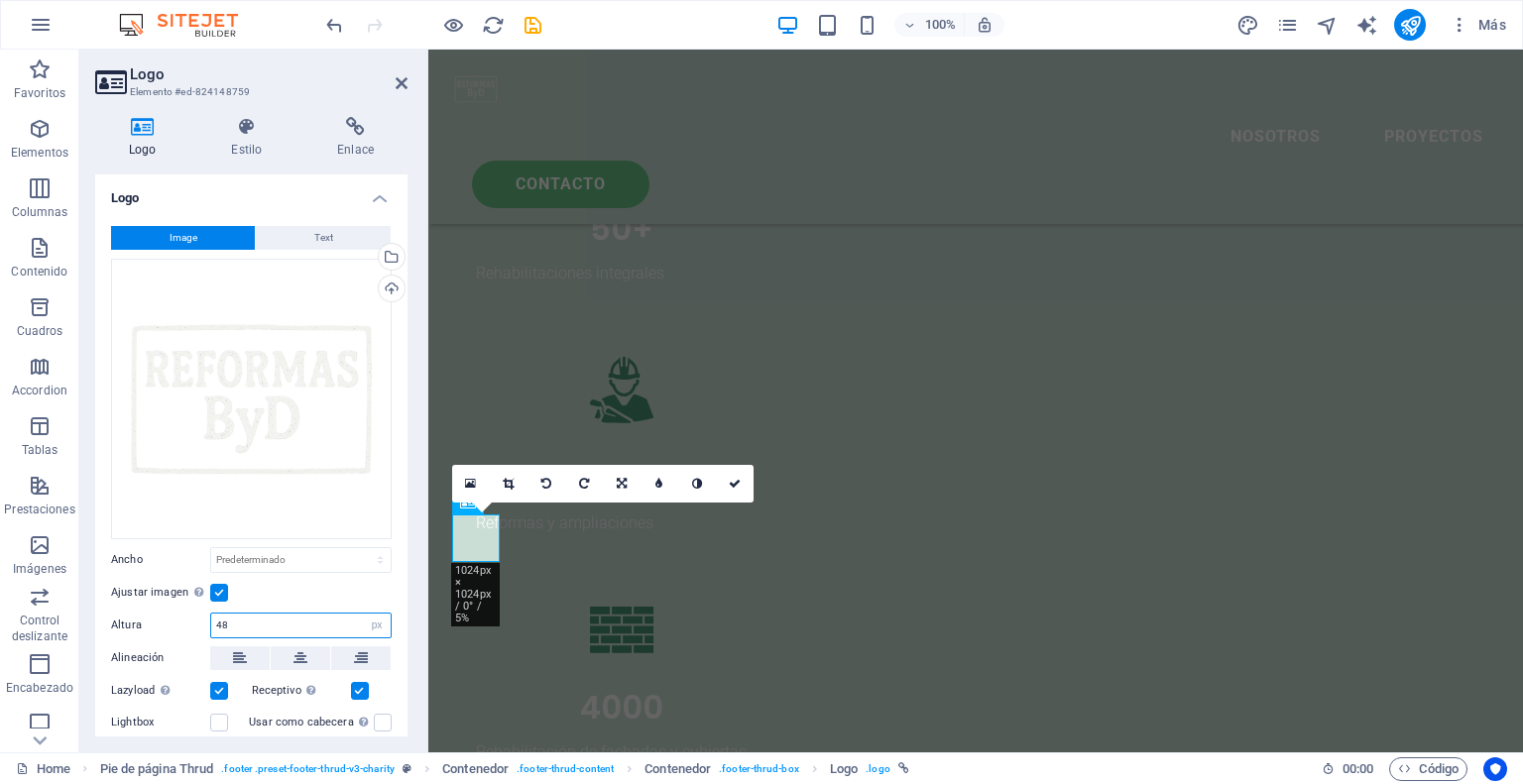 click on "48" at bounding box center (300, 625) 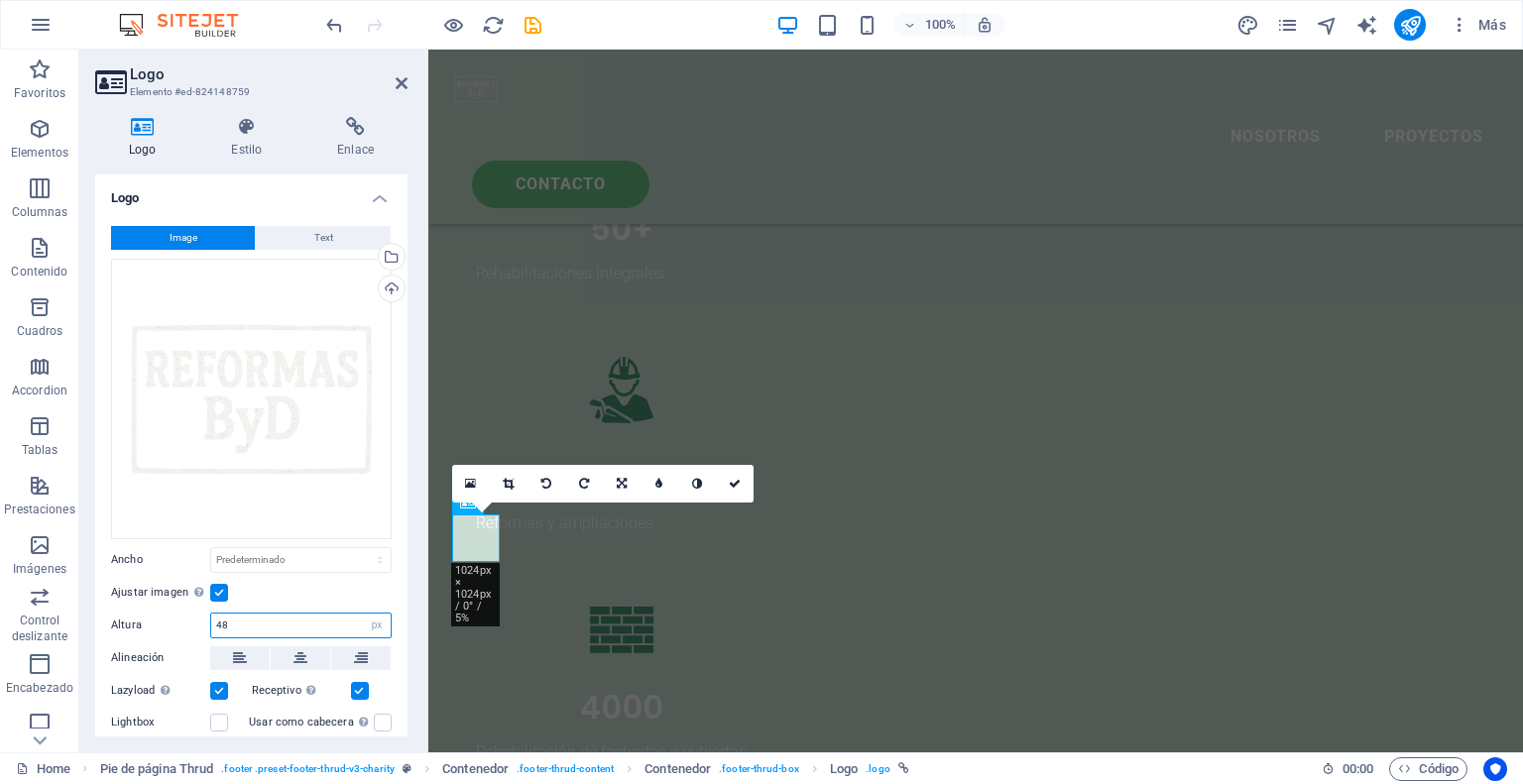 click on "48" at bounding box center (300, 625) 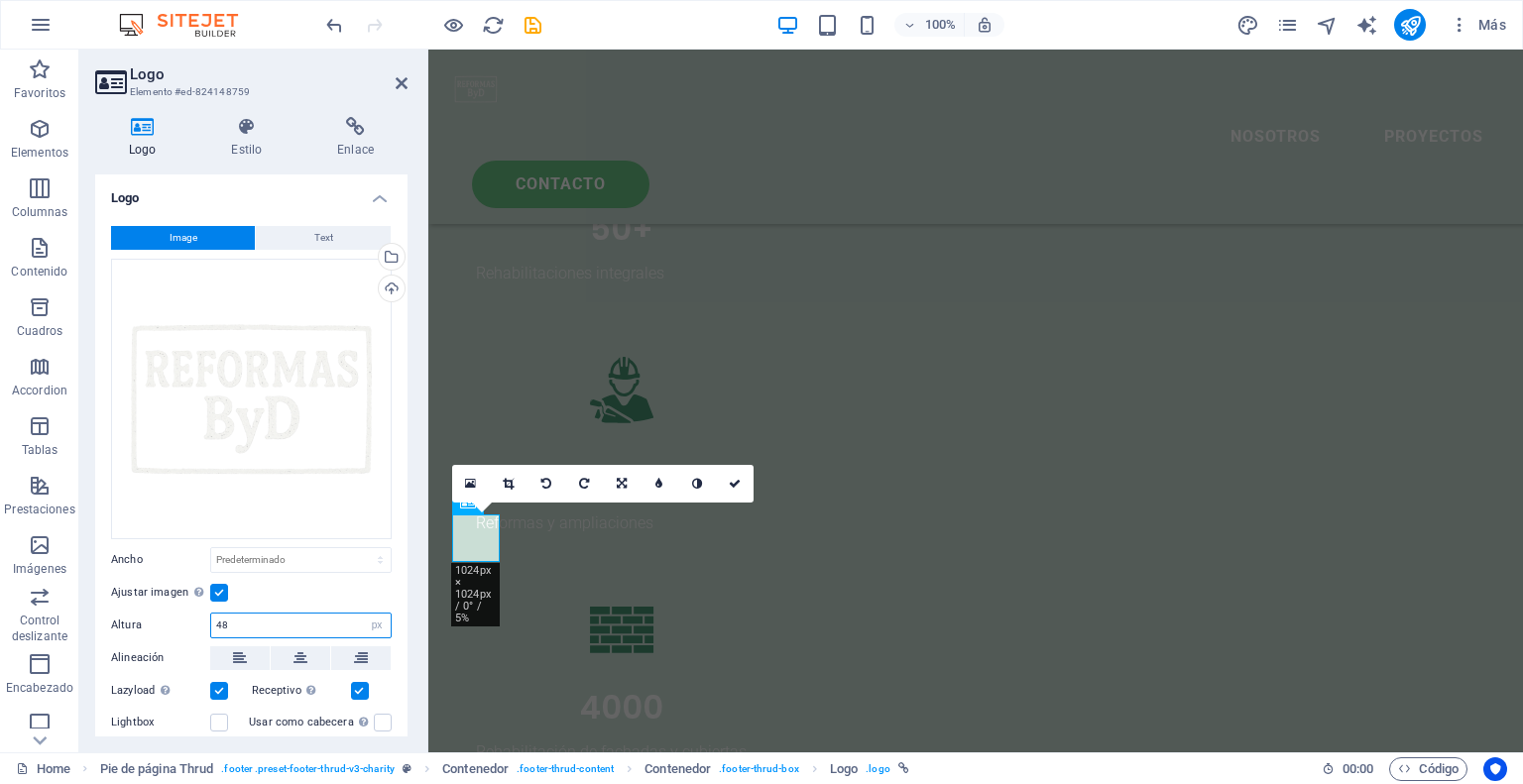 click on "48" at bounding box center (300, 625) 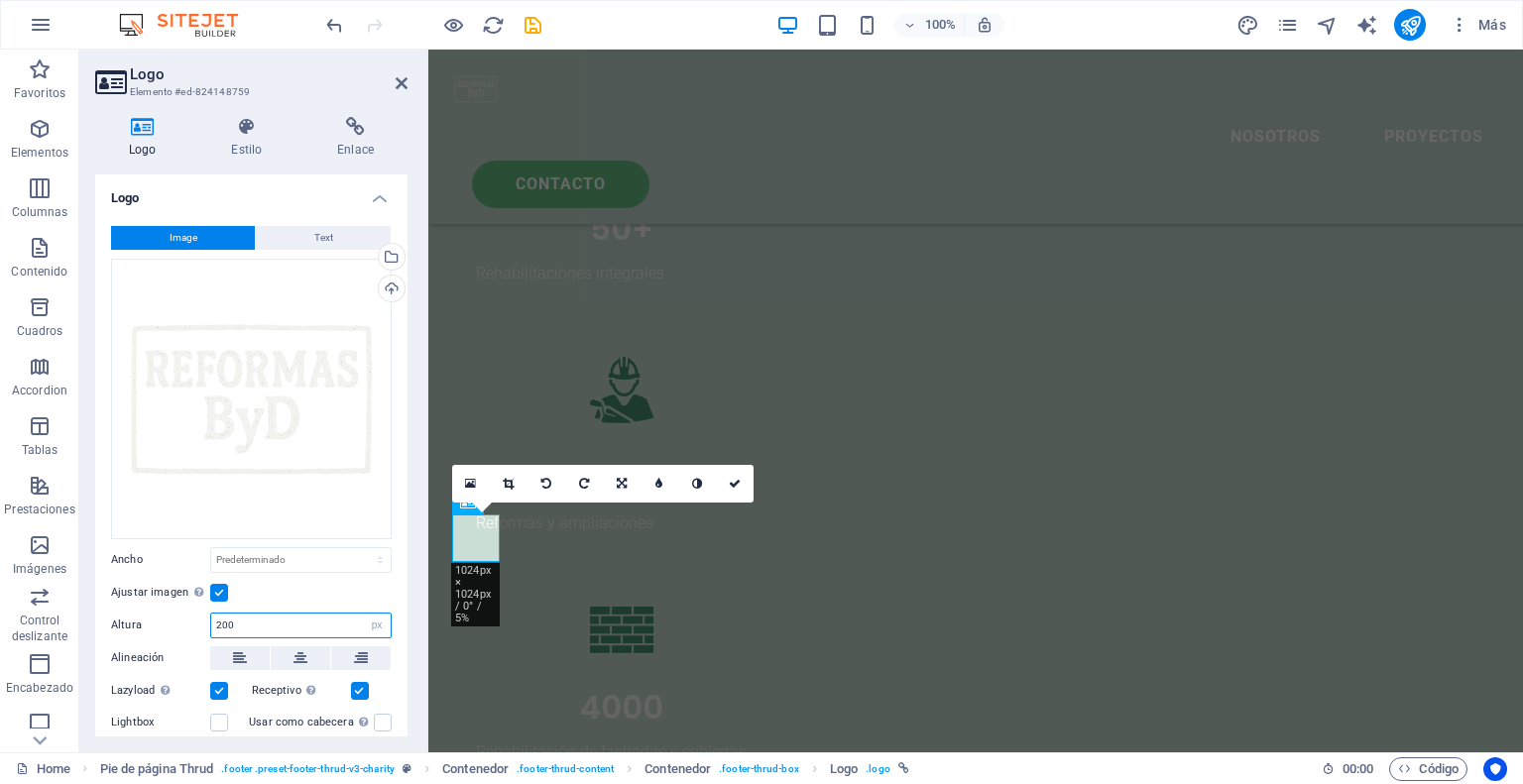 type on "200" 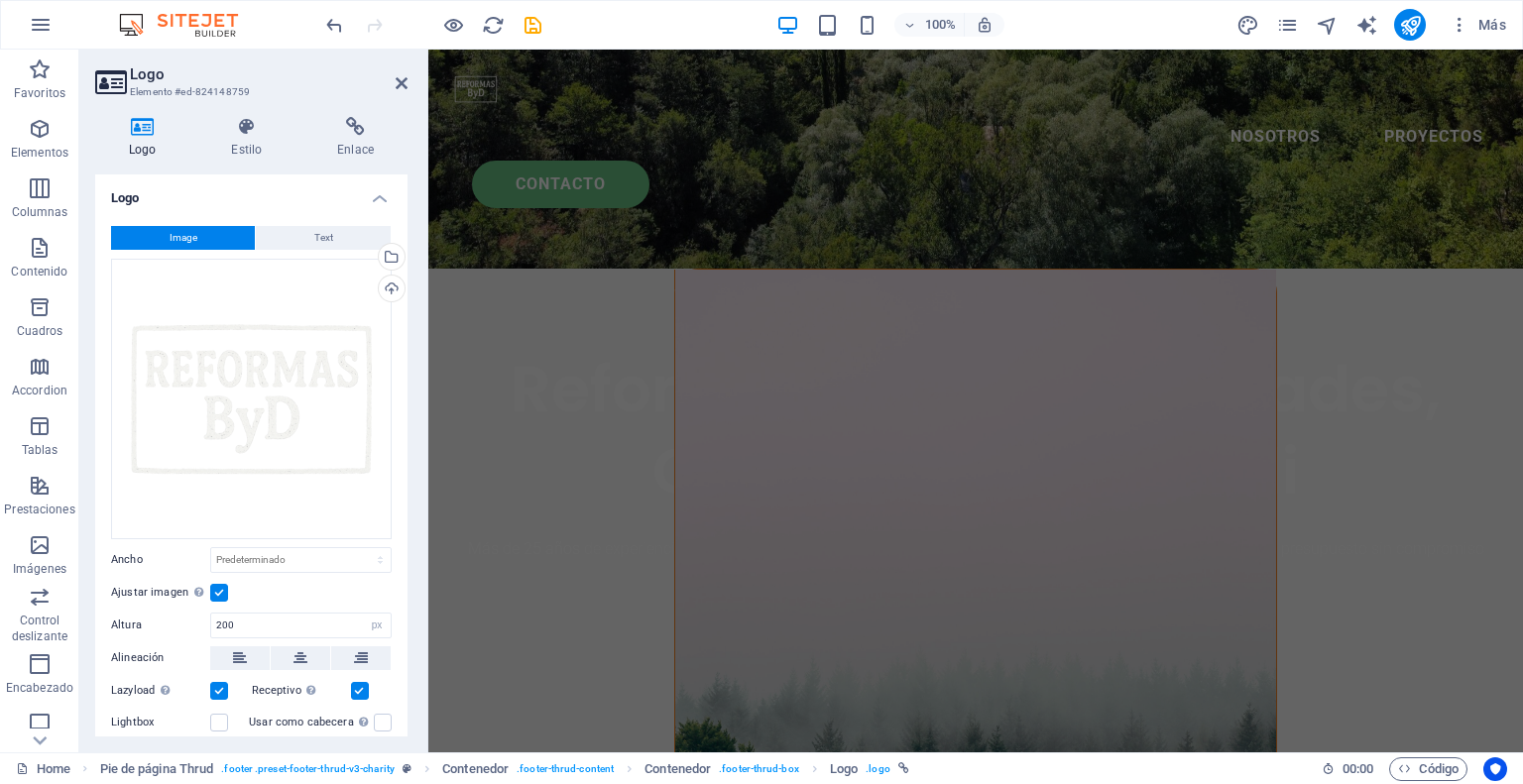 scroll, scrollTop: 0, scrollLeft: 0, axis: both 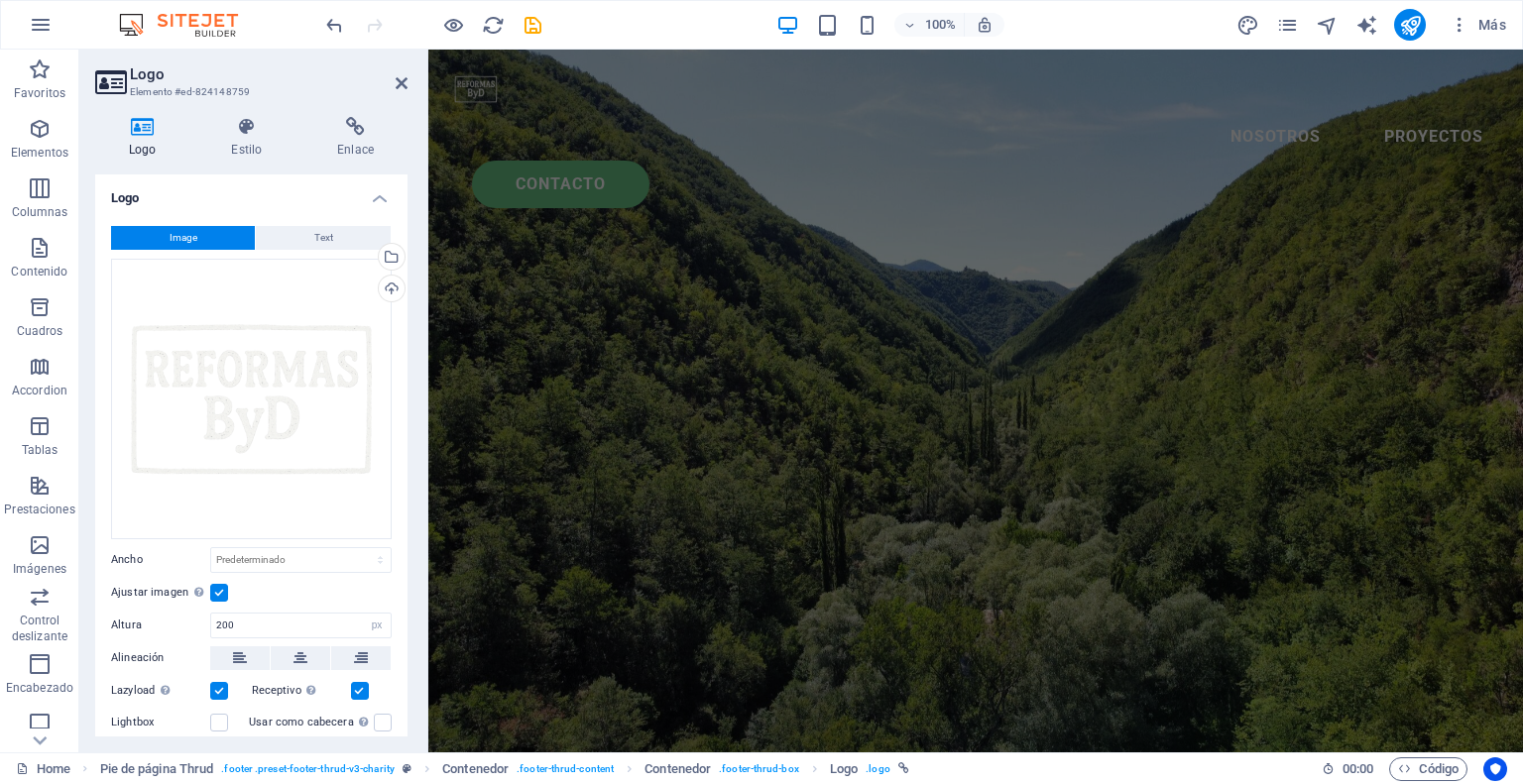 drag, startPoint x: 1512, startPoint y: 666, endPoint x: 1816, endPoint y: 90, distance: 651.3002 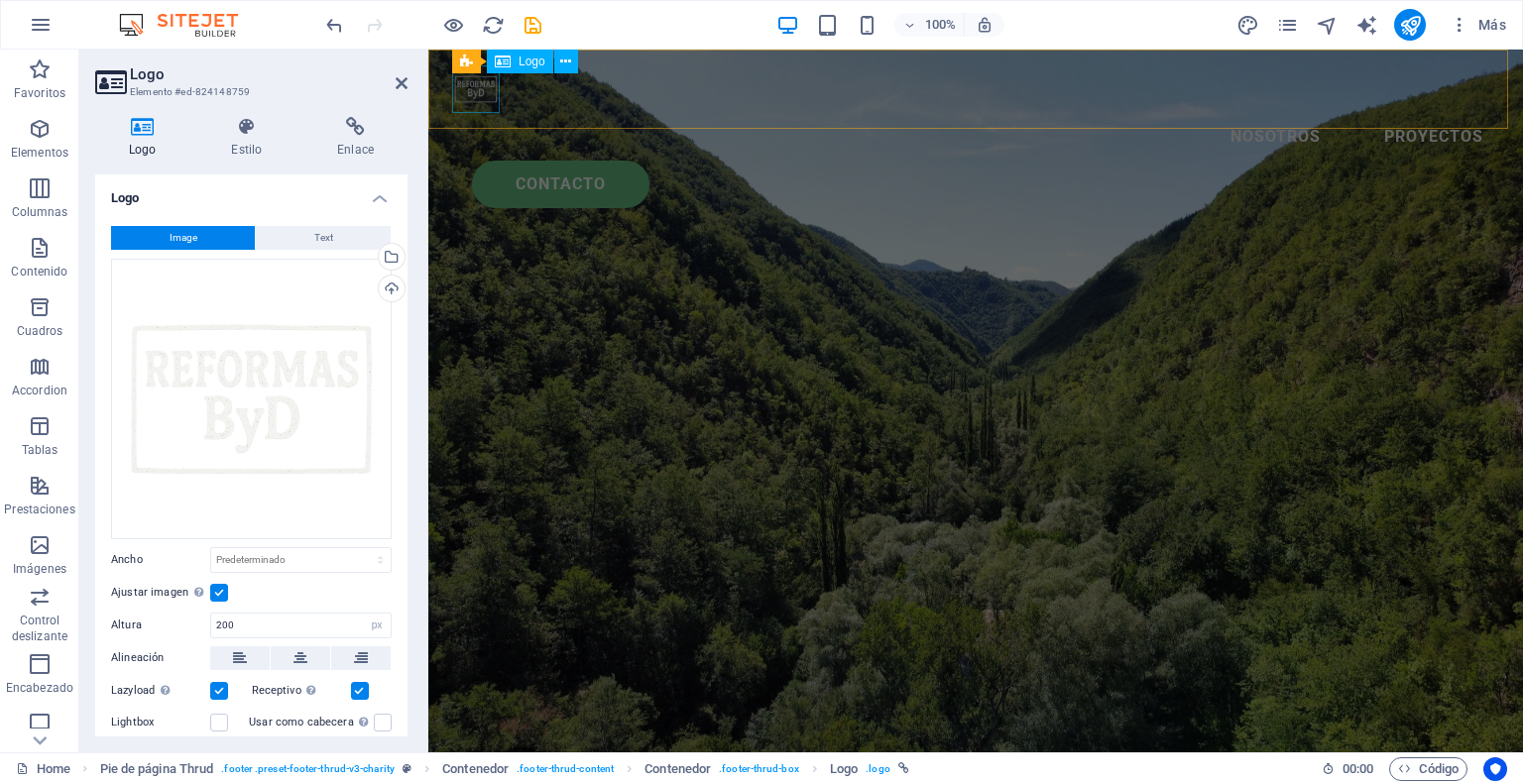 click at bounding box center [976, 89] 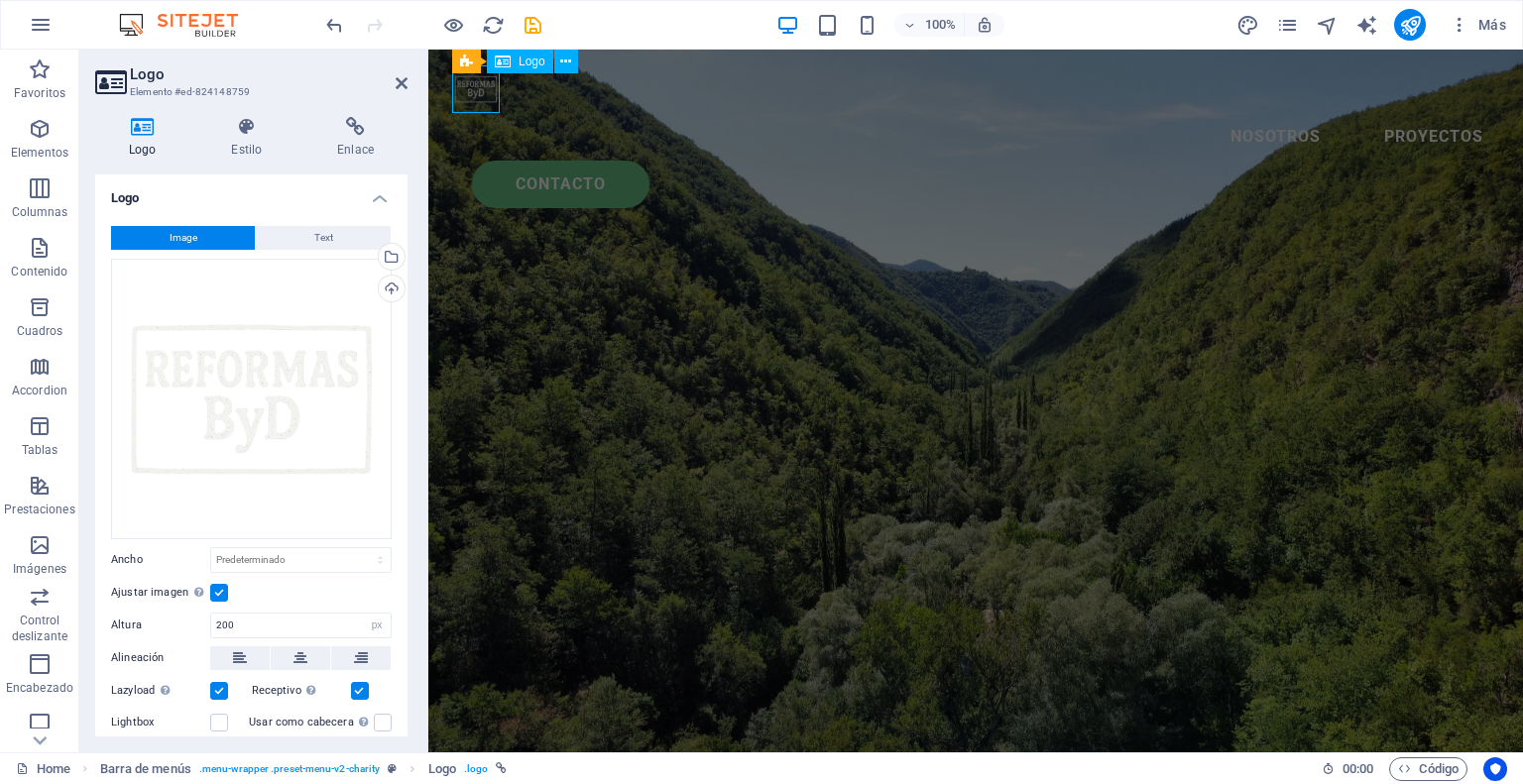 click at bounding box center (976, 89) 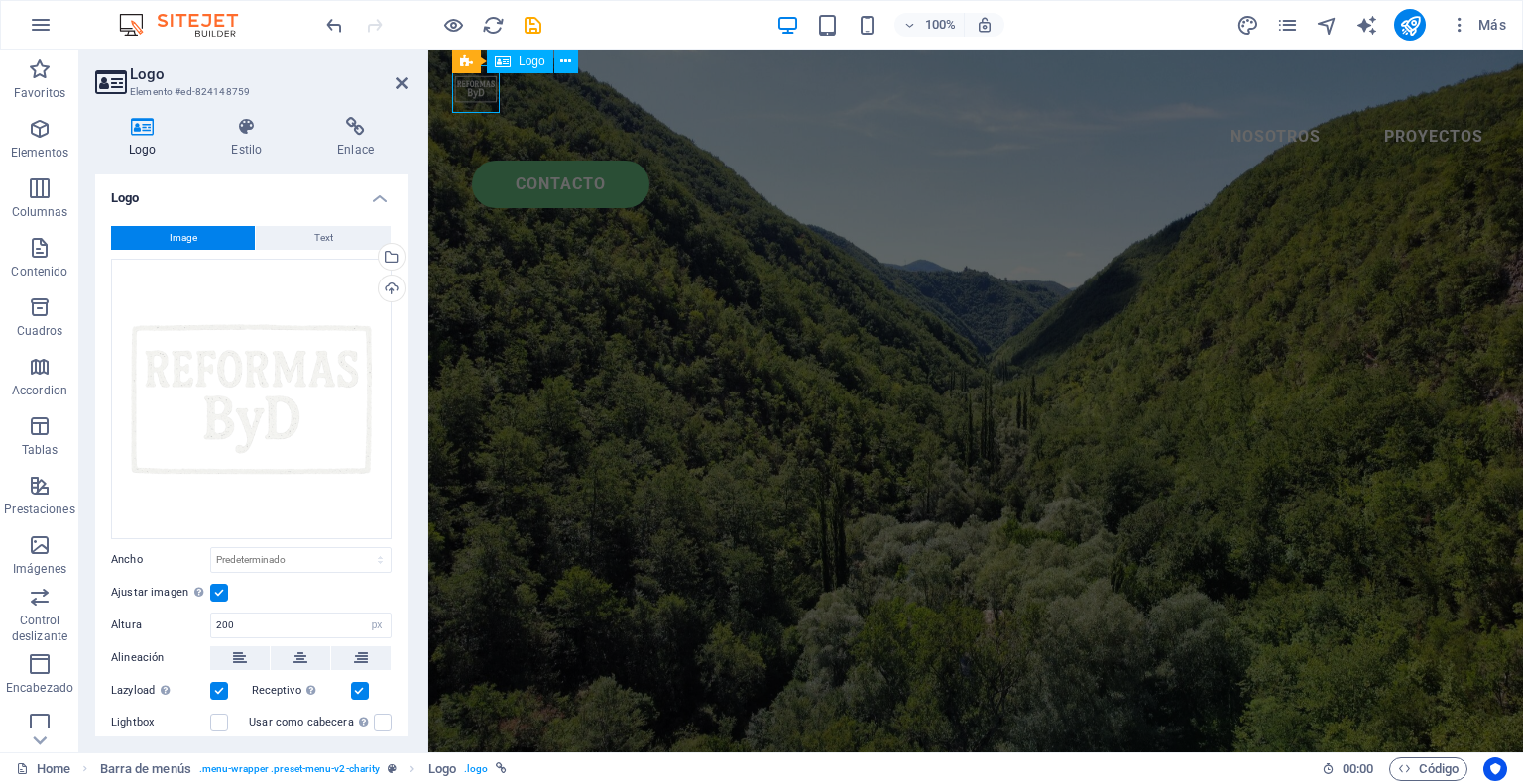select on "px" 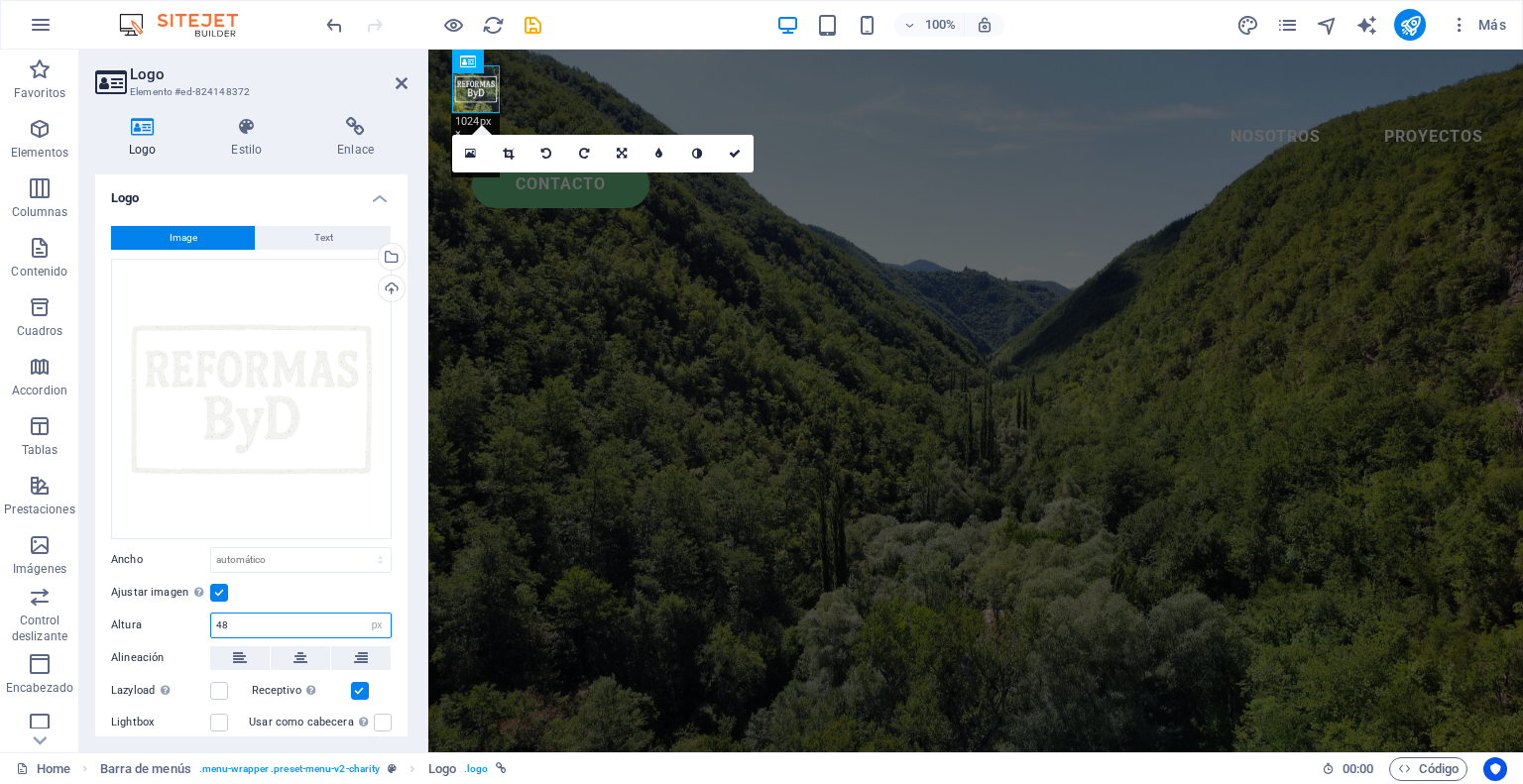 click on "48" at bounding box center [300, 625] 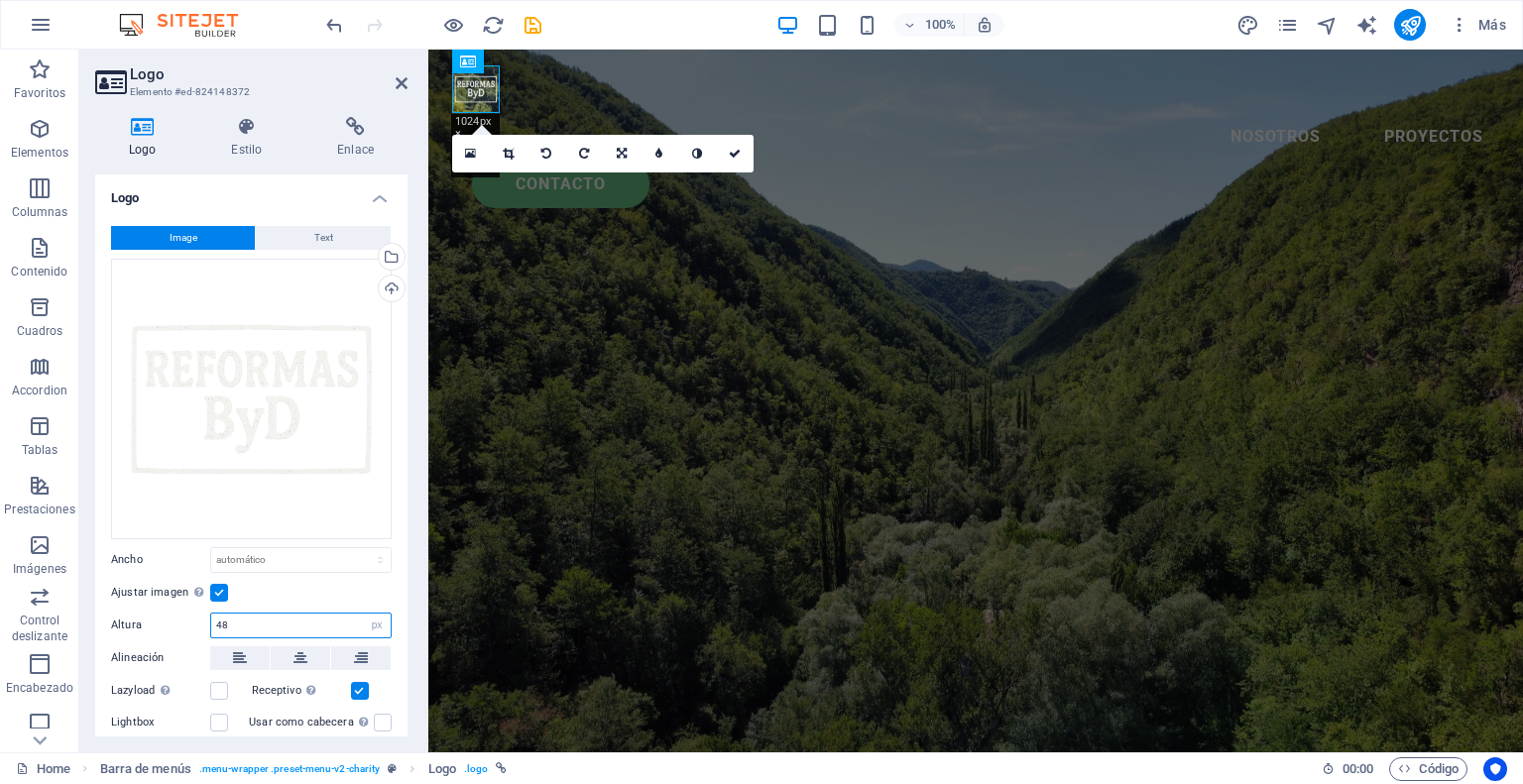 click on "48" at bounding box center (300, 625) 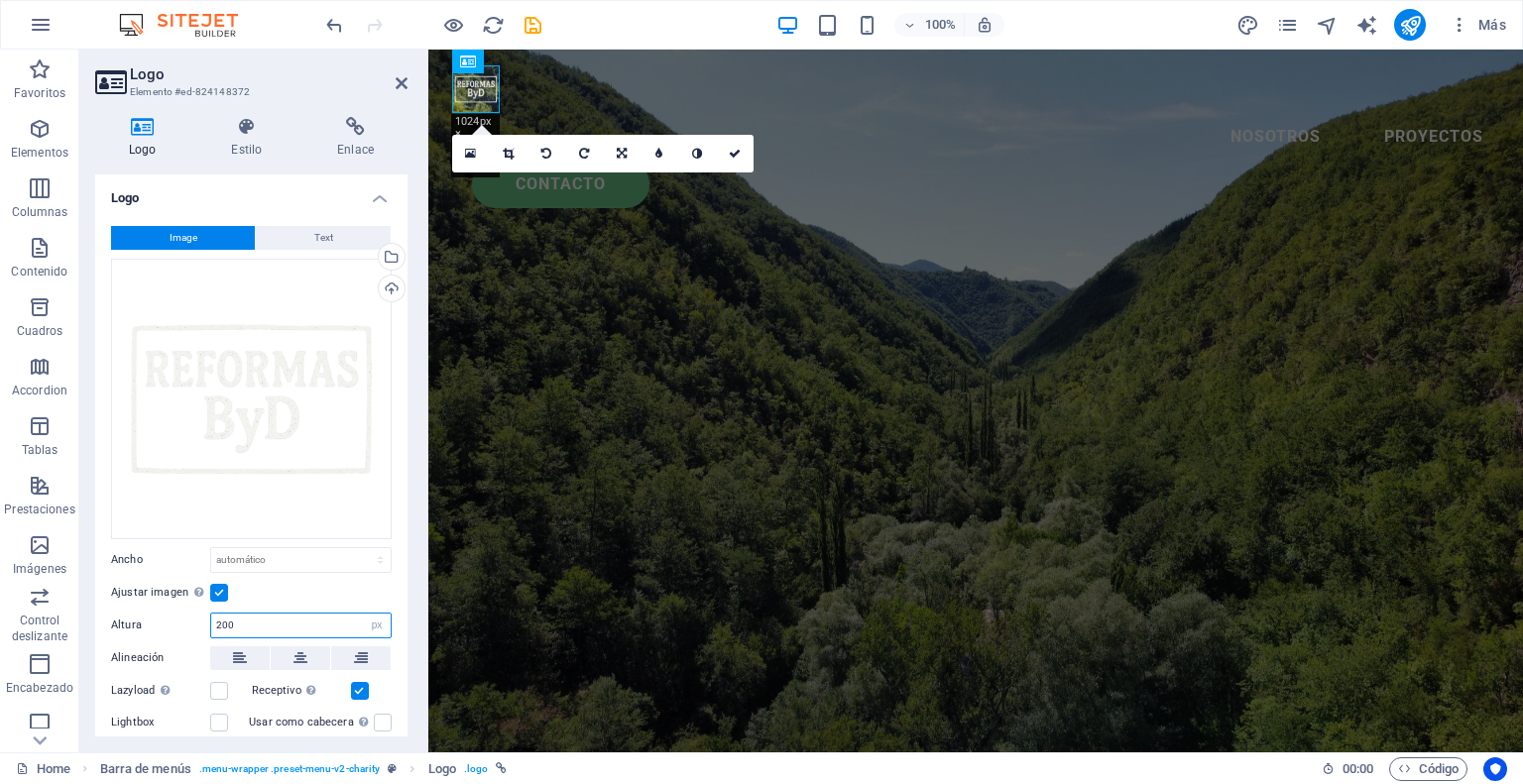 type on "200" 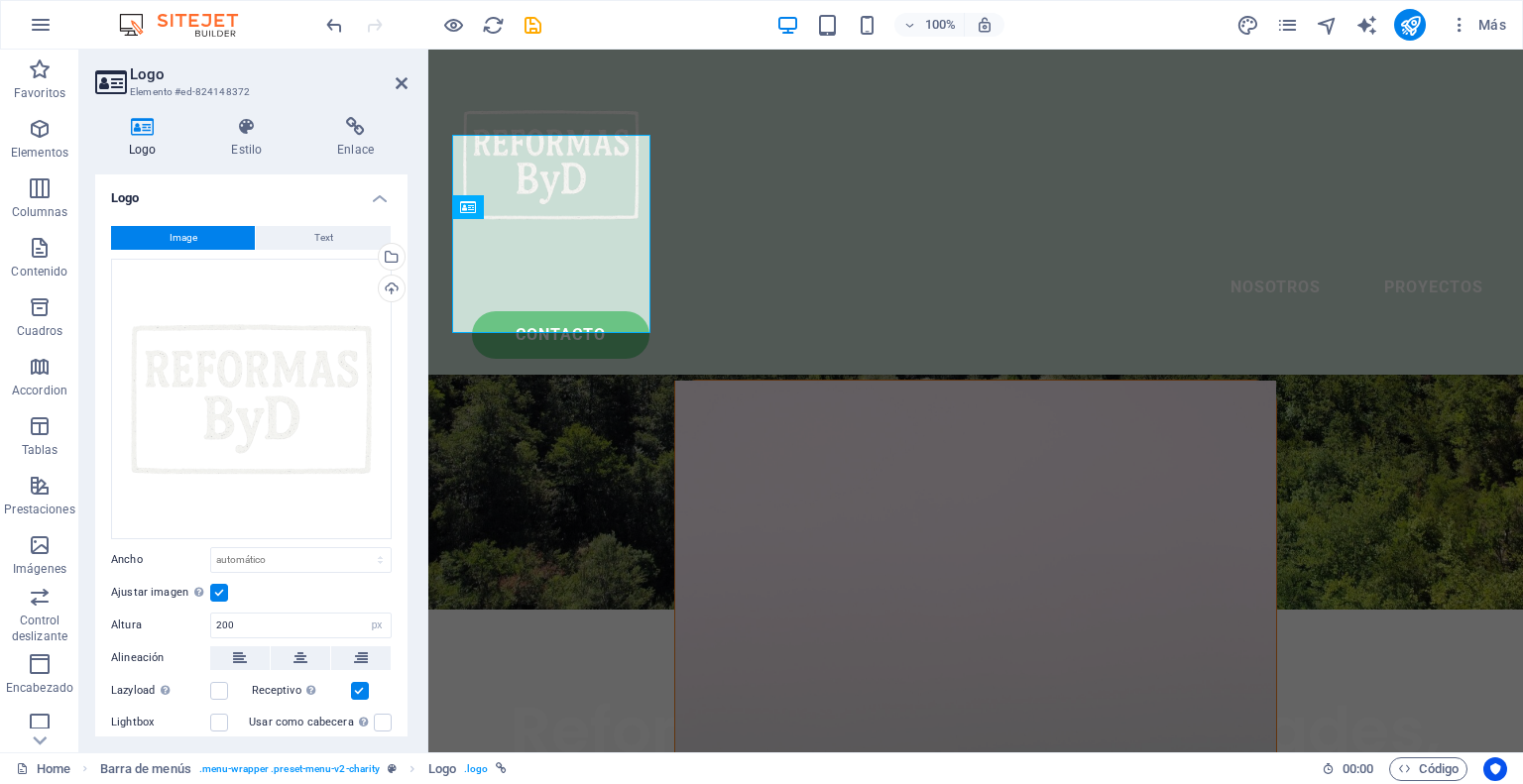 scroll, scrollTop: 0, scrollLeft: 0, axis: both 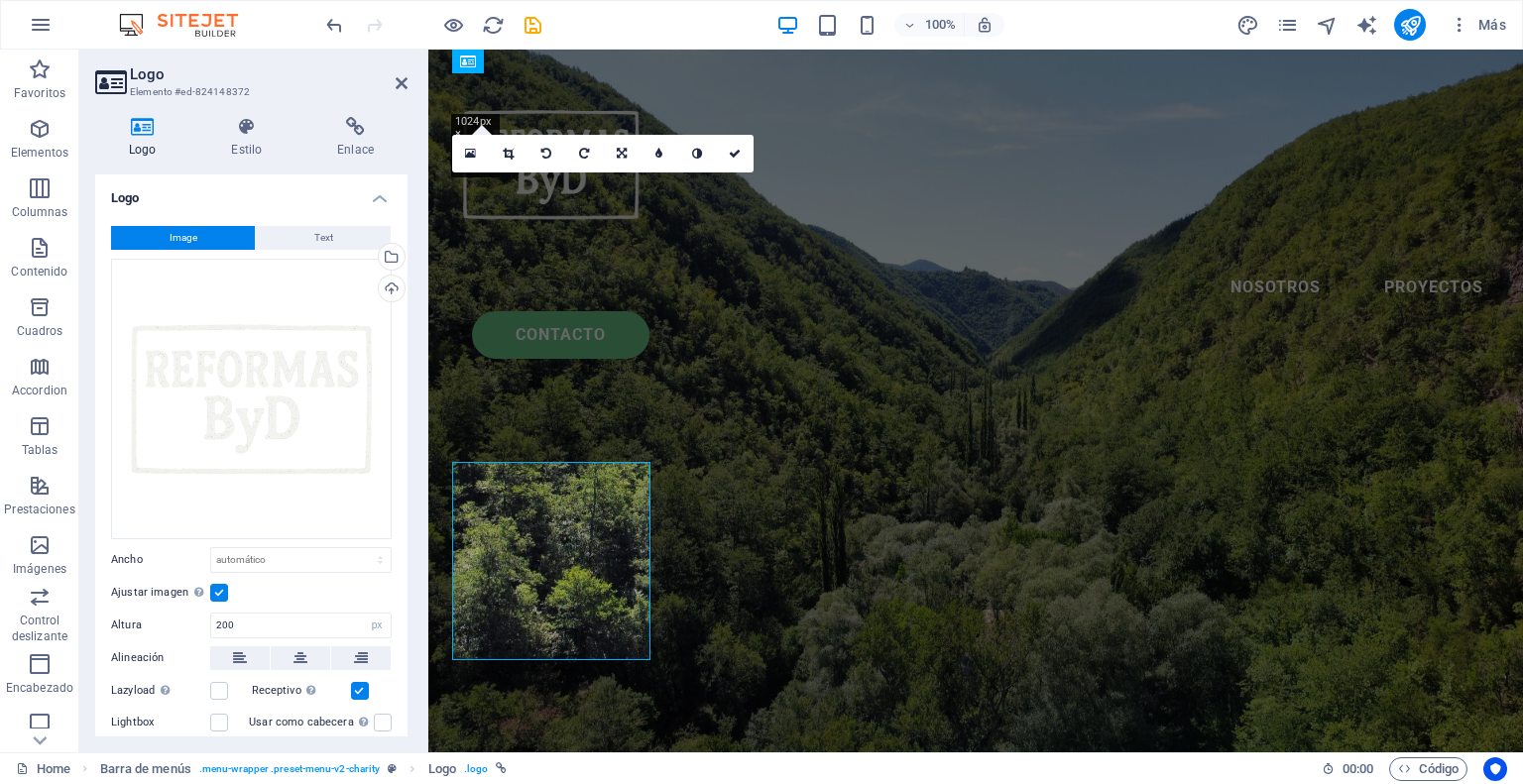 drag, startPoint x: 1511, startPoint y: 436, endPoint x: 1929, endPoint y: 74, distance: 552.96293 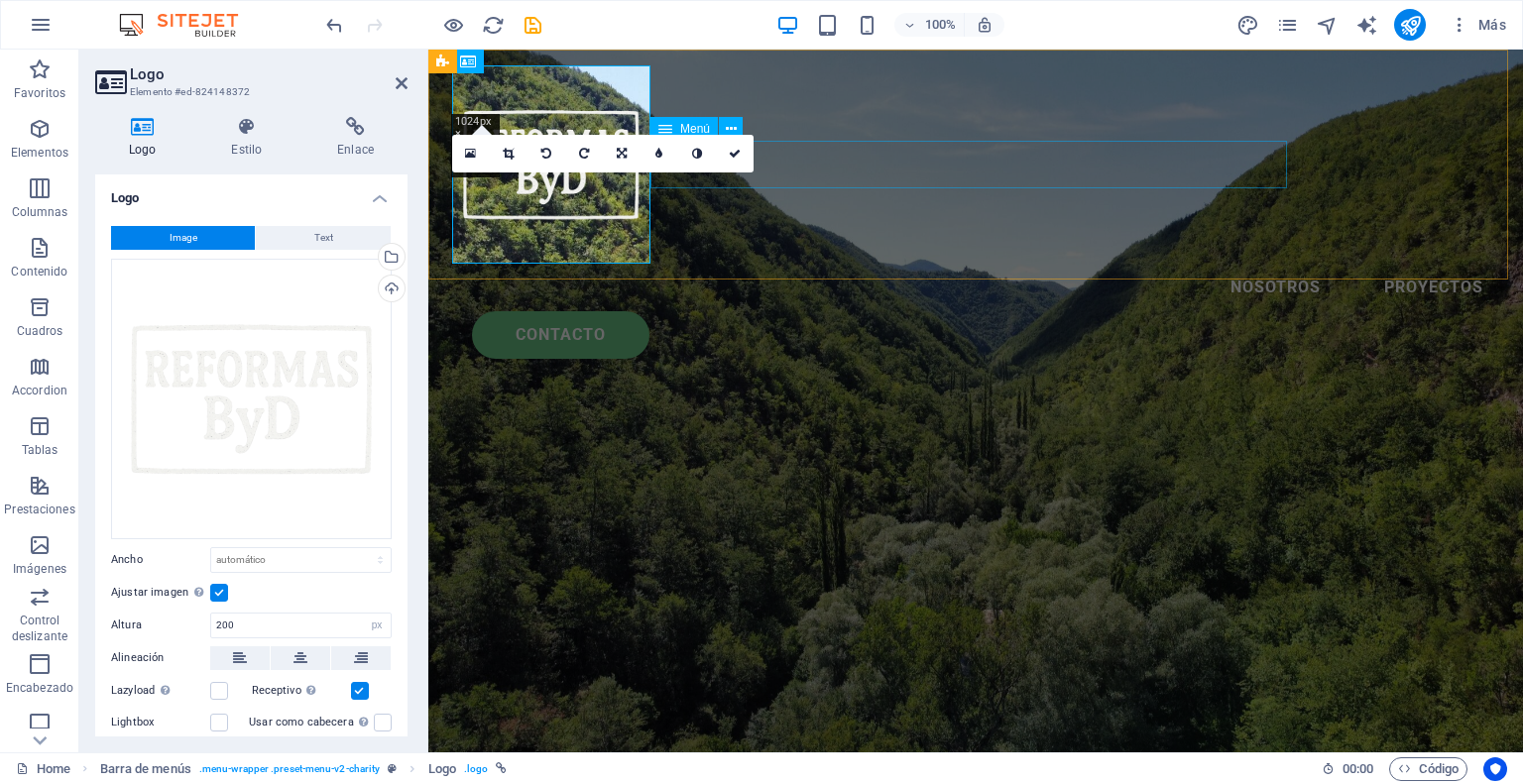 click on "Nosotros Proyectos" at bounding box center (976, 287) 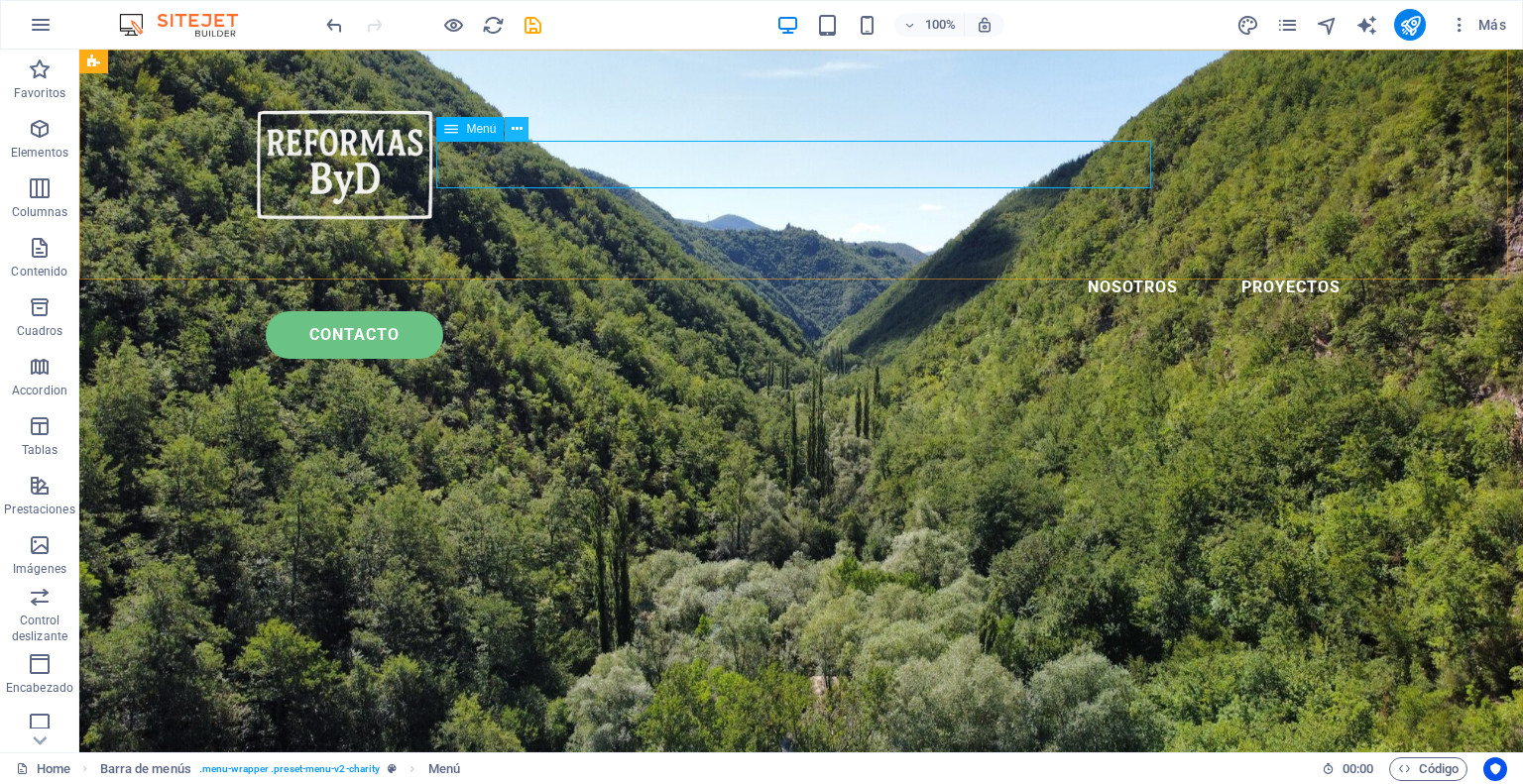click at bounding box center (517, 129) 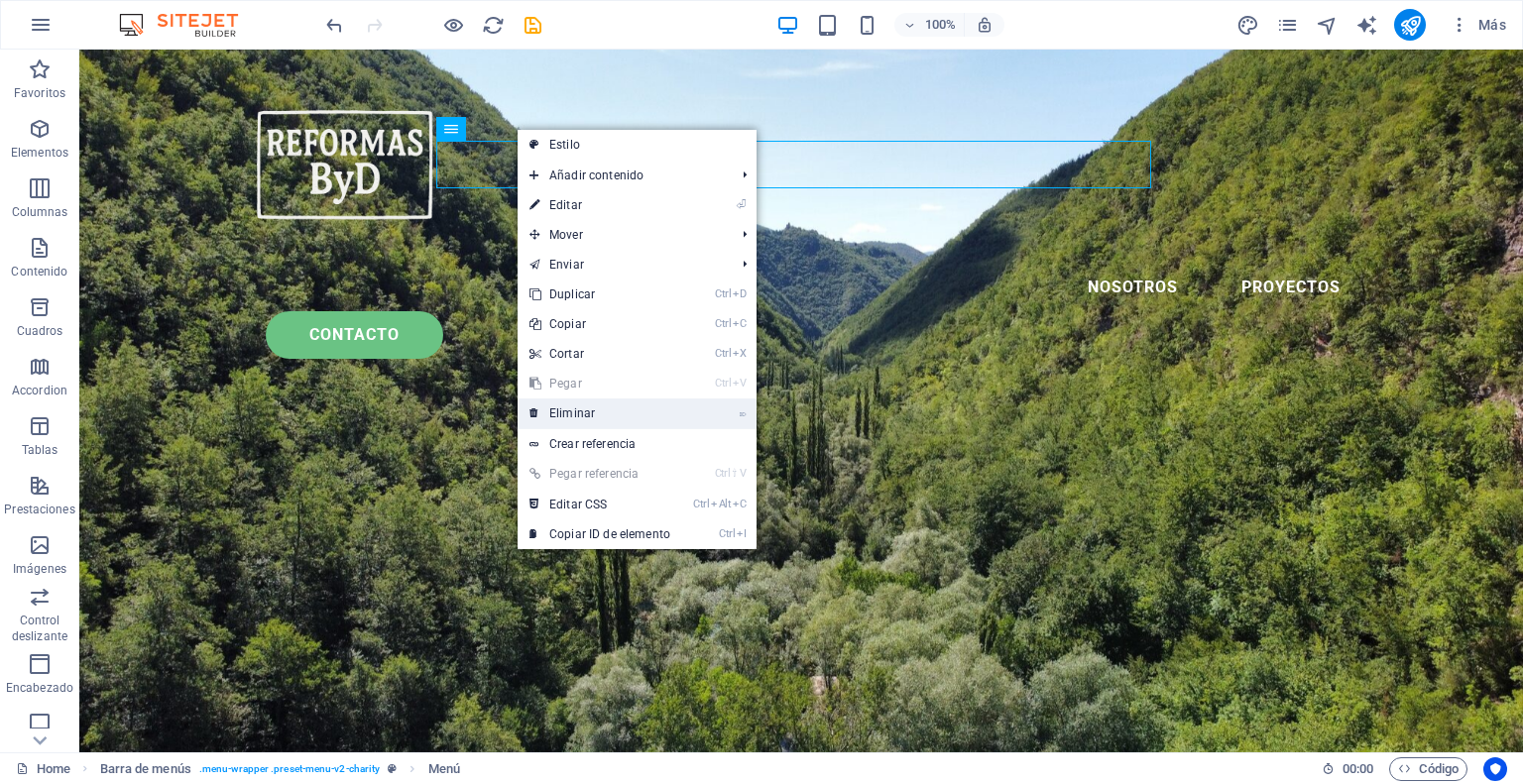 click on "⌦  Eliminar" at bounding box center (600, 413) 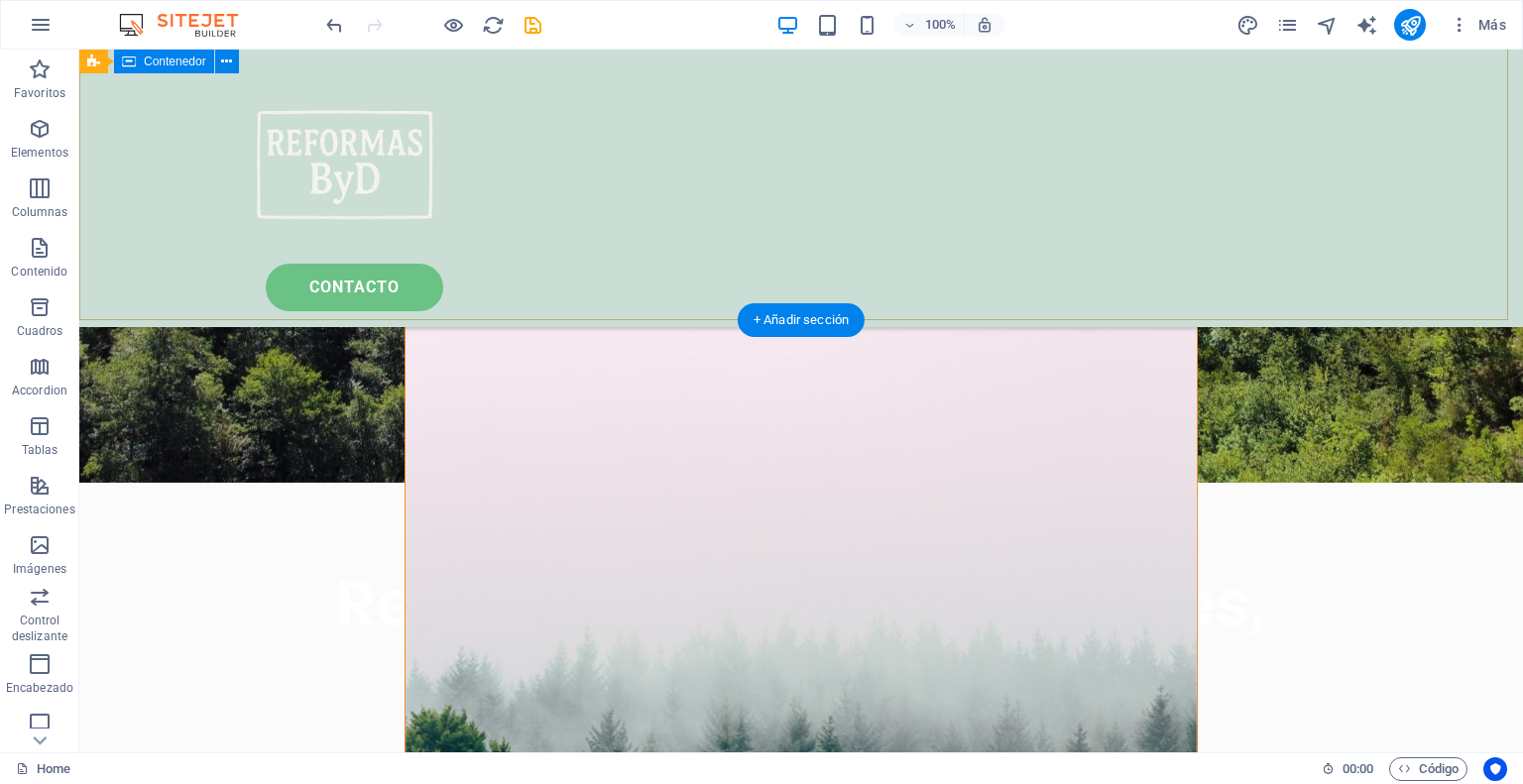 scroll, scrollTop: 396, scrollLeft: 0, axis: vertical 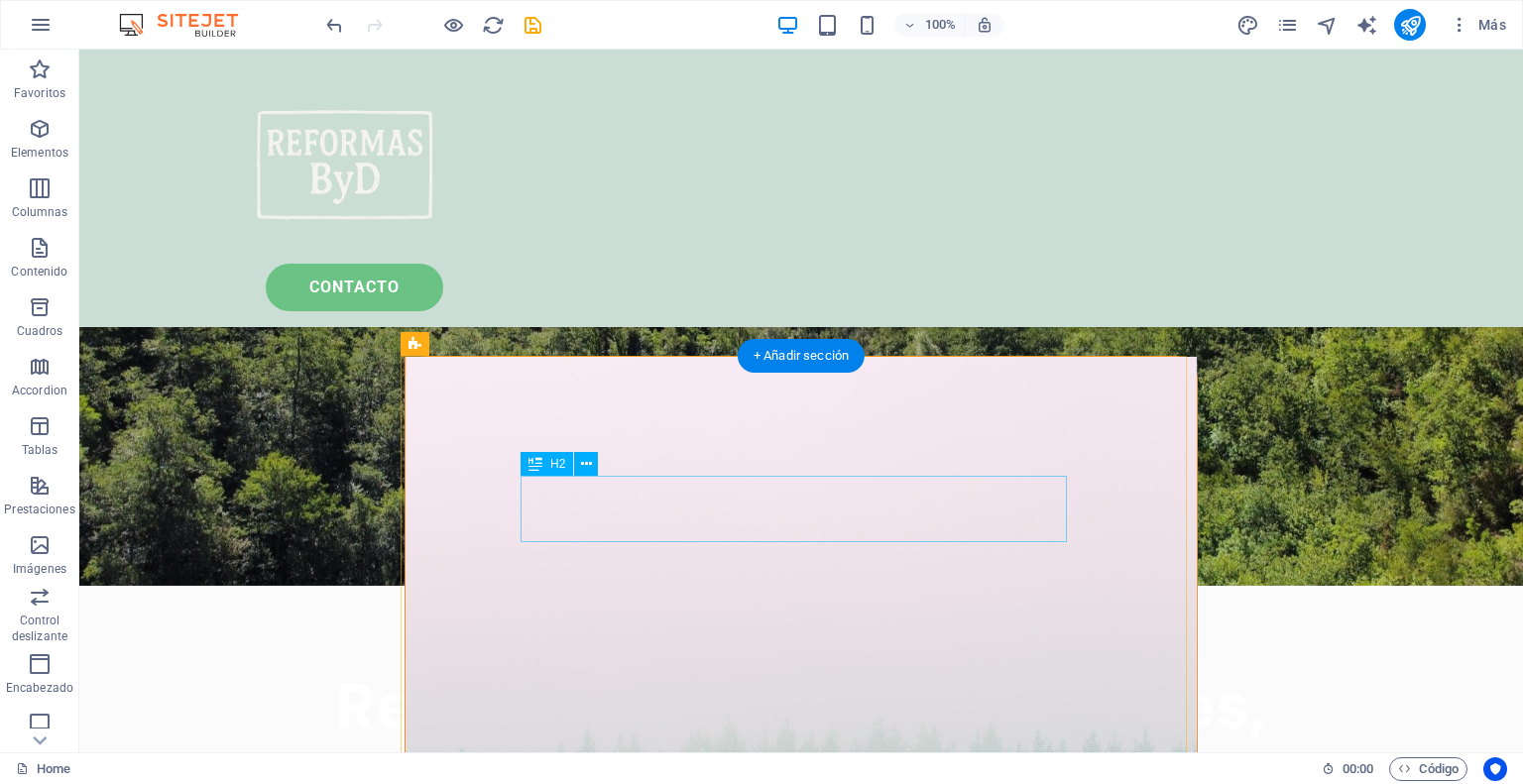 click on "Contacto" at bounding box center (801, 1279) 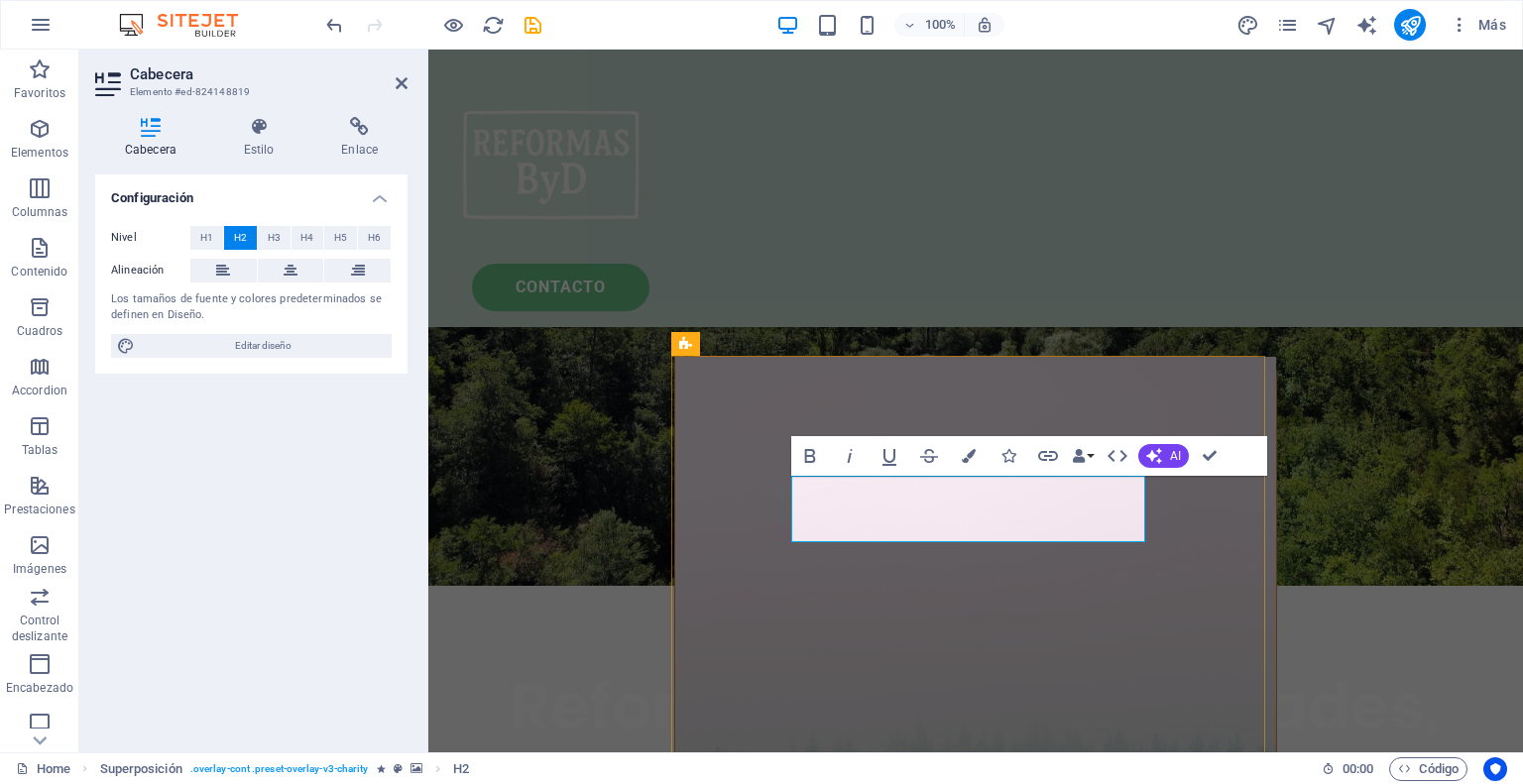 click on "Contacto" at bounding box center [976, 1279] 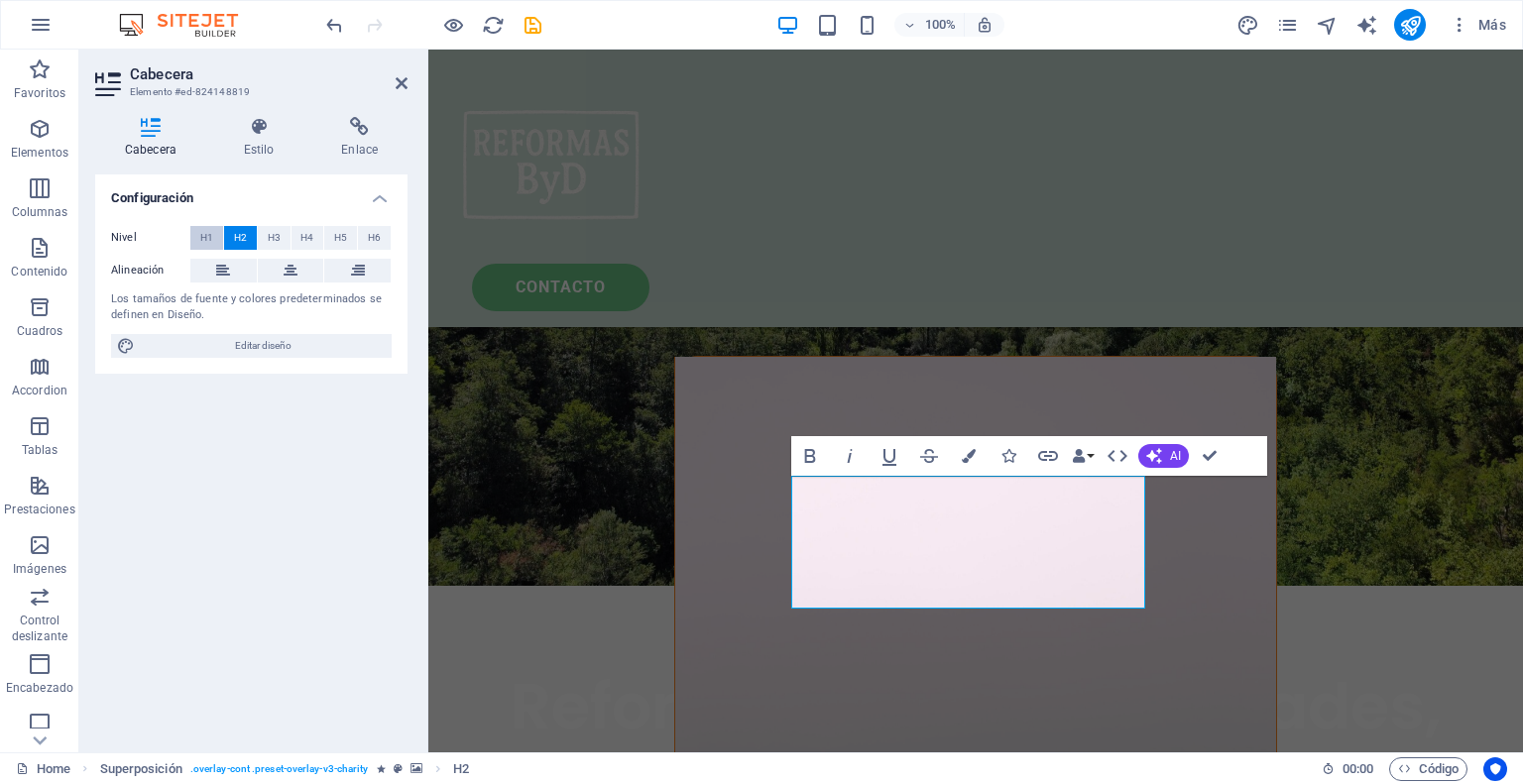click on "H1" at bounding box center (206, 238) 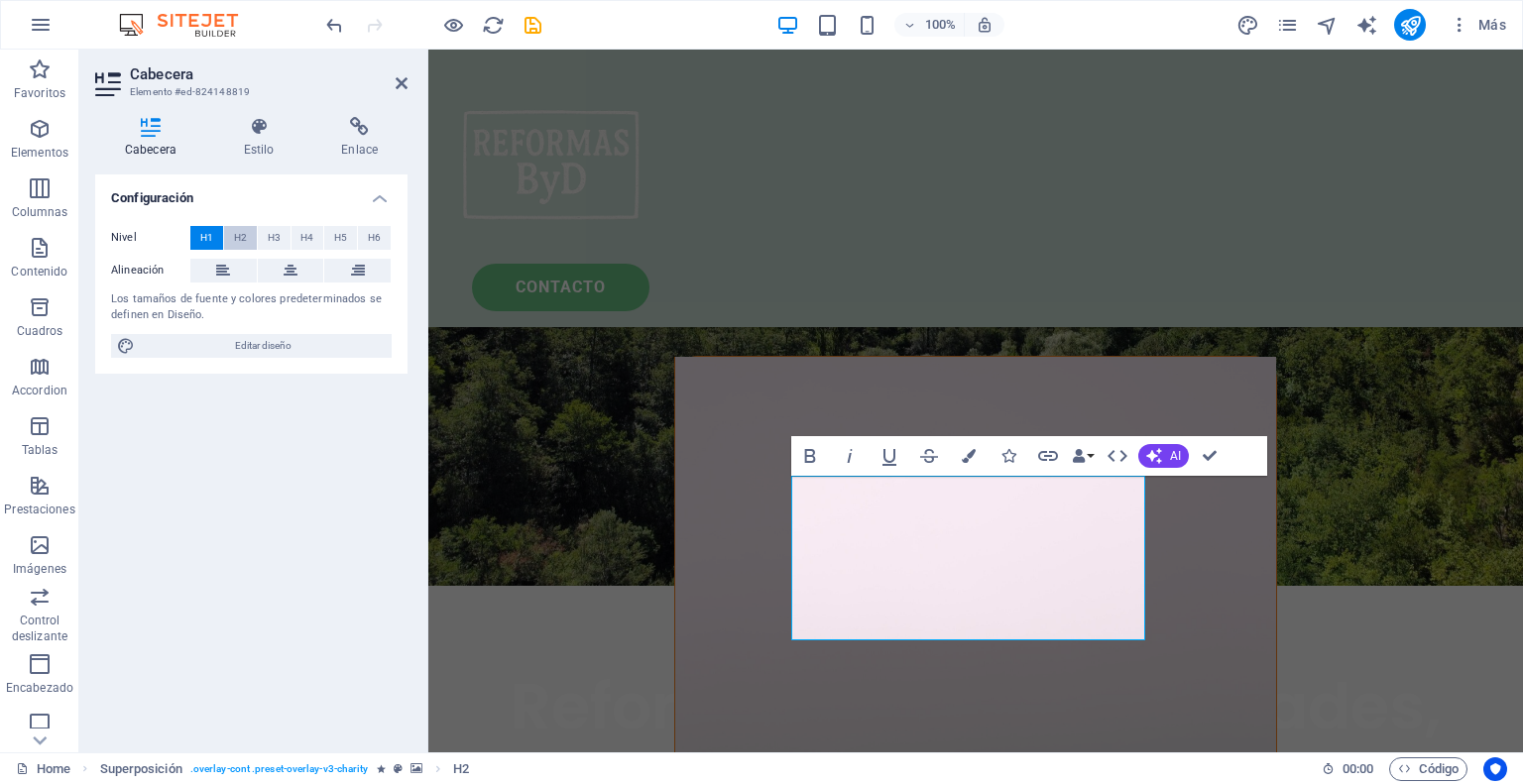 click on "H2" at bounding box center (240, 238) 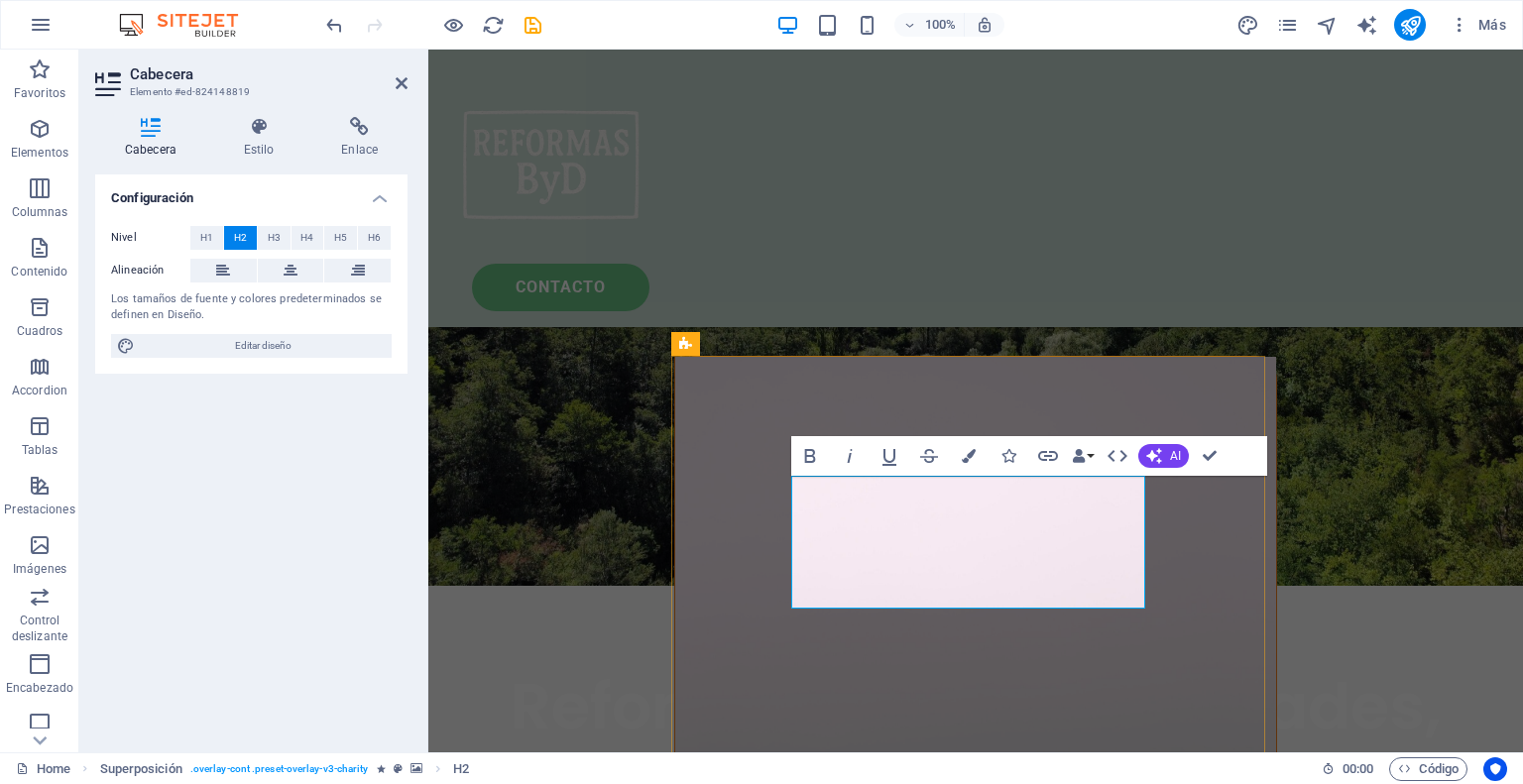 click on "Contacto ‌" at bounding box center [976, 1371] 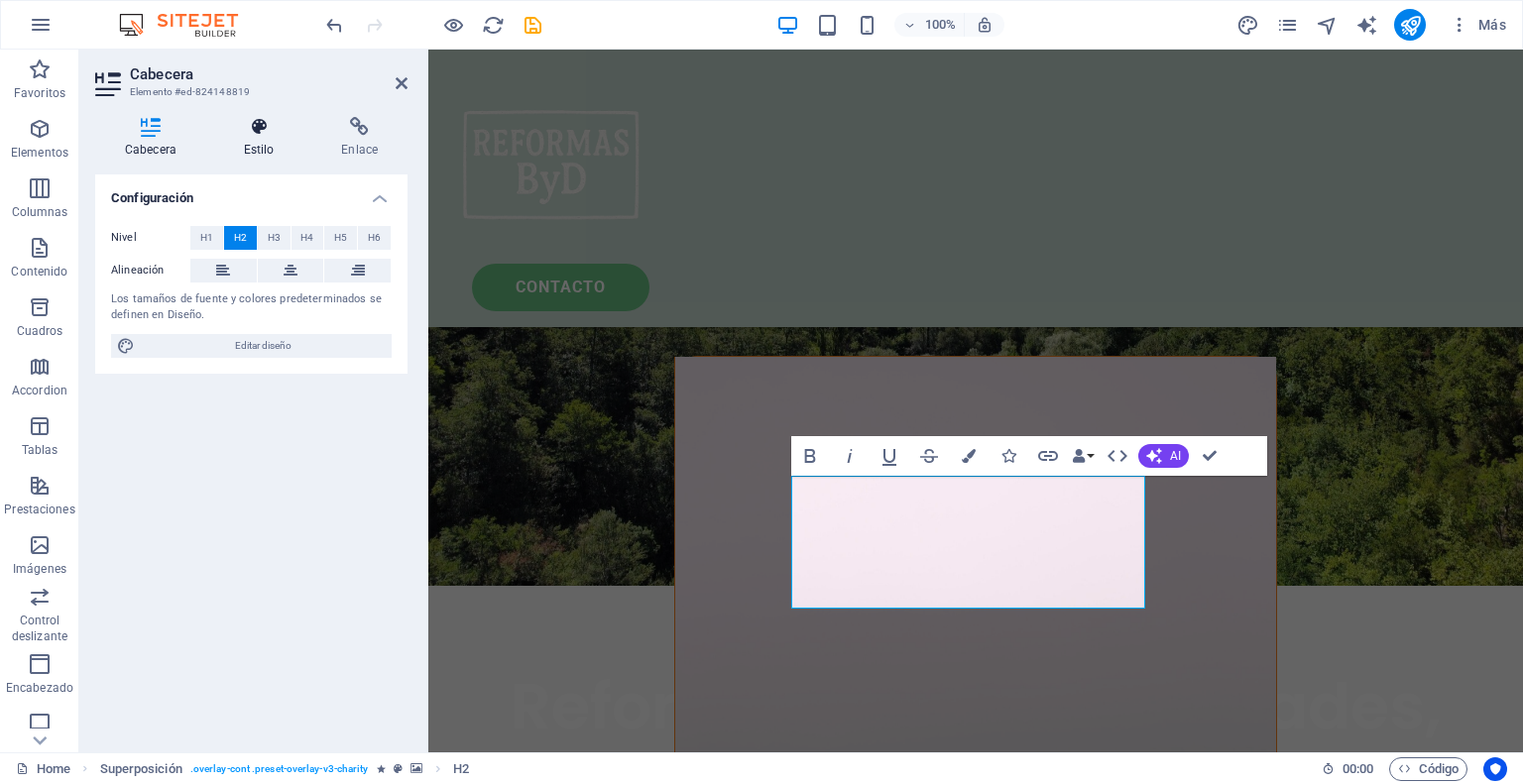 click on "Estilo" at bounding box center [263, 138] 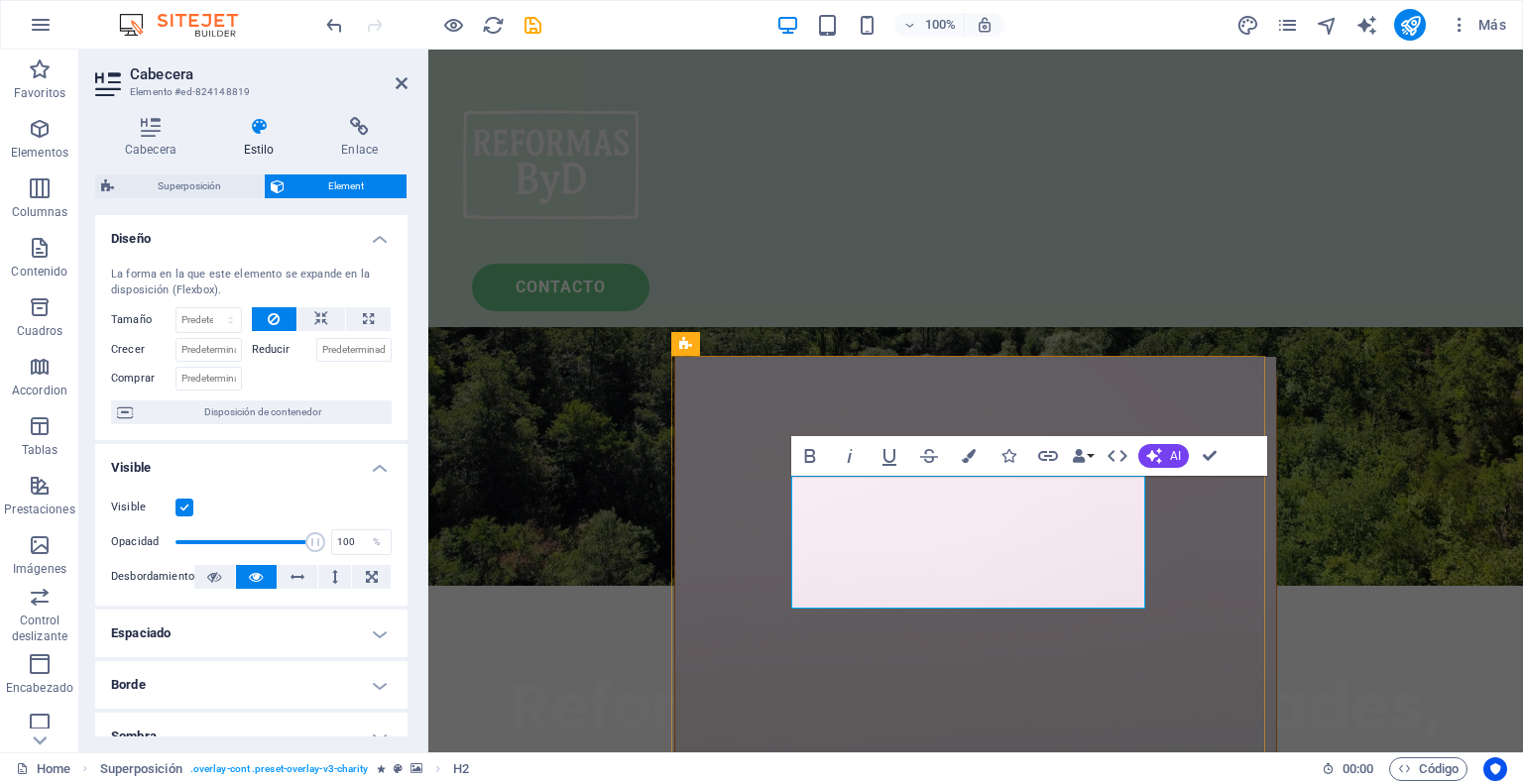 click on "Contacto ‌" at bounding box center (975, 1404) 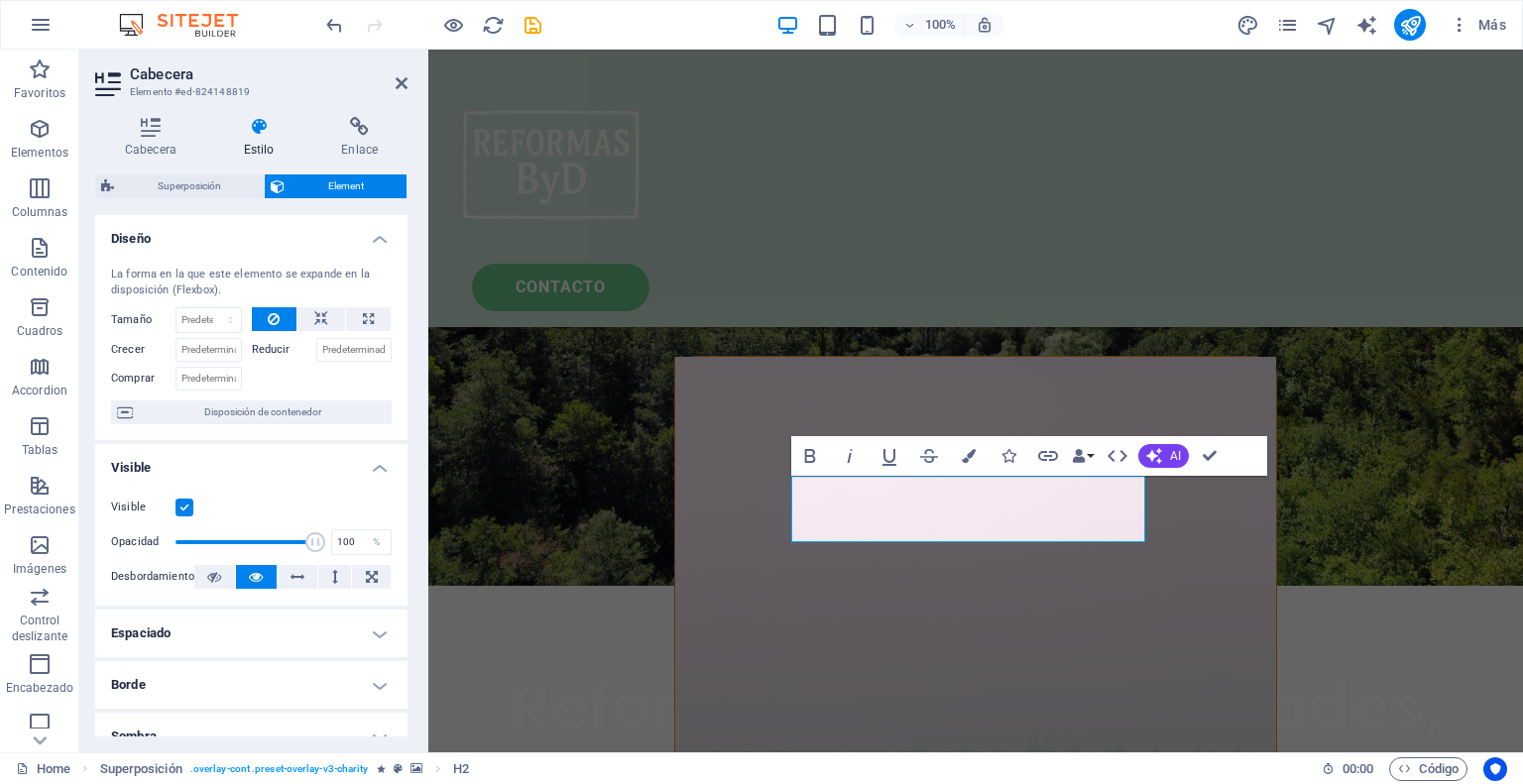 click on "CONtacto Reformas en las Merindades, Cantabria y Euskadi Más de 25 años de experiencia en todo tipo de reformas, trabajos de fachada, tejados y muros de piedra. Solicítenos presupuesto sin compromiso Contacto   I have read and understand the privacy policy. ¿Ilegible? Cargar nuevo Enviar NOSOTROS Proyectos de rehabilitación integral de viviendas Lorem ipsum dolor sit amet consectetur. Bibendum adipiscing morbi orci nibh eget posuere arcu volutpat nulla. Tortor cras suscipit augue sodales risus auctor. Fusce nunc vitae non dui ornare tellus nibh purus lectus. Lorem ipsum dolor sit amet consectetur. Bibendum adipiscing morbi orci nibh eget posuere arcu volutpat nulla. Tortor cras suscipit augue sodales risus auctor. Fusce nunc vitae non dui ornare tellus nibh purus lectus. Contacto Suelta el contenido aquí o  Añadir elementos  Pegar portapapeles NUESTRAS CIFRAS Qué hemos realizado hasta ahora... Hemos realizado más de 50 proyectos en el norte de España 50  + Rehabilitaciones integrales 70  + o" at bounding box center [976, 3994] 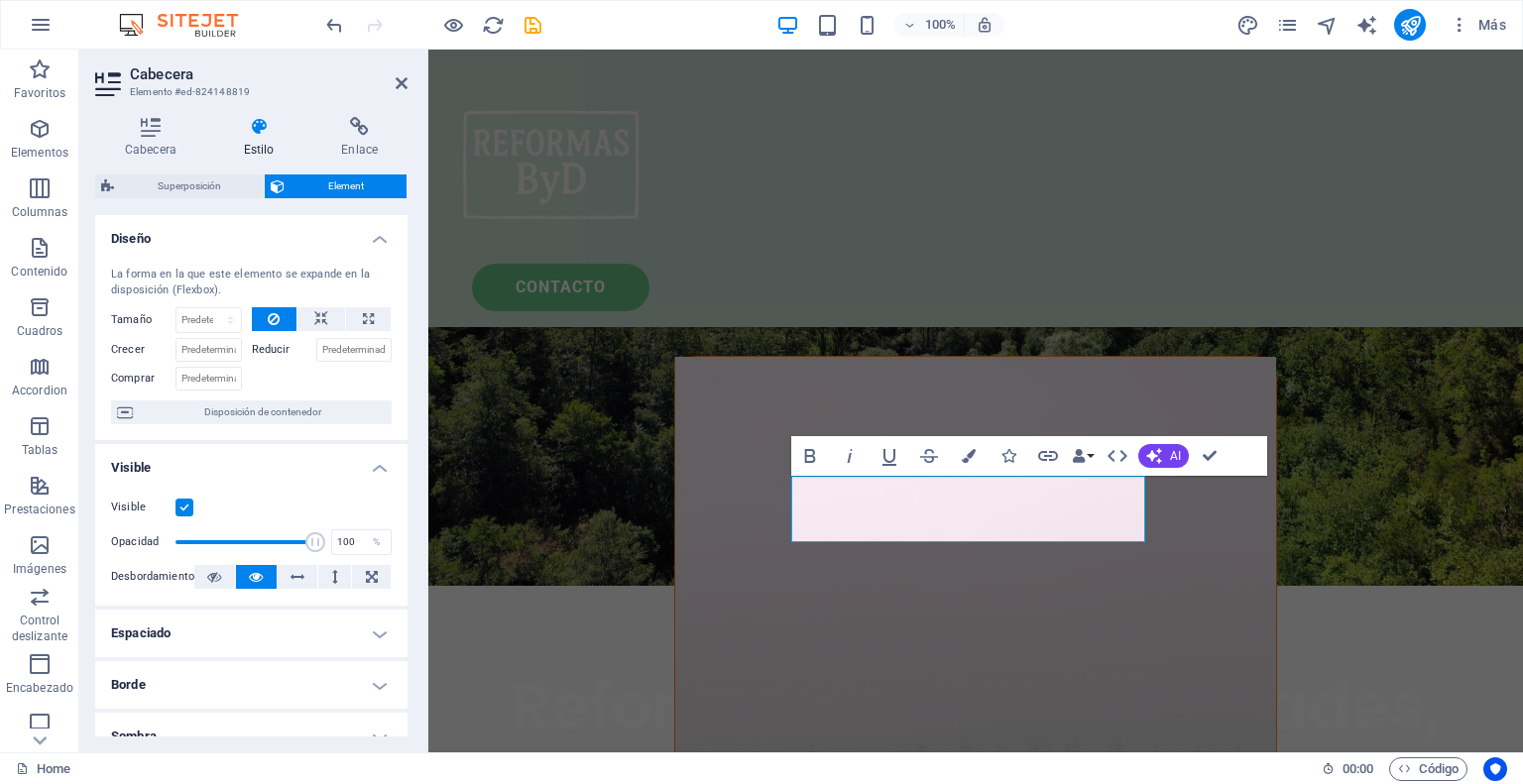 click on "CONtacto Reformas en las Merindades, Cantabria y Euskadi Más de 25 años de experiencia en todo tipo de reformas, trabajos de fachada, tejados y muros de piedra. Solicítenos presupuesto sin compromiso Contacto   I have read and understand the privacy policy. ¿Ilegible? Cargar nuevo Enviar NOSOTROS Proyectos de rehabilitación integral de viviendas Lorem ipsum dolor sit amet consectetur. Bibendum adipiscing morbi orci nibh eget posuere arcu volutpat nulla. Tortor cras suscipit augue sodales risus auctor. Fusce nunc vitae non dui ornare tellus nibh purus lectus. Lorem ipsum dolor sit amet consectetur. Bibendum adipiscing morbi orci nibh eget posuere arcu volutpat nulla. Tortor cras suscipit augue sodales risus auctor. Fusce nunc vitae non dui ornare tellus nibh purus lectus. Contacto Suelta el contenido aquí o  Añadir elementos  Pegar portapapeles NUESTRAS CIFRAS Qué hemos realizado hasta ahora... Hemos realizado más de 50 proyectos en el norte de España 50  + Rehabilitaciones integrales 70  + o" at bounding box center (976, 3994) 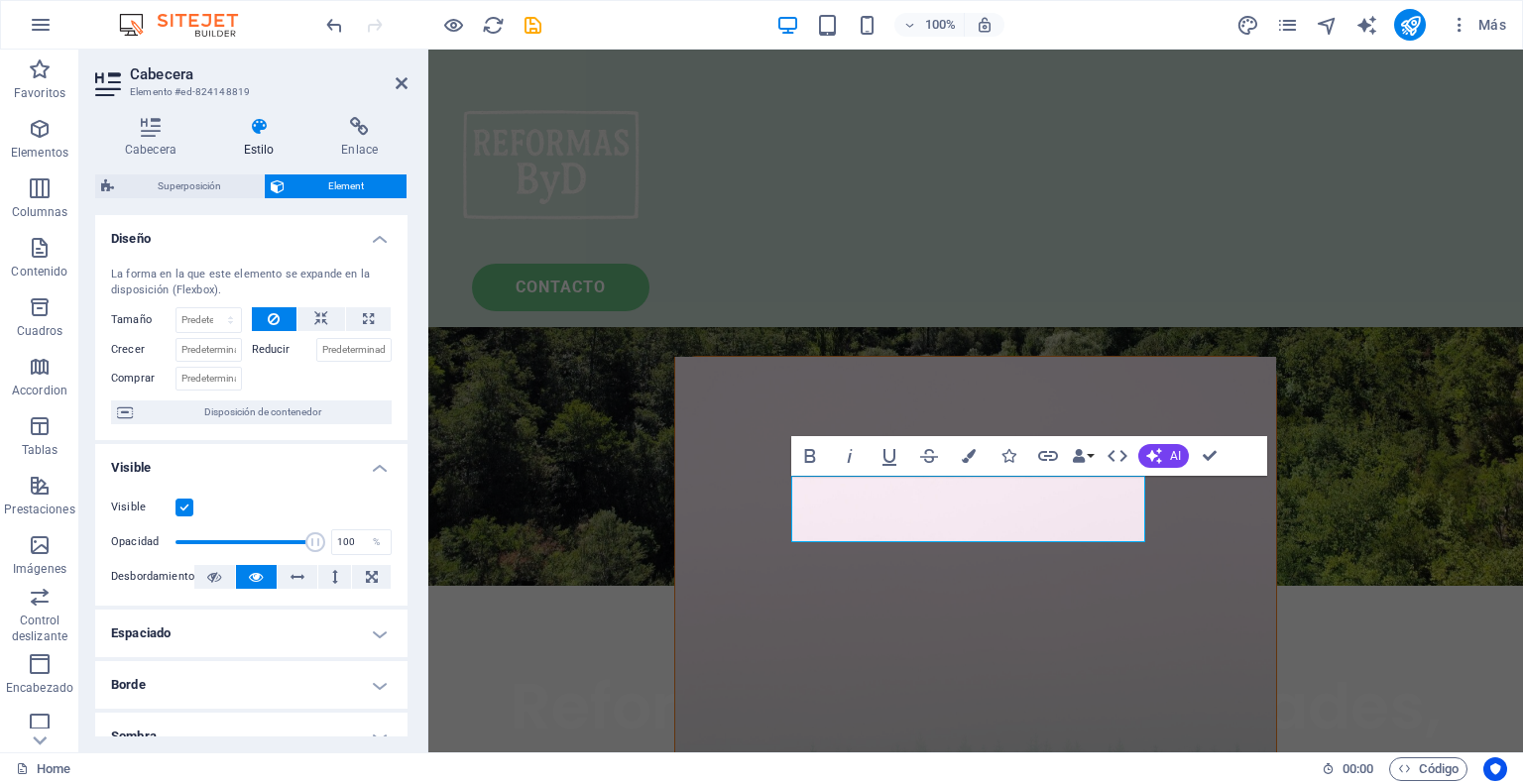 click on "CONtacto Reformas en las Merindades, Cantabria y Euskadi Más de 25 años de experiencia en todo tipo de reformas, trabajos de fachada, tejados y muros de piedra. Solicítenos presupuesto sin compromiso Contacto   I have read and understand the privacy policy. ¿Ilegible? Cargar nuevo Enviar NOSOTROS Proyectos de rehabilitación integral de viviendas Lorem ipsum dolor sit amet consectetur. Bibendum adipiscing morbi orci nibh eget posuere arcu volutpat nulla. Tortor cras suscipit augue sodales risus auctor. Fusce nunc vitae non dui ornare tellus nibh purus lectus. Lorem ipsum dolor sit amet consectetur. Bibendum adipiscing morbi orci nibh eget posuere arcu volutpat nulla. Tortor cras suscipit augue sodales risus auctor. Fusce nunc vitae non dui ornare tellus nibh purus lectus. Contacto Suelta el contenido aquí o  Añadir elementos  Pegar portapapeles NUESTRAS CIFRAS Qué hemos realizado hasta ahora... Hemos realizado más de 50 proyectos en el norte de España 50  + Rehabilitaciones integrales 70  + o" at bounding box center (976, 3994) 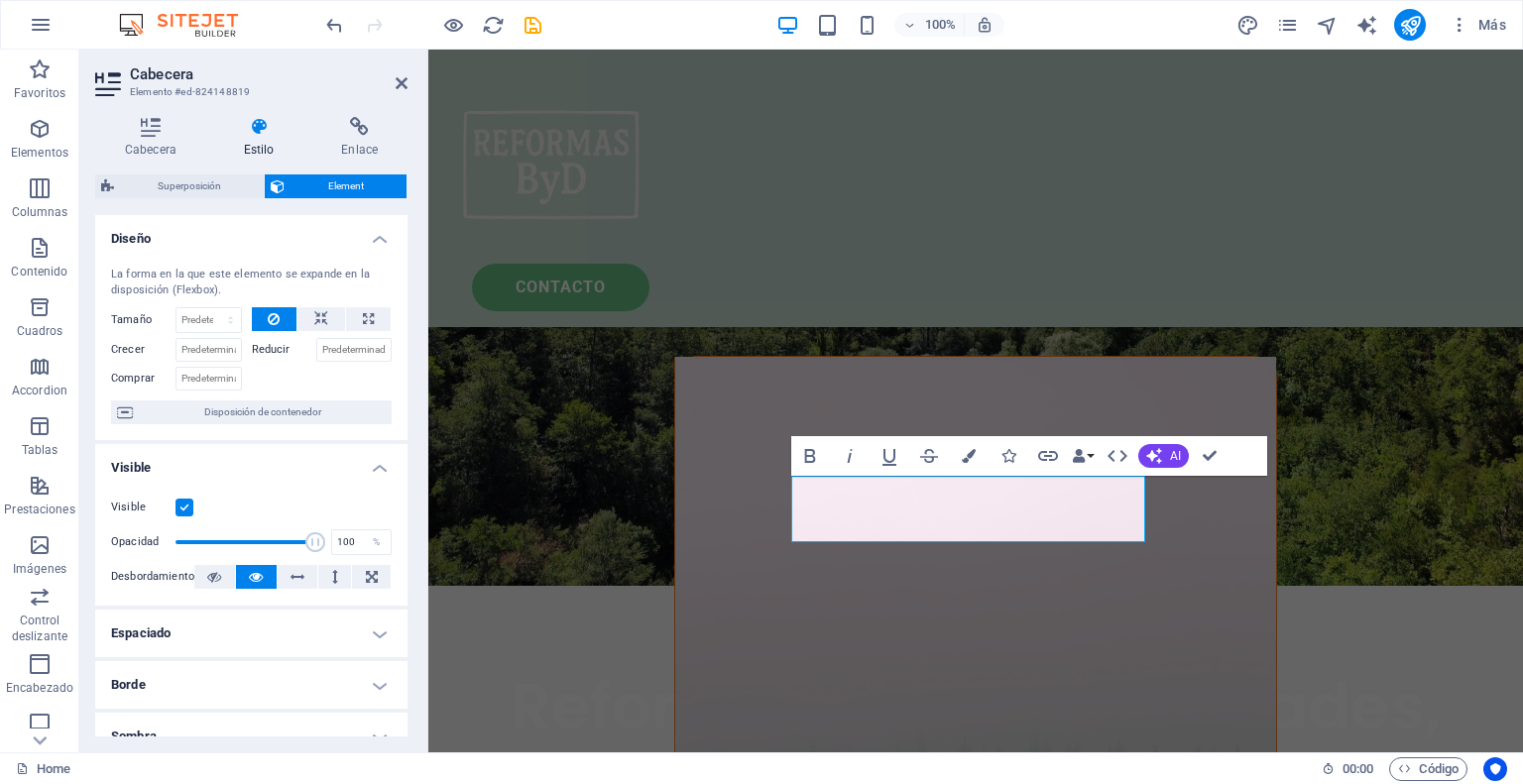 click on "CONtacto Reformas en las Merindades, Cantabria y Euskadi Más de 25 años de experiencia en todo tipo de reformas, trabajos de fachada, tejados y muros de piedra. Solicítenos presupuesto sin compromiso Contacto   I have read and understand the privacy policy. ¿Ilegible? Cargar nuevo Enviar NOSOTROS Proyectos de rehabilitación integral de viviendas Lorem ipsum dolor sit amet consectetur. Bibendum adipiscing morbi orci nibh eget posuere arcu volutpat nulla. Tortor cras suscipit augue sodales risus auctor. Fusce nunc vitae non dui ornare tellus nibh purus lectus. Lorem ipsum dolor sit amet consectetur. Bibendum adipiscing morbi orci nibh eget posuere arcu volutpat nulla. Tortor cras suscipit augue sodales risus auctor. Fusce nunc vitae non dui ornare tellus nibh purus lectus. Contacto Suelta el contenido aquí o  Añadir elementos  Pegar portapapeles NUESTRAS CIFRAS Qué hemos realizado hasta ahora... Hemos realizado más de 50 proyectos en el norte de España 50  + Rehabilitaciones integrales 70  + o" at bounding box center [976, 3994] 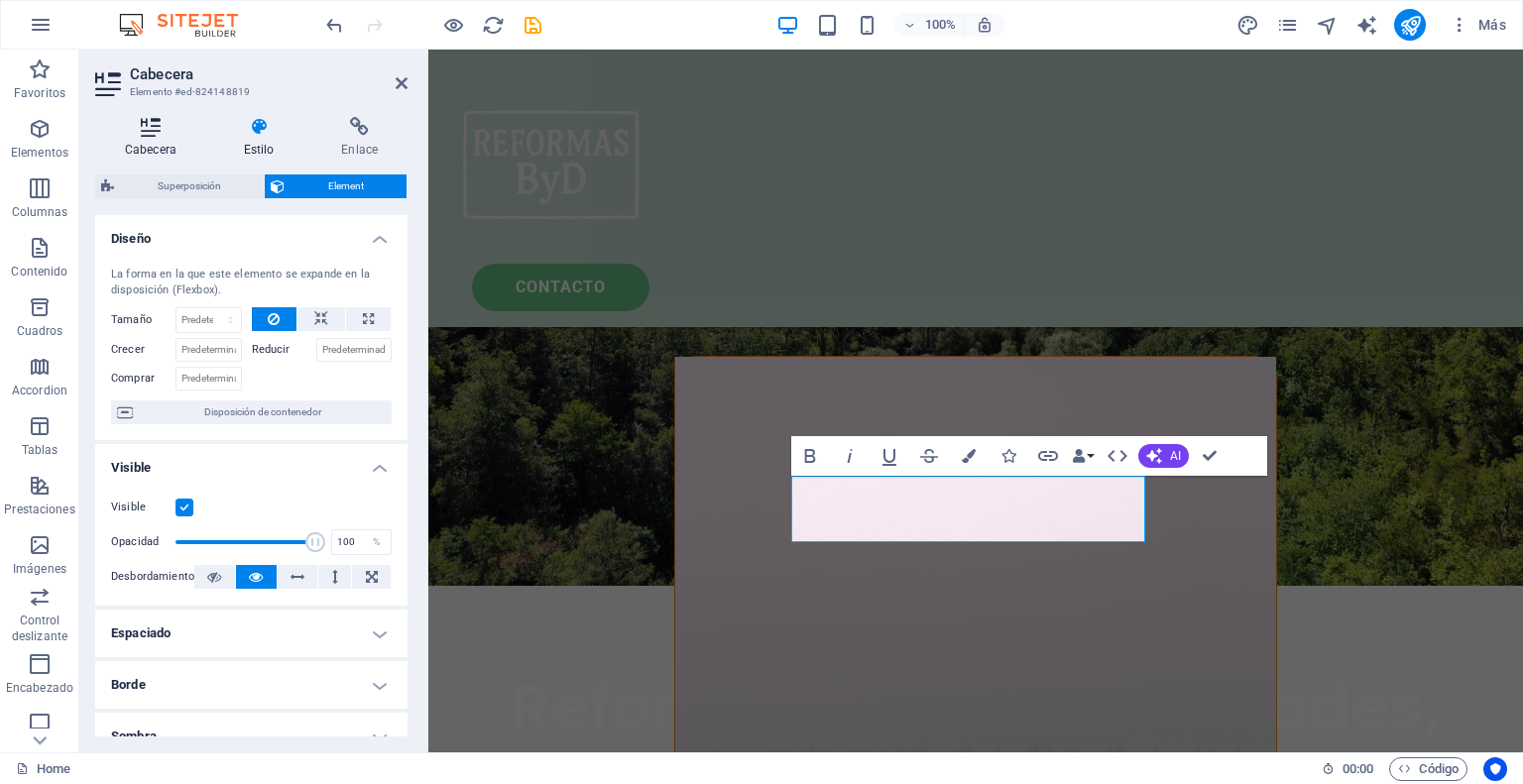 click at bounding box center [151, 127] 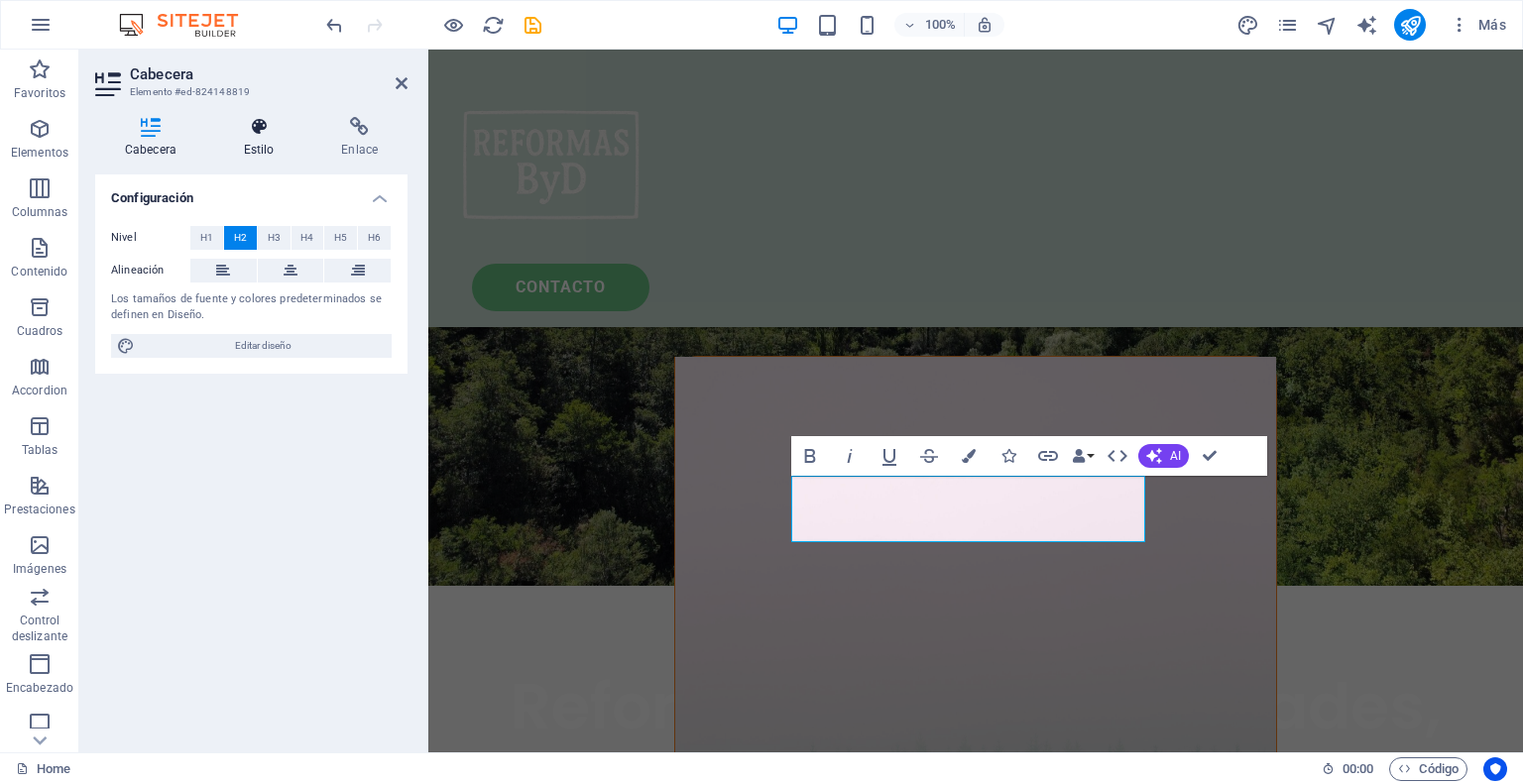 click at bounding box center (259, 127) 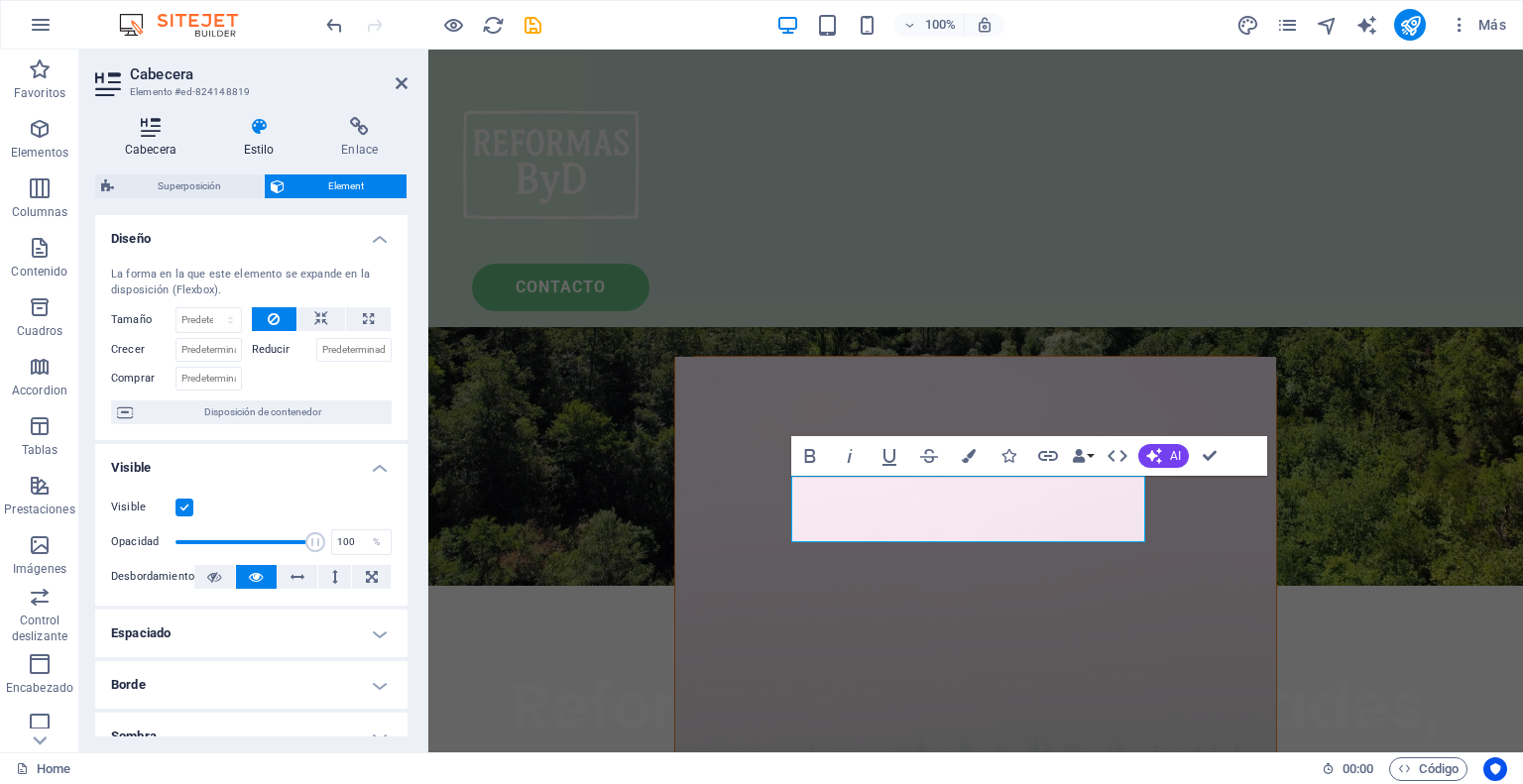 click at bounding box center [151, 127] 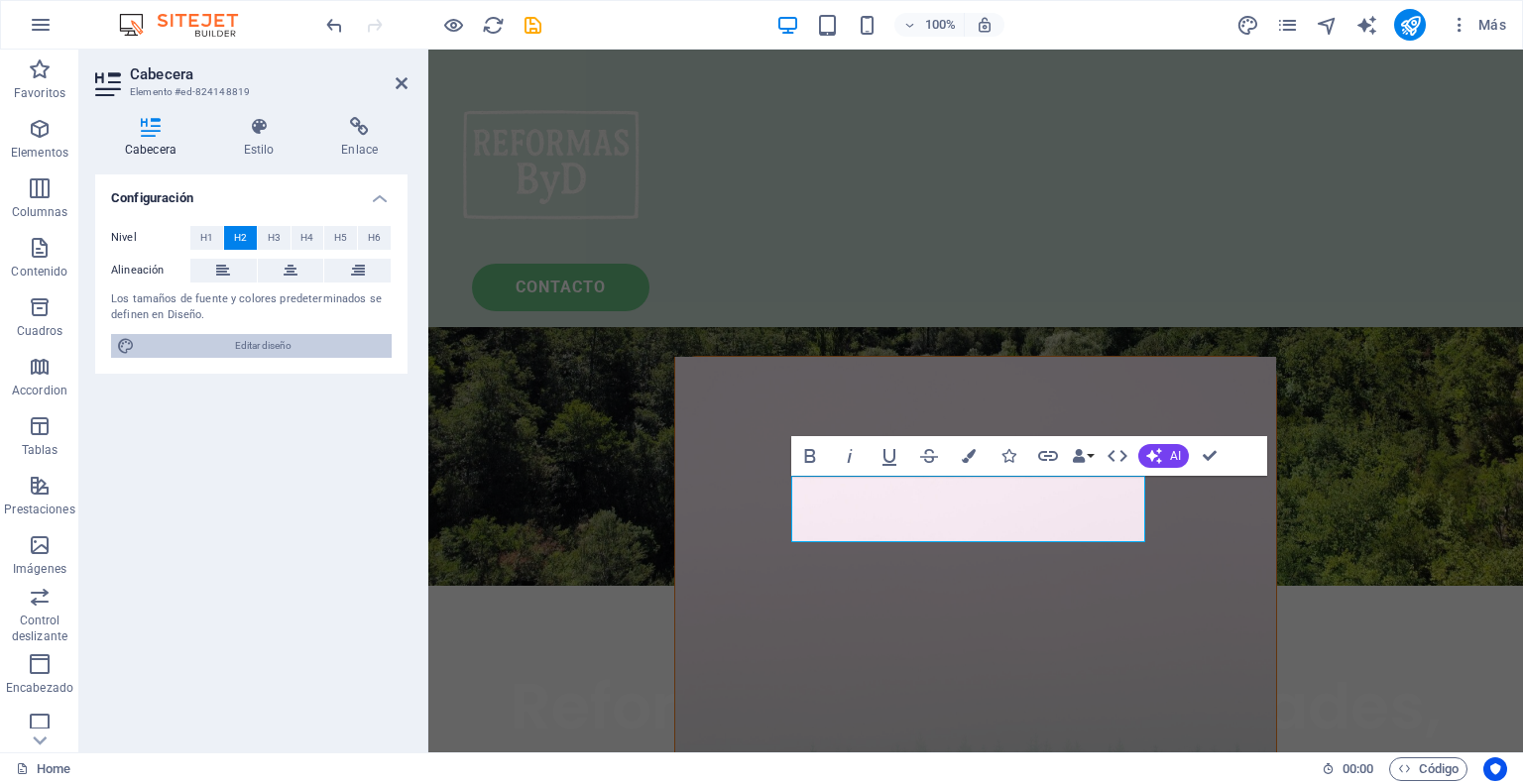 click on "Editar diseño" at bounding box center [263, 346] 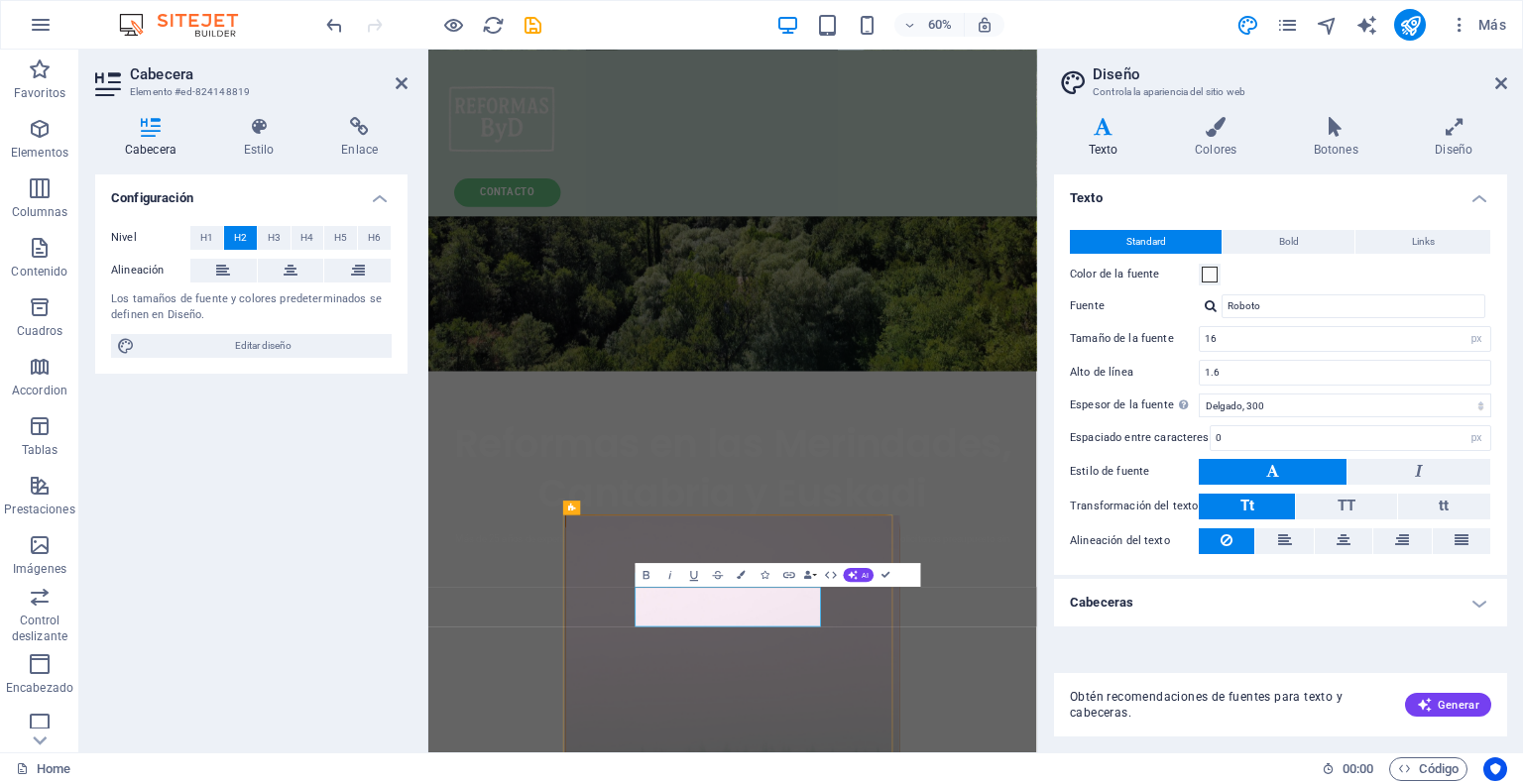 drag, startPoint x: 457, startPoint y: 931, endPoint x: 297, endPoint y: 312, distance: 639.3442 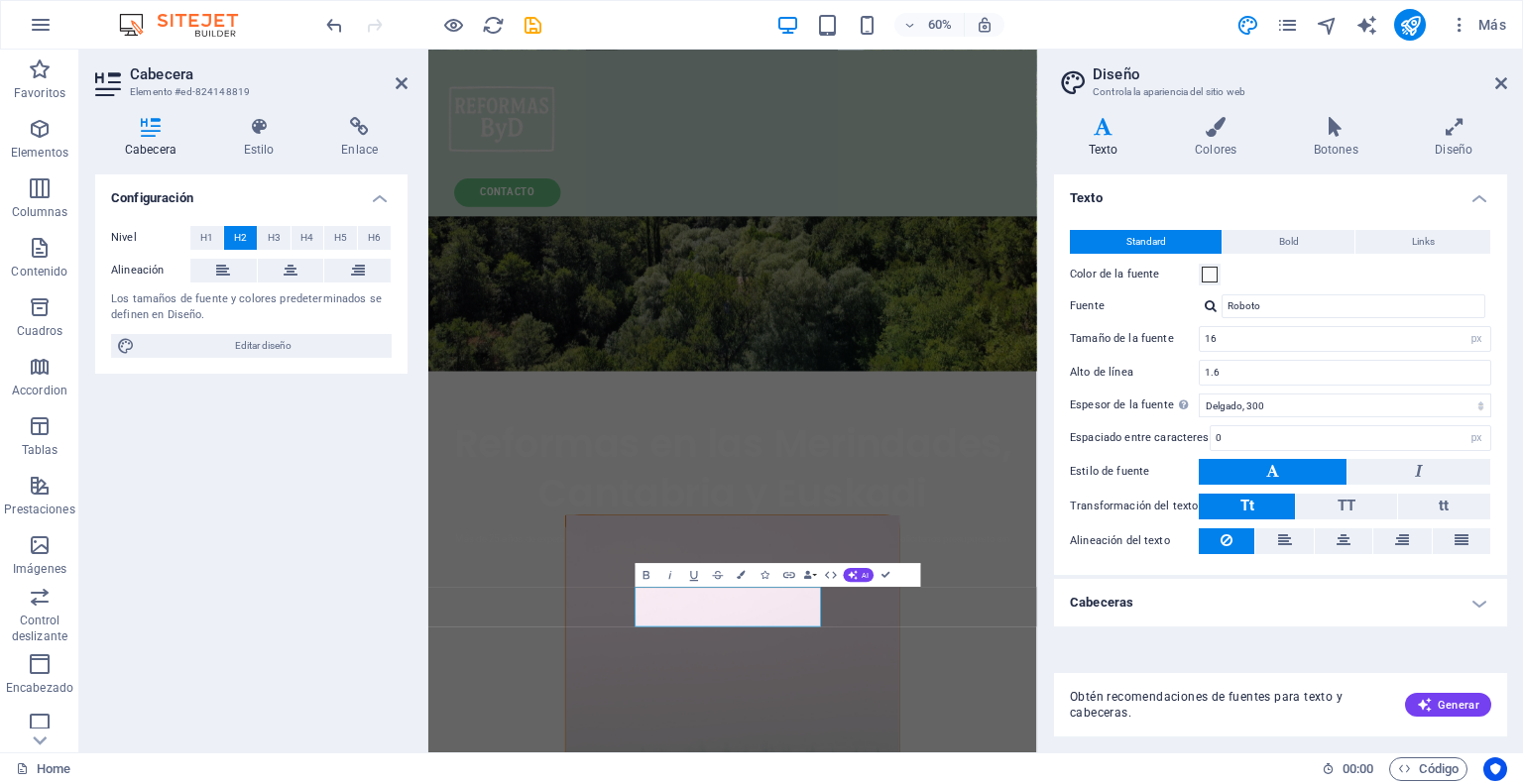 click on "CONtacto Reformas en las Merindades, Cantabria y Euskadi Más de 25 años de experiencia en todo tipo de reformas, trabajos de fachada, tejados y muros de piedra. Solicítenos presupuesto sin compromiso Contacto   I have read and understand the privacy policy. ¿Ilegible? Cargar nuevo Enviar NOSOTROS Proyectos de rehabilitación integral de viviendas Lorem ipsum dolor sit amet consectetur. Bibendum adipiscing morbi orci nibh eget posuere arcu volutpat nulla. Tortor cras suscipit augue sodales risus auctor. Fusce nunc vitae non dui ornare tellus nibh purus lectus. Lorem ipsum dolor sit amet consectetur. Bibendum adipiscing morbi orci nibh eget posuere arcu volutpat nulla. Tortor cras suscipit augue sodales risus auctor. Fusce nunc vitae non dui ornare tellus nibh purus lectus. Contacto Suelta el contenido aquí o  Añadir elementos  Pegar portapapeles NUESTRAS CIFRAS Qué hemos realizado hasta ahora... Hemos realizado más de 50 proyectos en el norte de España 50  + Rehabilitaciones integrales 70  + o" at bounding box center [935, 4205] 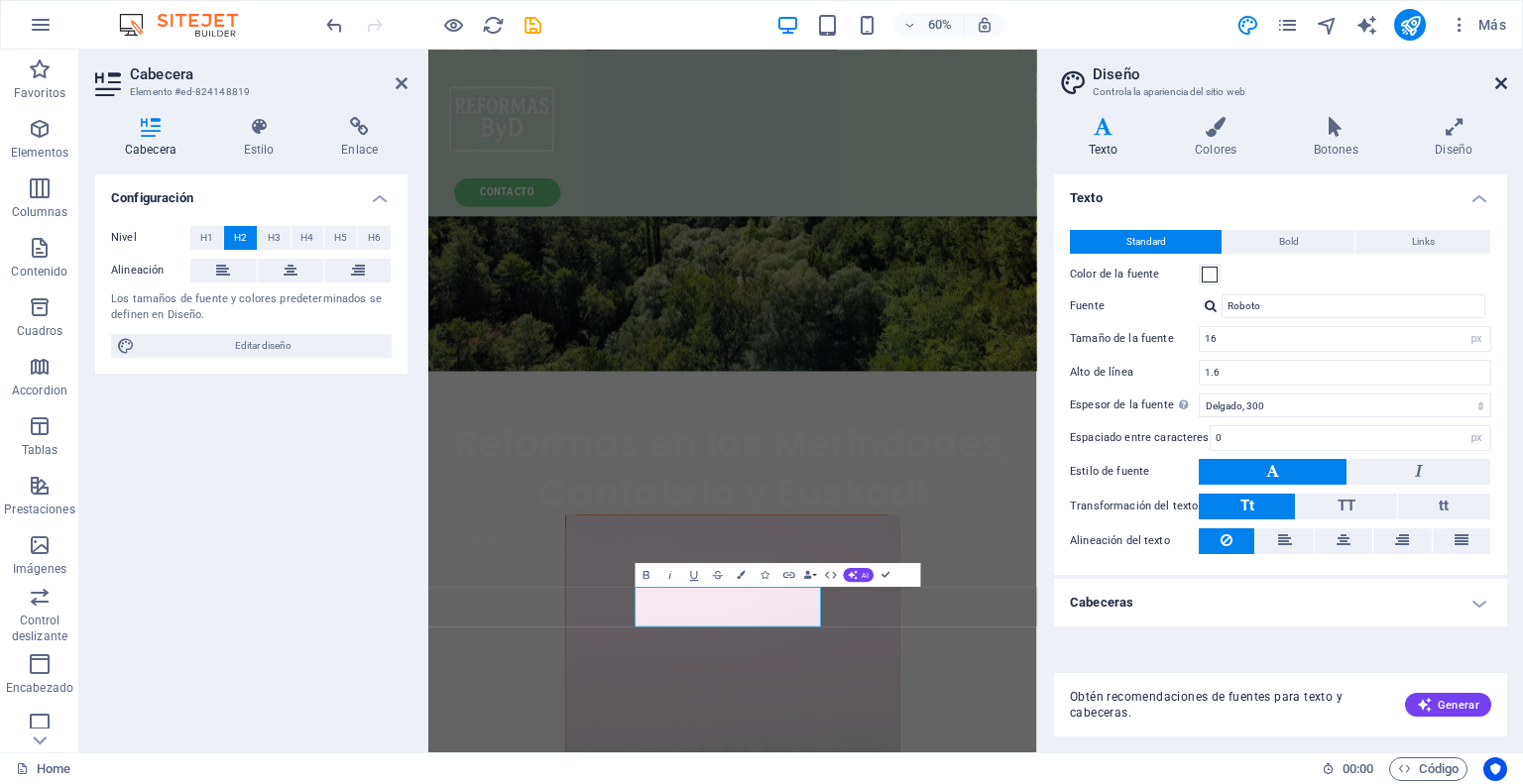 click at bounding box center (1501, 83) 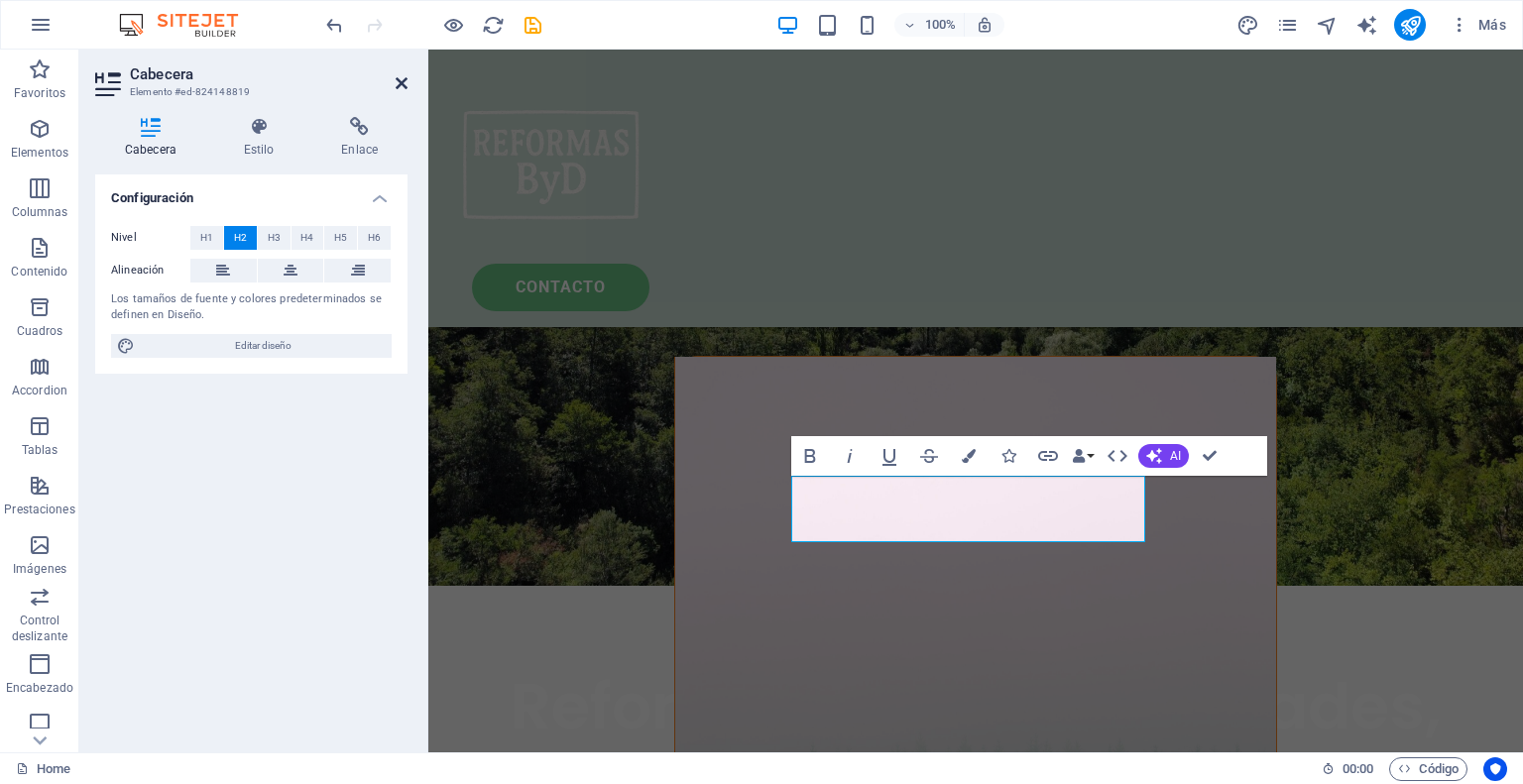 drag, startPoint x: 405, startPoint y: 78, endPoint x: 327, endPoint y: 33, distance: 90.04999 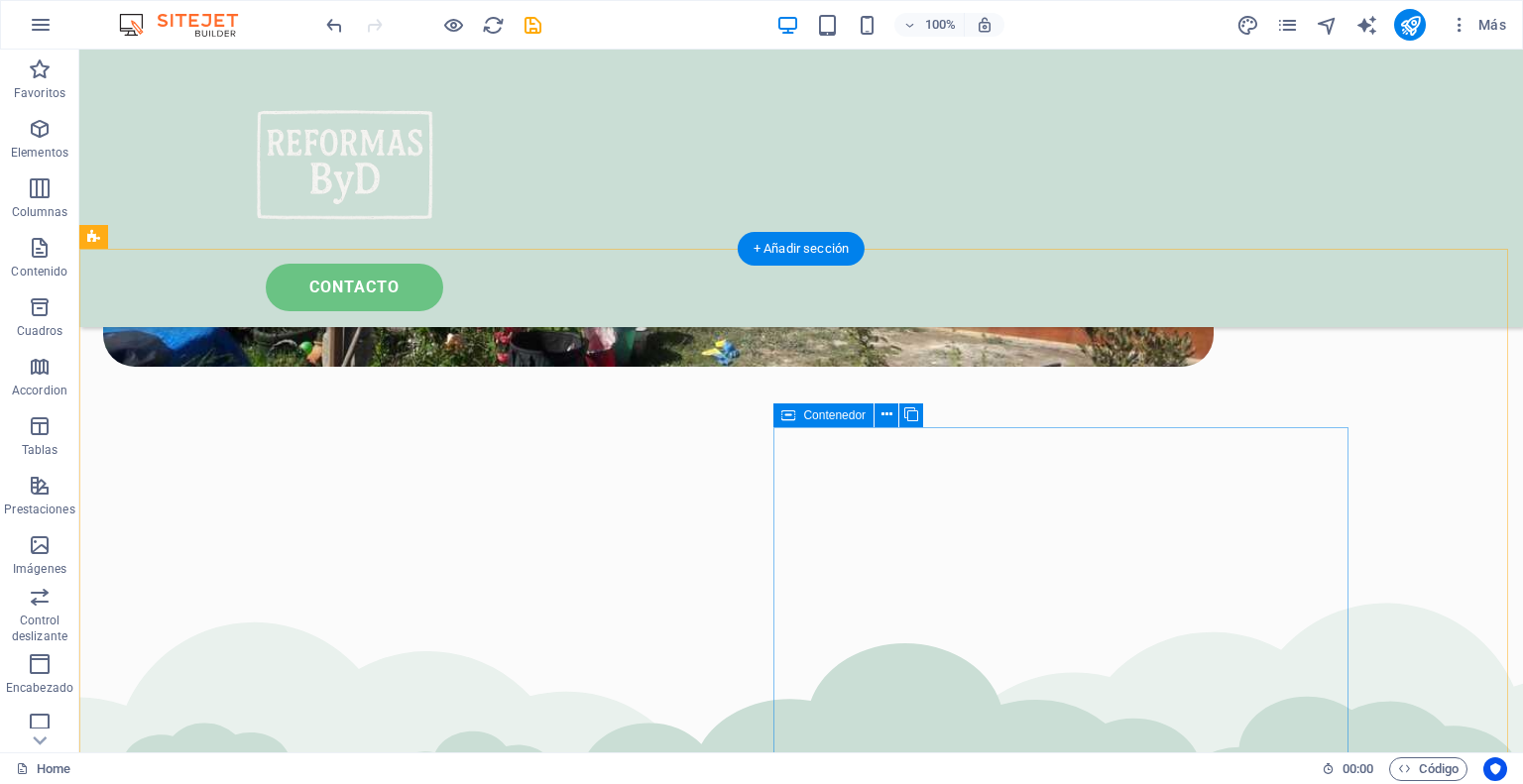 scroll, scrollTop: 3073, scrollLeft: 0, axis: vertical 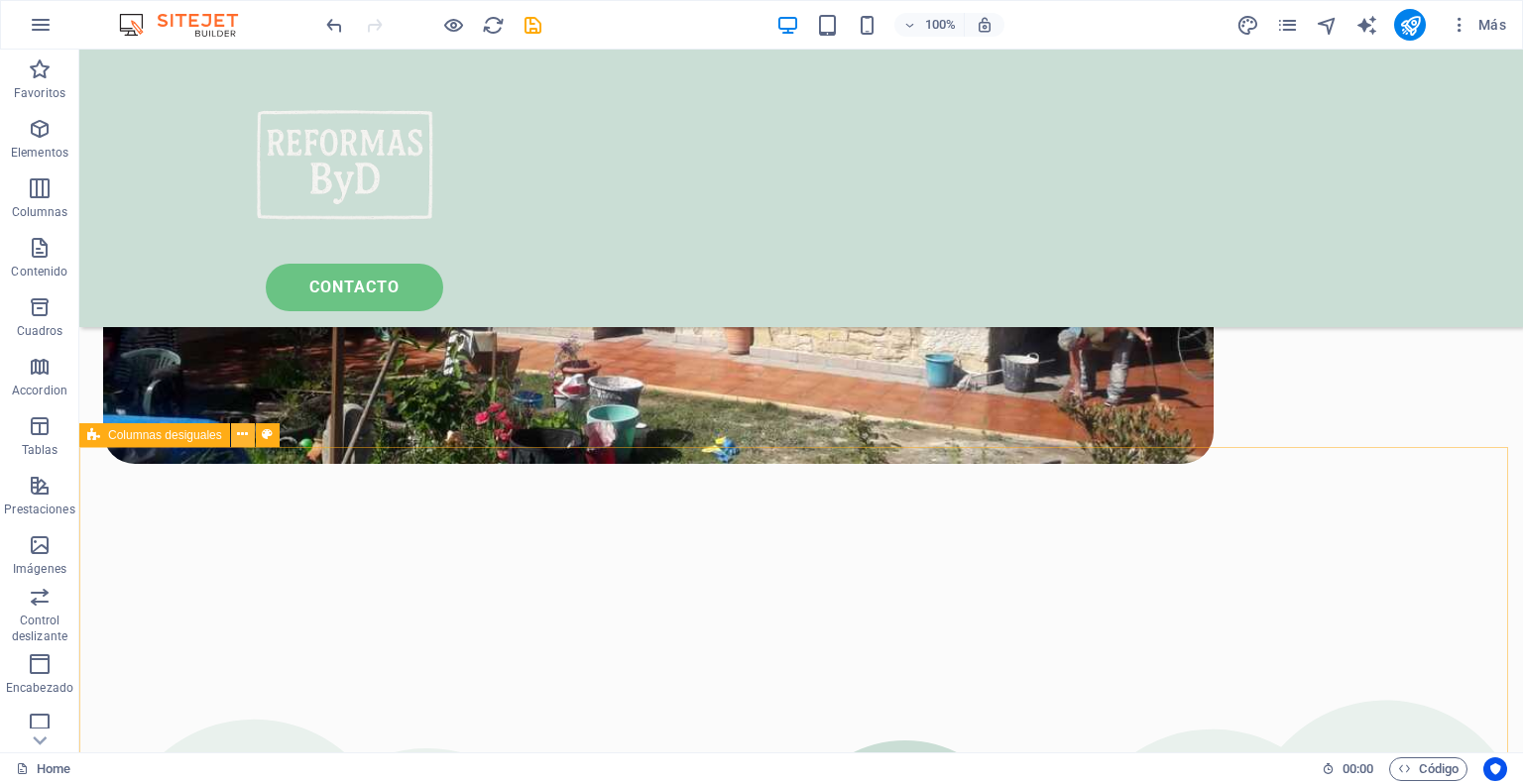 click at bounding box center (242, 434) 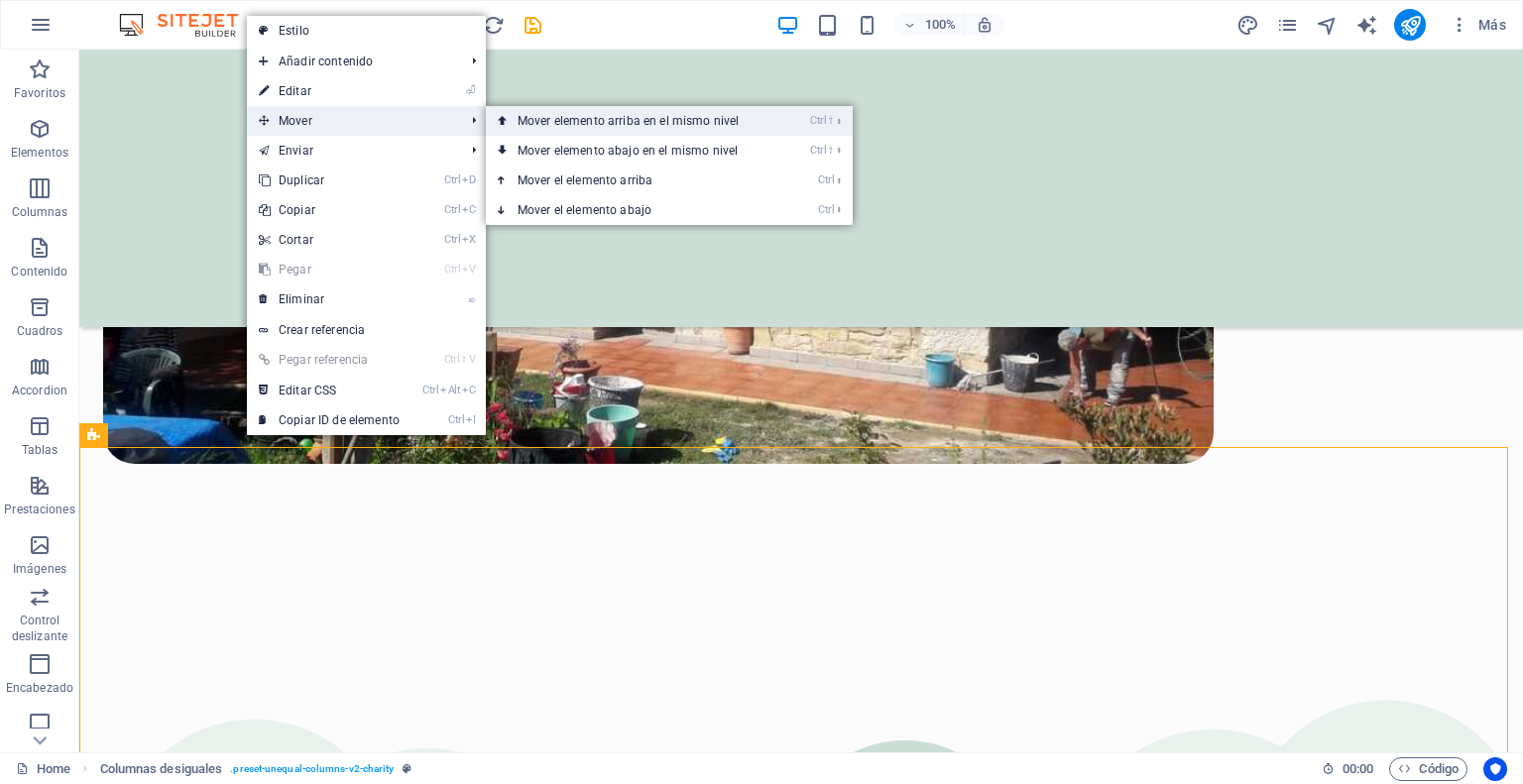 click on "Ctrl ⇧ ⬆  Mover elemento arriba en el mismo nivel" at bounding box center (632, 121) 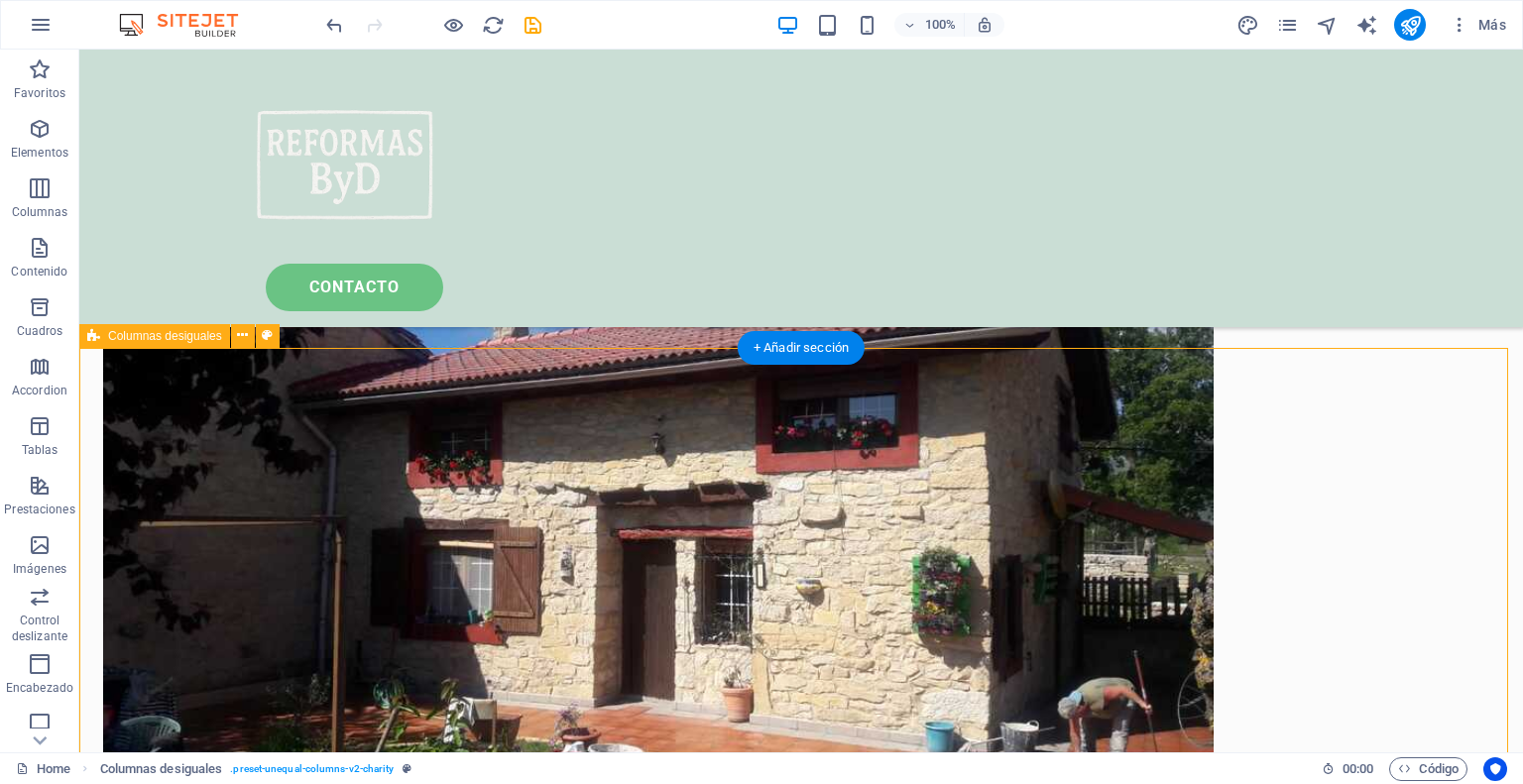 scroll, scrollTop: 2676, scrollLeft: 0, axis: vertical 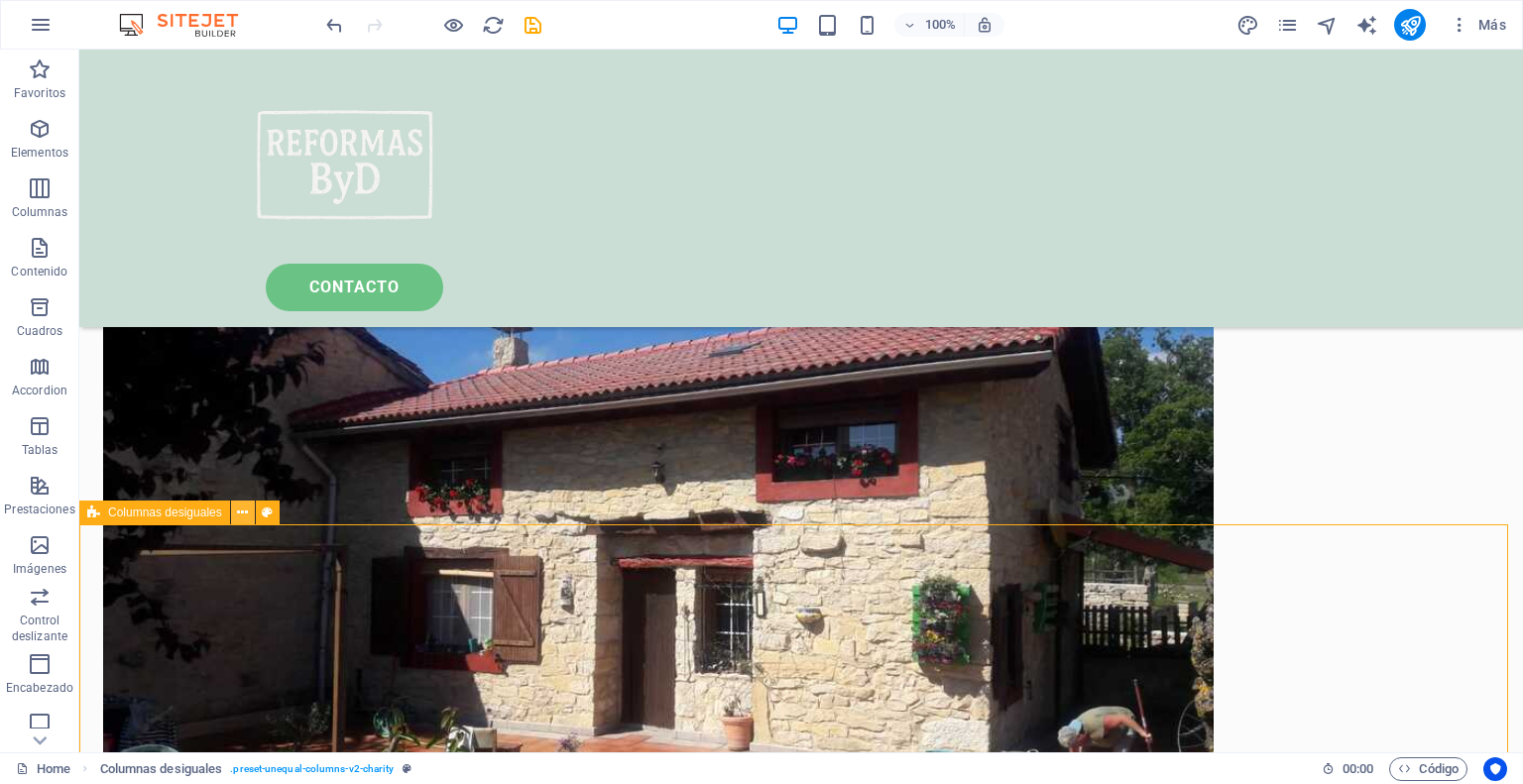 click at bounding box center [243, 512] 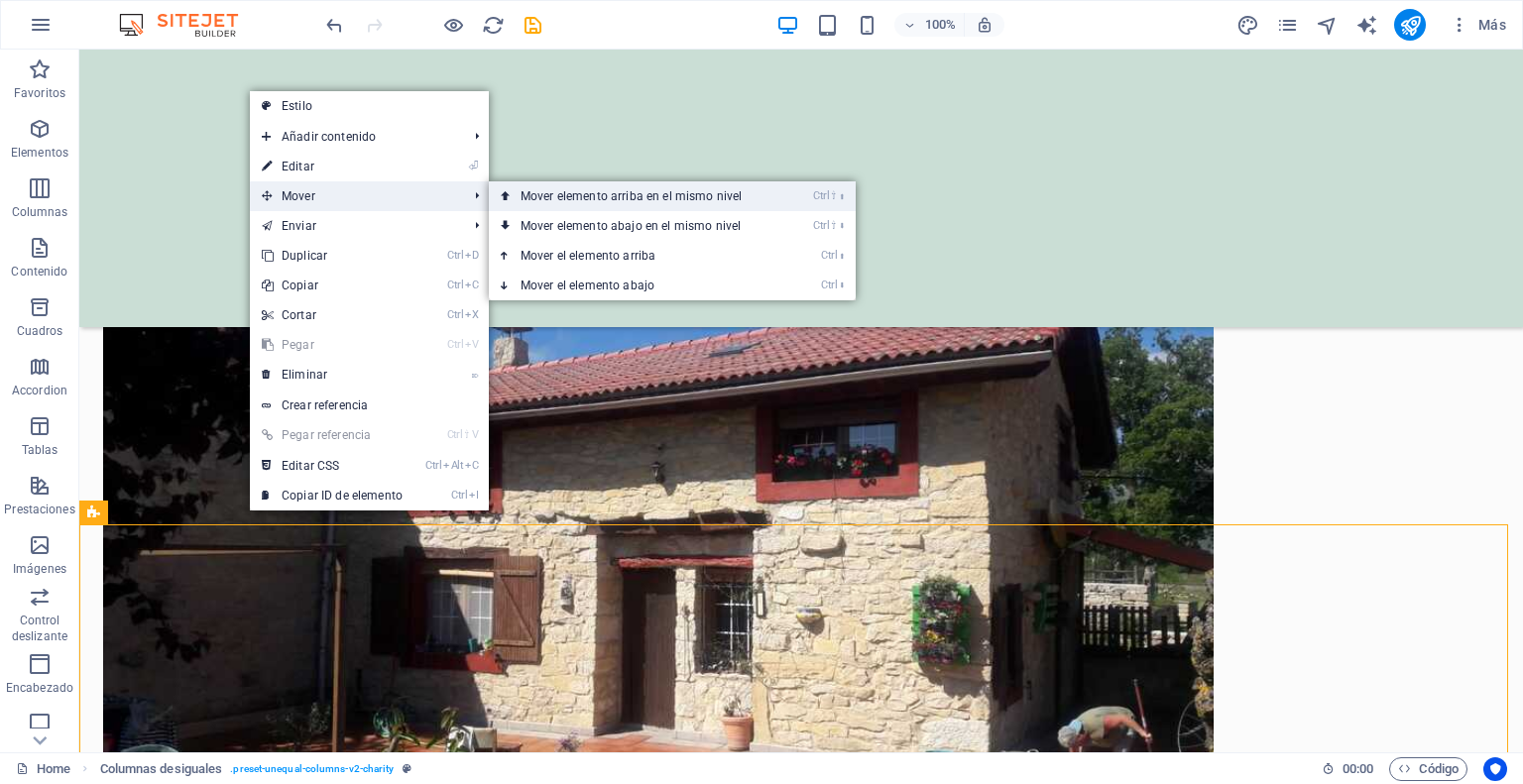 click on "Ctrl ⇧ ⬆  Mover elemento arriba en el mismo nivel" at bounding box center (635, 196) 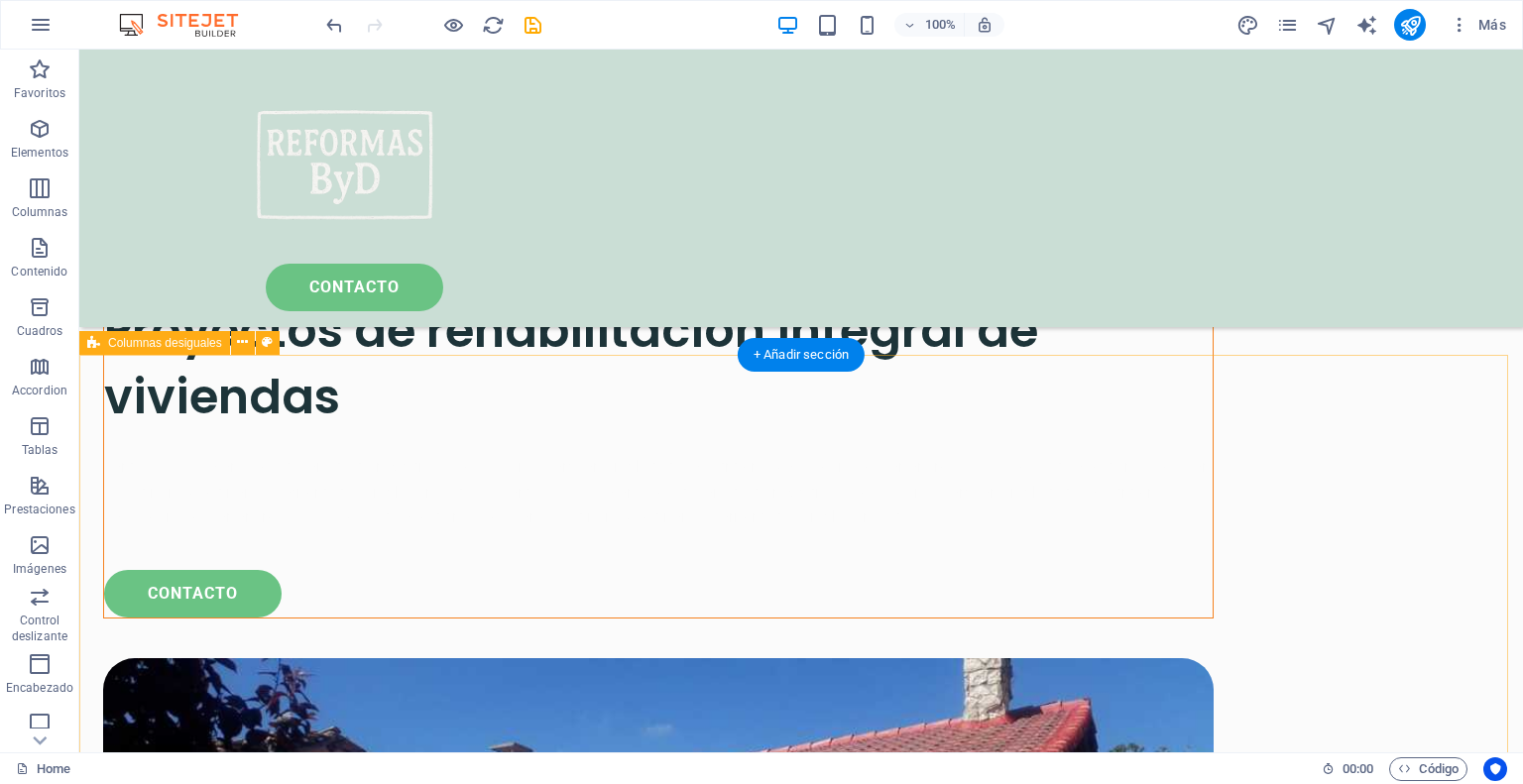 scroll, scrollTop: 2307, scrollLeft: 0, axis: vertical 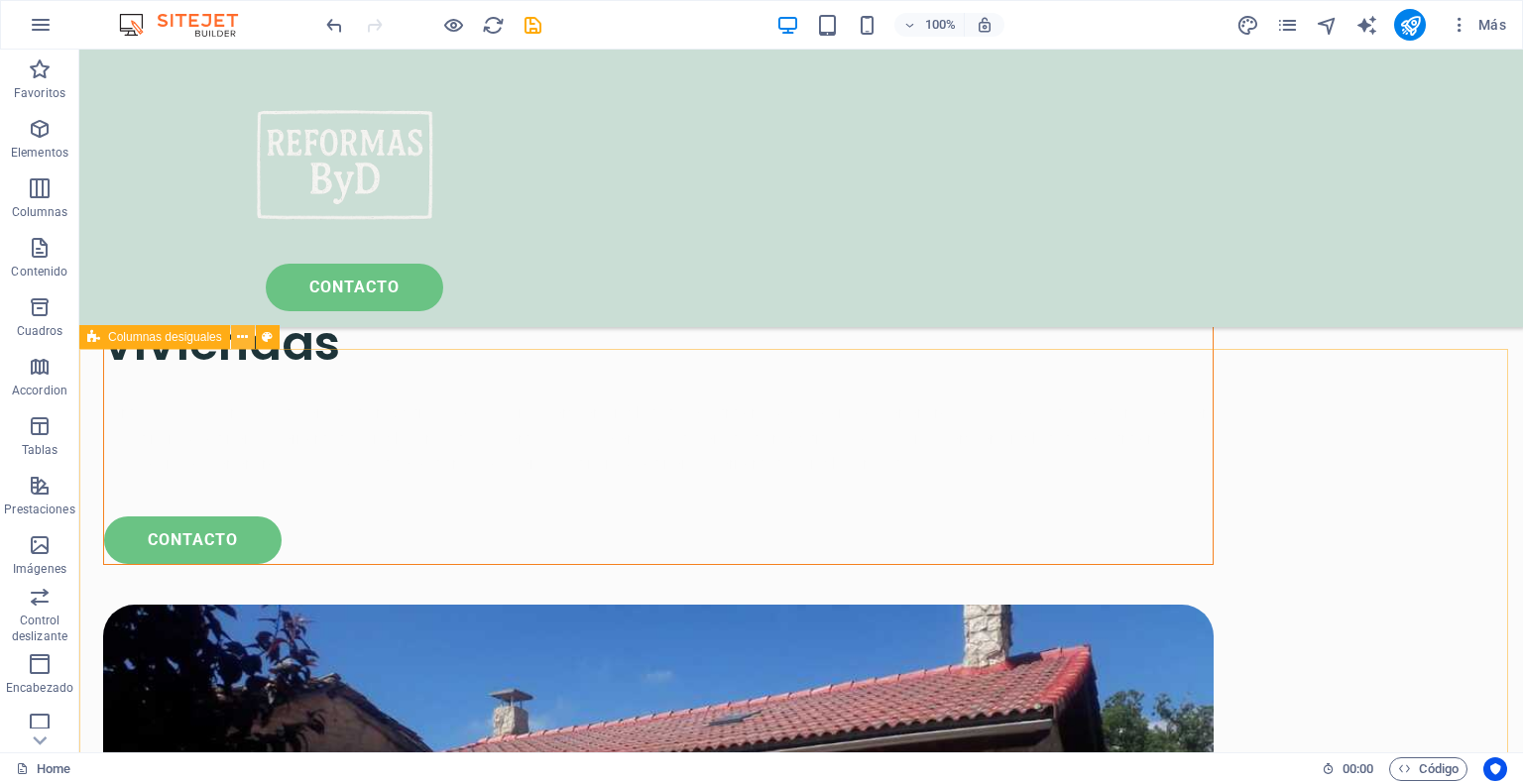 click at bounding box center (242, 337) 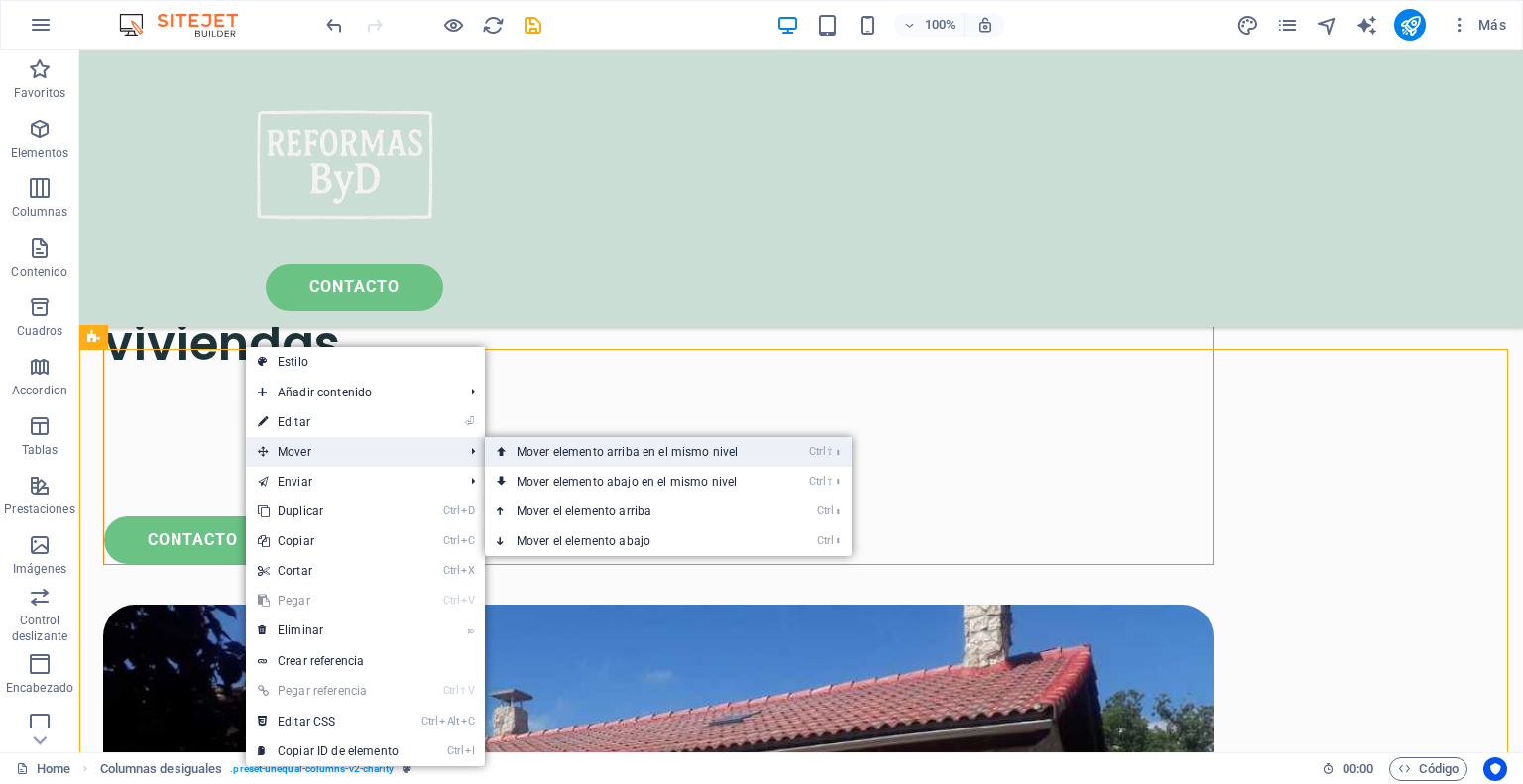 click on "Ctrl ⇧ ⬆  Mover elemento arriba en el mismo nivel" at bounding box center (631, 452) 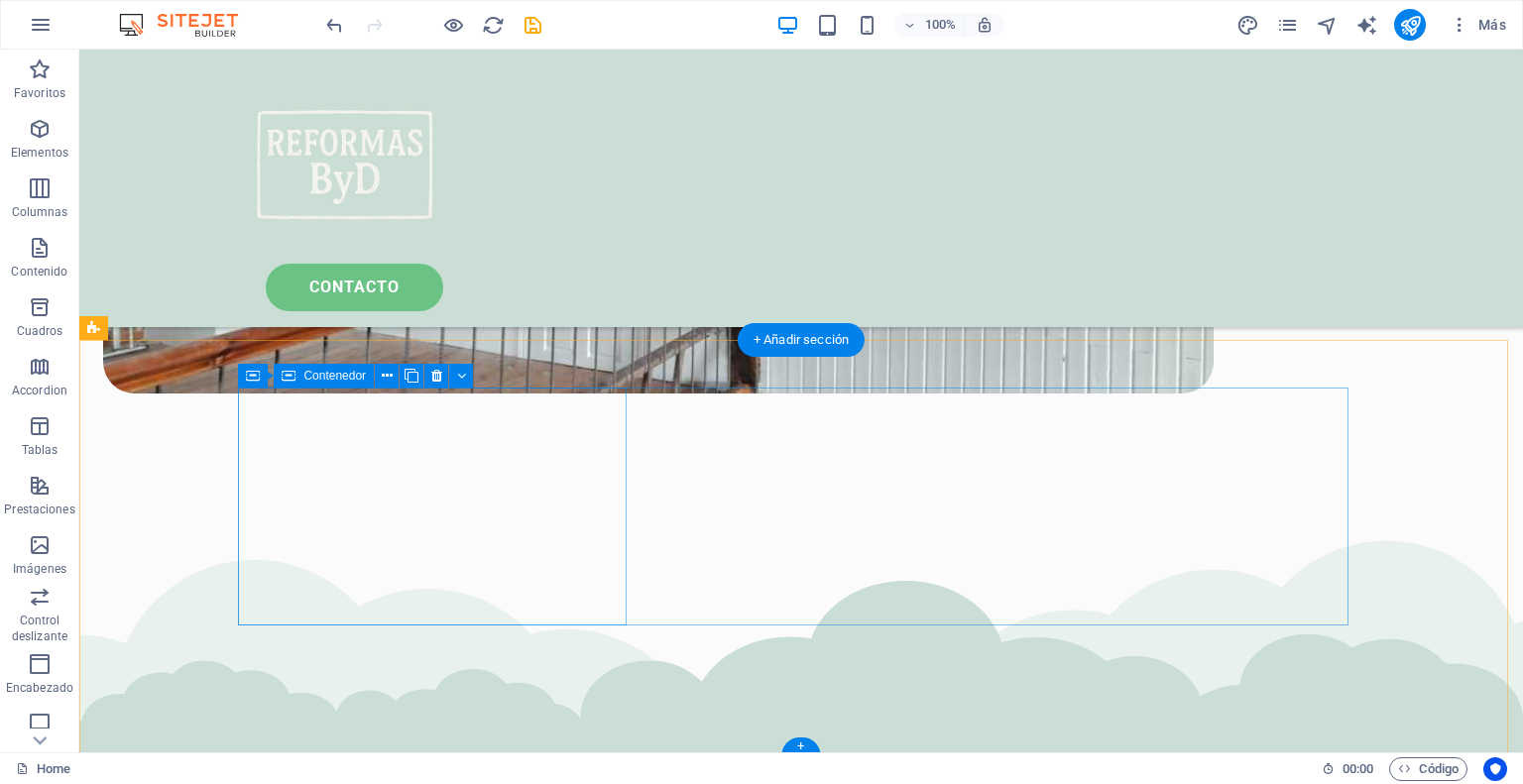 scroll, scrollTop: 4456, scrollLeft: 0, axis: vertical 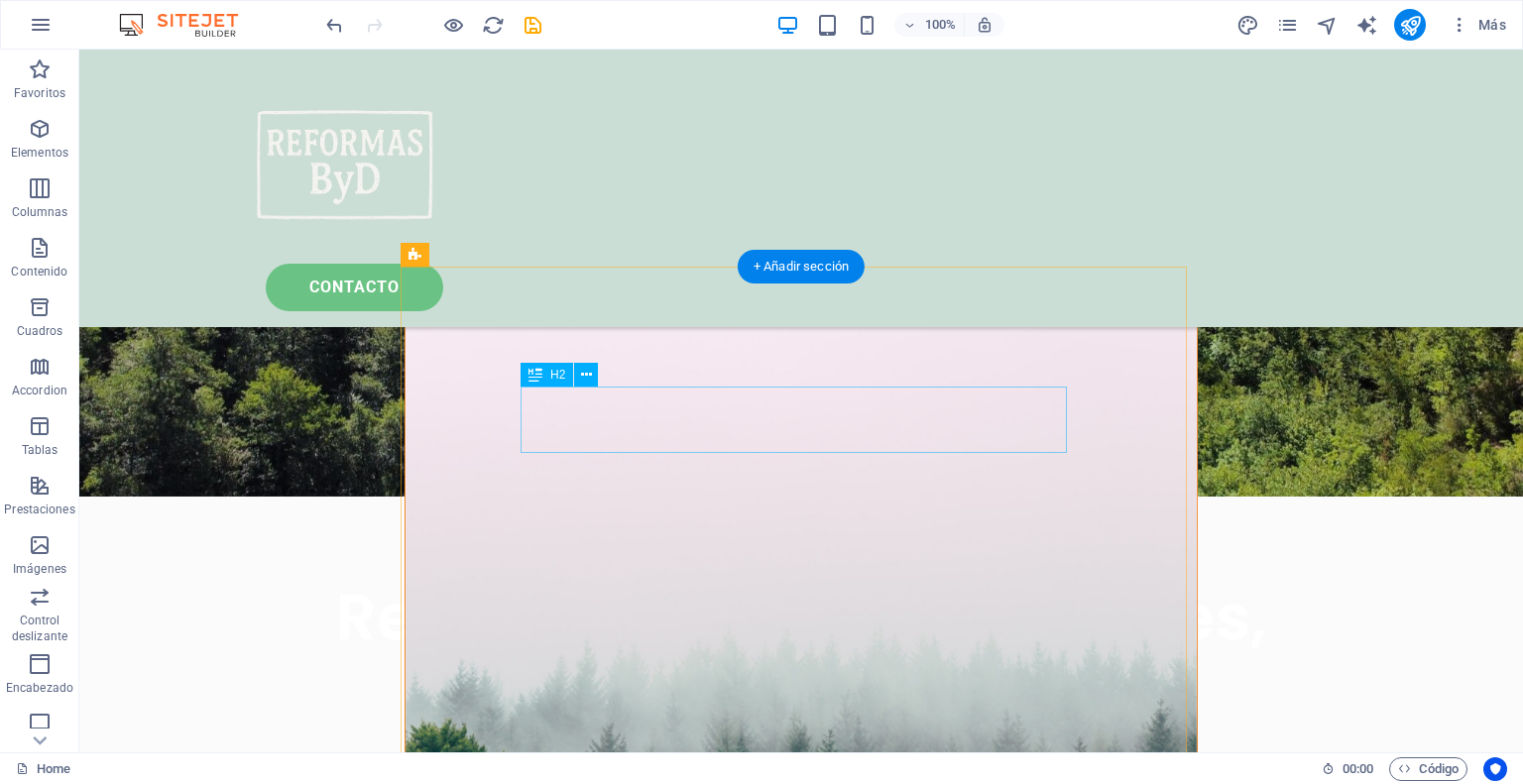 click on "Contacto" at bounding box center (801, 1189) 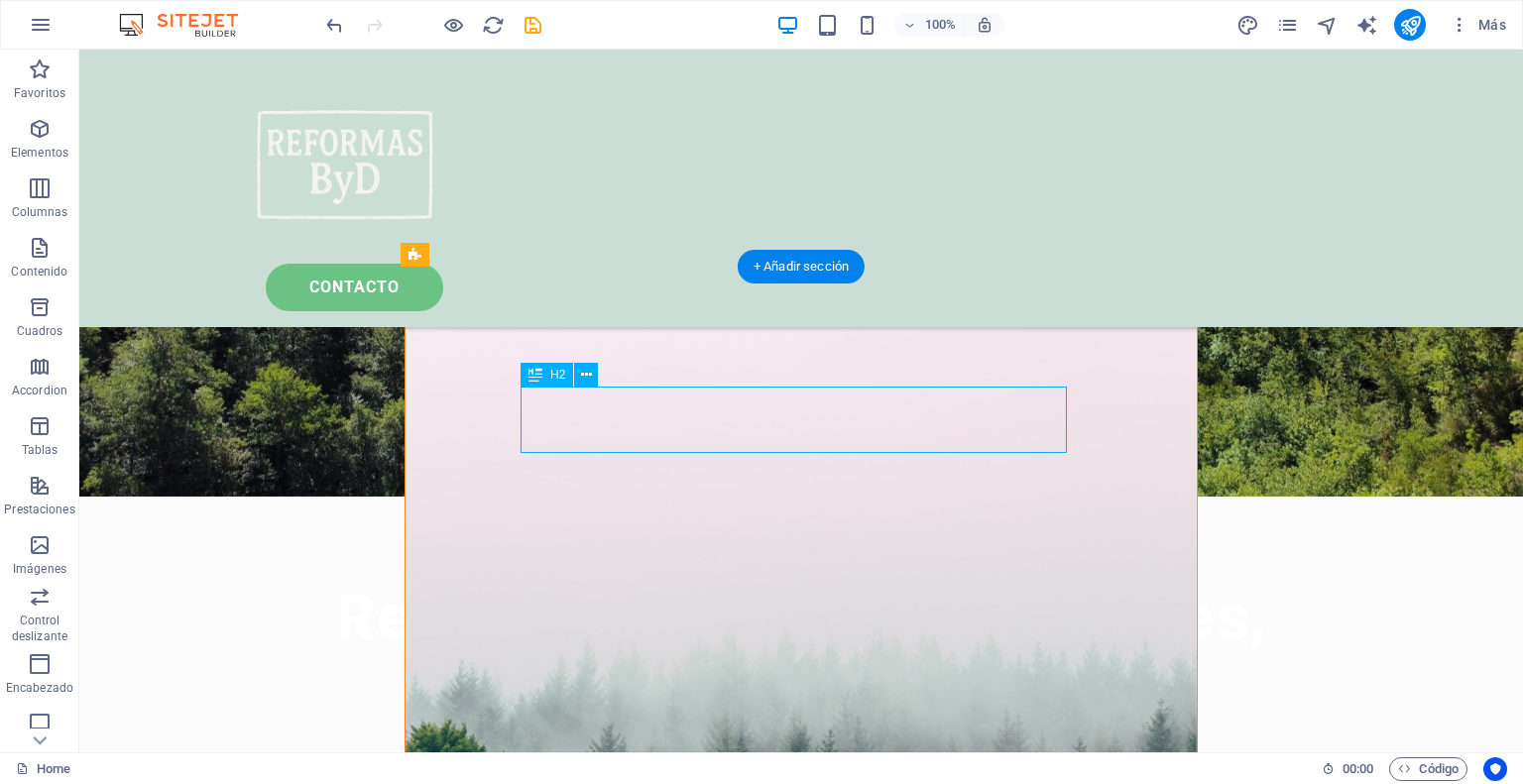 click on "Contacto" at bounding box center [801, 1189] 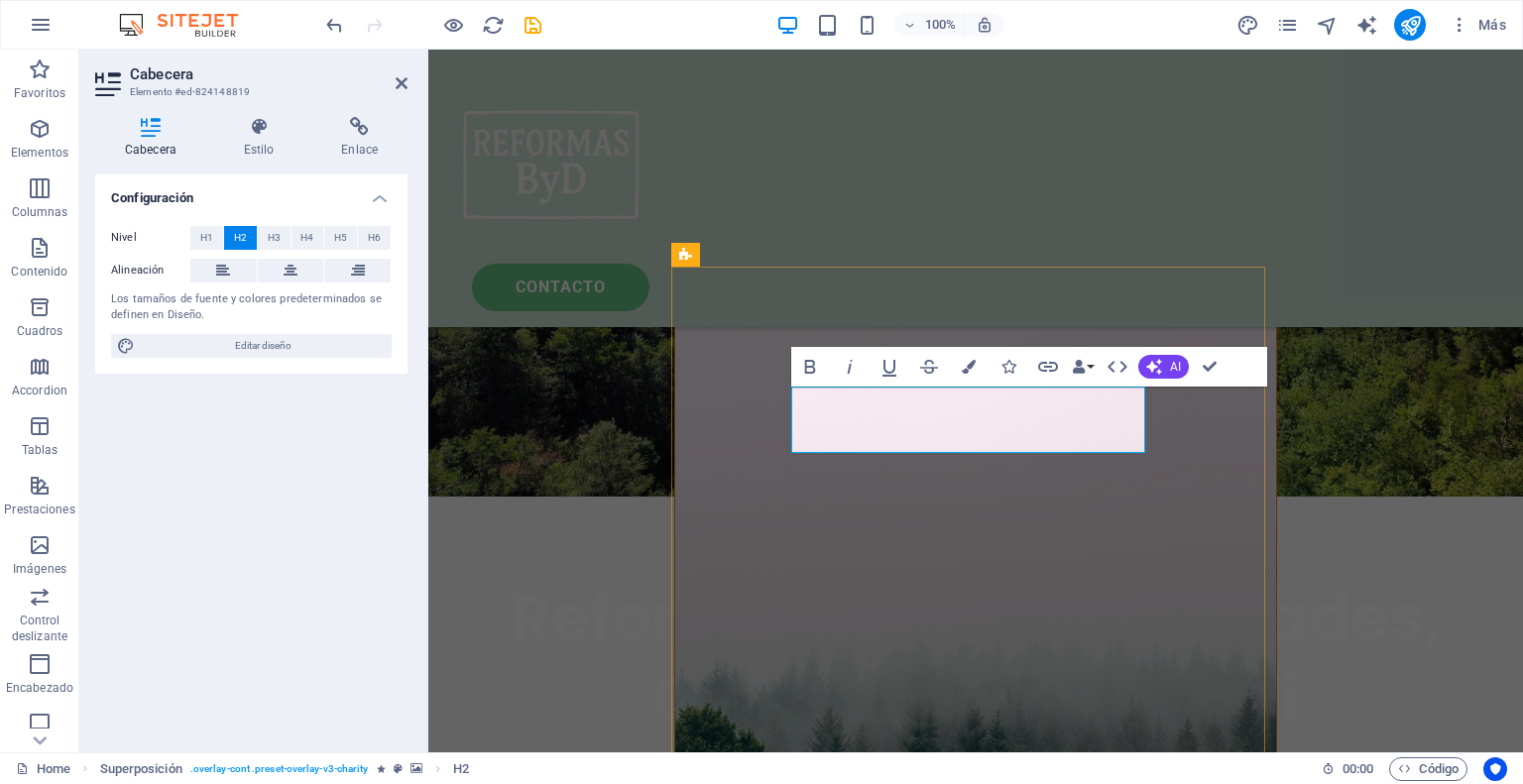 click on "Contacto" at bounding box center [976, 1189] 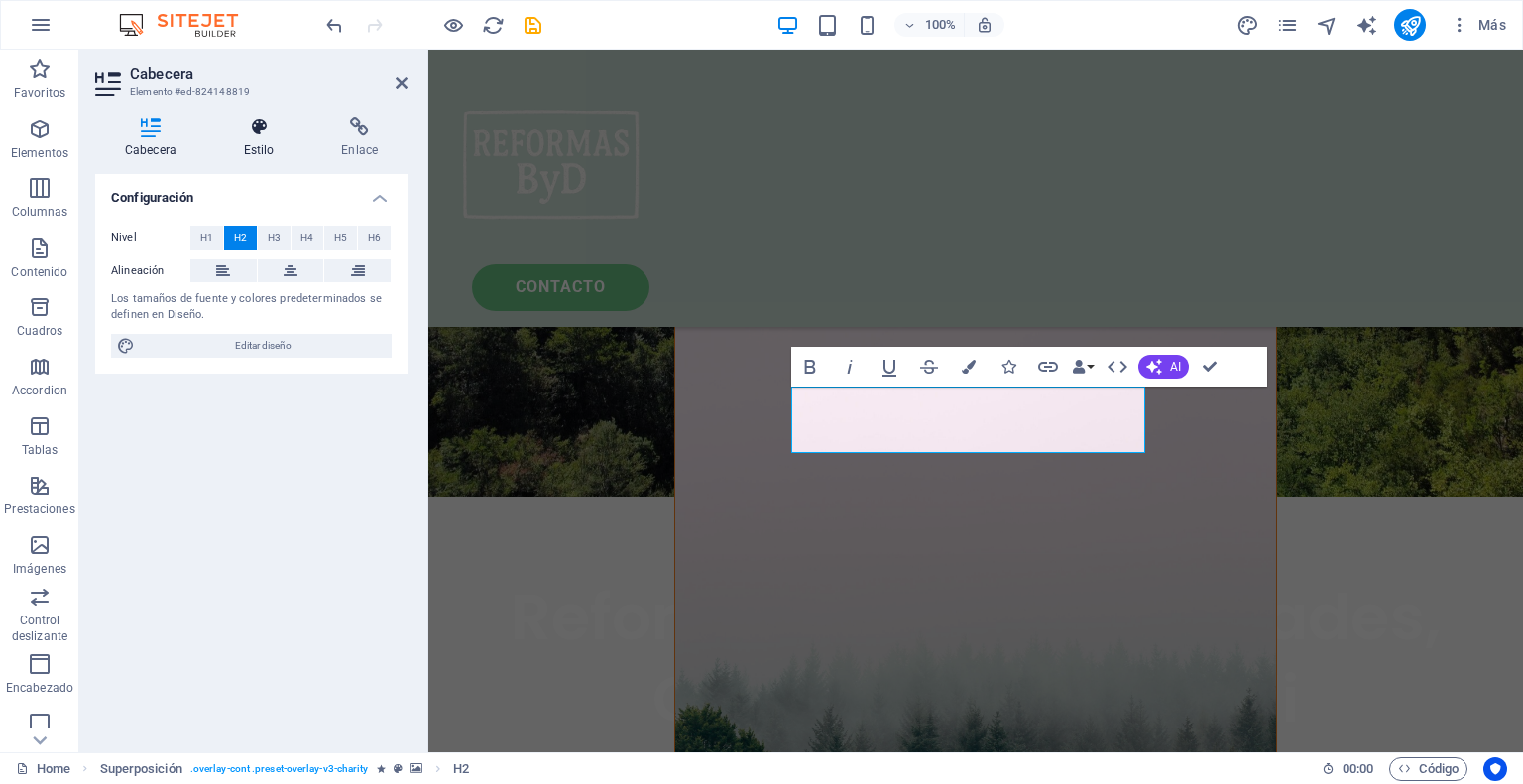 click on "Estilo" at bounding box center [263, 138] 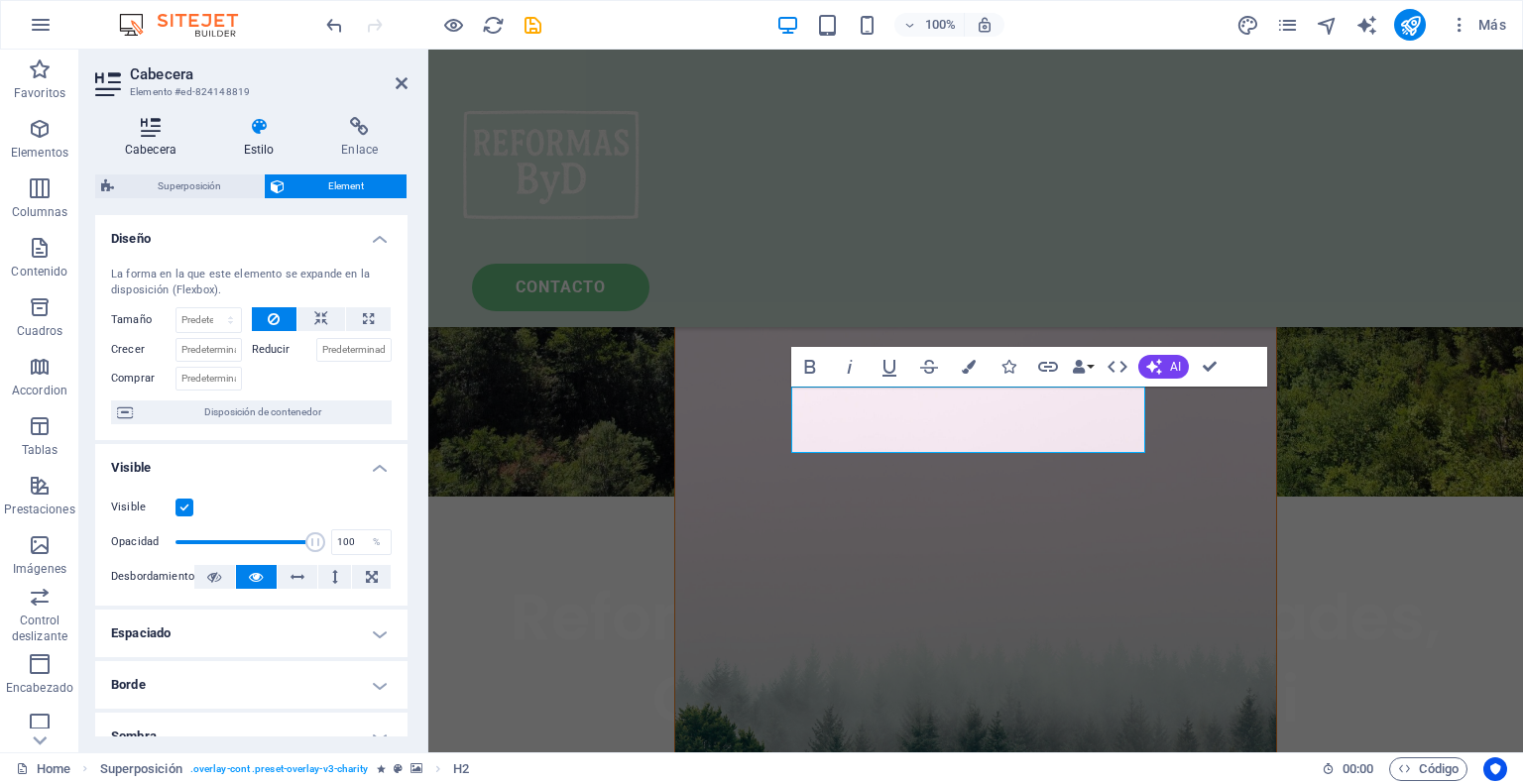 click on "Cabecera" at bounding box center [155, 138] 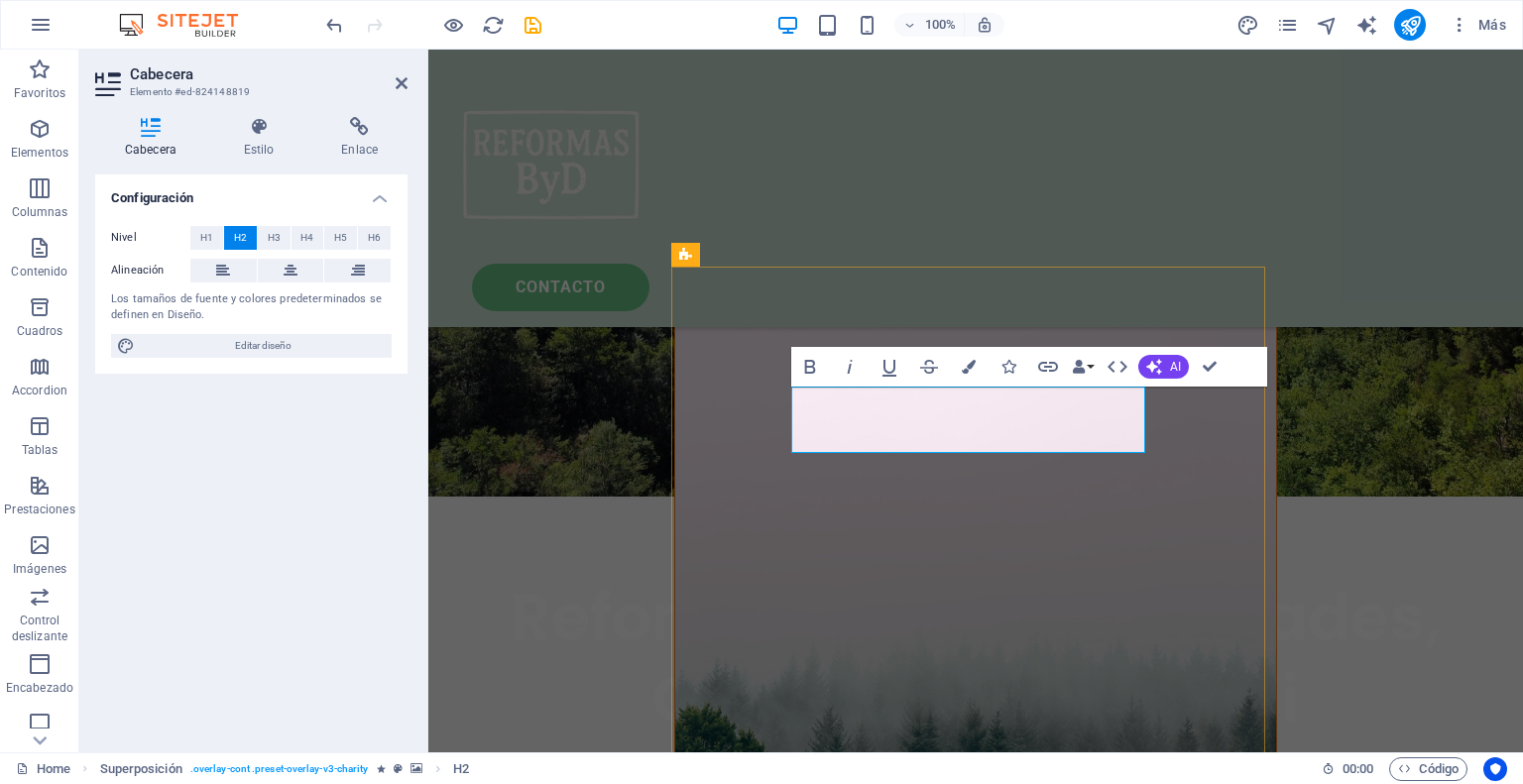 click on "Contacto" at bounding box center [975, 1189] 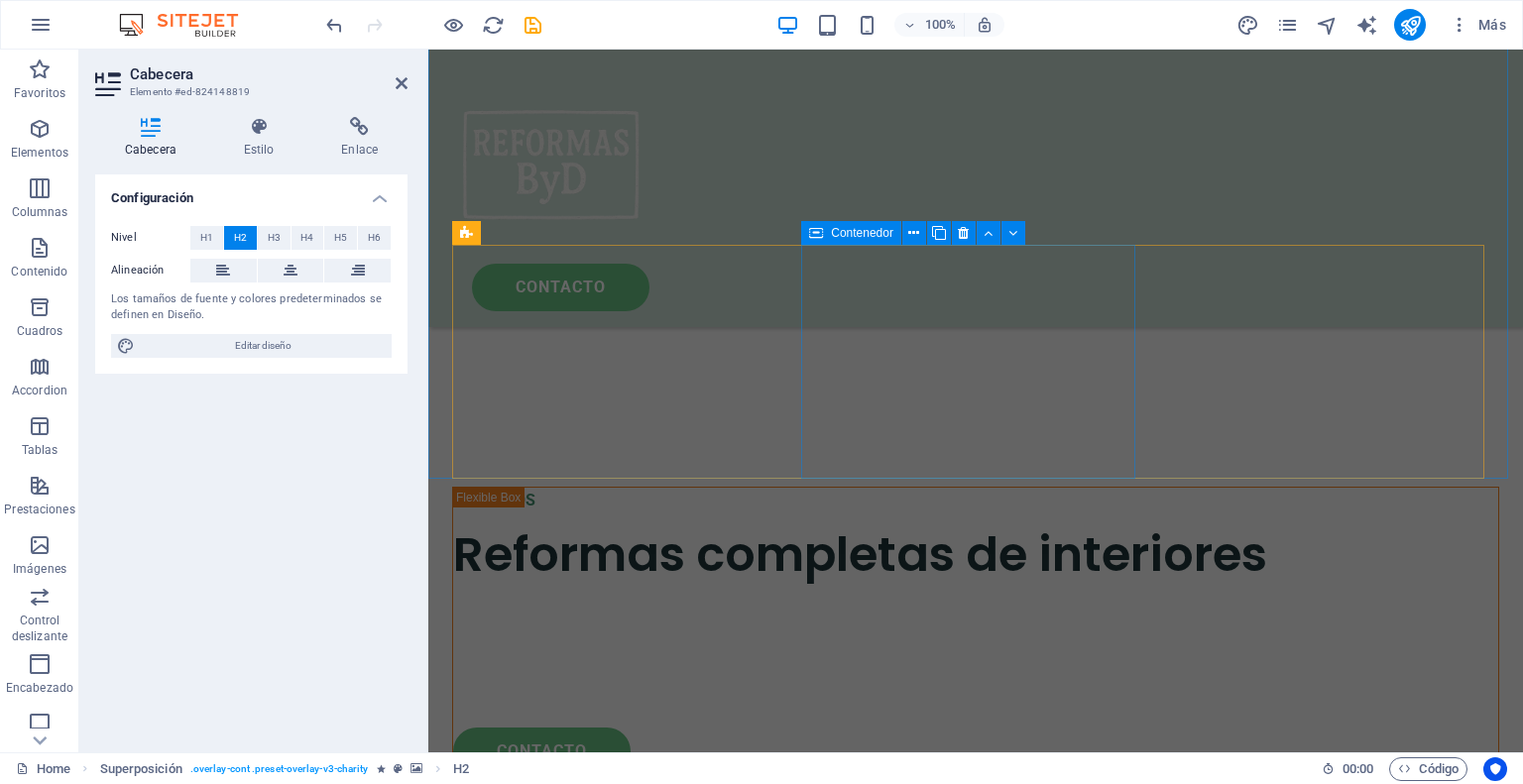 scroll, scrollTop: 3459, scrollLeft: 0, axis: vertical 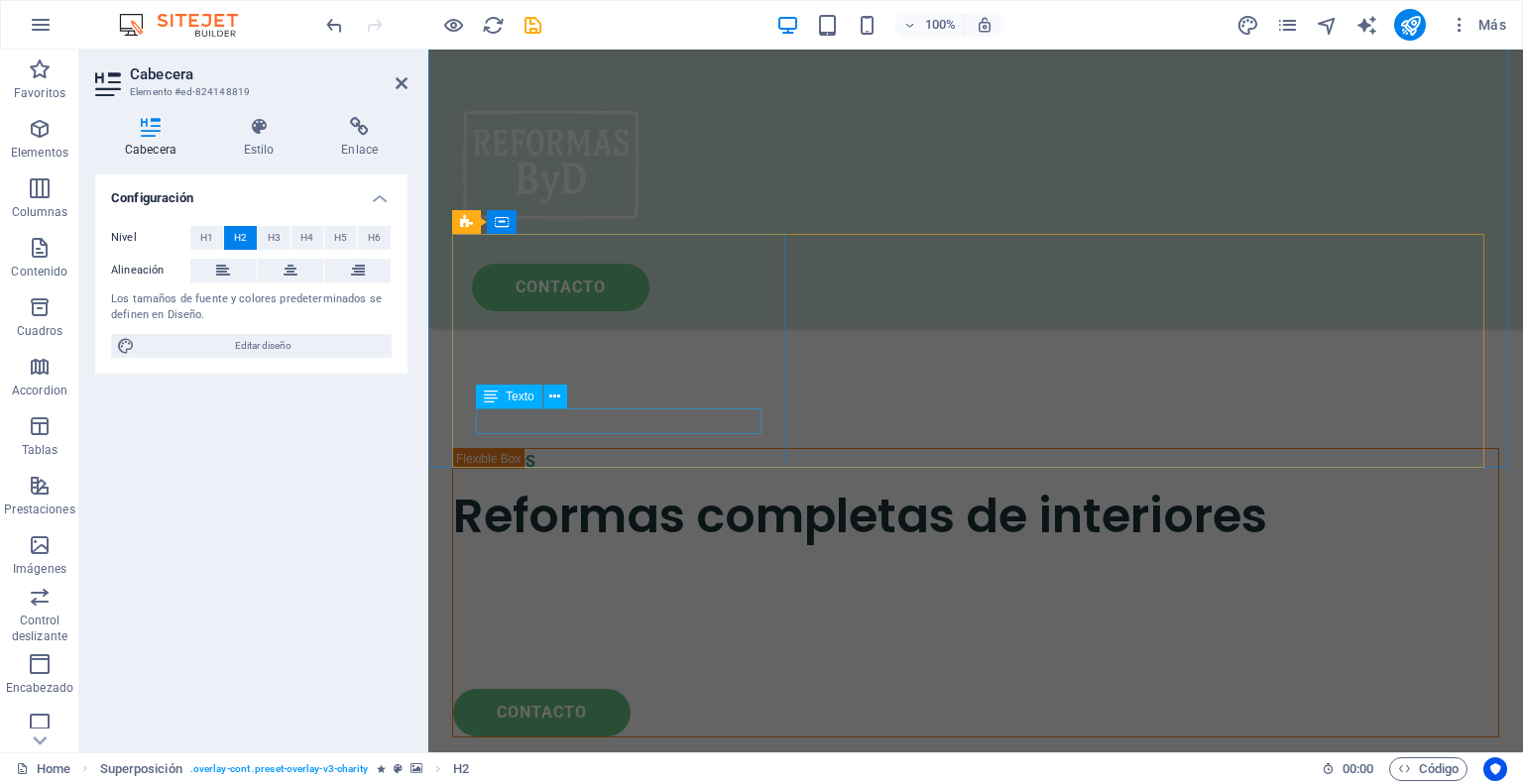 click on "Rehabilitaciones integrales" at bounding box center [621, 2375] 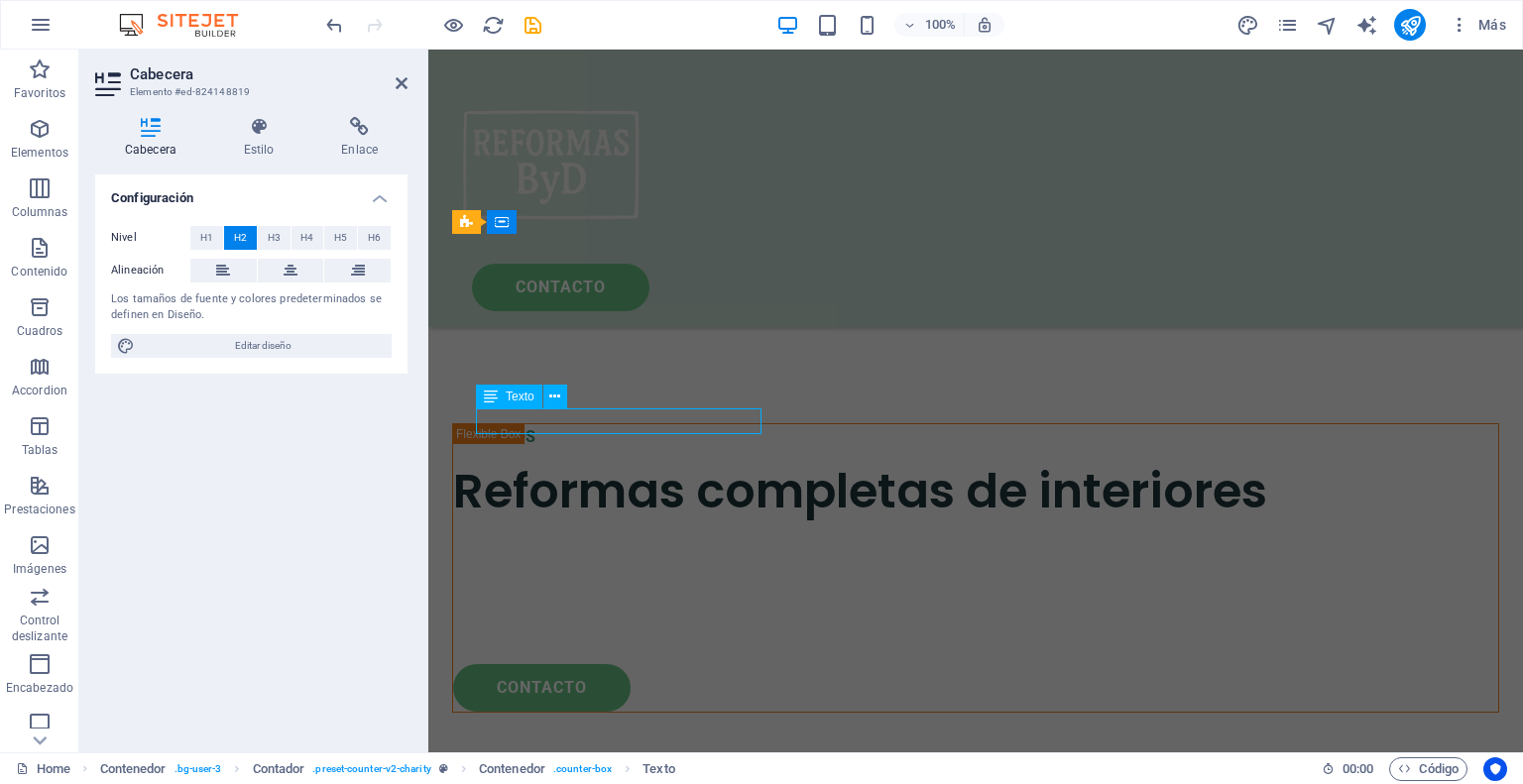 scroll, scrollTop: 3433, scrollLeft: 0, axis: vertical 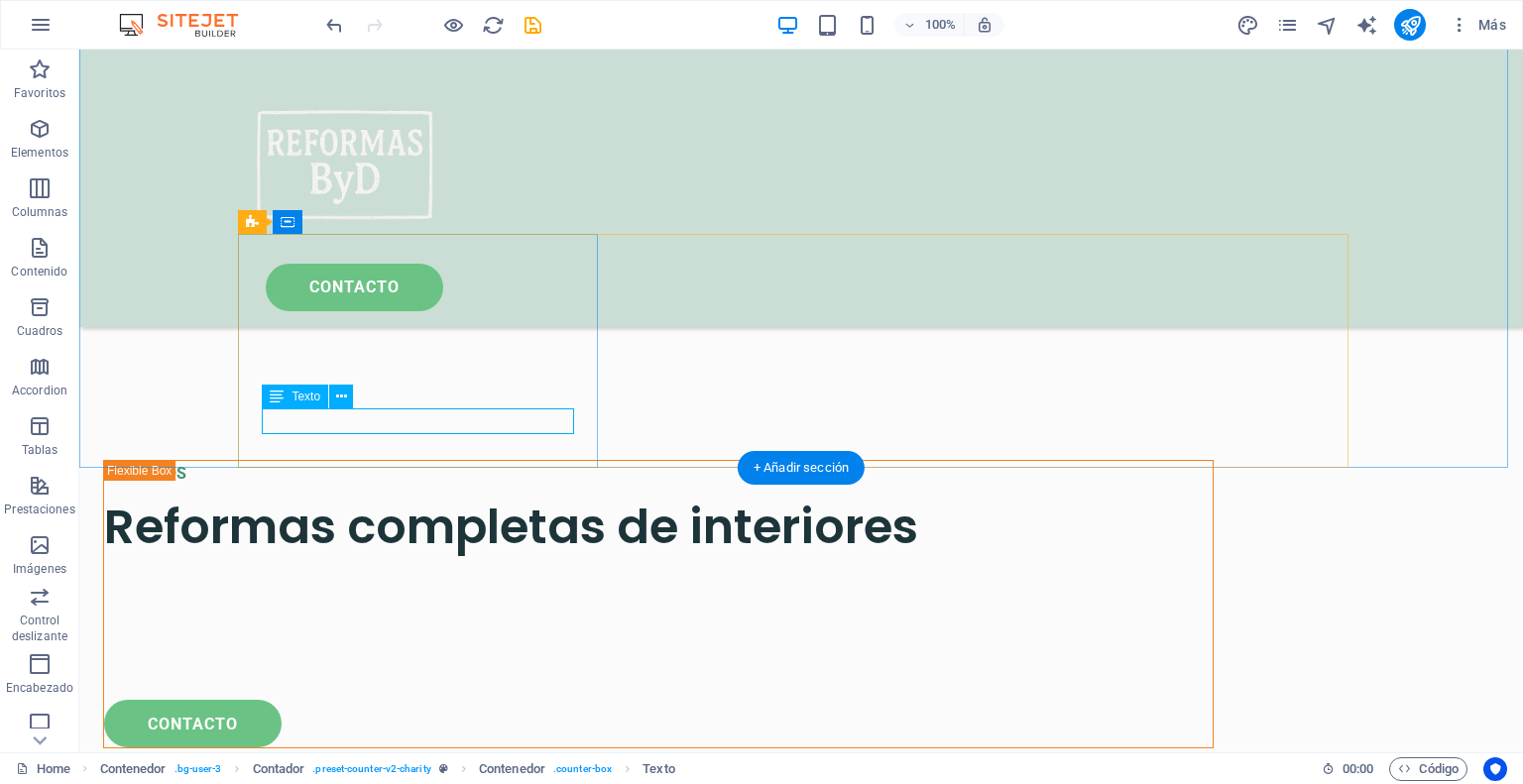 click on "Rehabilitaciones integrales" at bounding box center (425, 2492) 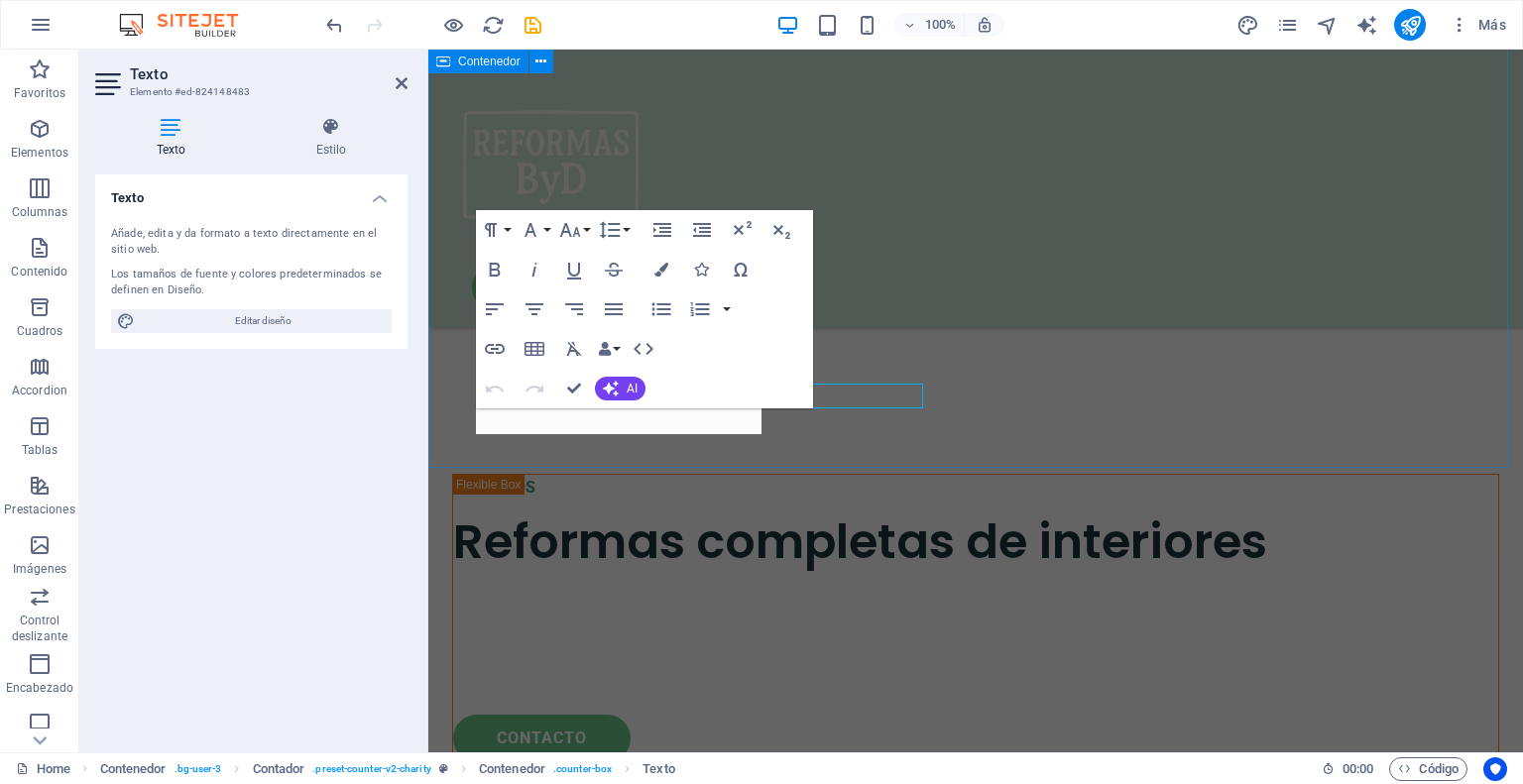 scroll, scrollTop: 3459, scrollLeft: 0, axis: vertical 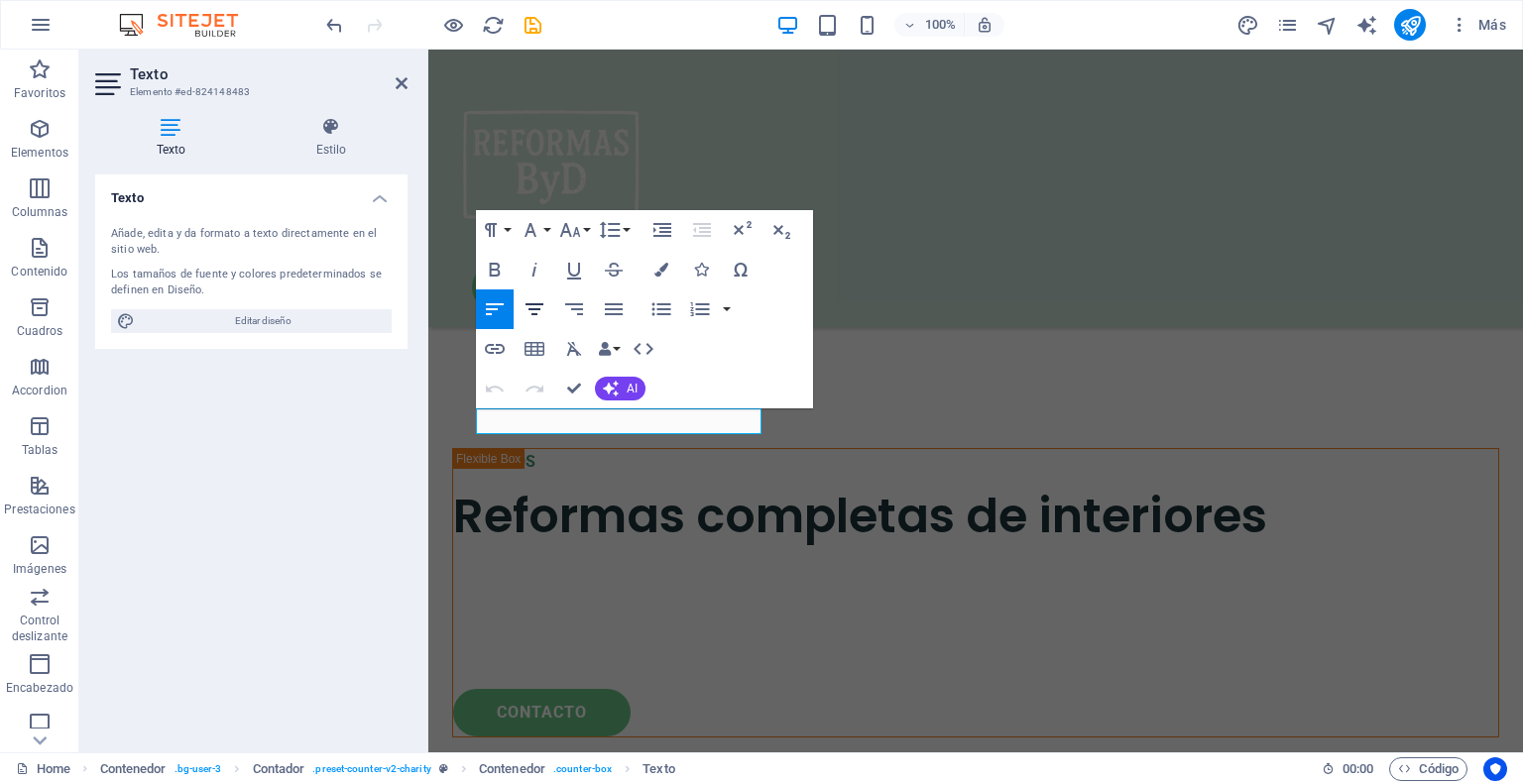click 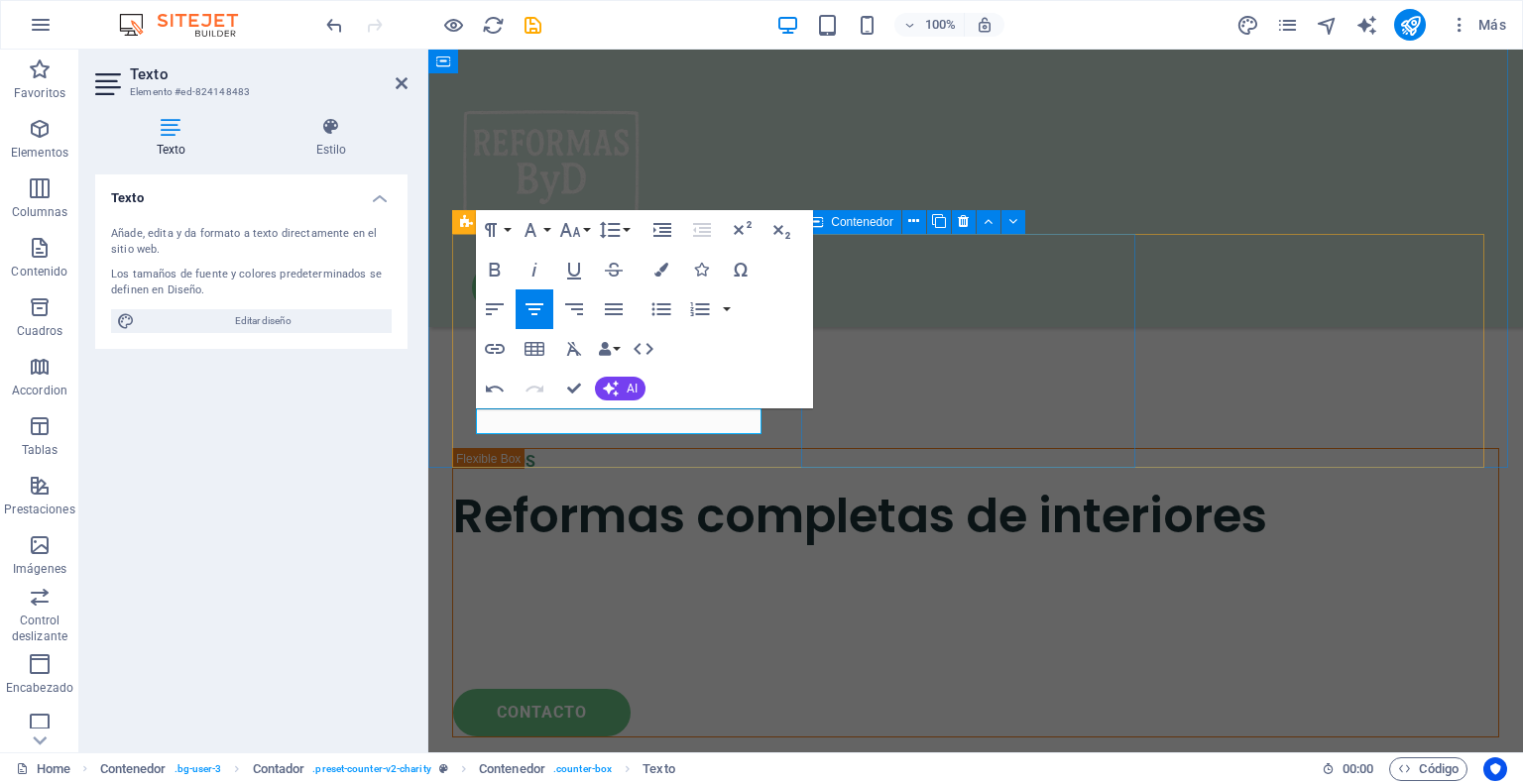 drag, startPoint x: 956, startPoint y: 444, endPoint x: 1301, endPoint y: 444, distance: 345 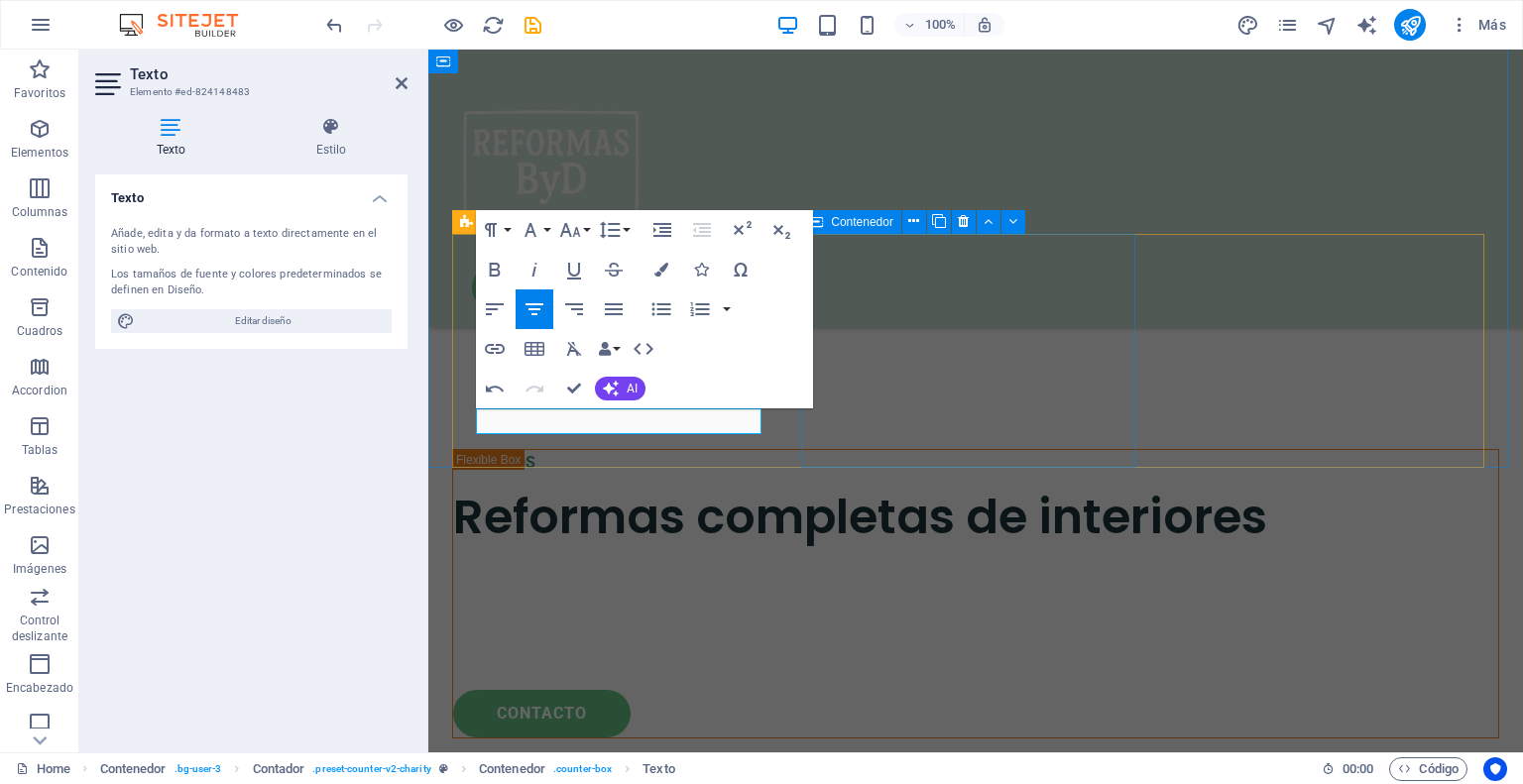 click on "70  + Reformas y ampliaciones" at bounding box center (621, 2541) 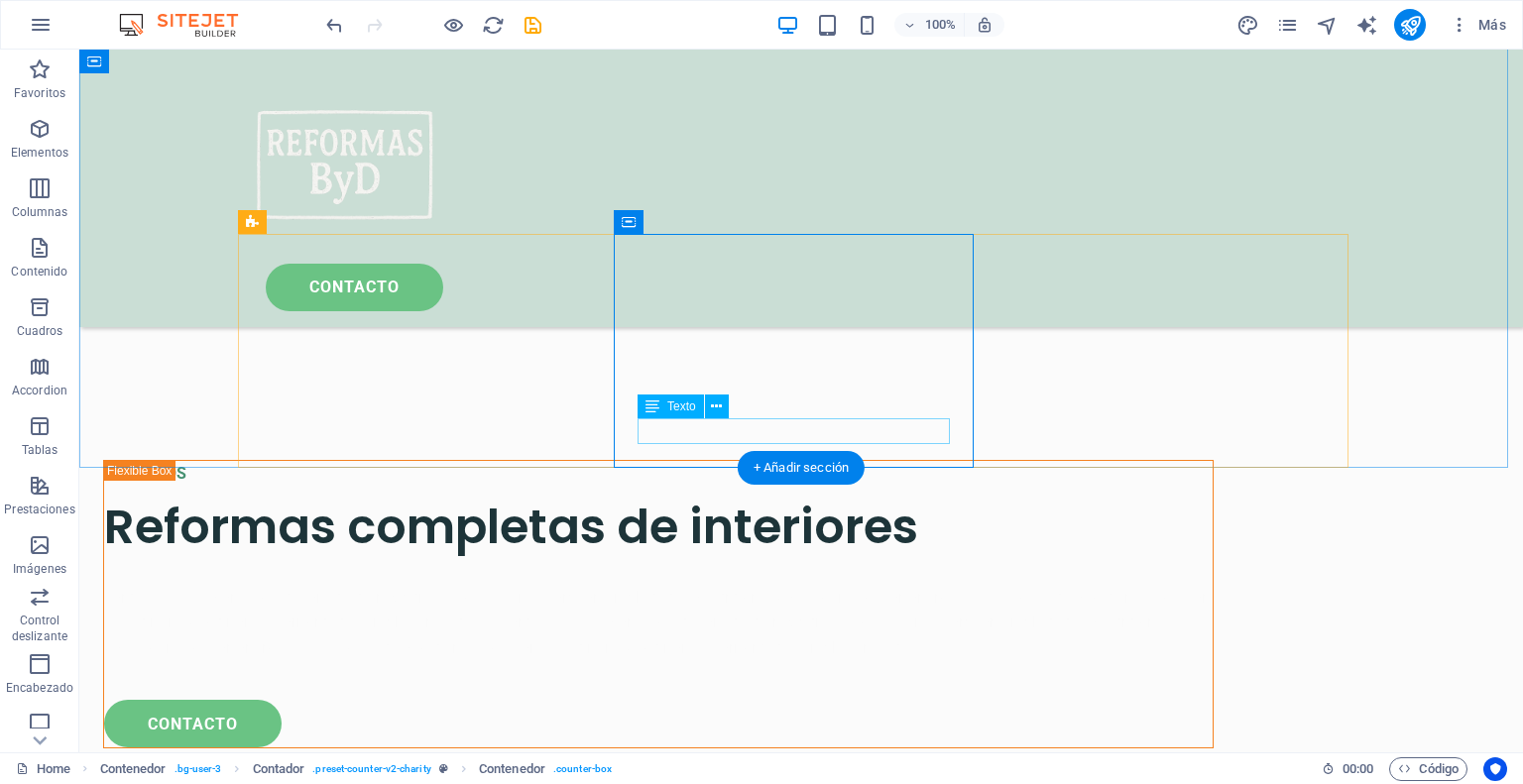 click on "Reformas y ampliaciones" at bounding box center [425, 2742] 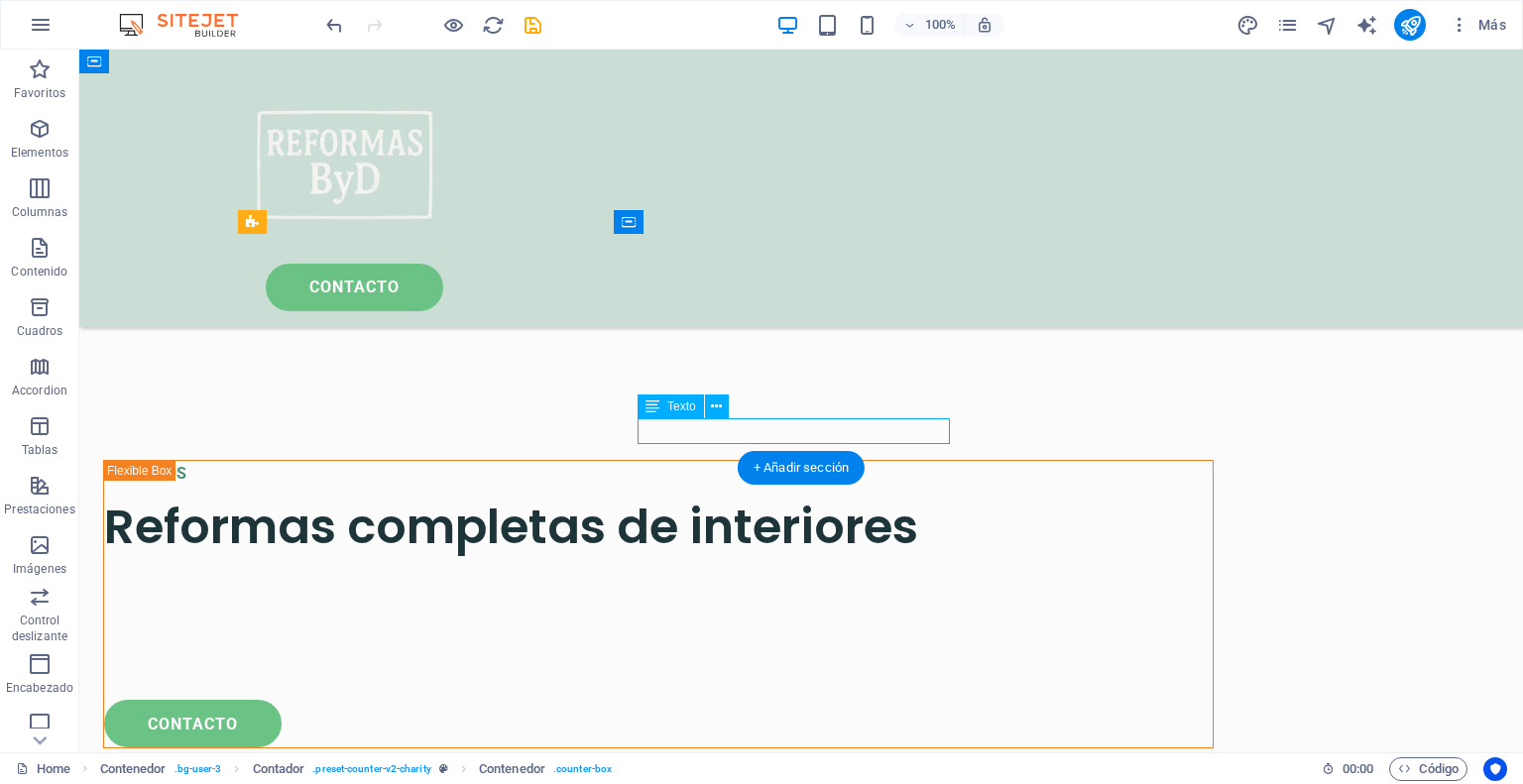 click on "Reformas y ampliaciones" at bounding box center (425, 2742) 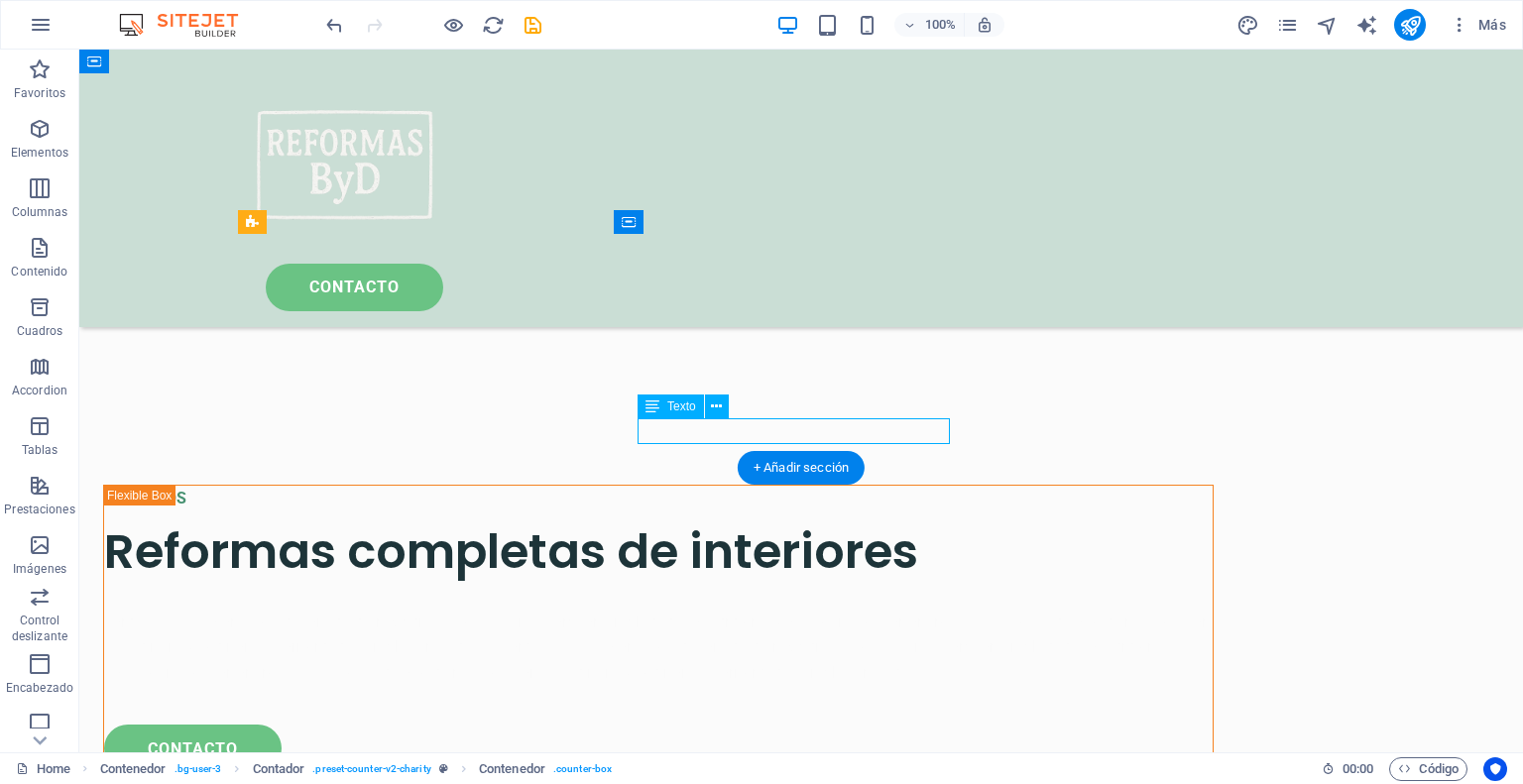 scroll, scrollTop: 3459, scrollLeft: 0, axis: vertical 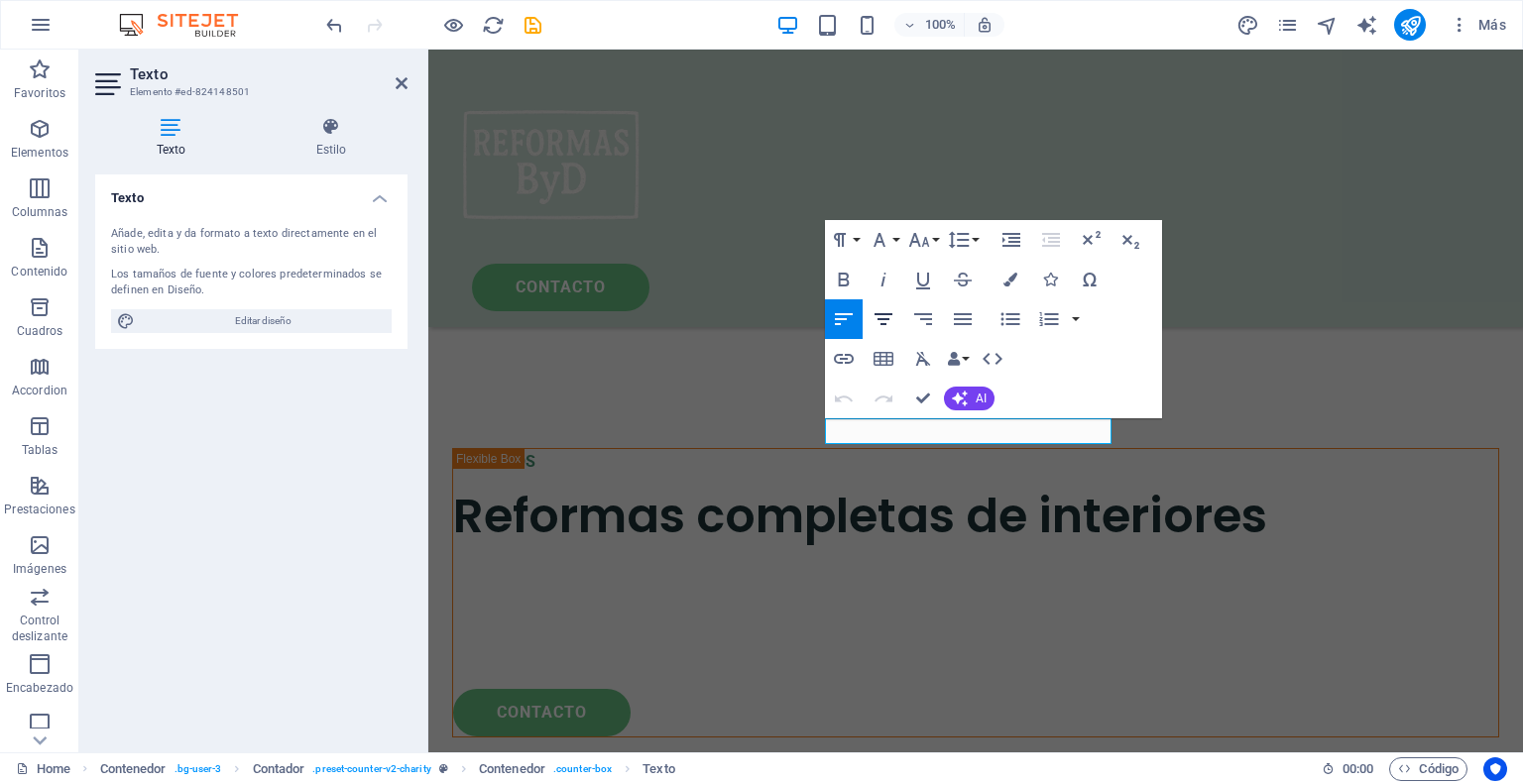 click 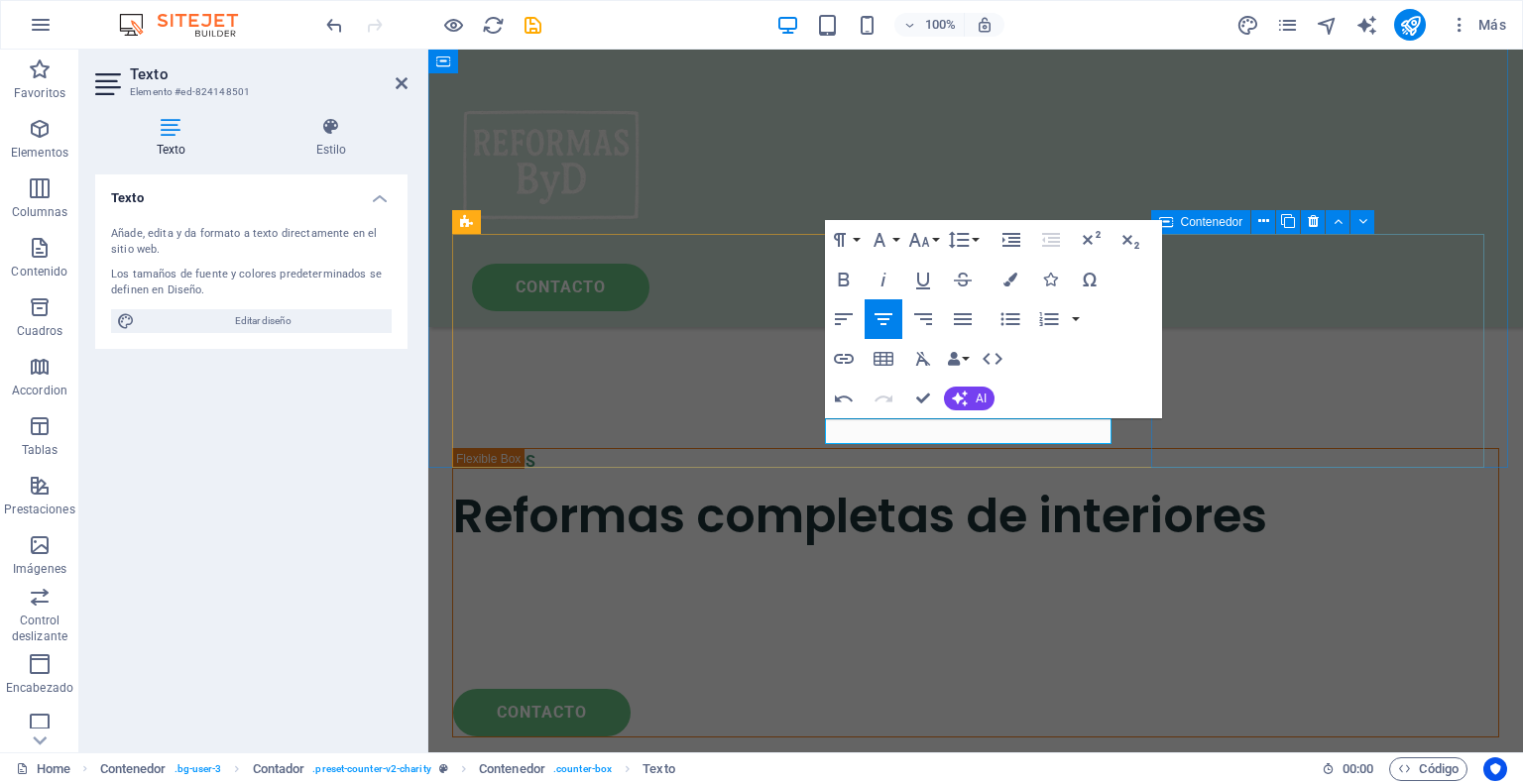 click on "Rehabilitación de fachadas y cubiertas" at bounding box center (621, 2855) 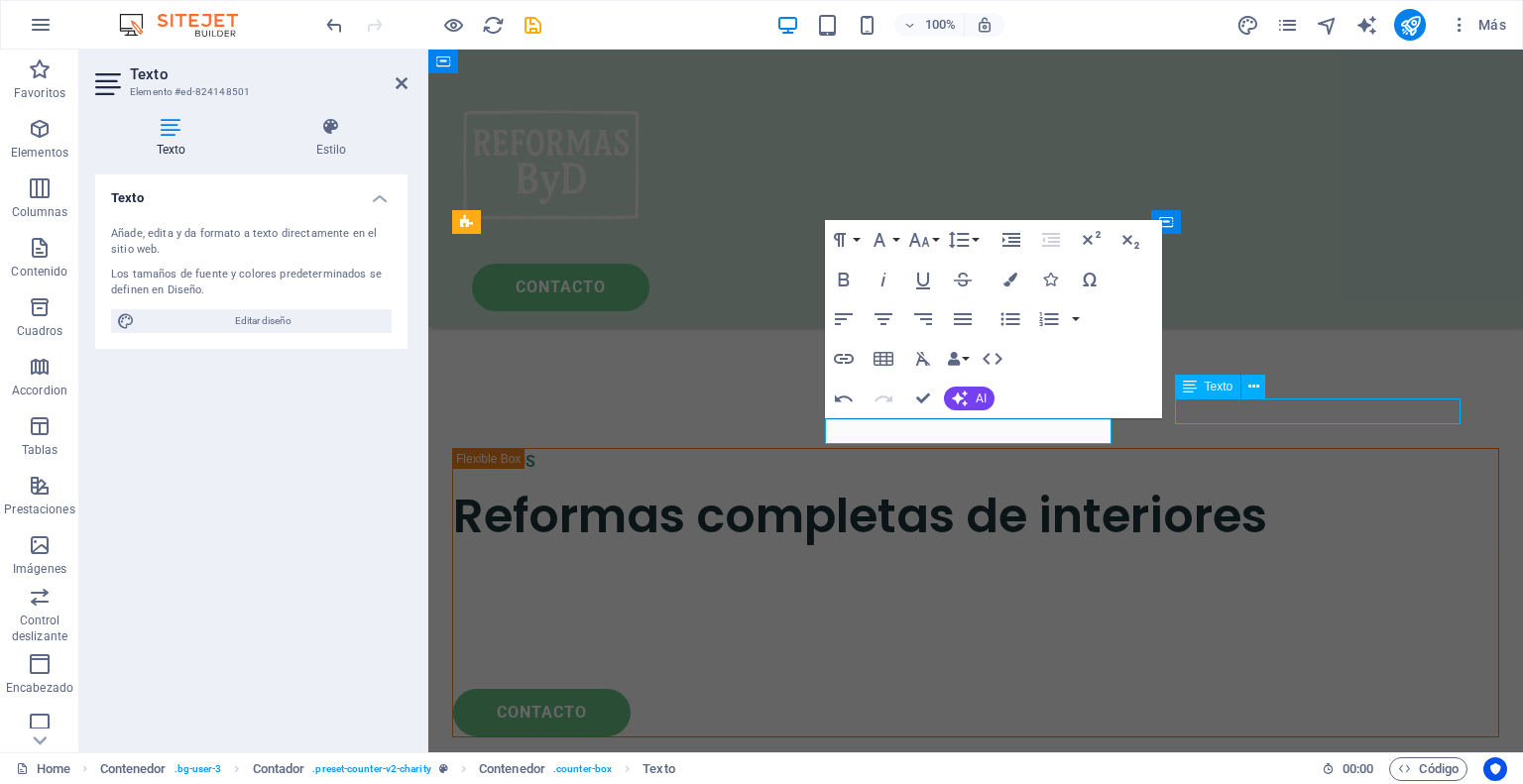 click on "Rehabilitación de fachadas y cubiertas" at bounding box center [621, 2855] 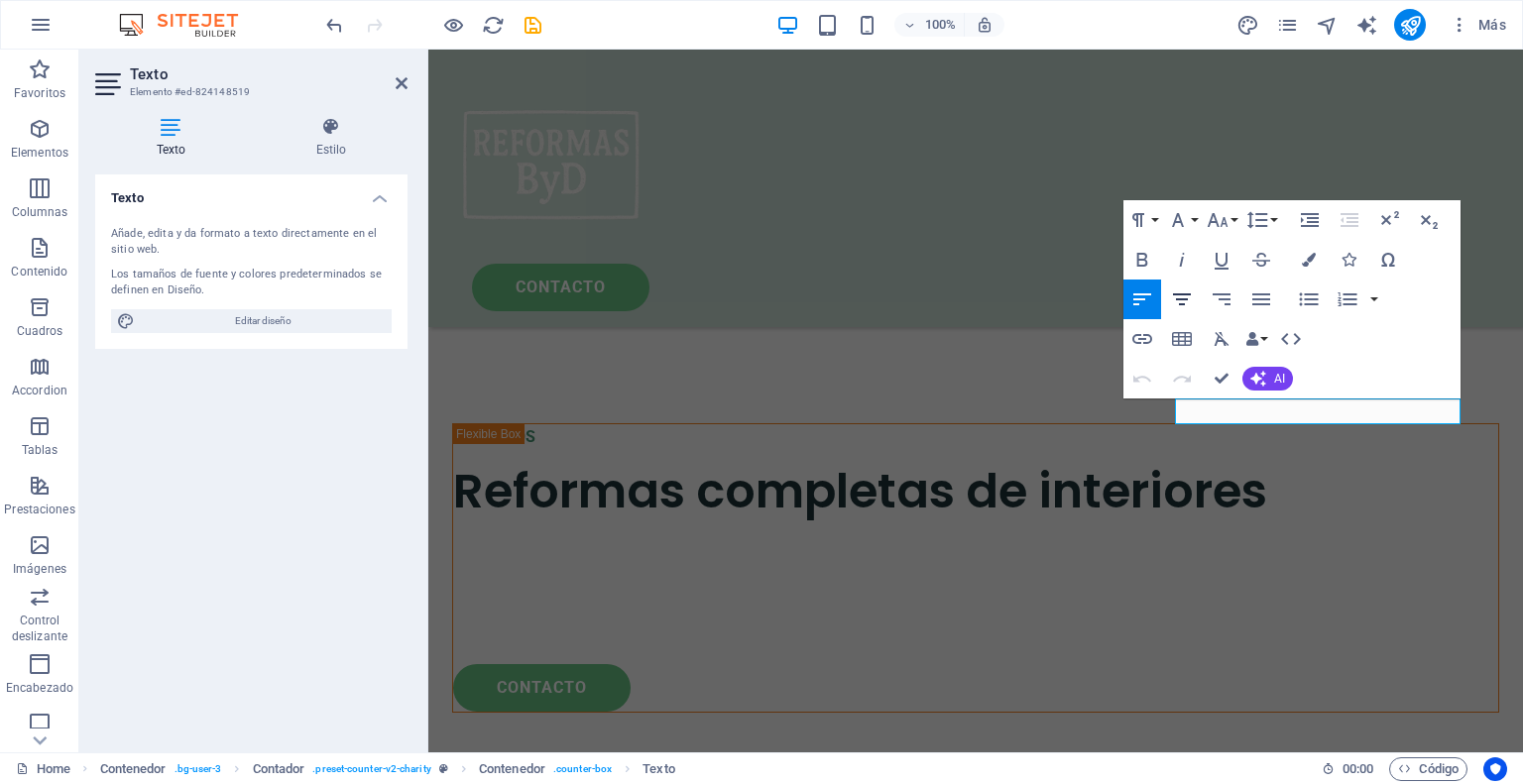 click 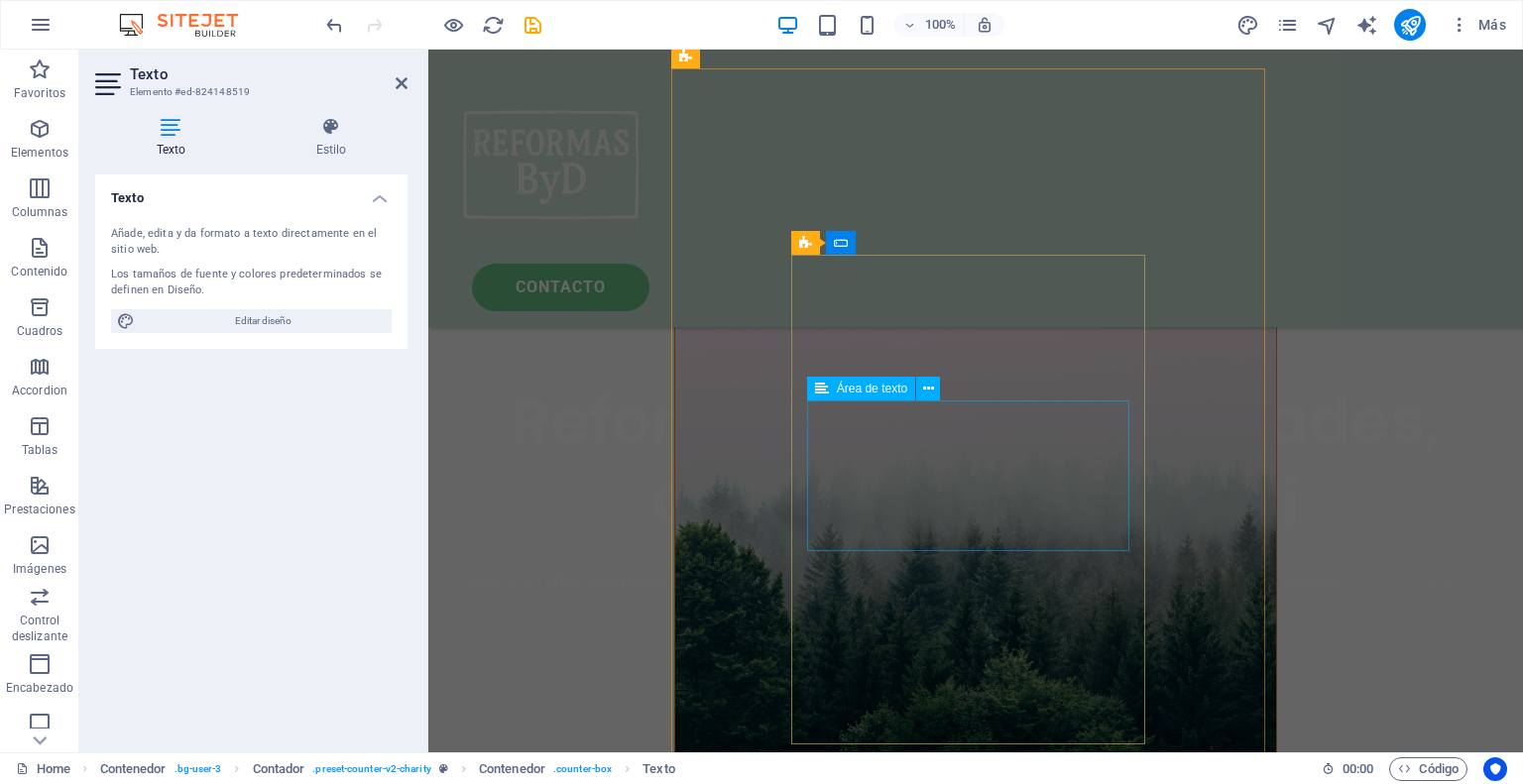 scroll, scrollTop: 684, scrollLeft: 0, axis: vertical 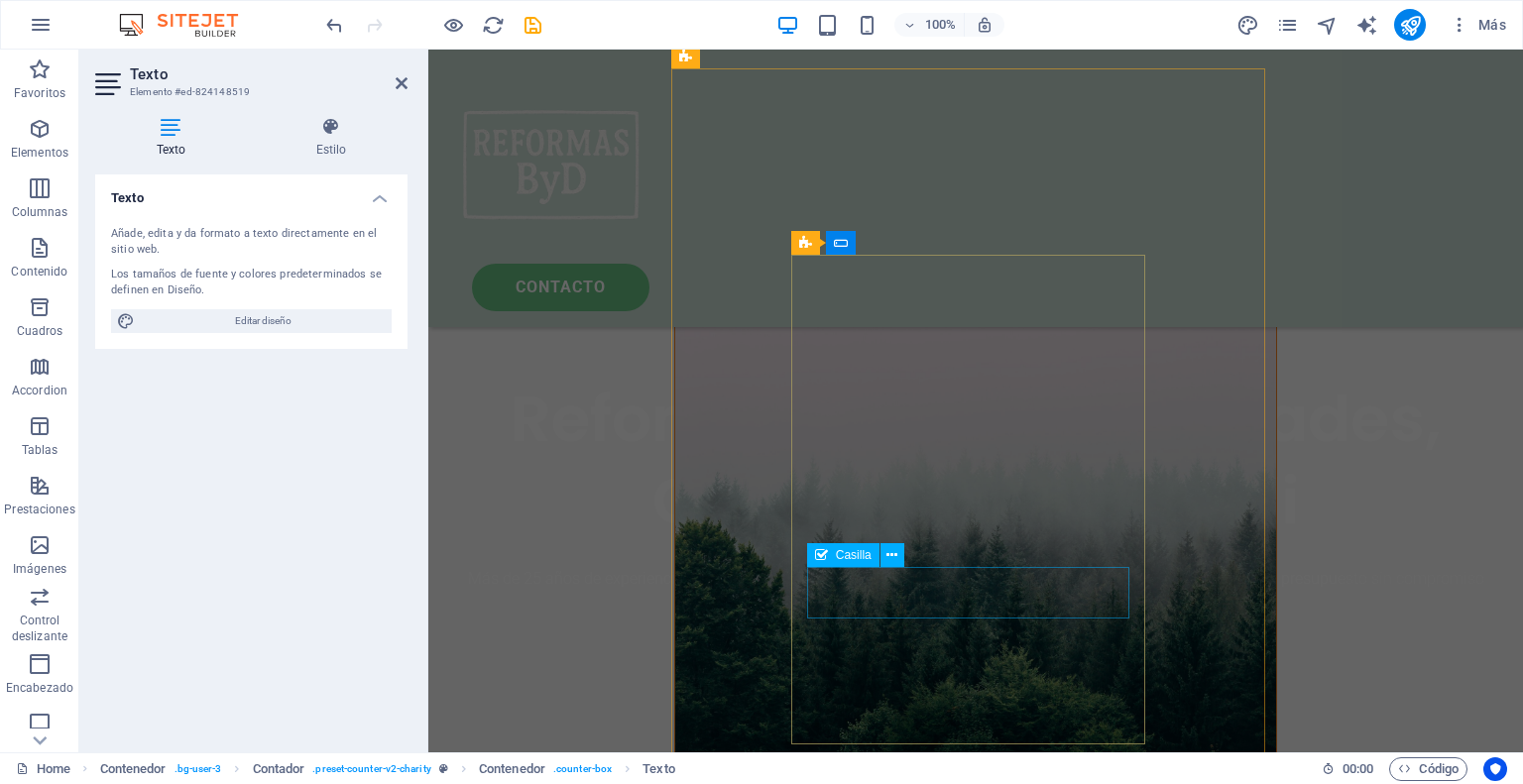 click on "I have read and understand the privacy policy." at bounding box center (975, 1446) 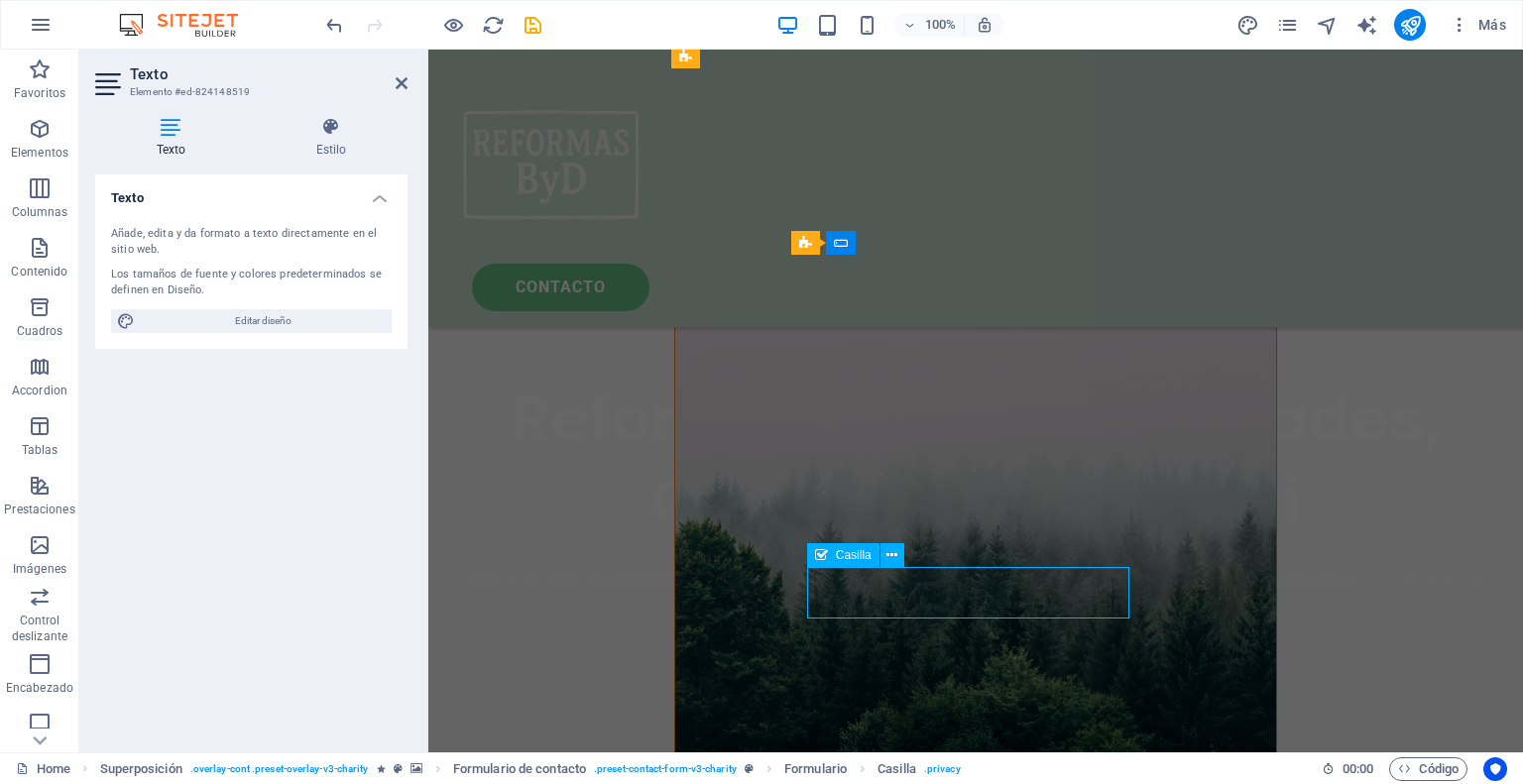 click on "I have read and understand the privacy policy." at bounding box center (975, 1446) 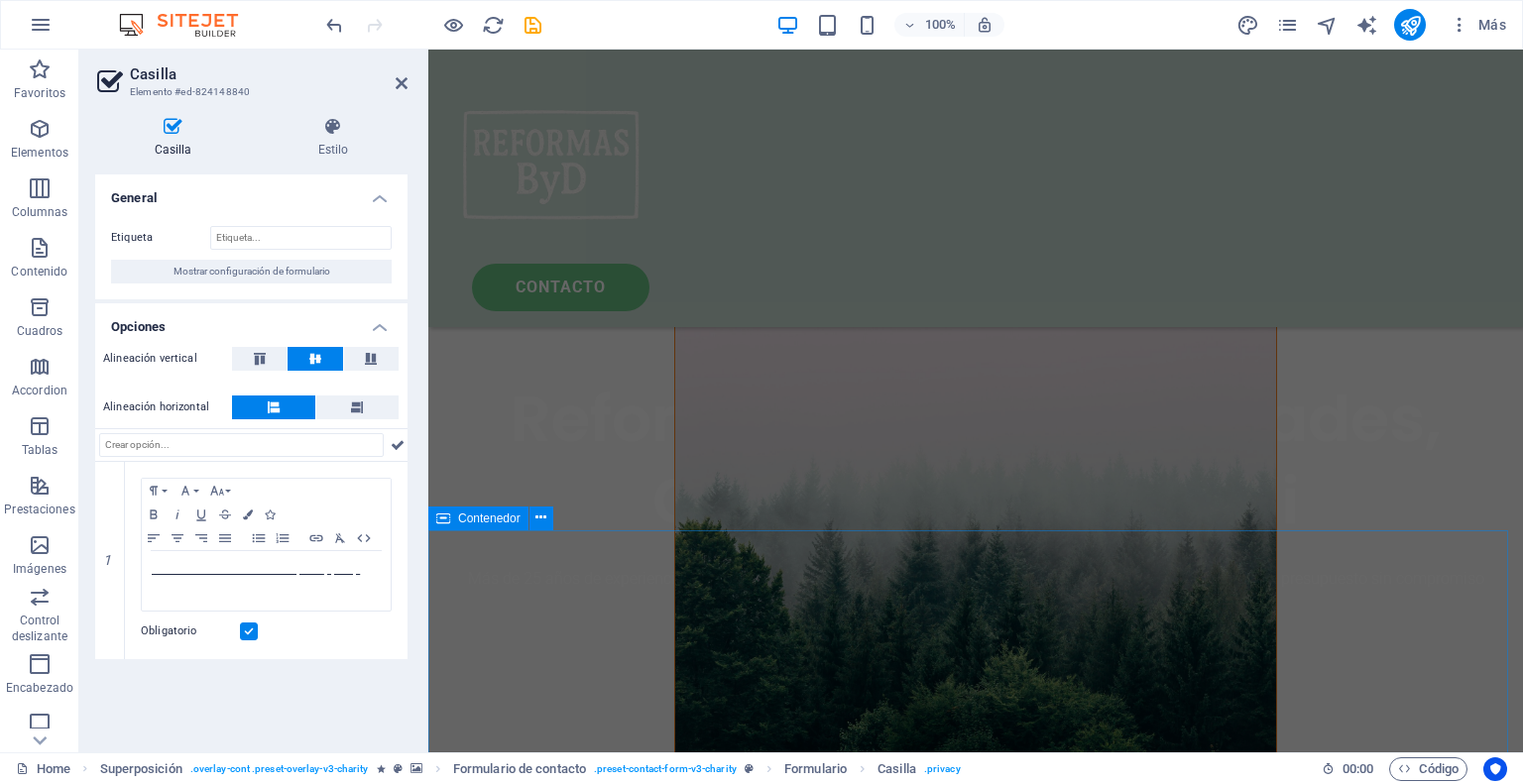scroll, scrollTop: 875, scrollLeft: 0, axis: vertical 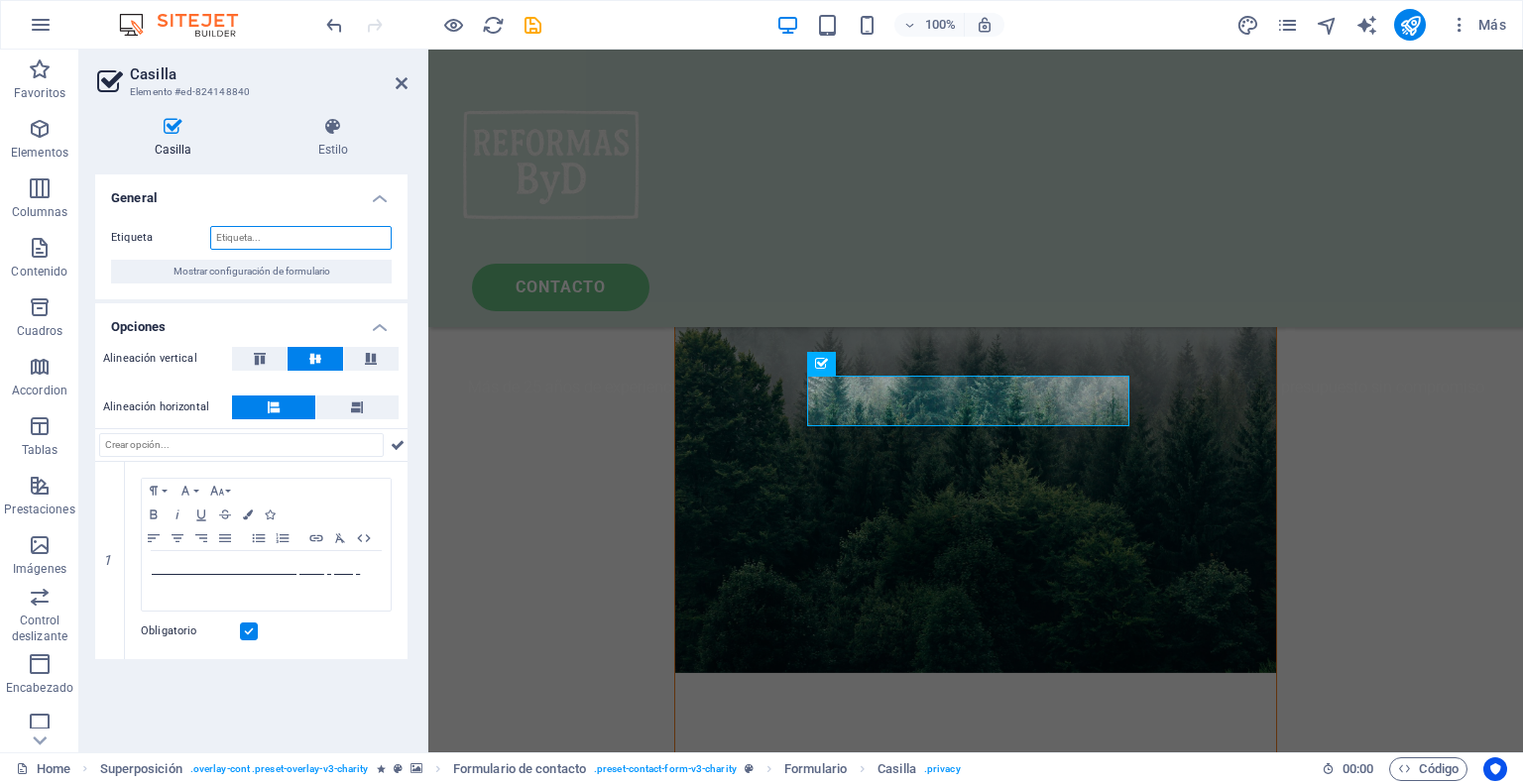 click on "Etiqueta" at bounding box center (300, 238) 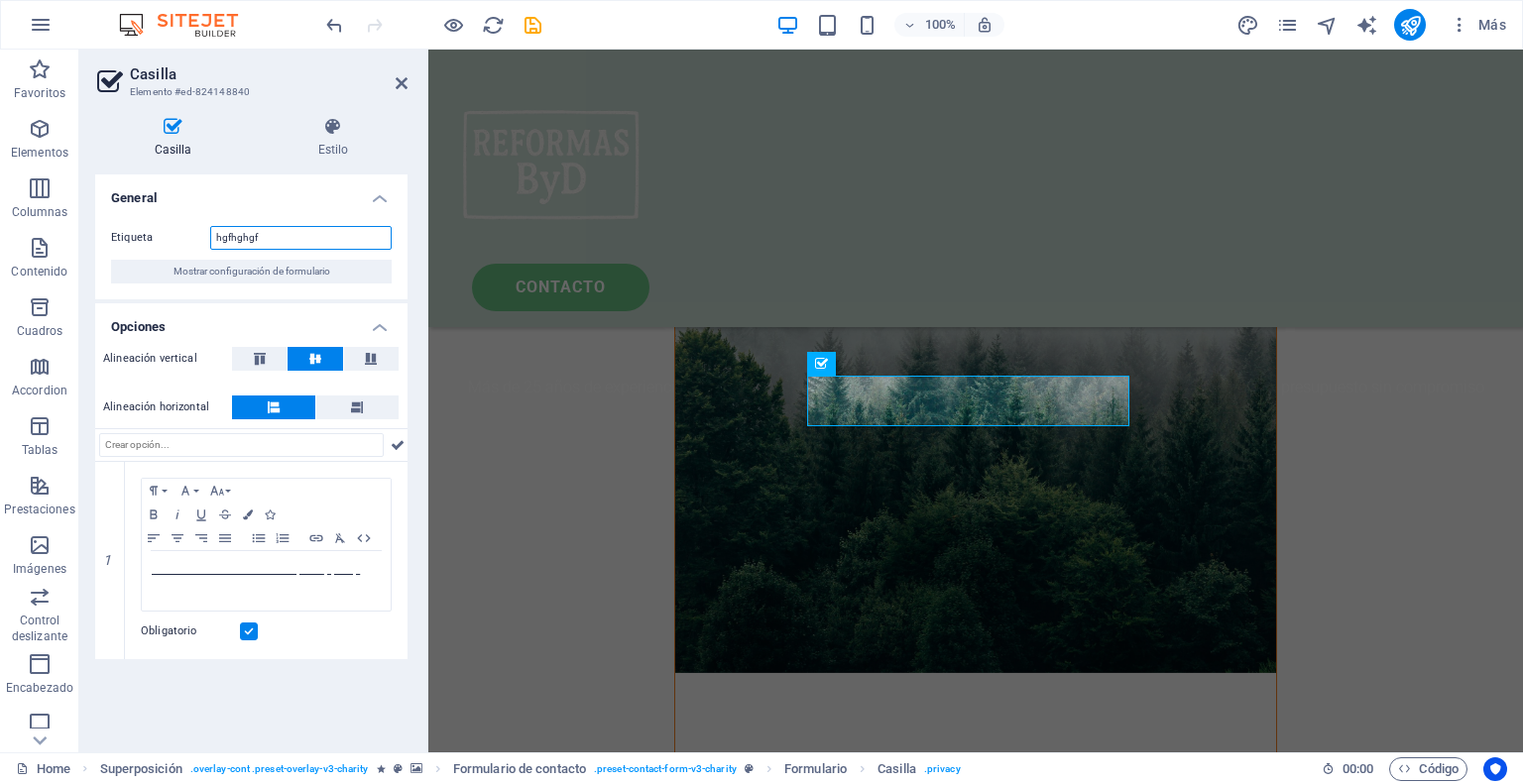 type on "hgfhghgf" 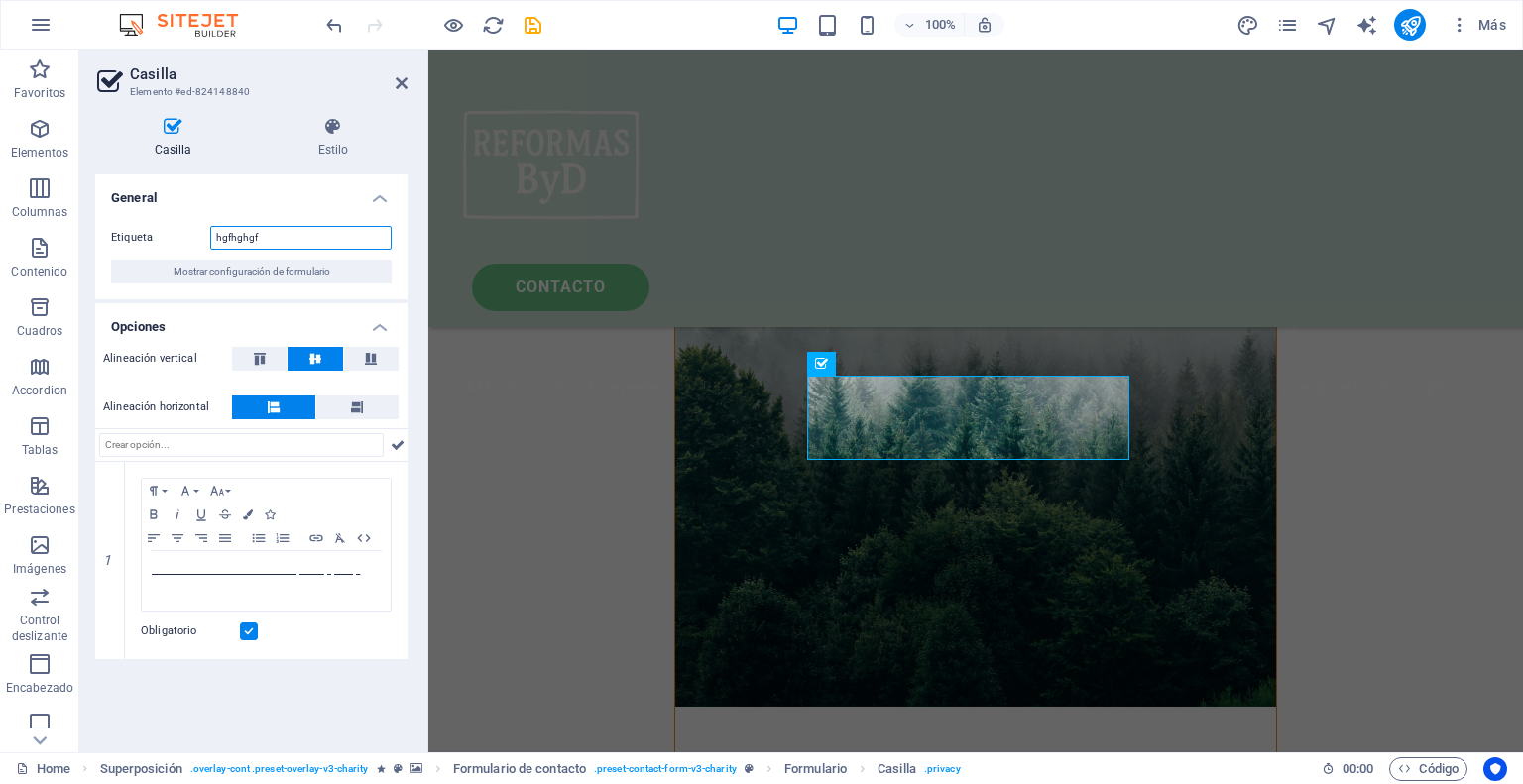 click on "hgfhghgf" at bounding box center [300, 238] 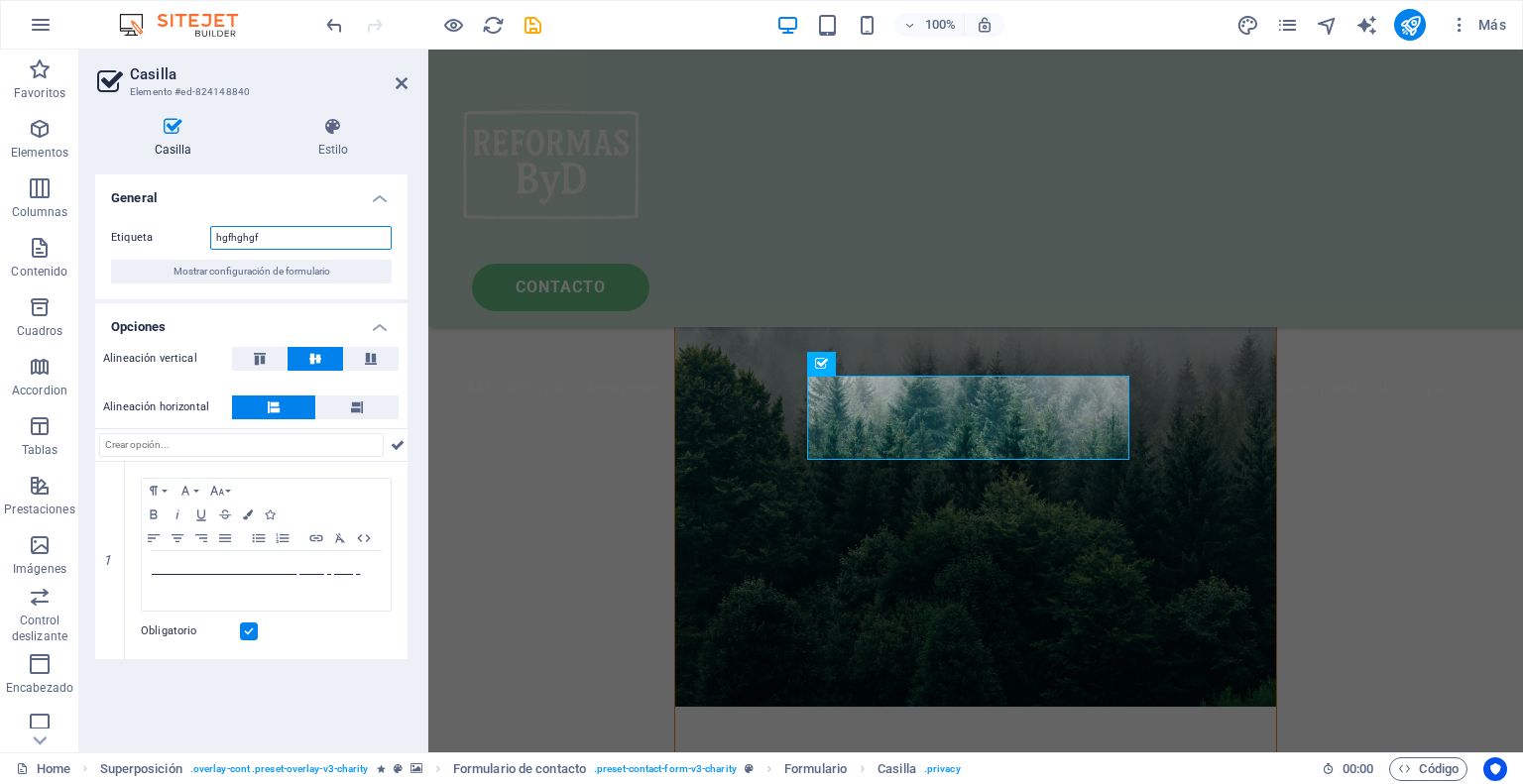 click on "hgfhghgf" at bounding box center [300, 238] 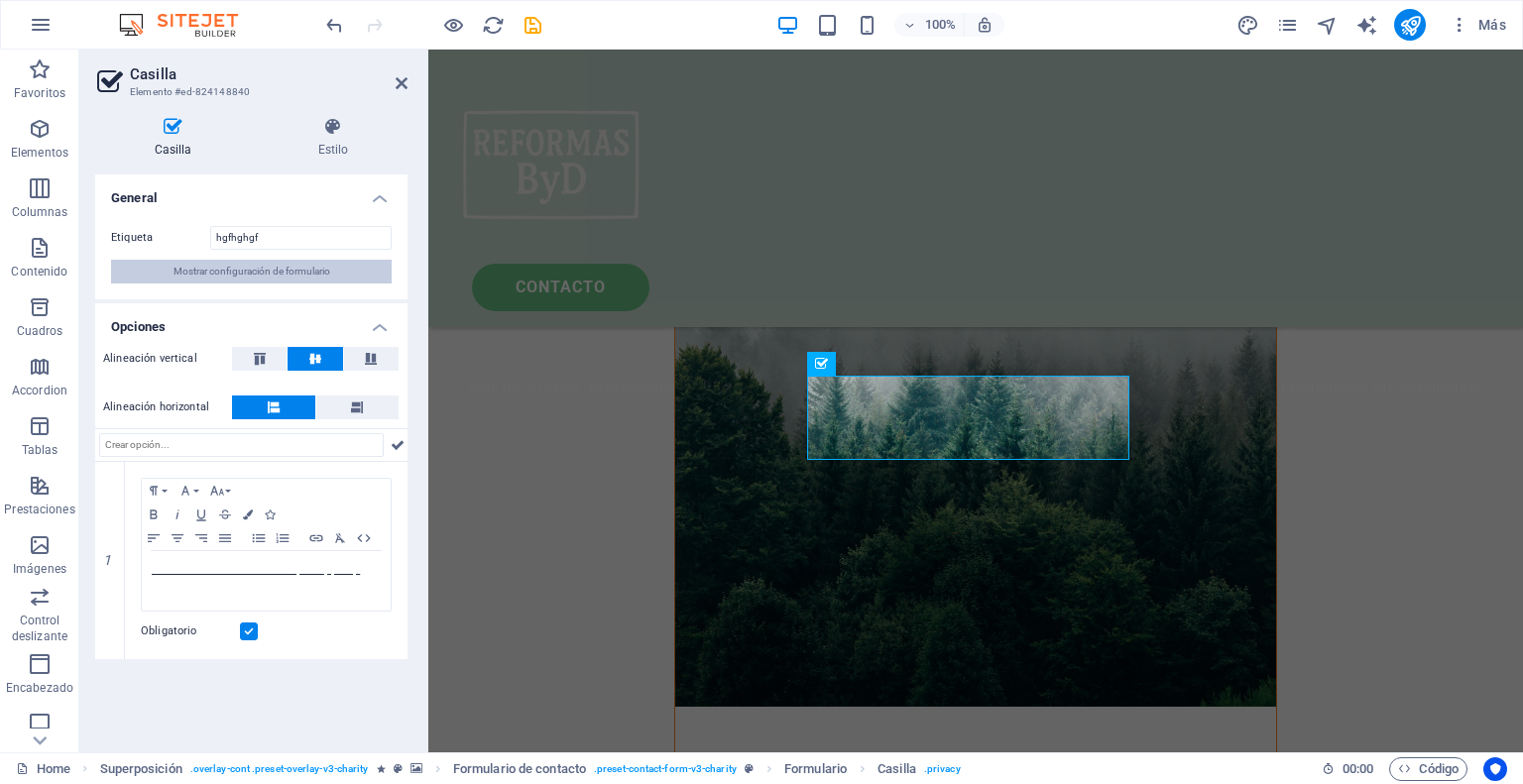 click on "Mostrar configuración de formulario" at bounding box center (252, 272) 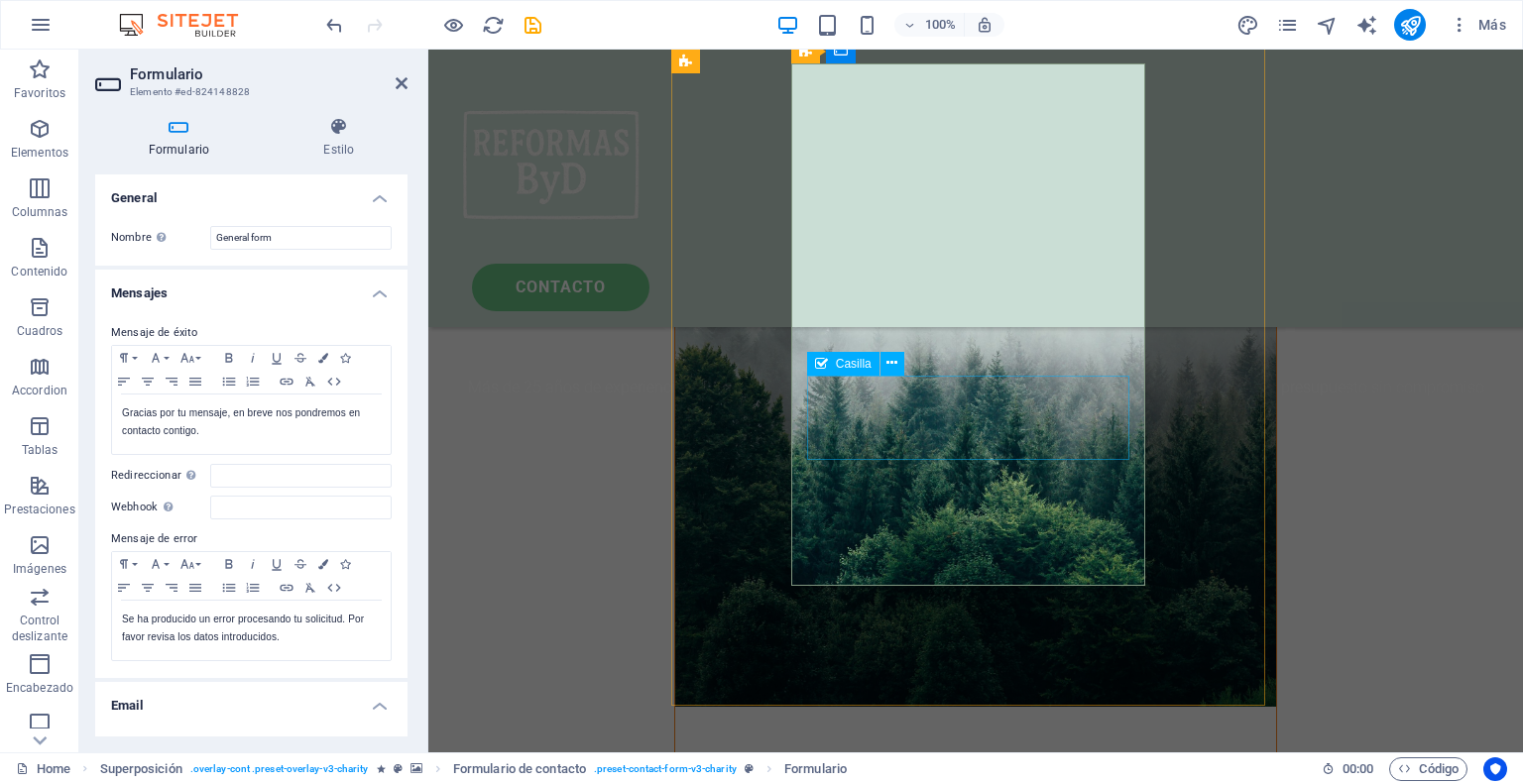 click on "hgfhghgf   I have read and understand the privacy policy." at bounding box center [975, 1305] 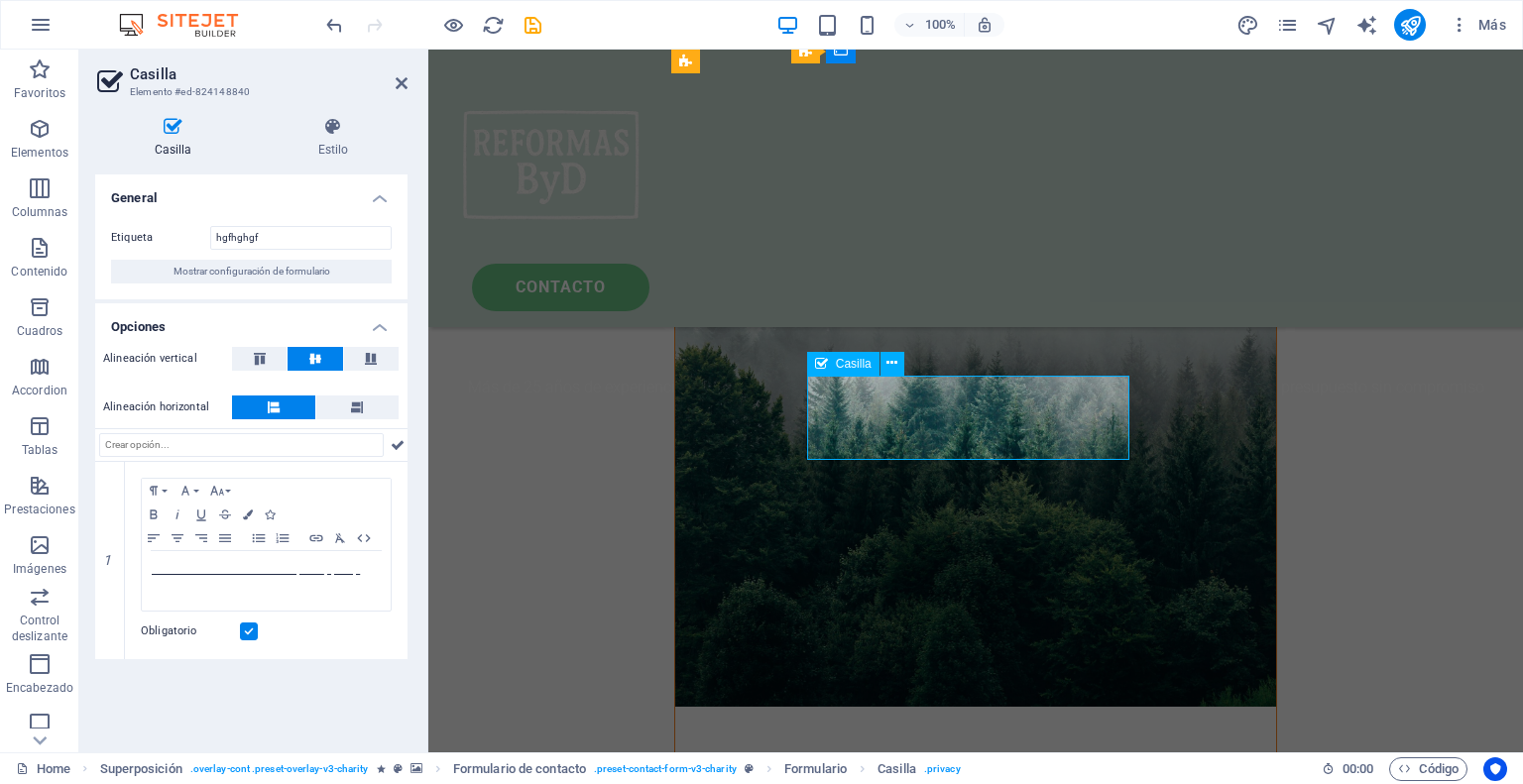 click on "hgfhghgf   I have read and understand the privacy policy." at bounding box center (975, 1305) 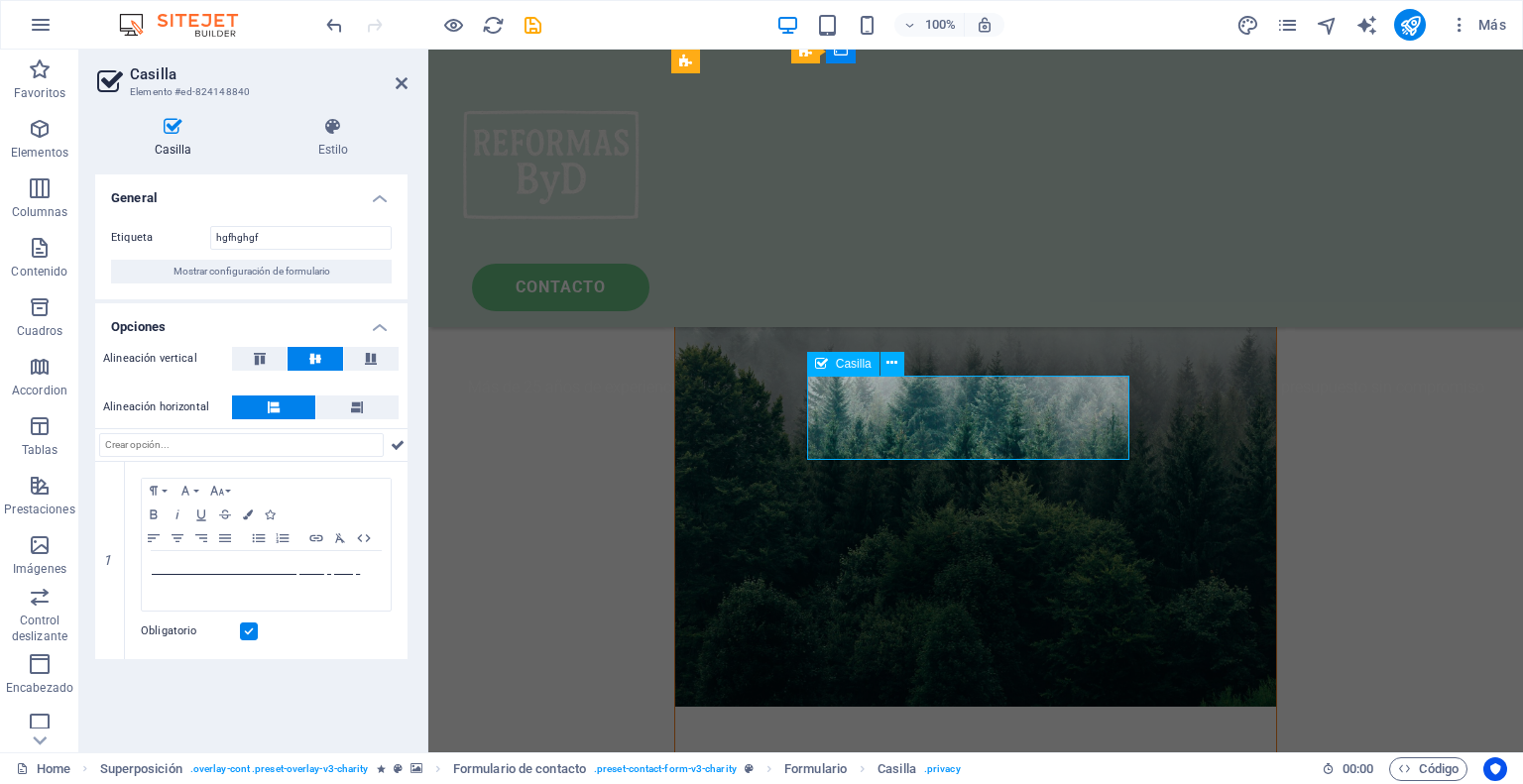 click on "hgfhghgf   I have read and understand the privacy policy." at bounding box center (975, 1305) 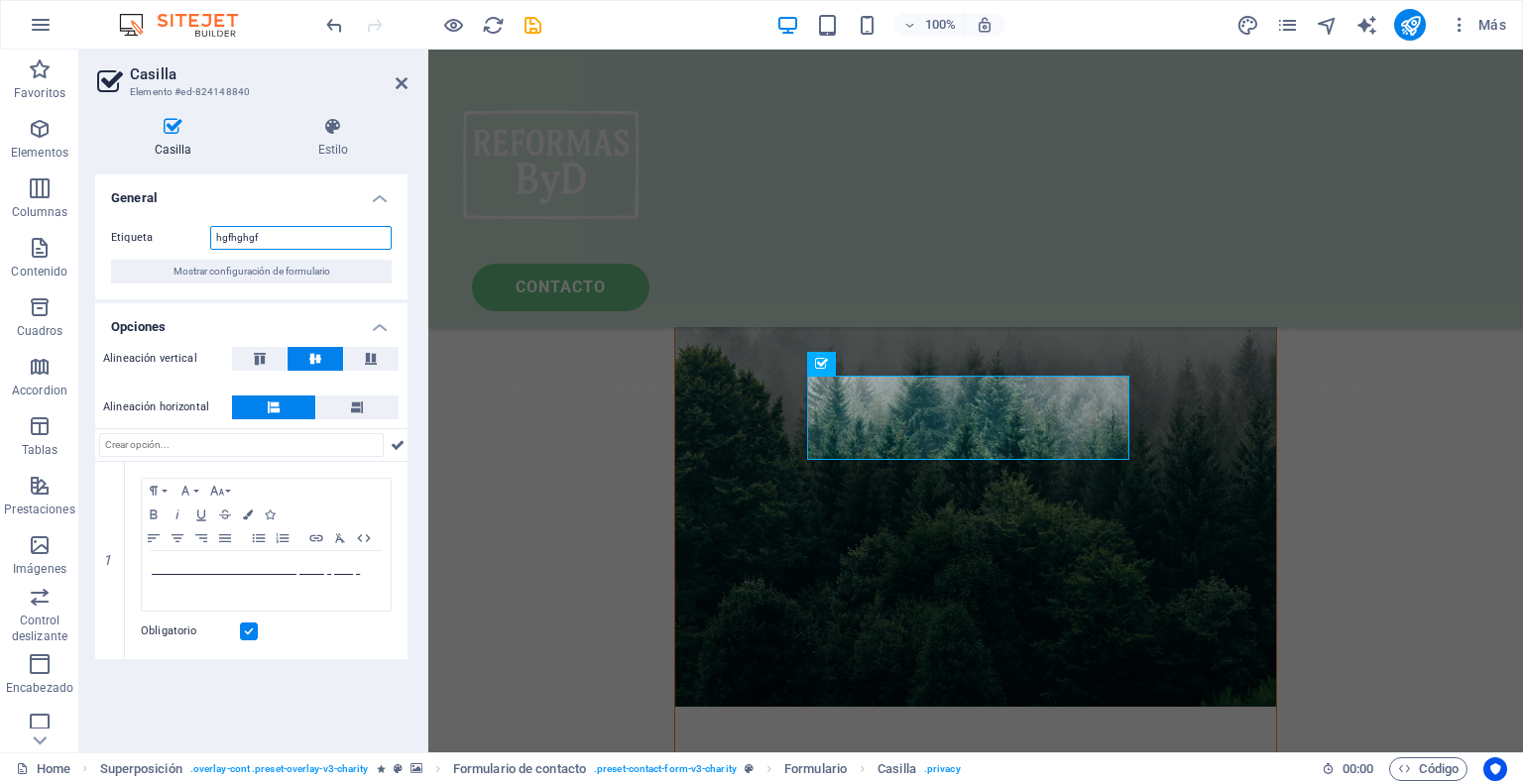 click on "hgfhghgf" at bounding box center [300, 238] 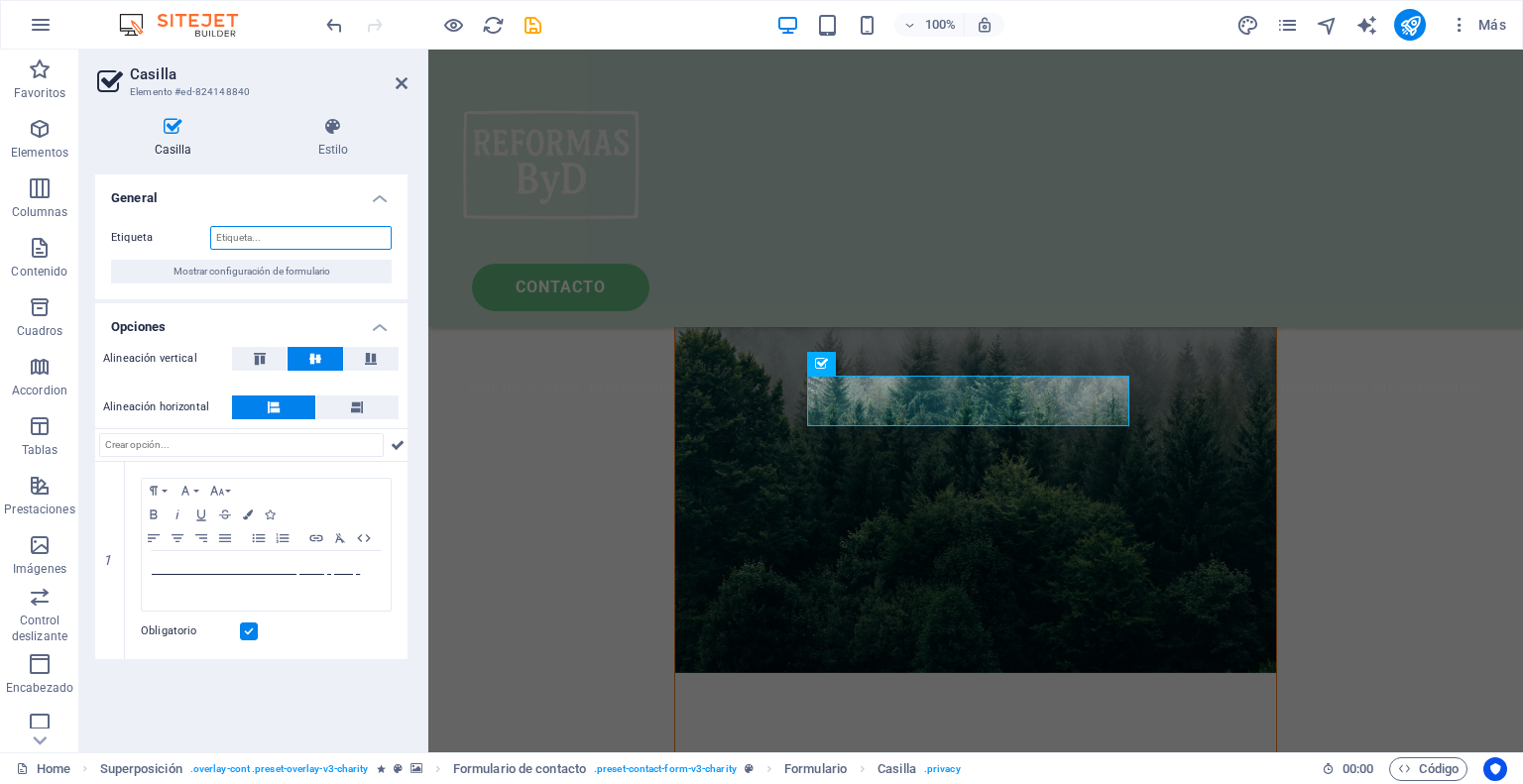 type 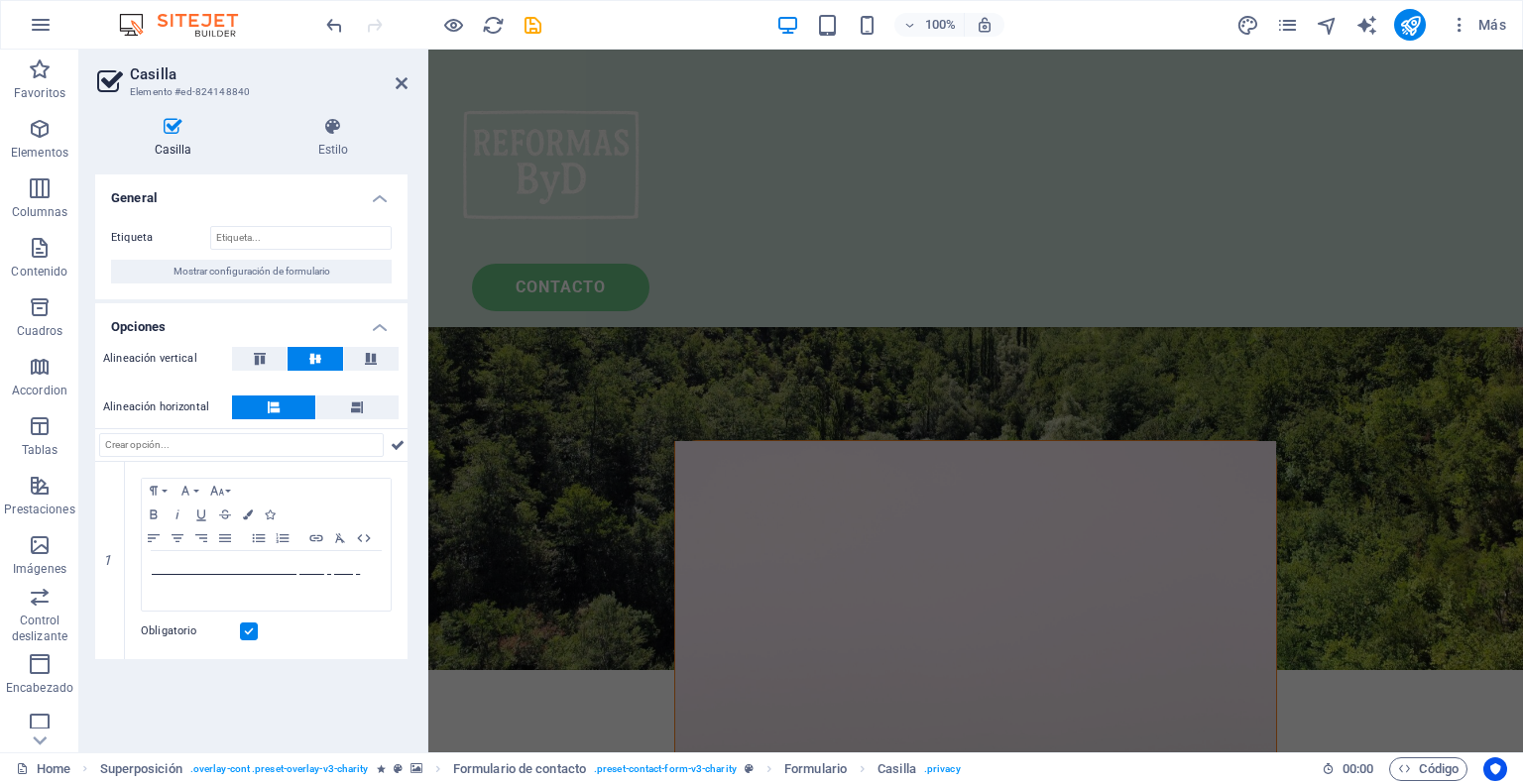 scroll, scrollTop: 280, scrollLeft: 0, axis: vertical 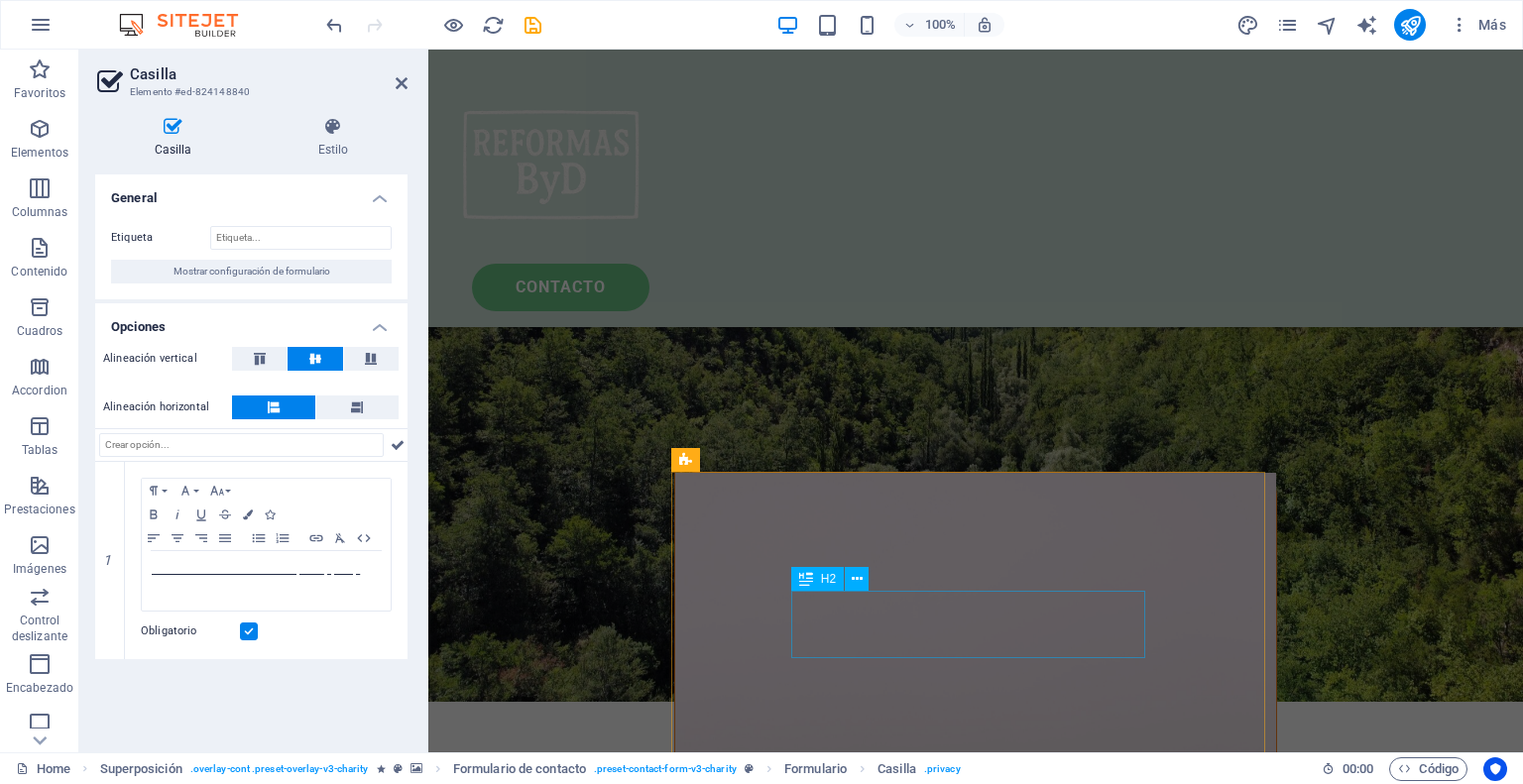 click on "Contacto   I have read and understand the privacy policy. ¿Ilegible? Cargar nuevo Enviar" at bounding box center [975, 1309] 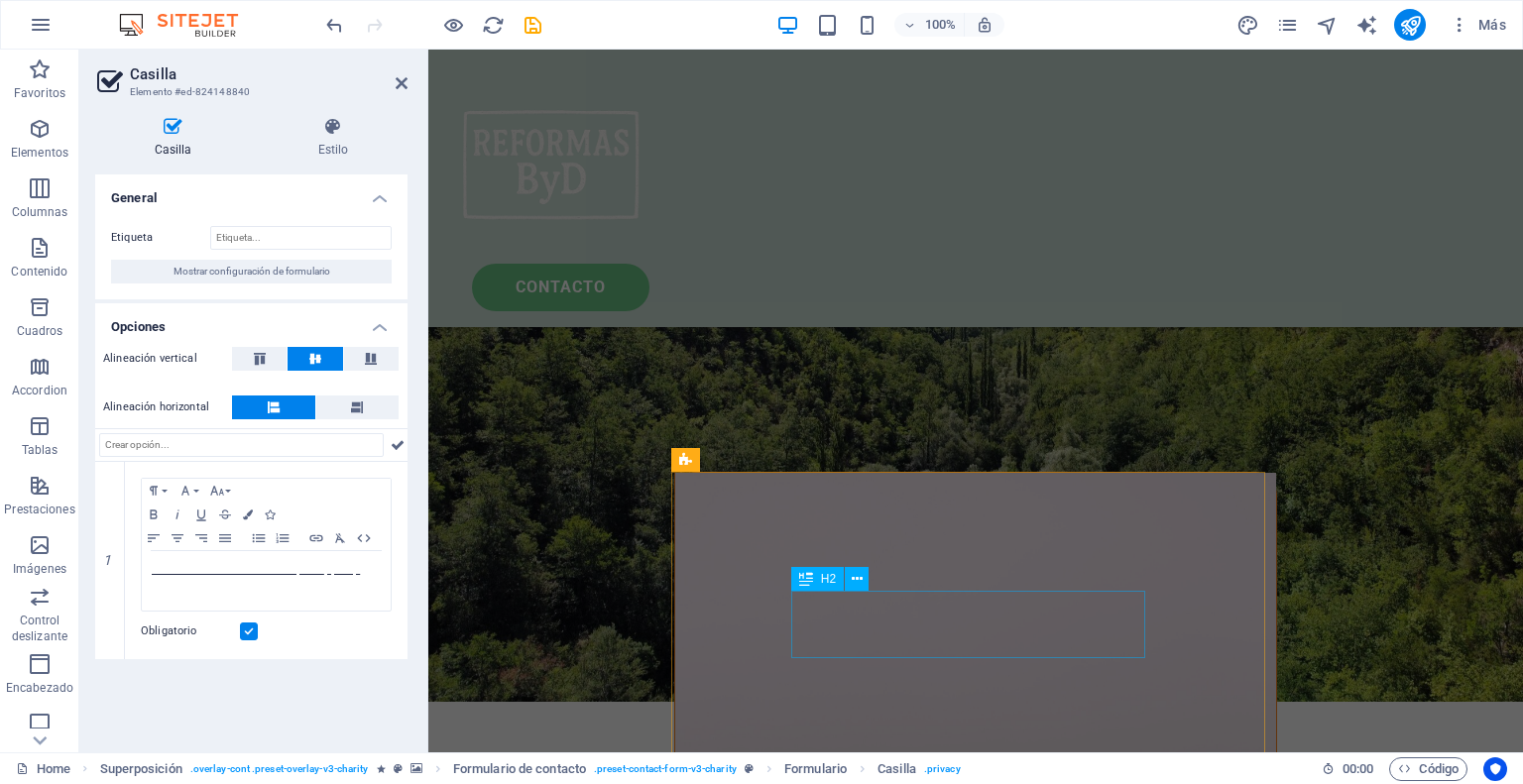 click on "Contacto" at bounding box center (975, 1419) 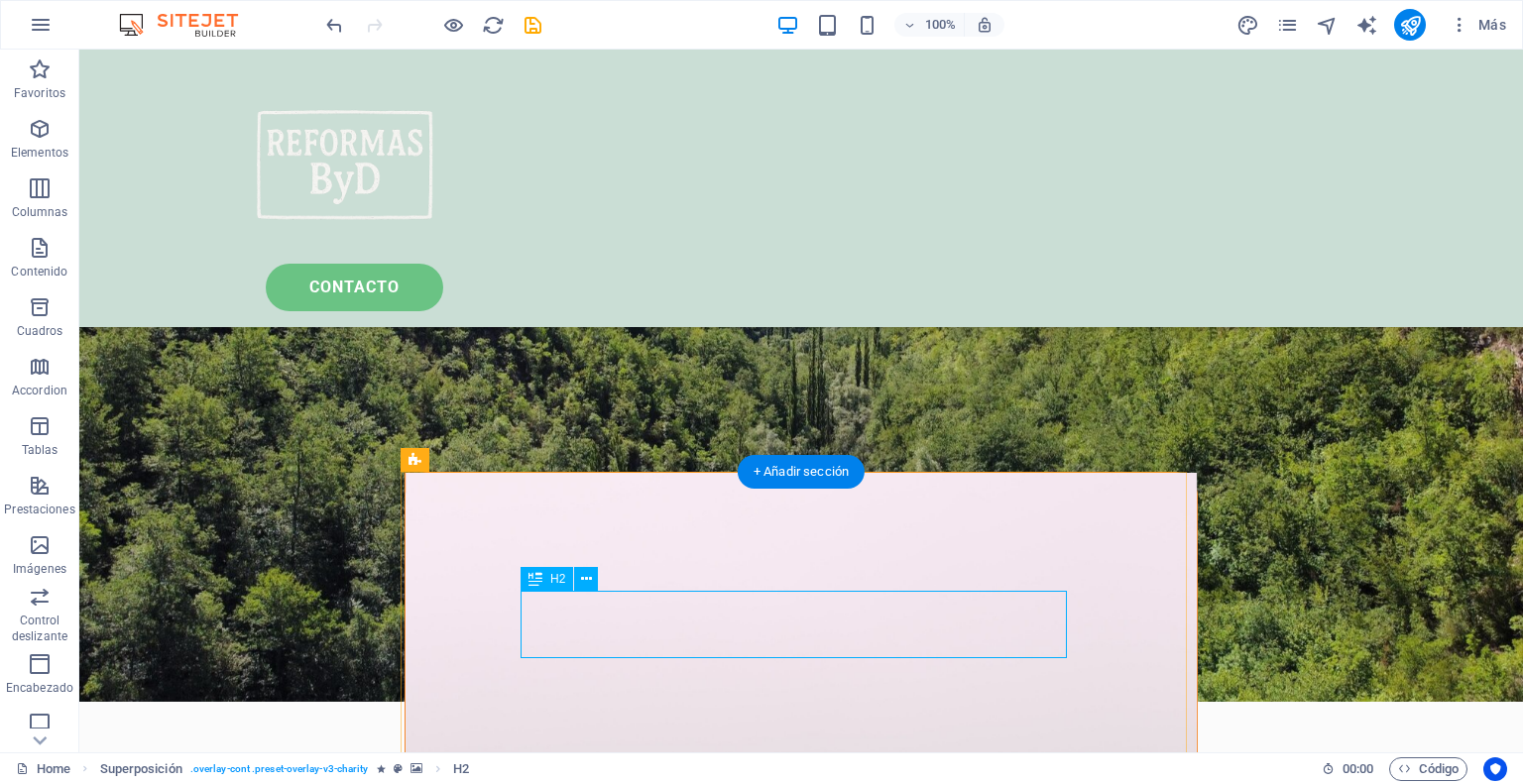 click on "Contacto" at bounding box center (801, 1419) 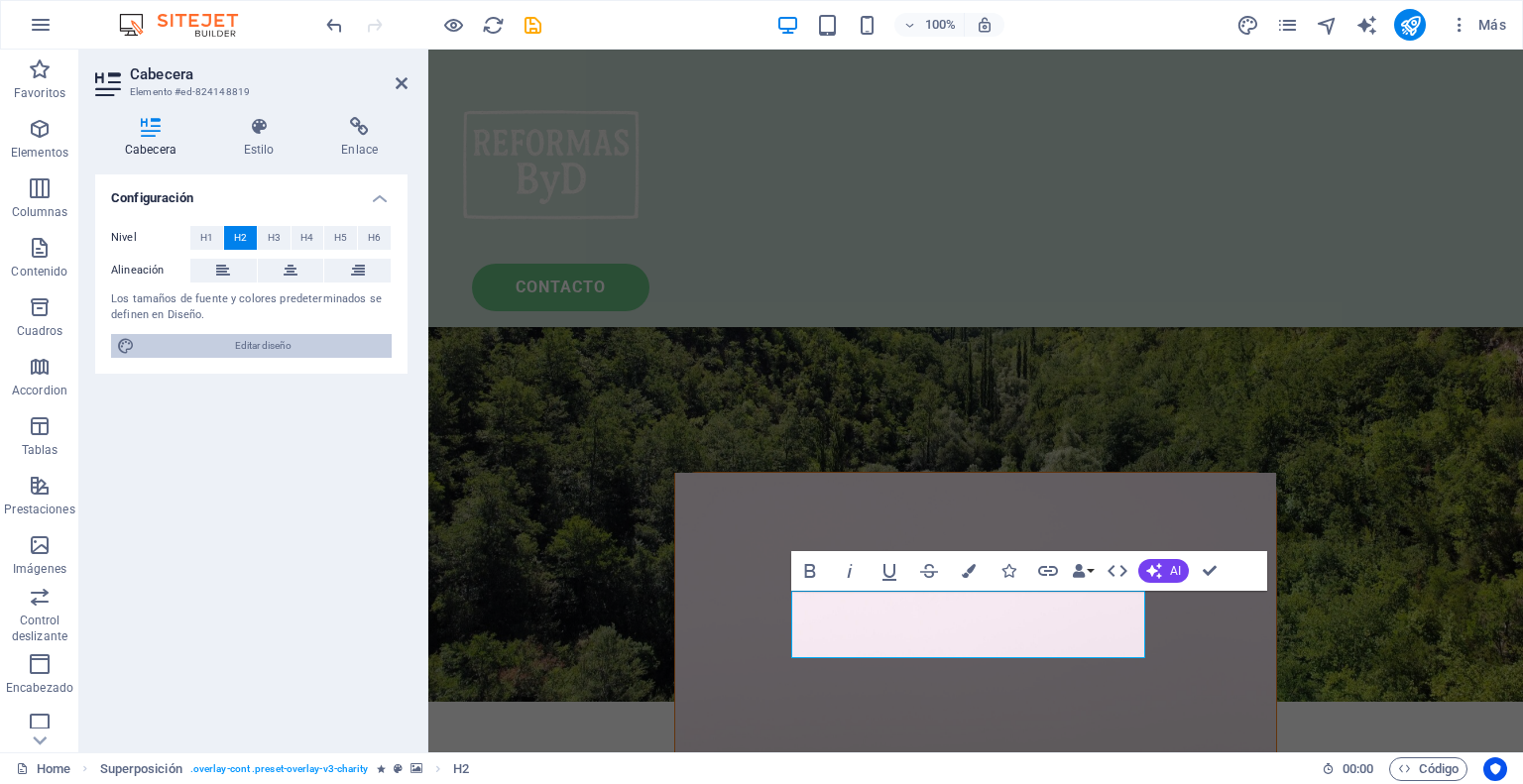 click on "Editar diseño" at bounding box center [263, 346] 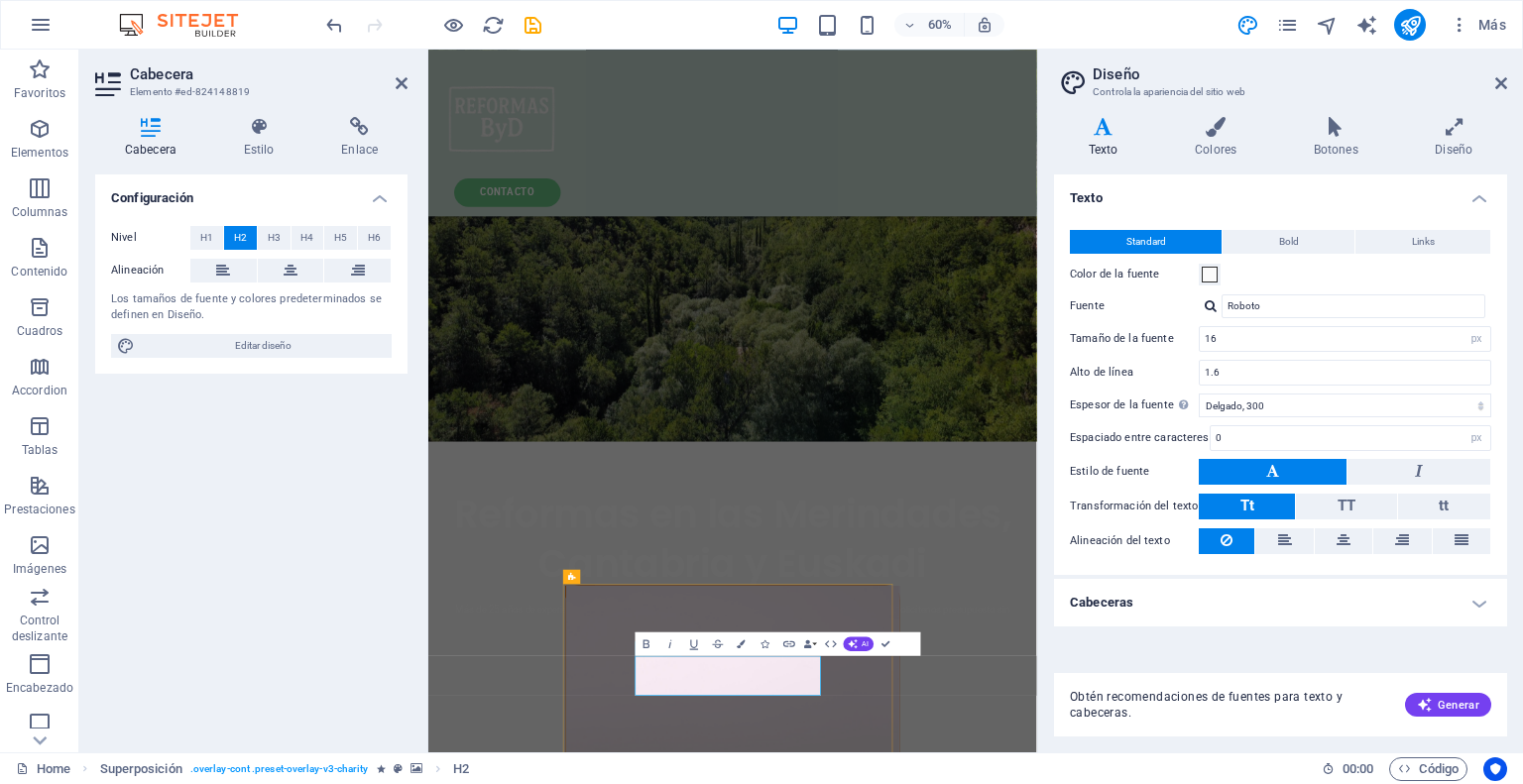 click on "Contacto" at bounding box center (935, 1888) 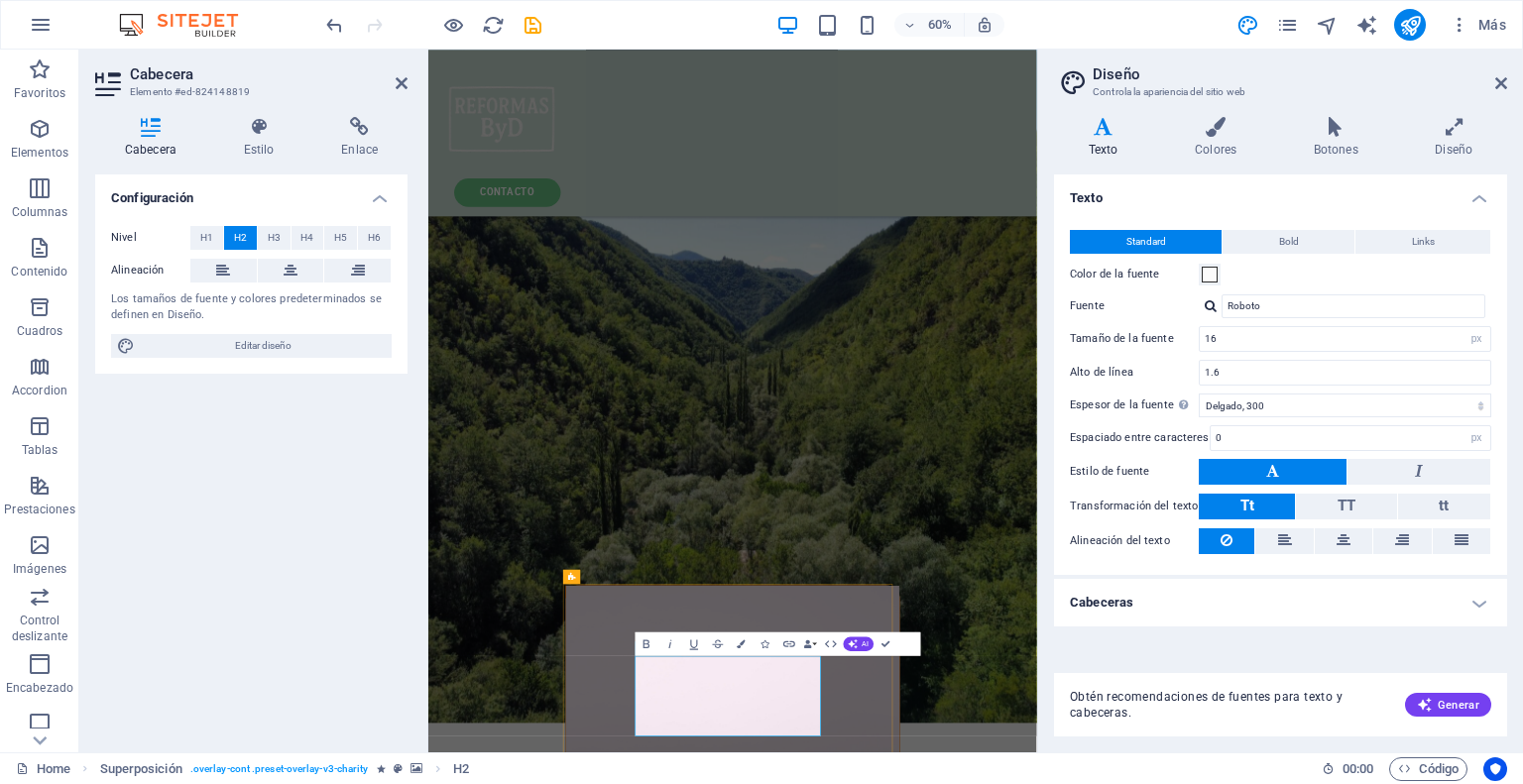 type 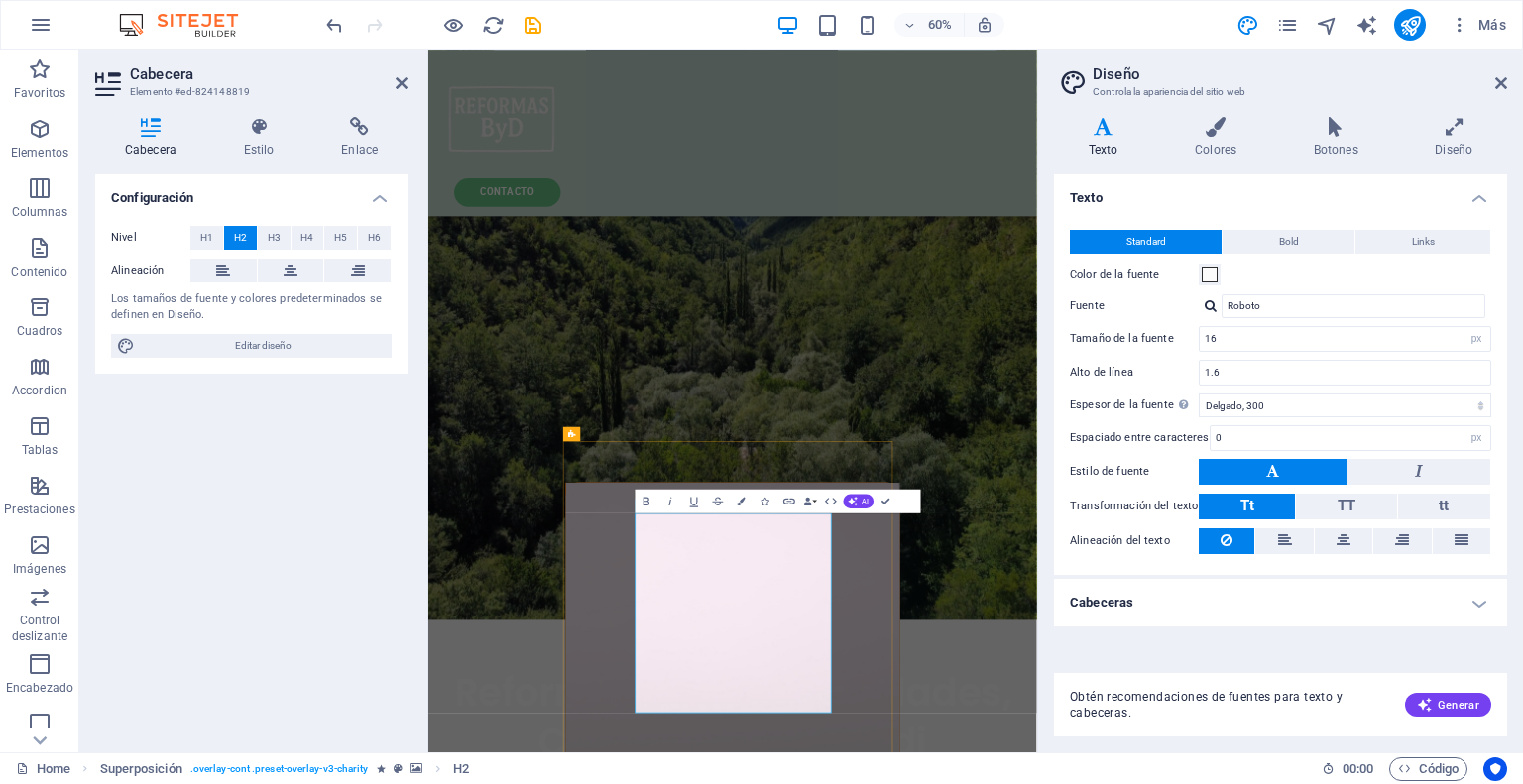scroll, scrollTop: 519, scrollLeft: 0, axis: vertical 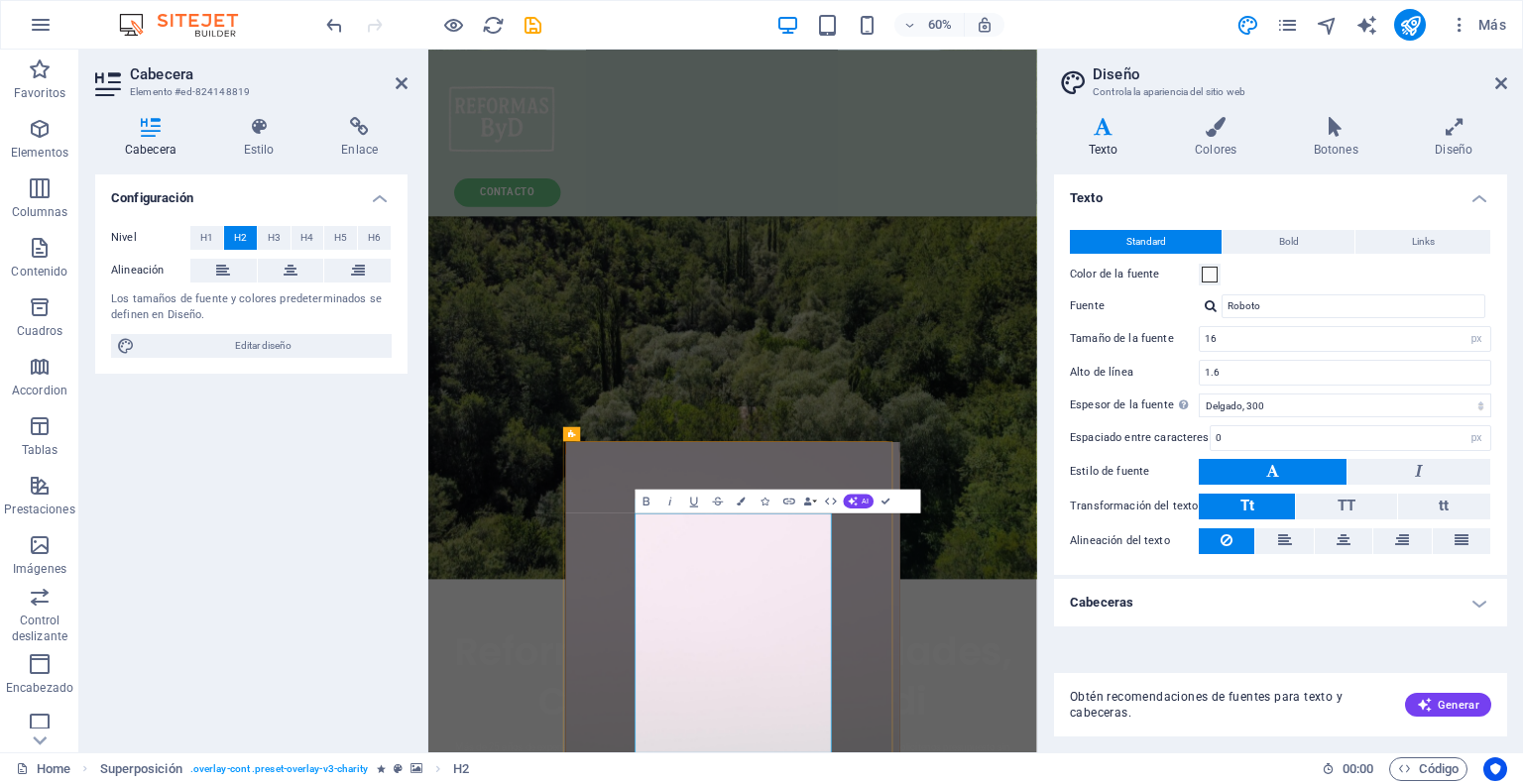 drag, startPoint x: 1064, startPoint y: 1162, endPoint x: 860, endPoint y: 926, distance: 311.94871 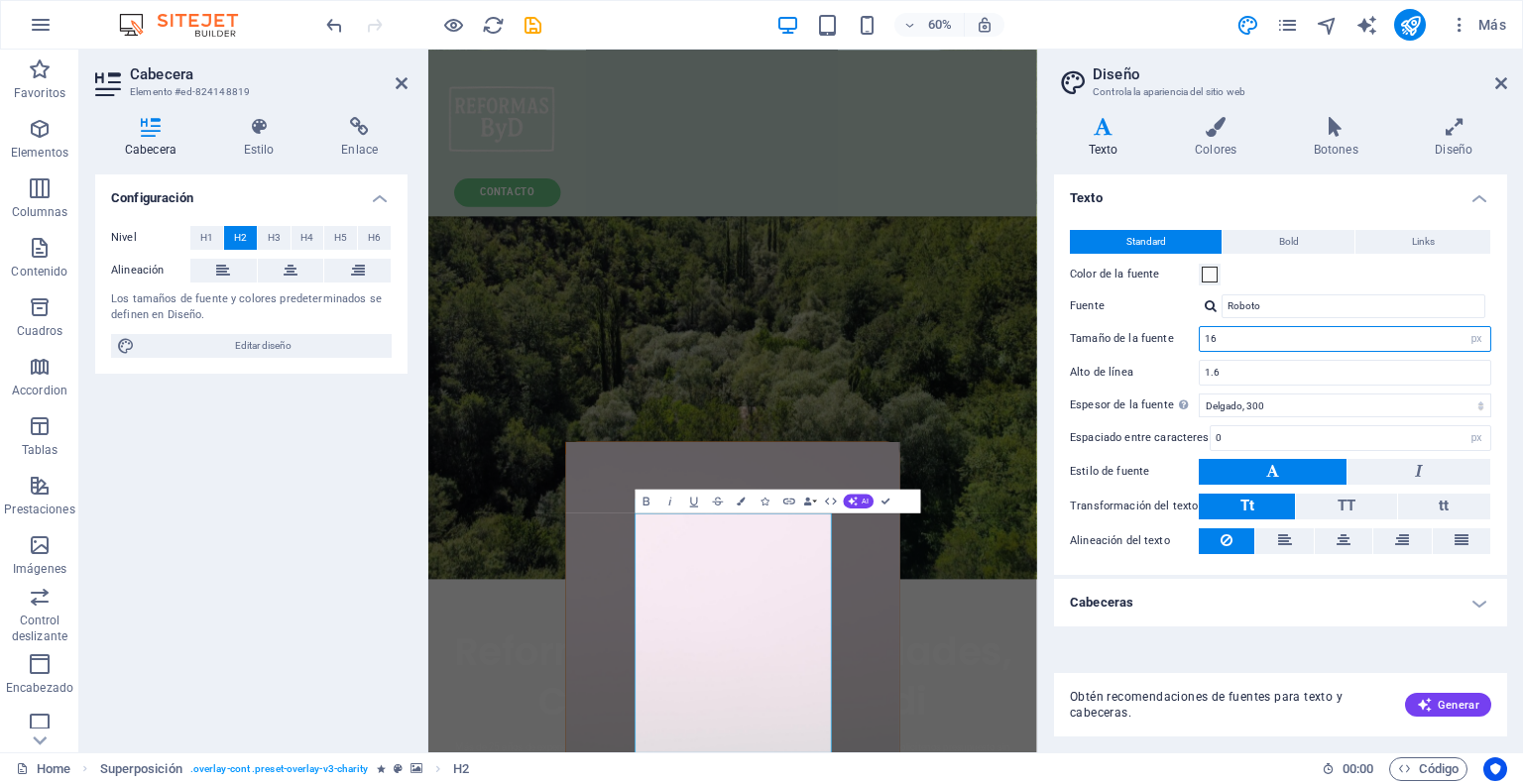 click on "16" at bounding box center [1345, 339] 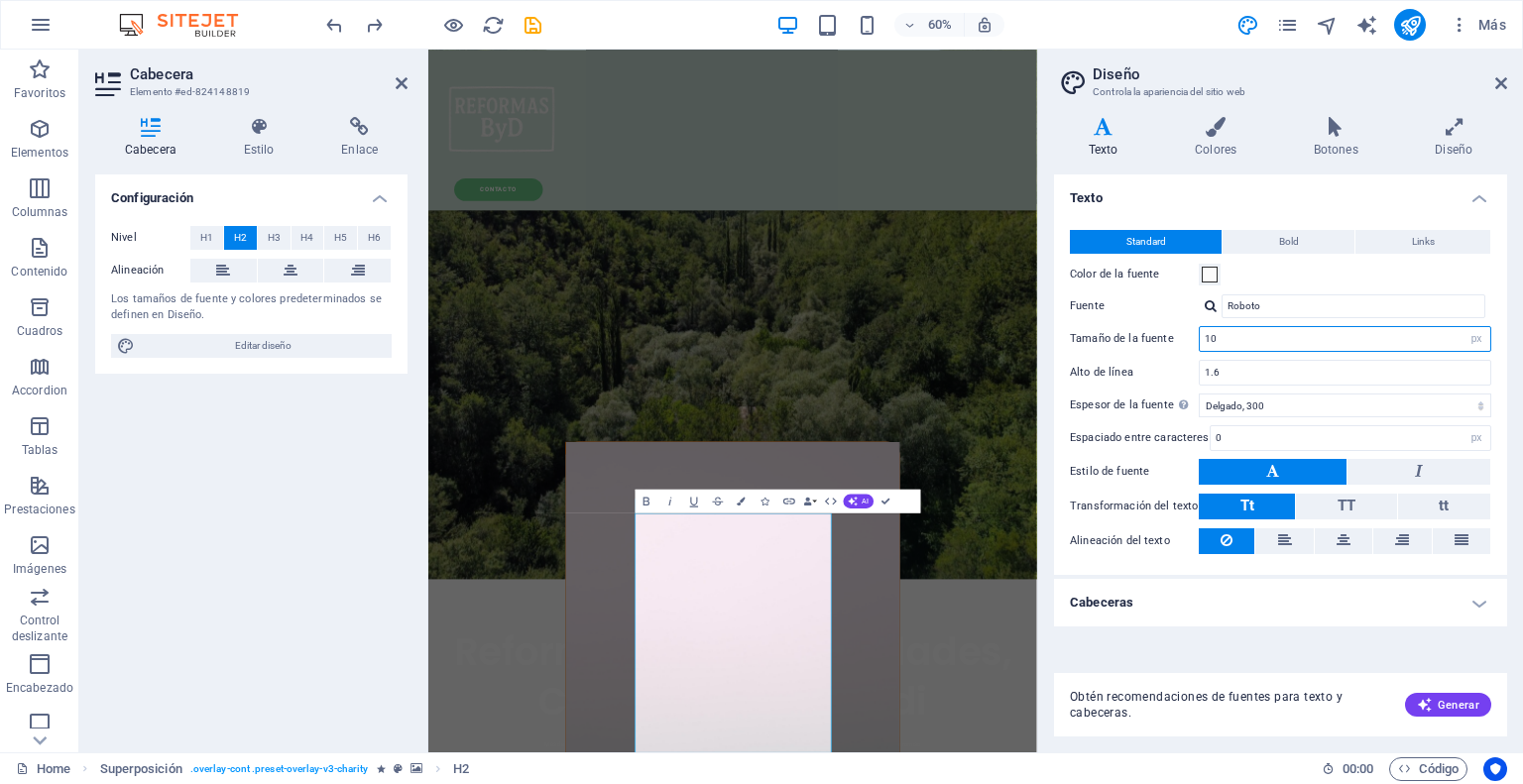 type on "16" 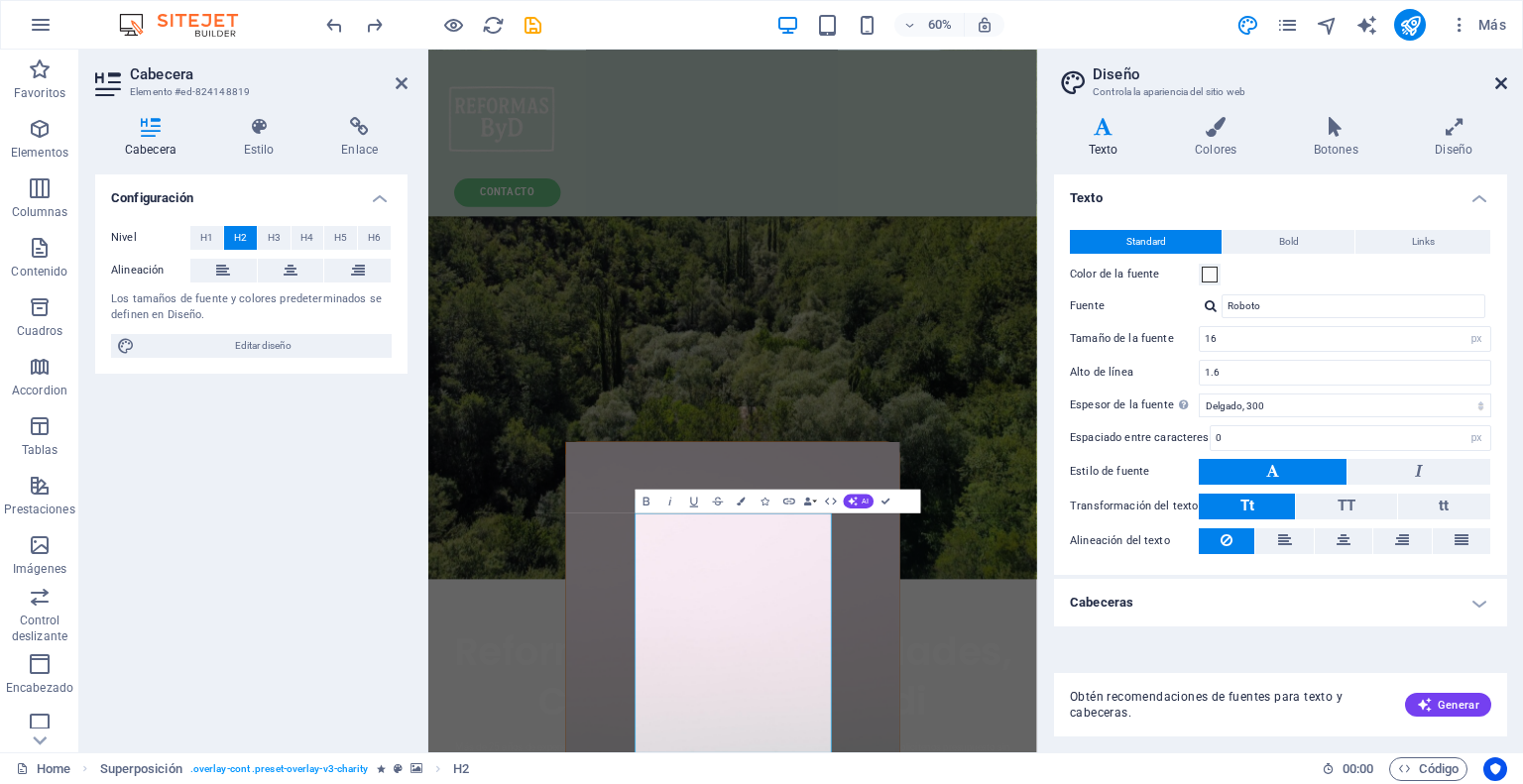 click at bounding box center [1501, 83] 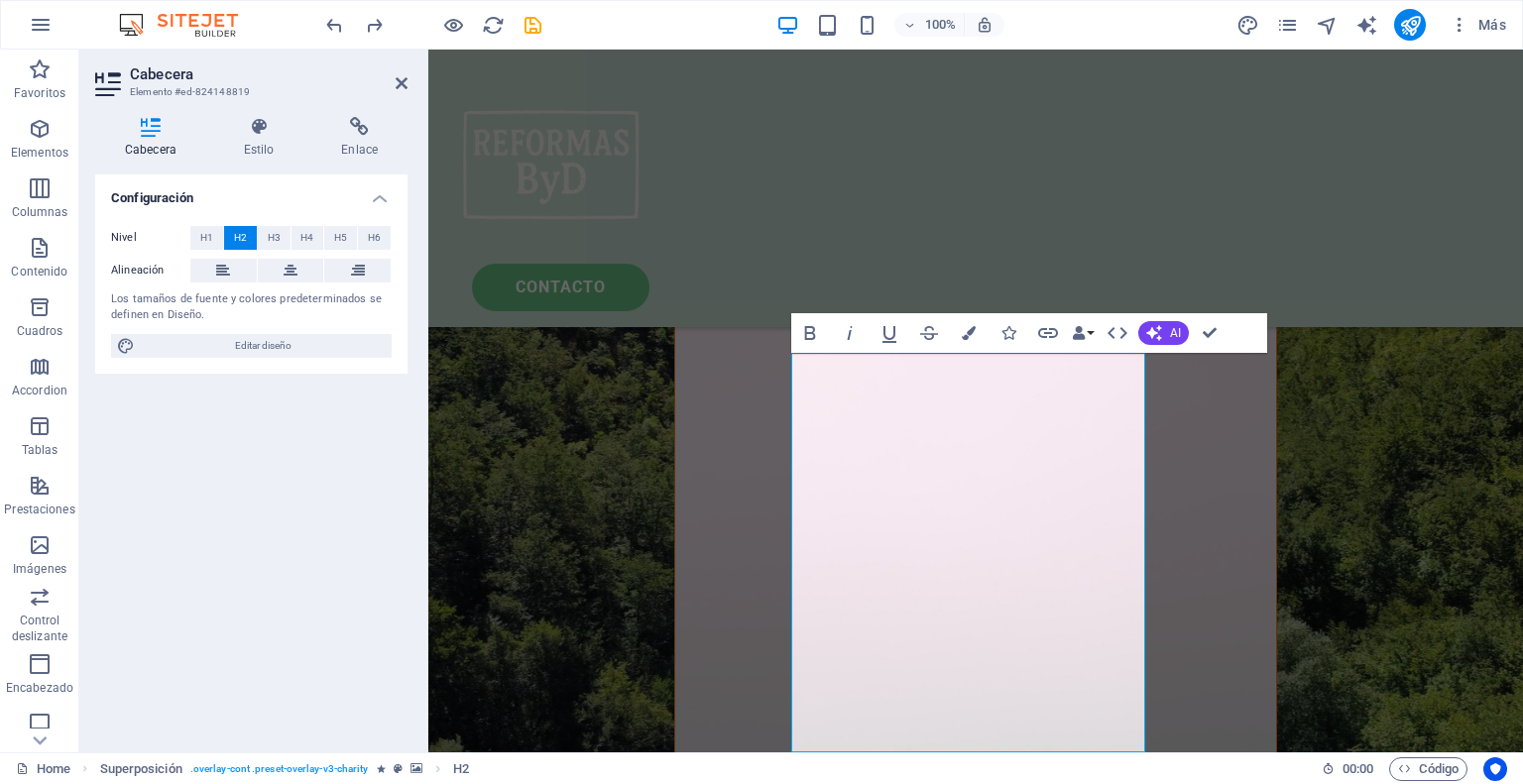 click on "CONtacto Reformas en las Merindades, Cantabria y Euskadi Más de 25 años de experiencia en todo tipo de reformas, trabajos de fachada, tejados y muros de piedra. Solicítenos presupuesto sin compromiso Contacto ‌Puede también contactarnos en el 666666666   I have read and understand the privacy policy. ¿Ilegible? Cargar nuevo Enviar NOSOTROS Proyectos de rehabilitación integral de viviendas Lorem ipsum dolor sit amet consectetur. Bibendum adipiscing morbi orci nibh eget posuere arcu volutpat nulla. Tortor cras suscipit augue sodales risus auctor. Fusce nunc vitae non dui ornare tellus nibh purus lectus. Lorem ipsum dolor sit amet consectetur. Bibendum adipiscing morbi orci nibh eget posuere arcu volutpat nulla. Tortor cras suscipit augue sodales risus auctor. Fusce nunc vitae non dui ornare tellus nibh purus lectus. Contacto NOSOTROS Reformas completas de interiores Contacto Suelta el contenido aquí o  Añadir elementos  Pegar portapapeles NUESTRAS CIFRAS Qué hemos realizado hasta ahora... 50 o" at bounding box center (976, 4266) 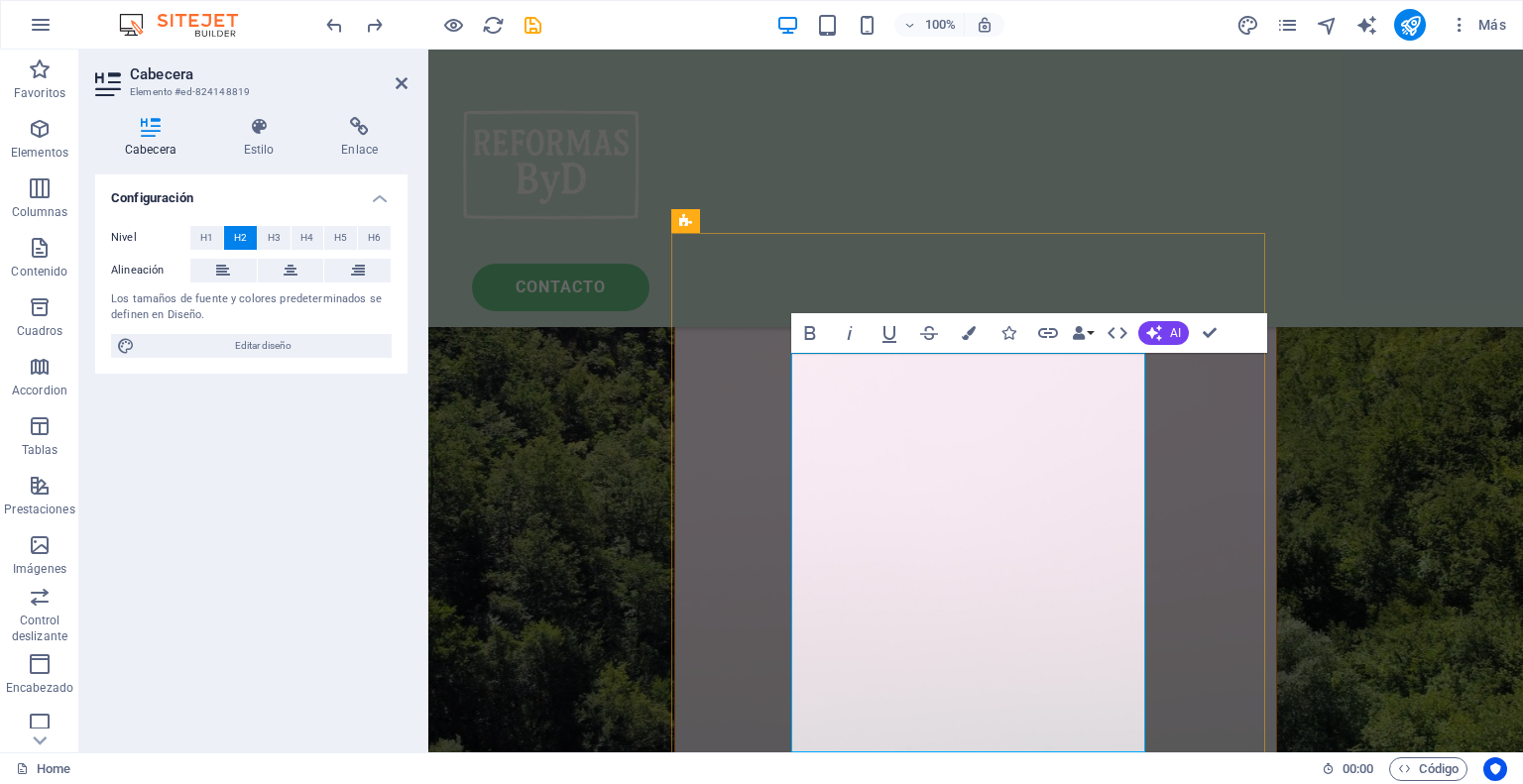click on "Contacto ‌Puede también contactarnos en el 666666666" at bounding box center (976, 1600) 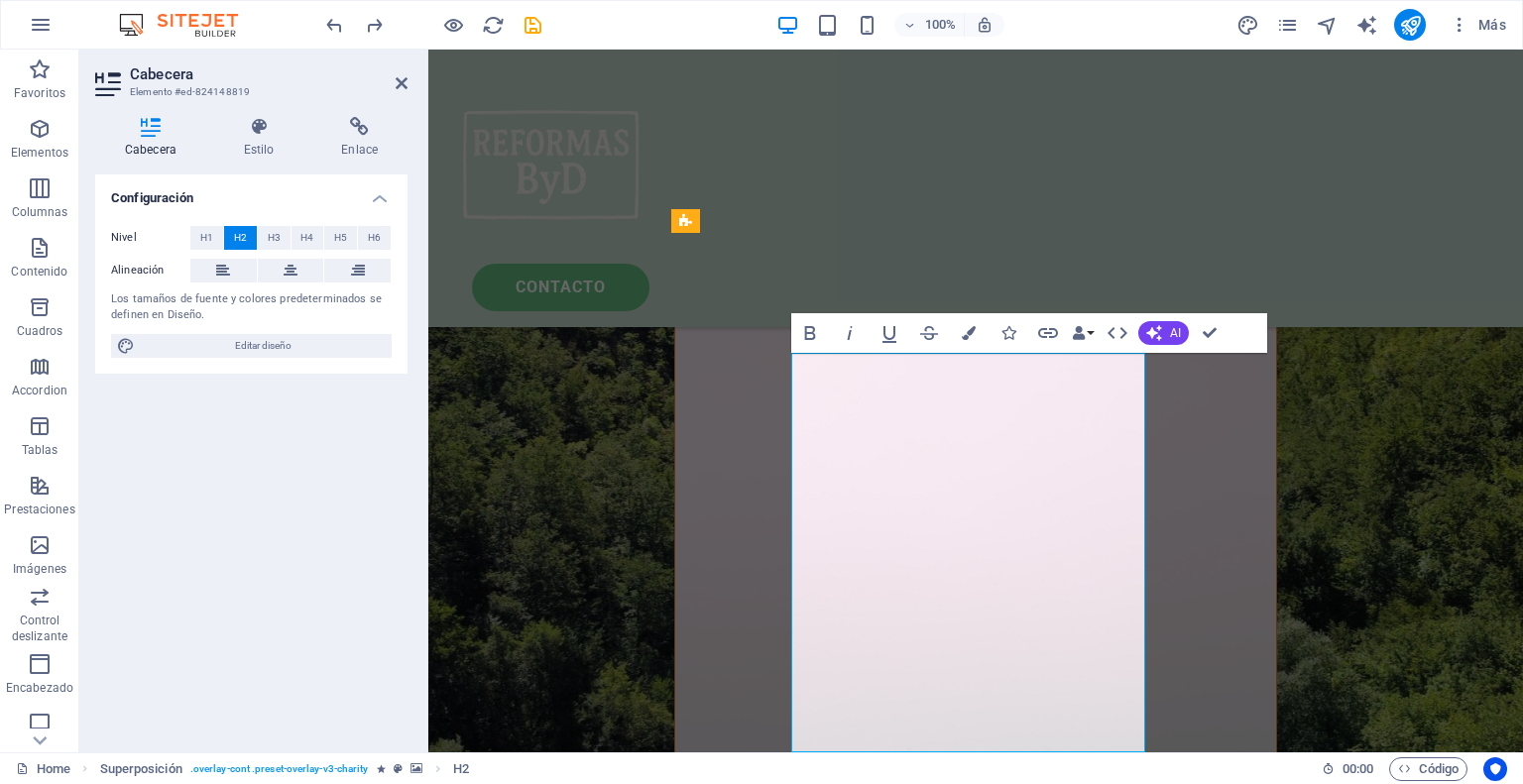 drag, startPoint x: 900, startPoint y: 439, endPoint x: 1065, endPoint y: 591, distance: 224.34126 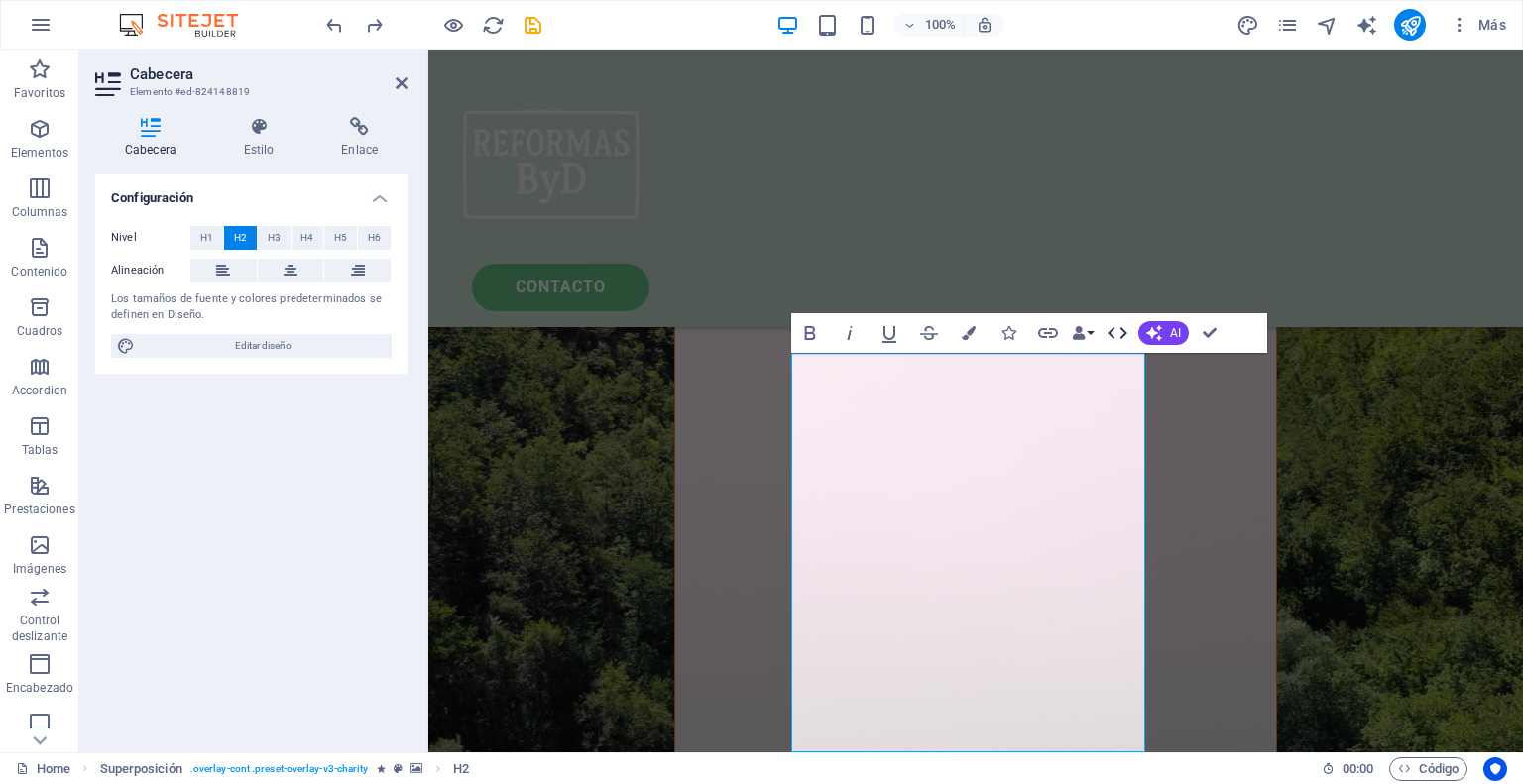 click 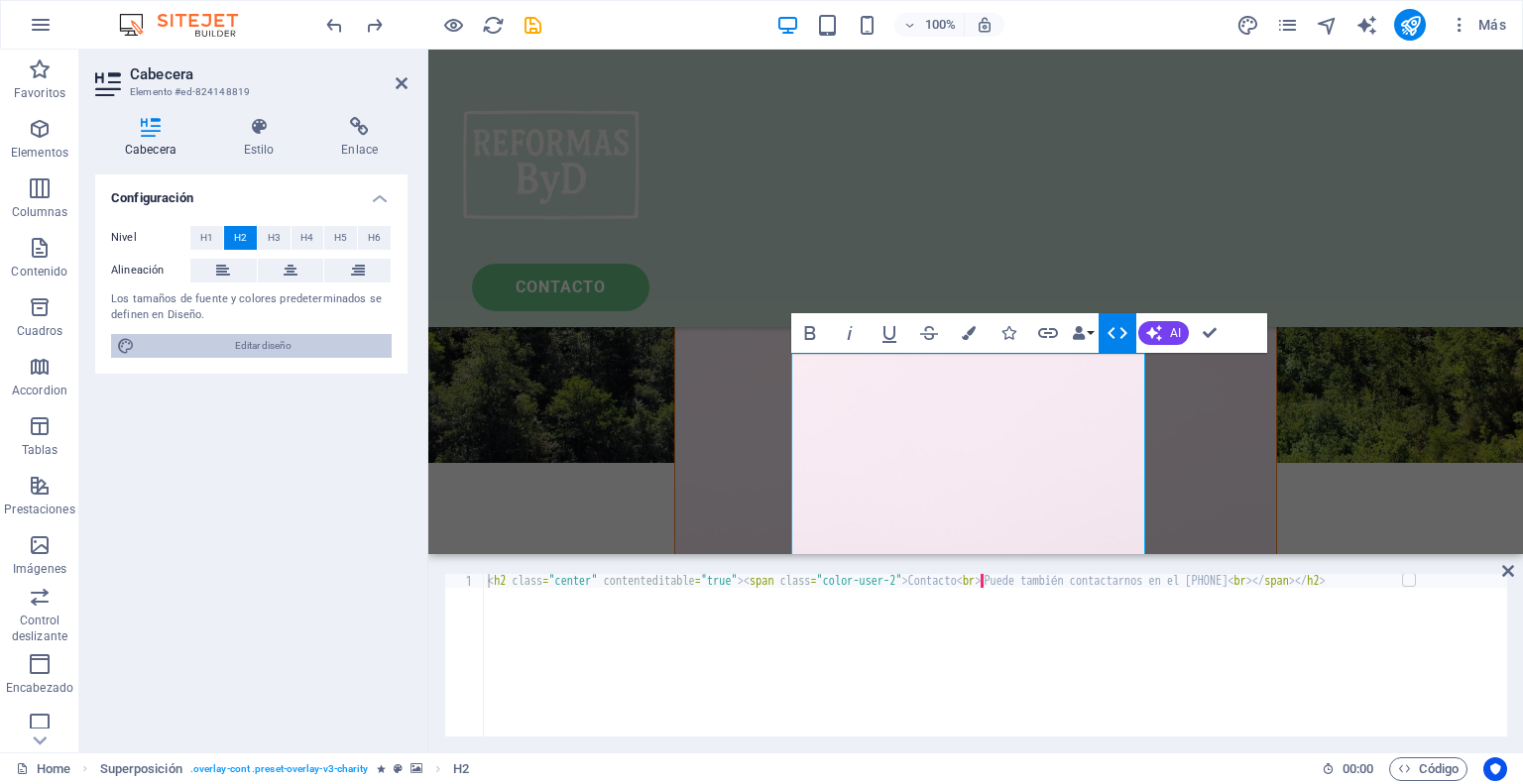 click on "Editar diseño" at bounding box center [263, 346] 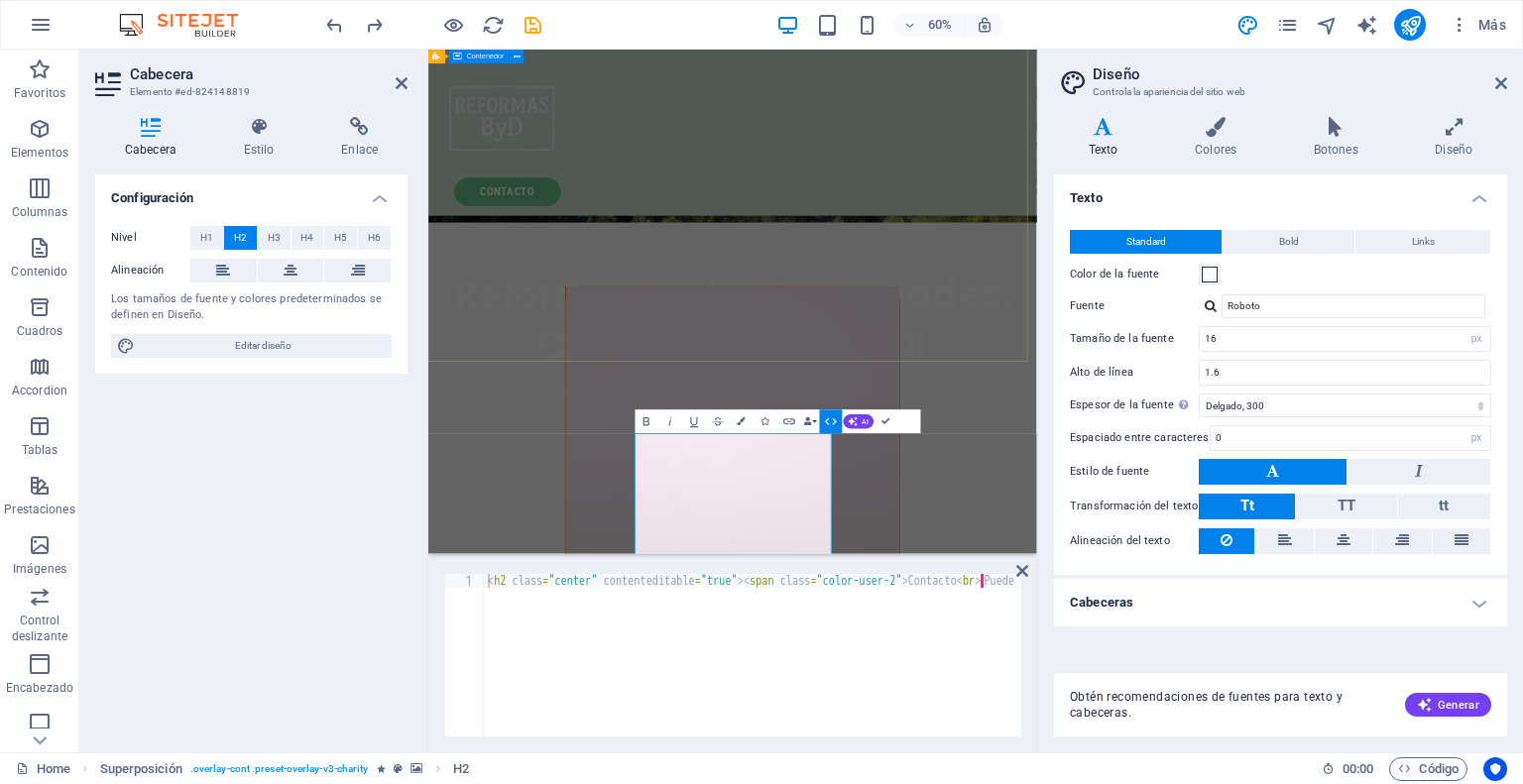 scroll, scrollTop: 519, scrollLeft: 0, axis: vertical 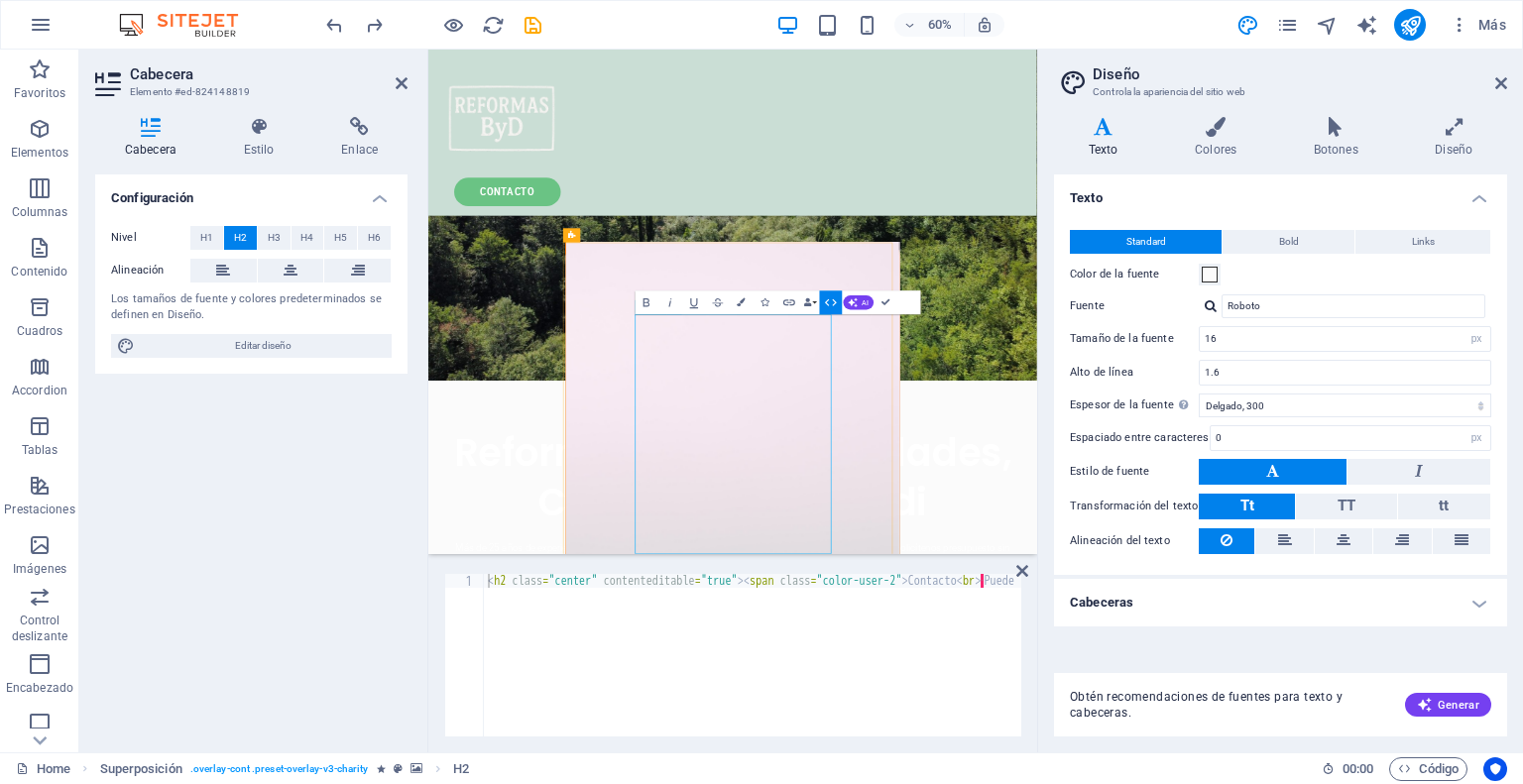 click on "Contacto ‌Puede también contactarnos en el 666666666" at bounding box center [935, 1843] 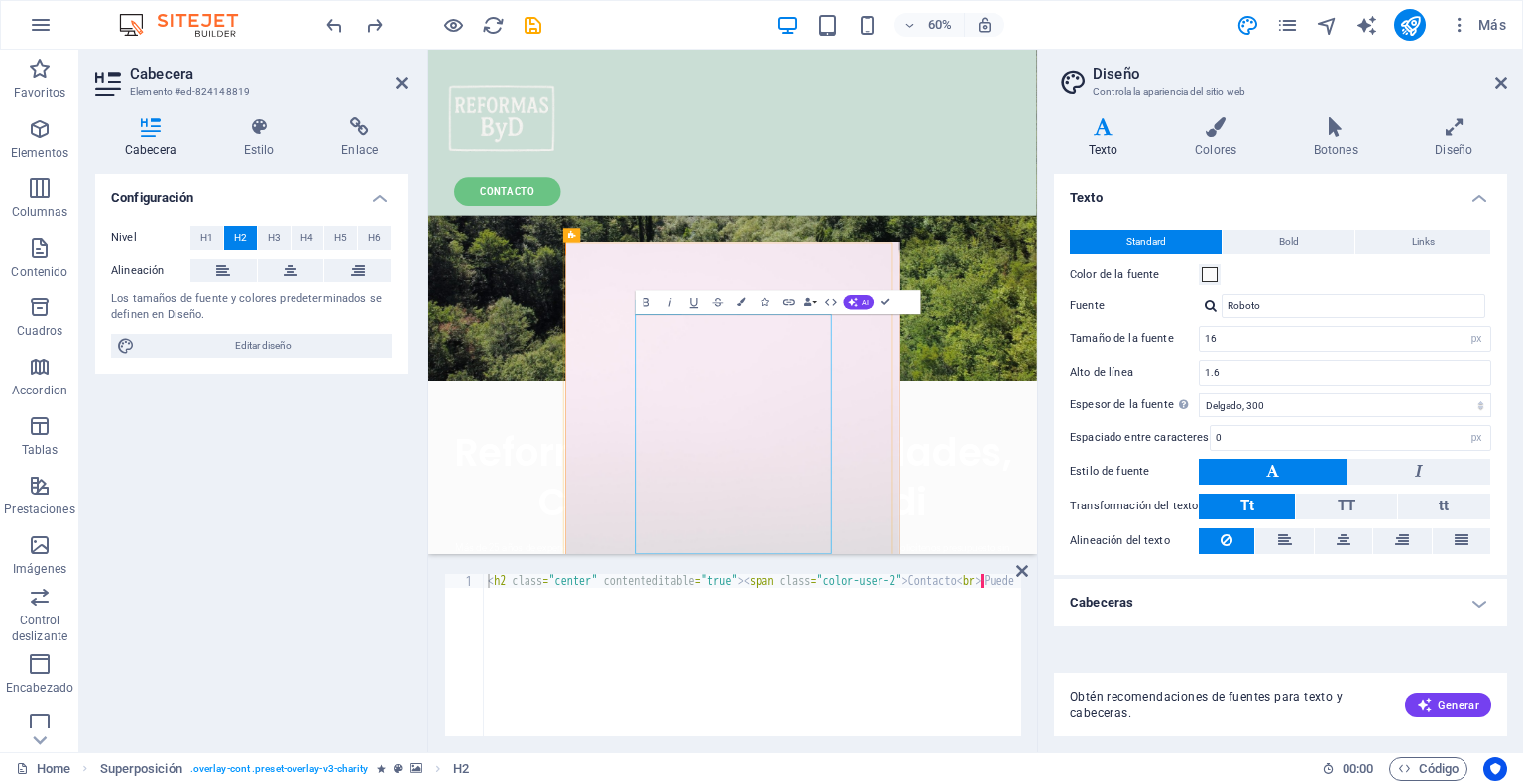 click on "Contacto ‌Puede también contactarnos en el 666666666" at bounding box center (935, 1843) 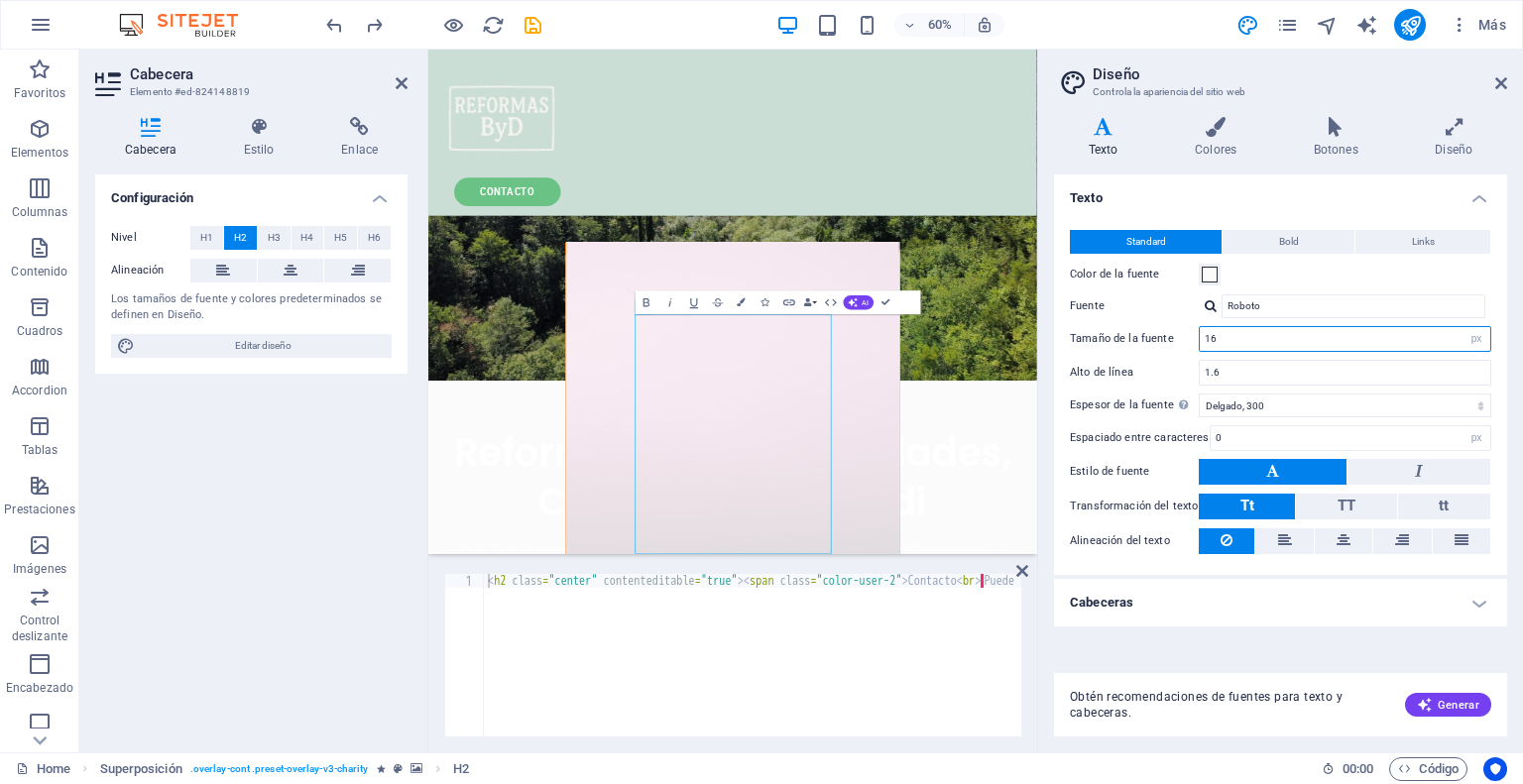 click on "16" at bounding box center (1345, 339) 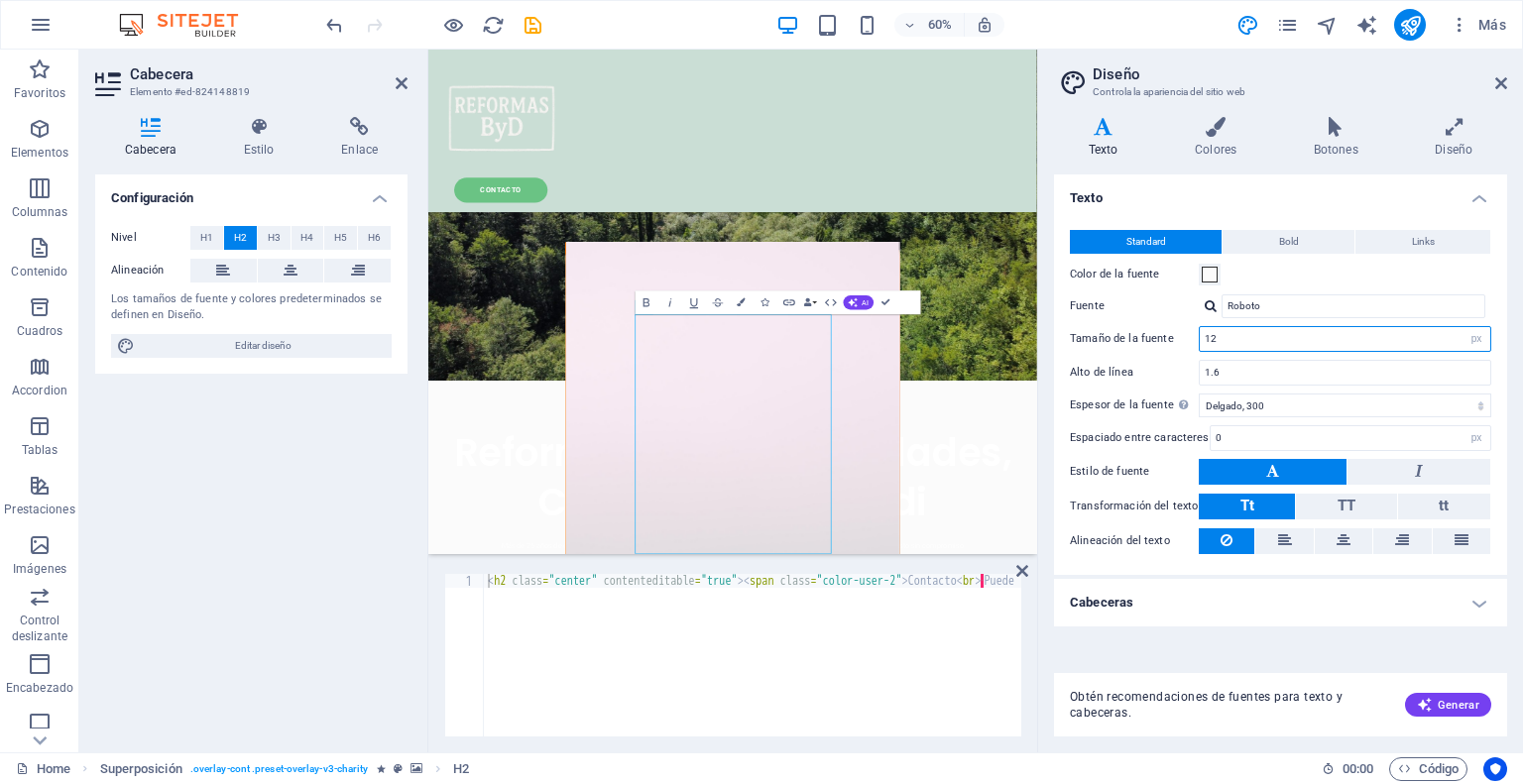 type on "16" 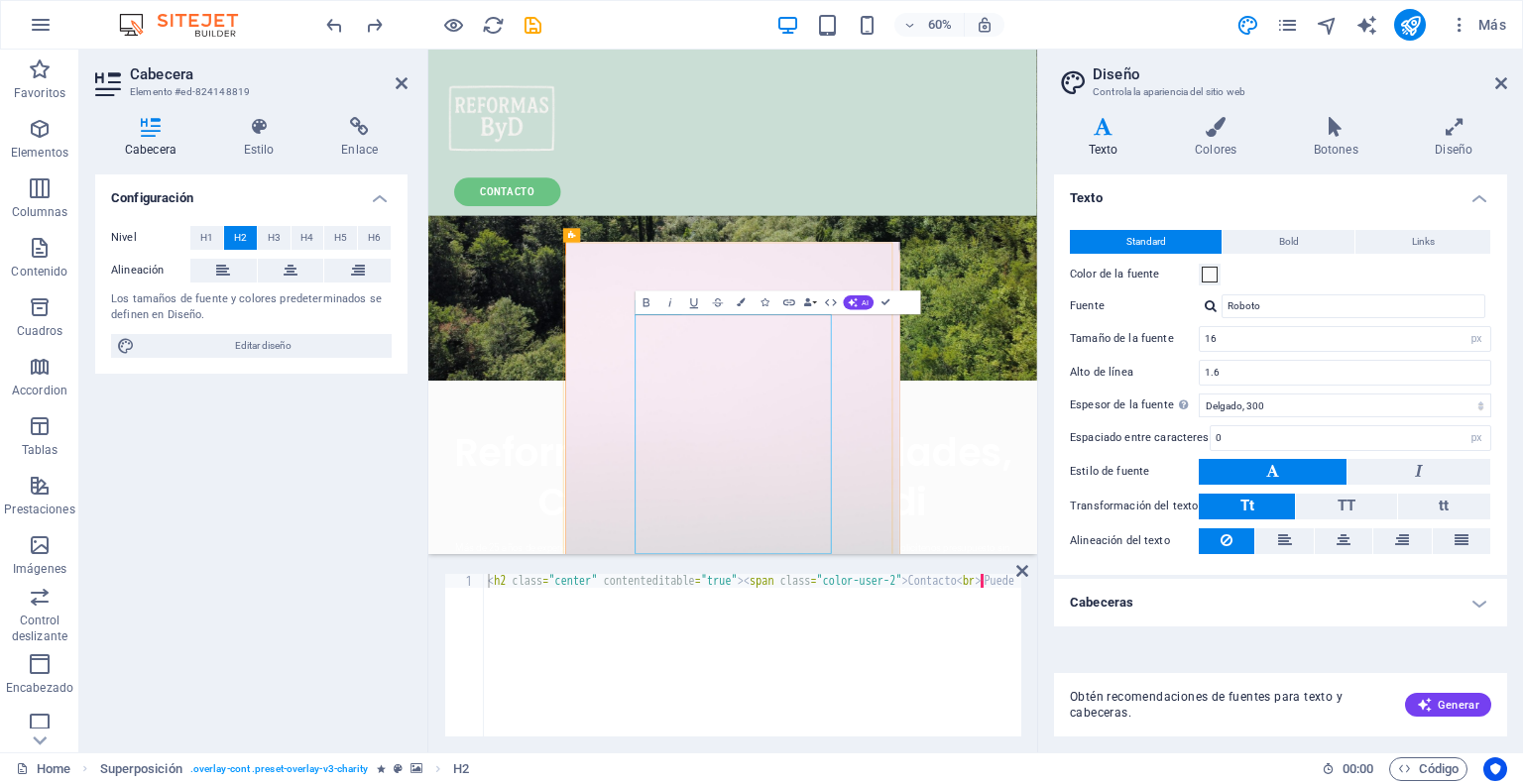 click on "Contacto ‌Puede también contactarnos en el 666666666" at bounding box center (935, 1786) 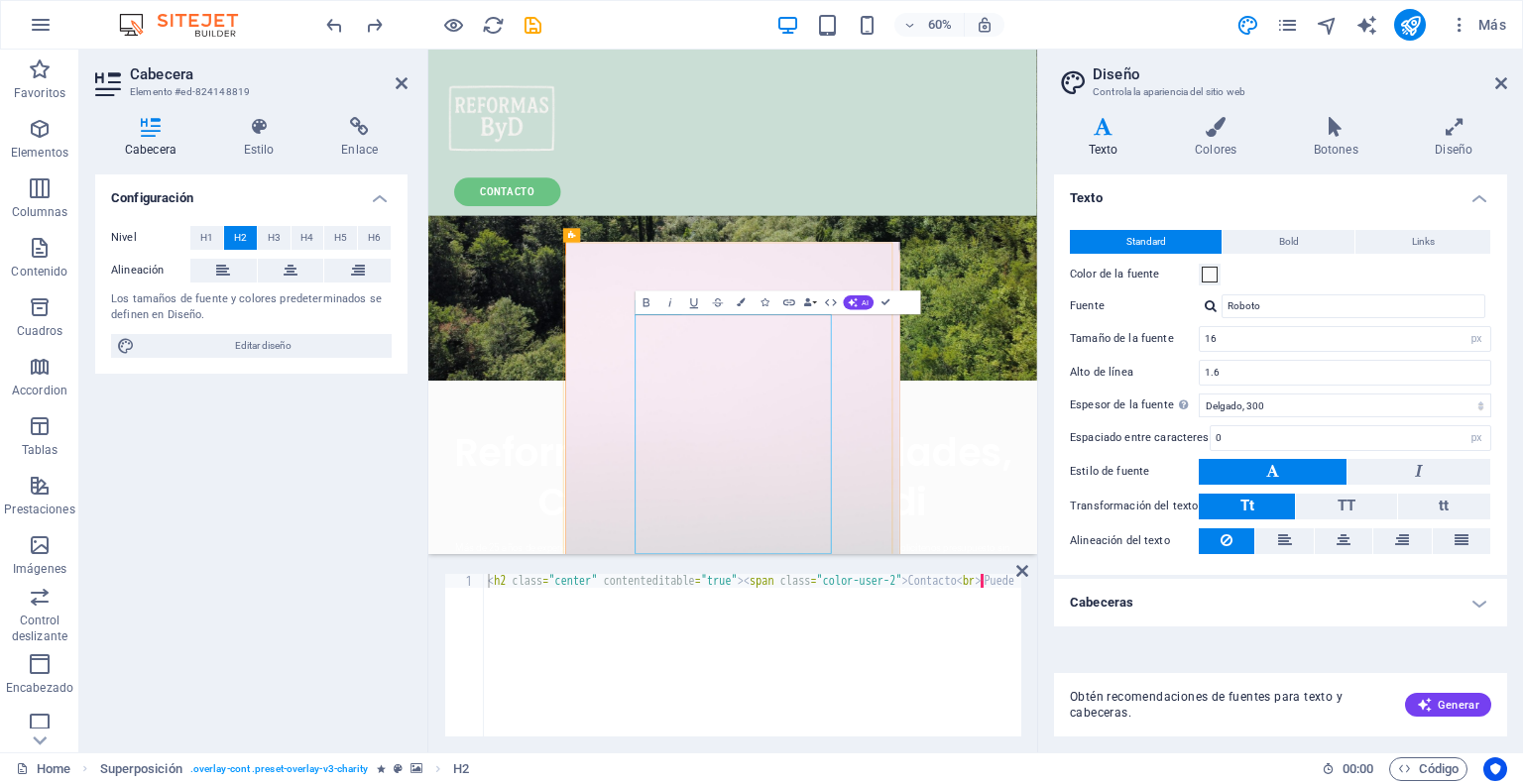 click on "Contacto ‌Puede también contactarnos en el 666666666" at bounding box center [935, 1786] 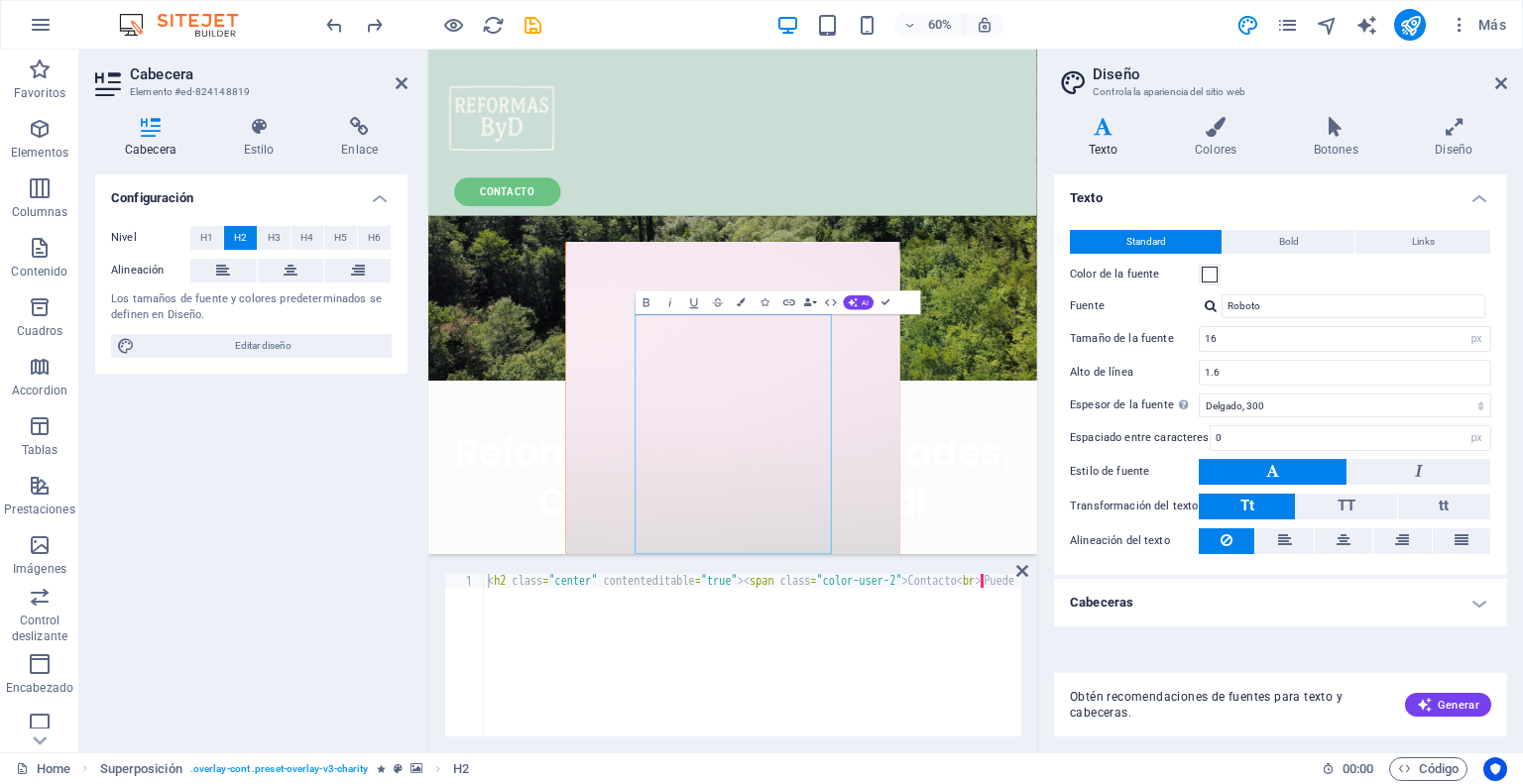 click on "Diseño" at bounding box center (1300, 74) 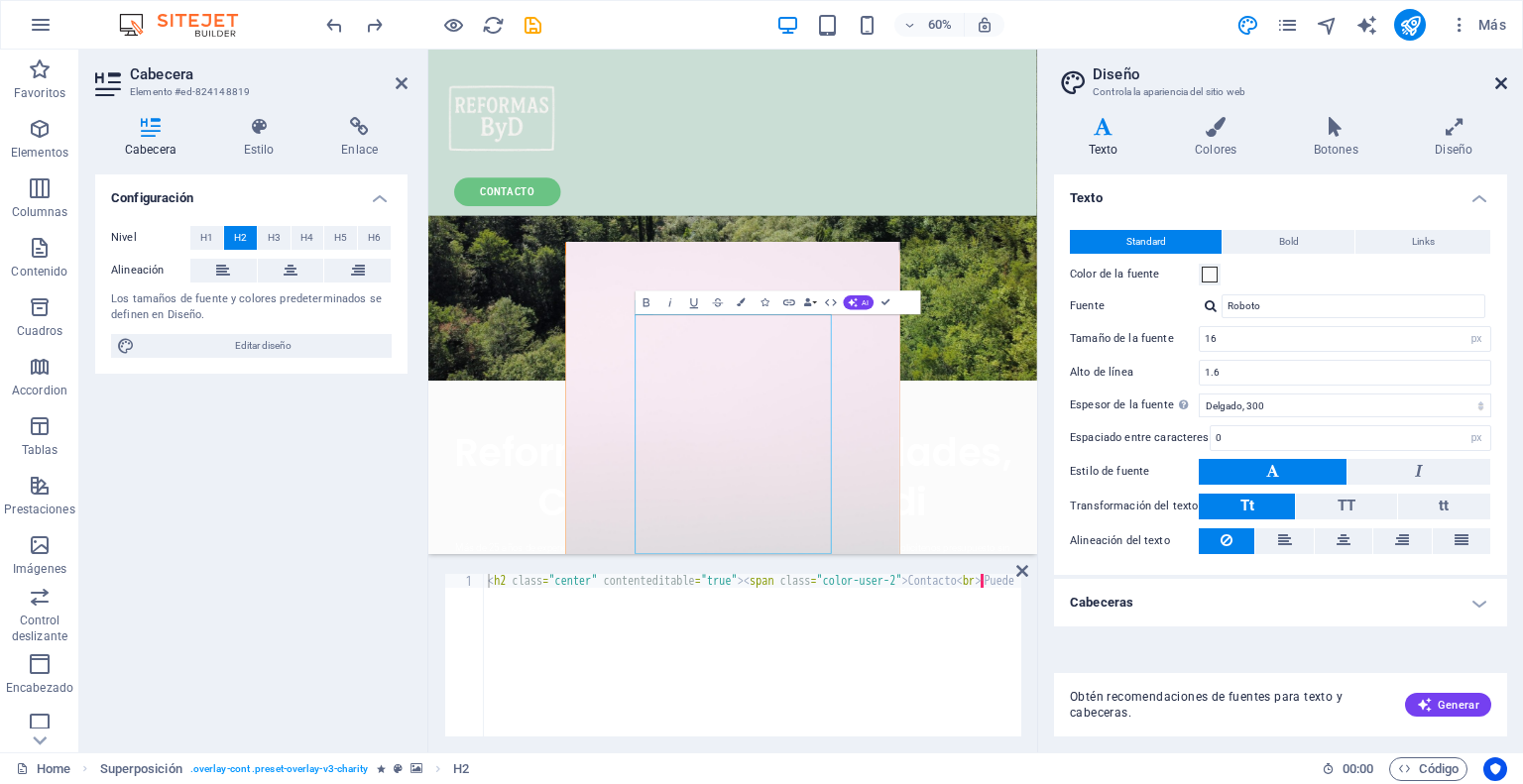 drag, startPoint x: 1503, startPoint y: 79, endPoint x: 1076, endPoint y: 28, distance: 430.03488 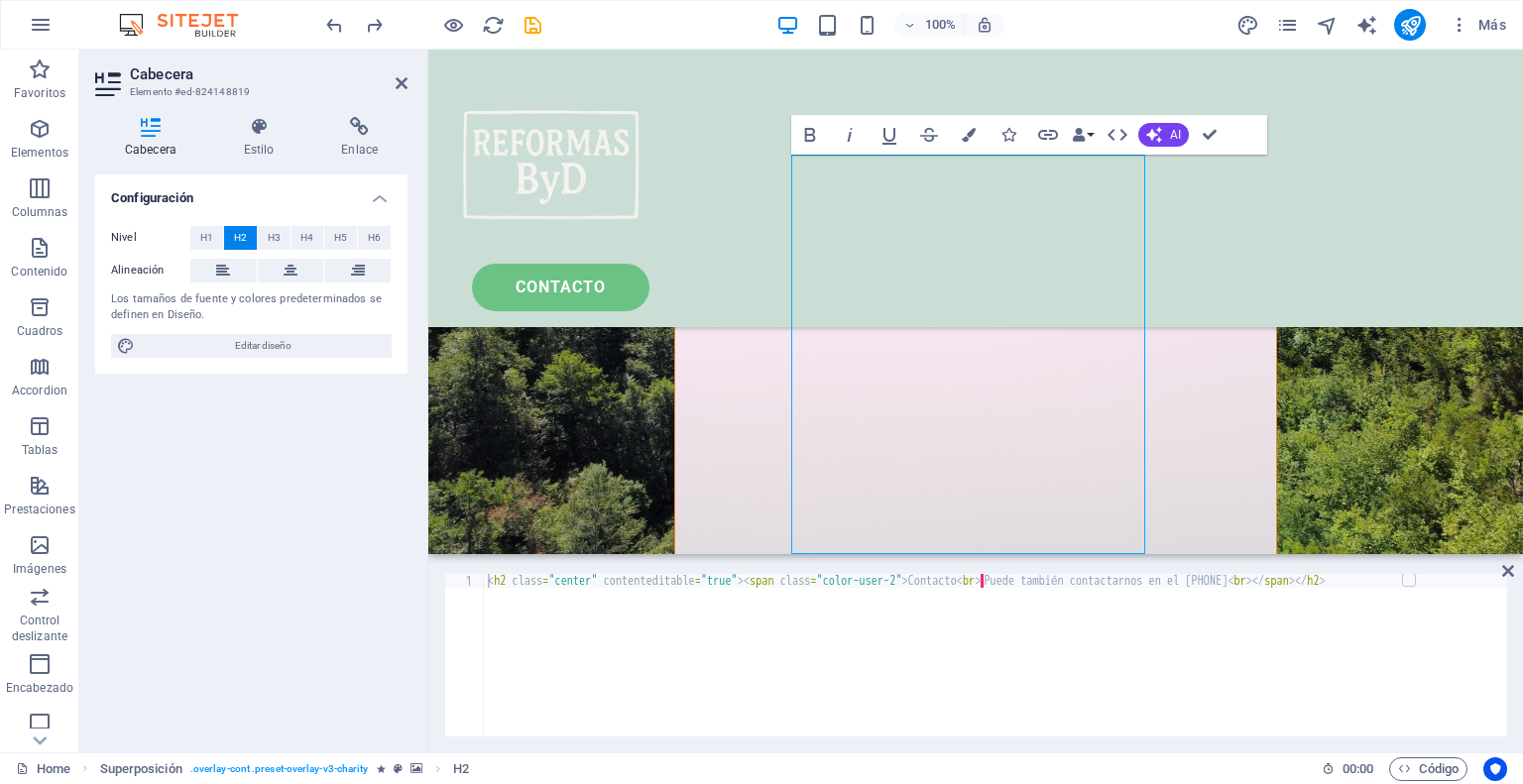 click on "< h2   class = "center"   contenteditable = "true" > < span   class = "color-user-2" > Contacto < br > · Puede también contactarnos en el 666666666 < br > </ span > </ h2 >" at bounding box center [996, 669] 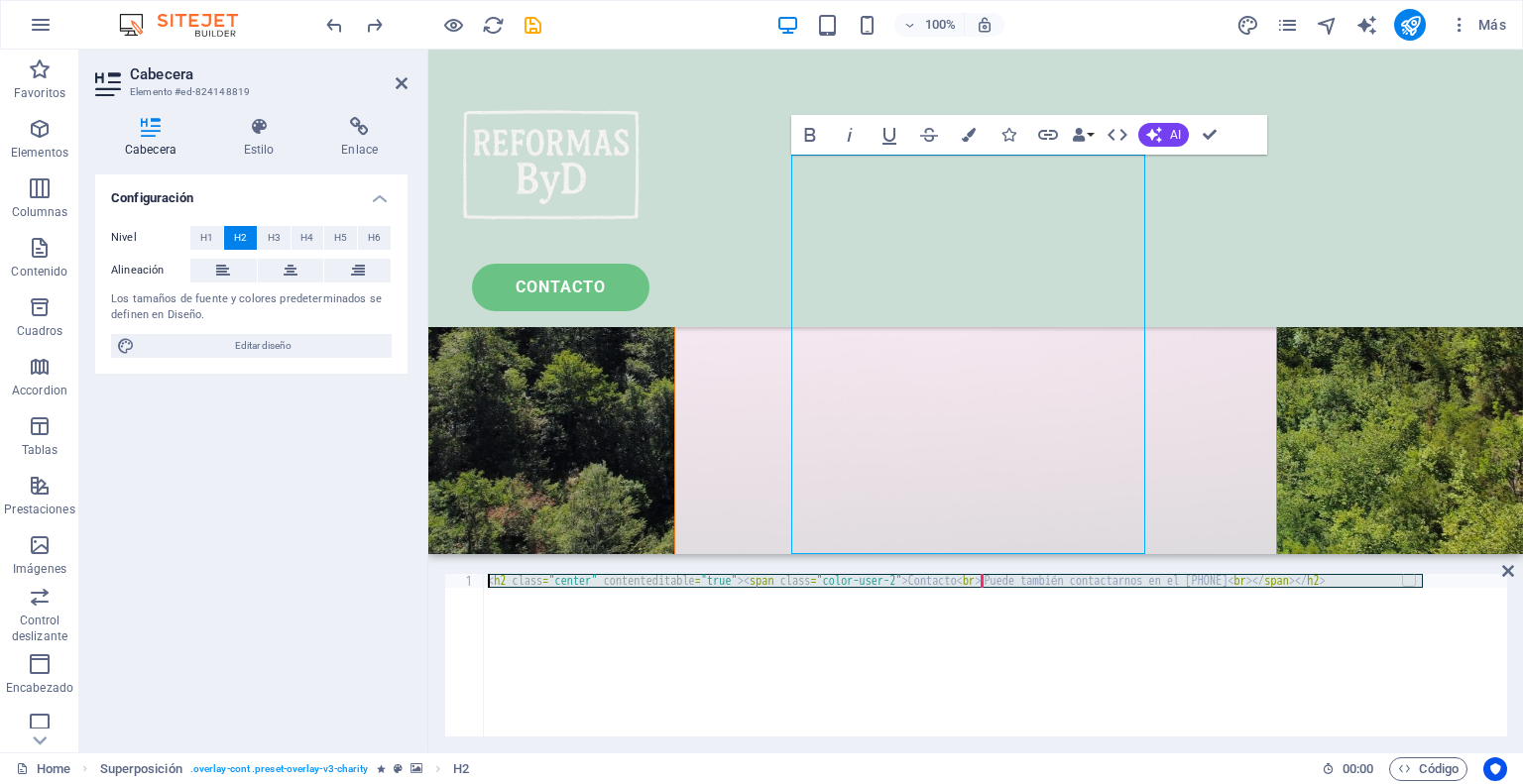 drag, startPoint x: 1432, startPoint y: 576, endPoint x: 464, endPoint y: 570, distance: 968.01859 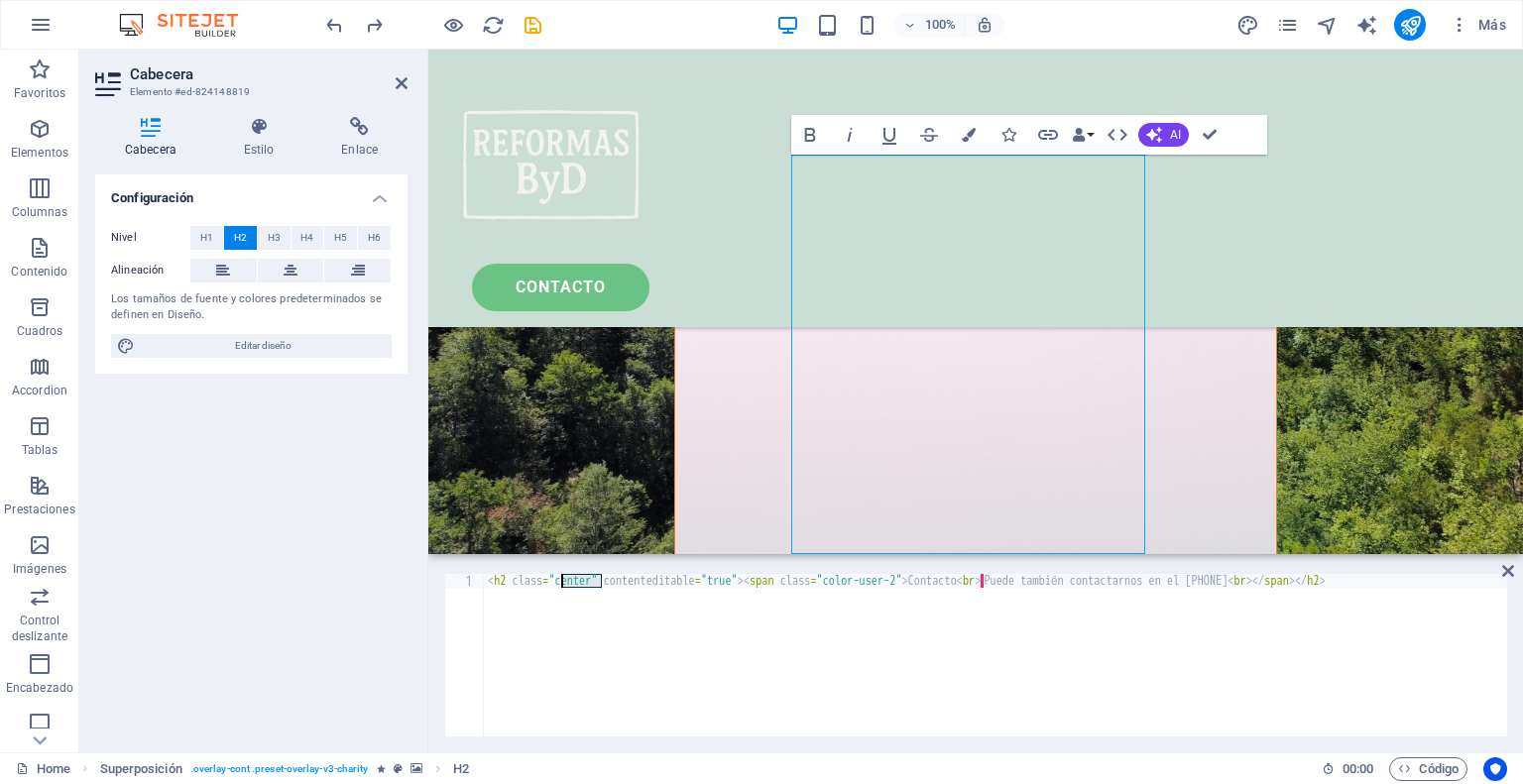 click on "< h2   class = "center"   contenteditable = "true" > < span   class = "color-user-2" > Contacto < br > · Puede también contactarnos en el 666666666 < br > </ span > </ h2 >" at bounding box center [996, 669] 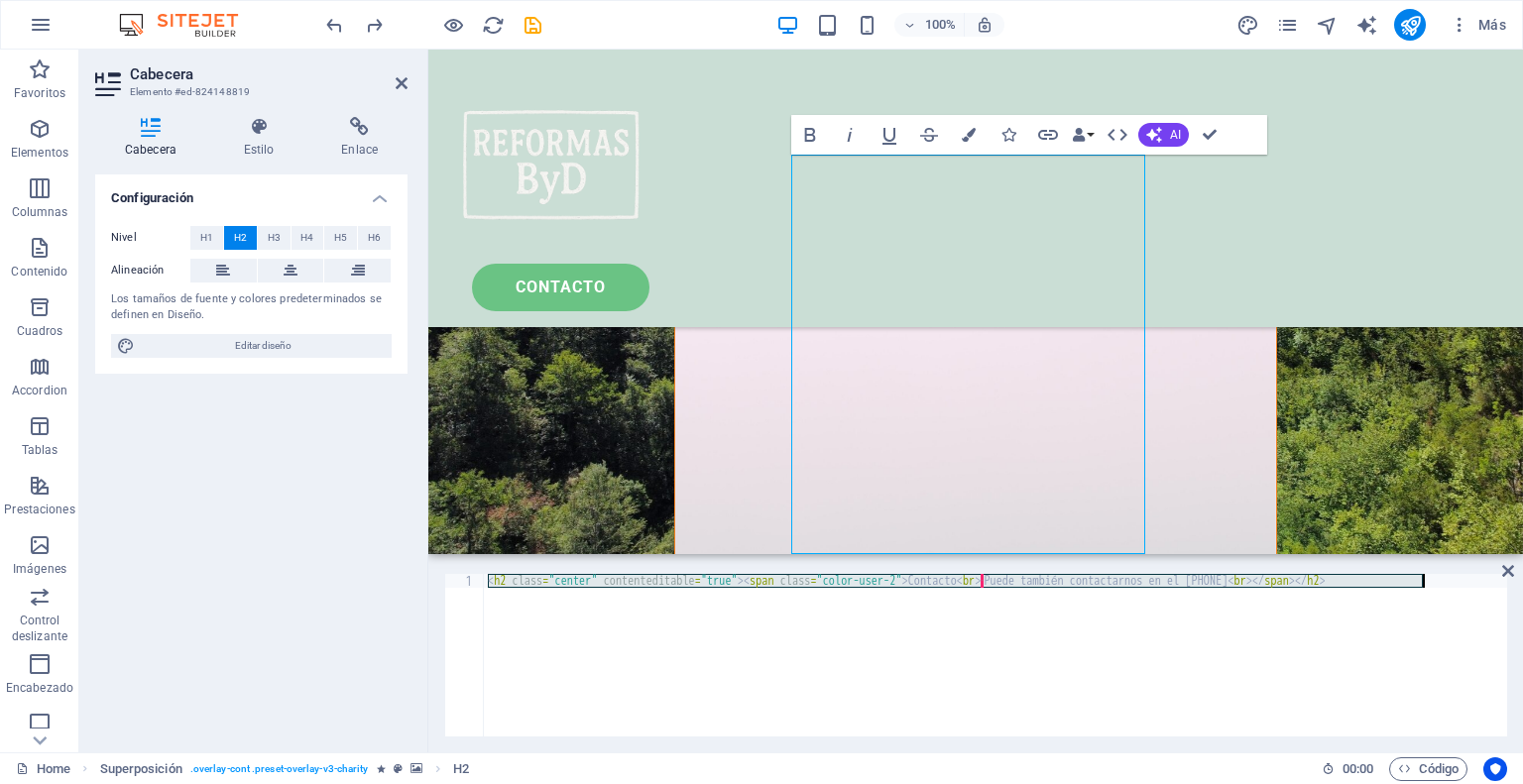 paste 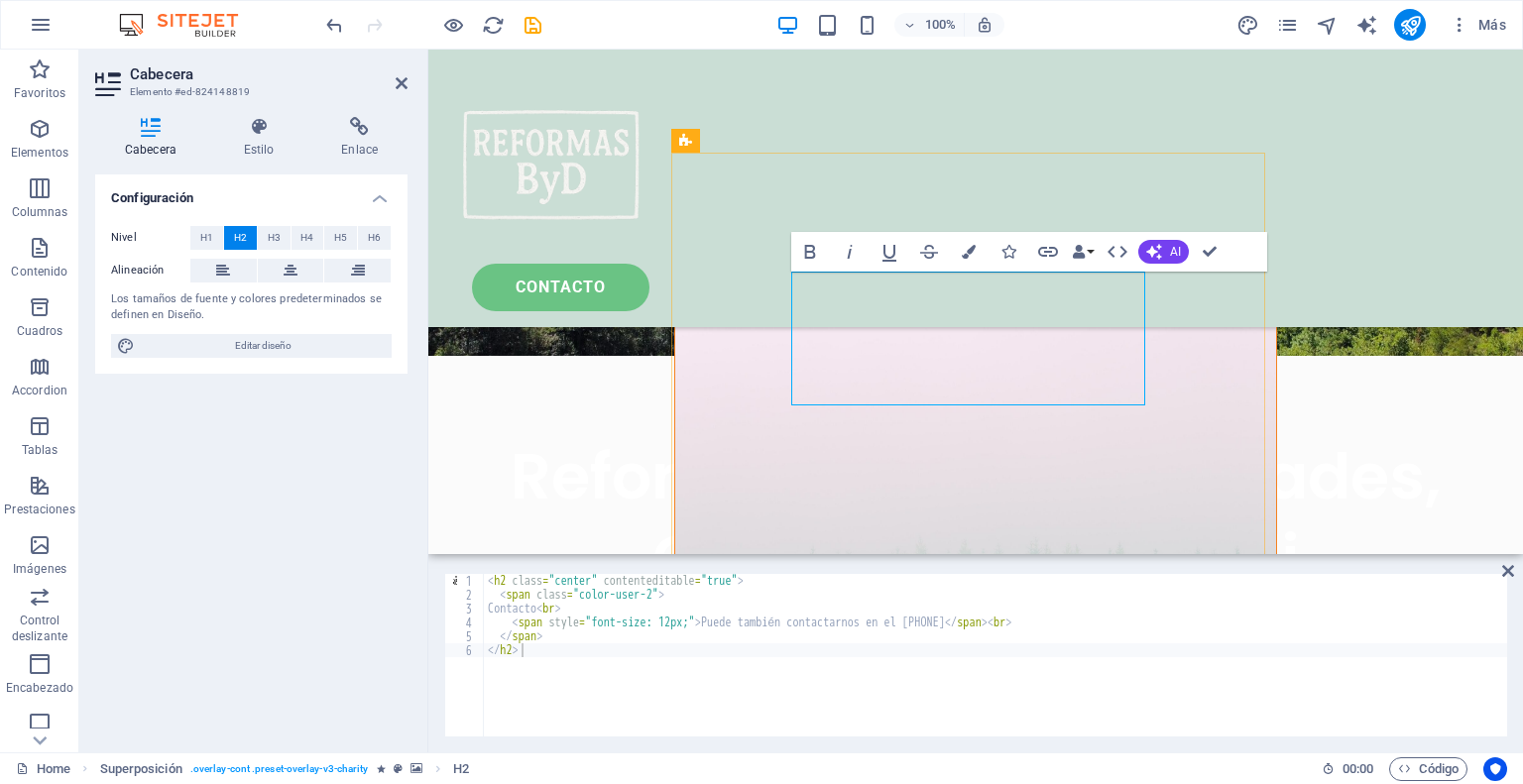 scroll, scrollTop: 321, scrollLeft: 0, axis: vertical 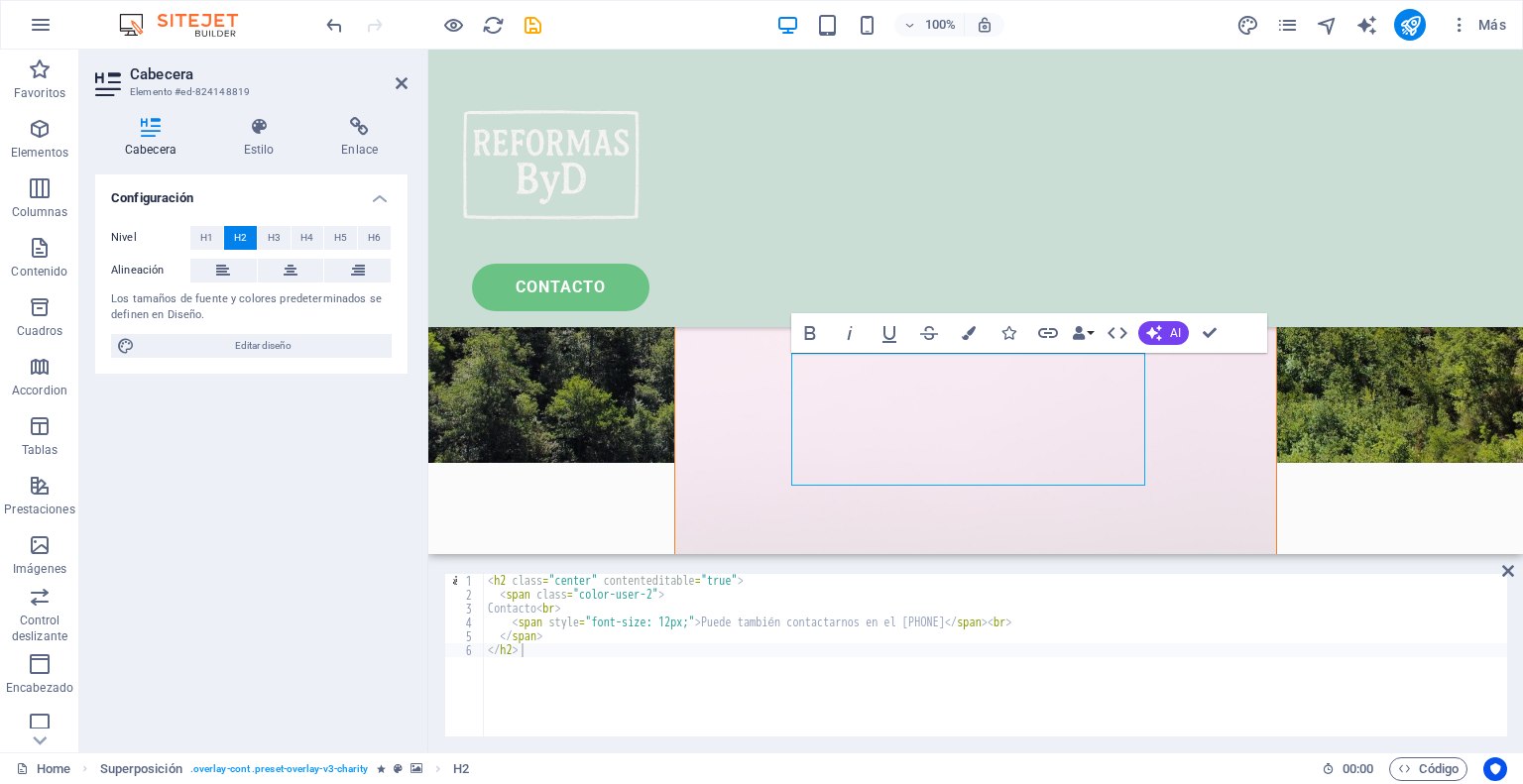 click on "< h2   class = "center"   contenteditable = "true" >    < span   class = "color-user-2" >     Contacto < br >      < span   style = "font-size: 12px;" > Puede también contactarnos en el [PHONE] </ span > < br >    </ span > </ h2 >" at bounding box center [996, 669] 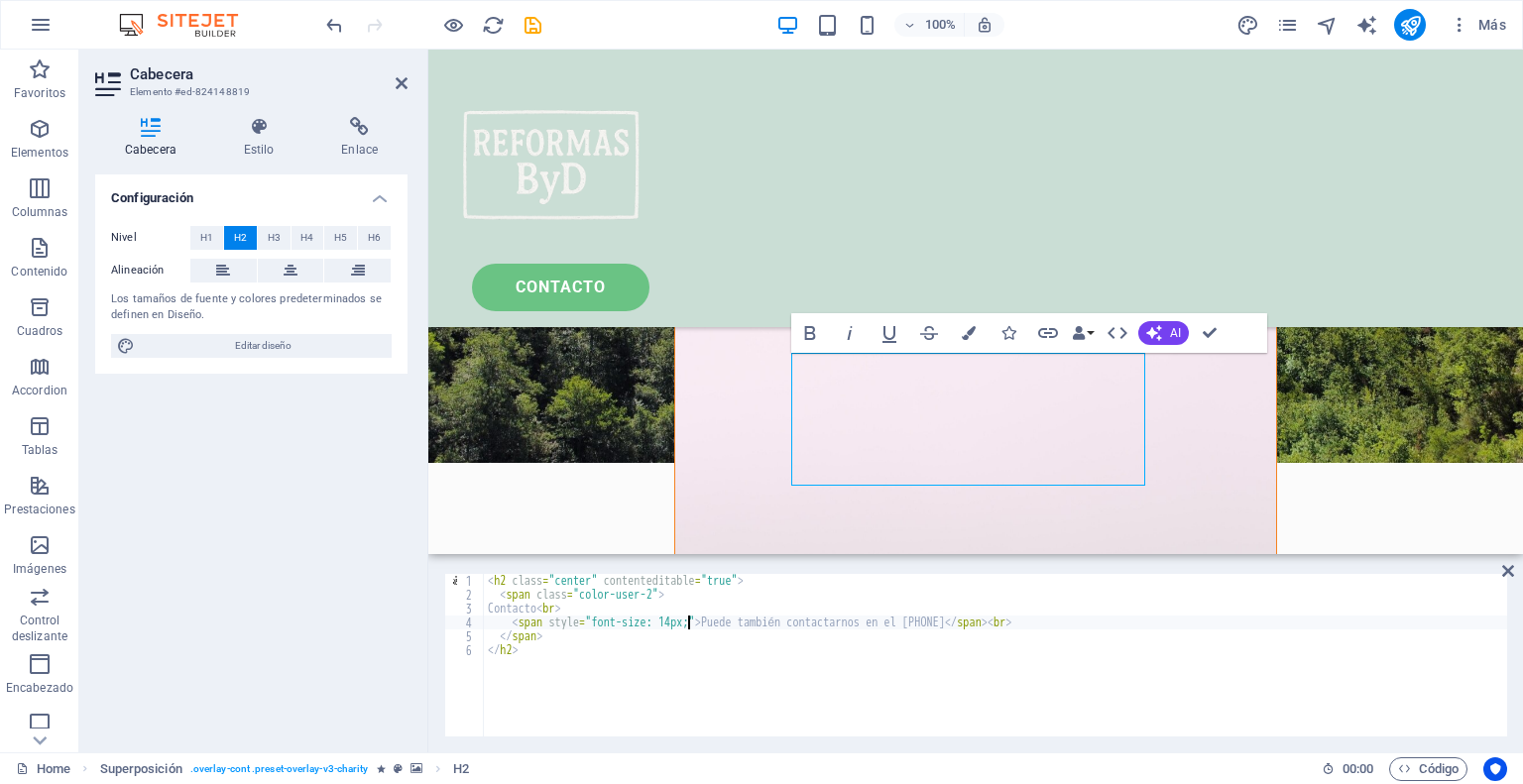 scroll, scrollTop: 0, scrollLeft: 16, axis: horizontal 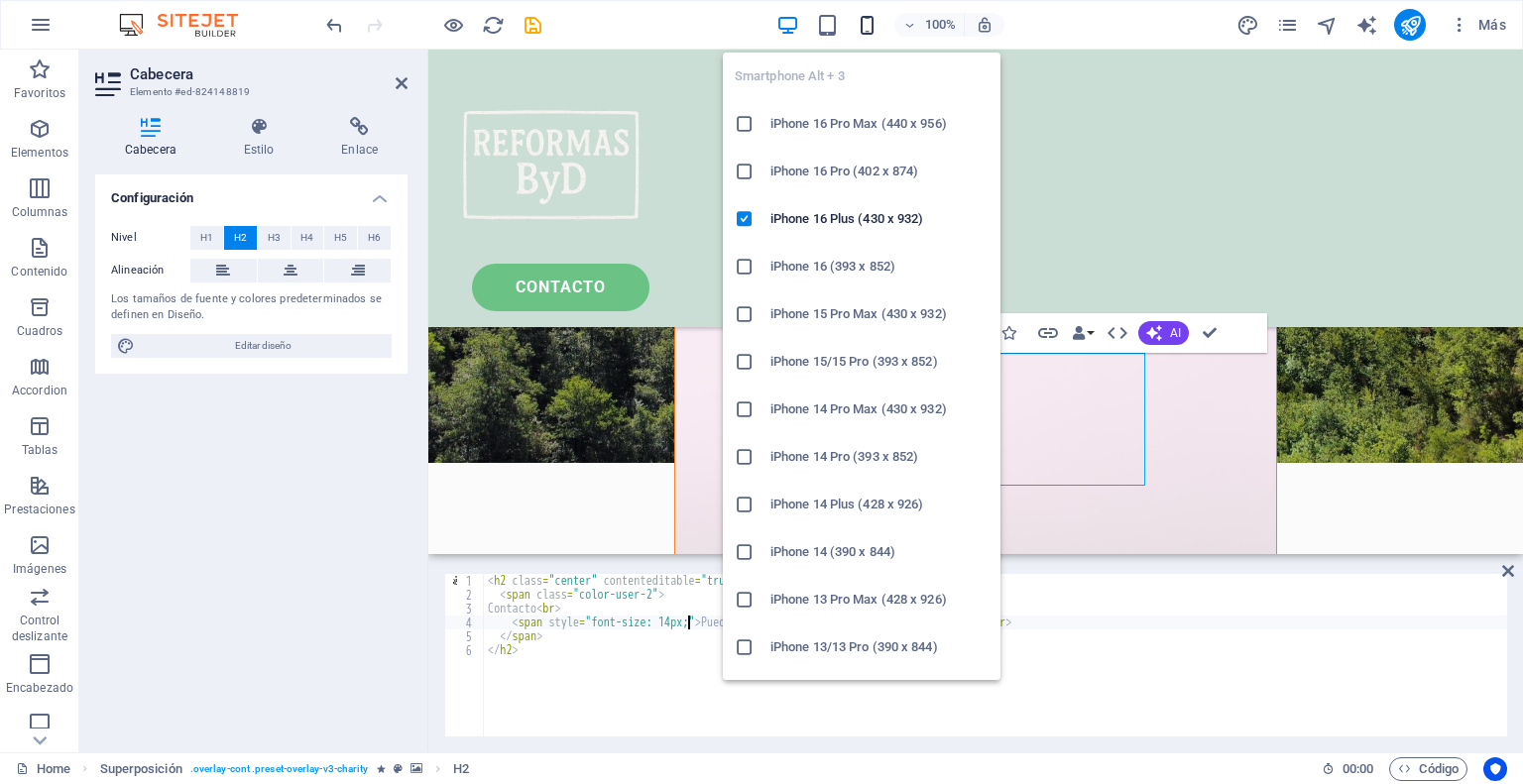 type on "<span style="font-size: 14px;">Puede también contactarnos en el [PHONE]</span><br>" 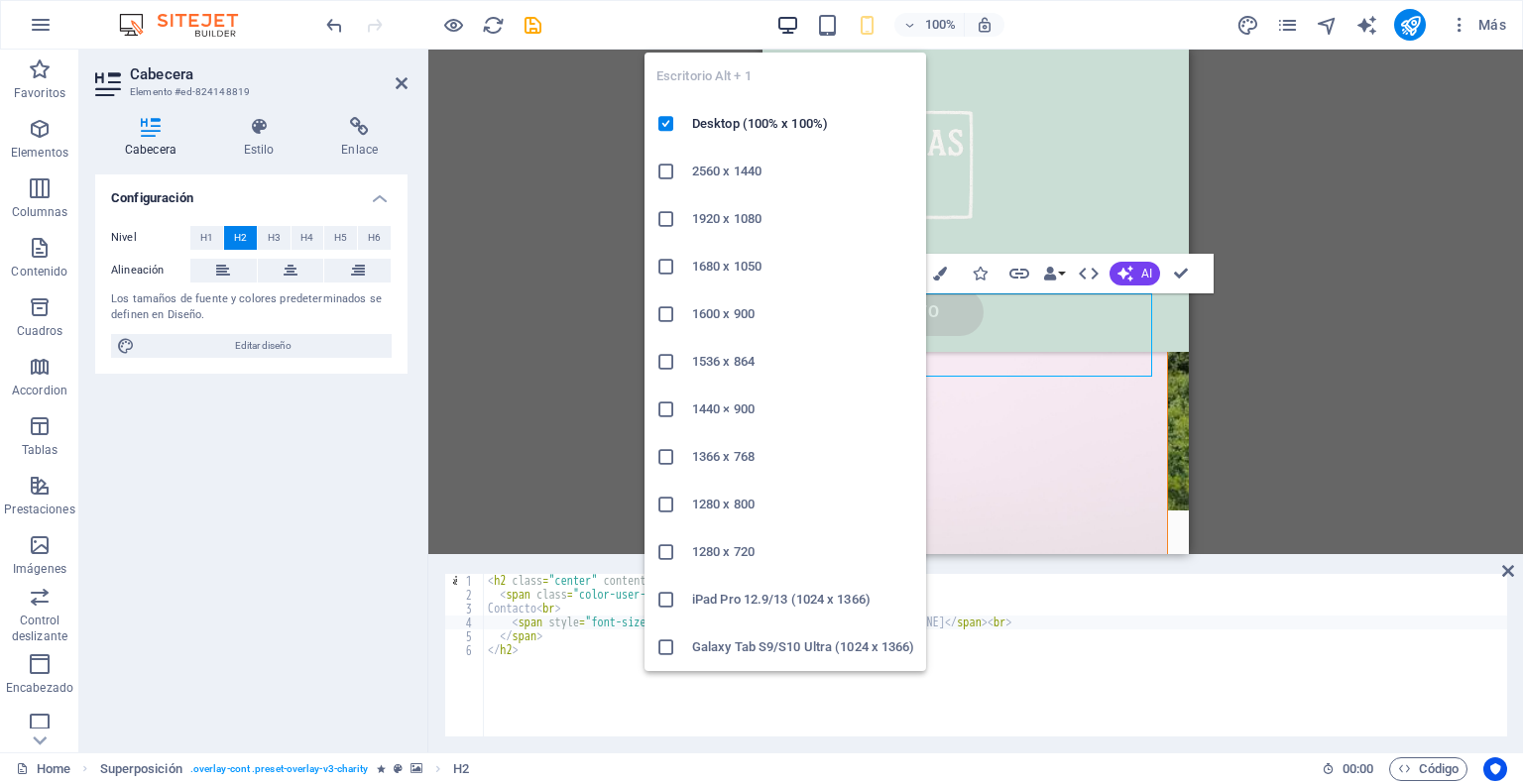 click at bounding box center (787, 25) 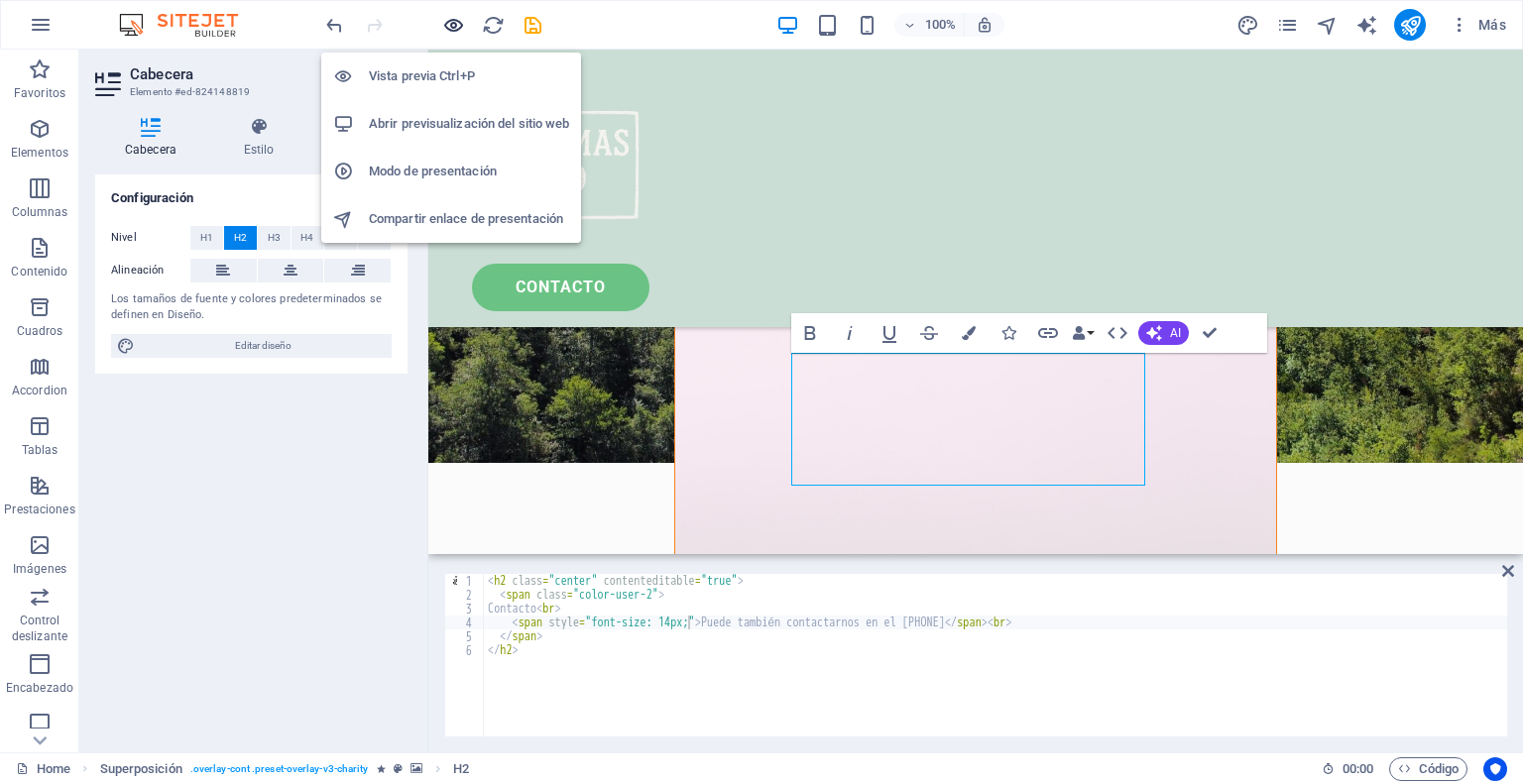 click at bounding box center (453, 25) 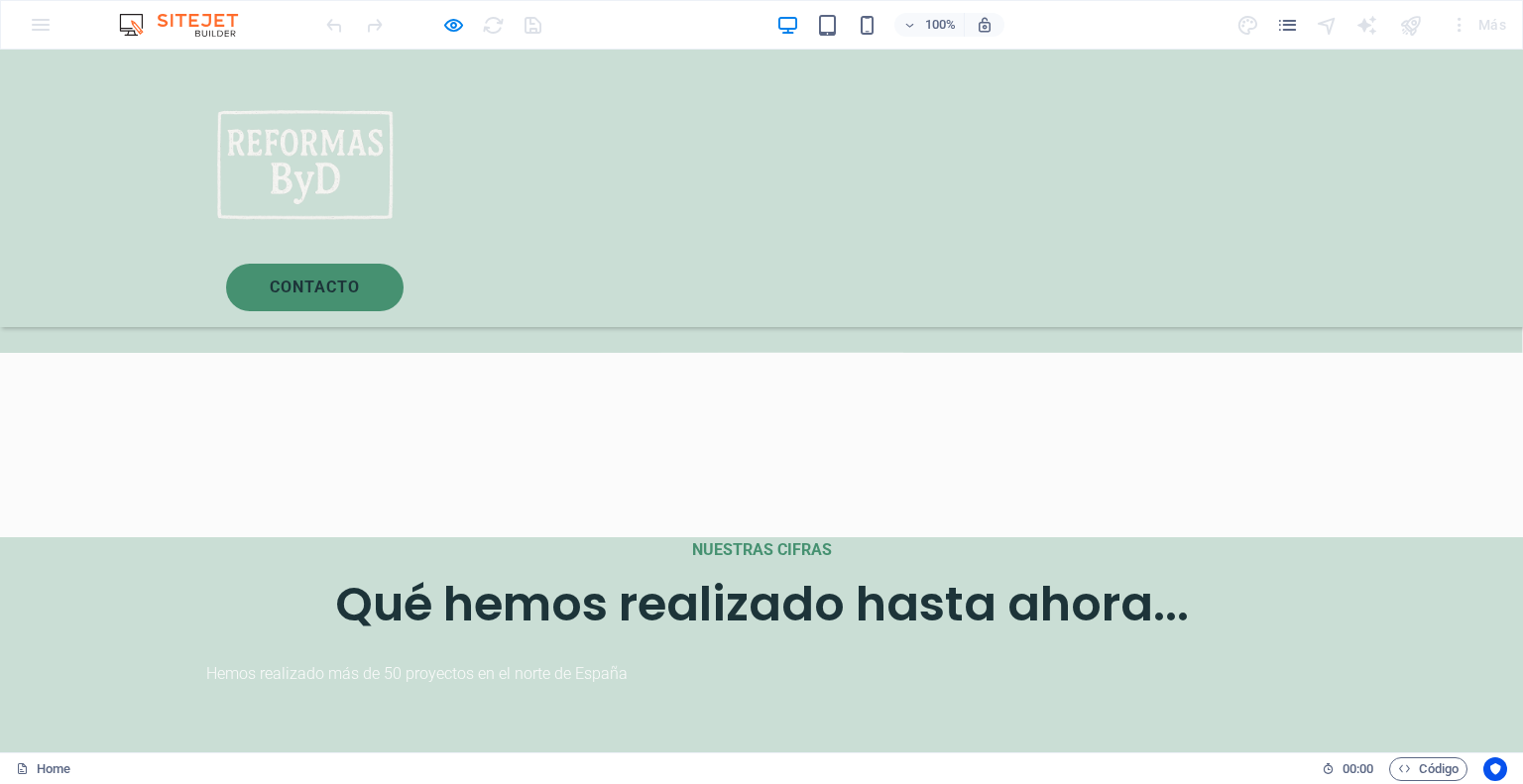 scroll, scrollTop: 3271, scrollLeft: 0, axis: vertical 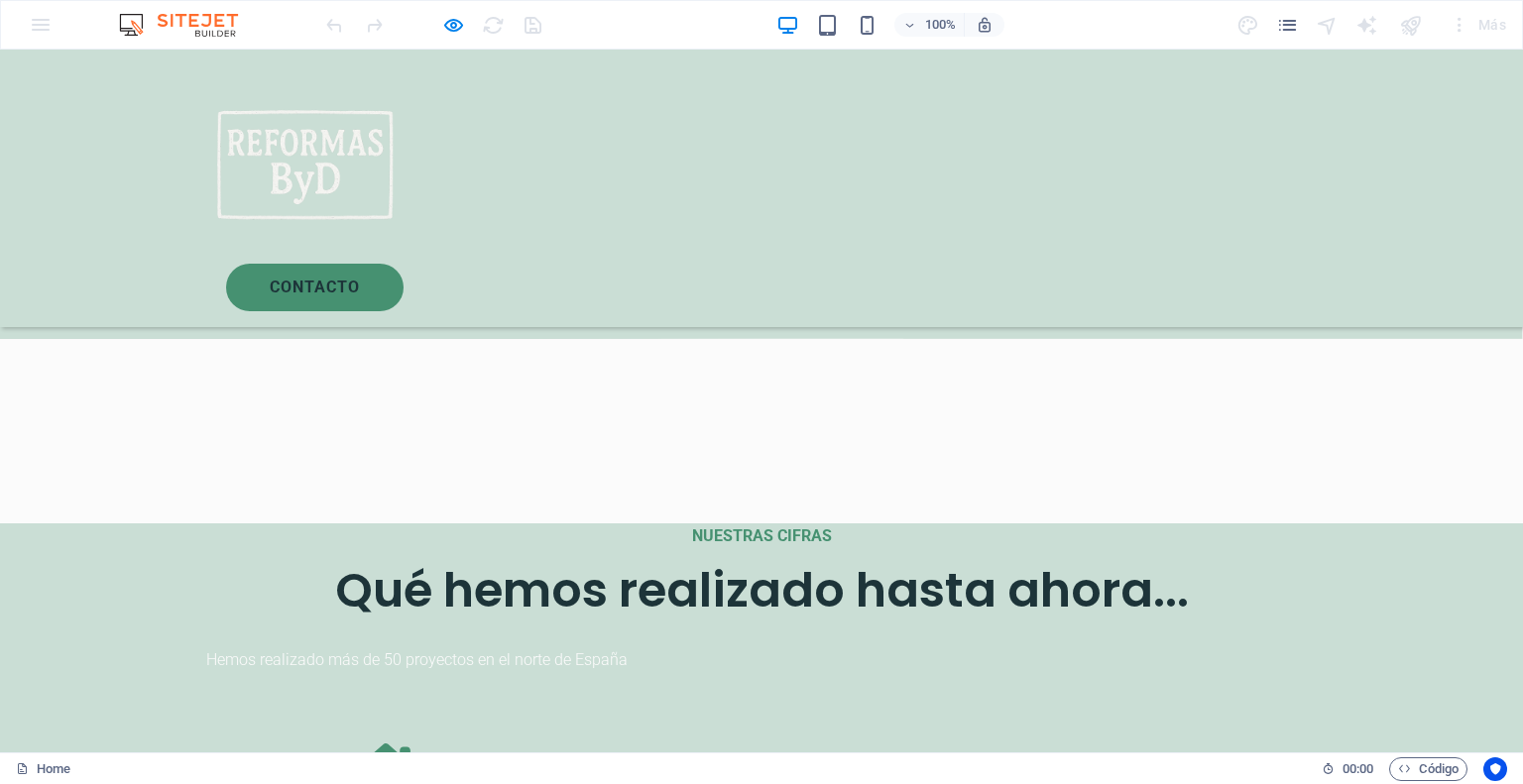 click on "contacto" at bounding box center [762, 2834] 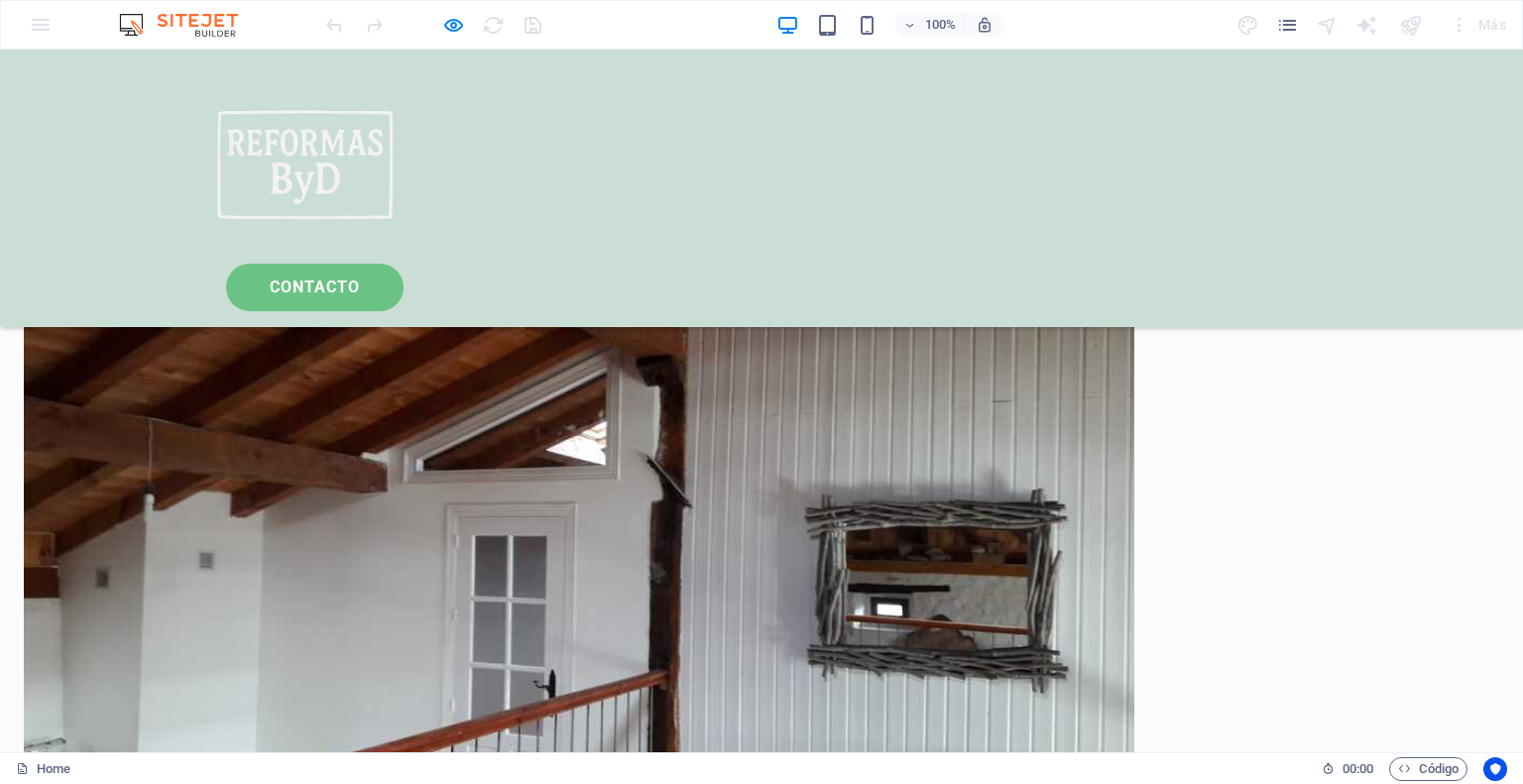 click on "CONtacto" at bounding box center [314, 287] 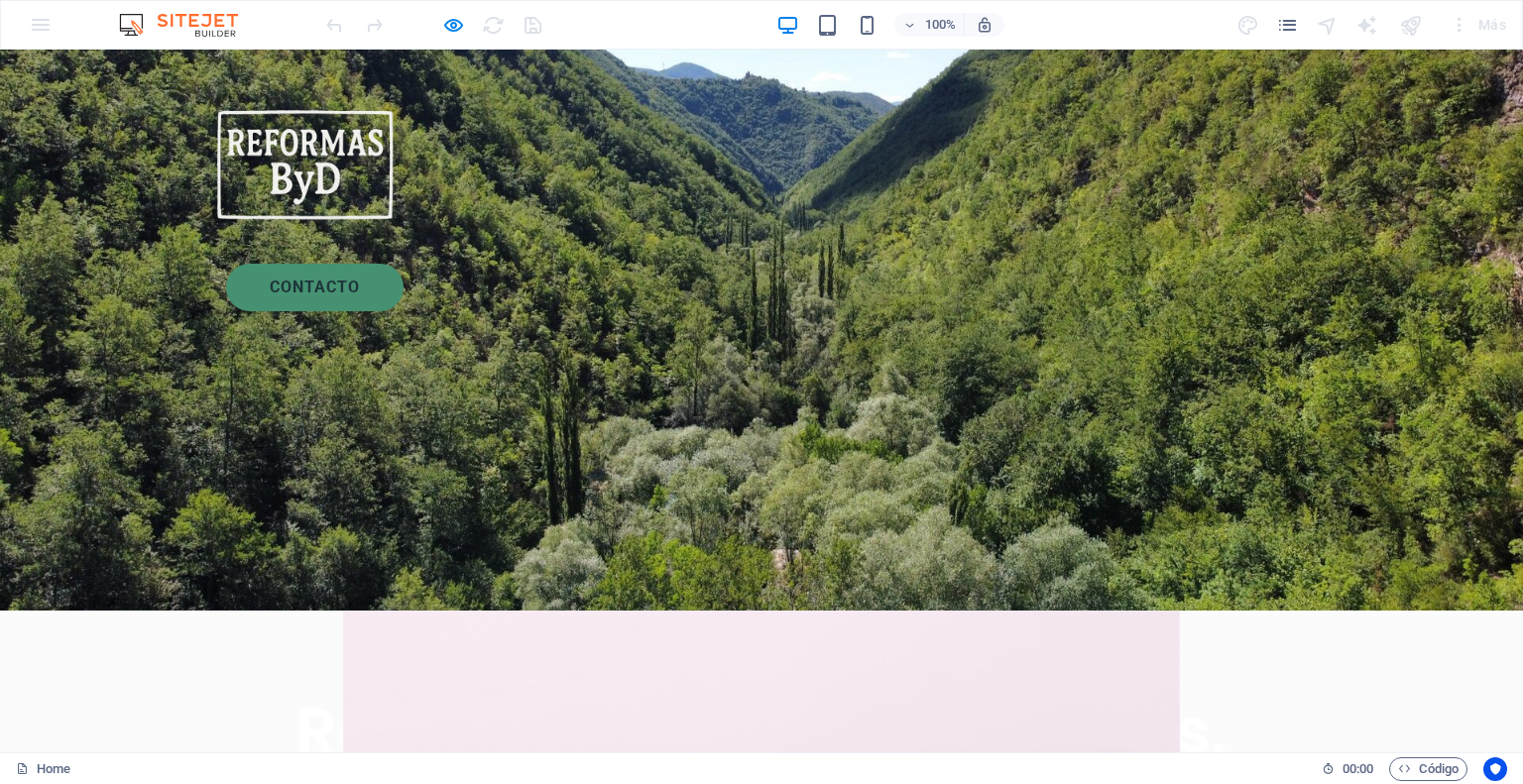 scroll, scrollTop: 0, scrollLeft: 0, axis: both 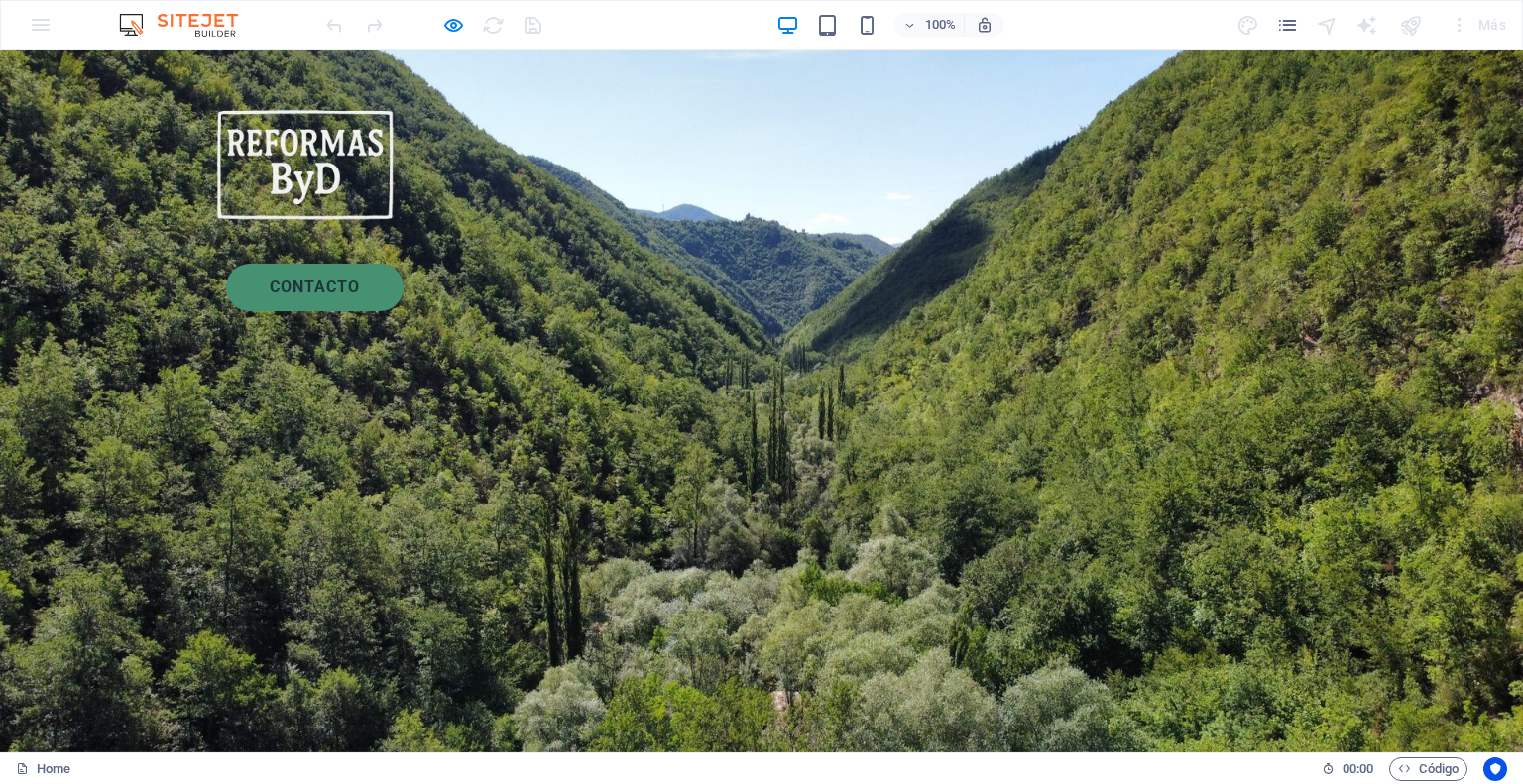 drag, startPoint x: 1515, startPoint y: 613, endPoint x: 1412, endPoint y: 86, distance: 536.97114 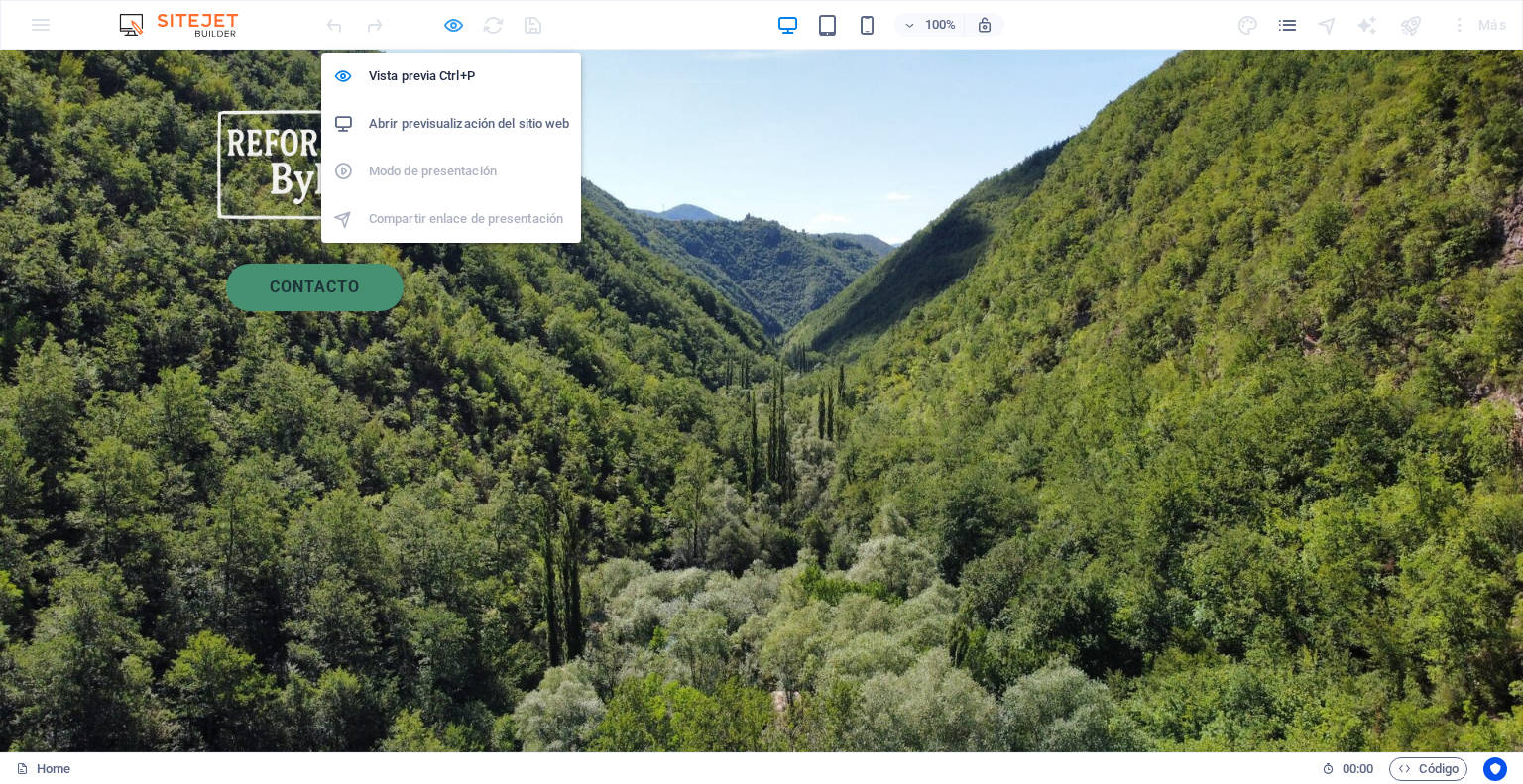 click at bounding box center (453, 25) 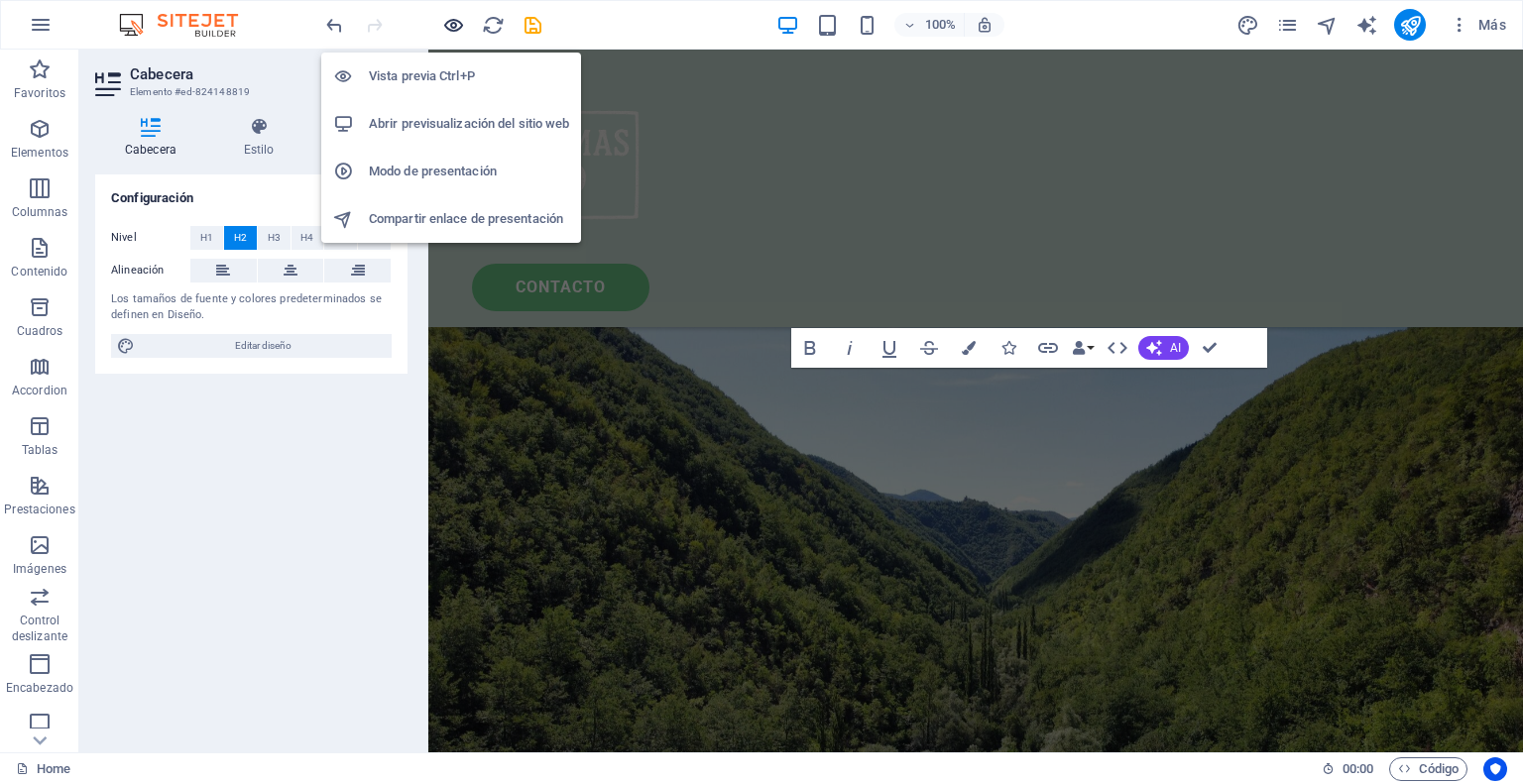 scroll, scrollTop: 504, scrollLeft: 0, axis: vertical 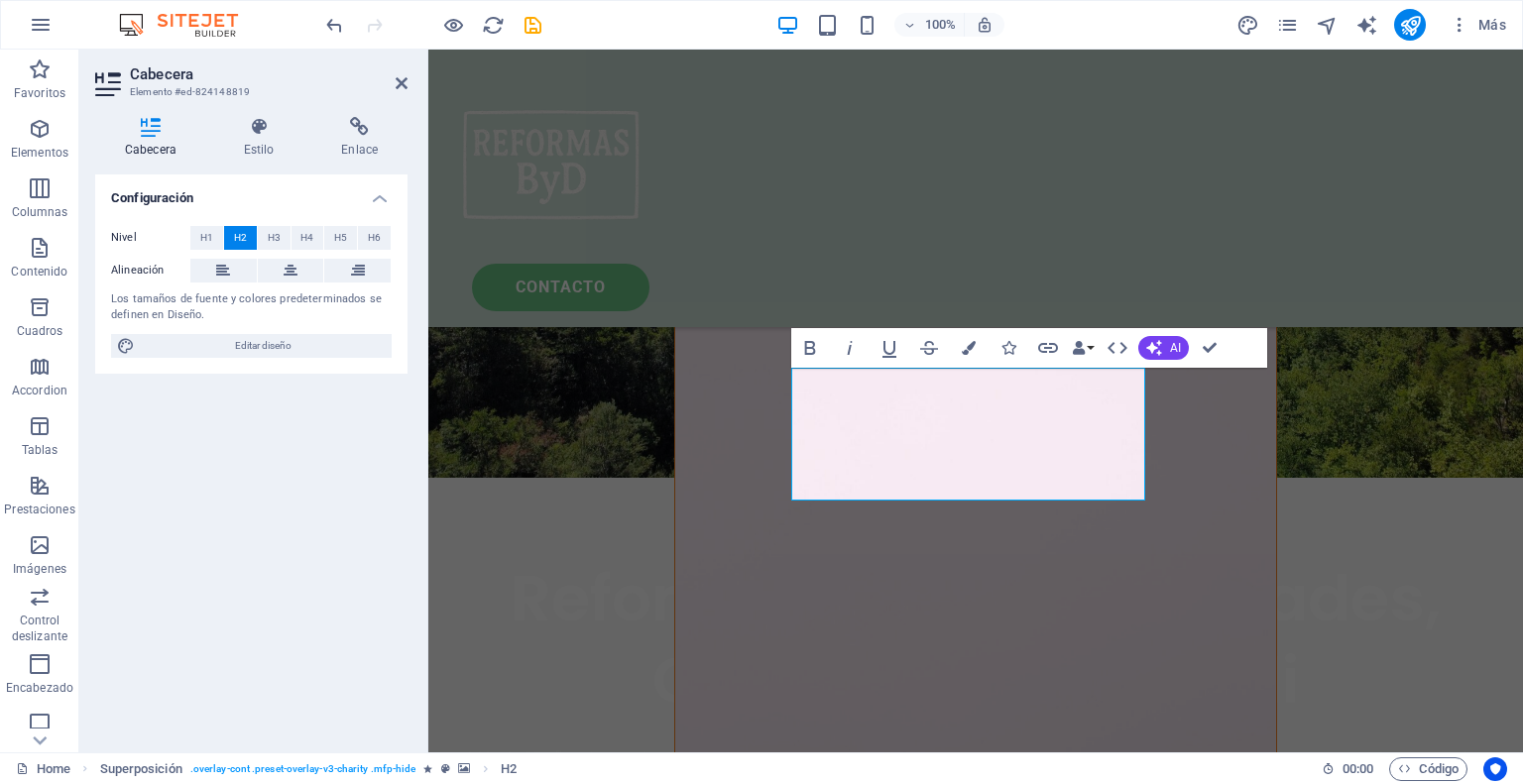 click on "CONtacto Reformas en las Merindades, Cantabria y Euskadi Más de 25 años de experiencia en todo tipo de reformas, trabajos de fachada, tejados y muros de piedra. Solicítenos presupuesto sin compromiso  Contacto   Puede también contactarnos en el 666666666   I have read and understand the privacy policy. ¿Ilegible? Cargar nuevo Enviar NOSOTROS Proyectos de rehabilitación integral de viviendas Lorem ipsum dolor sit amet consectetur. Bibendum adipiscing morbi orci nibh eget posuere arcu volutpat nulla. Tortor cras suscipit augue sodales risus auctor. Fusce nunc vitae non dui ornare tellus nibh purus lectus. Lorem ipsum dolor sit amet consectetur. Bibendum adipiscing morbi orci nibh eget posuere arcu volutpat nulla. Tortor cras suscipit augue sodales risus auctor. Fusce nunc vitae non dui ornare tellus nibh purus lectus. Contacto NOSOTROS Reformas completas de interiores Contacto Suelta el contenido aquí o  Añadir elementos  Pegar portapapeles NUESTRAS CIFRAS Qué hemos realizado hasta ahora... 50" at bounding box center [976, 3953] 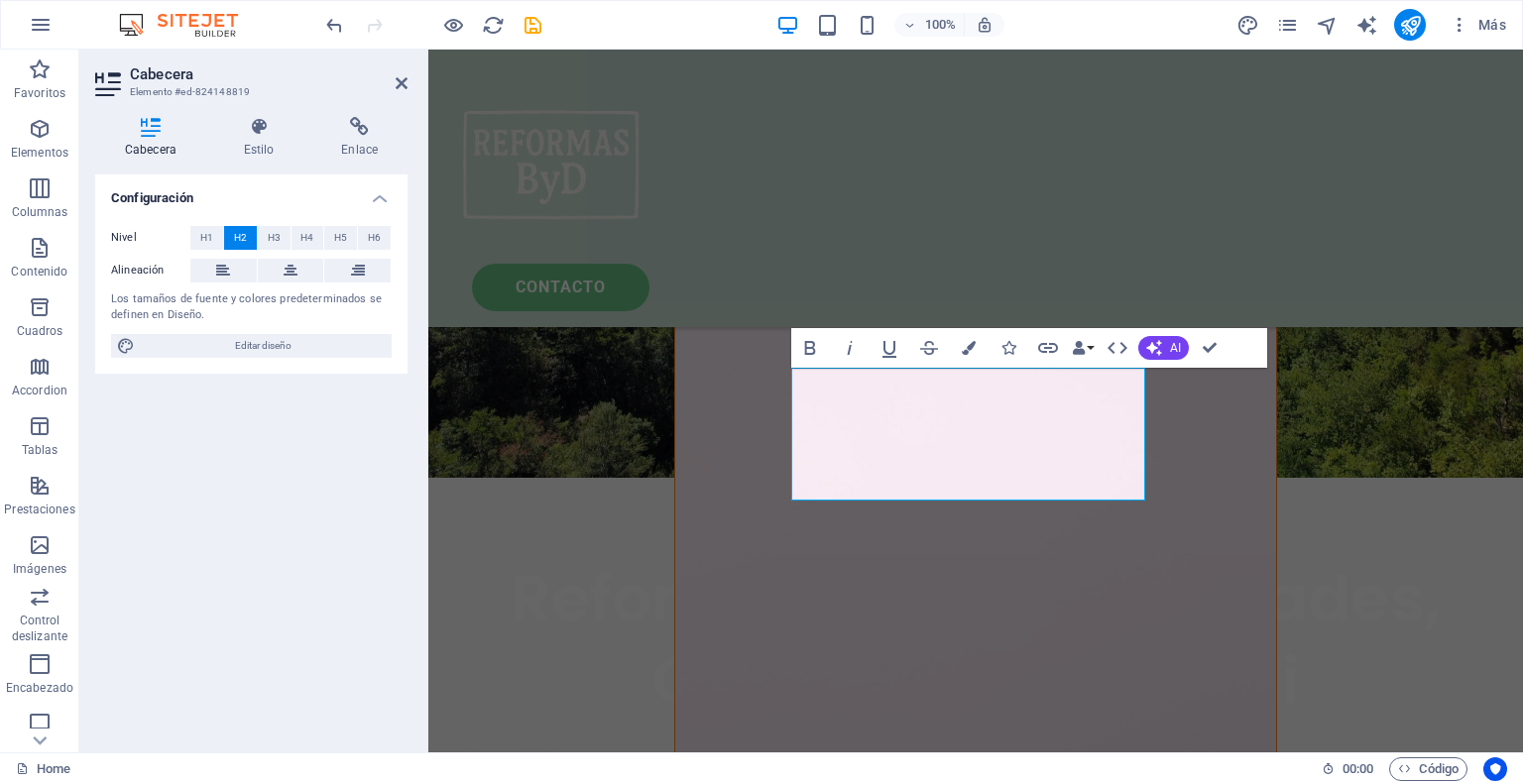 click on "CONtacto Reformas en las Merindades, Cantabria y Euskadi Más de 25 años de experiencia en todo tipo de reformas, trabajos de fachada, tejados y muros de piedra. Solicítenos presupuesto sin compromiso  Contacto   Puede también contactarnos en el 666666666   I have read and understand the privacy policy. ¿Ilegible? Cargar nuevo Enviar NOSOTROS Proyectos de rehabilitación integral de viviendas Lorem ipsum dolor sit amet consectetur. Bibendum adipiscing morbi orci nibh eget posuere arcu volutpat nulla. Tortor cras suscipit augue sodales risus auctor. Fusce nunc vitae non dui ornare tellus nibh purus lectus. Lorem ipsum dolor sit amet consectetur. Bibendum adipiscing morbi orci nibh eget posuere arcu volutpat nulla. Tortor cras suscipit augue sodales risus auctor. Fusce nunc vitae non dui ornare tellus nibh purus lectus. Contacto NOSOTROS Reformas completas de interiores Contacto Suelta el contenido aquí o  Añadir elementos  Pegar portapapeles NUESTRAS CIFRAS Qué hemos realizado hasta ahora... 50" at bounding box center (976, 3953) 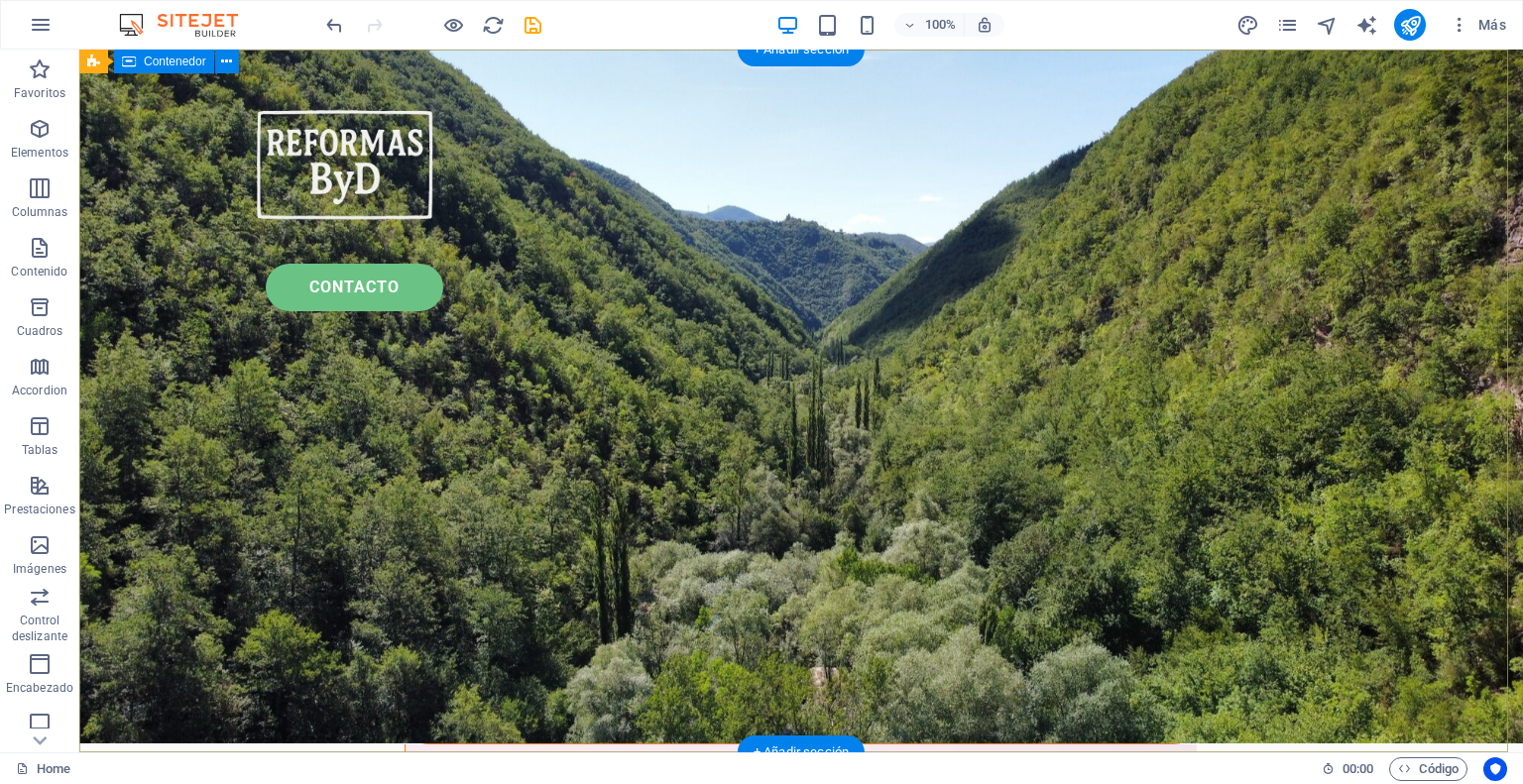 scroll, scrollTop: 0, scrollLeft: 0, axis: both 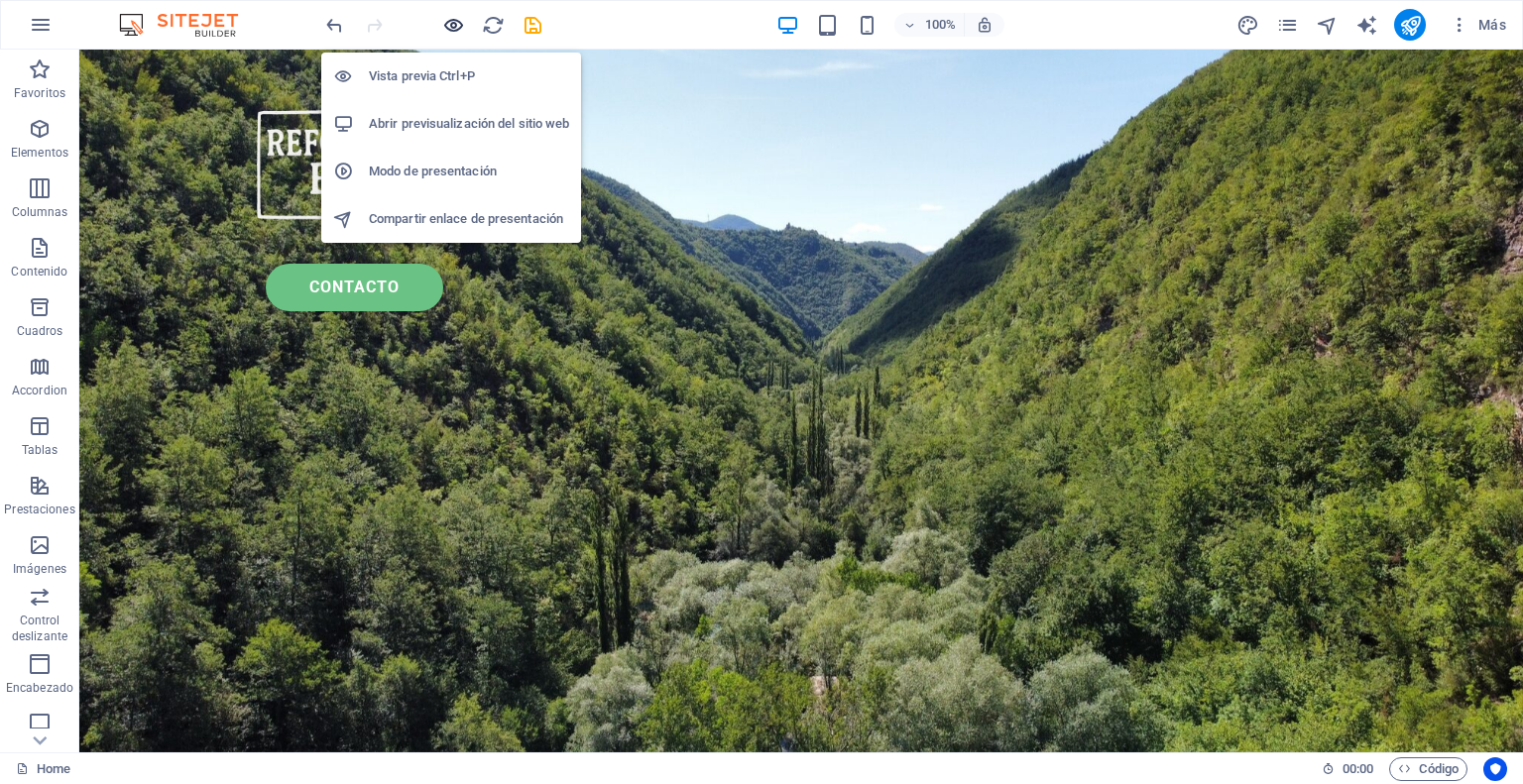 click at bounding box center [453, 25] 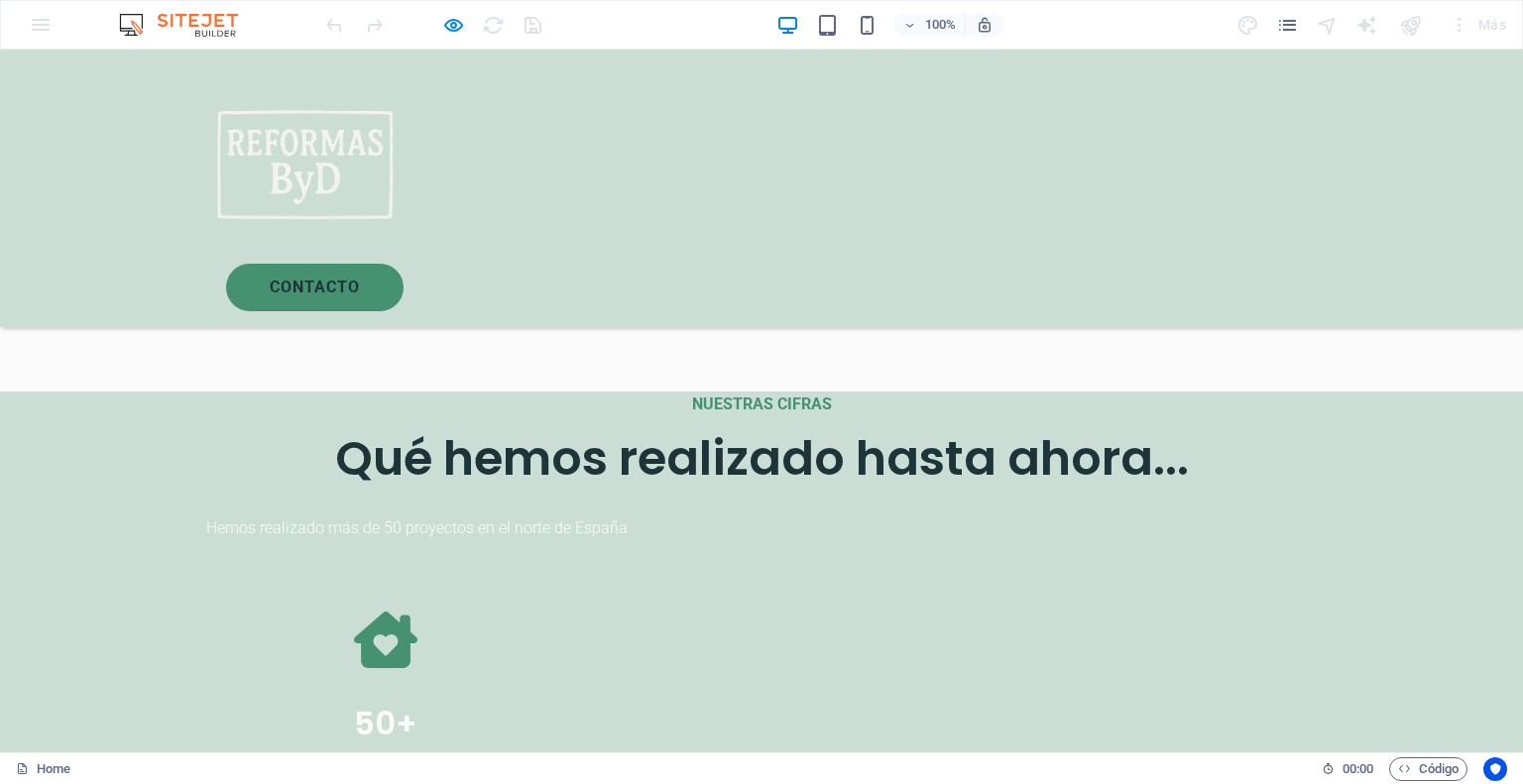 scroll, scrollTop: 3006, scrollLeft: 0, axis: vertical 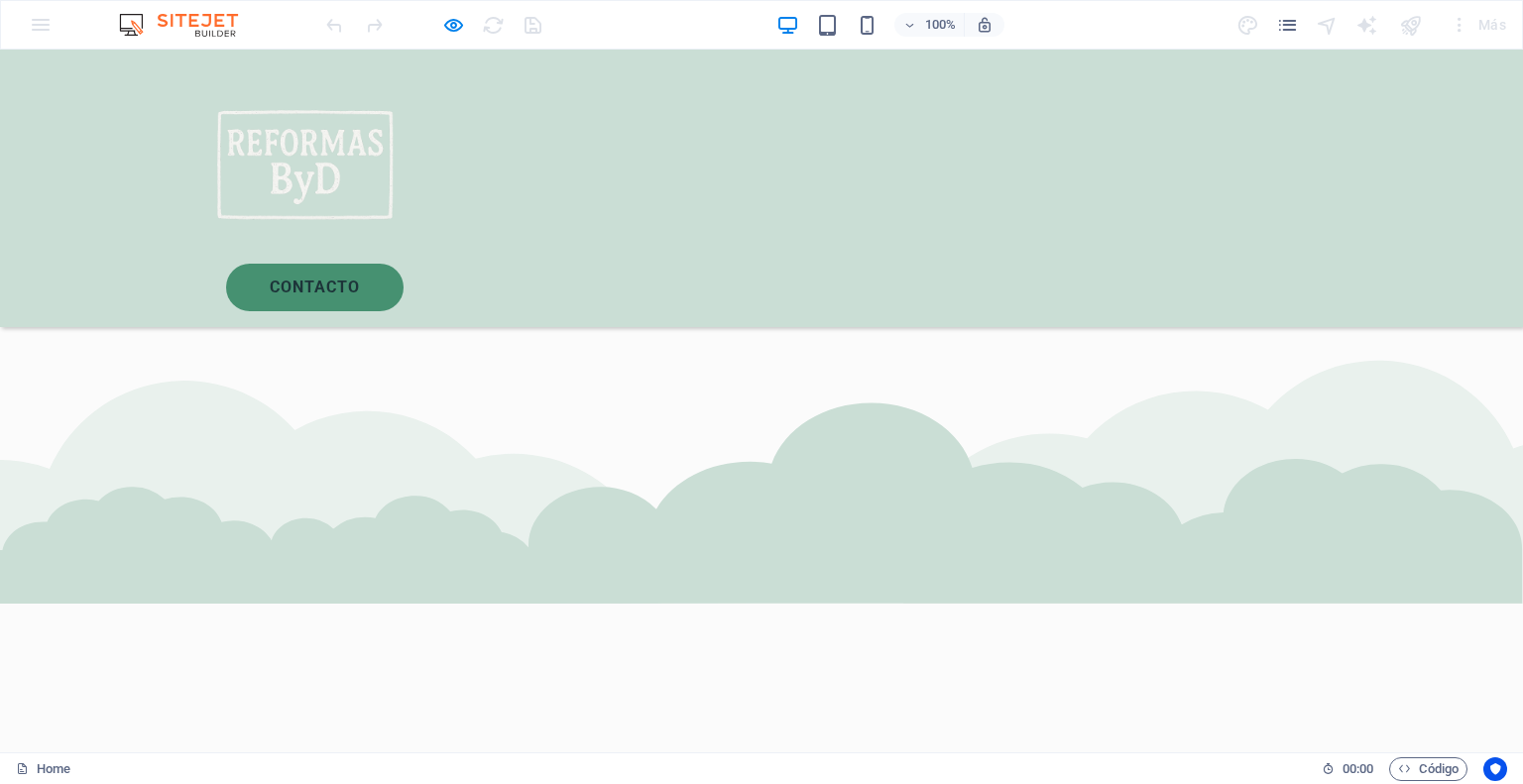 click on "contacto" at bounding box center [762, 3098] 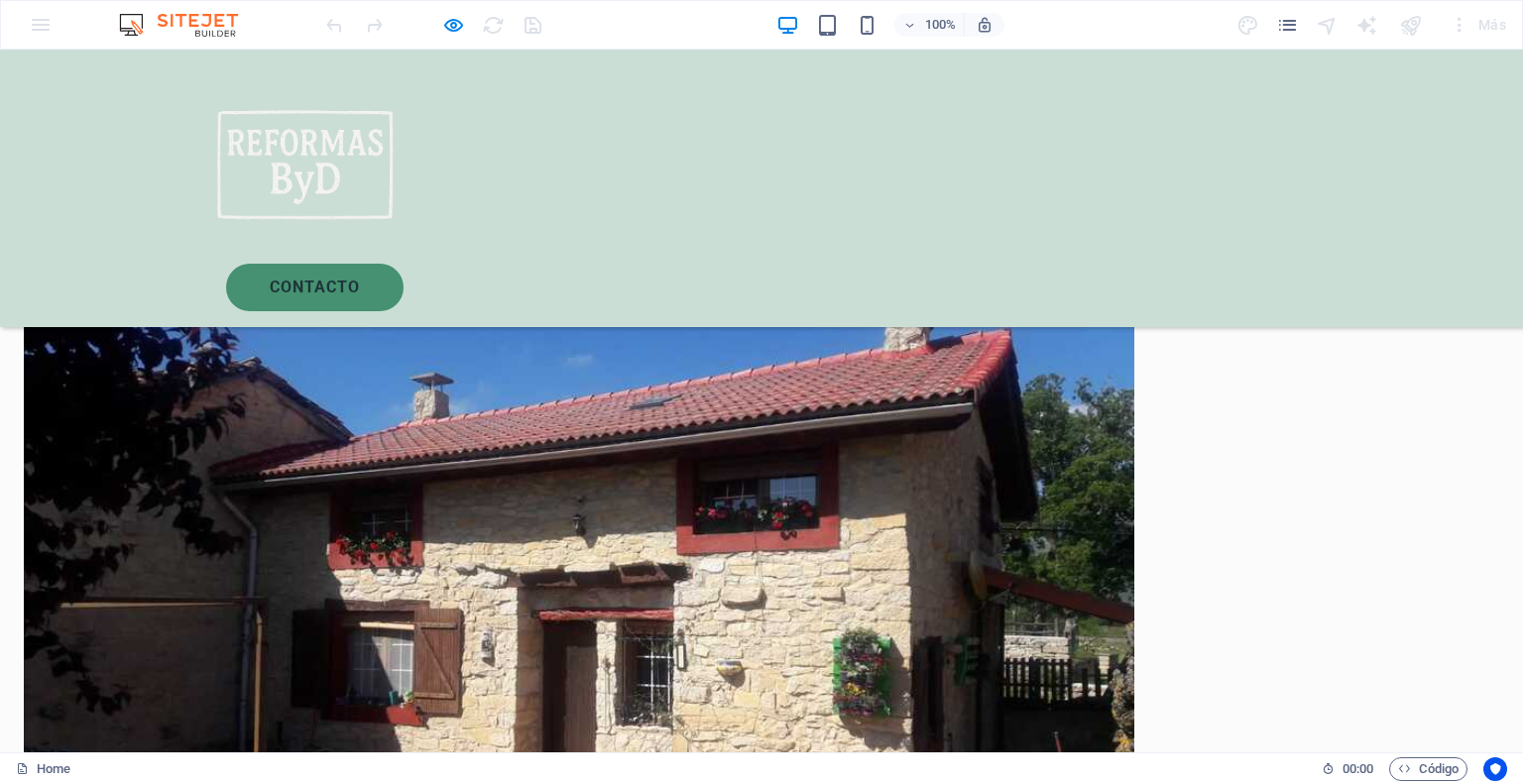 scroll, scrollTop: 1916, scrollLeft: 0, axis: vertical 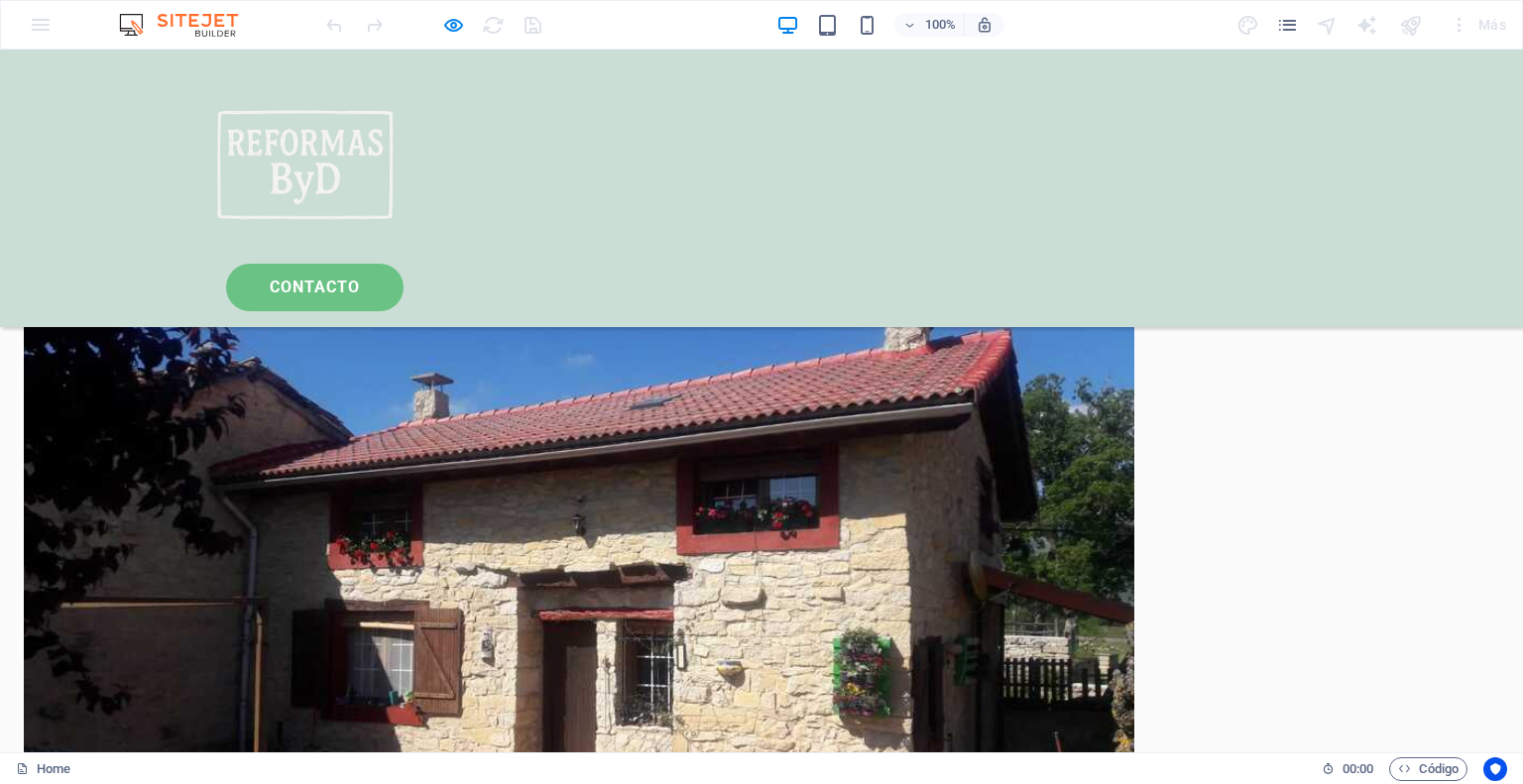 click on "CONtacto" at bounding box center (314, 287) 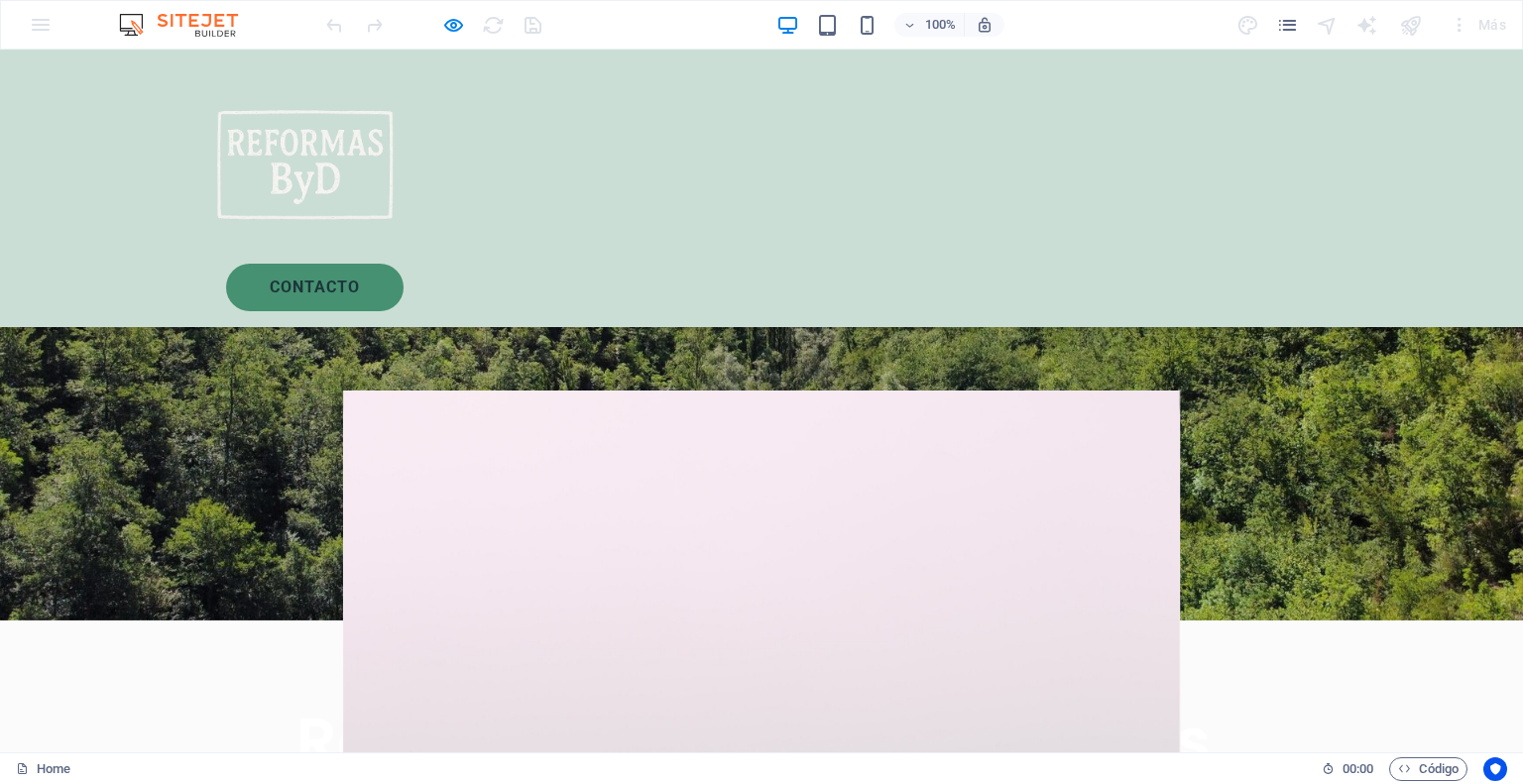 scroll, scrollTop: 33, scrollLeft: 0, axis: vertical 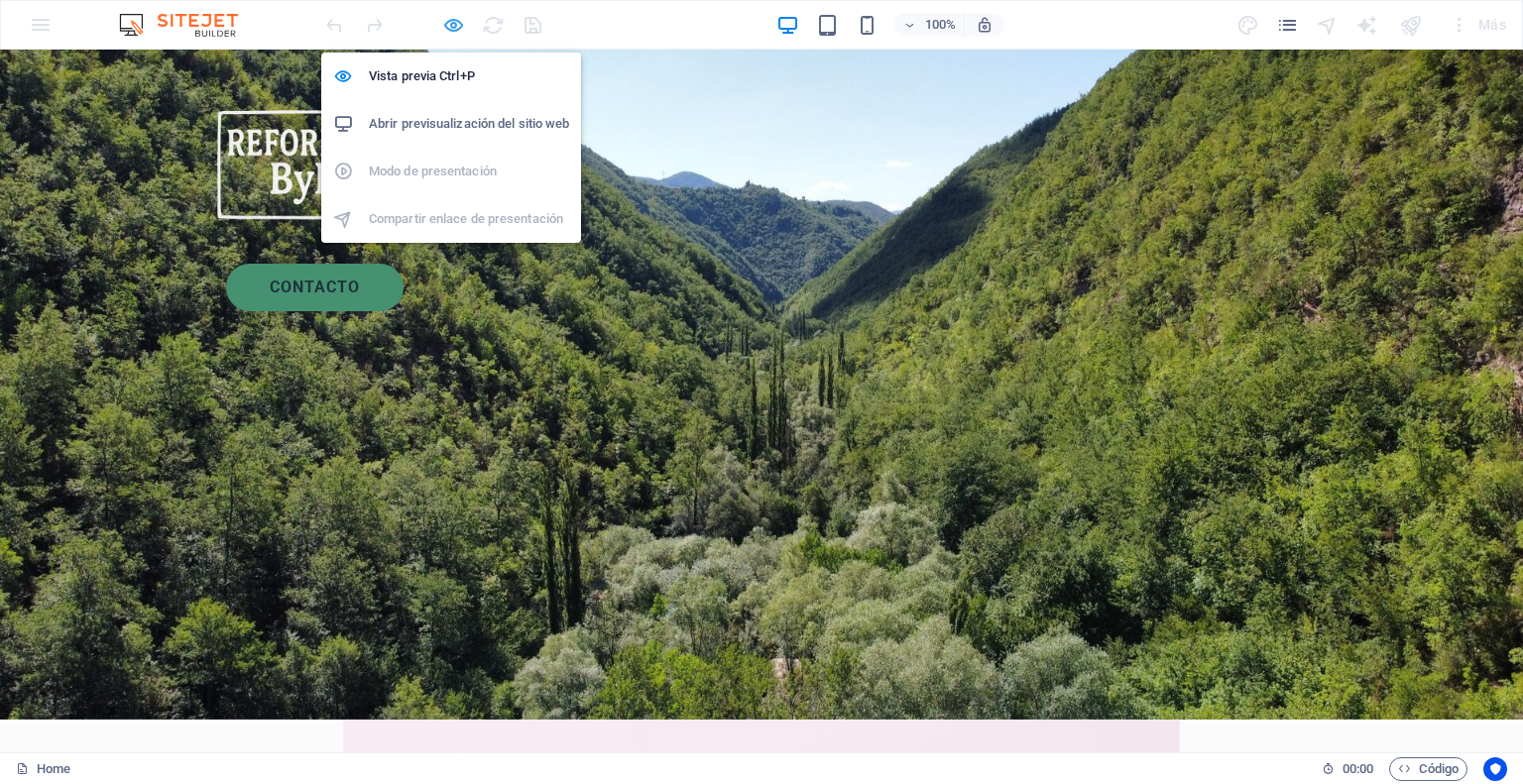 click at bounding box center [453, 25] 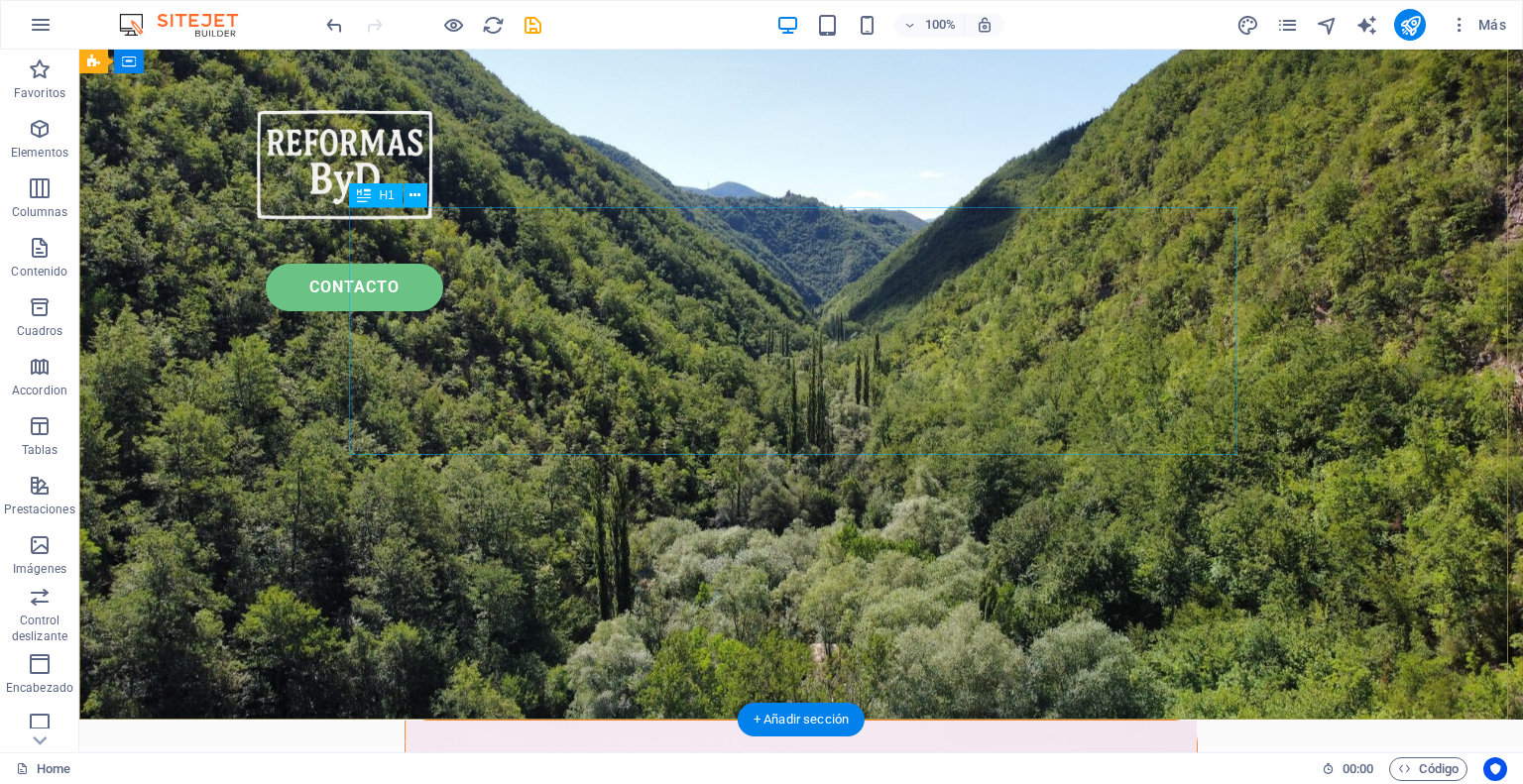 type 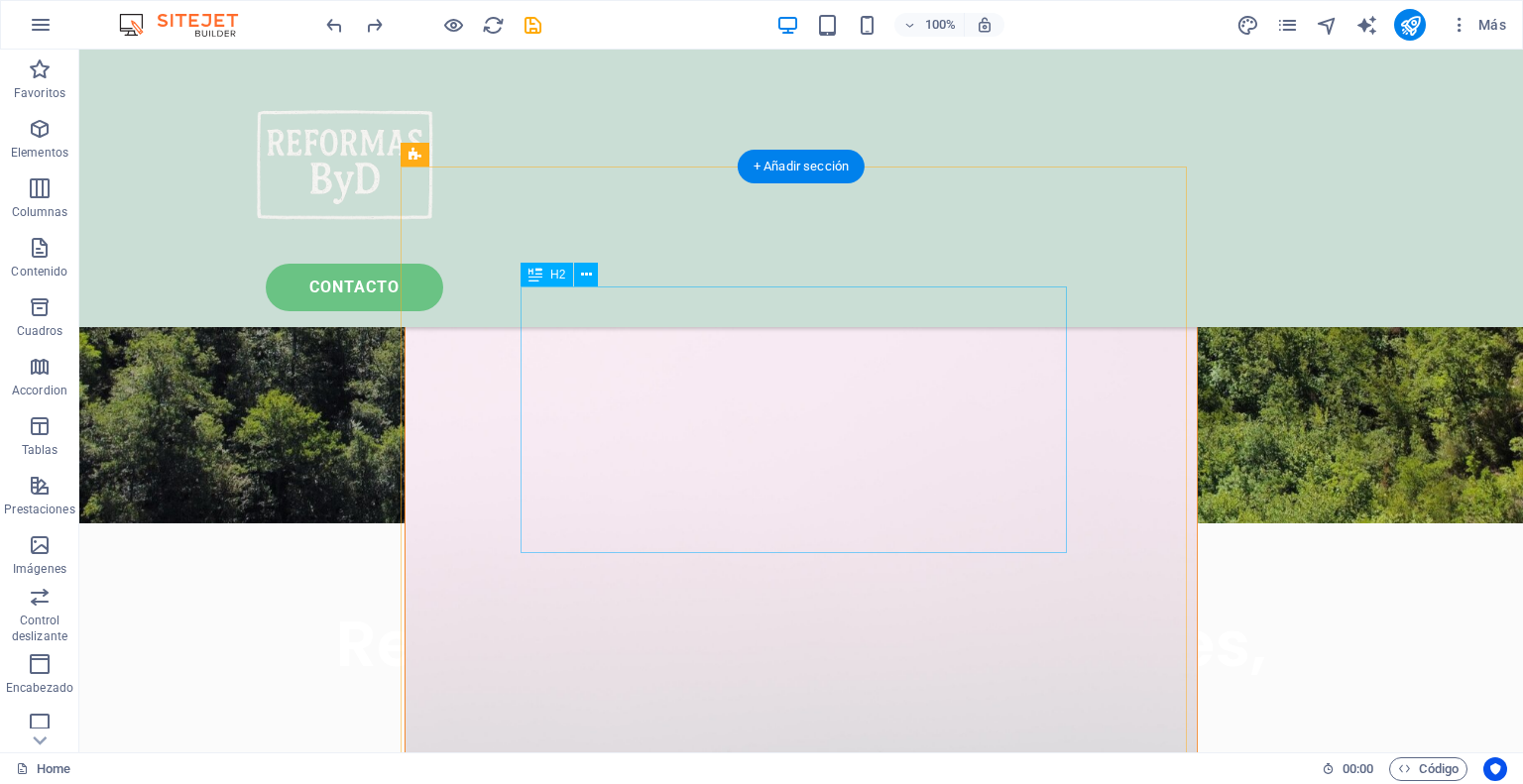 scroll, scrollTop: 605, scrollLeft: 0, axis: vertical 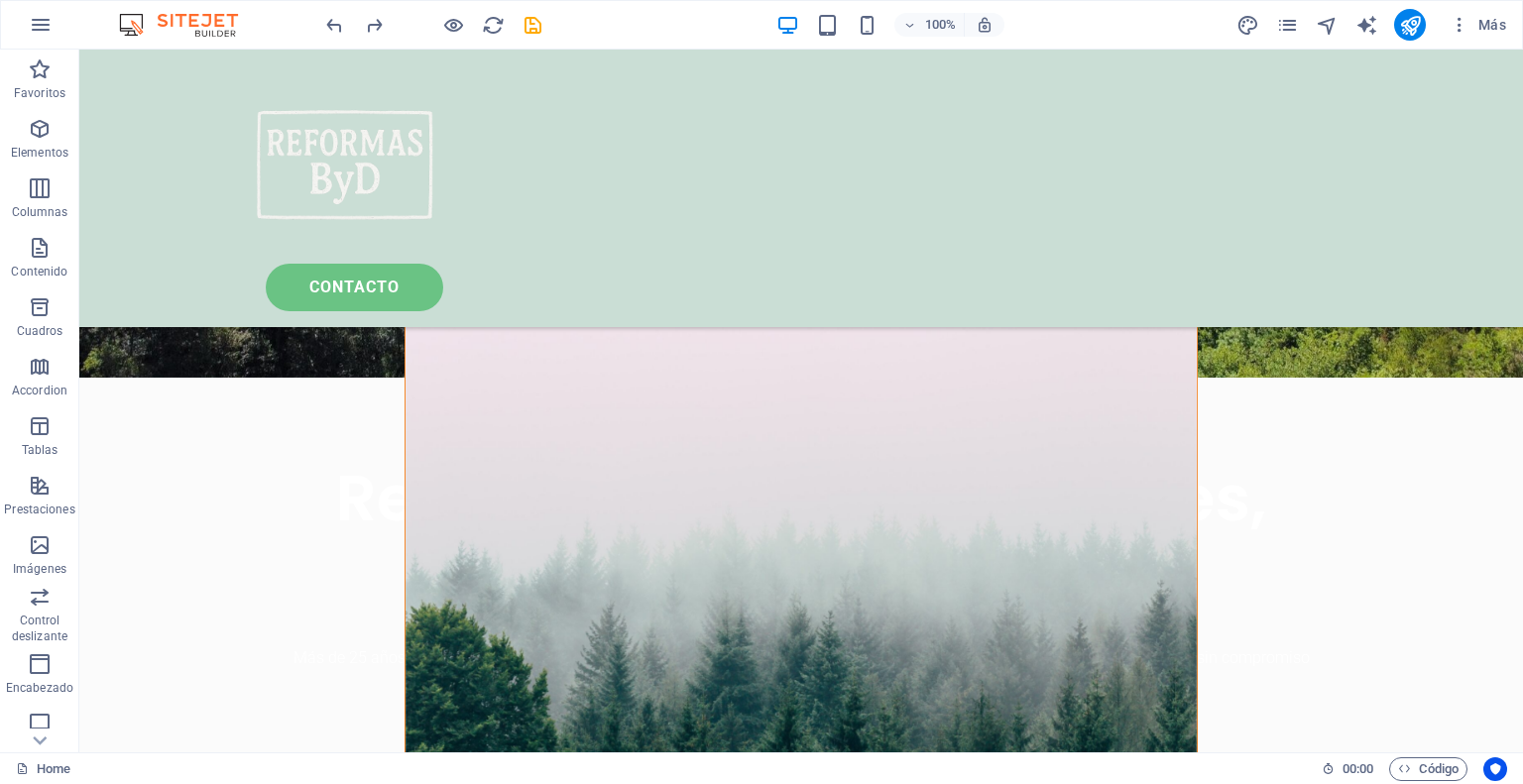 drag, startPoint x: 176, startPoint y: 453, endPoint x: 187, endPoint y: 453, distance: 11 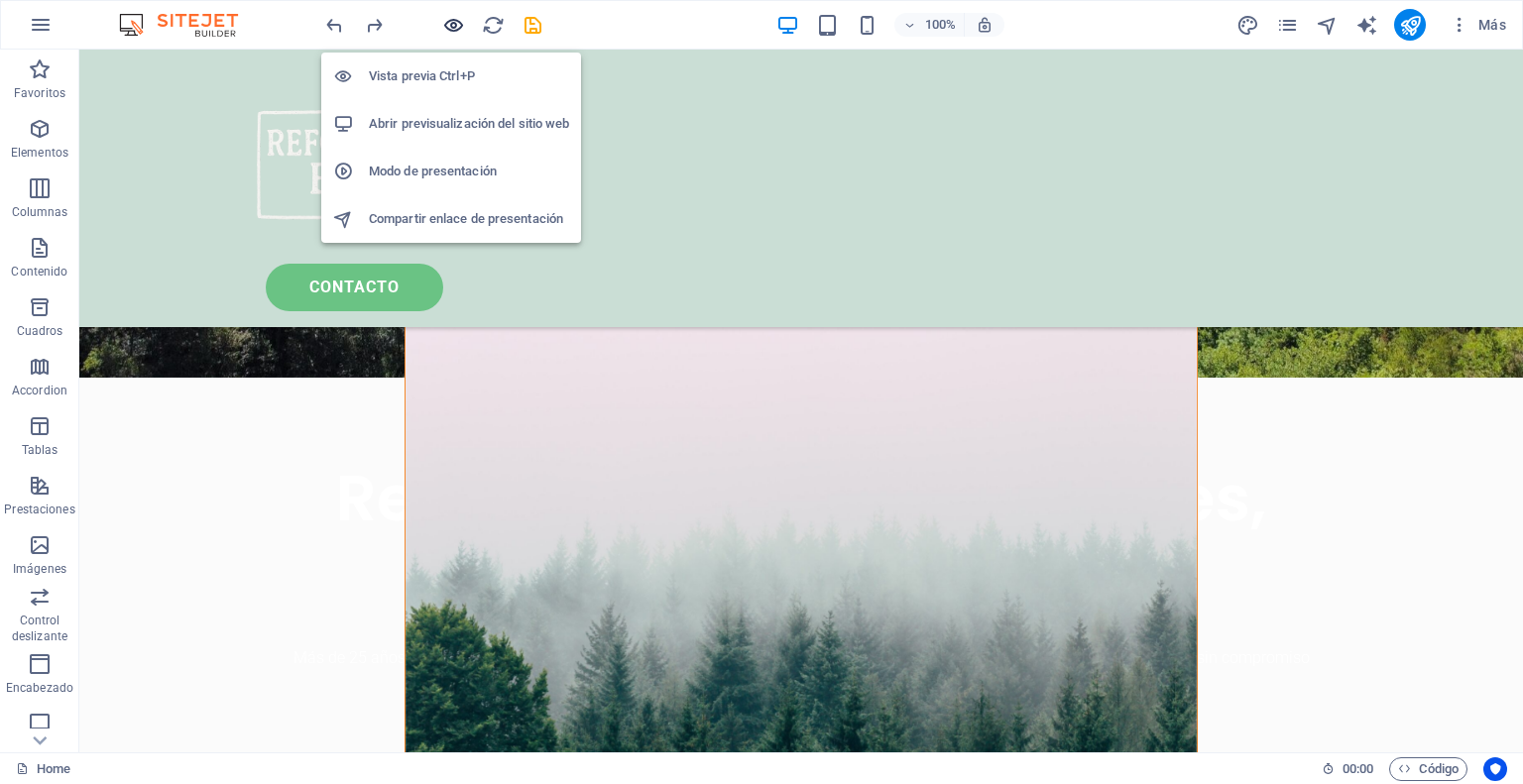 click at bounding box center [453, 25] 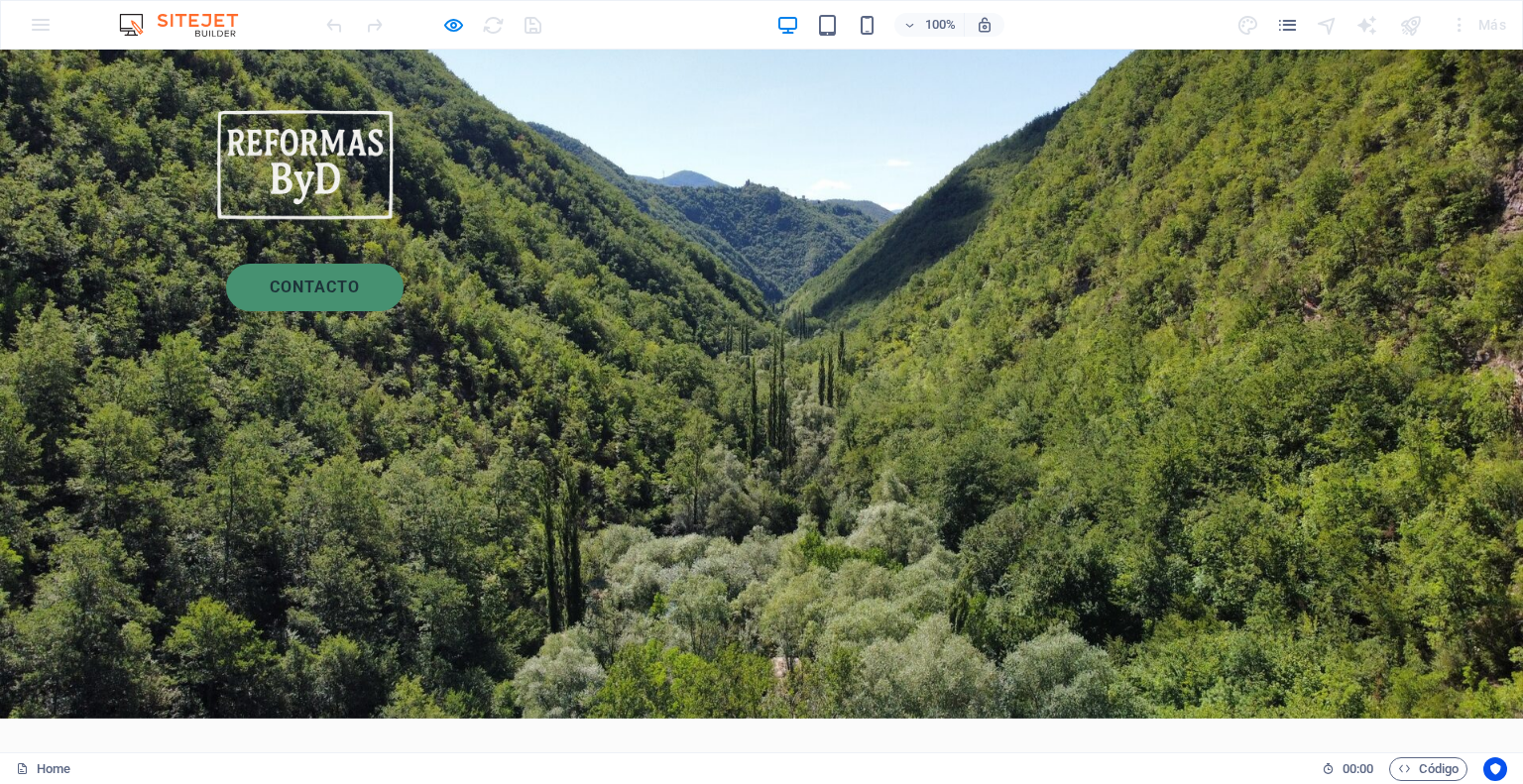 scroll, scrollTop: 0, scrollLeft: 0, axis: both 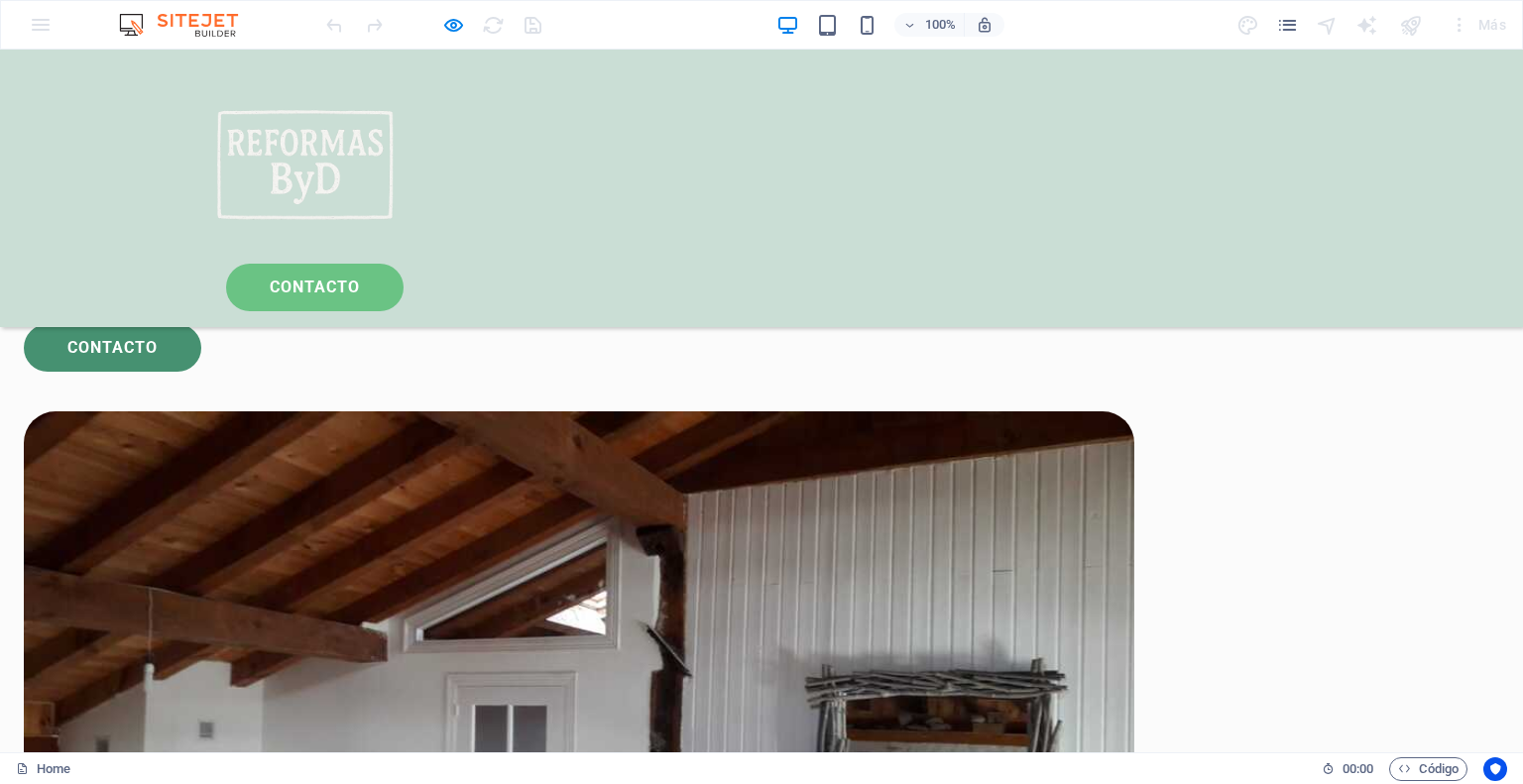 click on "CONtacto" at bounding box center [314, 287] 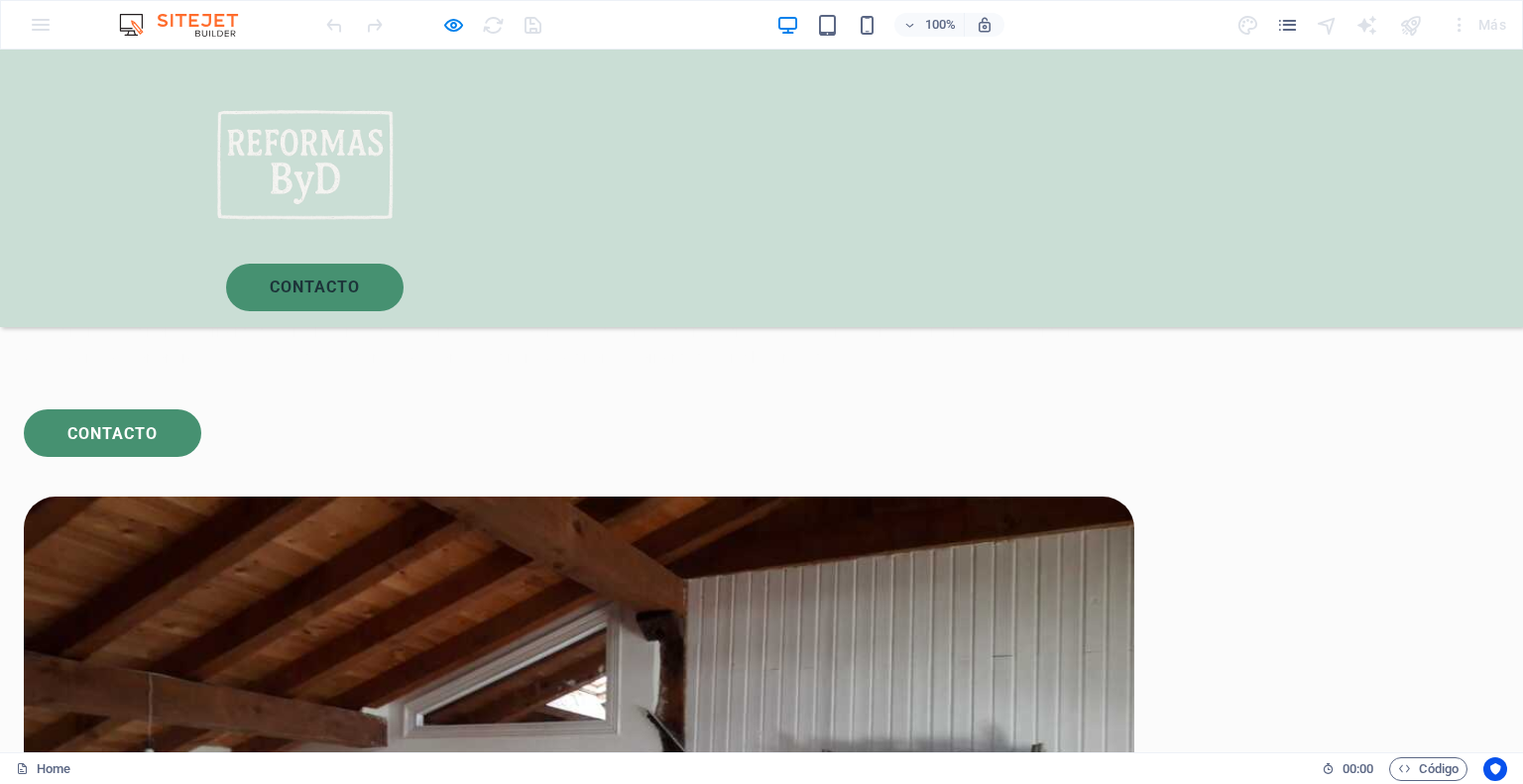 click on "contacto" at bounding box center (762, 4009) 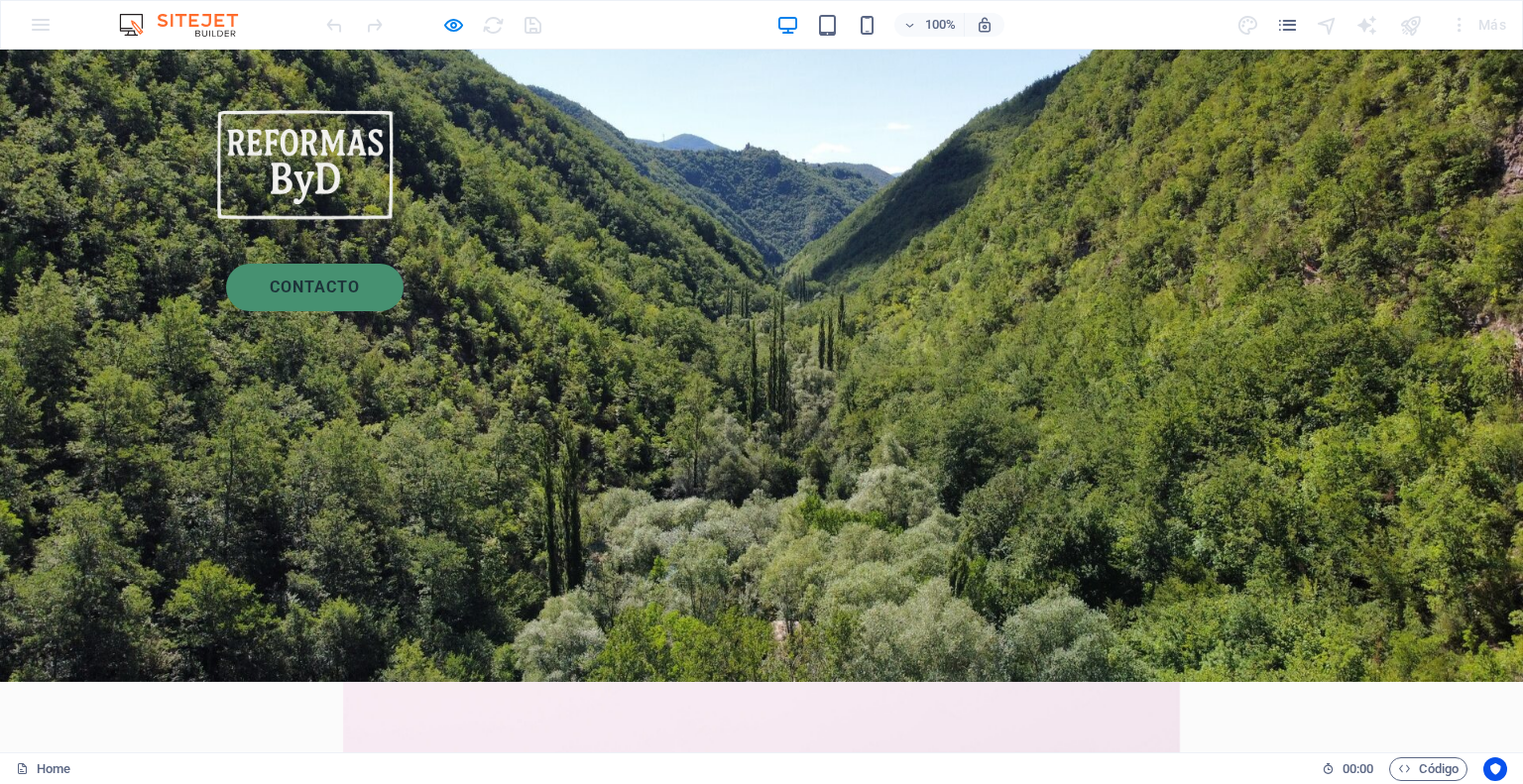 scroll, scrollTop: 0, scrollLeft: 0, axis: both 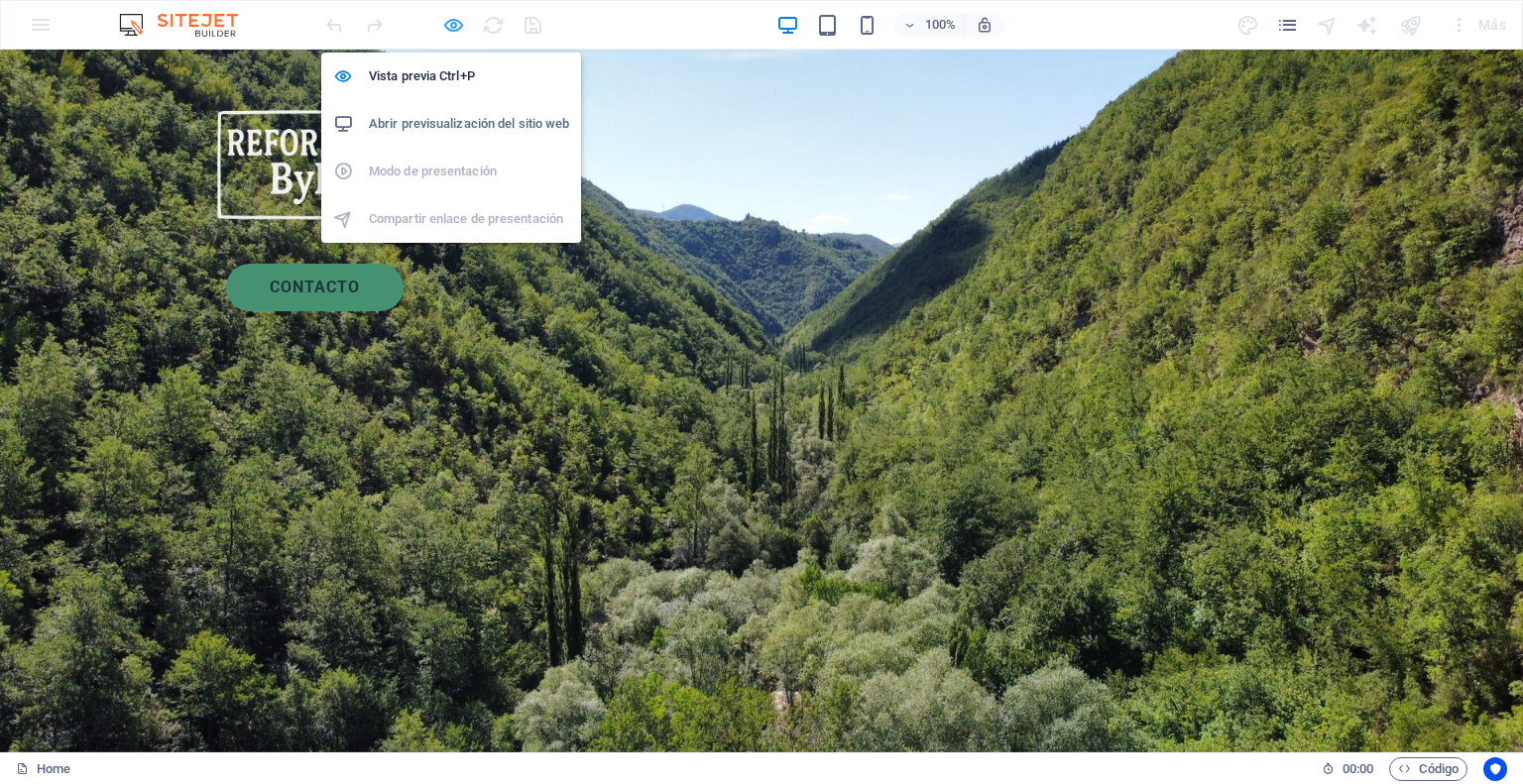 click at bounding box center (453, 25) 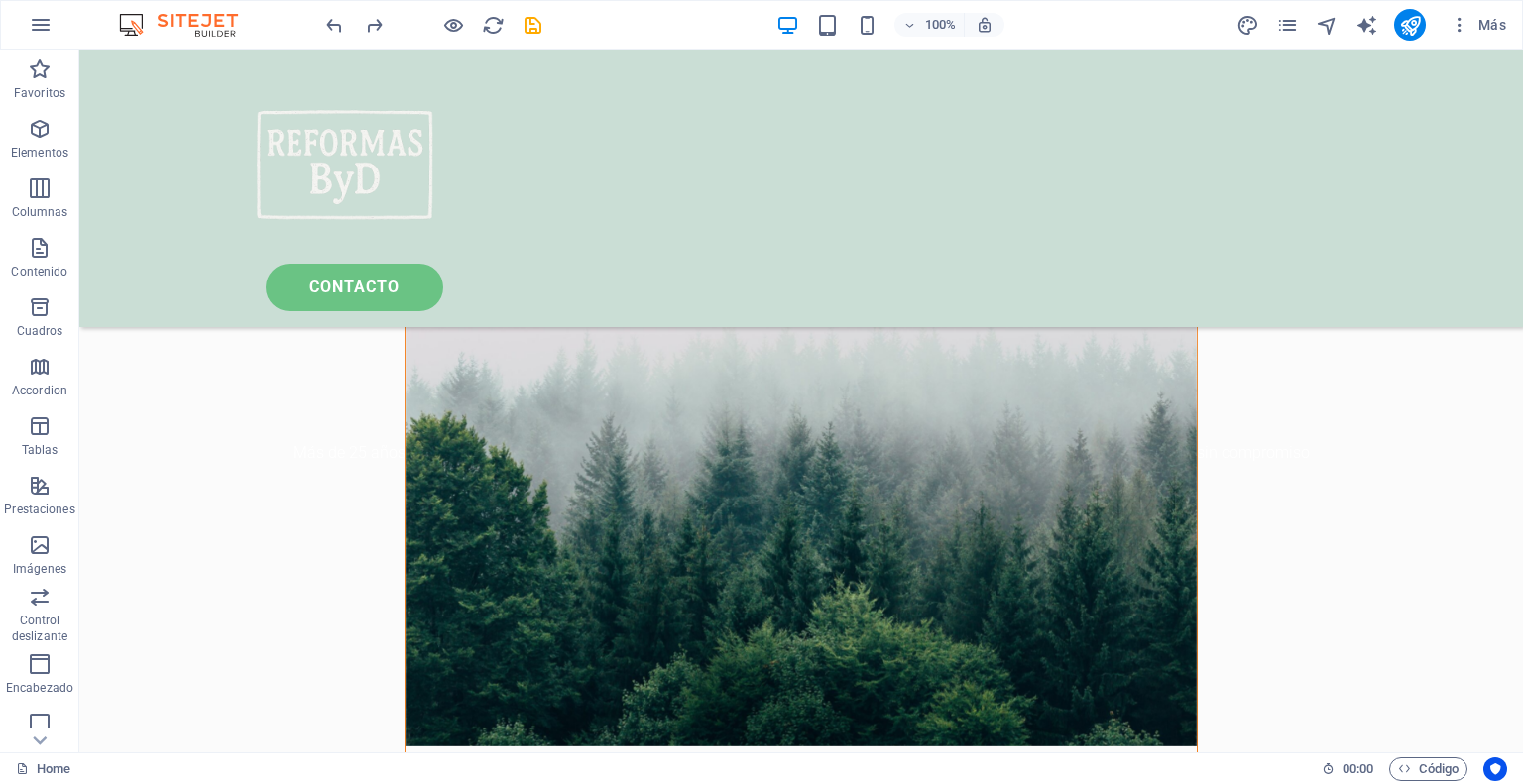 scroll, scrollTop: 879, scrollLeft: 0, axis: vertical 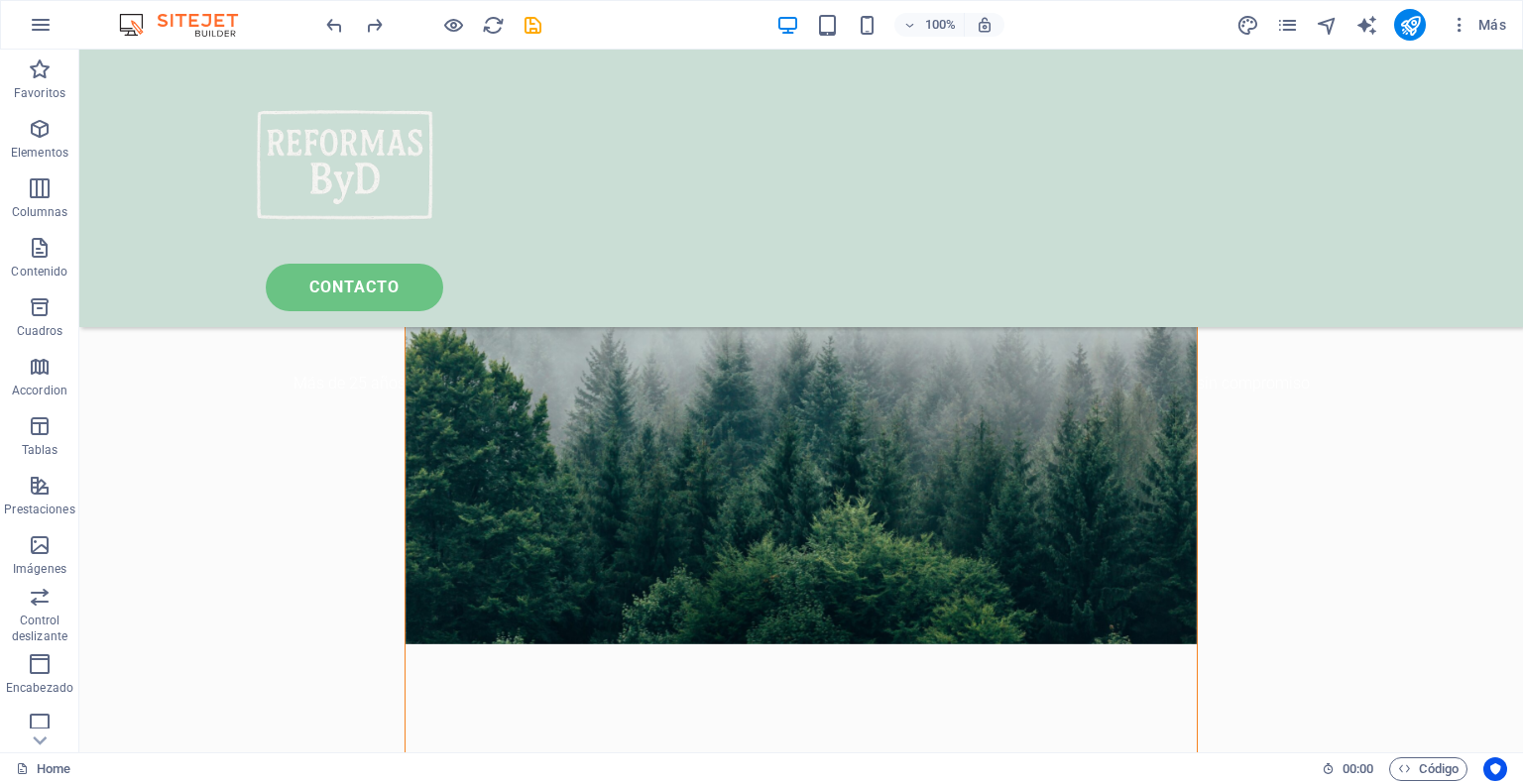 click on "CONtacto Reformas en las Merindades, [REGION], [REGION] Más de 25 años de experiencia en todo tipo de reformas, trabajos de fachada, tejados y muros de piedra. Solicítenos presupuesto sin compromiso Contacto   I have read and understand the privacy policy. ¿Ilegible? Cargar nuevo Enviar NOSOTROS Proyectos de rehabilitación integral de viviendas Lorem ipsum dolor sit amet consectetur. Bibendum adipiscing morbi orci nibh eget posuere arcu volutpat nulla. Tortor cras suscipit augue sodales risus auctor. Fusce nunc vitae non dui ornare tellus nibh purus lectus. Lorem ipsum dolor sit amet consectetur. Bibendum adipiscing morbi orci nibh eget posuere arcu volutpat nulla. Tortor cras suscipit augue sodales risus auctor. Fusce nunc vitae non dui ornare tellus nibh purus lectus. Contacto NOSOTROS Reformas completas de interiores Contacto Suelta el contenido aquí o  Añadir elementos  Pegar portapapeles NUESTRAS CIFRAS Qué hemos realizado hasta ahora... 50  + Rehabilitaciones integrales 70  + 4000 o" at bounding box center [801, 3592] 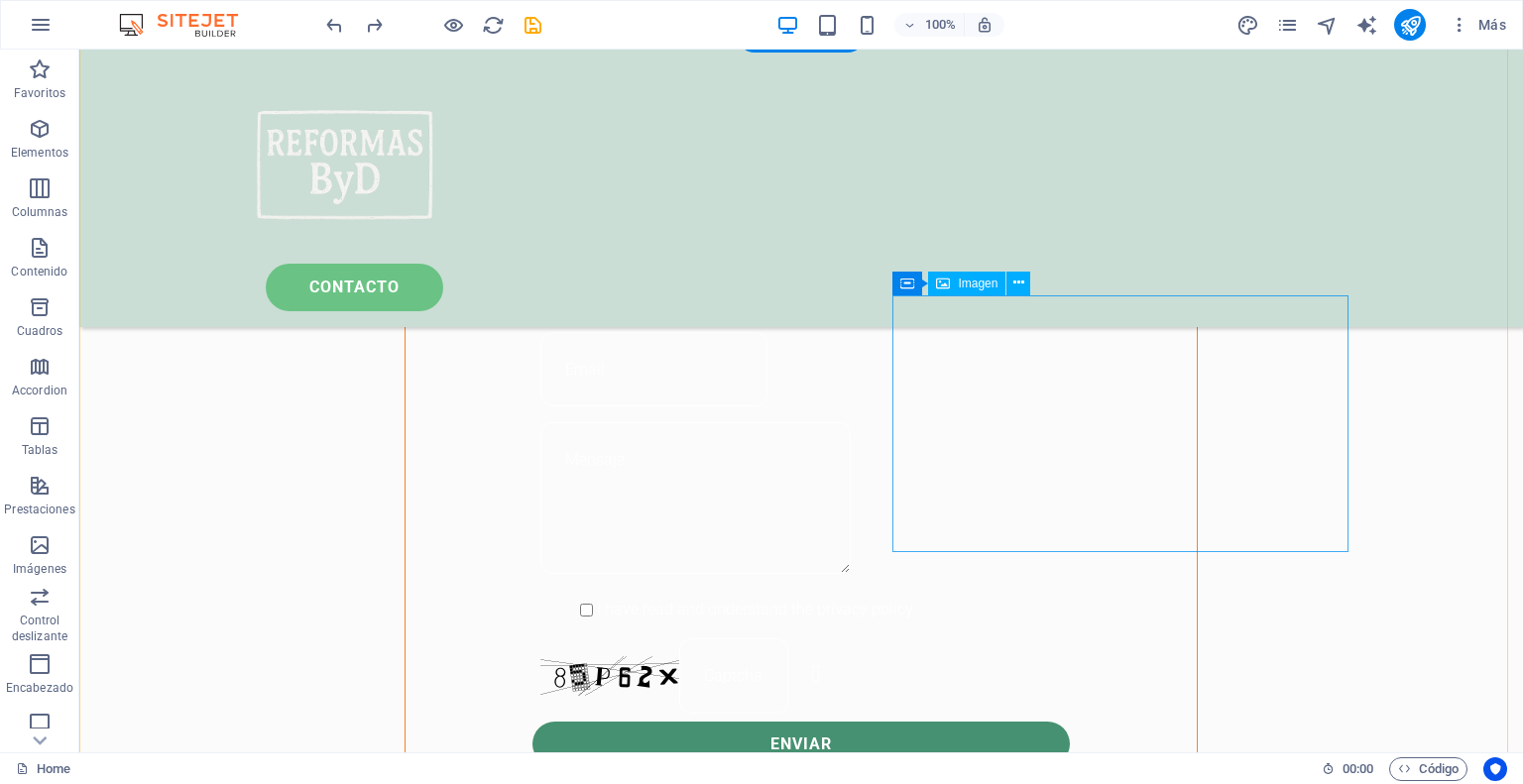 scroll, scrollTop: 1487, scrollLeft: 0, axis: vertical 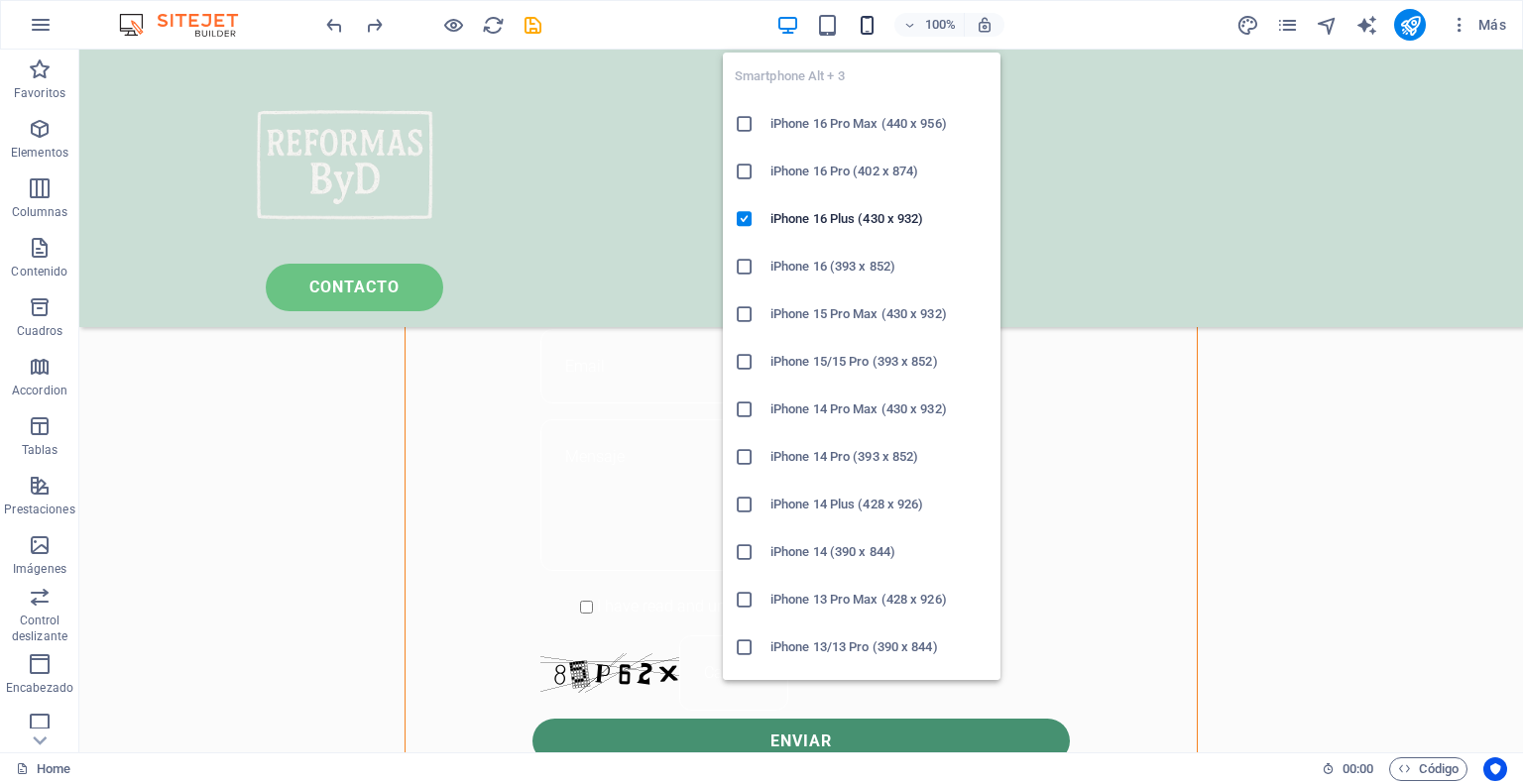 click at bounding box center [867, 25] 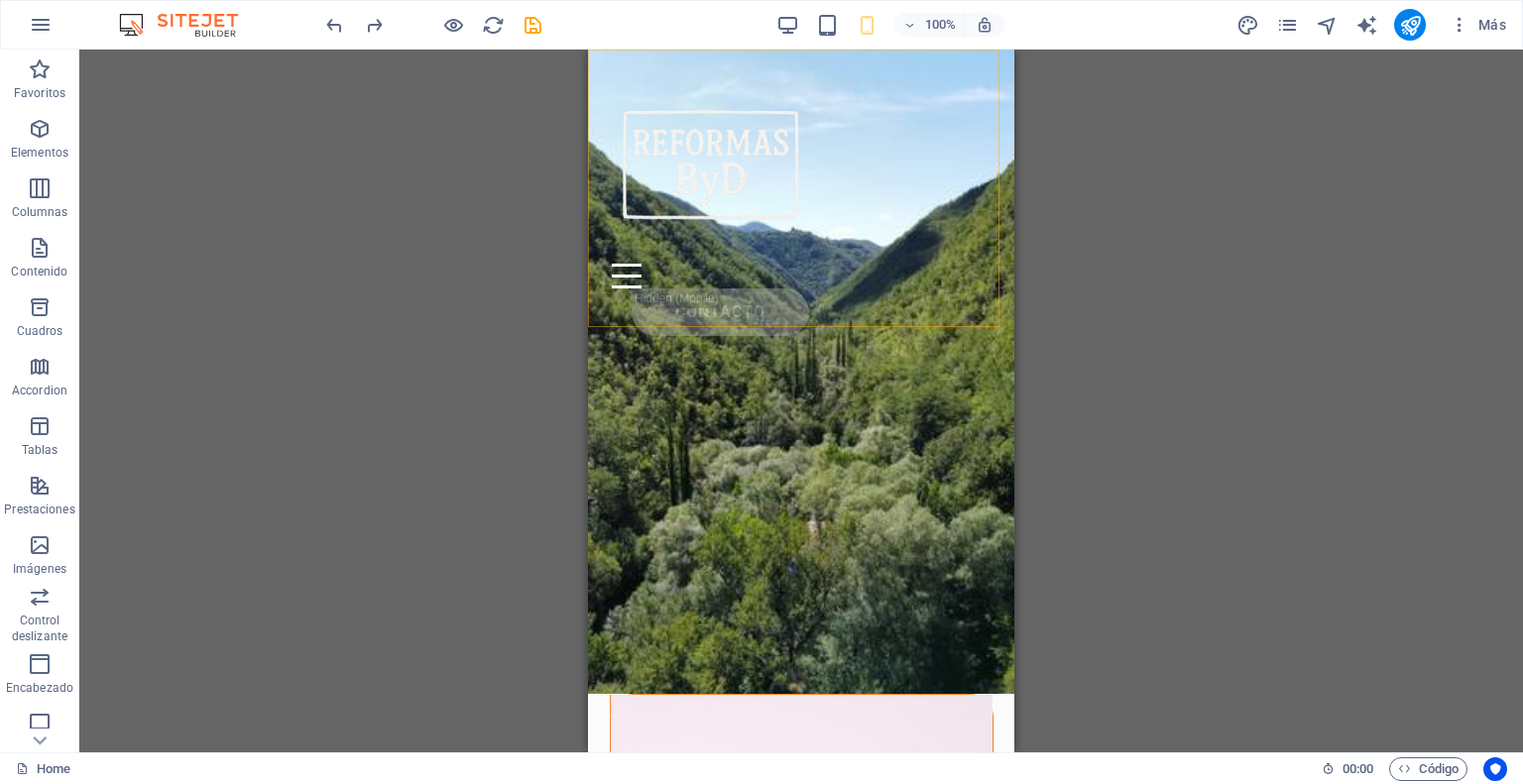 scroll, scrollTop: 0, scrollLeft: 0, axis: both 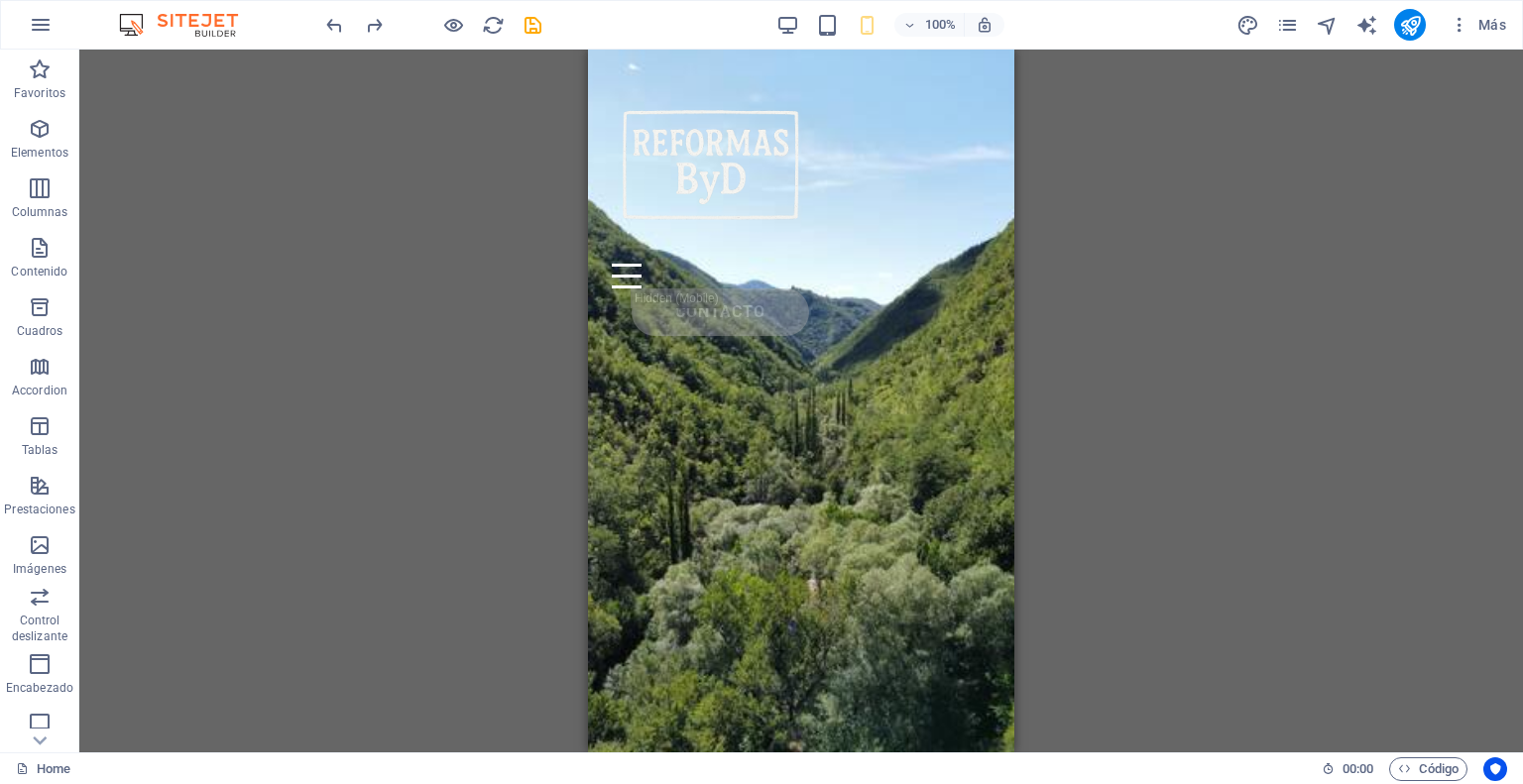 drag, startPoint x: 1001, startPoint y: 363, endPoint x: 1554, endPoint y: 50, distance: 635.4353 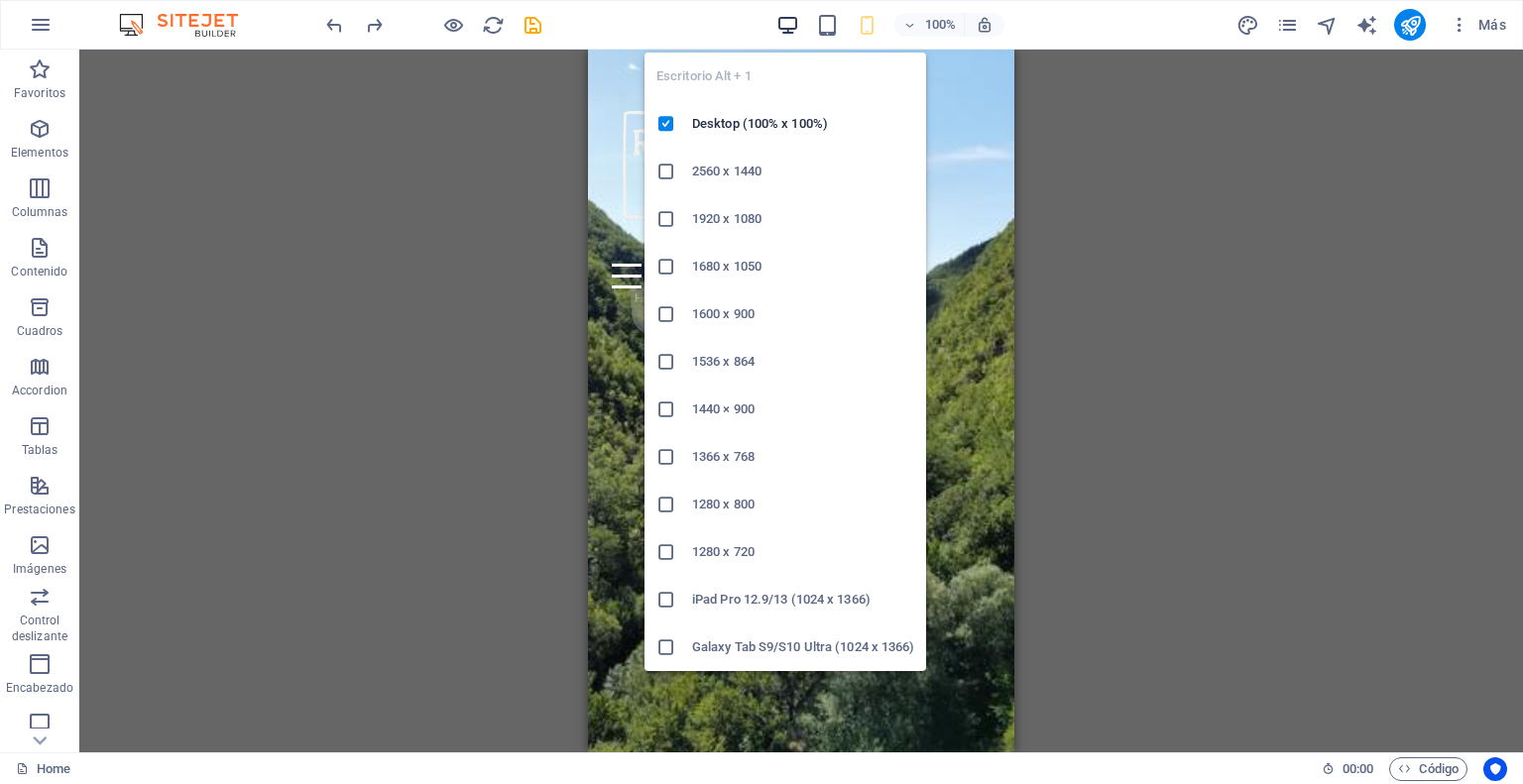 click at bounding box center (787, 25) 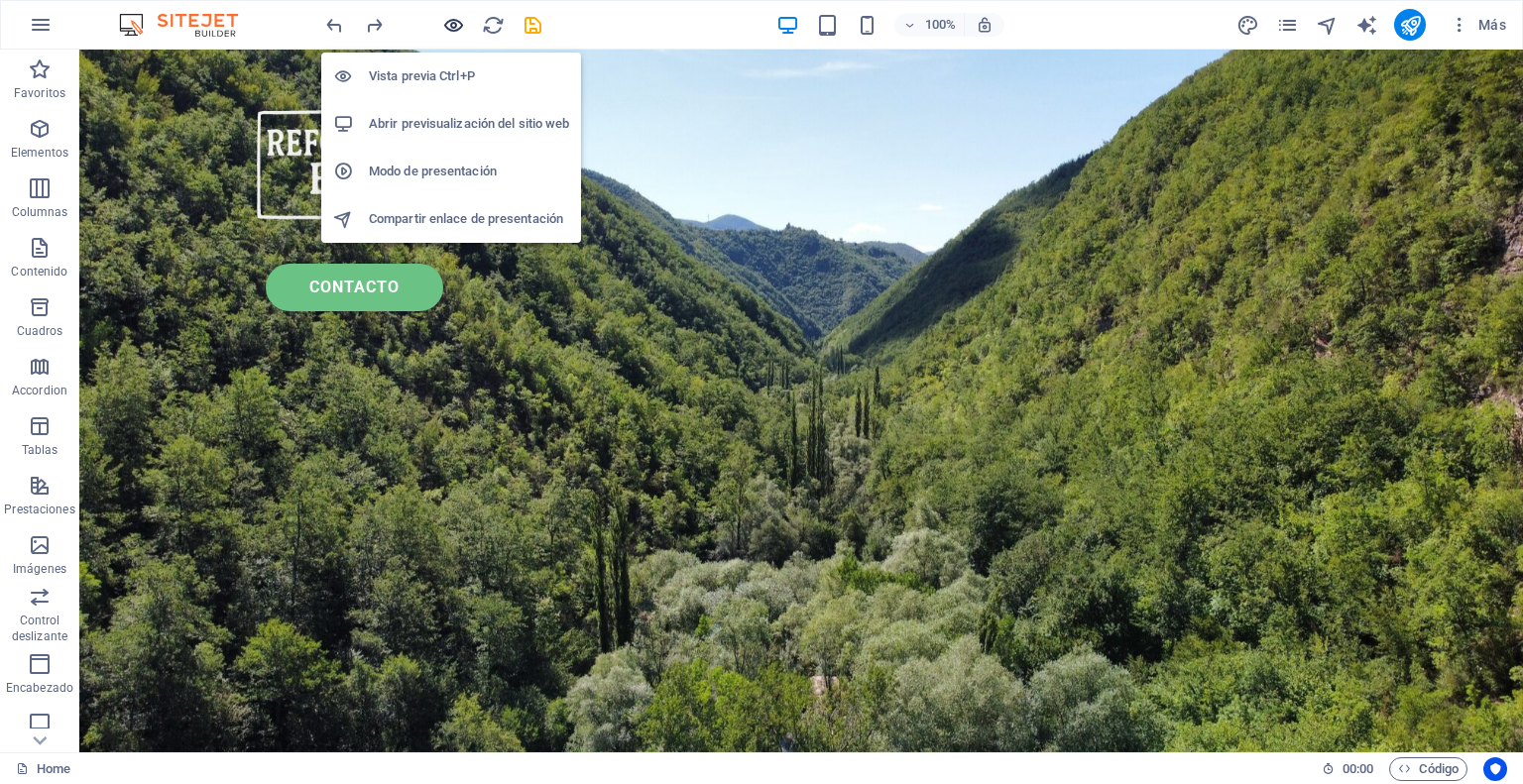 click at bounding box center (453, 25) 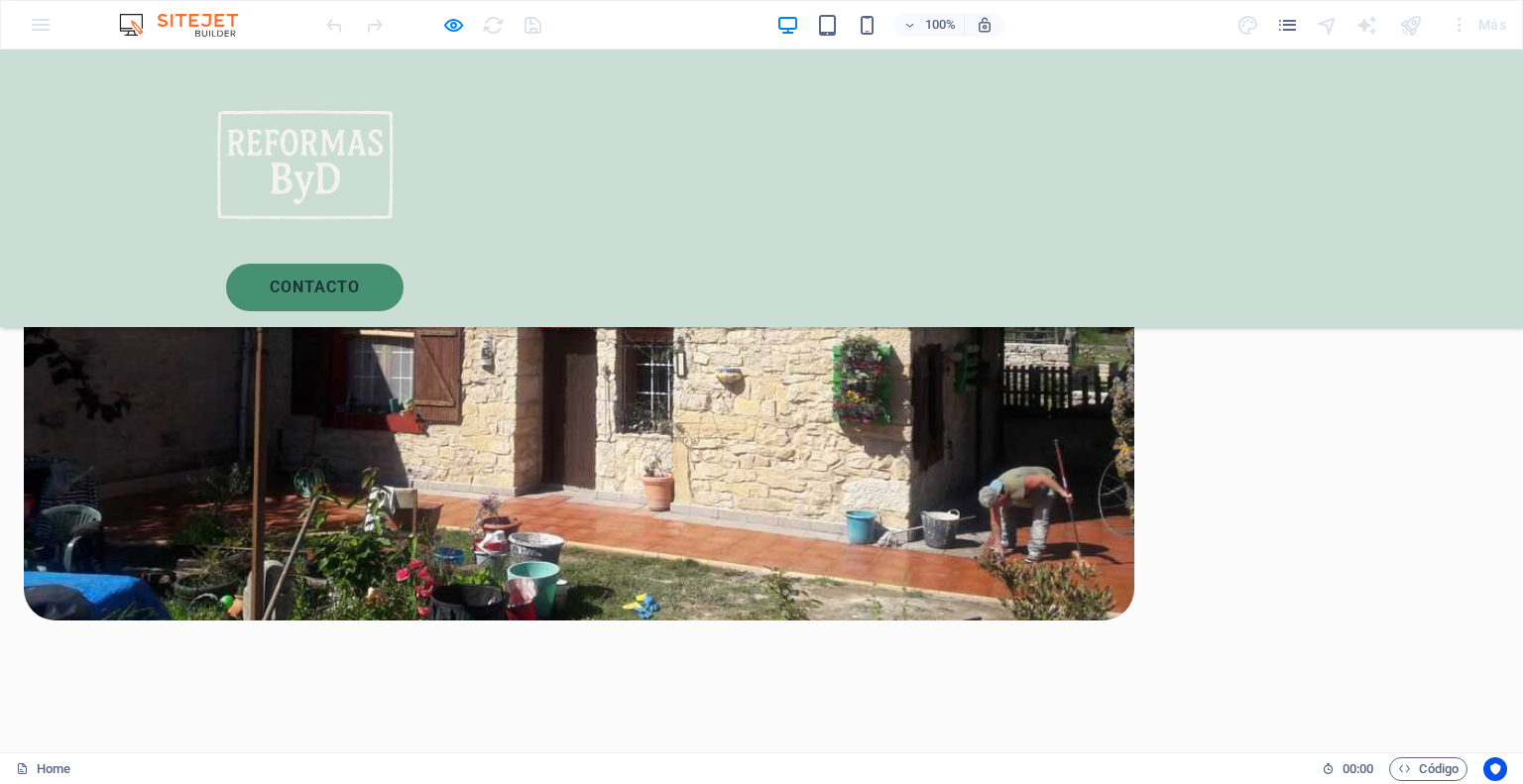 scroll, scrollTop: 1685, scrollLeft: 0, axis: vertical 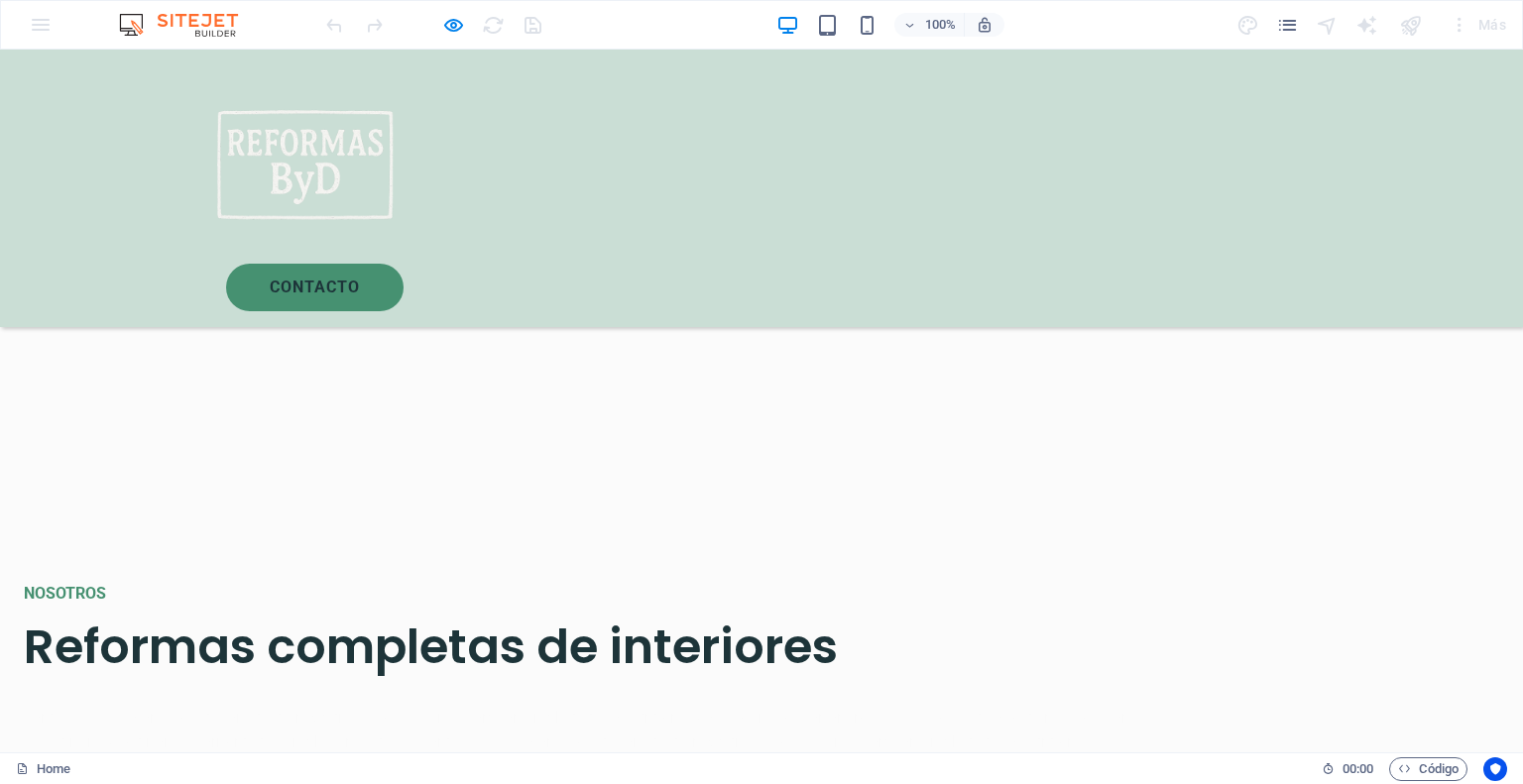 click 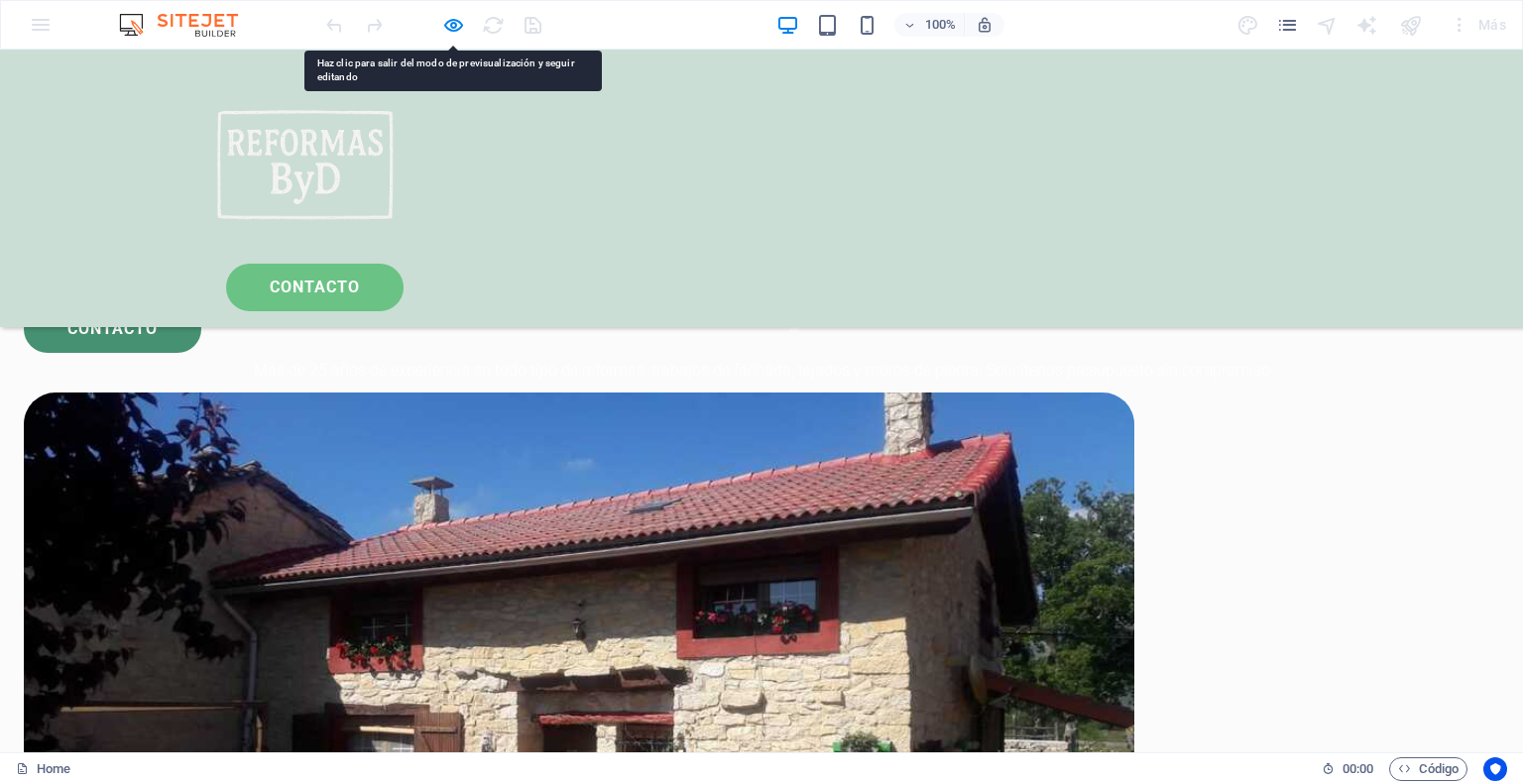 click on "CONtacto" at bounding box center [314, 287] 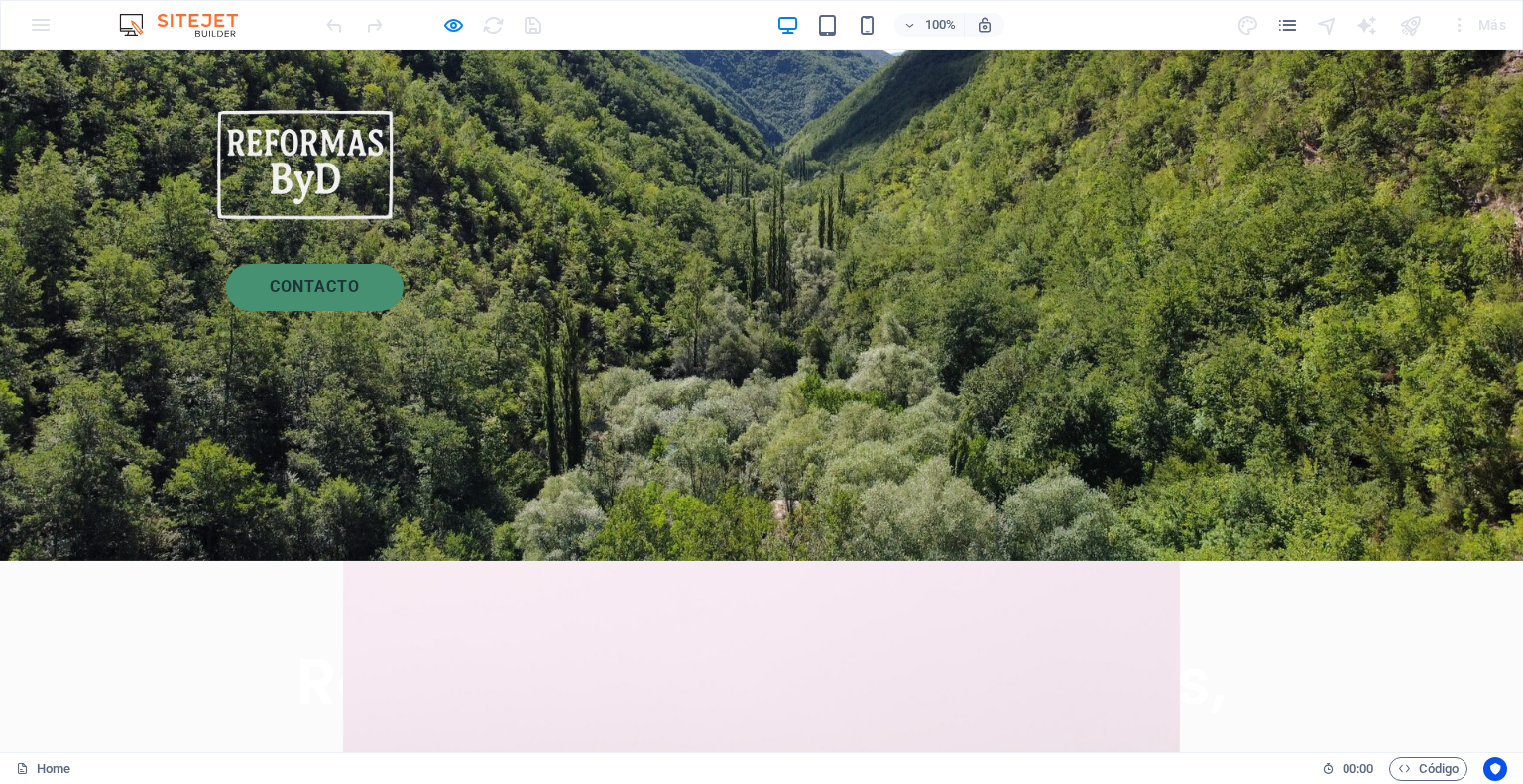 scroll, scrollTop: 0, scrollLeft: 0, axis: both 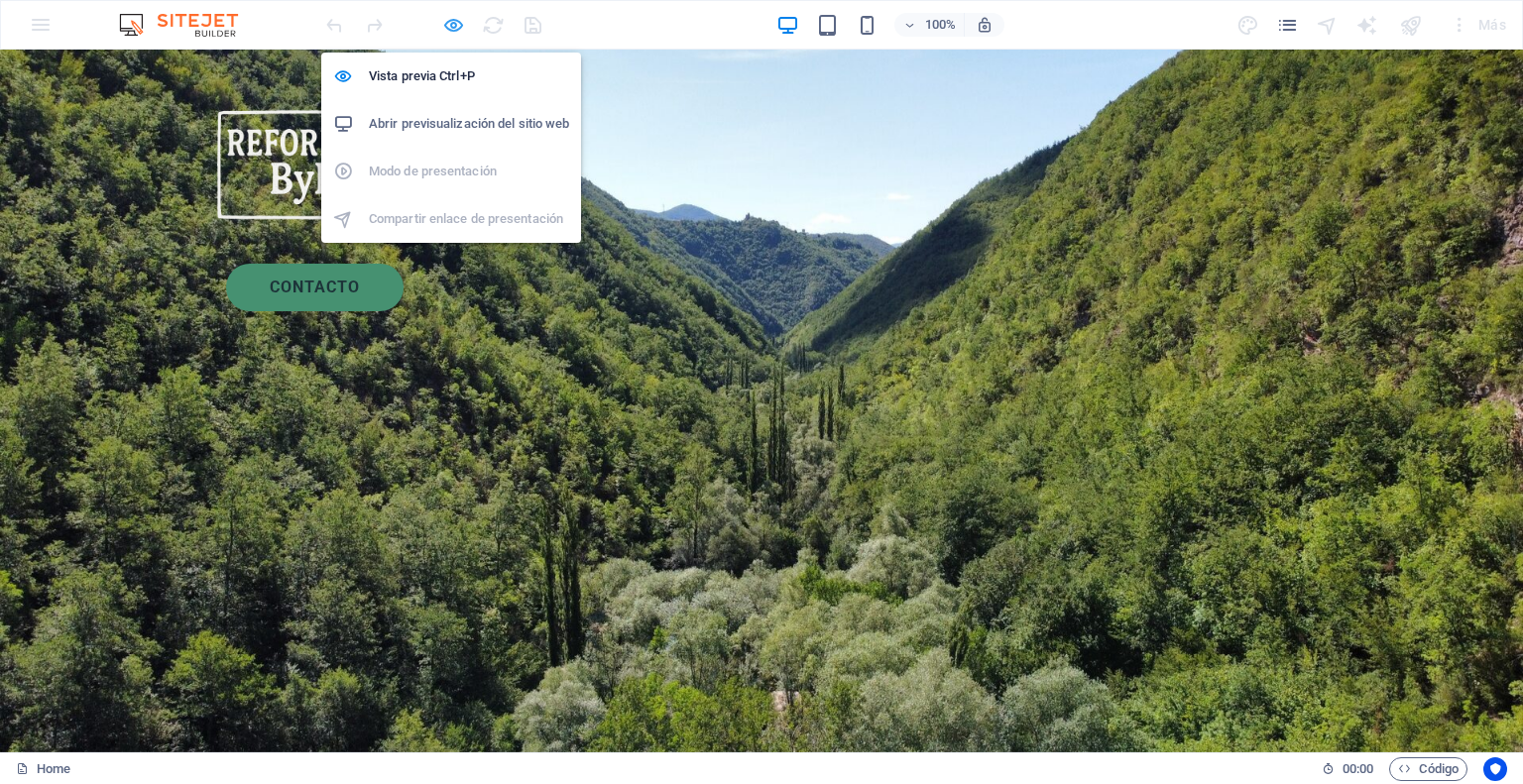 click at bounding box center [453, 25] 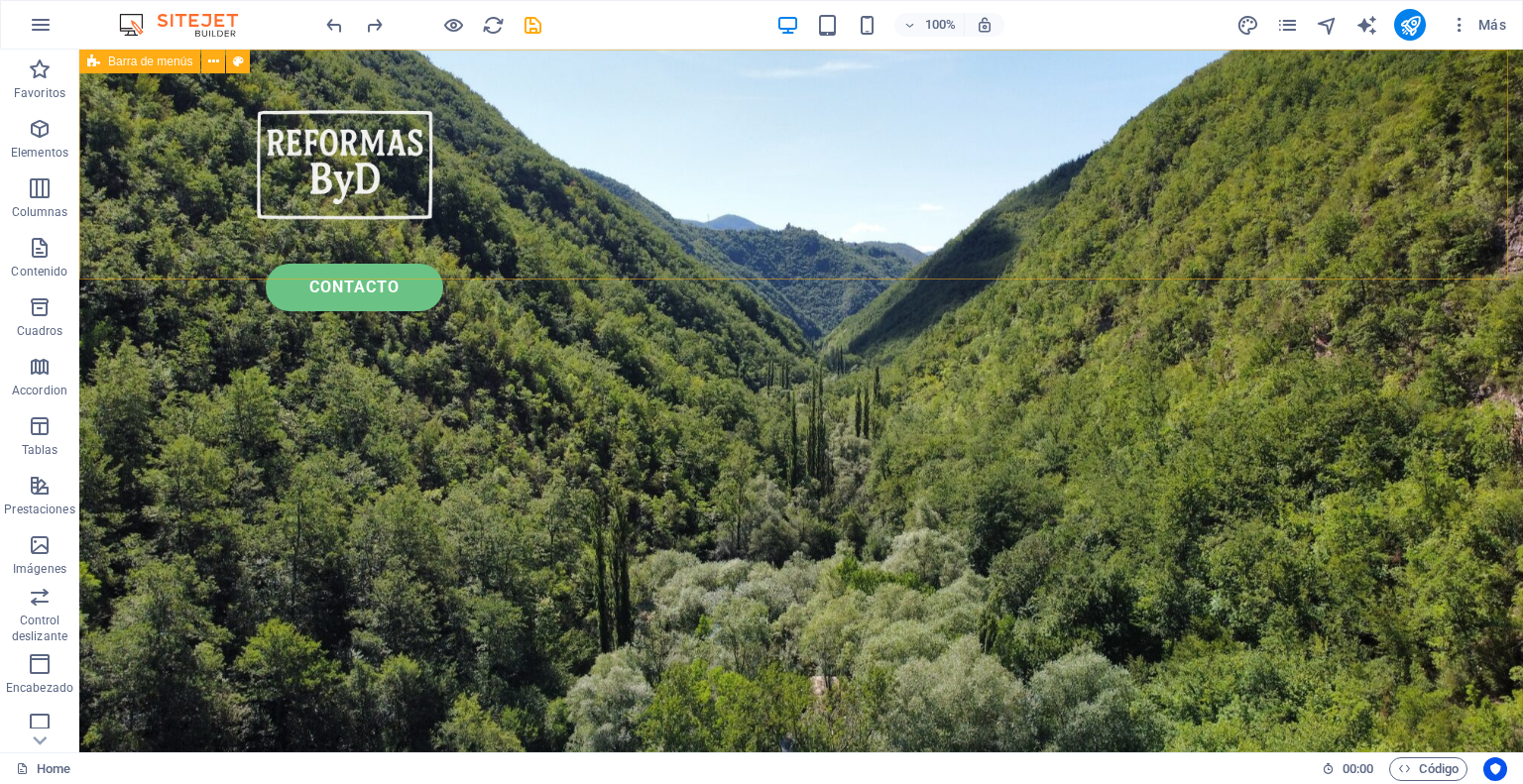 type 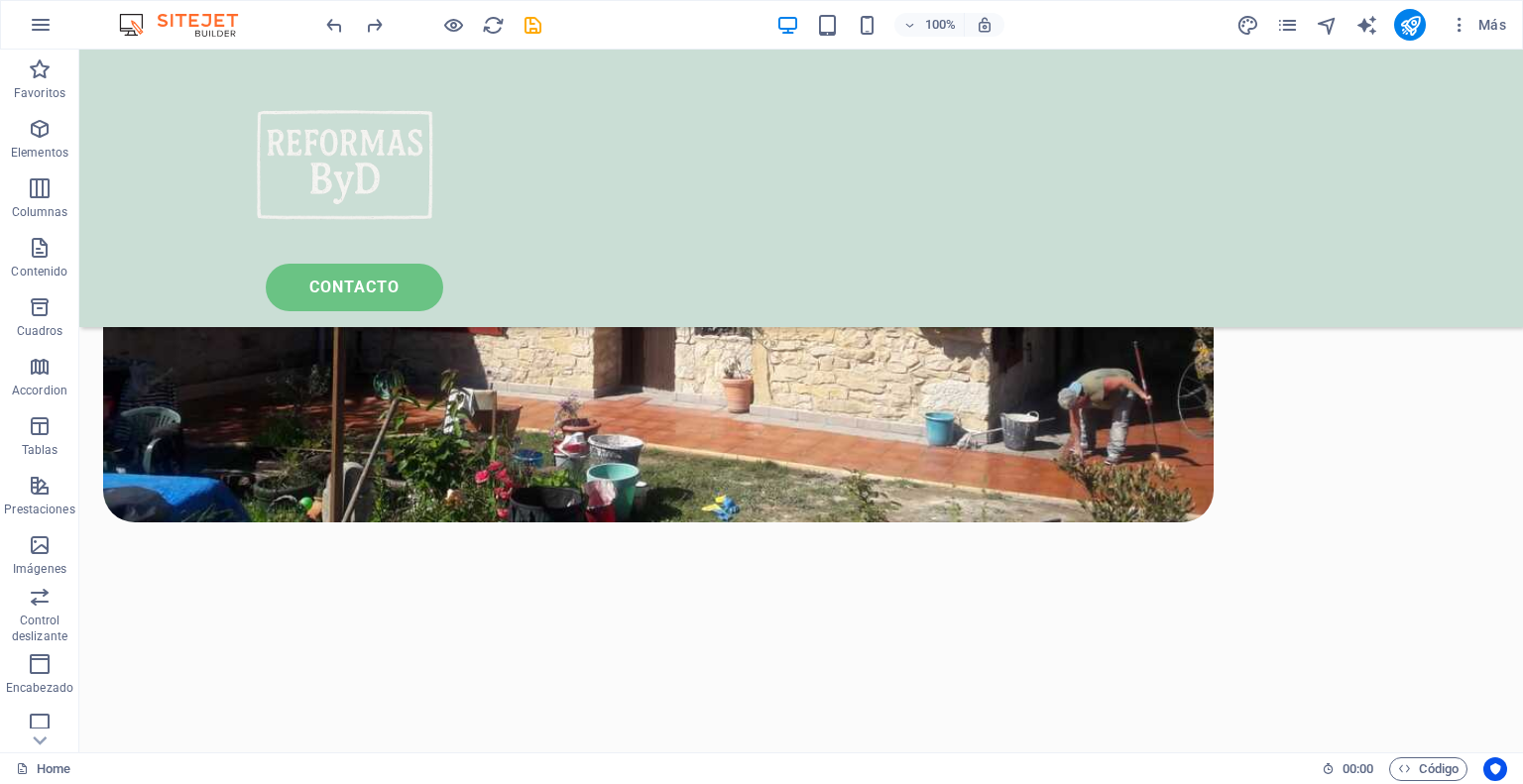 scroll, scrollTop: 3444, scrollLeft: 0, axis: vertical 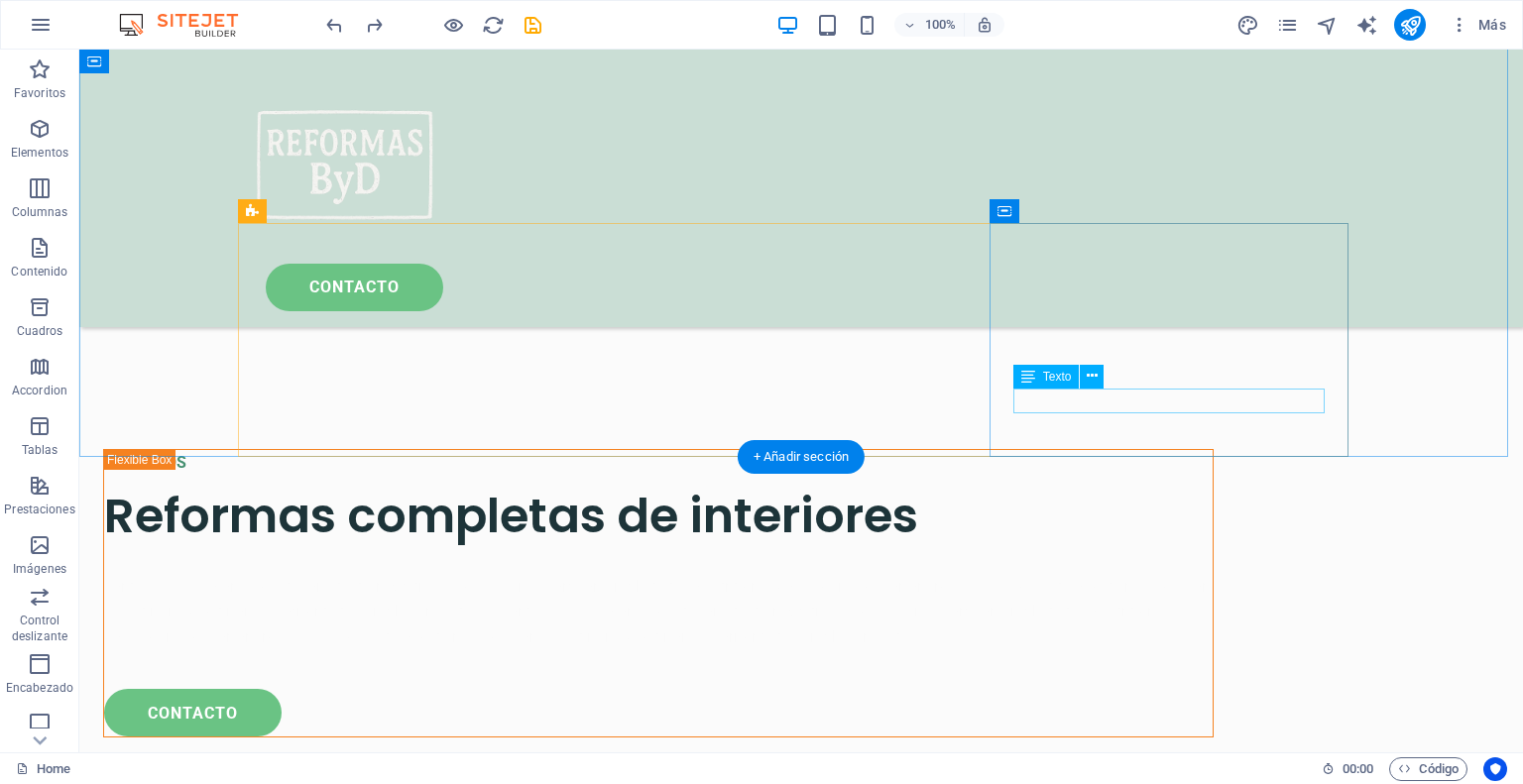 click on "Rehabilitación de fachadas y cubiertas" at bounding box center (425, 2961) 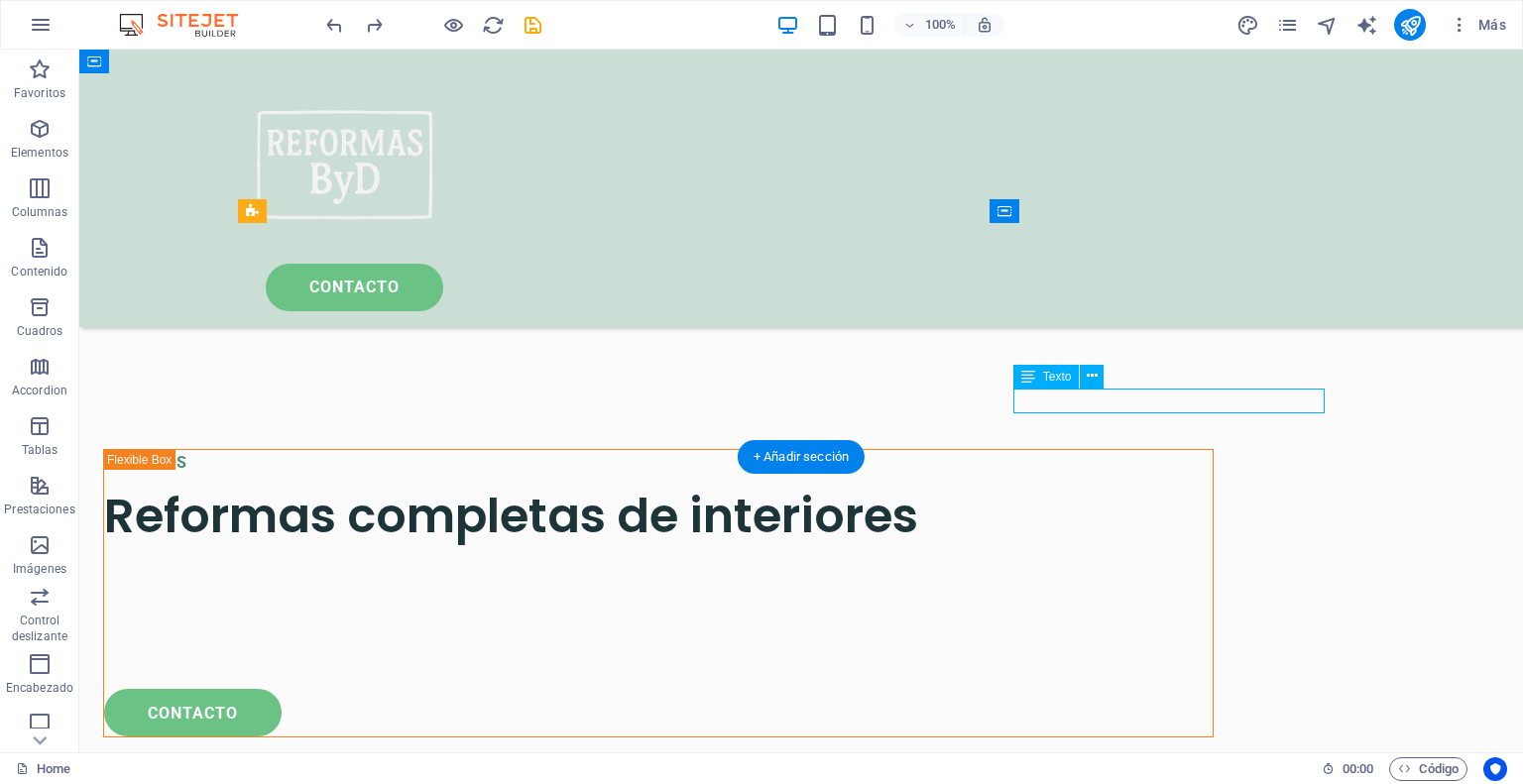 click on "Rehabilitación de fachadas y cubiertas" at bounding box center (425, 2961) 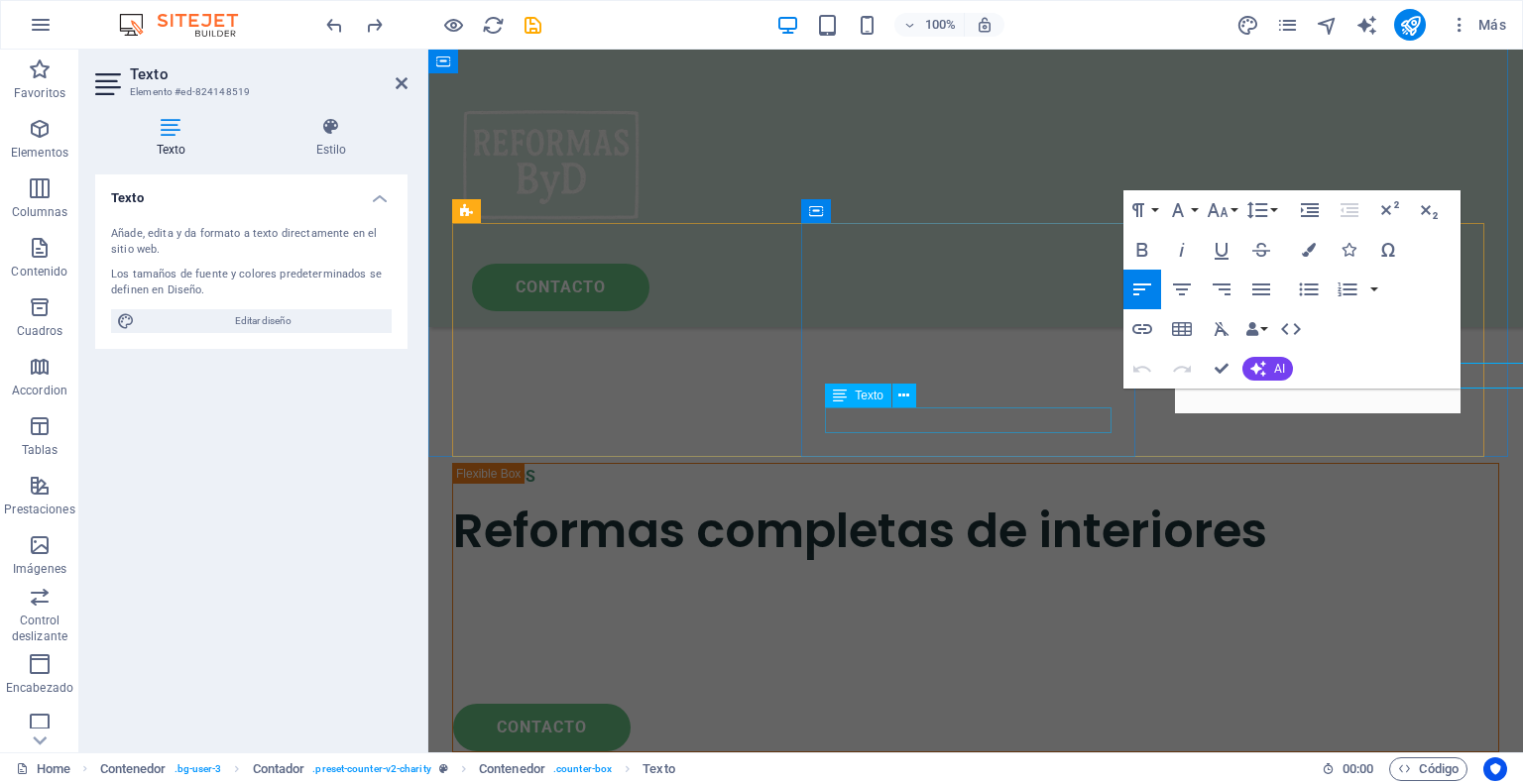 scroll, scrollTop: 3469, scrollLeft: 0, axis: vertical 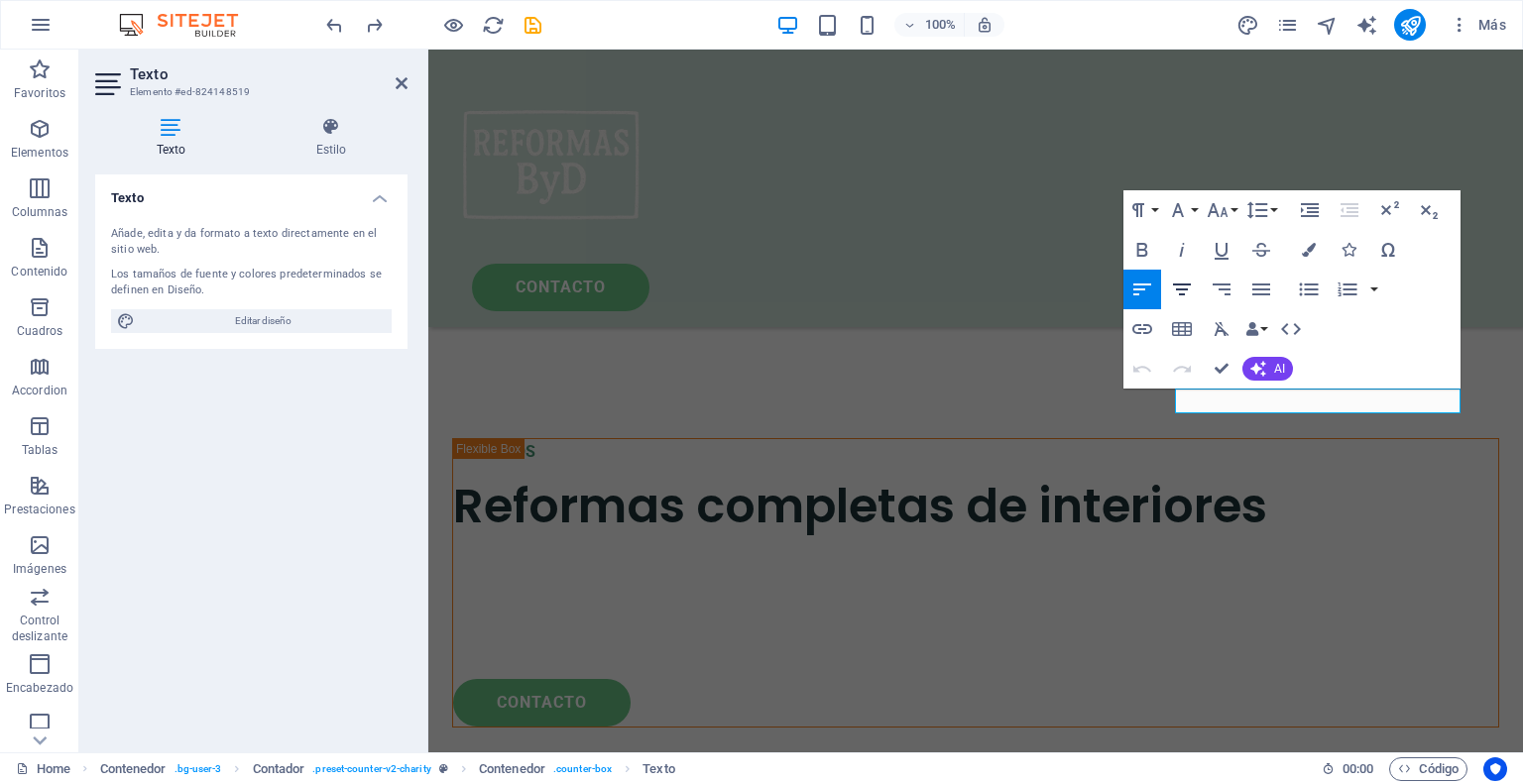 click 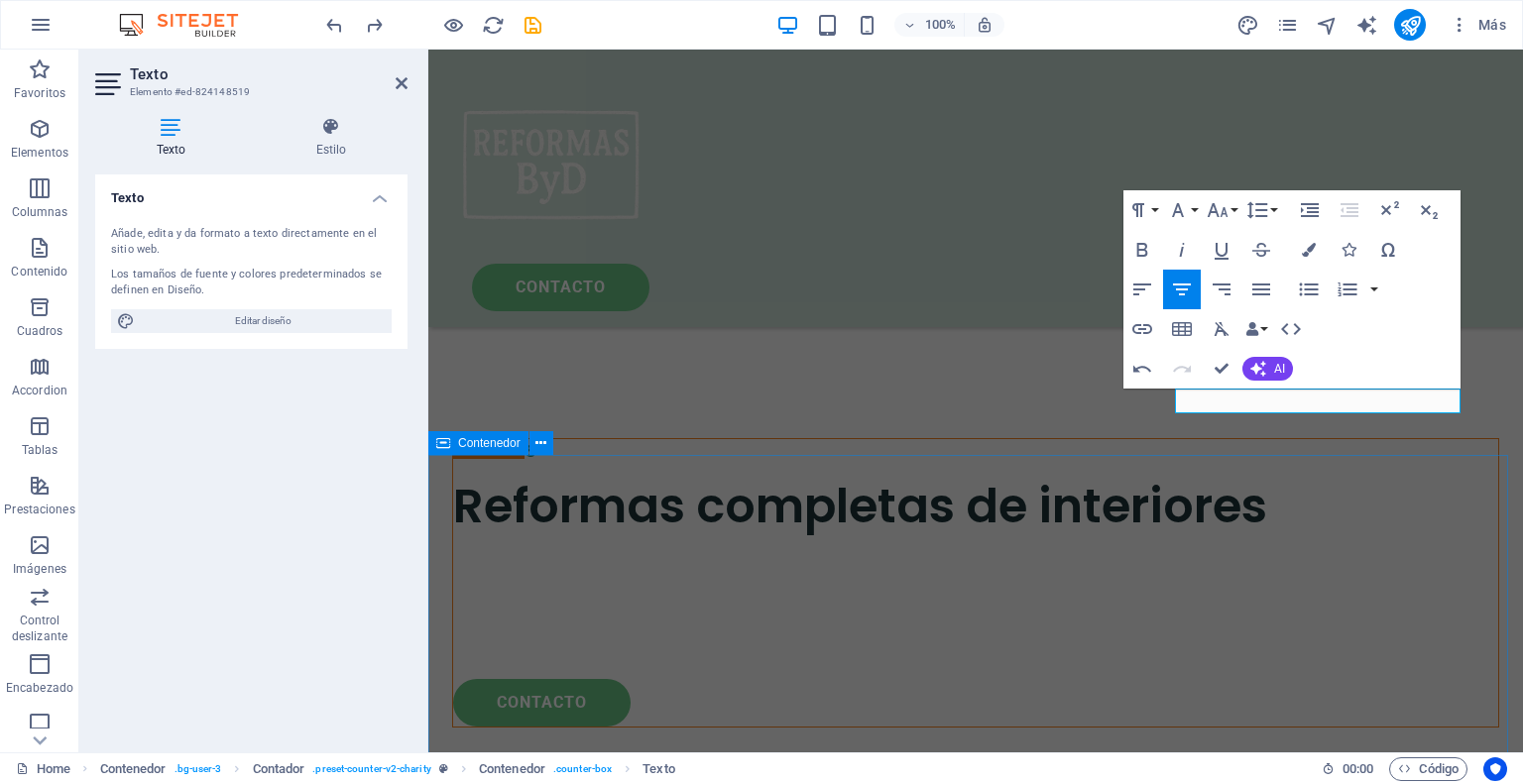 click on "Suelta el contenido aquí o  Añadir elementos  Pegar portapapeles" at bounding box center [976, 3176] 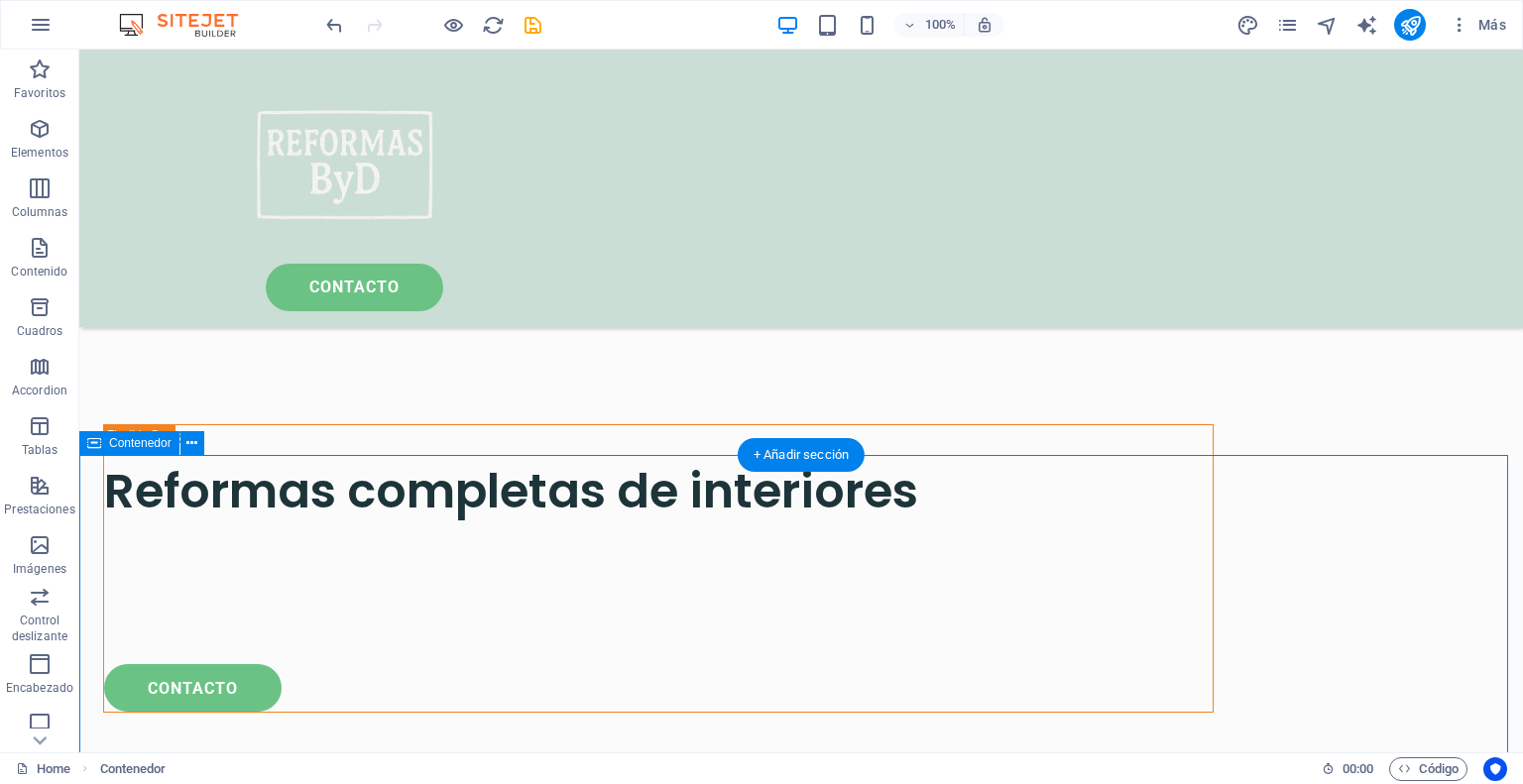 scroll, scrollTop: 3444, scrollLeft: 0, axis: vertical 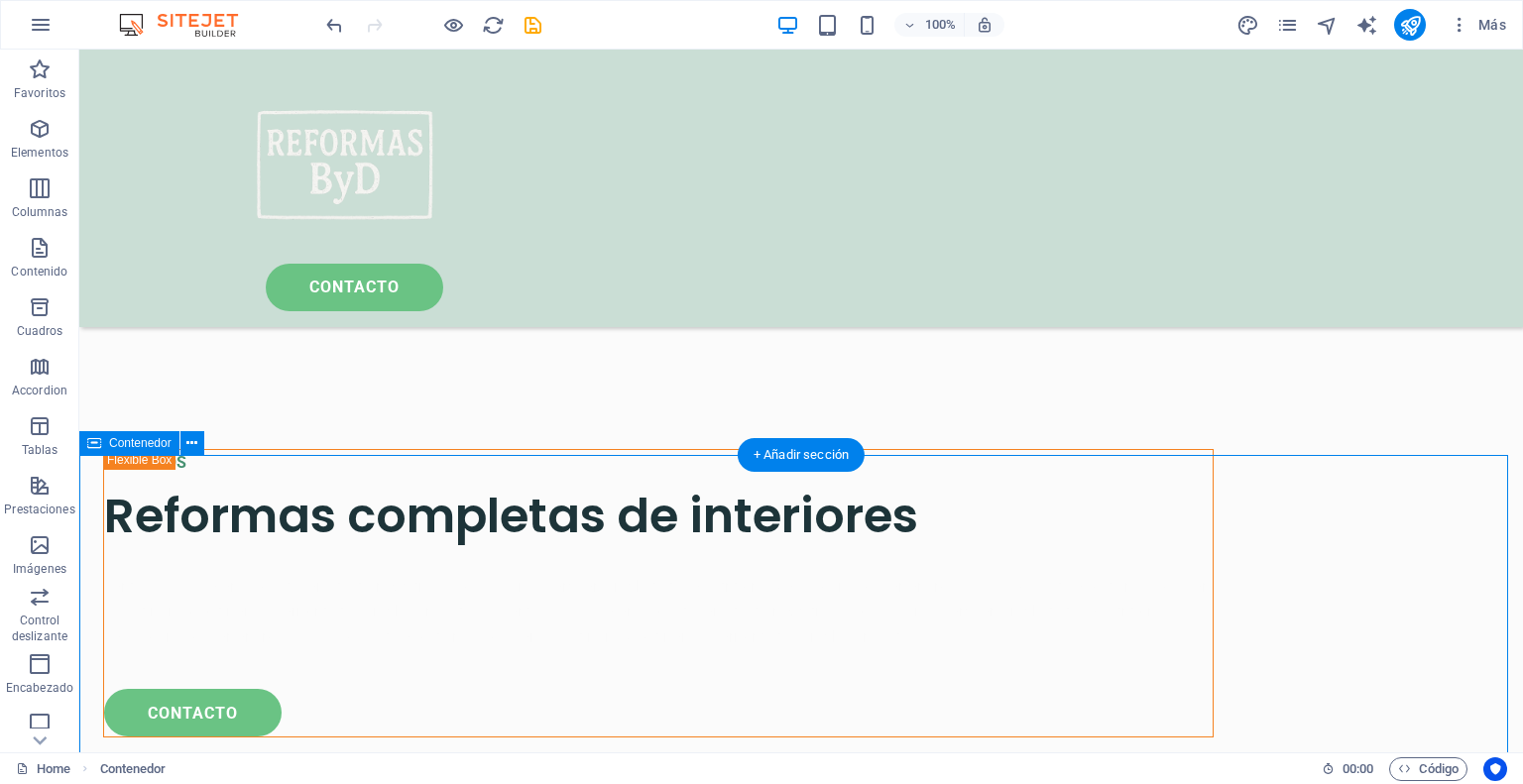 click on "Suelta el contenido aquí o  Añadir elementos  Pegar portapapeles" at bounding box center [801, 3302] 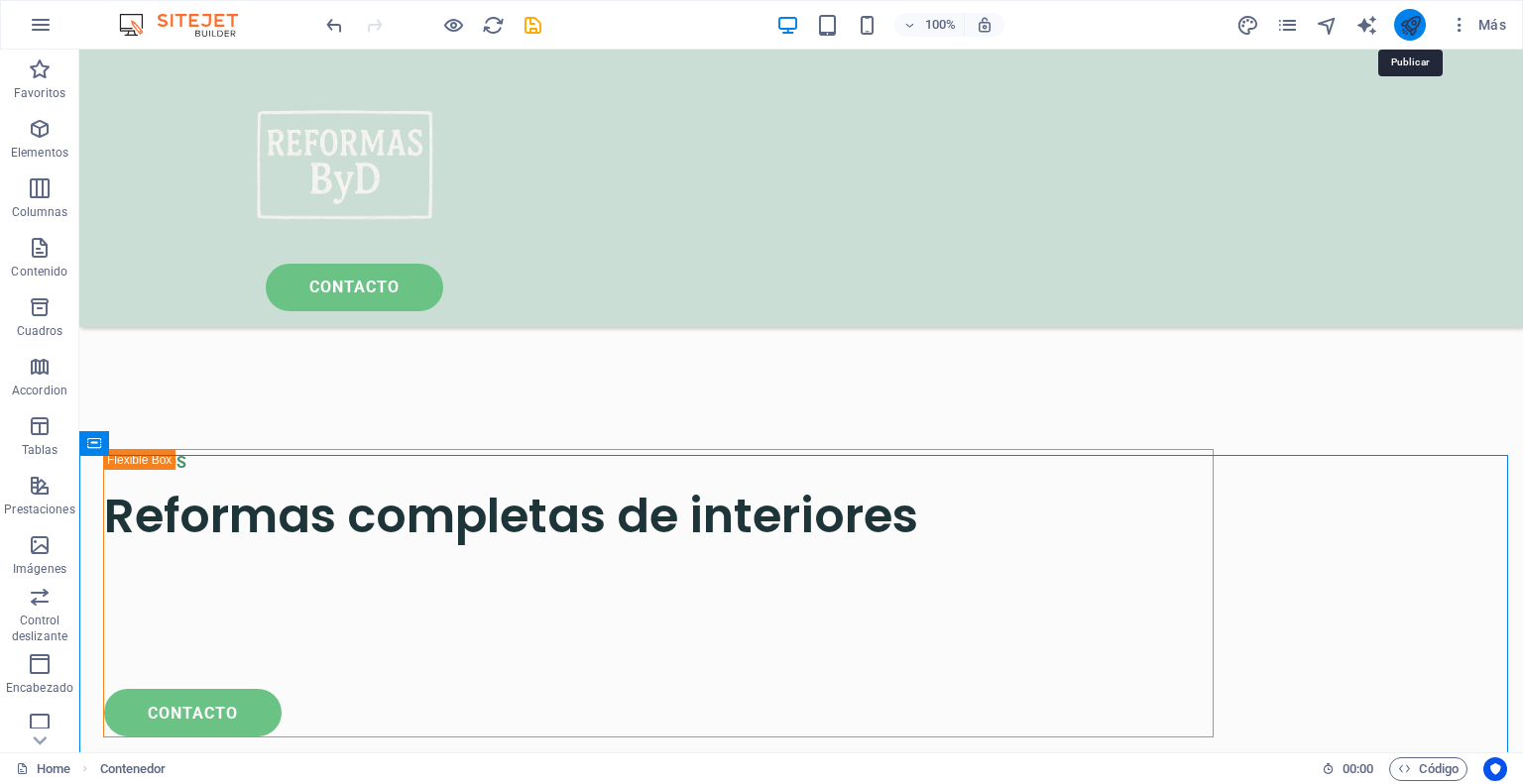 click at bounding box center [1410, 25] 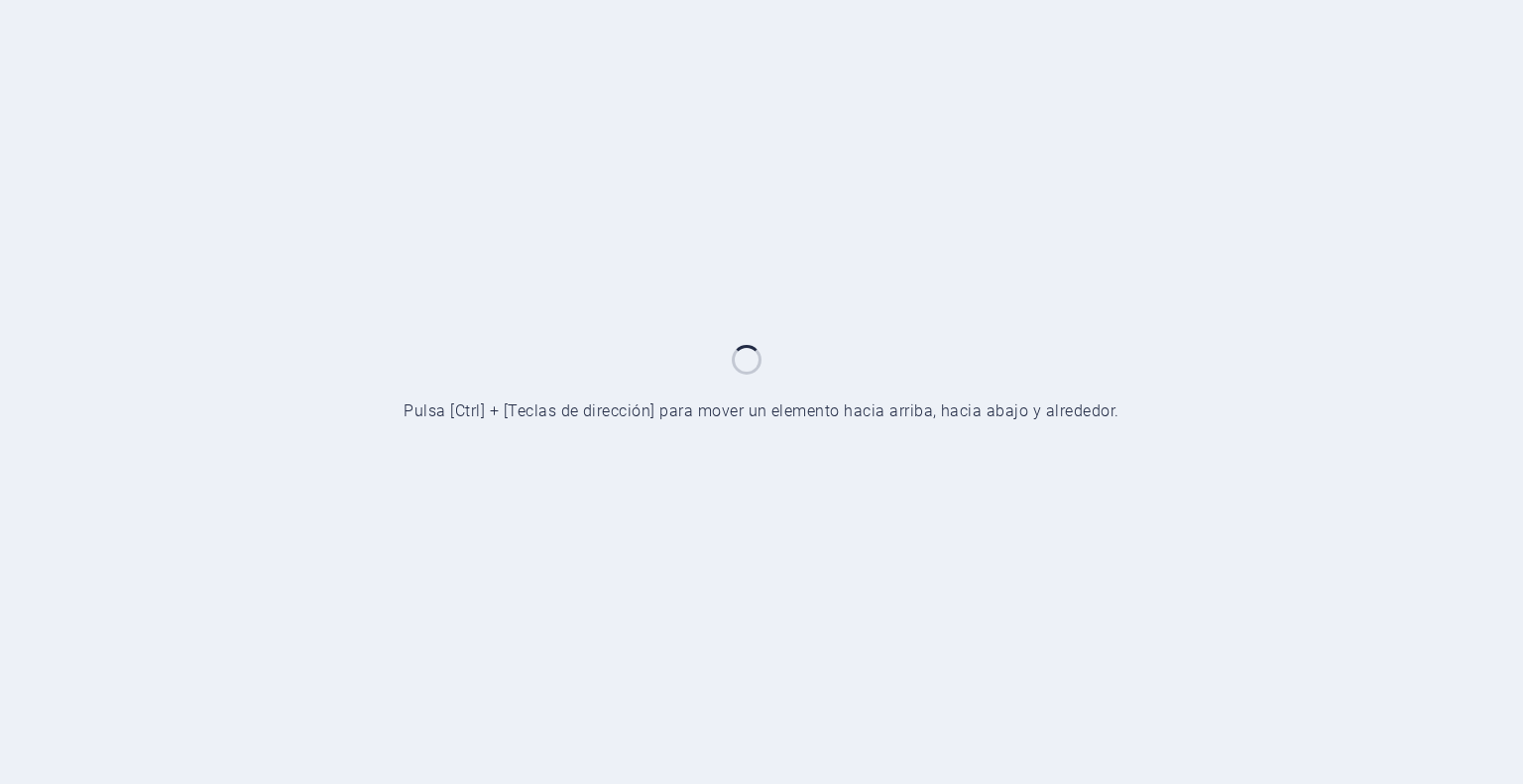 scroll, scrollTop: 0, scrollLeft: 0, axis: both 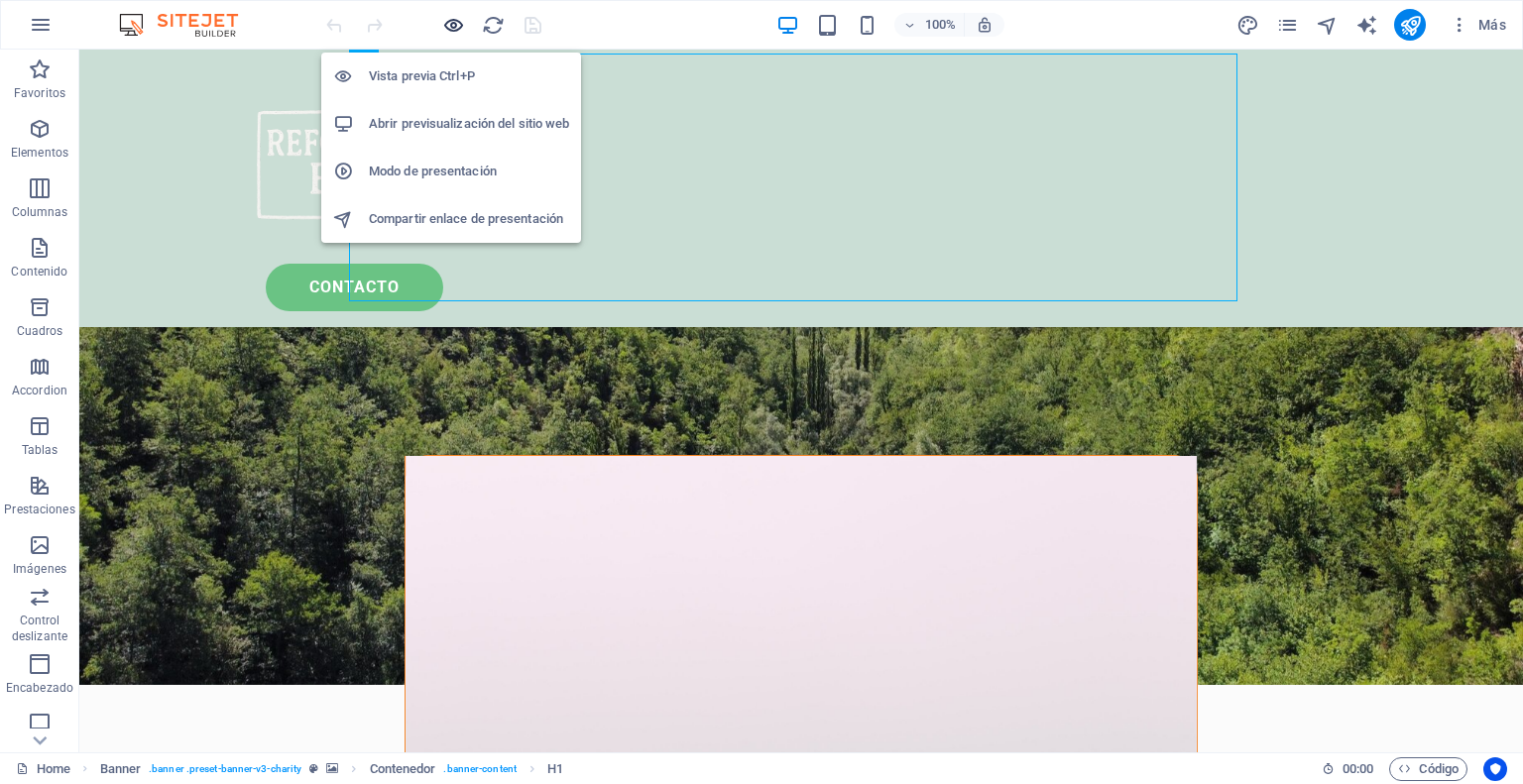 click at bounding box center (453, 25) 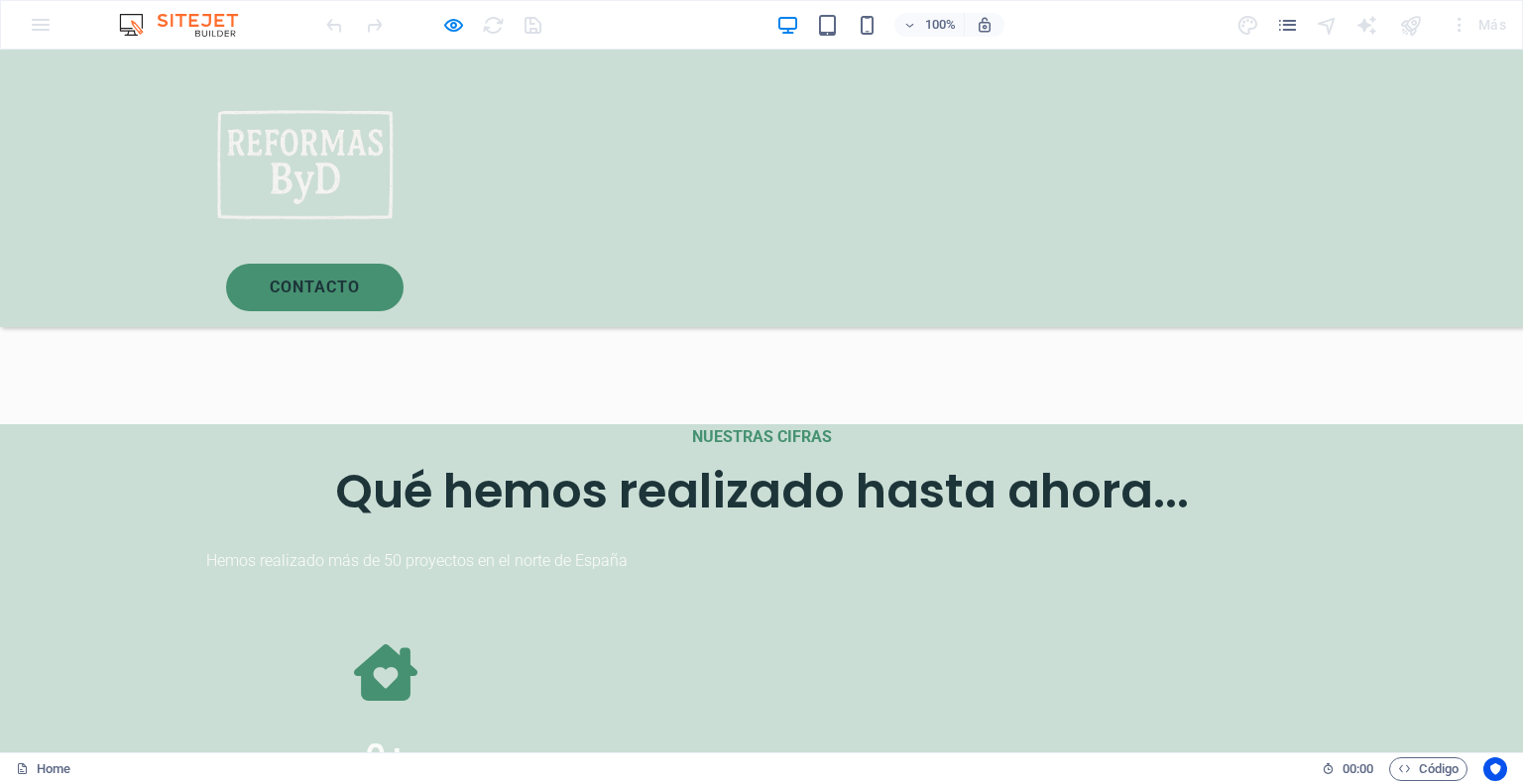 scroll, scrollTop: 3403, scrollLeft: 0, axis: vertical 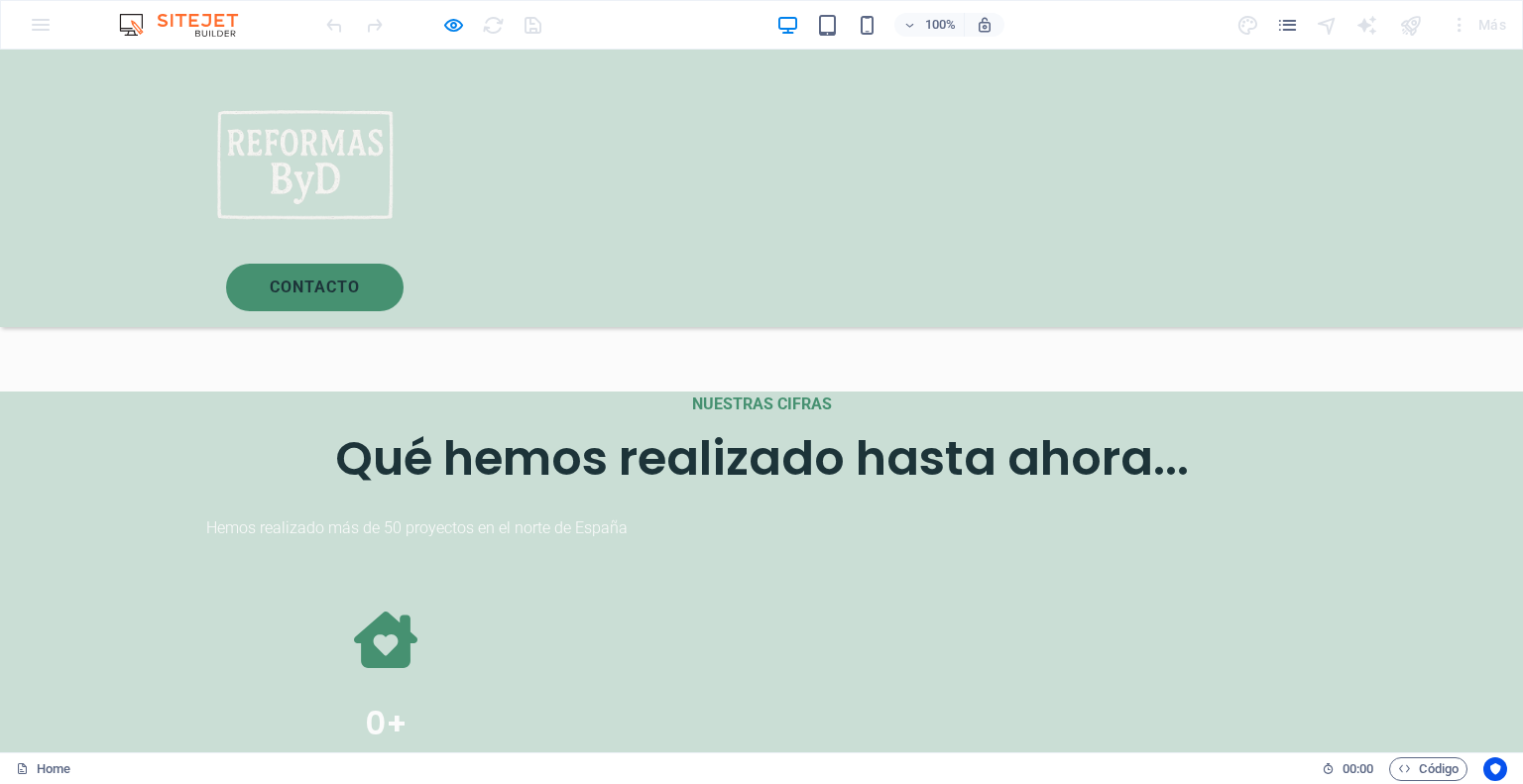 click at bounding box center (305, 165) 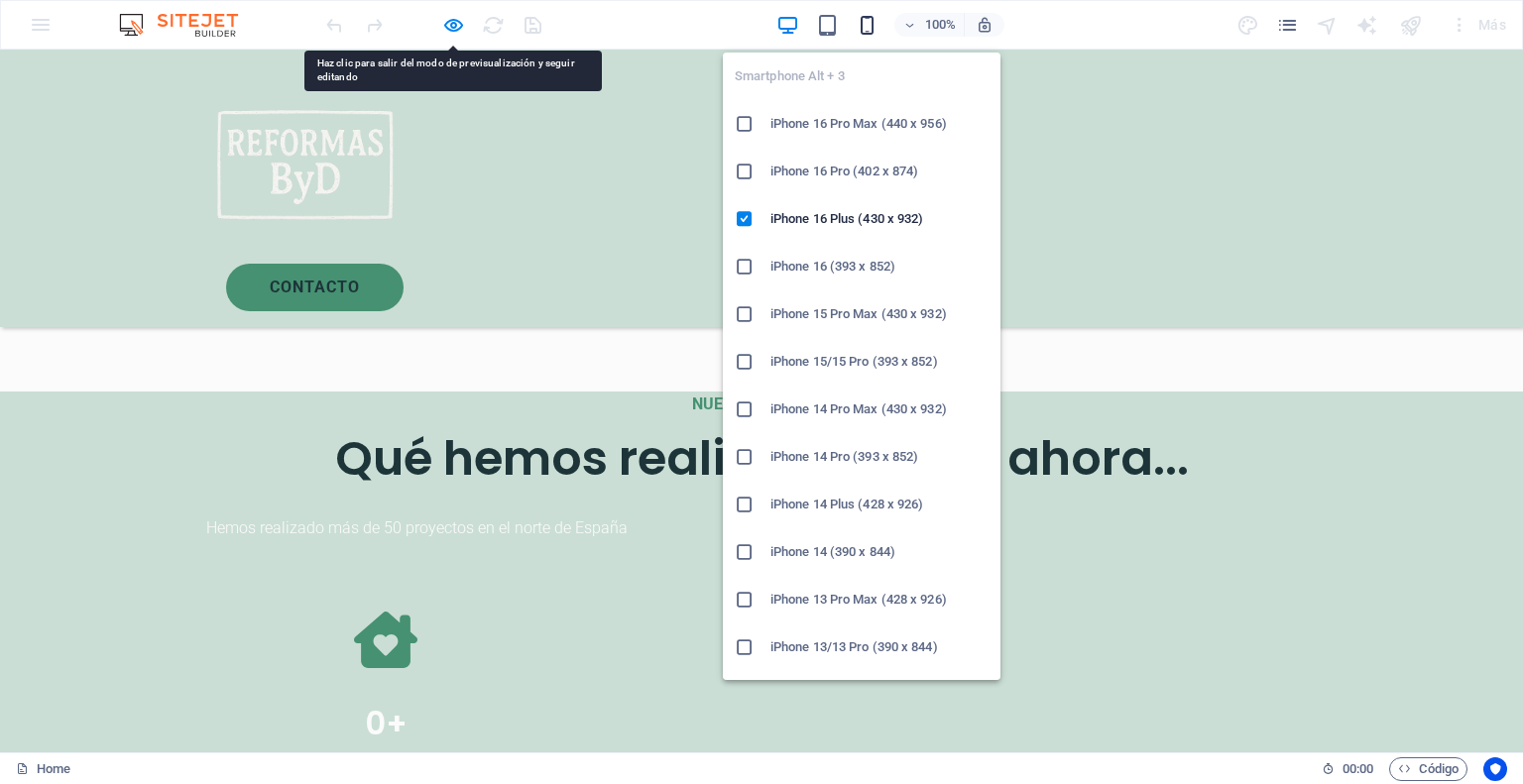 click at bounding box center [867, 25] 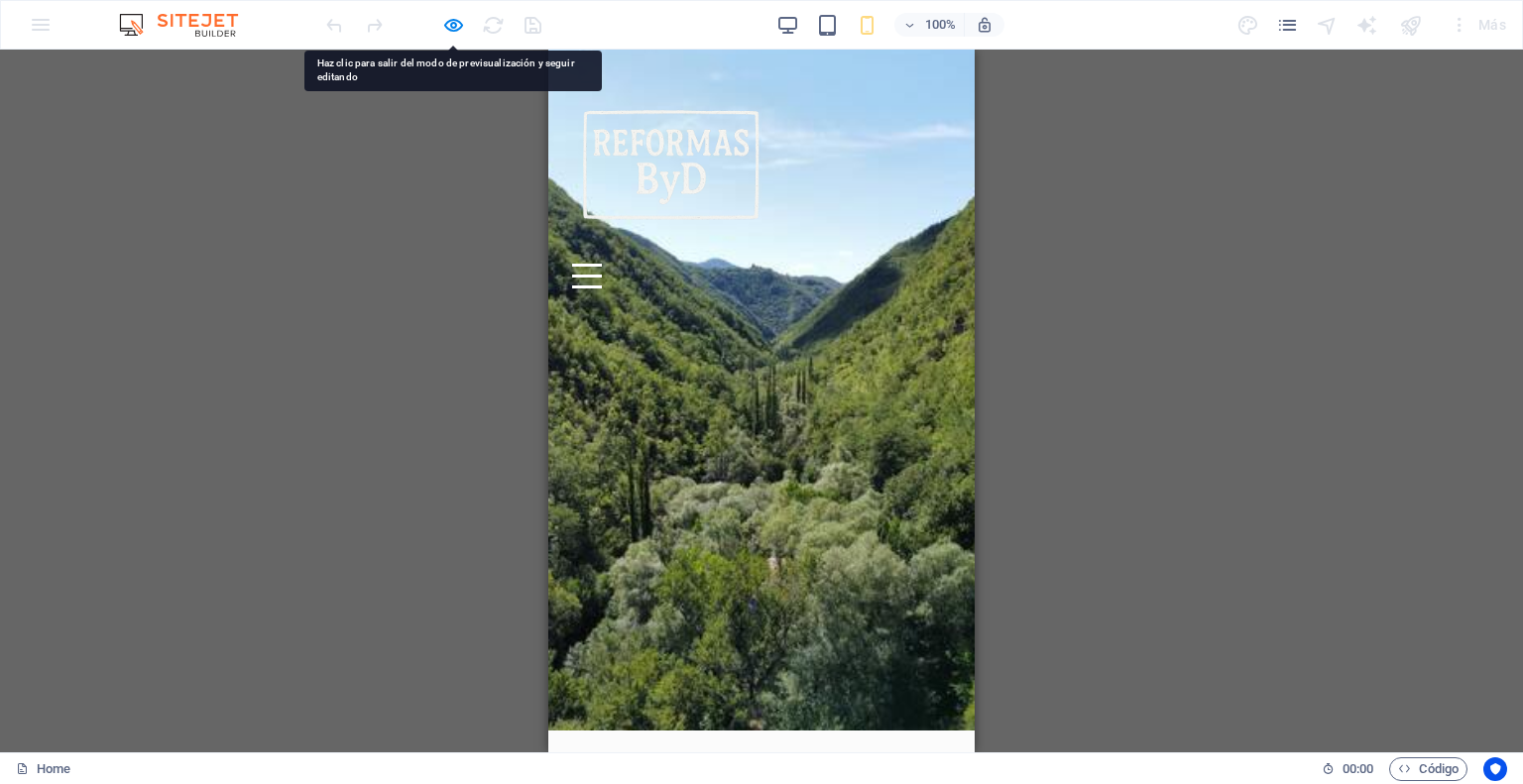 scroll, scrollTop: 0, scrollLeft: 0, axis: both 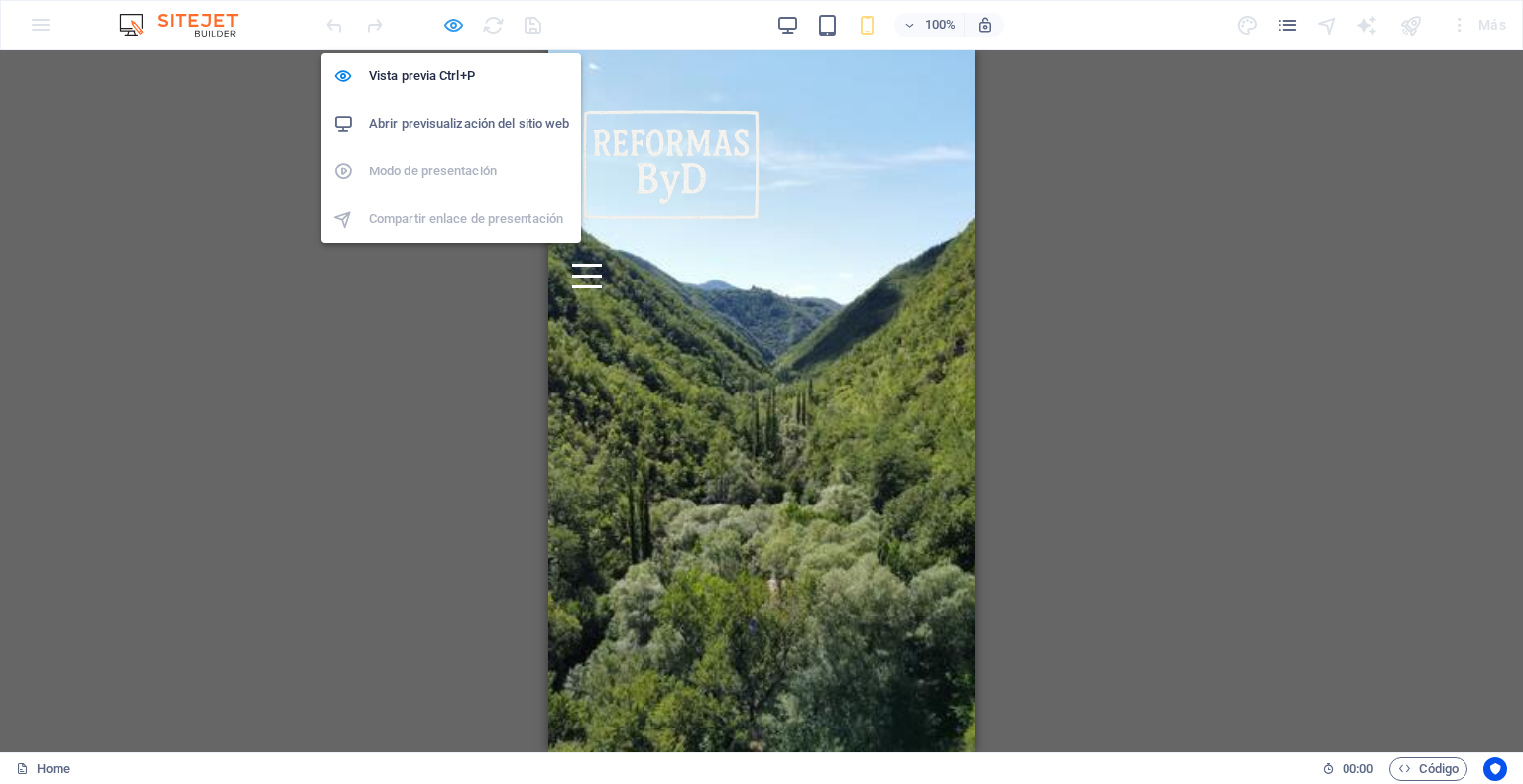 click at bounding box center [453, 25] 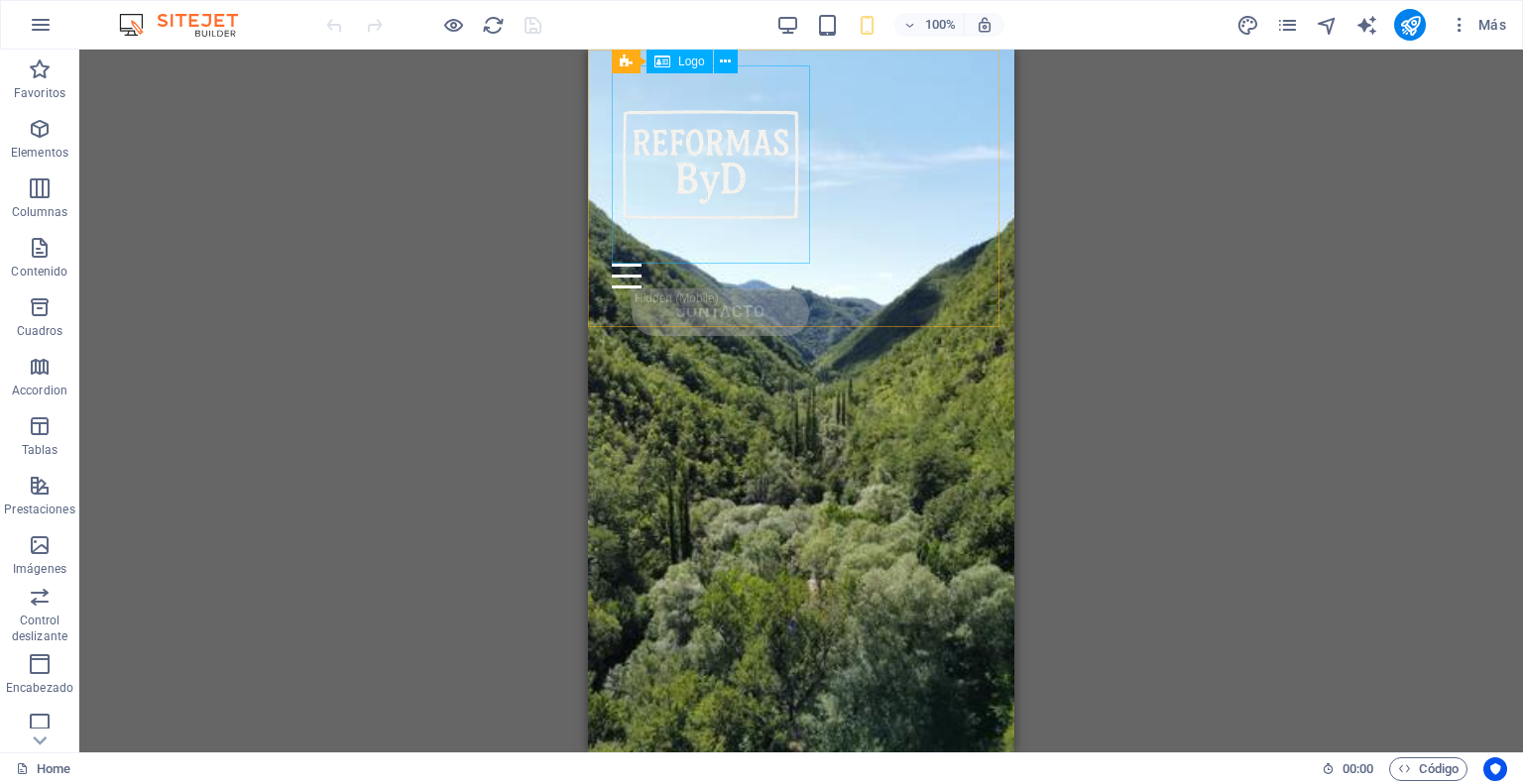 click at bounding box center [801, 165] 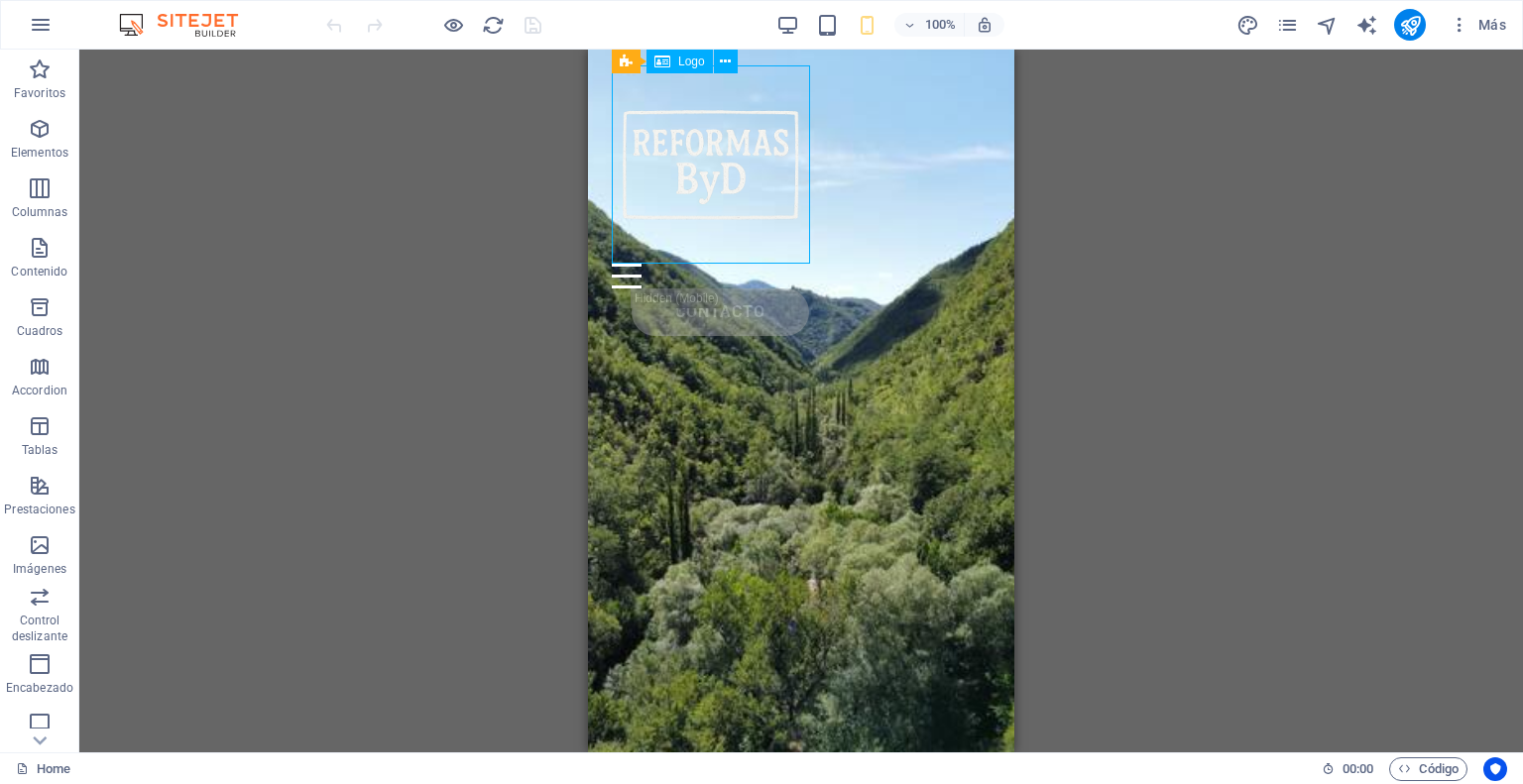 click at bounding box center [801, 165] 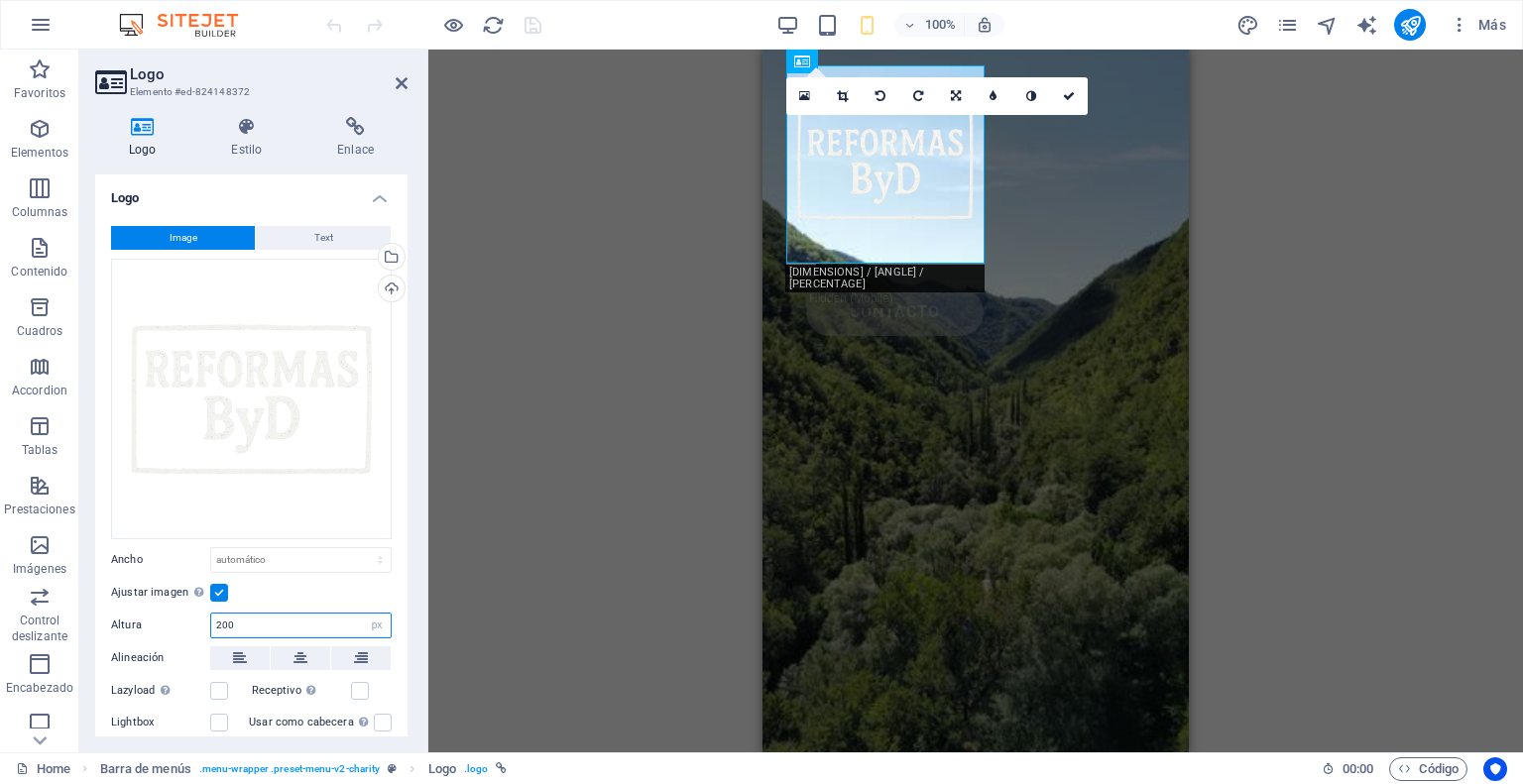 click on "200" at bounding box center (300, 625) 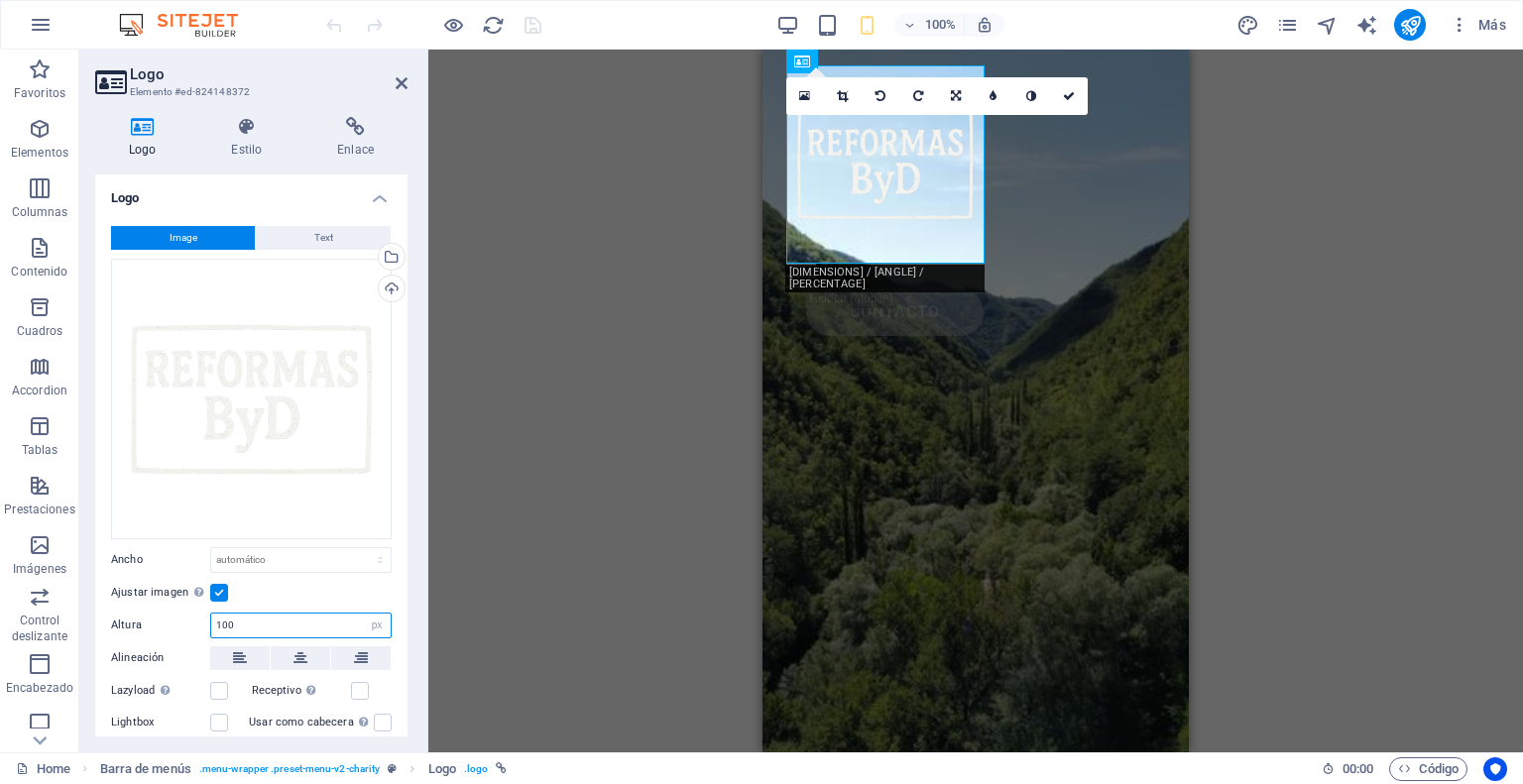 type on "100" 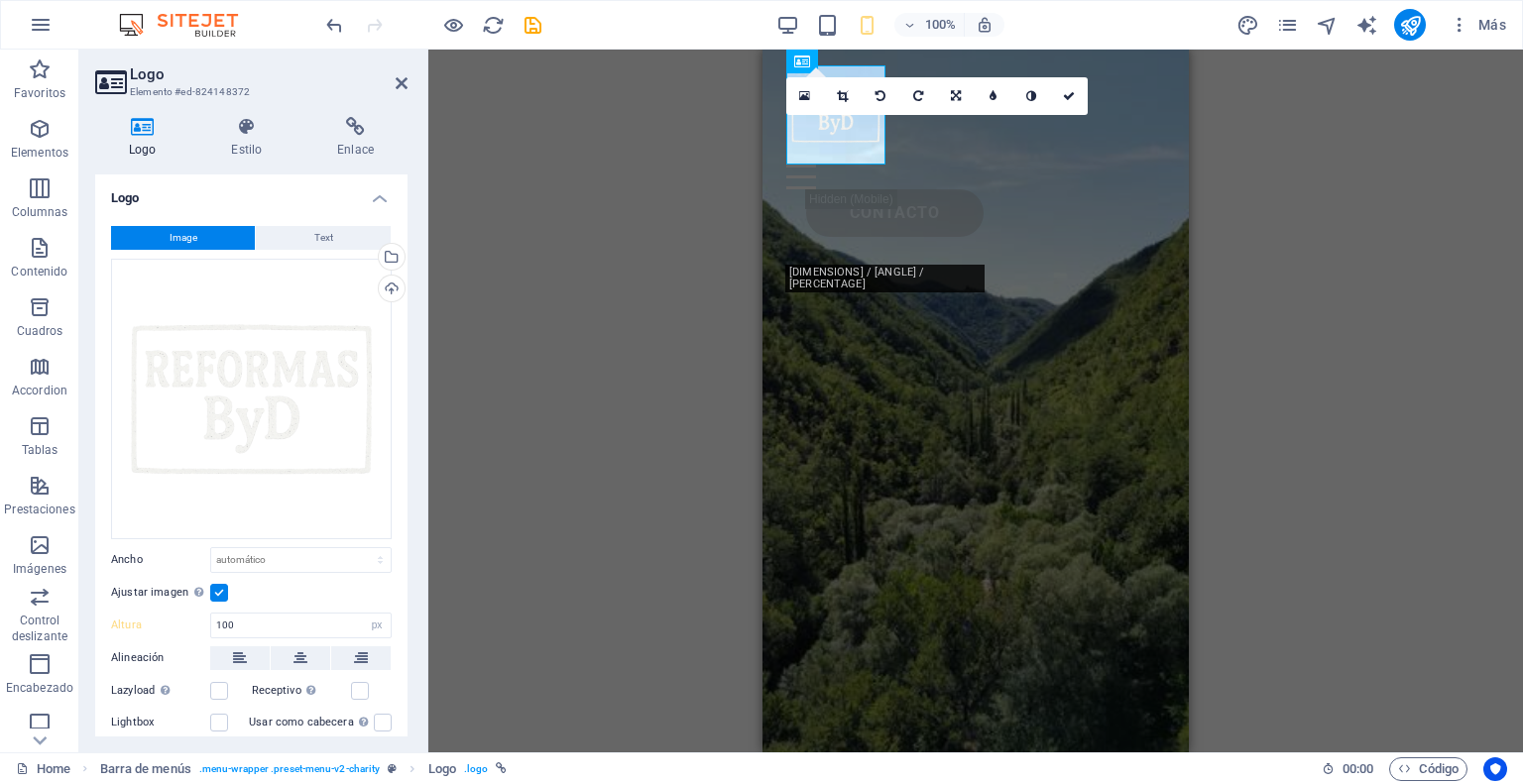 click on "H1 Banner Banner Contenedor Barra de menús Separador Texto Barra de menús Logo [NUMBERS] [DIMENSIONS] [RATIO] [RATIO] [RATIO] [RATIO] [RATIO] [RATIO]" at bounding box center [976, 400] 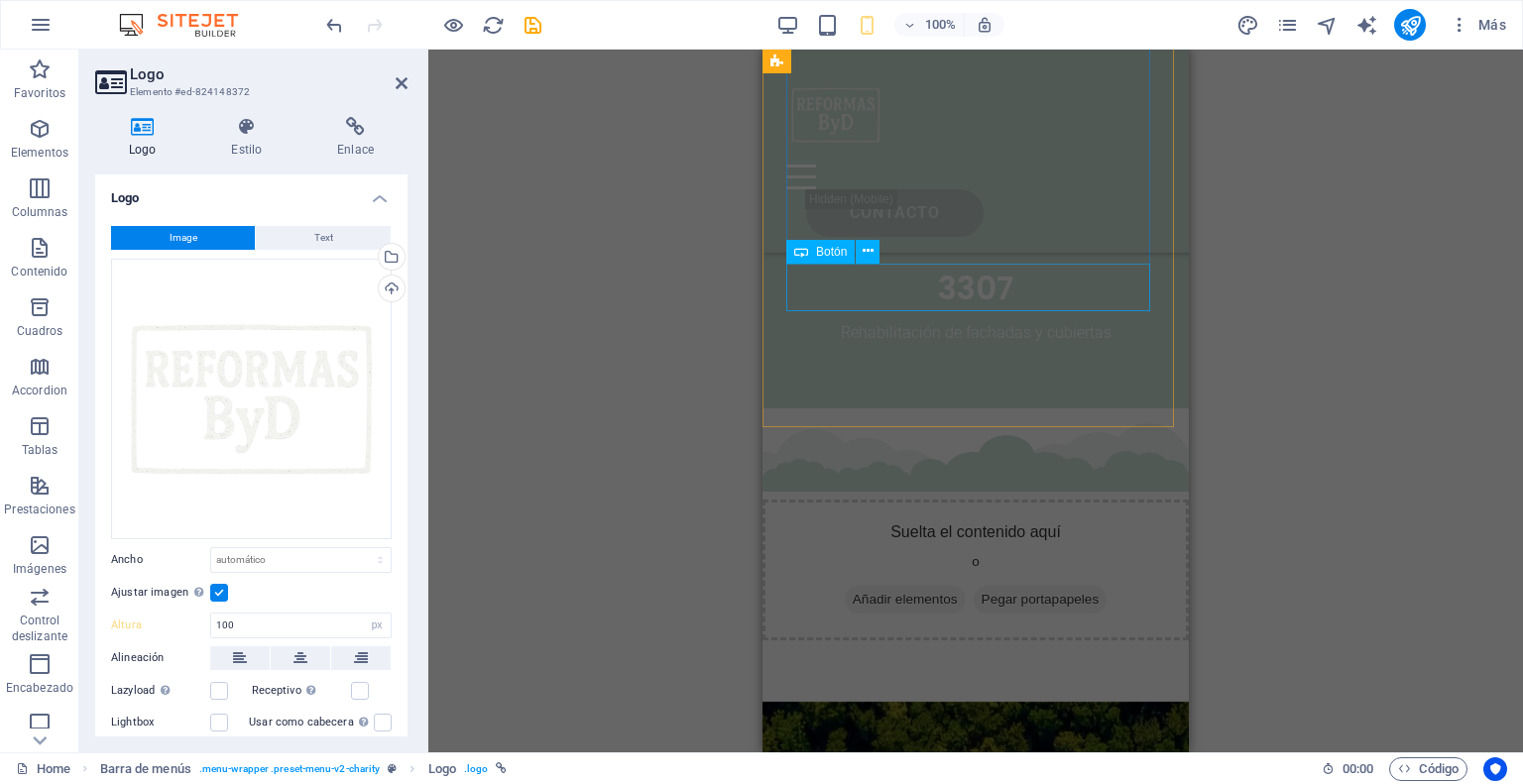 scroll, scrollTop: 4951, scrollLeft: 0, axis: vertical 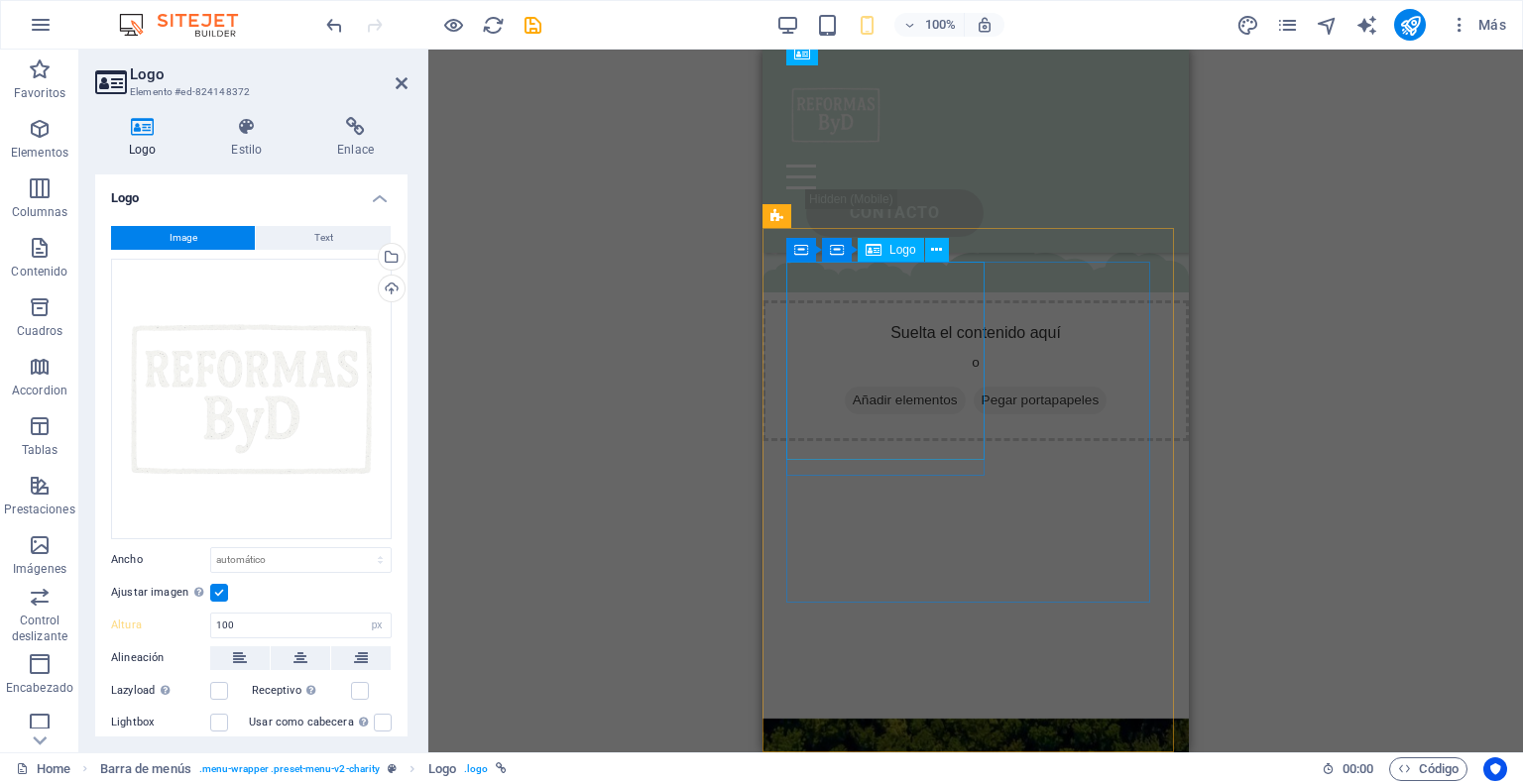 click at bounding box center (976, 1634) 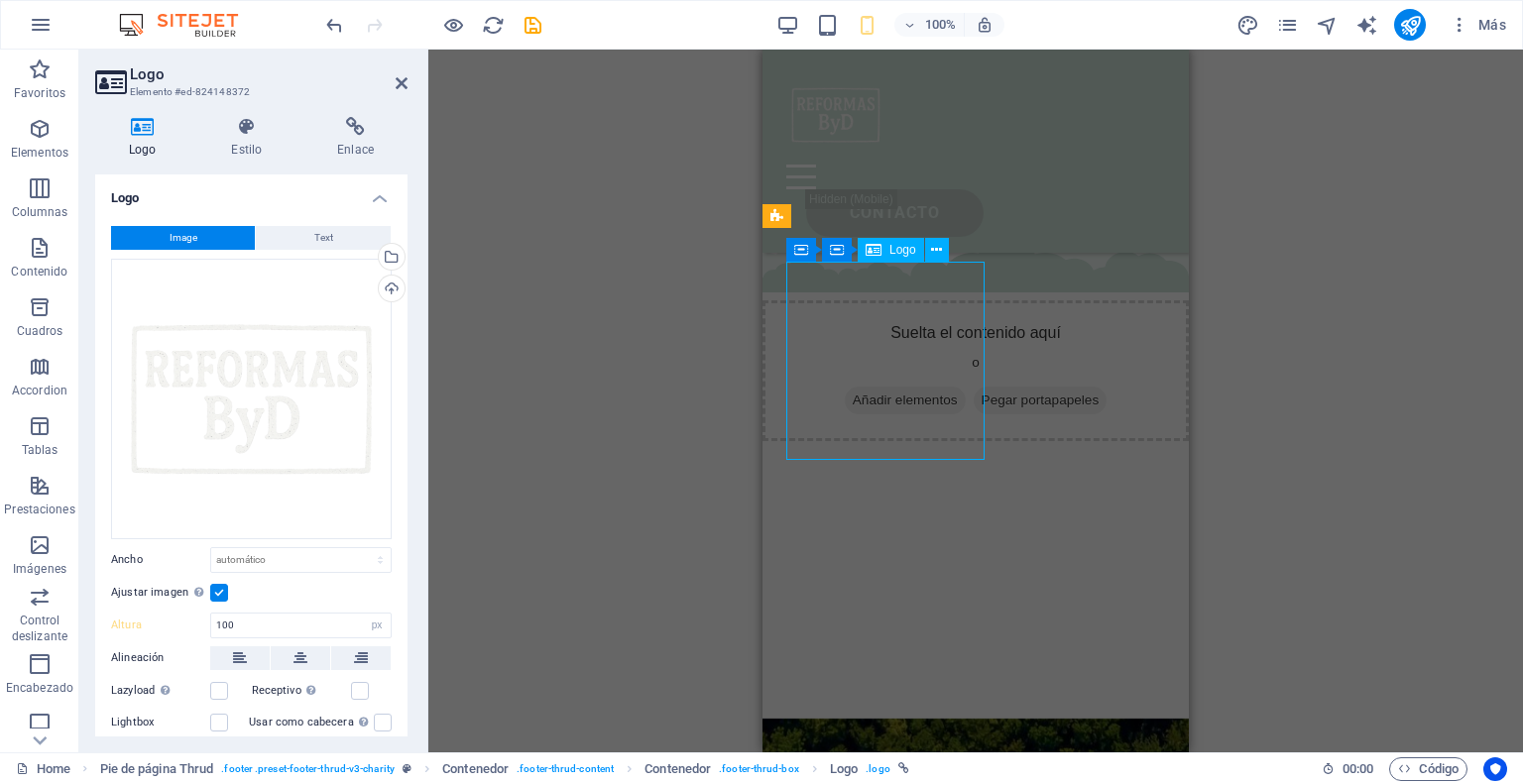 click at bounding box center [976, 1634] 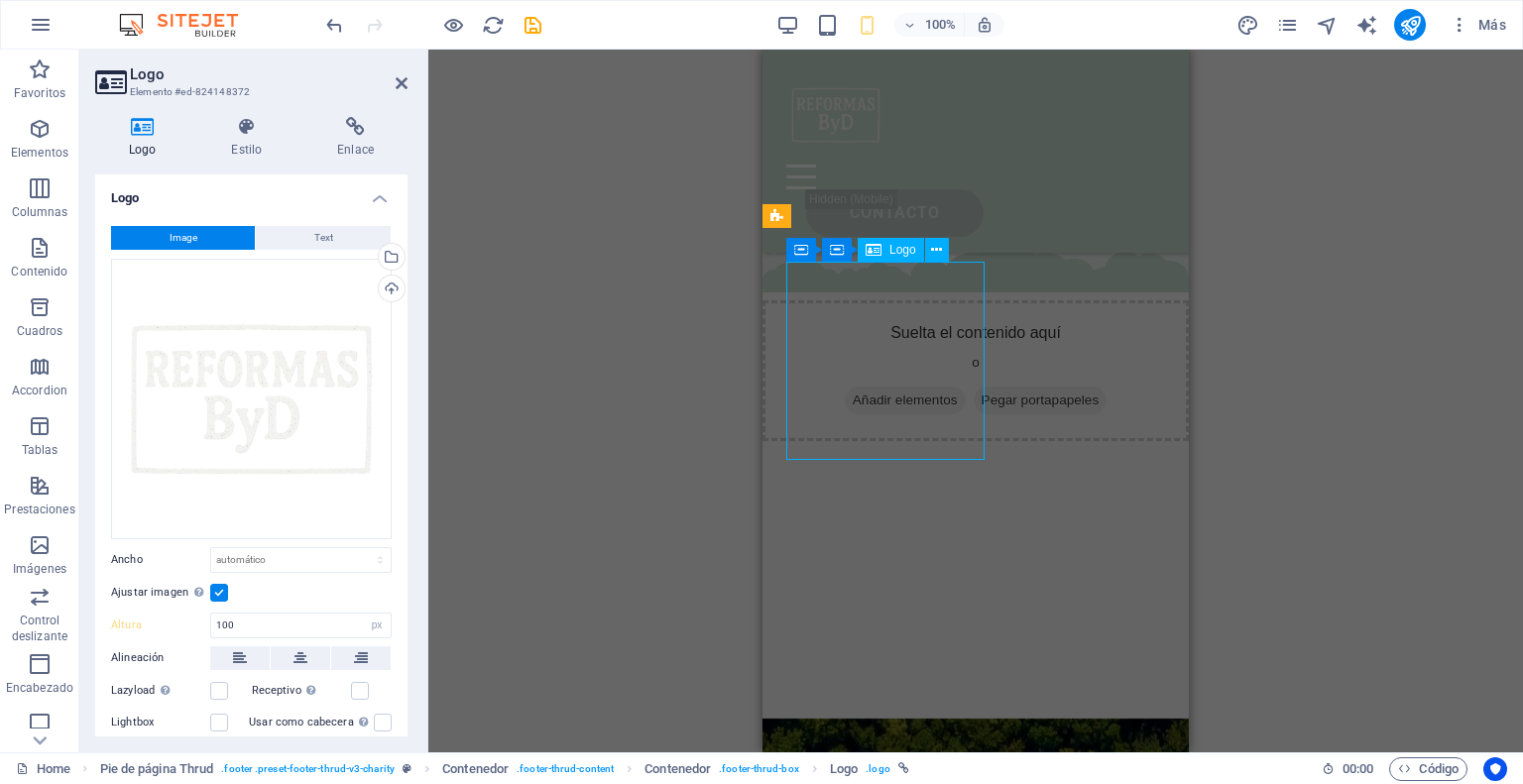 select on "px" 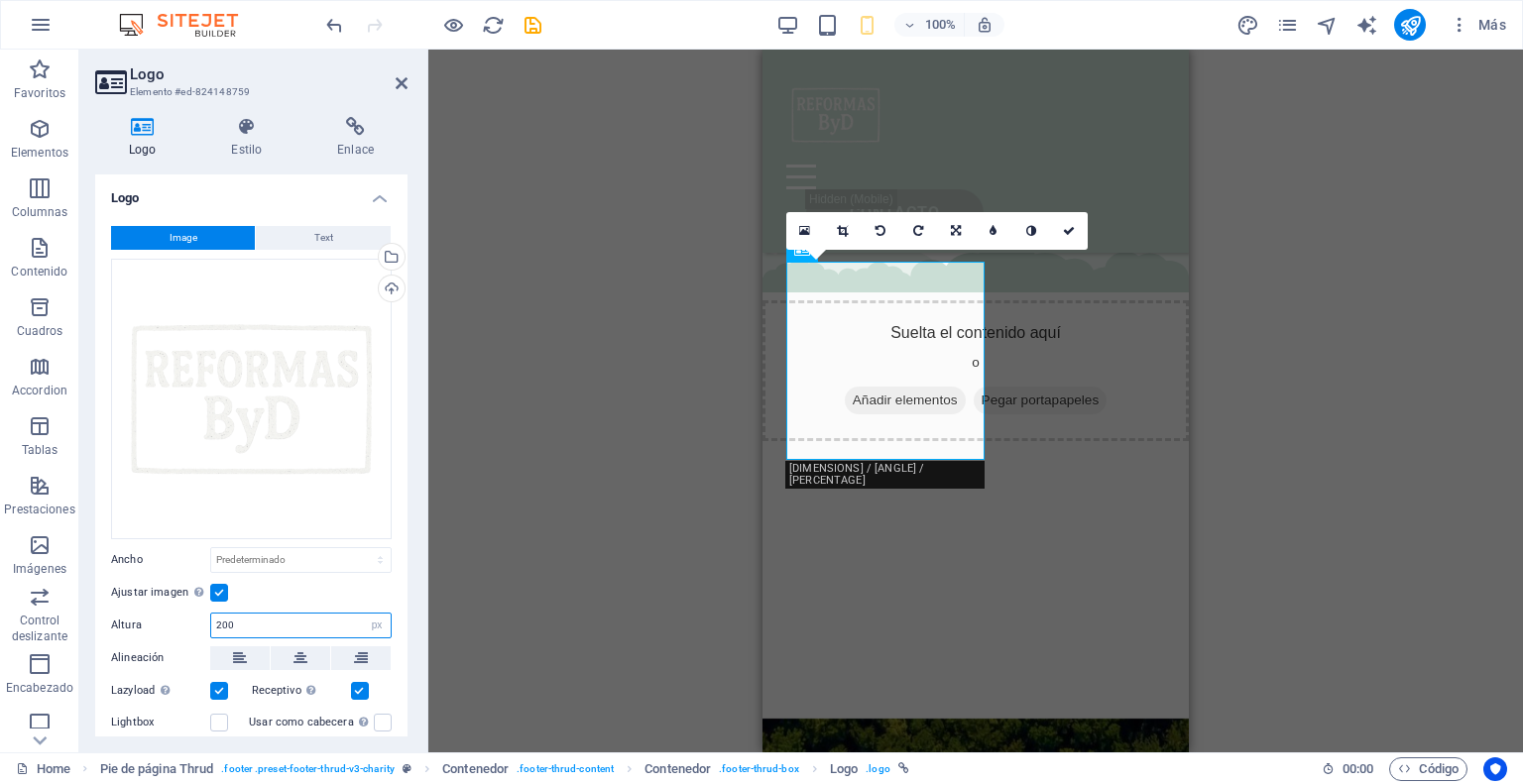 click on "200" at bounding box center (300, 625) 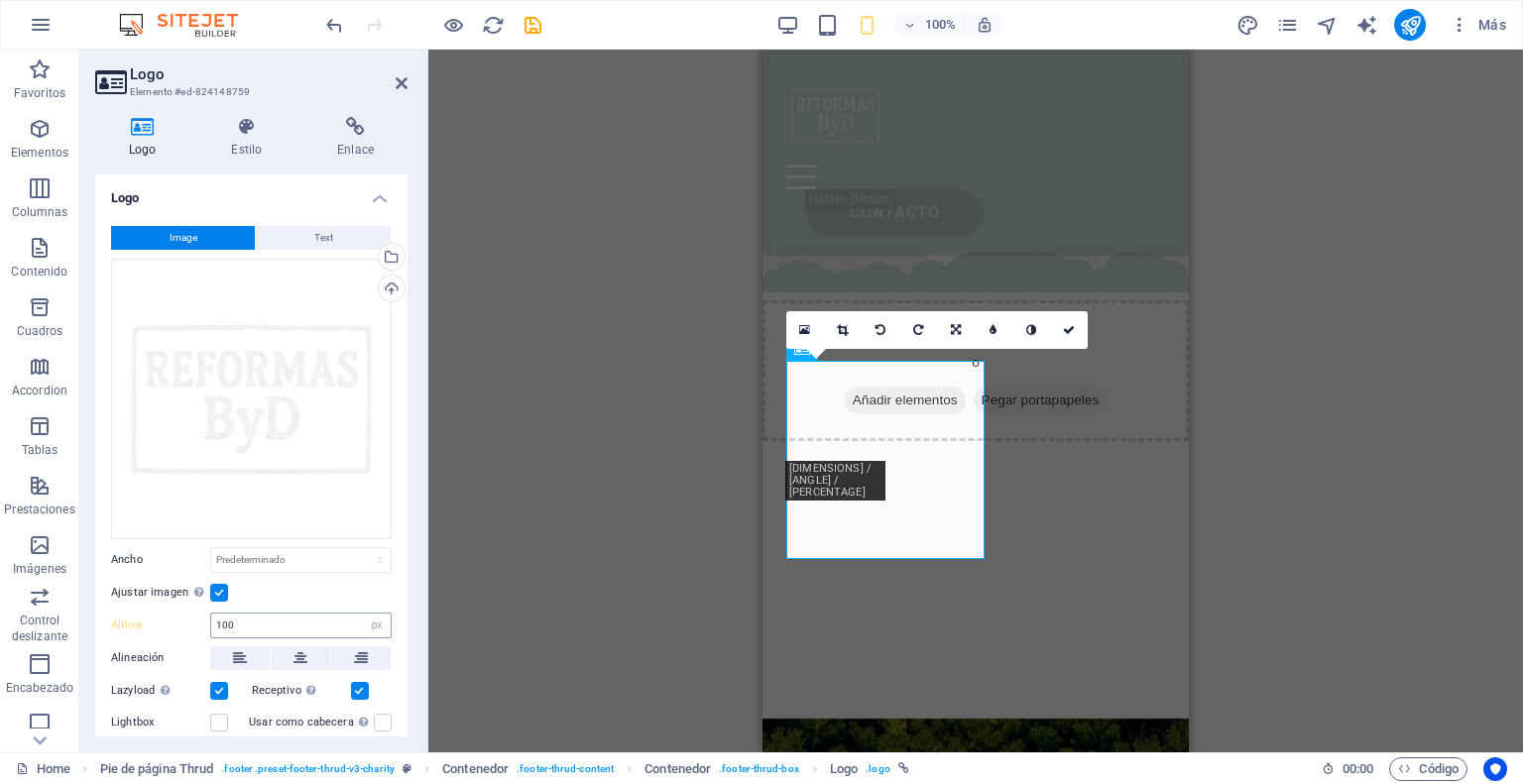 scroll, scrollTop: 4852, scrollLeft: 0, axis: vertical 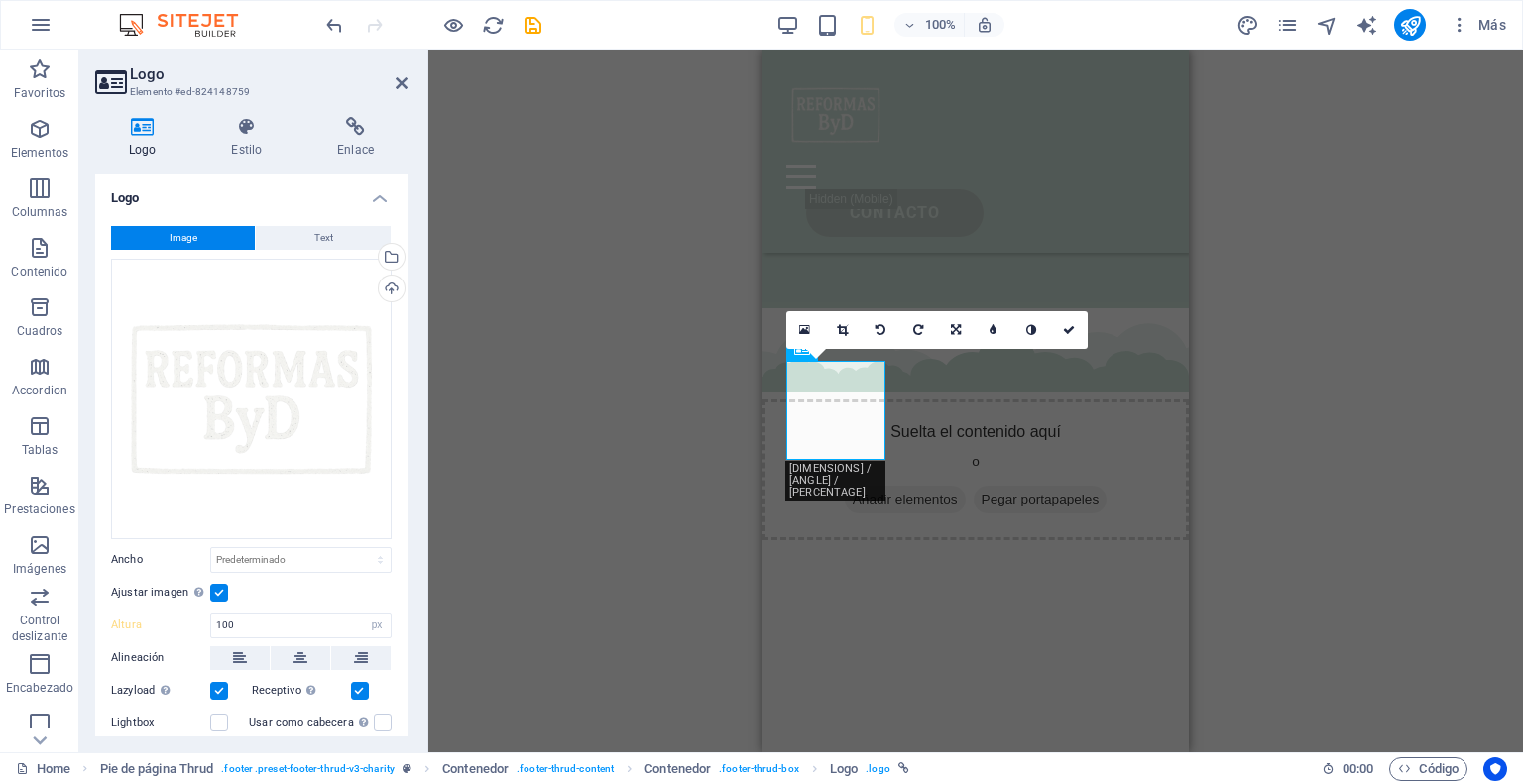 click on "H1 Banner Banner Contenedor Barra de menús Separador Texto Barra de menús Logo [NUMBERS] [DIMENSIONS] [RATIO] [RATIO] [RATIO] [RATIO] [RATIO]" at bounding box center [976, 400] 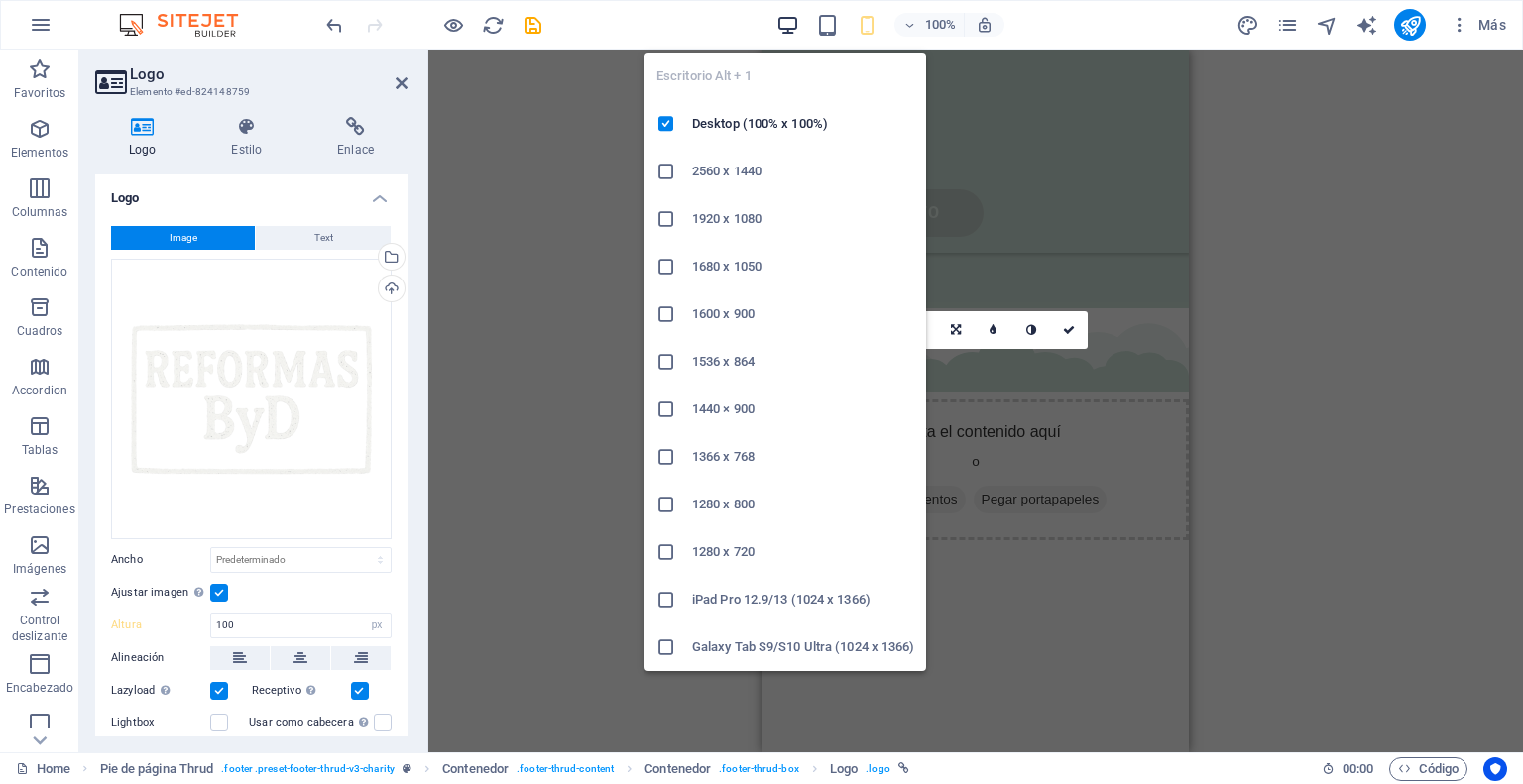 click at bounding box center [787, 25] 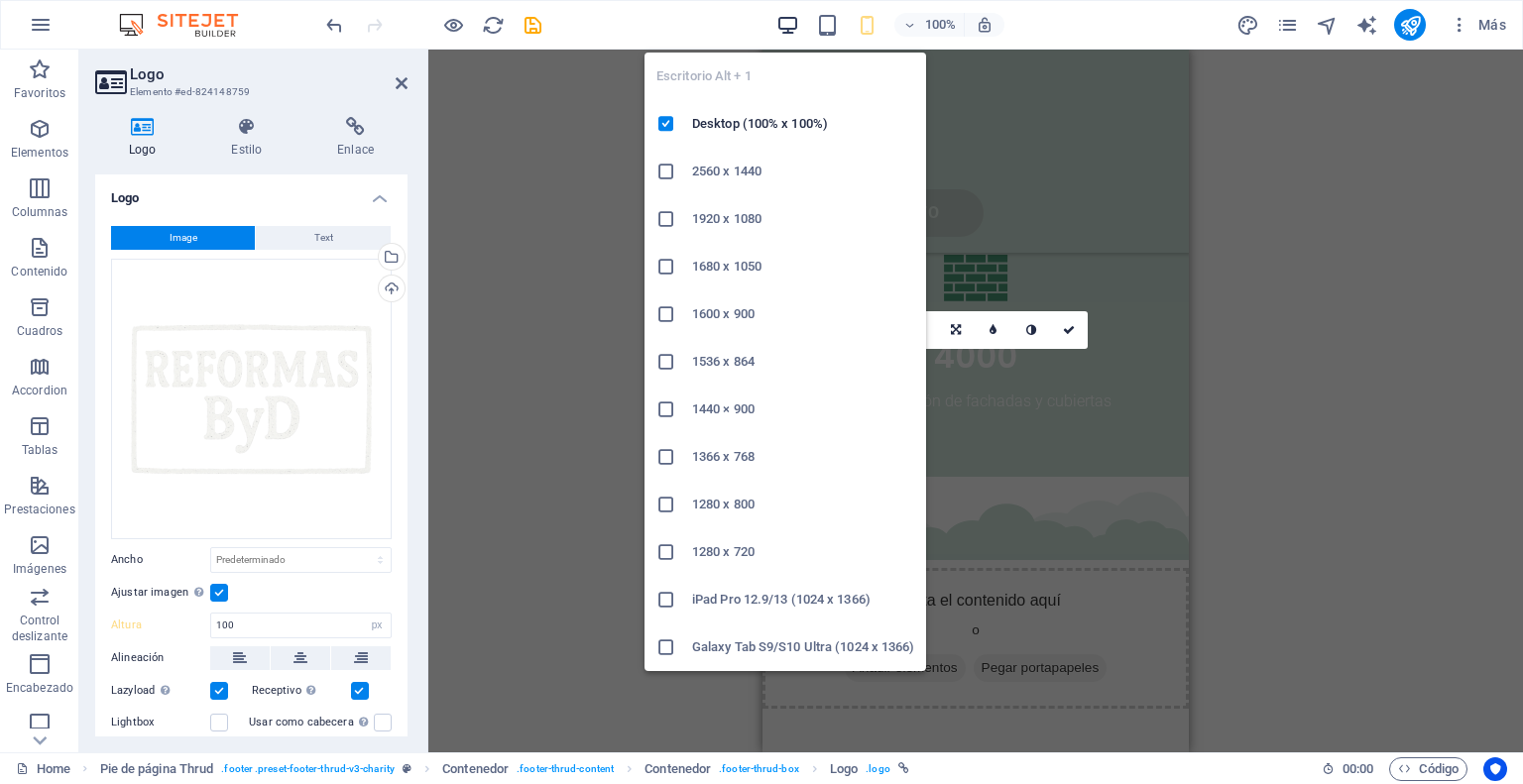 scroll, scrollTop: 4482, scrollLeft: 0, axis: vertical 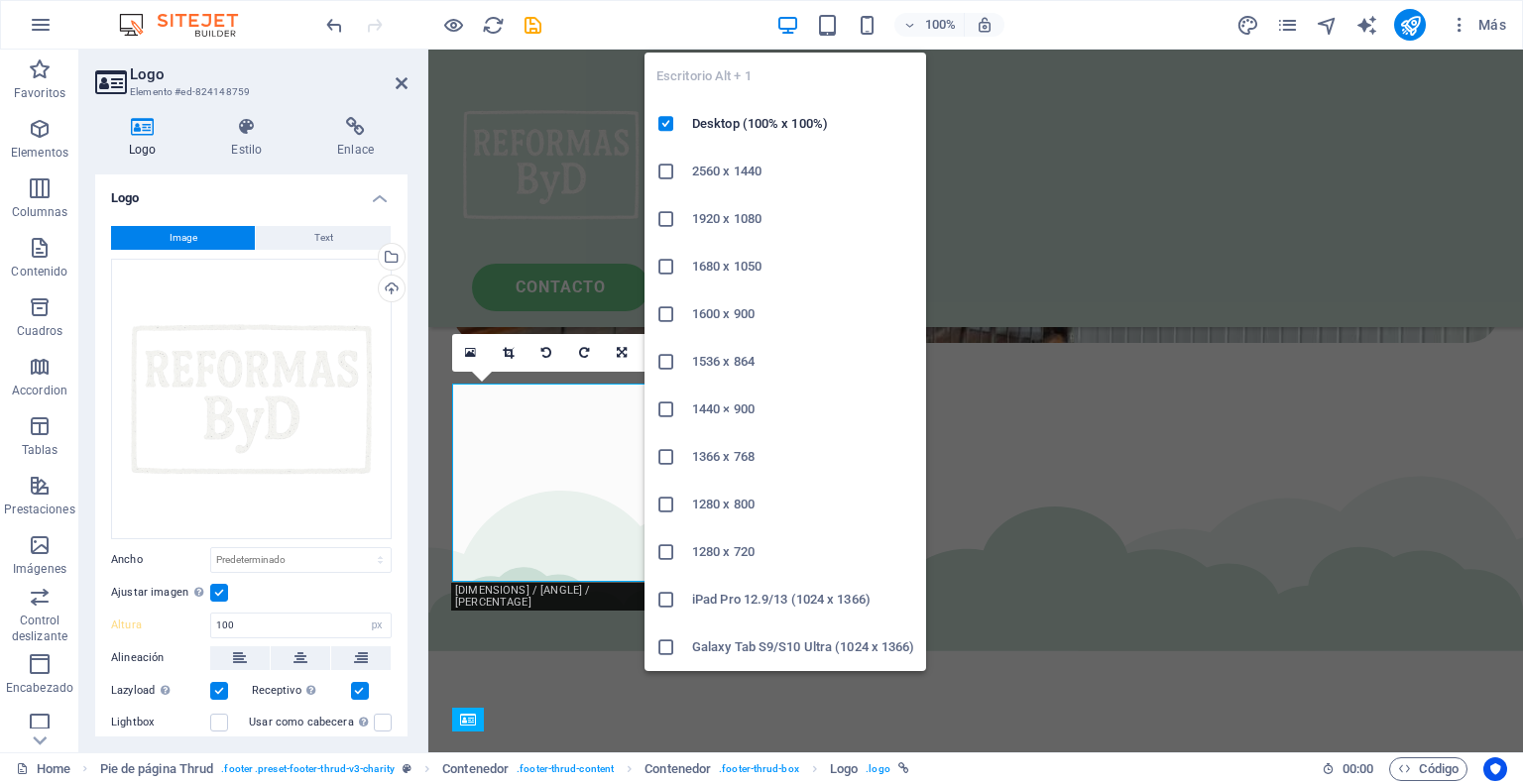 type on "200" 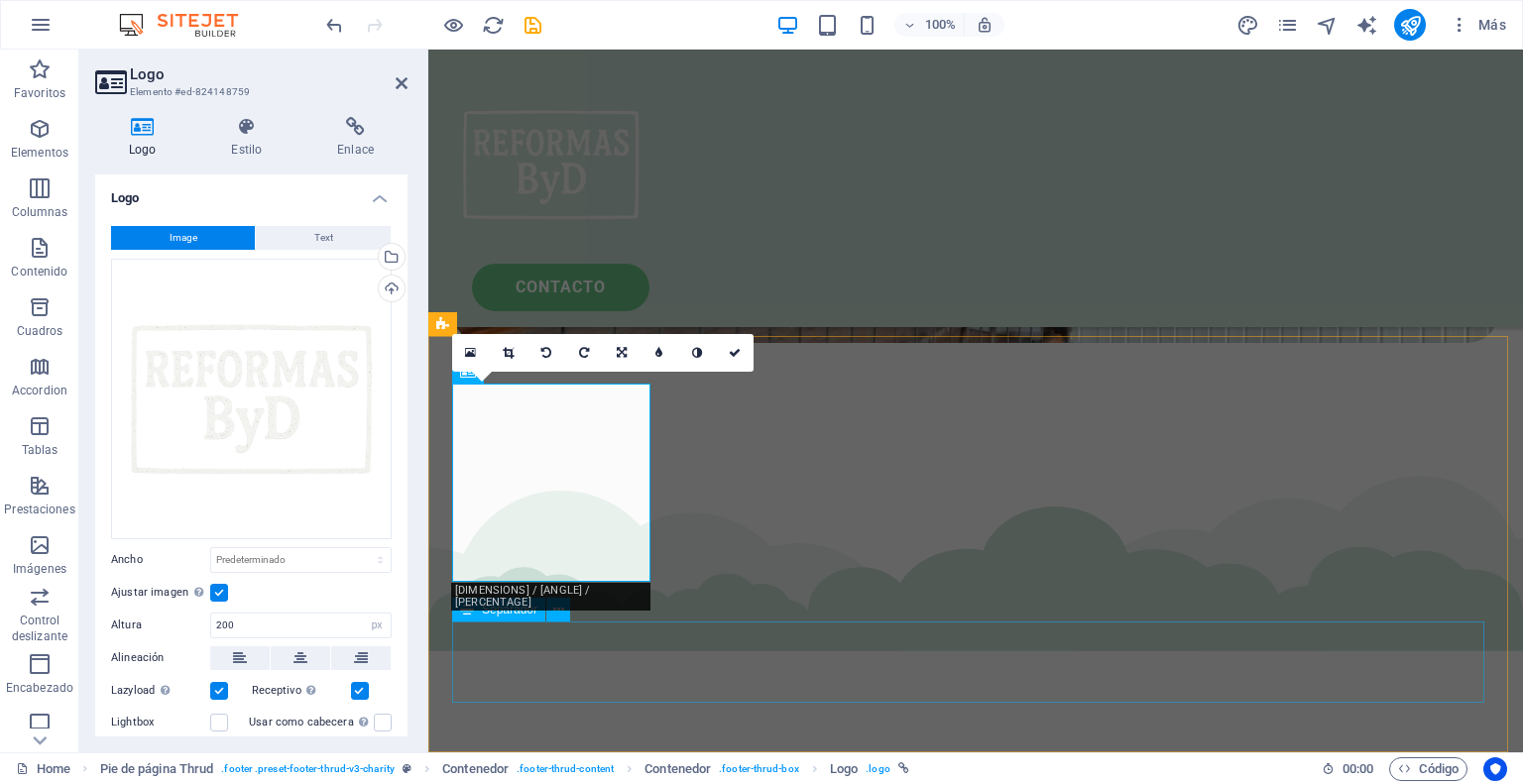 drag, startPoint x: 694, startPoint y: 627, endPoint x: 723, endPoint y: 656, distance: 41.01219 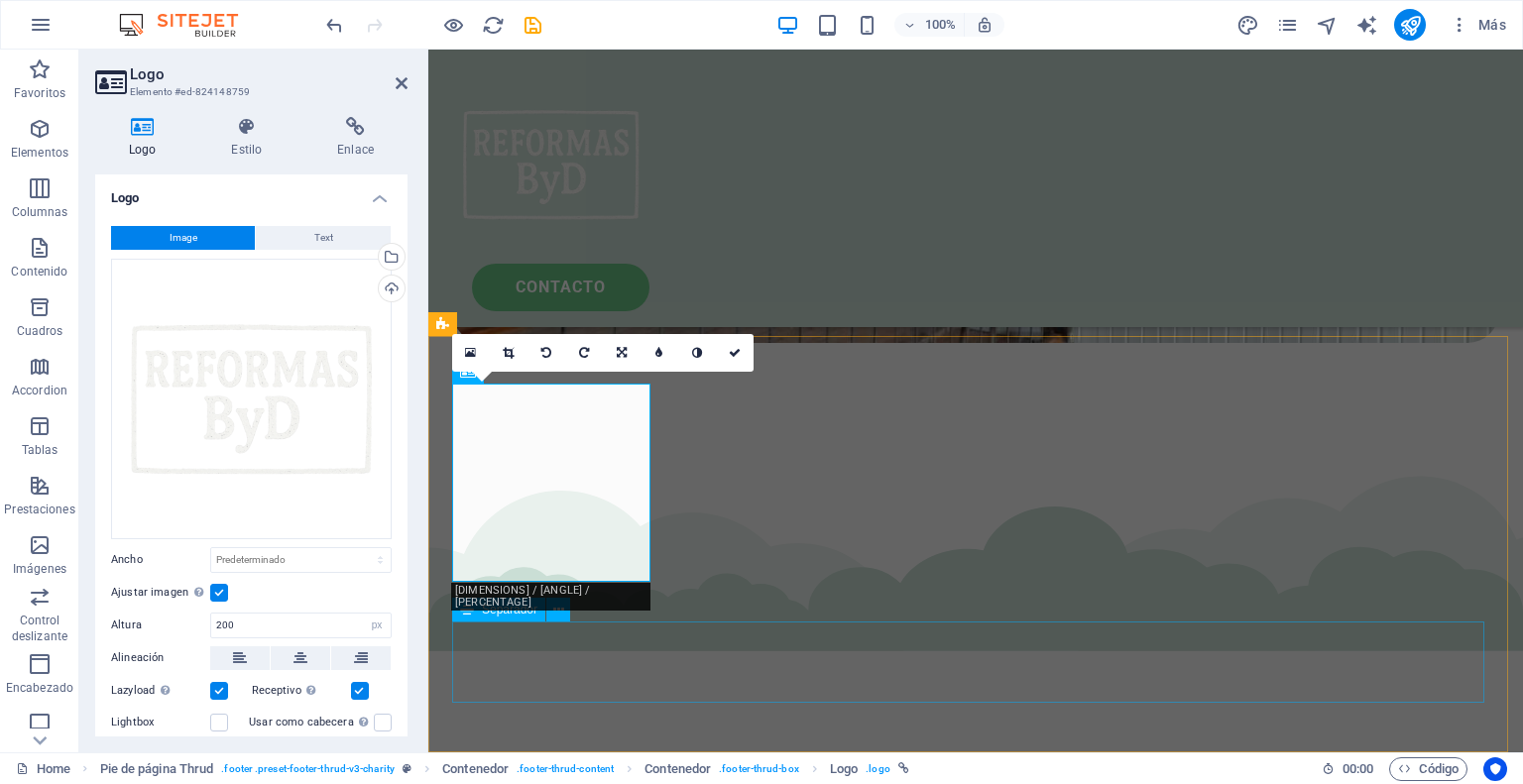click at bounding box center (976, 4135) 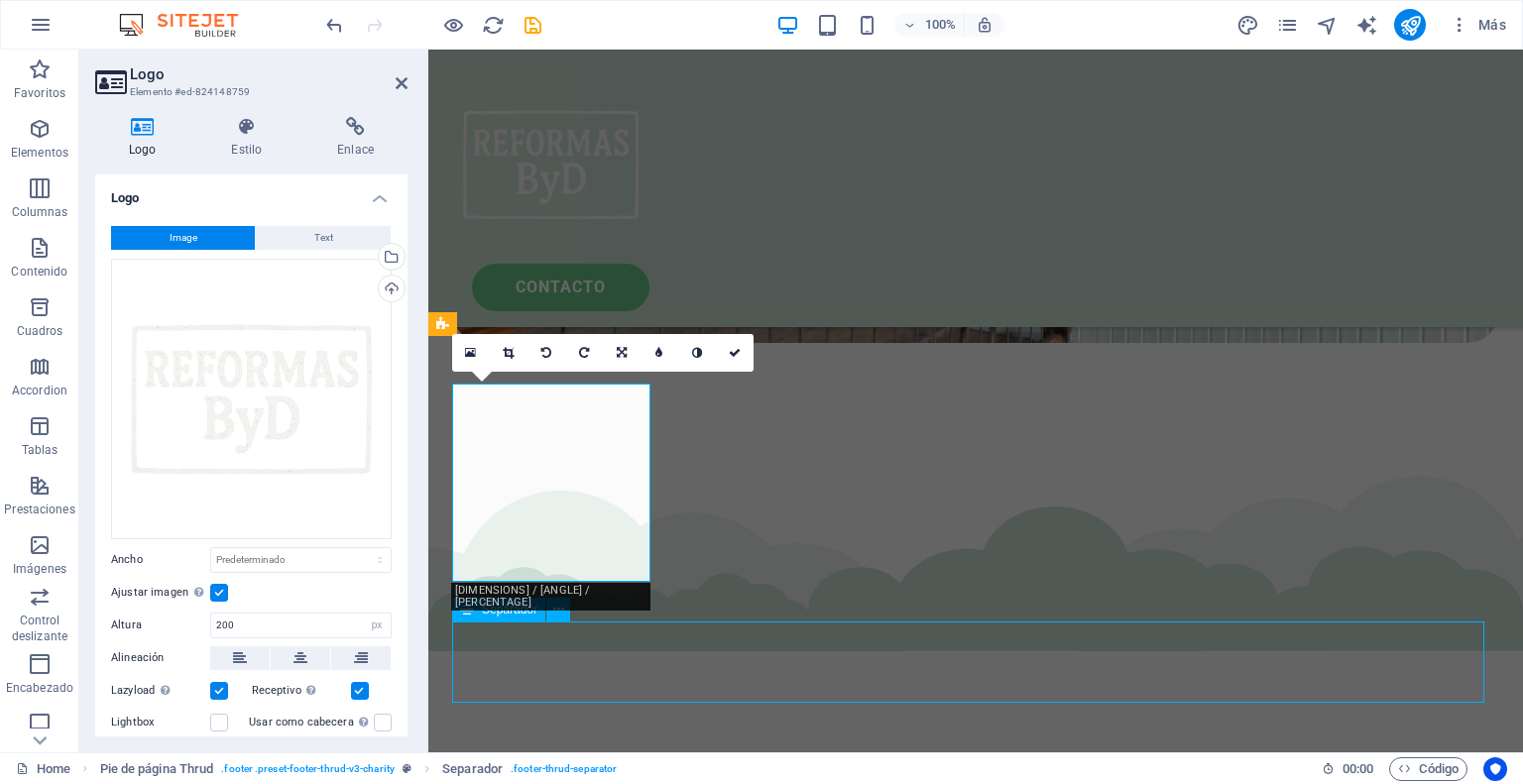 scroll, scrollTop: 4456, scrollLeft: 0, axis: vertical 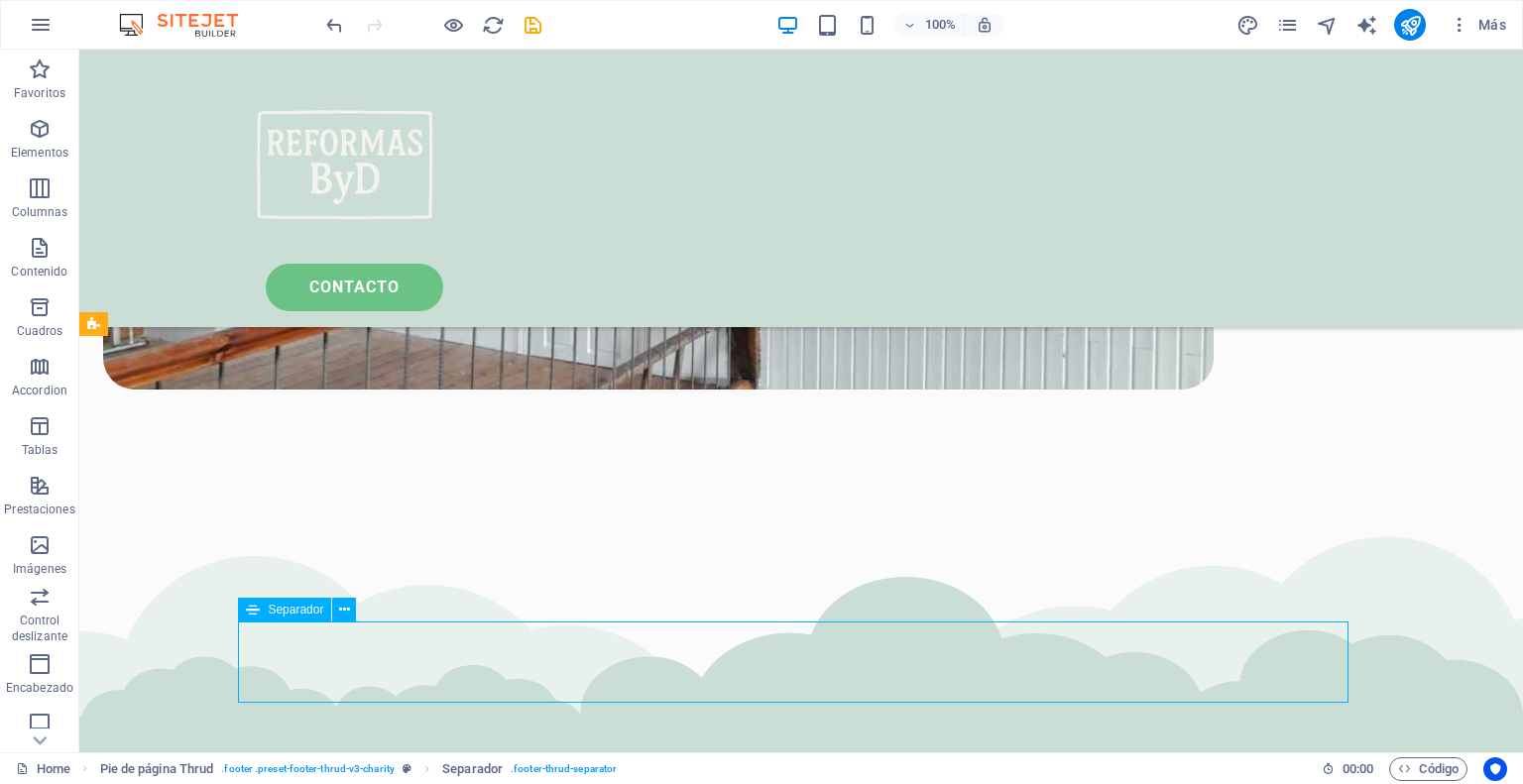 click at bounding box center [801, 4321] 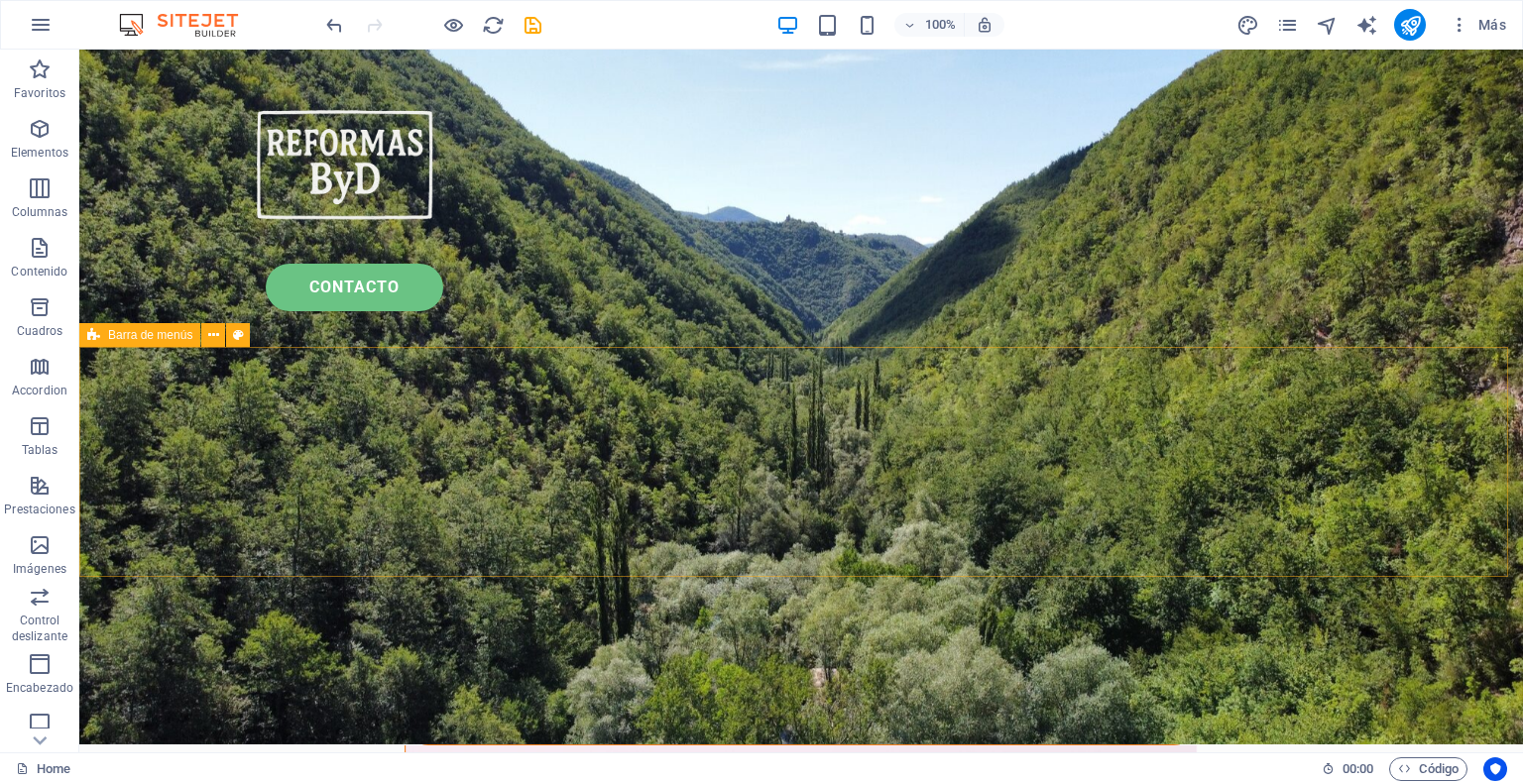scroll, scrollTop: 0, scrollLeft: 0, axis: both 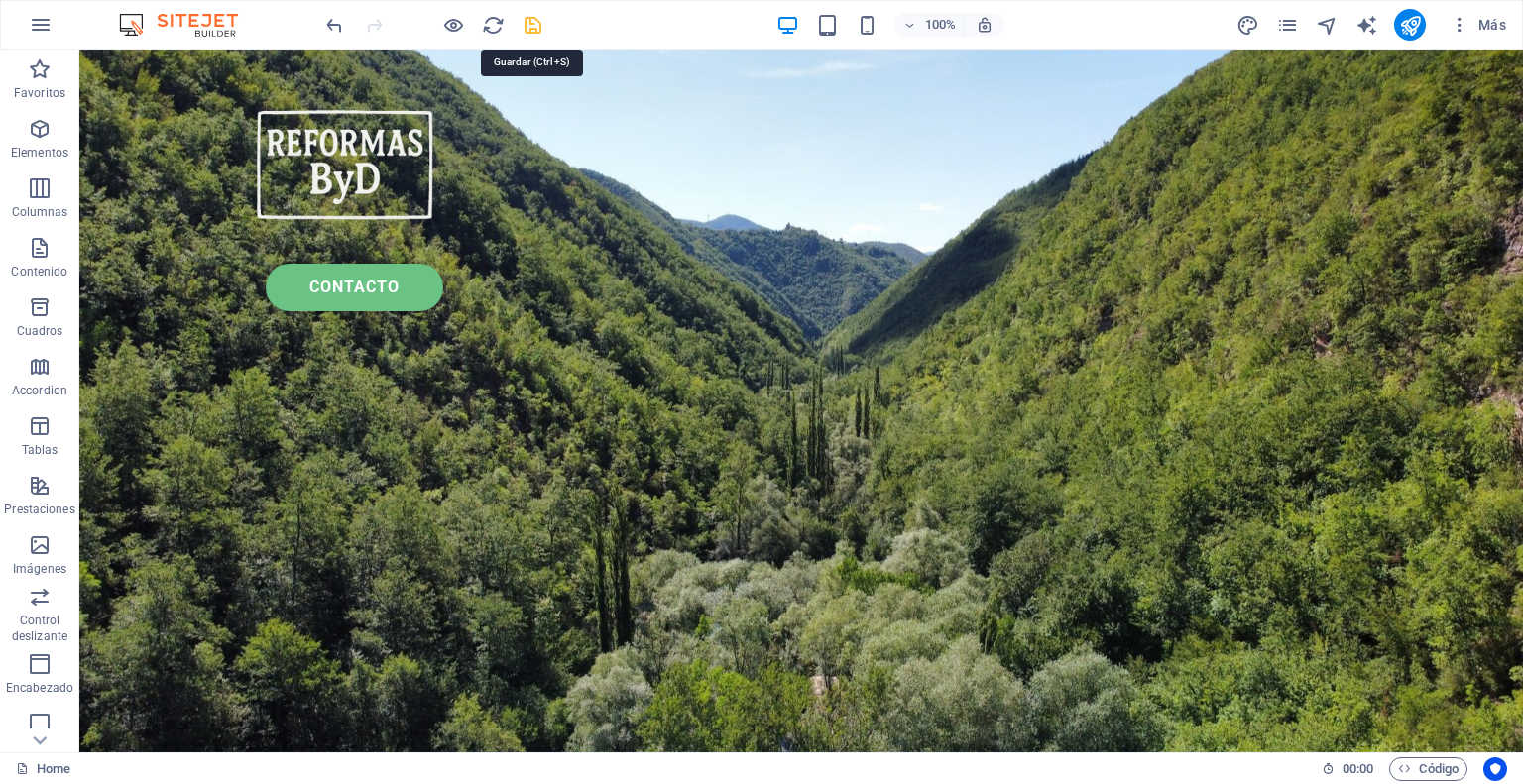 click at bounding box center (532, 25) 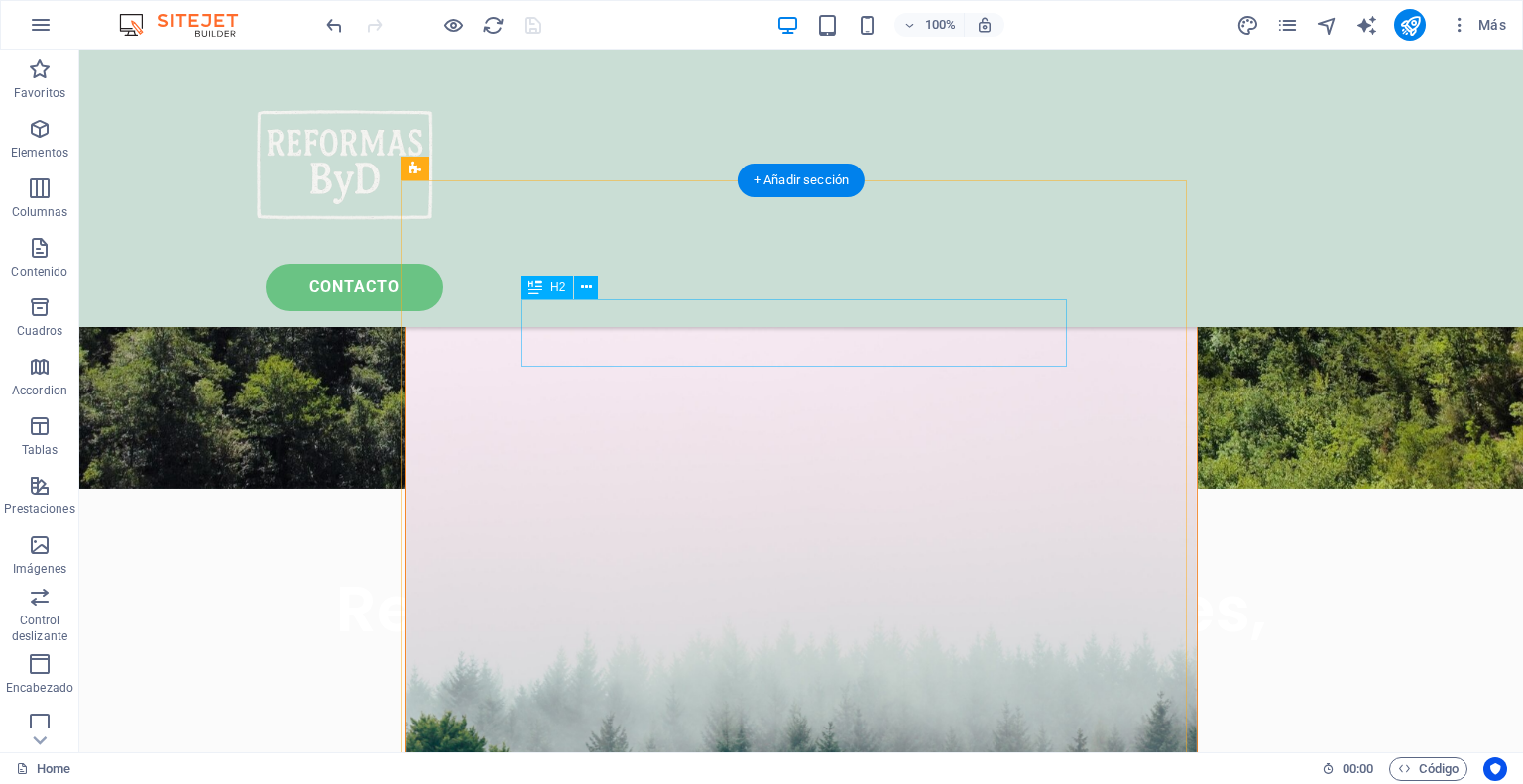 scroll, scrollTop: 396, scrollLeft: 0, axis: vertical 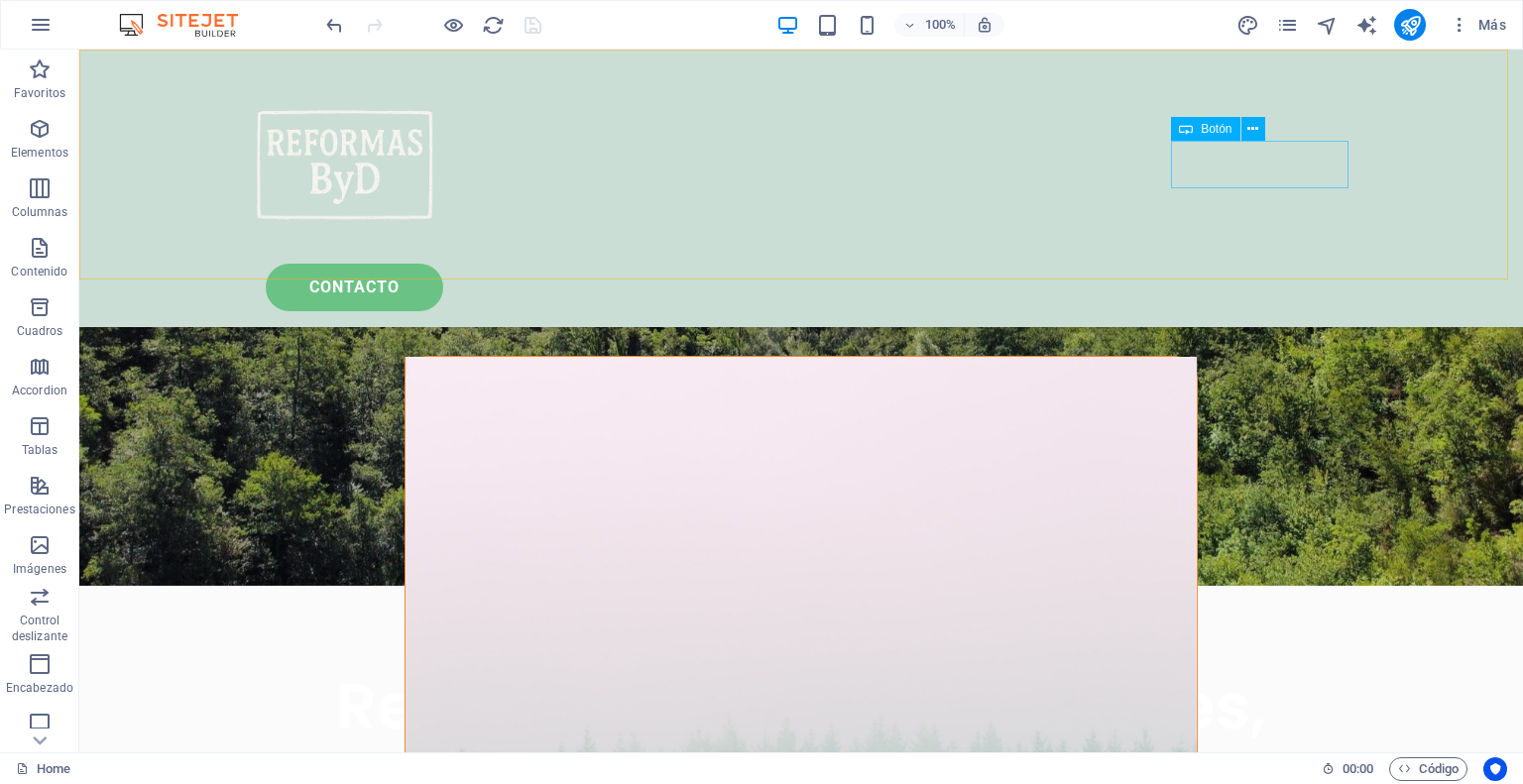 click on "CONtacto" at bounding box center (811, 287) 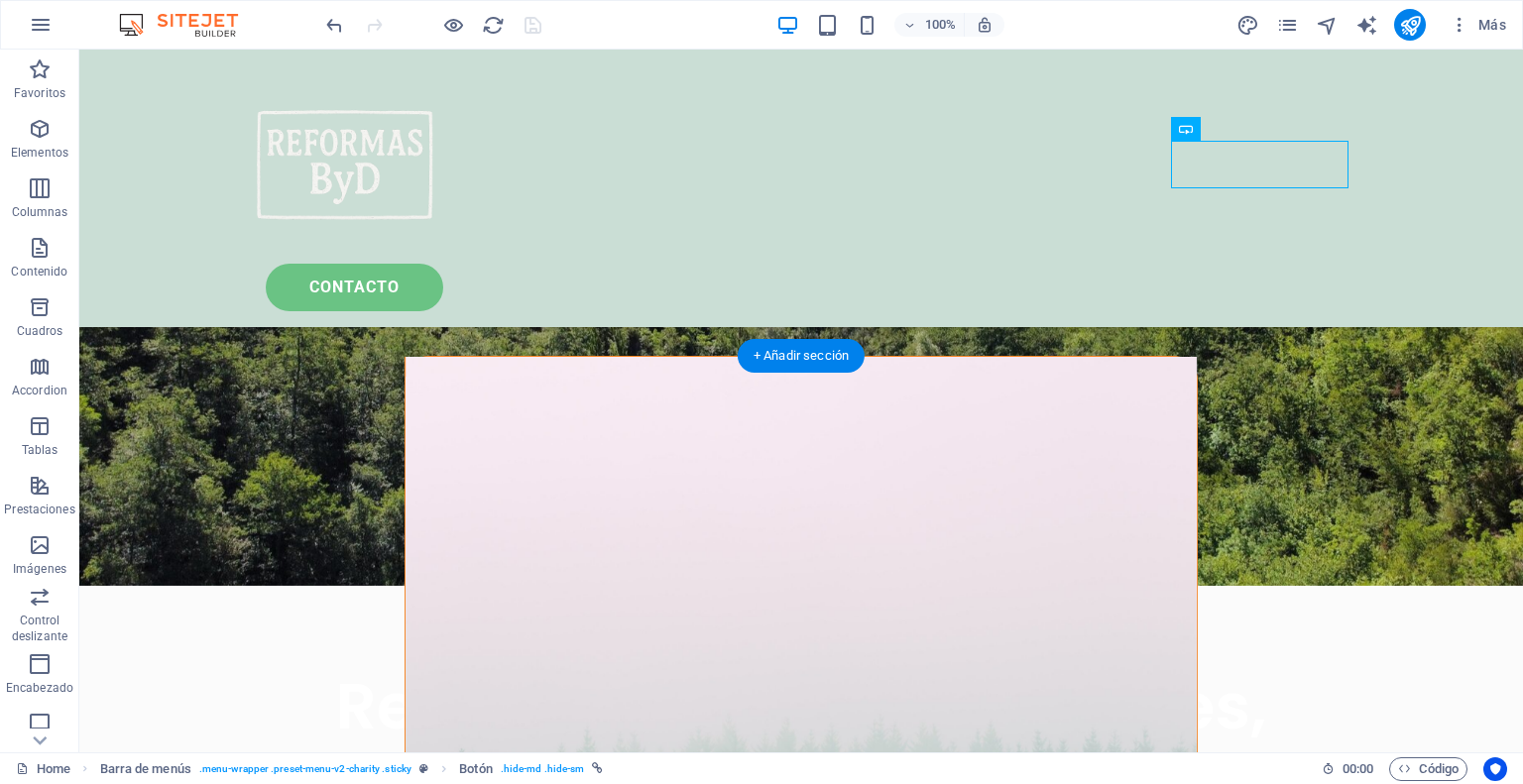 click at bounding box center (801, 741) 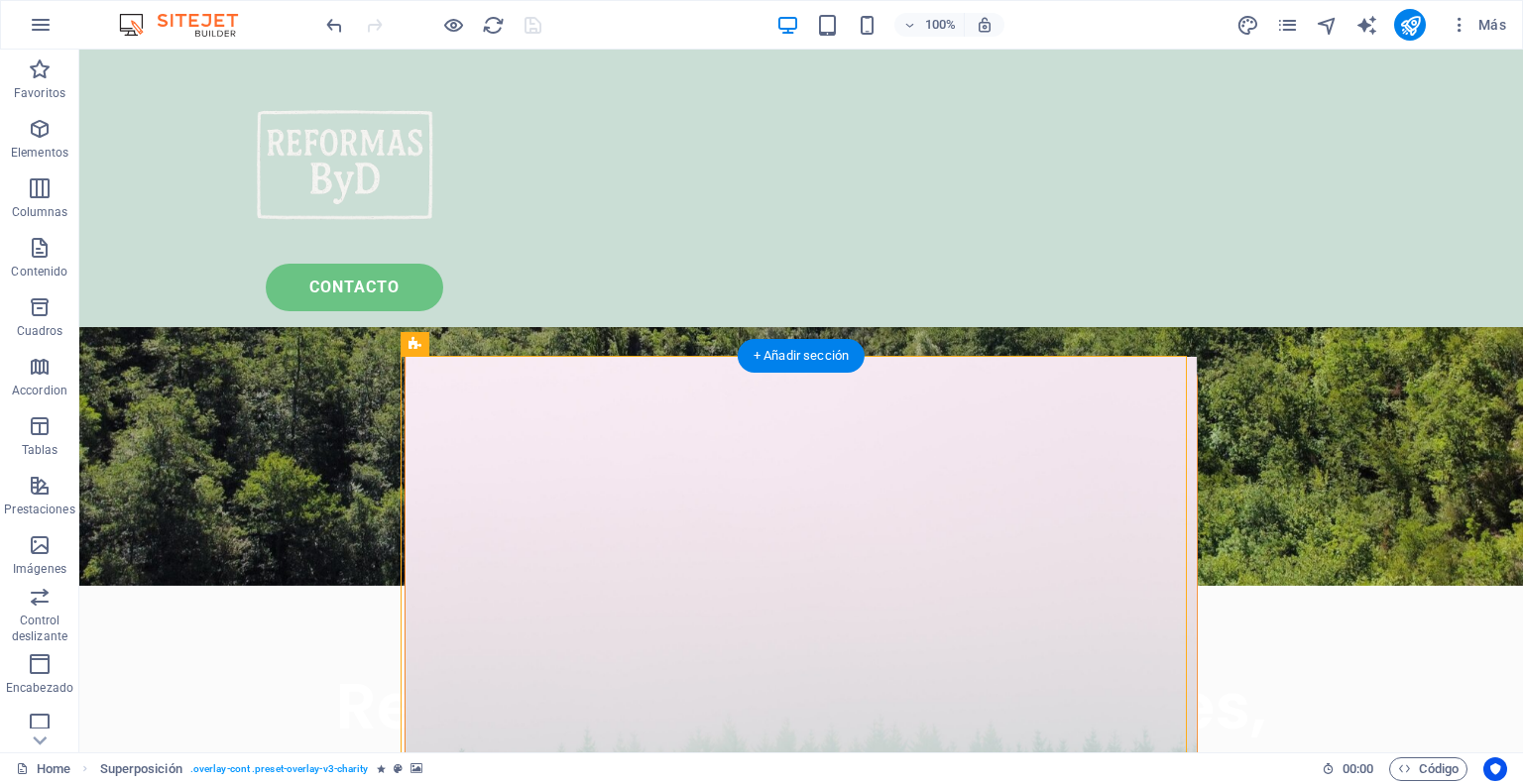 click at bounding box center [801, 741] 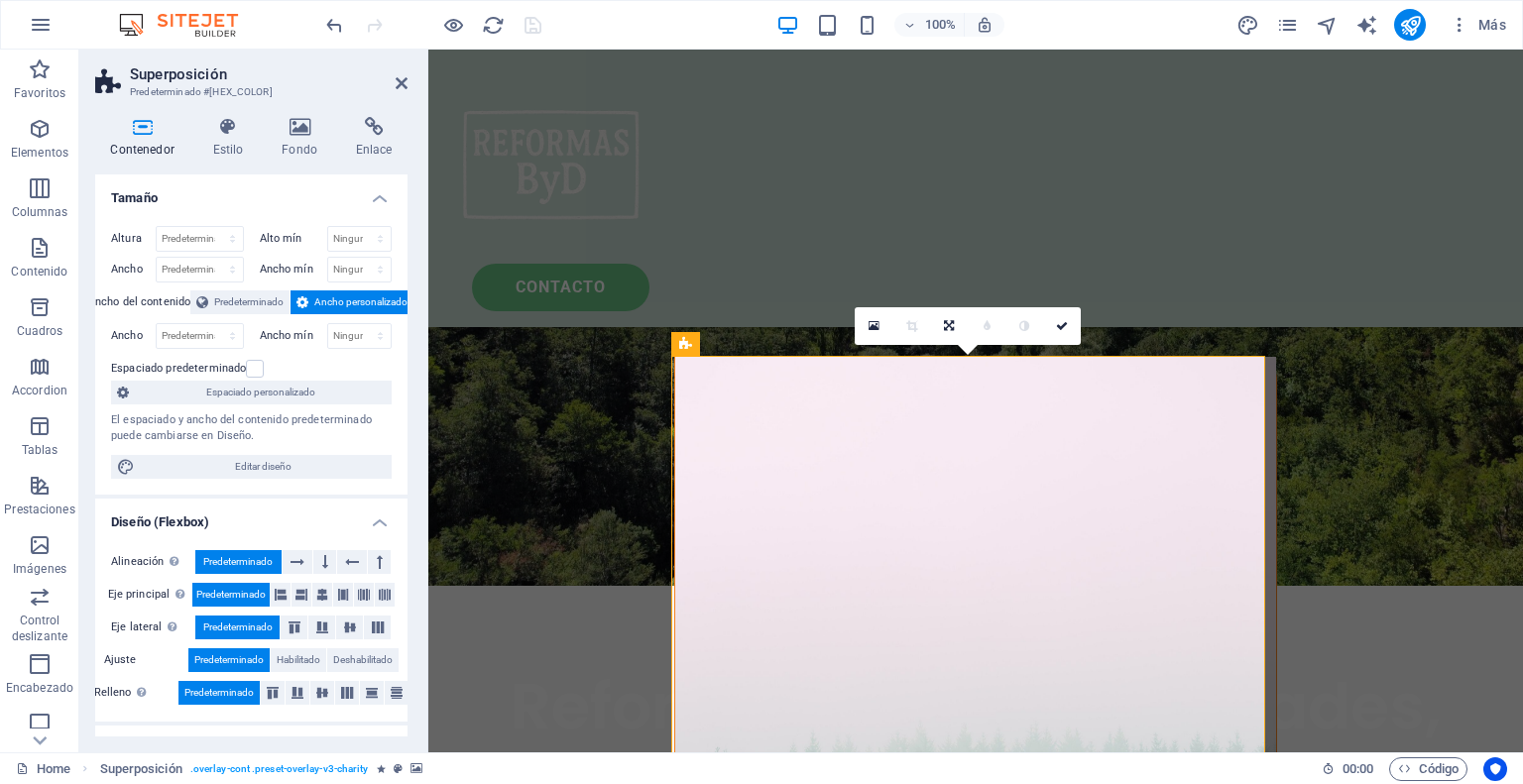 click on "Contenedor" at bounding box center [146, 138] 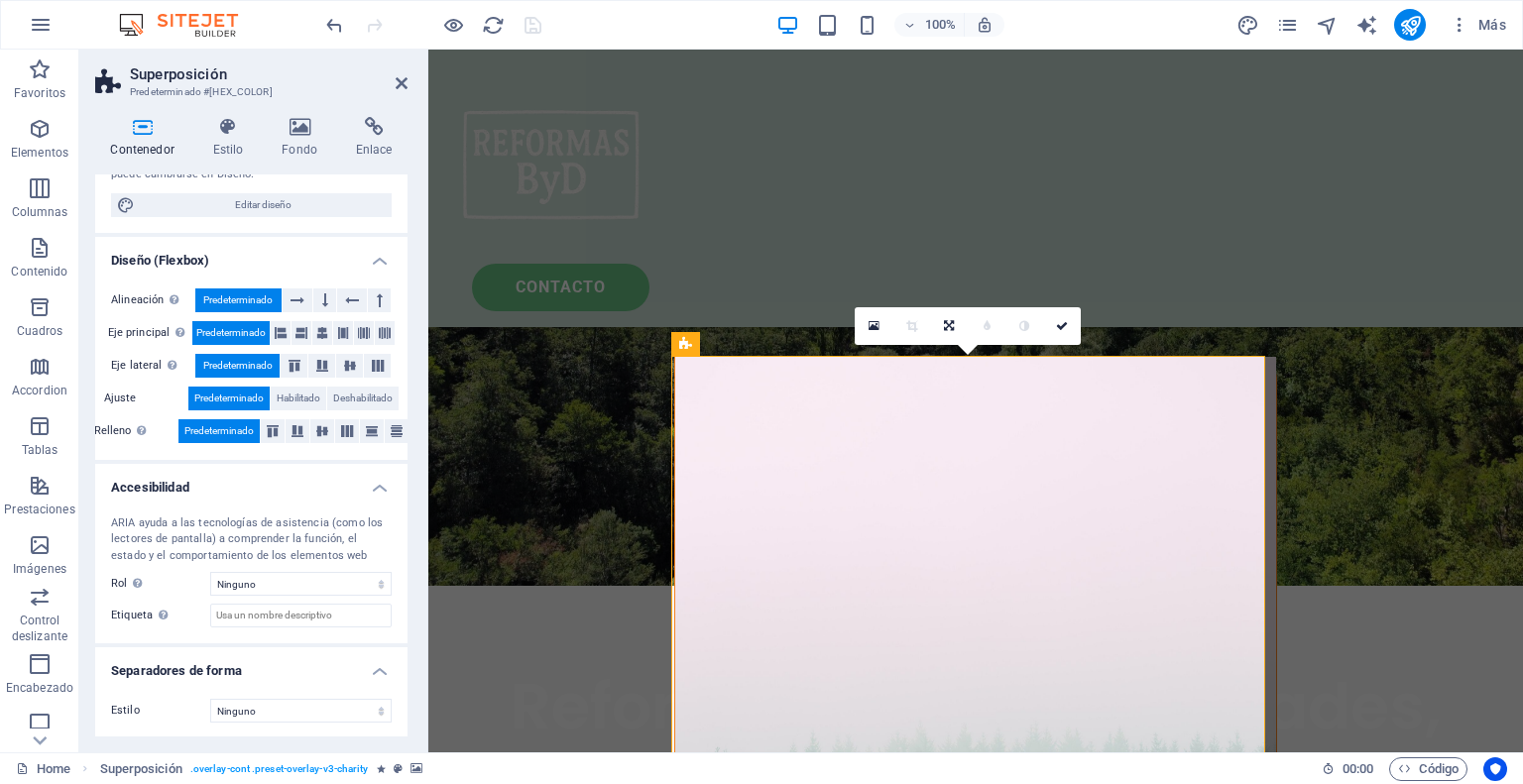 scroll, scrollTop: 0, scrollLeft: 0, axis: both 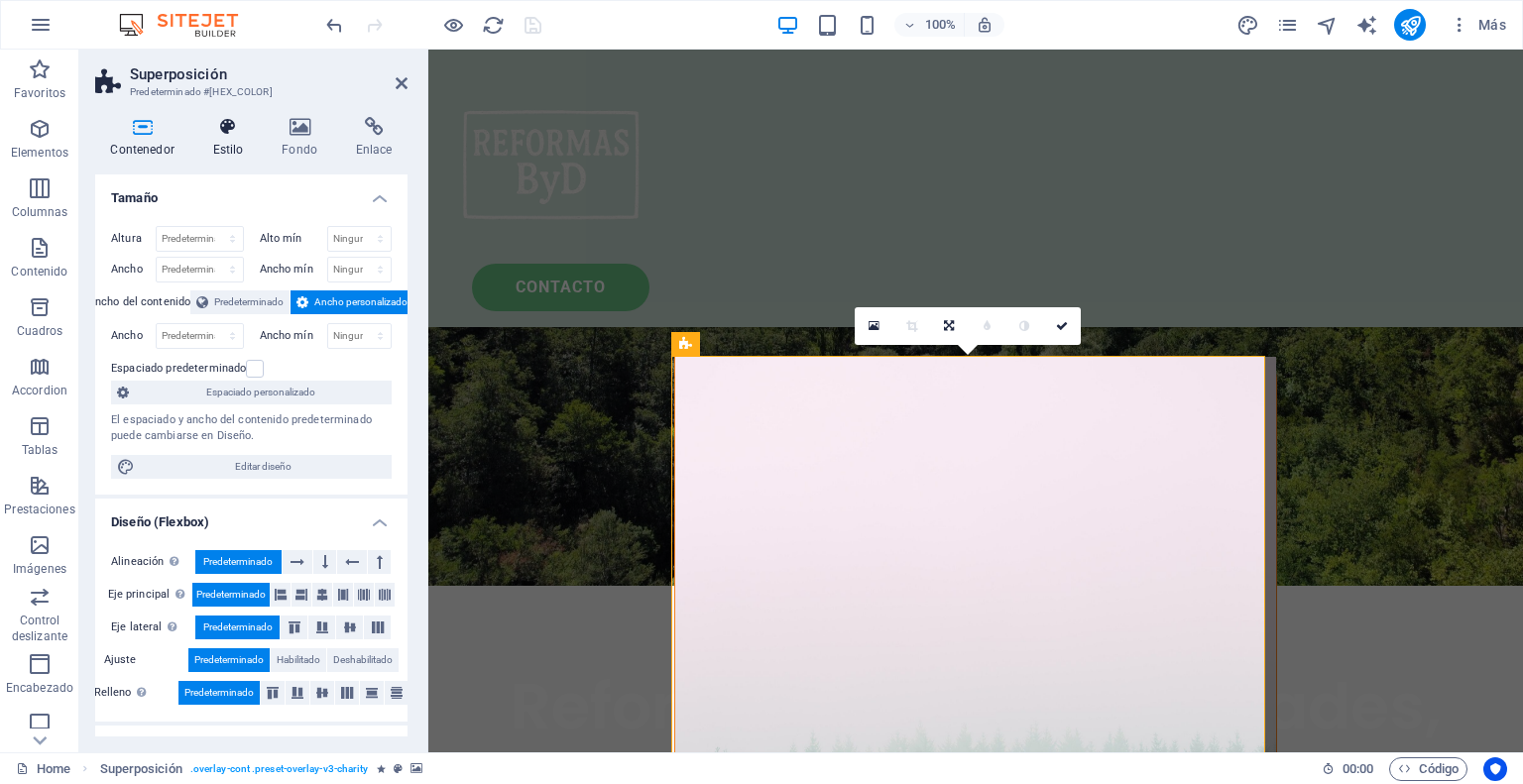 click on "Estilo" at bounding box center (232, 138) 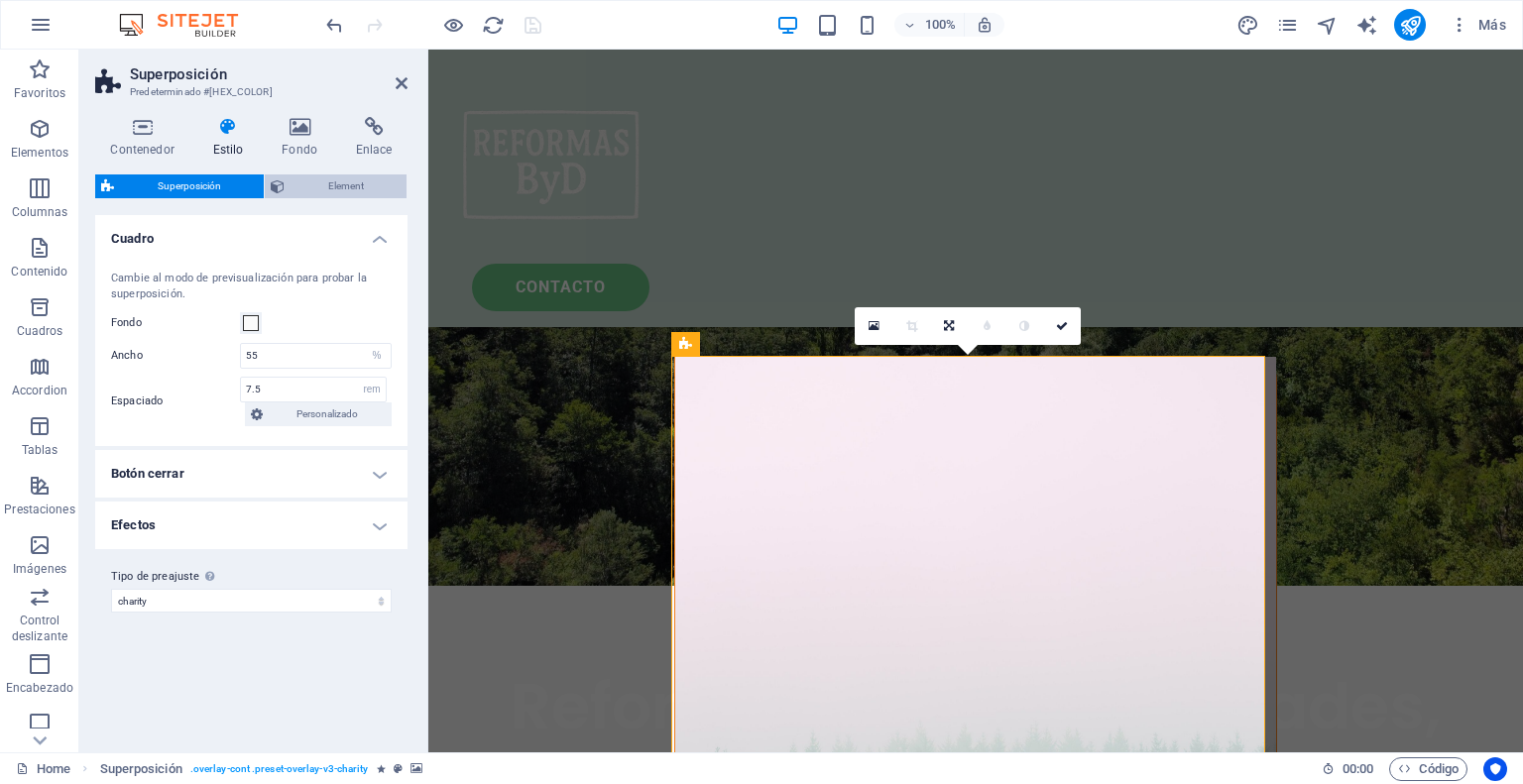 click on "Element" at bounding box center [345, 186] 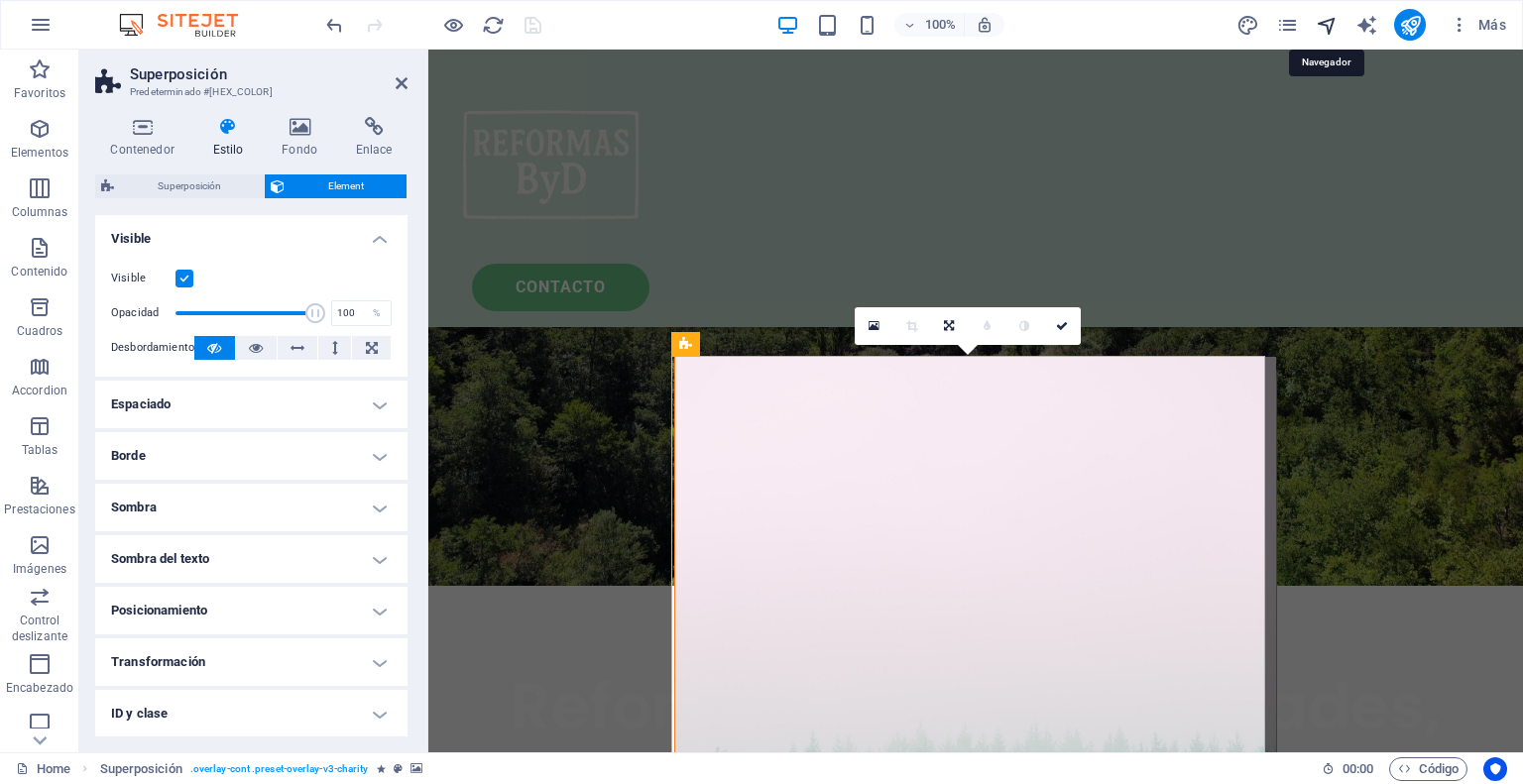 click at bounding box center [1327, 25] 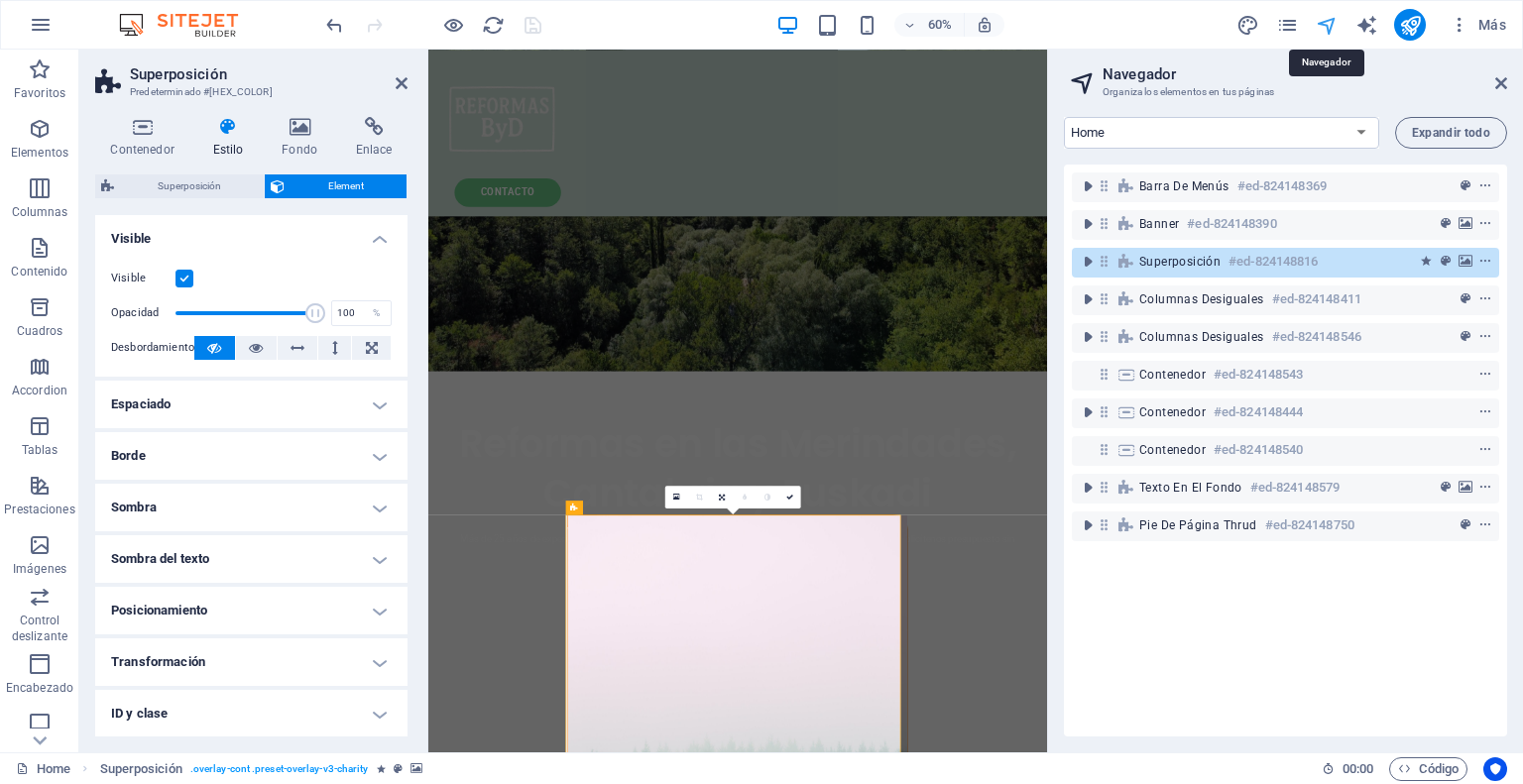 click at bounding box center [1327, 25] 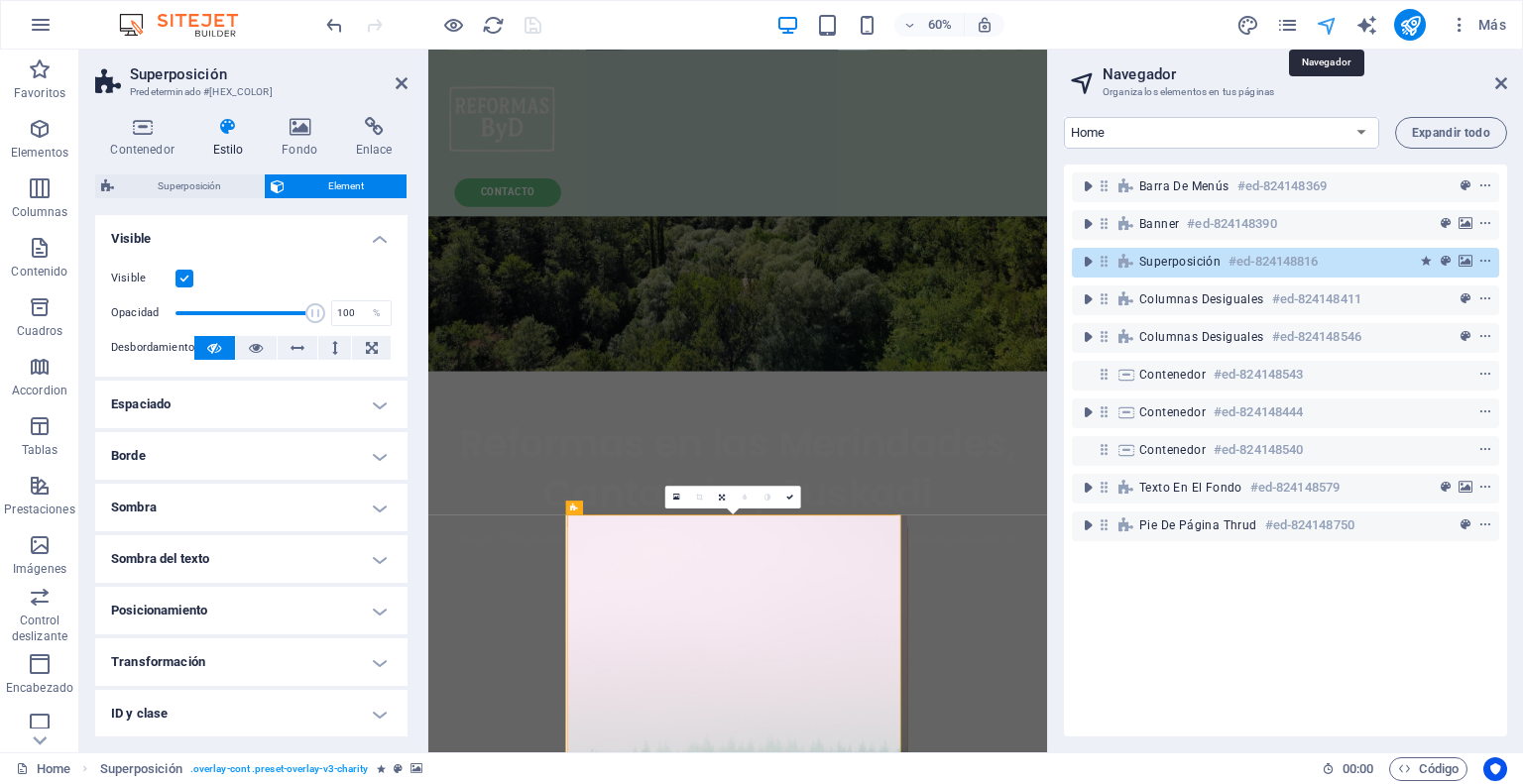 click at bounding box center [1327, 25] 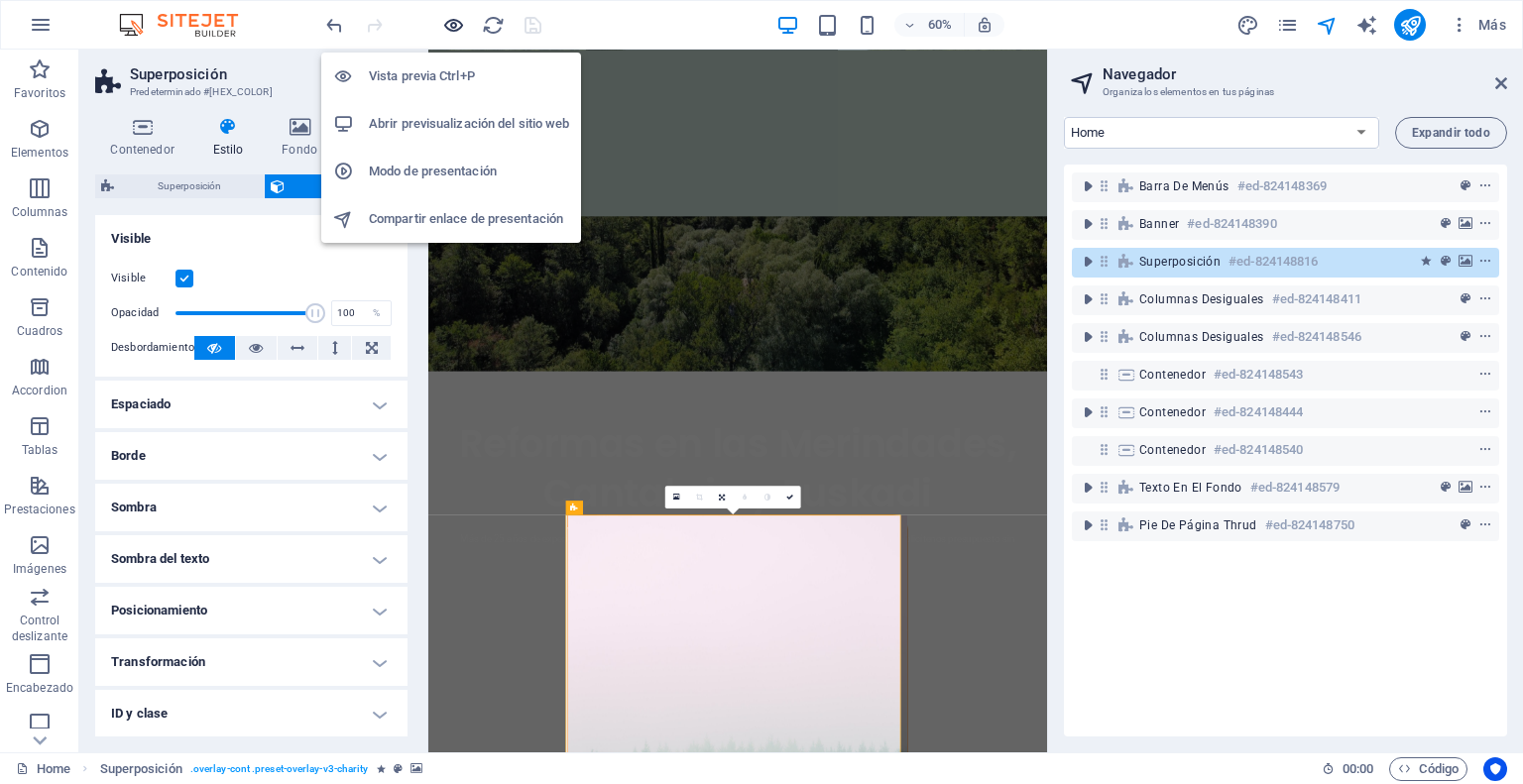 click at bounding box center [453, 25] 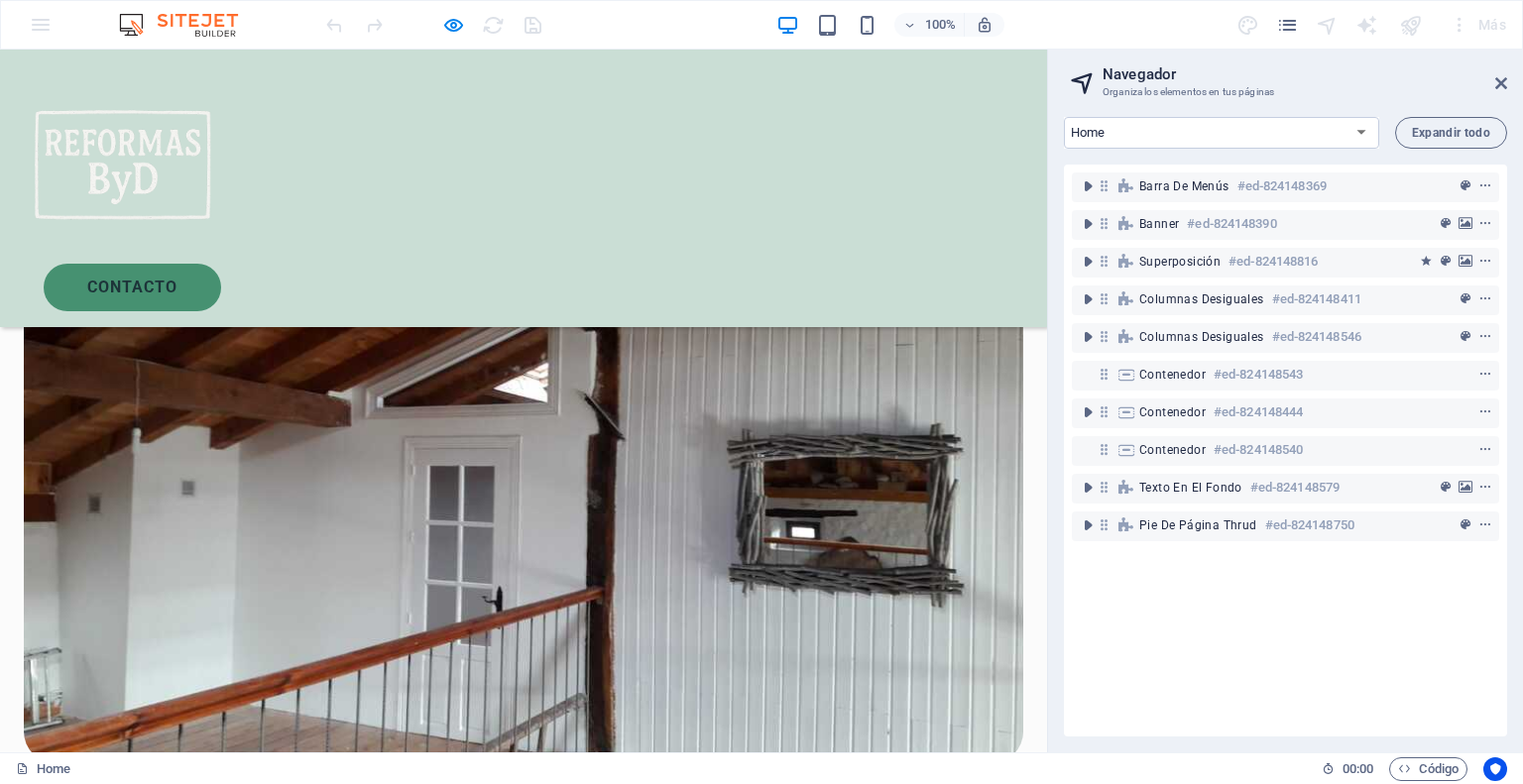 scroll, scrollTop: 2280, scrollLeft: 0, axis: vertical 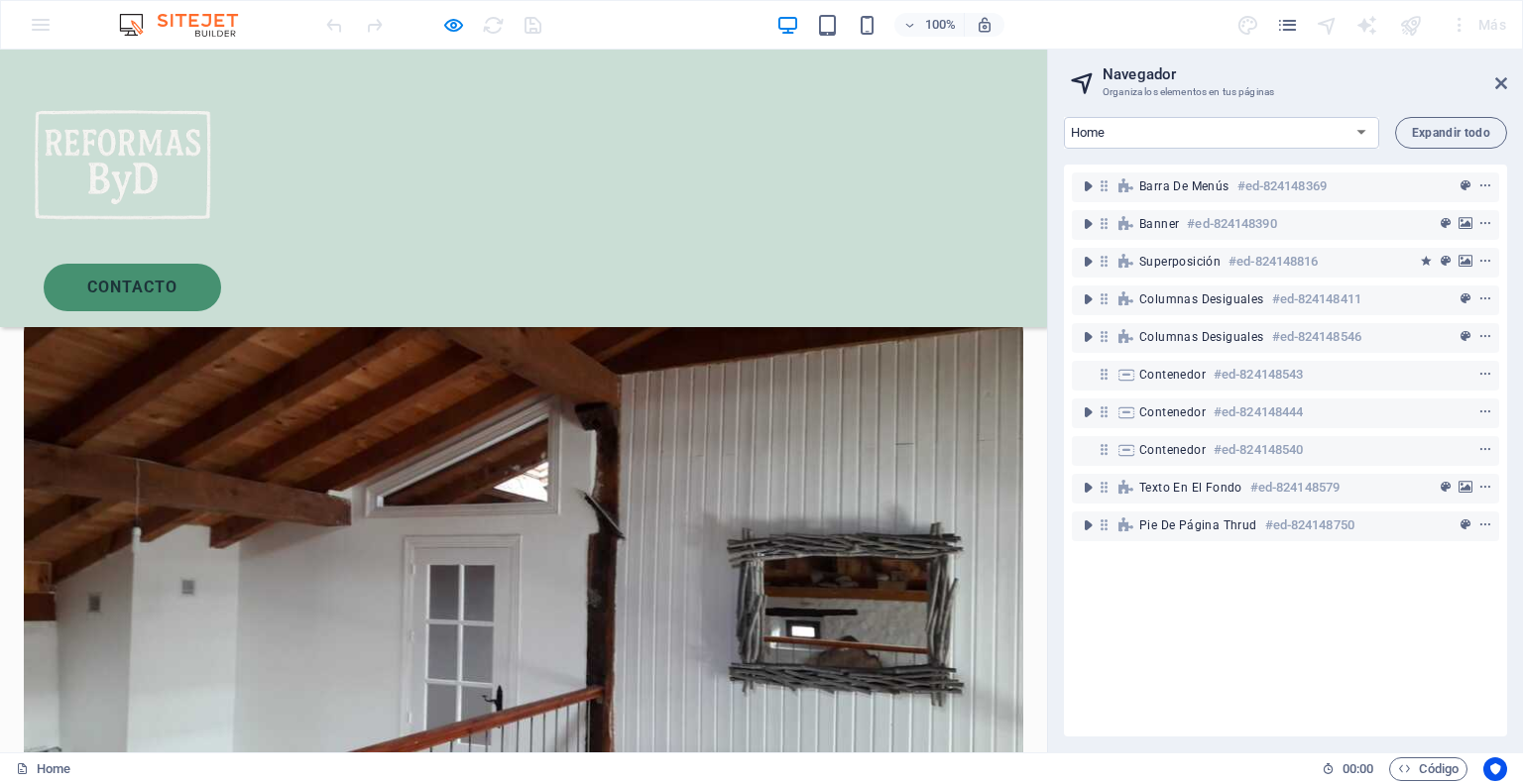 click on "3879" at bounding box center (184, 2156) 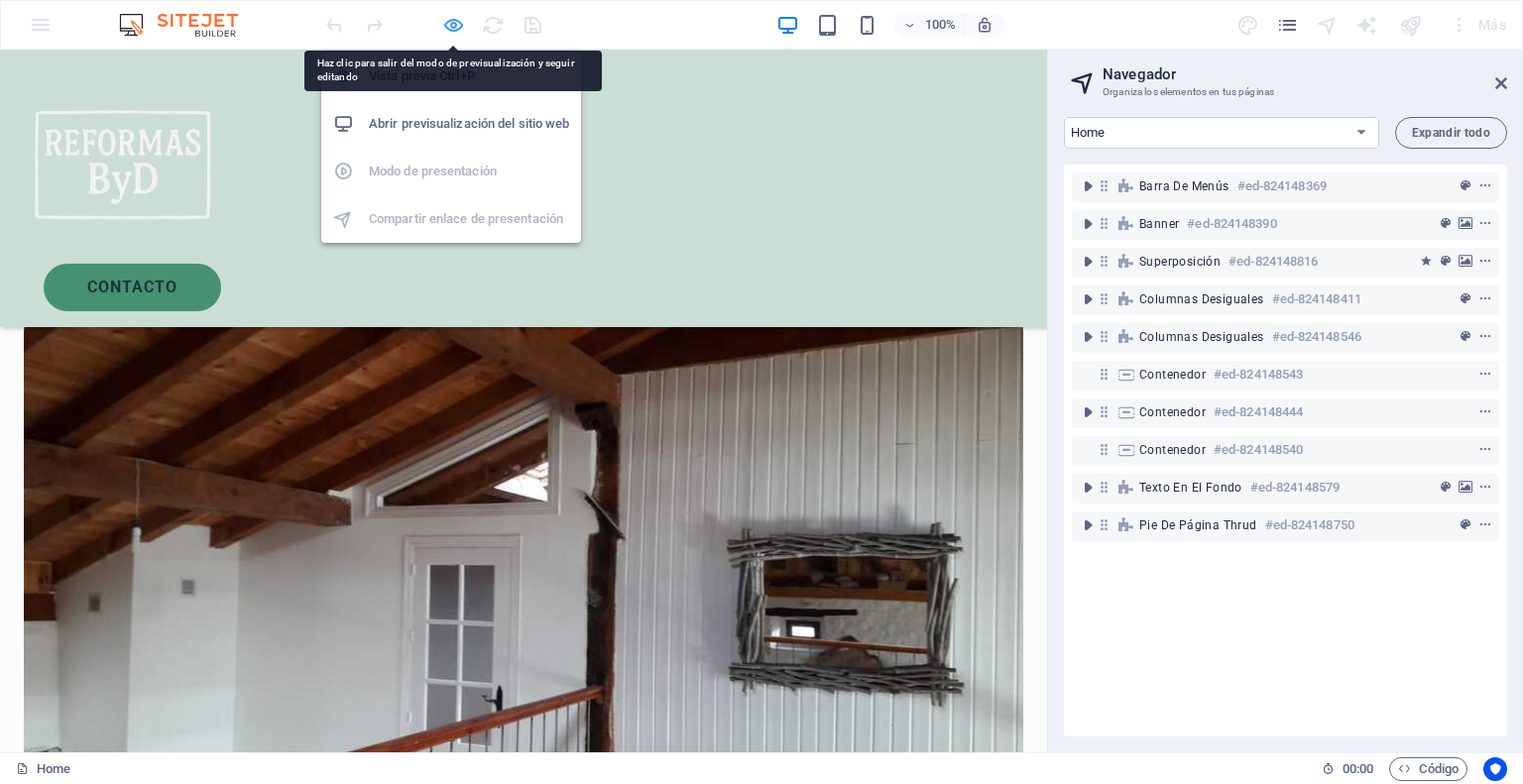 click at bounding box center (453, 25) 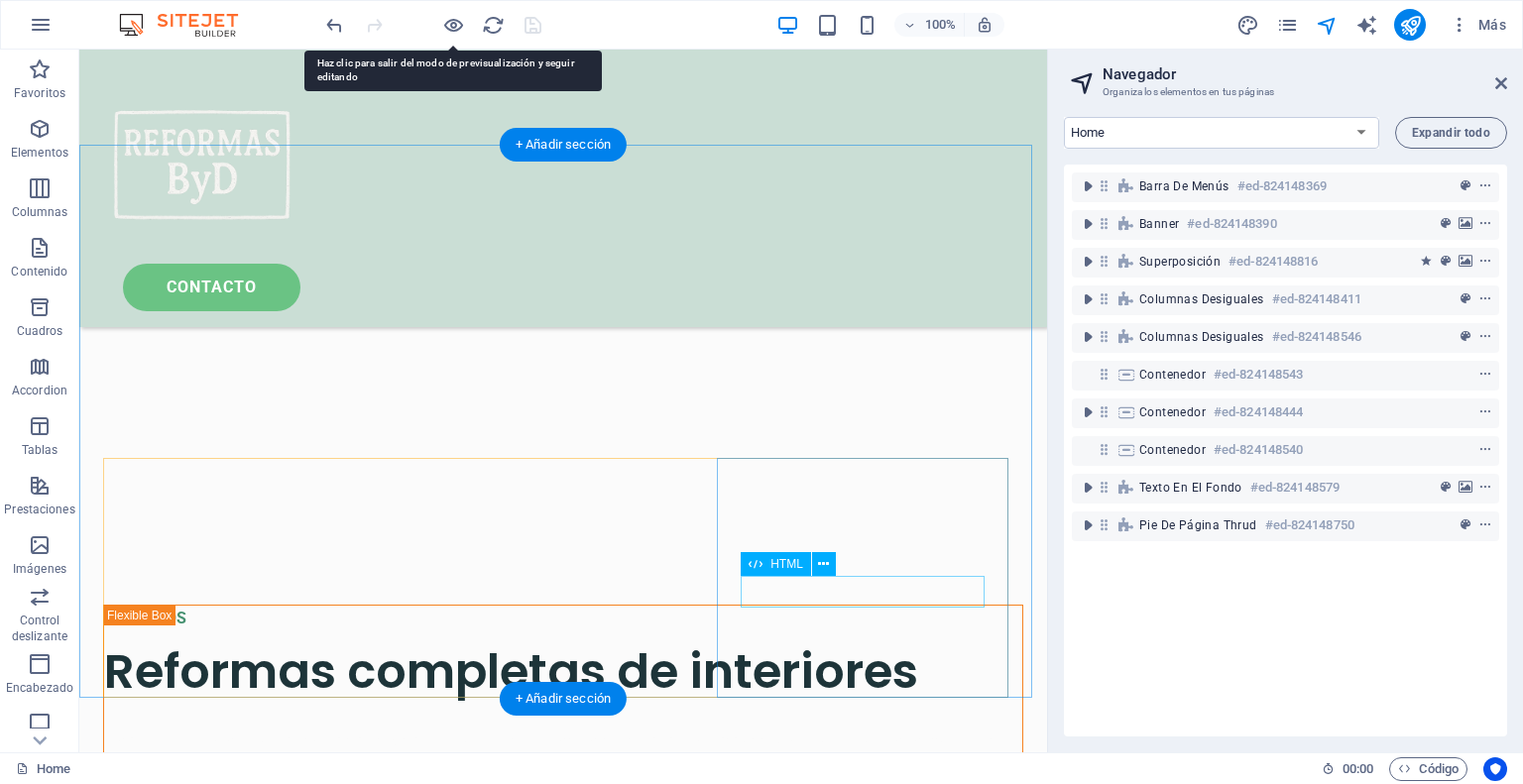 click on "4000" at bounding box center [251, 2894] 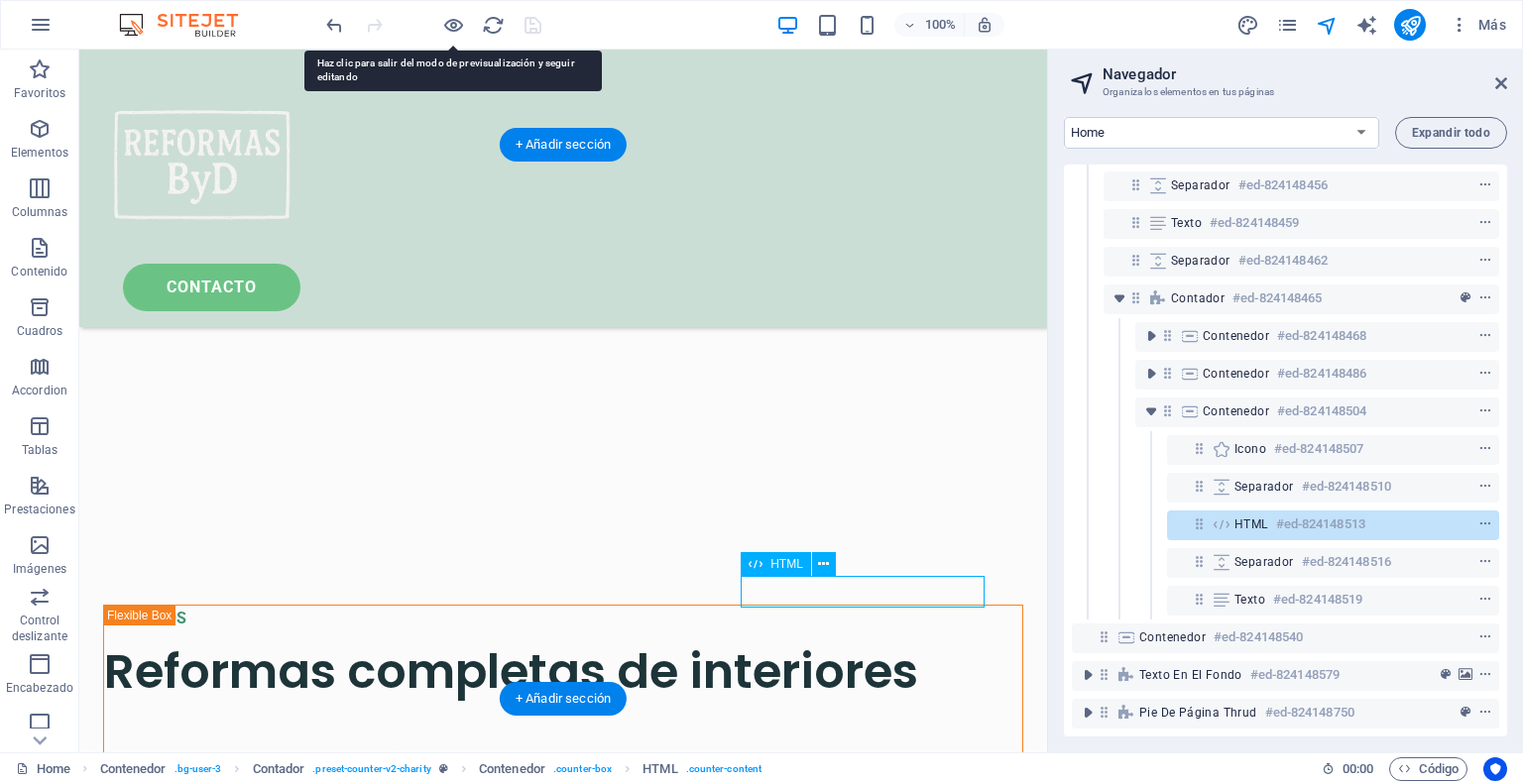 scroll, scrollTop: 392, scrollLeft: 0, axis: vertical 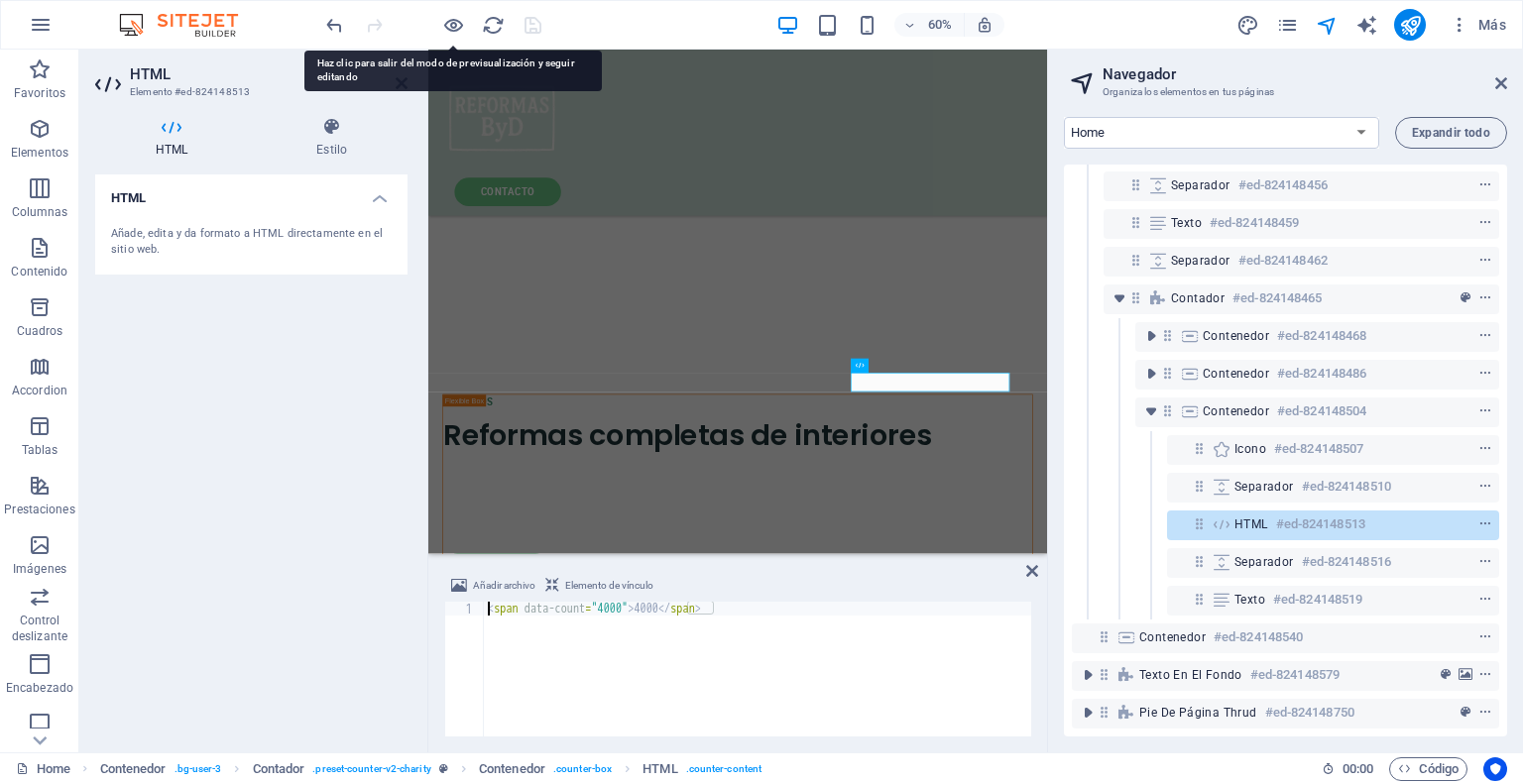 click on "Navegador" at bounding box center [1305, 74] 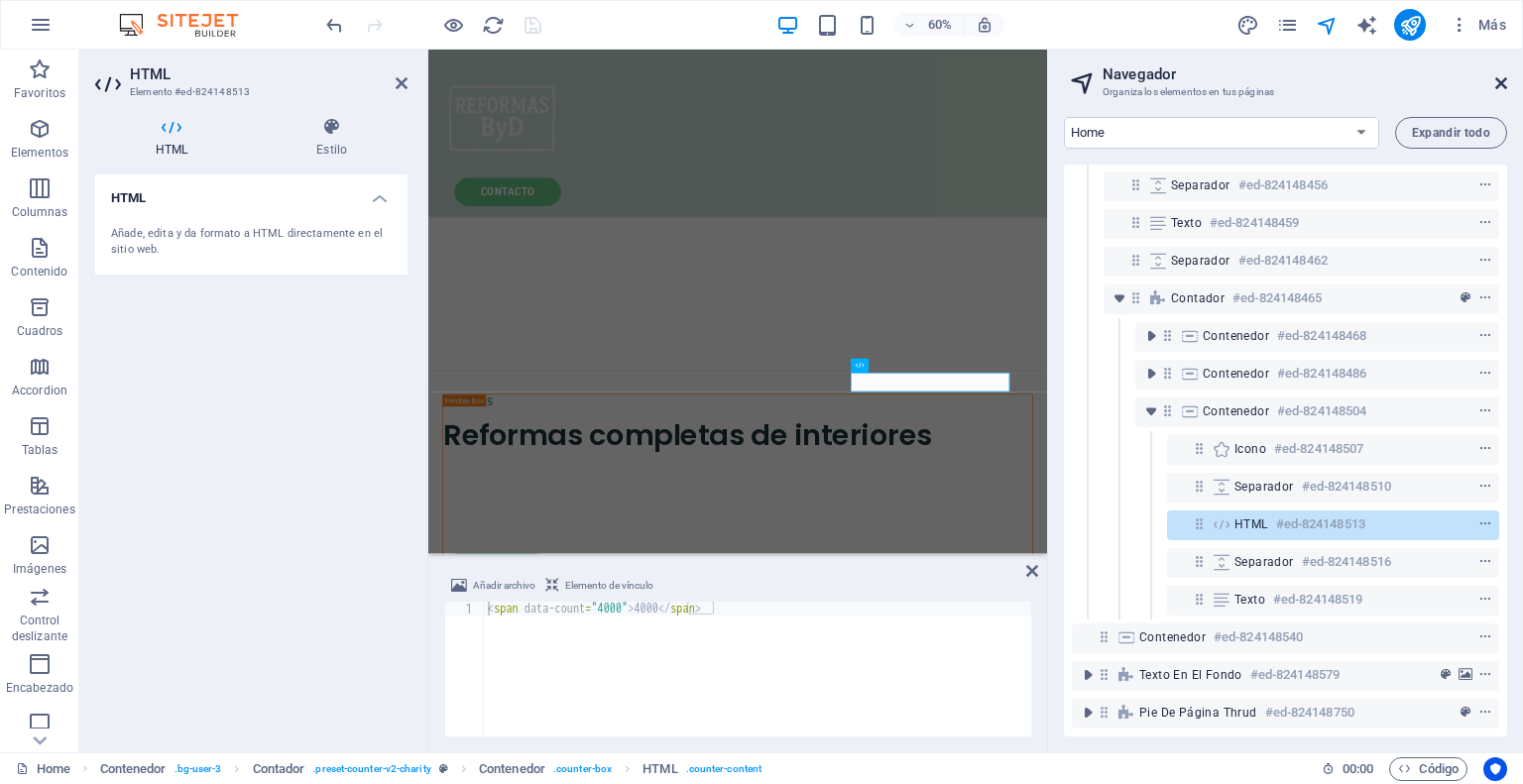 click at bounding box center [1501, 83] 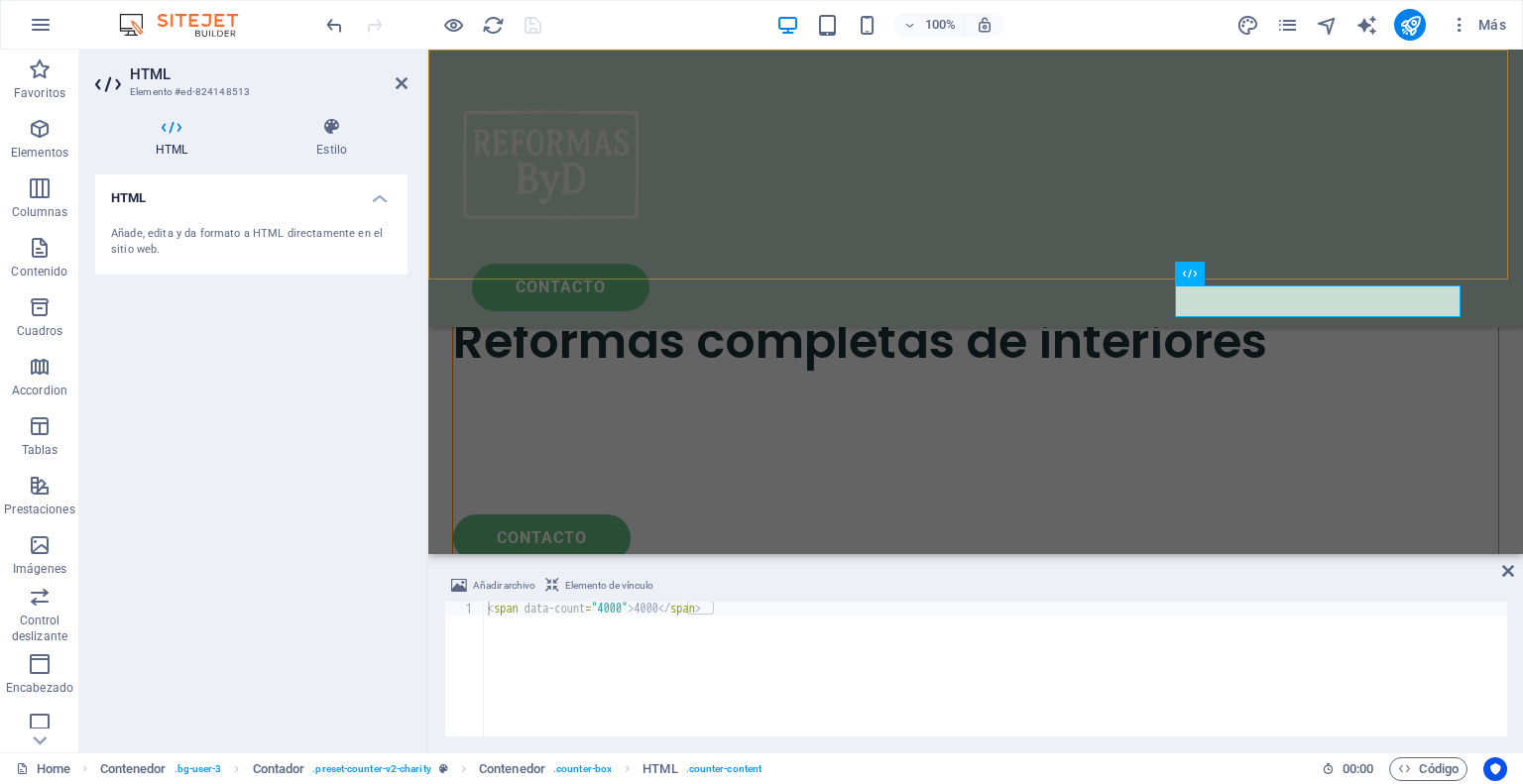 scroll, scrollTop: 3326, scrollLeft: 0, axis: vertical 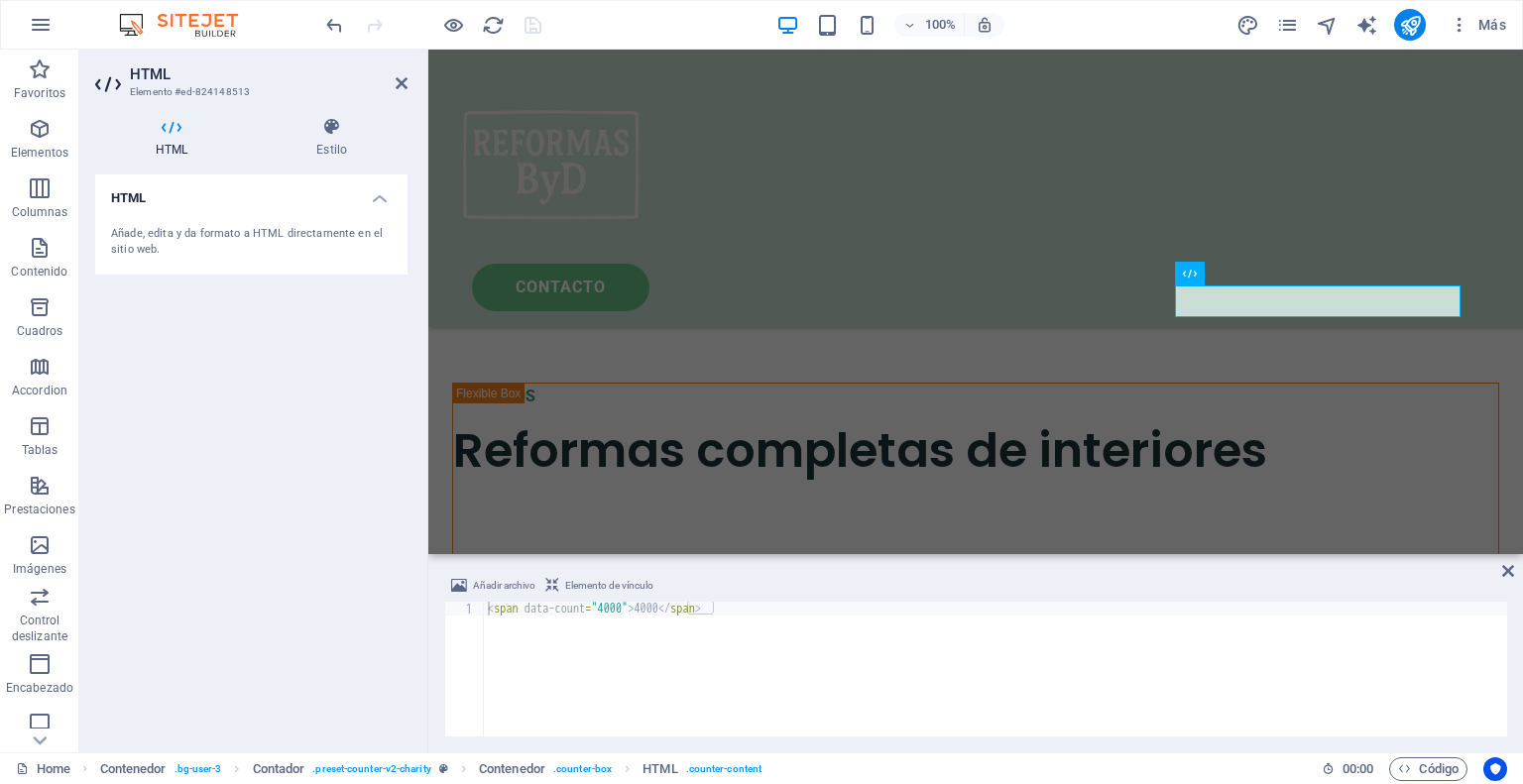 click on "< span   data-count = "4000" > 4000 </ span >" at bounding box center [996, 683] 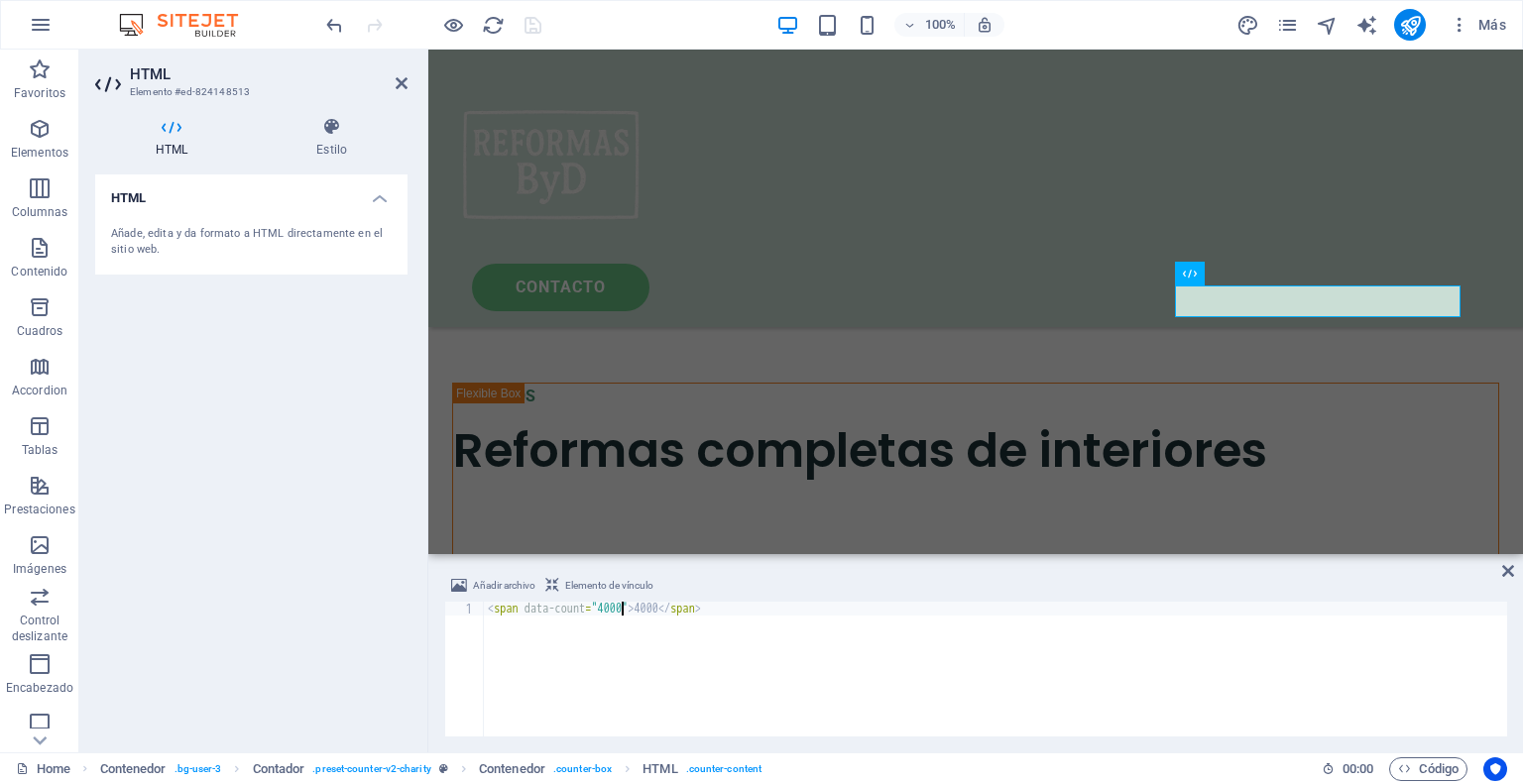 click on "< span   data-count = "4000" > 4000 </ span >" at bounding box center (996, 683) 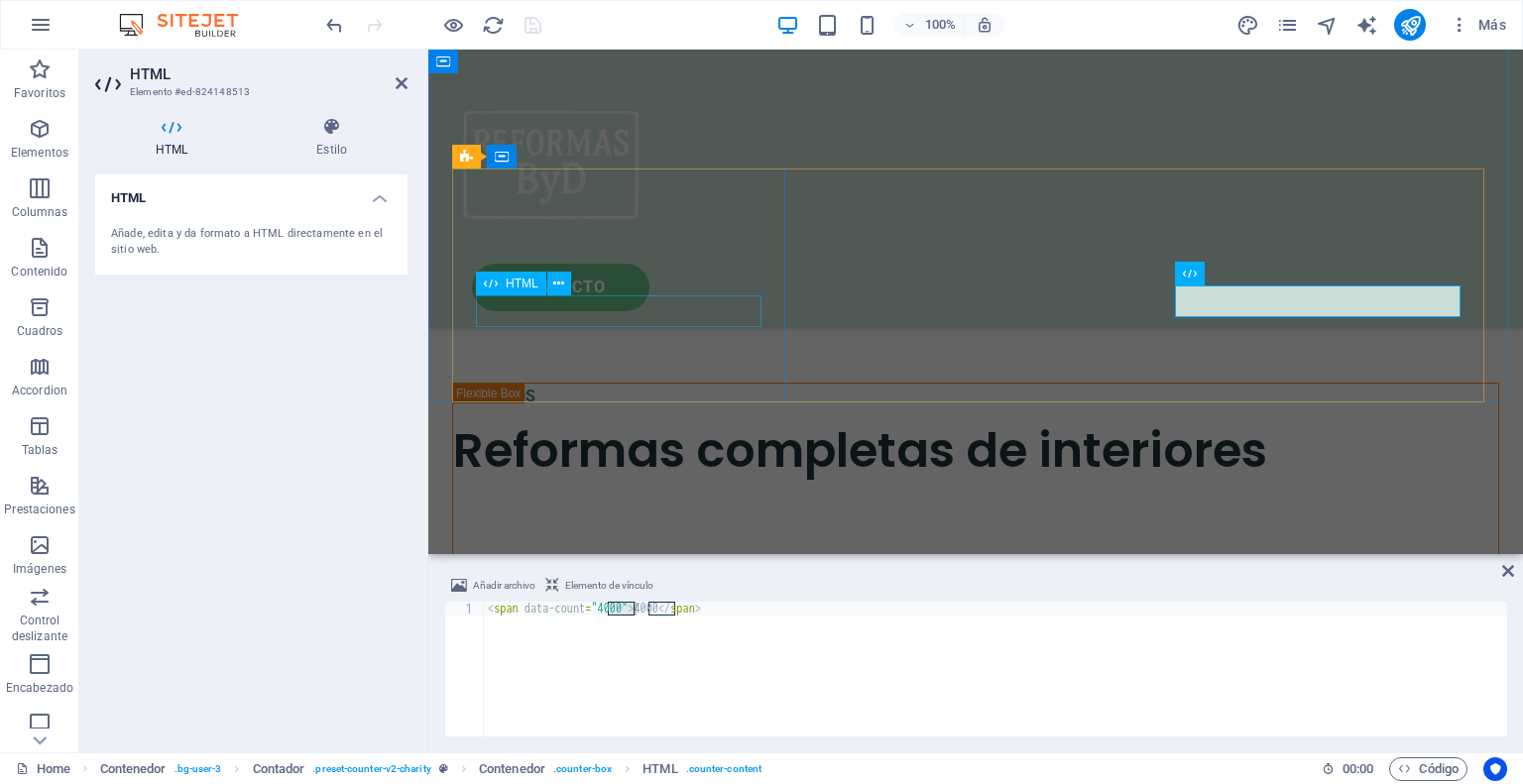 click on "50  +" at bounding box center (621, 2265) 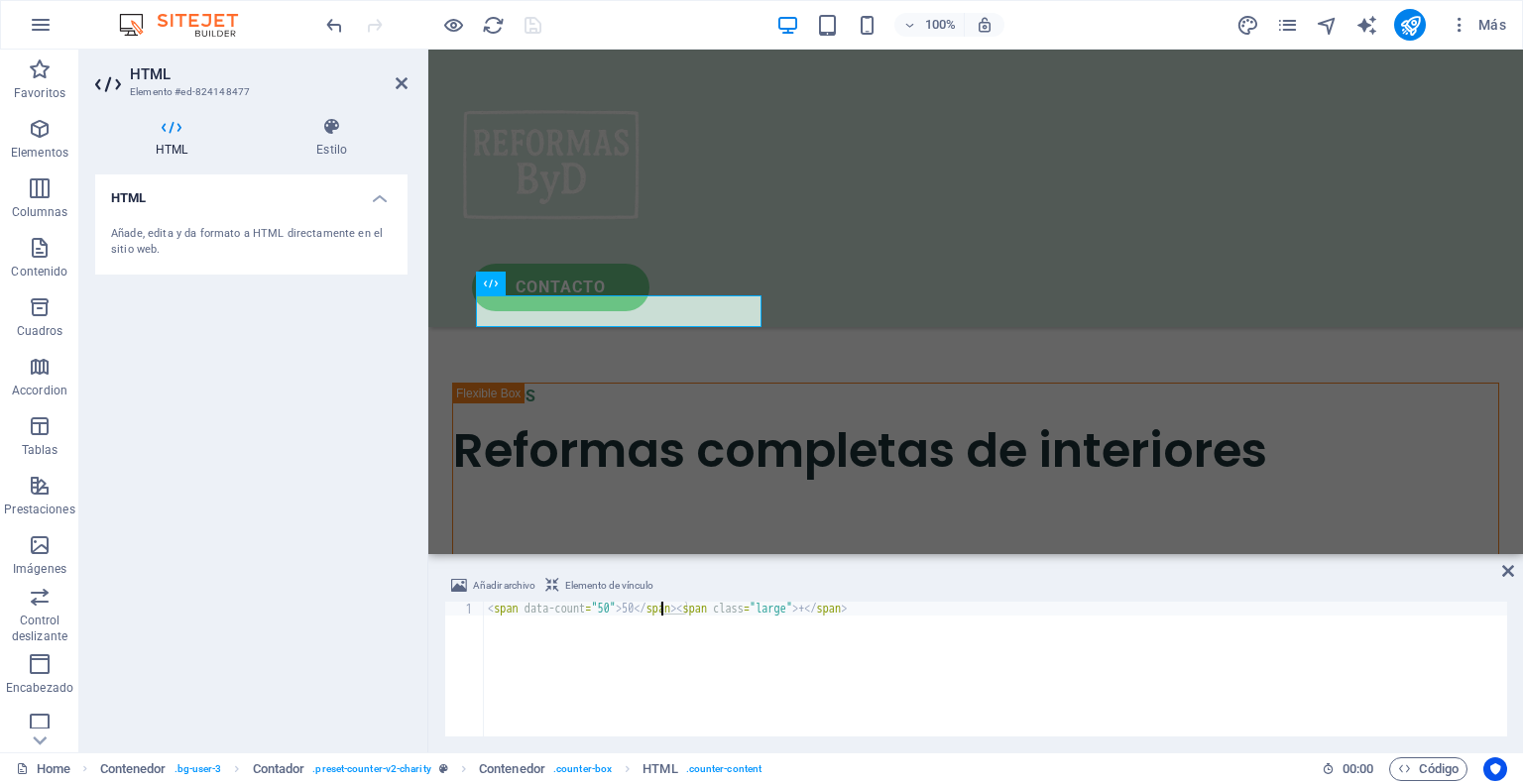 click on "< span   data-count = "50" > 50 </ span > < span   class = "large" >  + </ span >" at bounding box center (996, 683) 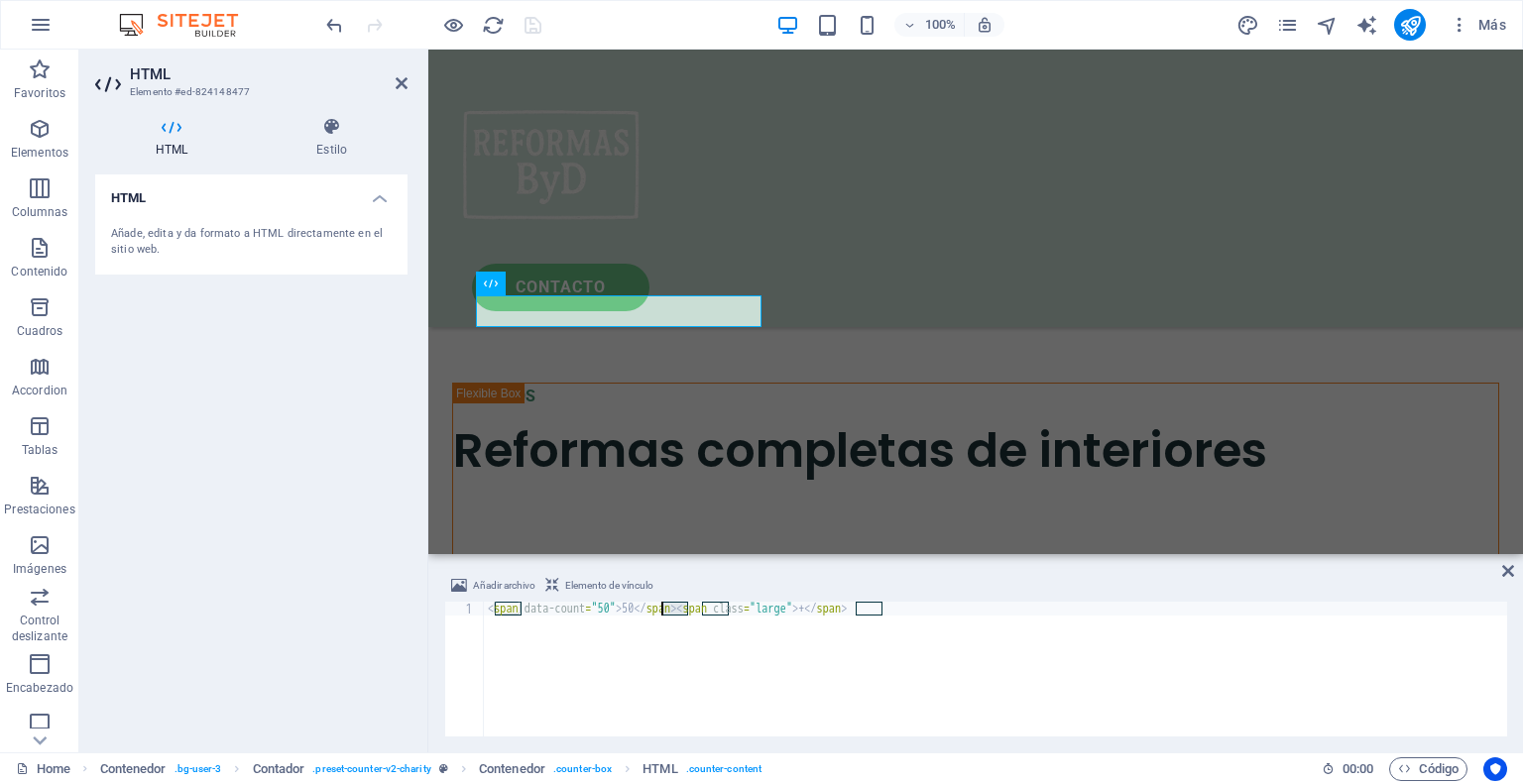 click on "< span   data-count = "50" > 50 </ span > < span   class = "large" >  + </ span >" at bounding box center [996, 683] 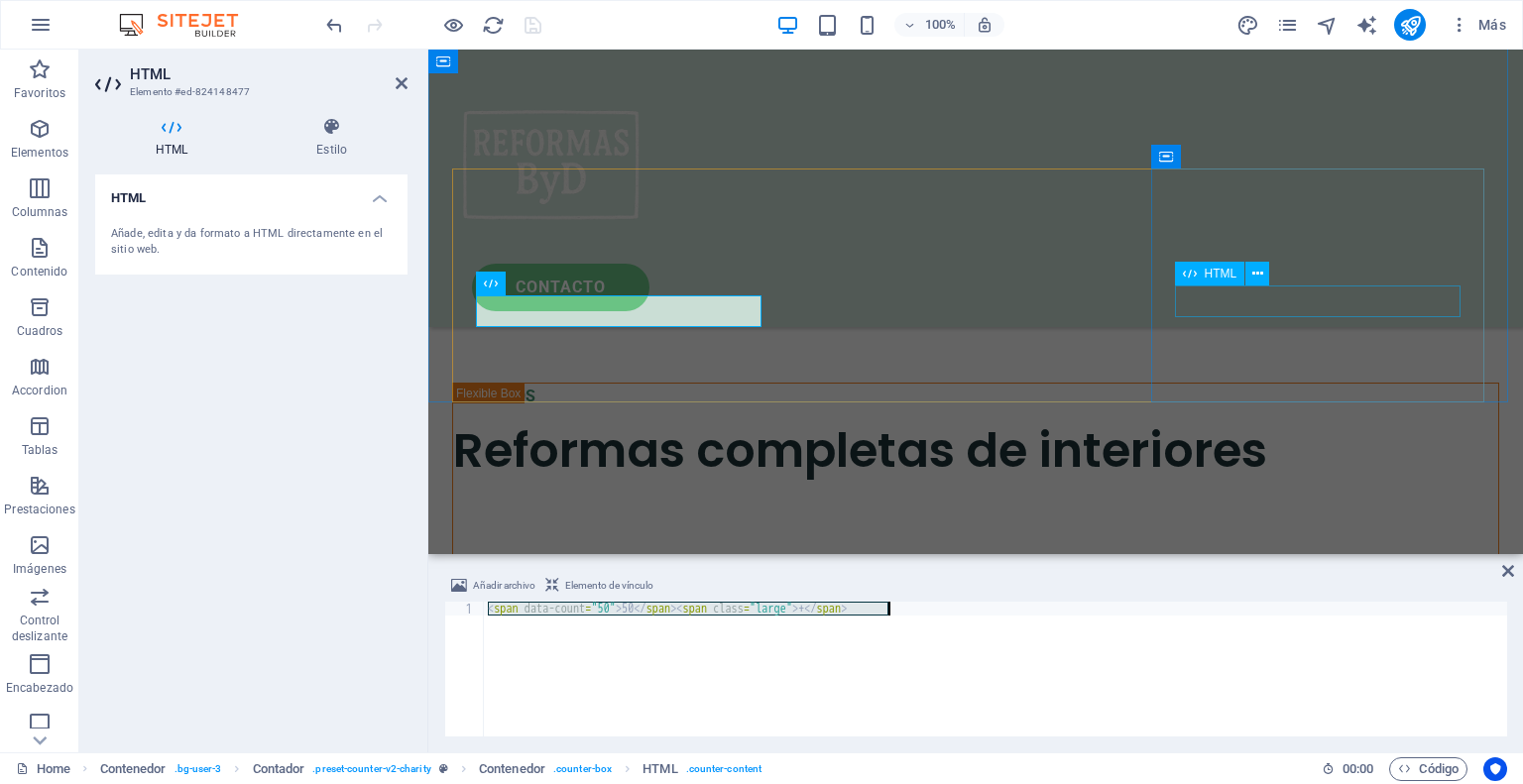 click on "4000" at bounding box center (621, 2744) 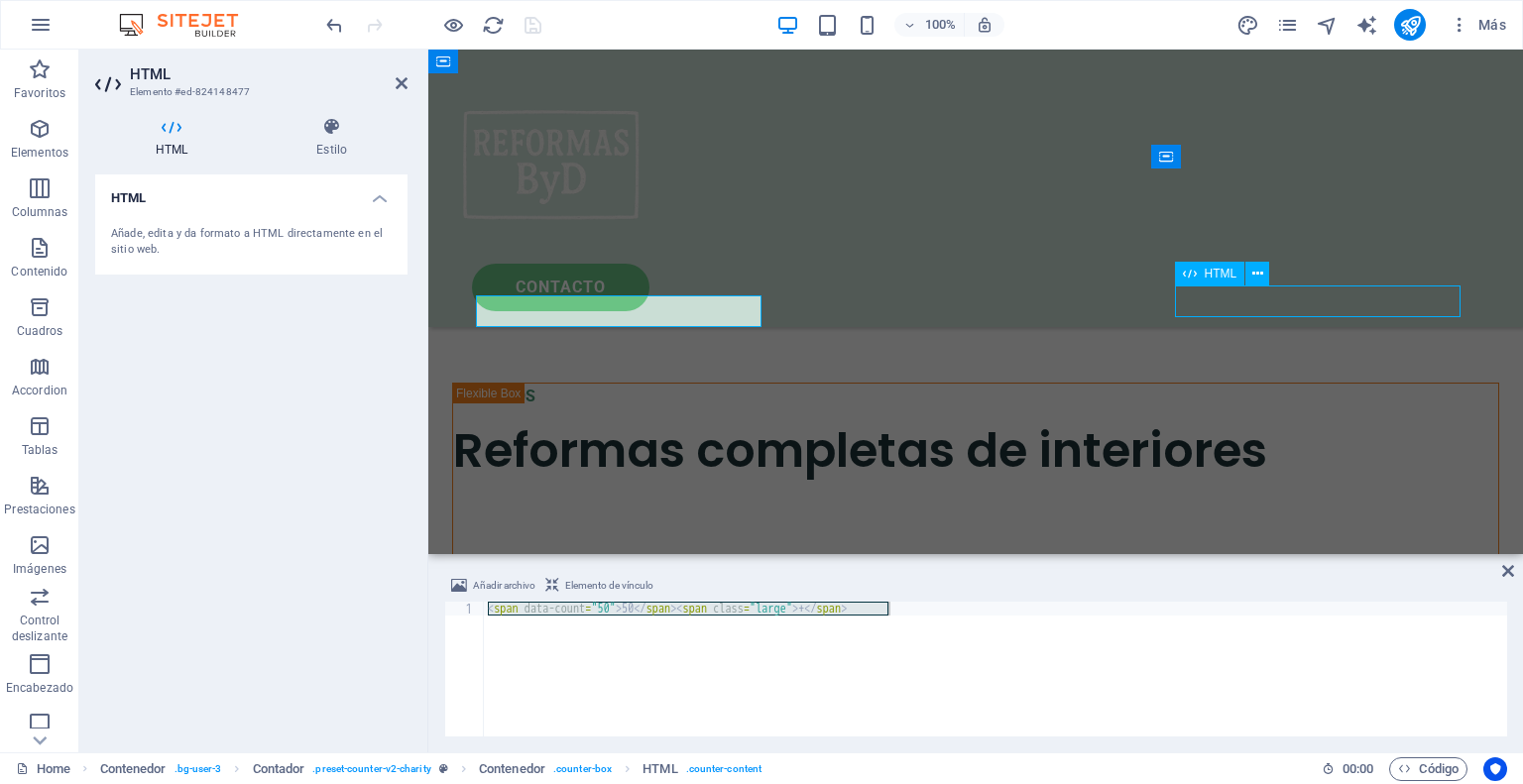 click on "4000" at bounding box center [621, 2744] 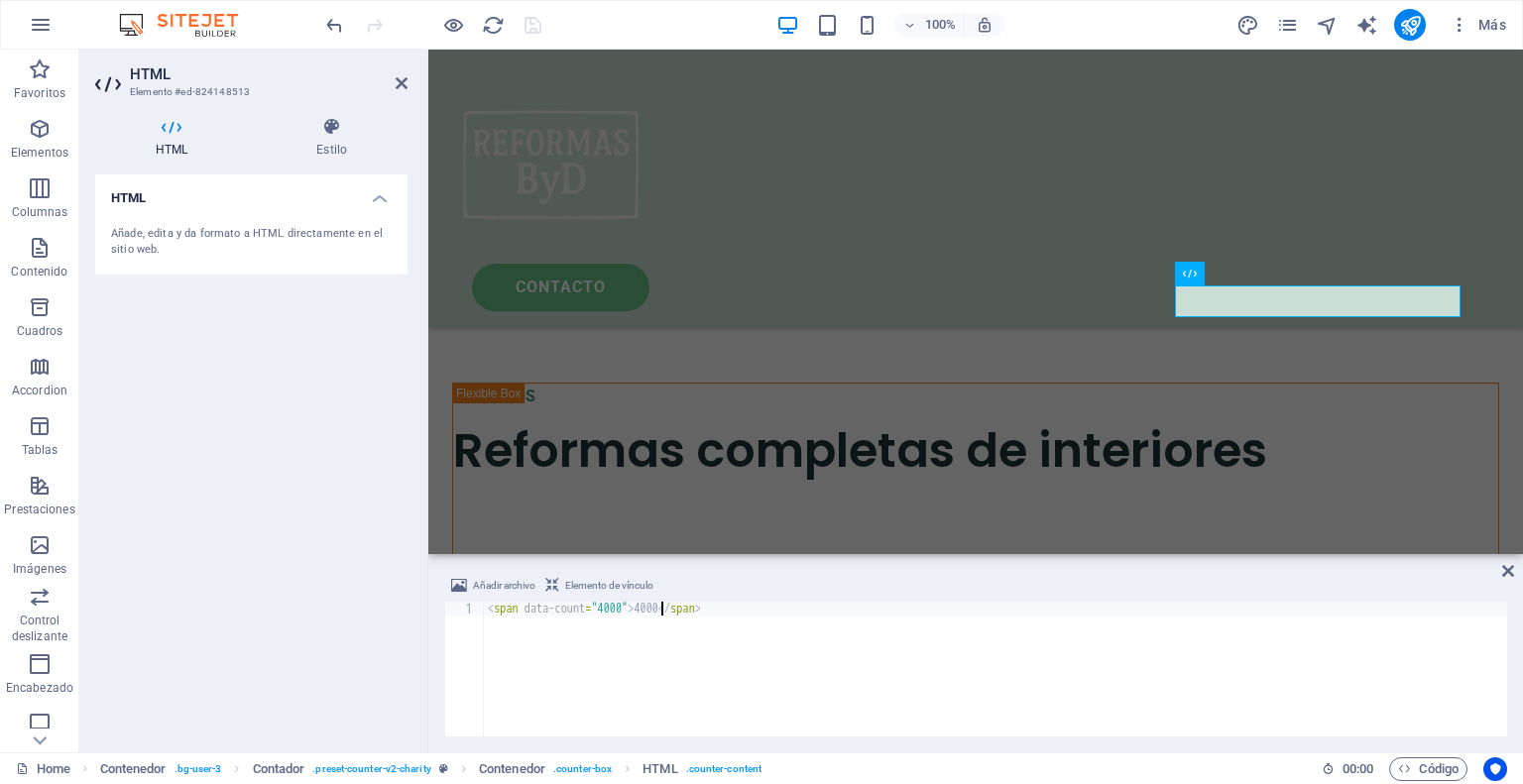click on "< span   data-count = "4000" > 4000 </ span >" at bounding box center (996, 683) 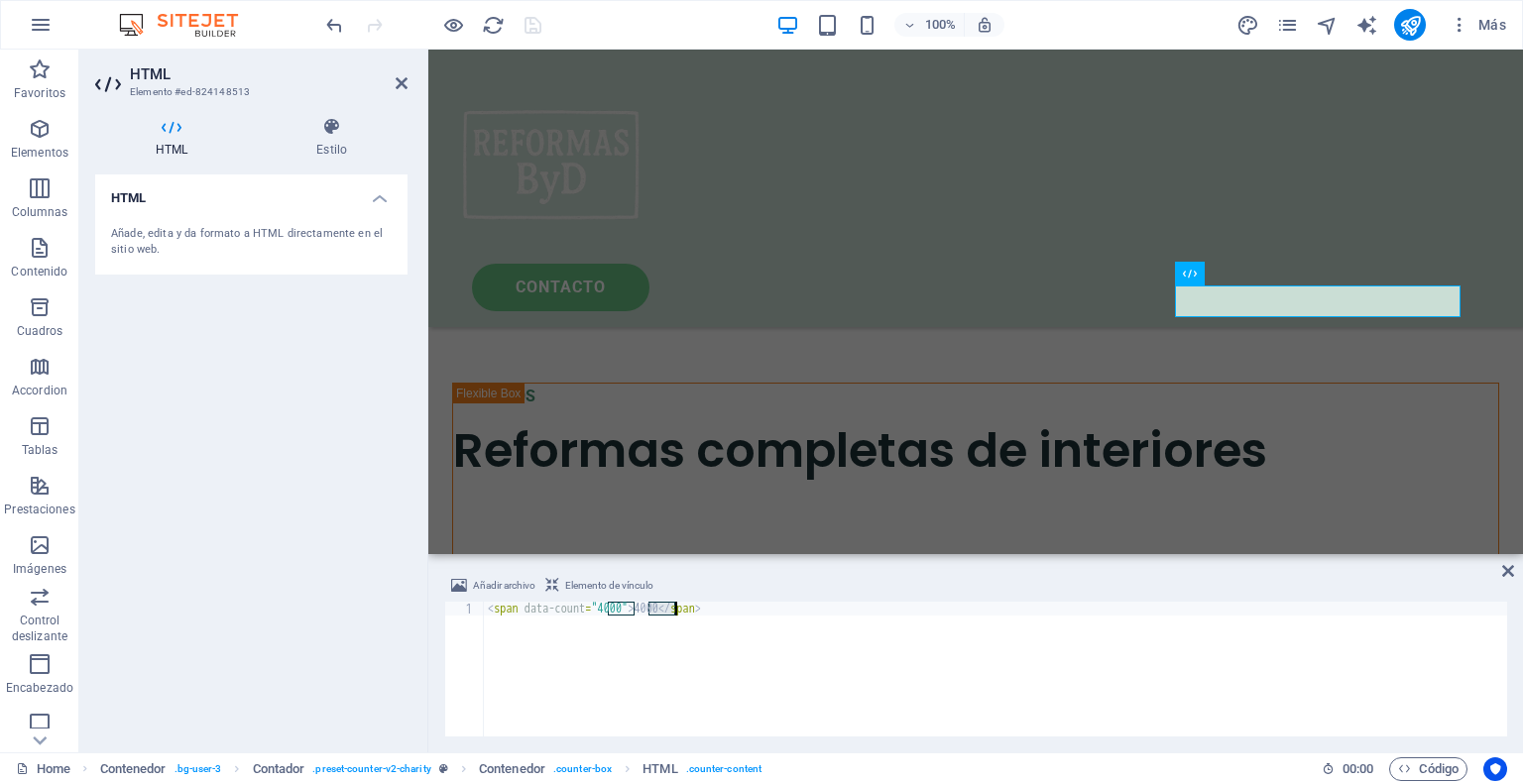 click on "< span   data-count = "4000" > 4000 </ span >" at bounding box center [996, 683] 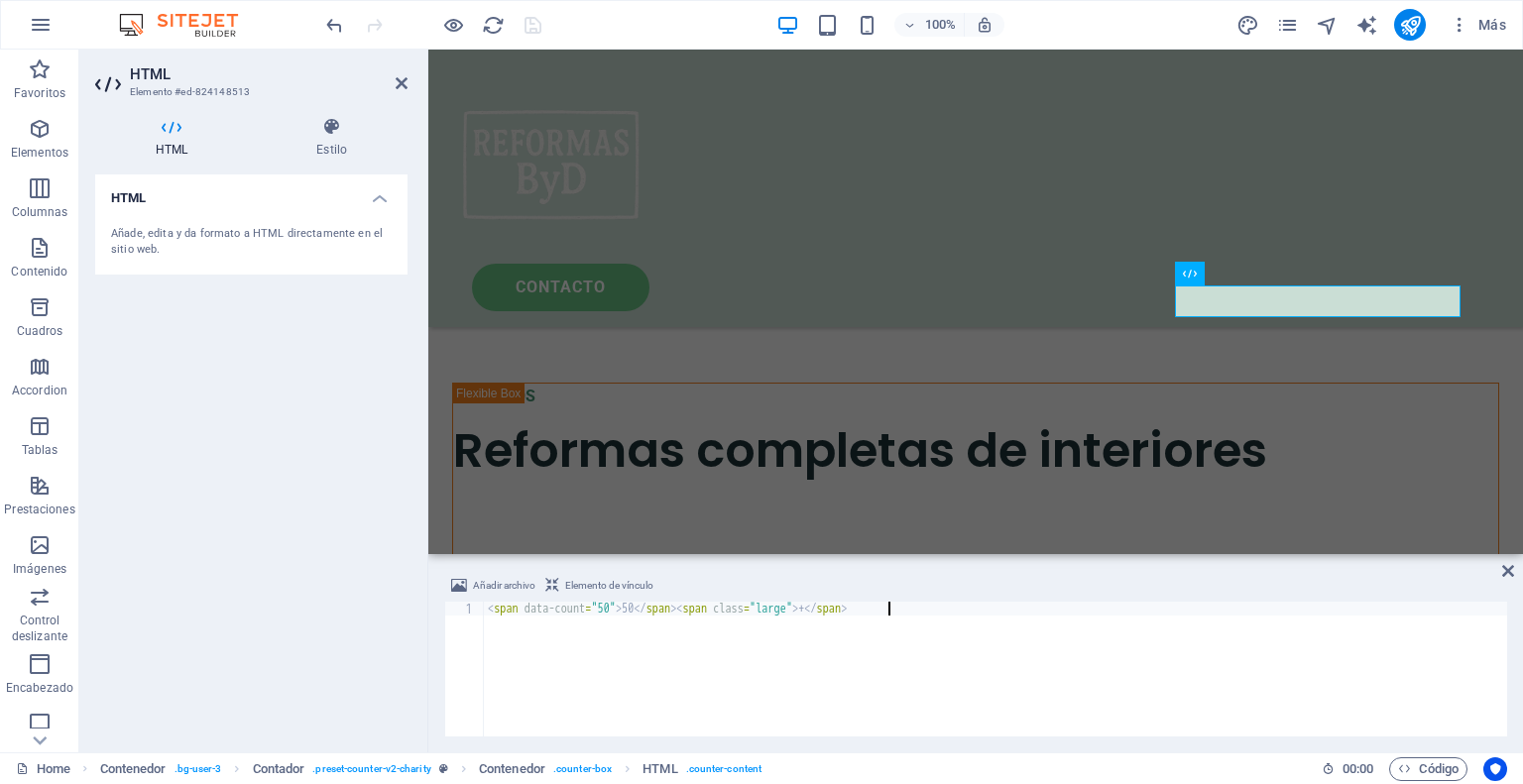 click on "< span   data-count = "50" > 50 </ span > < span   class = "large" >  + </ span >" at bounding box center [996, 683] 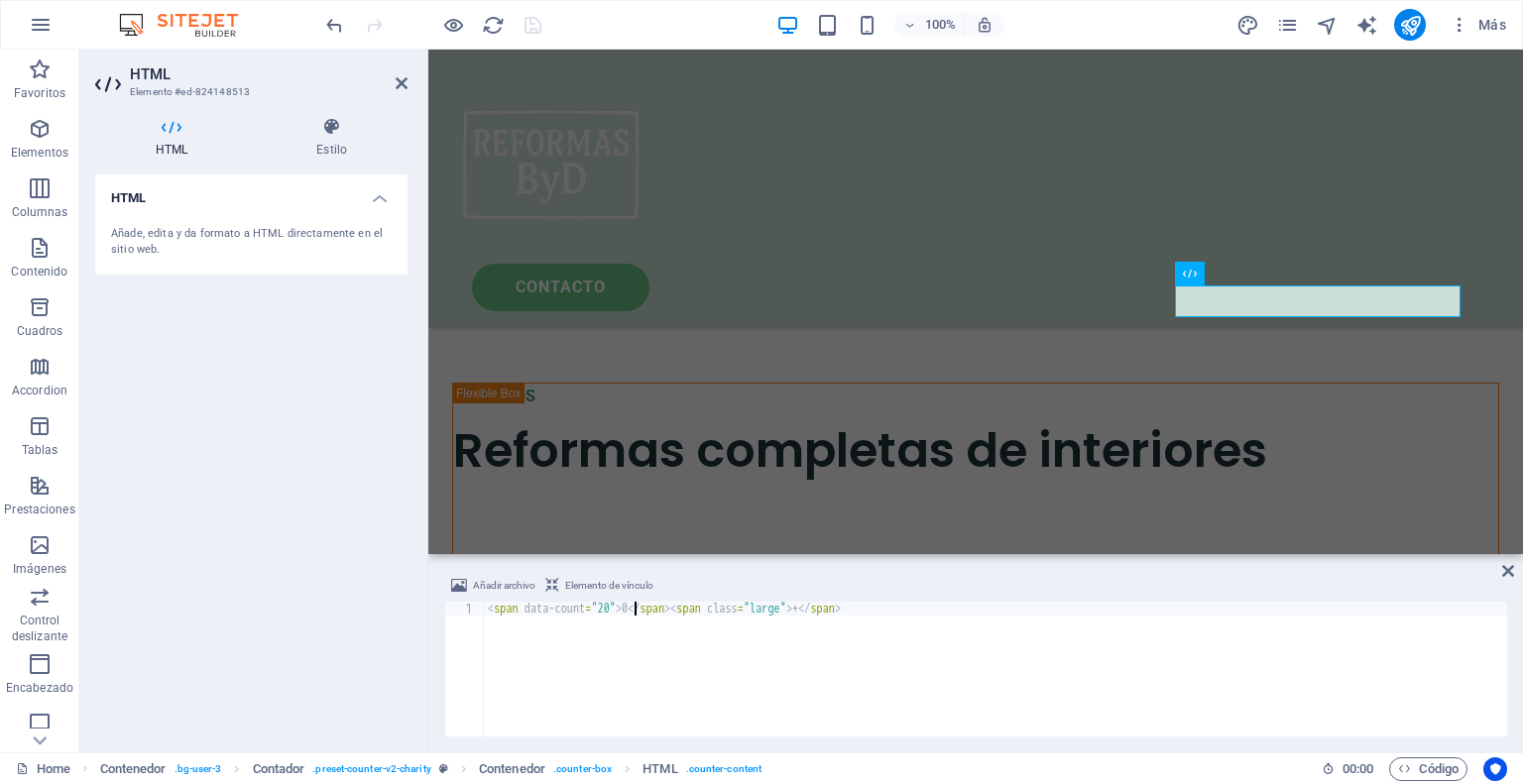 scroll, scrollTop: 0, scrollLeft: 12, axis: horizontal 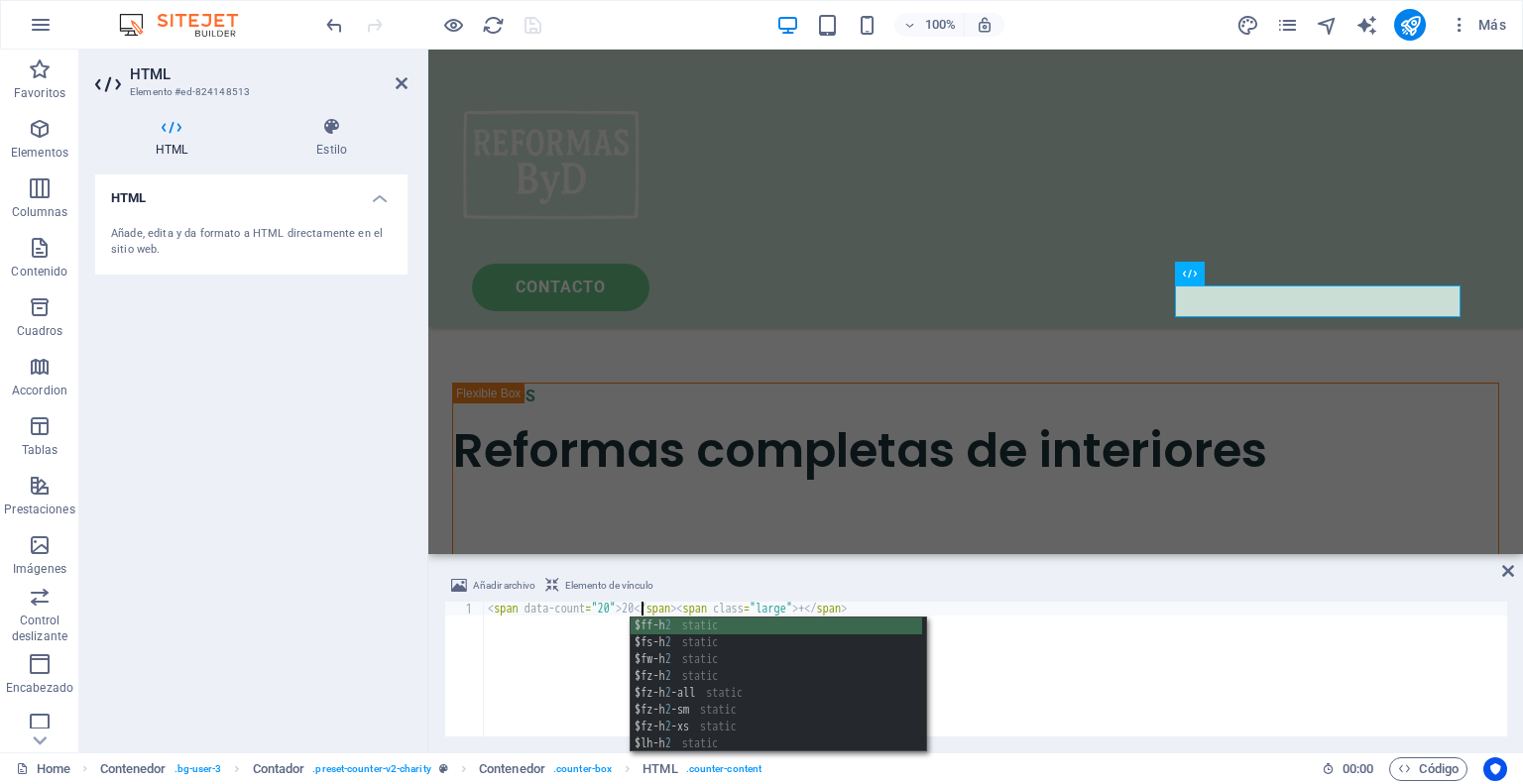click on "< span   data-count = "20" > 20 </ span > < span   class = "large" >  + </ span >" at bounding box center [996, 683] 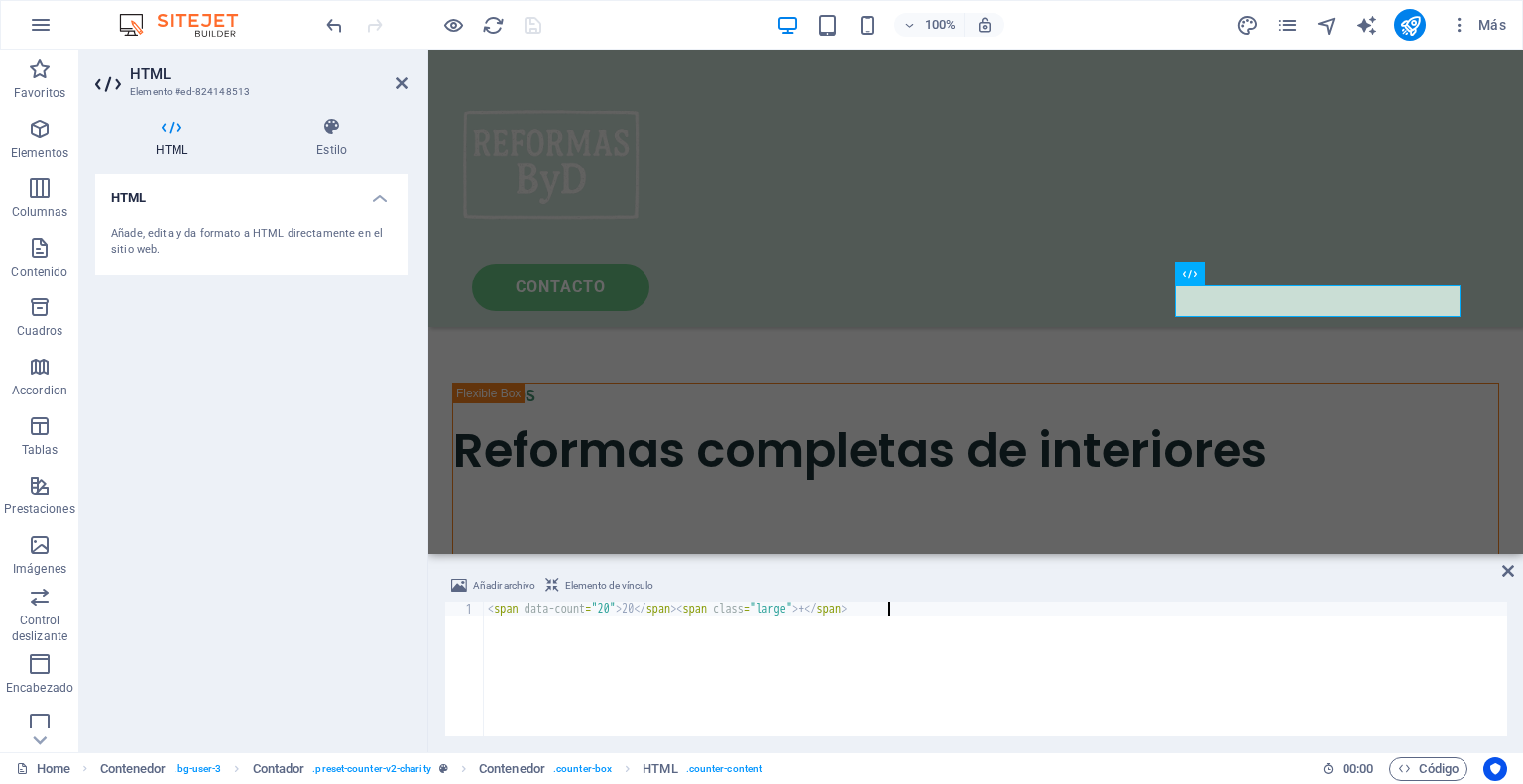 click on "< span   data-count = "20" > 20 </ span > < span   class = "large" >  + </ span >" at bounding box center (996, 683) 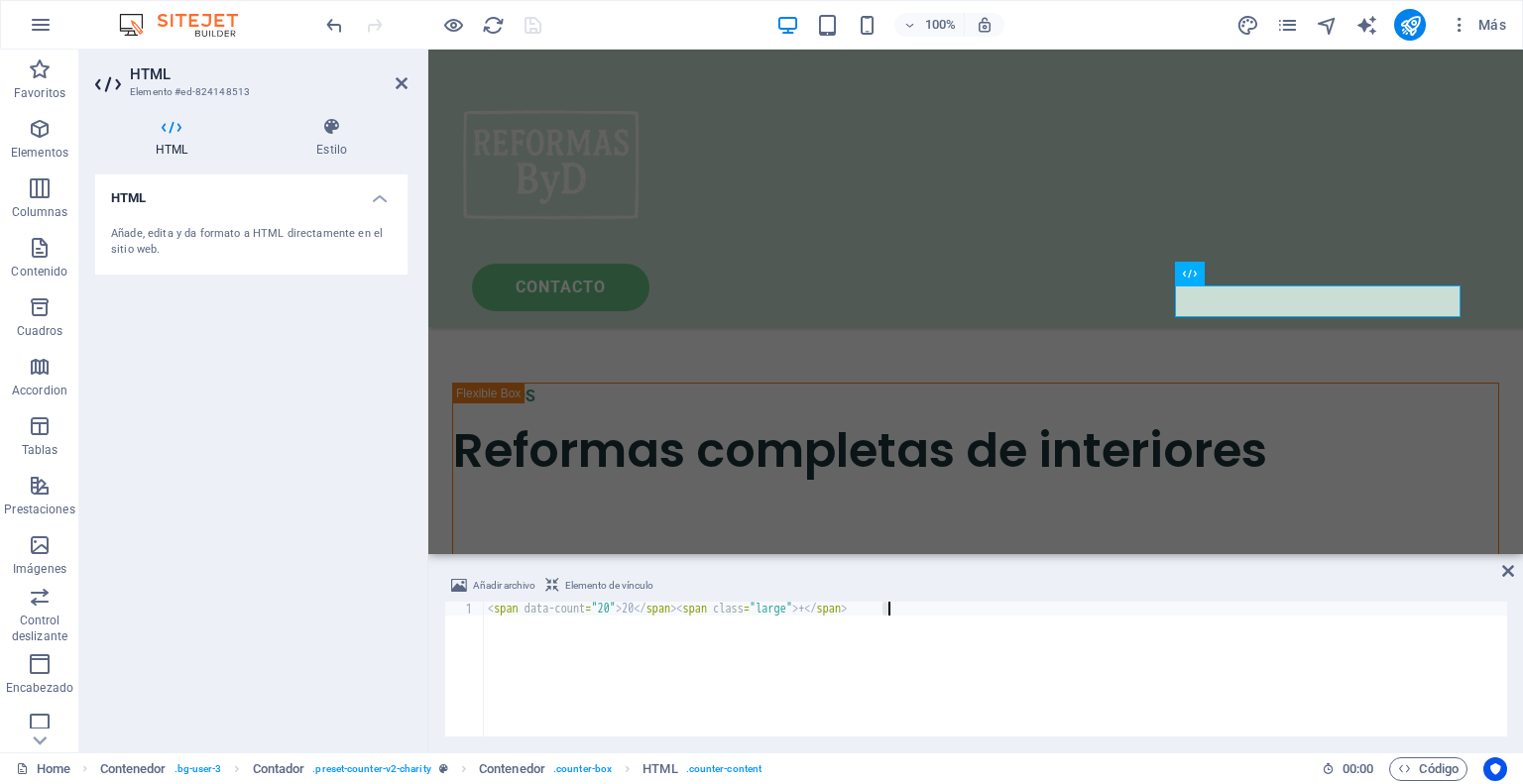 click on "< span   data-count = "20" > 20 </ span > < span   class = "large" >  + </ span >" at bounding box center (996, 683) 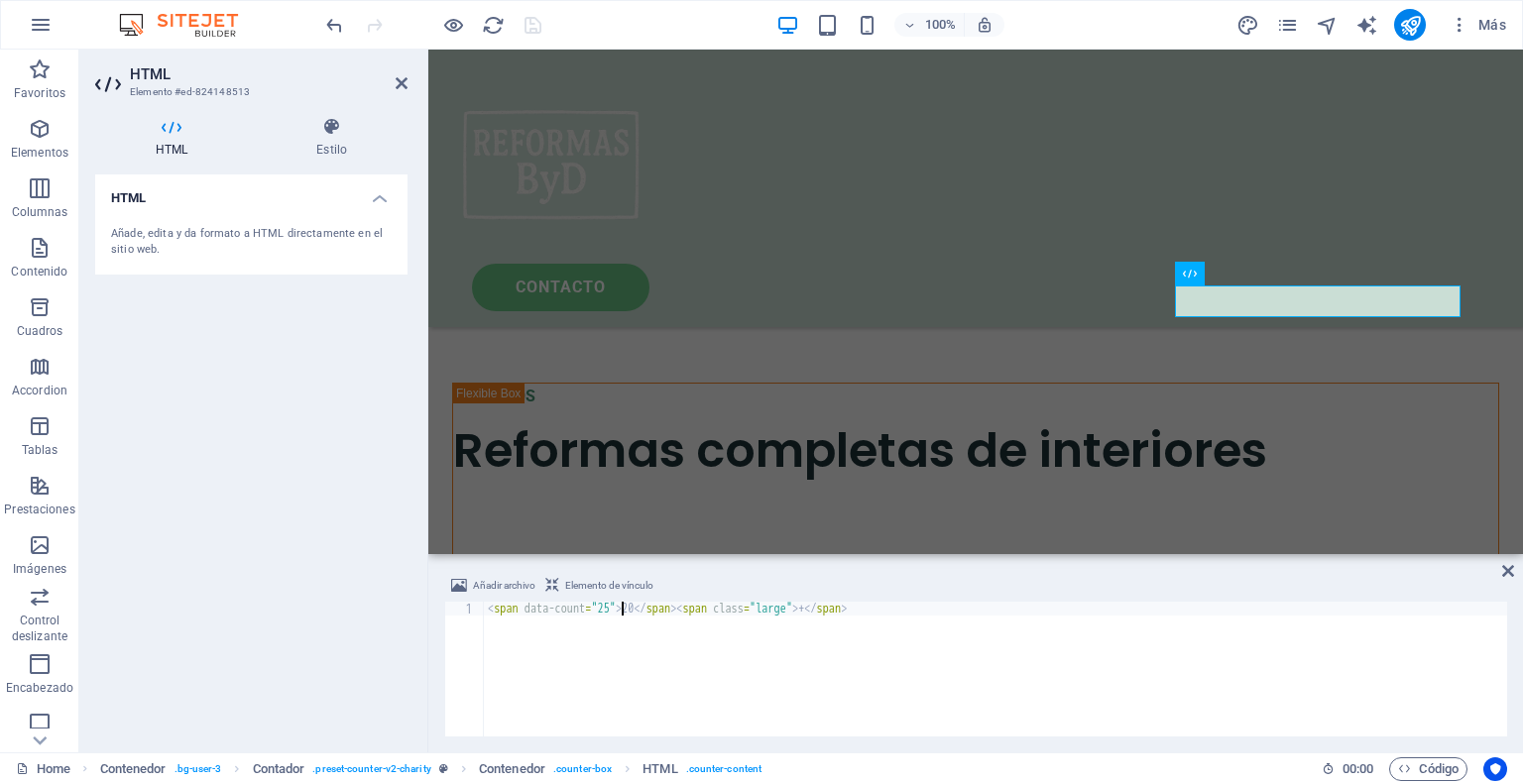 scroll, scrollTop: 0, scrollLeft: 11, axis: horizontal 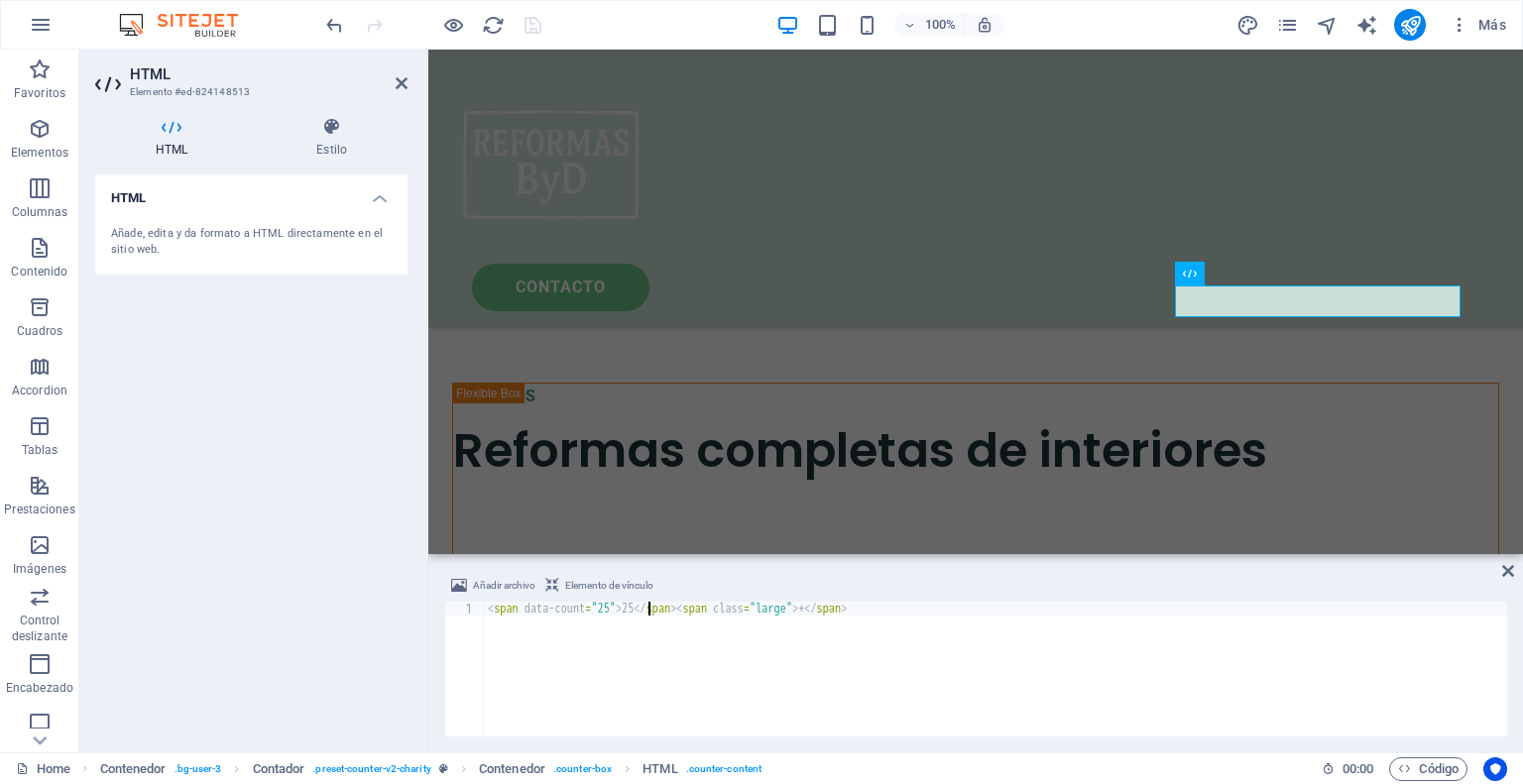 click on "< span   data-count = "25" > 25 </ span > < span   class = "large" >  + </ span >" at bounding box center [996, 683] 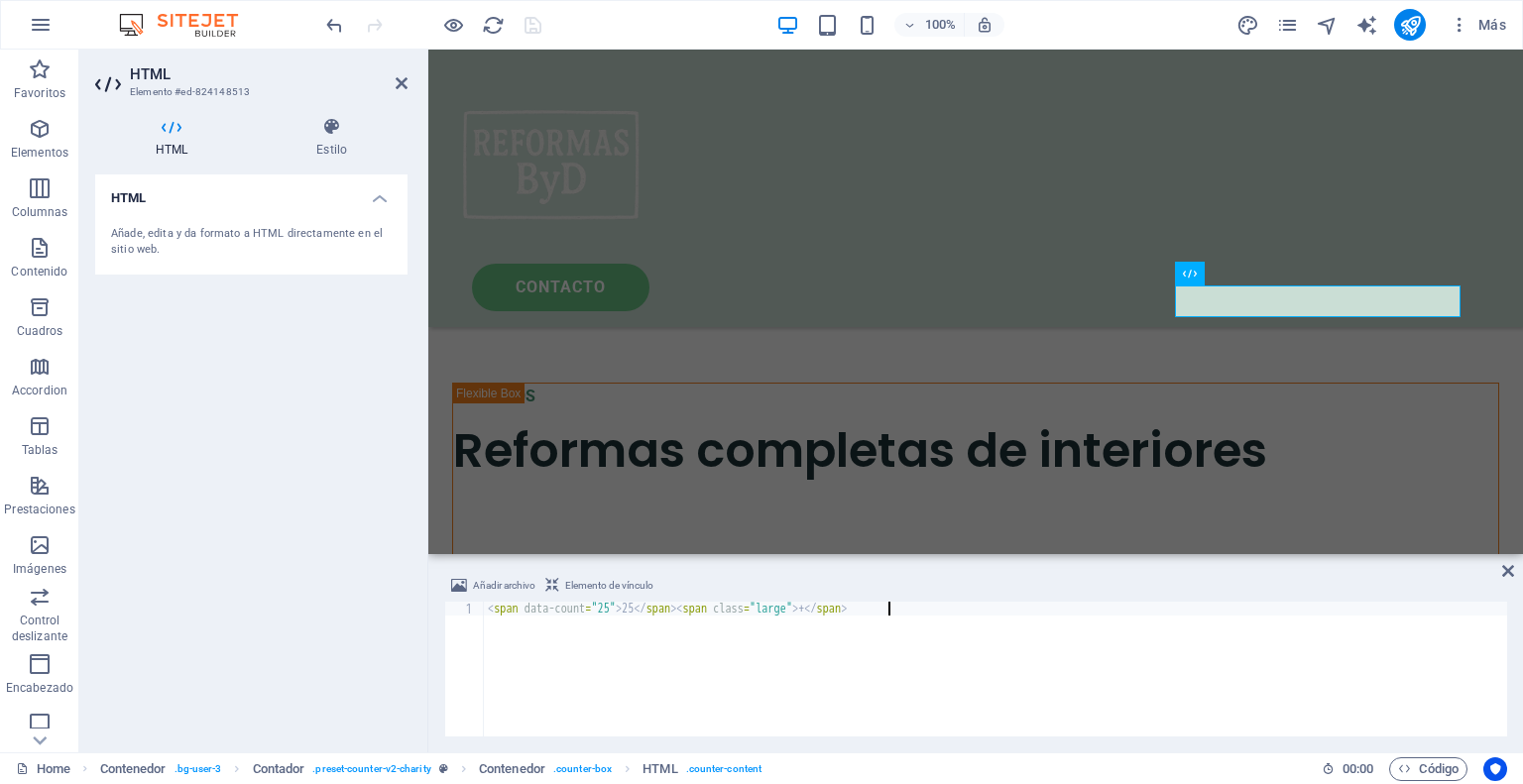 type on "<span data-count="25">25</span><span class="large"> +</span>" 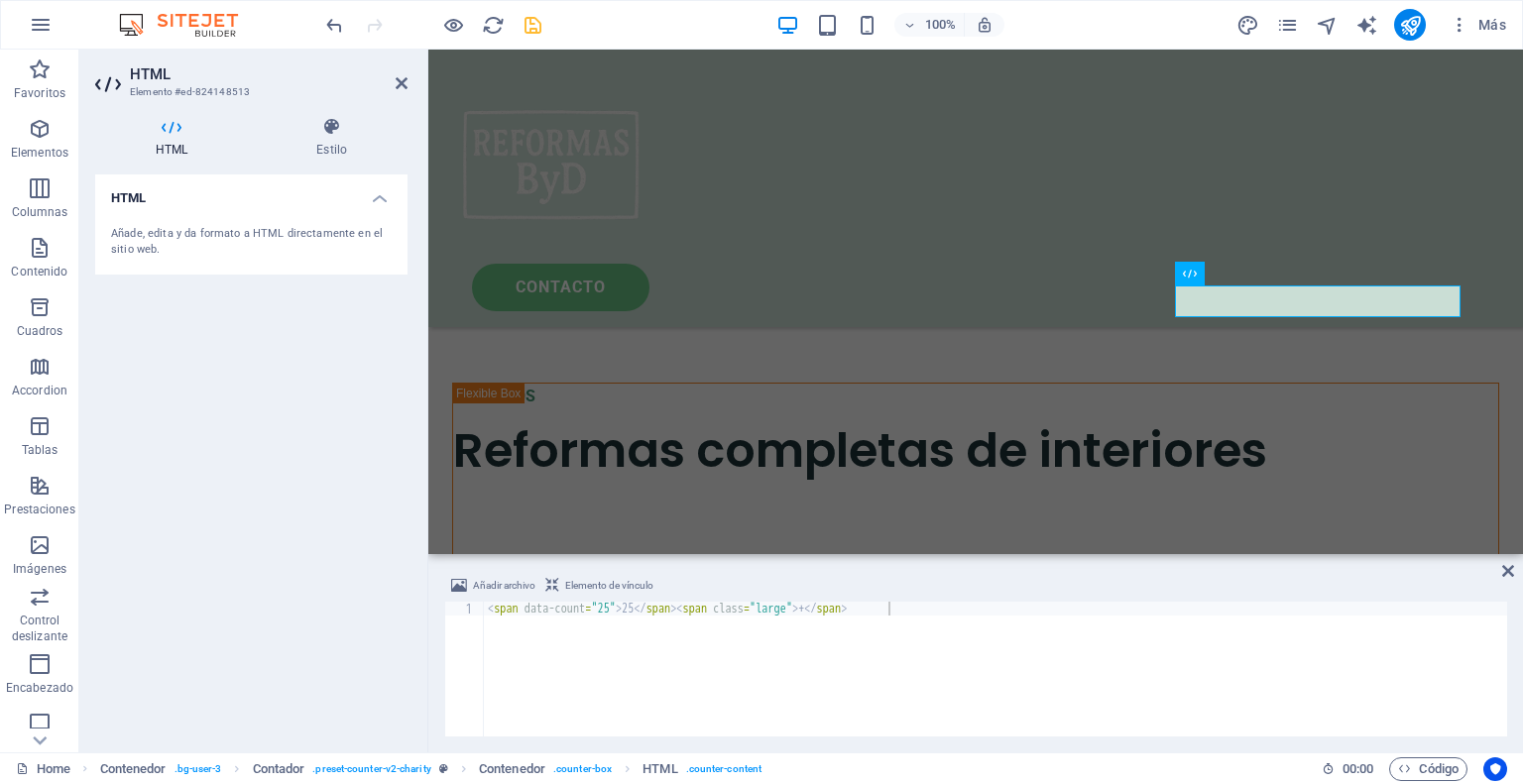 click on "HTML Añade, edita y da formato a HTML directamente en el sitio web." at bounding box center [251, 455] 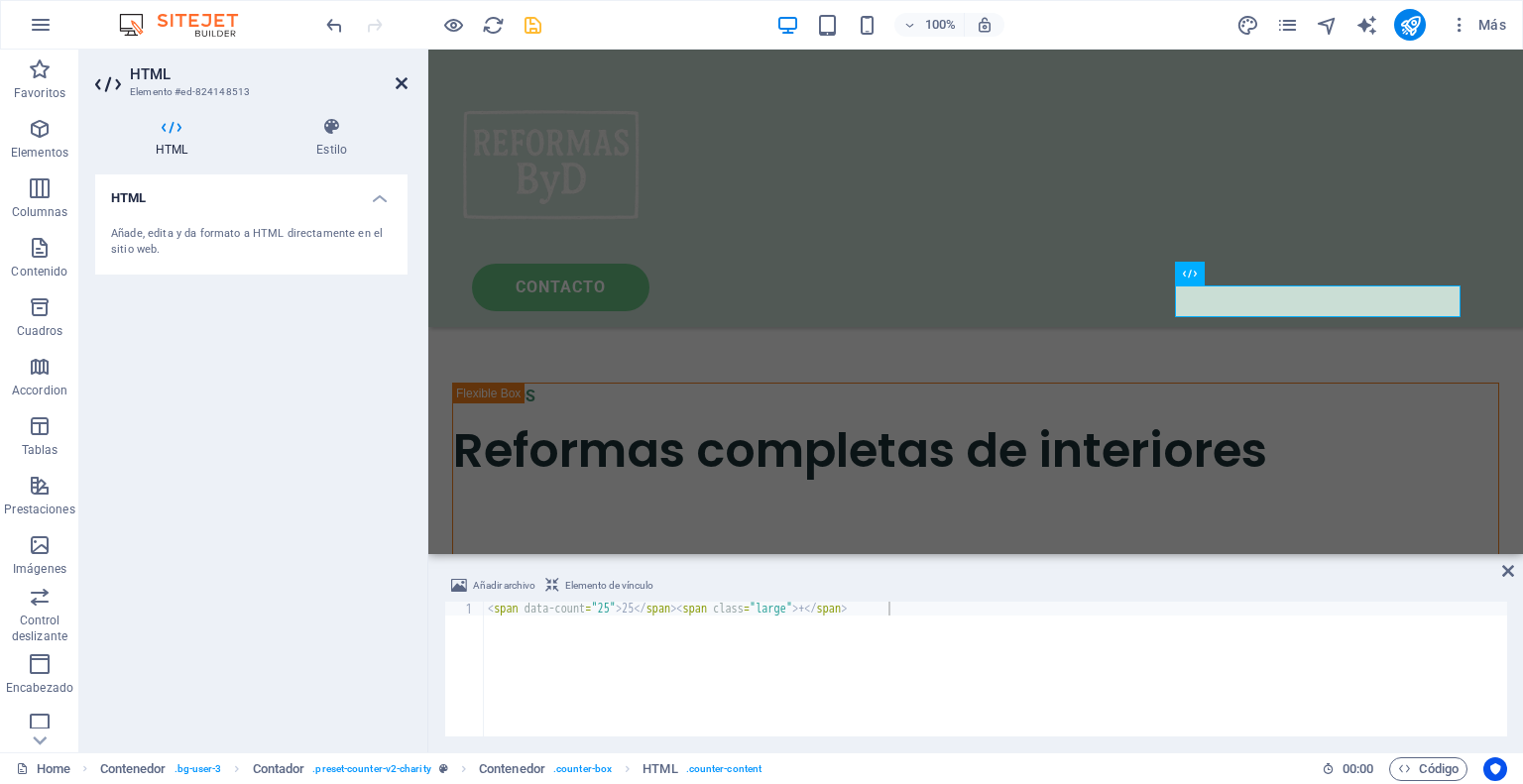 click at bounding box center [402, 83] 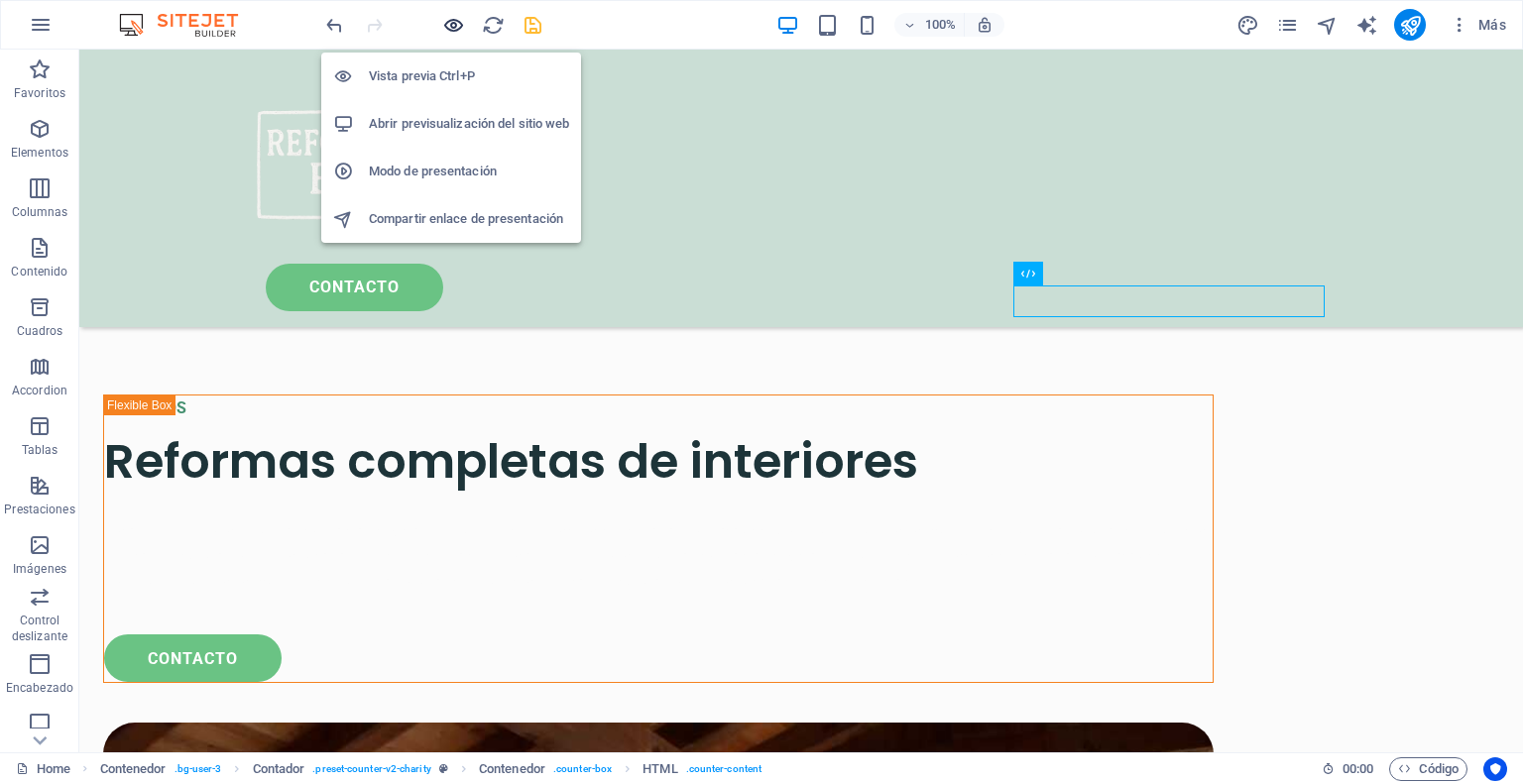 click at bounding box center [453, 25] 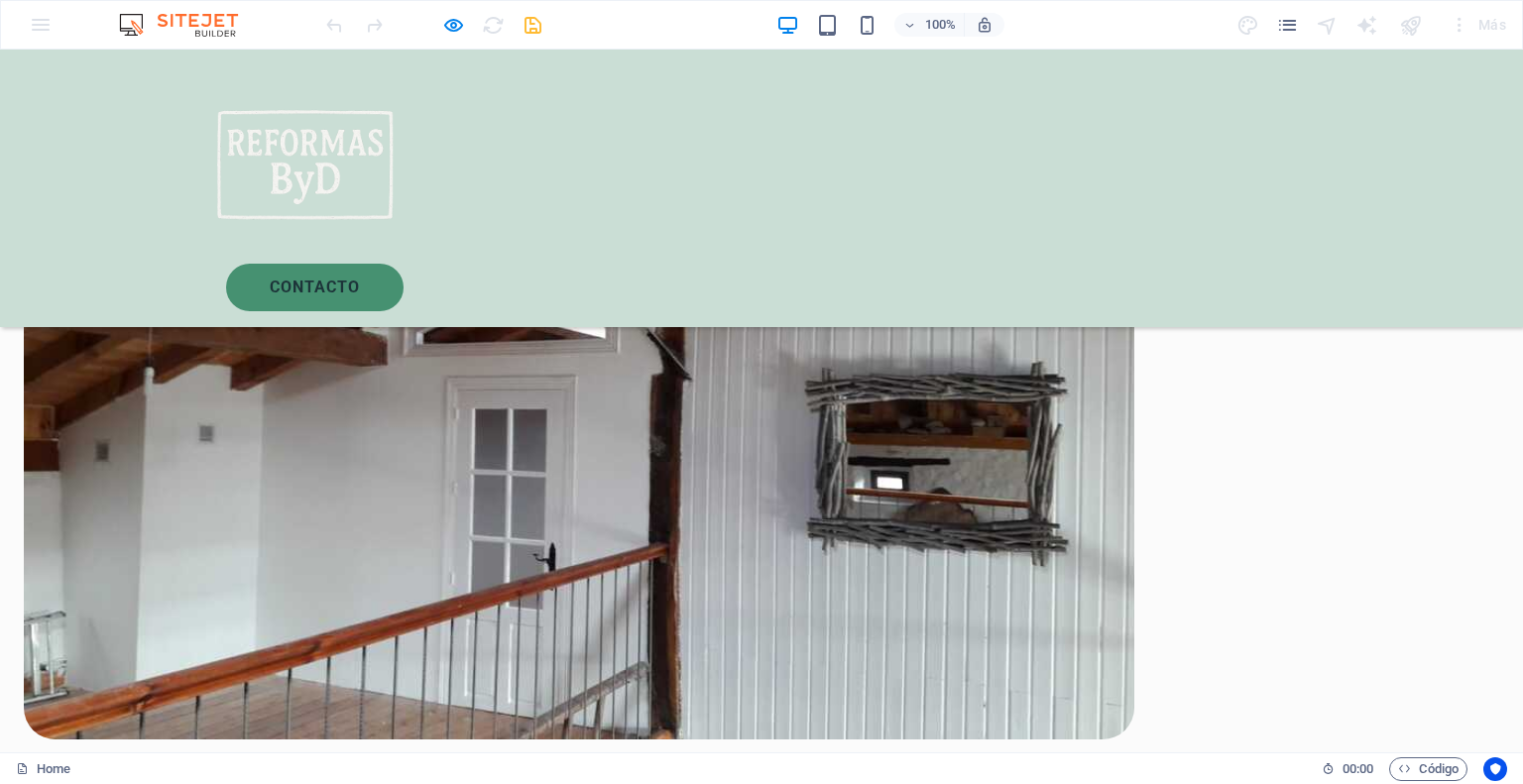 scroll, scrollTop: 2474, scrollLeft: 0, axis: vertical 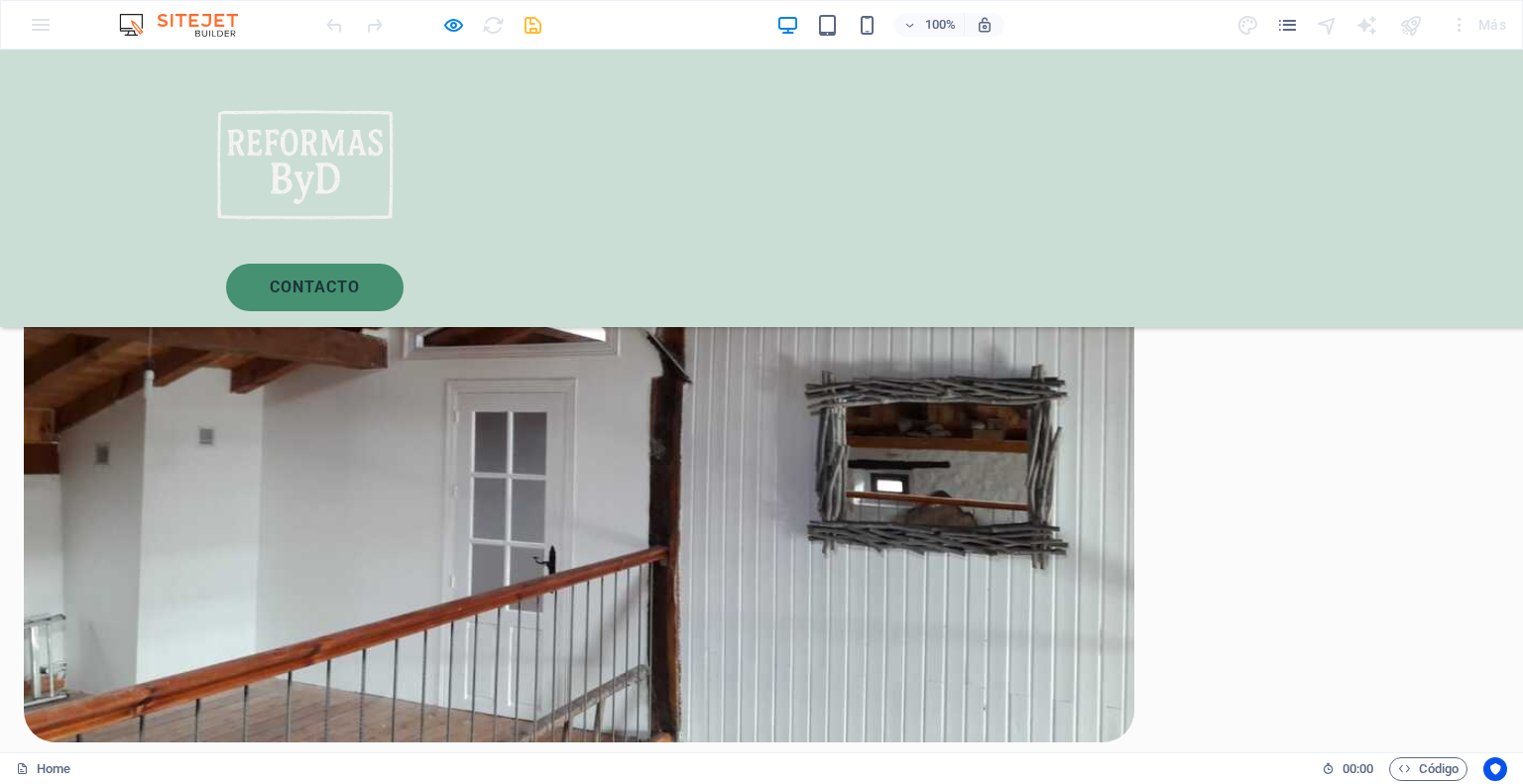 click on "70" at bounding box center (375, 1901) 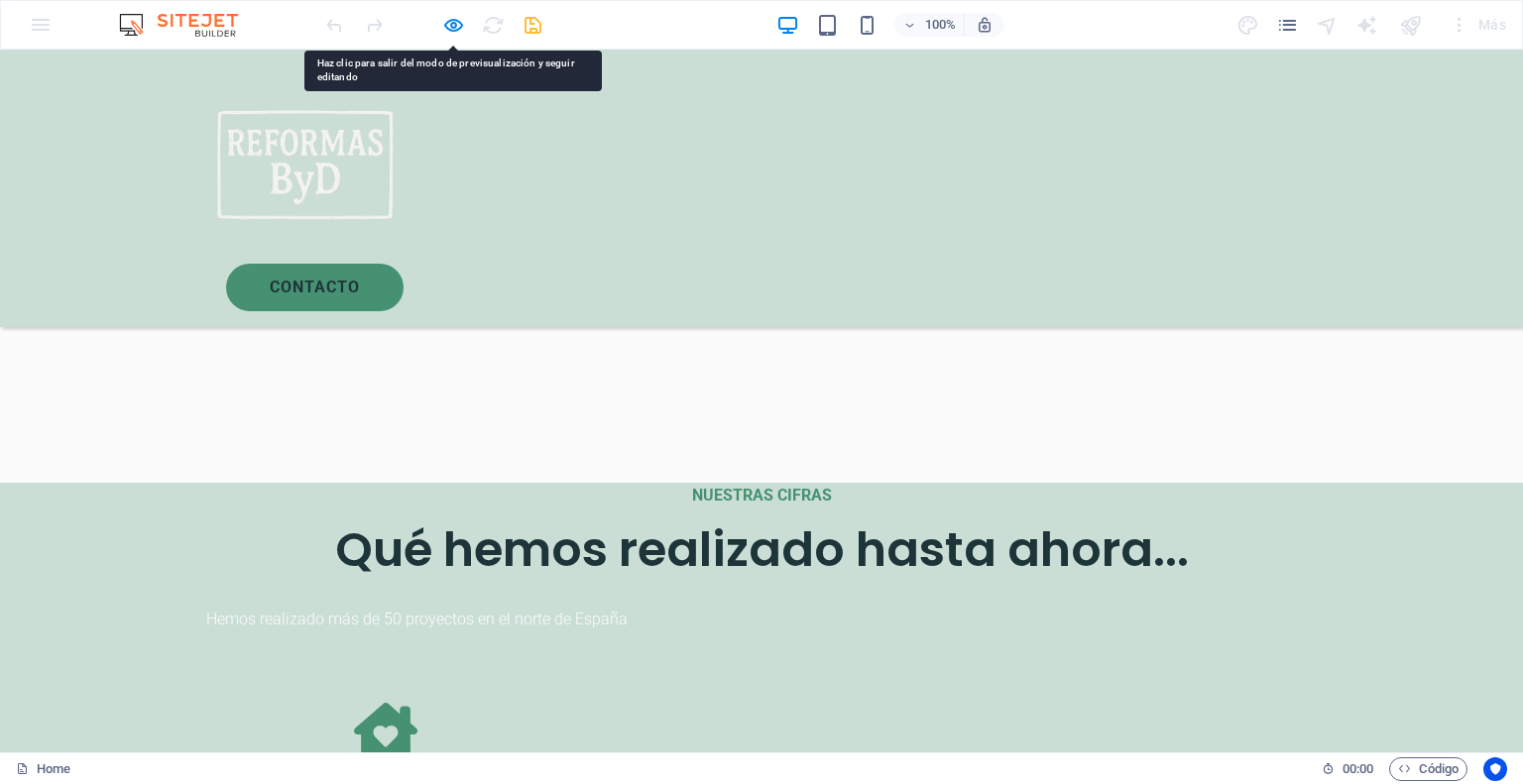 scroll, scrollTop: 3366, scrollLeft: 0, axis: vertical 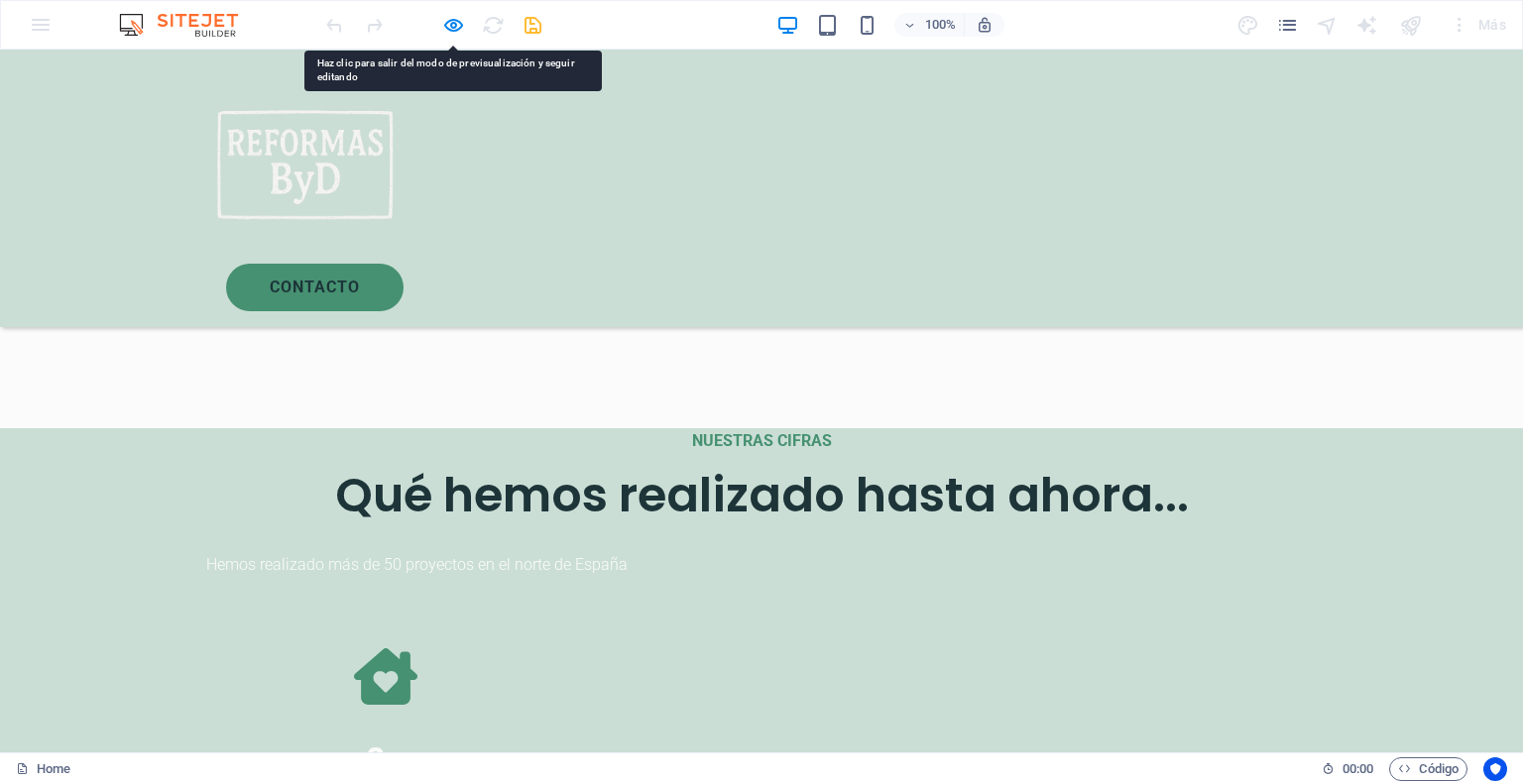 click on "ContactO" at bounding box center [342, 3159] 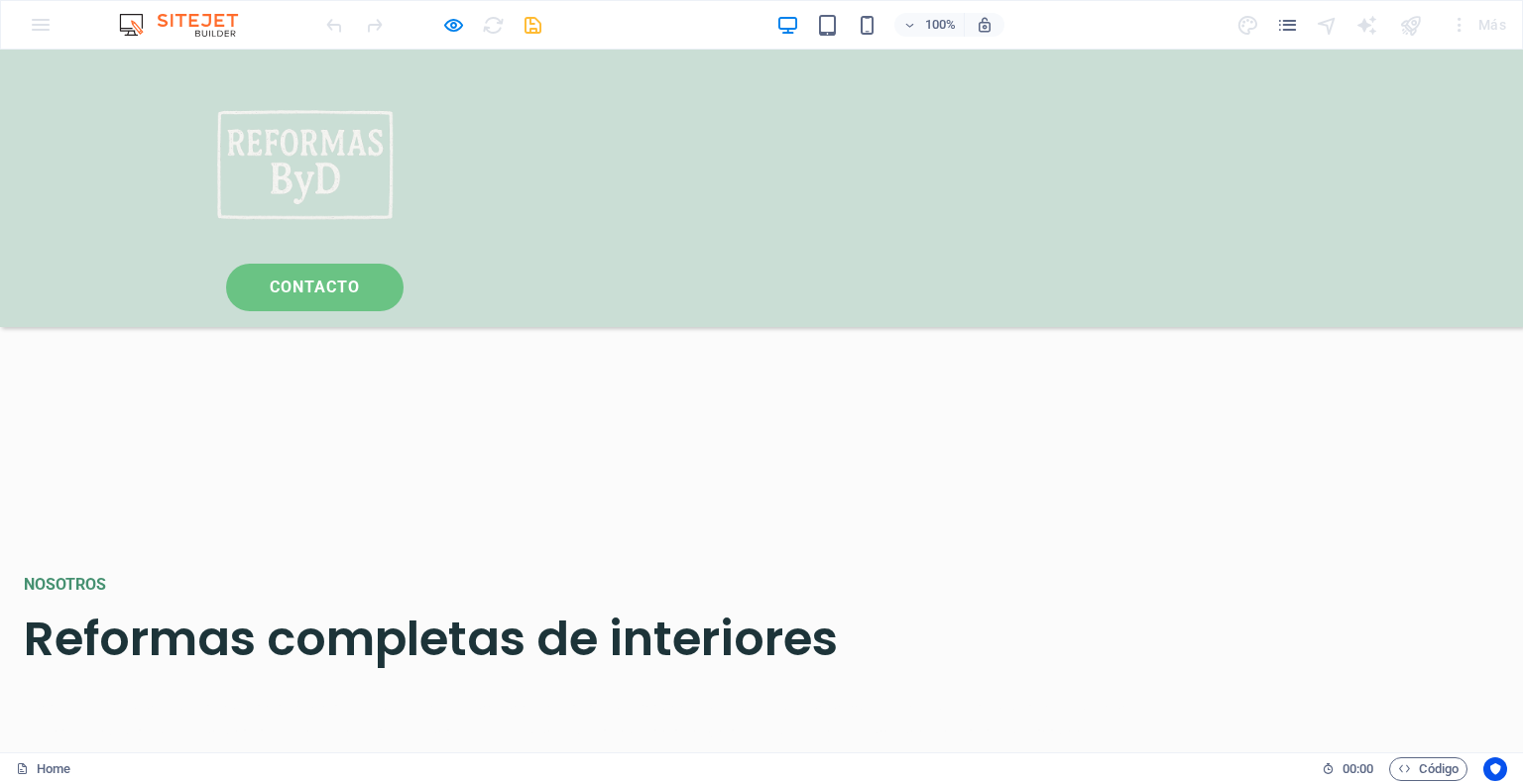 click on "×" at bounding box center [754, -1682] 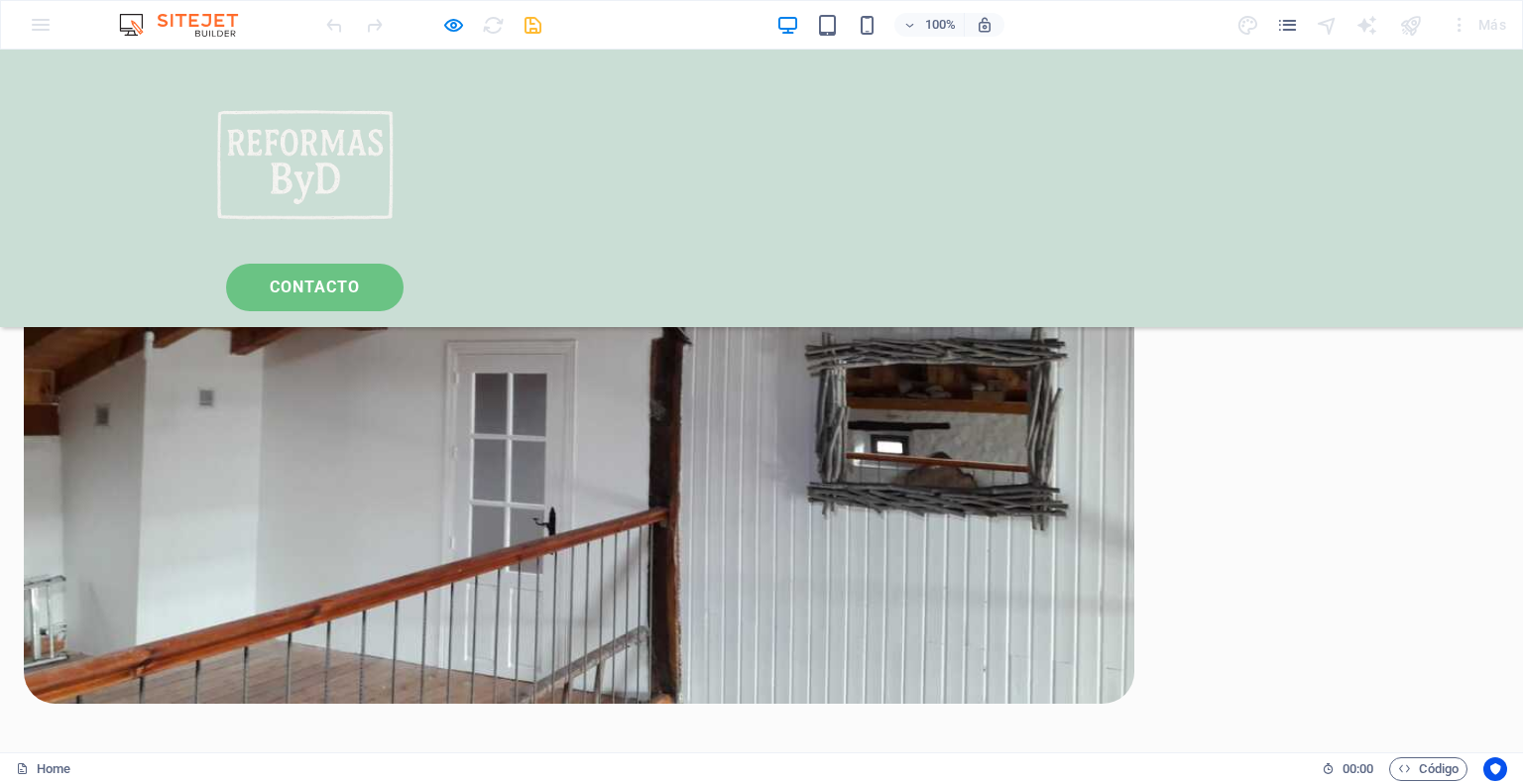 click on "CONtacto" at bounding box center [314, 287] 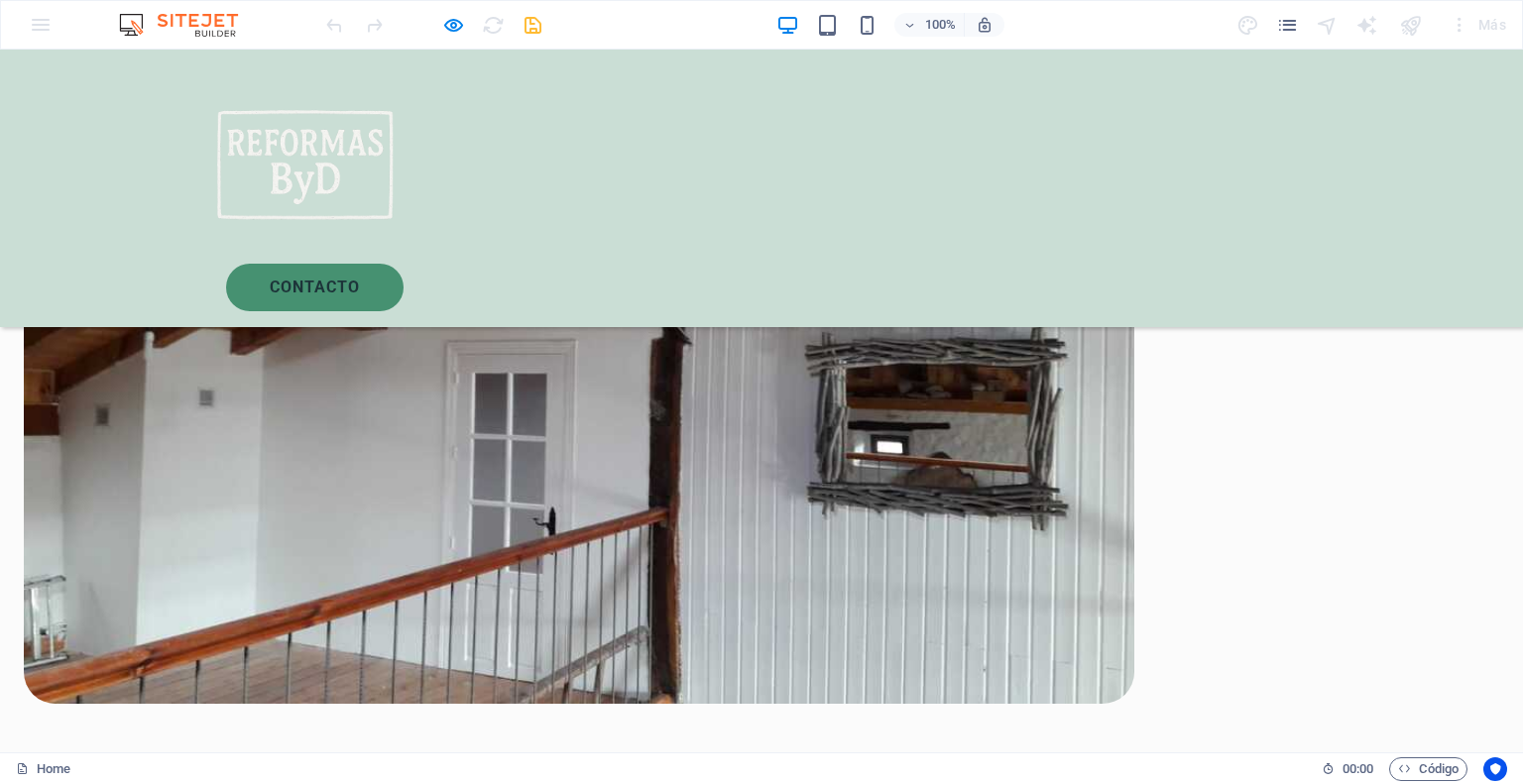 click on "ContactO" at bounding box center [342, 4012] 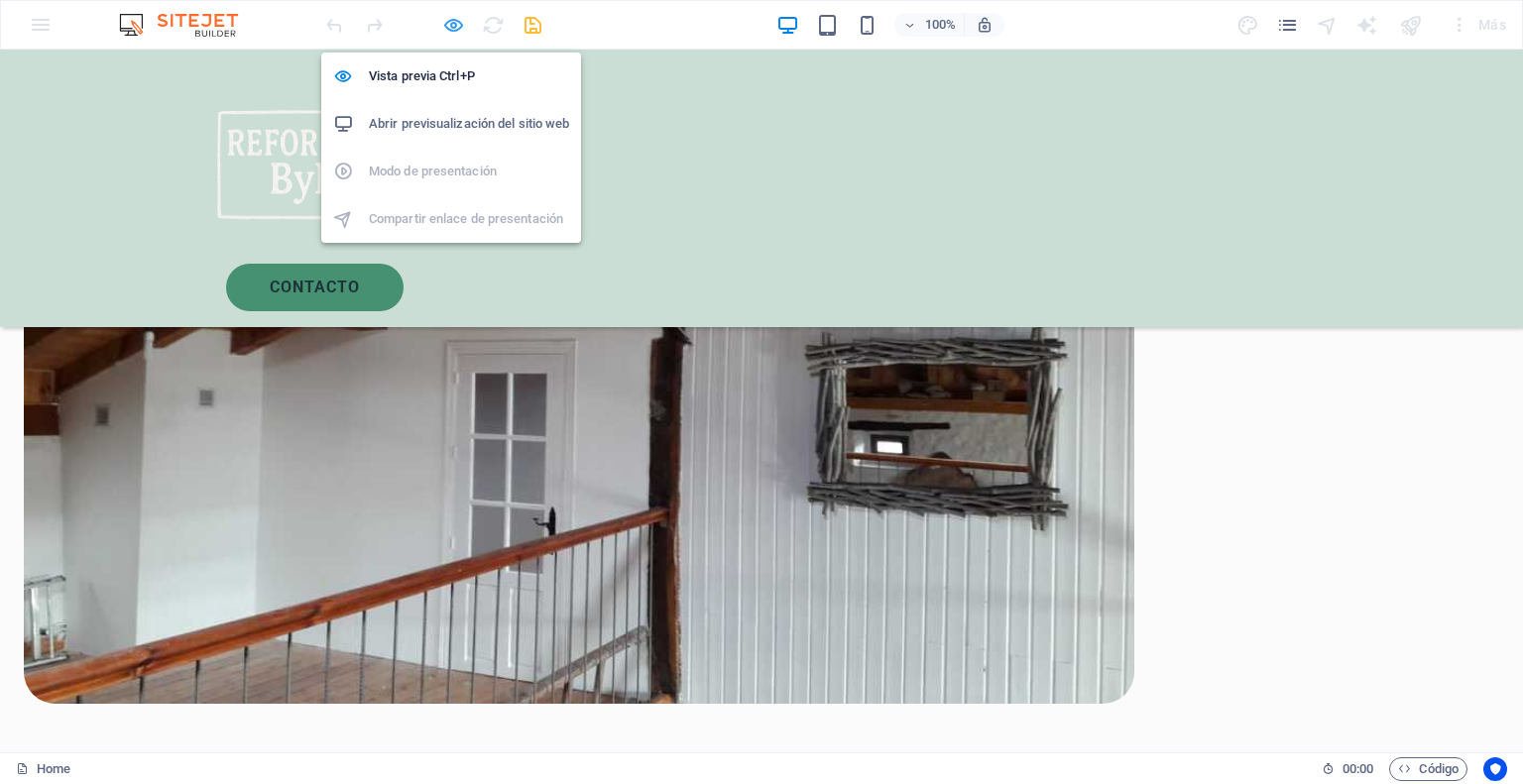 click at bounding box center [453, 25] 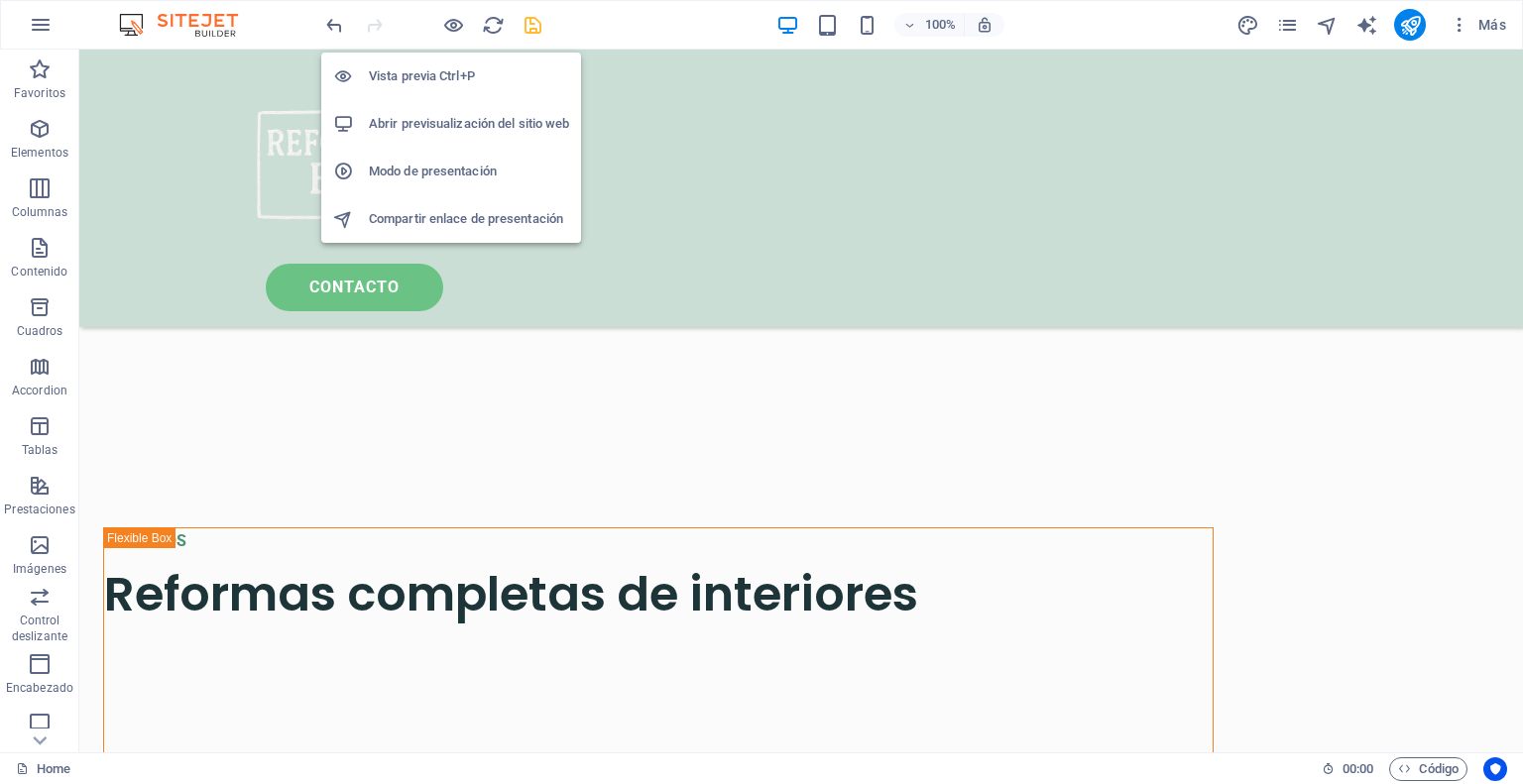 scroll, scrollTop: 4136, scrollLeft: 0, axis: vertical 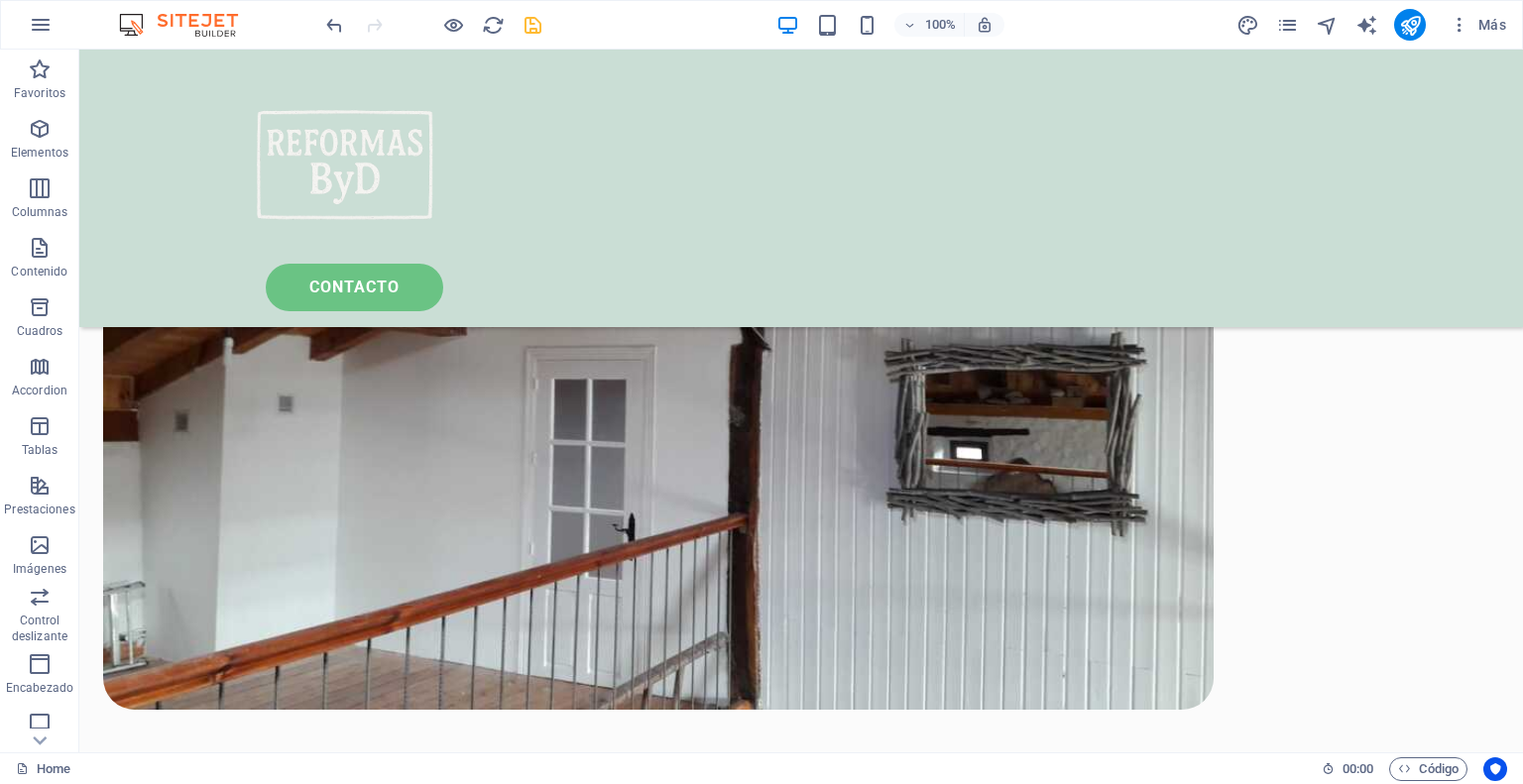 click at bounding box center (433, 25) 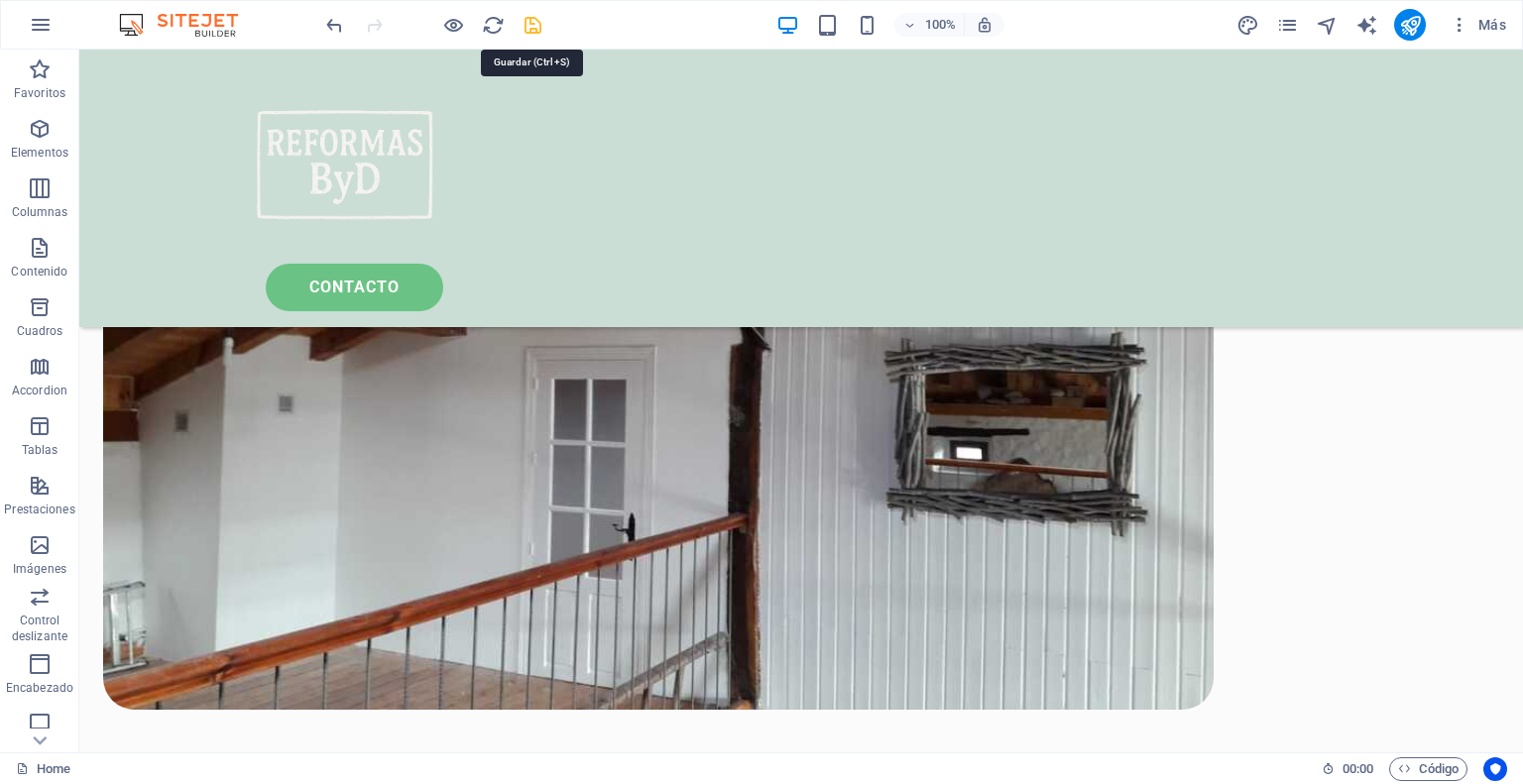 click at bounding box center [532, 25] 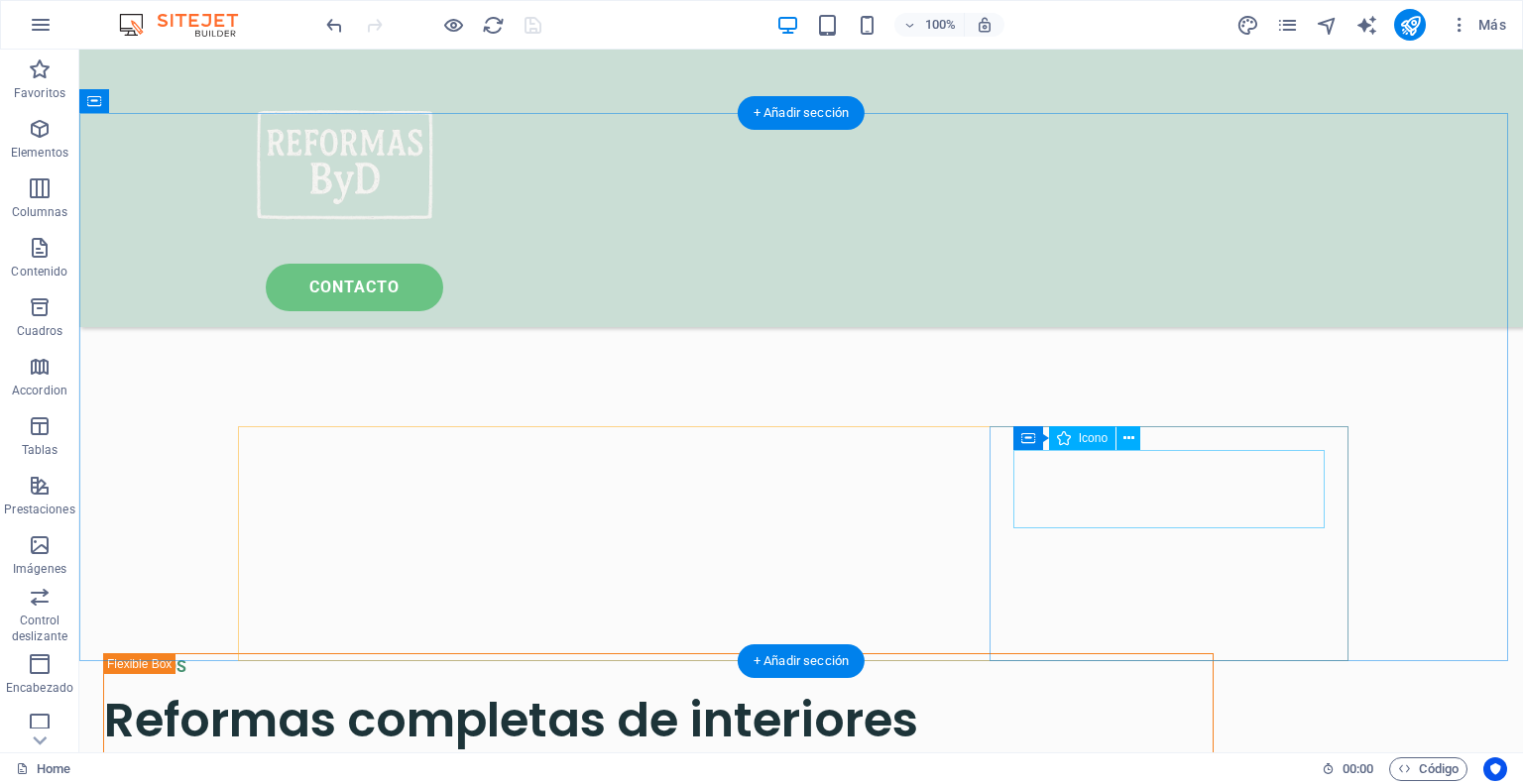 scroll, scrollTop: 3343, scrollLeft: 0, axis: vertical 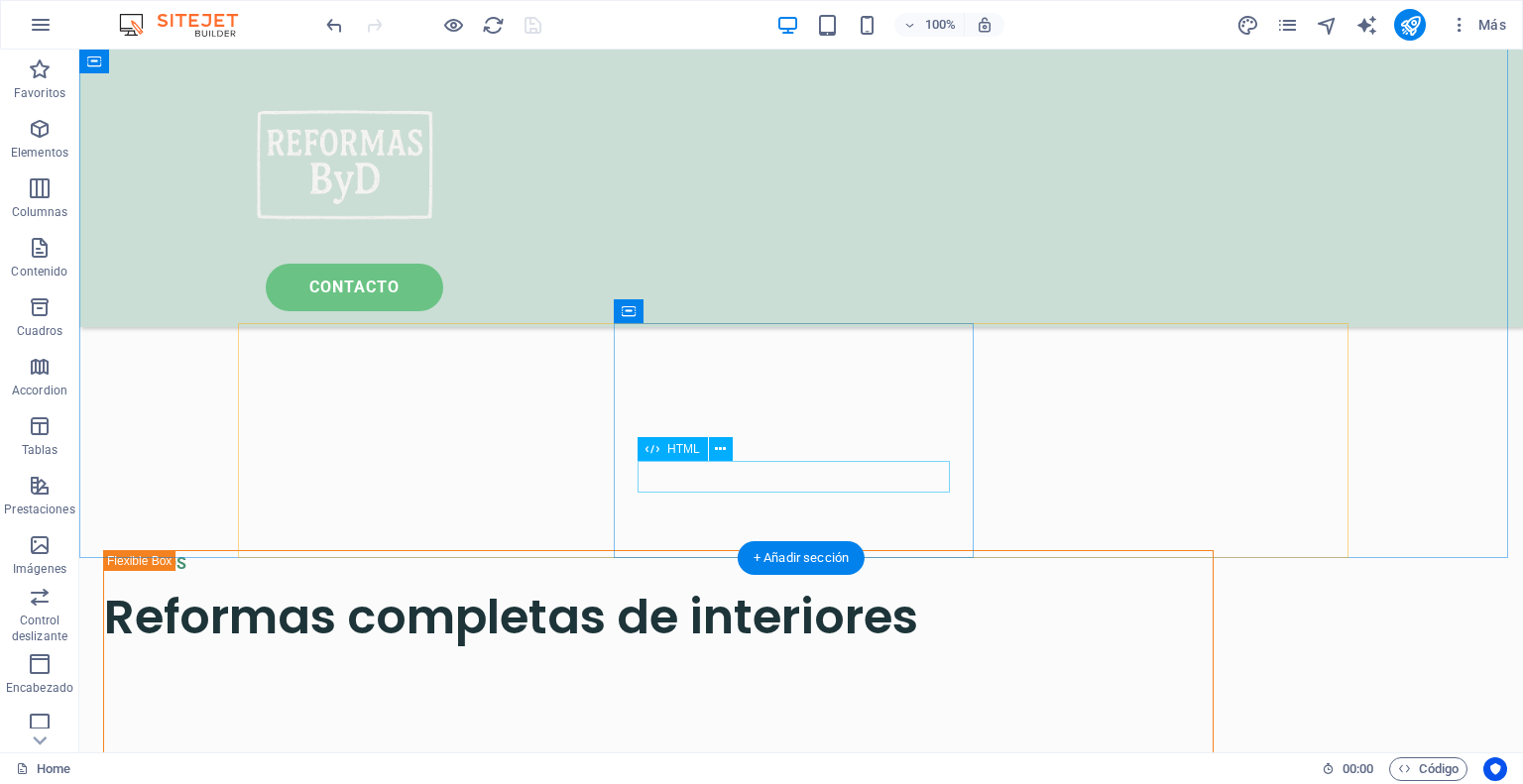 click on "70  +" at bounding box center [425, 2787] 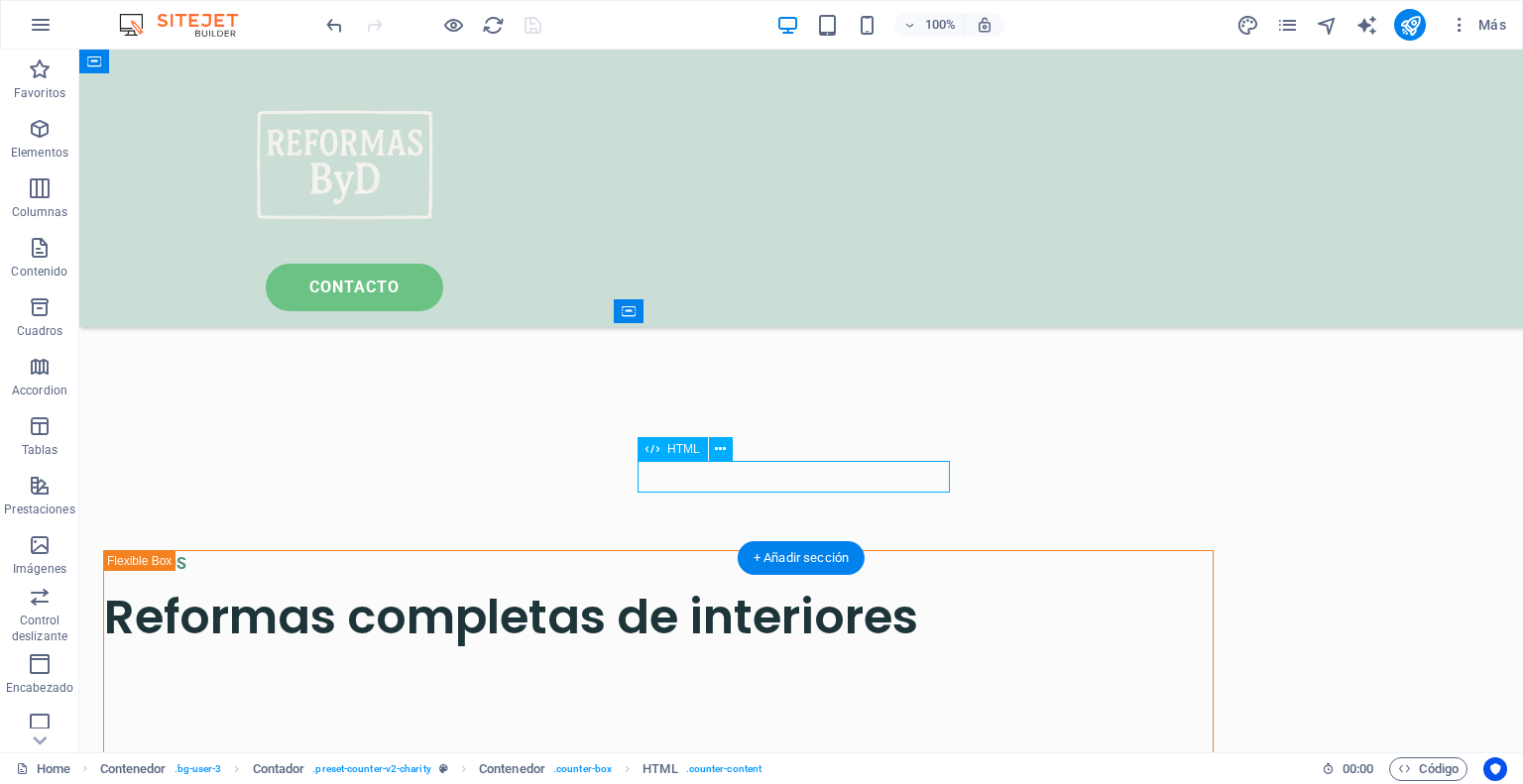 click on "70  +" at bounding box center (425, 2787) 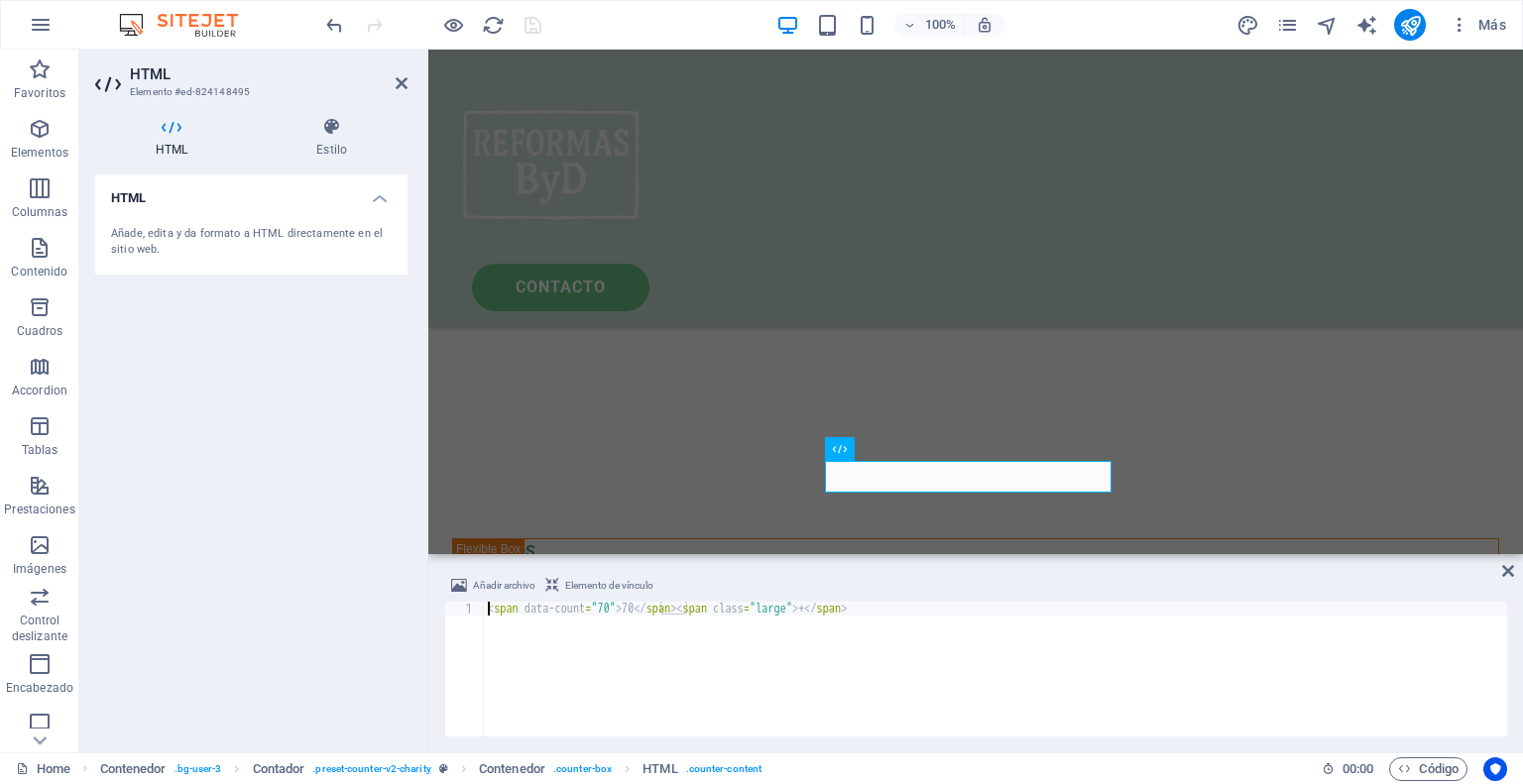 click on "HTML Estilo HTML Añade, edita y da formato a HTML directamente en el sitio web. Contador Element Diseño La forma en la que este elemento se expande en la disposición (Flexbox). Tamaño Predeterminado automático px % 1/1 1/2 1/3 1/4 1/5 1/6 1/7 1/8 1/9 1/10 Crecer Reducir Comprar Disposición de contenedor Visible Visible Opacidad 100 % Desbordamiento Espaciado Margen Predeterminado automático px % rem vw vh Personalizado Personalizado automático px % rem vw vh automático px % rem vw vh automático px % rem vw vh automático px % rem vw vh Espaciado Predeterminado px rem % vh vw Personalizado Personalizado px rem % vh vw px rem % vh vw px rem % vh vw px rem % vh vw Borde Estilo              - Ancho 1 automático px rem % vh vw Personalizado Personalizado 1 automático px rem % vh vw 1 automático px rem % vh vw 1 automático px rem % vh vw 1 automático px rem % vh vw  - Color Esquinas redondeadas Predeterminado px rem % vh vw Personalizado Personalizado px rem % vh vw px rem % vh vw px rem %" at bounding box center [251, 426] 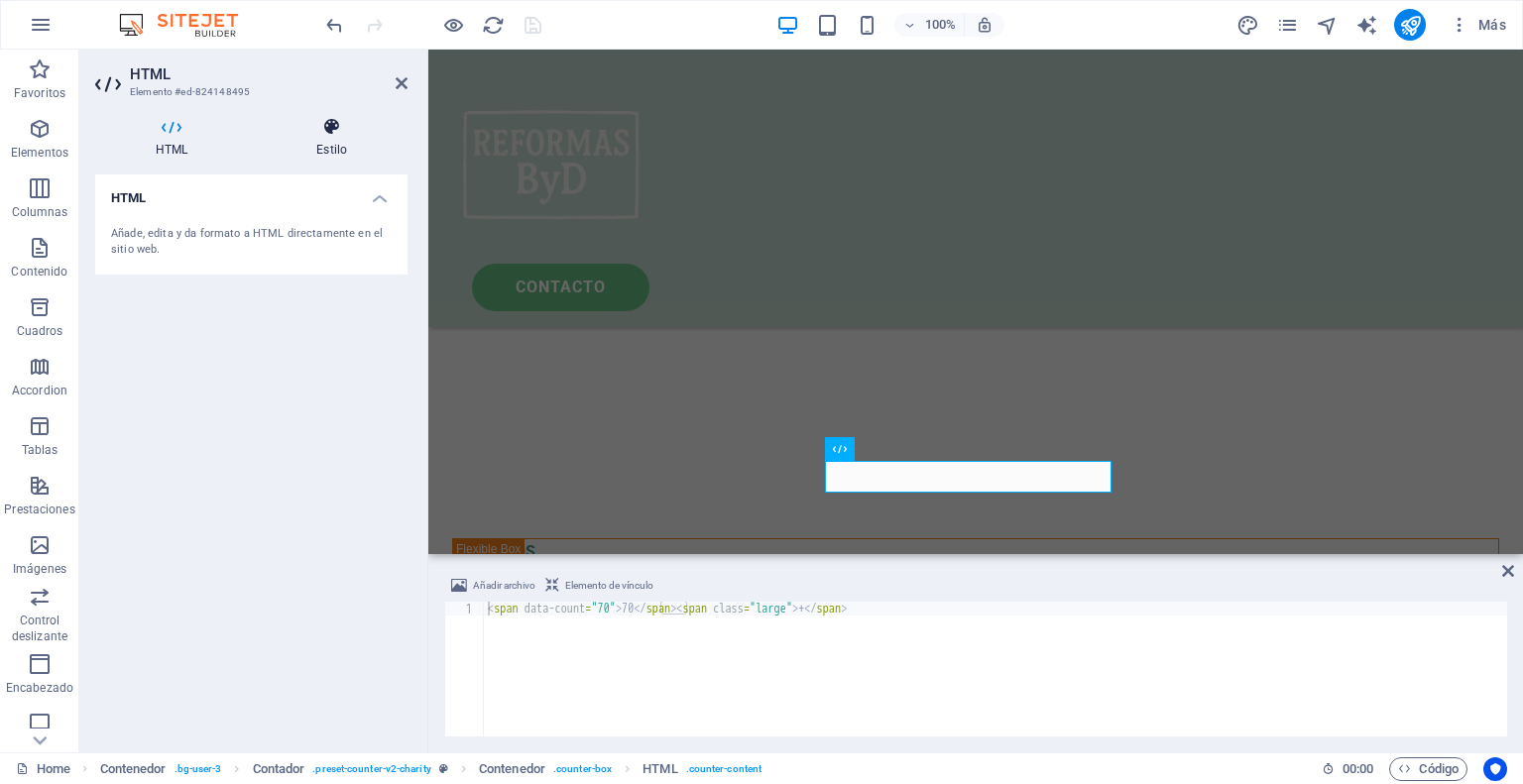 click at bounding box center (331, 127) 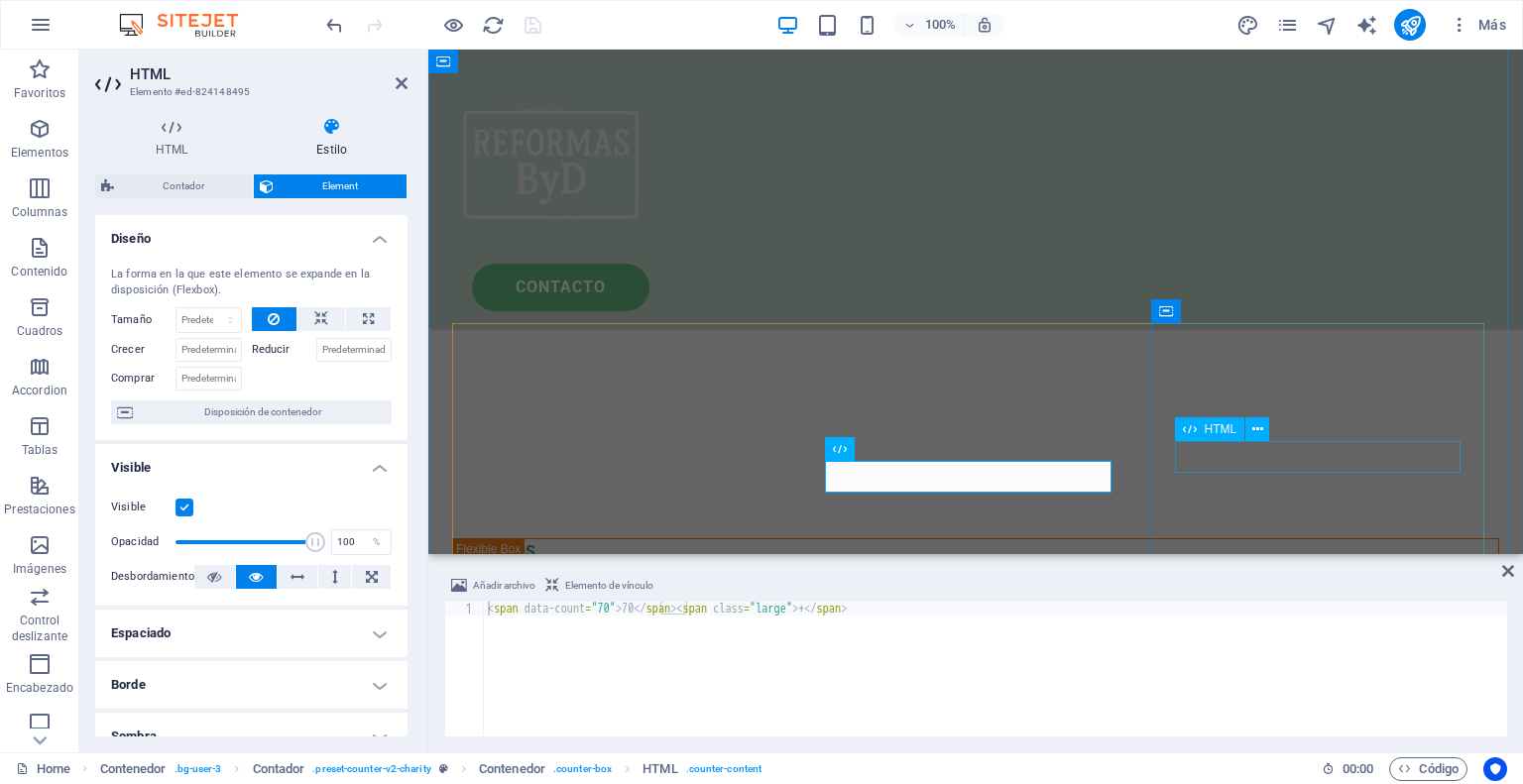 click on "25  +" at bounding box center [621, 2900] 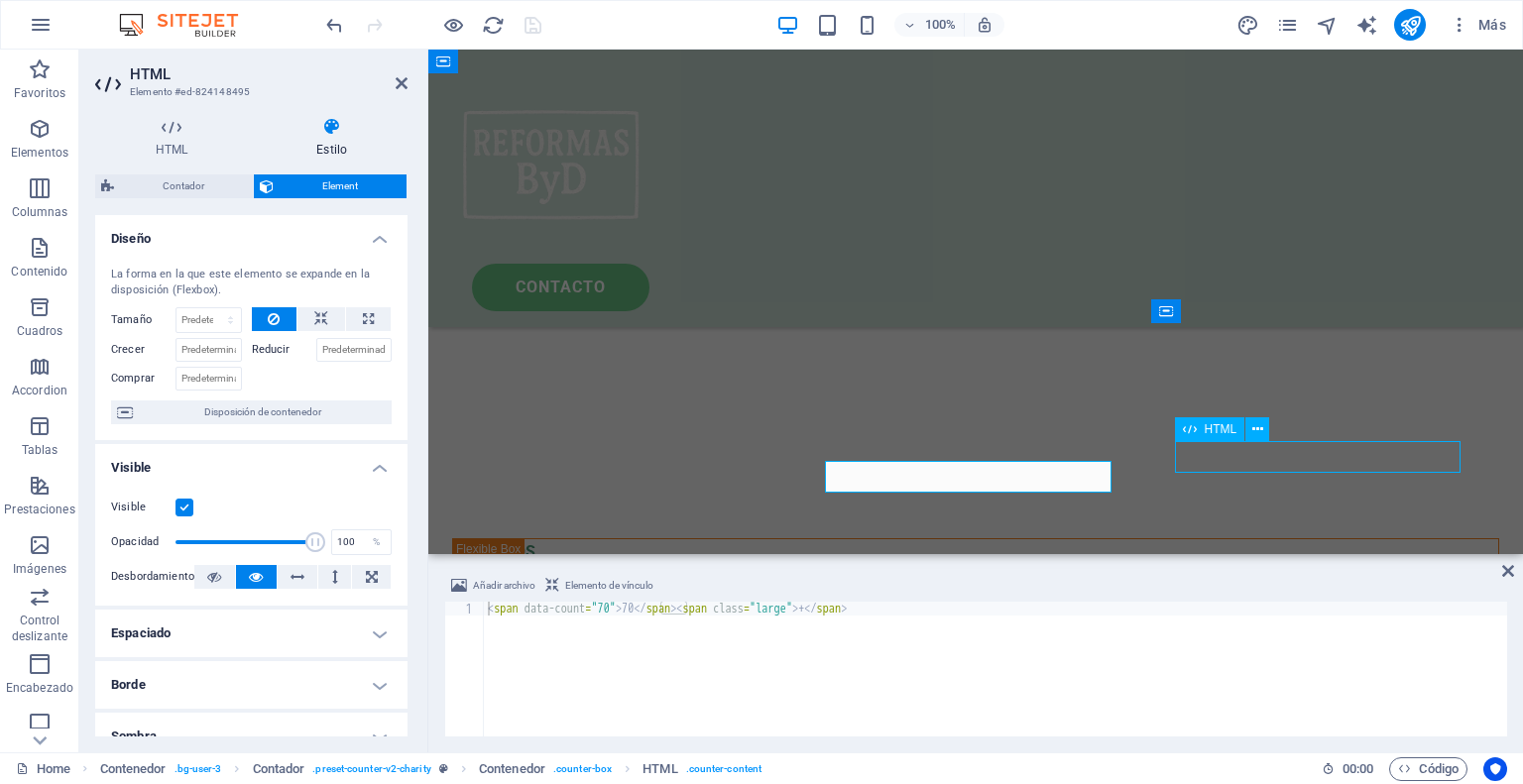 click on "25  +" at bounding box center [621, 2900] 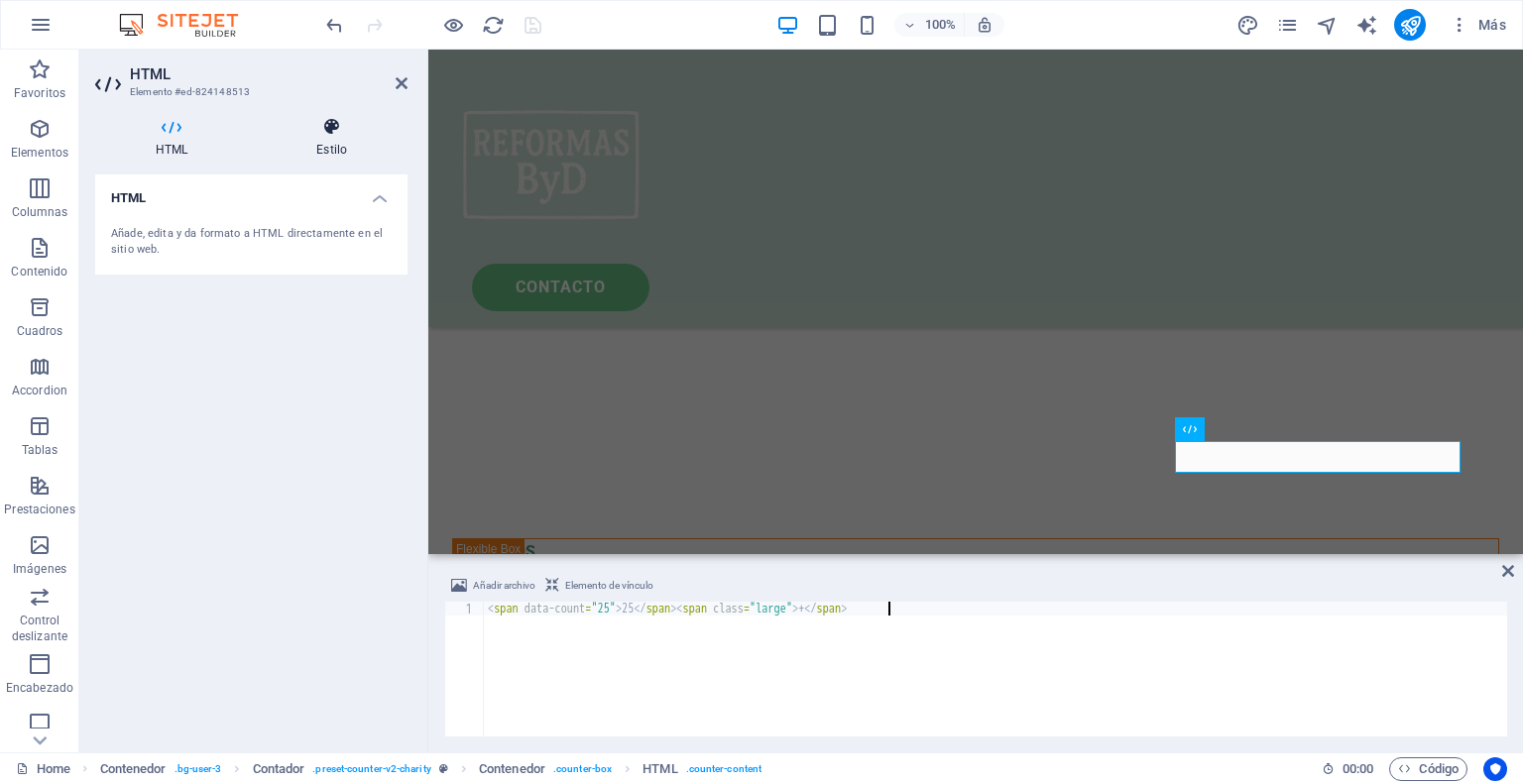 click on "Estilo" at bounding box center (331, 138) 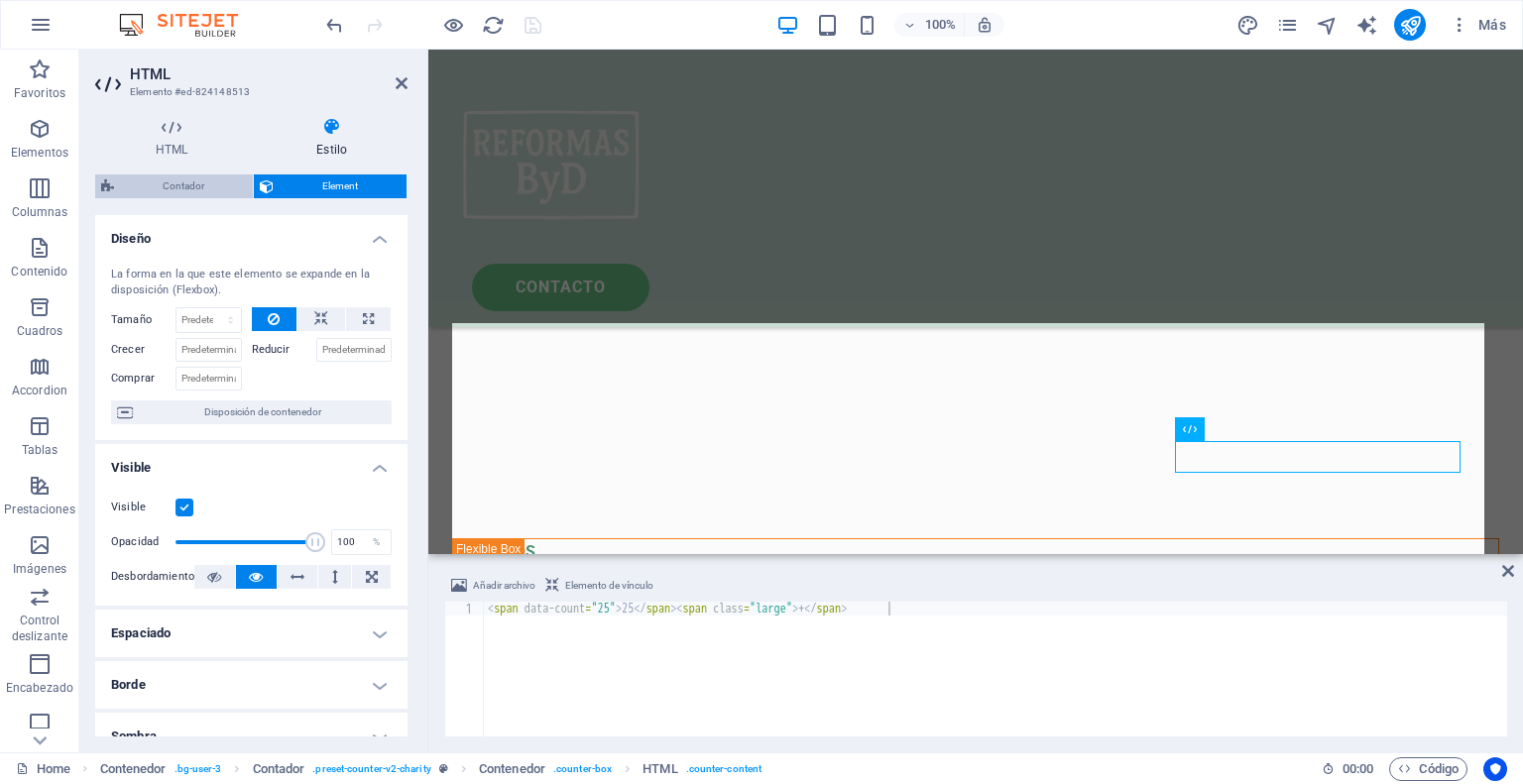 click on "Contador" at bounding box center (183, 186) 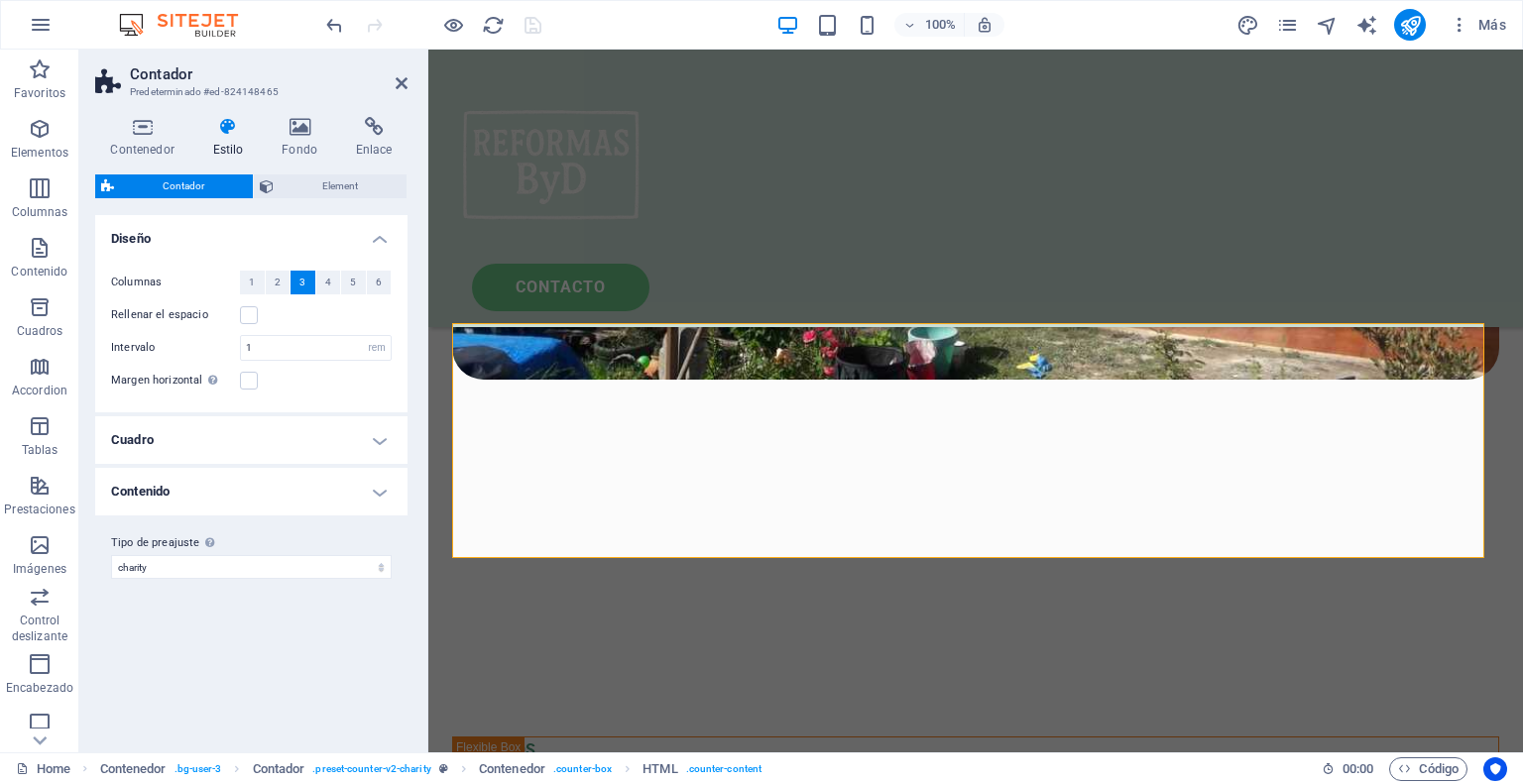 scroll, scrollTop: 3369, scrollLeft: 0, axis: vertical 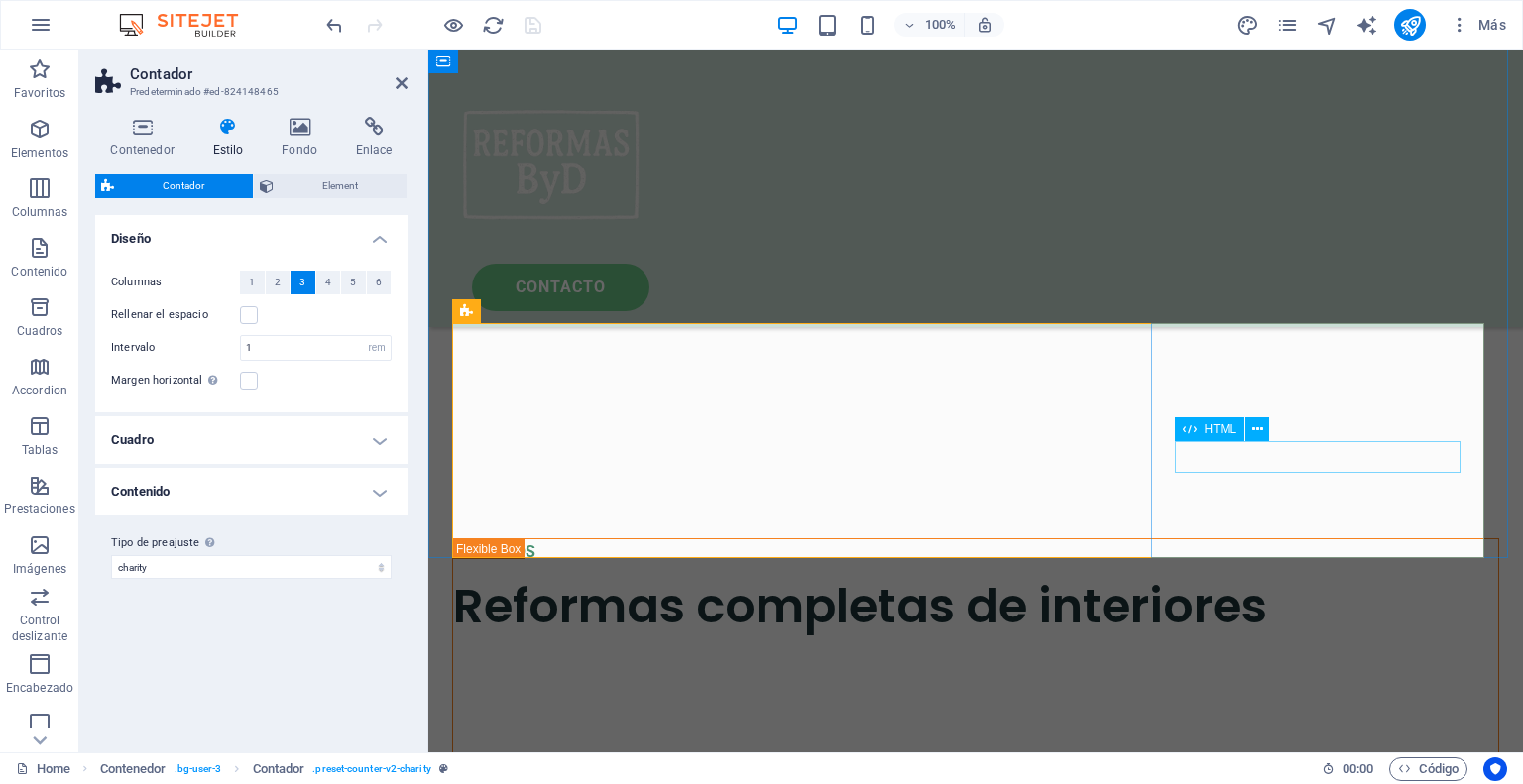 click on "25  +" at bounding box center [621, 2900] 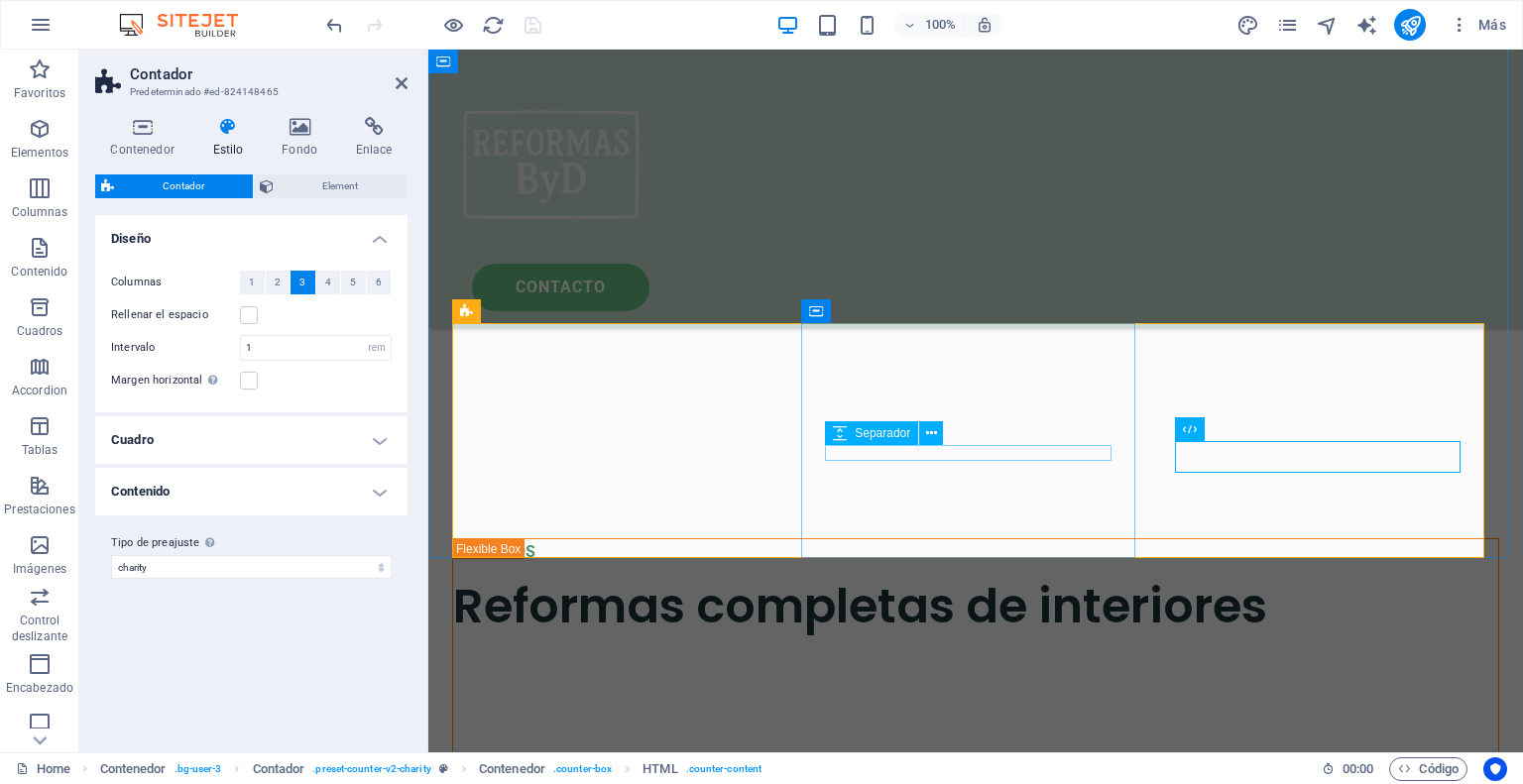 click at bounding box center (621, 2646) 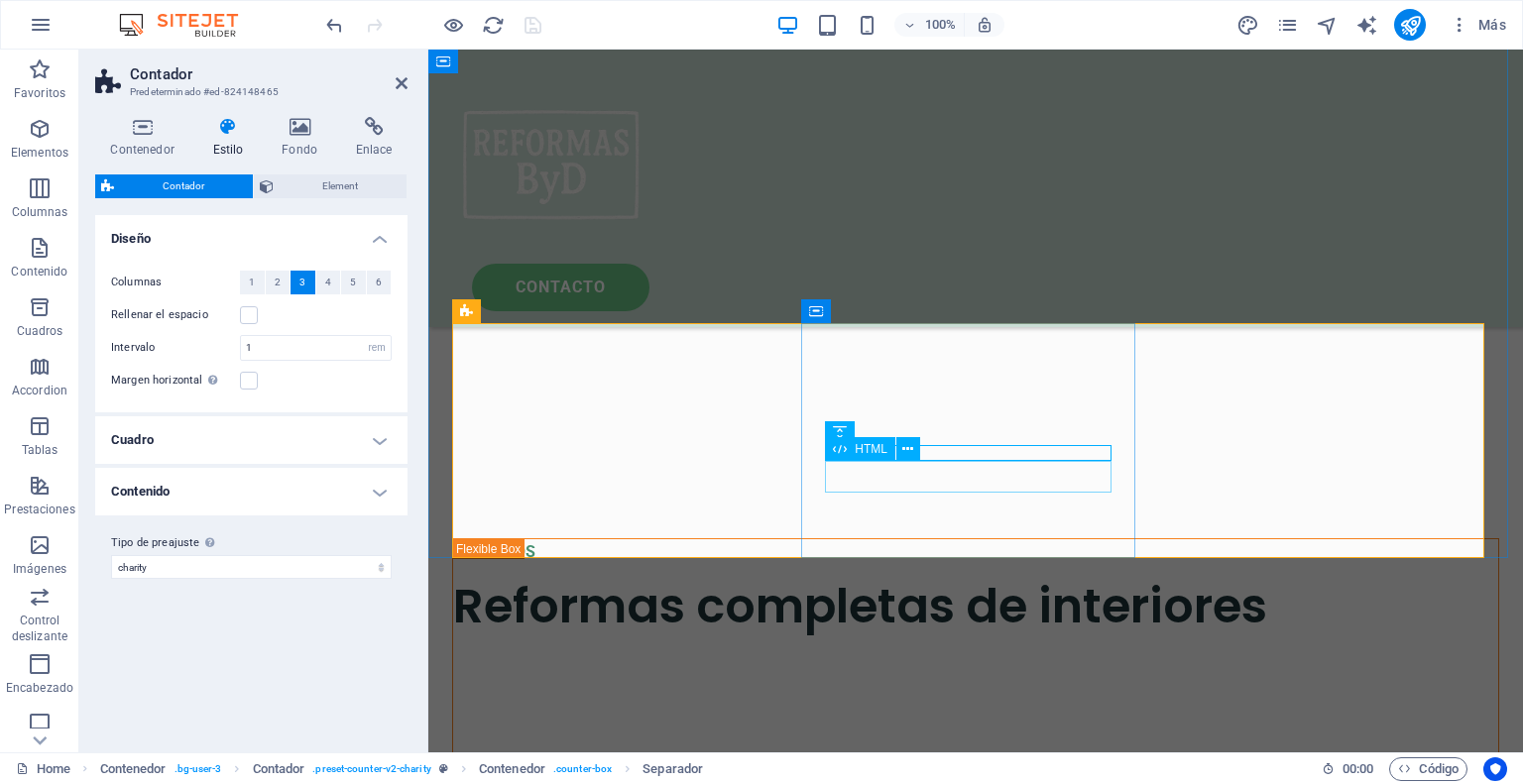 click on "70  +" at bounding box center [621, 2670] 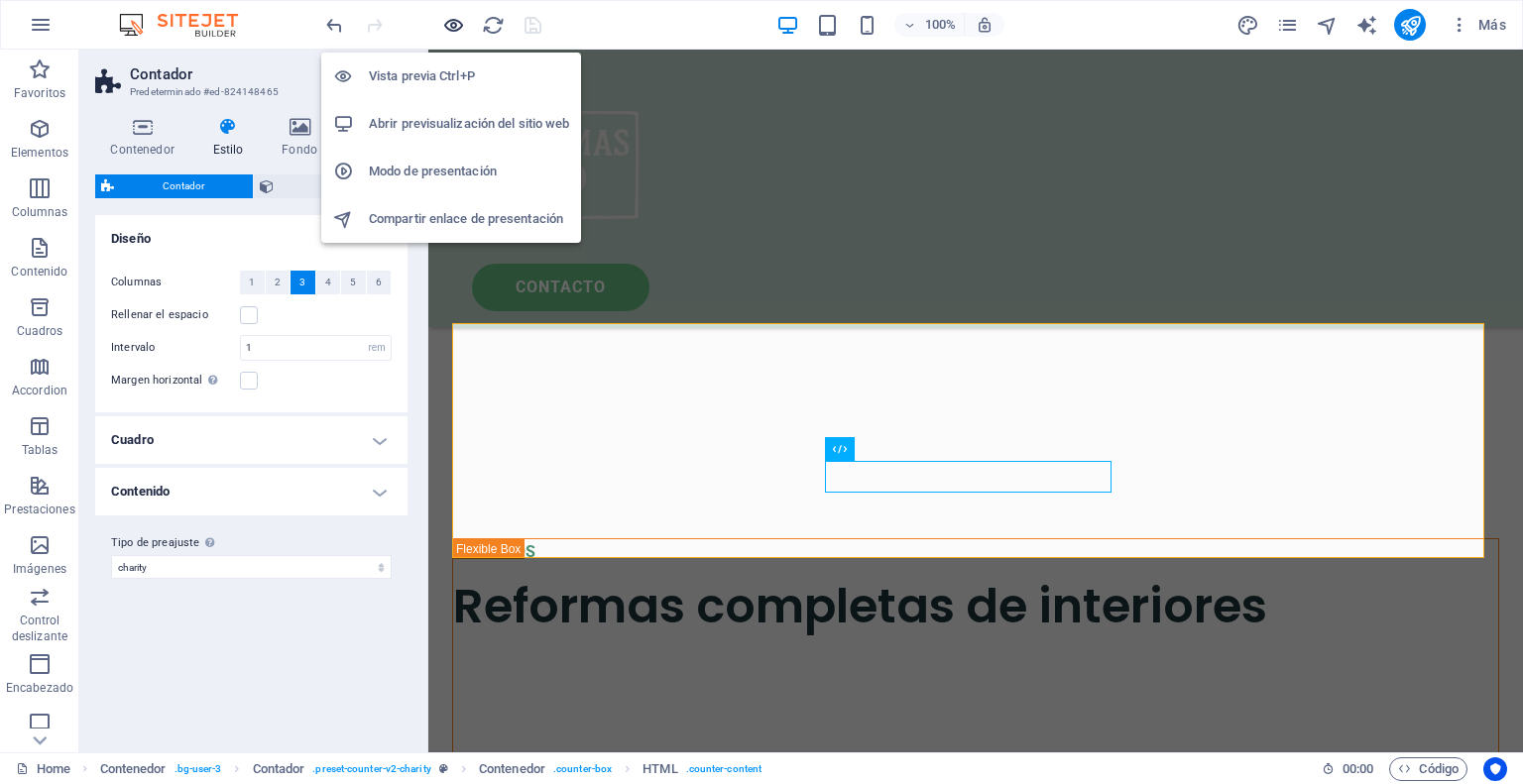 click at bounding box center [453, 25] 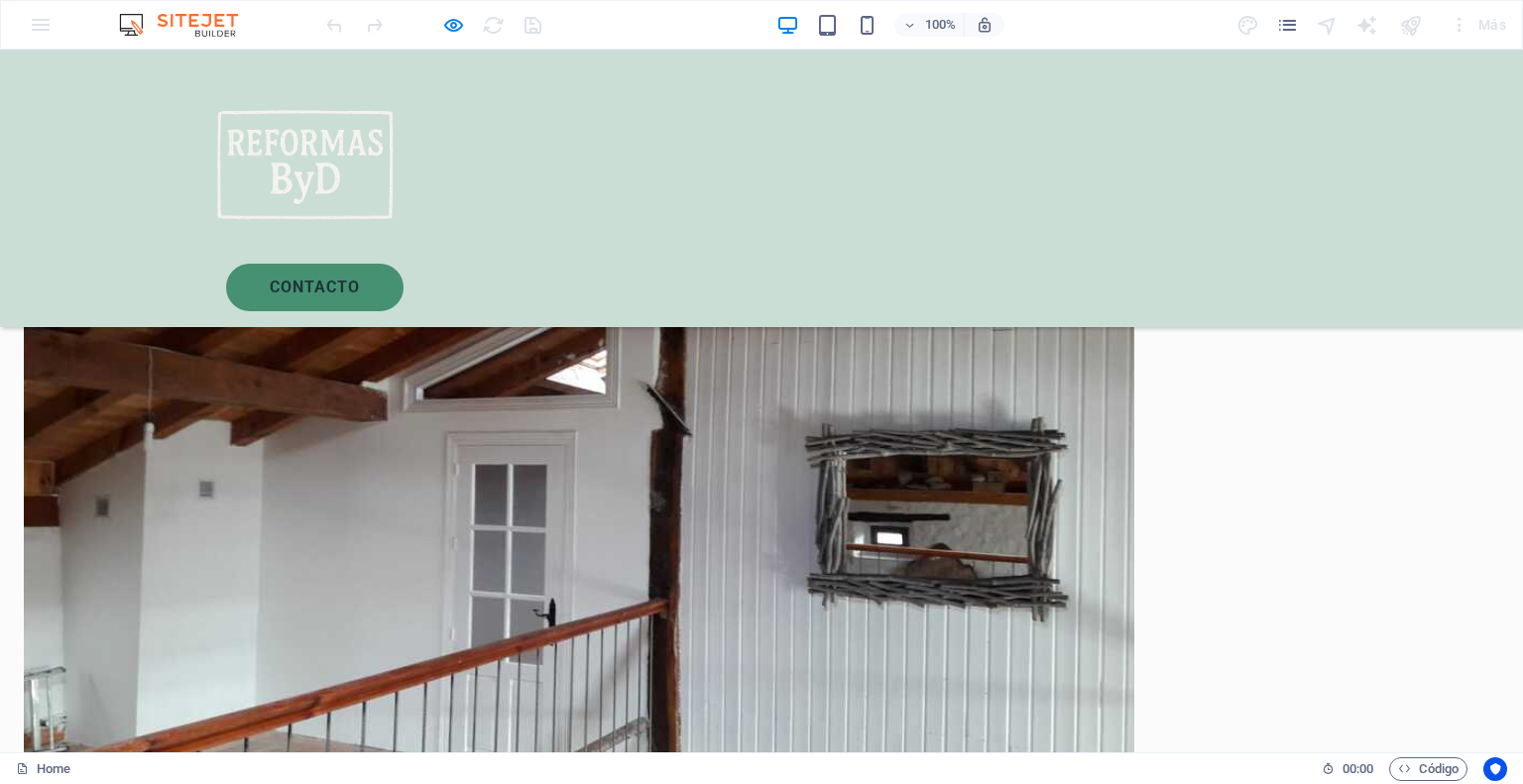 scroll, scrollTop: 2331, scrollLeft: 0, axis: vertical 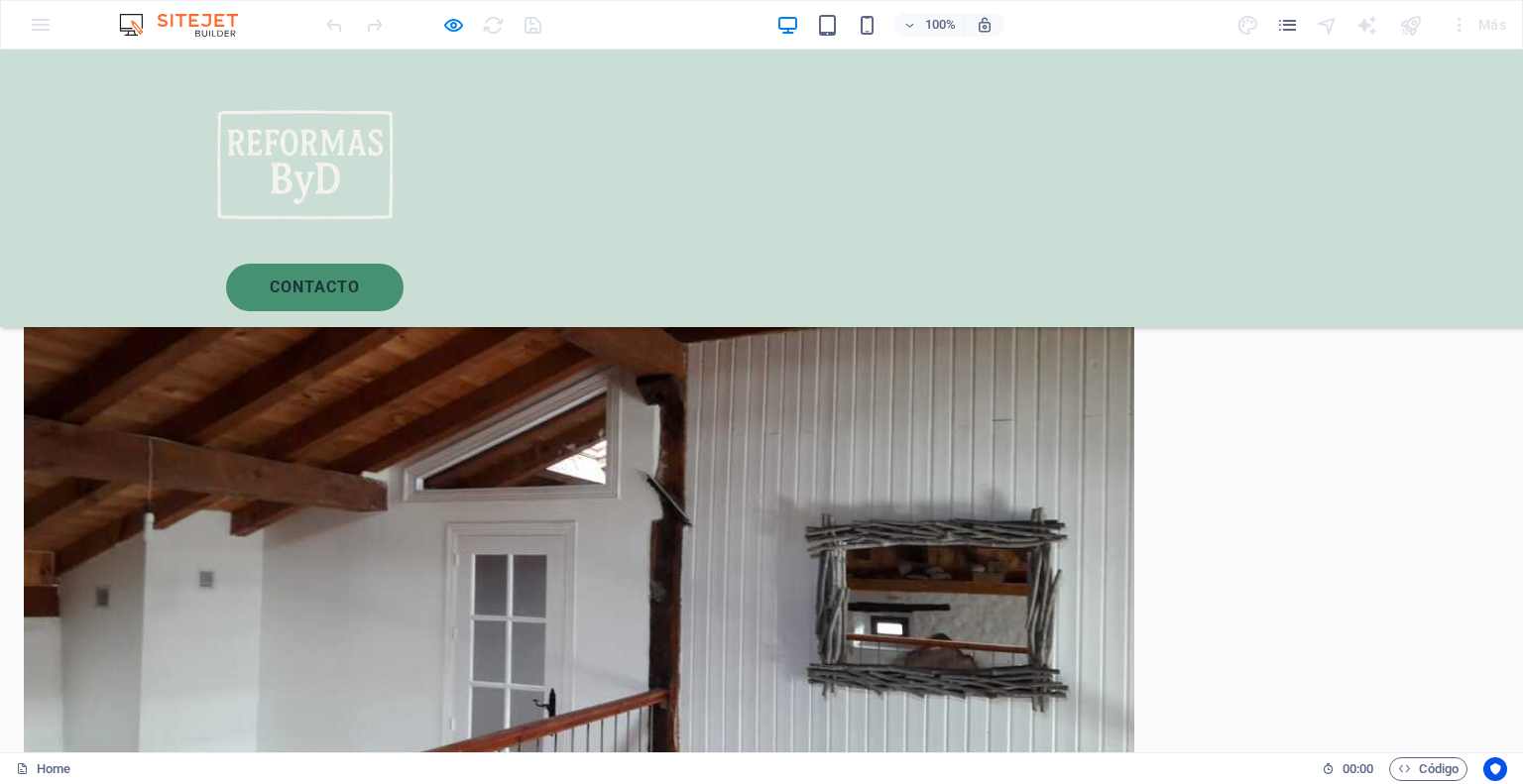 click on "+" at bounding box center (405, 2044) 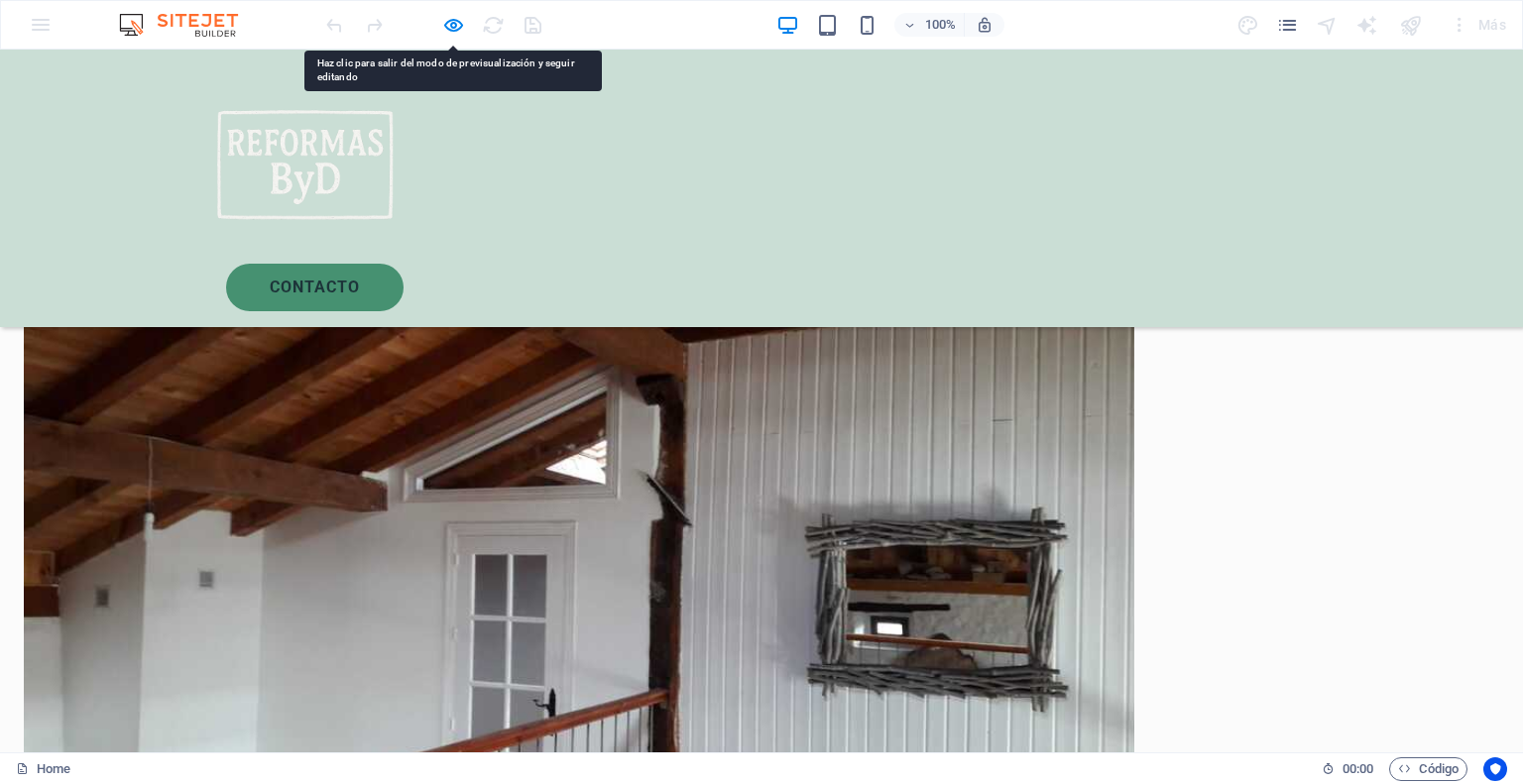 click on "+" at bounding box center (405, 2044) 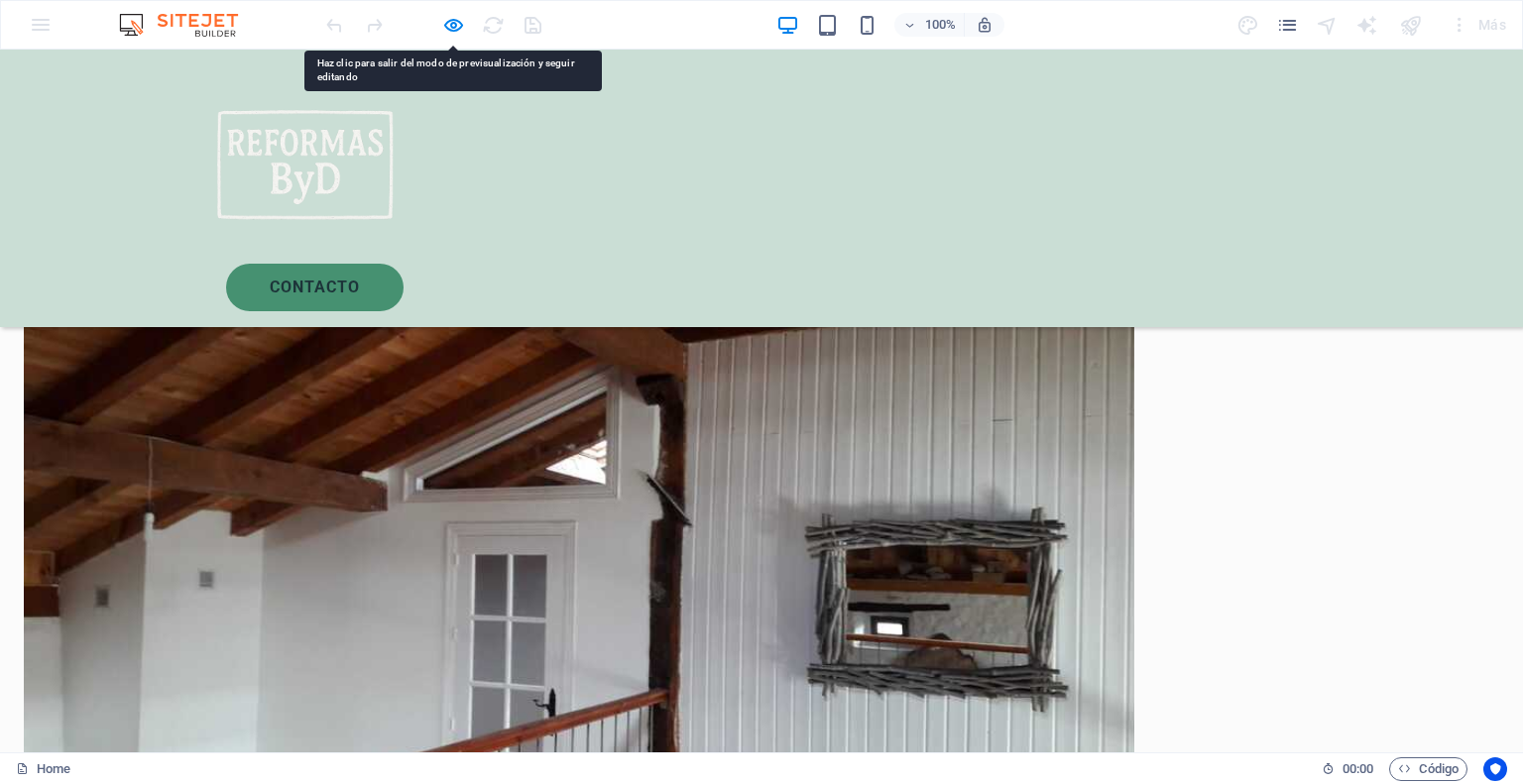 click on "+" at bounding box center (405, 2044) 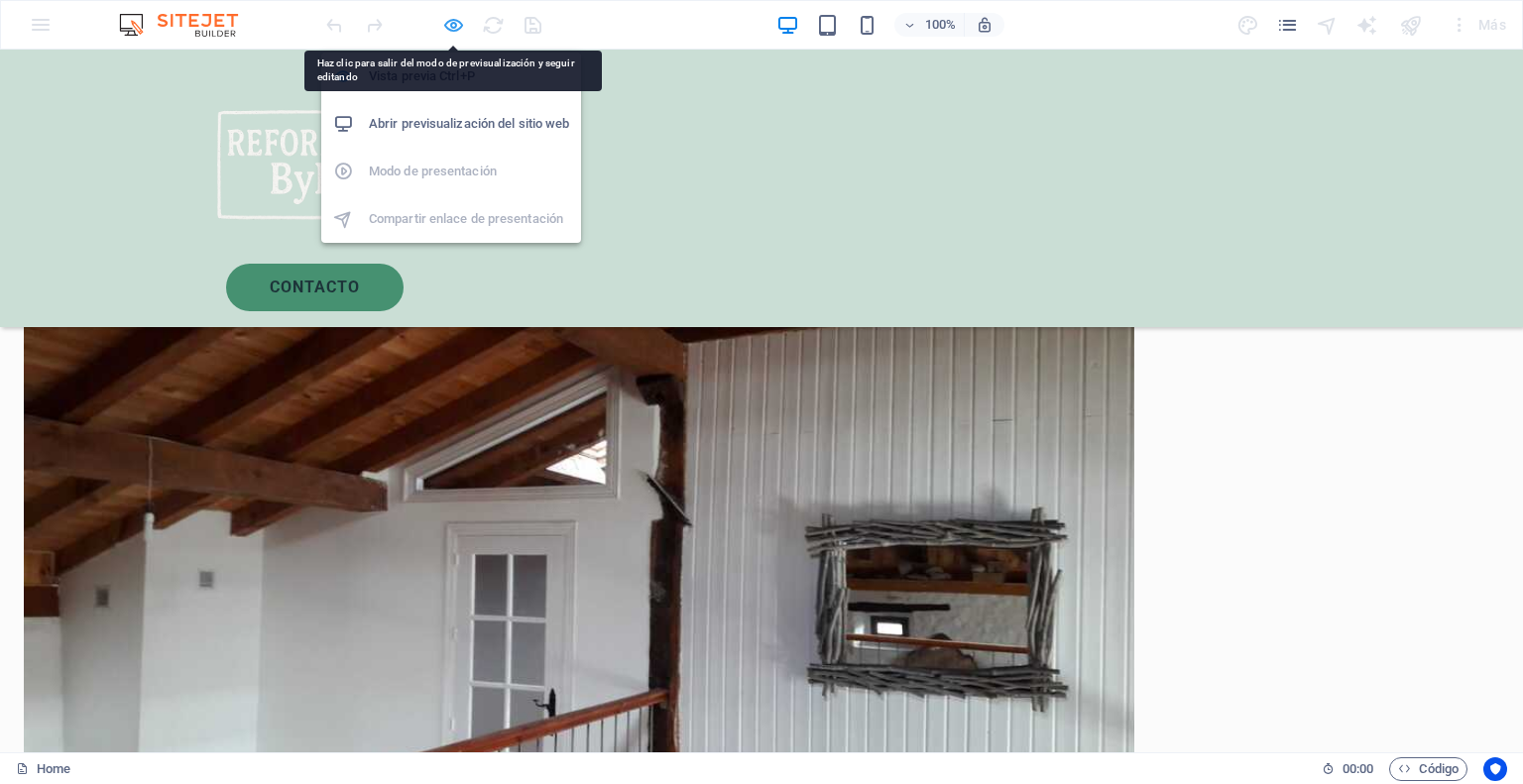 click at bounding box center [453, 25] 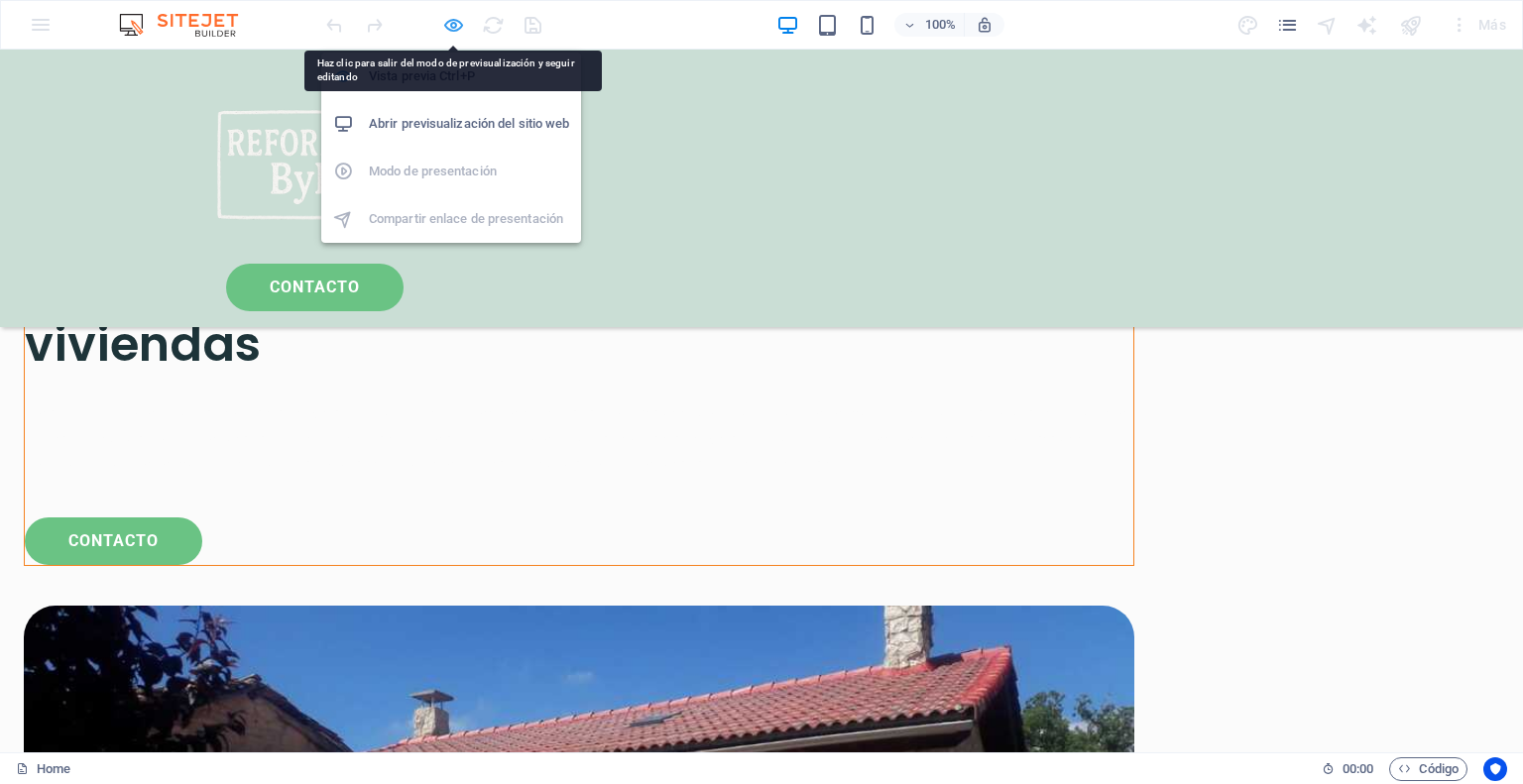 select on "rem" 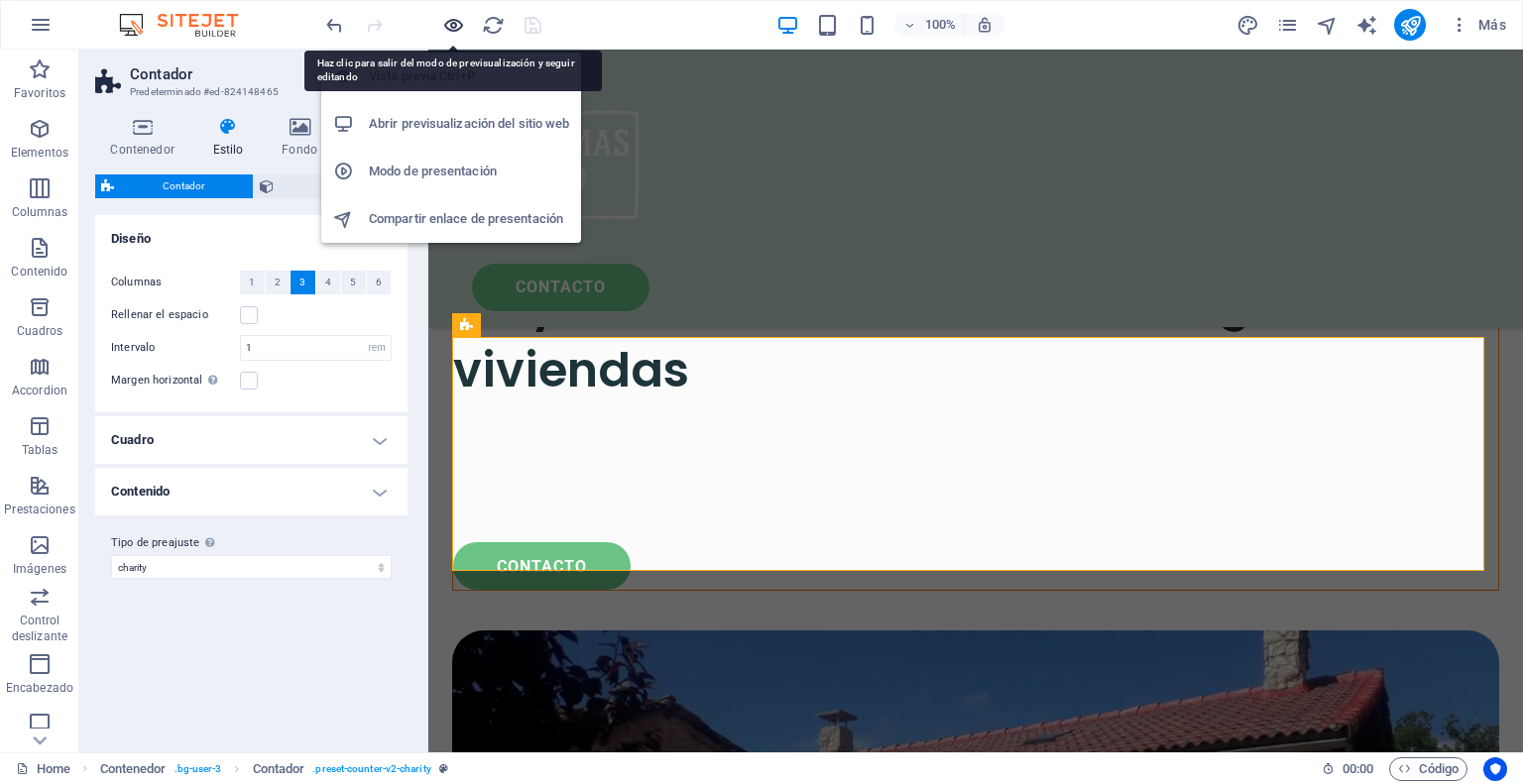 scroll, scrollTop: 3355, scrollLeft: 0, axis: vertical 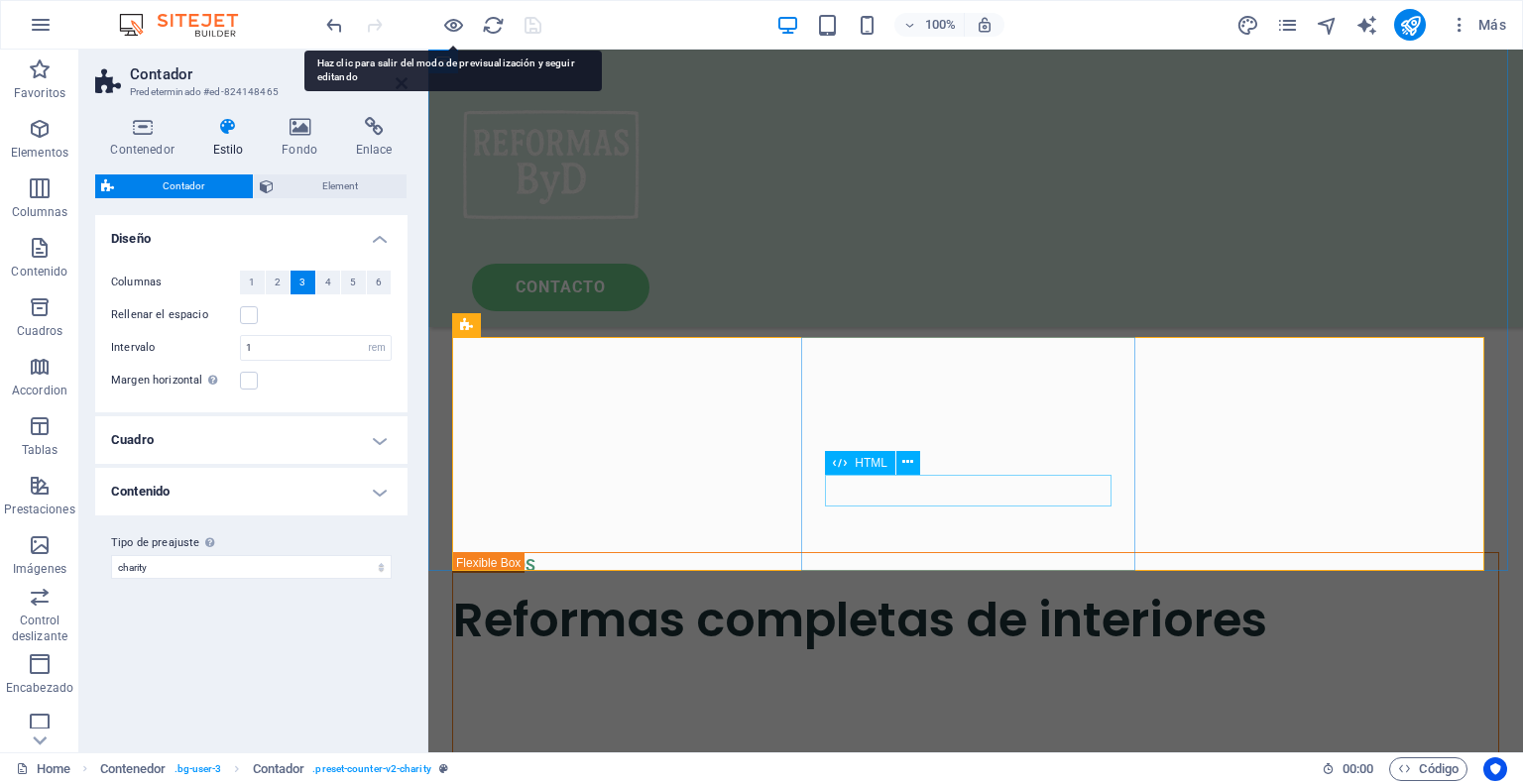 click on "70  +" at bounding box center (621, 2684) 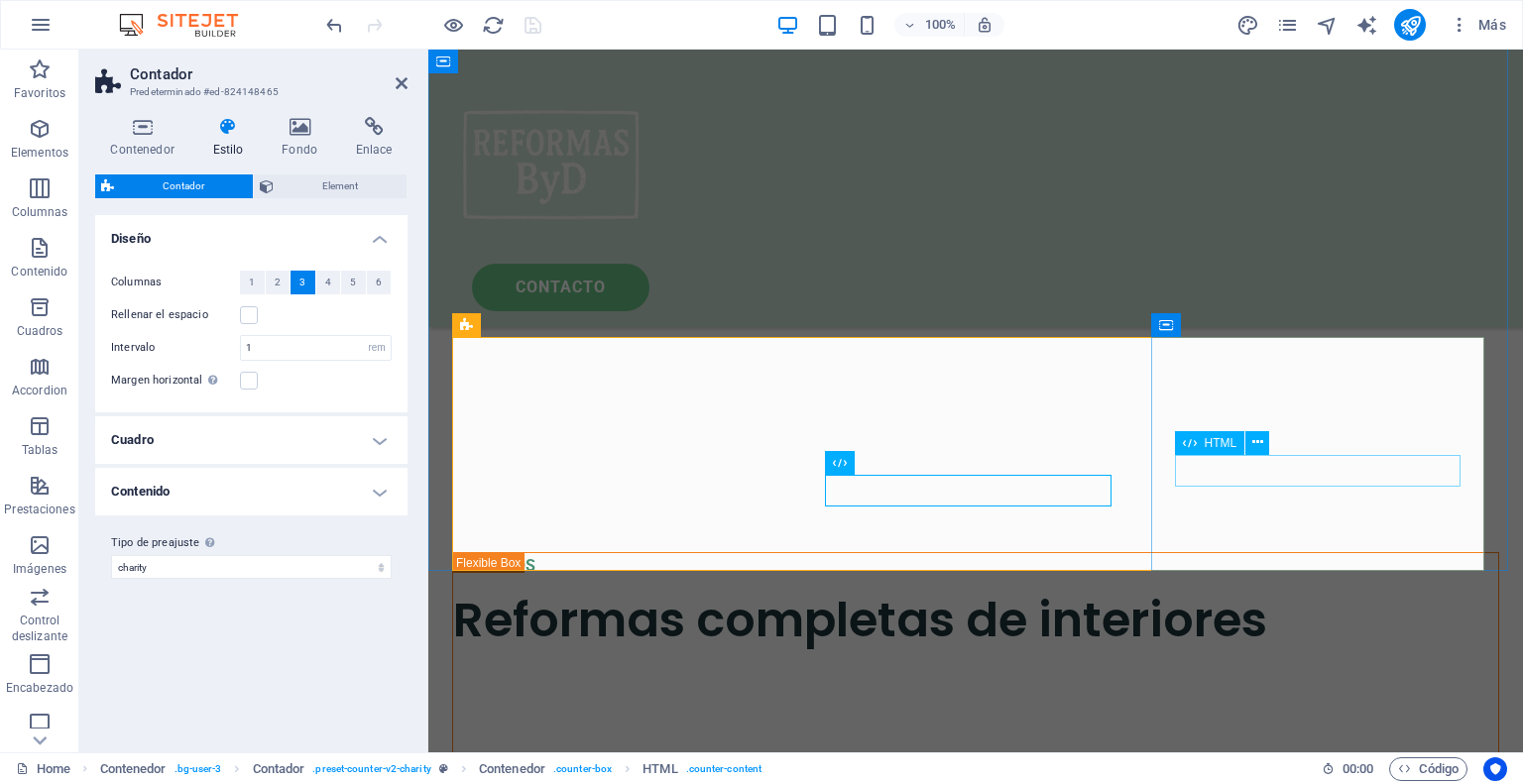 click on "25  +" at bounding box center (621, 2914) 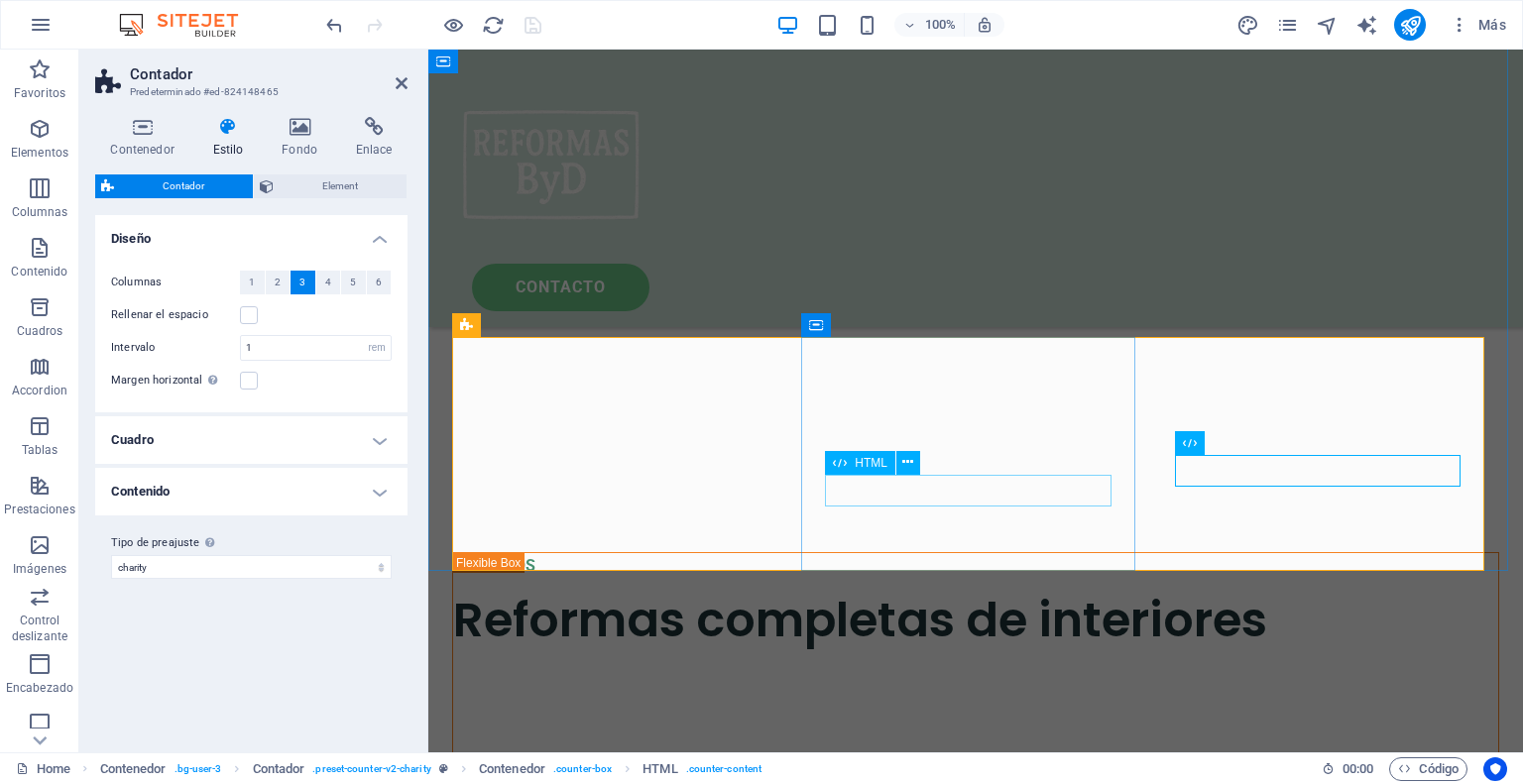 click on "70  +" at bounding box center [621, 2684] 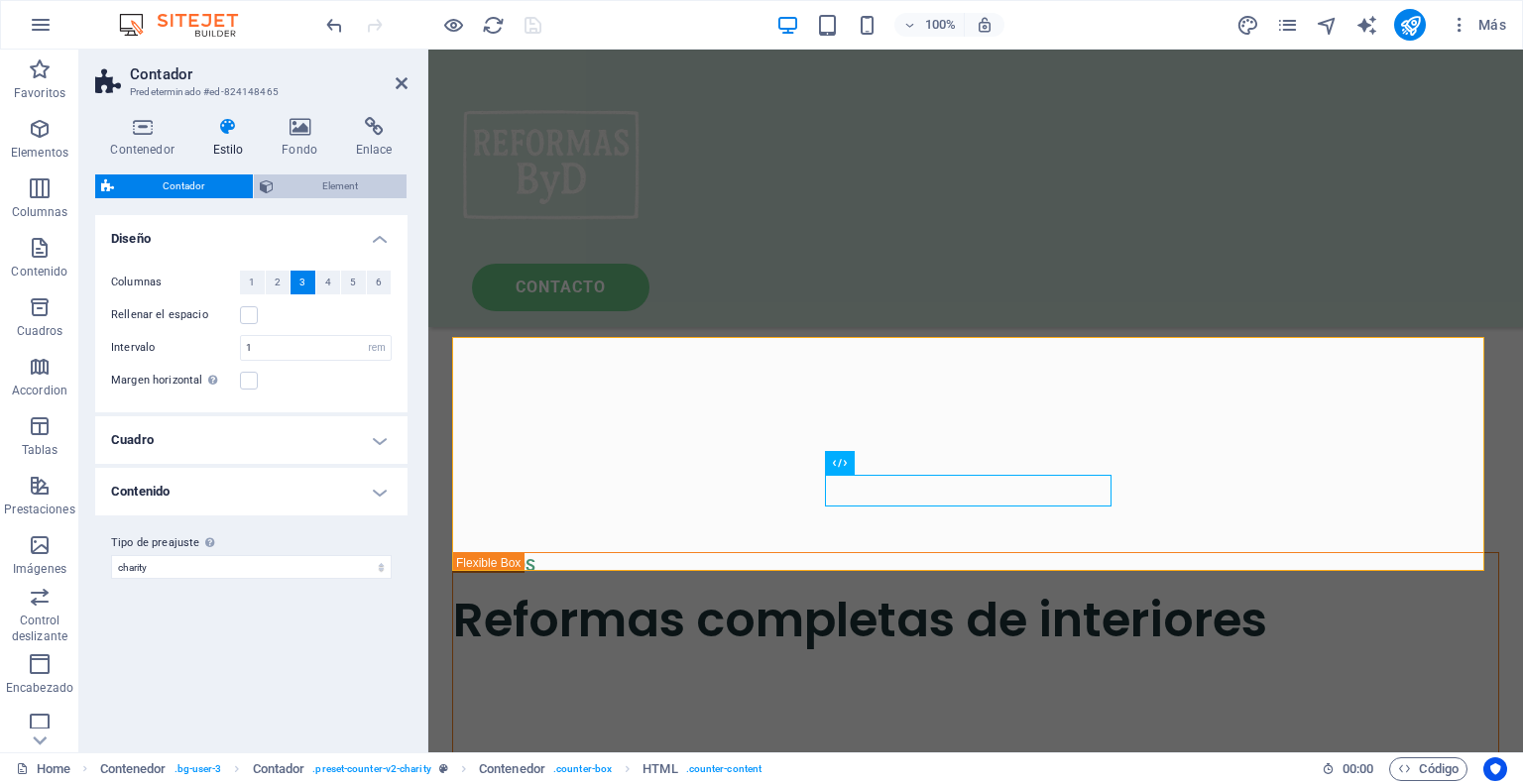 click on "Element" at bounding box center (340, 186) 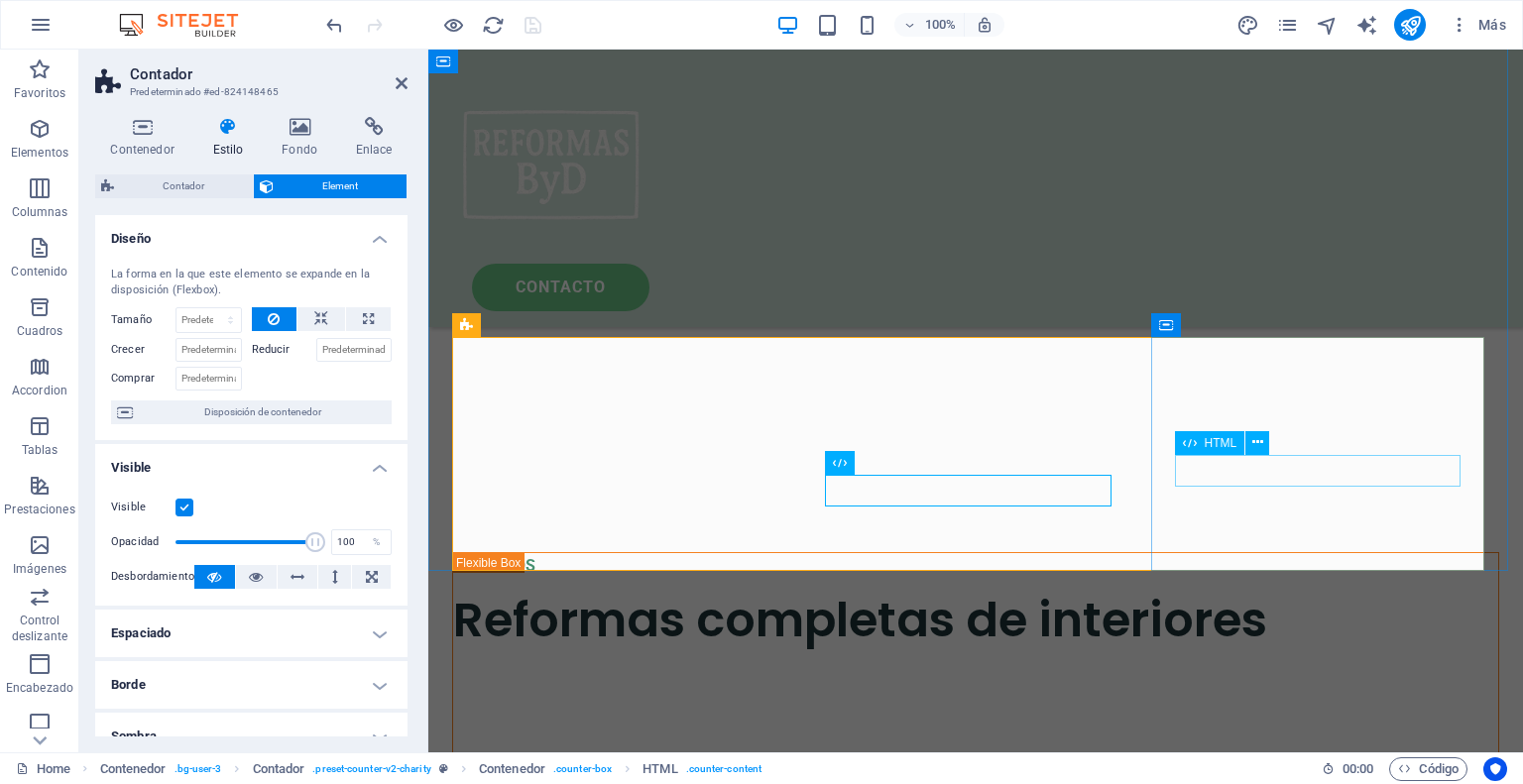 click on "25  +" at bounding box center (621, 2914) 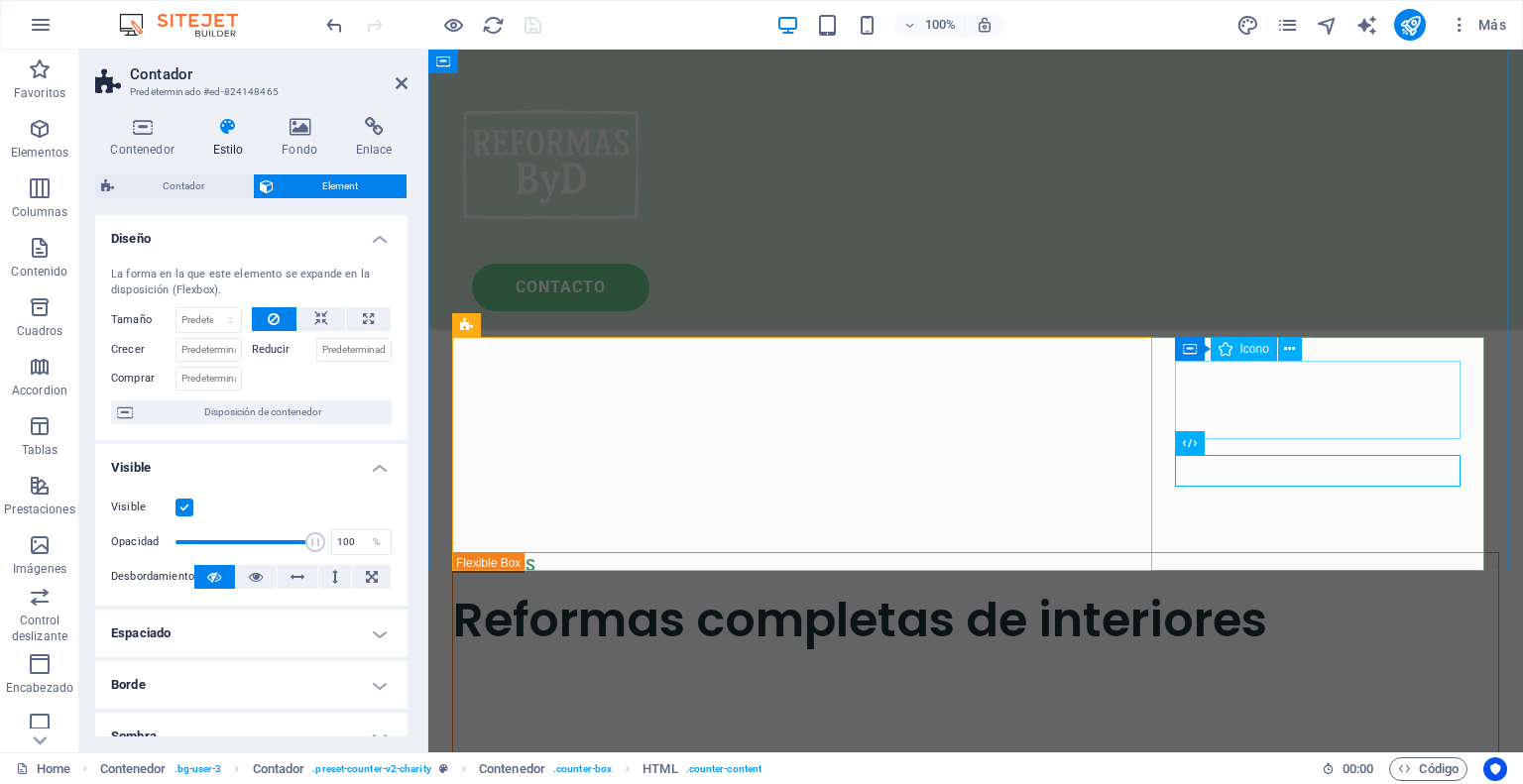click at bounding box center (621, 2840) 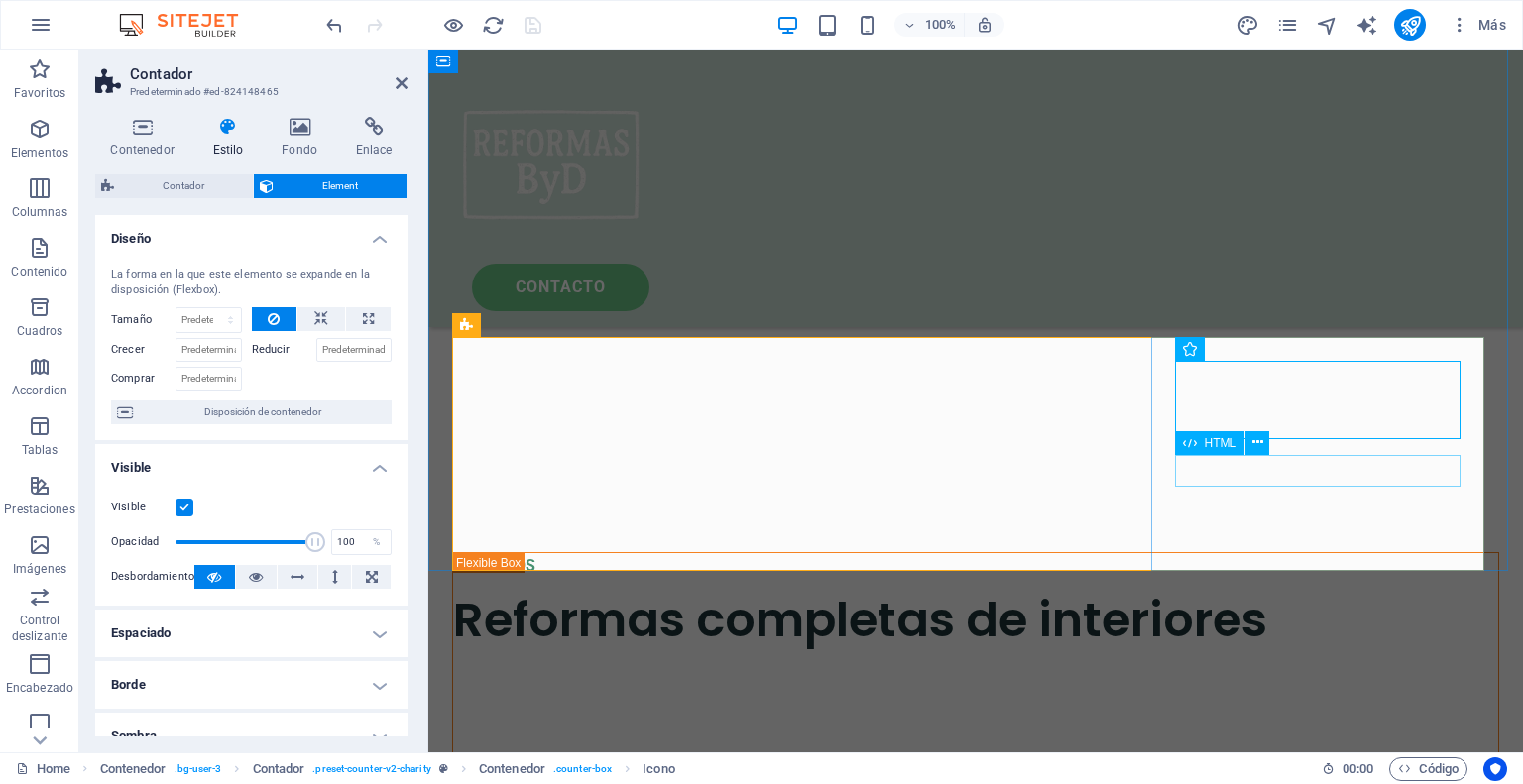 click on "25  +" at bounding box center (621, 2914) 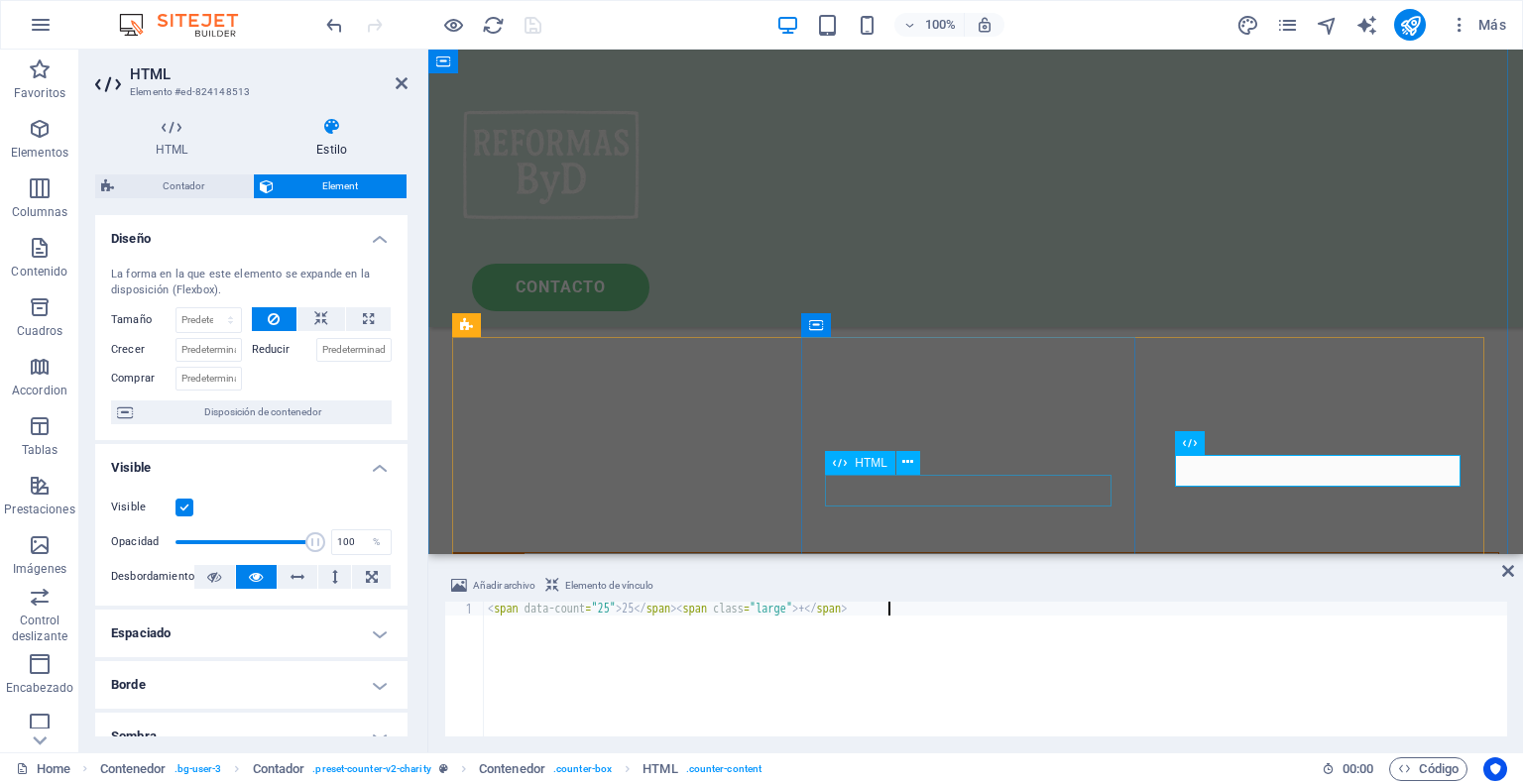 click on "70  +" at bounding box center [621, 2684] 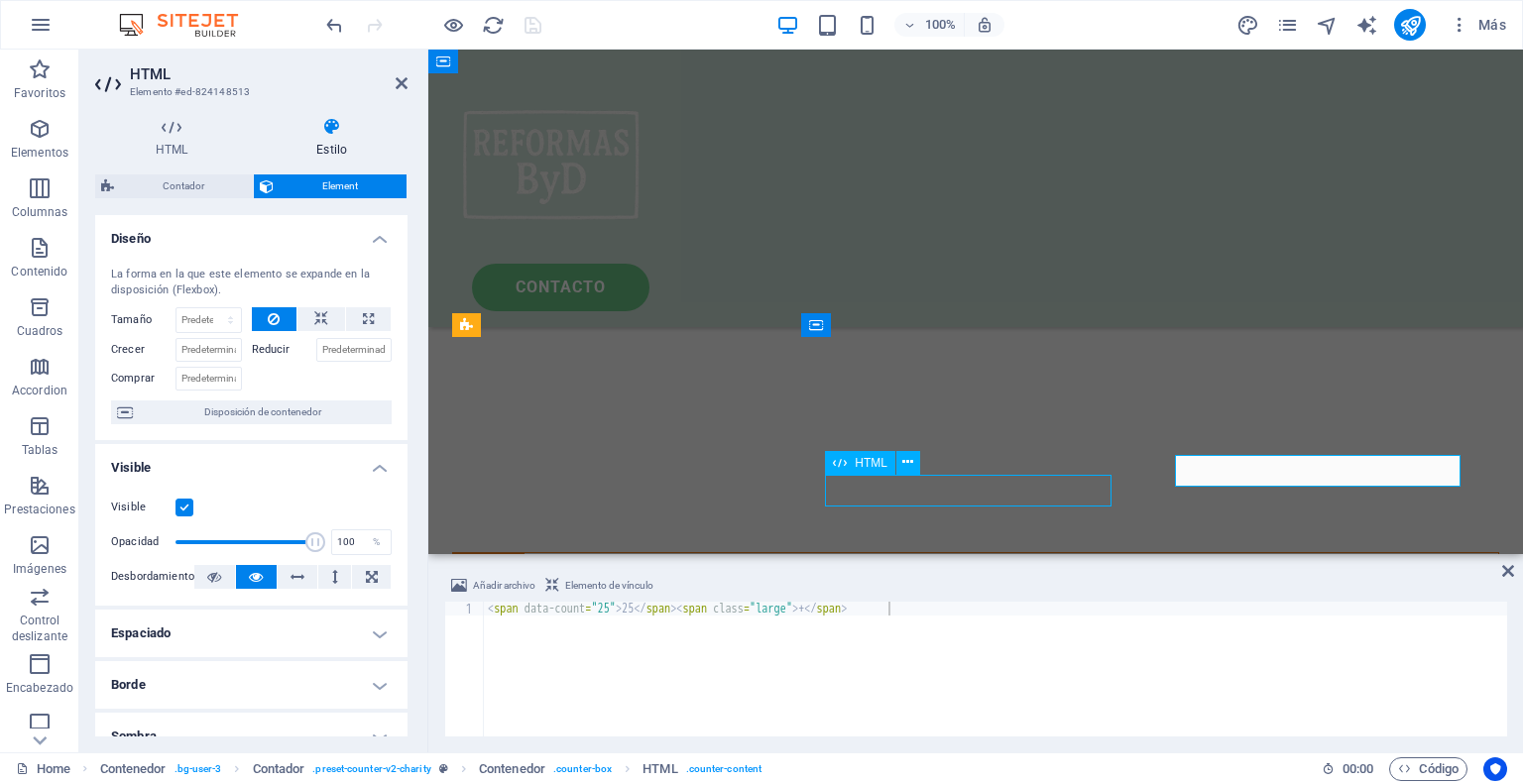 click on "70  +" at bounding box center [621, 2684] 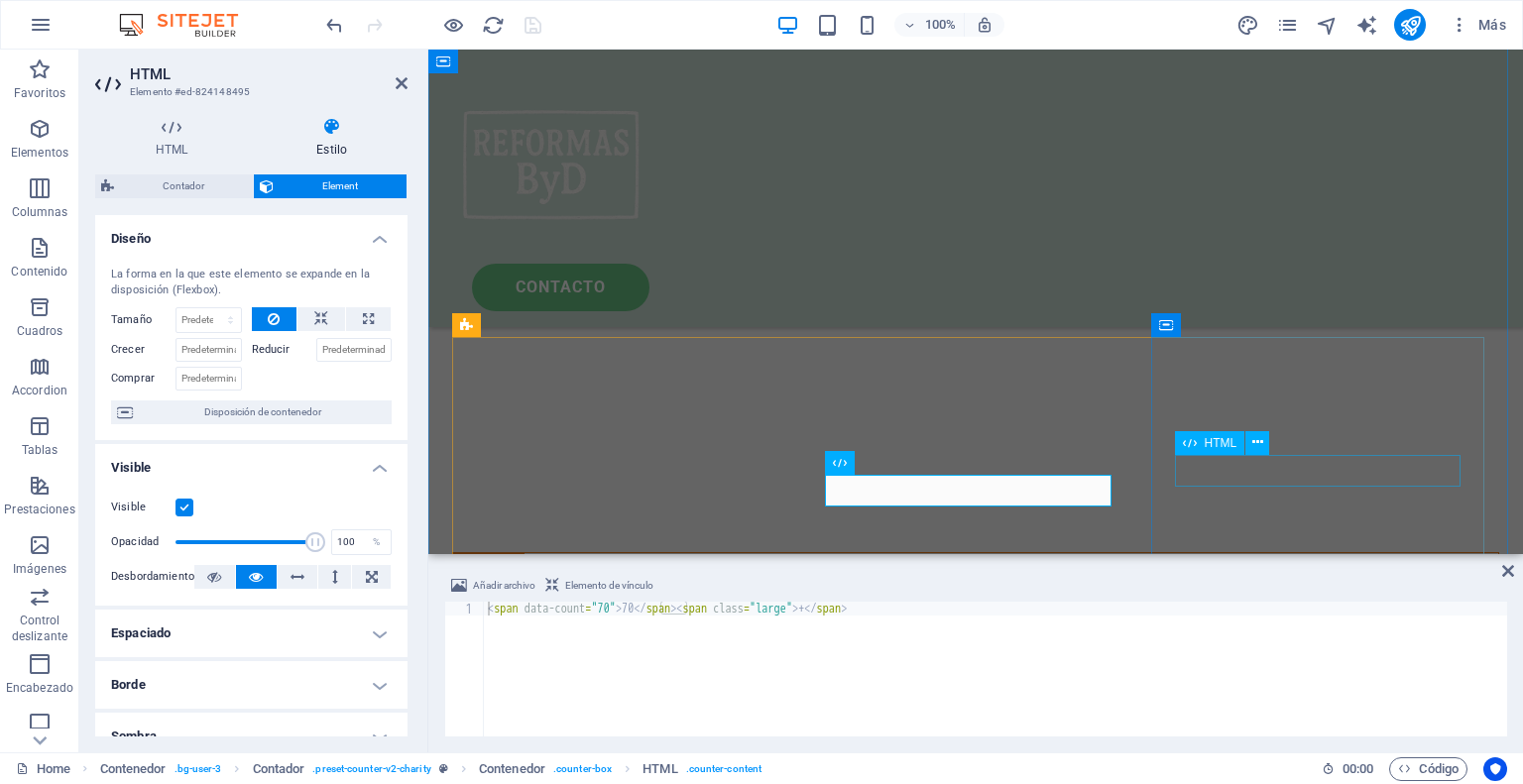 click on "25  +" at bounding box center [621, 2914] 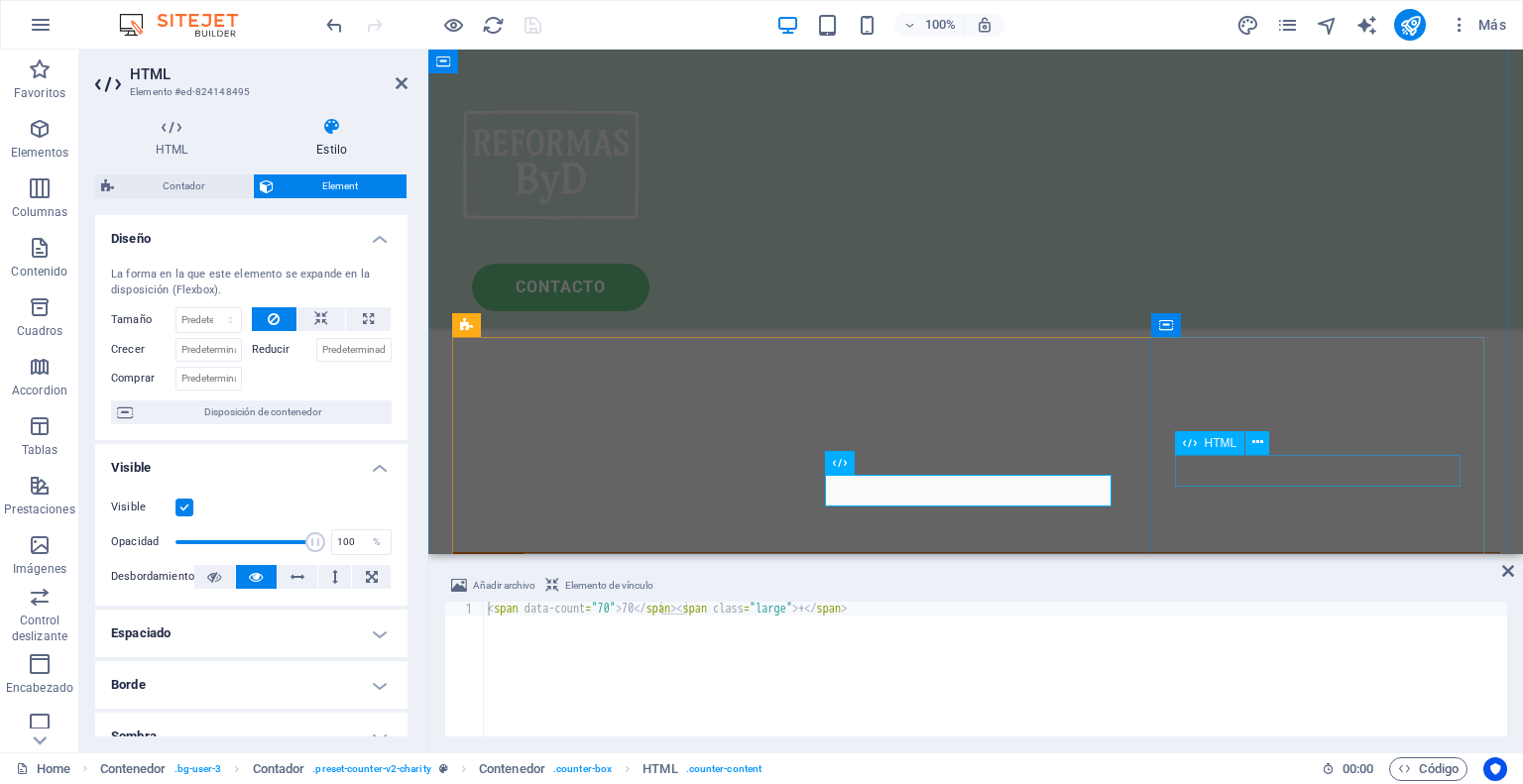 click on "25  +" at bounding box center [621, 2914] 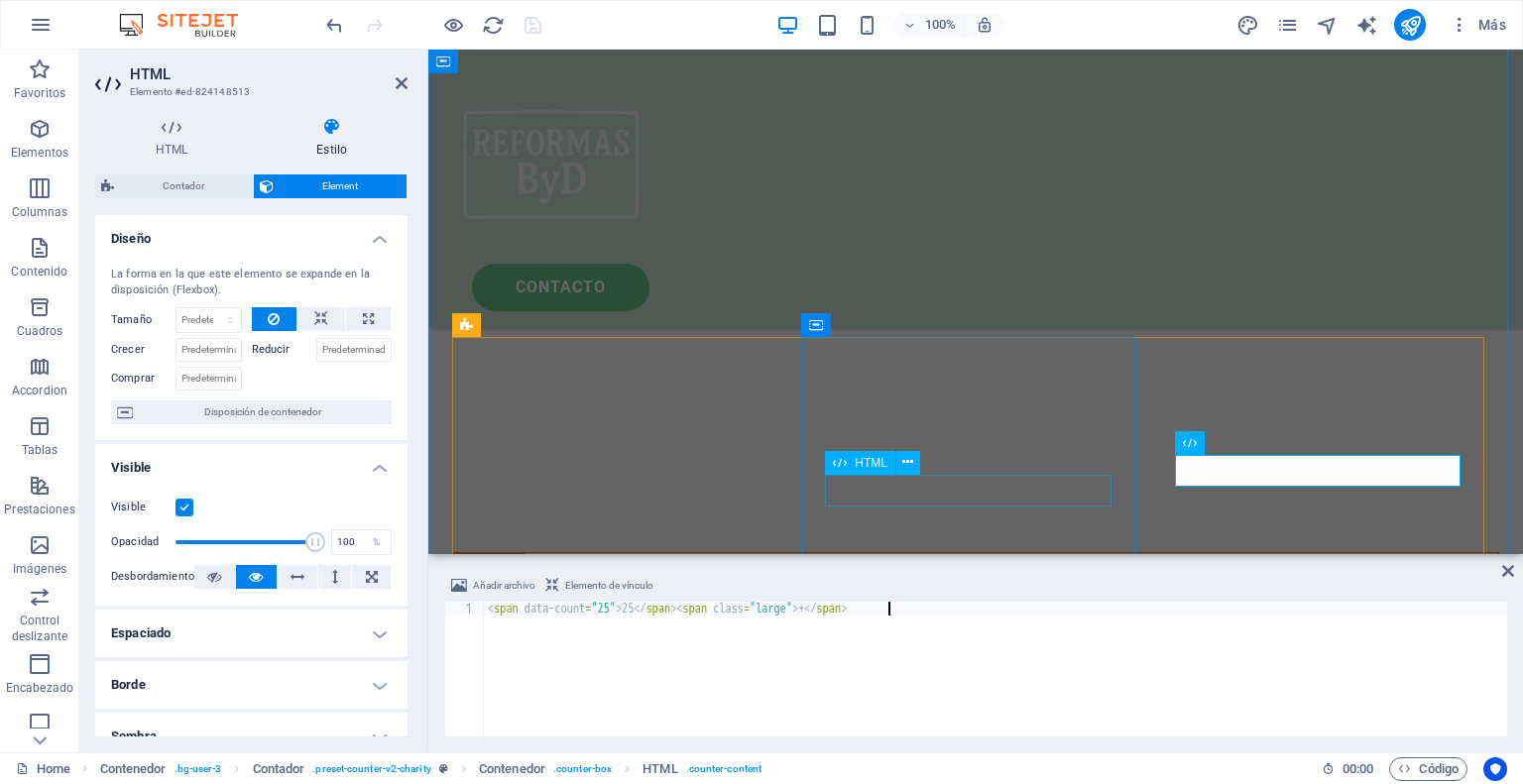 click on "70  +" at bounding box center (621, 2684) 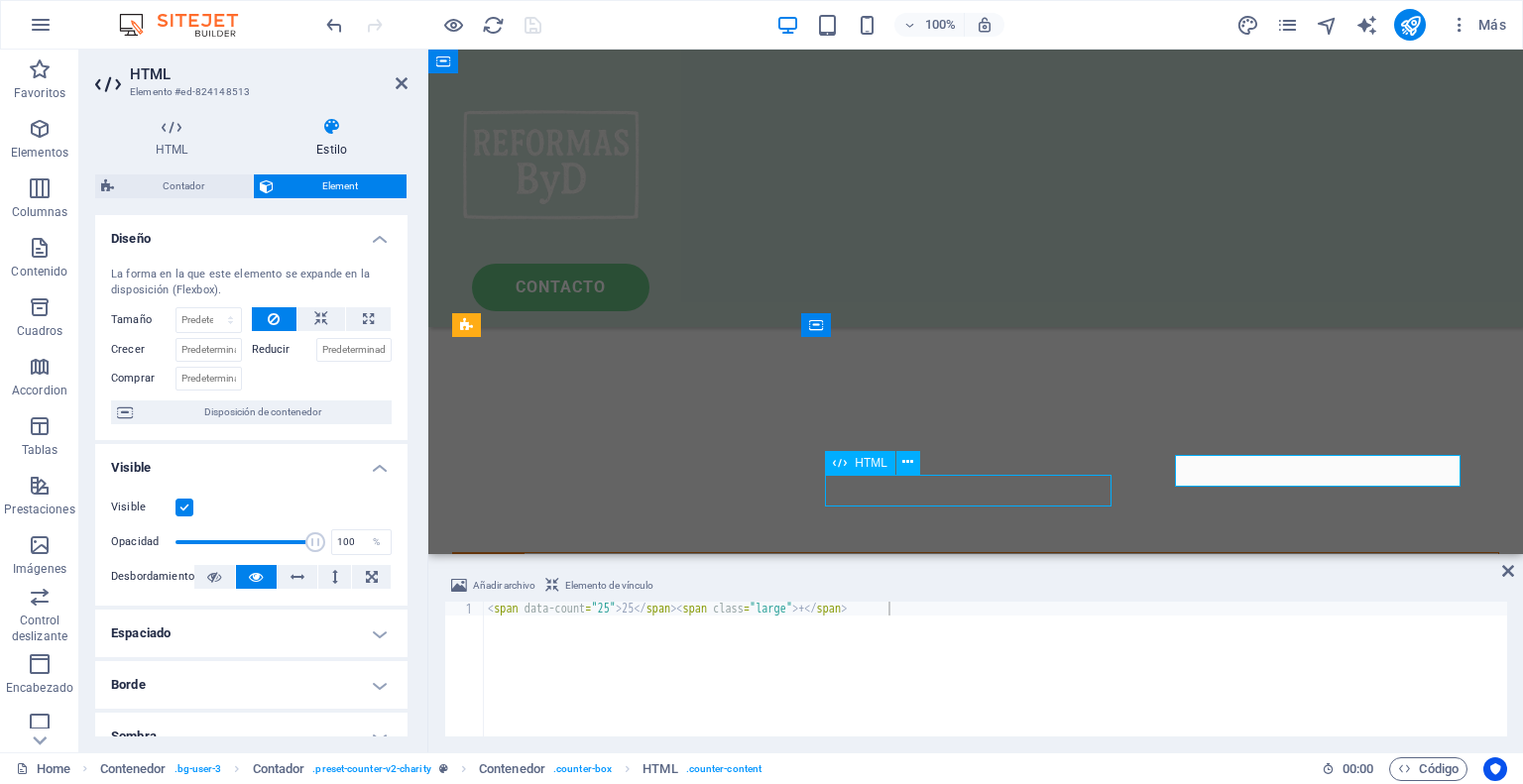 click on "70  +" at bounding box center (621, 2684) 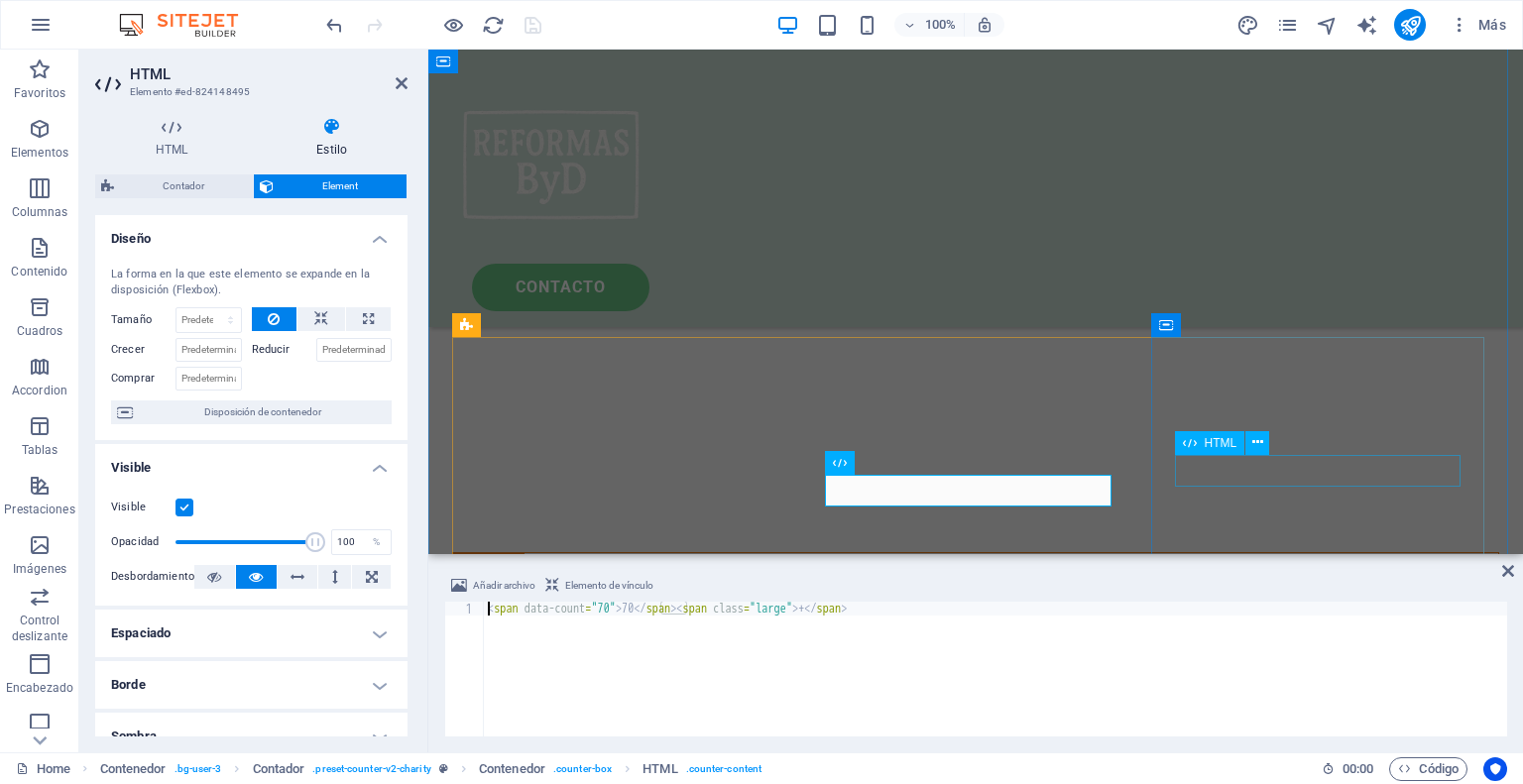 click on "25  +" at bounding box center (621, 2914) 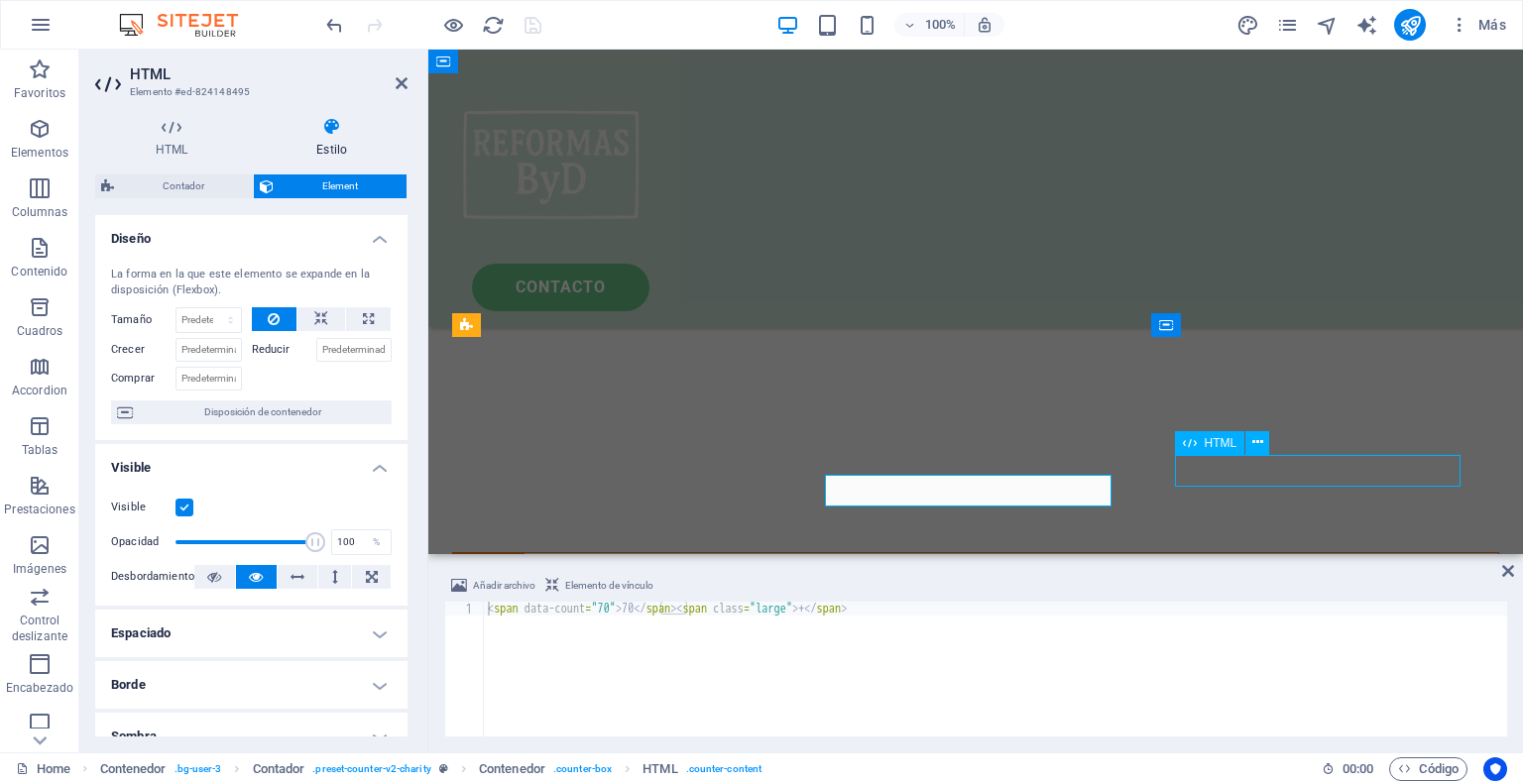 click on "25  +" at bounding box center (621, 2914) 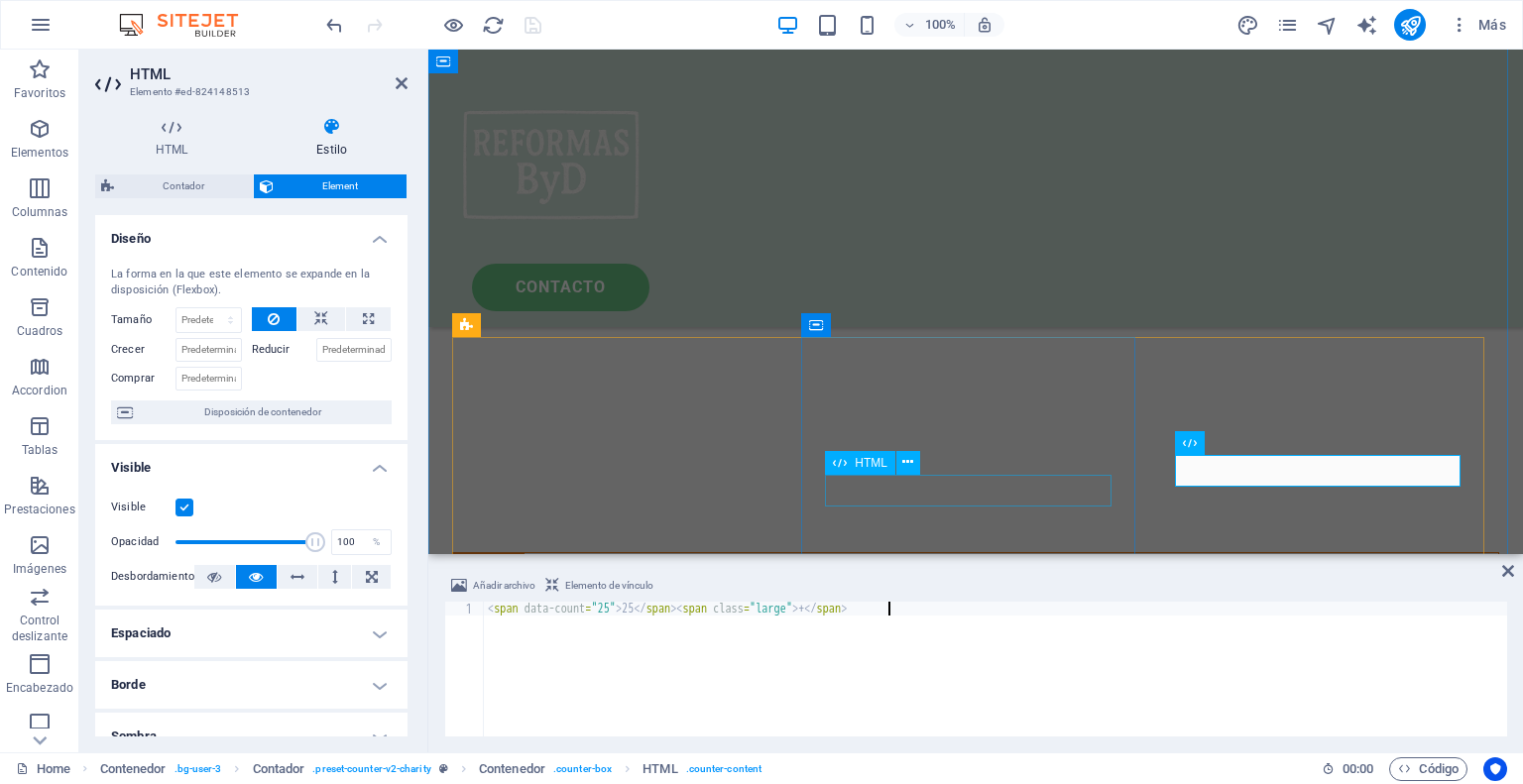 click on "70  +" at bounding box center [621, 2684] 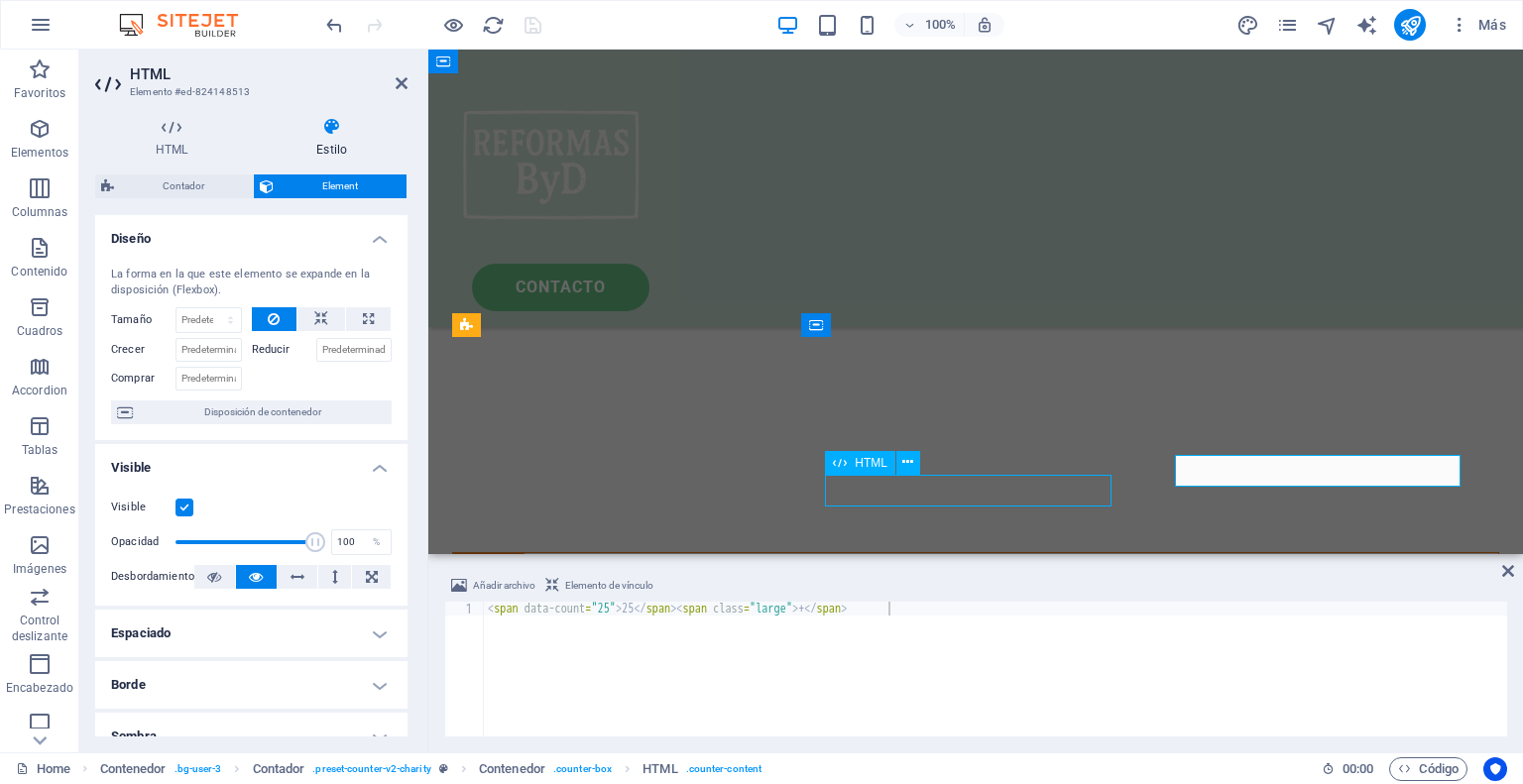 click on "70  +" at bounding box center (621, 2684) 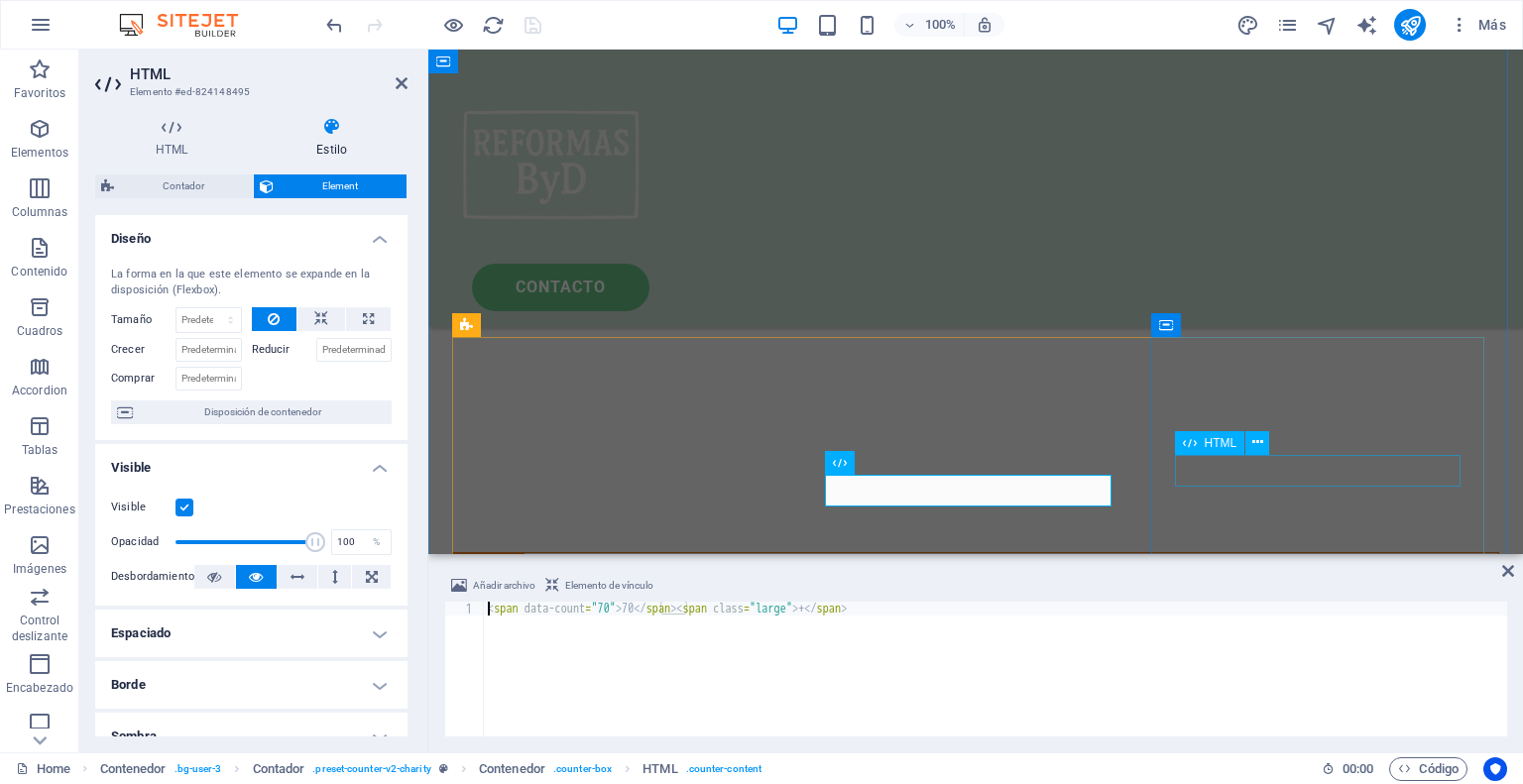click on "25  +" at bounding box center [621, 2914] 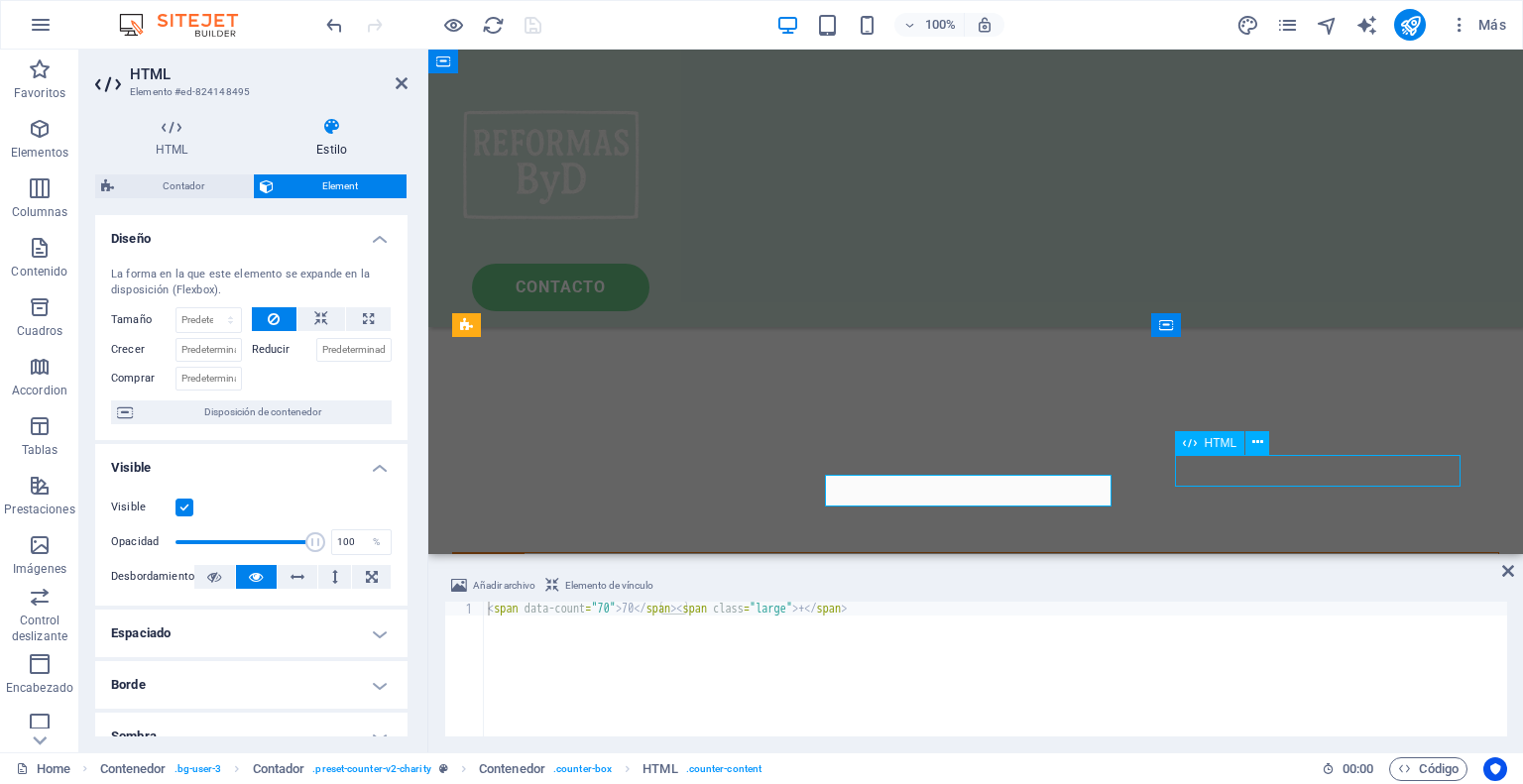click on "25  +" at bounding box center (621, 2914) 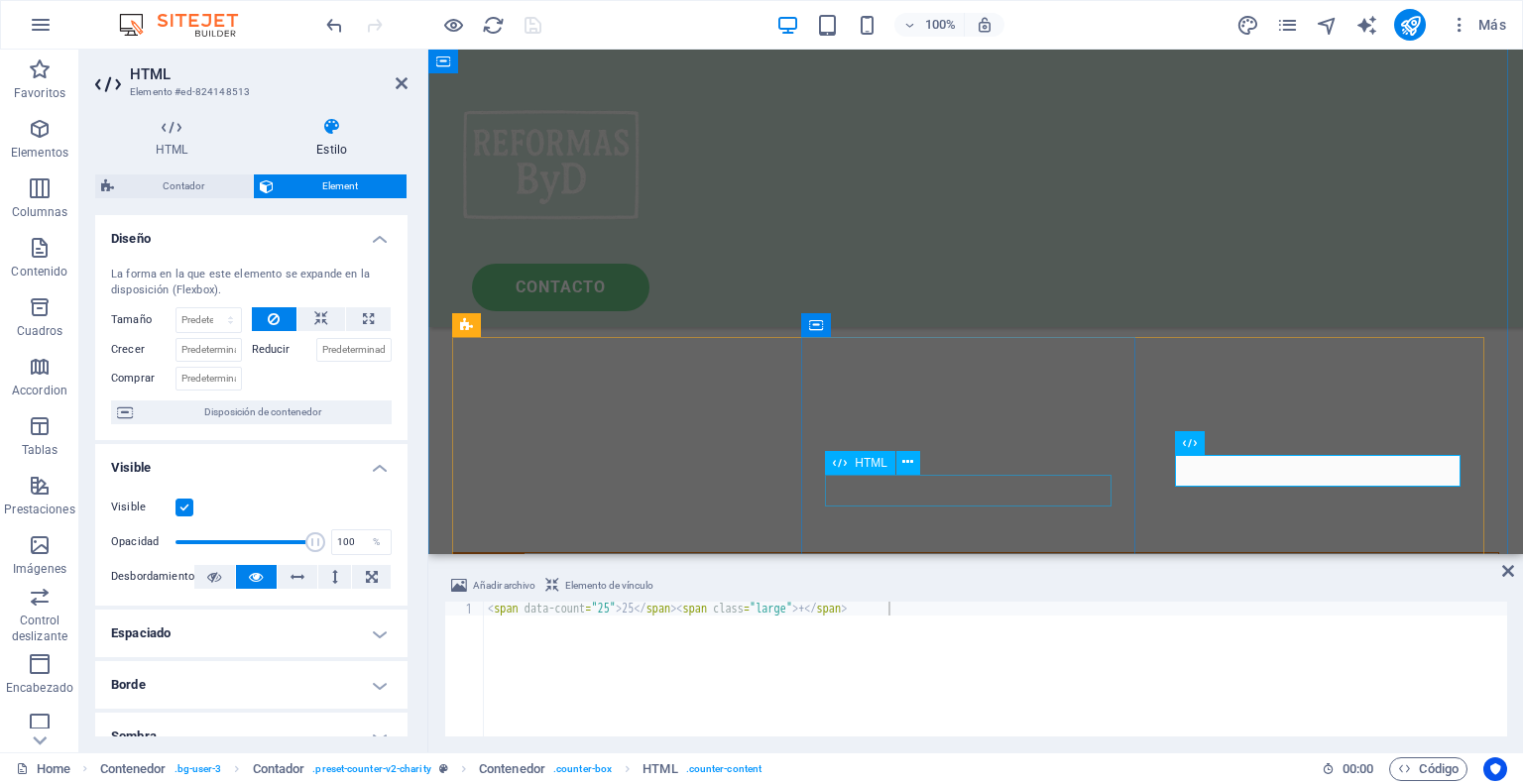 click on "70  +" at bounding box center [621, 2684] 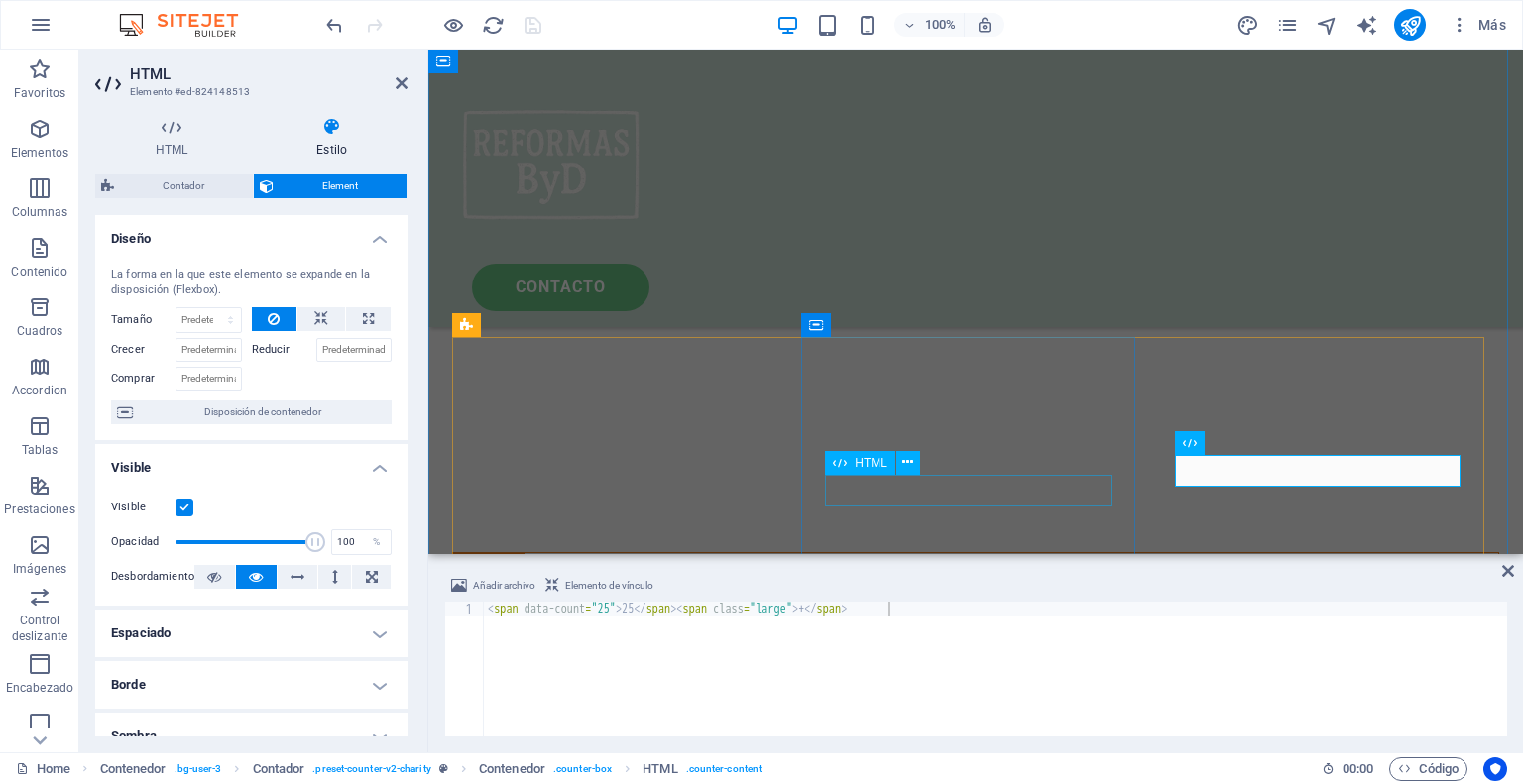 click on "70  +" at bounding box center (621, 2684) 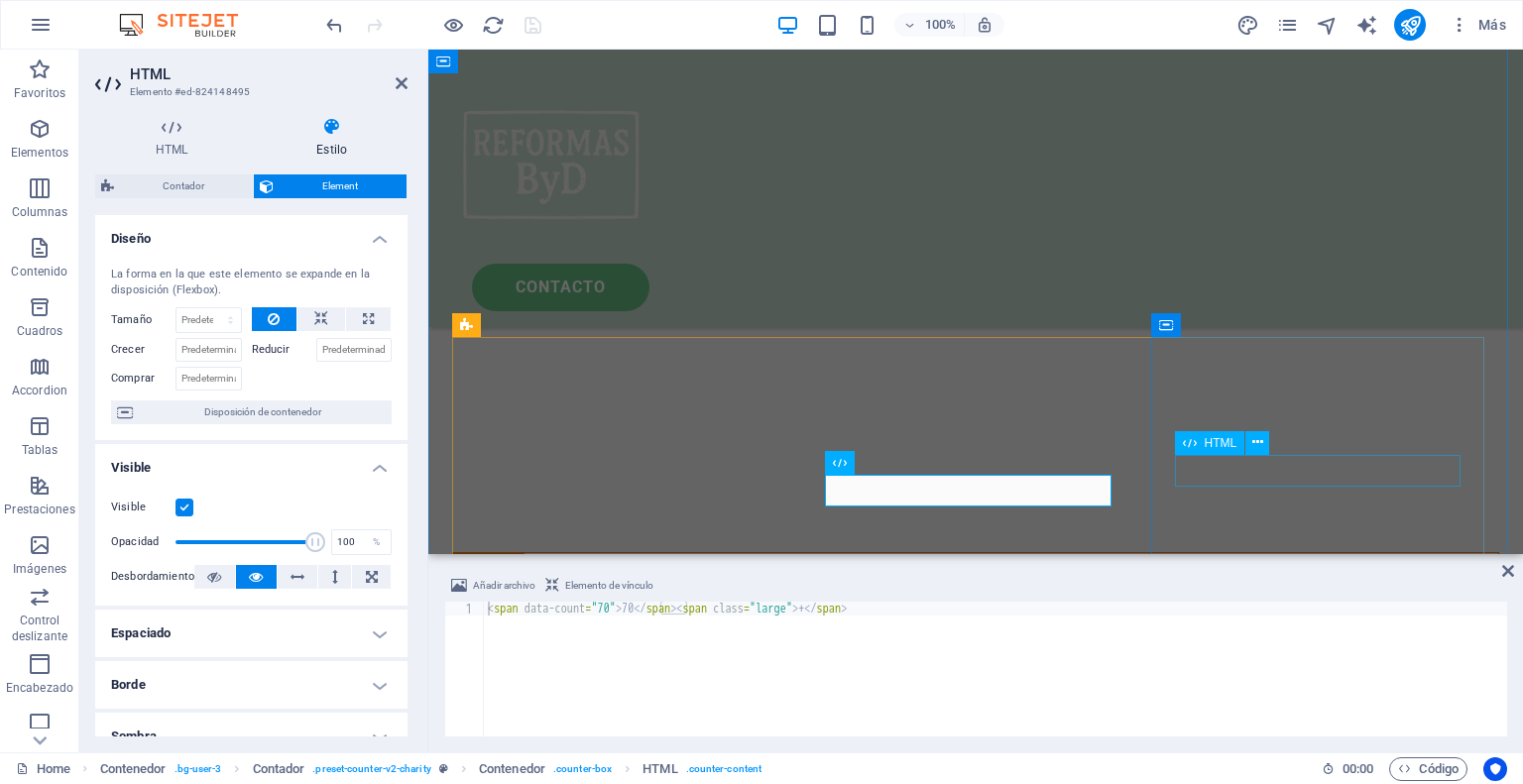 click on "25  +" at bounding box center (621, 2914) 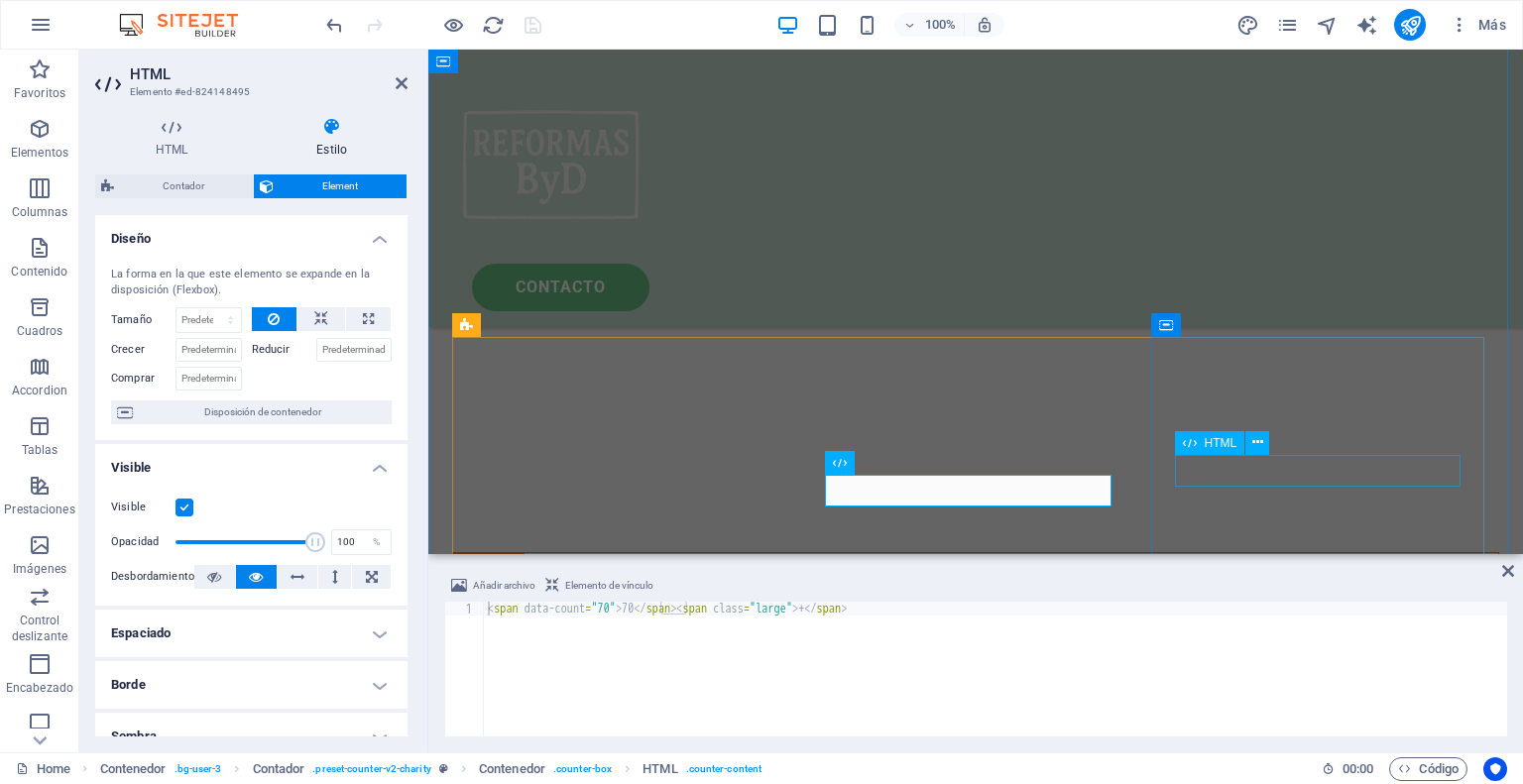 click on "25  +" at bounding box center (621, 2914) 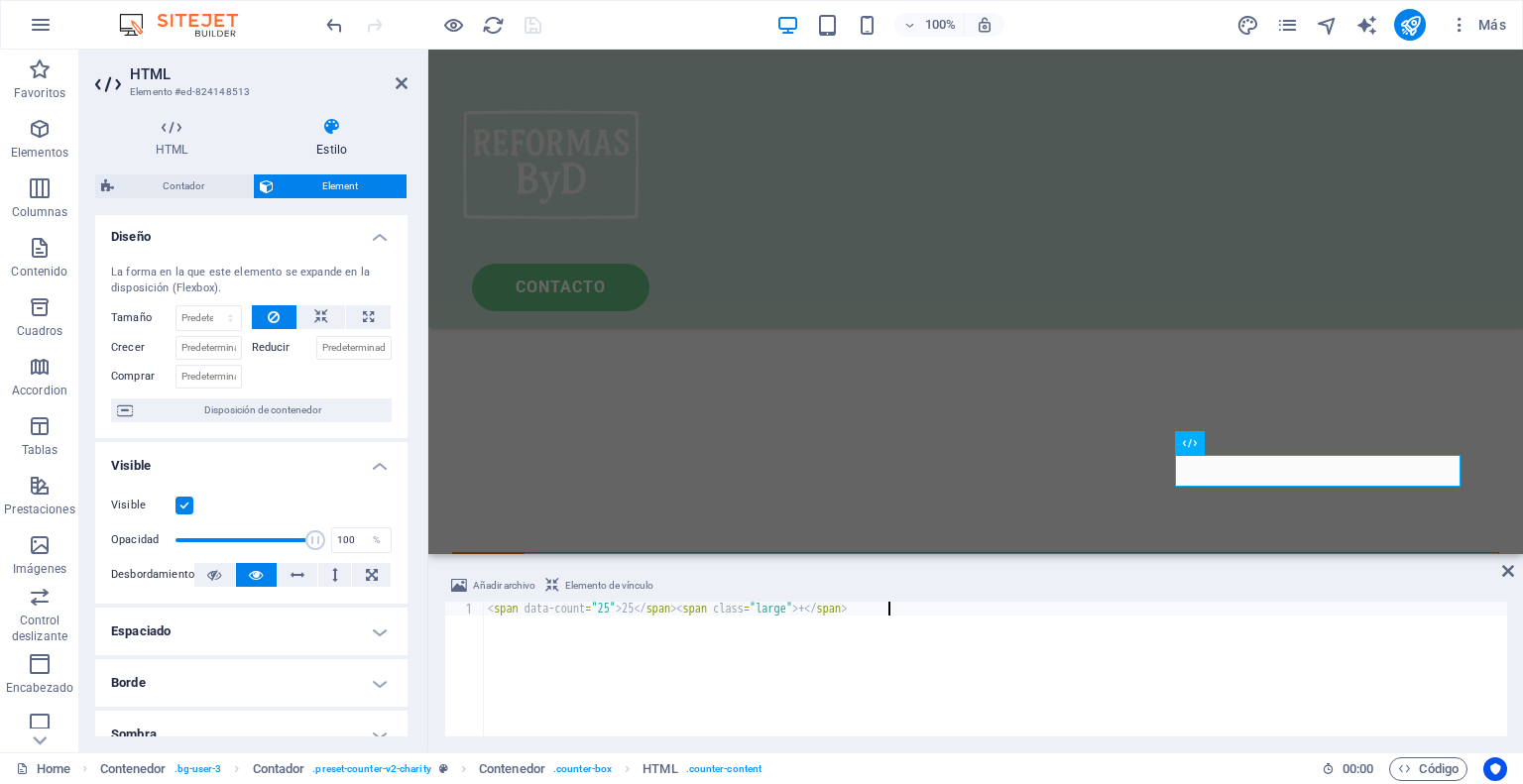 scroll, scrollTop: 0, scrollLeft: 0, axis: both 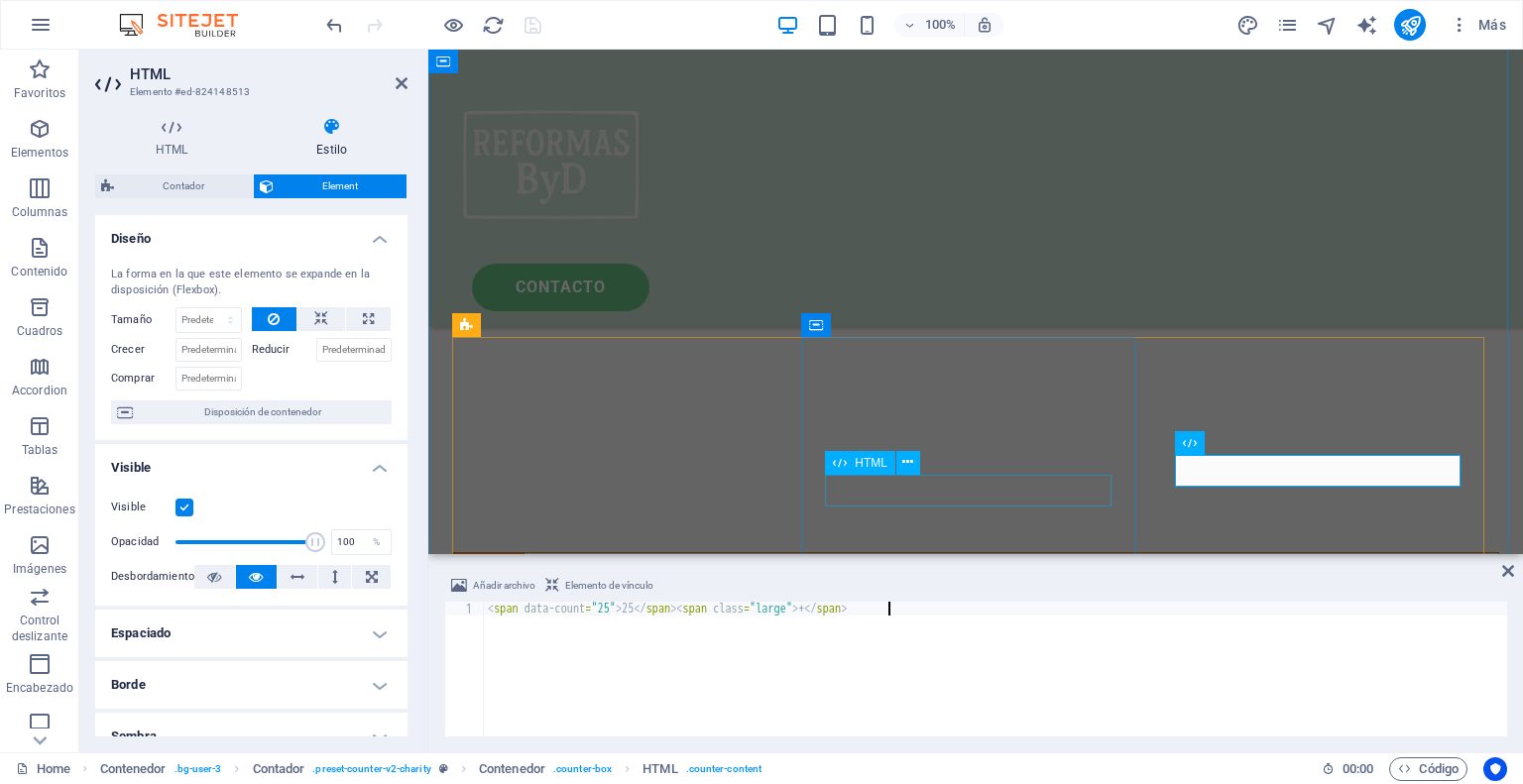 click on "70  +" at bounding box center (621, 2684) 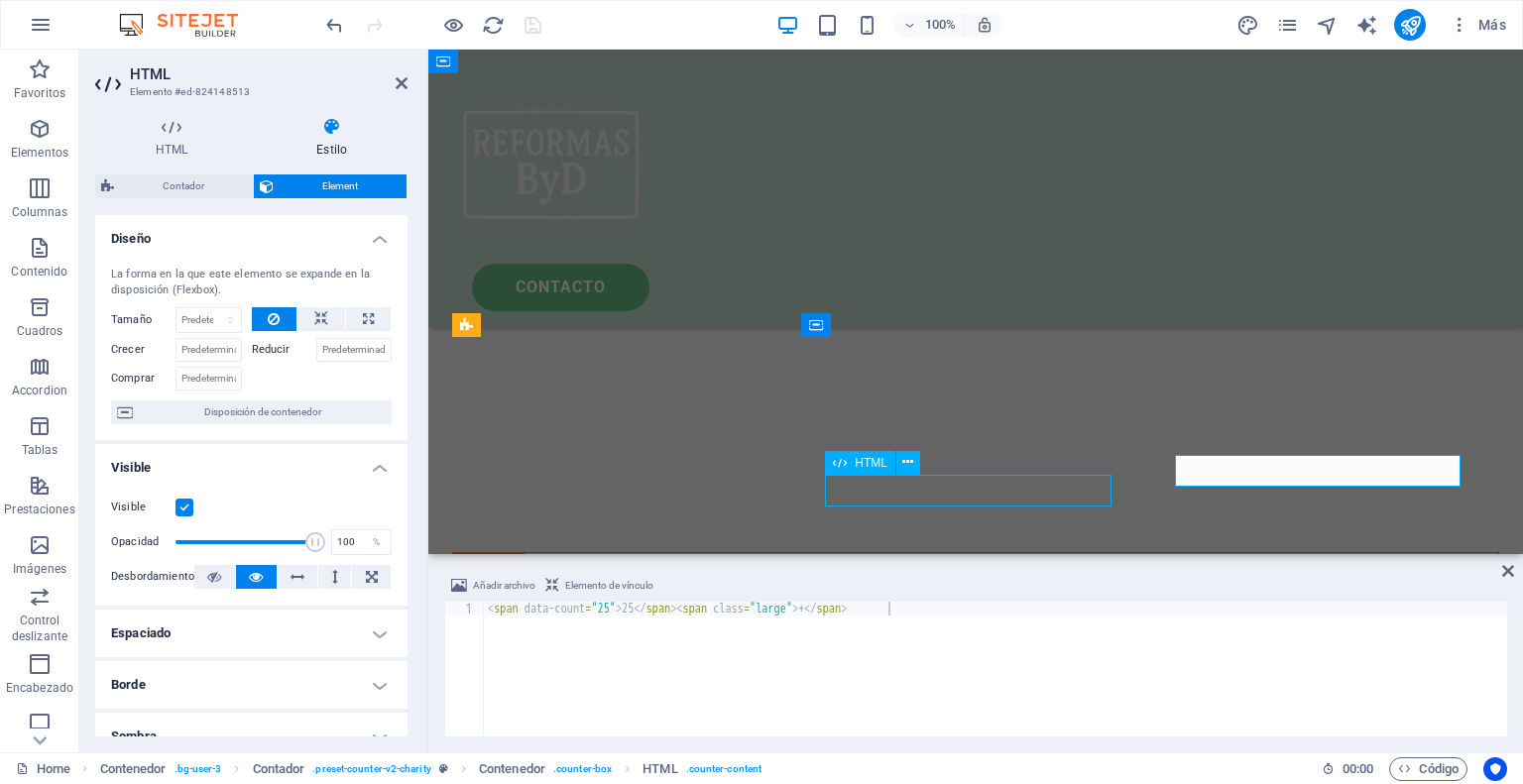 click on "70  +" at bounding box center (621, 2684) 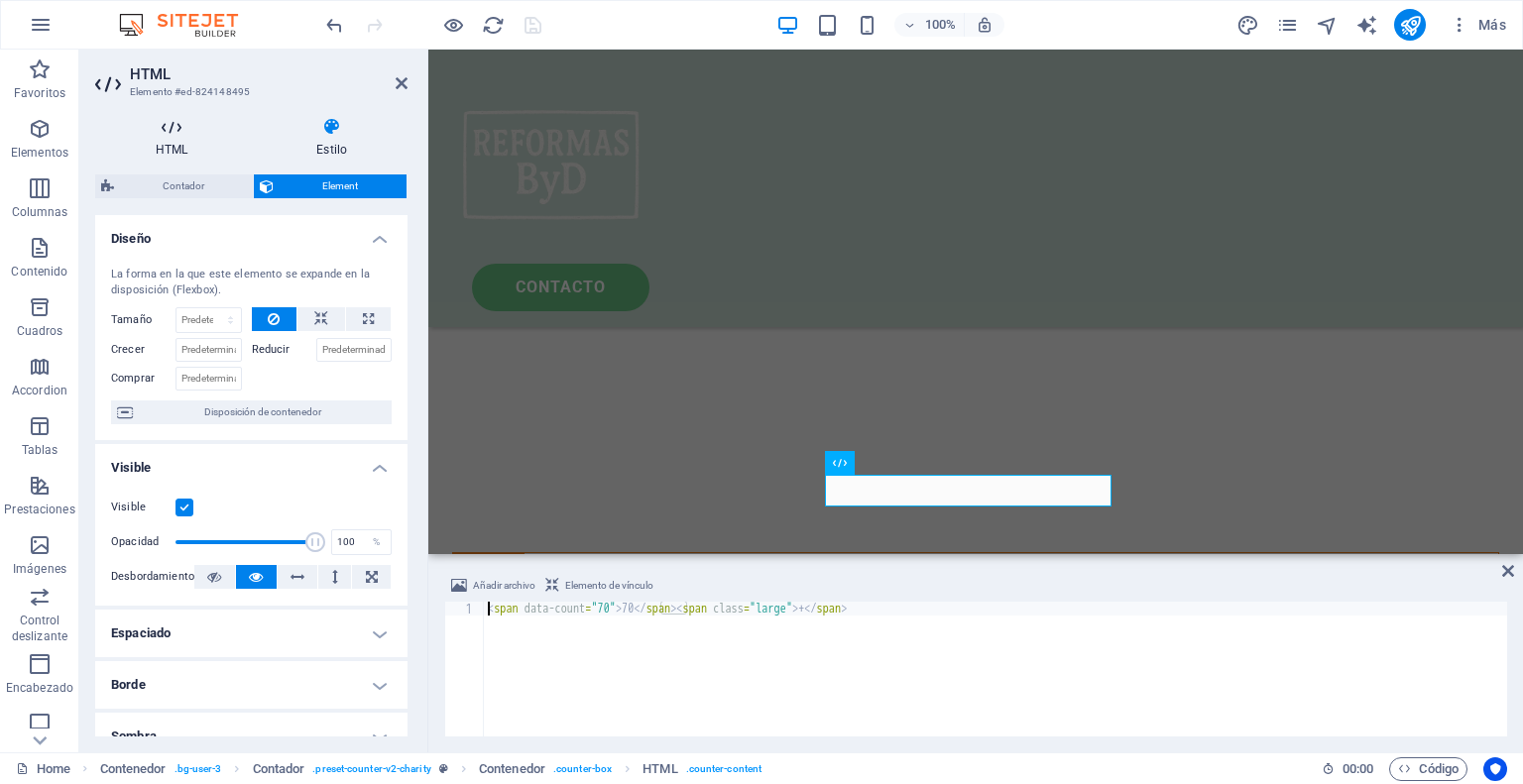 click at bounding box center (172, 127) 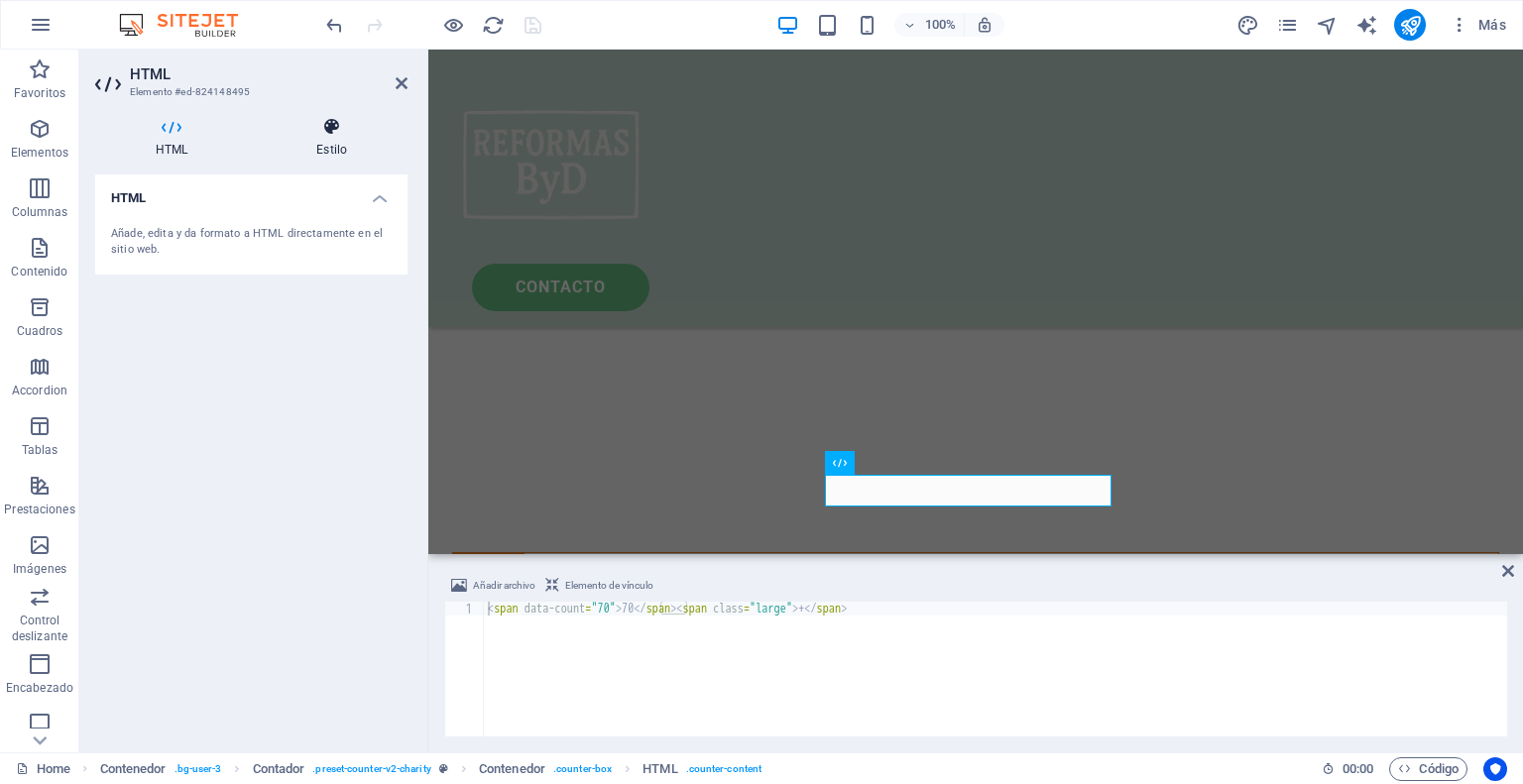 click at bounding box center (331, 127) 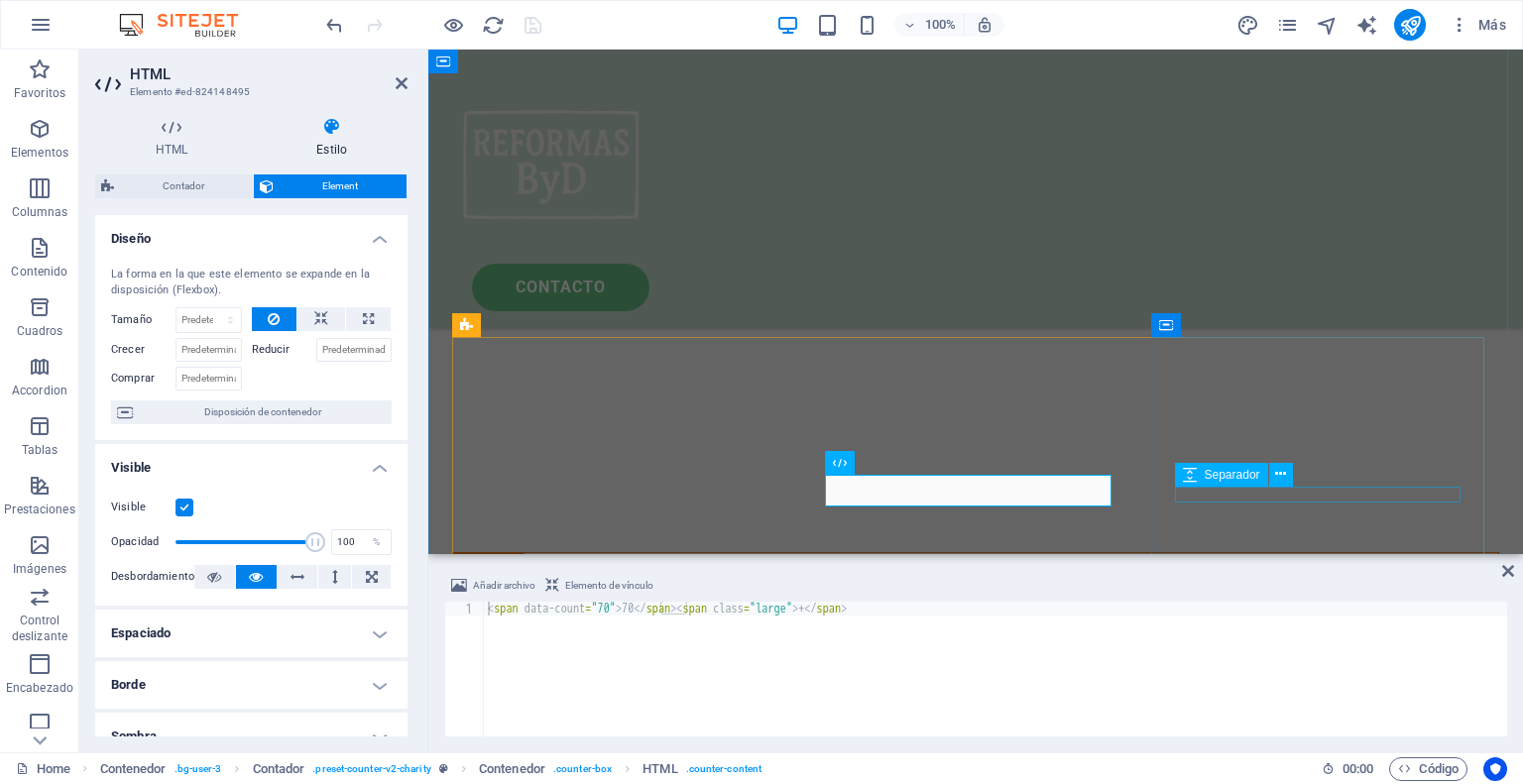click at bounding box center (621, 2938) 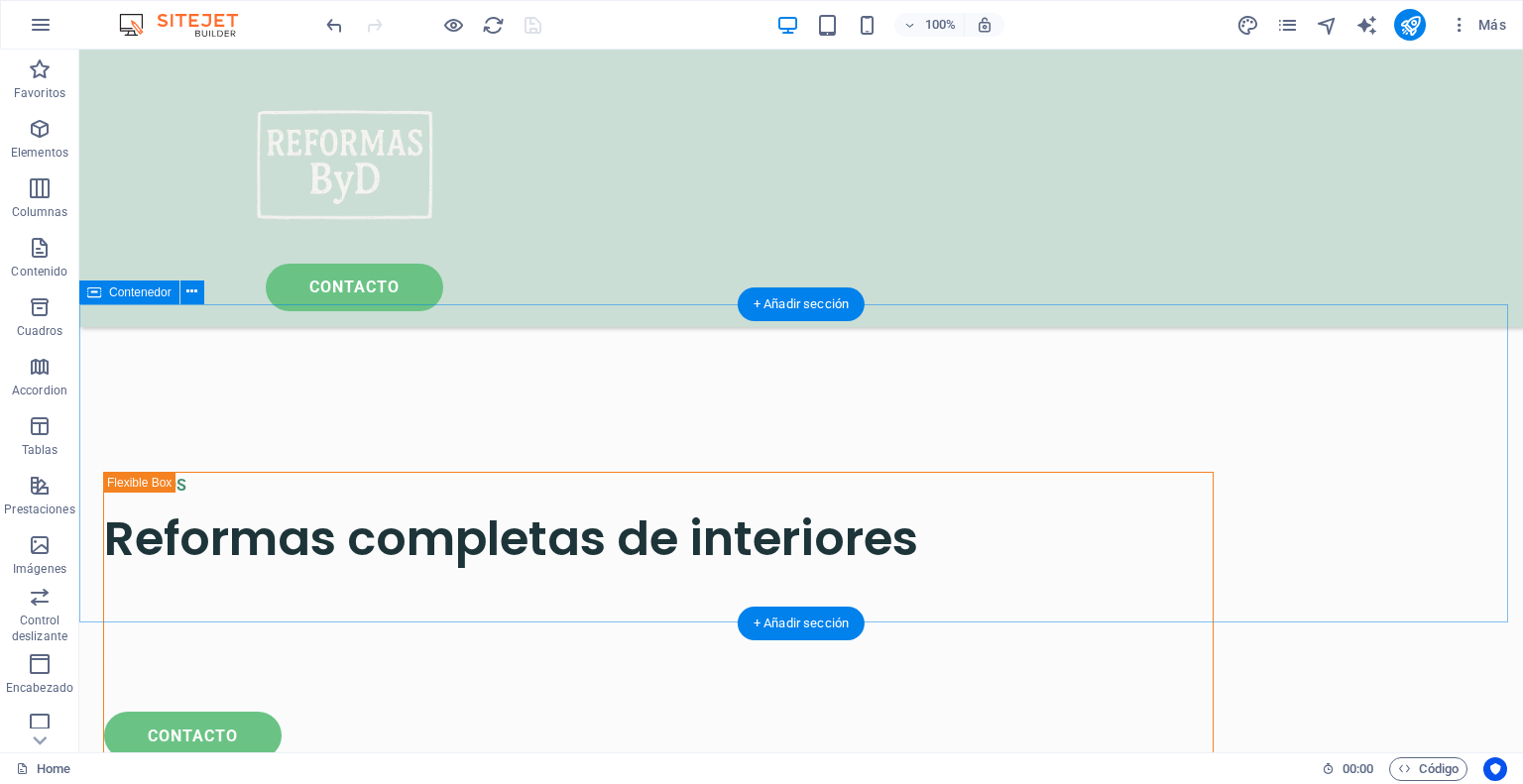 scroll, scrollTop: 3324, scrollLeft: 0, axis: vertical 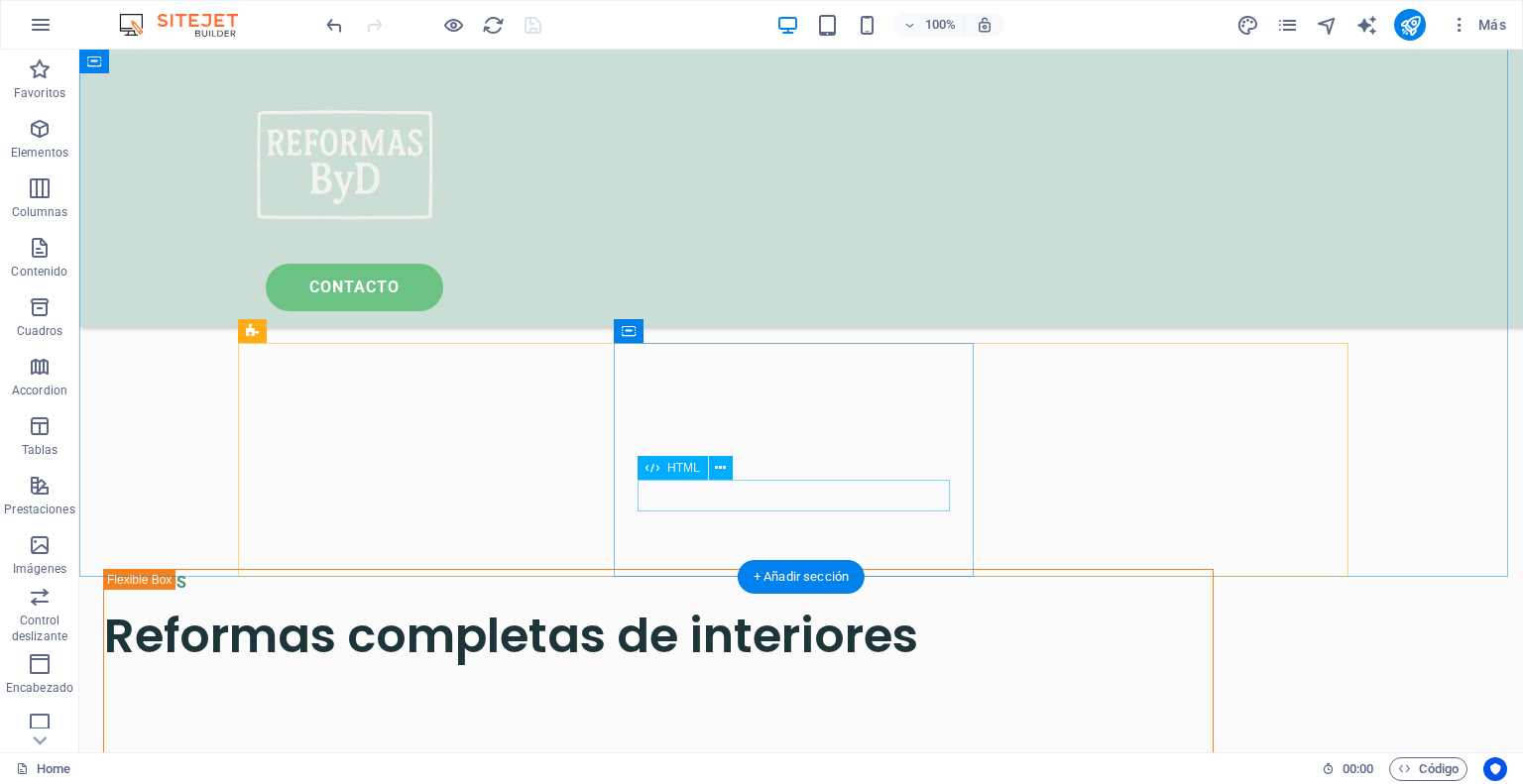 click on "70  +" at bounding box center [425, 2806] 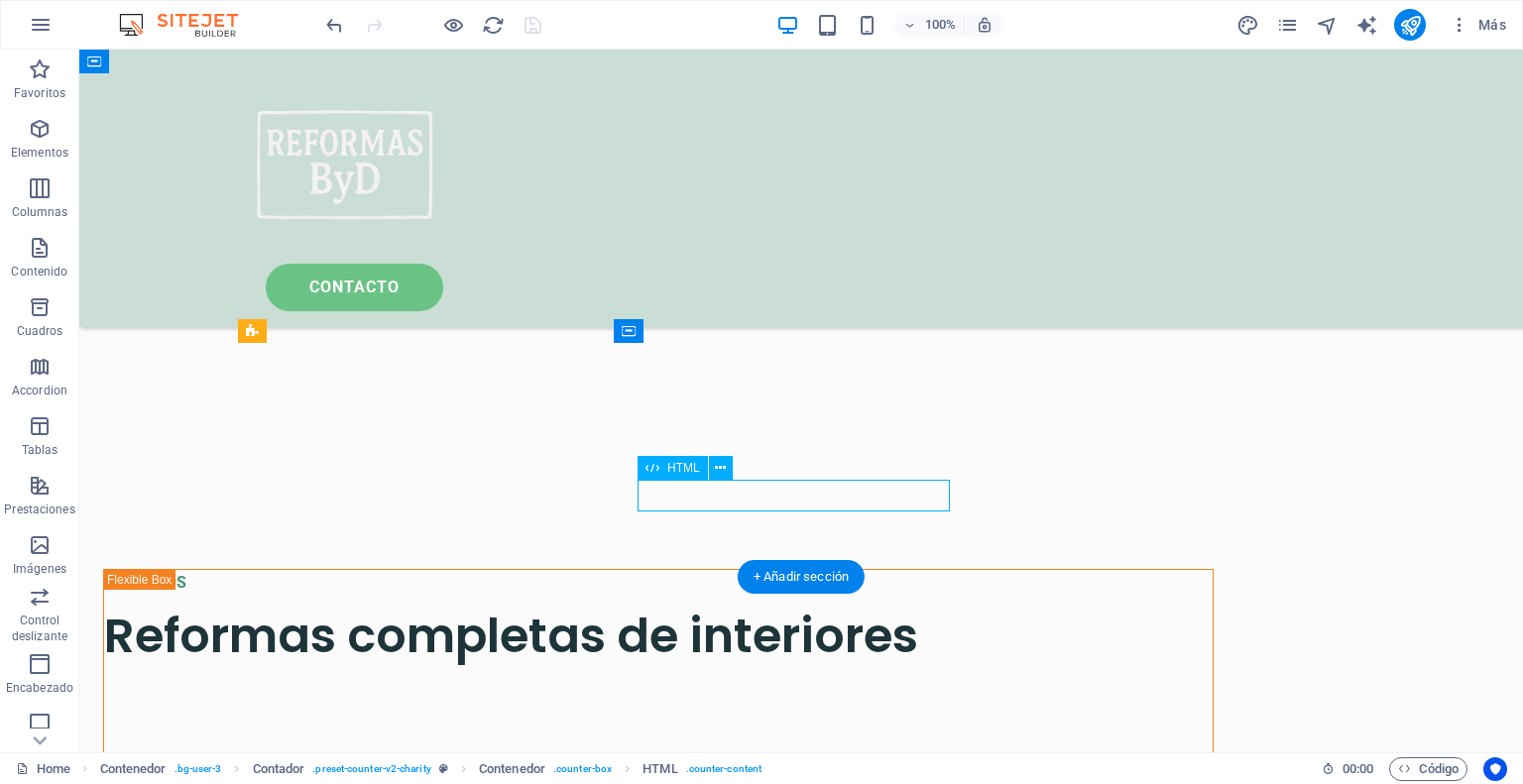 click on "70  +" at bounding box center (425, 2806) 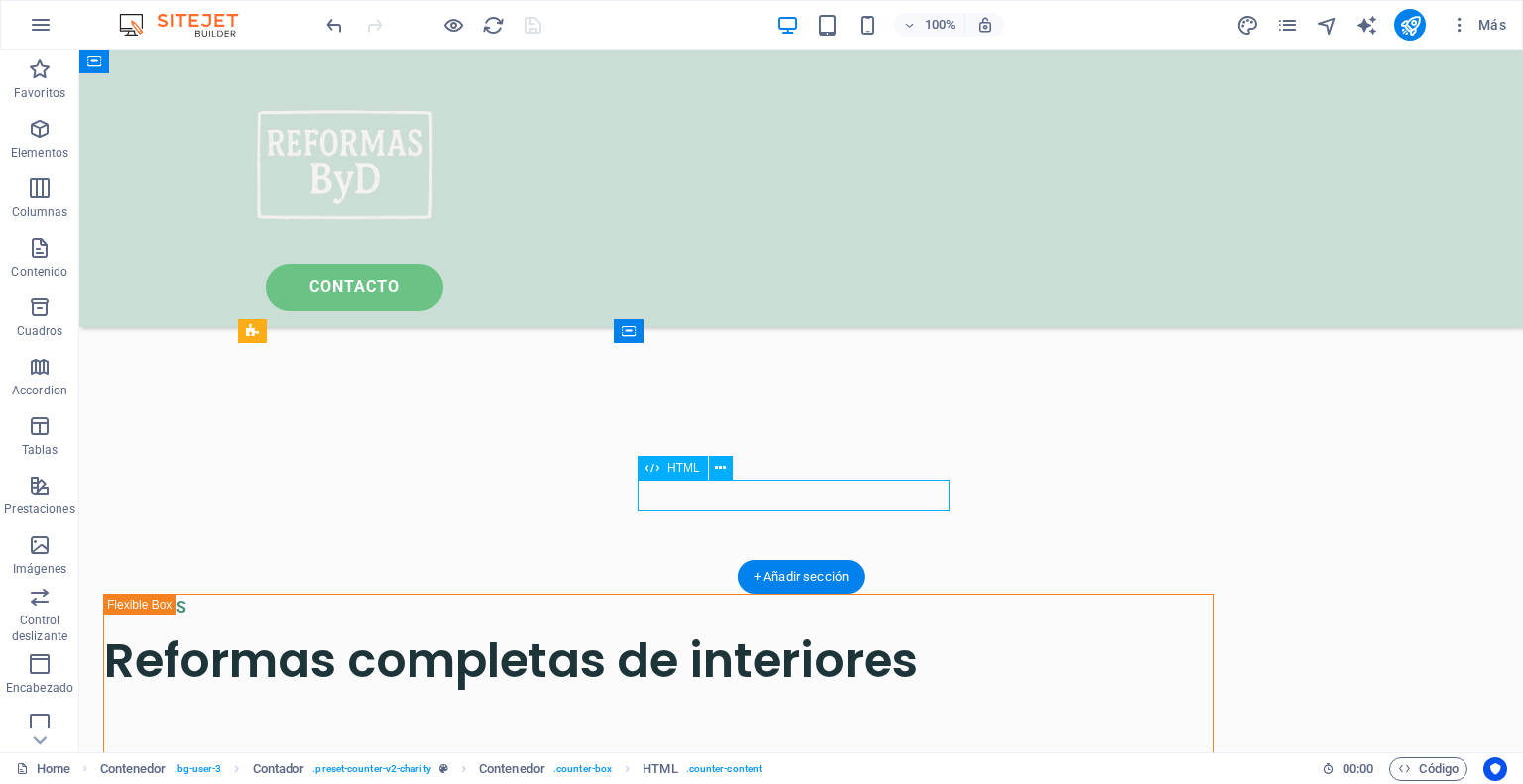 scroll, scrollTop: 3152, scrollLeft: 0, axis: vertical 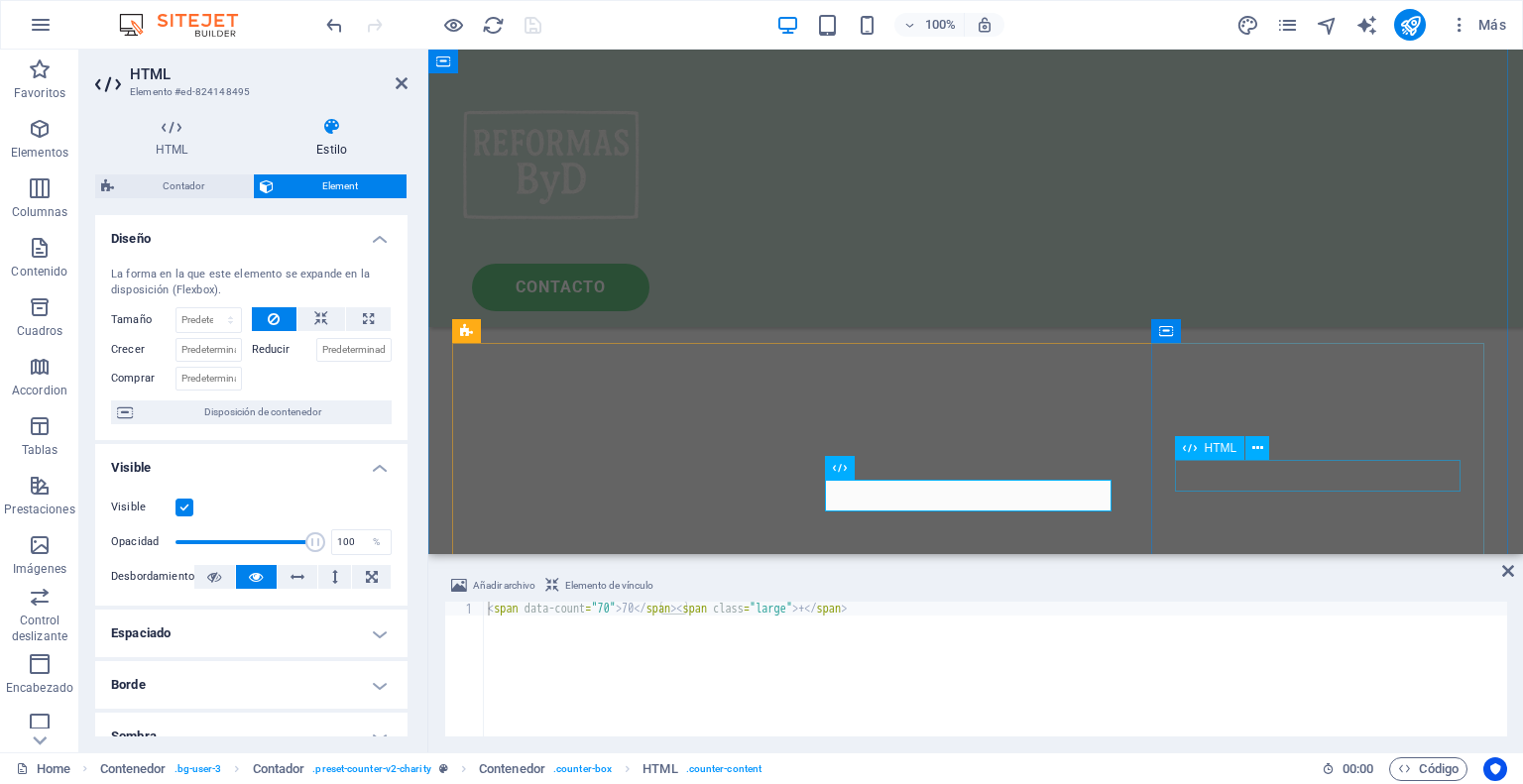 click on "25  +" at bounding box center (621, 2919) 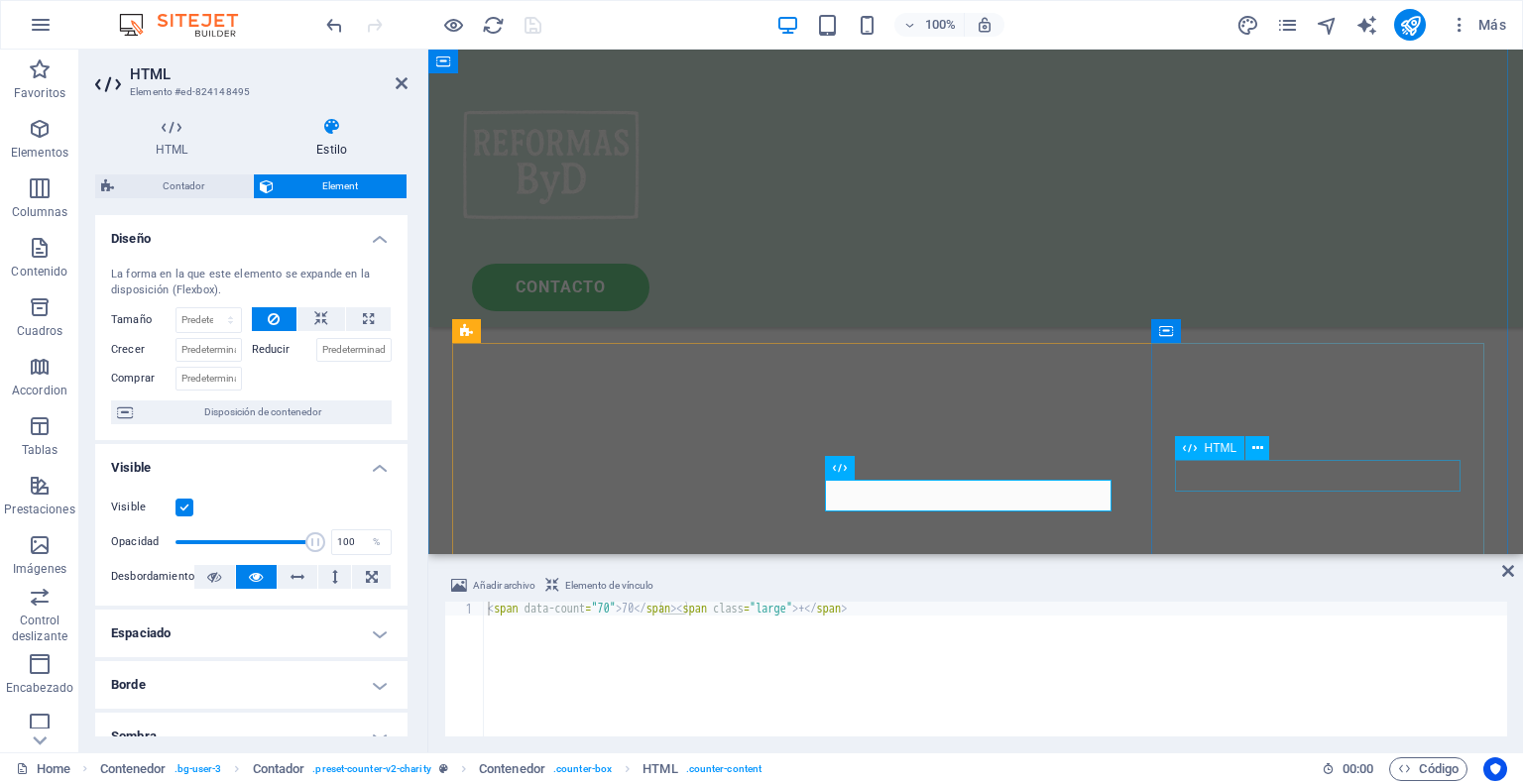 click on "25  +" at bounding box center [621, 2919] 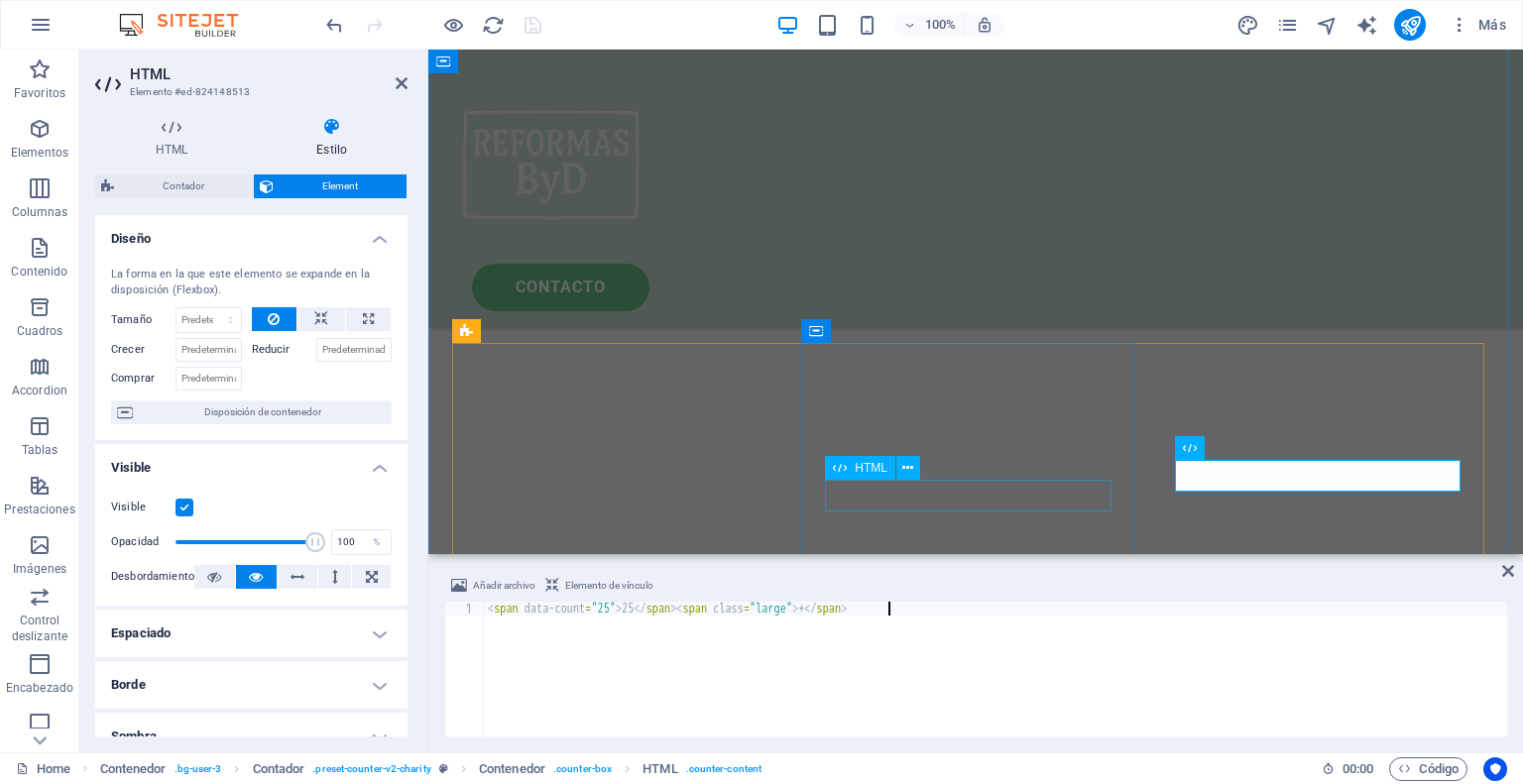 click on "70  +" at bounding box center [621, 2689] 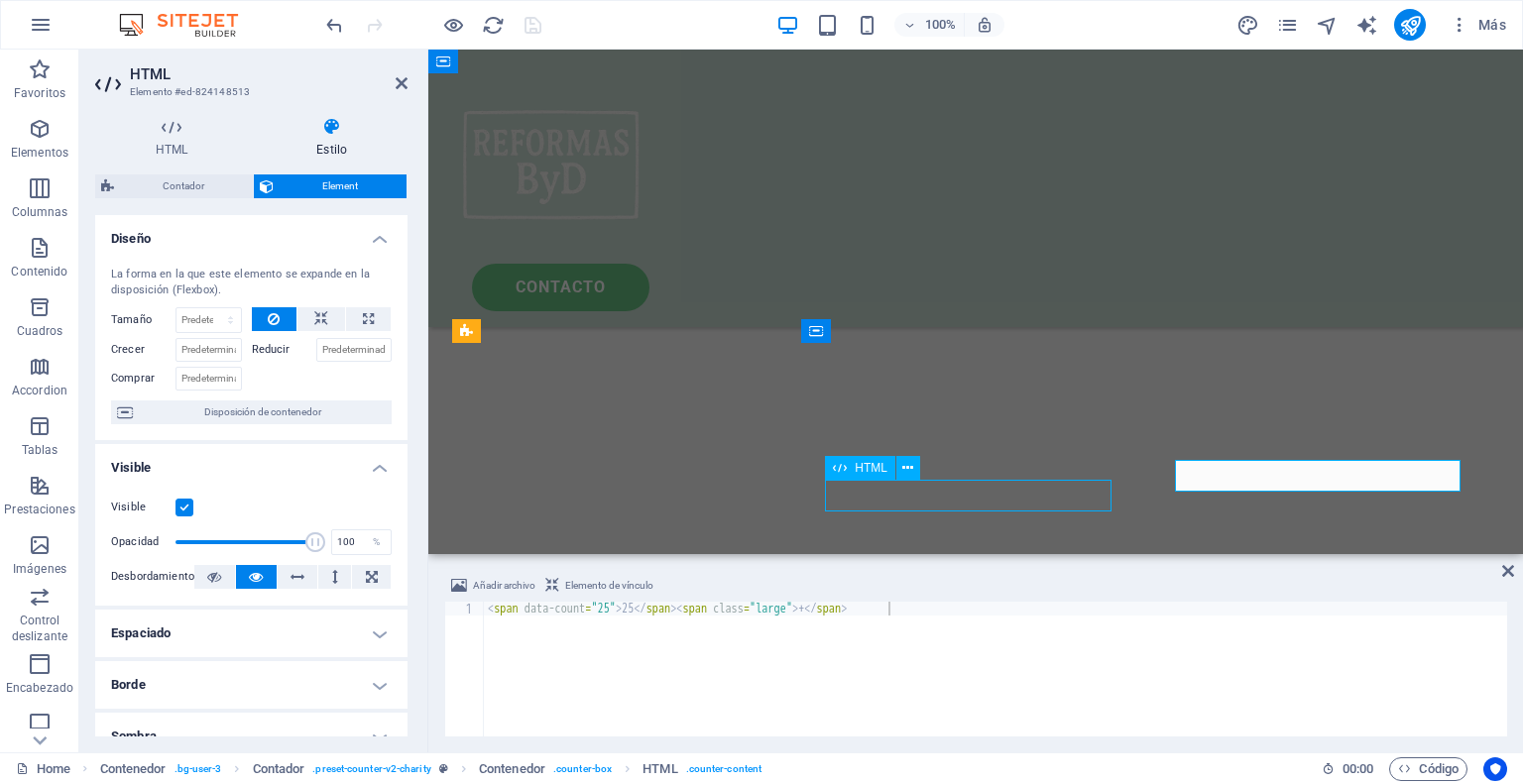 click on "70  +" at bounding box center [621, 2689] 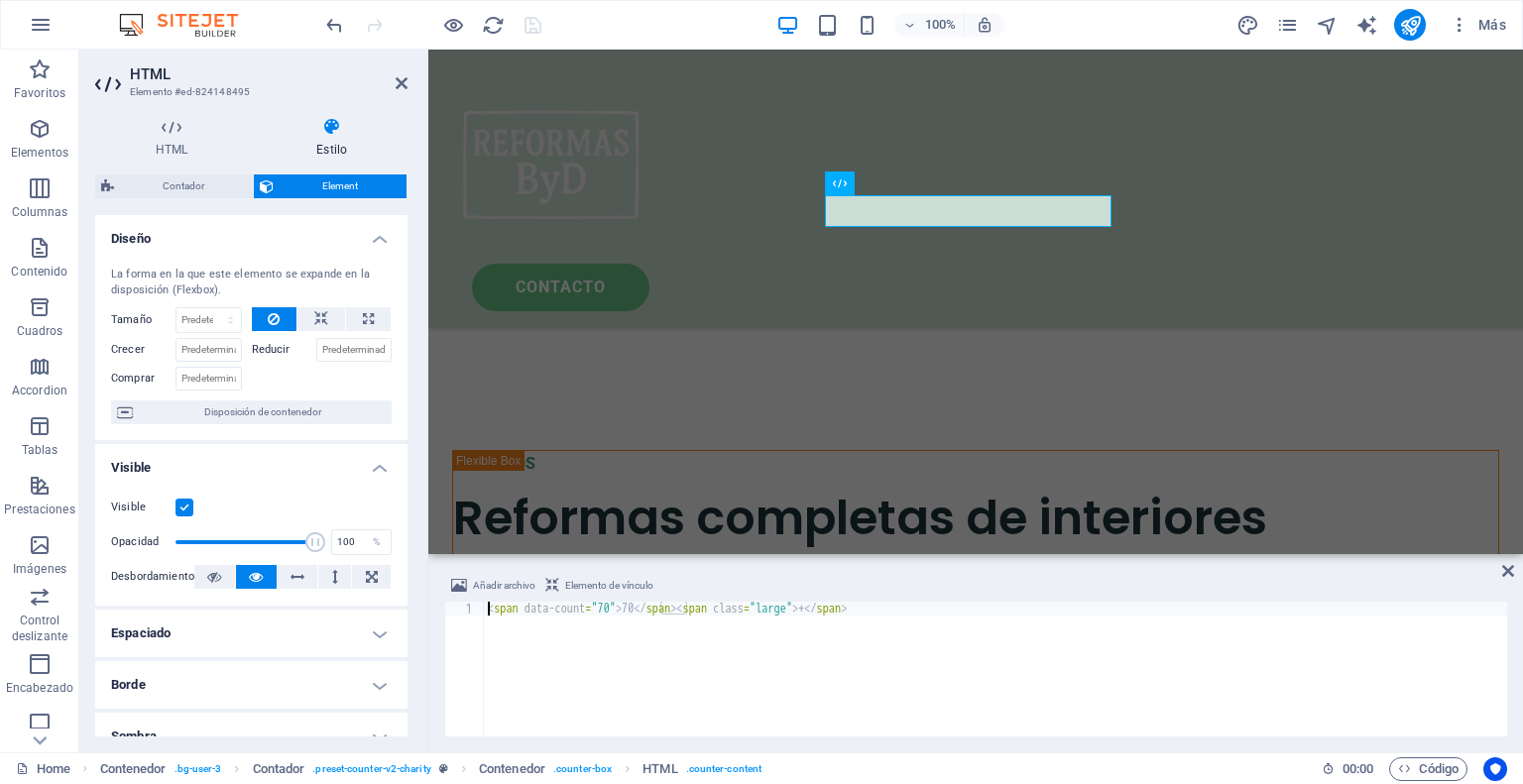 scroll, scrollTop: 3681, scrollLeft: 0, axis: vertical 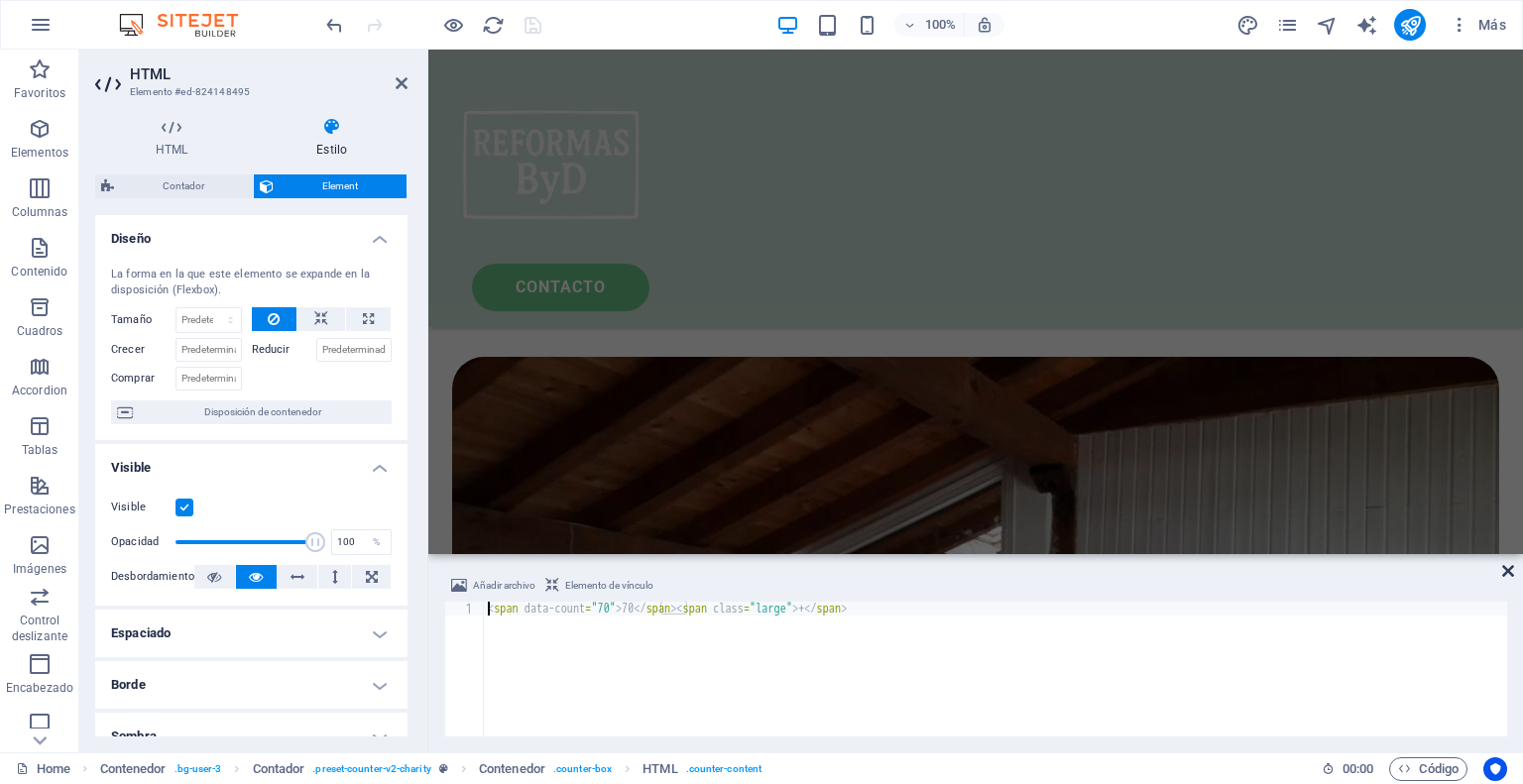 click at bounding box center [1508, 571] 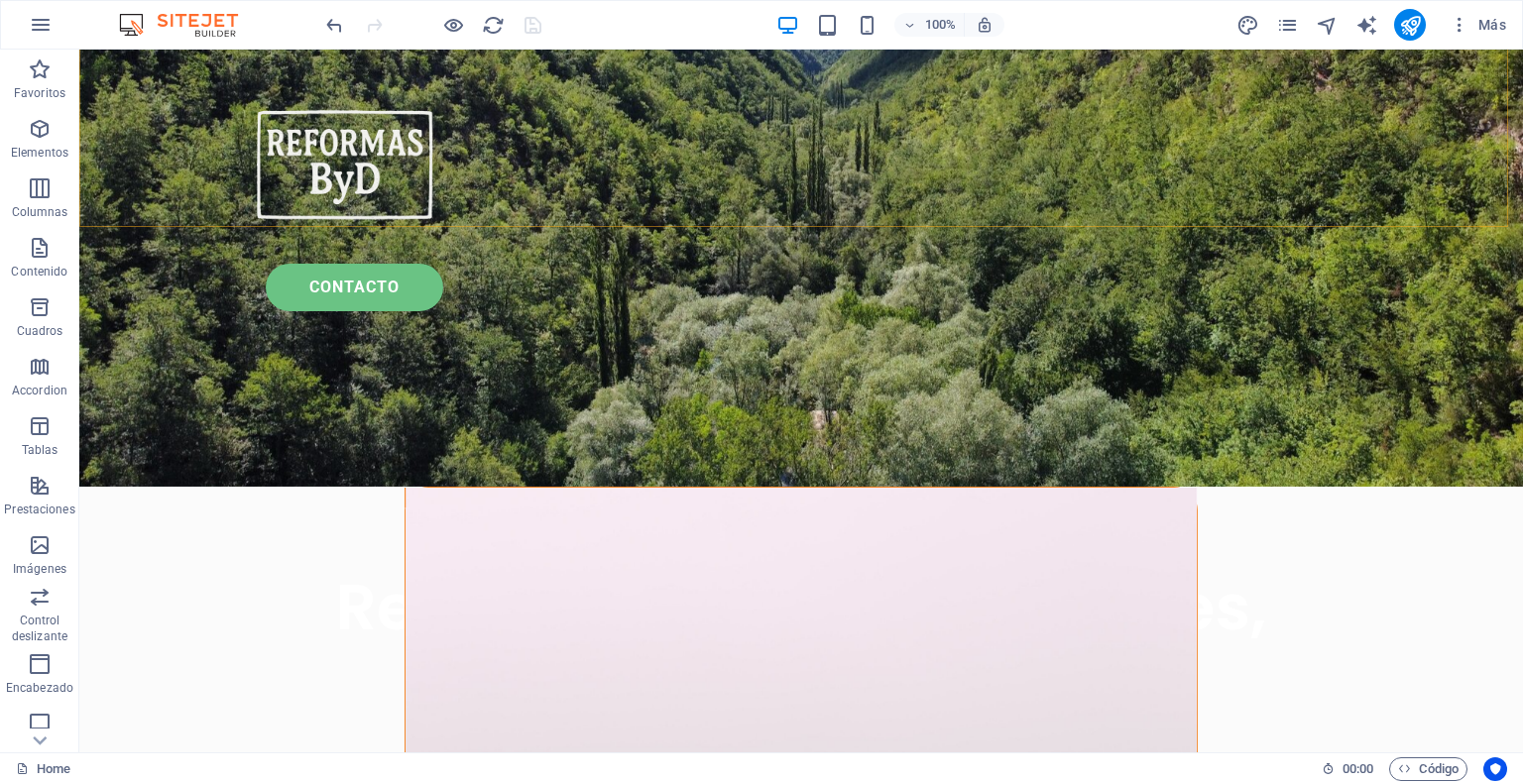scroll, scrollTop: 396, scrollLeft: 0, axis: vertical 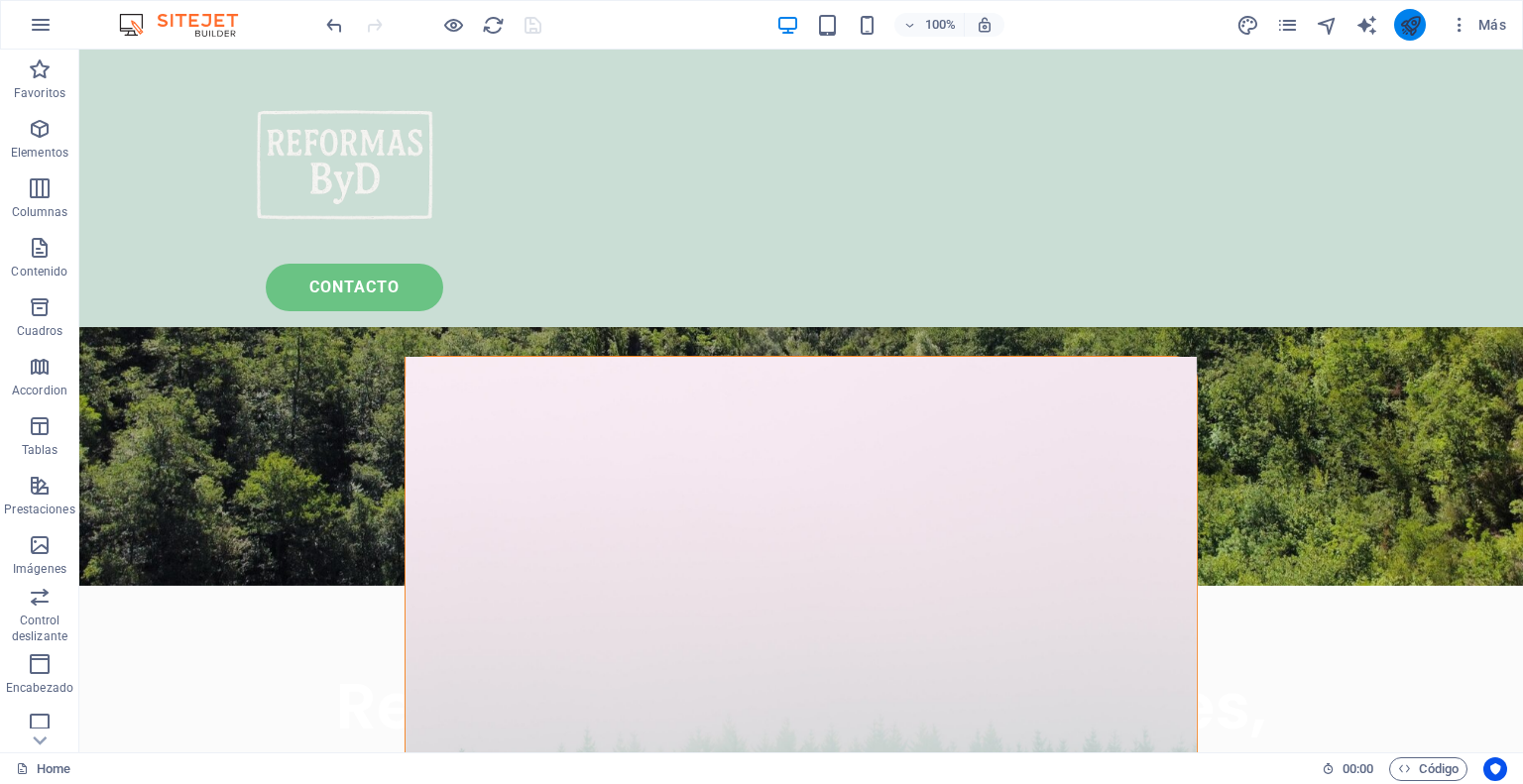 click at bounding box center (1410, 25) 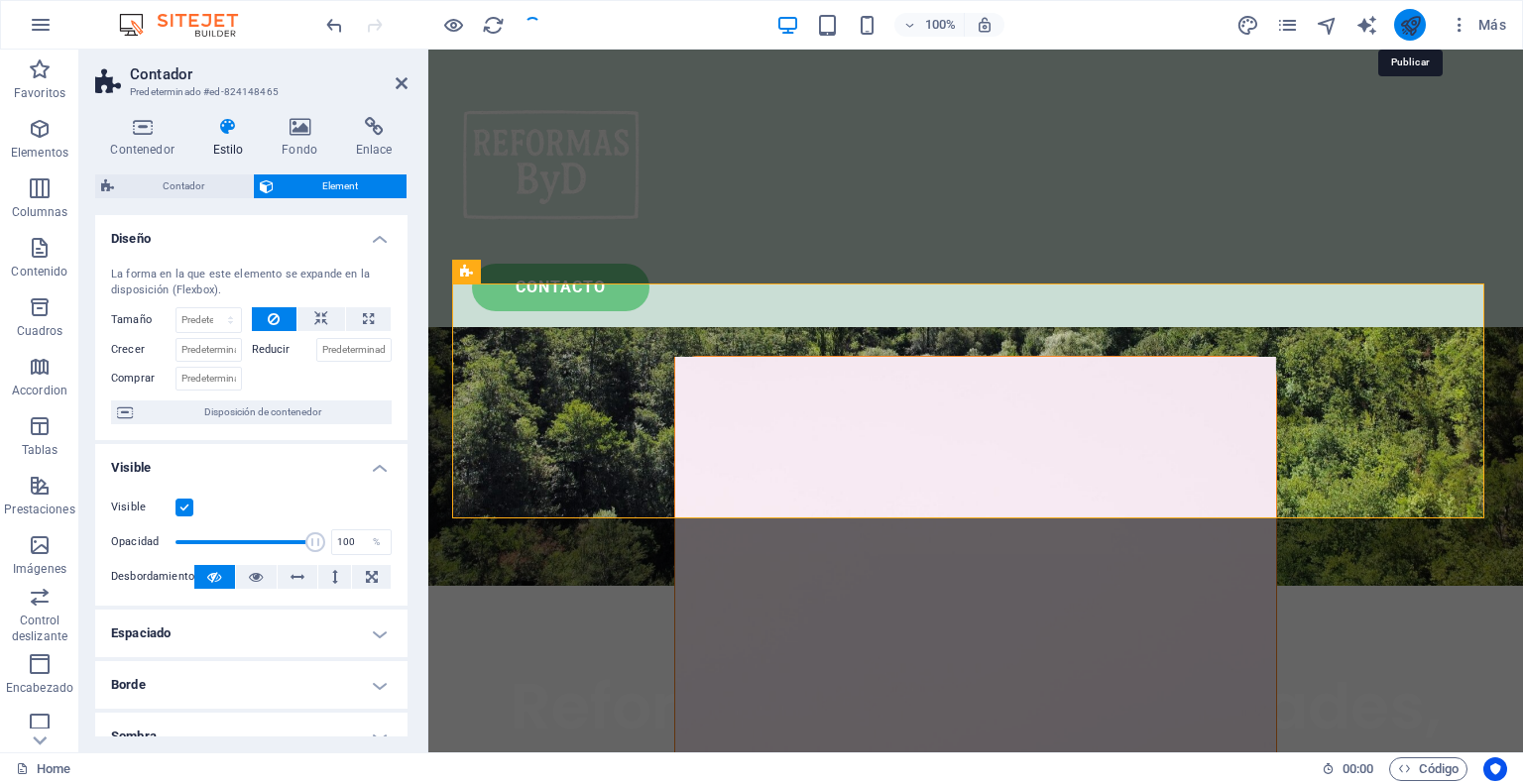 scroll, scrollTop: 3409, scrollLeft: 0, axis: vertical 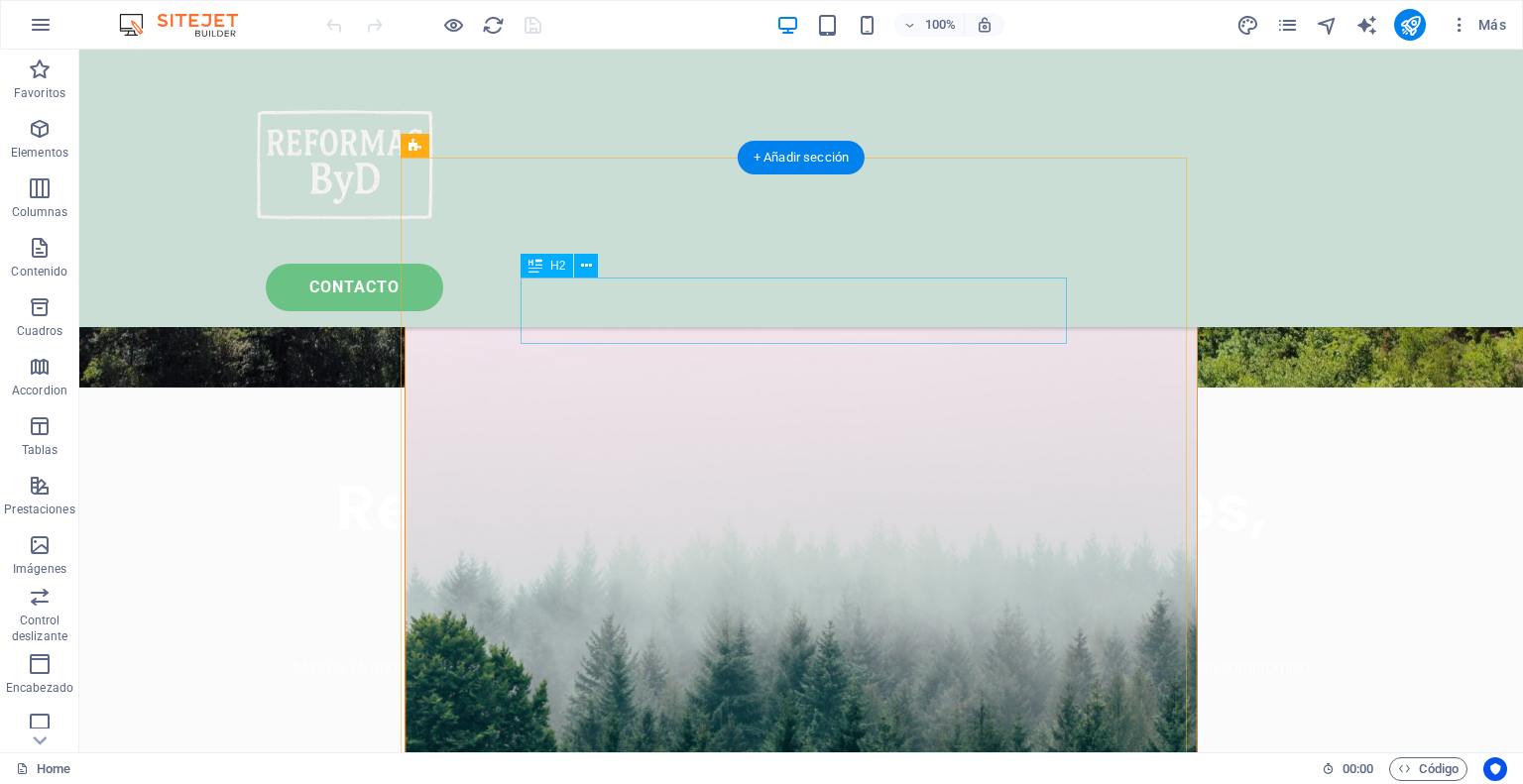click on "Contacto" at bounding box center (801, 1080) 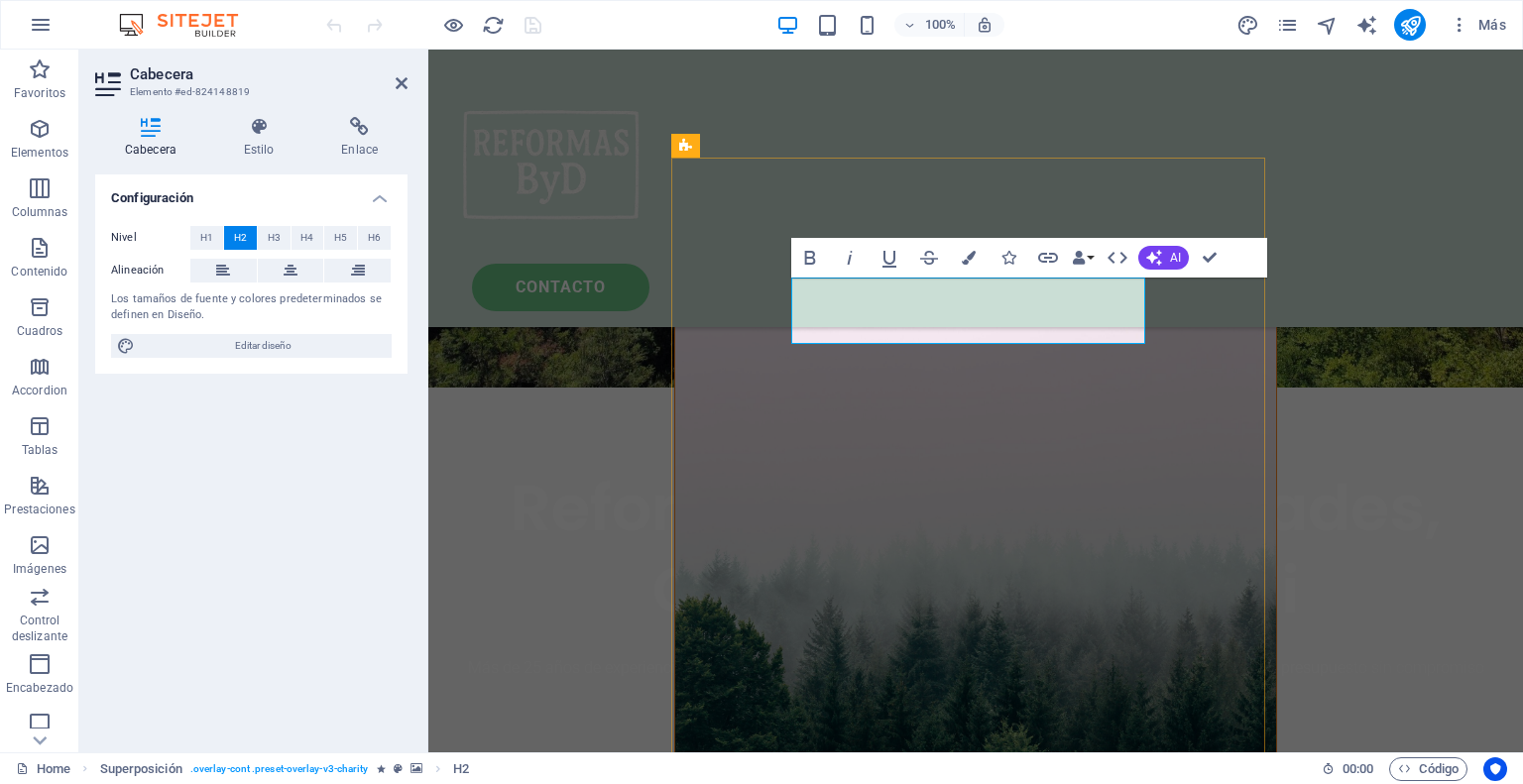 click on "Contacto" at bounding box center (976, 1080) 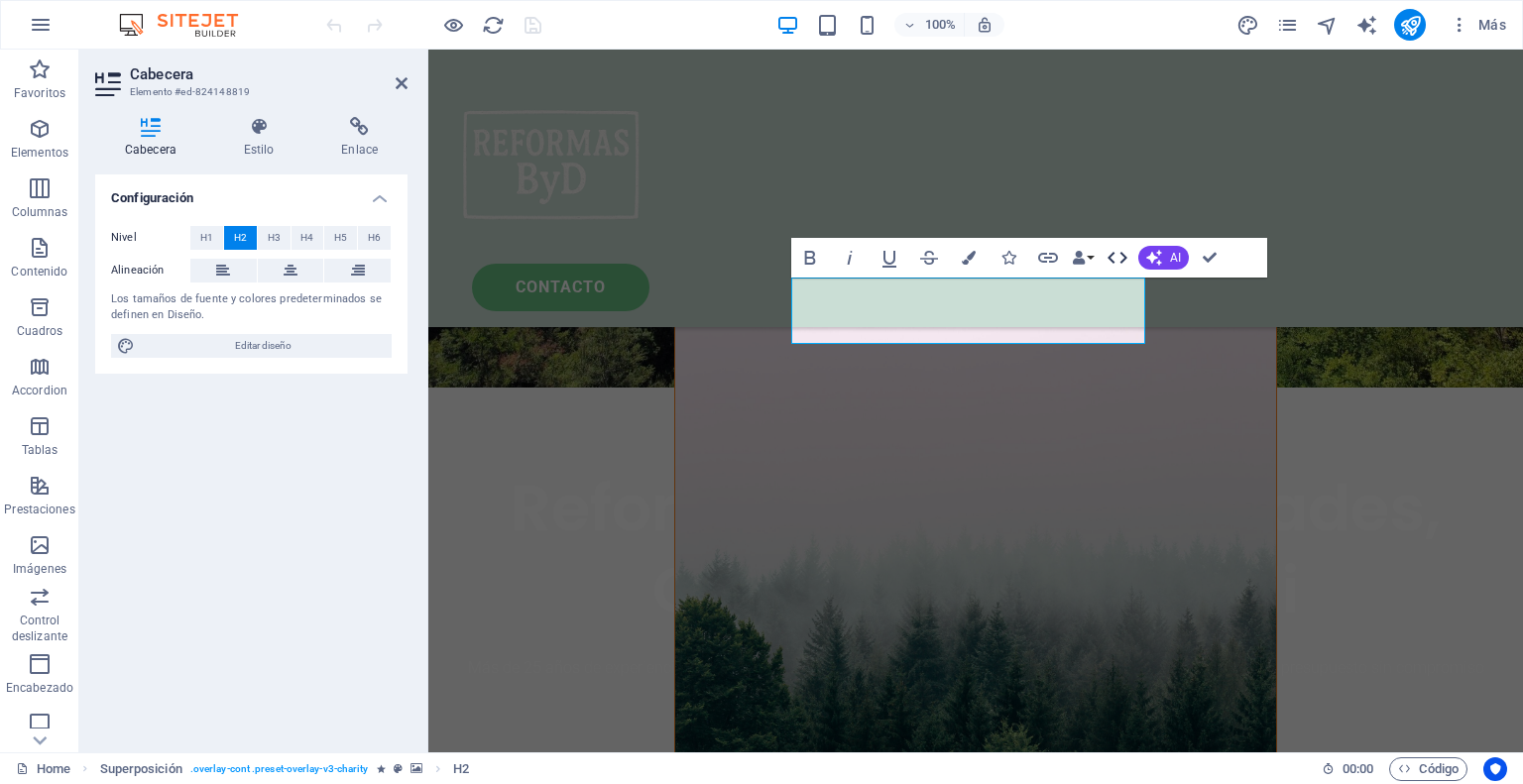 click 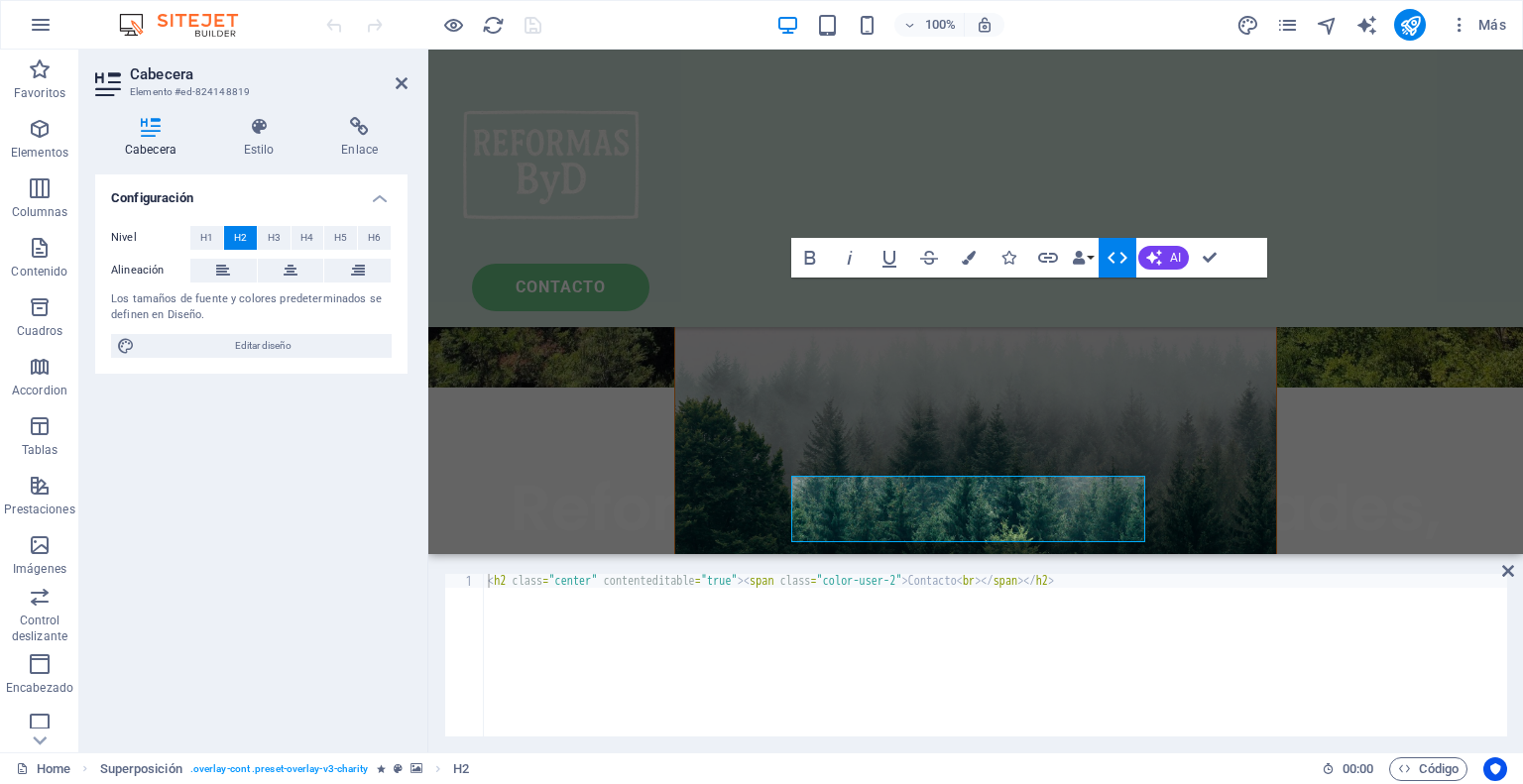 scroll, scrollTop: 396, scrollLeft: 0, axis: vertical 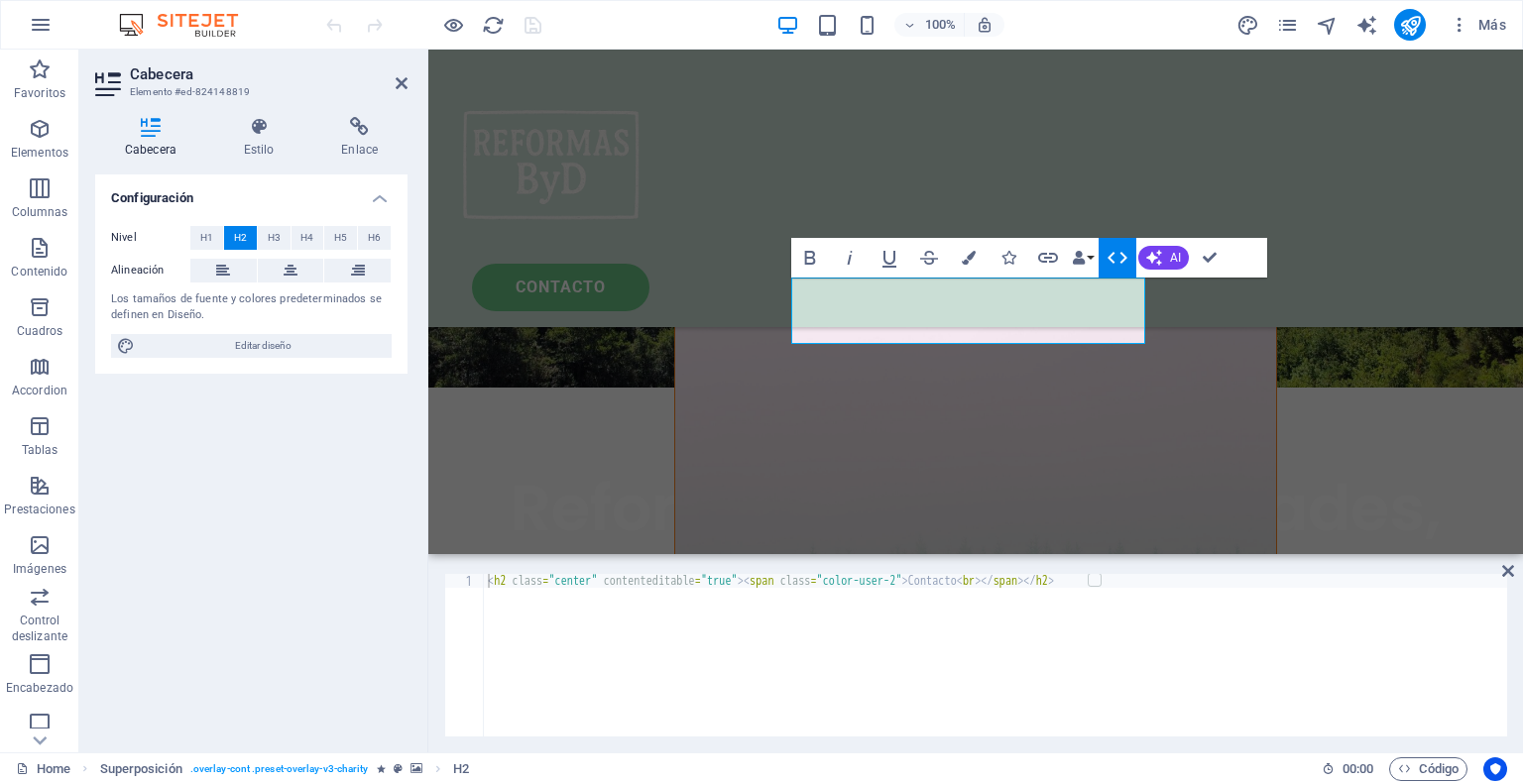 click on "< h2   class = "center"   contenteditable = "true" > < span   class = "color-user-2" > Contacto < br > </ span > </ h2 >" at bounding box center [996, 669] 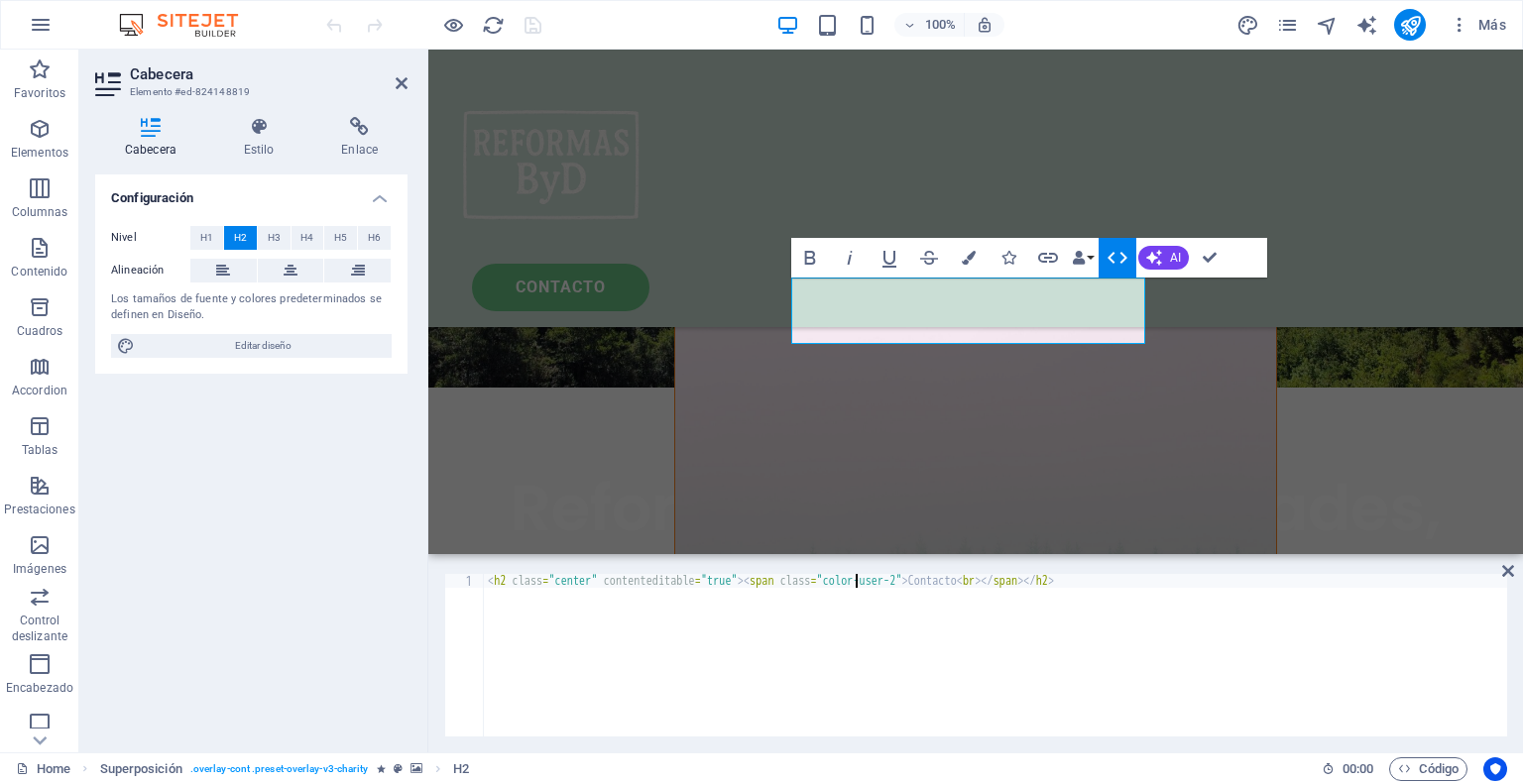 click on "< h2   class = "center"   contenteditable = "true" > < span   class = "color-user-2" > Contacto < br > </ span > </ h2 >" at bounding box center (996, 669) 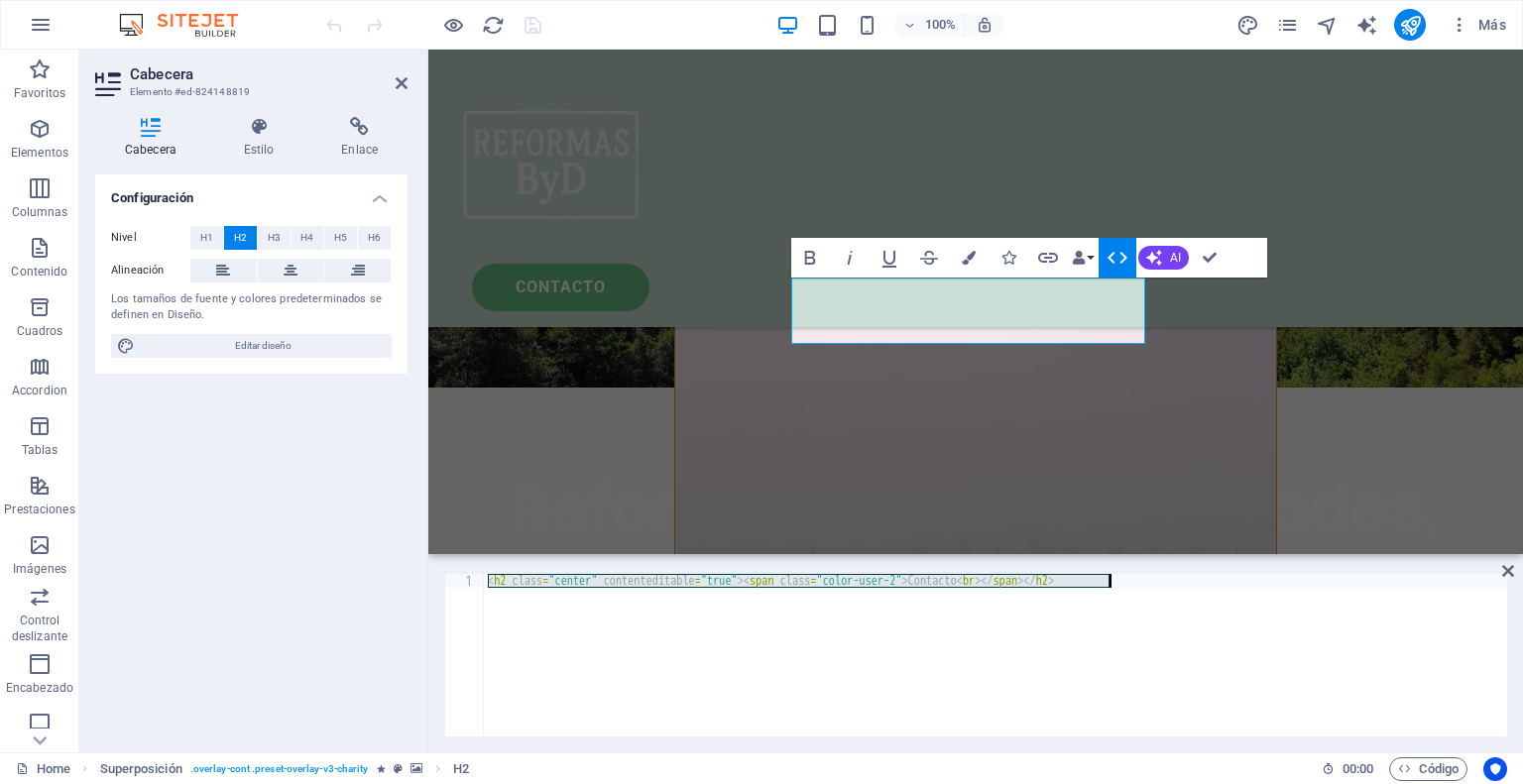 click on "< h2   class = "center"   contenteditable = "true" > < span   class = "color-user-2" > Contacto < br > </ span > </ h2 >" at bounding box center [996, 669] 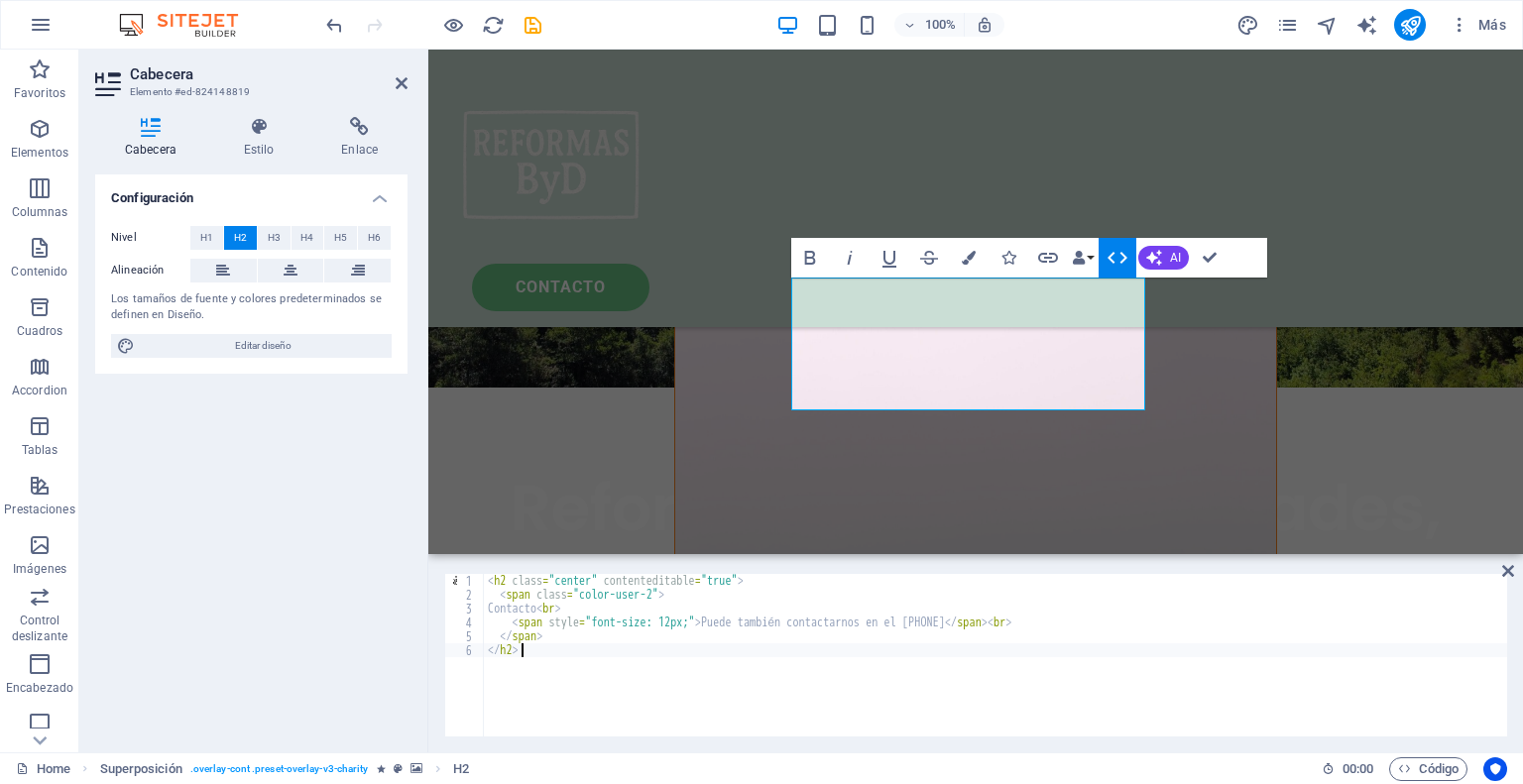 click on "< h2   class = "center"   contenteditable = "true" >    < span   class = "color-user-2" >     Contacto < br >      < span   style = "font-size: 12px;" > Puede también contactarnos en el [PHONE] </ span > < br >    </ span > </ h2 >" at bounding box center (996, 669) 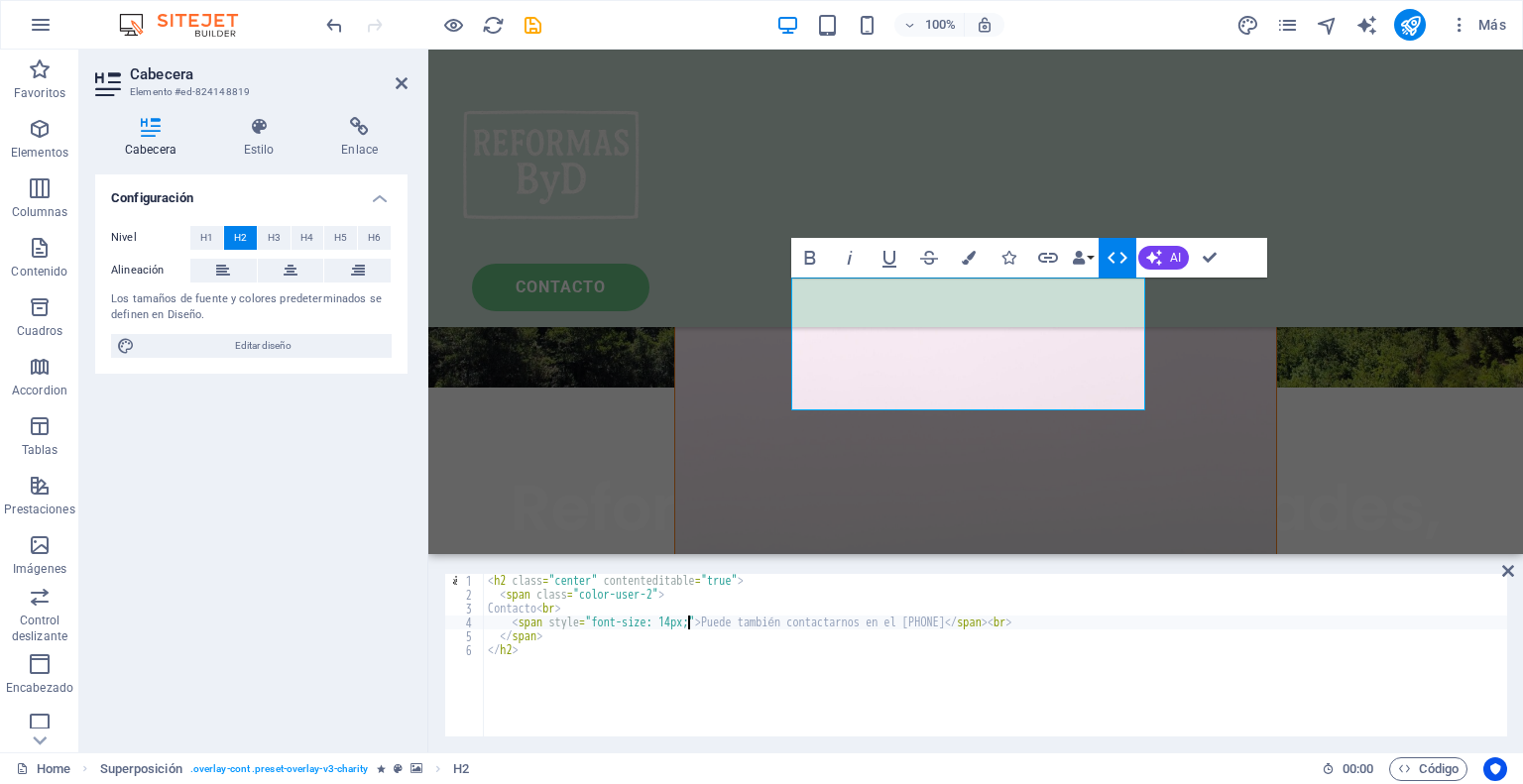 scroll, scrollTop: 0, scrollLeft: 16, axis: horizontal 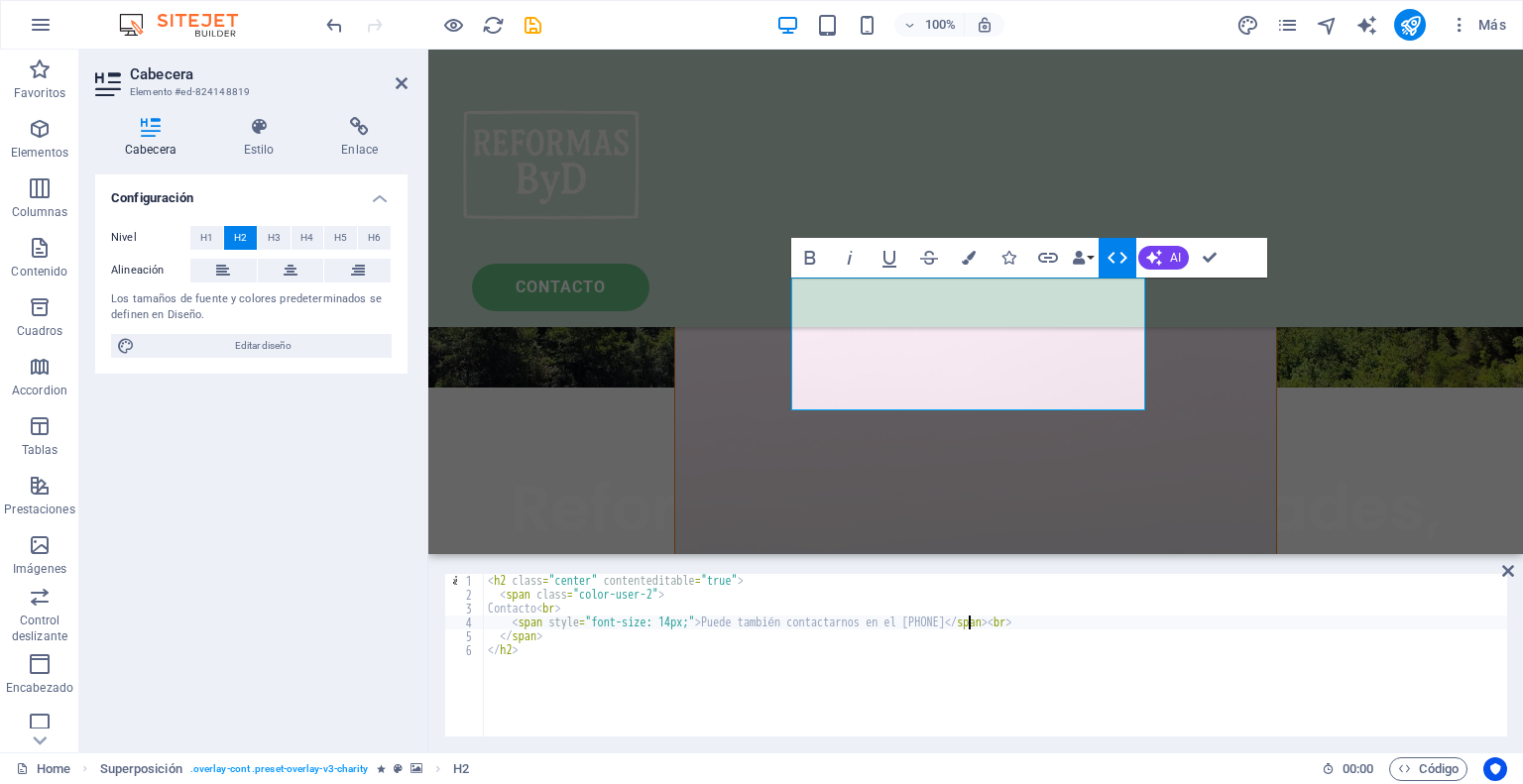 click on "< h2   class = "center"   contenteditable = "true" >    < span   class = "color-user-2" >     Contacto < br >      < span   style = "font-size: 14px;" > Puede también contactarnos en el [PHONE] </ span > < br >    </ span > </ h2 >" at bounding box center [996, 669] 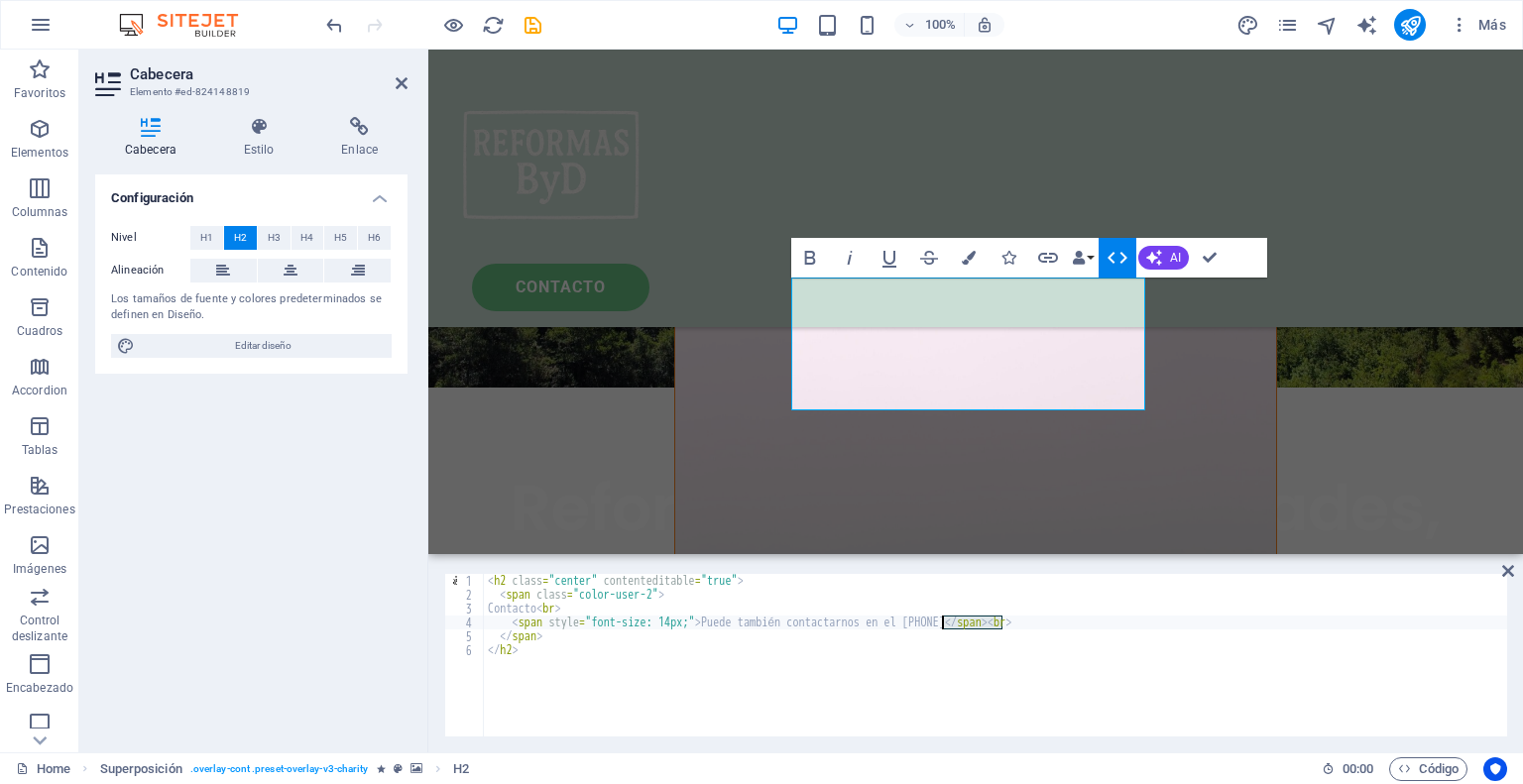 click on "< h2   class = "center"   contenteditable = "true" >    < span   class = "color-user-2" >     Contacto < br >      < span   style = "font-size: 14px;" > Puede también contactarnos en el [PHONE] </ span > < br >    </ span > </ h2 >" at bounding box center (996, 655) 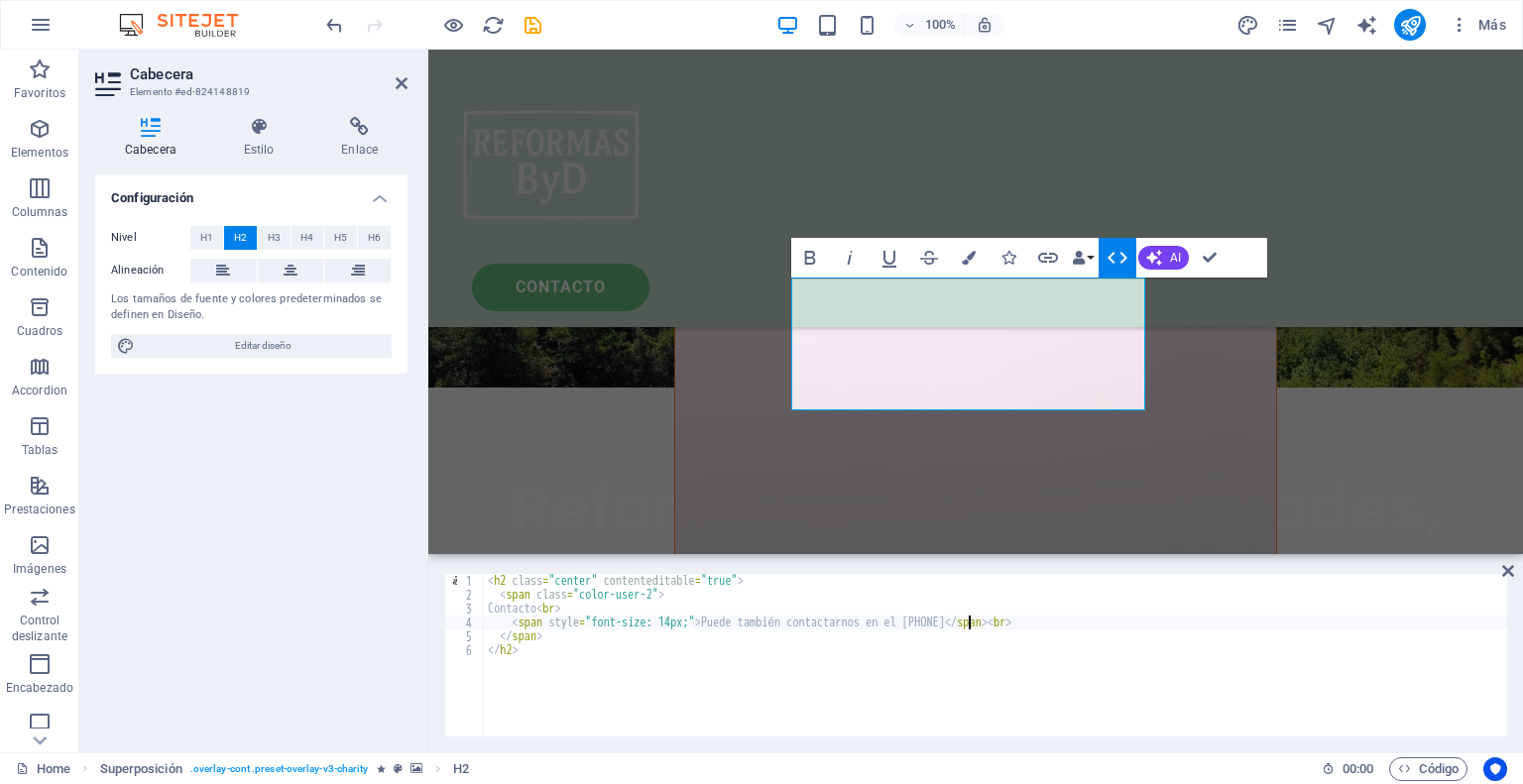 click on "< h2   class = "center"   contenteditable = "true" >    < span   class = "color-user-2" >     Contacto < br >      < span   style = "font-size: 14px;" > Puede también contactarnos en el [PHONE] </ span > < br >    </ span > </ h2 >" at bounding box center [996, 669] 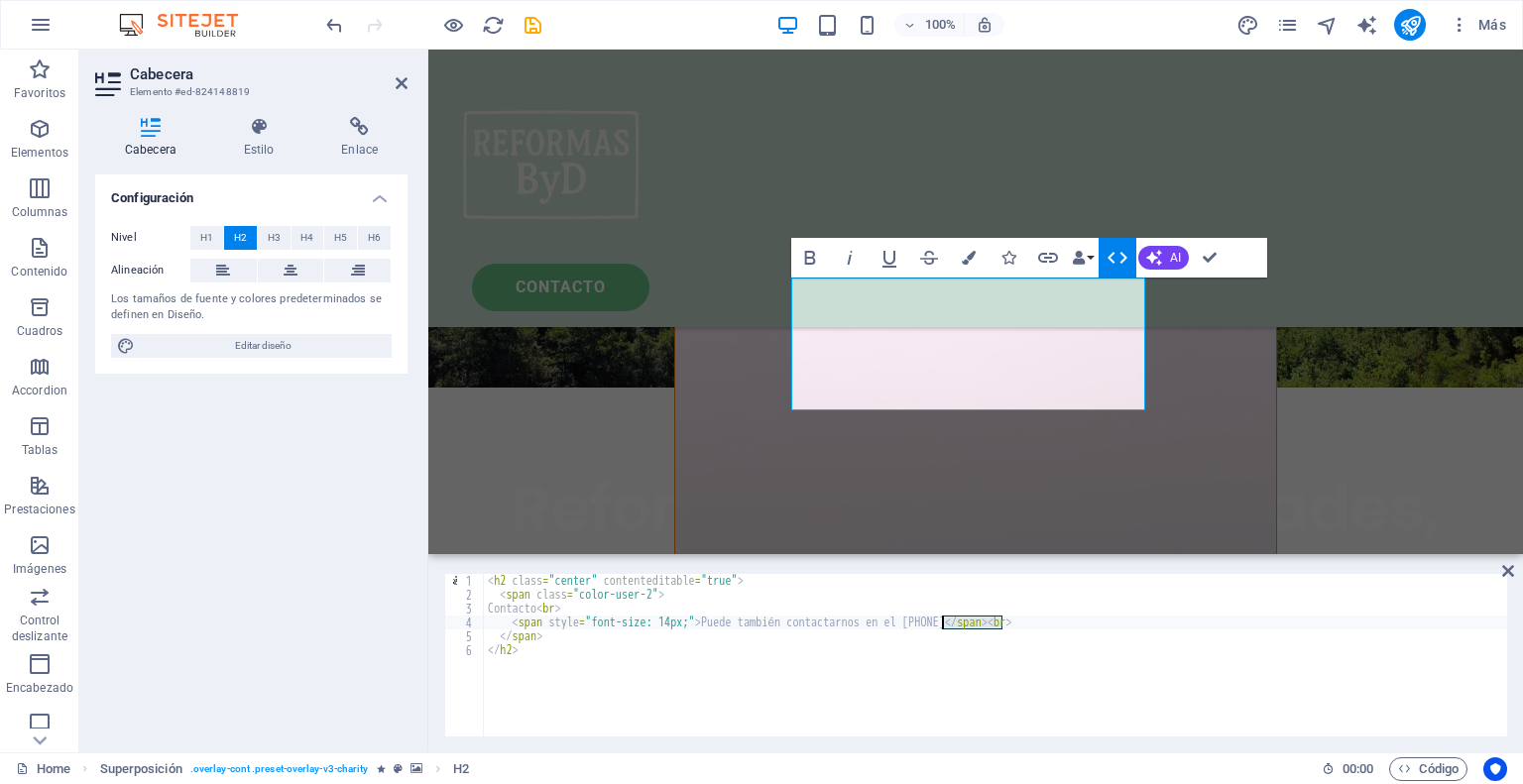 click on "< h2   class = "center"   contenteditable = "true" >    < span   class = "color-user-2" >     Contacto < br >      < span   style = "font-size: 14px;" > Puede también contactarnos en el [PHONE] </ span > < br >    </ span > </ h2 >" at bounding box center (996, 669) 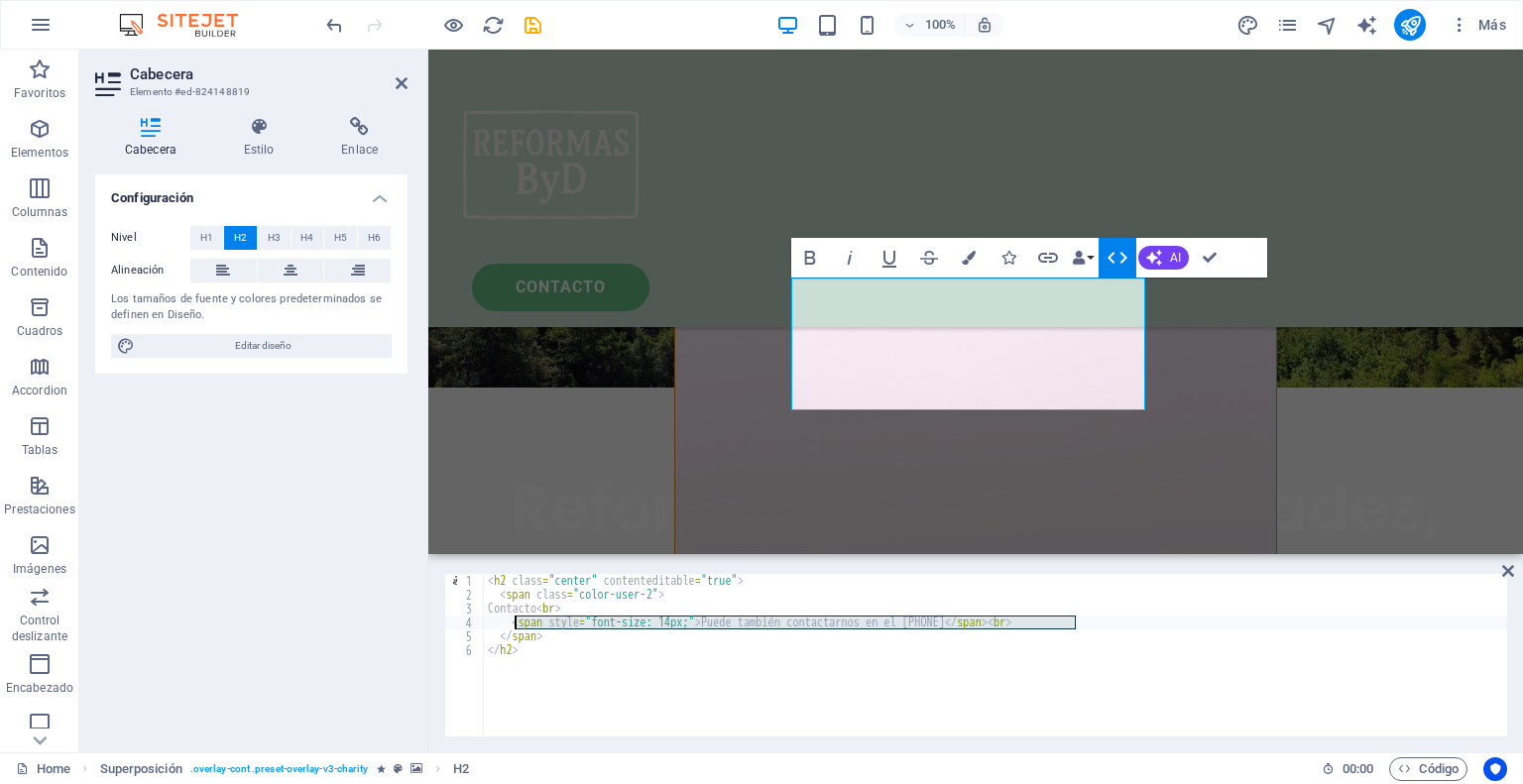 drag, startPoint x: 1093, startPoint y: 620, endPoint x: 518, endPoint y: 621, distance: 575.00087 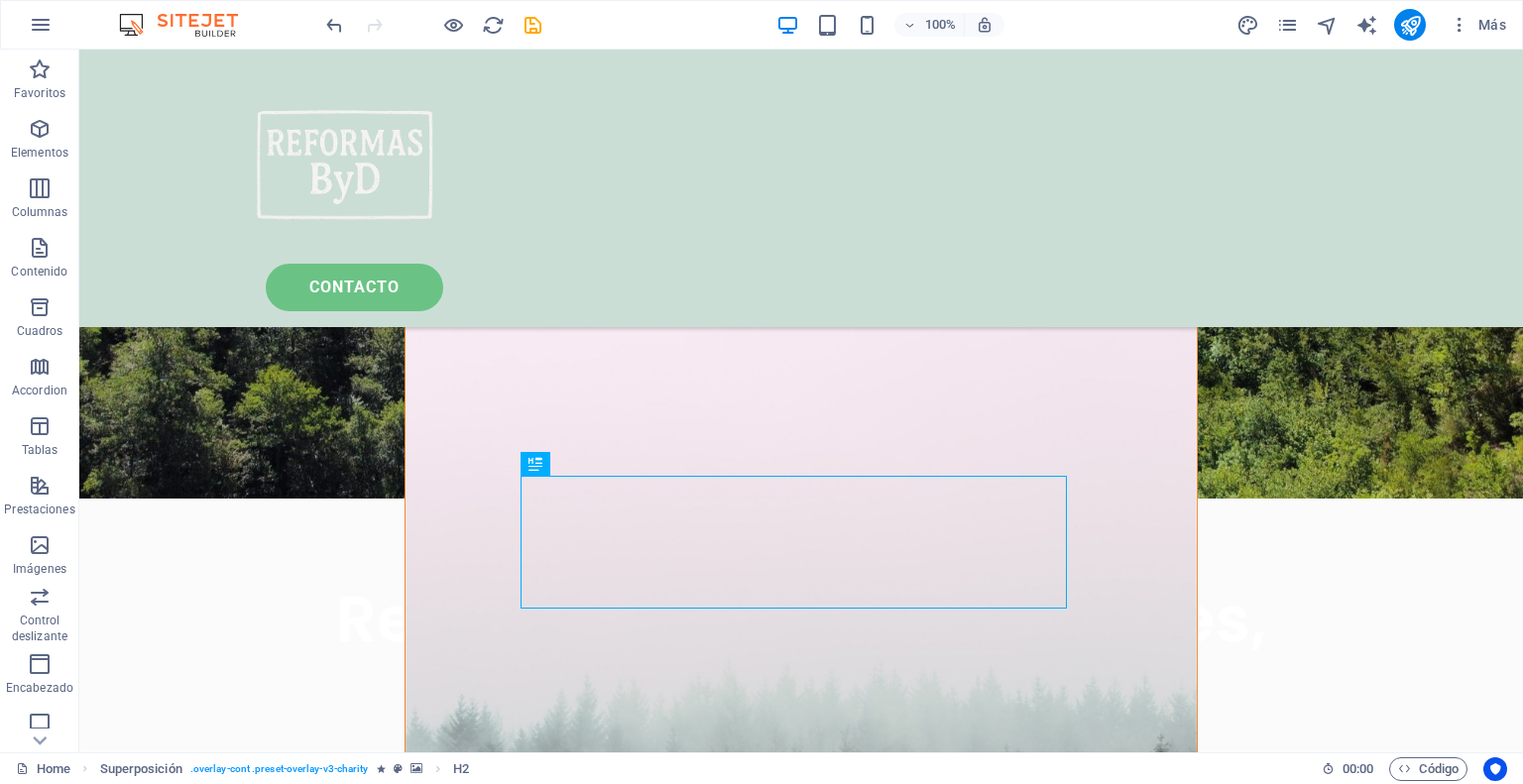 scroll, scrollTop: 496, scrollLeft: 0, axis: vertical 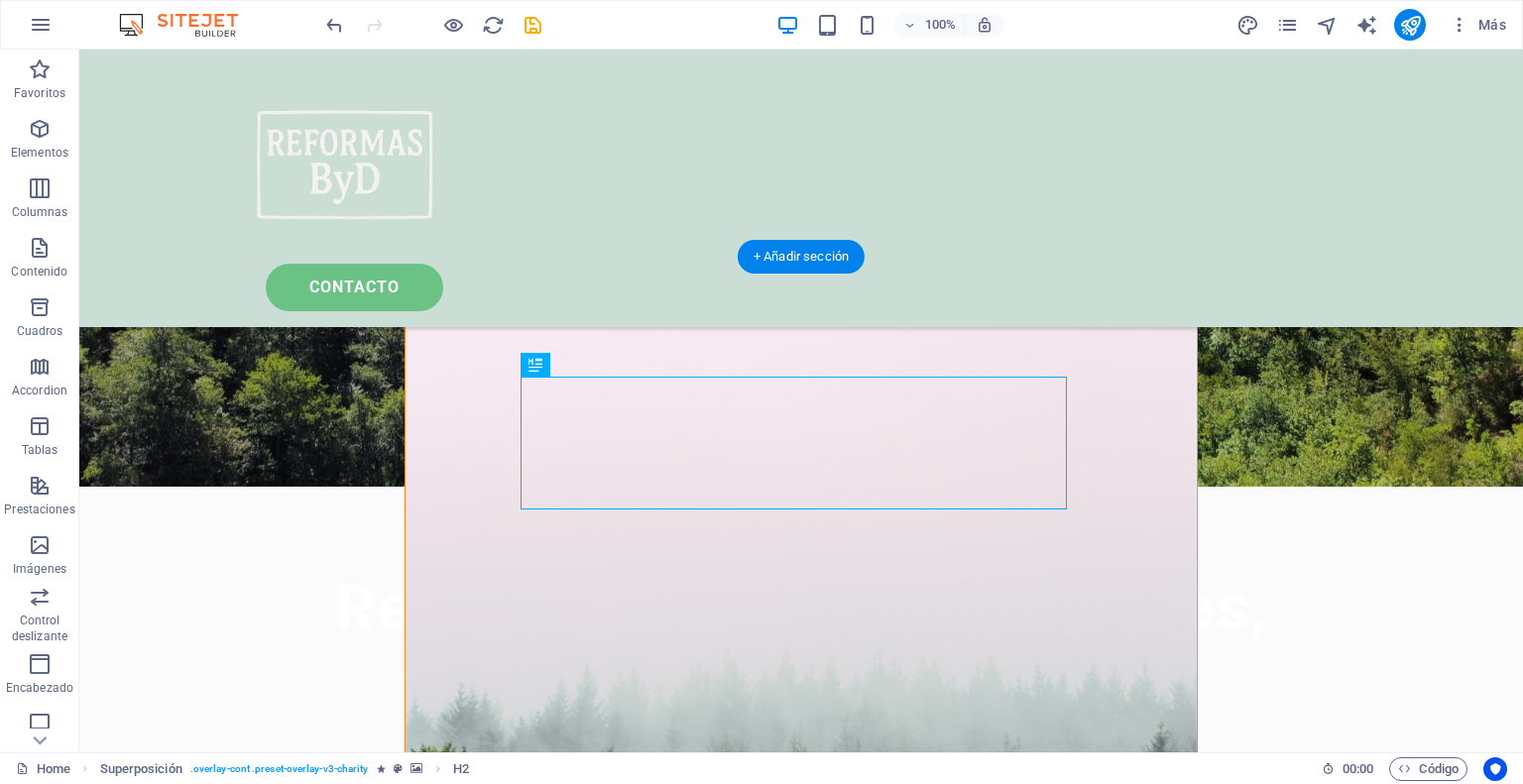 click at bounding box center (801, 676) 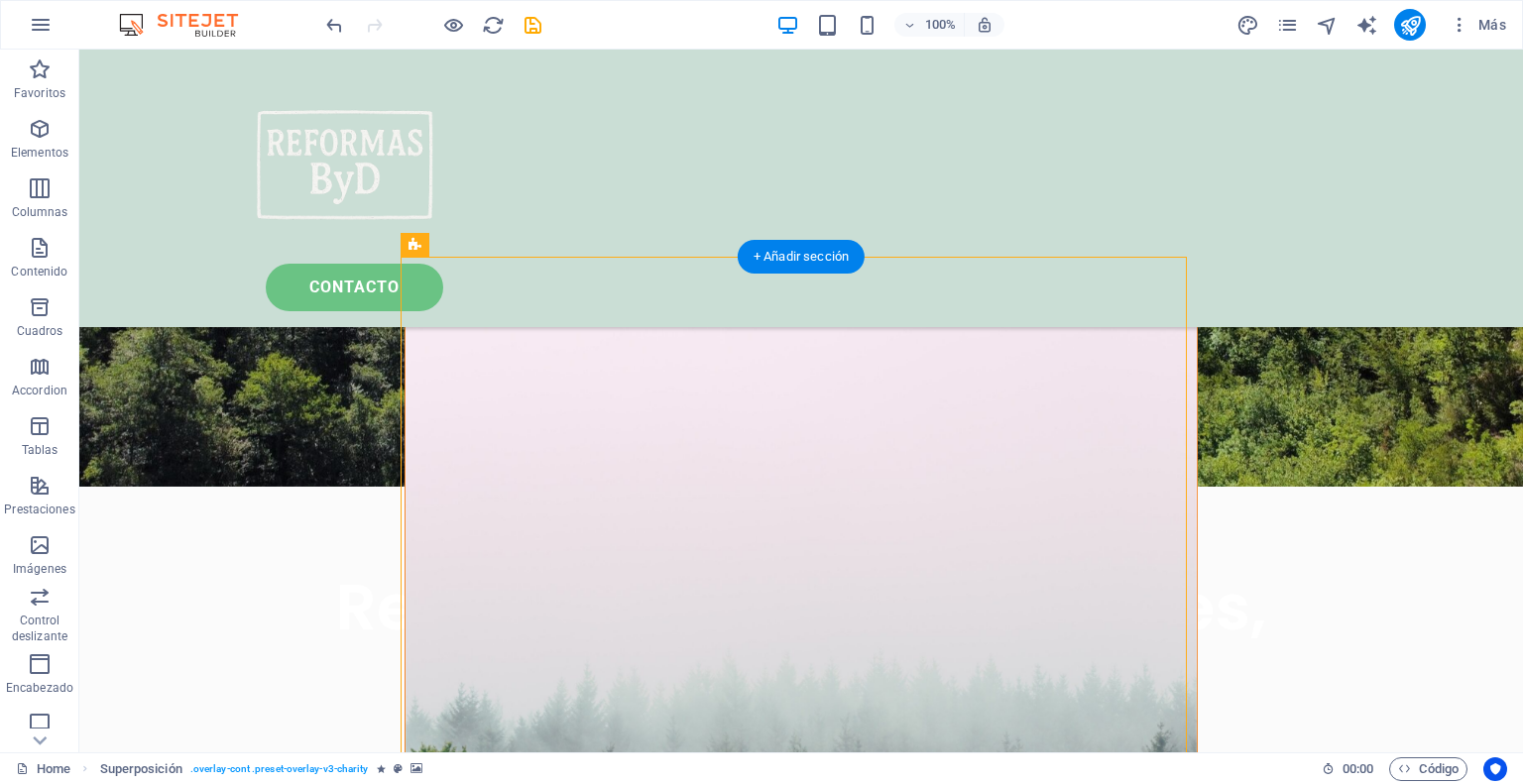 click at bounding box center [801, 676] 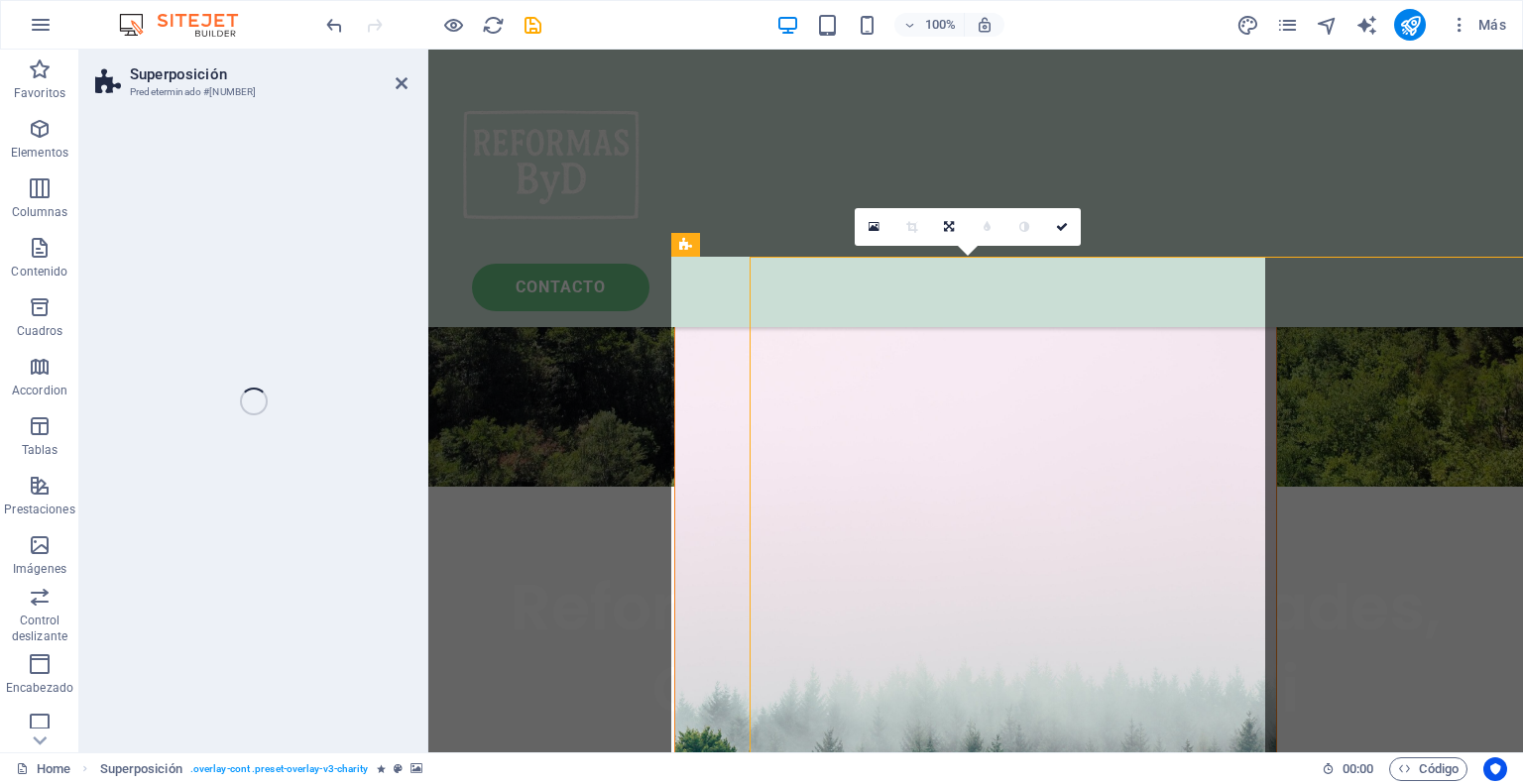 select on "%" 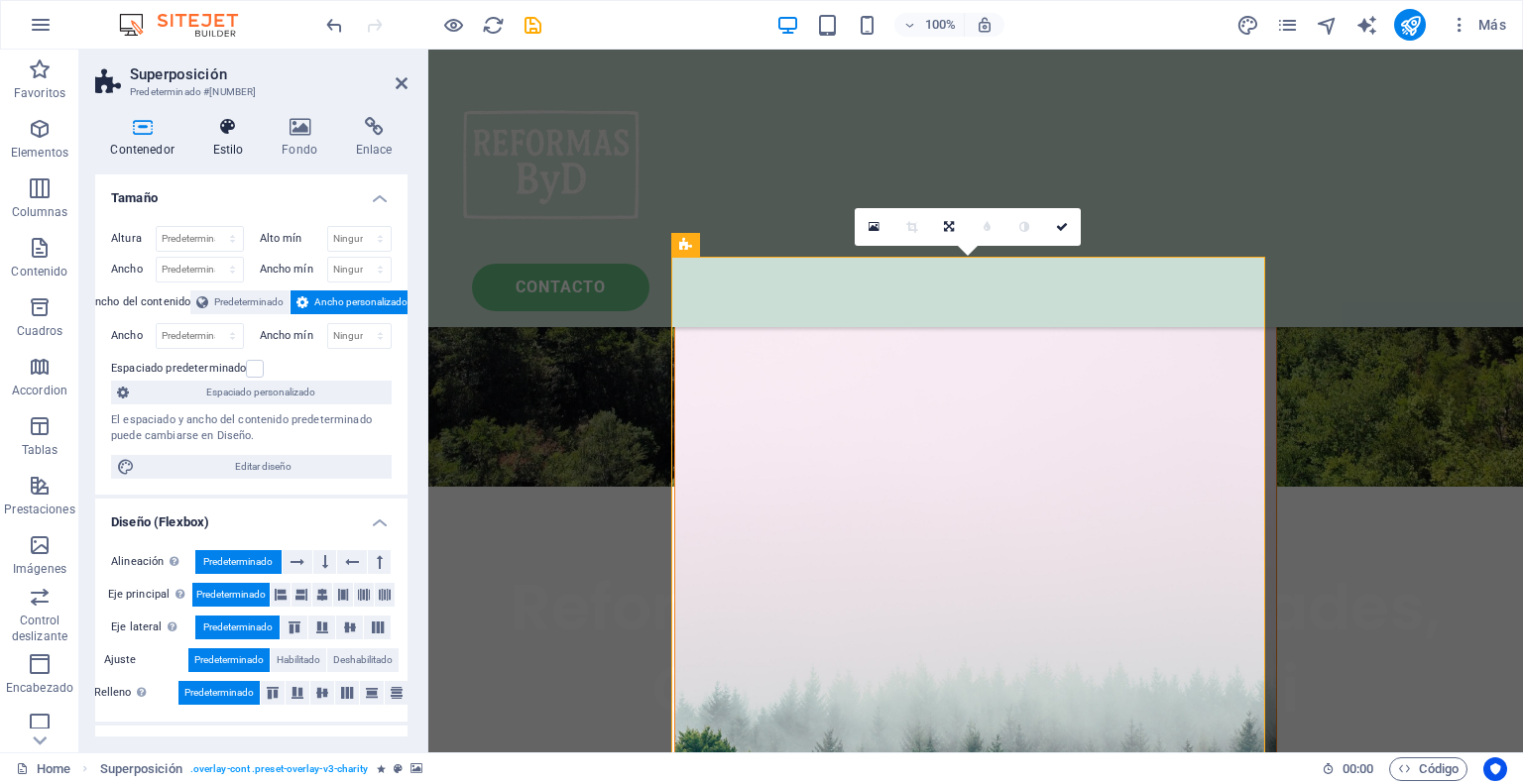 click on "Estilo" at bounding box center [232, 138] 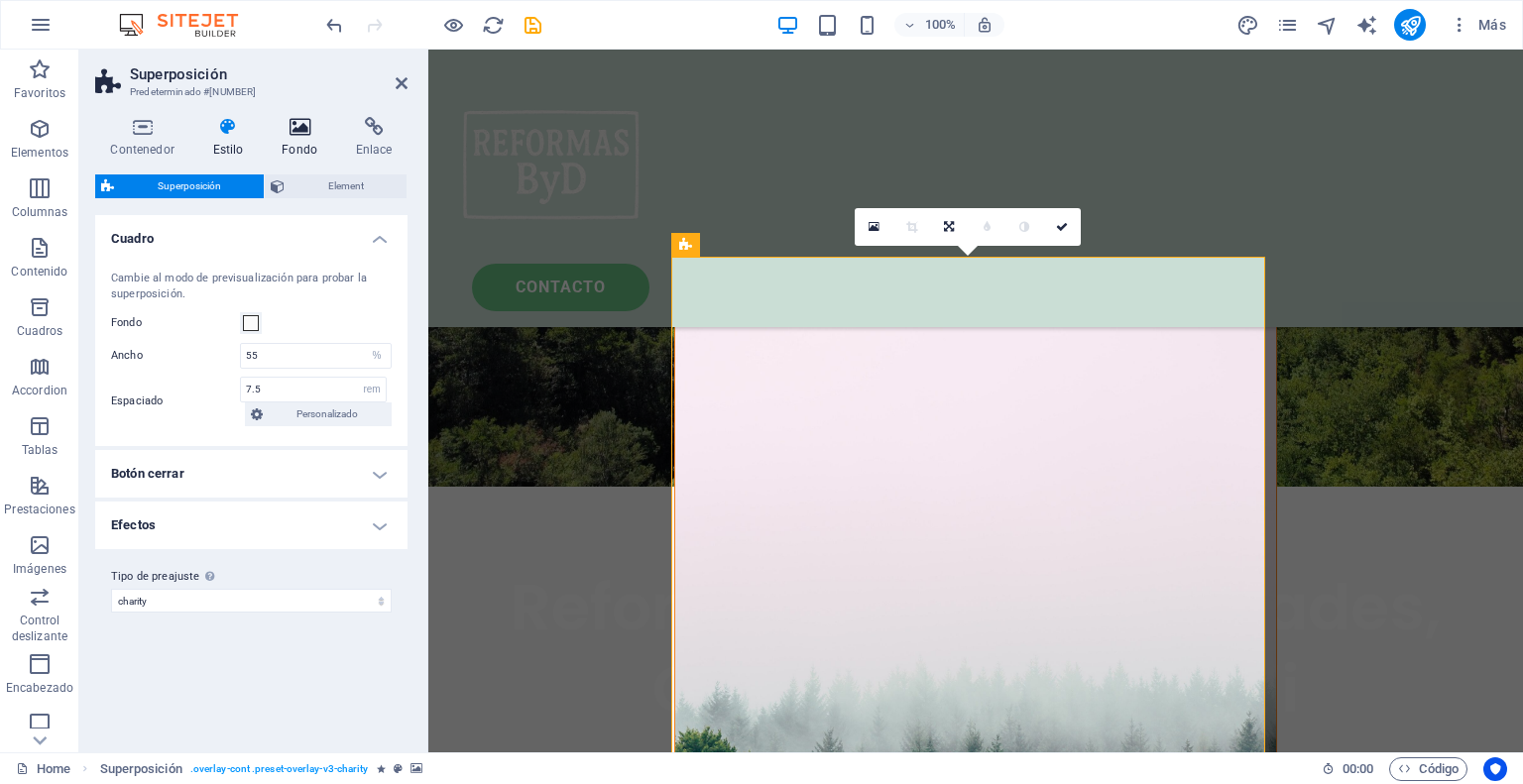 click on "Fondo" at bounding box center (303, 138) 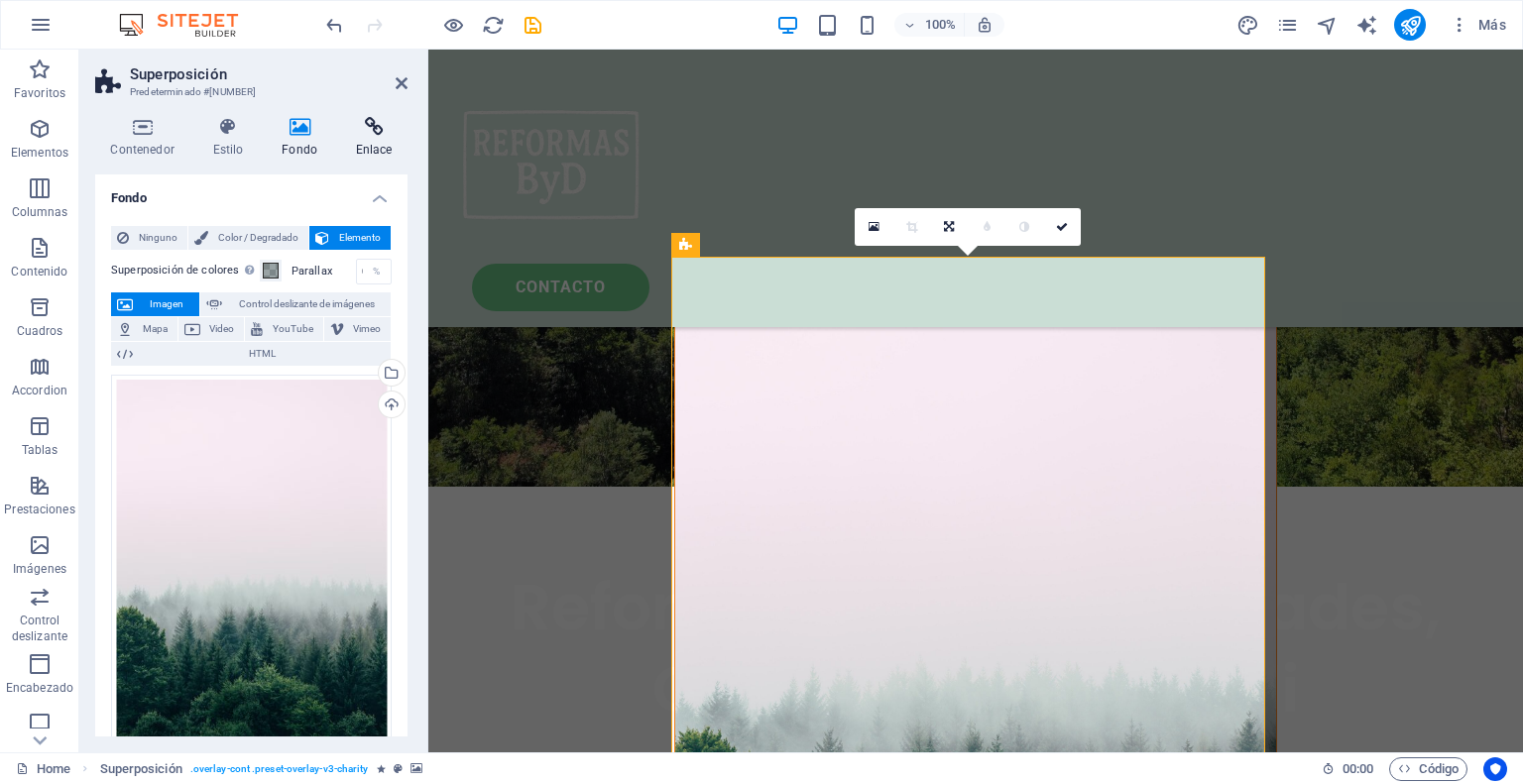 click at bounding box center [374, 127] 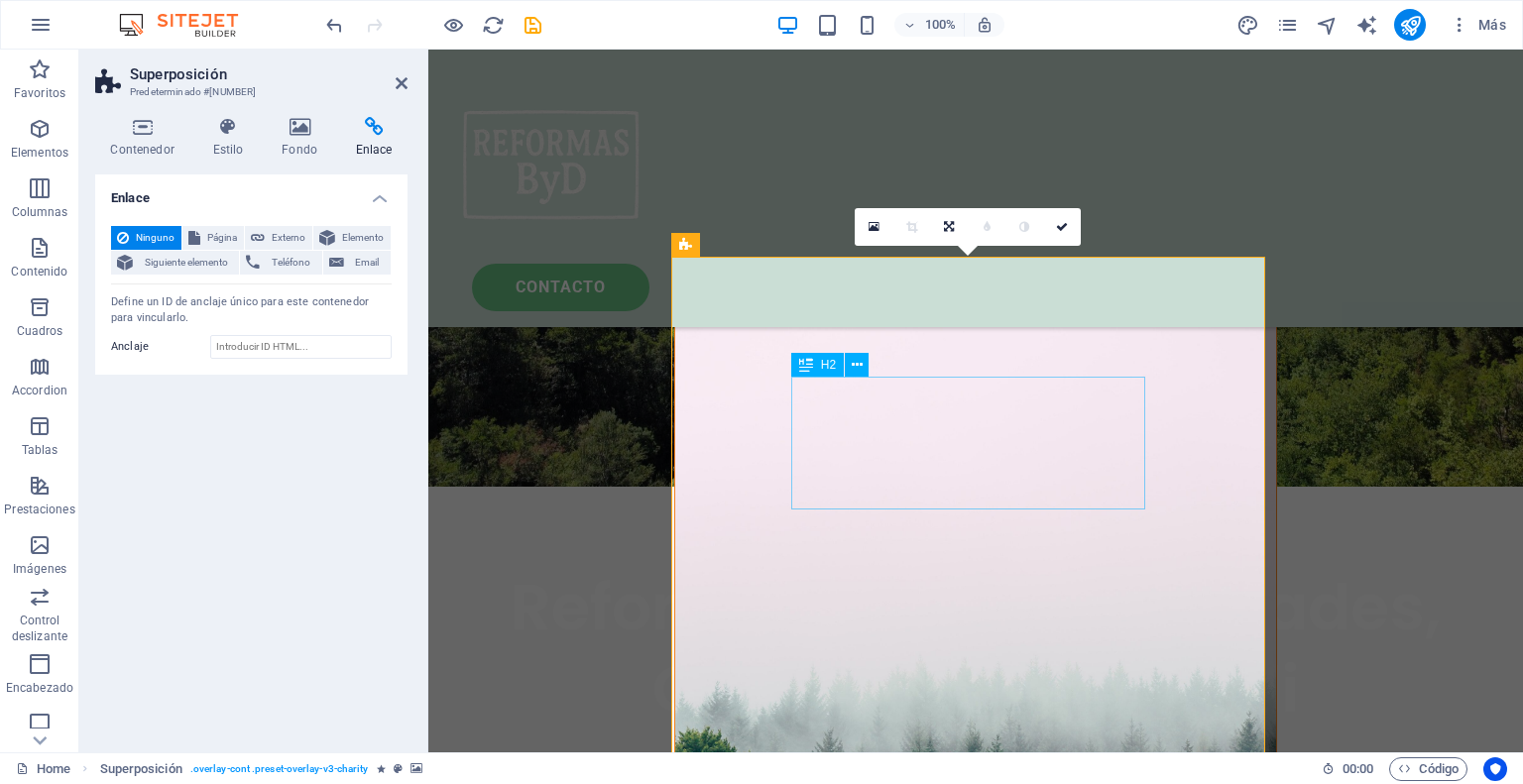 click on "Contacto   Puede también contactarnos en el [PHONE]" at bounding box center (975, 1280) 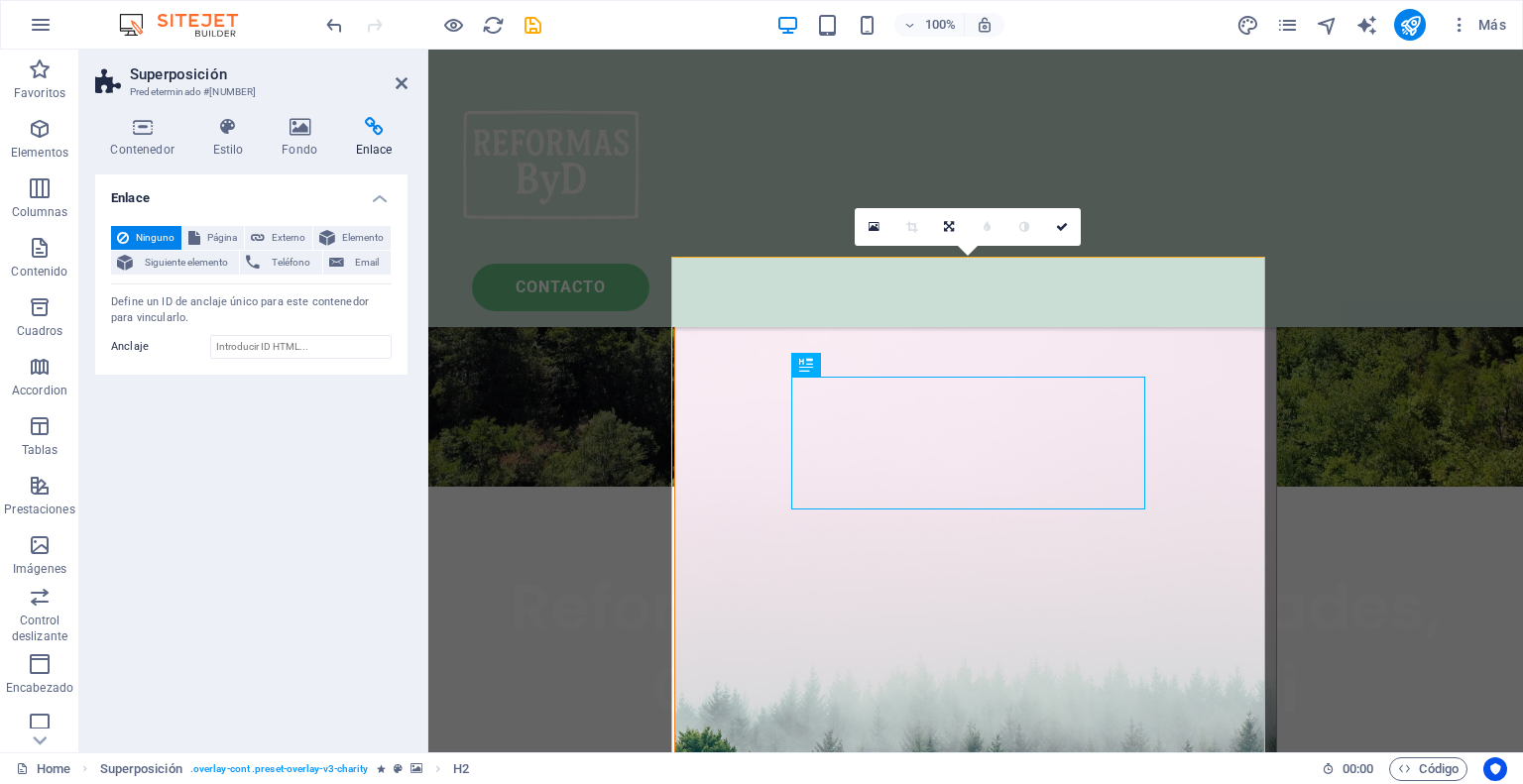 click at bounding box center (975, 676) 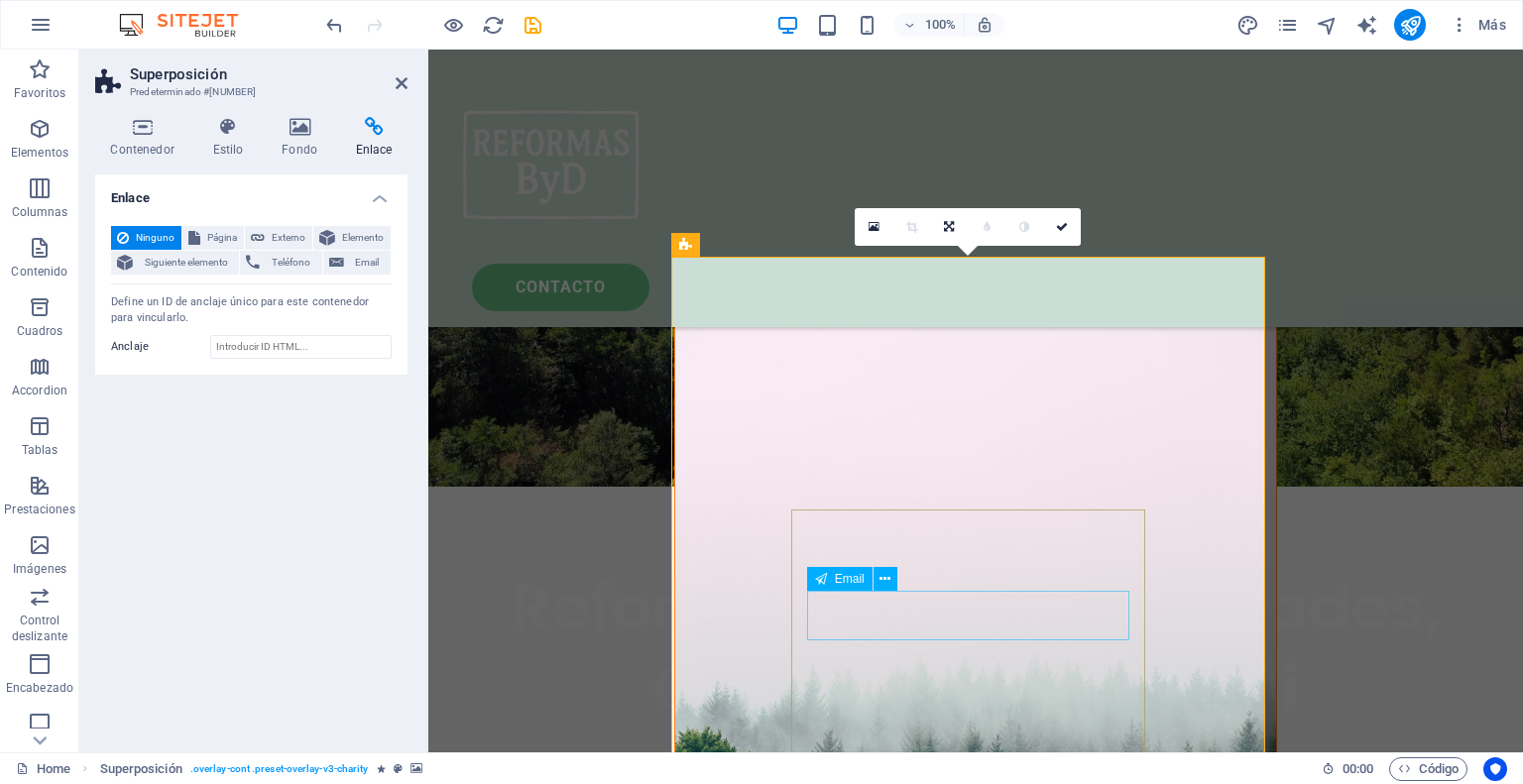 click at bounding box center [925, 1491] 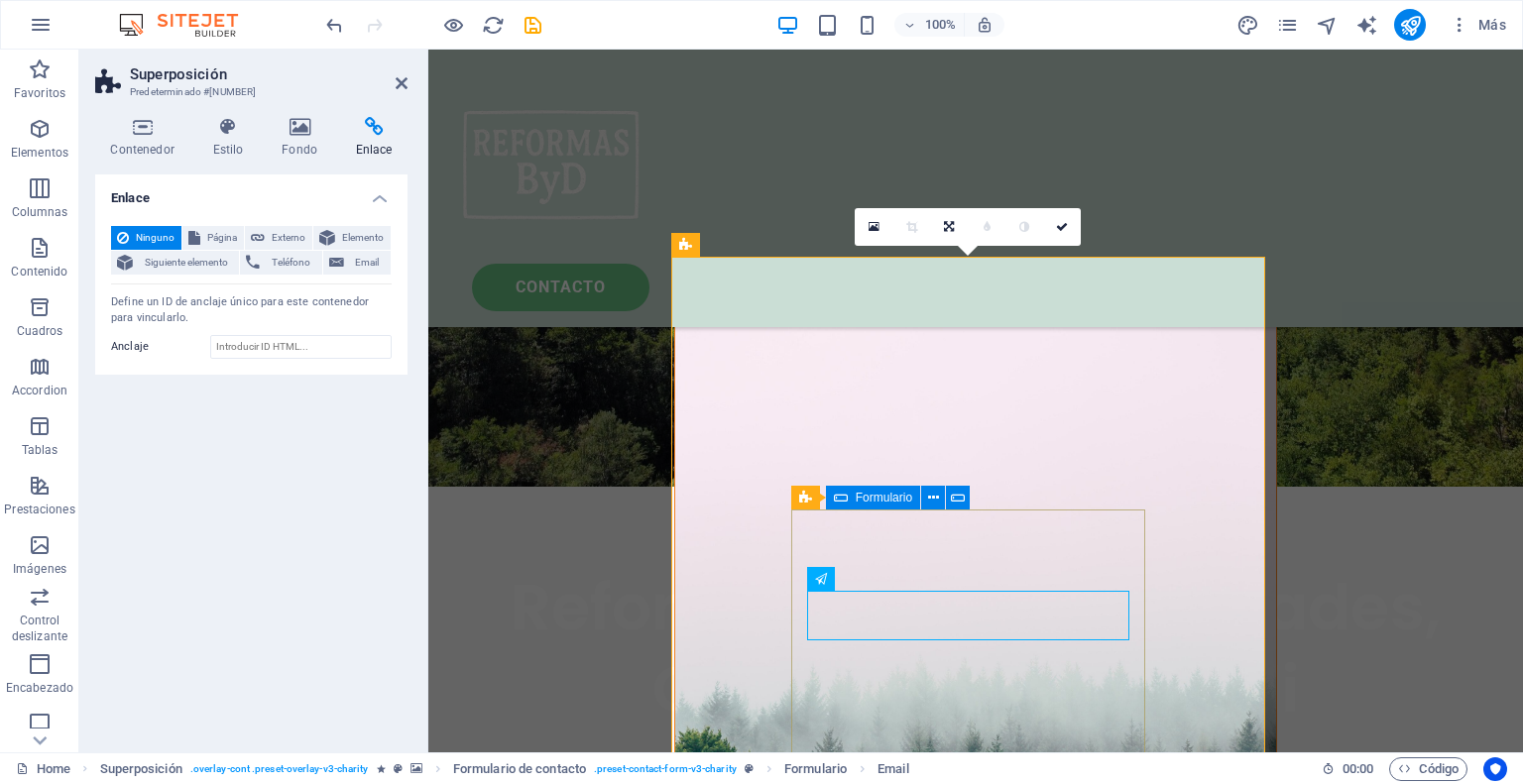 click on "I have read and understand the privacy policy. ¿Ilegible? Cargar nuevo Enviar" at bounding box center [975, 1633] 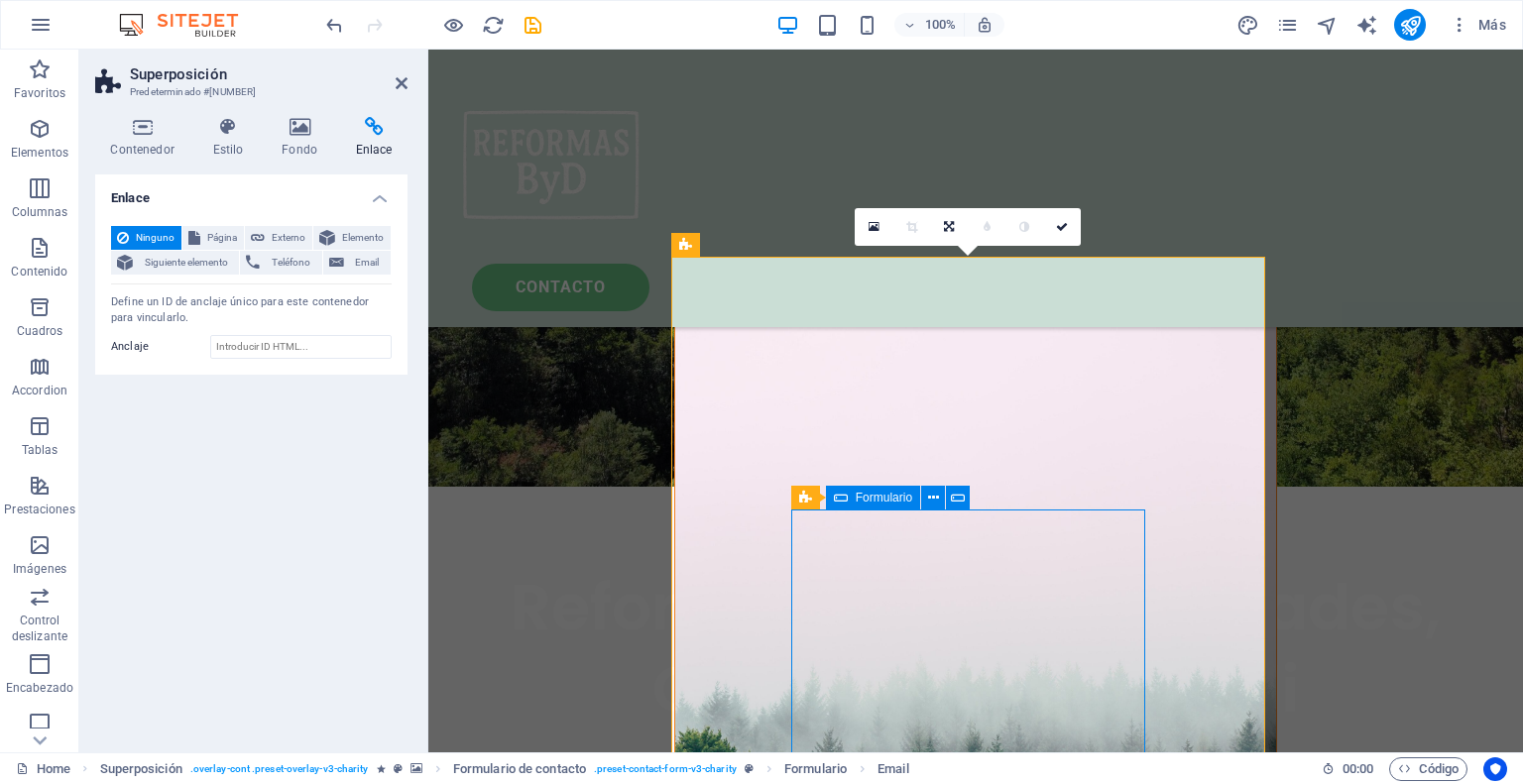 click on "I have read and understand the privacy policy. ¿Ilegible? Cargar nuevo Enviar" at bounding box center (975, 1633) 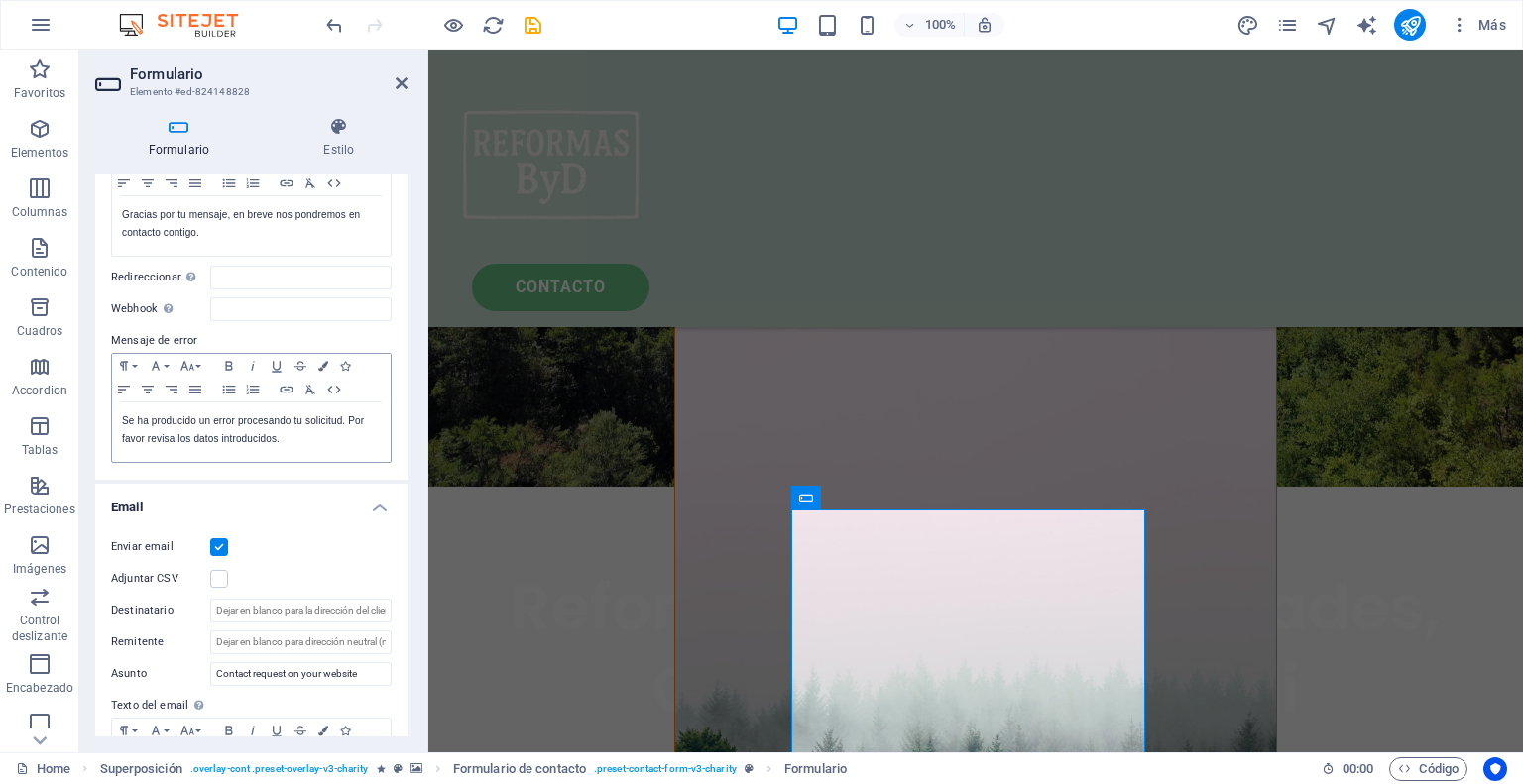 scroll, scrollTop: 496, scrollLeft: 0, axis: vertical 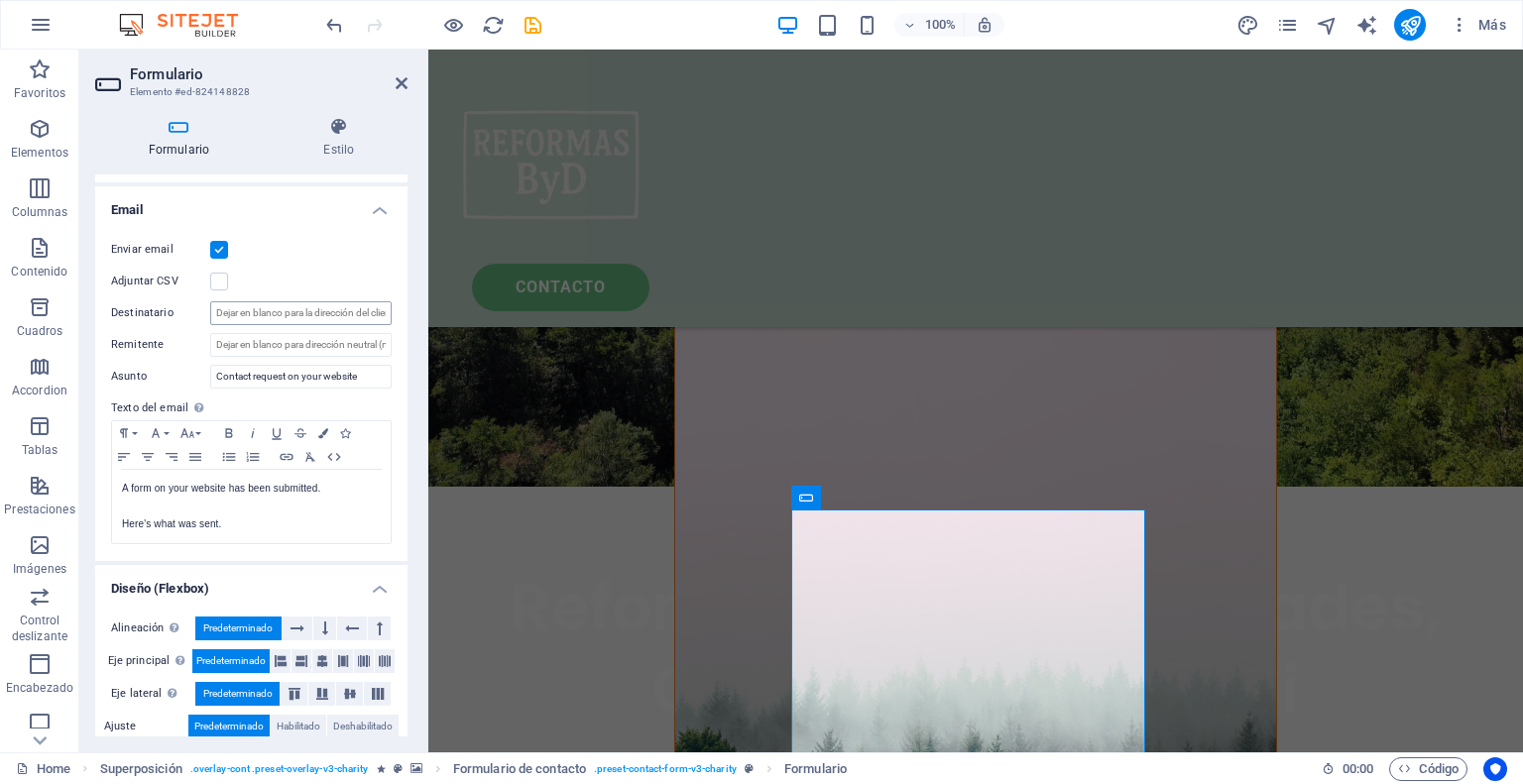 click on "Destinatario" at bounding box center (300, 313) 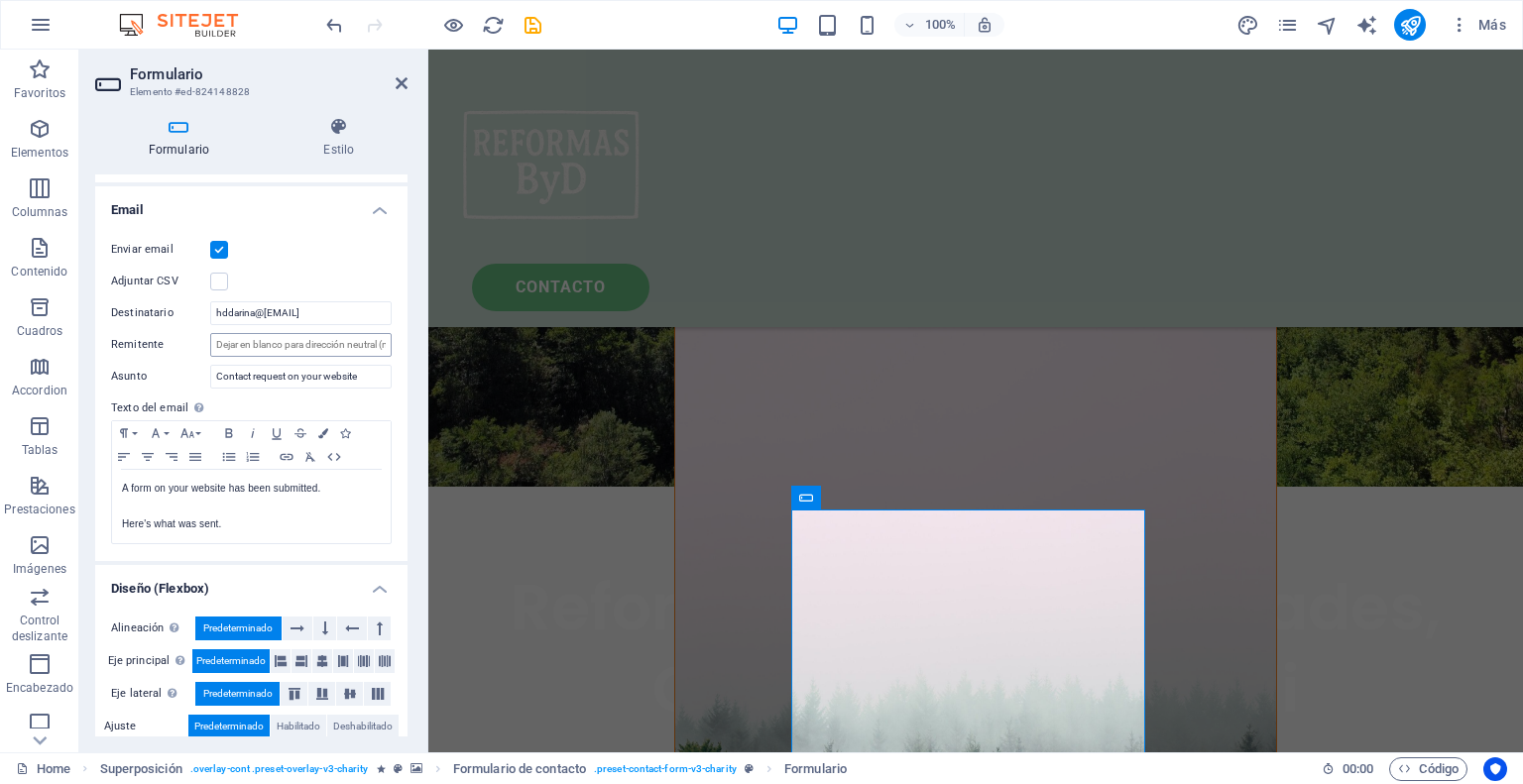 type on "hddarina@[EMAIL]" 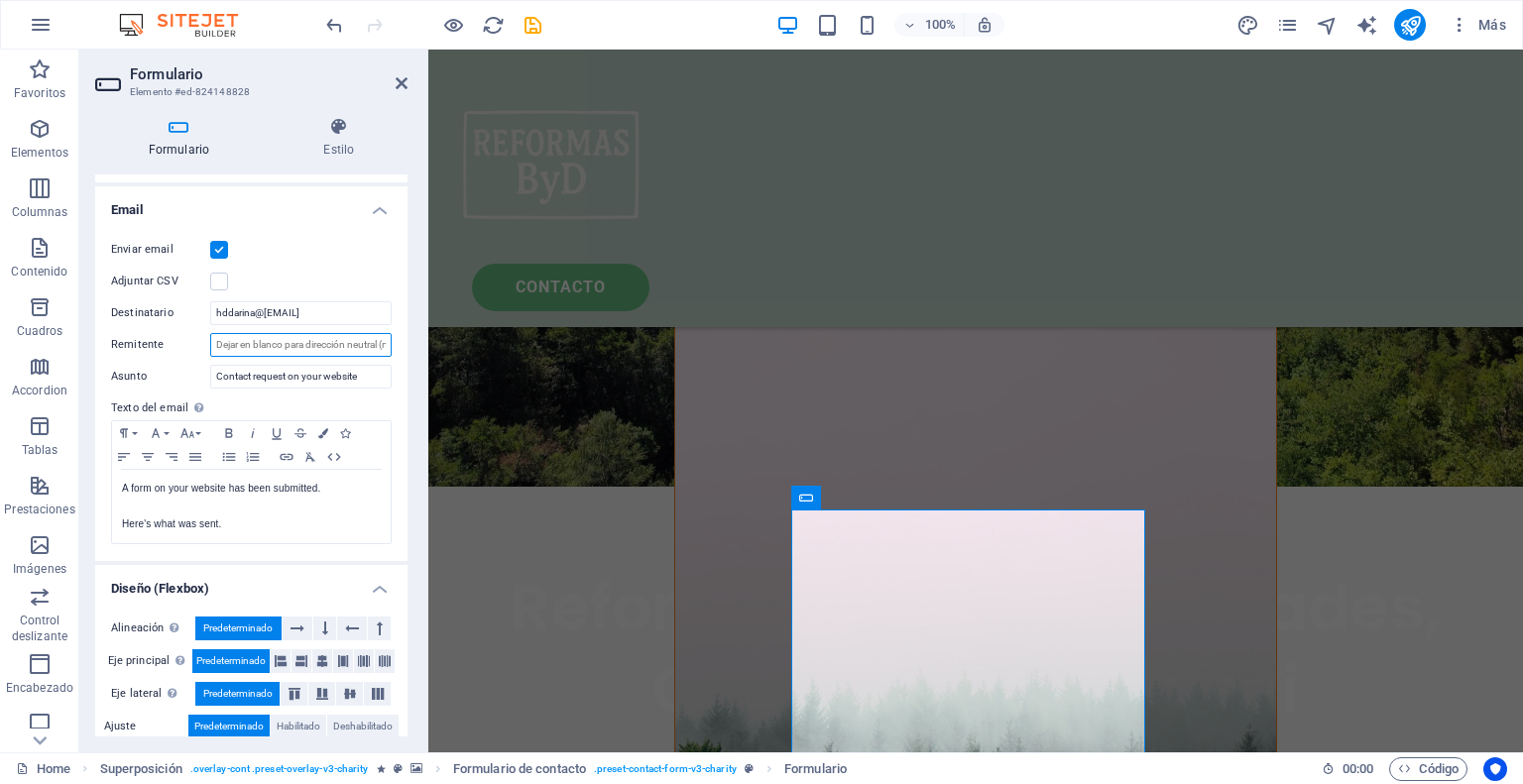 click on "Remitente" at bounding box center (300, 345) 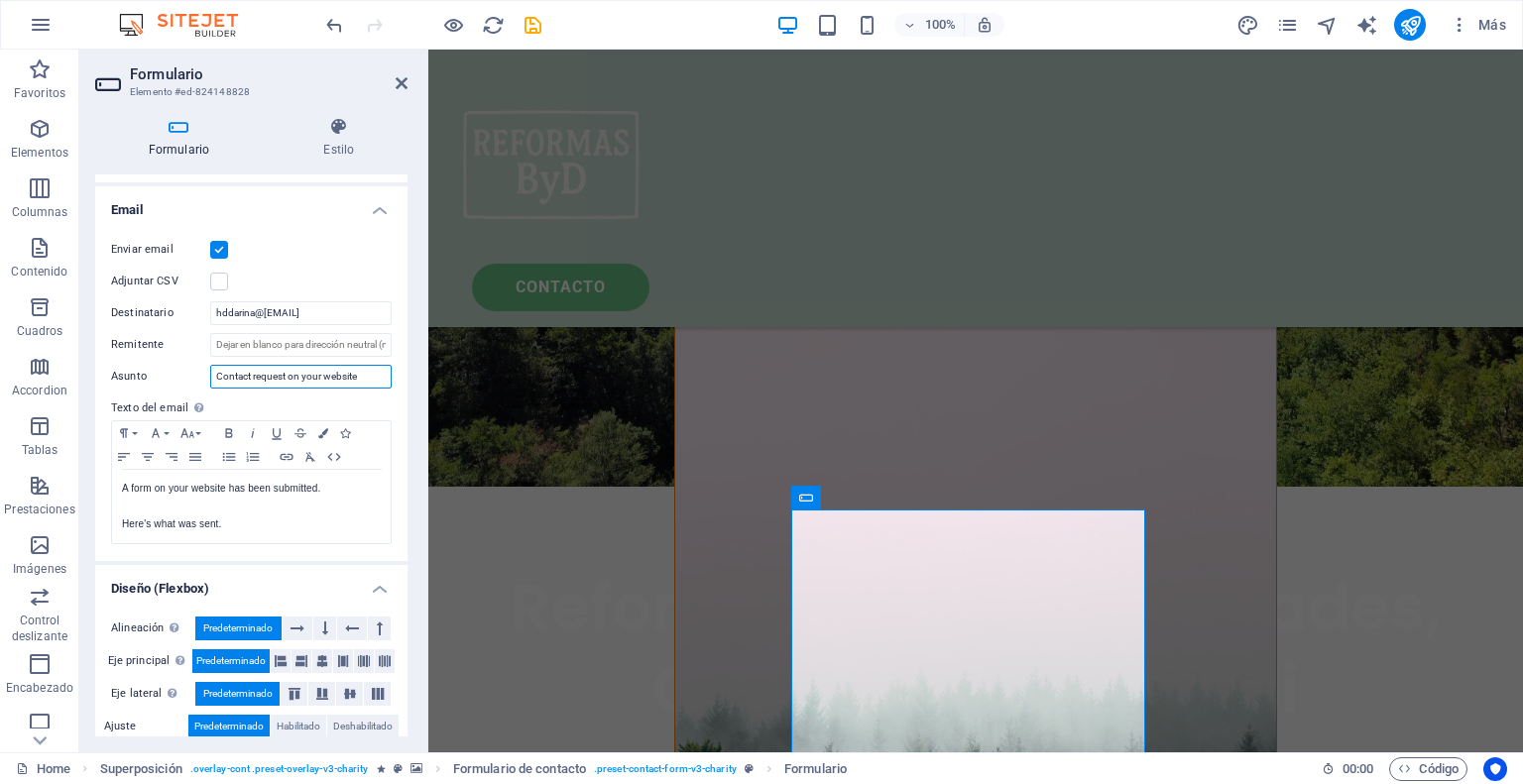 click on "Contact request on your website" at bounding box center (300, 377) 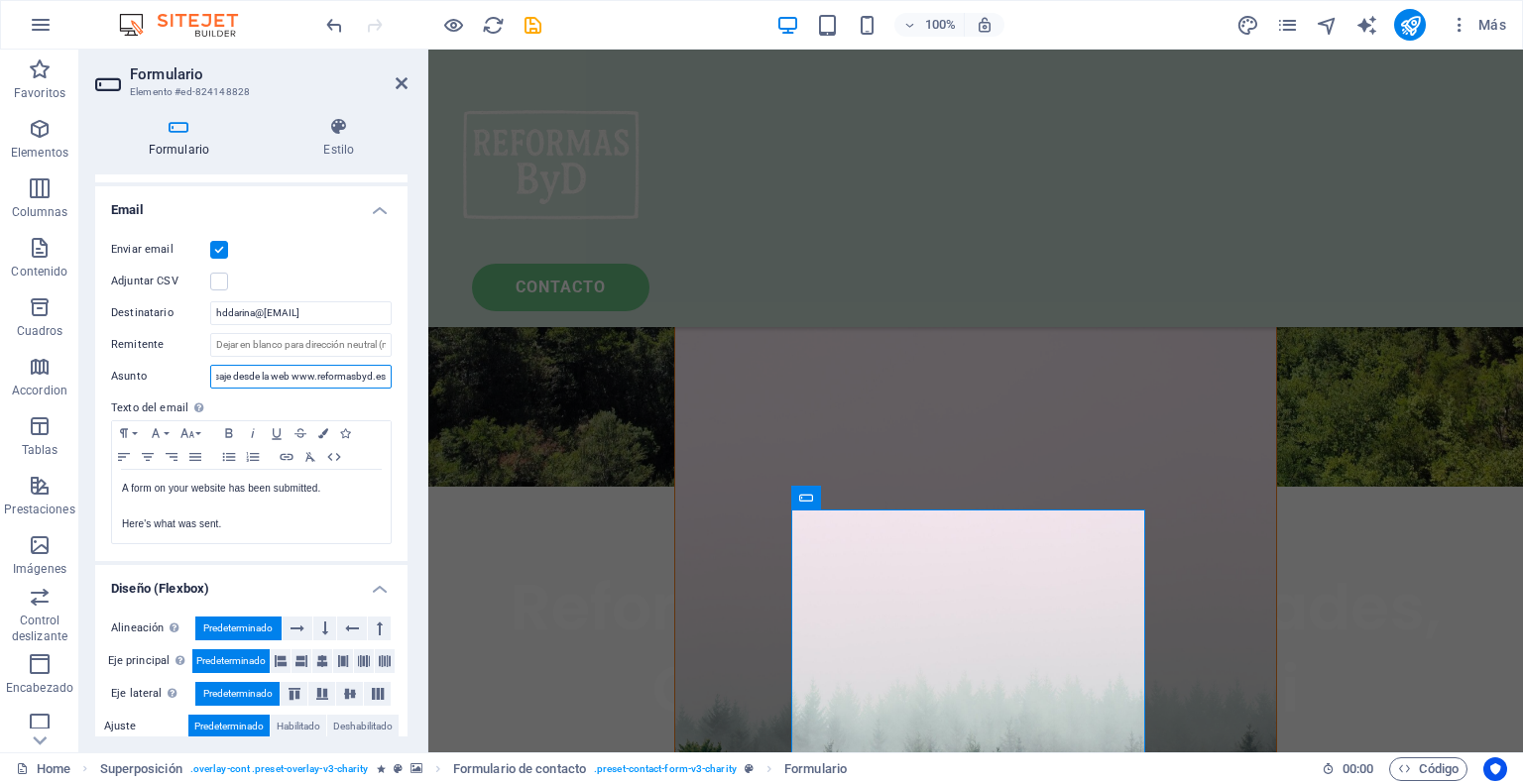 scroll, scrollTop: 0, scrollLeft: 98, axis: horizontal 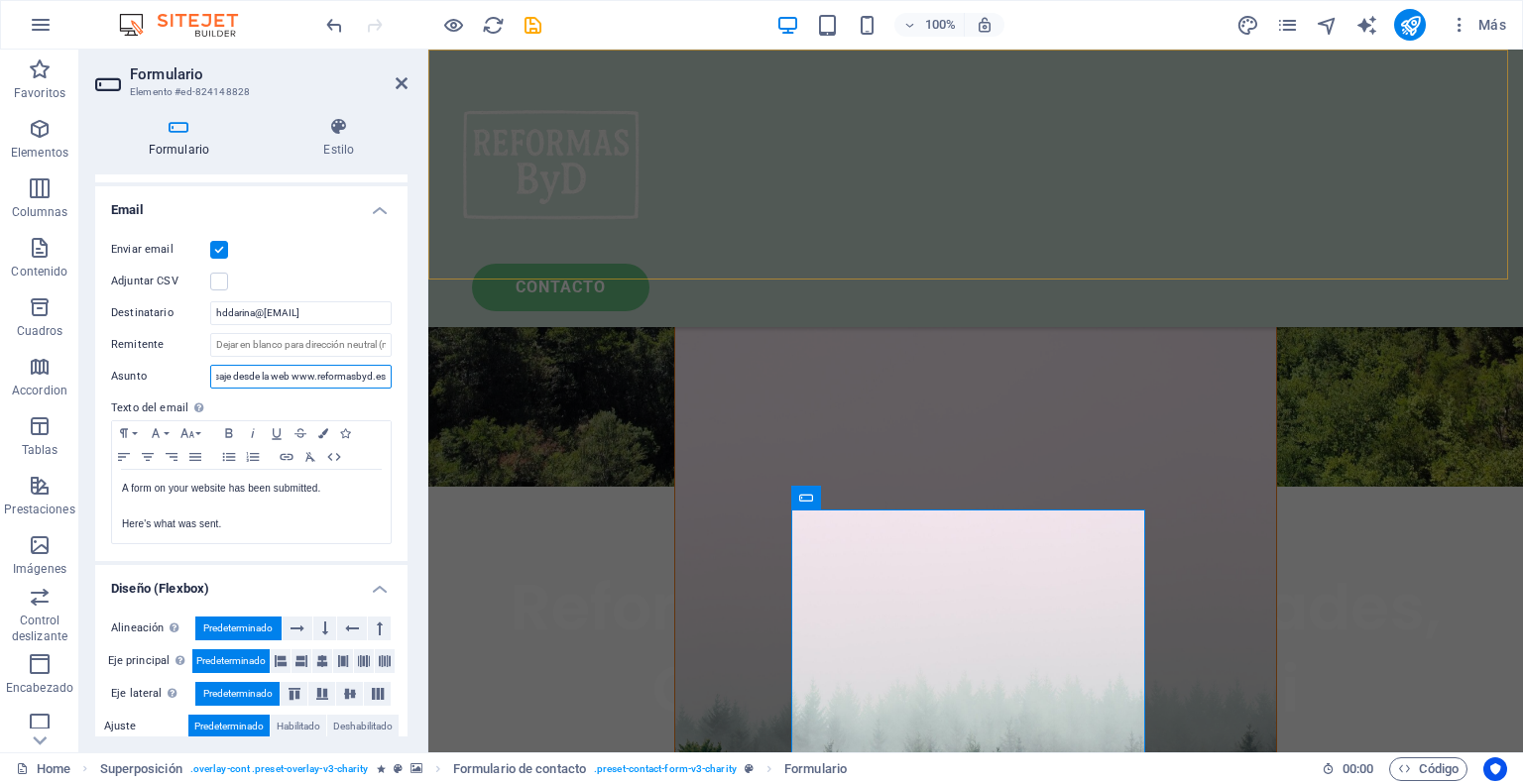 type on "Has recibido un mensaje desde la web www.reformasbyd.es" 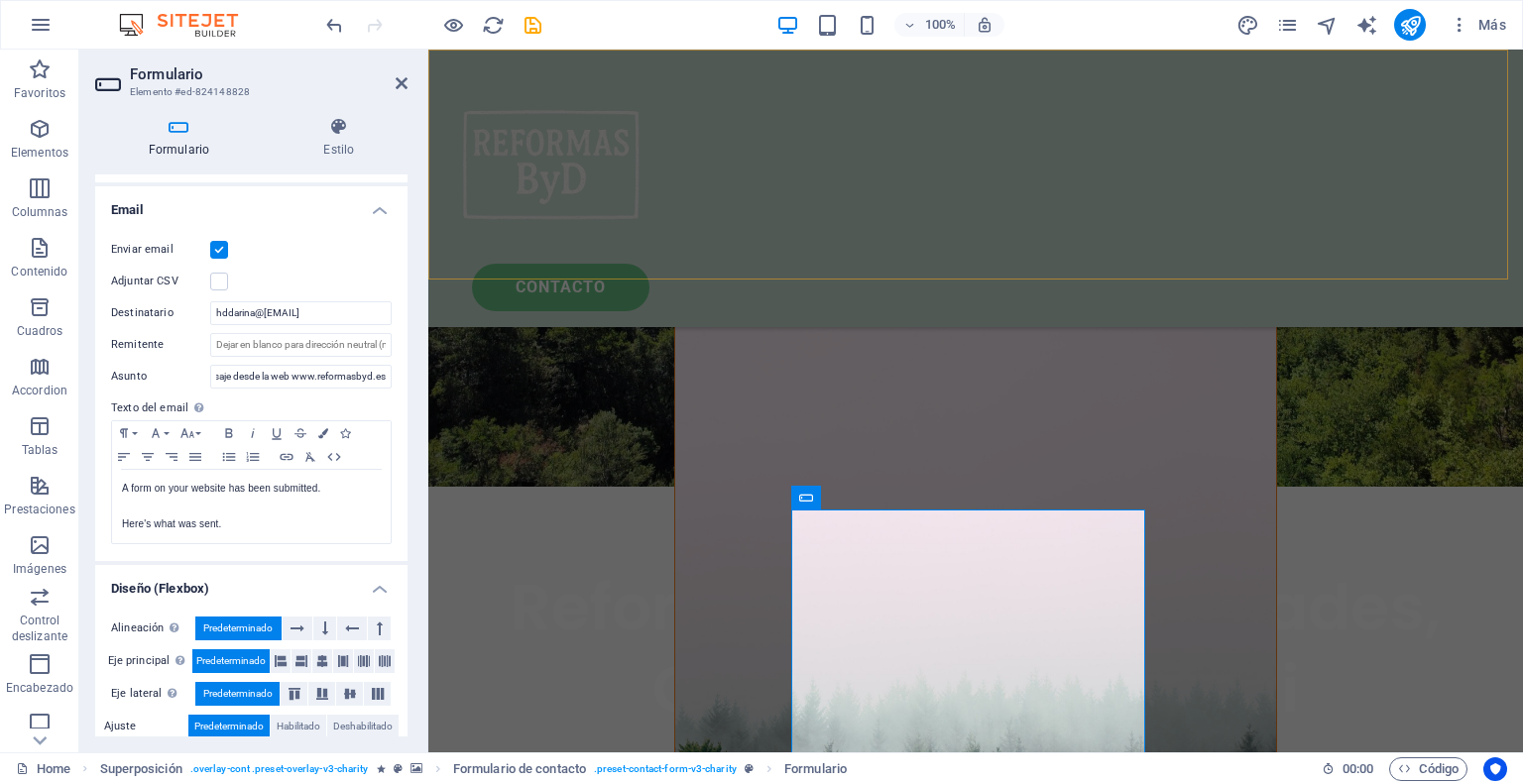 scroll, scrollTop: 396, scrollLeft: 0, axis: vertical 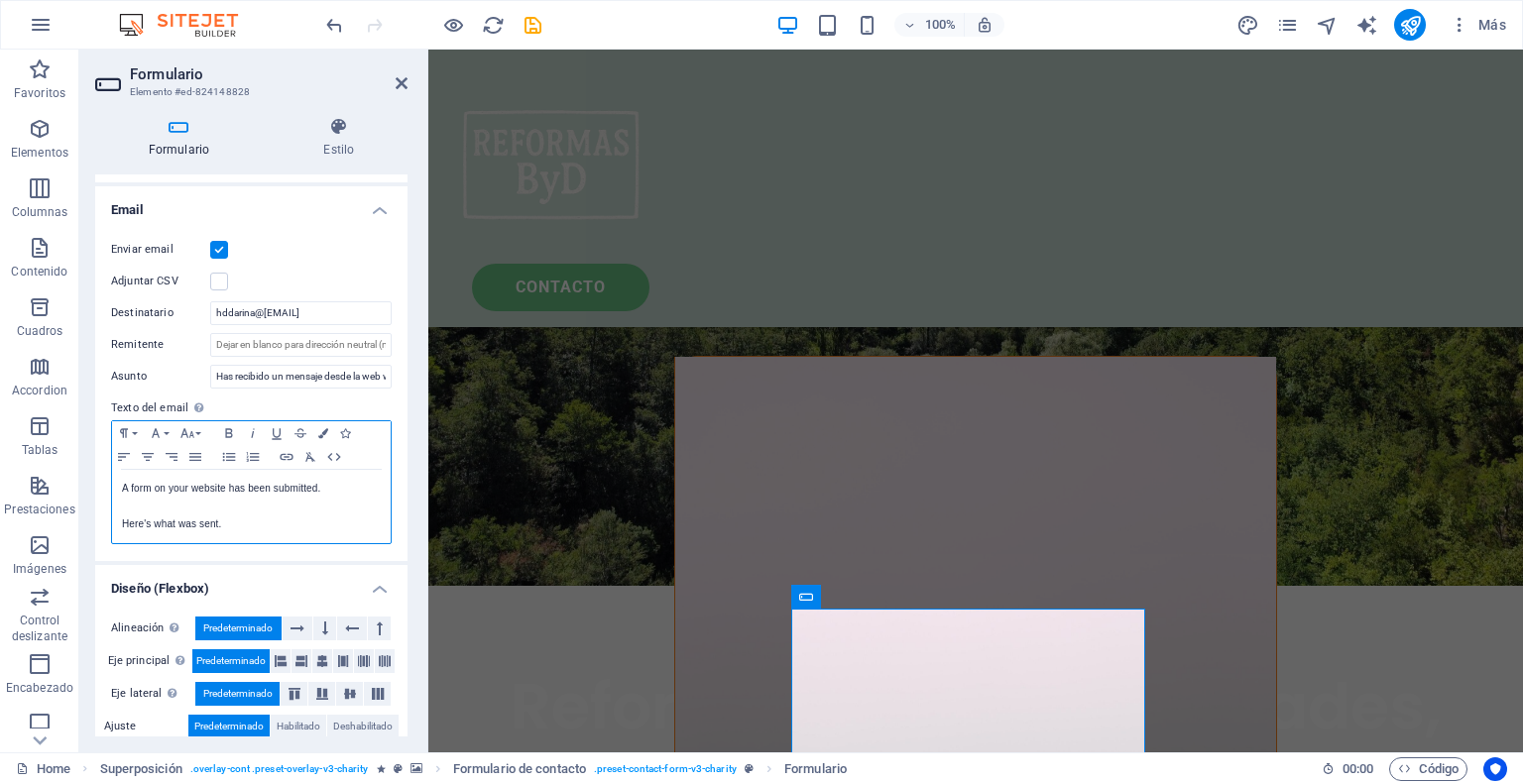 click on "A form on your website has been submitted." at bounding box center [251, 489] 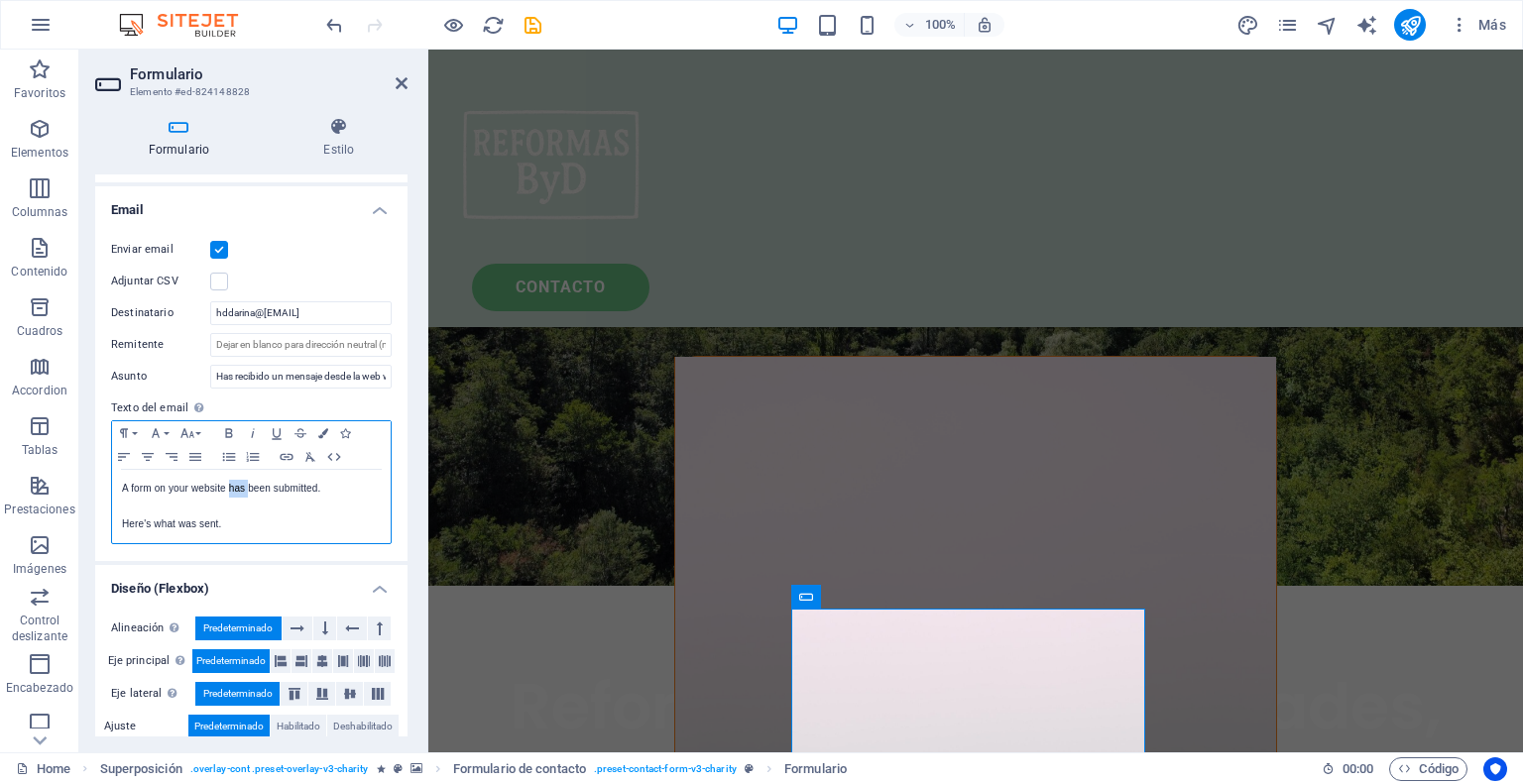 click on "A form on your website has been submitted." at bounding box center (251, 489) 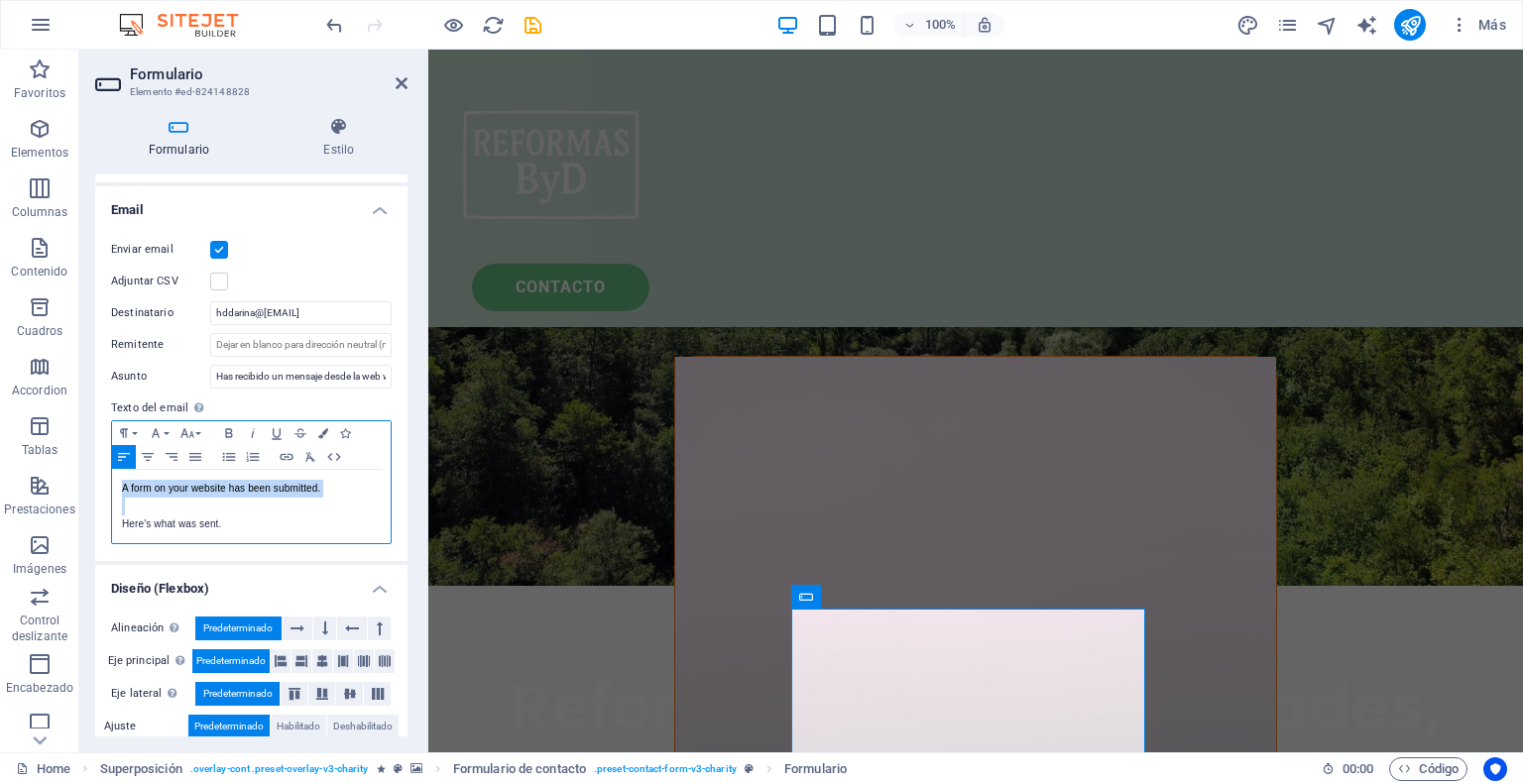 click on "A form on your website has been submitted." at bounding box center (251, 489) 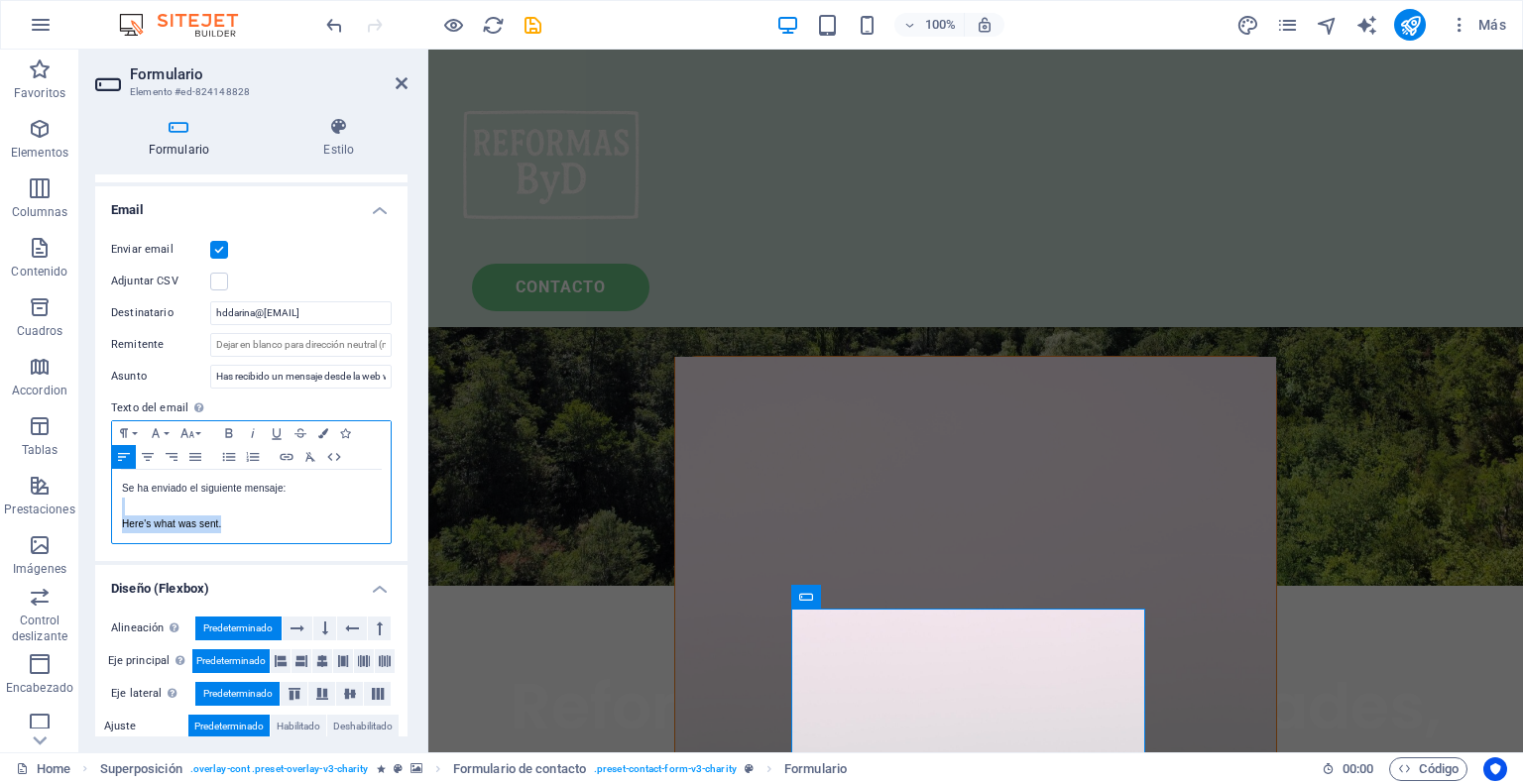 drag, startPoint x: 208, startPoint y: 505, endPoint x: 232, endPoint y: 524, distance: 30.610456 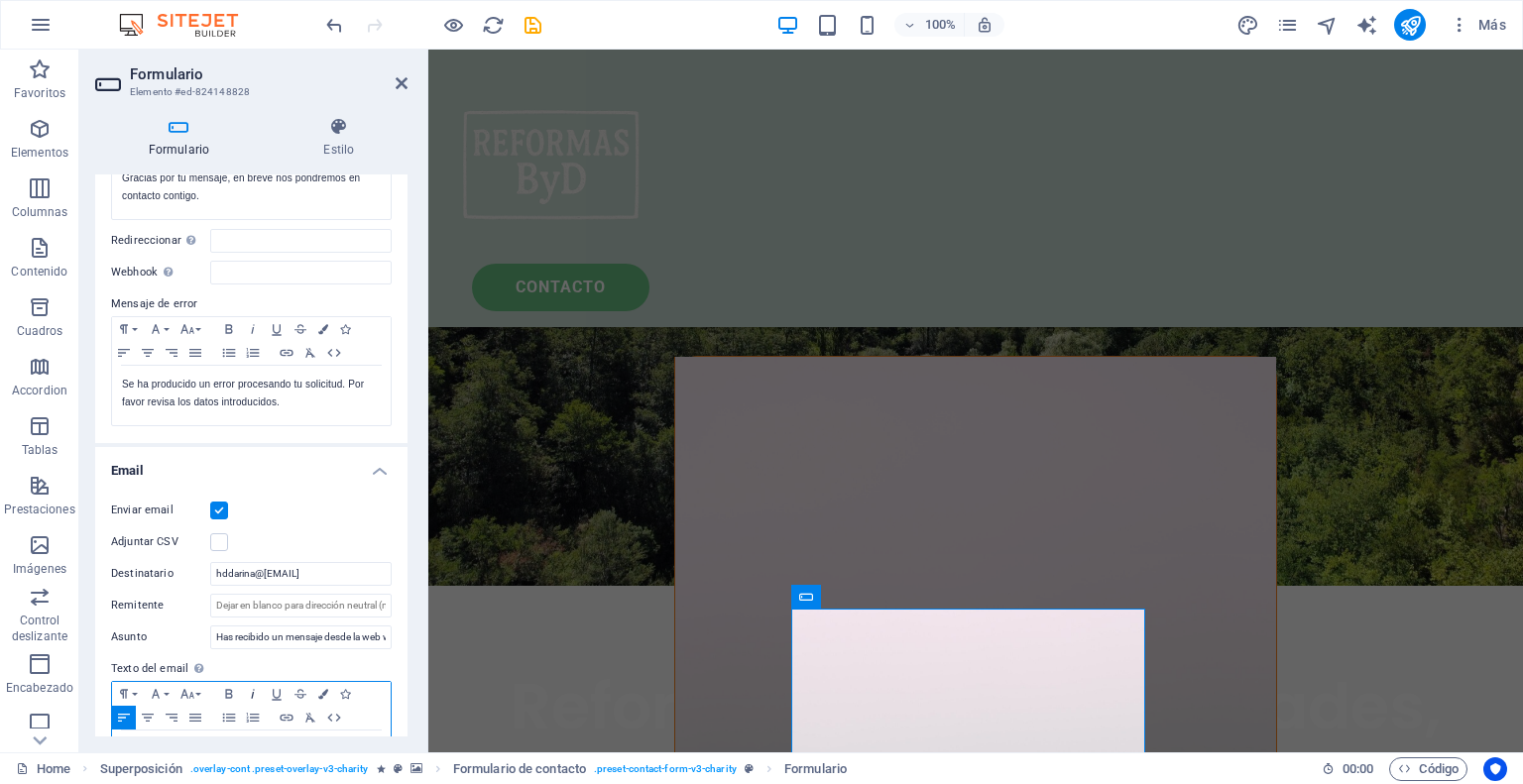 scroll, scrollTop: 135, scrollLeft: 0, axis: vertical 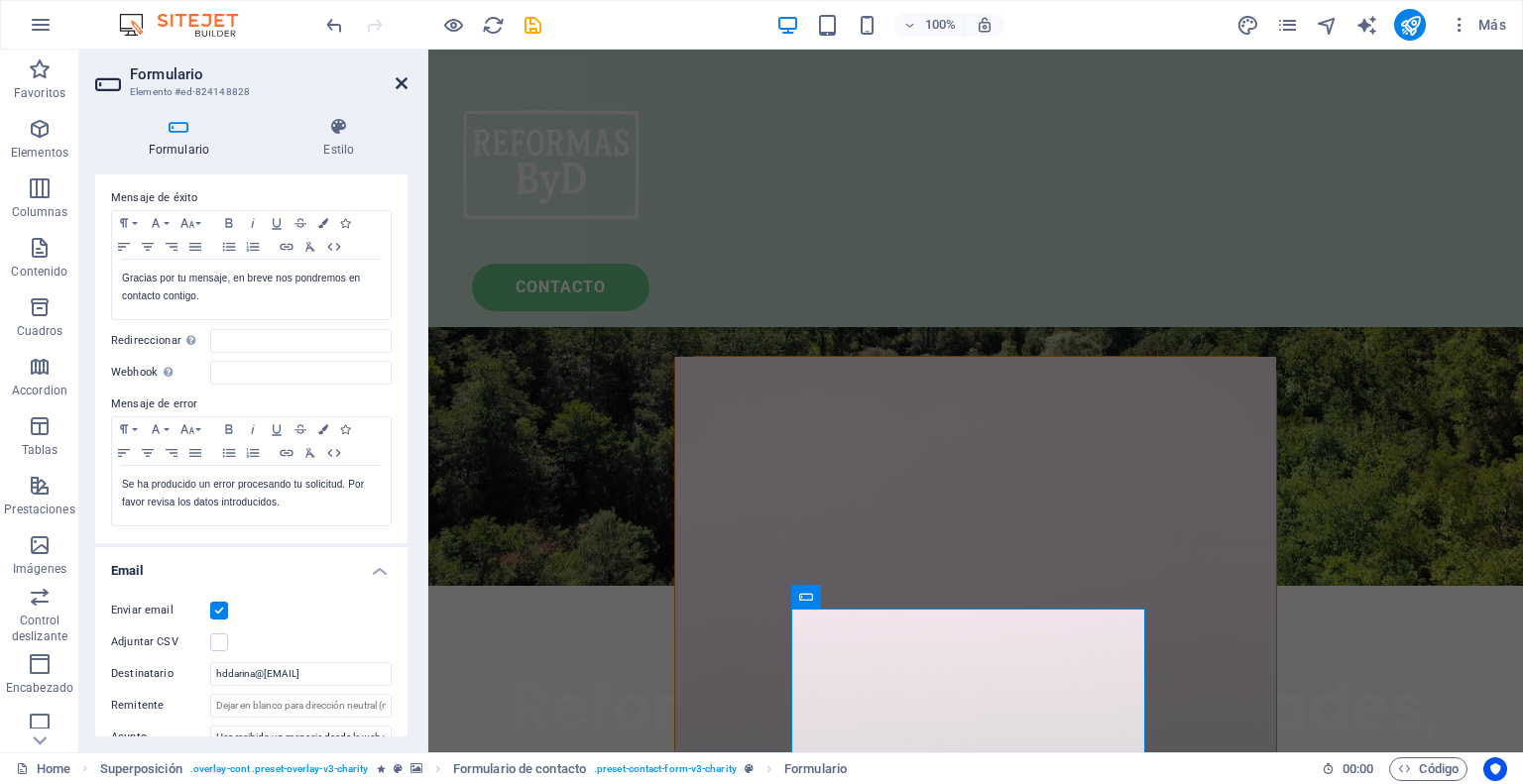 click at bounding box center [402, 83] 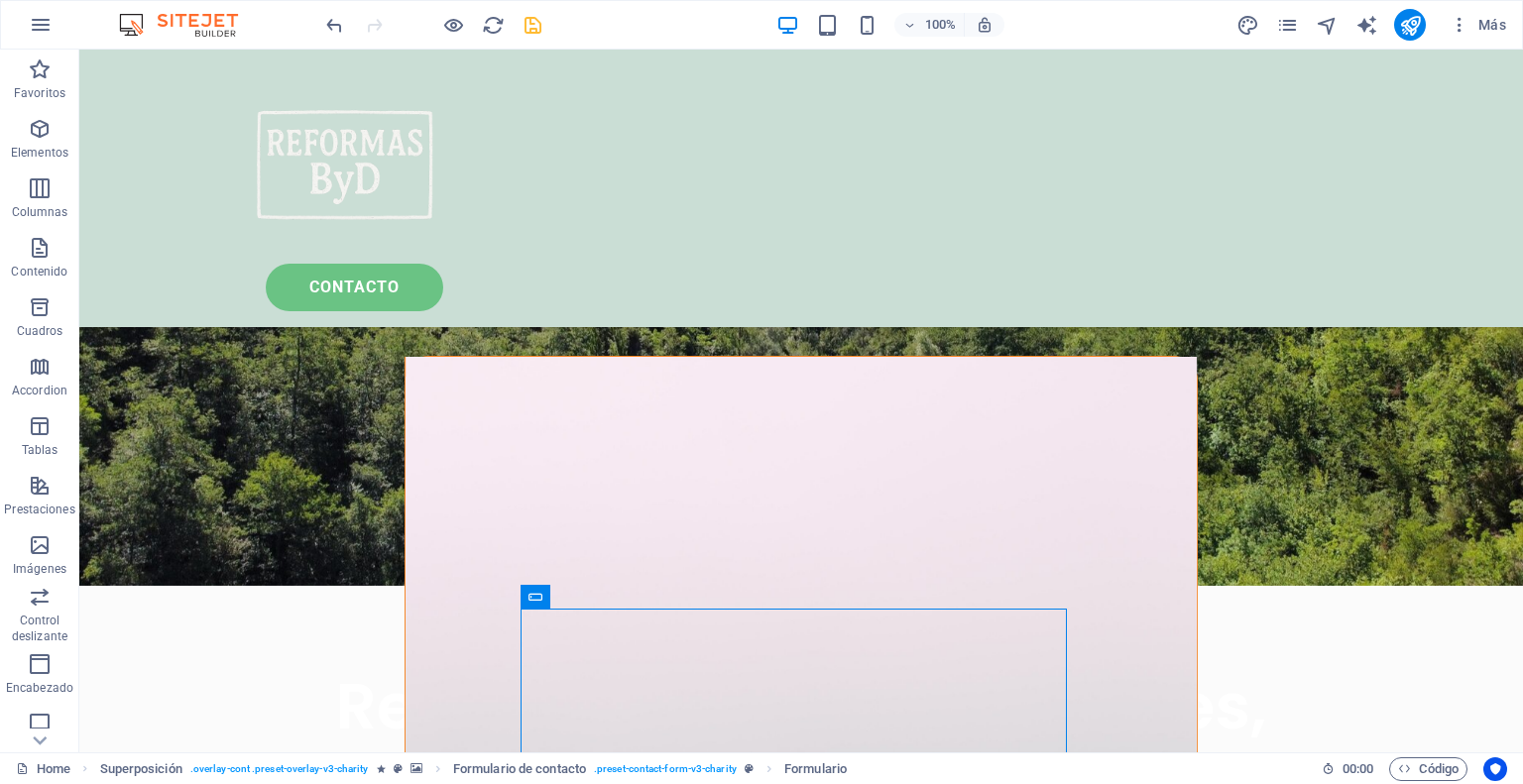click at bounding box center [532, 25] 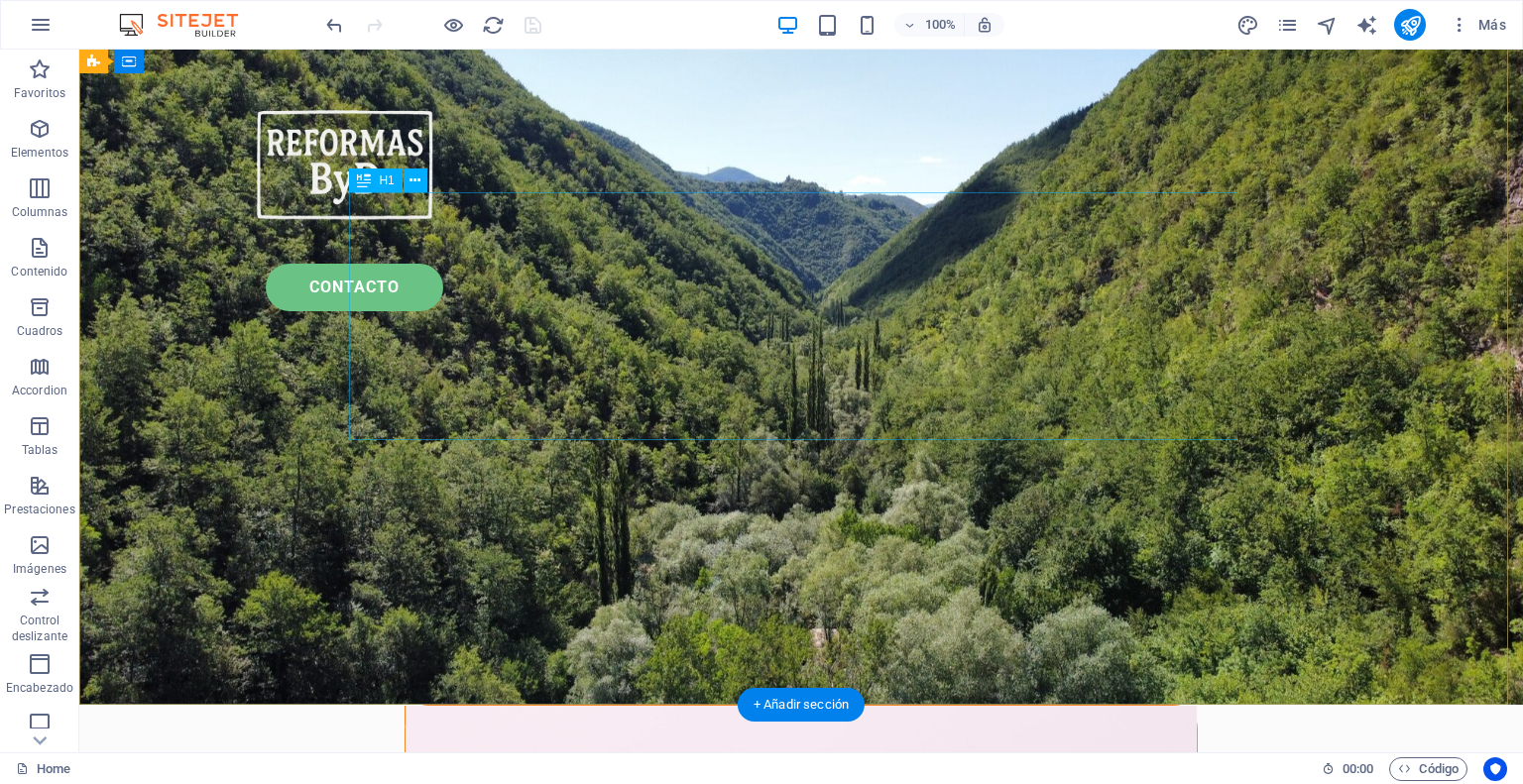 scroll, scrollTop: 0, scrollLeft: 0, axis: both 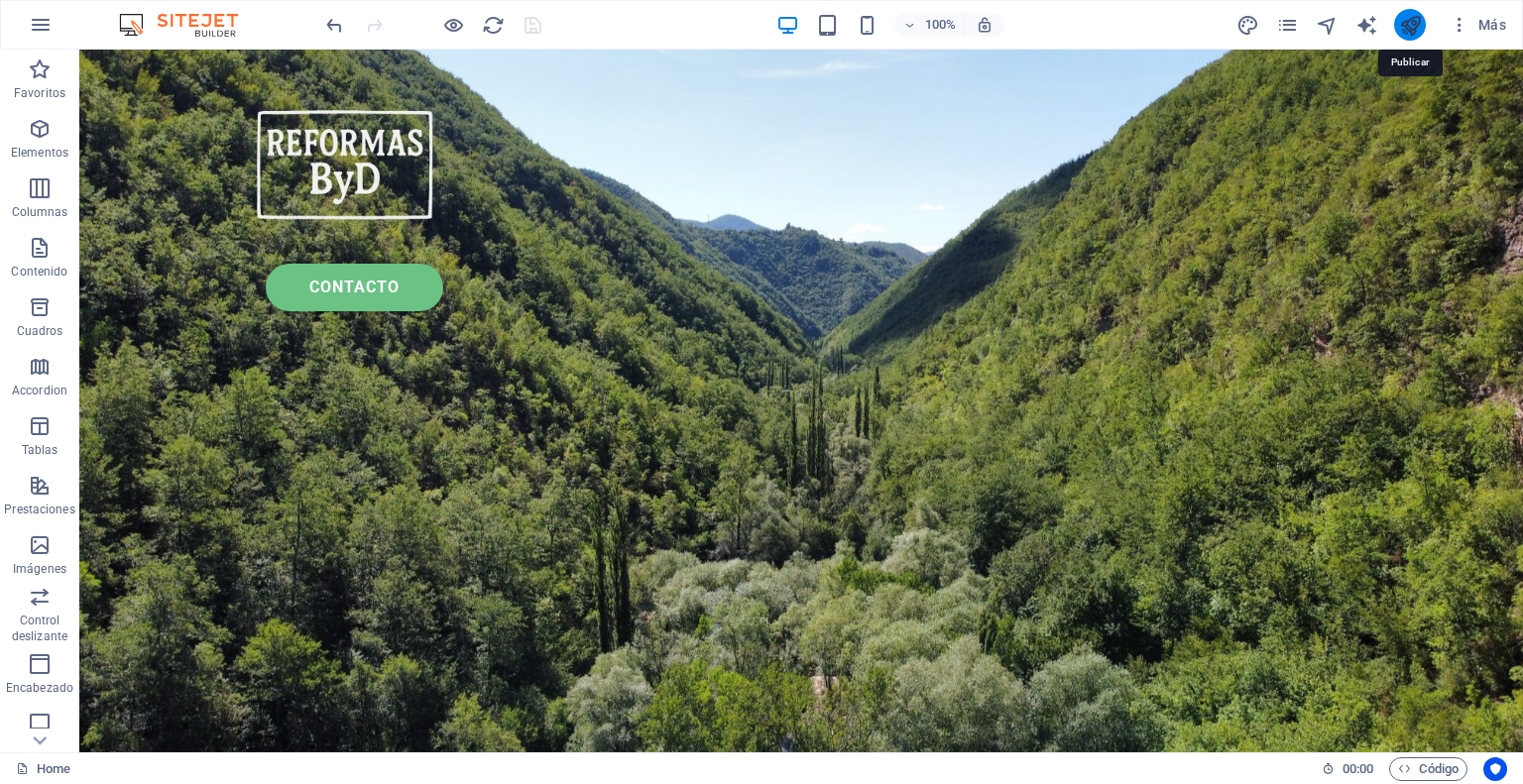 click at bounding box center [1410, 25] 